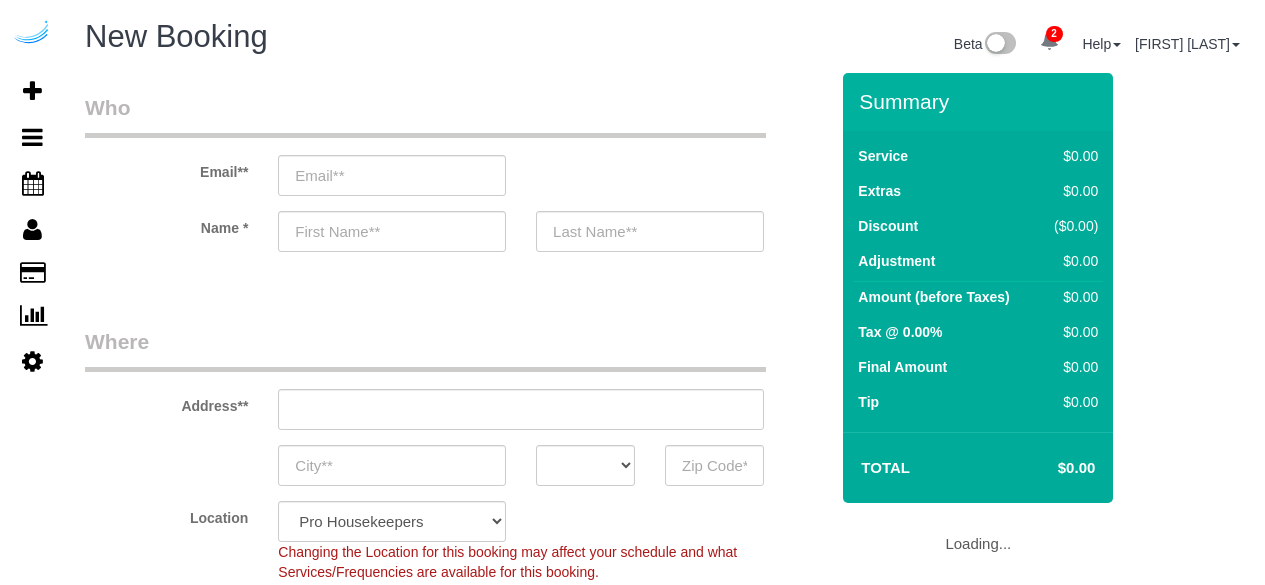 select on "4" 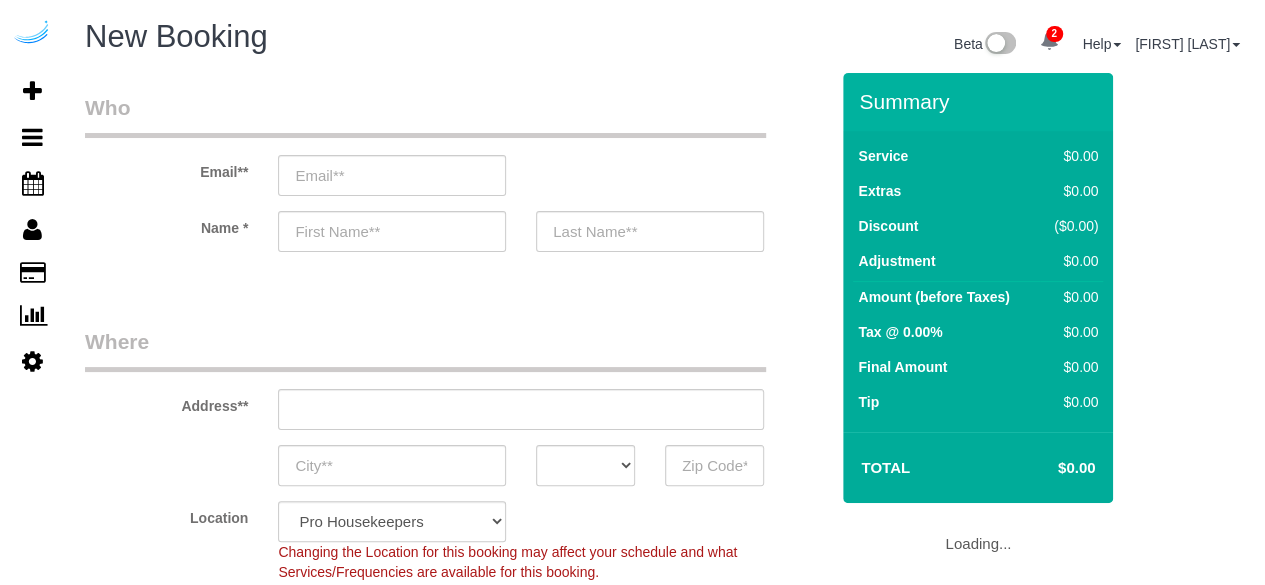 click on "Where" at bounding box center [425, 349] 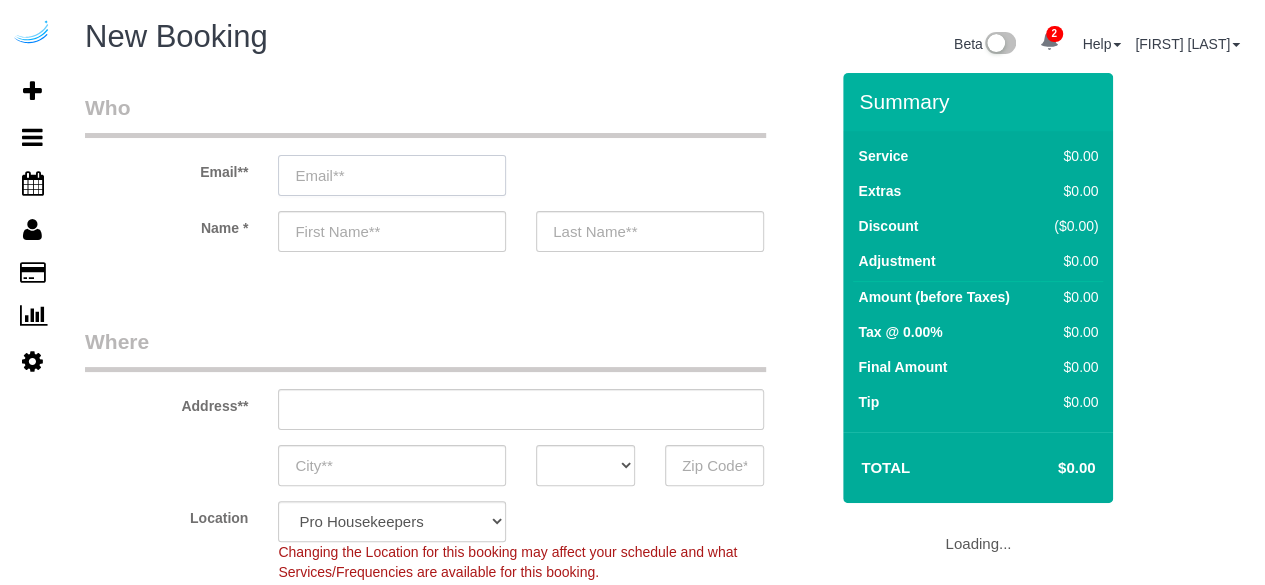 click at bounding box center [392, 175] 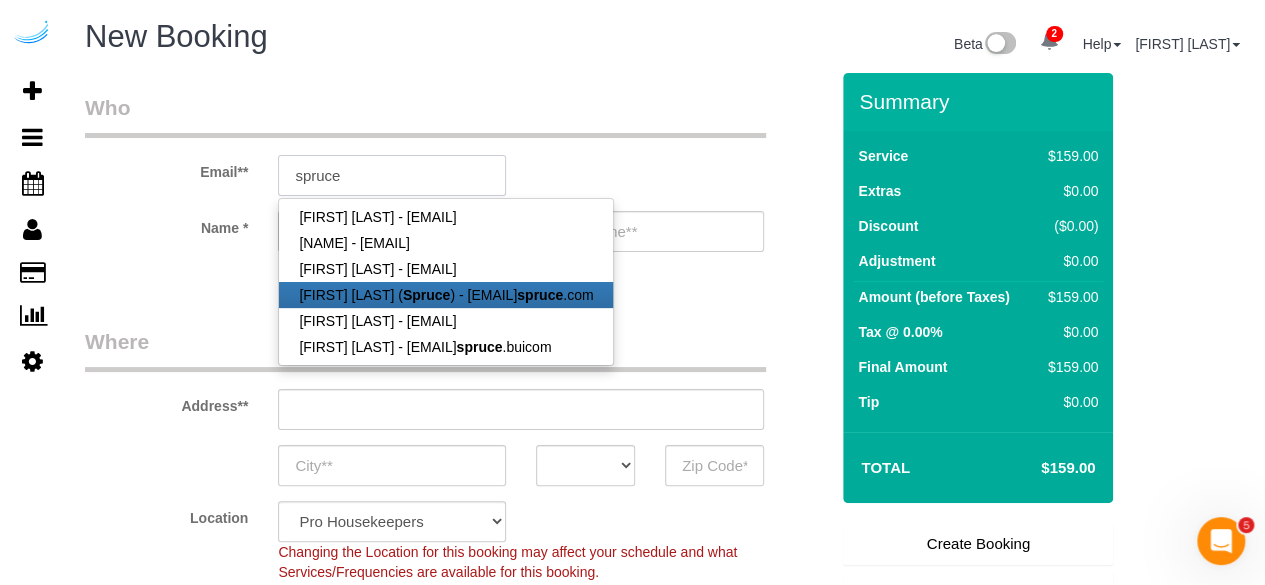 scroll, scrollTop: 0, scrollLeft: 0, axis: both 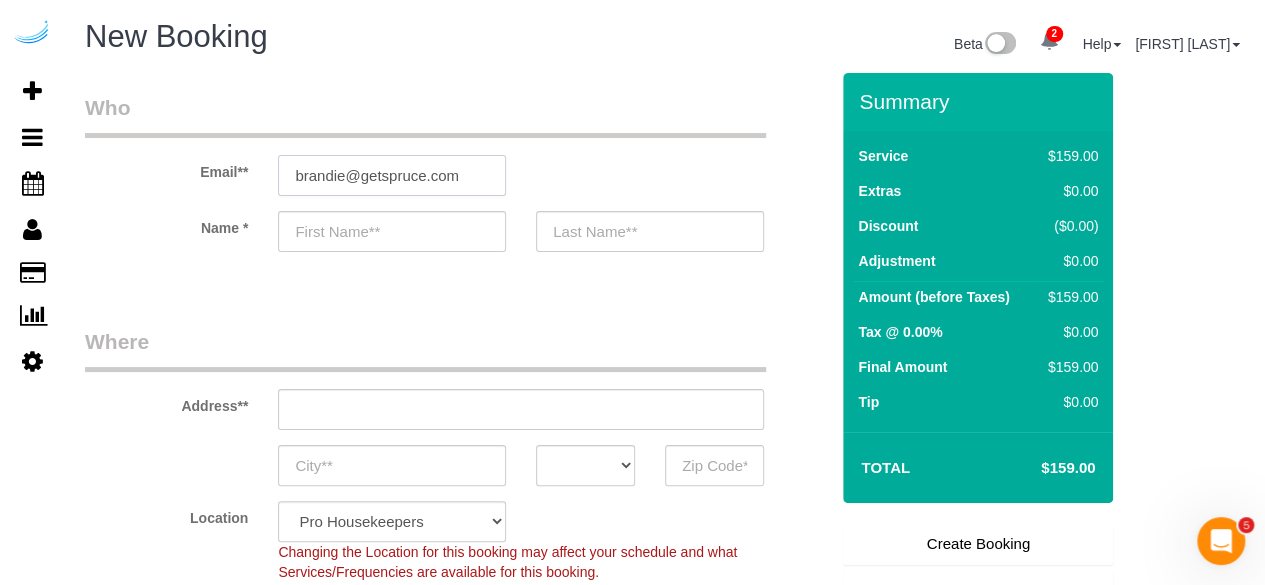 type on "[NAME]" 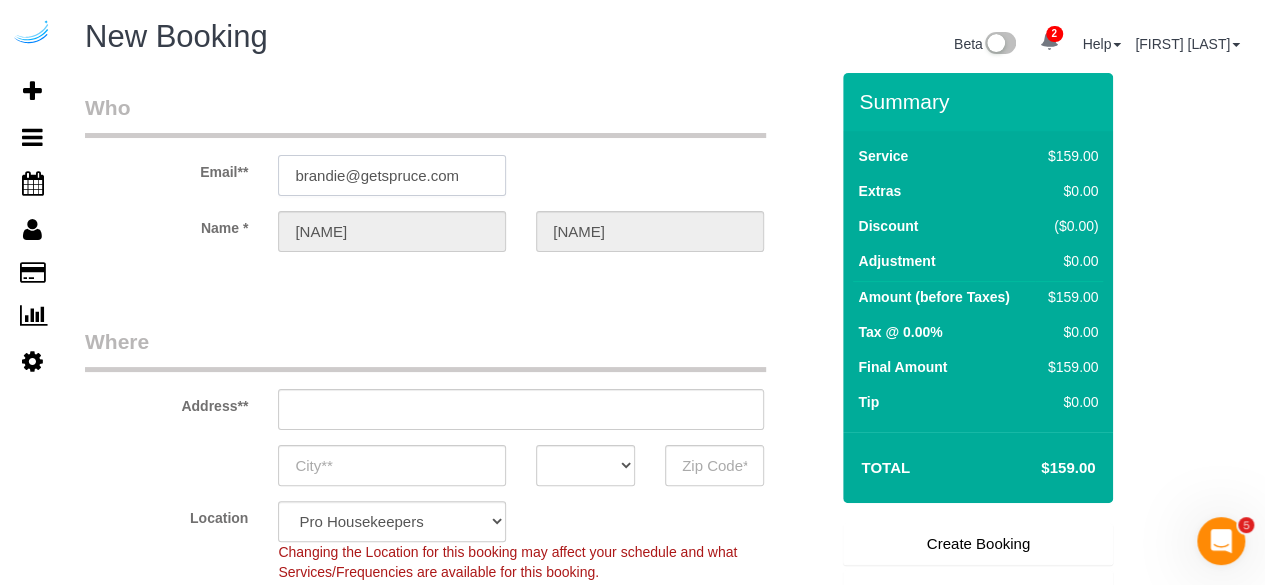 type on "3816 S Lamar Blvd" 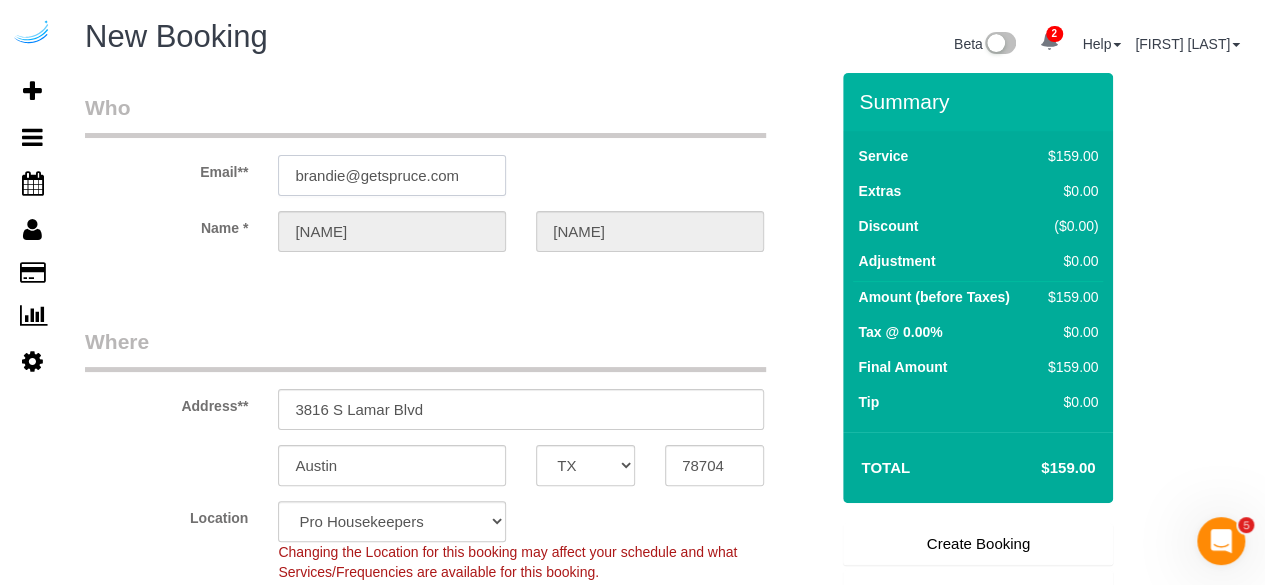 select on "9" 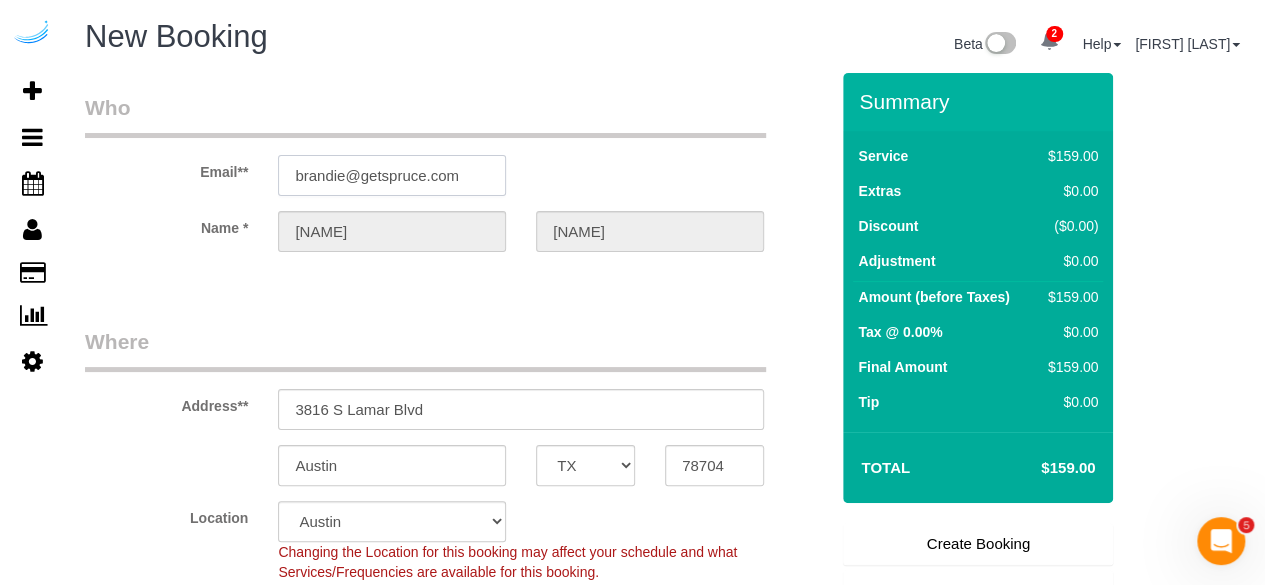 type on "brandie@getspruce.com" 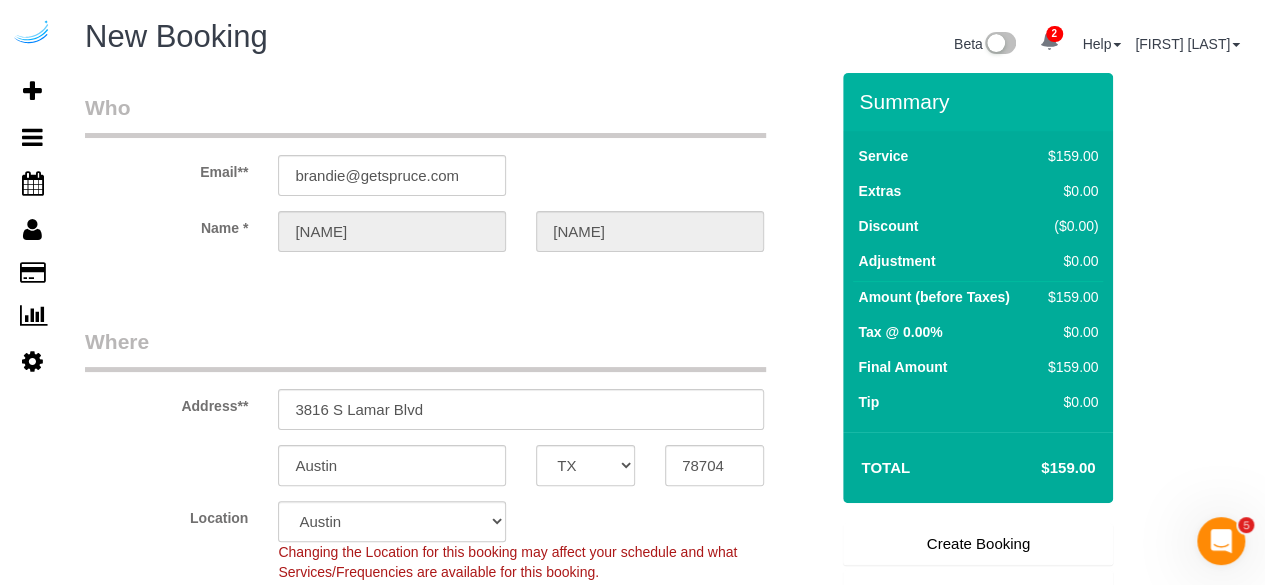 select on "object:1250" 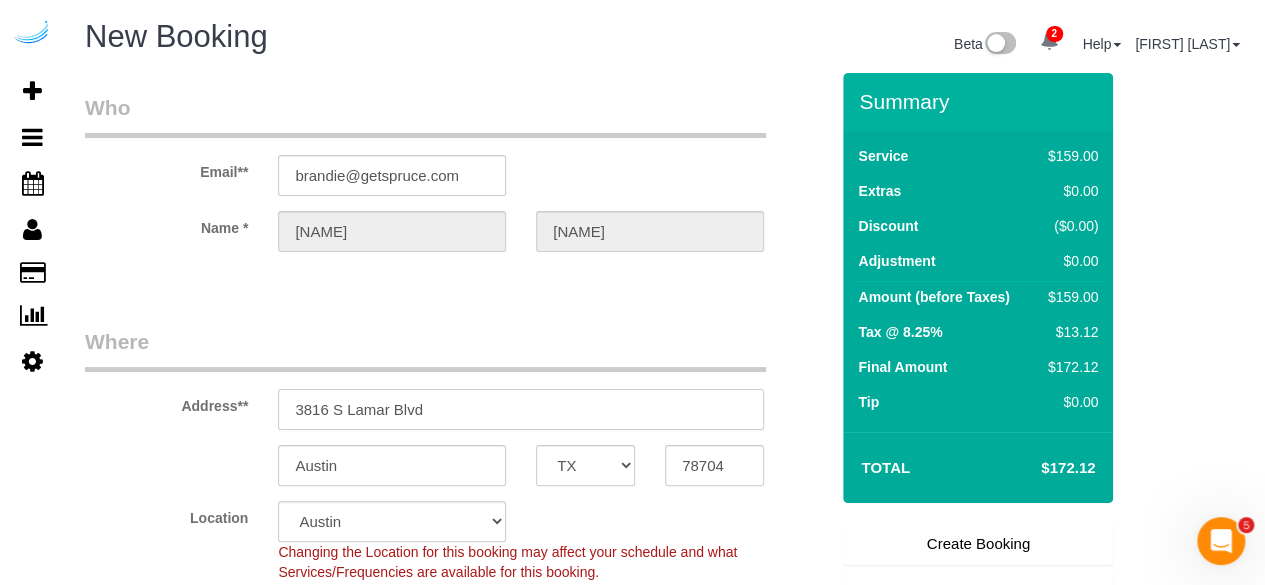 click on "3816 S Lamar Blvd" at bounding box center (521, 409) 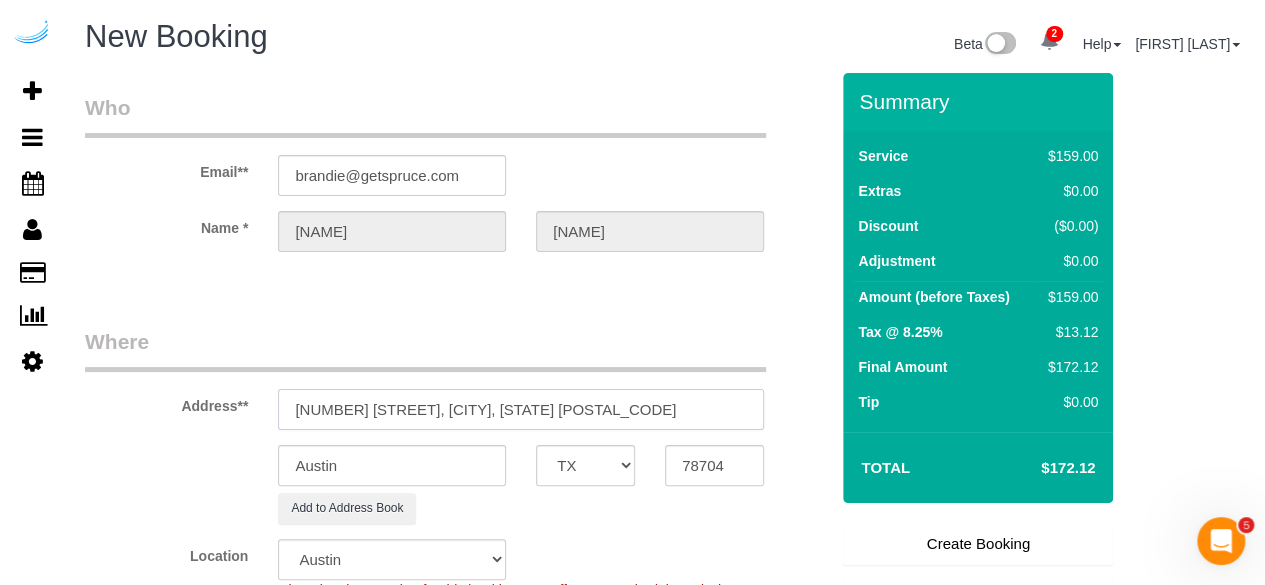 click on "[NUMBER] [STREET], [CITY], [STATE] [POSTAL_CODE]" at bounding box center (521, 409) 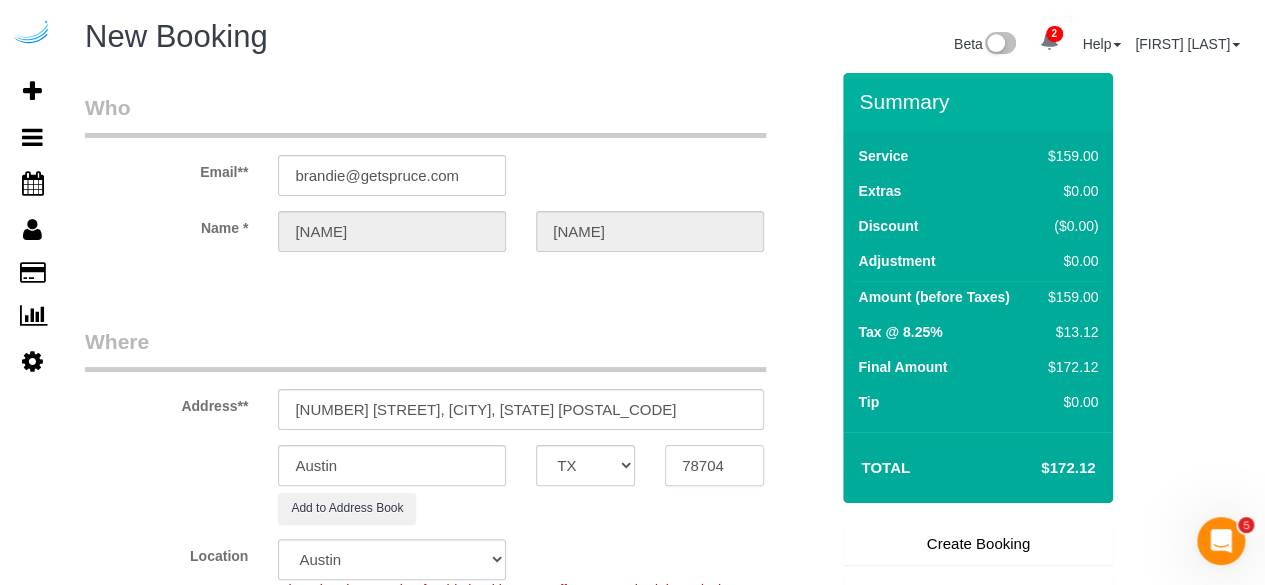 click on "78704" at bounding box center [714, 465] 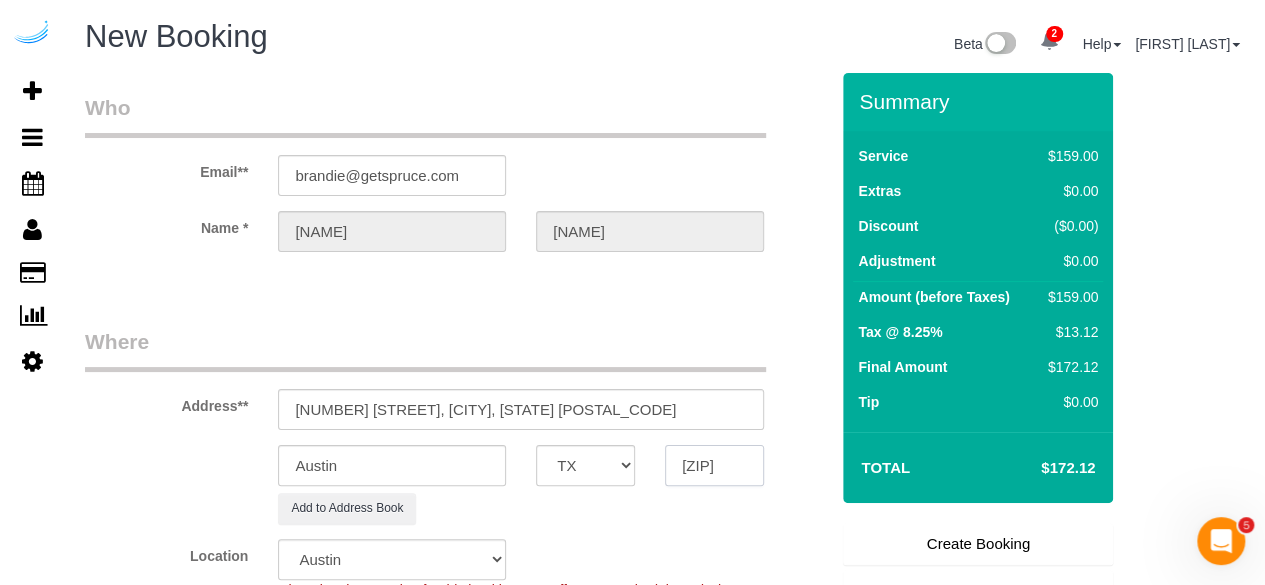 type on "[ZIP]" 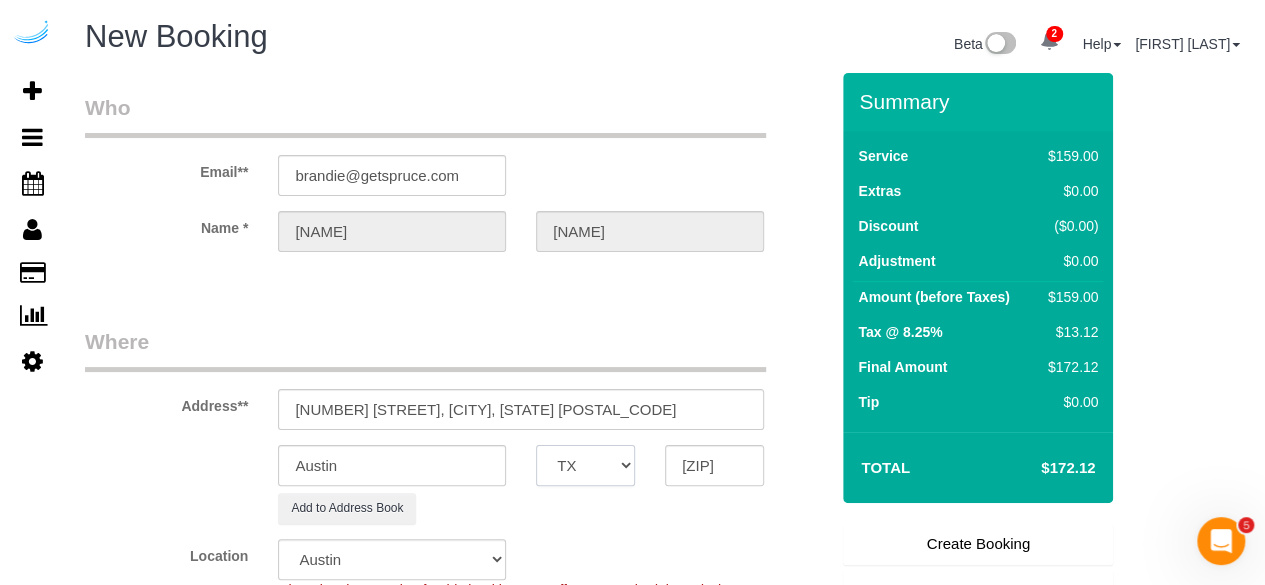click on "AK
AL
AR
AZ
CA
CO
CT
DC
DE
FL
GA
HI
IA
ID
IL
IN
KS
KY
LA
MA
MD
ME
MI
MN
MO
MS
MT
NC
ND
NE
NH
NJ
NM
NV
NY
OH
OK
OR
PA
RI
SC
SD
TN
TX
UT
VA
VT
WA
WI
WV
WY" at bounding box center [585, 465] 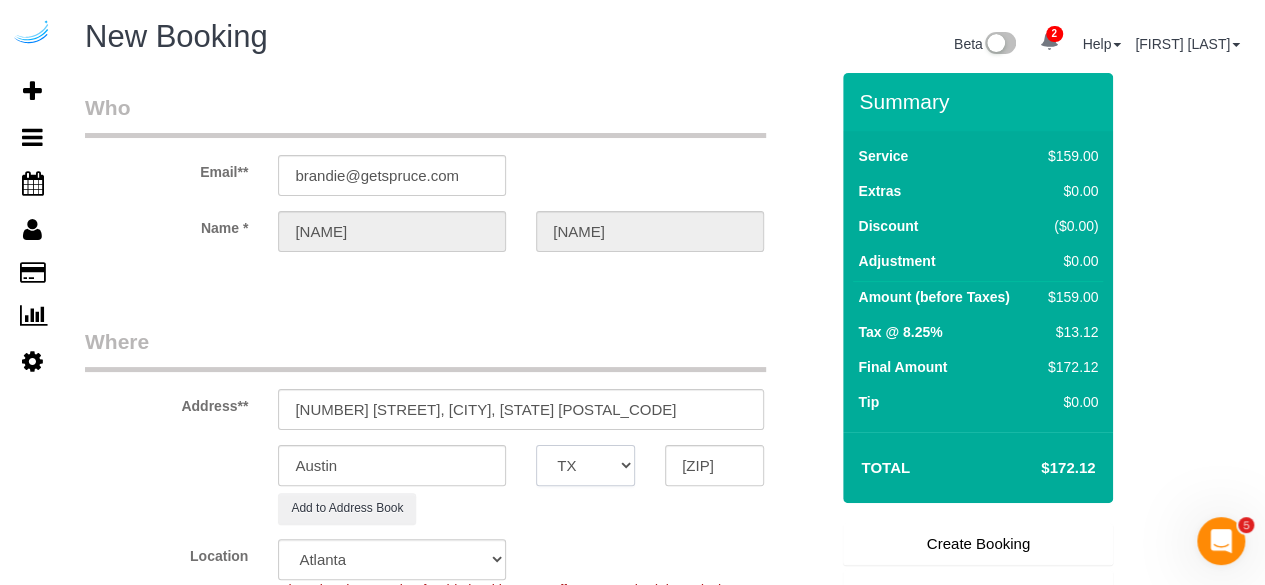select on "GA" 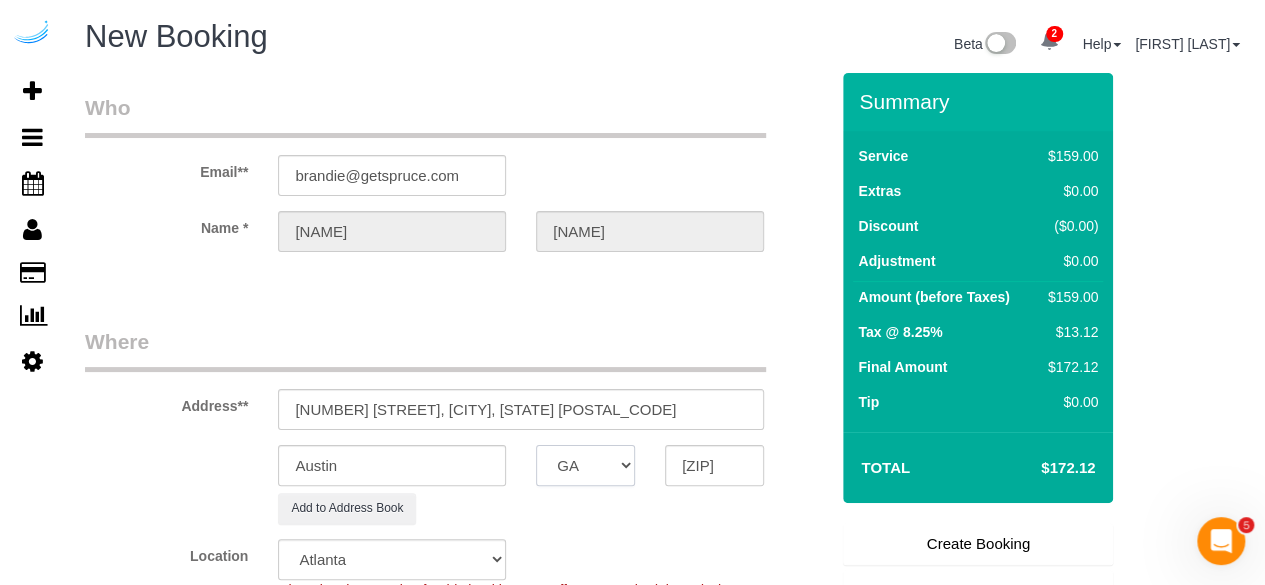 click on "AK
AL
AR
AZ
CA
CO
CT
DC
DE
FL
GA
HI
IA
ID
IL
IN
KS
KY
LA
MA
MD
ME
MI
MN
MO
MS
MT
NC
ND
NE
NH
NJ
NM
NV
NY
OH
OK
OR
PA
RI
SC
SD
TN
TX
UT
VA
VT
WA
WI
WV
WY" at bounding box center [585, 465] 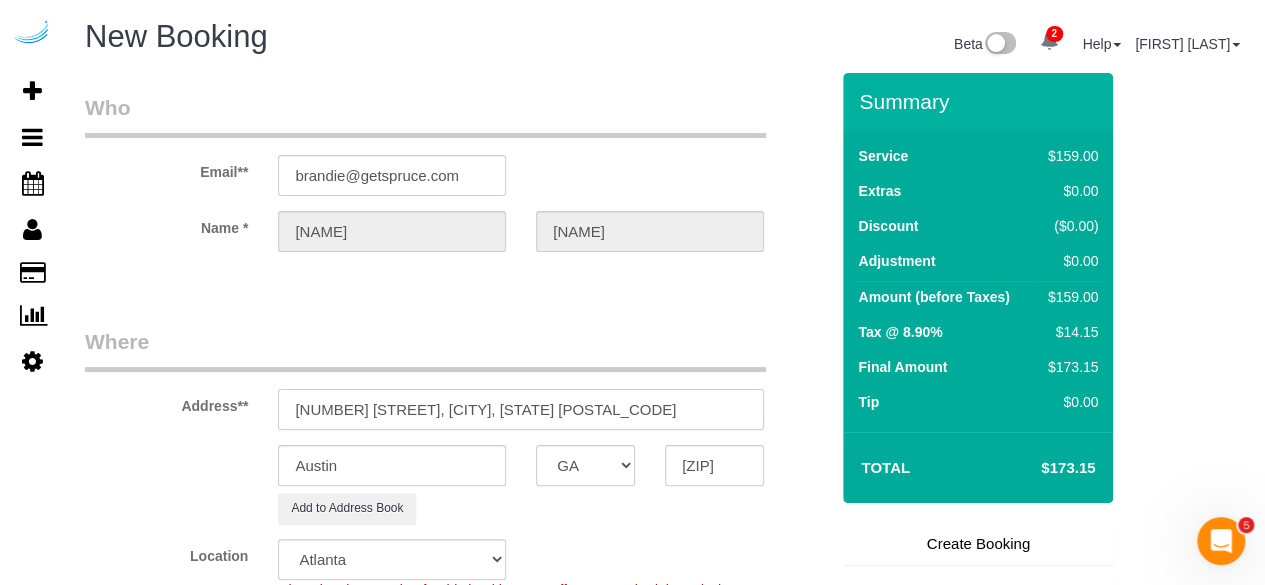 drag, startPoint x: 398, startPoint y: 409, endPoint x: 490, endPoint y: 415, distance: 92.19544 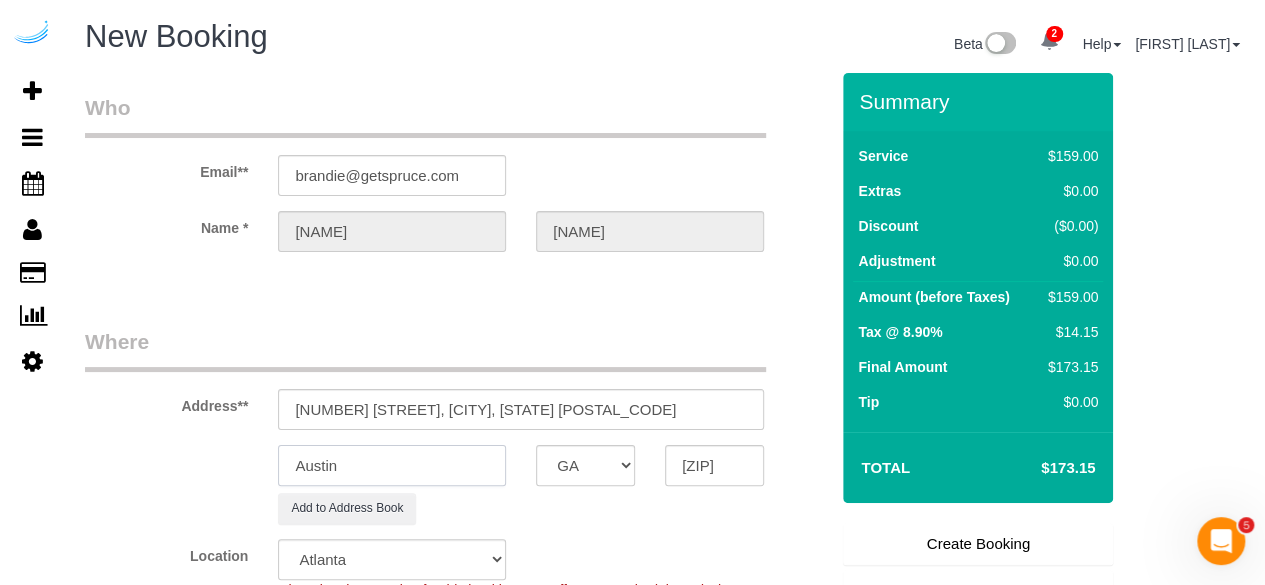 click on "Austin" at bounding box center [392, 465] 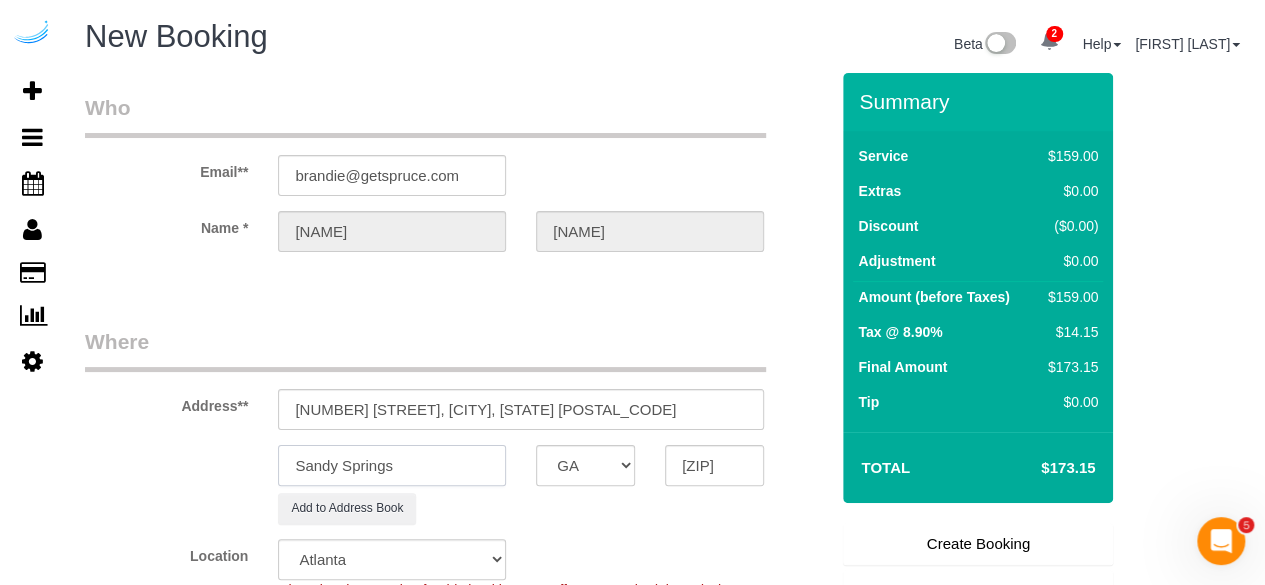 type on "Sandy Springs" 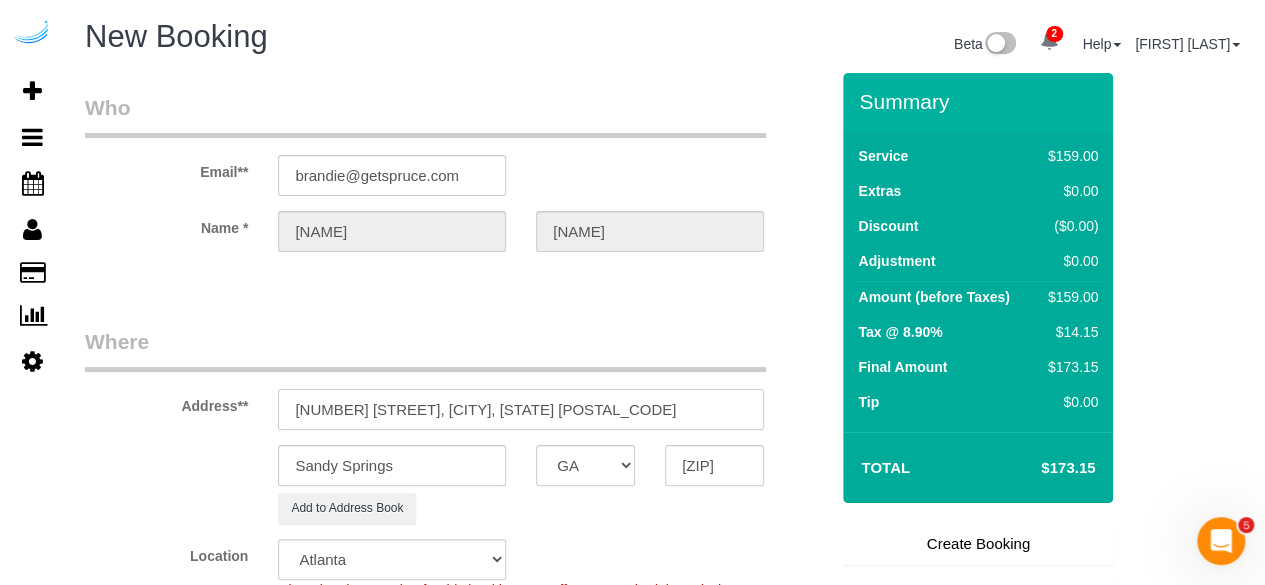 drag, startPoint x: 507, startPoint y: 419, endPoint x: 400, endPoint y: 415, distance: 107.07474 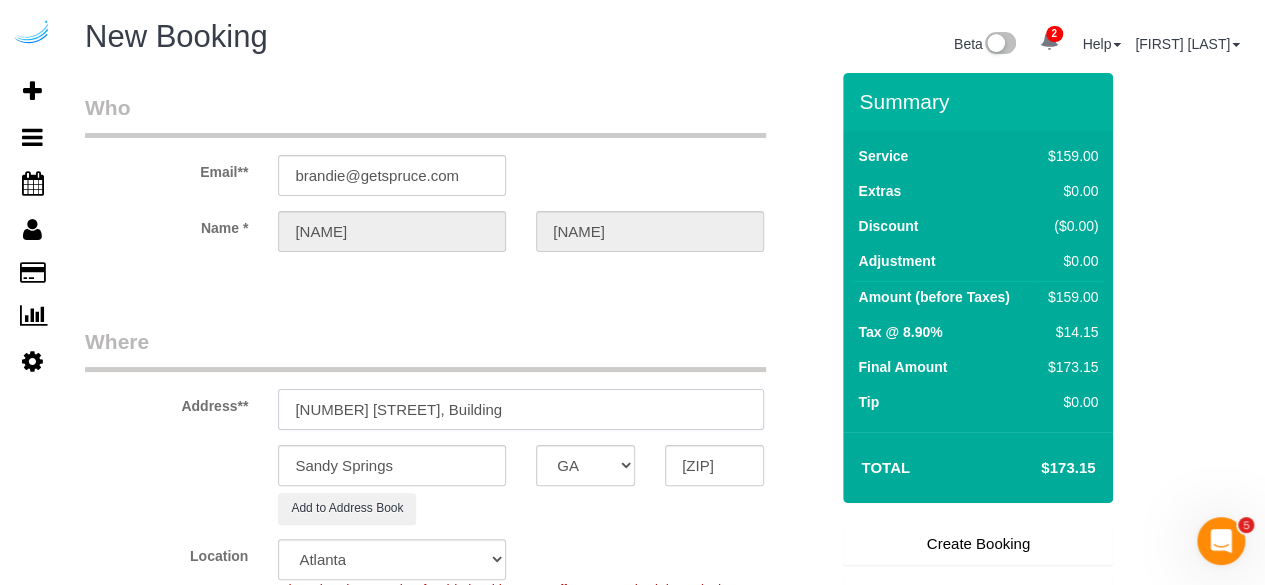 paste on "3100" 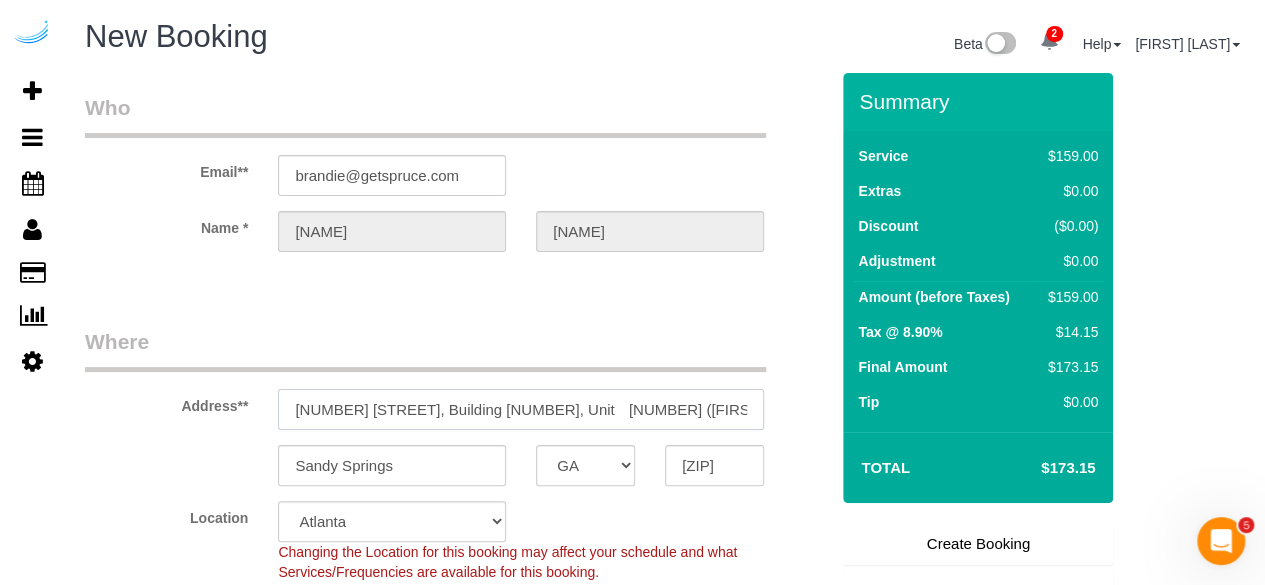 click on "[NUMBER] [STREET], Building [NUMBER], Unit 	[NUMBER] ([FIRST] [LAST],Arium Morgan Falls,1373050)" at bounding box center [521, 409] 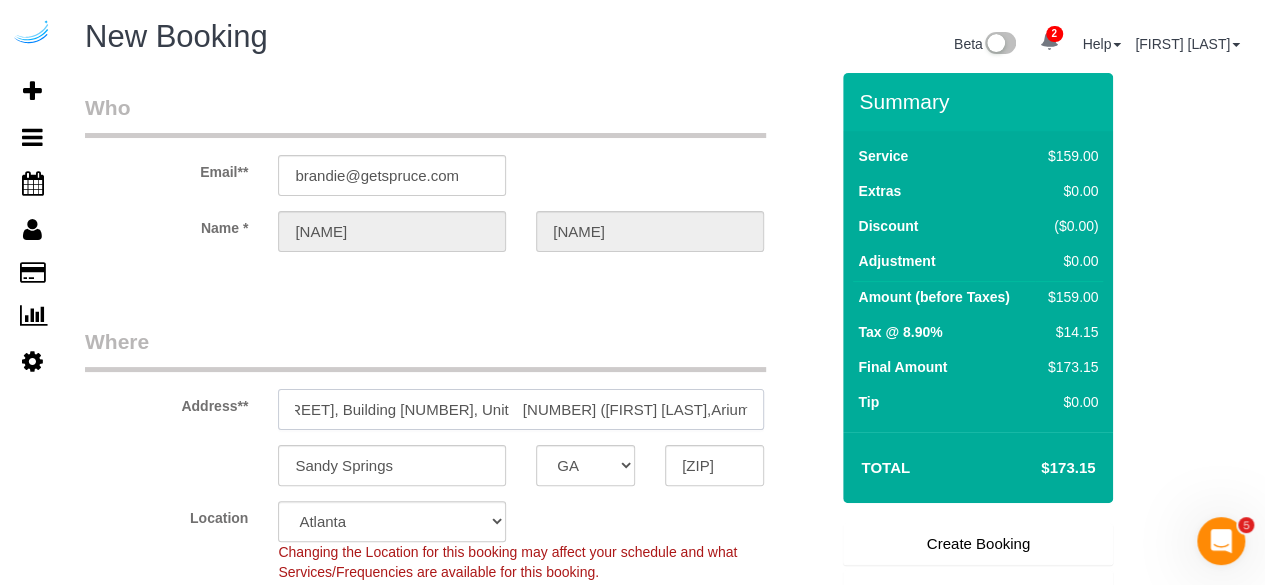 scroll, scrollTop: 0, scrollLeft: 126, axis: horizontal 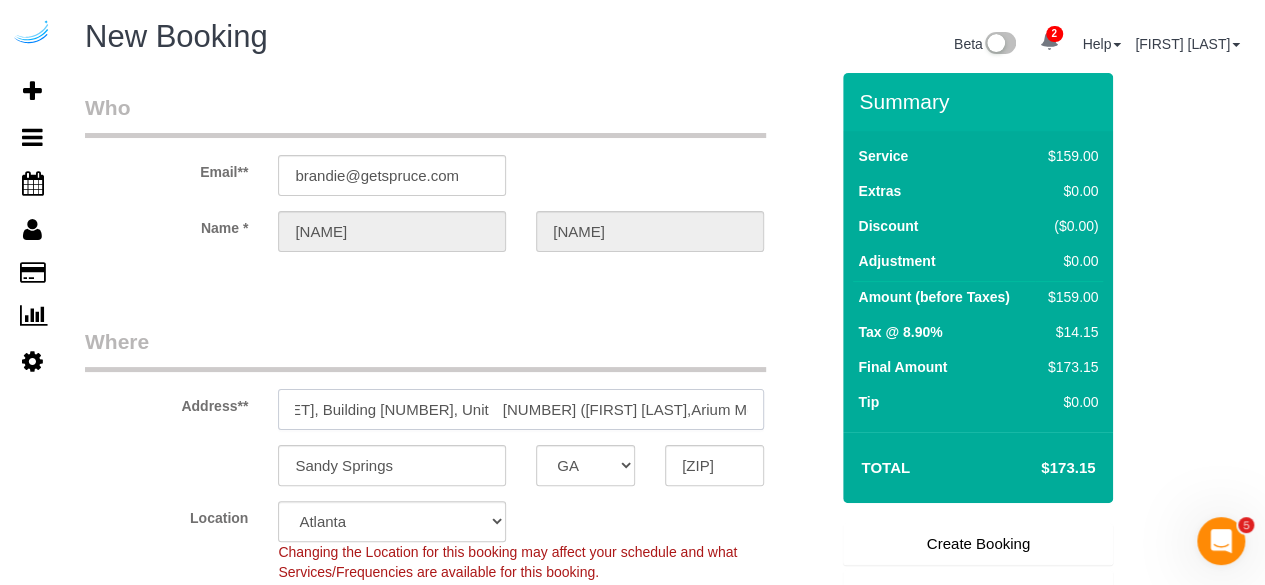 click on "[NUMBER] [STREET], Building [NUMBER], Unit 	[NUMBER] ([FIRST] [LAST],Arium Morgan Falls,1373050)" at bounding box center (521, 409) 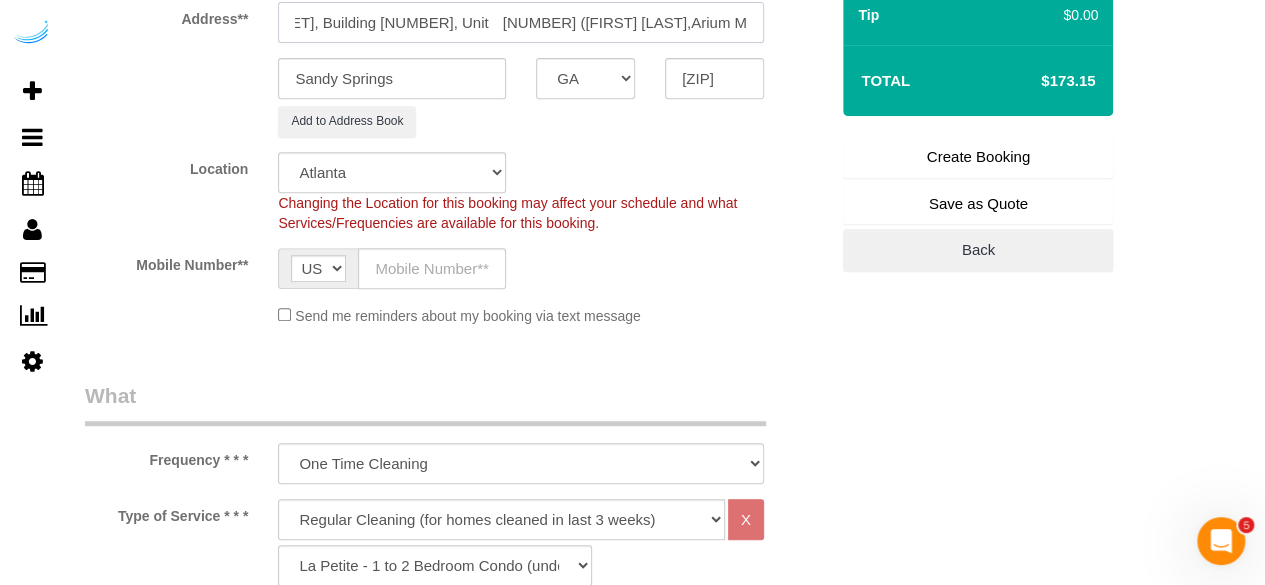 scroll, scrollTop: 400, scrollLeft: 0, axis: vertical 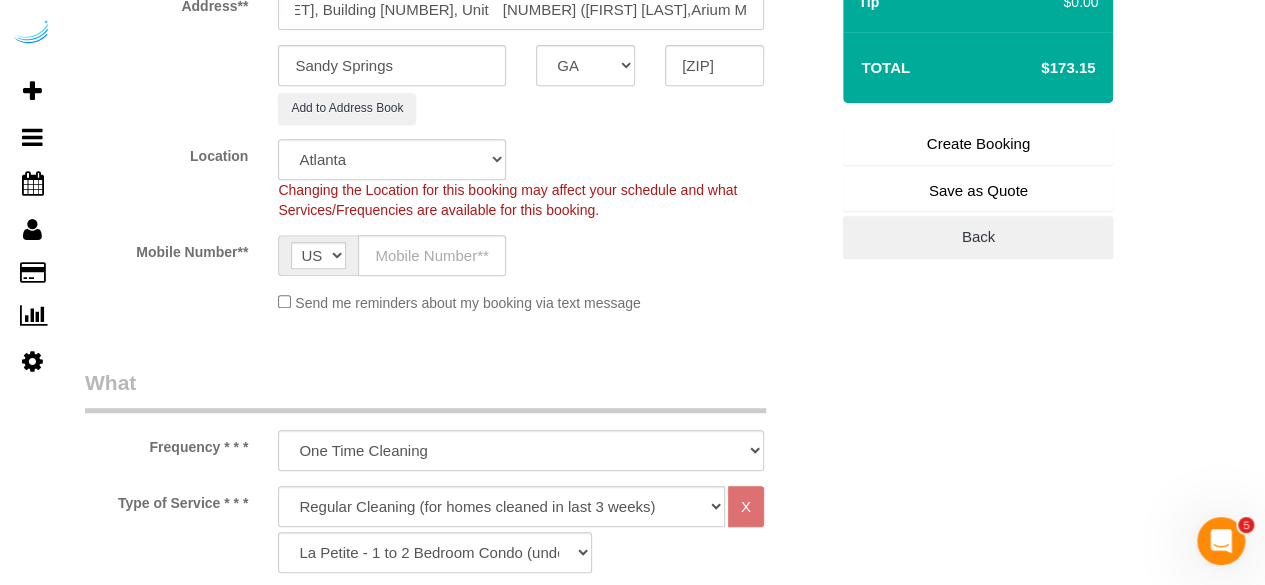 type on "[NUMBER] [STREET], Building [NUMBER], Unit 	[NUMBER] ([FIRST] [LAST],Arium Morgan Falls,[NUMBER])" 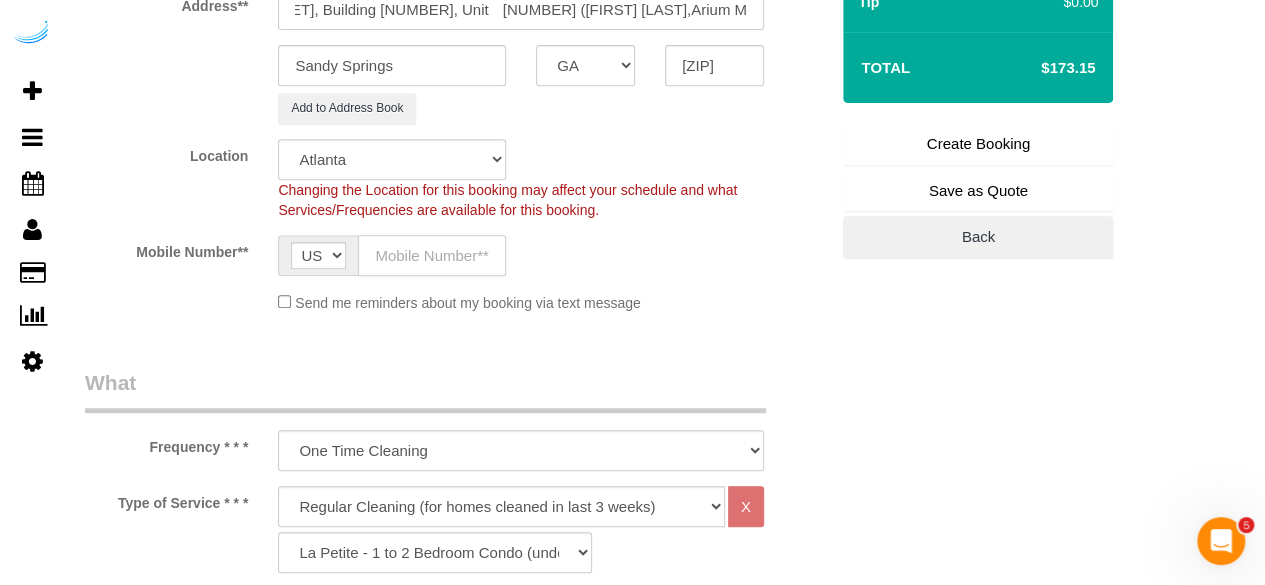 click 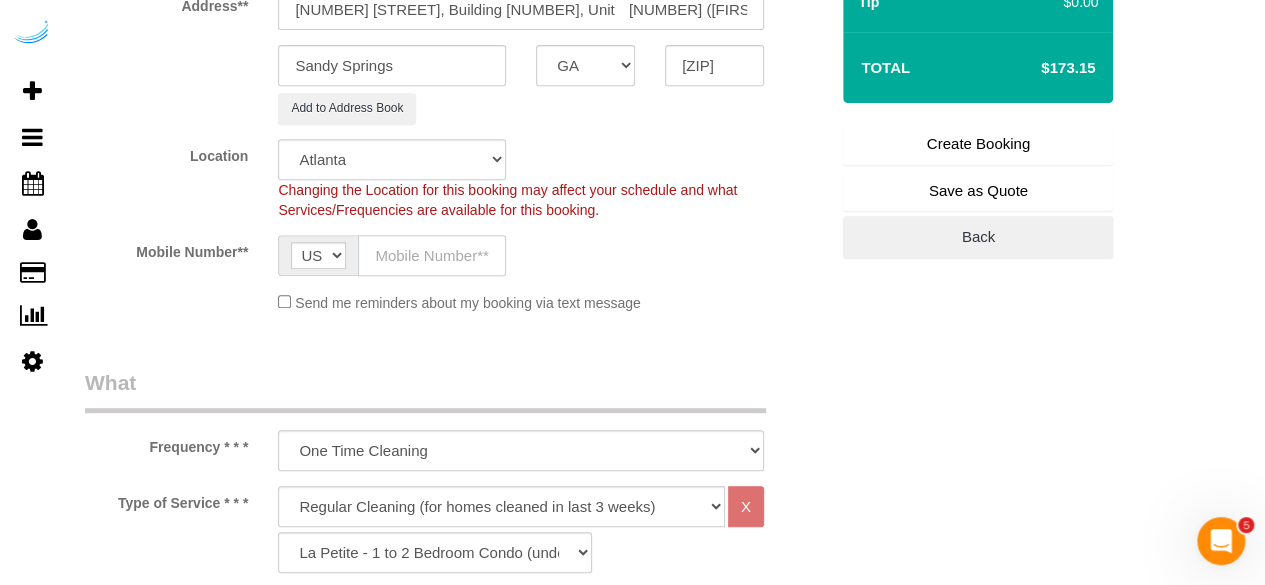 type on "([PHONE])" 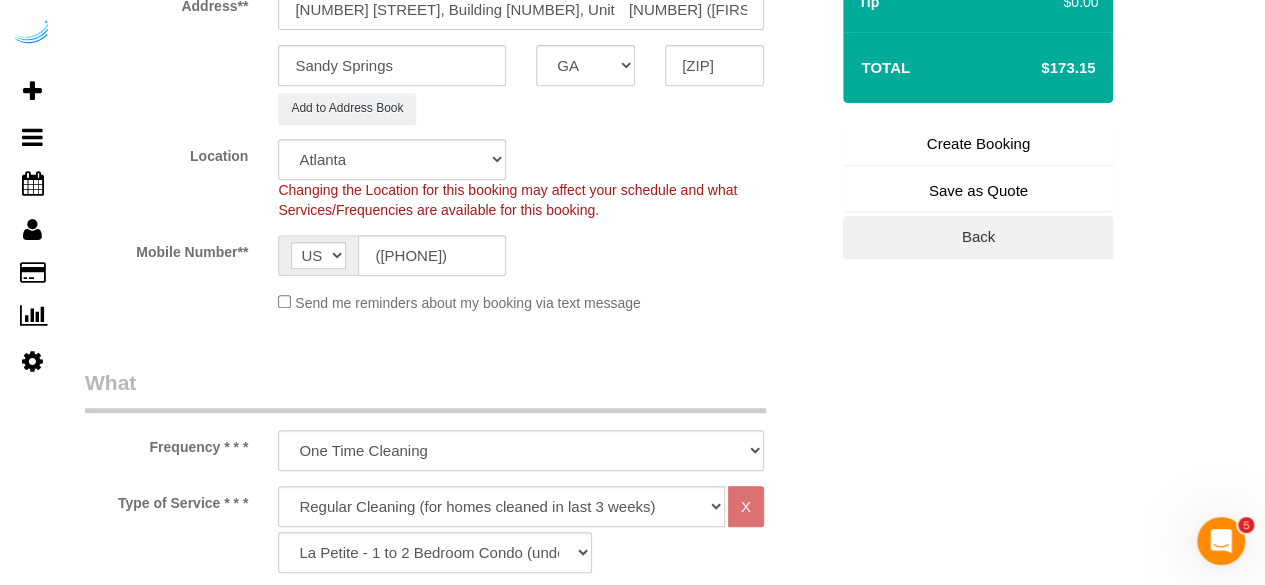 type on "Brandie Louck" 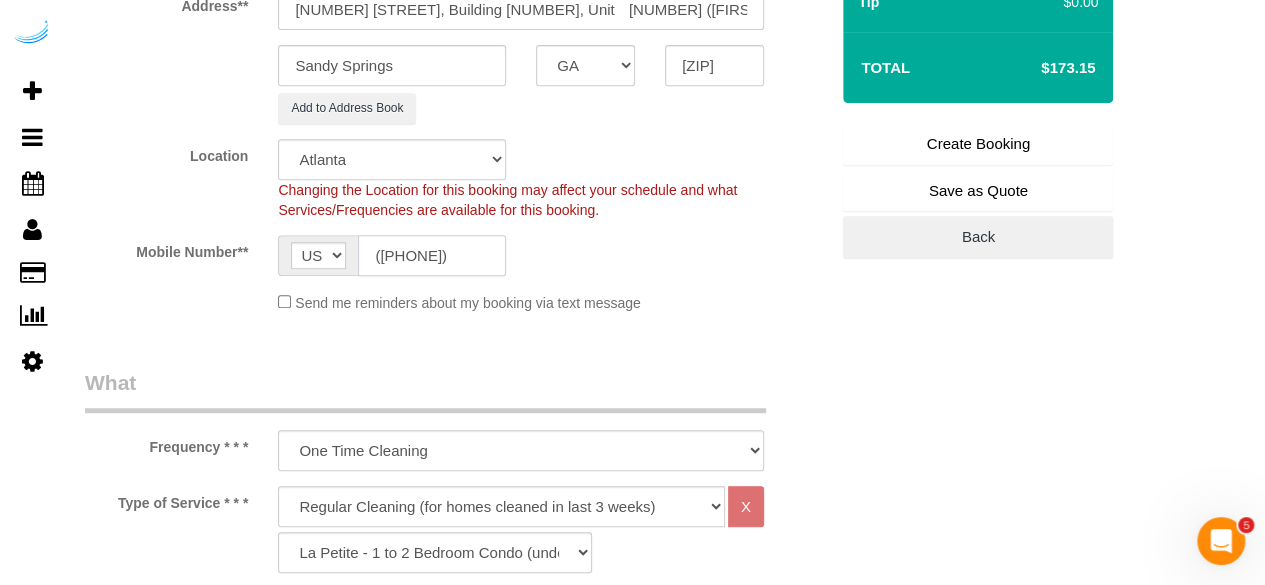 type on "([PHONE])" 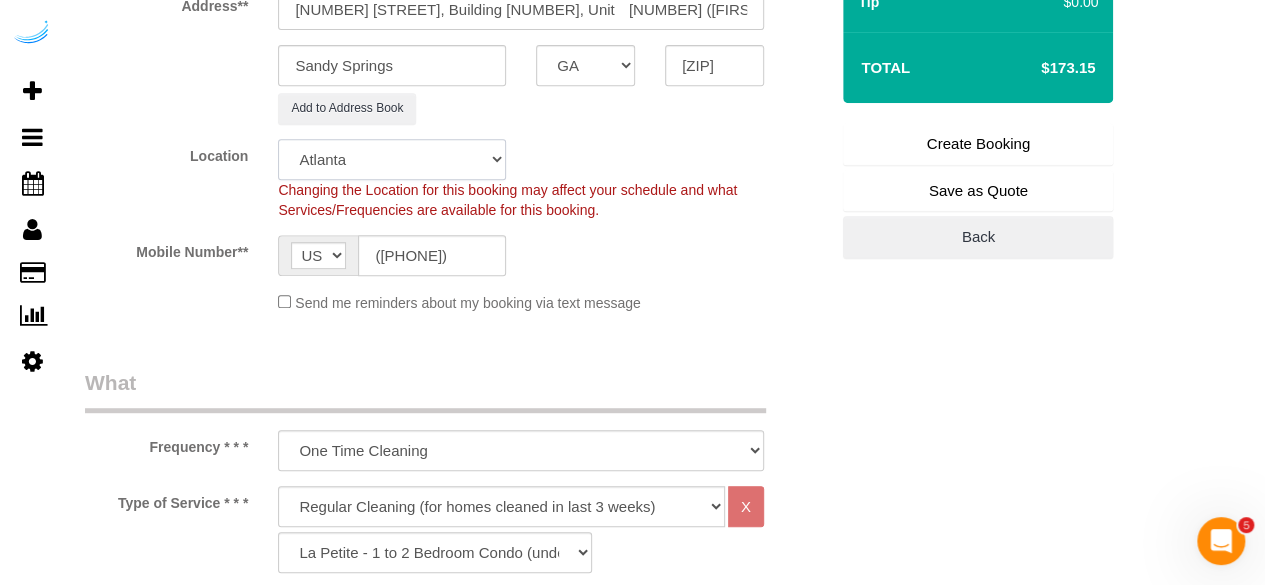 click on "Pro Housekeepers Atlanta Austin Boston Chicago Cincinnati Clearwater Denver Ft Lauderdale Houston Jacksonville Kansas Las Vegas Los Angeles Area Miami Area Naples NYC Area Orlando Palm Beach Phoenix Portland Area San Francisco Area Sarasota Seattle Area St Petersburg Tampa Washington DC" 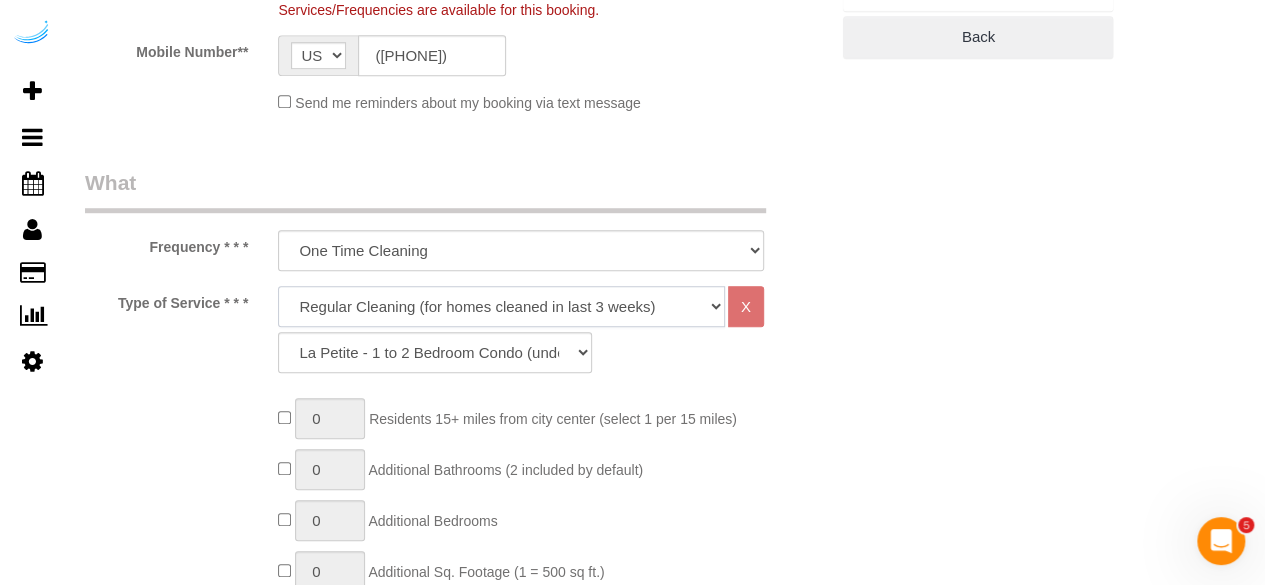 drag, startPoint x: 668, startPoint y: 306, endPoint x: 667, endPoint y: 322, distance: 16.03122 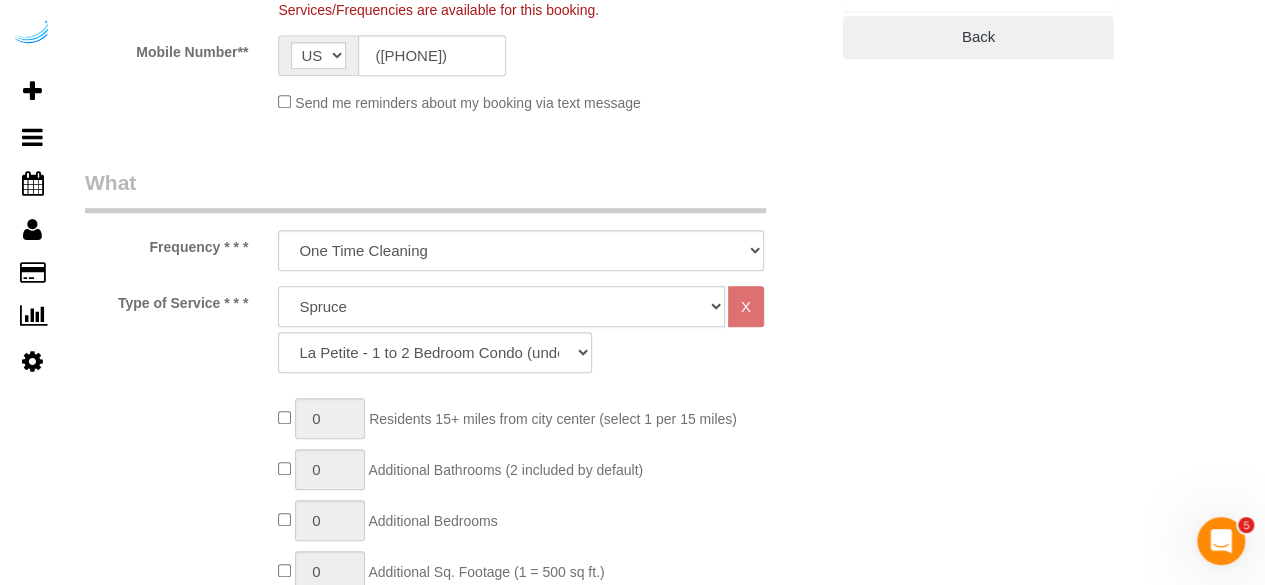 click on "Deep Cleaning (for homes that have not been cleaned in 3+ weeks) Spruce Regular Cleaning (for homes cleaned in last 3 weeks) Moving Cleanup (to clean home for new tenants) Post Construction Cleaning Vacation Rental Cleaning Hourly" 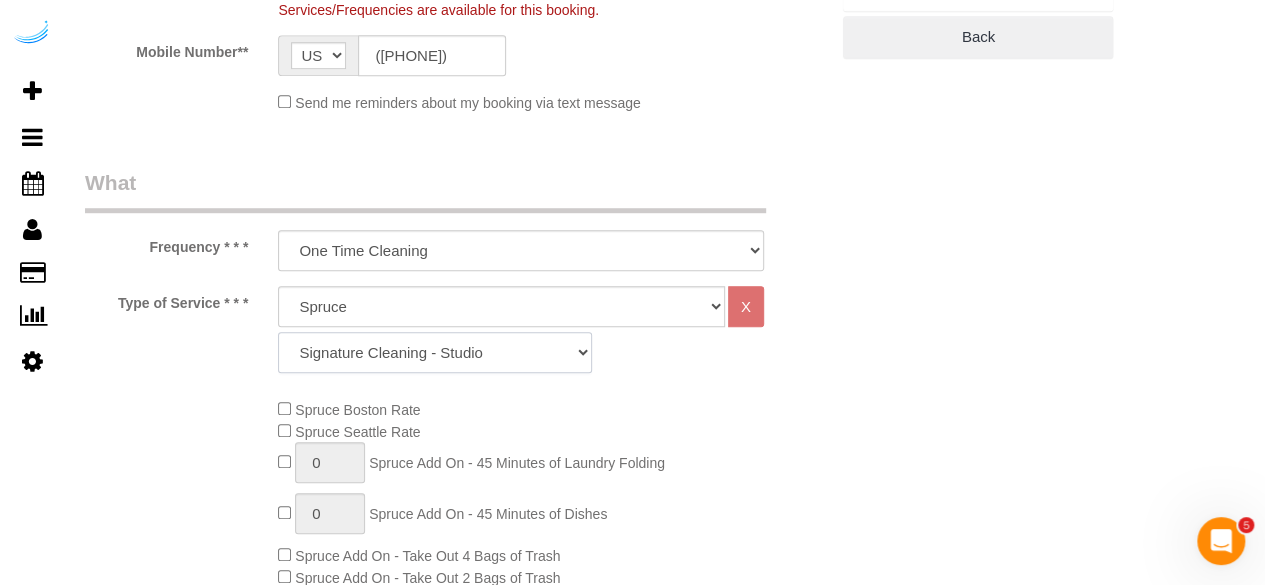 click on "Signature Cleaning - Studio Signature Cleaning - 1 Bed 1 Bath Signature Cleaning - 1 Bed 1.5 Bath Signature Cleaning - 1 Bed 1 Bath + Study Signature Cleaning - 1 Bed 2 Bath Signature Cleaning - 2 Bed 1 Bath Signature Cleaning - 2 Bed 2 Bath Signature Cleaning - 2 Bed 2.5 Bath Signature Cleaning - 2 Bed 2 Bath + Study Signature Cleaning - 3 Bed 2 Bath Signature Cleaning - 3 Bed 3 Bath Signature Cleaning - 4 Bed 2 Bath Signature Cleaning - 4 Bed 4 Bath Signature Cleaning - 5 Bed 4 Bath Signature Cleaning - 5 Bed 5 Bath Signature Cleaning - 6 Bed 6 Bath Premium Cleaning - Studio Premium Cleaning - 1 Bed 1 Bath Premium Cleaning - 1 Bed 1.5 Bath Premium Cleaning - 1 Bed 1 Bath + Study Premium Cleaning - 1 Bed 2 Bath Premium Cleaning - 2 Bed 1 Bath Premium Cleaning - 2 Bed 2 Bath Premium Cleaning - 2 Bed 2.5 Bath Premium Cleaning - 2 Bed 2 Bath + Study Premium Cleaning - 3 Bed 2 Bath Premium Cleaning - 3 Bed 3 Bath Premium Cleaning - 4 Bed 2 Bath Premium Cleaning - 4 Bed 4 Bath Premium Cleaning - 5 Bed 4 Bath" 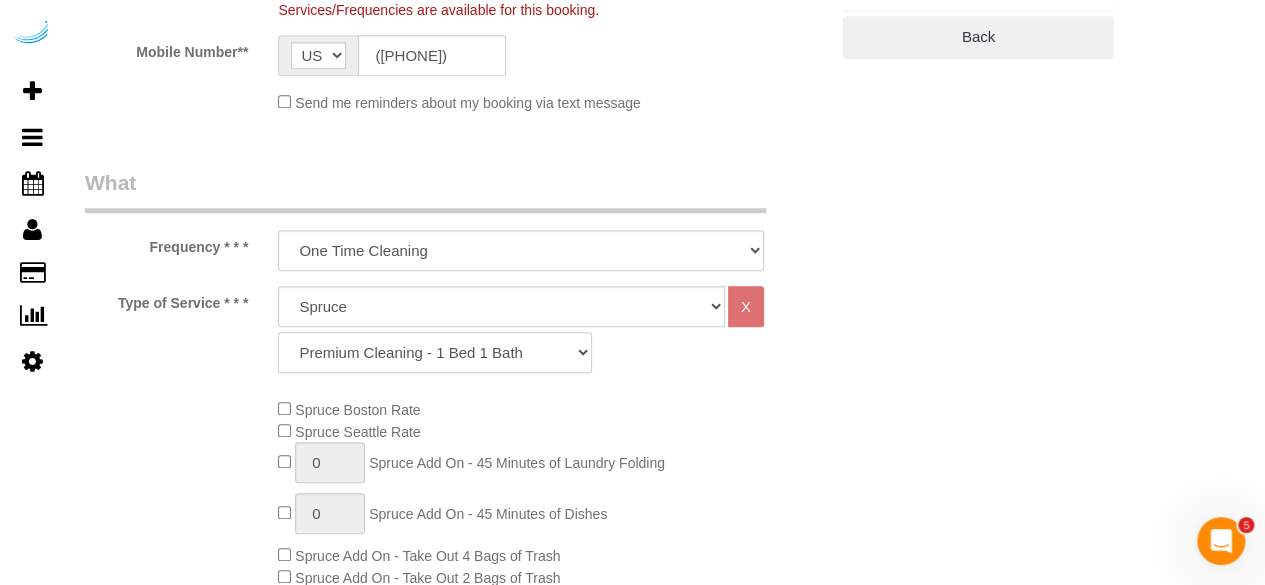 click on "Signature Cleaning - Studio Signature Cleaning - 1 Bed 1 Bath Signature Cleaning - 1 Bed 1.5 Bath Signature Cleaning - 1 Bed 1 Bath + Study Signature Cleaning - 1 Bed 2 Bath Signature Cleaning - 2 Bed 1 Bath Signature Cleaning - 2 Bed 2 Bath Signature Cleaning - 2 Bed 2.5 Bath Signature Cleaning - 2 Bed 2 Bath + Study Signature Cleaning - 3 Bed 2 Bath Signature Cleaning - 3 Bed 3 Bath Signature Cleaning - 4 Bed 2 Bath Signature Cleaning - 4 Bed 4 Bath Signature Cleaning - 5 Bed 4 Bath Signature Cleaning - 5 Bed 5 Bath Signature Cleaning - 6 Bed 6 Bath Premium Cleaning - Studio Premium Cleaning - 1 Bed 1 Bath Premium Cleaning - 1 Bed 1.5 Bath Premium Cleaning - 1 Bed 1 Bath + Study Premium Cleaning - 1 Bed 2 Bath Premium Cleaning - 2 Bed 1 Bath Premium Cleaning - 2 Bed 2 Bath Premium Cleaning - 2 Bed 2.5 Bath Premium Cleaning - 2 Bed 2 Bath + Study Premium Cleaning - 3 Bed 2 Bath Premium Cleaning - 3 Bed 3 Bath Premium Cleaning - 4 Bed 2 Bath Premium Cleaning - 4 Bed 4 Bath Premium Cleaning - 5 Bed 4 Bath" 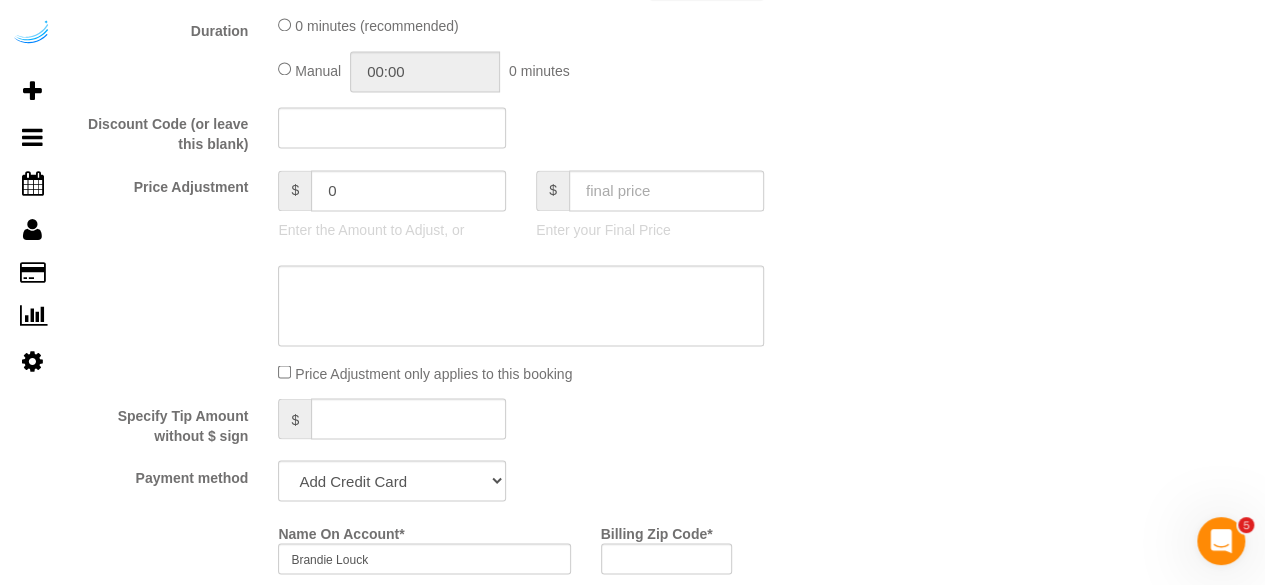 scroll, scrollTop: 1700, scrollLeft: 0, axis: vertical 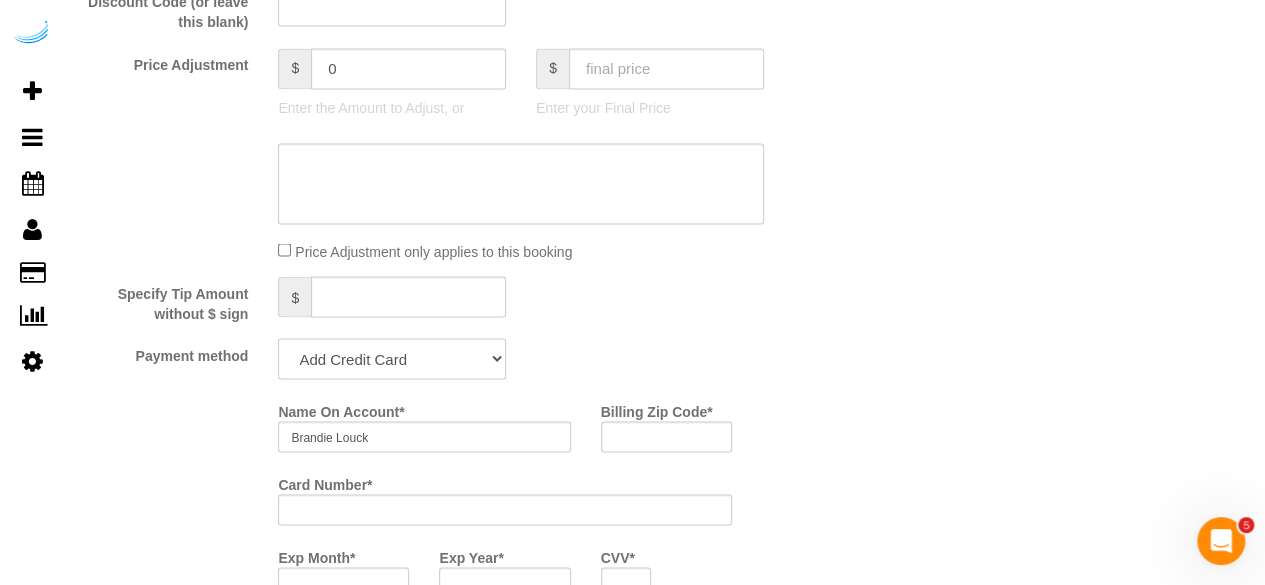 click on "Add Credit Card Cash Check Paypal" 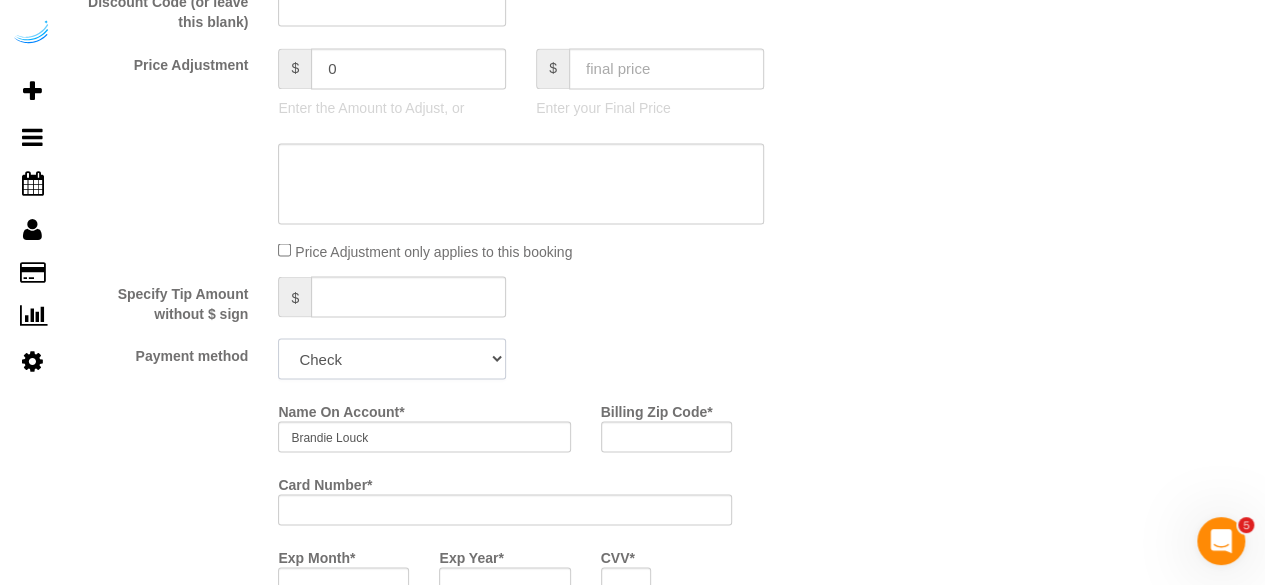 click on "Add Credit Card Cash Check Paypal" 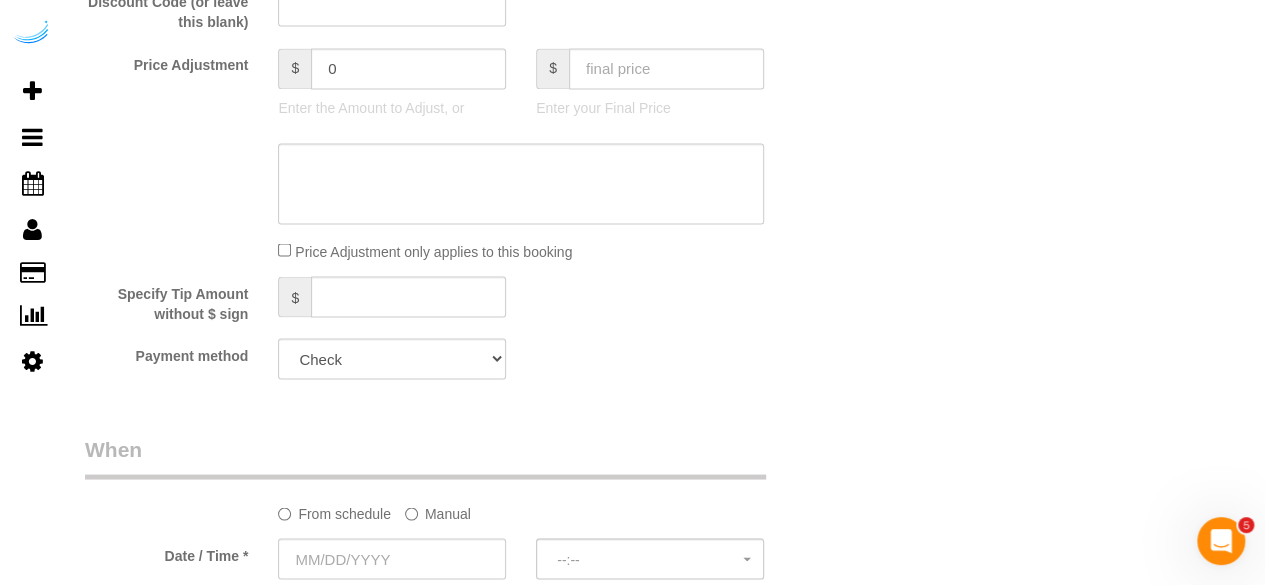 click on "Manual" 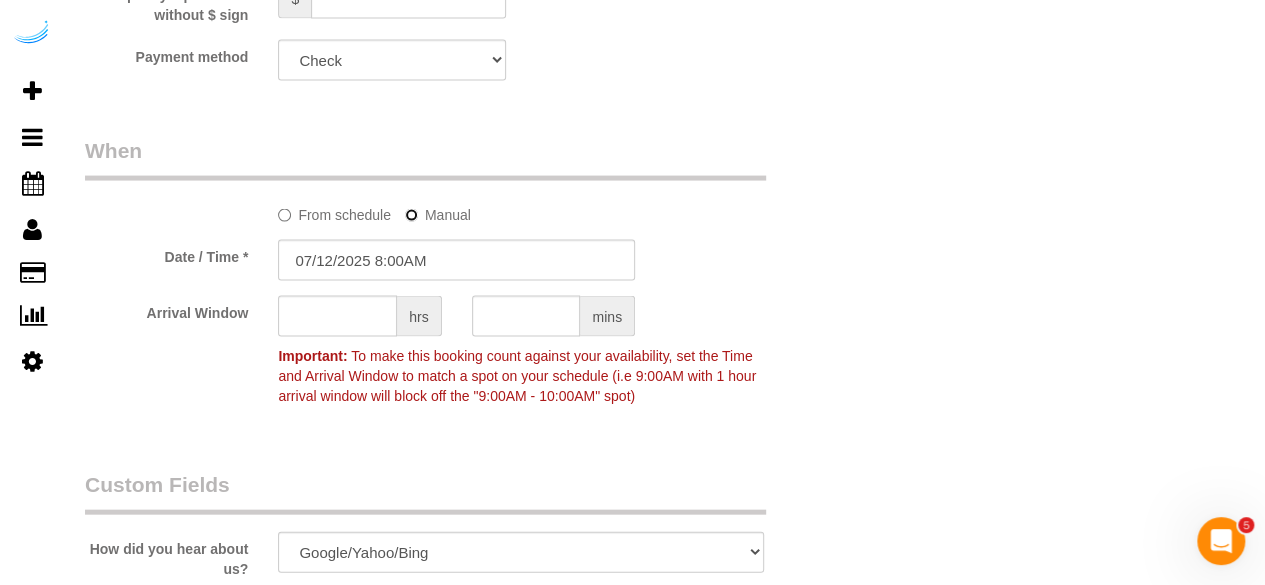 scroll, scrollTop: 2000, scrollLeft: 0, axis: vertical 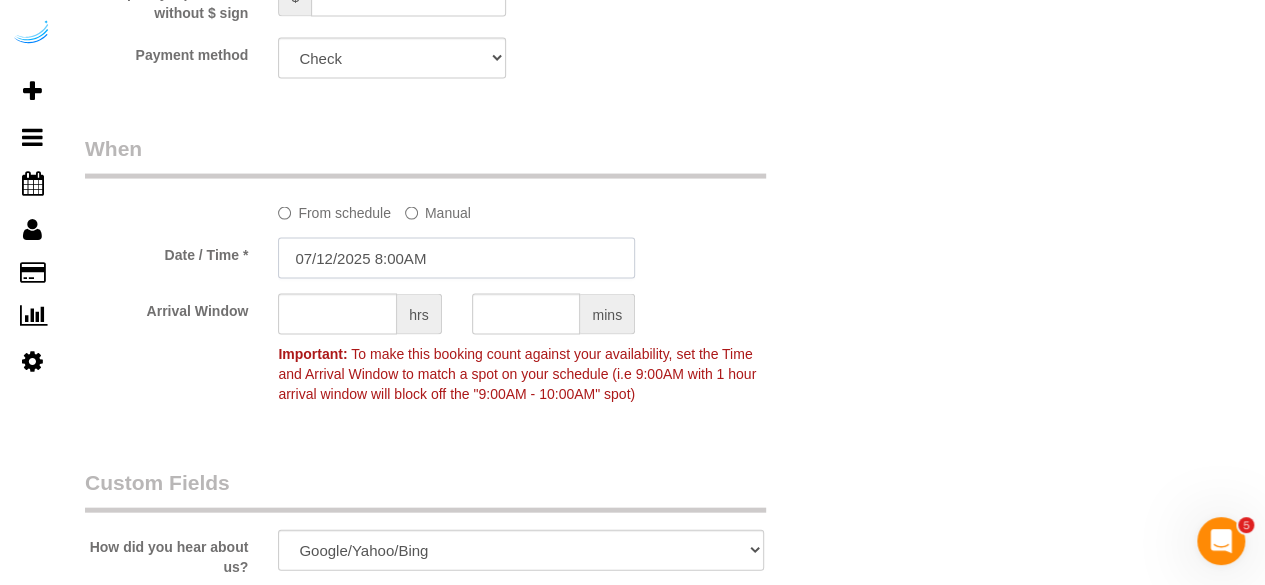 click on "07/12/2025 8:00AM" at bounding box center (456, 258) 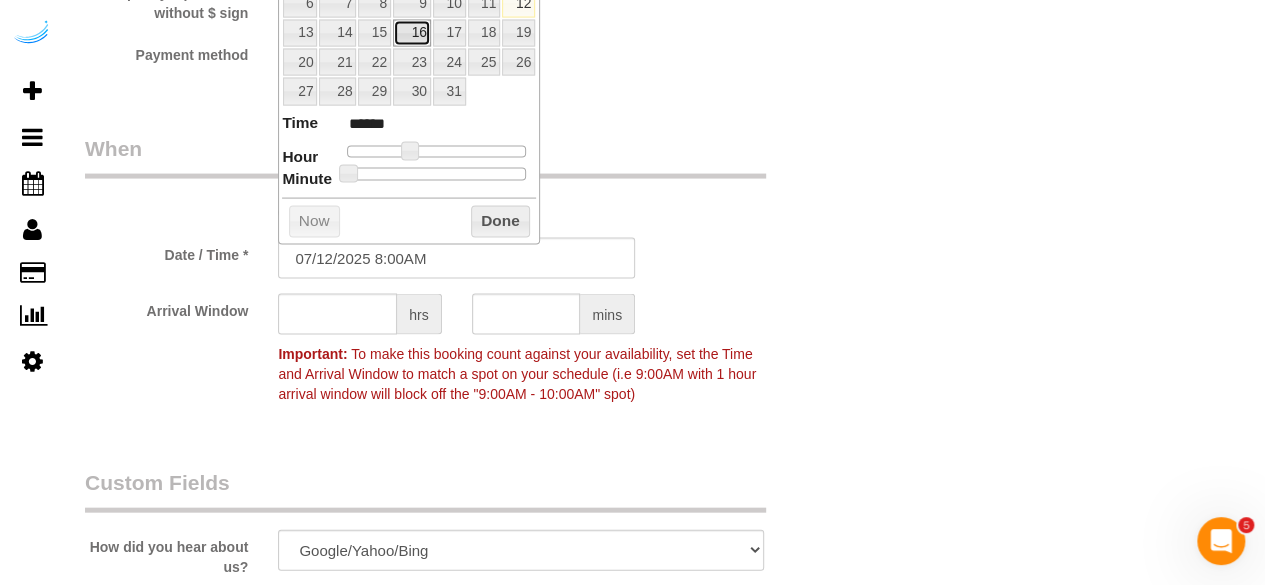 click on "16" at bounding box center (412, 33) 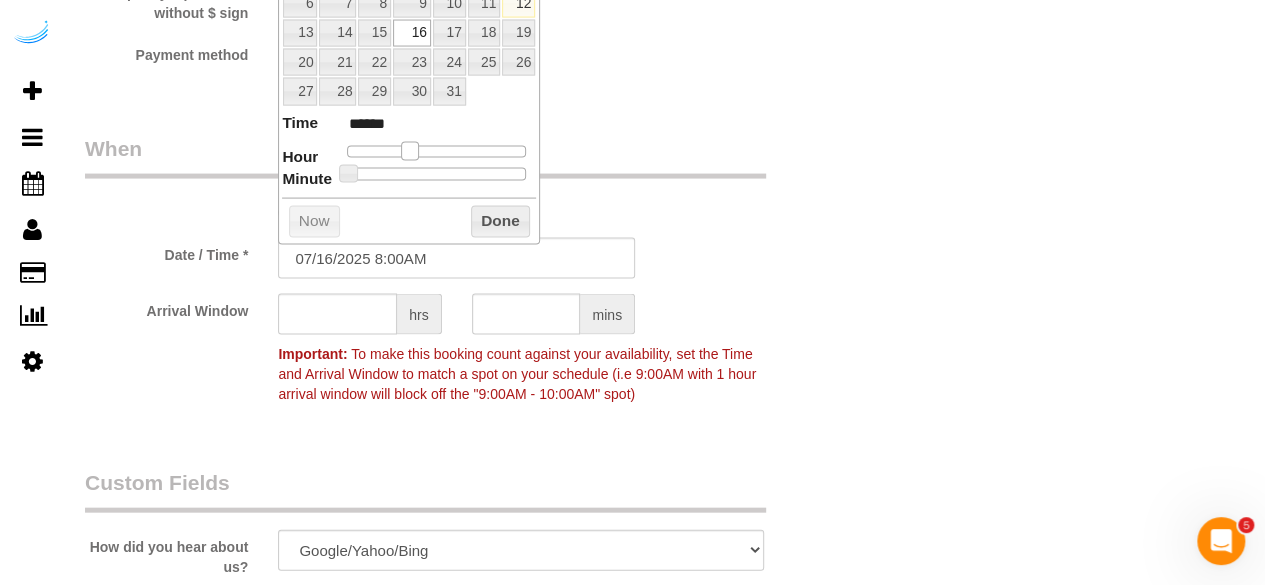 type on "07/16/2025 9:00AM" 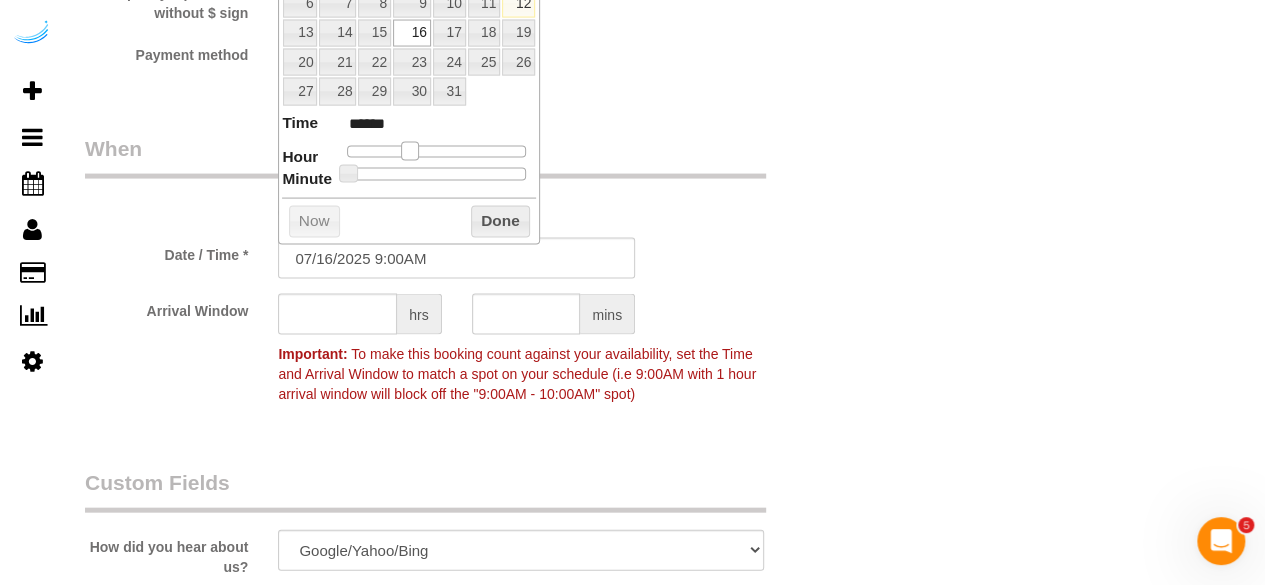type on "07/16/2025 10:00AM" 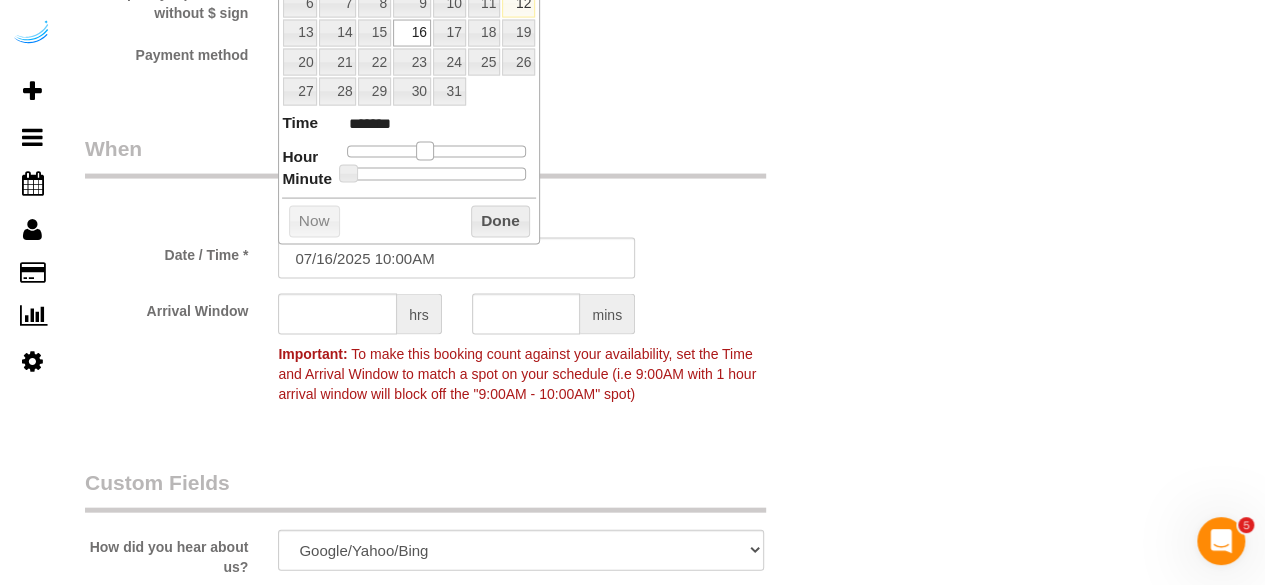 type on "07/16/2025 11:00AM" 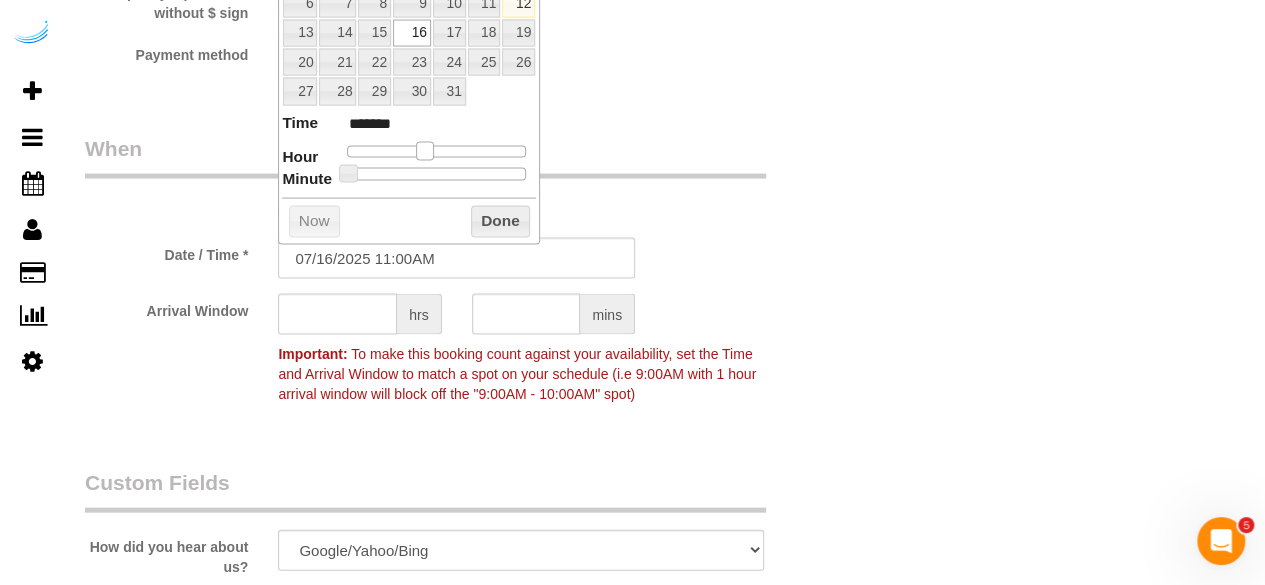 type on "07/16/2025 12:00PM" 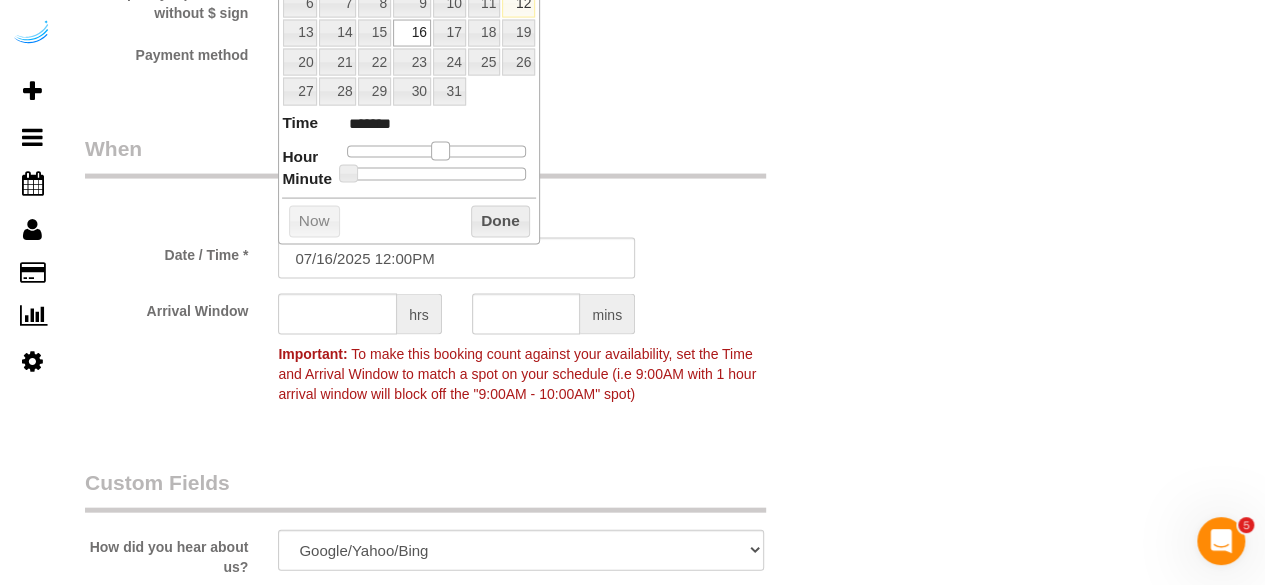 type on "07/16/2025 1:00PM" 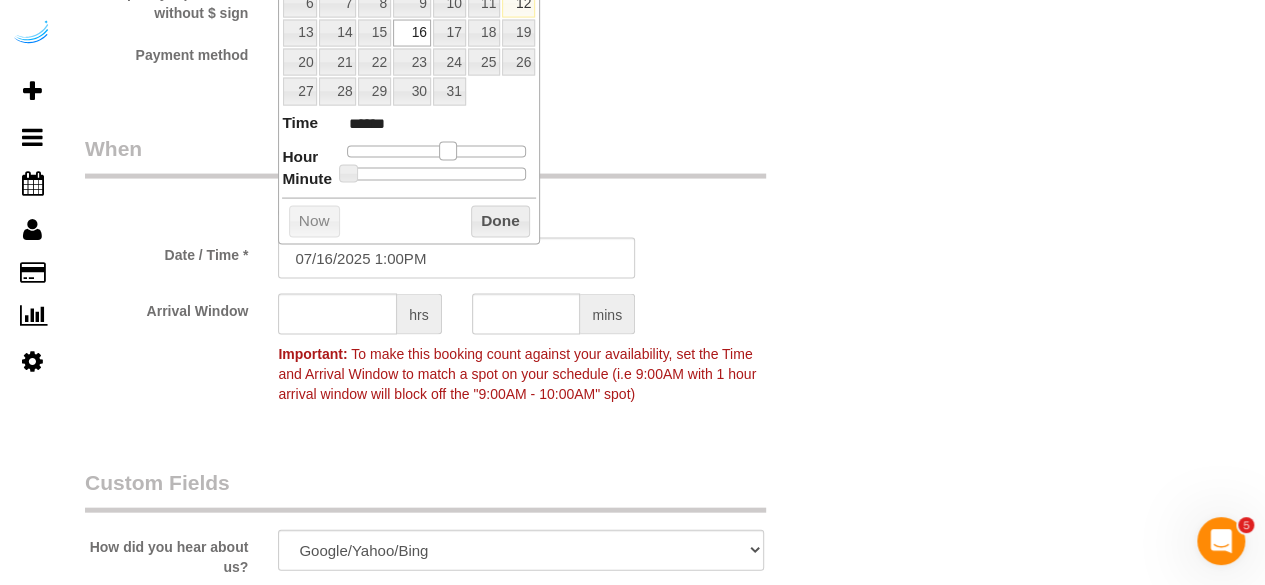 drag, startPoint x: 407, startPoint y: 144, endPoint x: 441, endPoint y: 143, distance: 34.0147 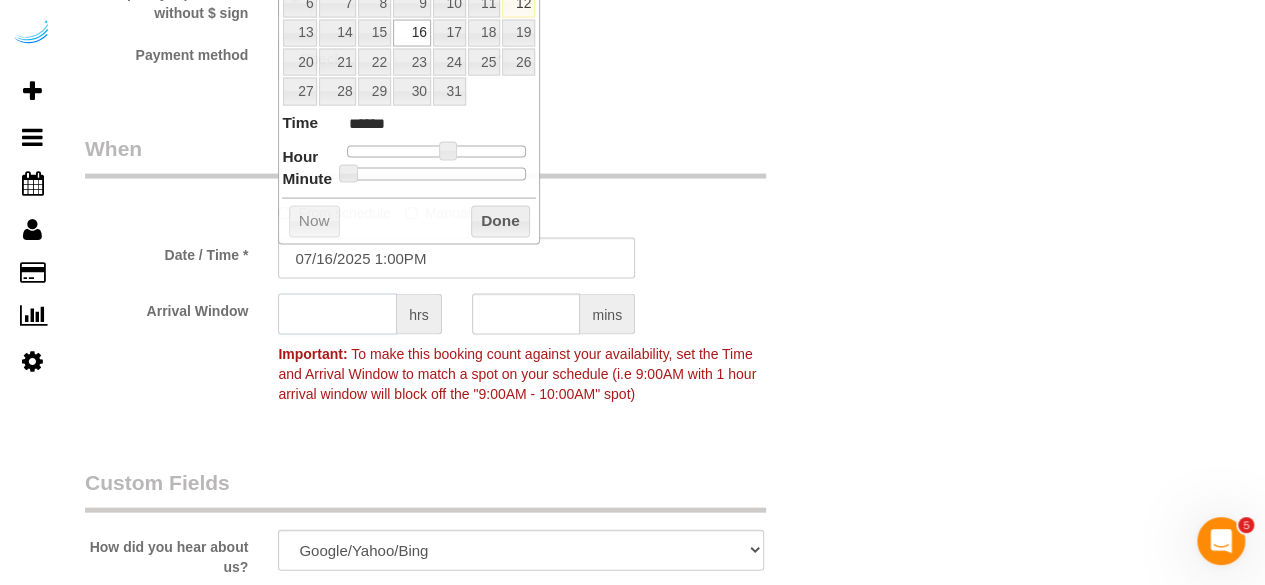 click 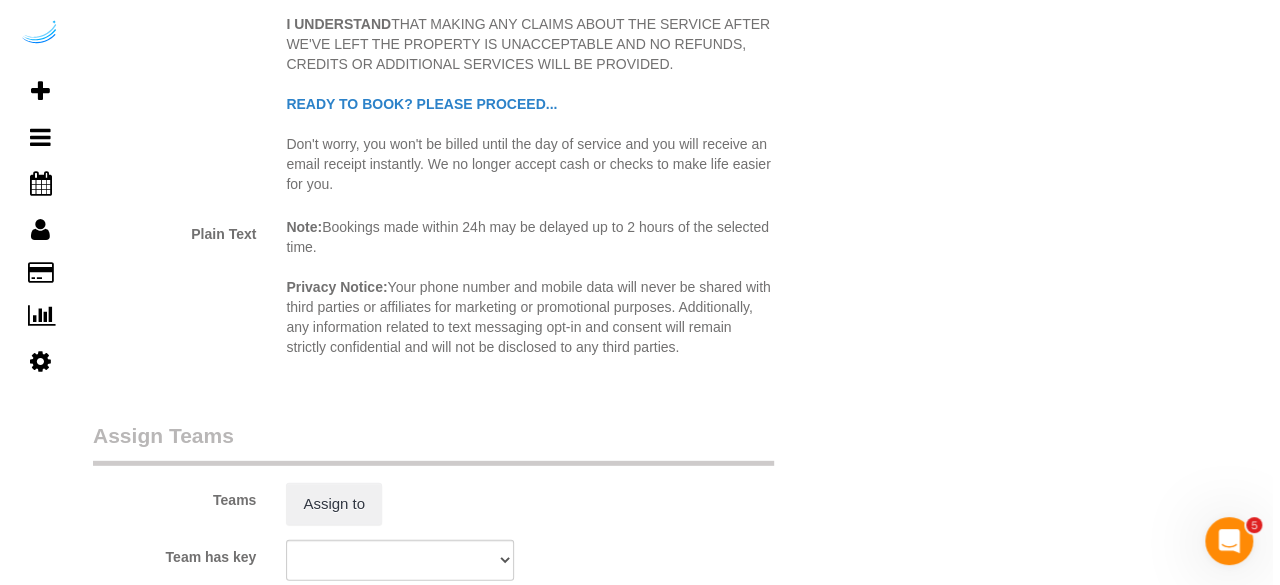scroll, scrollTop: 2800, scrollLeft: 0, axis: vertical 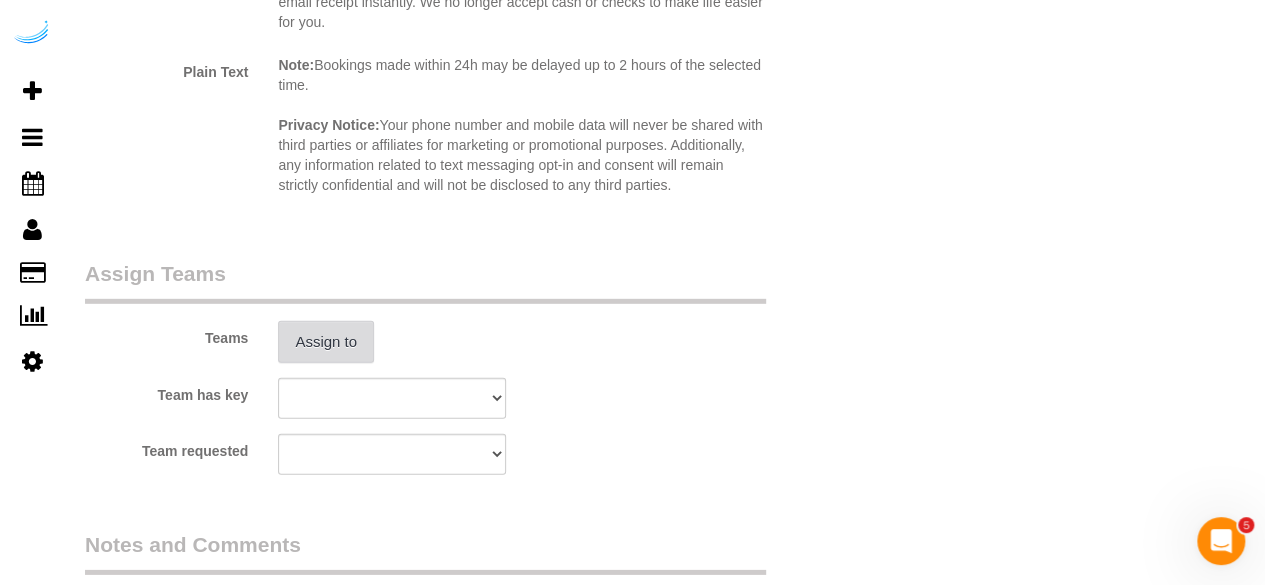 type on "4" 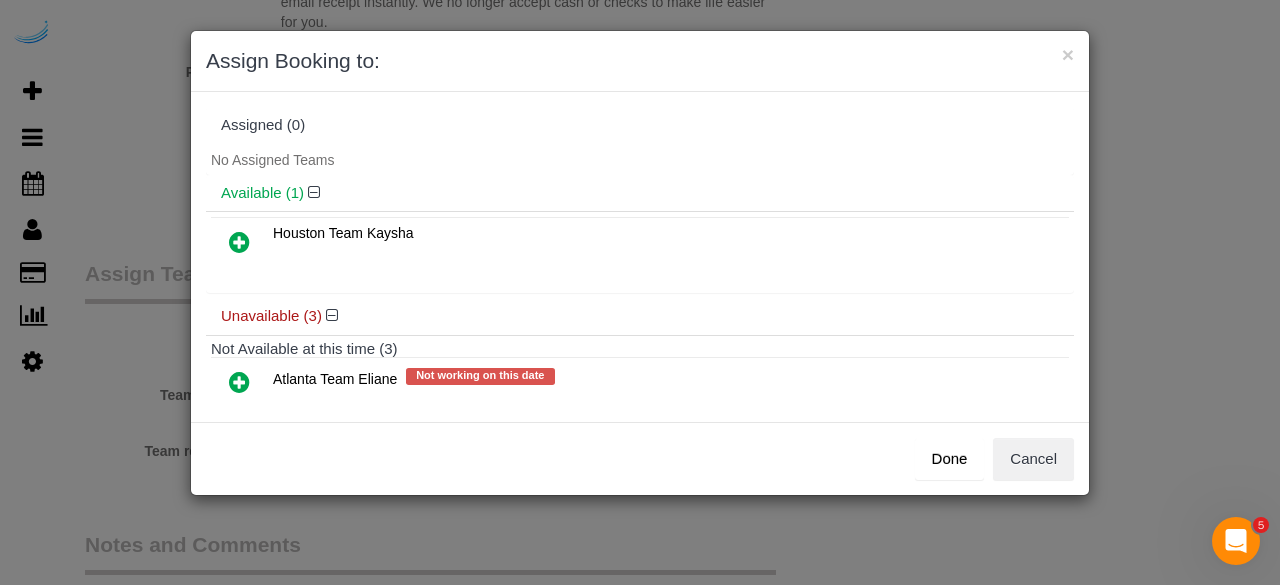 click at bounding box center [239, 382] 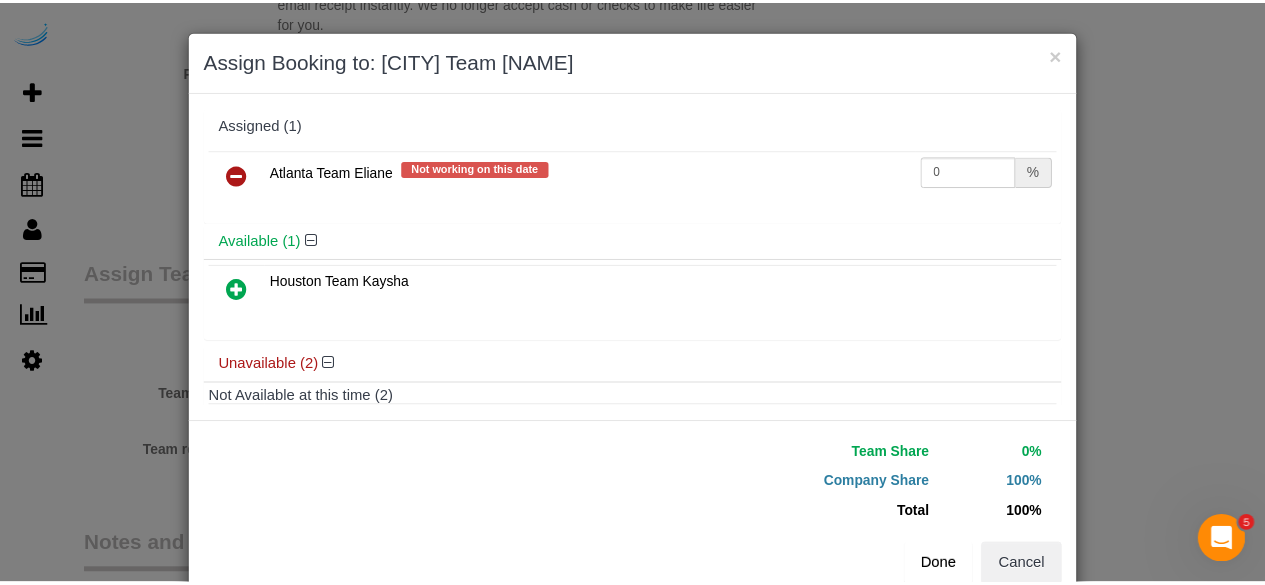 scroll, scrollTop: 45, scrollLeft: 0, axis: vertical 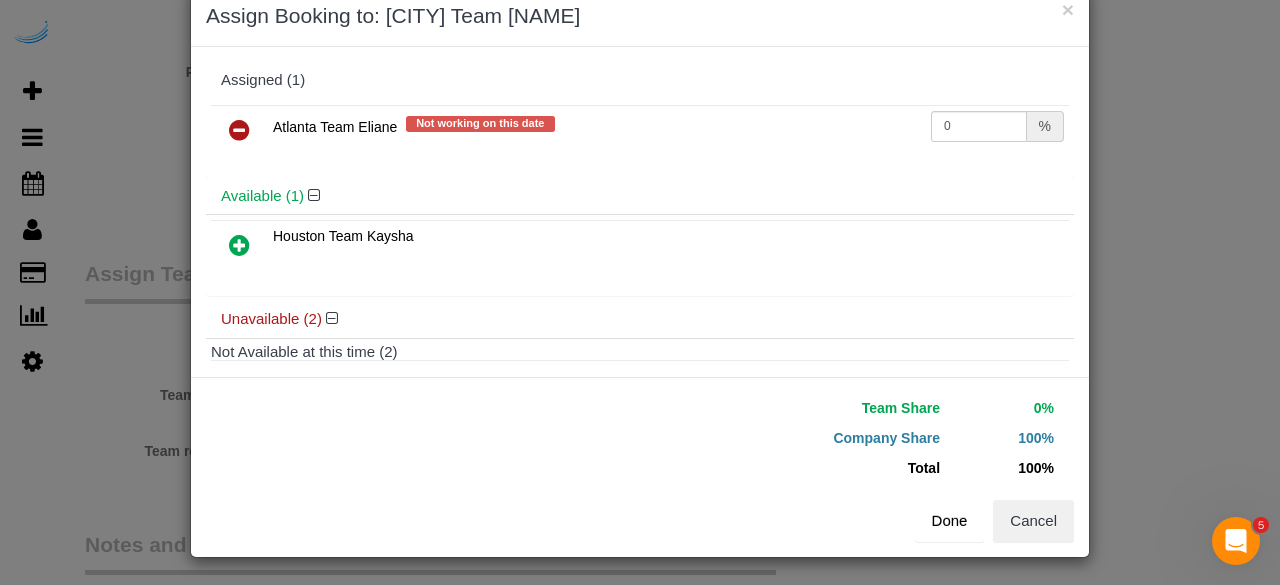 click on "Done" at bounding box center [950, 521] 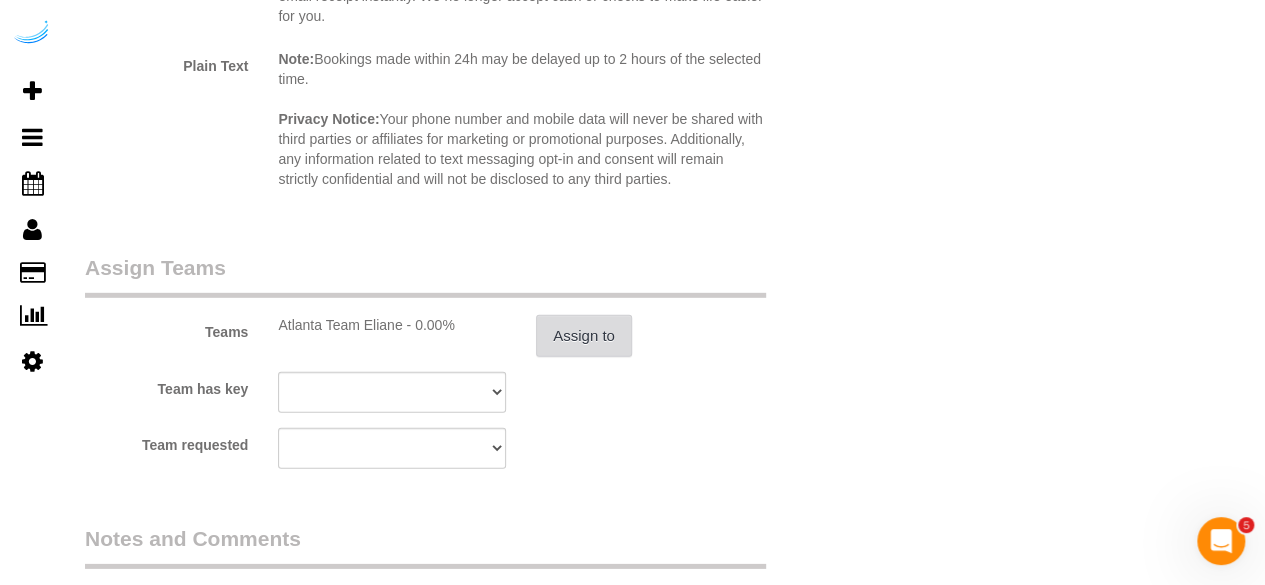 scroll, scrollTop: 3170, scrollLeft: 0, axis: vertical 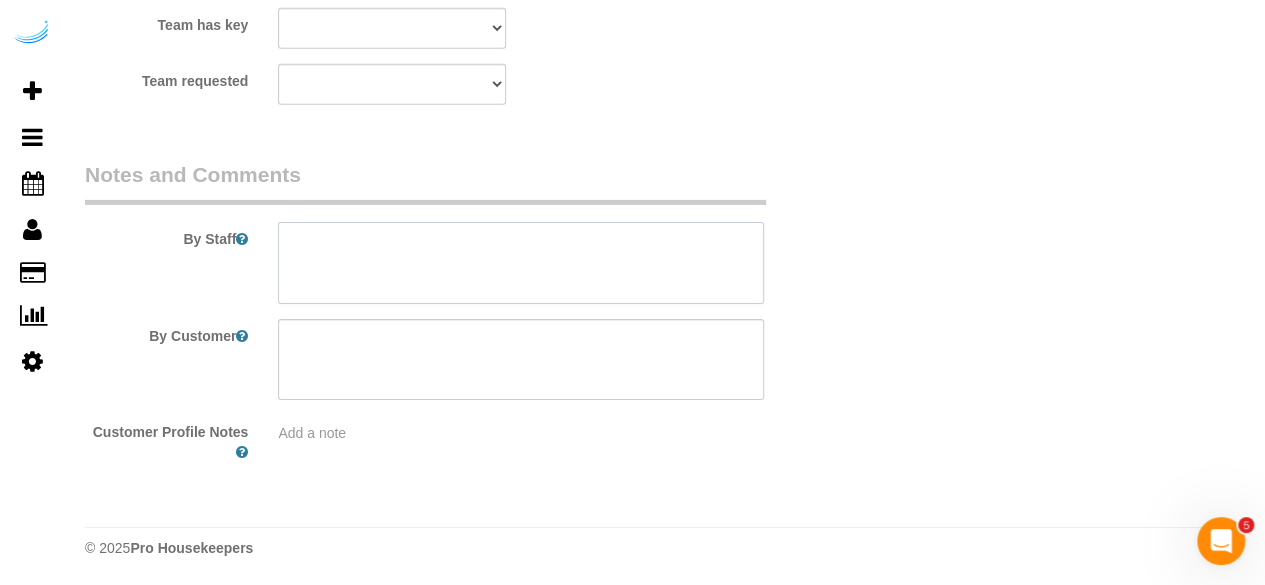 click at bounding box center [521, 263] 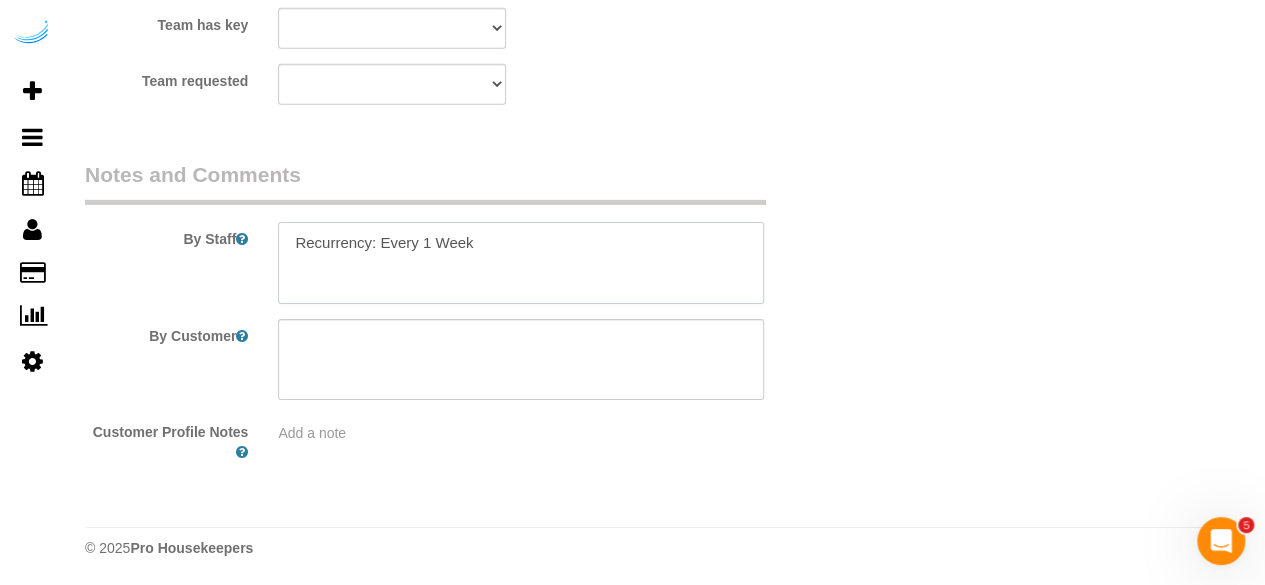 paste on "Please call me at [PHONE] if you have questions. Thanks so much!" 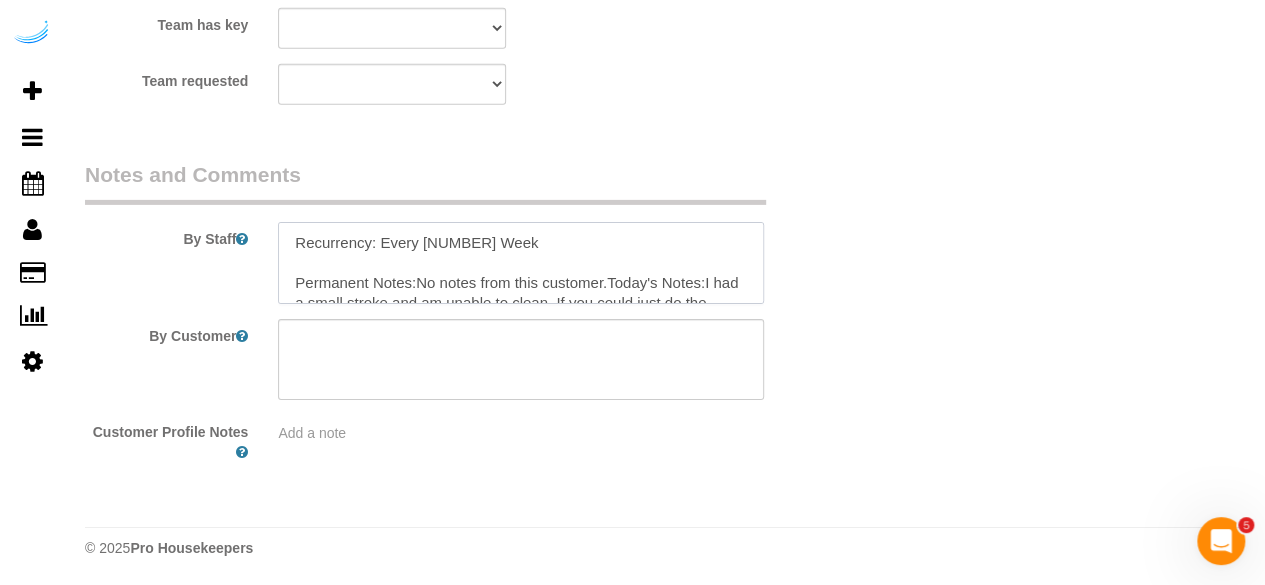 scroll, scrollTop: 287, scrollLeft: 0, axis: vertical 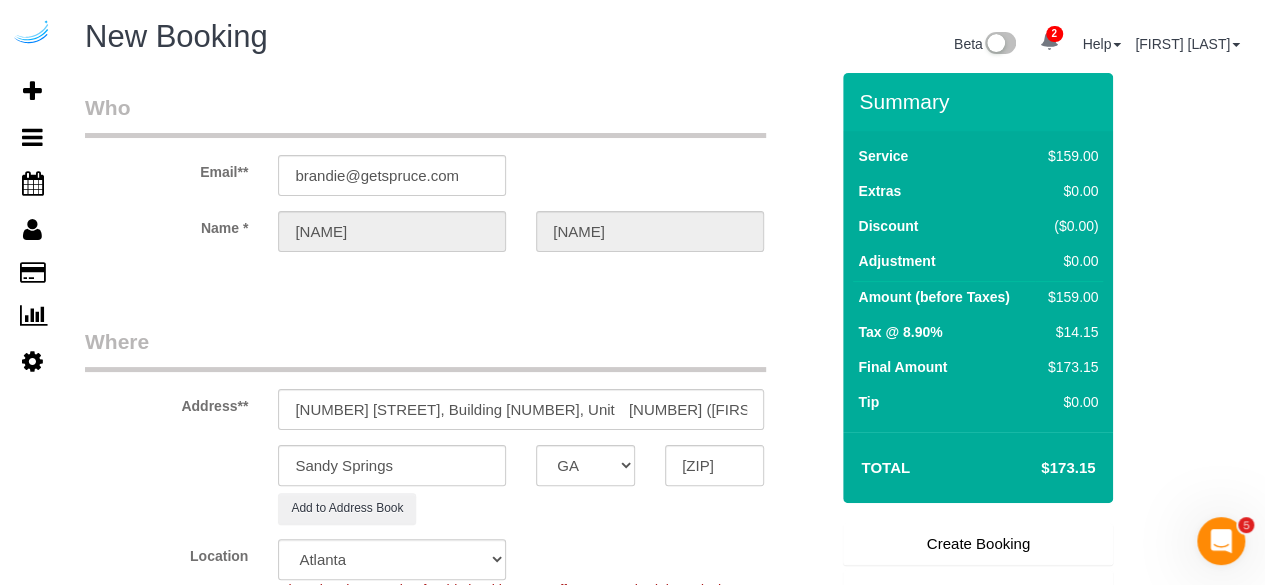 type on "Recurrency: Every [NUMBER] Week
Permanent Notes:No notes from this customer.Today's Notes:I had a small stroke and am unable to clean. If you could just do the kitchen and bathroom this visit (and then we will add the rest) that would be great. They are both pretty dirty so if you need to charge more, that’s fine. I will probably stay here since I’m not very mobile, but of course I won’t bother you! Please call me at [PHONE] if you have questions. Thanks so much!
Entry Method: Lockbox
Code: [NUMBER]
Details:
The key is in the lockbox
Additional Notes:
Main office is back up
Housekeeping Notes:" 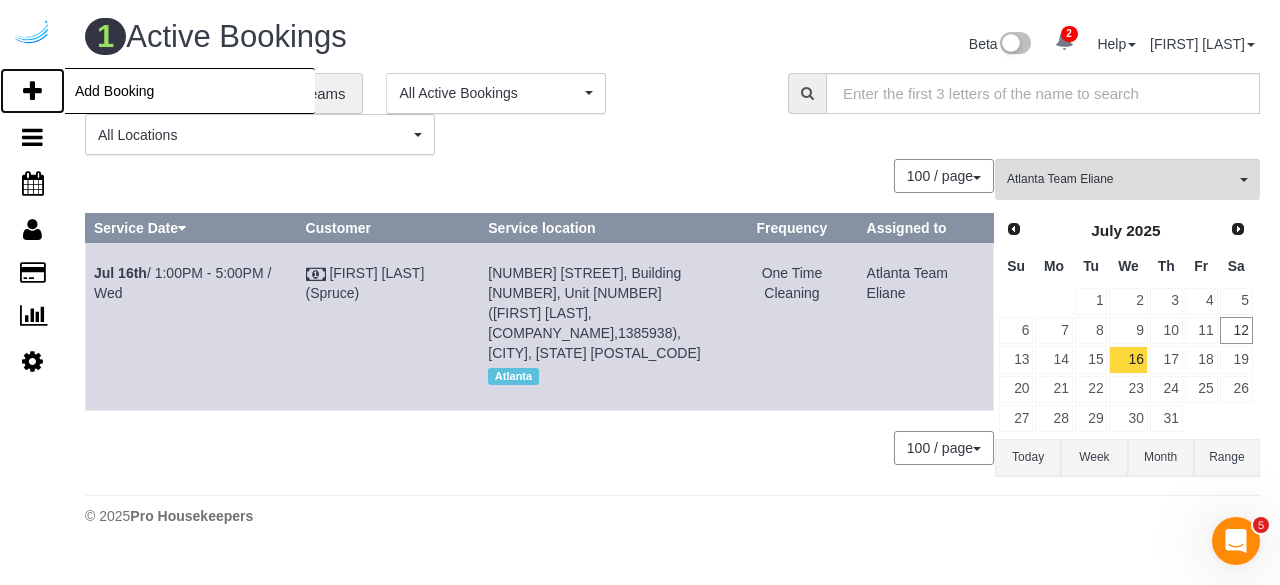 click on "Add Booking" at bounding box center (32, 91) 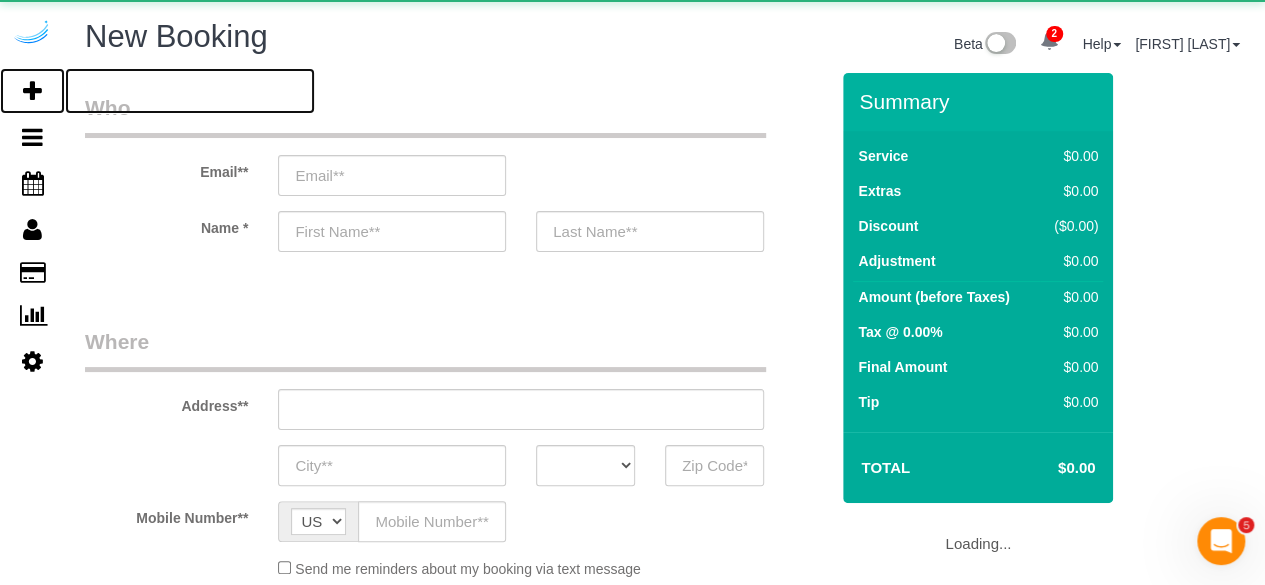 select on "4" 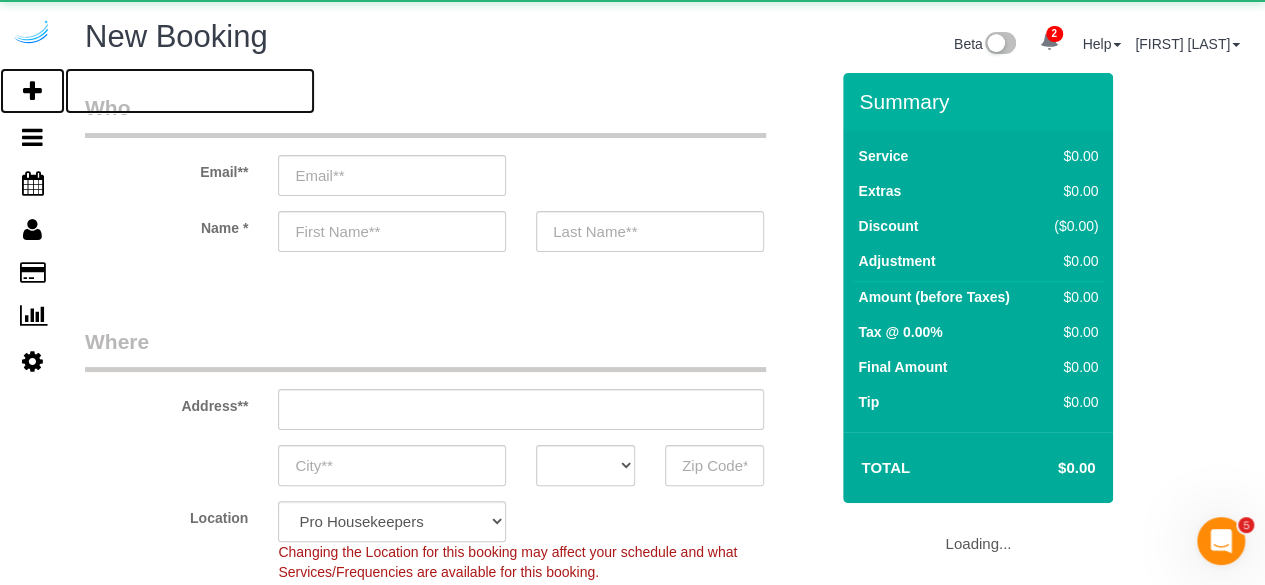 select on "object:2841" 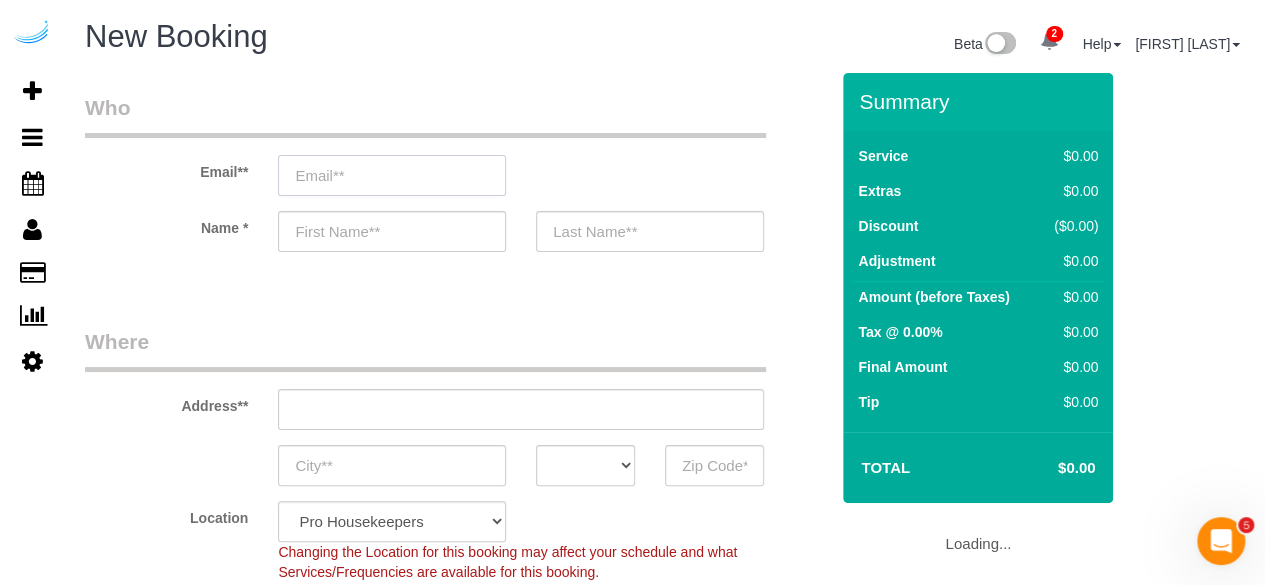 click at bounding box center [392, 175] 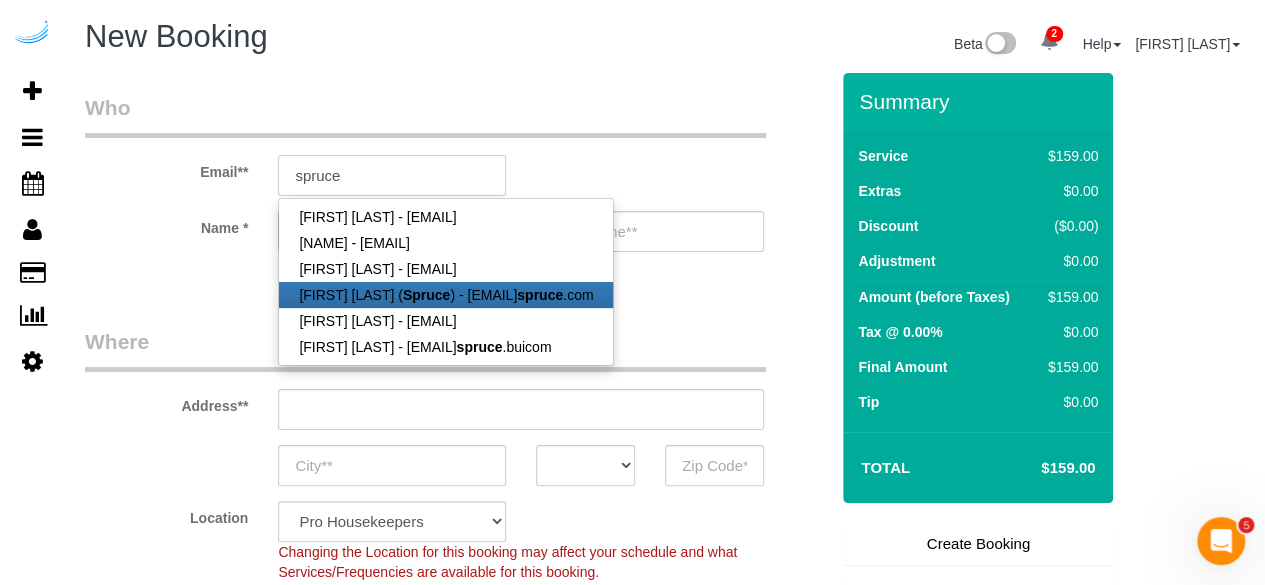 type on "brandie@getspruce.com" 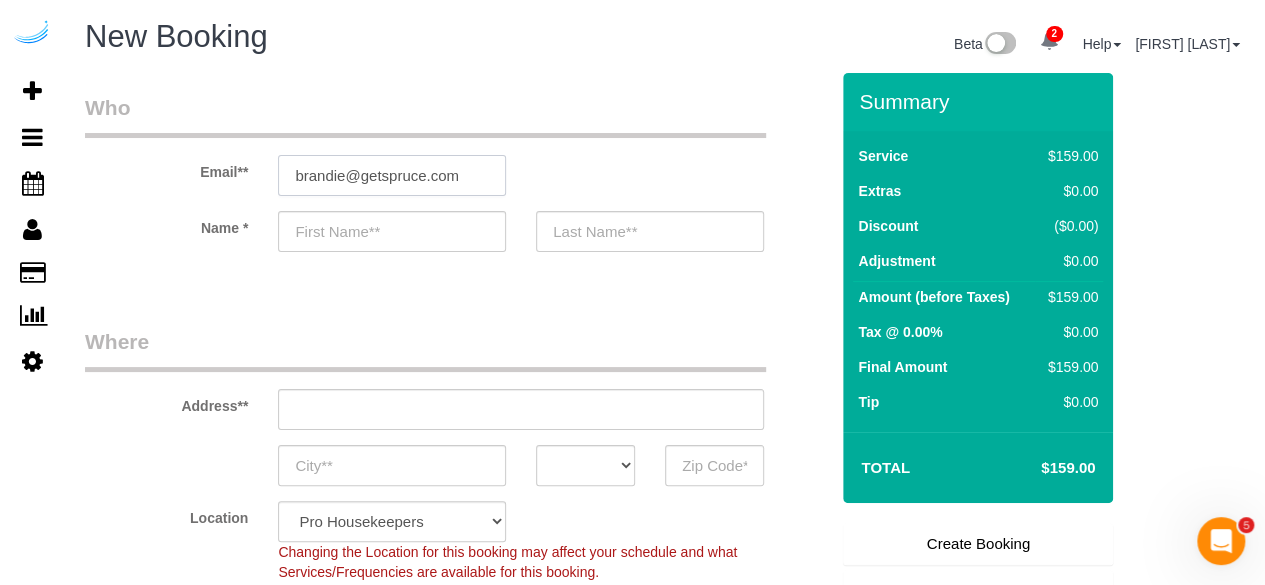 type on "[NAME]" 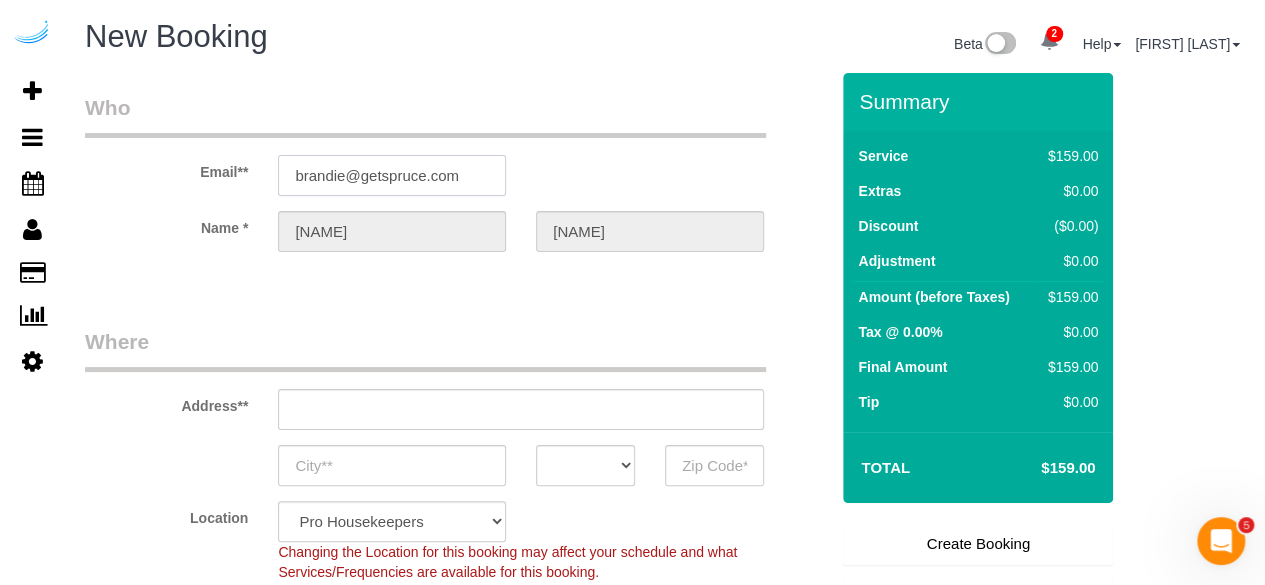 type on "3816 S Lamar Blvd" 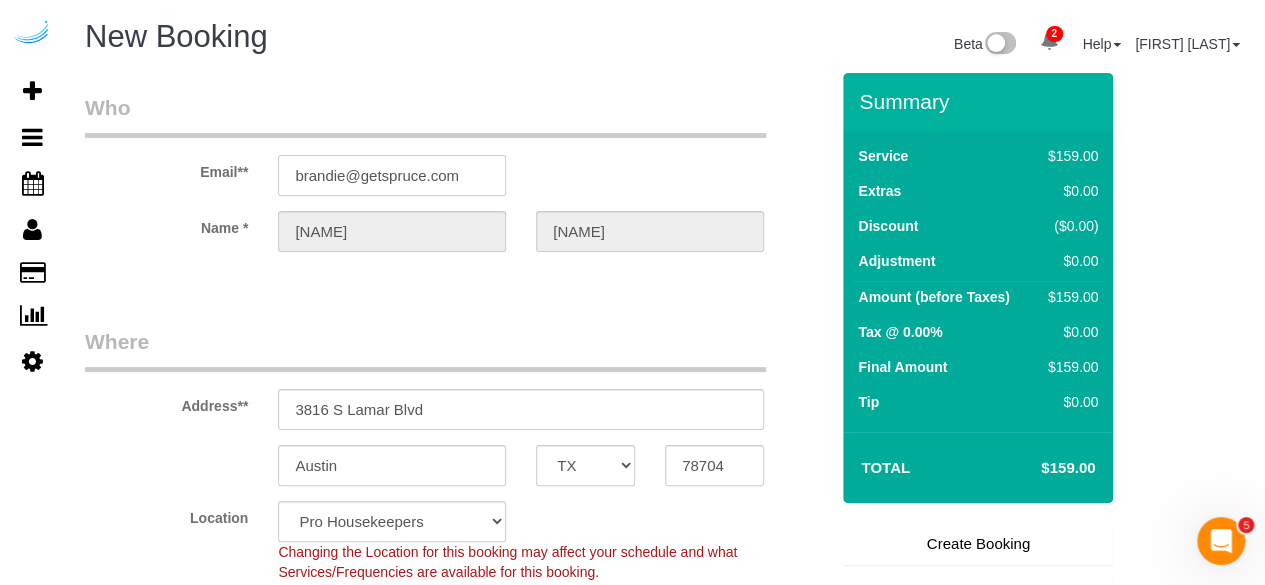 select on "9" 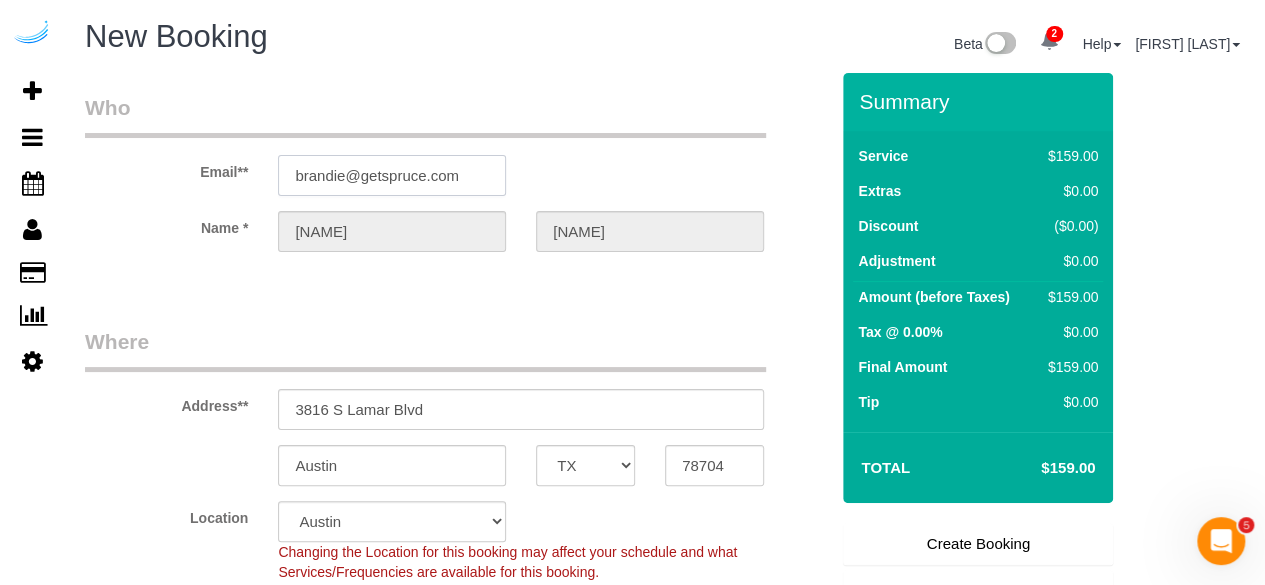 select on "object:2878" 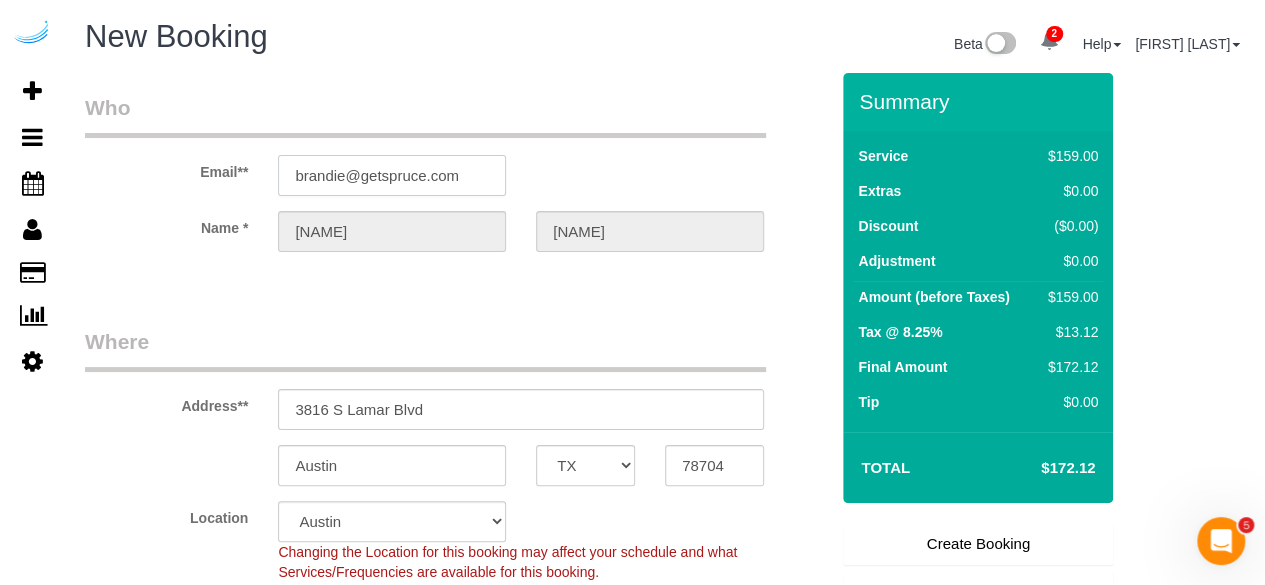 type on "brandie@getspruce.com" 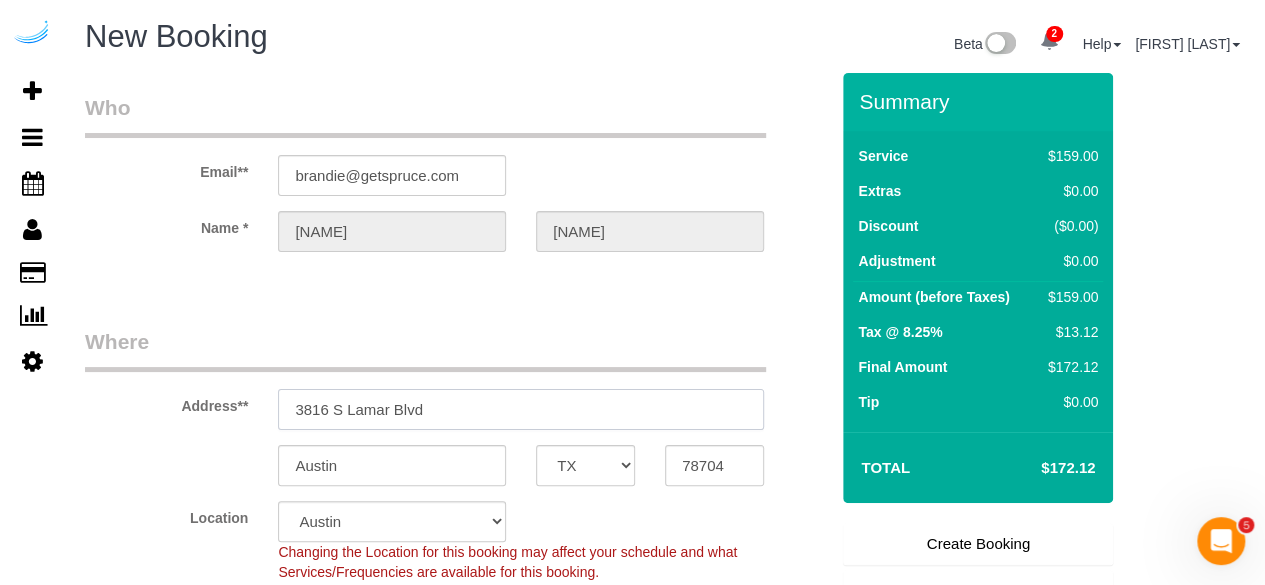 click on "3816 S Lamar Blvd" at bounding box center (521, 409) 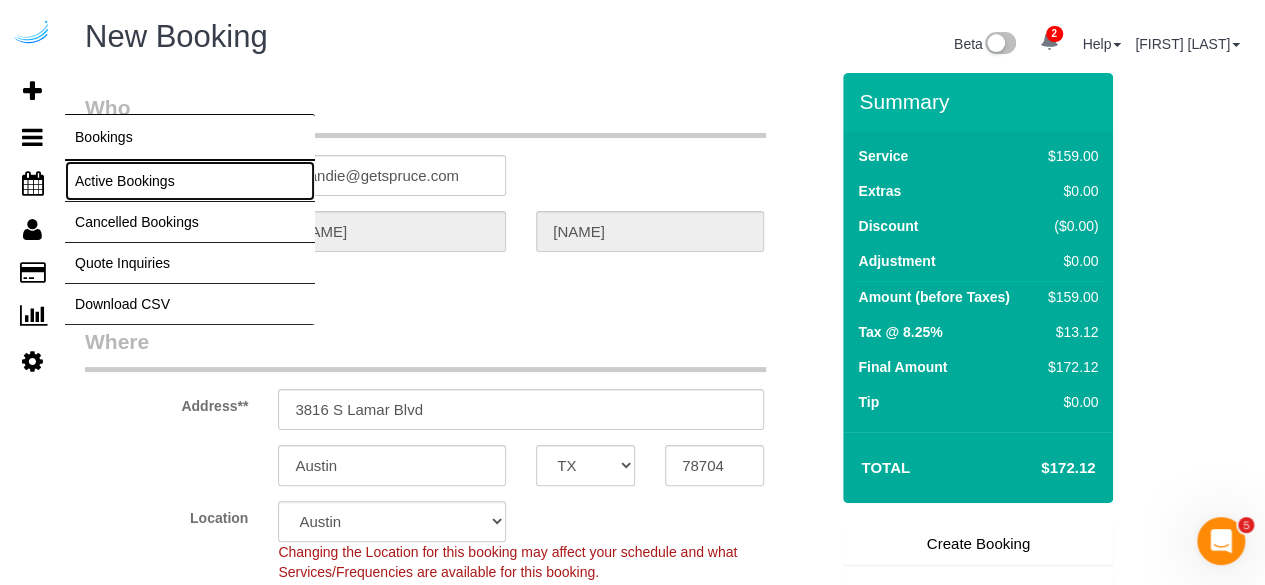 click on "Active Bookings" at bounding box center [190, 181] 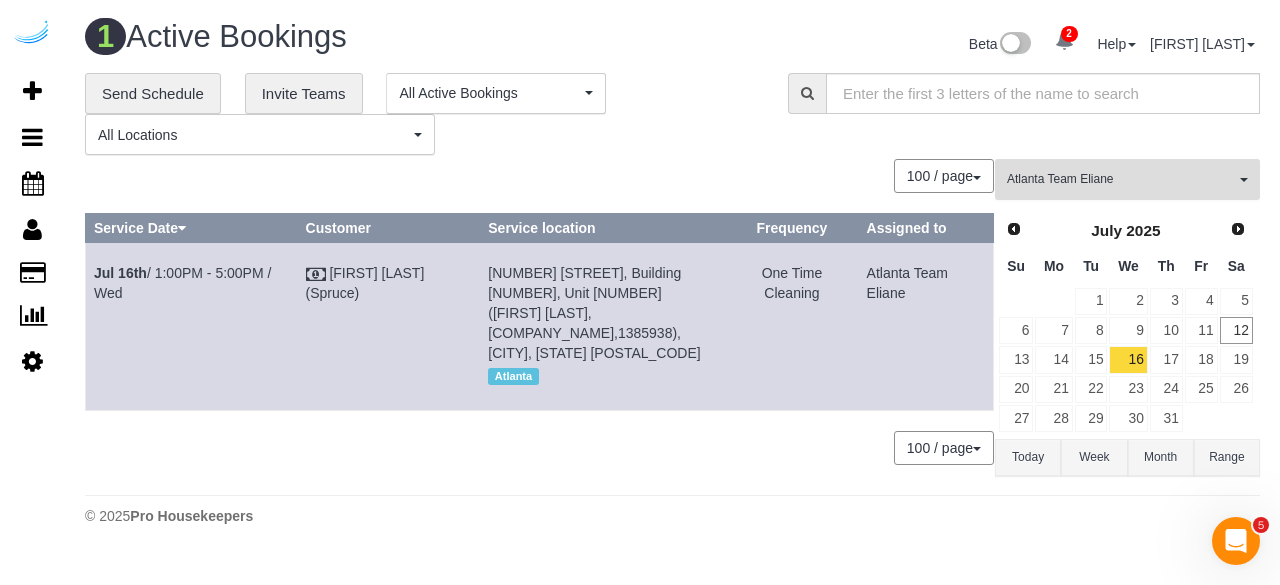 click on "Atlanta Team Eliane" at bounding box center (1121, 179) 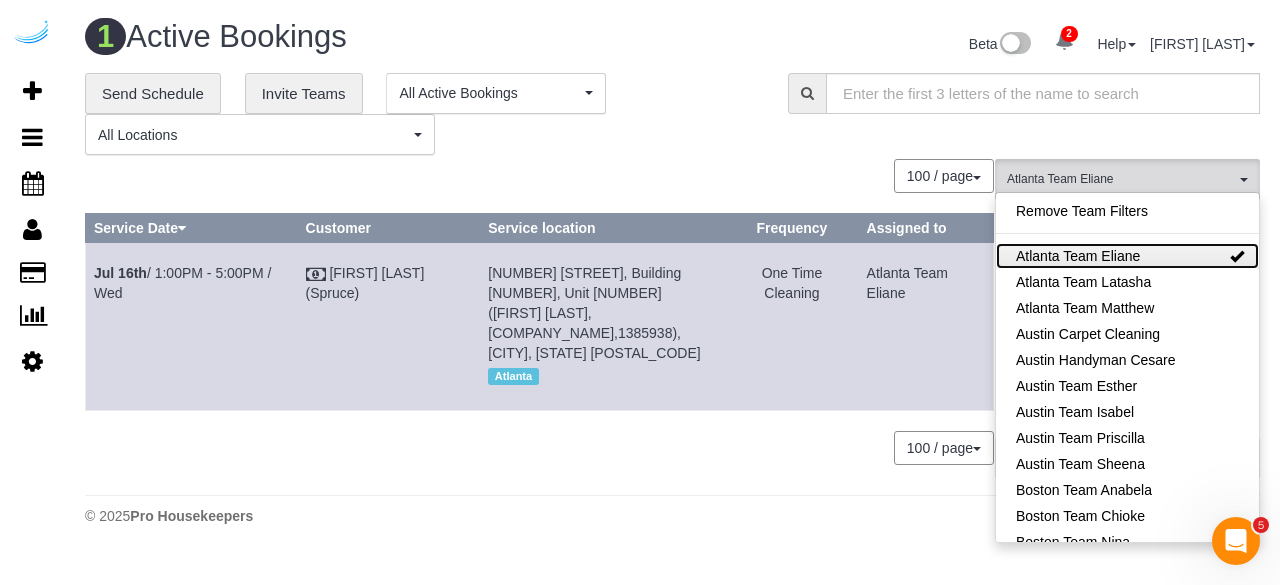 click on "Atlanta Team Eliane" at bounding box center [1127, 256] 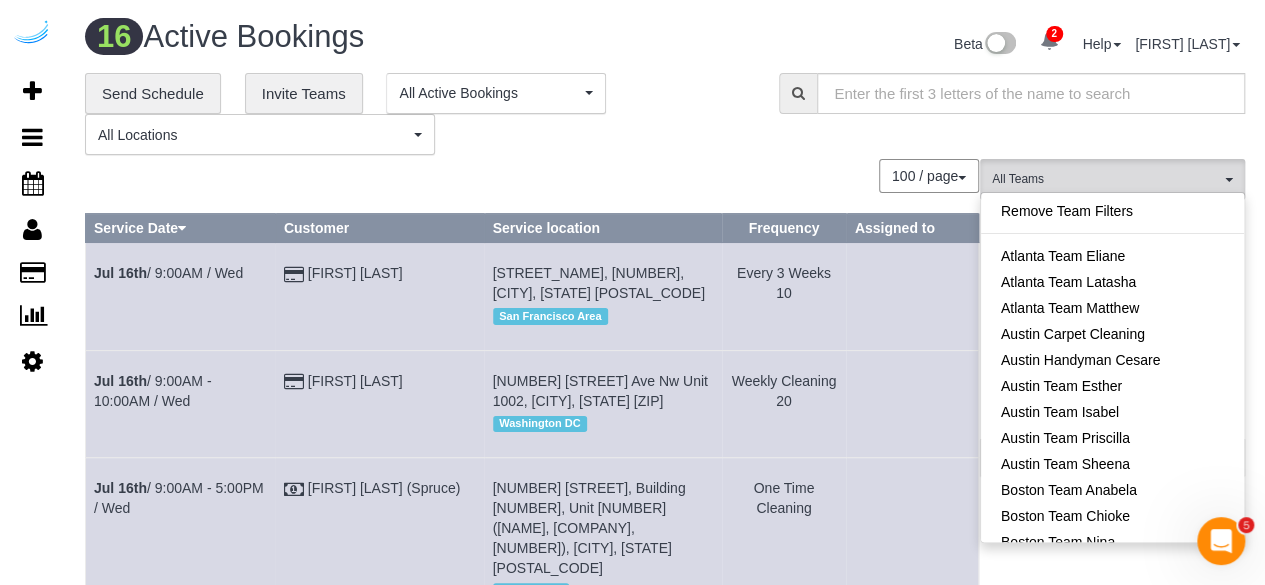 click on "100 / page
10 / page
20 / page
30 / page
40 / page
50 / page
100 / page" at bounding box center (532, 176) 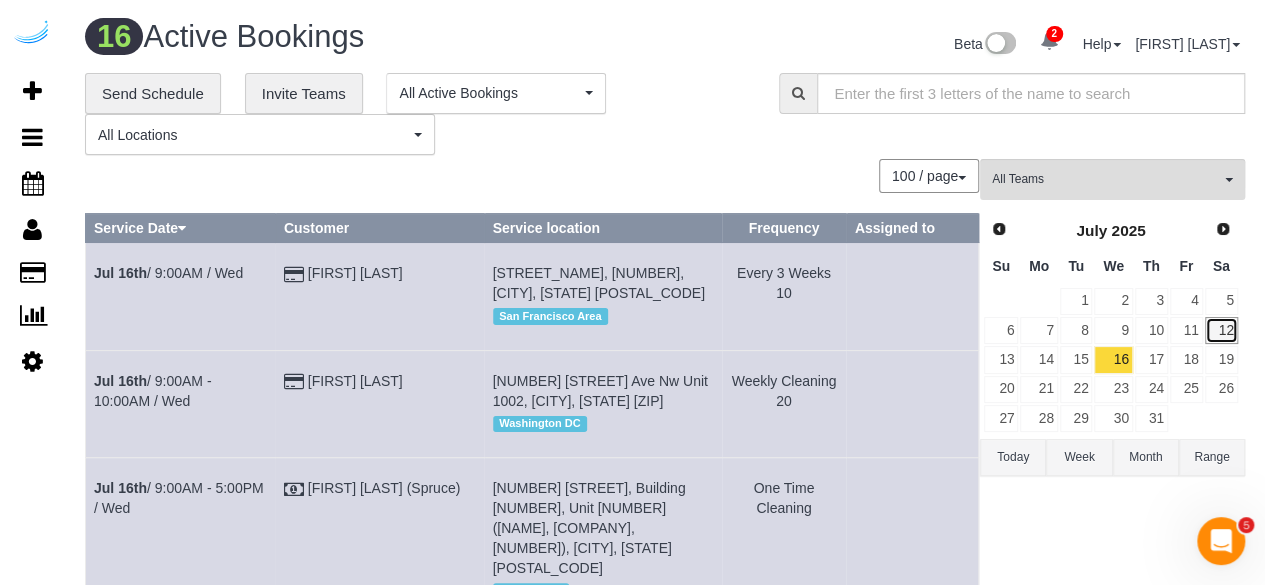 click on "12" at bounding box center (1221, 330) 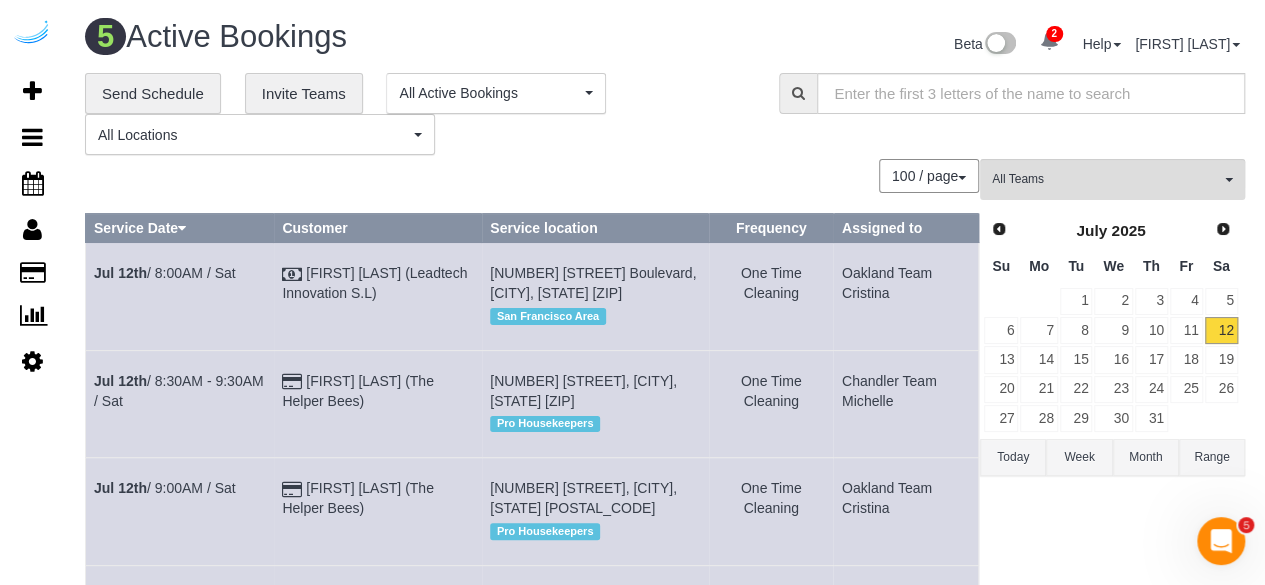 click on "100 / page
10 / page
20 / page
30 / page
40 / page
50 / page
100 / page" at bounding box center [532, 176] 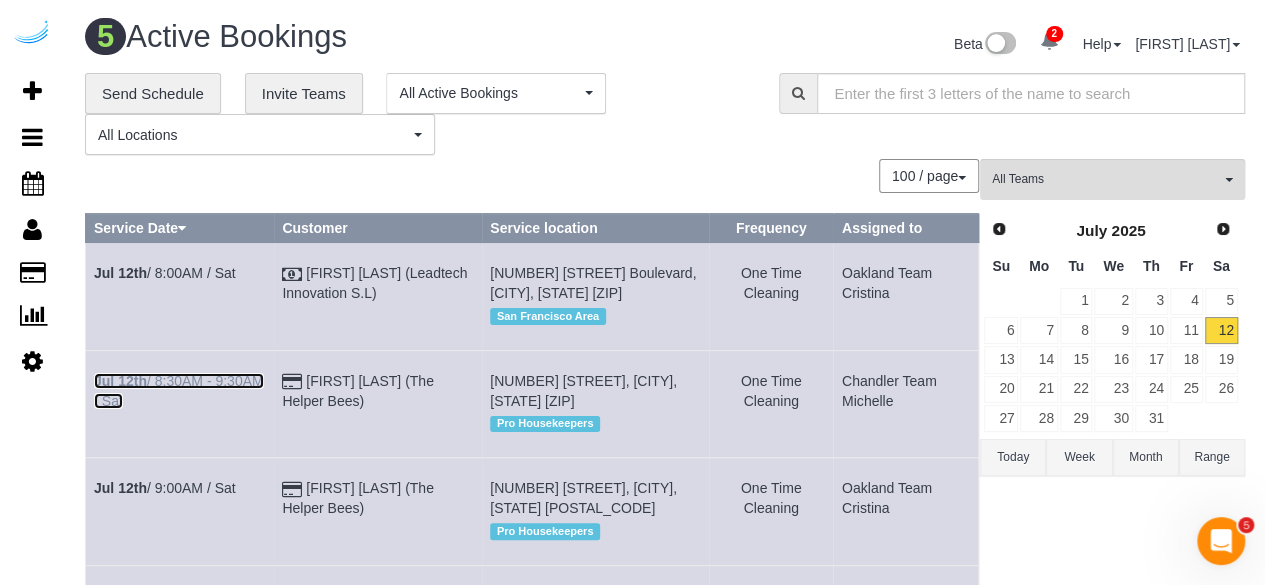 click on "[DATE]
/ [TIME] / [DAY_OF_WEEK]" at bounding box center (179, 391) 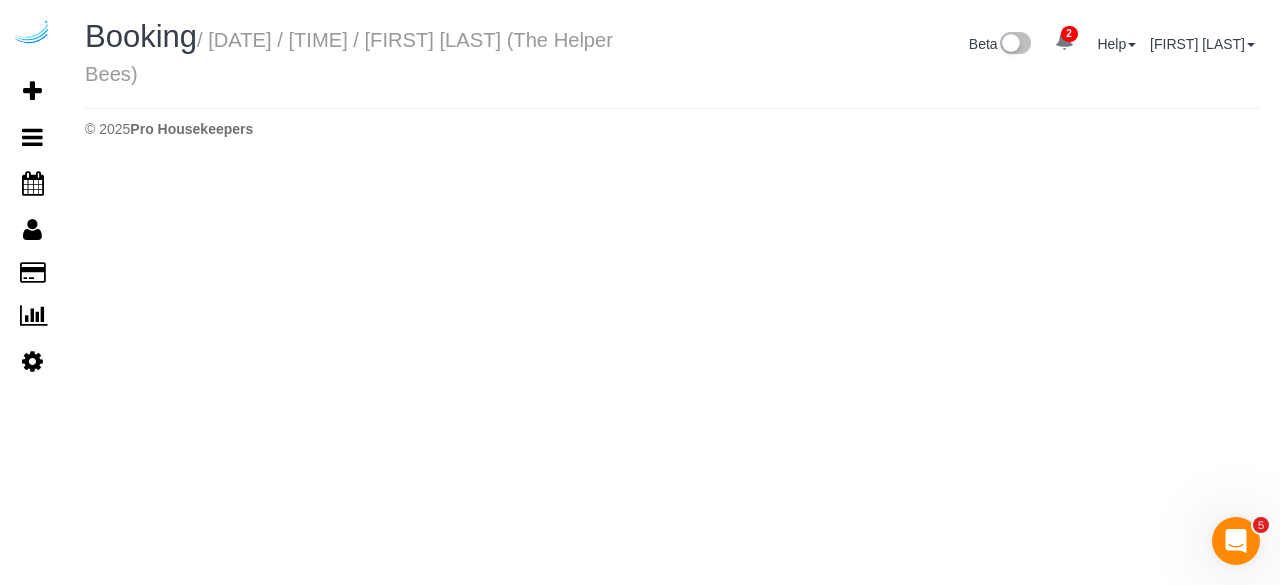 select on "AZ" 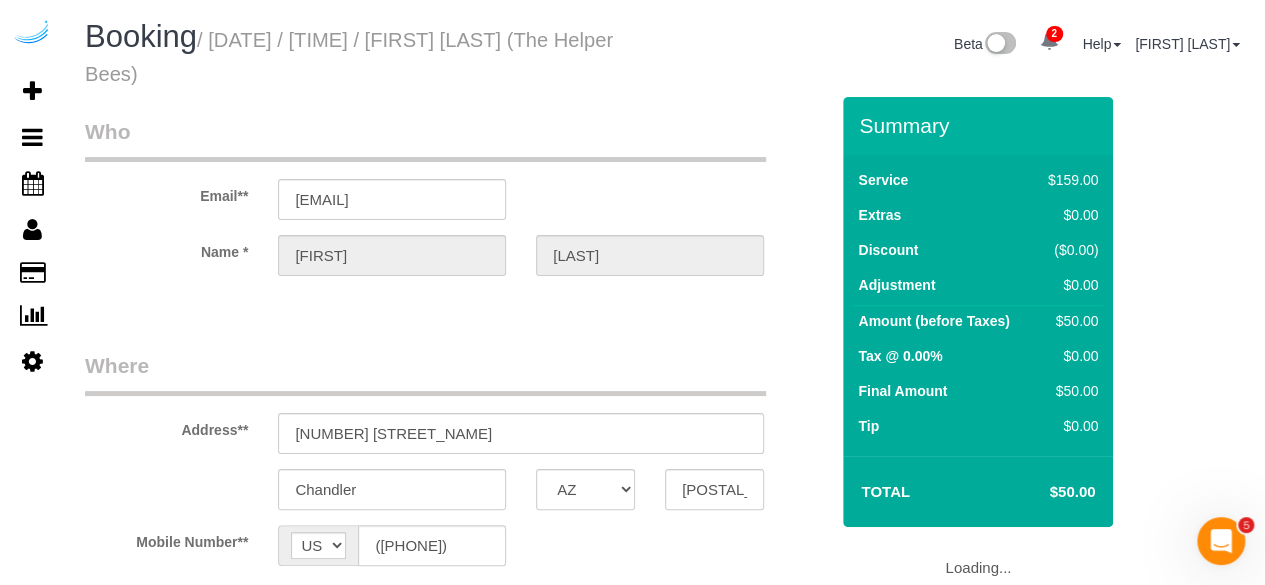 select on "string:fspay-82df2ad7-001a-4b26-b72c-4189f7716978" 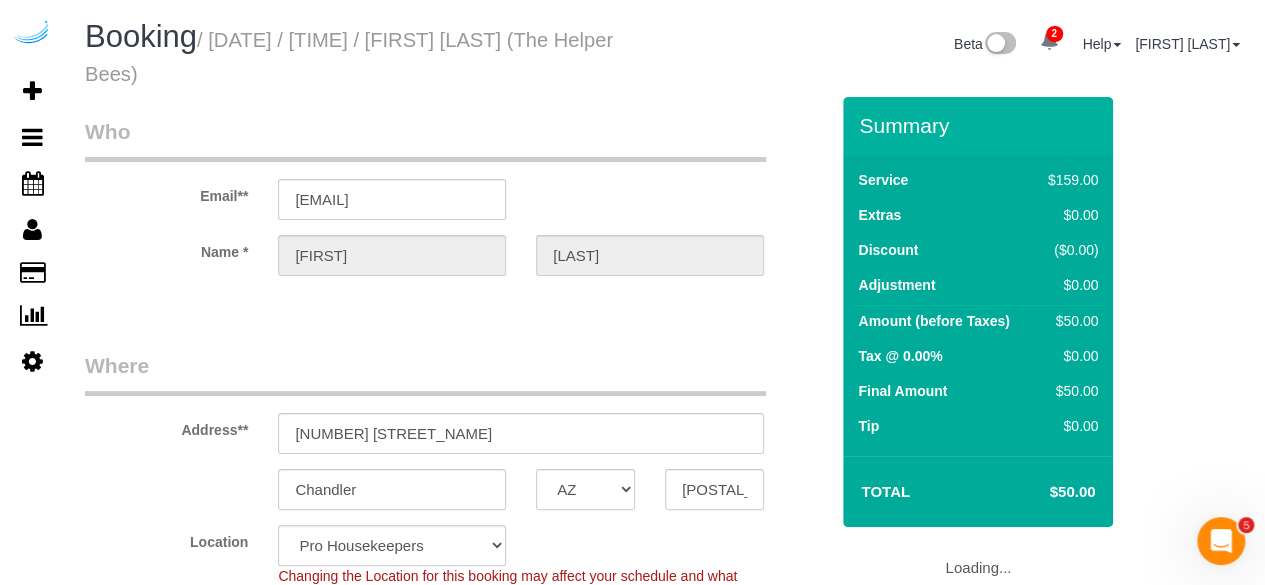 select on "object:4426" 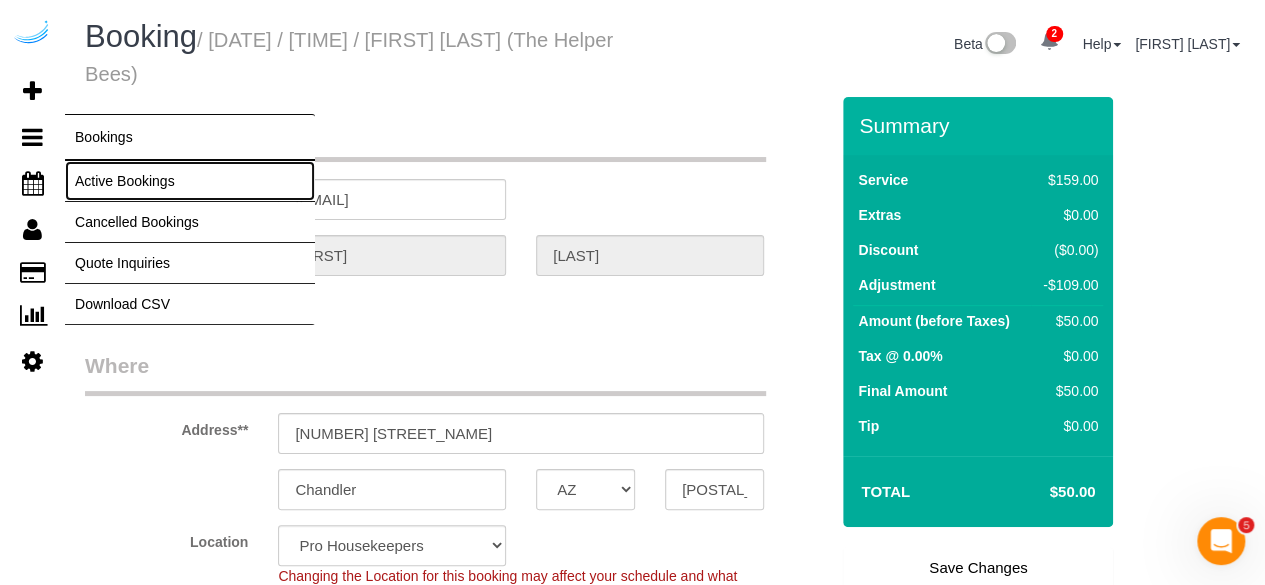 click on "Active Bookings" at bounding box center [190, 181] 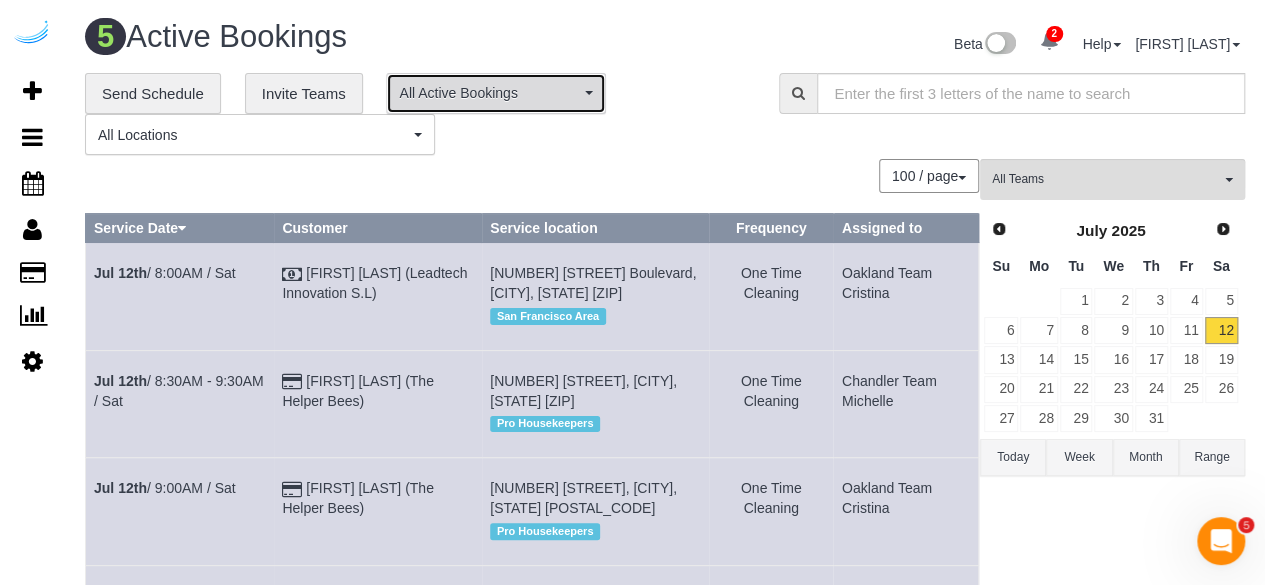 click on "All Active Bookings" at bounding box center [489, 93] 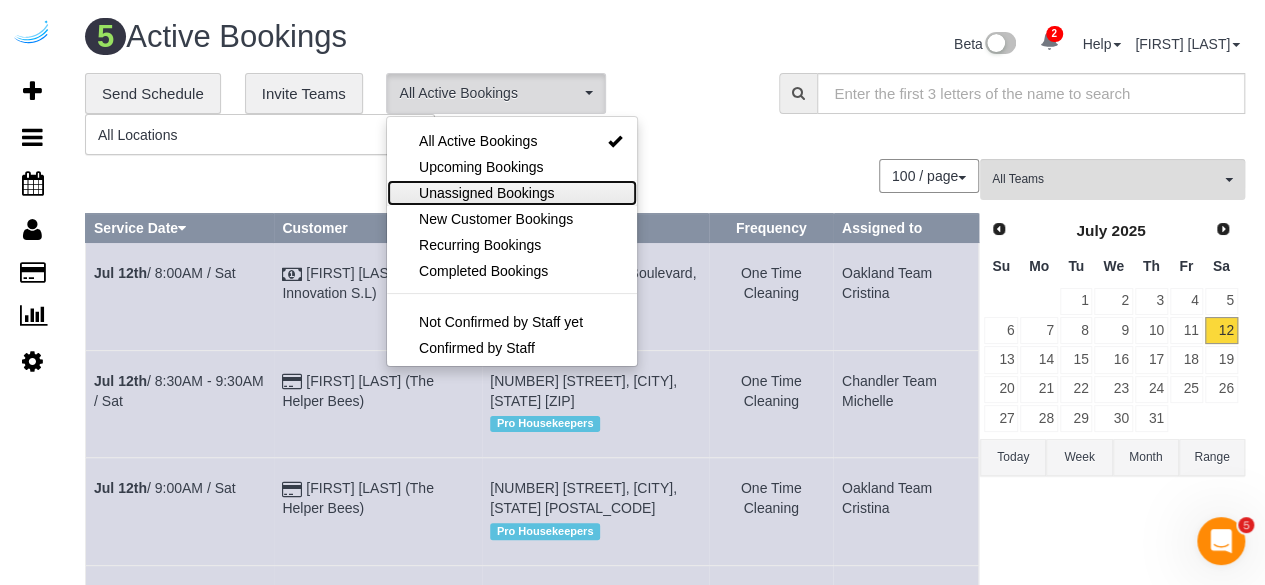click on "Unassigned Bookings" at bounding box center [511, 193] 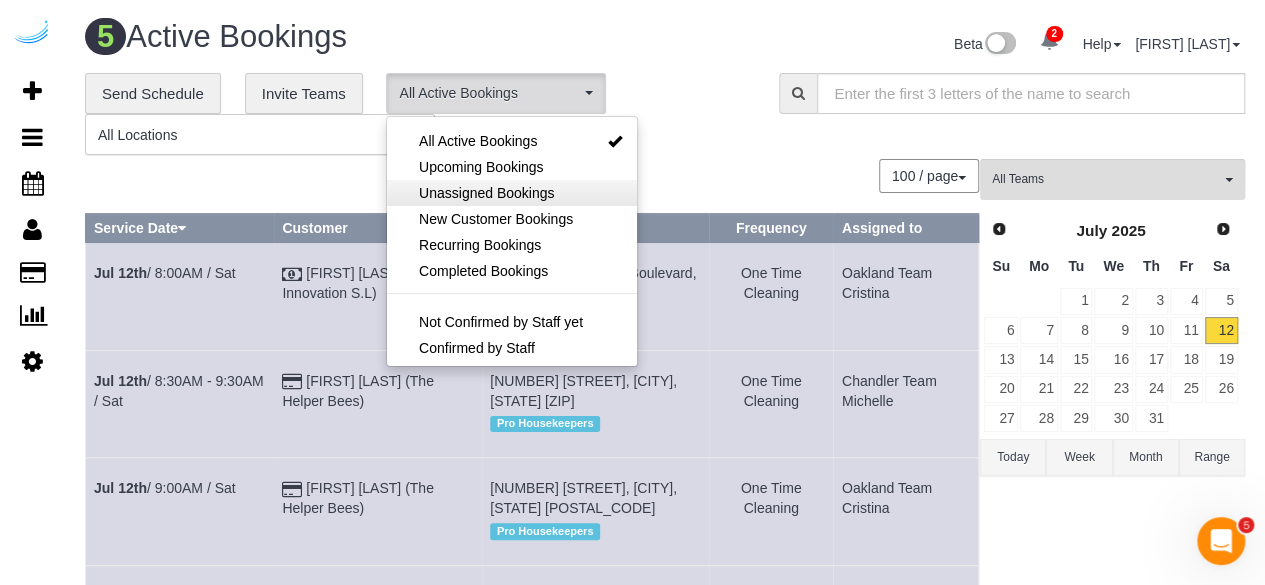 select on "**********" 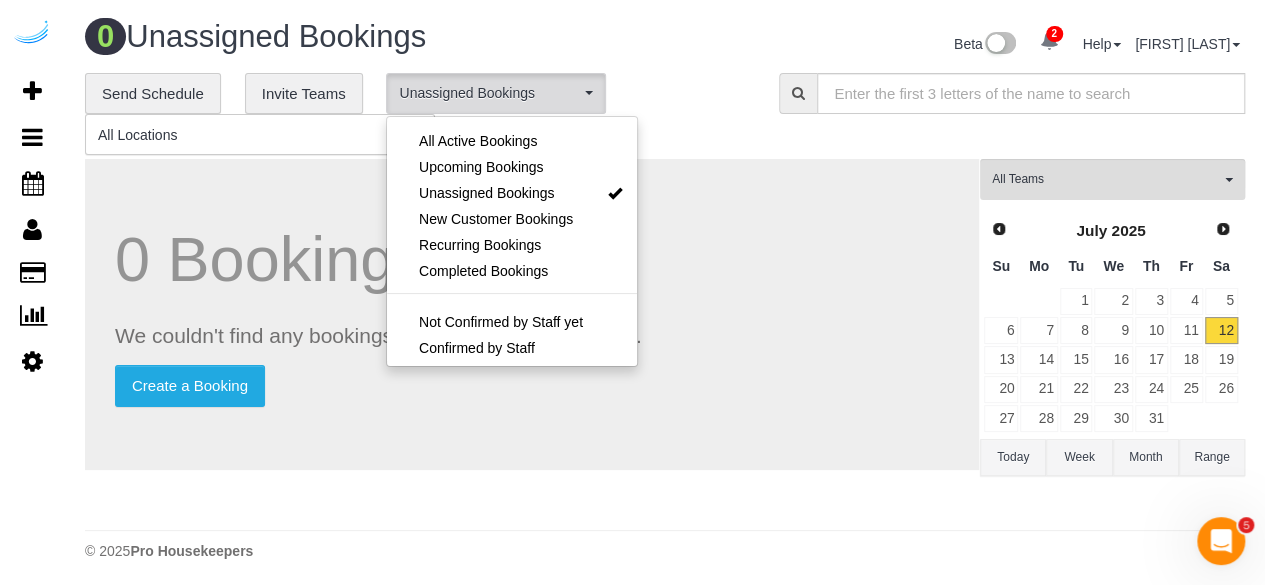 click on "**********" at bounding box center [417, 114] 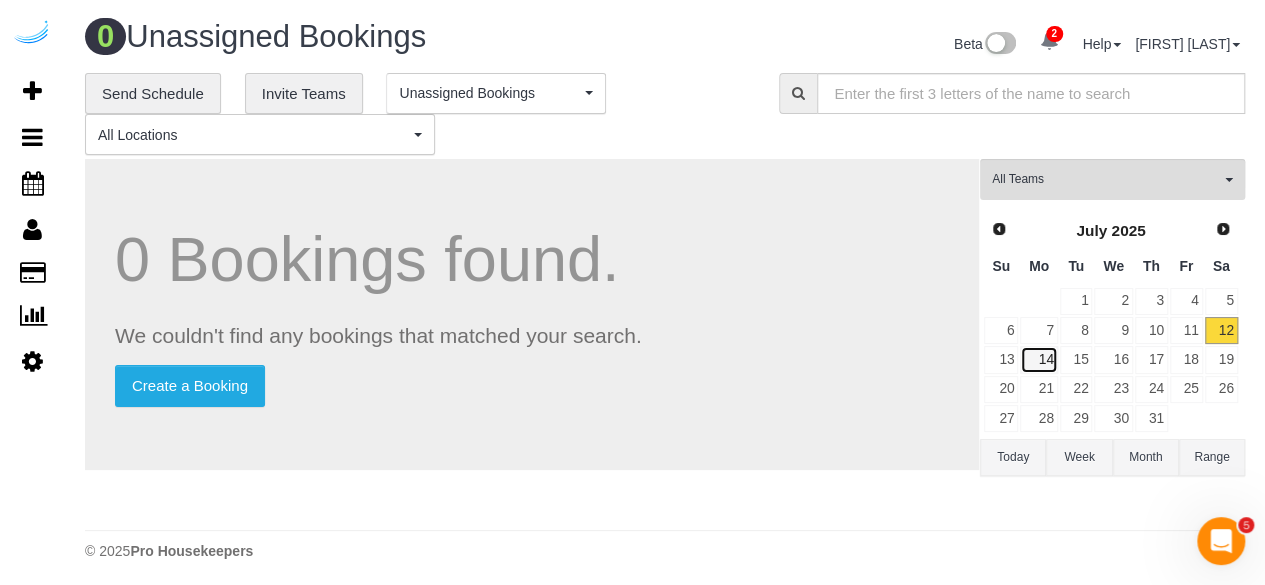 click on "14" at bounding box center [1038, 359] 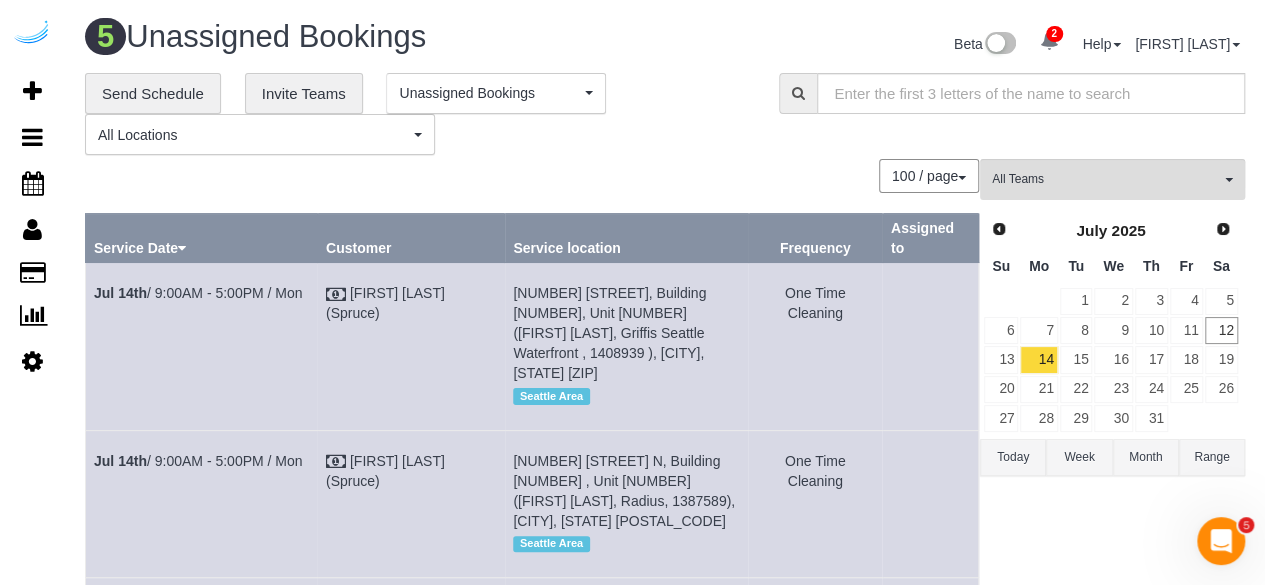 click on "Week" at bounding box center [1079, 457] 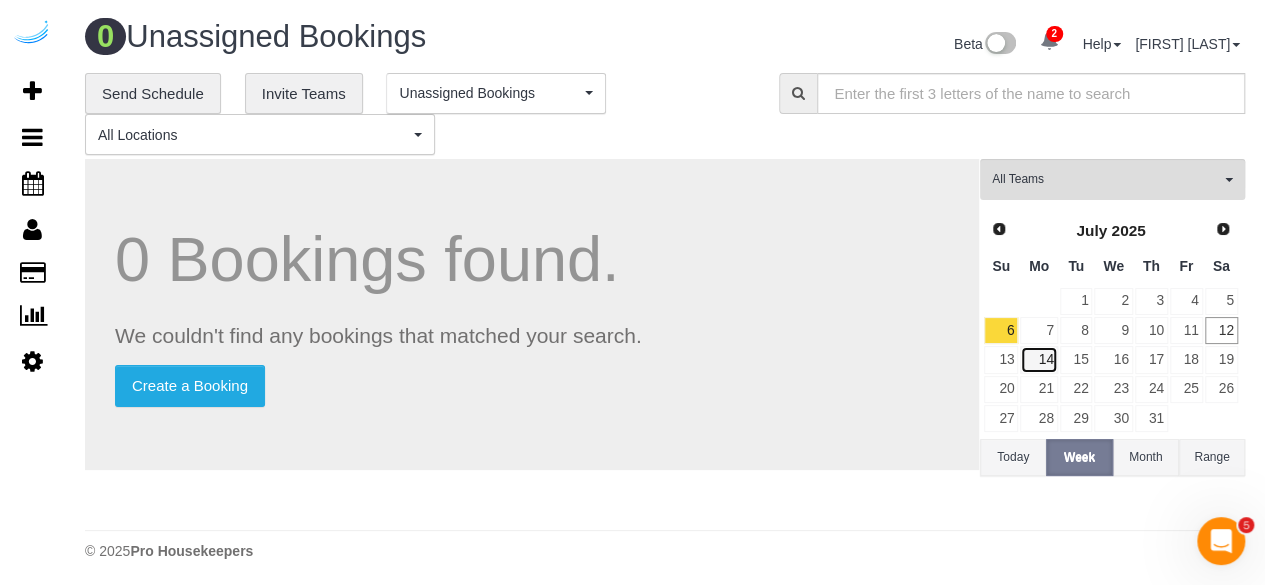 click on "14" at bounding box center (1038, 359) 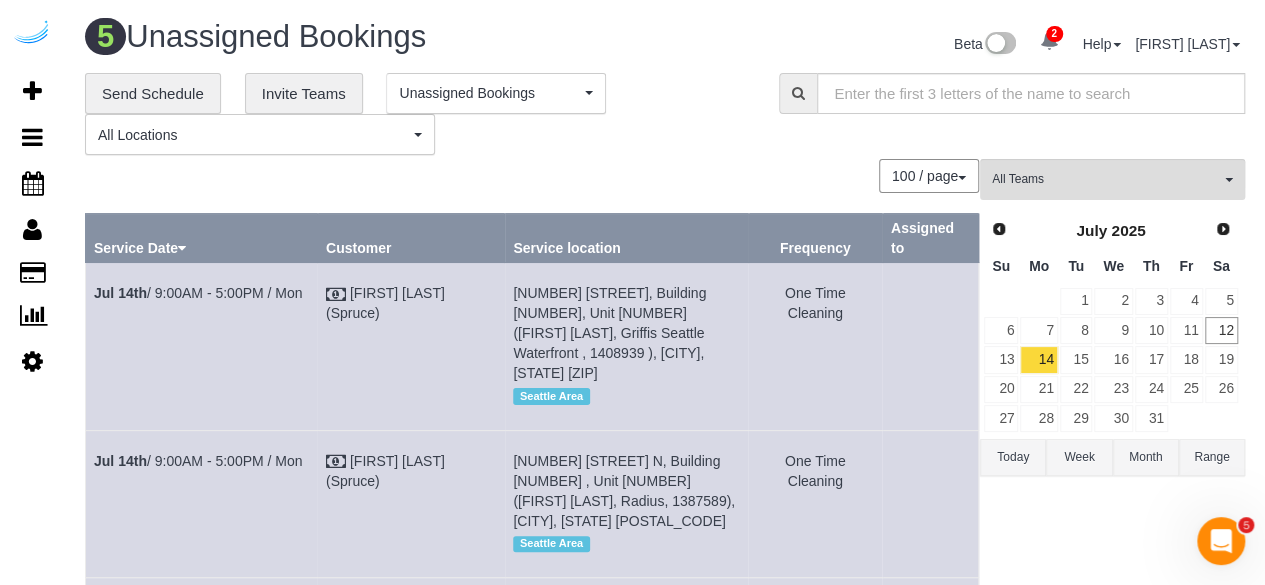 scroll, scrollTop: 421, scrollLeft: 0, axis: vertical 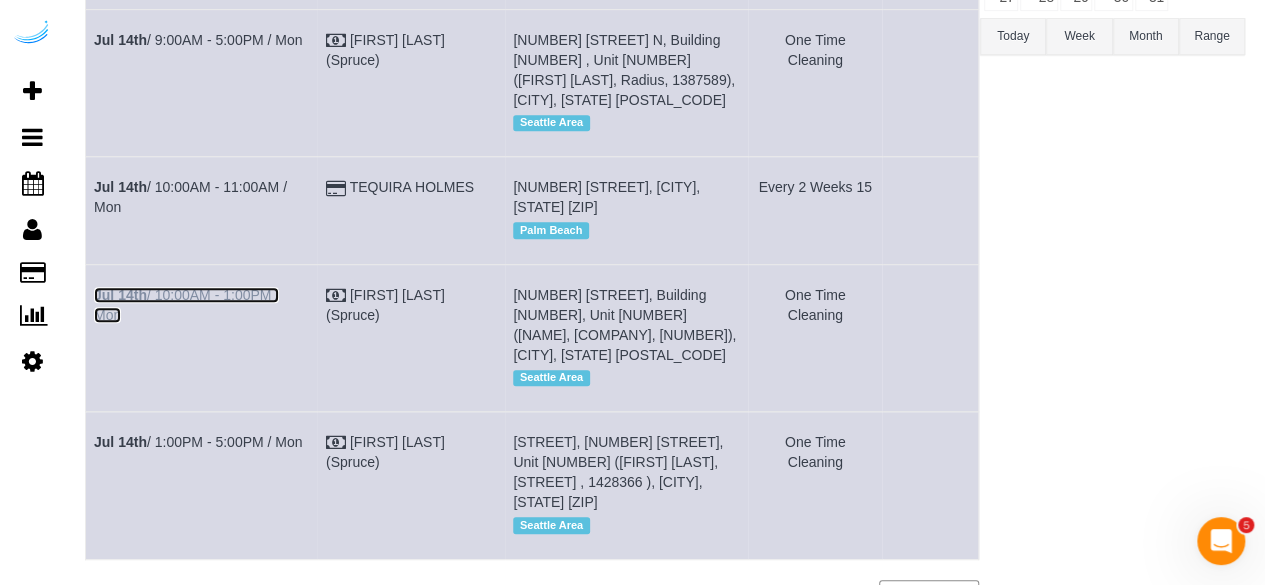 click on "[MONTH] [DAY]th
/[TIME] - [TIME] / Mon" at bounding box center (186, 305) 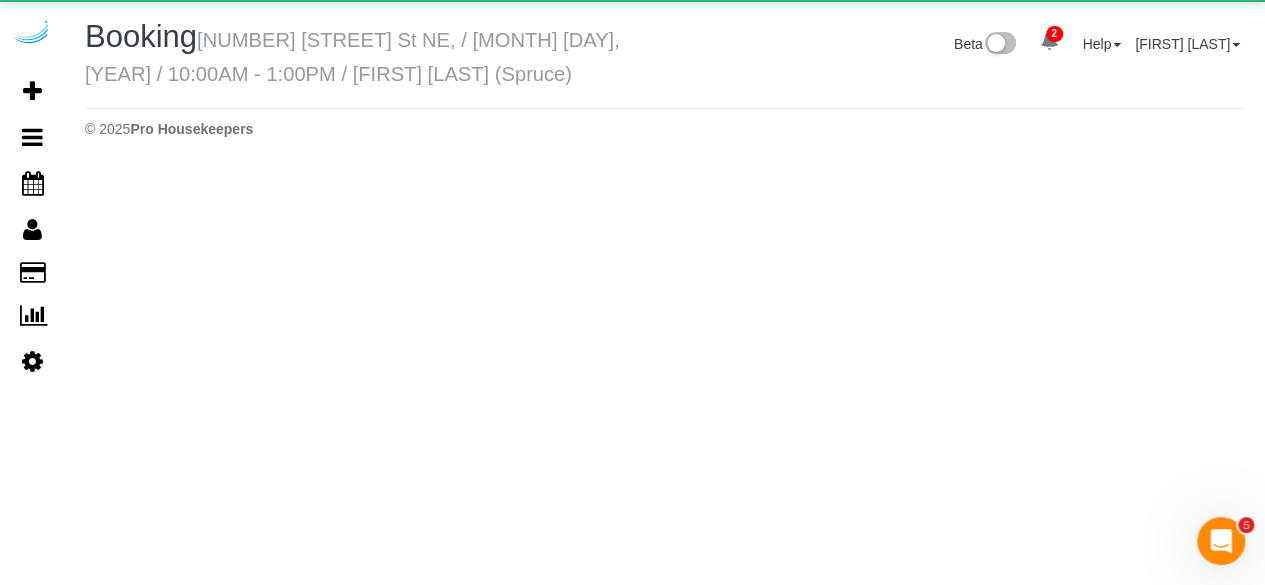 scroll, scrollTop: 0, scrollLeft: 0, axis: both 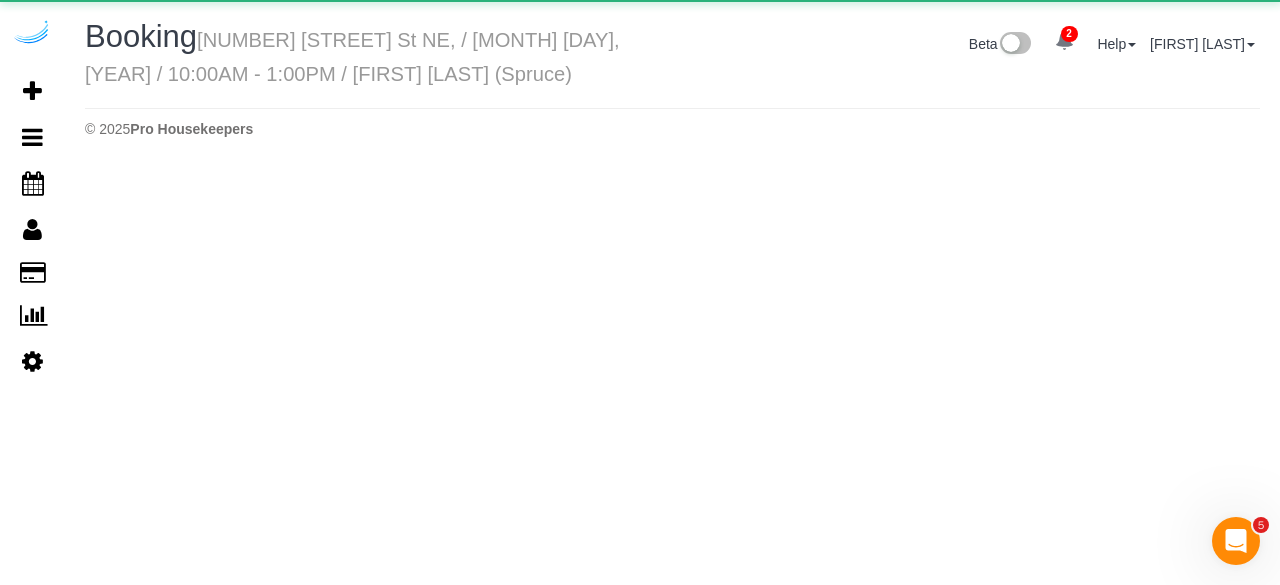 select on "WA" 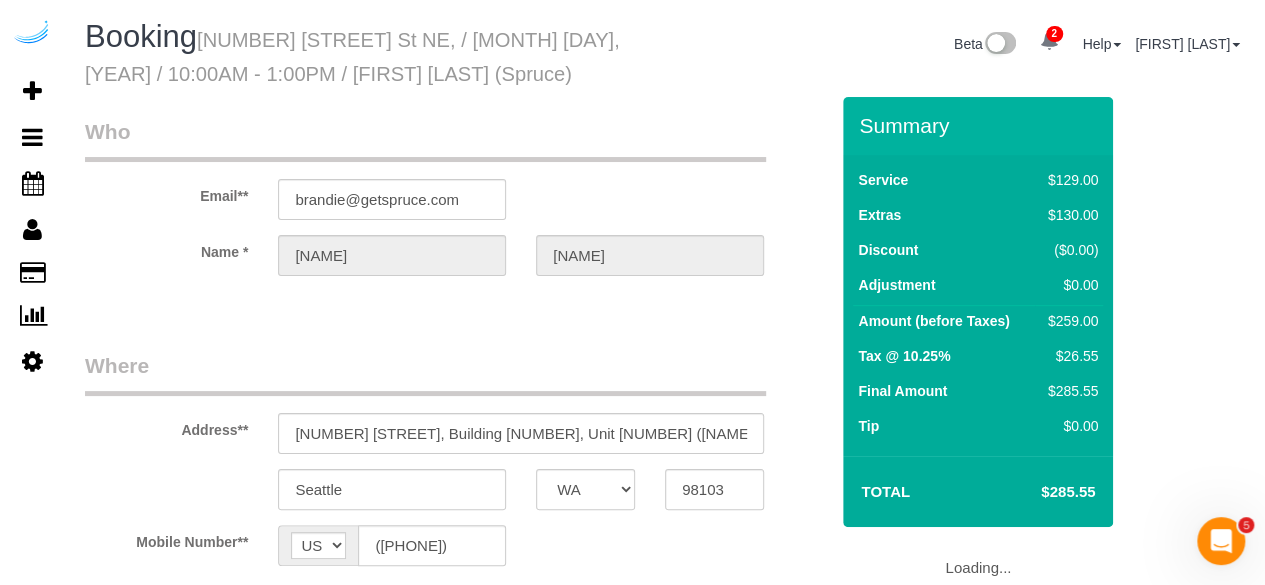 select on "object:5314" 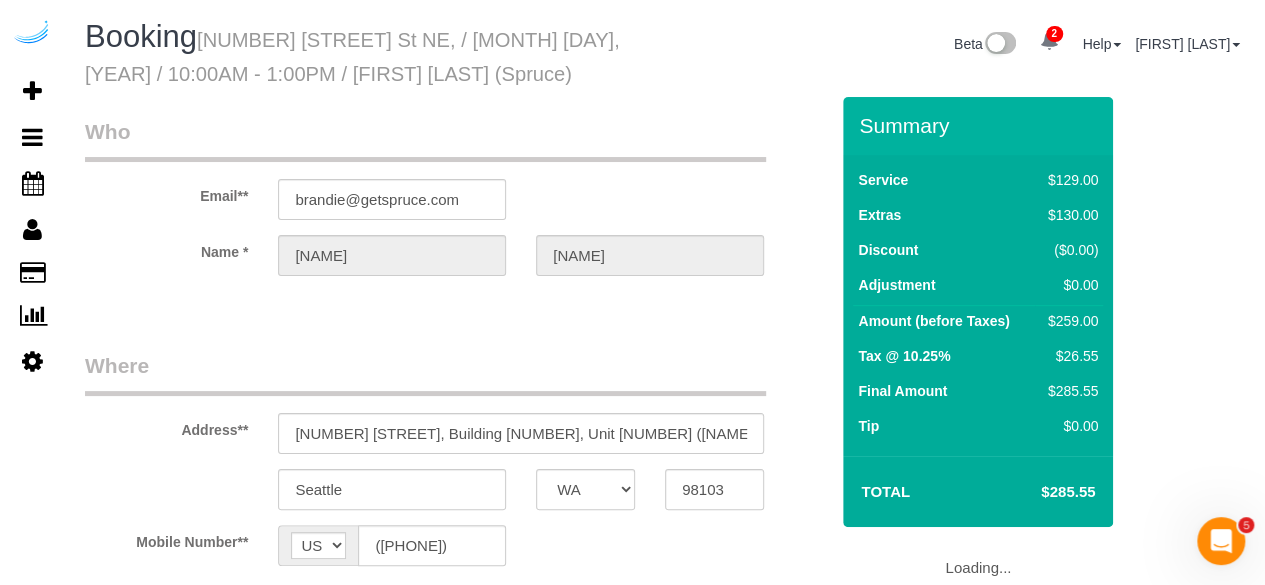 select on "number:9" 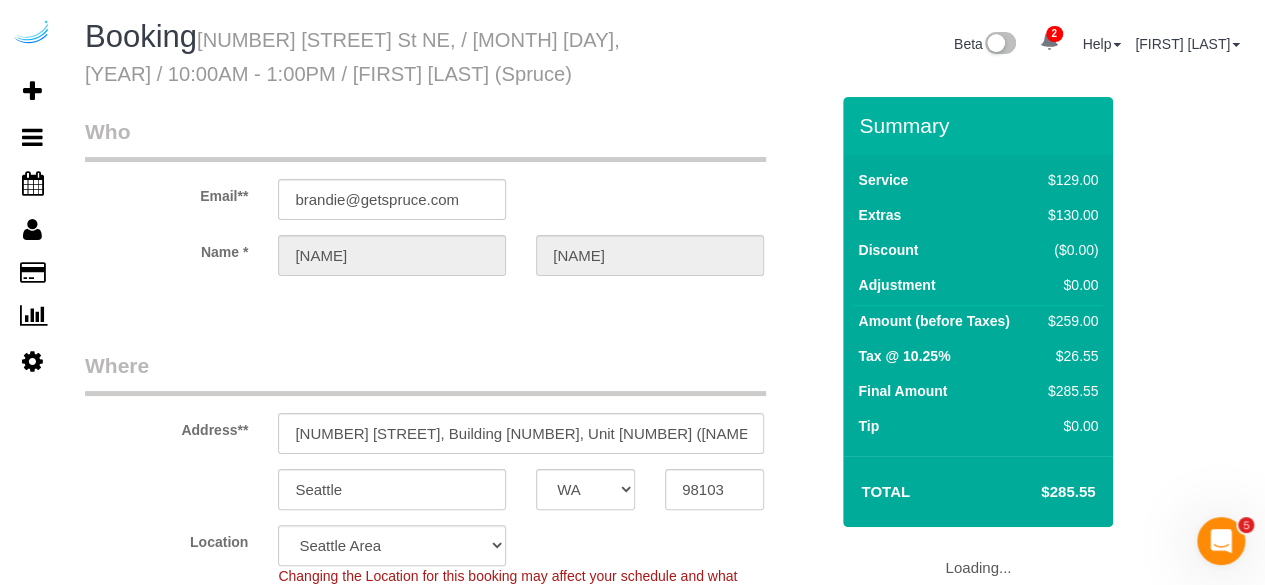 select on "object:5446" 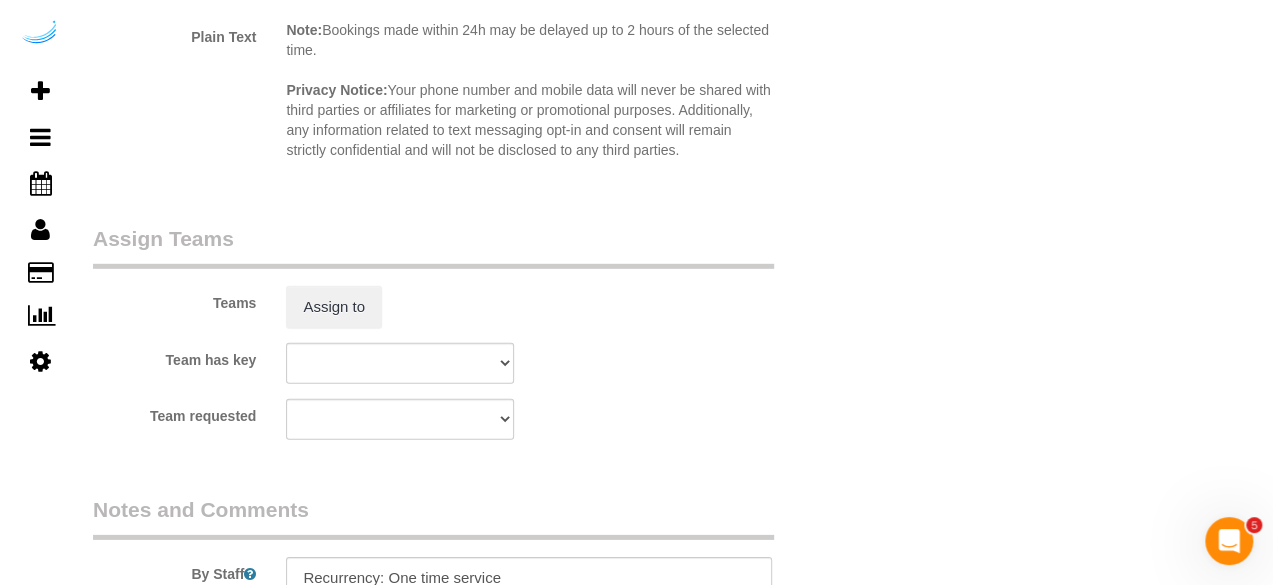 scroll, scrollTop: 2900, scrollLeft: 0, axis: vertical 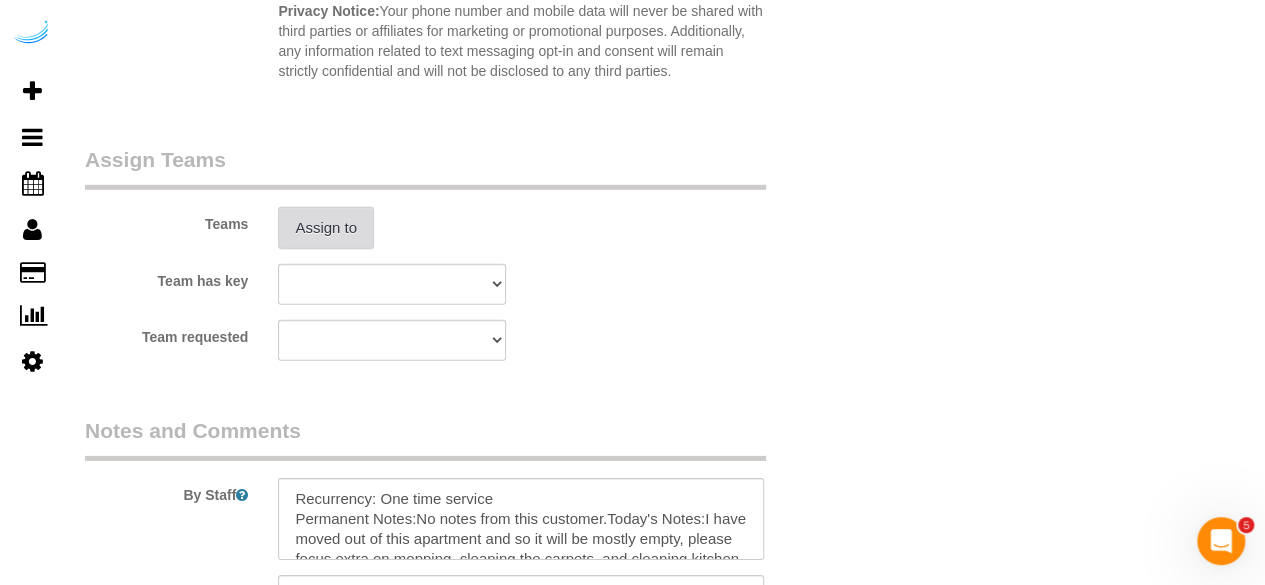 click on "Assign to" at bounding box center [326, 228] 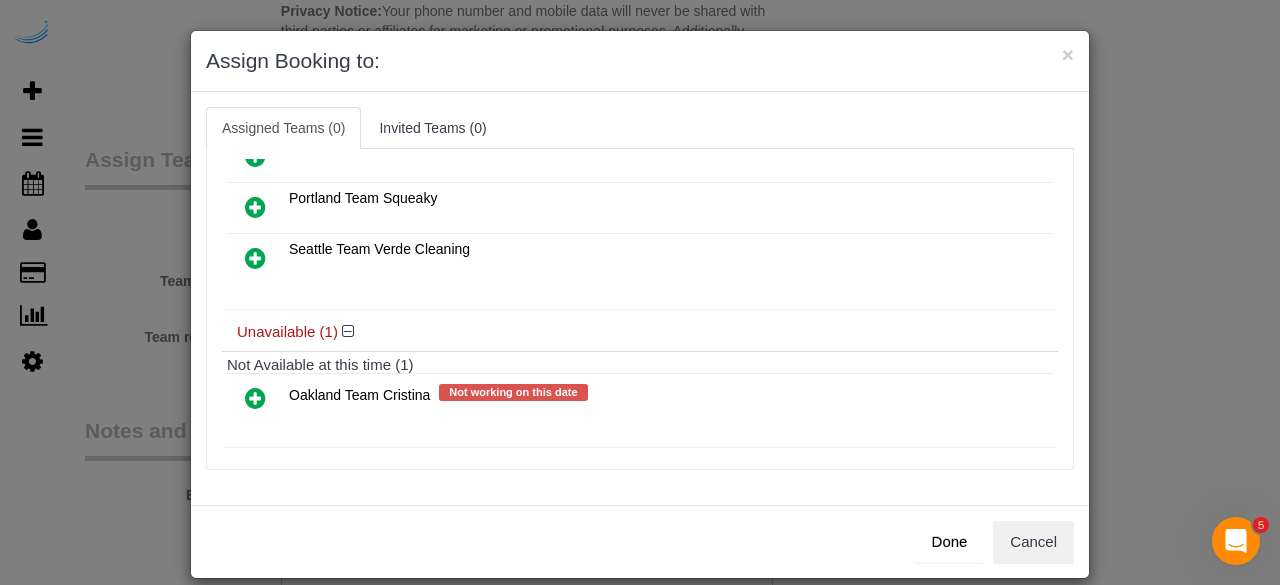 scroll, scrollTop: 139, scrollLeft: 0, axis: vertical 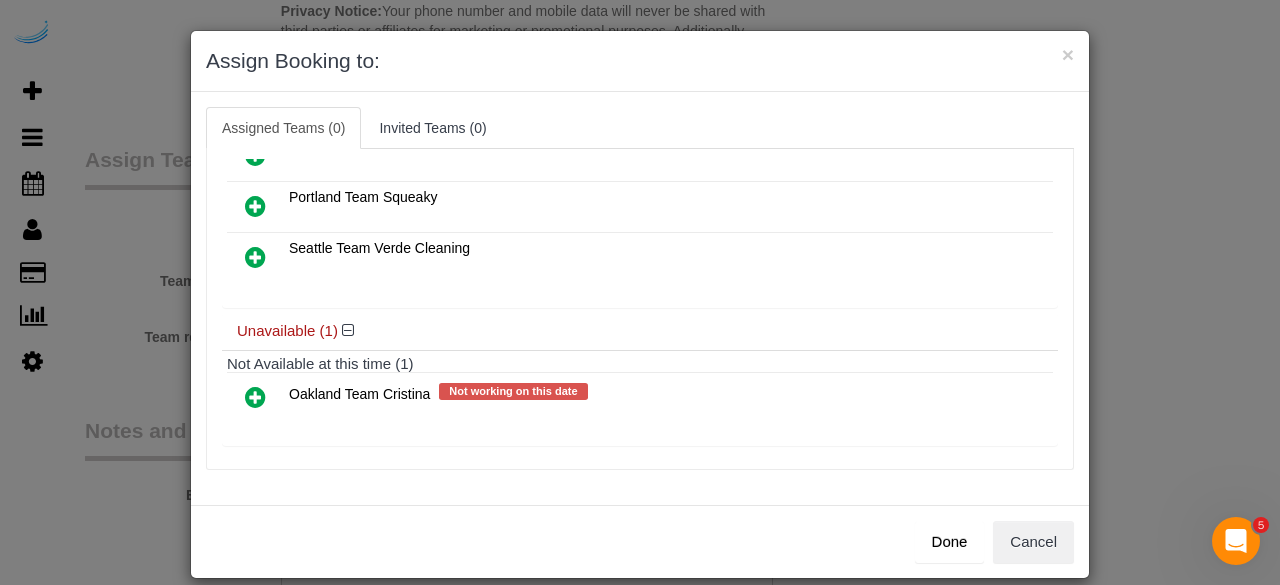 click at bounding box center [255, 397] 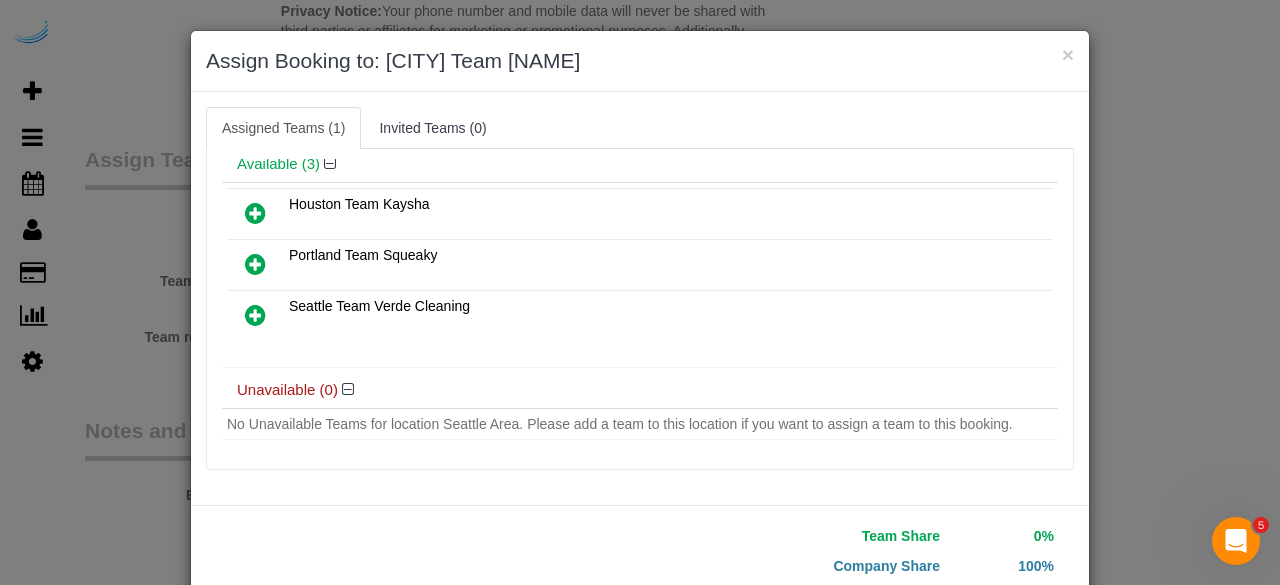 scroll, scrollTop: 122, scrollLeft: 0, axis: vertical 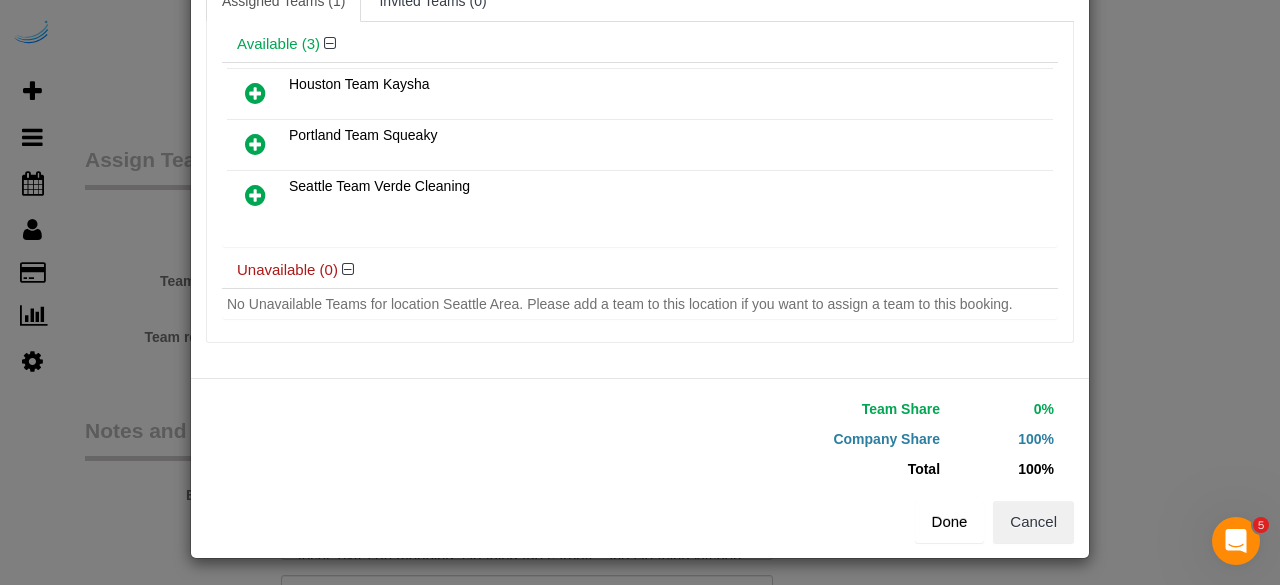 click on "Done" at bounding box center [950, 522] 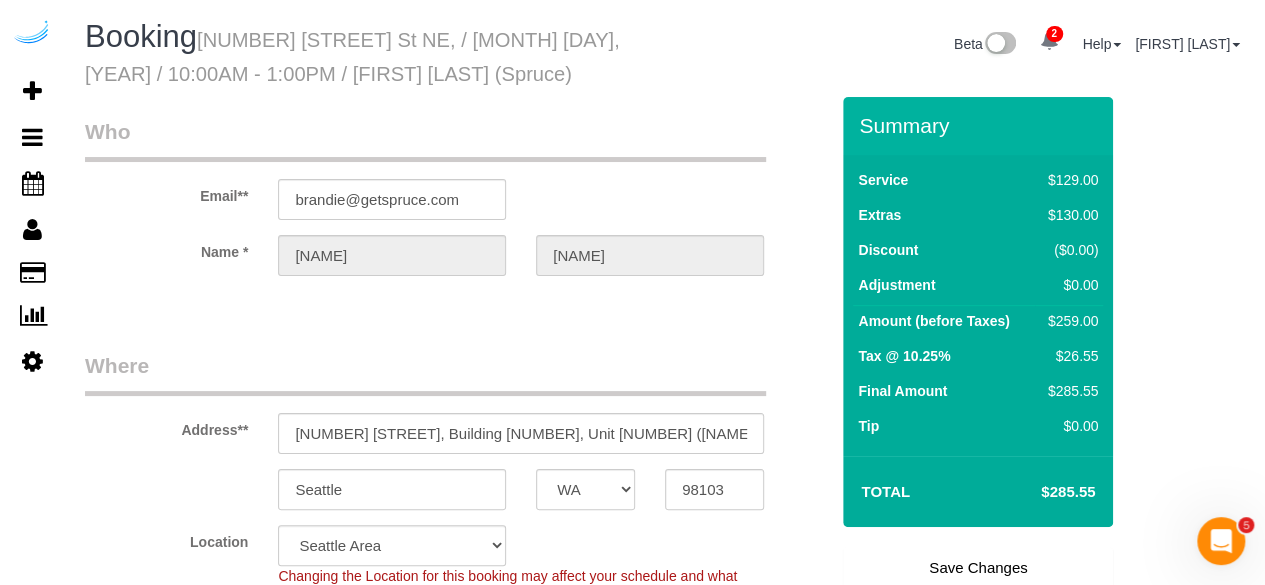 scroll, scrollTop: 200, scrollLeft: 0, axis: vertical 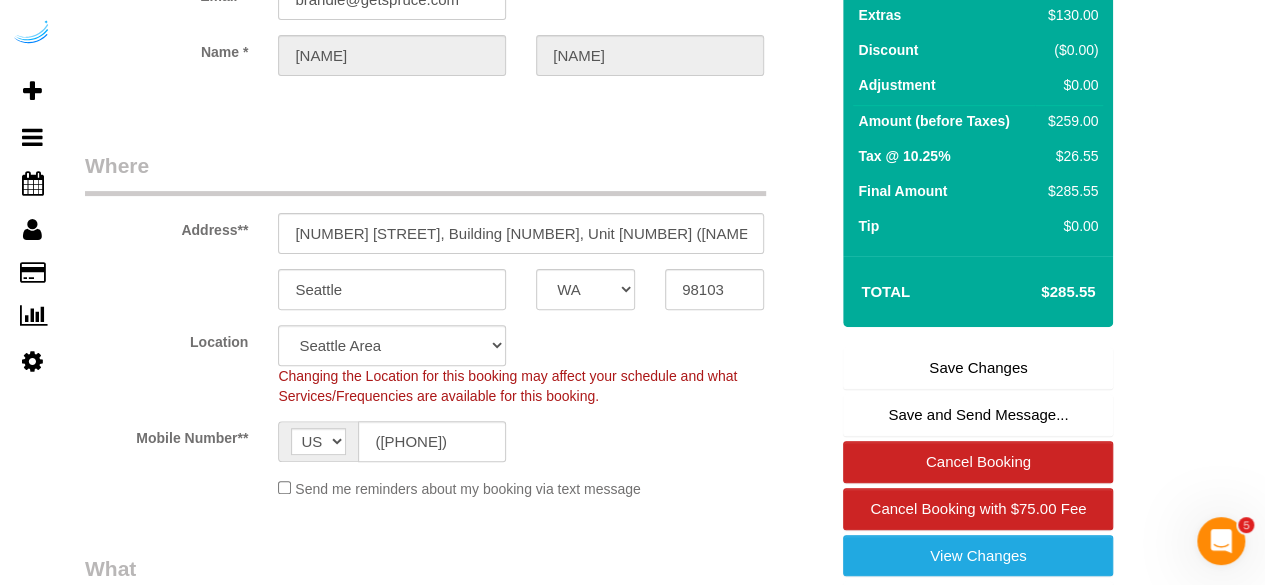click on "Save Changes" at bounding box center [978, 368] 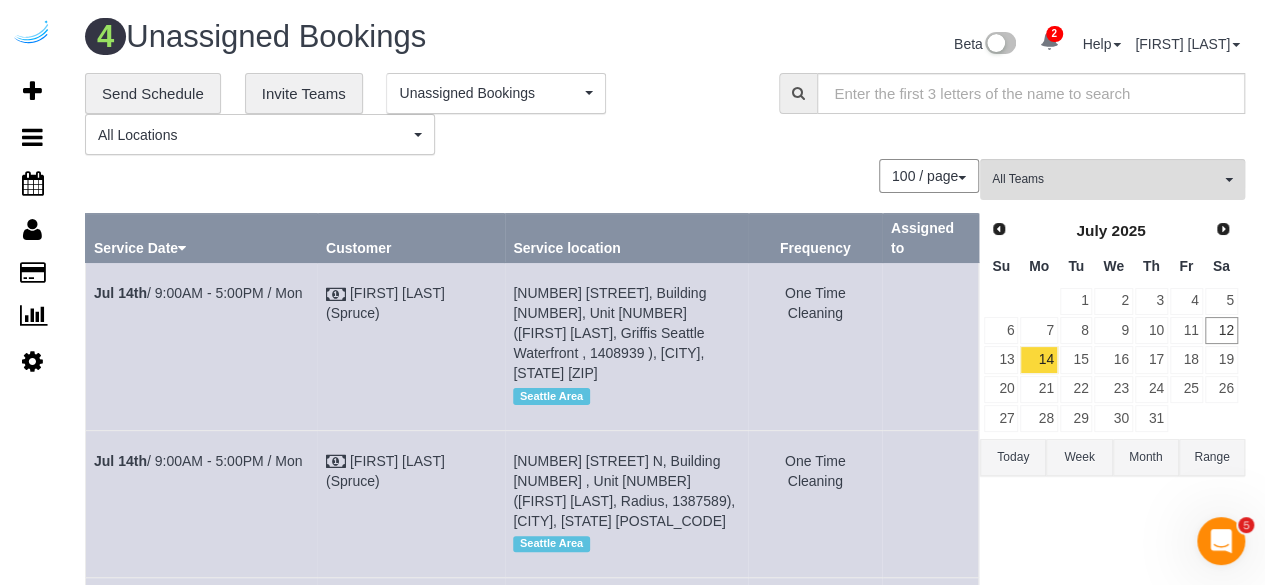 scroll, scrollTop: 330, scrollLeft: 0, axis: vertical 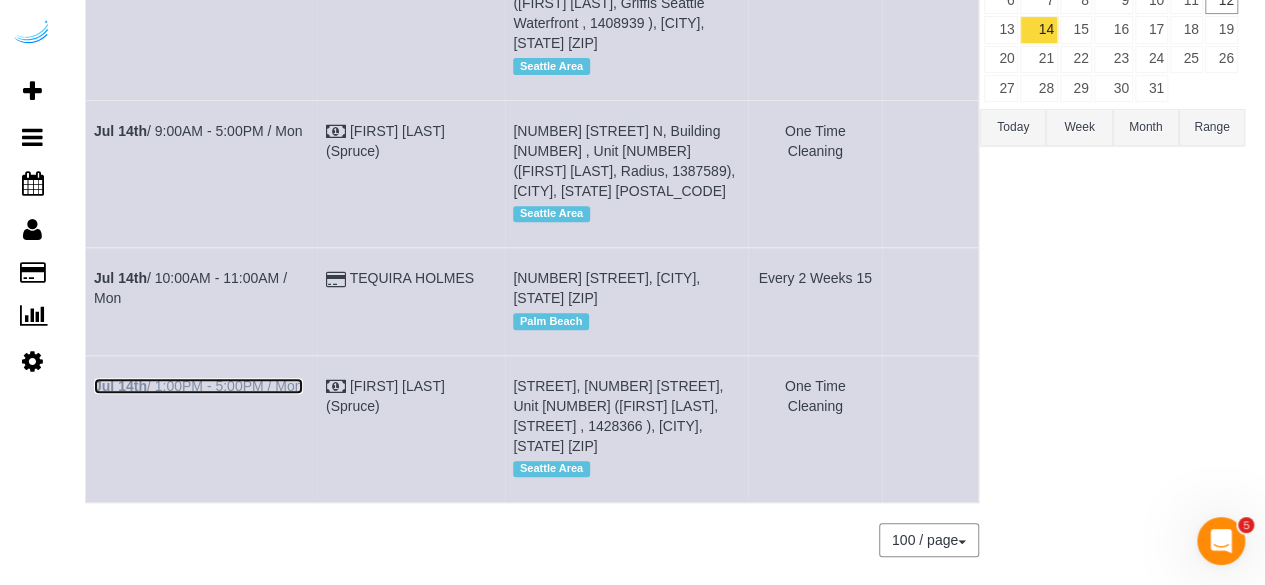 click on "[DATE]
/ [TIME] - [TIME] / [NAME]" at bounding box center (198, 386) 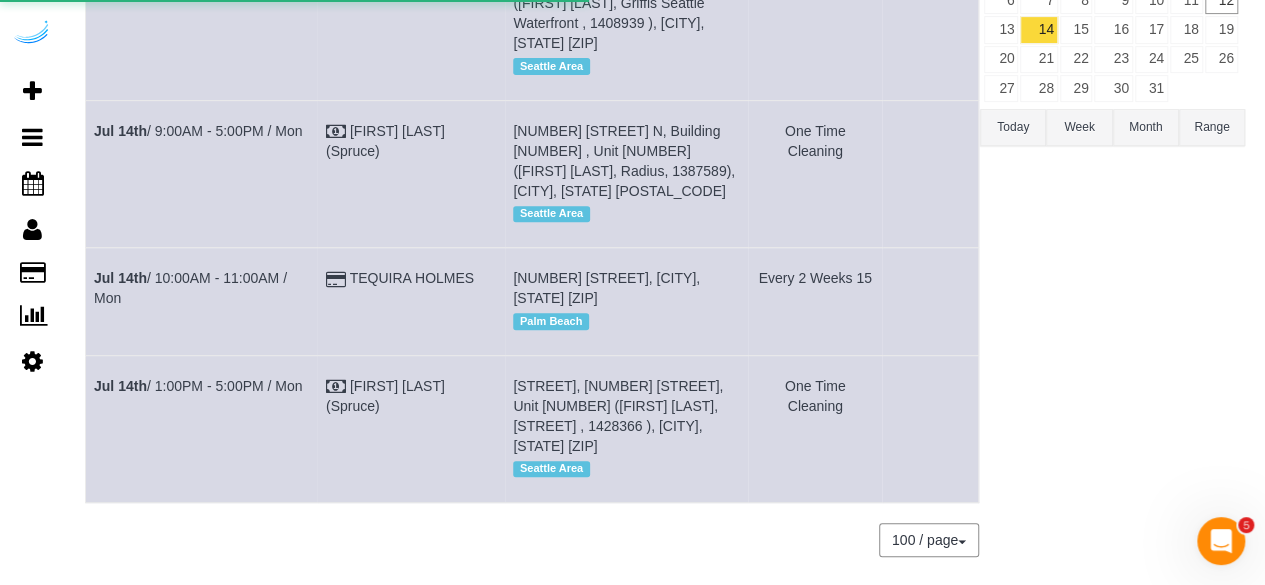 scroll, scrollTop: 0, scrollLeft: 0, axis: both 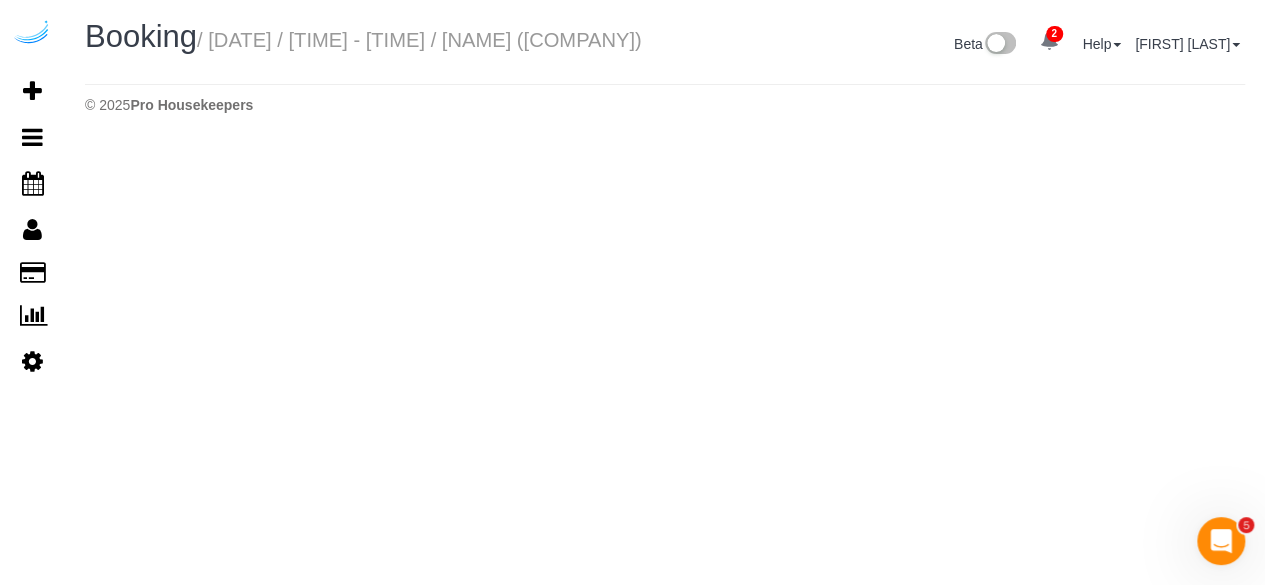 select on "WA" 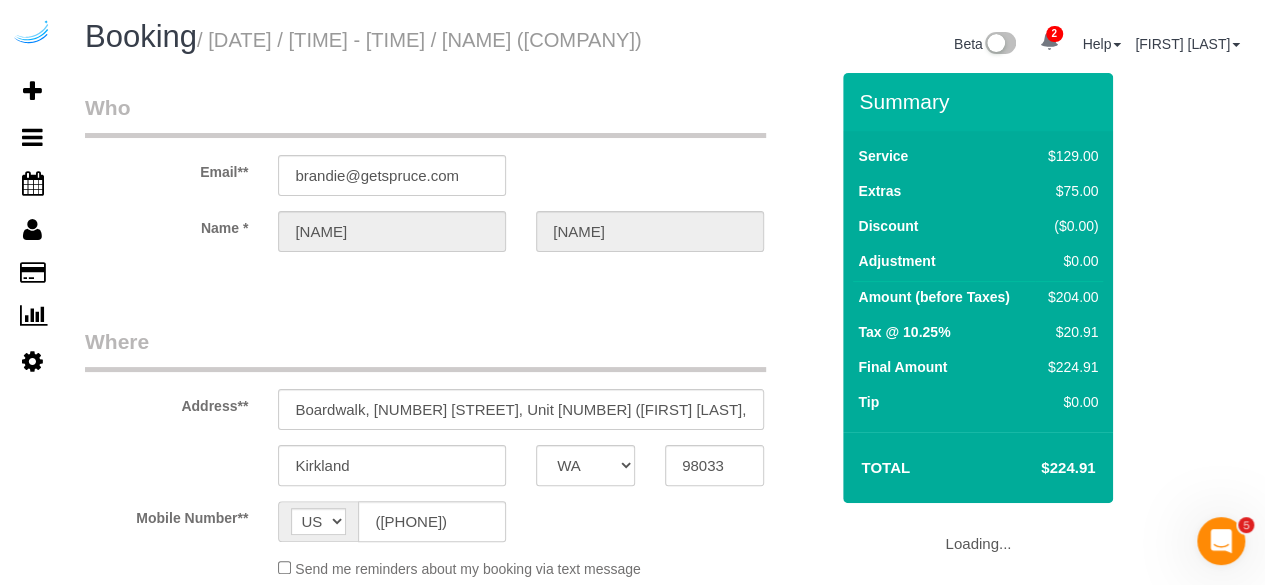 select on "object:6229" 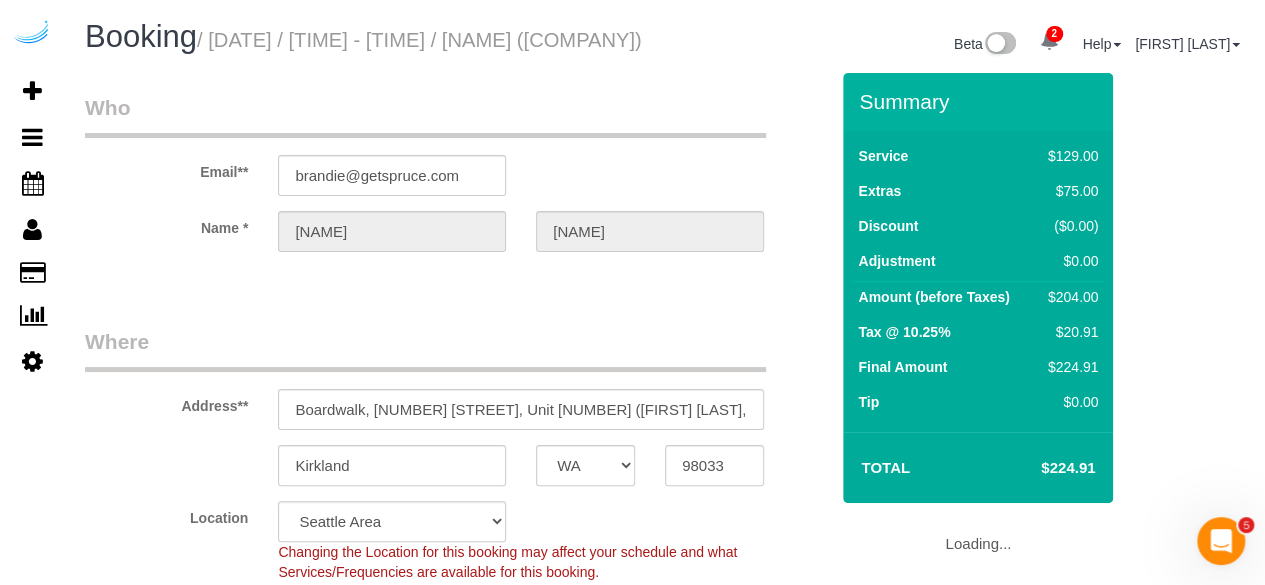 select on "object:6355" 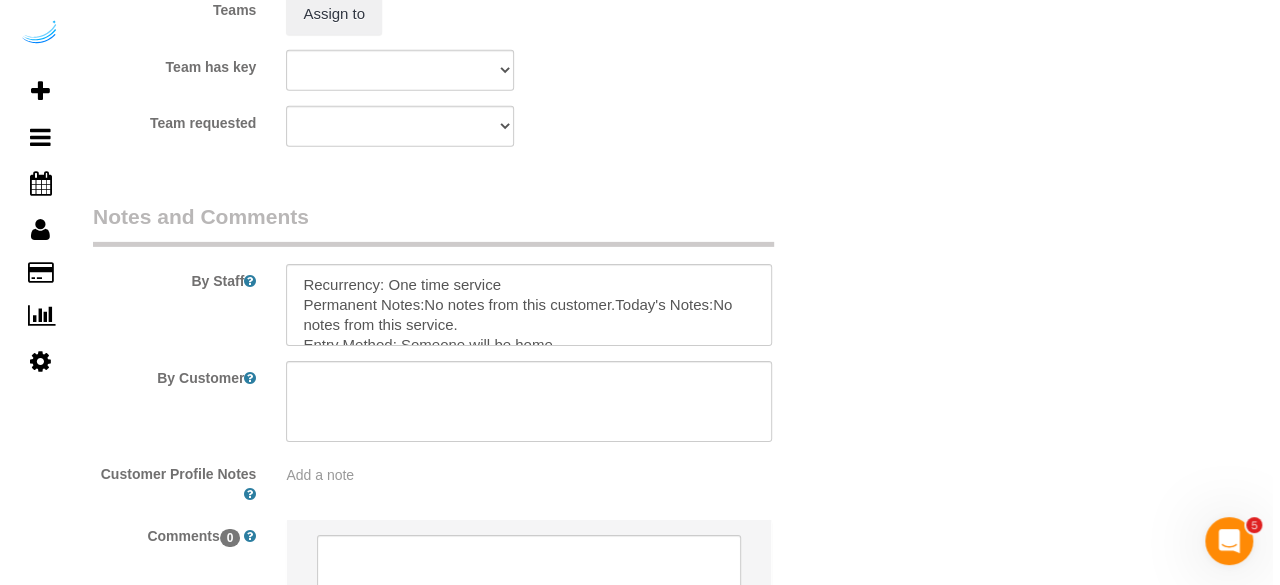 scroll, scrollTop: 3084, scrollLeft: 0, axis: vertical 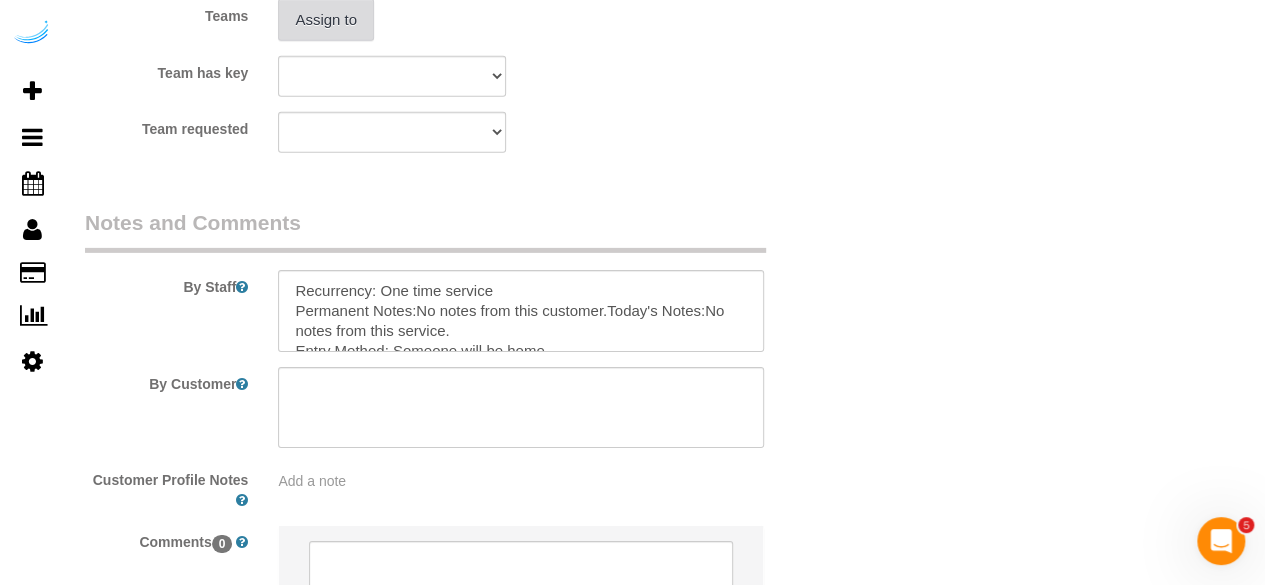 click on "Assign to" at bounding box center [326, 20] 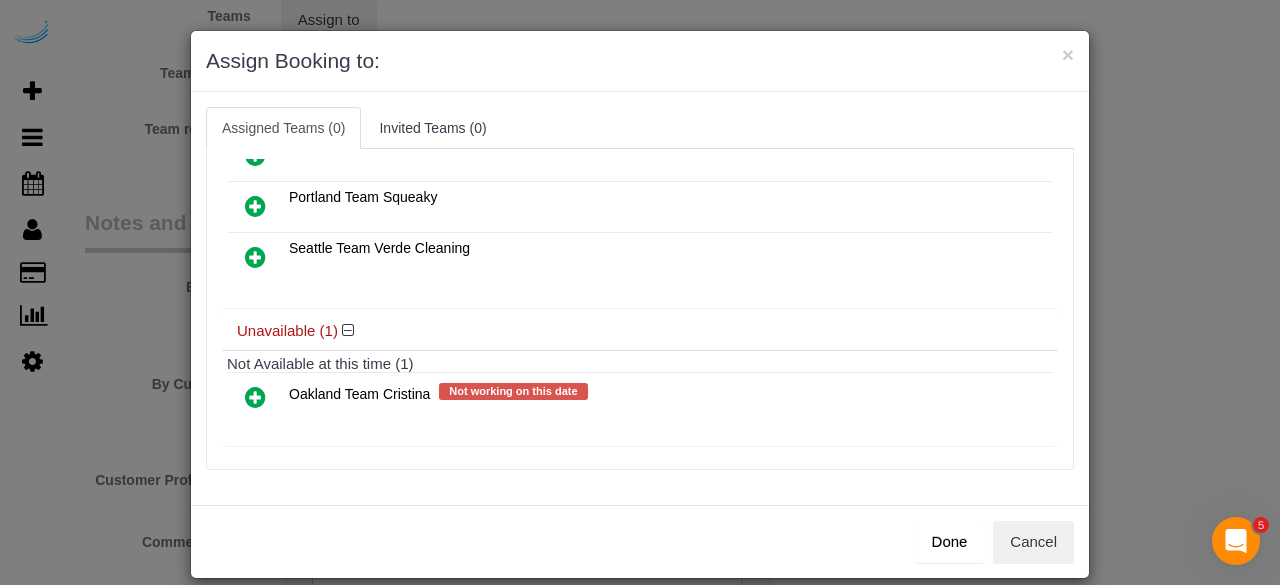 click at bounding box center [255, 397] 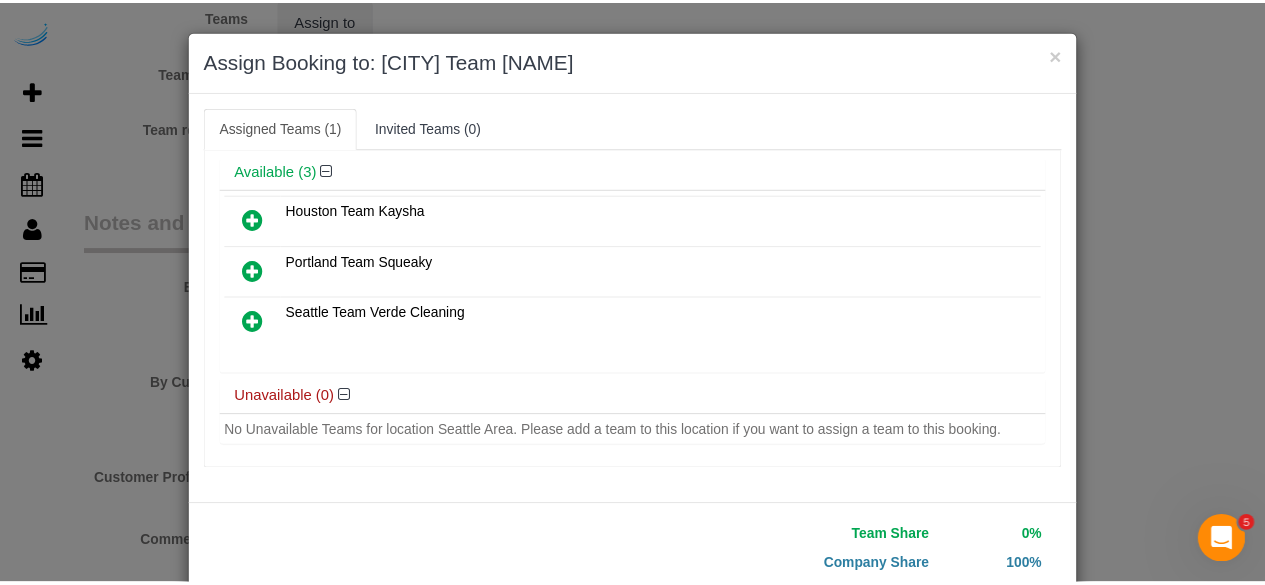 scroll, scrollTop: 127, scrollLeft: 0, axis: vertical 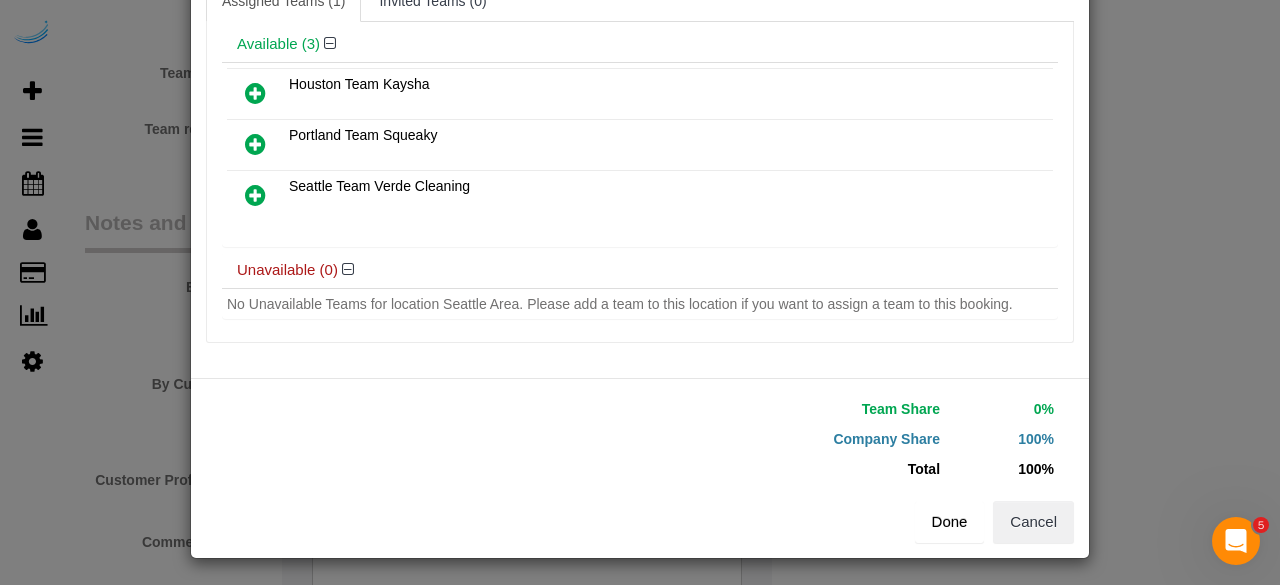 click on "Done" at bounding box center (950, 522) 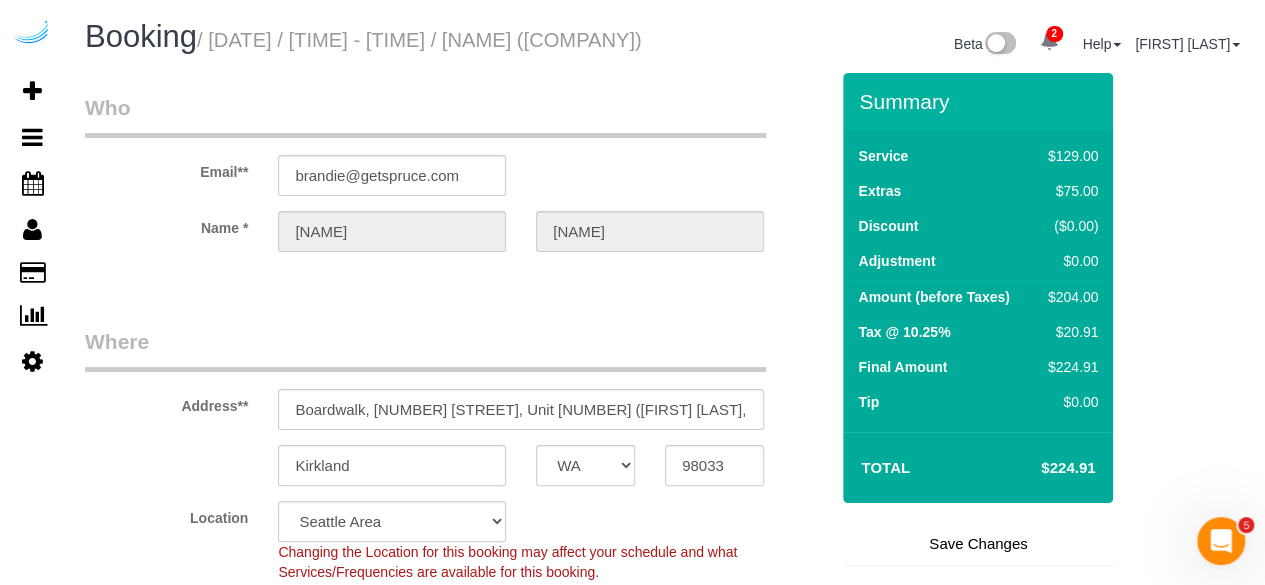 scroll, scrollTop: 300, scrollLeft: 0, axis: vertical 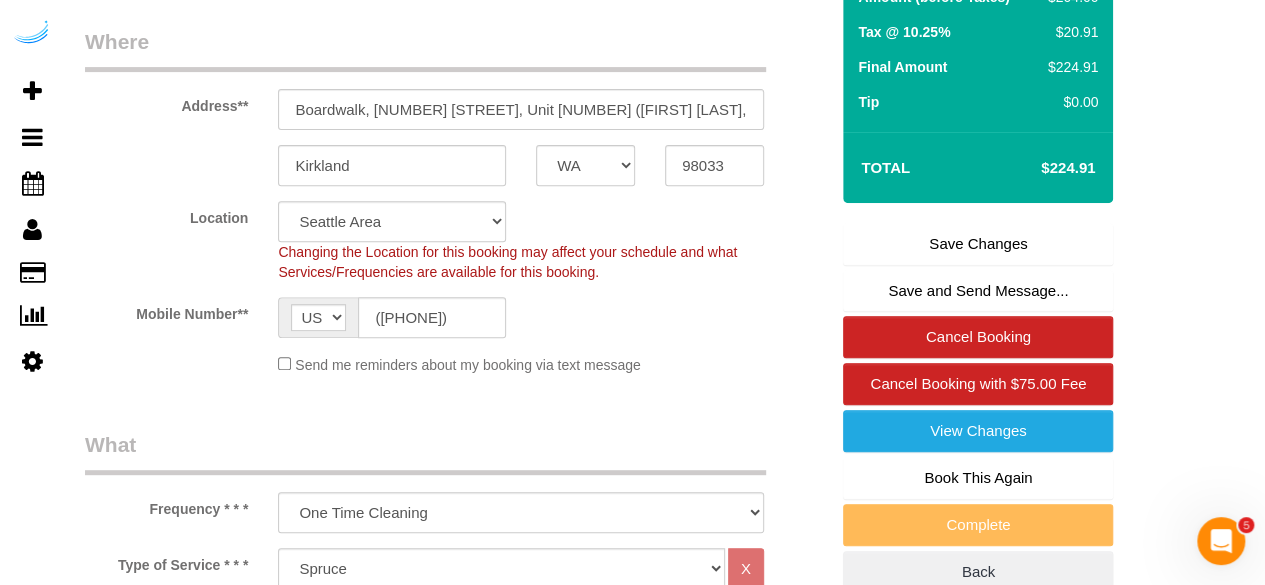 click on "Save Changes" at bounding box center [978, 244] 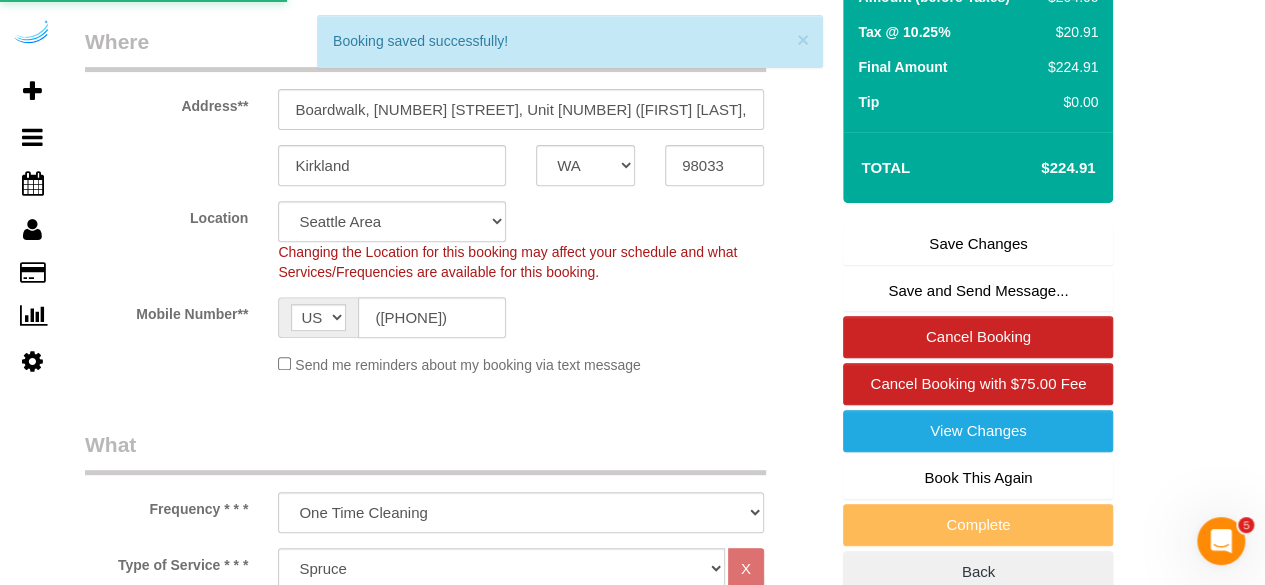 select on "**********" 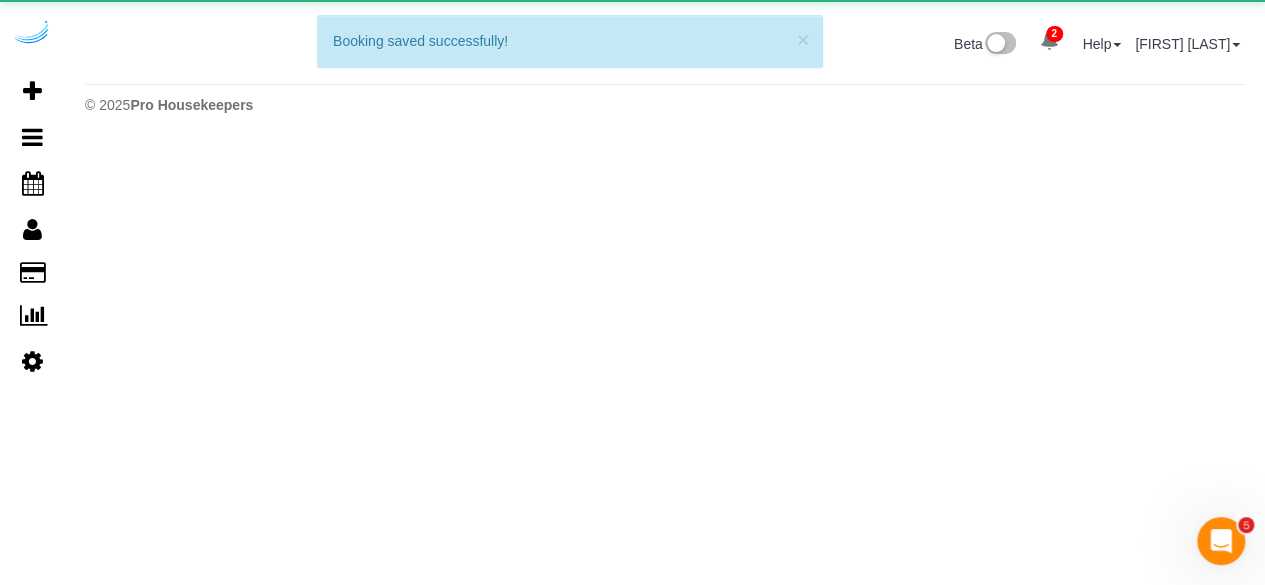 scroll, scrollTop: 0, scrollLeft: 0, axis: both 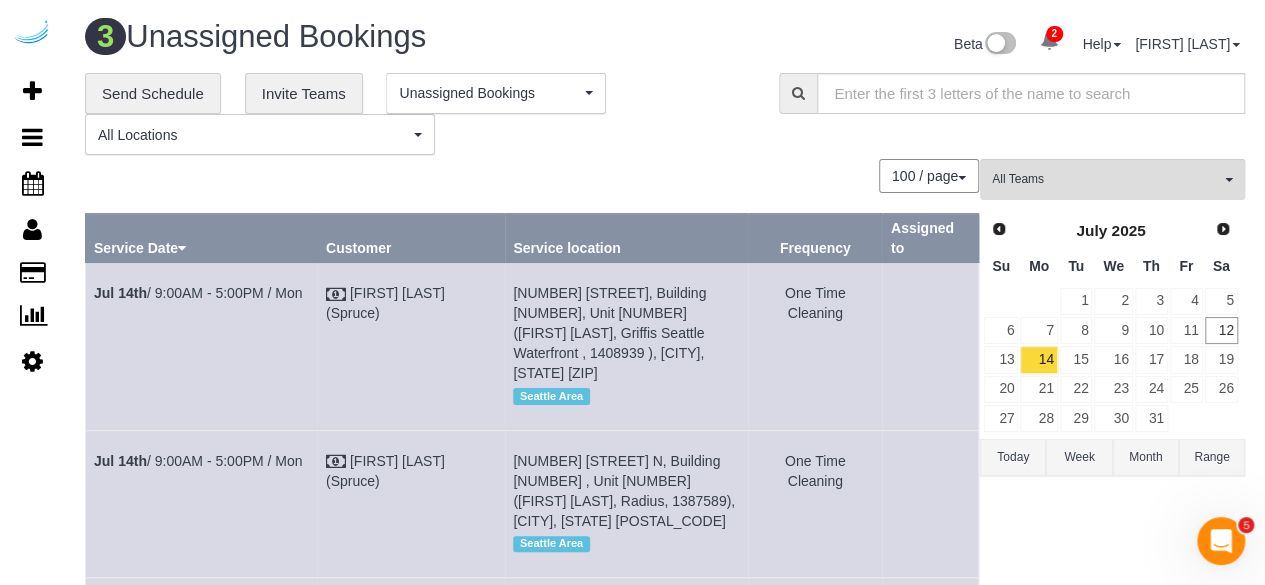 click on "[MONTH] [DAY]th
/ [TIME] - [TIME] / Mon" at bounding box center [202, 503] 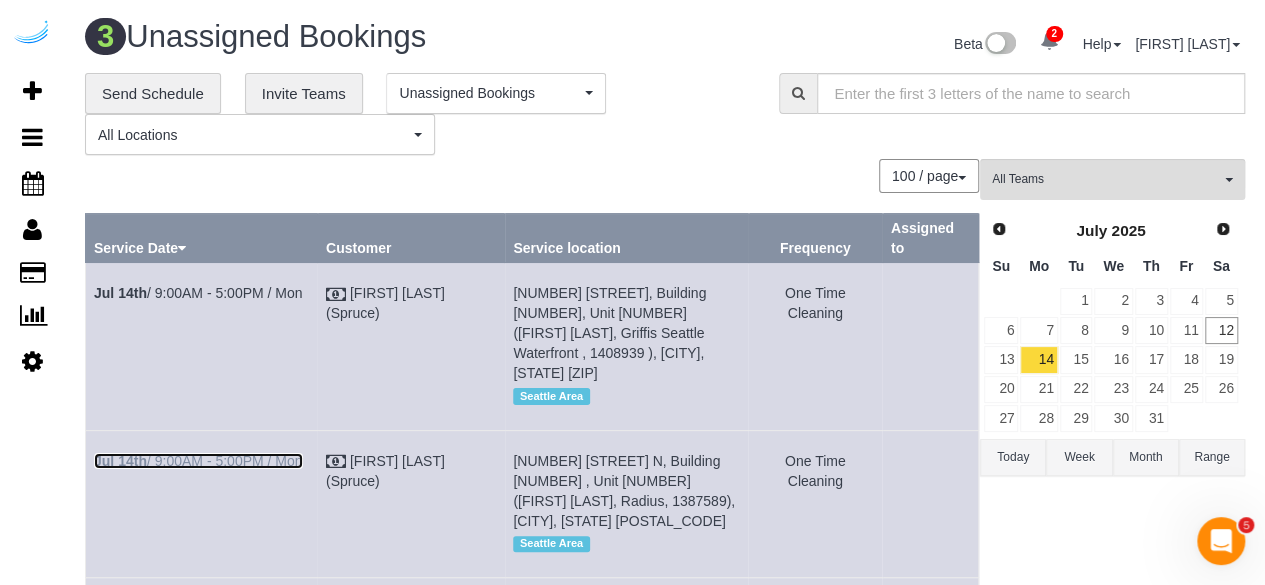 click on "[MONTH] [DAY]th
/ [TIME] - [TIME] / Mon" at bounding box center [198, 461] 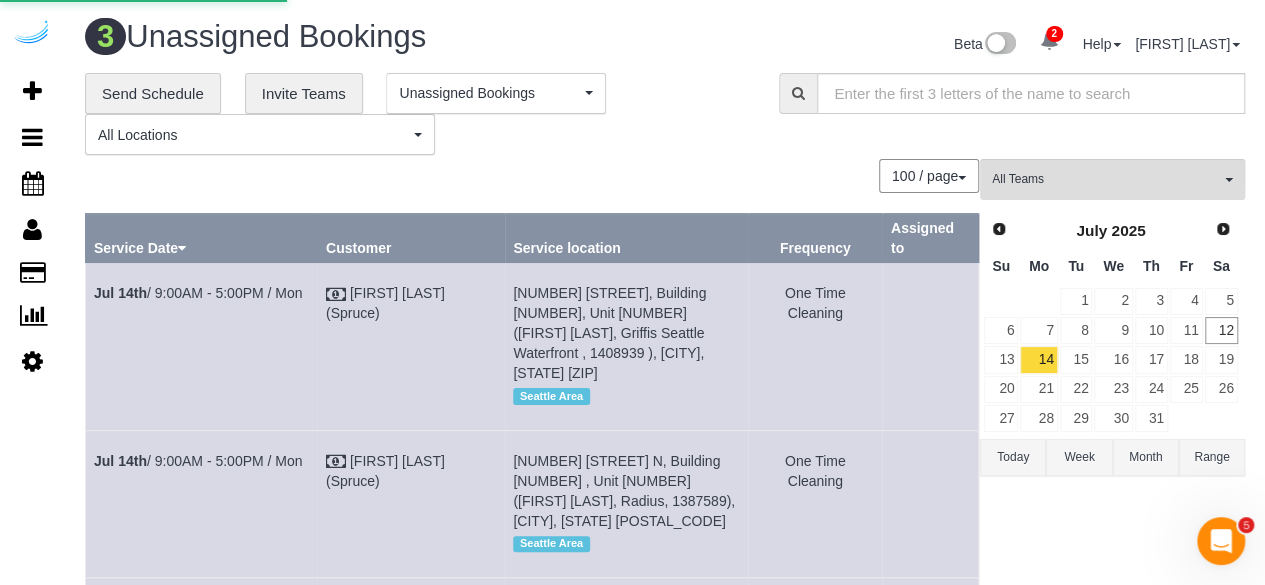 select on "WA" 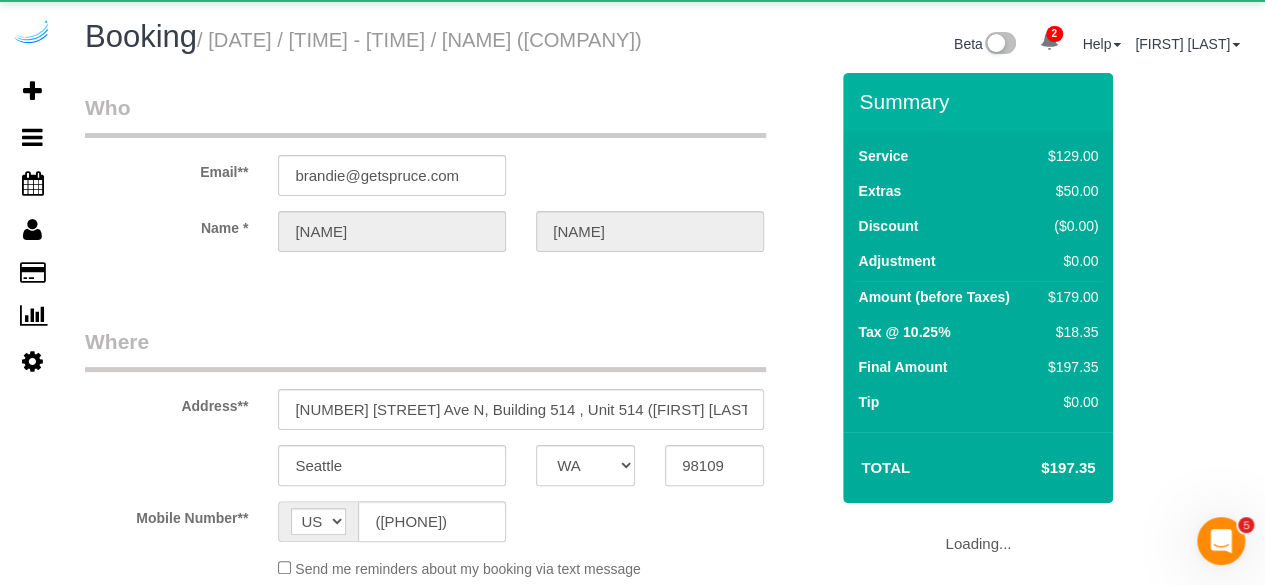select on "object:7252" 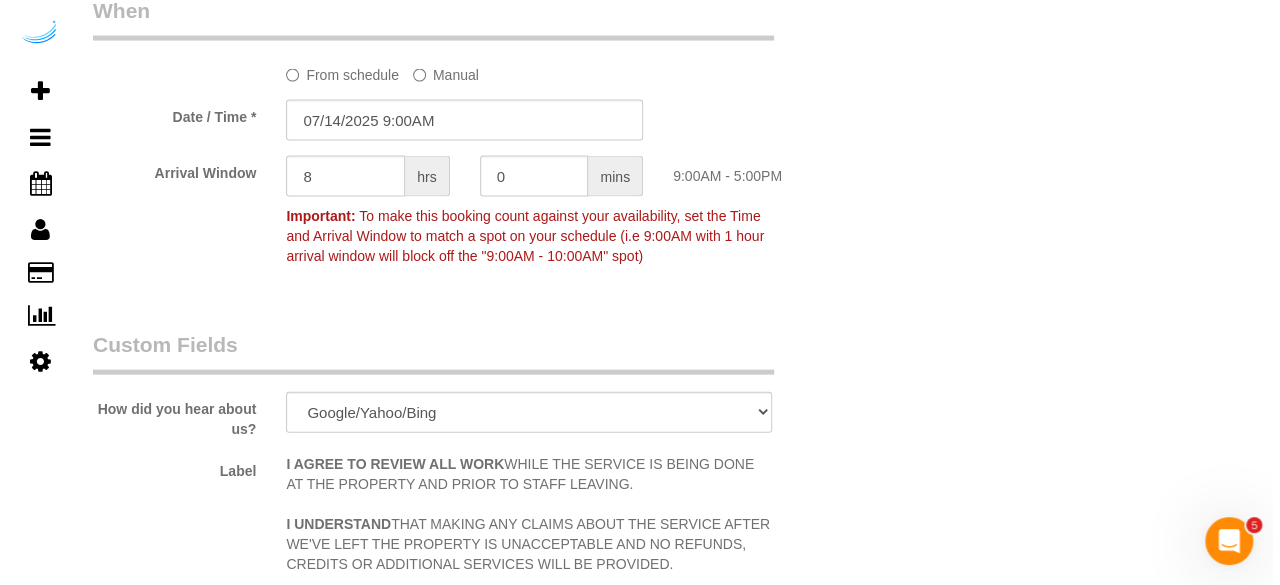 scroll, scrollTop: 2700, scrollLeft: 0, axis: vertical 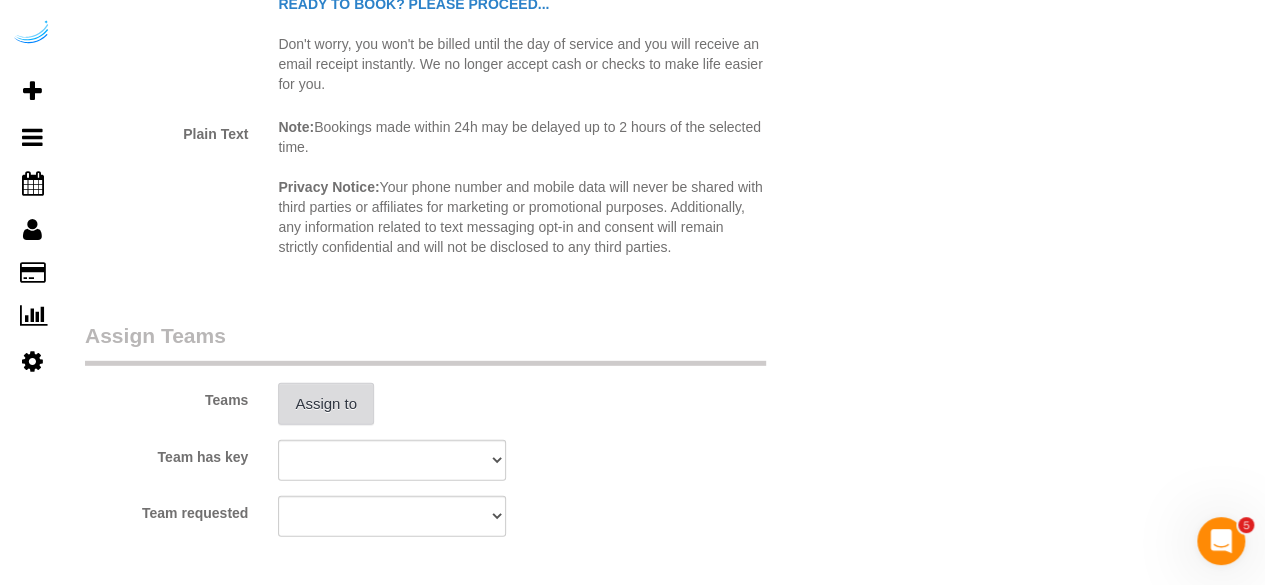 click on "Assign to" at bounding box center [326, 404] 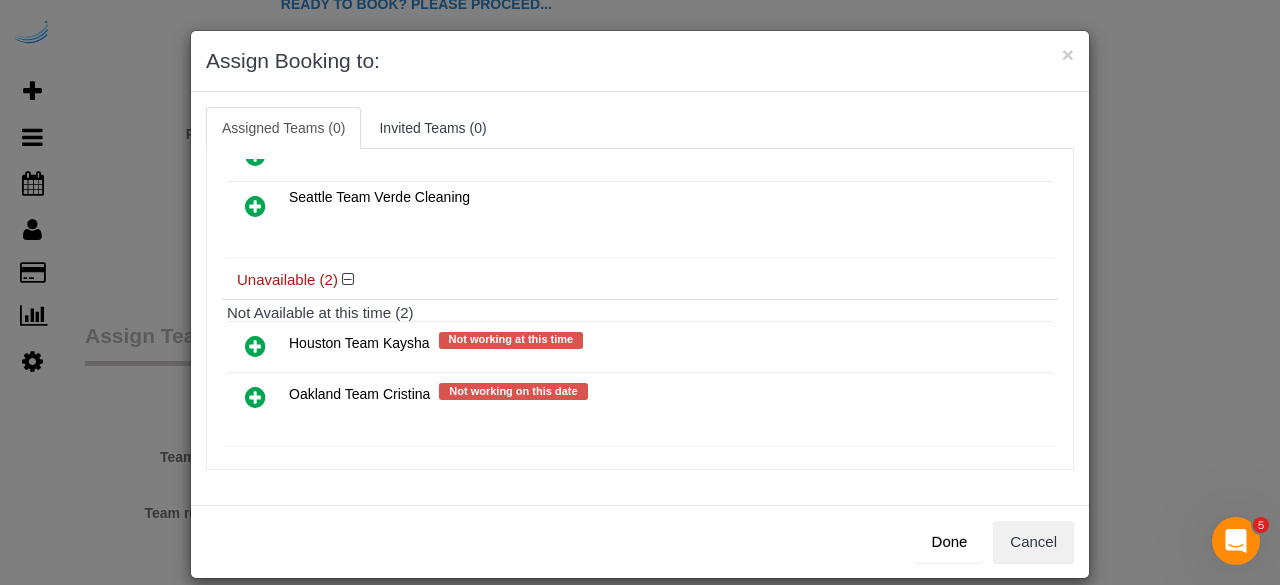 click at bounding box center [255, 206] 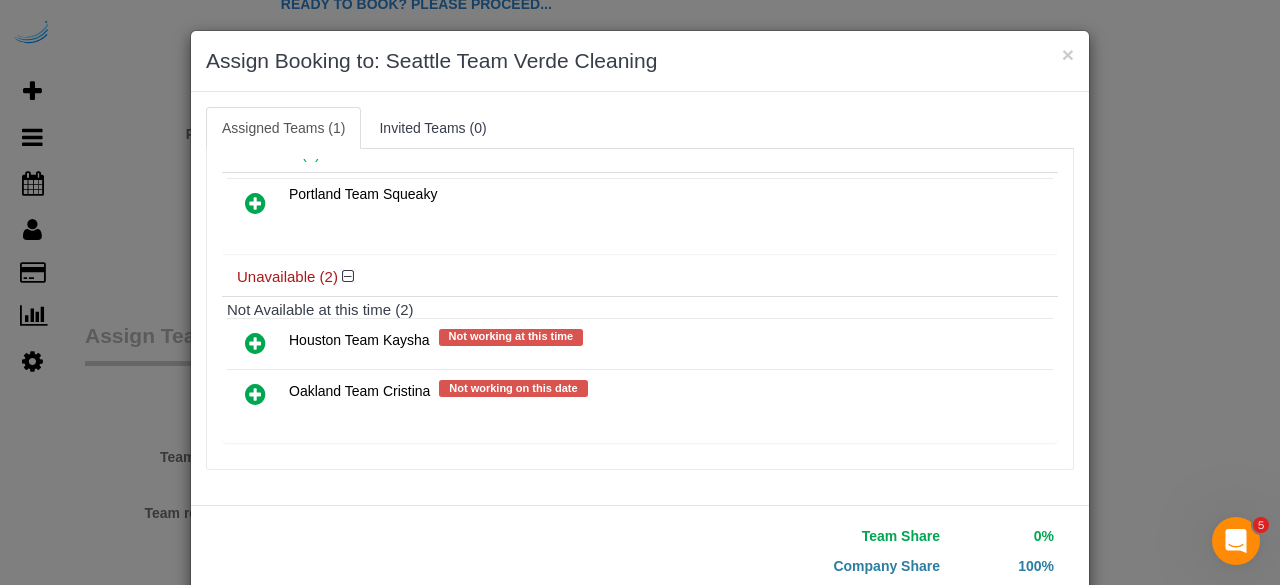 scroll, scrollTop: 136, scrollLeft: 0, axis: vertical 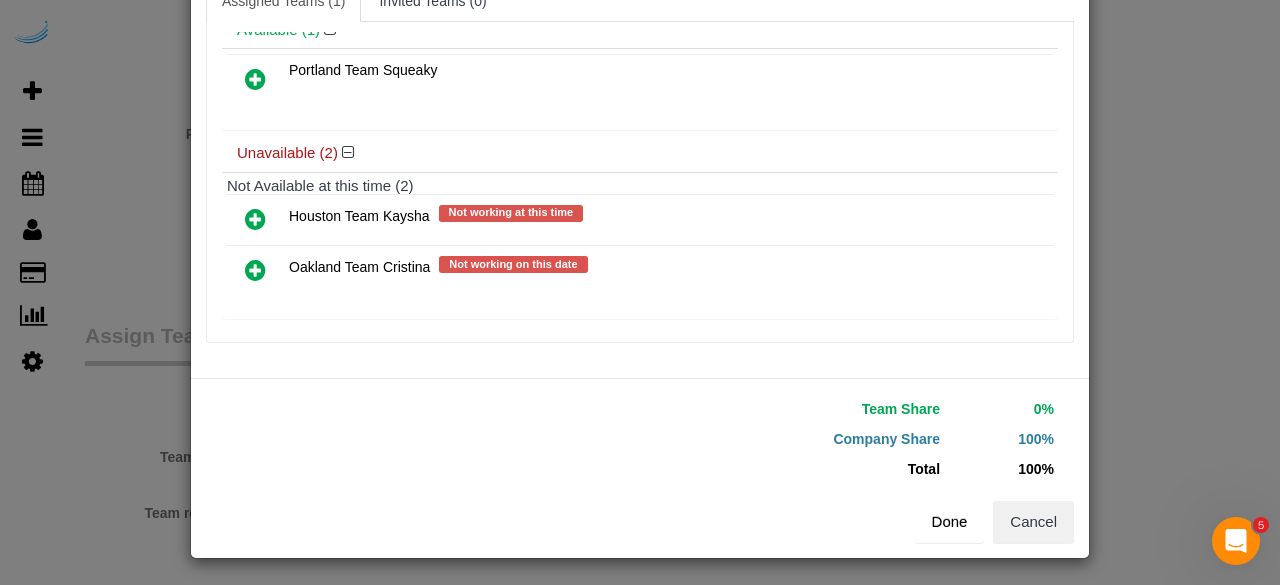 click on "Done" at bounding box center [950, 522] 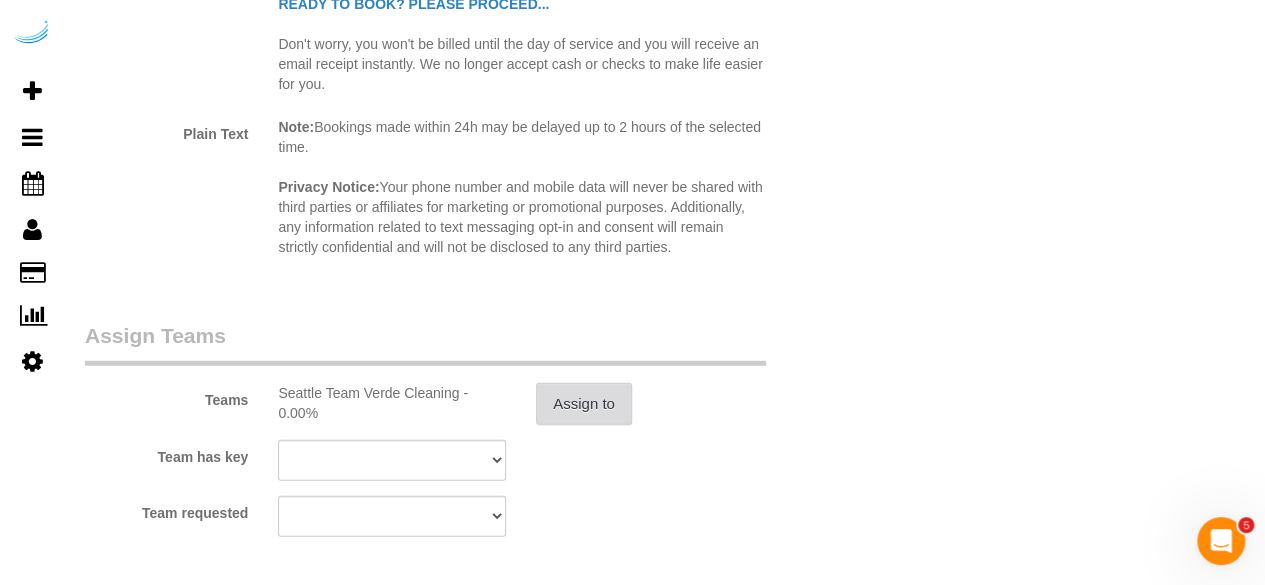 type 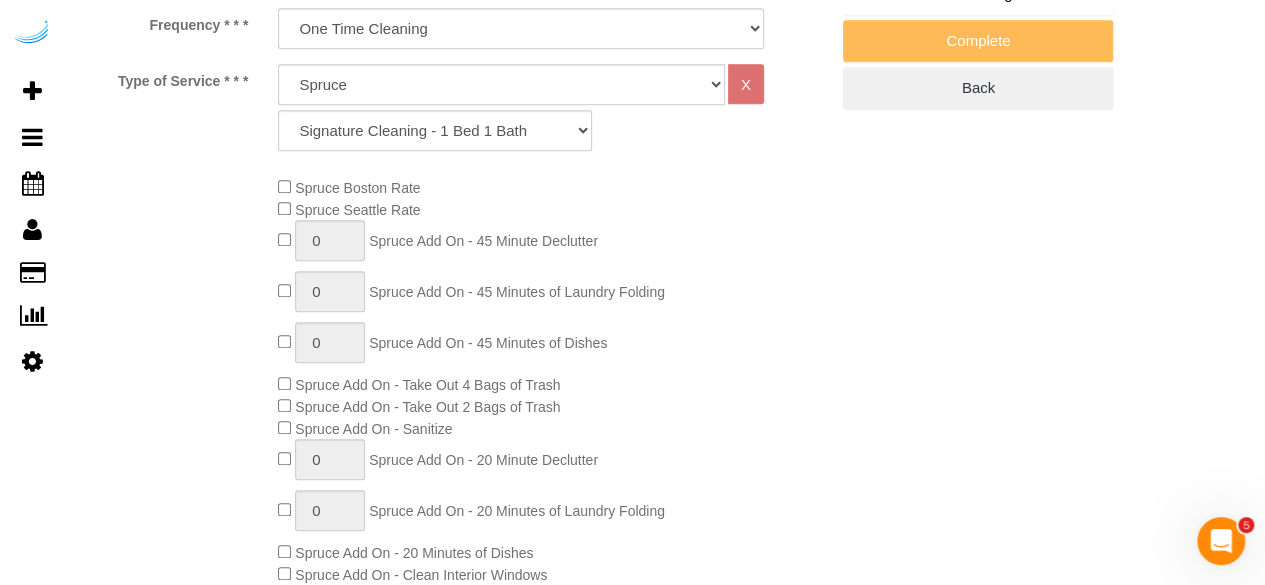 scroll, scrollTop: 84, scrollLeft: 0, axis: vertical 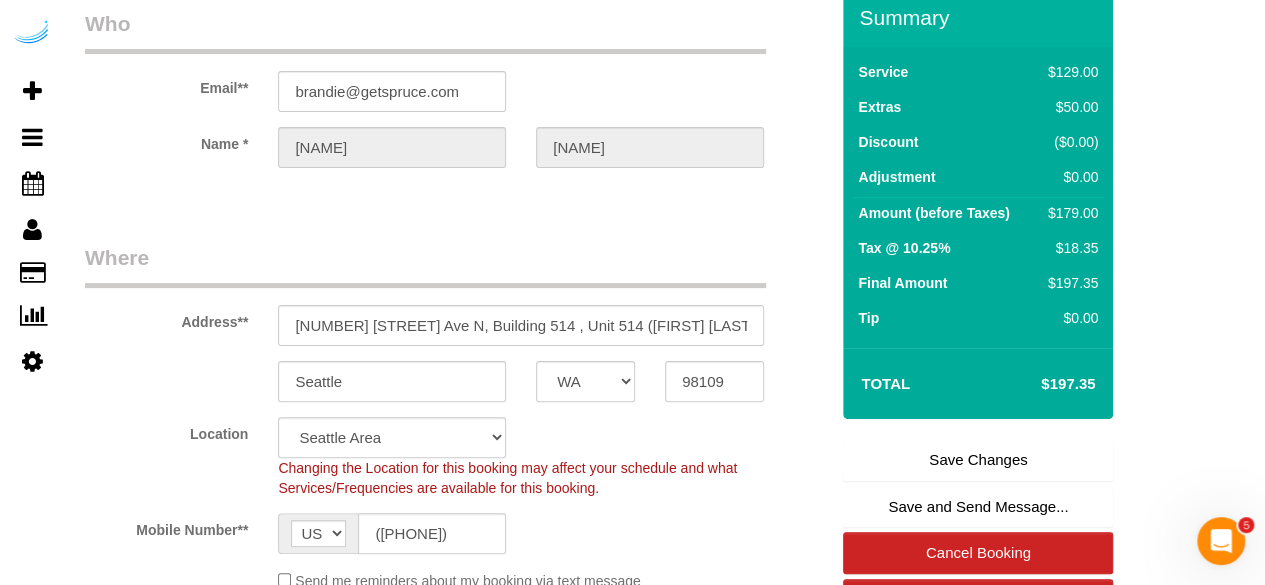 click on "Save Changes" at bounding box center (978, 460) 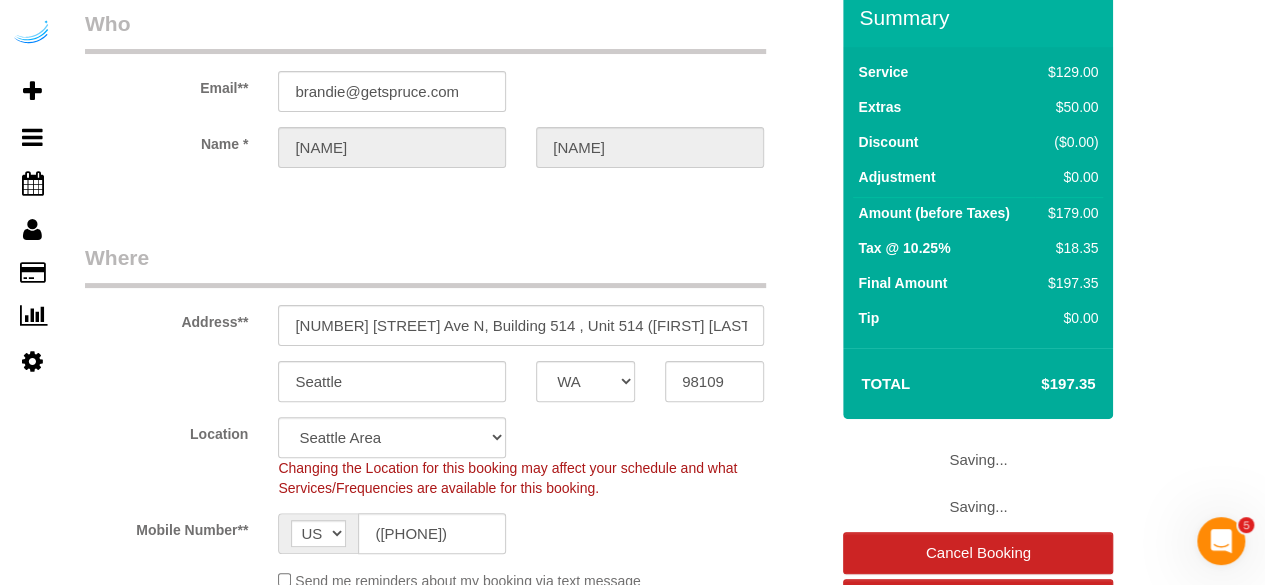 select on "**********" 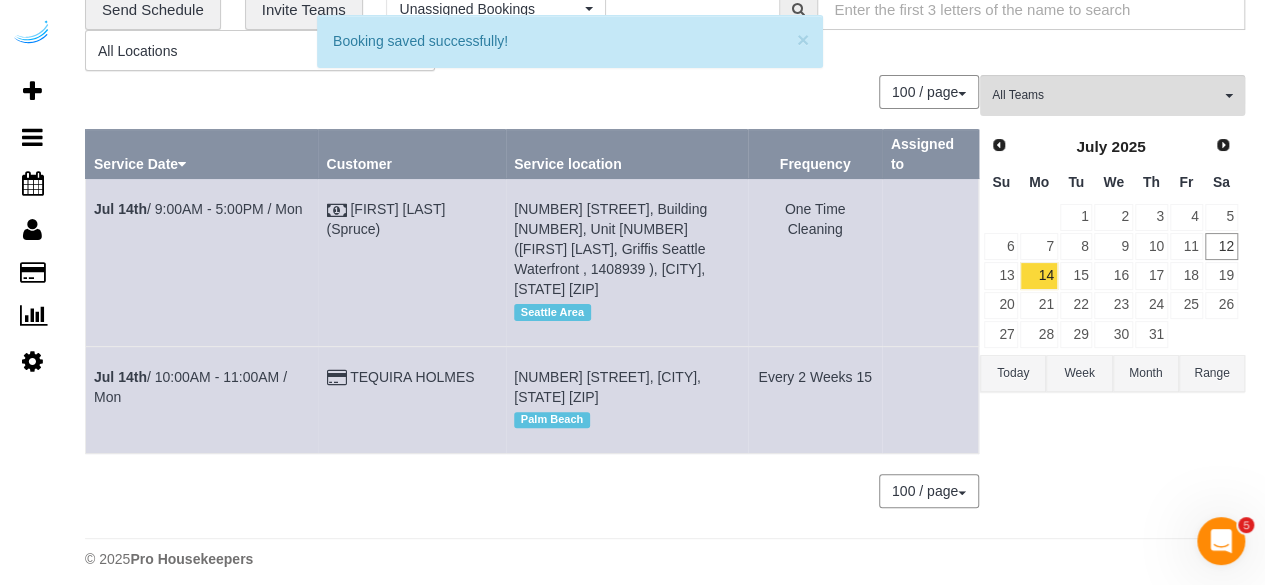 scroll, scrollTop: 0, scrollLeft: 0, axis: both 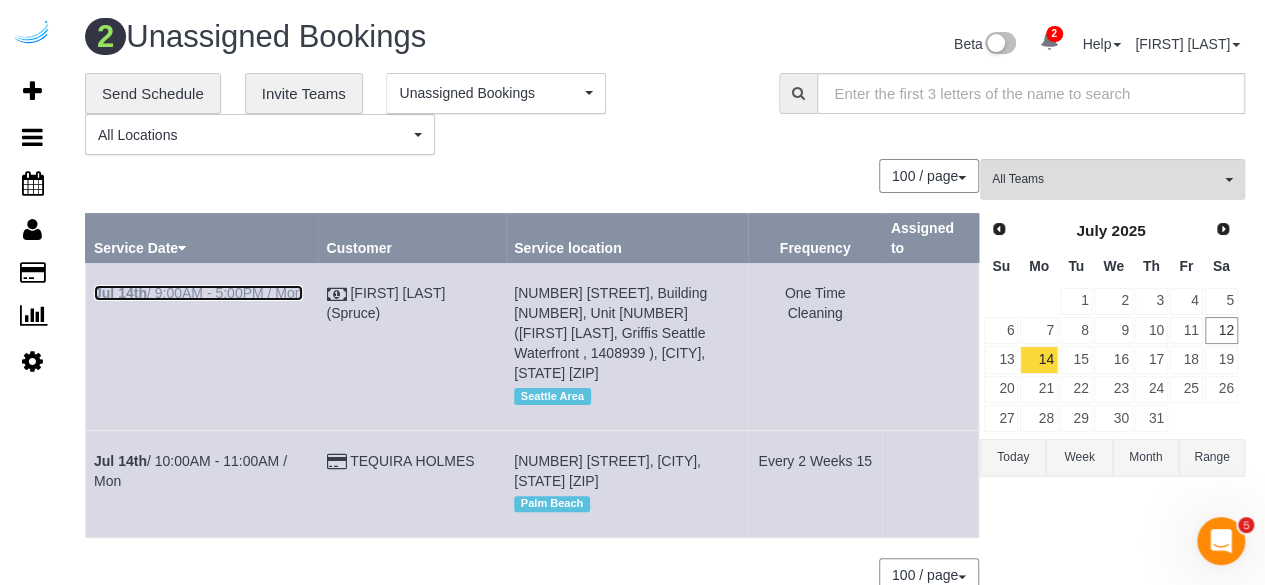 click on "[MONTH] [DAY]th
/ [TIME] - [TIME] / Mon" at bounding box center [198, 293] 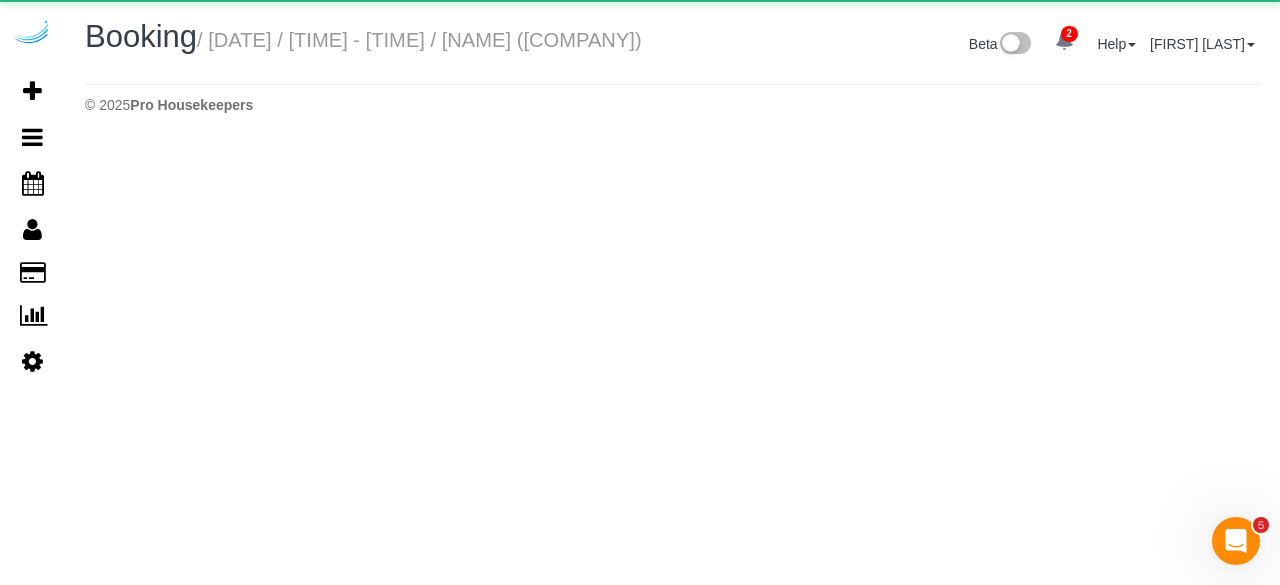 select on "WA" 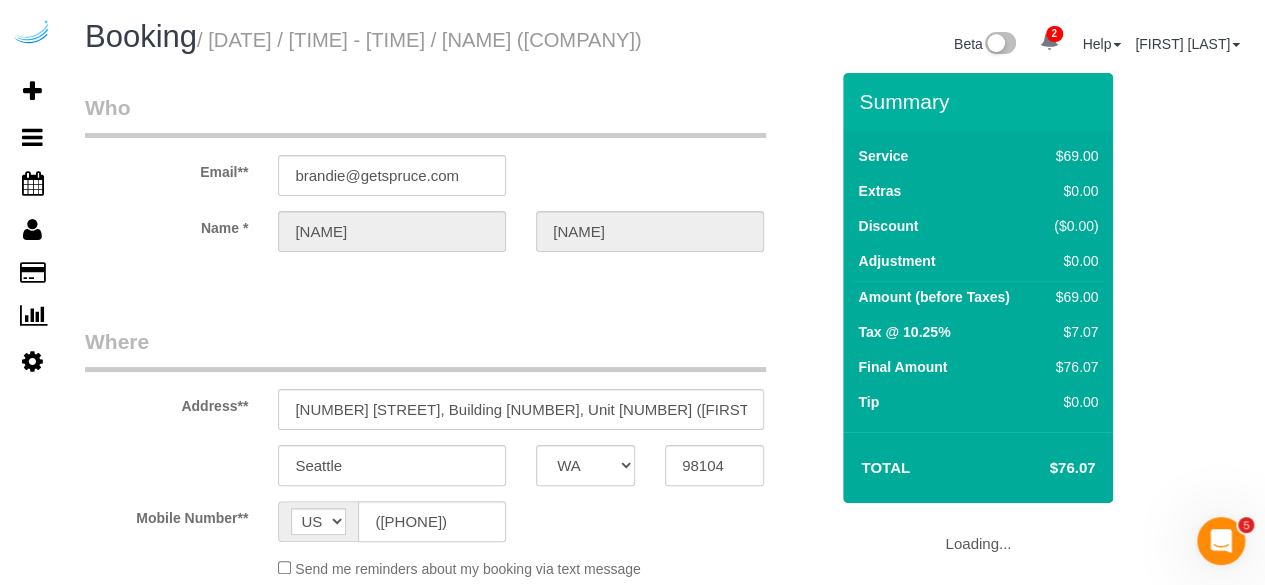 select on "object:8012" 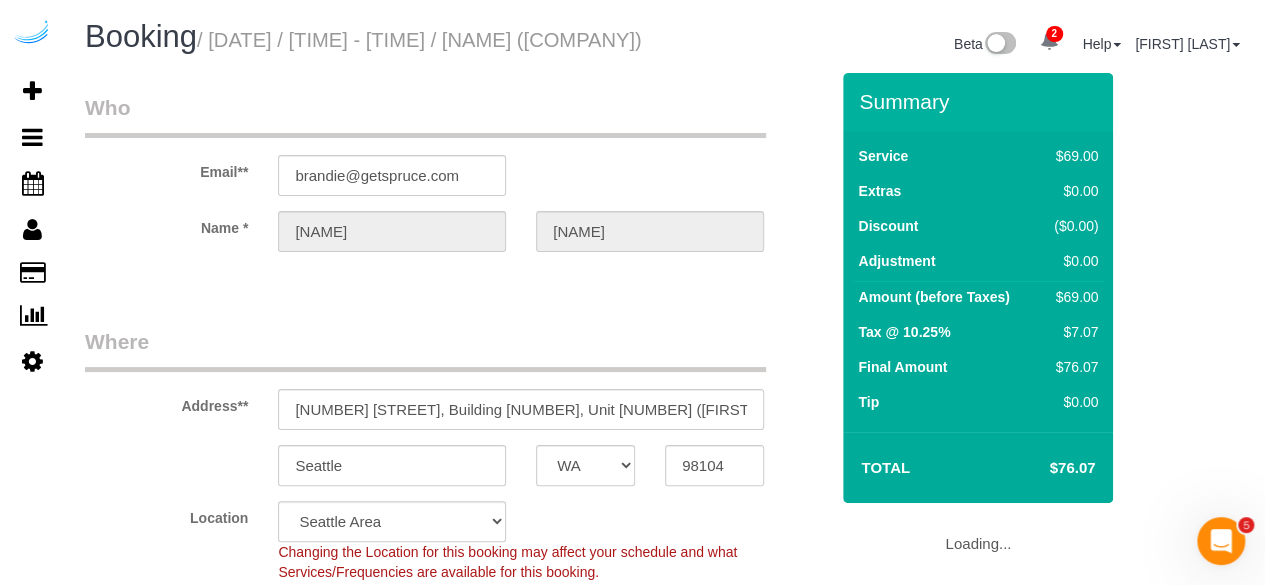 select on "object:8132" 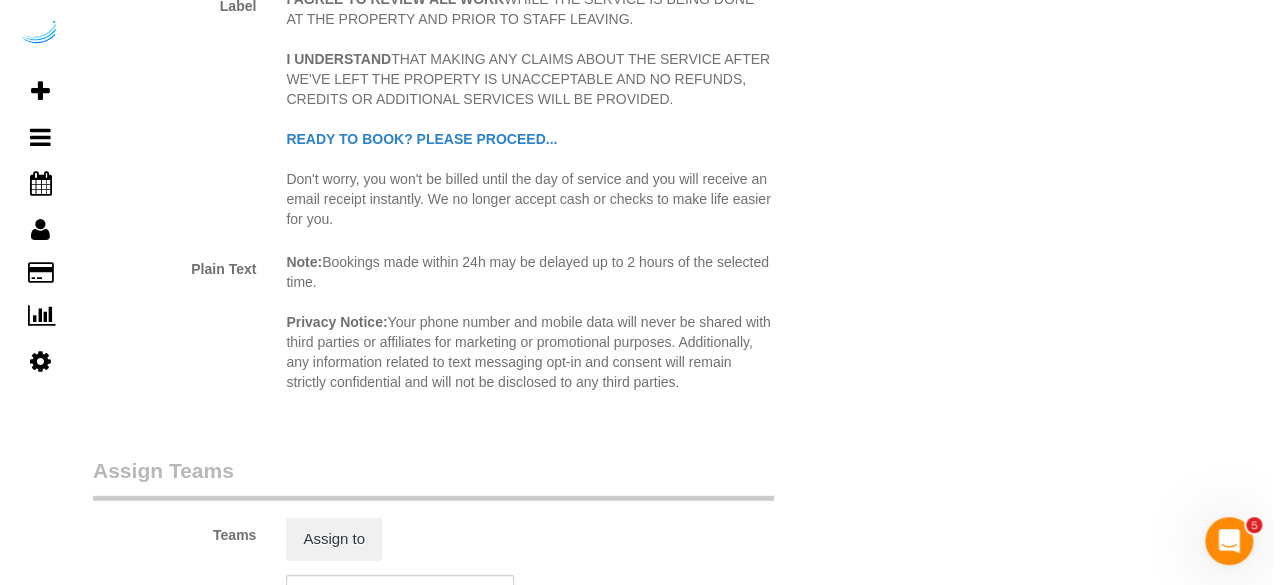 scroll, scrollTop: 2700, scrollLeft: 0, axis: vertical 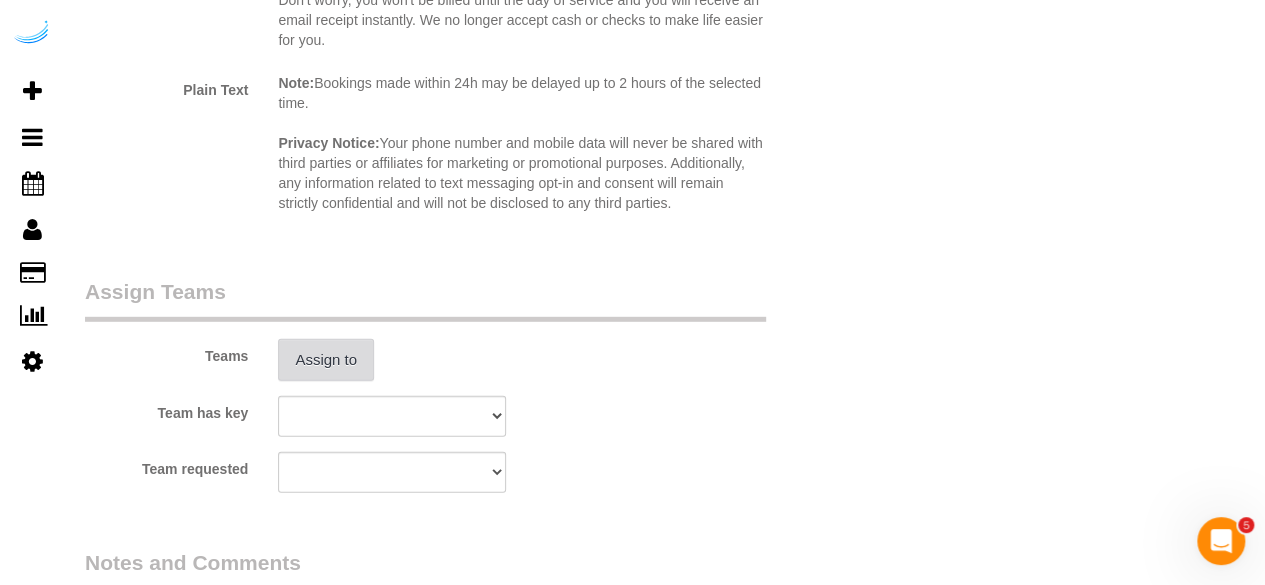 click on "Assign to" at bounding box center (326, 360) 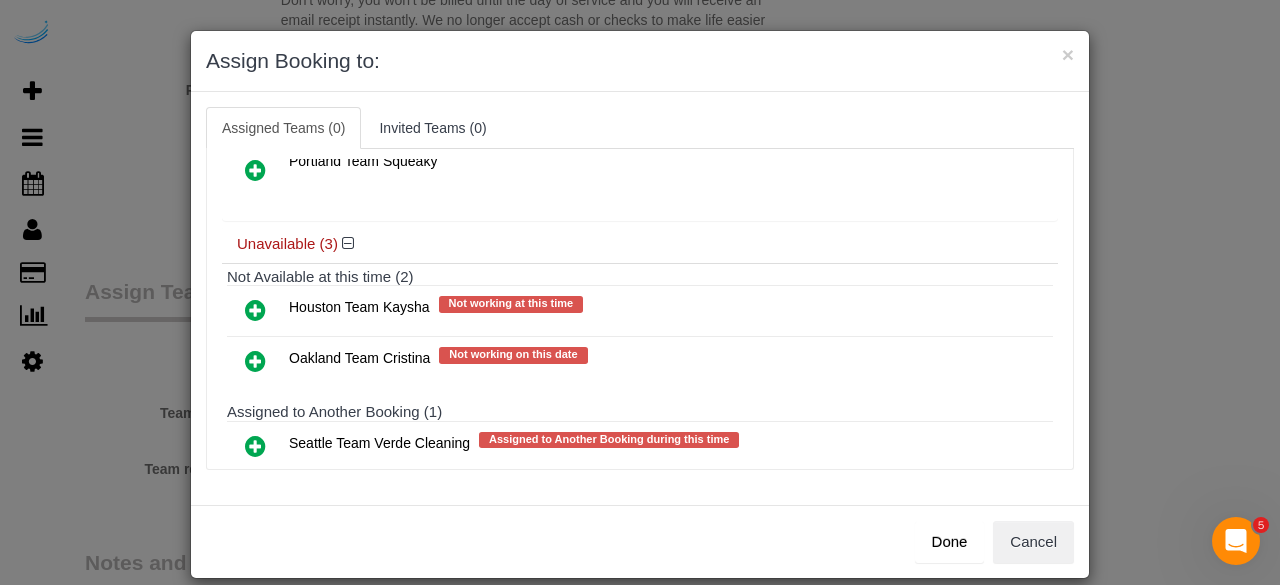 scroll, scrollTop: 172, scrollLeft: 0, axis: vertical 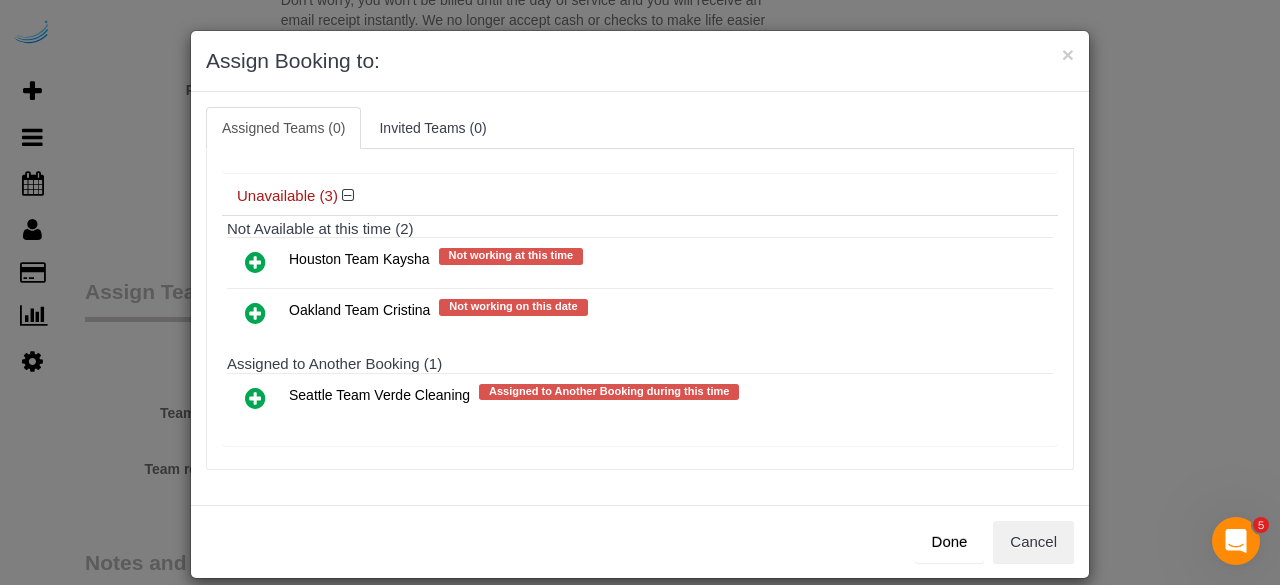 click at bounding box center (255, 399) 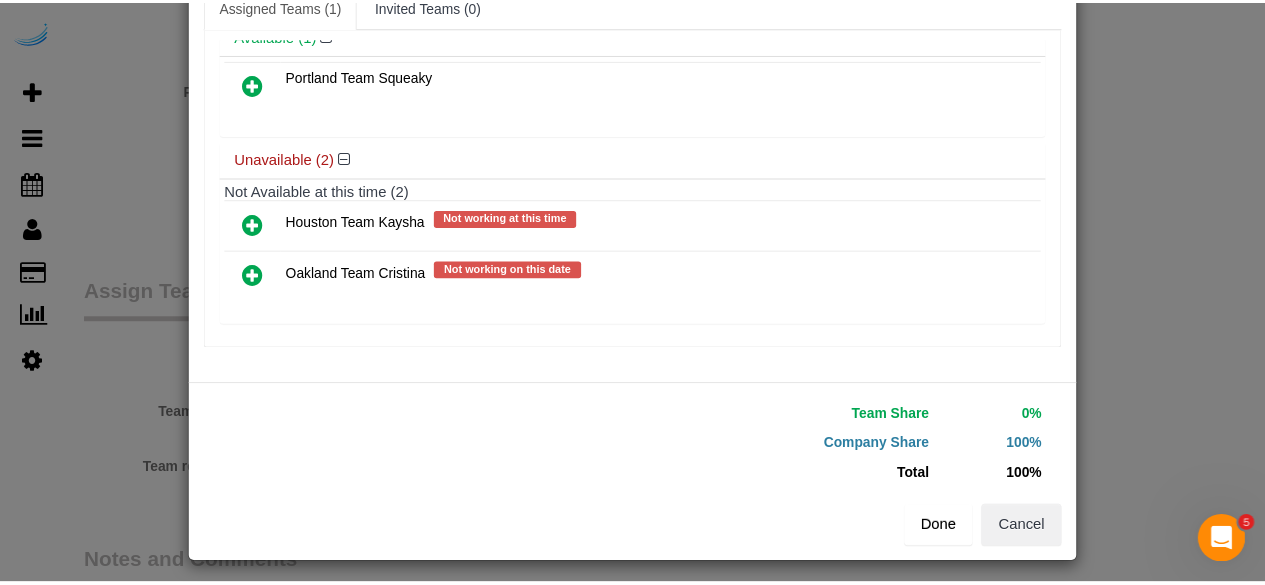 scroll, scrollTop: 127, scrollLeft: 0, axis: vertical 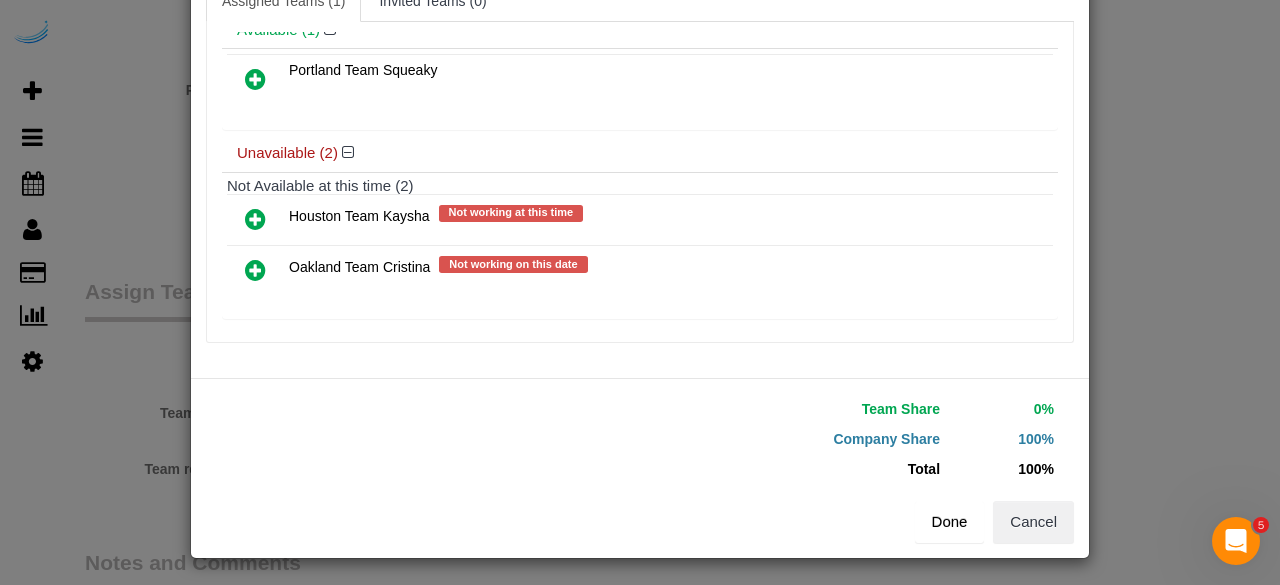 click on "Done" at bounding box center [950, 522] 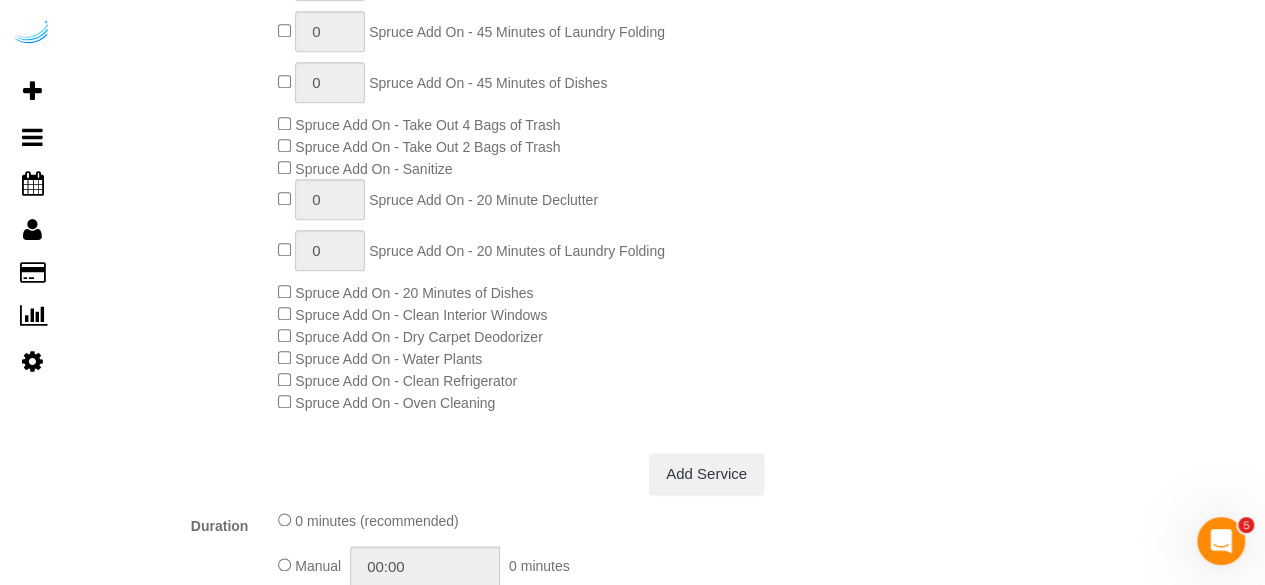scroll, scrollTop: 100, scrollLeft: 0, axis: vertical 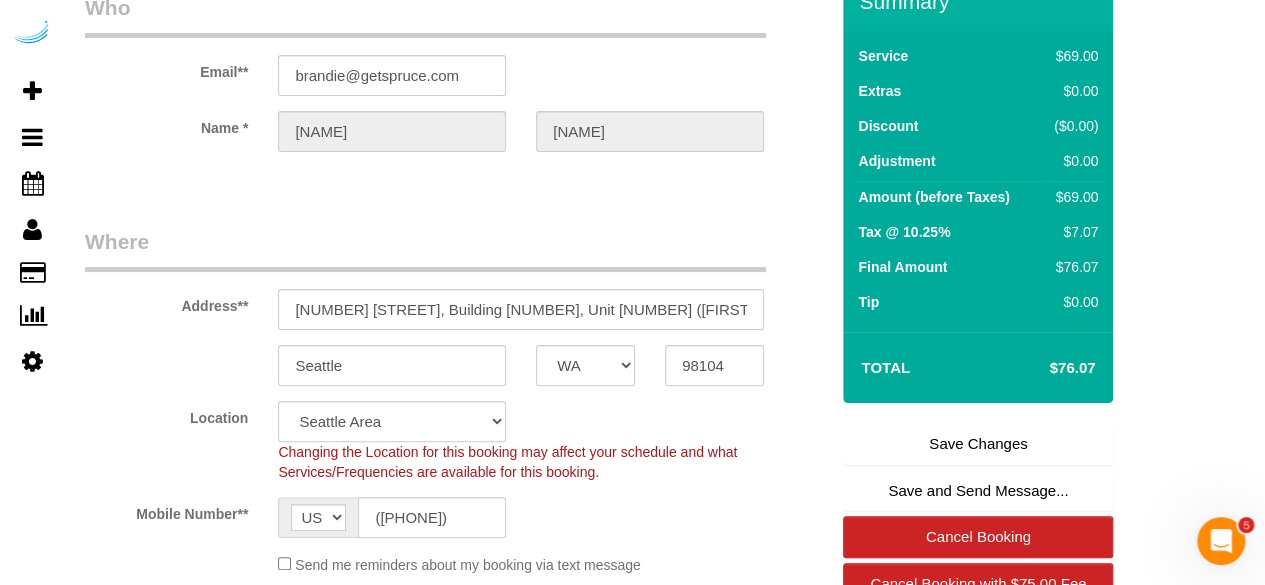 click on "Save Changes" at bounding box center [978, 444] 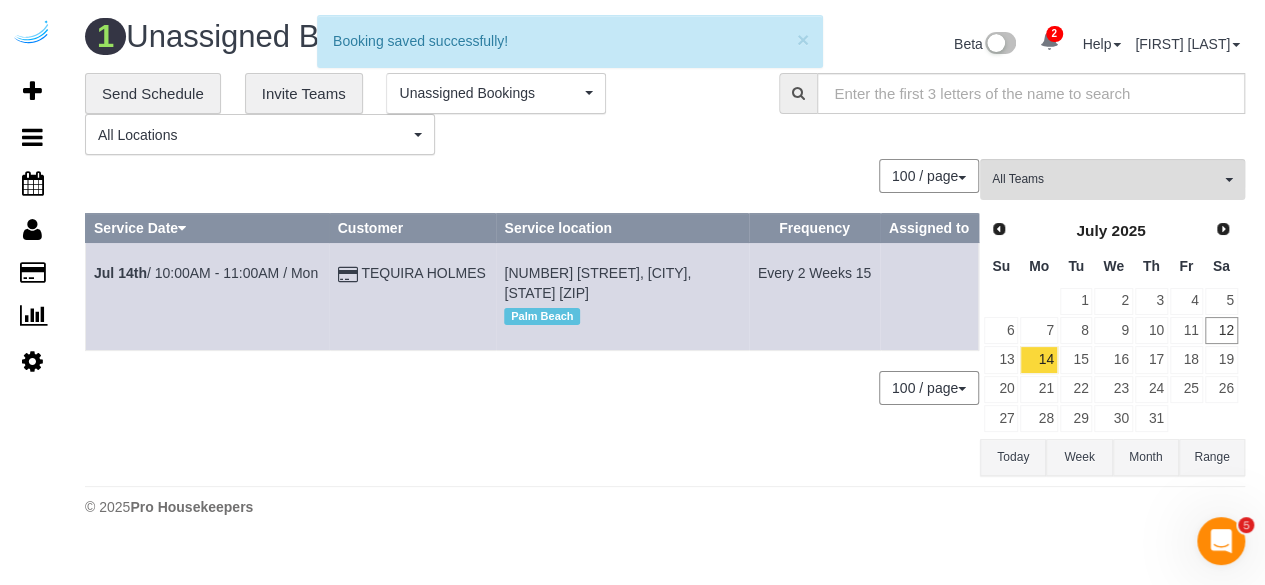scroll, scrollTop: 0, scrollLeft: 0, axis: both 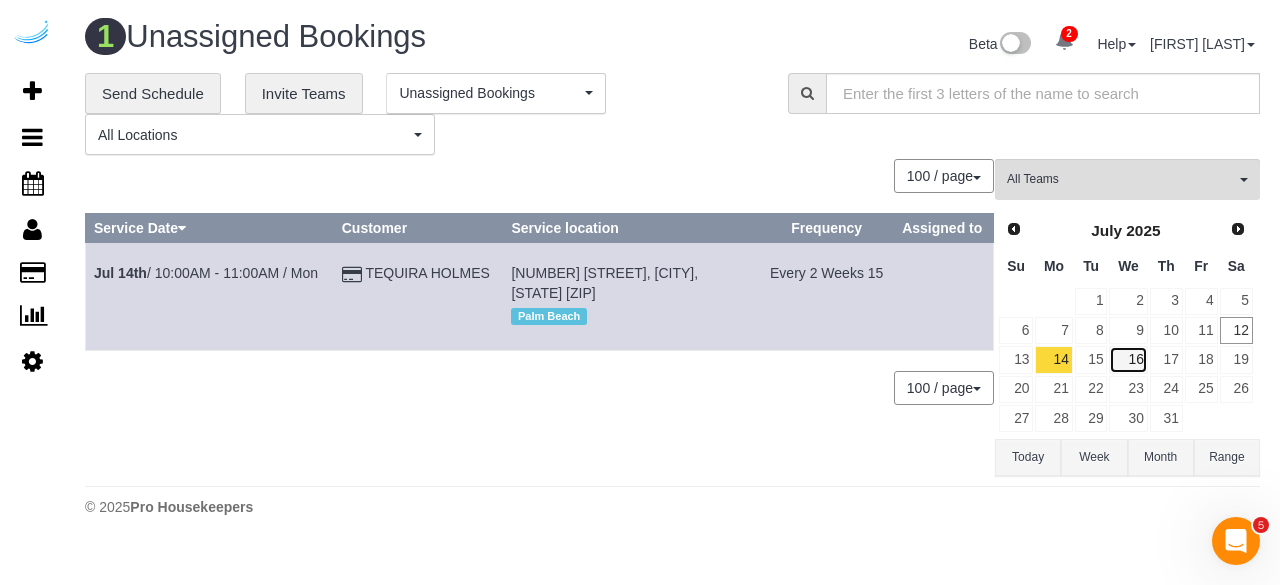 click on "16" at bounding box center (1128, 359) 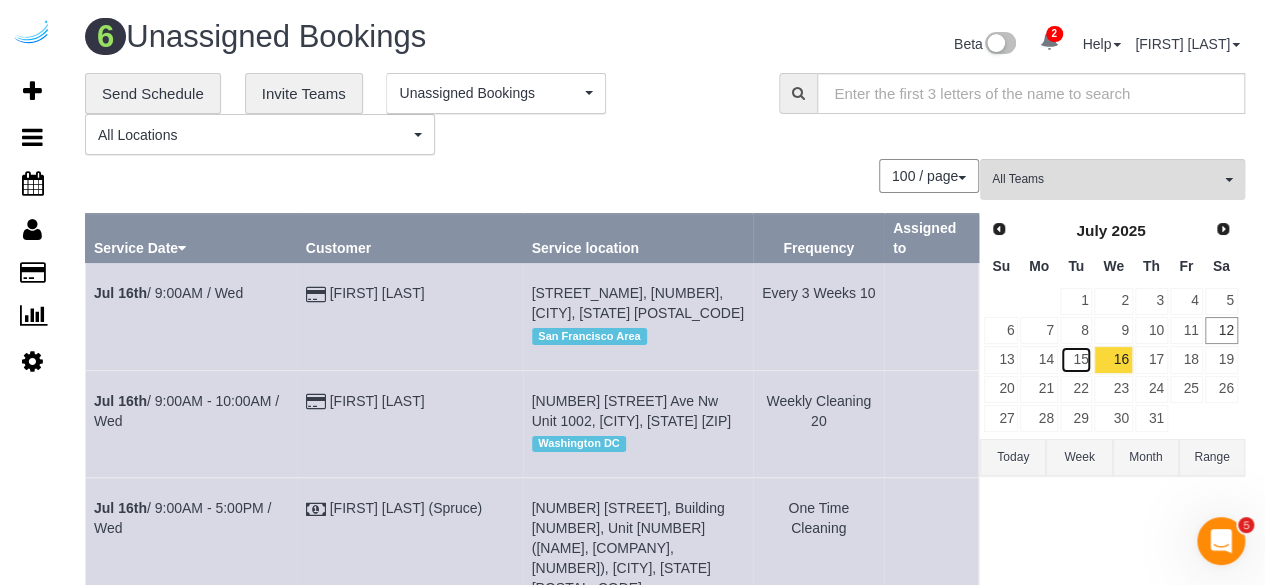 click on "15" at bounding box center [1076, 359] 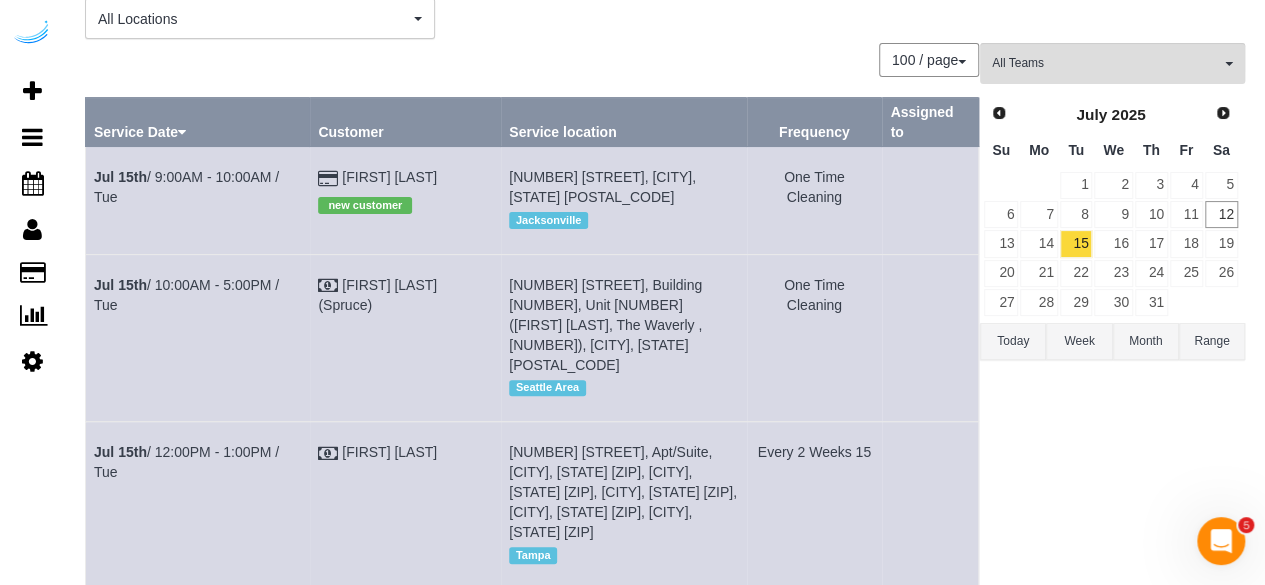 scroll, scrollTop: 200, scrollLeft: 0, axis: vertical 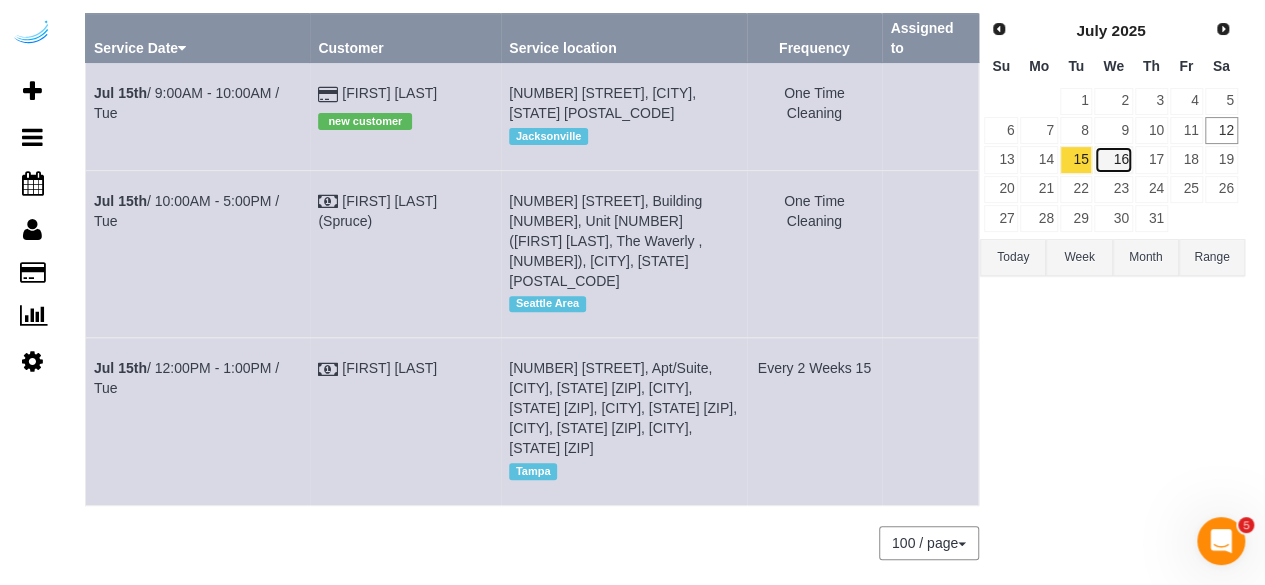 click on "16" at bounding box center (1113, 159) 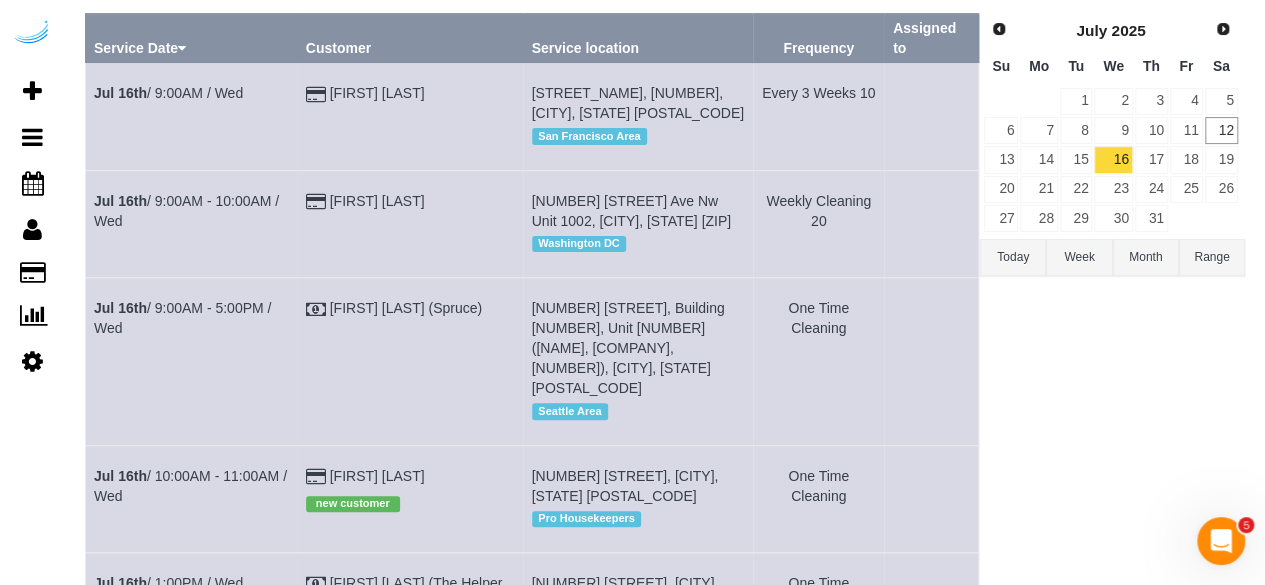 scroll, scrollTop: 526, scrollLeft: 0, axis: vertical 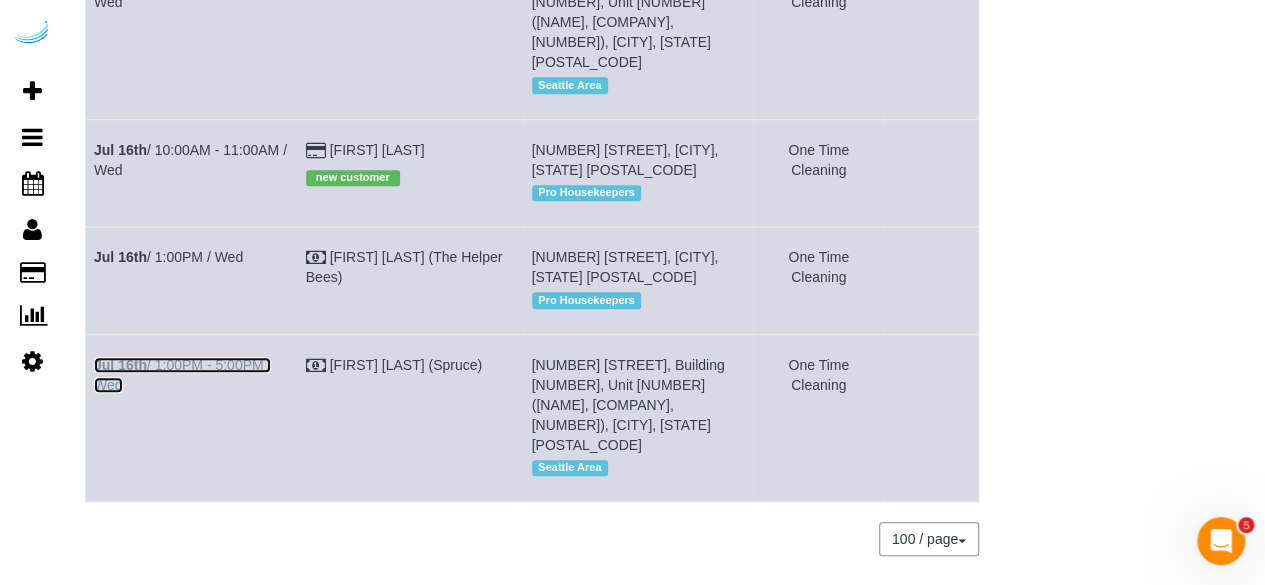 click on "[MONTH] [DAY]th
/ [TIME] - [TIME] / Wed" at bounding box center (182, 375) 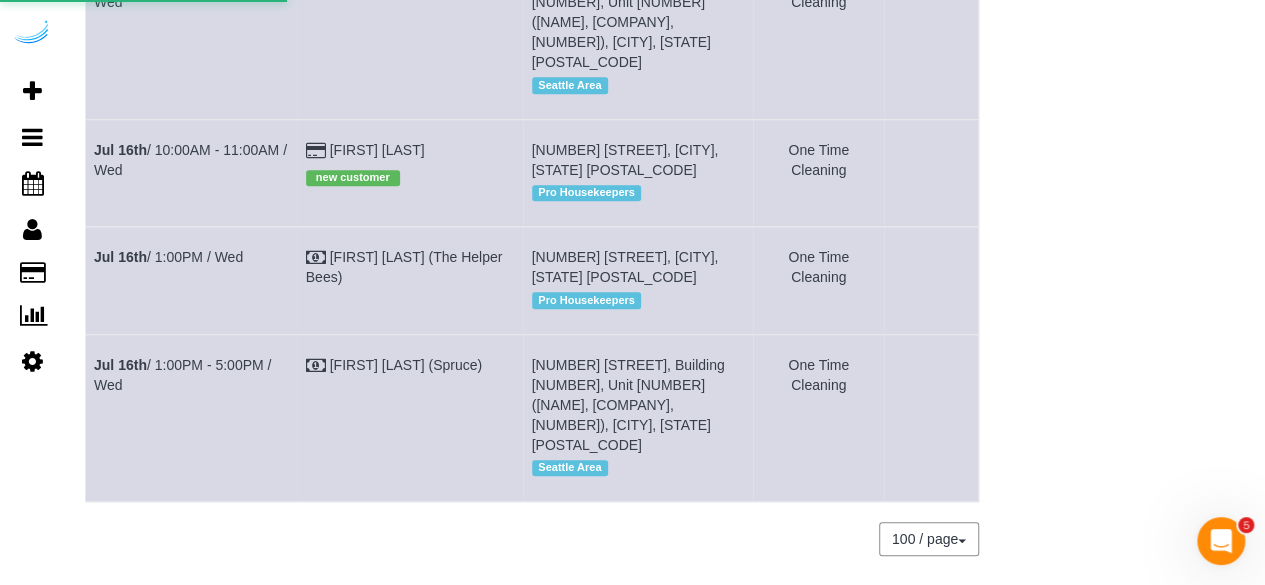 select on "WA" 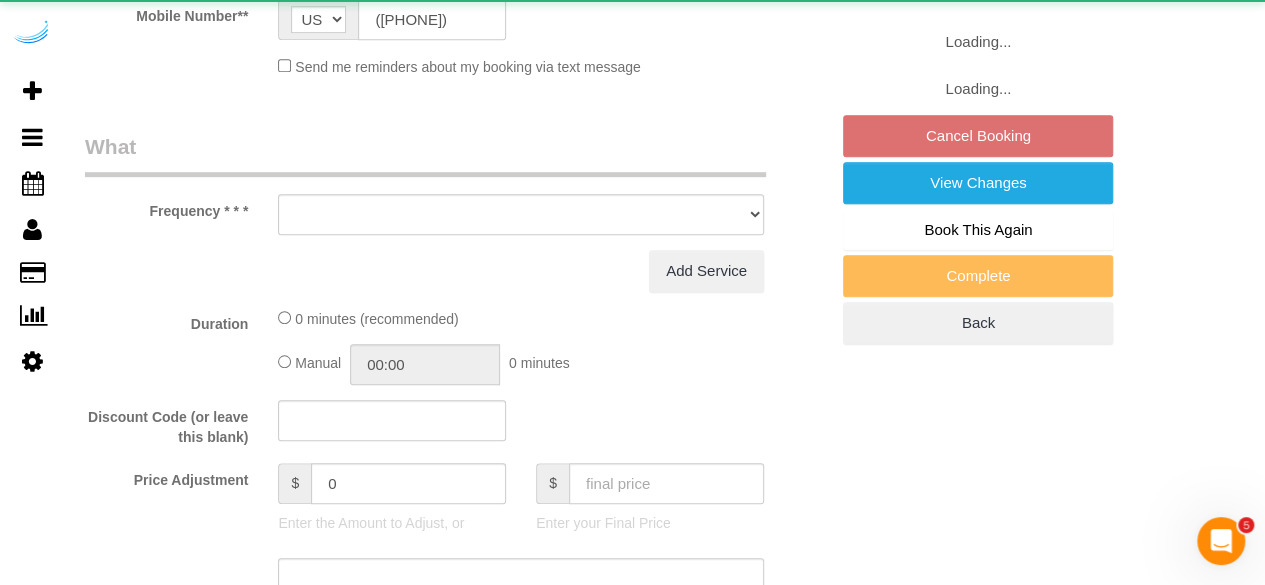 select on "object:9209" 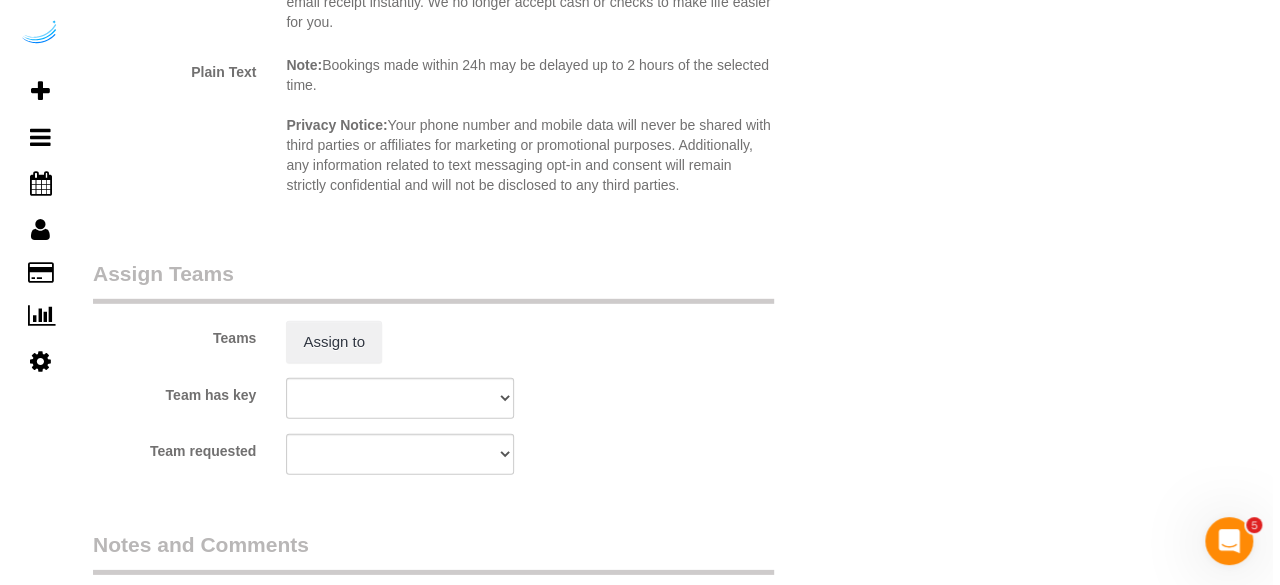 scroll, scrollTop: 2800, scrollLeft: 0, axis: vertical 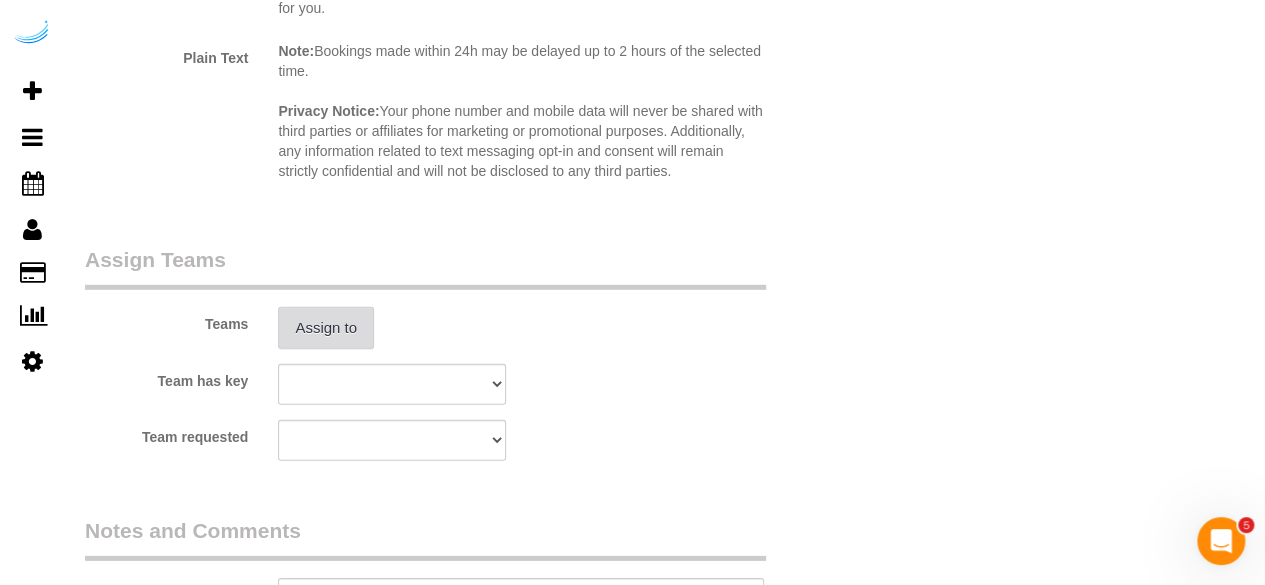 click on "Assign to" at bounding box center [326, 328] 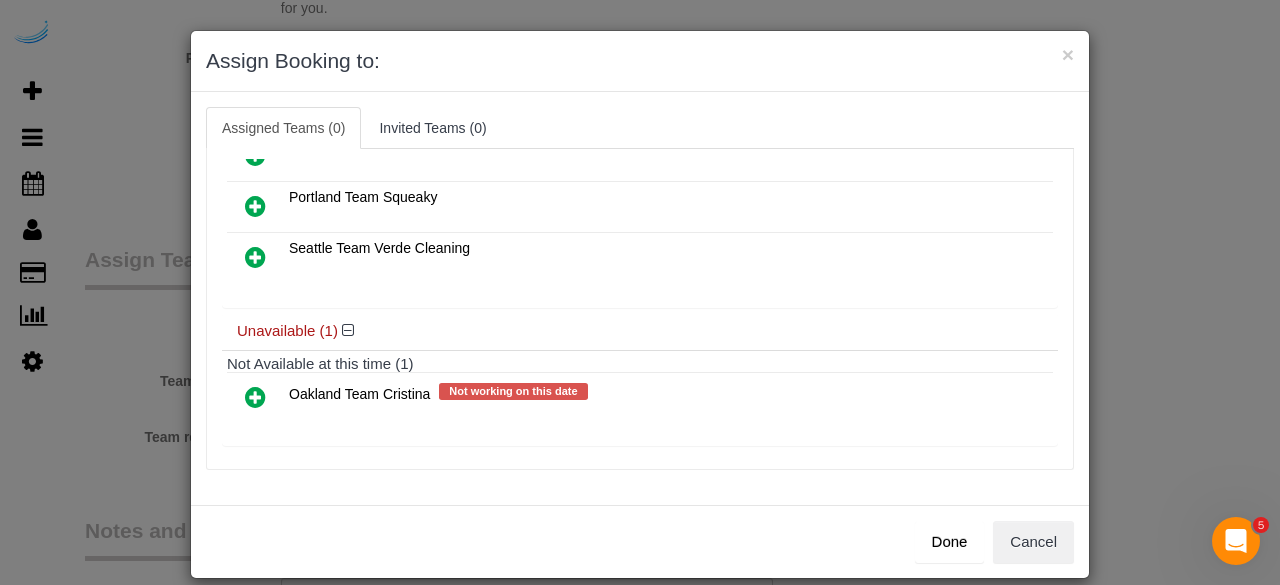 click at bounding box center [255, 397] 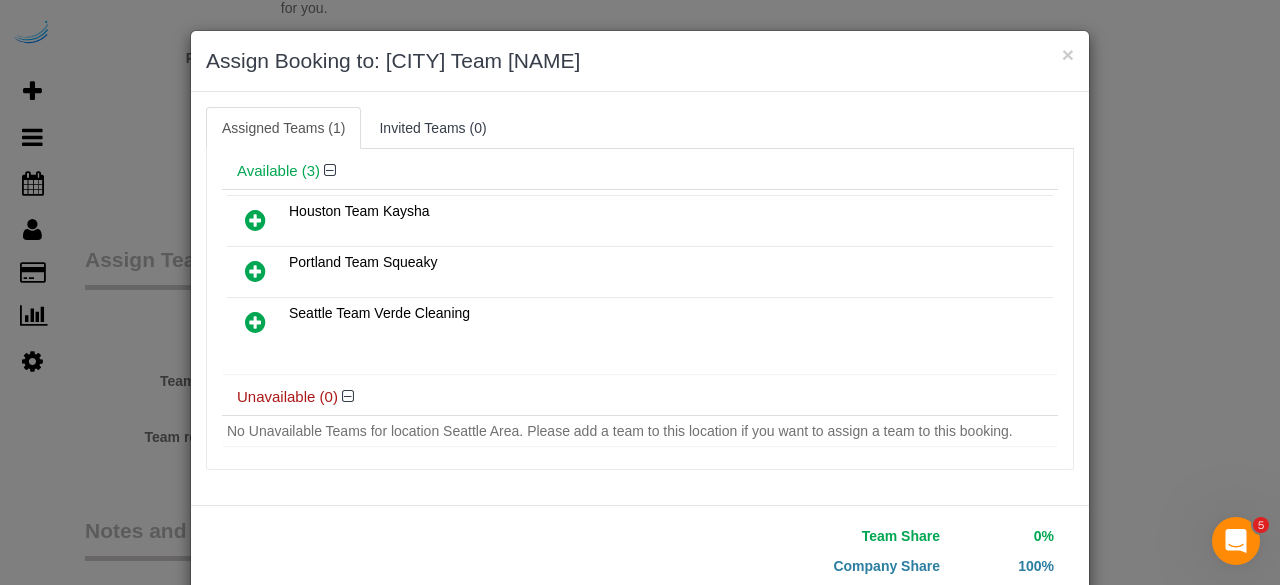 type 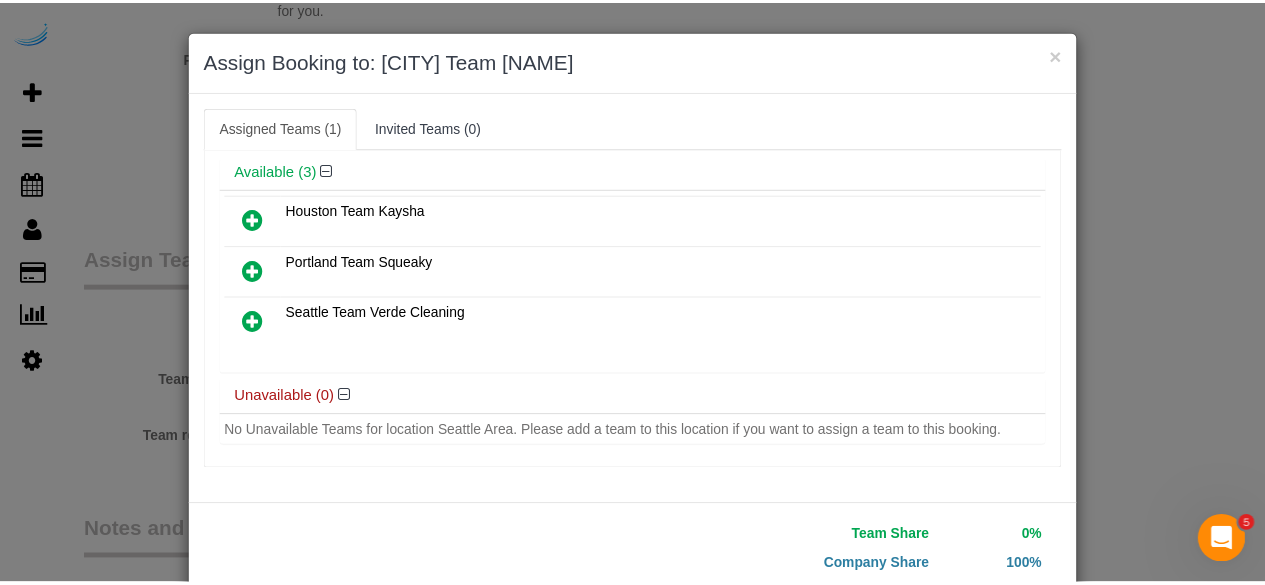 scroll, scrollTop: 127, scrollLeft: 0, axis: vertical 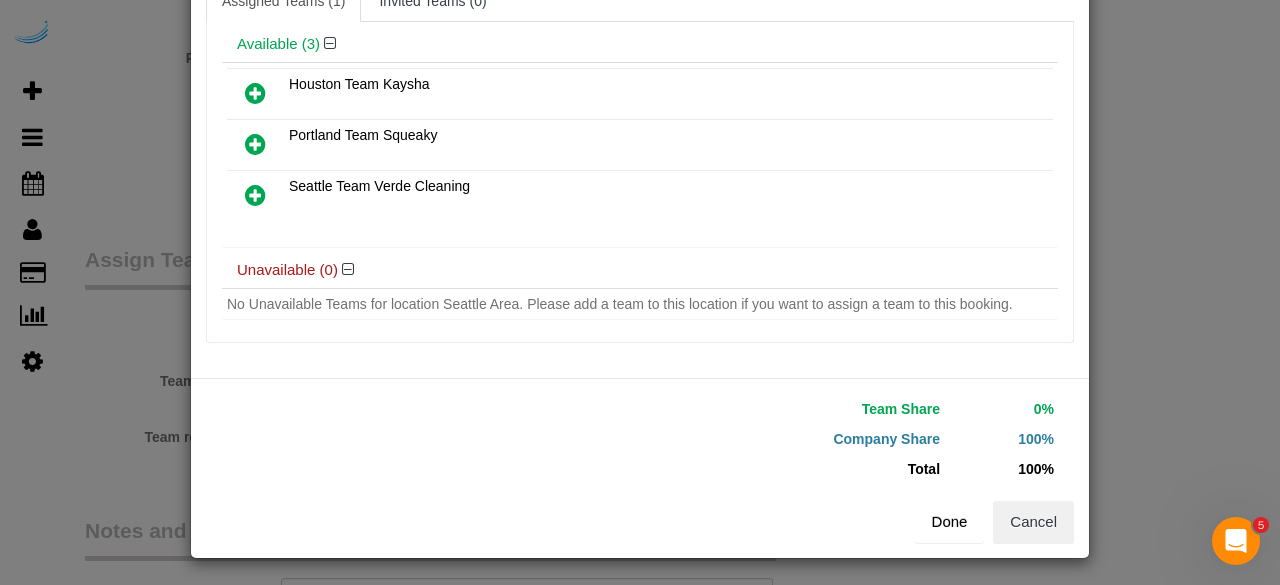click on "Done" at bounding box center (950, 522) 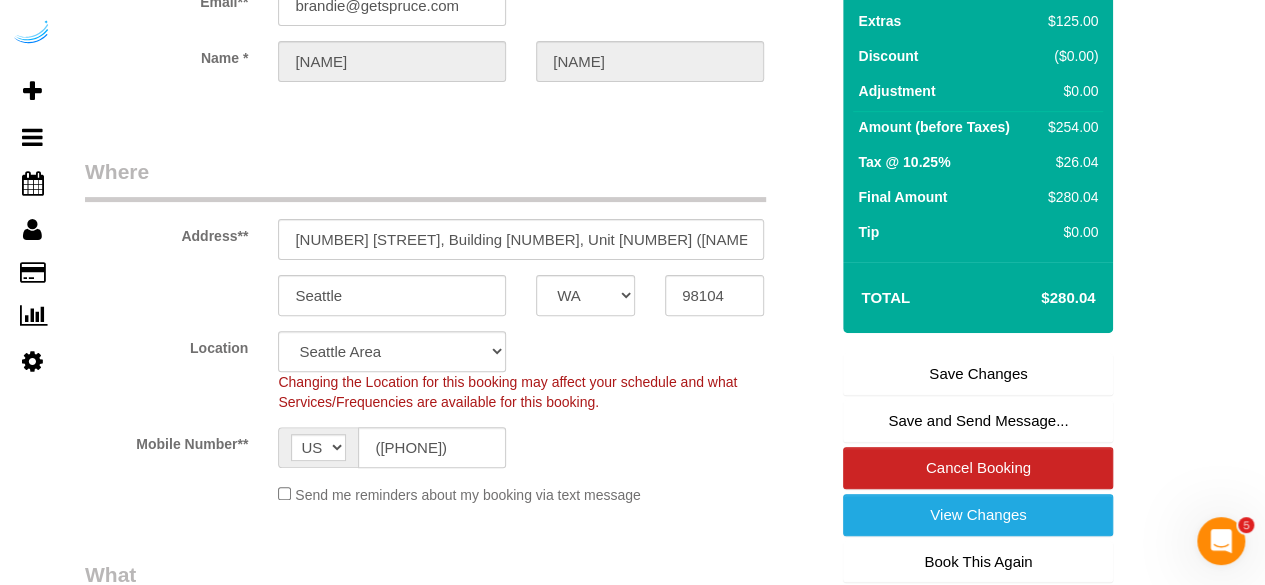 scroll, scrollTop: 200, scrollLeft: 0, axis: vertical 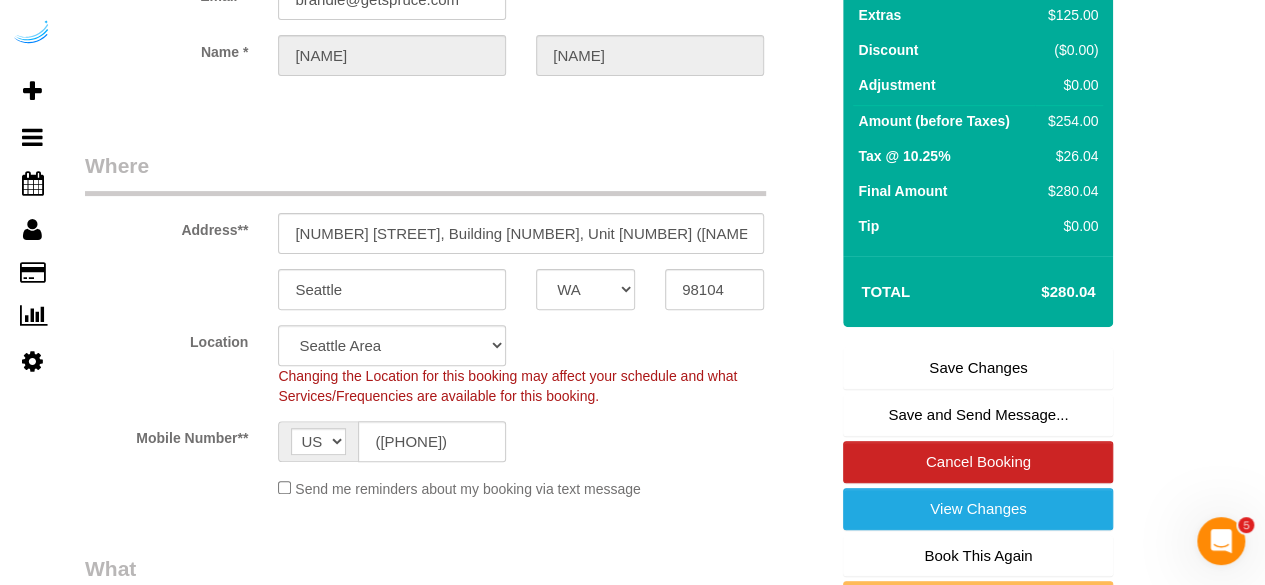 click on "Save Changes" at bounding box center [978, 368] 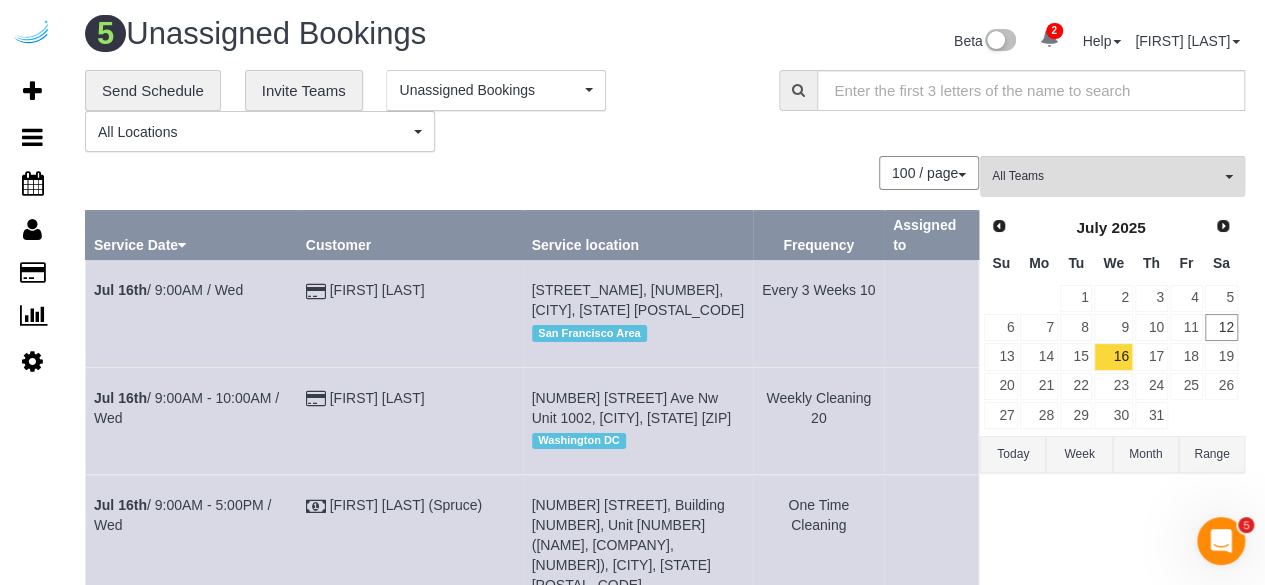 scroll, scrollTop: 0, scrollLeft: 0, axis: both 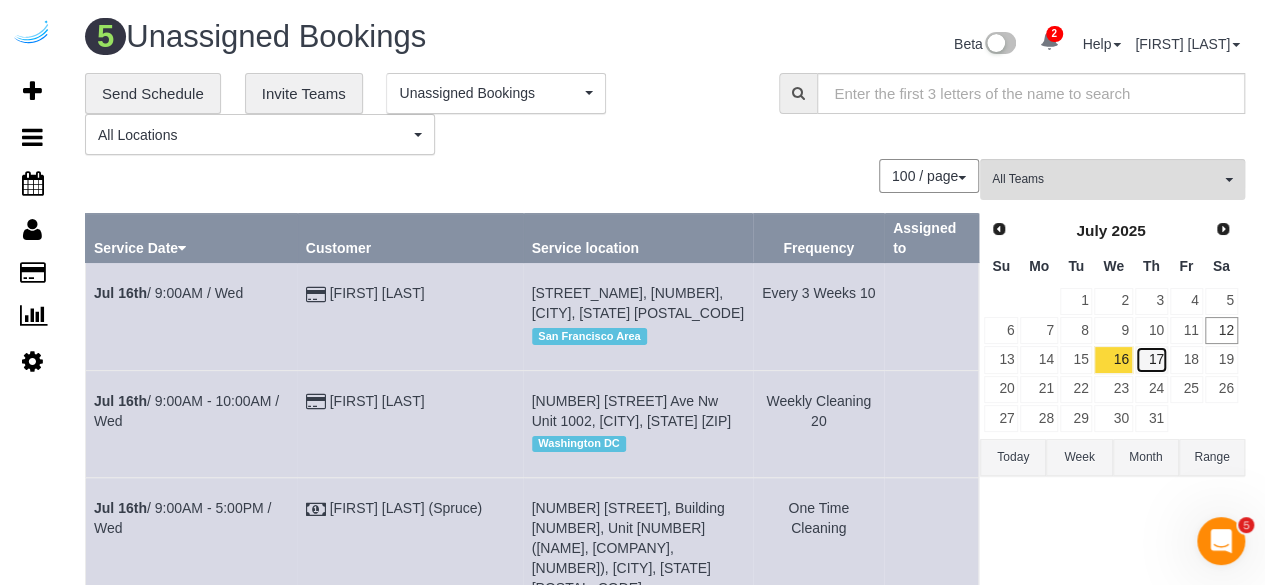 click on "17" at bounding box center (1151, 359) 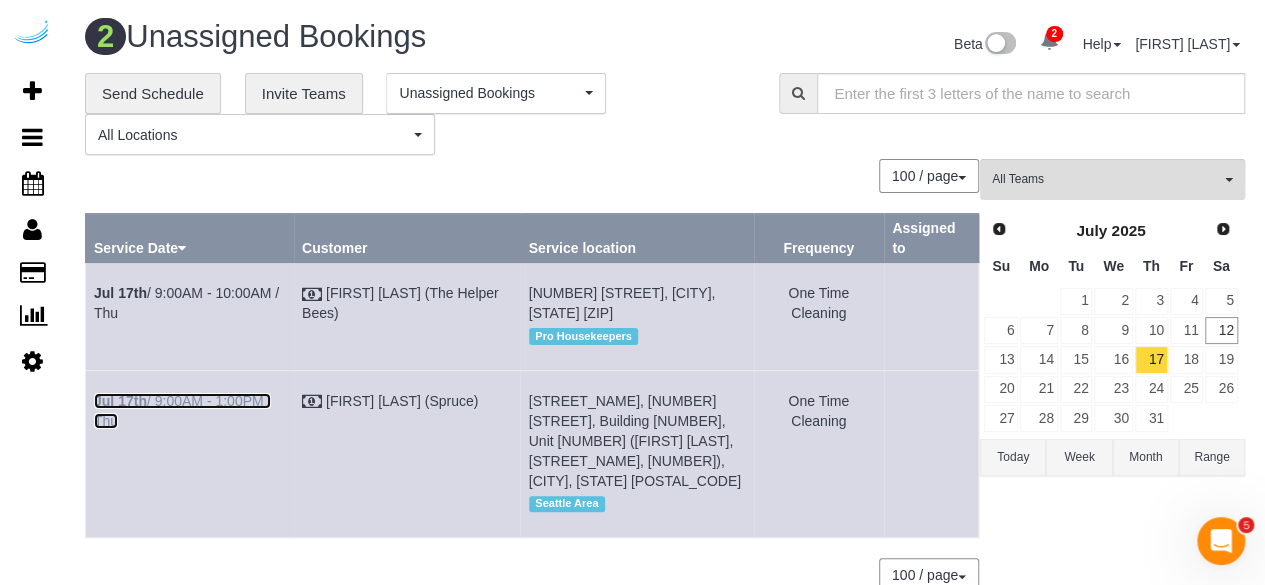 click on "Jul 17th
/ 9:00AM - 1:00PM / Thu" at bounding box center (182, 411) 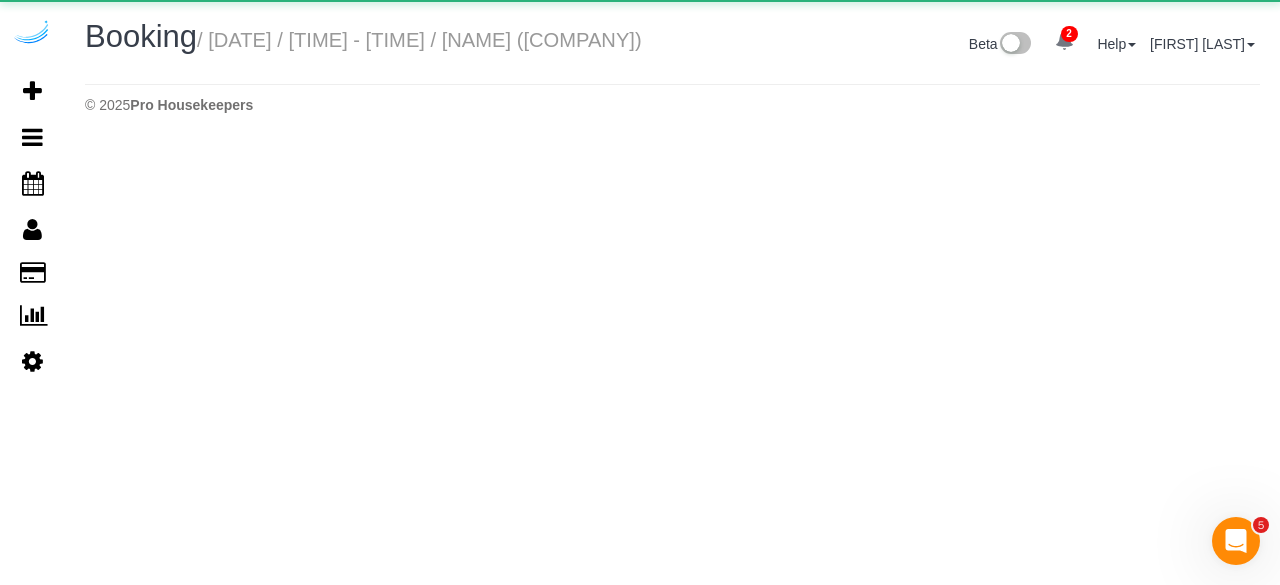 select on "WA" 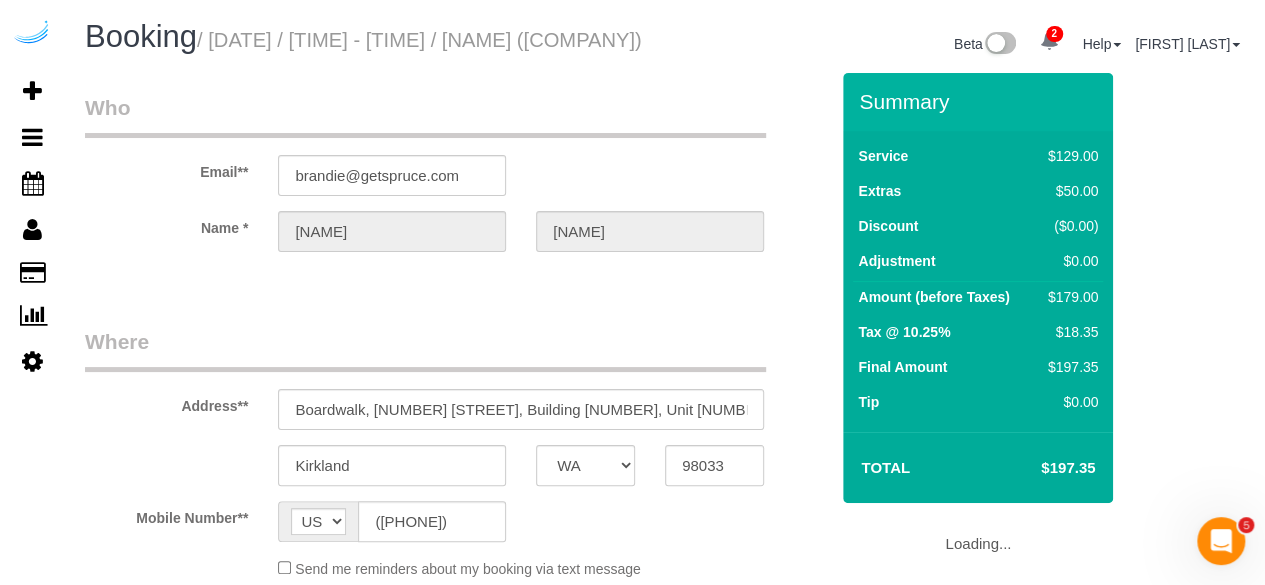 select on "object:10009" 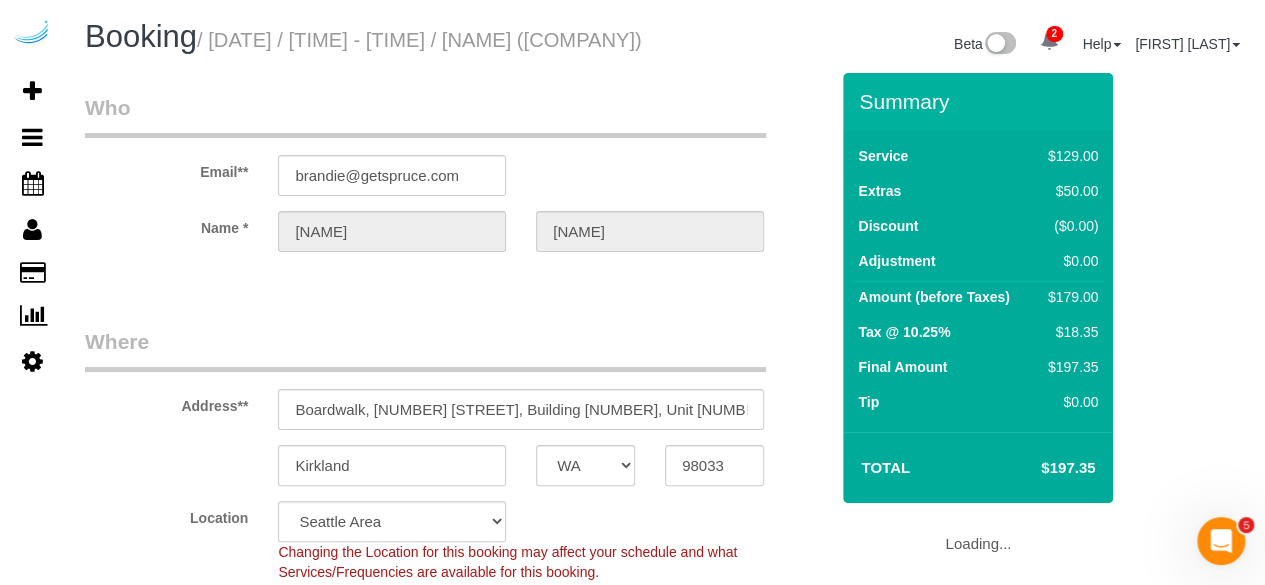 select on "object:10155" 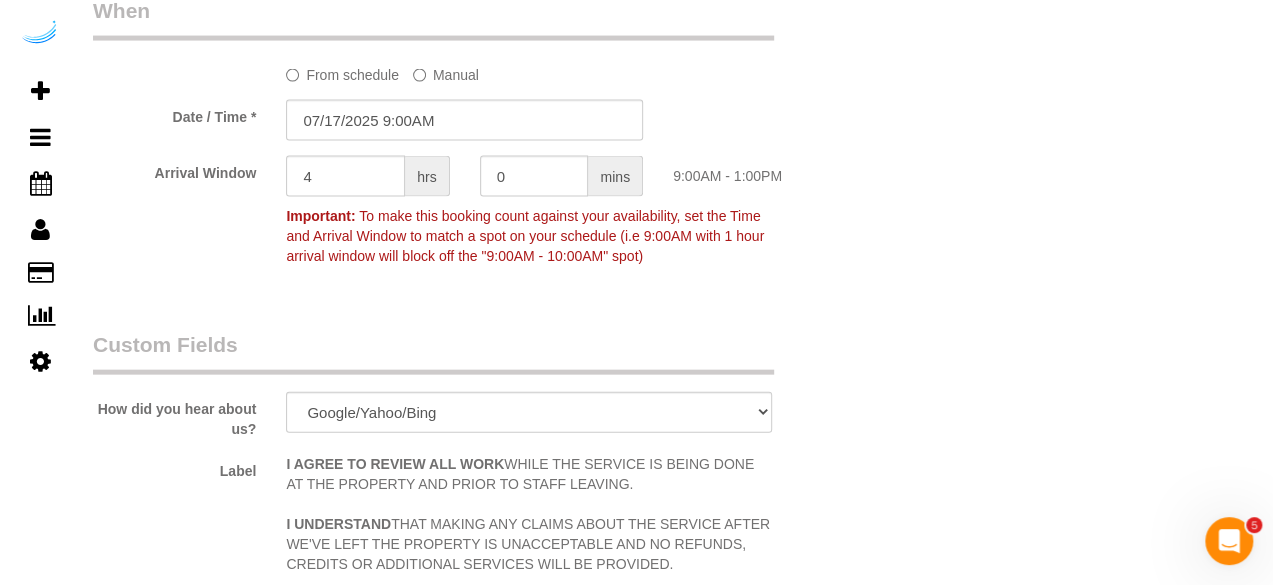 scroll, scrollTop: 2800, scrollLeft: 0, axis: vertical 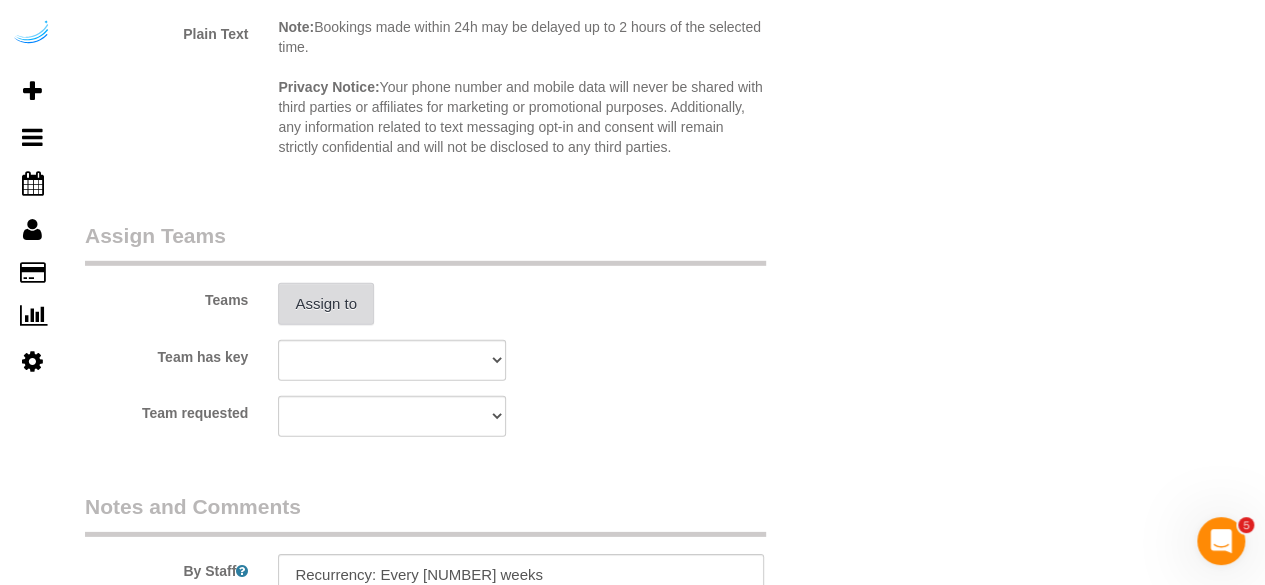 click on "Assign to" at bounding box center [326, 304] 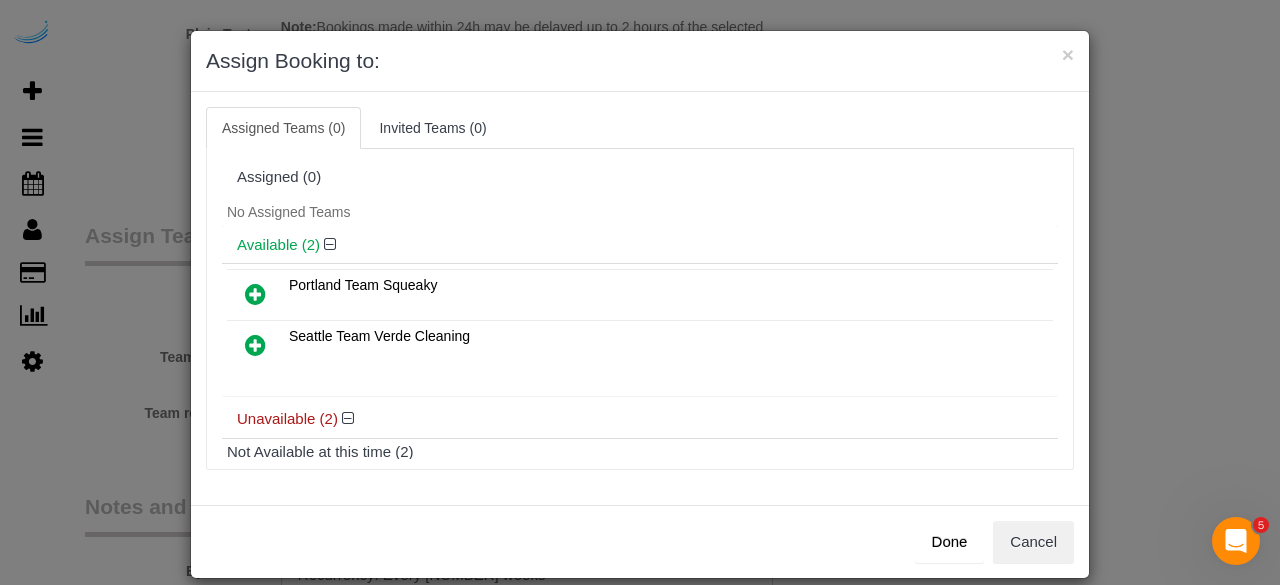 scroll, scrollTop: 139, scrollLeft: 0, axis: vertical 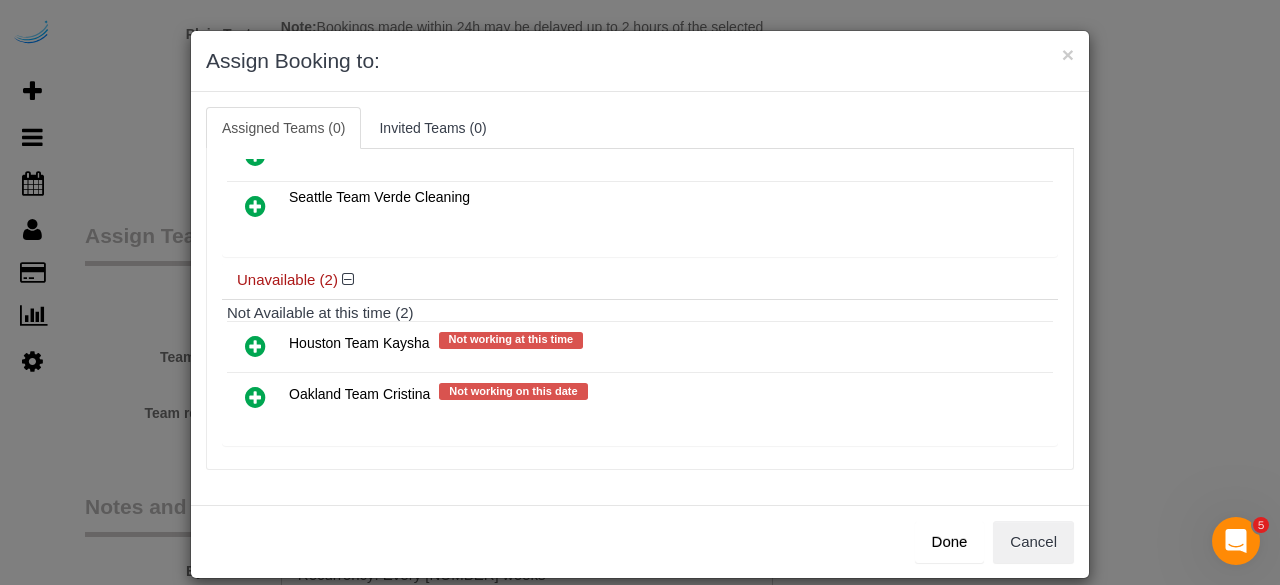 click at bounding box center [255, 397] 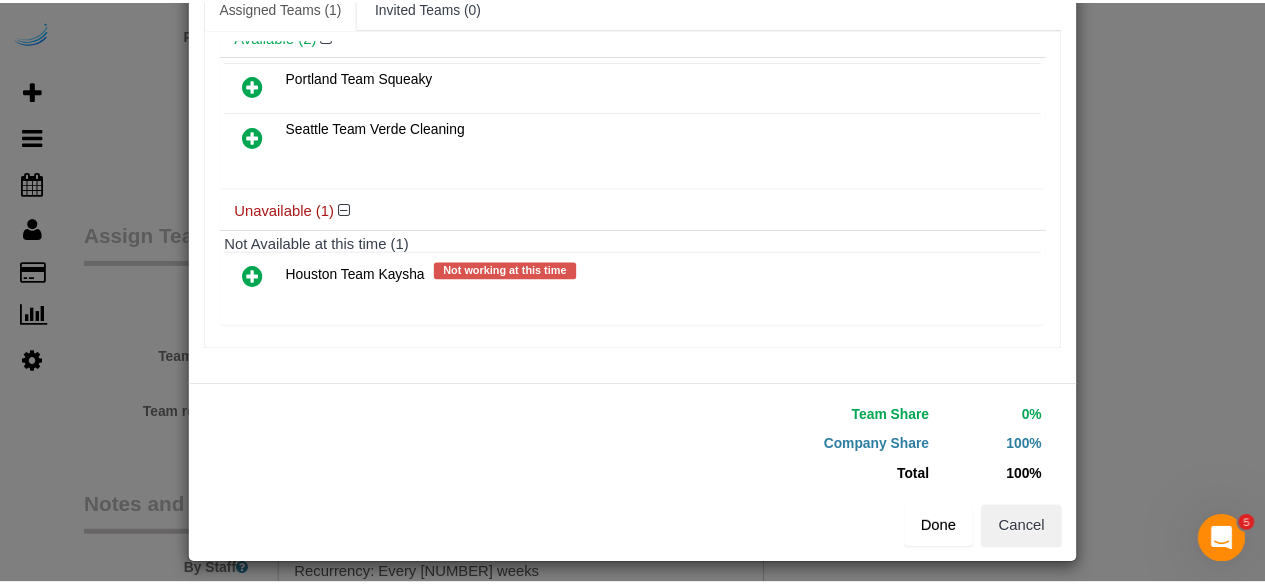 scroll, scrollTop: 127, scrollLeft: 0, axis: vertical 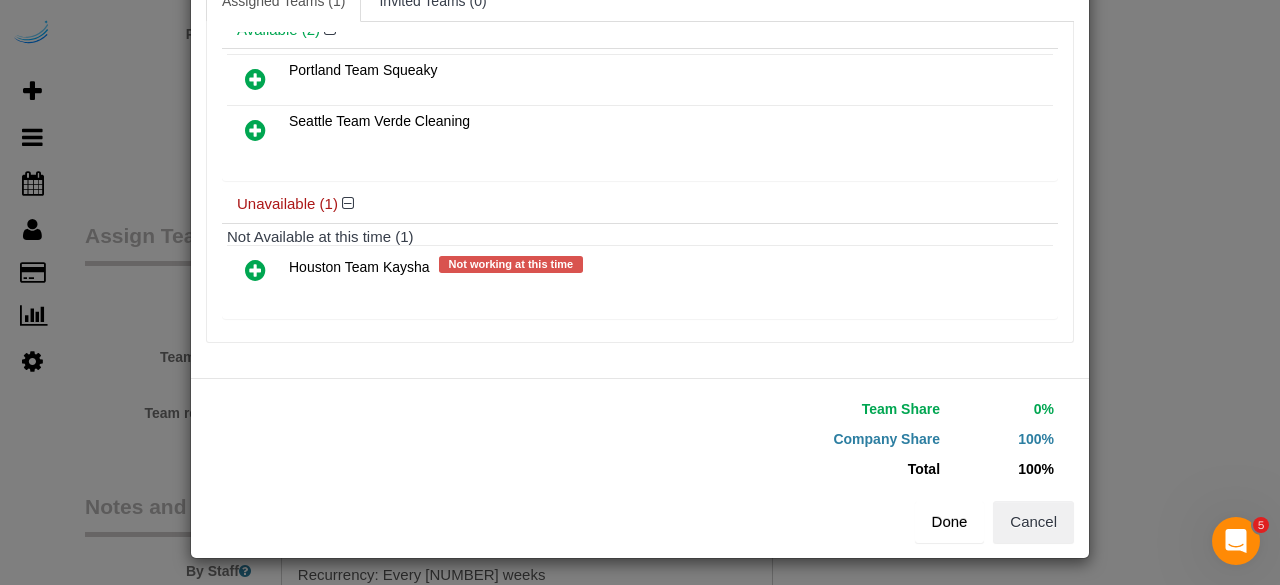 click on "Done" at bounding box center [950, 522] 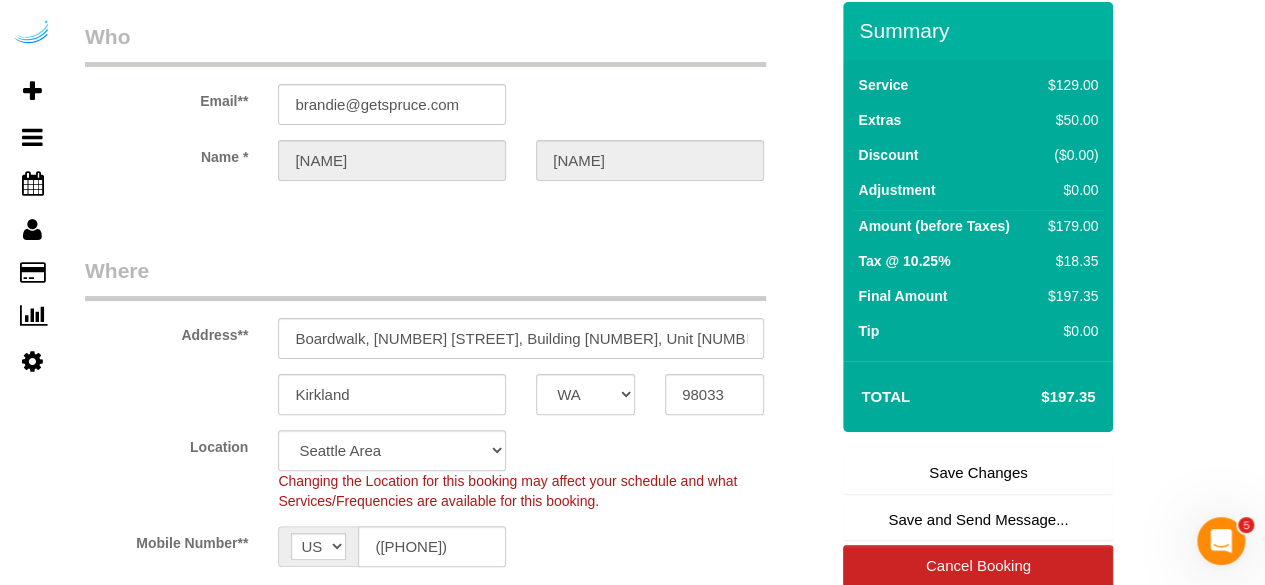 scroll, scrollTop: 200, scrollLeft: 0, axis: vertical 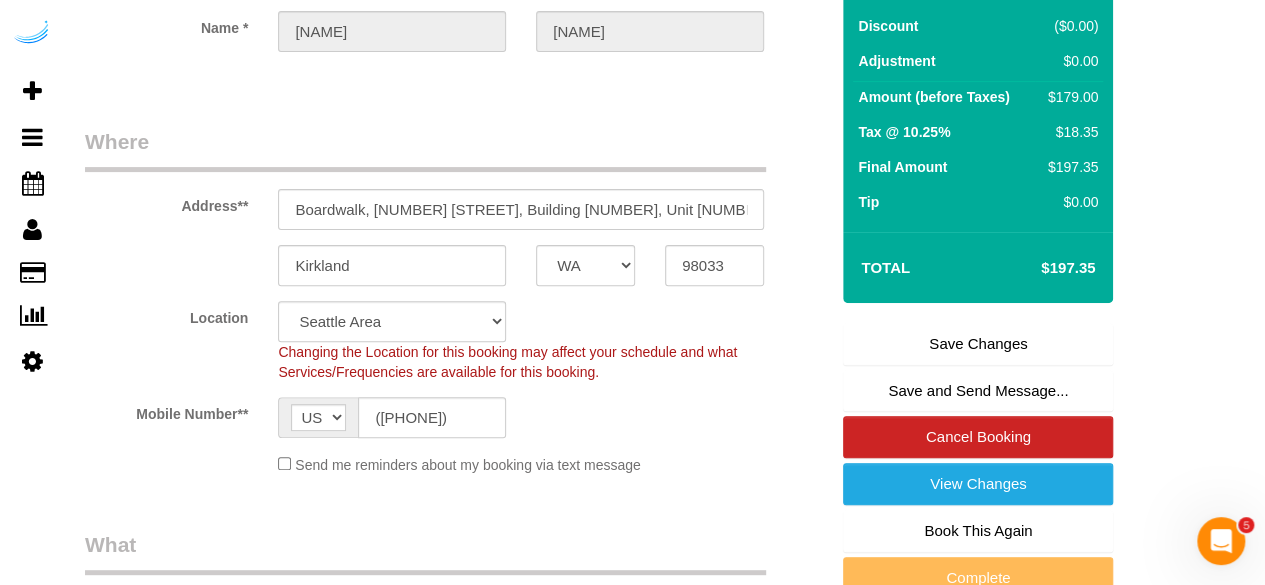 click on "Save Changes" at bounding box center (978, 344) 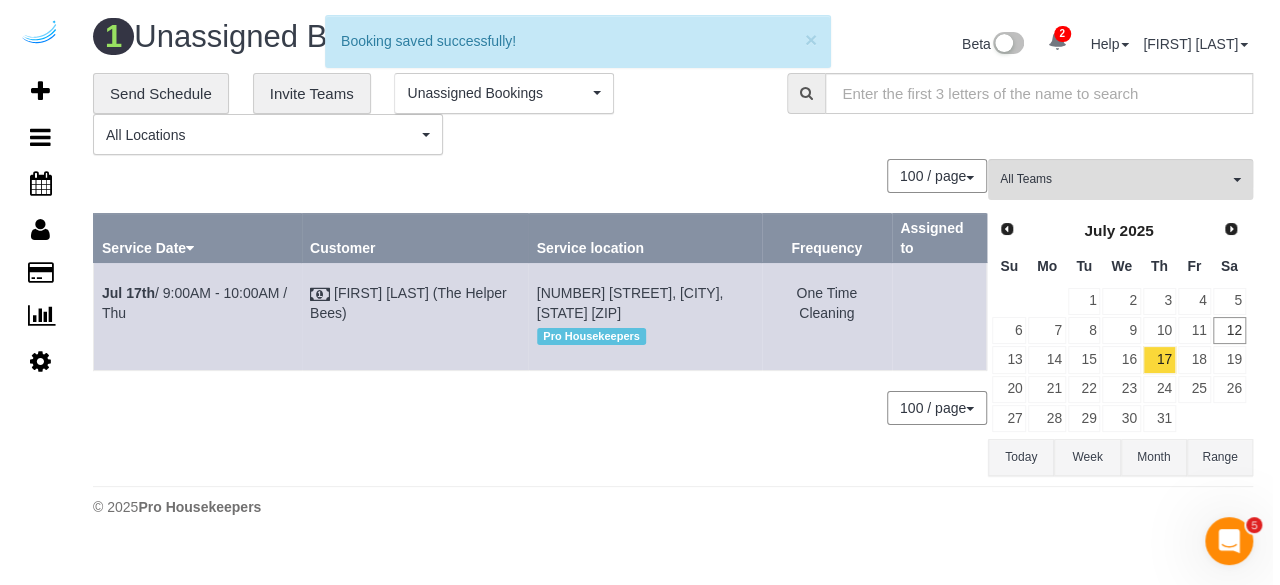 scroll, scrollTop: 0, scrollLeft: 0, axis: both 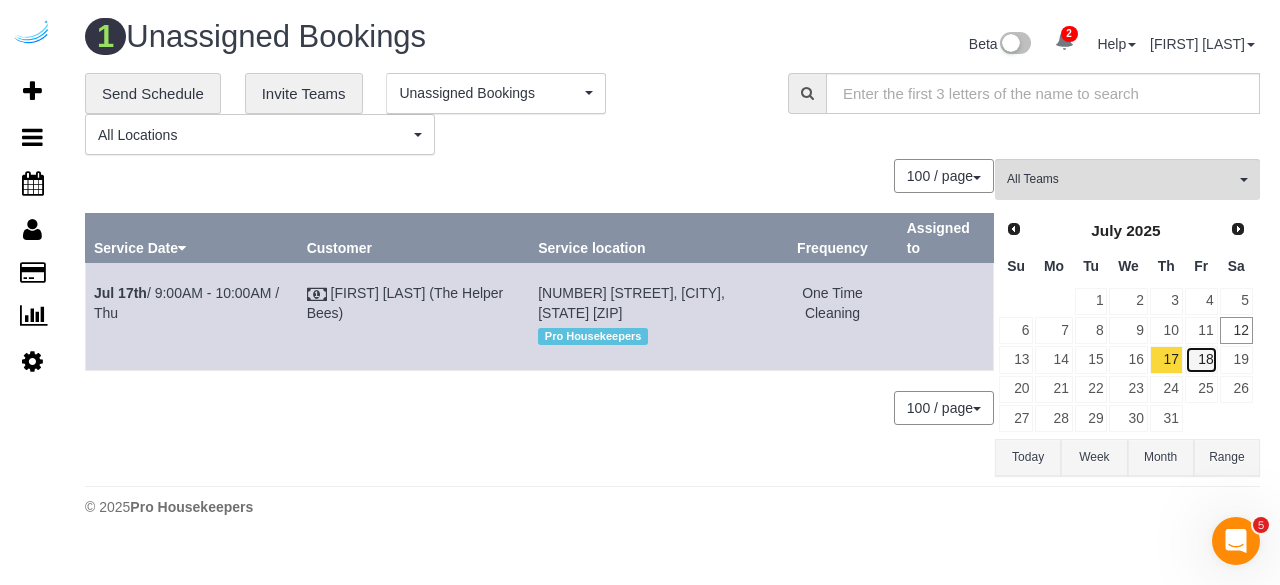 click on "18" at bounding box center (1201, 359) 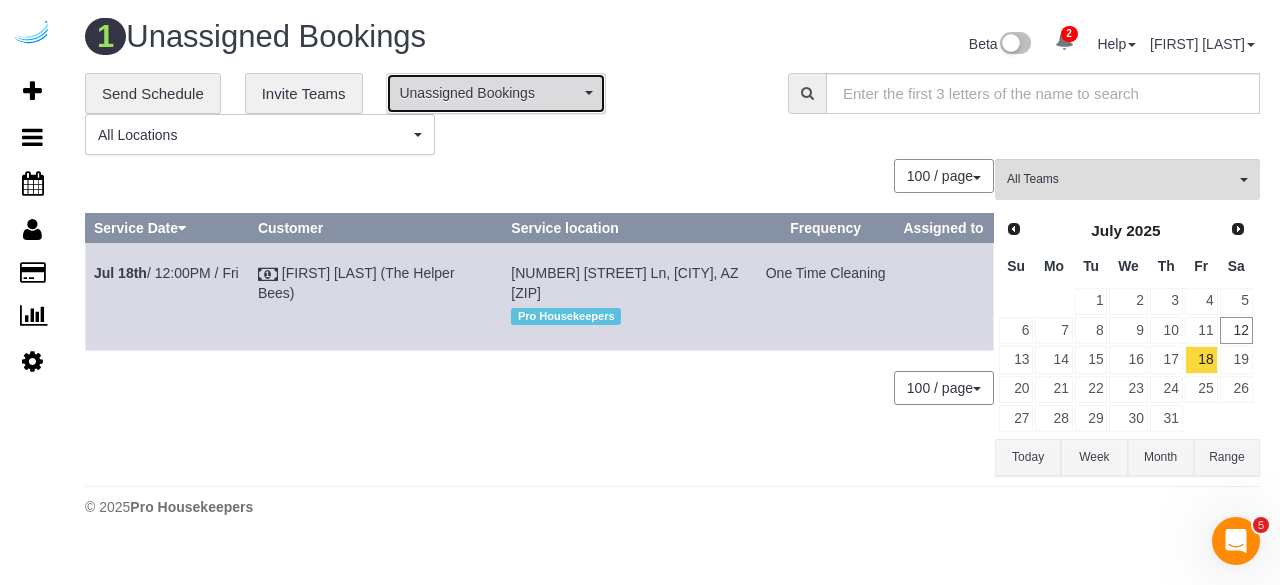 click on "Unassigned Bookings" at bounding box center [496, 93] 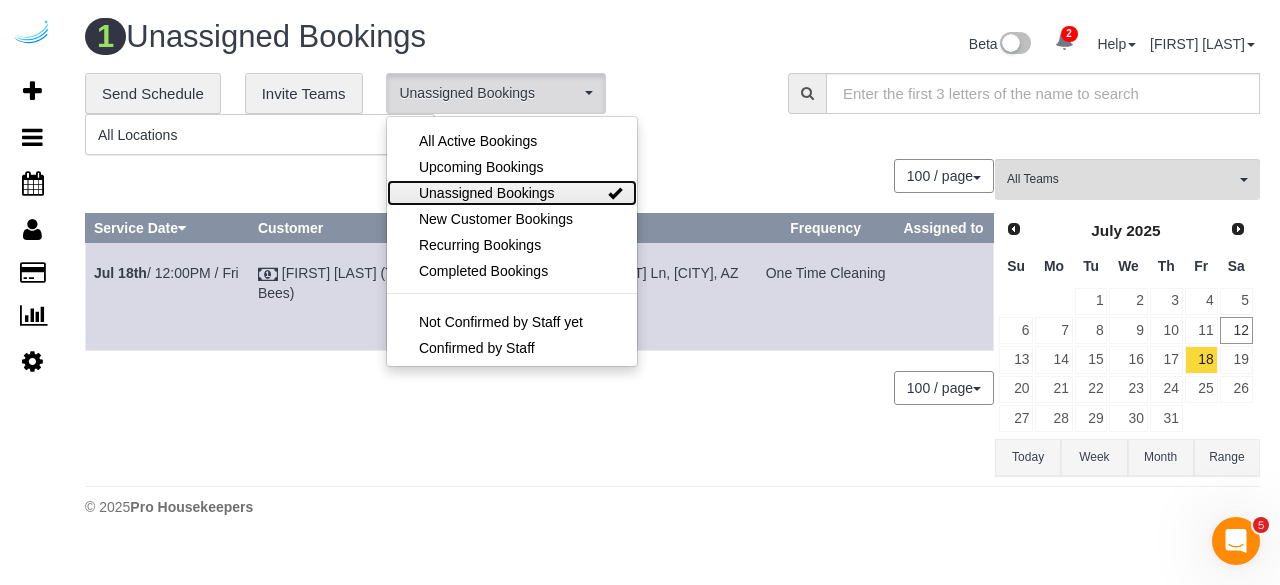 click on "Unassigned Bookings" at bounding box center (511, 193) 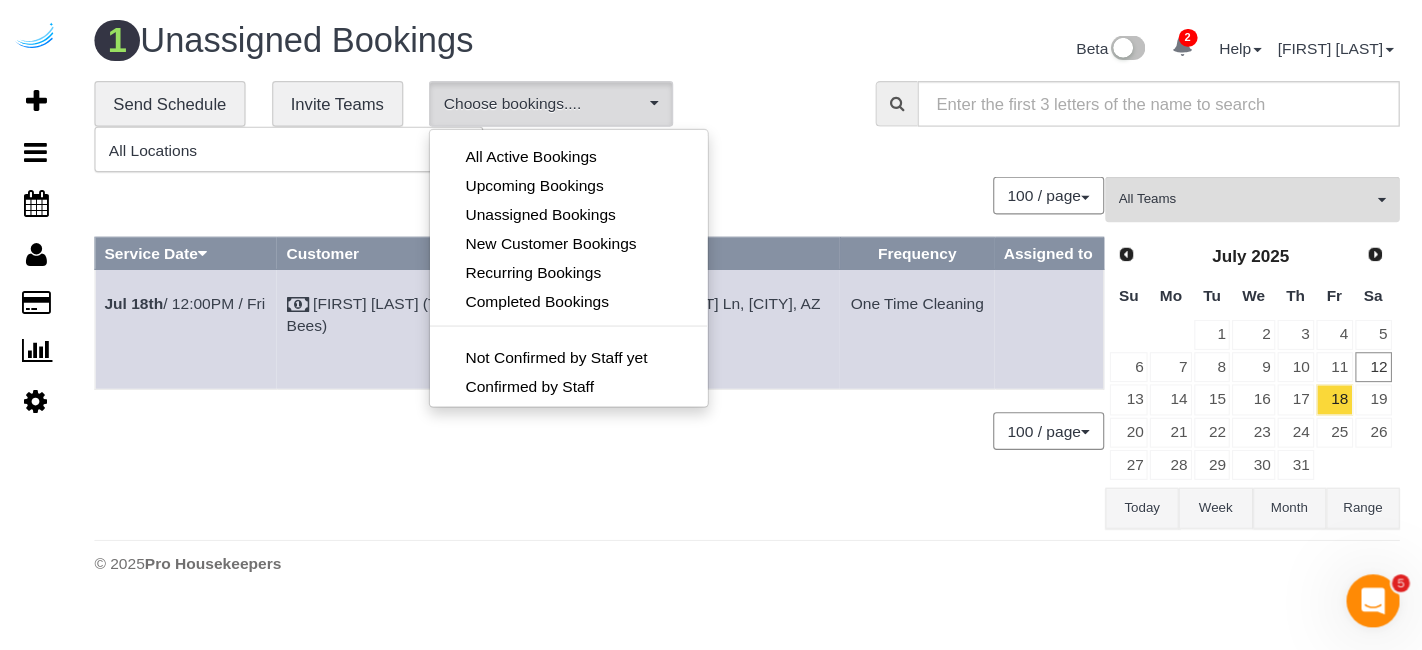 scroll, scrollTop: 28, scrollLeft: 0, axis: vertical 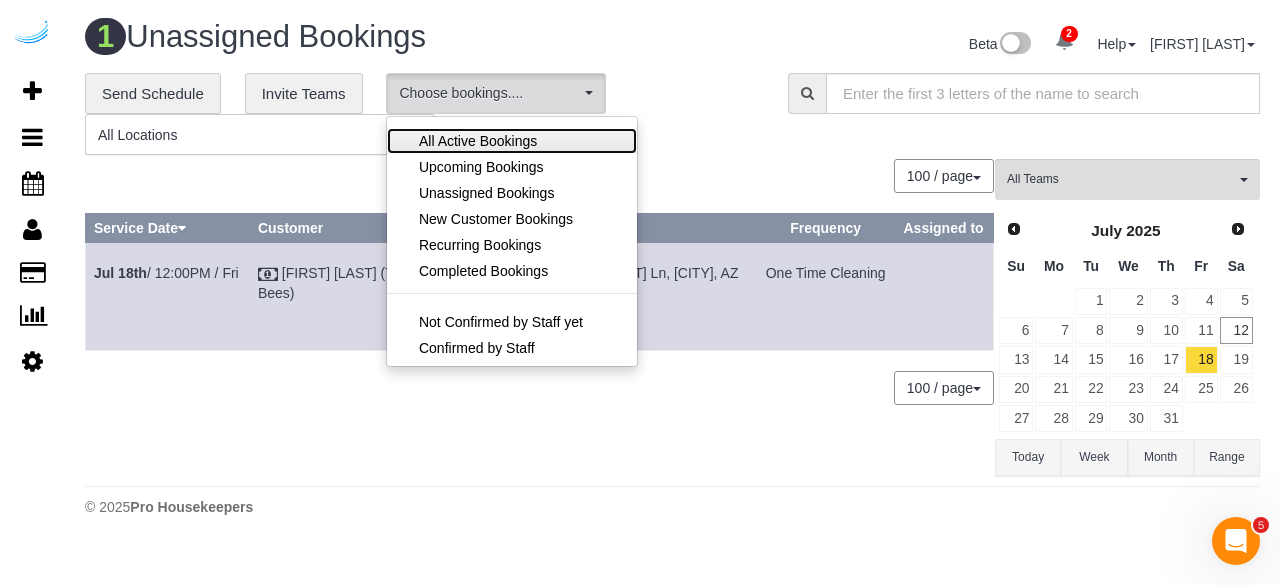 click on "All Active Bookings" at bounding box center (511, 141) 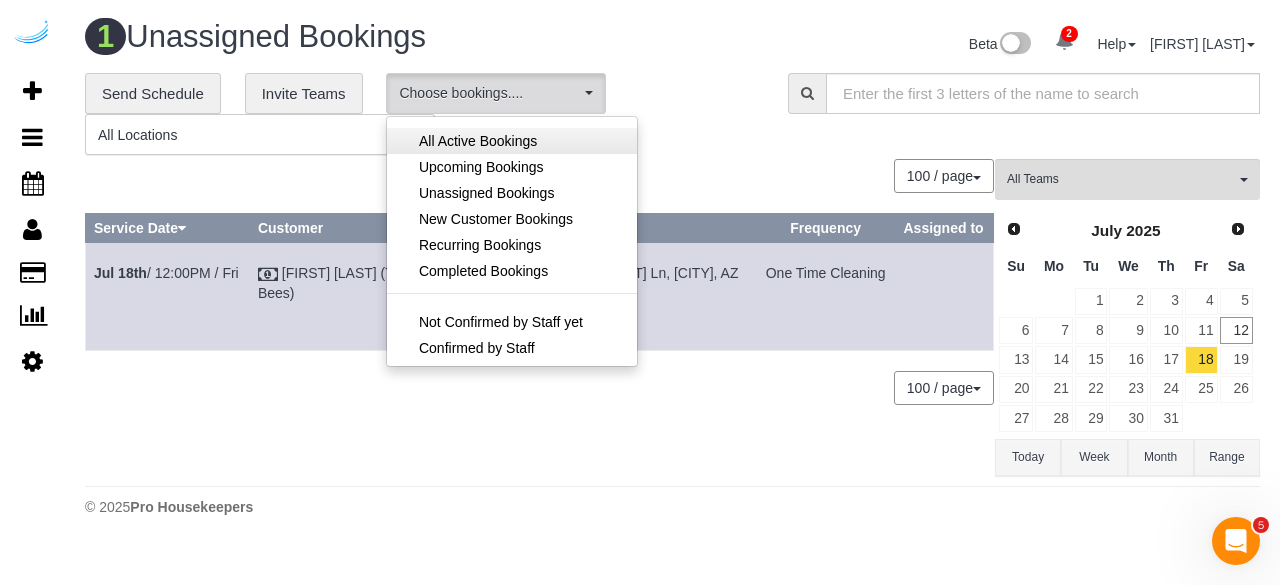 select on "***" 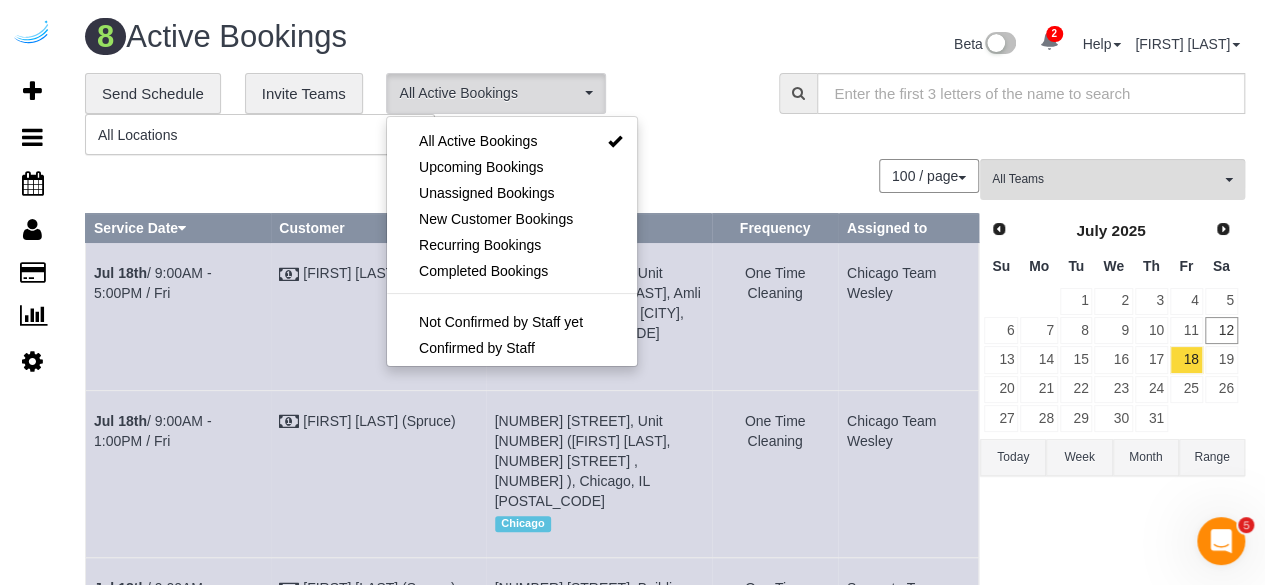 click on "**********" at bounding box center (417, 114) 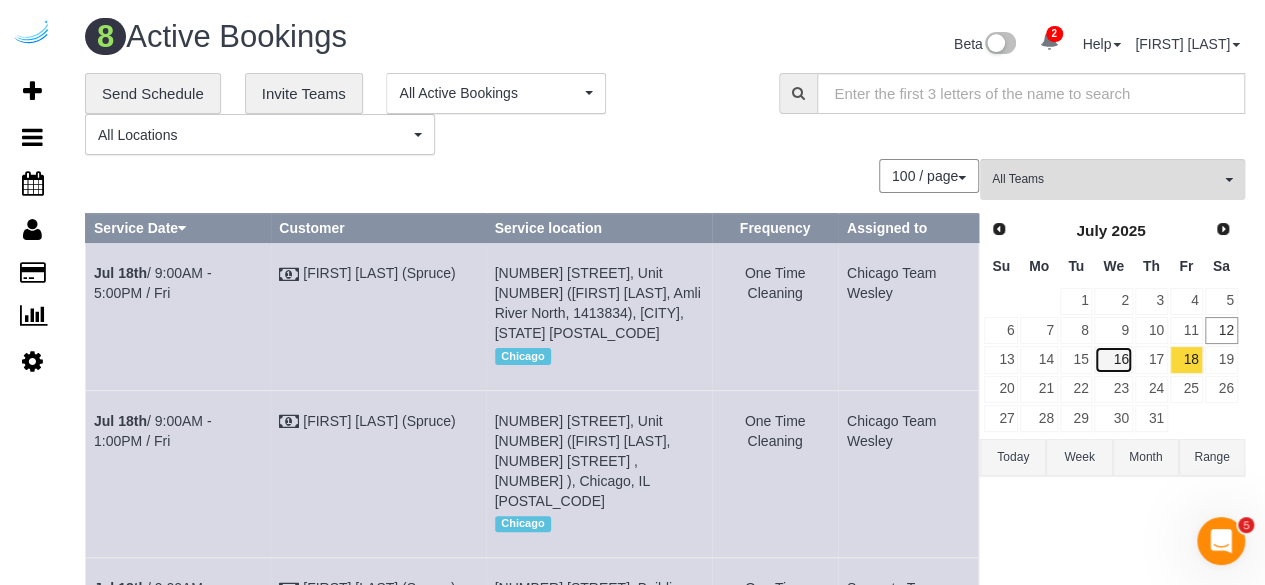 click on "16" at bounding box center [1113, 359] 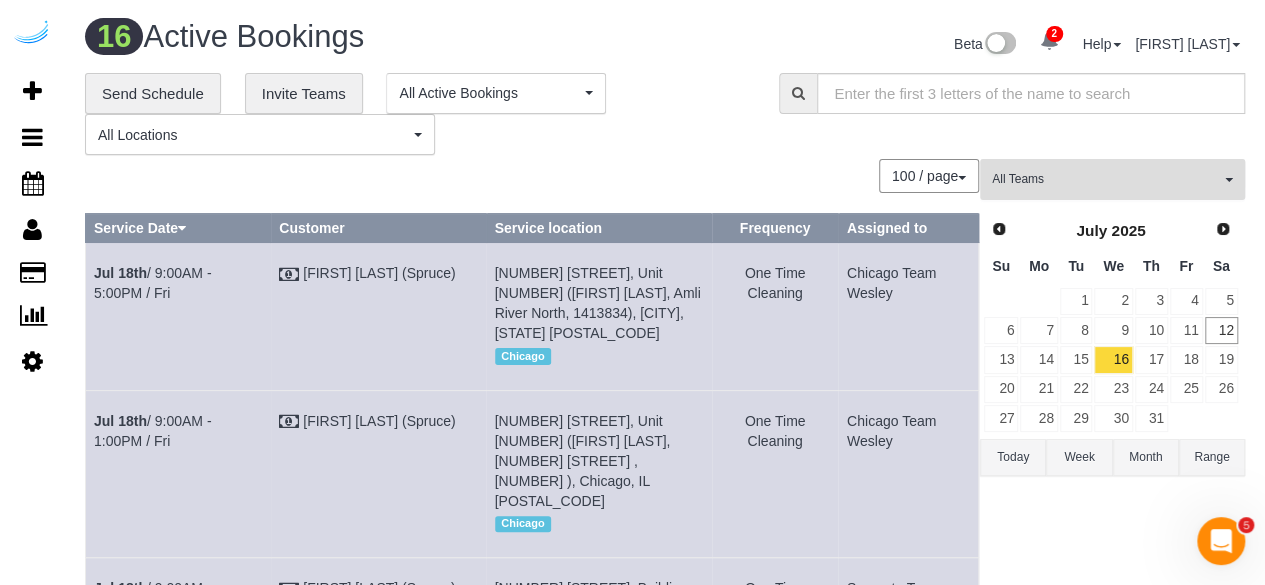 click on "All Teams" at bounding box center [1106, 179] 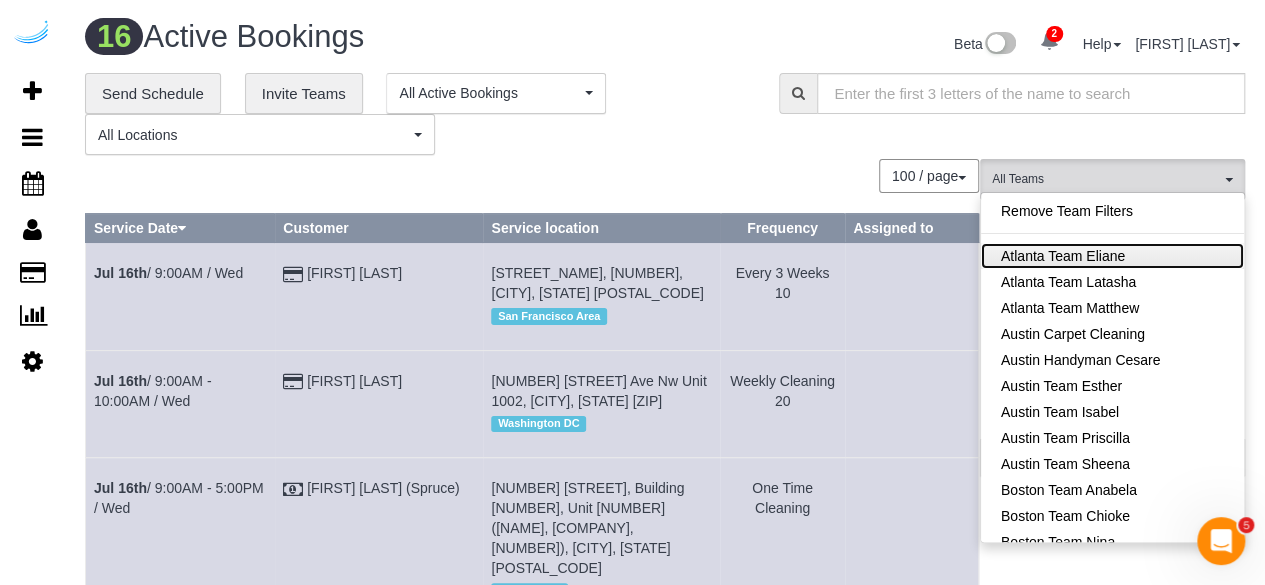 click on "Atlanta Team Eliane" at bounding box center [1112, 256] 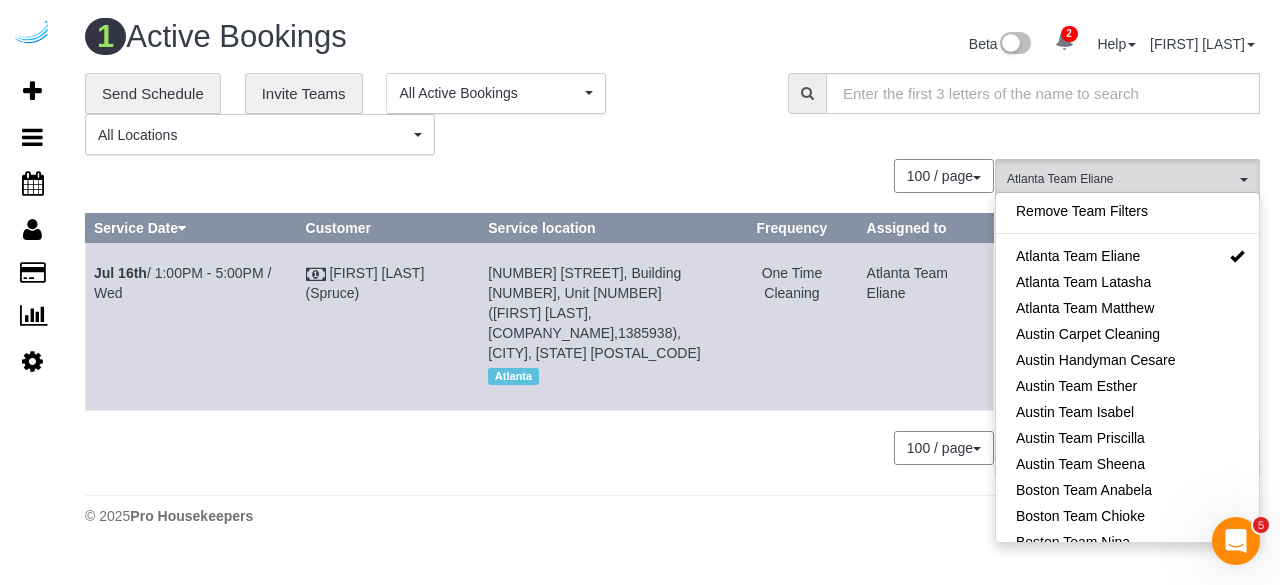 click on "100 / page
10 / page
20 / page
30 / page
40 / page
50 / page
100 / page" at bounding box center (539, 176) 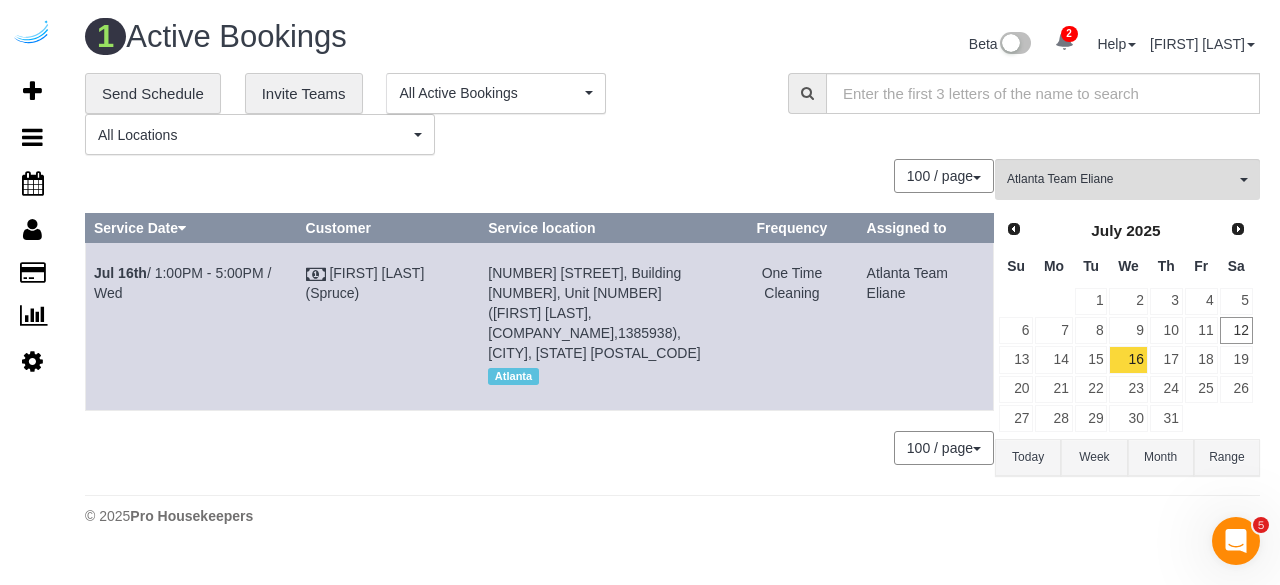 click on "[NUMBER] [STREET], Building [NUMBER], Unit 	[NUMBER] ([FIRST] [LAST],[COMPANY_NAME],1385938), [CITY], [STATE] [POSTAL_CODE]" at bounding box center (594, 313) 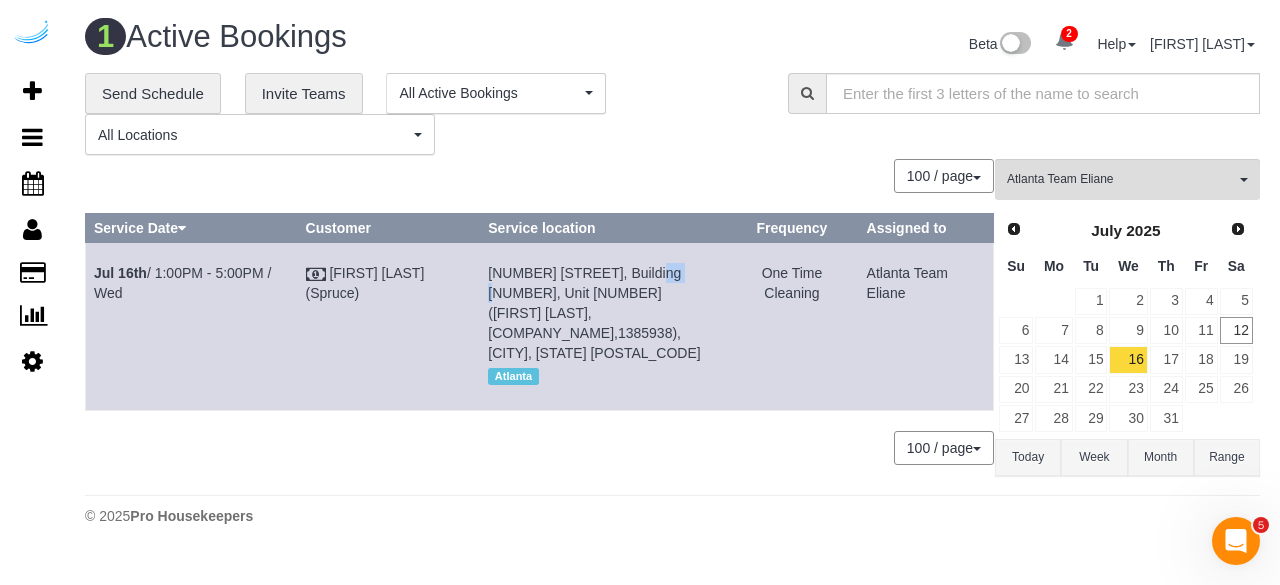click on "[NUMBER] [STREET], Building [NUMBER], Unit 	[NUMBER] ([FIRST] [LAST],[COMPANY_NAME],1385938), [CITY], [STATE] [POSTAL_CODE]" at bounding box center (594, 313) 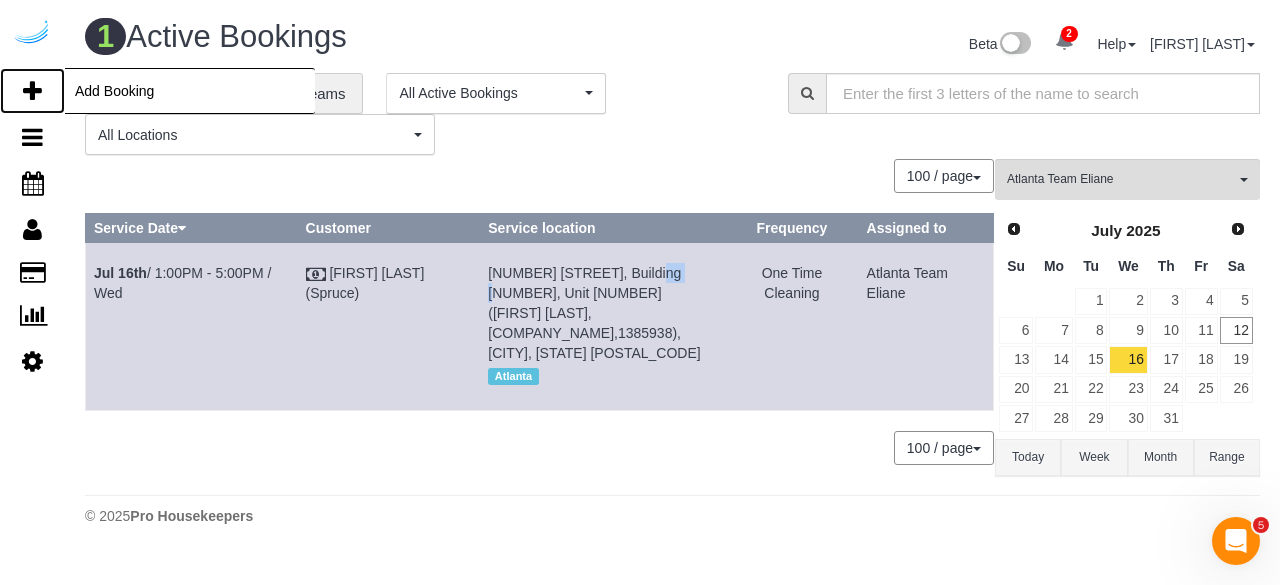 click on "Add Booking" at bounding box center [32, 91] 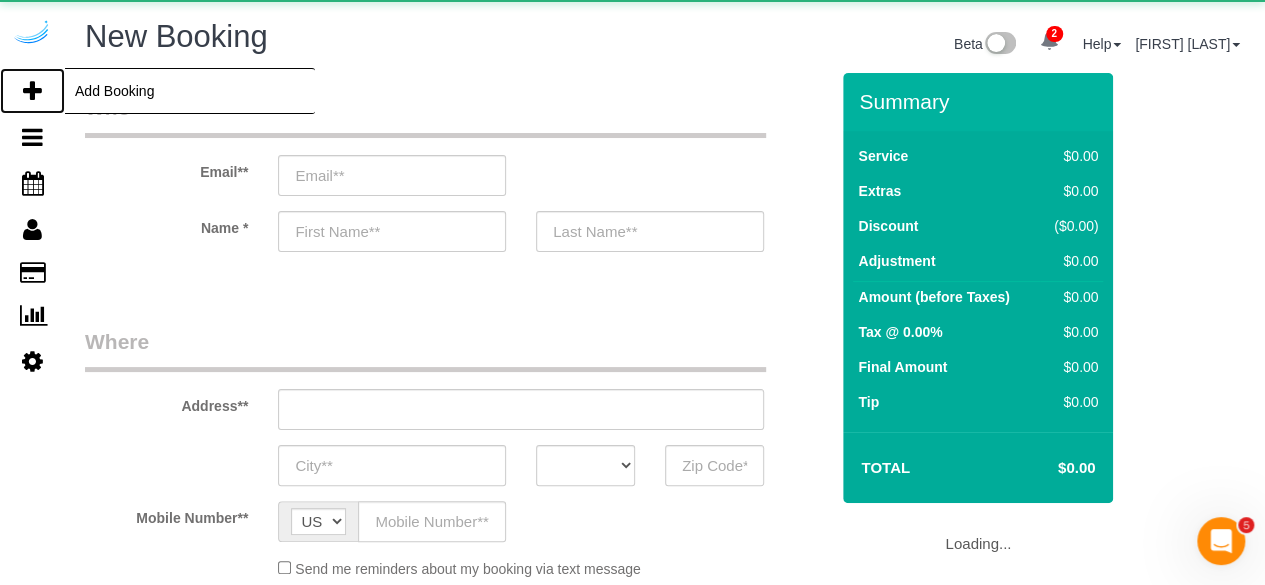 select on "number:9" 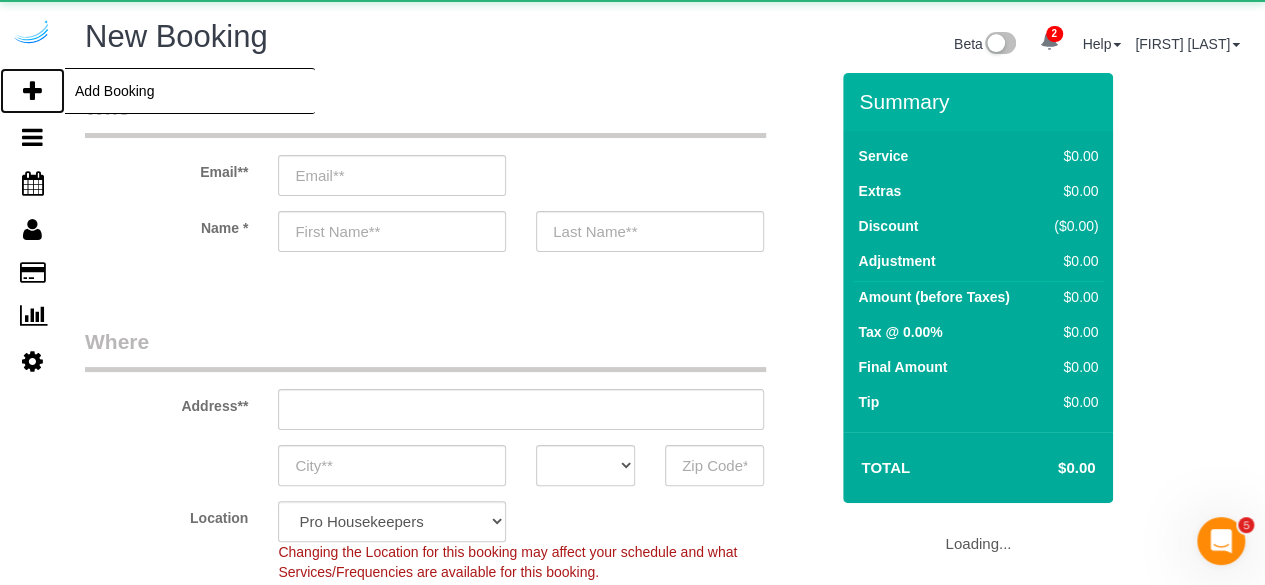 select on "object:11870" 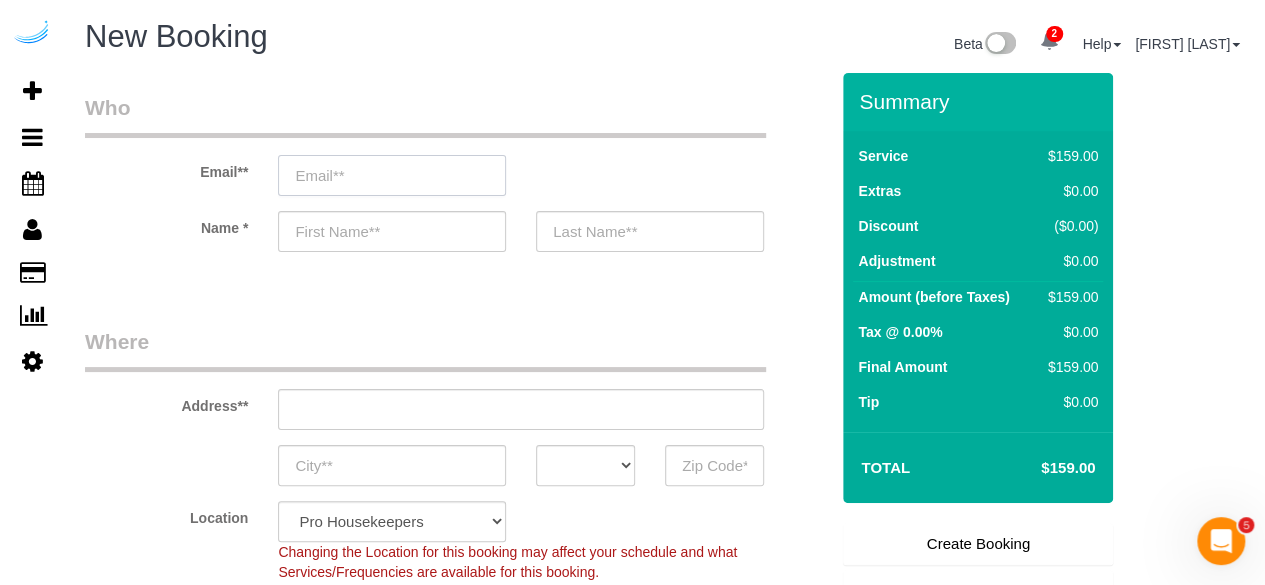 click at bounding box center (392, 175) 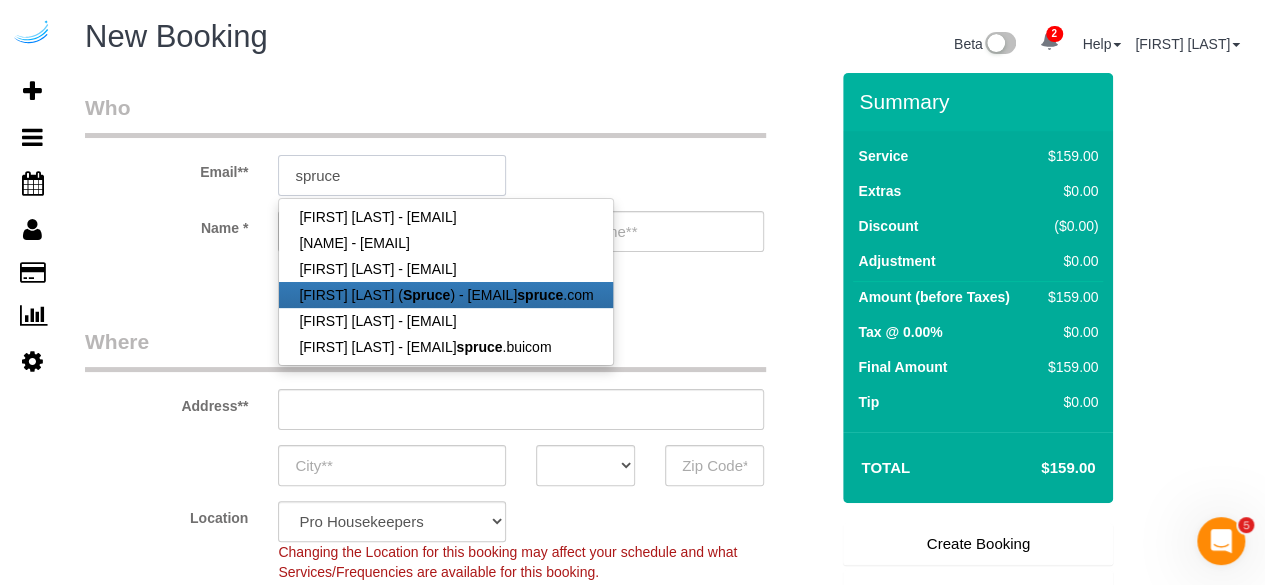 type on "brandie@getspruce.com" 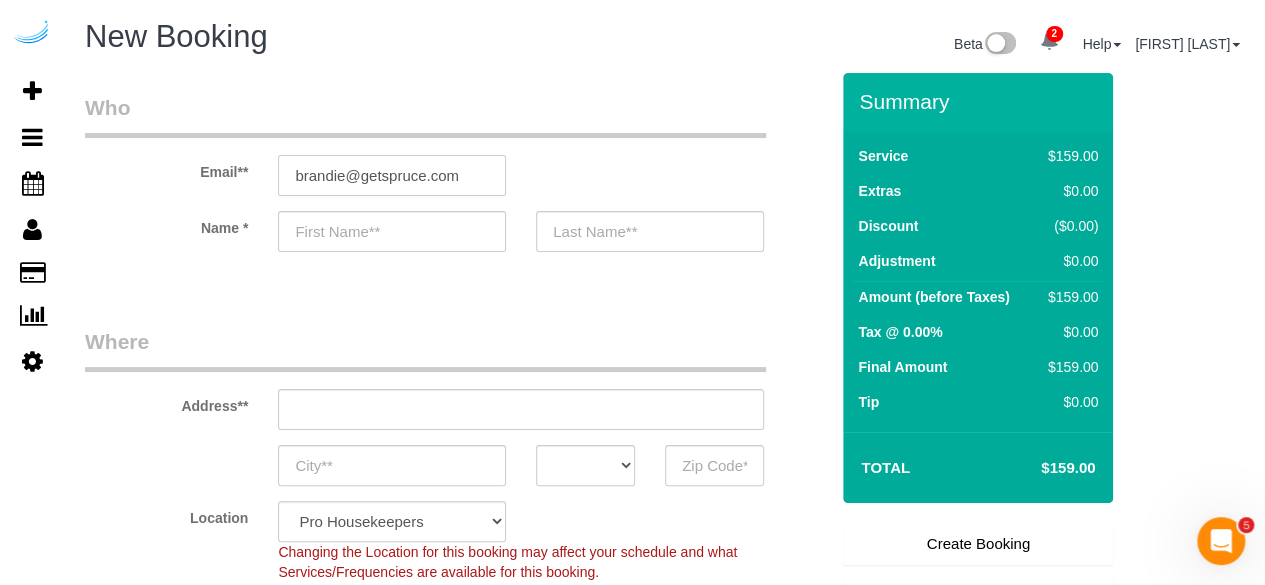 type on "[NAME]" 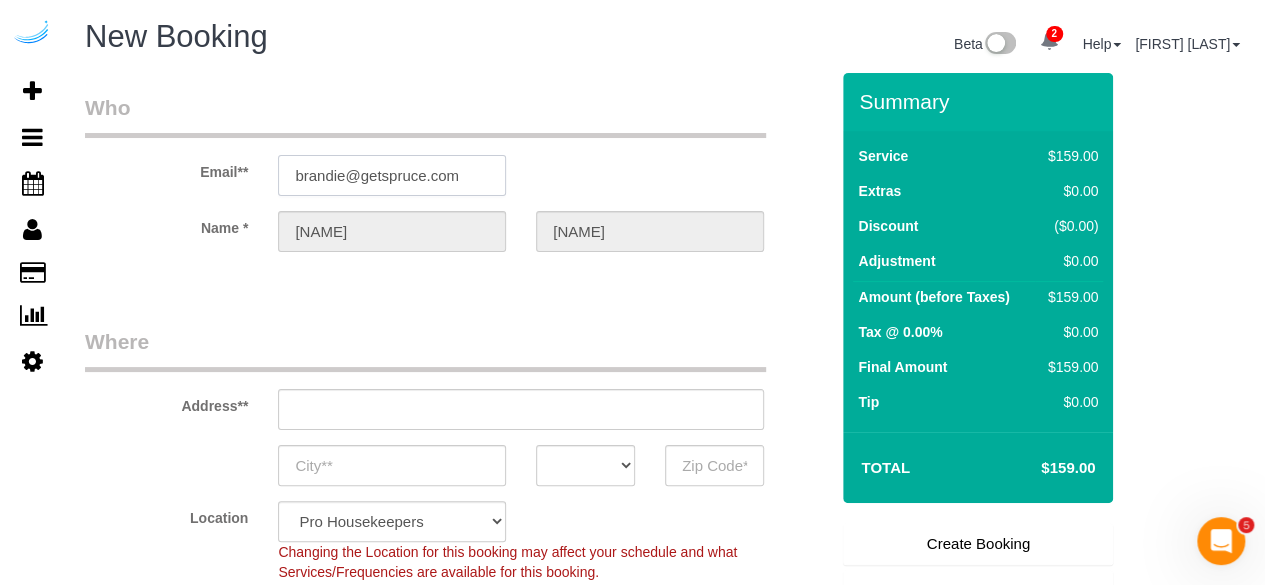type on "3816 S Lamar Blvd" 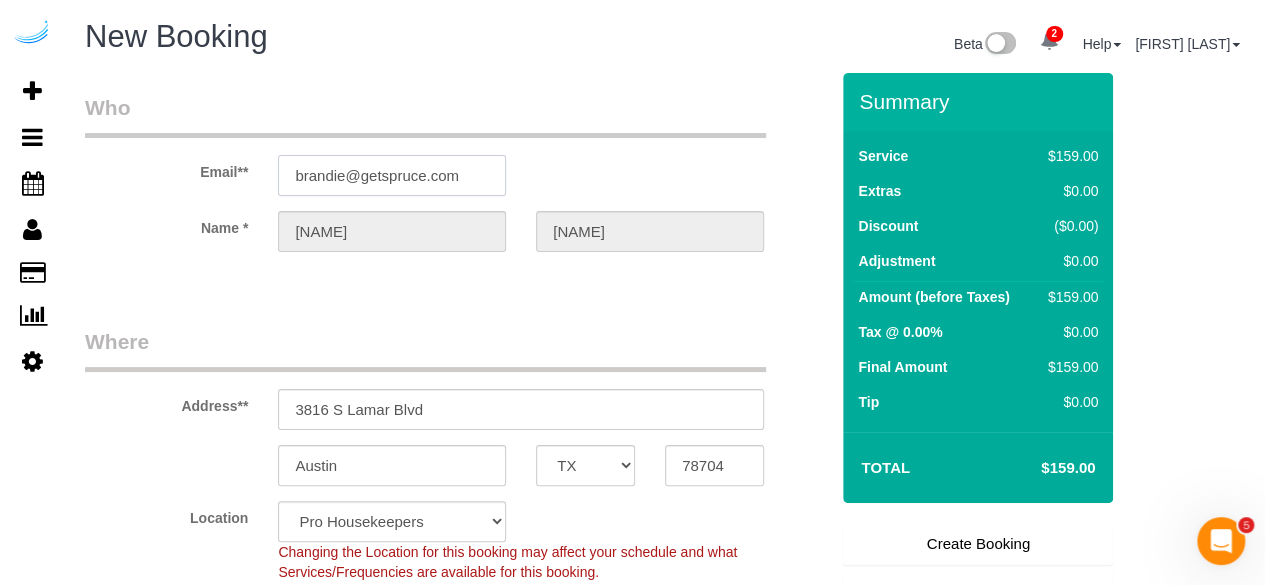 select on "9" 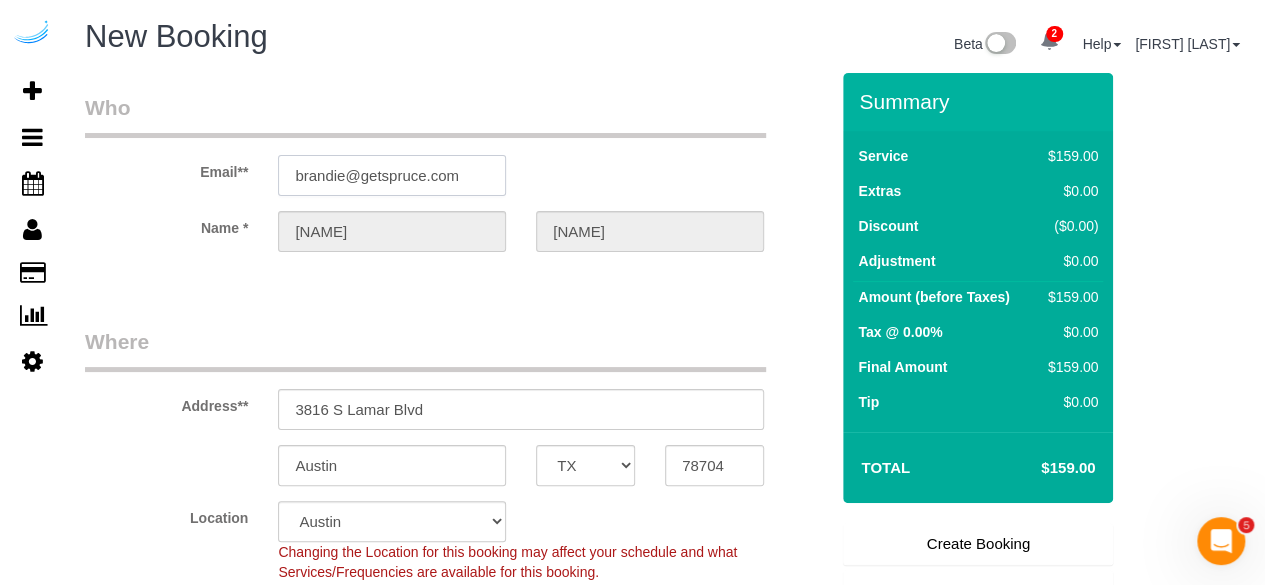 select on "object:11907" 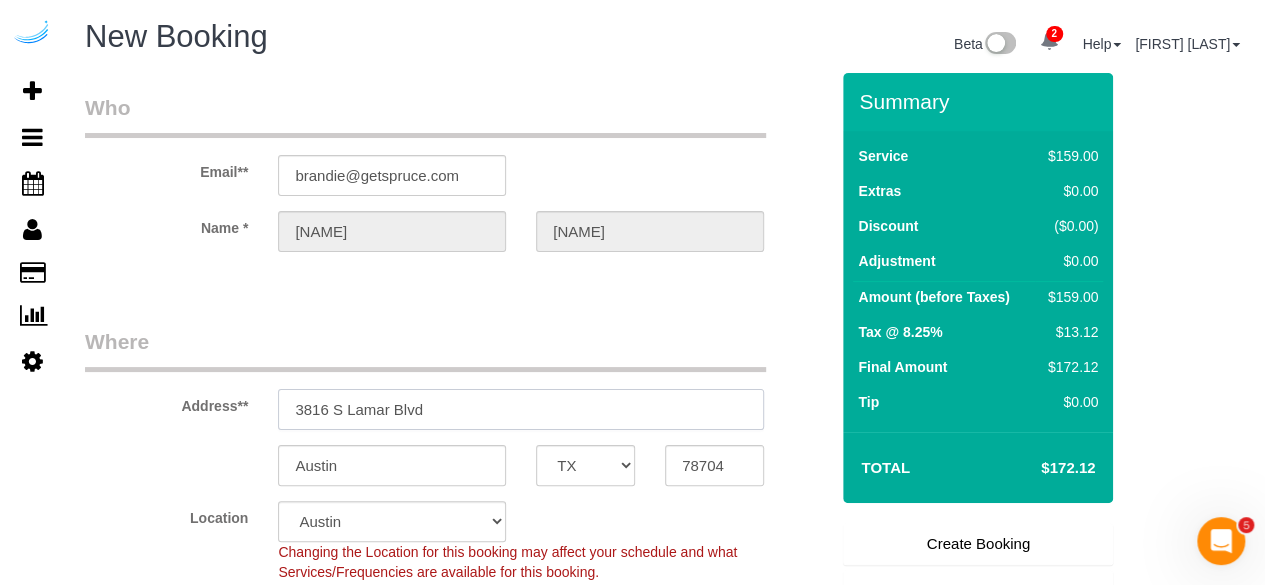 click on "3816 S Lamar Blvd" at bounding box center (521, 409) 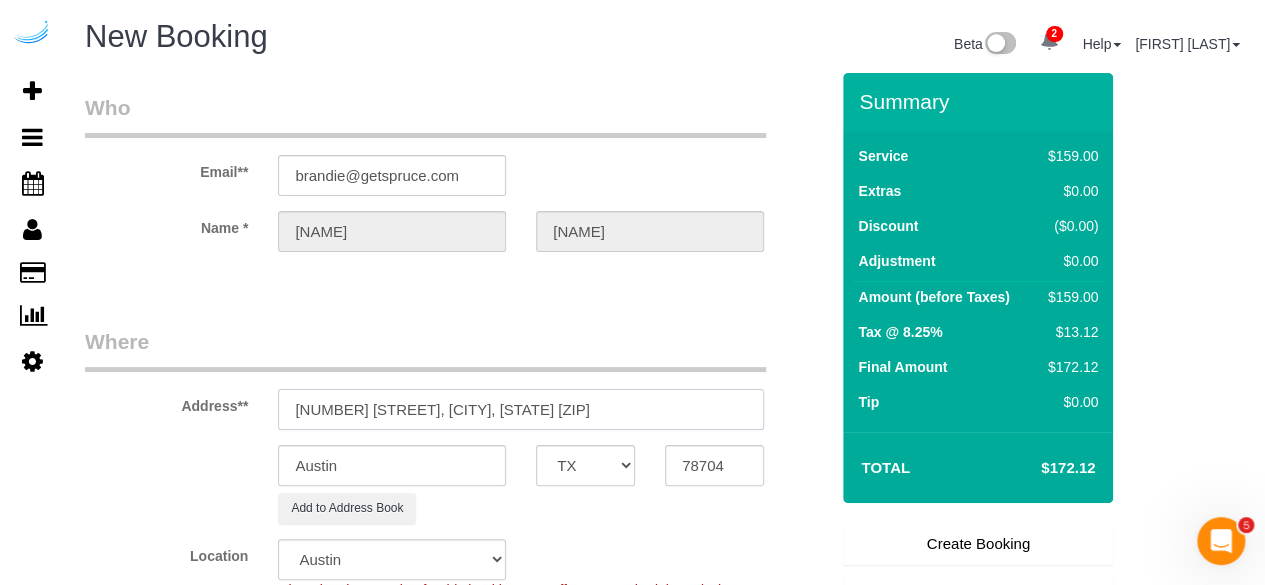 click on "[NUMBER] [STREET], [CITY], [STATE] [ZIP]" at bounding box center (521, 409) 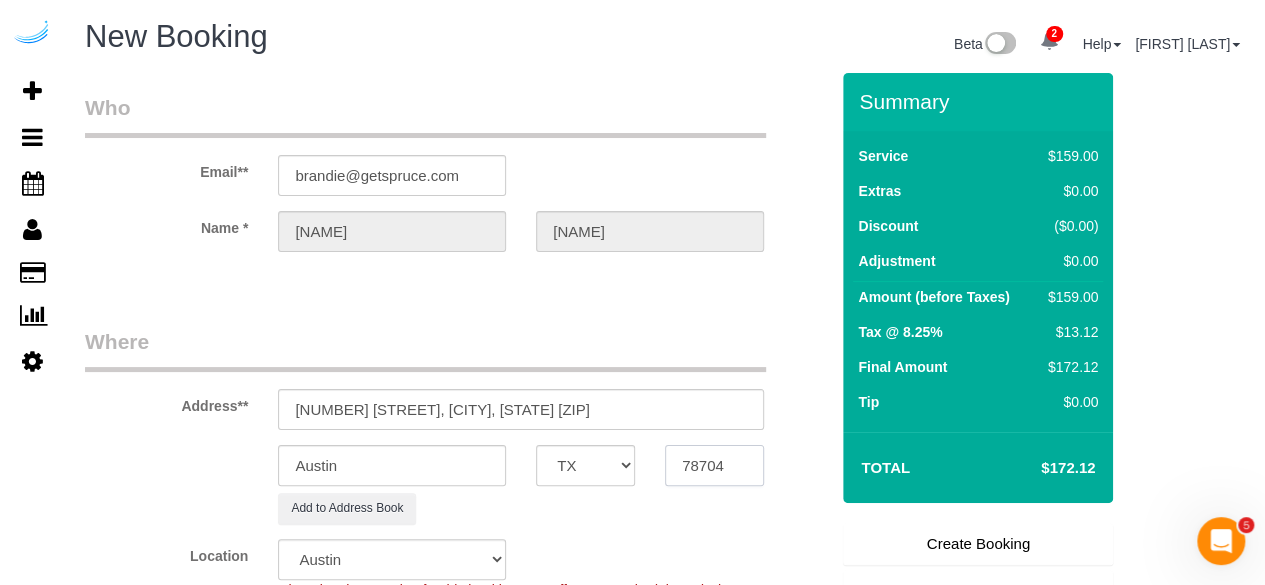 click on "78704" at bounding box center [714, 465] 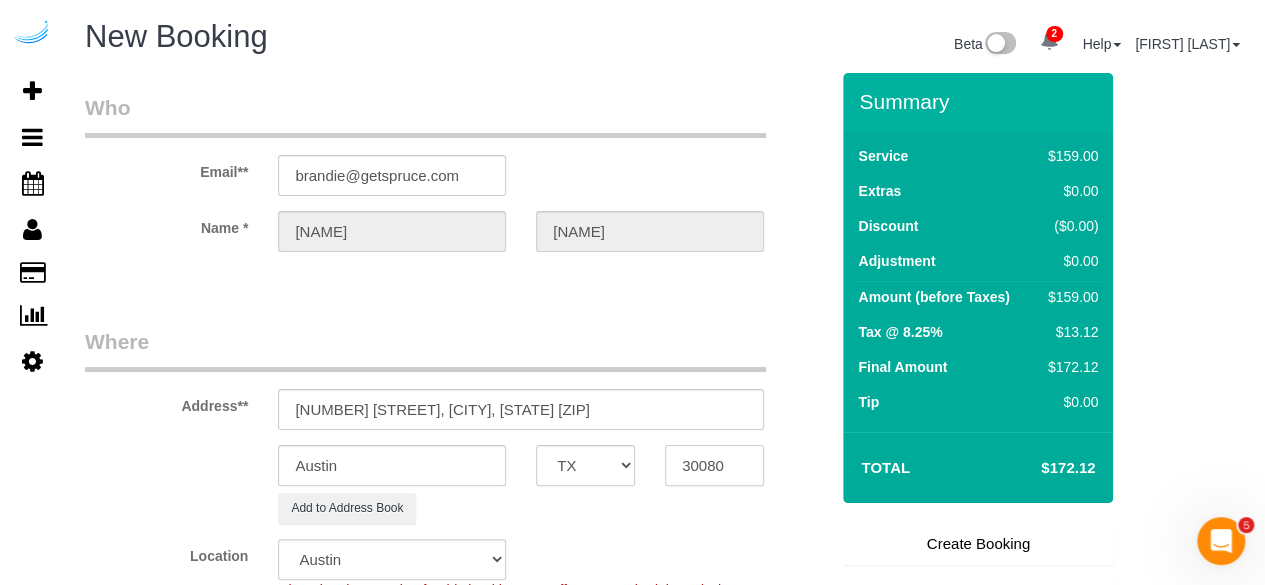type on "30080" 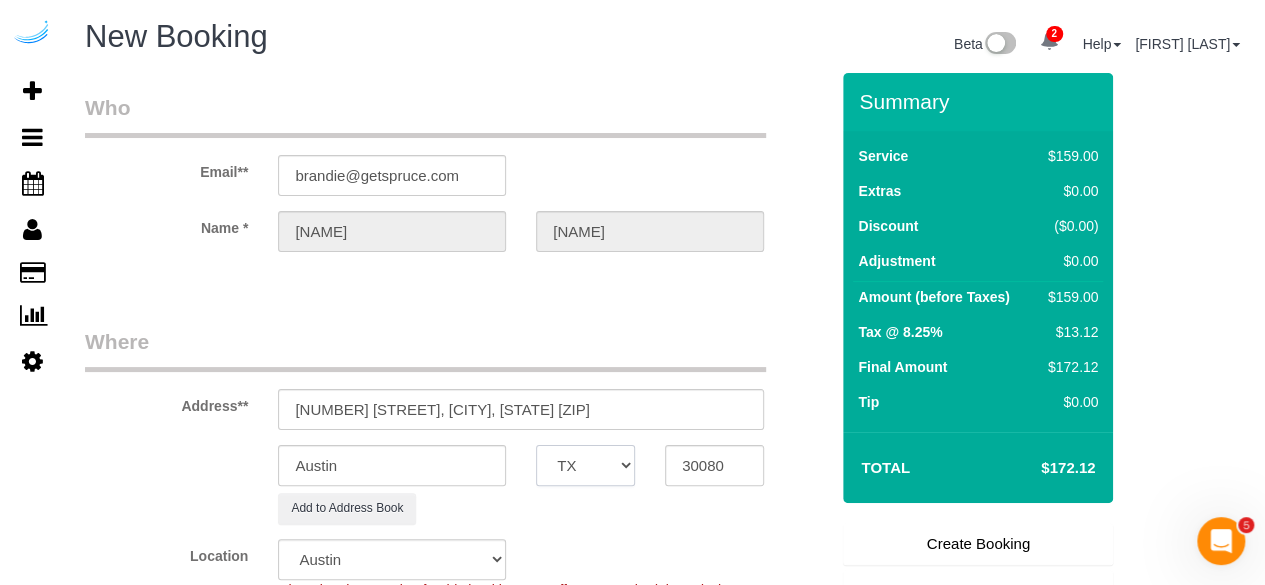 click on "AK
AL
AR
AZ
CA
CO
CT
DC
DE
FL
GA
HI
IA
ID
IL
IN
KS
KY
LA
MA
MD
ME
MI
MN
MO
MS
MT
NC
ND
NE
NH
NJ
NM
NV
NY
OH
OK
OR
PA
RI
SC
SD
TN
TX
UT
VA
VT
WA
WI
WV
WY" at bounding box center [585, 465] 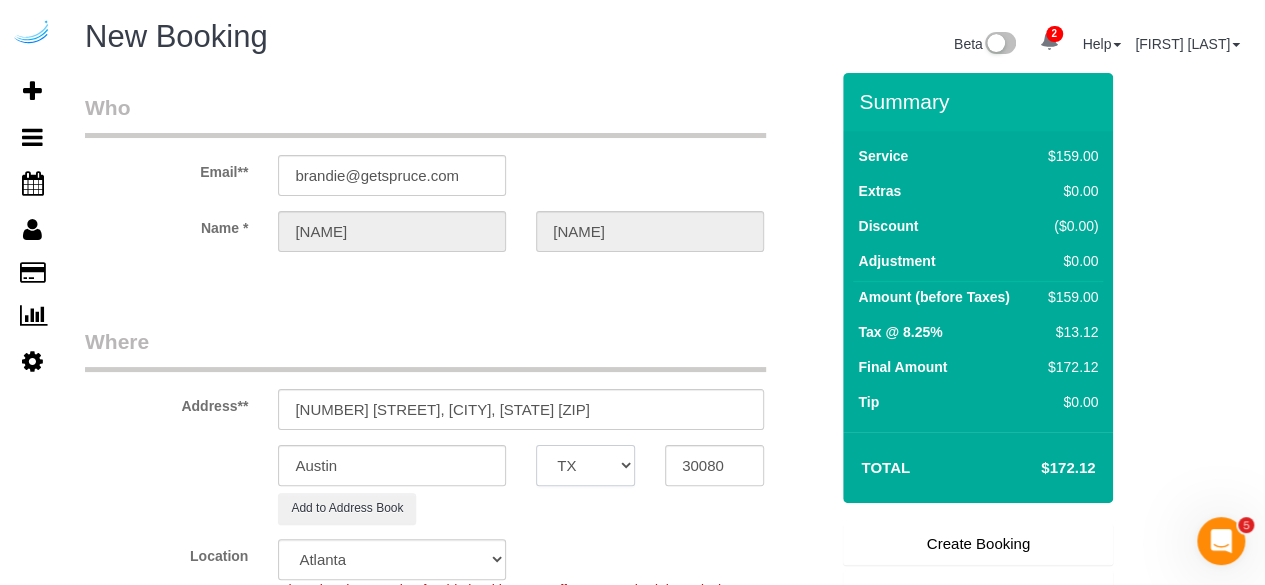 select on "GA" 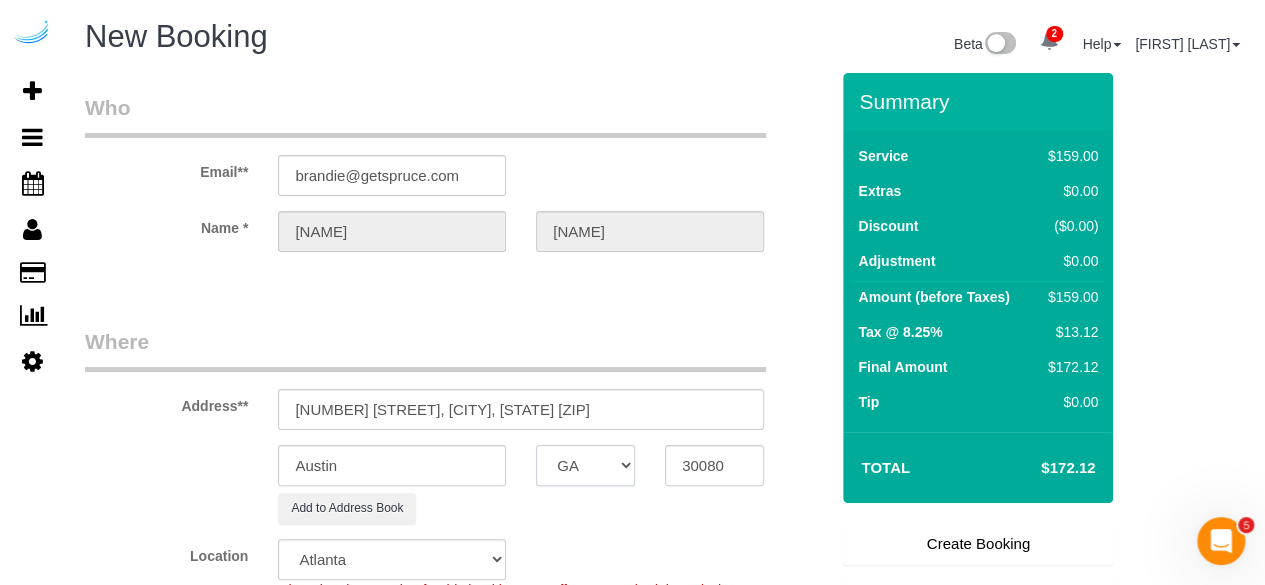 click on "AK
AL
AR
AZ
CA
CO
CT
DC
DE
FL
GA
HI
IA
ID
IL
IN
KS
KY
LA
MA
MD
ME
MI
MN
MO
MS
MT
NC
ND
NE
NH
NJ
NM
NV
NY
OH
OK
OR
PA
RI
SC
SD
TN
TX
UT
VA
VT
WA
WI
WV
WY" at bounding box center (585, 465) 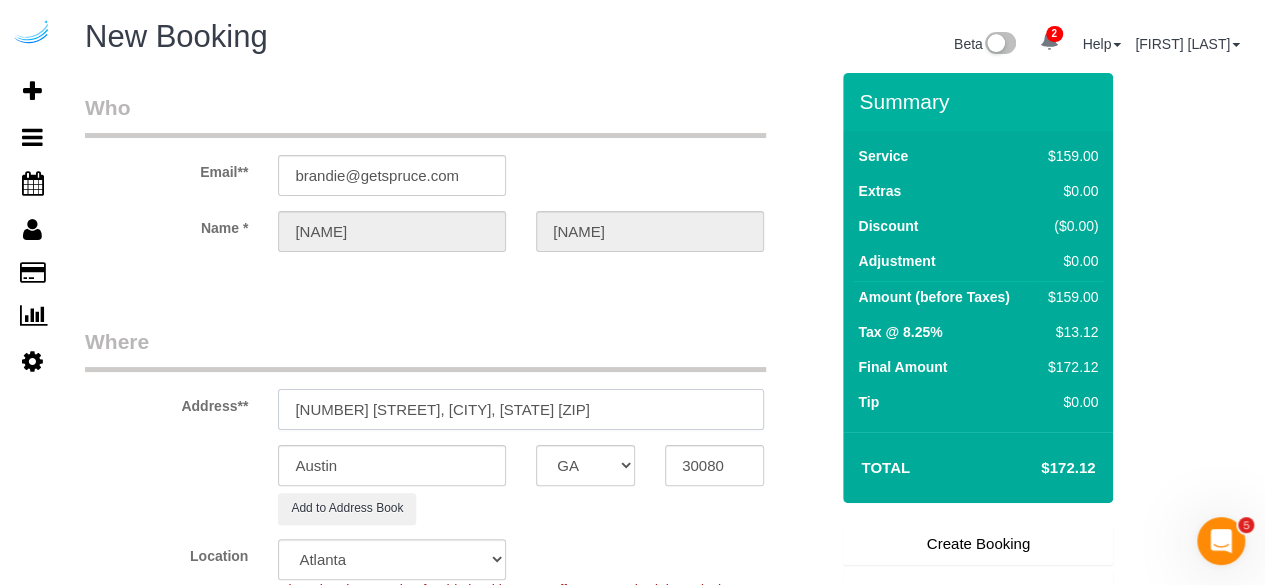 click on "[NUMBER] [STREET], [CITY], [STATE] [ZIP]" at bounding box center (521, 409) 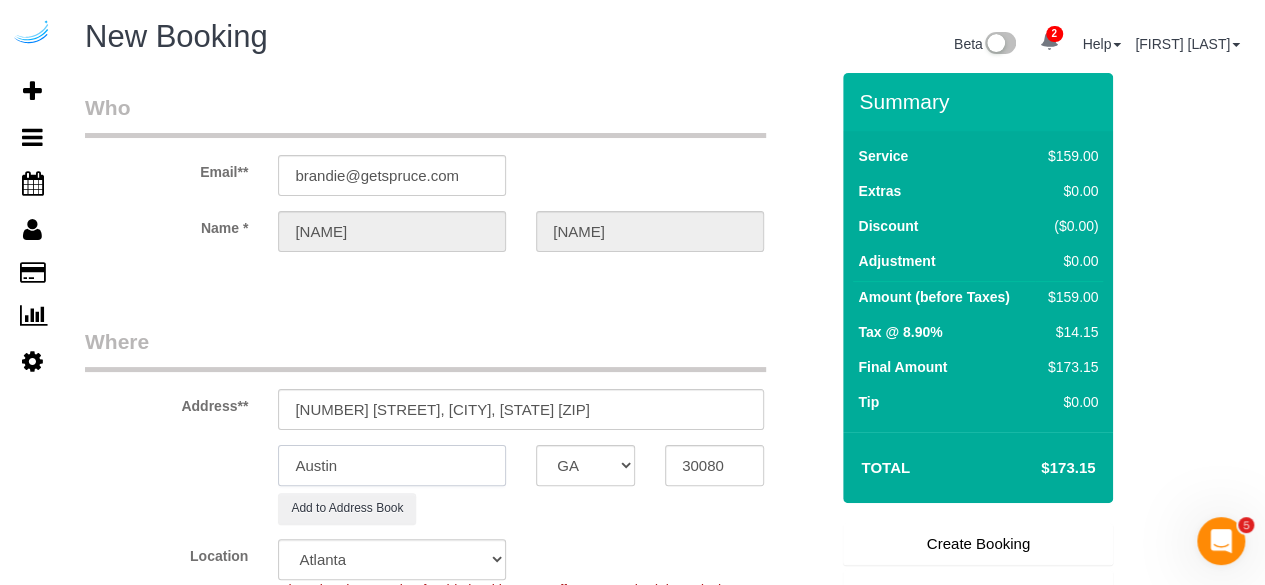 click on "Austin" at bounding box center (392, 465) 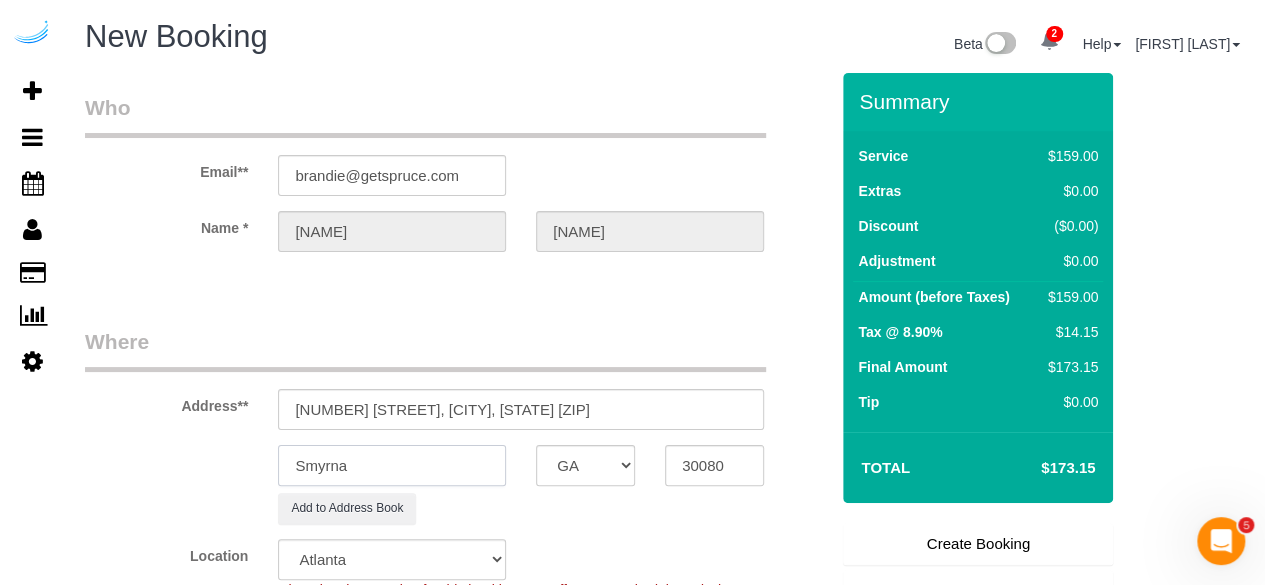 type on "Smyrna" 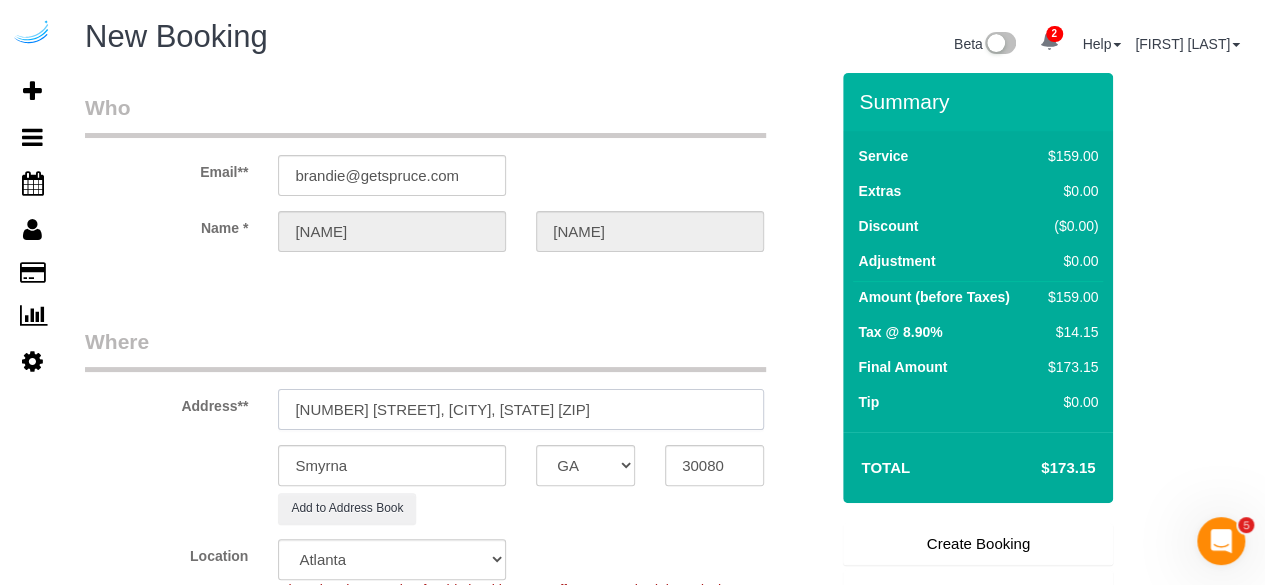 drag, startPoint x: 582, startPoint y: 409, endPoint x: 440, endPoint y: 412, distance: 142.0317 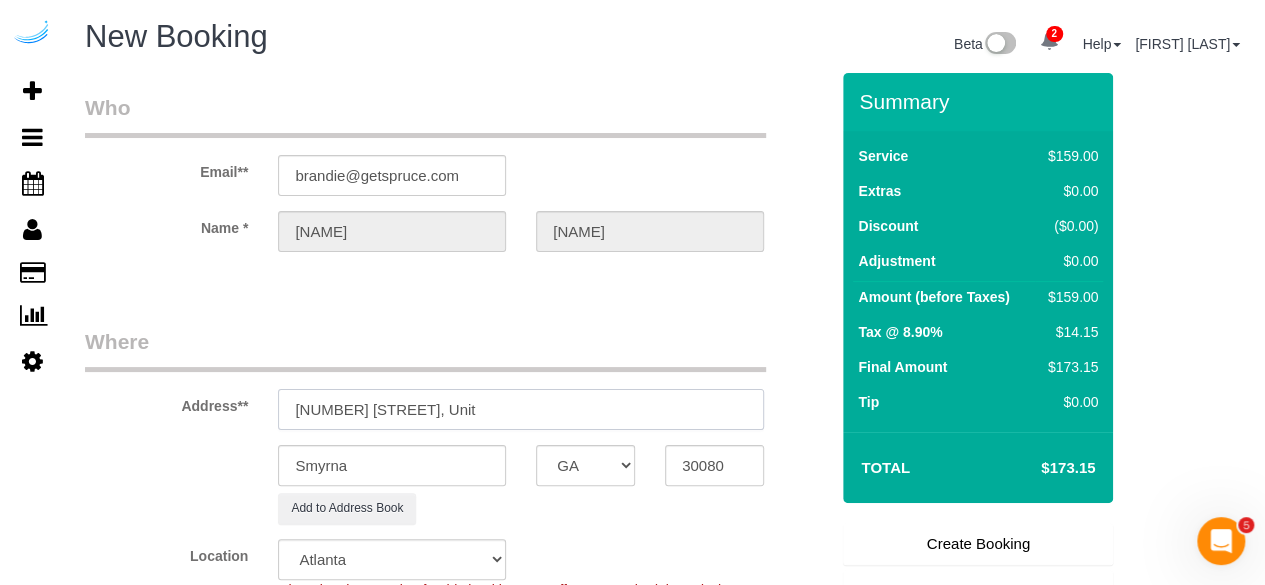 paste on "2002" 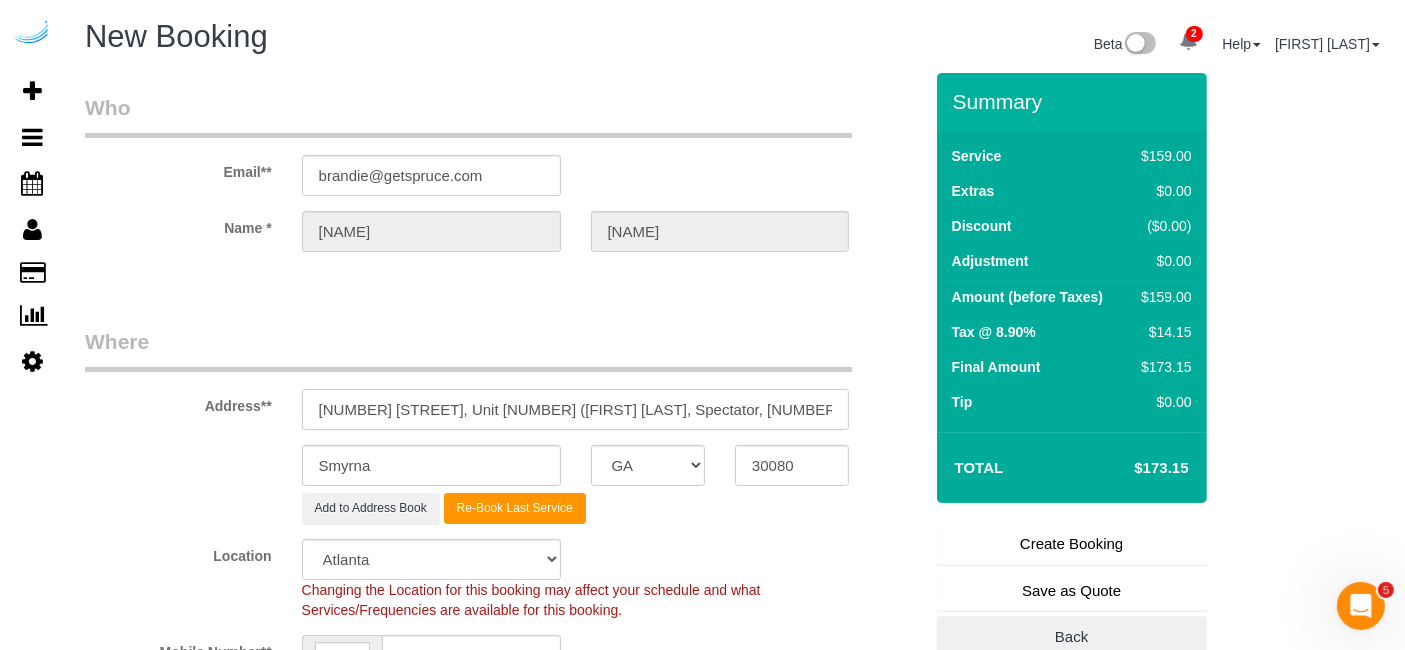 type on "[NUMBER] [STREET], Unit [NUMBER] ([FIRST] [LAST], Spectator, [NUMBER])" 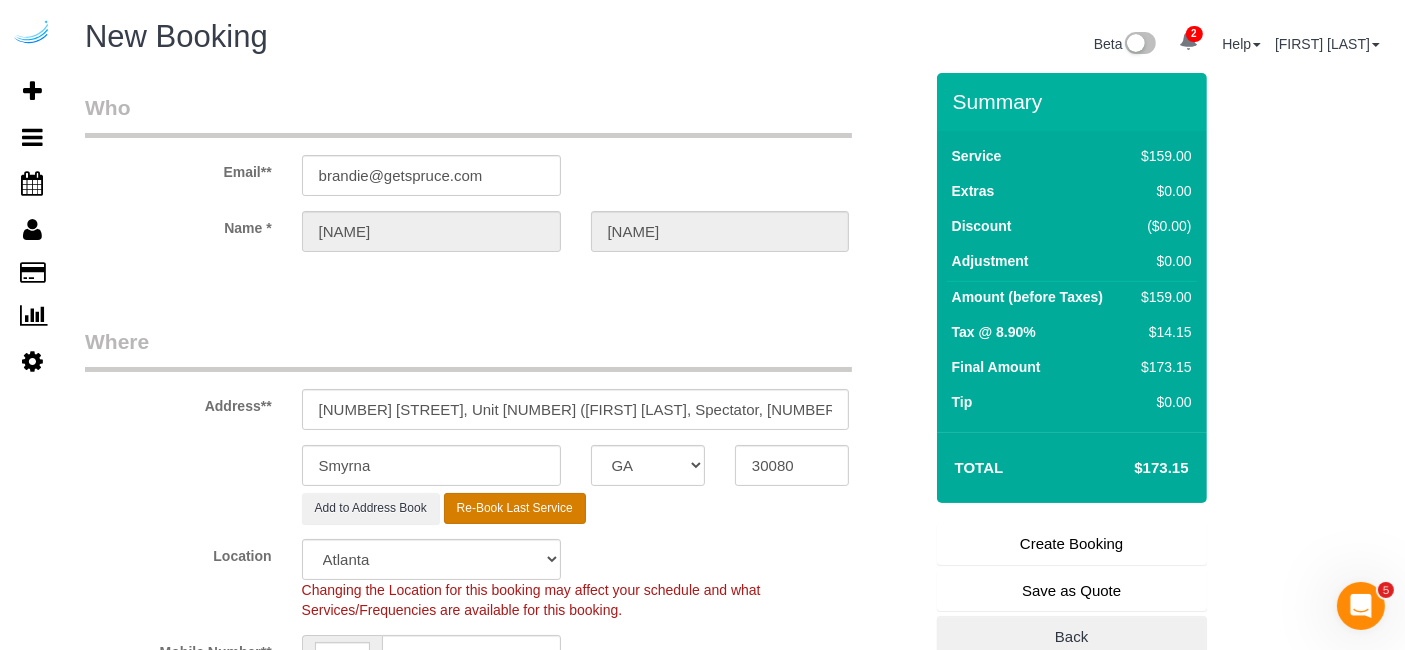 click on "Re-Book Last Service" at bounding box center (515, 508) 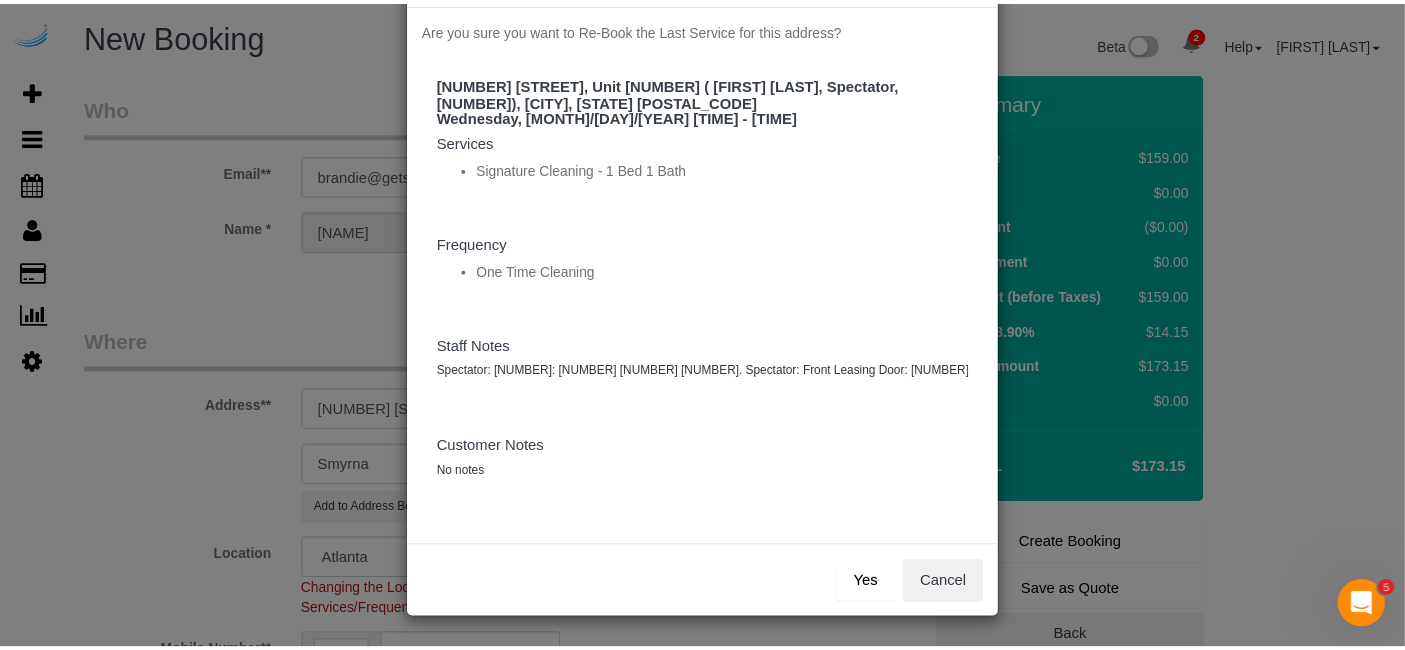 scroll, scrollTop: 243, scrollLeft: 0, axis: vertical 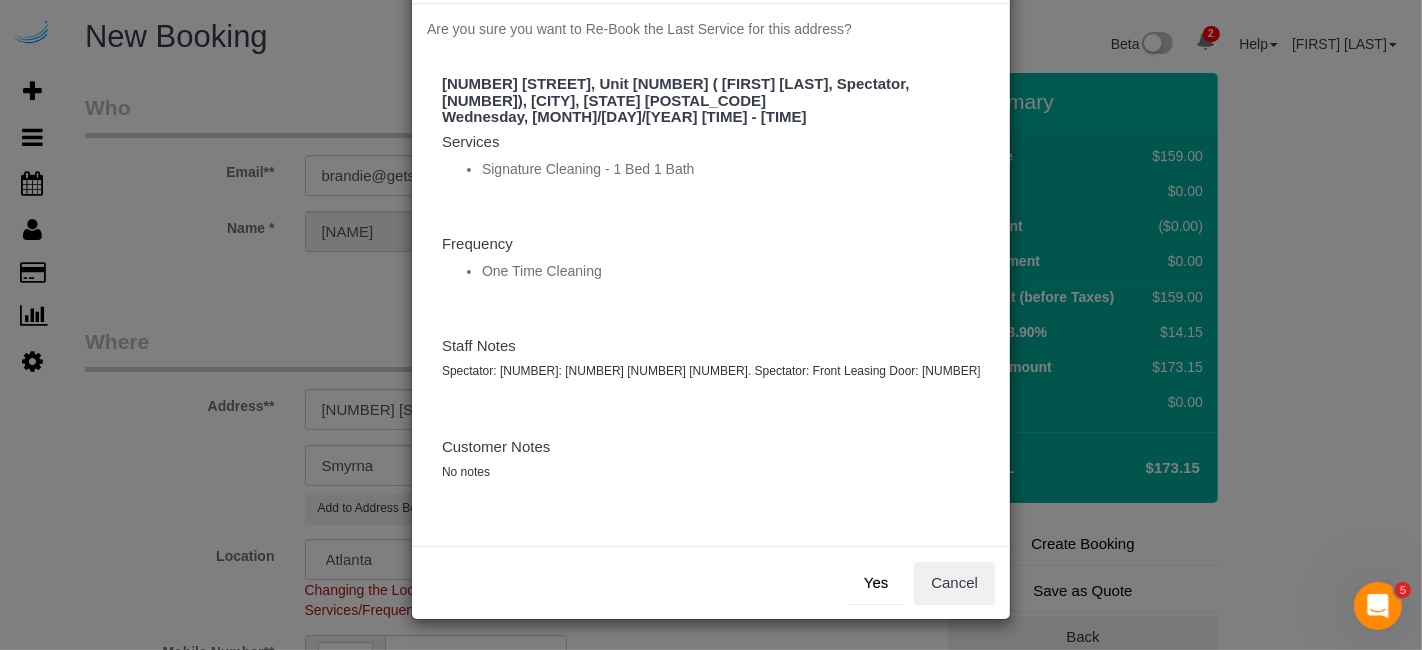 click on "Yes" at bounding box center [876, 583] 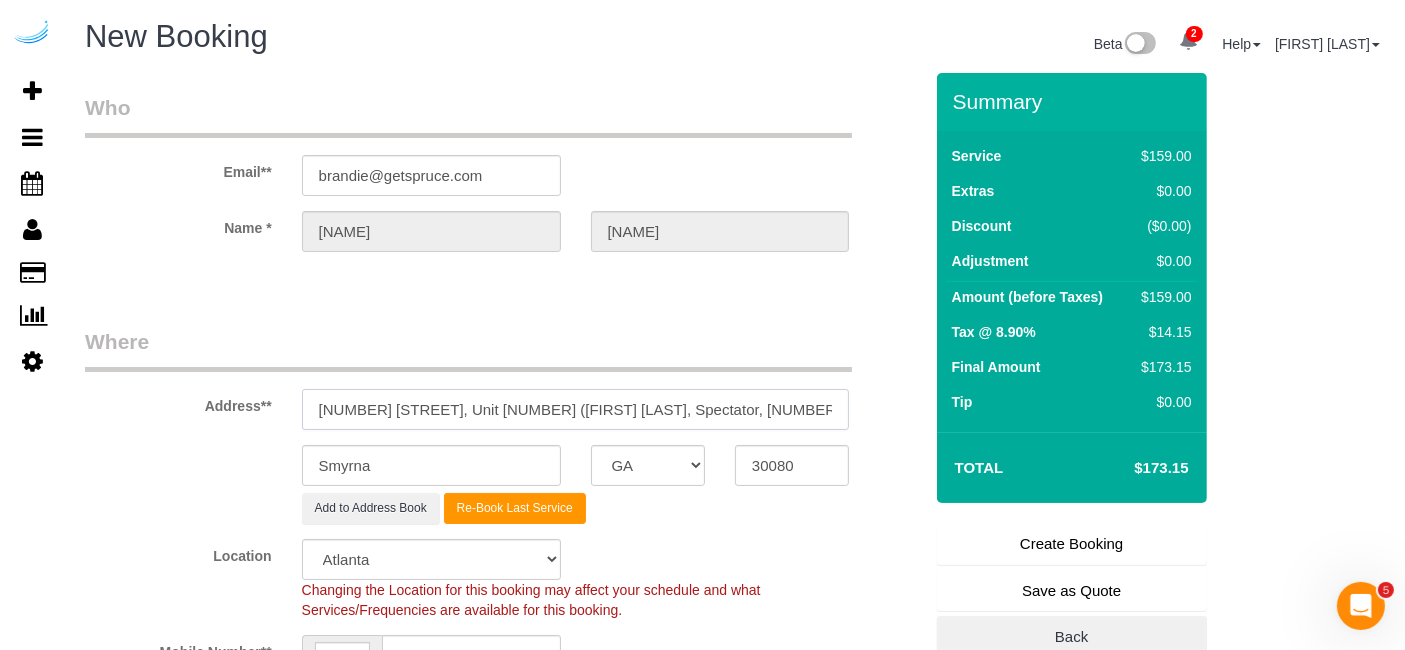 click on "[NUMBER] [STREET], Unit [NUMBER] ([FIRST] [LAST], Spectator, [NUMBER])" at bounding box center [576, 409] 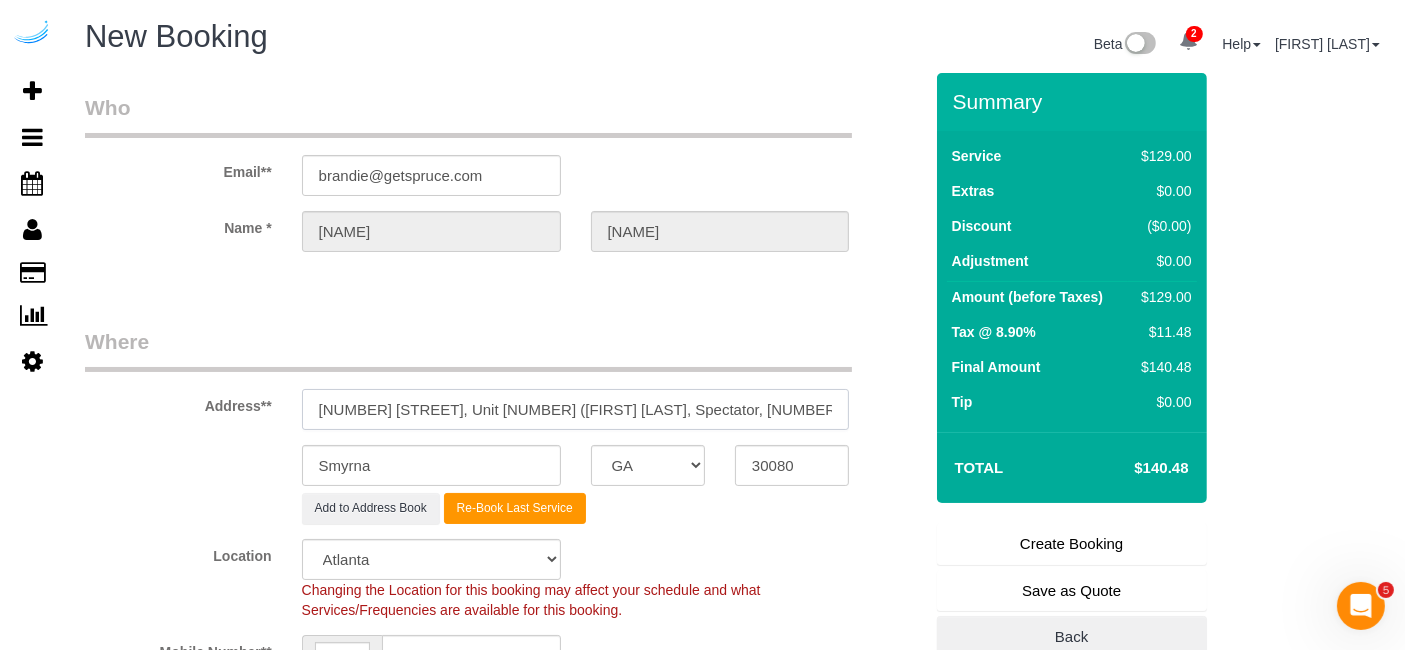paste on "6" 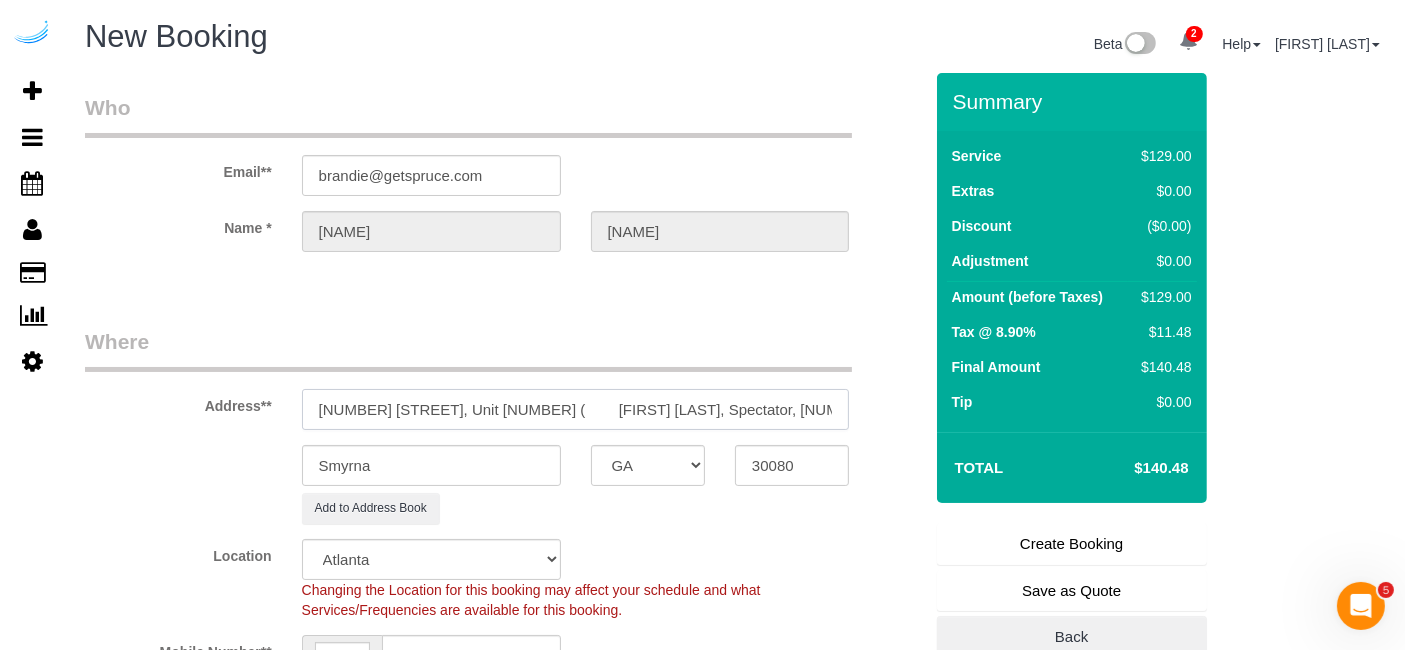 select on "object:12014" 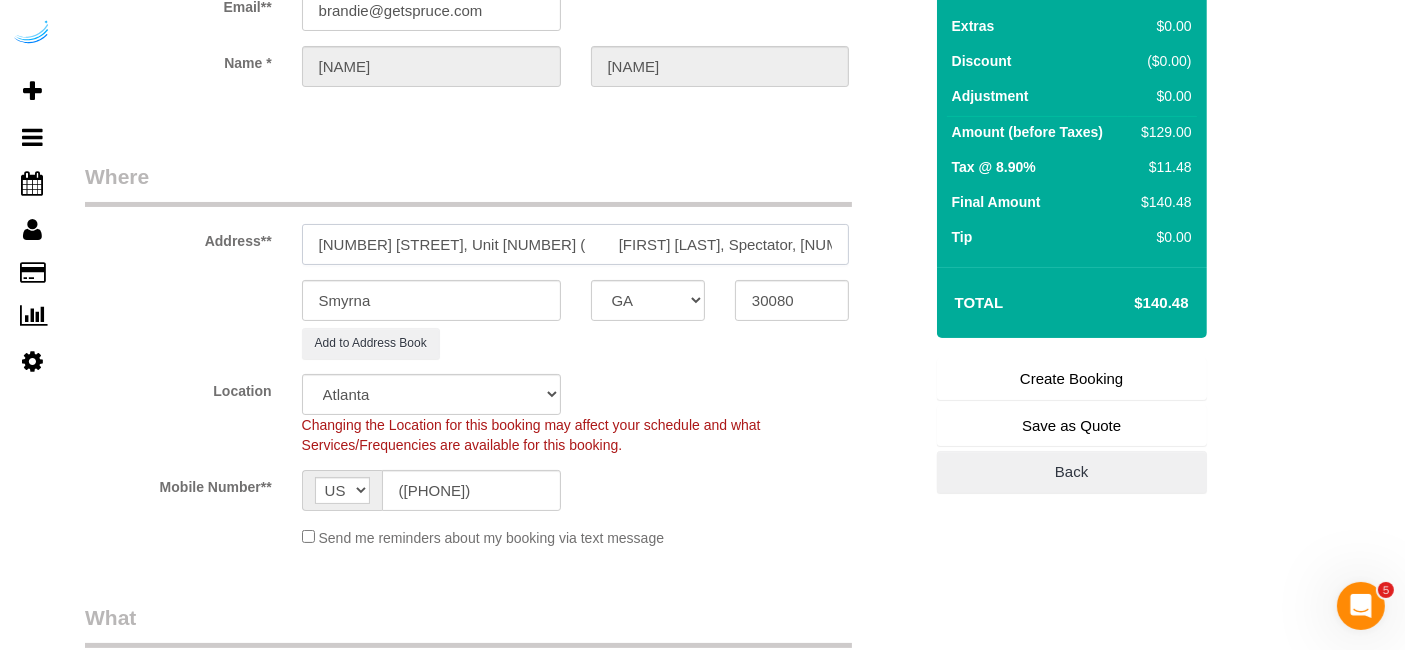 select on "282" 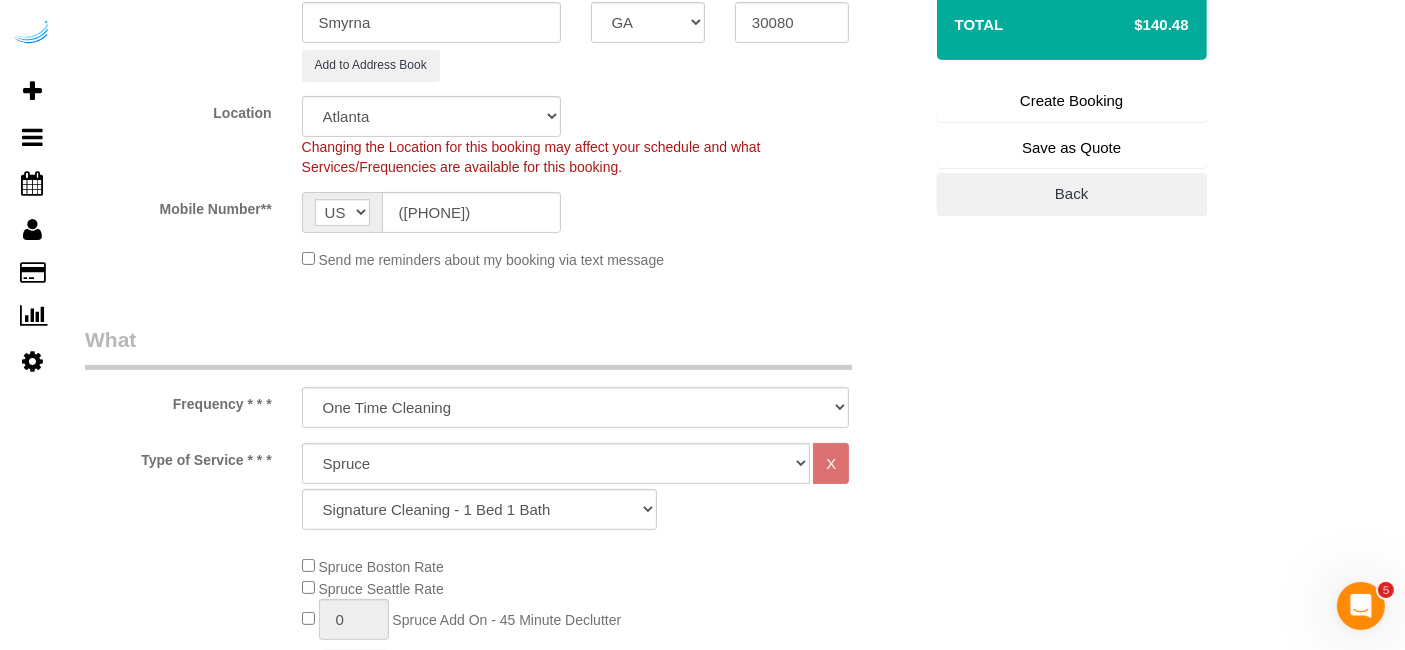 scroll, scrollTop: 666, scrollLeft: 0, axis: vertical 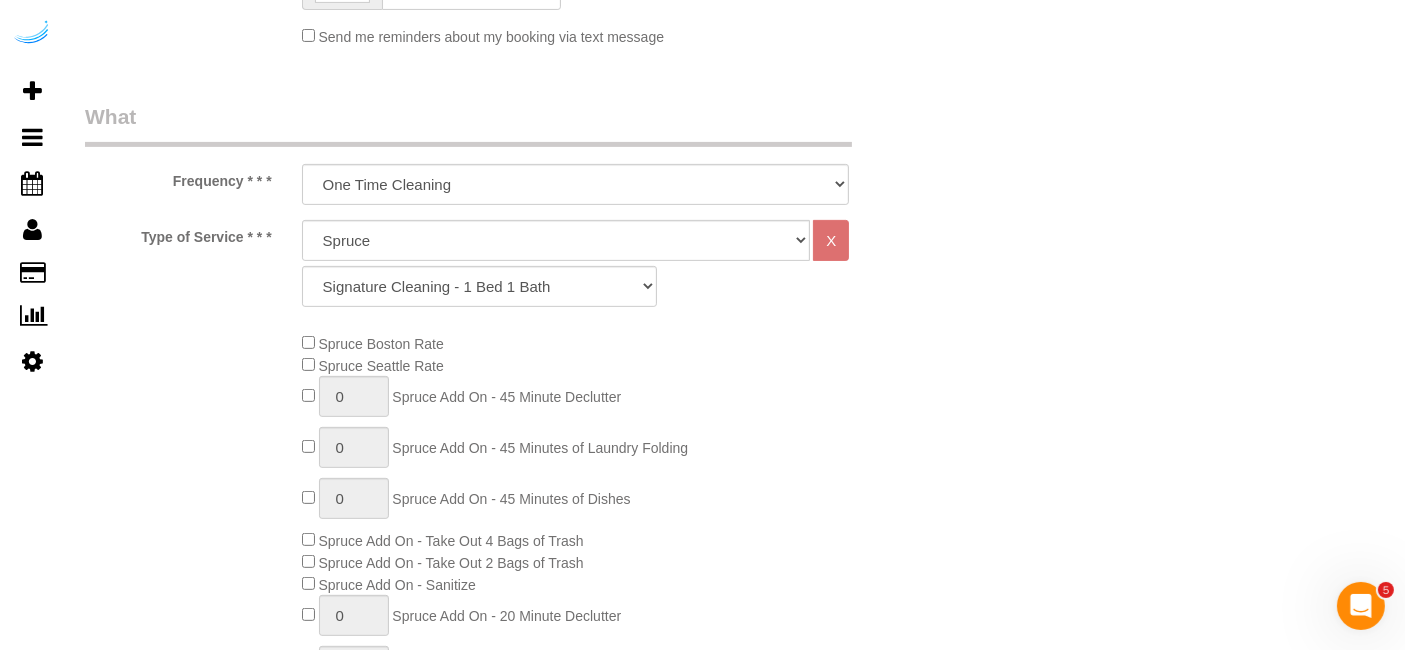 type on "[NUMBER] [STREET], Unit [NUMBER] (	[FIRST] [LAST], Spectator, [NUMBER])" 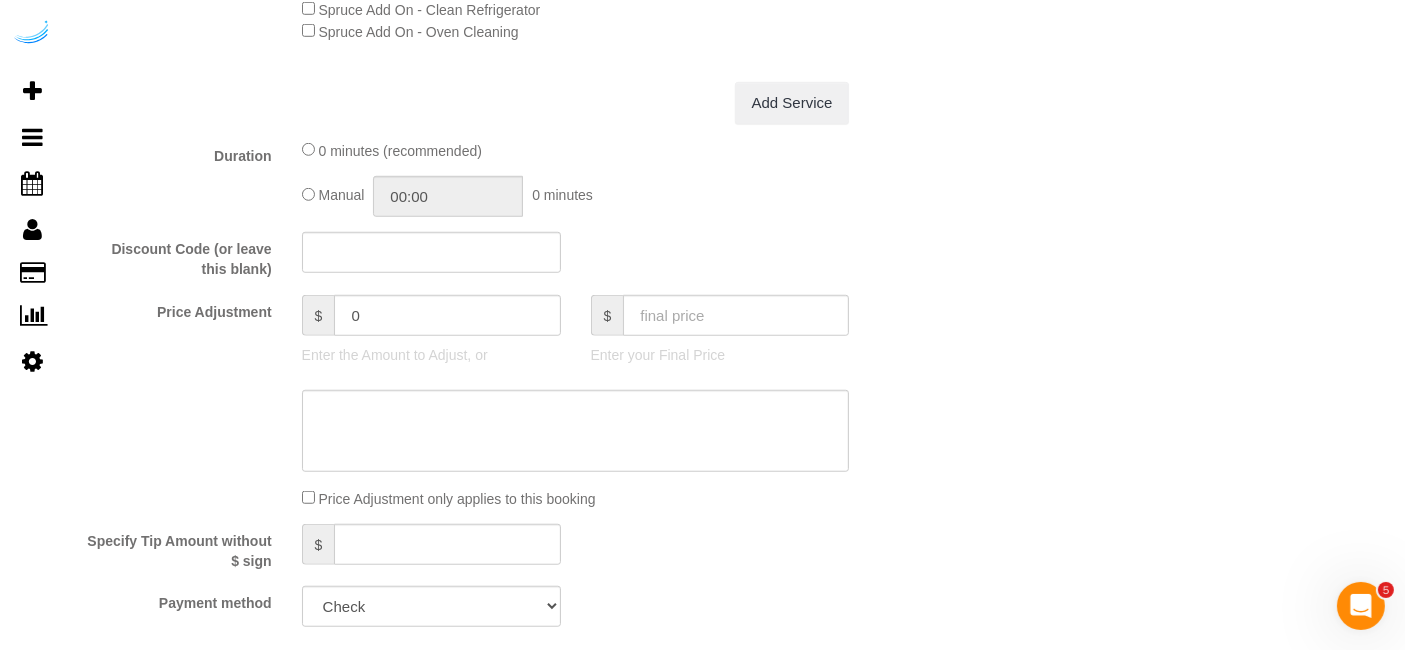 scroll, scrollTop: 1666, scrollLeft: 0, axis: vertical 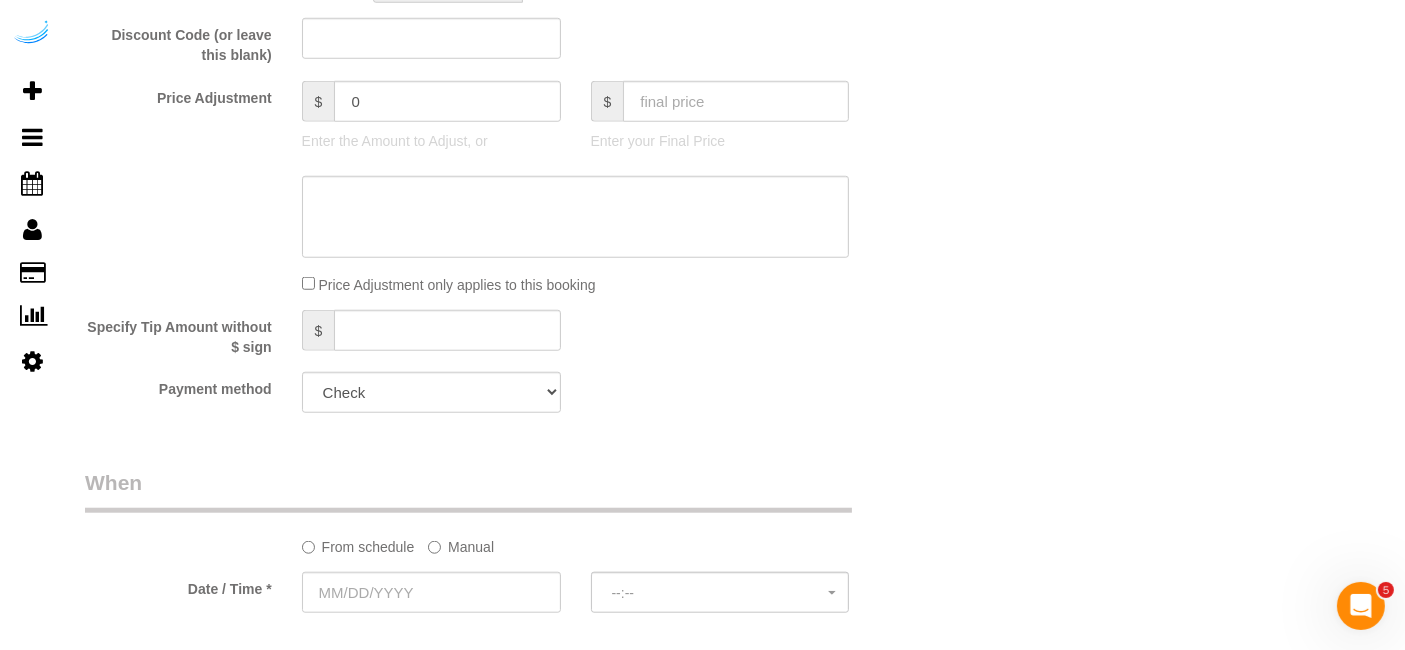 click on "Manual" 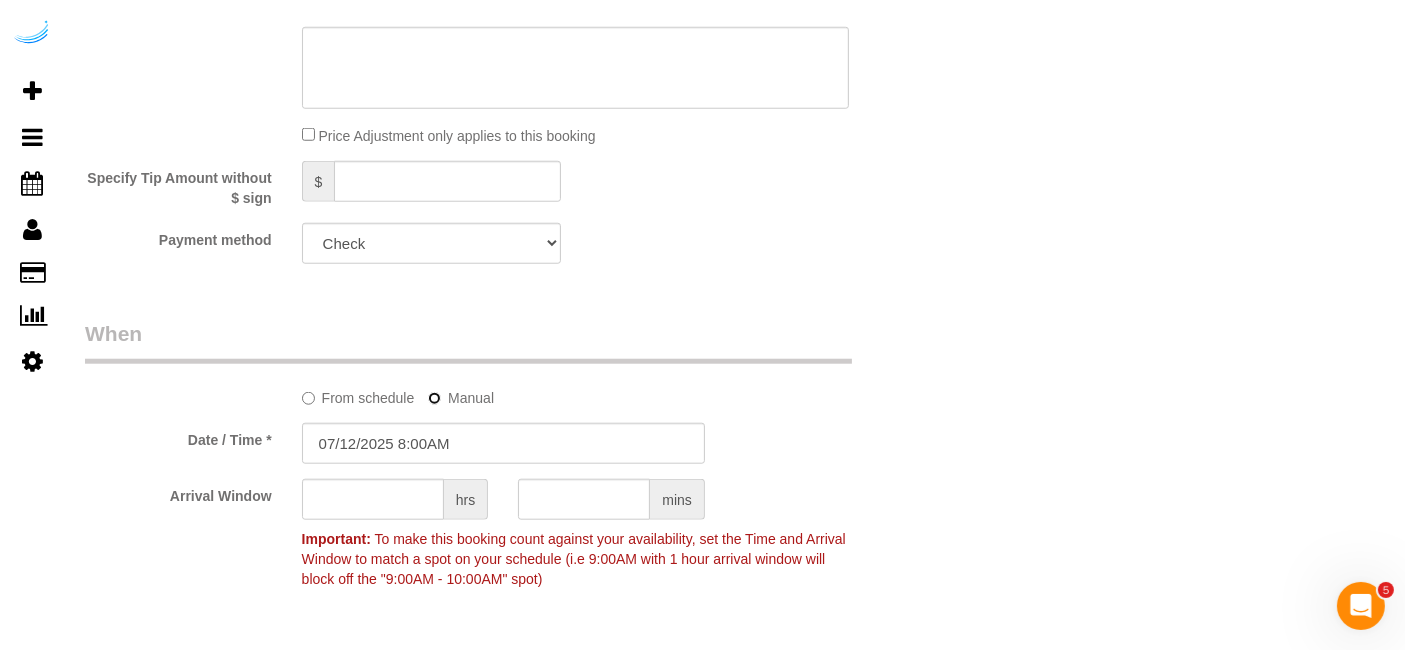 scroll, scrollTop: 1888, scrollLeft: 0, axis: vertical 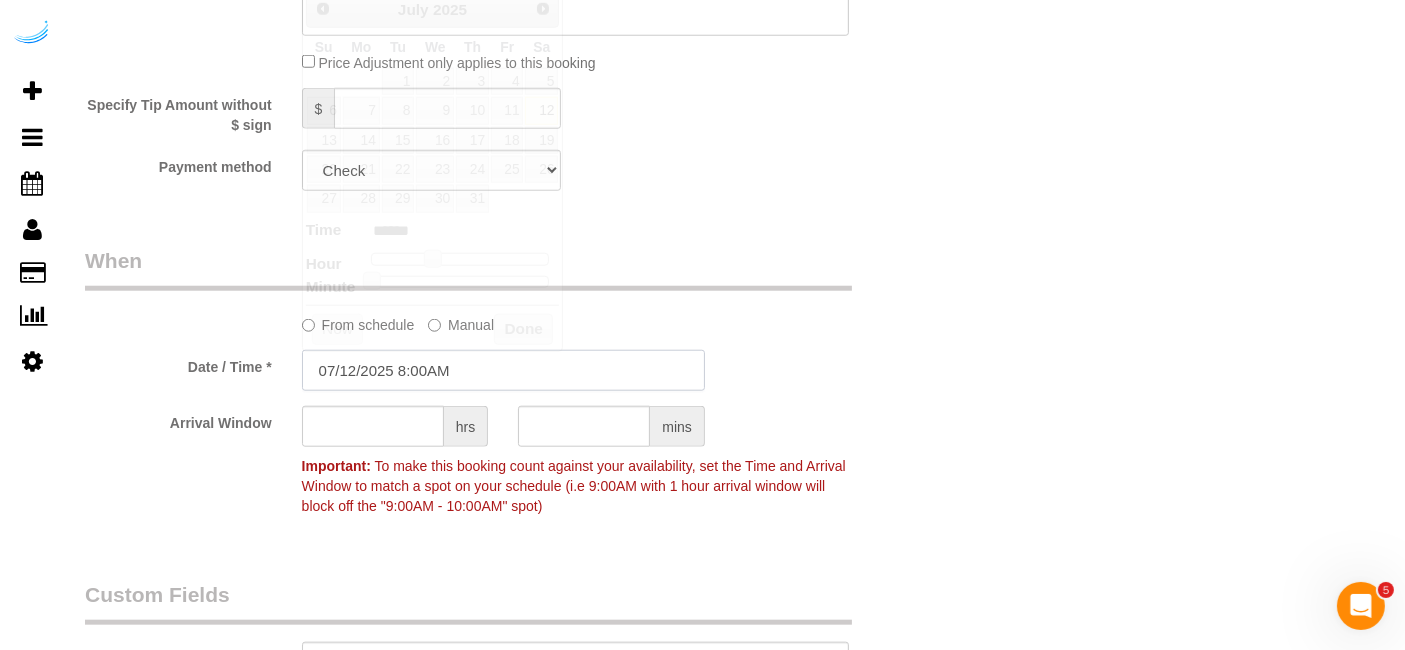 click on "07/12/2025 8:00AM" at bounding box center [503, 370] 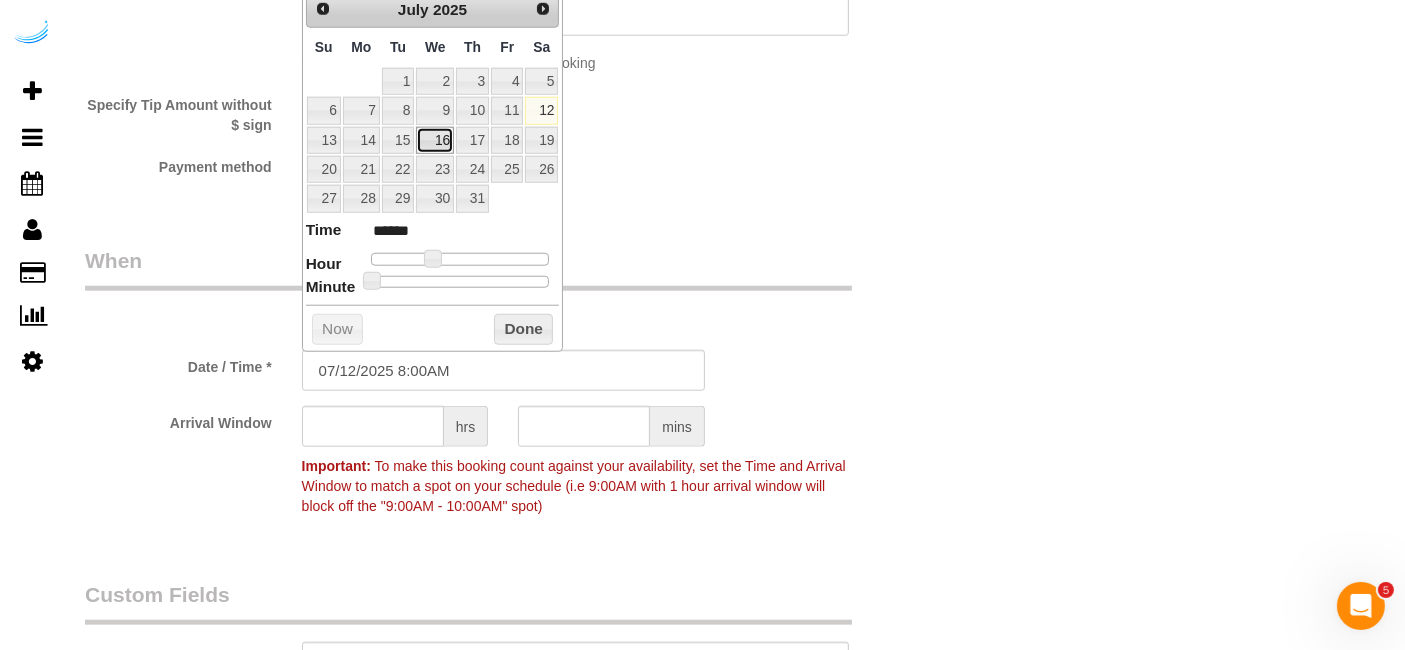 click on "16" at bounding box center (435, 140) 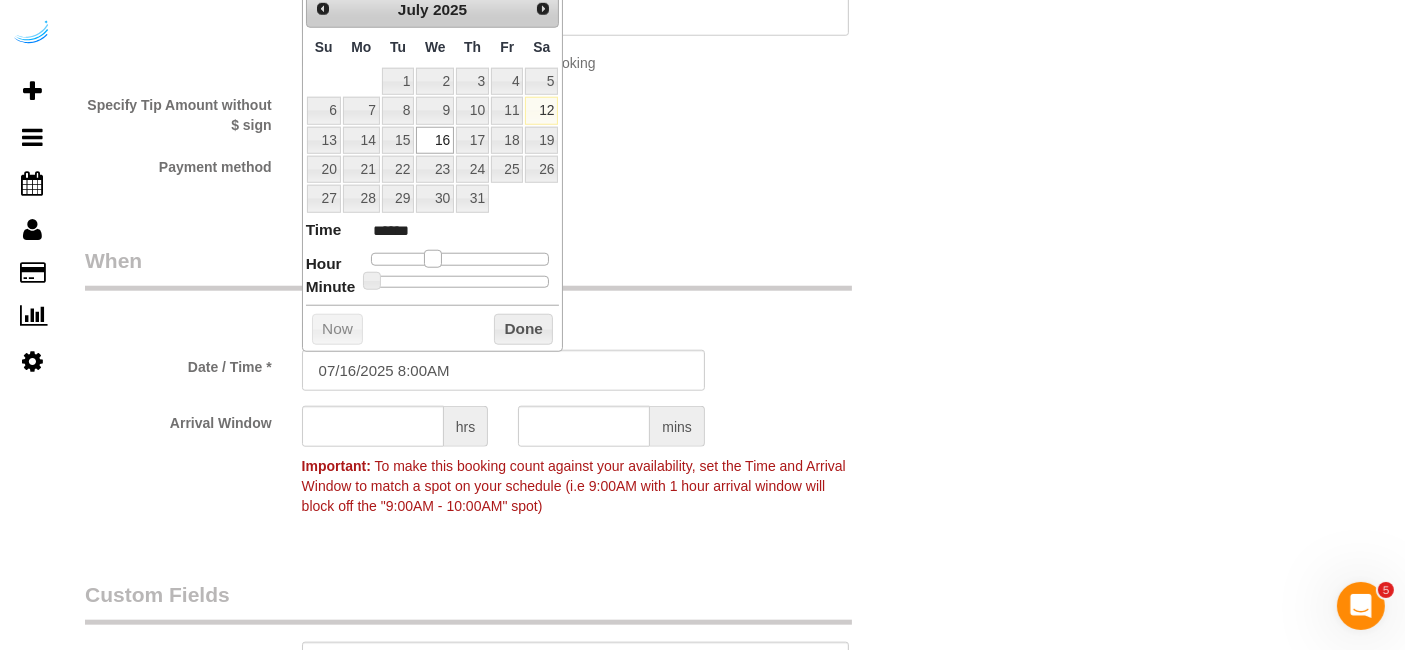 type on "07/16/2025 9:00AM" 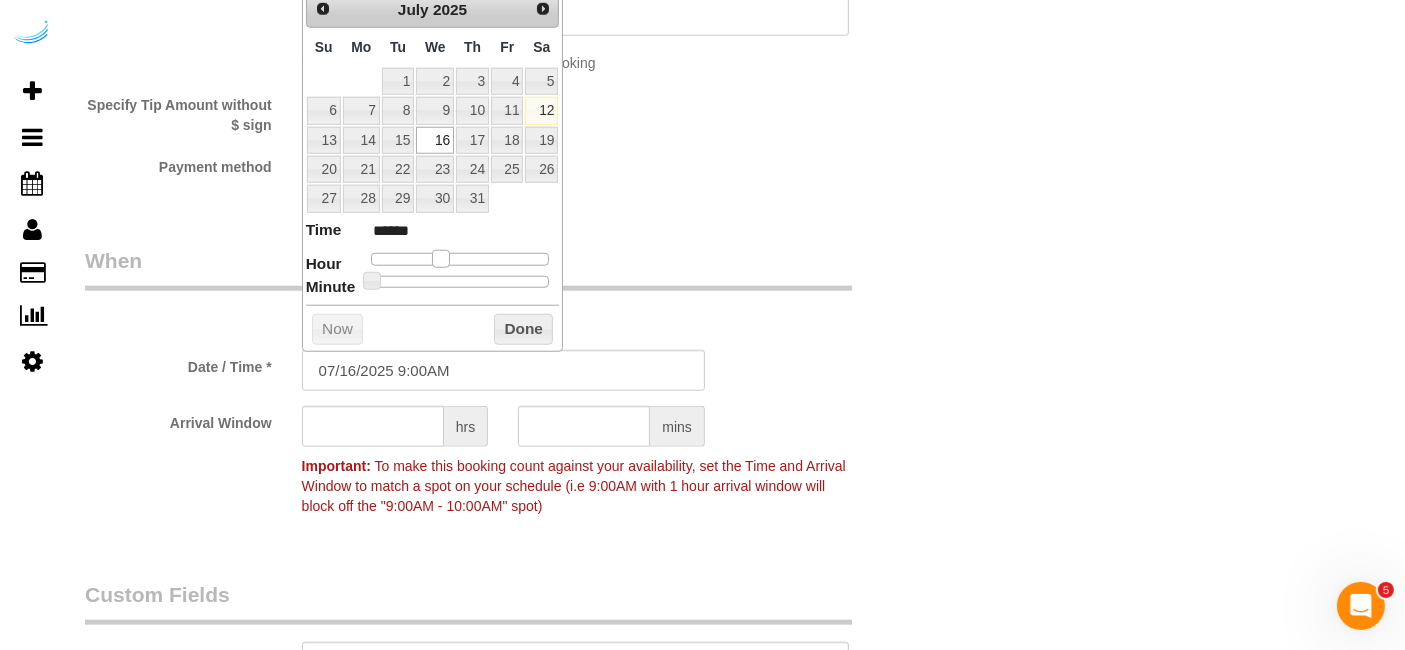 drag, startPoint x: 430, startPoint y: 252, endPoint x: 442, endPoint y: 250, distance: 12.165525 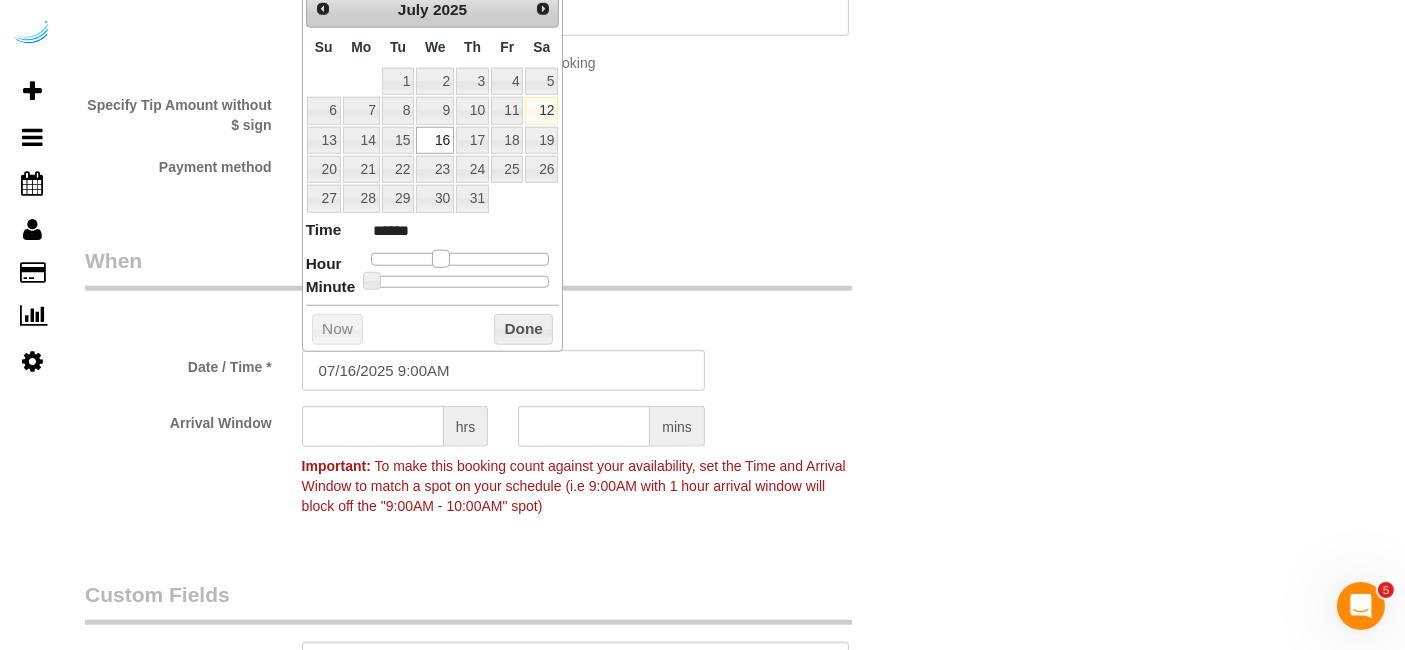 click at bounding box center [441, 259] 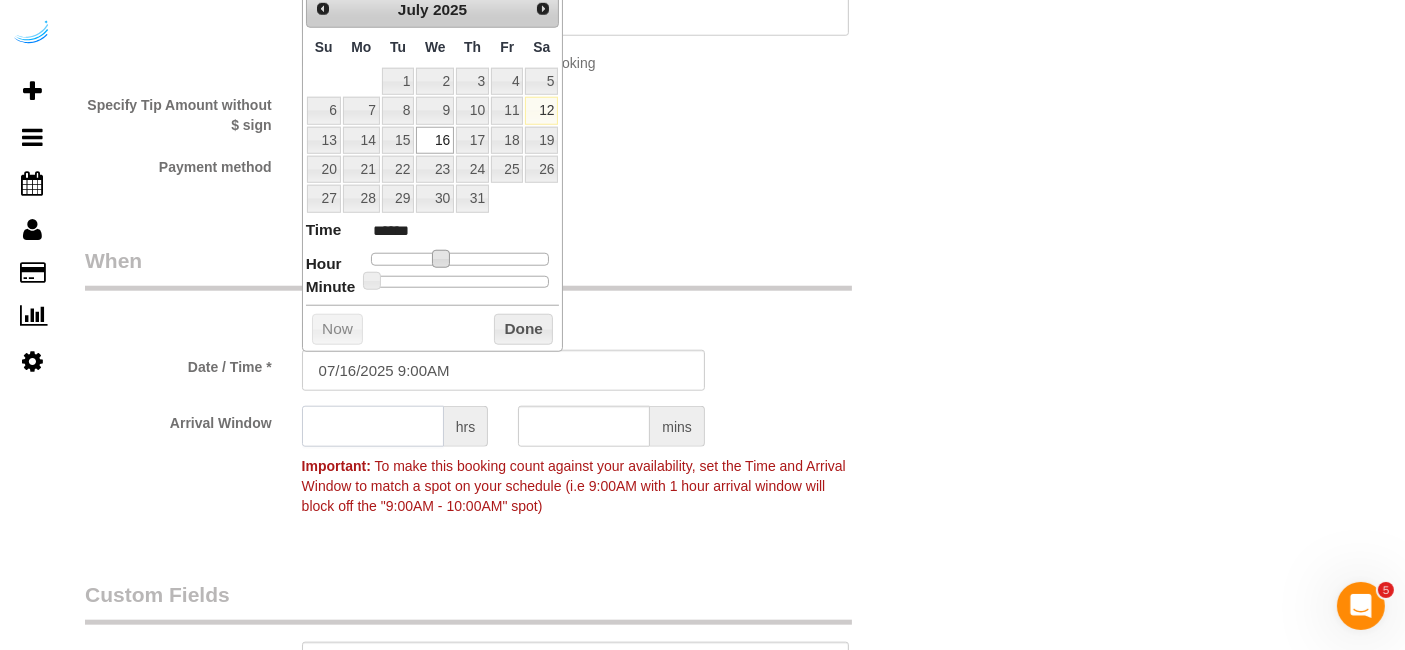 click 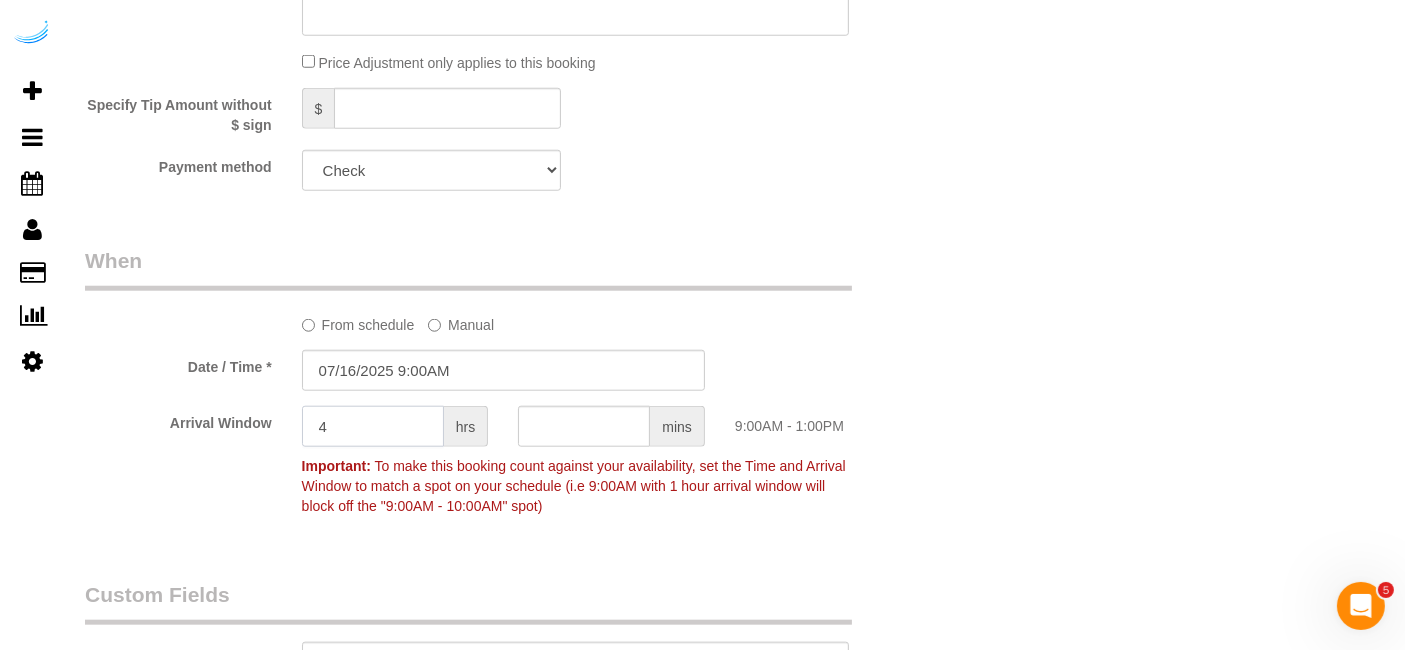 type on "4" 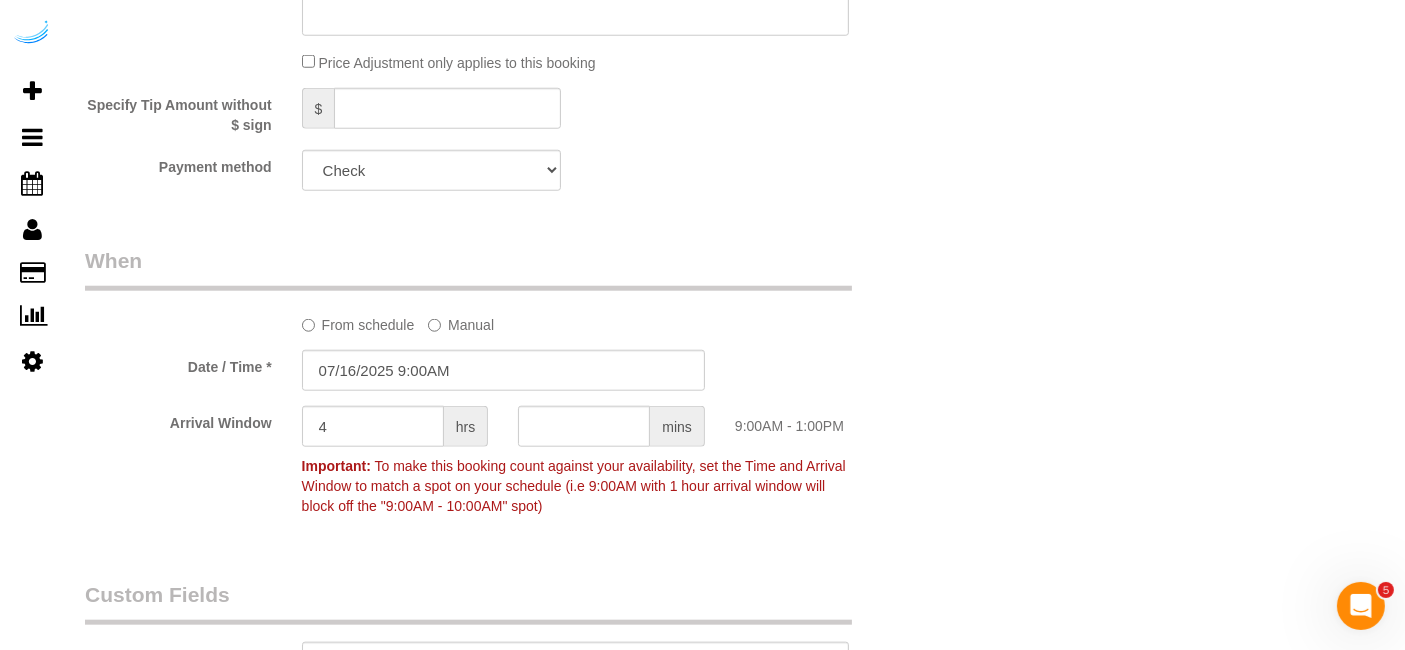 click on "When" at bounding box center [468, 268] 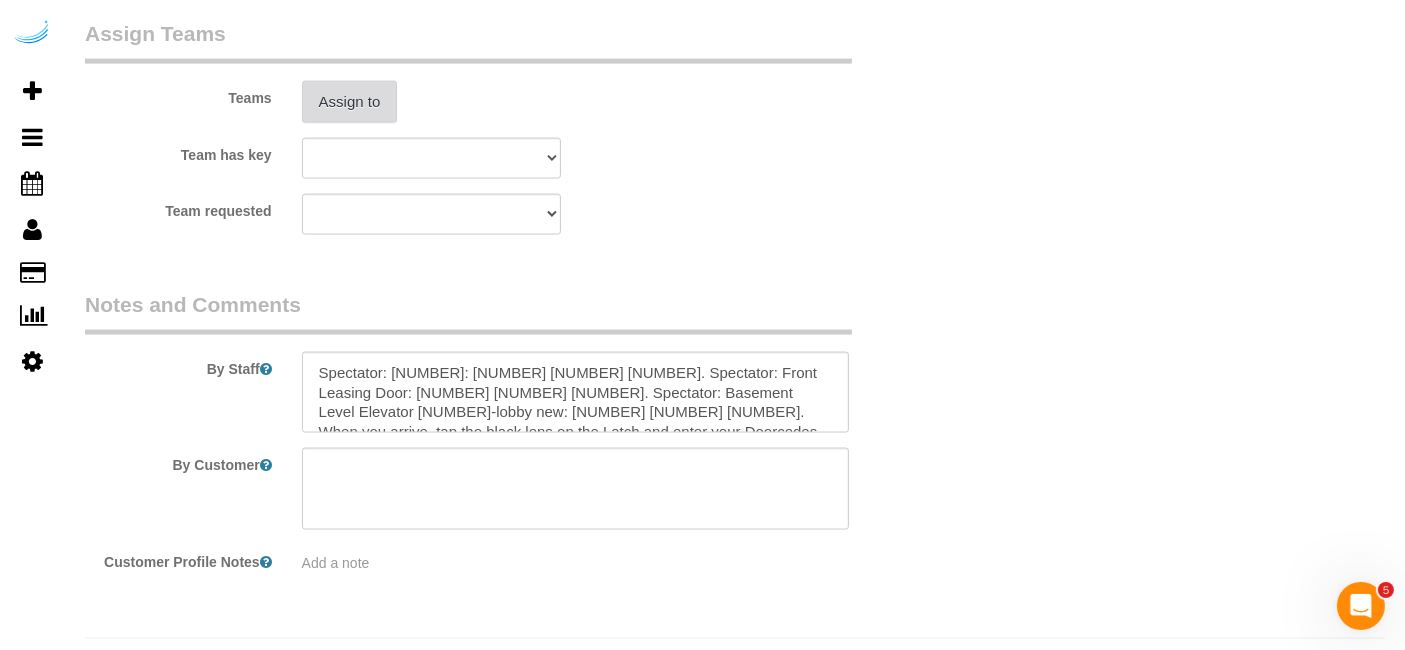 click on "Assign to" at bounding box center (350, 102) 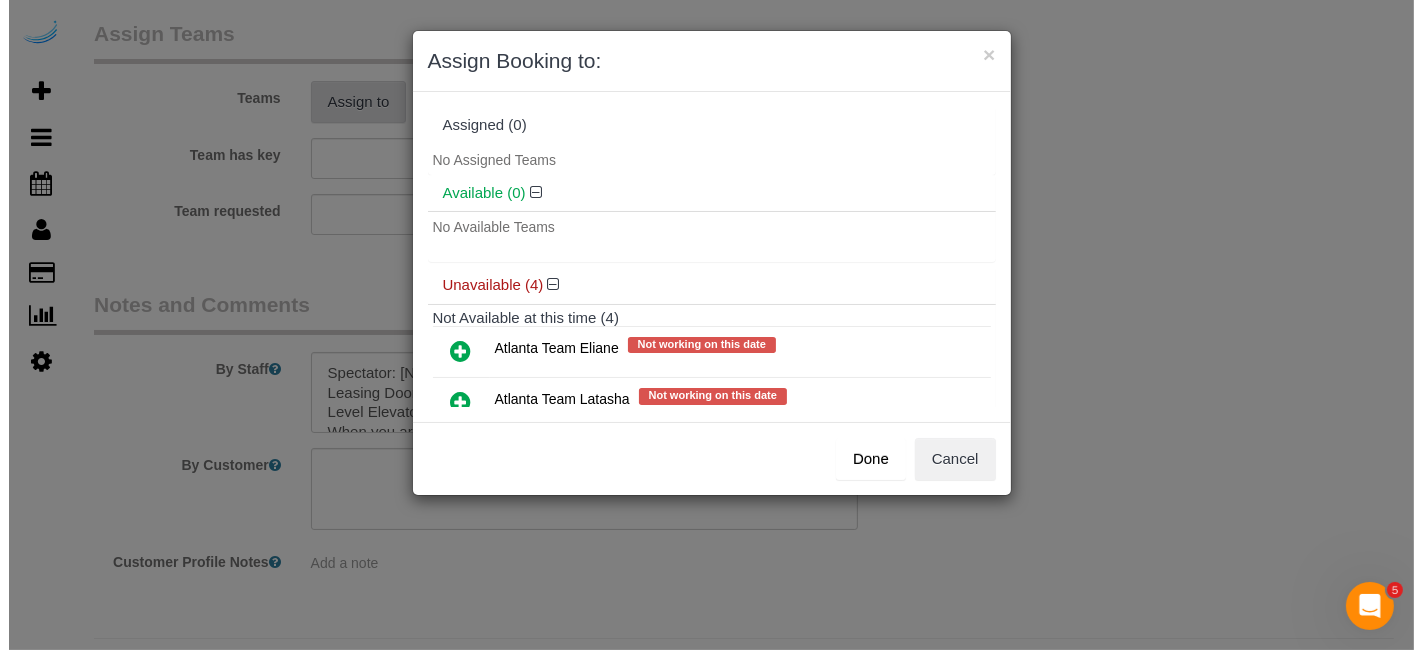 scroll, scrollTop: 2998, scrollLeft: 0, axis: vertical 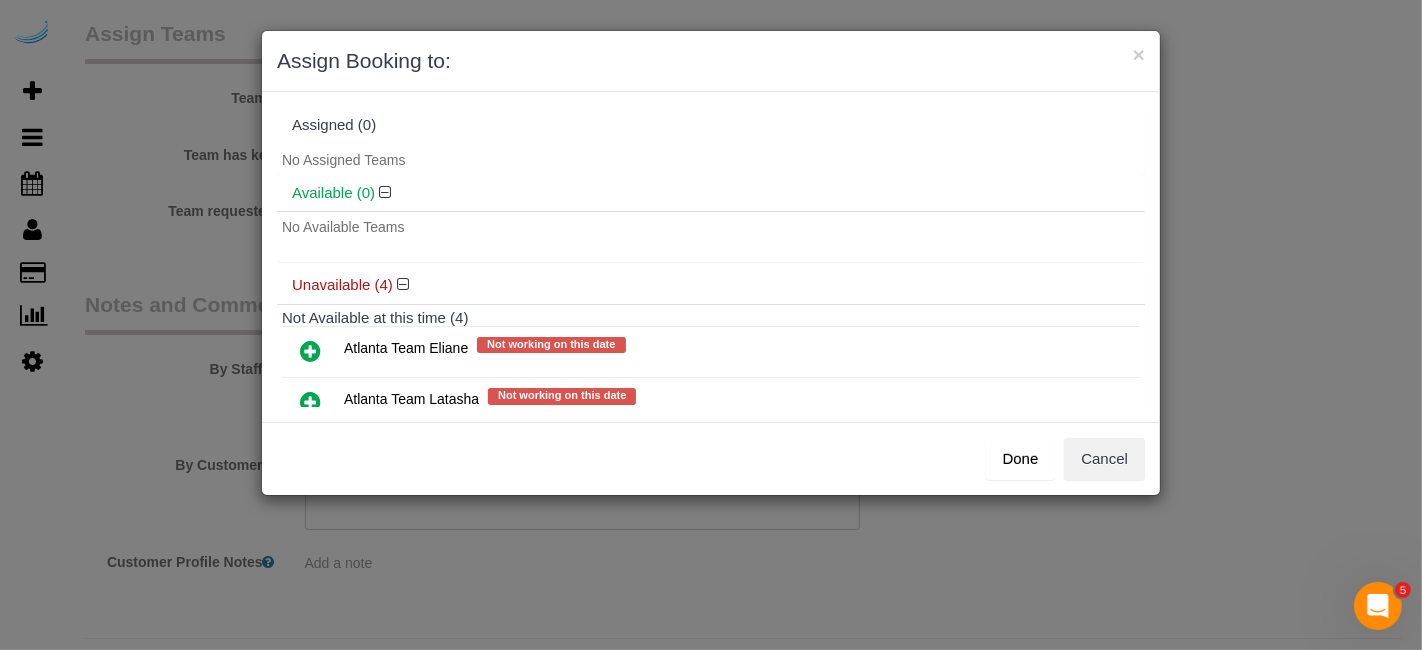 drag, startPoint x: 300, startPoint y: 344, endPoint x: 522, endPoint y: 364, distance: 222.89908 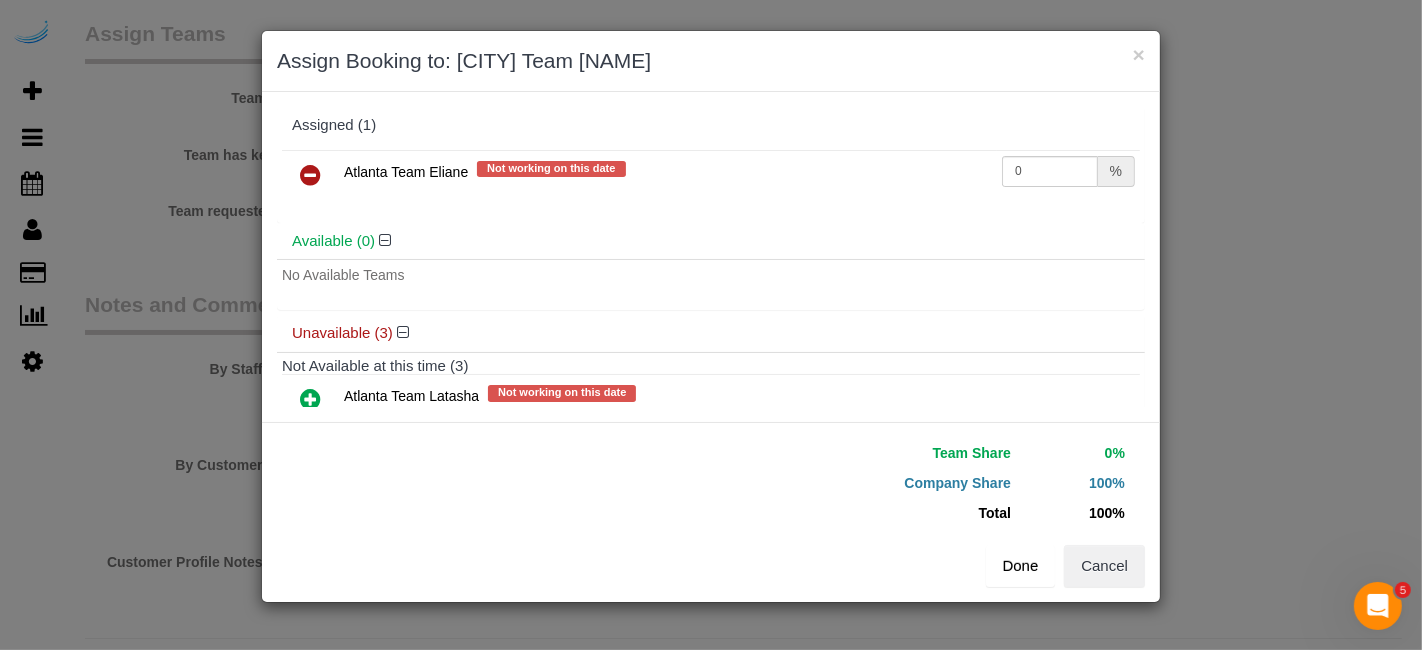 click on "Done" at bounding box center (1021, 566) 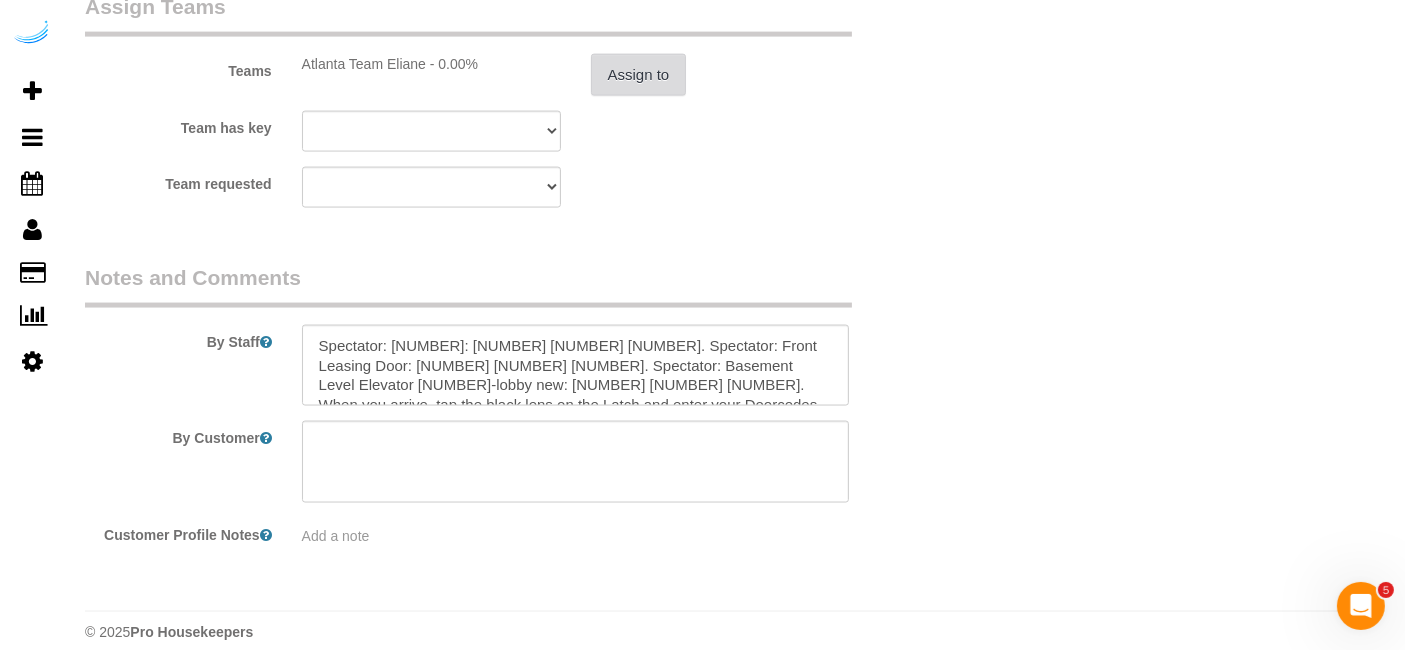 scroll, scrollTop: 3042, scrollLeft: 0, axis: vertical 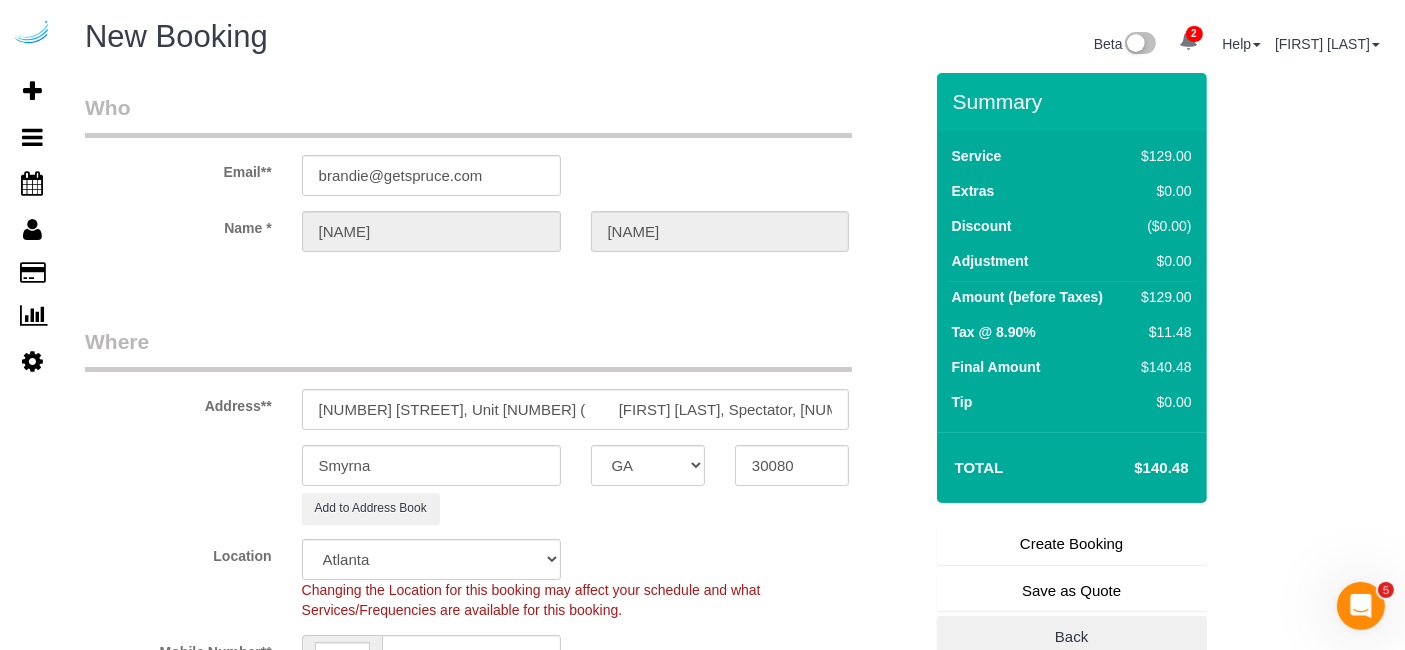 click on "Create Booking" at bounding box center (1072, 544) 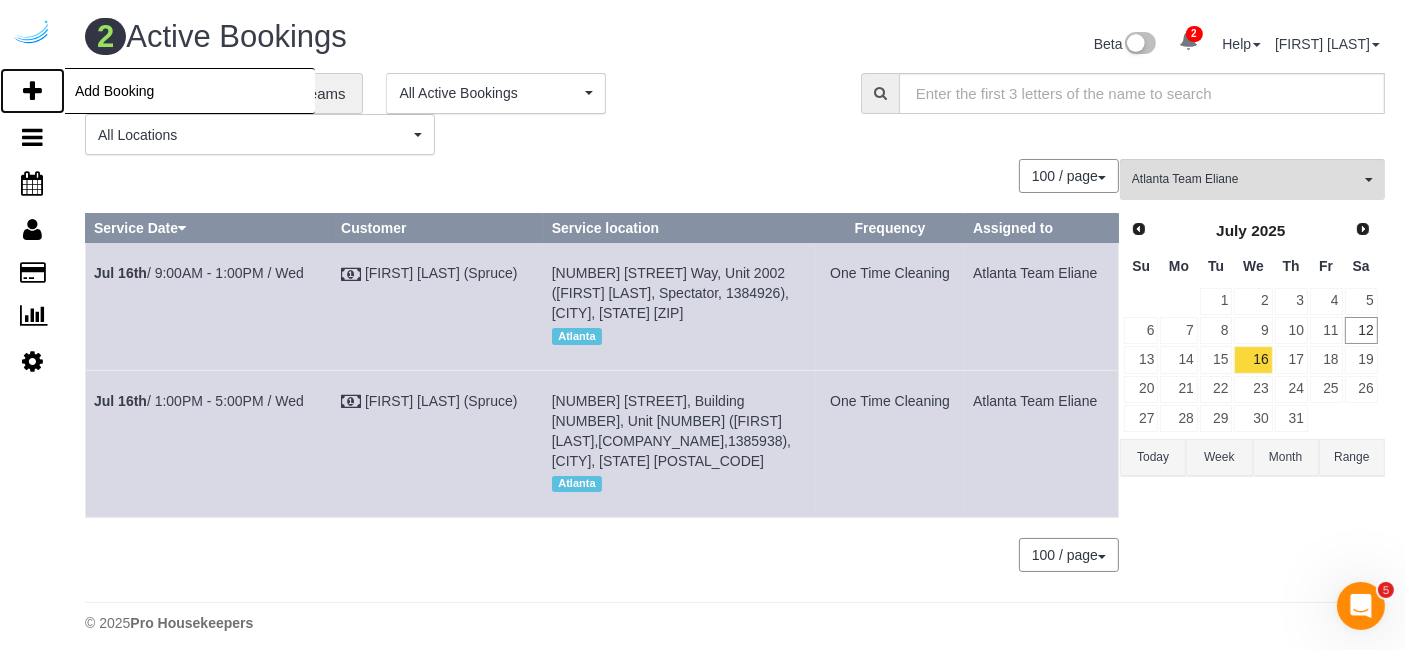 click on "Add Booking" at bounding box center (32, 91) 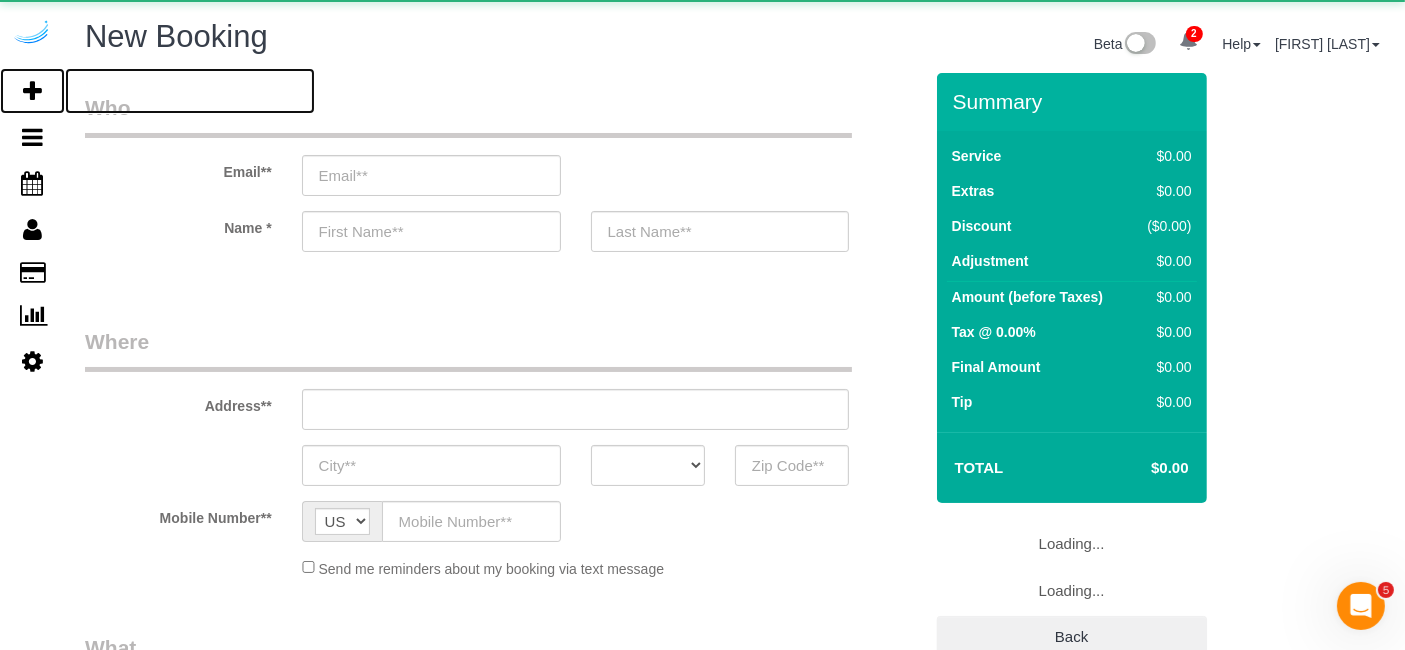 select on "object:12925" 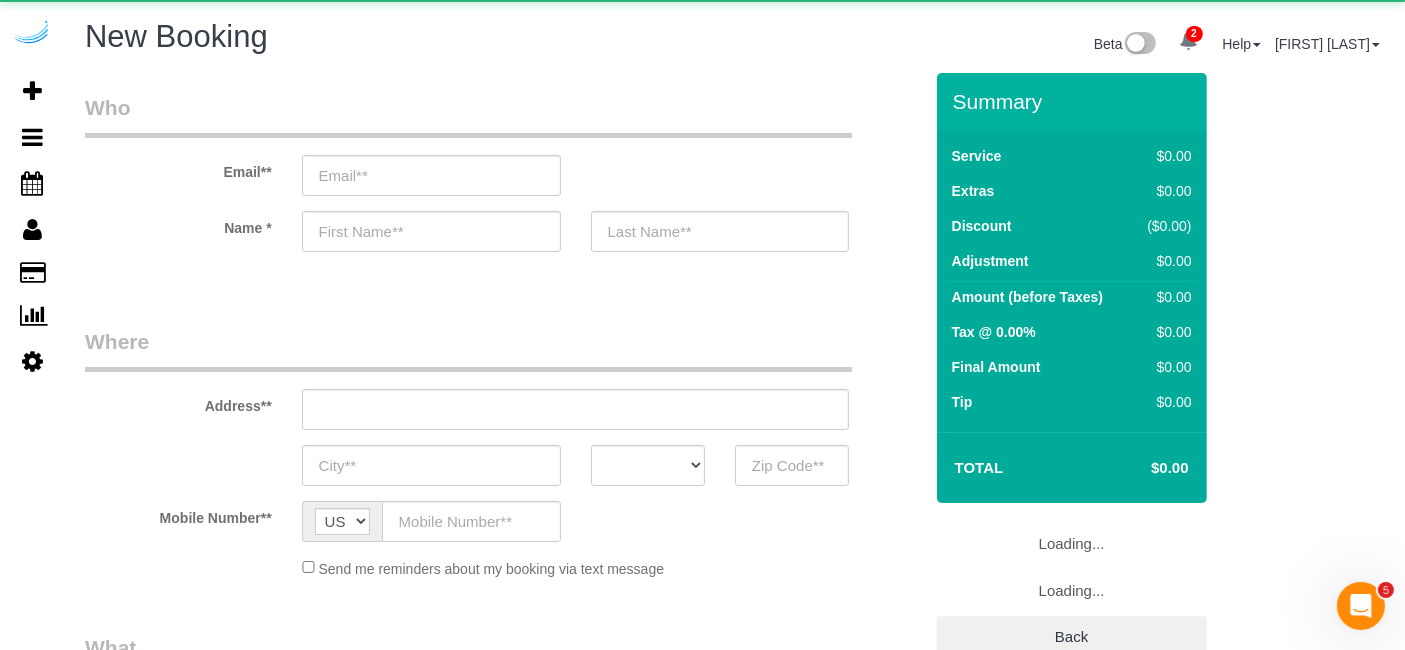 select on "4" 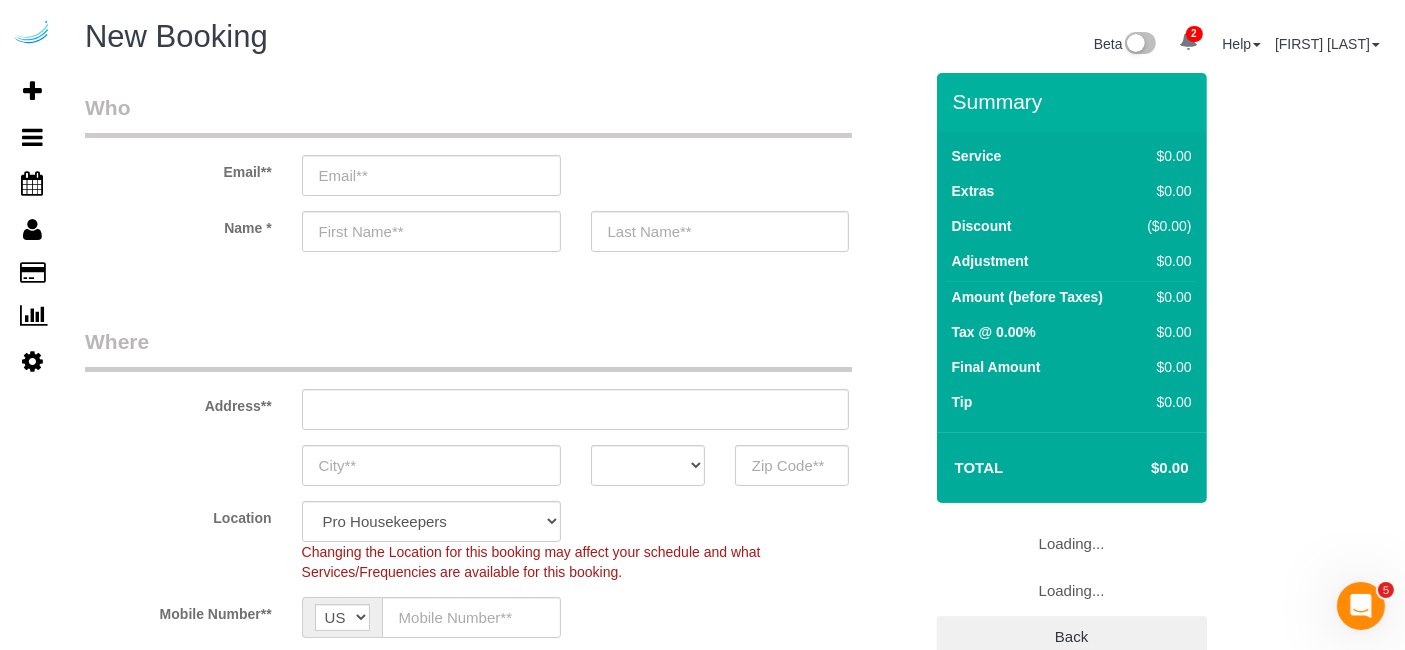 select on "object:13535" 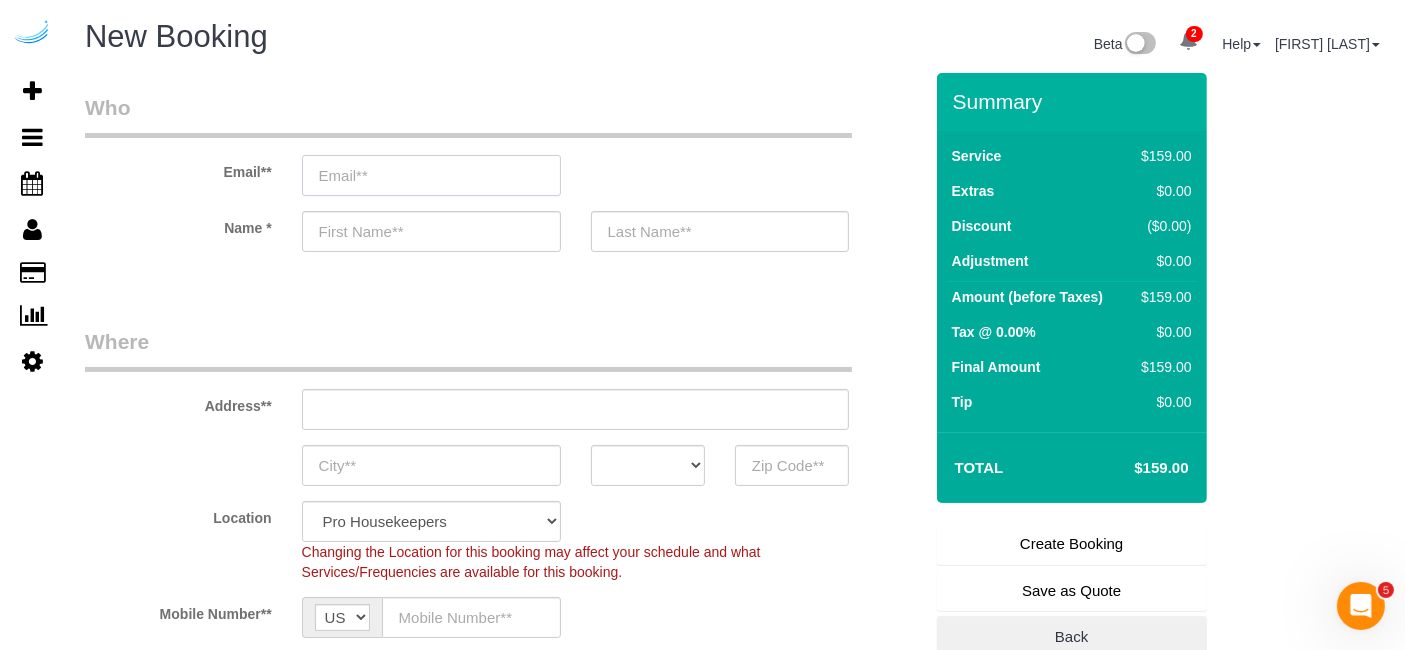 click at bounding box center (431, 175) 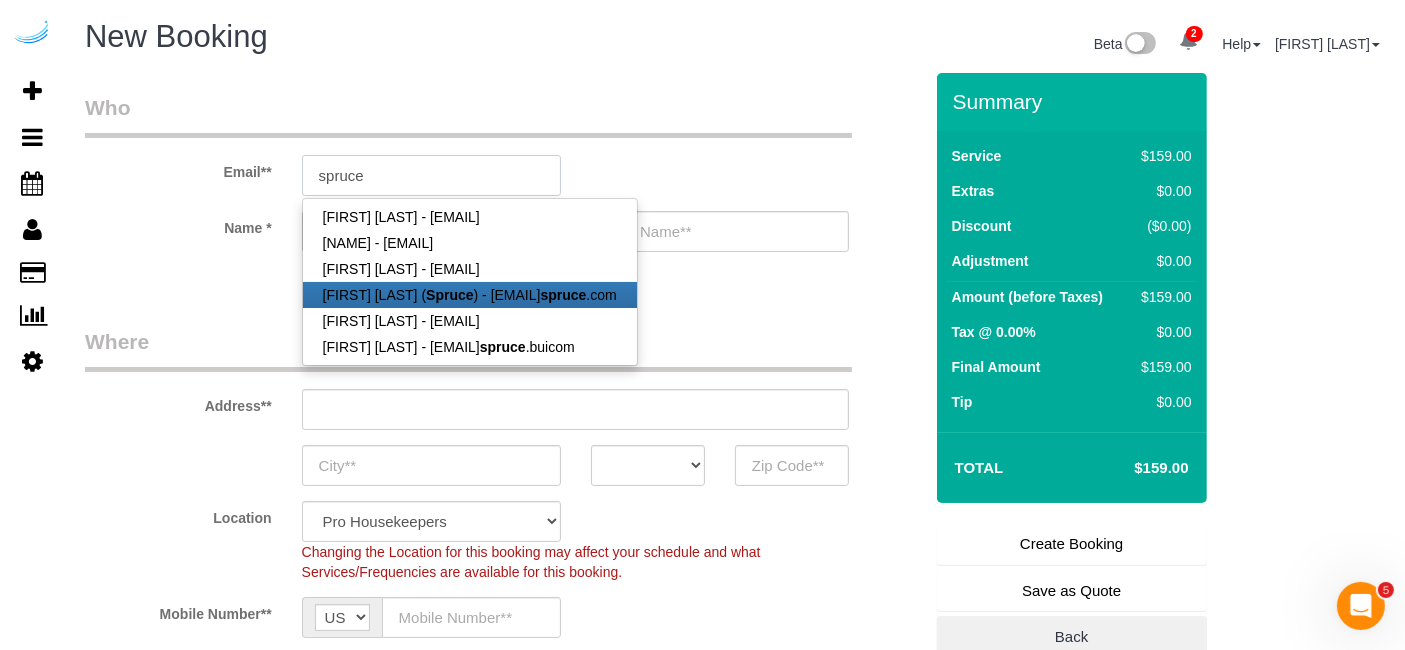 type on "brandie@getspruce.com" 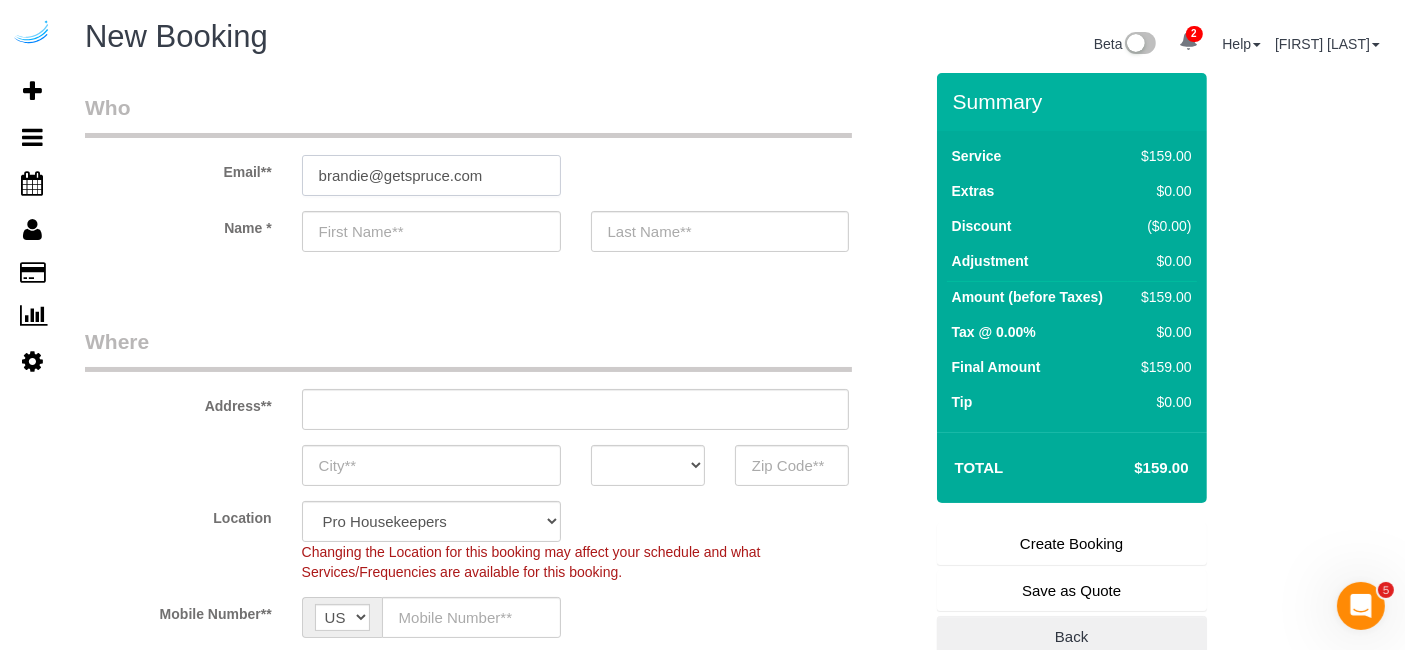 type on "[NAME]" 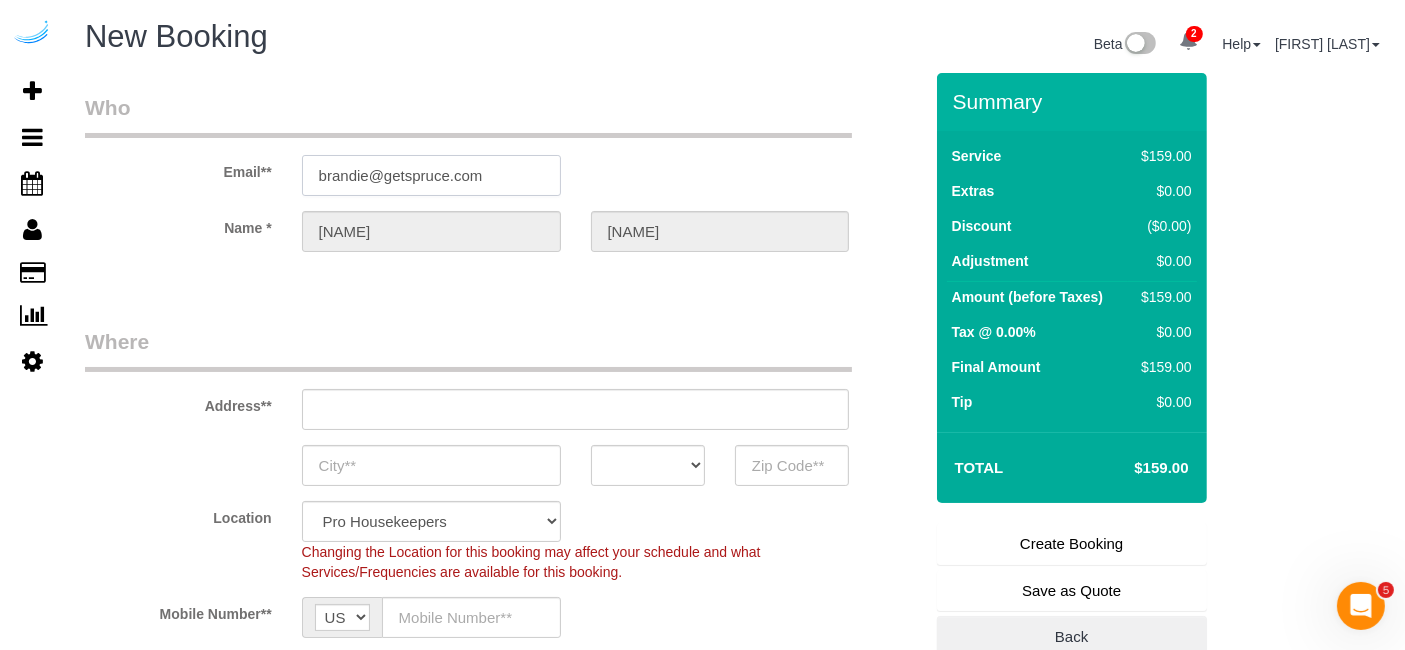type on "3816 S Lamar Blvd" 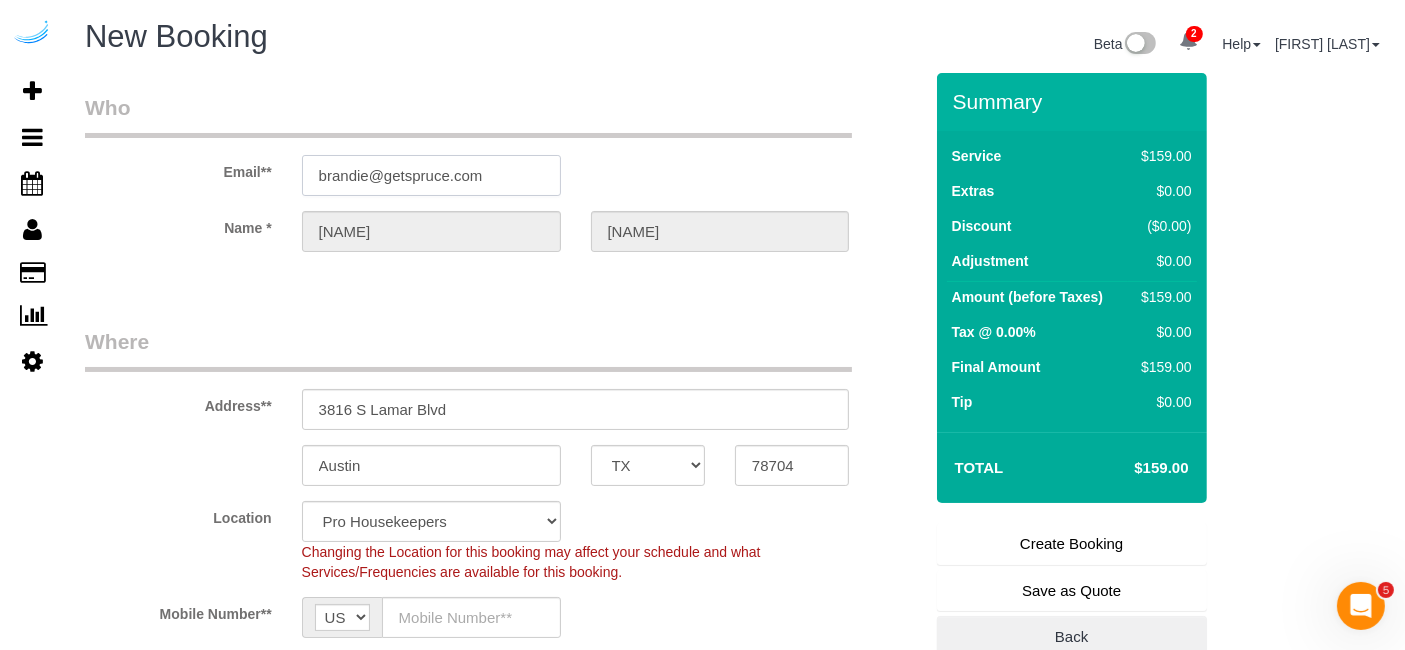type on "brandie@getspruce.com" 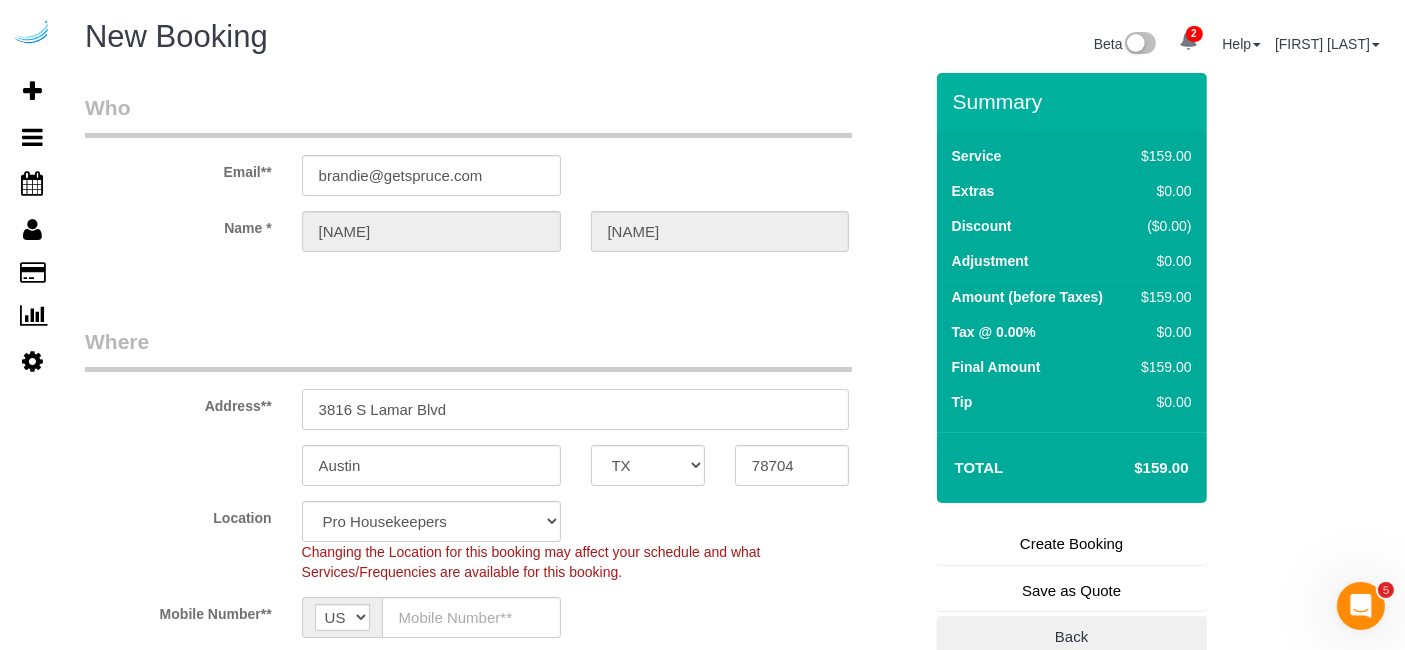 click on "3816 S Lamar Blvd" at bounding box center (576, 409) 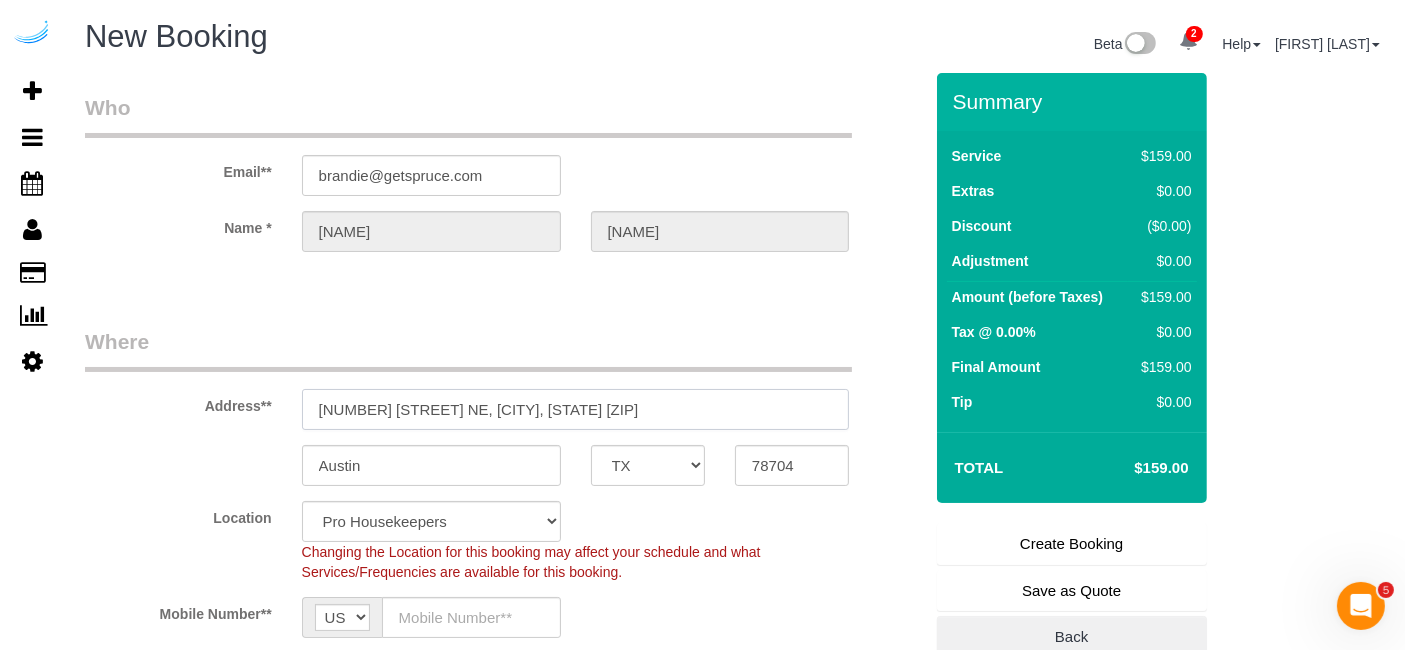 select on "9" 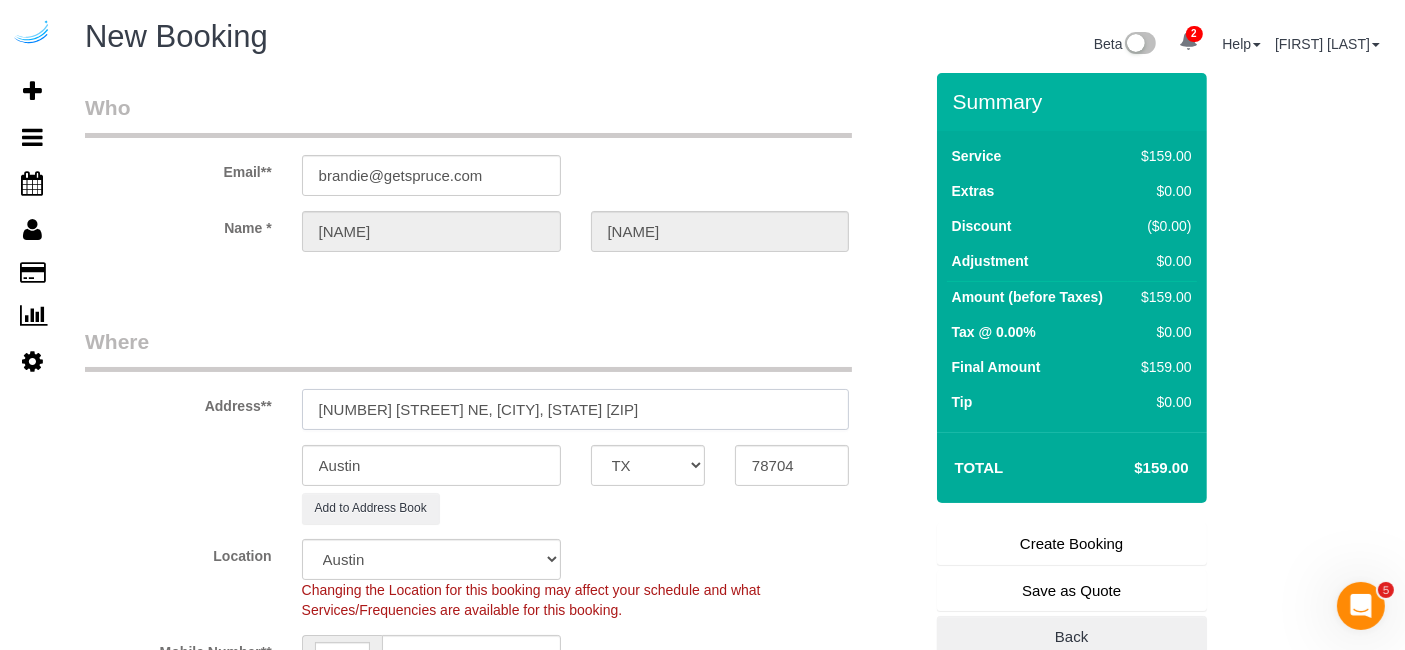 select on "object:13577" 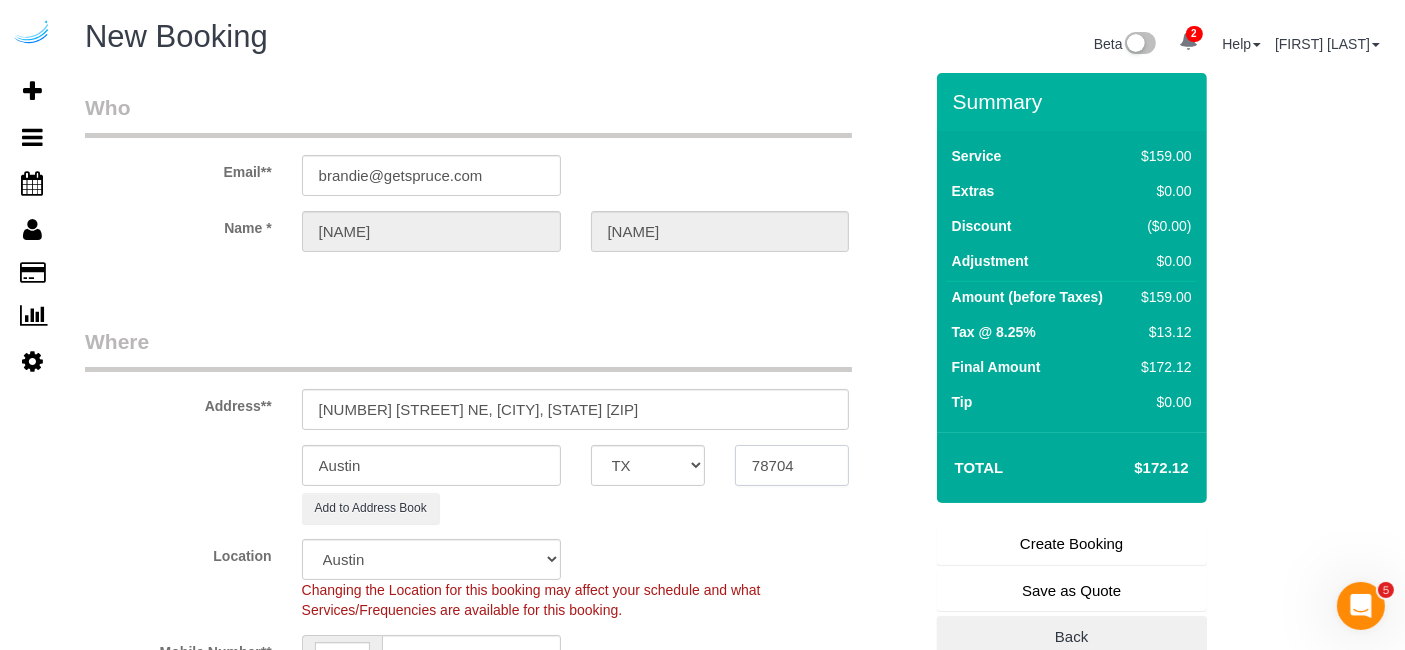 click on "78704" at bounding box center (792, 465) 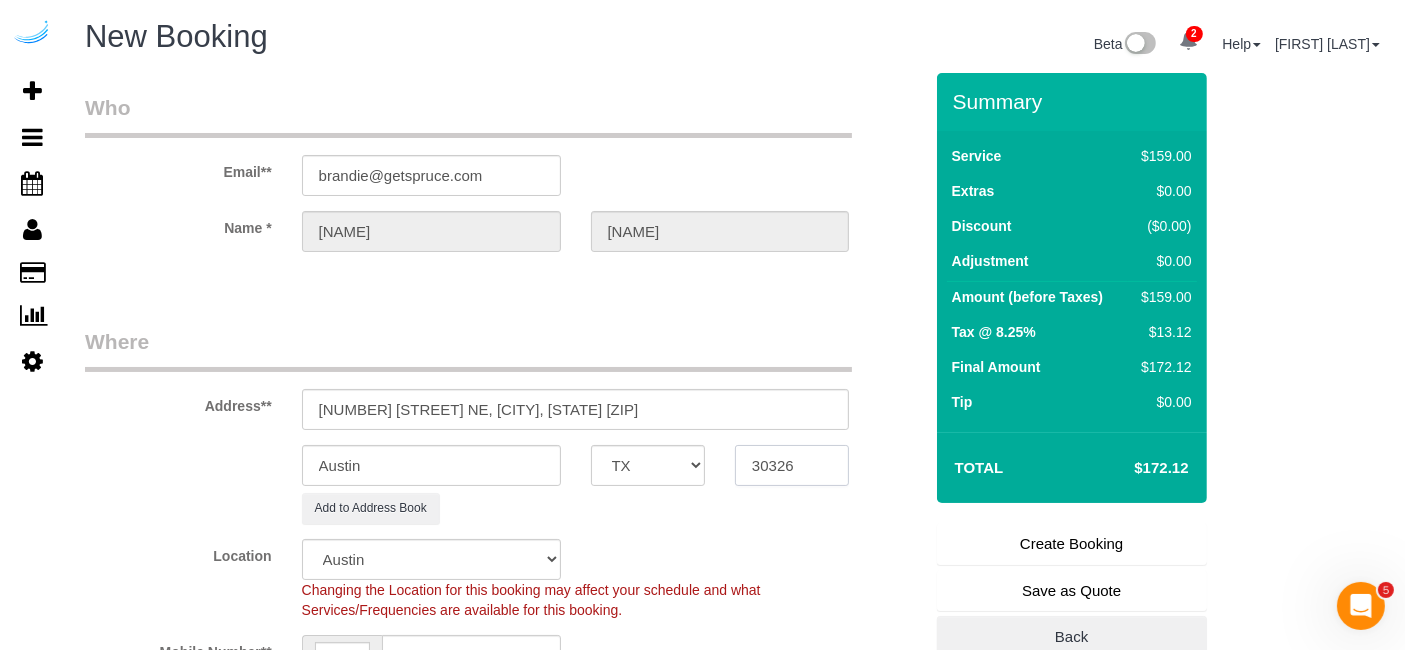 type on "30326" 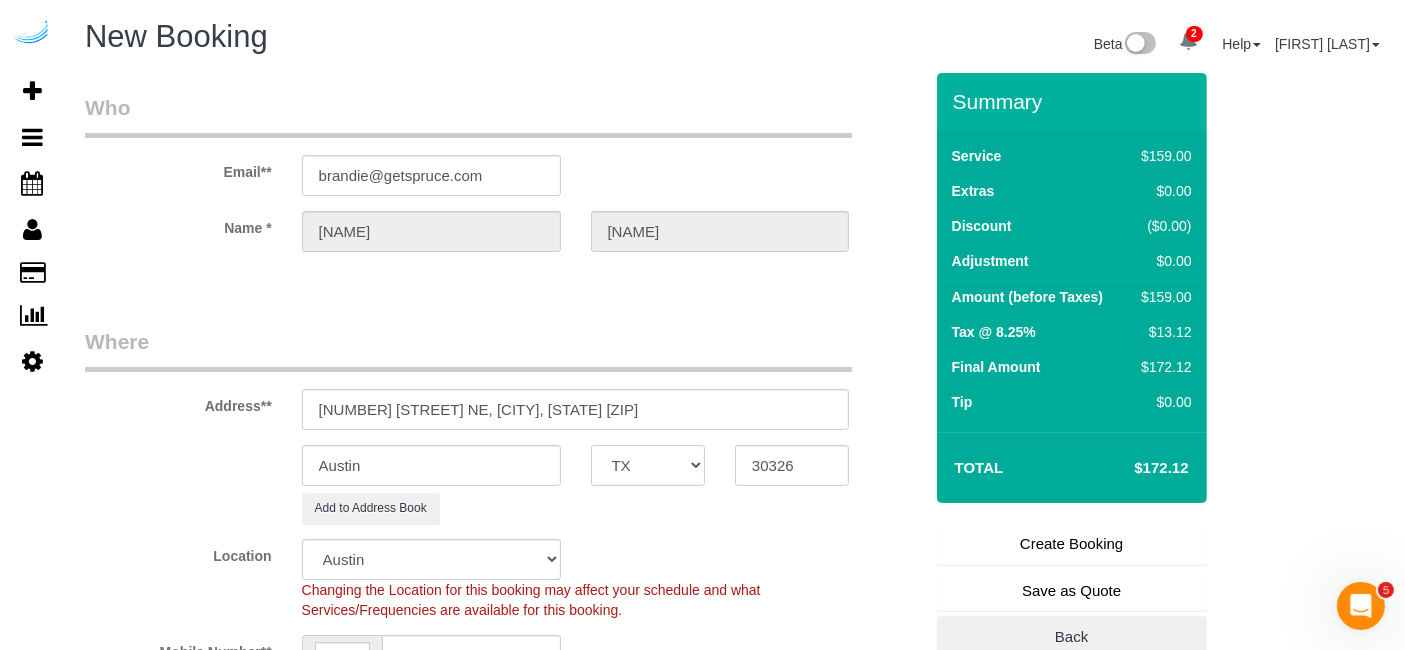 click on "AK
AL
AR
AZ
CA
CO
CT
DC
DE
FL
GA
HI
IA
ID
IL
IN
KS
KY
LA
MA
MD
ME
MI
MN
MO
MS
MT
NC
ND
NE
NH
NJ
NM
NV
NY
OH
OK
OR
PA
RI
SC
SD
TN
TX
UT
VA
VT
WA
WI
WV
WY" at bounding box center (648, 465) 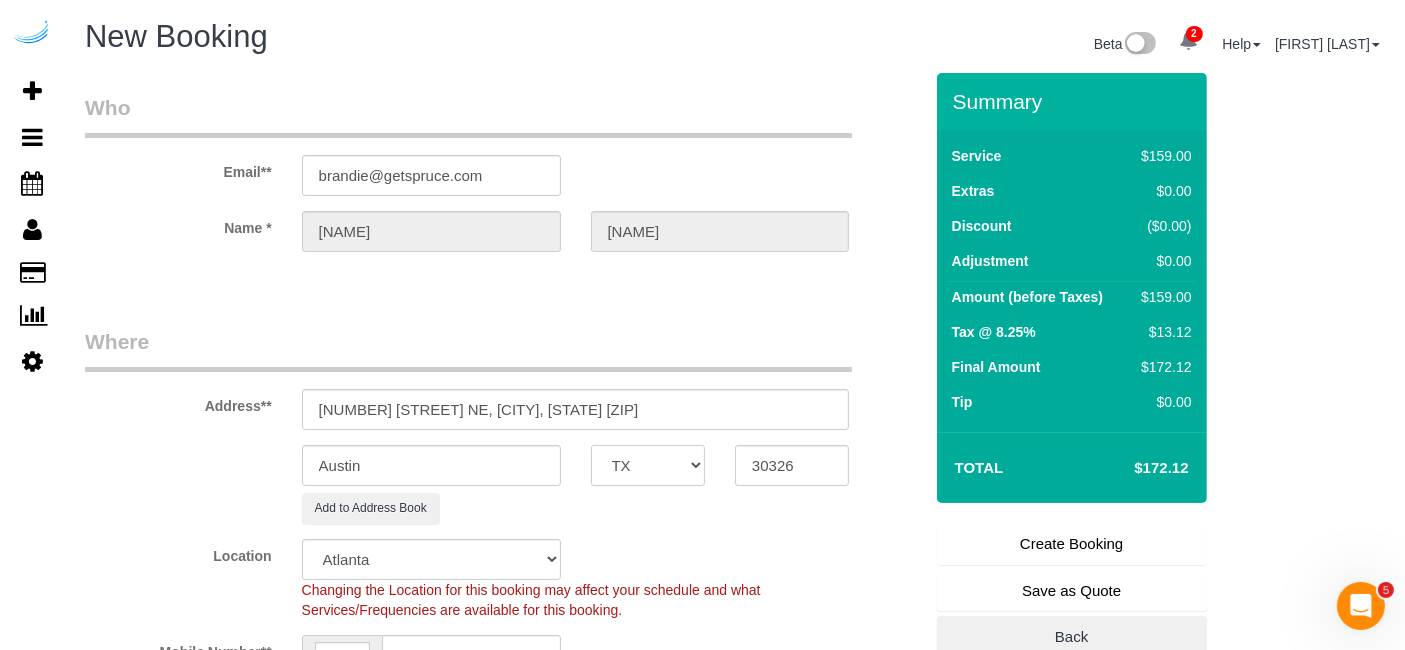 select on "GA" 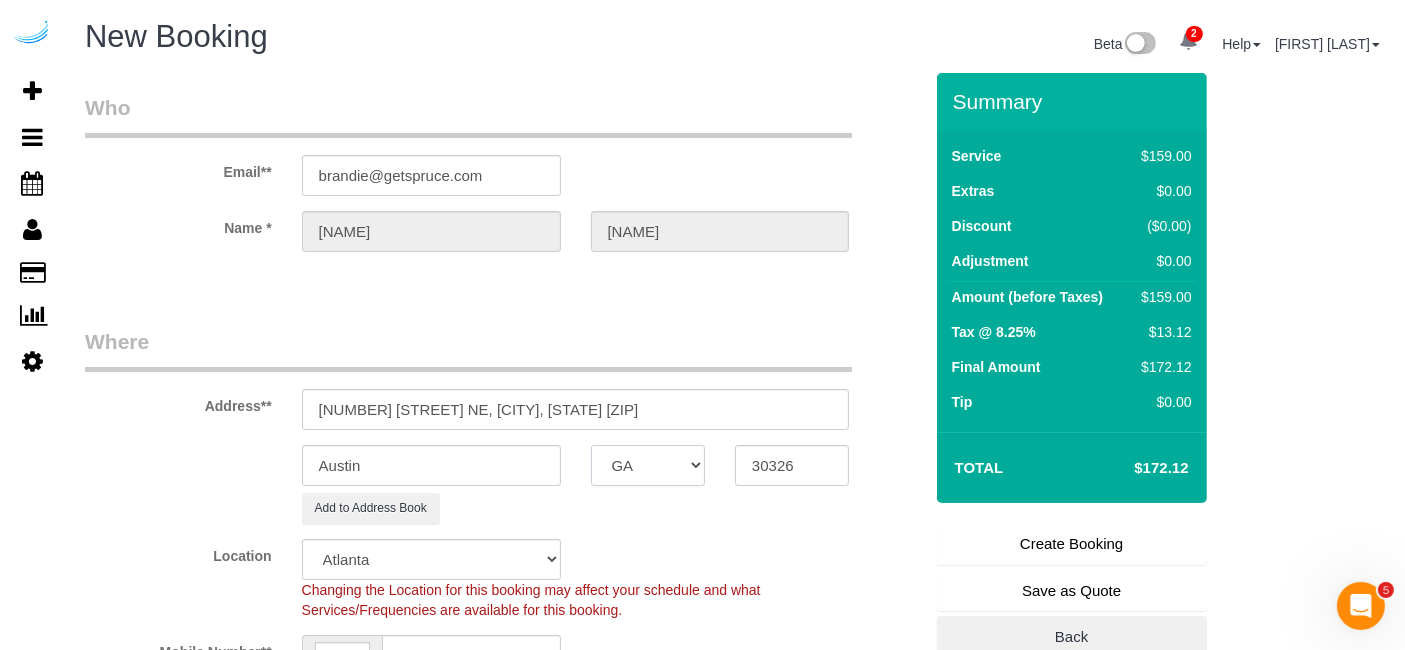click on "AK
AL
AR
AZ
CA
CO
CT
DC
DE
FL
GA
HI
IA
ID
IL
IN
KS
KY
LA
MA
MD
ME
MI
MN
MO
MS
MT
NC
ND
NE
NH
NJ
NM
NV
NY
OH
OK
OR
PA
RI
SC
SD
TN
TX
UT
VA
VT
WA
WI
WV
WY" at bounding box center [648, 465] 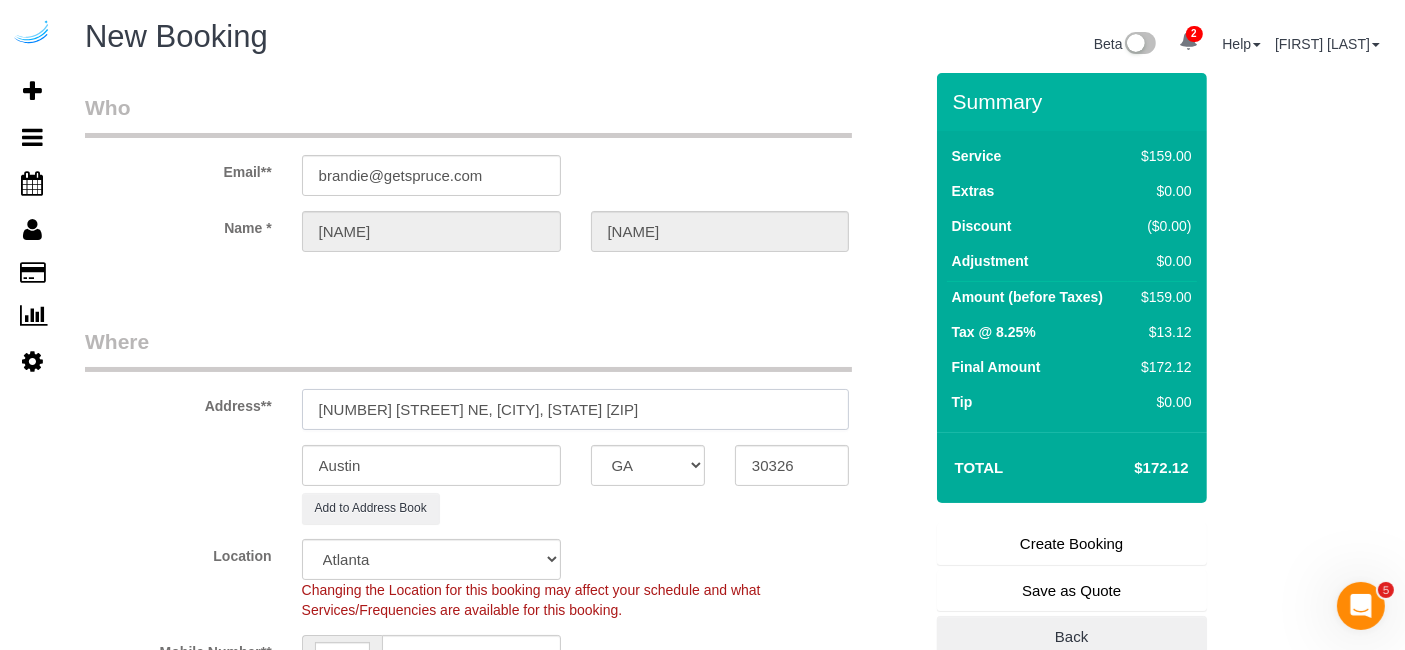 click on "[NUMBER] [STREET] NE, [CITY], [STATE] [ZIP]" at bounding box center (576, 409) 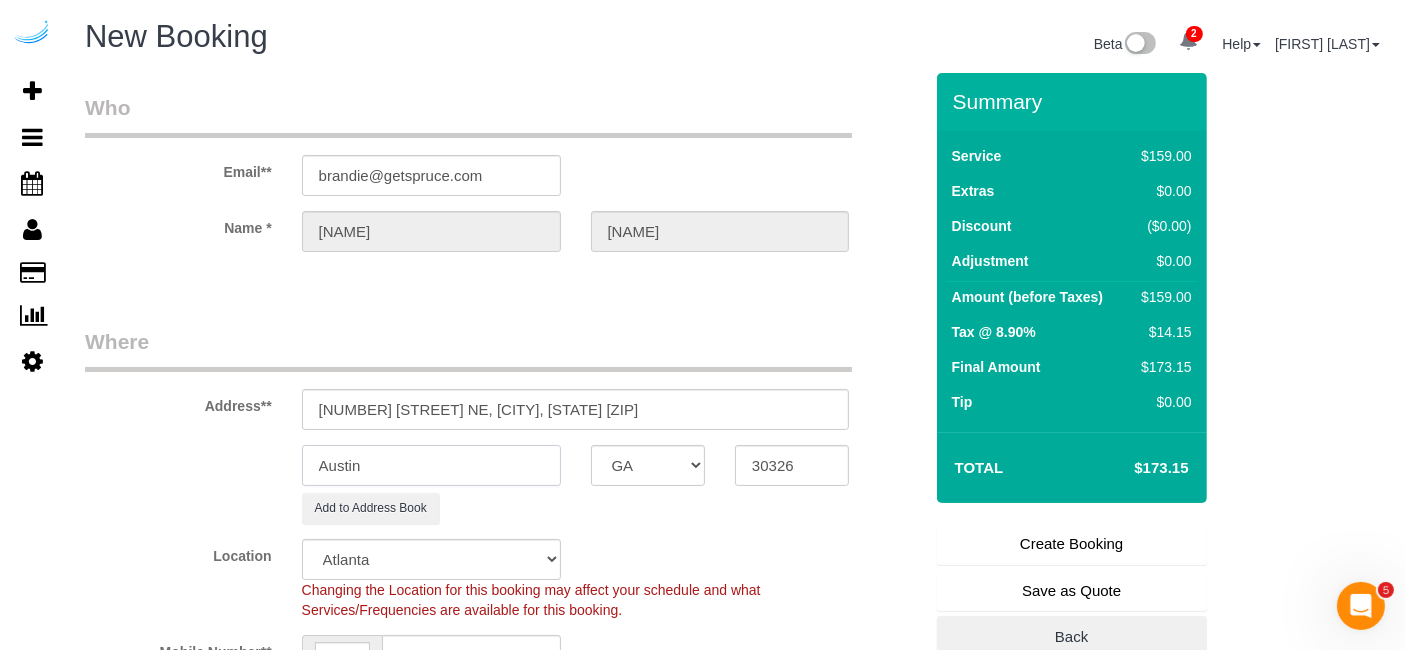 click on "Austin" at bounding box center (431, 465) 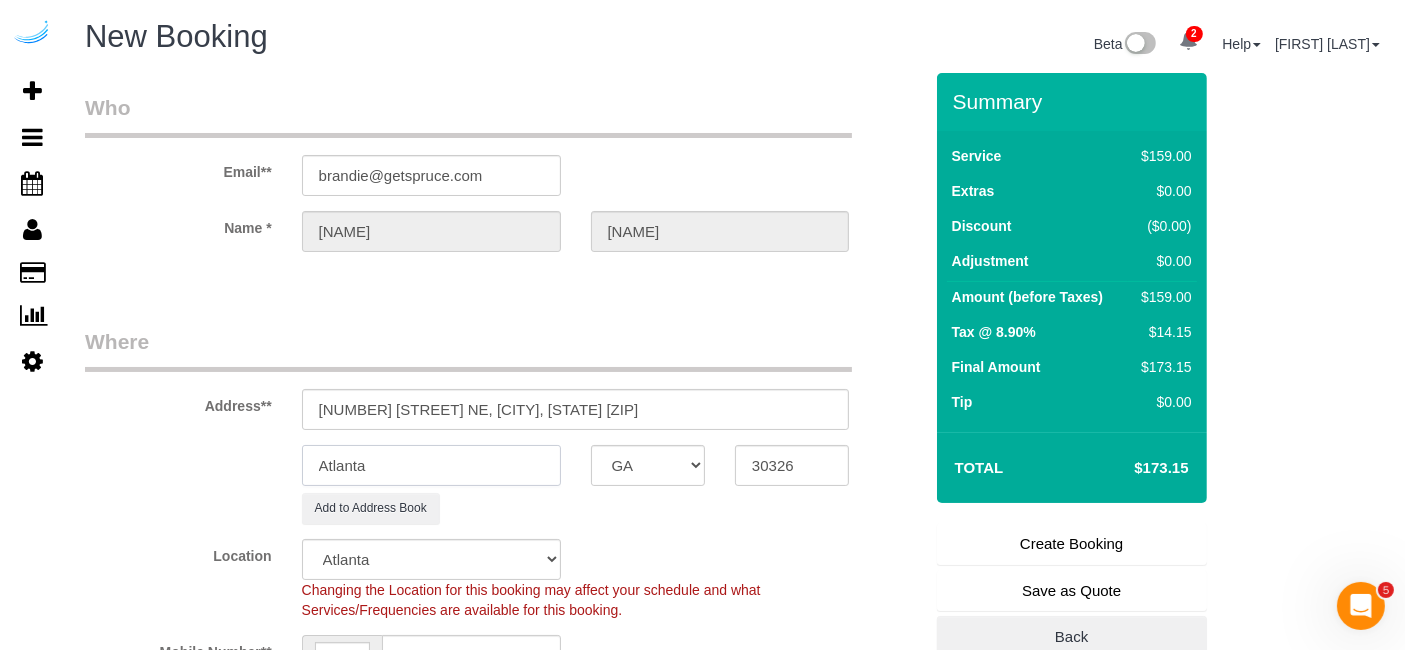 type on "Atlanta" 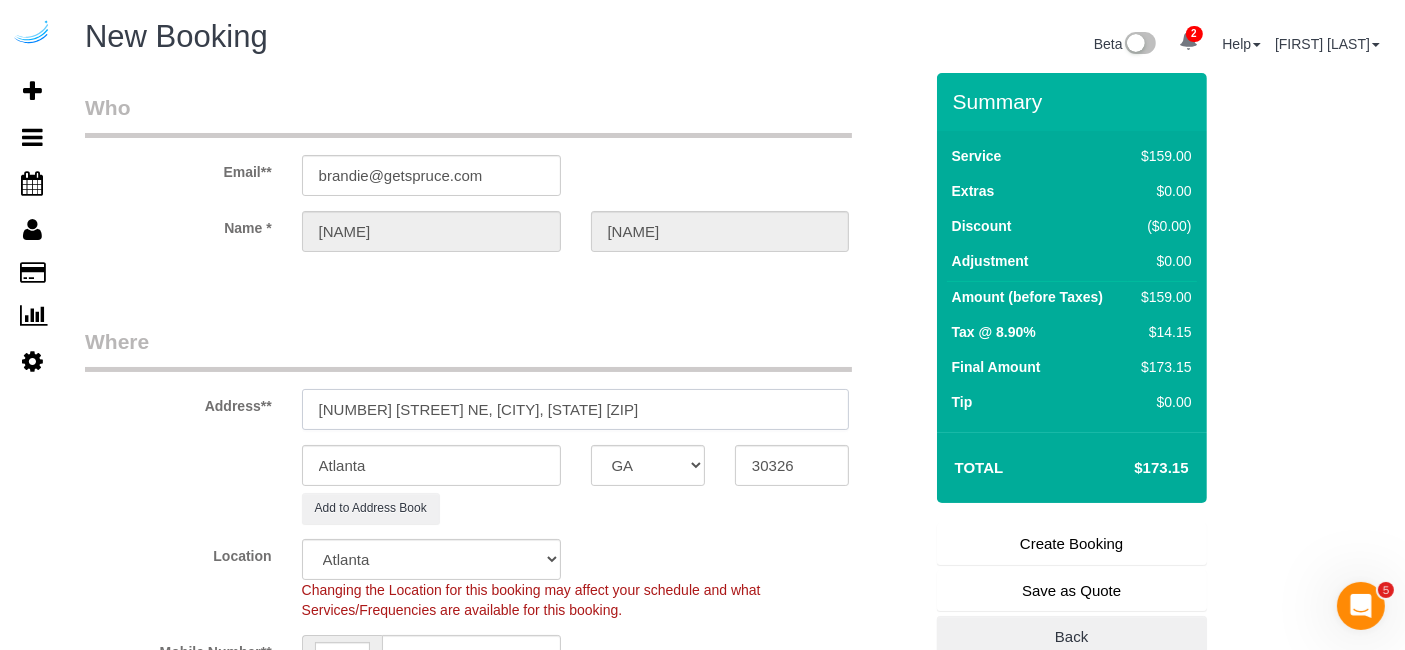 drag, startPoint x: 593, startPoint y: 410, endPoint x: 478, endPoint y: 402, distance: 115.27792 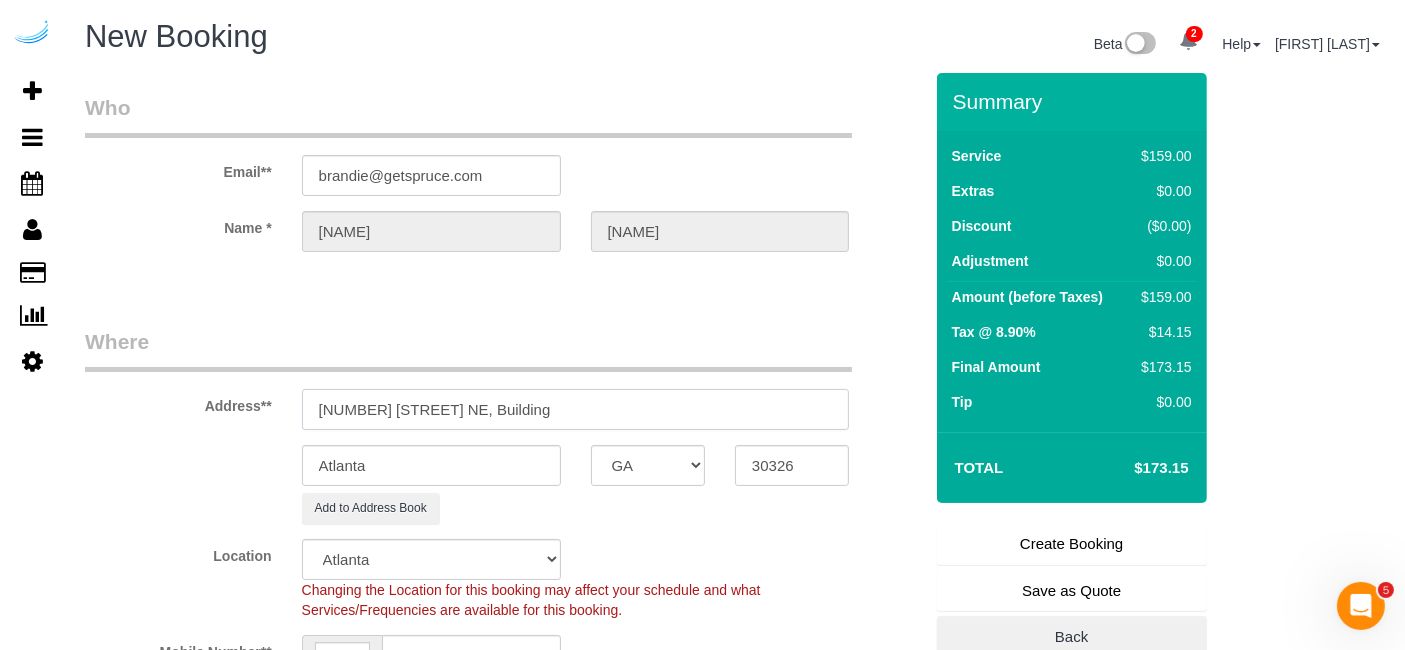 paste on "1002" 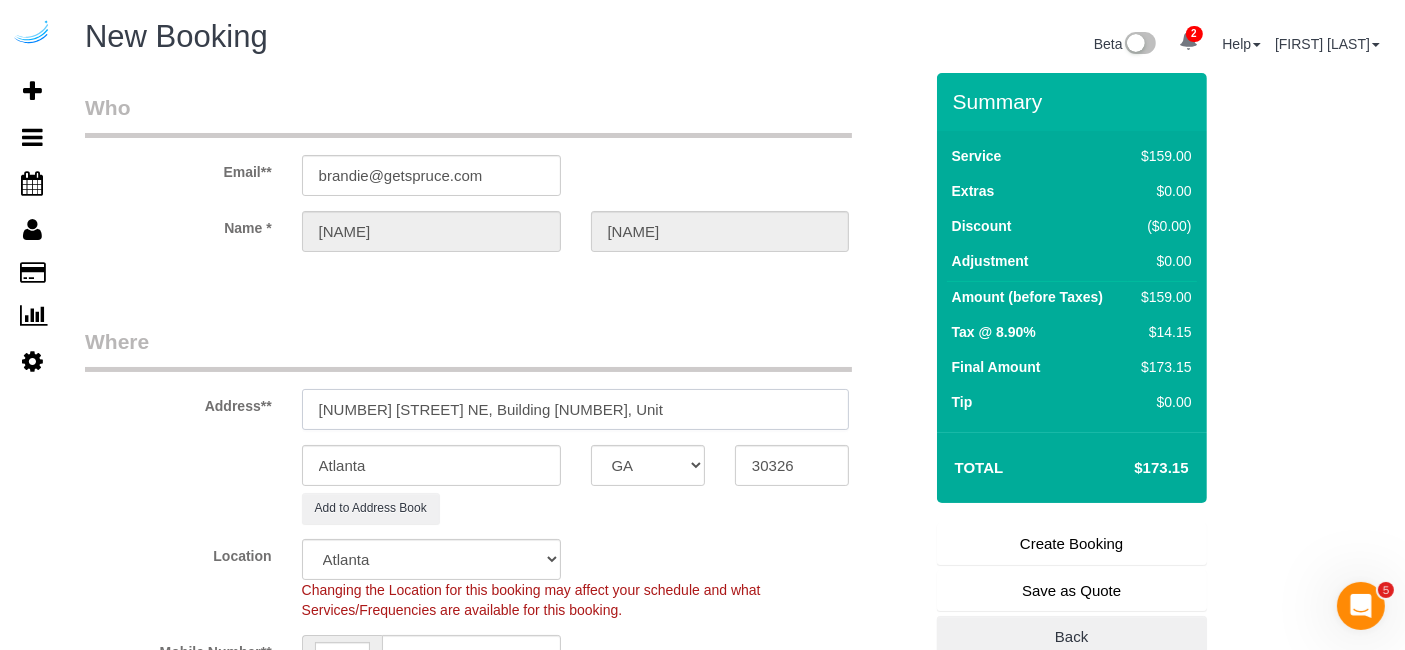 paste on "1002" 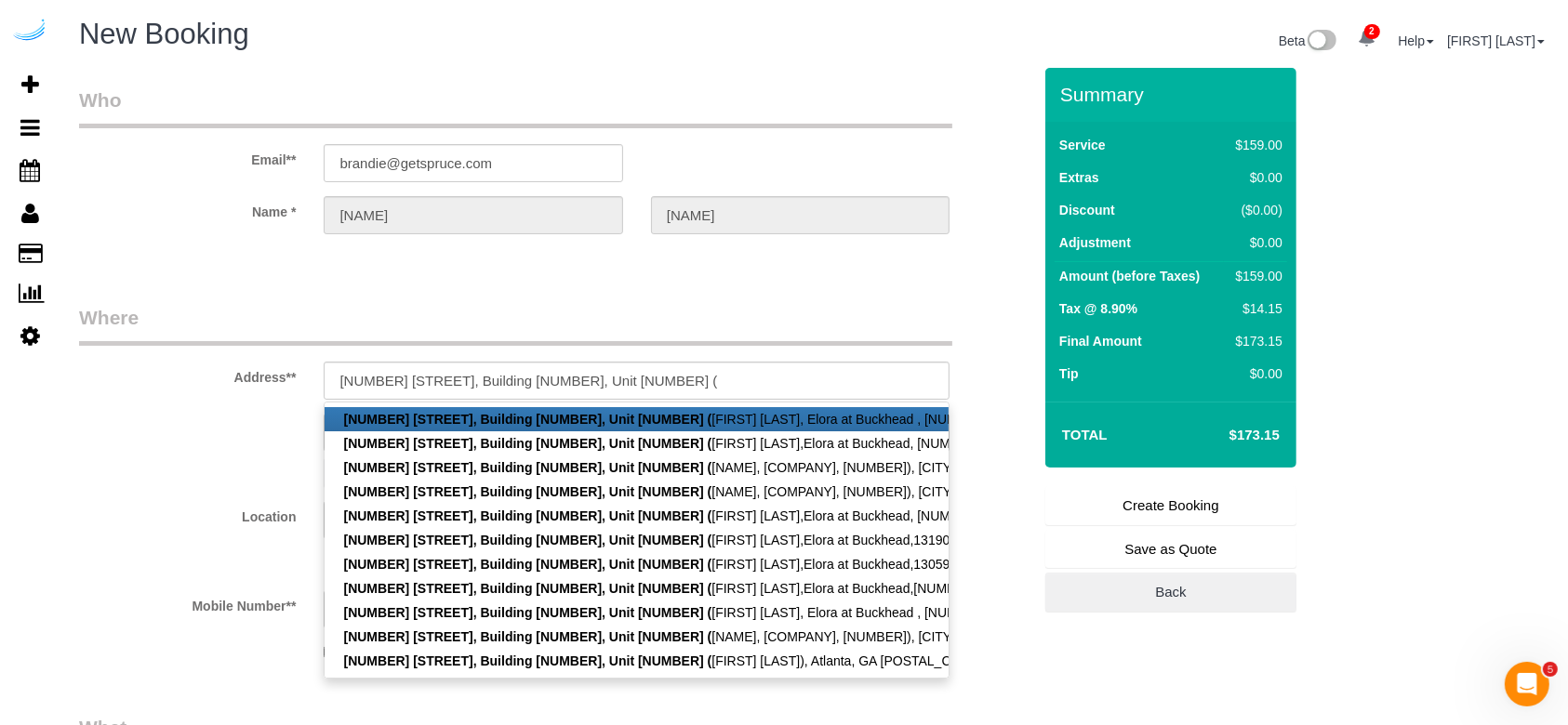 click on "[NUMBER] [STREET], Building [NUMBER], Unit [NUMBER] (" at bounding box center (527, 419) 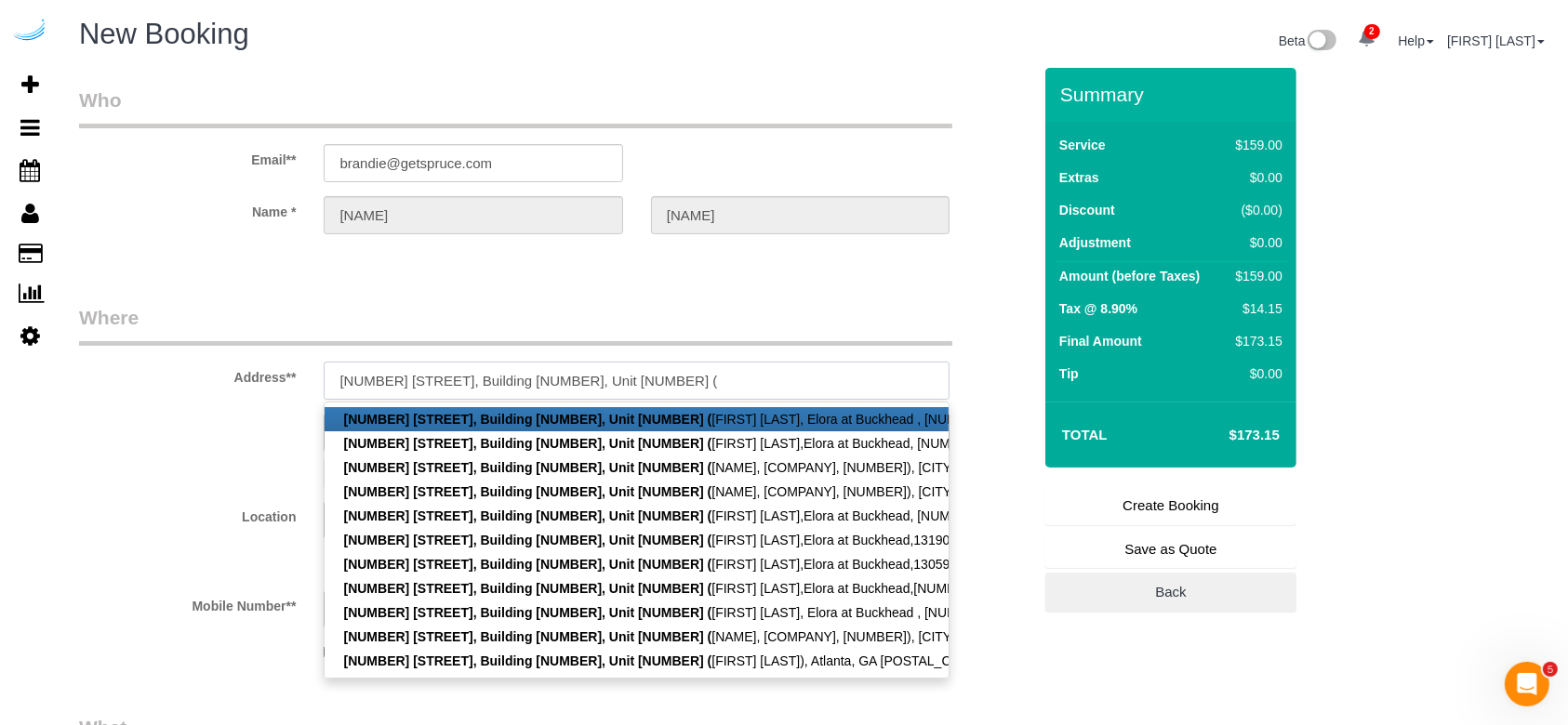 type on "[NUMBER] [STREET], Building [NUMBER], Unit [NUMBER] (	[FIRST] [LAST], Elora at Buckhead , [NUMBER])" 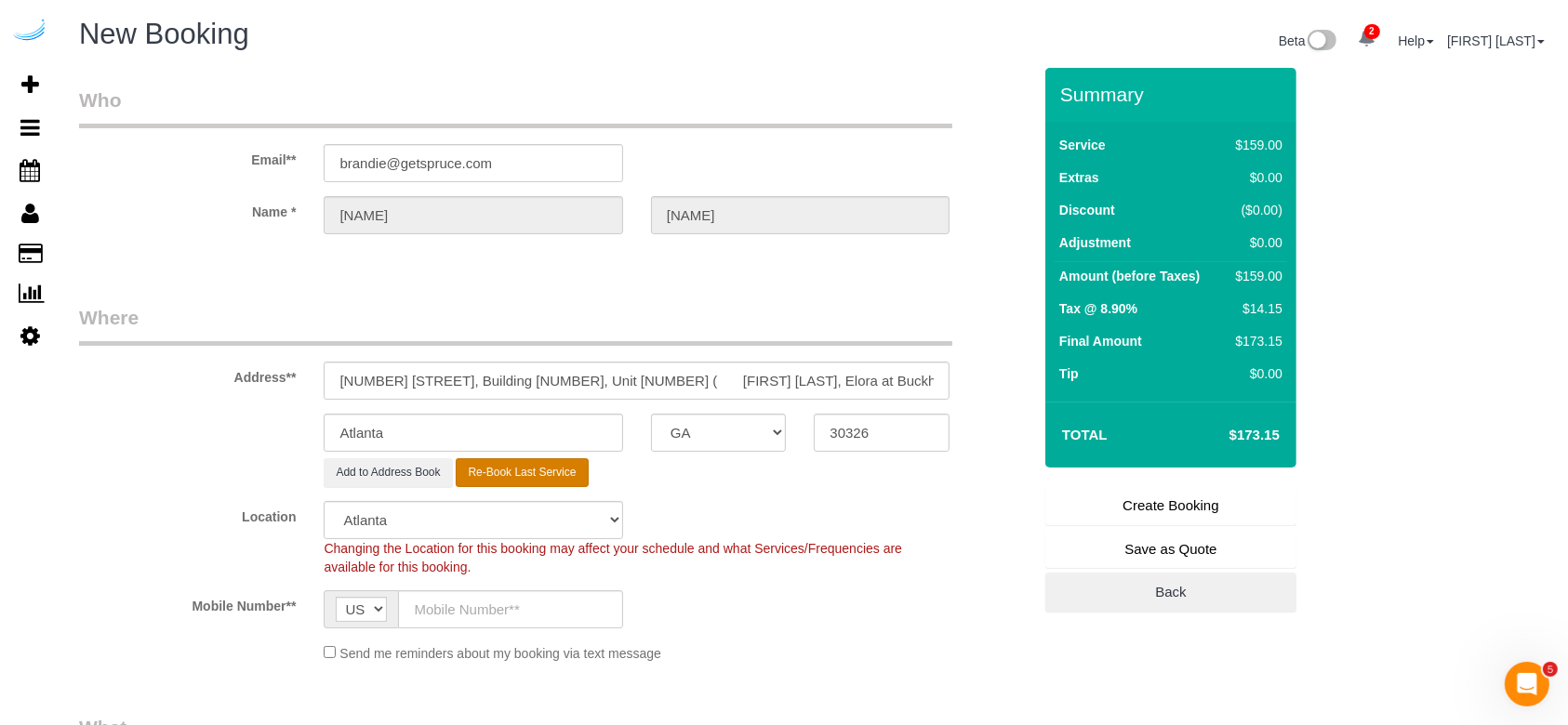 click on "Re-Book Last Service" at bounding box center [522, 472] 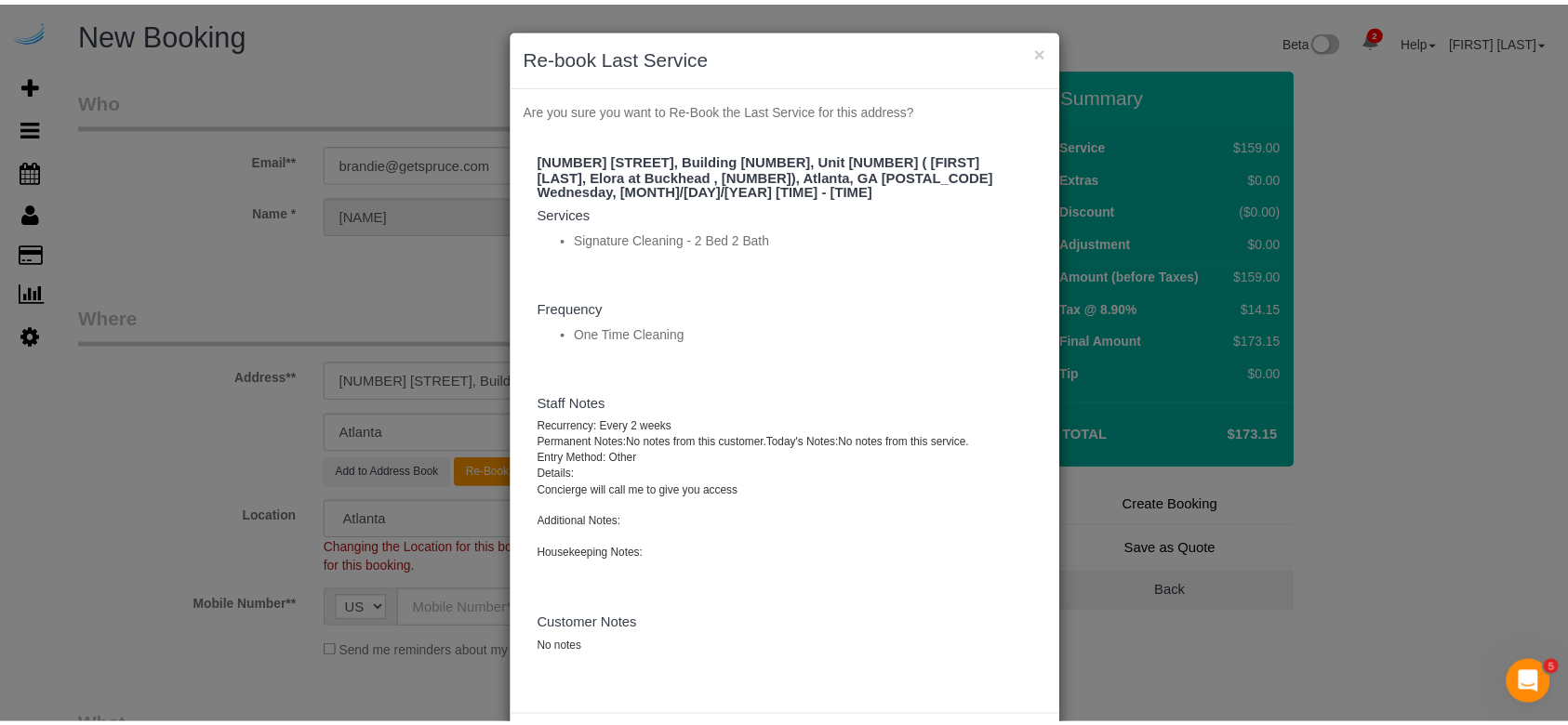 scroll, scrollTop: 86, scrollLeft: 0, axis: vertical 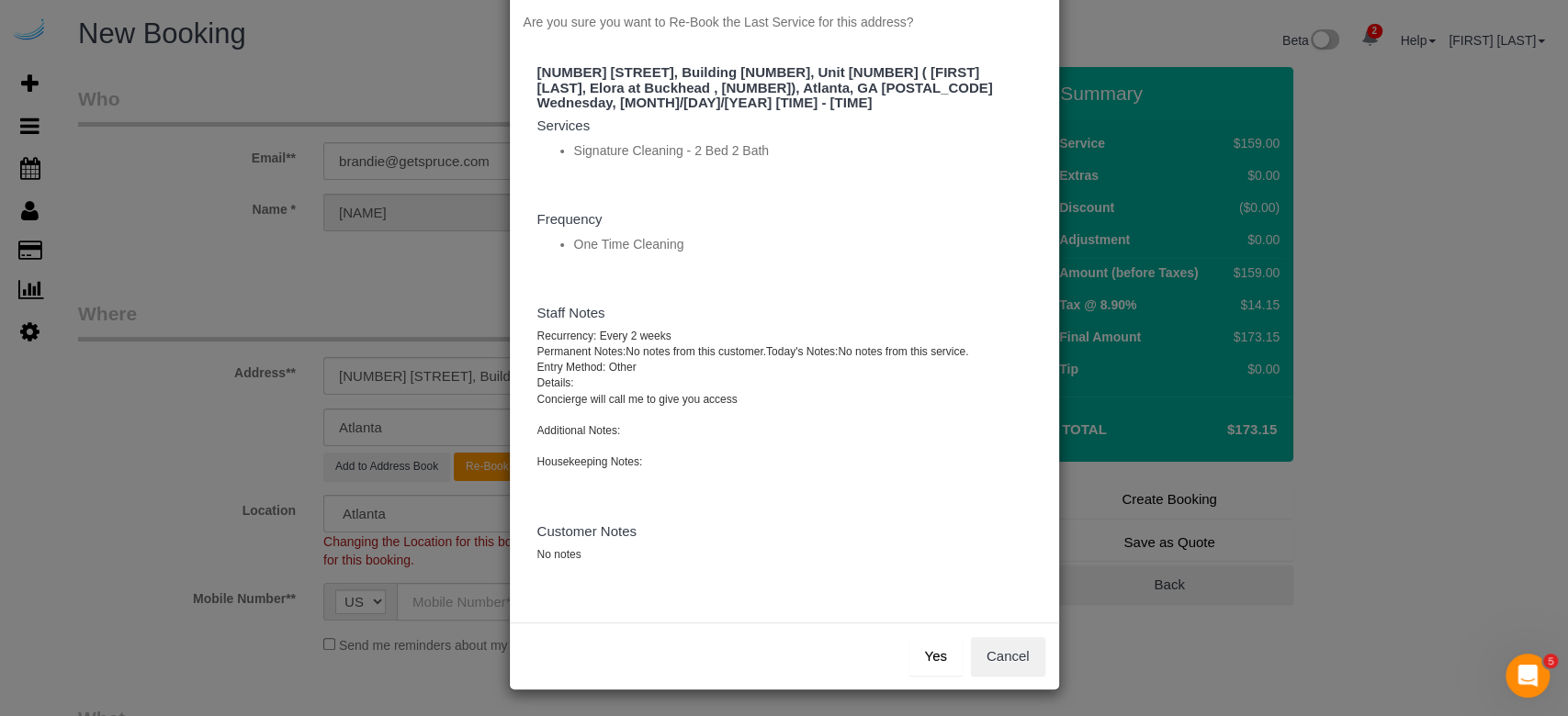 click on "Yes" at bounding box center (935, 656) 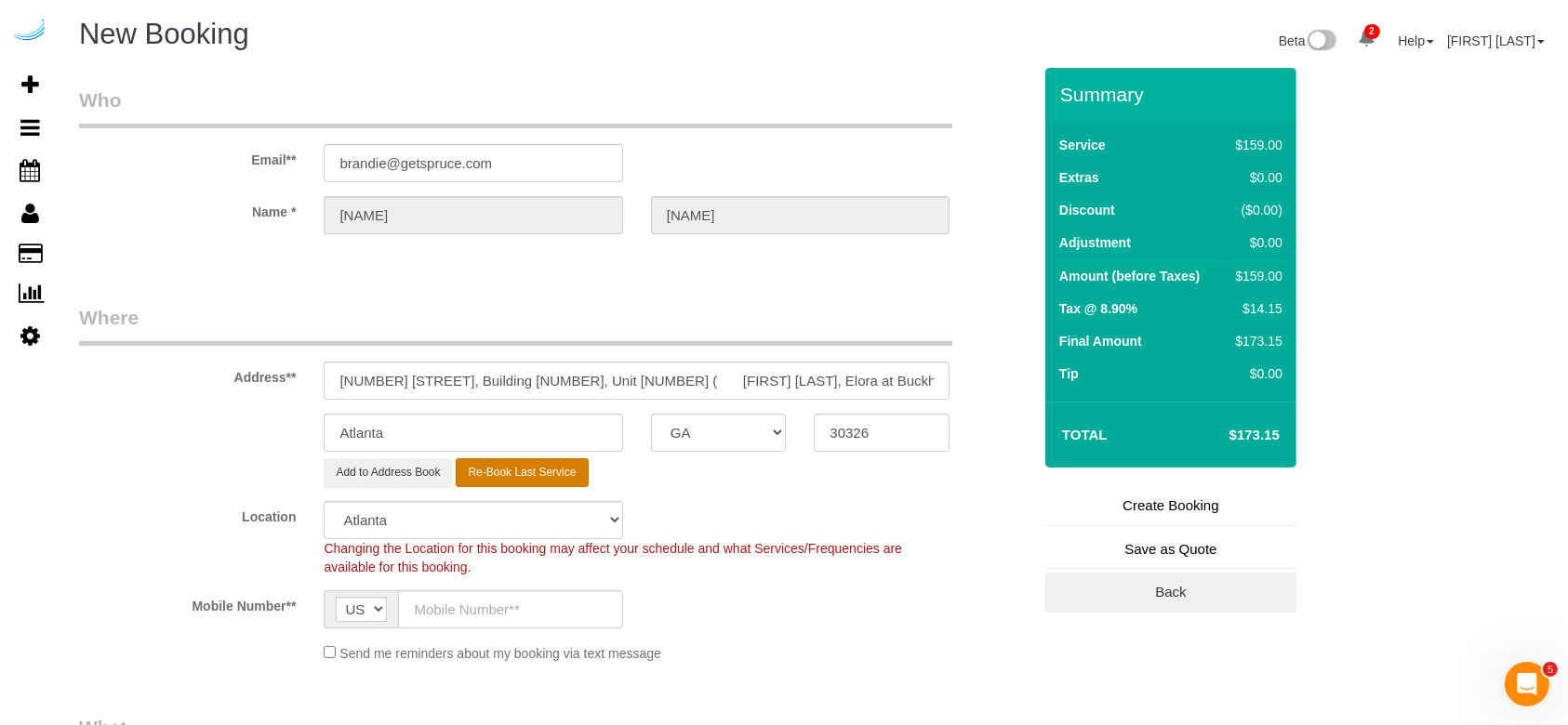 type on "([PHONE])" 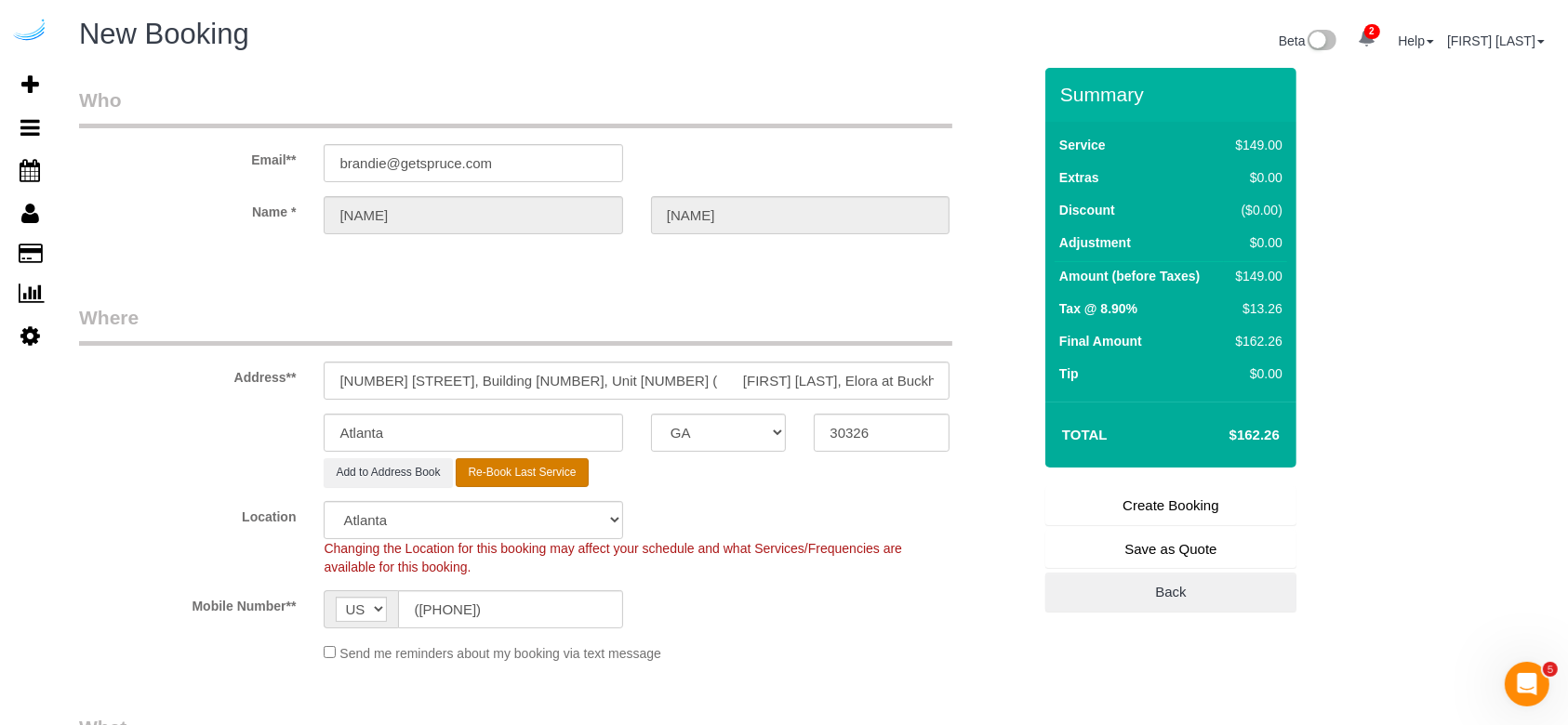 select on "object:13709" 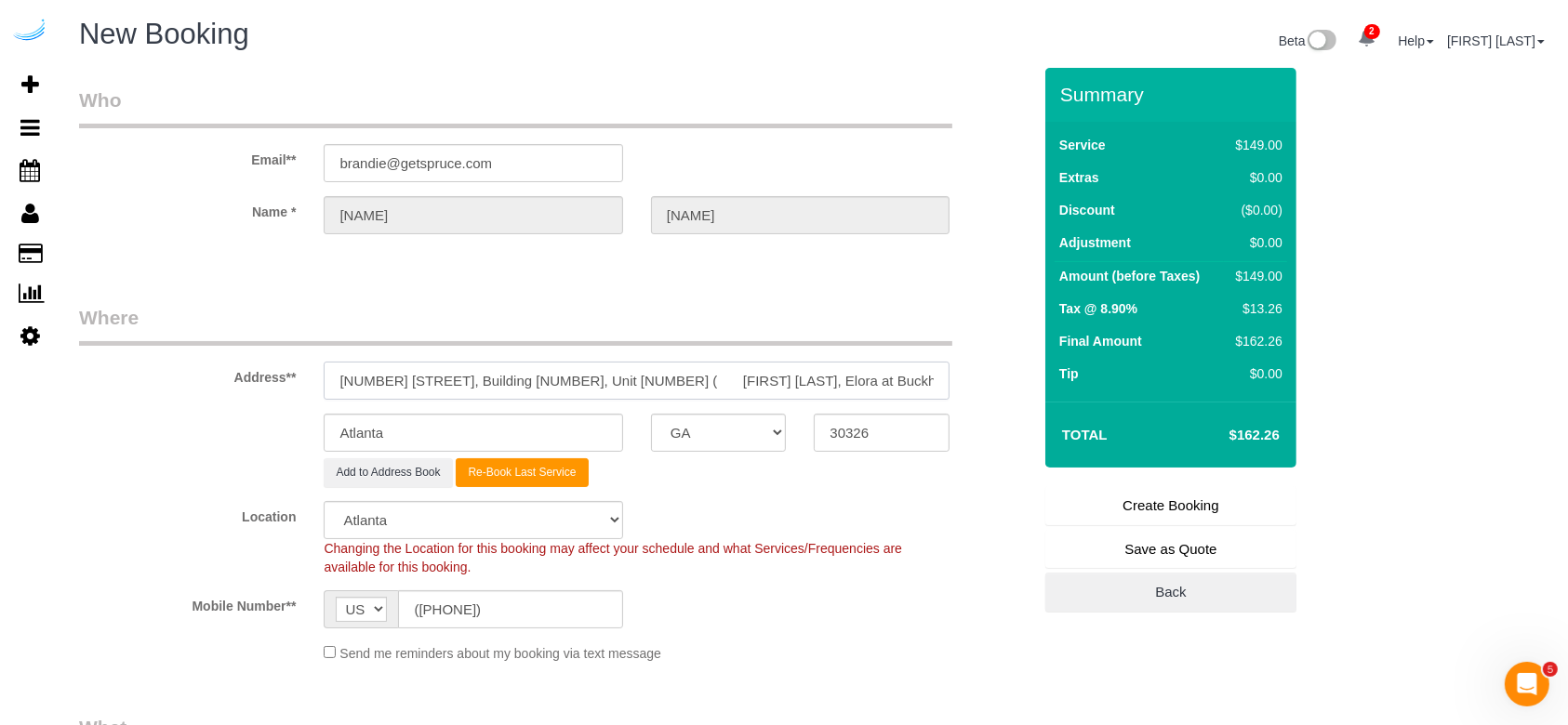 click on "[NUMBER] [STREET], Building [NUMBER], Unit [NUMBER] (	[FIRST] [LAST], Elora at Buckhead , [NUMBER])" at bounding box center (636, 380) 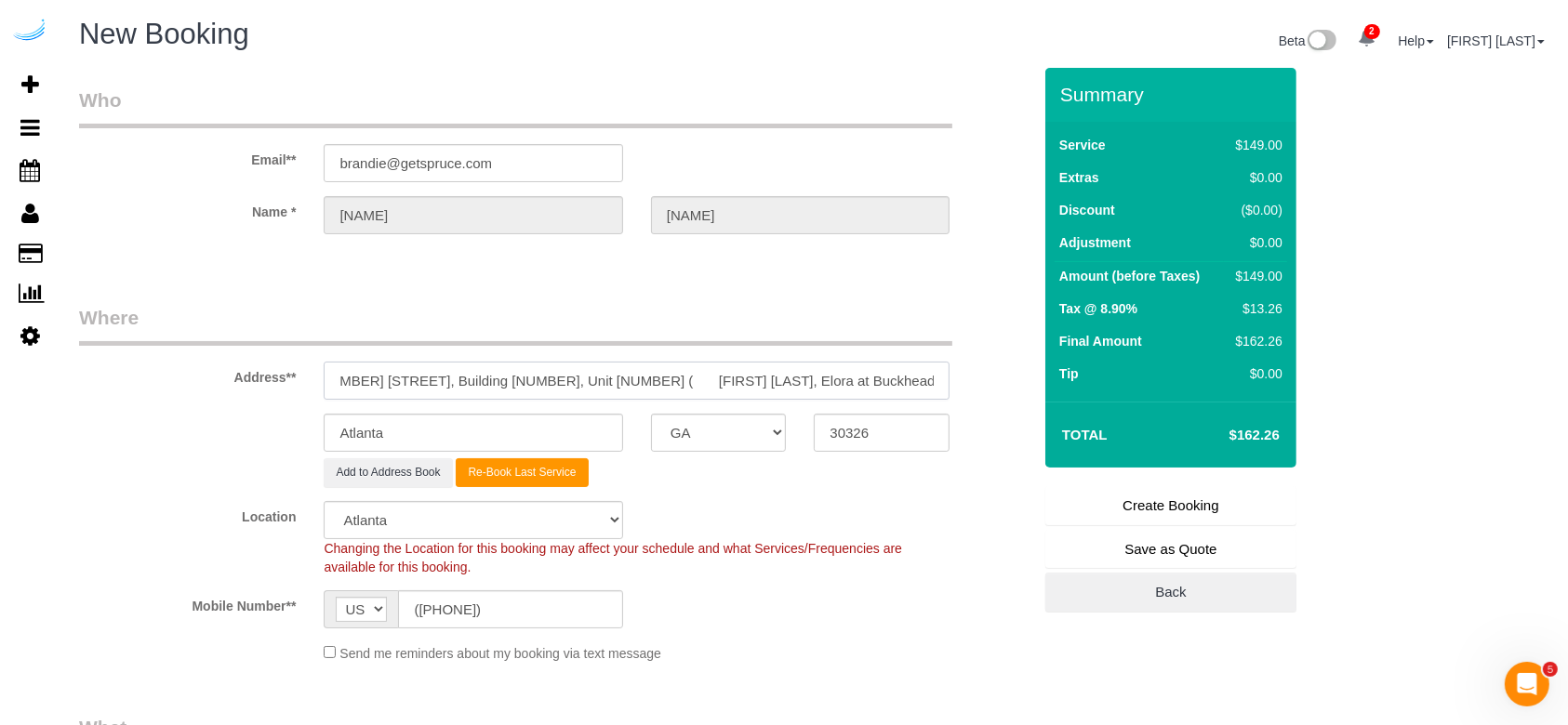 scroll, scrollTop: 0, scrollLeft: 35, axis: horizontal 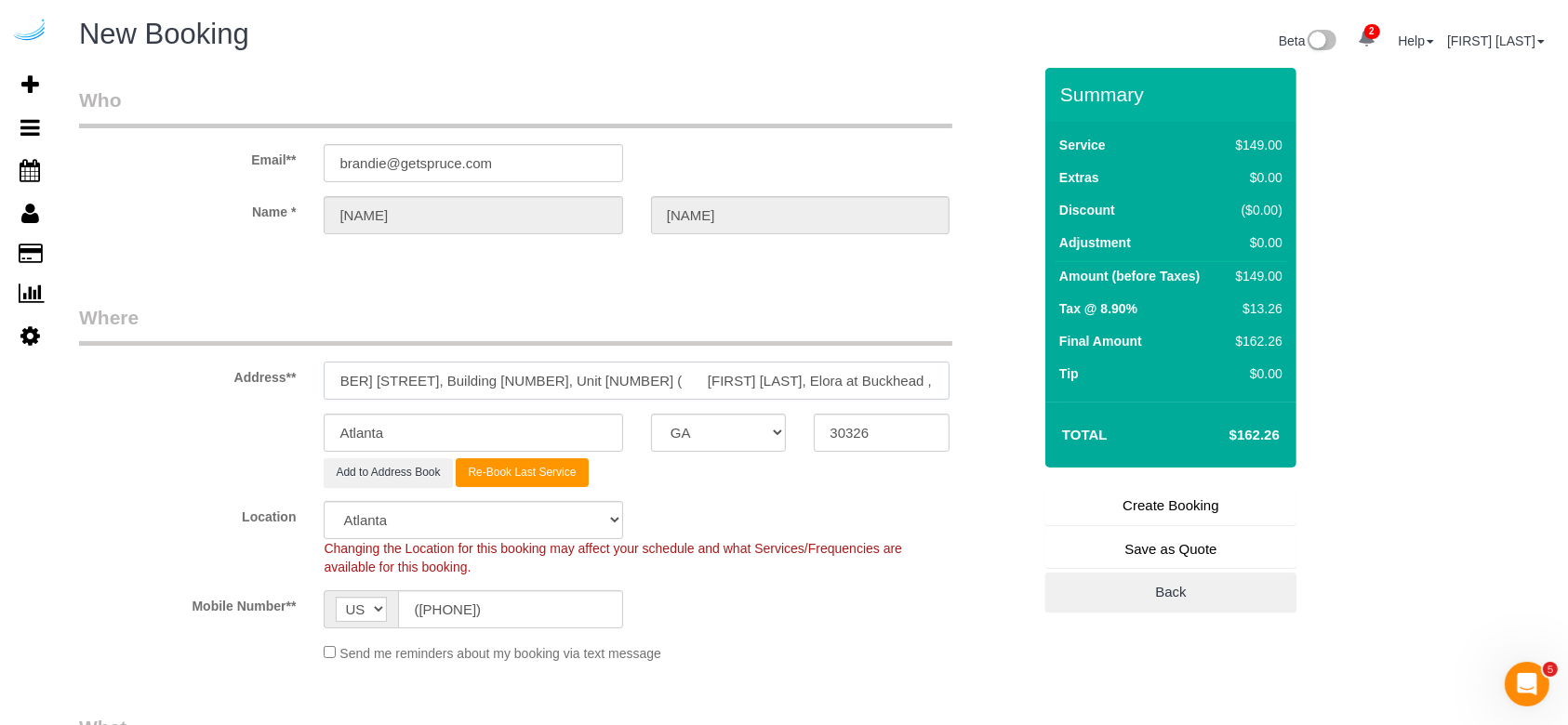 click on "[NUMBER] [STREET], Building [NUMBER], Unit [NUMBER] (	[FIRST] [LAST], Elora at Buckhead , [NUMBER])" at bounding box center [636, 380] 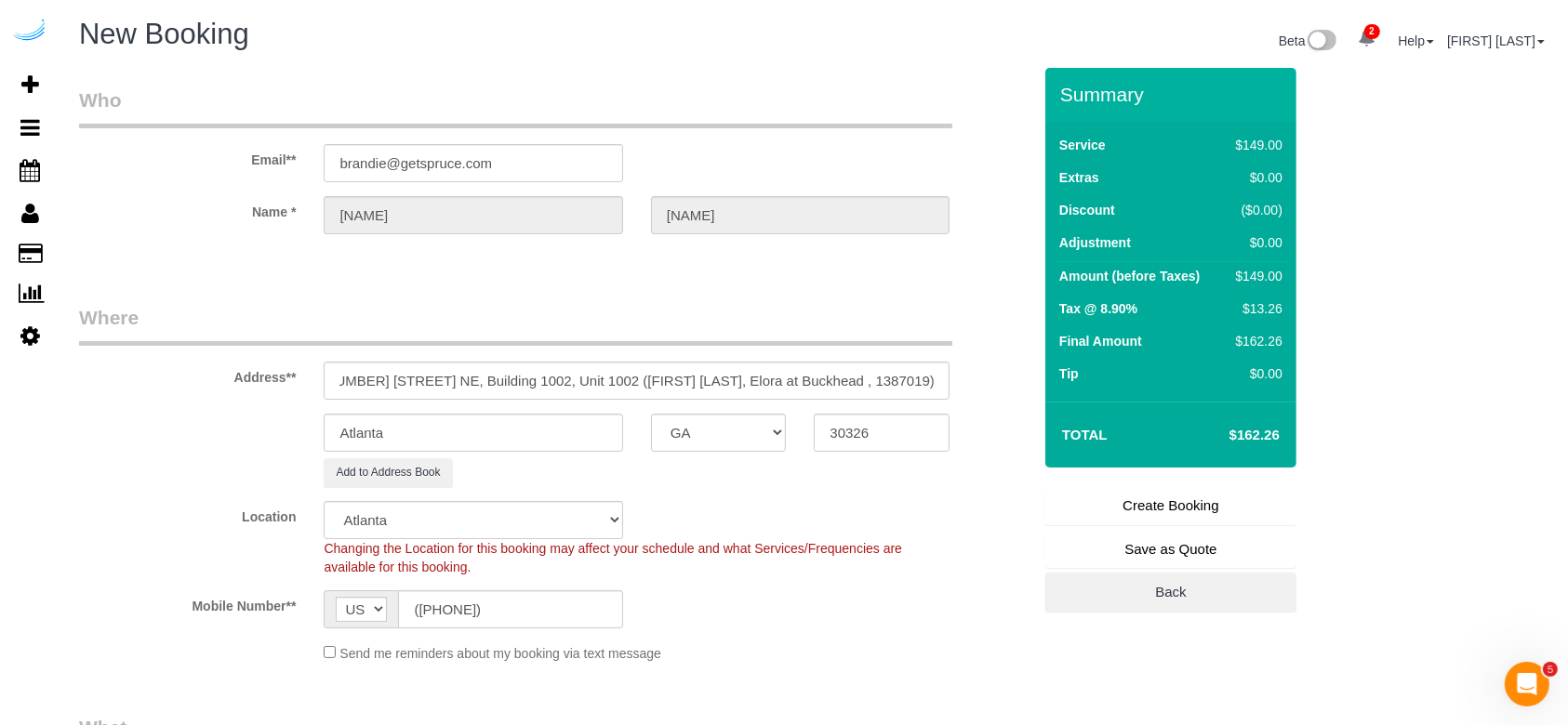 scroll, scrollTop: 0, scrollLeft: 0, axis: both 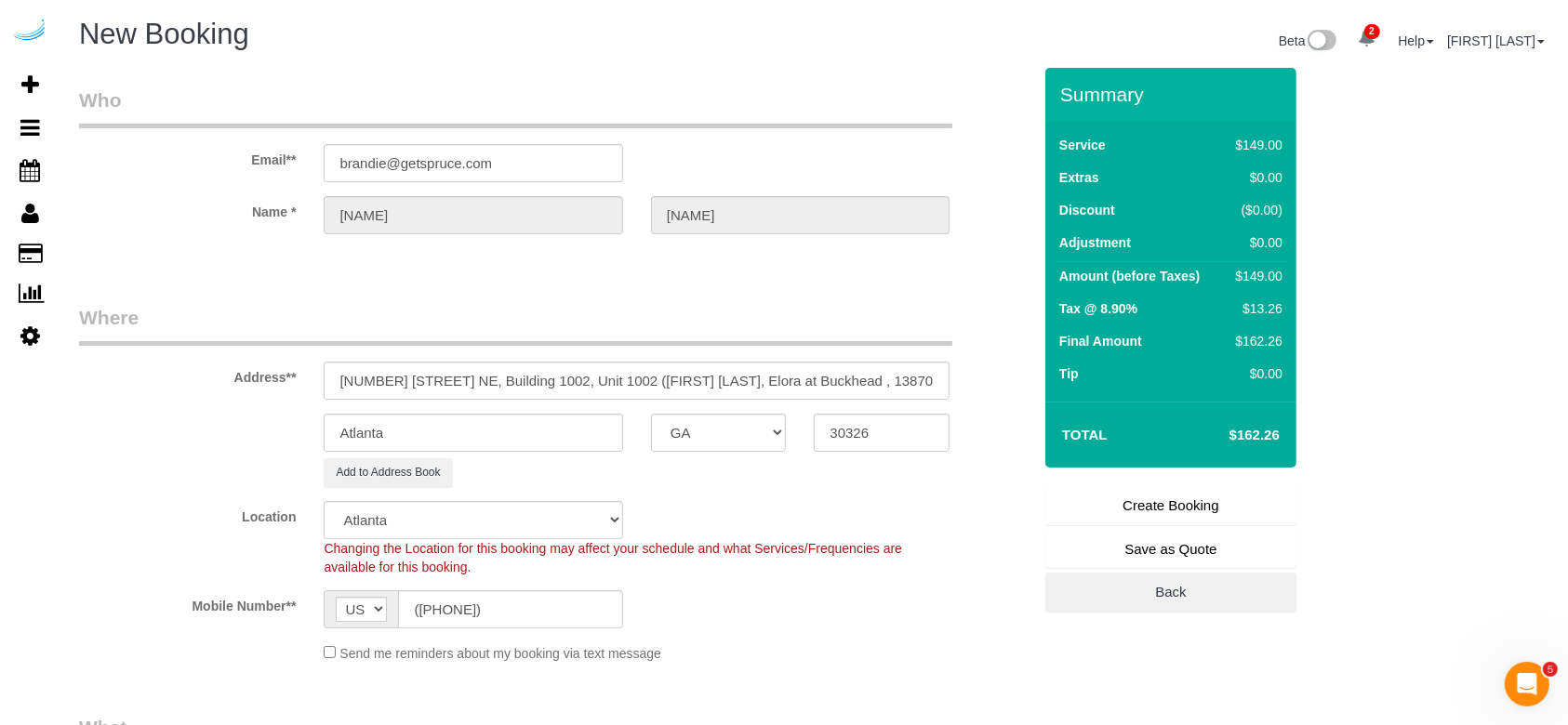 click on "Who
Email**
[EMAIL]
Name *
[FIRST]
[LAST]
Where
Address**
[NUMBER] [STREET], Building [NUMBER], Unit [NUMBER] (	[FIRST] [LAST], Elora at Buckhead , [NUMBER])
Atlanta
AK
AL
AR
AZ
CA
CO
CT
DC
DE
FL
GA
HI
IA
ID
IL
IN
KS
KY
LA
MA
MD
ME
MI
MN
MO
MS" at bounding box center (814, 1649) 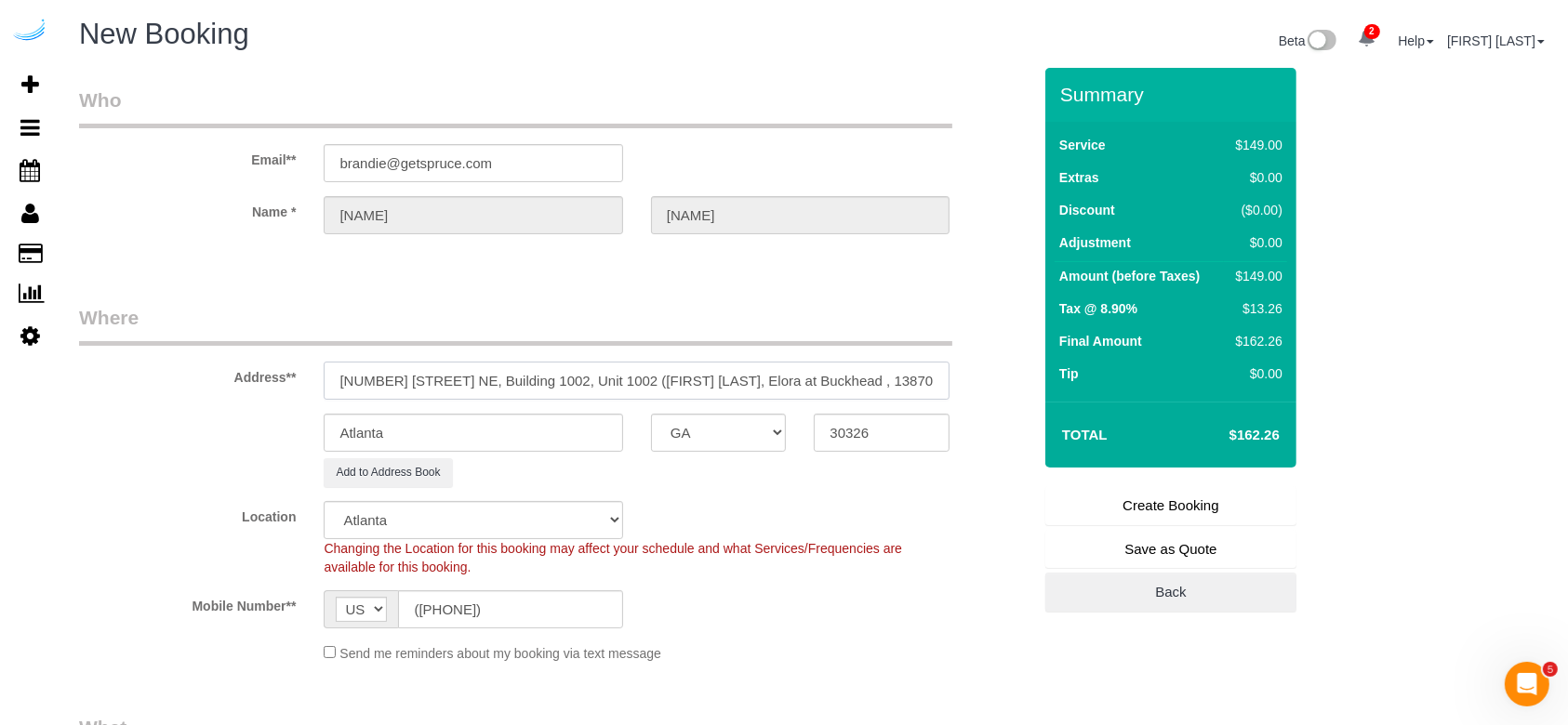 click on "[NUMBER] [STREET] NE, Building 1002, Unit 1002 ([FIRST] [LAST], Elora at Buckhead , 1387019)" at bounding box center (636, 380) 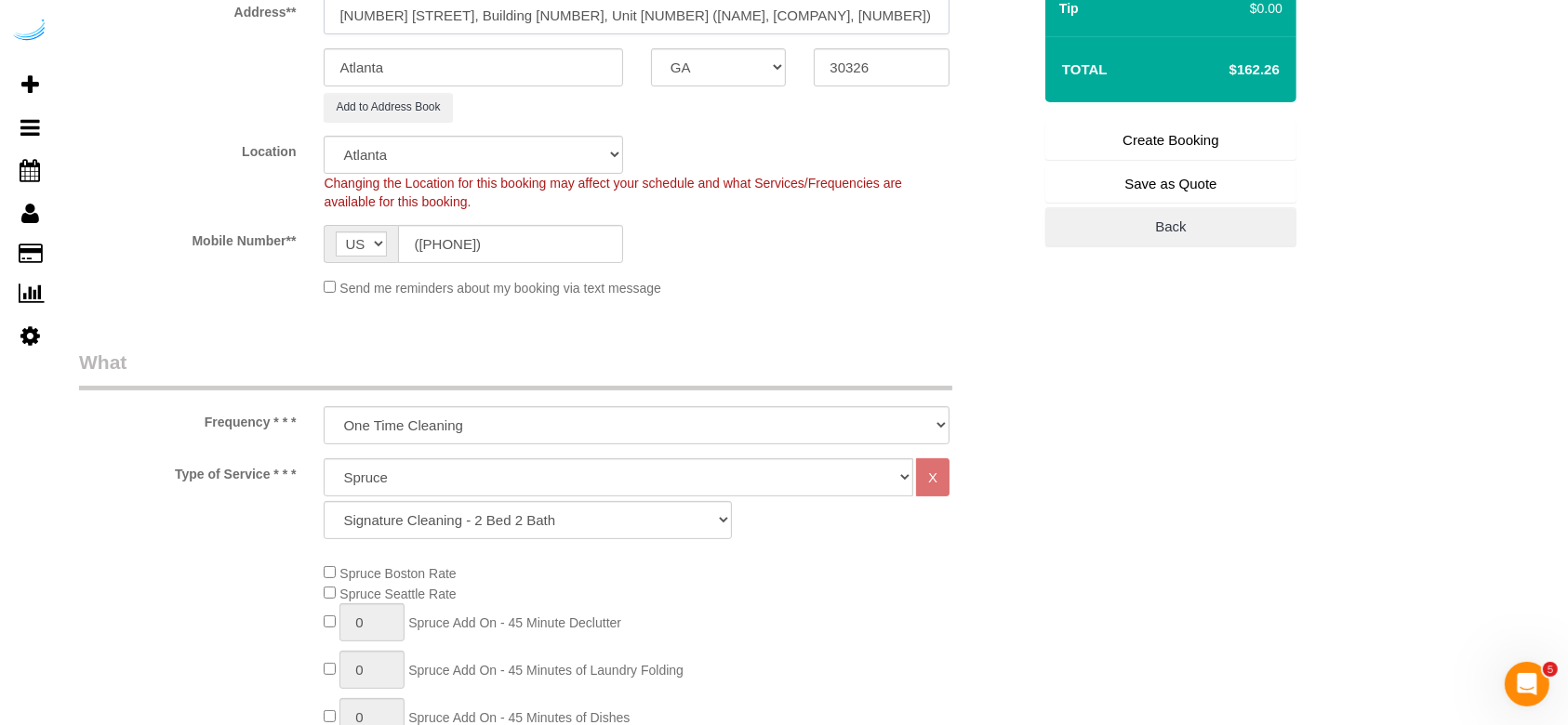 scroll, scrollTop: 372, scrollLeft: 0, axis: vertical 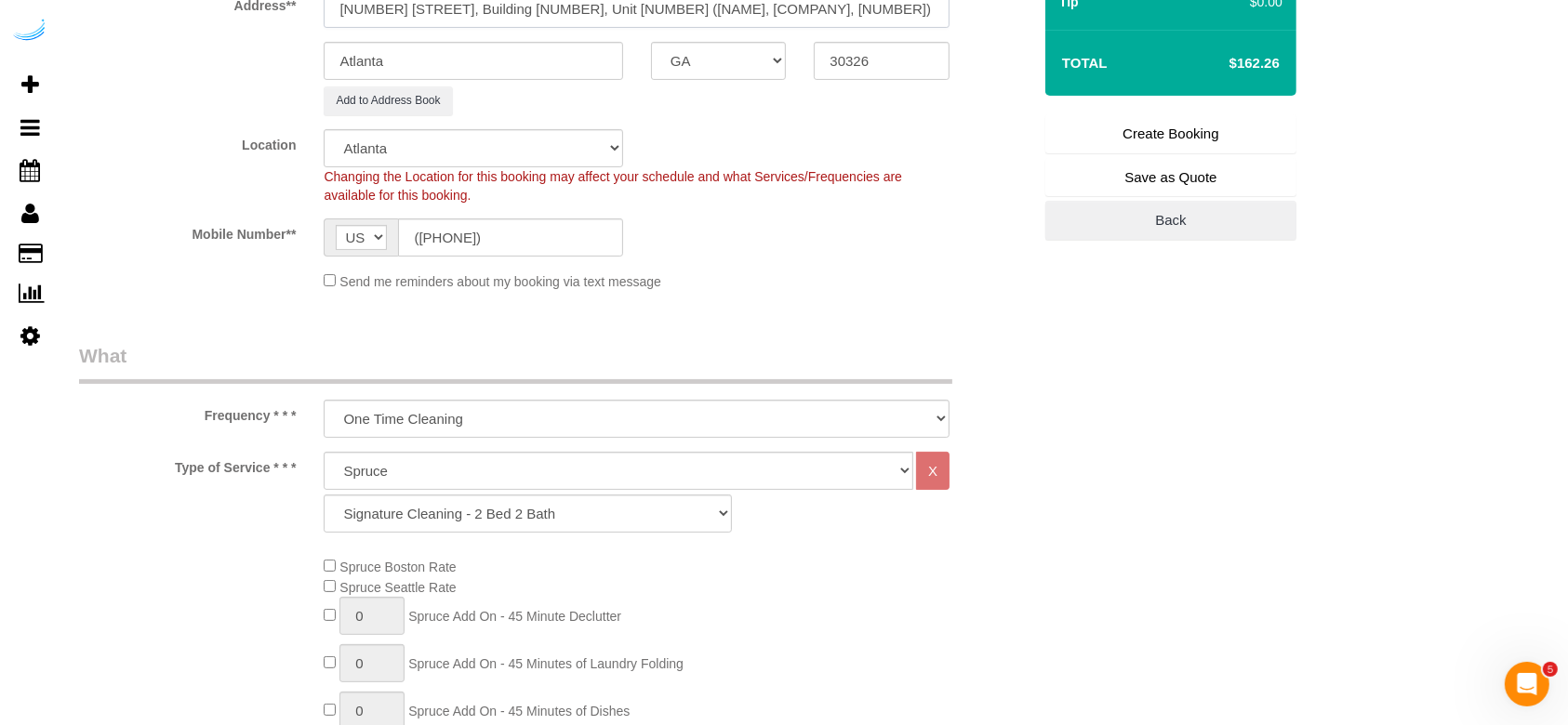 type on "[NUMBER] [STREET], Building [NUMBER], Unit [NUMBER] ([NAME], [COMPANY], [NUMBER])" 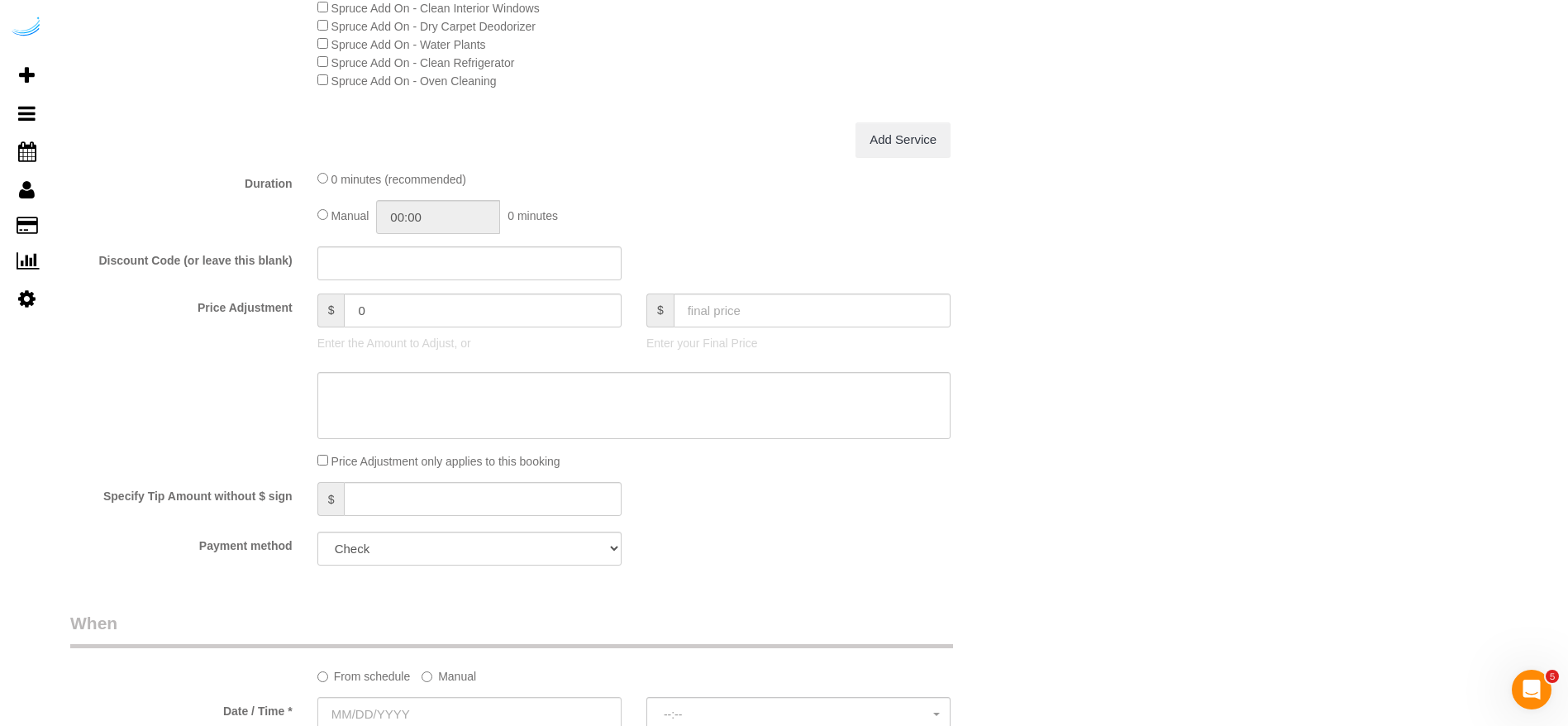 scroll, scrollTop: 1350, scrollLeft: 0, axis: vertical 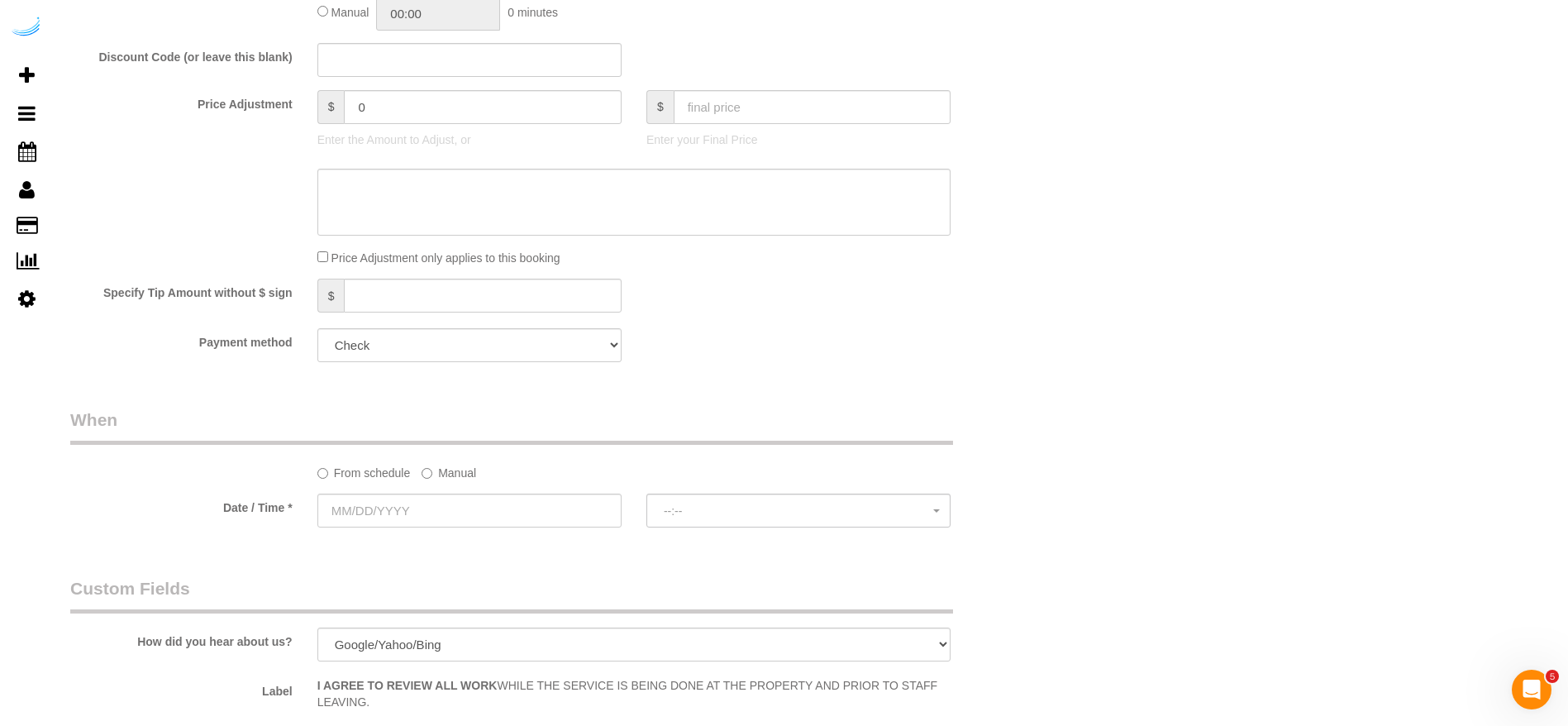click on "Manual" 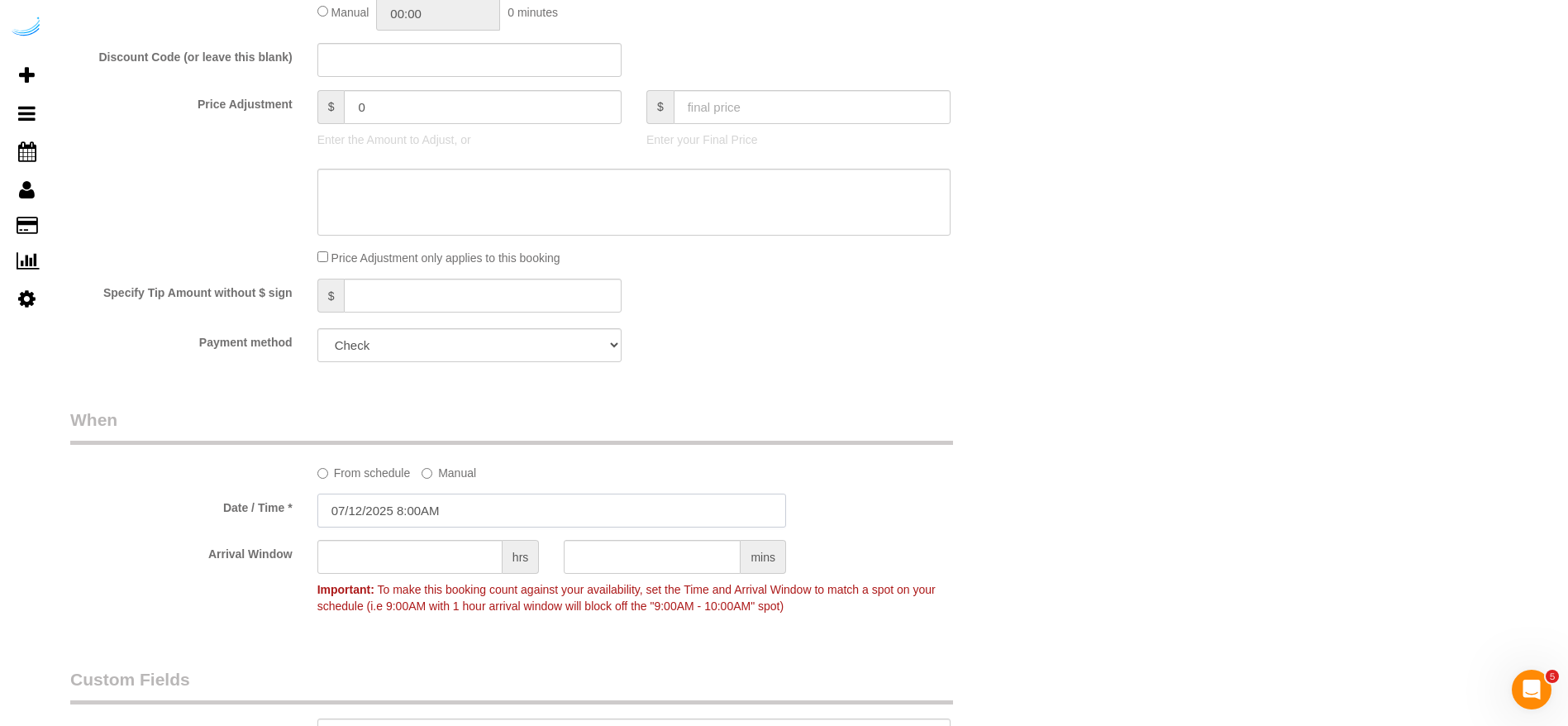 click on "07/12/2025 8:00AM" at bounding box center [551, 510] 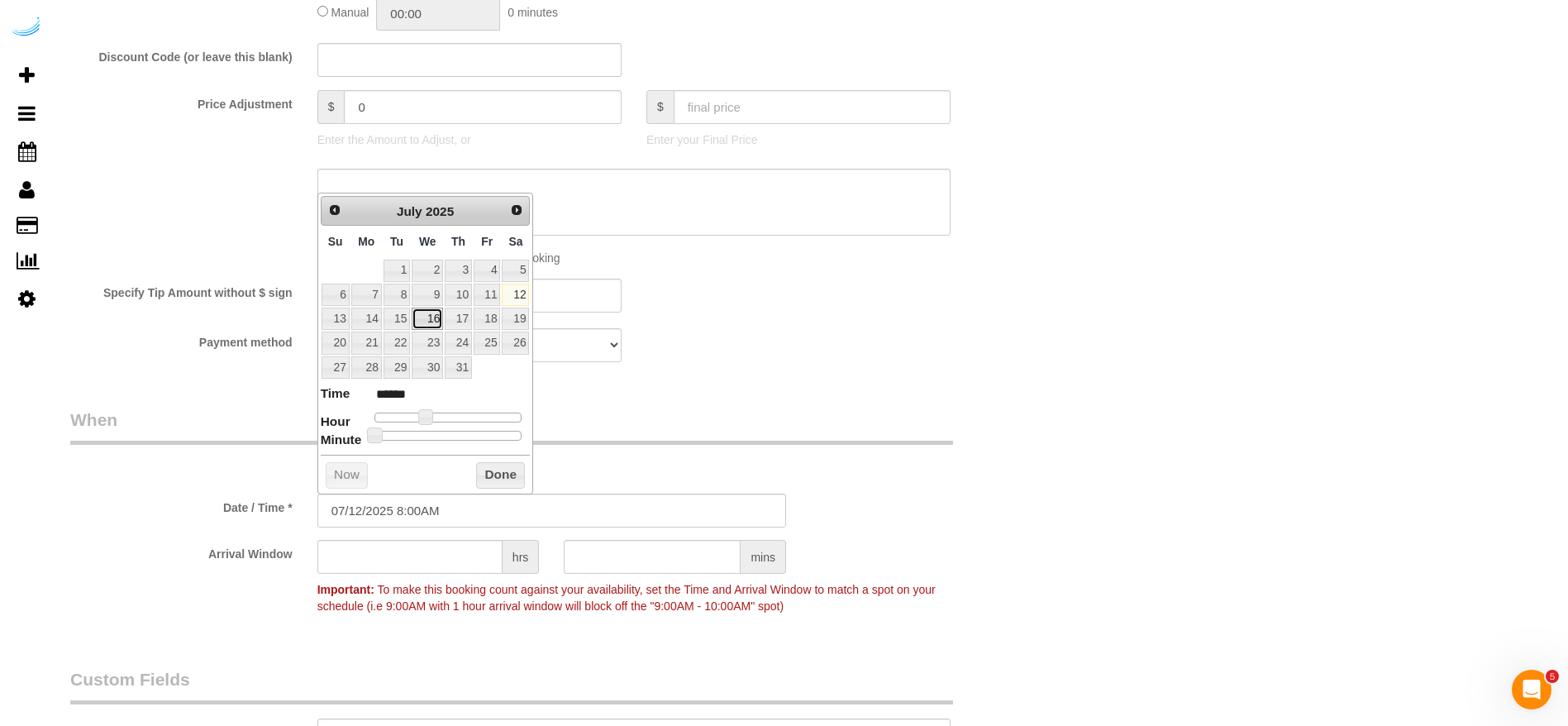 click on "16" at bounding box center [427, 318] 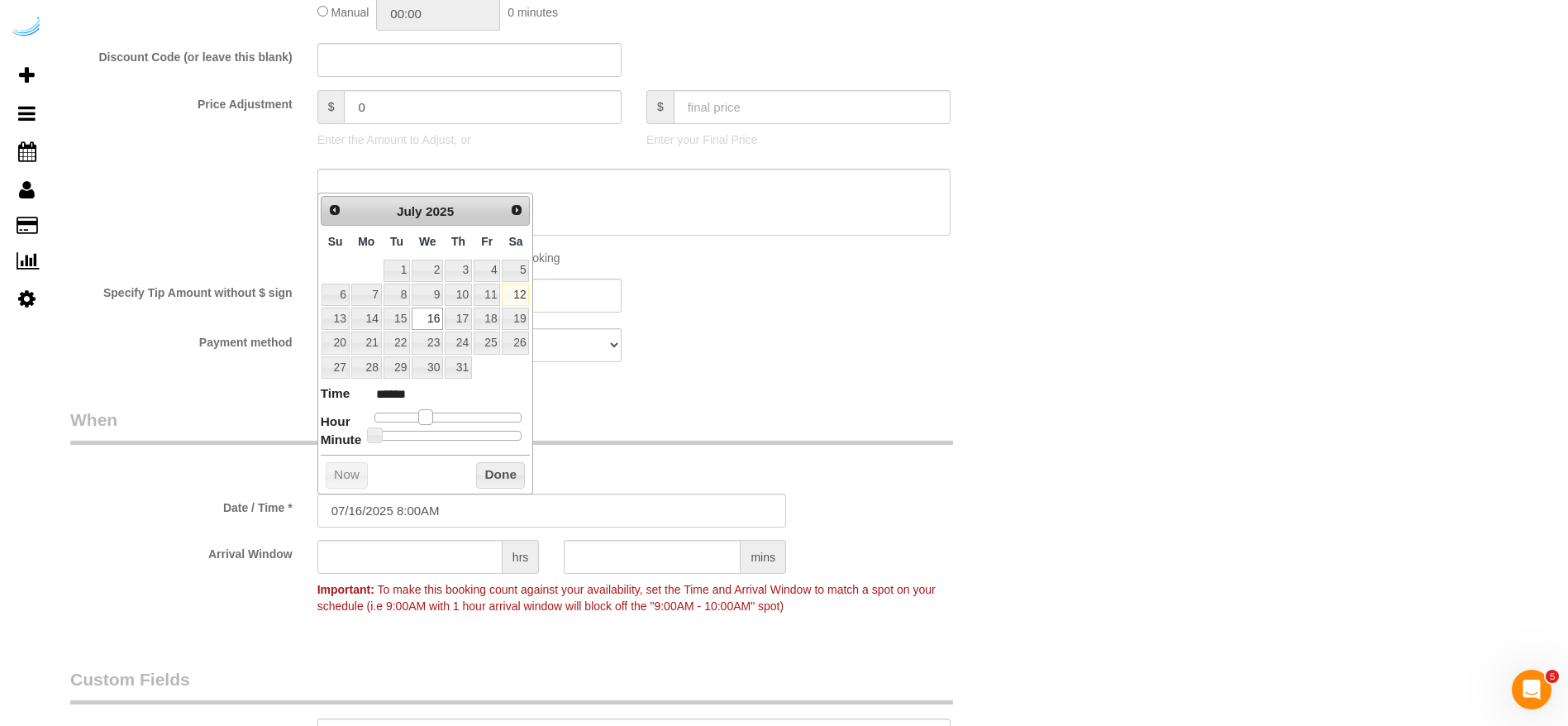 type on "07/16/2025 9:00AM" 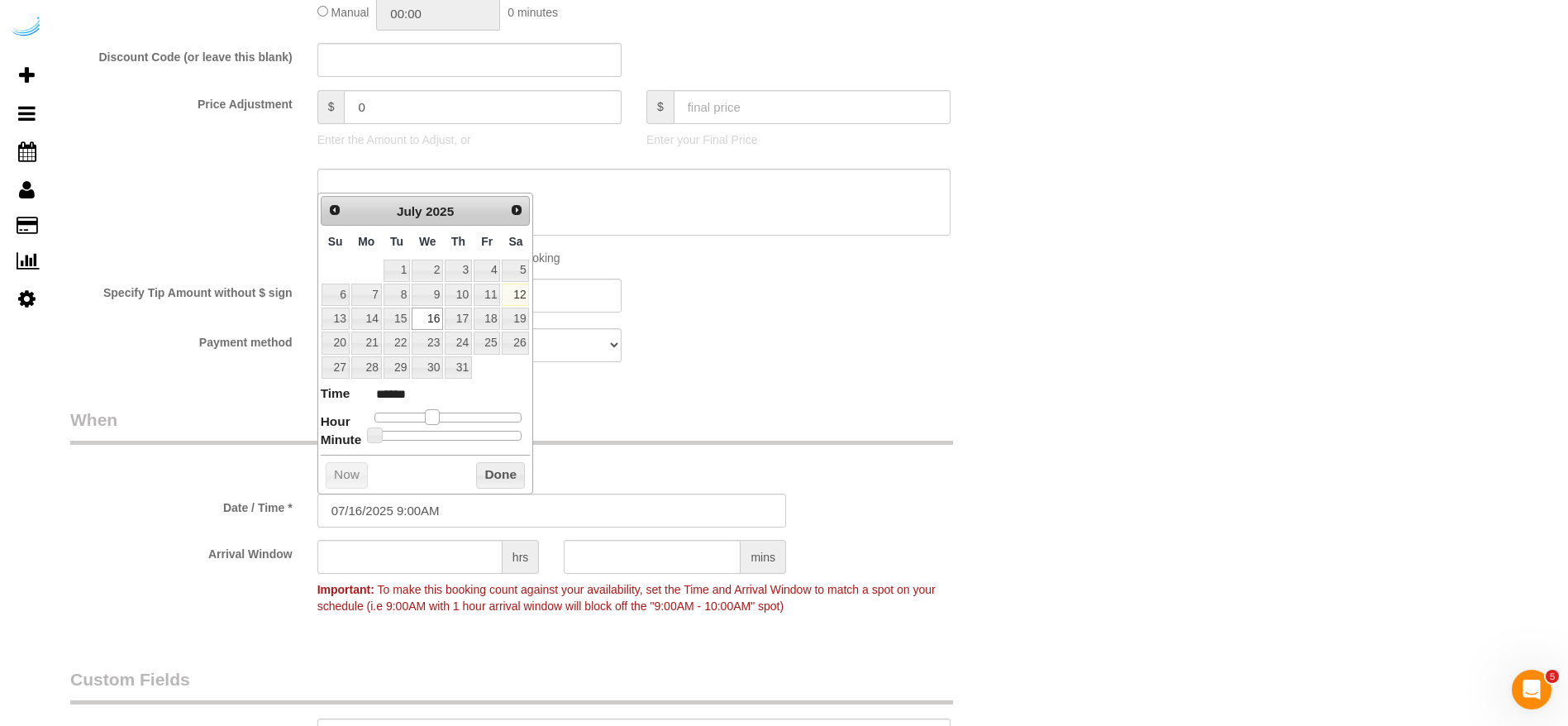 drag, startPoint x: 427, startPoint y: 413, endPoint x: 436, endPoint y: 413, distance: 9 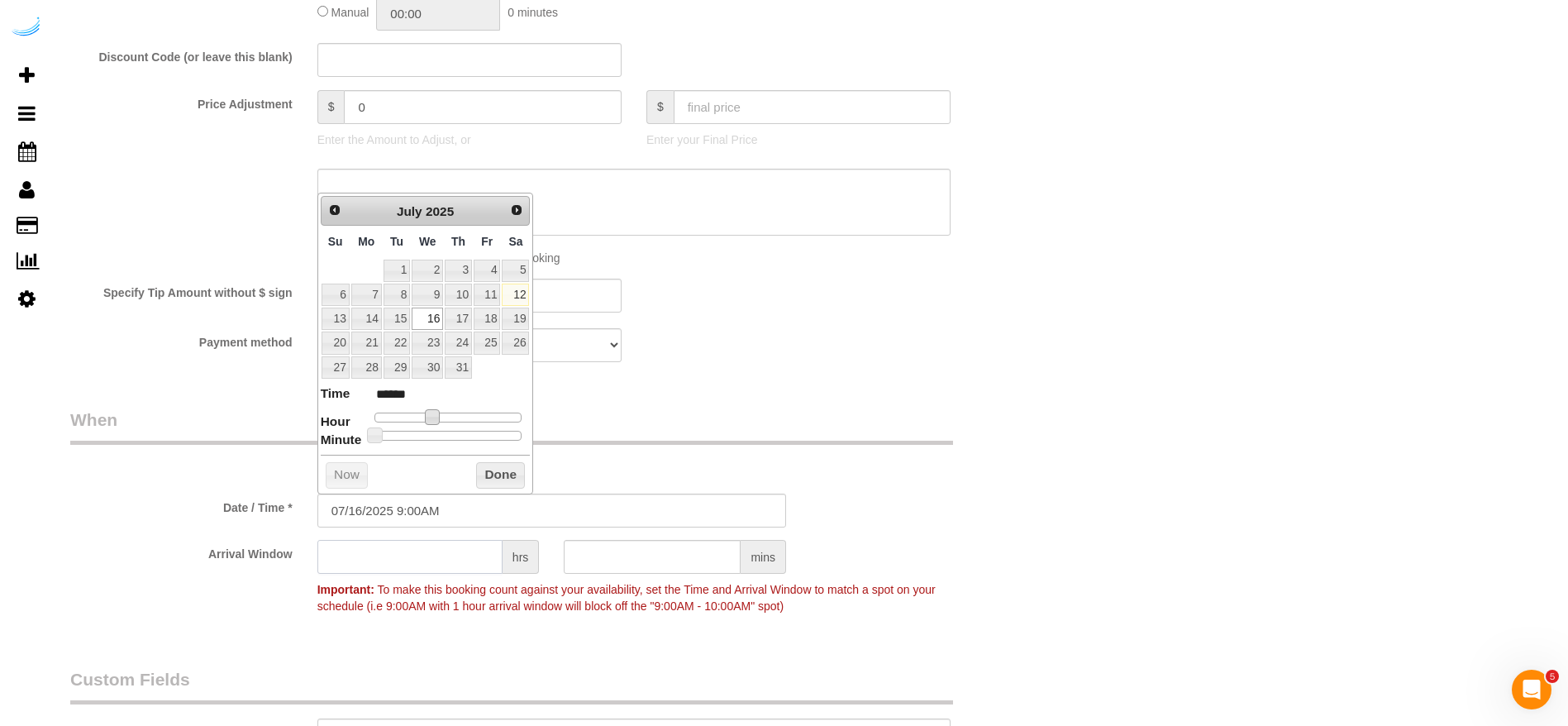 click 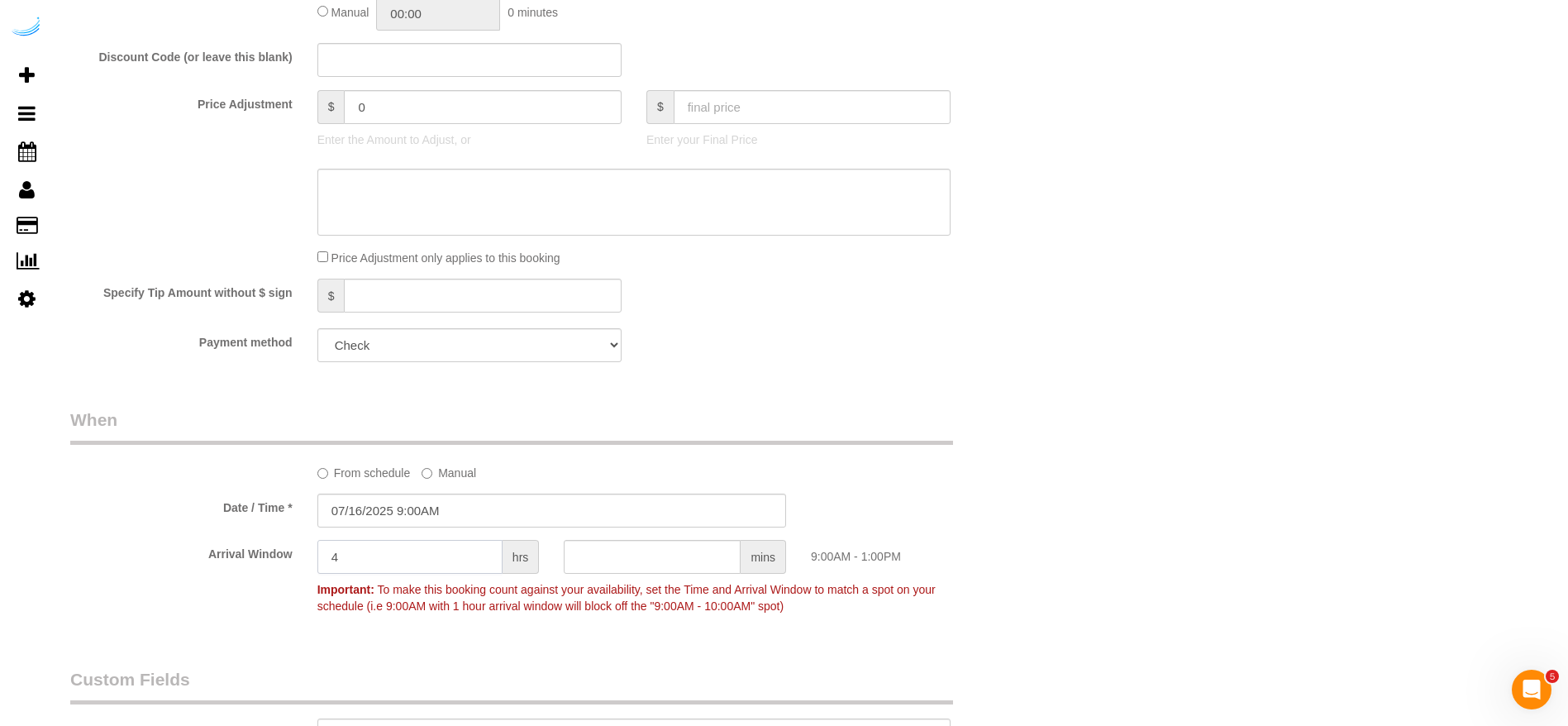 type on "4" 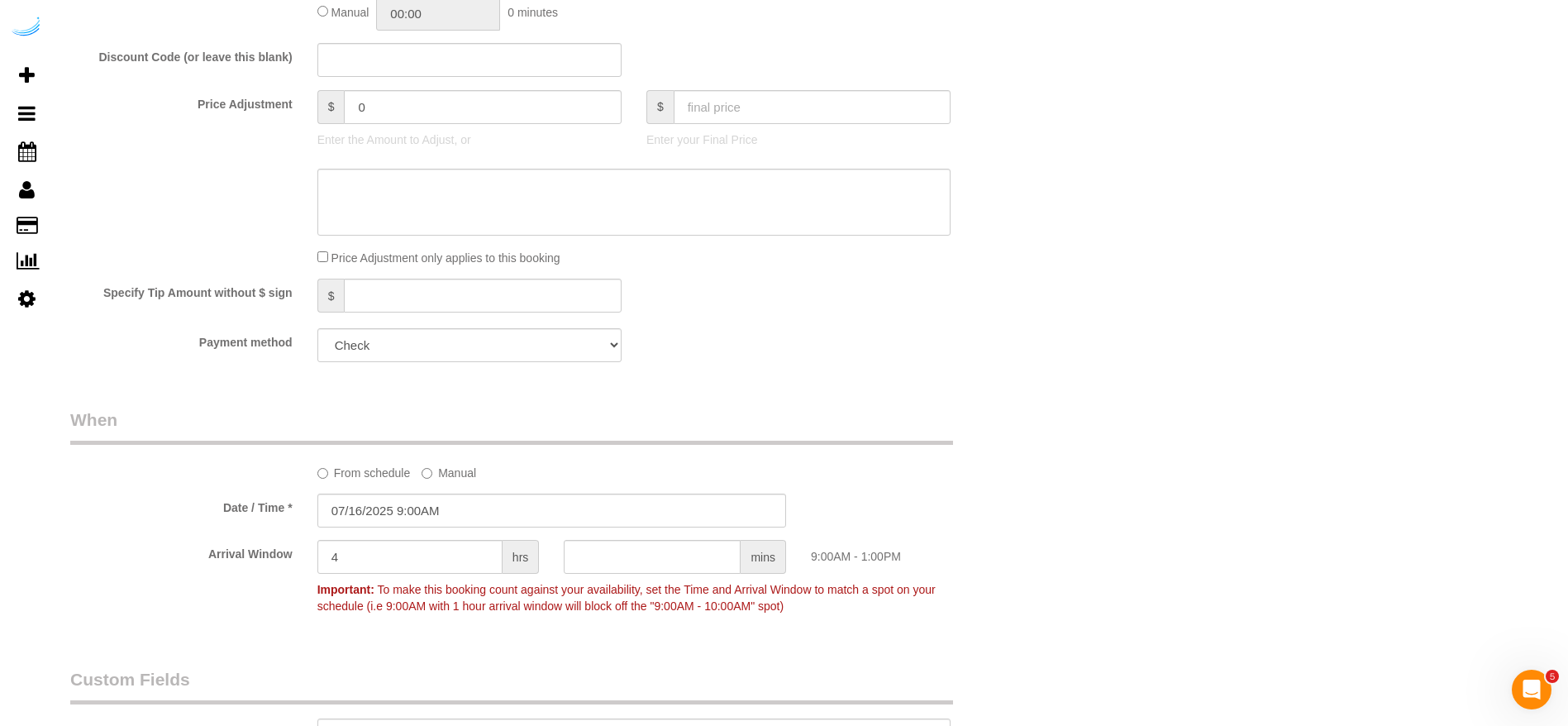 click on "Who
Email**
[EMAIL]
Name *
[FIRST]
[LAST]
Where
Address**
[NUMBER] [STREET], Building [NUMBER], Unit [NUMBER] ([FIRST] [LAST], Elora at Buckhead , [NUMBER])
[CITY]
AK
AL
AR
AZ
CA
CO
CT
DC
DE
FL
GA
HI
IA
ID
IL
IN
KS
KY
LA
MA
MD
ME
MI
MN
MO
MS" at bounding box center (811, 151) 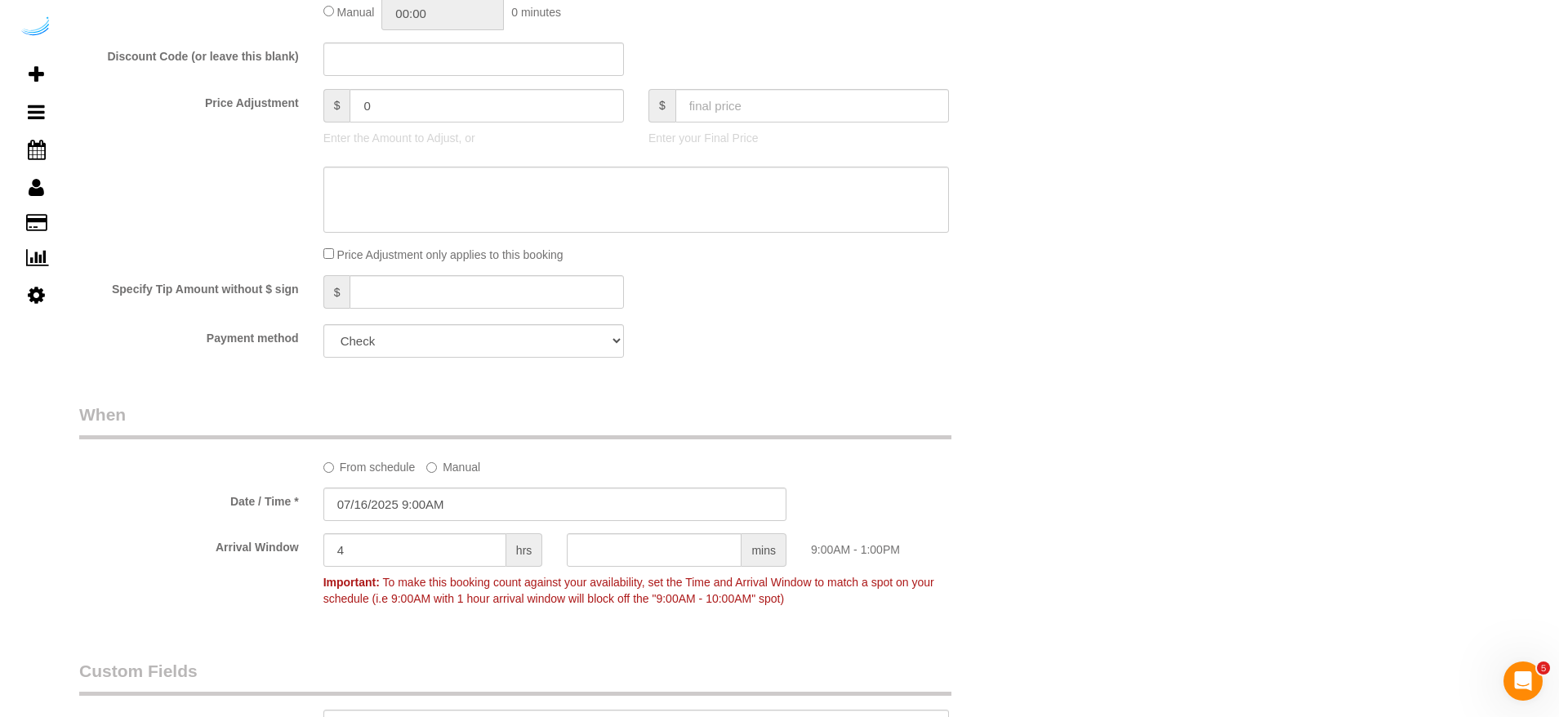 scroll, scrollTop: 2191, scrollLeft: 0, axis: vertical 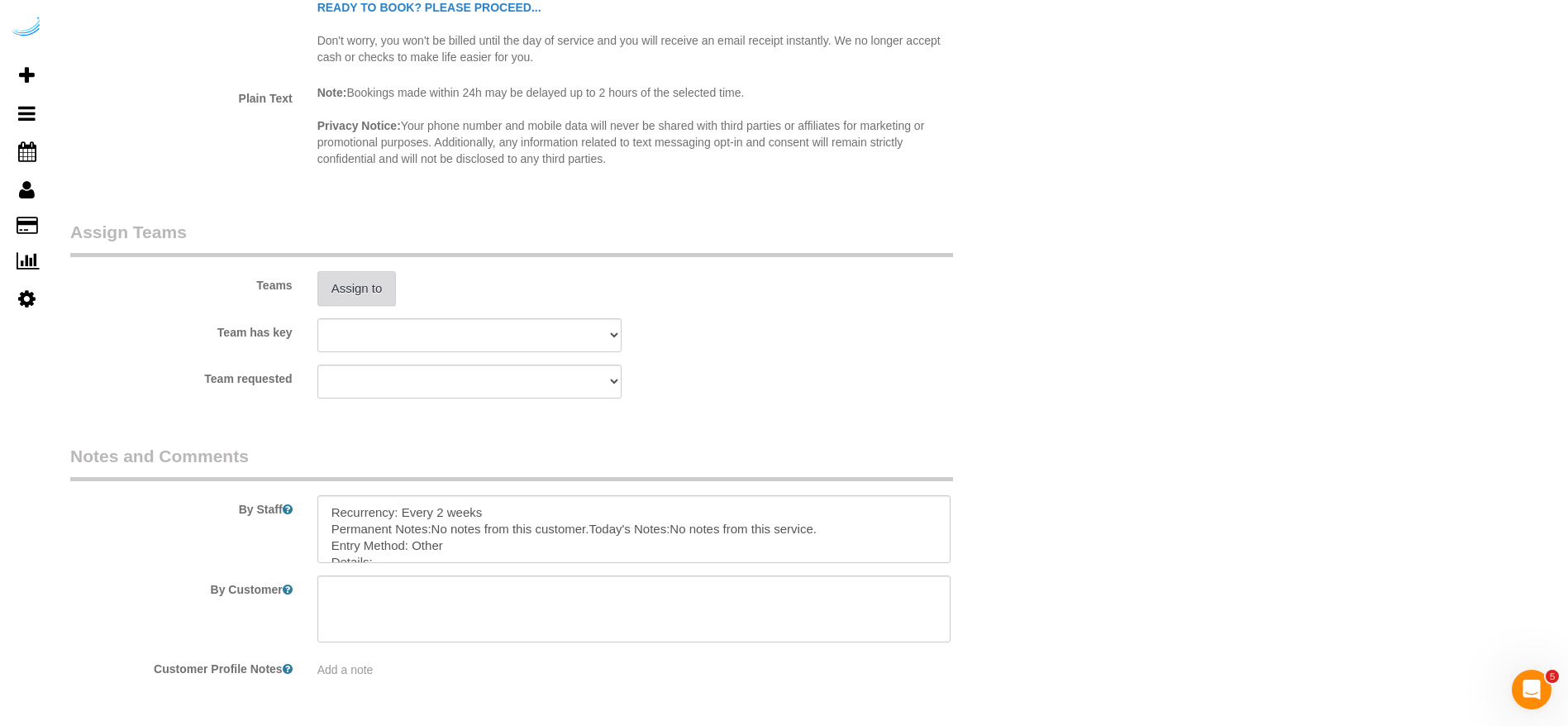 click on "Assign to" at bounding box center [357, 289] 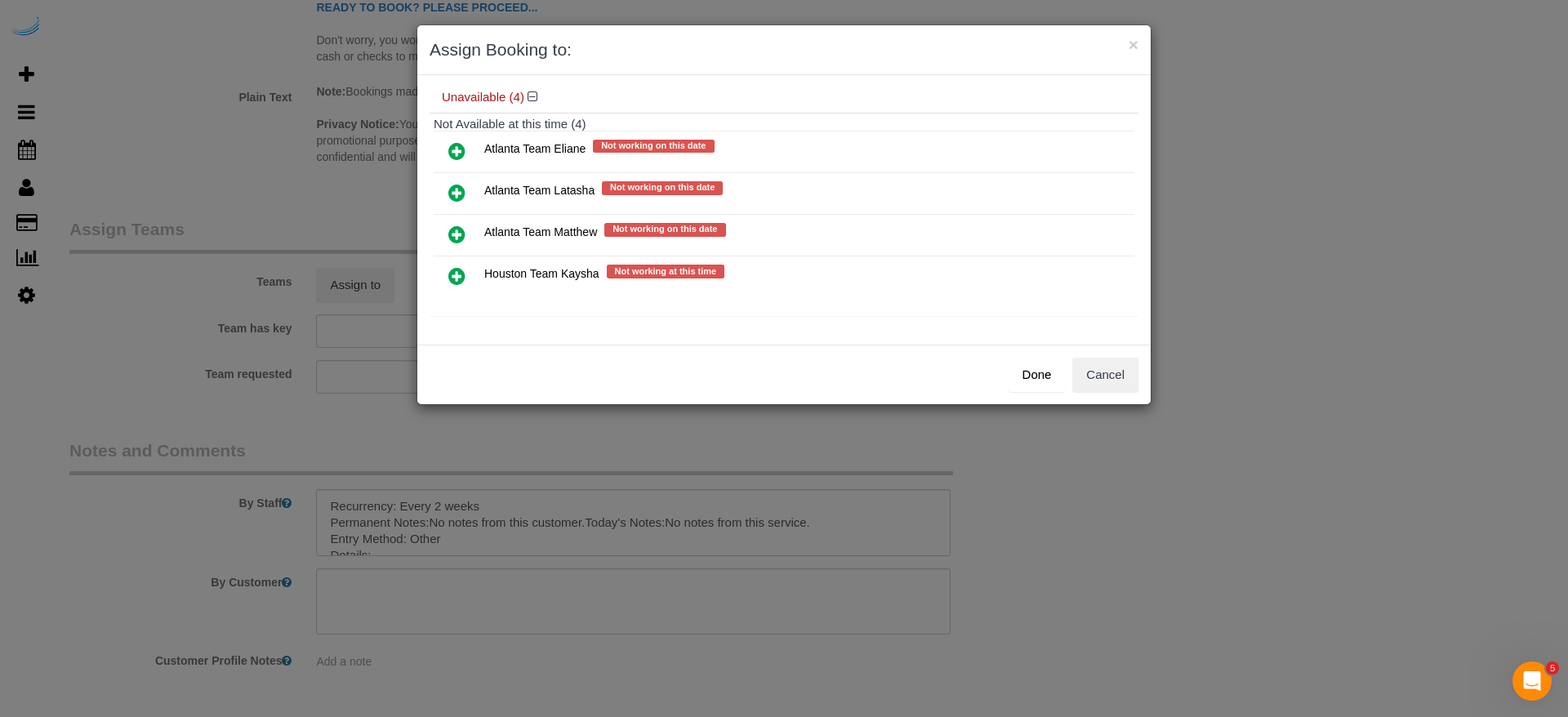 click at bounding box center [457, 152] 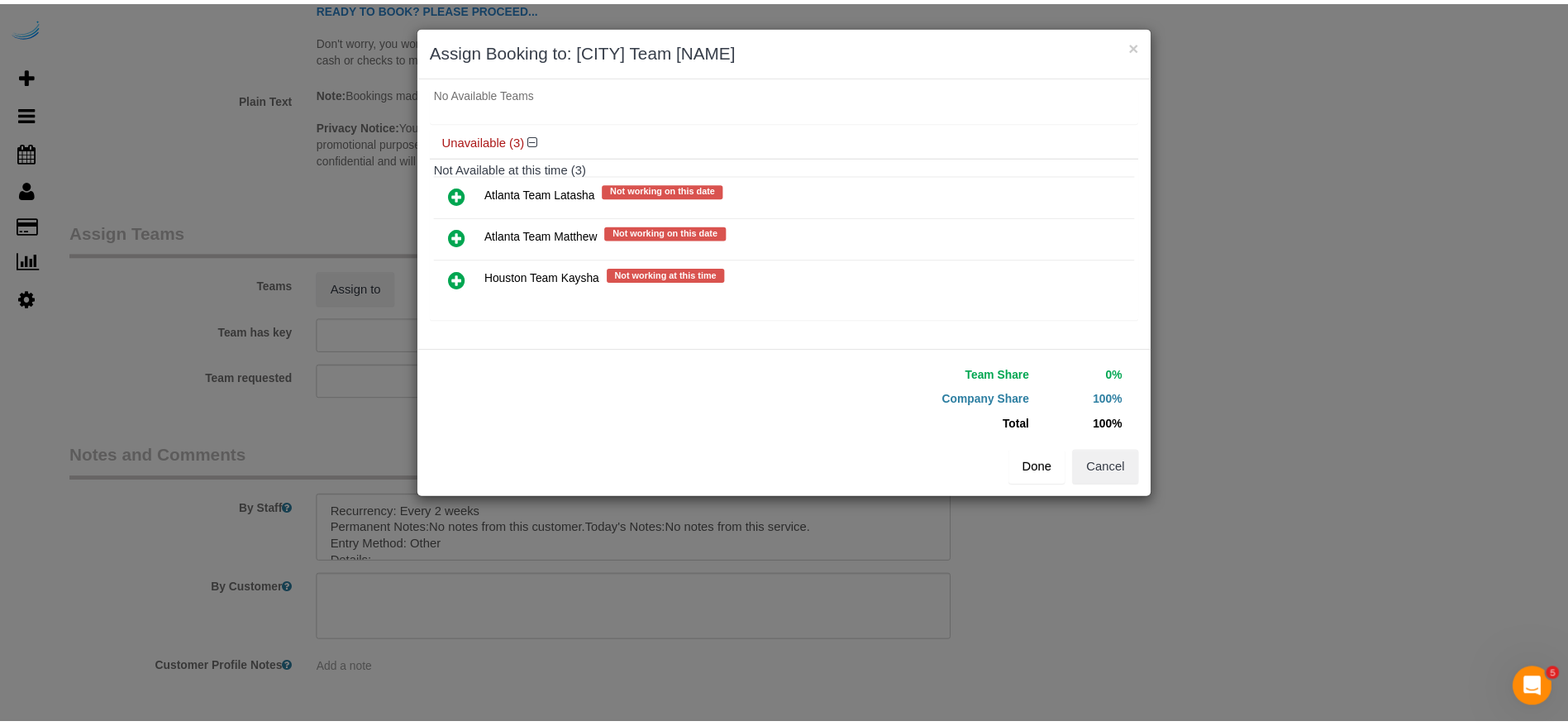 scroll, scrollTop: 135, scrollLeft: 0, axis: vertical 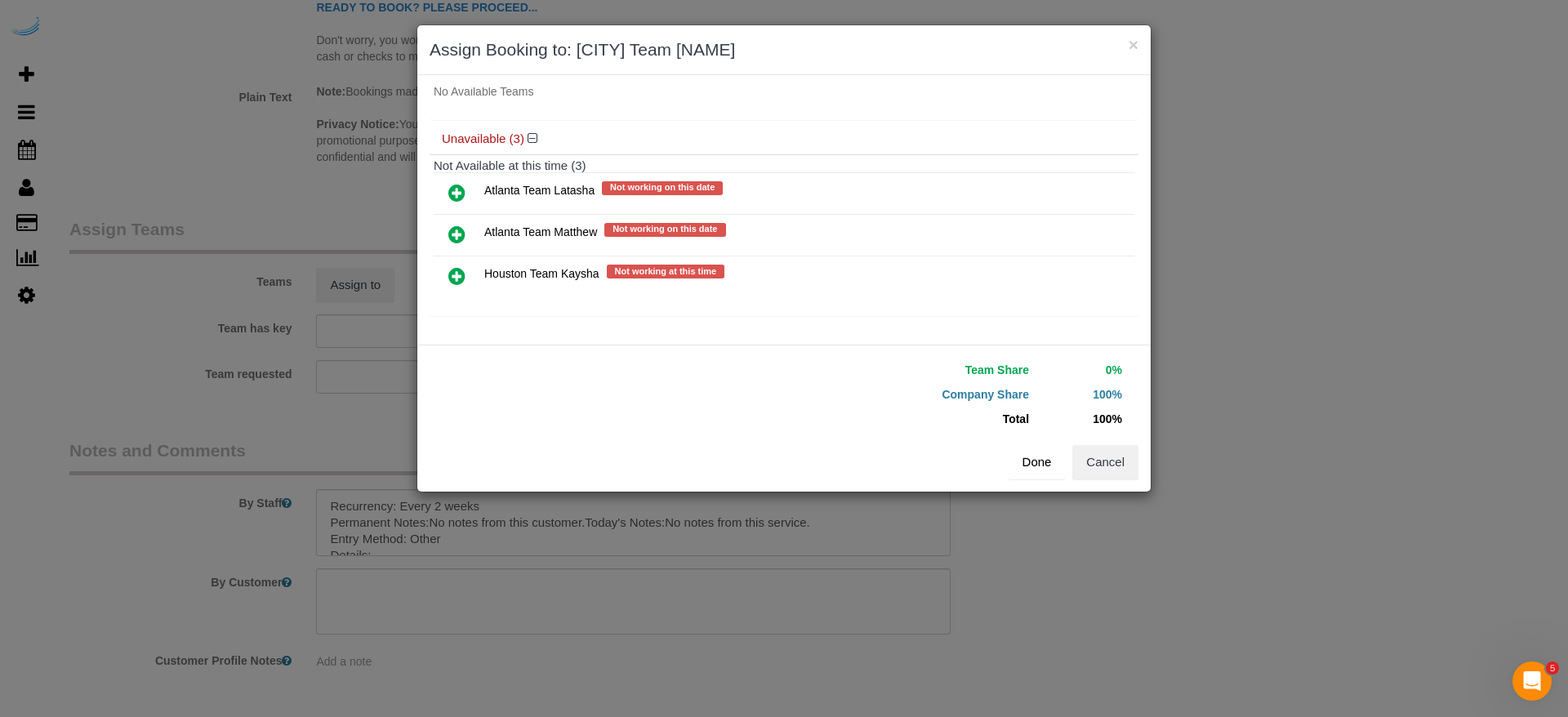 click on "Done" at bounding box center (1037, 462) 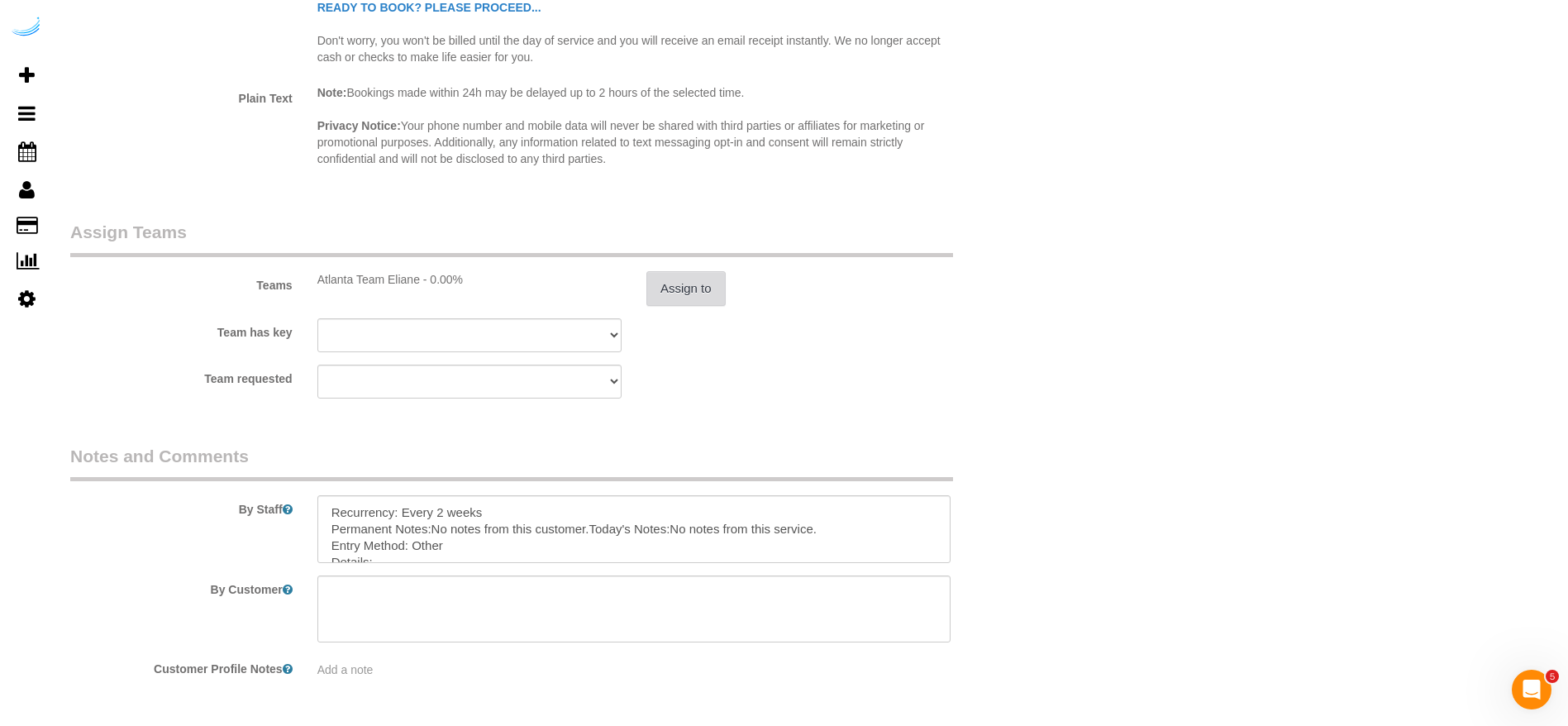 scroll, scrollTop: 98, scrollLeft: 0, axis: vertical 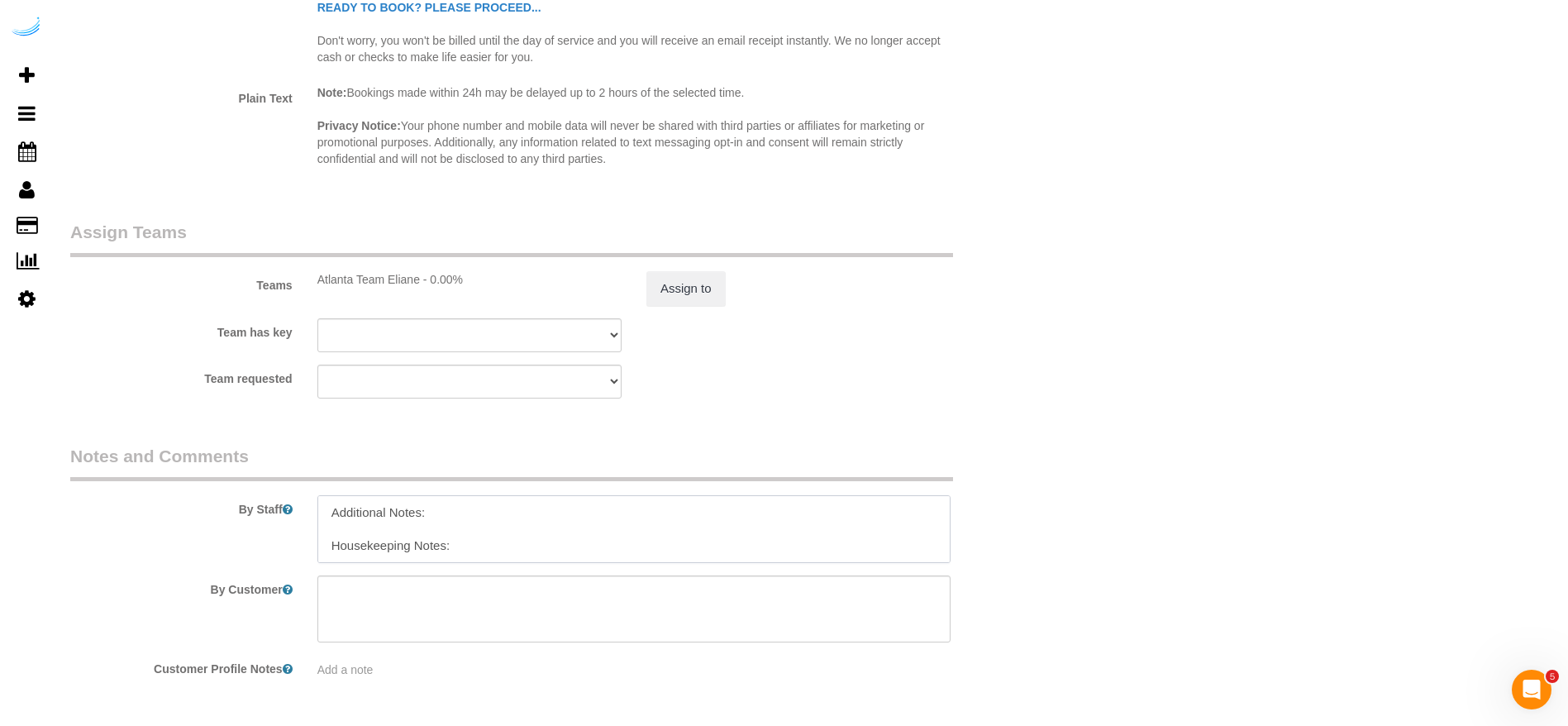 click at bounding box center [634, 529] 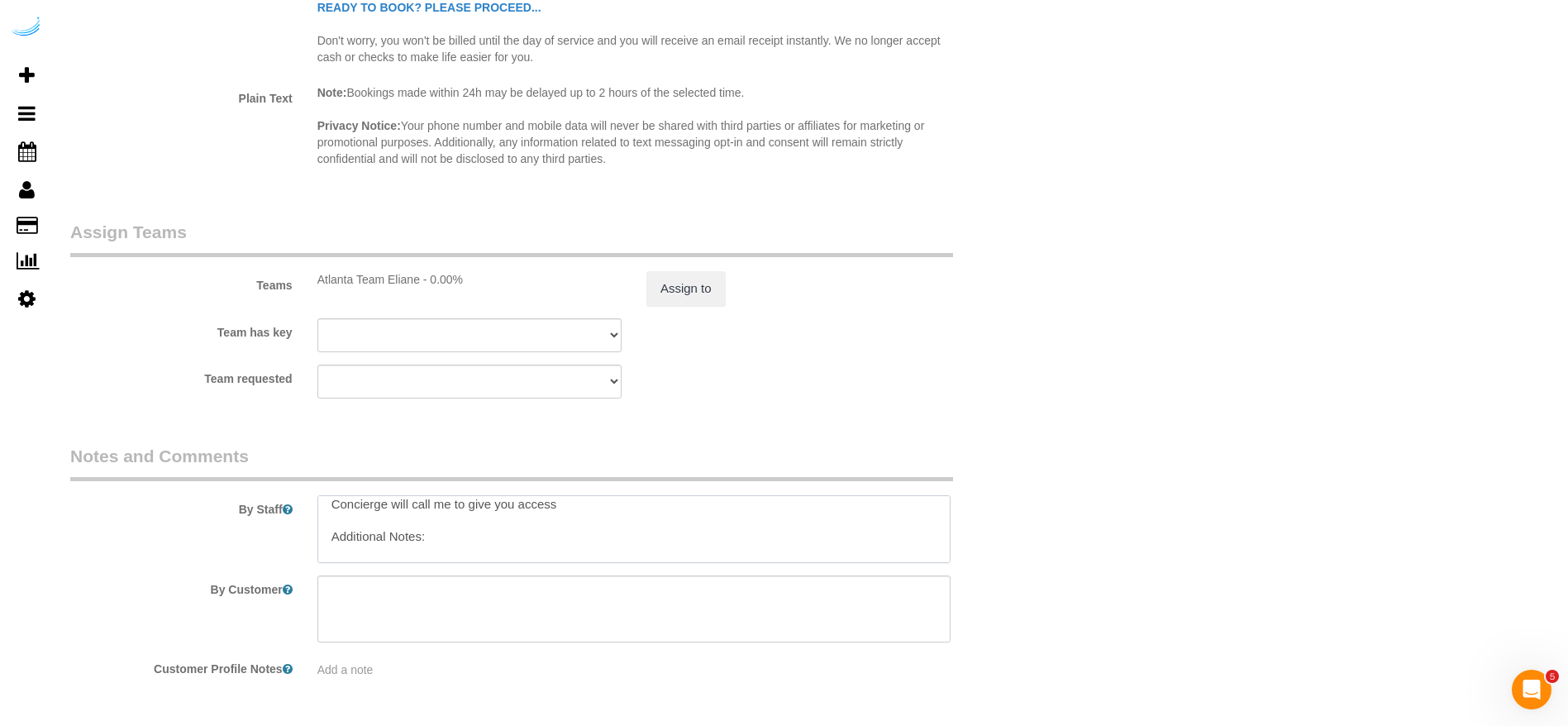 scroll, scrollTop: 58, scrollLeft: 0, axis: vertical 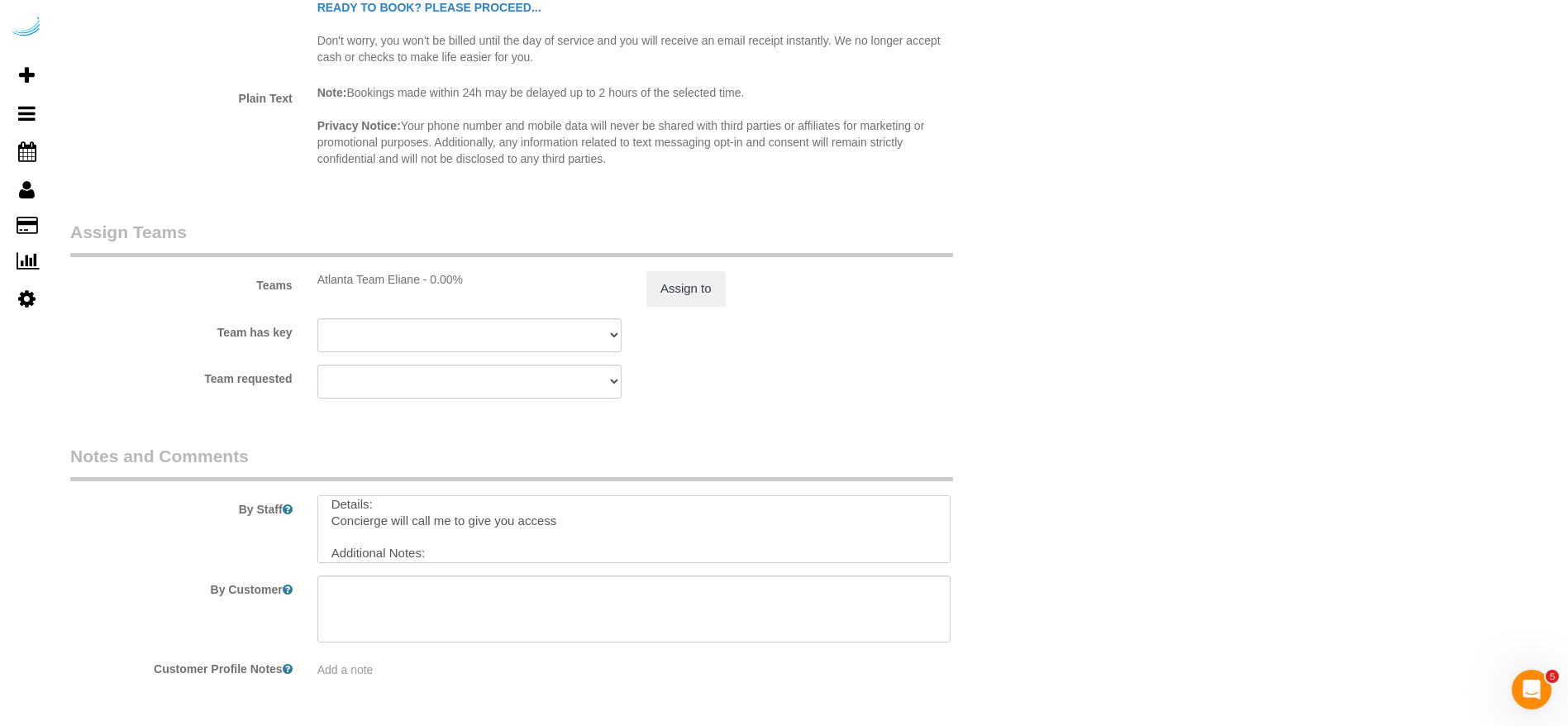 drag, startPoint x: 446, startPoint y: 561, endPoint x: 345, endPoint y: 496, distance: 120.10828 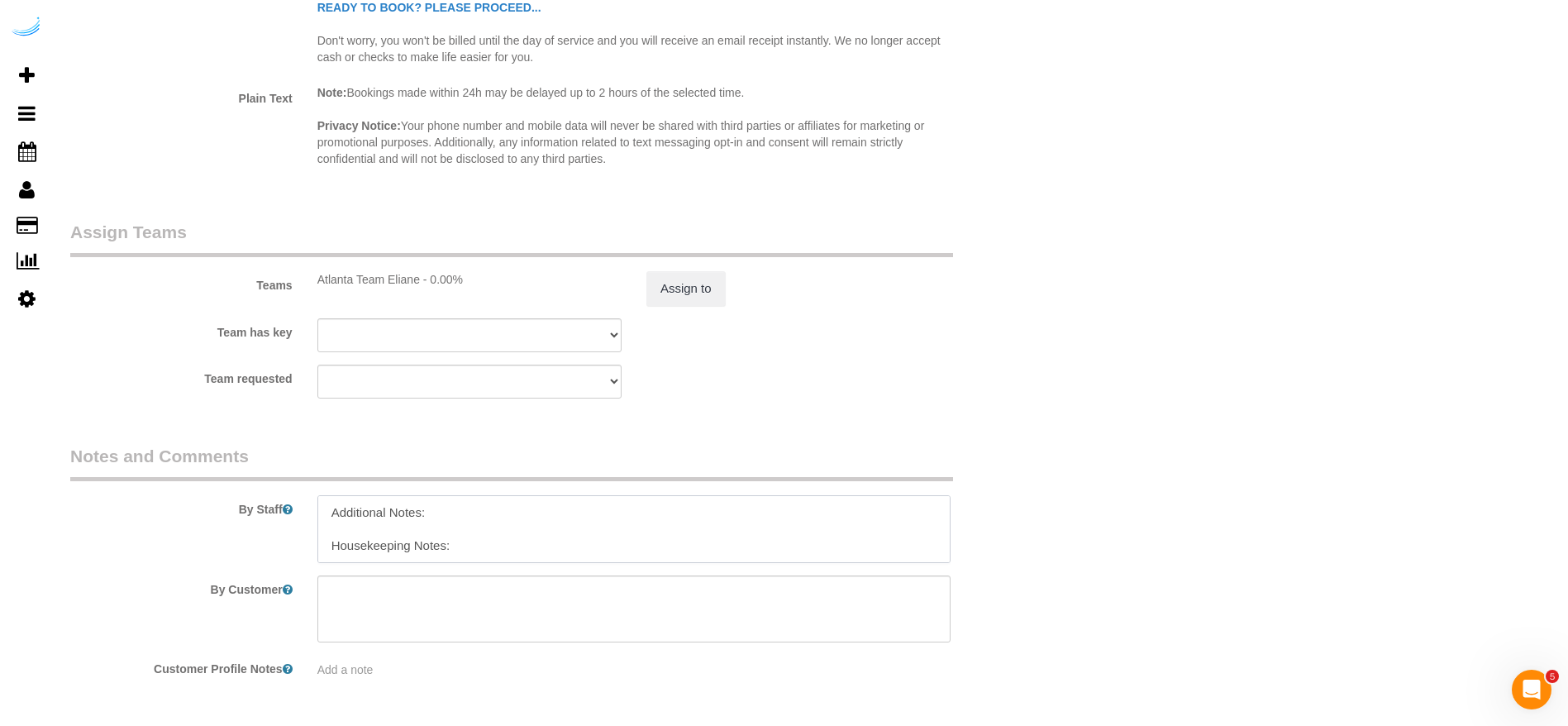 drag, startPoint x: 333, startPoint y: 528, endPoint x: 641, endPoint y: 639, distance: 327.3912 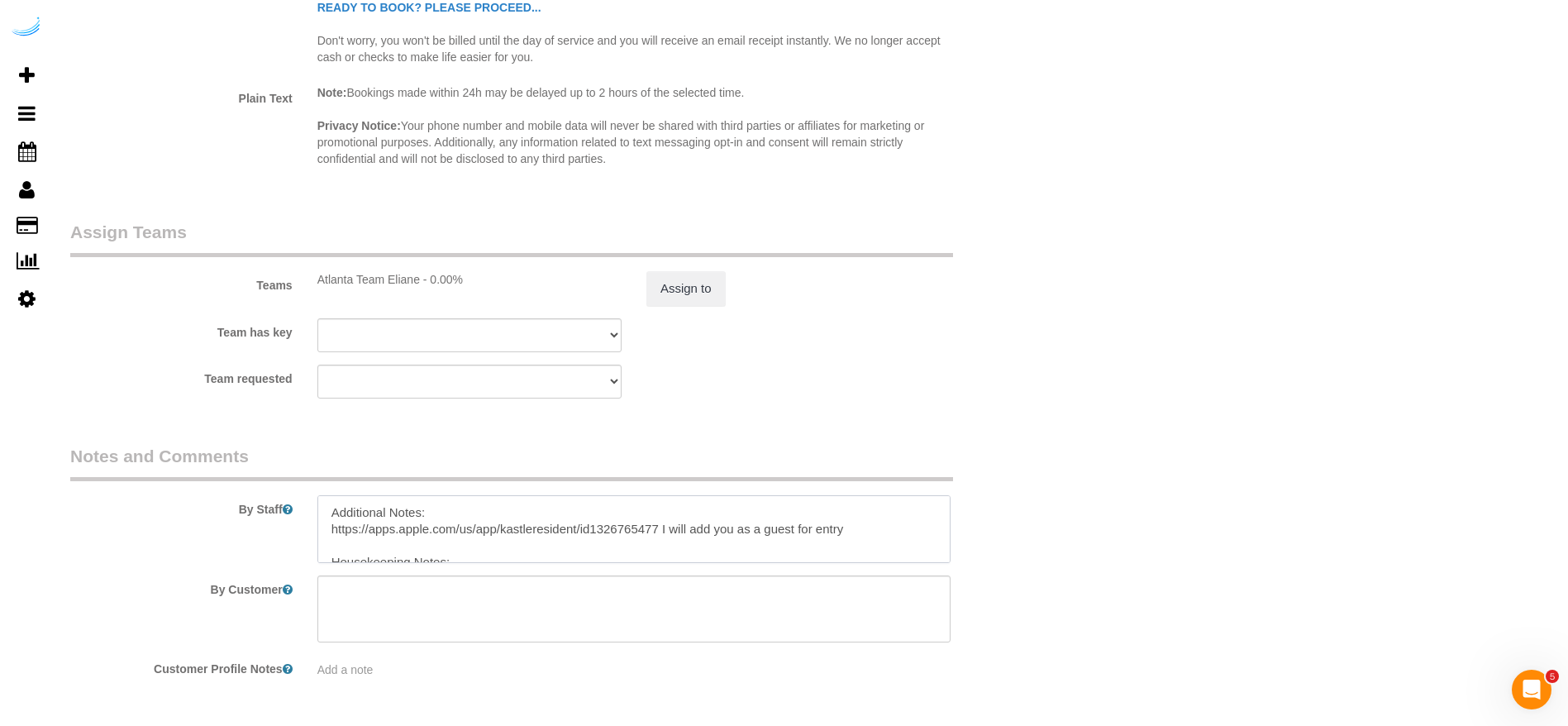 scroll, scrollTop: 106, scrollLeft: 0, axis: vertical 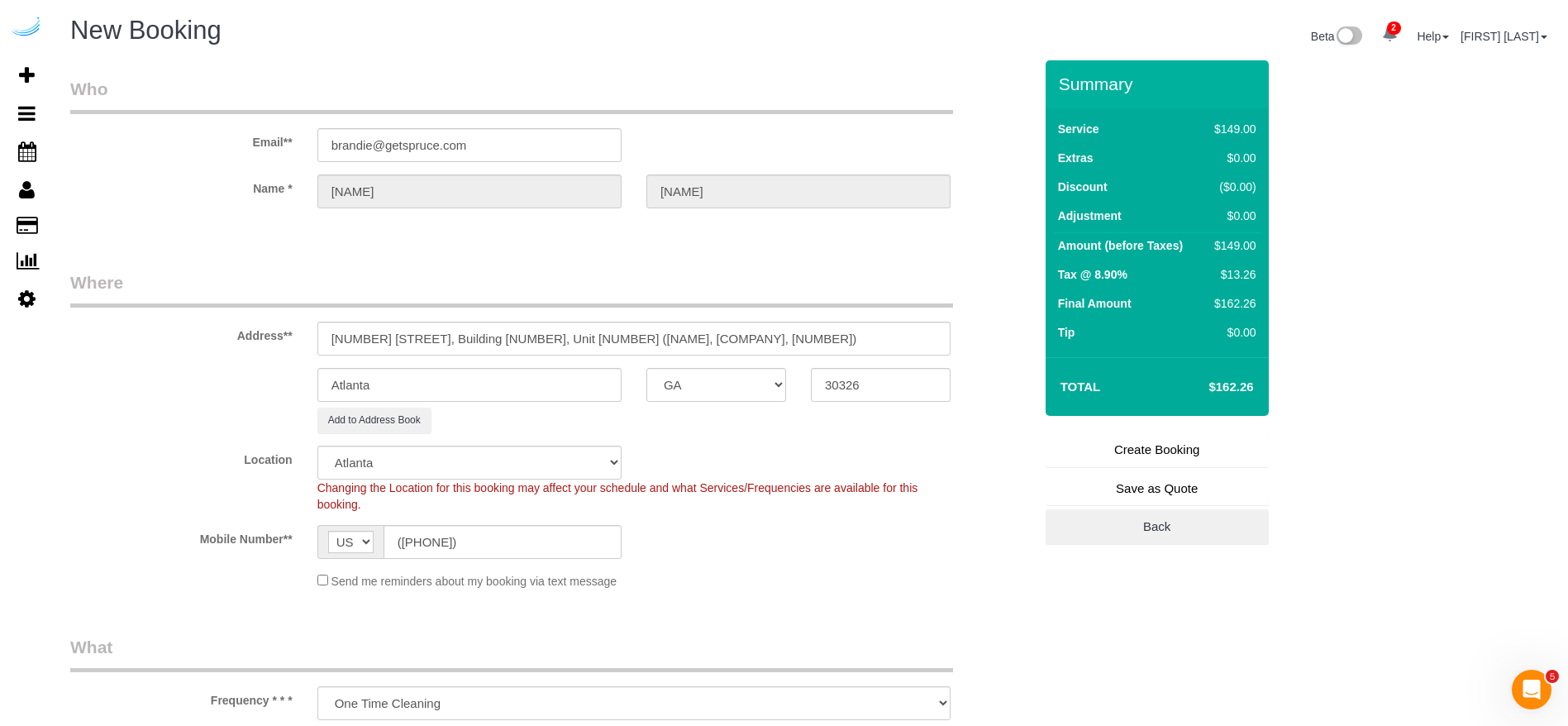 type on "Recurrency: Every [NUMBER] weeks
Permanent Notes:No notes from this customer.Today's Notes:No notes from this service.
Entry Method: Other
Details:
You will need to download this App for access
Additional Notes:
https://apps.apple.com/us/app/kastleresident/id1326765477 I will add you as a guest for entry
Housekeeping Notes:" 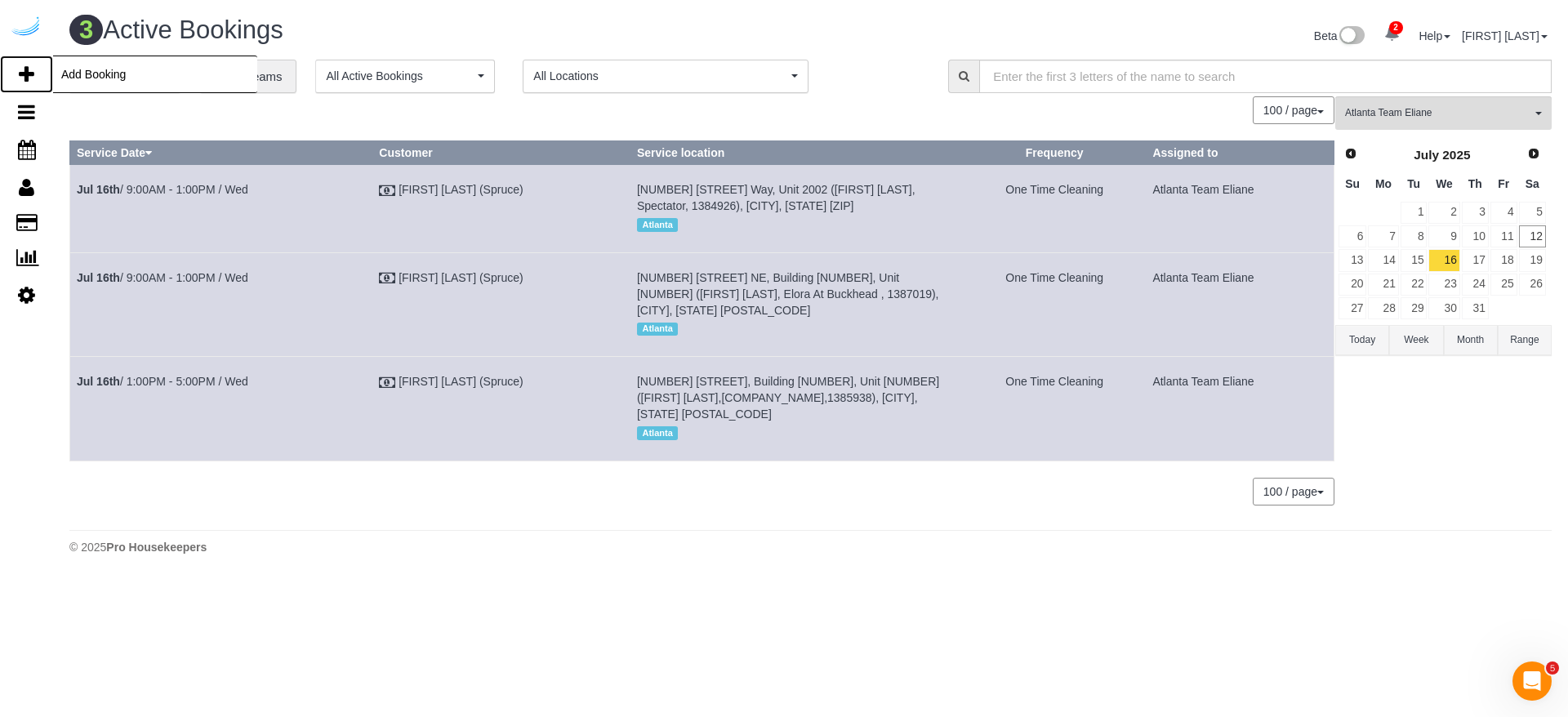 click at bounding box center [26, 74] 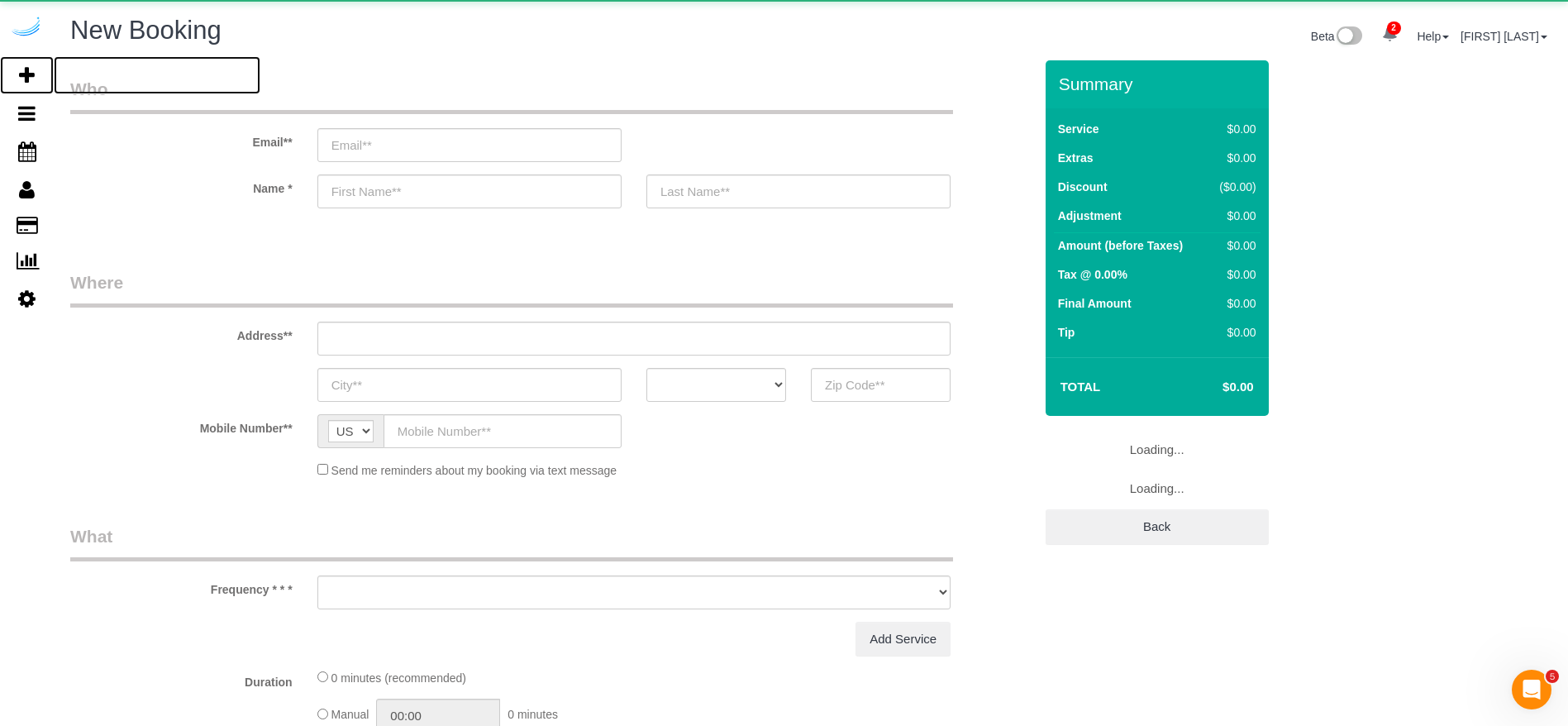 select on "object:14681" 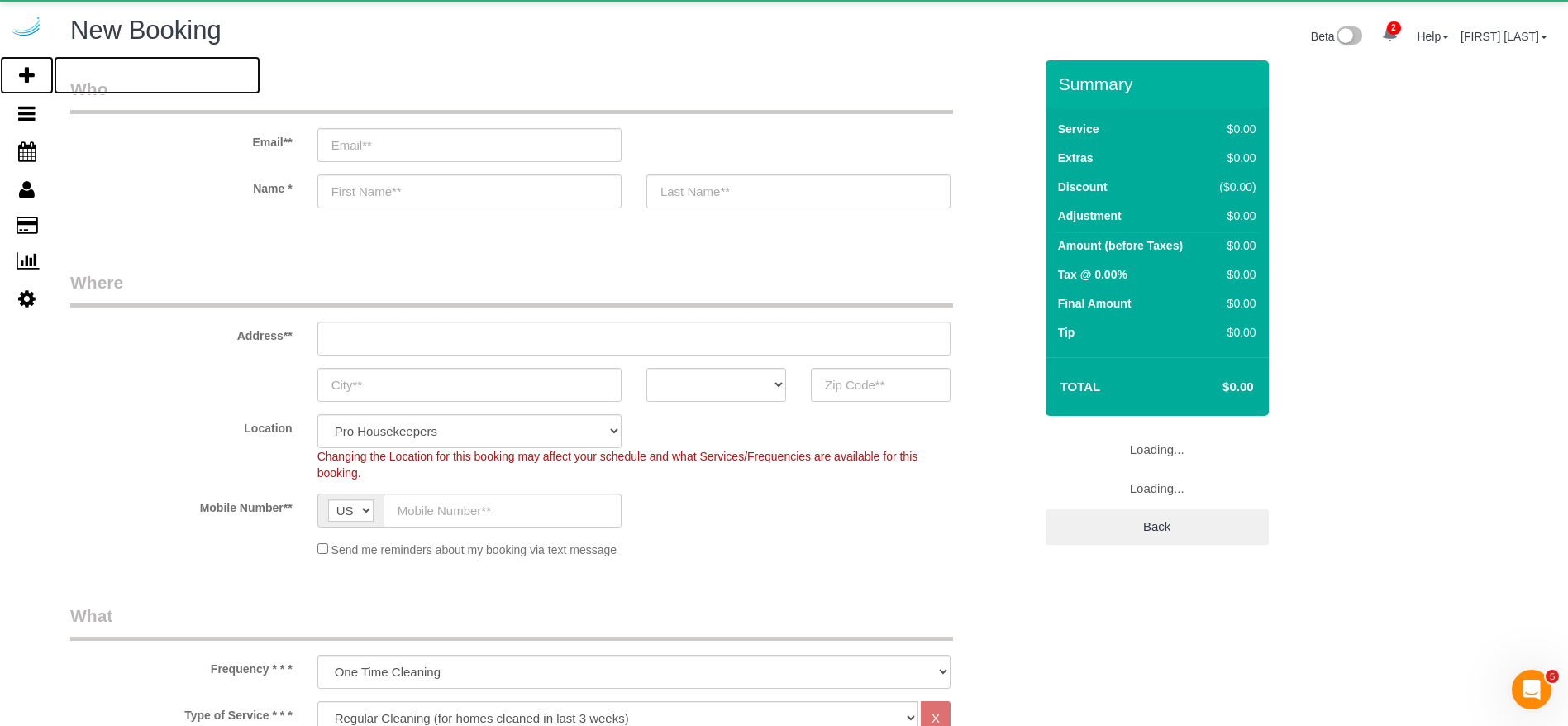 select on "object:15245" 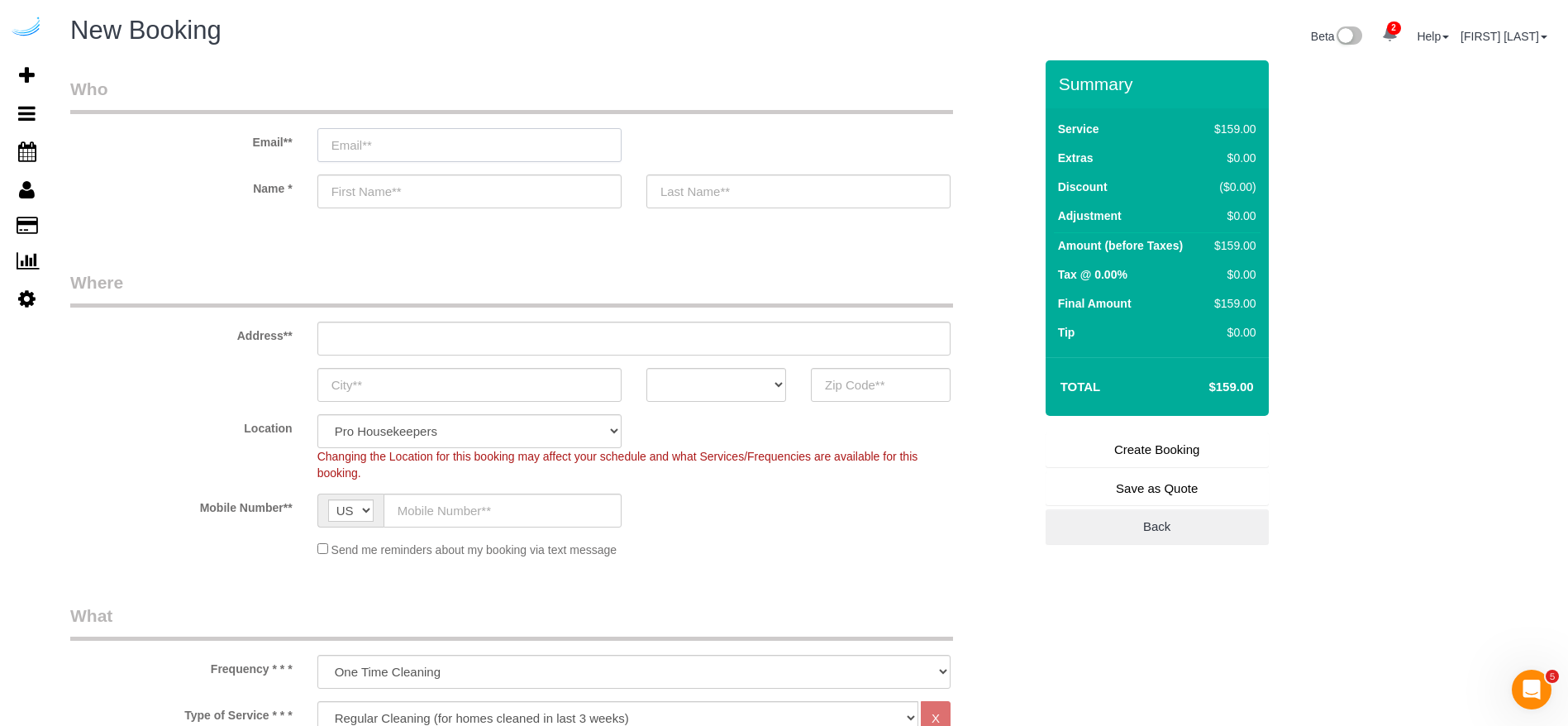 click at bounding box center (469, 145) 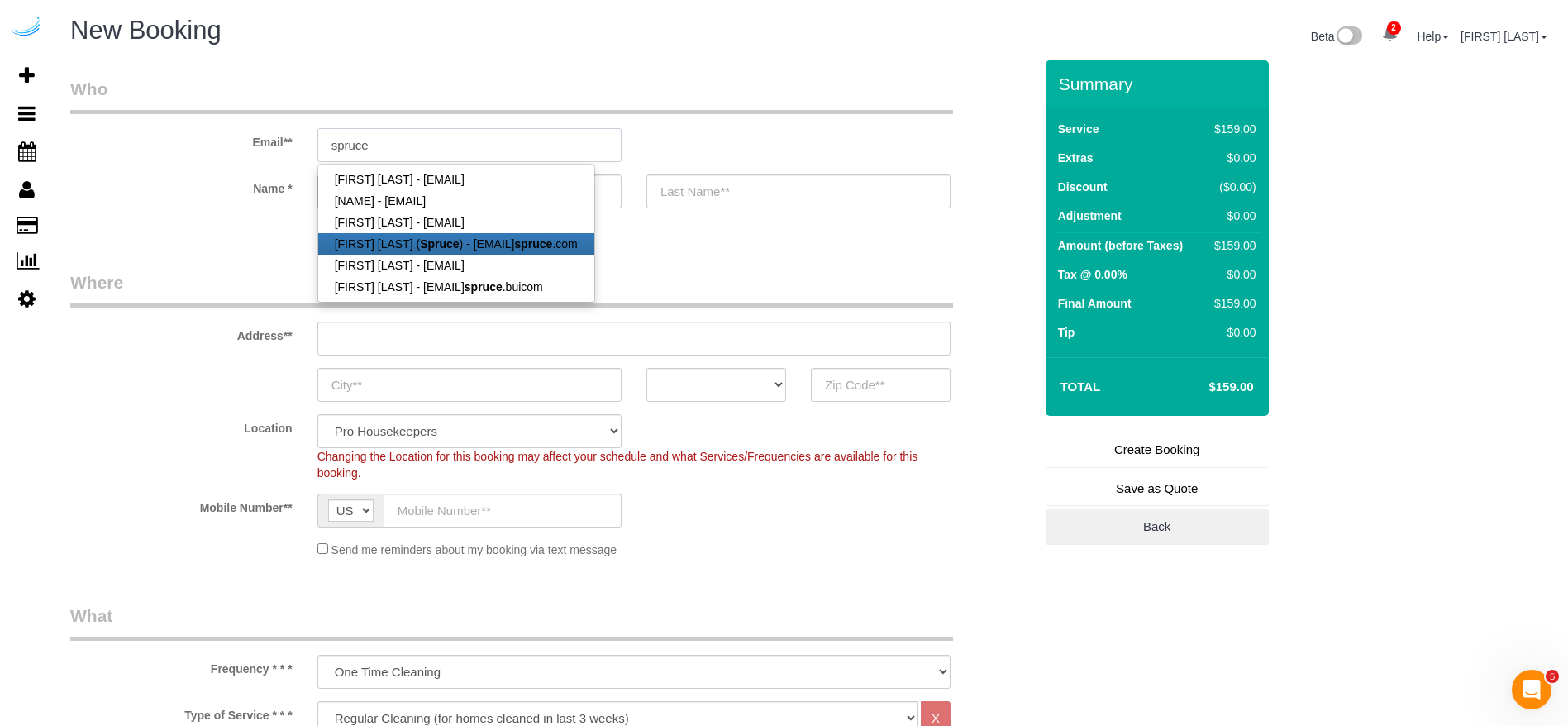 type on "brandie@getspruce.com" 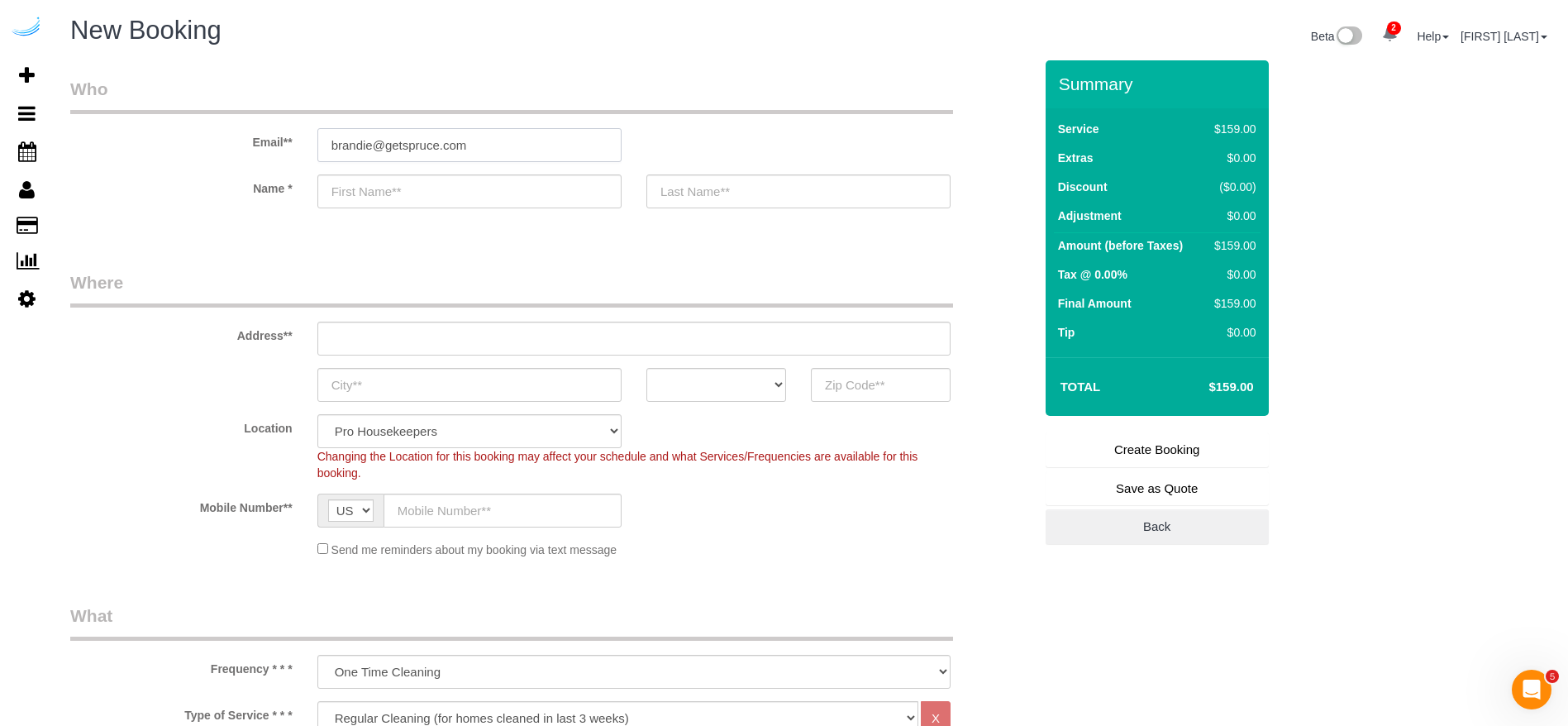 type on "[NAME]" 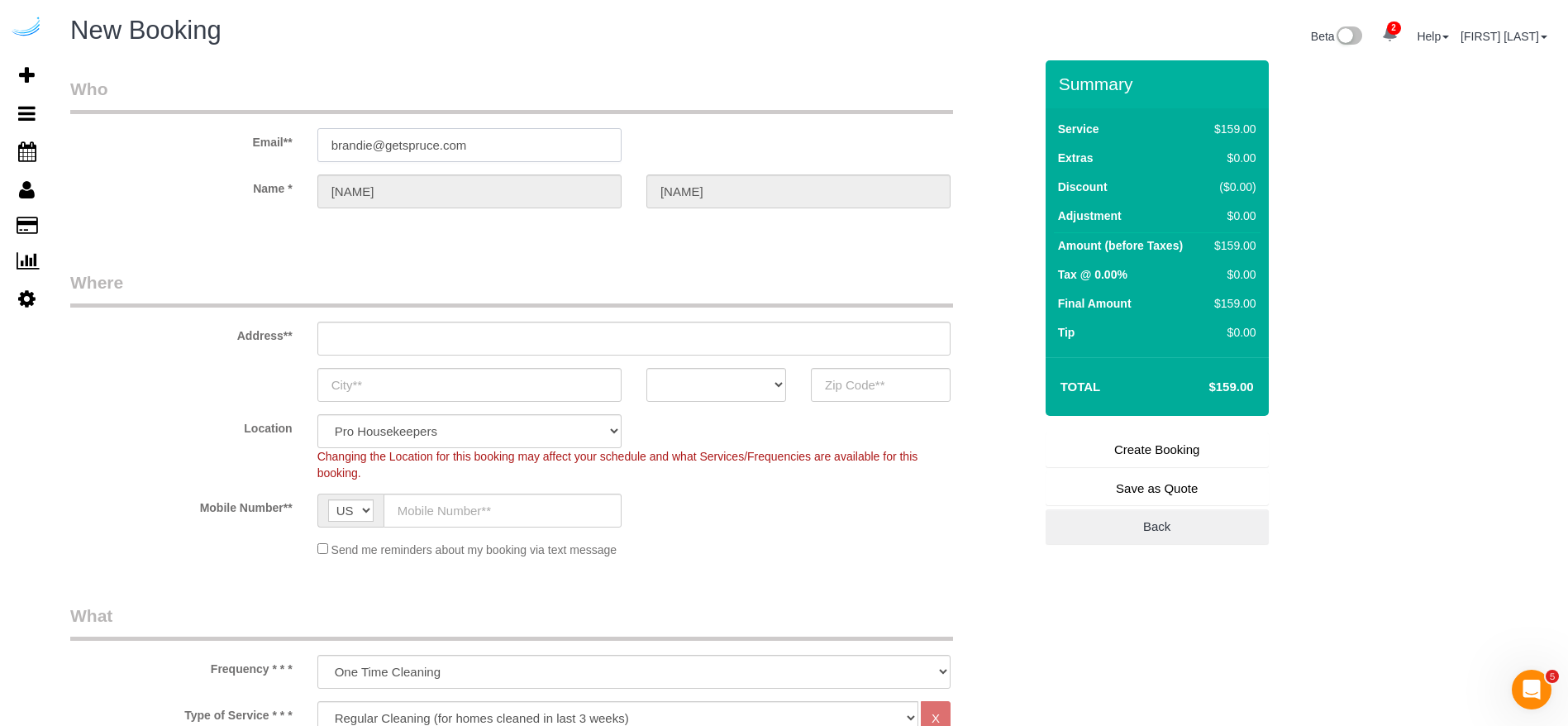 type on "3816 S Lamar Blvd" 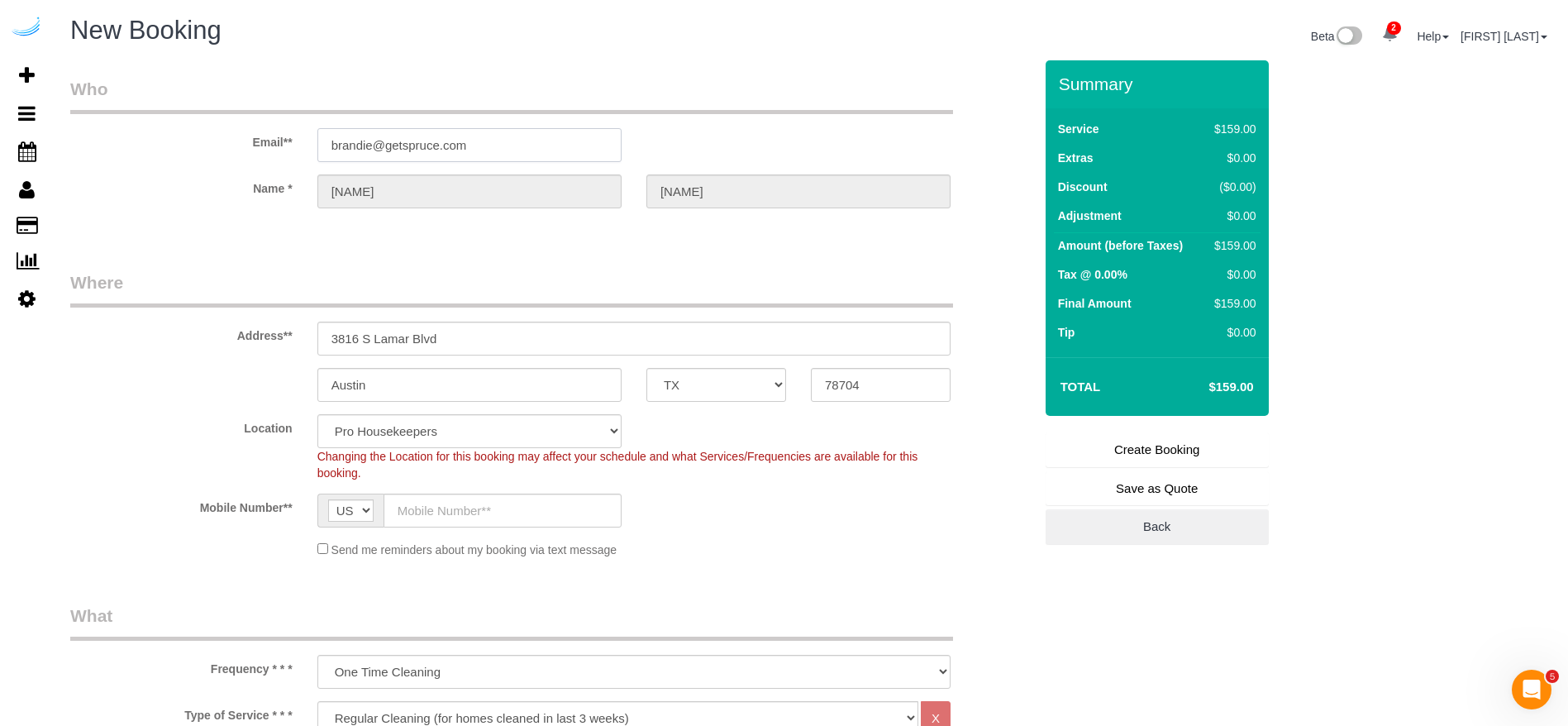 type on "brandie@getspruce.com" 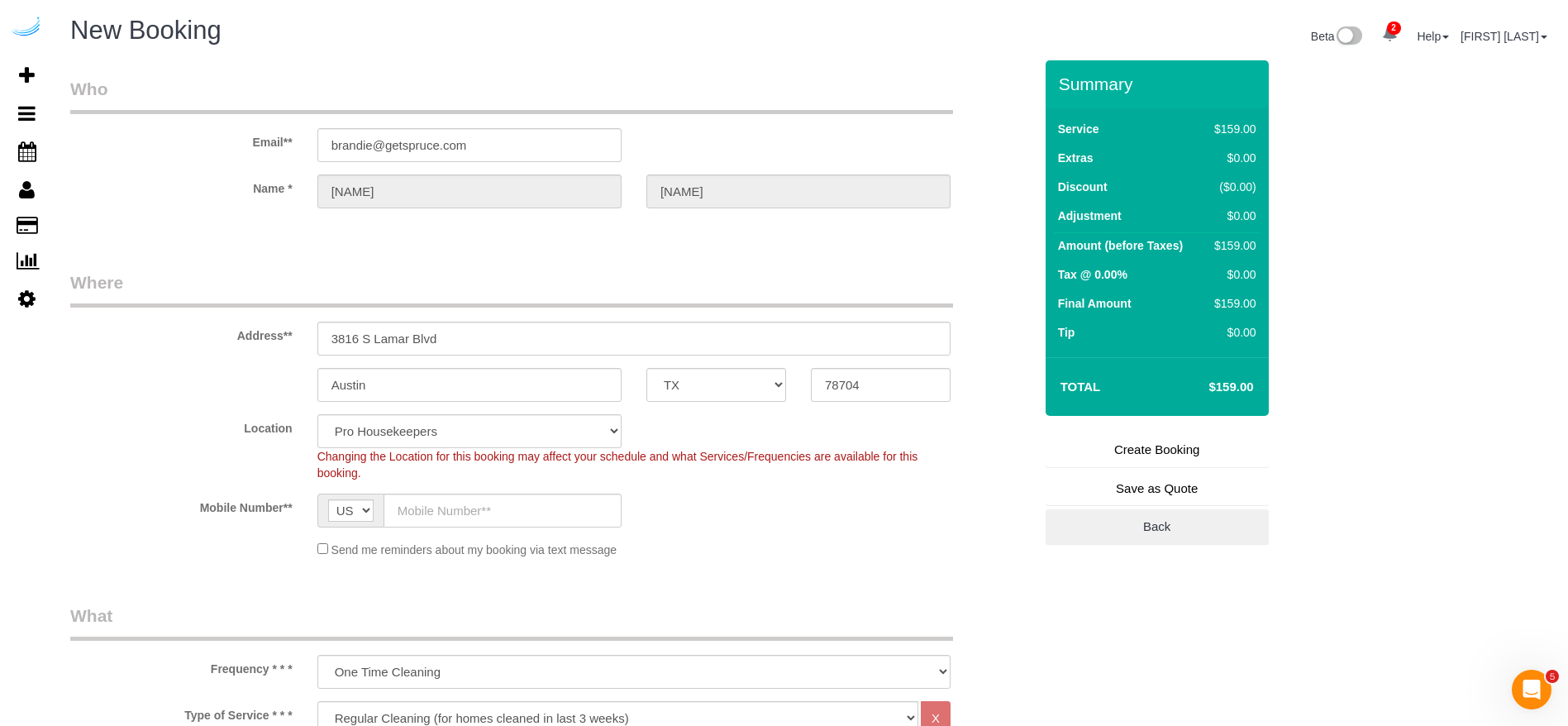 select on "9" 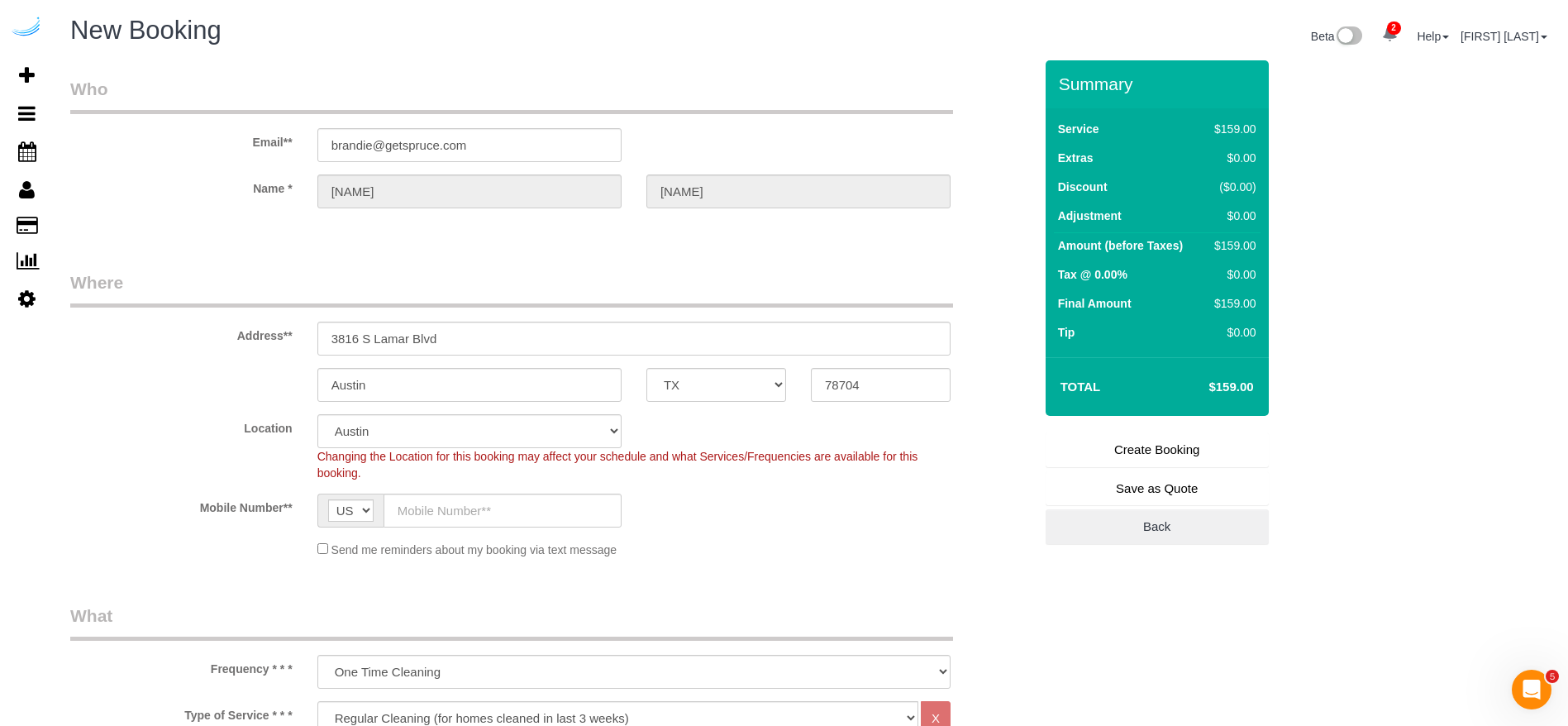 select on "object:15282" 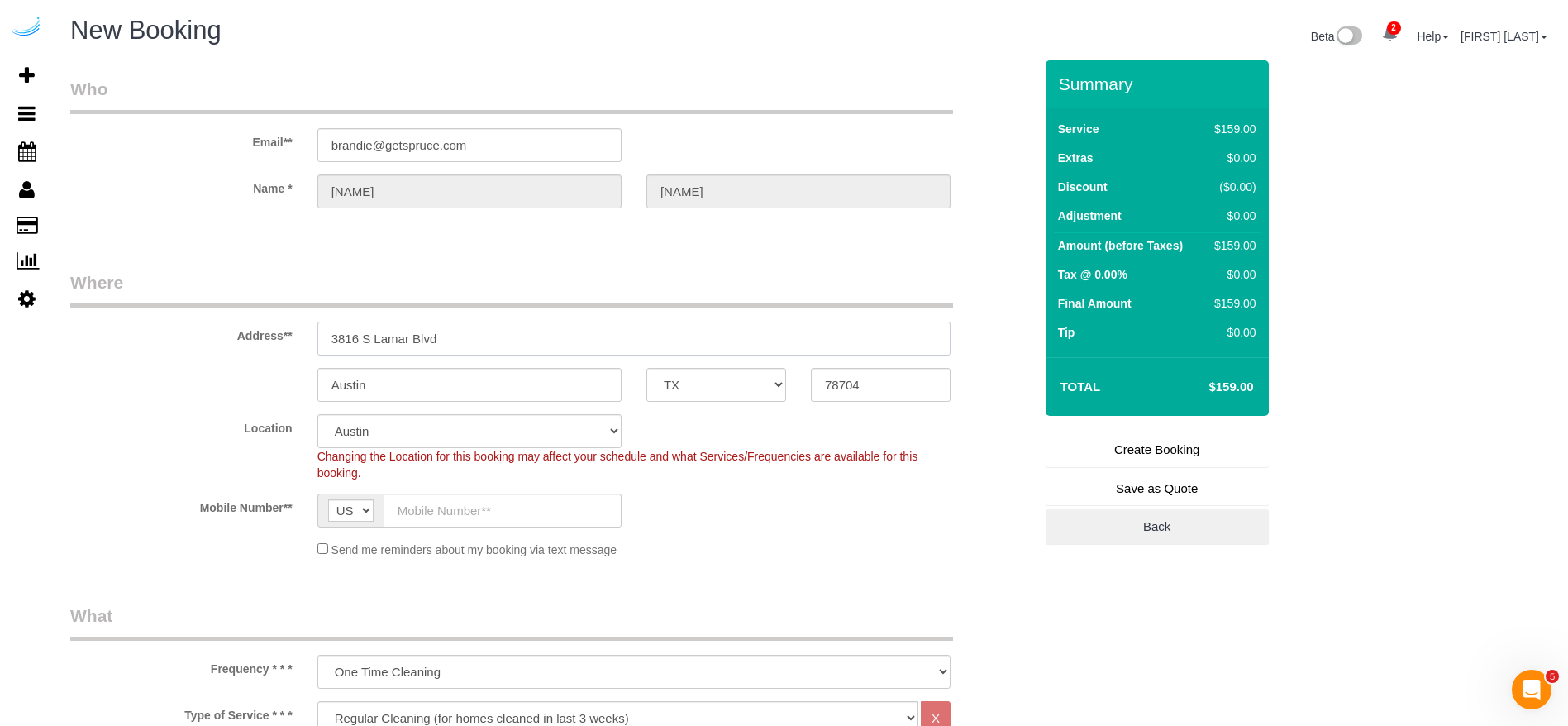click on "3816 S Lamar Blvd" at bounding box center (634, 338) 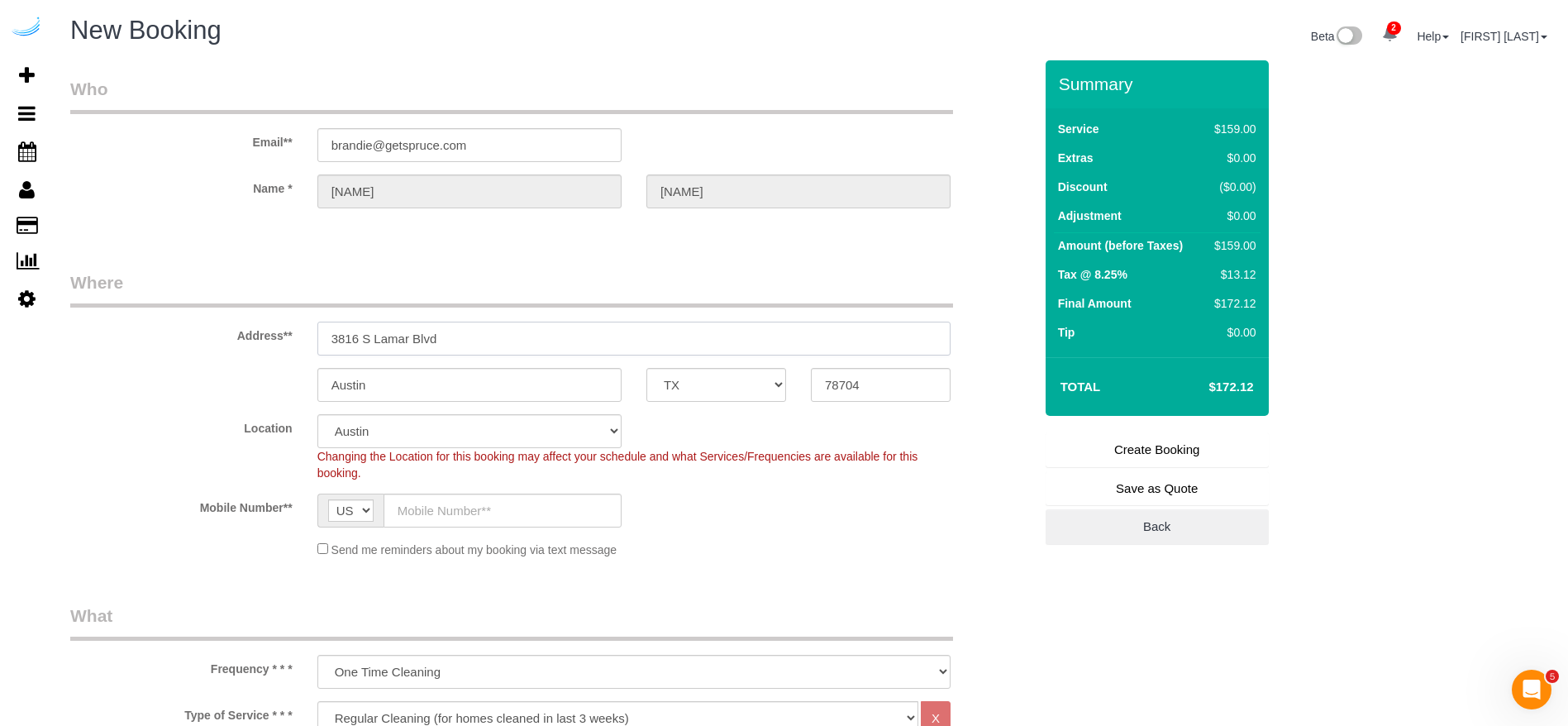 paste on "[NUMBER] [STREET], [CITY], [STATE] [ZIP]" 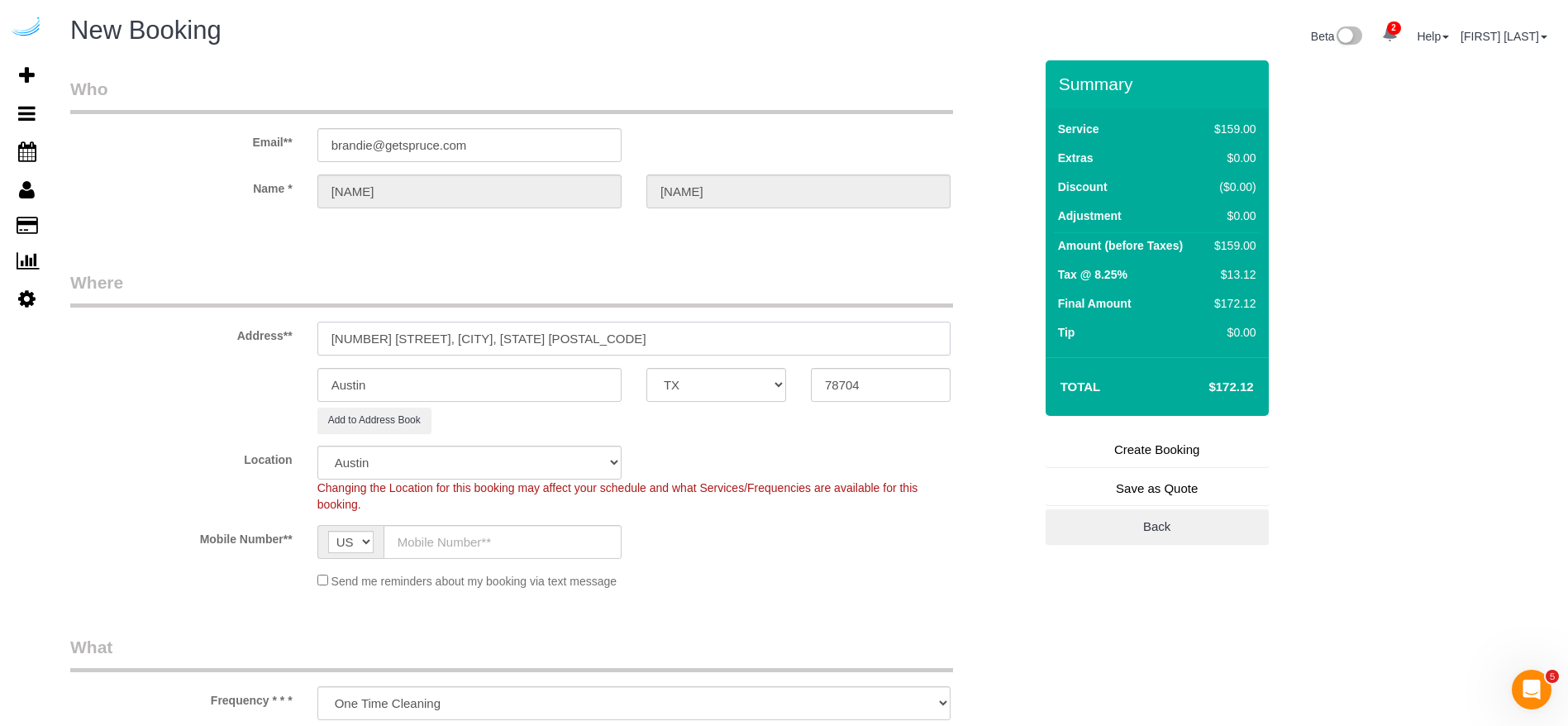 click on "[NUMBER] [STREET], [CITY], [STATE] [POSTAL_CODE]" at bounding box center [634, 338] 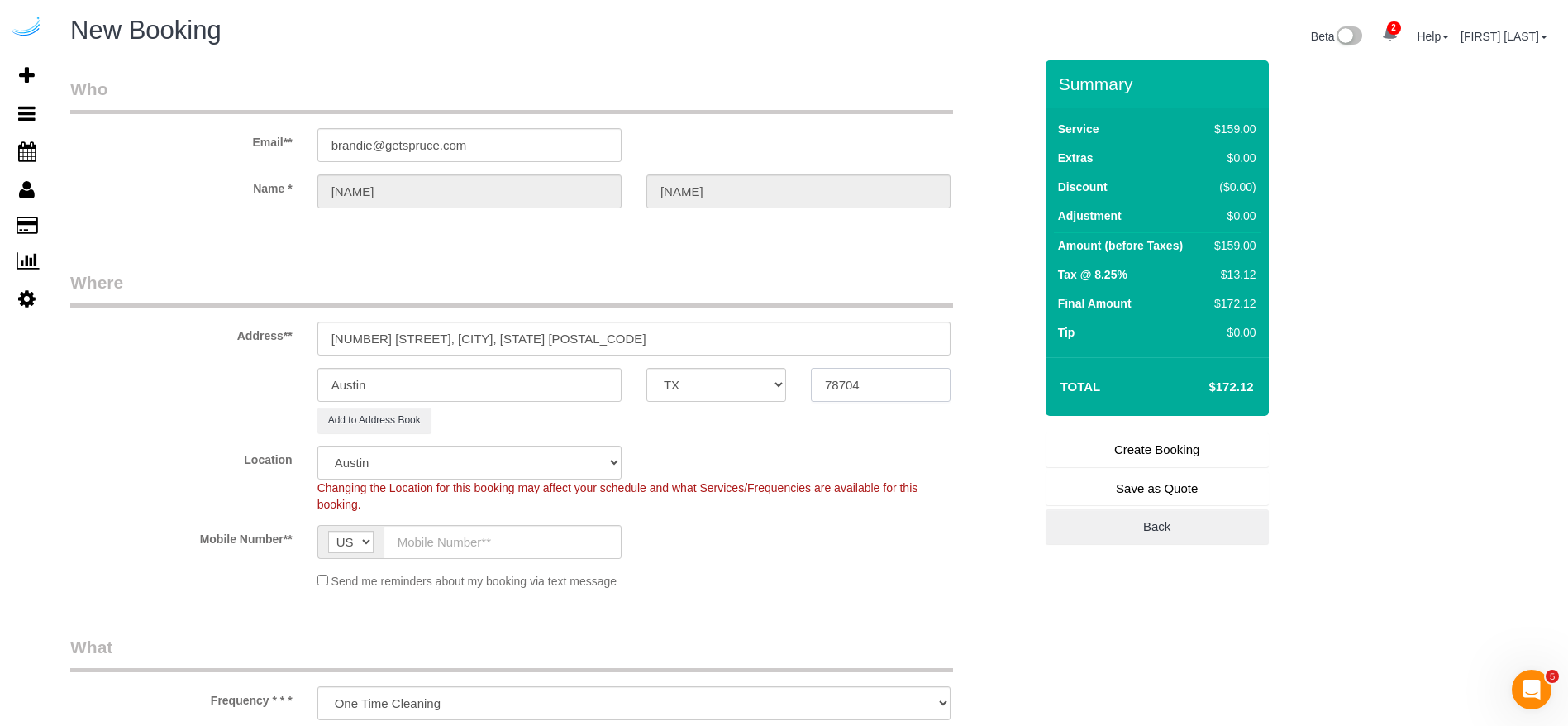 click on "78704" at bounding box center (880, 384) 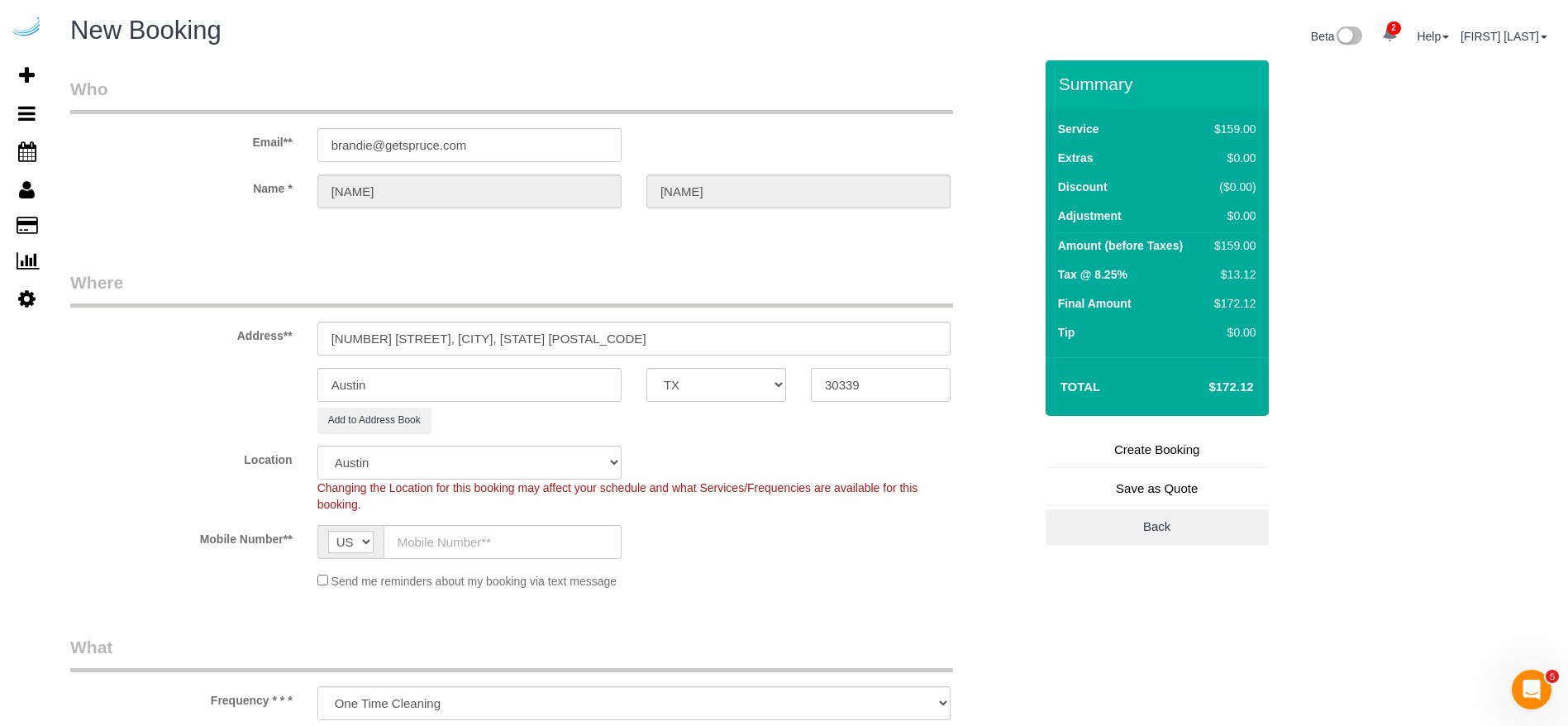 type on "30339" 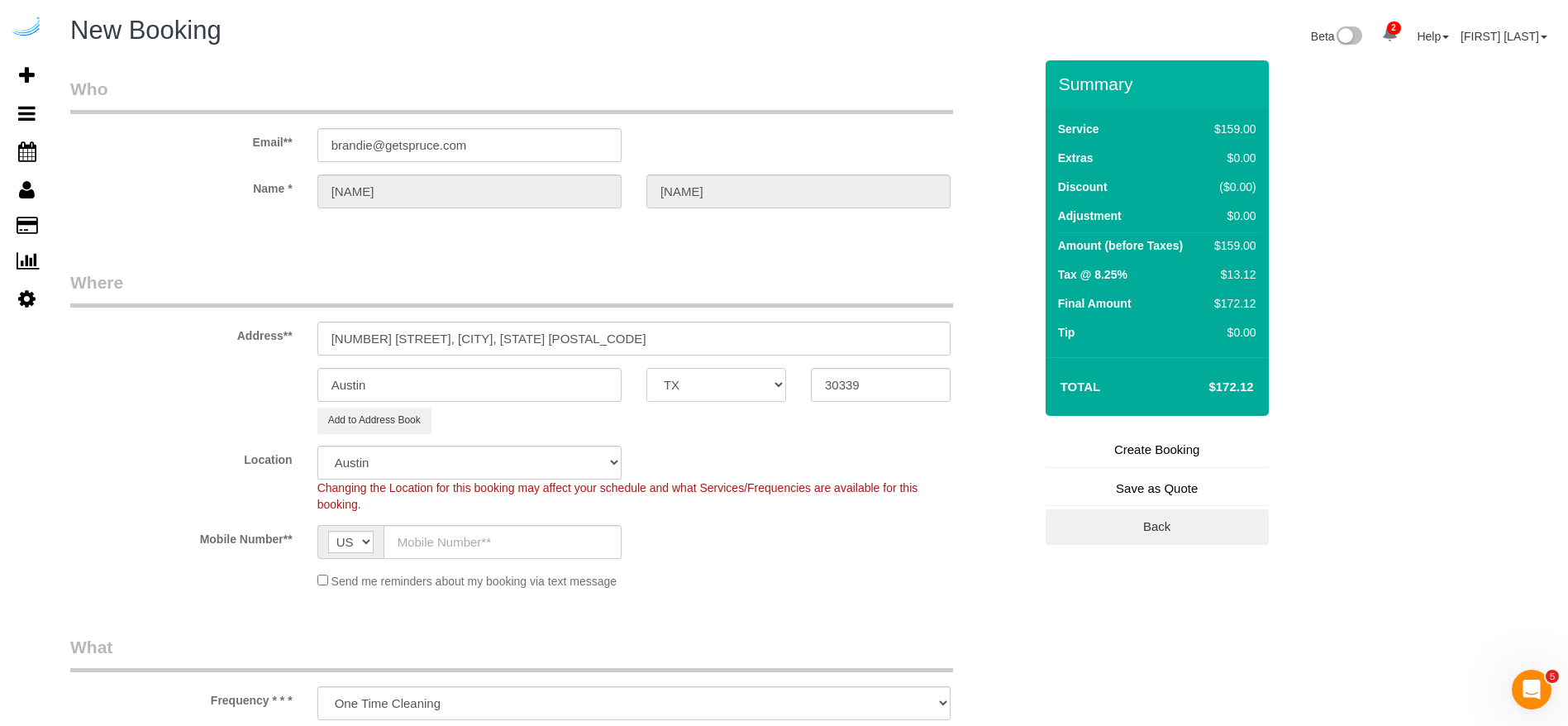 click on "AK
AL
AR
AZ
CA
CO
CT
DC
DE
FL
GA
HI
IA
ID
IL
IN
KS
KY
LA
MA
MD
ME
MI
MN
MO
MS
MT
NC
ND
NE
NH
NJ
NM
NV
NY
OH
OK
OR
PA
RI
SC
SD
TN
TX
UT
VA
VT
WA
WI
WV
WY" at bounding box center [716, 384] 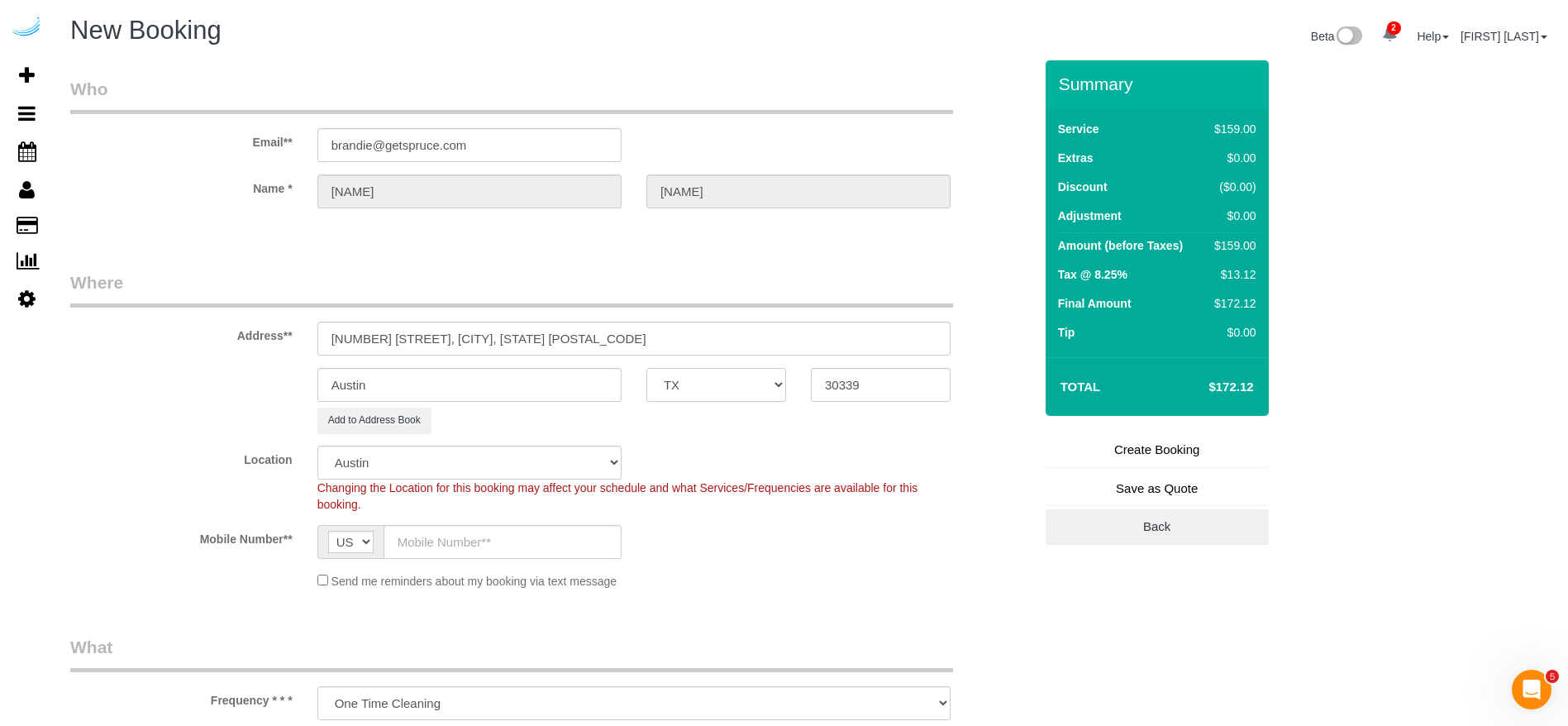 select on "GA" 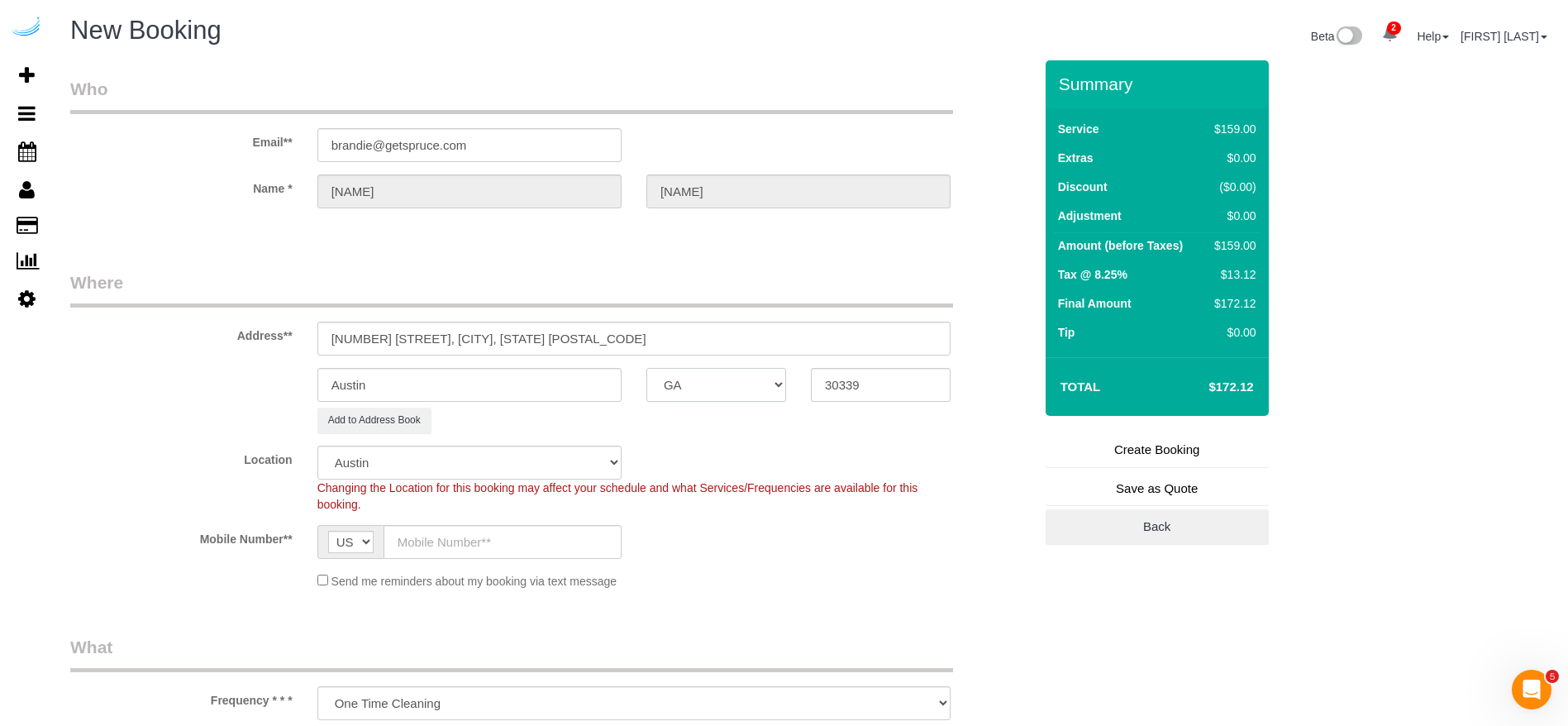 click on "AK
AL
AR
AZ
CA
CO
CT
DC
DE
FL
GA
HI
IA
ID
IL
IN
KS
KY
LA
MA
MD
ME
MI
MN
MO
MS
MT
NC
ND
NE
NH
NJ
NM
NV
NY
OH
OK
OR
PA
RI
SC
SD
TN
TX
UT
VA
VT
WA
WI
WV
WY" at bounding box center (716, 384) 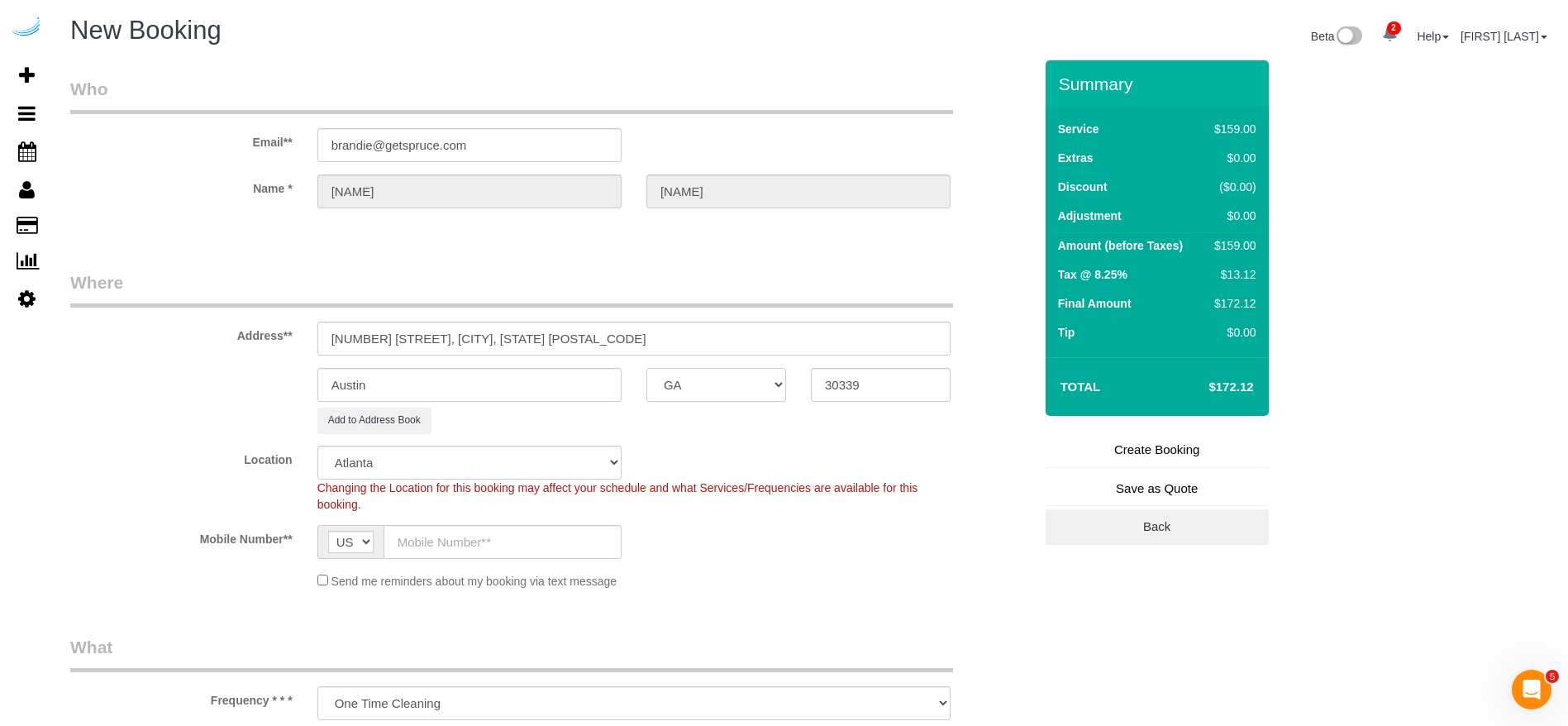 select on "object:15334" 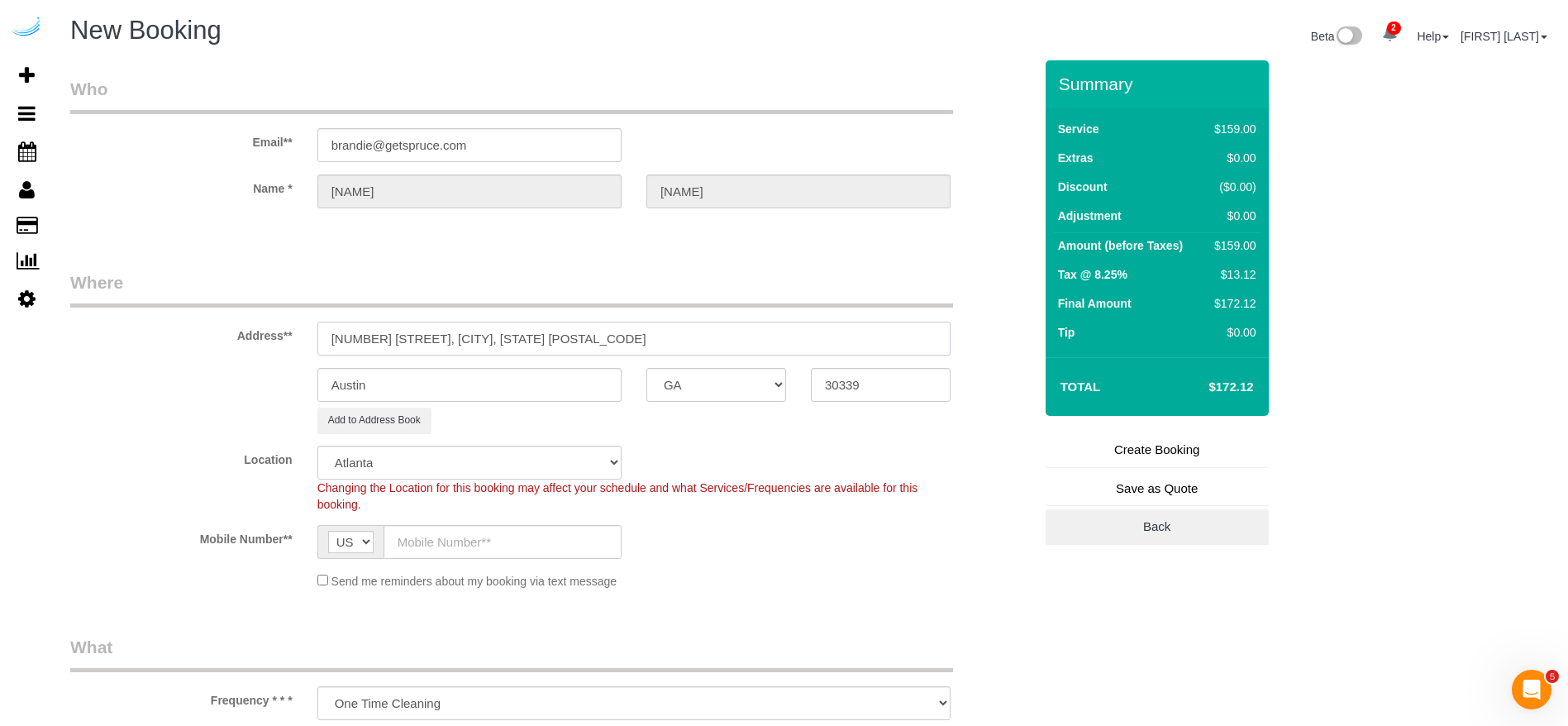 click on "[NUMBER] [STREET], [CITY], [STATE] [POSTAL_CODE]" at bounding box center (634, 338) 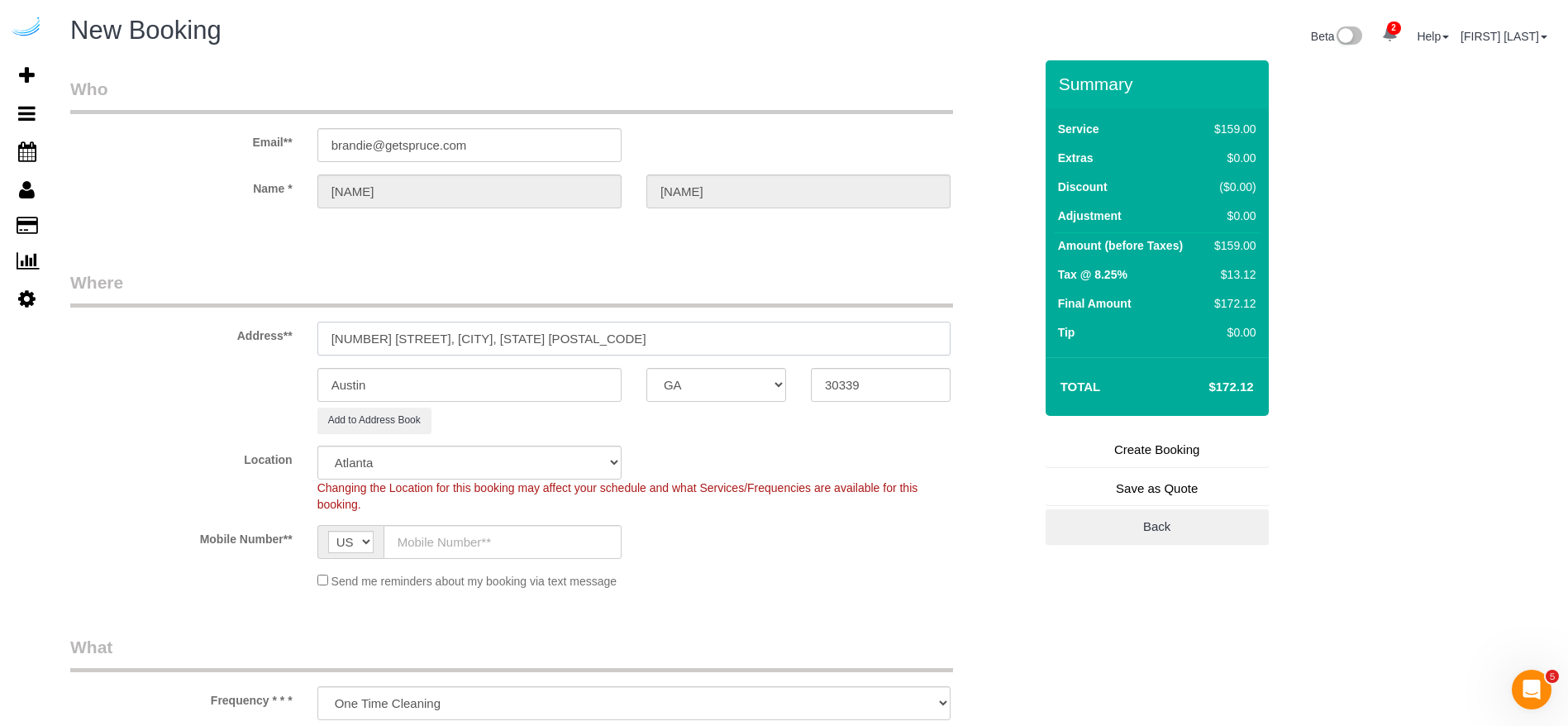 click on "[NUMBER] [STREET], [CITY], [STATE] [POSTAL_CODE]" at bounding box center [634, 338] 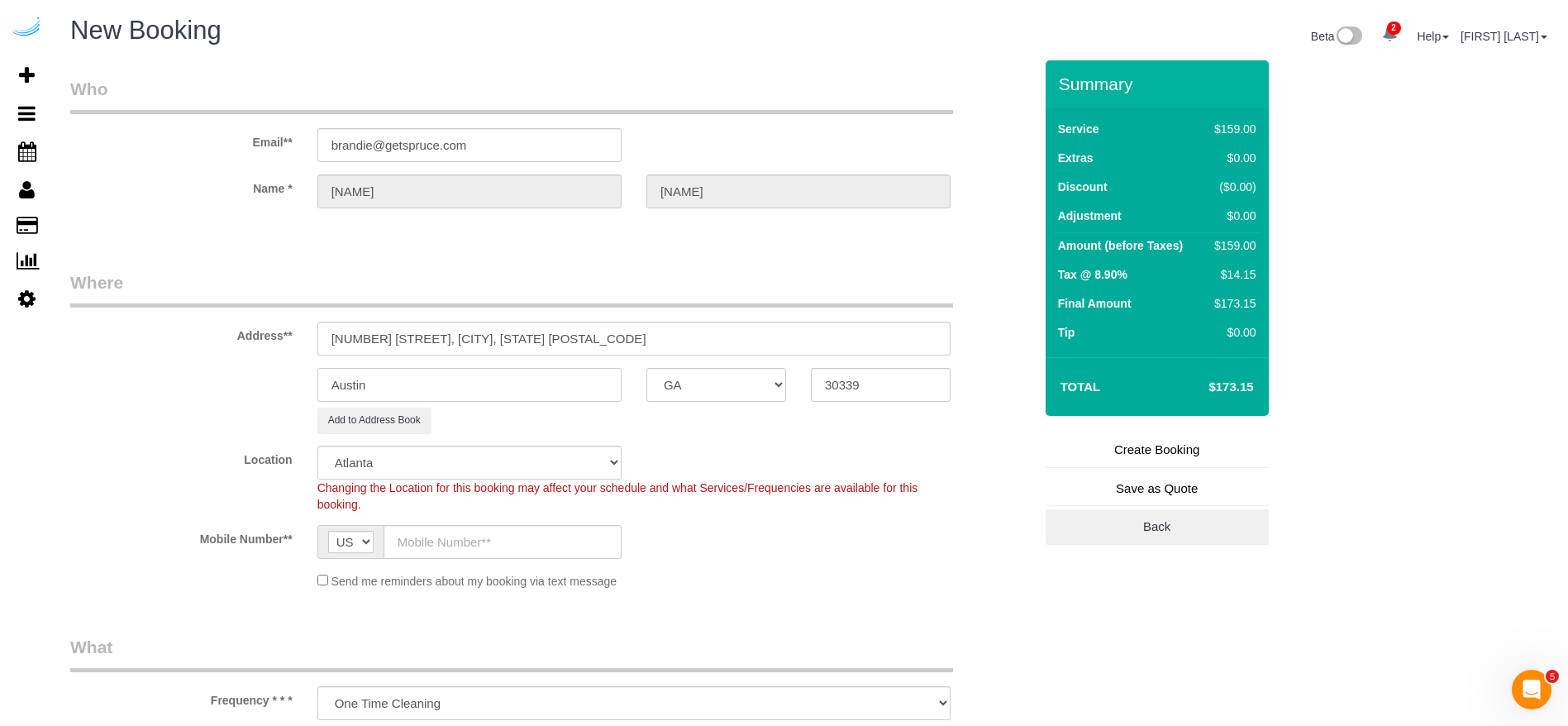 click on "Austin" at bounding box center [469, 384] 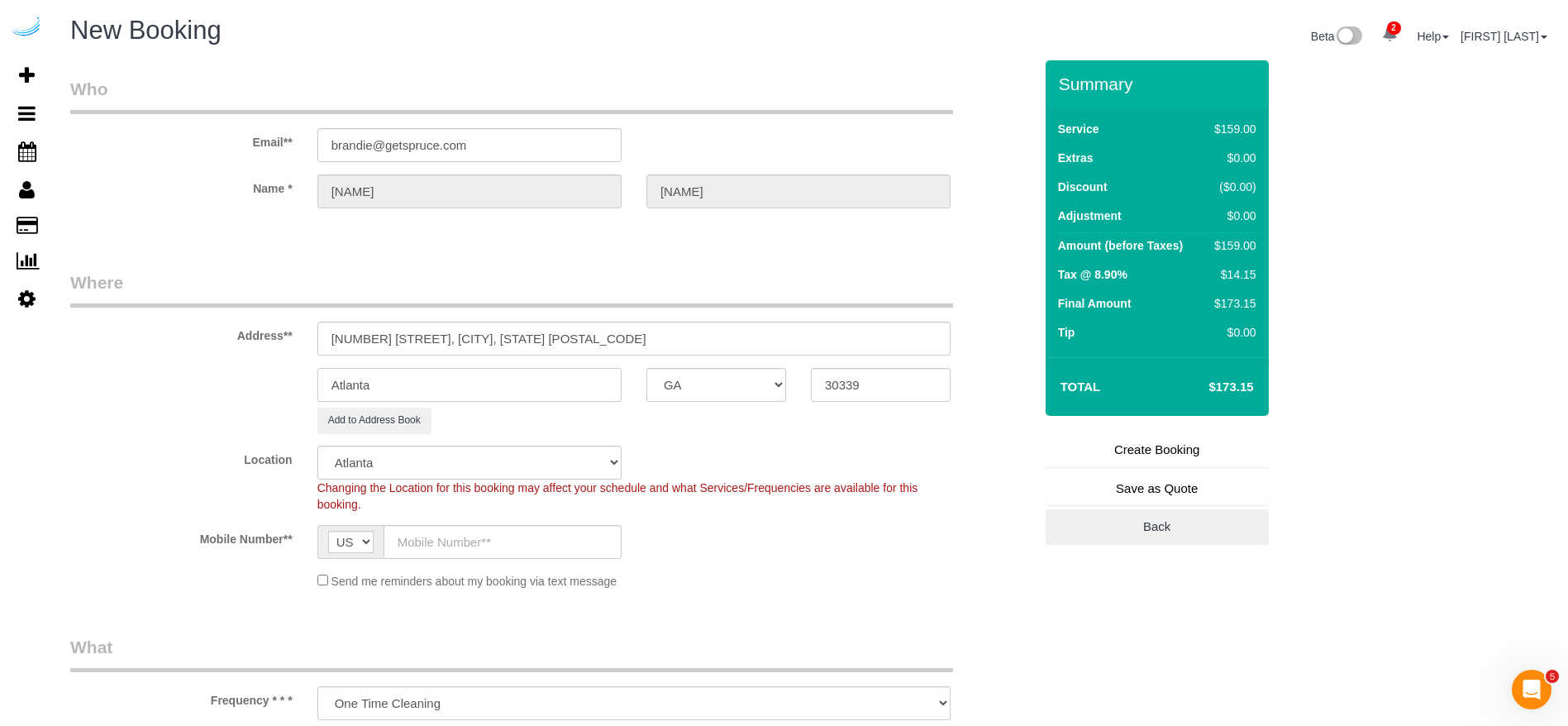 type on "Atlanta" 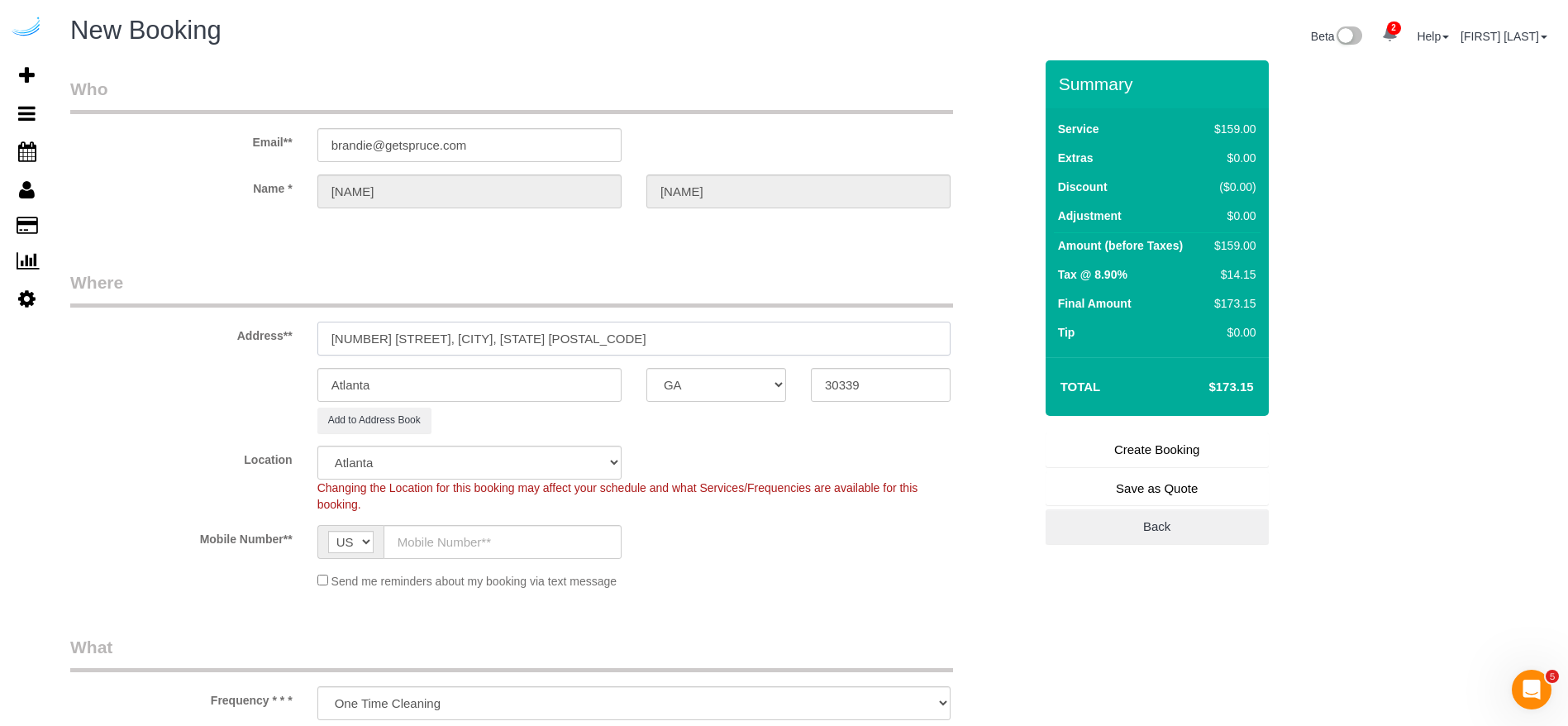 drag, startPoint x: 617, startPoint y: 343, endPoint x: 474, endPoint y: 346, distance: 143.03147 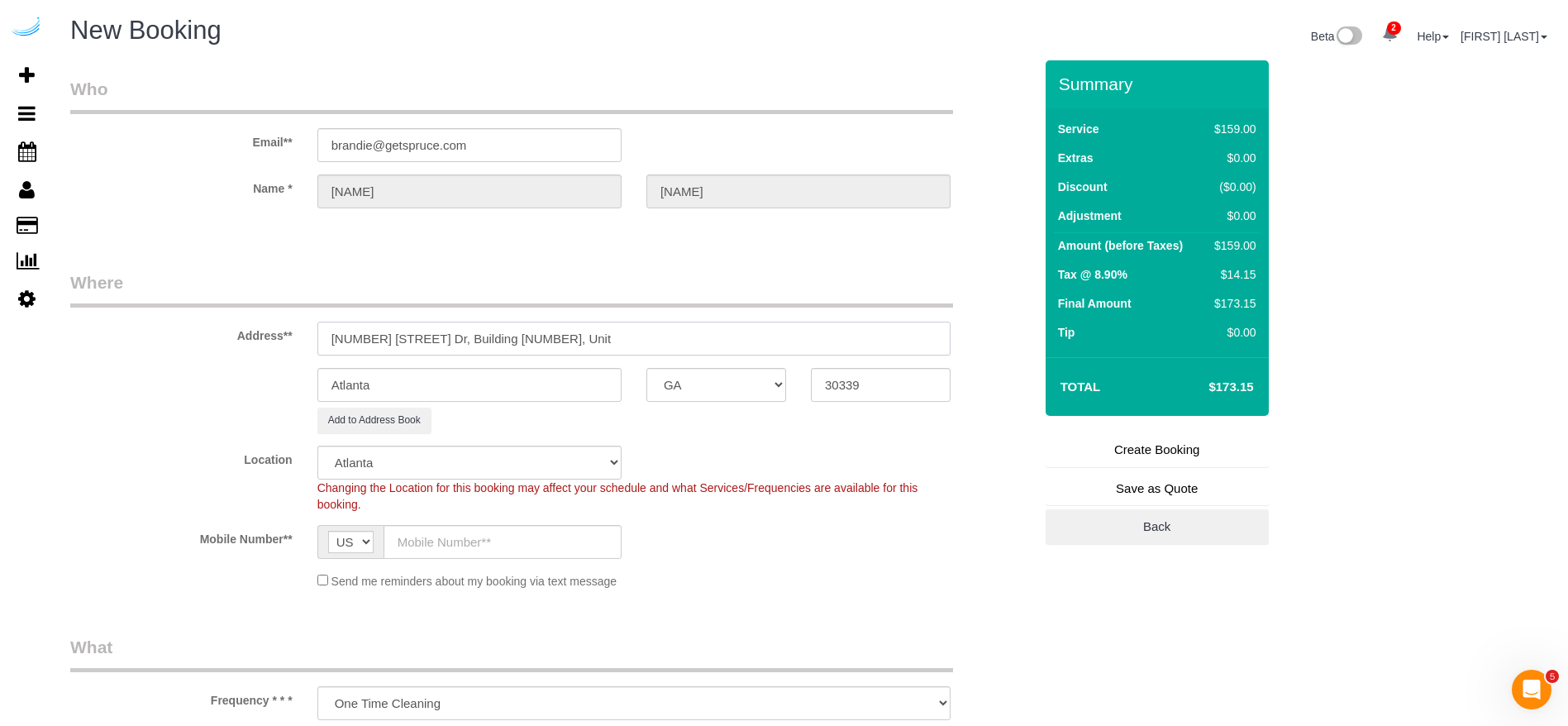 paste on "4117" 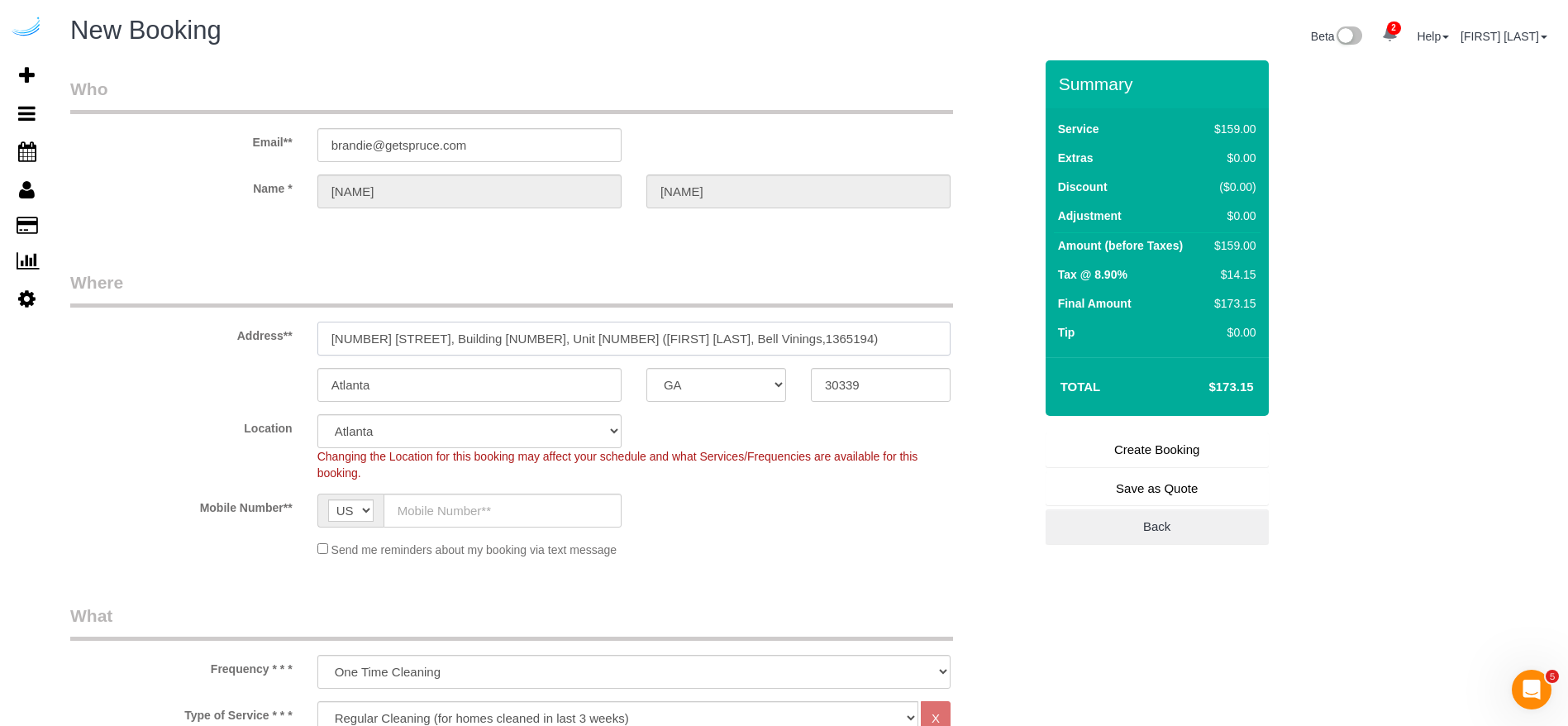 click on "[NUMBER] [STREET], Building [NUMBER], Unit [NUMBER] ([FIRST] [LAST], Bell Vinings,1365194)" at bounding box center [634, 338] 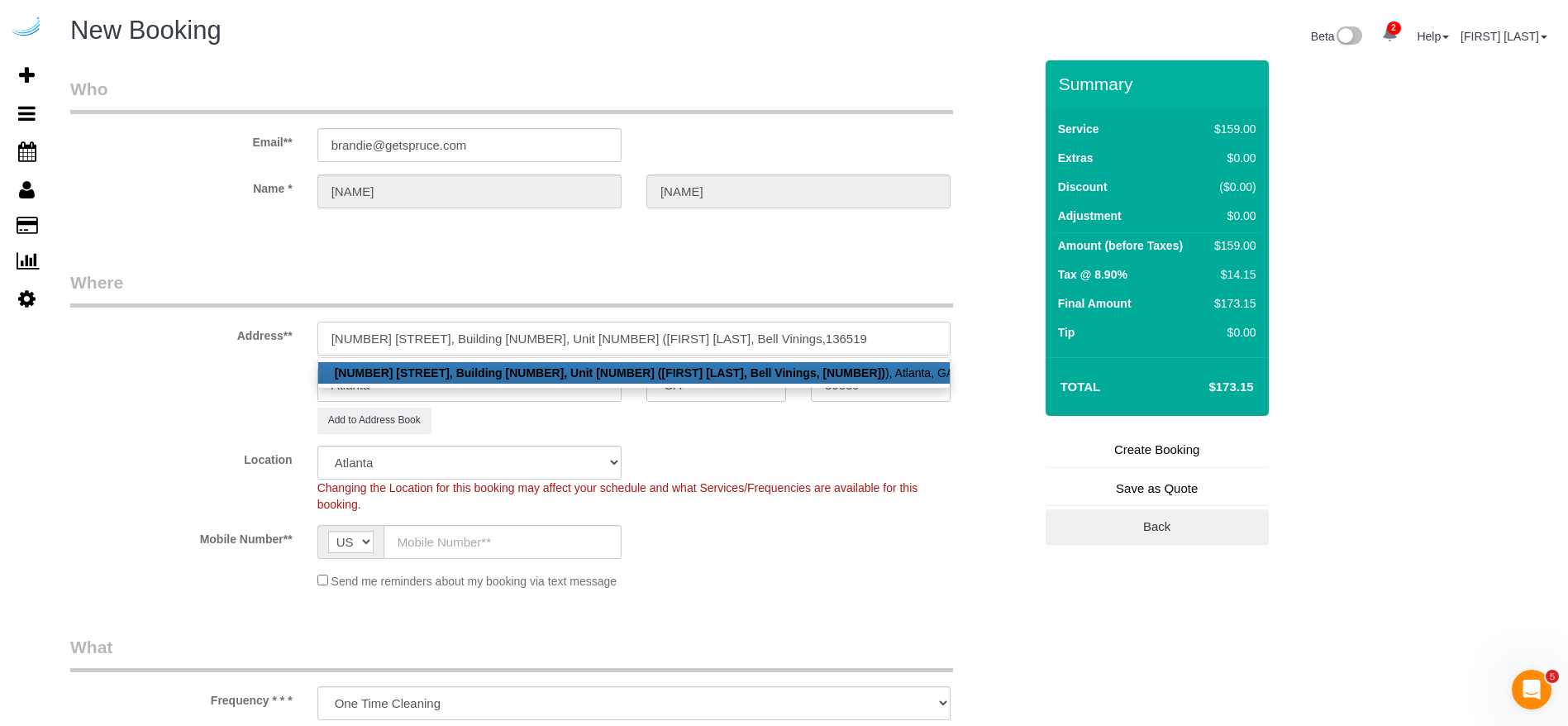 type on "[NUMBER] [STREET], Building [NUMBER], Unit [NUMBER] ([FIRST] [LAST], Bell Vinings,1365194)" 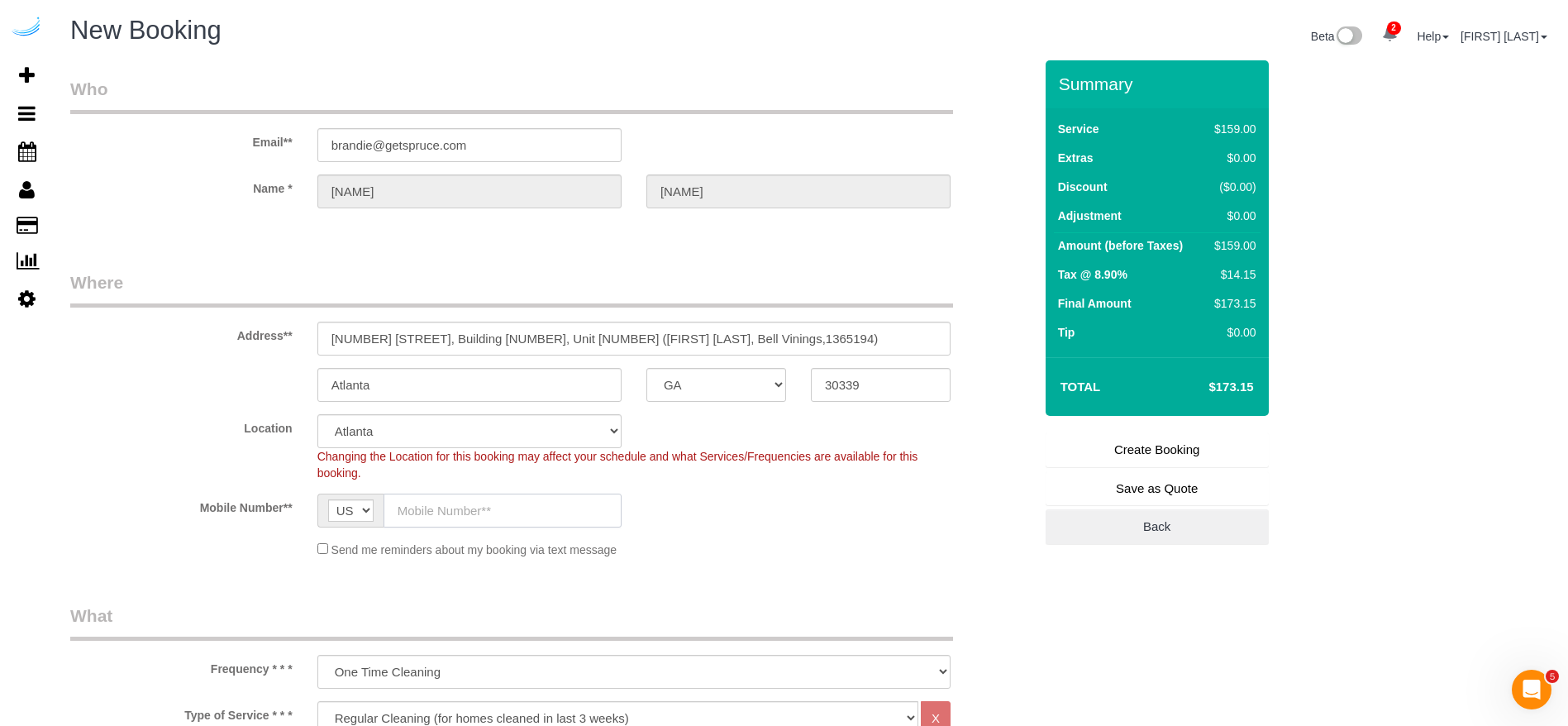 click 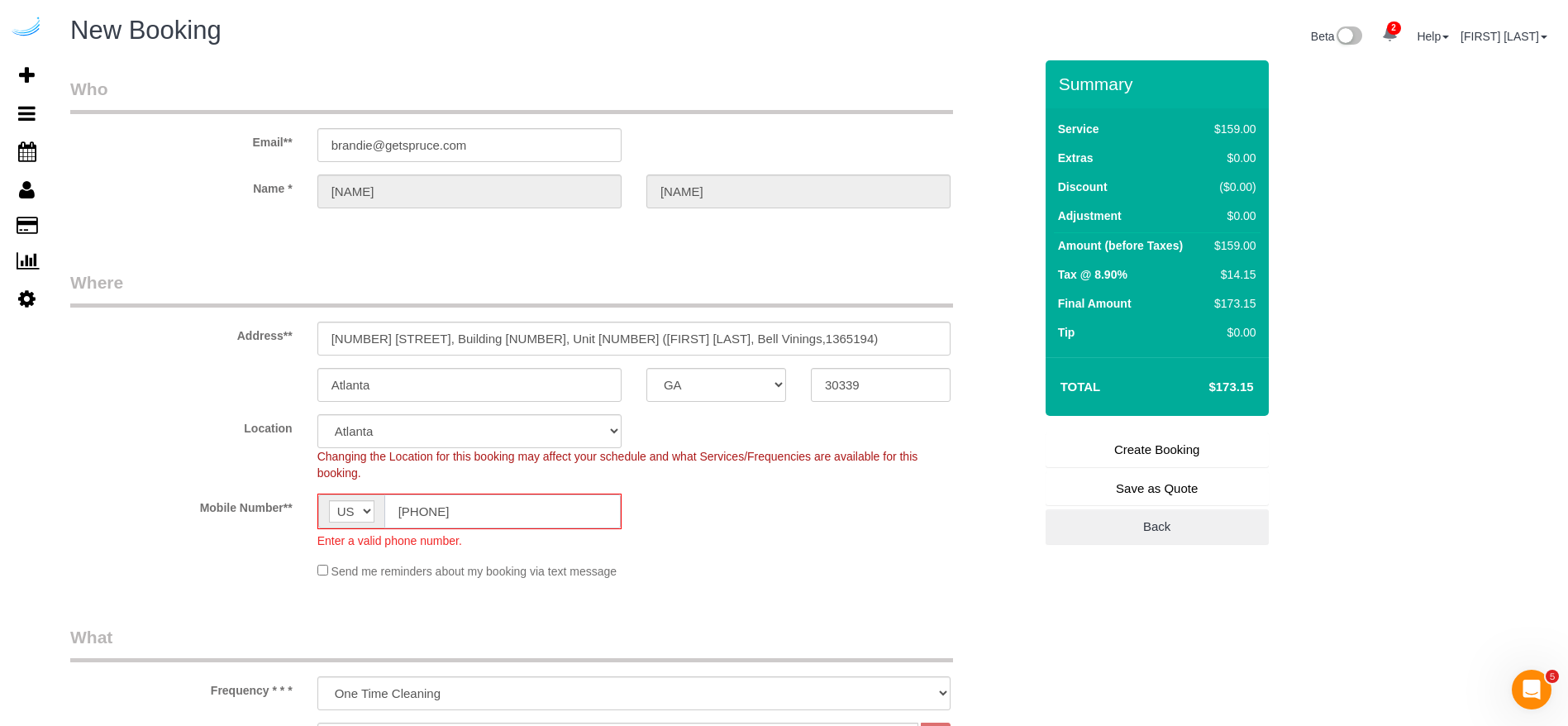 click on "[PHONE]" 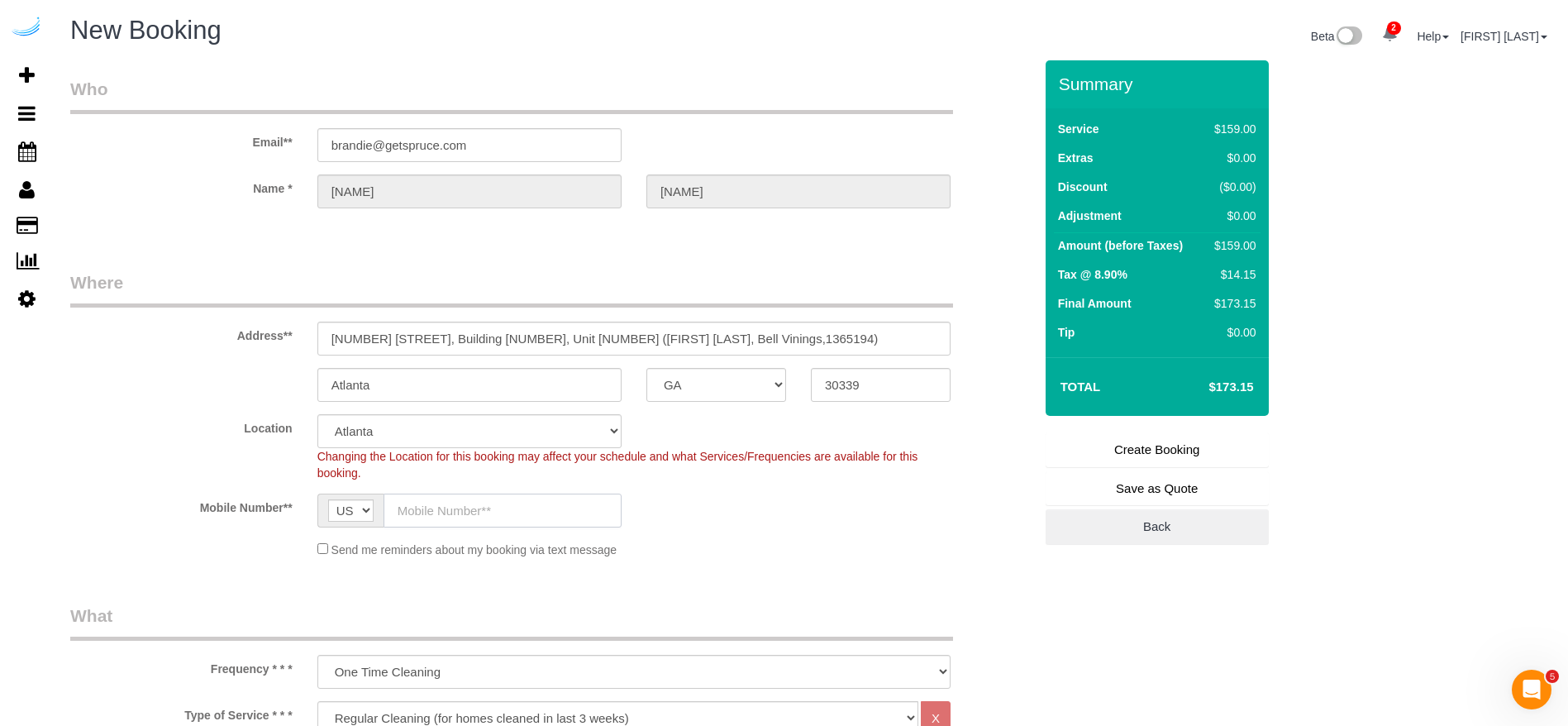 click 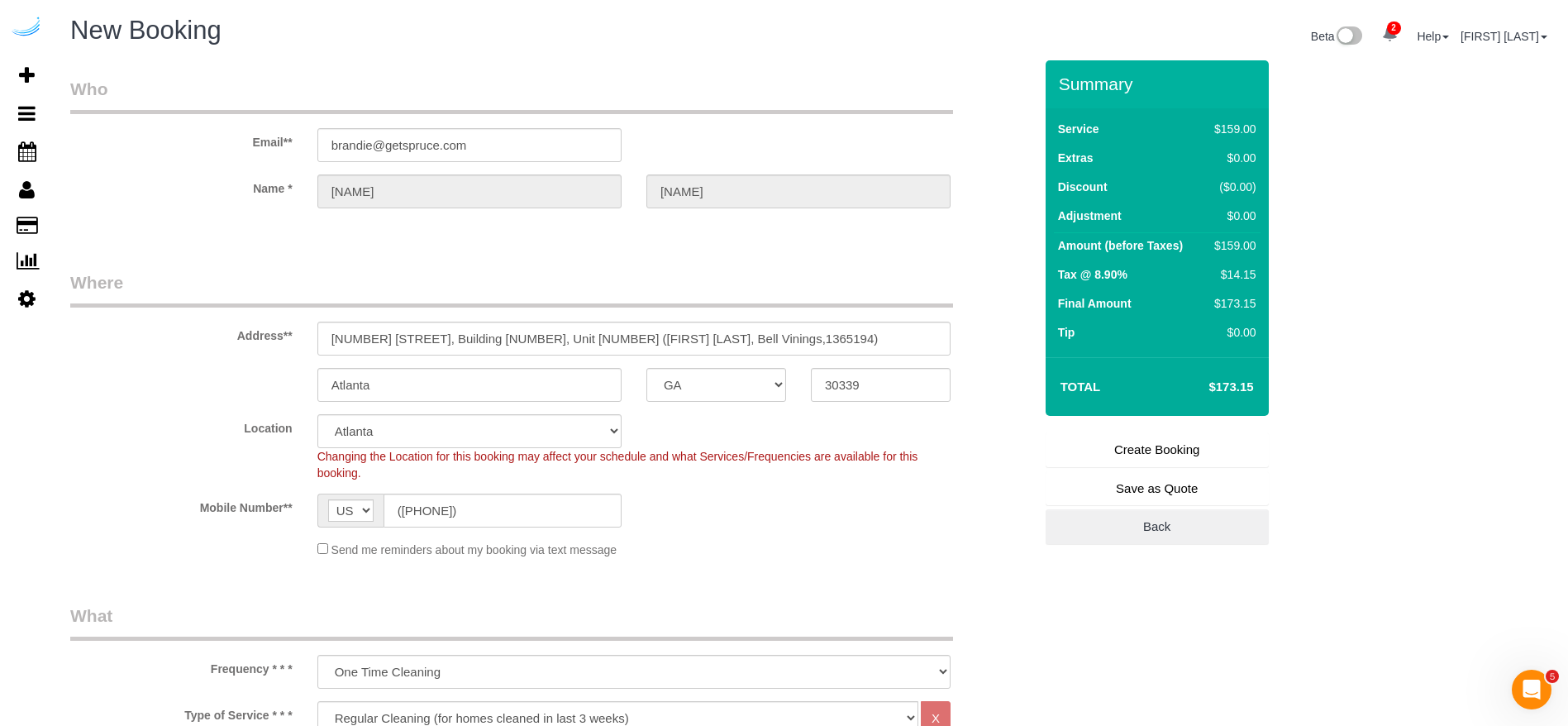 type on "Brandie Louck" 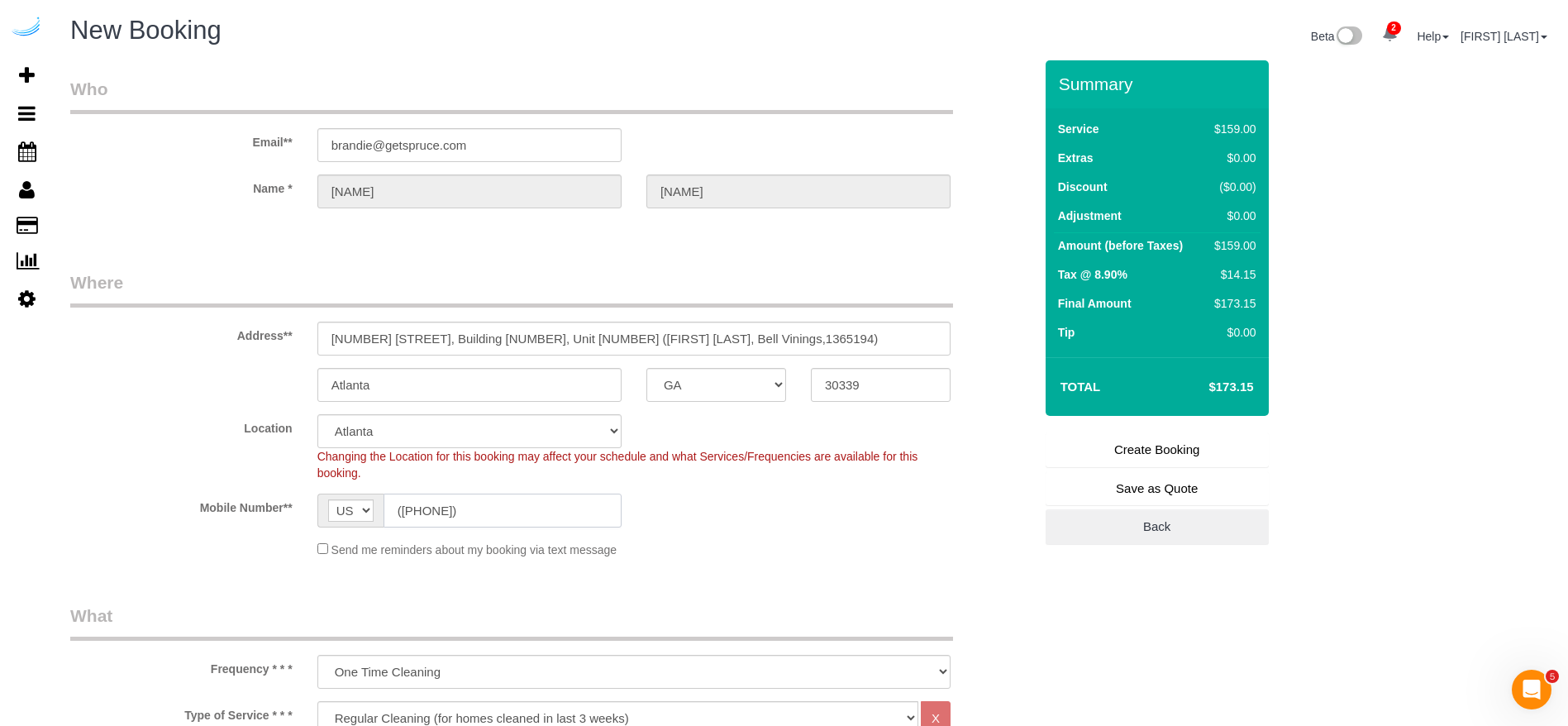 type on "([PHONE])" 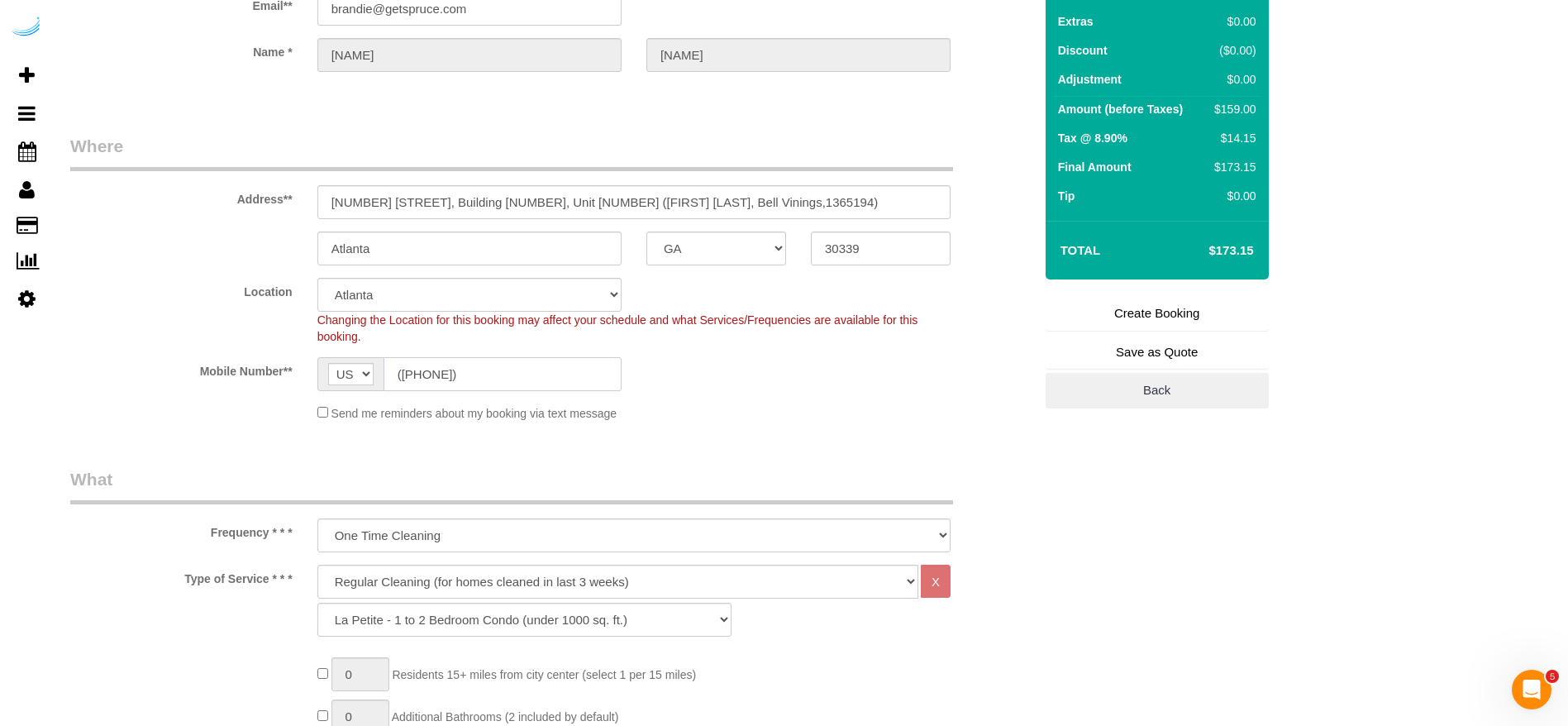 scroll, scrollTop: 248, scrollLeft: 0, axis: vertical 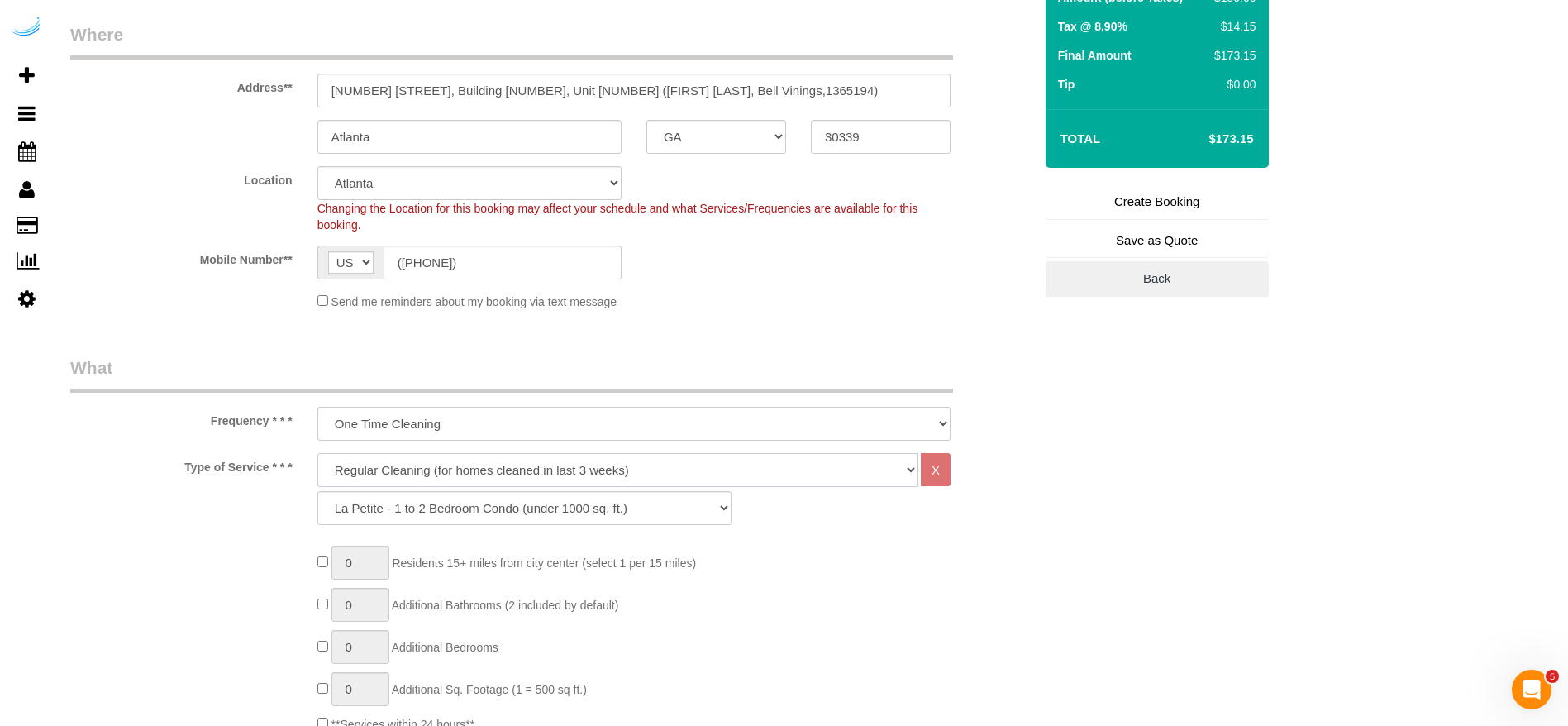 click on "Deep Cleaning (for homes that have not been cleaned in 3+ weeks) Spruce Regular Cleaning (for homes cleaned in last 3 weeks) Moving Cleanup (to clean home for new tenants) Post Construction Cleaning Vacation Rental Cleaning Hourly" 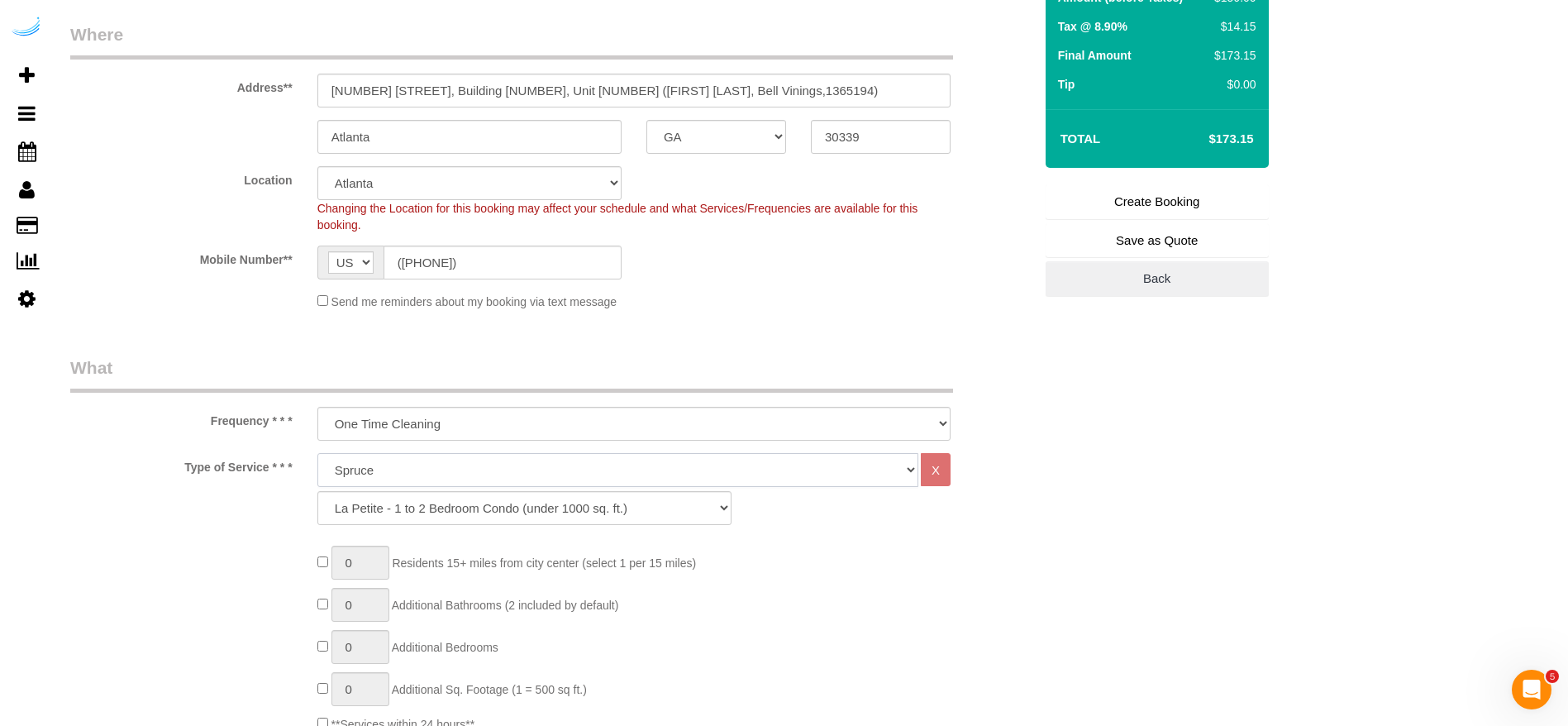 click on "Deep Cleaning (for homes that have not been cleaned in 3+ weeks) Spruce Regular Cleaning (for homes cleaned in last 3 weeks) Moving Cleanup (to clean home for new tenants) Post Construction Cleaning Vacation Rental Cleaning Hourly" 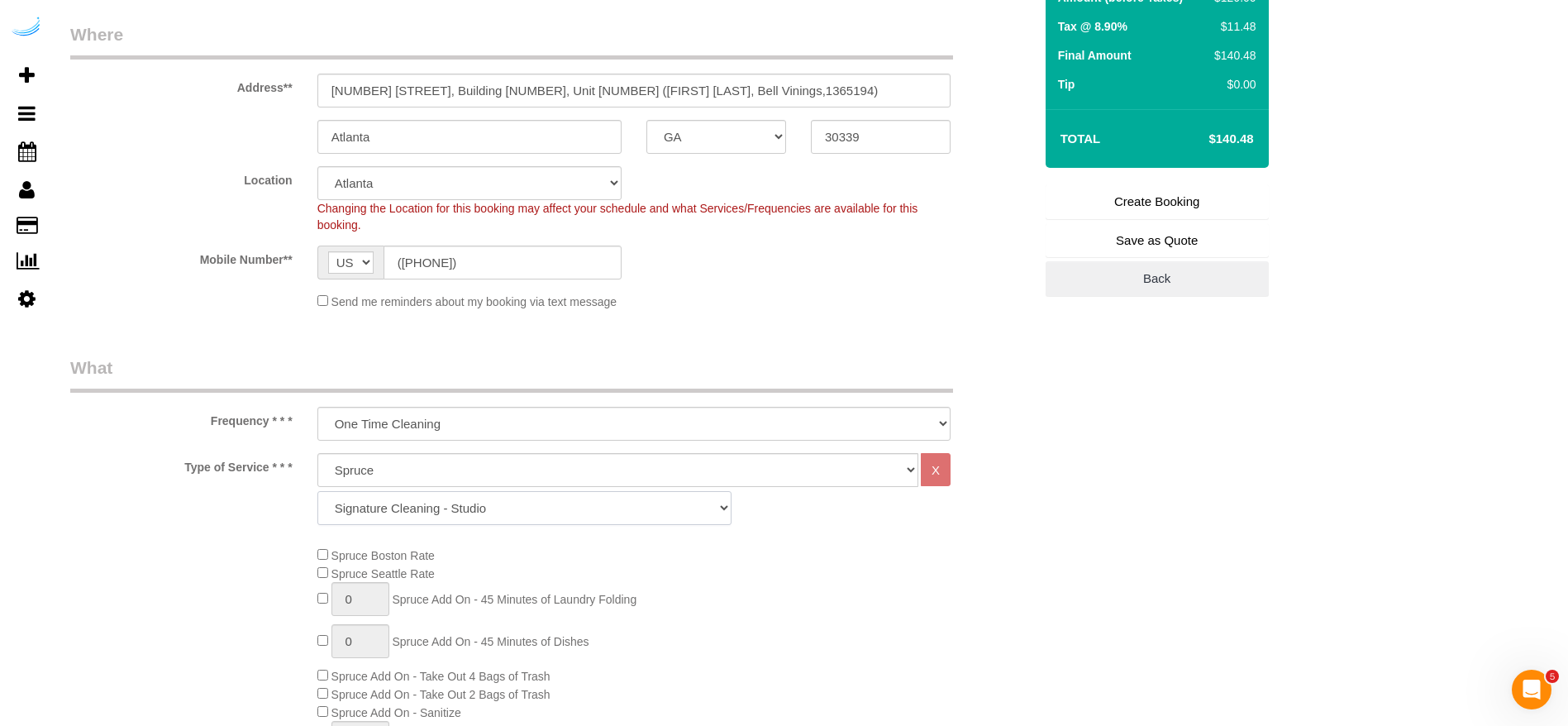 click on "Signature Cleaning - Studio Signature Cleaning - 1 Bed 1 Bath Signature Cleaning - 1 Bed 1.5 Bath Signature Cleaning - 1 Bed 1 Bath + Study Signature Cleaning - 1 Bed 2 Bath Signature Cleaning - 2 Bed 1 Bath Signature Cleaning - 2 Bed 2 Bath Signature Cleaning - 2 Bed 2.5 Bath Signature Cleaning - 2 Bed 2 Bath + Study Signature Cleaning - 3 Bed 2 Bath Signature Cleaning - 3 Bed 3 Bath Signature Cleaning - 4 Bed 2 Bath Signature Cleaning - 4 Bed 4 Bath Signature Cleaning - 5 Bed 4 Bath Signature Cleaning - 5 Bed 5 Bath Signature Cleaning - 6 Bed 6 Bath Premium Cleaning - Studio Premium Cleaning - 1 Bed 1 Bath Premium Cleaning - 1 Bed 1.5 Bath Premium Cleaning - 1 Bed 1 Bath + Study Premium Cleaning - 1 Bed 2 Bath Premium Cleaning - 2 Bed 1 Bath Premium Cleaning - 2 Bed 2 Bath Premium Cleaning - 2 Bed 2.5 Bath Premium Cleaning - 2 Bed 2 Bath + Study Premium Cleaning - 3 Bed 2 Bath Premium Cleaning - 3 Bed 3 Bath Premium Cleaning - 4 Bed 2 Bath Premium Cleaning - 4 Bed 4 Bath Premium Cleaning - 5 Bed 4 Bath" 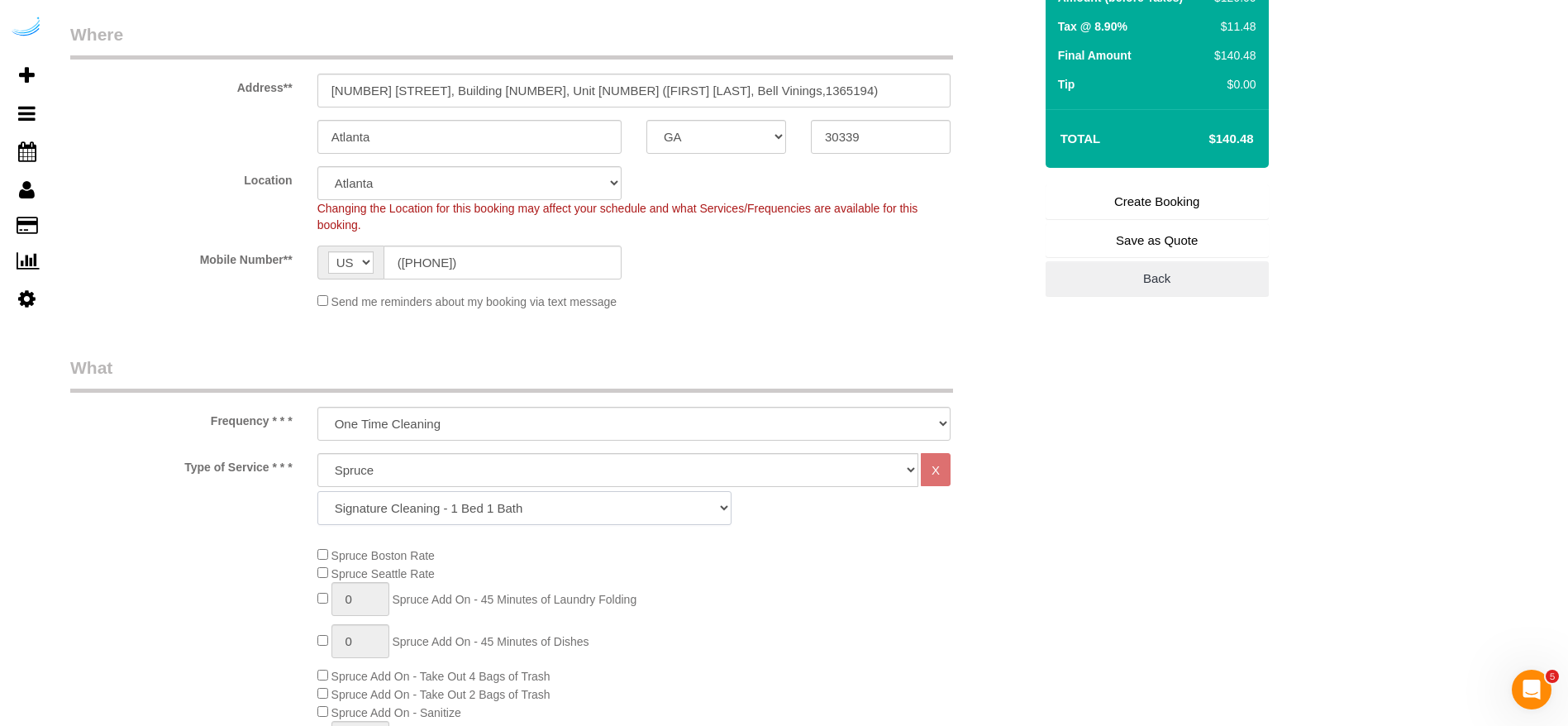 click on "Signature Cleaning - Studio Signature Cleaning - 1 Bed 1 Bath Signature Cleaning - 1 Bed 1.5 Bath Signature Cleaning - 1 Bed 1 Bath + Study Signature Cleaning - 1 Bed 2 Bath Signature Cleaning - 2 Bed 1 Bath Signature Cleaning - 2 Bed 2 Bath Signature Cleaning - 2 Bed 2.5 Bath Signature Cleaning - 2 Bed 2 Bath + Study Signature Cleaning - 3 Bed 2 Bath Signature Cleaning - 3 Bed 3 Bath Signature Cleaning - 4 Bed 2 Bath Signature Cleaning - 4 Bed 4 Bath Signature Cleaning - 5 Bed 4 Bath Signature Cleaning - 5 Bed 5 Bath Signature Cleaning - 6 Bed 6 Bath Premium Cleaning - Studio Premium Cleaning - 1 Bed 1 Bath Premium Cleaning - 1 Bed 1.5 Bath Premium Cleaning - 1 Bed 1 Bath + Study Premium Cleaning - 1 Bed 2 Bath Premium Cleaning - 2 Bed 1 Bath Premium Cleaning - 2 Bed 2 Bath Premium Cleaning - 2 Bed 2.5 Bath Premium Cleaning - 2 Bed 2 Bath + Study Premium Cleaning - 3 Bed 2 Bath Premium Cleaning - 3 Bed 3 Bath Premium Cleaning - 4 Bed 2 Bath Premium Cleaning - 4 Bed 4 Bath Premium Cleaning - 5 Bed 4 Bath" 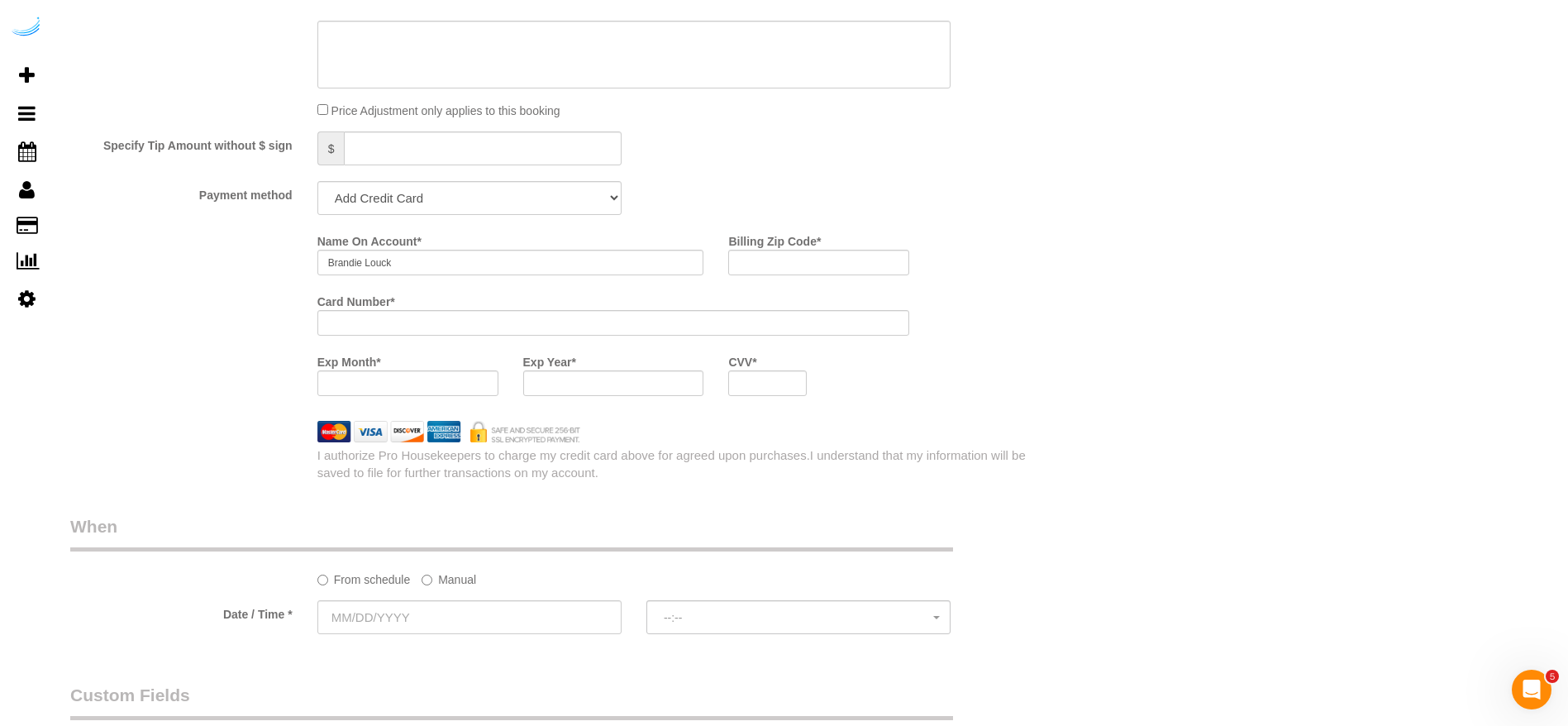 scroll, scrollTop: 1364, scrollLeft: 0, axis: vertical 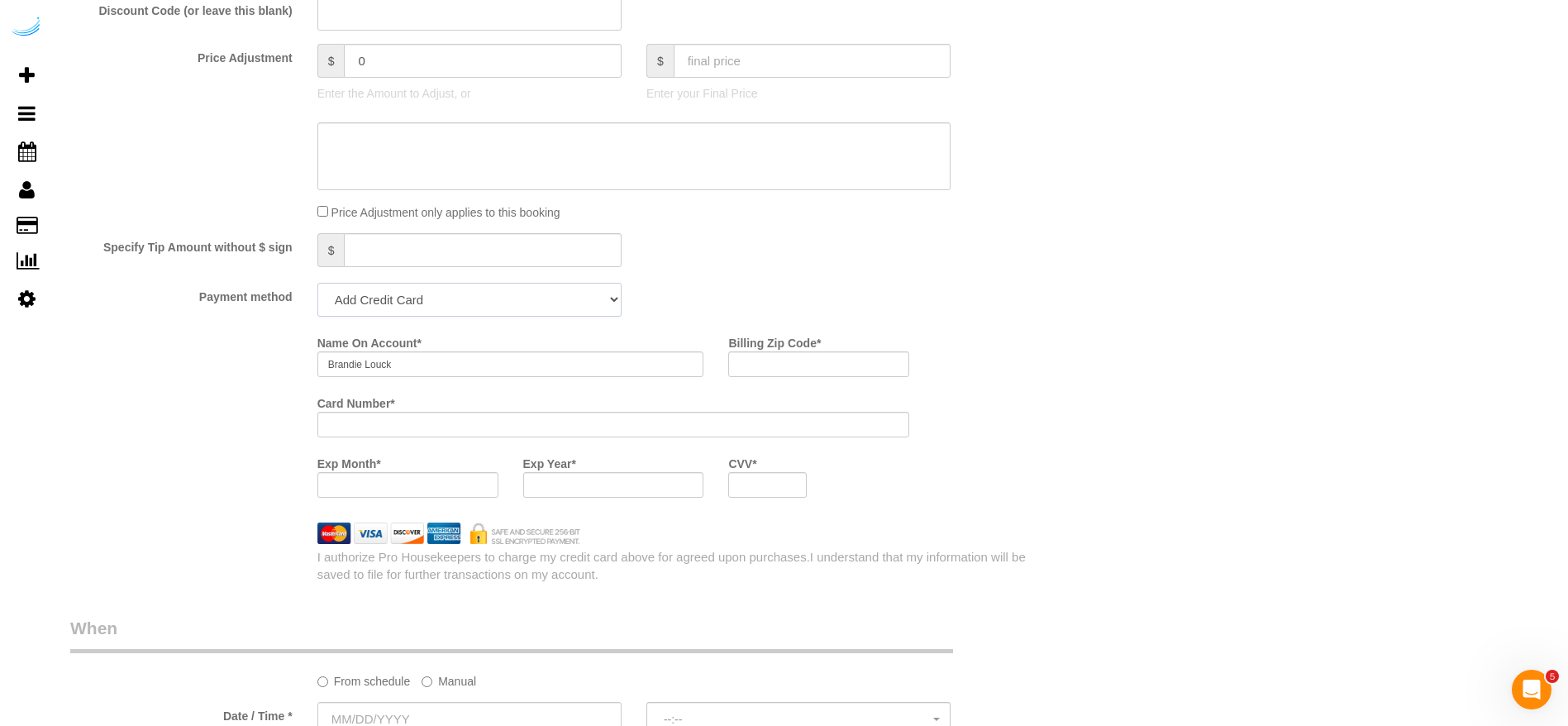 click on "Add Credit Card Cash Check Paypal" 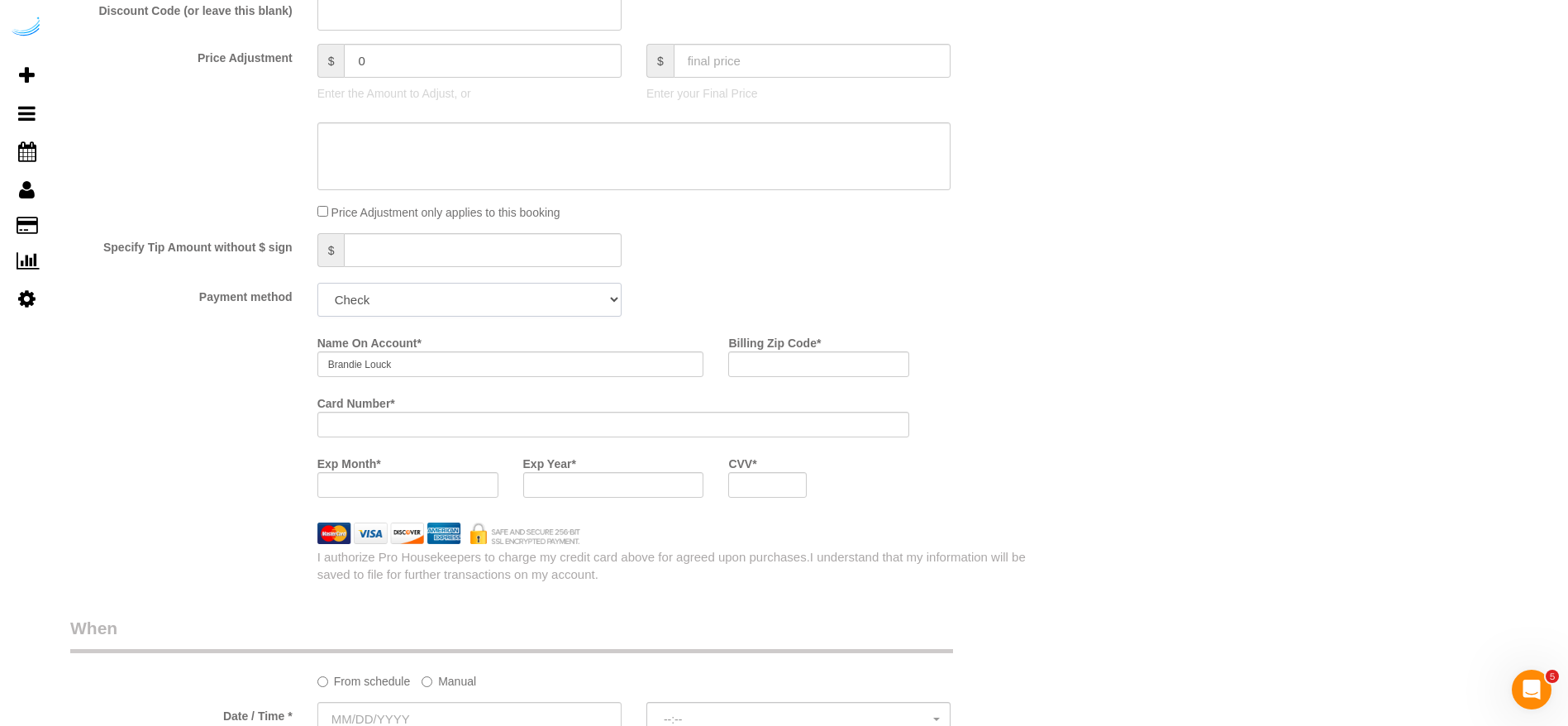 click on "Add Credit Card Cash Check Paypal" 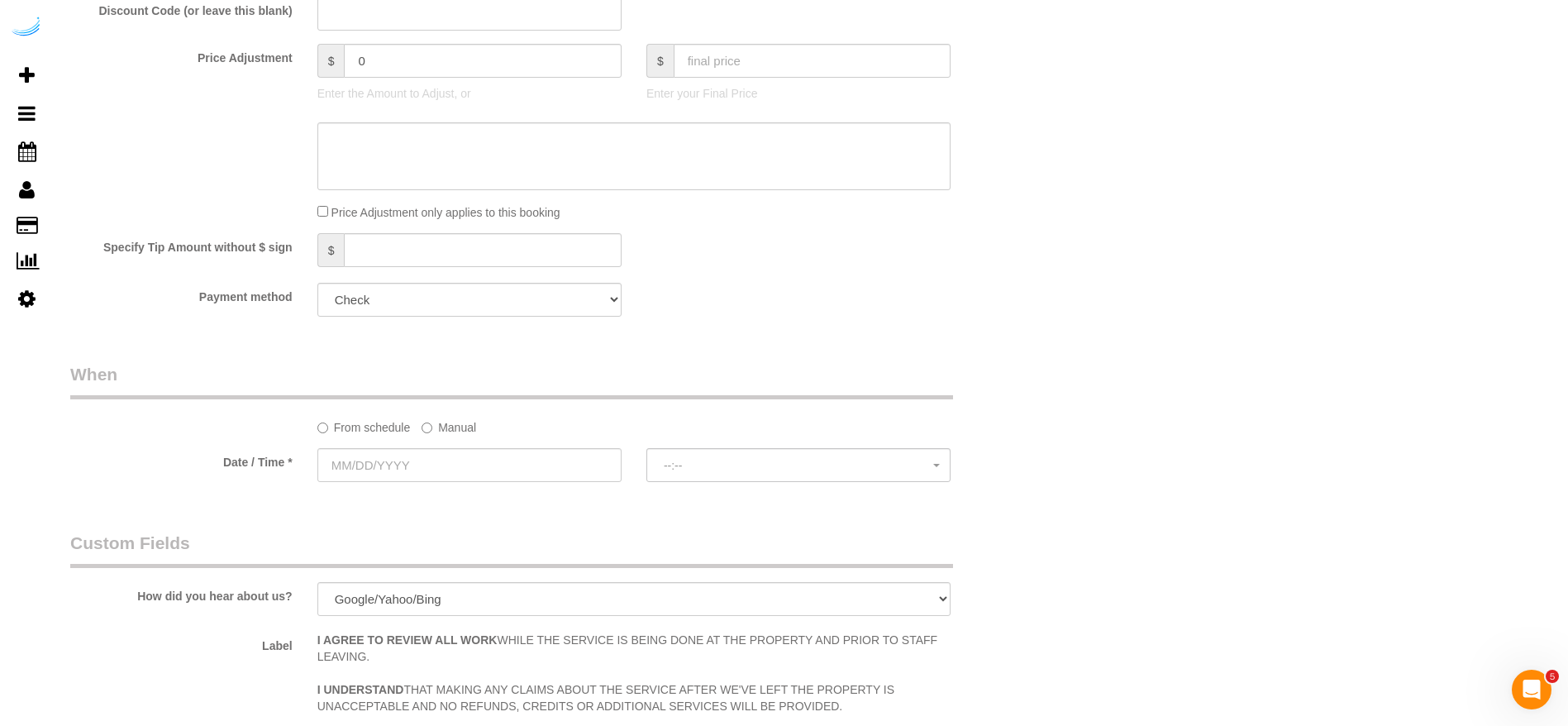 click on "From schedule
Manual" 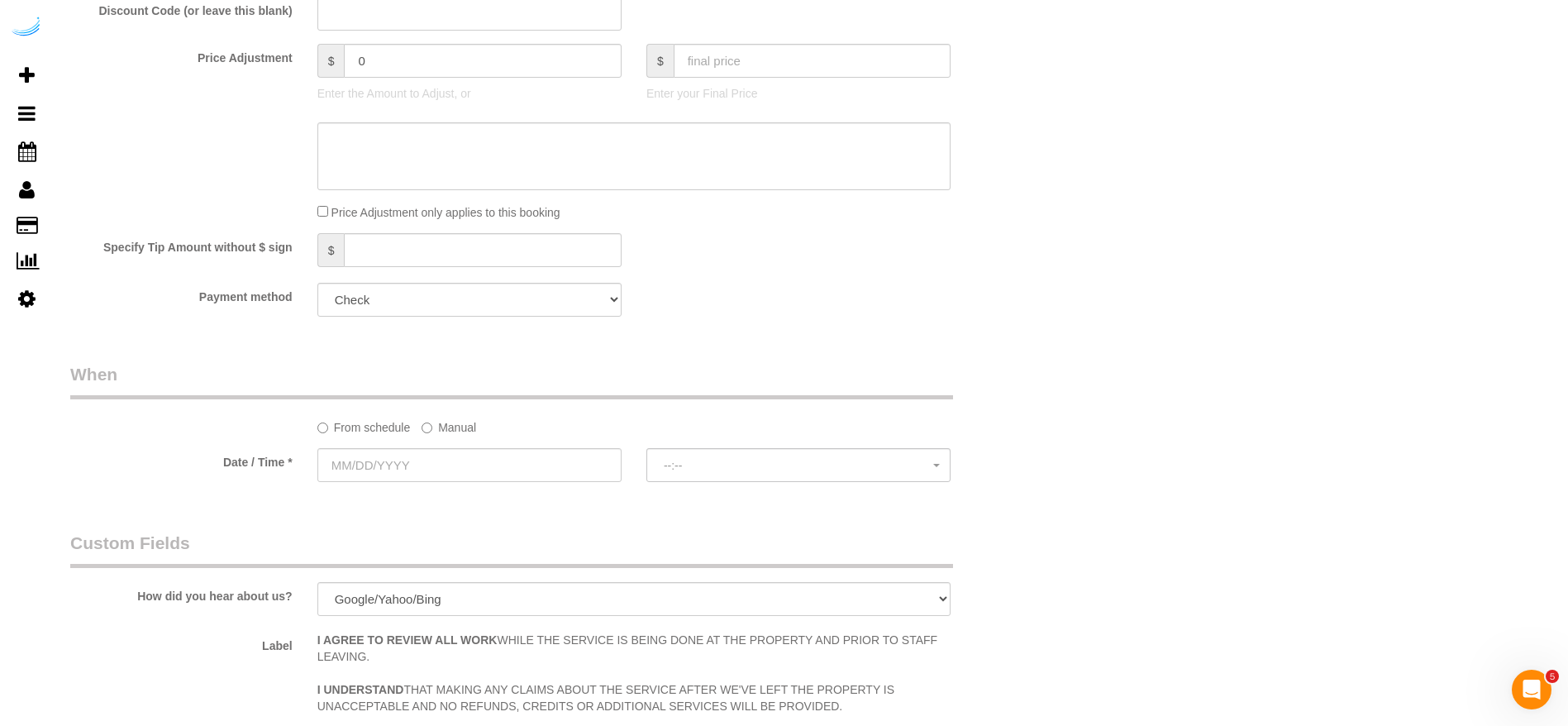 click on "Manual" 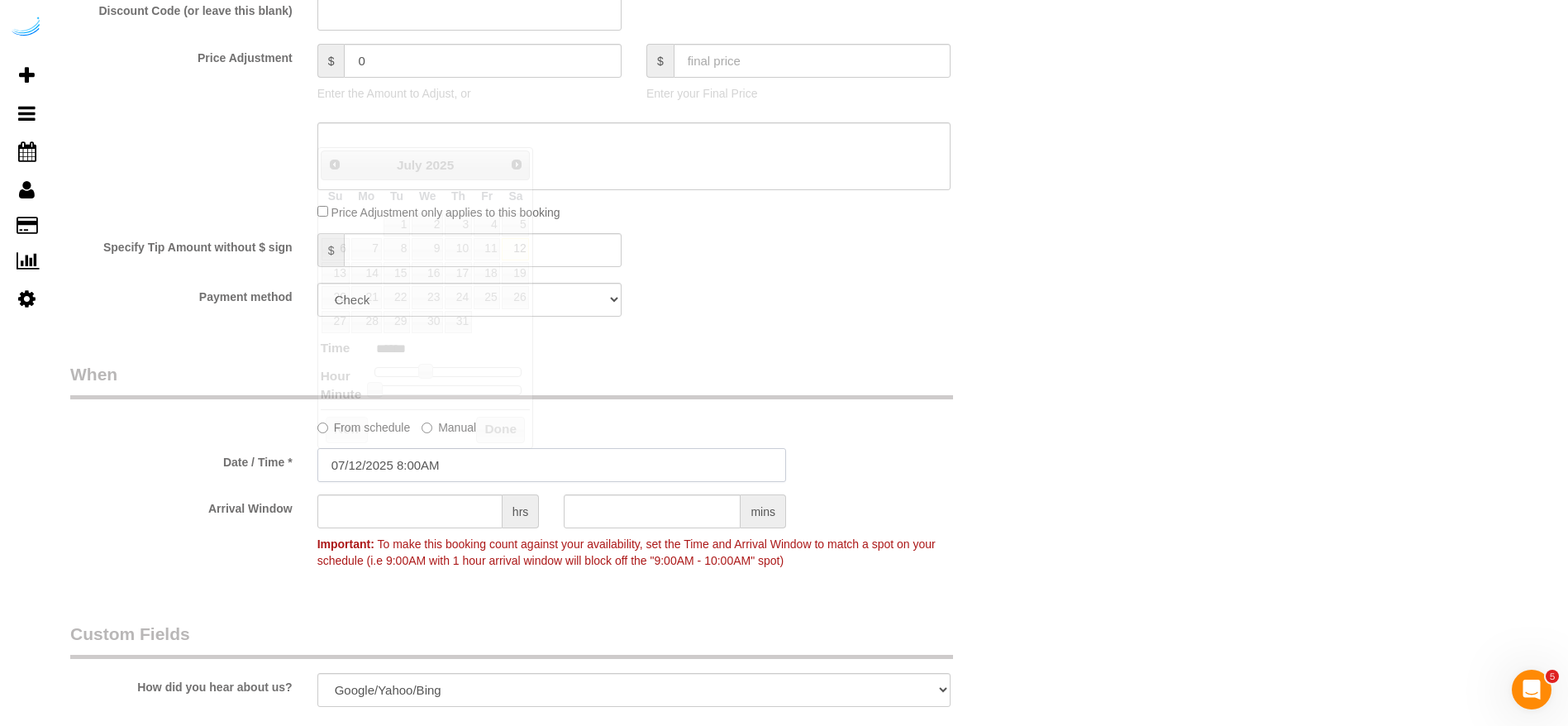 click on "07/12/2025 8:00AM" at bounding box center (551, 465) 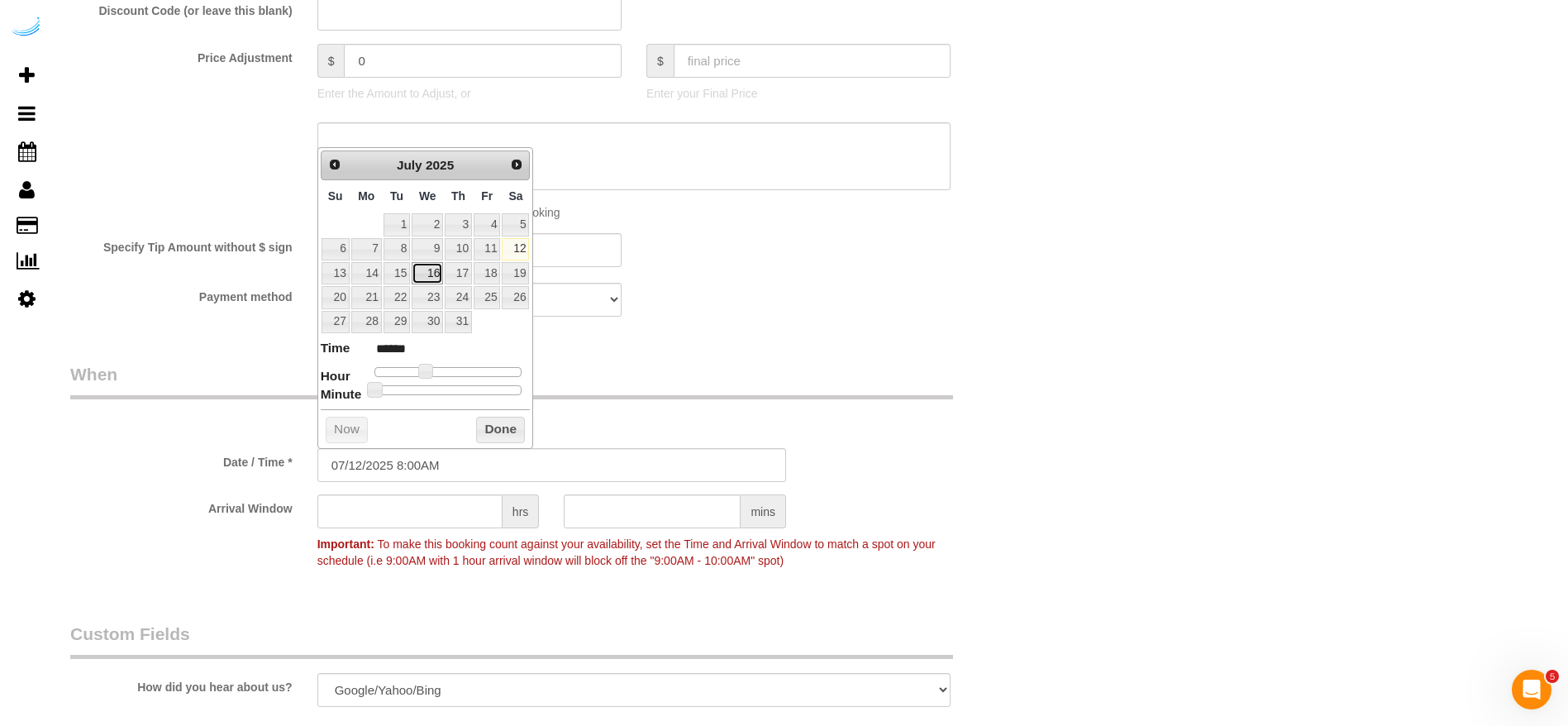 click on "16" at bounding box center [427, 273] 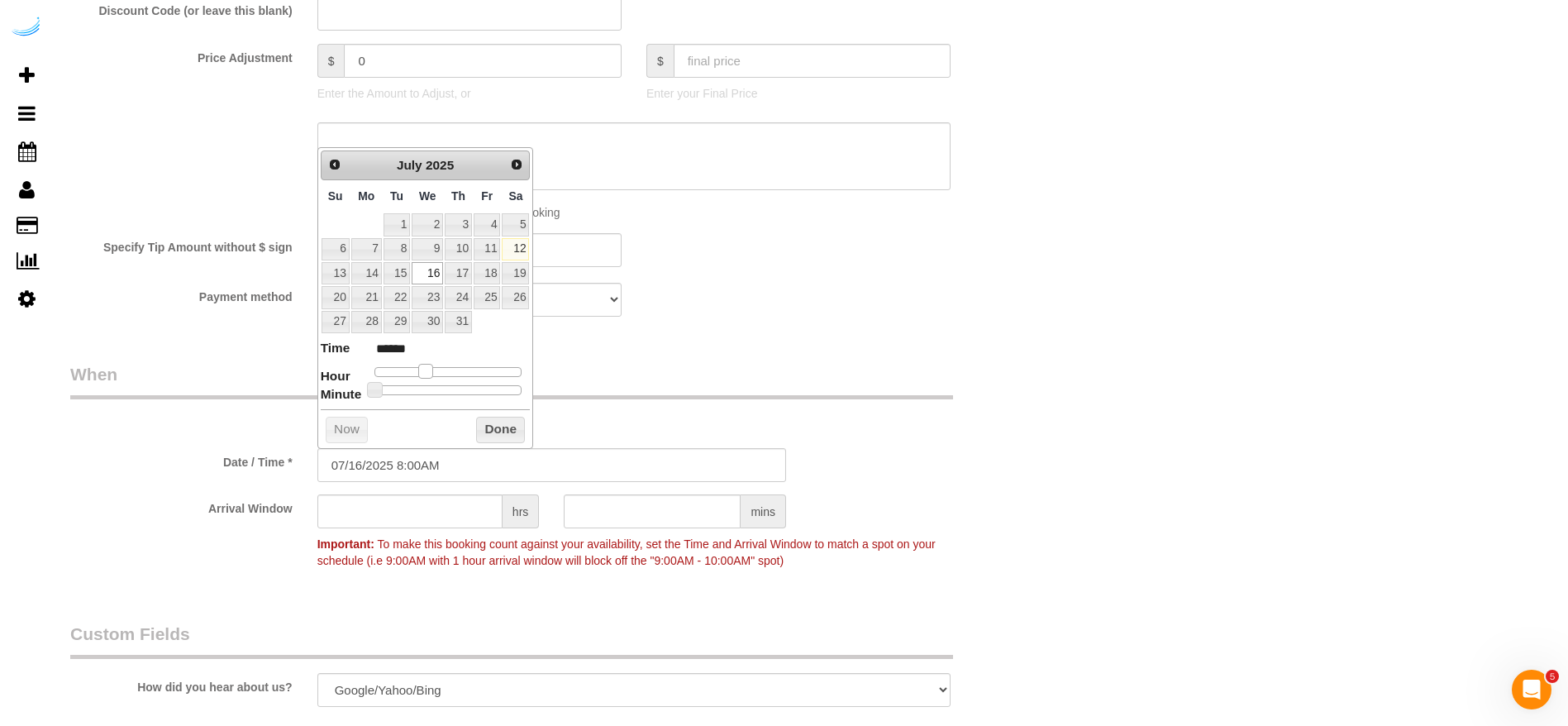 type on "07/16/2025 9:00AM" 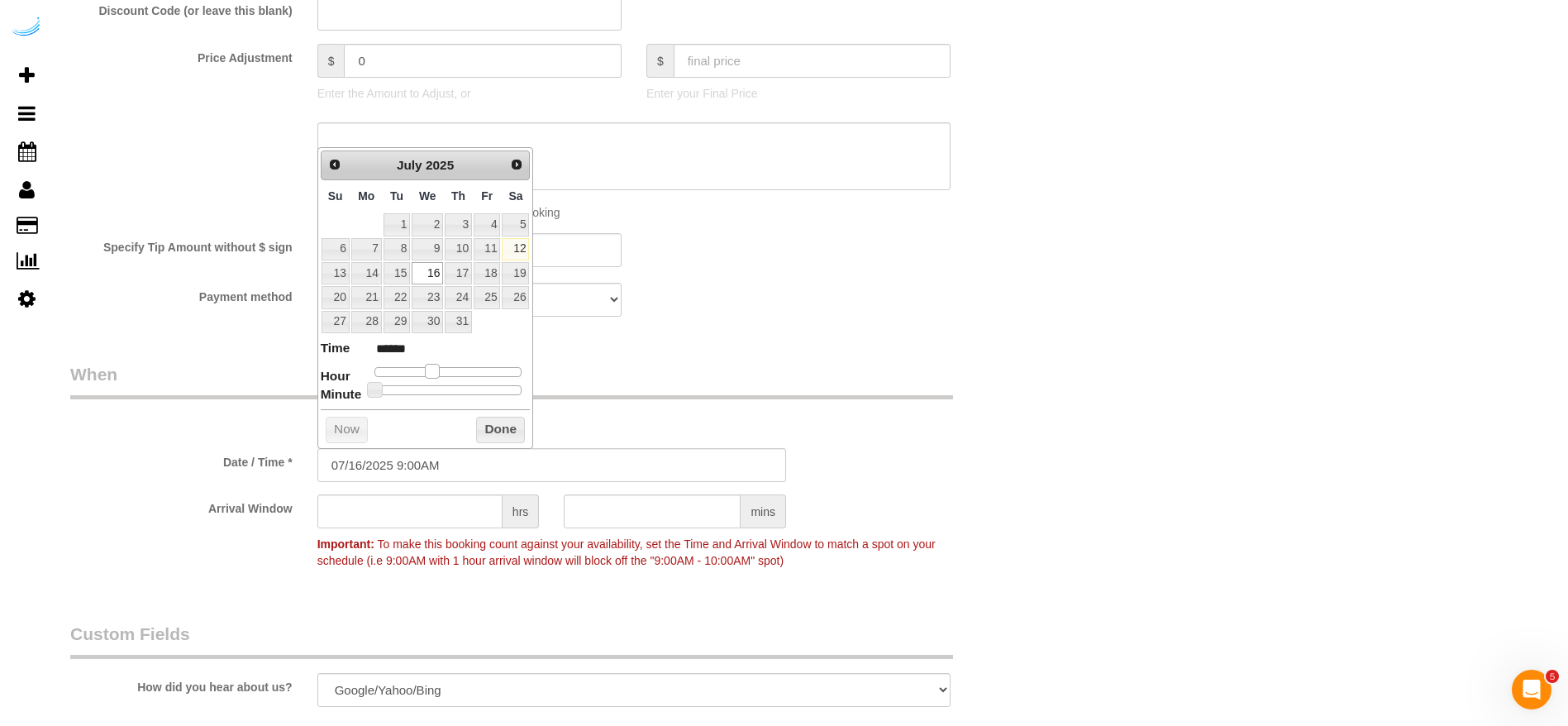 click at bounding box center [432, 371] 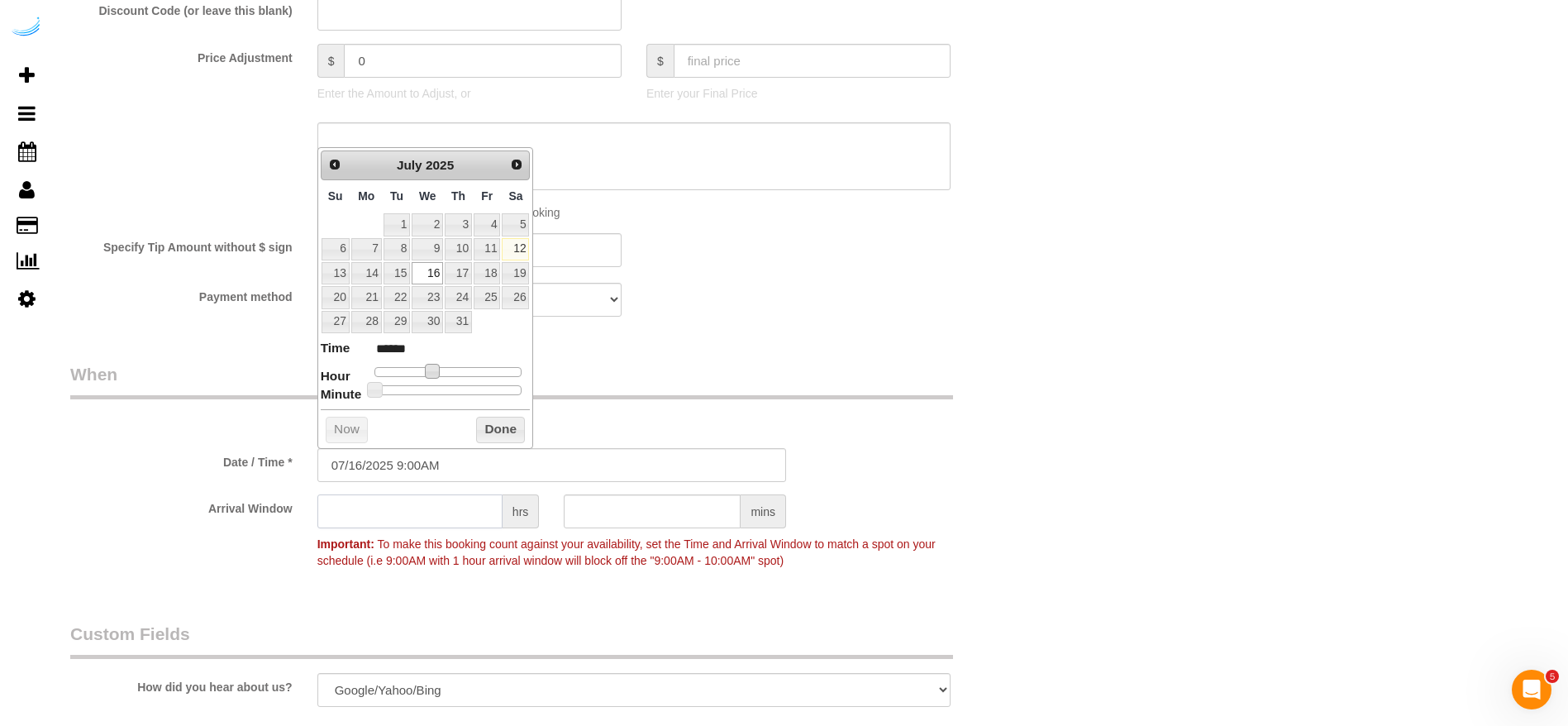 click 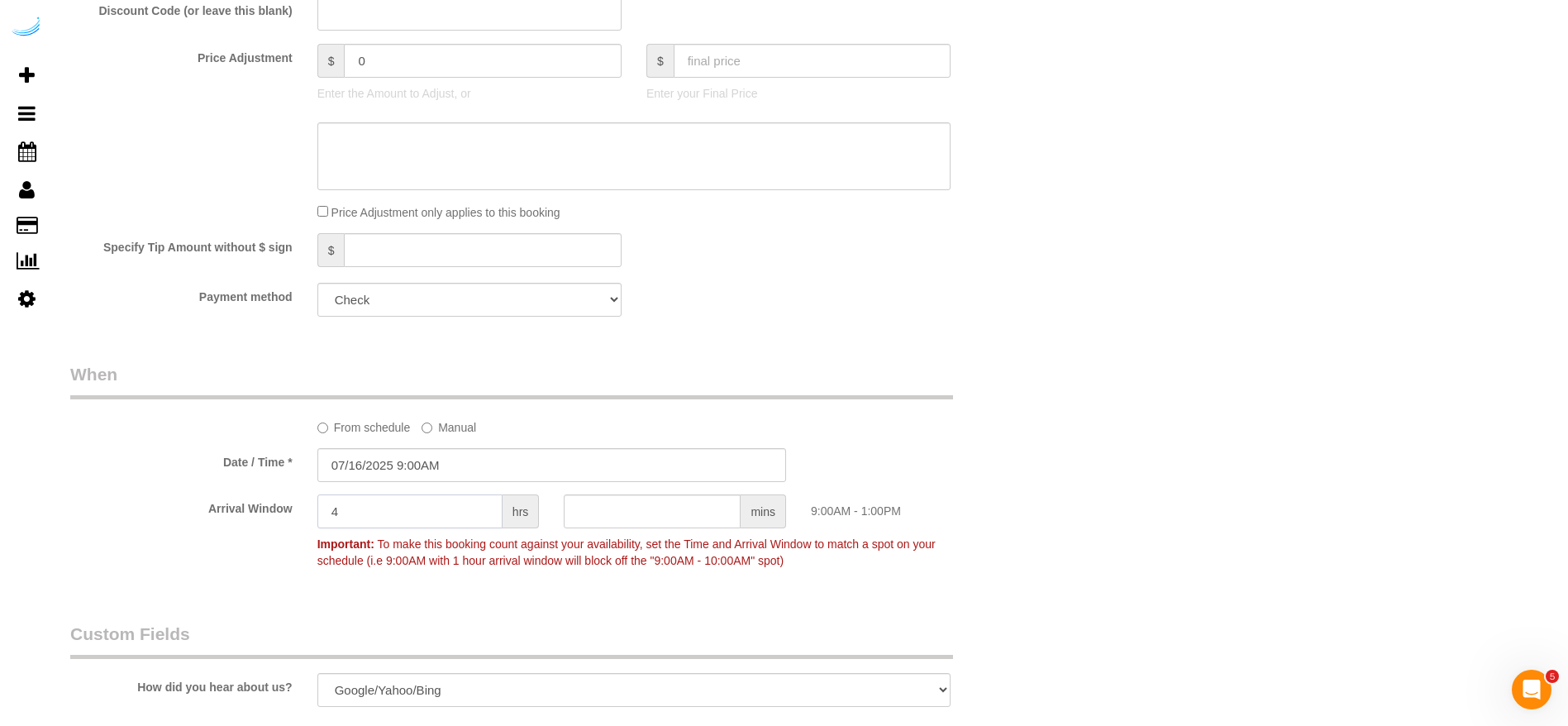 type on "4" 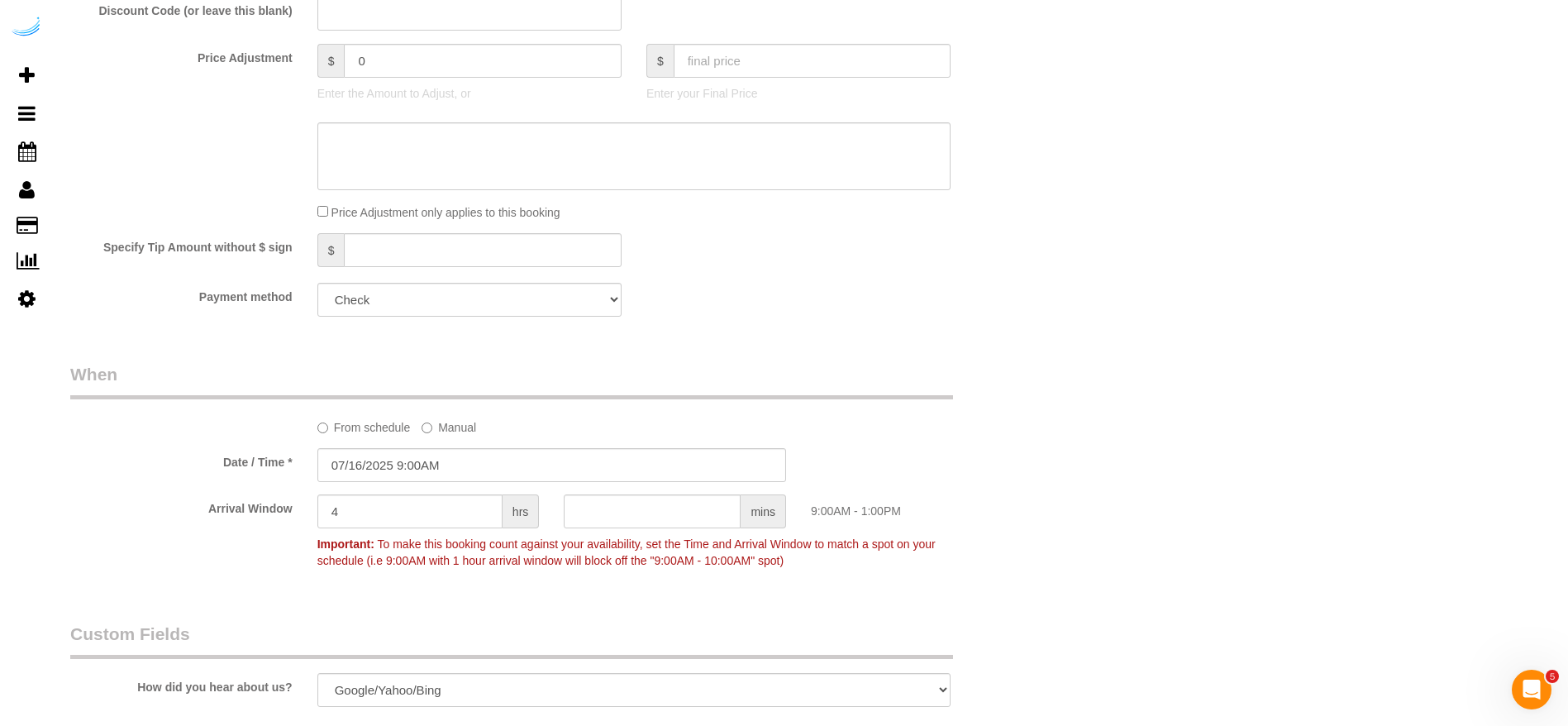 click on "Who
Email**
[EMAIL]
Name *
[FIRST]
[LAST]
Where
Address**
[NUMBER] [STREET], Building [NUMBER], Unit [NUMBER] ([FIRST] [LAST], Bell Vinings,1365194)
[CITY]
AK
AL
AR
AZ
CA
CO
CT
DC
DE
FL
GA
HI
IA
ID
IL
IN
KS
KY
LA
MA
MD
ME
MI
MN
MO
MS
MT" at bounding box center [551, 122] 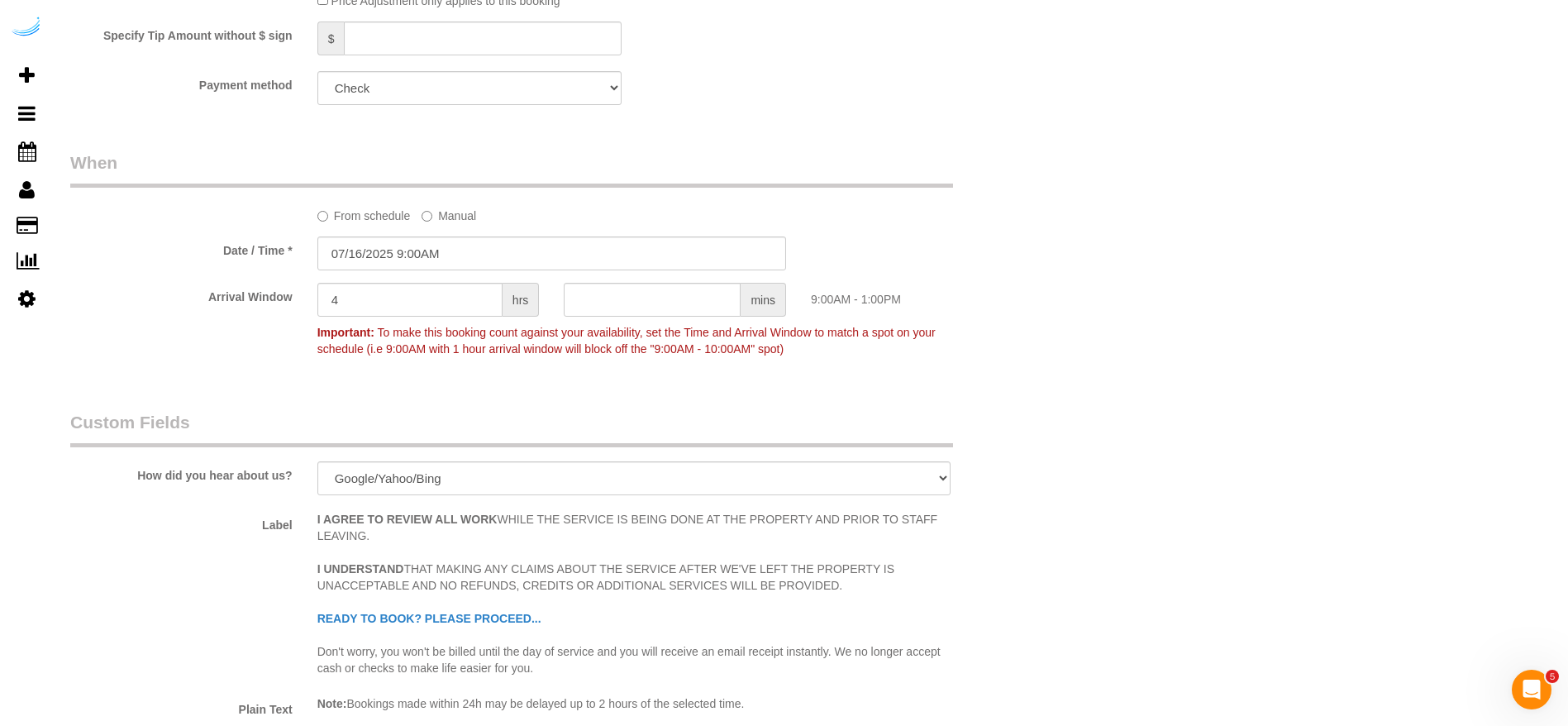 scroll, scrollTop: 1985, scrollLeft: 0, axis: vertical 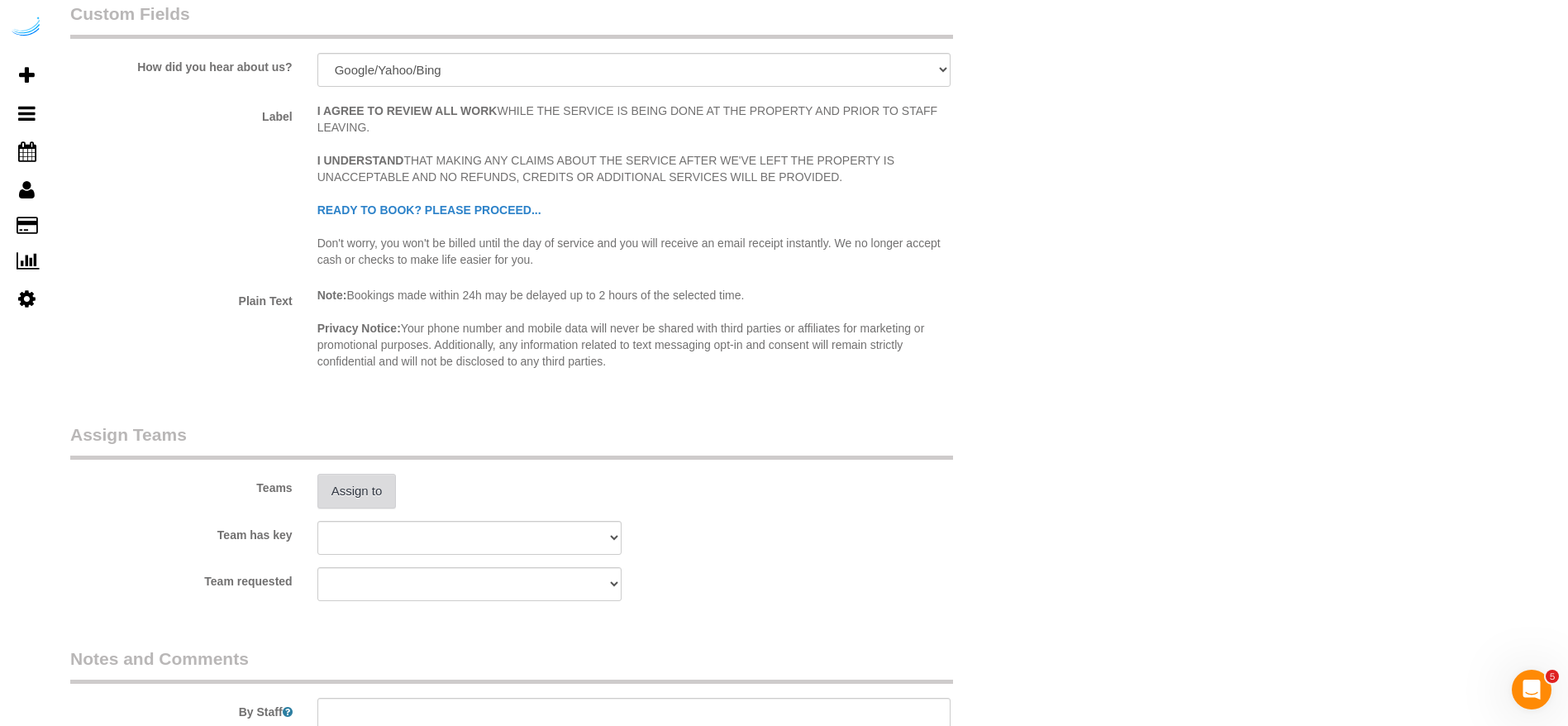 click on "Assign to" at bounding box center [357, 491] 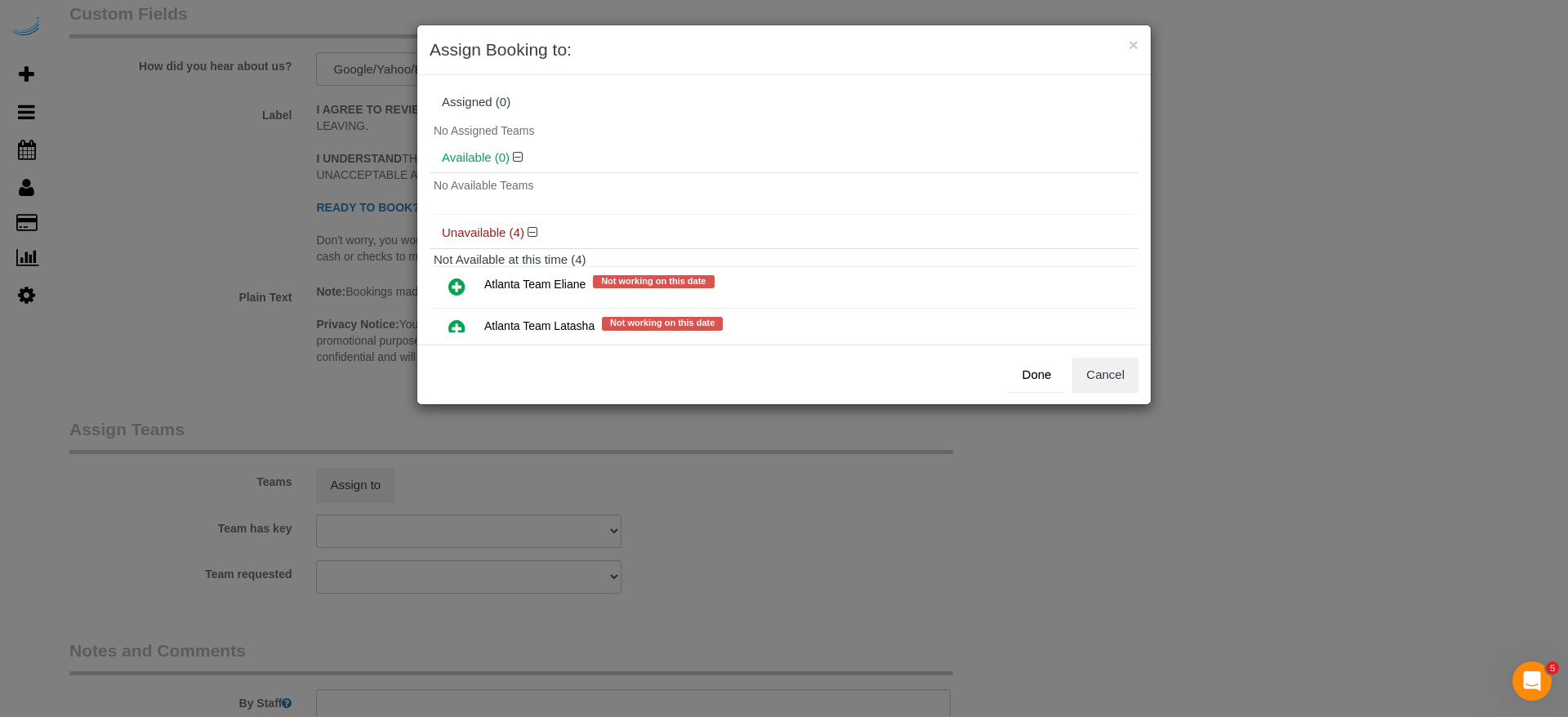 click at bounding box center [457, 287] 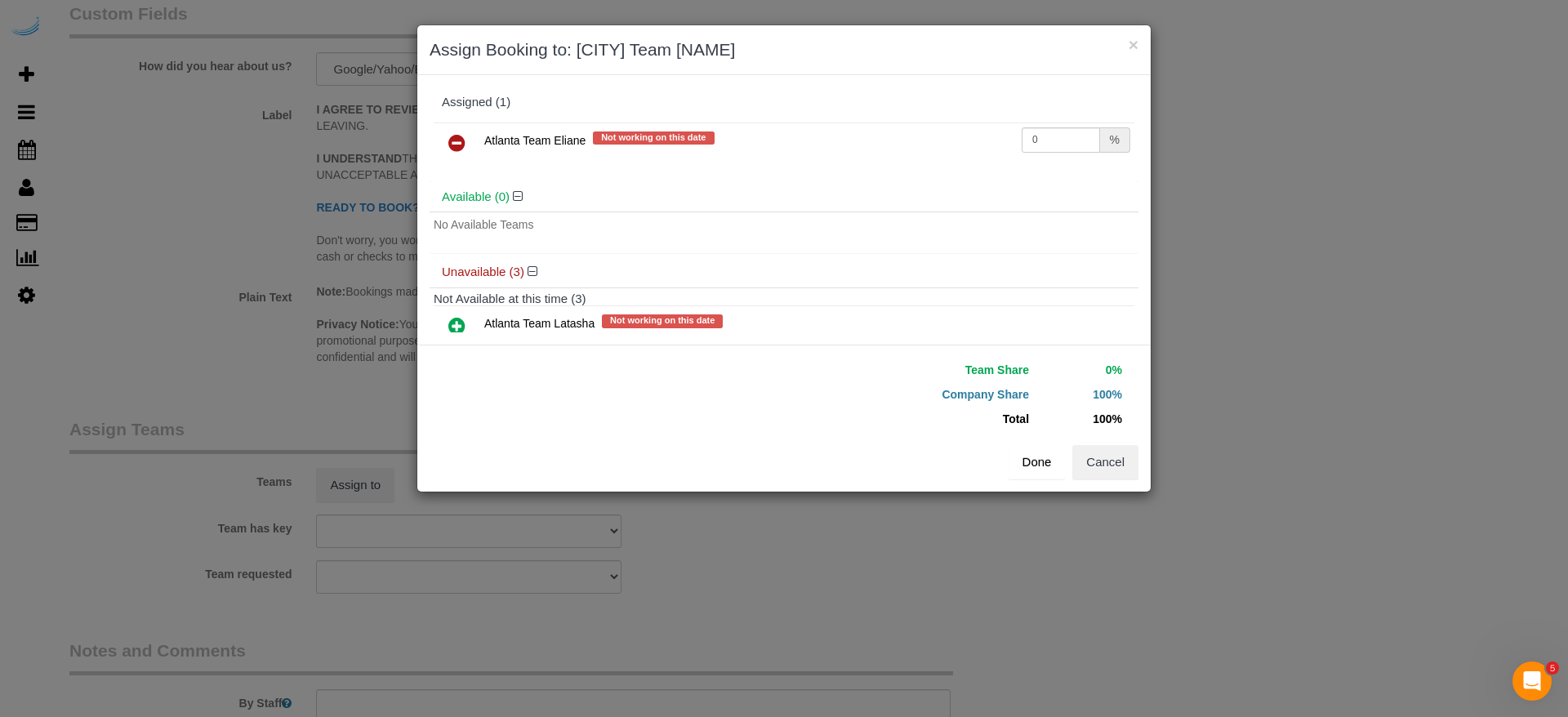 click on "Team Share
0%
Company Share
100%
Total
100%
Warning: The Company share is 0%. If this is correct, please click Save.
Change your Team shares so that the Total Share does not exceed 100%.
Done
Cancel" at bounding box center [784, 418] 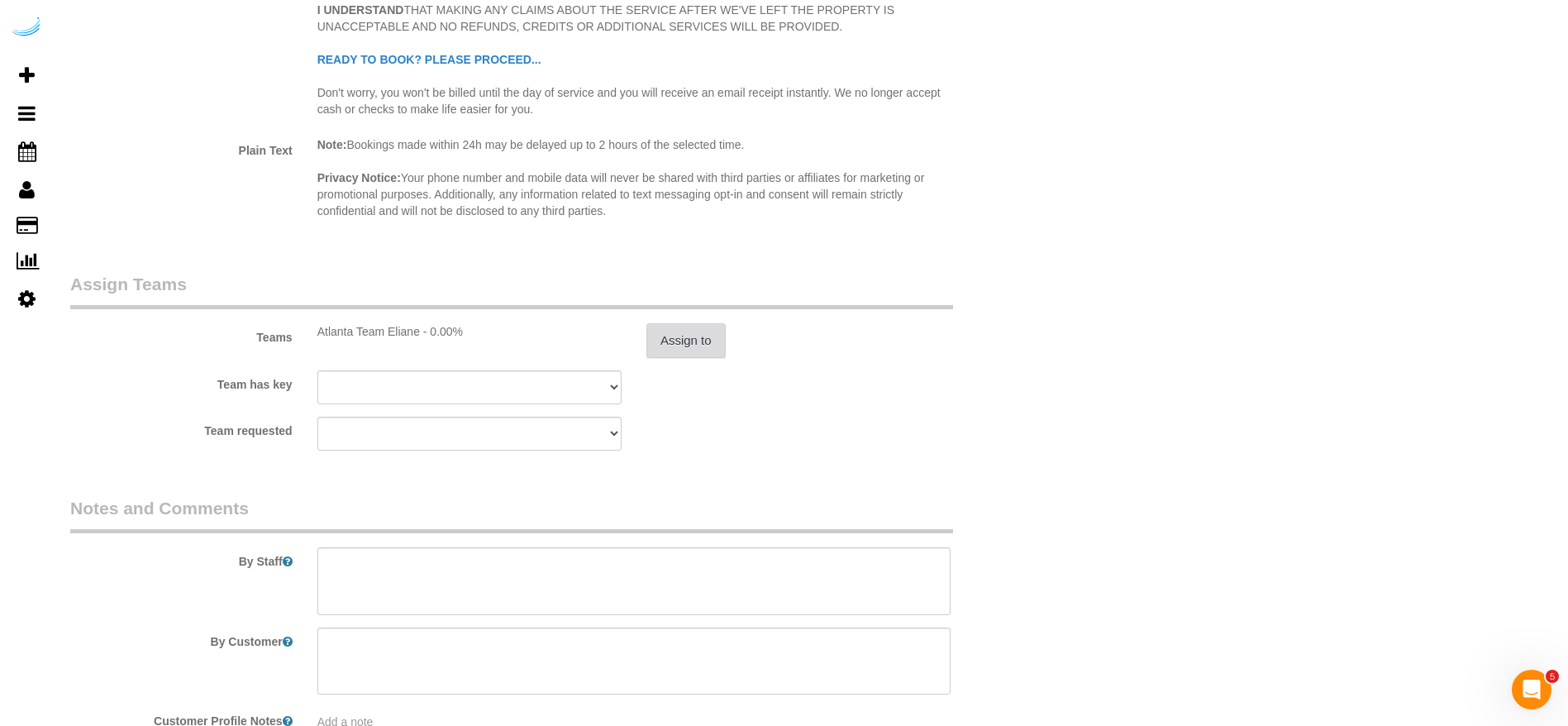 scroll, scrollTop: 2242, scrollLeft: 0, axis: vertical 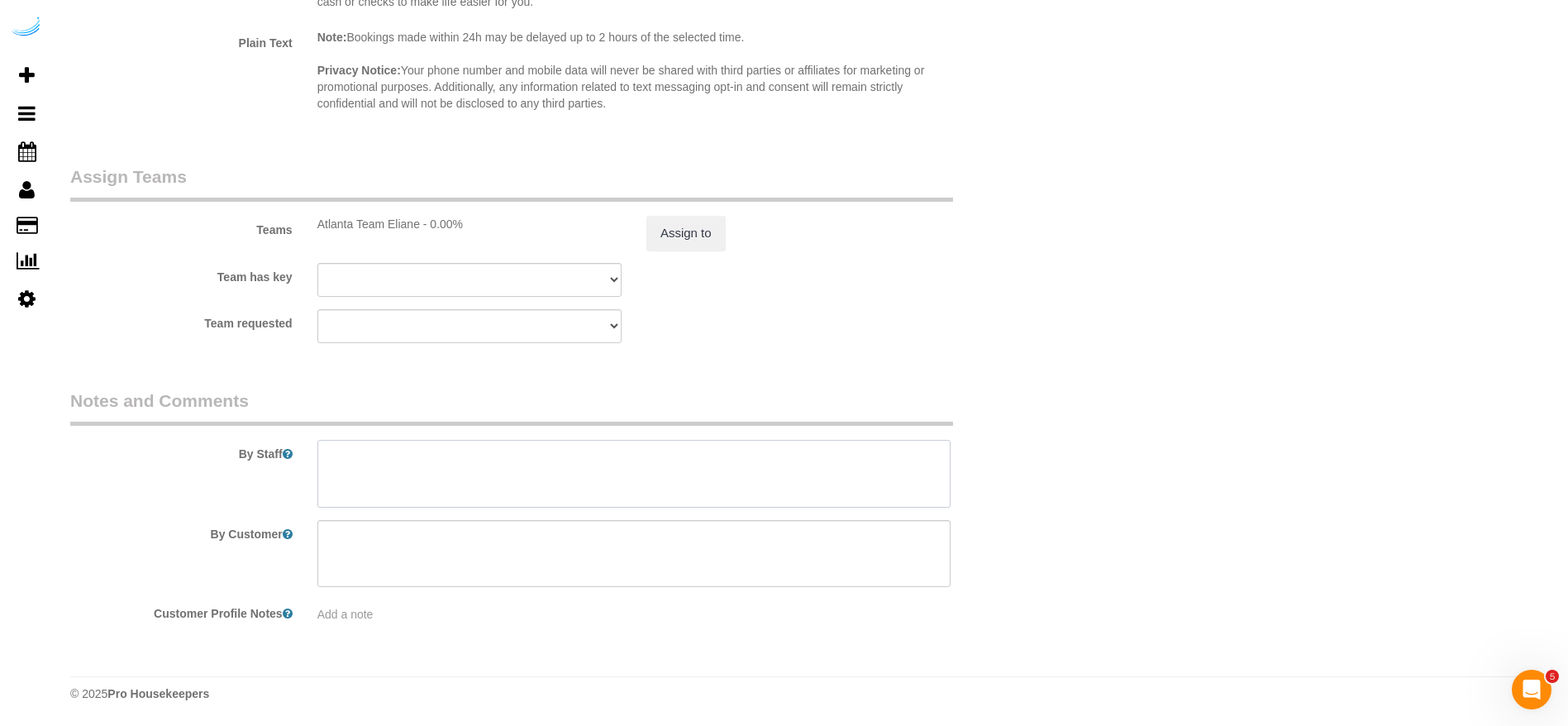 click at bounding box center [634, 474] 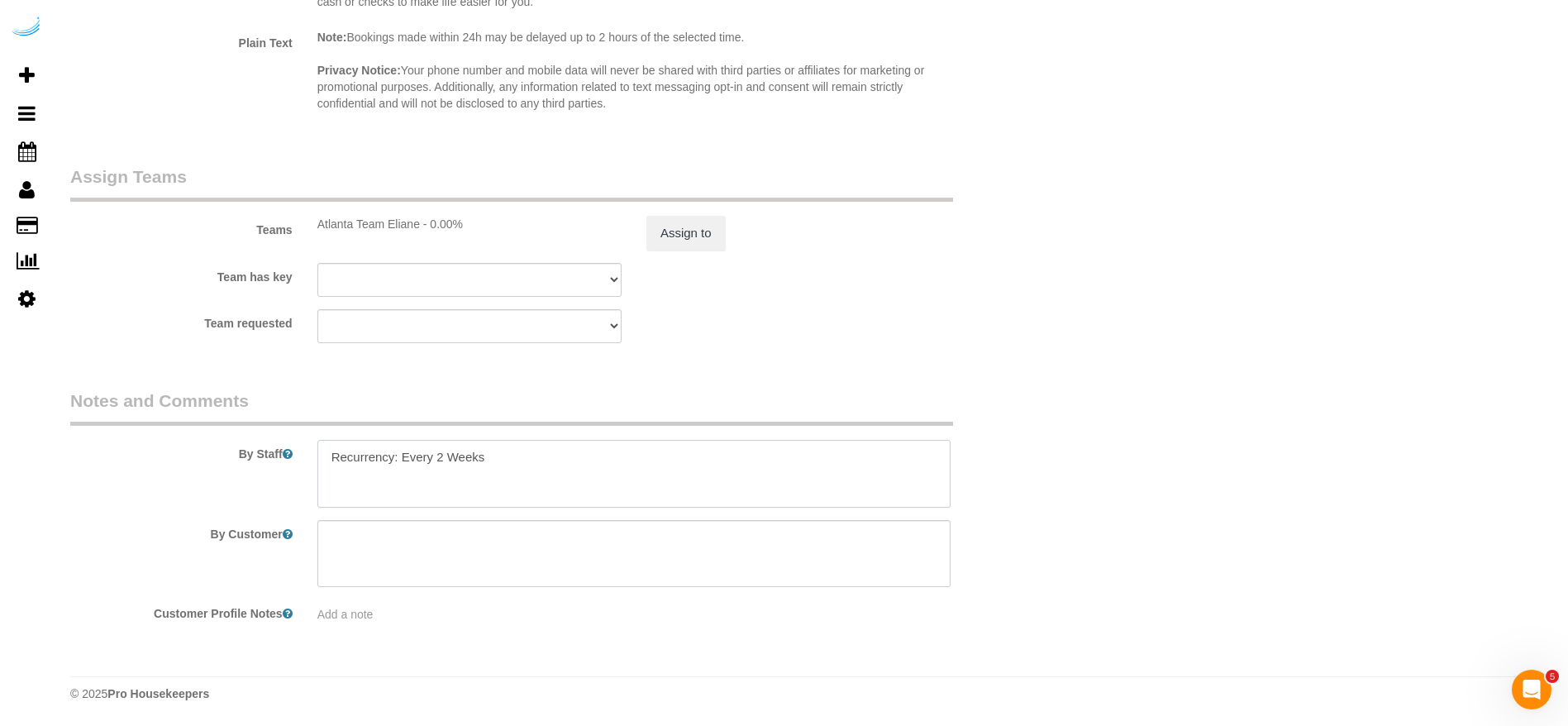 paste on "Permanent Notes:No notes from this customer.Today's Notes:My Unit [NUMBER] has a pink rose wreath on the door.
Entry Method: Key with main office
Details:
Arrival & Entry: 1. Enter Bell Vinings and drive to the very back of the complex. 2. Pass the STOP sign and continue straight. 3. Park near the pool (it will be on your left). Building Access: 4. Walk up the steps near the gym’s glass door. 5. At the call box, dial [NUMBER] to be buzzed in. 6. Go through the black gate, pass the mailboxes, and turn right. 7. Walk past the elevators—my unit is just ahead on the right. Unit: 🔑 Apartment #[NUMBER] Thank you! Let me know if you have any trouble.
Additional Notes:
No assigned parking, park anywhere in building [NUMBER] parking lot.
Code Type: Gate
Access Code: [NUMBER]
Details:
Building Access: Walk up the steps near the gym’s glass door. At the call box, dial [NUMBER] to be buzzed in.
Housekeeping Notes:" 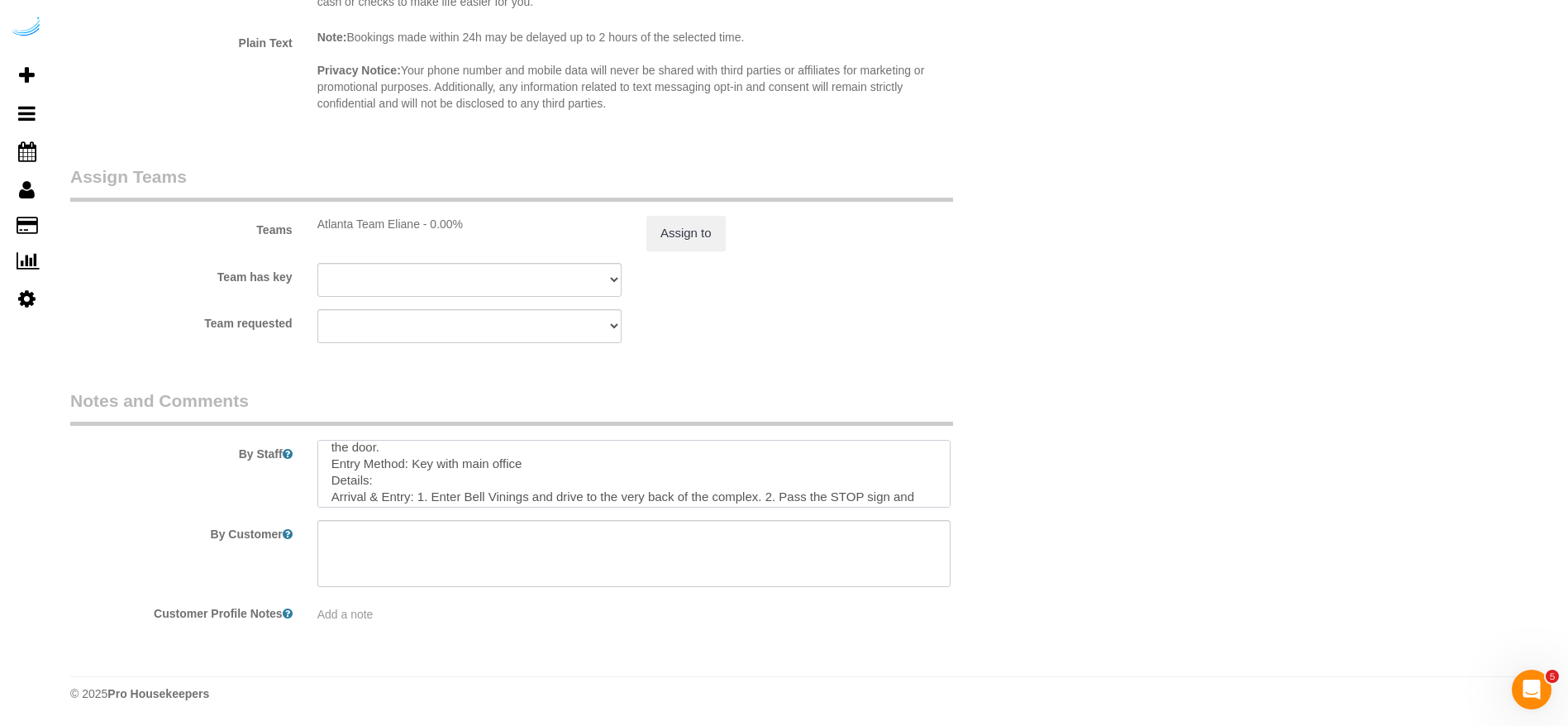 scroll, scrollTop: 0, scrollLeft: 0, axis: both 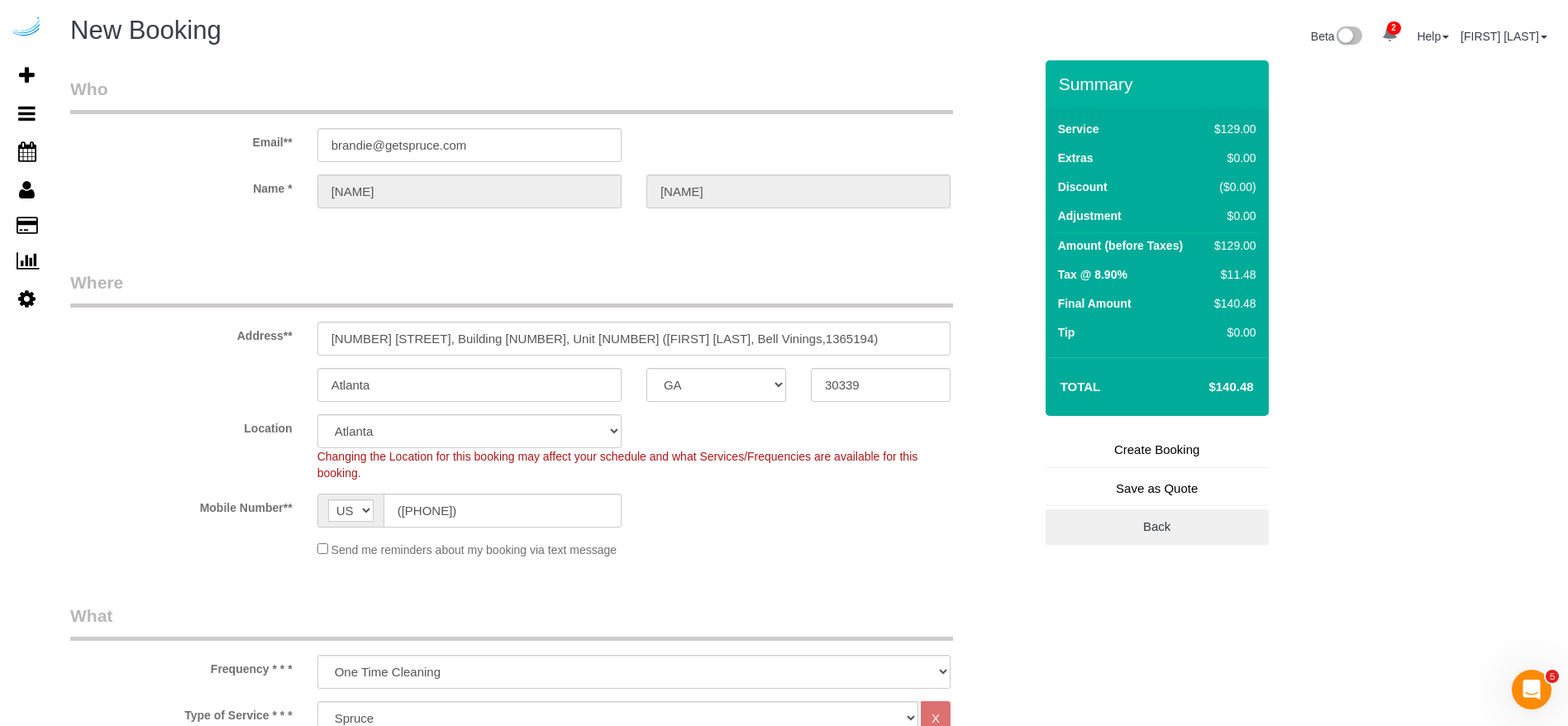 type on "Recurrency: Every [NUMBER] weeks
Permanent Notes:No notes from this customer.Today's Notes:My Unit [NUMBER] has a pink rose wreath on the door.
Entry Method: Key with main office
Details:
Arrival & Entry: 1. Enter Bell Vinings and drive to the very back of the complex. 2. Pass the STOP sign and continue straight. 3. Park near the pool (it will be on your left). Building Access: 4. Walk up the steps near the gym’s glass door. 5. At the call box, dial [NUMBER] to be buzzed in. 6. Go through the black gate, pass the mailboxes, and turn right. 7. Walk past the elevators—my unit is just ahead on the right. Unit: 🔑 Apartment #[NUMBER] Thank you! Let me know if you have any trouble.
Additional Notes:
No assigned parking, park anywhere in building [NUMBER] parking lot.
Code Type: Gate
Access Code: [NUMBER]
Details:
Building Access: Walk up the steps near the gym’s glass door. At the call box, dial [NUMBER] to be buzzed in.
Housekeeping Notes:" 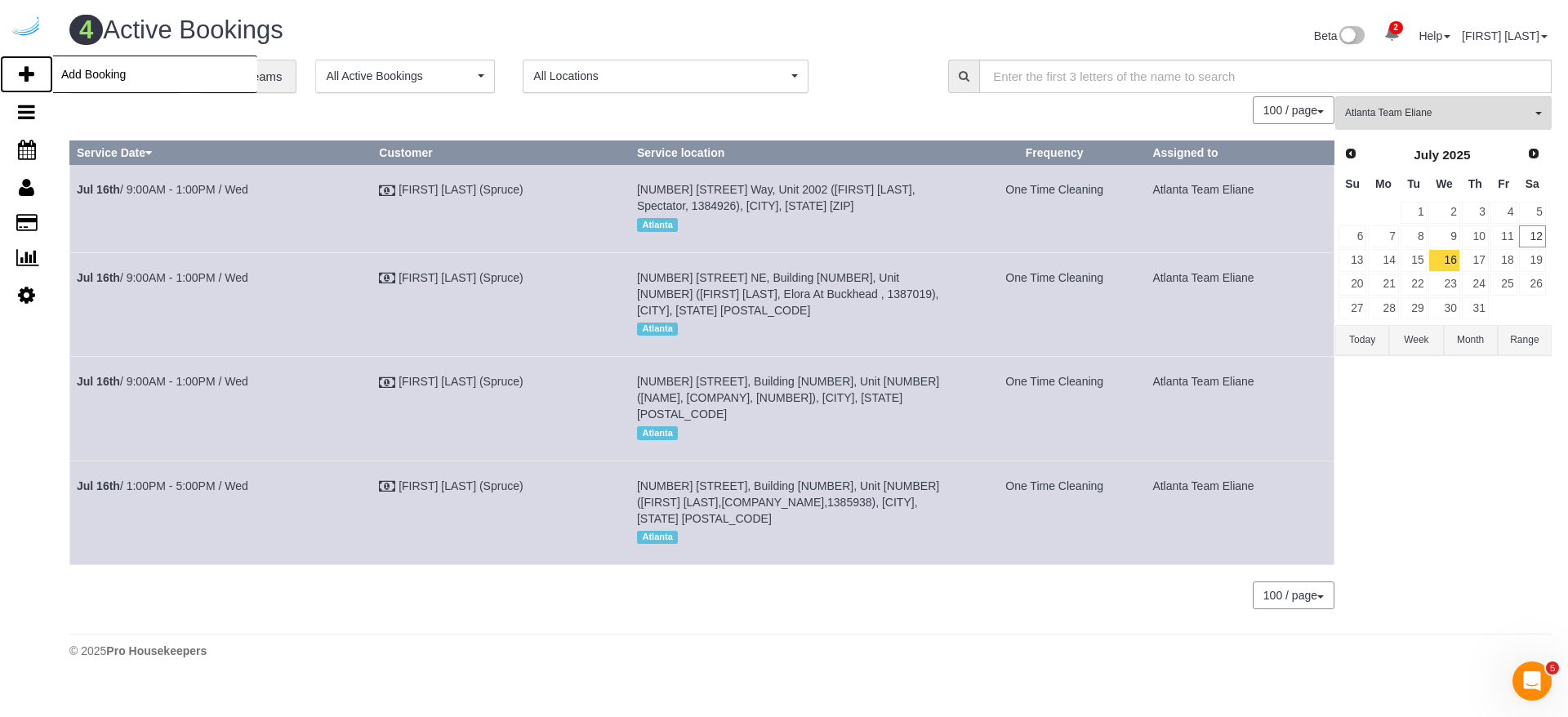 click on "Add Booking" at bounding box center [26, 74] 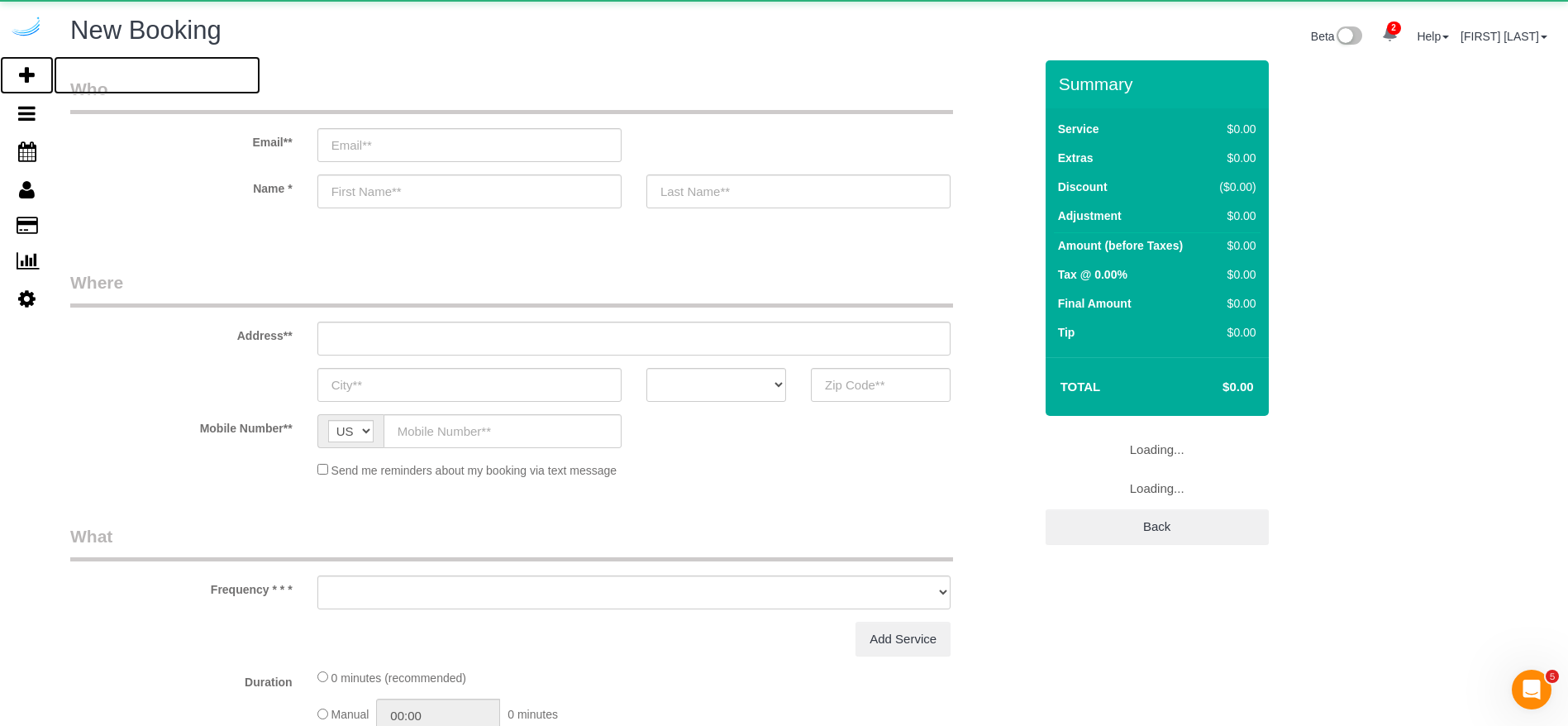 select on "object:16330" 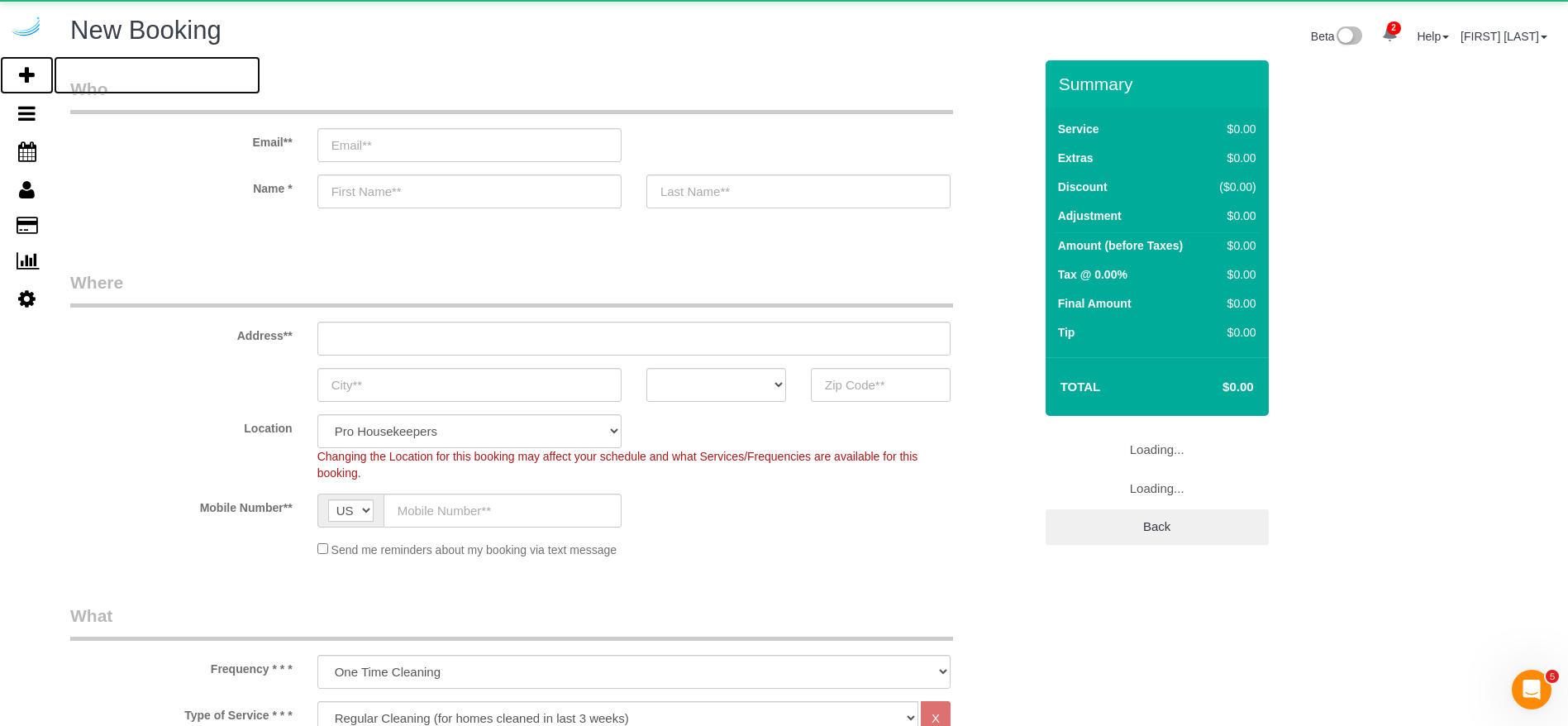 select on "object:16894" 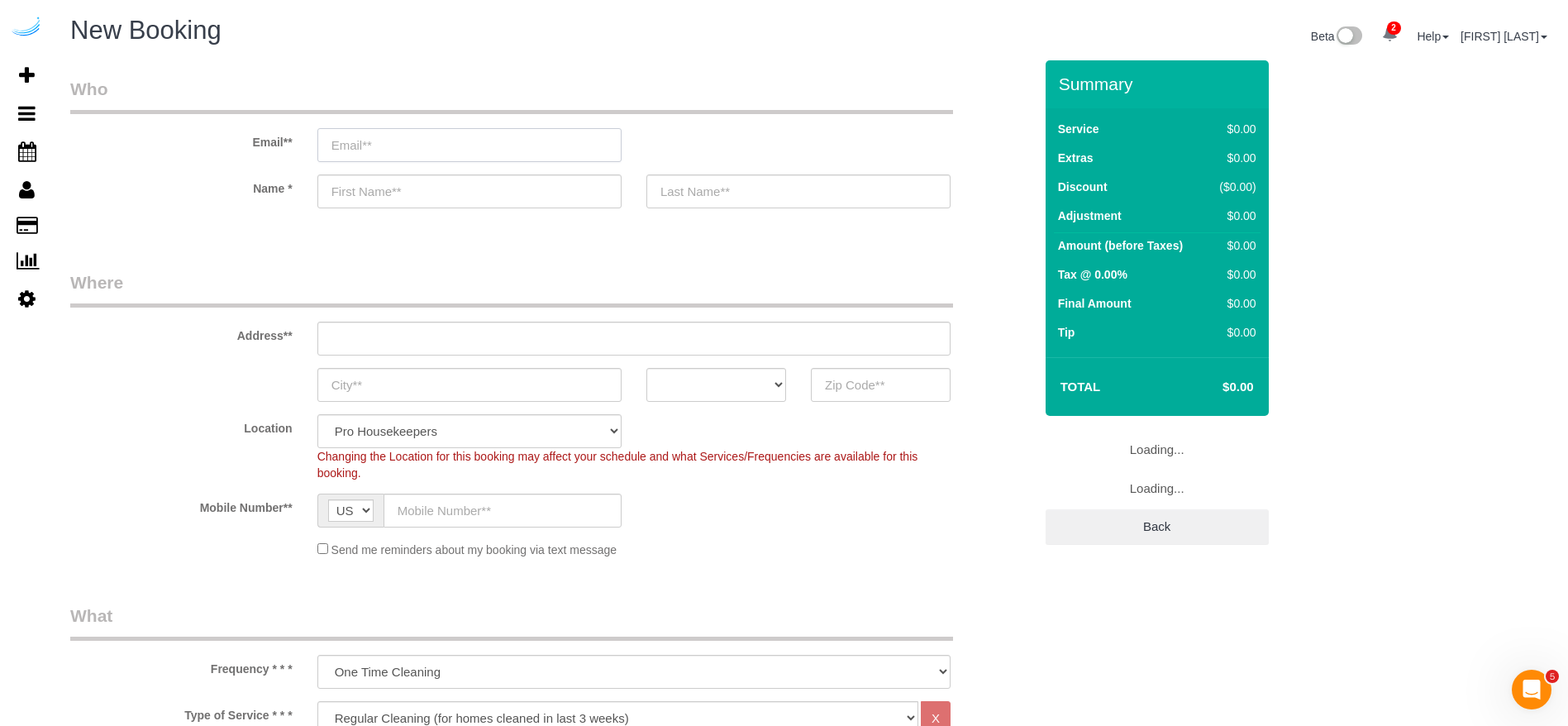 click at bounding box center [469, 145] 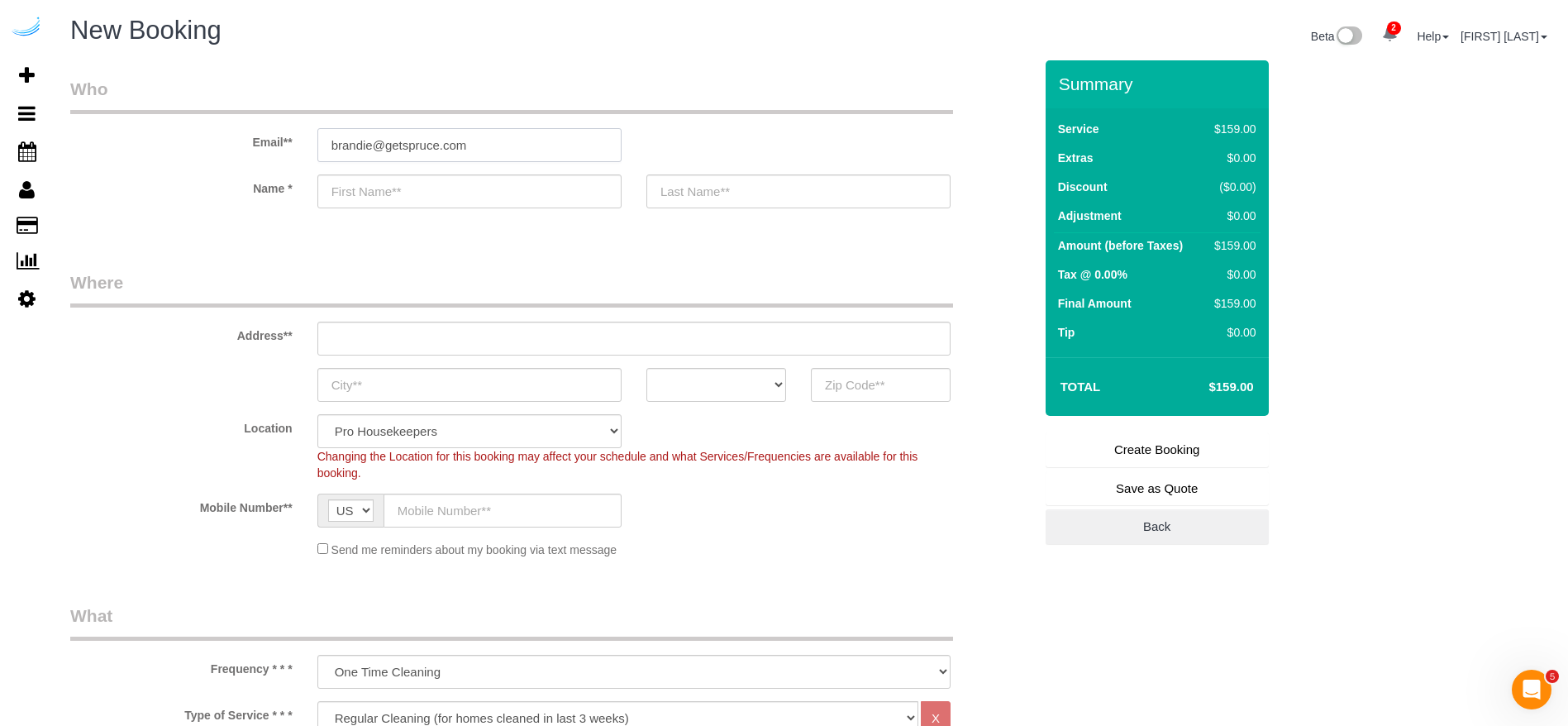 type on "brandie@getspruce.com" 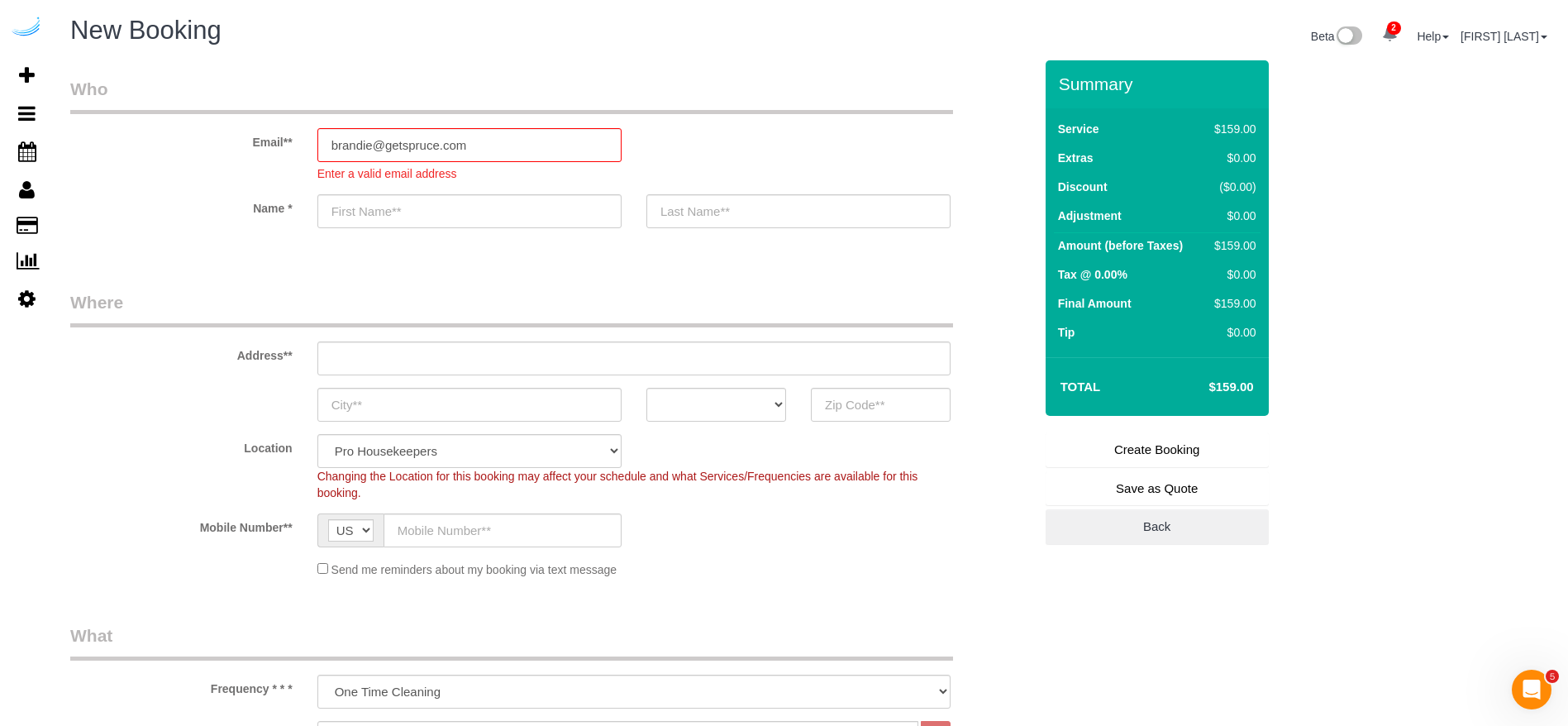 type 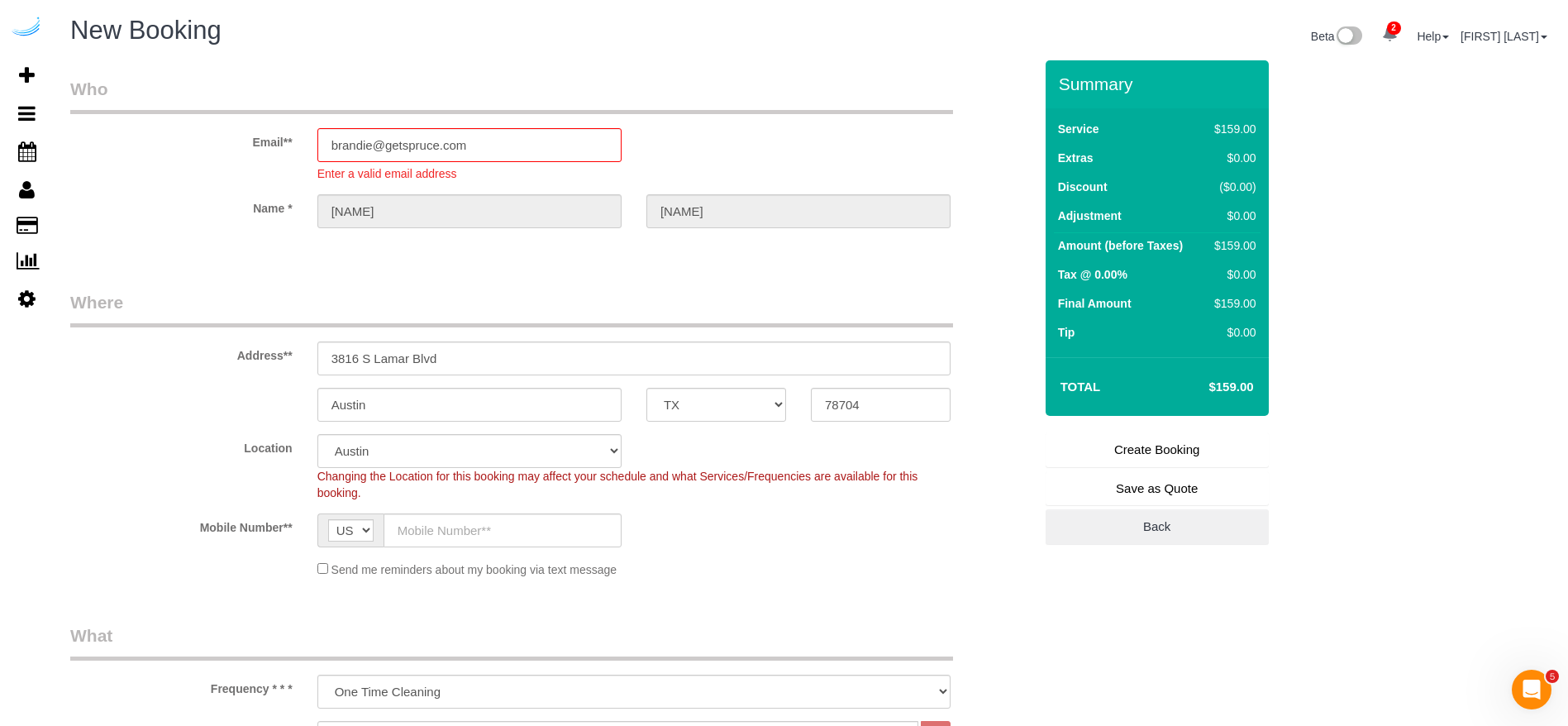 click on "Where" at bounding box center (512, 308) 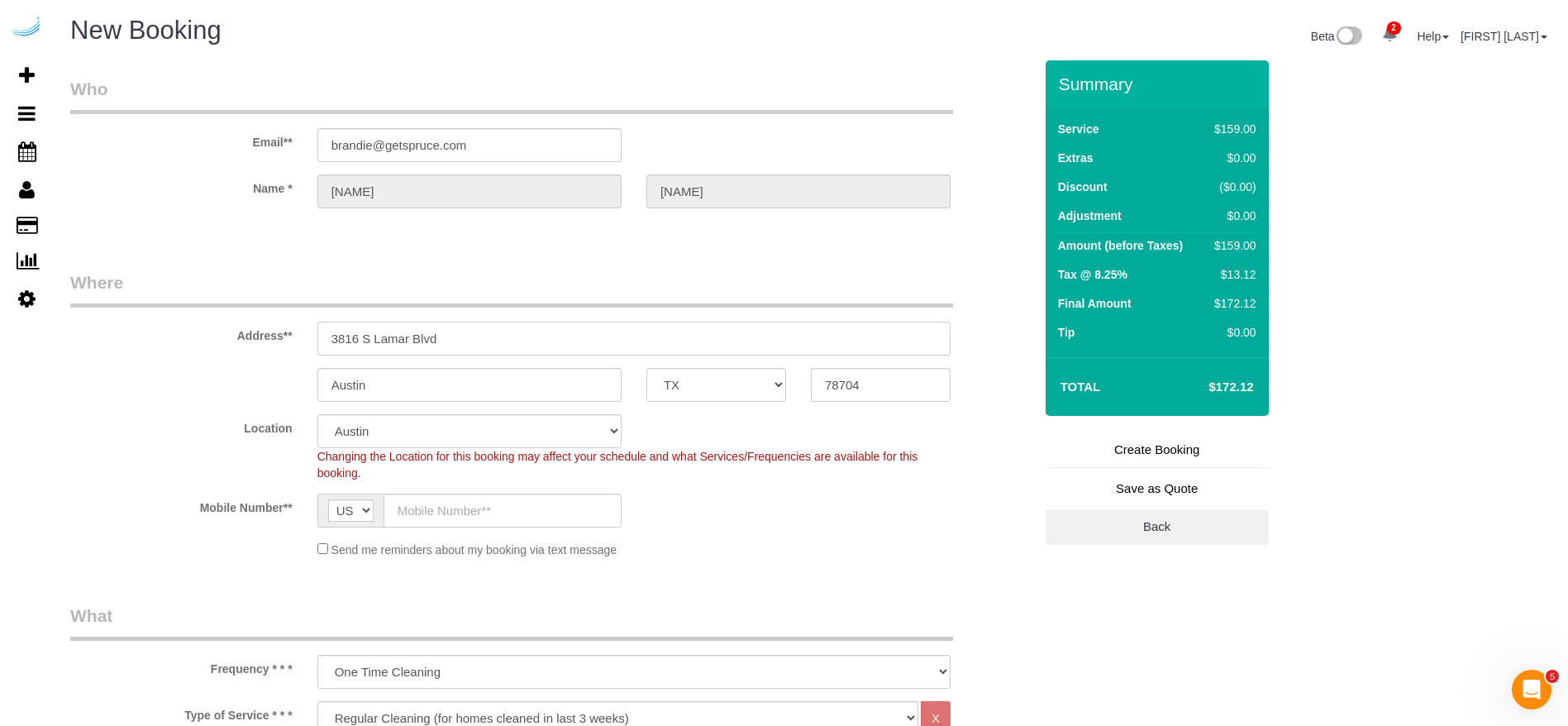 click on "3816 S Lamar Blvd" at bounding box center [634, 338] 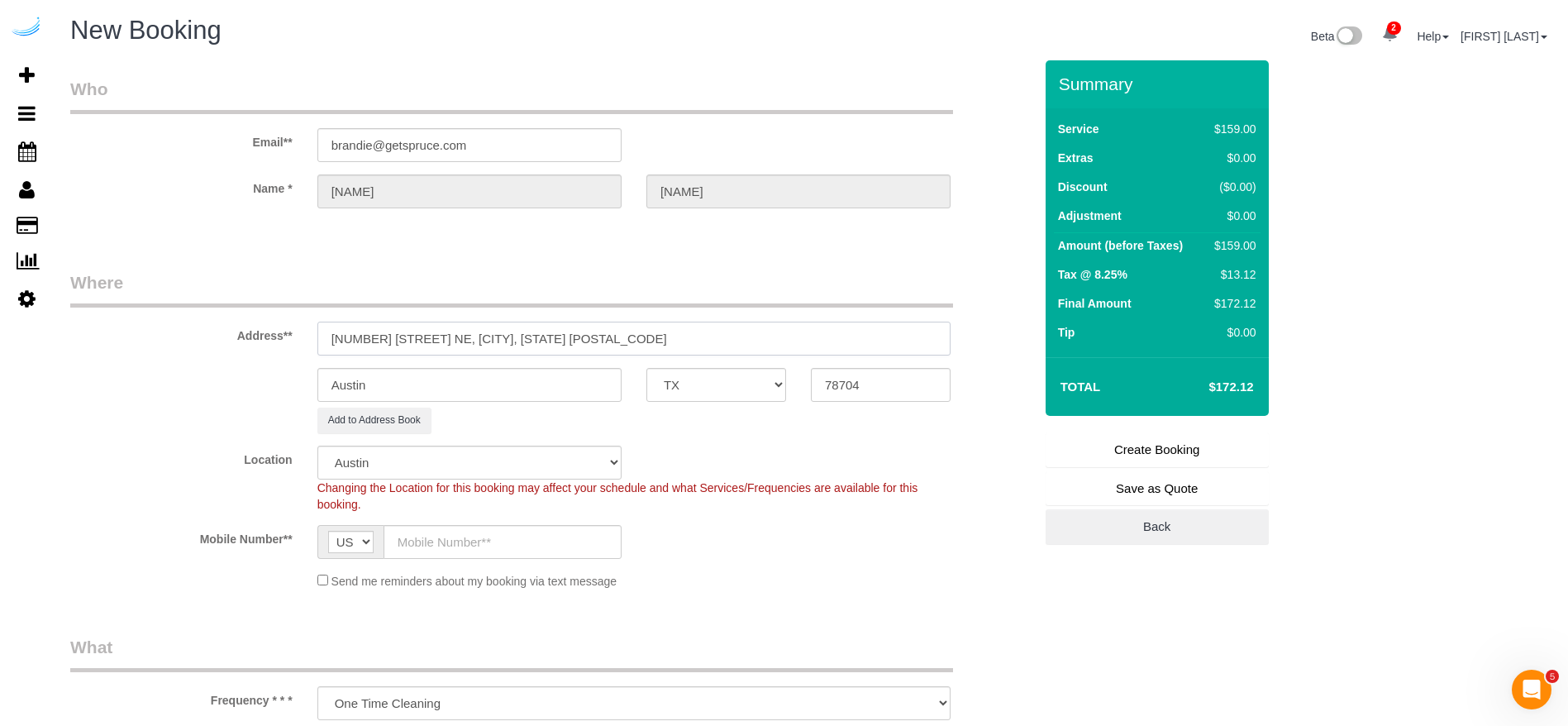 click on "[NUMBER] [STREET] NE, [CITY], [STATE] [POSTAL_CODE]" at bounding box center [634, 338] 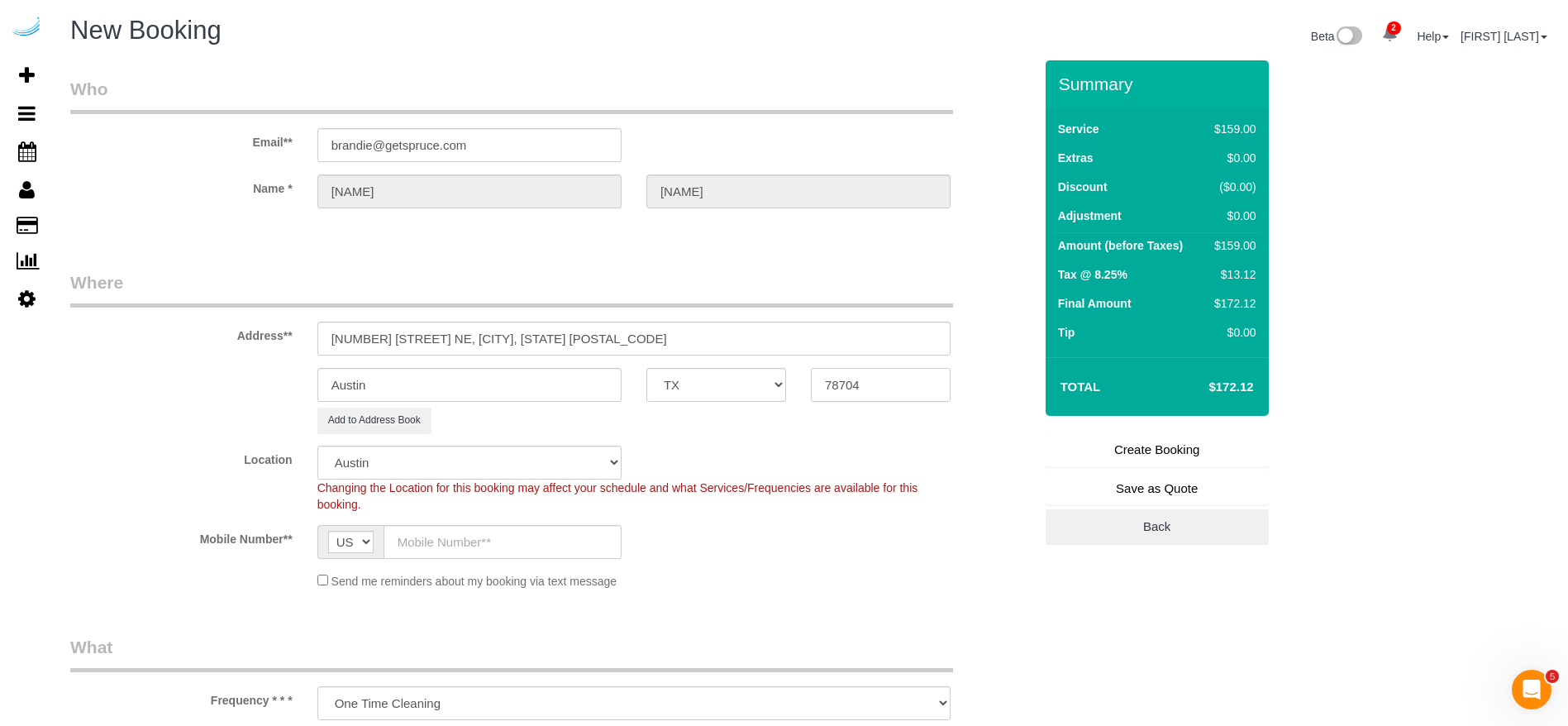 click on "78704" at bounding box center (880, 384) 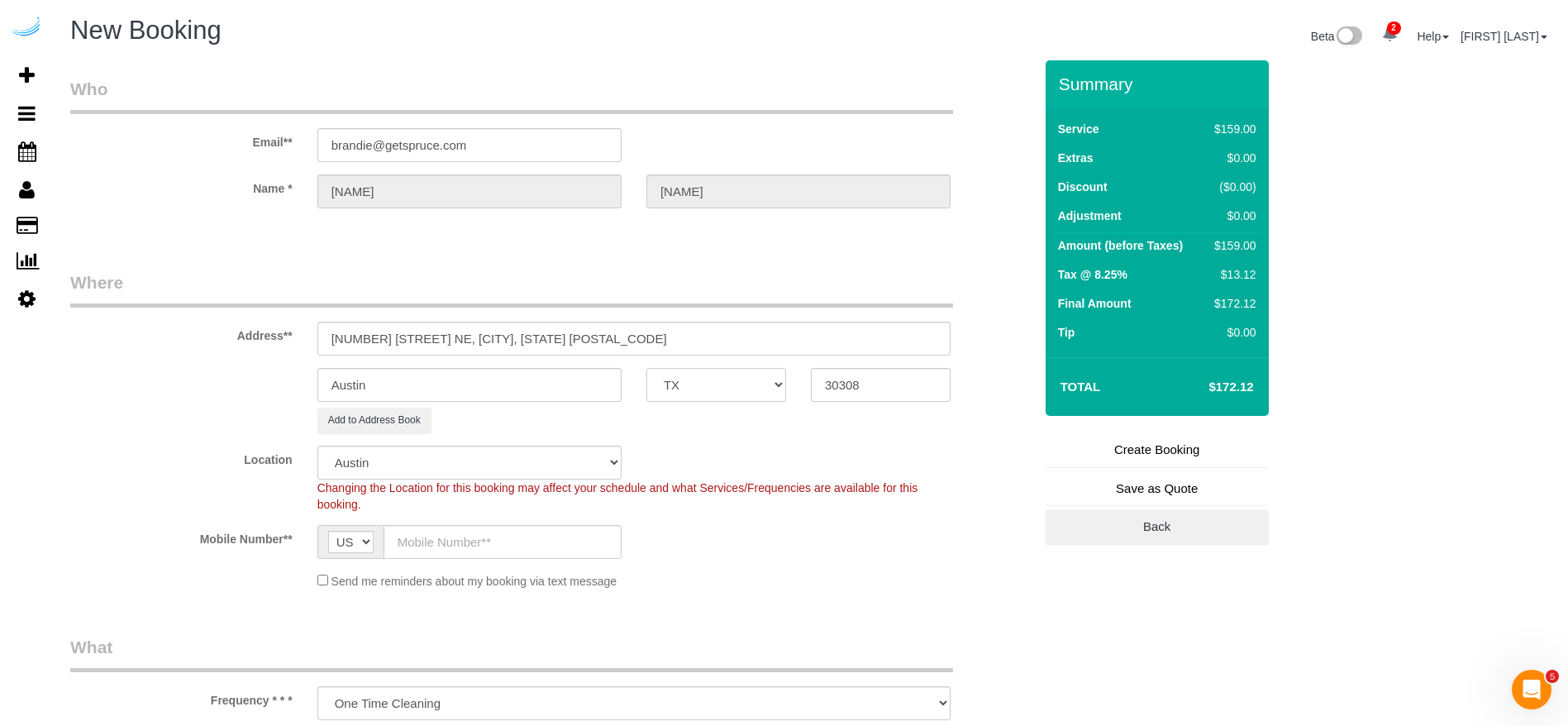 click on "AK
AL
AR
AZ
CA
CO
CT
DC
DE
FL
GA
HI
IA
ID
IL
IN
KS
KY
LA
MA
MD
ME
MI
MN
MO
MS
MT
NC
ND
NE
NH
NJ
NM
NV
NY
OH
OK
OR
PA
RI
SC
SD
TN
TX
UT
VA
VT
WA
WI
WV
WY" at bounding box center (716, 384) 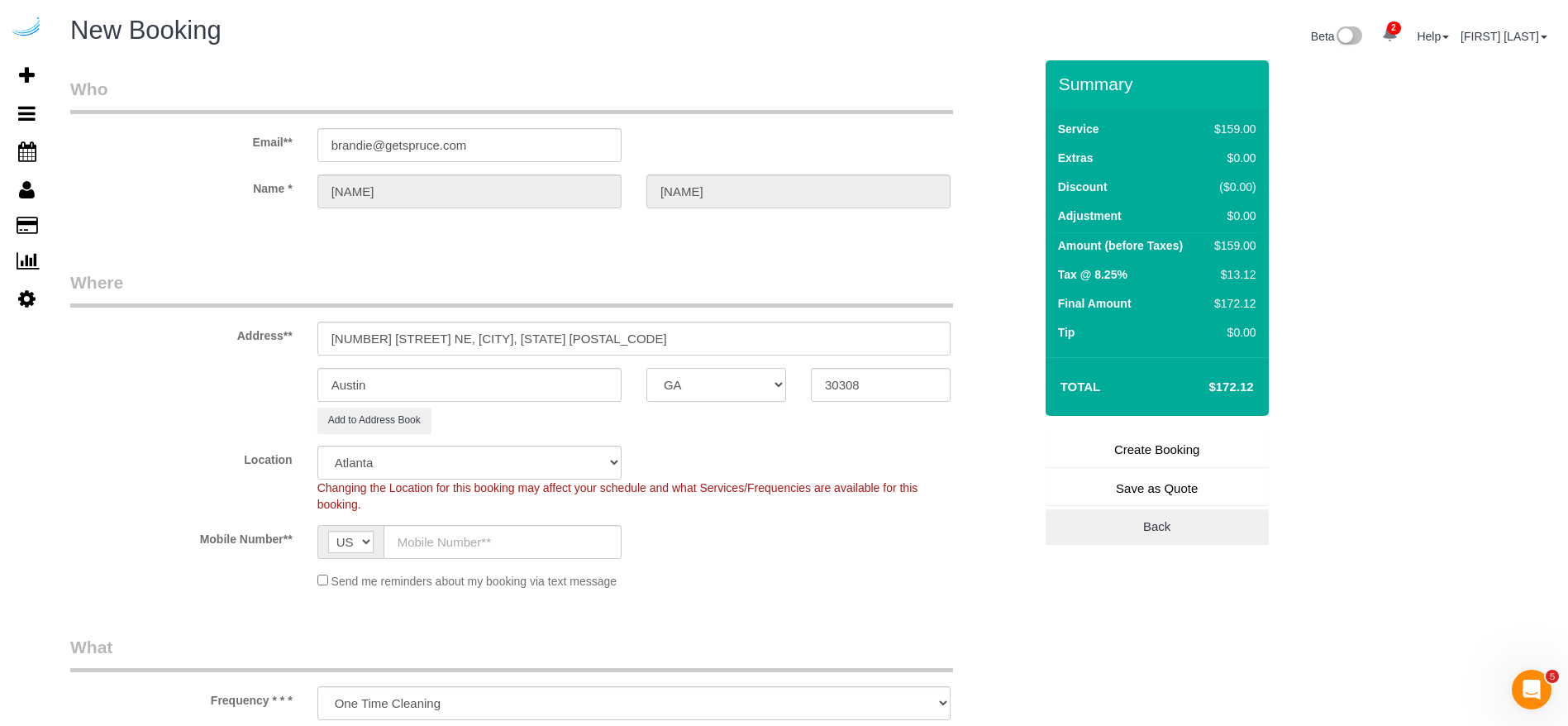 click on "AK
AL
AR
AZ
CA
CO
CT
DC
DE
FL
GA
HI
IA
ID
IL
IN
KS
KY
LA
MA
MD
ME
MI
MN
MO
MS
MT
NC
ND
NE
NH
NJ
NM
NV
NY
OH
OK
OR
PA
RI
SC
SD
TN
TX
UT
VA
VT
WA
WI
WV
WY" at bounding box center (716, 384) 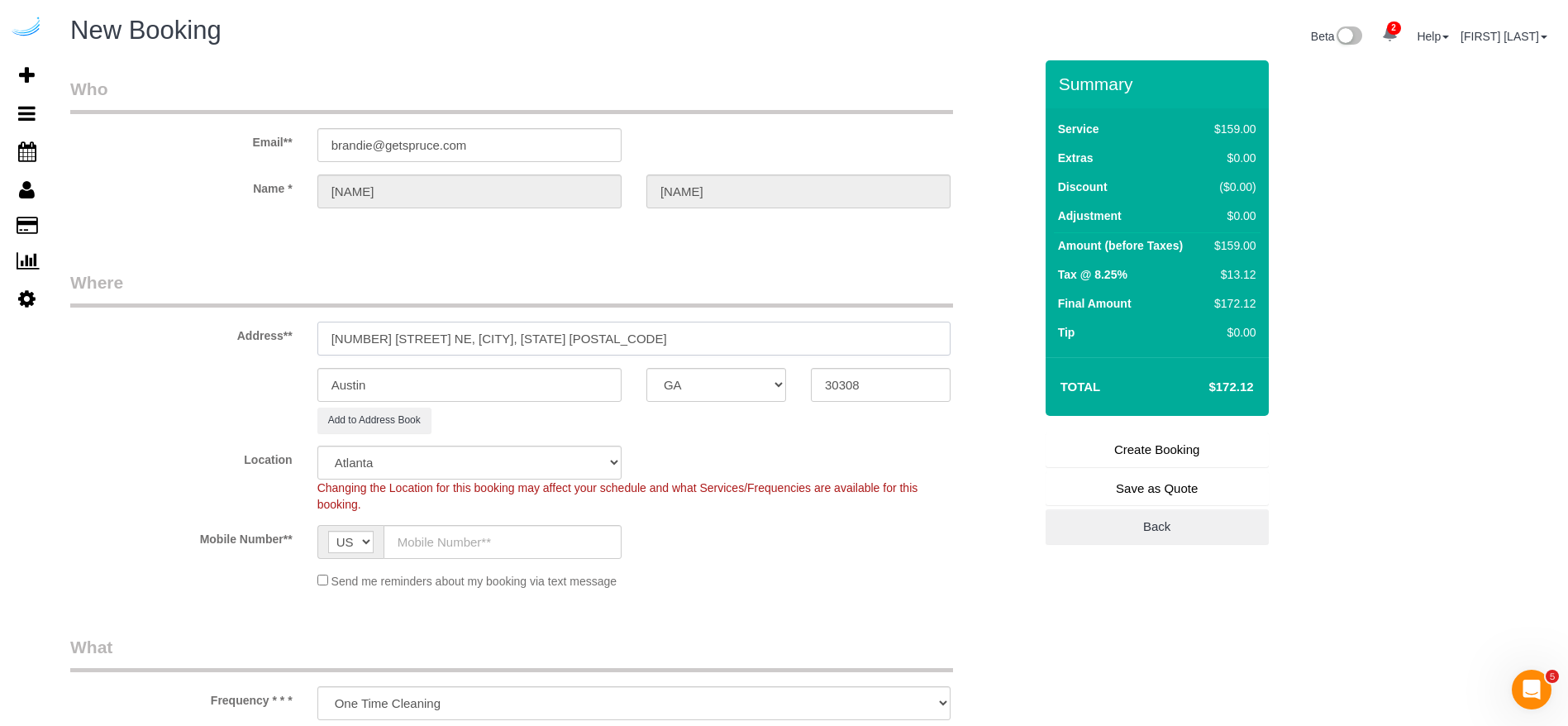 click on "[NUMBER] [STREET] NE, [CITY], [STATE] [POSTAL_CODE]" at bounding box center (634, 338) 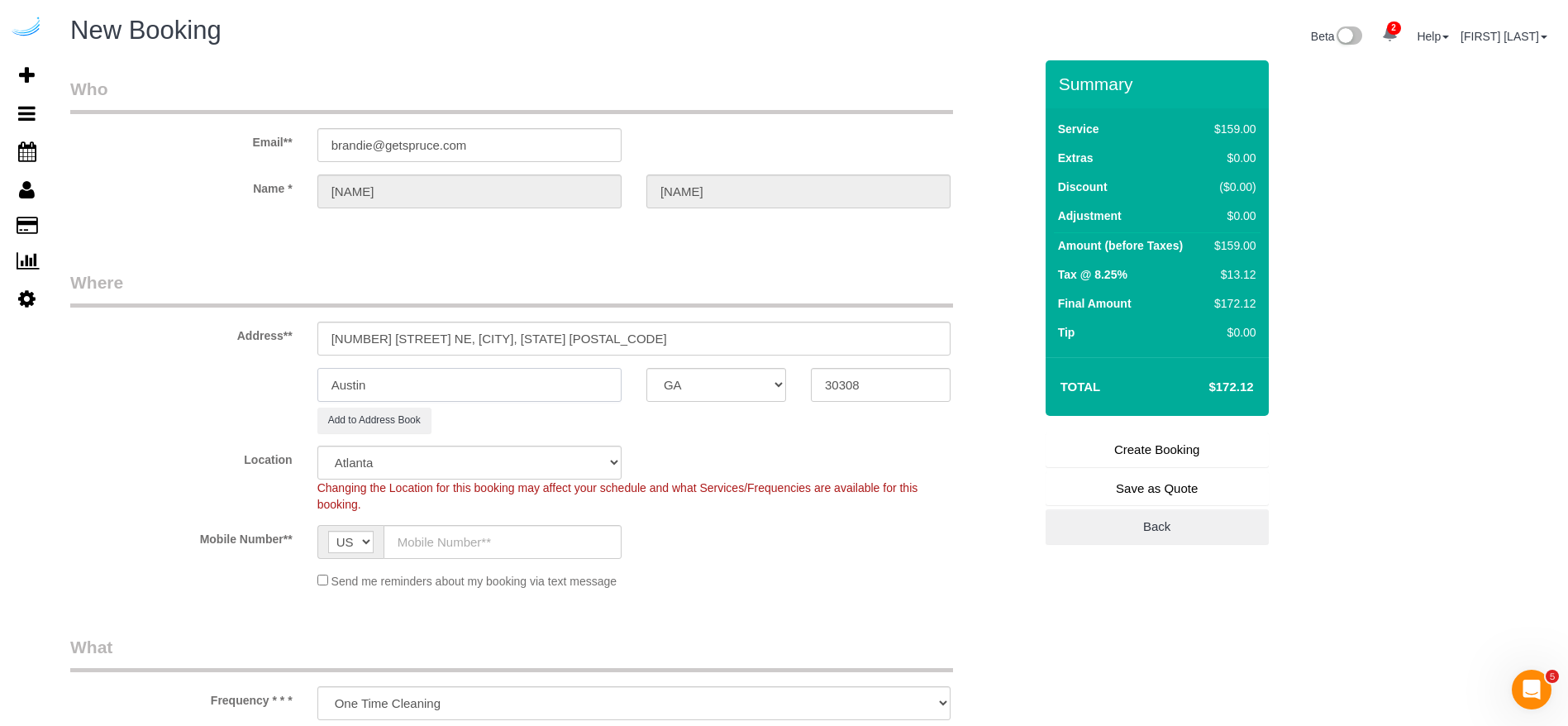 click on "Austin" at bounding box center [469, 384] 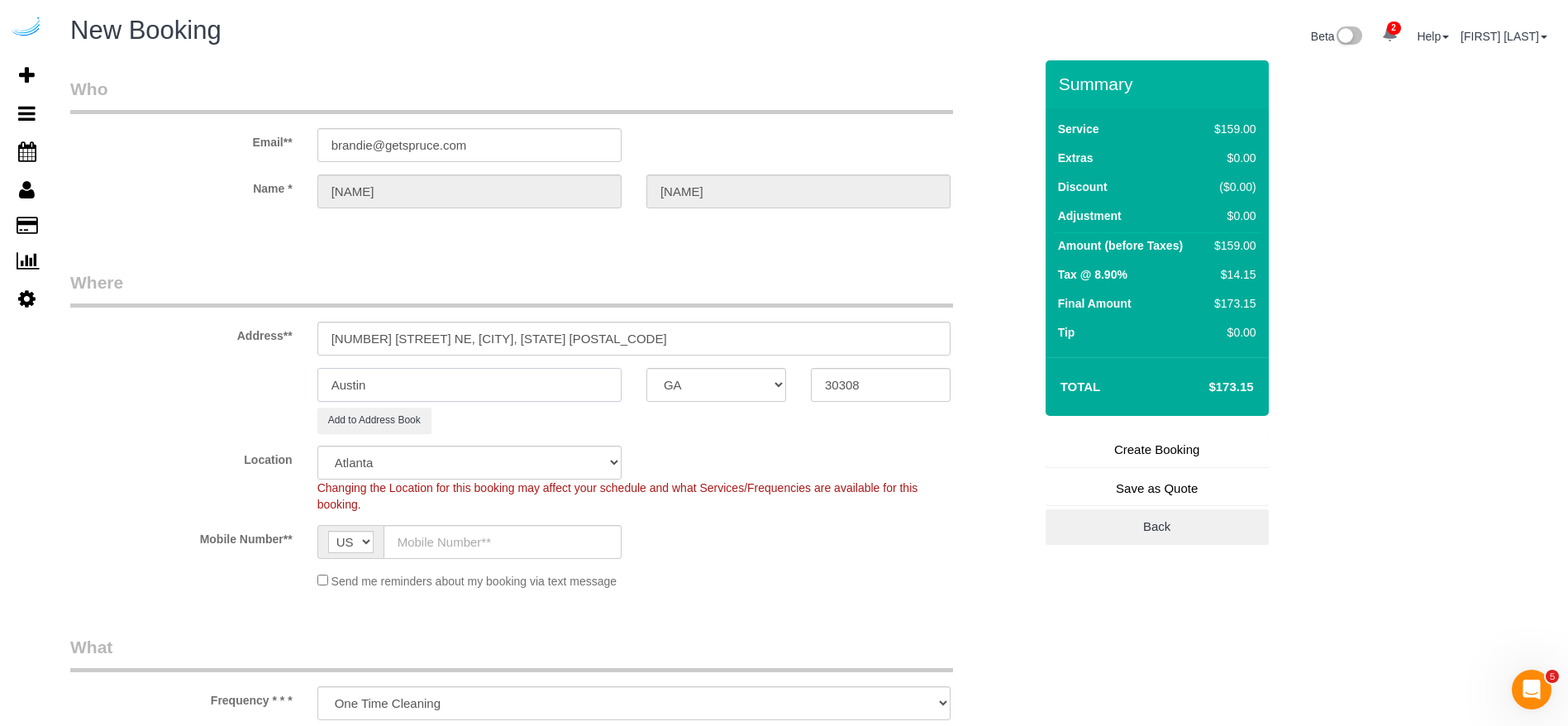 paste on "tlanta" 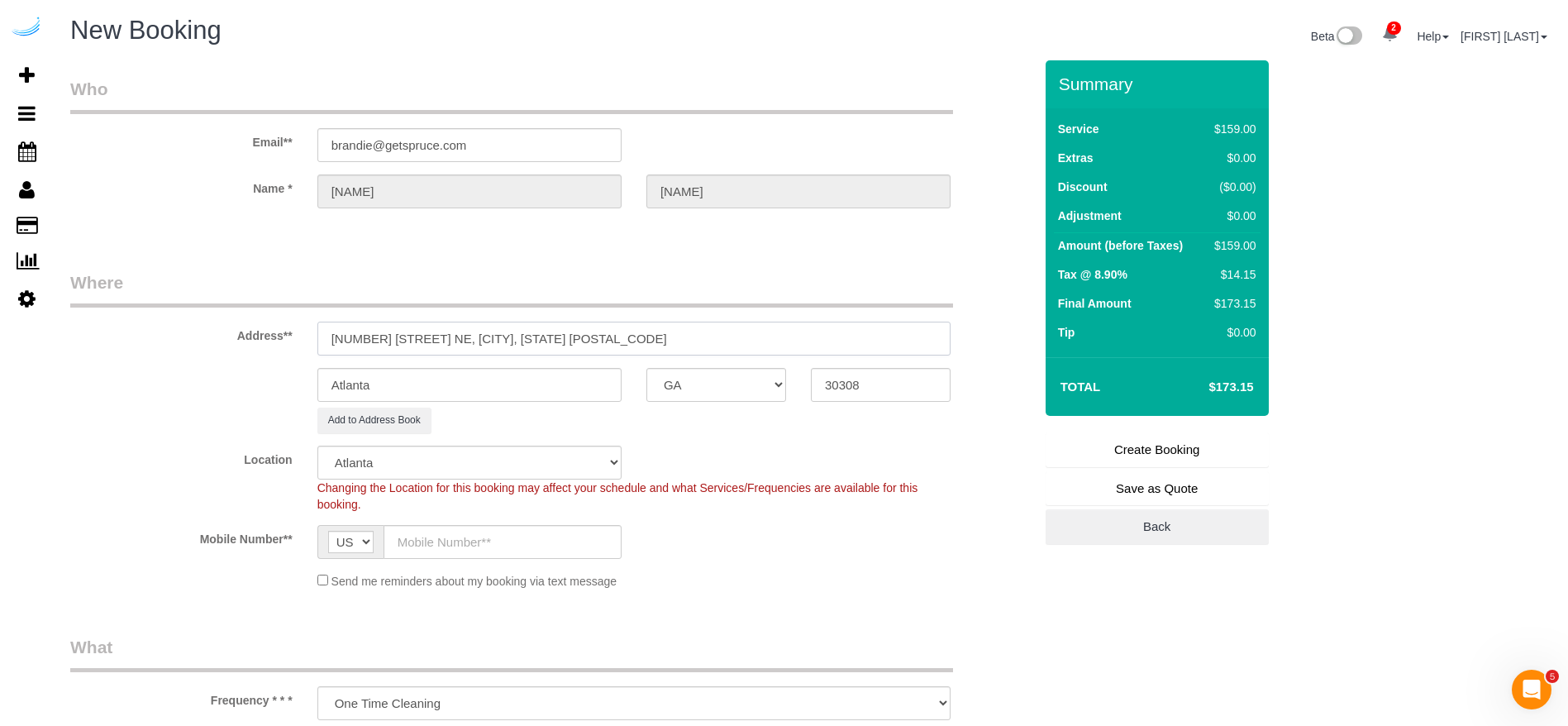 drag, startPoint x: 561, startPoint y: 333, endPoint x: 441, endPoint y: 337, distance: 120.06665 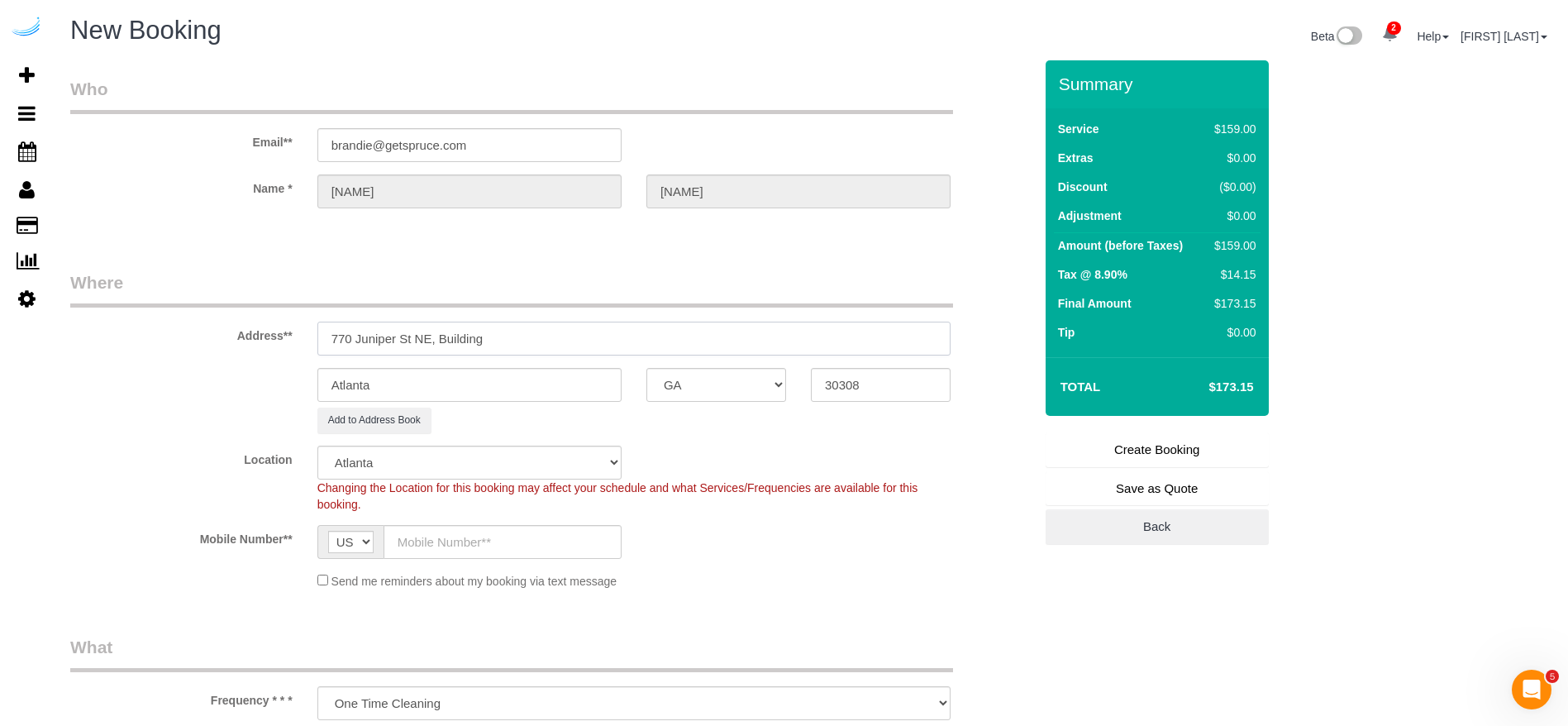 paste on "2412" 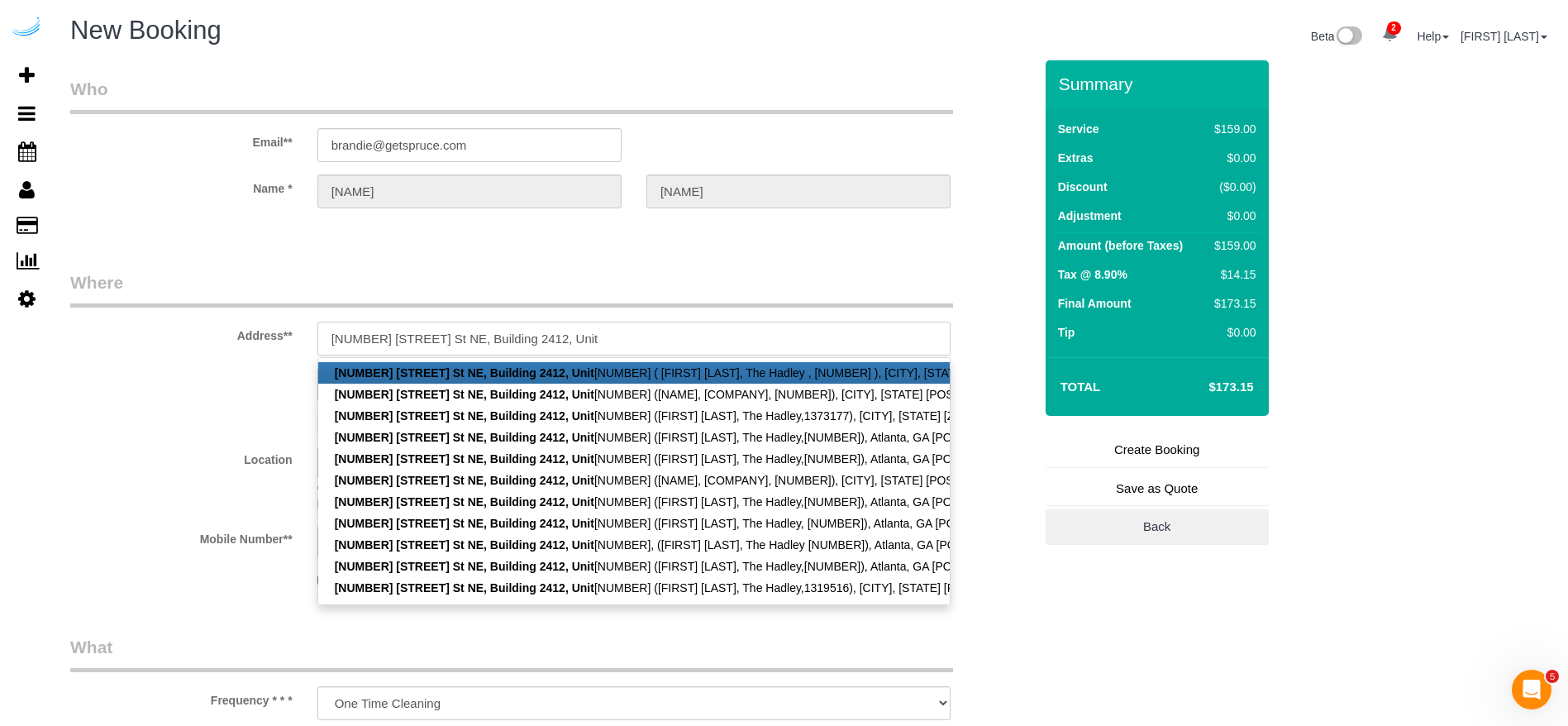 paste on "2412" 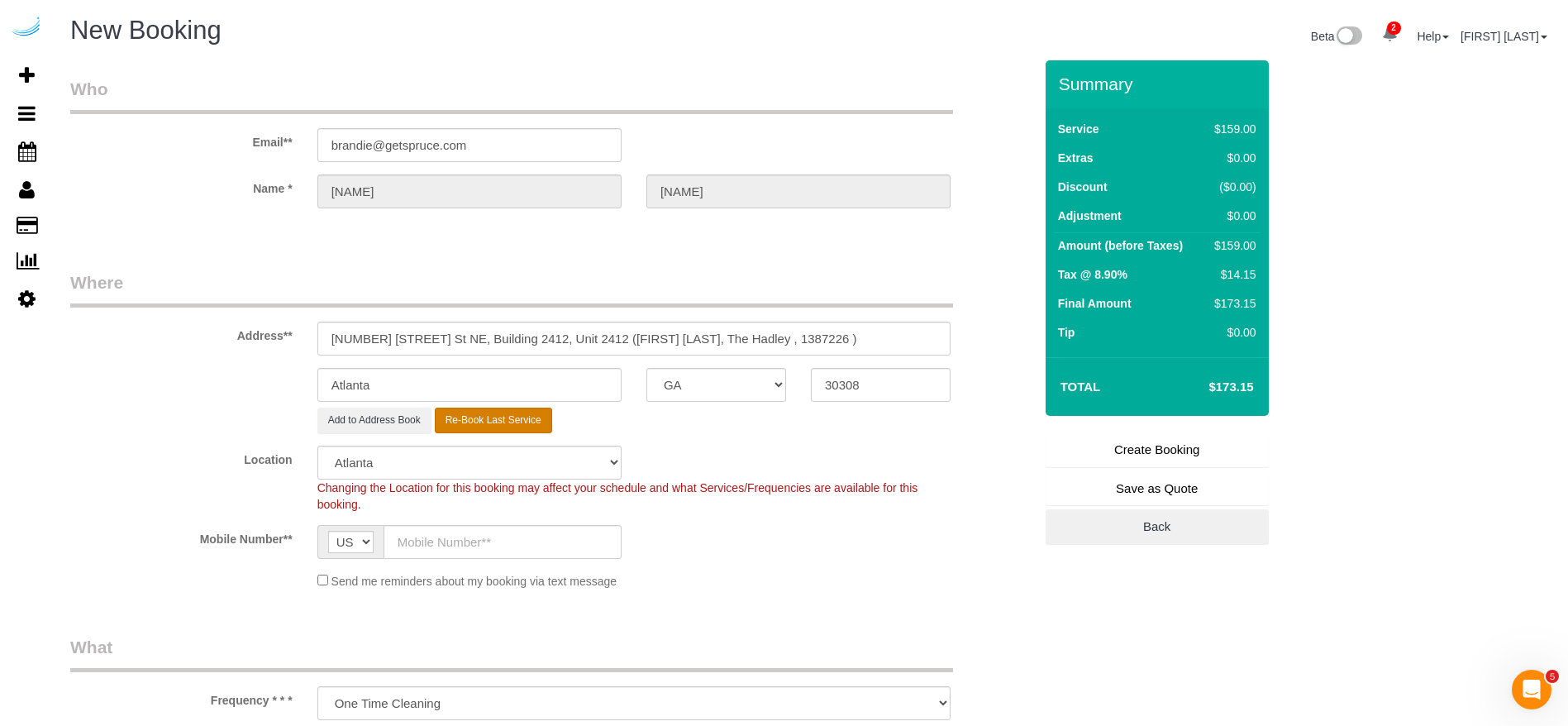 click on "Re-Book Last Service" at bounding box center [493, 420] 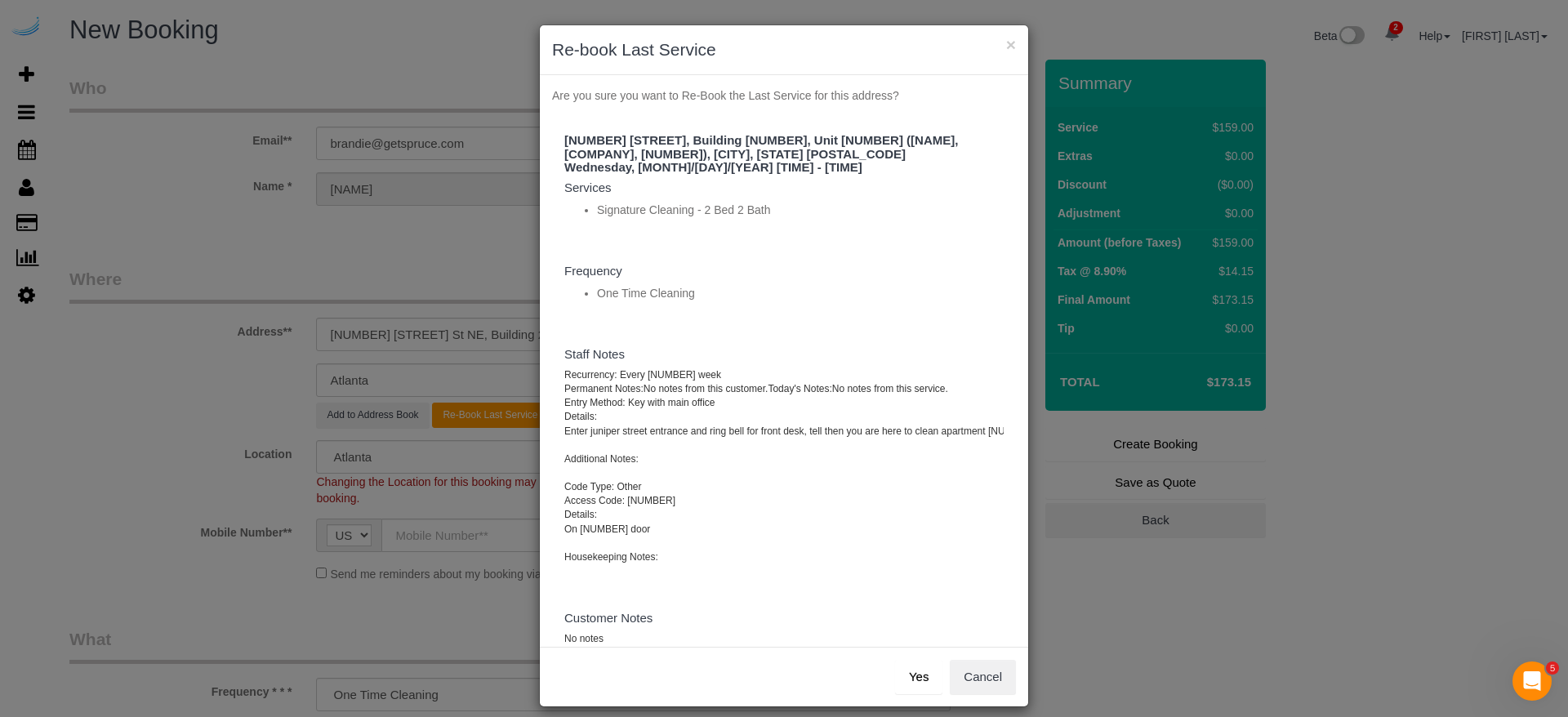 click on "Yes" at bounding box center (919, 677) 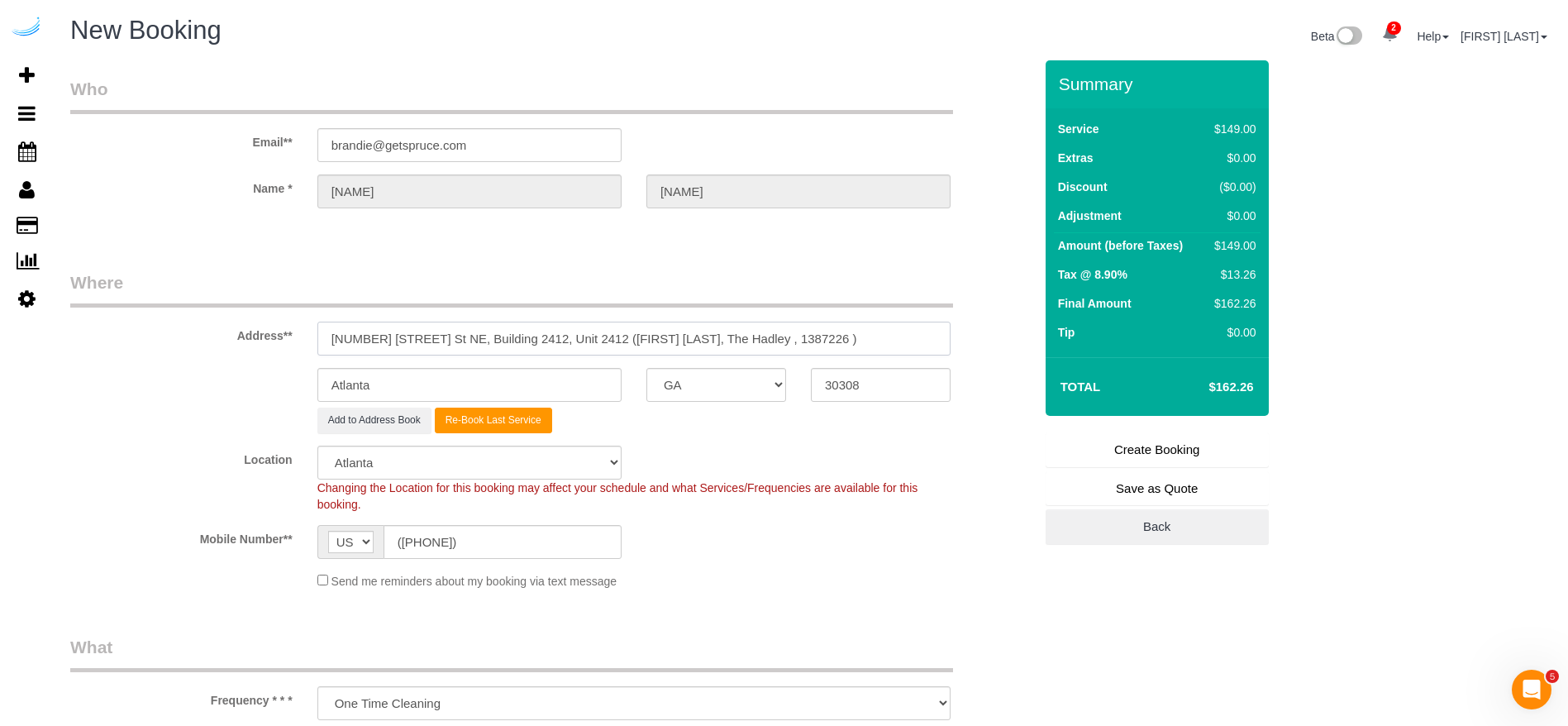 click on "[NUMBER] [STREET] St NE, Building 2412, Unit 2412 ([FIRST] [LAST], The Hadley , 1387226 )" at bounding box center [634, 338] 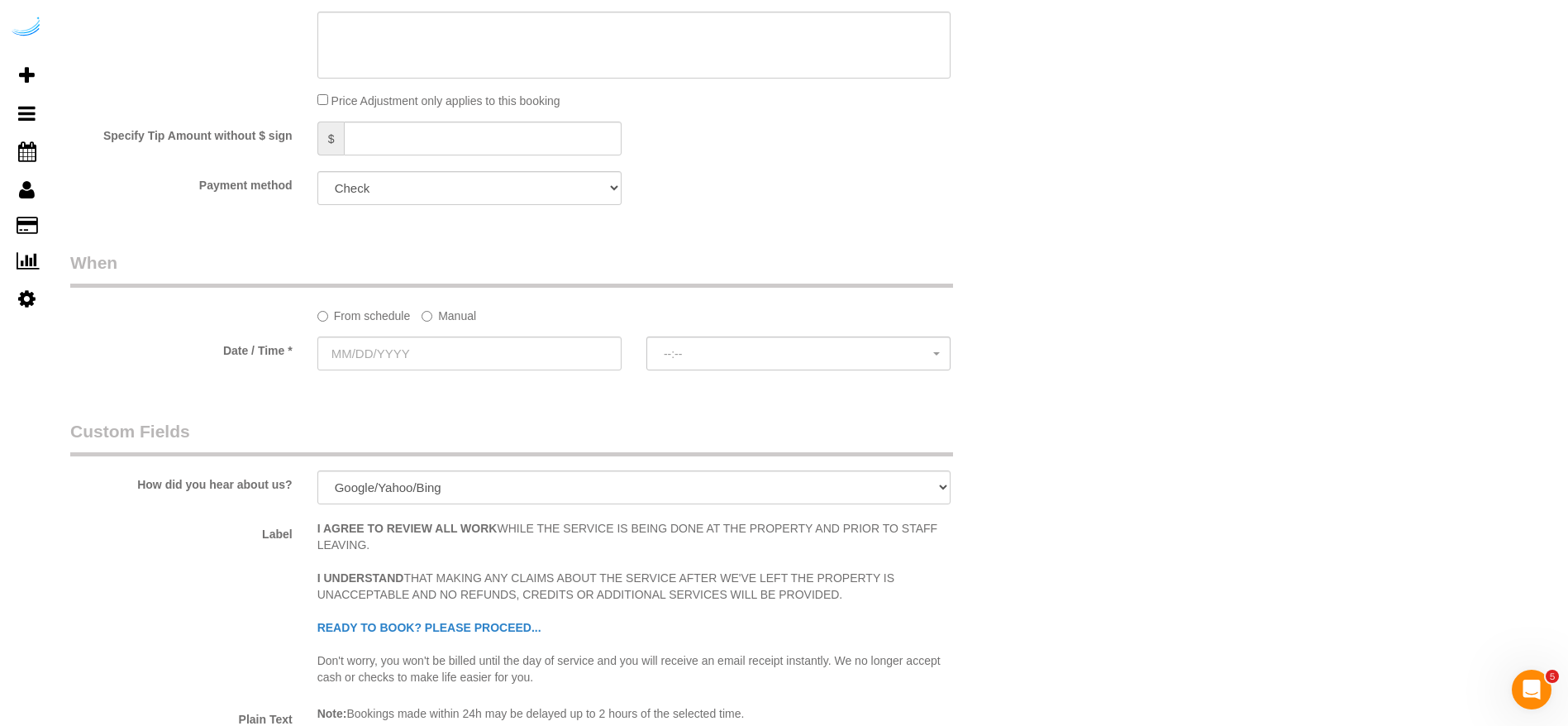 scroll, scrollTop: 1736, scrollLeft: 0, axis: vertical 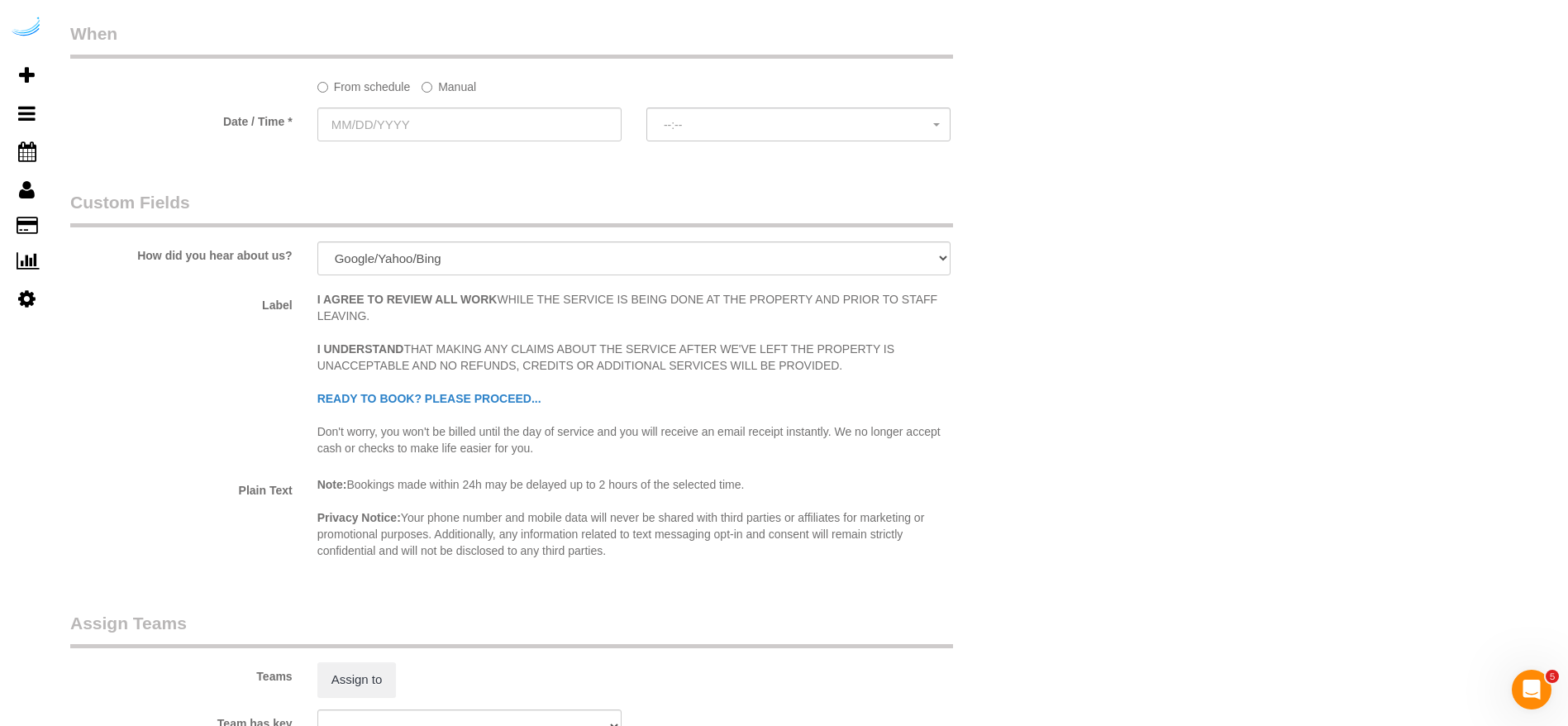 click on "Manual" 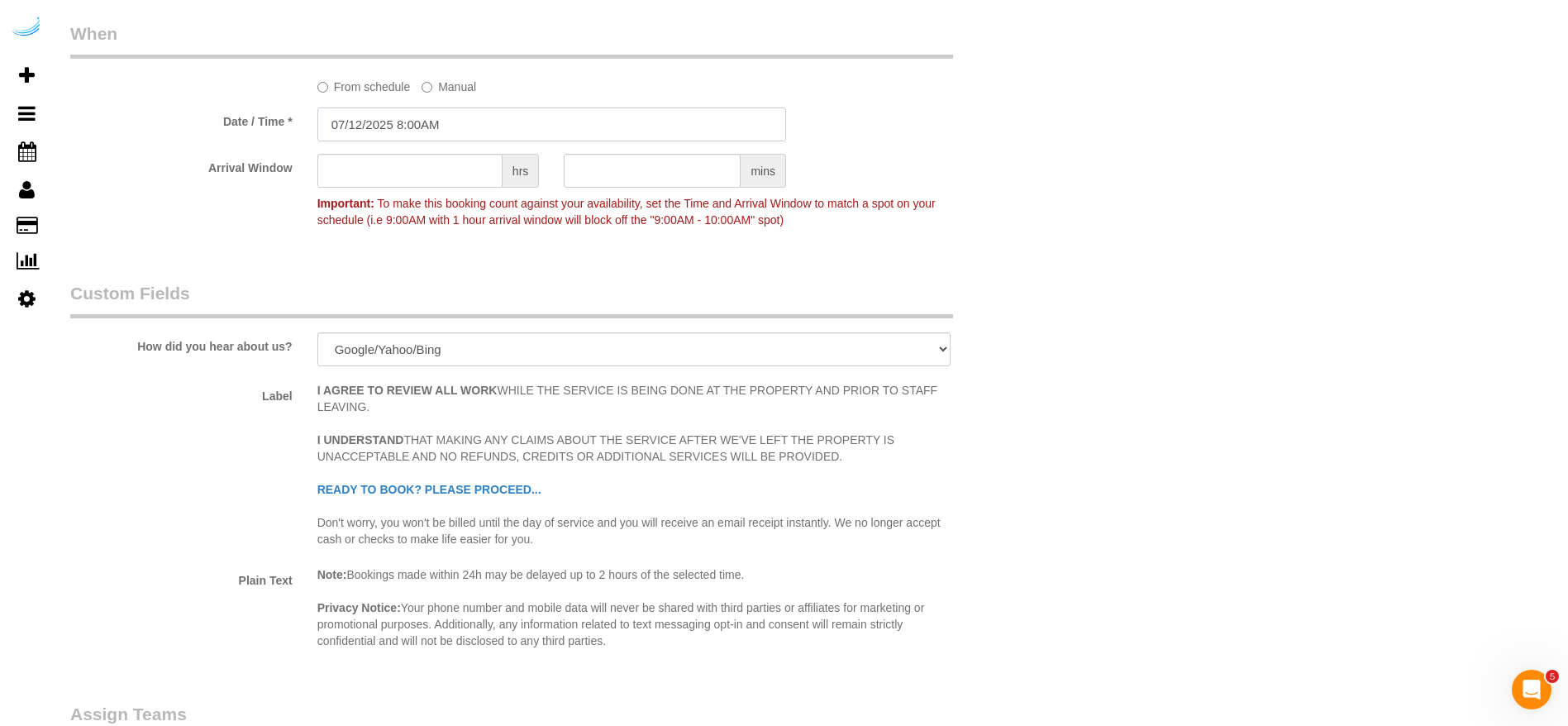click on "07/12/2025 8:00AM" at bounding box center [551, 124] 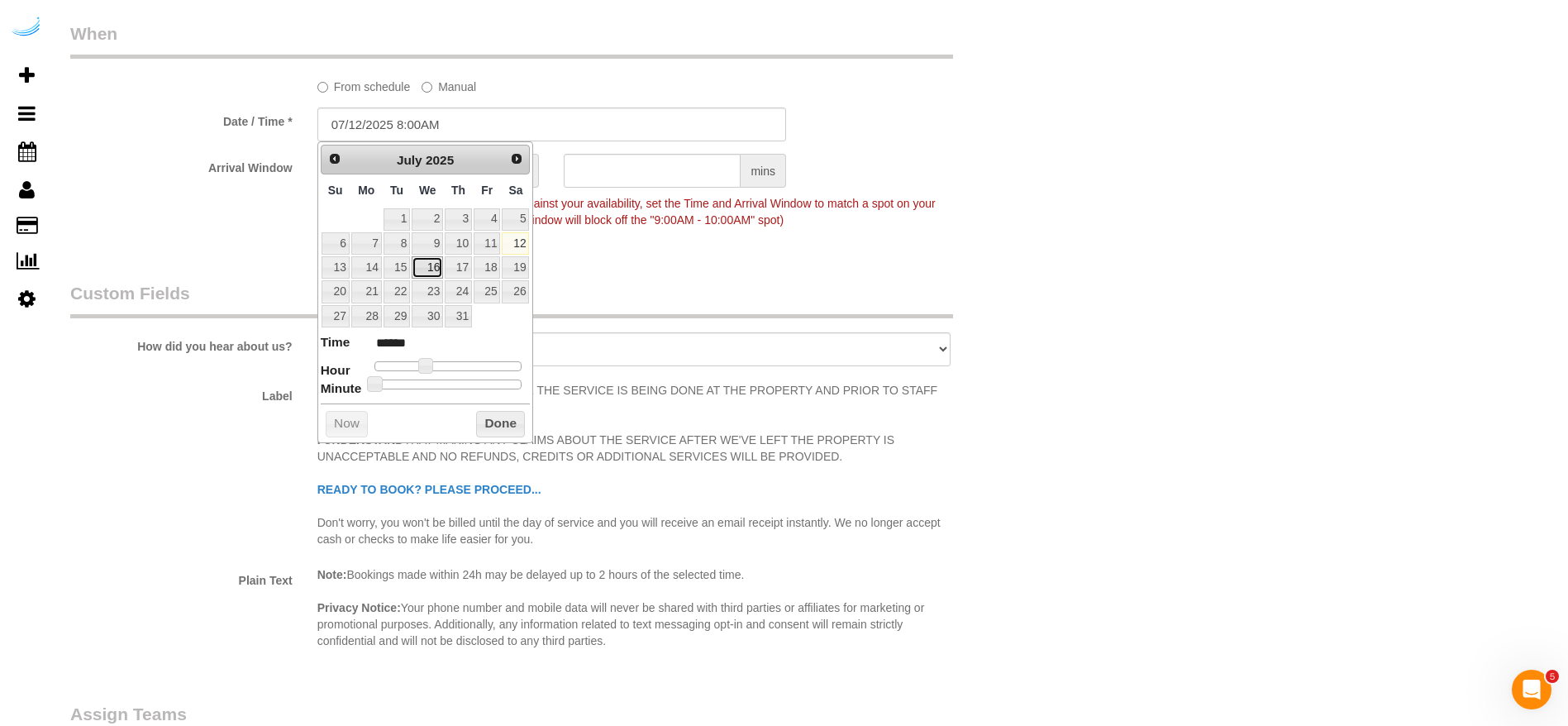 click on "16" at bounding box center [427, 267] 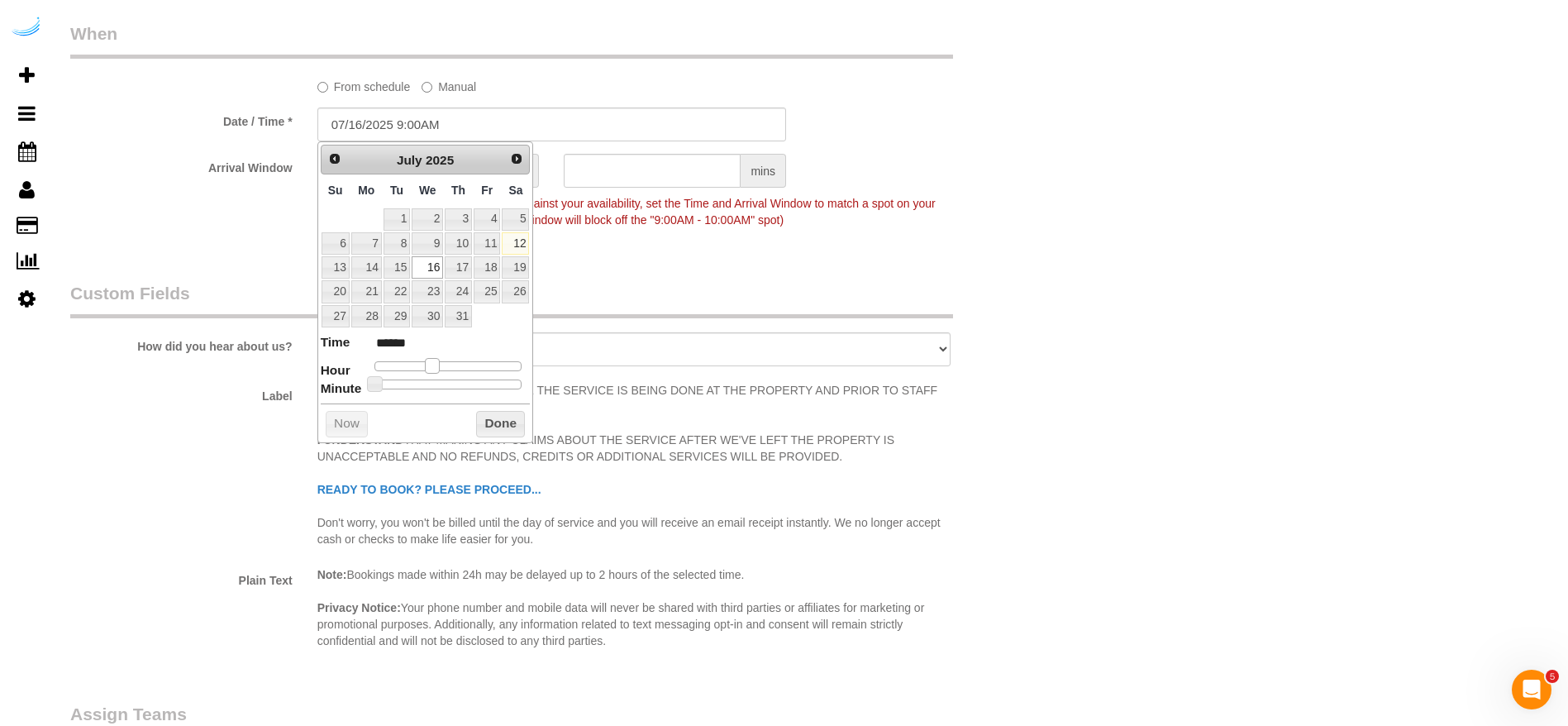 drag, startPoint x: 421, startPoint y: 366, endPoint x: 431, endPoint y: 363, distance: 10.440307 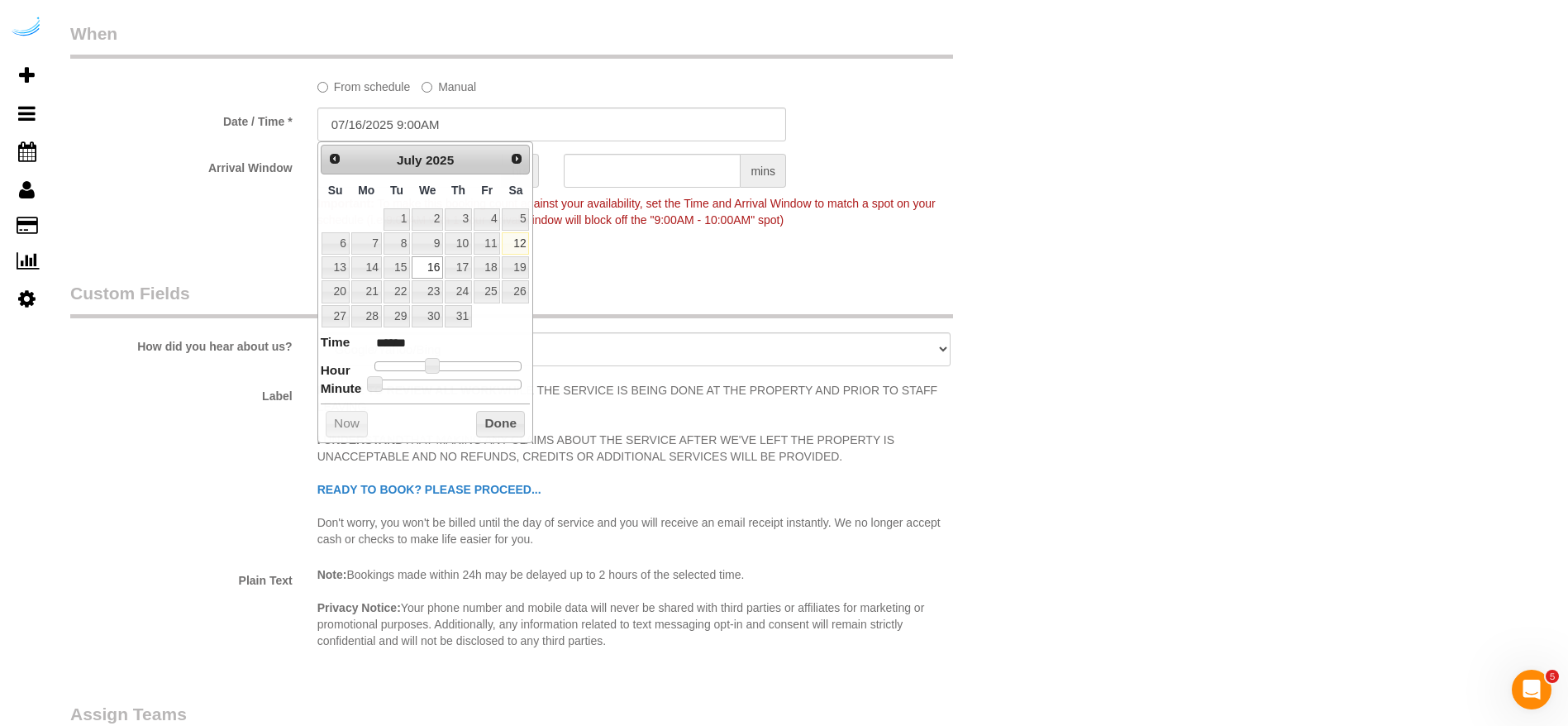 click on "Custom Fields" at bounding box center (512, 299) 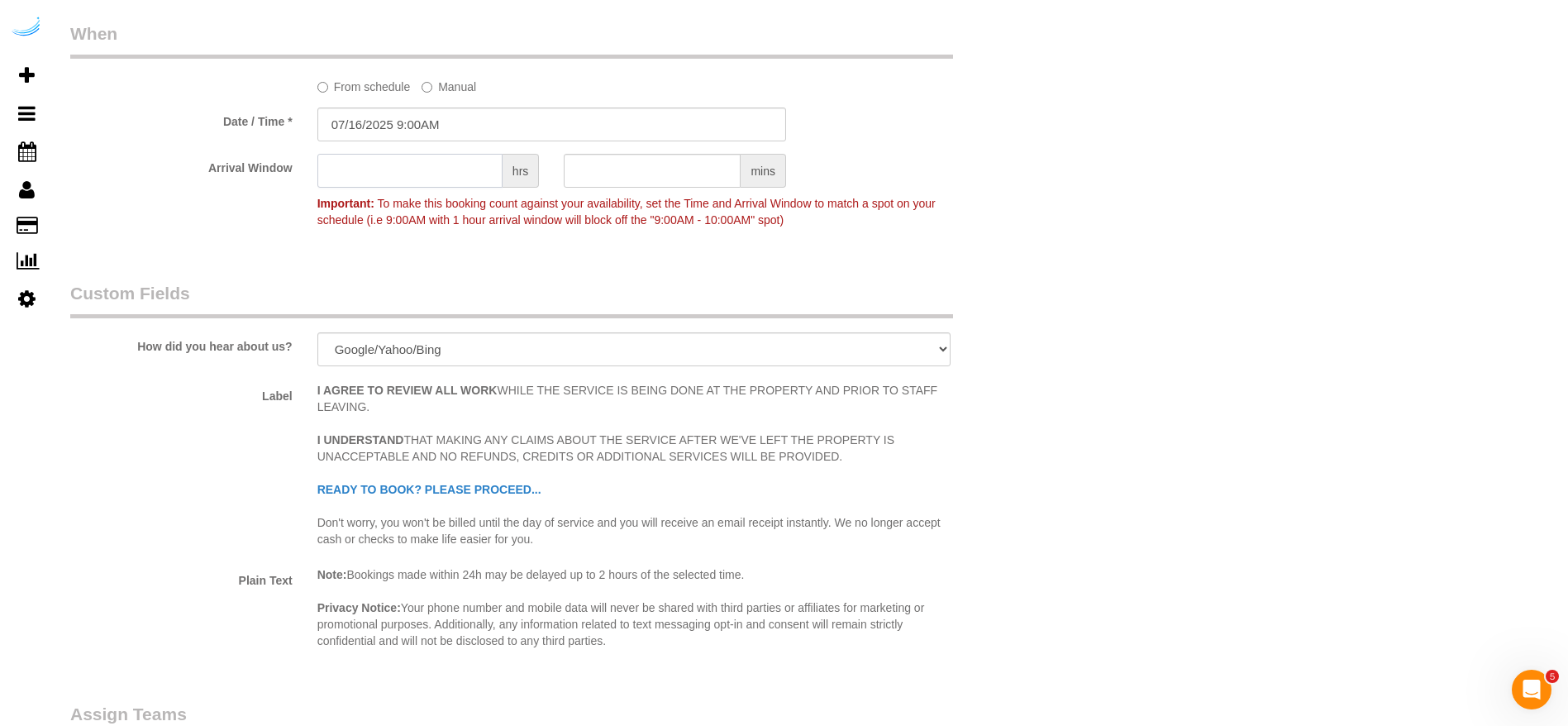 click 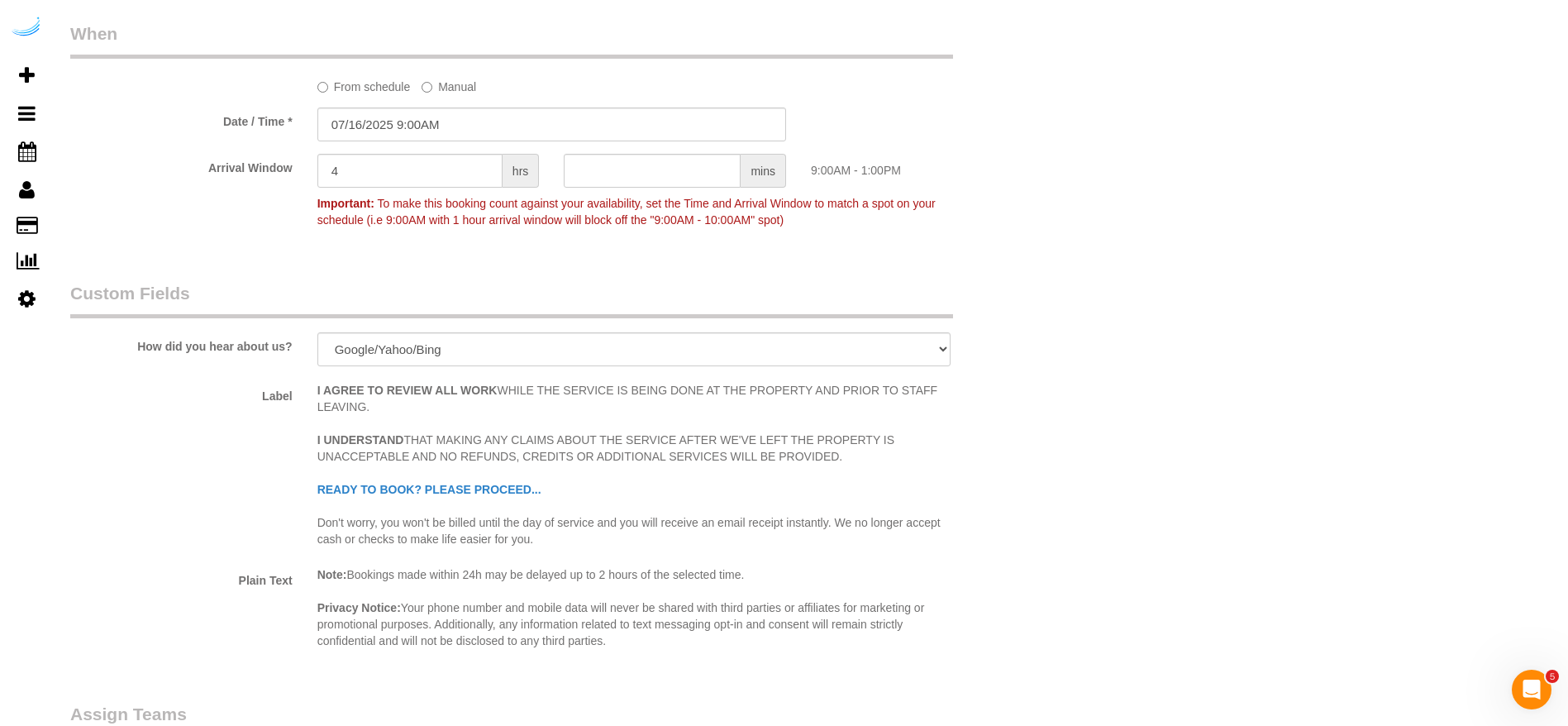 click on "Custom Fields" at bounding box center (512, 299) 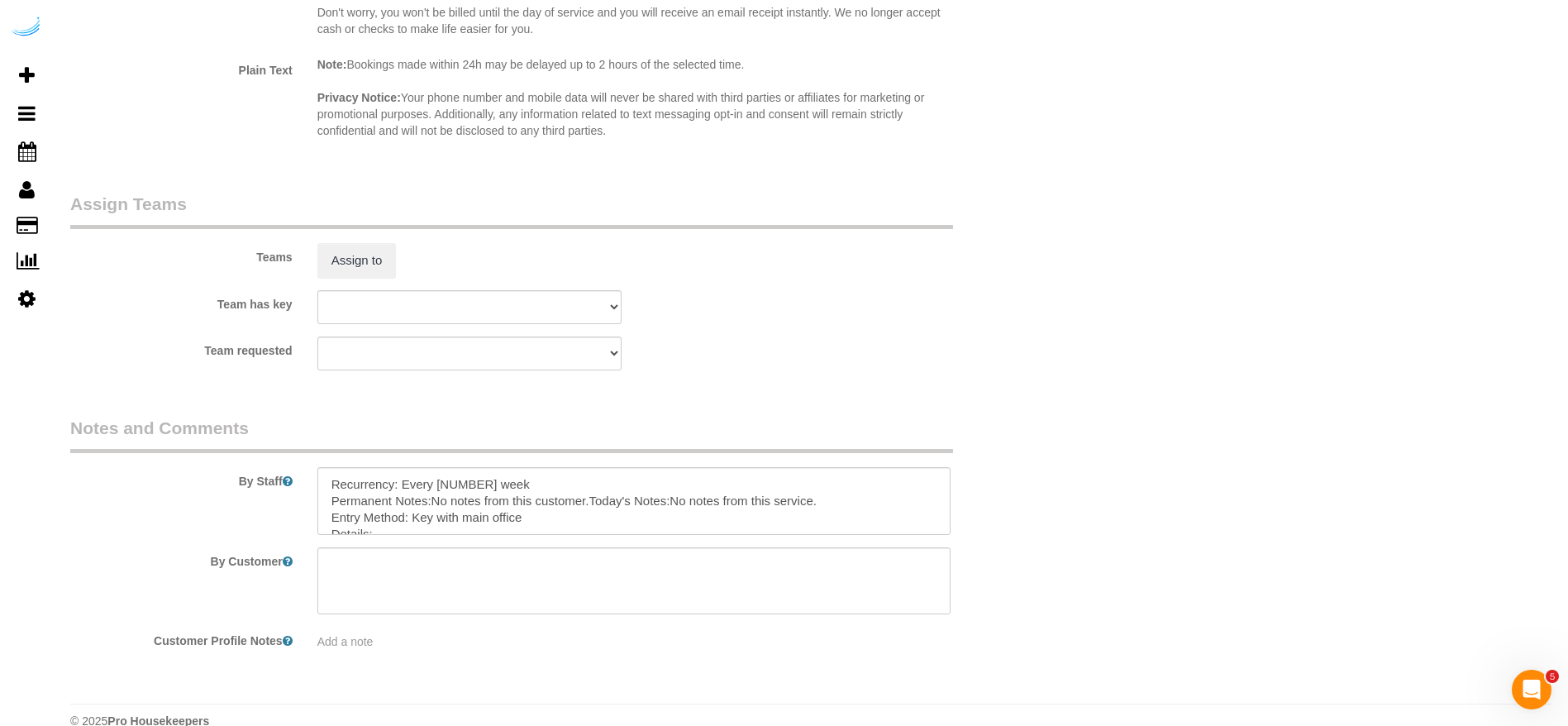 scroll, scrollTop: 2274, scrollLeft: 0, axis: vertical 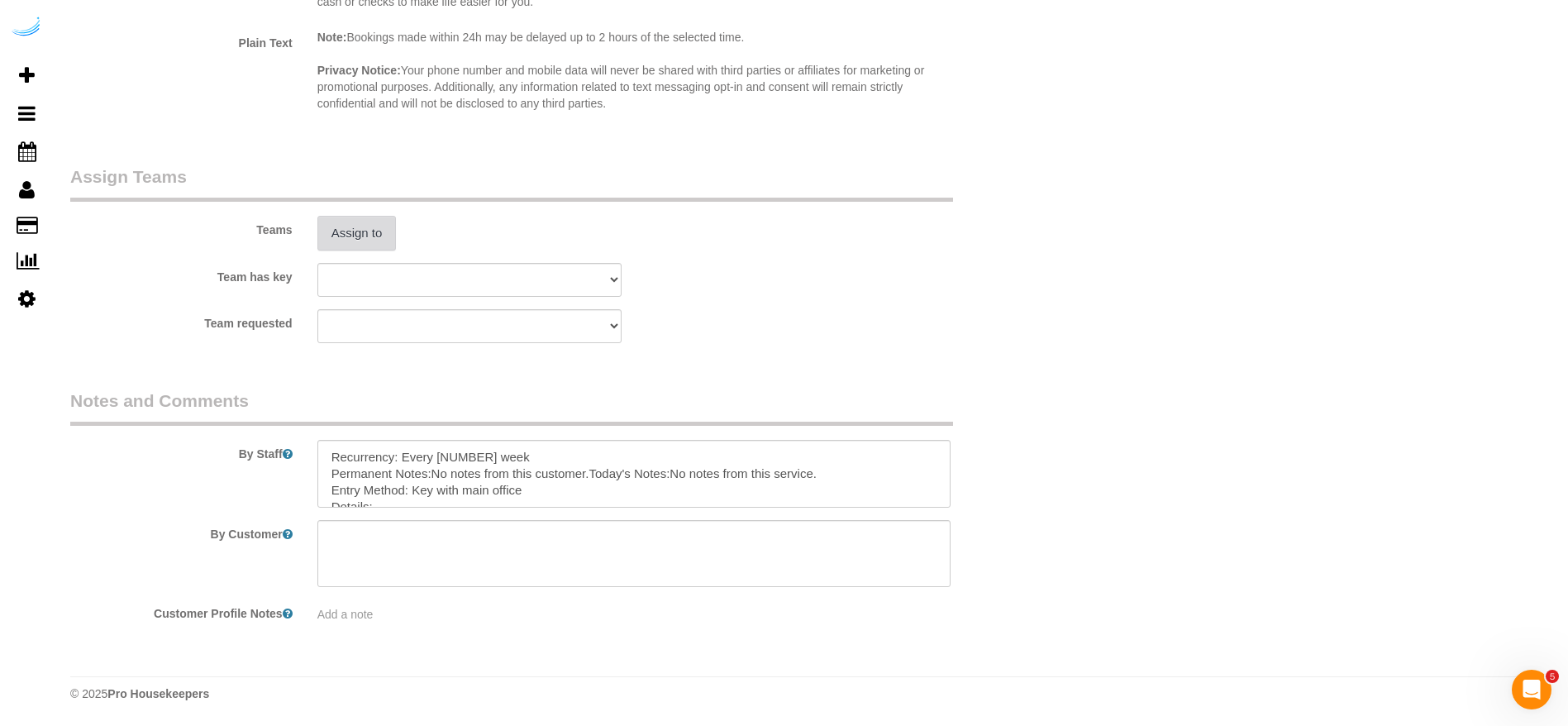 click on "Assign to" at bounding box center (357, 233) 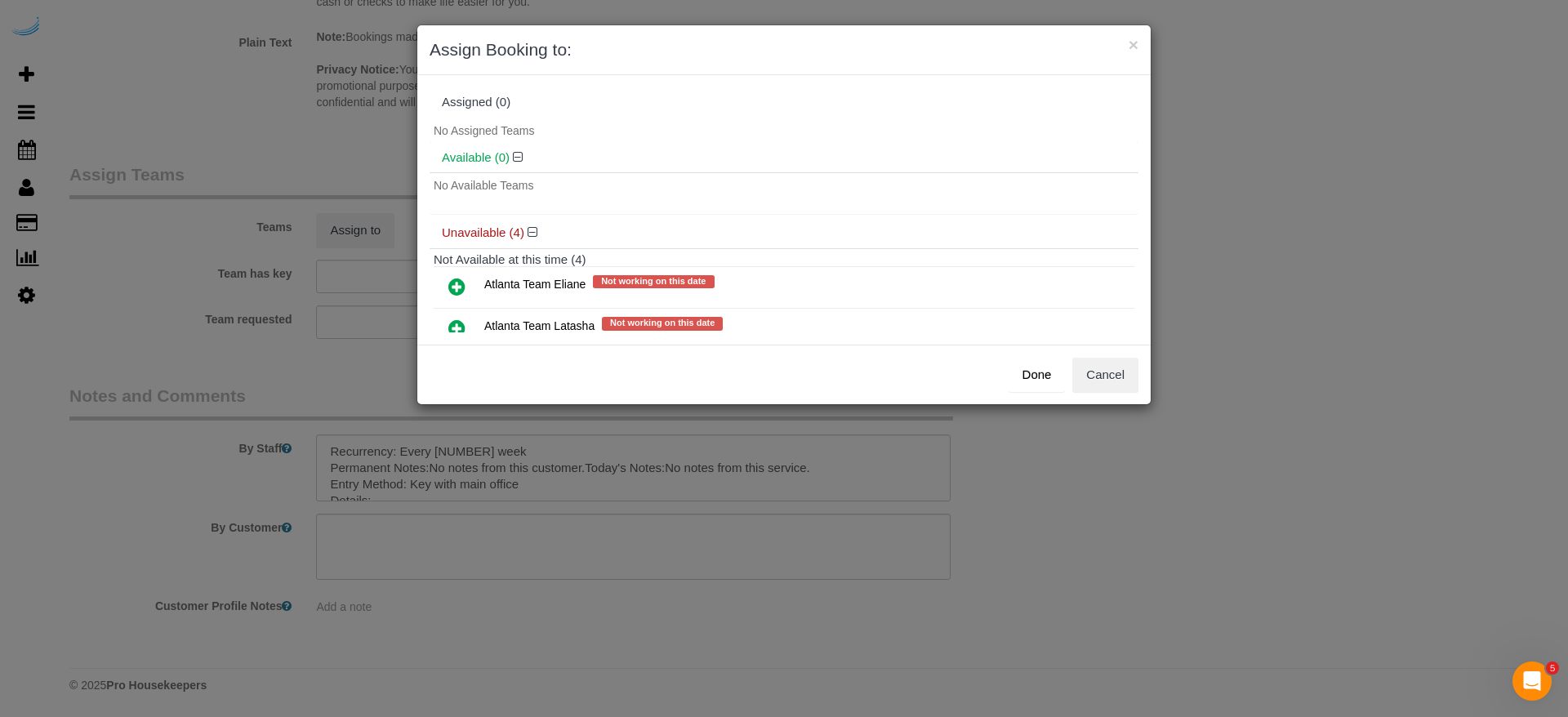 click at bounding box center [457, 287] 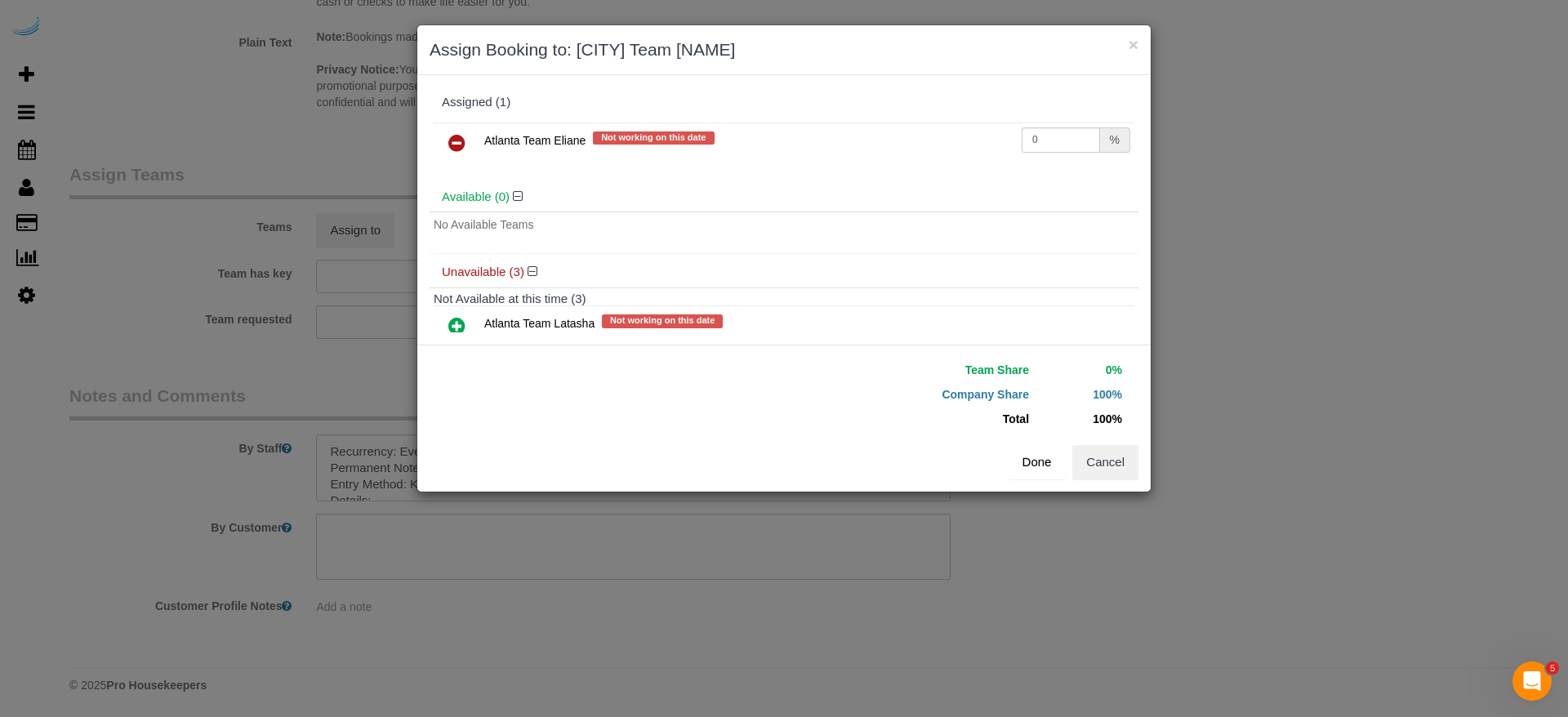 click on "Done" at bounding box center [1037, 462] 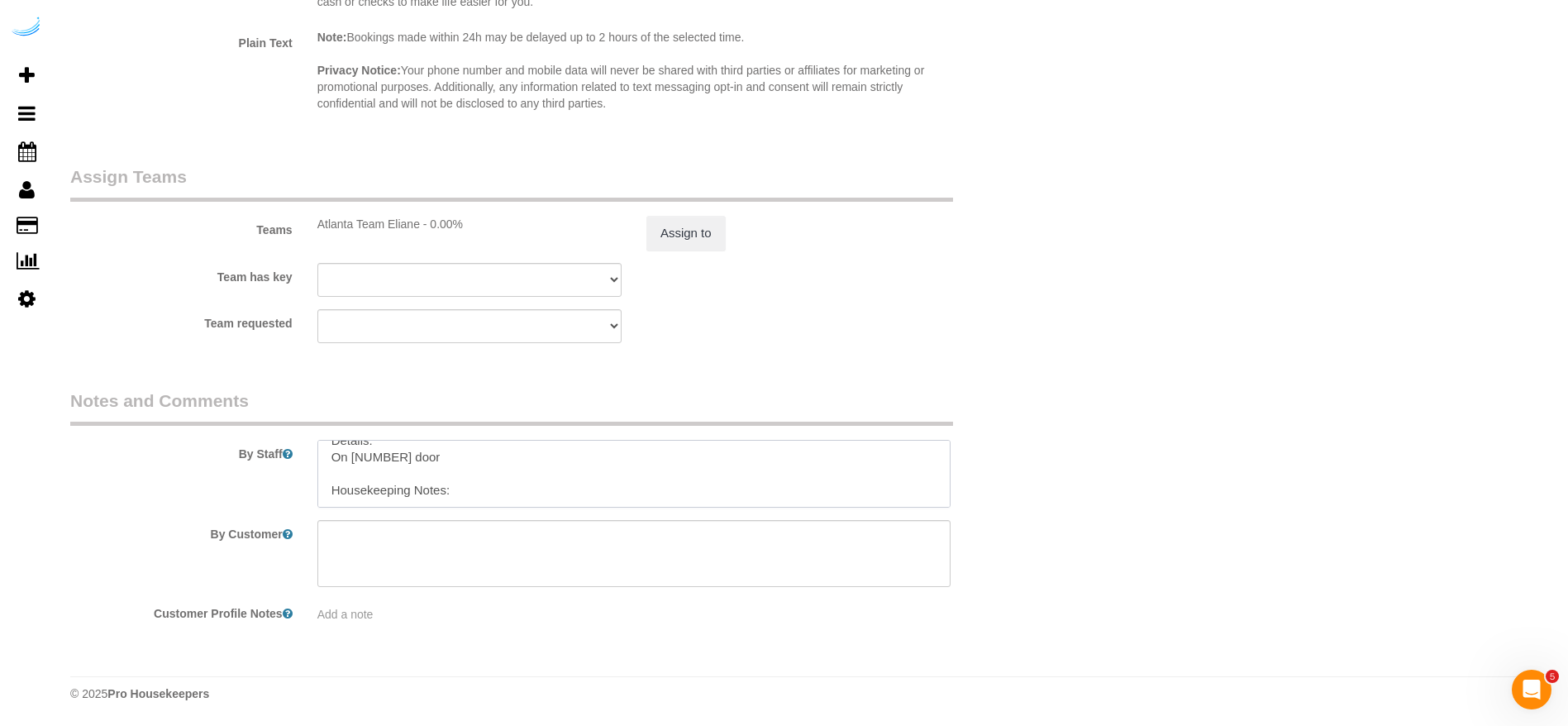 drag, startPoint x: 332, startPoint y: 471, endPoint x: 759, endPoint y: 589, distance: 443.0045 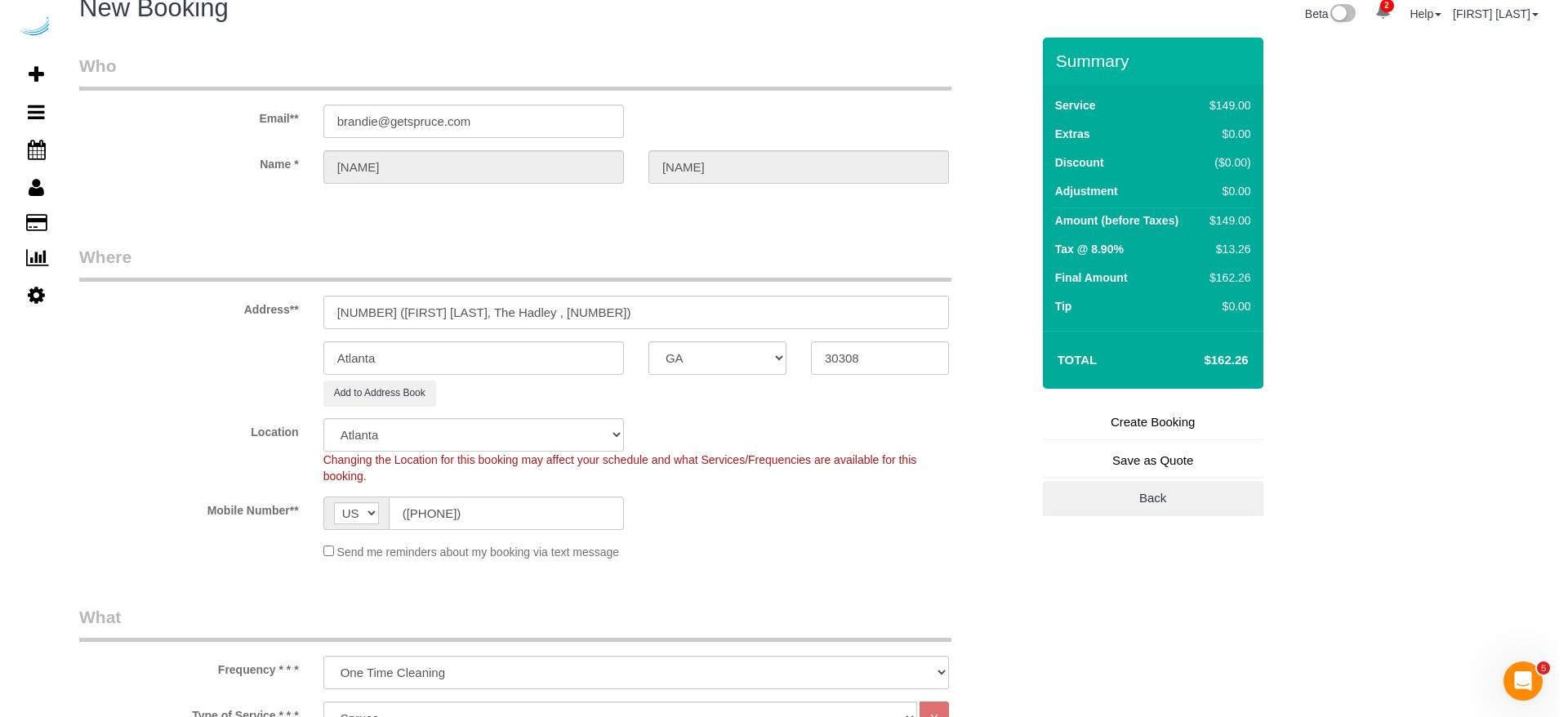 scroll, scrollTop: 0, scrollLeft: 0, axis: both 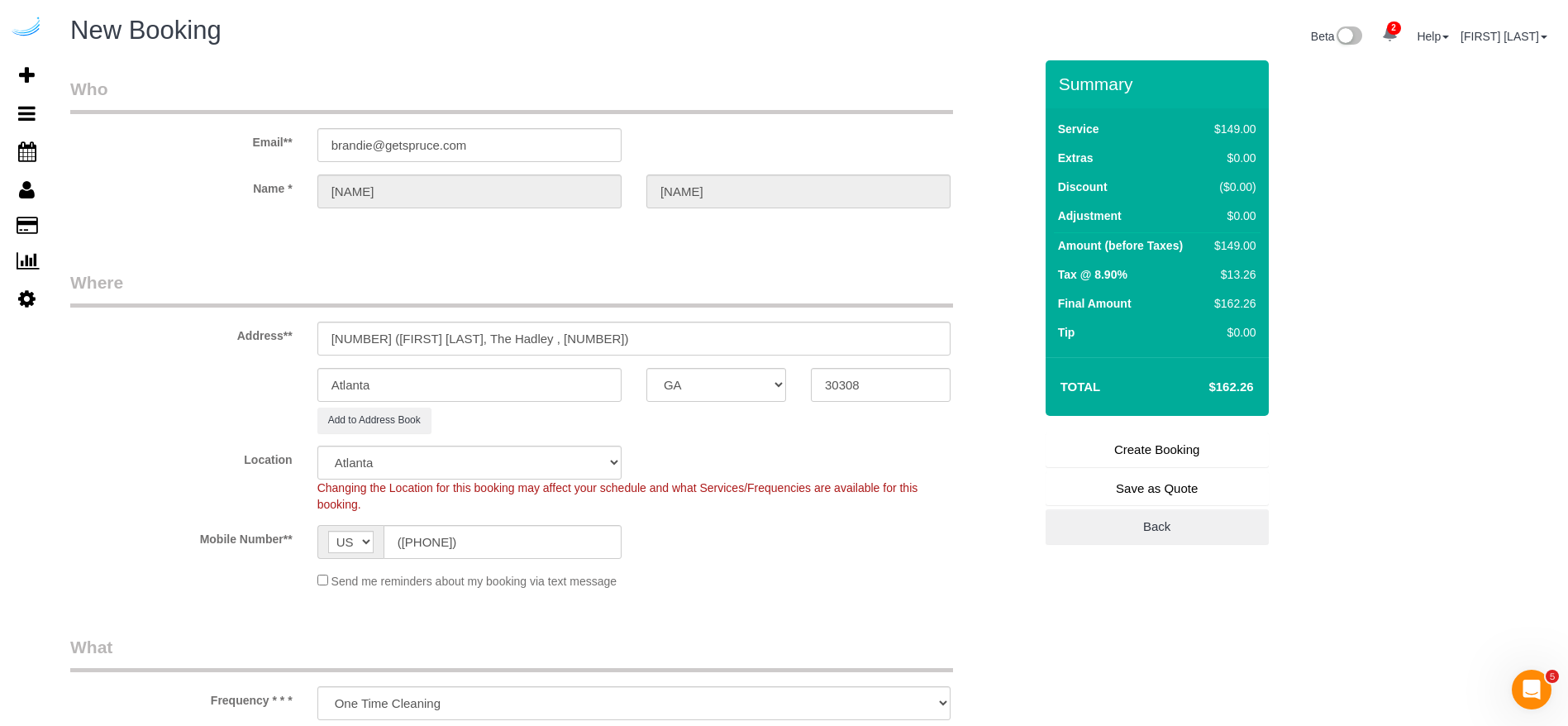 click on "Create Booking" at bounding box center (1157, 450) 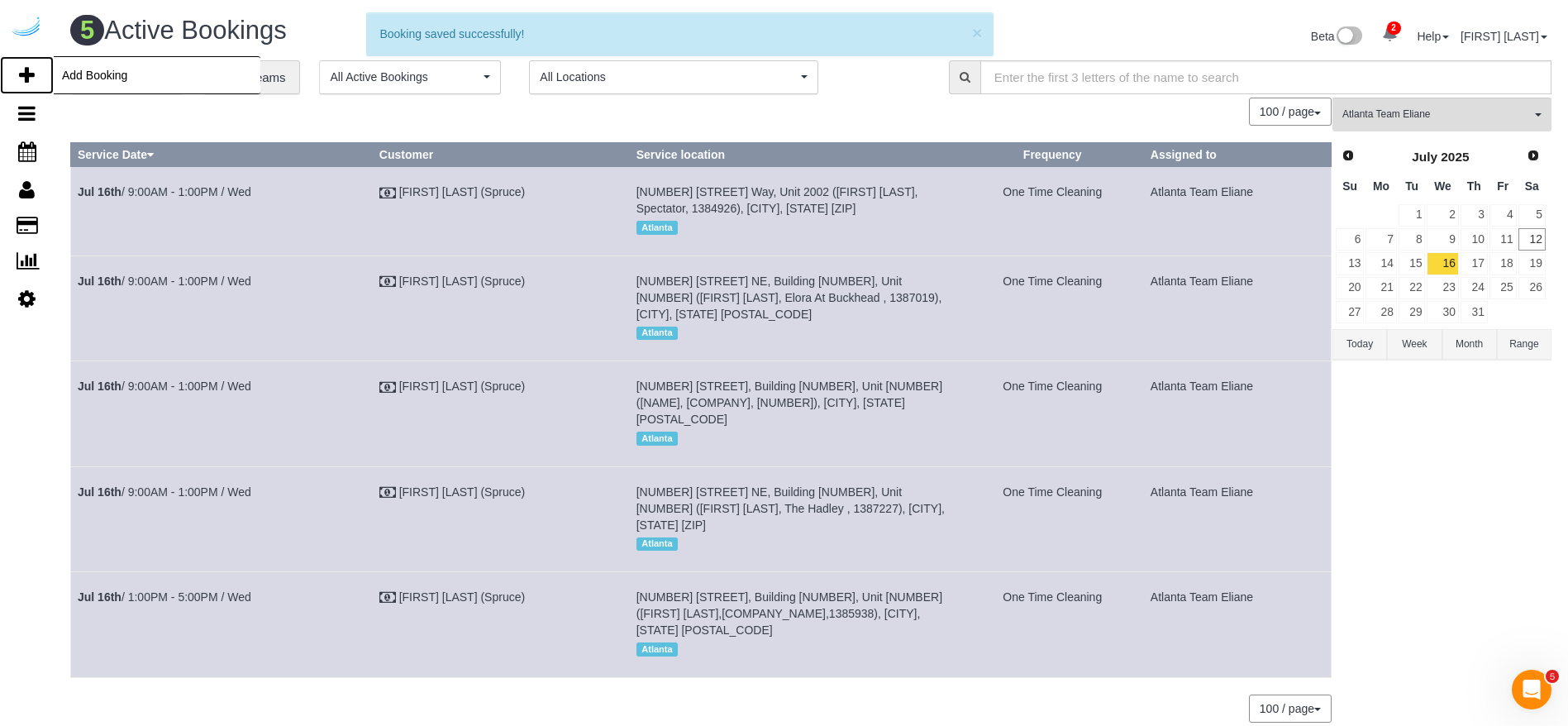 click at bounding box center [26, 75] 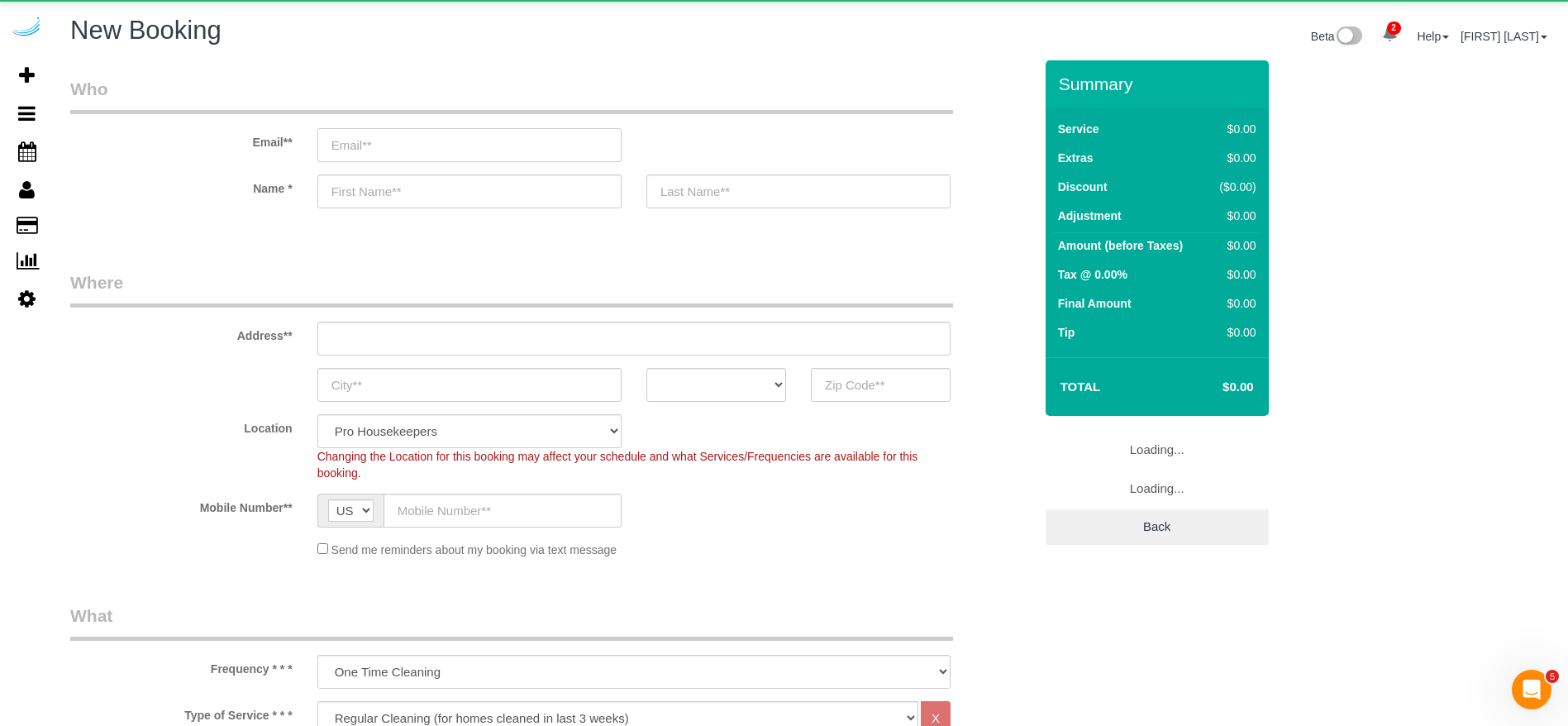 click at bounding box center [469, 145] 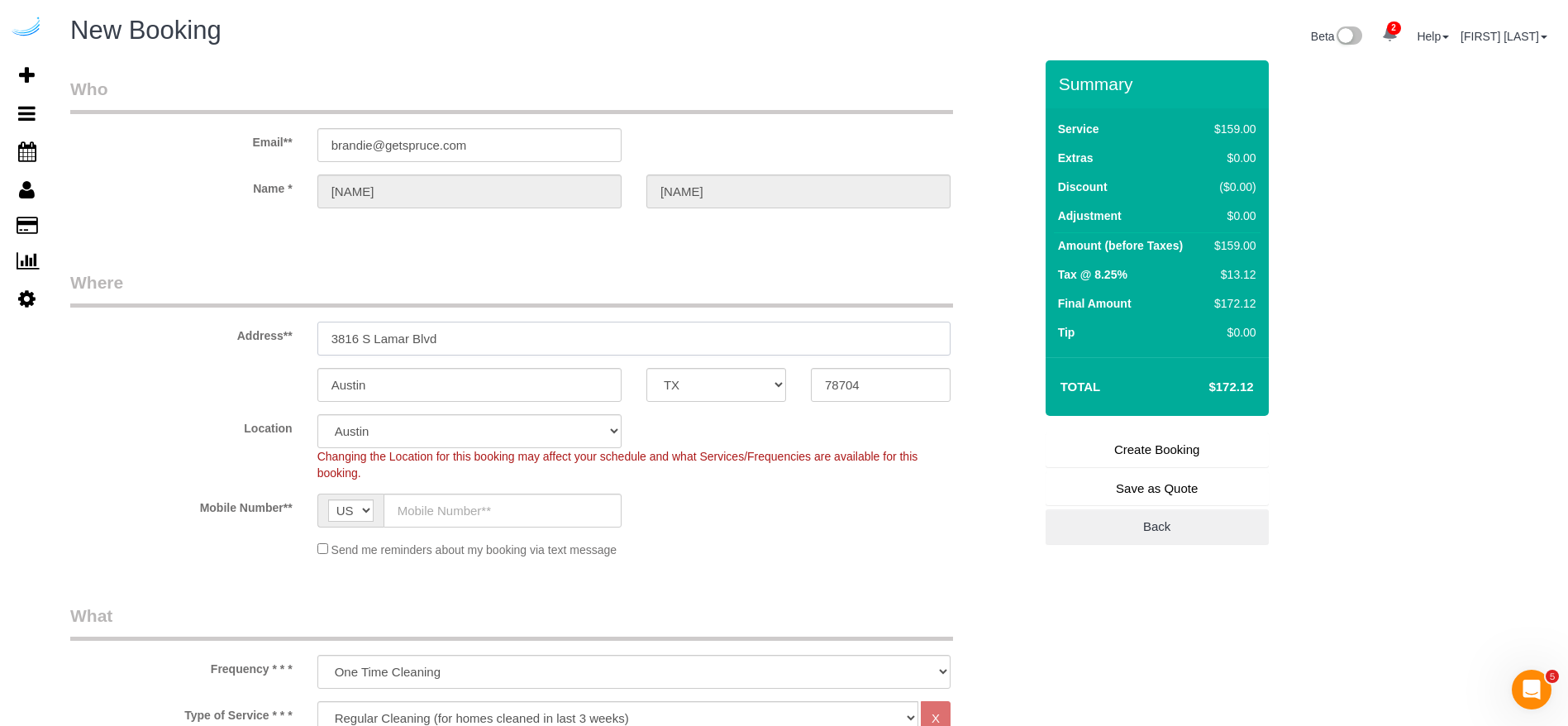 click on "3816 S Lamar Blvd" at bounding box center (634, 338) 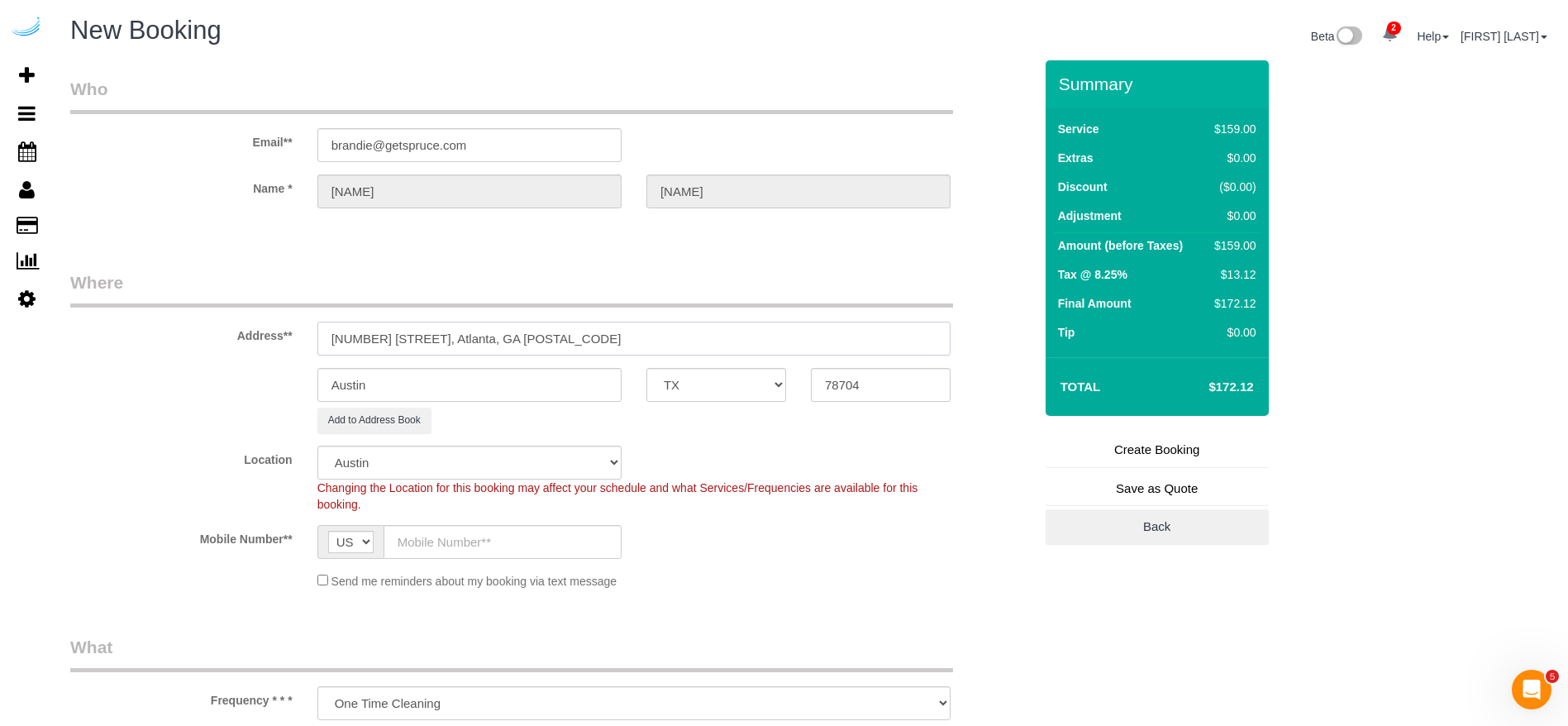 click on "[NUMBER] [STREET], Atlanta, GA [POSTAL_CODE]" at bounding box center (634, 338) 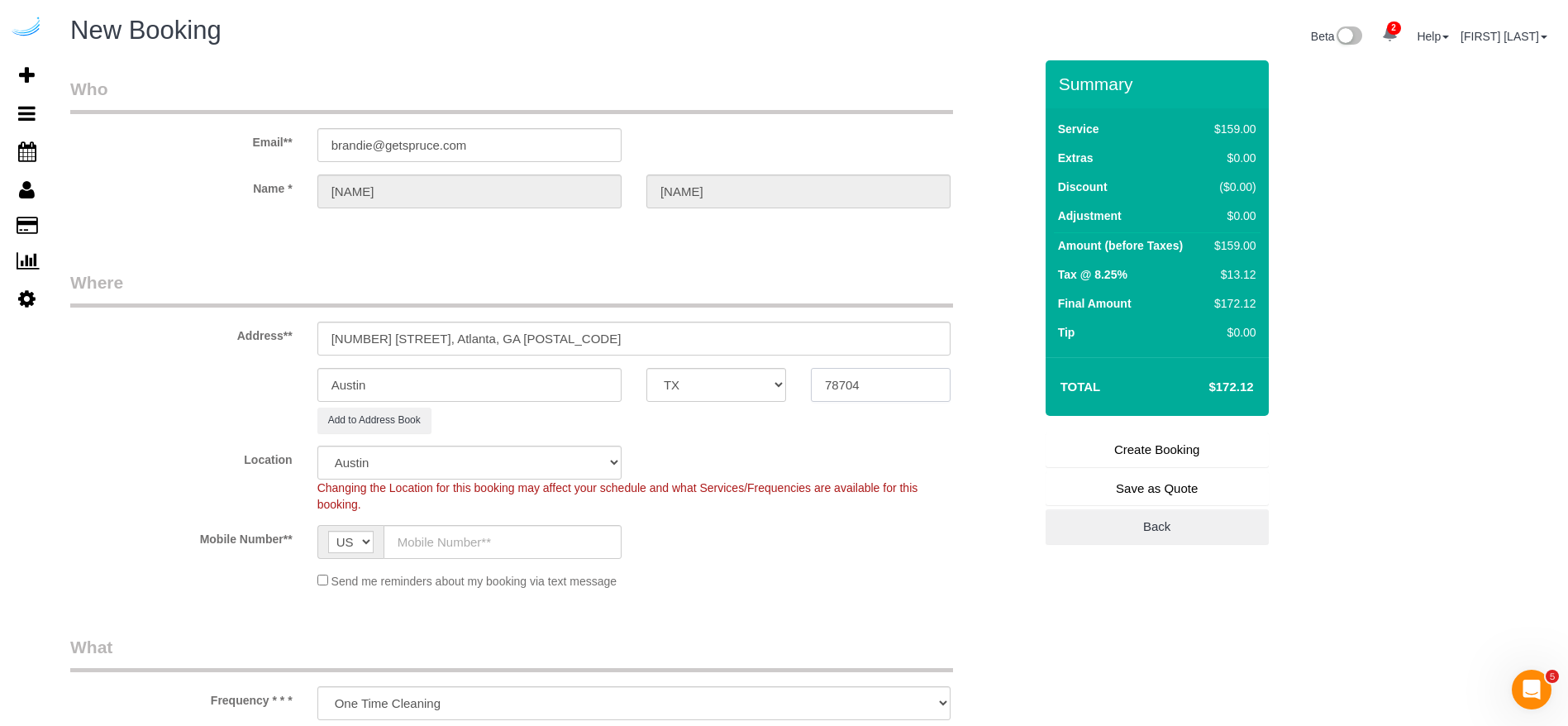 click on "78704" at bounding box center (880, 384) 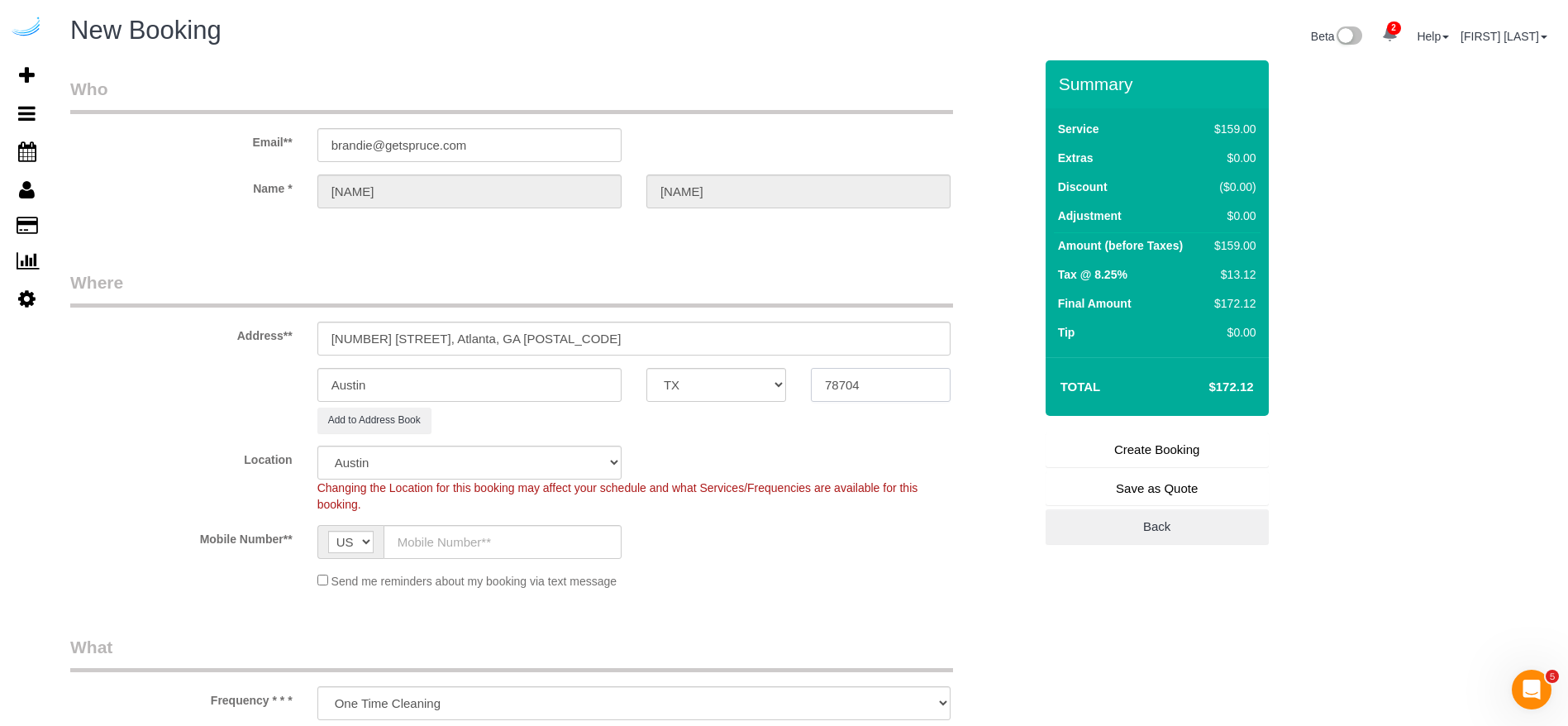 paste on "30346" 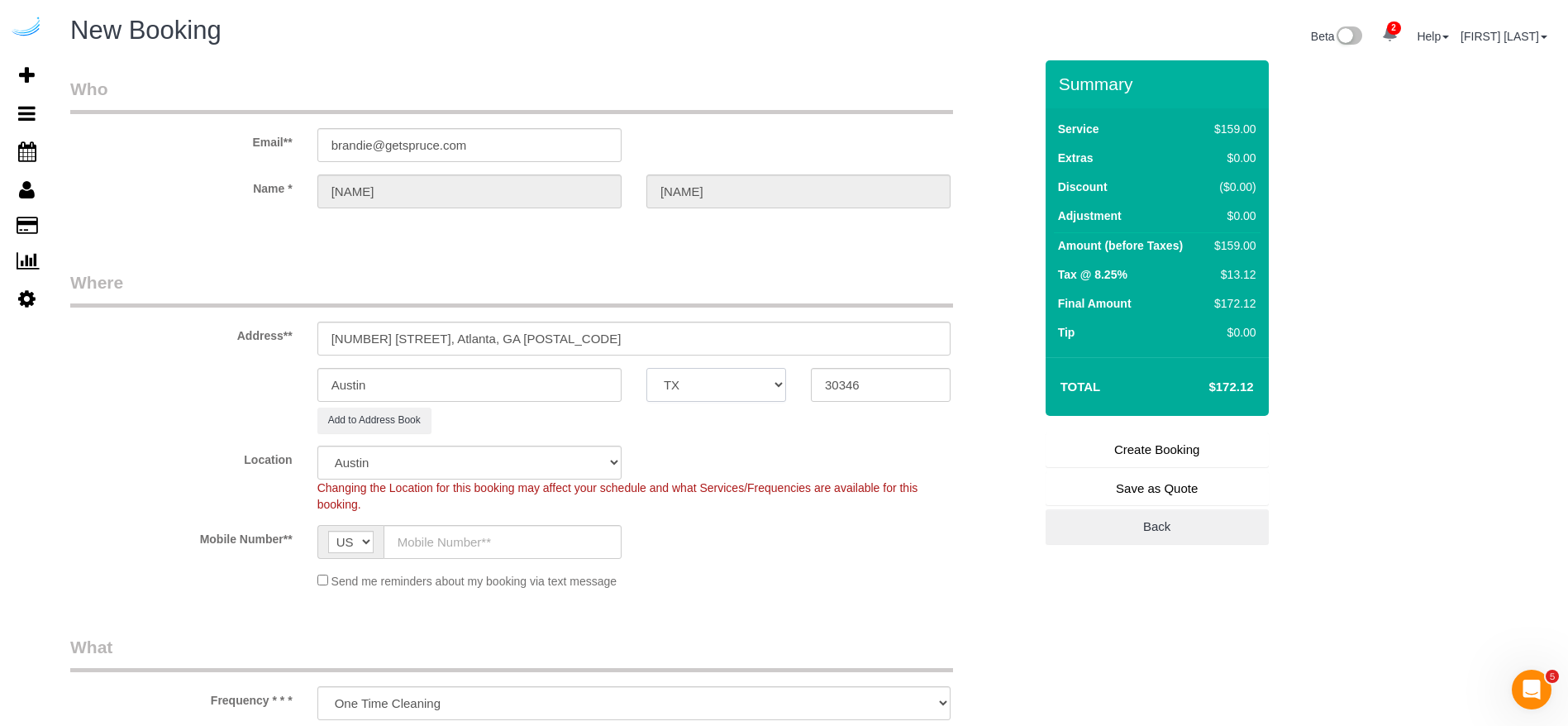 click on "AK
AL
AR
AZ
CA
CO
CT
DC
DE
FL
GA
HI
IA
ID
IL
IN
KS
KY
LA
MA
MD
ME
MI
MN
MO
MS
MT
NC
ND
NE
NH
NJ
NM
NV
NY
OH
OK
OR
PA
RI
SC
SD
TN
TX
UT
VA
VT
WA
WI
WV
WY" at bounding box center (716, 384) 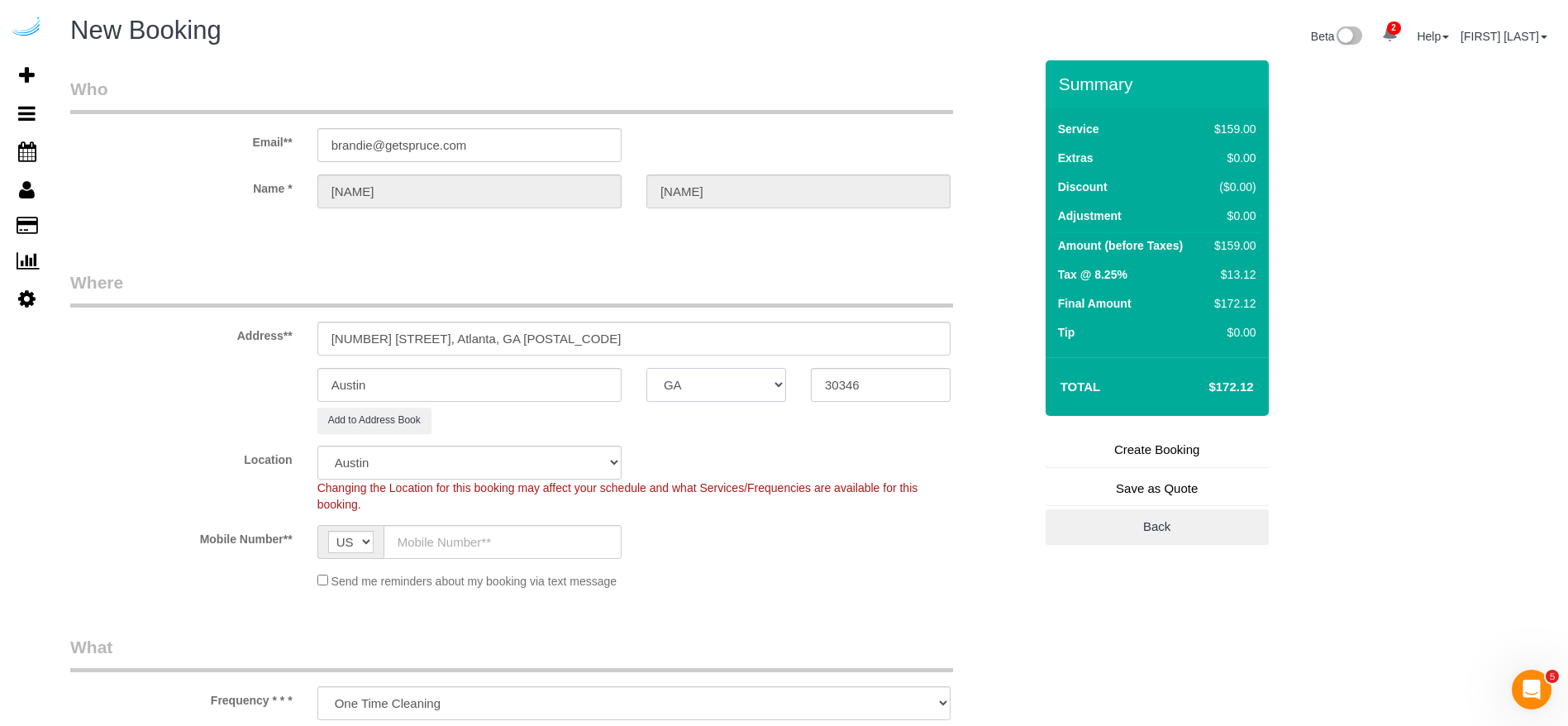 click on "AK
AL
AR
AZ
CA
CO
CT
DC
DE
FL
GA
HI
IA
ID
IL
IN
KS
KY
LA
MA
MD
ME
MI
MN
MO
MS
MT
NC
ND
NE
NH
NJ
NM
NV
NY
OH
OK
OR
PA
RI
SC
SD
TN
TX
UT
VA
VT
WA
WI
WV
WY" at bounding box center (716, 384) 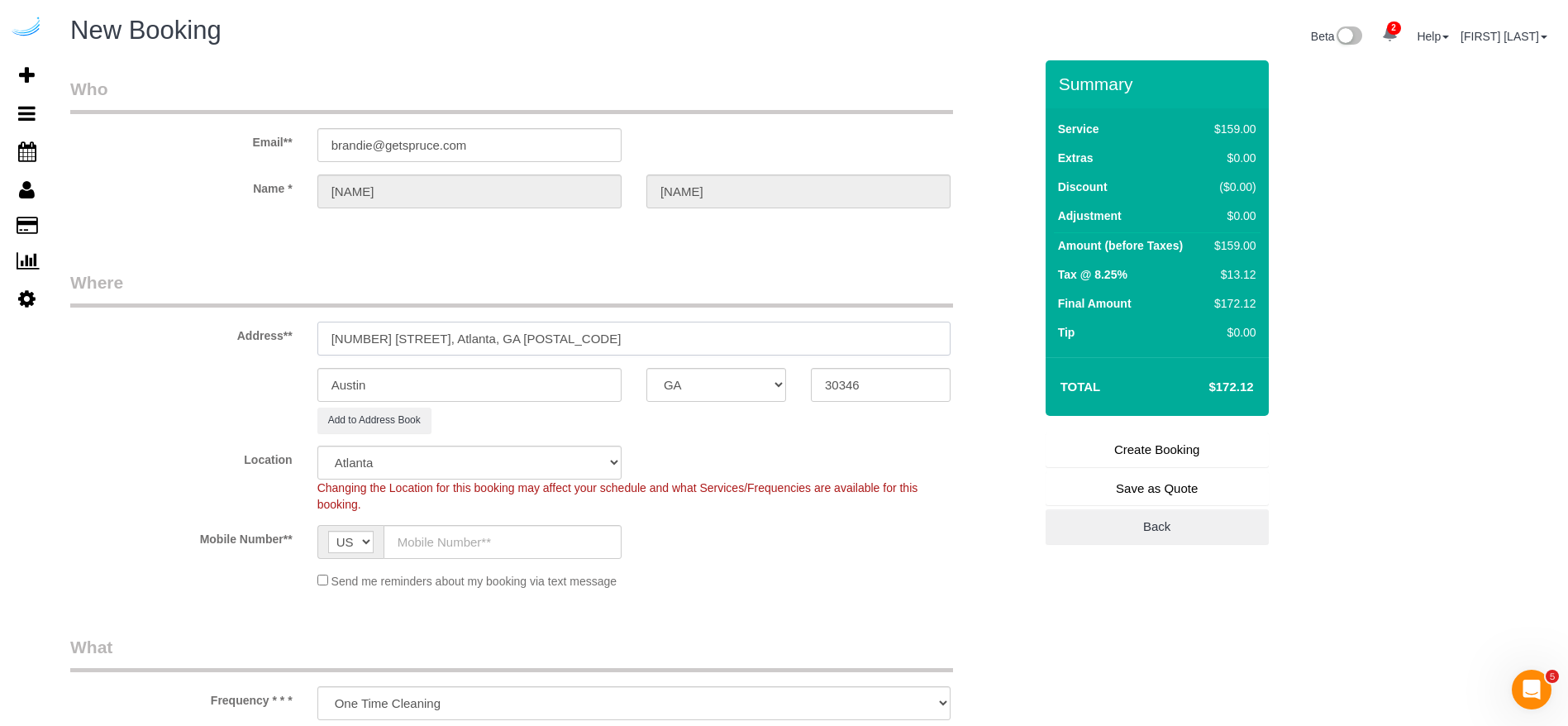 click on "[NUMBER] [STREET], Atlanta, GA [POSTAL_CODE]" at bounding box center (634, 338) 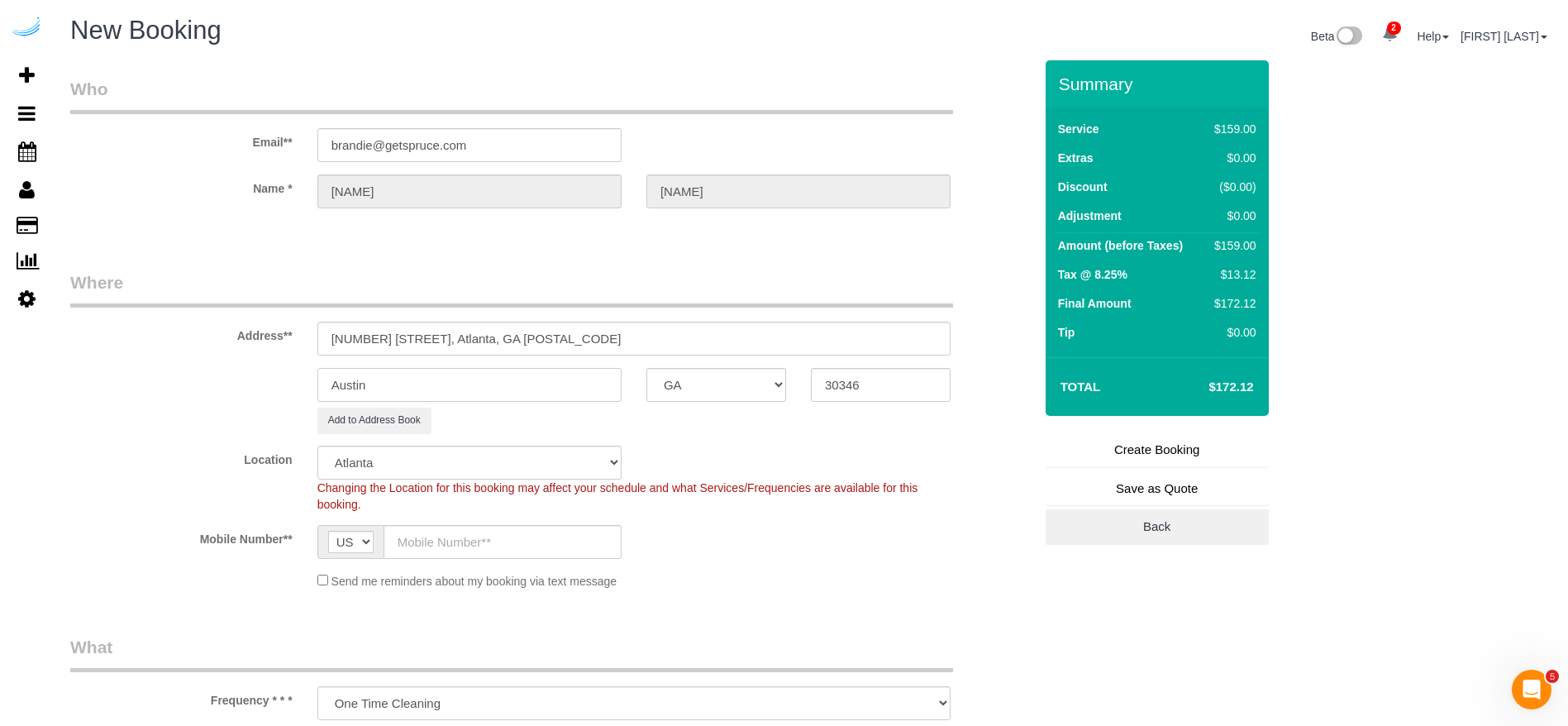 click on "Austin" at bounding box center (469, 384) 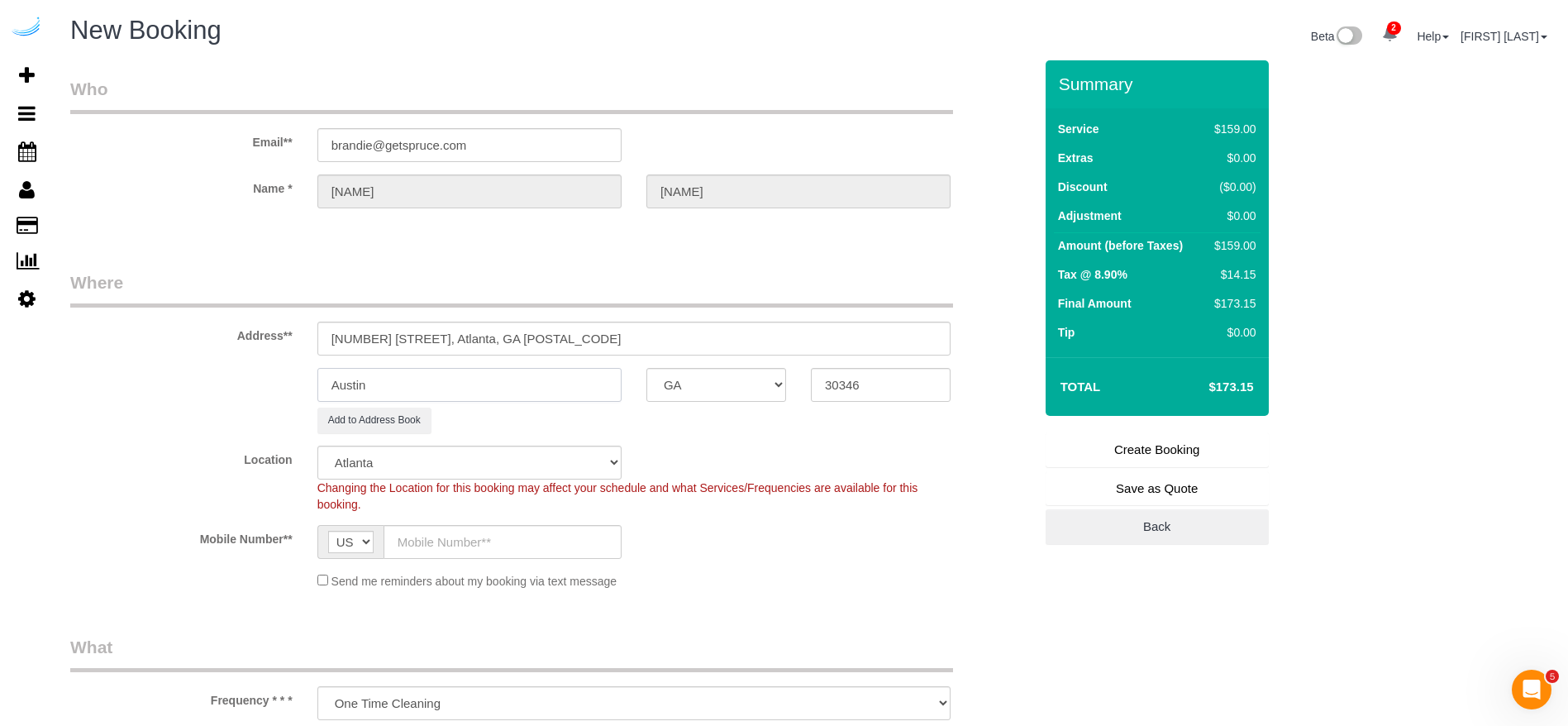 paste on "tlanta" 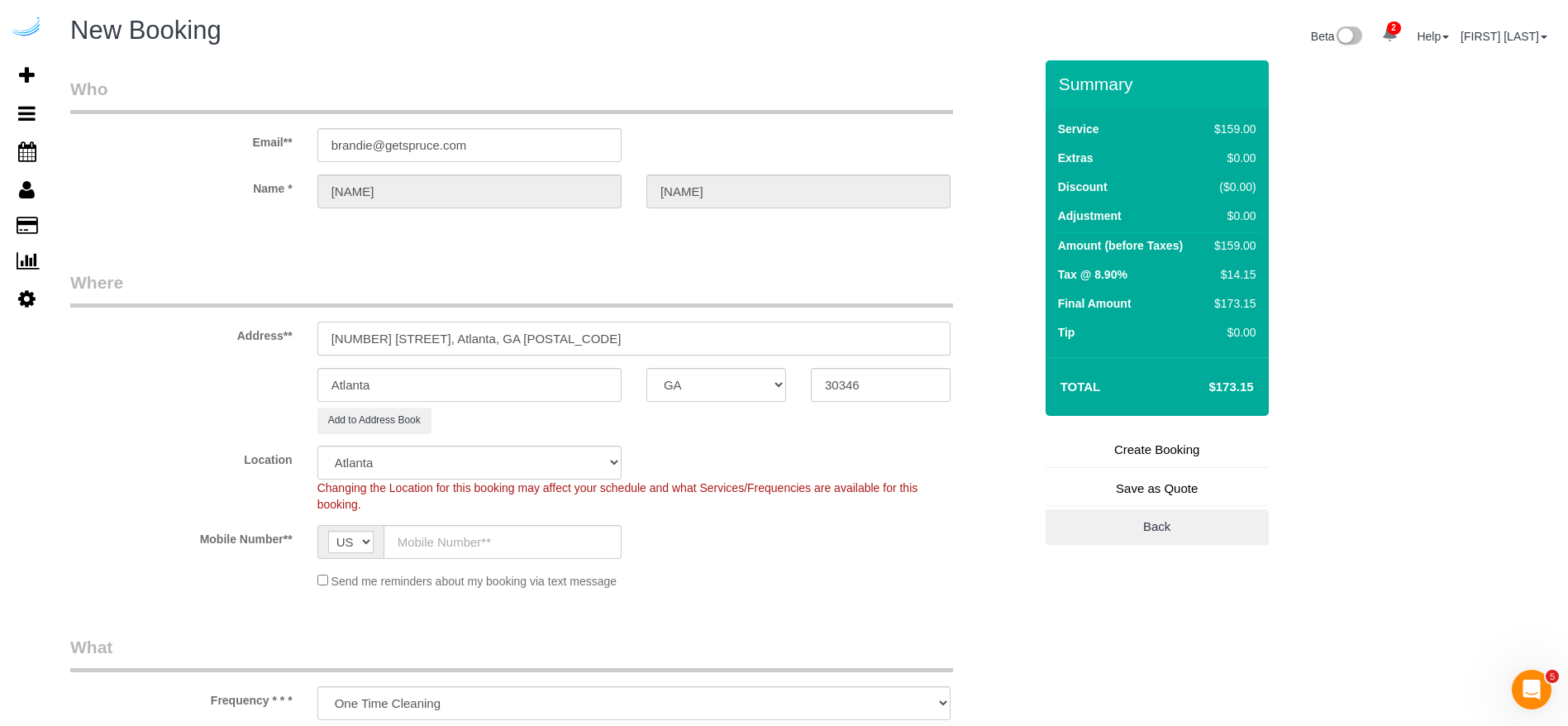 drag, startPoint x: 565, startPoint y: 334, endPoint x: 459, endPoint y: 333, distance: 106.00472 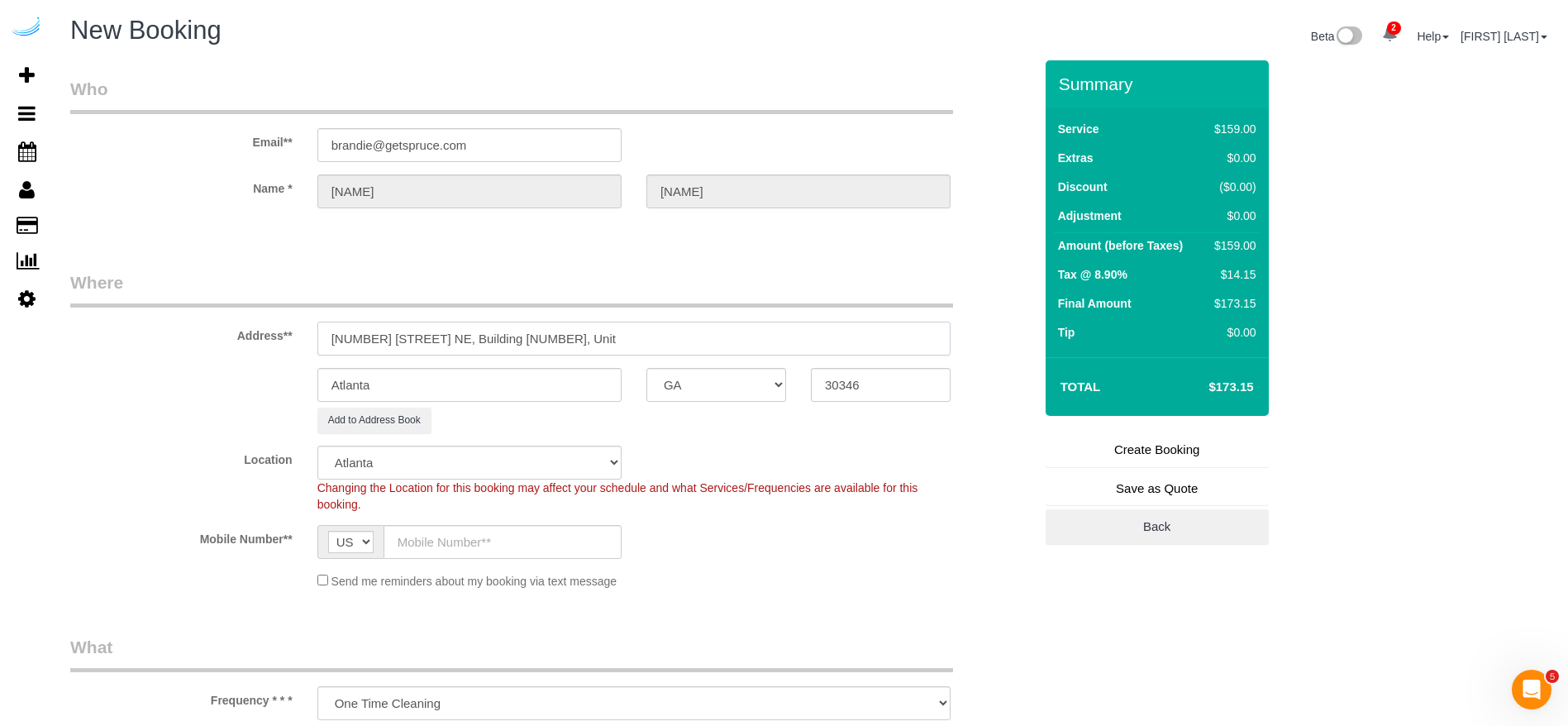 paste on "2226" 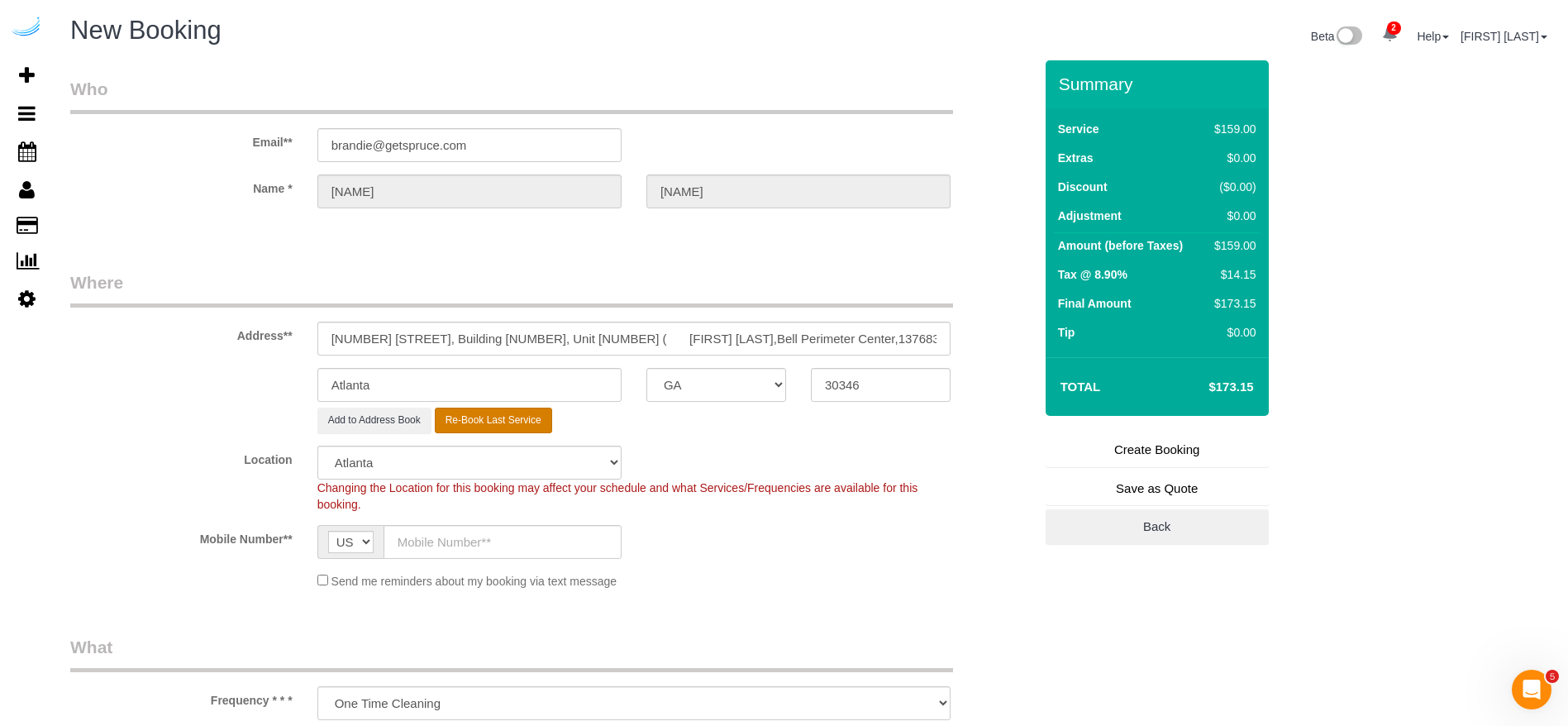 click on "Re-Book Last Service" at bounding box center (493, 420) 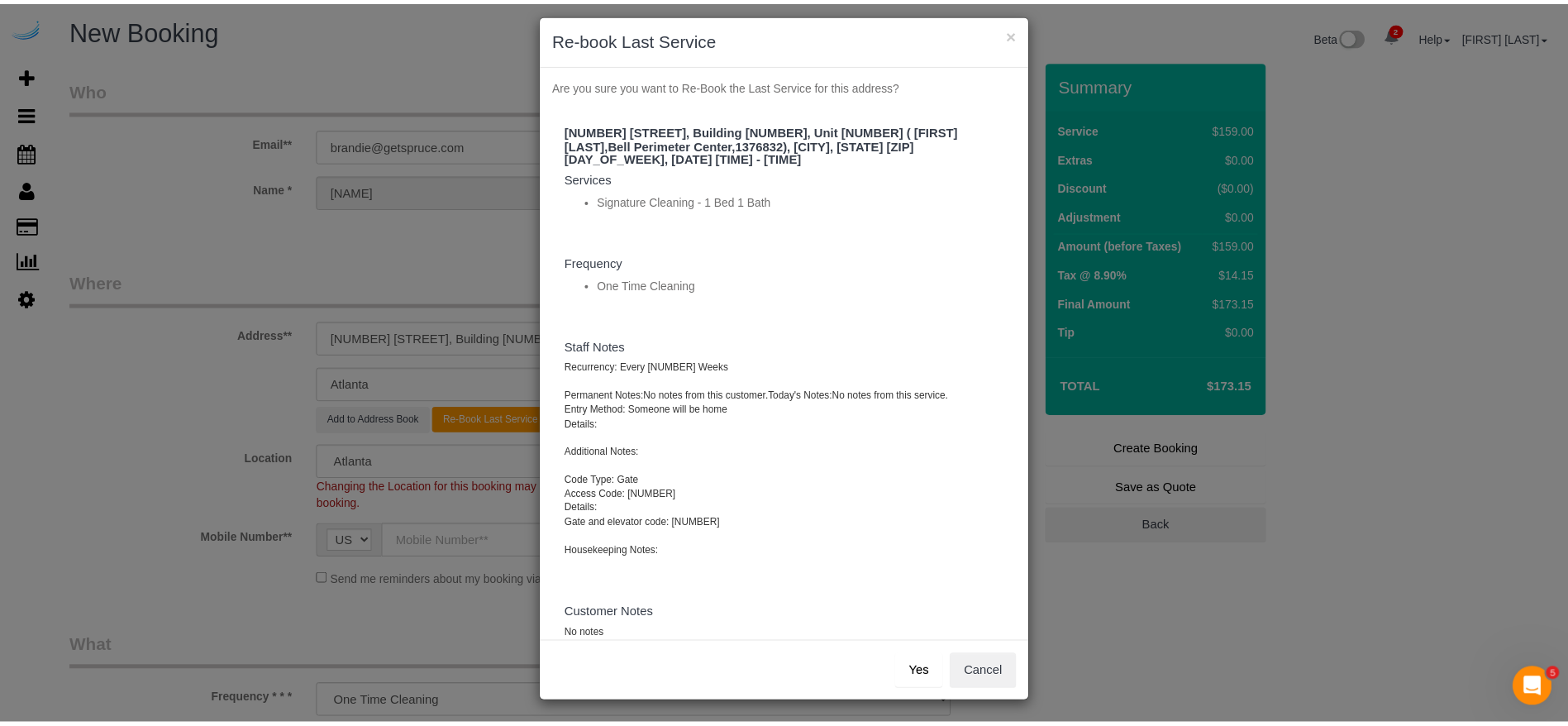 scroll, scrollTop: 15, scrollLeft: 0, axis: vertical 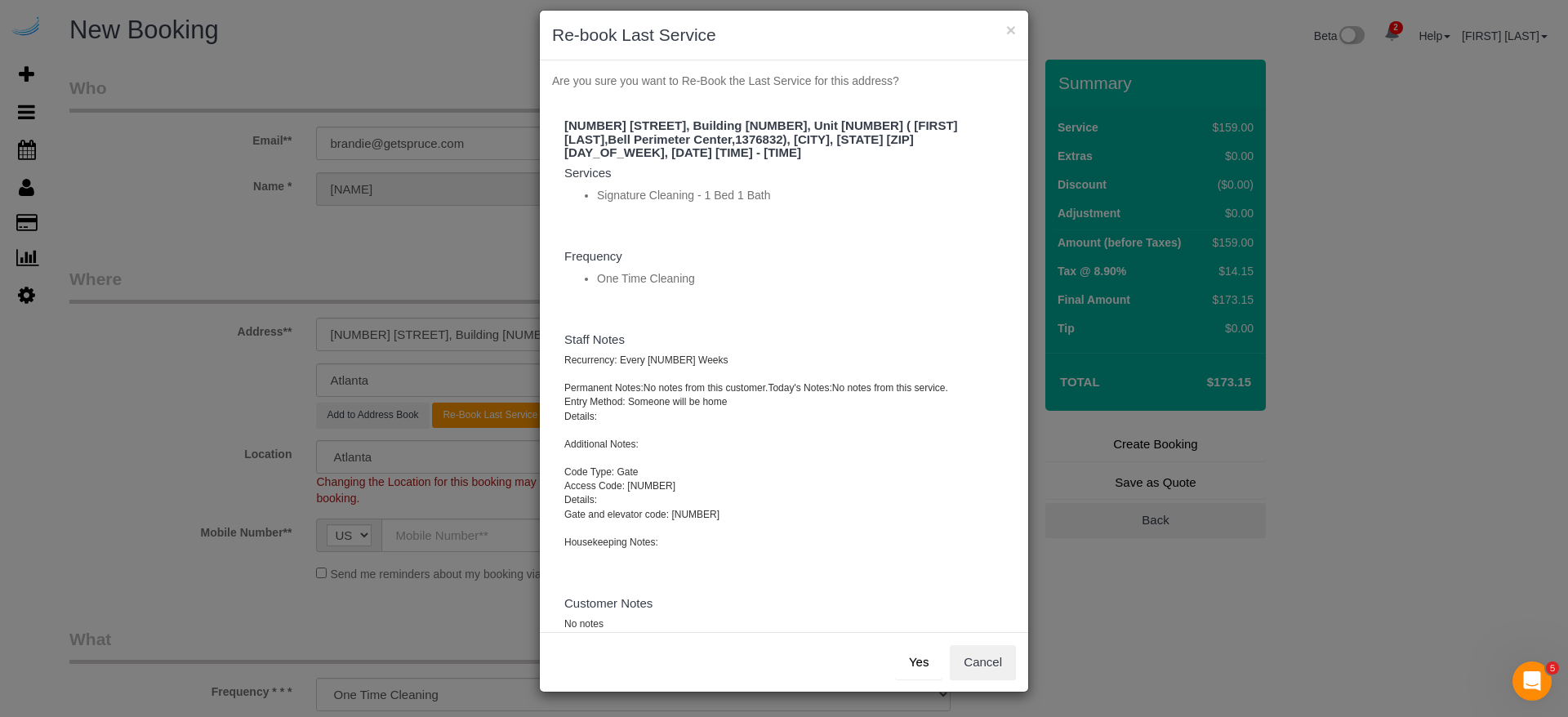 click on "Yes" at bounding box center [919, 662] 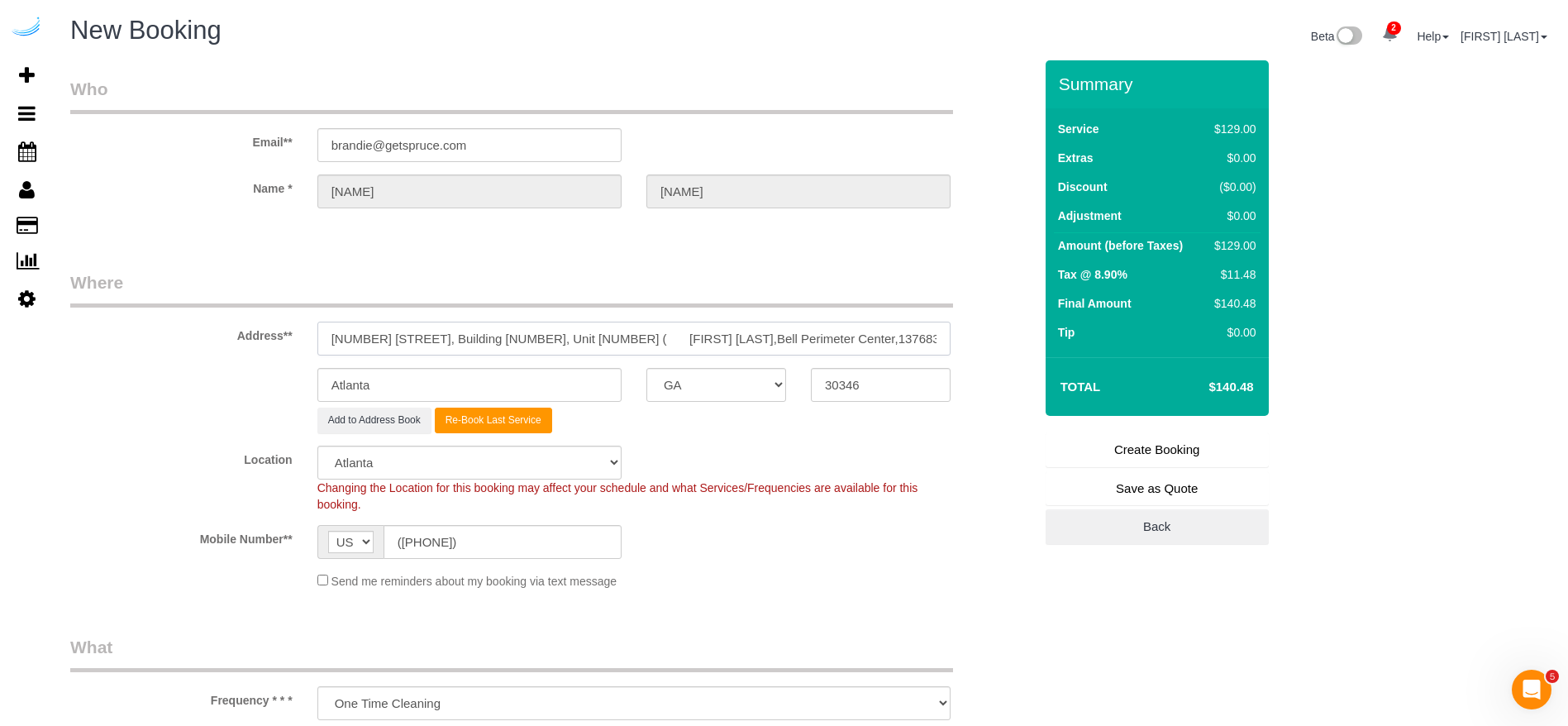 click on "[NUMBER] [STREET], Building [NUMBER], Unit [NUMBER] (	[FIRST] [LAST],Bell Perimeter Center,1376832)" at bounding box center [634, 338] 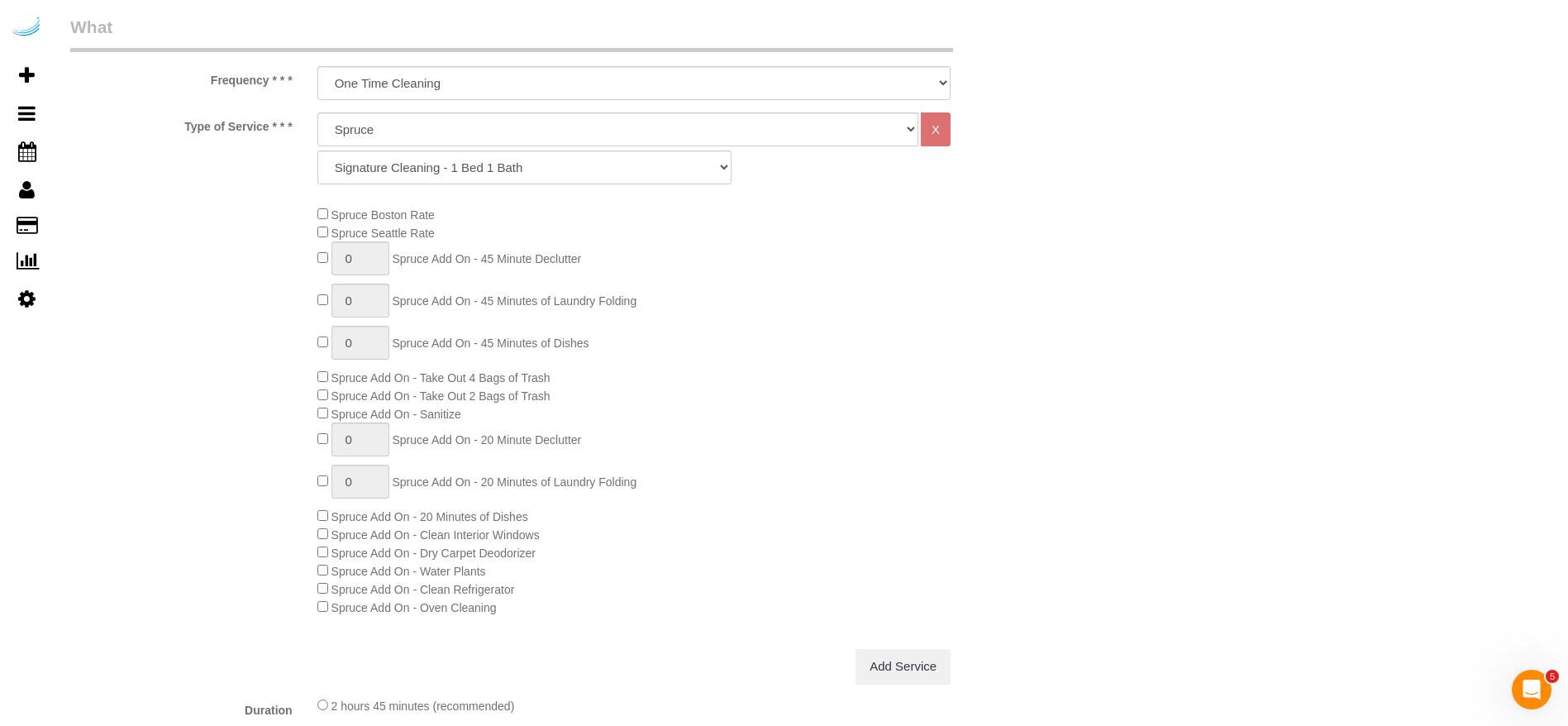 scroll, scrollTop: 1364, scrollLeft: 0, axis: vertical 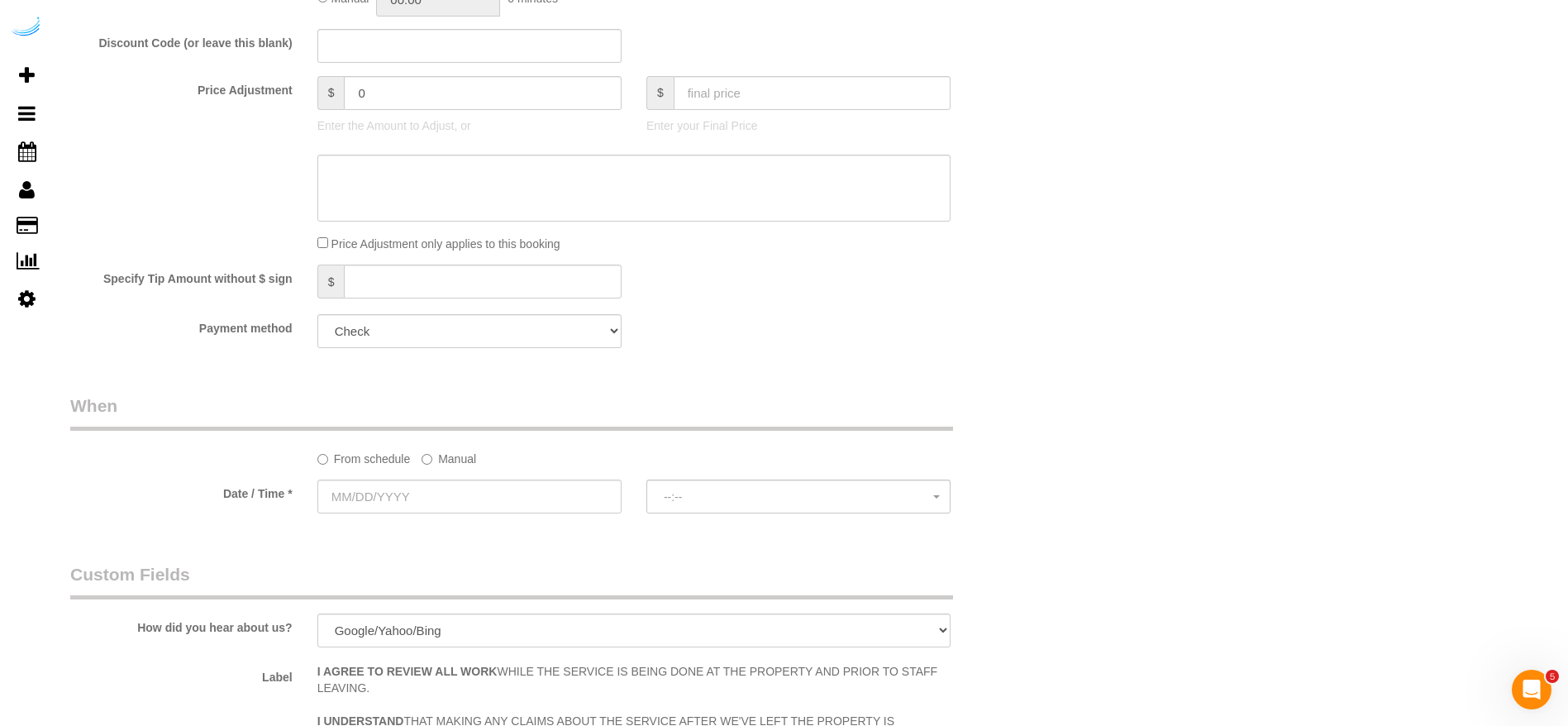 drag, startPoint x: 442, startPoint y: 446, endPoint x: 481, endPoint y: 447, distance: 39.012818 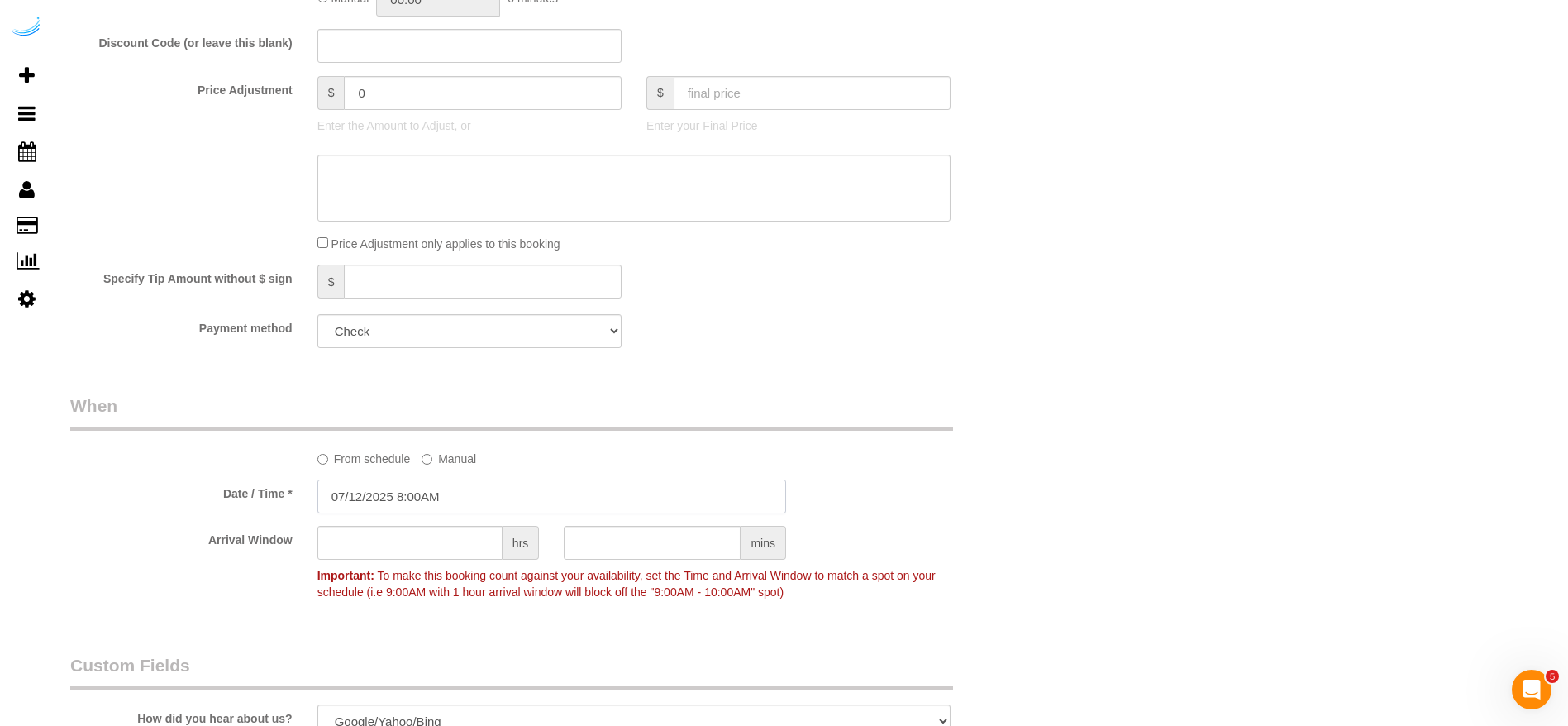 click on "07/12/2025 8:00AM" at bounding box center (551, 496) 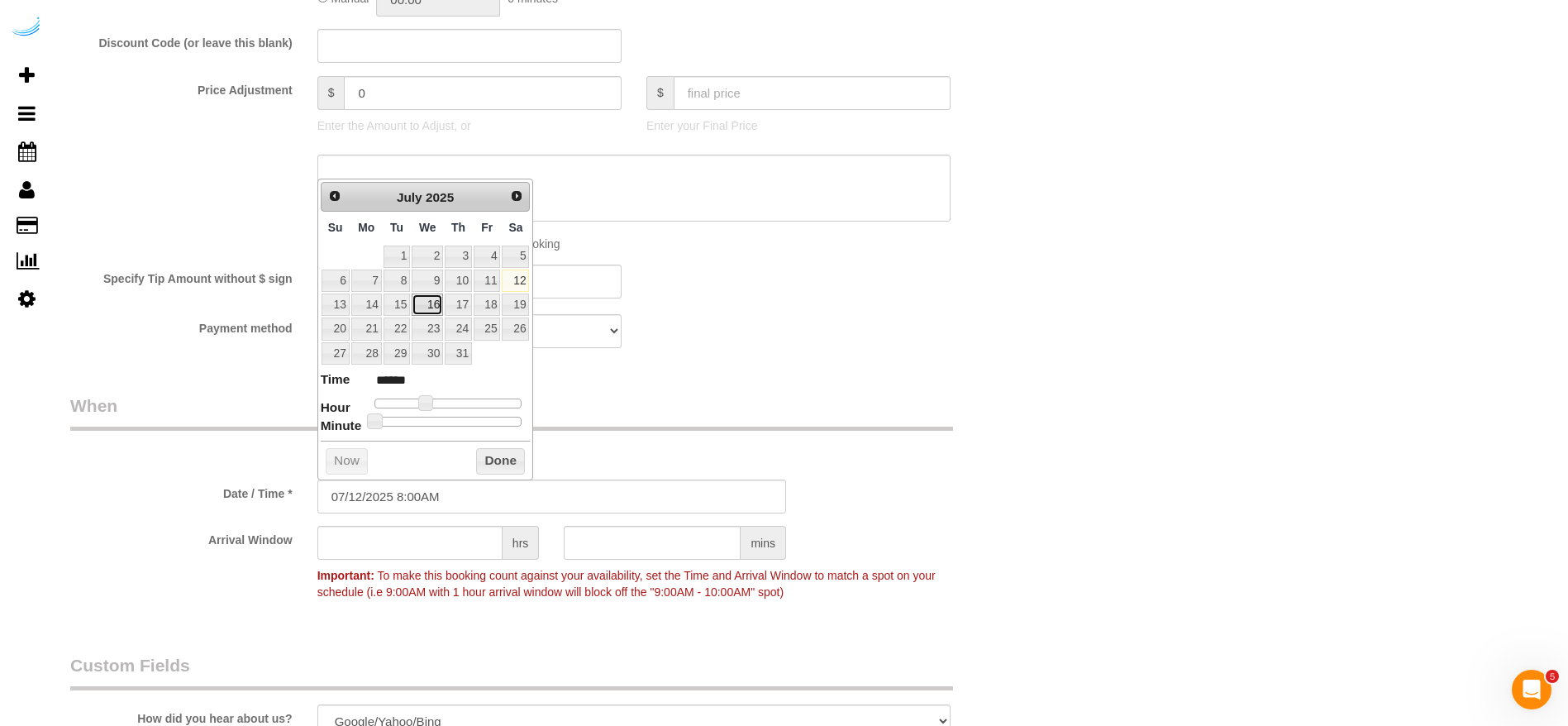 click on "16" at bounding box center [427, 304] 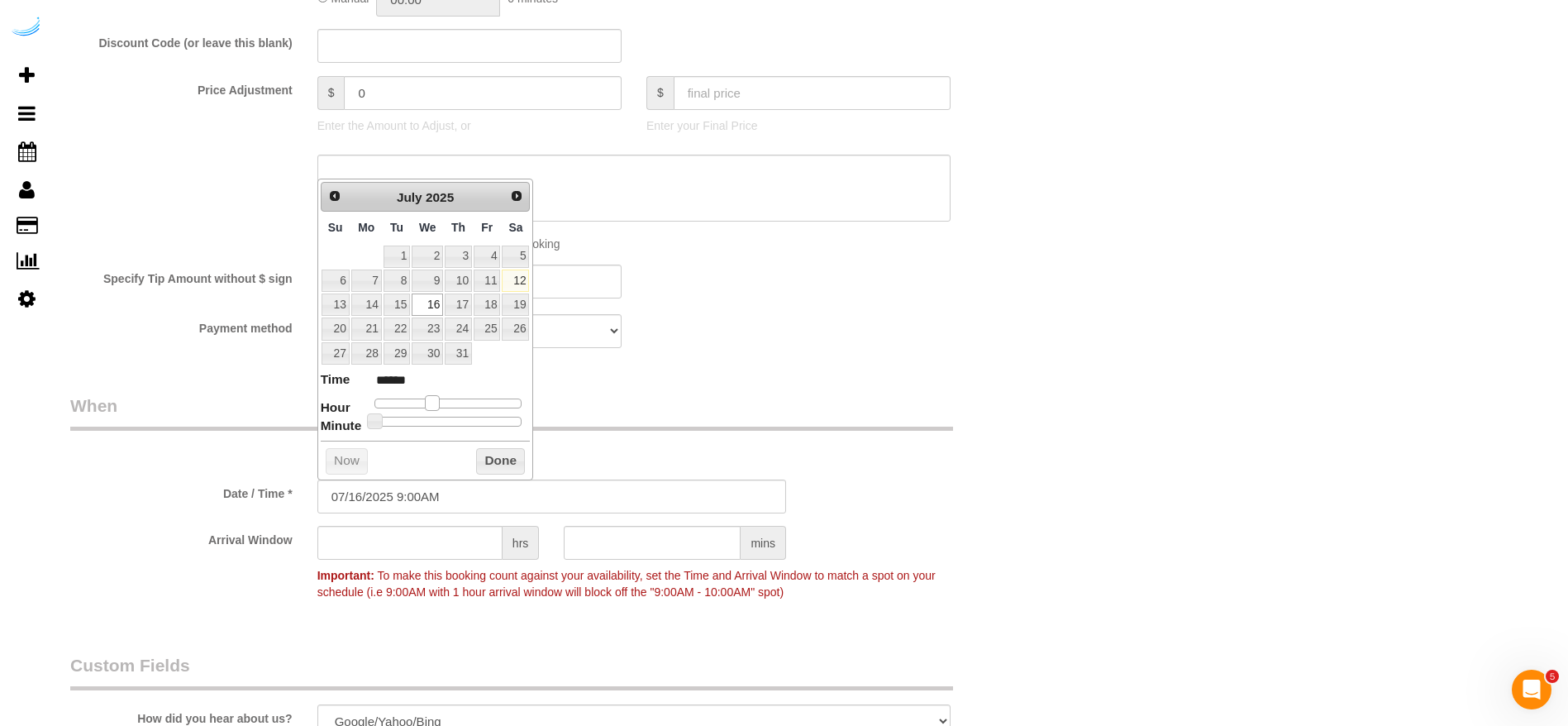 click at bounding box center (432, 403) 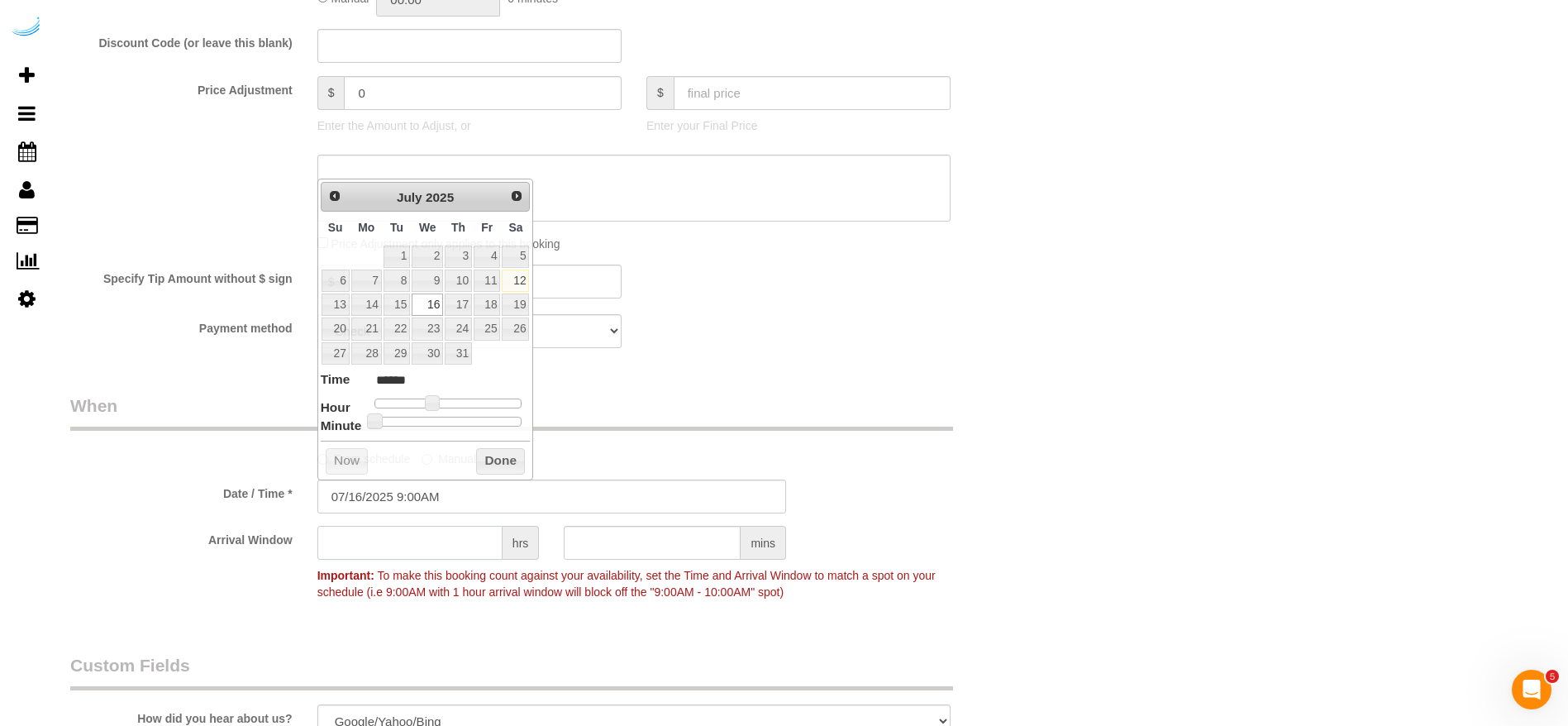 click 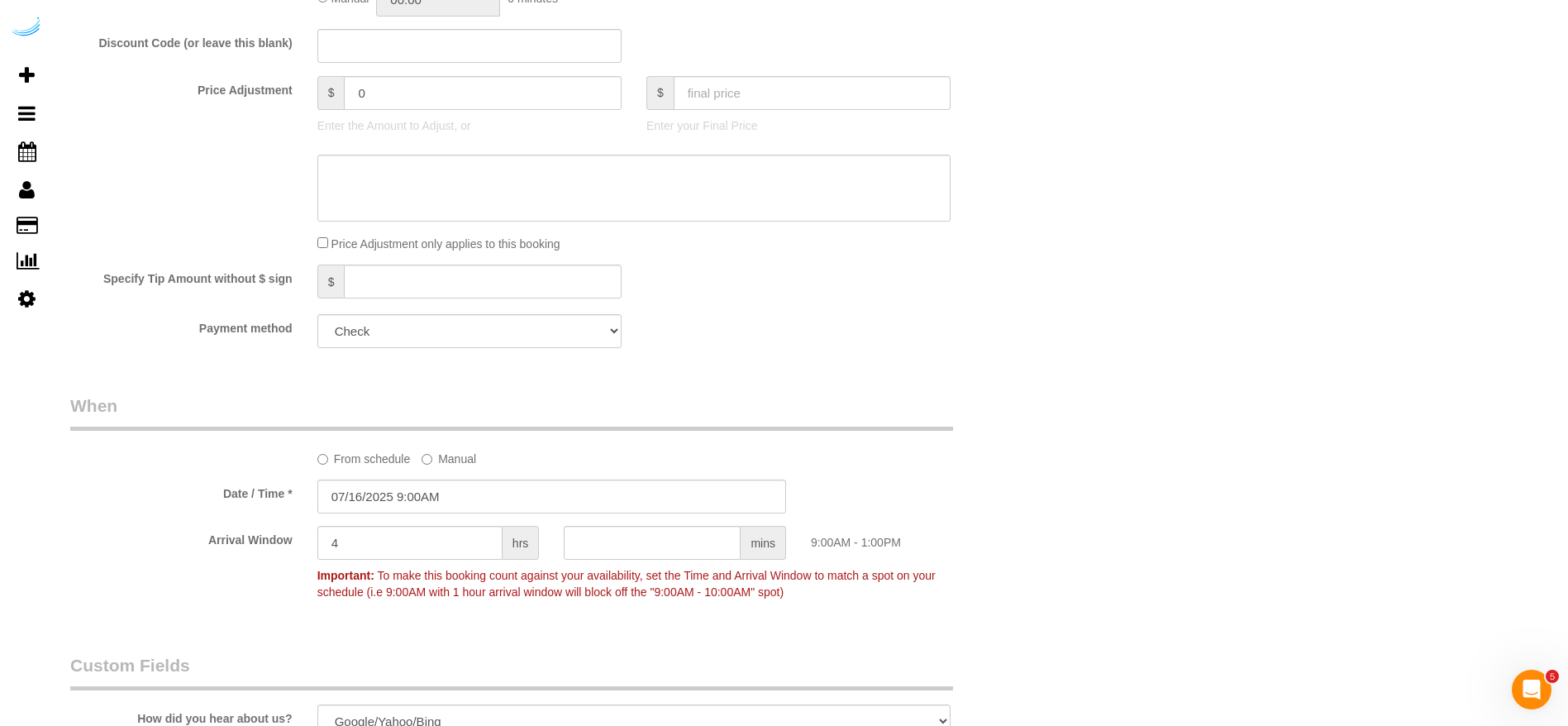 click on "Who
Email**
[EMAIL]
Name *
[FIRST]
[LAST]
Where
Address**
[NUMBER] [STREET] NE, Building [NUMBER], Unit [NUMBER] (	[FIRST] [LAST],Bell Perimeter Center,1390375)
[CITY]
AK
AL
AR
AZ
CA
CO
CT
DC
DE
FL
GA
HI
IA
ID
IL
IN
KS
KY
LA
MA
MD
ME
MI
MN
MO
MS" at bounding box center (811, 137) 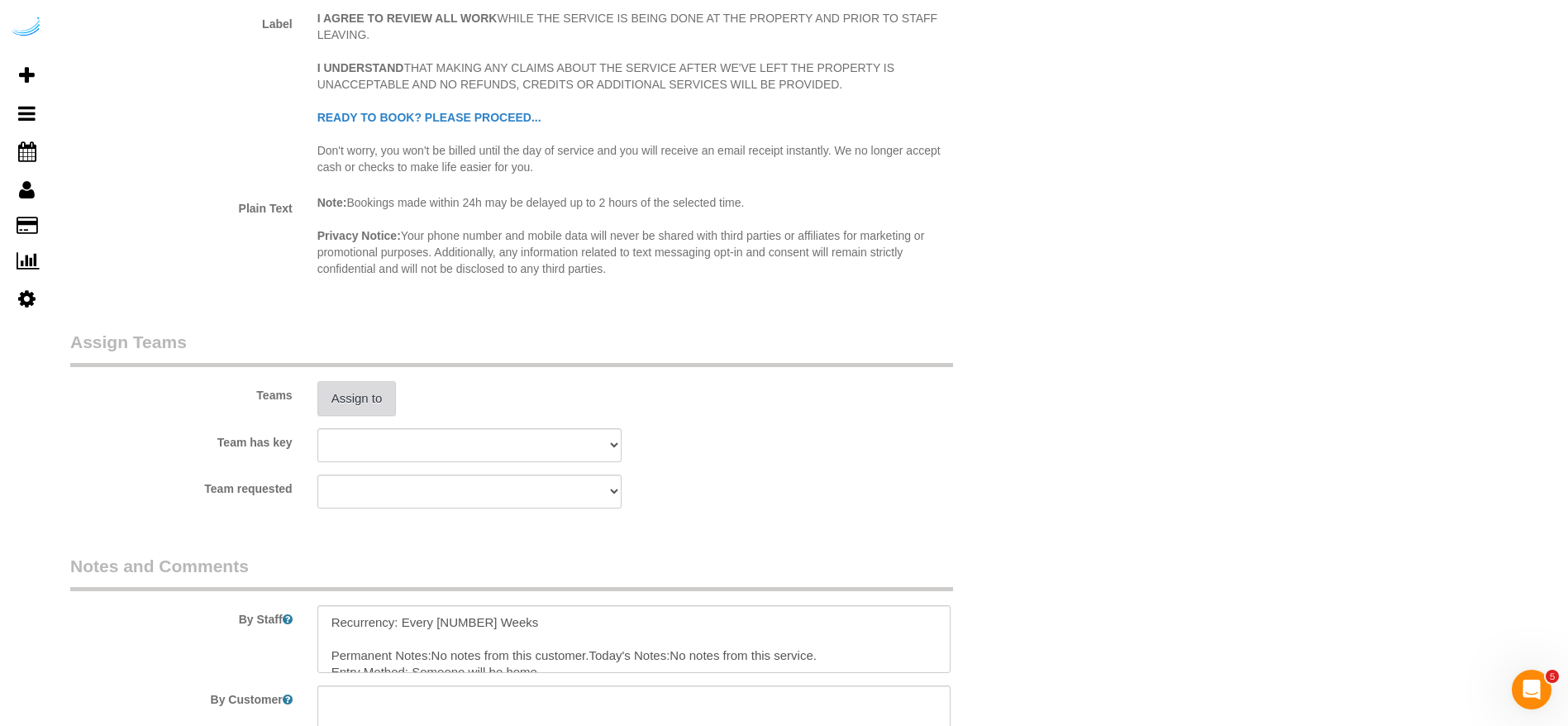click on "Assign to" at bounding box center [357, 399] 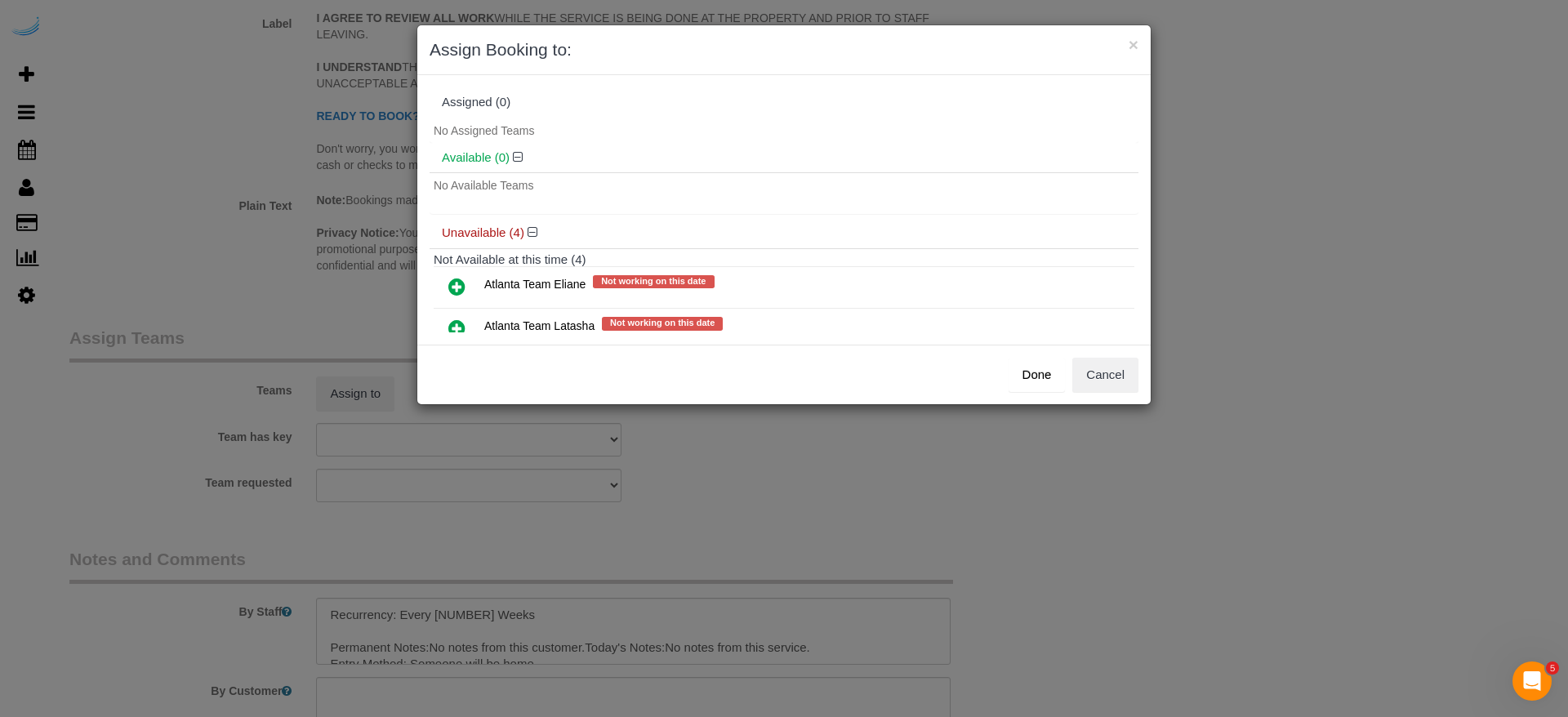 click at bounding box center [457, 287] 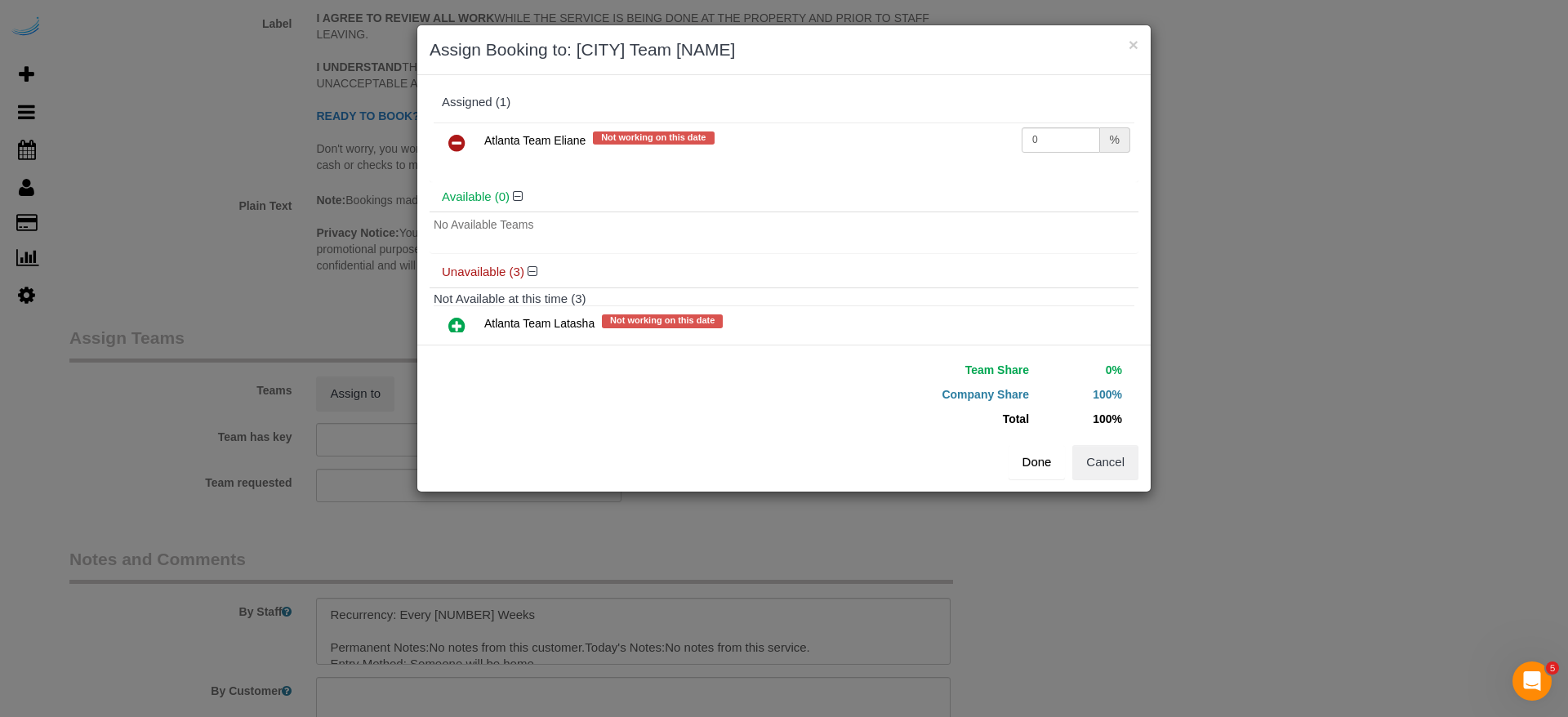 click on "Done" at bounding box center (1037, 462) 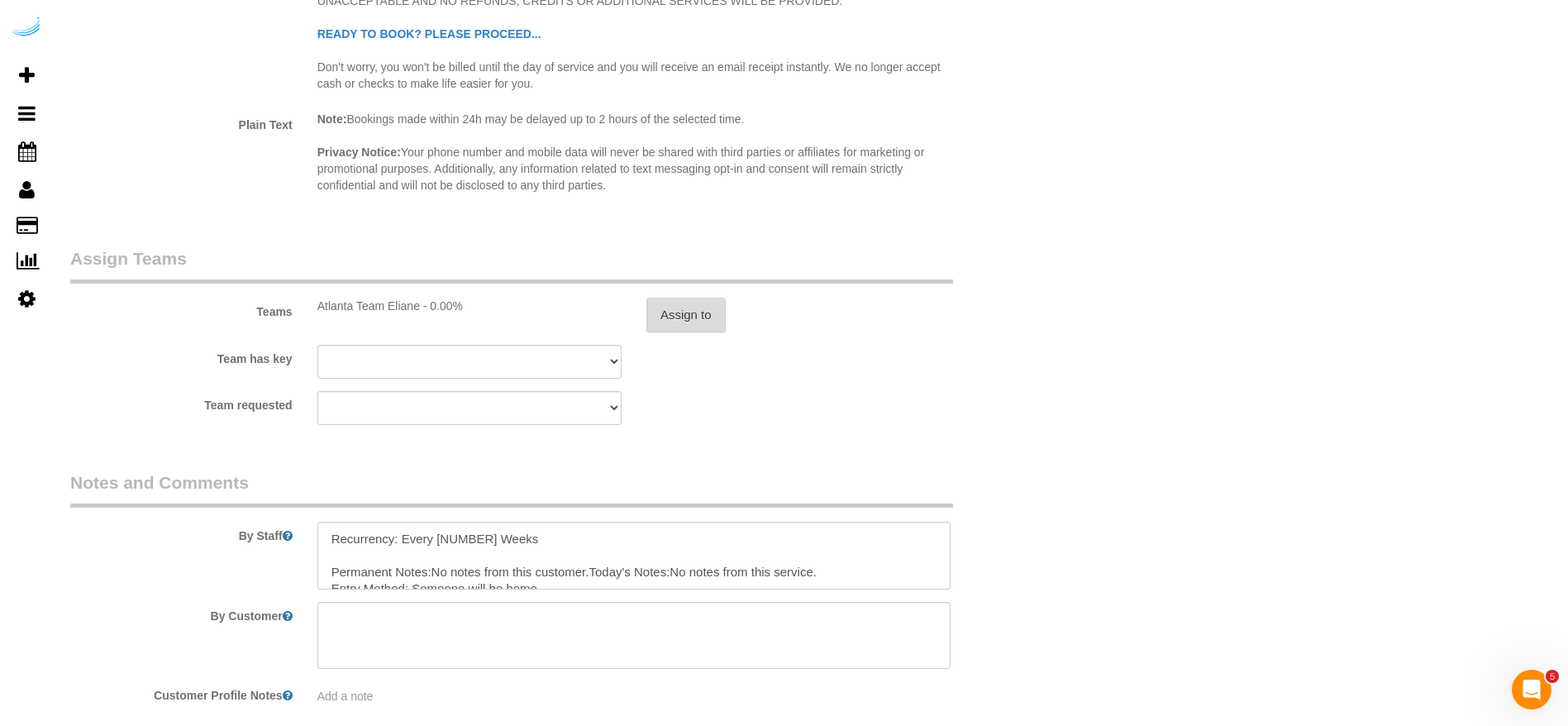 scroll, scrollTop: 2274, scrollLeft: 0, axis: vertical 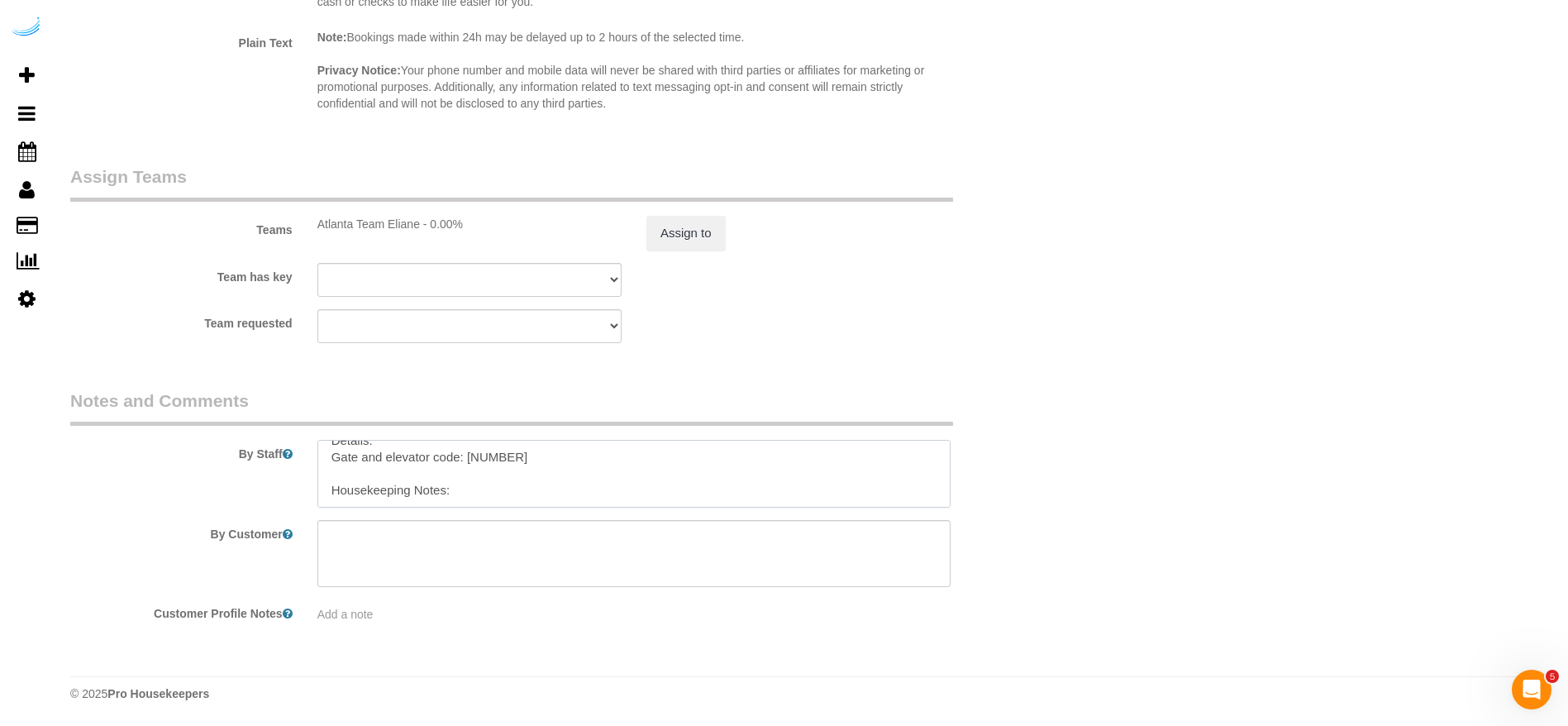 drag, startPoint x: 331, startPoint y: 493, endPoint x: 720, endPoint y: 539, distance: 391.7104 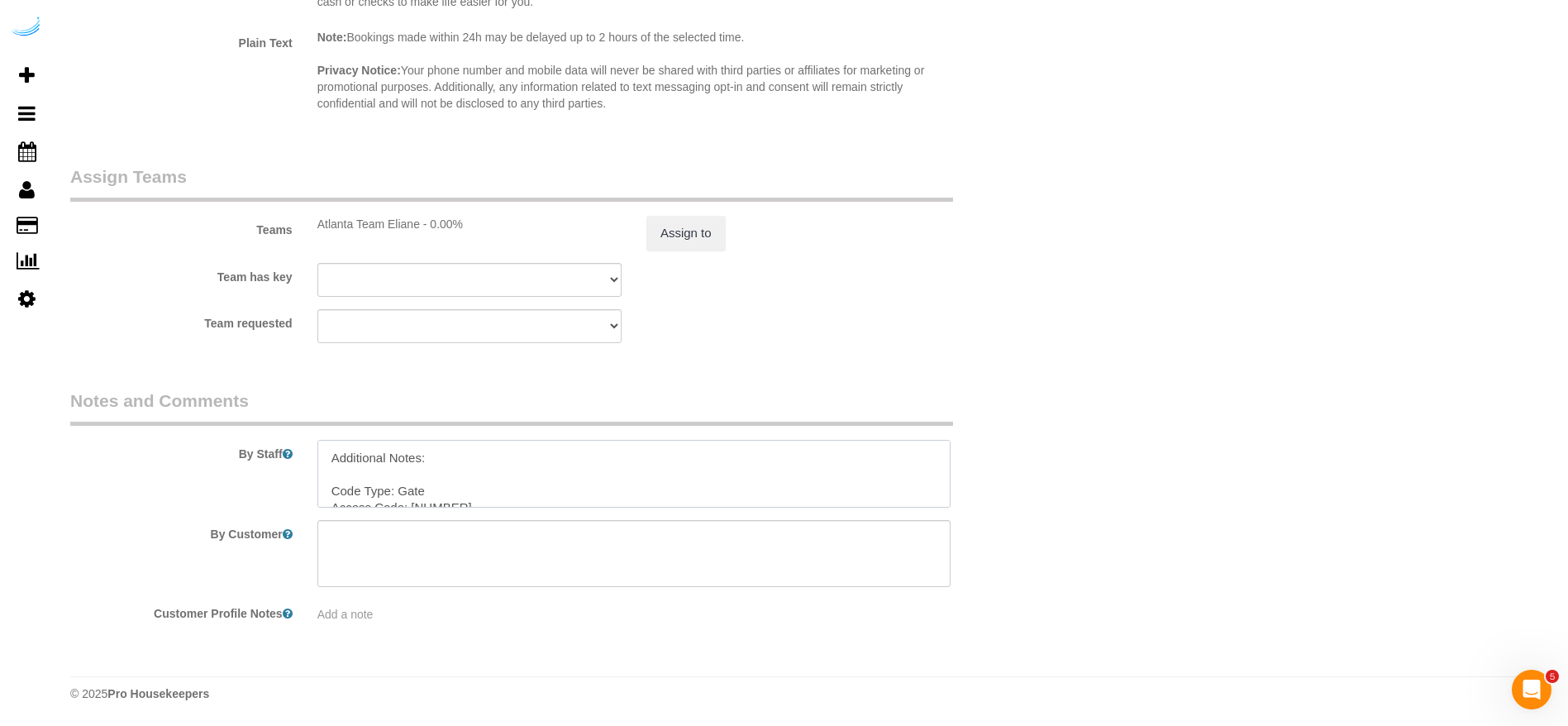 scroll, scrollTop: 0, scrollLeft: 0, axis: both 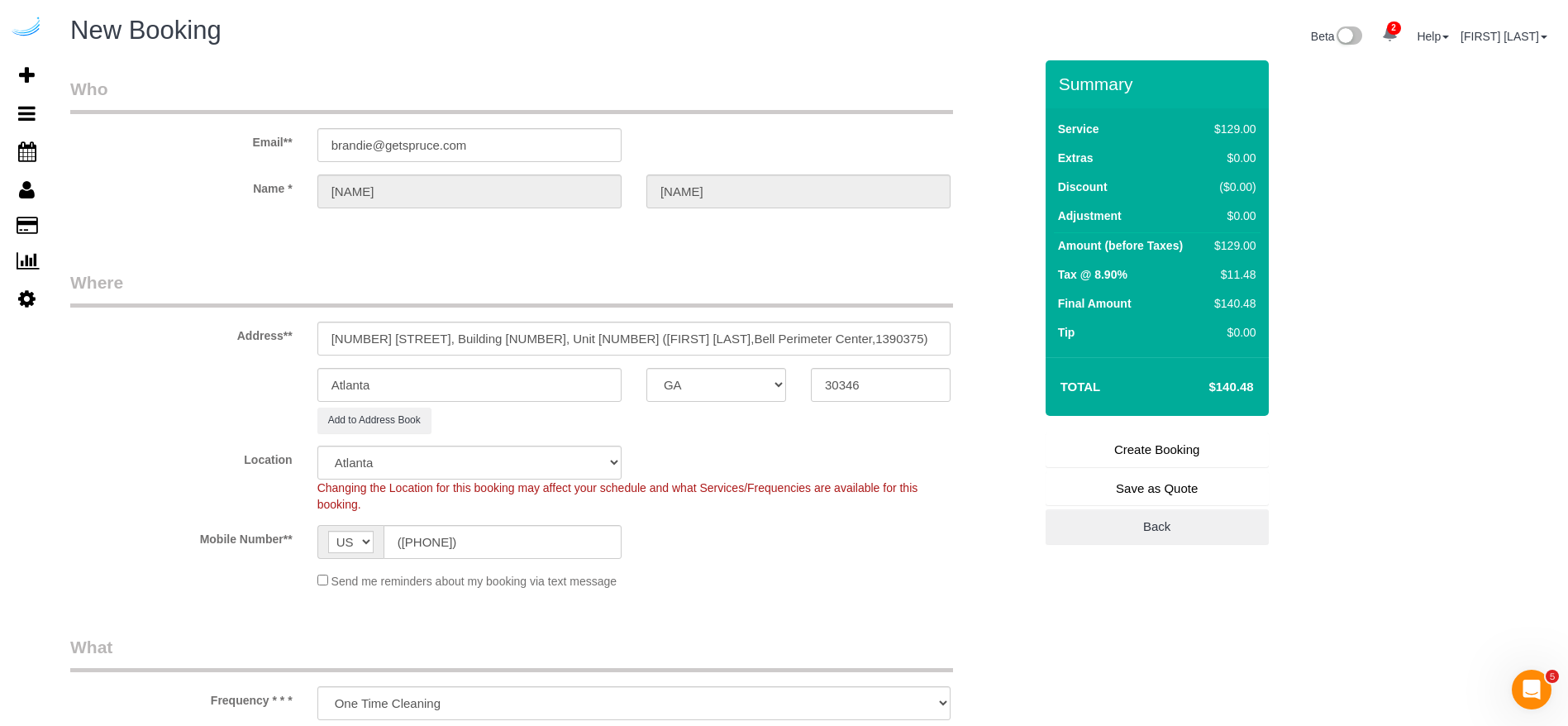 click on "Create Booking" at bounding box center [1157, 450] 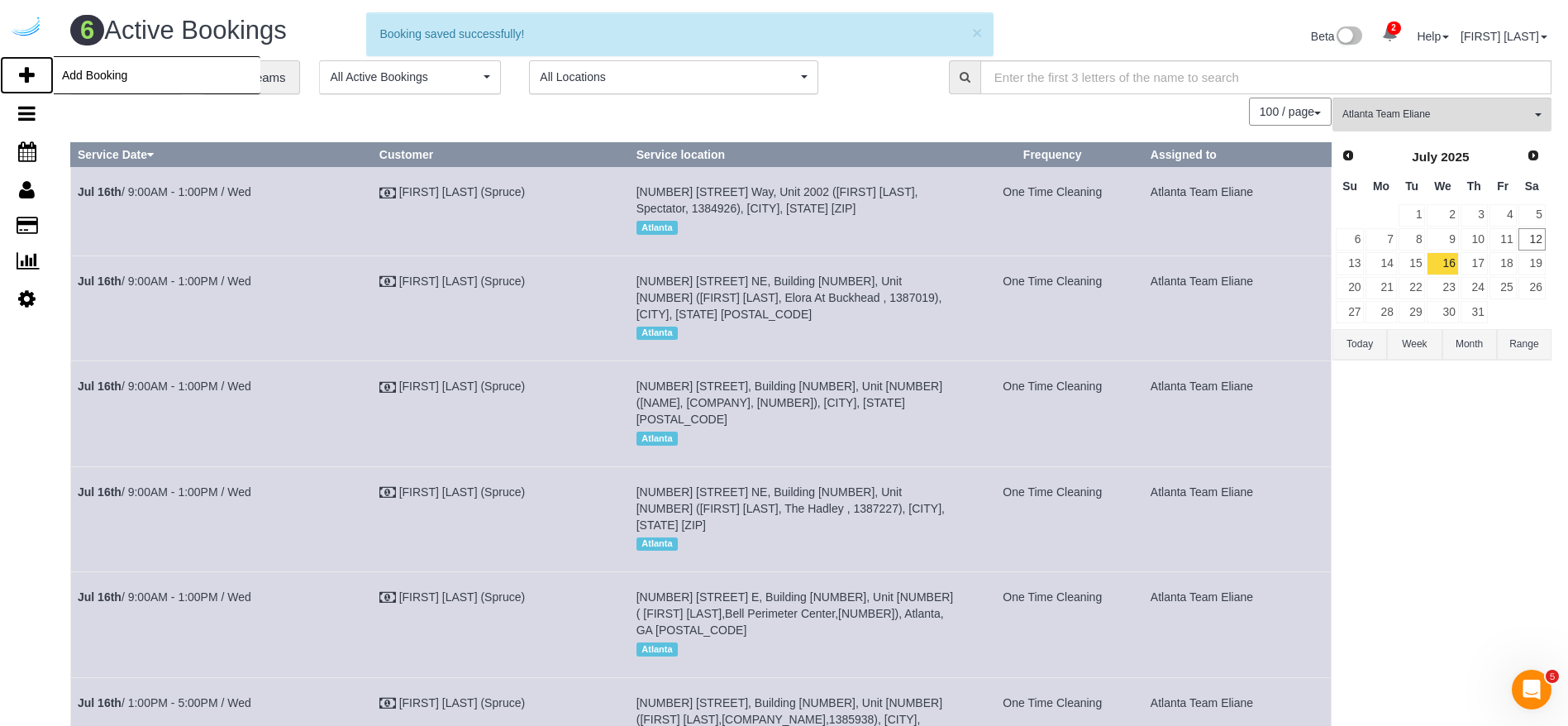 click on "Add Booking" at bounding box center (26, 75) 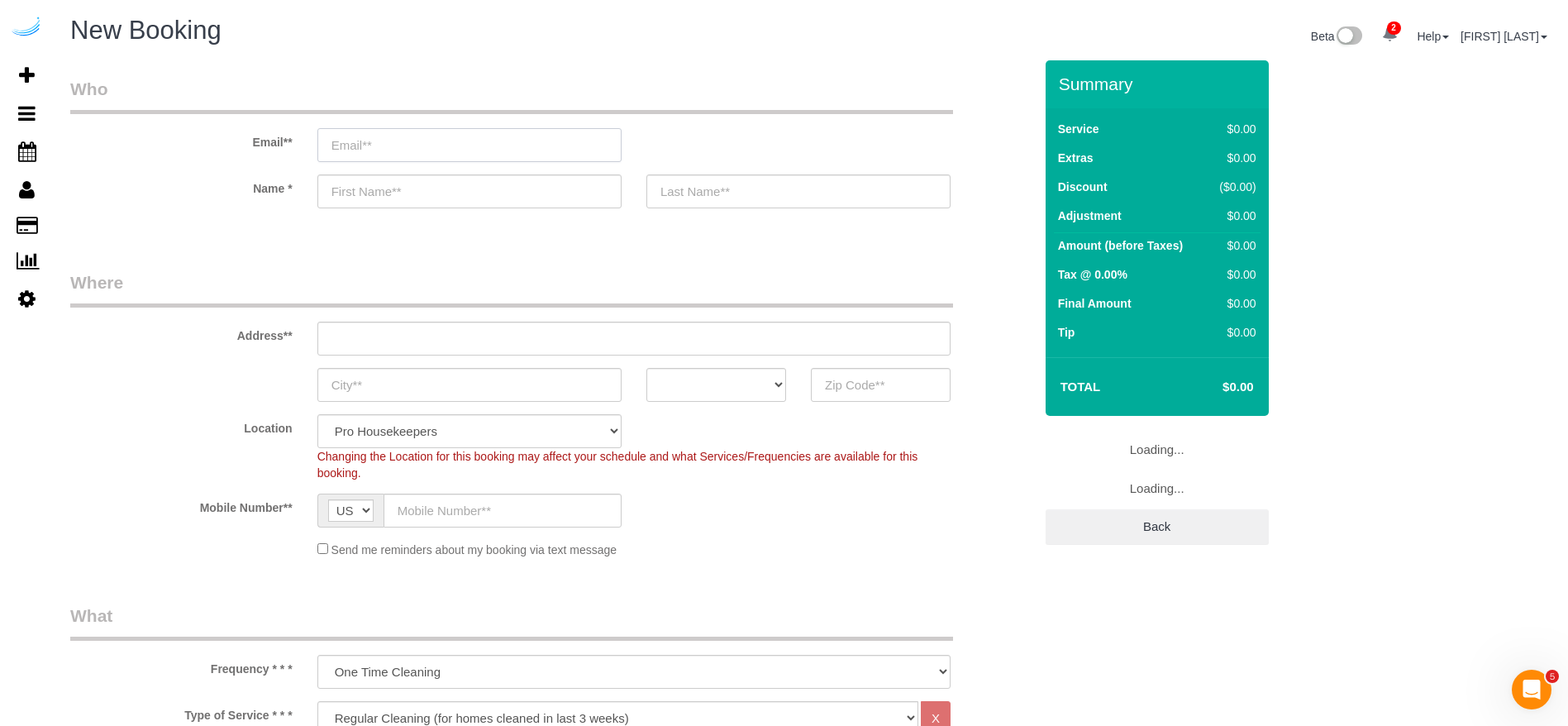 click at bounding box center [469, 145] 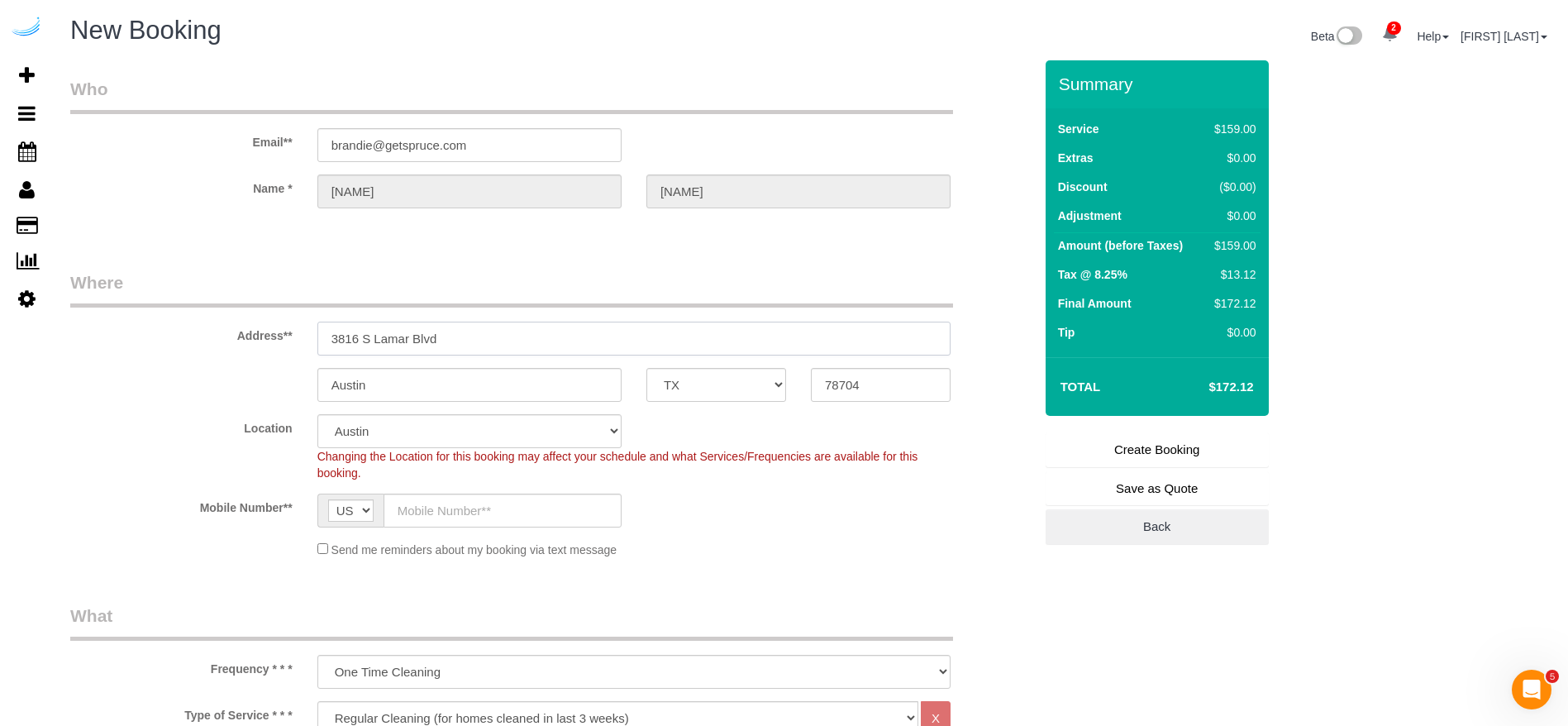 click on "3816 S Lamar Blvd" at bounding box center (634, 338) 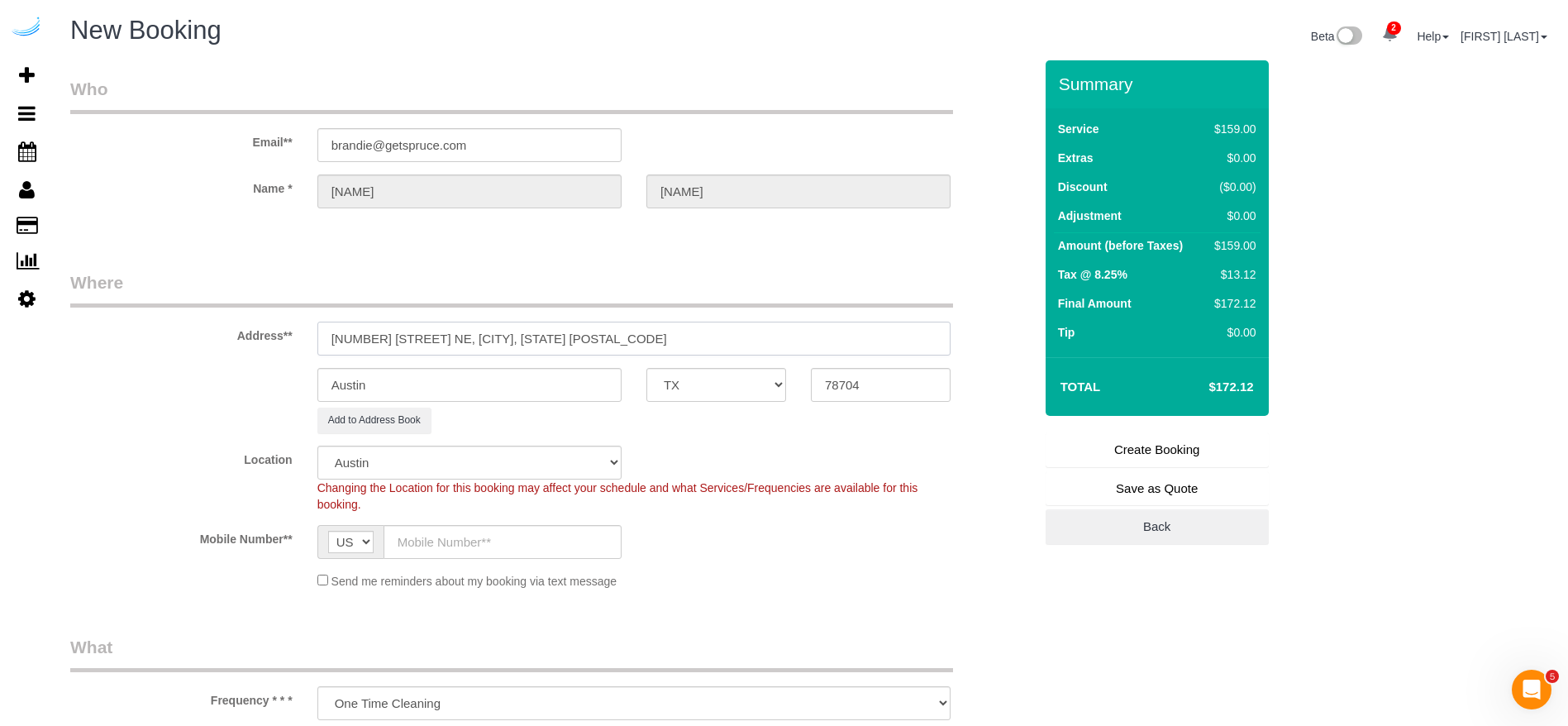 click on "[NUMBER] [STREET] NE, [CITY], [STATE] [POSTAL_CODE]" at bounding box center [634, 338] 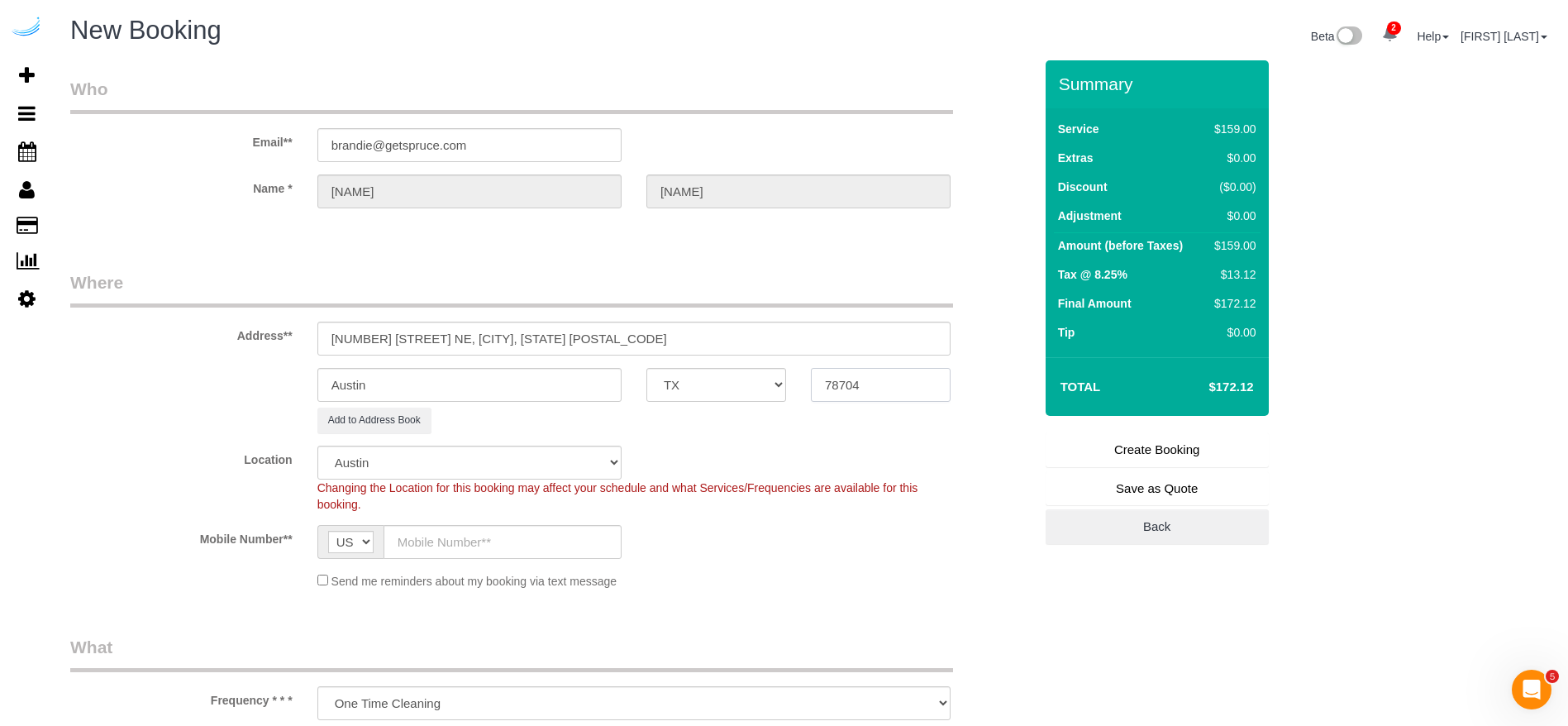 click on "78704" at bounding box center (880, 384) 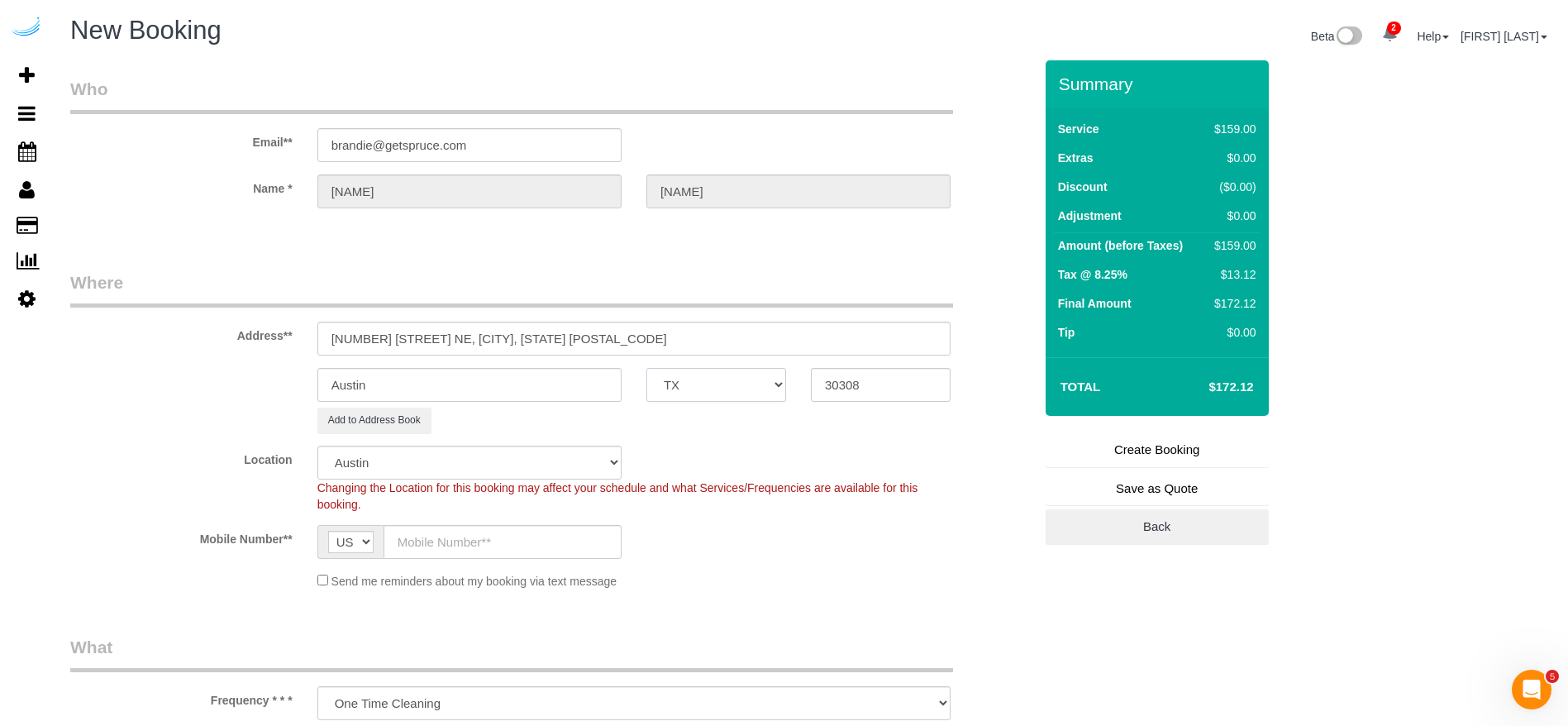 click on "AK
AL
AR
AZ
CA
CO
CT
DC
DE
FL
GA
HI
IA
ID
IL
IN
KS
KY
LA
MA
MD
ME
MI
MN
MO
MS
MT
NC
ND
NE
NH
NJ
NM
NV
NY
OH
OK
OR
PA
RI
SC
SD
TN
TX
UT
VA
VT
WA
WI
WV
WY" at bounding box center (716, 384) 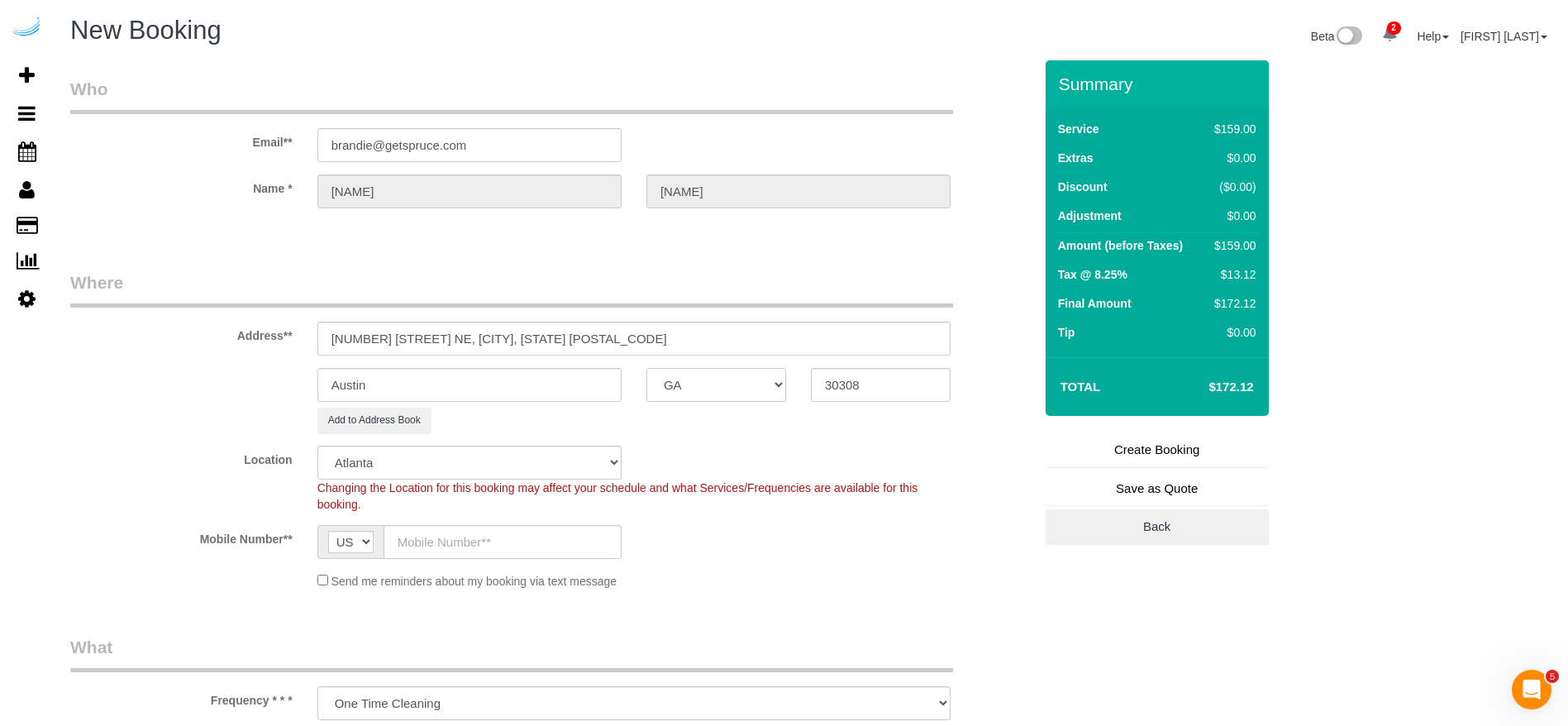 click on "AK
AL
AR
AZ
CA
CO
CT
DC
DE
FL
GA
HI
IA
ID
IL
IN
KS
KY
LA
MA
MD
ME
MI
MN
MO
MS
MT
NC
ND
NE
NH
NJ
NM
NV
NY
OH
OK
OR
PA
RI
SC
SD
TN
TX
UT
VA
VT
WA
WI
WV
WY" at bounding box center [716, 384] 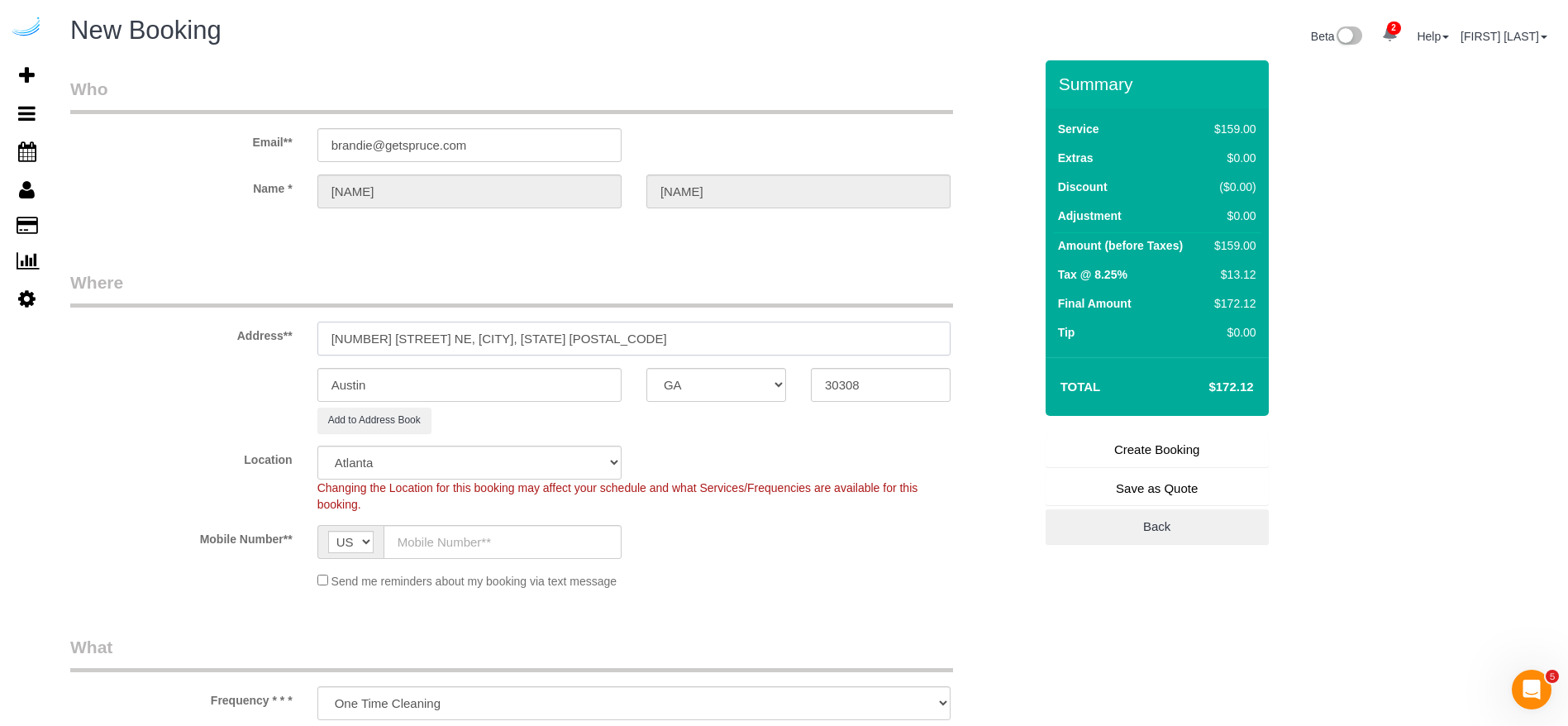 click on "[NUMBER] [STREET] NE, [CITY], [STATE] [POSTAL_CODE]" at bounding box center [634, 338] 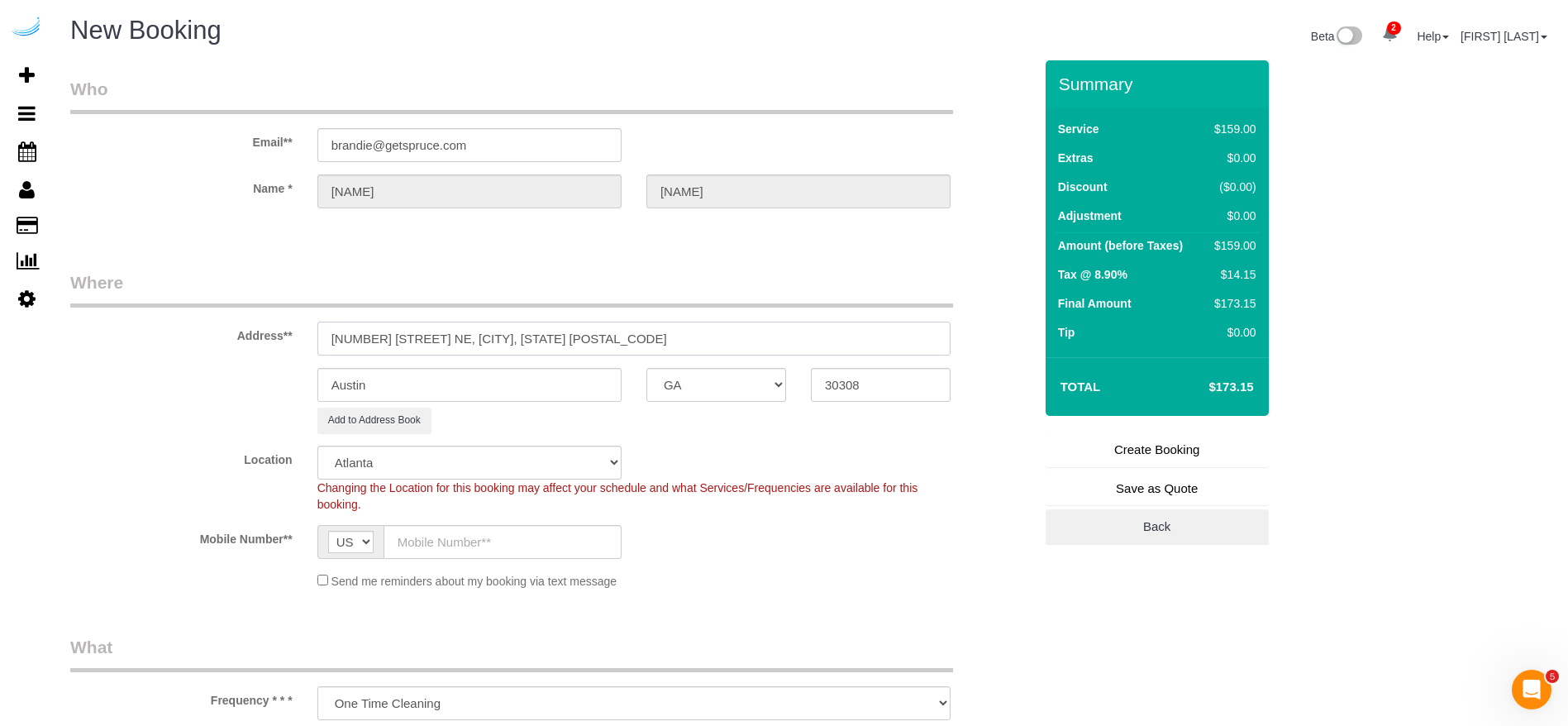 click on "[NUMBER] [STREET] NE, [CITY], [STATE] [POSTAL_CODE]" at bounding box center (634, 338) 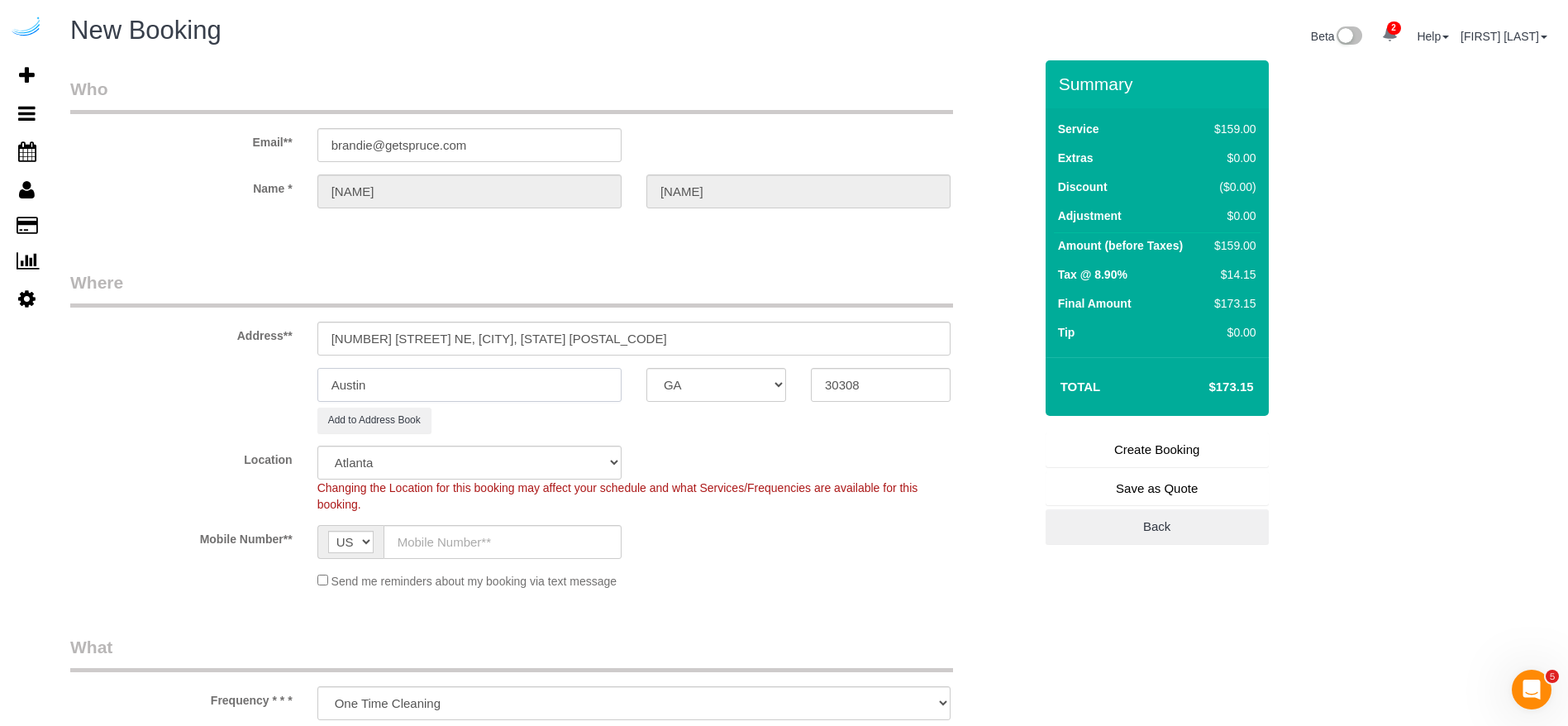 click on "Austin" at bounding box center [469, 384] 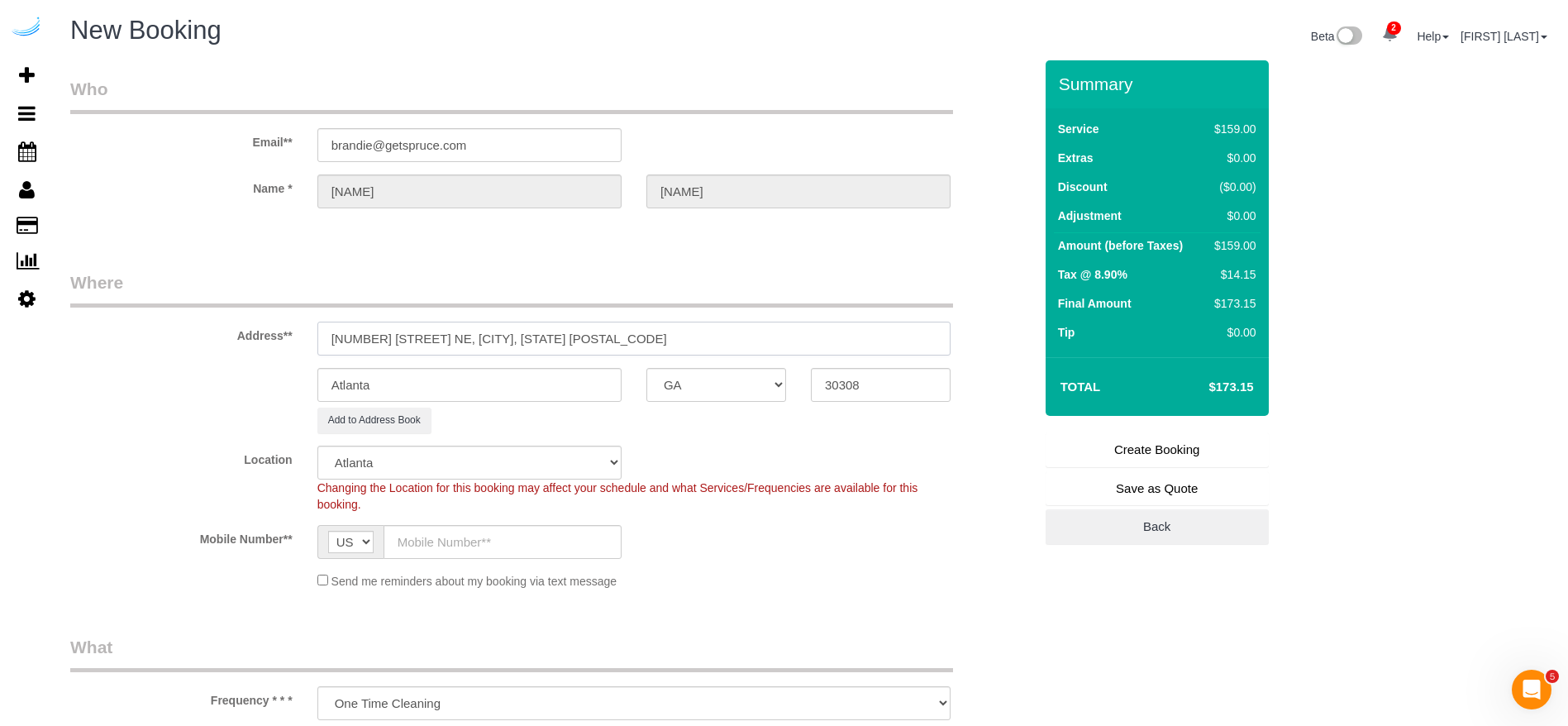 drag, startPoint x: 579, startPoint y: 340, endPoint x: 441, endPoint y: 346, distance: 138.13037 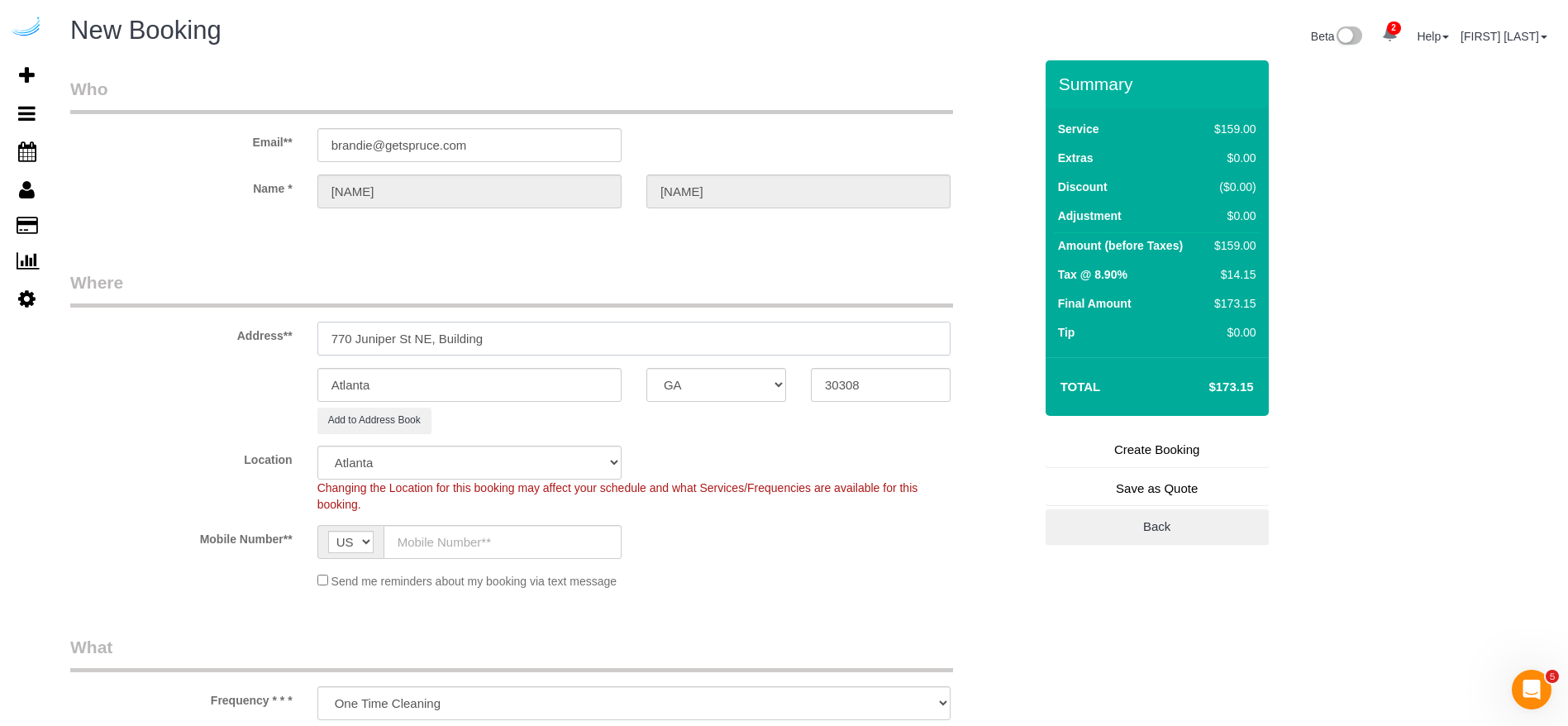 paste on "2011" 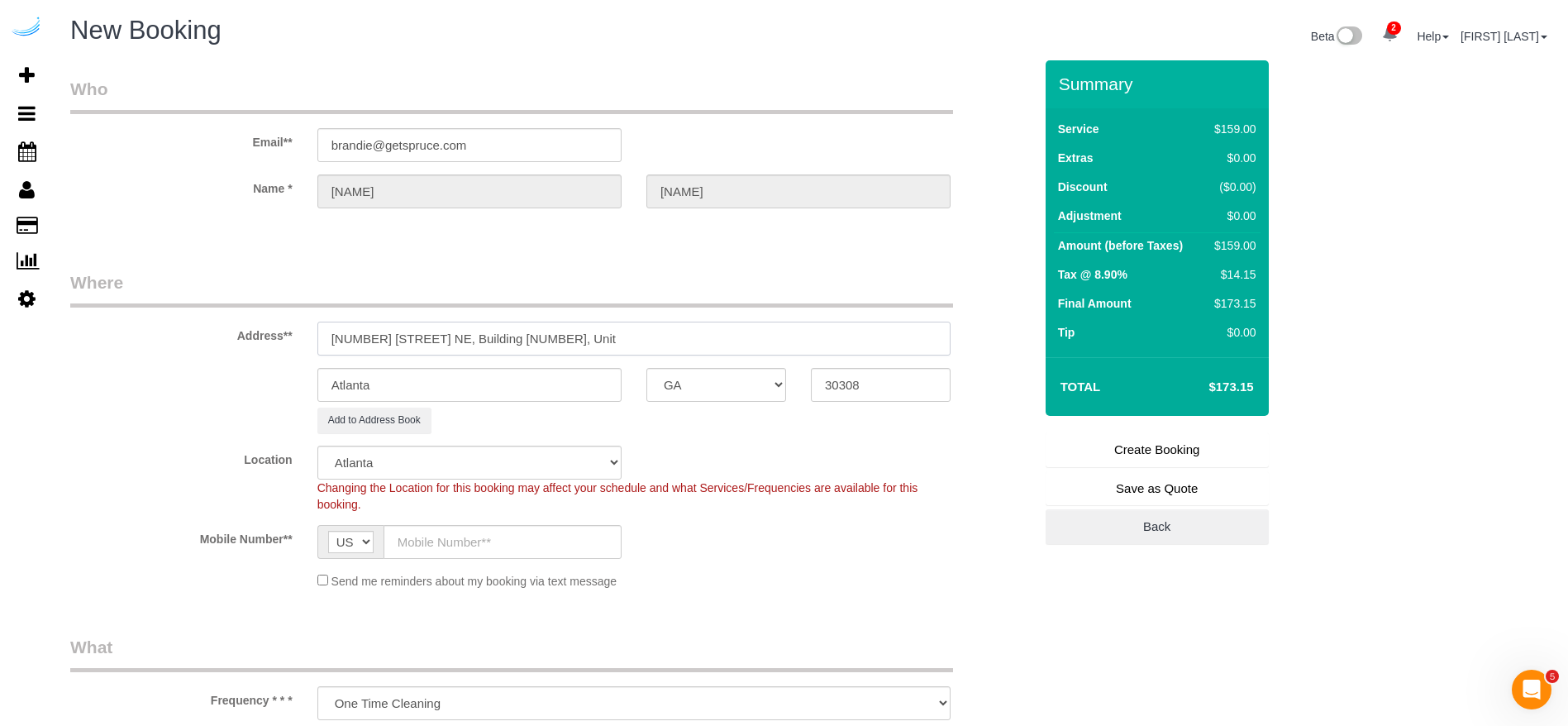 paste on "2011" 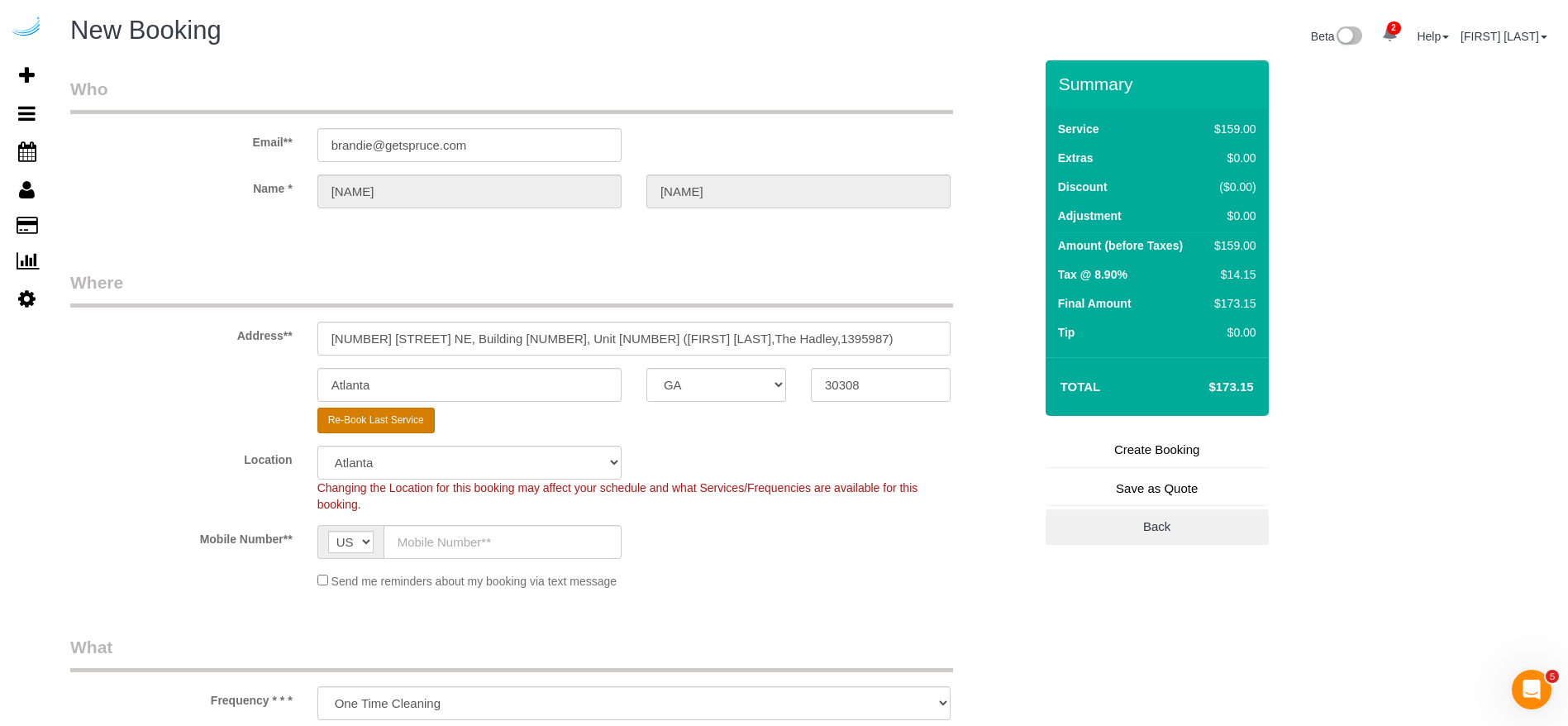 click on "Re-Book Last Service" at bounding box center [376, 420] 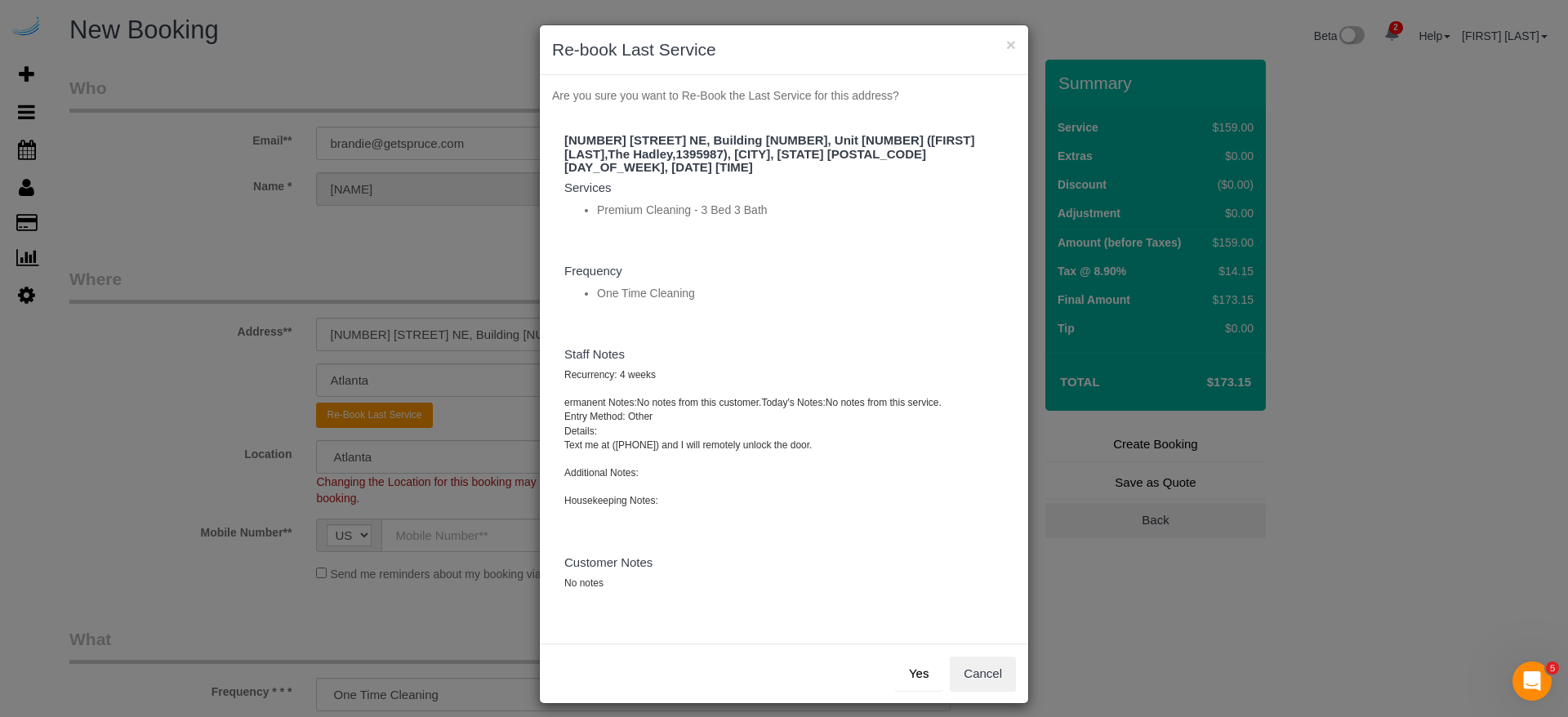 click on "Yes" at bounding box center (919, 674) 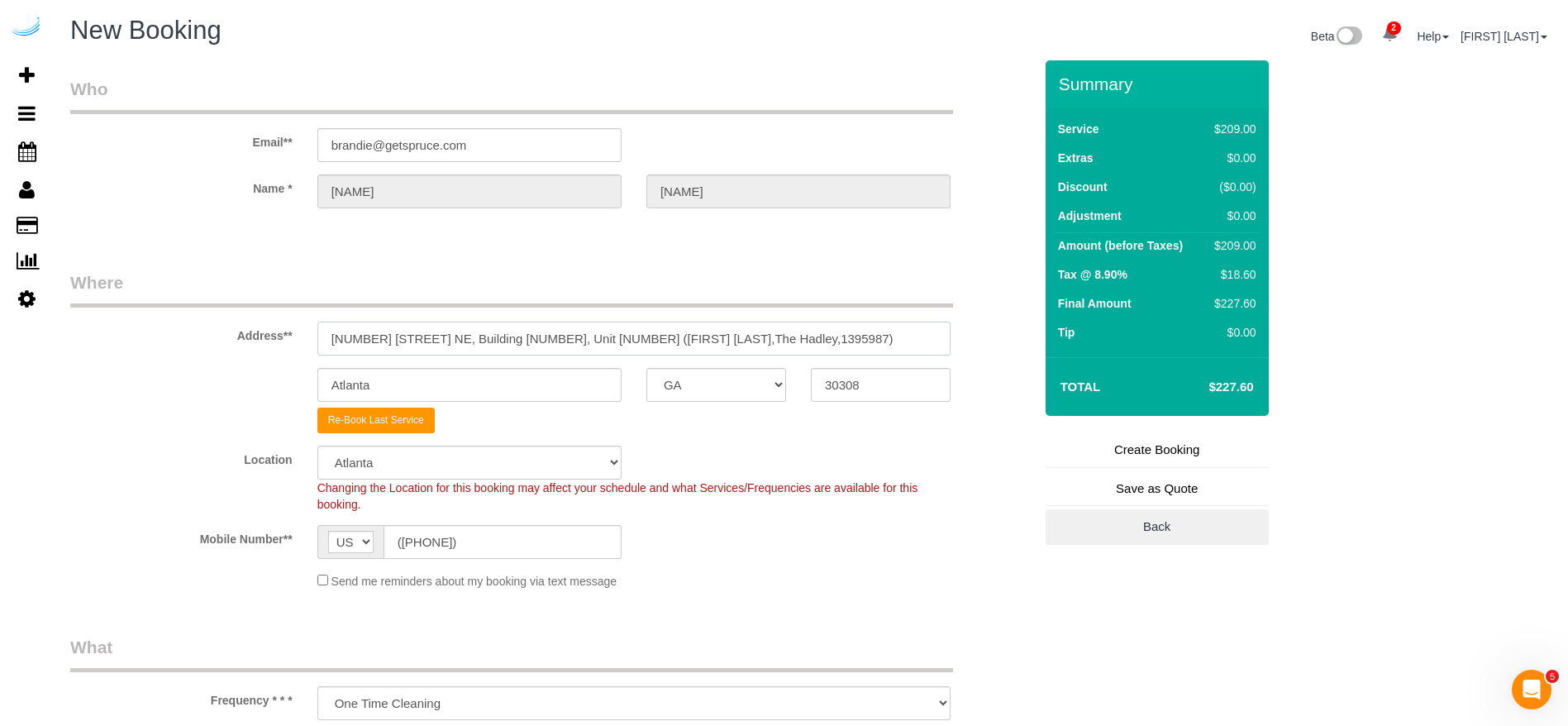 click on "[NUMBER] [STREET] NE, Building [NUMBER], Unit [NUMBER] ([FIRST] [LAST],The Hadley,1395987)" at bounding box center [634, 338] 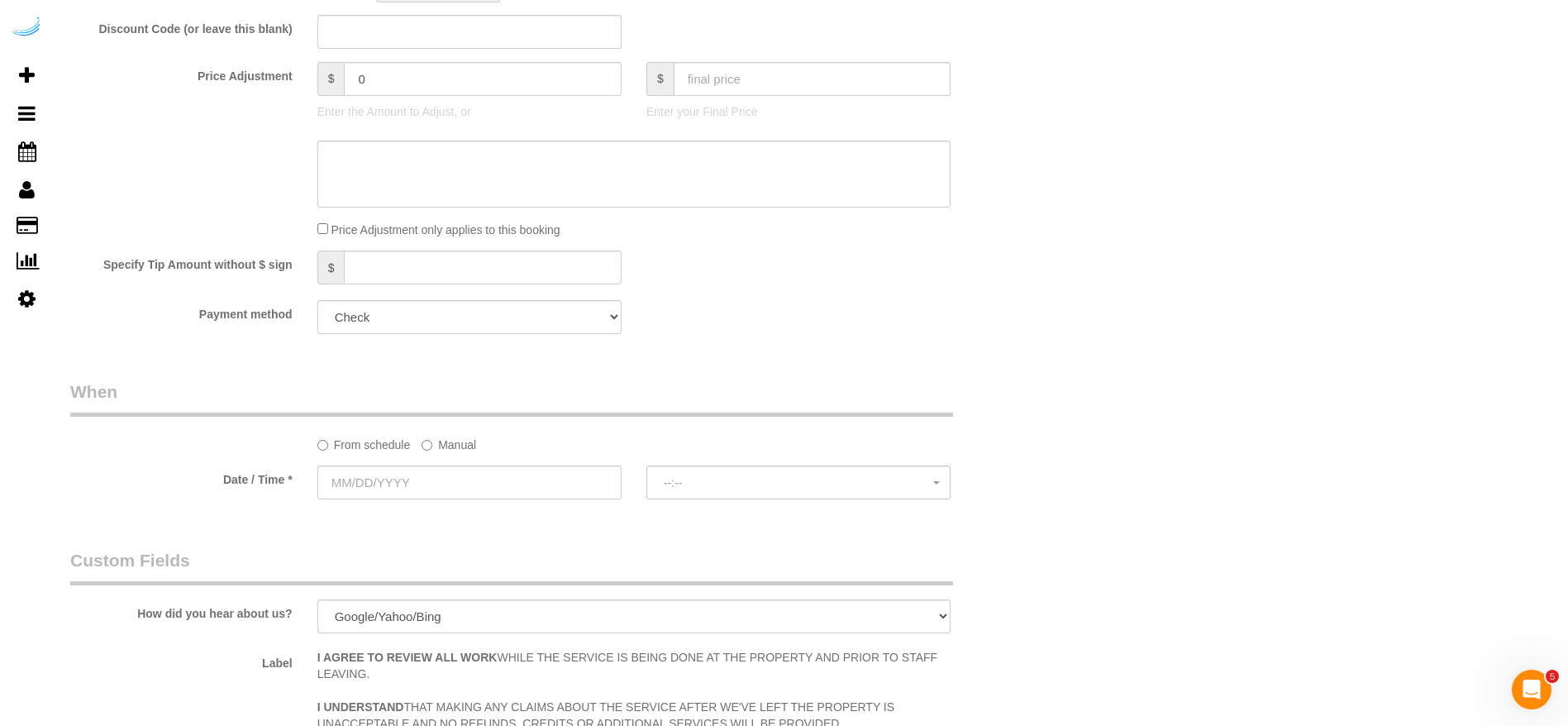 scroll, scrollTop: 1488, scrollLeft: 0, axis: vertical 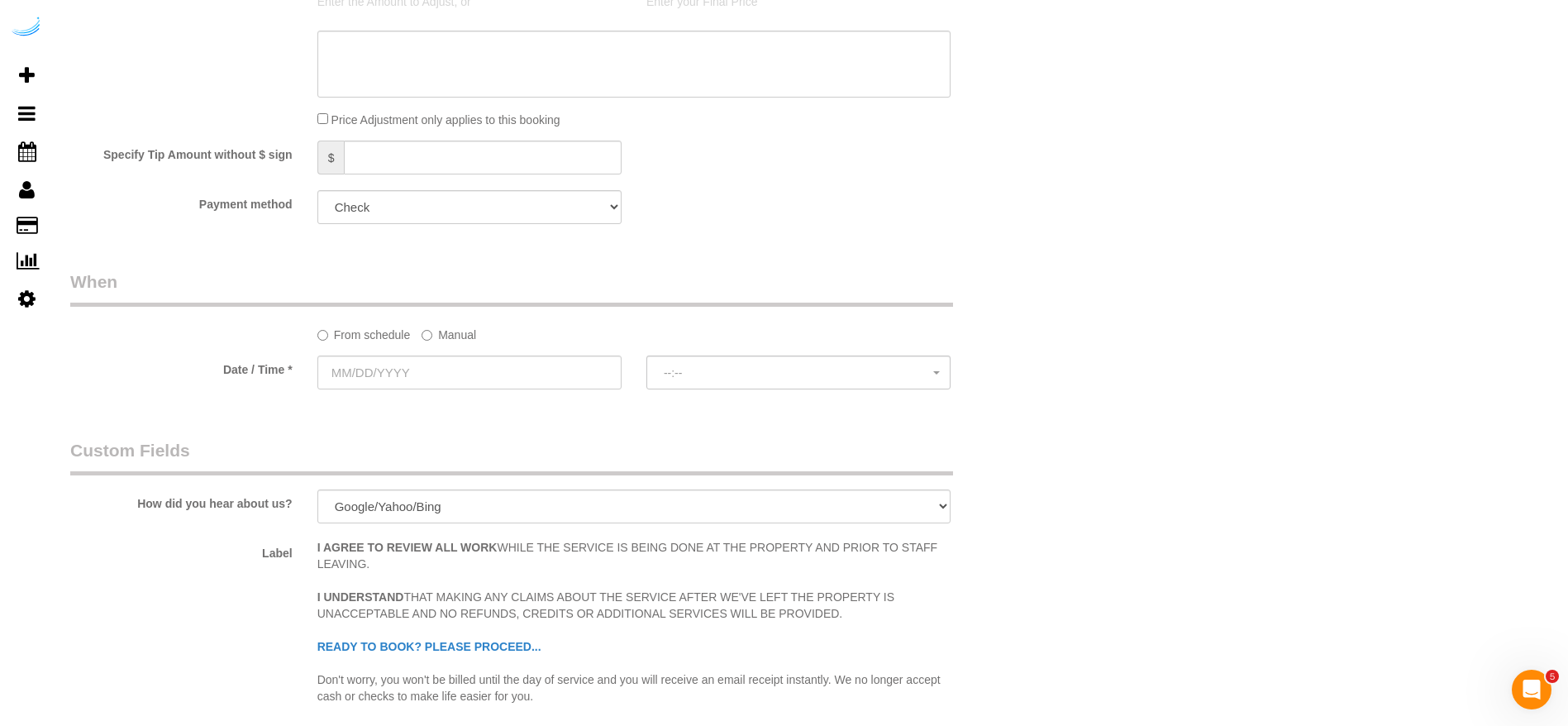 click on "Manual" 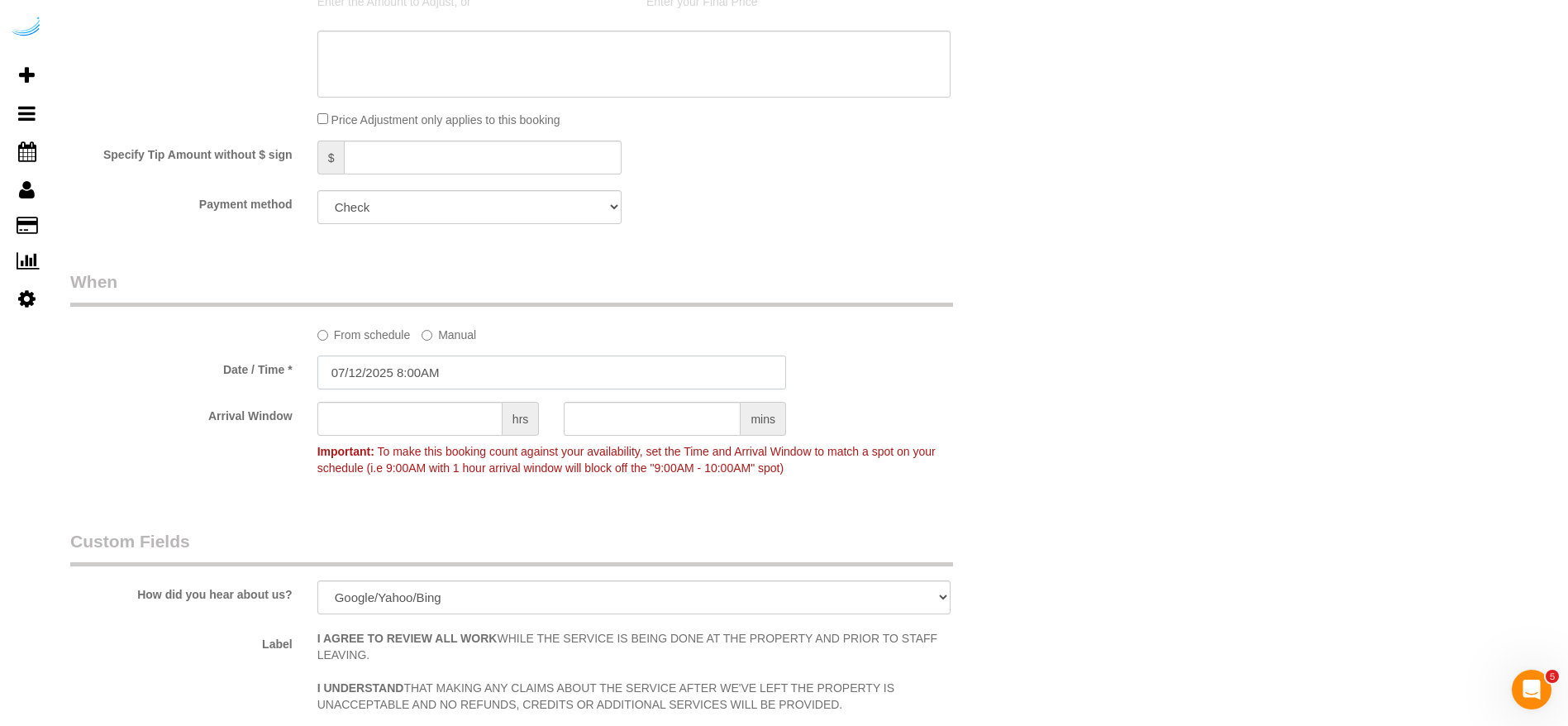 click on "07/12/2025 8:00AM" at bounding box center [551, 372] 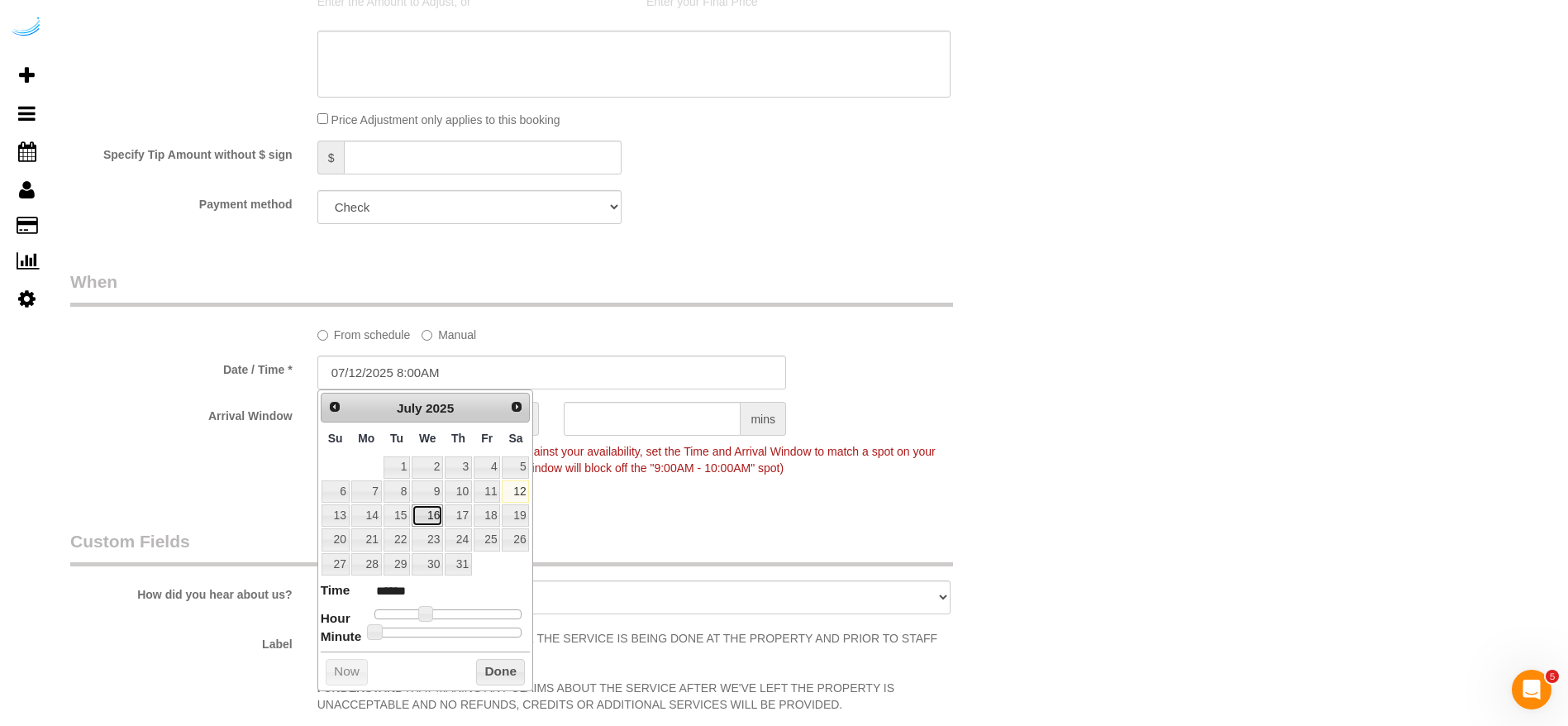 click on "16" at bounding box center [427, 515] 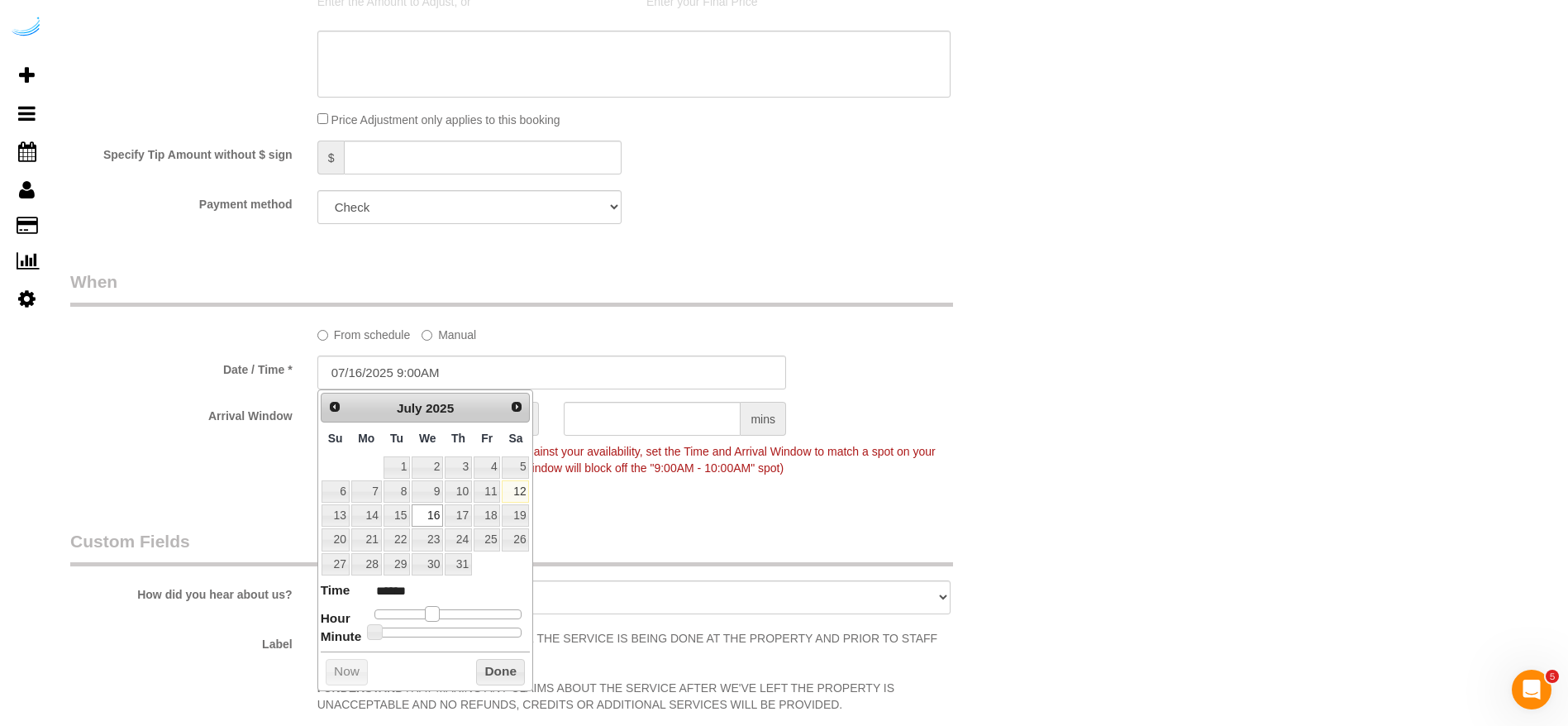 click at bounding box center (432, 614) 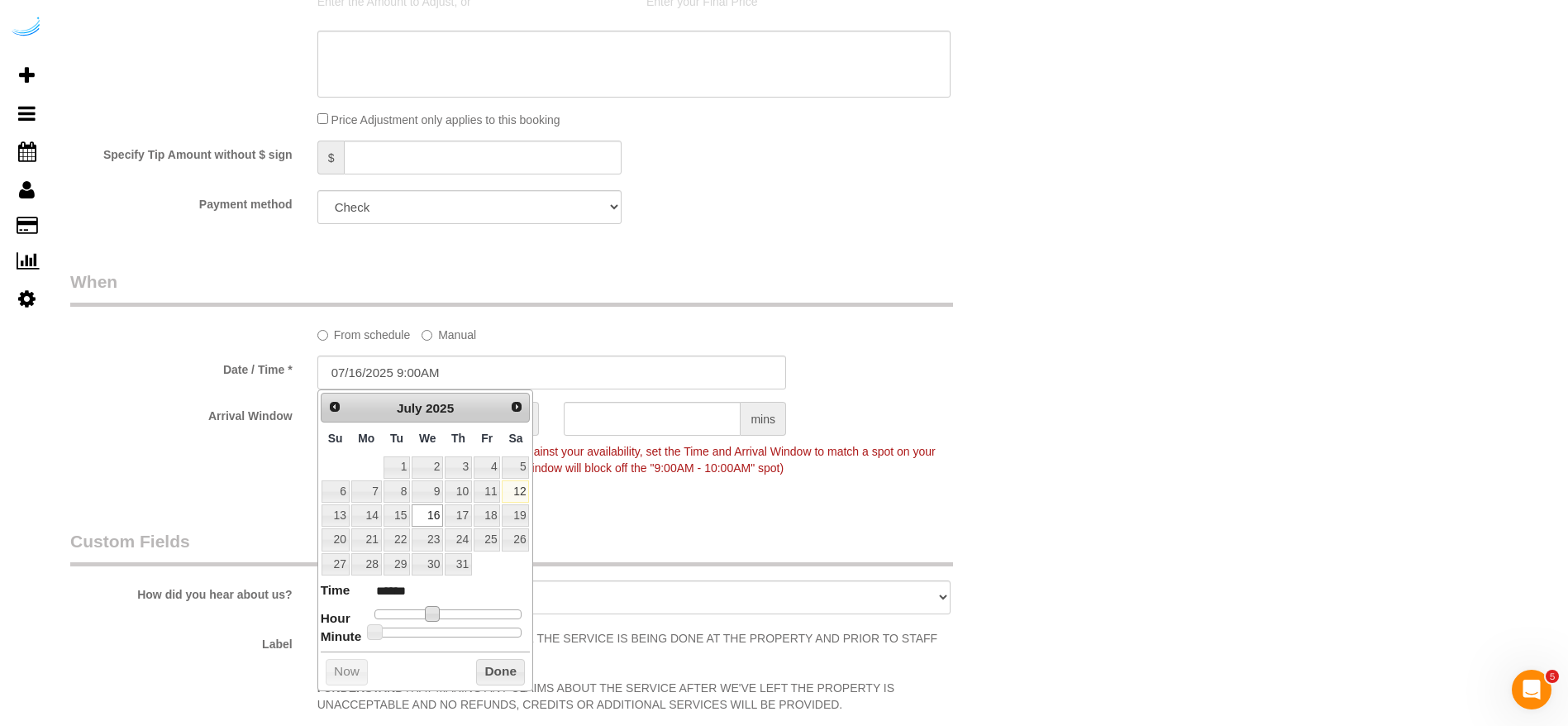 click on "Who
Email**
[EMAIL]
Name *
[FIRST]
[LAST]
Where
Address**
[NUMBER] [STREET] NE, Building [NUMBER], Unit [NUMBER] ([FIRST] [LAST],The Hadley,1398479)
[CITY]
AK
AL
AR
AZ
CA
CO
CT
DC
DE
FL
GA
HI
IA
ID
IL
IN
KS
KY
LA
MA
MD
ME
MI
MN
MO
MS
MT
NC" at bounding box center (551, 13) 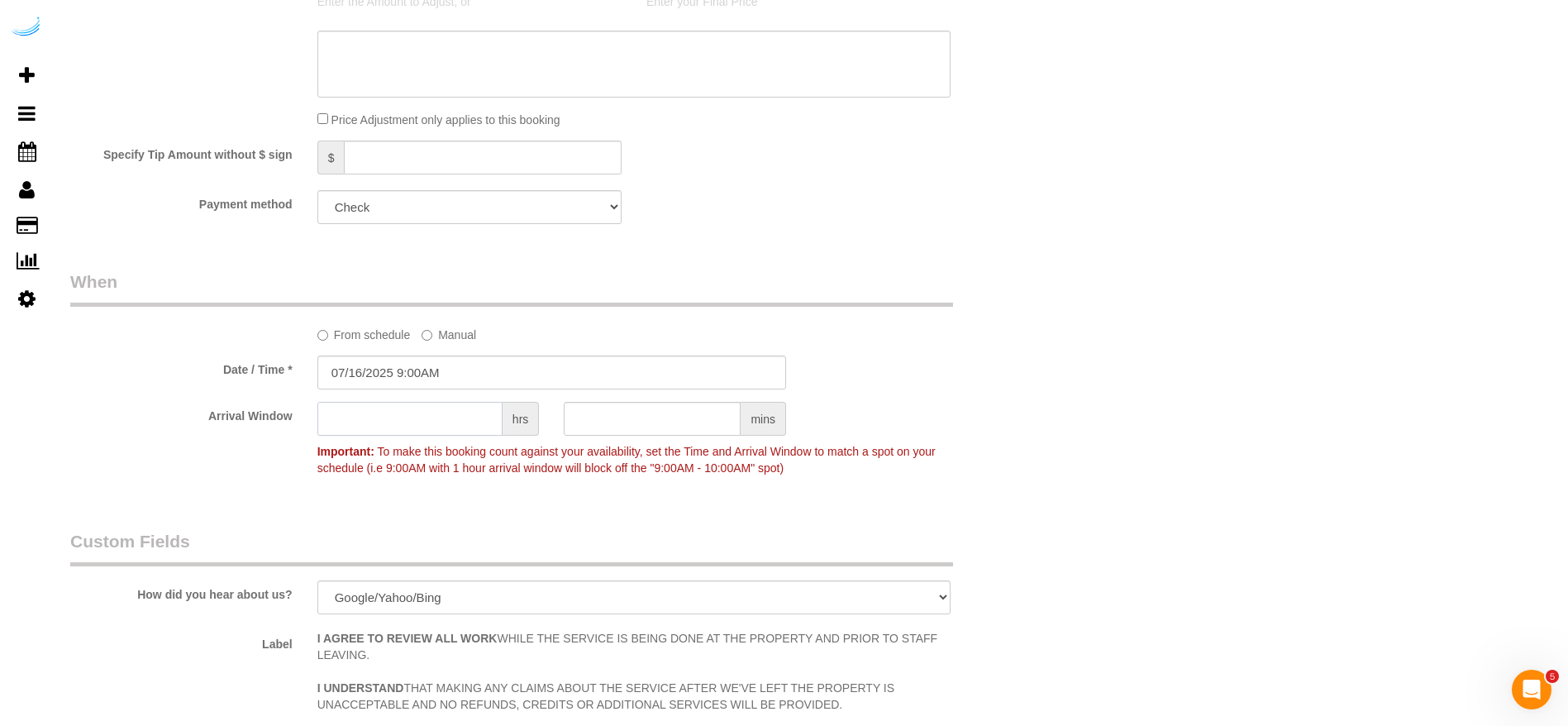 click 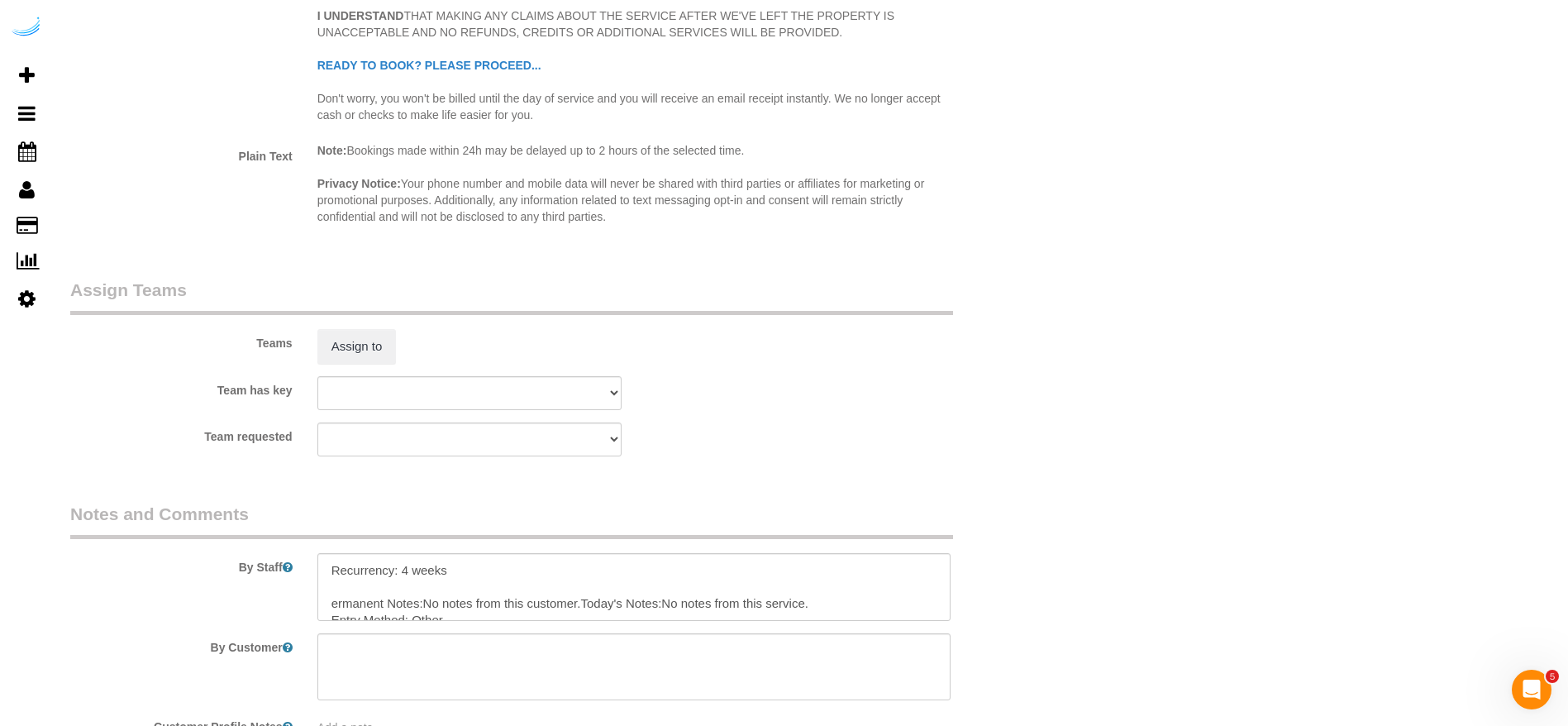 scroll, scrollTop: 2274, scrollLeft: 0, axis: vertical 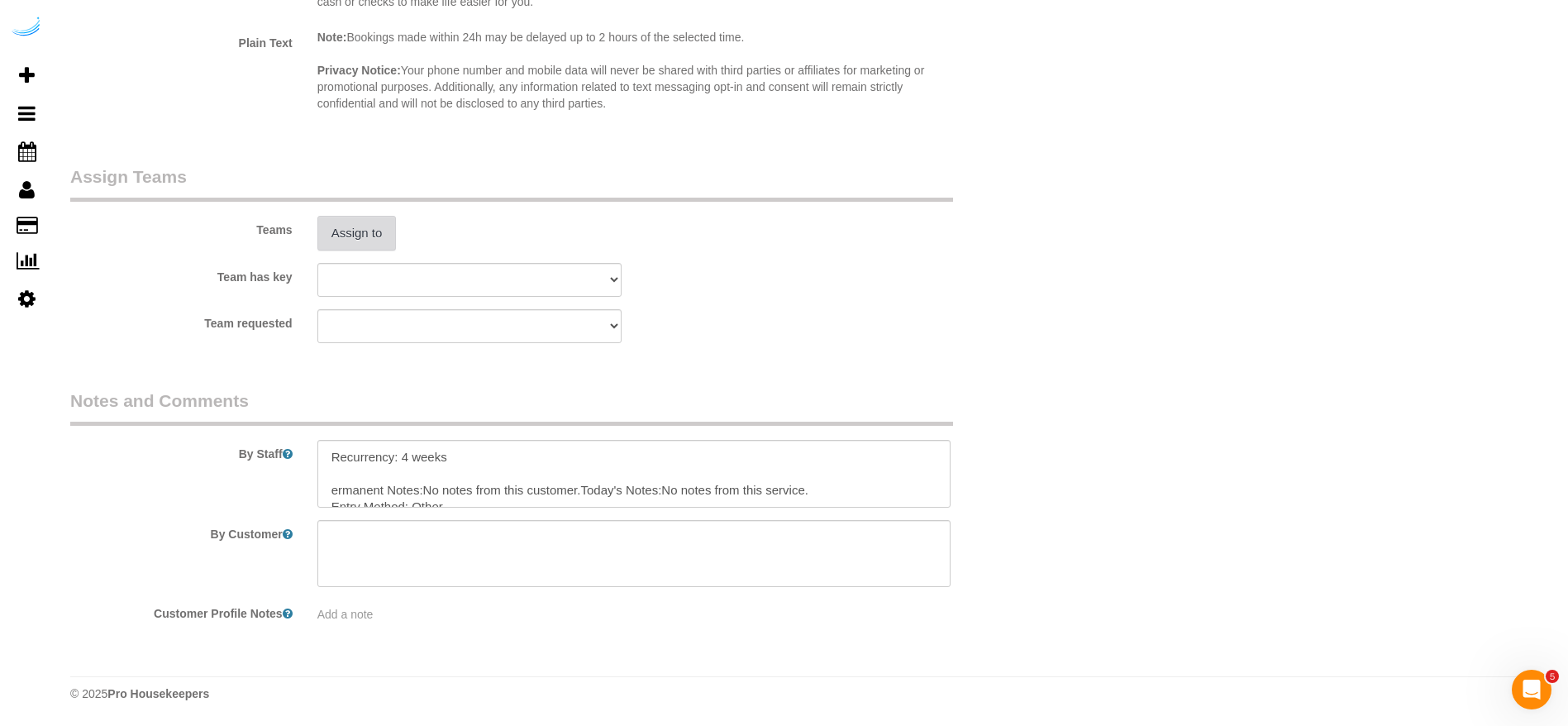 click on "Assign to" at bounding box center (357, 233) 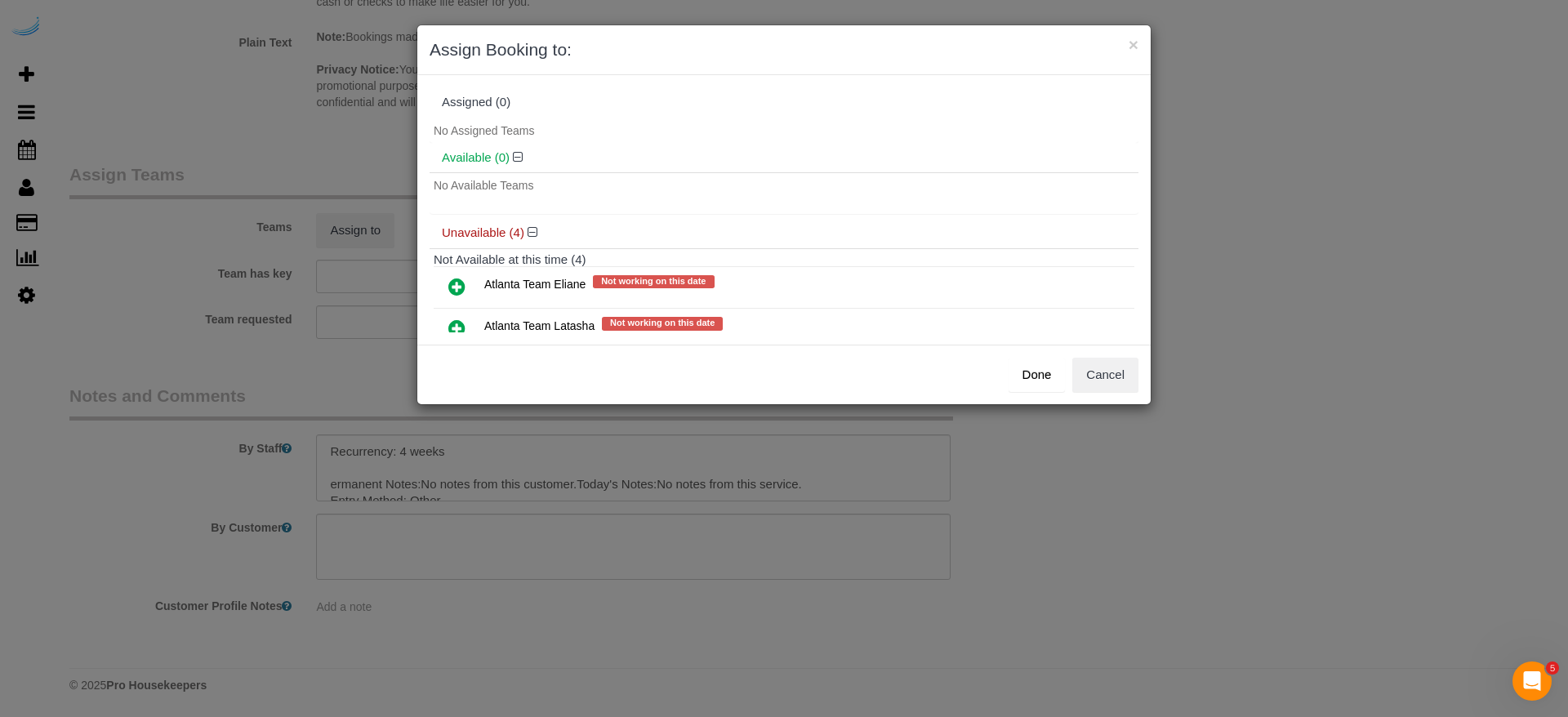 click at bounding box center [457, 287] 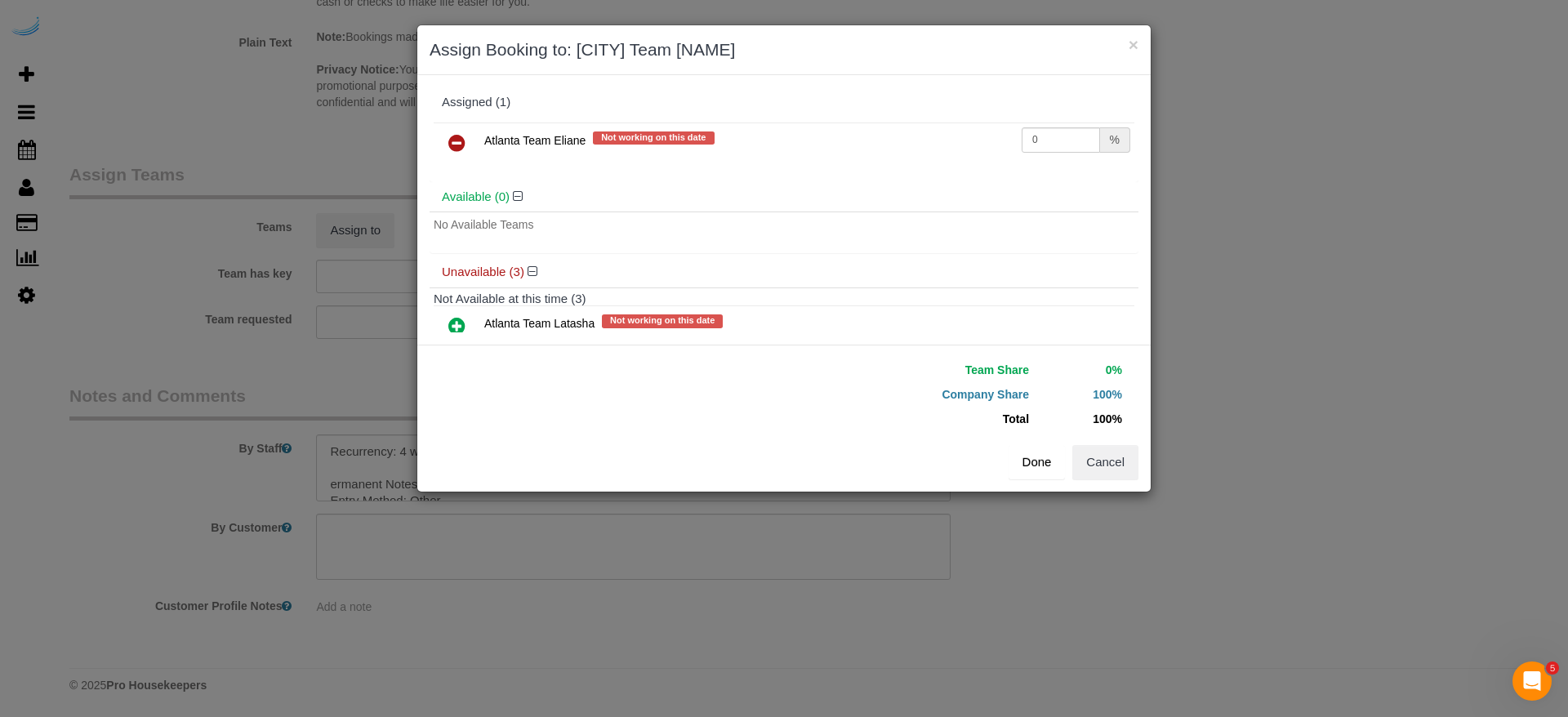 click on "Done" at bounding box center (1037, 462) 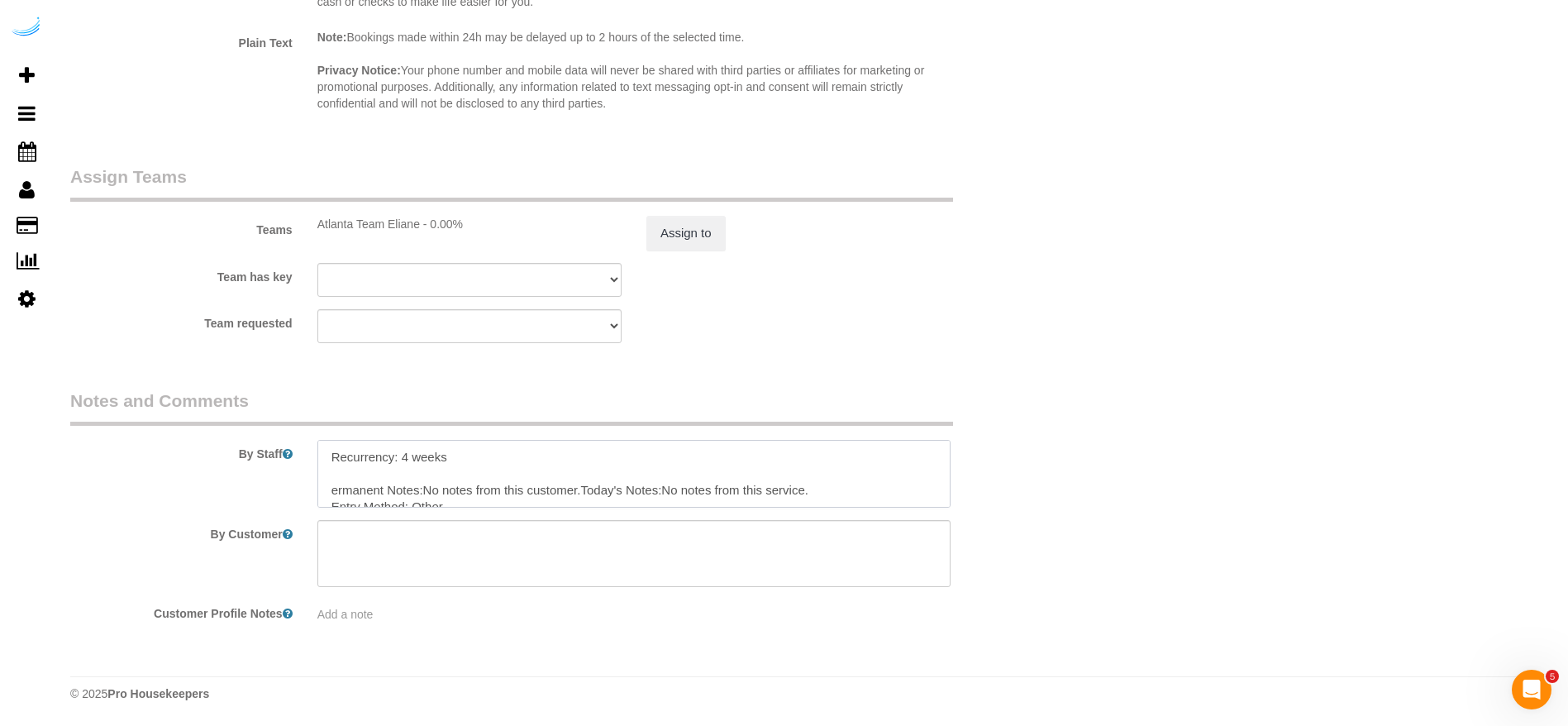click at bounding box center [634, 474] 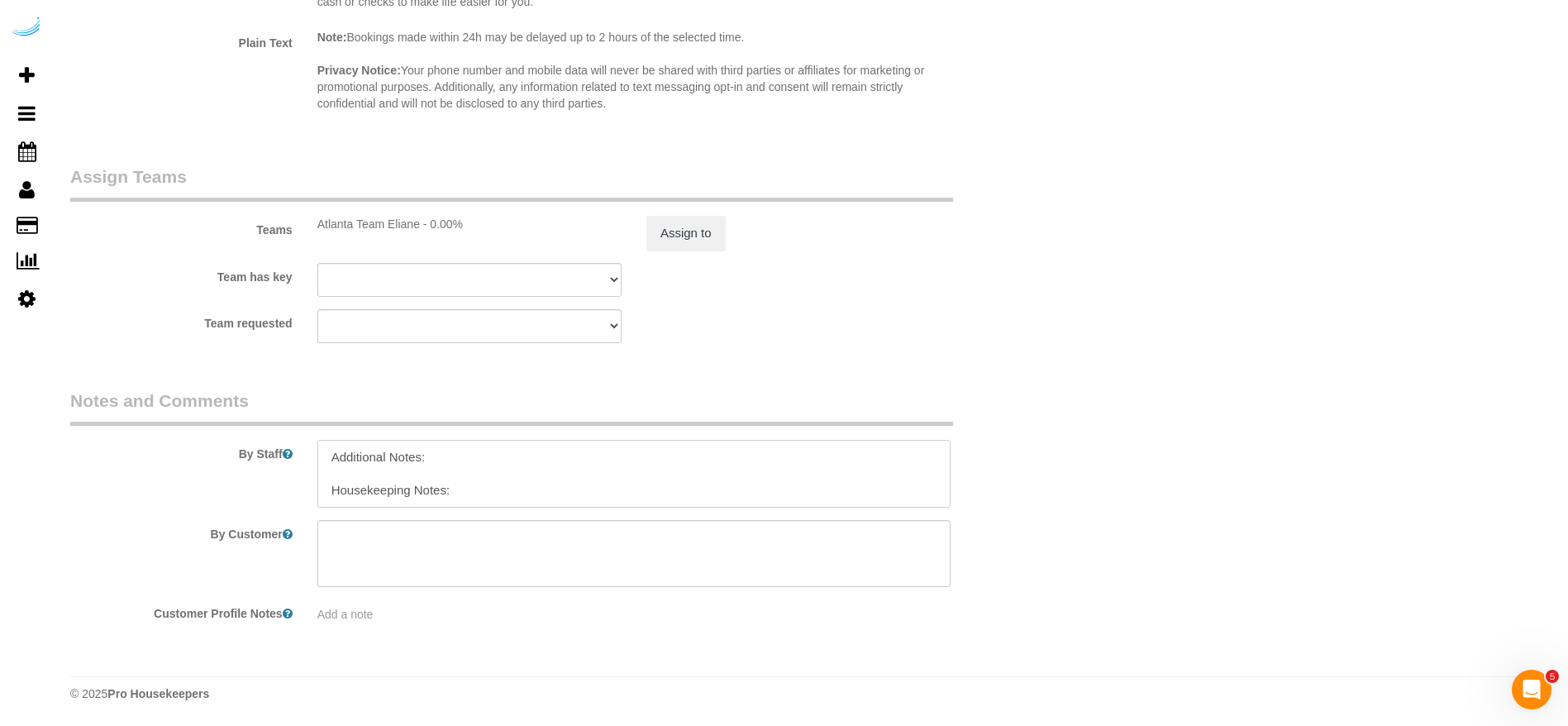 drag, startPoint x: 327, startPoint y: 485, endPoint x: 652, endPoint y: 528, distance: 327.83227 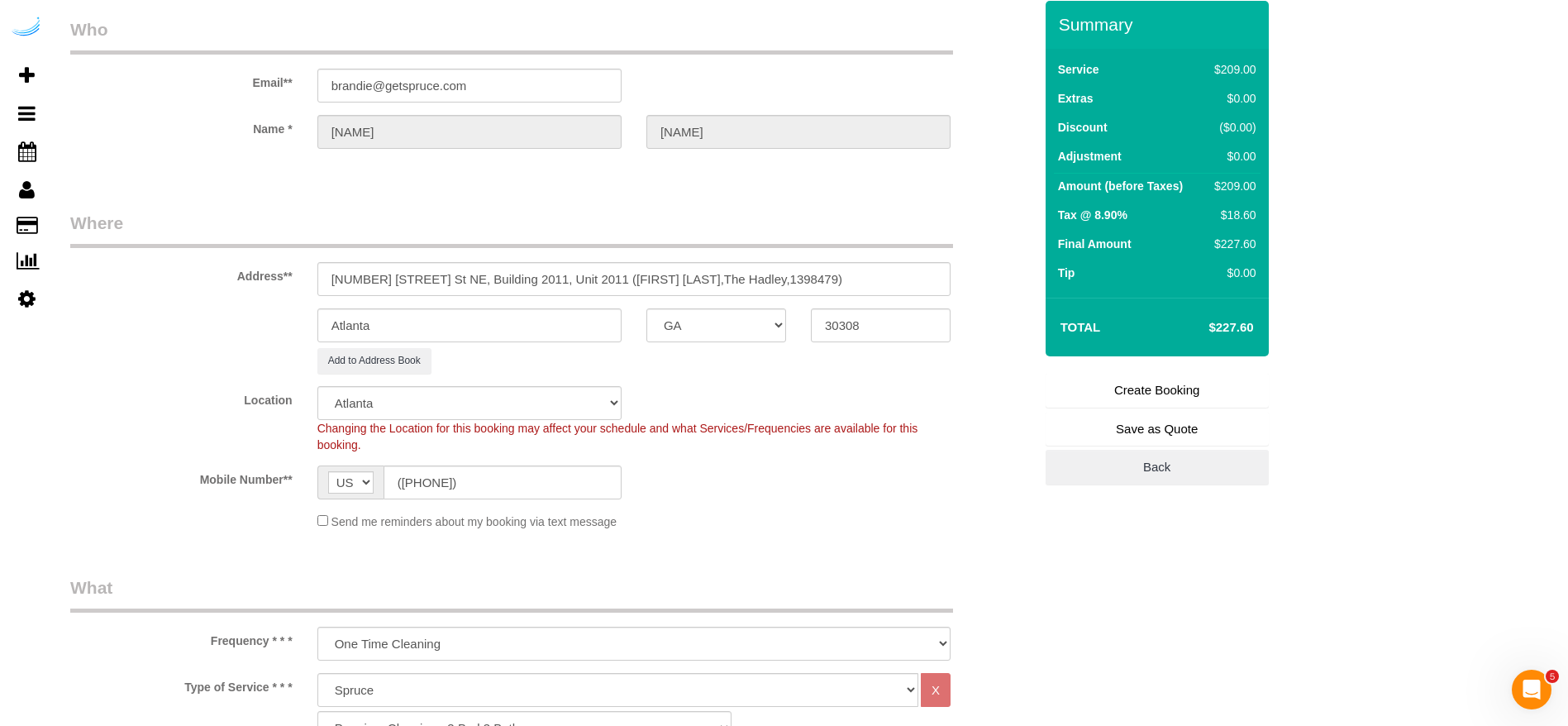 scroll, scrollTop: 0, scrollLeft: 0, axis: both 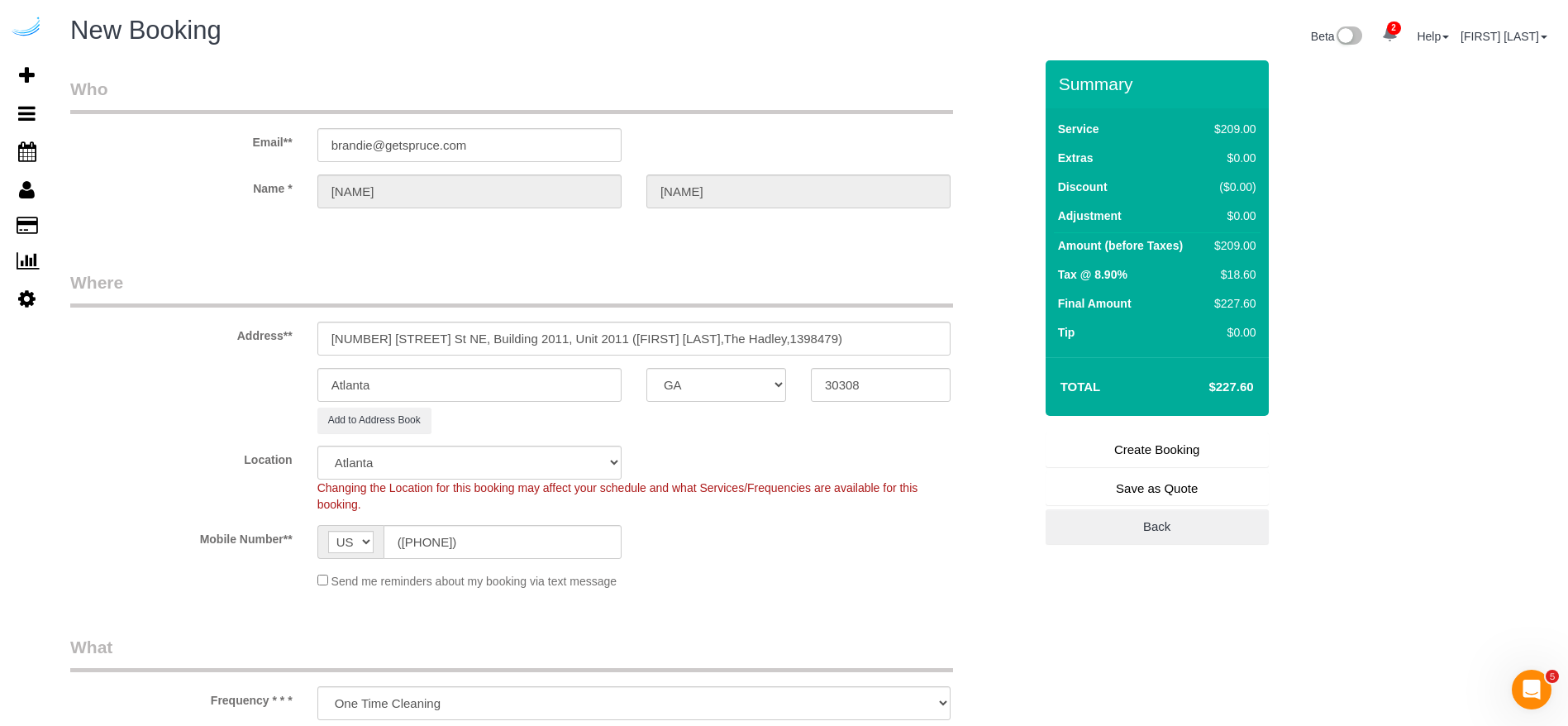 click on "Create Booking" at bounding box center (1157, 450) 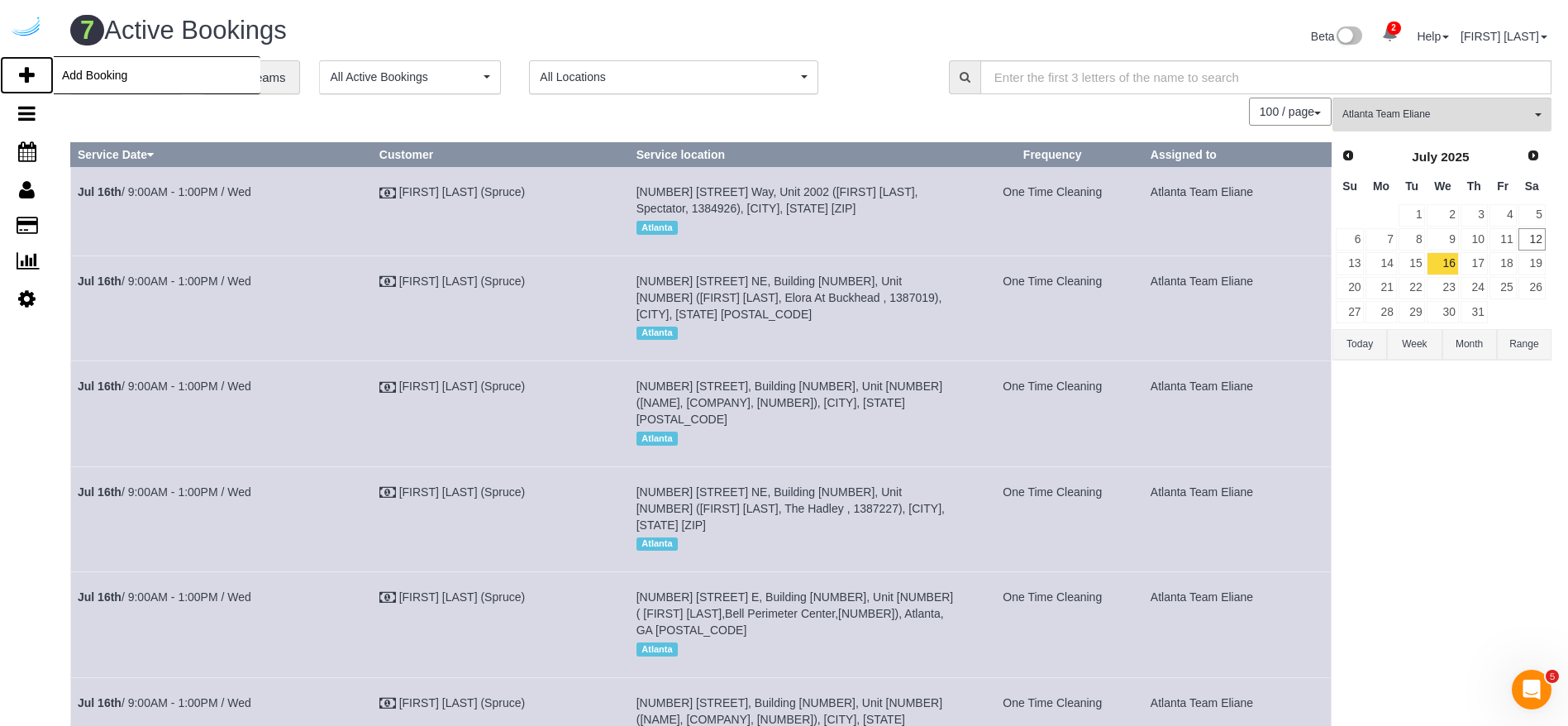 click at bounding box center [26, 75] 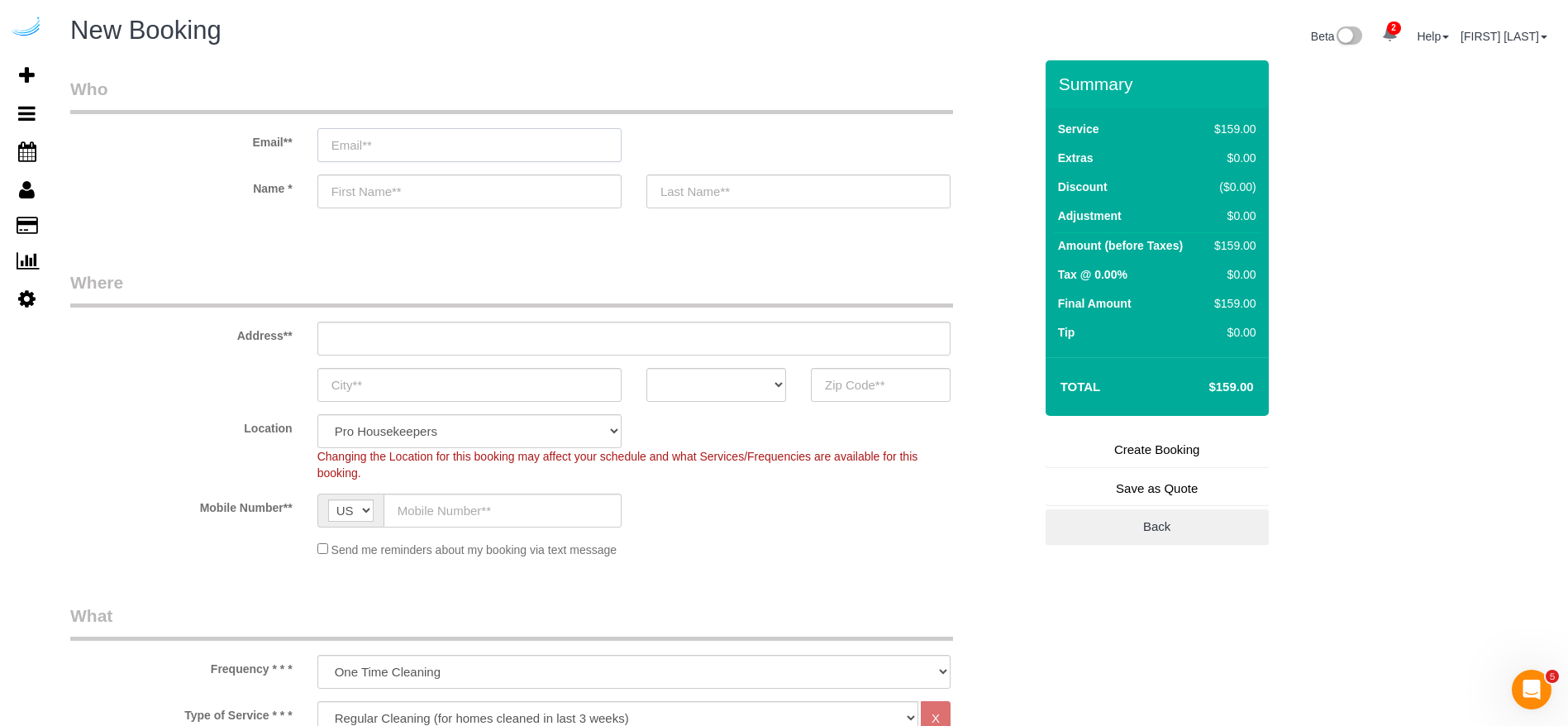 click at bounding box center (469, 145) 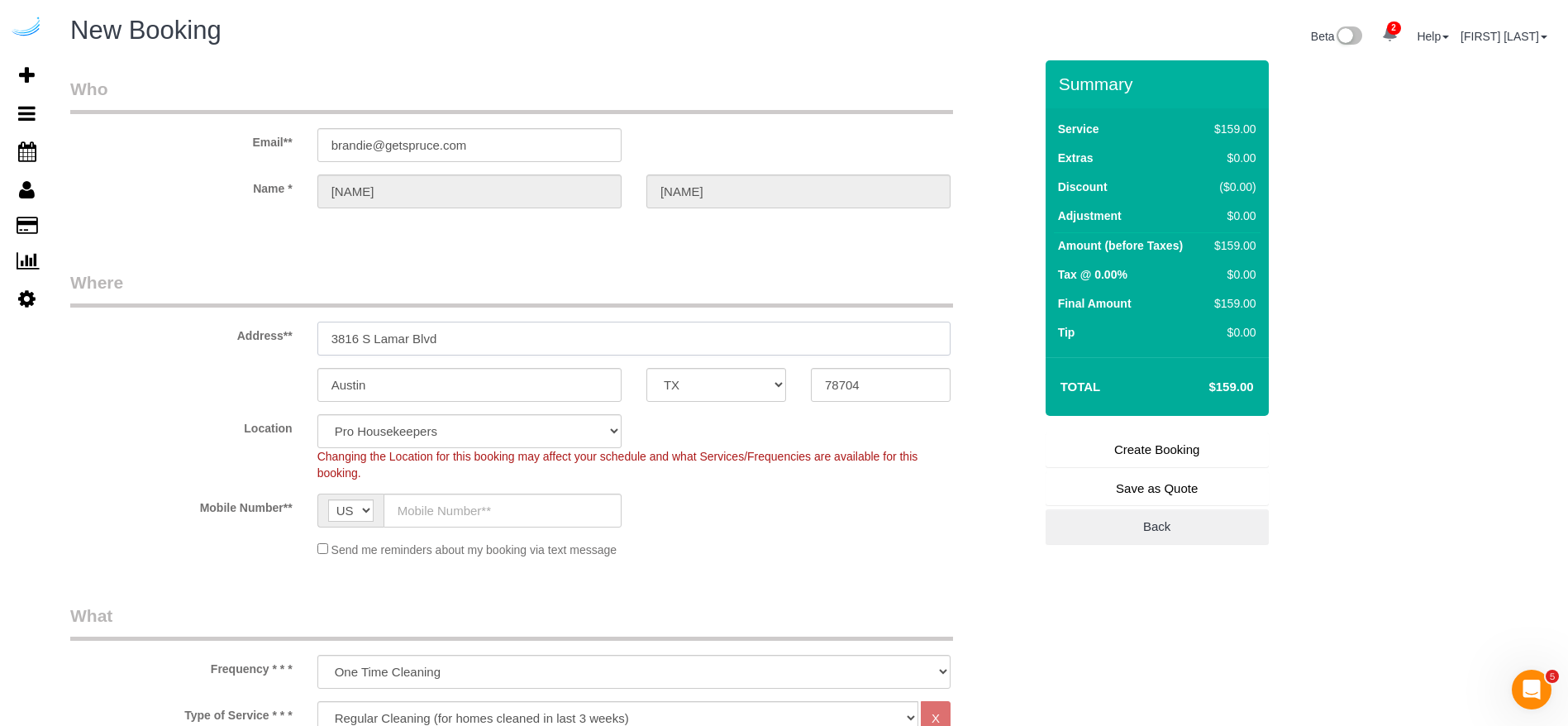 click on "3816 S Lamar Blvd" at bounding box center (634, 338) 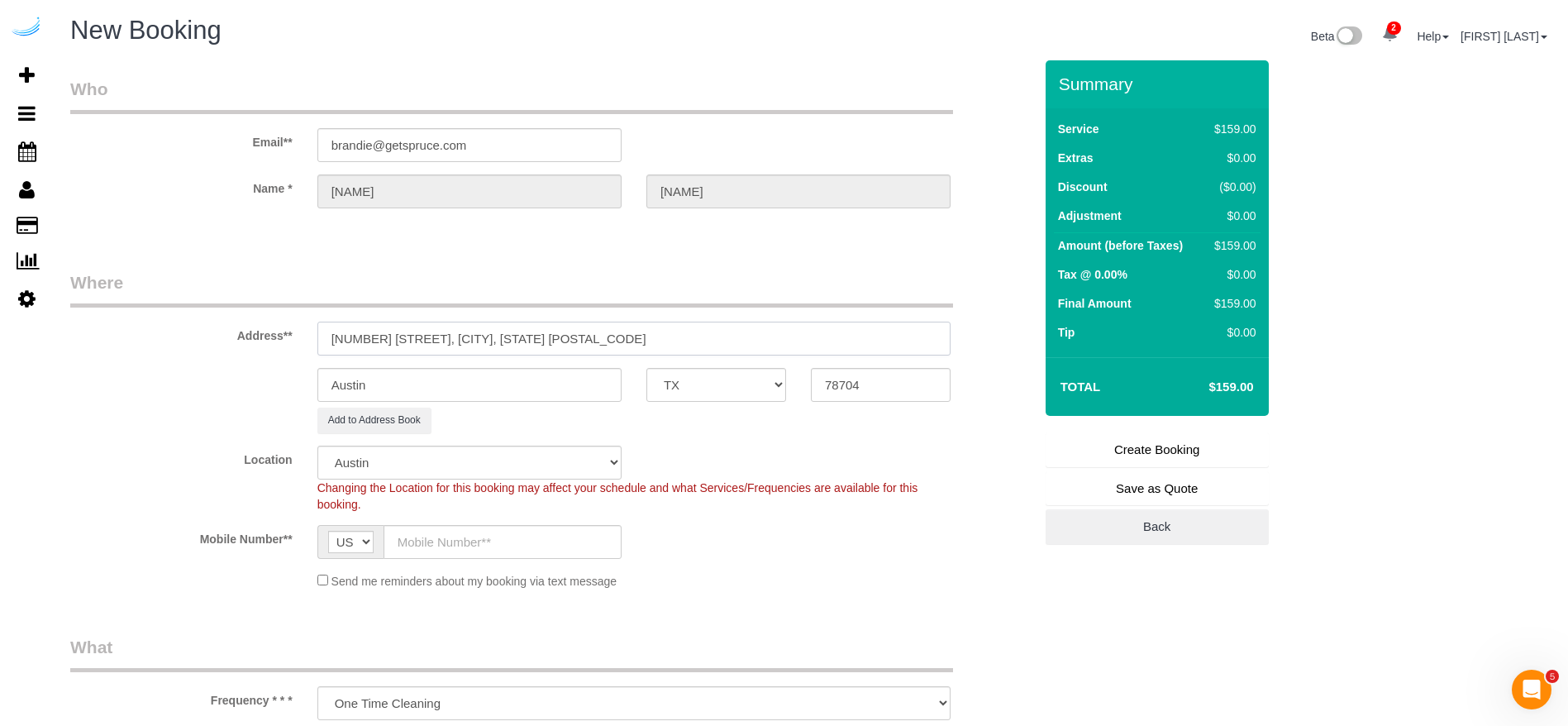 click on "[NUMBER] [STREET], [CITY], [STATE] [POSTAL_CODE]" at bounding box center [634, 338] 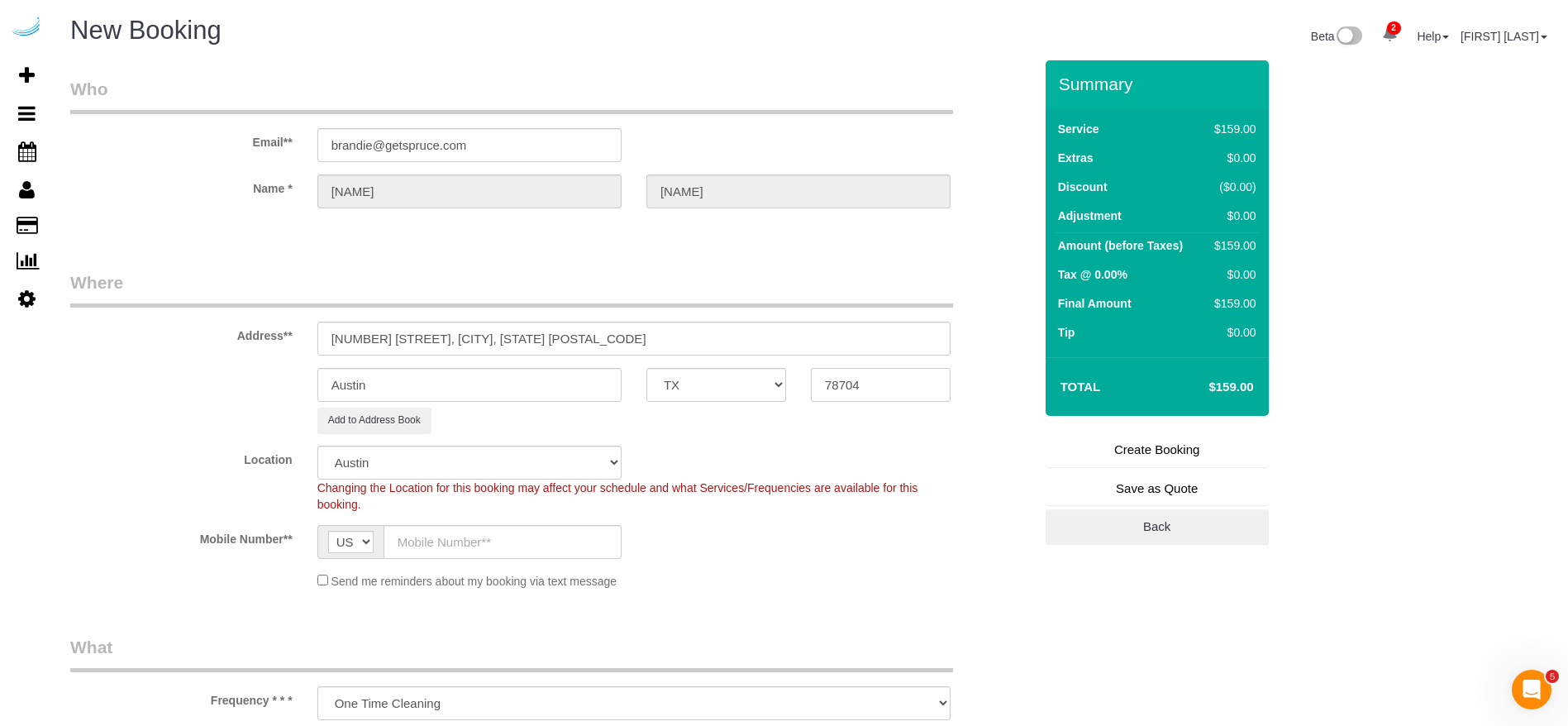 click on "78704" at bounding box center (880, 384) 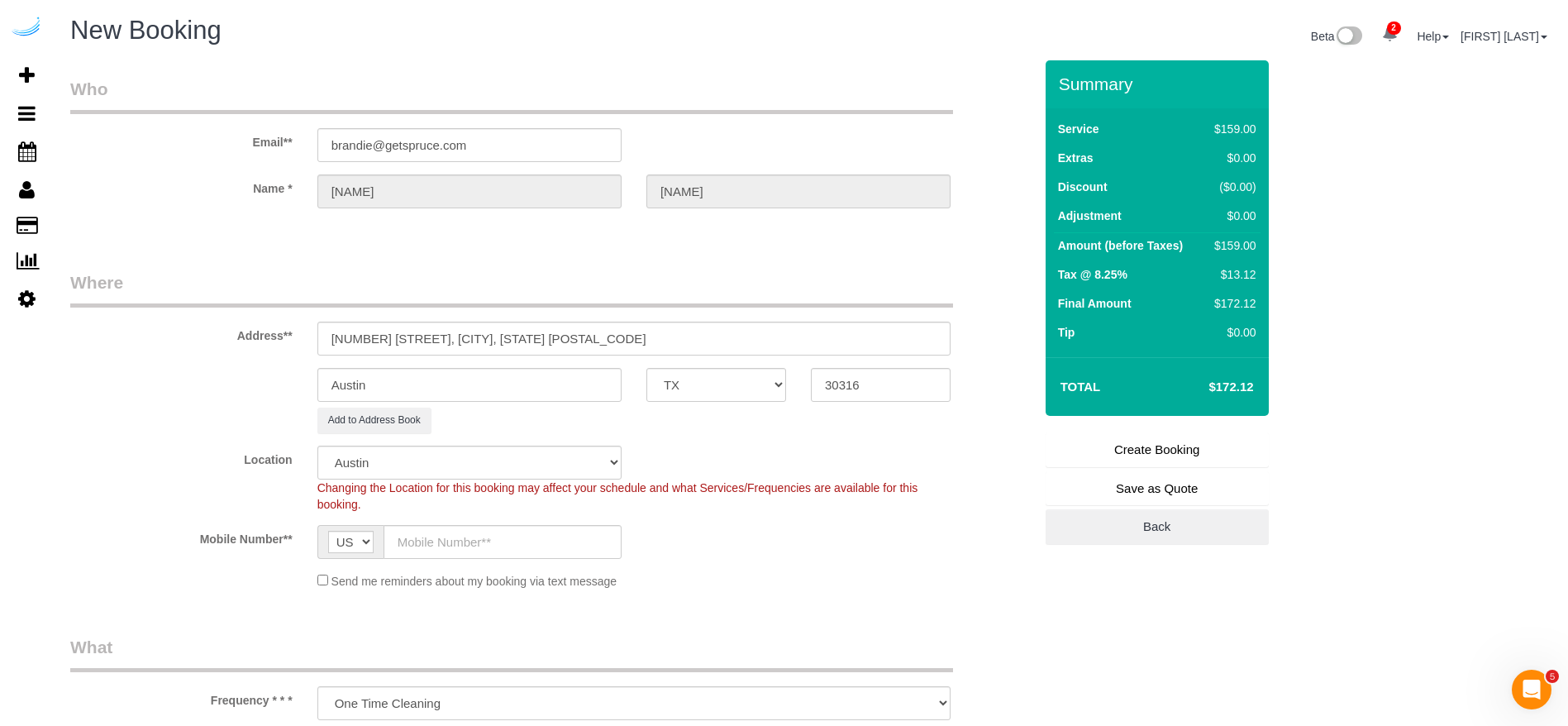 click on "[NUMBER] [STREET], [CITY], [STATE]
[CITY]
AK
AL
AR
AZ
CA
CO
CT
DC
DE
FL
GA
HI
IA
ID
IL
IN
KS
KY
LA
MA
MD
ME
MI
MN
MO
MS
MT
NC
ND
NE
NH
NJ
NM
NV
NY
OH
OK
OR
PA
RI
SC
SD
TN
TX
UT
VA" at bounding box center (551, 351) 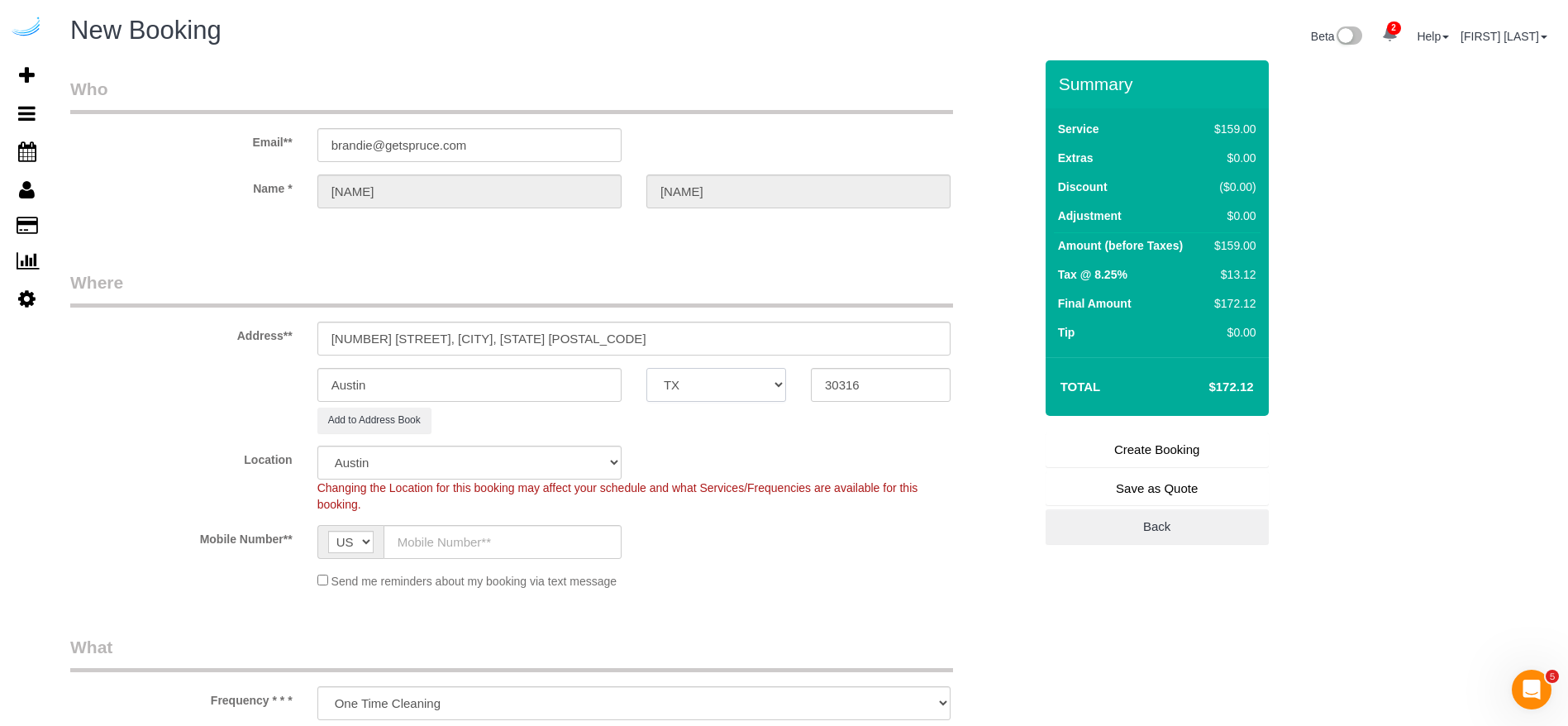 click on "AK
AL
AR
AZ
CA
CO
CT
DC
DE
FL
GA
HI
IA
ID
IL
IN
KS
KY
LA
MA
MD
ME
MI
MN
MO
MS
MT
NC
ND
NE
NH
NJ
NM
NV
NY
OH
OK
OR
PA
RI
SC
SD
TN
TX
UT
VA
VT
WA
WI
WV
WY" at bounding box center (716, 384) 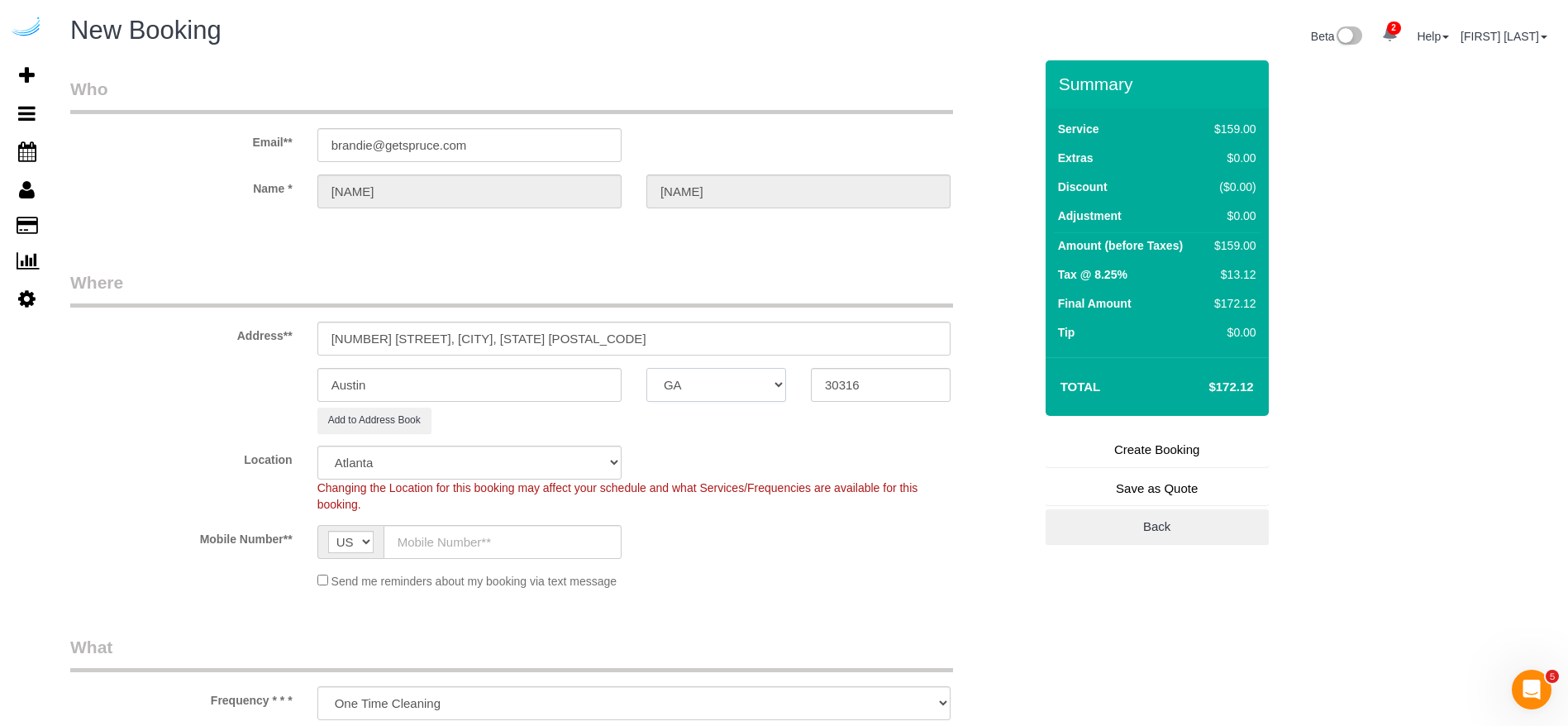 click on "AK
AL
AR
AZ
CA
CO
CT
DC
DE
FL
GA
HI
IA
ID
IL
IN
KS
KY
LA
MA
MD
ME
MI
MN
MO
MS
MT
NC
ND
NE
NH
NJ
NM
NV
NY
OH
OK
OR
PA
RI
SC
SD
TN
TX
UT
VA
VT
WA
WI
WV
WY" at bounding box center (716, 384) 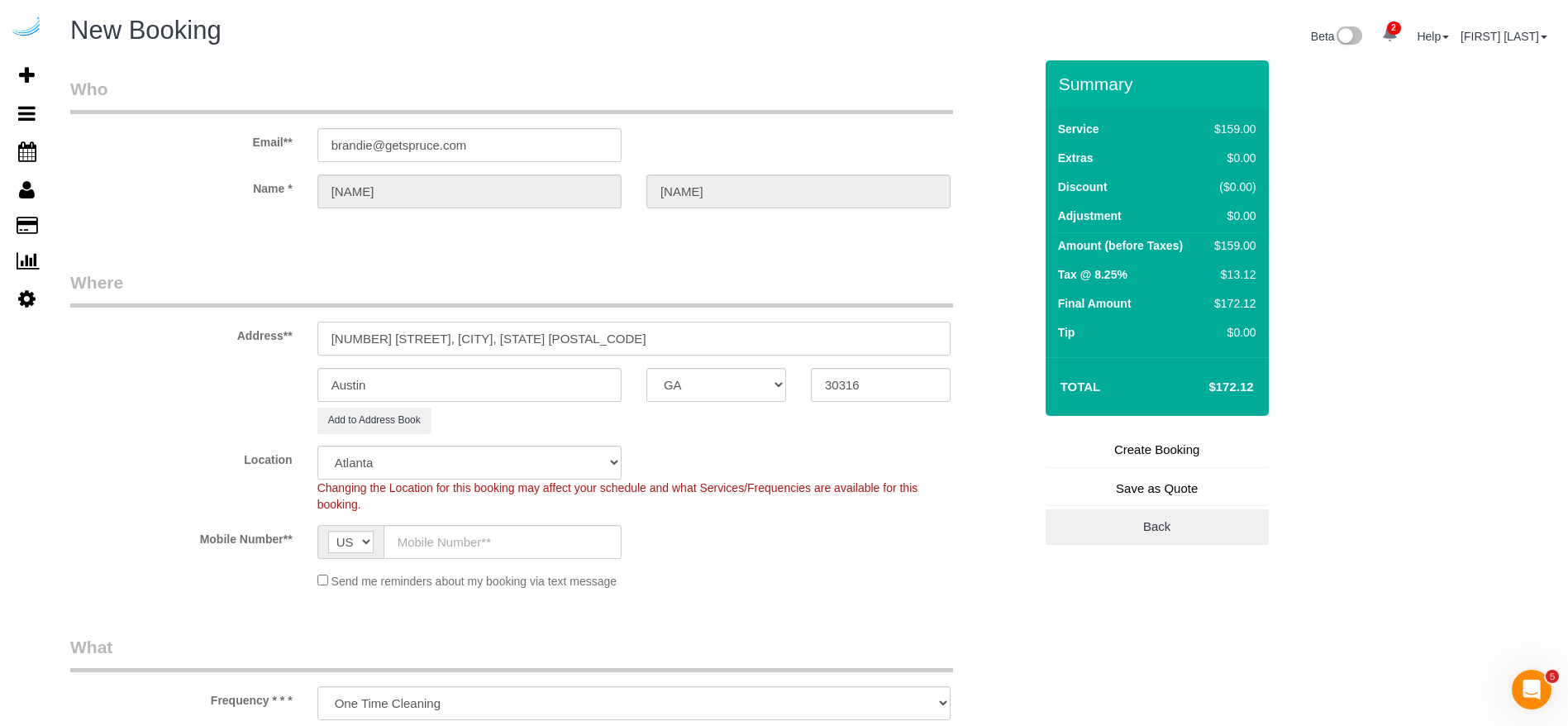 click on "[NUMBER] [STREET], [CITY], [STATE] [POSTAL_CODE]" at bounding box center (634, 338) 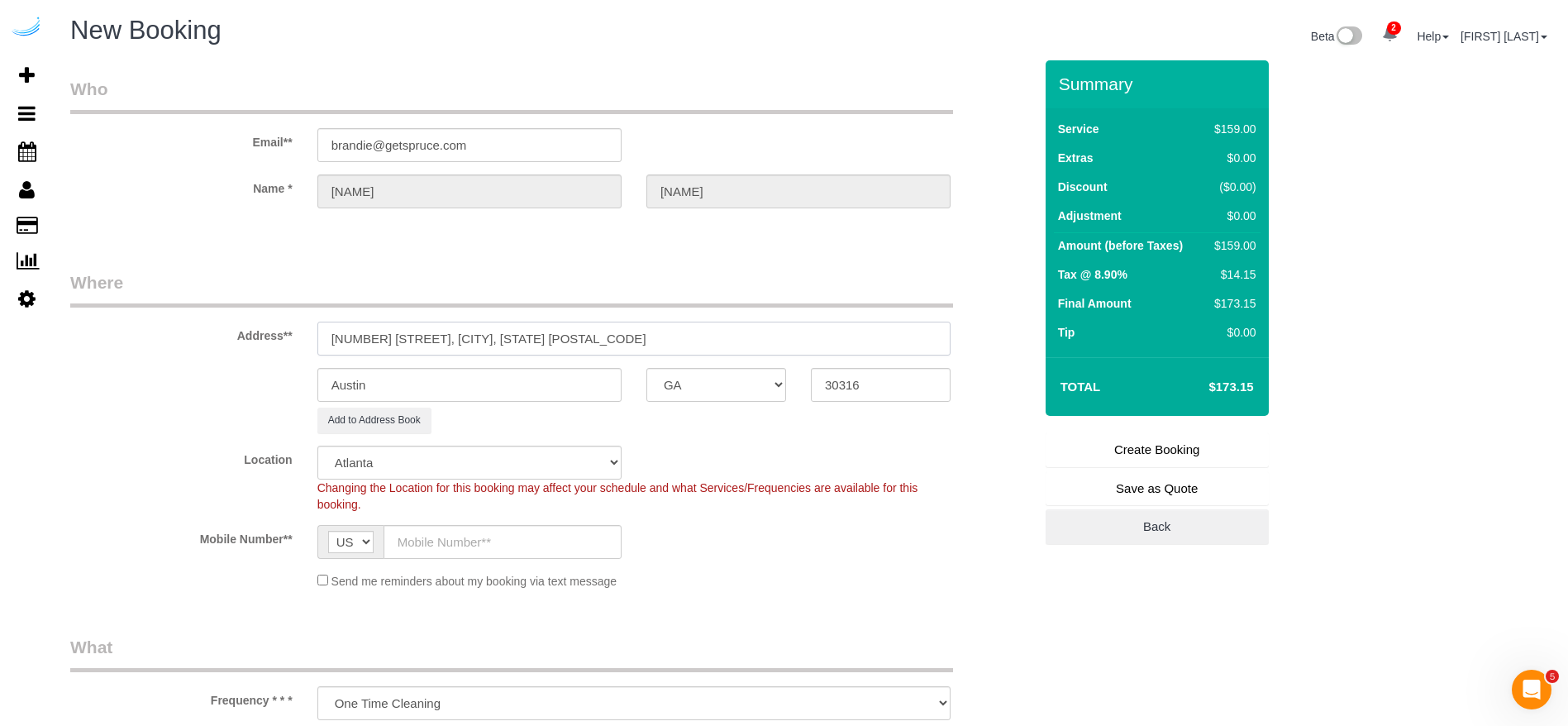 click on "[NUMBER] [STREET], [CITY], [STATE] [POSTAL_CODE]" at bounding box center [634, 338] 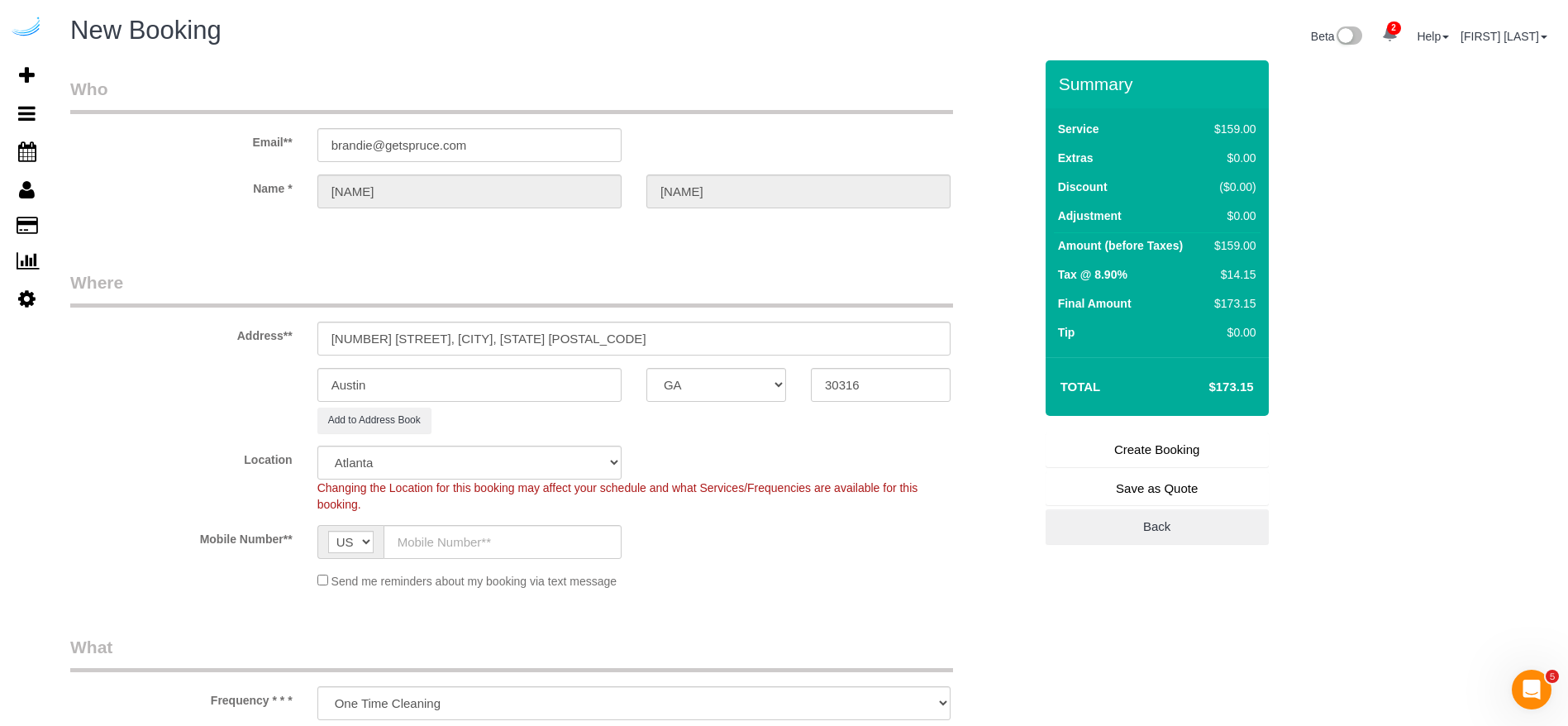 click on "[NUMBER] [STREET], [CITY], [STATE]
[CITY]
AK
AL
AR
AZ
CA
CO
CT
DC
DE
FL
GA
HI
IA
ID
IL
IN
KS
KY
LA
MA
MD
ME
MI
MN
MO
MS
MT
NC
ND
NE
NH
NJ
NM
NV
NY
OH
OK
OR
PA
RI
SC
SD
TN
TX
UT
VA" at bounding box center [551, 351] 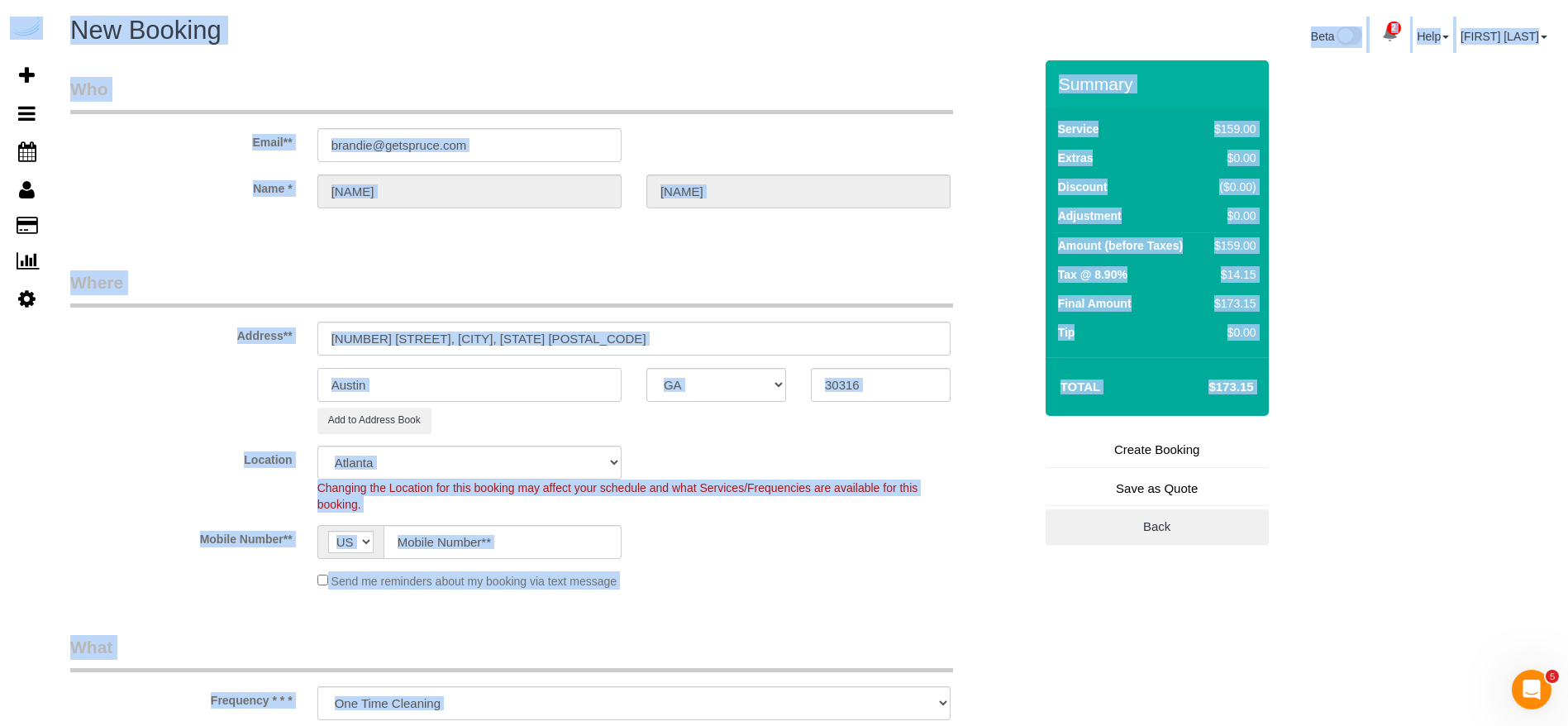 click on "Austin" at bounding box center (469, 384) 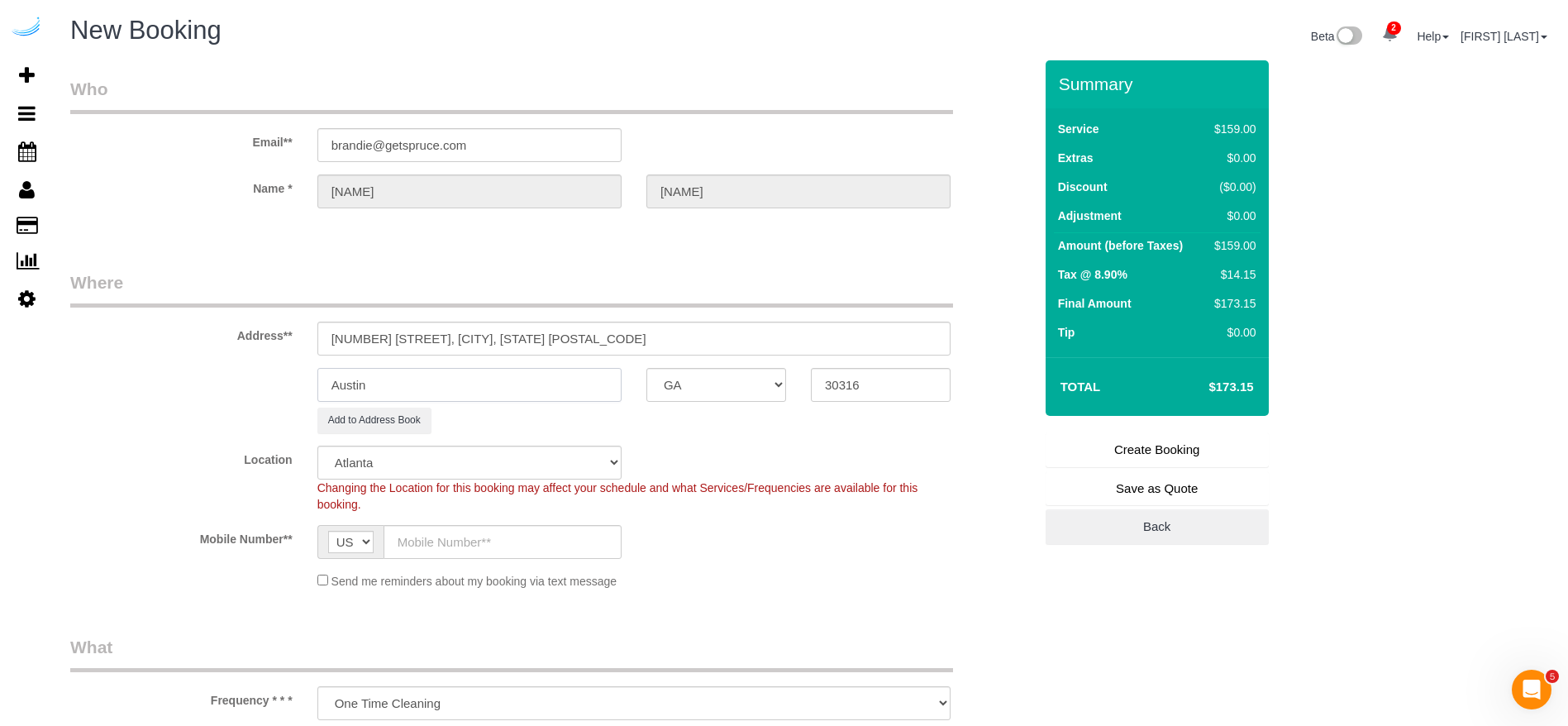 paste on "tlanta" 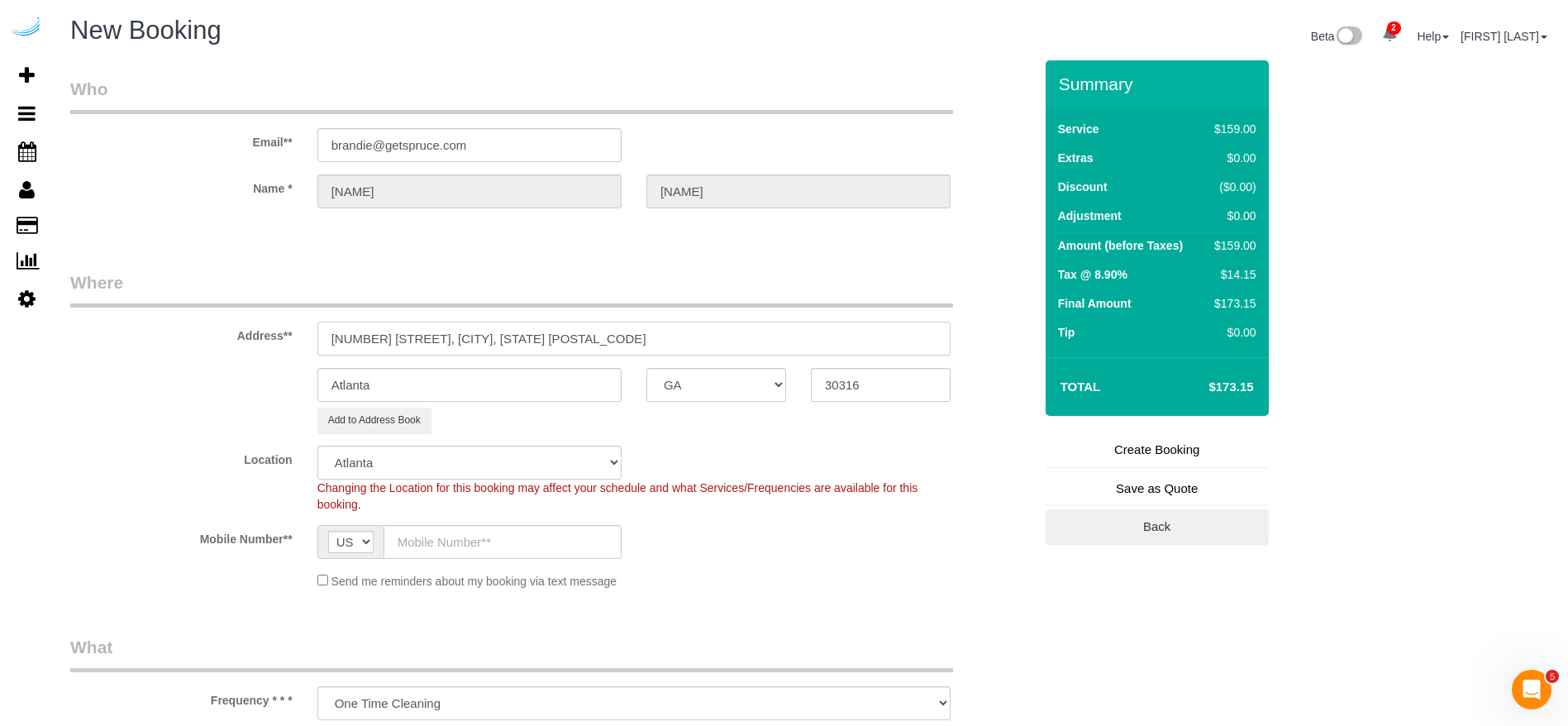 drag, startPoint x: 580, startPoint y: 346, endPoint x: 479, endPoint y: 347, distance: 101.00495 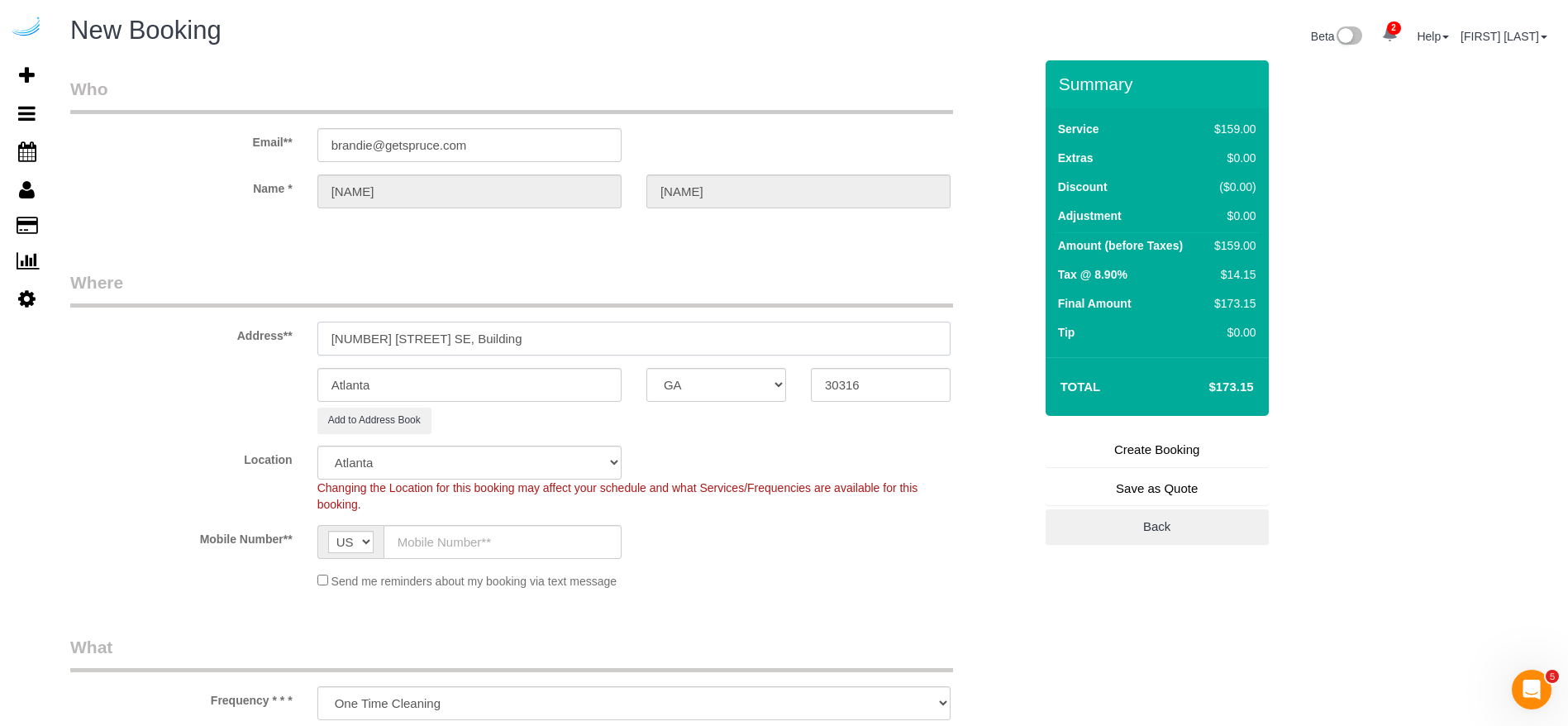 paste on "042" 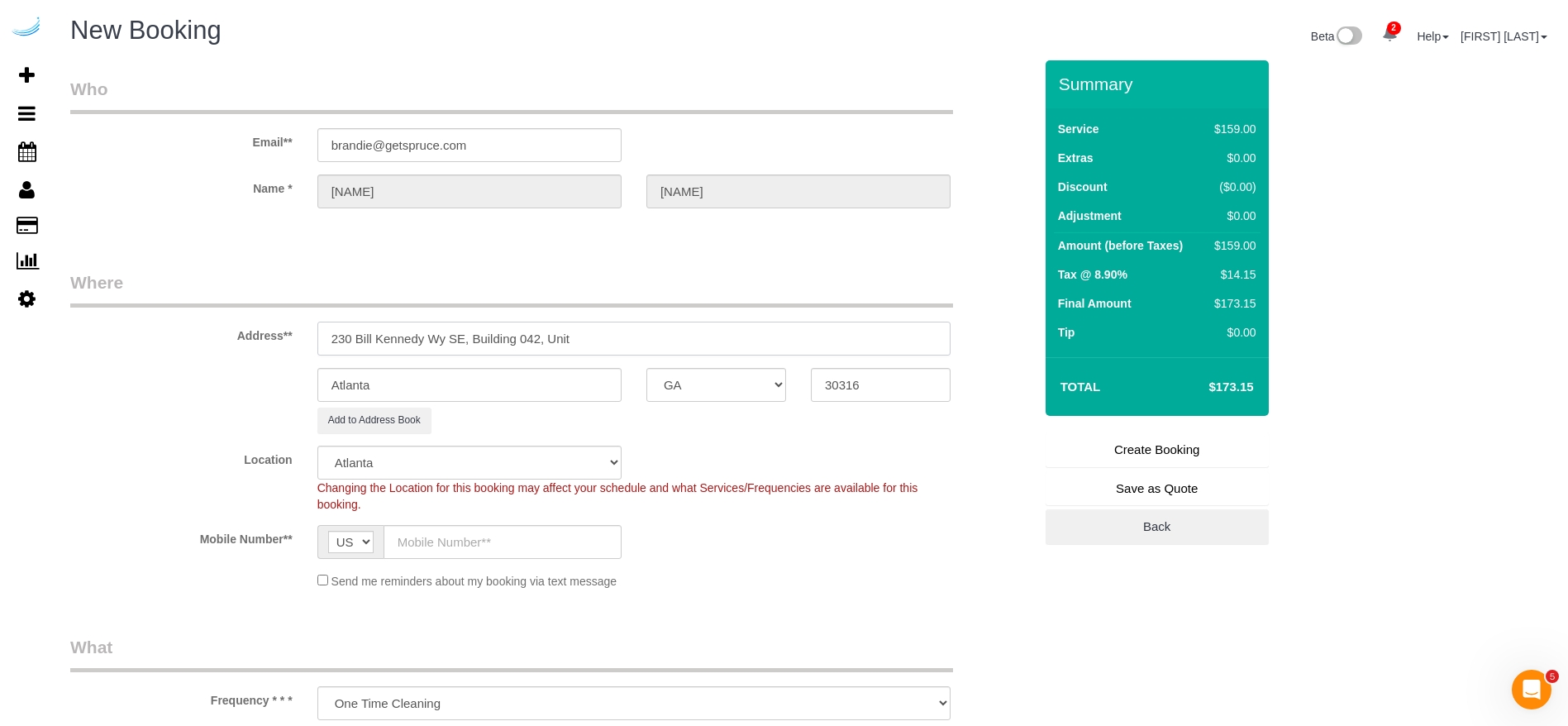 paste on "042" 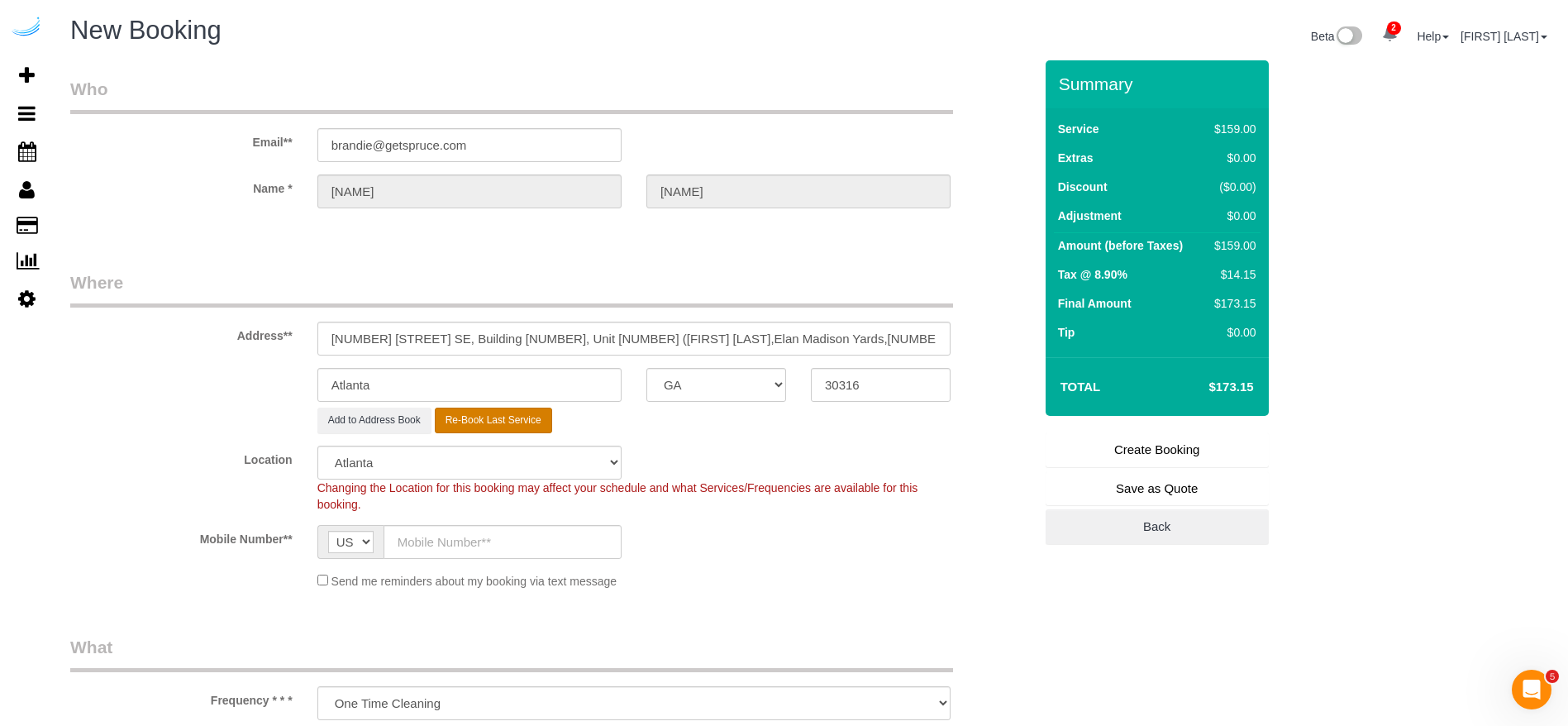 click on "Re-Book Last Service" at bounding box center (493, 420) 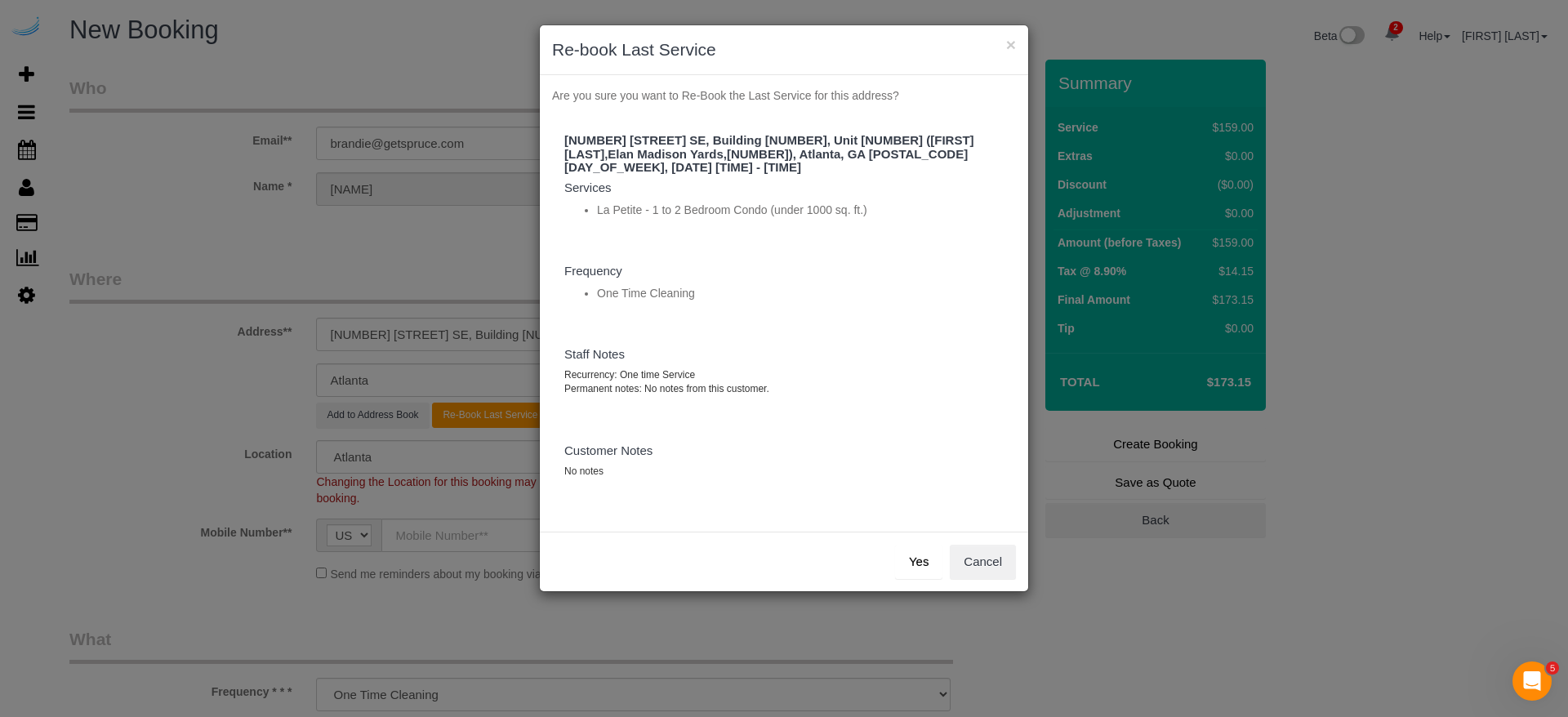 click on "Yes" at bounding box center (919, 562) 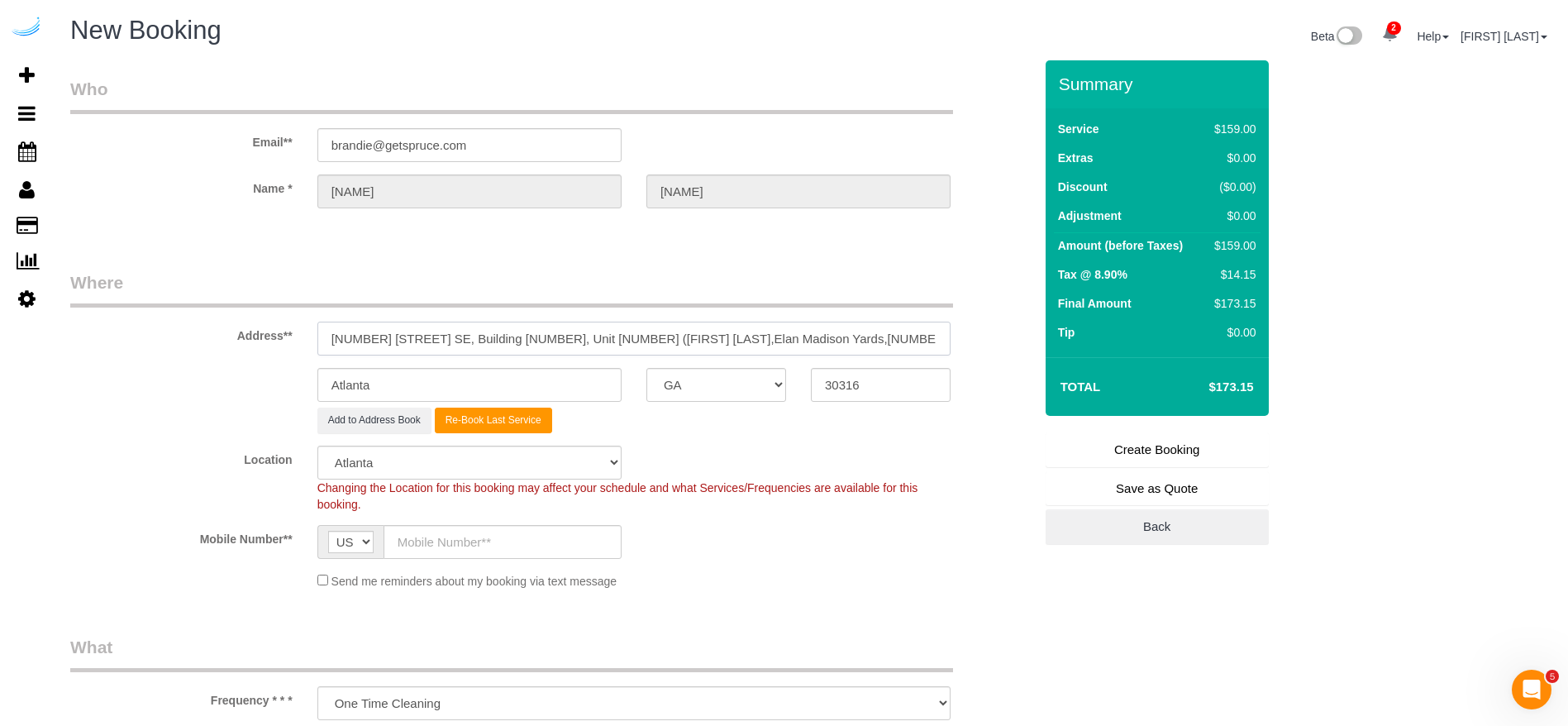 click on "[NUMBER] [STREET] SE, Building [NUMBER], Unit [NUMBER] ([FIRST] [LAST],Elan Madison Yards,[NUMBER])" at bounding box center (634, 338) 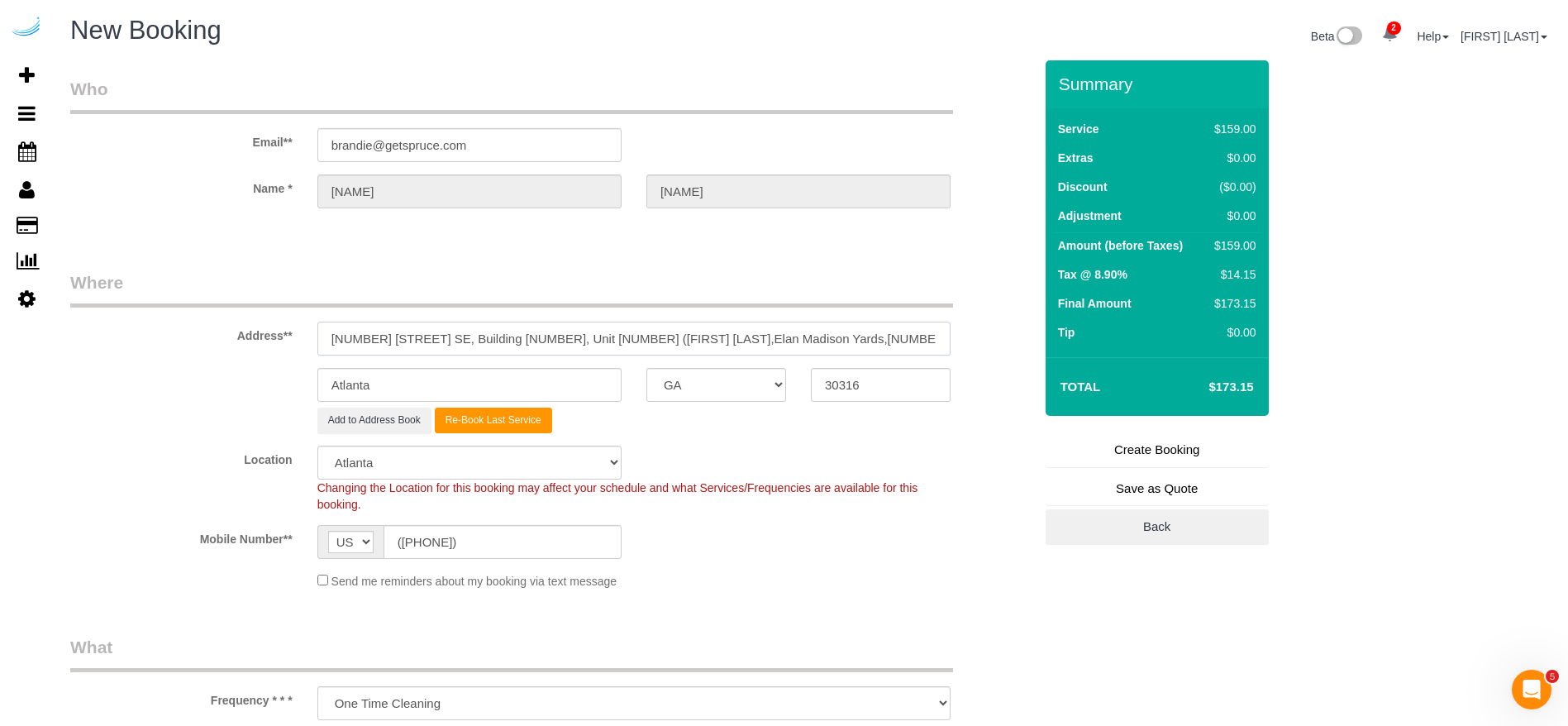 click on "[NUMBER] [STREET] SE, Building [NUMBER], Unit [NUMBER] ([FIRST] [LAST],Elan Madison Yards,[NUMBER])" at bounding box center (634, 338) 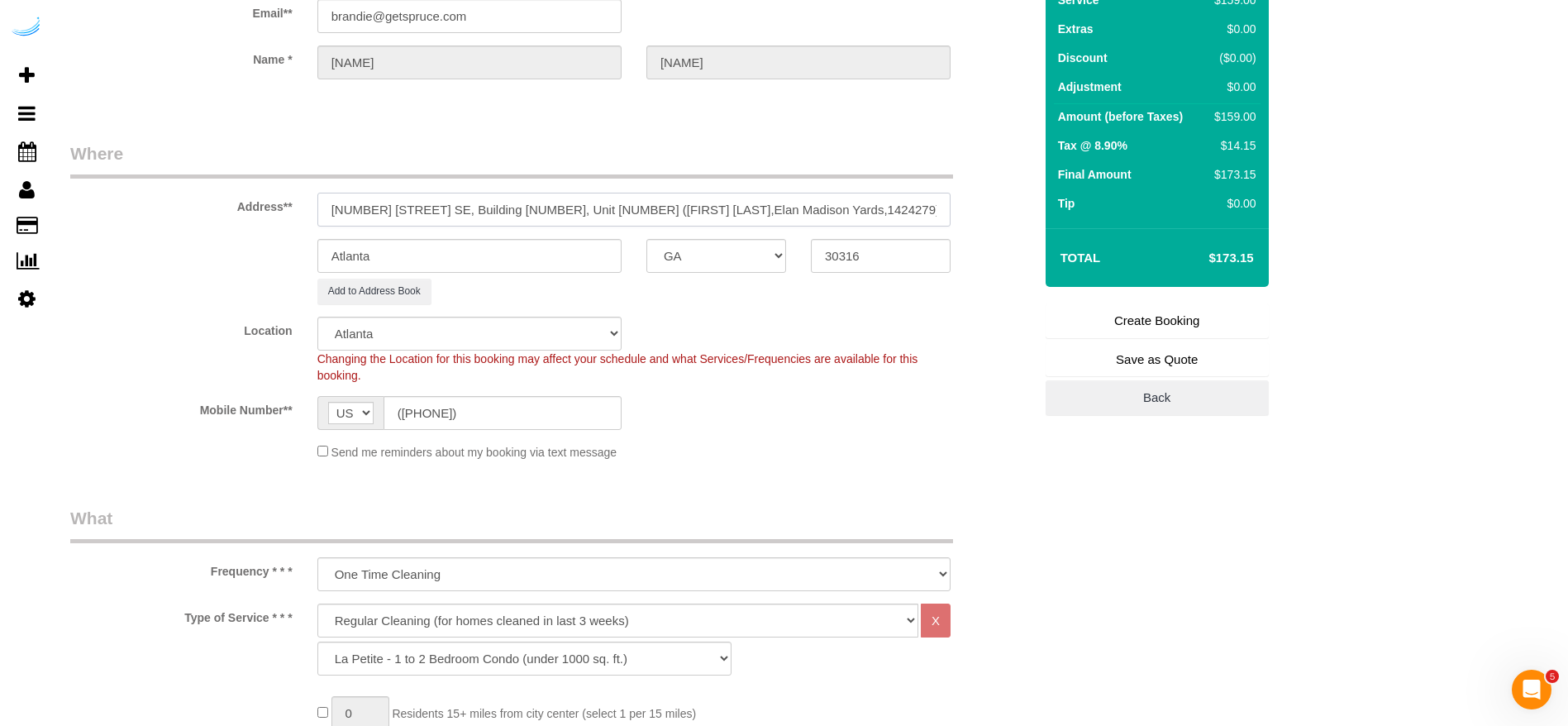 scroll, scrollTop: 124, scrollLeft: 0, axis: vertical 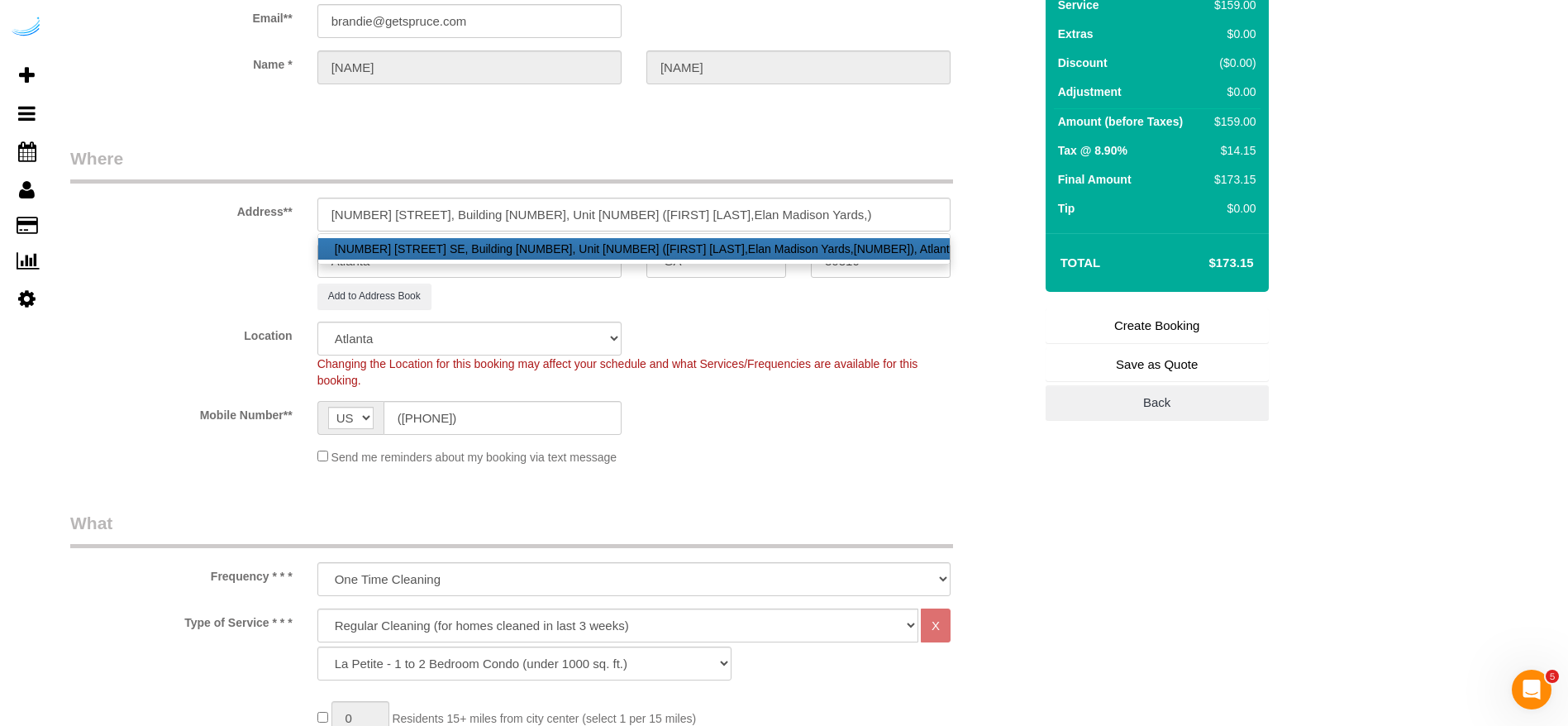 click on "[NUMBER] [STREET] SE, Building [NUMBER], Unit [NUMBER] ([FIRST] [LAST],Elan Madison Yards,[NUMBER]), Atlanta, GA [POSTAL_CODE]" at bounding box center (634, 249) 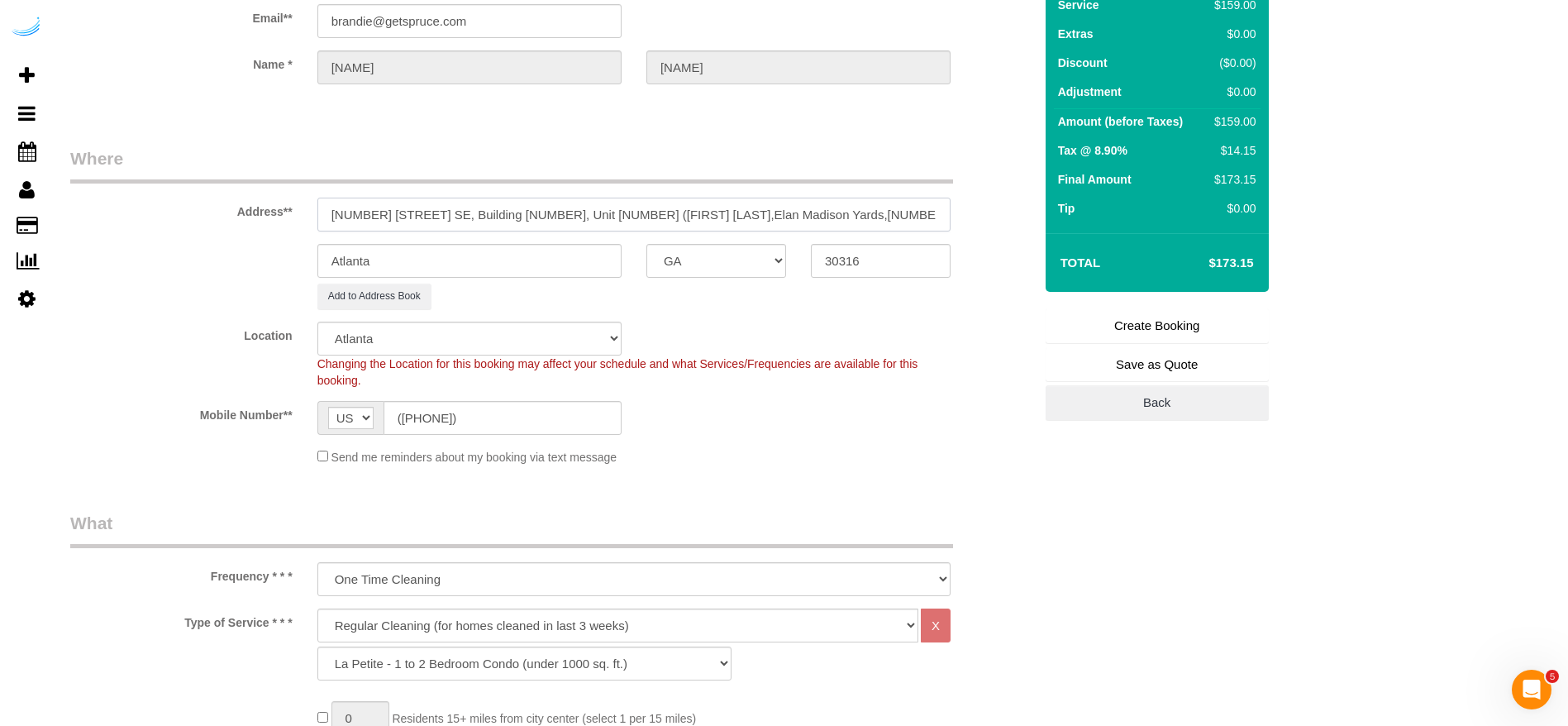 click on "[NUMBER] [STREET] SE, Building [NUMBER], Unit [NUMBER] ([FIRST] [LAST],Elan Madison Yards,[NUMBER])" at bounding box center [634, 214] 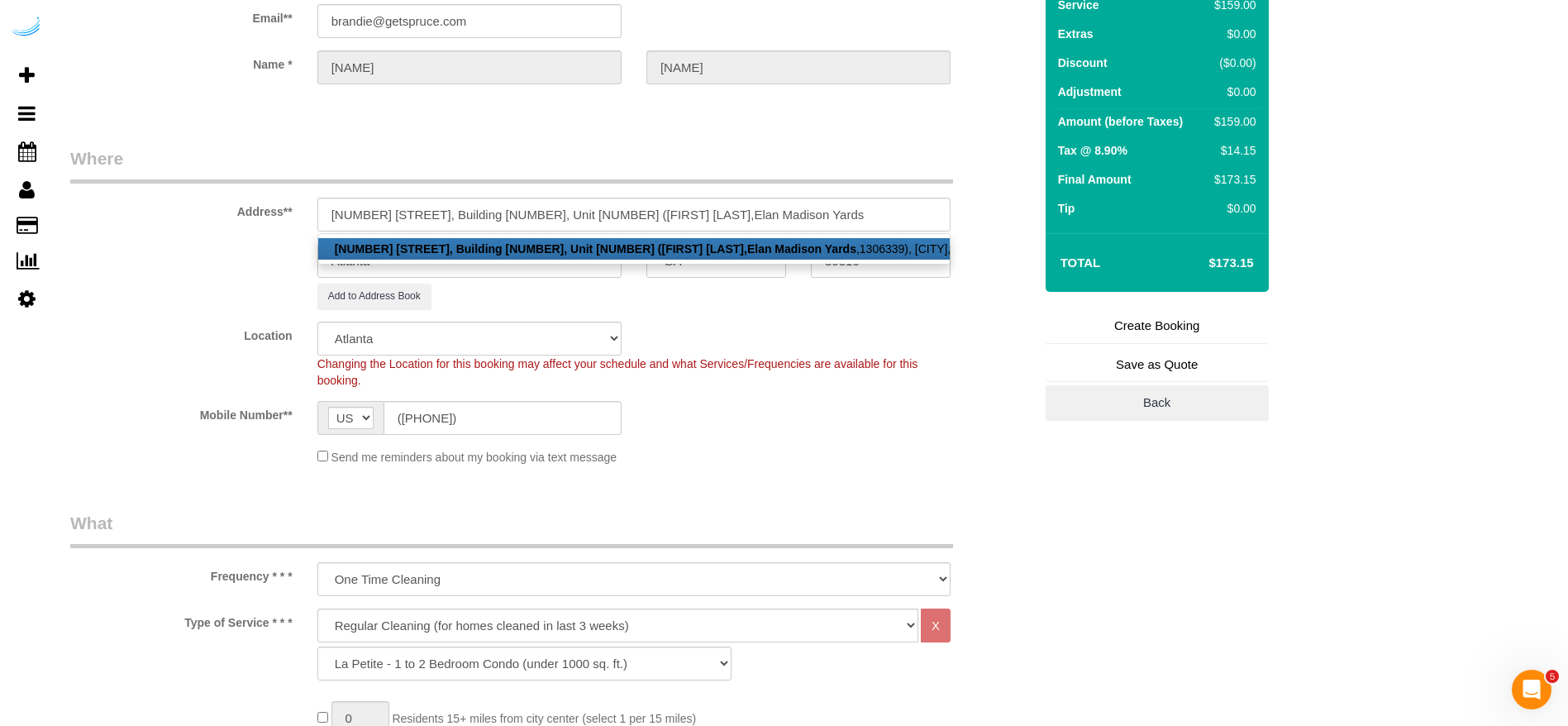 click on "[NUMBER] [STREET], Building [NUMBER], Unit [NUMBER] ([FIRST] [LAST],Elan Madison Yards ,[NUMBER]), [CITY], [STATE] [POSTAL_CODE]" at bounding box center [634, 249] 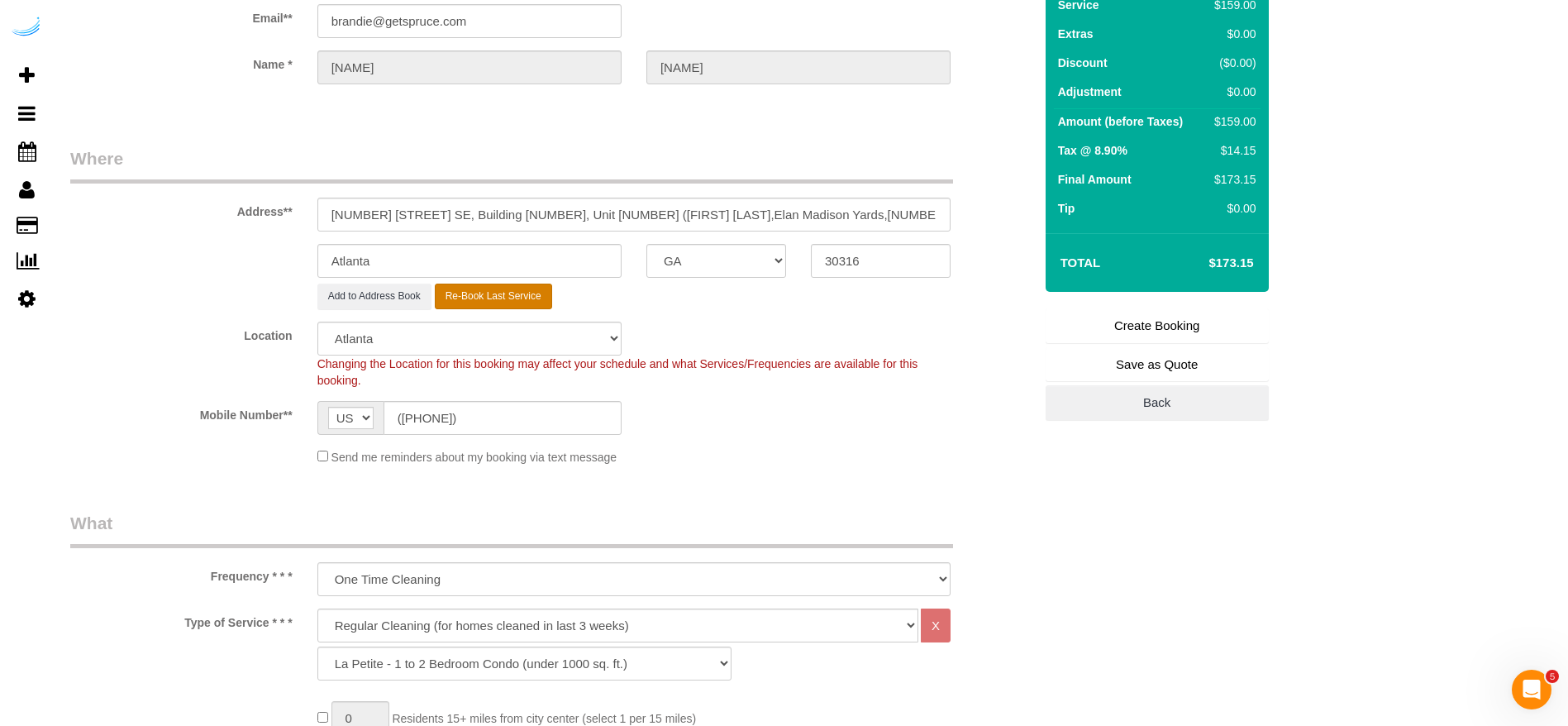 click on "Re-Book Last Service" at bounding box center [493, 296] 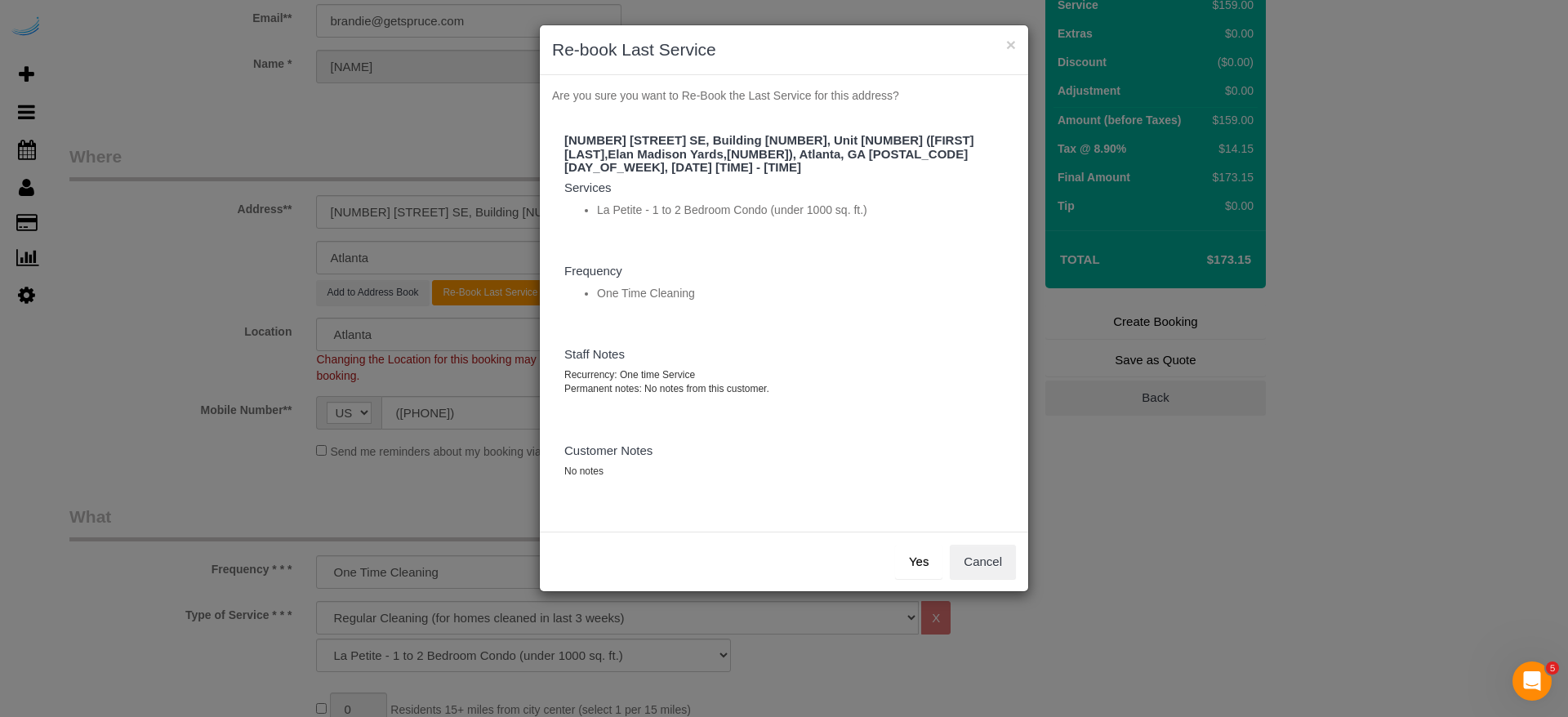 click on "Yes" at bounding box center [919, 562] 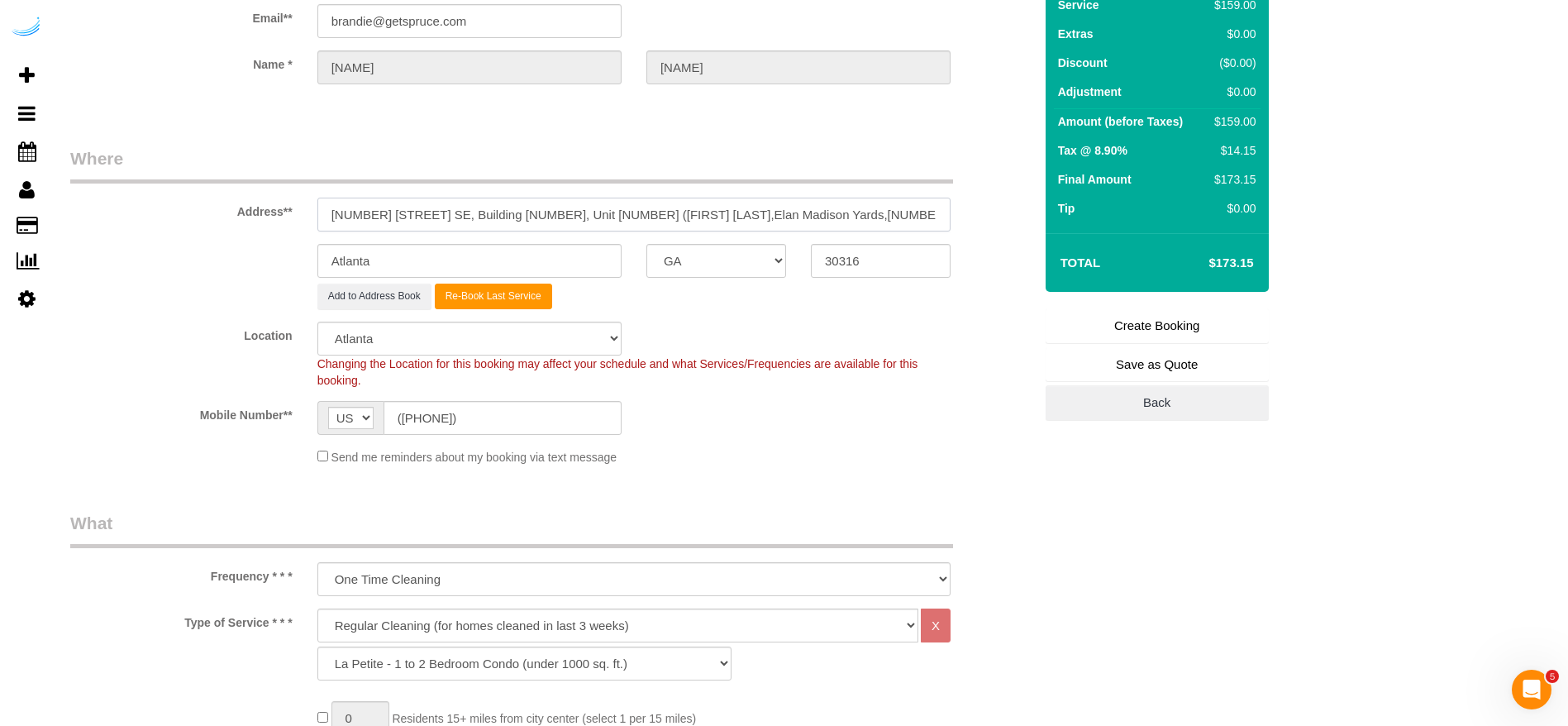 click on "[NUMBER] [STREET] SE, Building [NUMBER], Unit [NUMBER] ([FIRST] [LAST],Elan Madison Yards,[NUMBER])" at bounding box center (634, 214) 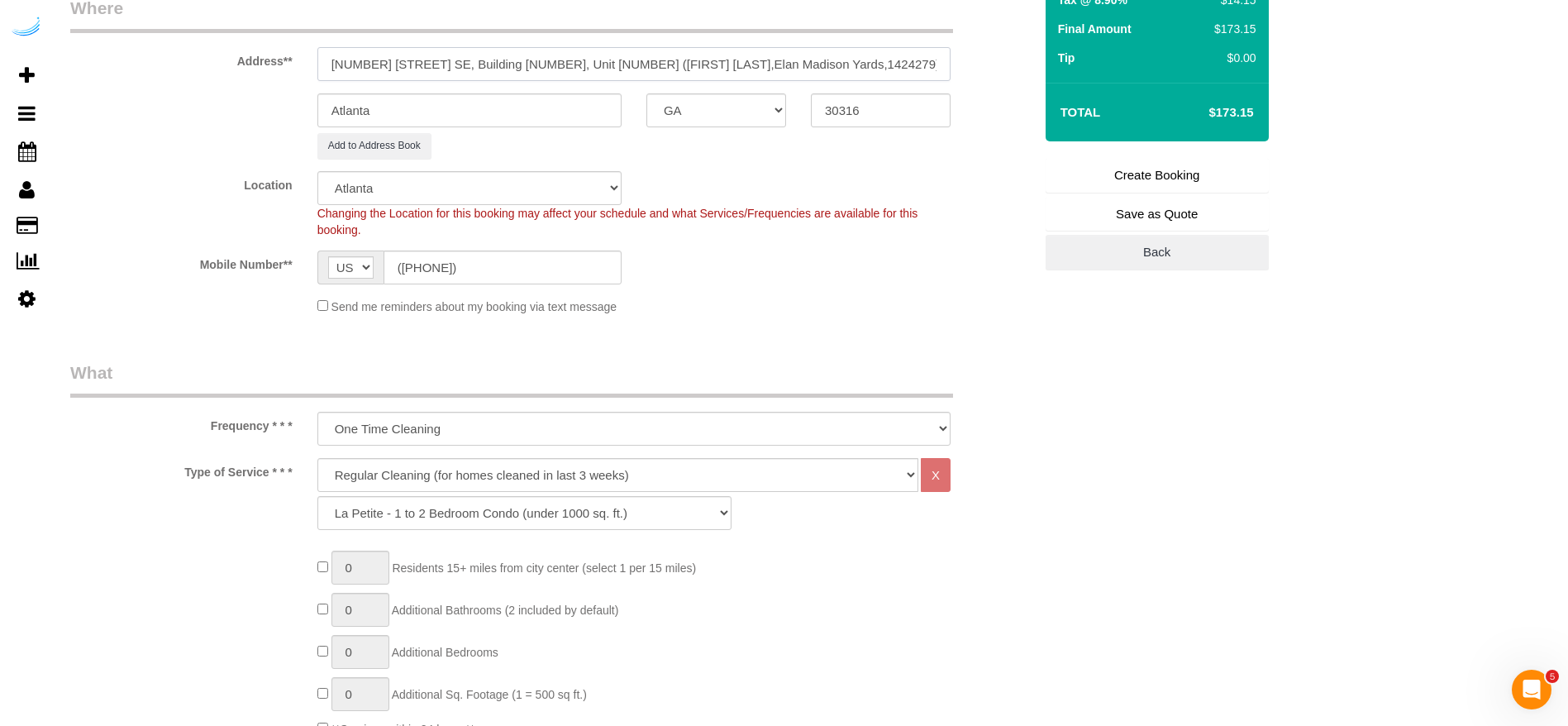 scroll, scrollTop: 496, scrollLeft: 0, axis: vertical 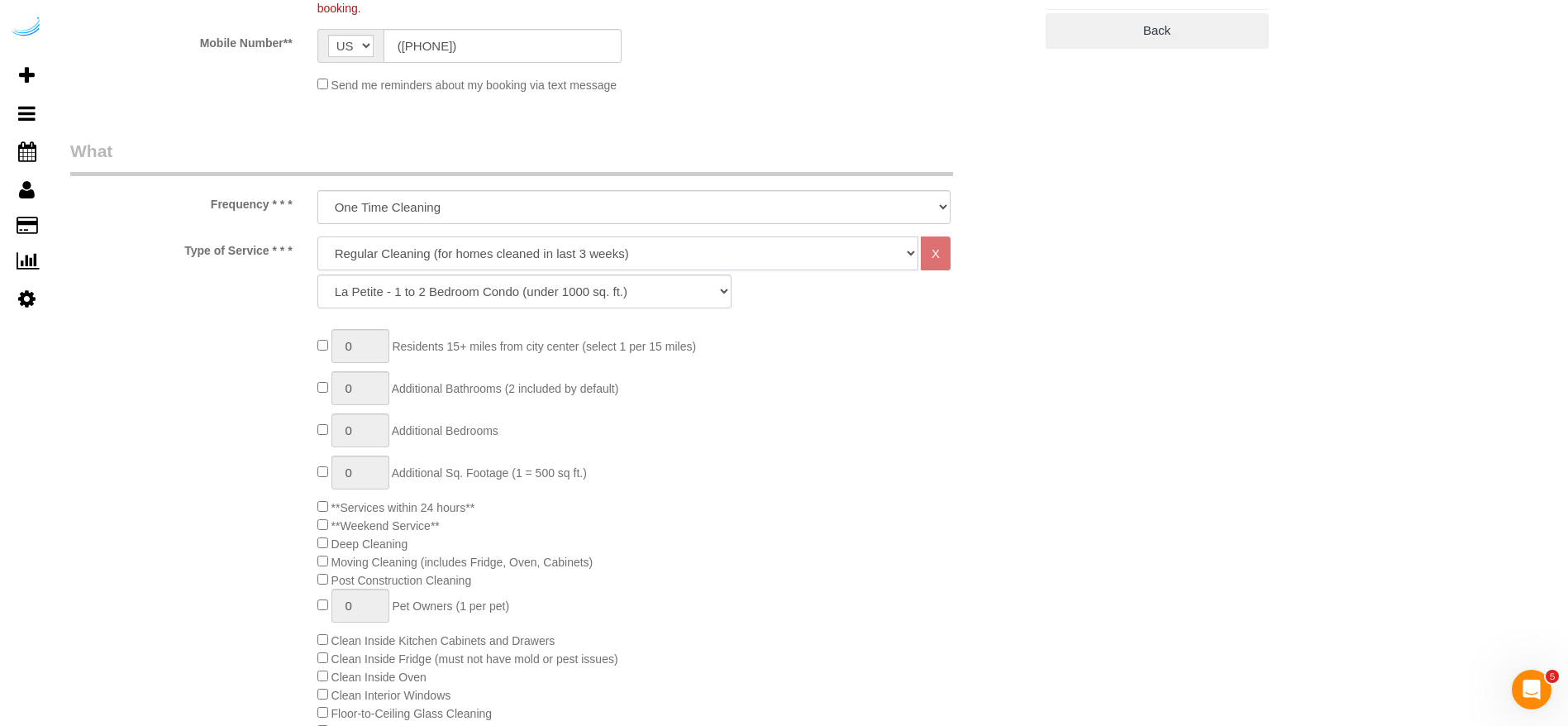 click on "Deep Cleaning (for homes that have not been cleaned in 3+ weeks) Spruce Regular Cleaning (for homes cleaned in last 3 weeks) Moving Cleanup (to clean home for new tenants) Post Construction Cleaning Vacation Rental Cleaning Hourly" 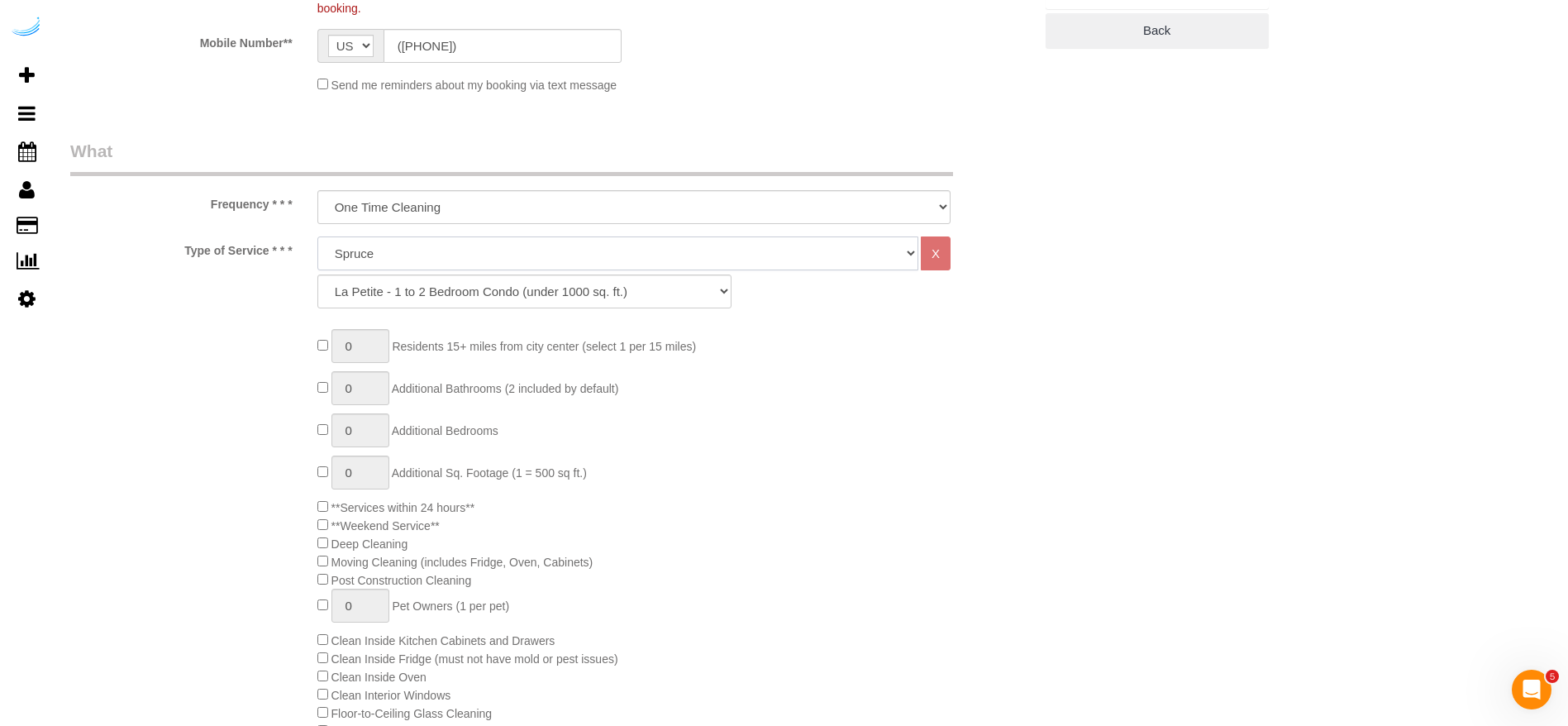click on "Deep Cleaning (for homes that have not been cleaned in 3+ weeks) Spruce Regular Cleaning (for homes cleaned in last 3 weeks) Moving Cleanup (to clean home for new tenants) Post Construction Cleaning Vacation Rental Cleaning Hourly" 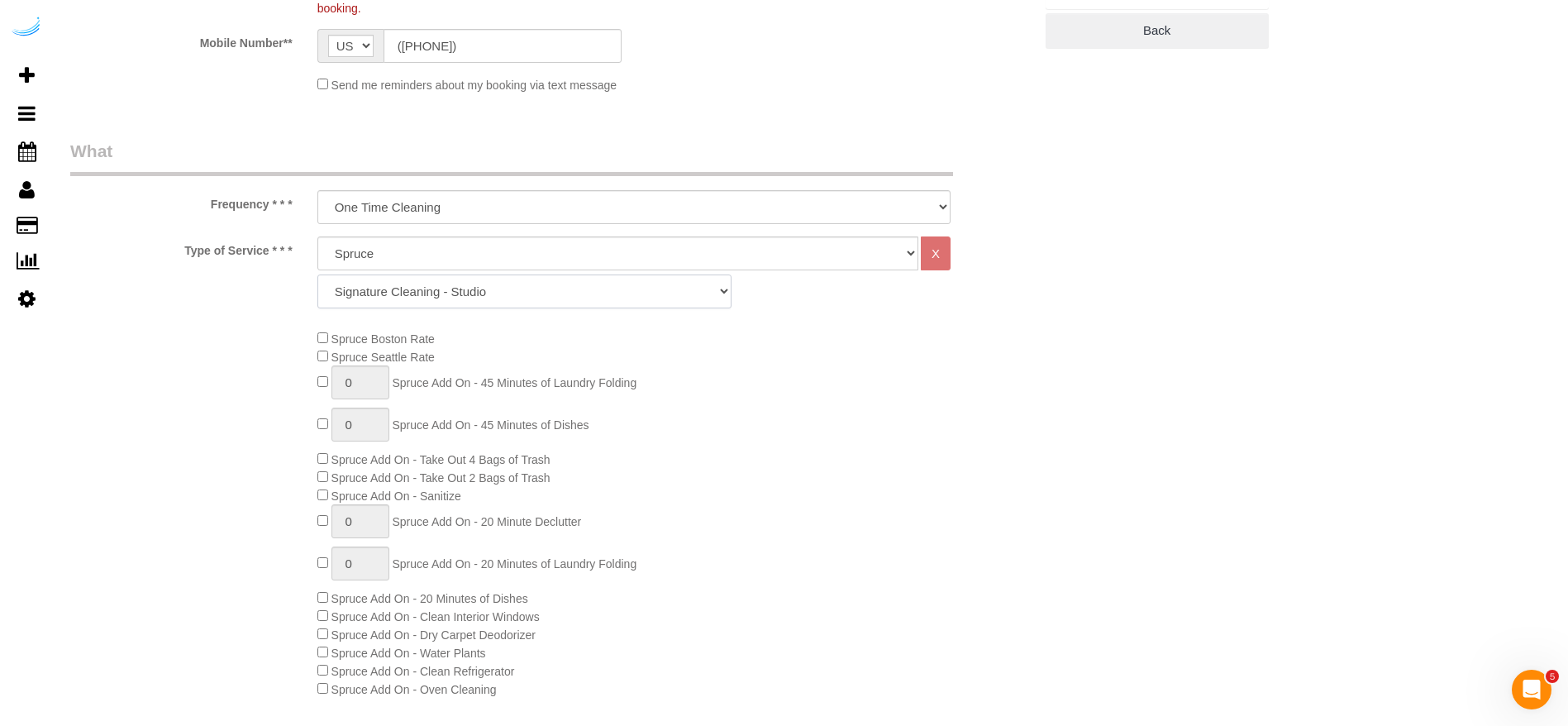 click on "Signature Cleaning - Studio Signature Cleaning - 1 Bed 1 Bath Signature Cleaning - 1 Bed 1.5 Bath Signature Cleaning - 1 Bed 1 Bath + Study Signature Cleaning - 1 Bed 2 Bath Signature Cleaning - 2 Bed 1 Bath Signature Cleaning - 2 Bed 2 Bath Signature Cleaning - 2 Bed 2.5 Bath Signature Cleaning - 2 Bed 2 Bath + Study Signature Cleaning - 3 Bed 2 Bath Signature Cleaning - 3 Bed 3 Bath Signature Cleaning - 4 Bed 2 Bath Signature Cleaning - 4 Bed 4 Bath Signature Cleaning - 5 Bed 4 Bath Signature Cleaning - 5 Bed 5 Bath Signature Cleaning - 6 Bed 6 Bath Premium Cleaning - Studio Premium Cleaning - 1 Bed 1 Bath Premium Cleaning - 1 Bed 1.5 Bath Premium Cleaning - 1 Bed 1 Bath + Study Premium Cleaning - 1 Bed 2 Bath Premium Cleaning - 2 Bed 1 Bath Premium Cleaning - 2 Bed 2 Bath Premium Cleaning - 2 Bed 2.5 Bath Premium Cleaning - 2 Bed 2 Bath + Study Premium Cleaning - 3 Bed 2 Bath Premium Cleaning - 3 Bed 3 Bath Premium Cleaning - 4 Bed 2 Bath Premium Cleaning - 4 Bed 4 Bath Premium Cleaning - 5 Bed 4 Bath" 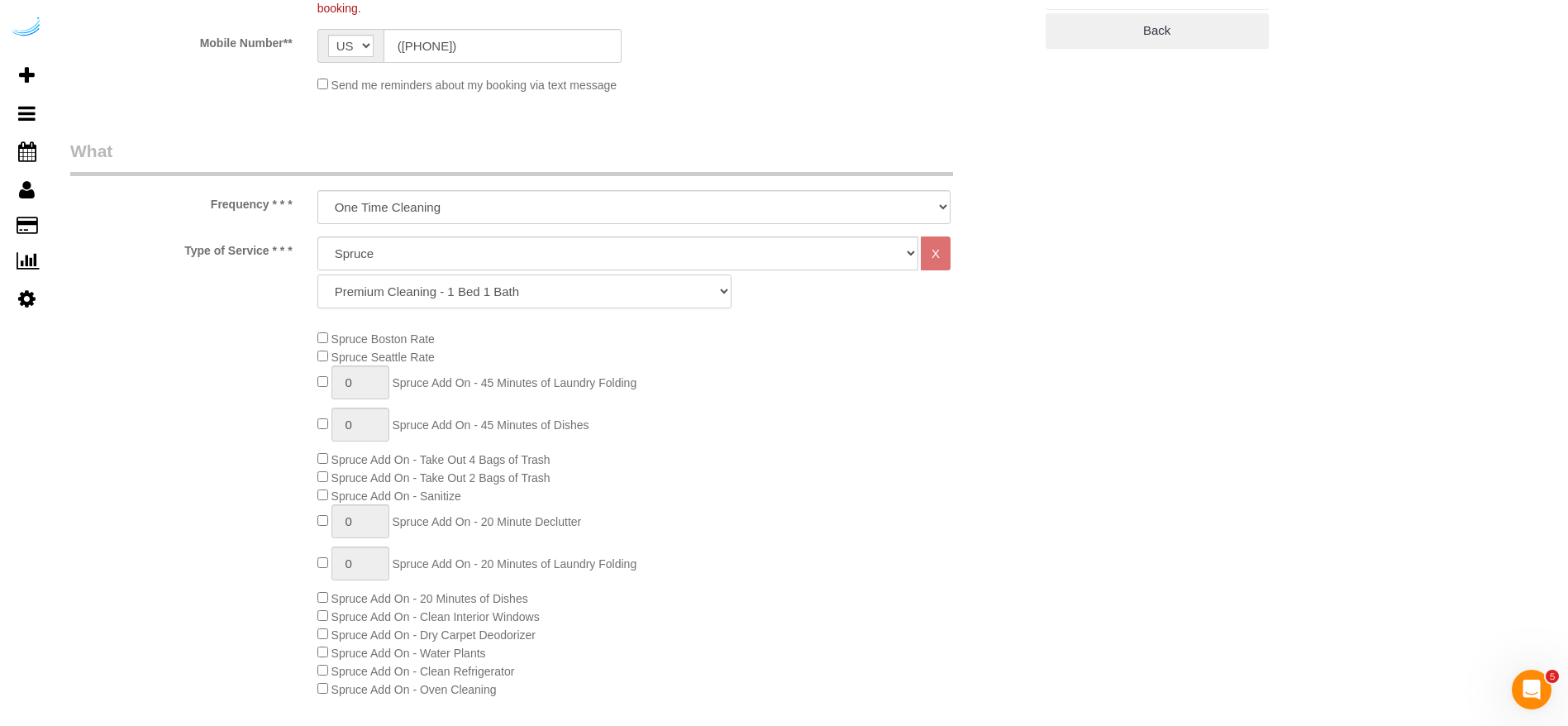 click on "Signature Cleaning - Studio Signature Cleaning - 1 Bed 1 Bath Signature Cleaning - 1 Bed 1.5 Bath Signature Cleaning - 1 Bed 1 Bath + Study Signature Cleaning - 1 Bed 2 Bath Signature Cleaning - 2 Bed 1 Bath Signature Cleaning - 2 Bed 2 Bath Signature Cleaning - 2 Bed 2.5 Bath Signature Cleaning - 2 Bed 2 Bath + Study Signature Cleaning - 3 Bed 2 Bath Signature Cleaning - 3 Bed 3 Bath Signature Cleaning - 4 Bed 2 Bath Signature Cleaning - 4 Bed 4 Bath Signature Cleaning - 5 Bed 4 Bath Signature Cleaning - 5 Bed 5 Bath Signature Cleaning - 6 Bed 6 Bath Premium Cleaning - Studio Premium Cleaning - 1 Bed 1 Bath Premium Cleaning - 1 Bed 1.5 Bath Premium Cleaning - 1 Bed 1 Bath + Study Premium Cleaning - 1 Bed 2 Bath Premium Cleaning - 2 Bed 1 Bath Premium Cleaning - 2 Bed 2 Bath Premium Cleaning - 2 Bed 2.5 Bath Premium Cleaning - 2 Bed 2 Bath + Study Premium Cleaning - 3 Bed 2 Bath Premium Cleaning - 3 Bed 3 Bath Premium Cleaning - 4 Bed 2 Bath Premium Cleaning - 4 Bed 4 Bath Premium Cleaning - 5 Bed 4 Bath" 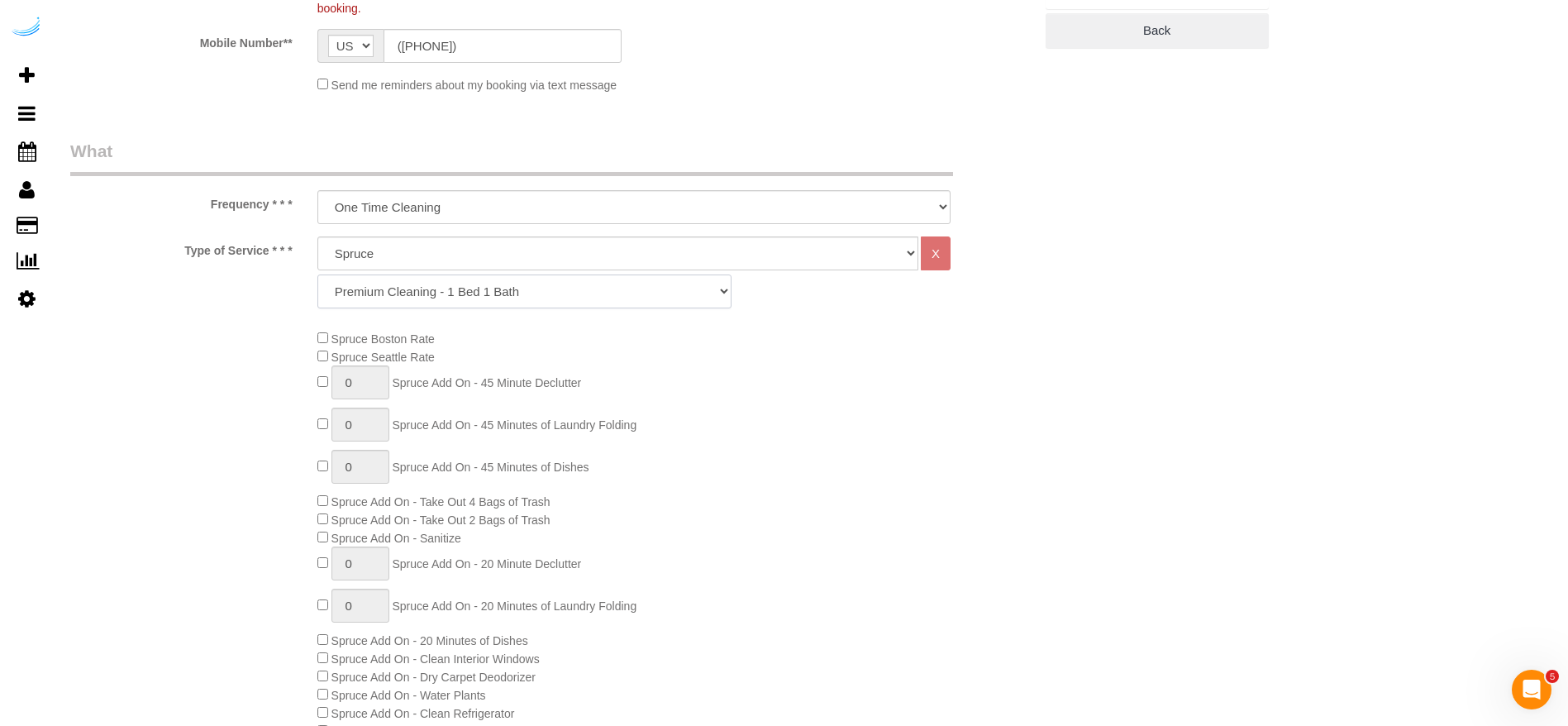scroll, scrollTop: 744, scrollLeft: 0, axis: vertical 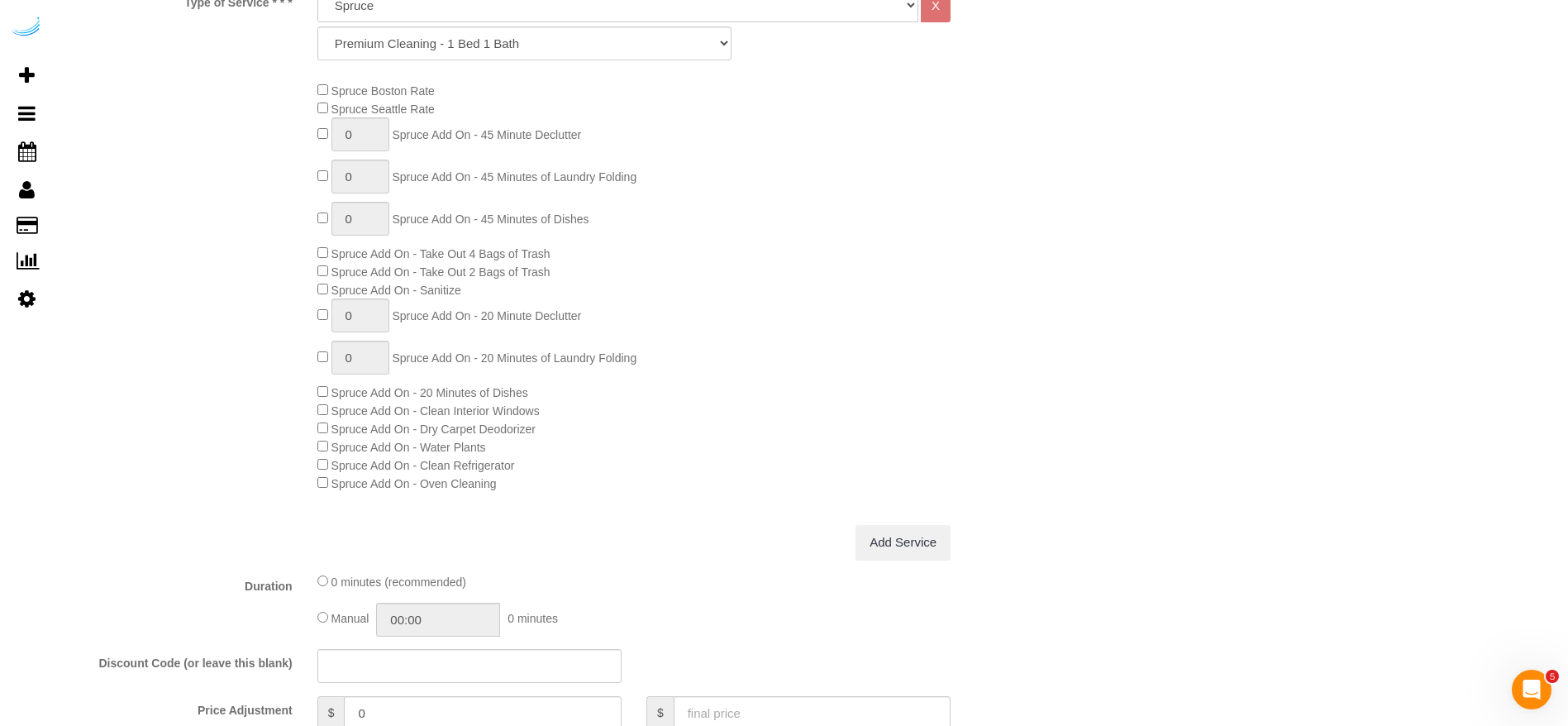 click on "Spruce Add On - Sanitize" 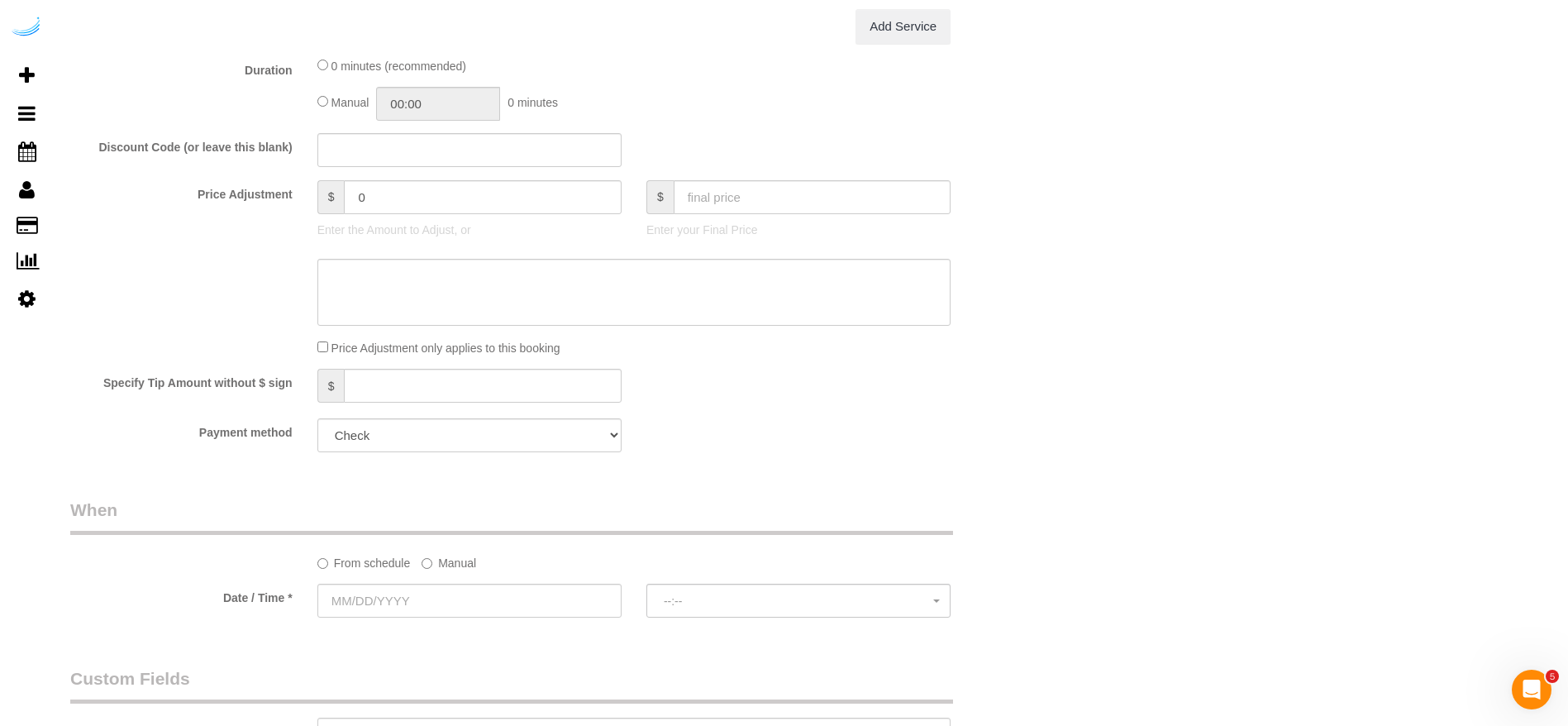 scroll, scrollTop: 1116, scrollLeft: 0, axis: vertical 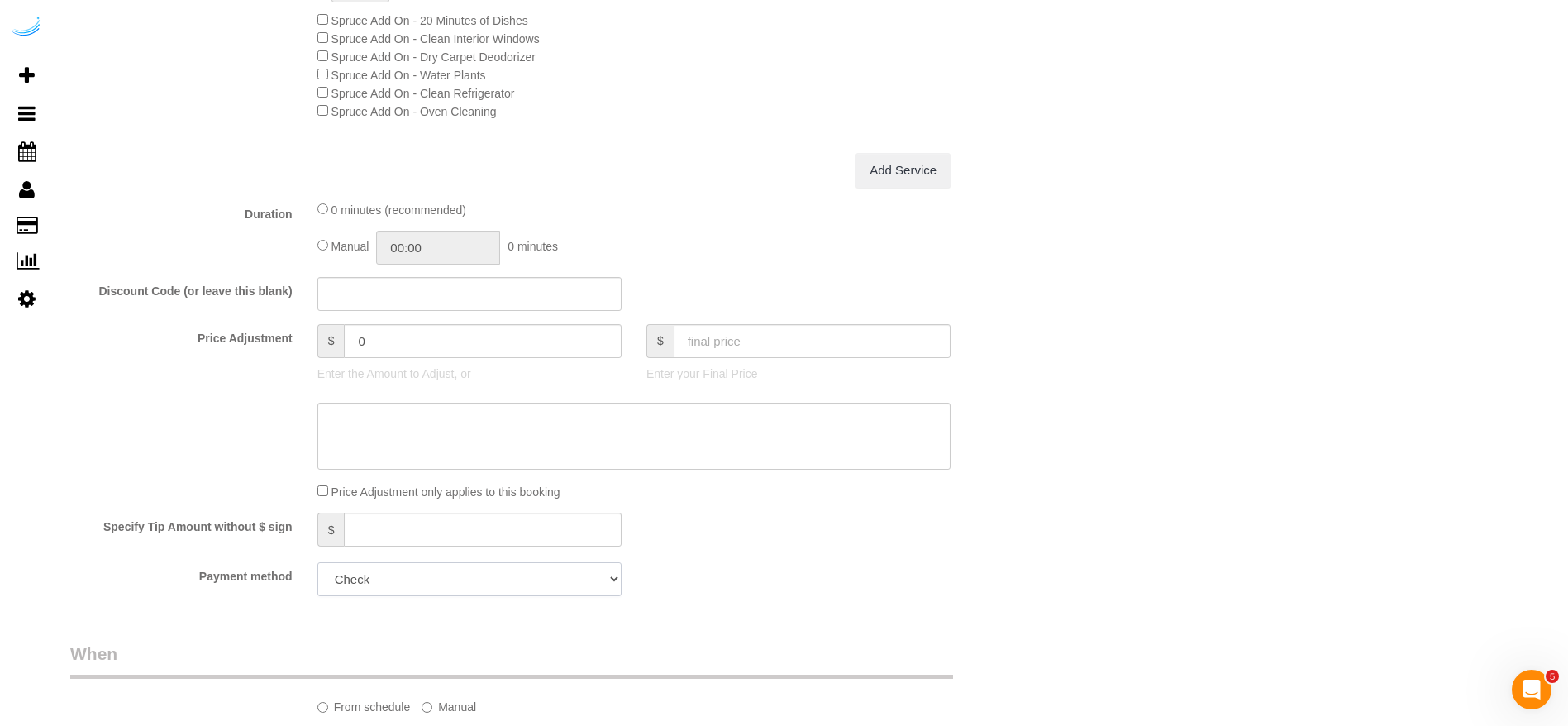 click on "Add Credit Card Cash Check Paypal" 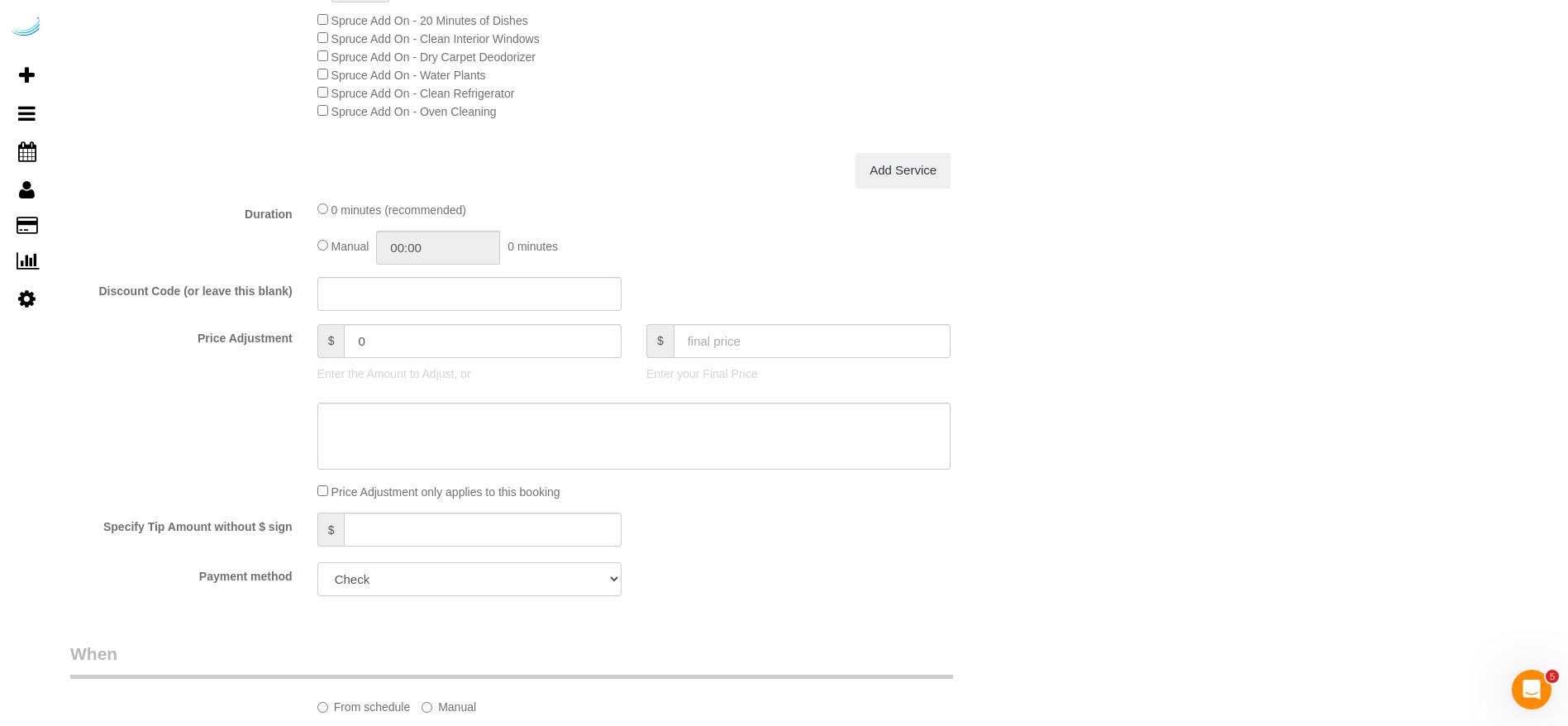 click on "Add Credit Card Cash Check Paypal" 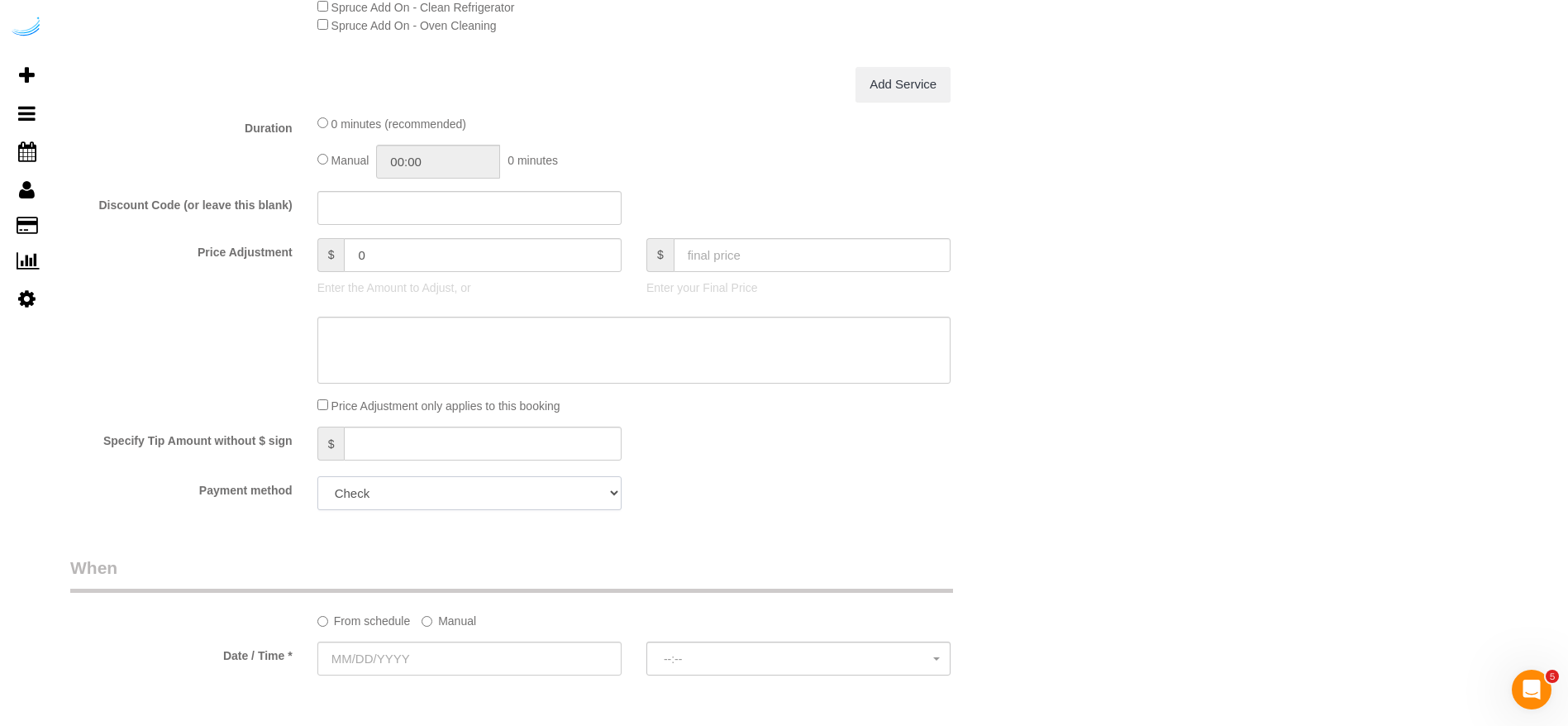scroll, scrollTop: 1240, scrollLeft: 0, axis: vertical 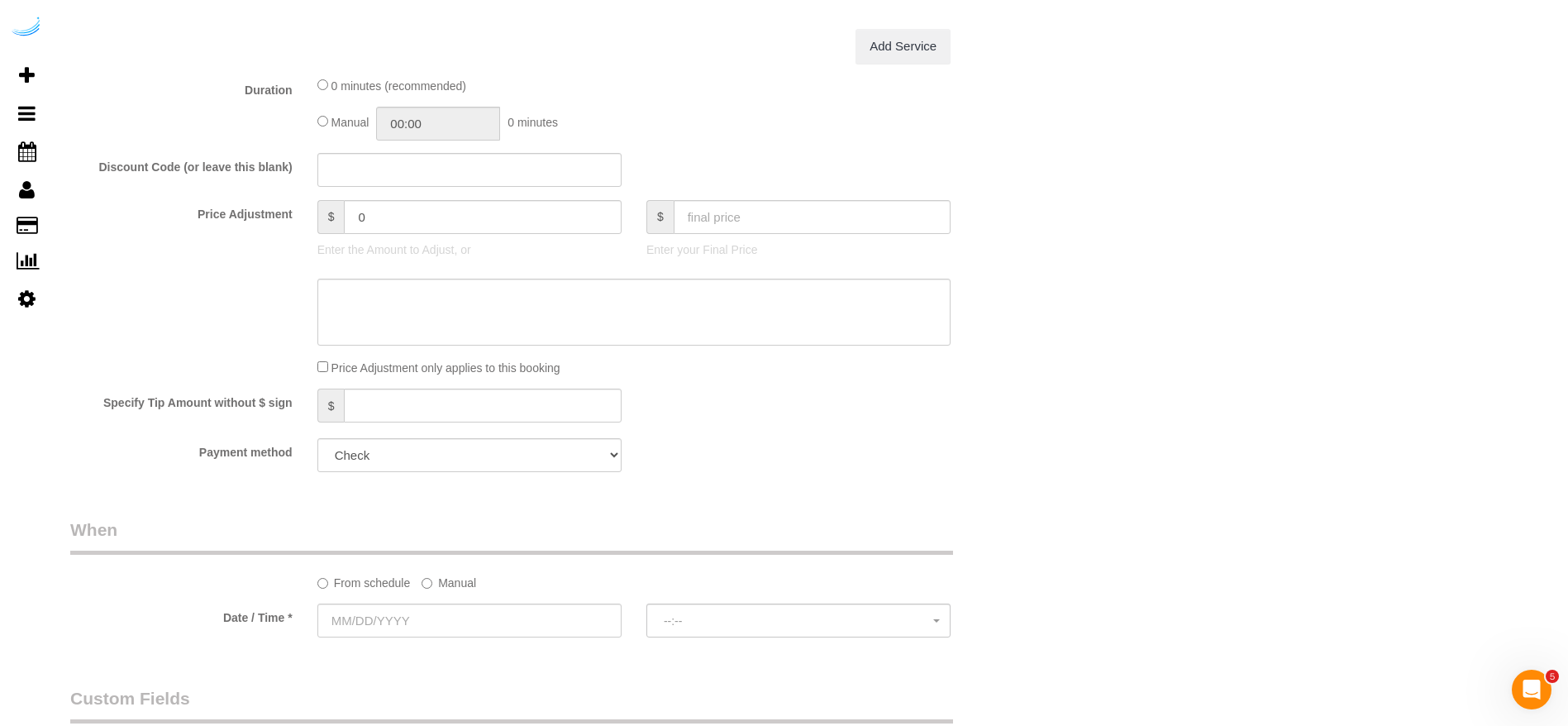 click on "Manual" 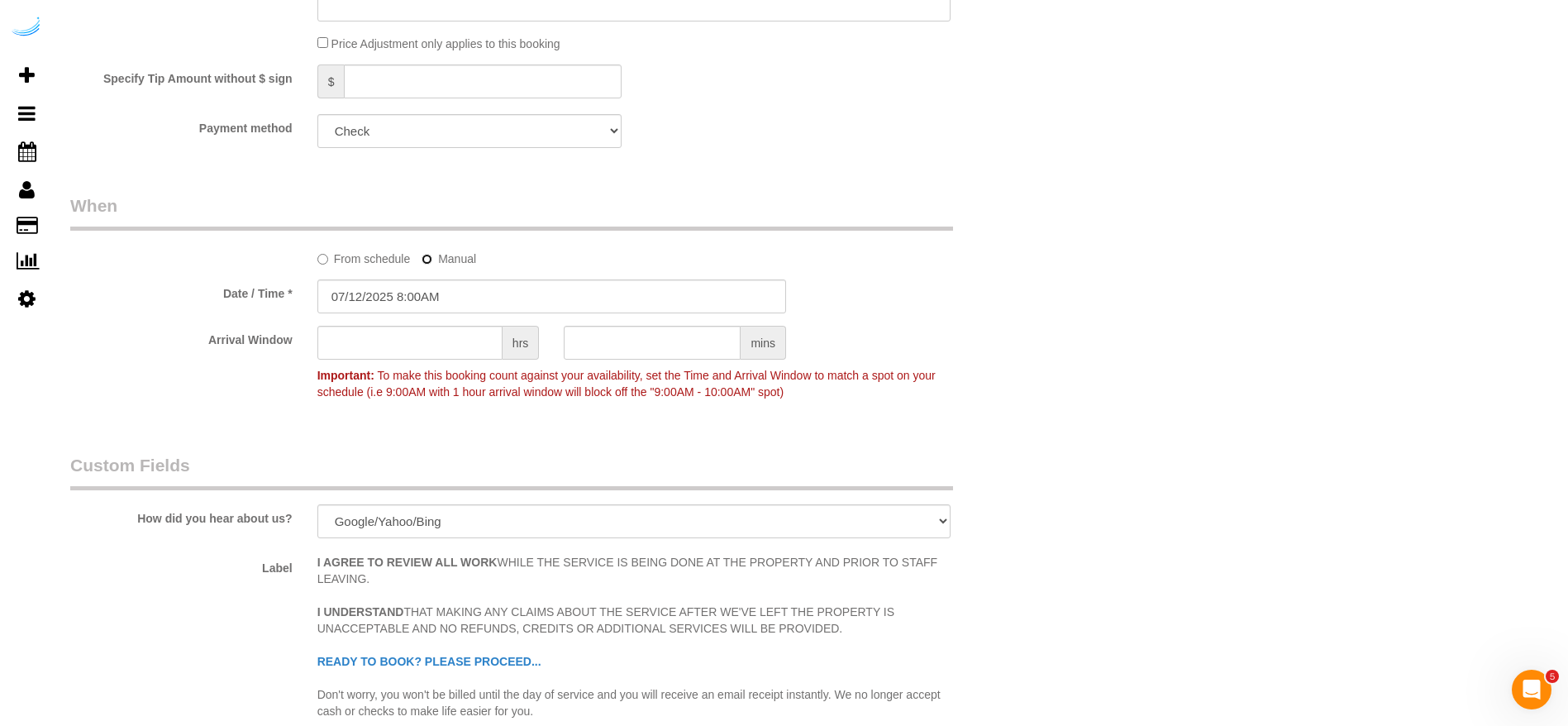 scroll, scrollTop: 1612, scrollLeft: 0, axis: vertical 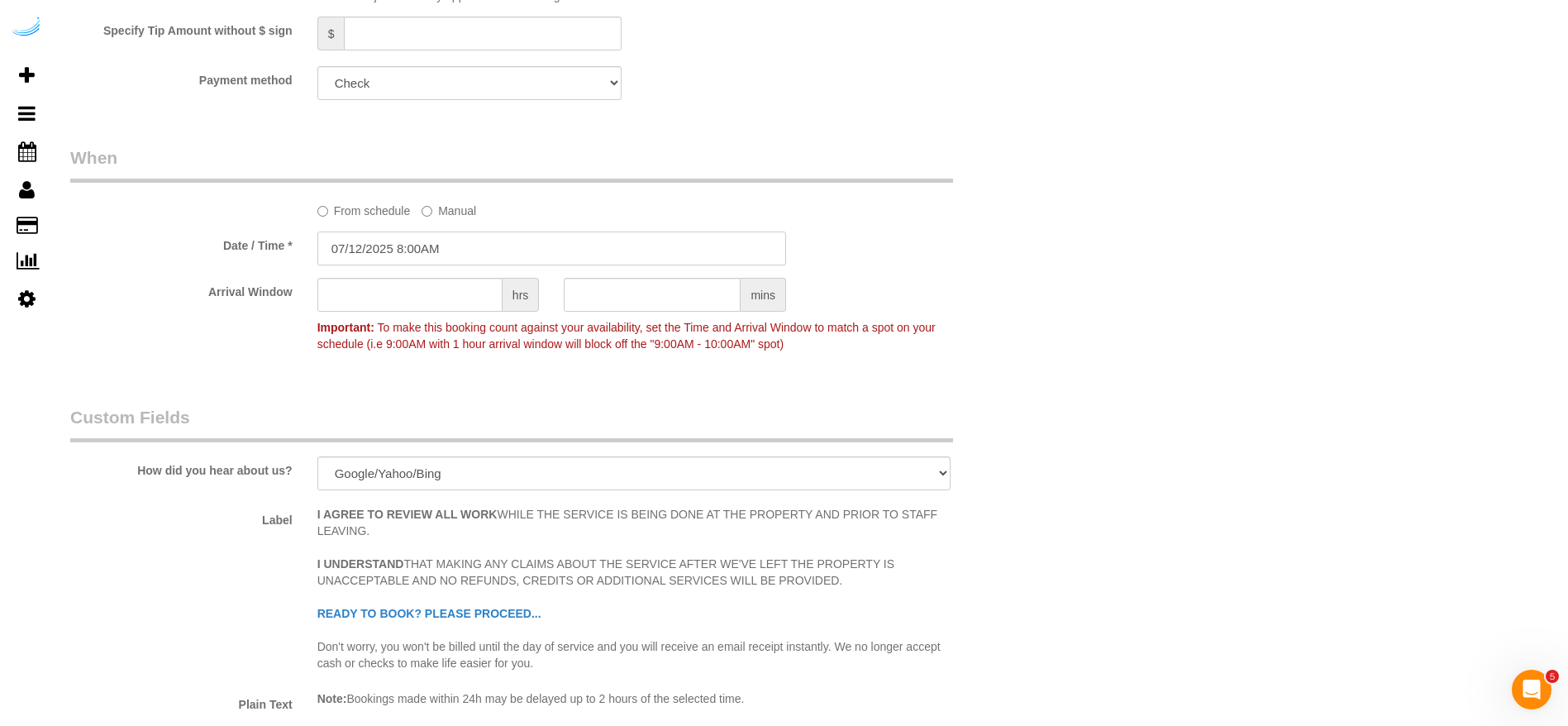 drag, startPoint x: 355, startPoint y: 264, endPoint x: 346, endPoint y: 252, distance: 15 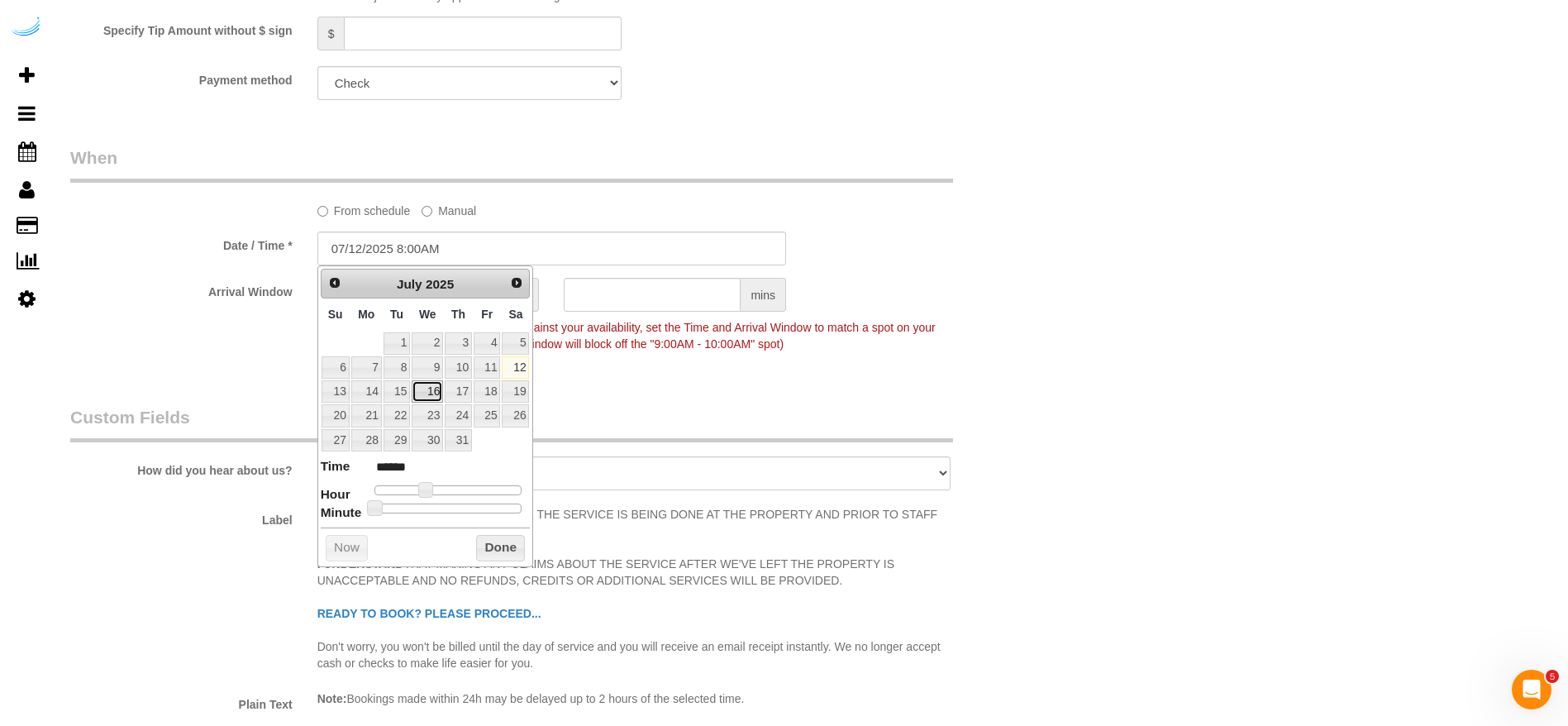 click on "16" at bounding box center (427, 391) 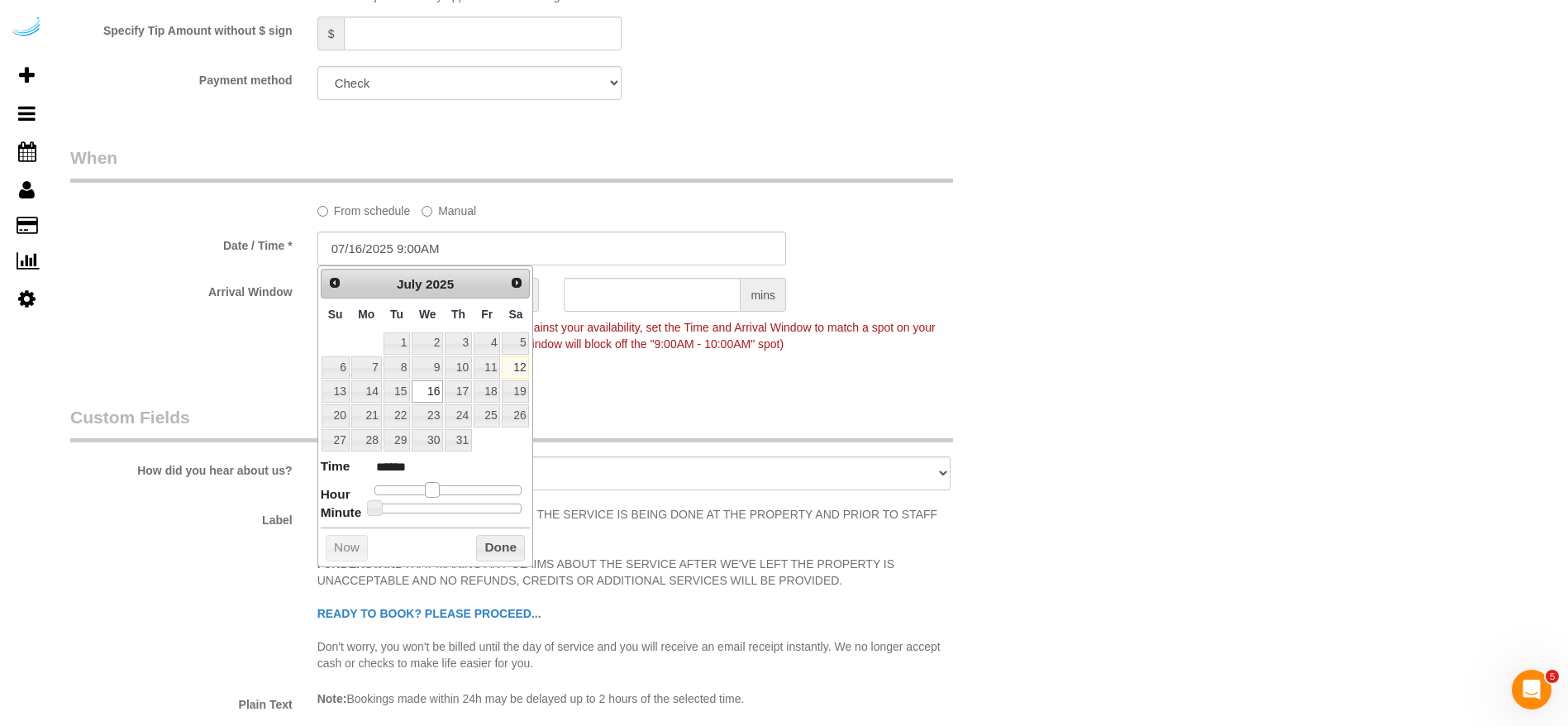 click at bounding box center (432, 490) 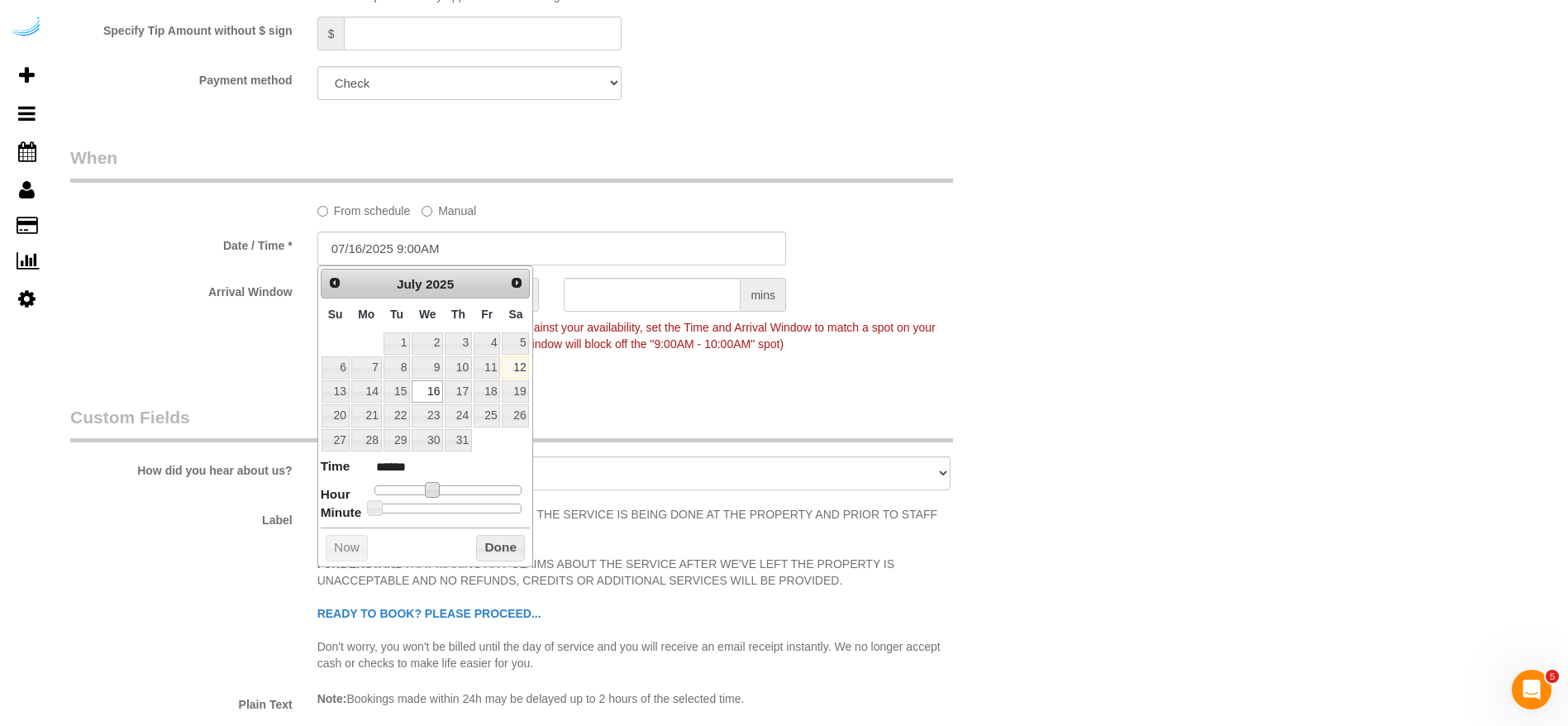 drag, startPoint x: 650, startPoint y: 386, endPoint x: 554, endPoint y: 376, distance: 96.51943 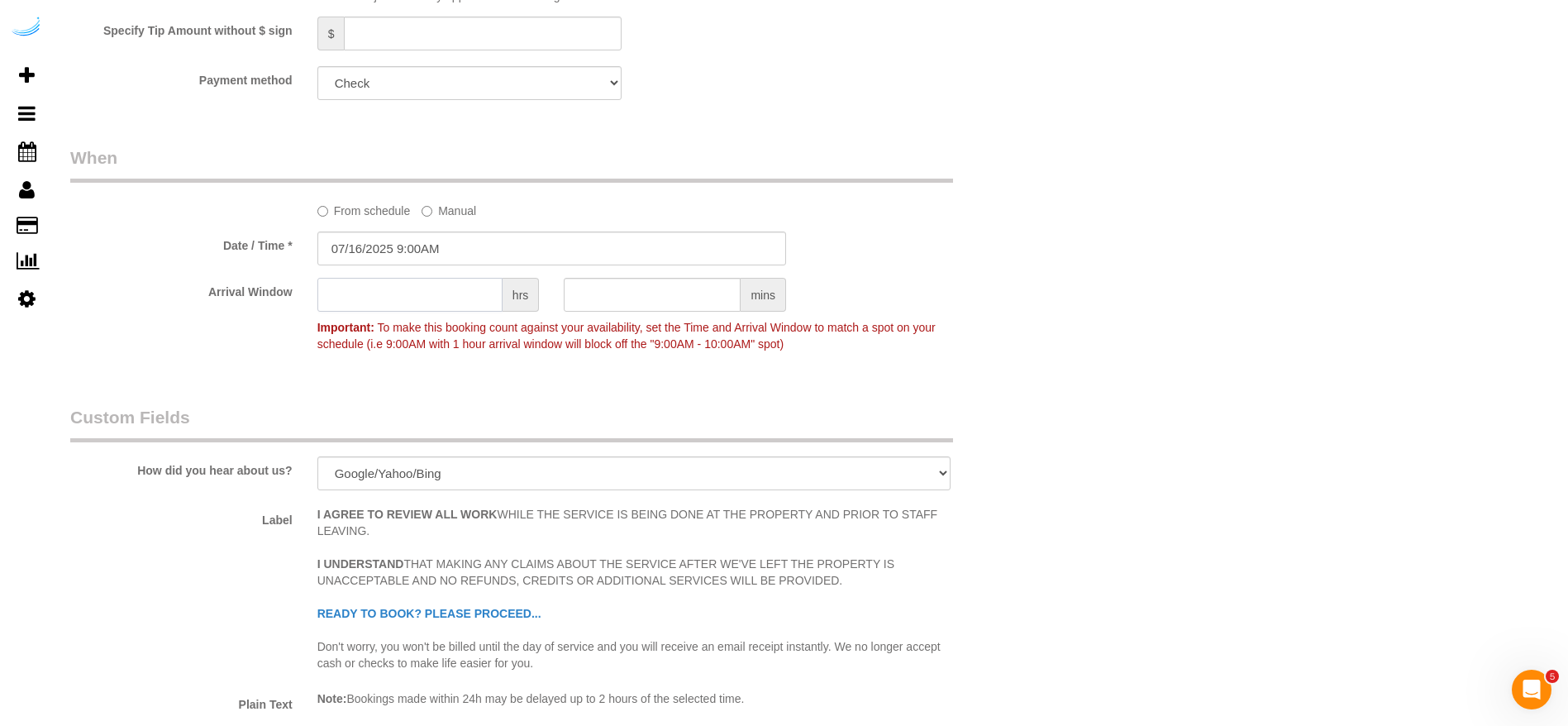 click 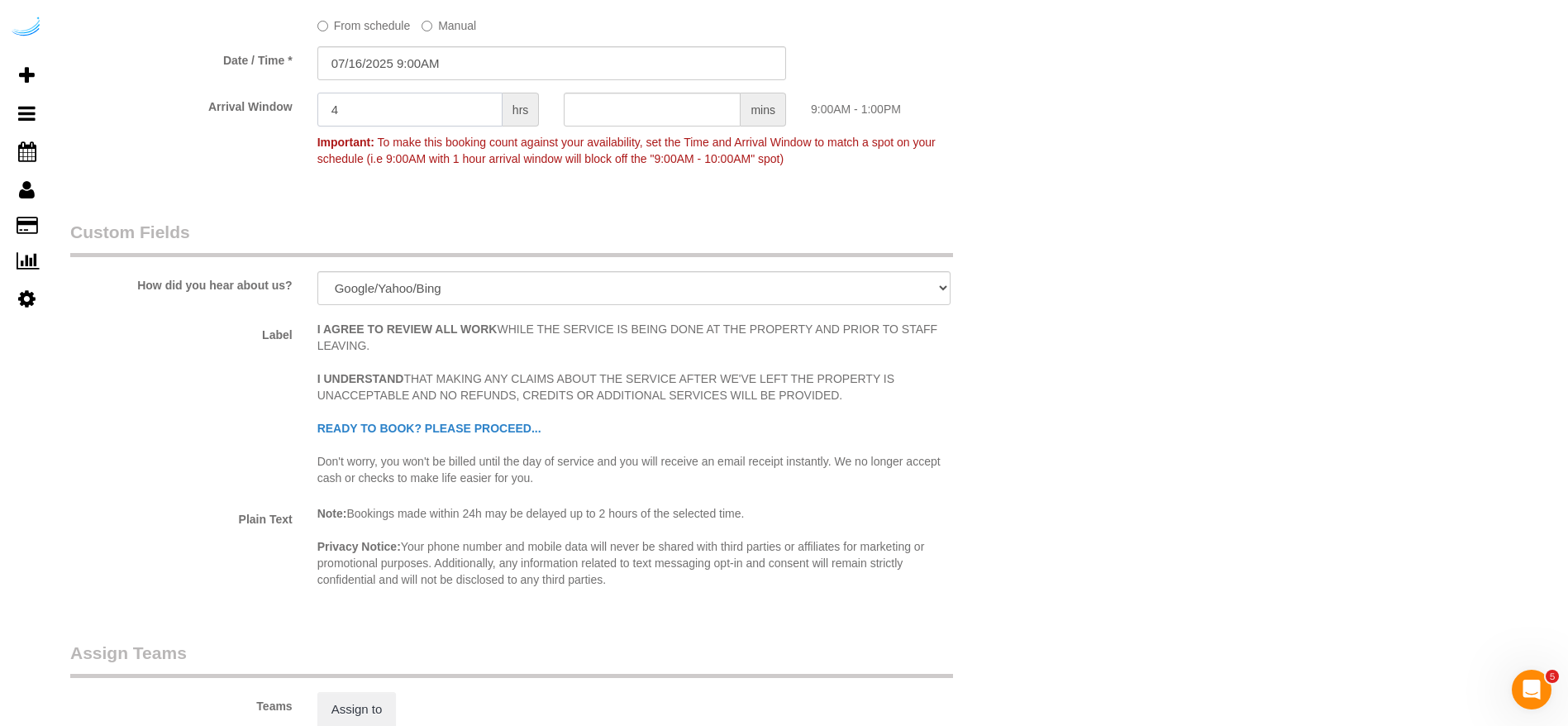 scroll, scrollTop: 2233, scrollLeft: 0, axis: vertical 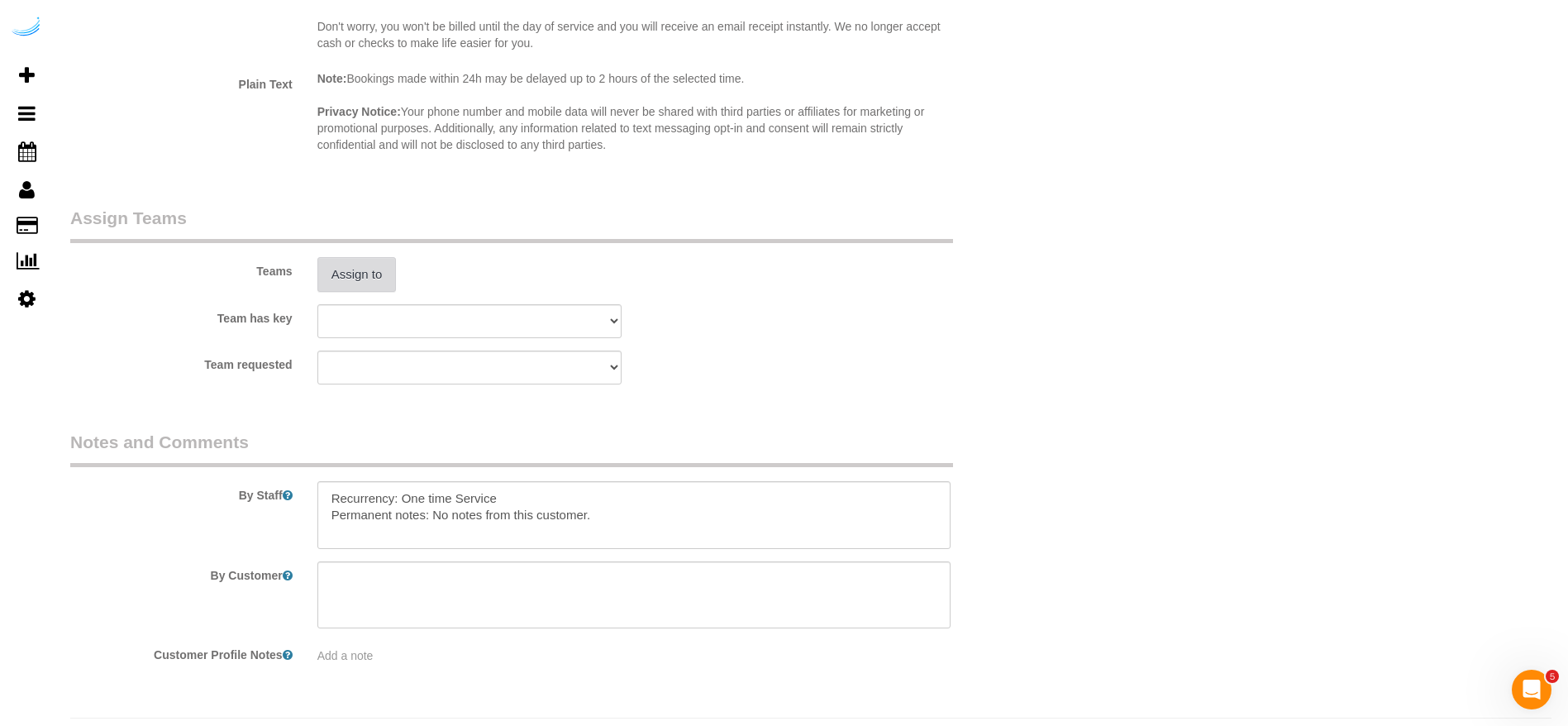 click on "Assign to" at bounding box center [357, 275] 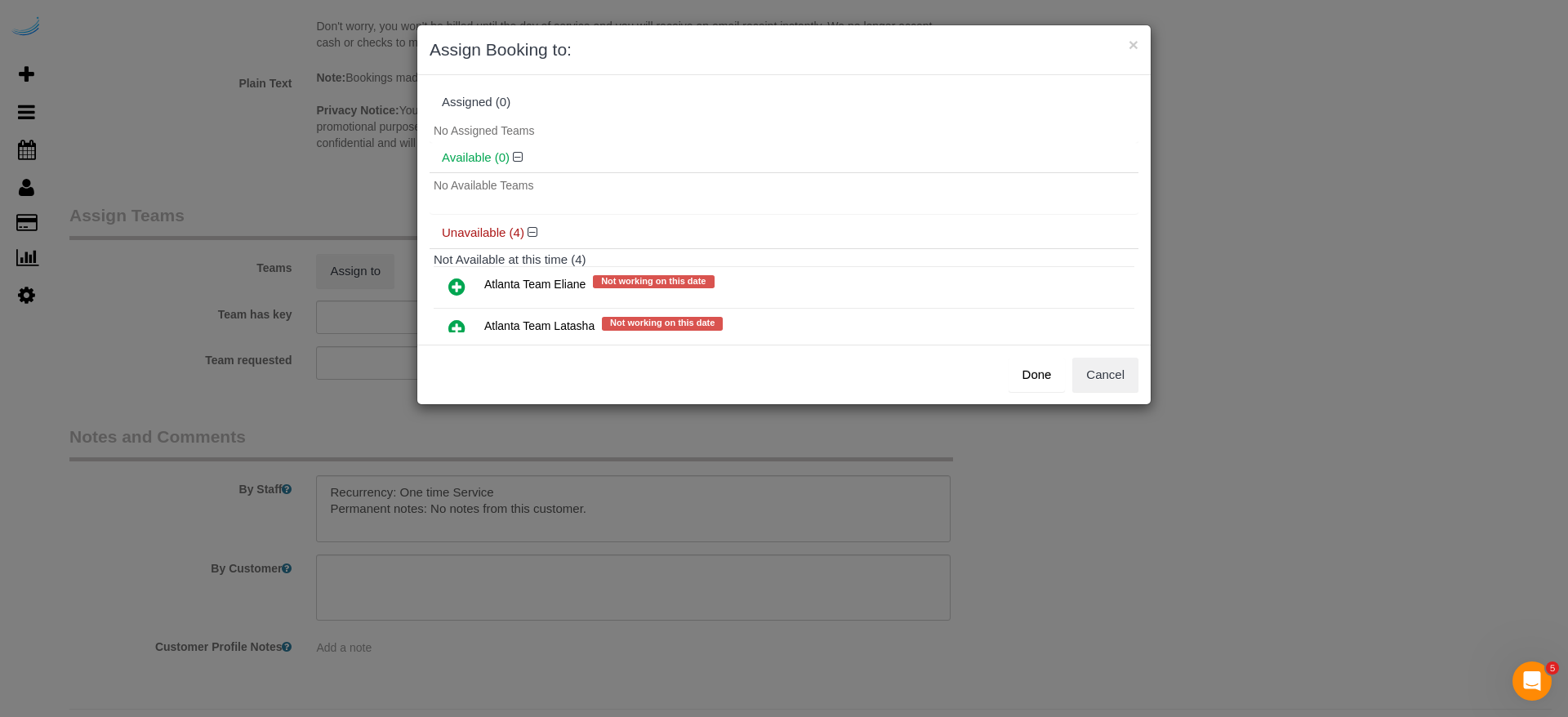 click at bounding box center [457, 287] 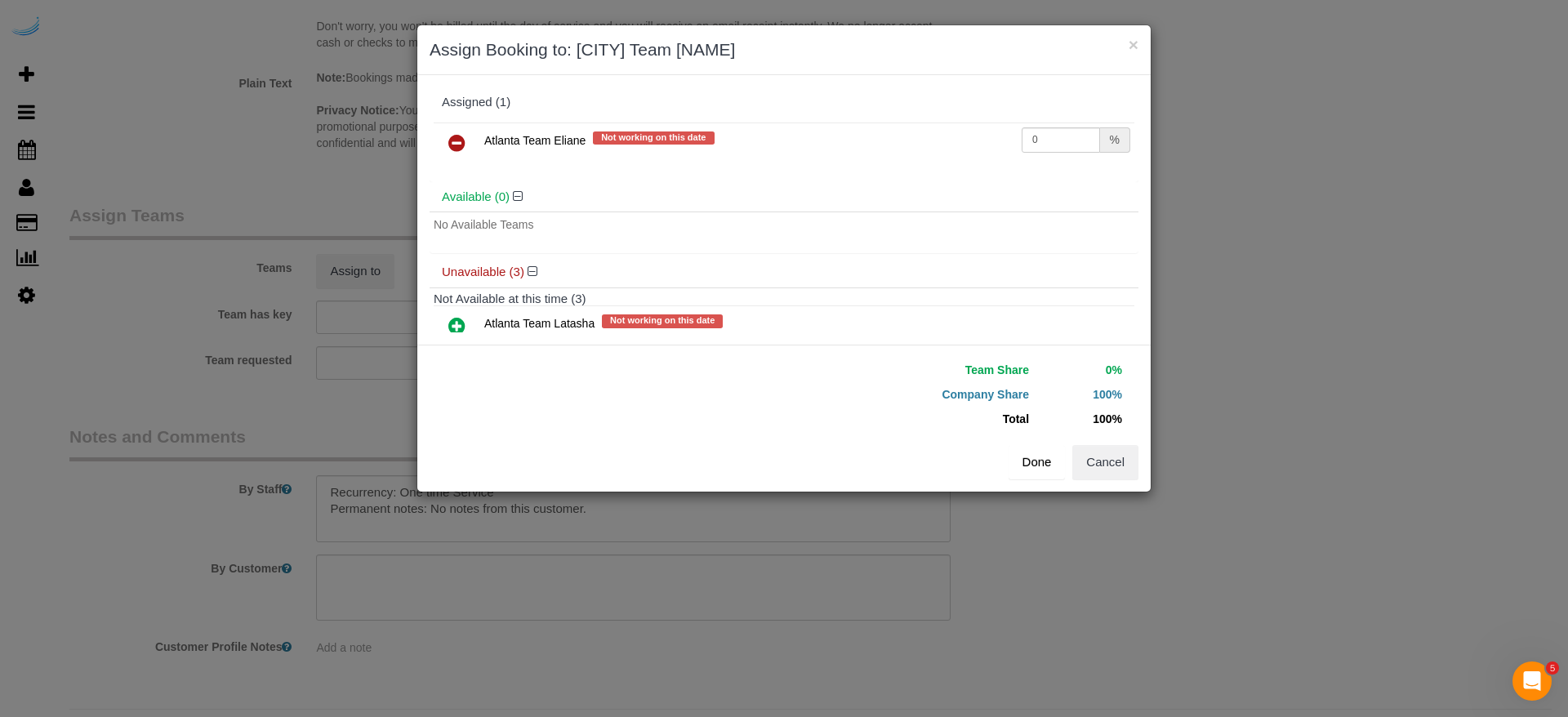 drag, startPoint x: 1027, startPoint y: 456, endPoint x: 1006, endPoint y: 456, distance: 21 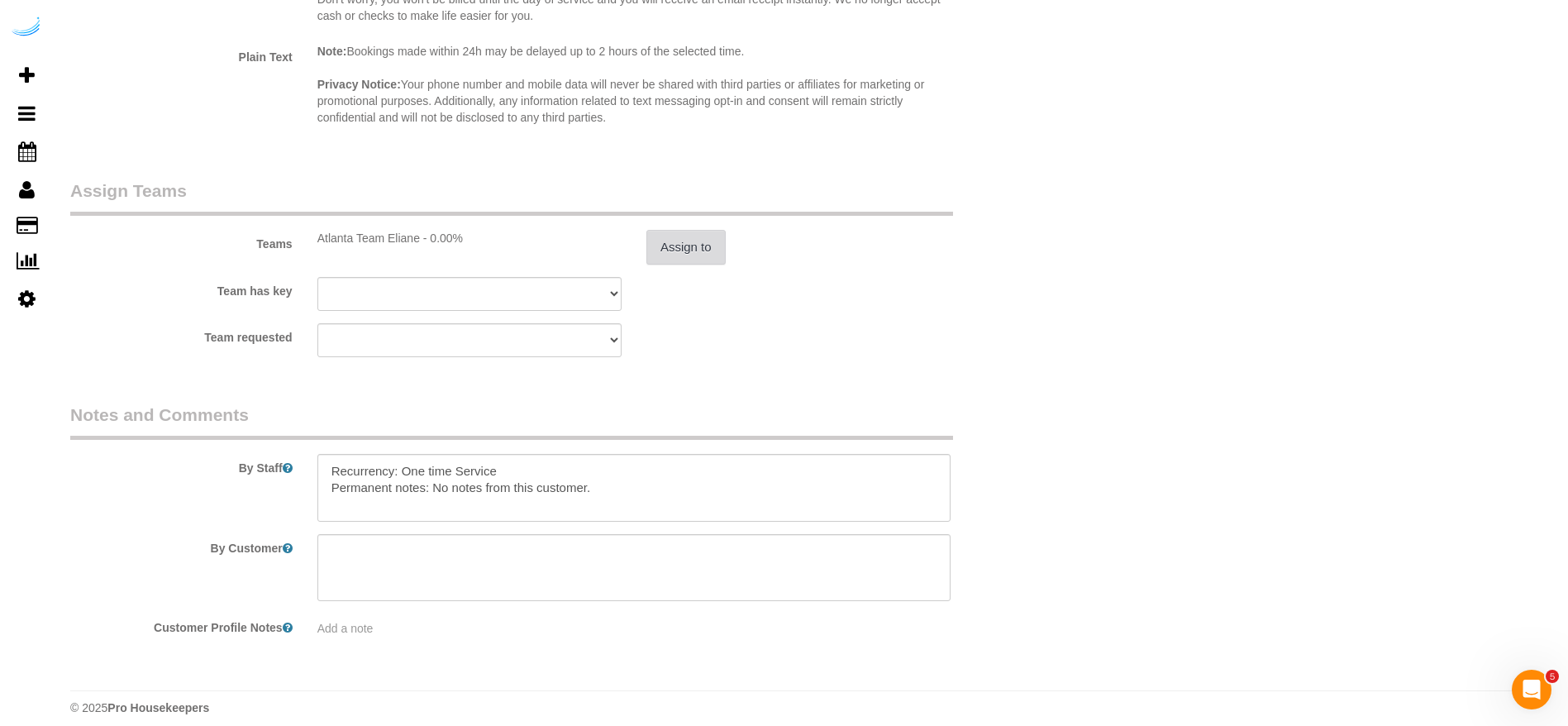 scroll, scrollTop: 2274, scrollLeft: 0, axis: vertical 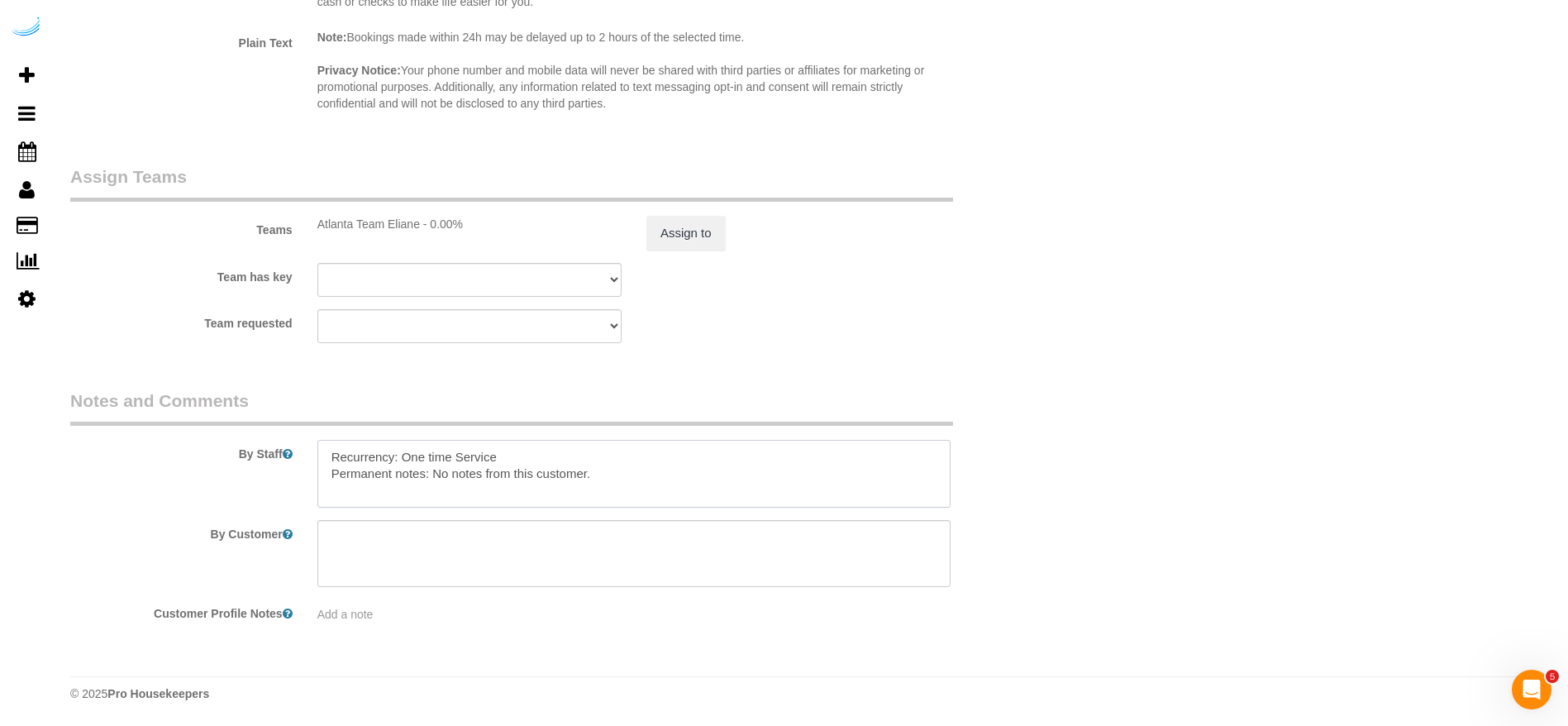 drag, startPoint x: 327, startPoint y: 470, endPoint x: 800, endPoint y: 528, distance: 476.5428 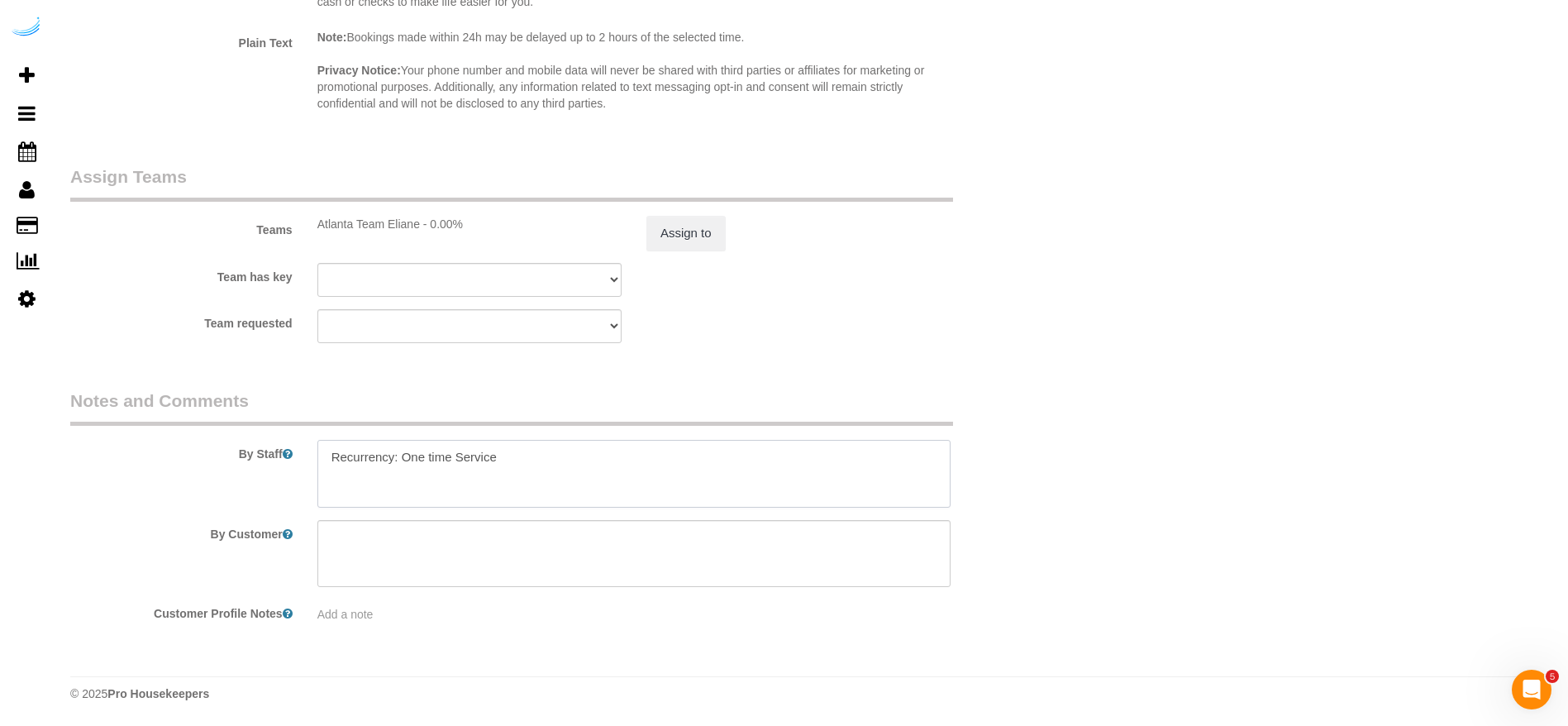 paste on "Permanent Notes:No notes from this customer.Today's Notes:No notes from this service.
Entry Method: Someone will be home
Details:
Please, knock before entering.
Additional Notes:
Park in any of the visitor spots in the parking garage or on the street.
Housekeeping Notes:" 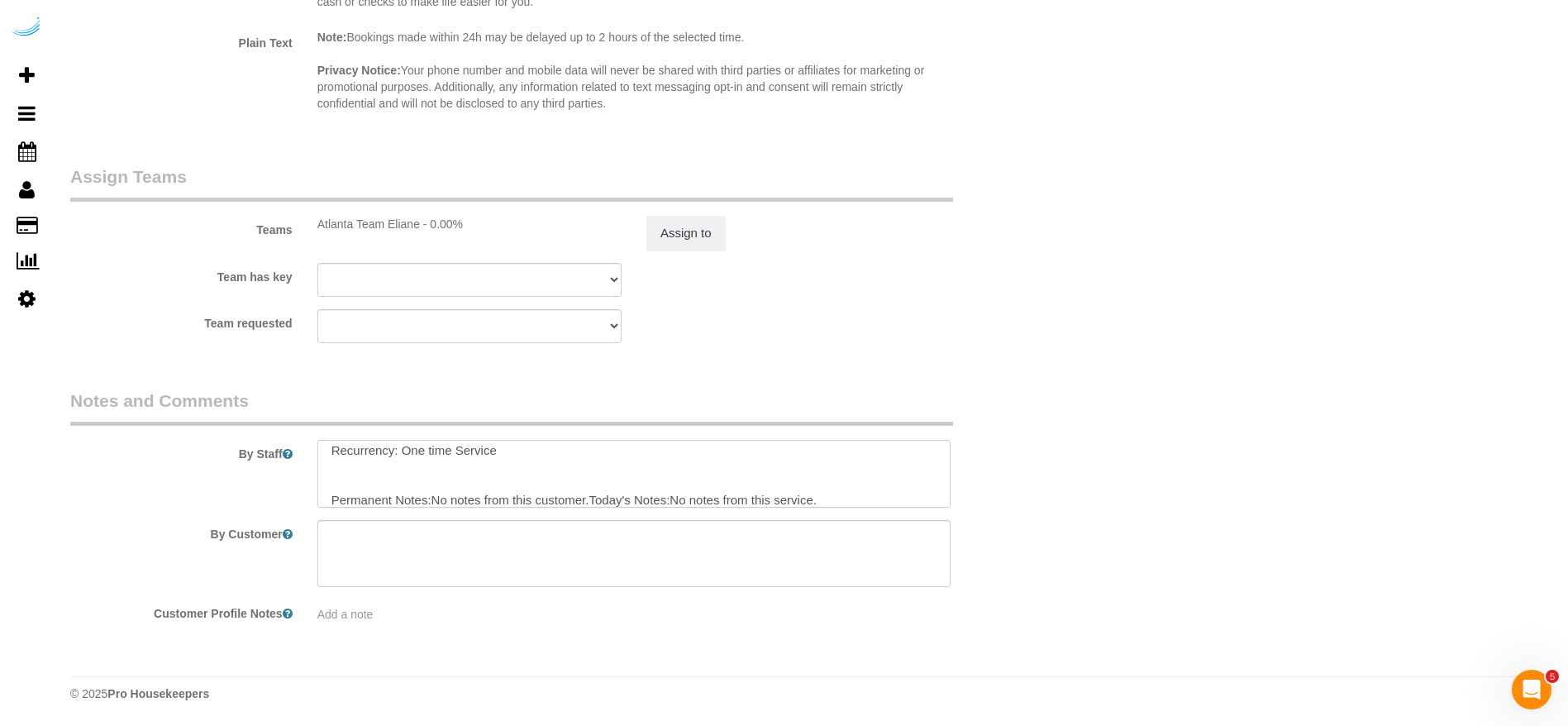 scroll, scrollTop: 139, scrollLeft: 0, axis: vertical 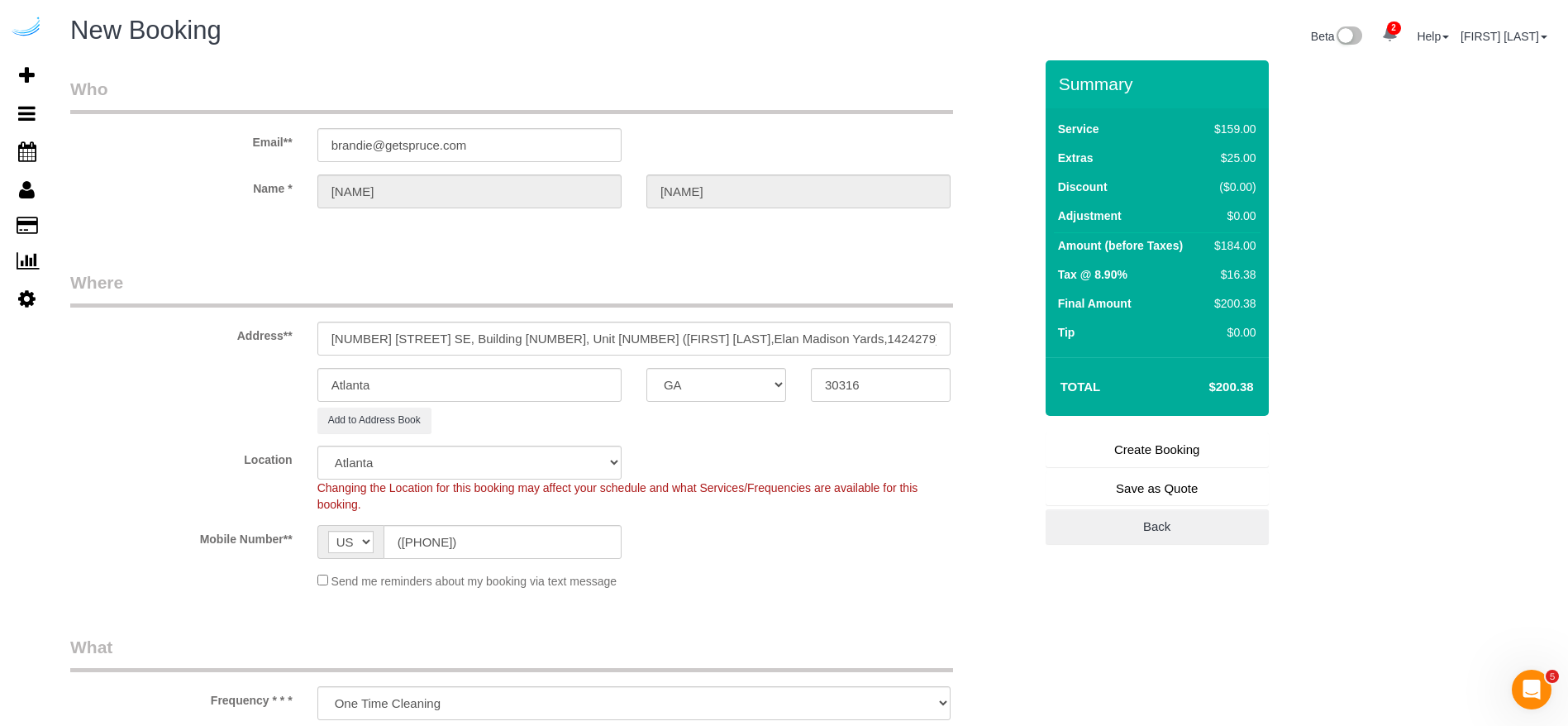 click on "Create Booking" at bounding box center (1157, 450) 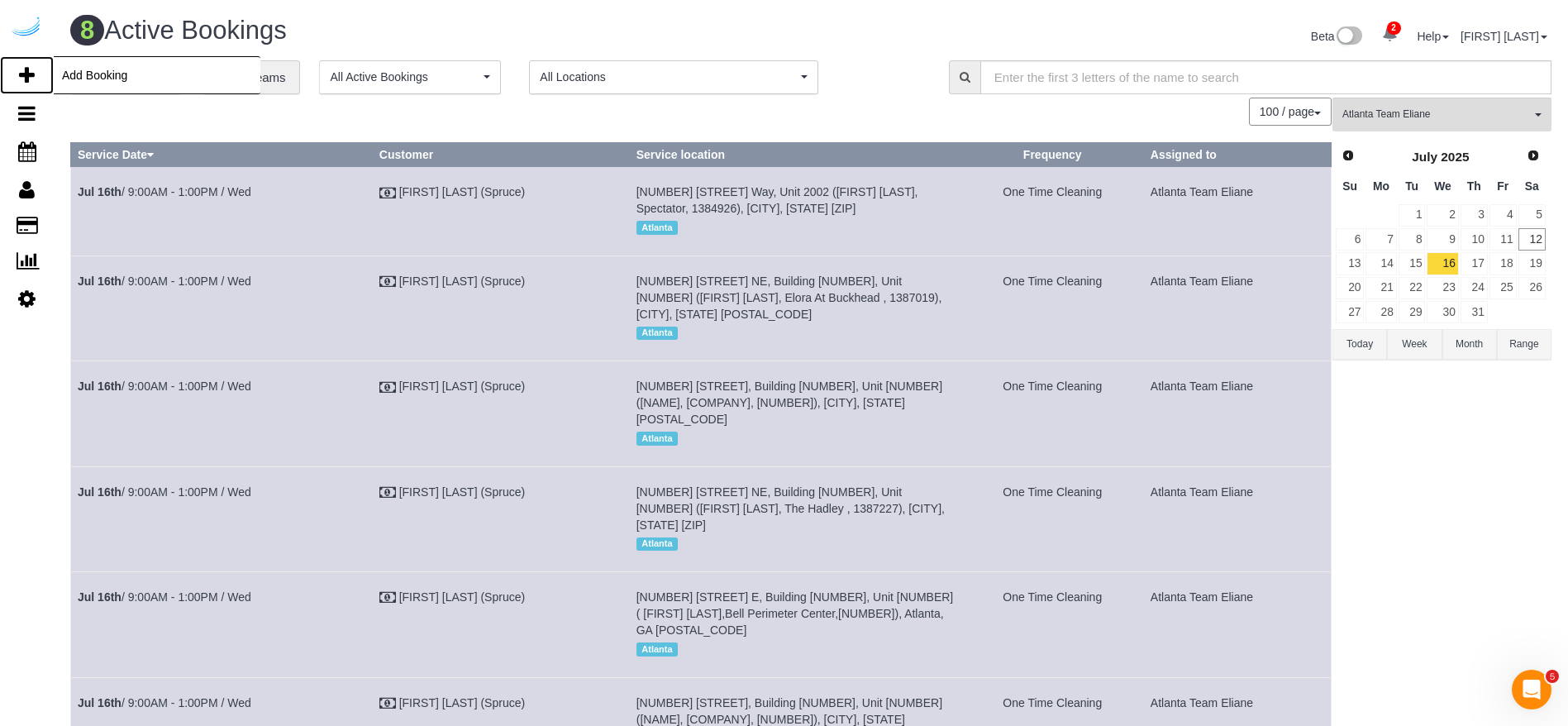 click at bounding box center [26, 75] 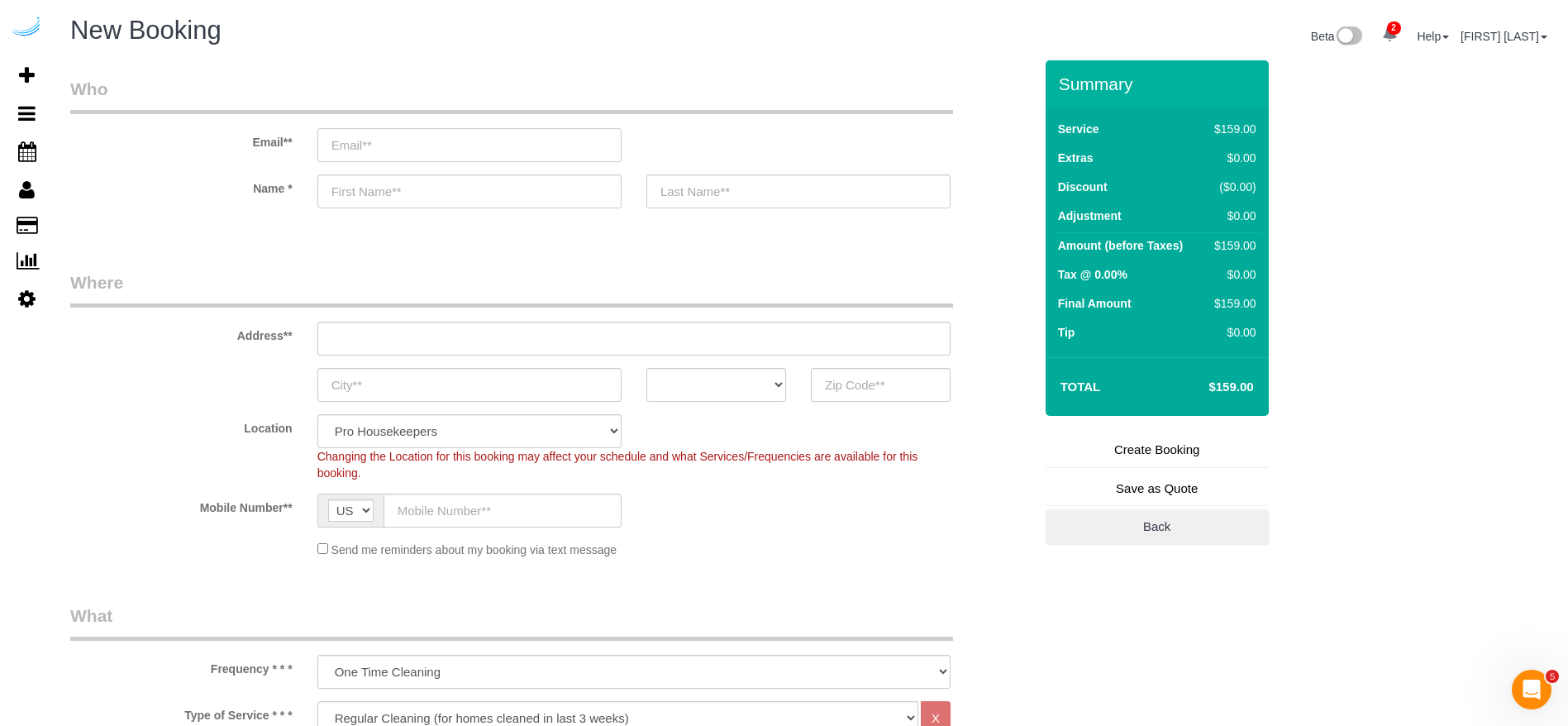click at bounding box center (469, 145) 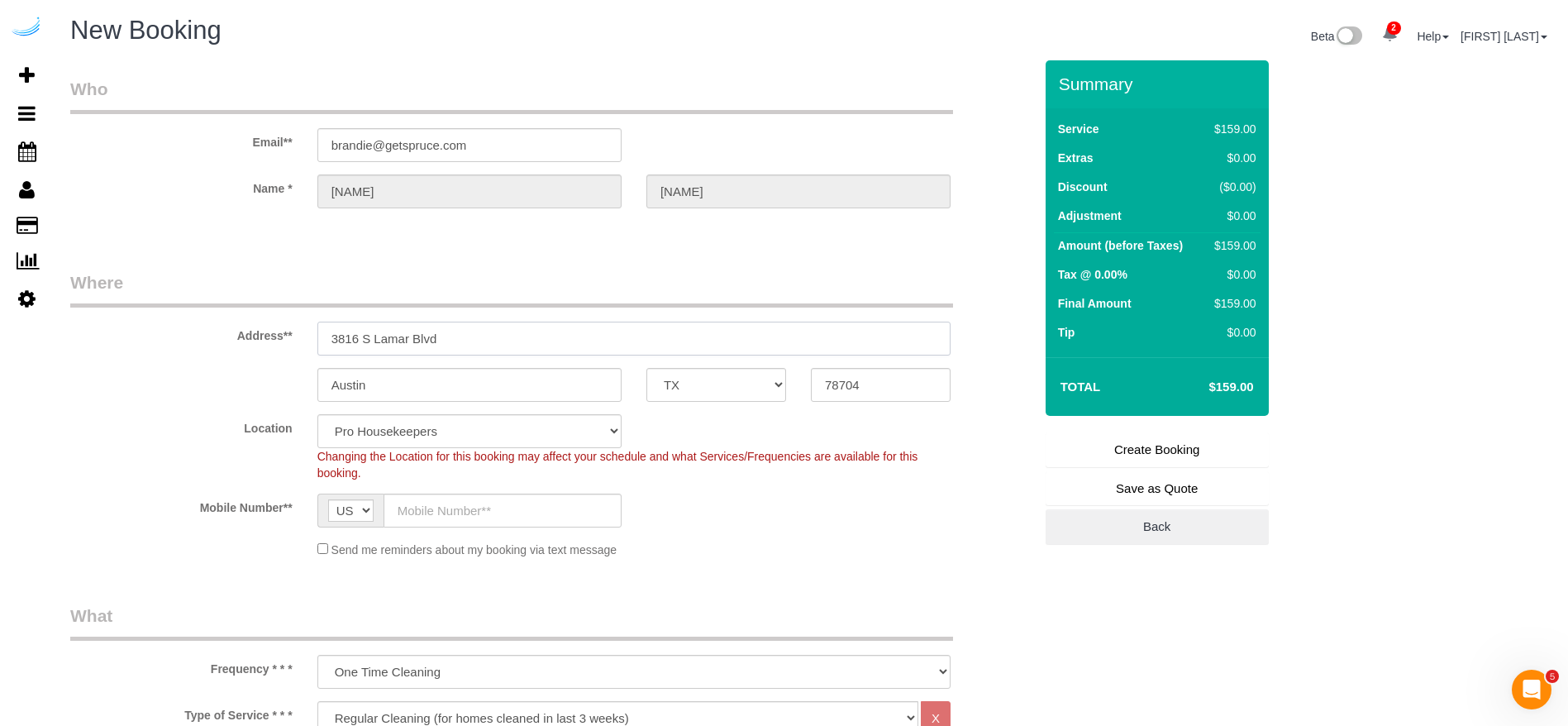 click on "3816 S Lamar Blvd" at bounding box center [634, 338] 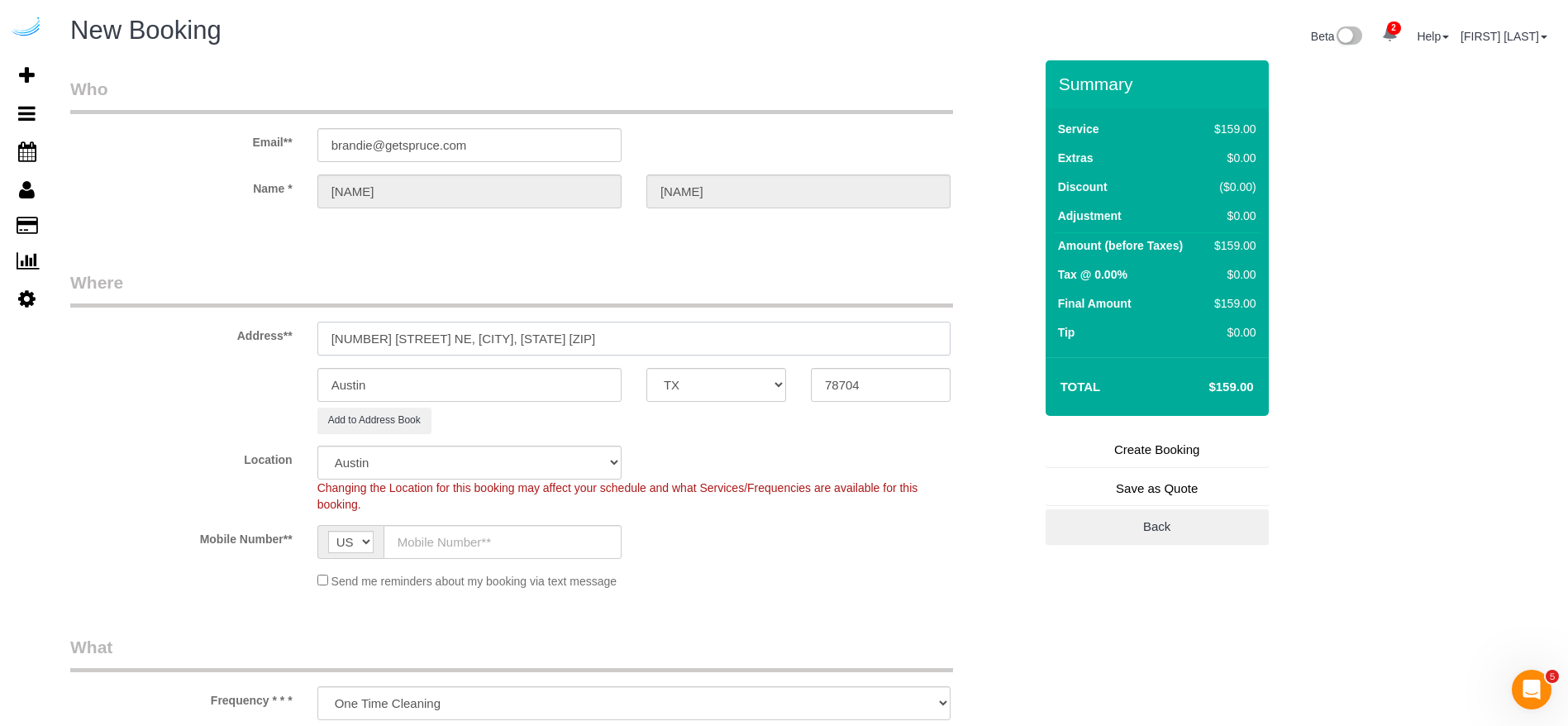 click on "[NUMBER] [STREET] NE, [CITY], [STATE] [ZIP]" at bounding box center [634, 338] 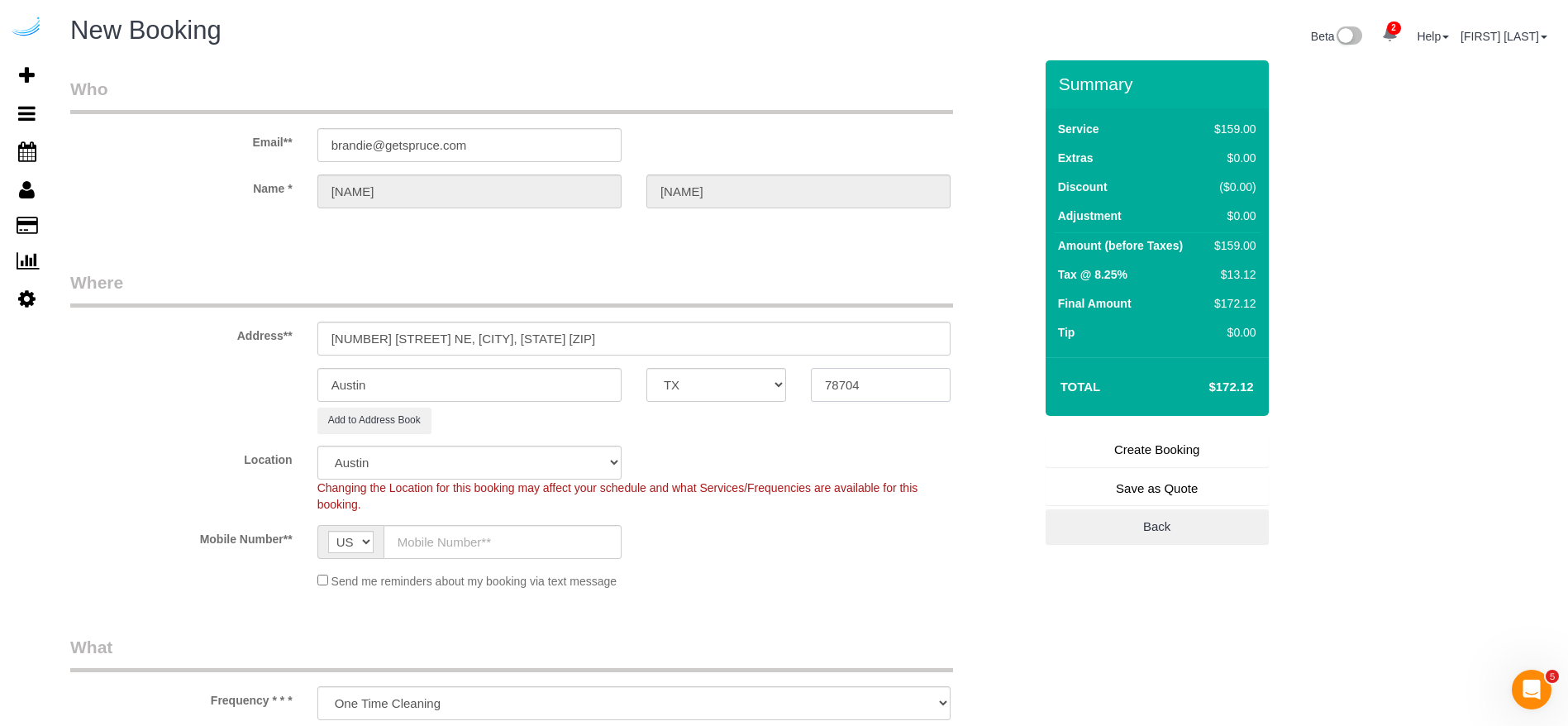click on "78704" at bounding box center (880, 384) 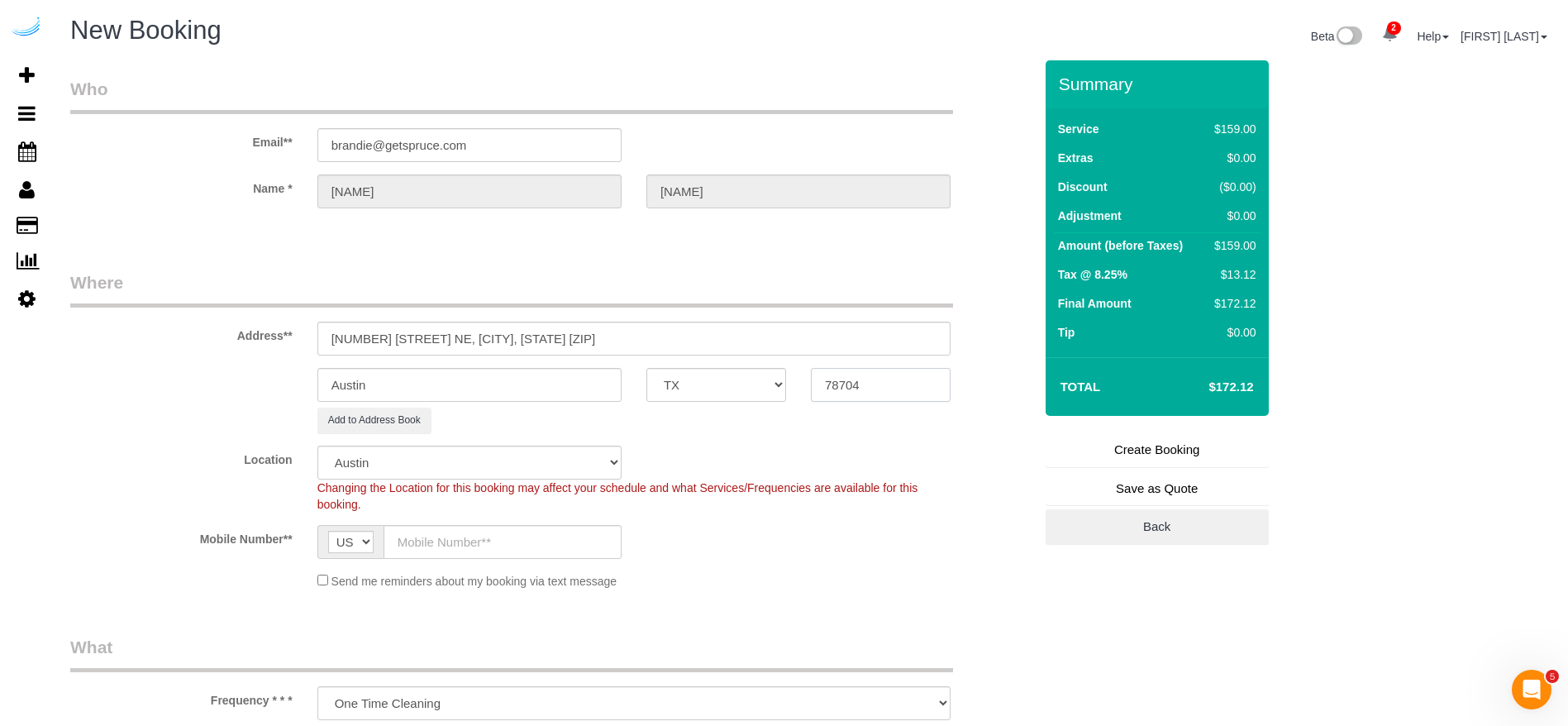 paste on "30305" 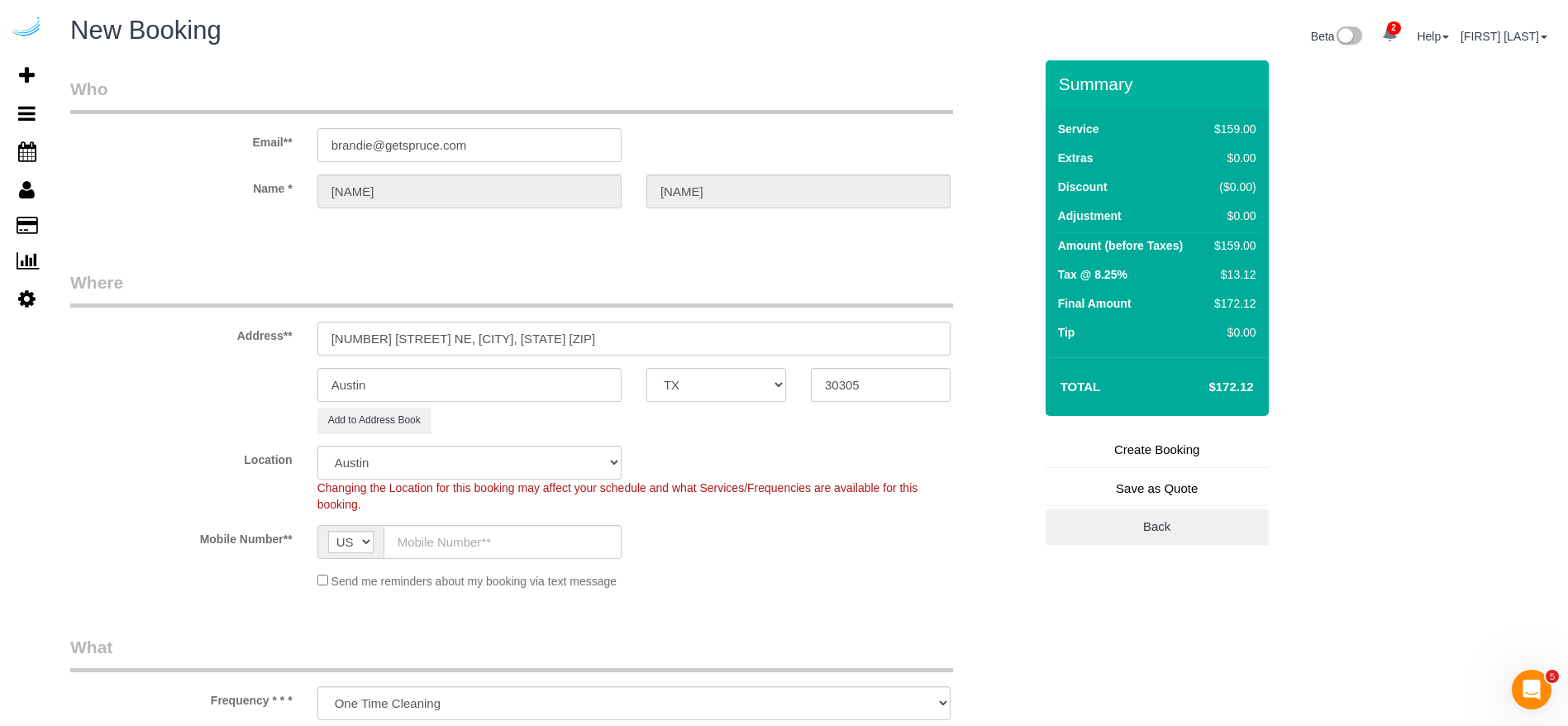 click on "AK
AL
AR
AZ
CA
CO
CT
DC
DE
FL
GA
HI
IA
ID
IL
IN
KS
KY
LA
MA
MD
ME
MI
MN
MO
MS
MT
NC
ND
NE
NH
NJ
NM
NV
NY
OH
OK
OR
PA
RI
SC
SD
TN
TX
UT
VA
VT
WA
WI
WV
WY" at bounding box center [716, 384] 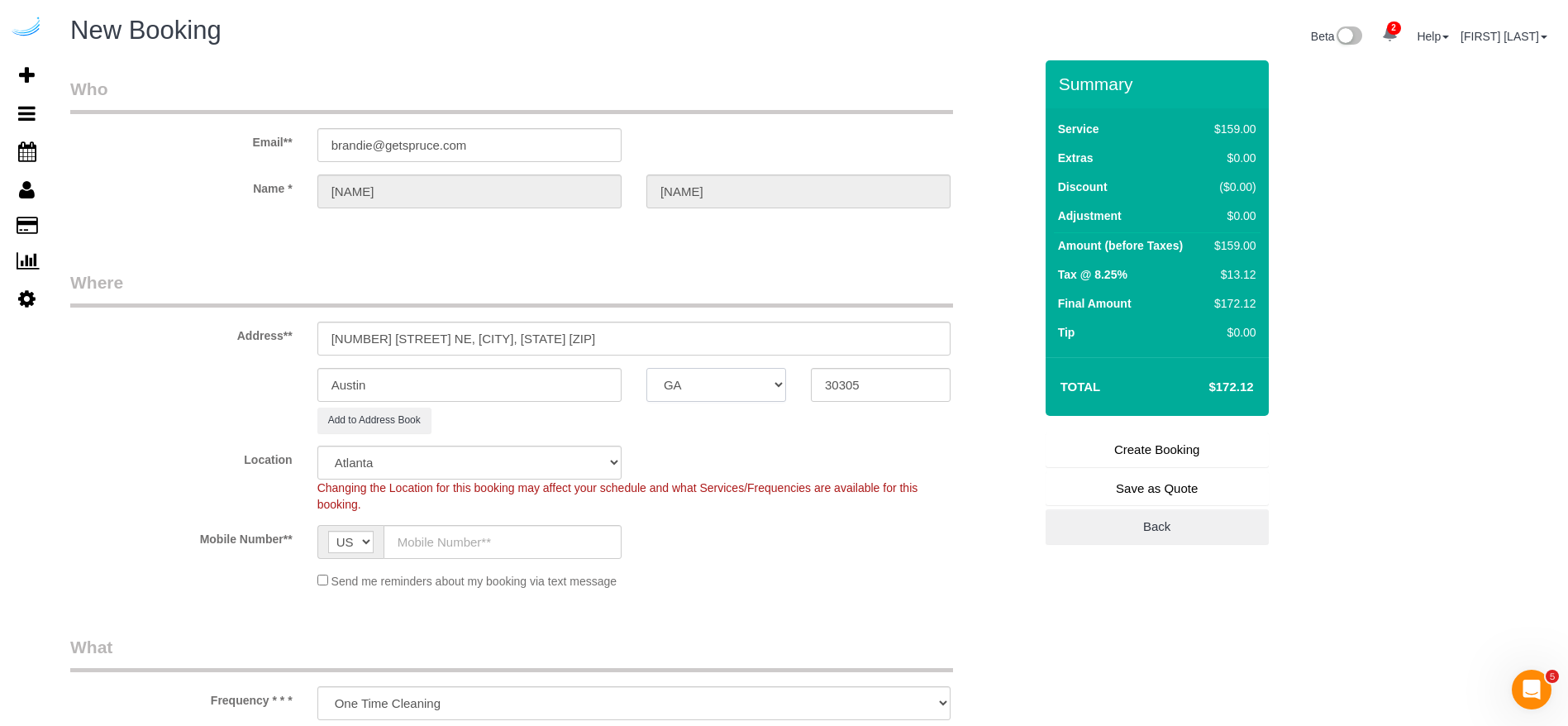 click on "AK
AL
AR
AZ
CA
CO
CT
DC
DE
FL
GA
HI
IA
ID
IL
IN
KS
KY
LA
MA
MD
ME
MI
MN
MO
MS
MT
NC
ND
NE
NH
NJ
NM
NV
NY
OH
OK
OR
PA
RI
SC
SD
TN
TX
UT
VA
VT
WA
WI
WV
WY" at bounding box center (716, 384) 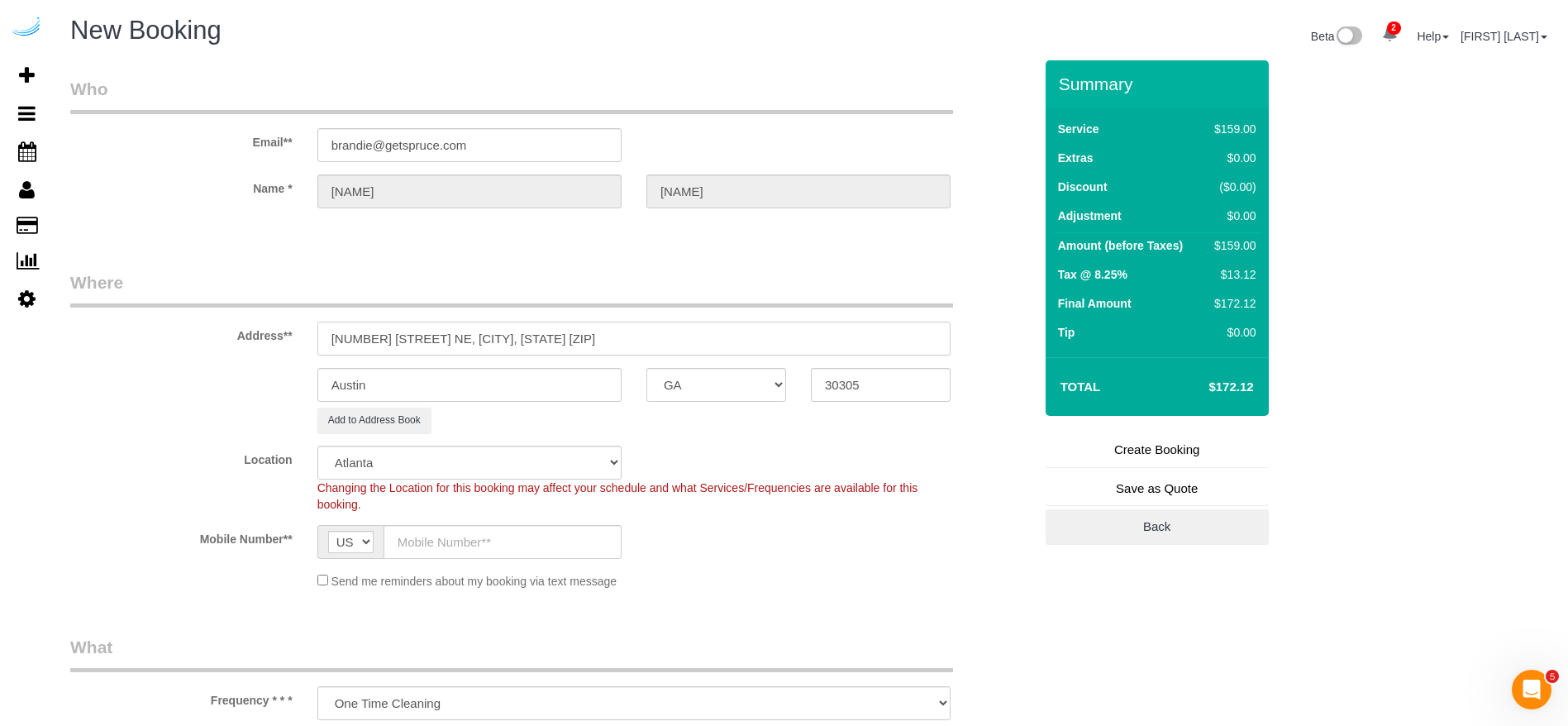 click on "[NUMBER] [STREET] NE, [CITY], [STATE] [ZIP]" at bounding box center [634, 338] 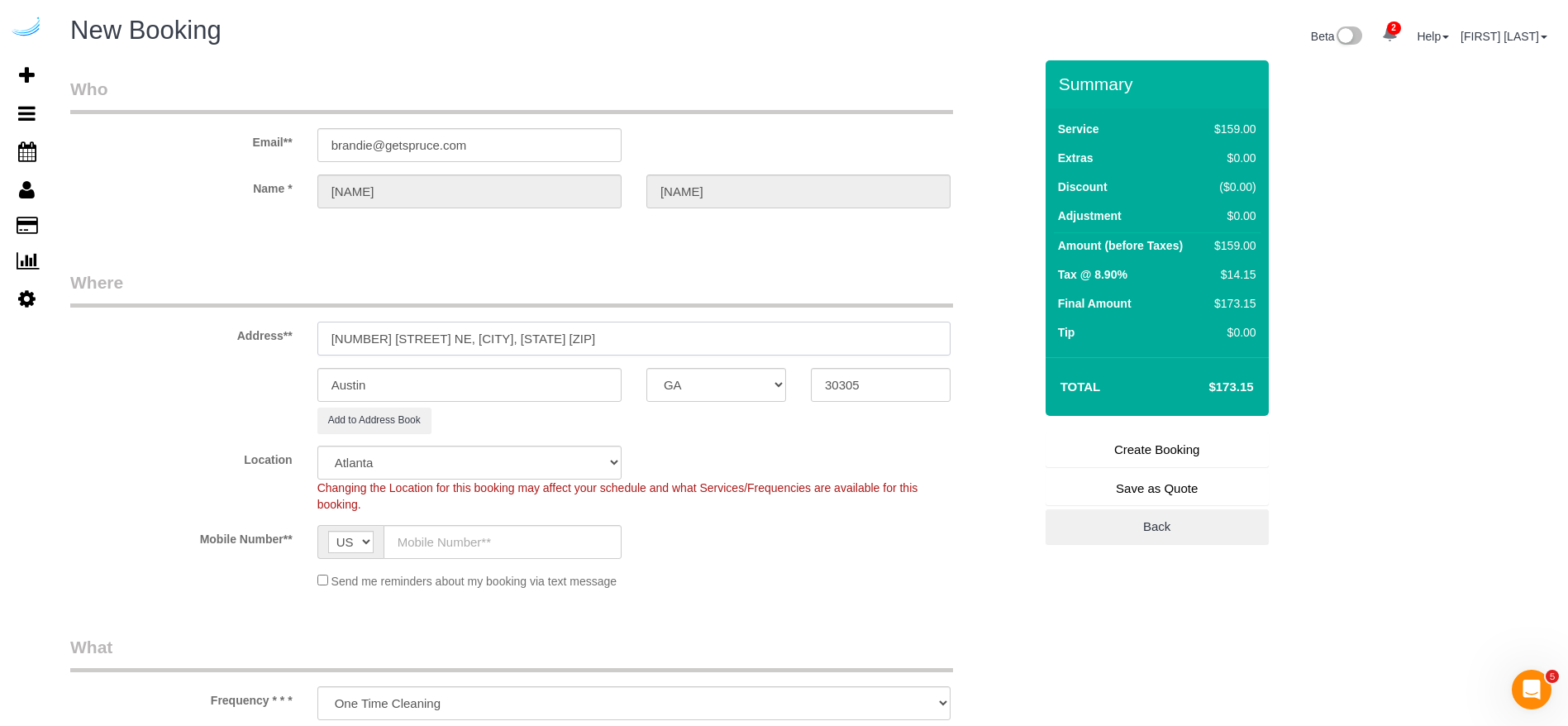 click on "[NUMBER] [STREET] NE, [CITY], [STATE] [ZIP]" at bounding box center (634, 338) 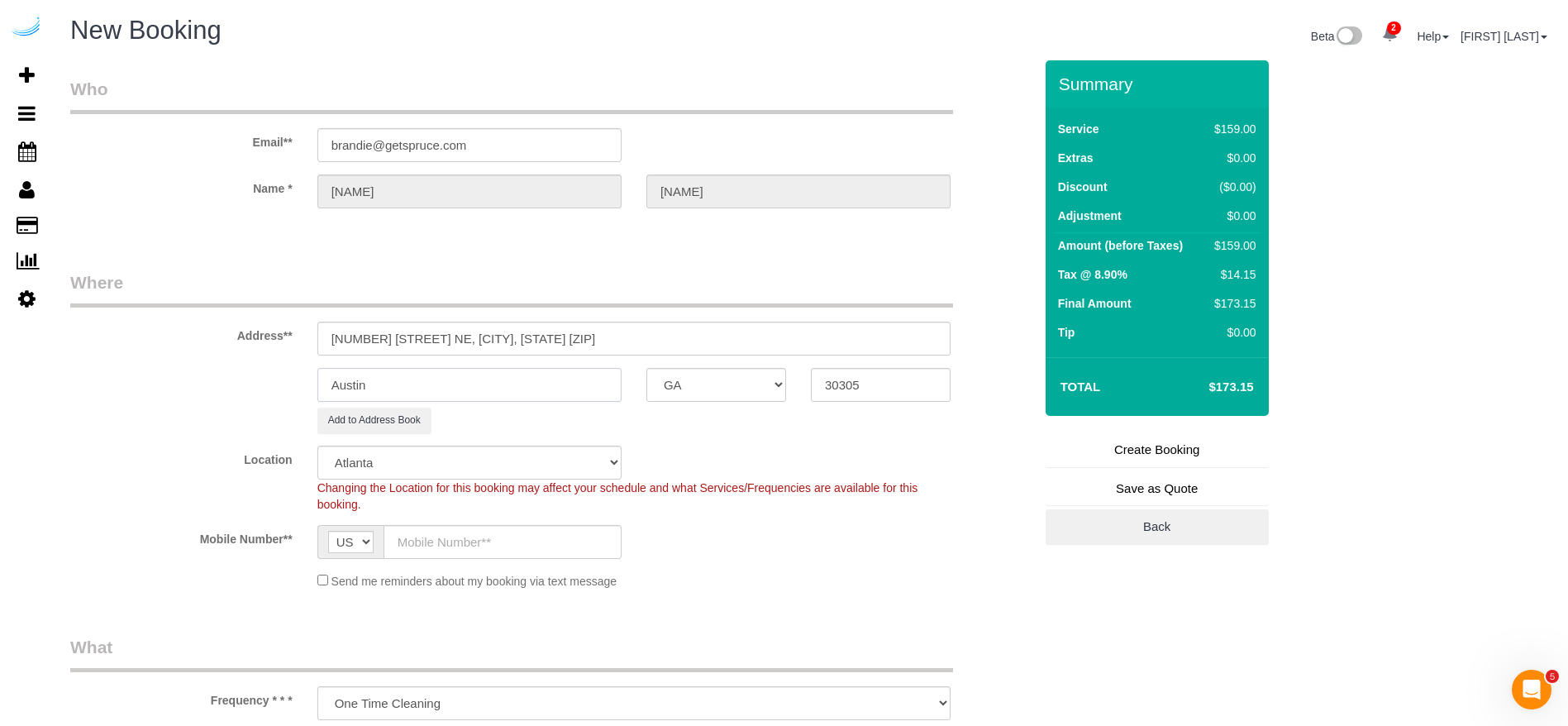 click on "Austin" at bounding box center (469, 384) 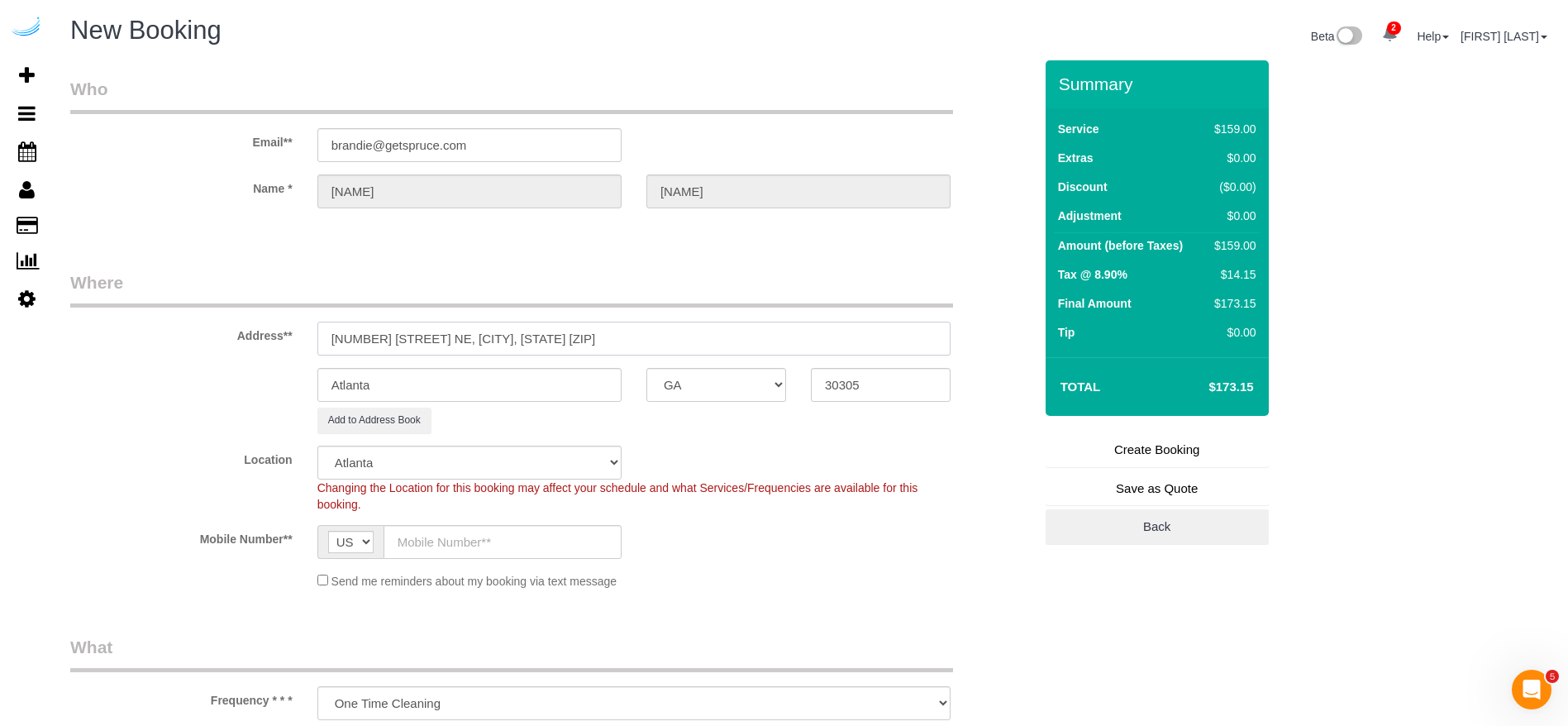 drag, startPoint x: 531, startPoint y: 338, endPoint x: 450, endPoint y: 338, distance: 81 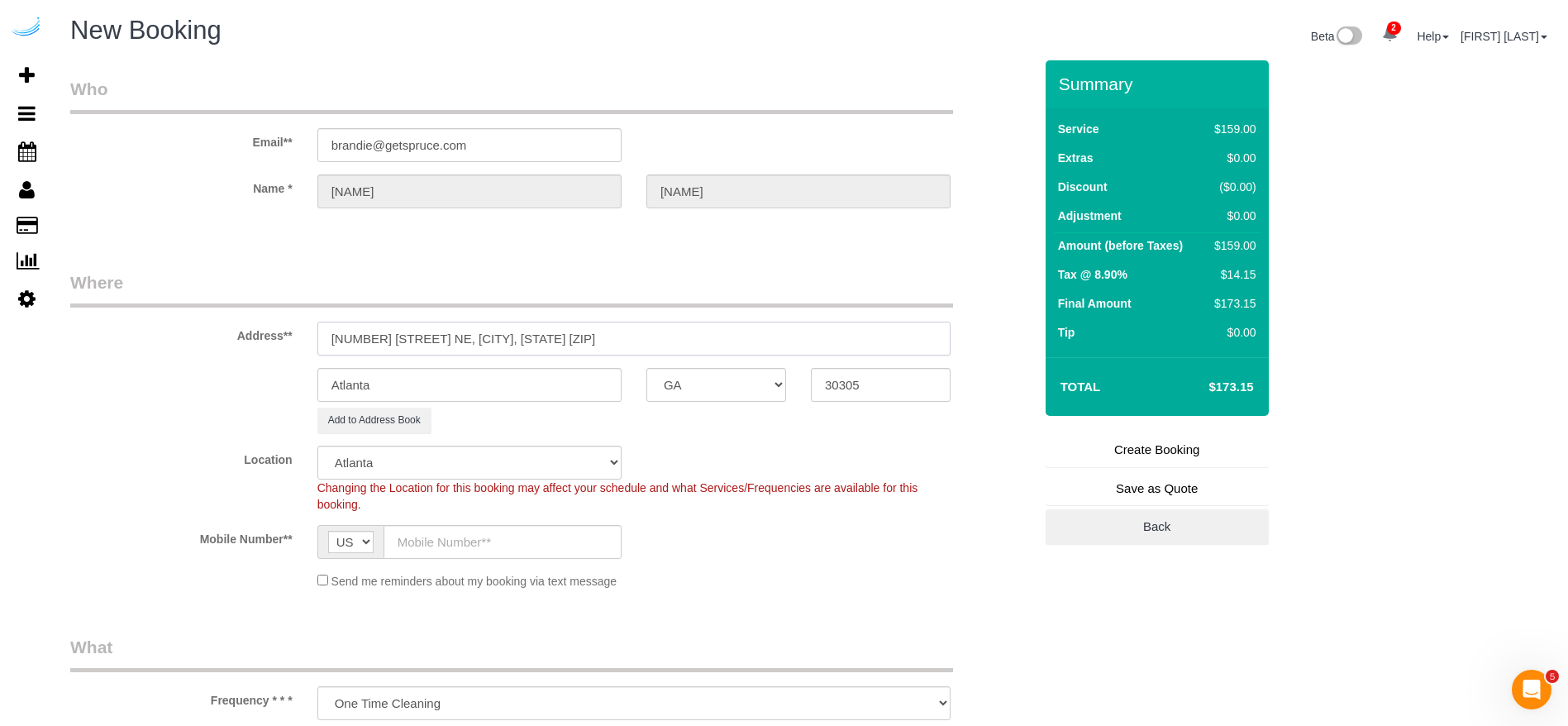 drag, startPoint x: 547, startPoint y: 329, endPoint x: 442, endPoint y: 336, distance: 105.23307 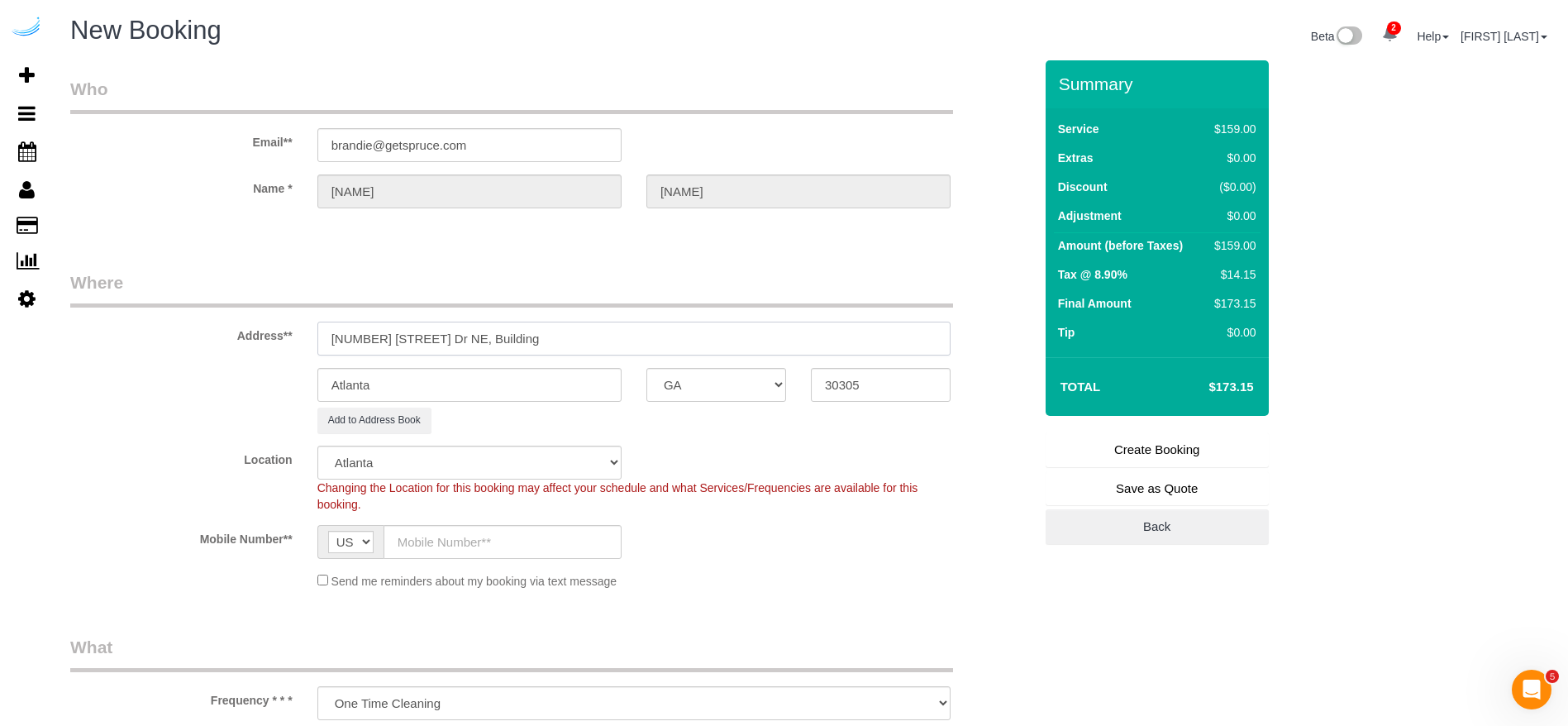 paste on "Atlanta" 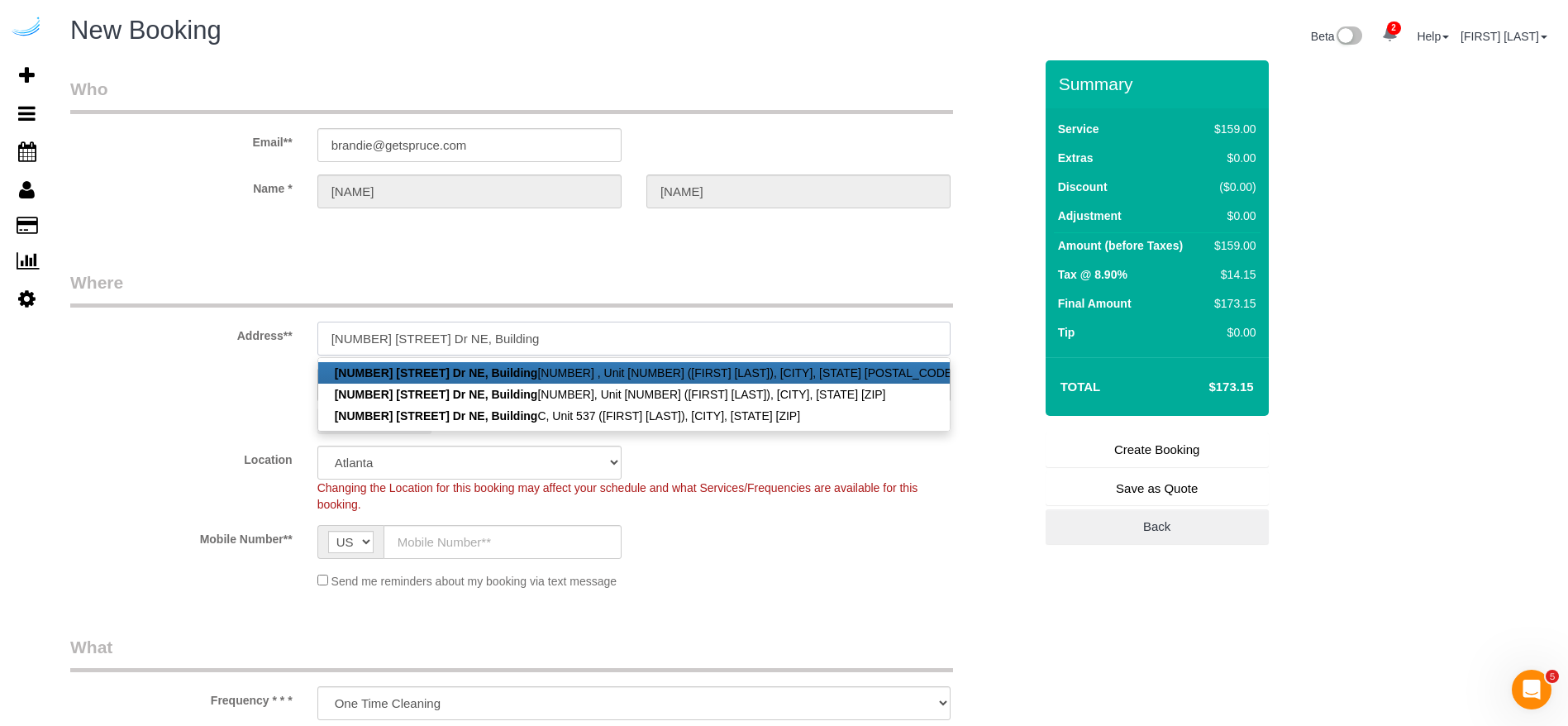 paste on "345" 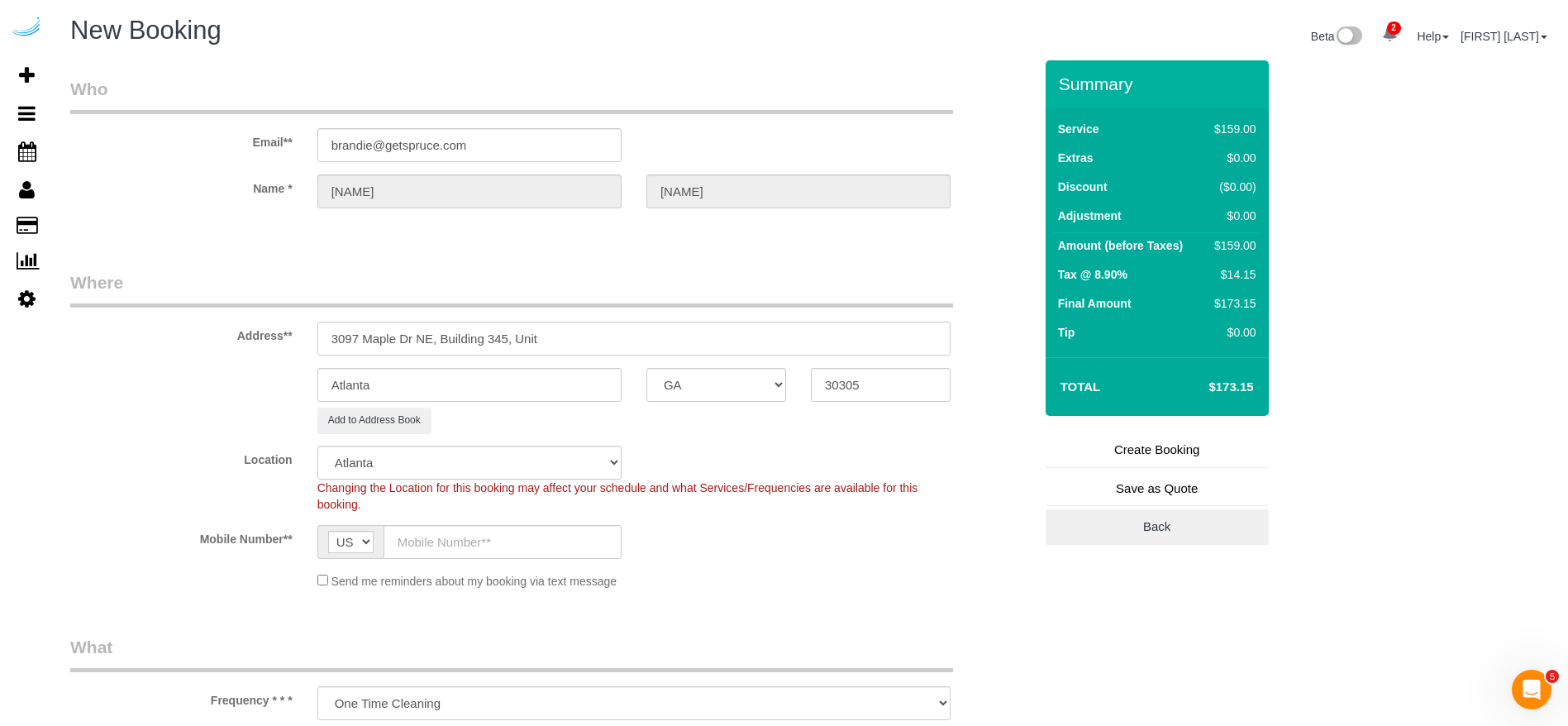 paste on "345" 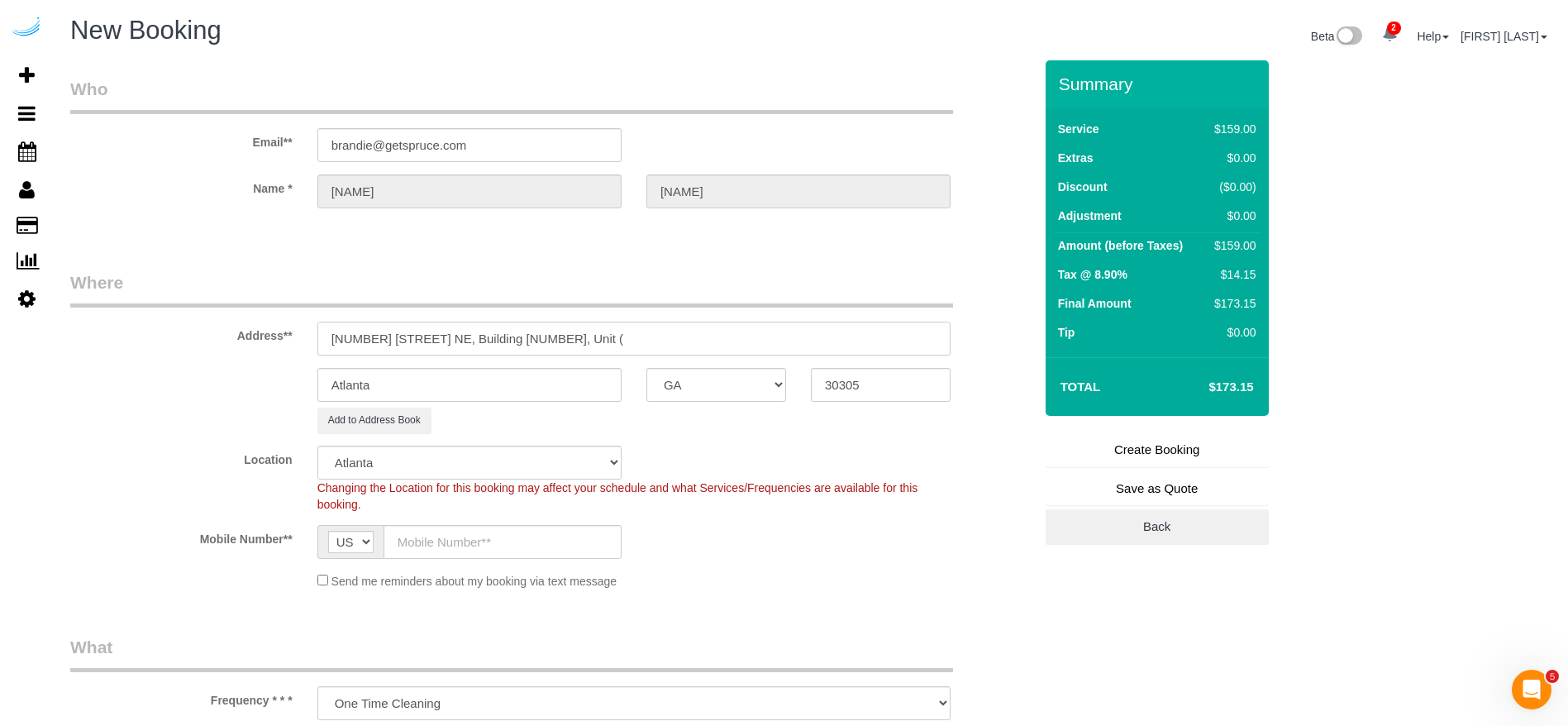 paste on "[FIRST] [LAST]" 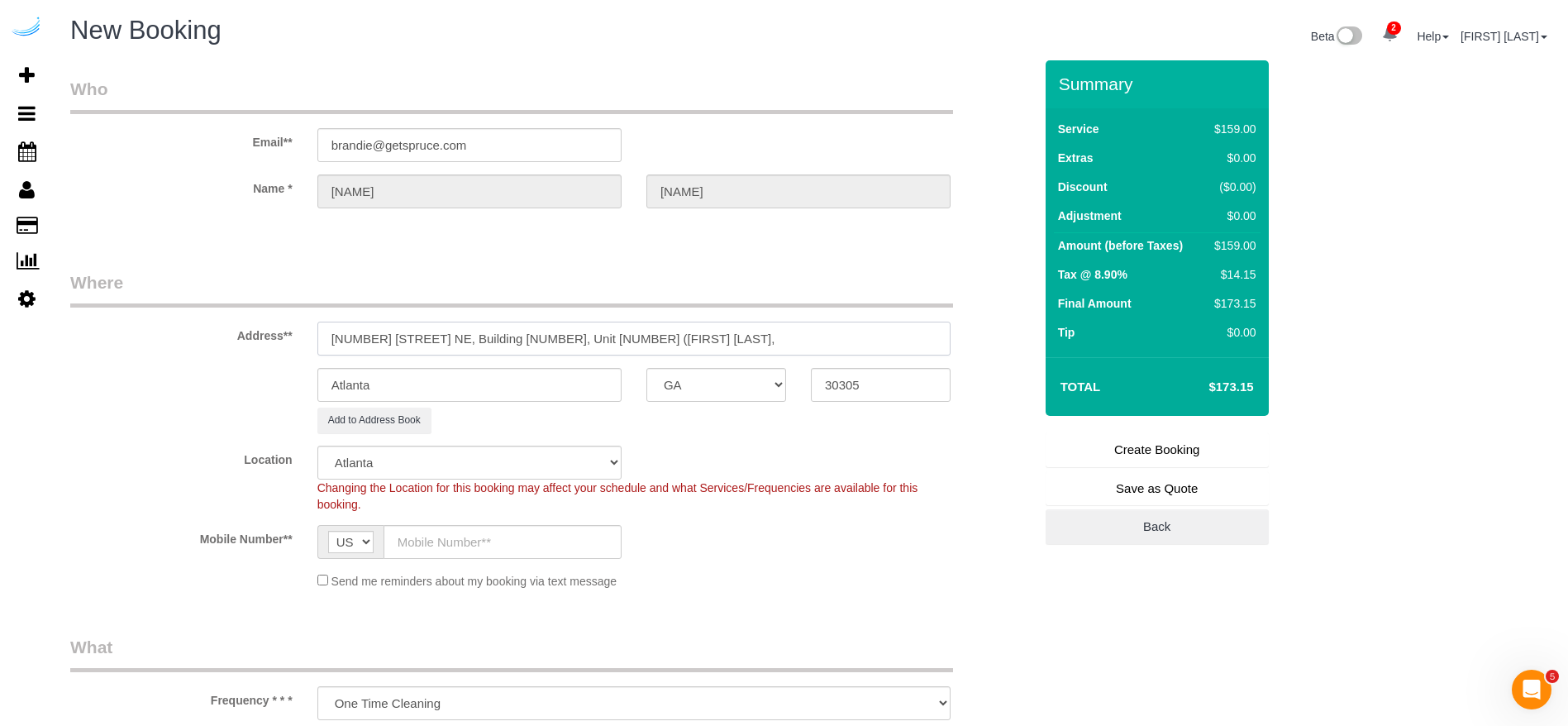 paste on "Camden Buckhead Square" 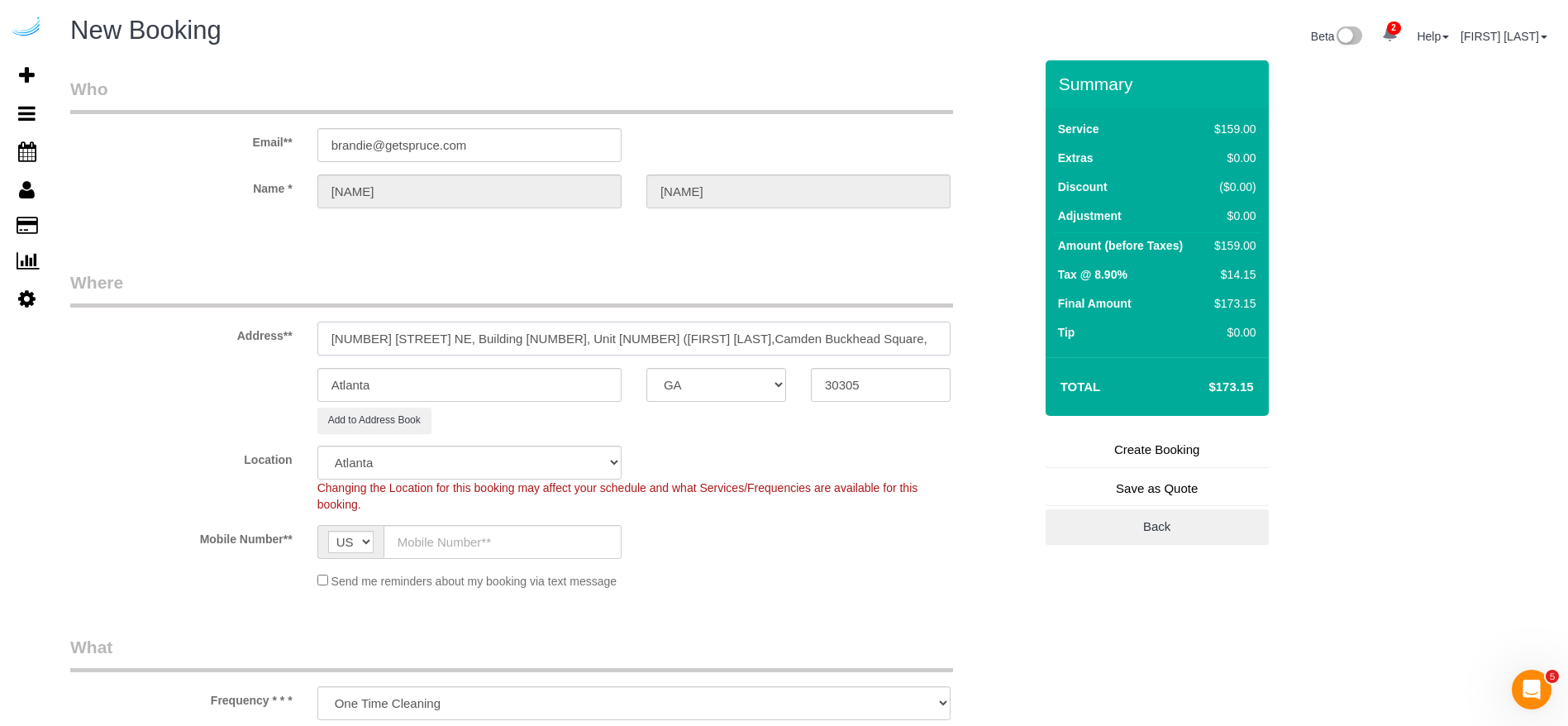 paste on "1427388" 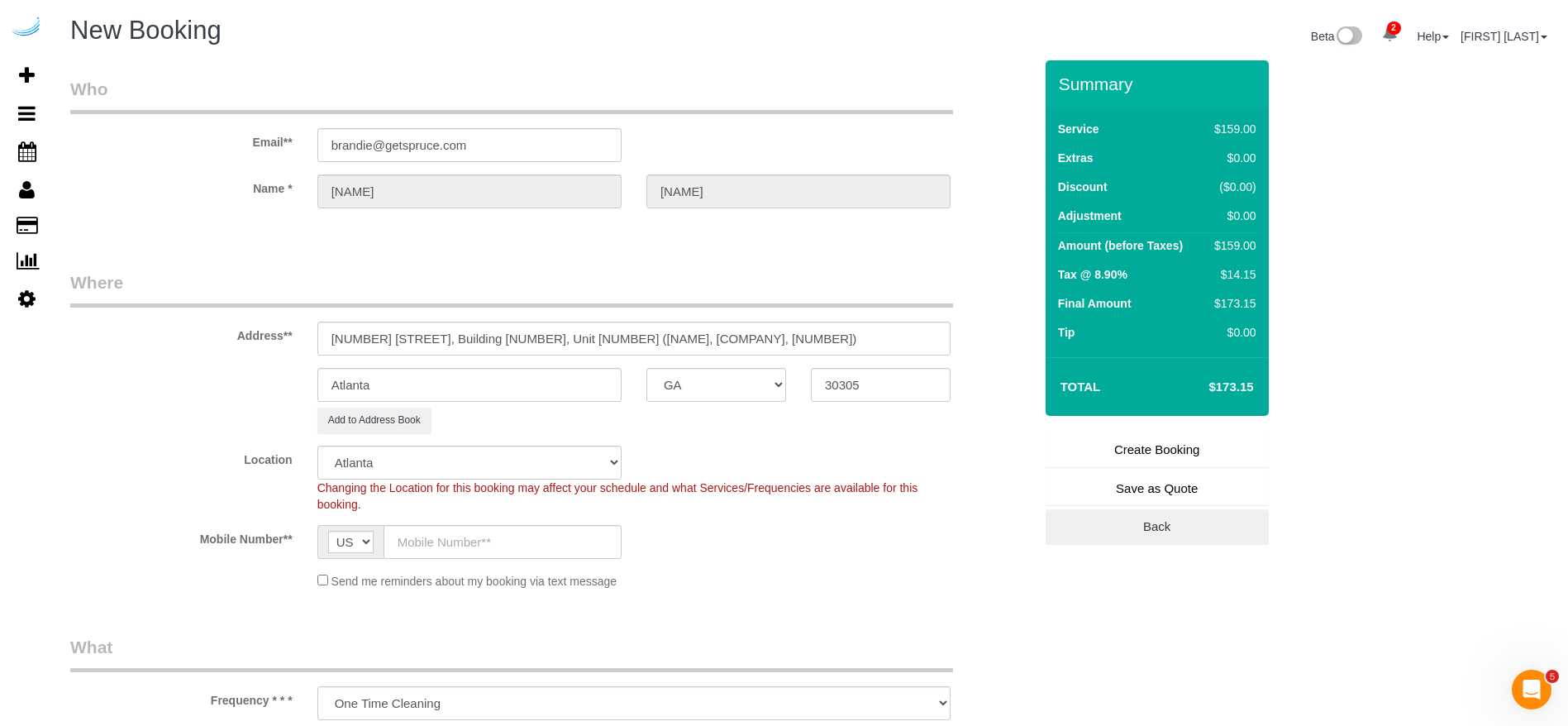 click on "Where
Address**
[NUMBER] [STREET], Building [NUMBER], Unit [NUMBER] ([FIRST] [LAST],Camden Buckhead Square, [NUMBER])
[CITY]
AK
AL
AR
AZ
CA
CO
CT
DC
DE
FL
GA
HI
IA
ID
IL
IN
KS
KY
LA
MA
MD
ME
MI
MN
MO
MS
MT
NC
ND
NE
NH
NJ
NM
NV
NY
OH
OK
OR
PA
RI
SC" at bounding box center [551, 436] 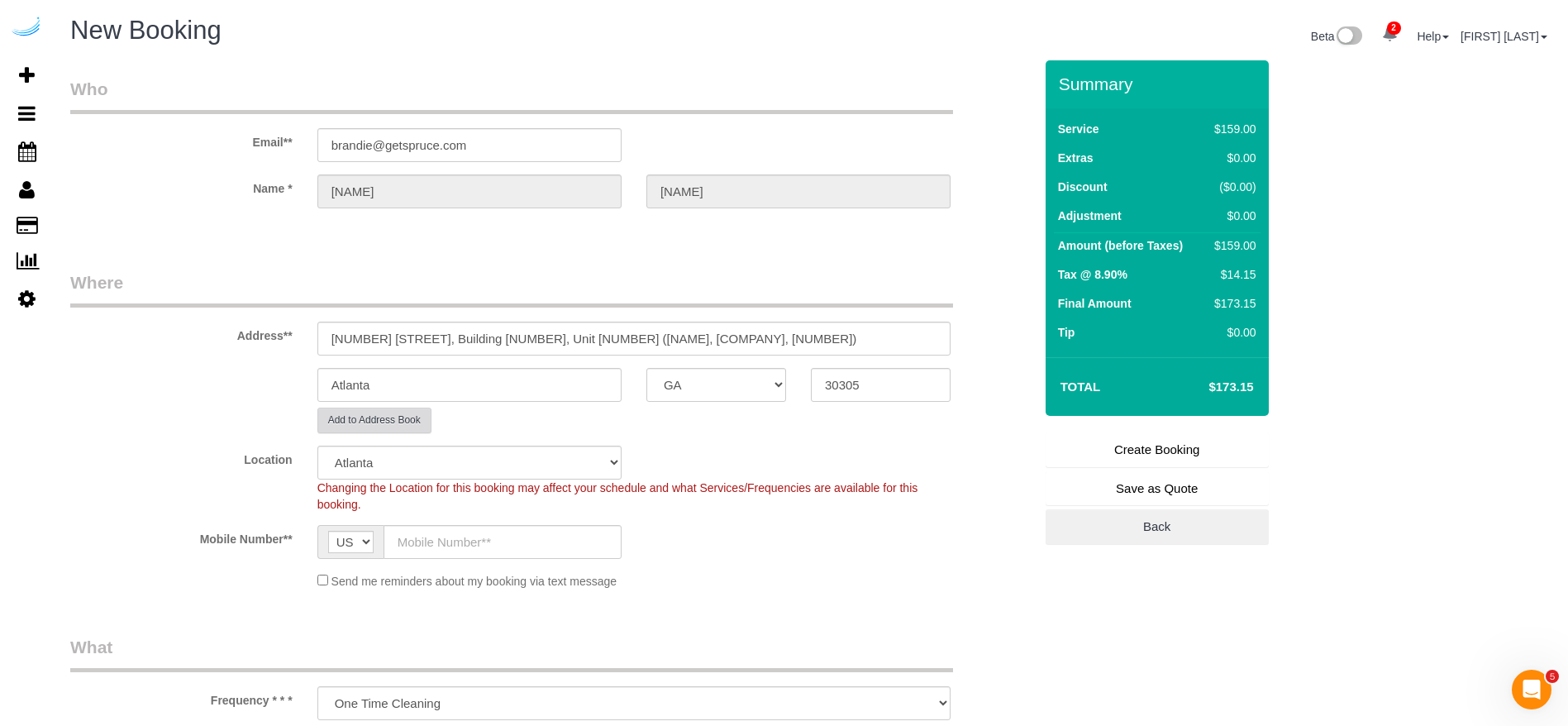 click on "Add to Address Book" at bounding box center [374, 420] 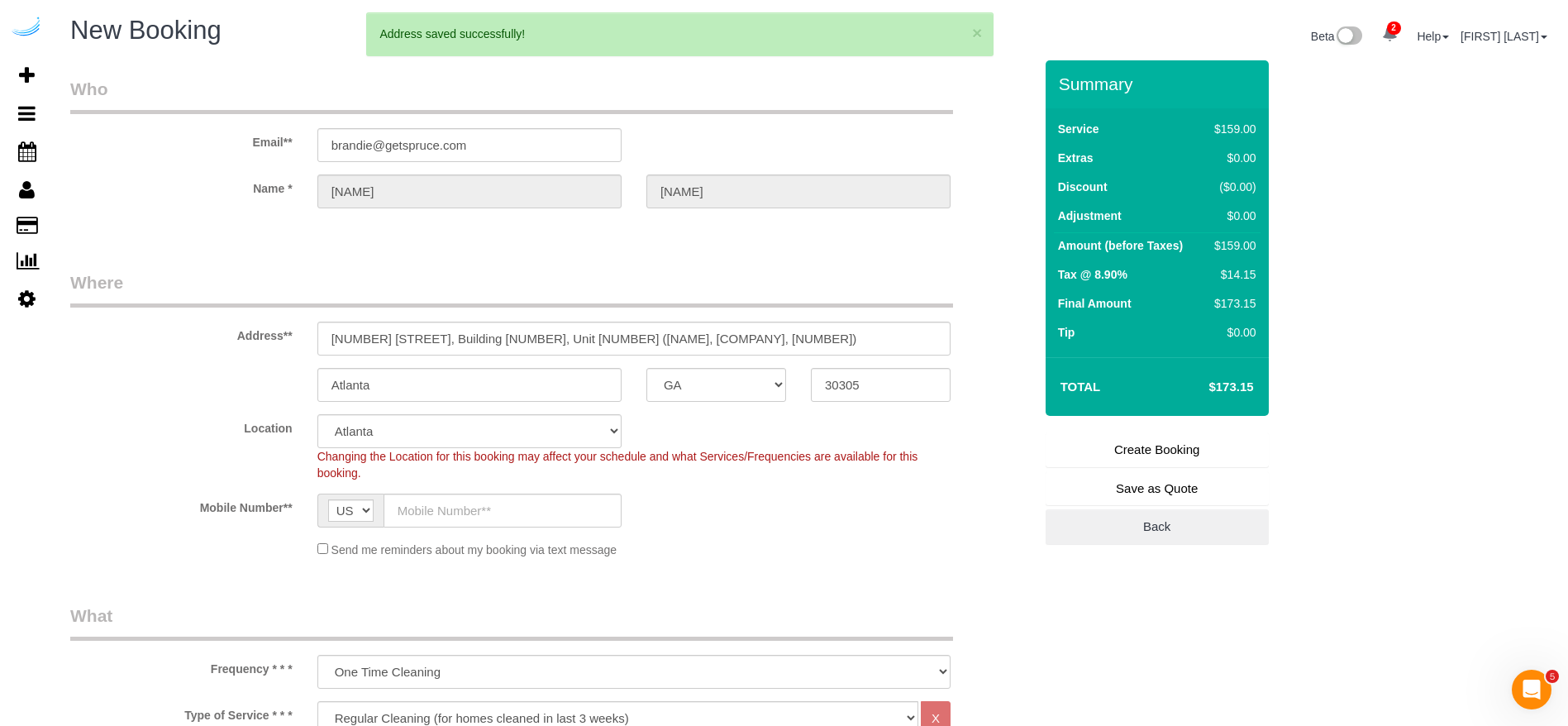 click on "Location
Pro Housekeepers Atlanta Austin Boston Chicago Cincinnati Clearwater Denver Ft Lauderdale Houston Jacksonville Kansas Las Vegas Los Angeles Area Miami Area Naples NYC Area Orlando Palm Beach Phoenix Portland Area San Francisco Area Sarasota Seattle Area St Petersburg Tampa Washington DC
Changing the Location for this booking may affect your schedule and what
Services/Frequencies are available for this booking.
Mobile Number**
AF AL DZ AD AO AI AQ AG AR AM AW AU AT AZ BS BH BD BB BY BE BZ BJ BM BT BO BA BW BR GB IO BN BG BF BI KH CM CA CV BQ KY CF TD CL CN CX CC CO KM CD CG CK CR HR CU CW CY CZ CI DK DJ DM DO TL EC EG SV GQ ER EE ET FK FO FJ FI FR GF PF TF GA GM GE DE GH GI GR GL GD GP GU GT GG GN GW GY HT HN HK HU IS IN ID IR IQ IE IM IL IT JM JP JE JO KZ KE KI KP KR KW KG LA LV LB LS LR LY LI LT LU MO MK MG MW MY MV ML MT MH MQ MR MU YT MX FM MD MC MN ME MS MA MZ MM NA NR NP NL NC NZ NI NE" 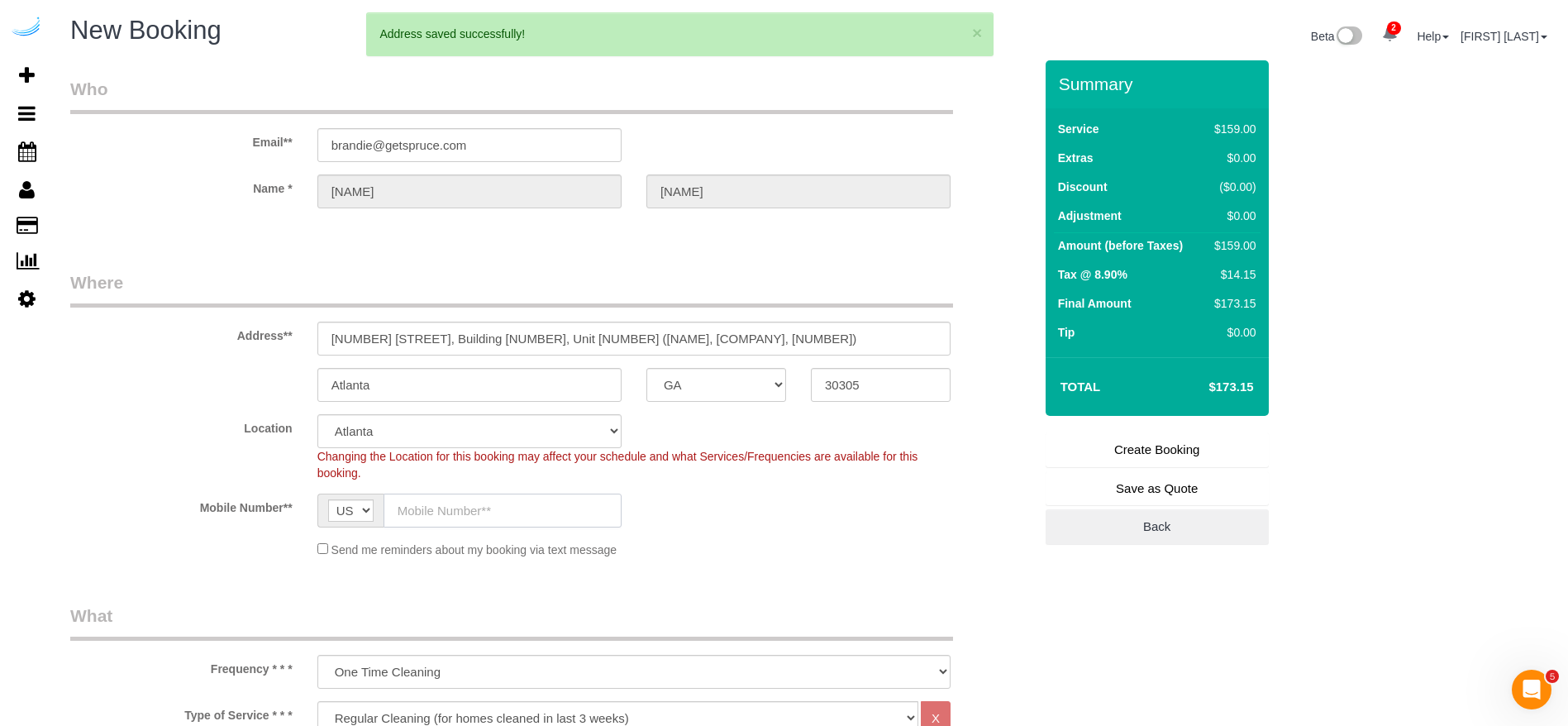 click 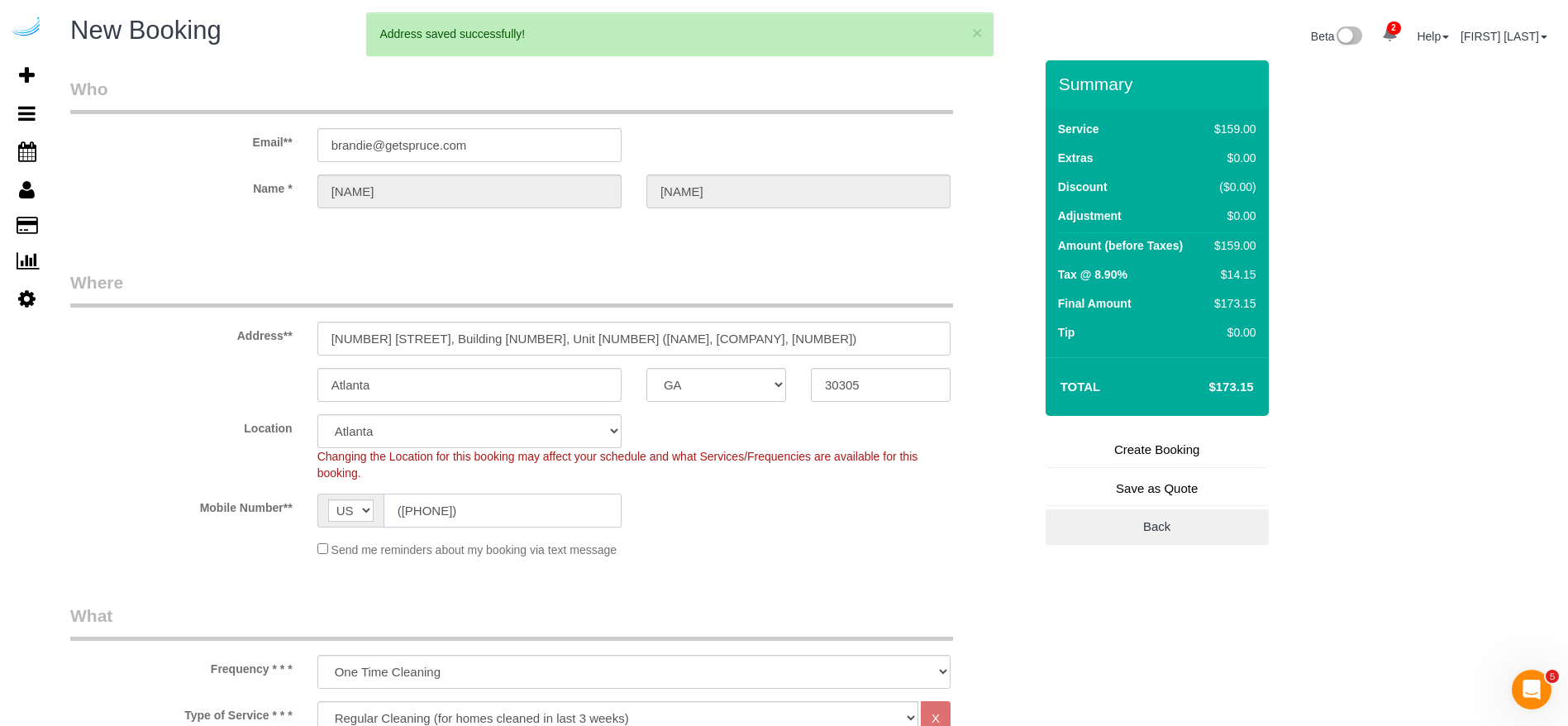 scroll, scrollTop: 248, scrollLeft: 0, axis: vertical 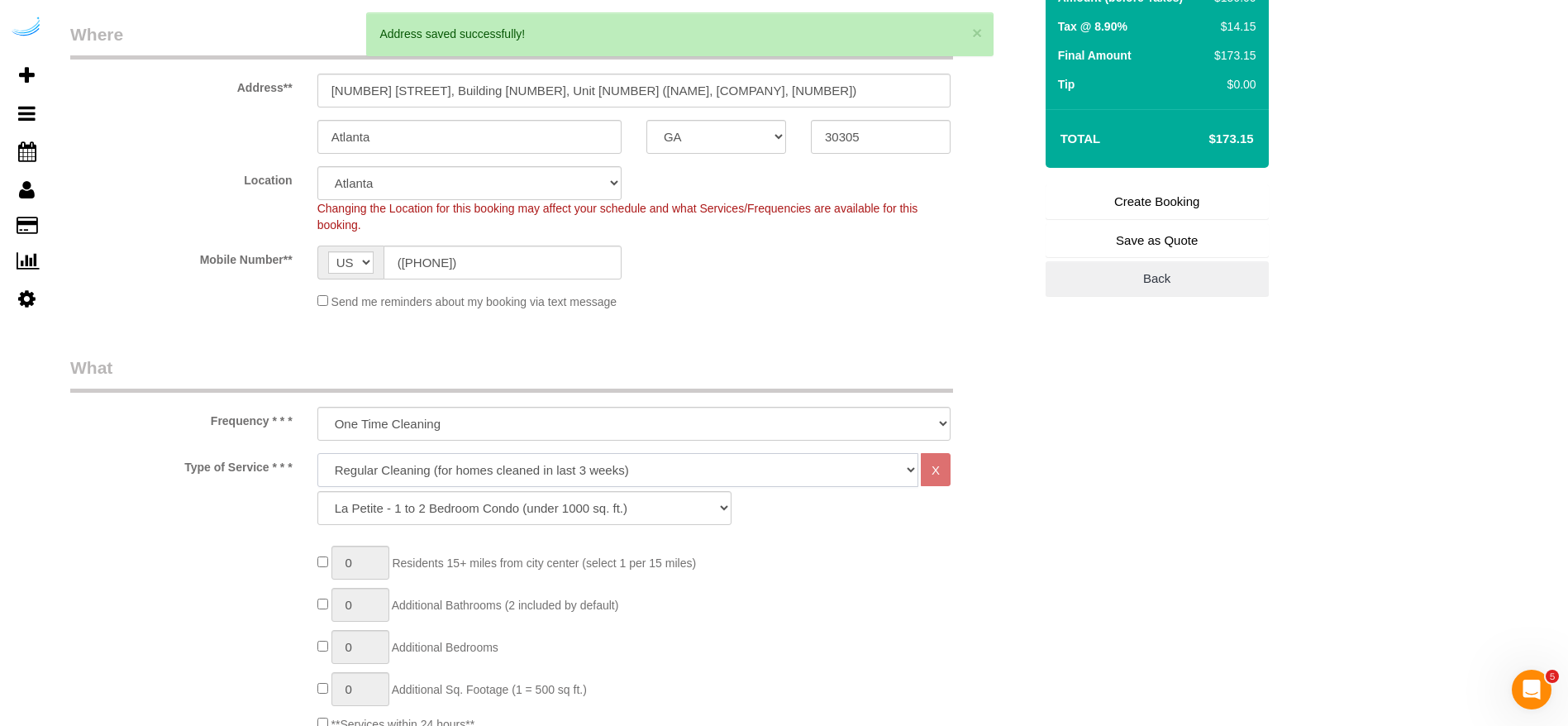 click on "Deep Cleaning (for homes that have not been cleaned in 3+ weeks) Spruce Regular Cleaning (for homes cleaned in last 3 weeks) Moving Cleanup (to clean home for new tenants) Post Construction Cleaning Vacation Rental Cleaning Hourly" 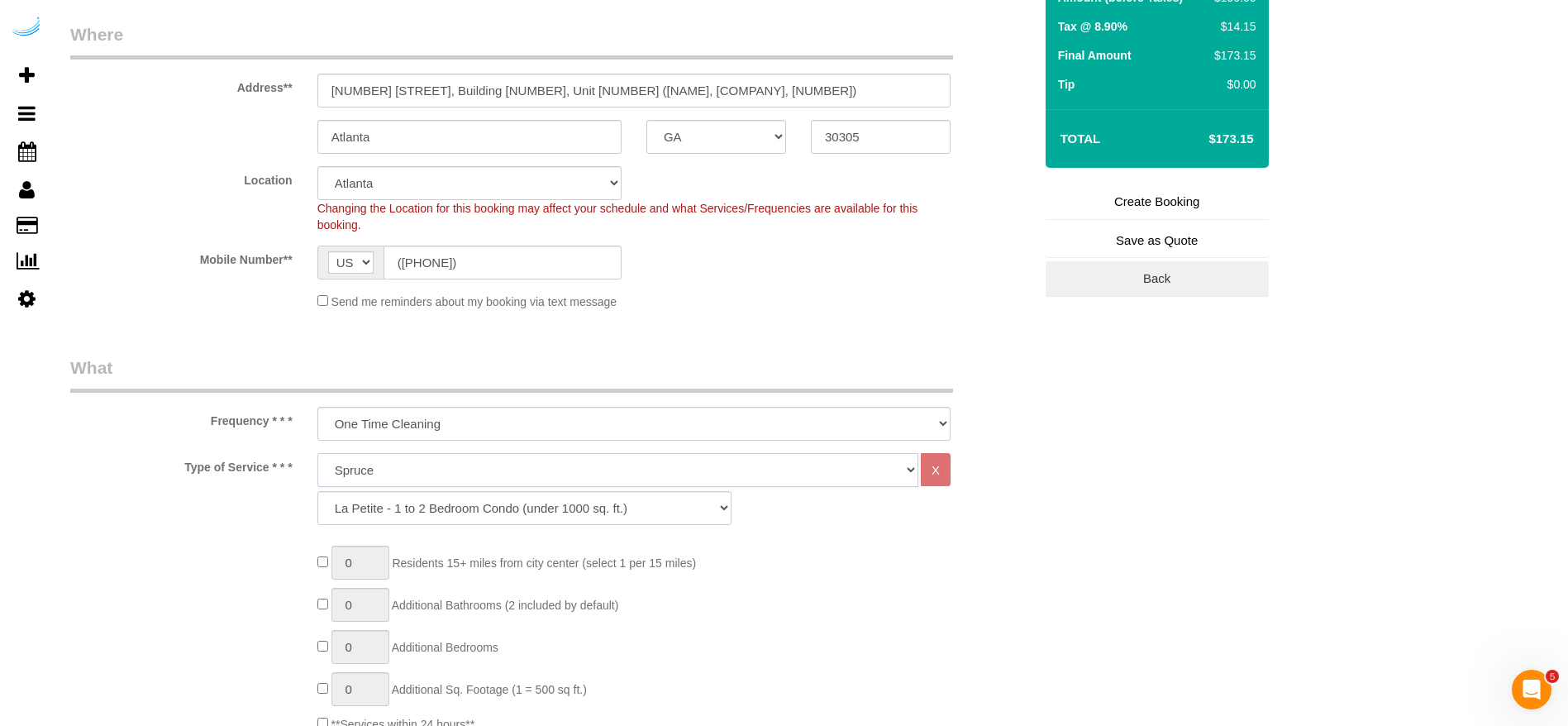 click on "Deep Cleaning (for homes that have not been cleaned in 3+ weeks) Spruce Regular Cleaning (for homes cleaned in last 3 weeks) Moving Cleanup (to clean home for new tenants) Post Construction Cleaning Vacation Rental Cleaning Hourly" 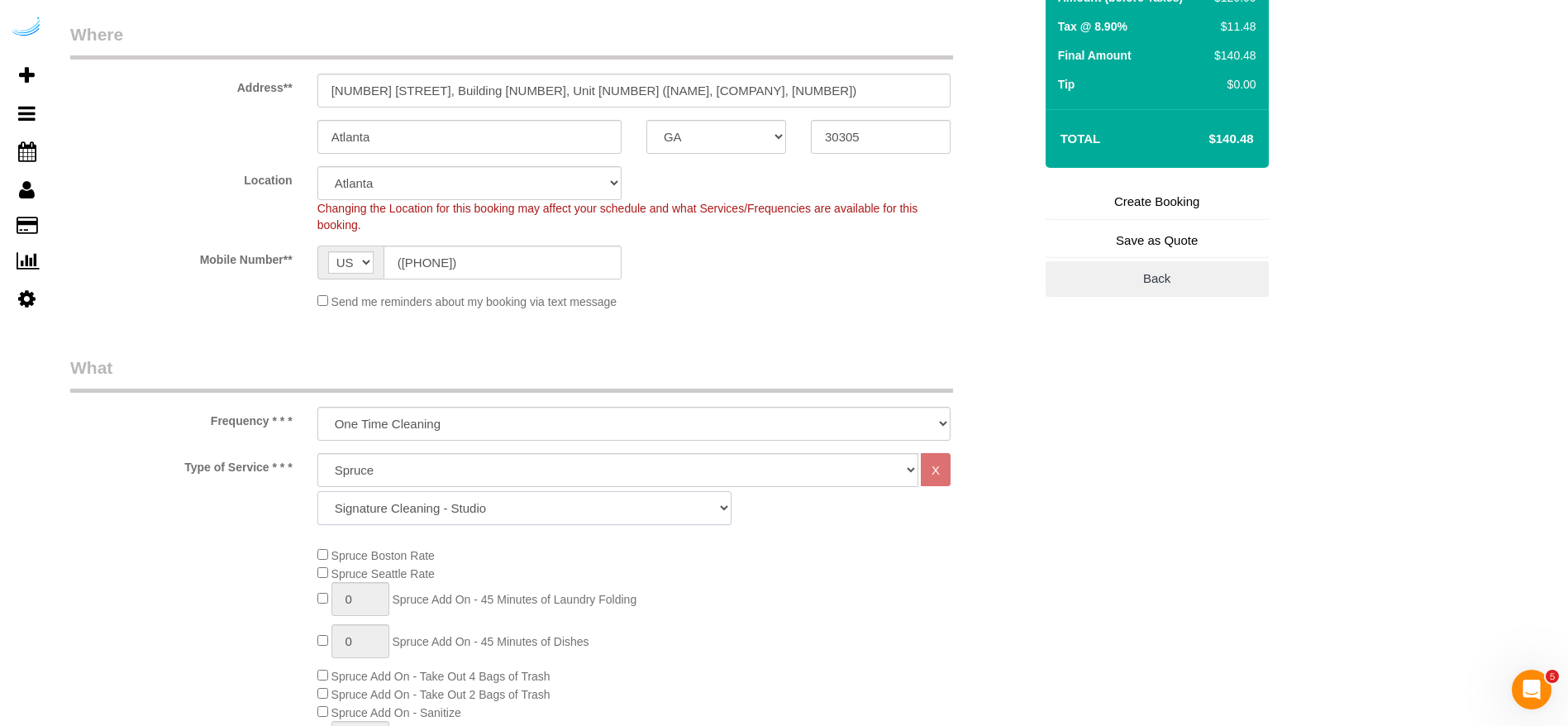 click on "Signature Cleaning - Studio Signature Cleaning - 1 Bed 1 Bath Signature Cleaning - 1 Bed 1.5 Bath Signature Cleaning - 1 Bed 1 Bath + Study Signature Cleaning - 1 Bed 2 Bath Signature Cleaning - 2 Bed 1 Bath Signature Cleaning - 2 Bed 2 Bath Signature Cleaning - 2 Bed 2.5 Bath Signature Cleaning - 2 Bed 2 Bath + Study Signature Cleaning - 3 Bed 2 Bath Signature Cleaning - 3 Bed 3 Bath Signature Cleaning - 4 Bed 2 Bath Signature Cleaning - 4 Bed 4 Bath Signature Cleaning - 5 Bed 4 Bath Signature Cleaning - 5 Bed 5 Bath Signature Cleaning - 6 Bed 6 Bath Premium Cleaning - Studio Premium Cleaning - 1 Bed 1 Bath Premium Cleaning - 1 Bed 1.5 Bath Premium Cleaning - 1 Bed 1 Bath + Study Premium Cleaning - 1 Bed 2 Bath Premium Cleaning - 2 Bed 1 Bath Premium Cleaning - 2 Bed 2 Bath Premium Cleaning - 2 Bed 2.5 Bath Premium Cleaning - 2 Bed 2 Bath + Study Premium Cleaning - 3 Bed 2 Bath Premium Cleaning - 3 Bed 3 Bath Premium Cleaning - 4 Bed 2 Bath Premium Cleaning - 4 Bed 4 Bath Premium Cleaning - 5 Bed 4 Bath" 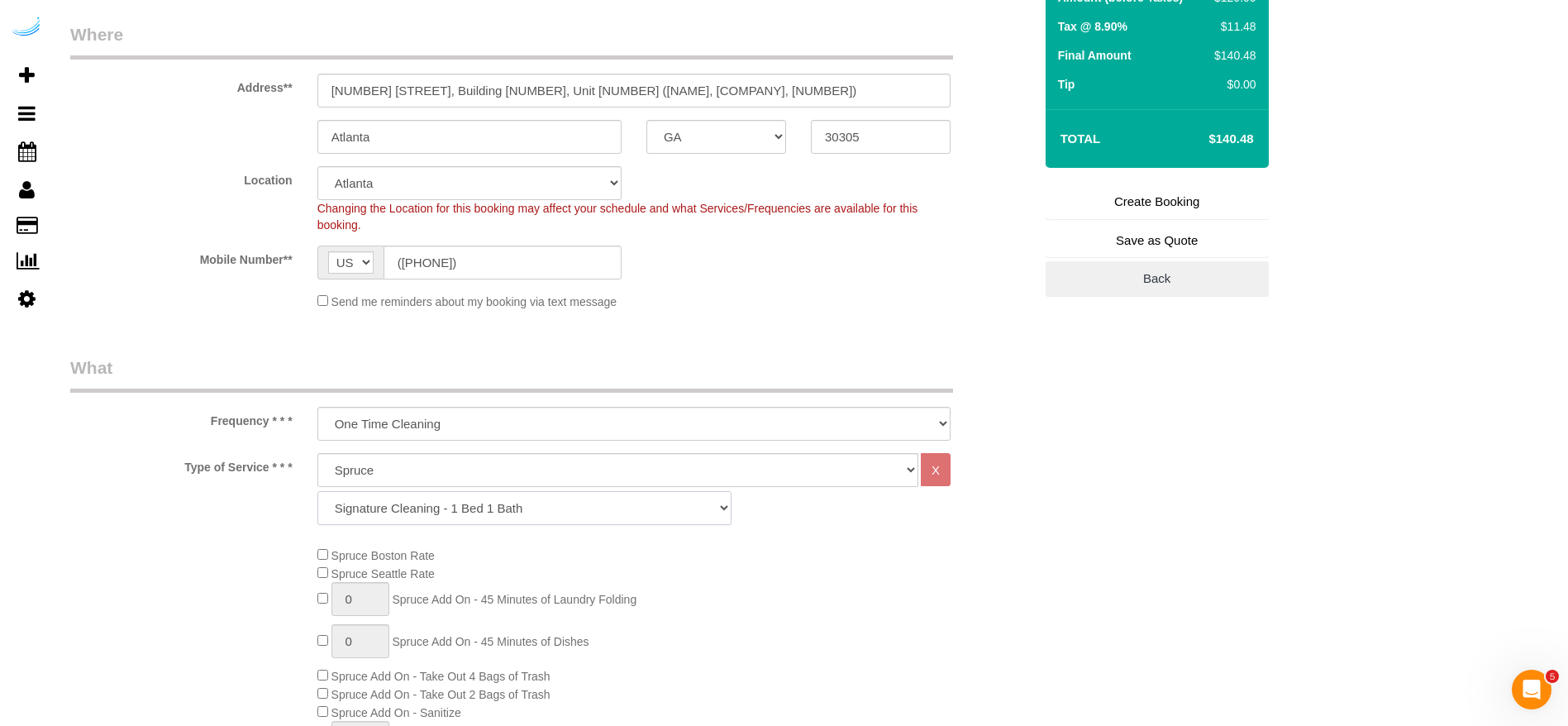click on "Signature Cleaning - Studio Signature Cleaning - 1 Bed 1 Bath Signature Cleaning - 1 Bed 1.5 Bath Signature Cleaning - 1 Bed 1 Bath + Study Signature Cleaning - 1 Bed 2 Bath Signature Cleaning - 2 Bed 1 Bath Signature Cleaning - 2 Bed 2 Bath Signature Cleaning - 2 Bed 2.5 Bath Signature Cleaning - 2 Bed 2 Bath + Study Signature Cleaning - 3 Bed 2 Bath Signature Cleaning - 3 Bed 3 Bath Signature Cleaning - 4 Bed 2 Bath Signature Cleaning - 4 Bed 4 Bath Signature Cleaning - 5 Bed 4 Bath Signature Cleaning - 5 Bed 5 Bath Signature Cleaning - 6 Bed 6 Bath Premium Cleaning - Studio Premium Cleaning - 1 Bed 1 Bath Premium Cleaning - 1 Bed 1.5 Bath Premium Cleaning - 1 Bed 1 Bath + Study Premium Cleaning - 1 Bed 2 Bath Premium Cleaning - 2 Bed 1 Bath Premium Cleaning - 2 Bed 2 Bath Premium Cleaning - 2 Bed 2.5 Bath Premium Cleaning - 2 Bed 2 Bath + Study Premium Cleaning - 3 Bed 2 Bath Premium Cleaning - 3 Bed 3 Bath Premium Cleaning - 4 Bed 2 Bath Premium Cleaning - 4 Bed 4 Bath Premium Cleaning - 5 Bed 4 Bath" 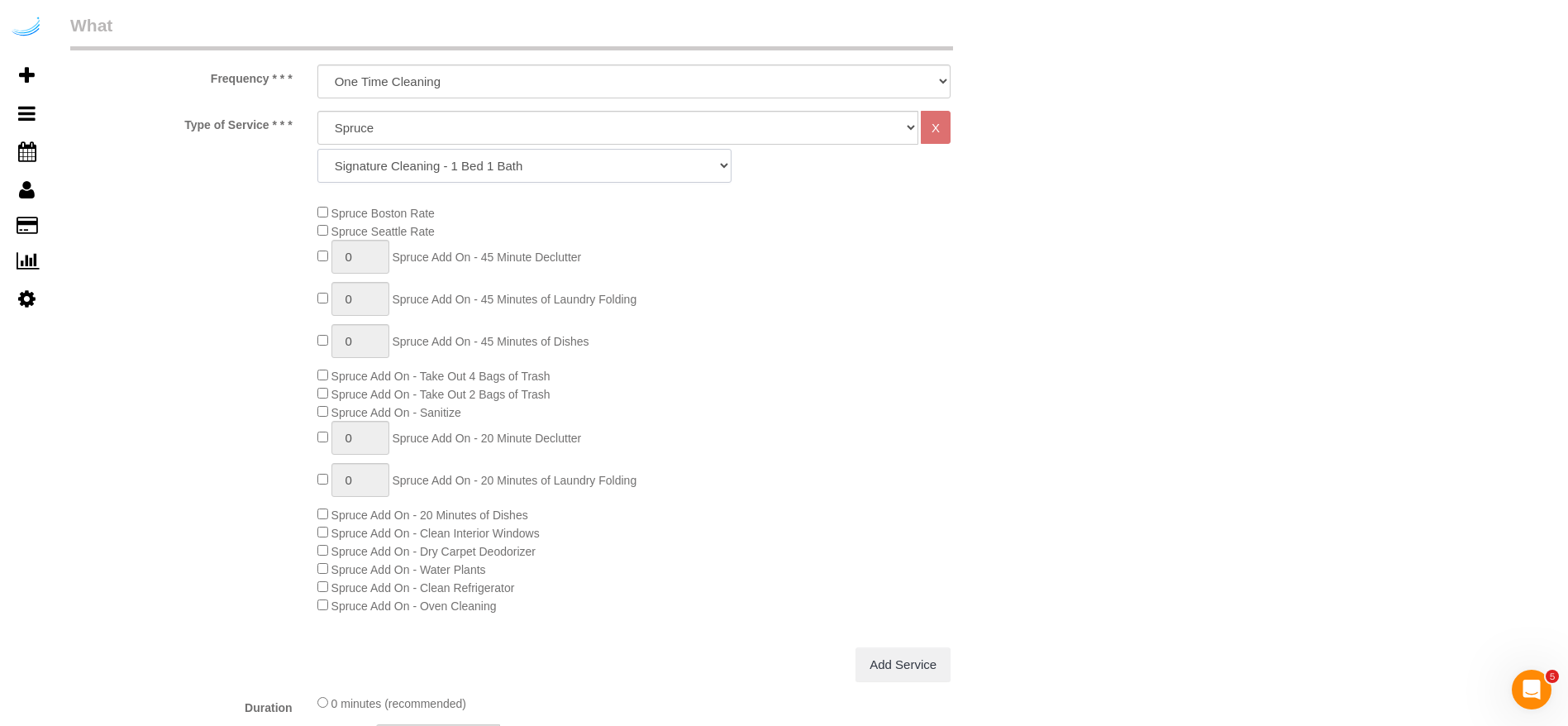 scroll, scrollTop: 620, scrollLeft: 0, axis: vertical 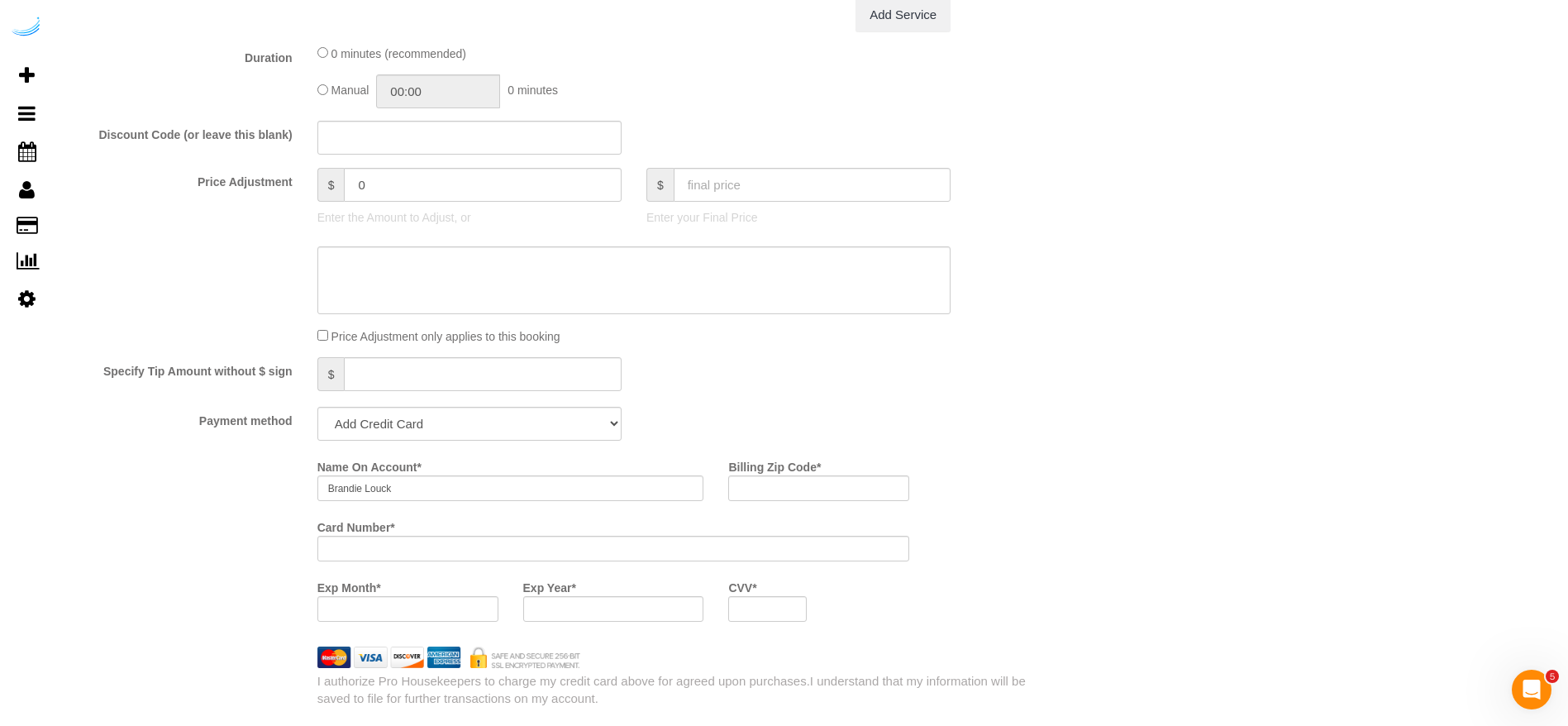 click on "What
Frequency * * *
One Time Cleaning Weekly Cleaning (20%) - 20.00% (0% for the First Booking) Every 2 Weeks (15%) - 15.00% (0% for the First Booking) Every 3 Weeks (10%) - 10.00% (0% for the First Booking) Every 4 Weeks (5%) - 5.00% (0% for the First Booking) Every 6 Weeks (2.5%) - 2.50% (0% for the First Booking) Every 8 Weeks ($5 off) - $5.00 (0% for the First Booking)
Type of Service * * *
Deep Cleaning (for homes that have not been cleaned in 3+ weeks) Spruce Regular Cleaning (for homes cleaned in last 3 weeks) Moving Cleanup (to clean home for new tenants) Post Construction Cleaning Vacation Rental Cleaning Hourly
X
Signature Cleaning - Studio Signature Cleaning - 1 Bed 1 Bath Mini Cleaning - Kitchen" at bounding box center (551, 36) 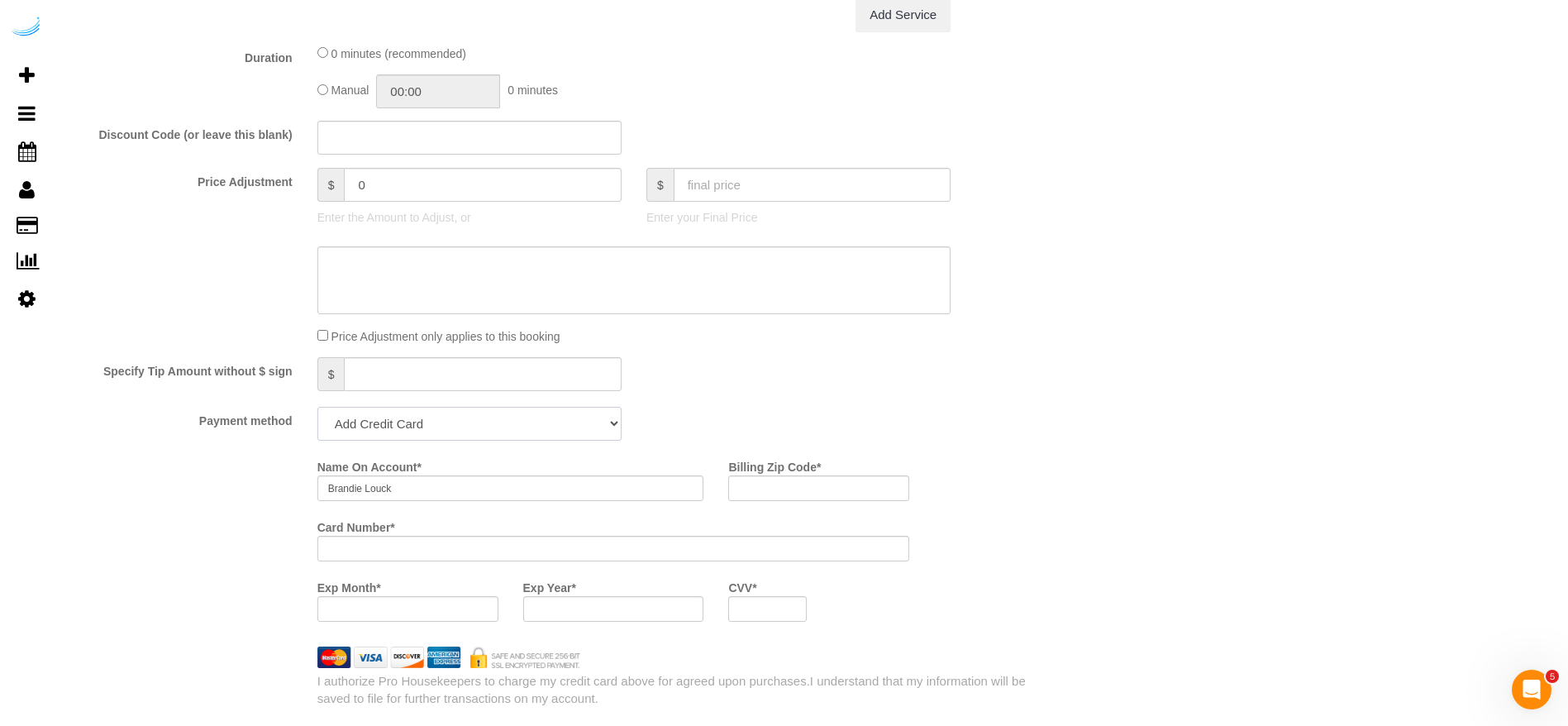 click on "Add Credit Card Cash Check Paypal" 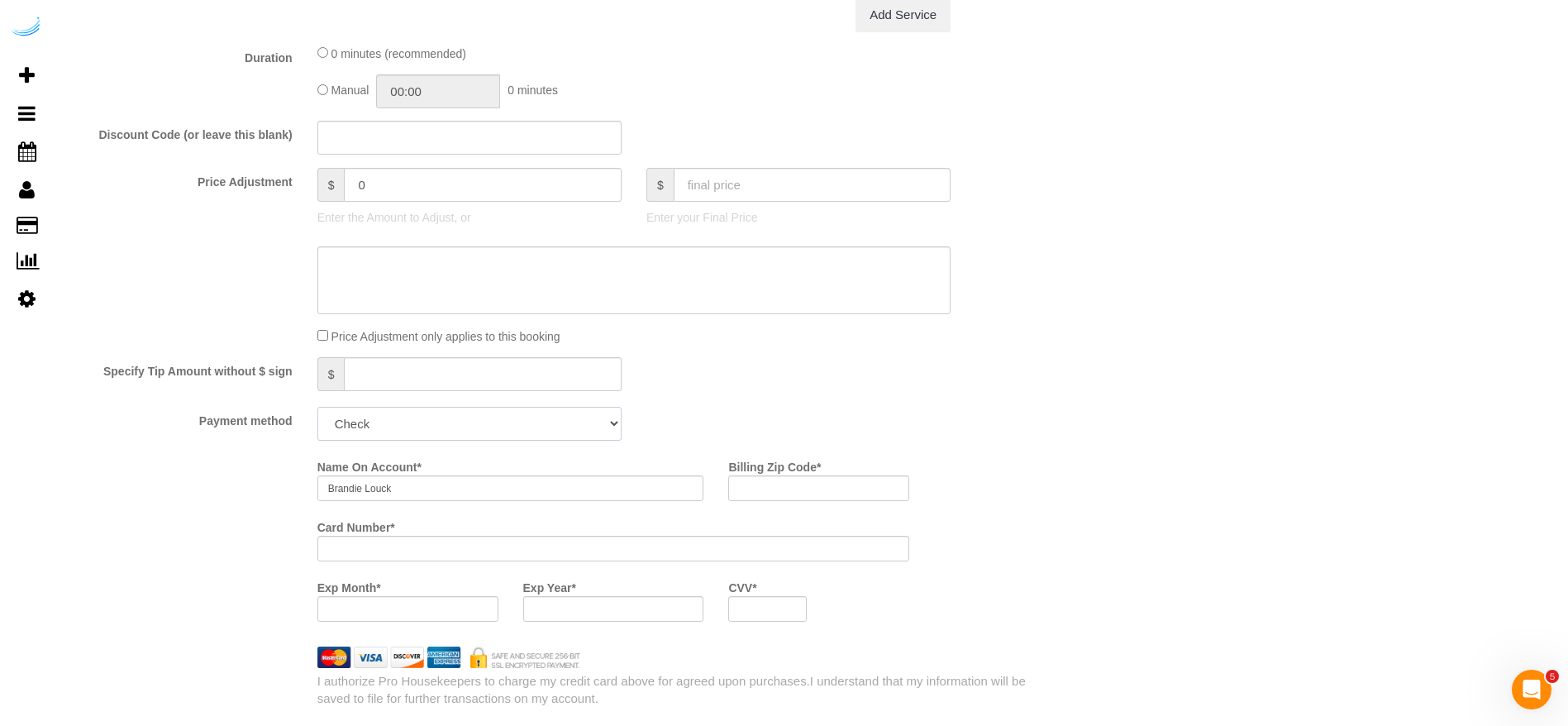 click on "Add Credit Card Cash Check Paypal" 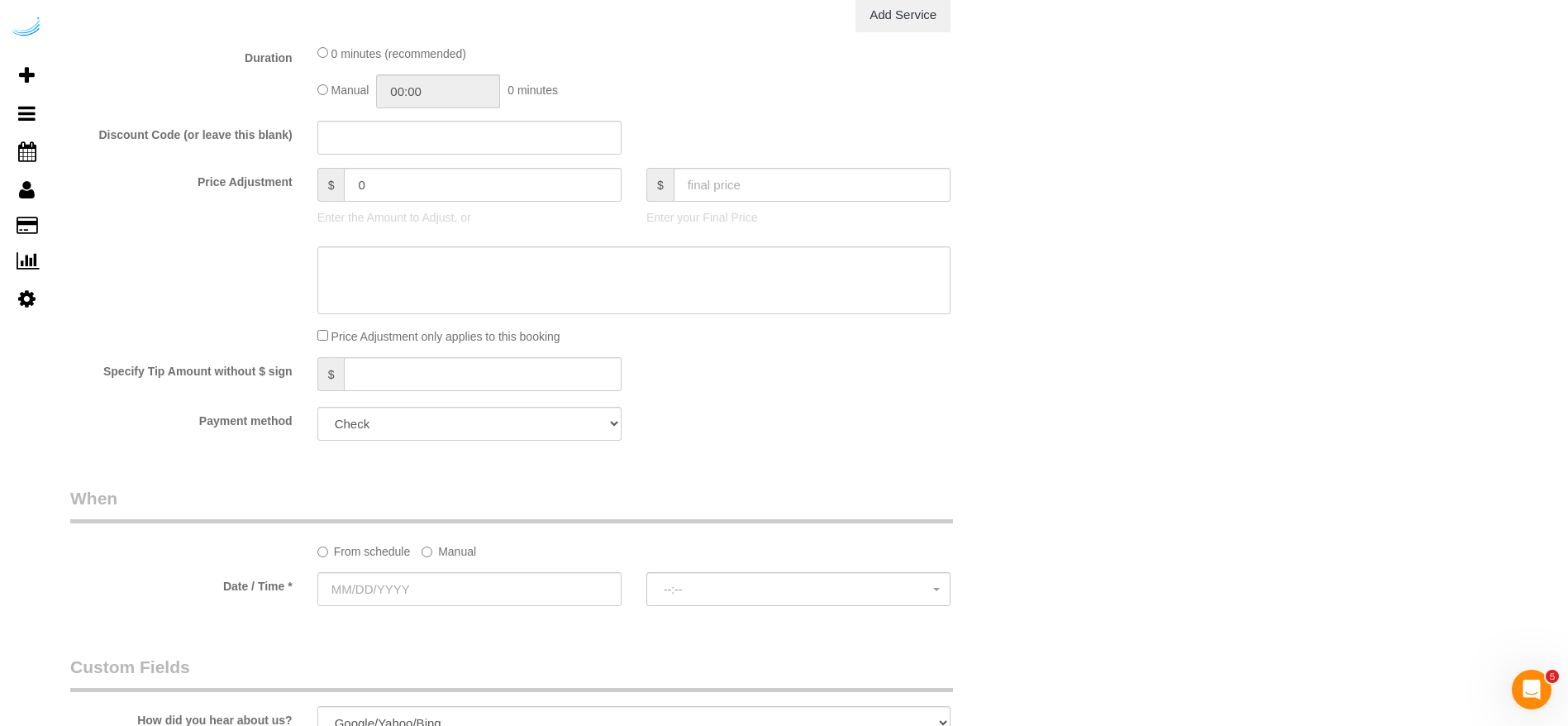 click on "From schedule
Manual
Date / Time *
--:--   --:--" 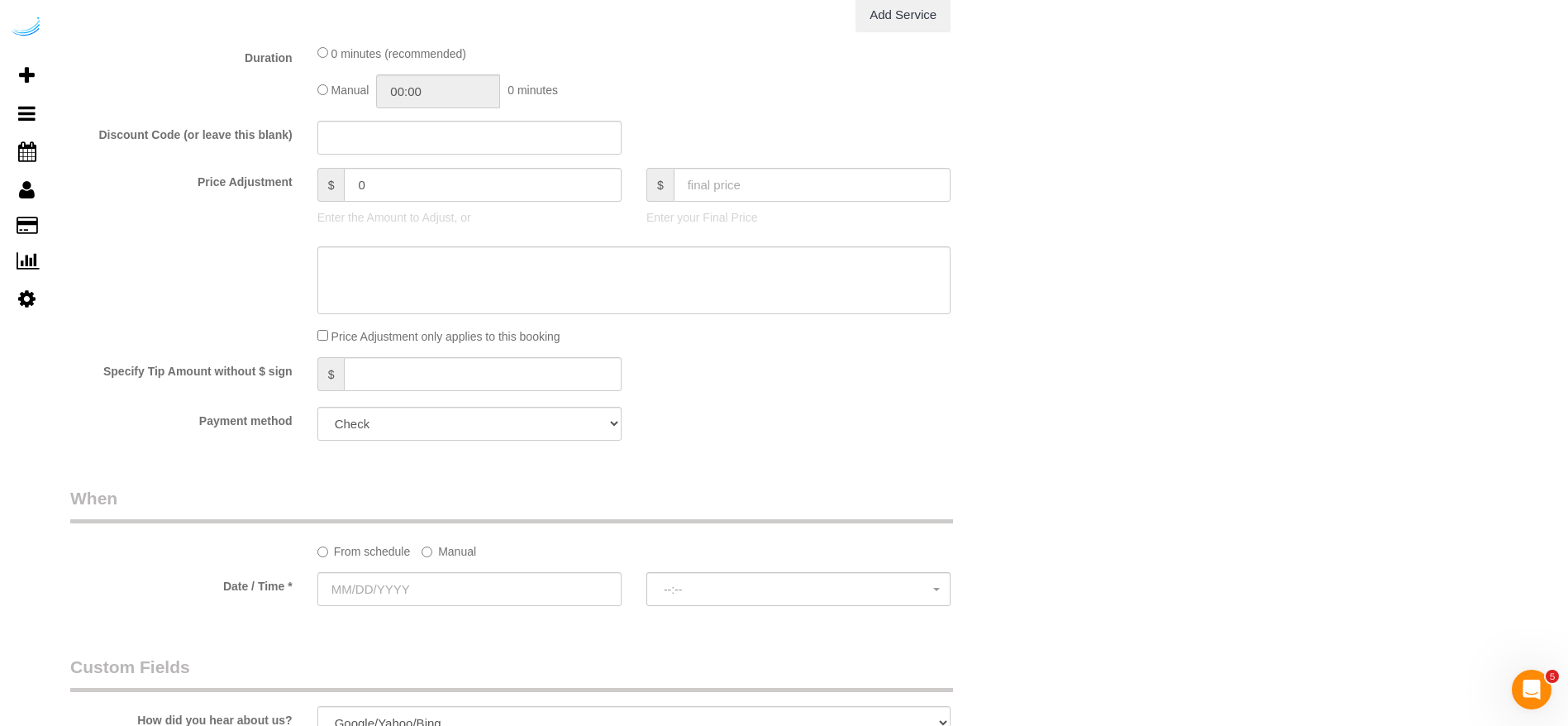 click on "Manual" 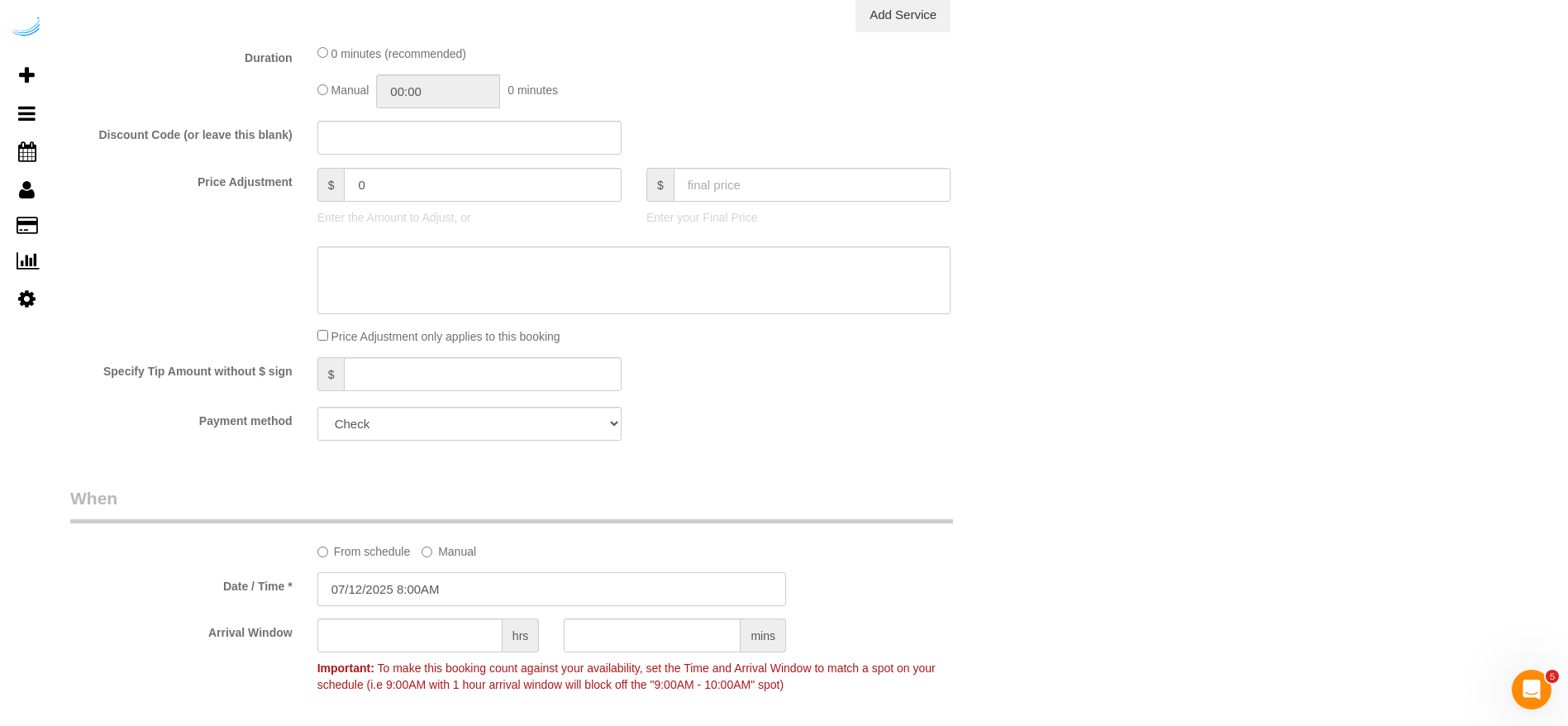 click on "07/12/2025 8:00AM" at bounding box center [551, 589] 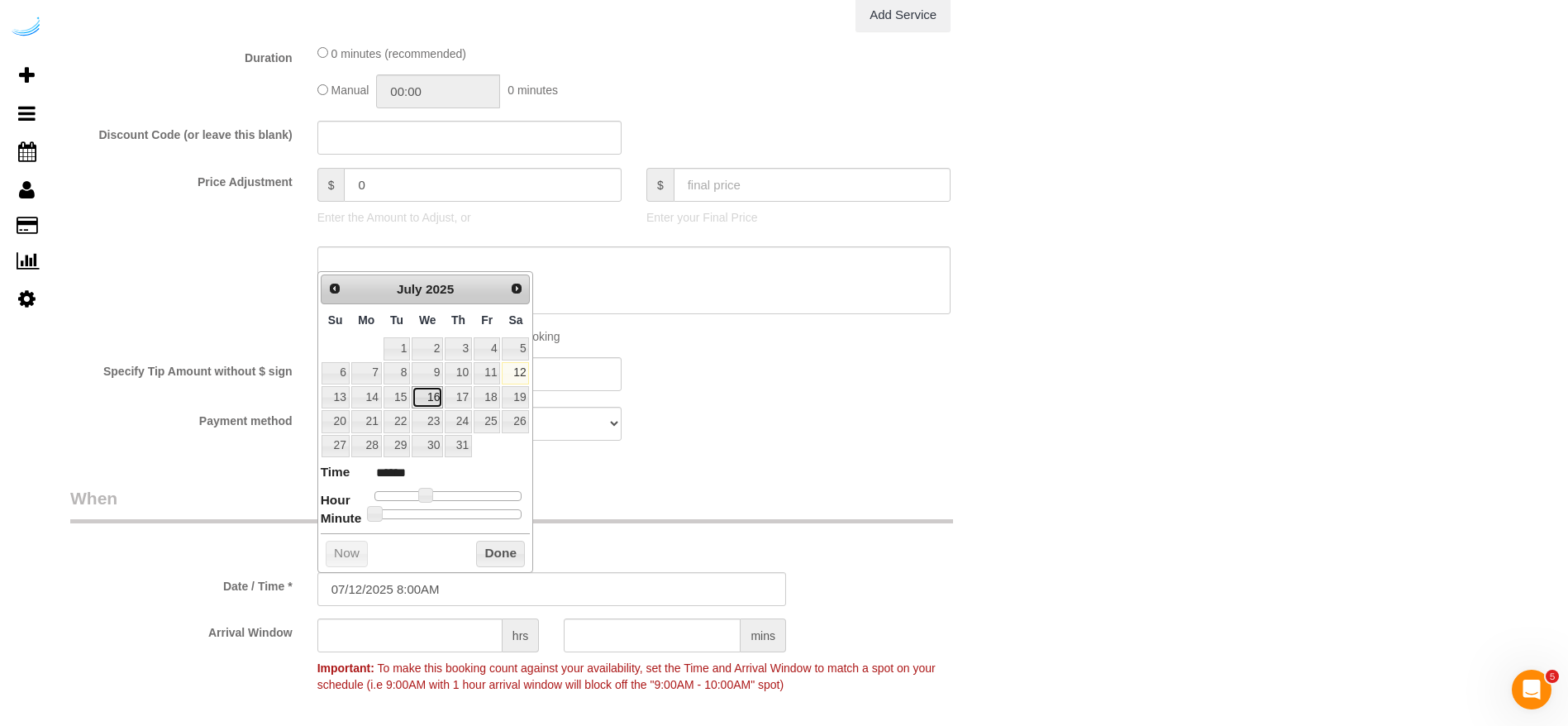click on "16" at bounding box center (427, 397) 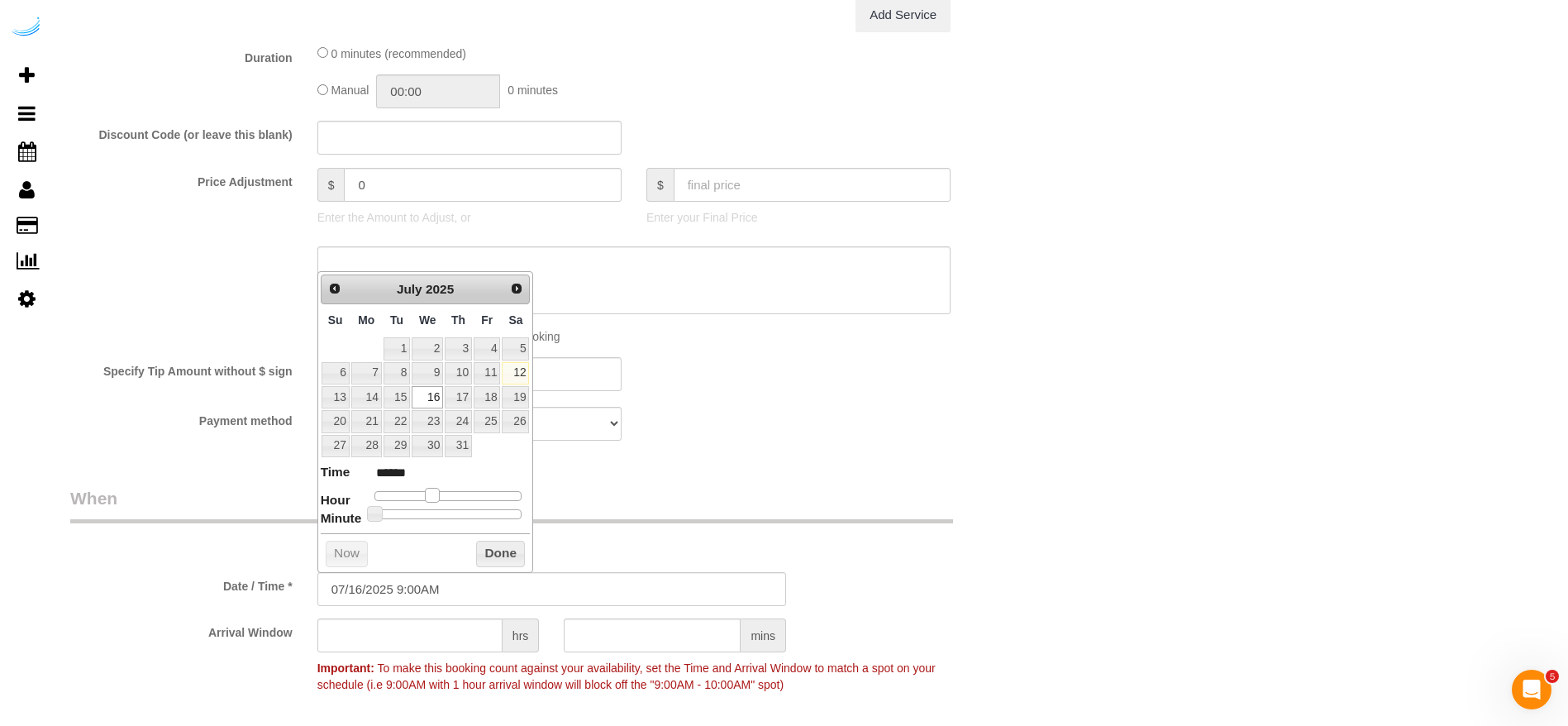 drag, startPoint x: 428, startPoint y: 494, endPoint x: 436, endPoint y: 493, distance: 8.062258 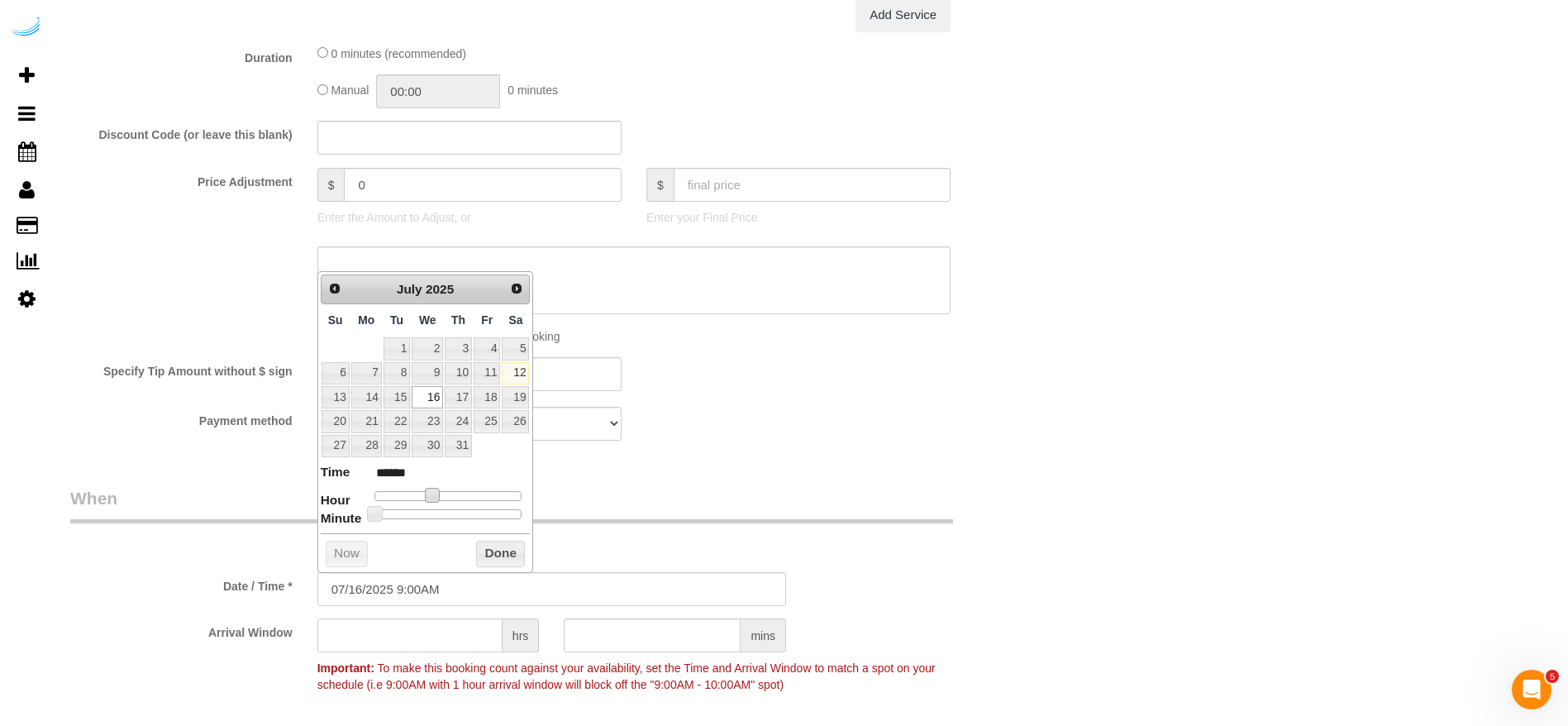 click 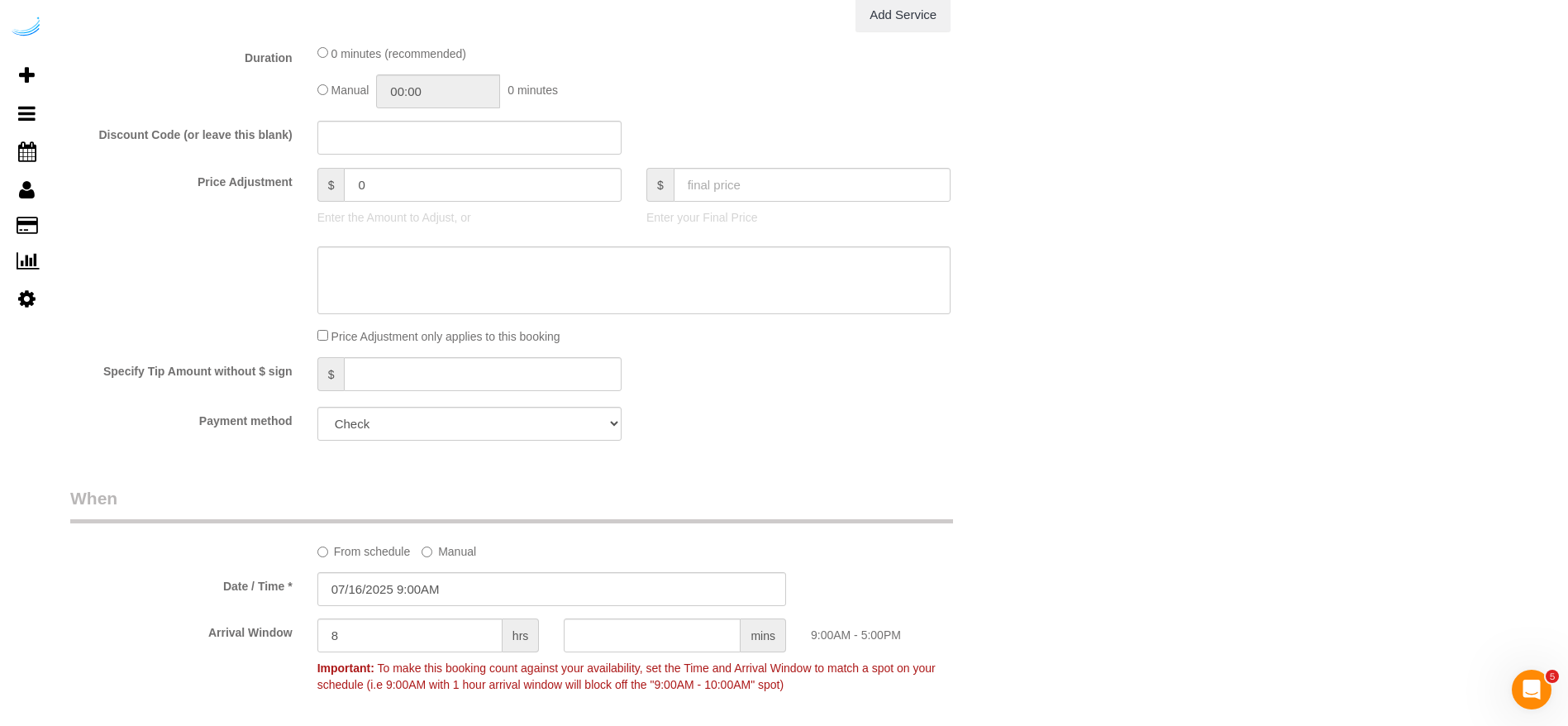click on "From schedule
Manual" 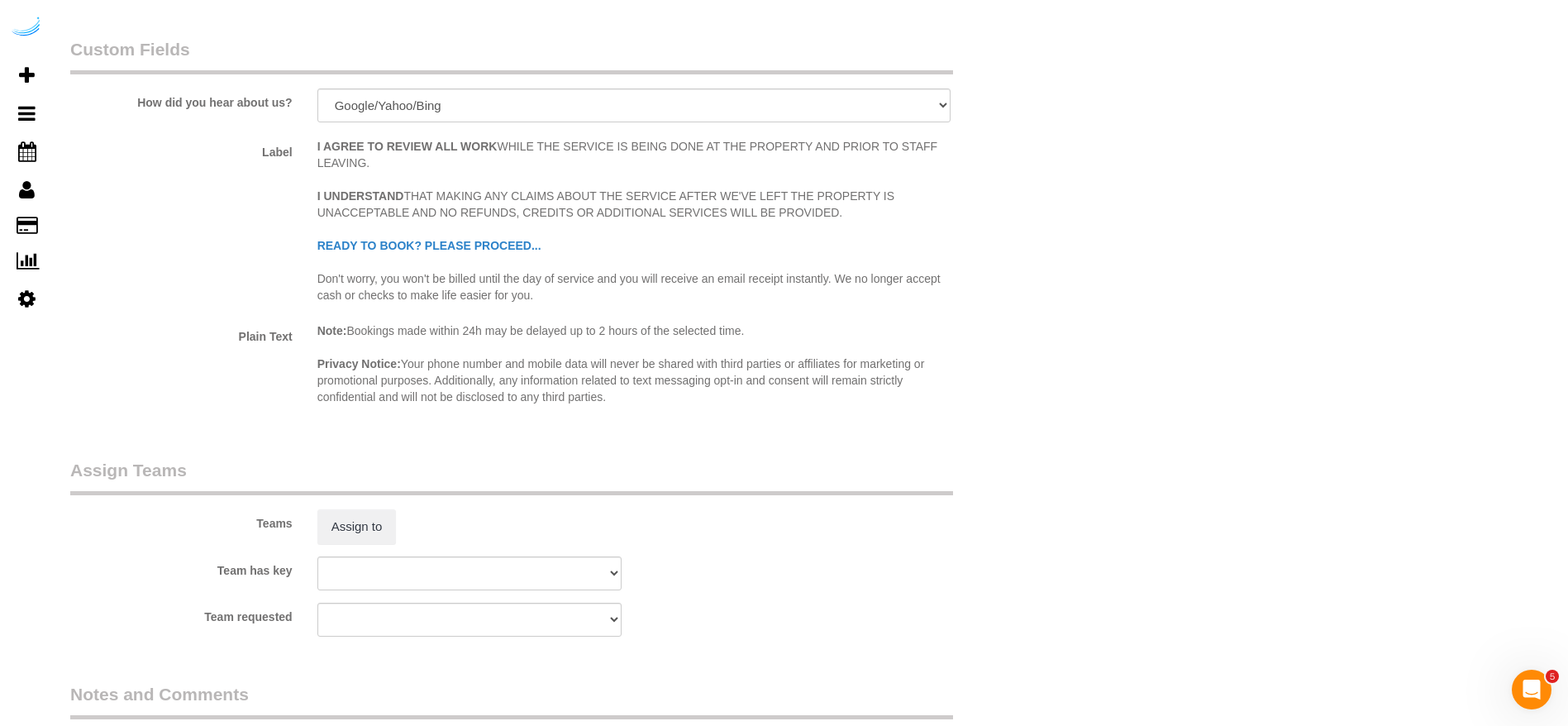 scroll, scrollTop: 1985, scrollLeft: 0, axis: vertical 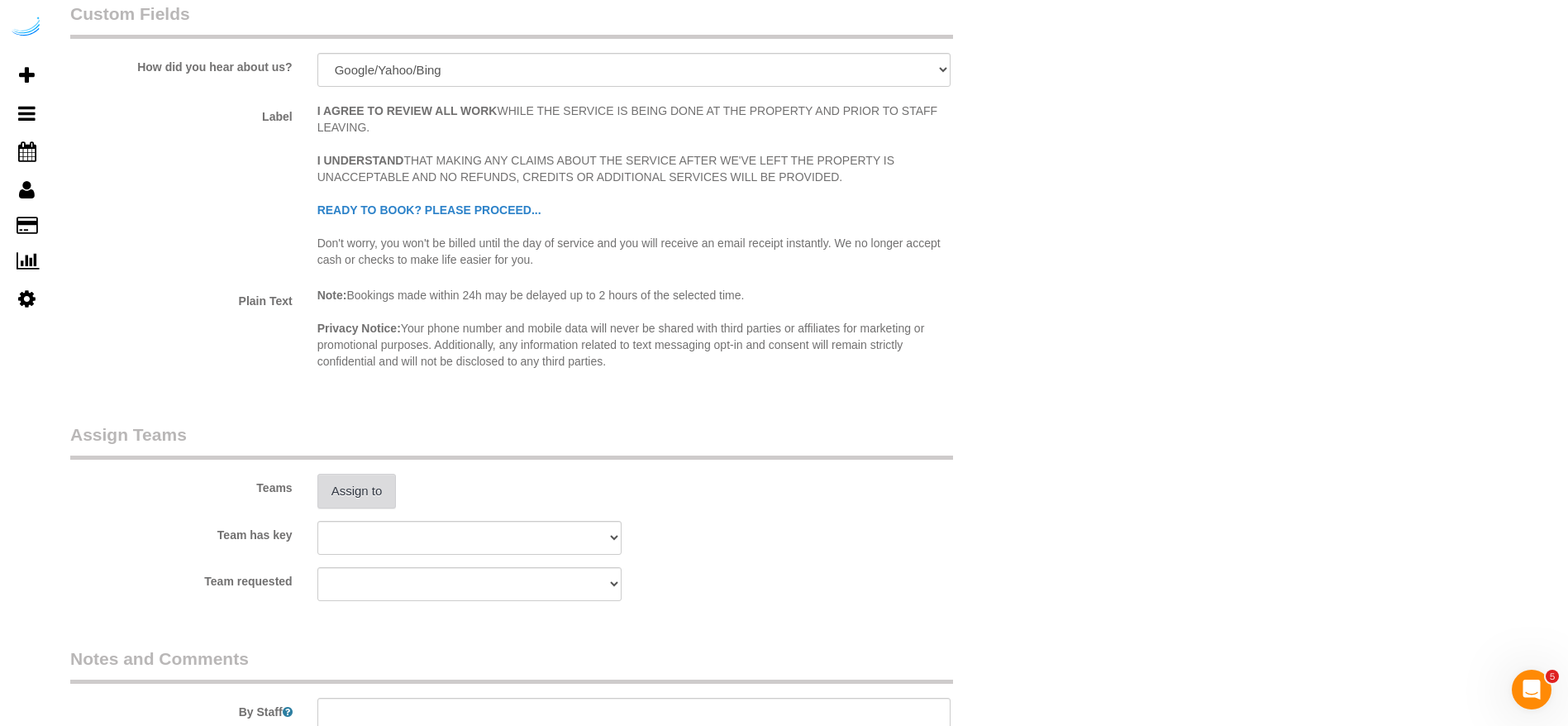 click on "Assign to" at bounding box center [357, 491] 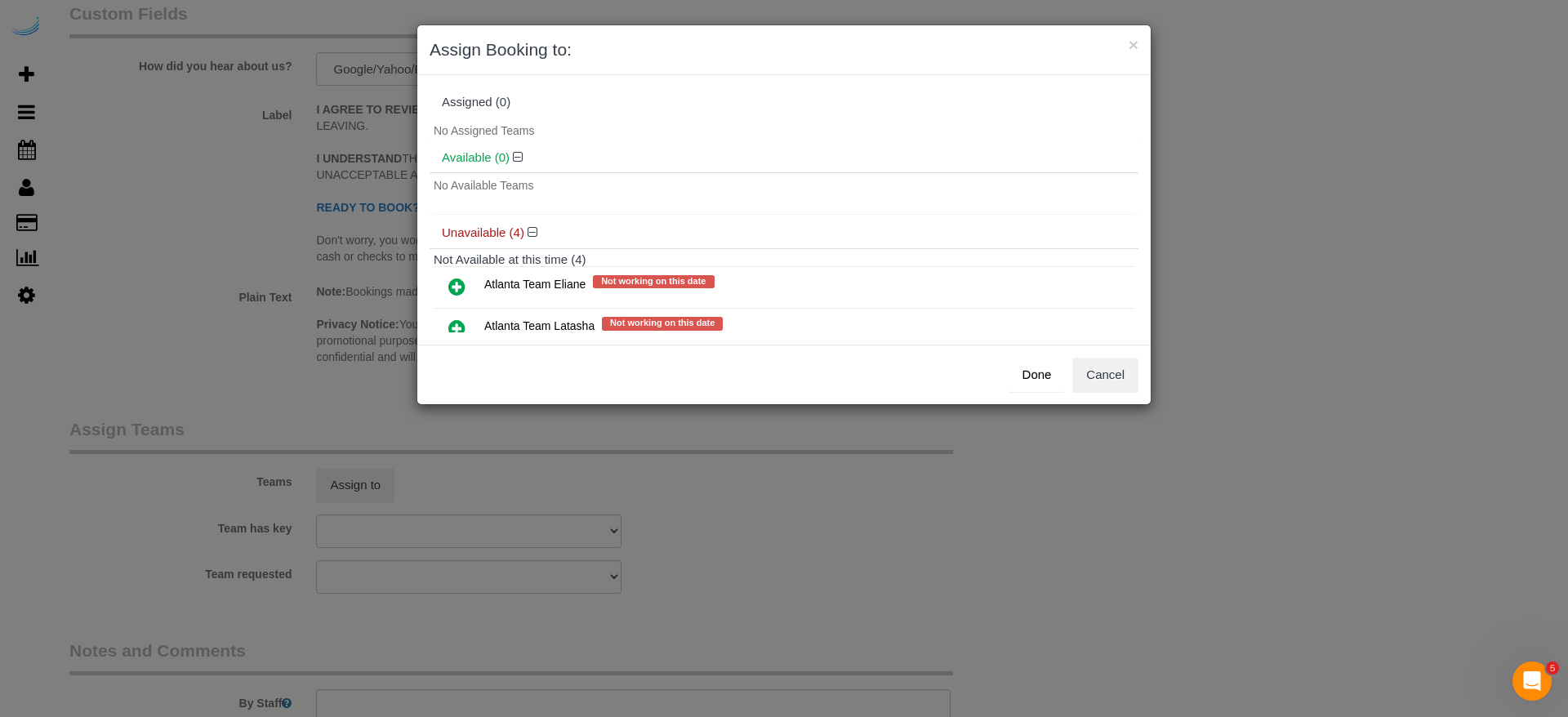 click at bounding box center [457, 287] 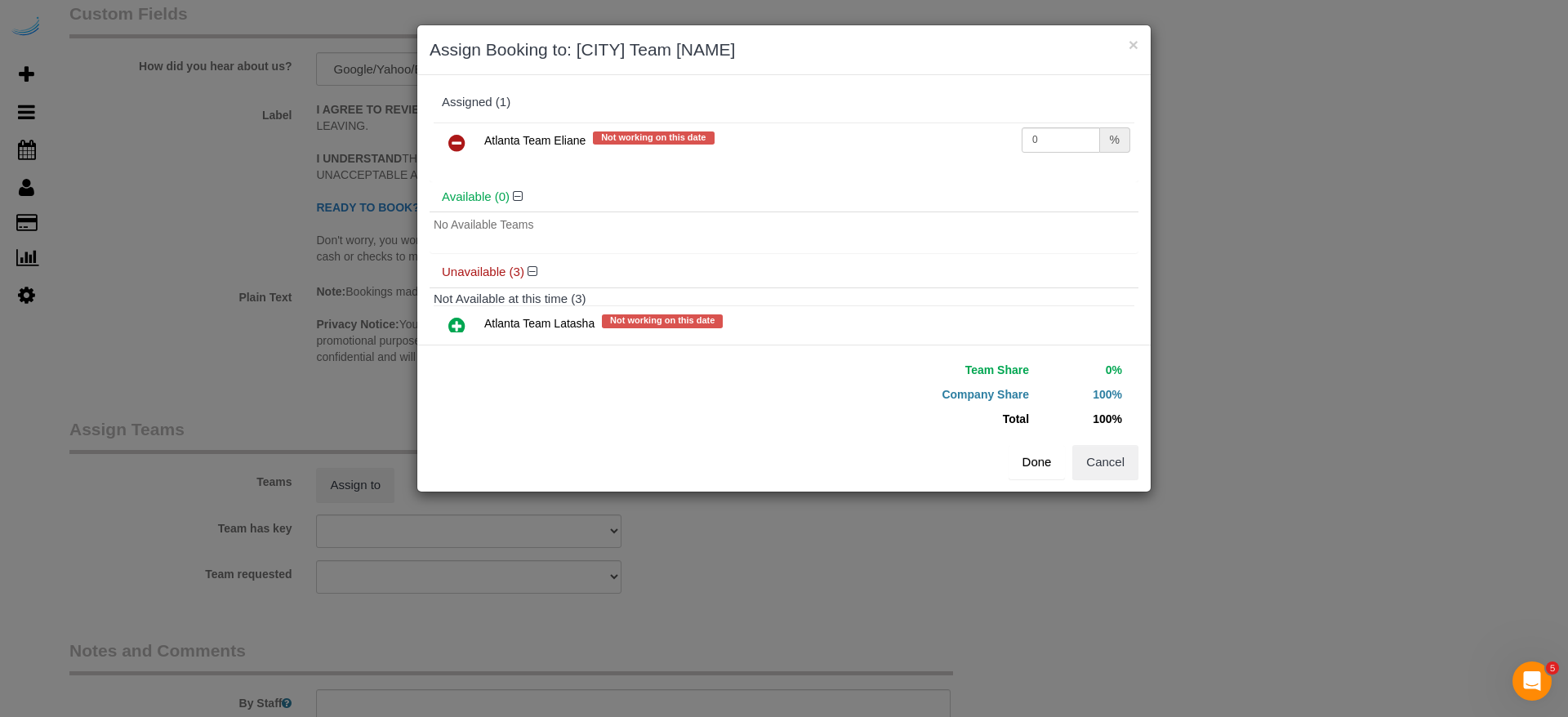 click on "Done" at bounding box center [1037, 462] 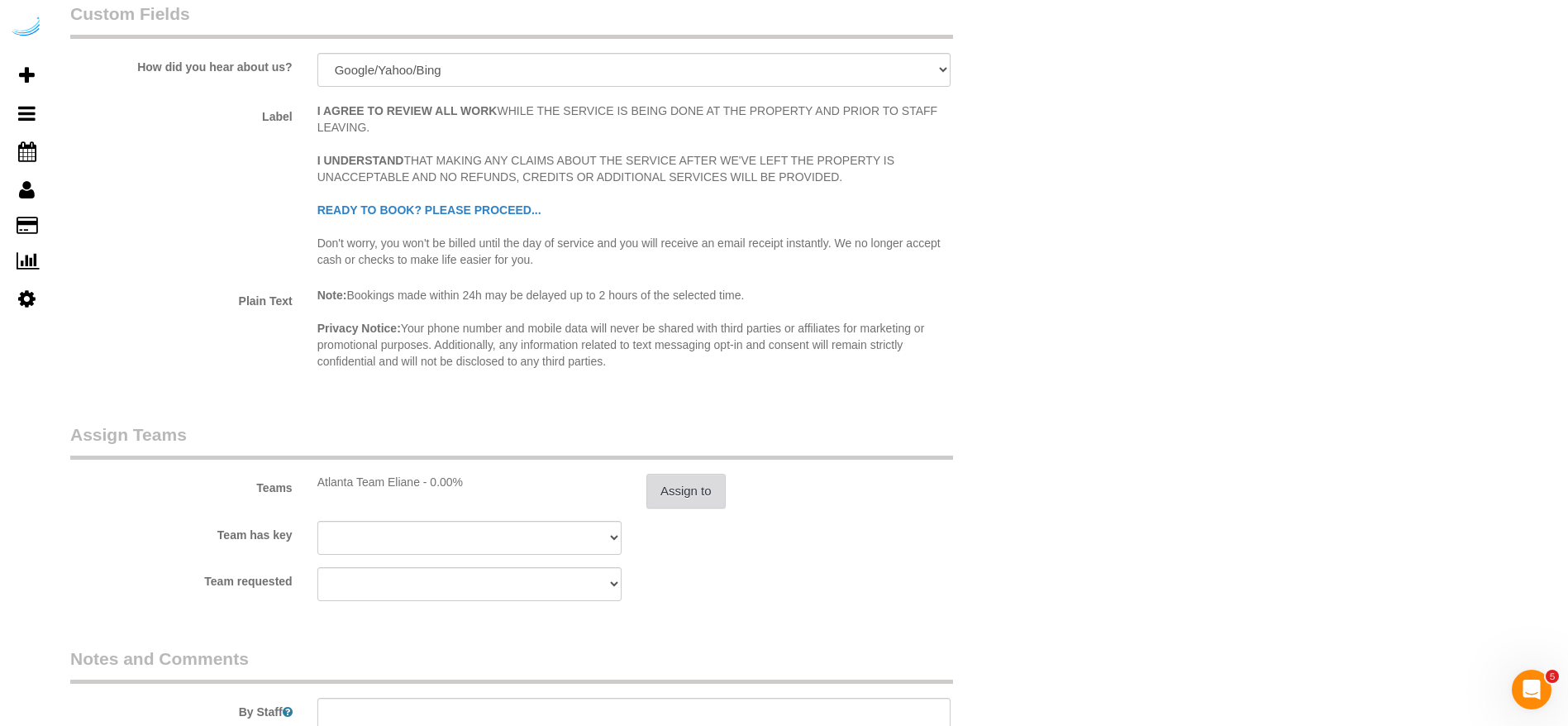 scroll, scrollTop: 2242, scrollLeft: 0, axis: vertical 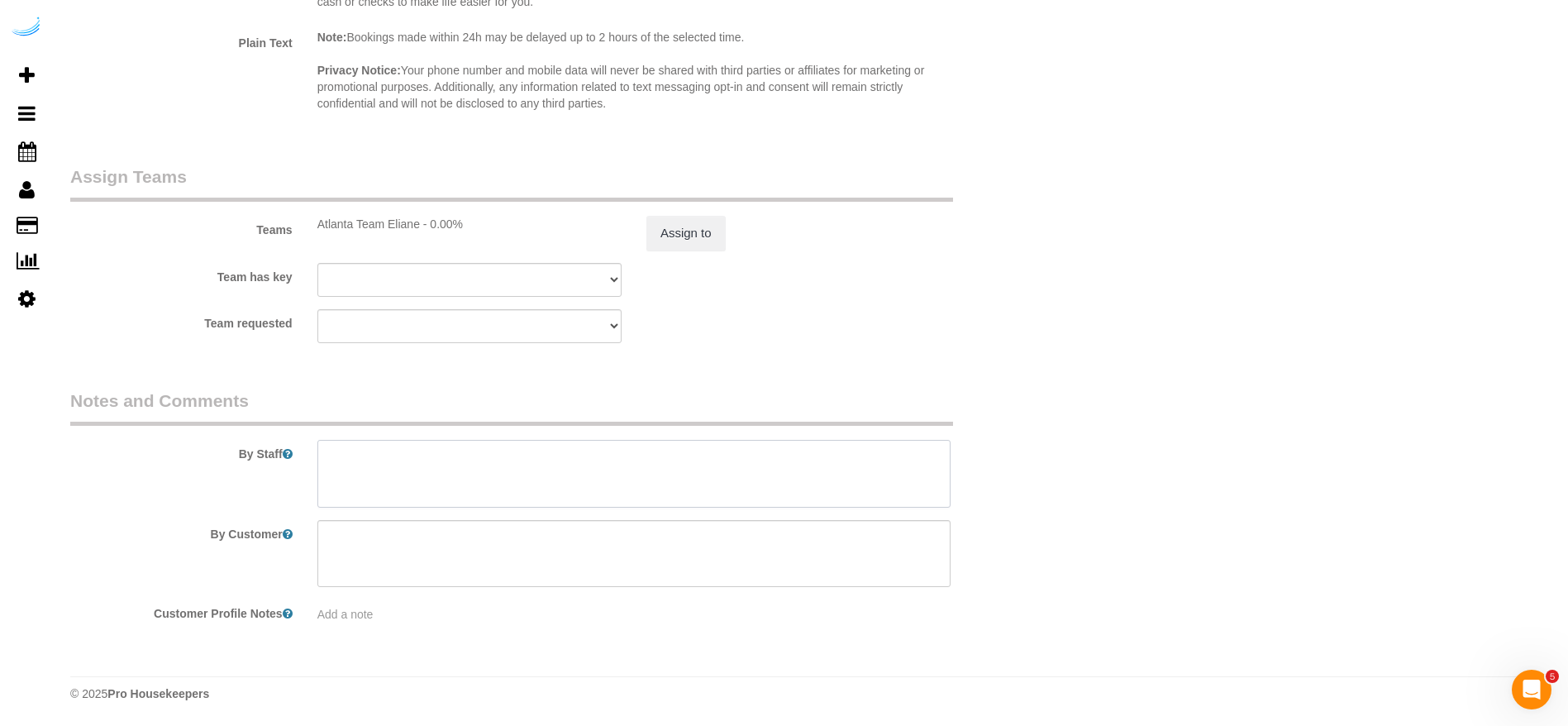 click at bounding box center [634, 474] 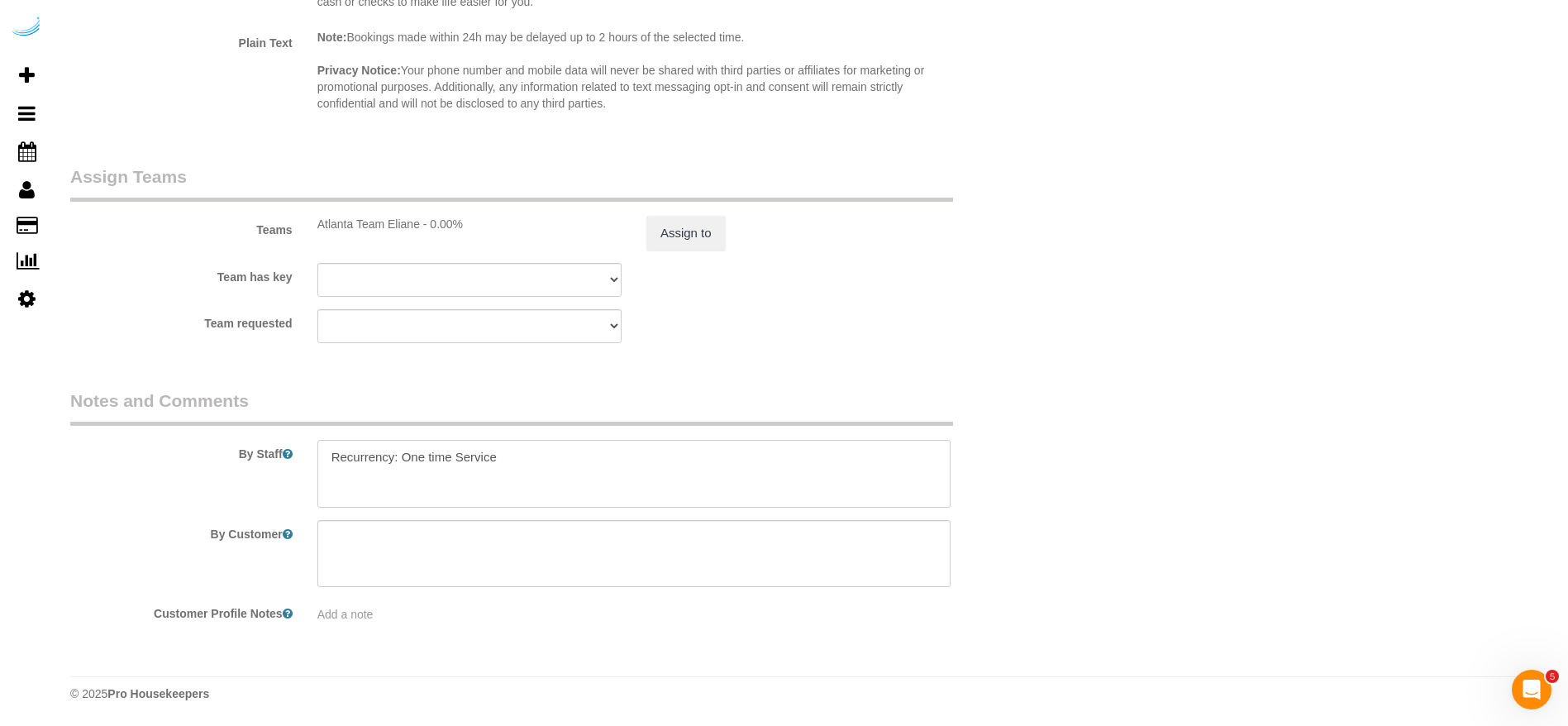 paste on "Permanent Notes:No notes from this customer.Today's Notes:You can leave the folded clothes on the bed. Special request to ensure the floors are mopped and microwave is wiped down, please.
Entry Method: Door Code
Code: [CODE]
Details:
Additional Notes:
Please fold clothes in basket in bedroom — they are clean
Housekeeping Notes:" 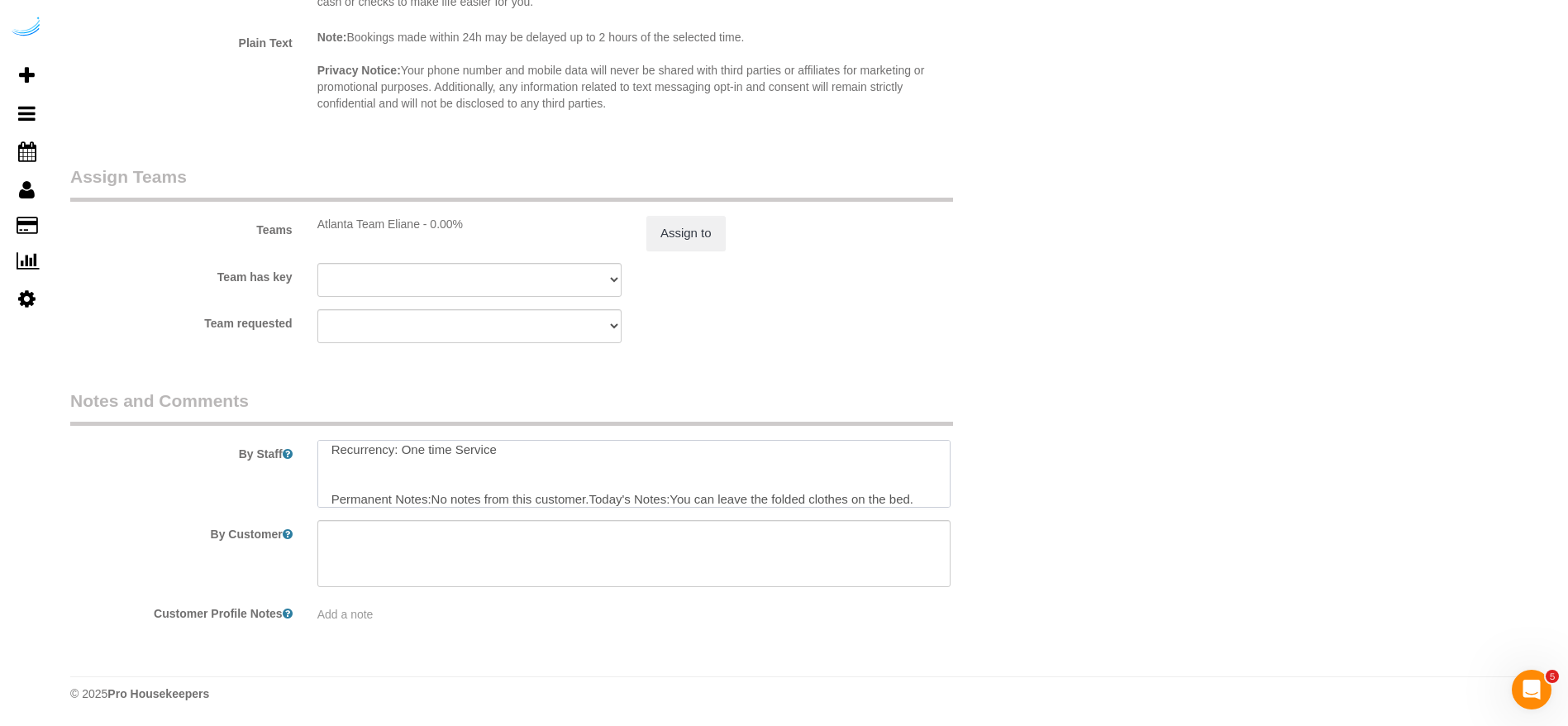 scroll, scrollTop: 155, scrollLeft: 0, axis: vertical 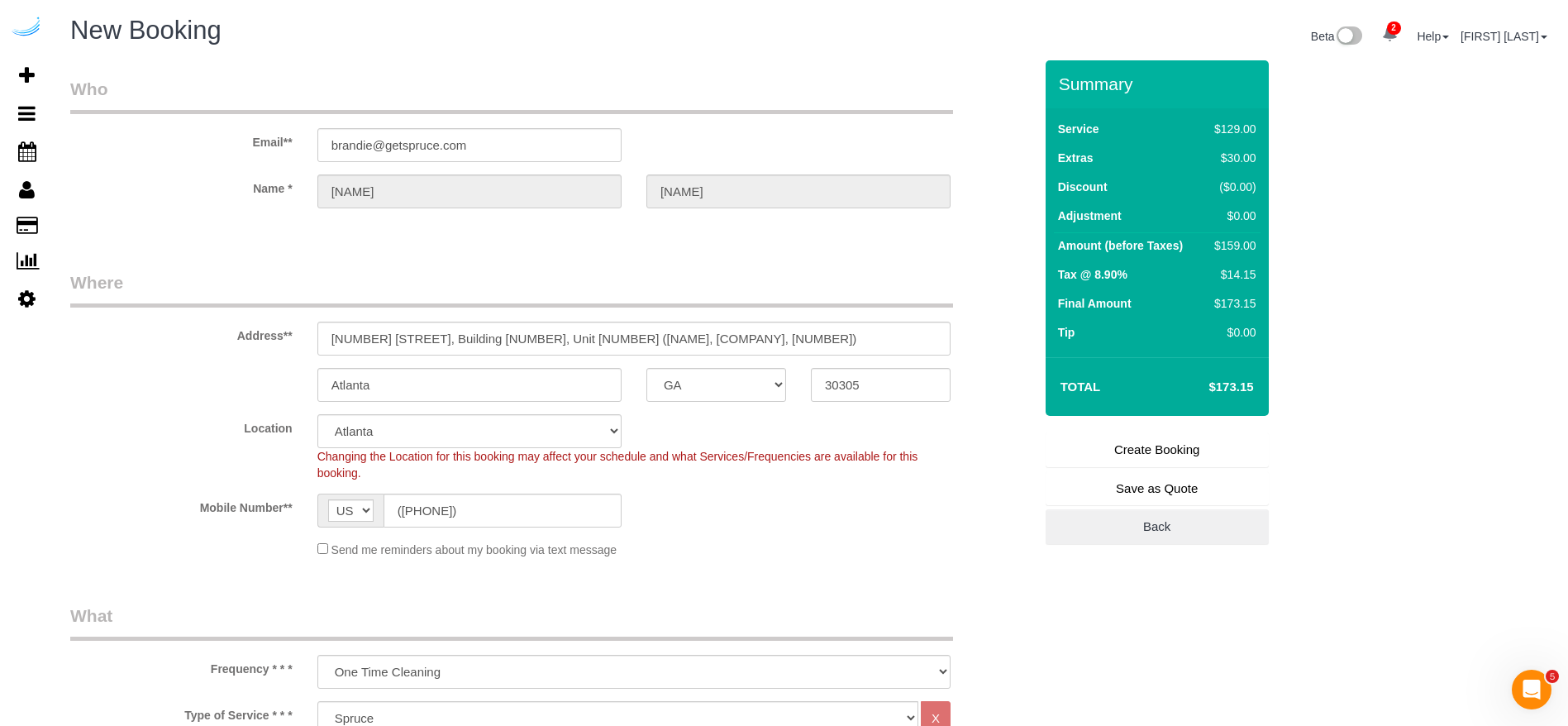 click on "Create Booking" at bounding box center [1157, 450] 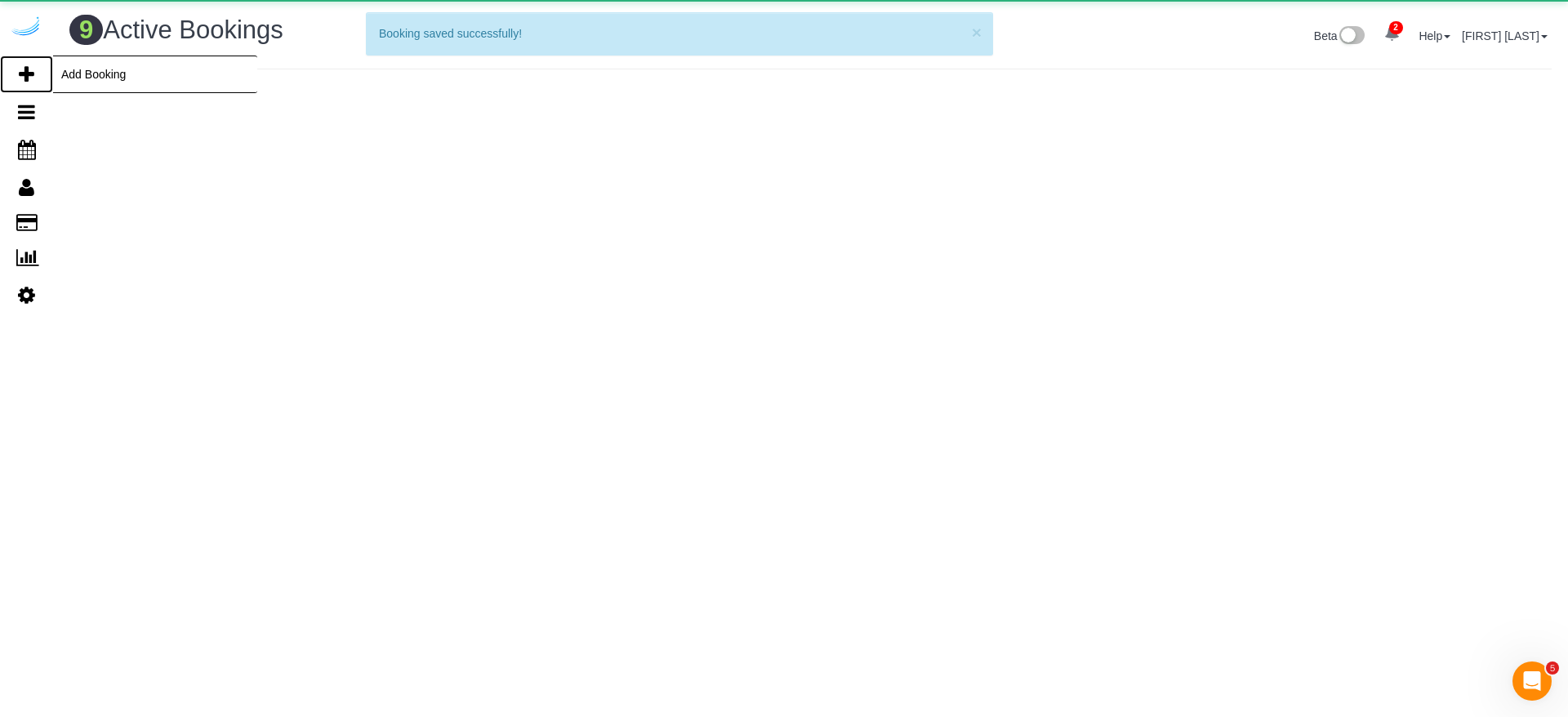 click at bounding box center [26, 74] 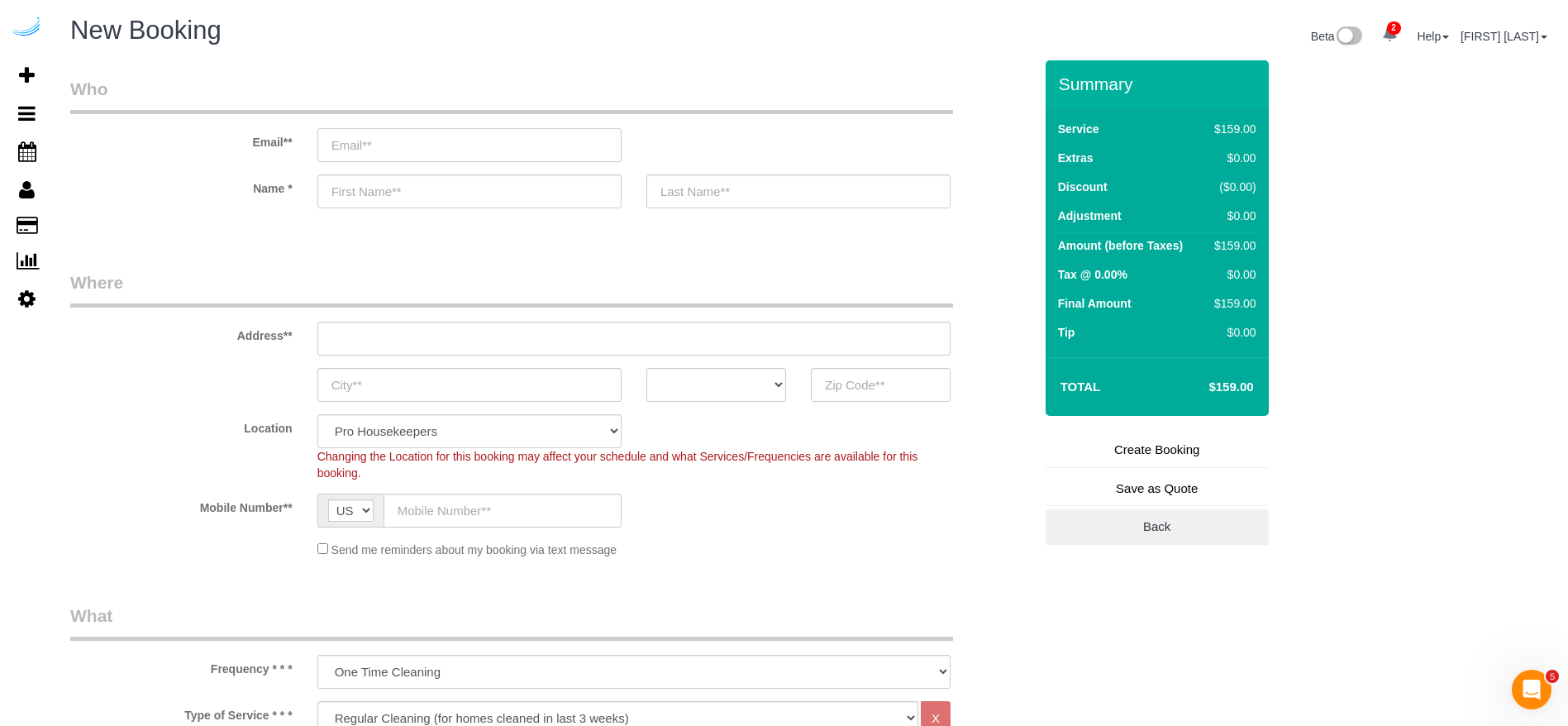 click at bounding box center (469, 145) 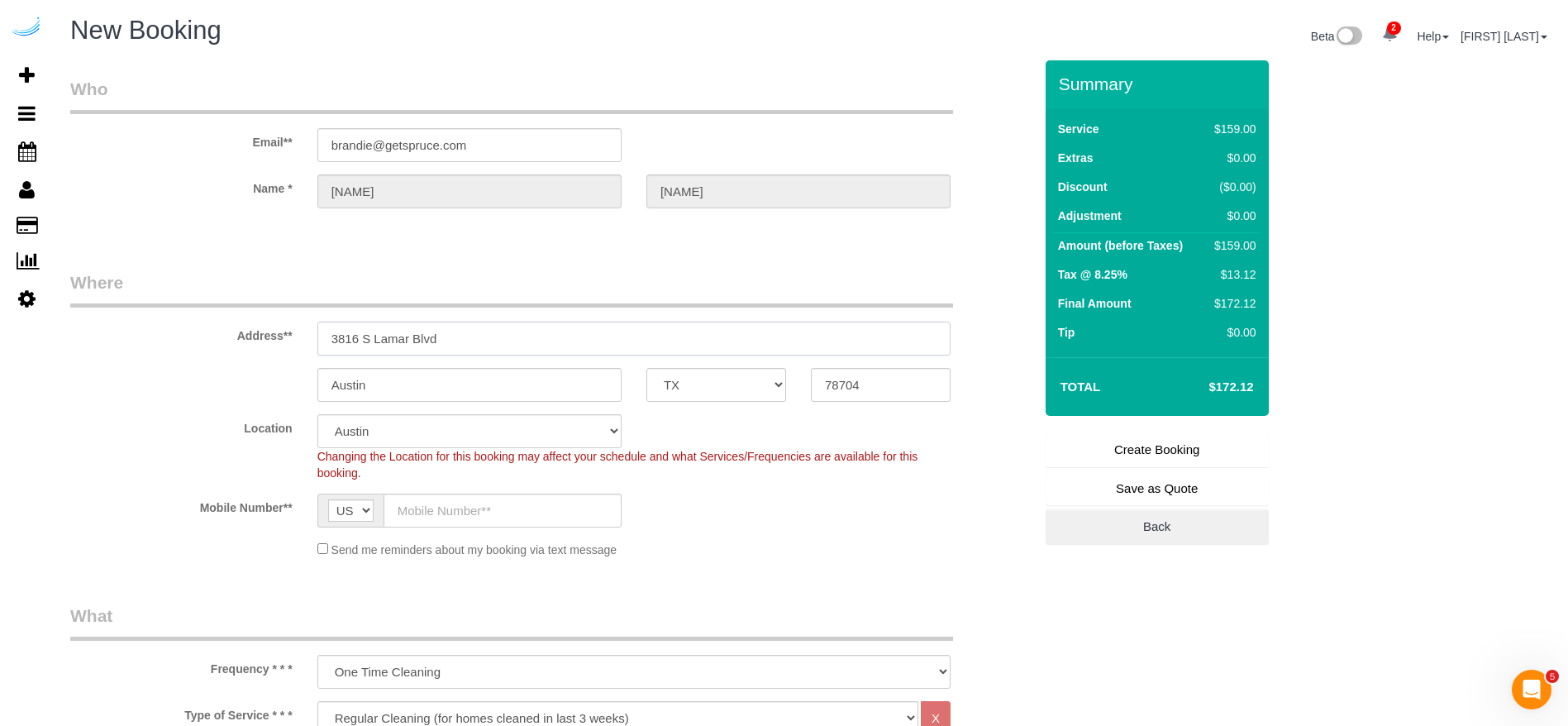 click on "3816 S Lamar Blvd" at bounding box center (634, 338) 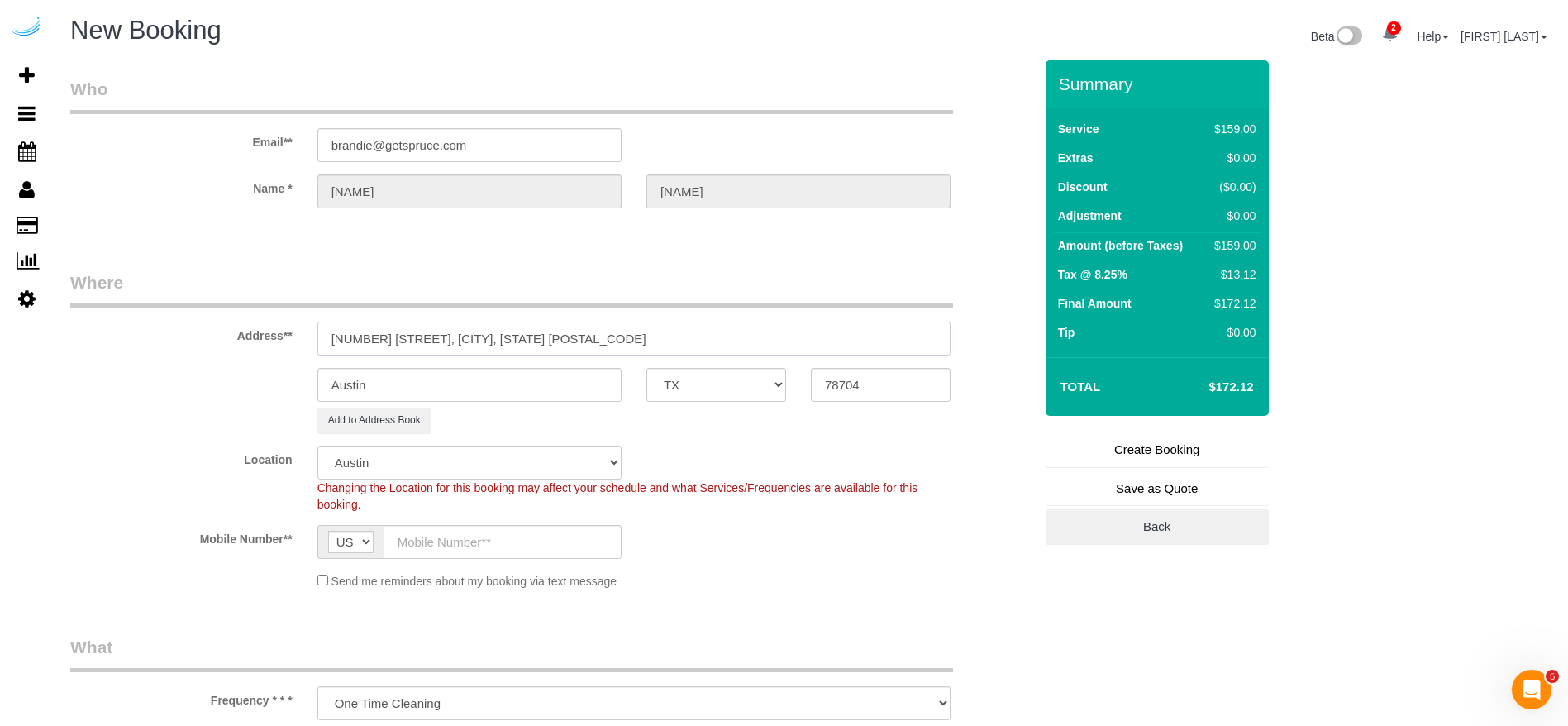 click on "[NUMBER] [STREET], [CITY], [STATE] [POSTAL_CODE]" at bounding box center (634, 338) 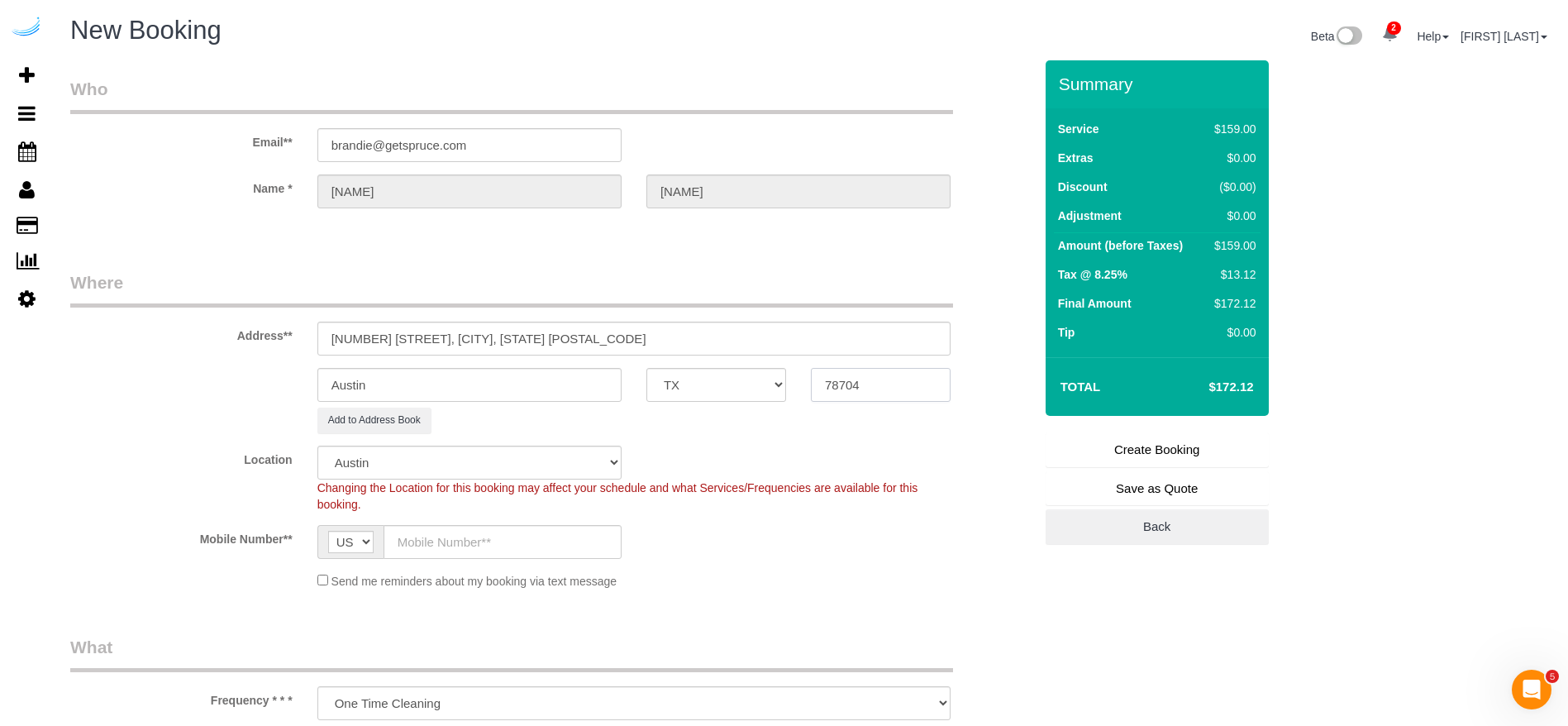 click on "78704" at bounding box center (880, 384) 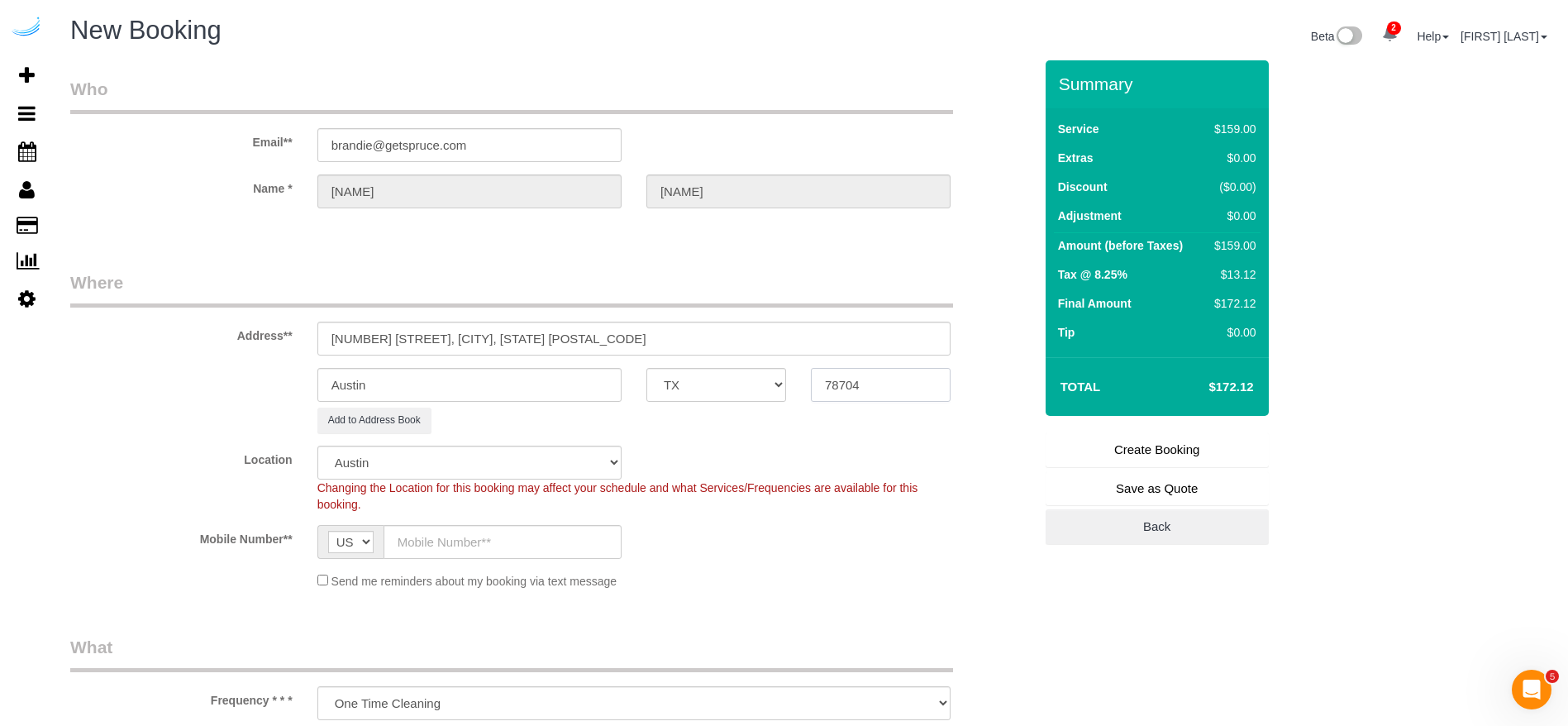 paste on "30342" 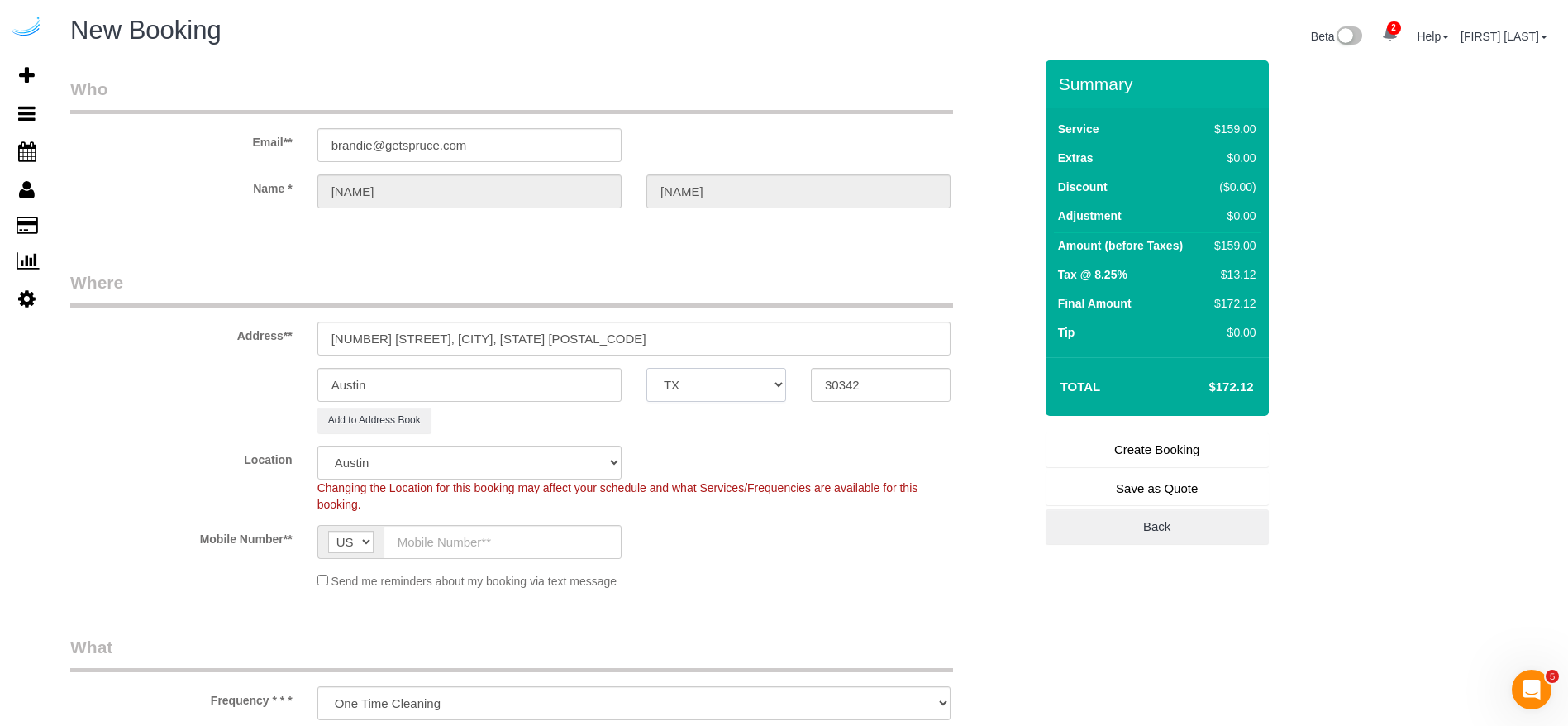 click on "AK
AL
AR
AZ
CA
CO
CT
DC
DE
FL
GA
HI
IA
ID
IL
IN
KS
KY
LA
MA
MD
ME
MI
MN
MO
MS
MT
NC
ND
NE
NH
NJ
NM
NV
NY
OH
OK
OR
PA
RI
SC
SD
TN
TX
UT
VA
VT
WA
WI
WV
WY" at bounding box center (716, 384) 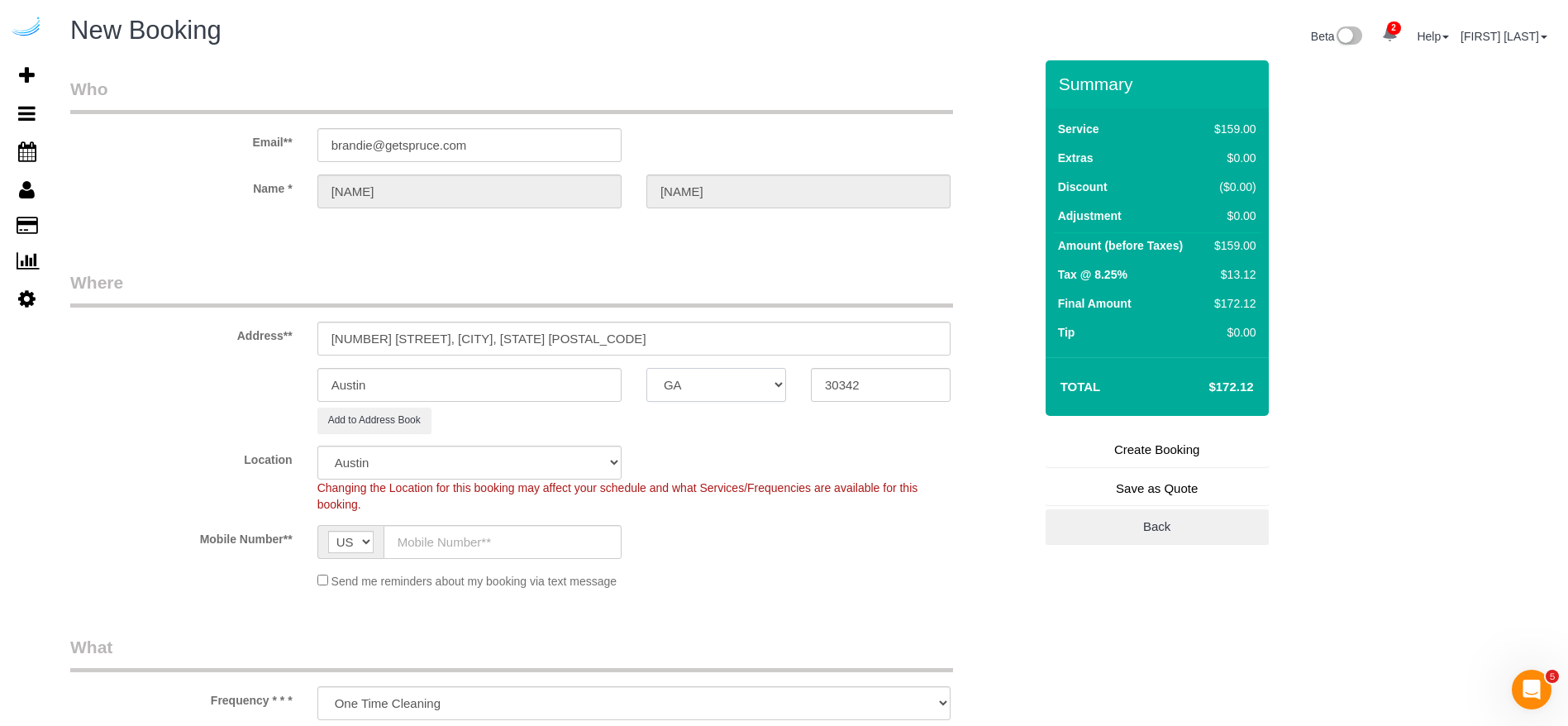 click on "AK
AL
AR
AZ
CA
CO
CT
DC
DE
FL
GA
HI
IA
ID
IL
IN
KS
KY
LA
MA
MD
ME
MI
MN
MO
MS
MT
NC
ND
NE
NH
NJ
NM
NV
NY
OH
OK
OR
PA
RI
SC
SD
TN
TX
UT
VA
VT
WA
WI
WV
WY" at bounding box center (716, 384) 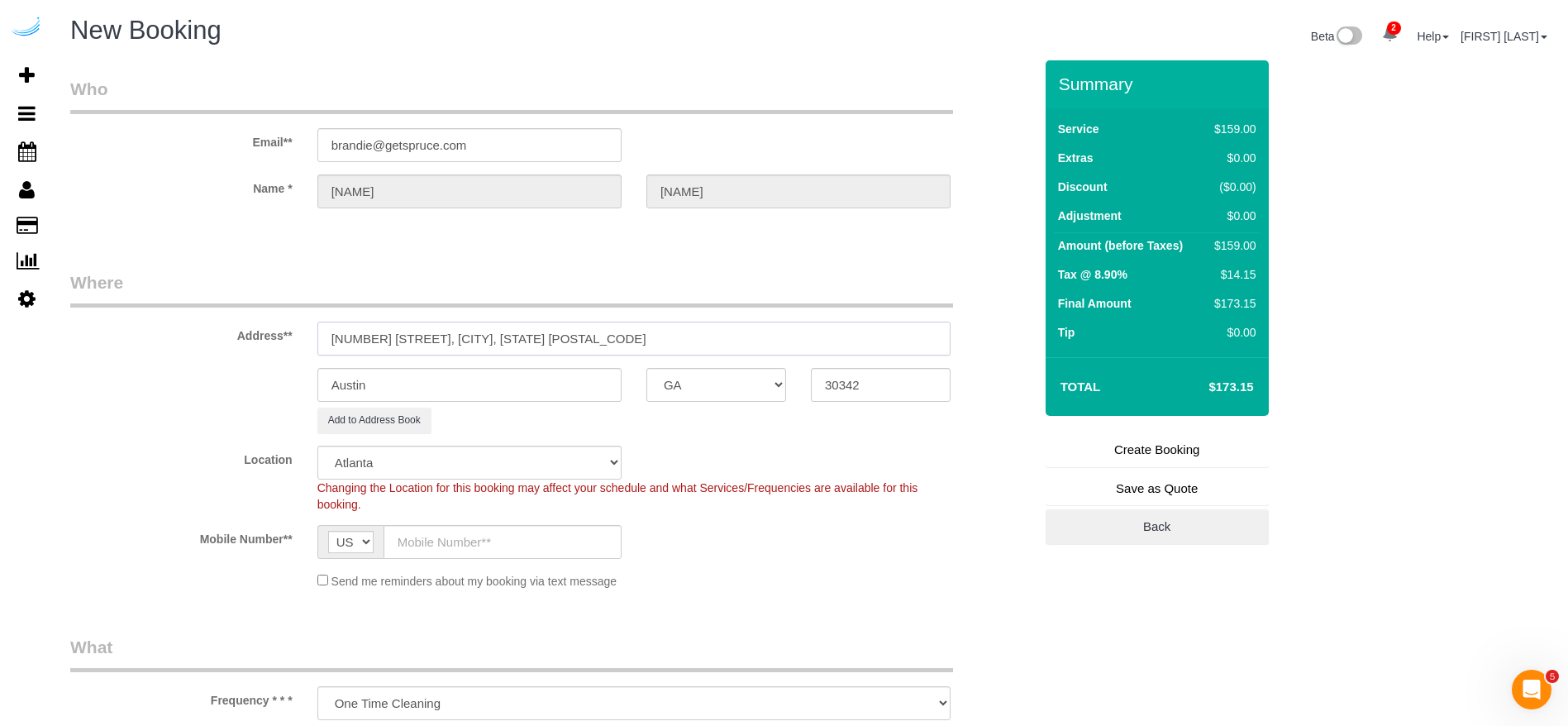 drag, startPoint x: 440, startPoint y: 336, endPoint x: 519, endPoint y: 348, distance: 79.9062 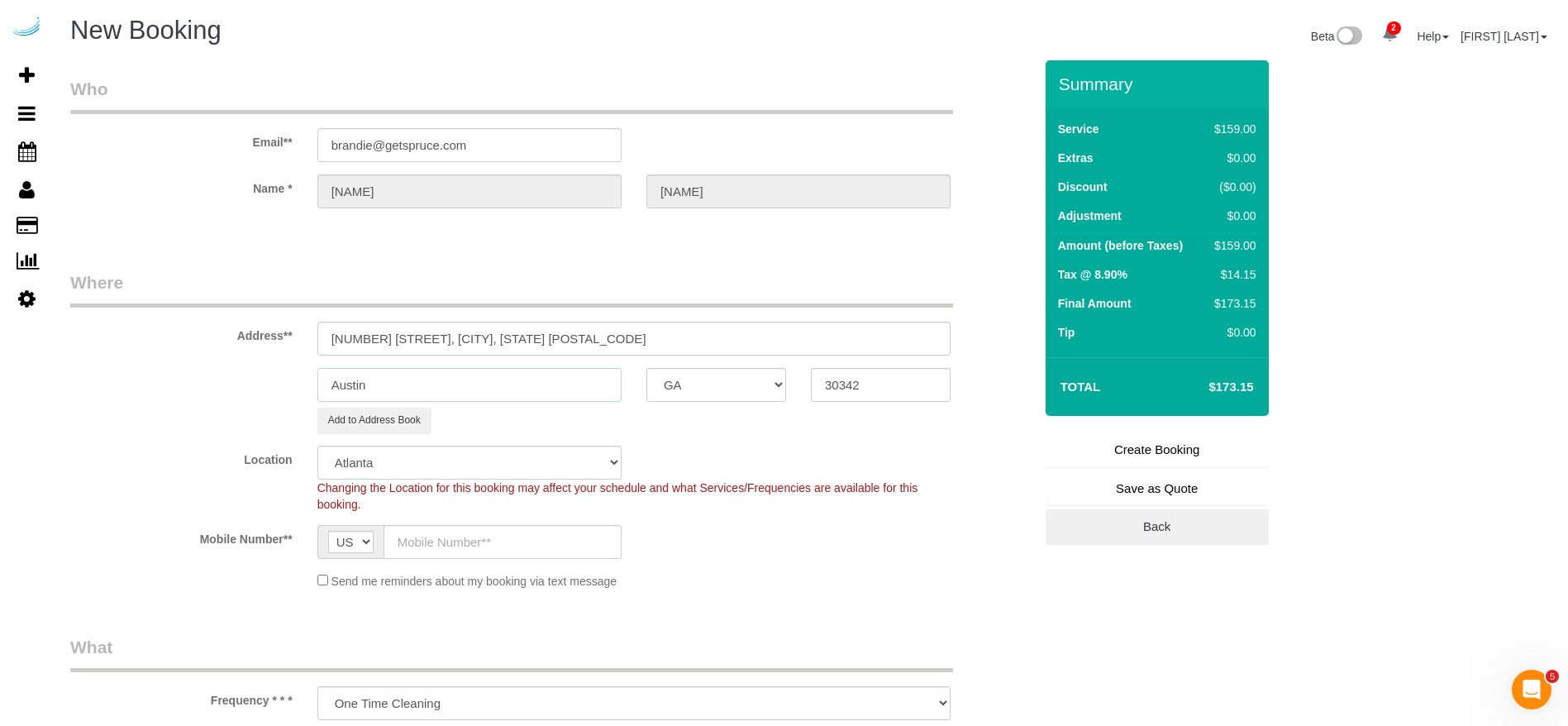 click on "Austin" at bounding box center (469, 384) 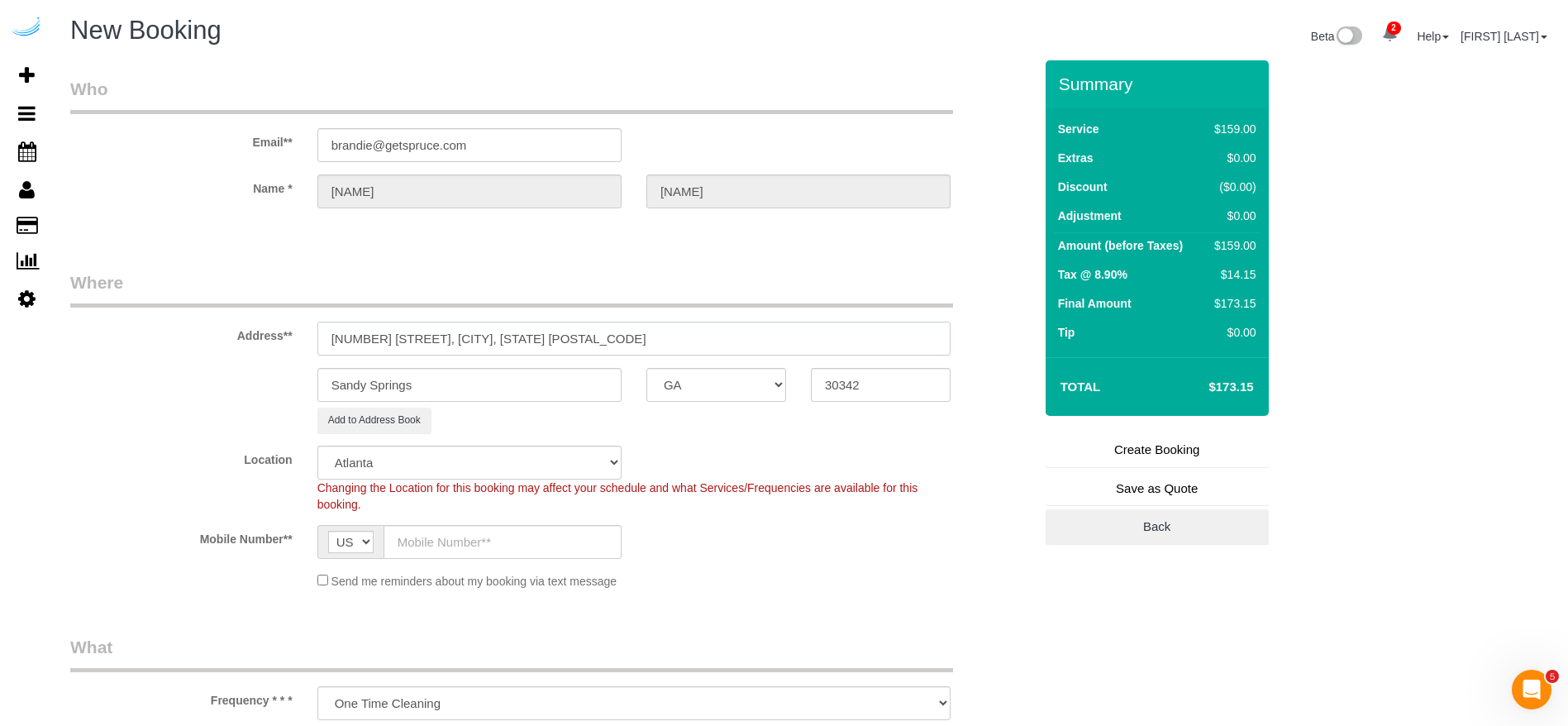 drag, startPoint x: 593, startPoint y: 342, endPoint x: 436, endPoint y: 344, distance: 157.01274 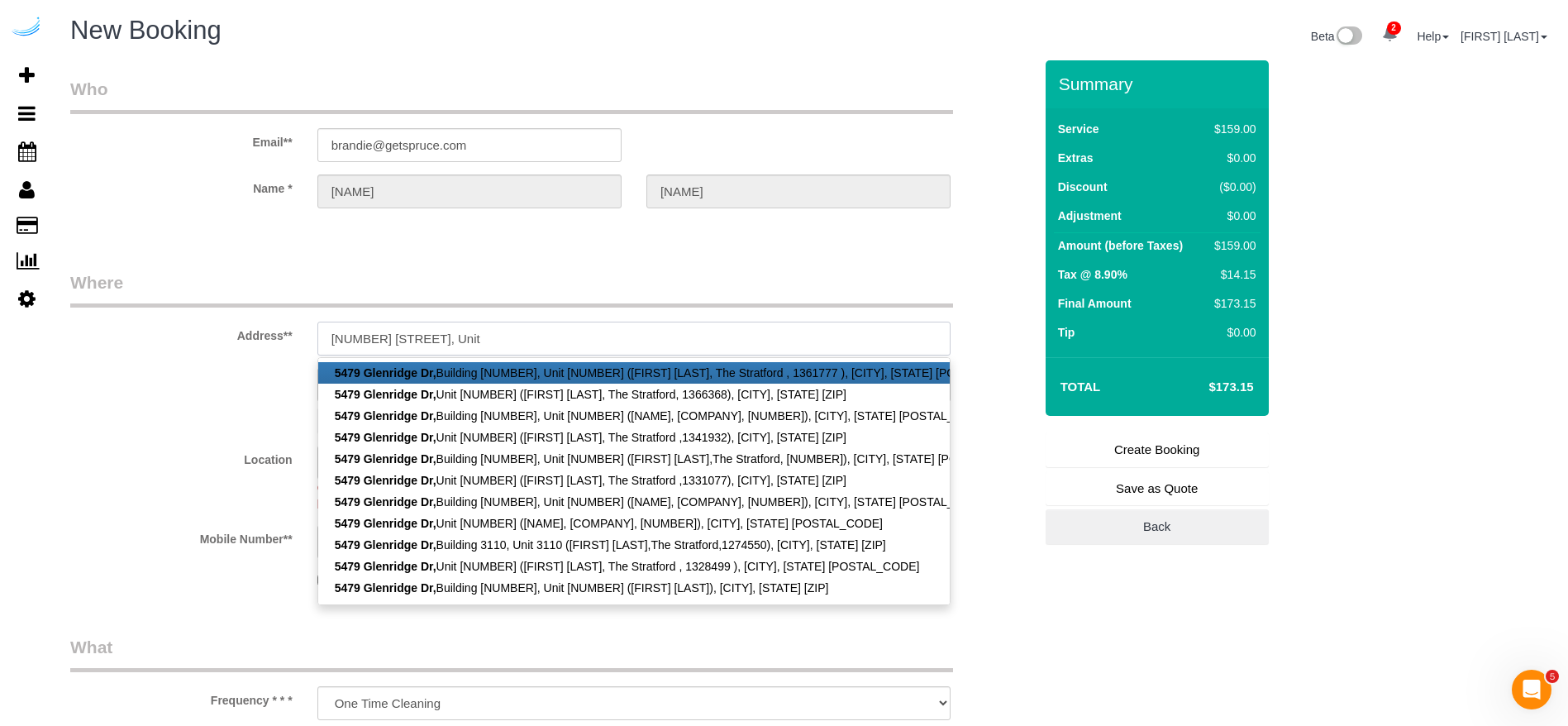 paste on "3407" 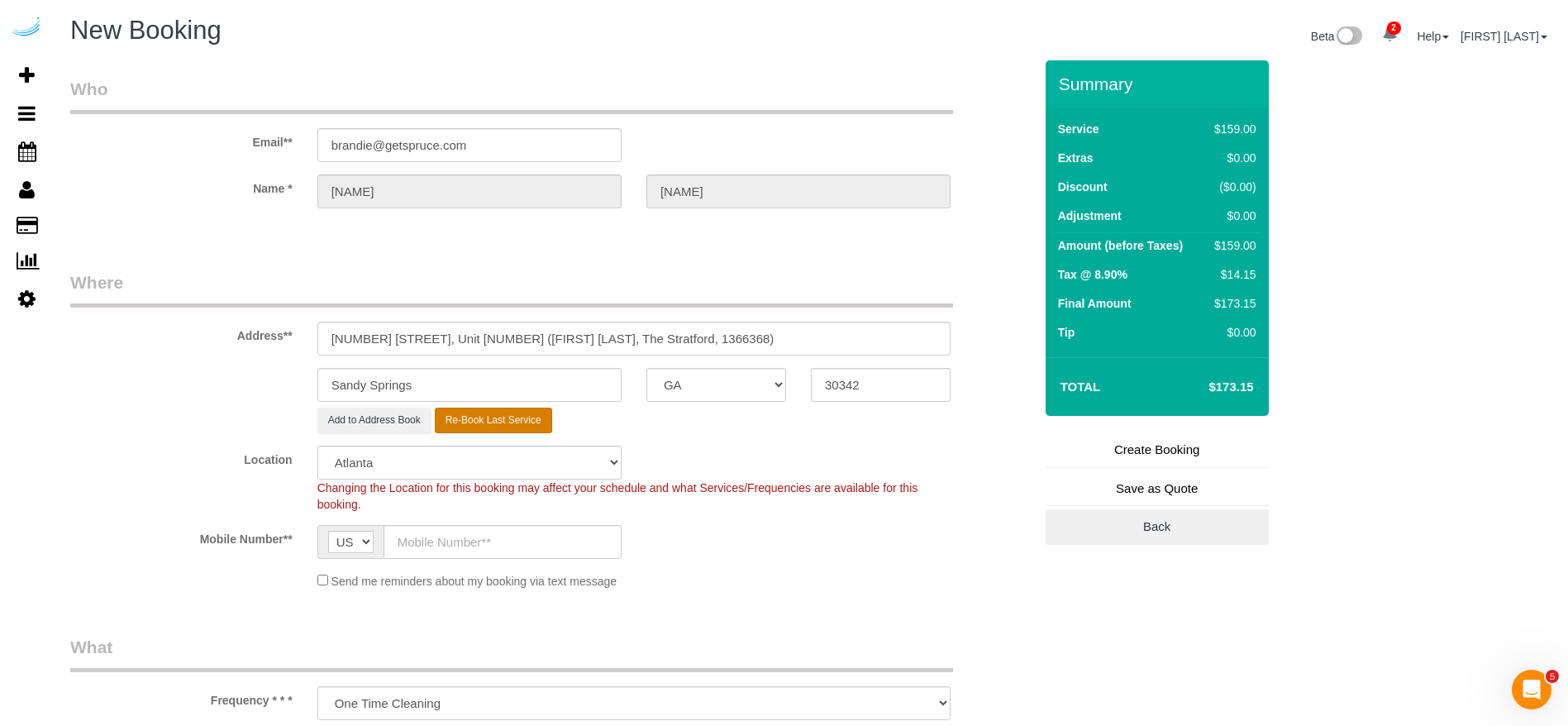 click on "Re-Book Last Service" at bounding box center [493, 420] 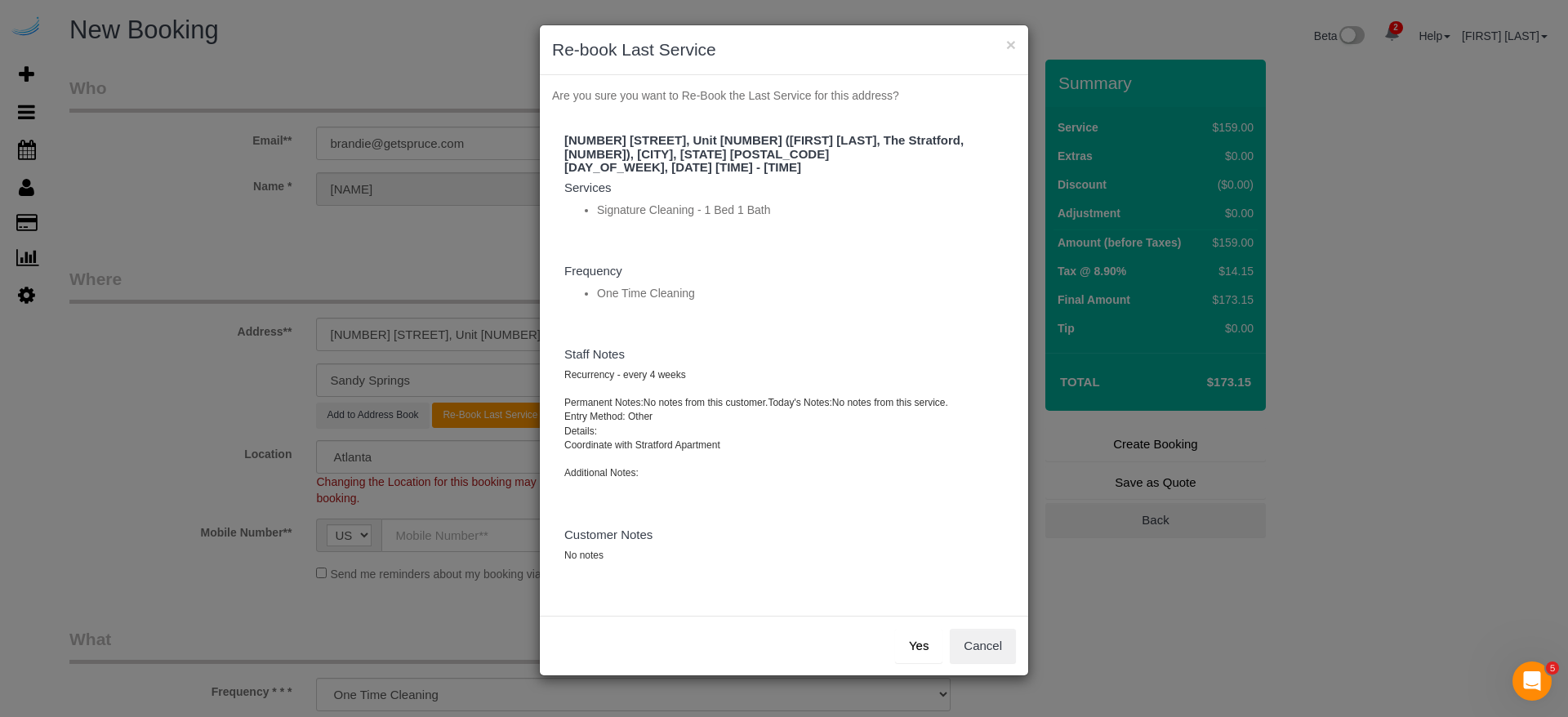 click on "Yes" at bounding box center [919, 646] 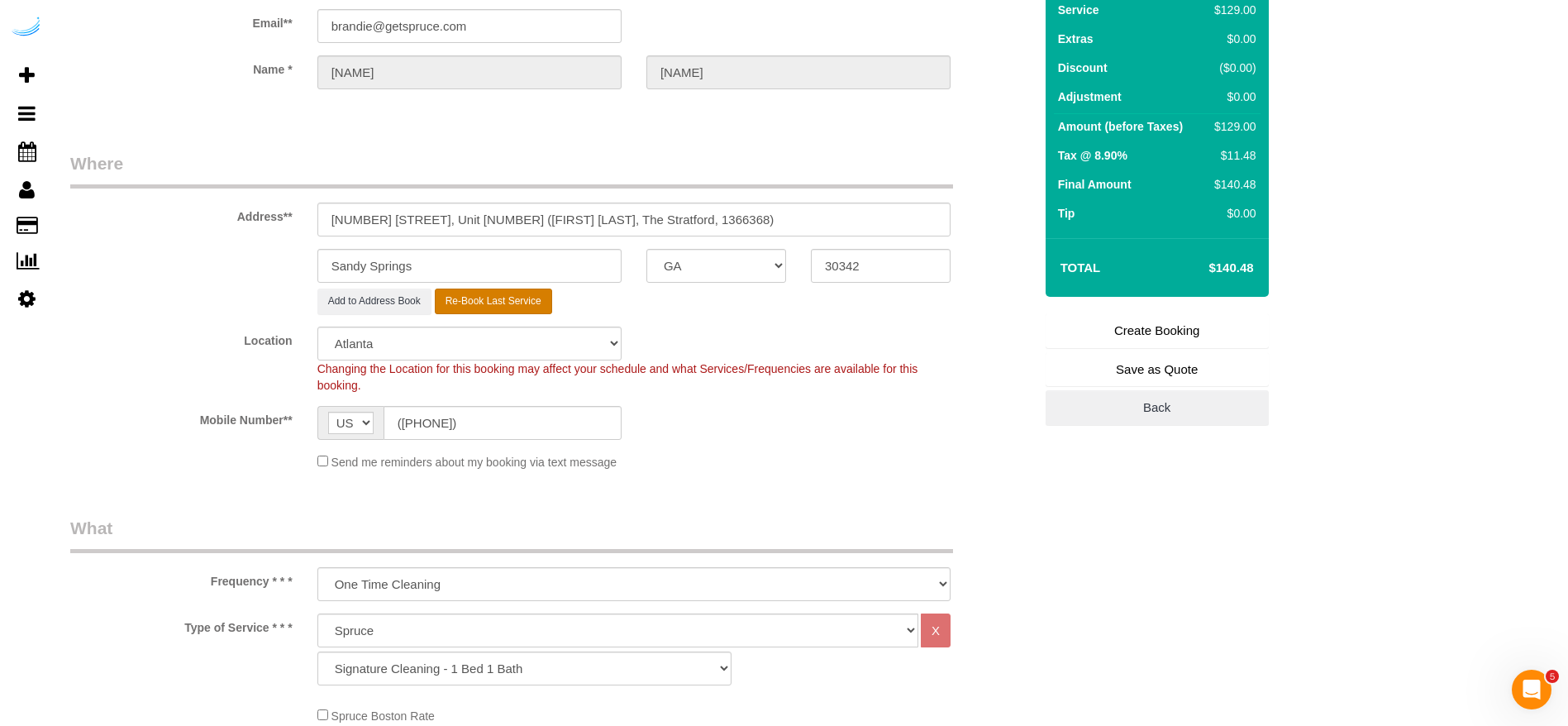 scroll, scrollTop: 0, scrollLeft: 0, axis: both 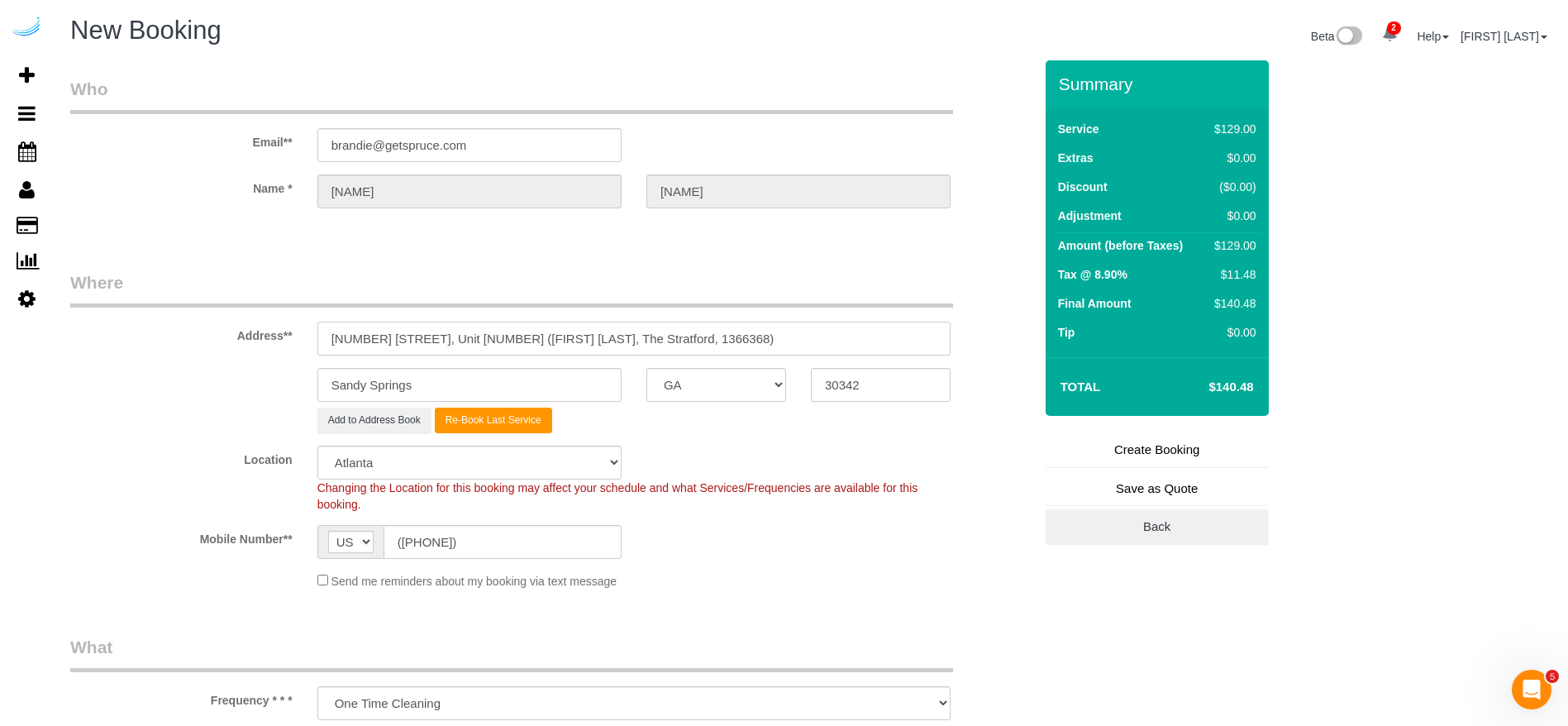 click on "[NUMBER] [STREET], Unit [NUMBER] ([FIRST] [LAST], The Stratford, 1366368)" at bounding box center (634, 338) 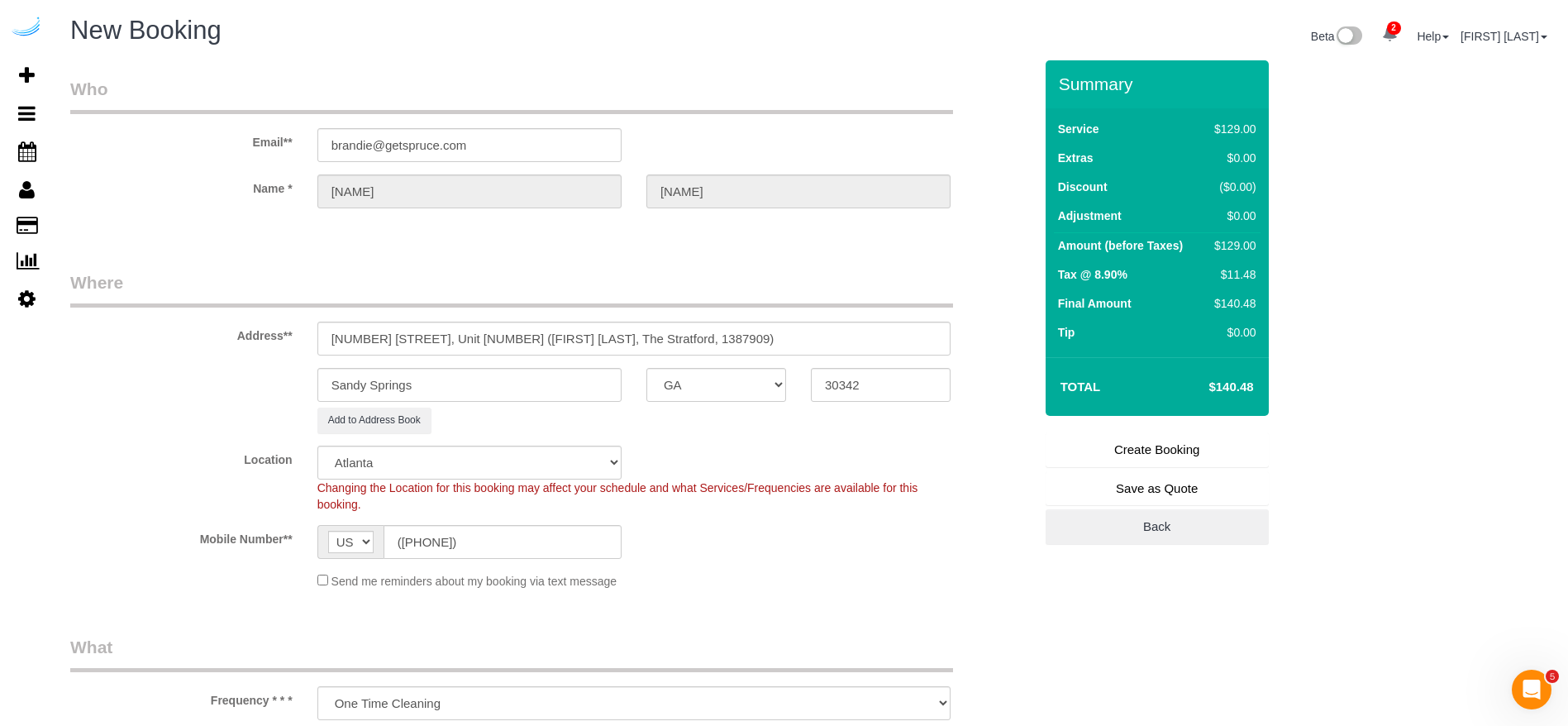 click on "Location
Pro Housekeepers Atlanta Austin Boston Chicago Cincinnati Clearwater Denver Ft Lauderdale Houston Jacksonville Kansas Las Vegas Los Angeles Area Miami Area Naples NYC Area Orlando Palm Beach Phoenix Portland Area San Francisco Area Sarasota Seattle Area St Petersburg Tampa Washington DC
Changing the Location for this booking may affect your schedule and what
Services/Frequencies are available for this booking." 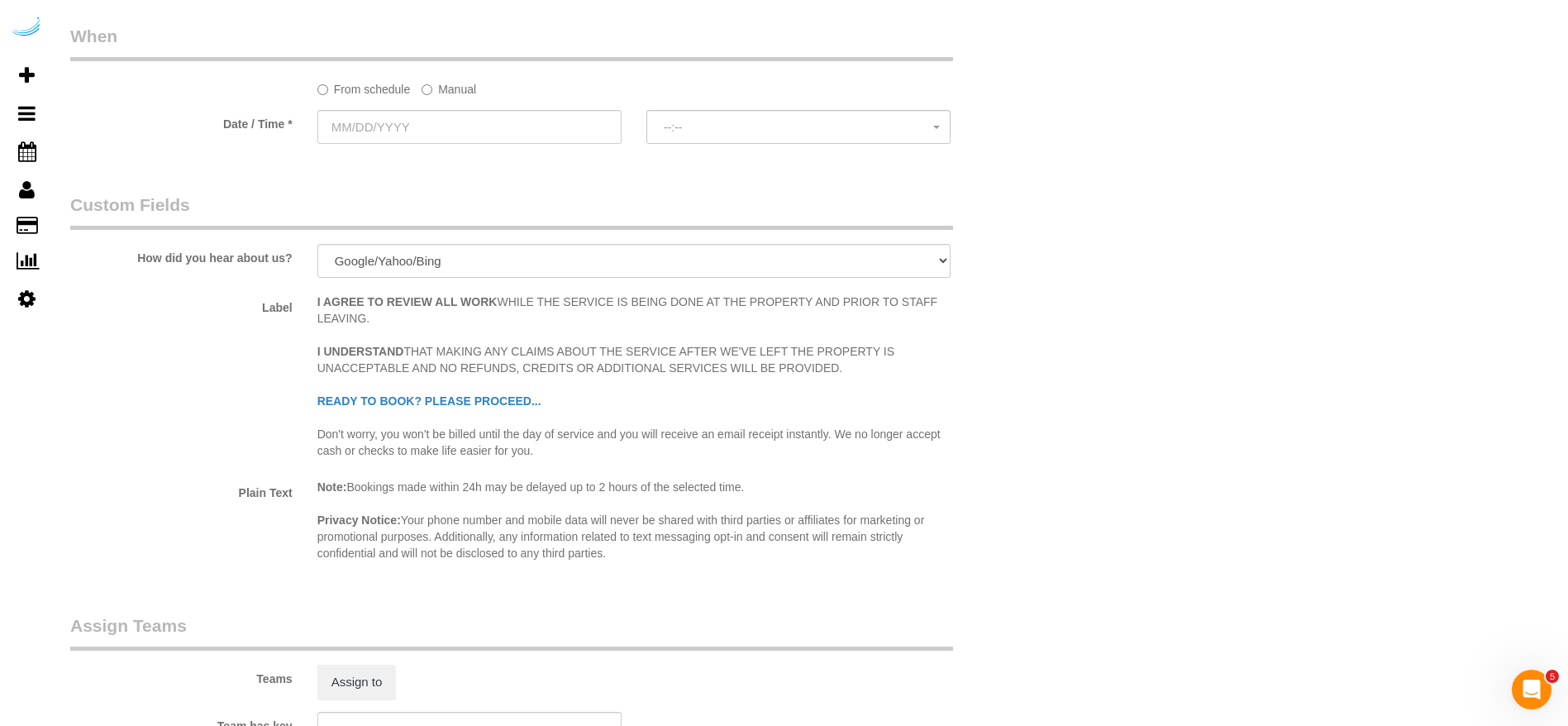 scroll, scrollTop: 1612, scrollLeft: 0, axis: vertical 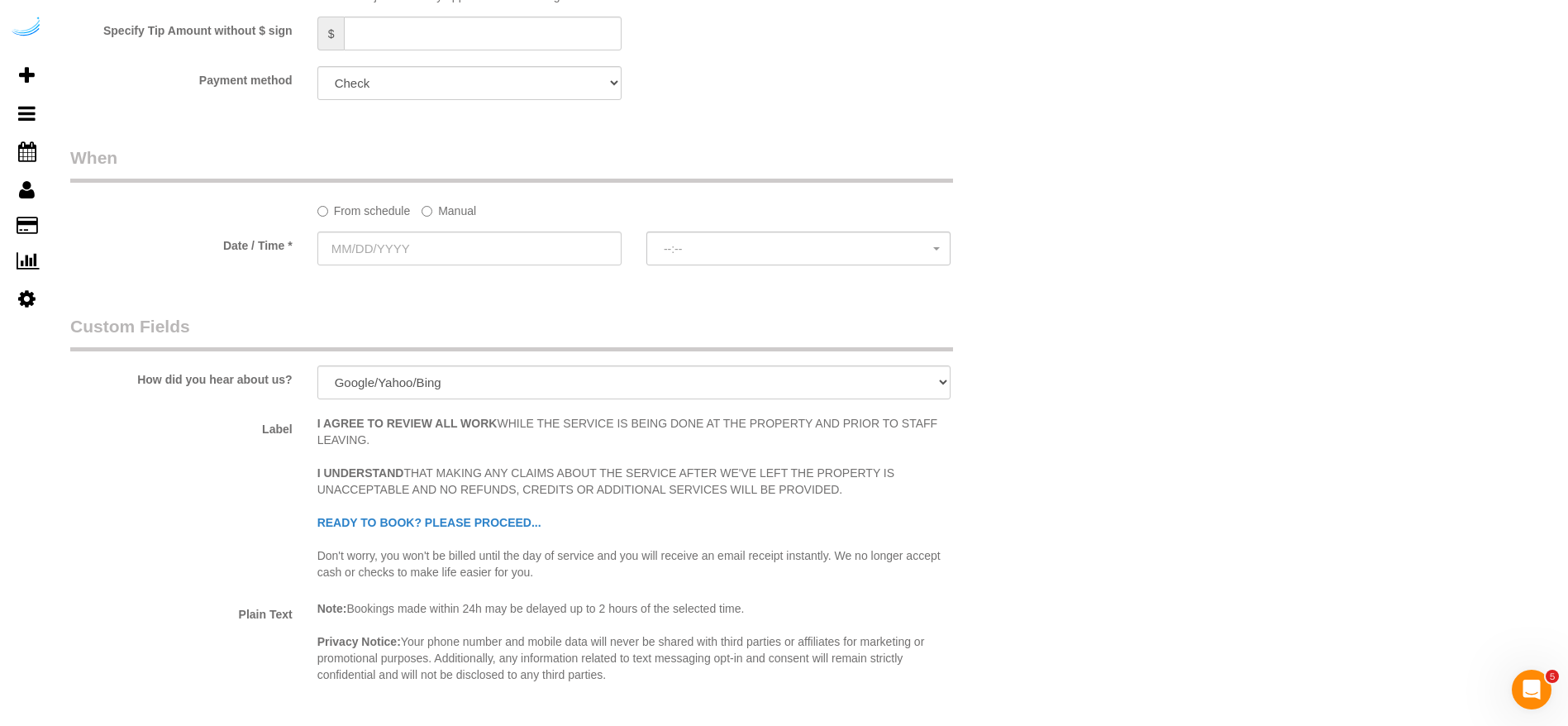 click on "Manual" 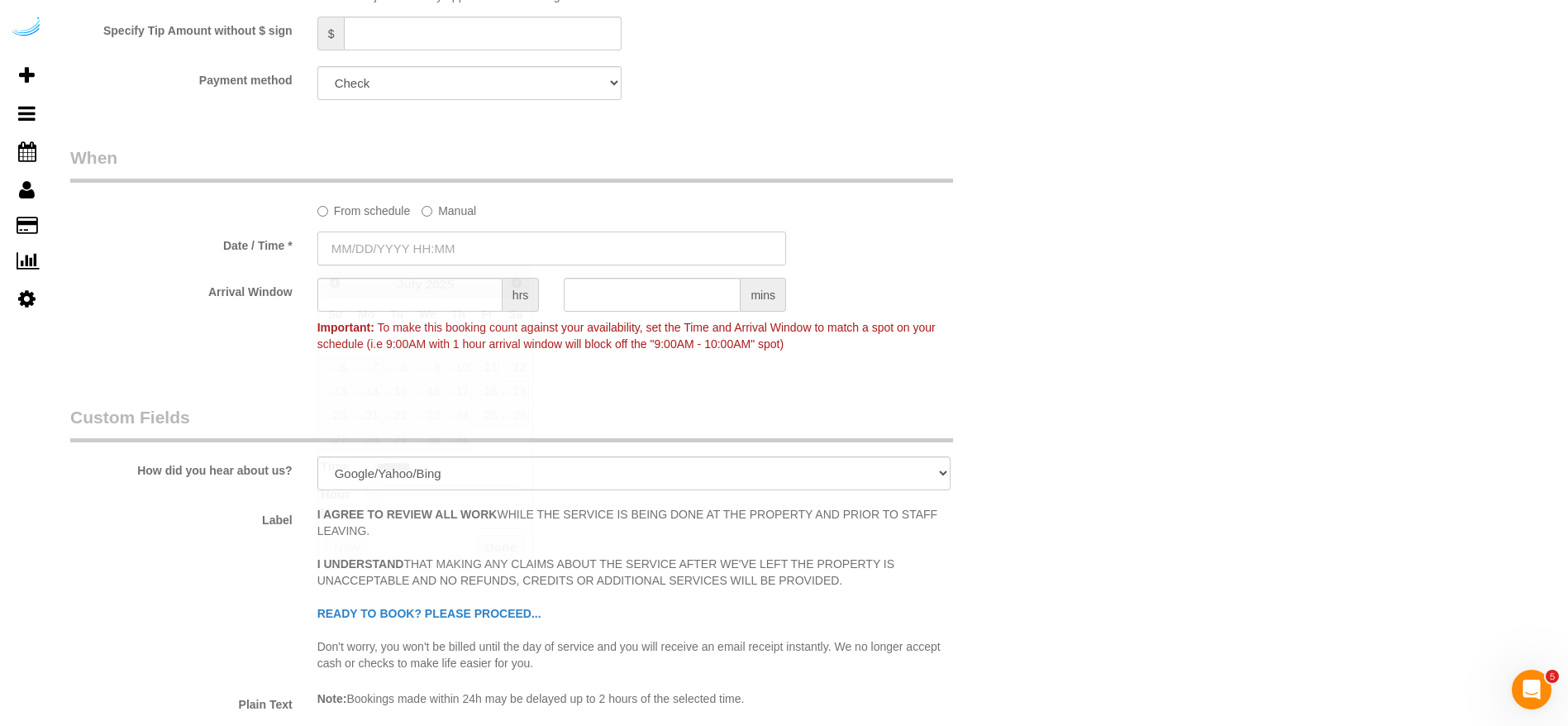 click at bounding box center [551, 248] 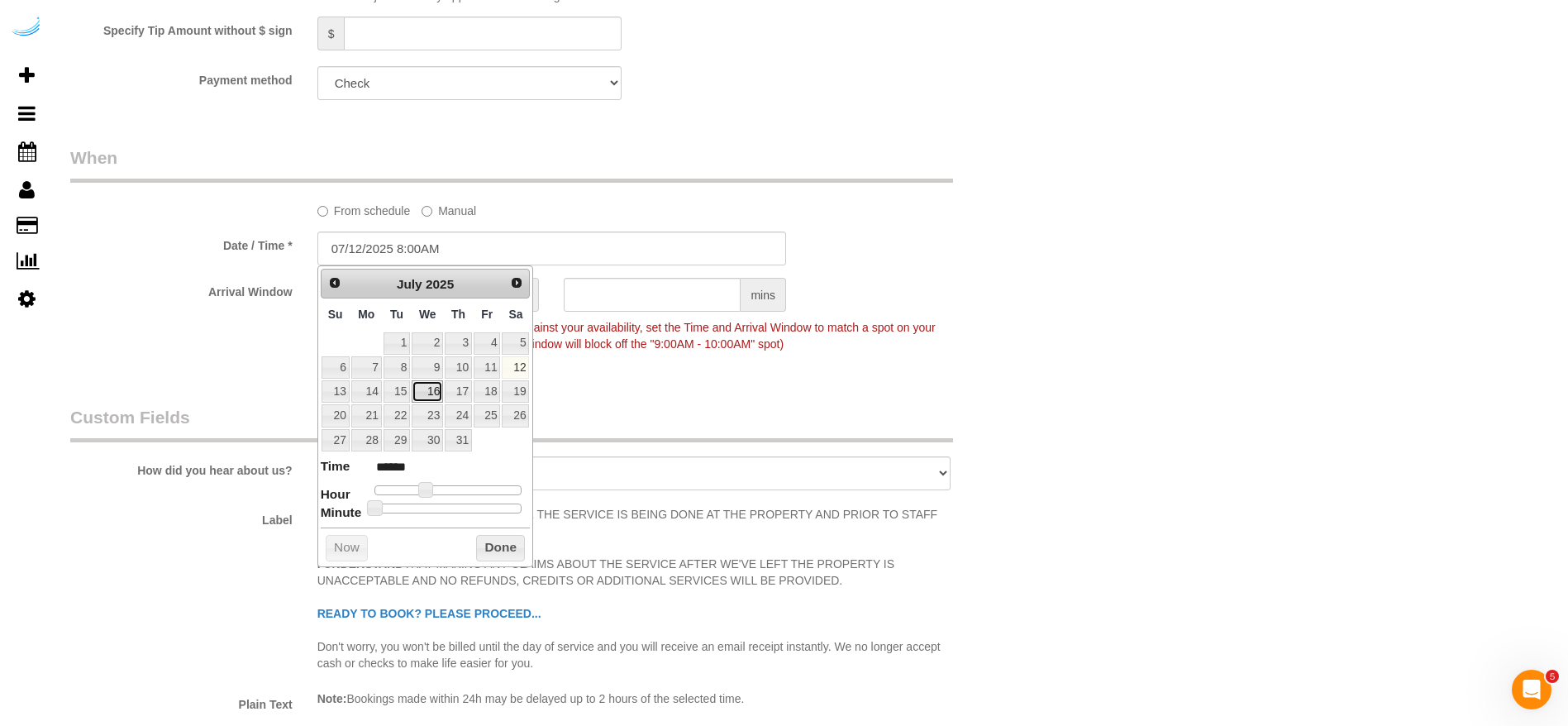click on "16" at bounding box center (427, 391) 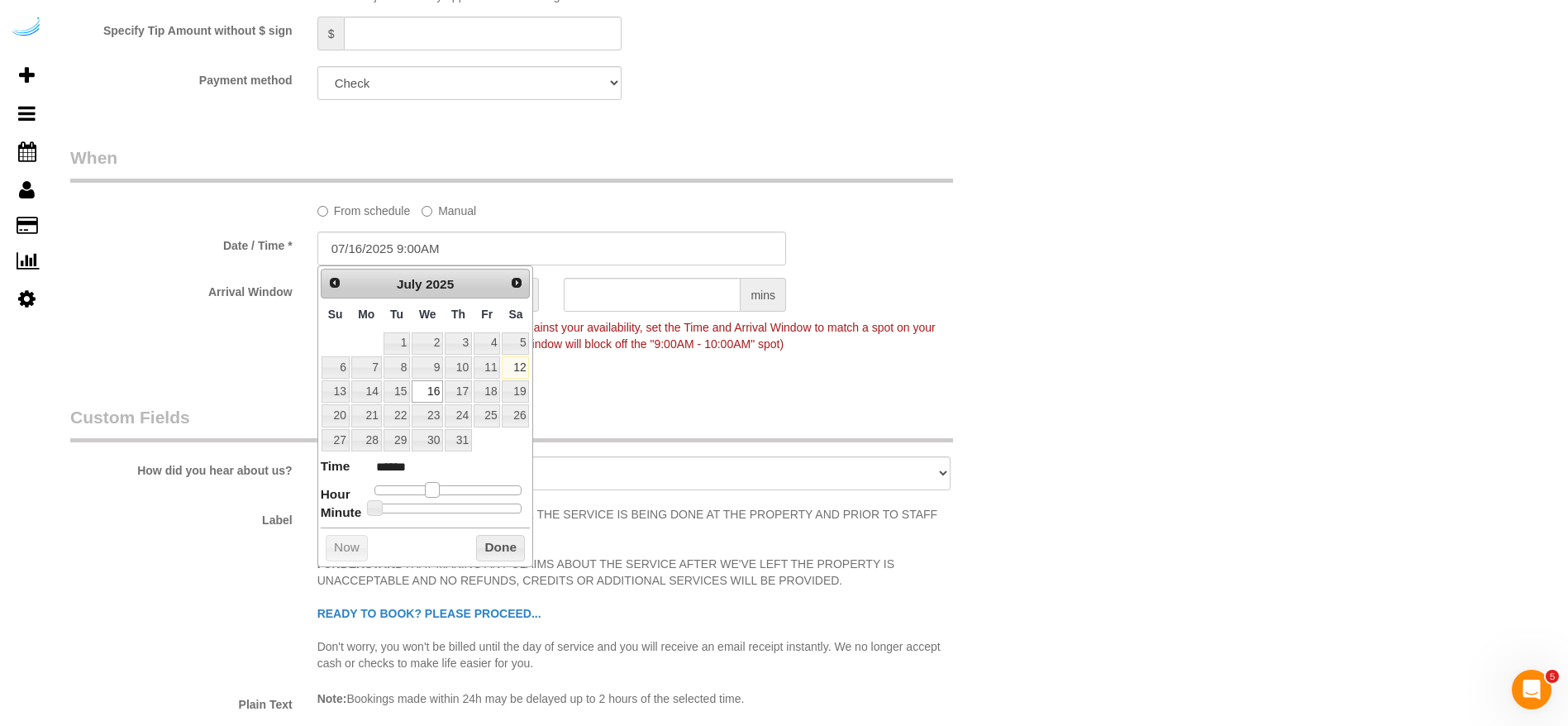 click at bounding box center (432, 490) 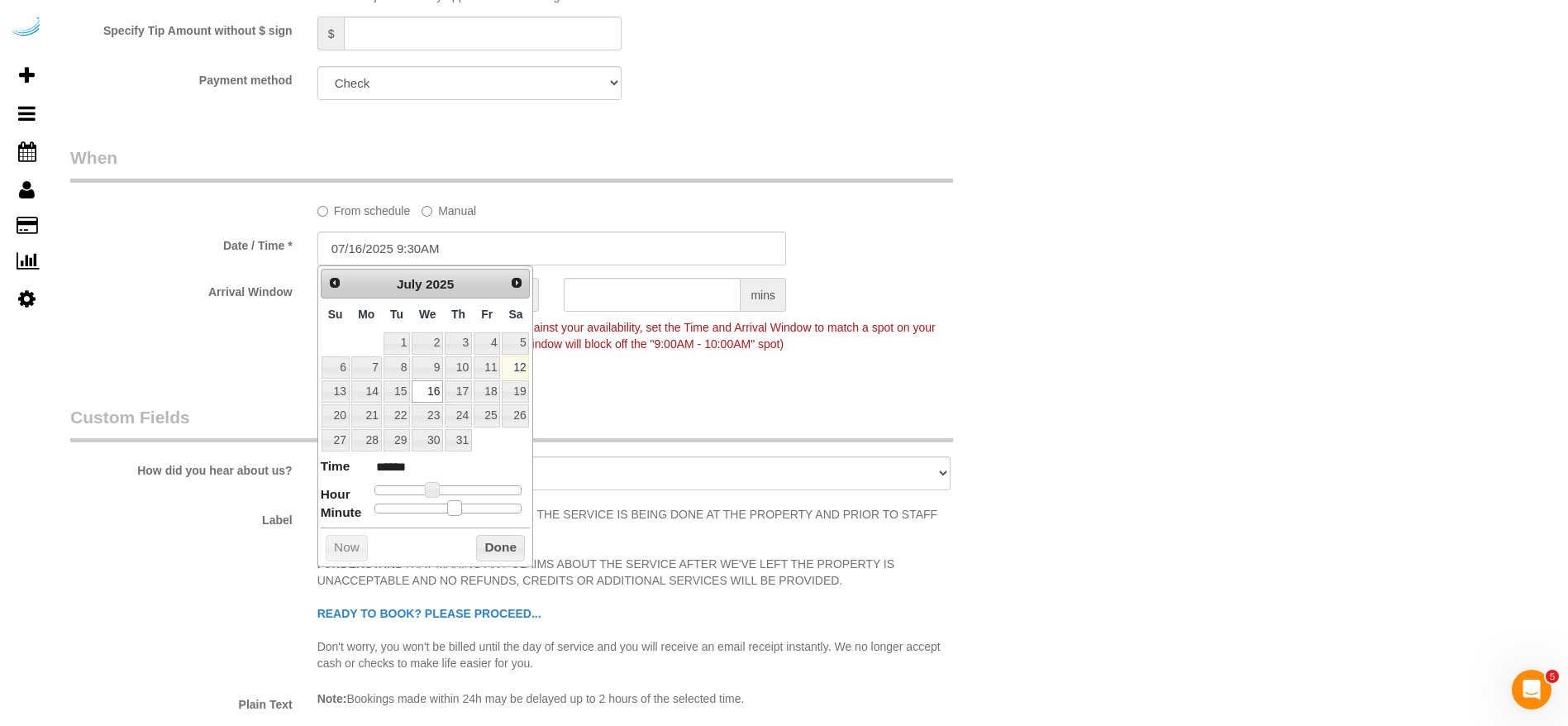 drag, startPoint x: 379, startPoint y: 504, endPoint x: 457, endPoint y: 517, distance: 79.075913 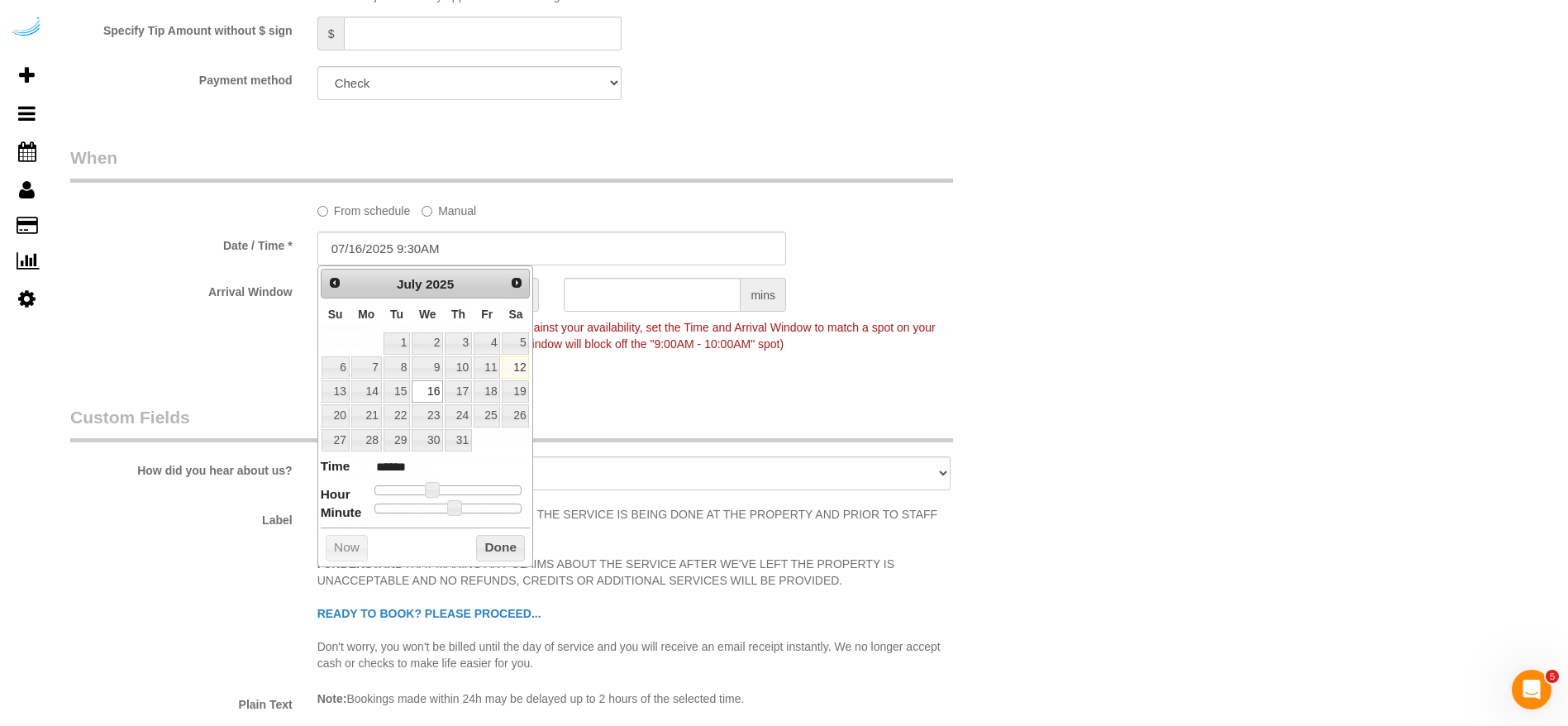 click on "Custom Fields" at bounding box center (512, 423) 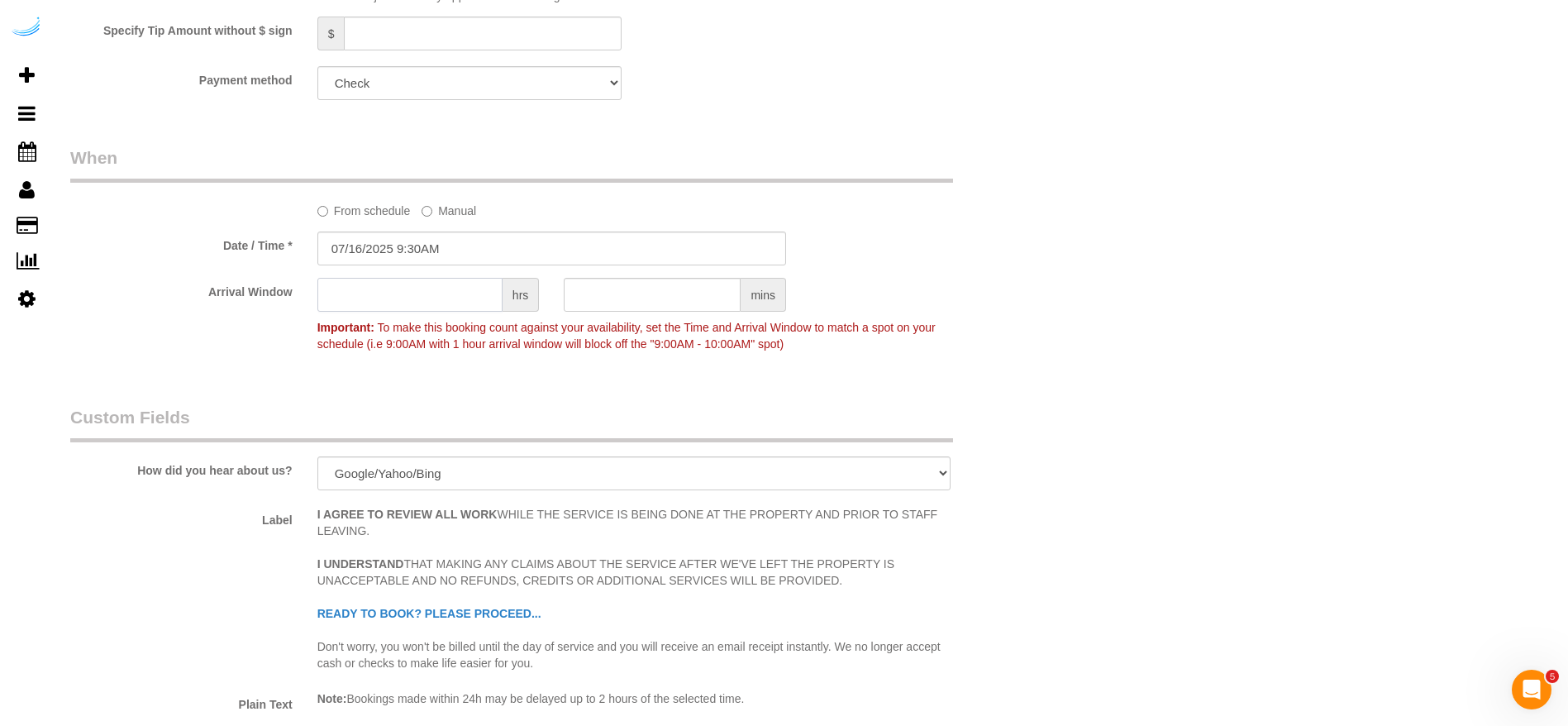 click 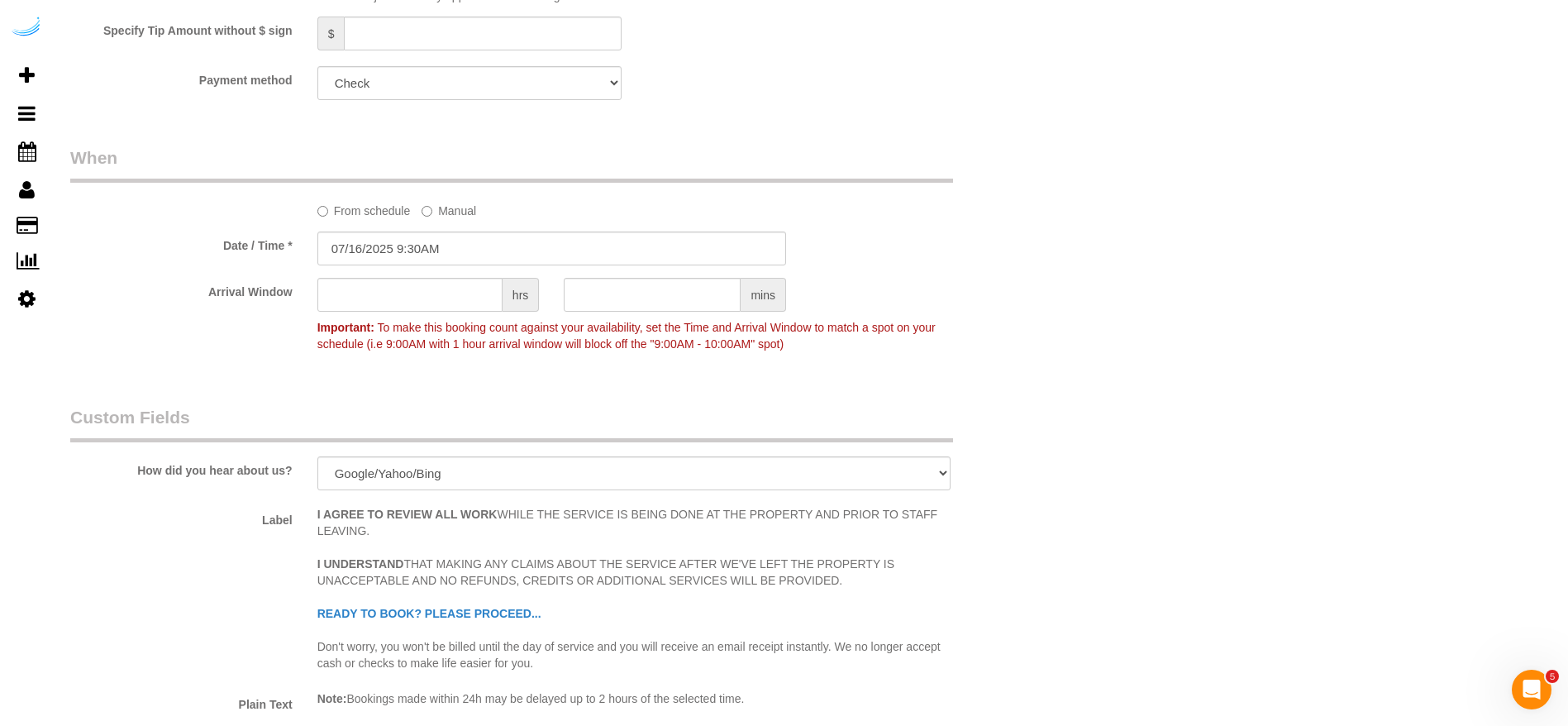 click on "From schedule
Manual
Date / Time *
[MONTH]/[DAY]/[YEAR] [TIME]
Arrival Window
hrs
mins
Important:
To make this booking count against your availability, set the Time and
Arrival Window to match a spot on your schedule (i.e 9:00AM with 1 hour
arrival window will block off the "9:00AM - 10:00AM" spot)" 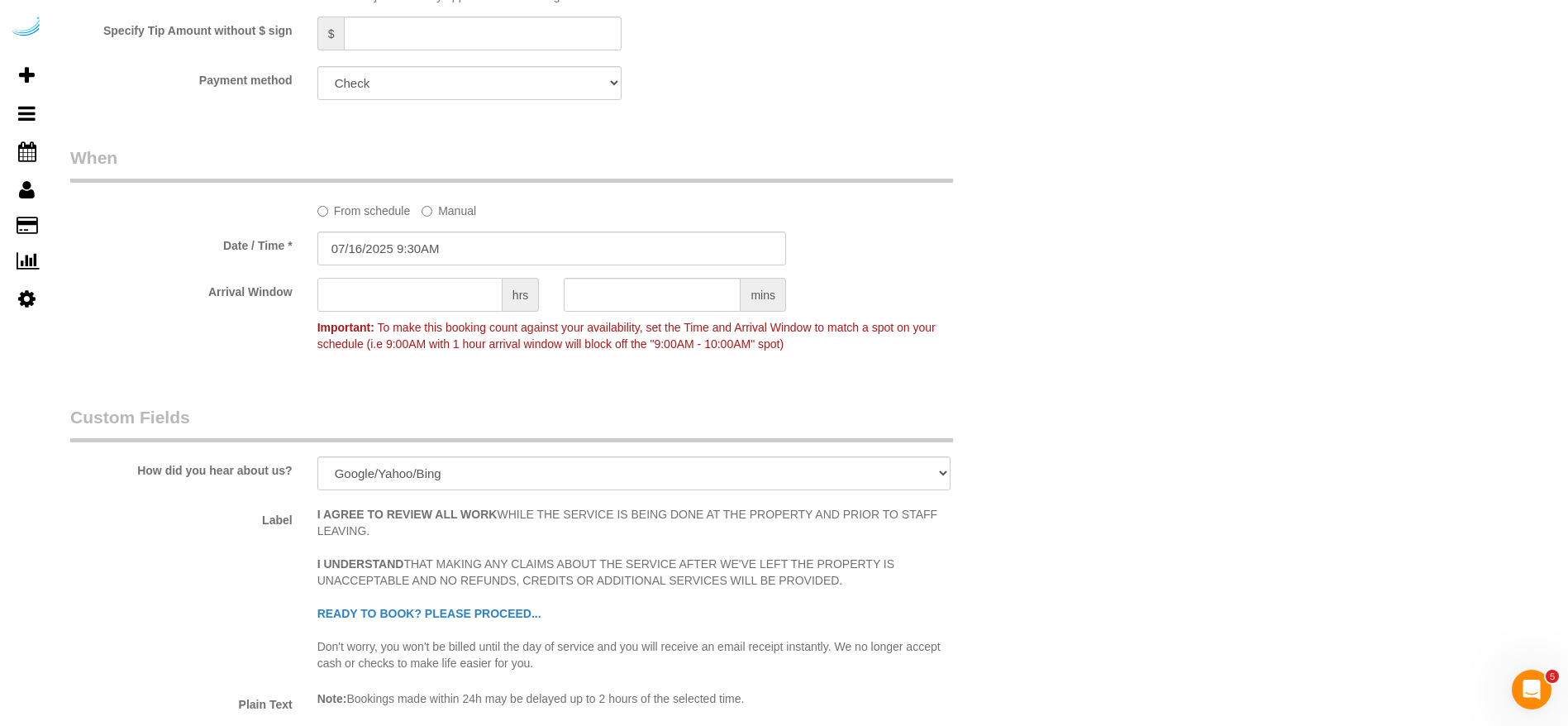 click 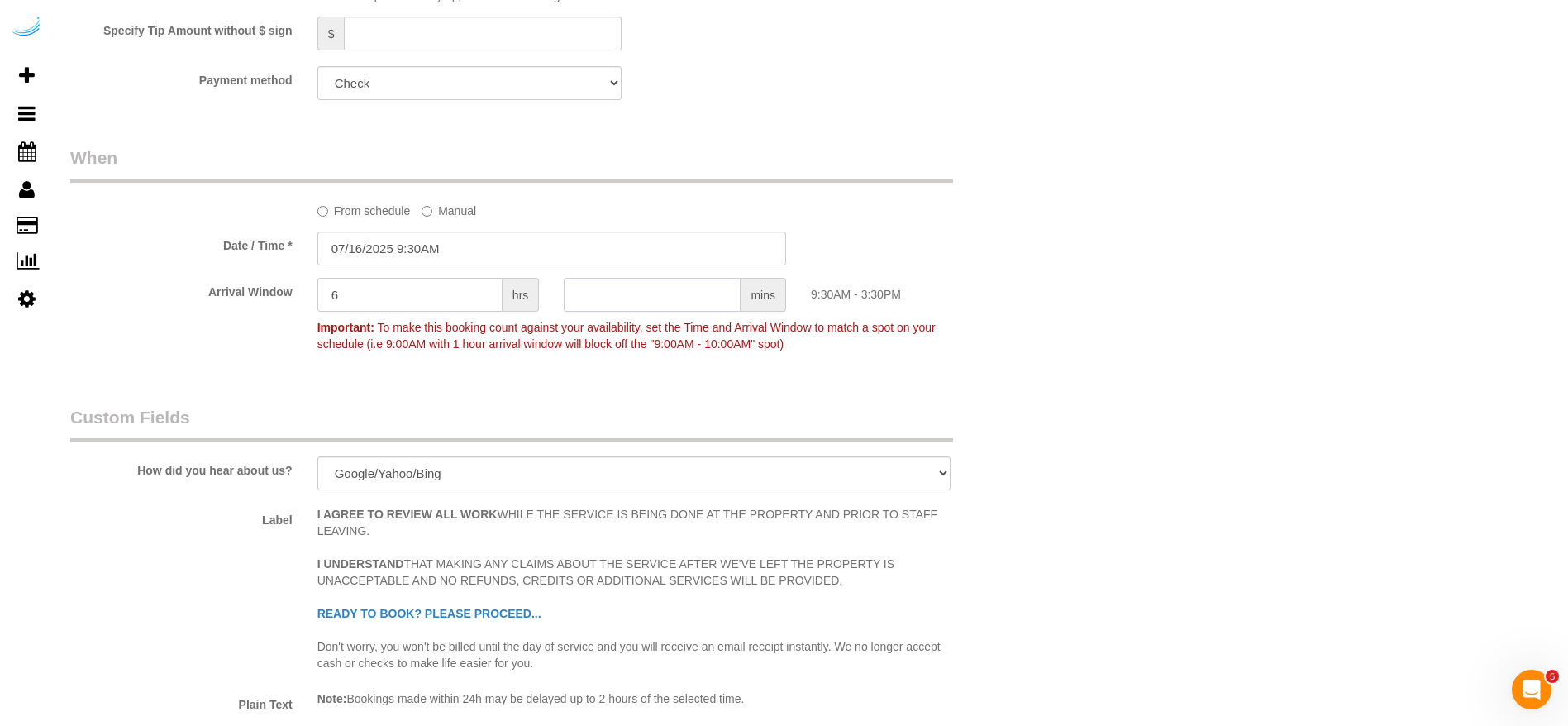 click 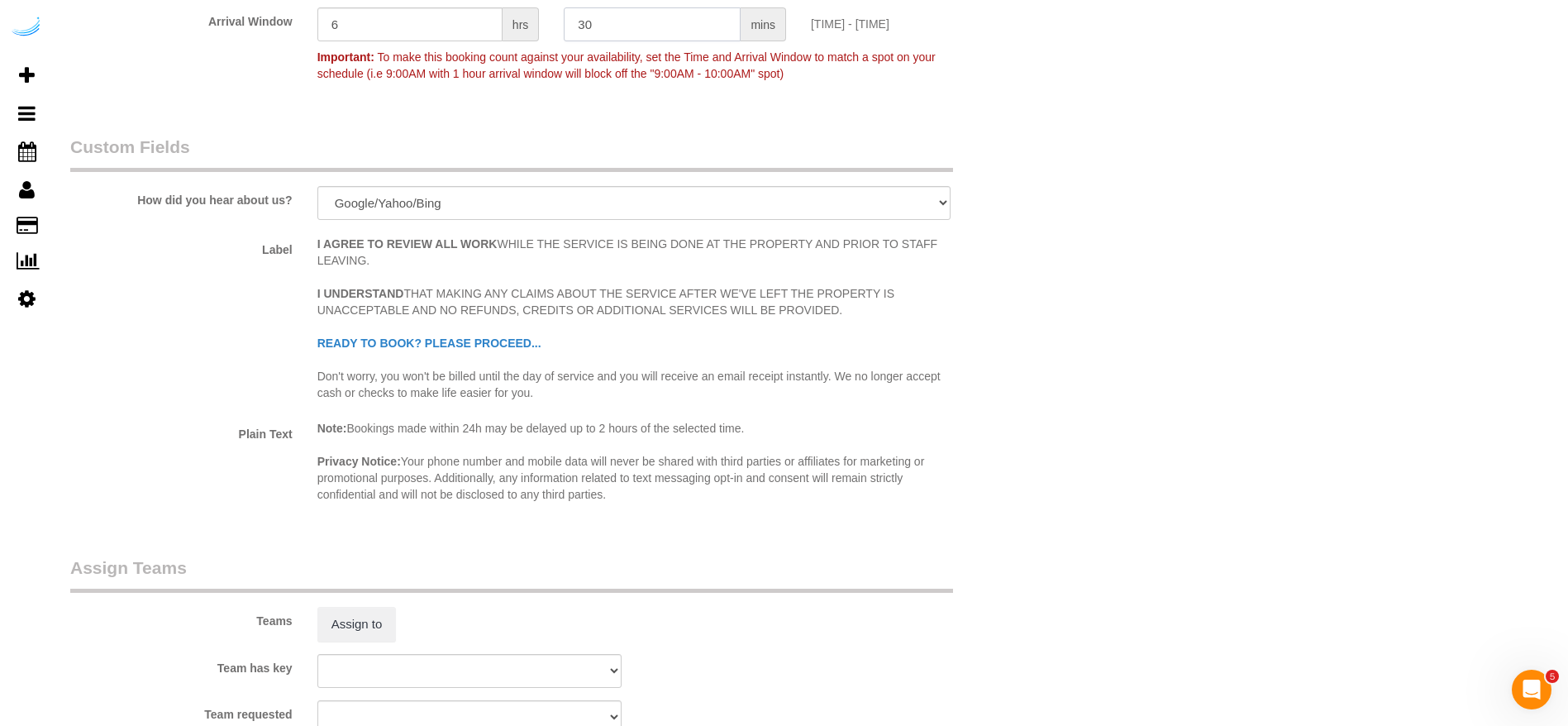 scroll, scrollTop: 2274, scrollLeft: 0, axis: vertical 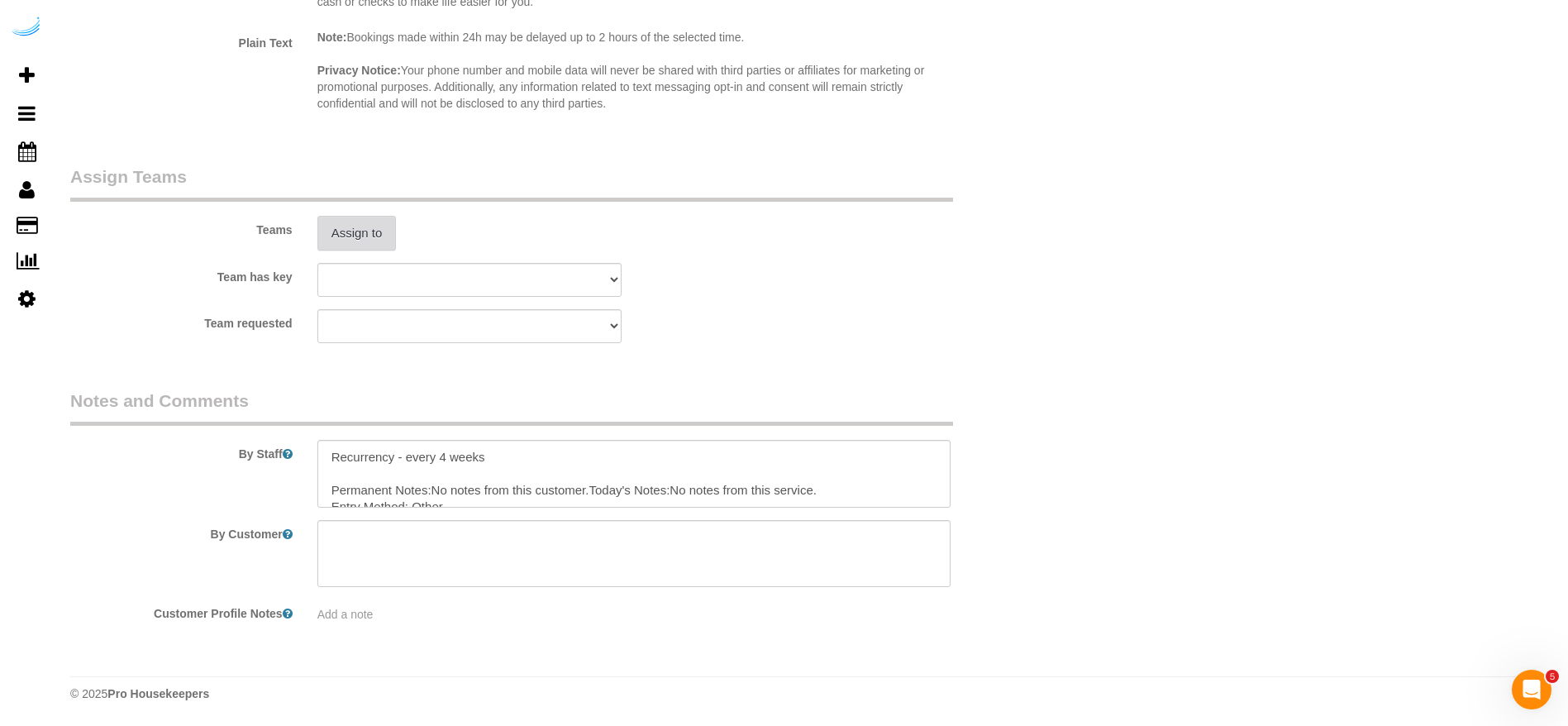 click on "Assign to" at bounding box center (357, 233) 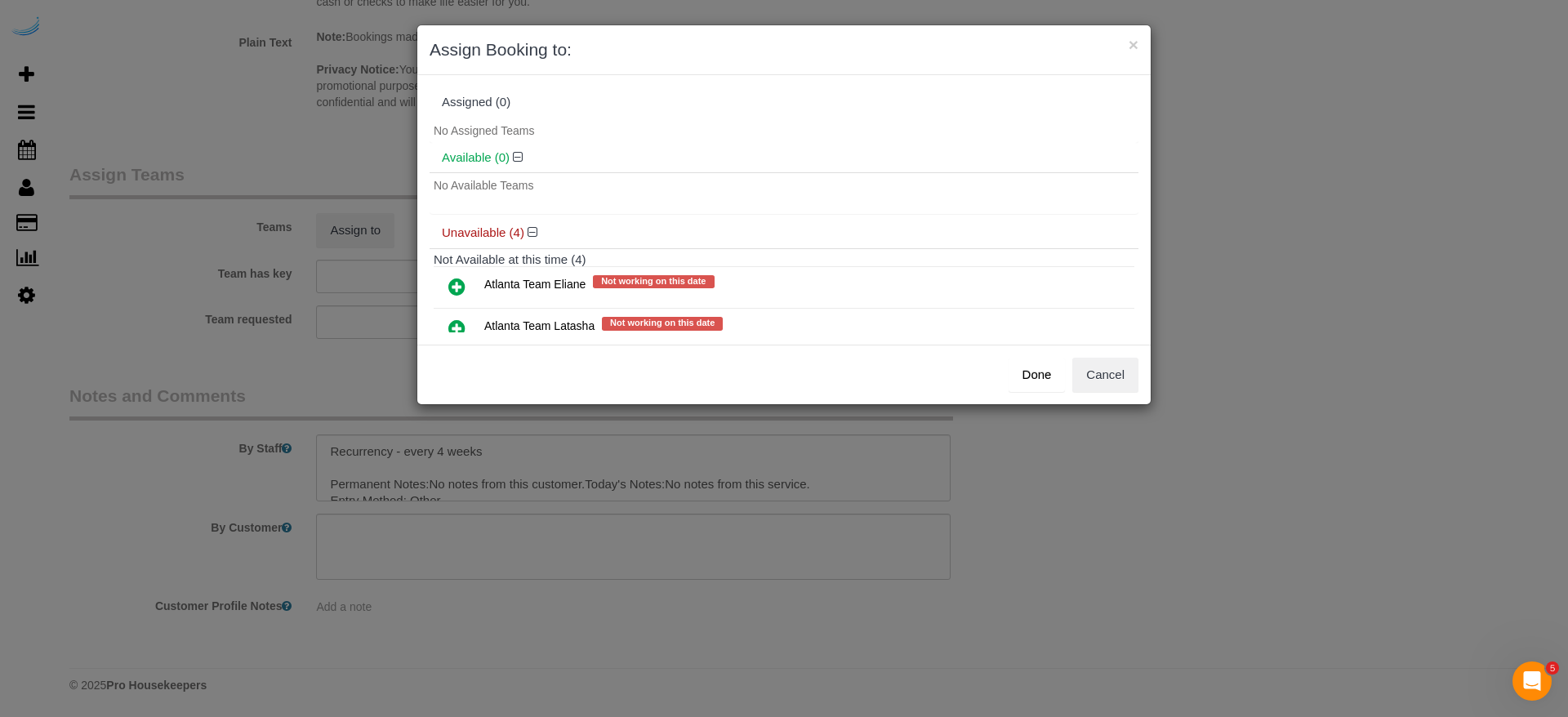 click at bounding box center [457, 287] 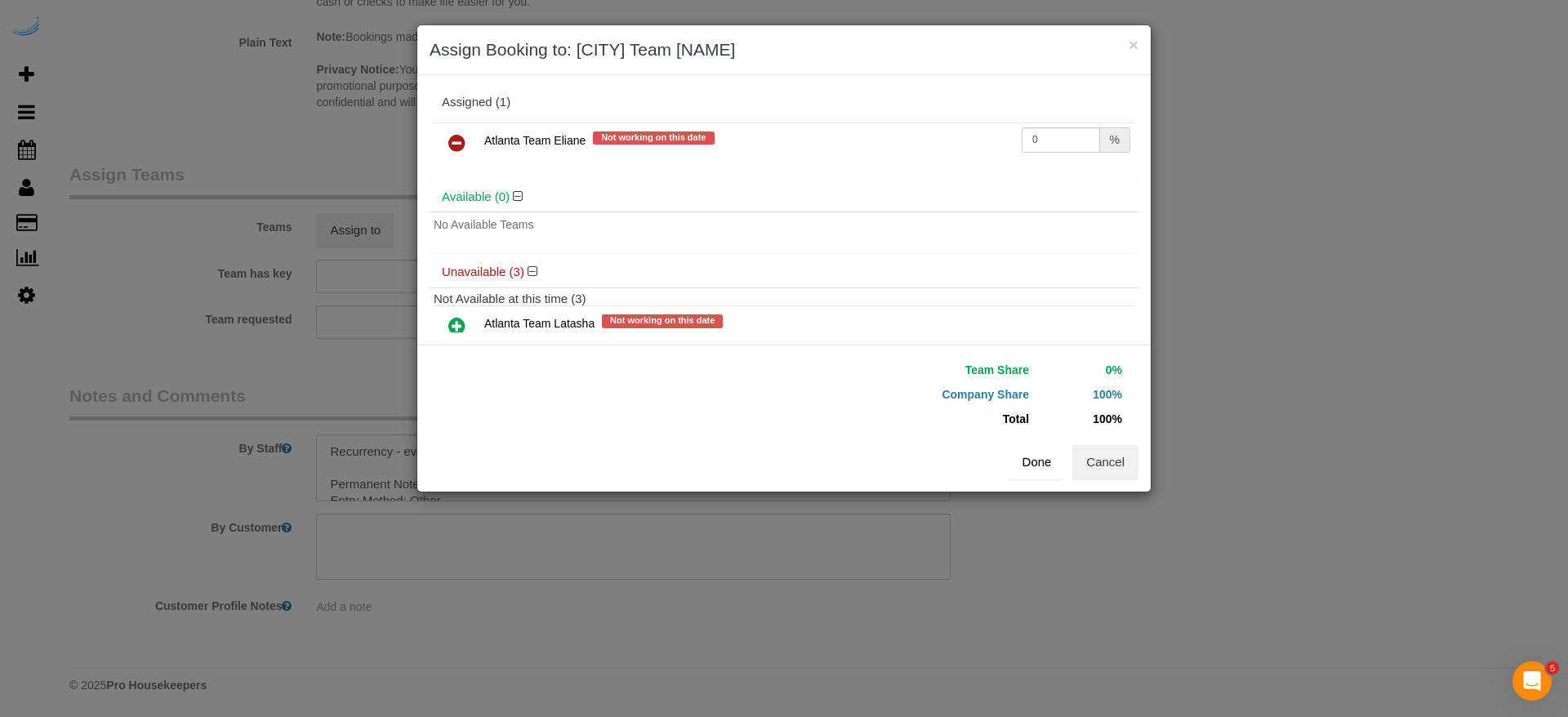 click on "×
Assign Booking to: Atlanta Team Eliane
Assigned (1)
Atlanta Team Eliane
Not working on this date
0
%
Available (0)
No Available Teams
Unavailable (3)" at bounding box center (784, 358) 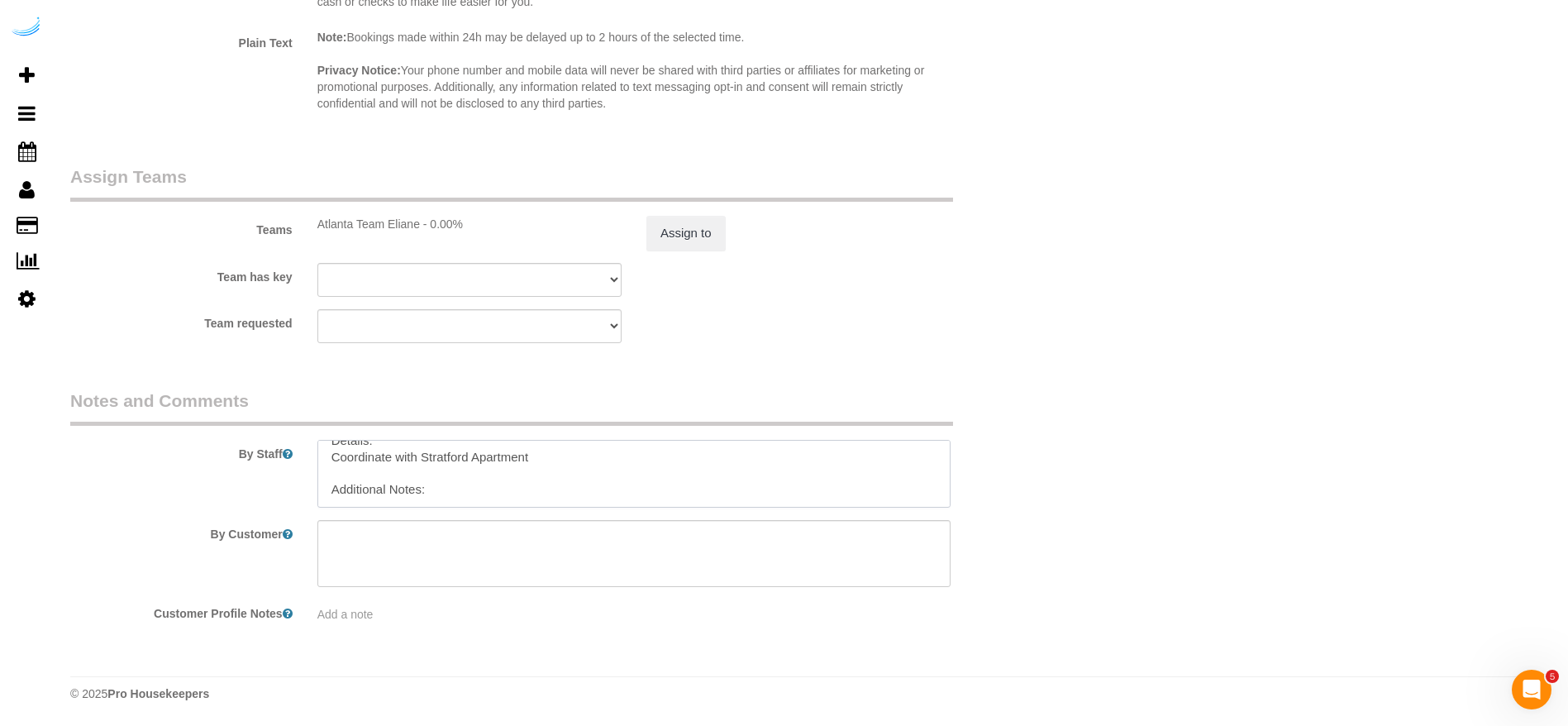 drag, startPoint x: 326, startPoint y: 488, endPoint x: 725, endPoint y: 532, distance: 401.41873 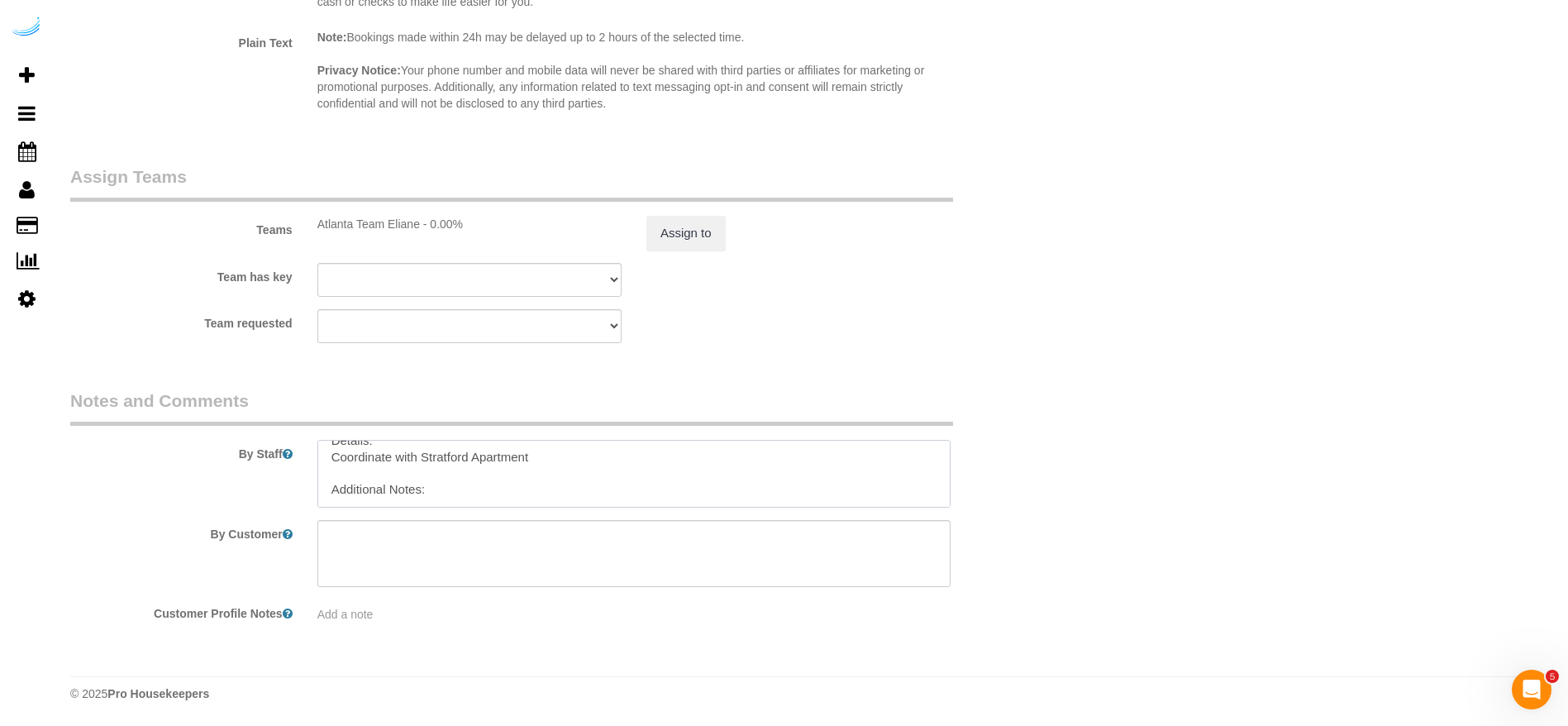 scroll, scrollTop: 106, scrollLeft: 0, axis: vertical 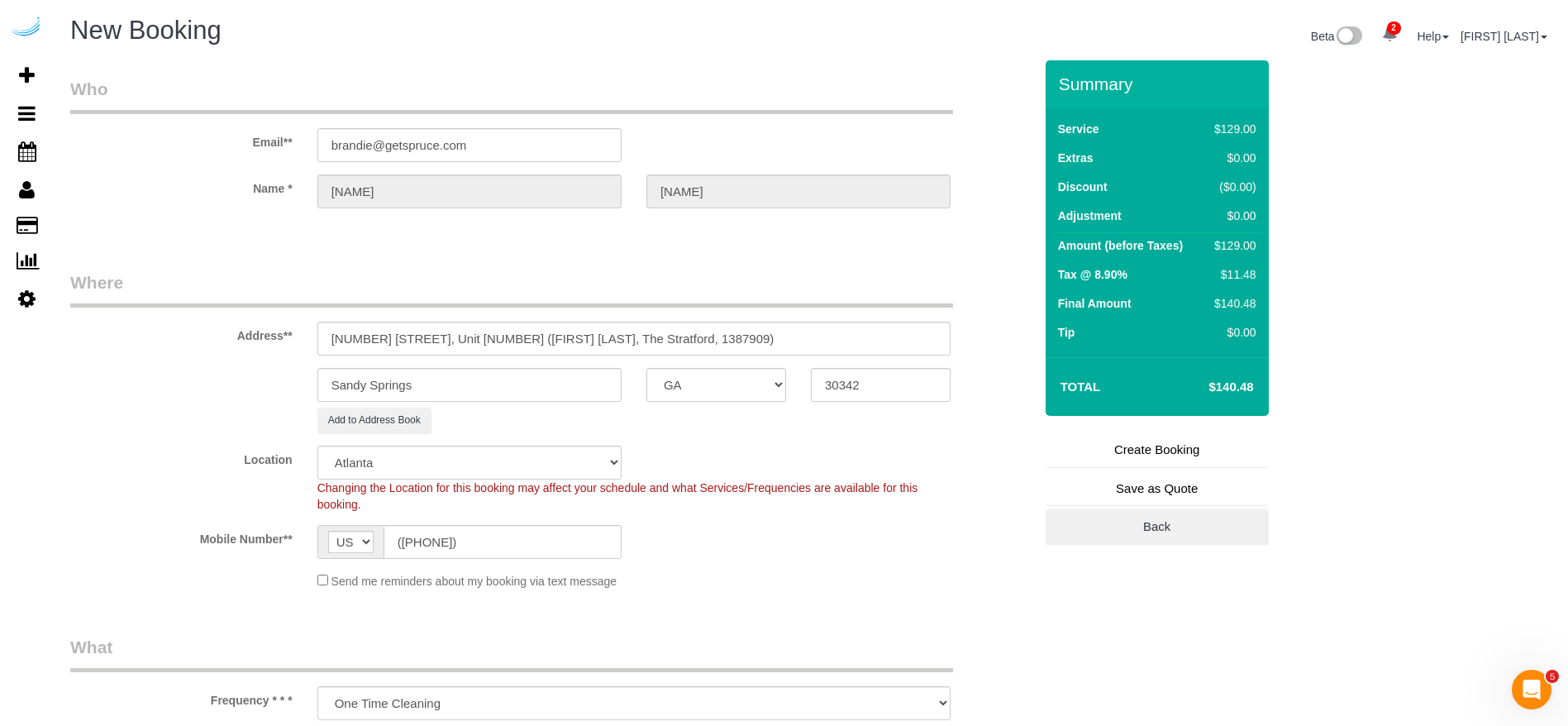 click on "Create Booking" at bounding box center (1157, 450) 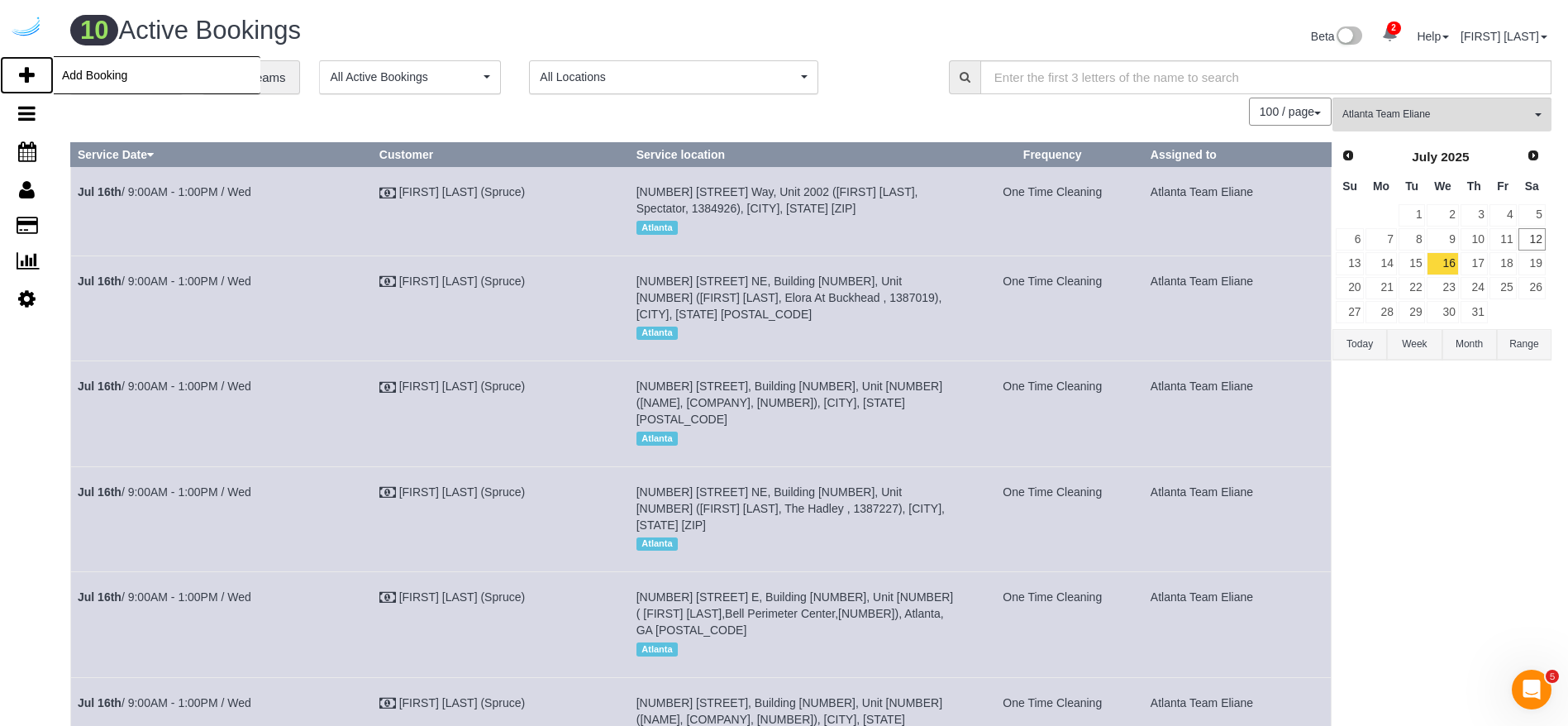 click on "Add Booking" at bounding box center [26, 75] 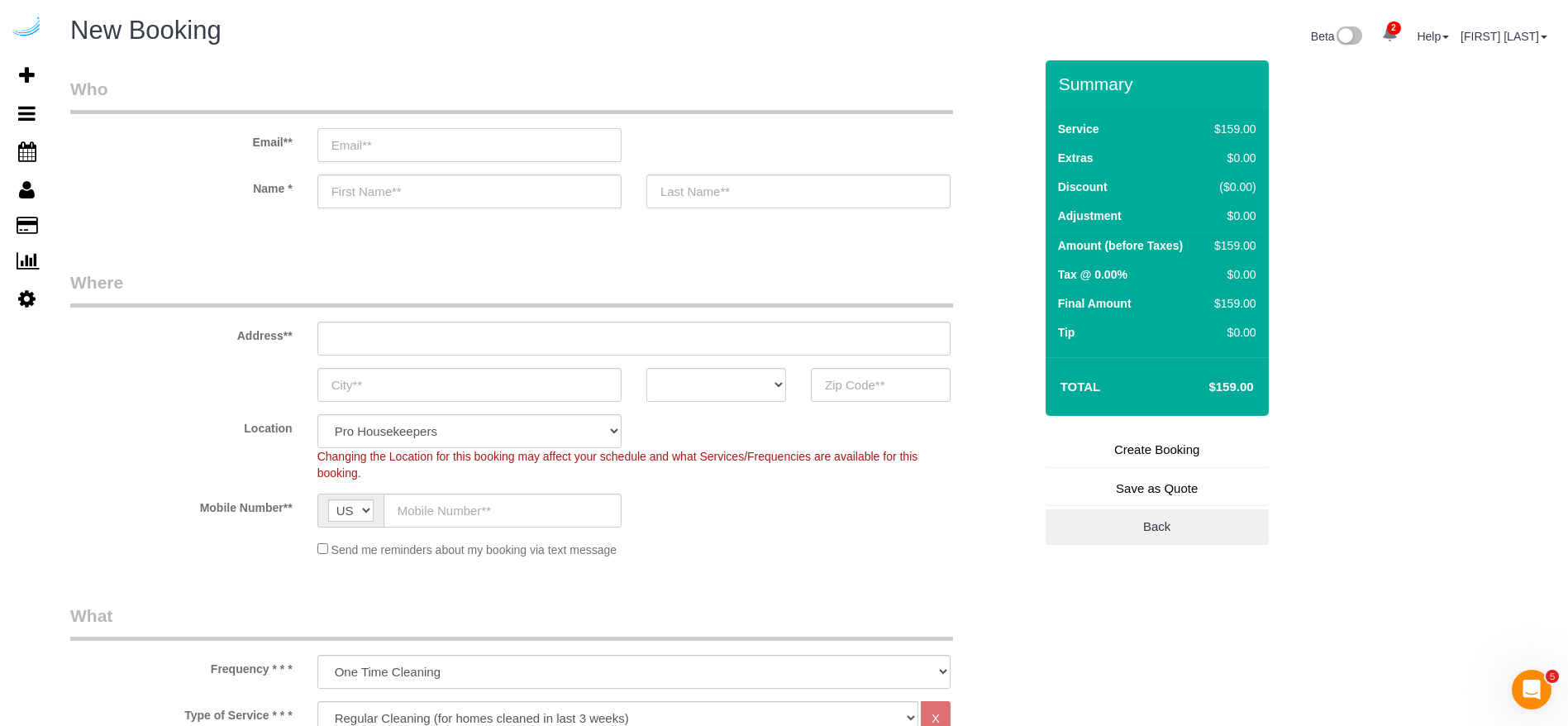 click at bounding box center (469, 145) 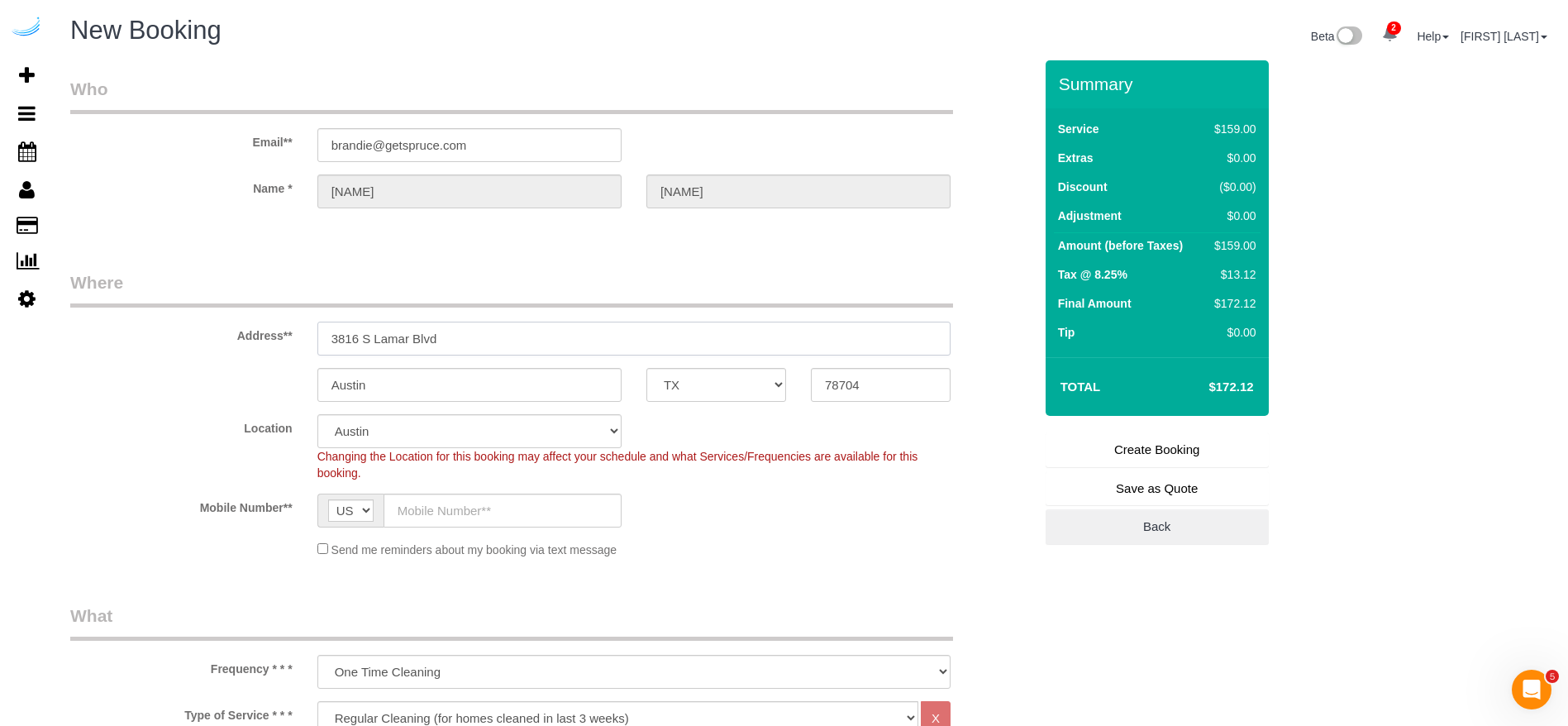 click on "3816 S Lamar Blvd" at bounding box center [634, 338] 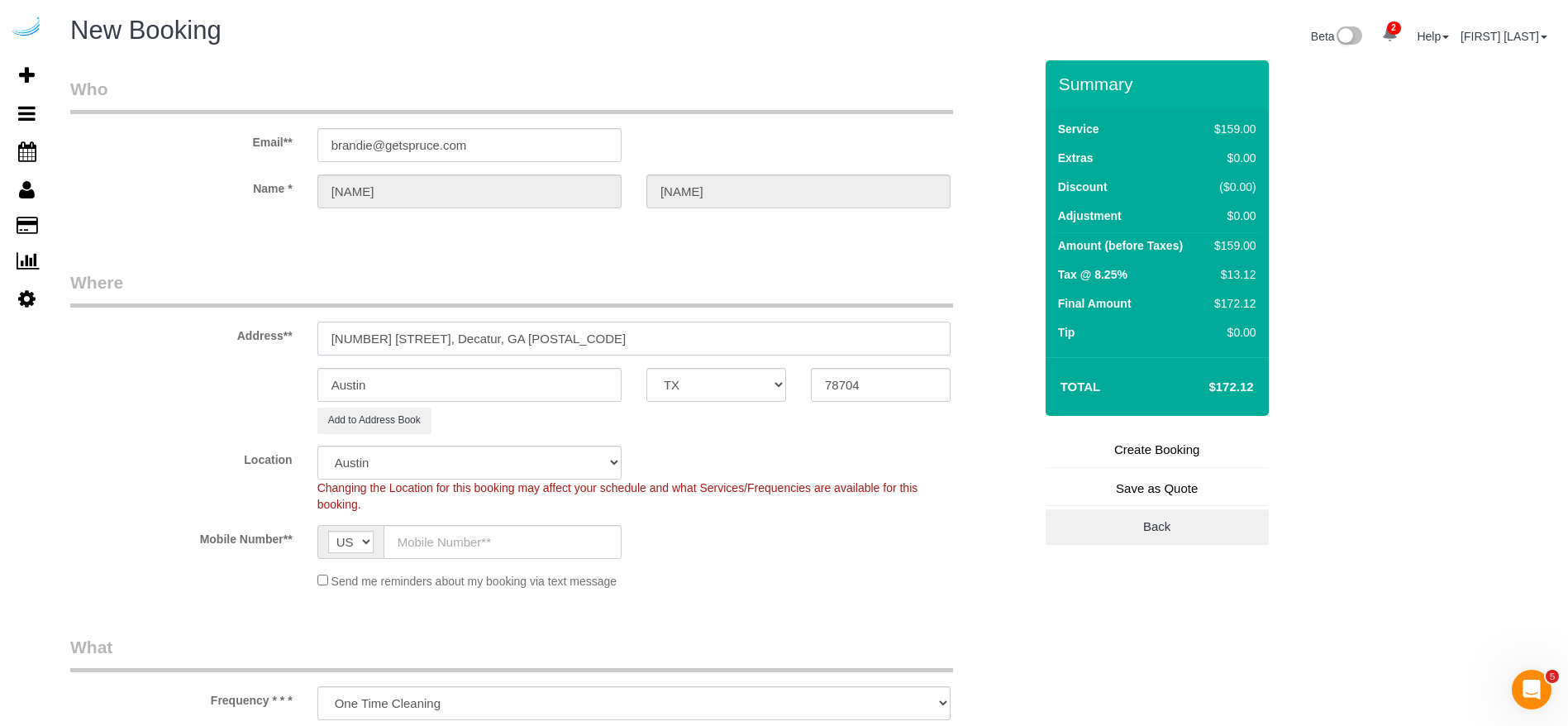 click on "[NUMBER] [STREET], Decatur, GA [POSTAL_CODE]" at bounding box center [634, 338] 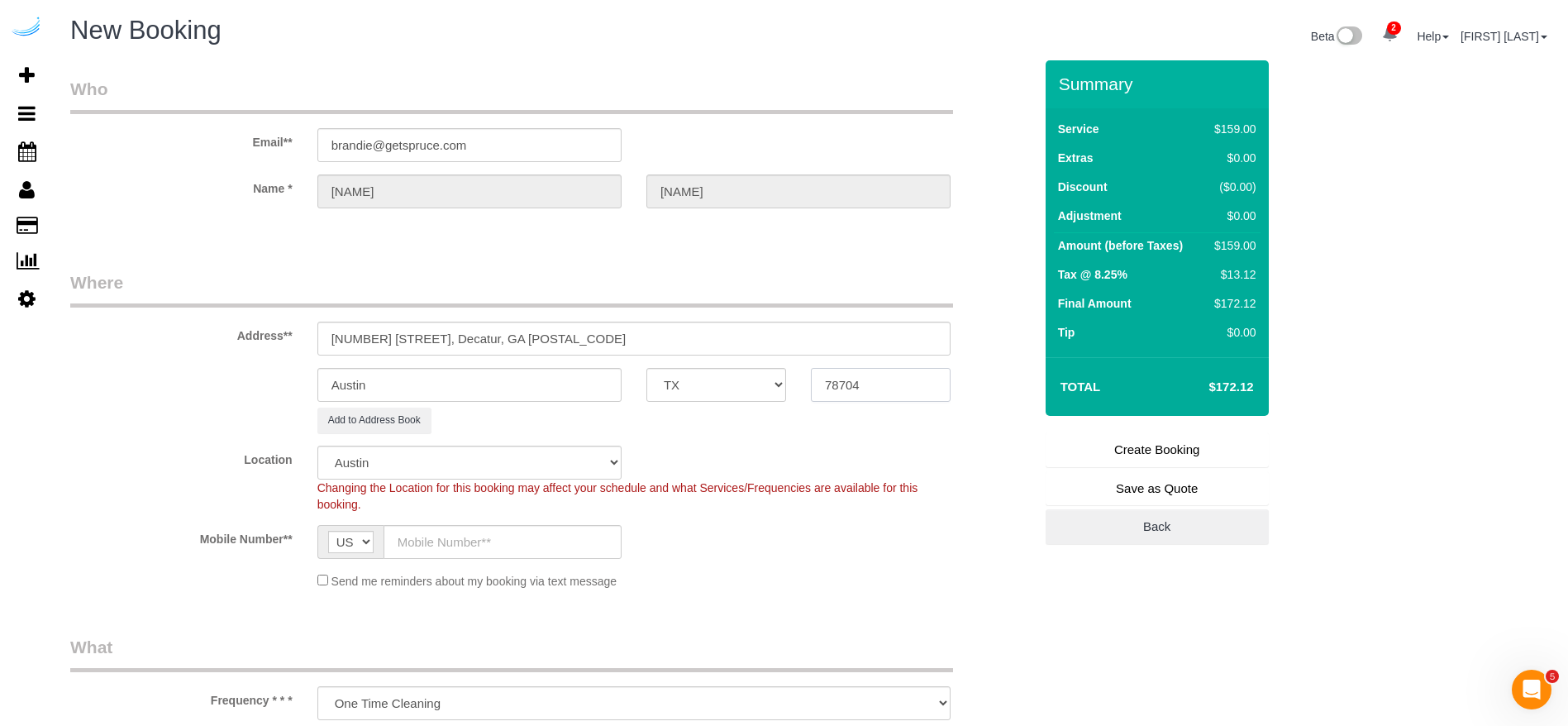 click on "78704" at bounding box center (880, 384) 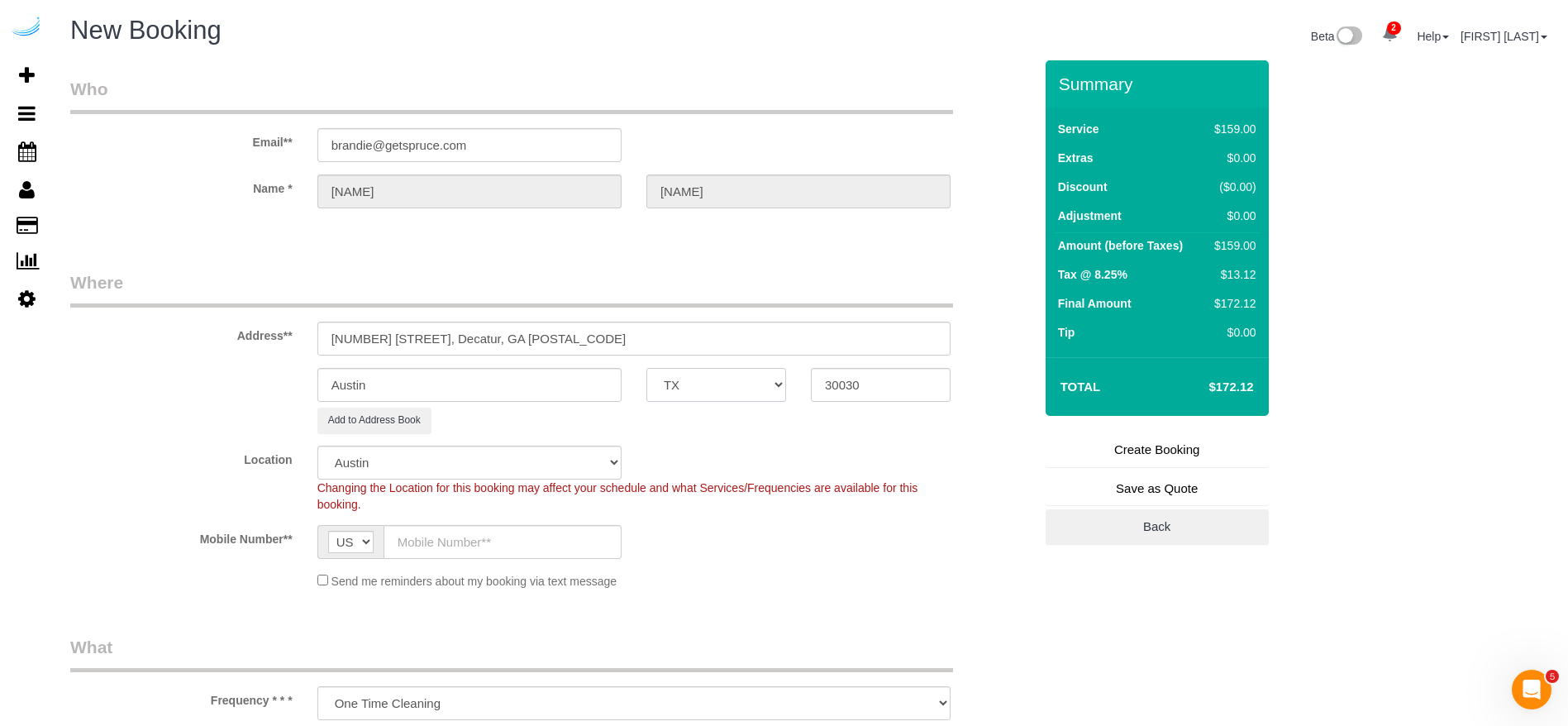 click on "AK
AL
AR
AZ
CA
CO
CT
DC
DE
FL
GA
HI
IA
ID
IL
IN
KS
KY
LA
MA
MD
ME
MI
MN
MO
MS
MT
NC
ND
NE
NH
NJ
NM
NV
NY
OH
OK
OR
PA
RI
SC
SD
TN
TX
UT
VA
VT
WA
WI
WV
WY" at bounding box center (716, 384) 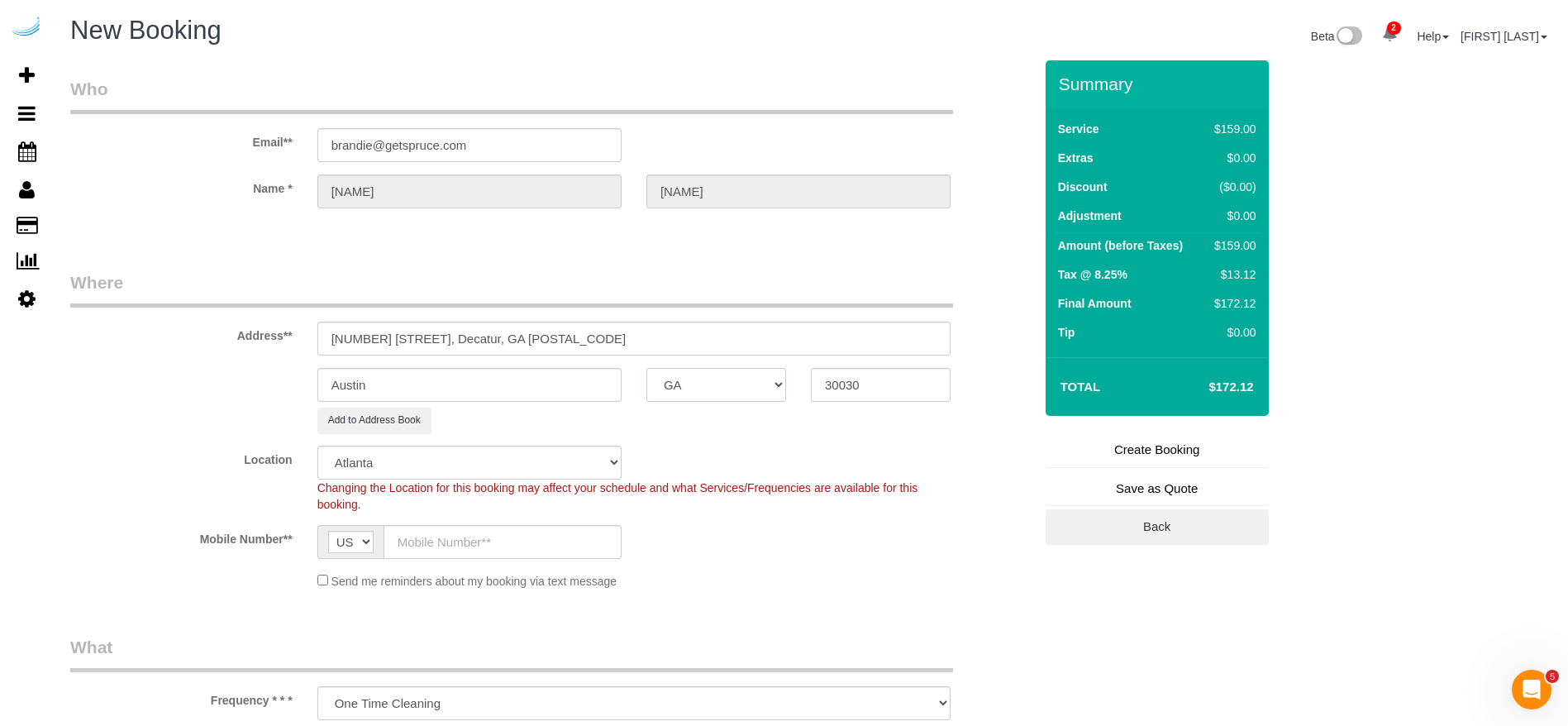 click on "AK
AL
AR
AZ
CA
CO
CT
DC
DE
FL
GA
HI
IA
ID
IL
IN
KS
KY
LA
MA
MD
ME
MI
MN
MO
MS
MT
NC
ND
NE
NH
NJ
NM
NV
NY
OH
OK
OR
PA
RI
SC
SD
TN
TX
UT
VA
VT
WA
WI
WV
WY" at bounding box center (716, 384) 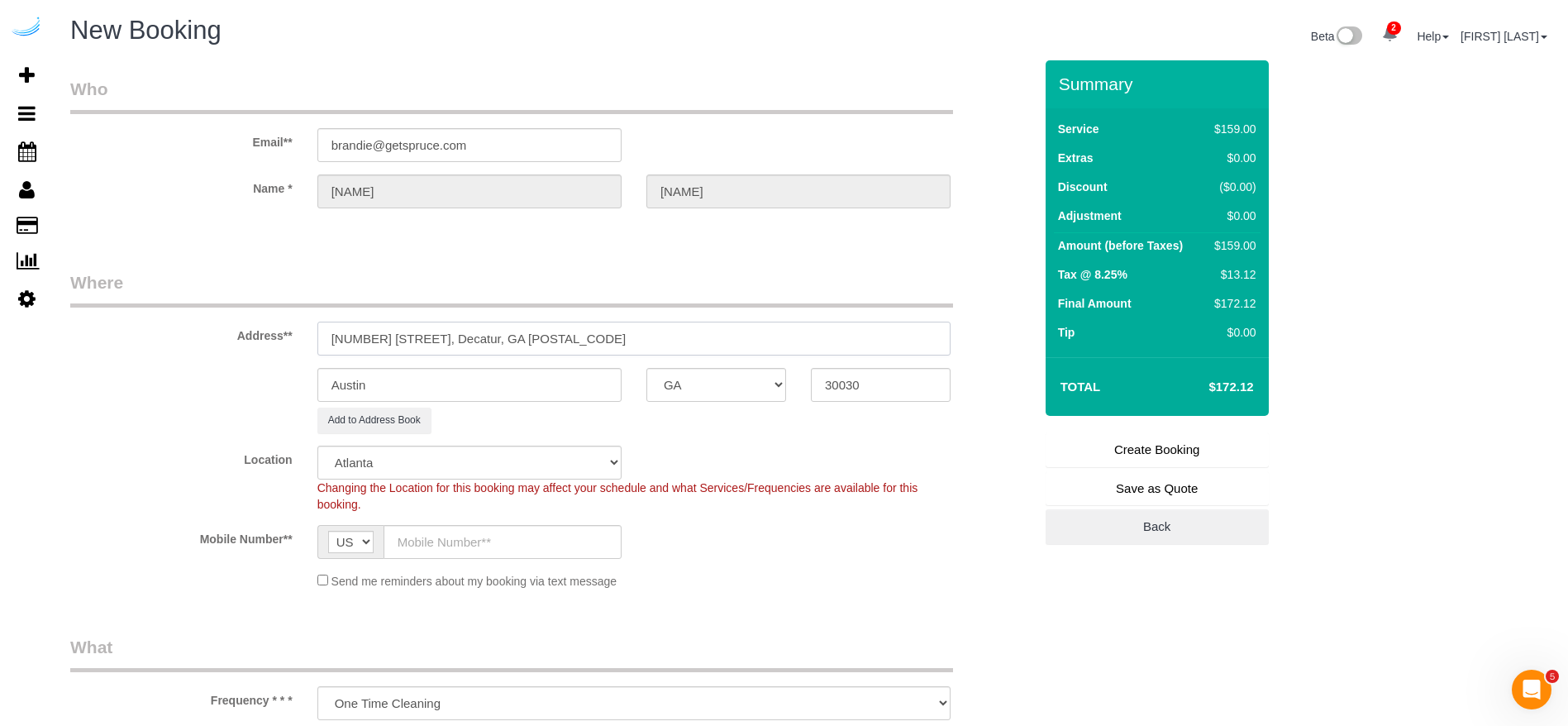 click on "[NUMBER] [STREET], Decatur, GA [POSTAL_CODE]" at bounding box center (634, 338) 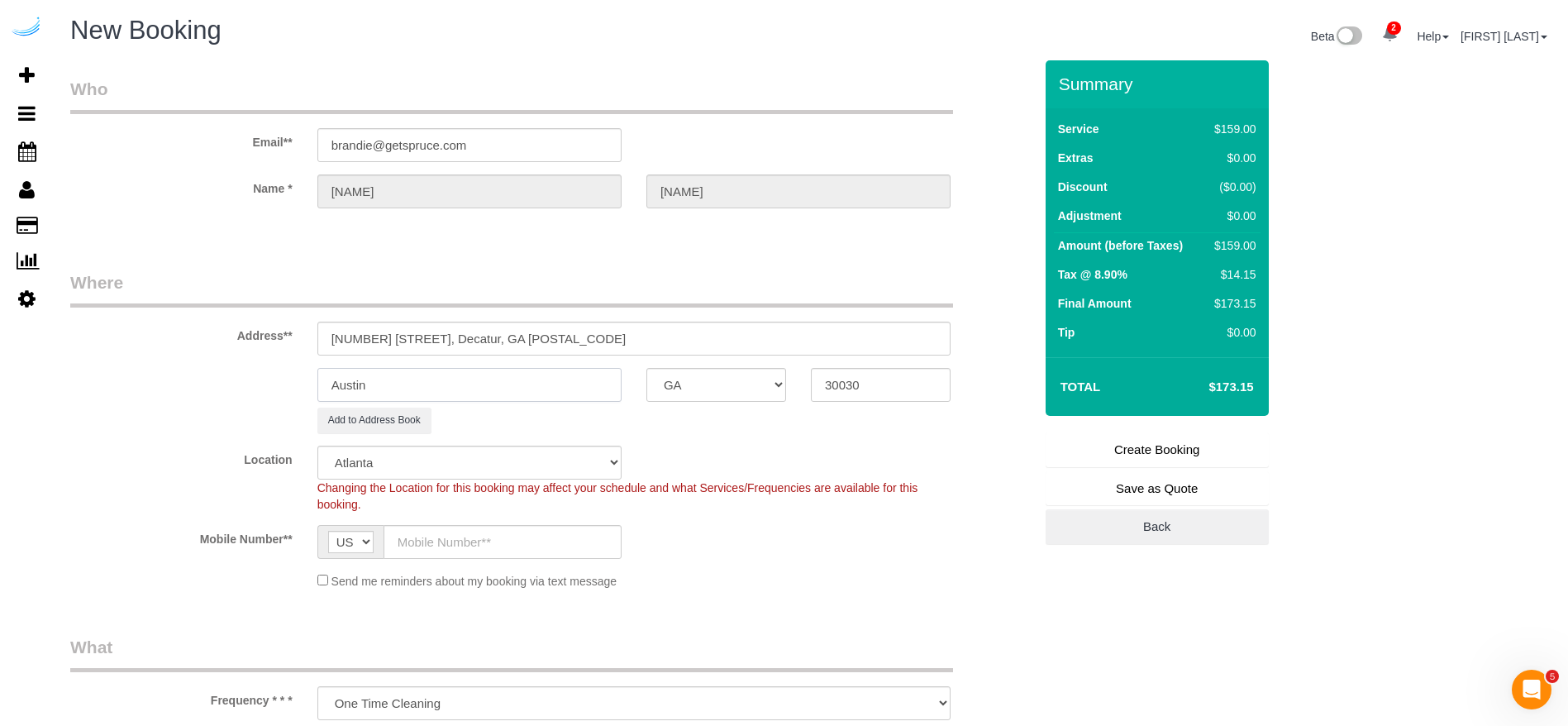 click on "Austin" at bounding box center [469, 384] 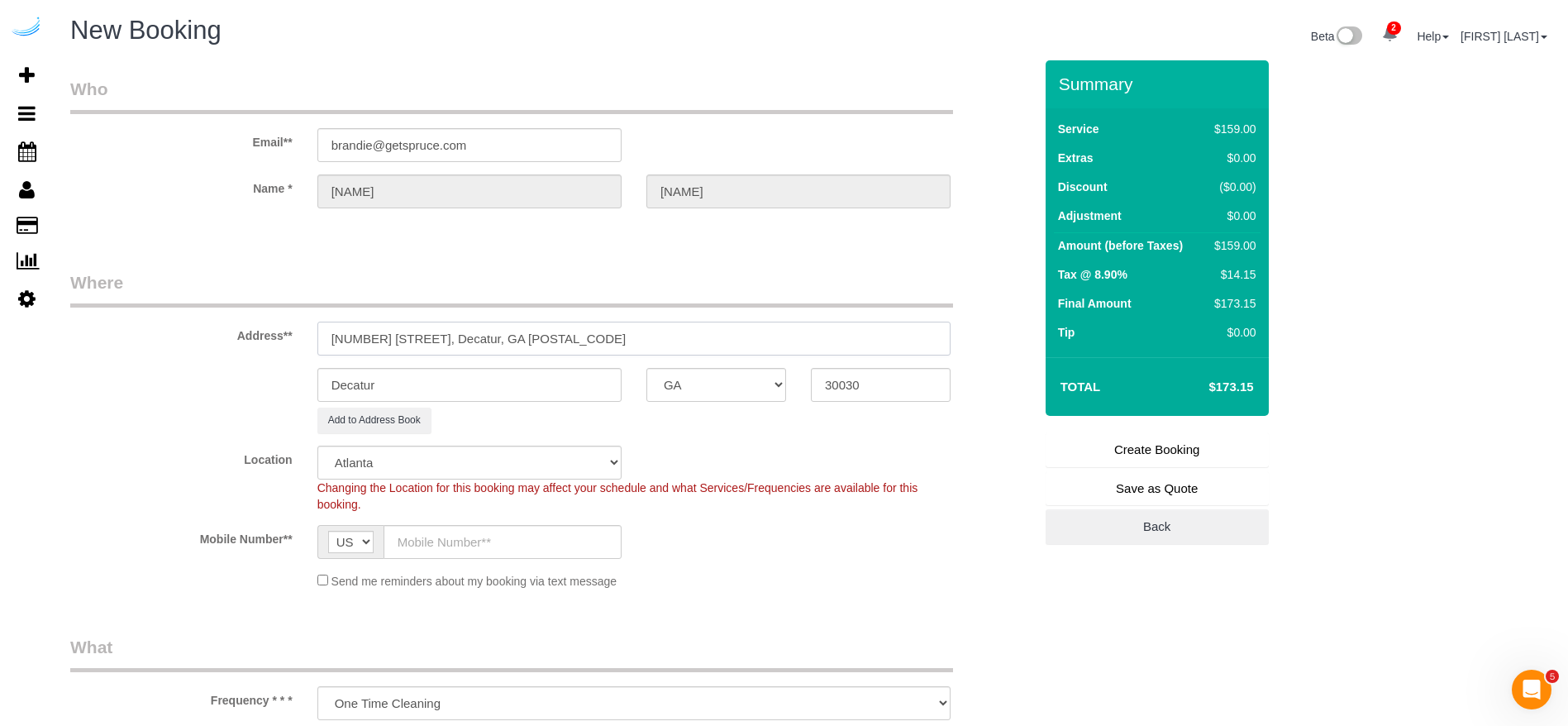 drag, startPoint x: 562, startPoint y: 342, endPoint x: 449, endPoint y: 342, distance: 113 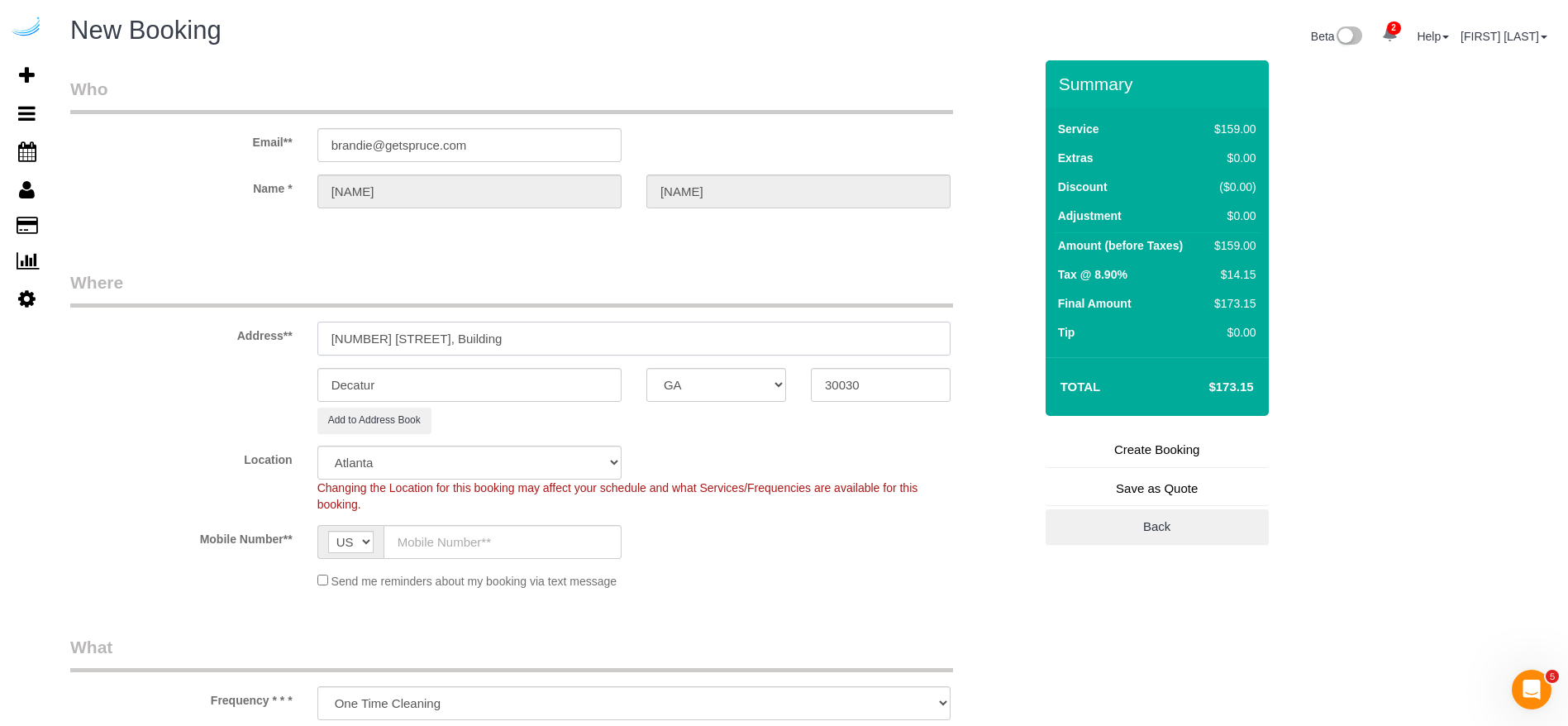 paste on "235" 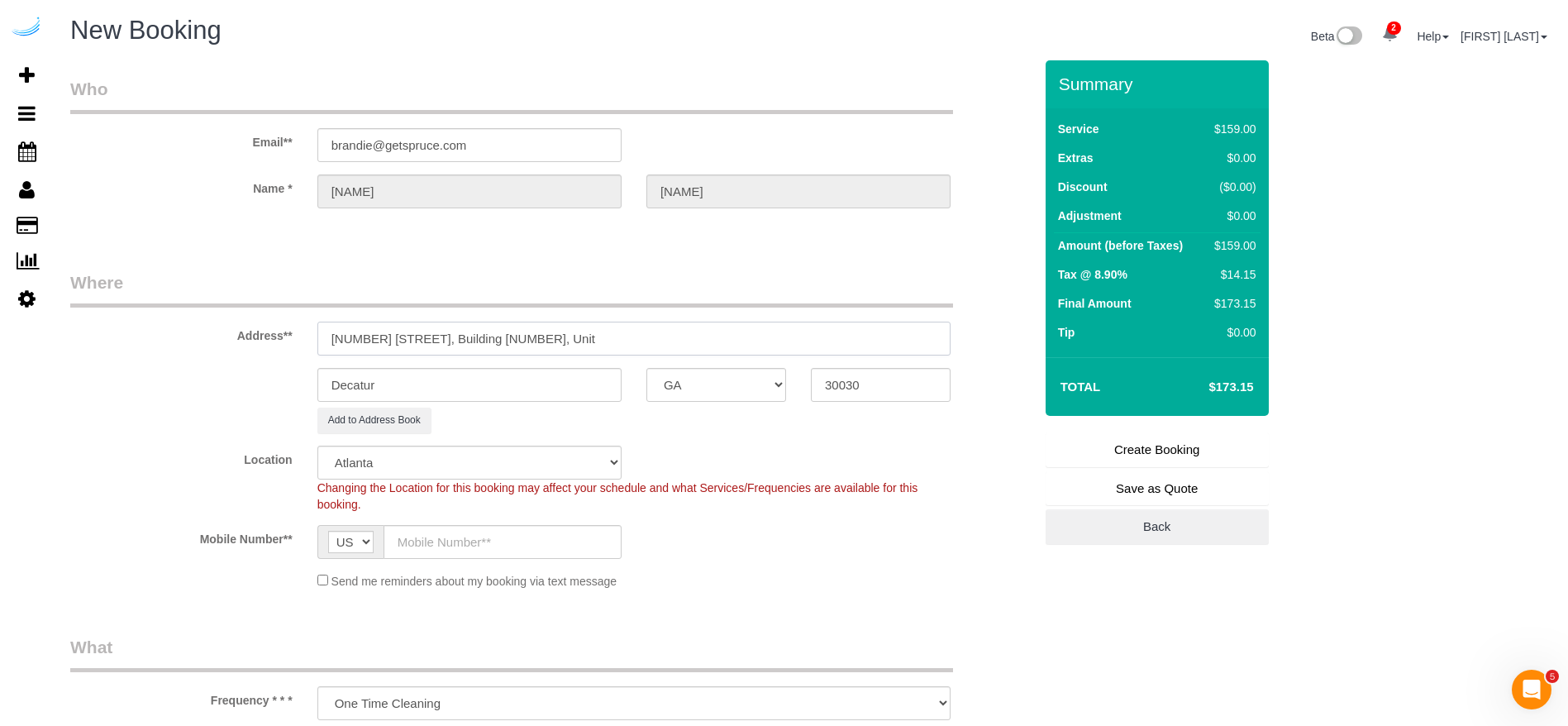 paste on "235" 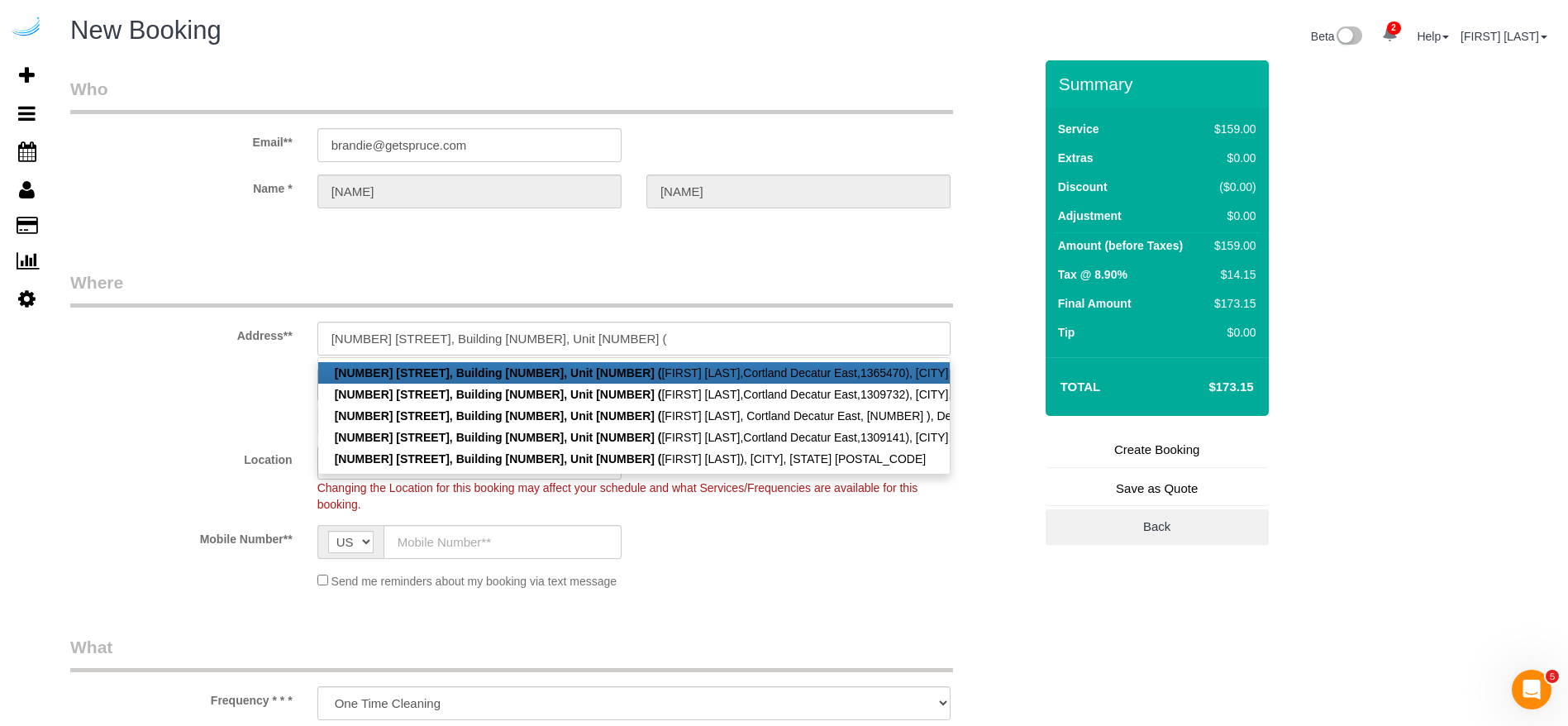 click on "[NUMBER] [STREET], Building [NUMBER], Unit [NUMBER] (" at bounding box center [498, 373] 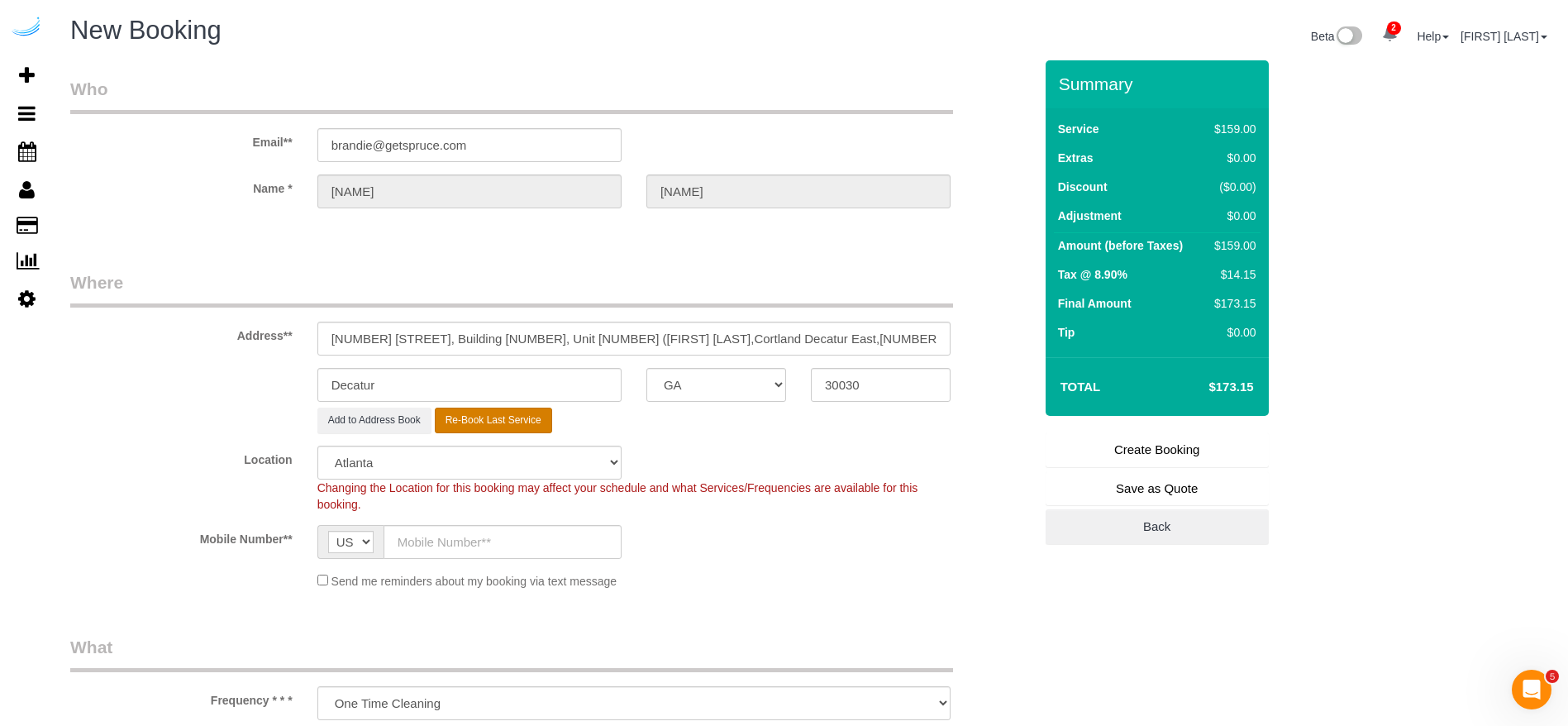 click on "Re-Book Last Service" at bounding box center [493, 420] 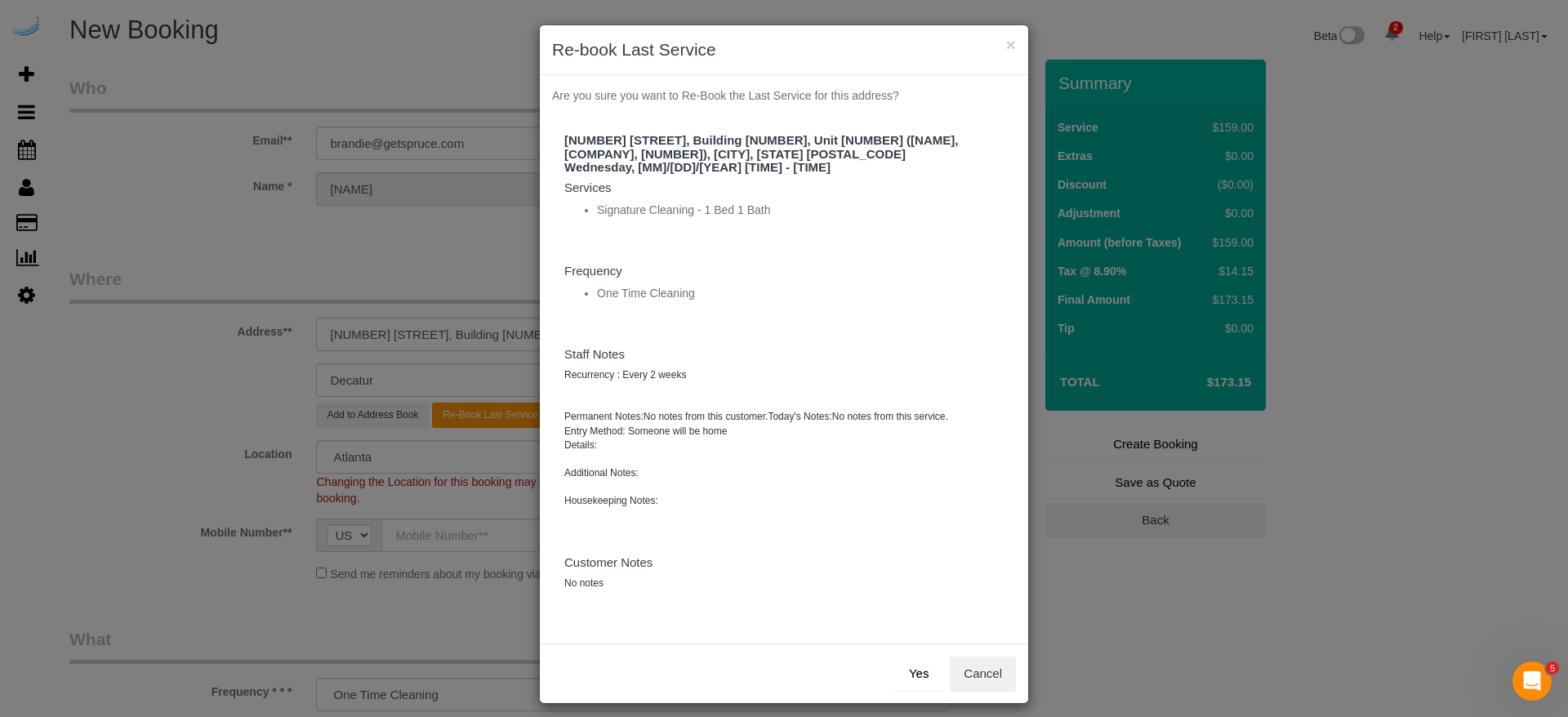click on "Yes" at bounding box center (919, 674) 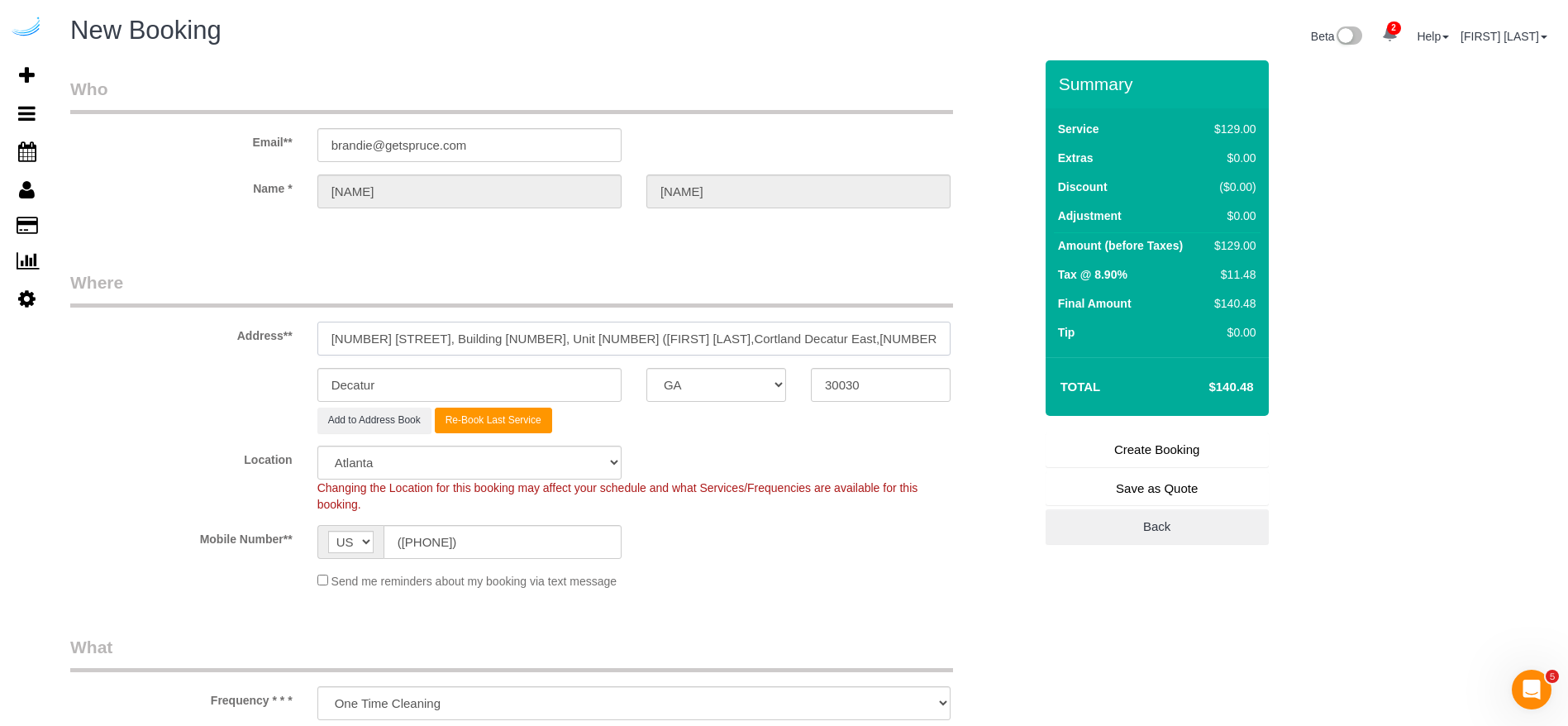 click on "[NUMBER] [STREET], Building [NUMBER], Unit [NUMBER] ([FIRST] [LAST],Cortland Decatur East,[NUMBER])" at bounding box center (634, 338) 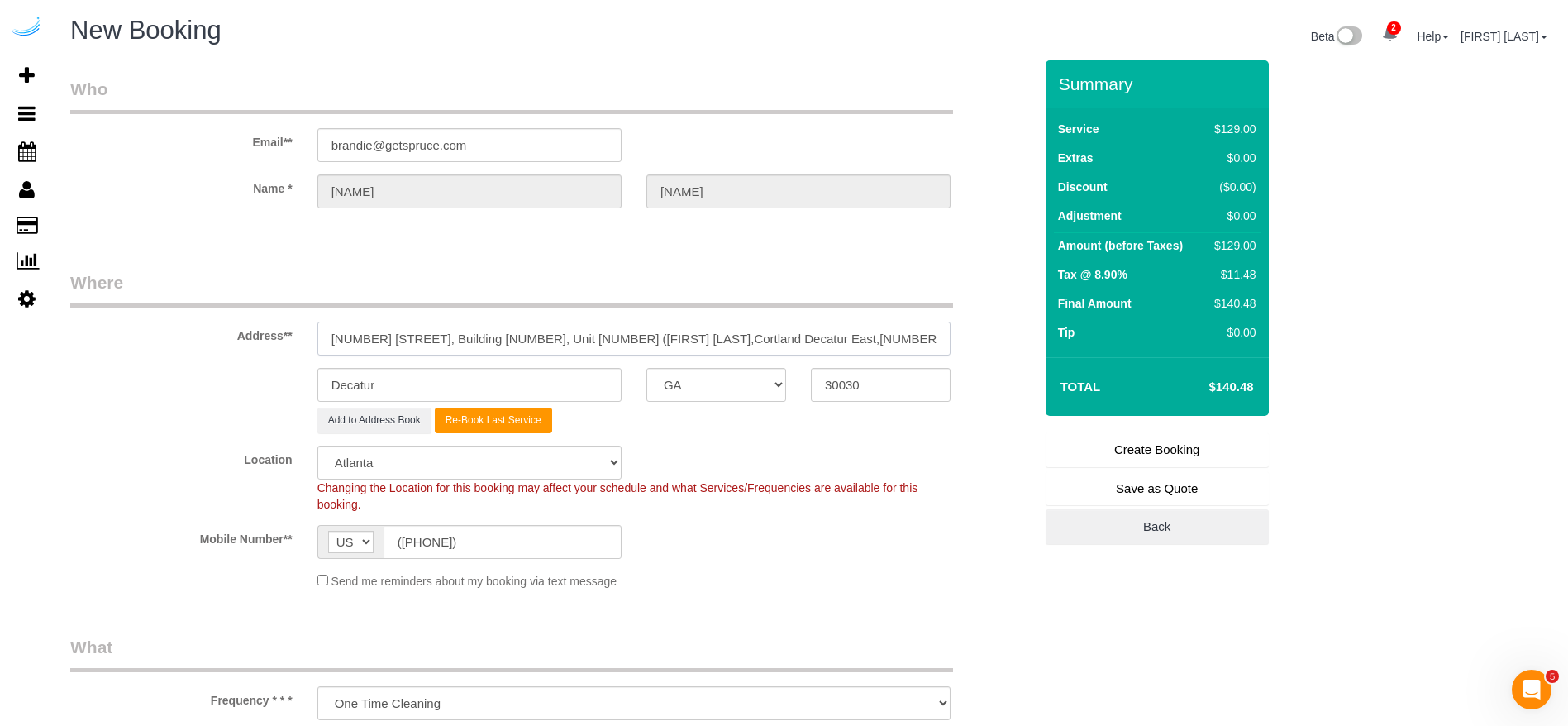 paste on "87346" 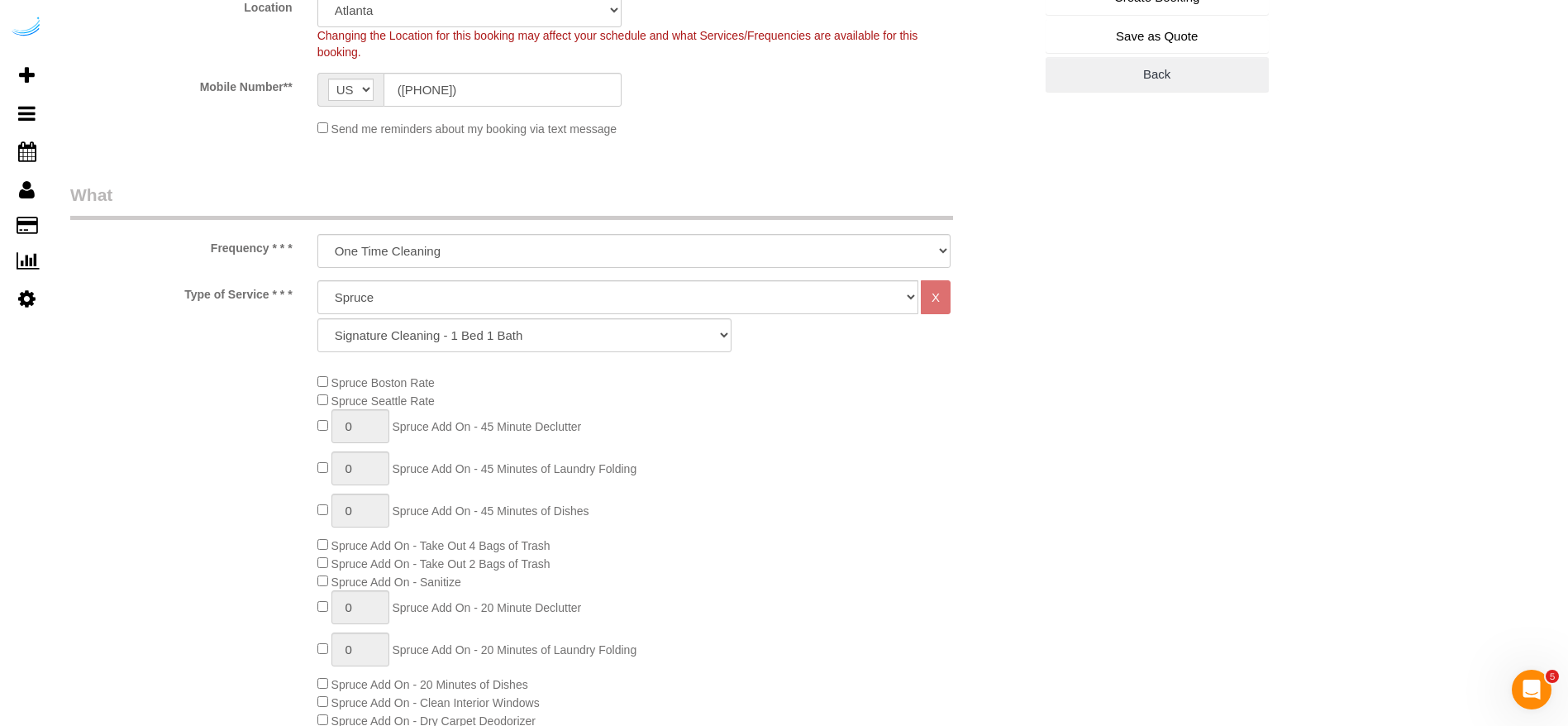 scroll, scrollTop: 496, scrollLeft: 0, axis: vertical 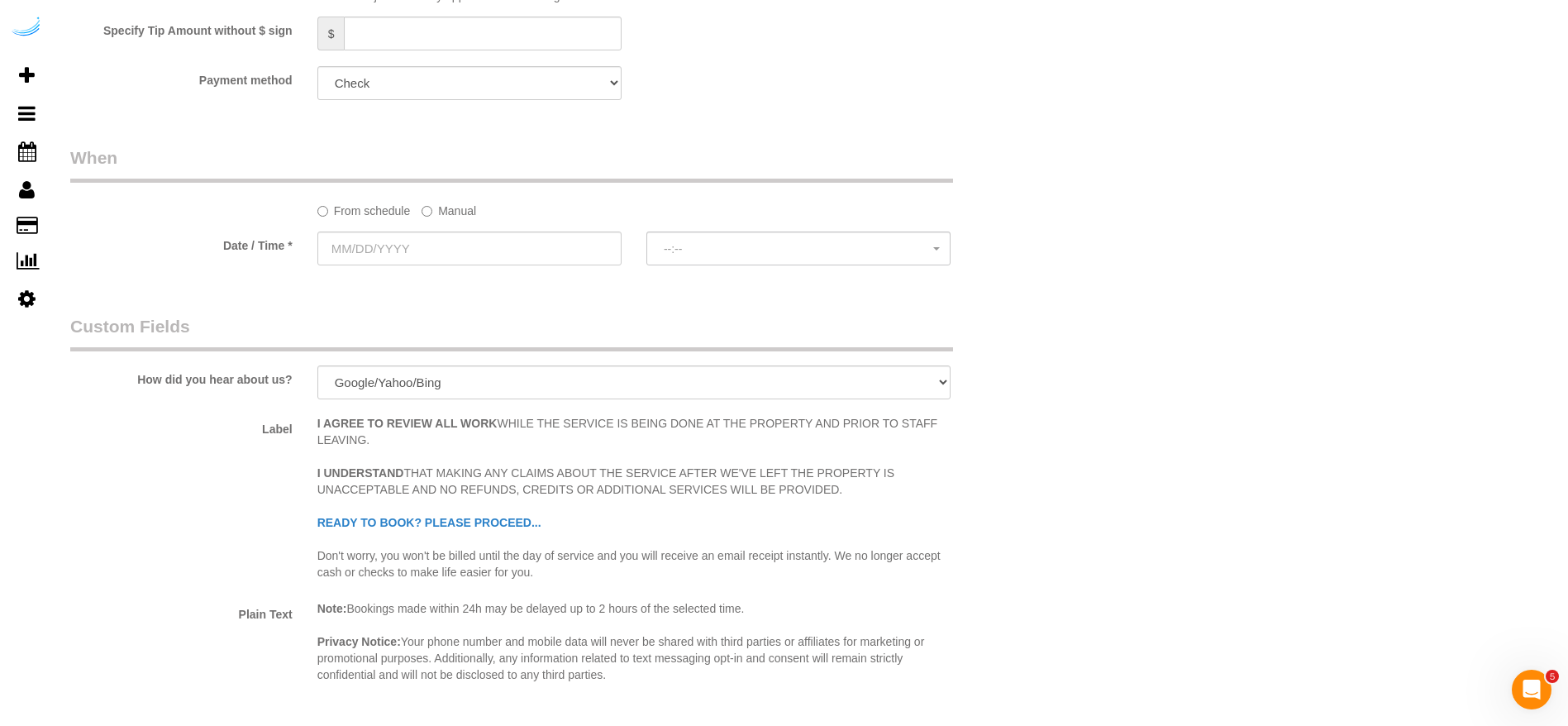 click on "From schedule
Manual" 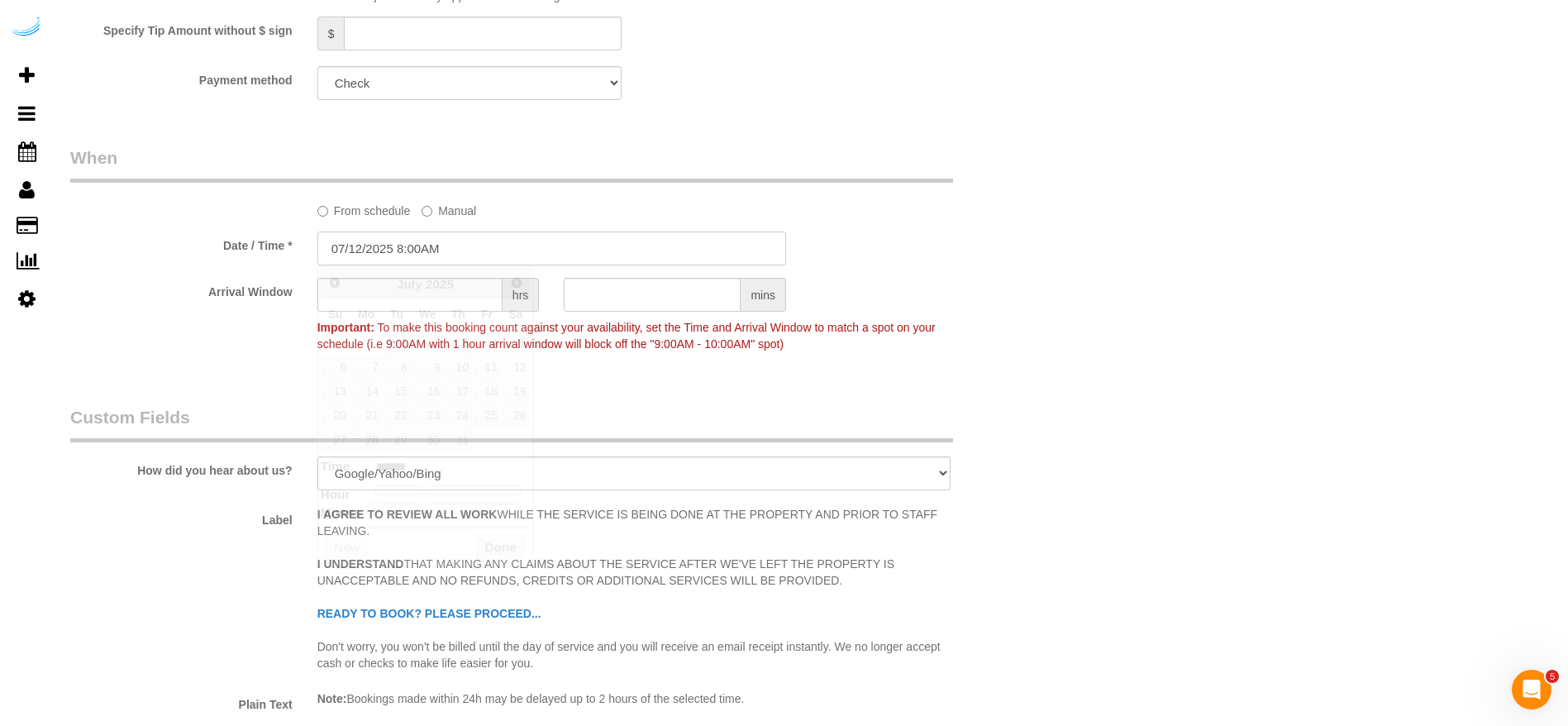 click on "07/12/2025 8:00AM" at bounding box center (551, 248) 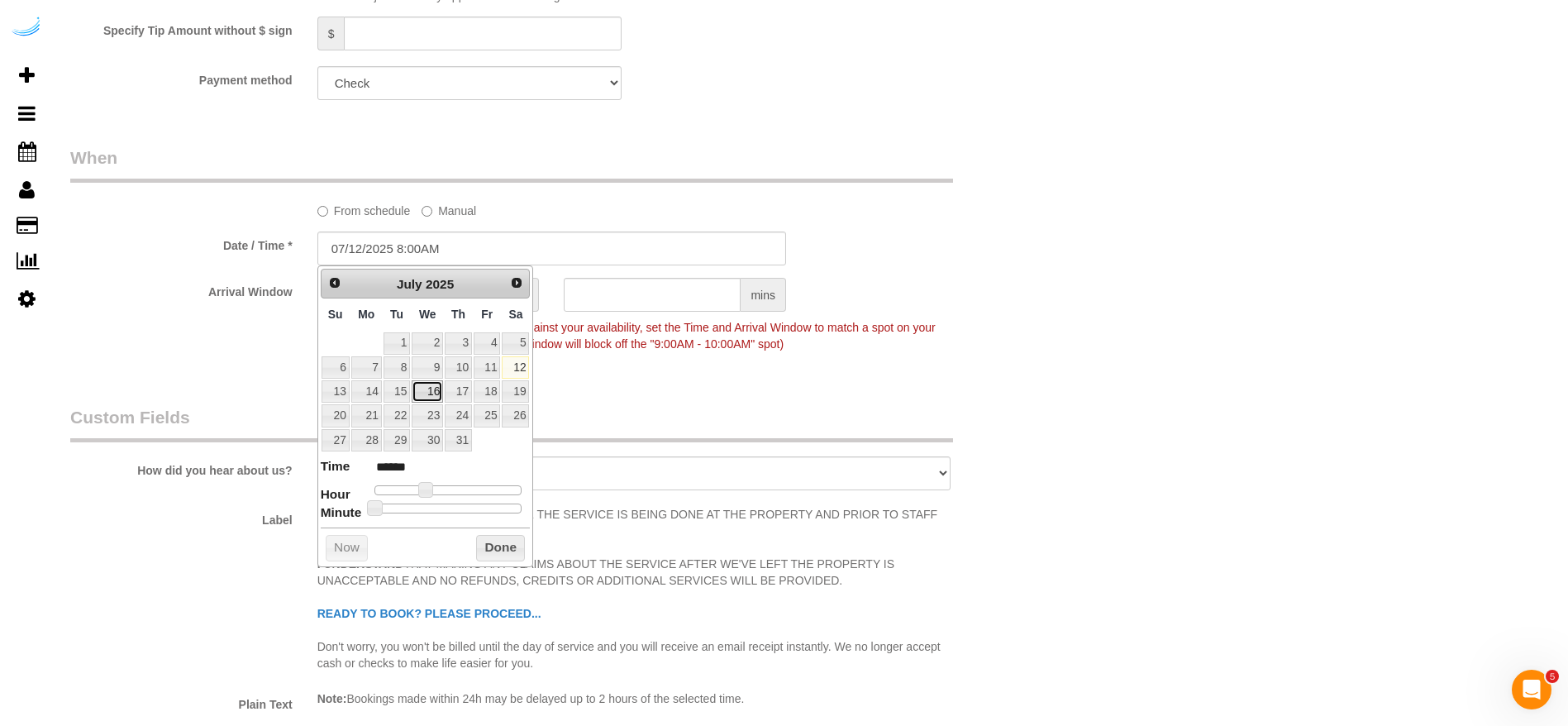 click on "16" at bounding box center [427, 391] 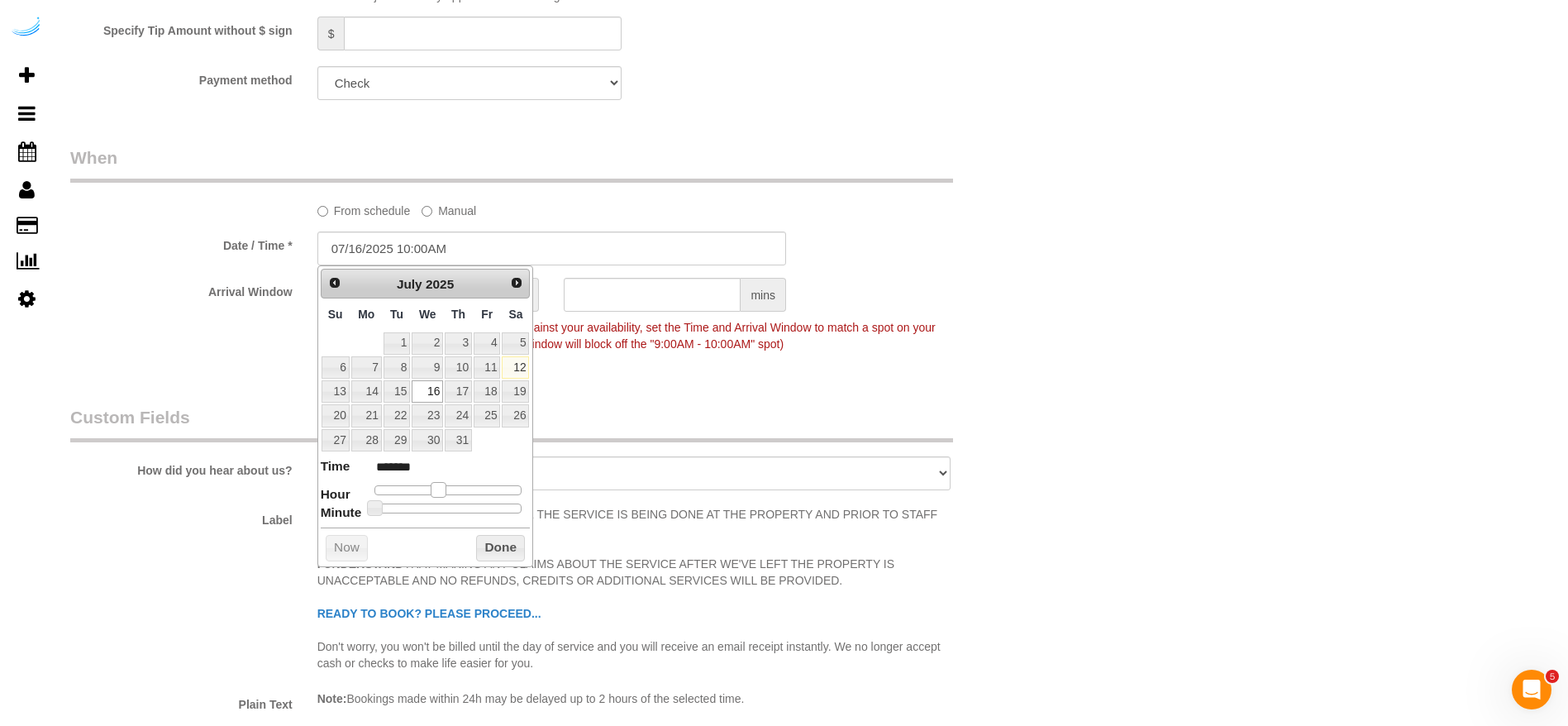 drag, startPoint x: 429, startPoint y: 485, endPoint x: 444, endPoint y: 490, distance: 15.811388 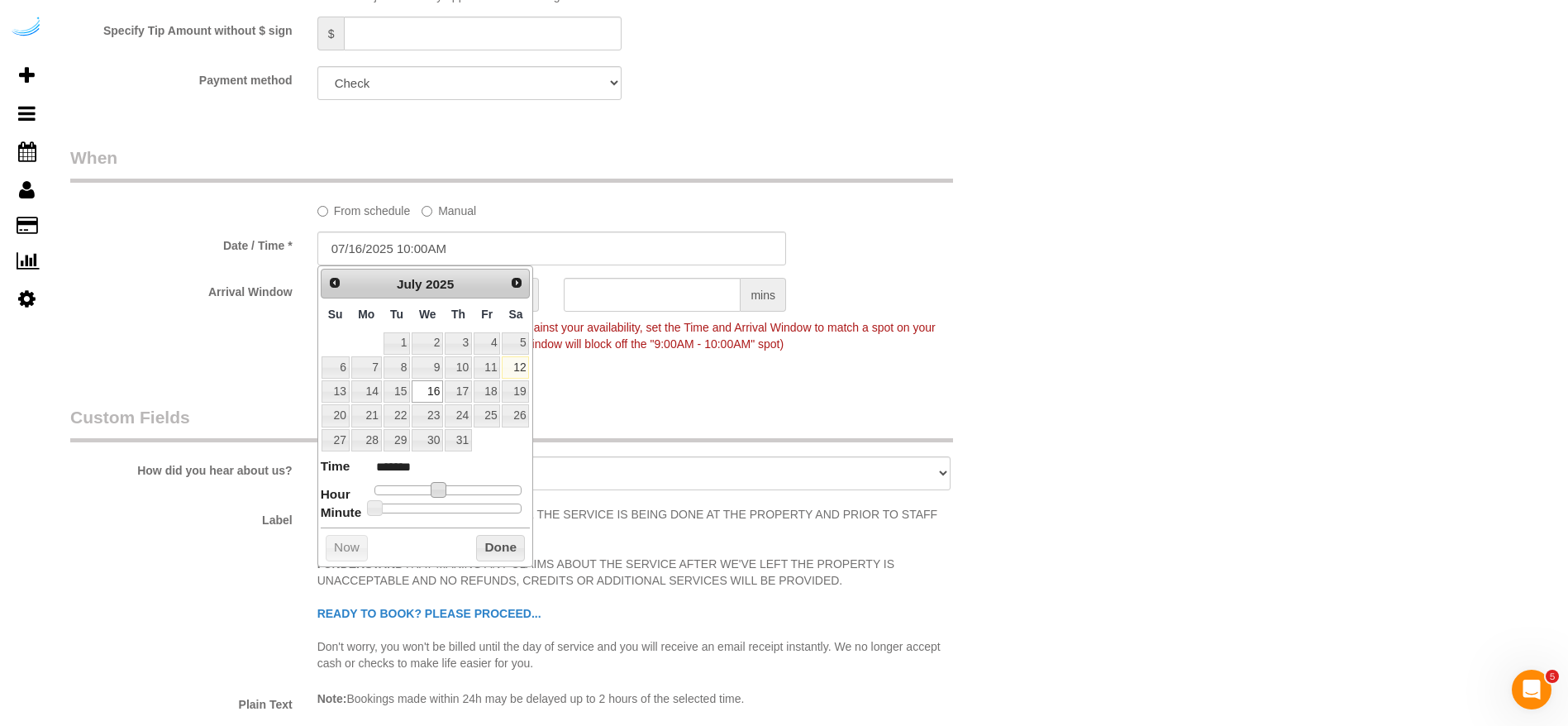 click on "Who
Email**
[EMAIL]
Name *
[FIRST]
[LAST]
Where
Address**
[NUMBER] [STREET], Building [NUMBER], Unit [NUMBER] ([FIRST] [LAST],Cortland Decatur East,1387346)
[CITY]
AK
AL
AR
AZ
CA
CO
CT
DC
DE
FL
GA
HI
IA
ID
IL
IN
KS
KY
LA
MA
MD
ME
MI
MN
MO
MS
MT" at bounding box center (551, -111) 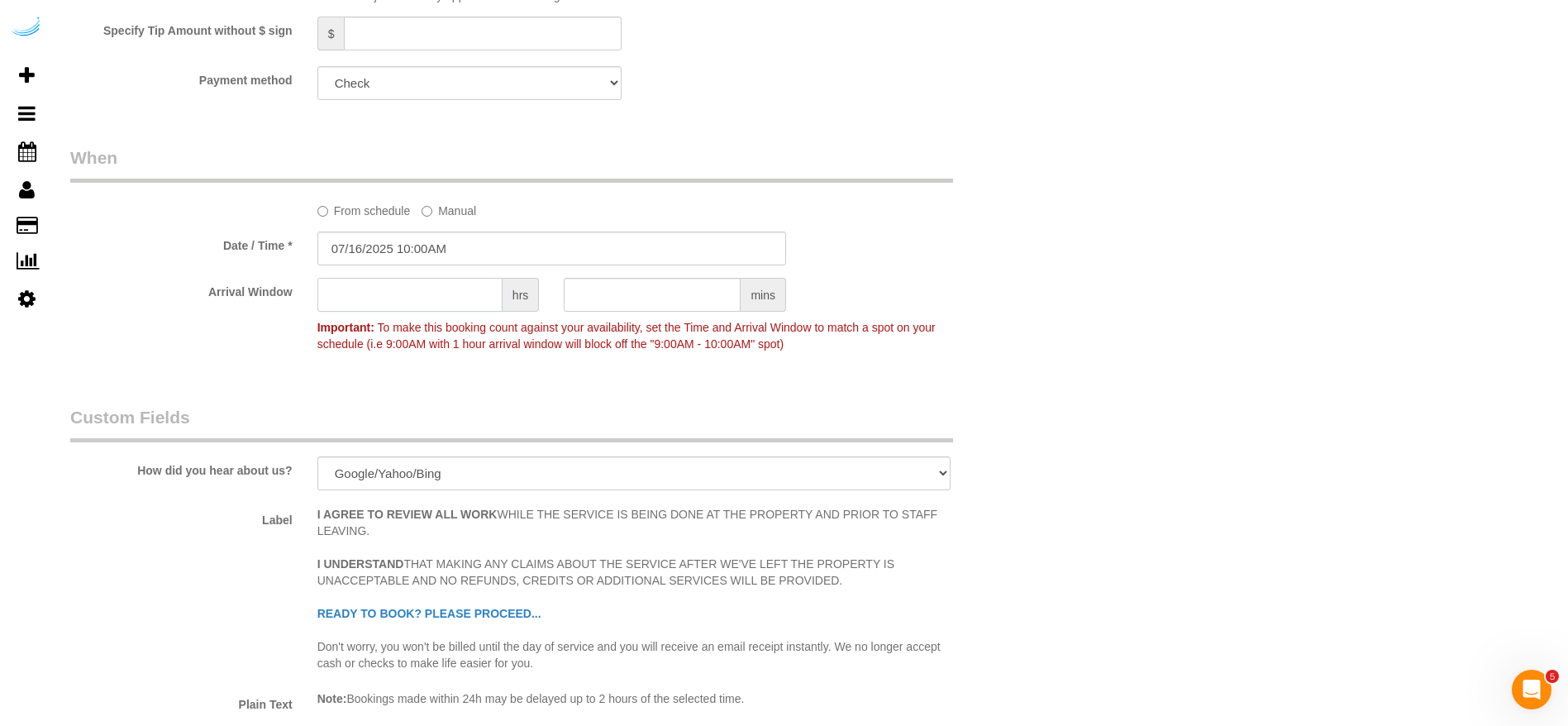 click 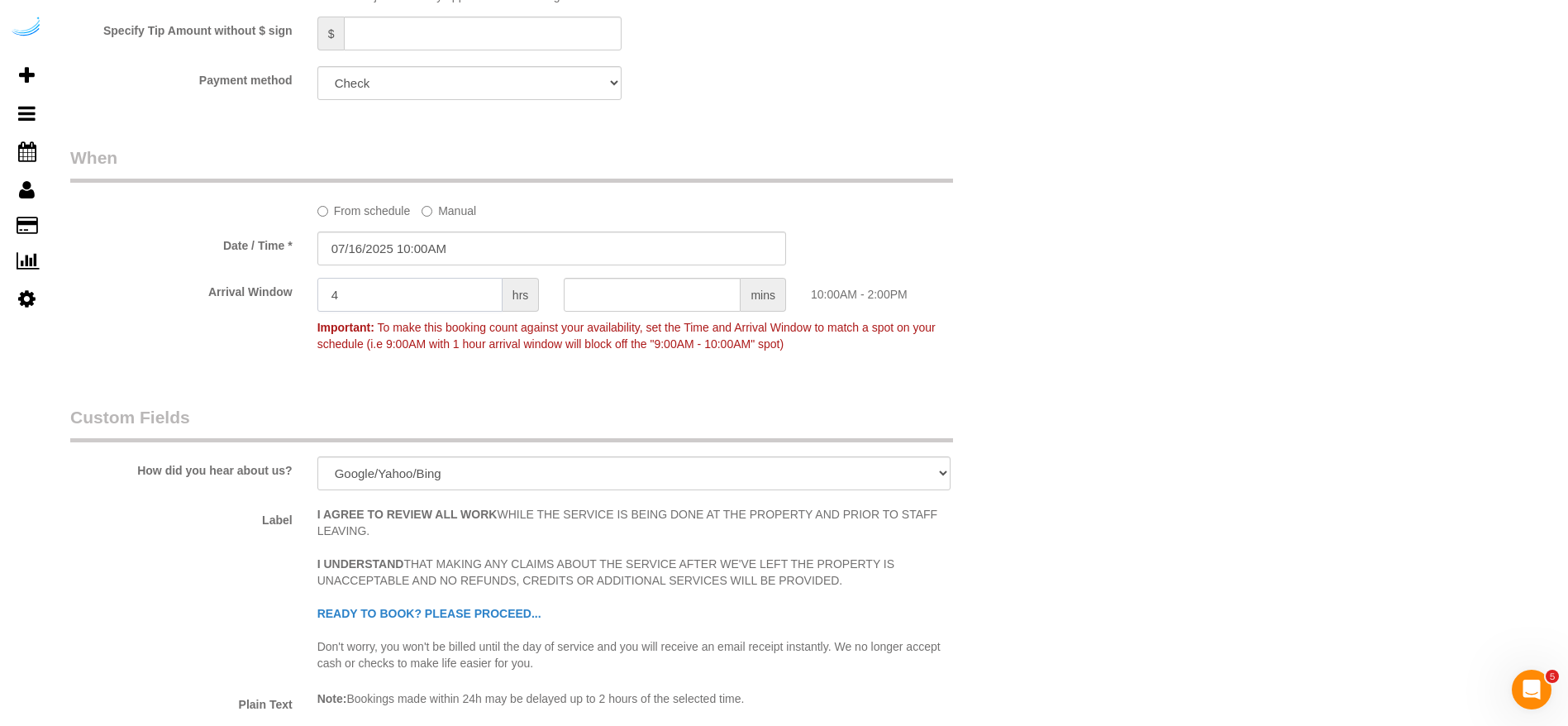 scroll, scrollTop: 2274, scrollLeft: 0, axis: vertical 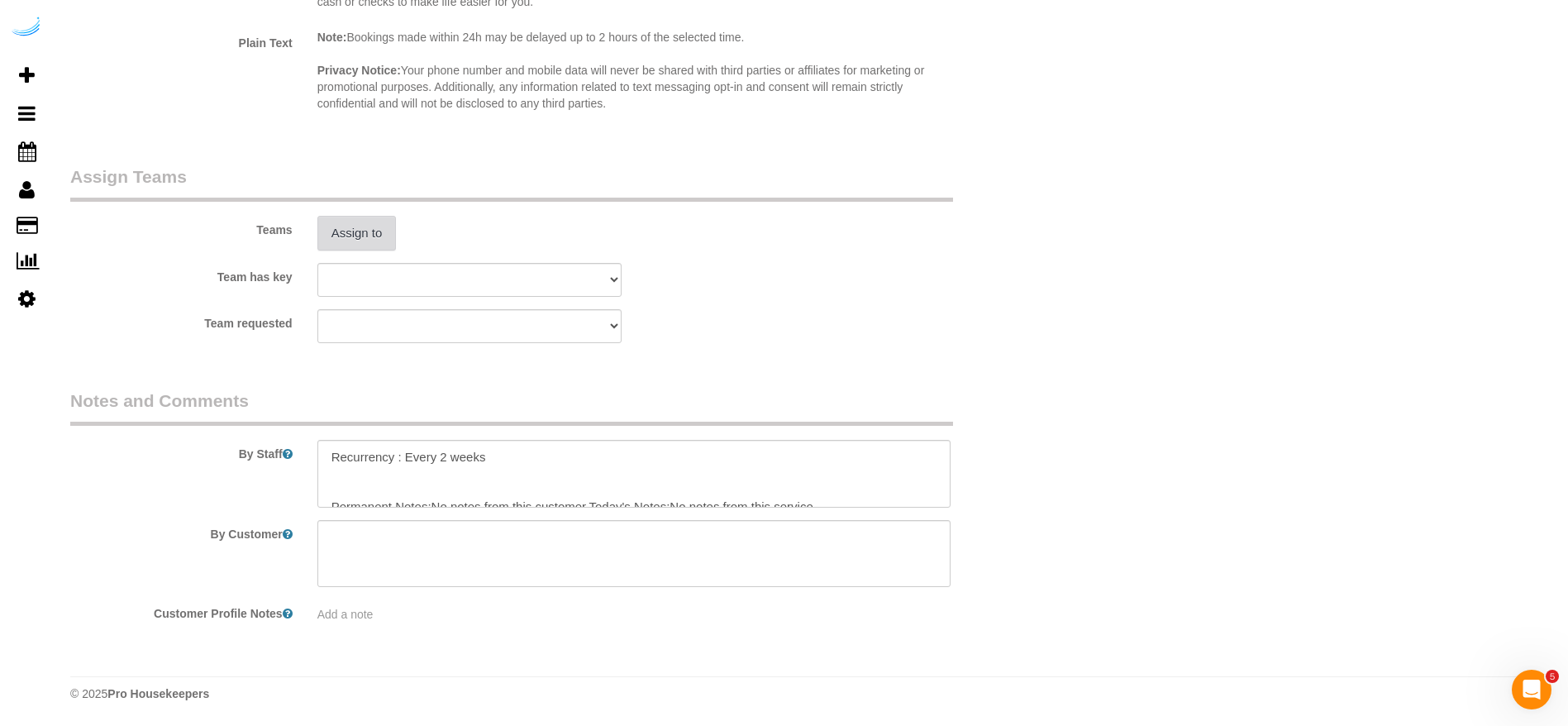 click on "Assign to" at bounding box center [357, 233] 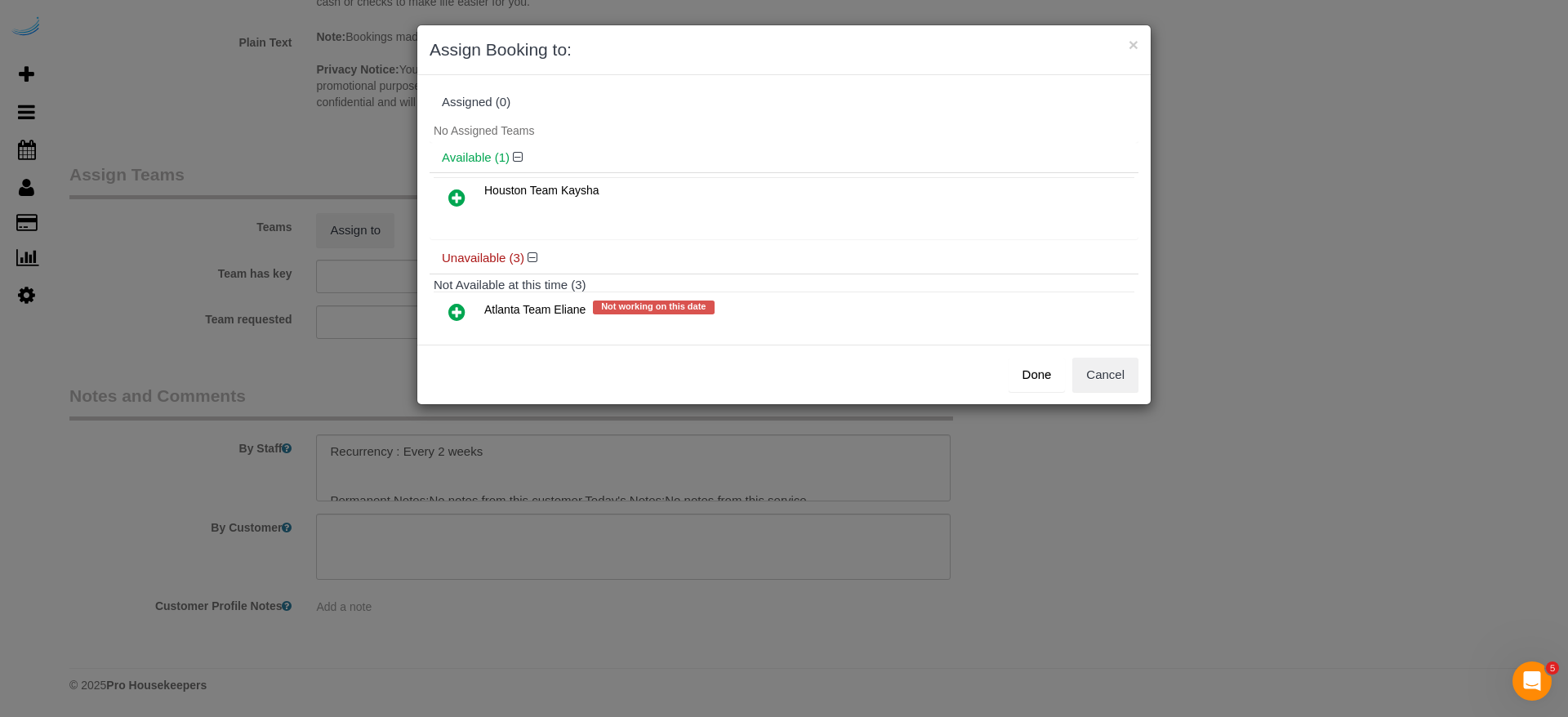 click at bounding box center [457, 312] 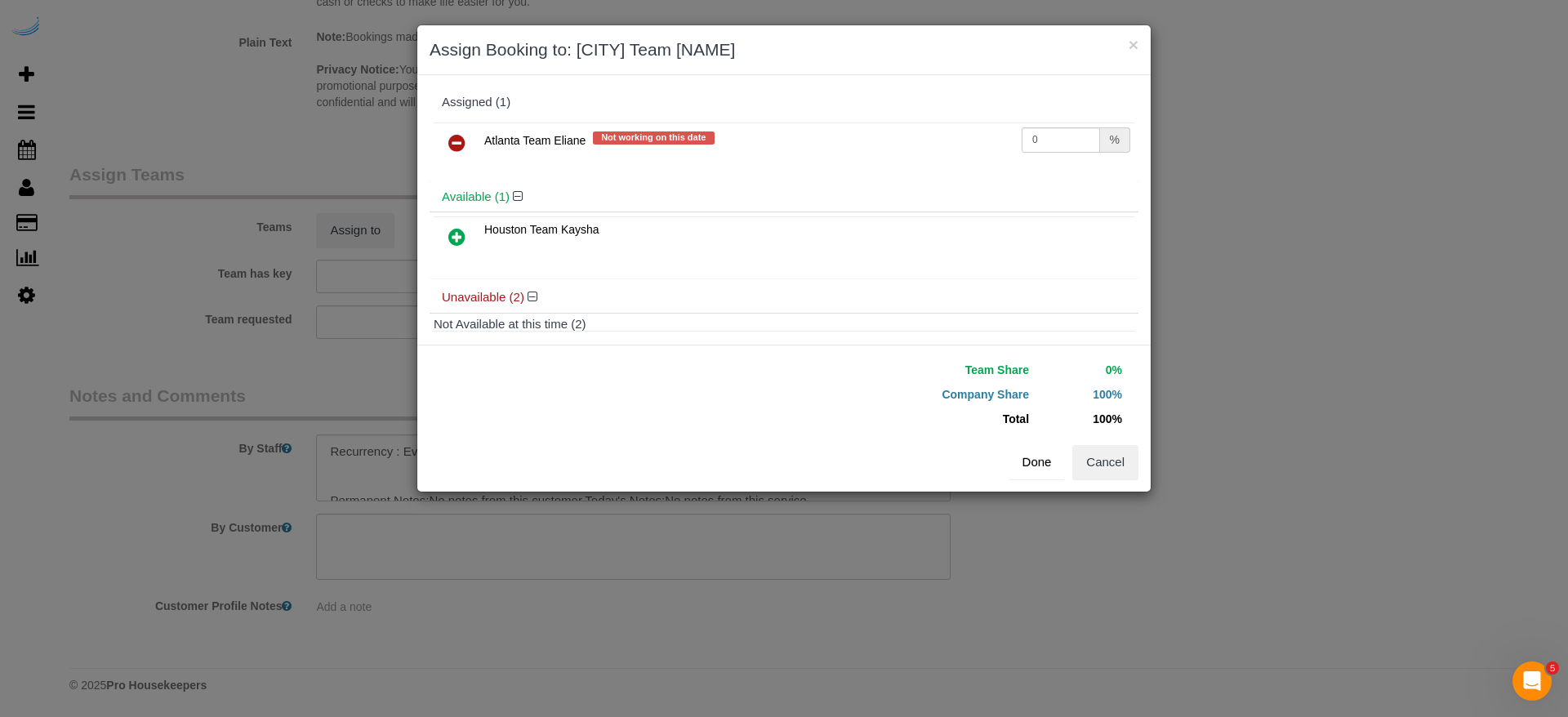 click on "Done" at bounding box center [1037, 462] 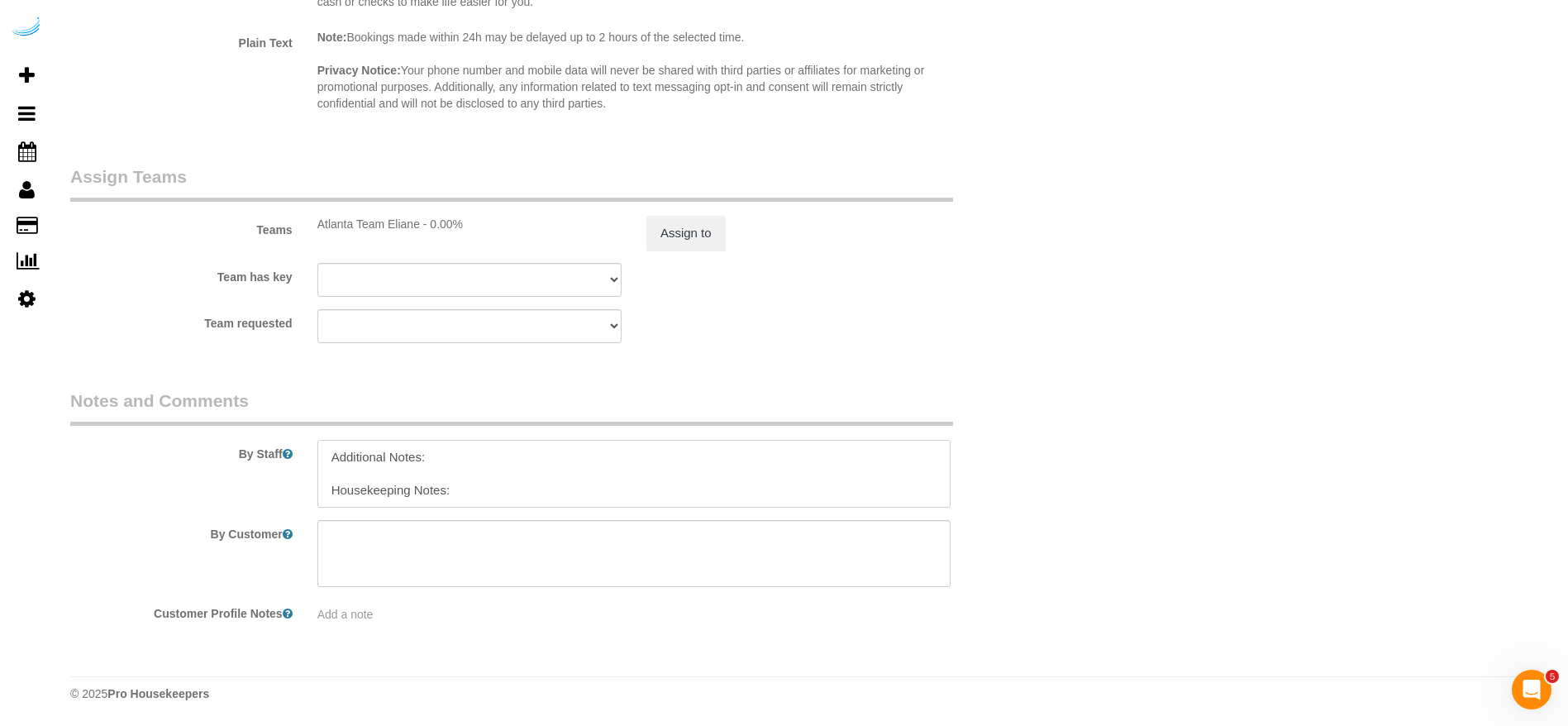 drag, startPoint x: 328, startPoint y: 485, endPoint x: 629, endPoint y: 504, distance: 301.59907 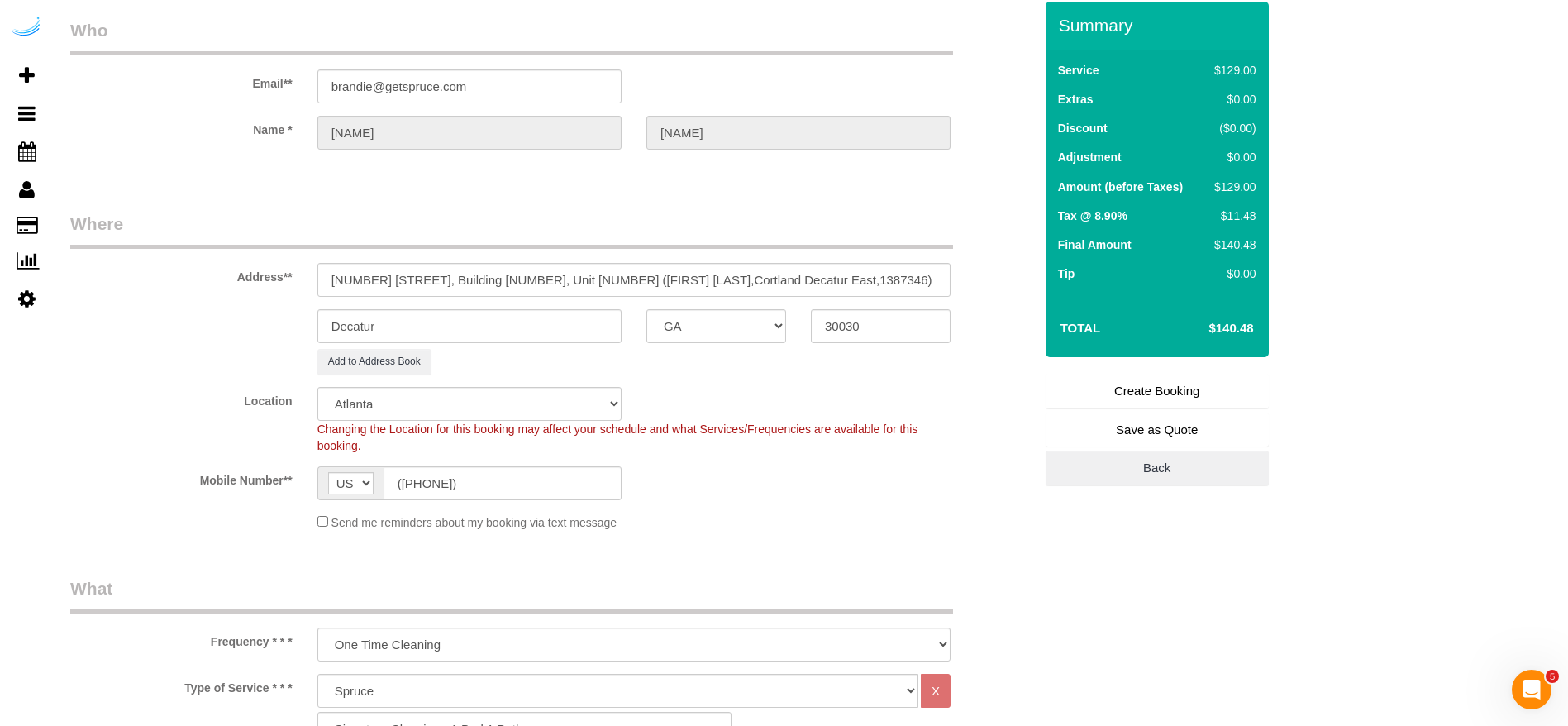 scroll, scrollTop: 0, scrollLeft: 0, axis: both 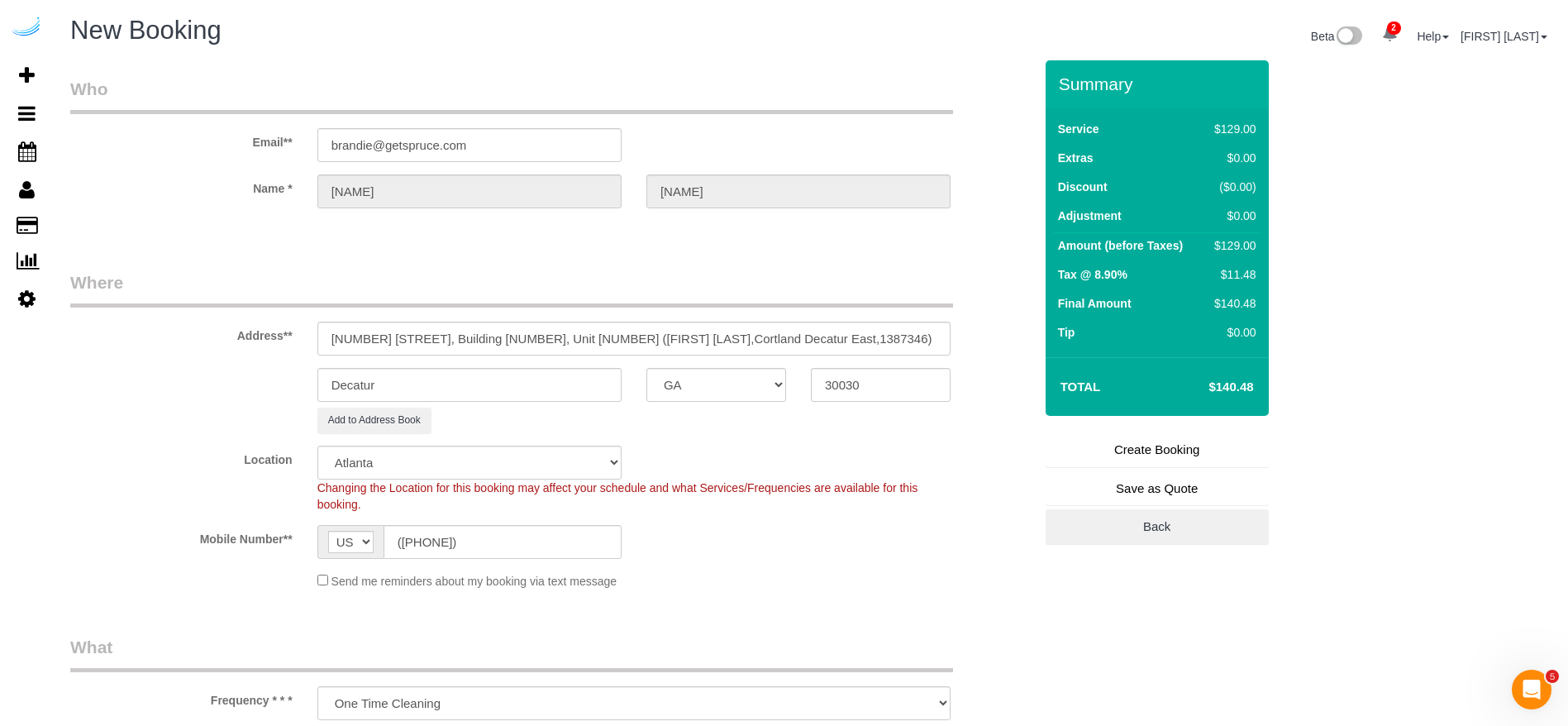 click on "Create Booking" at bounding box center (1157, 450) 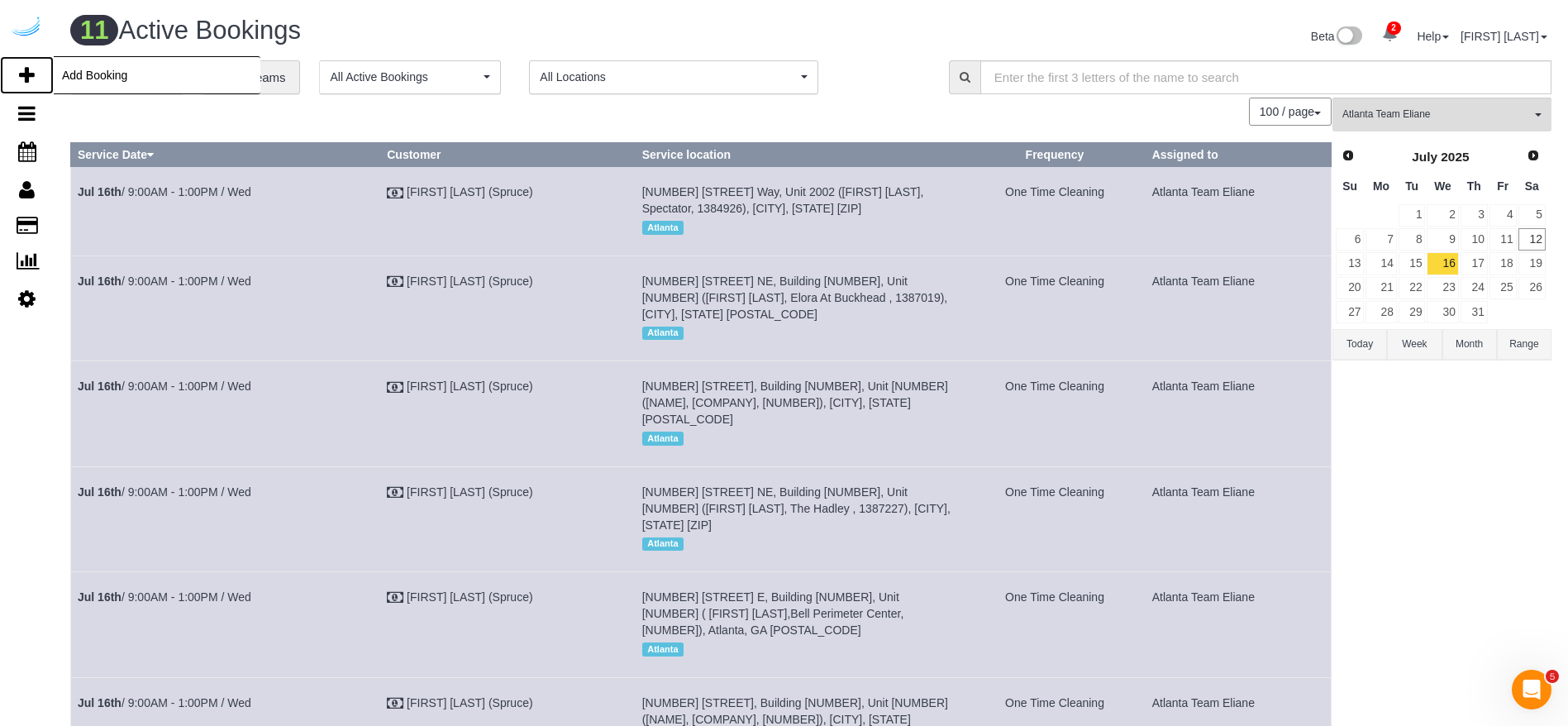 click at bounding box center (26, 75) 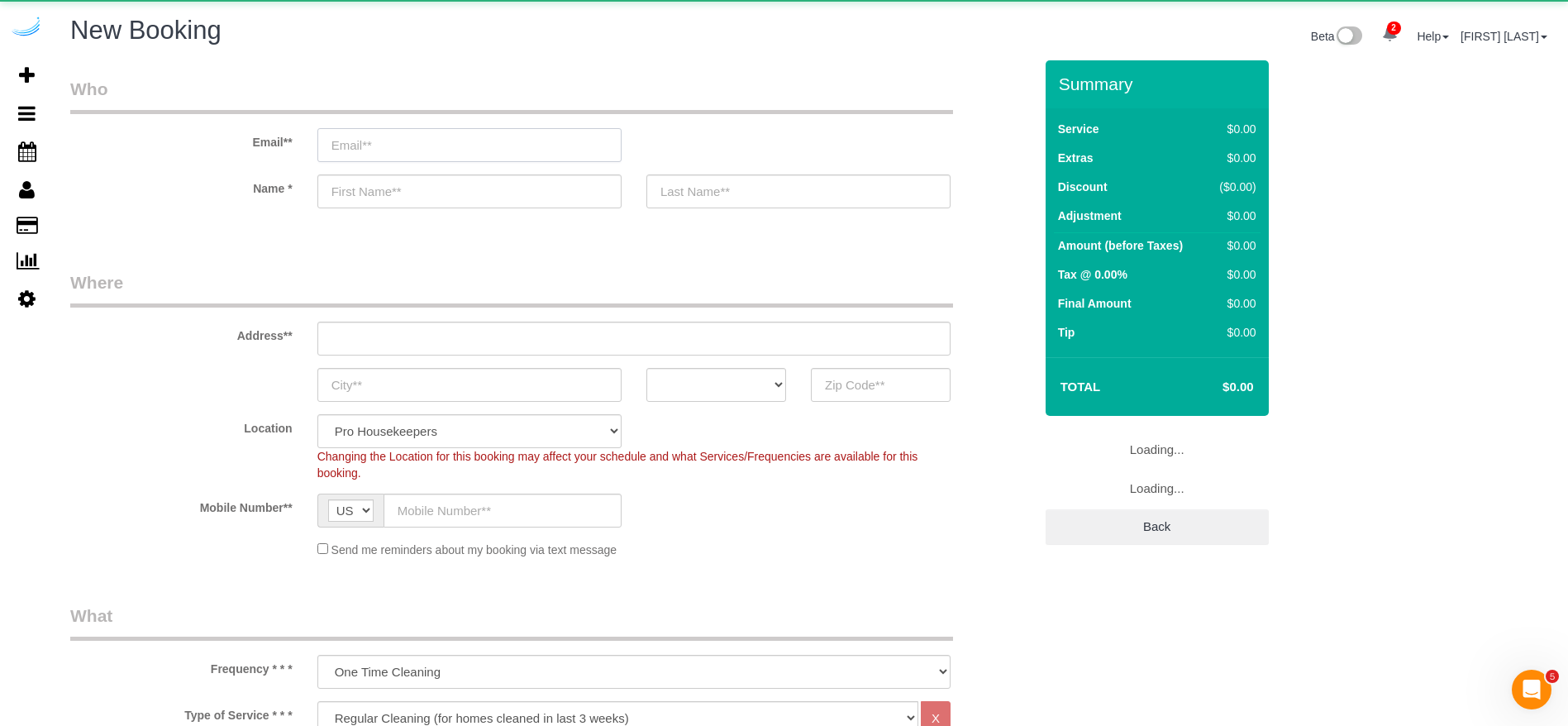 click at bounding box center (469, 145) 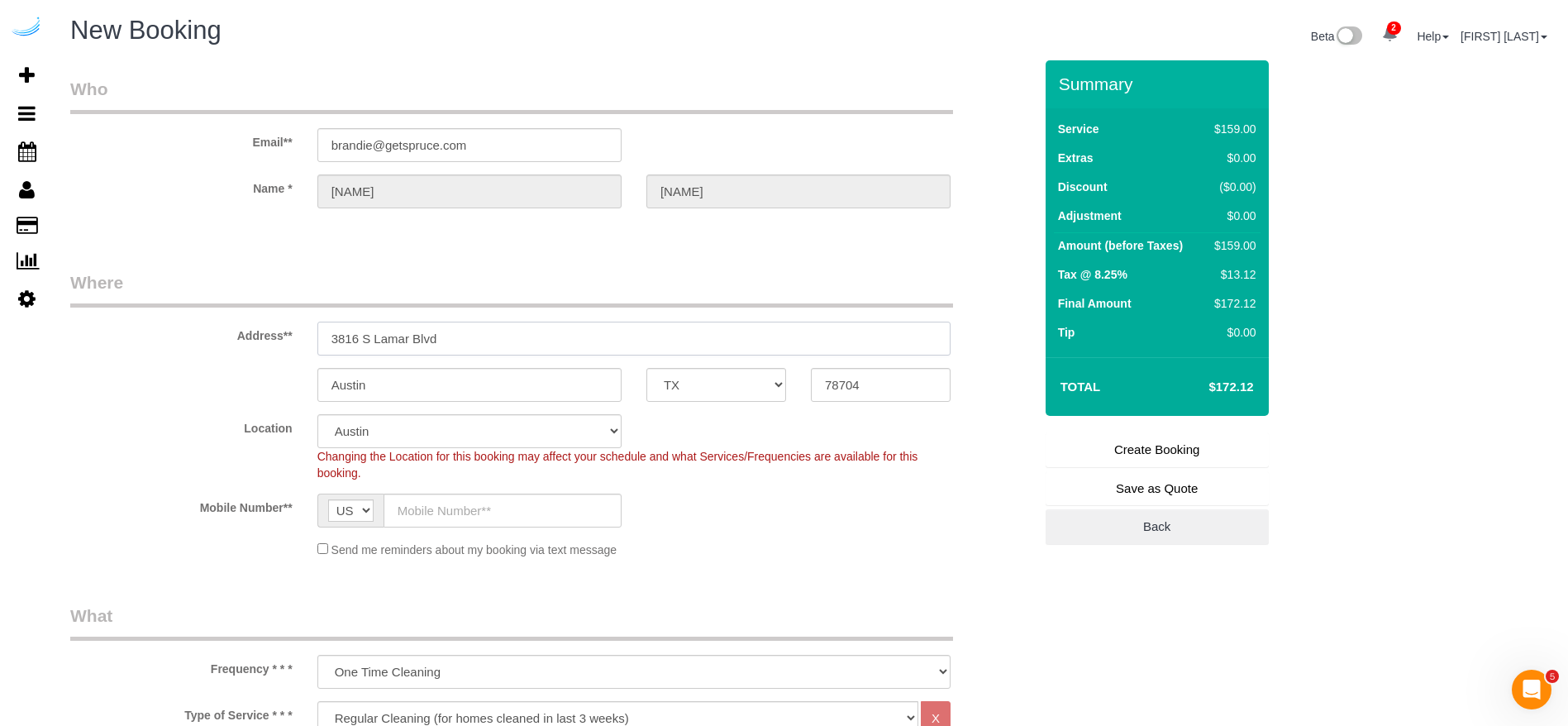 click on "3816 S Lamar Blvd" at bounding box center (634, 338) 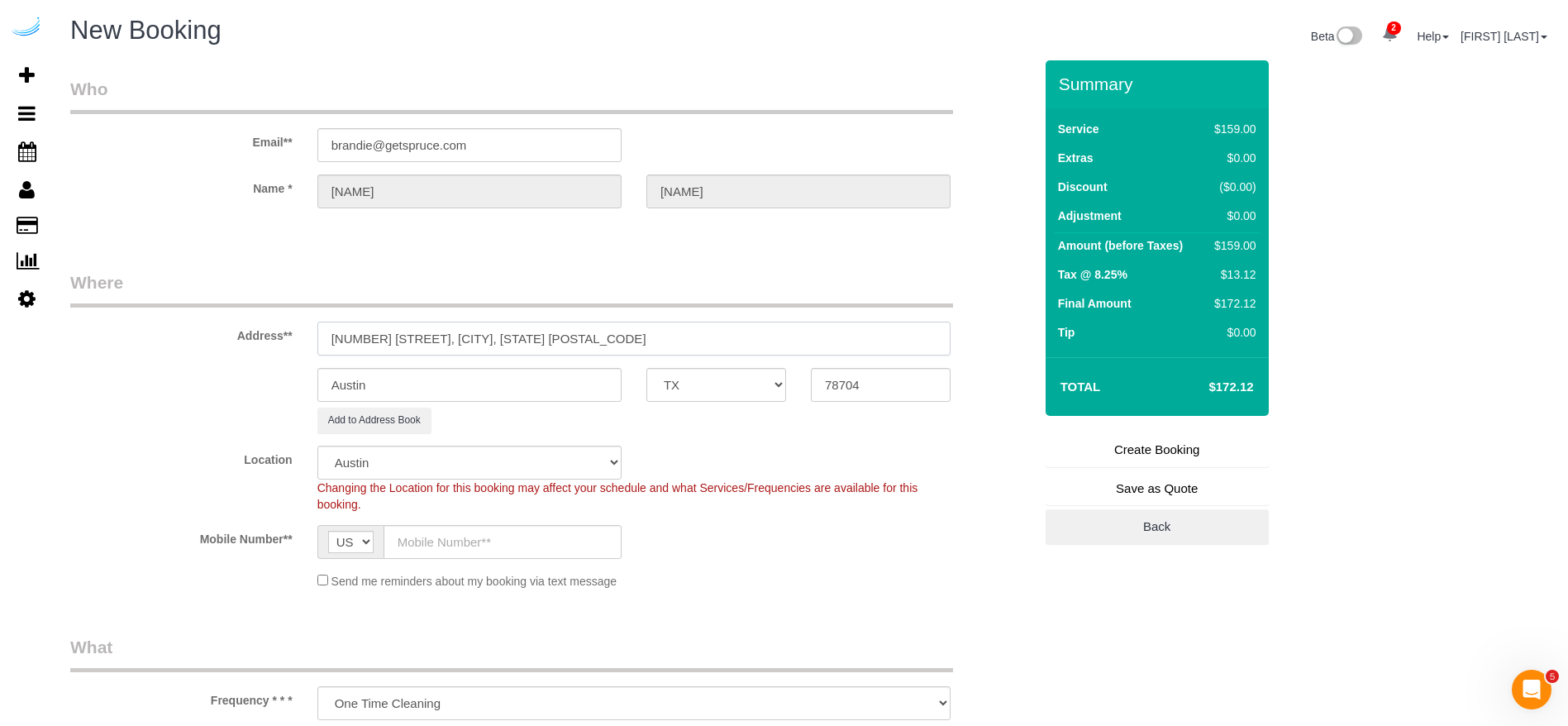 click on "[NUMBER] [STREET], [CITY], [STATE] [POSTAL_CODE]" at bounding box center [634, 338] 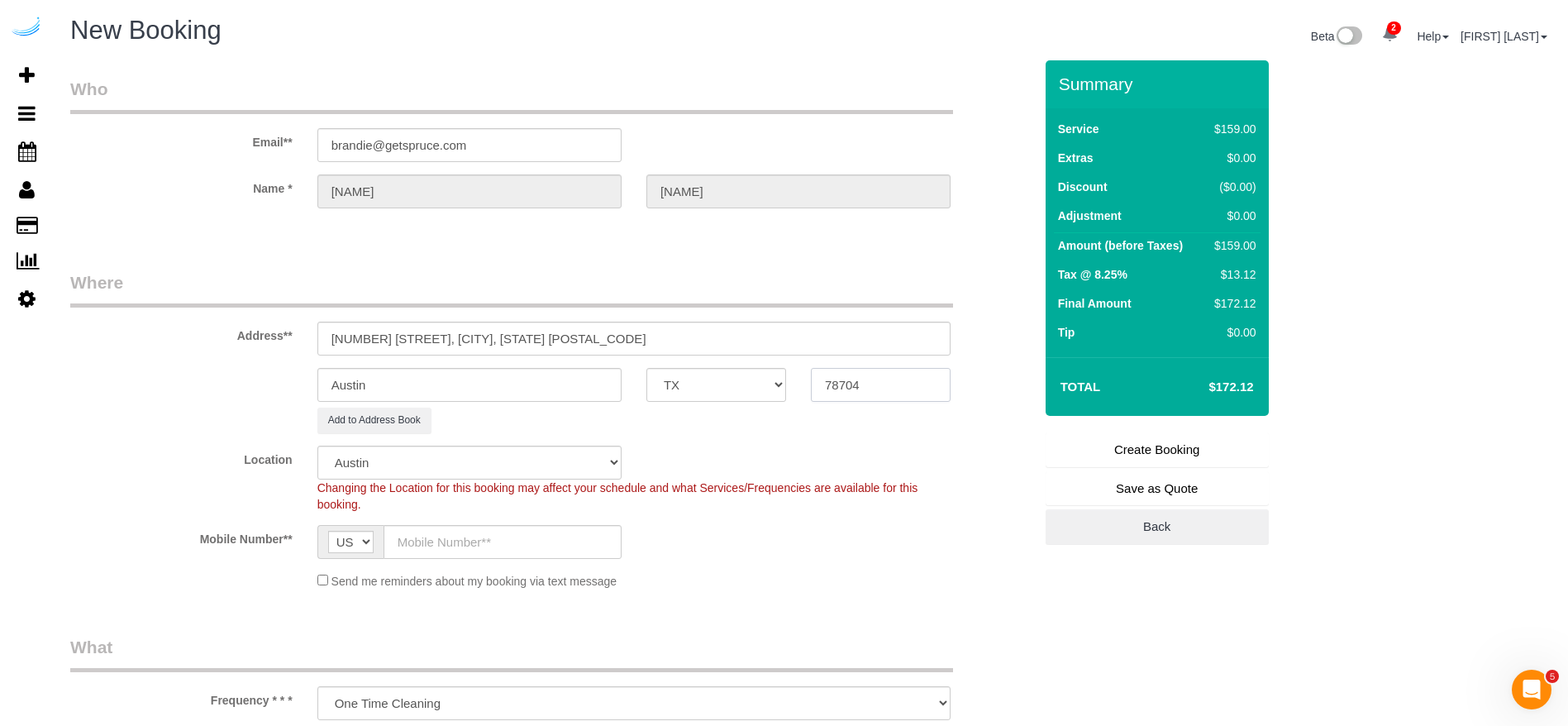 click on "78704" at bounding box center [880, 384] 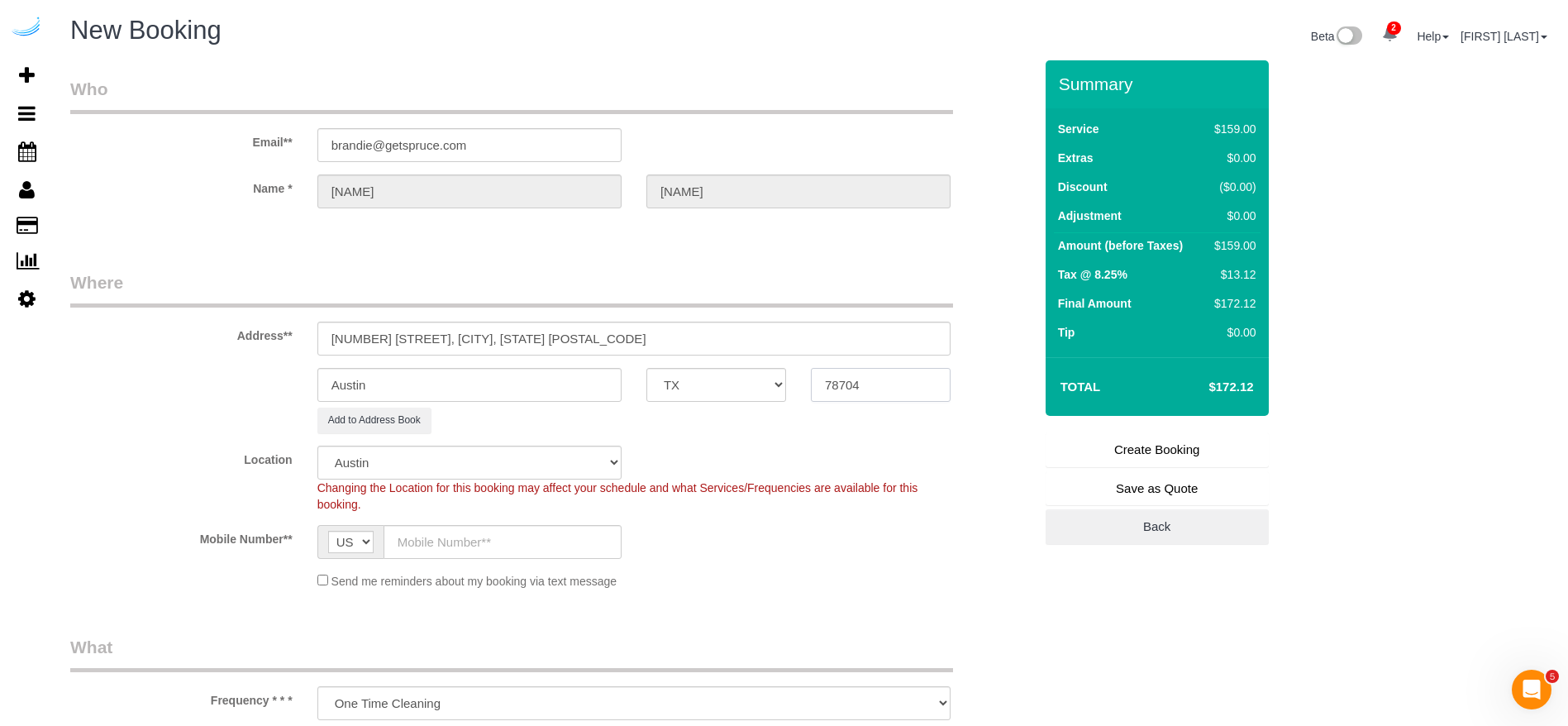 paste on "30328" 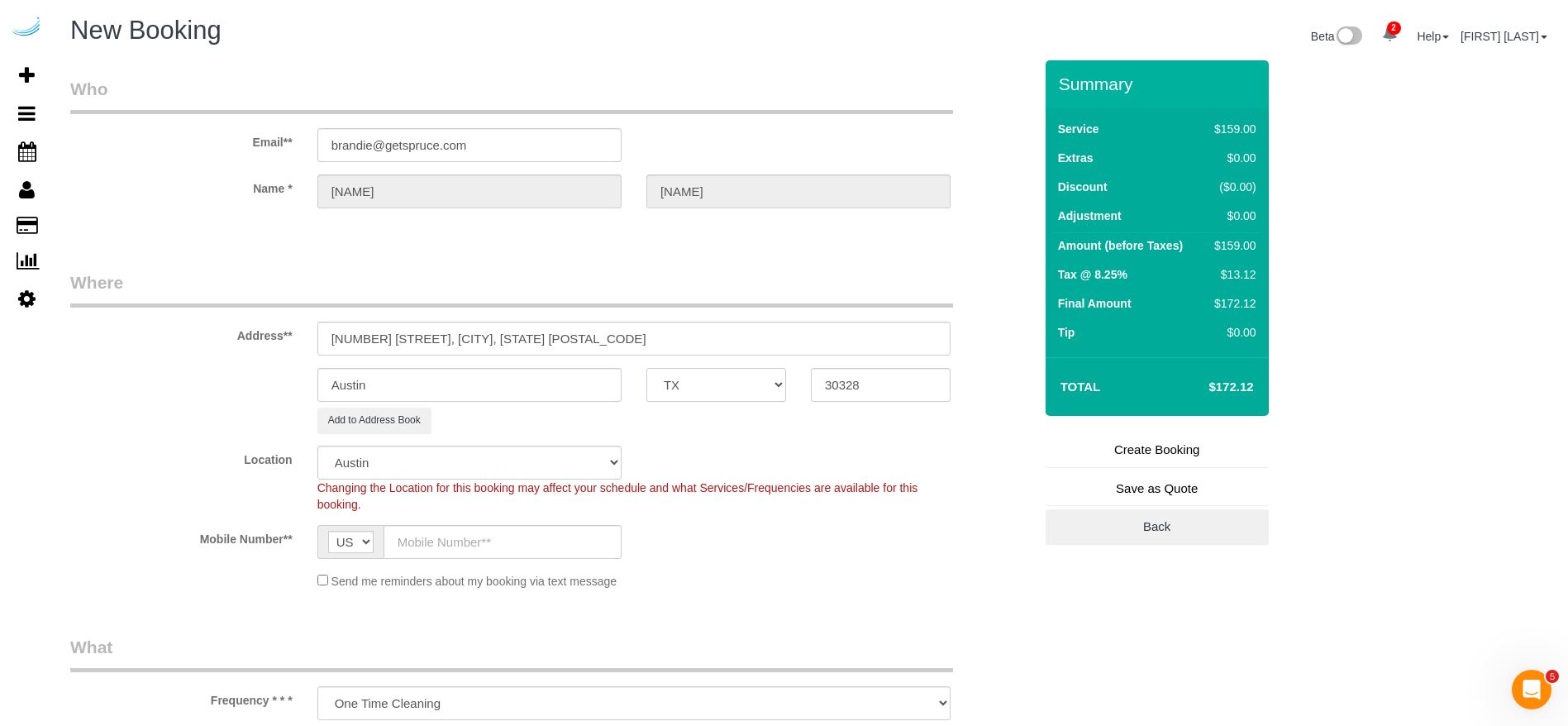 click on "AK
AL
AR
AZ
CA
CO
CT
DC
DE
FL
GA
HI
IA
ID
IL
IN
KS
KY
LA
MA
MD
ME
MI
MN
MO
MS
MT
NC
ND
NE
NH
NJ
NM
NV
NY
OH
OK
OR
PA
RI
SC
SD
TN
TX
UT
VA
VT
WA
WI
WV
WY" at bounding box center (716, 384) 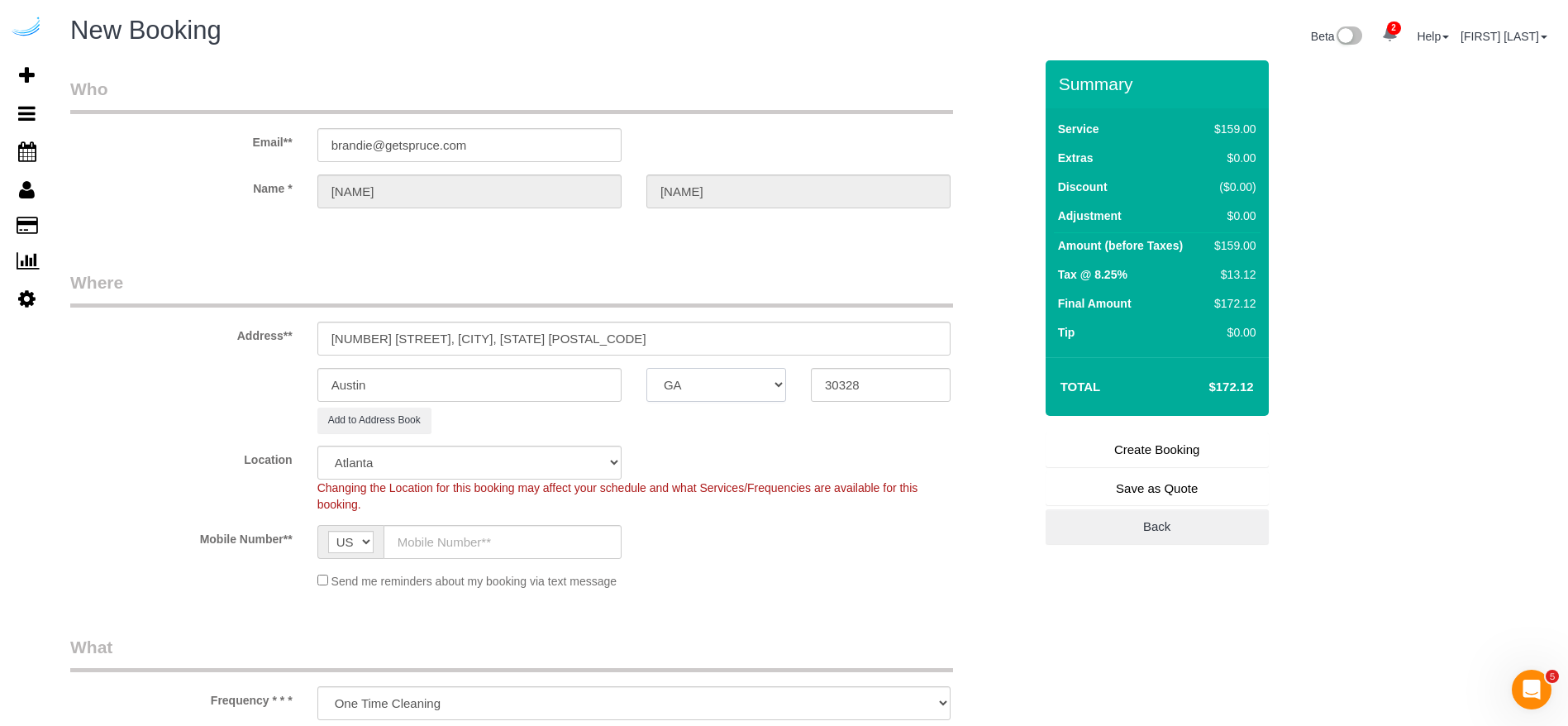 click on "AK
AL
AR
AZ
CA
CO
CT
DC
DE
FL
GA
HI
IA
ID
IL
IN
KS
KY
LA
MA
MD
ME
MI
MN
MO
MS
MT
NC
ND
NE
NH
NJ
NM
NV
NY
OH
OK
OR
PA
RI
SC
SD
TN
TX
UT
VA
VT
WA
WI
WV
WY" at bounding box center (716, 384) 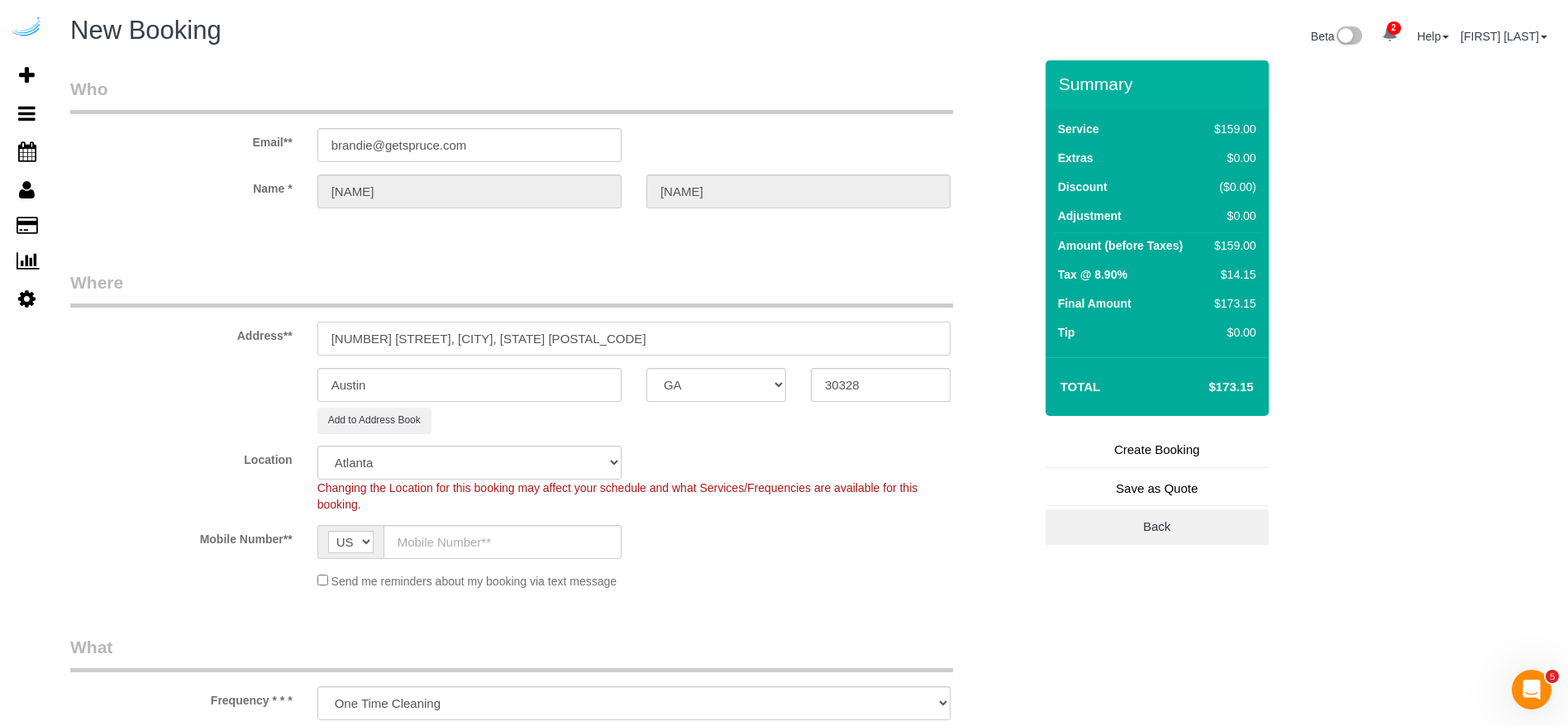 drag, startPoint x: 441, startPoint y: 342, endPoint x: 520, endPoint y: 337, distance: 79.15807 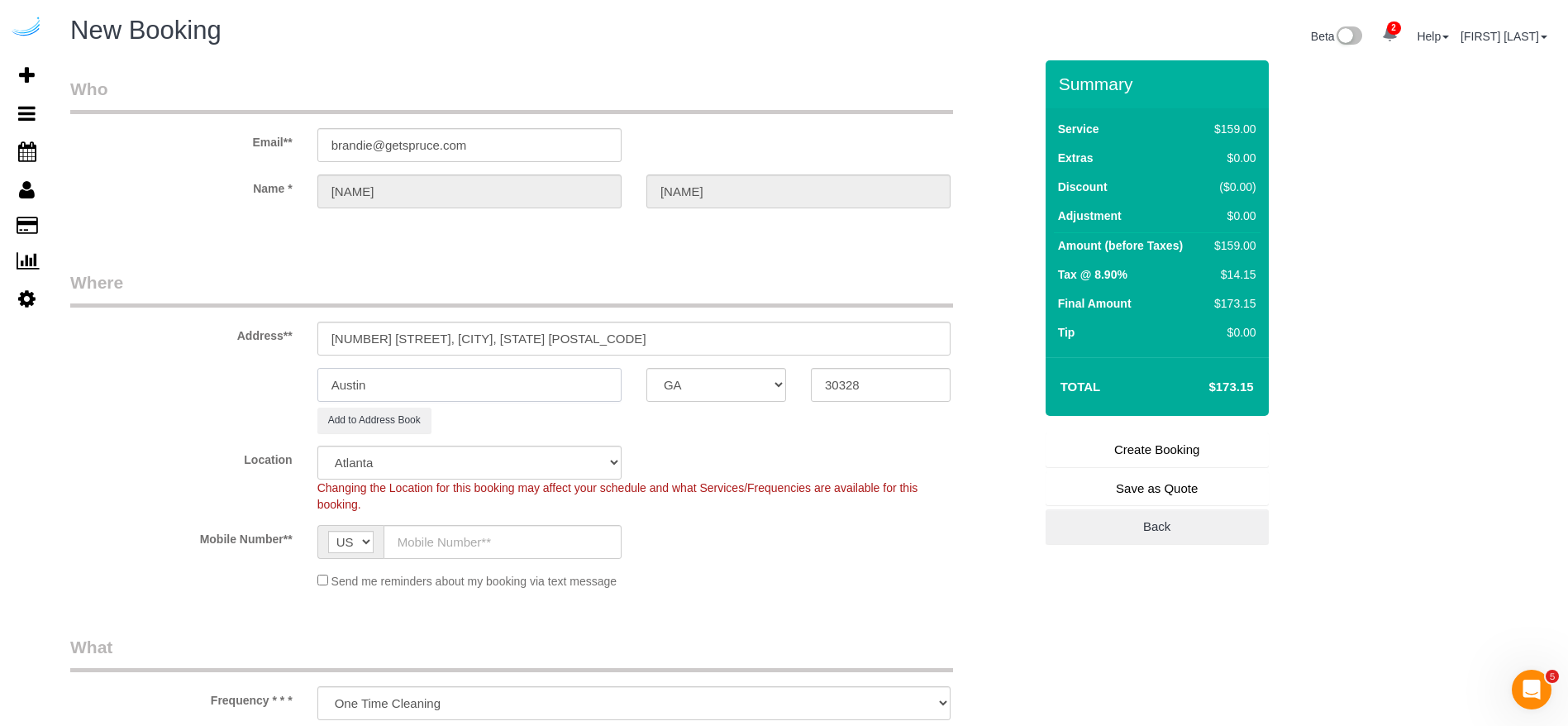 click on "Austin" at bounding box center (469, 384) 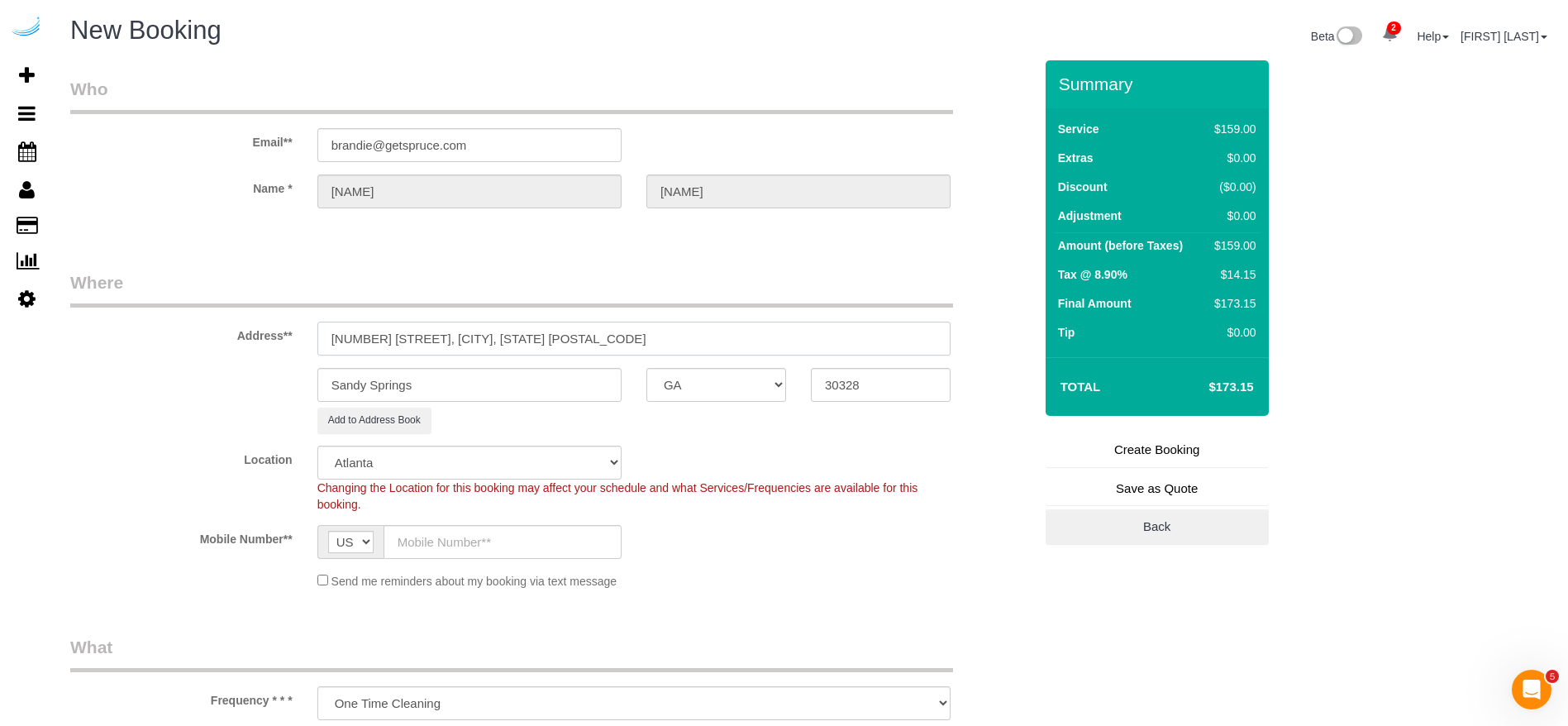 drag, startPoint x: 570, startPoint y: 335, endPoint x: 445, endPoint y: 346, distance: 125.4831 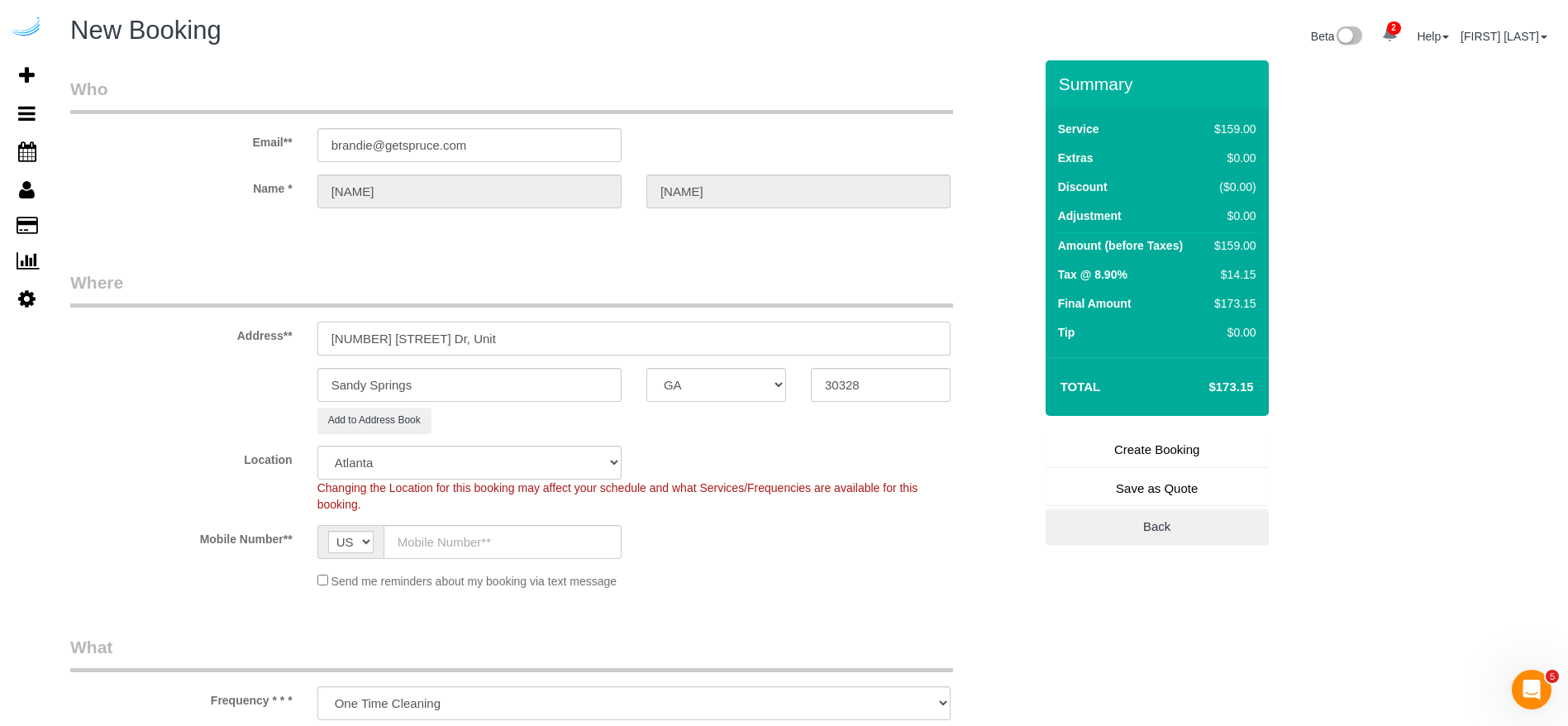 paste on "230" 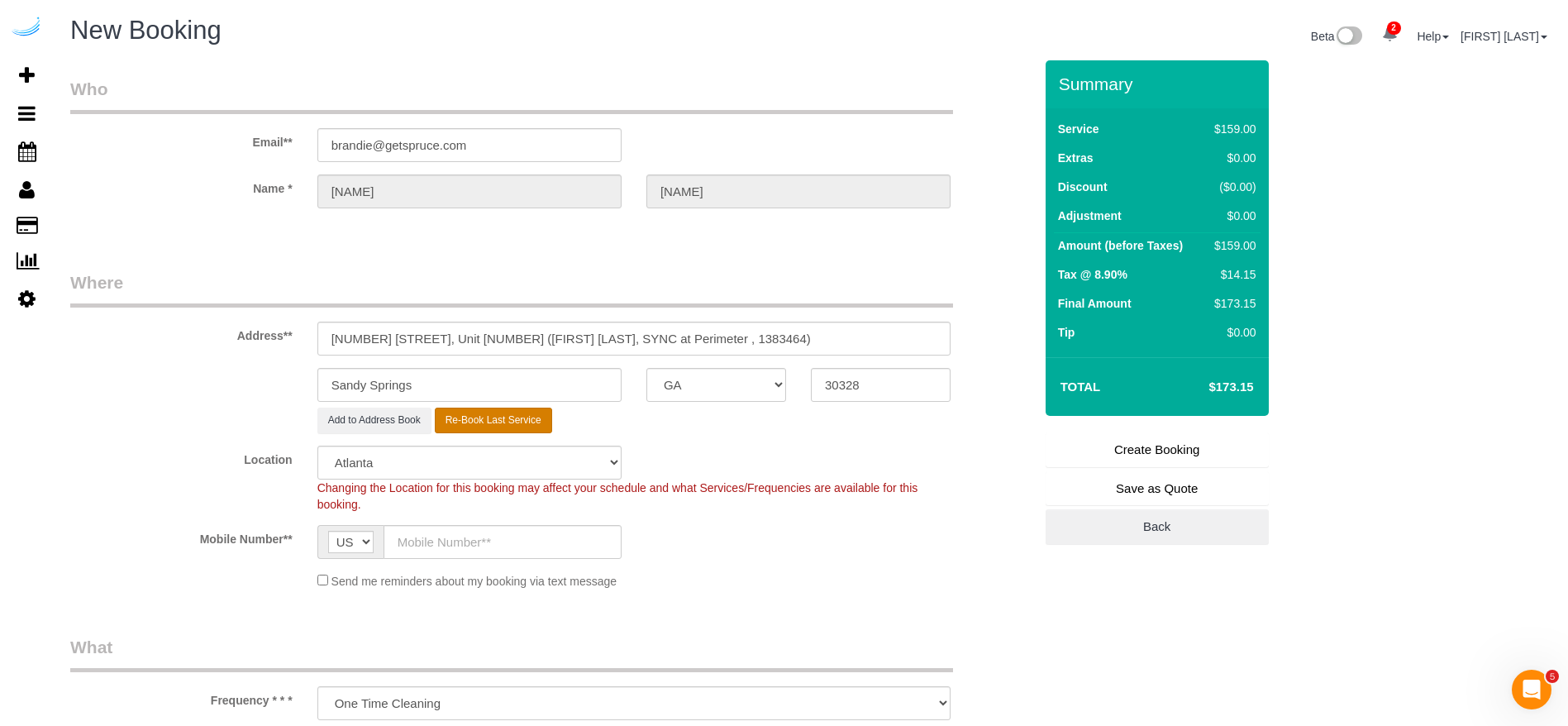 click on "Re-Book Last Service" at bounding box center [493, 420] 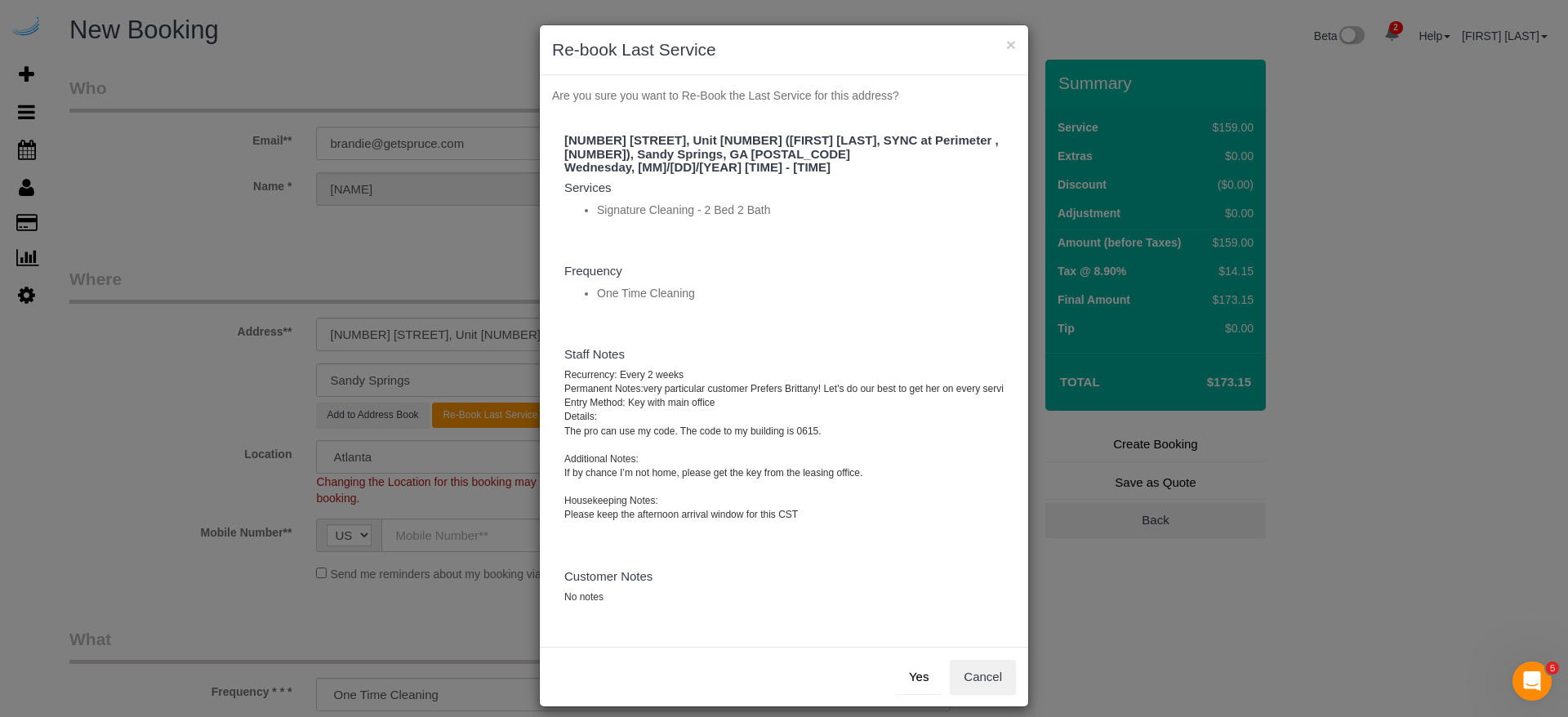 click on "Yes" at bounding box center [919, 677] 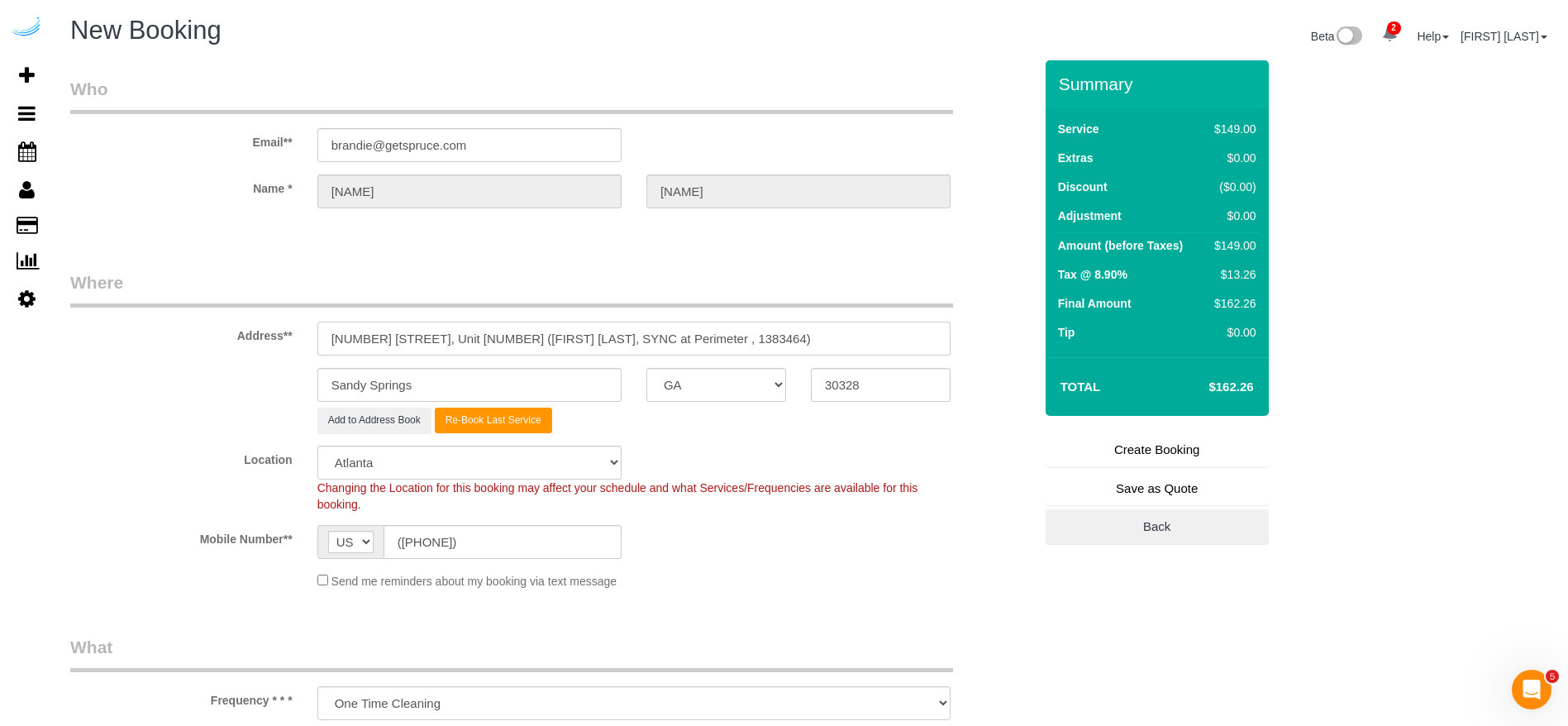 click on "[NUMBER] [STREET], Unit [NUMBER] ([FIRST] [LAST], SYNC at Perimeter , 1383464)" at bounding box center (634, 338) 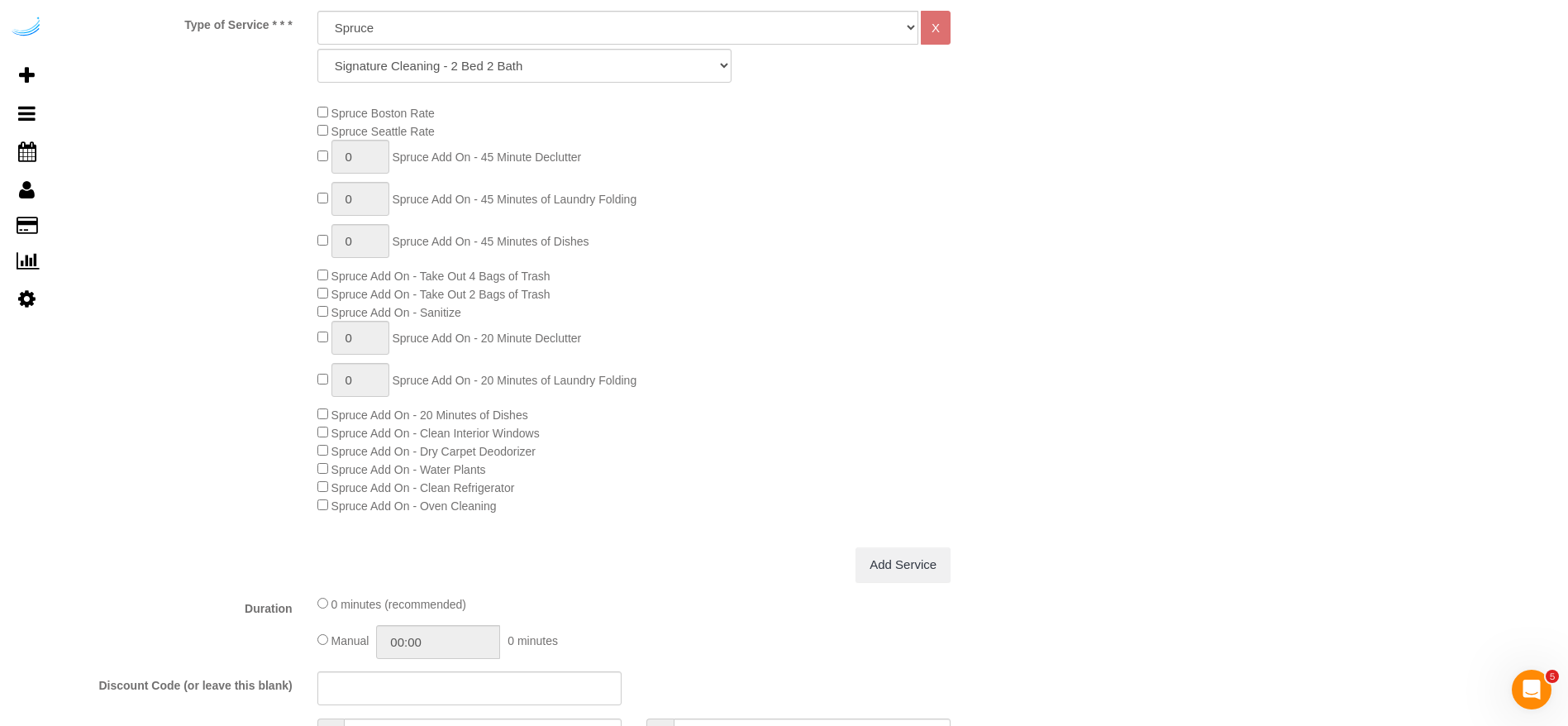 scroll, scrollTop: 1364, scrollLeft: 0, axis: vertical 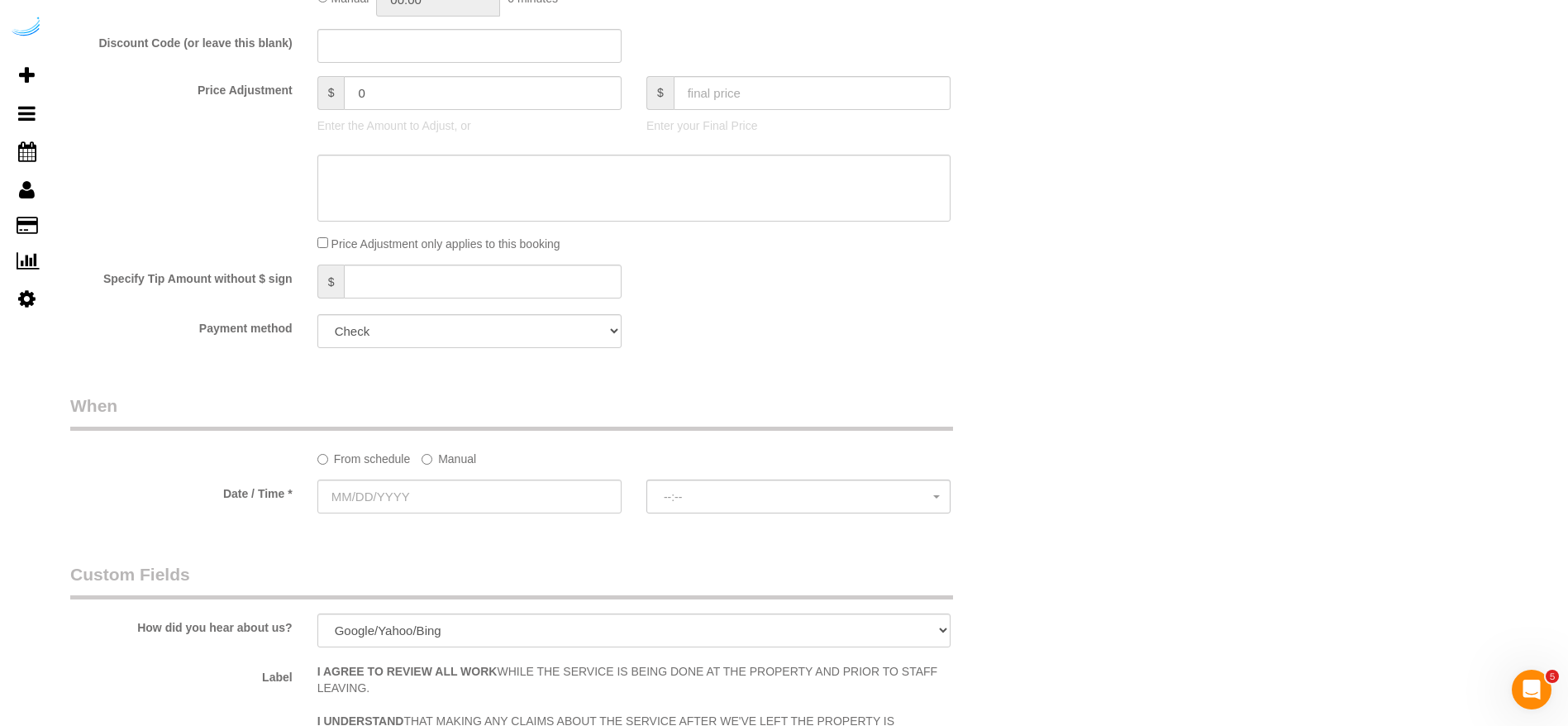 click on "Manual" 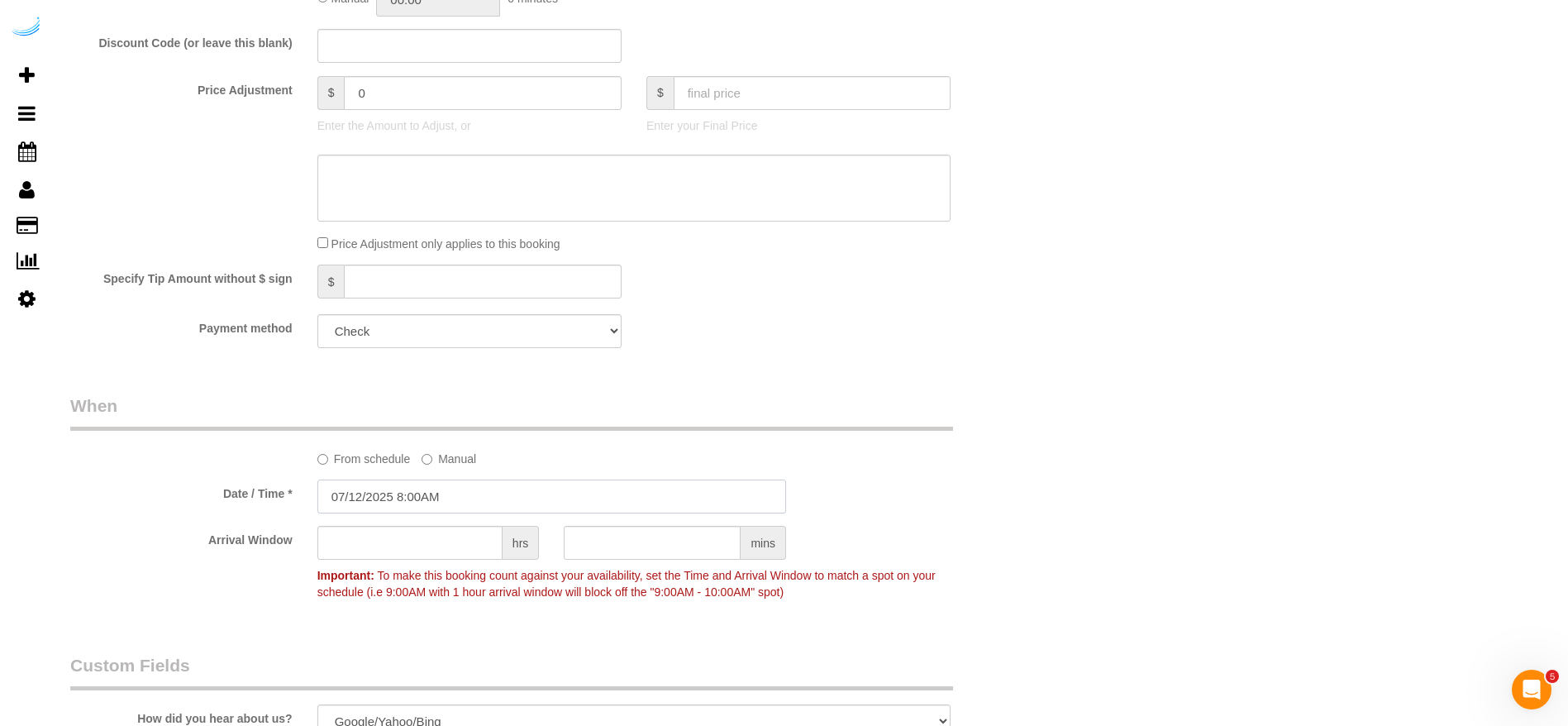 click on "07/12/2025 8:00AM" at bounding box center (551, 496) 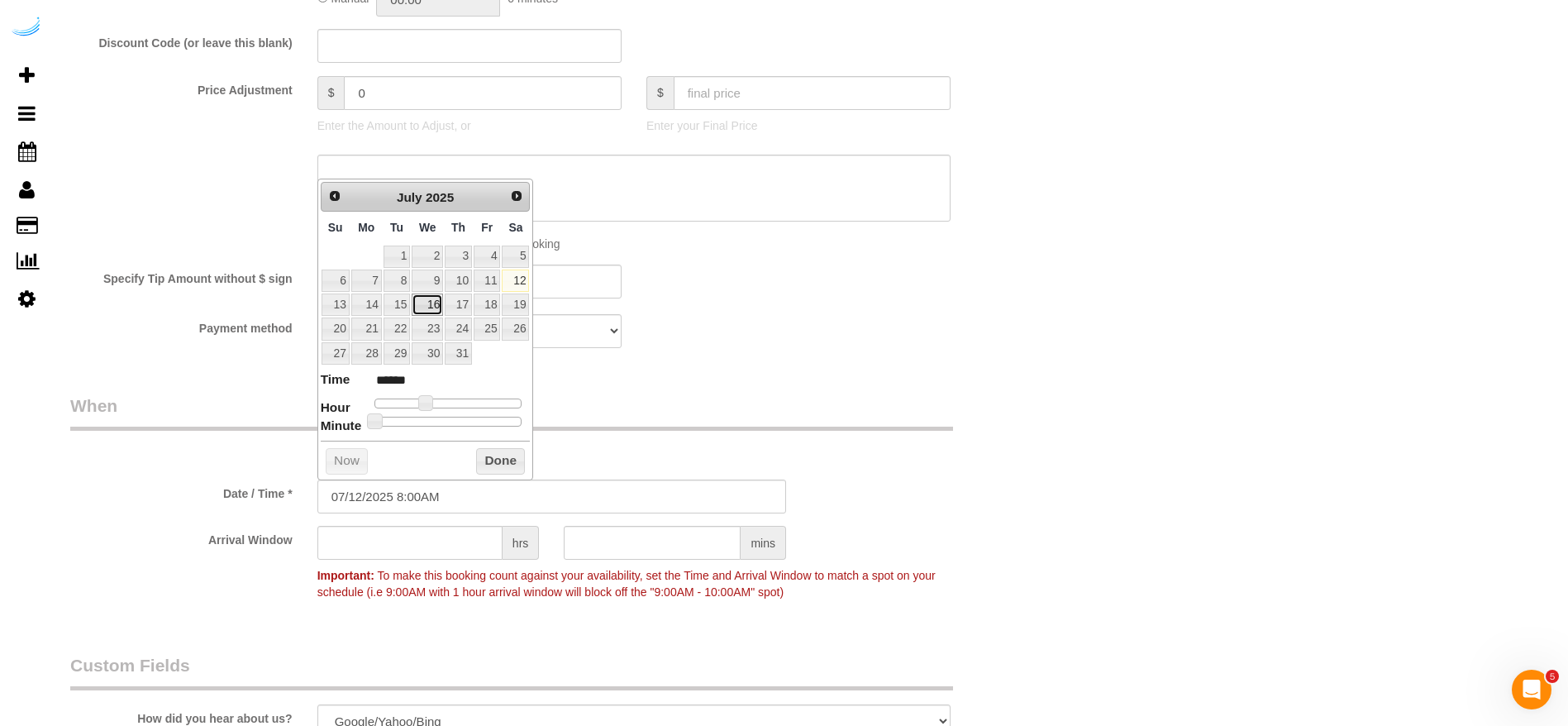 click on "16" at bounding box center [427, 304] 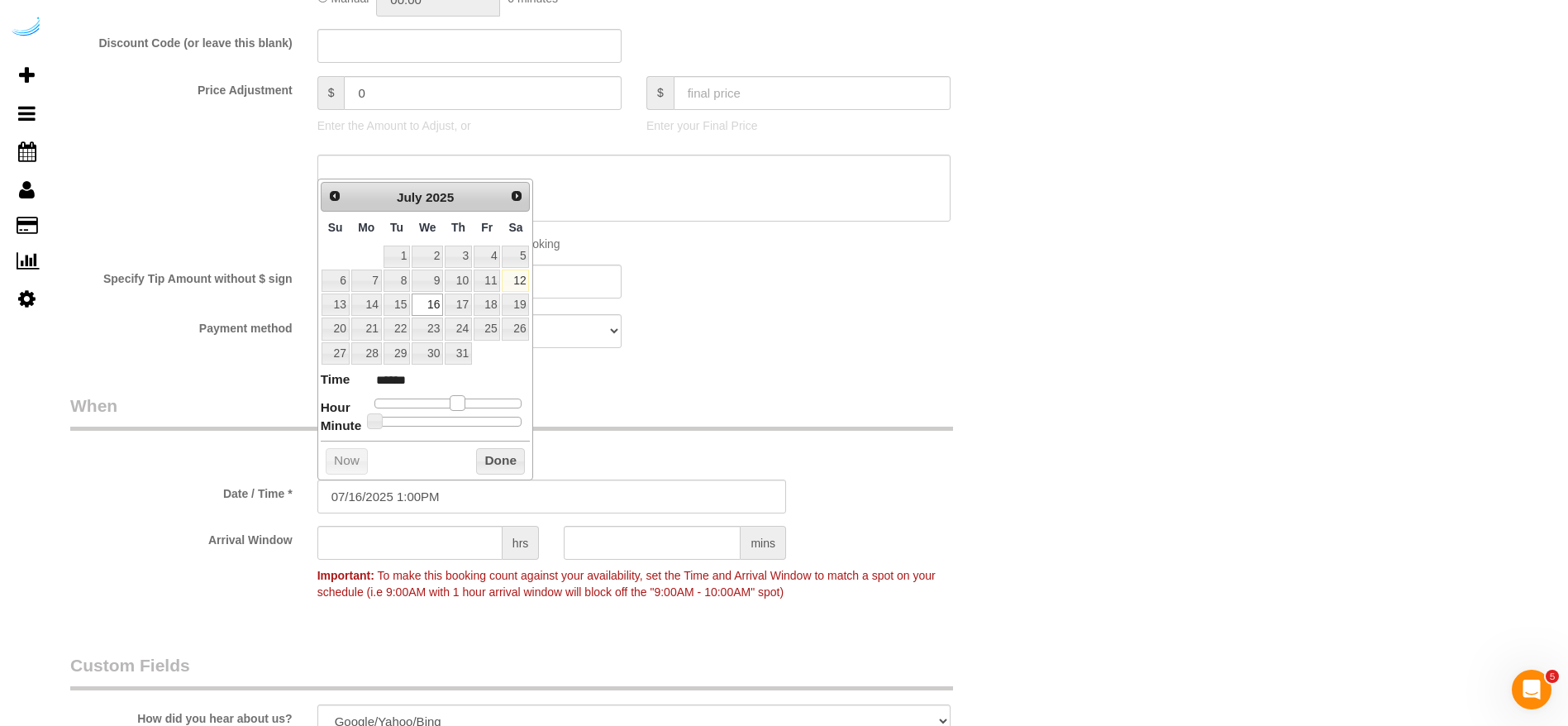 drag, startPoint x: 431, startPoint y: 398, endPoint x: 456, endPoint y: 402, distance: 25.317978 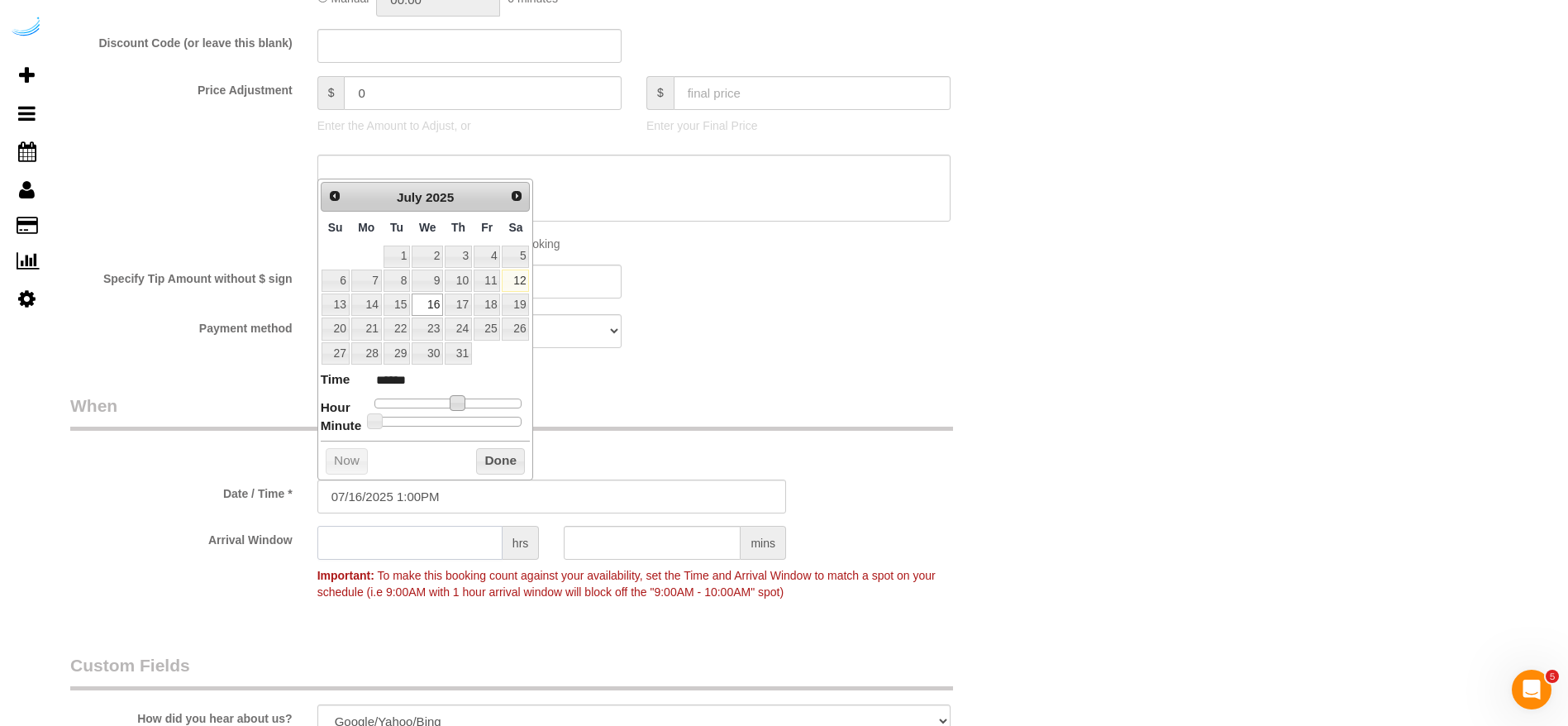 click 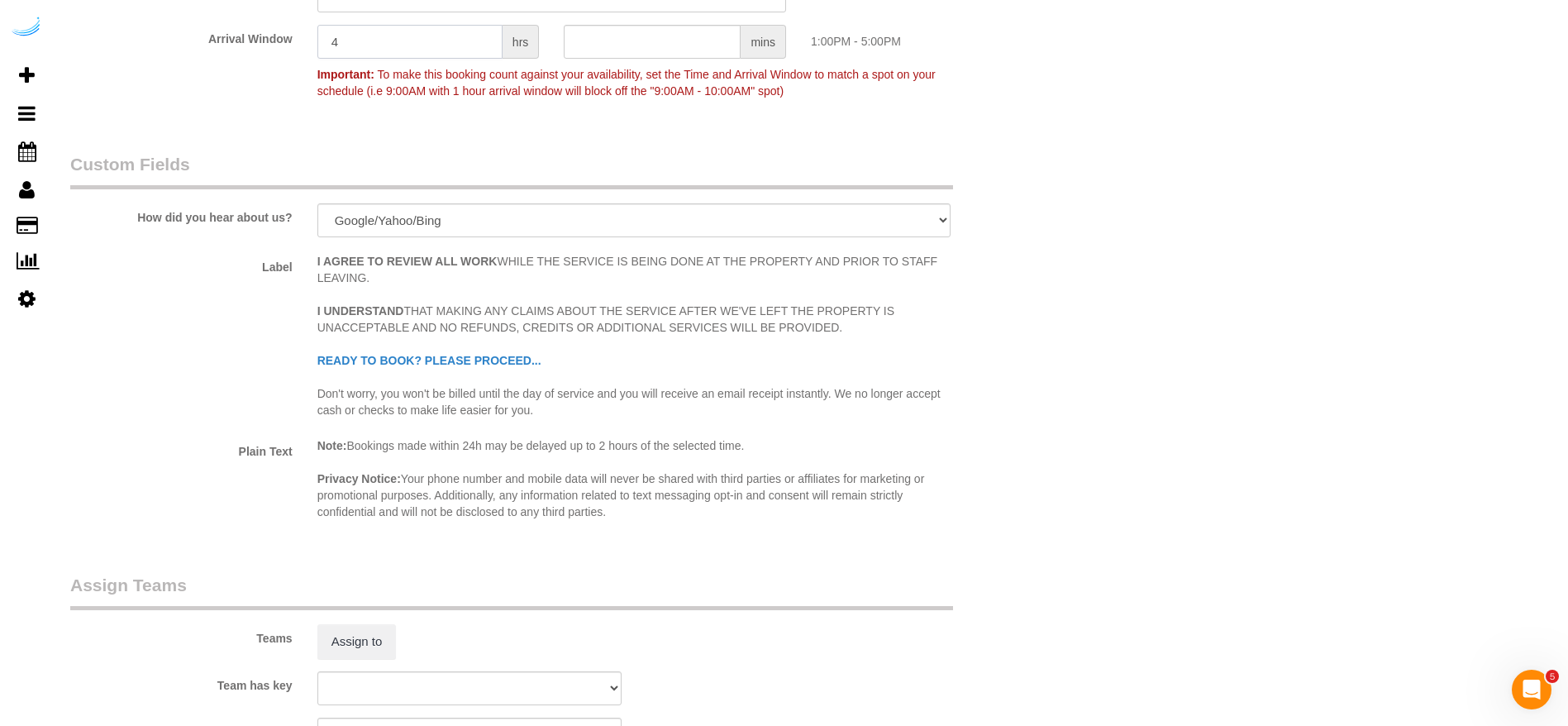 scroll, scrollTop: 2233, scrollLeft: 0, axis: vertical 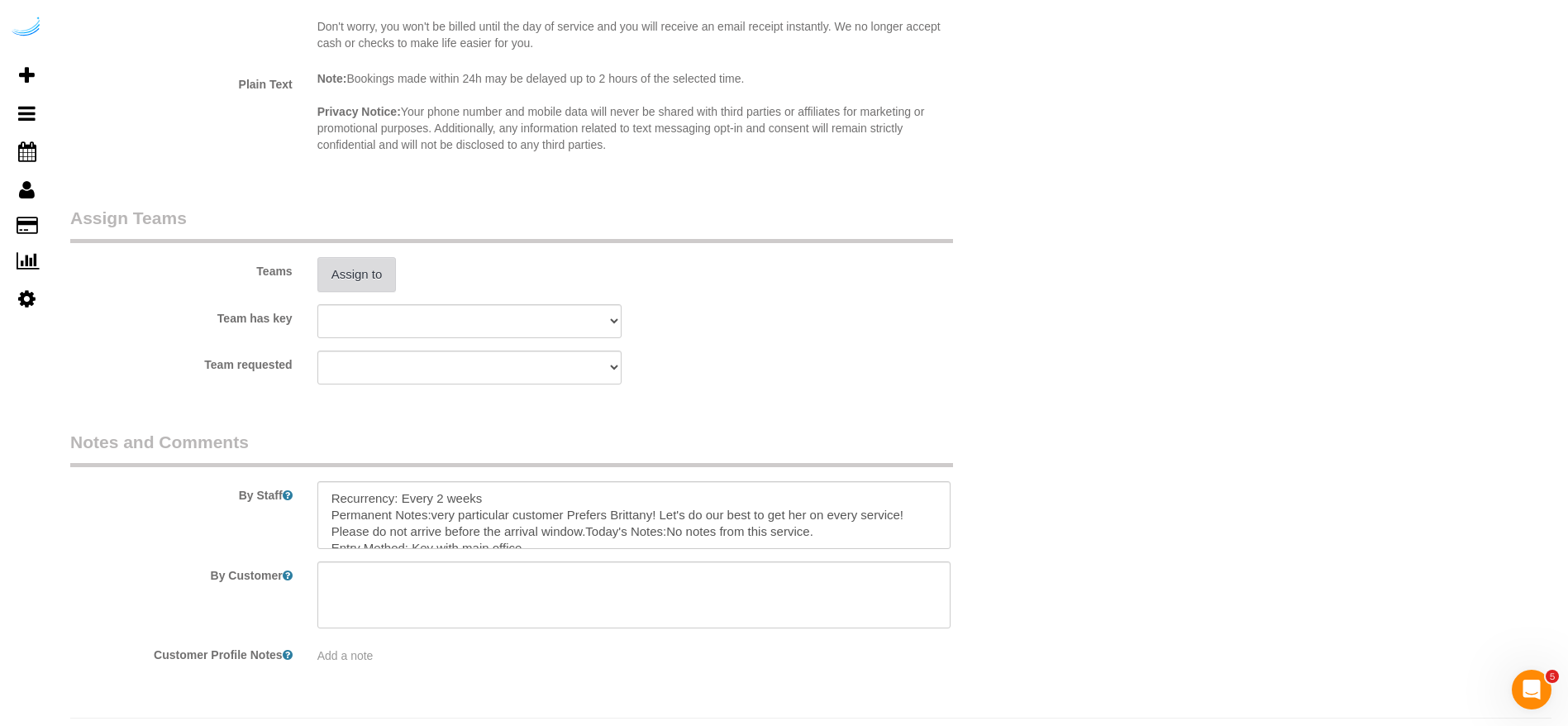 click on "Assign to" at bounding box center [357, 275] 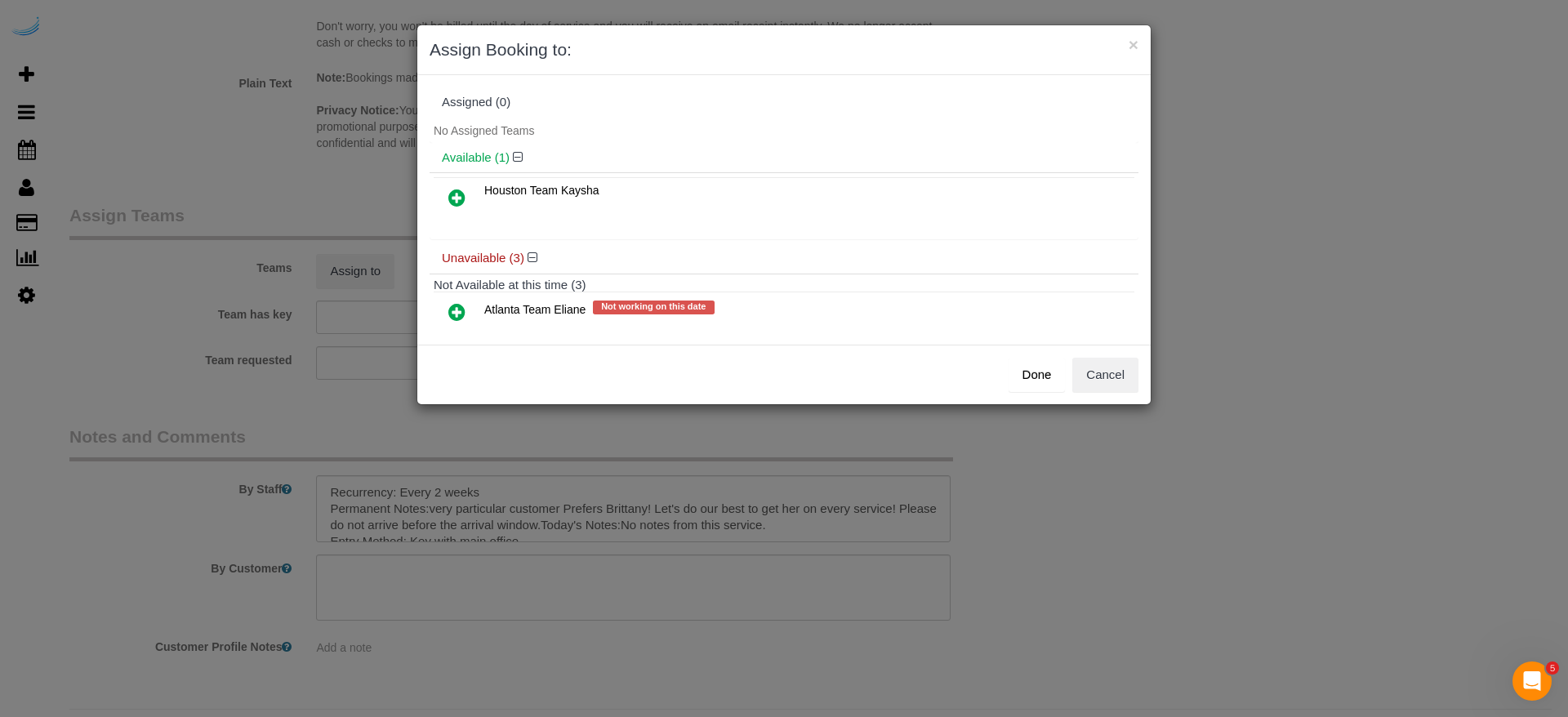 click at bounding box center [457, 313] 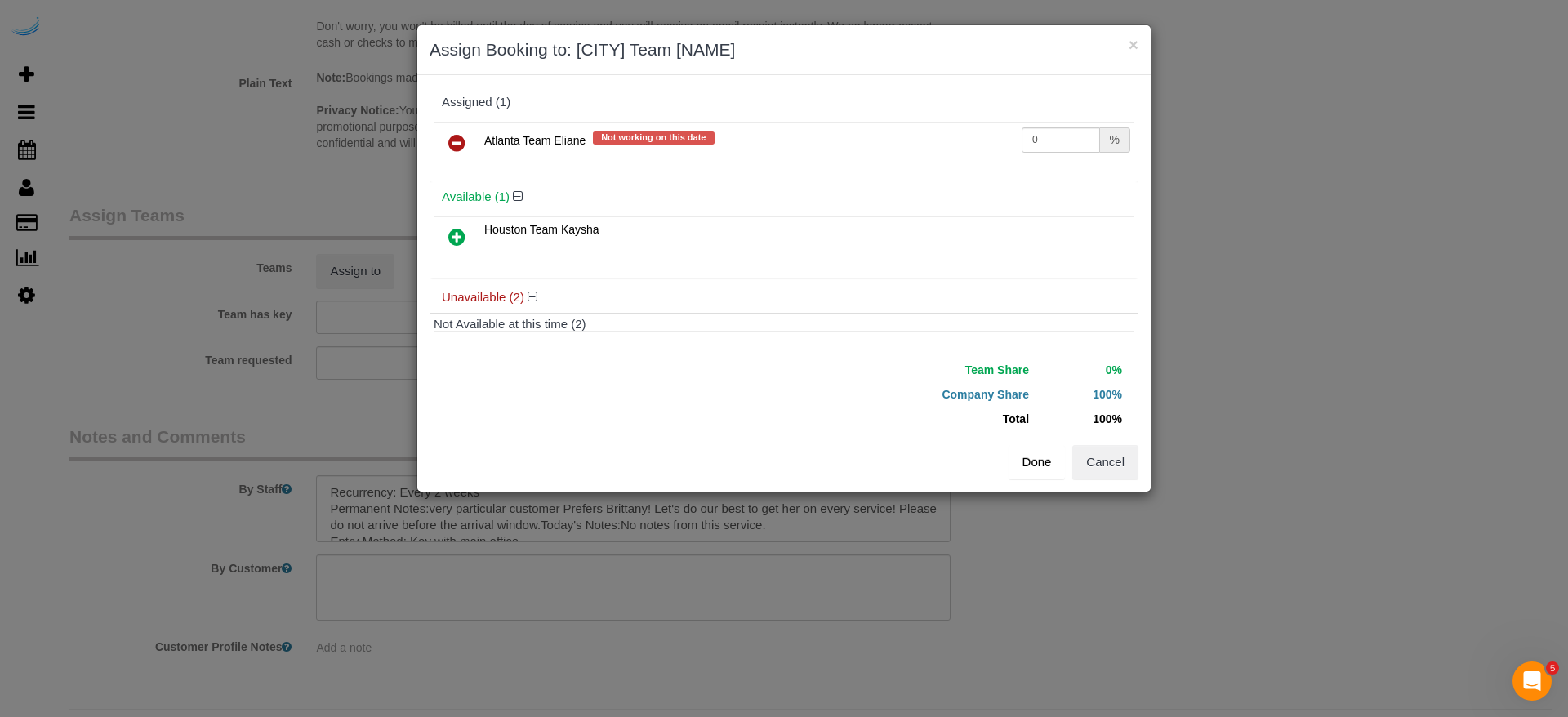 click on "Done" at bounding box center [1037, 462] 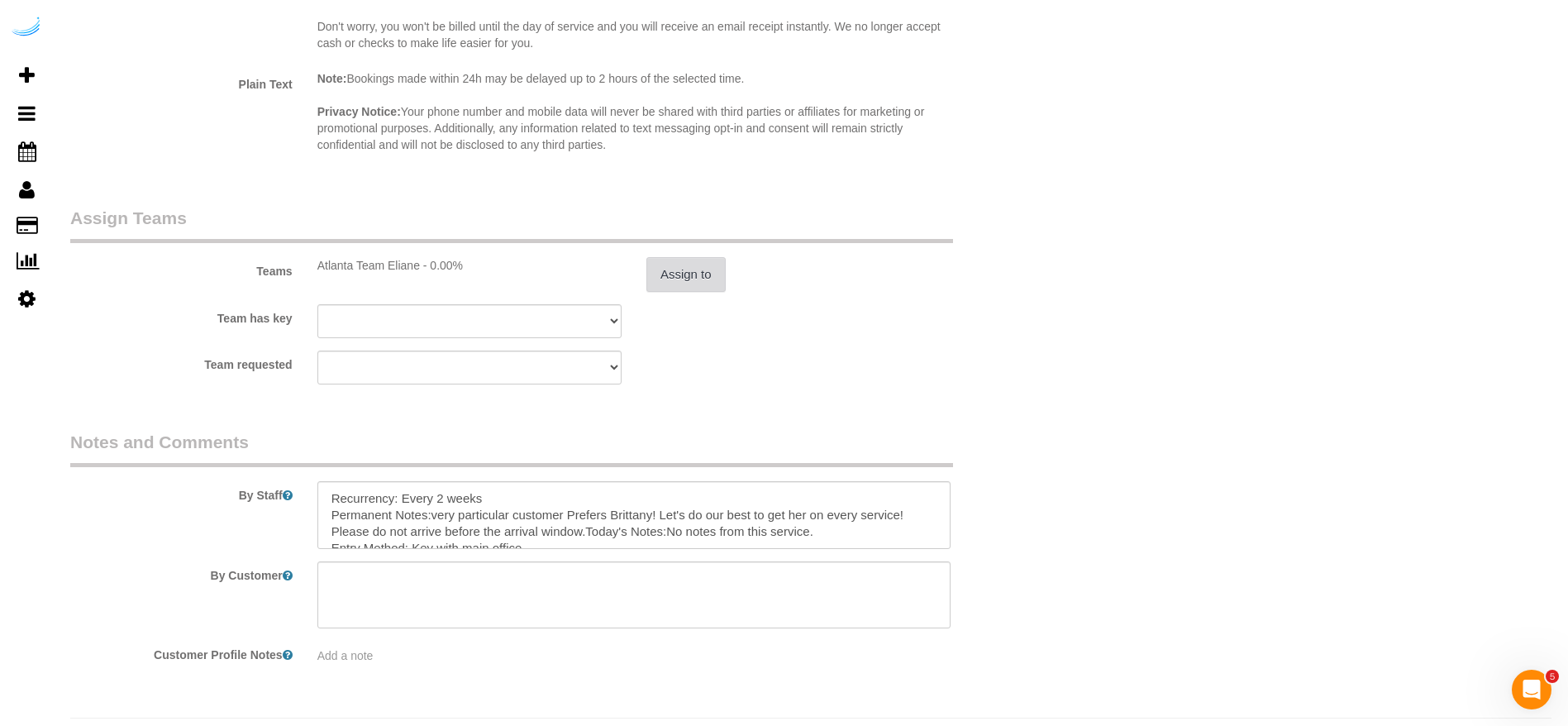 scroll, scrollTop: 2274, scrollLeft: 0, axis: vertical 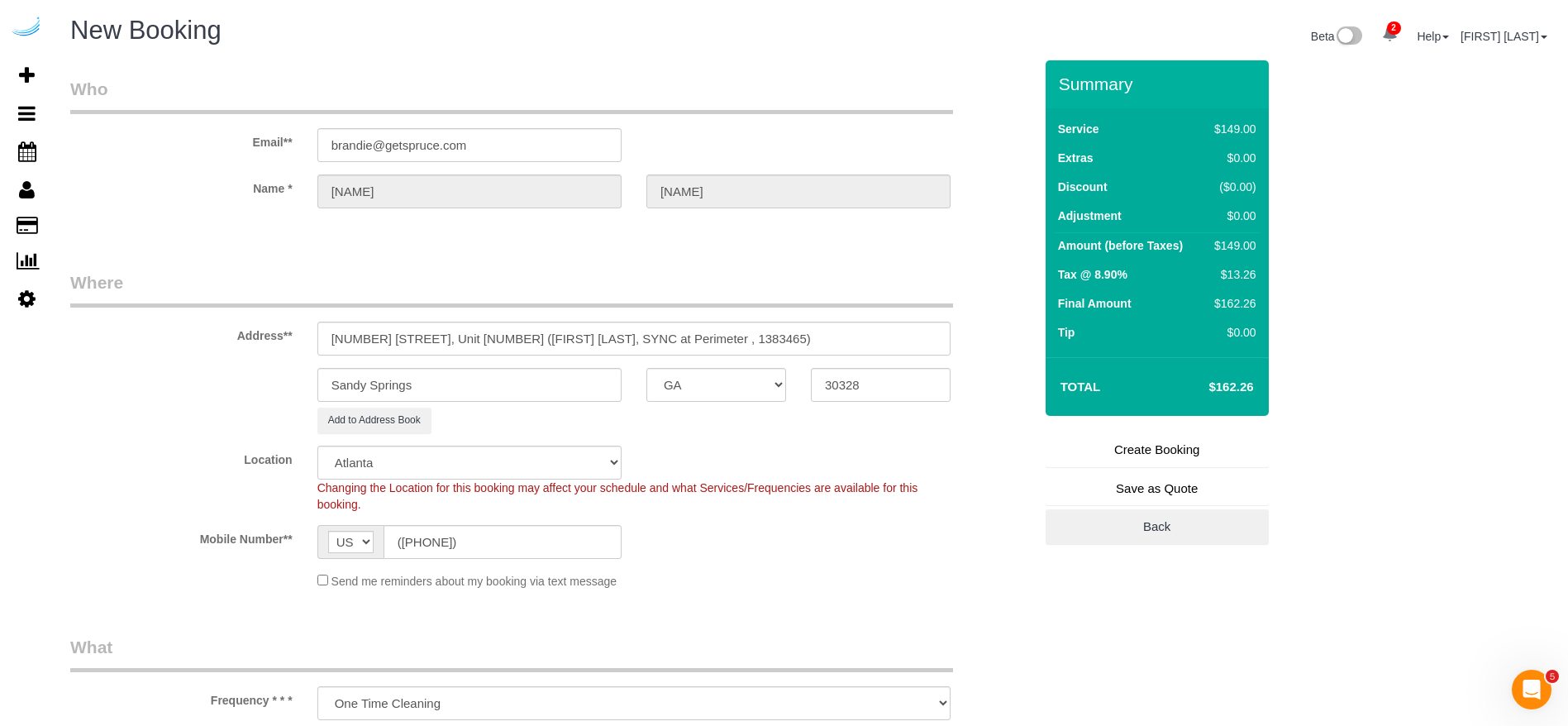 click on "Create Booking" at bounding box center (1157, 450) 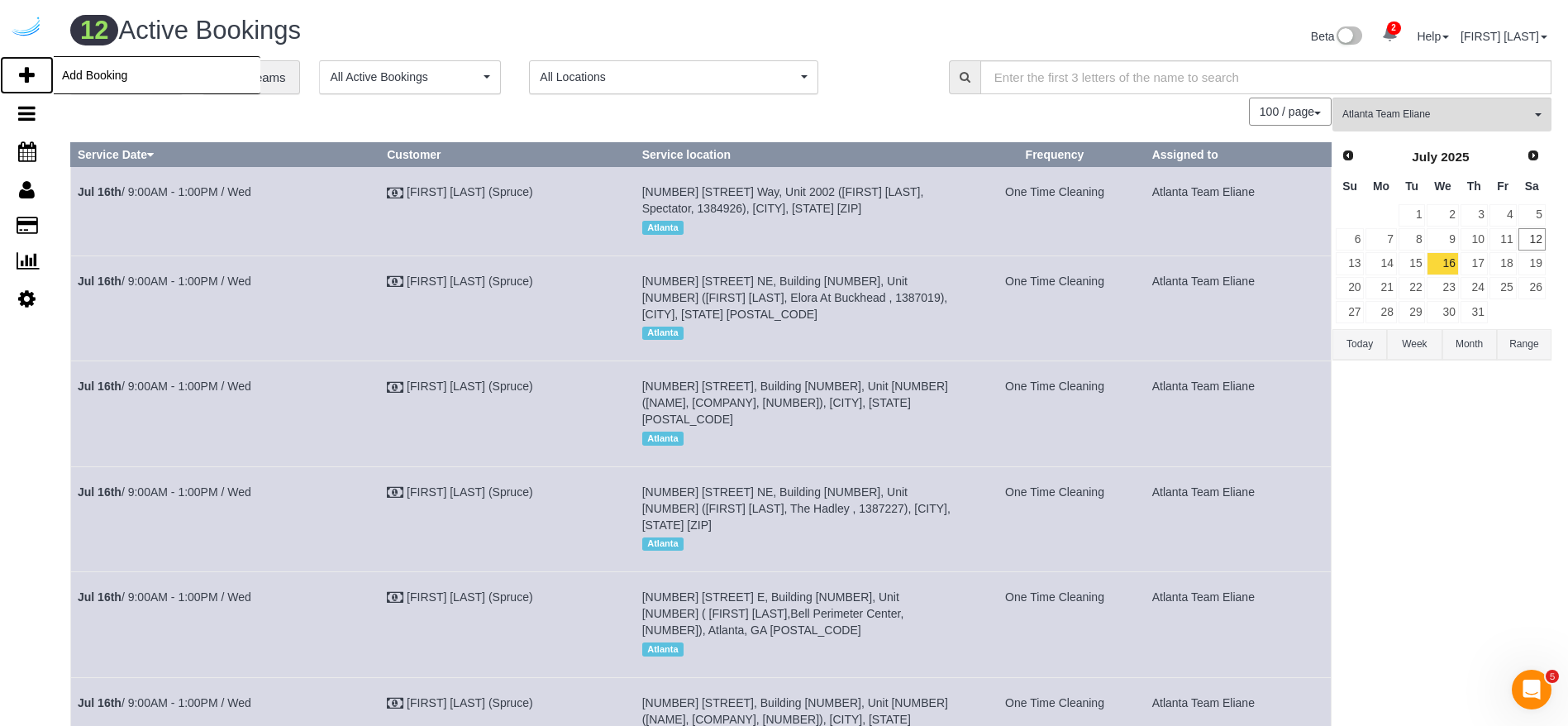 click at bounding box center [26, 75] 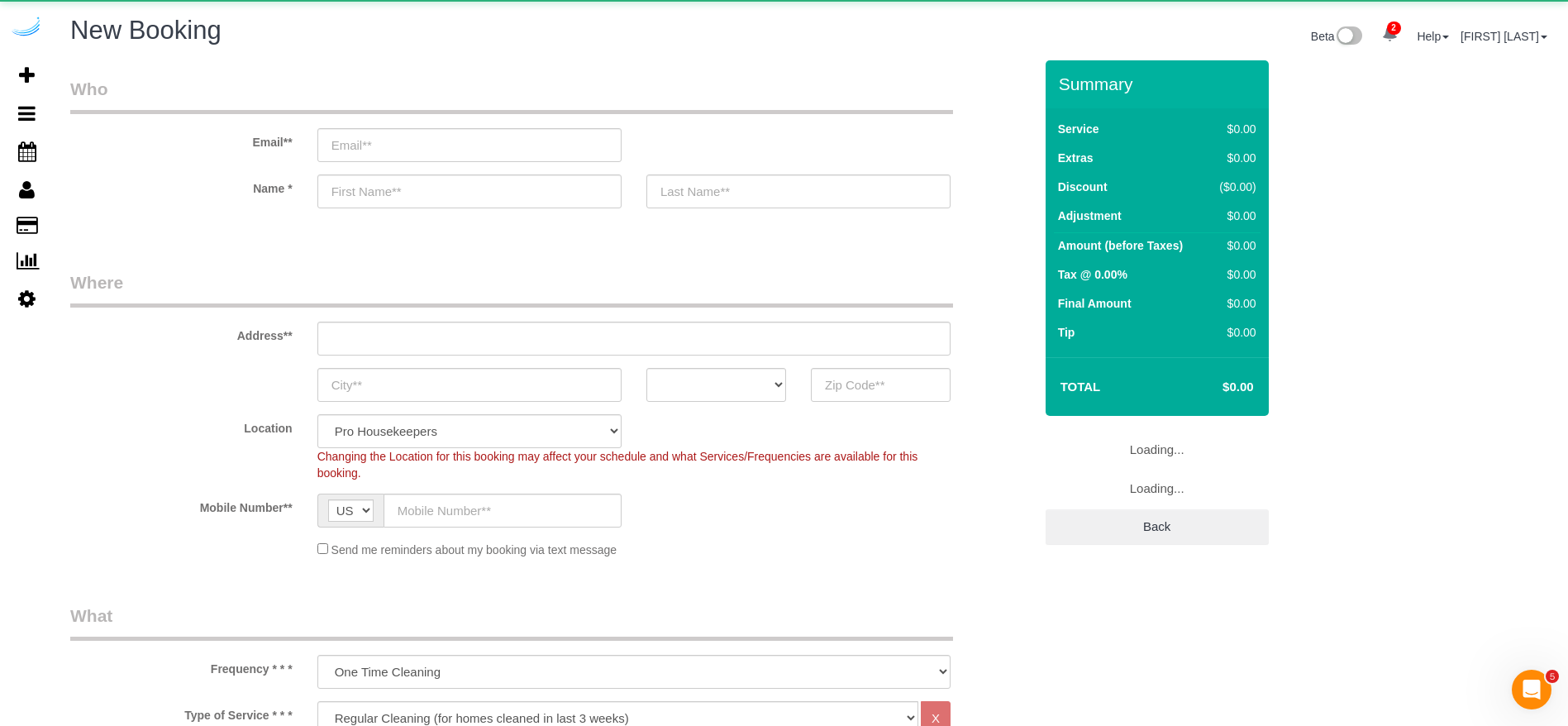 click on "Email**" at bounding box center (551, 119) 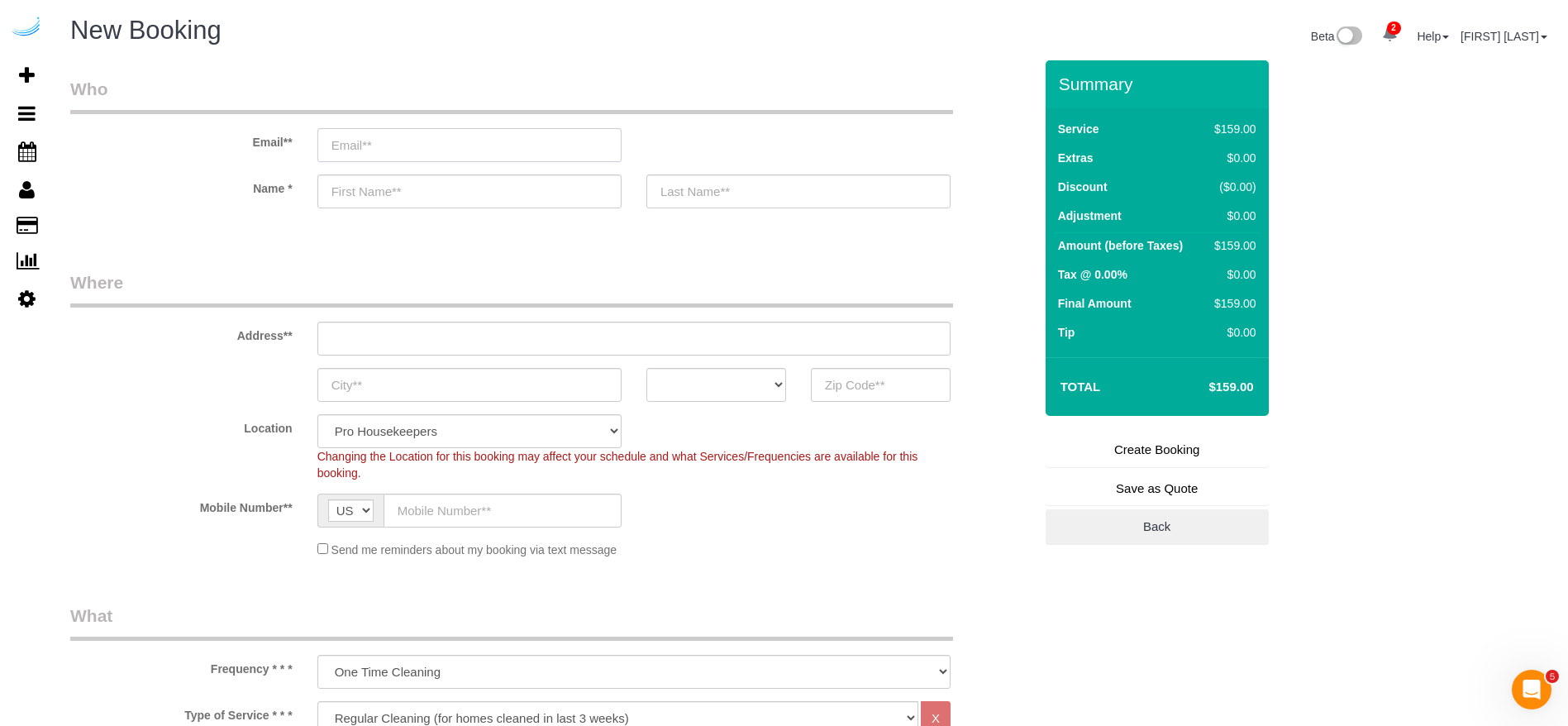 click at bounding box center [469, 145] 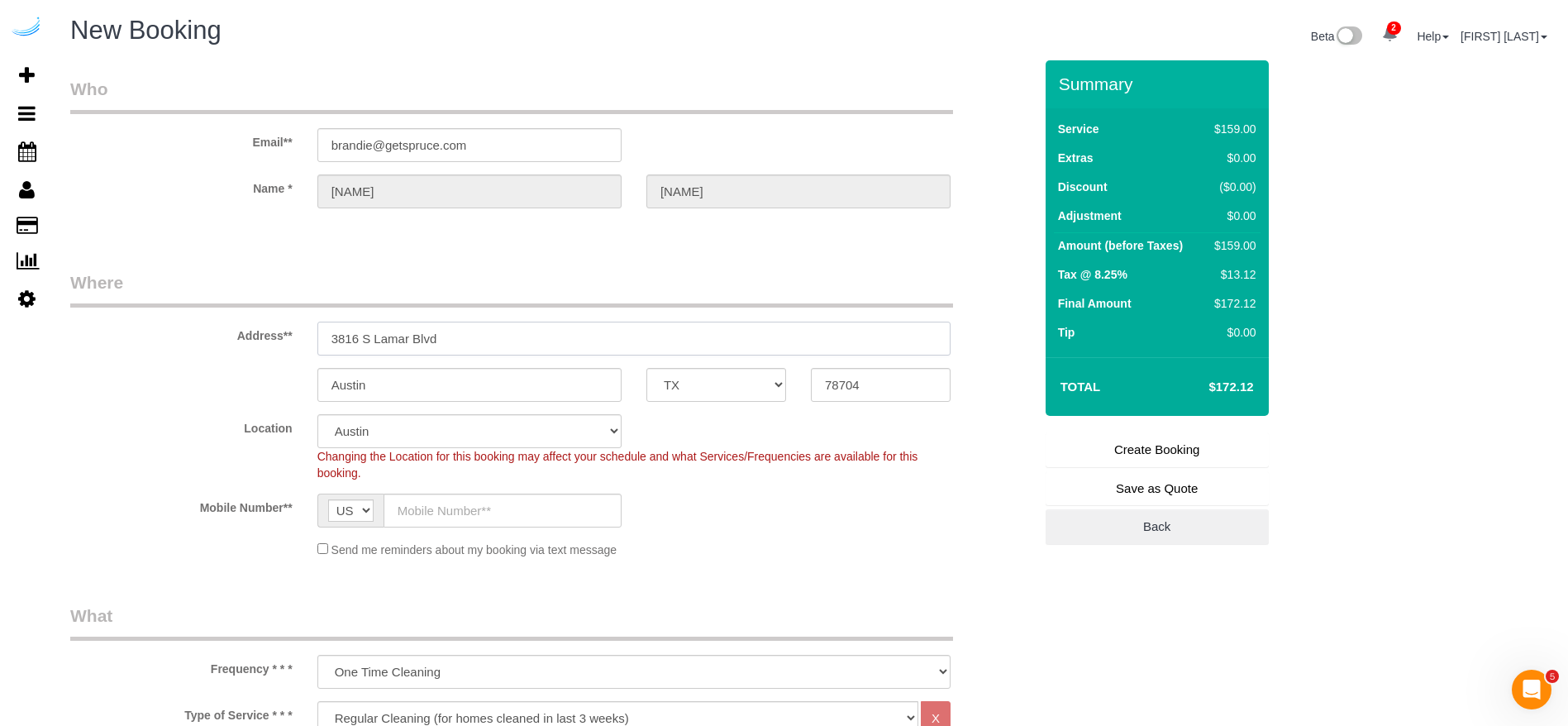 click on "3816 S Lamar Blvd" at bounding box center [634, 338] 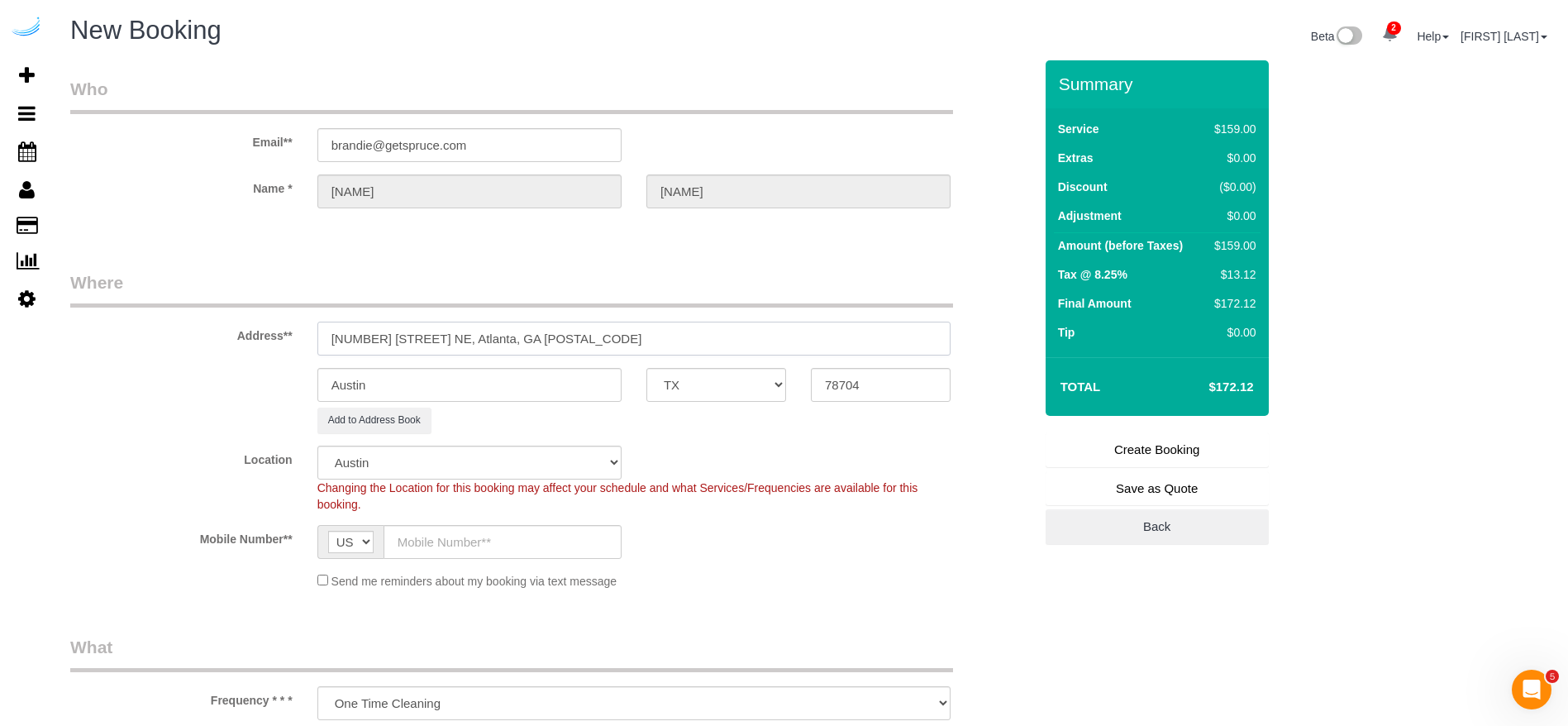 click on "[NUMBER] [STREET] NE, Atlanta, GA [POSTAL_CODE]" at bounding box center (634, 338) 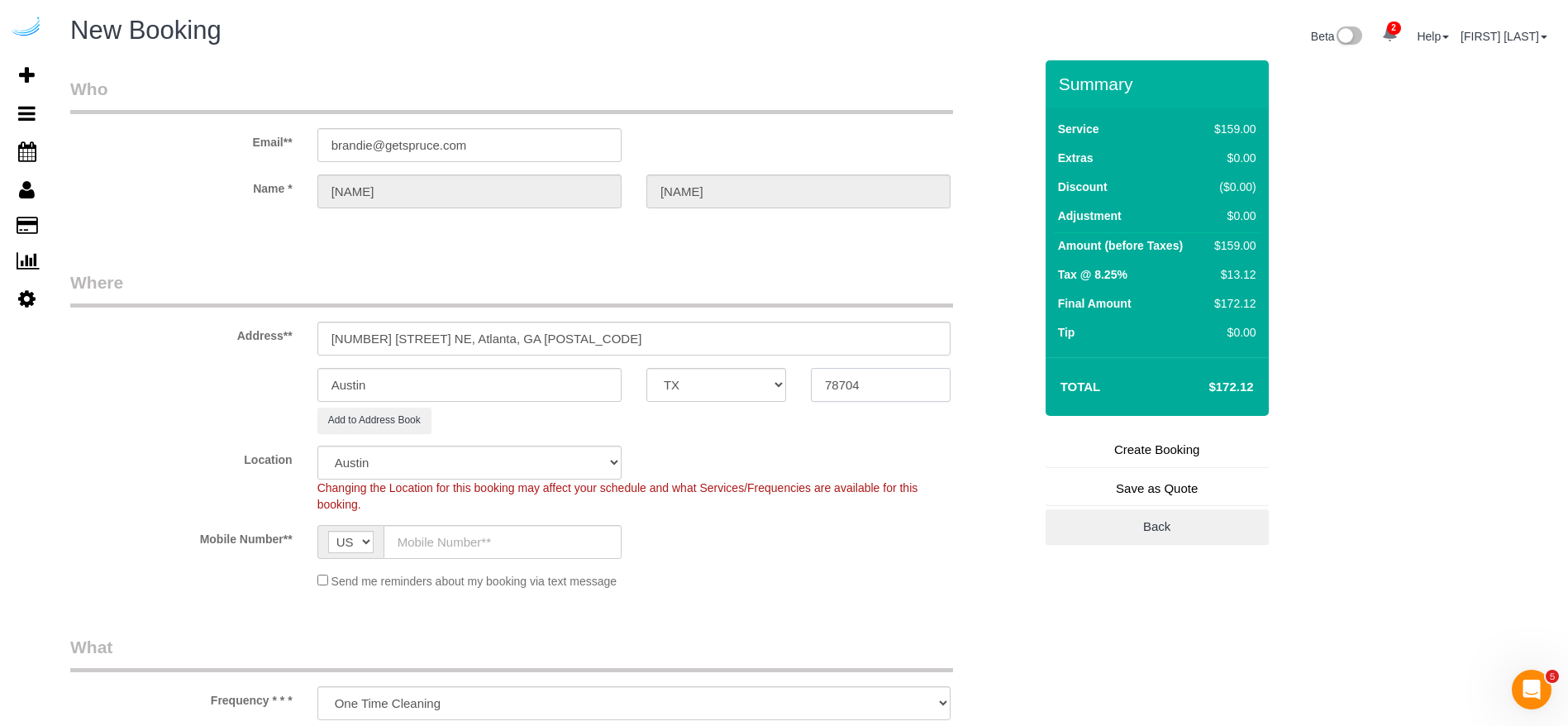 click on "78704" at bounding box center (880, 384) 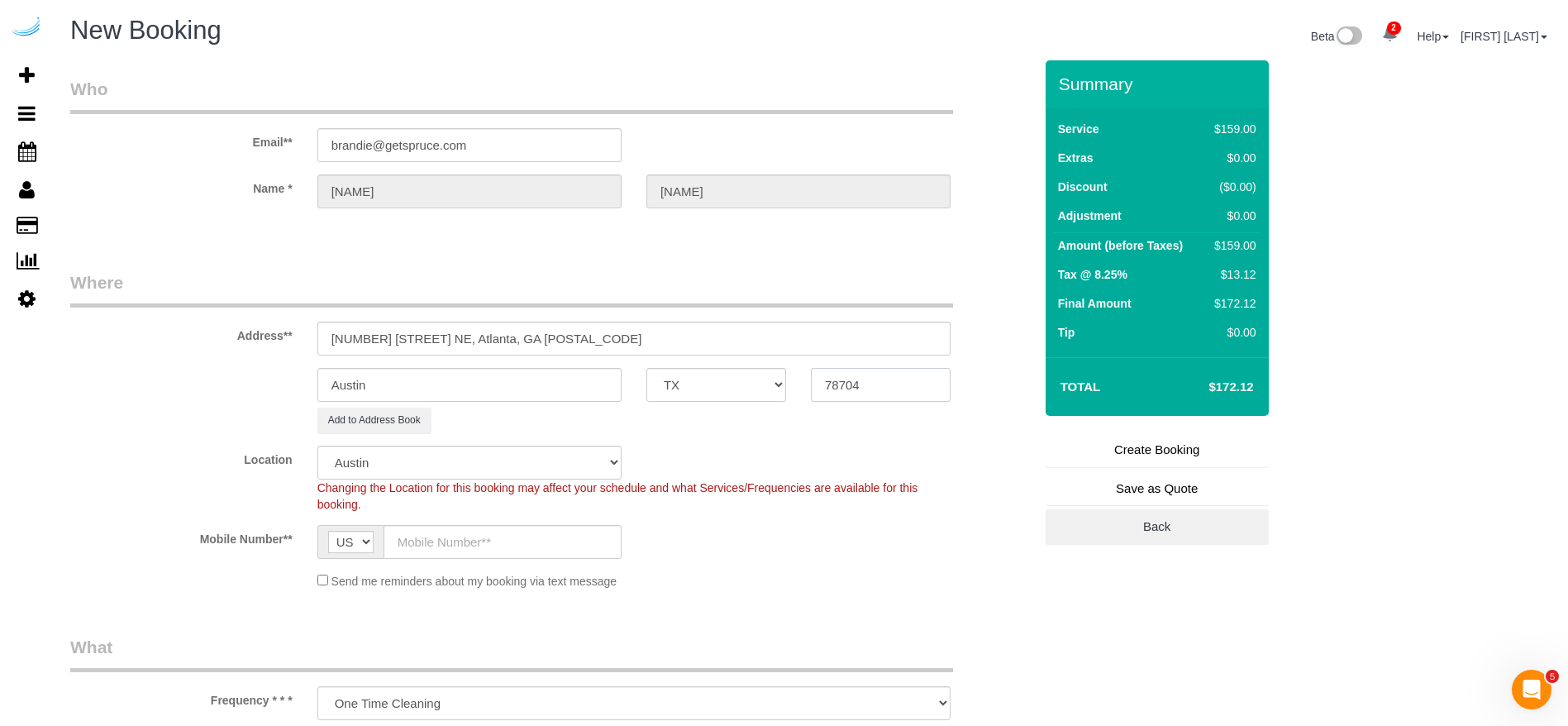 paste on "30305" 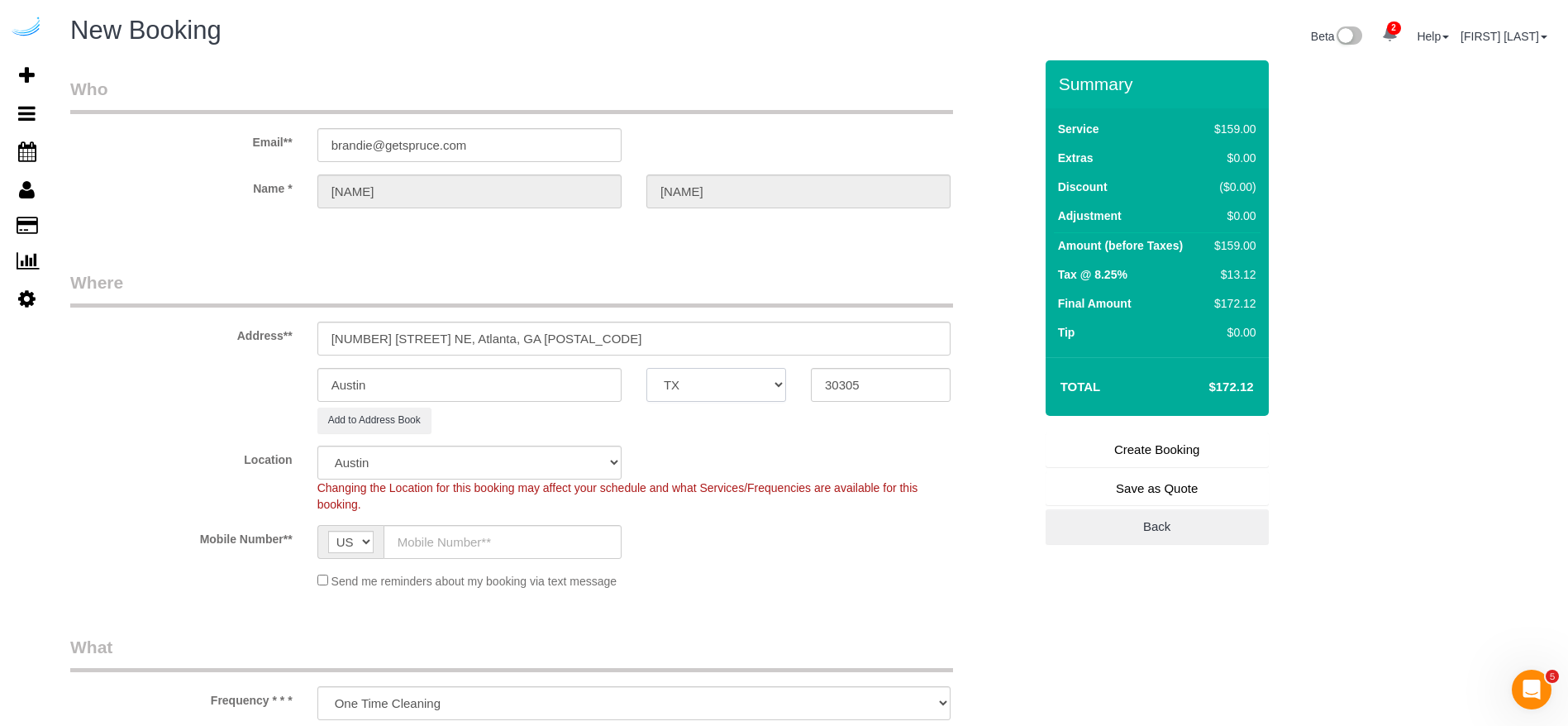 click on "AK
AL
AR
AZ
CA
CO
CT
DC
DE
FL
GA
HI
IA
ID
IL
IN
KS
KY
LA
MA
MD
ME
MI
MN
MO
MS
MT
NC
ND
NE
NH
NJ
NM
NV
NY
OH
OK
OR
PA
RI
SC
SD
TN
TX
UT
VA
VT
WA
WI
WV
WY" at bounding box center (716, 384) 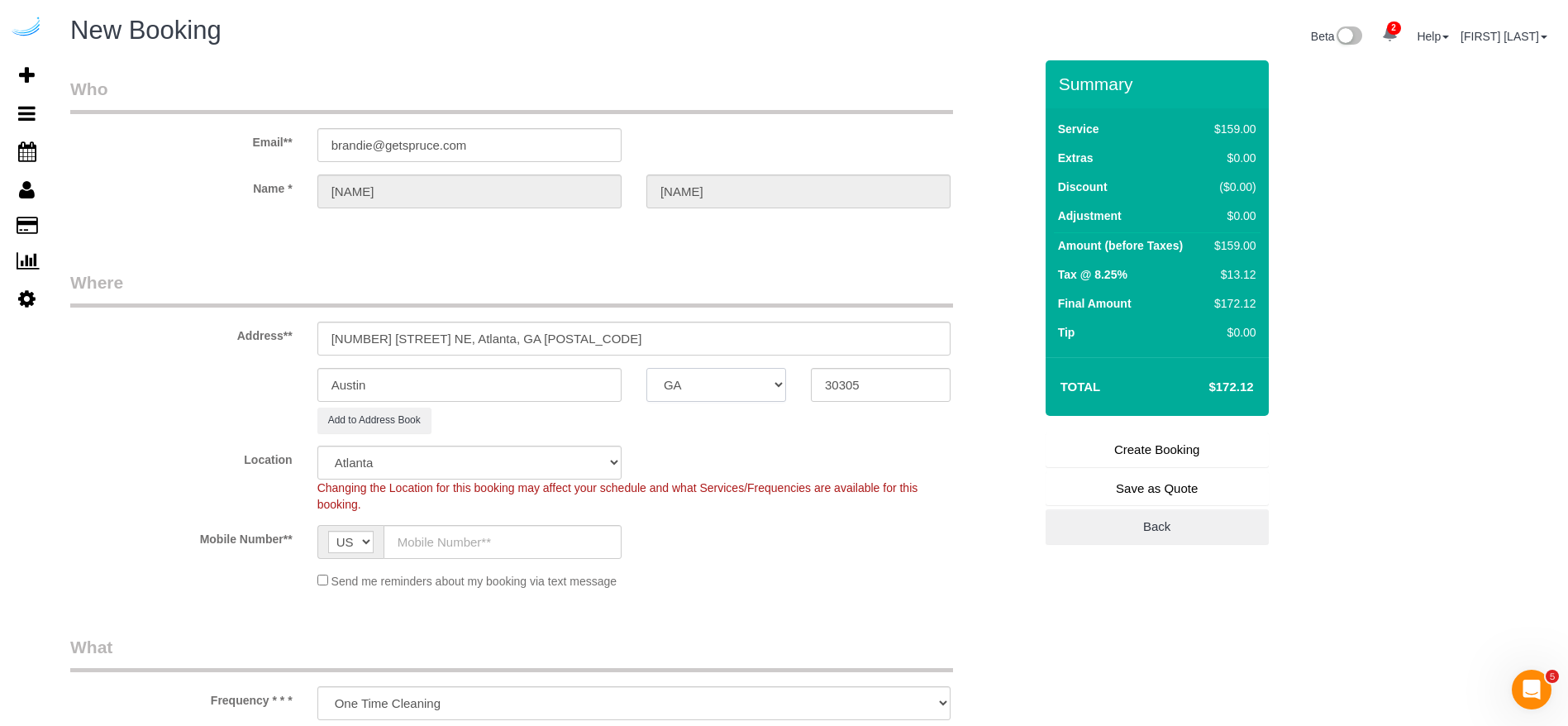 click on "AK
AL
AR
AZ
CA
CO
CT
DC
DE
FL
GA
HI
IA
ID
IL
IN
KS
KY
LA
MA
MD
ME
MI
MN
MO
MS
MT
NC
ND
NE
NH
NJ
NM
NV
NY
OH
OK
OR
PA
RI
SC
SD
TN
TX
UT
VA
VT
WA
WI
WV
WY" at bounding box center [716, 384] 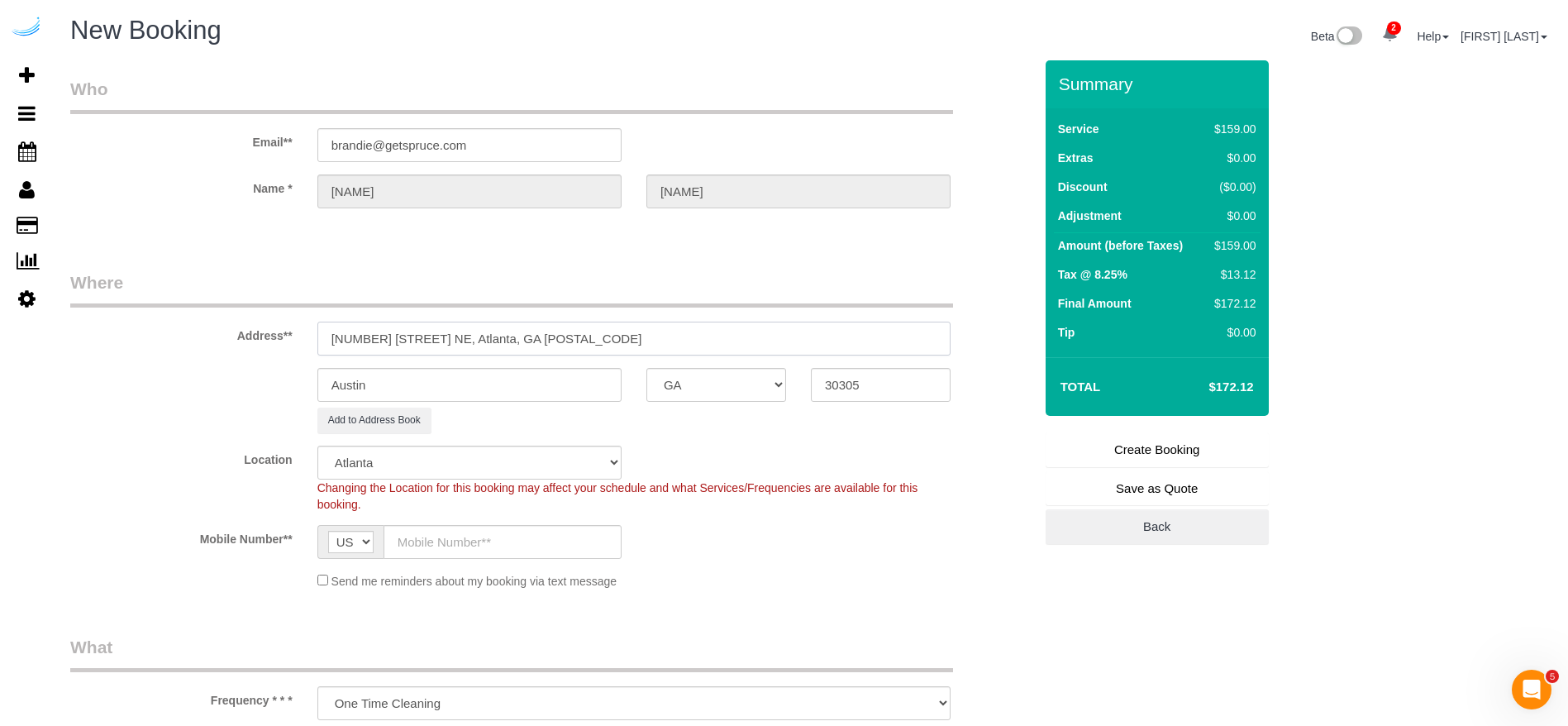 click on "[NUMBER] [STREET] NE, Atlanta, GA [POSTAL_CODE]" at bounding box center [634, 338] 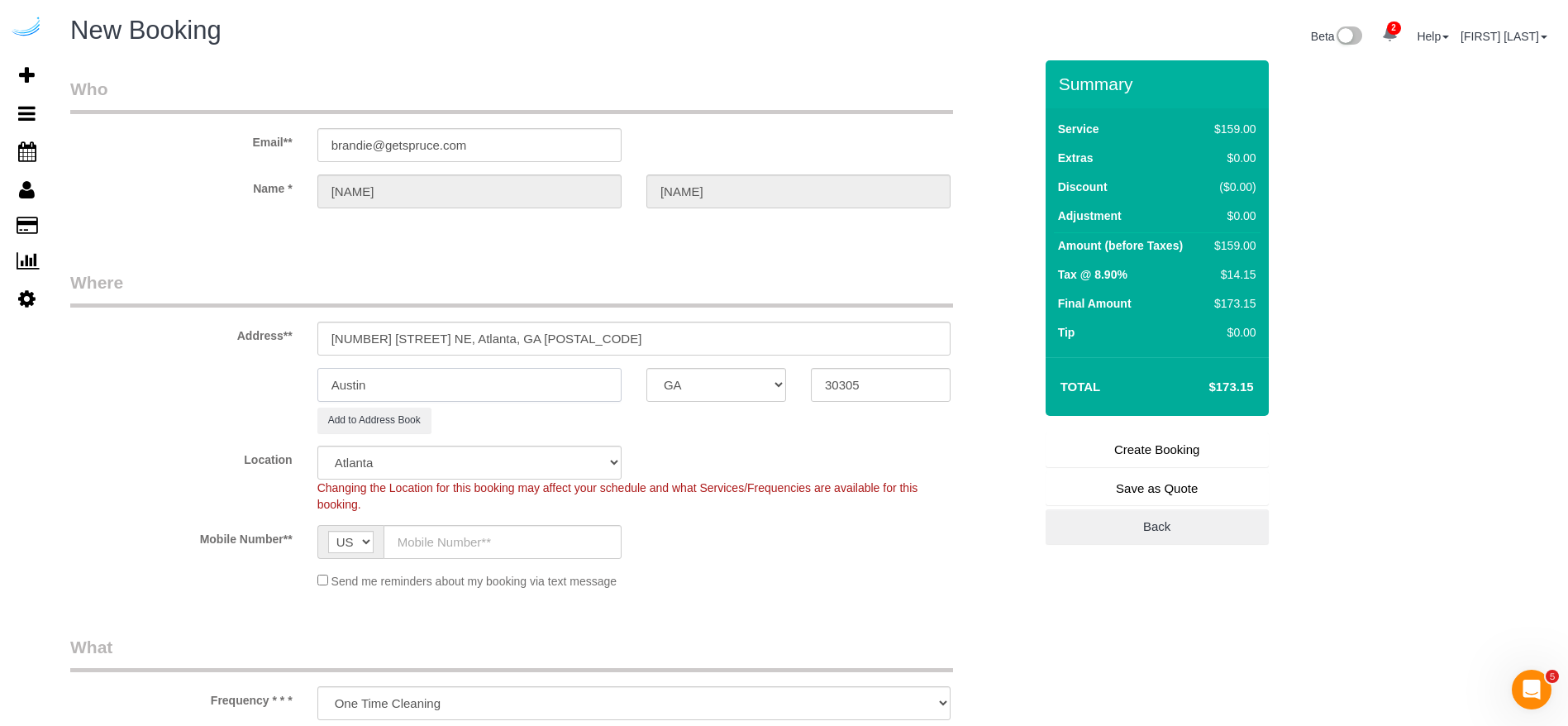 click on "Austin" at bounding box center [469, 384] 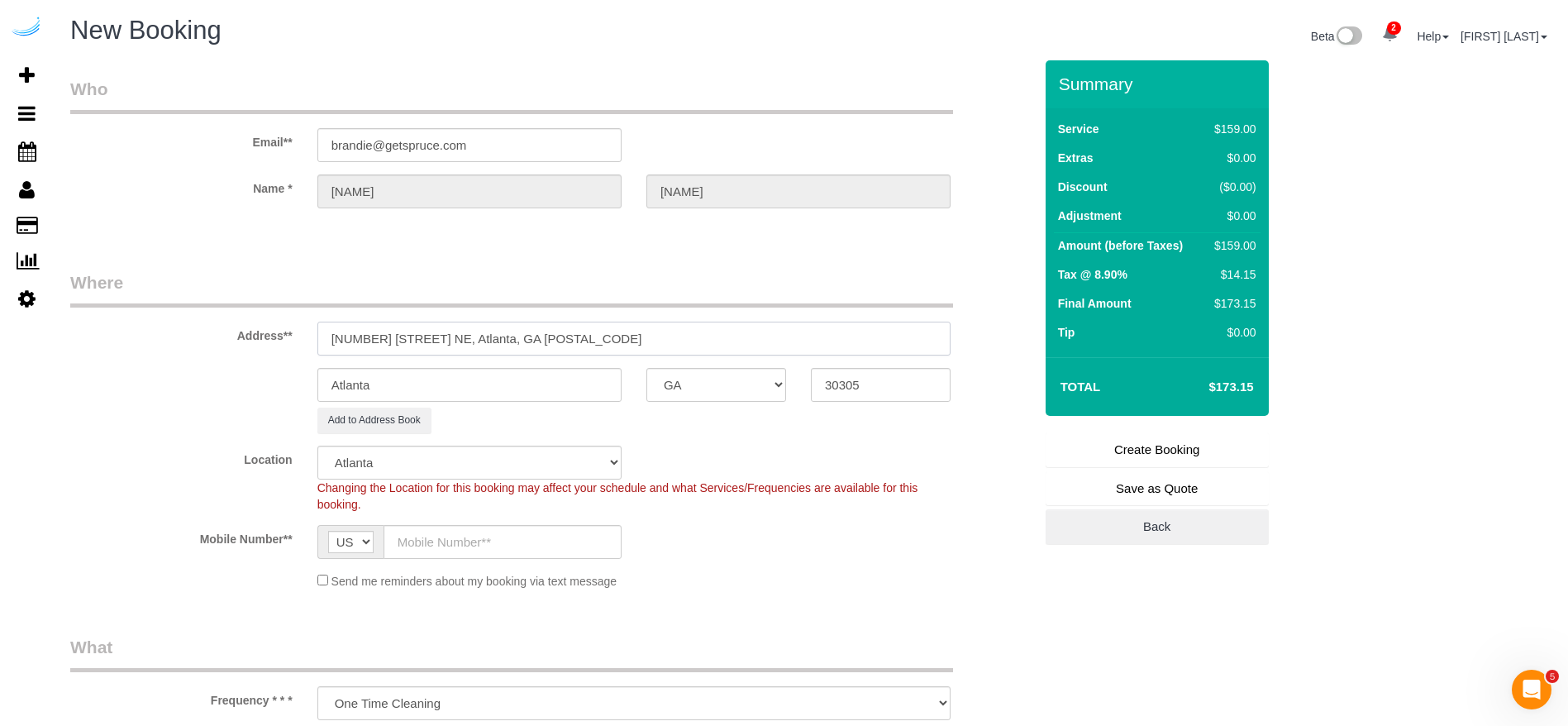 drag, startPoint x: 588, startPoint y: 342, endPoint x: 459, endPoint y: 347, distance: 129.09686 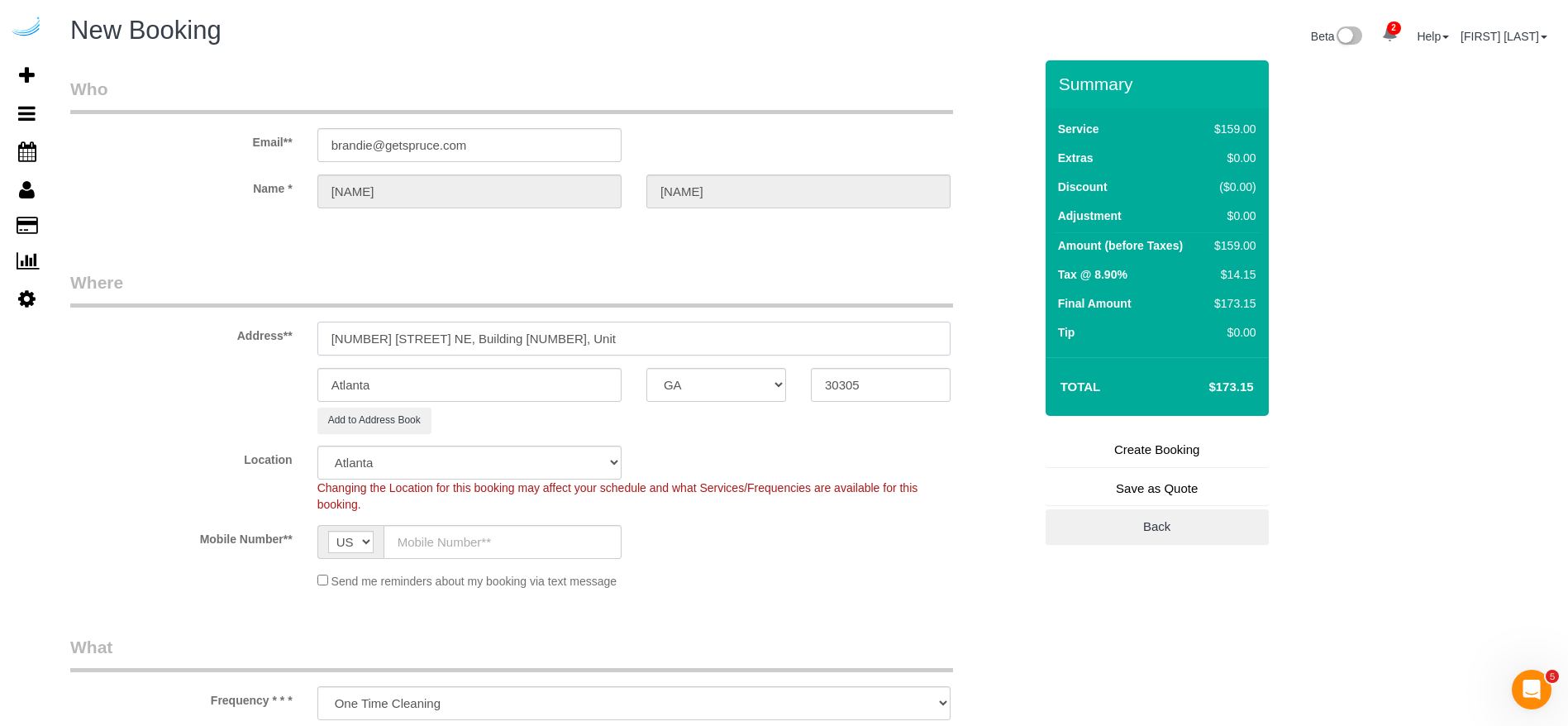 paste on "4312" 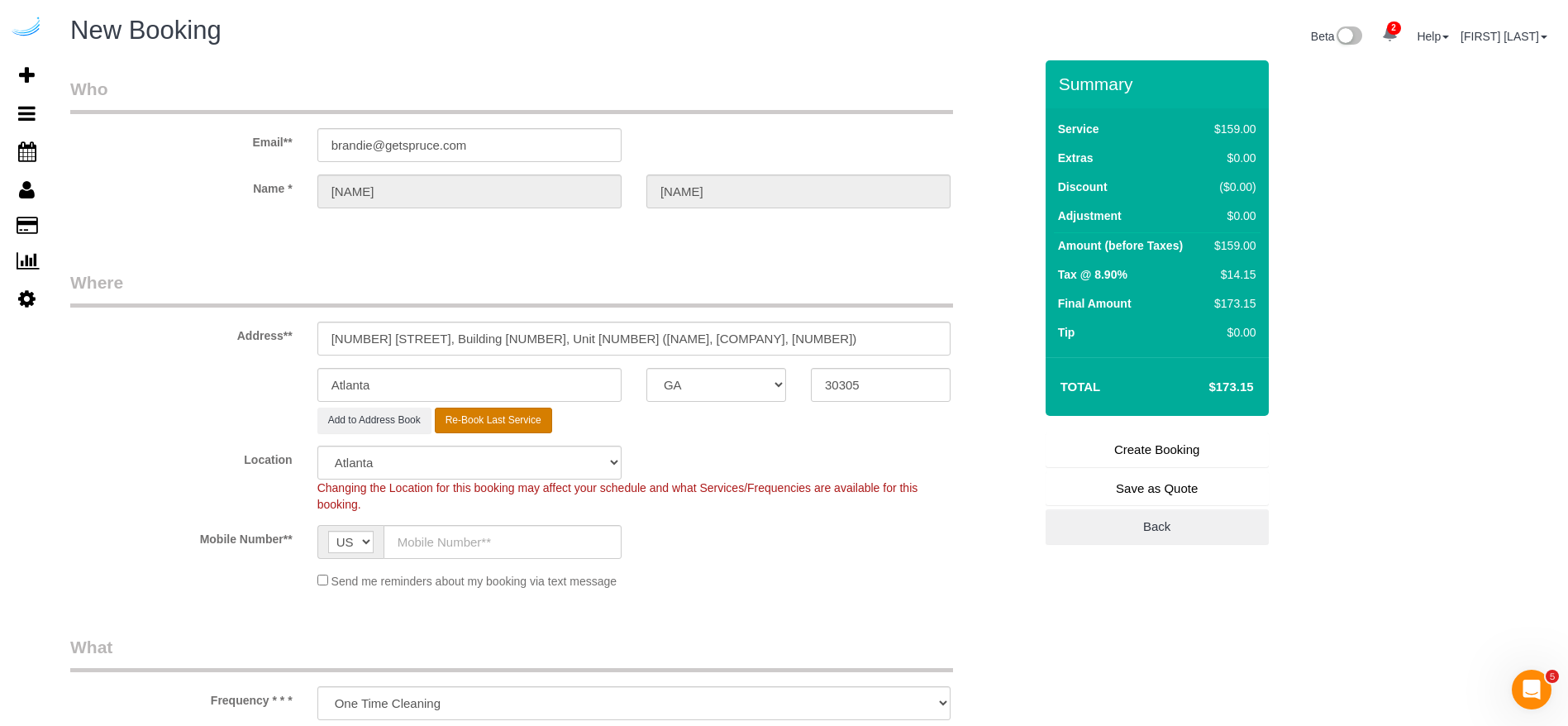 click on "Re-Book Last Service" at bounding box center [493, 420] 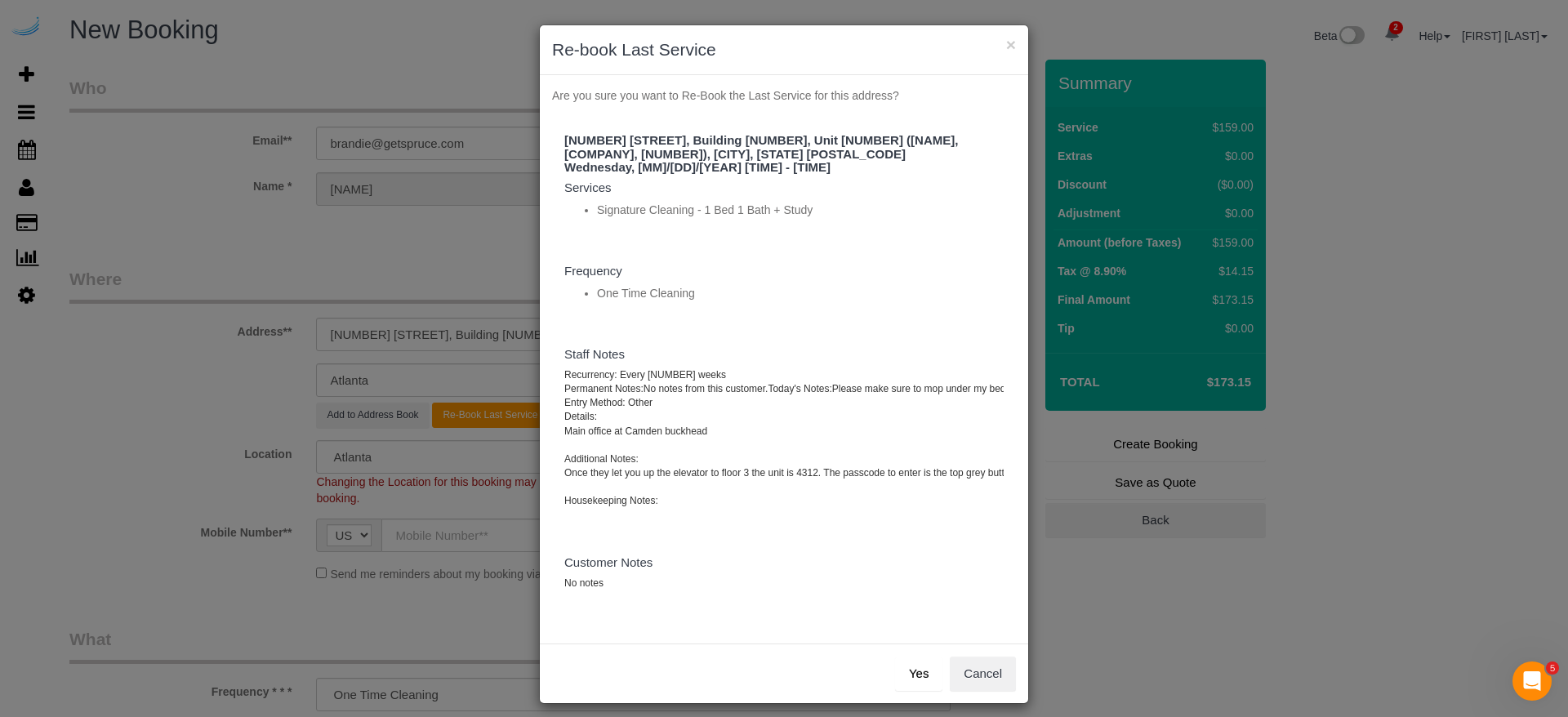 click on "Yes" at bounding box center [919, 674] 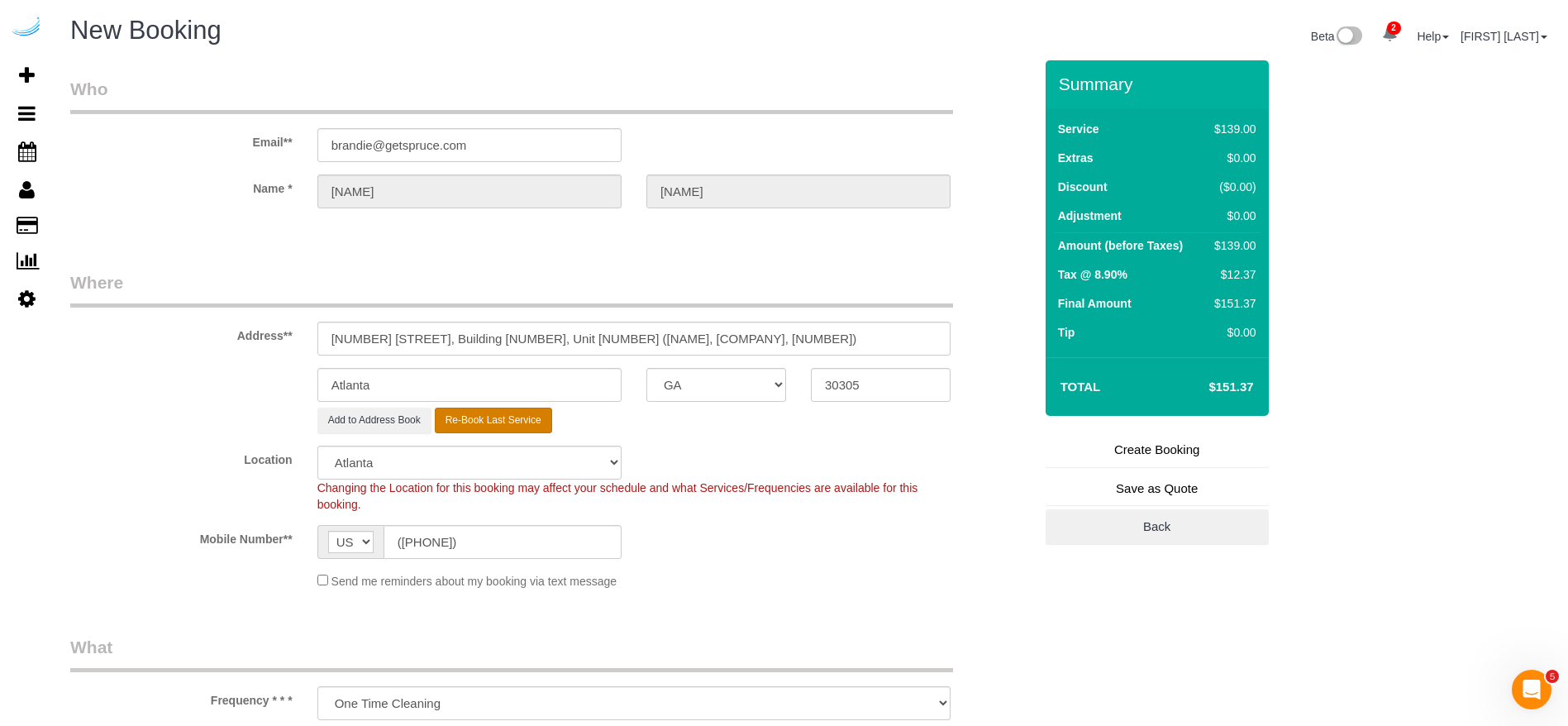 click on "Re-Book Last Service" at bounding box center (493, 420) 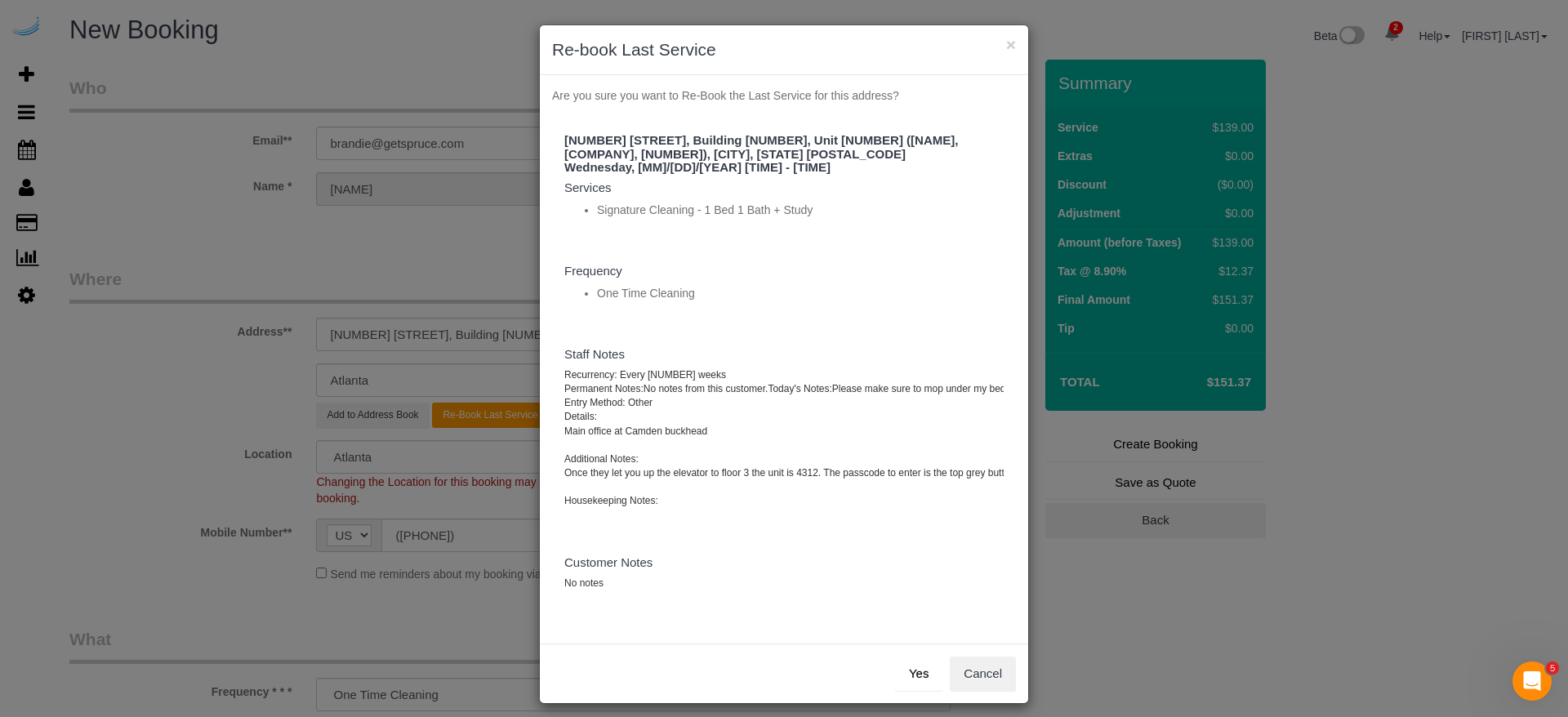 click on "Yes" at bounding box center (919, 674) 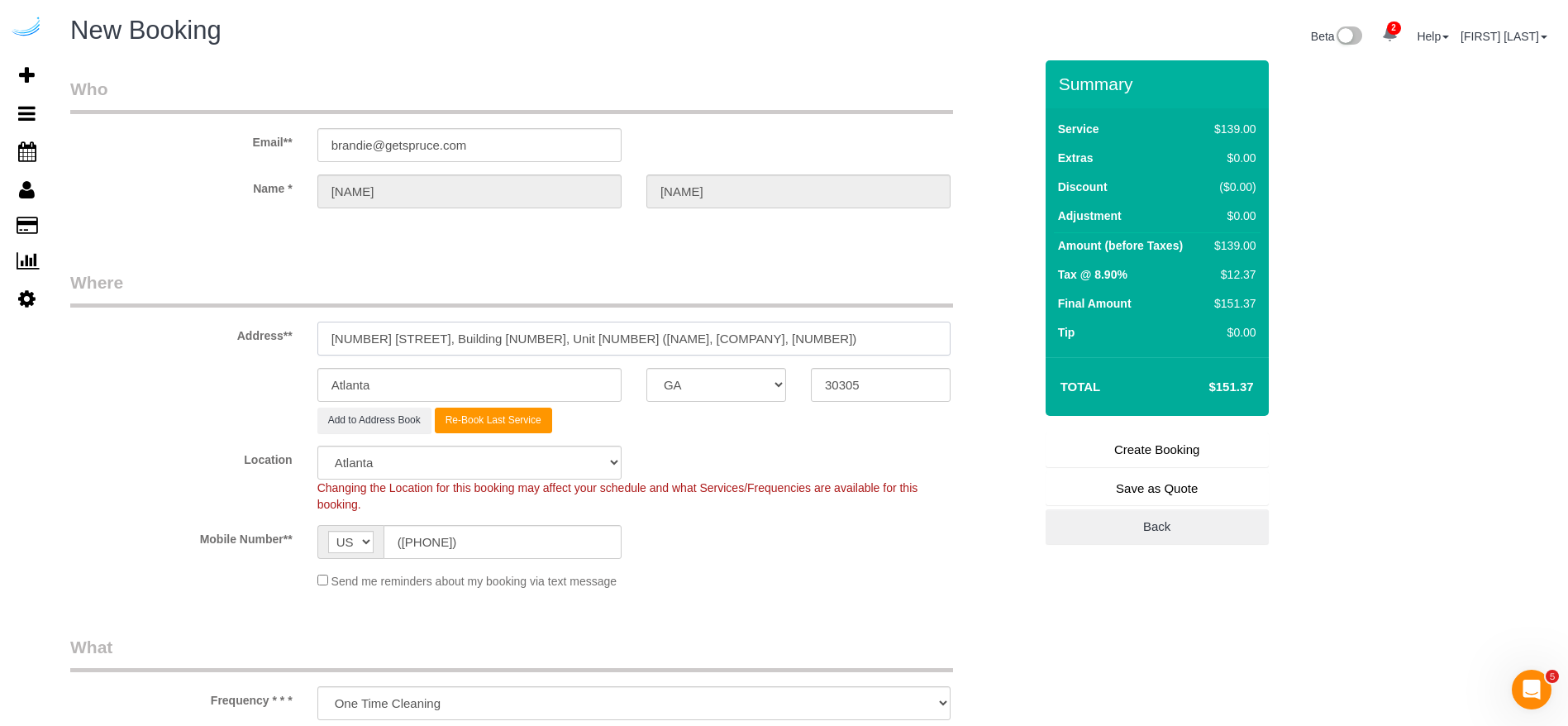 click on "[NUMBER] [STREET], Building [NUMBER], Unit [NUMBER] ([NAME], [COMPANY], [NUMBER])" at bounding box center [634, 338] 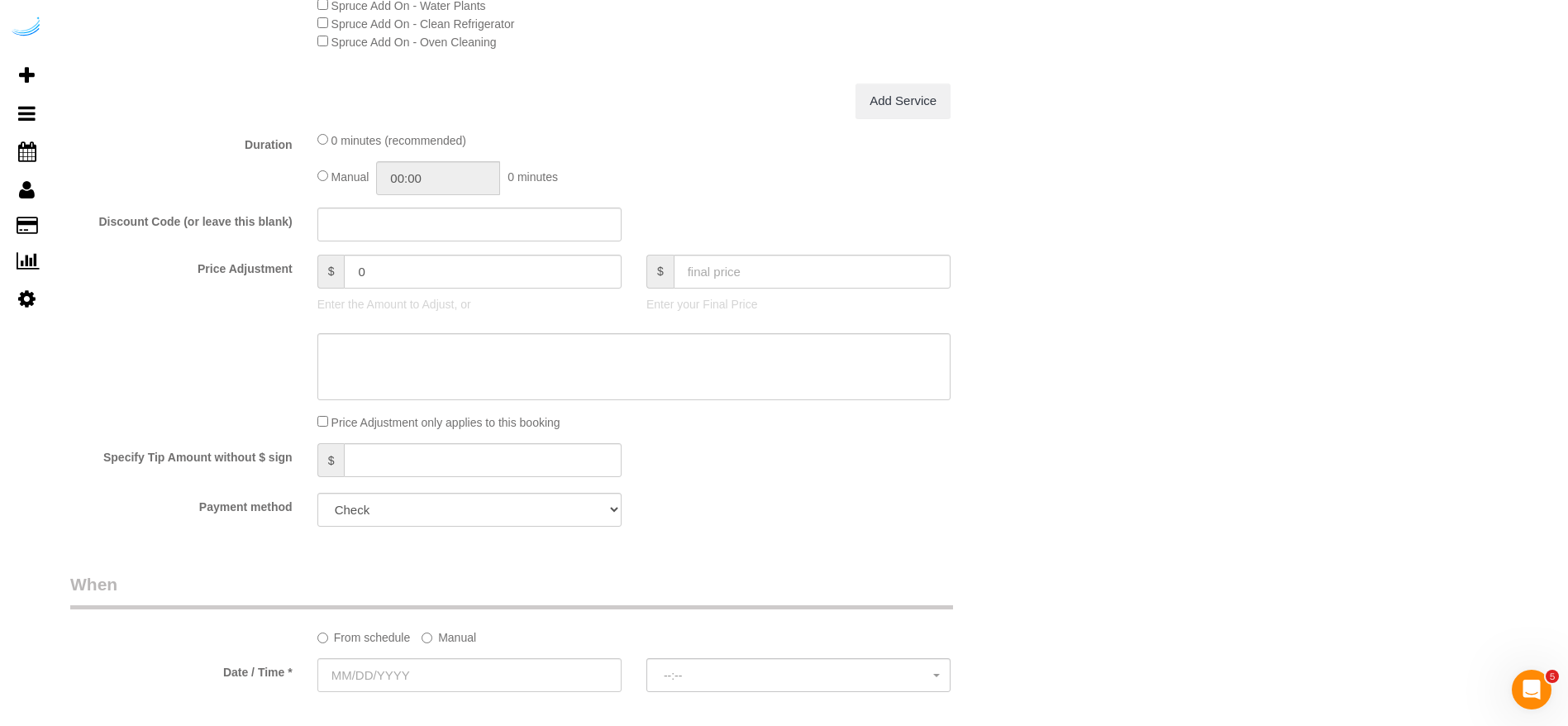 scroll, scrollTop: 1488, scrollLeft: 0, axis: vertical 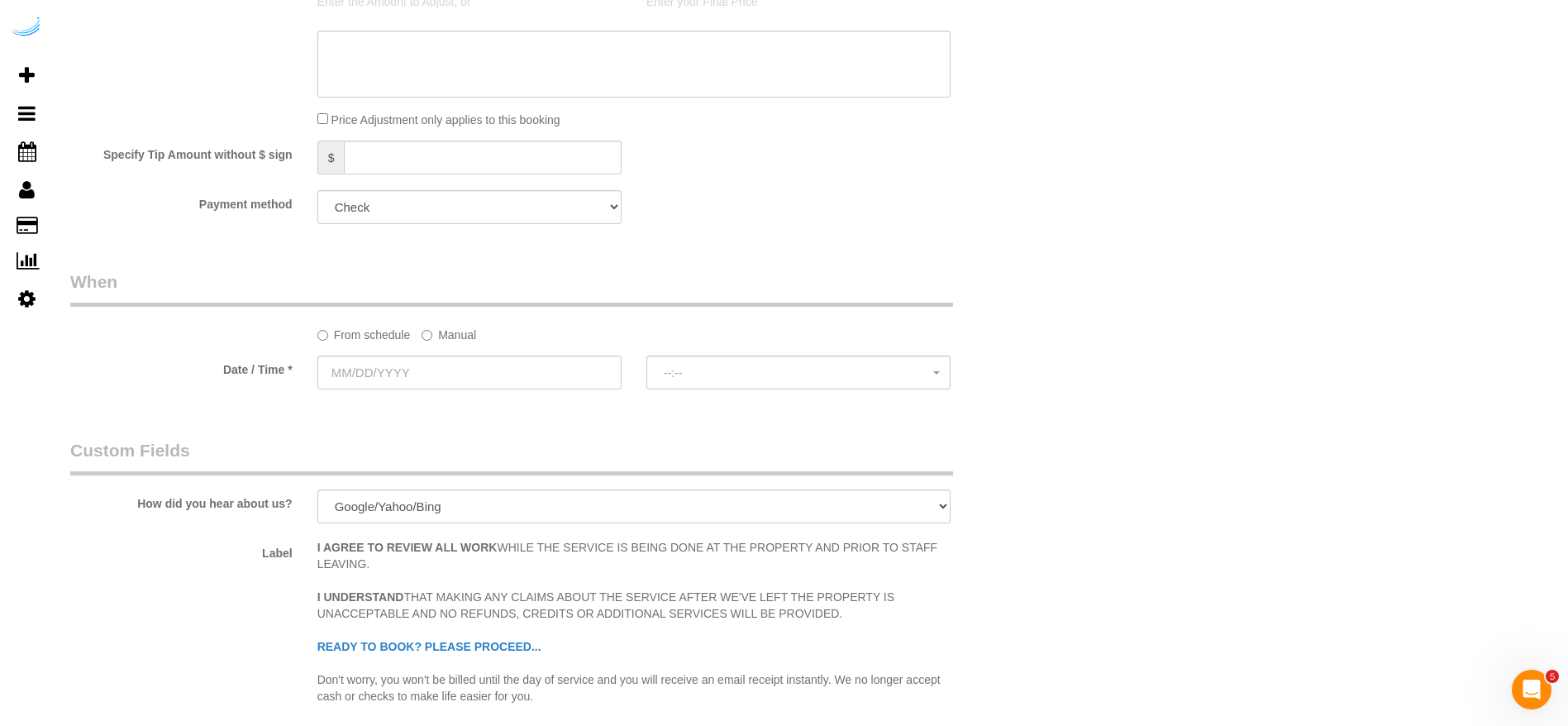 click on "Manual" 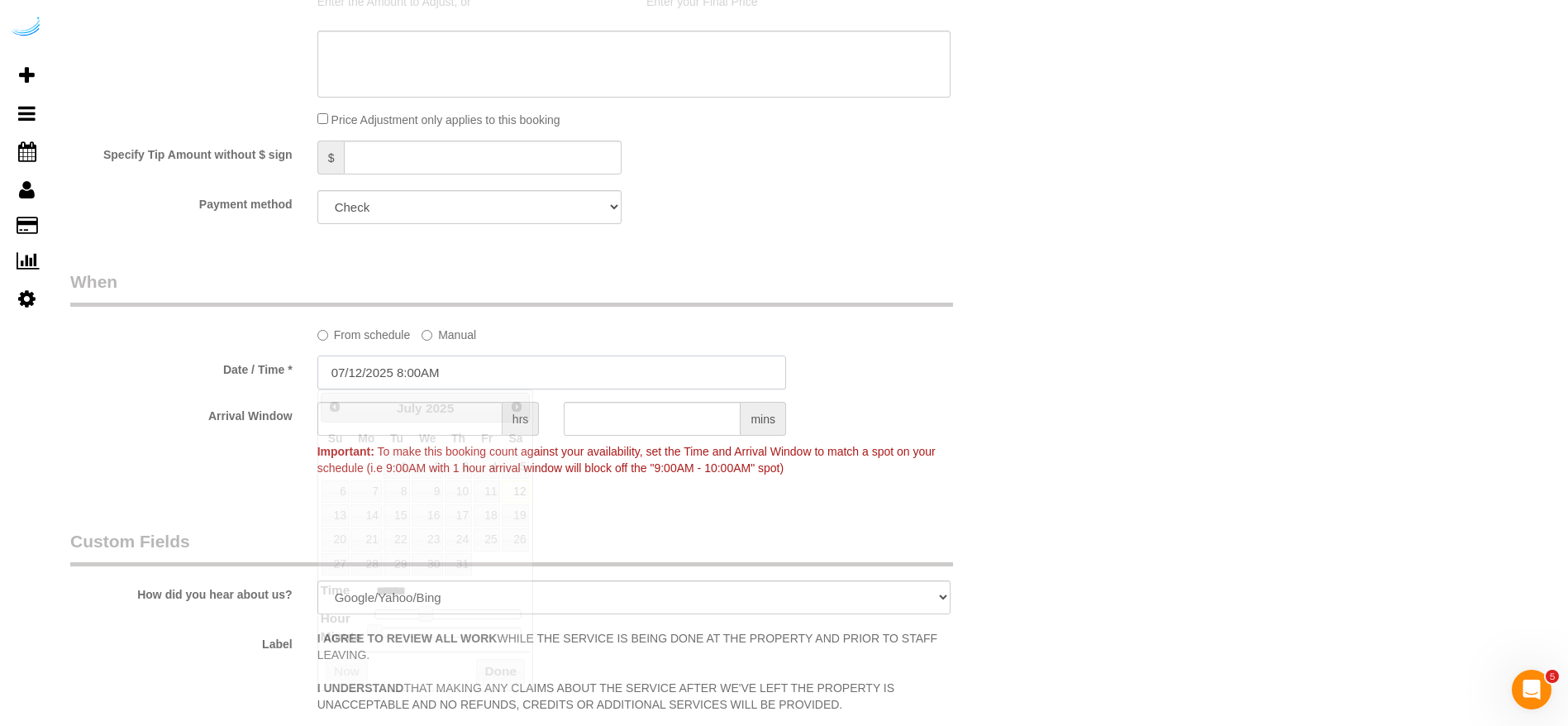 click on "07/12/2025 8:00AM" at bounding box center (551, 372) 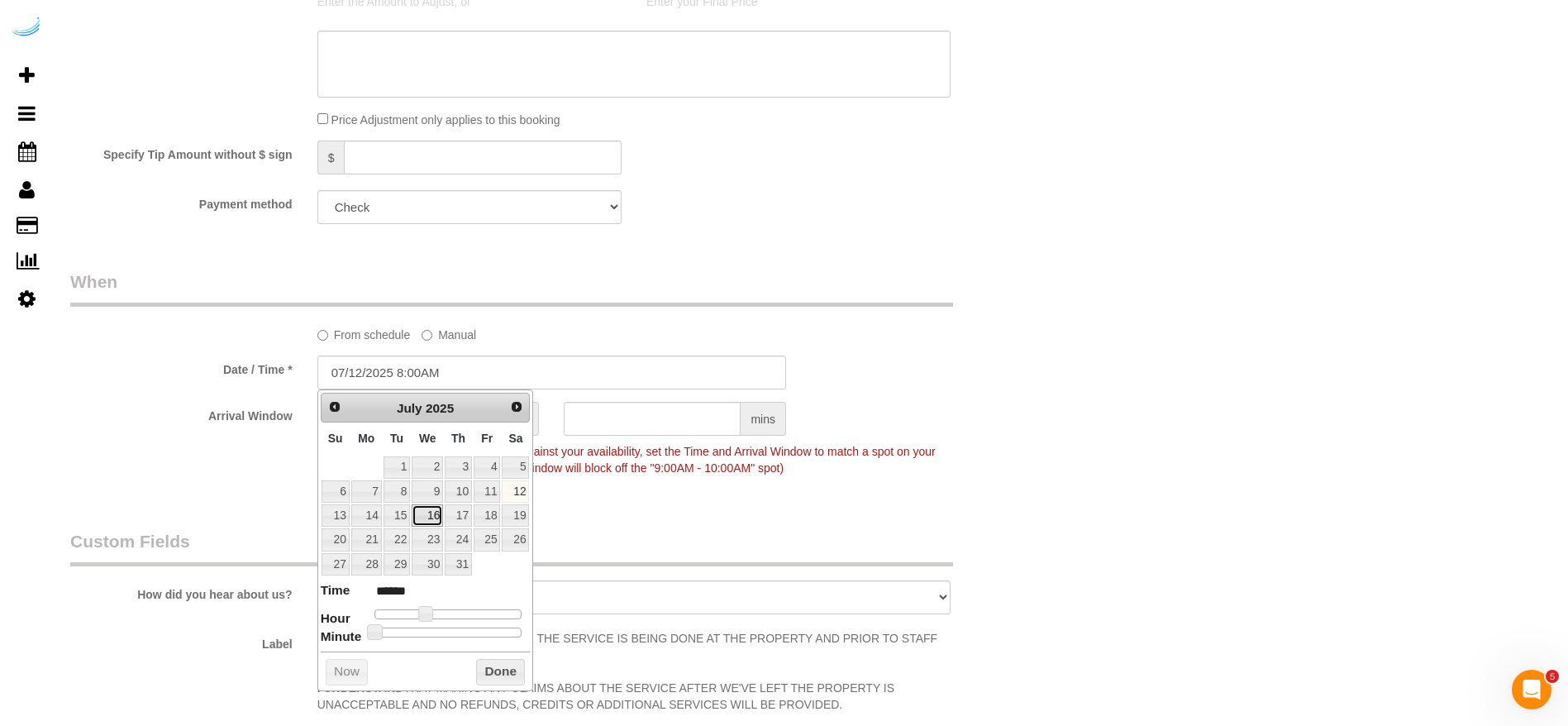 click on "16" at bounding box center [427, 515] 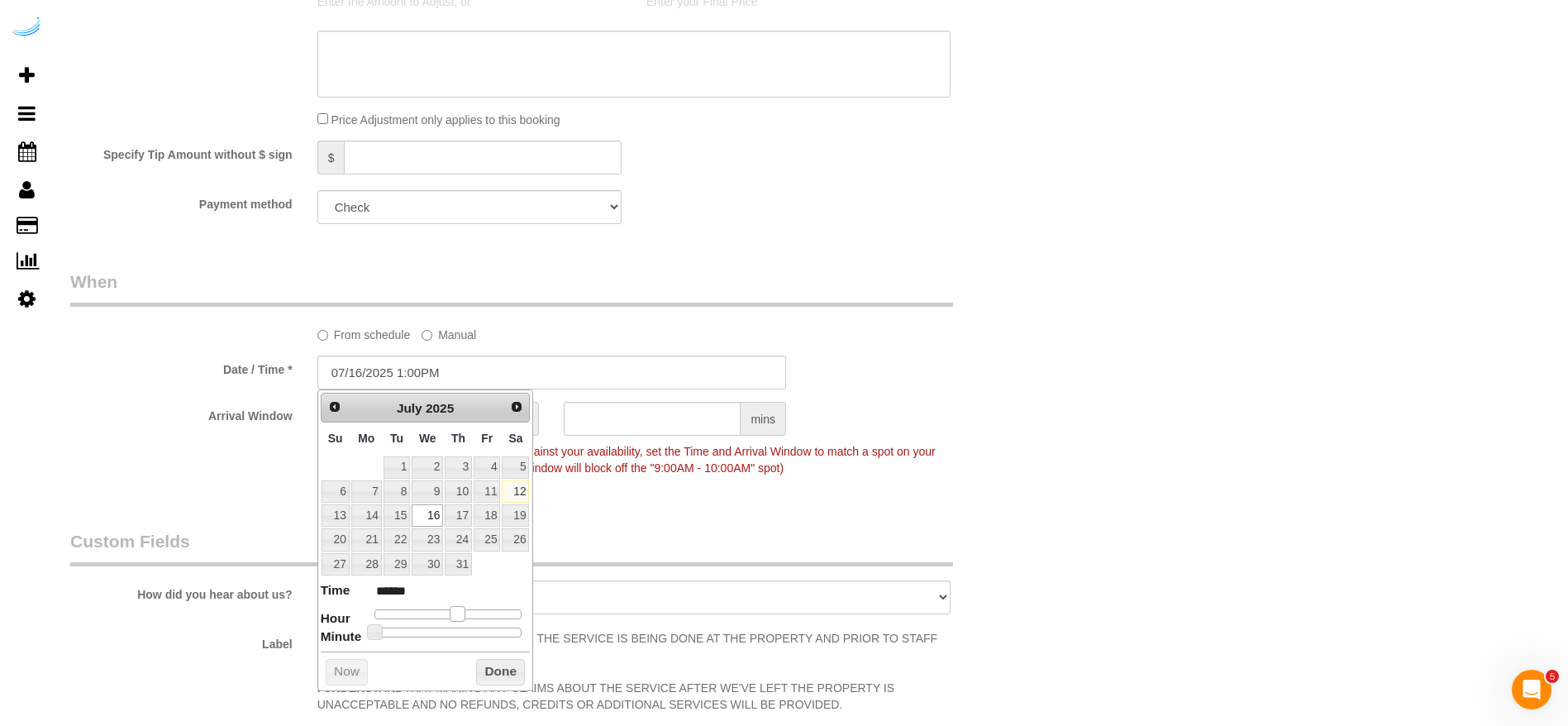 drag, startPoint x: 434, startPoint y: 614, endPoint x: 460, endPoint y: 614, distance: 26 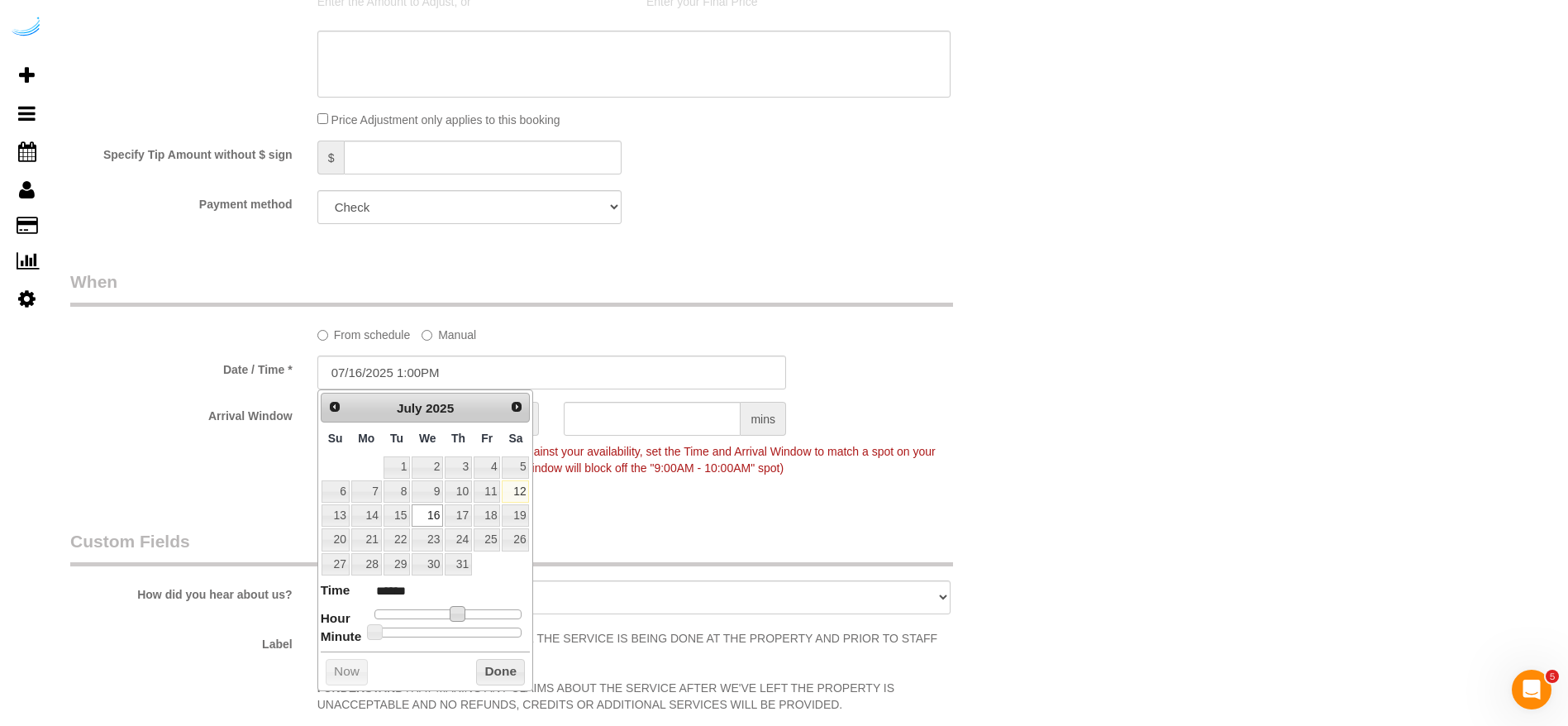 drag, startPoint x: 611, startPoint y: 542, endPoint x: 598, endPoint y: 539, distance: 13.341664 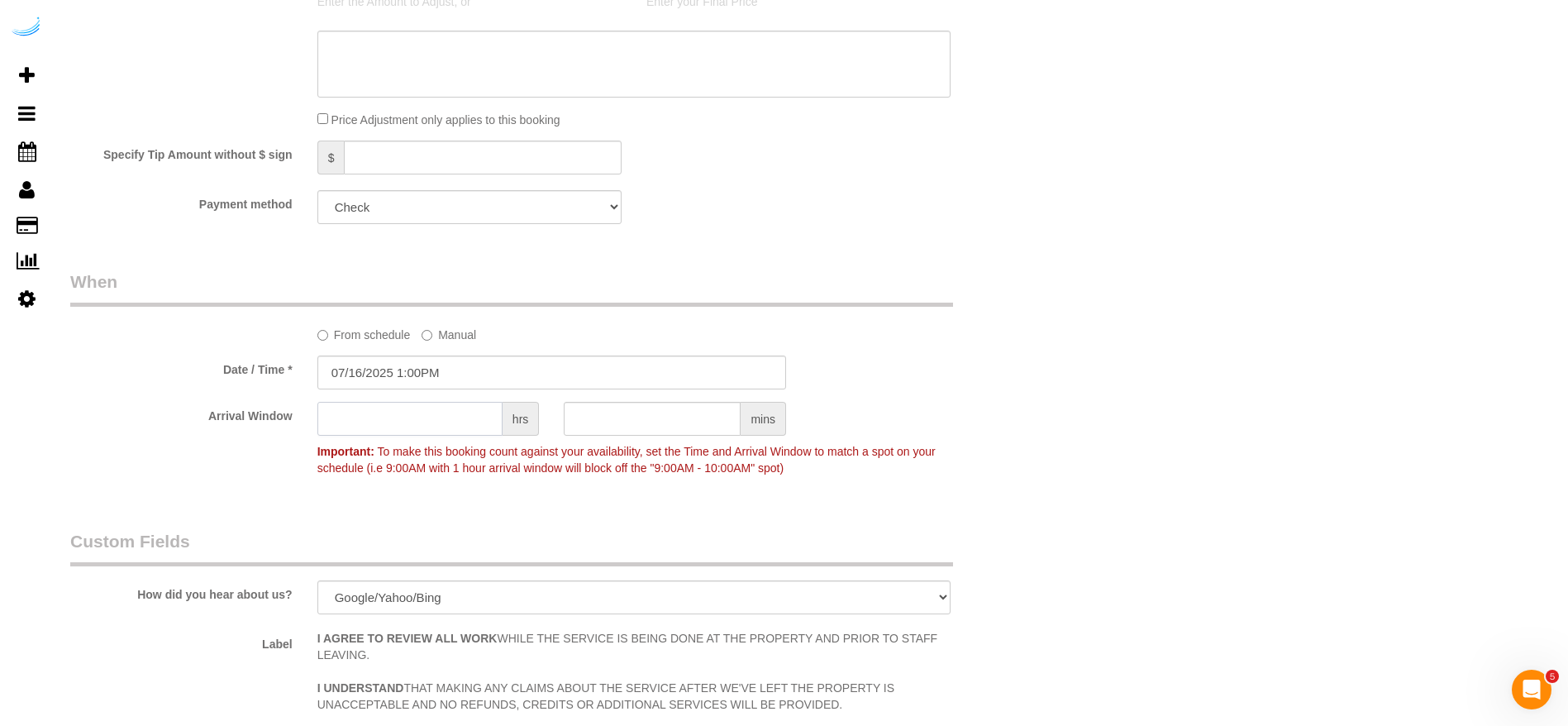 click 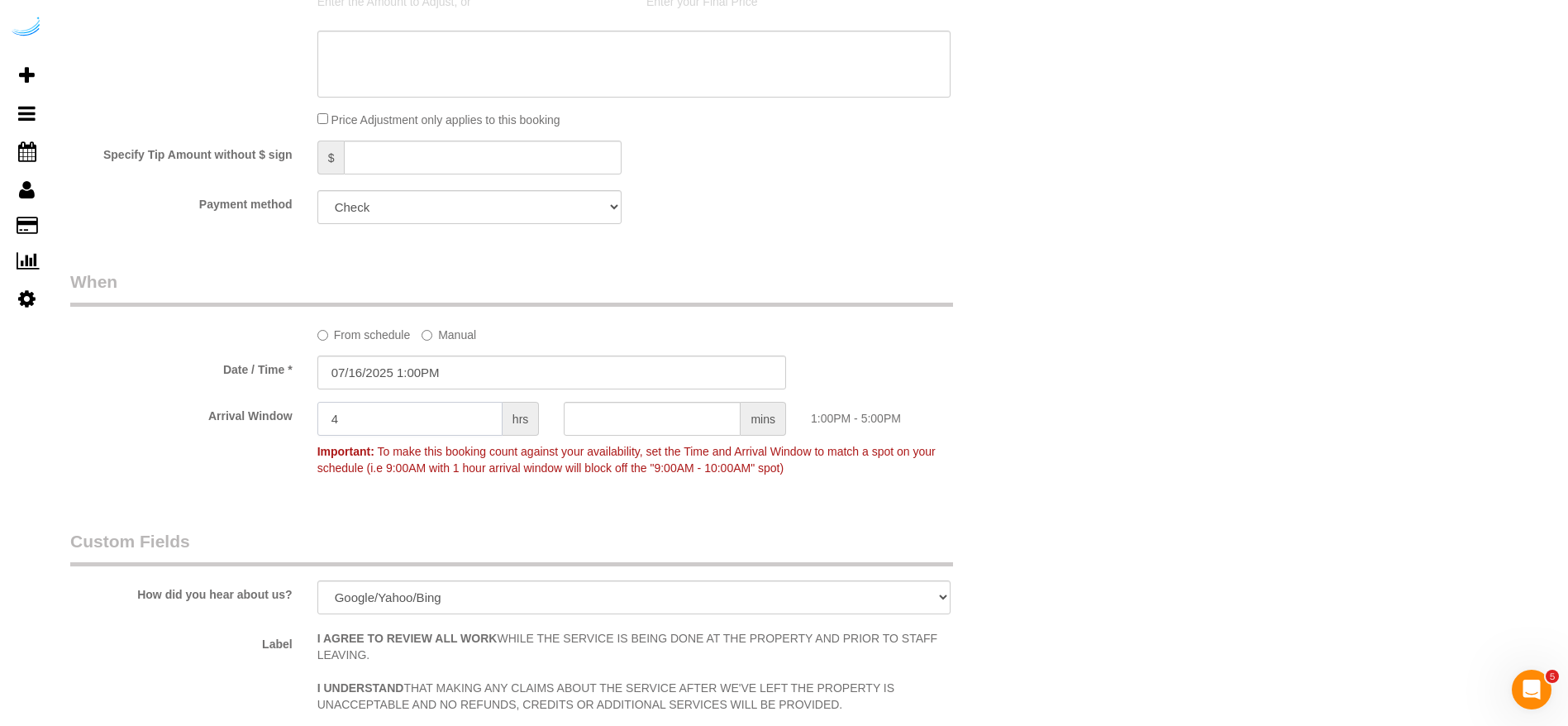 scroll, scrollTop: 1985, scrollLeft: 0, axis: vertical 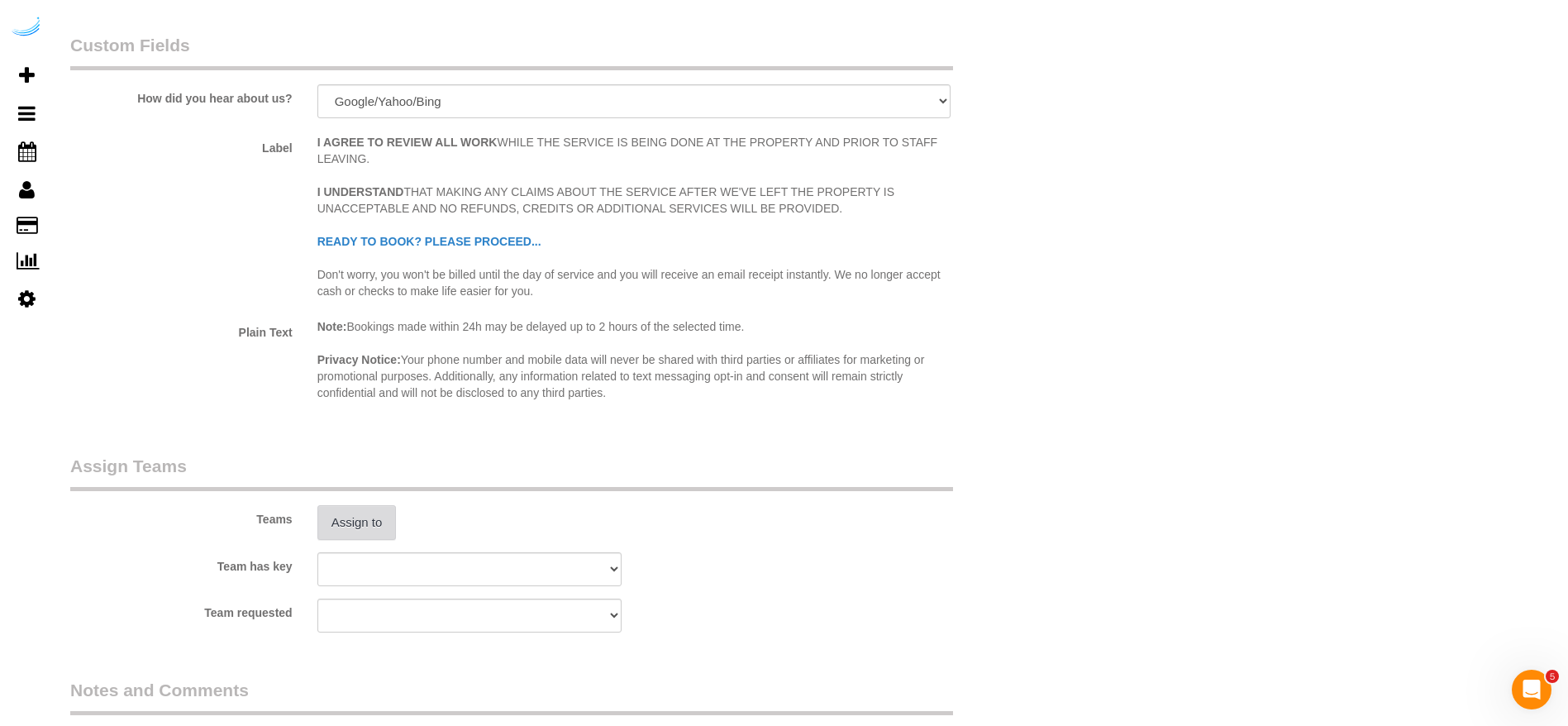 click on "Assign to" at bounding box center (357, 523) 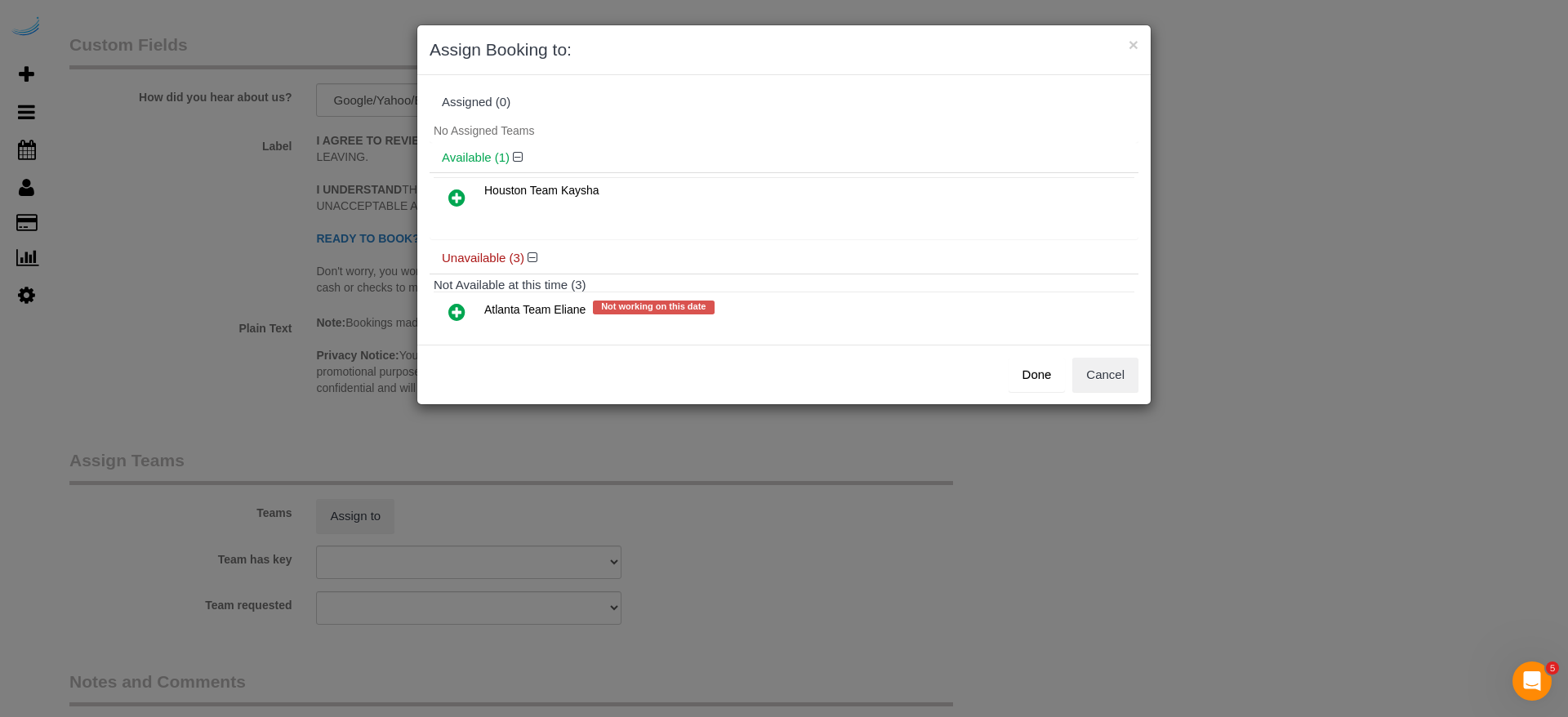 click at bounding box center [457, 312] 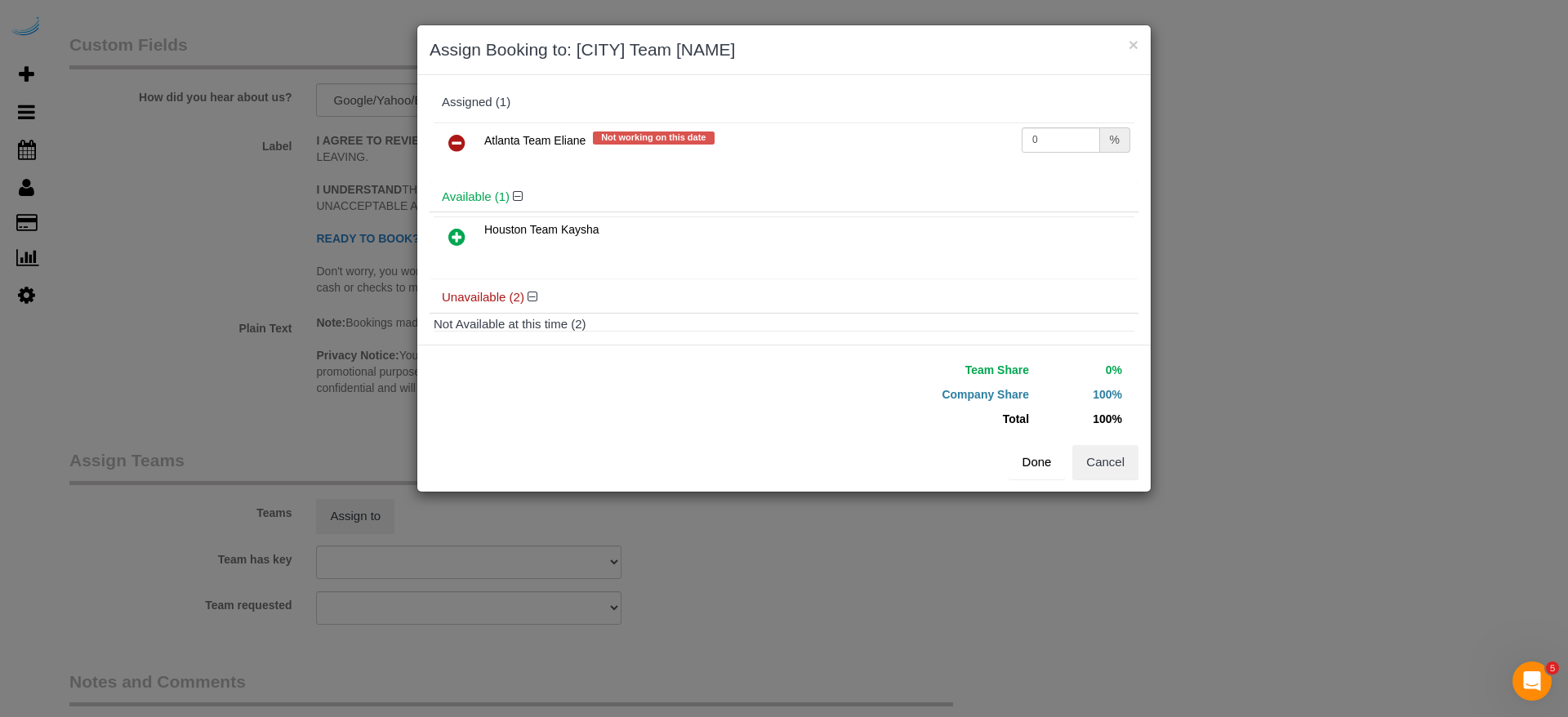 click on "Done" at bounding box center [1037, 462] 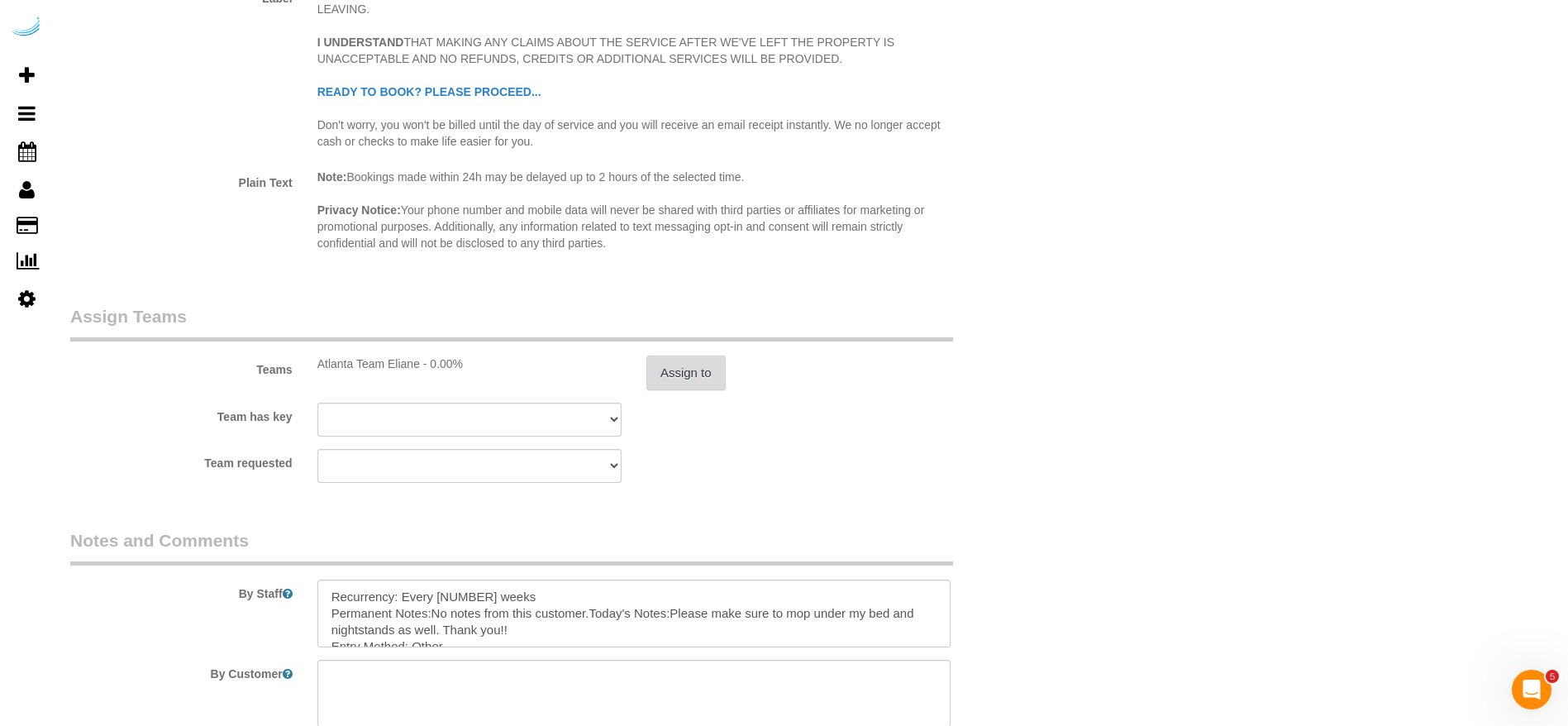 scroll, scrollTop: 2274, scrollLeft: 0, axis: vertical 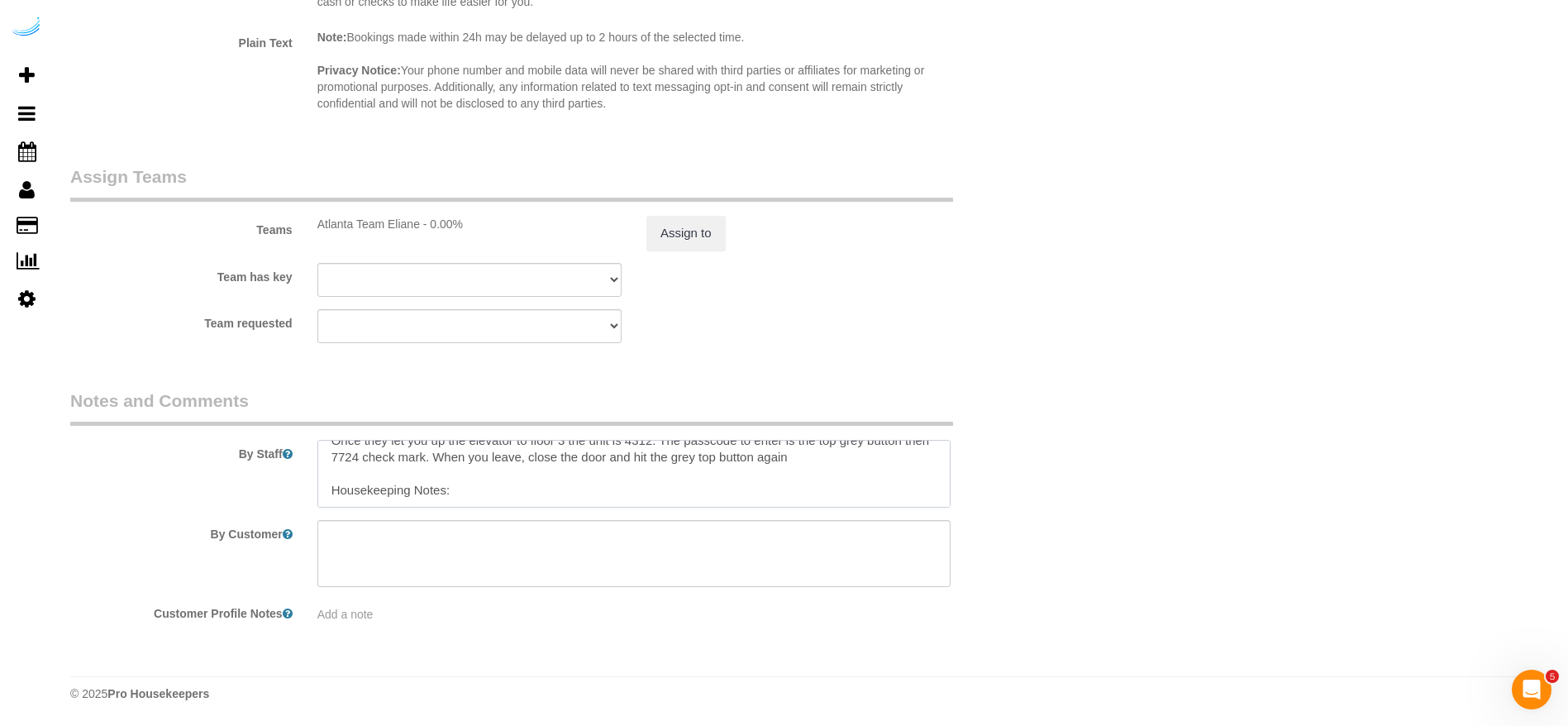 drag, startPoint x: 333, startPoint y: 476, endPoint x: 713, endPoint y: 580, distance: 393.97462 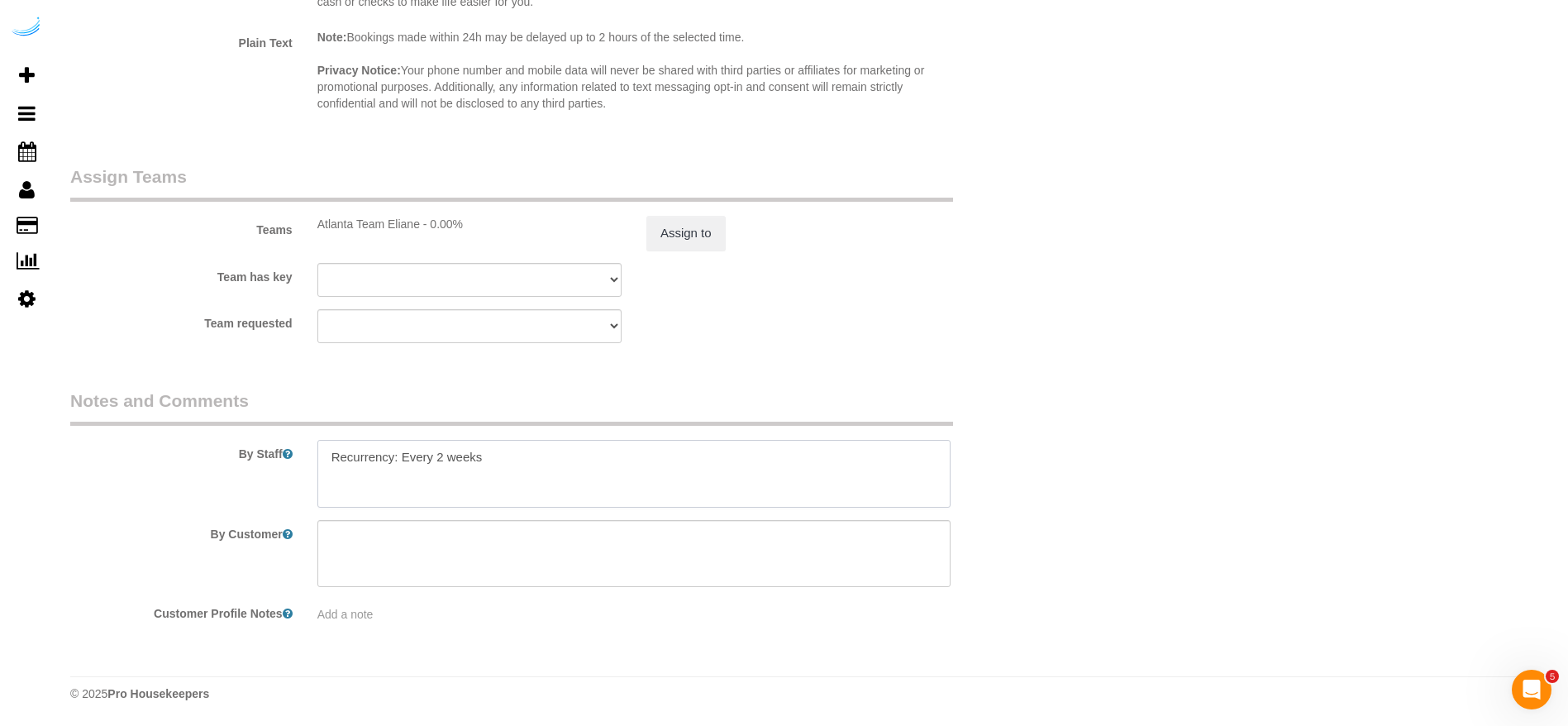 scroll, scrollTop: 0, scrollLeft: 0, axis: both 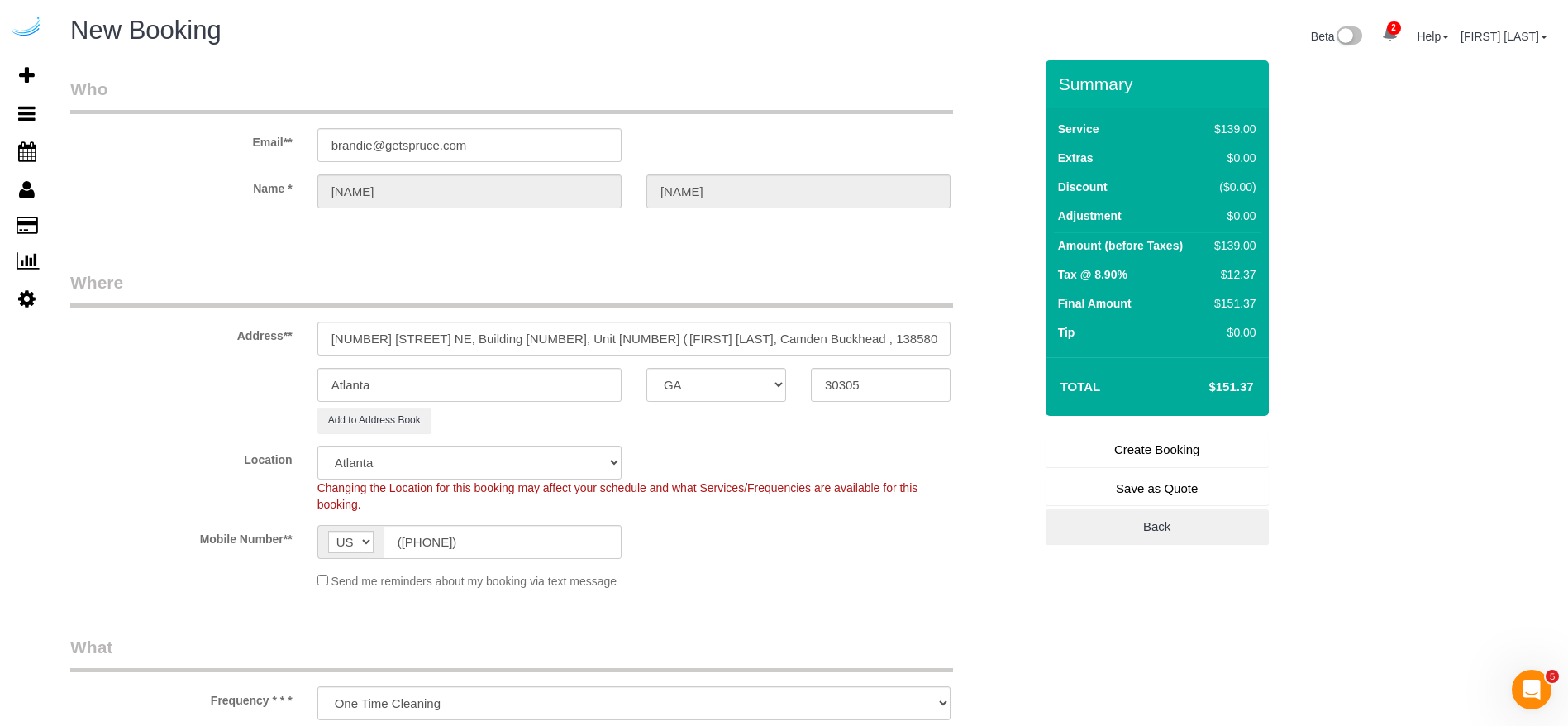 click on "Create Booking" at bounding box center [1157, 450] 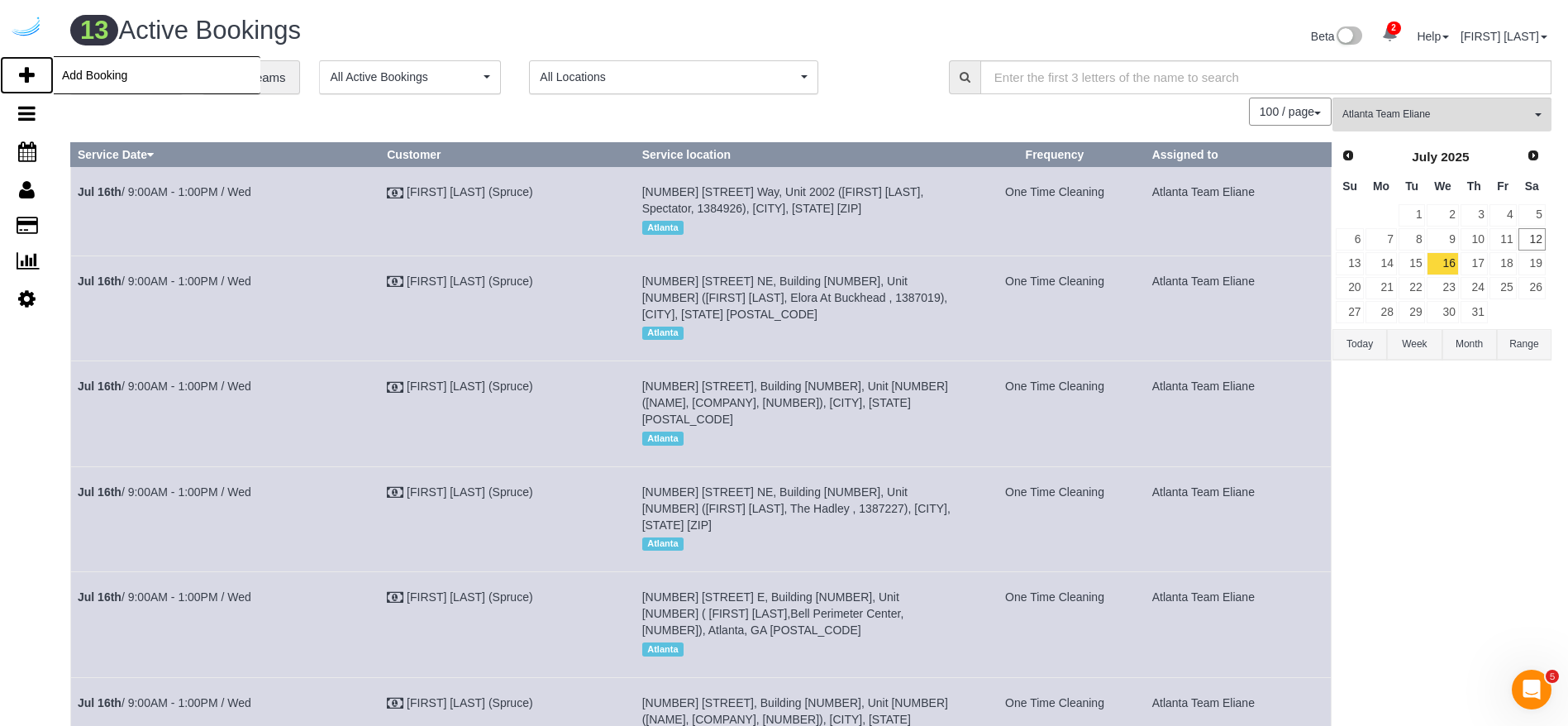 click on "Add Booking" at bounding box center [26, 75] 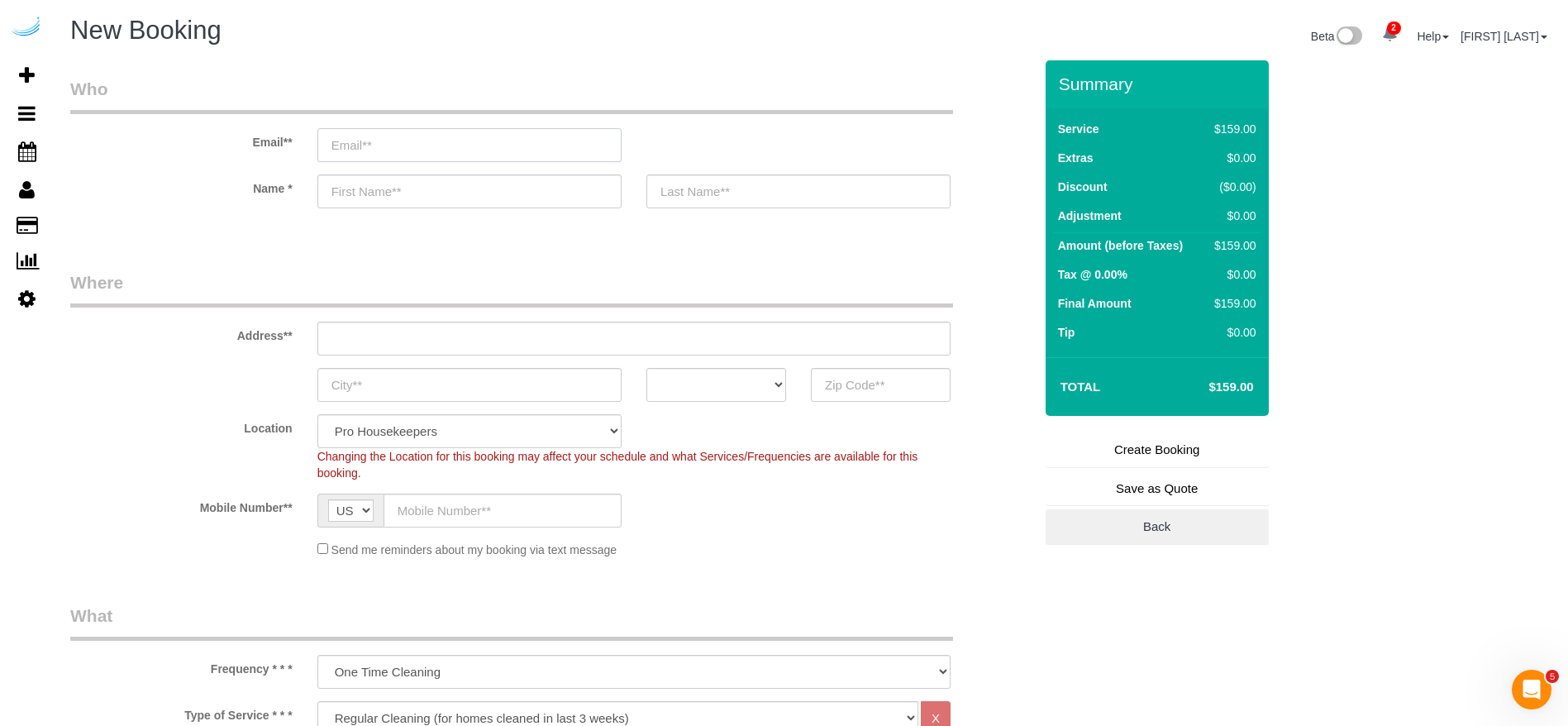 click at bounding box center (469, 145) 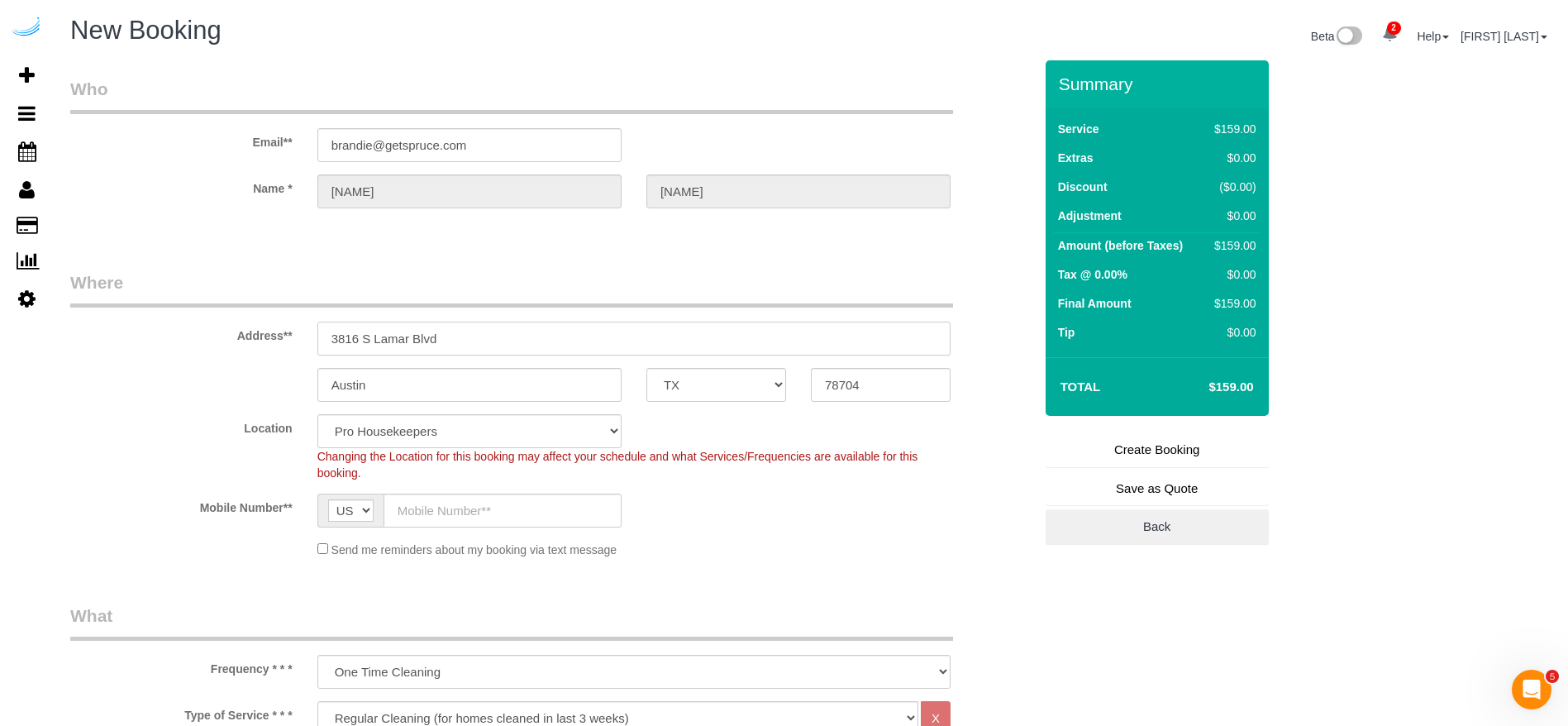 click on "3816 S Lamar Blvd" at bounding box center (634, 338) 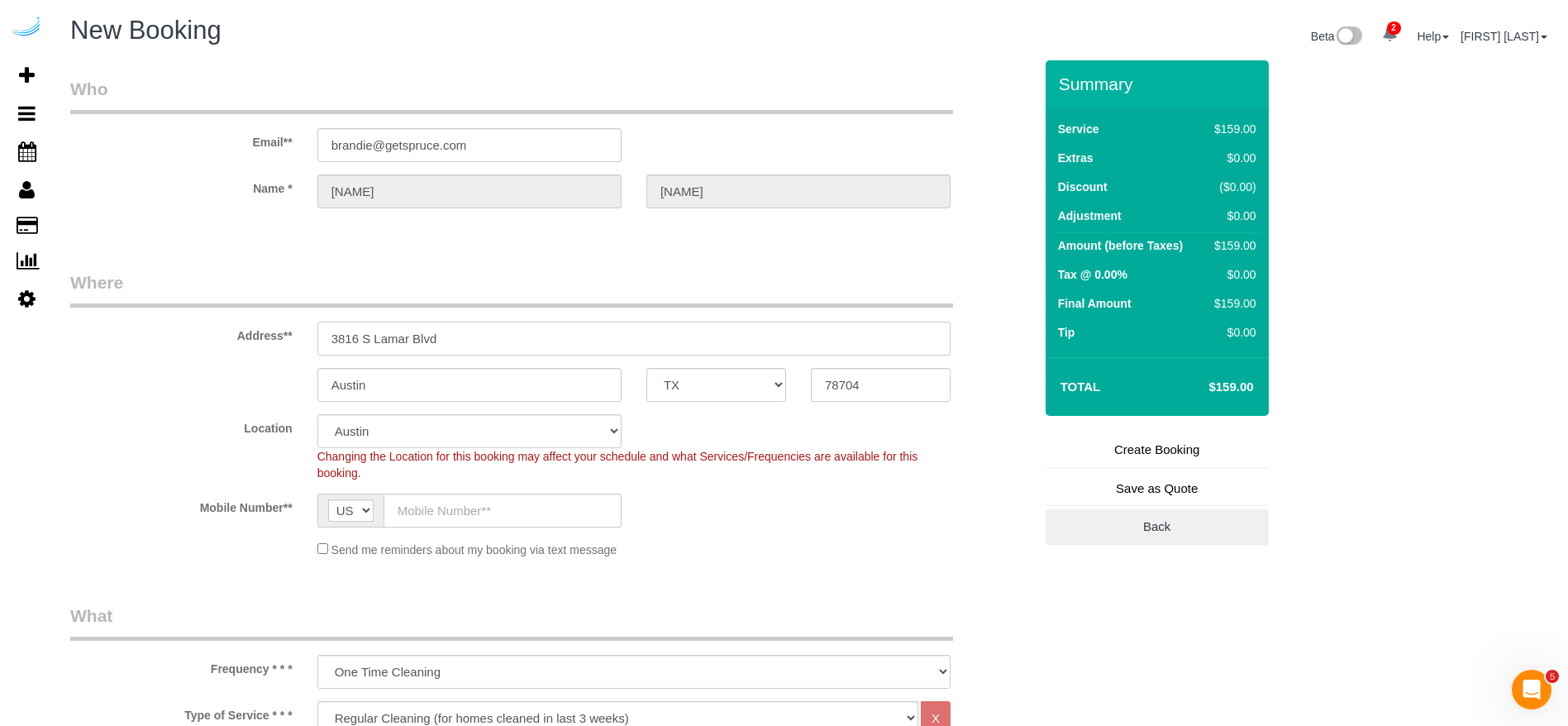 paste on "[NUMBER] [STREET], [CITY], [STATE] [POSTAL_CODE]" 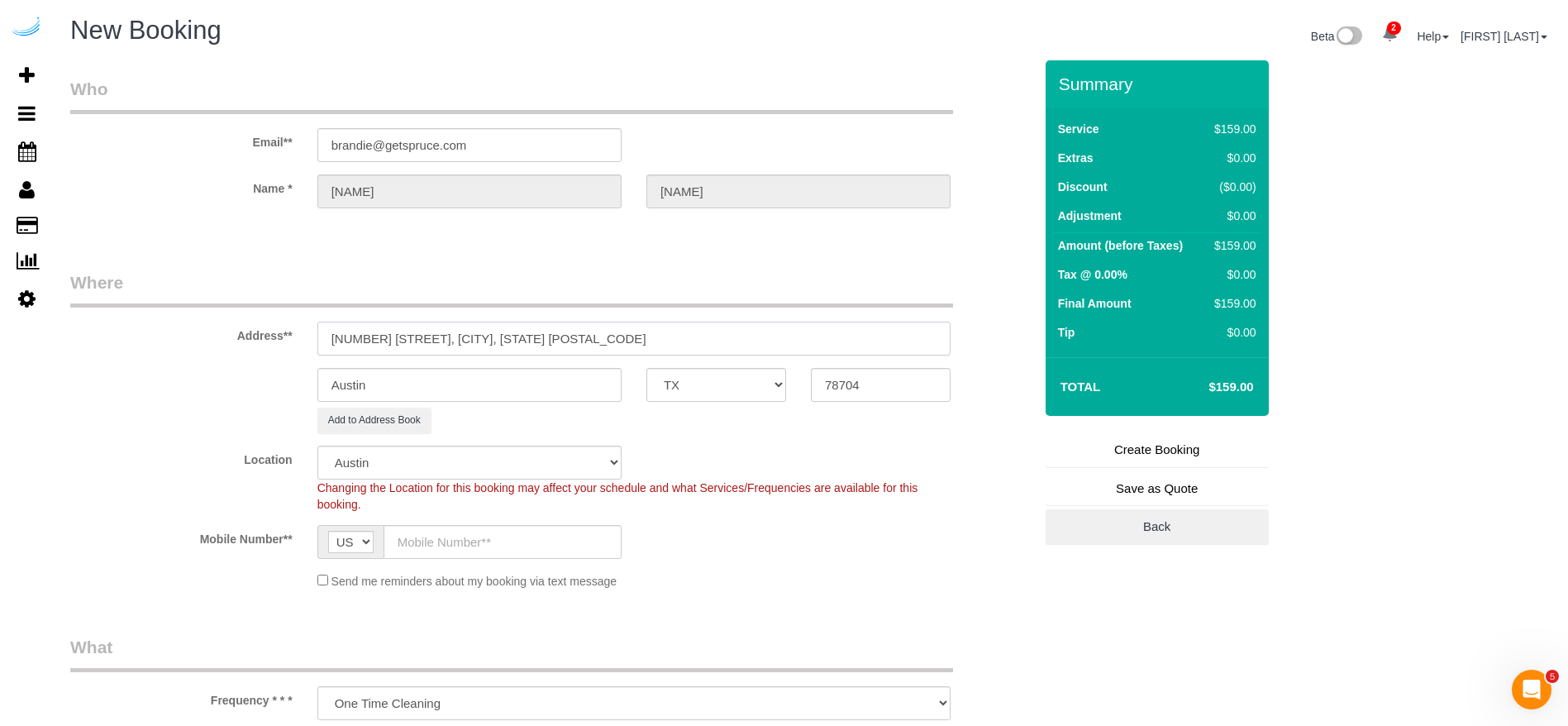click on "[NUMBER] [STREET], [CITY], [STATE] [POSTAL_CODE]" at bounding box center (634, 338) 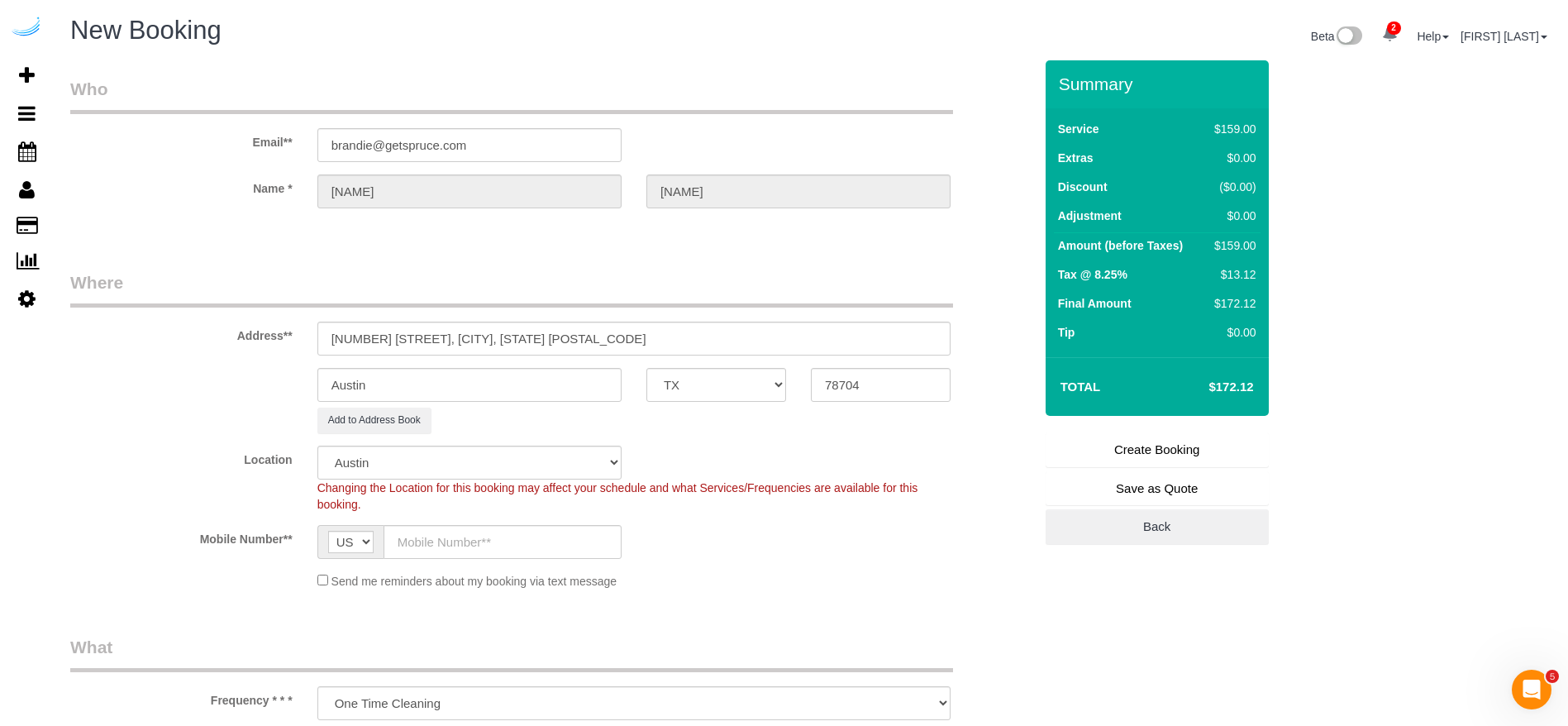 click on "Add to Address Book" at bounding box center (634, 420) 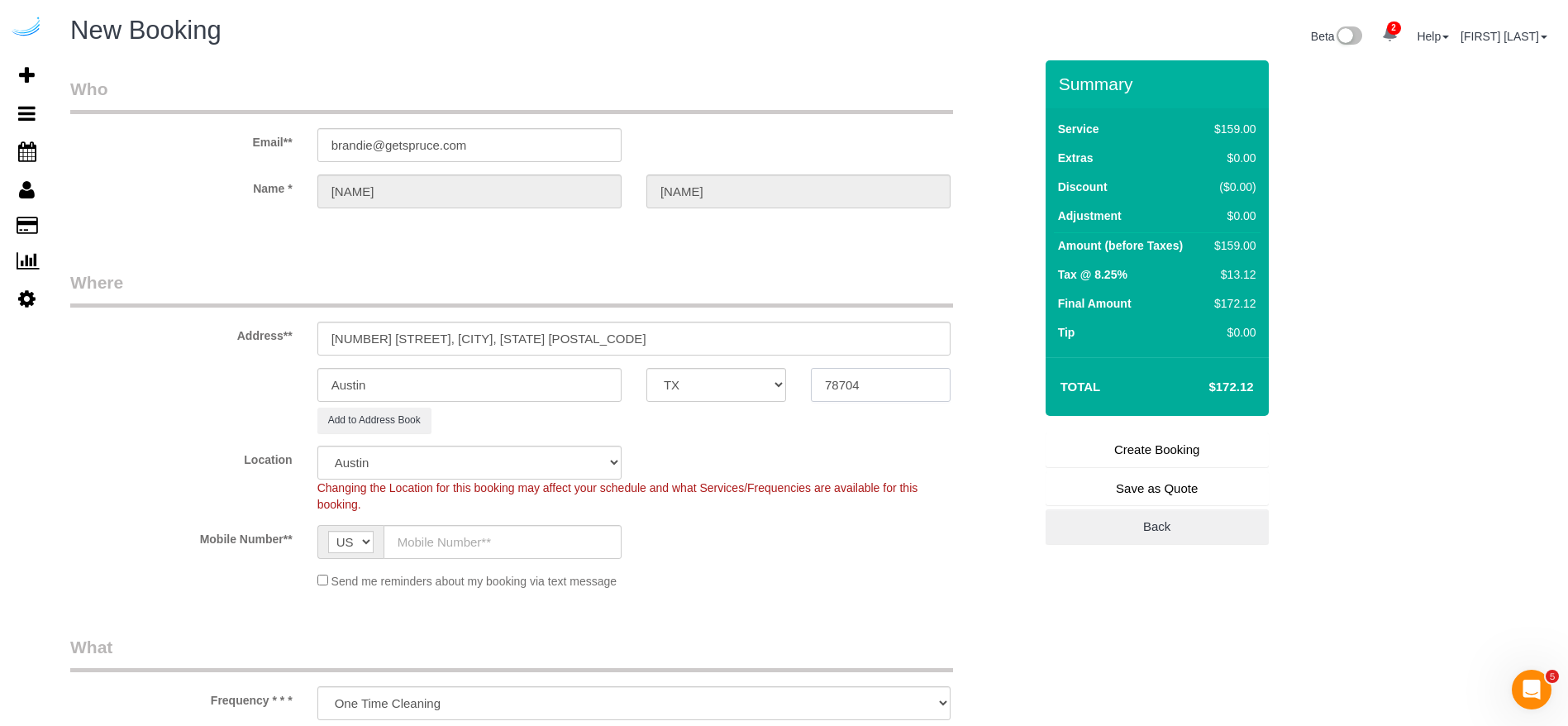 click on "78704" at bounding box center (880, 384) 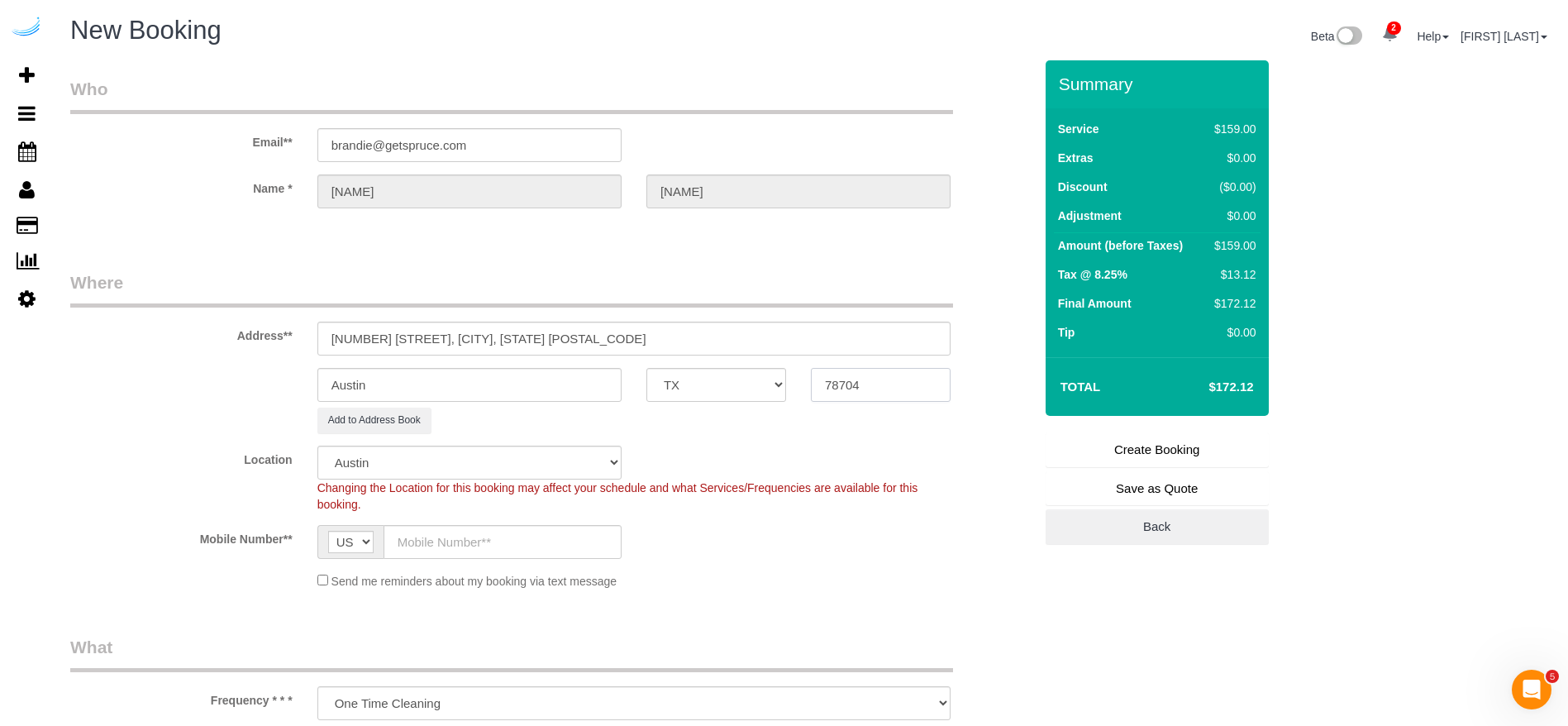 paste on "30319" 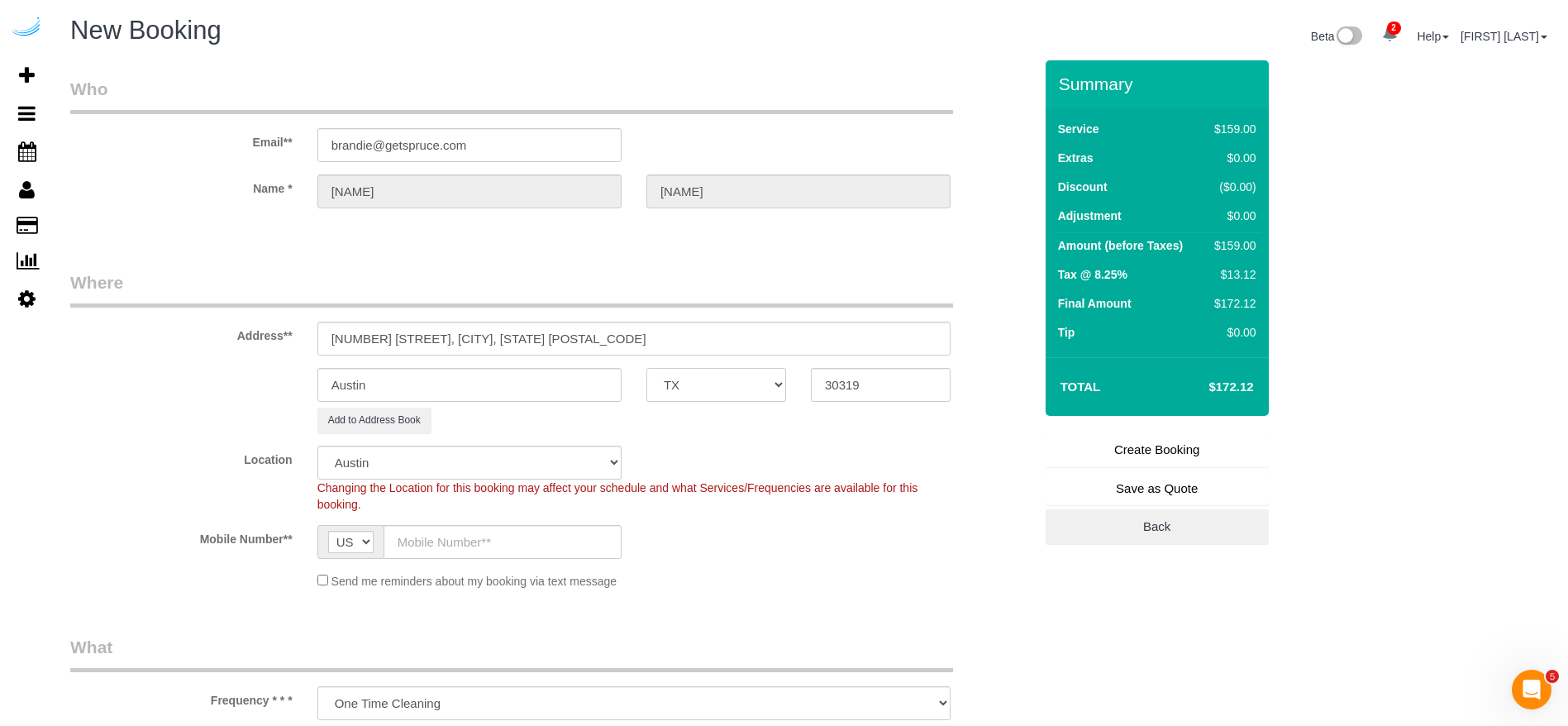 click on "AK
AL
AR
AZ
CA
CO
CT
DC
DE
FL
GA
HI
IA
ID
IL
IN
KS
KY
LA
MA
MD
ME
MI
MN
MO
MS
MT
NC
ND
NE
NH
NJ
NM
NV
NY
OH
OK
OR
PA
RI
SC
SD
TN
TX
UT
VA
VT
WA
WI
WV
WY" at bounding box center (716, 384) 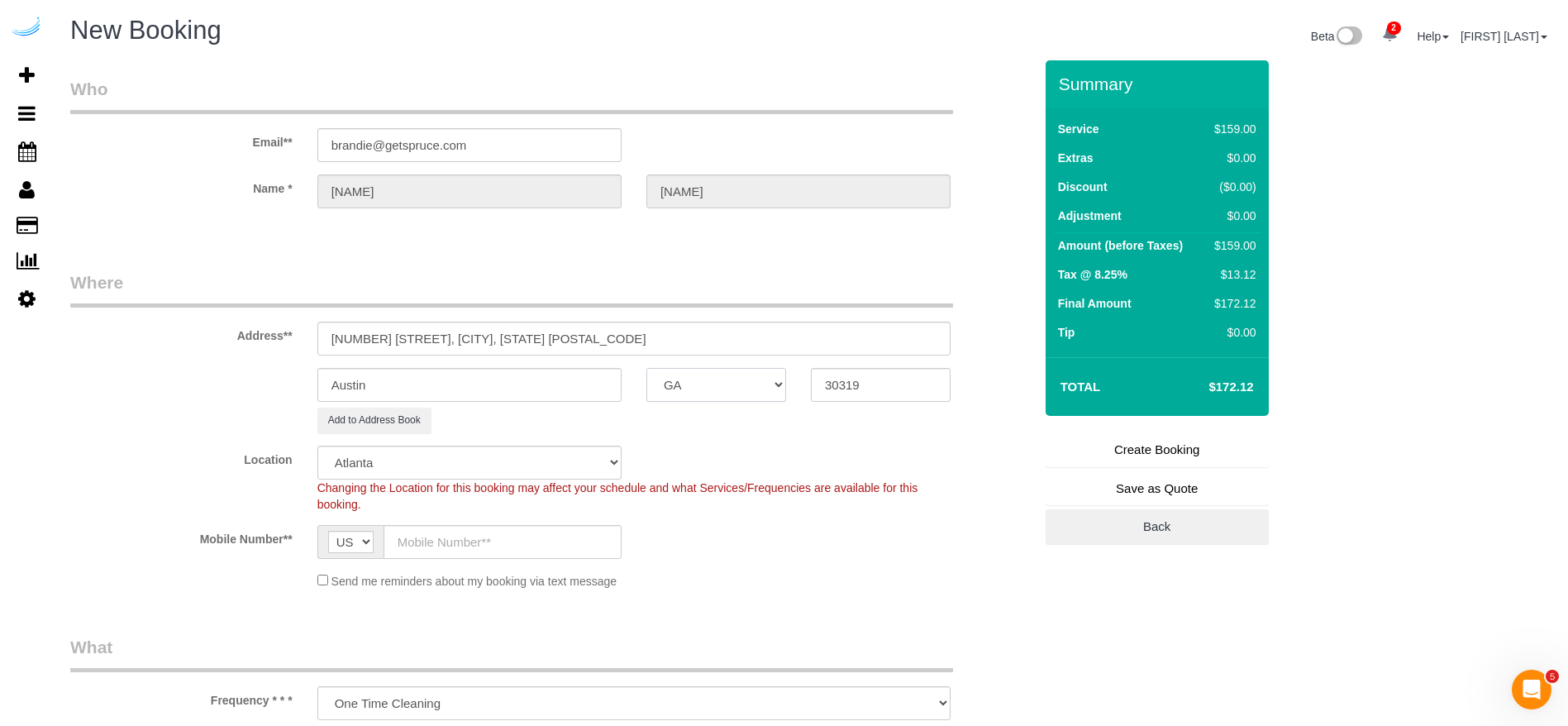 click on "AK
AL
AR
AZ
CA
CO
CT
DC
DE
FL
GA
HI
IA
ID
IL
IN
KS
KY
LA
MA
MD
ME
MI
MN
MO
MS
MT
NC
ND
NE
NH
NJ
NM
NV
NY
OH
OK
OR
PA
RI
SC
SD
TN
TX
UT
VA
VT
WA
WI
WV
WY" at bounding box center [716, 384] 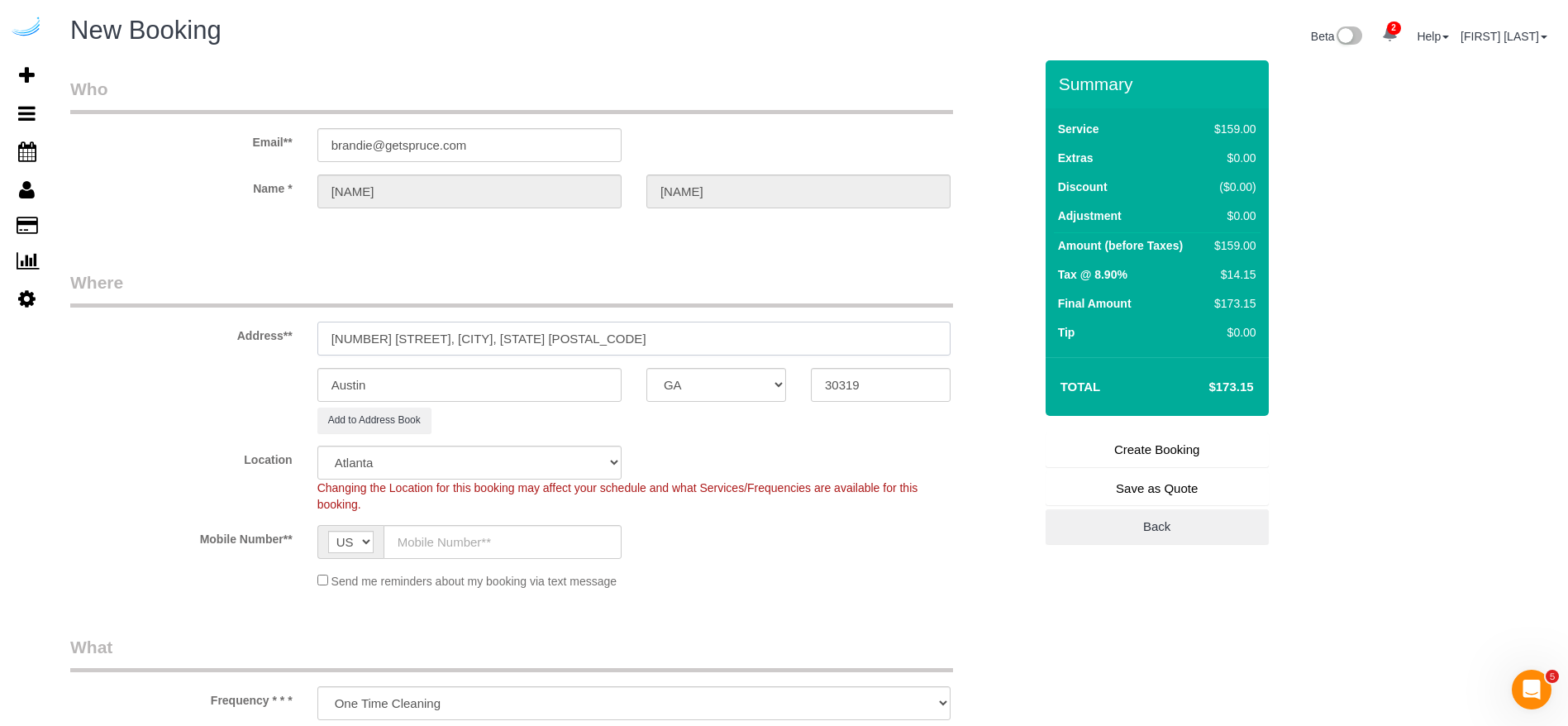 click on "[NUMBER] [STREET], [CITY], [STATE] [POSTAL_CODE]" at bounding box center (634, 338) 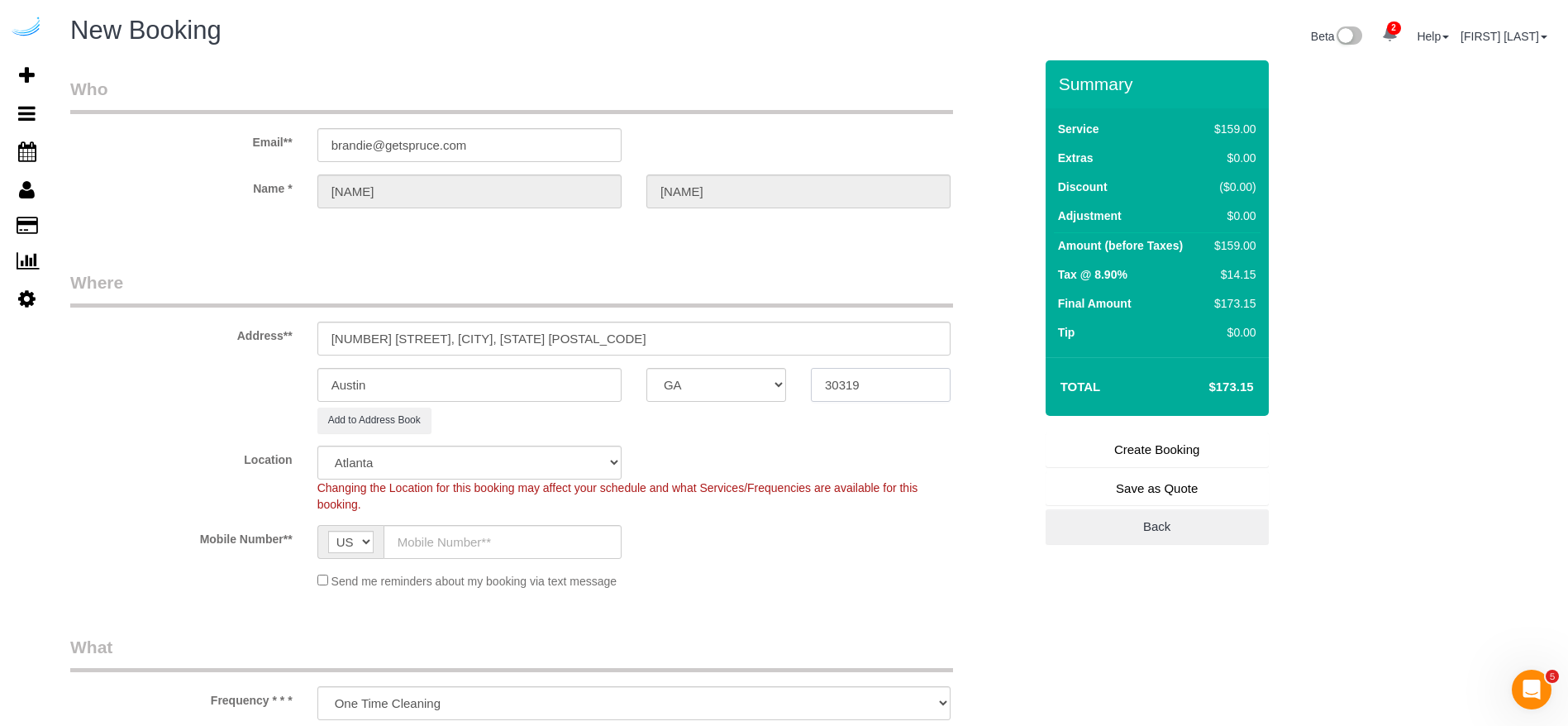 click on "30319" at bounding box center [880, 384] 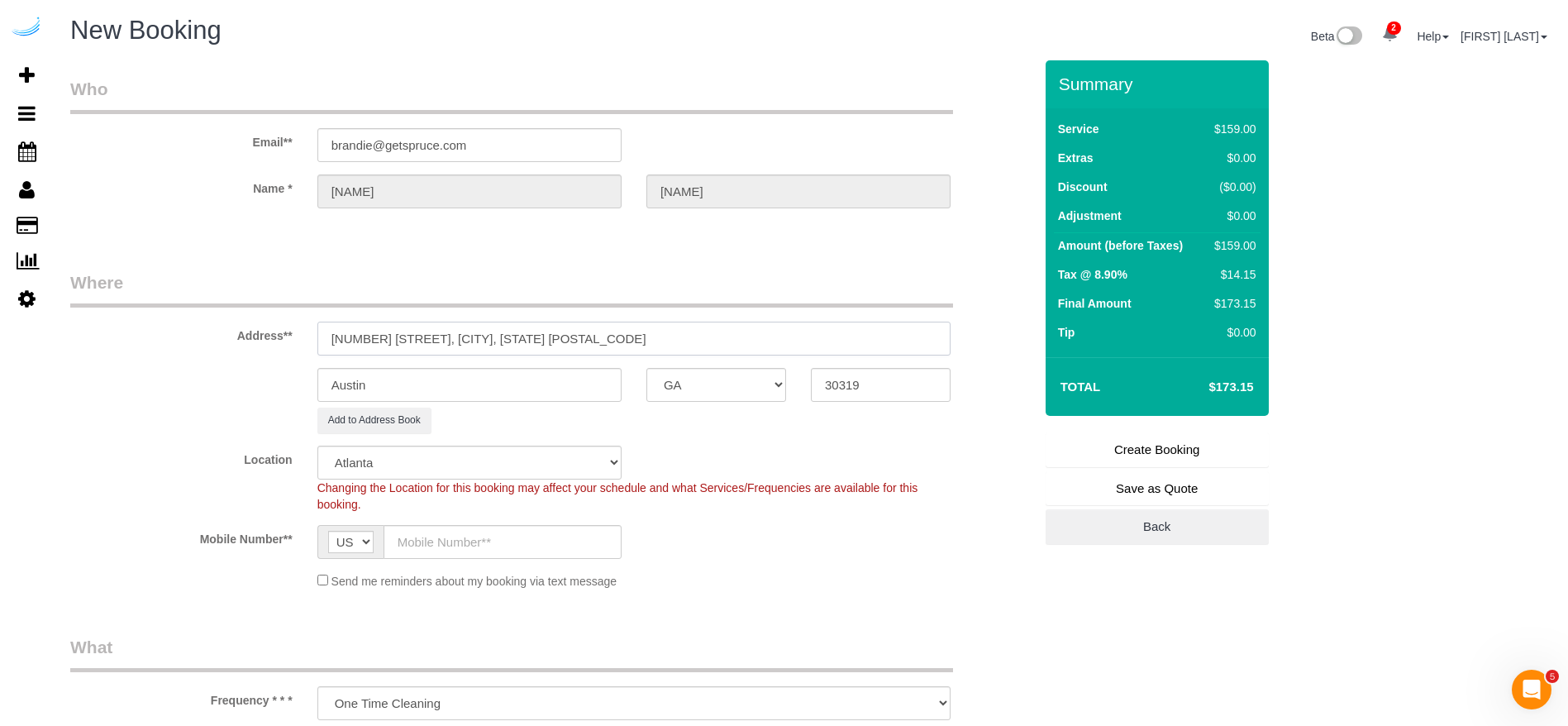 click on "[NUMBER] [STREET], [CITY], [STATE] [POSTAL_CODE]" at bounding box center [634, 338] 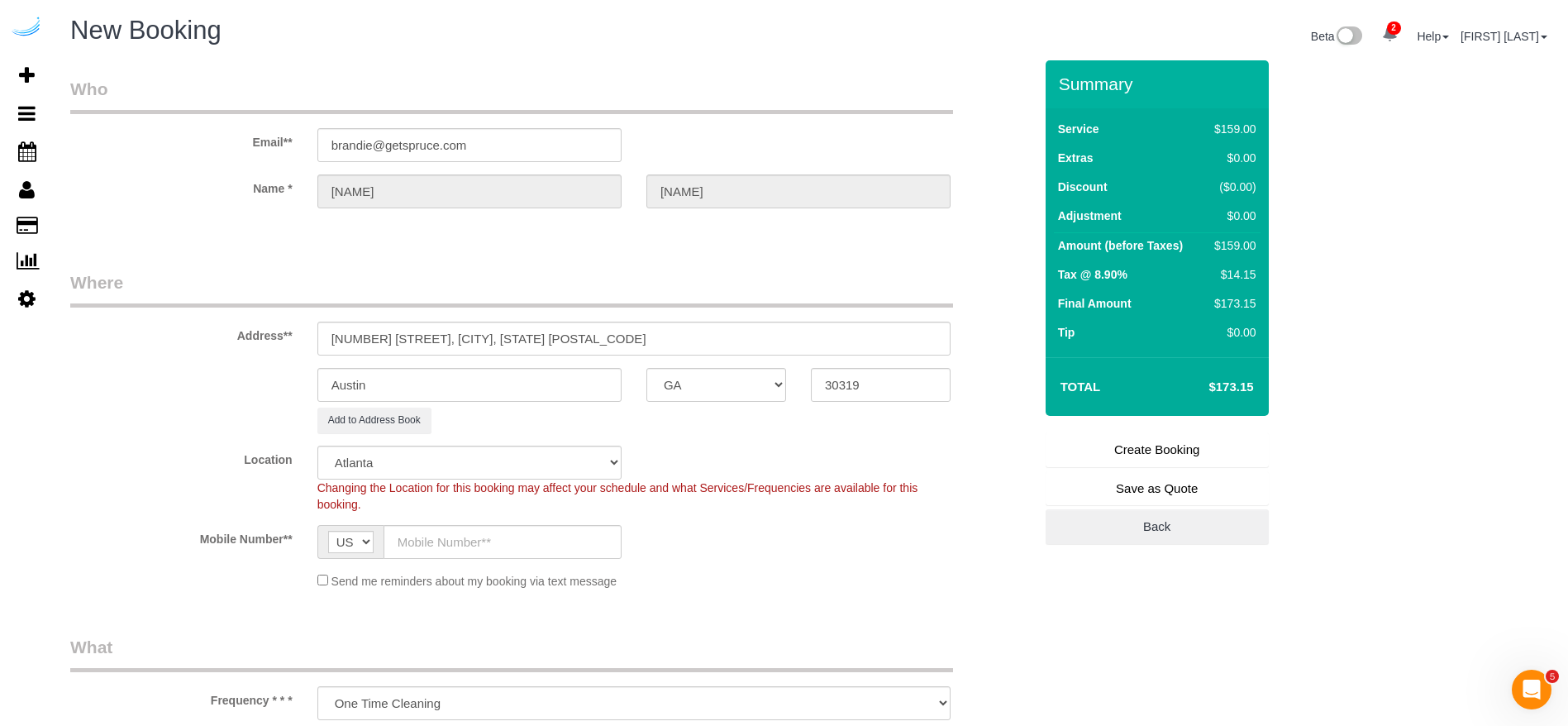 click on "Address**
[NUMBER] [STREET], Atlanta, GA [POSTAL_CODE]
Austin
AK
AL
AR
AZ
CA
CO
CT
DC
DE
FL
GA
HI
IA
ID
IL
IN
KS
KY
LA
MA
MD
ME
MI
MN
MO
MS
MT
NC
ND
NE
NH
NJ
NM
NV
NY
OH
OK
OR
PA
RI
SC
SD
TN
TX
UT
VA" at bounding box center (551, 351) 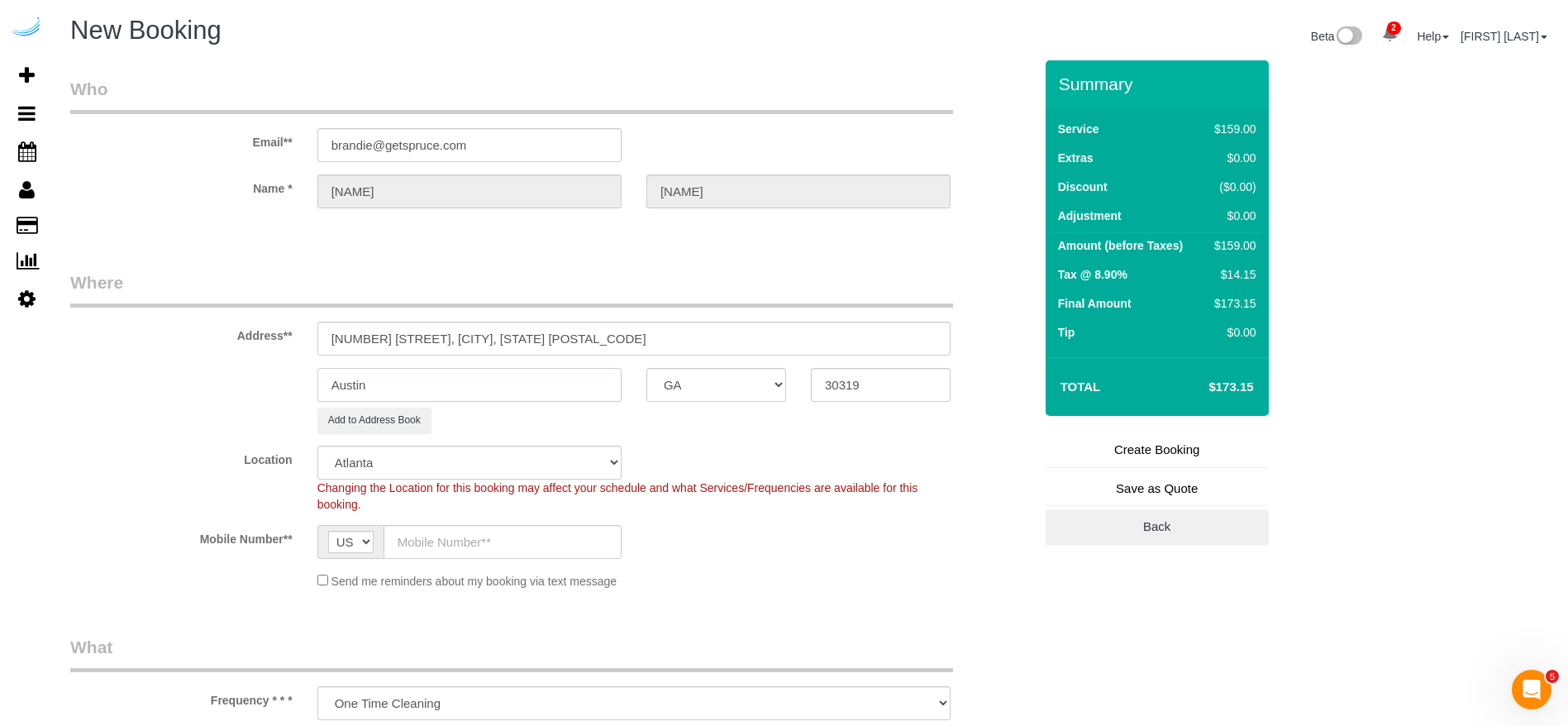 click on "Austin" at bounding box center [469, 384] 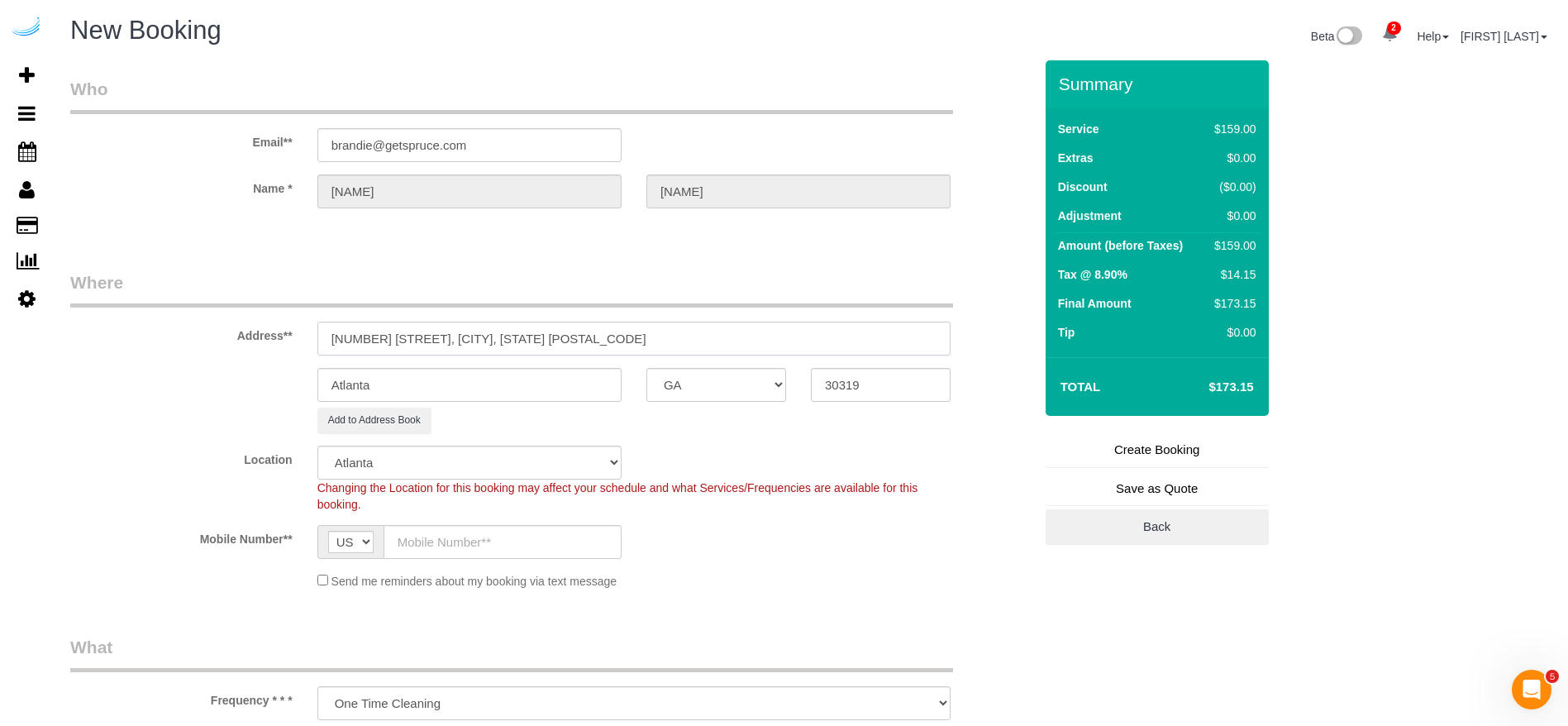 drag, startPoint x: 543, startPoint y: 342, endPoint x: 418, endPoint y: 342, distance: 125 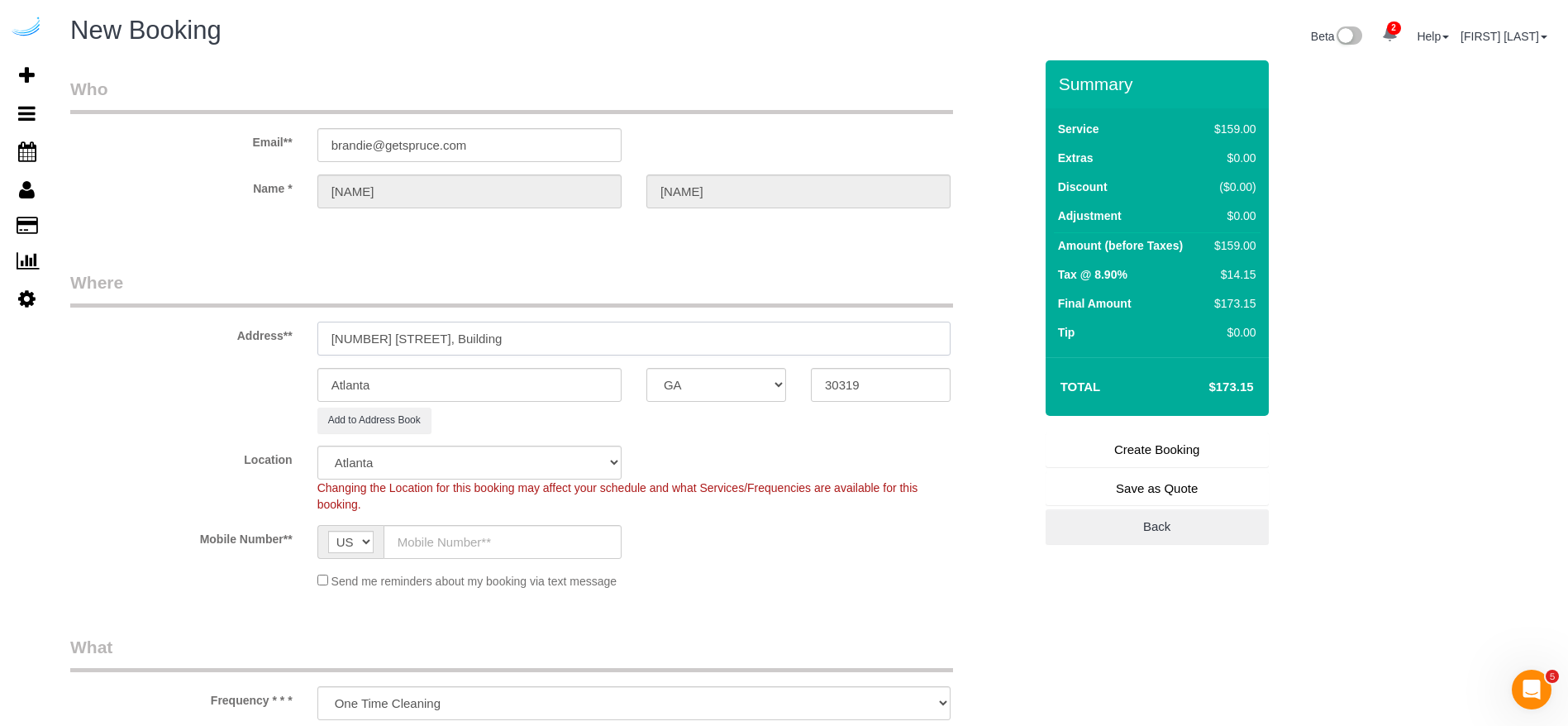 paste on "504" 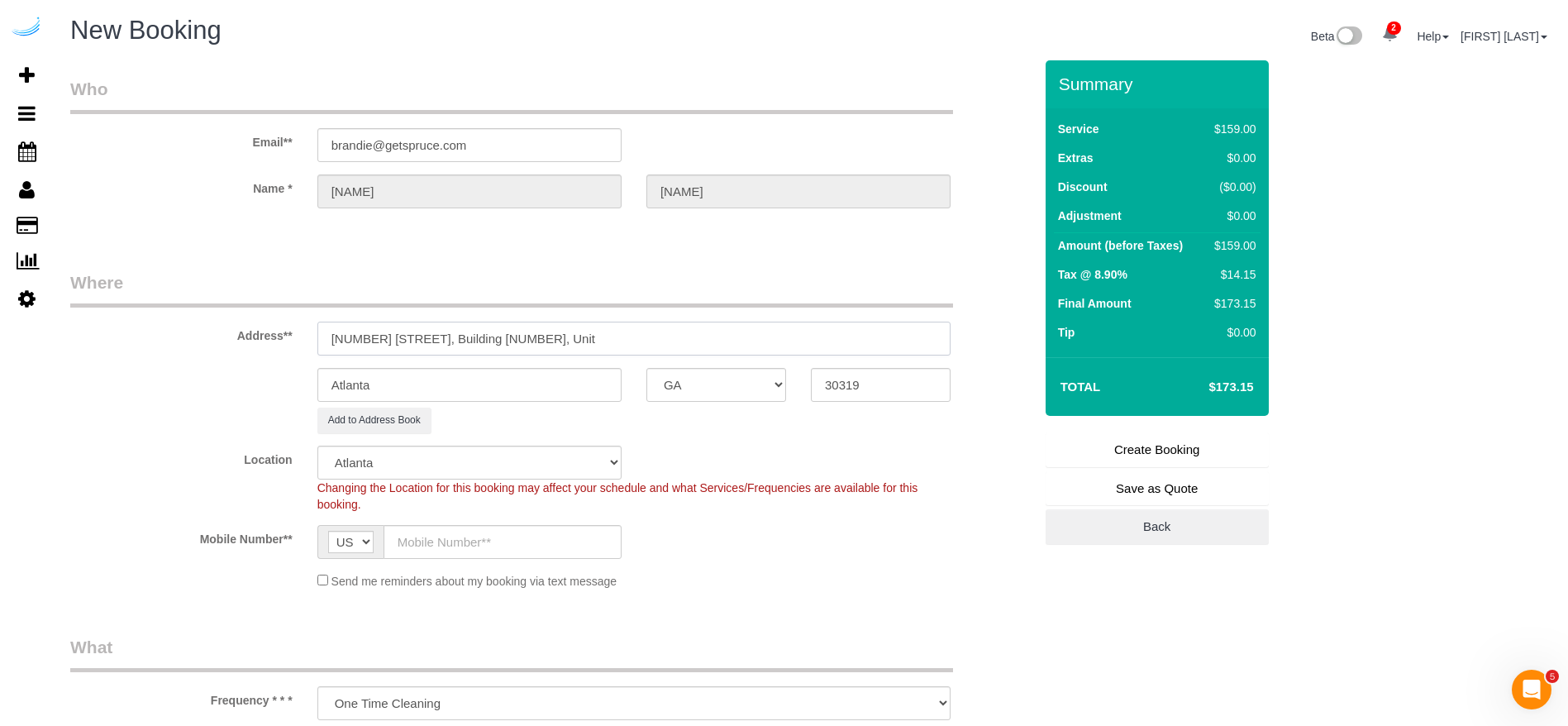 paste on "504" 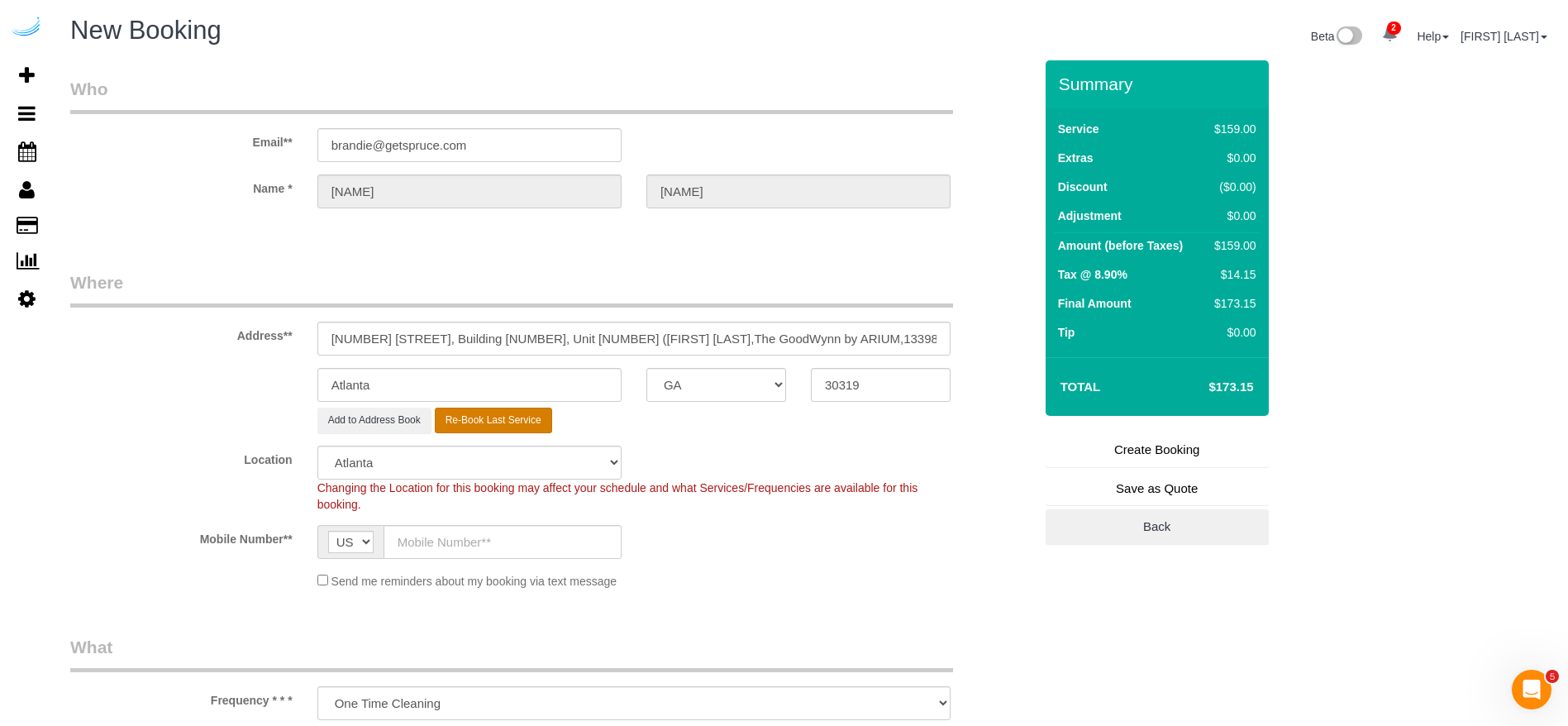 click on "Re-Book Last Service" at bounding box center [493, 420] 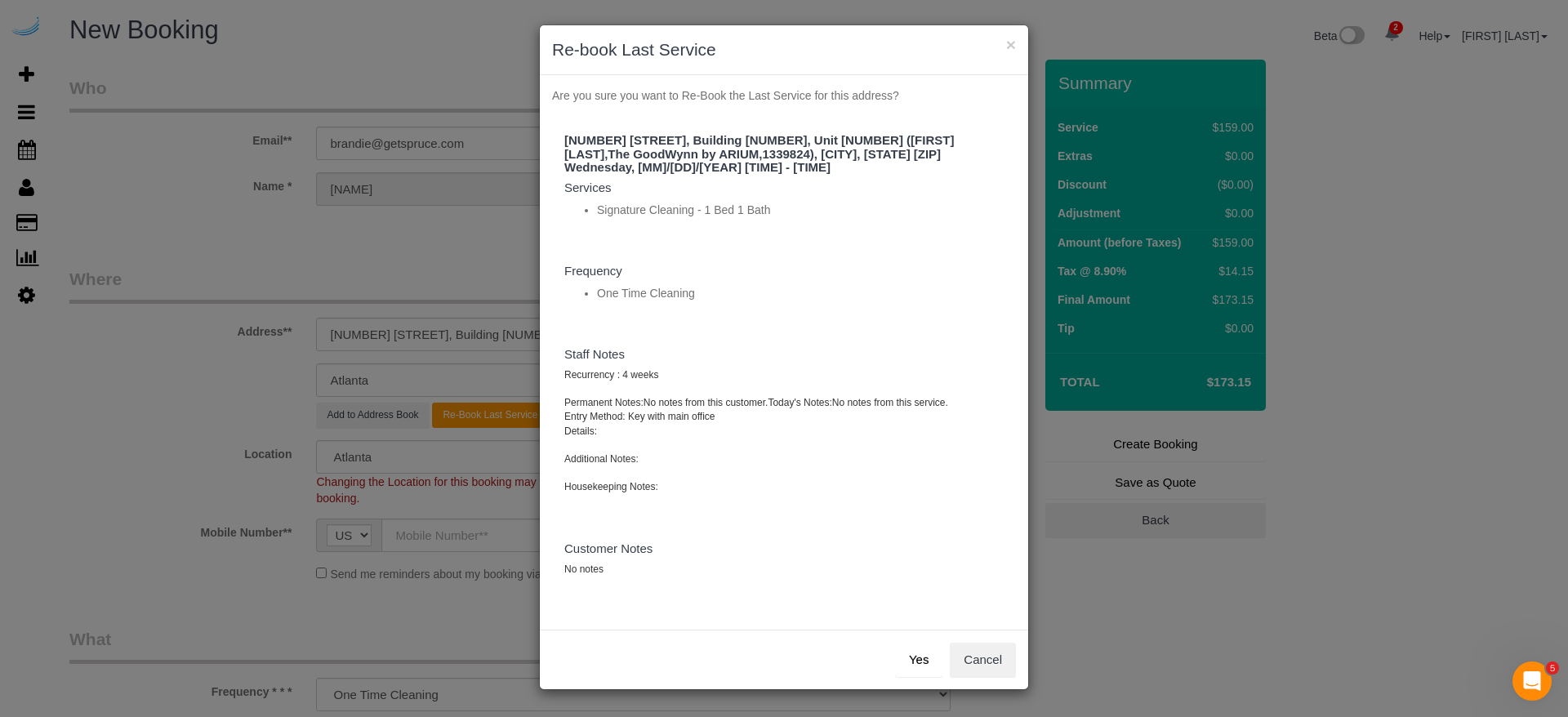 click on "Yes" at bounding box center (919, 660) 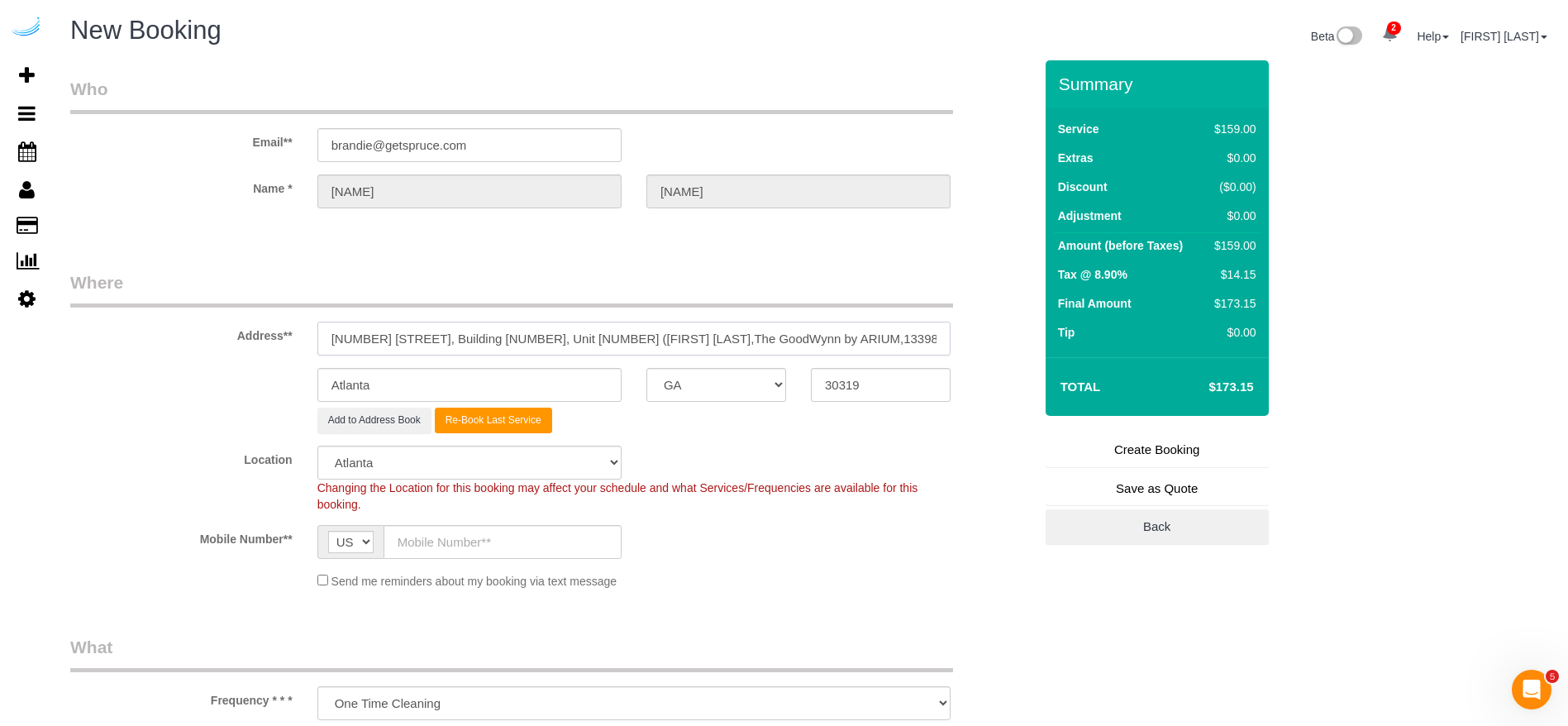 click on "[NUMBER] [STREET], Building [NUMBER], Unit [NUMBER] ([FIRST] [LAST],The GoodWynn by ARIUM,1339824)" at bounding box center (634, 338) 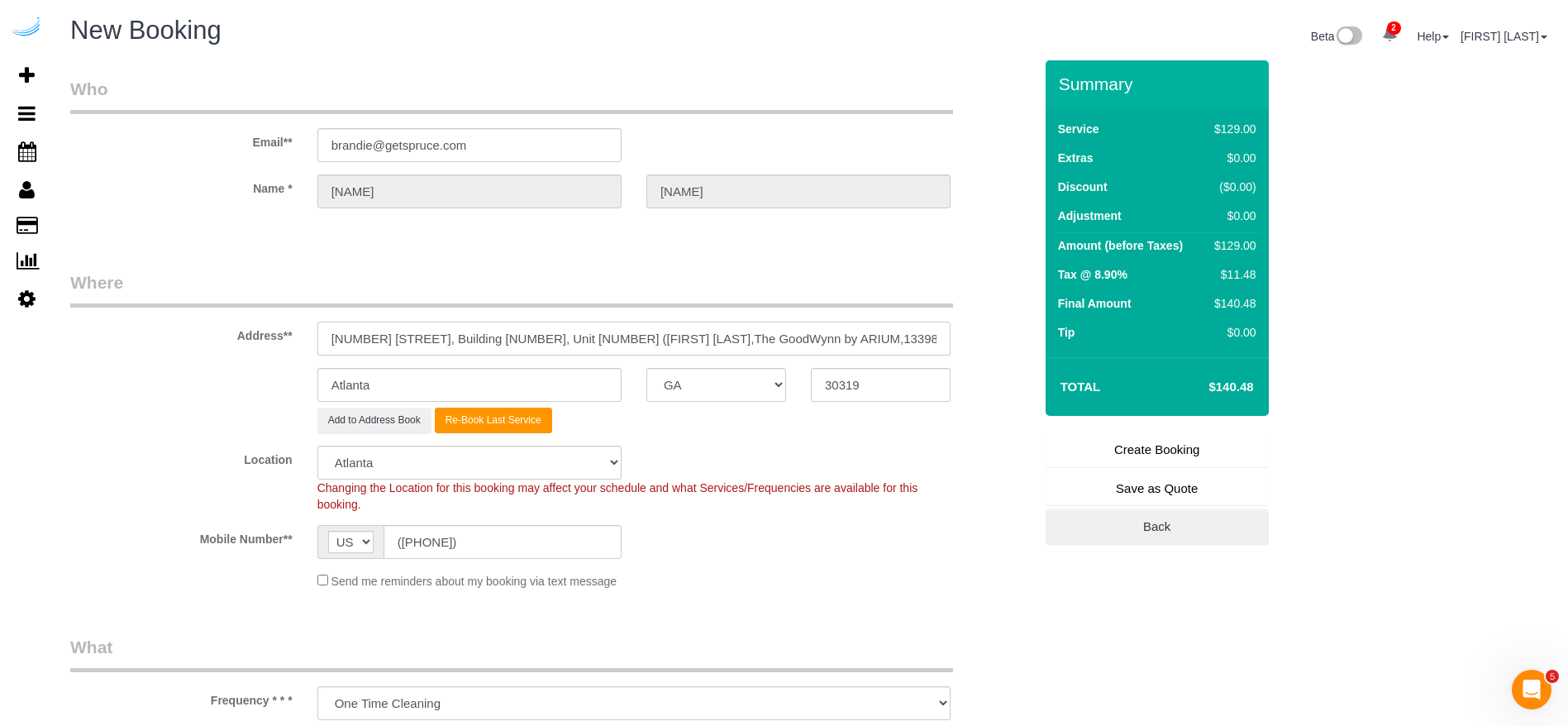 paste on "417900" 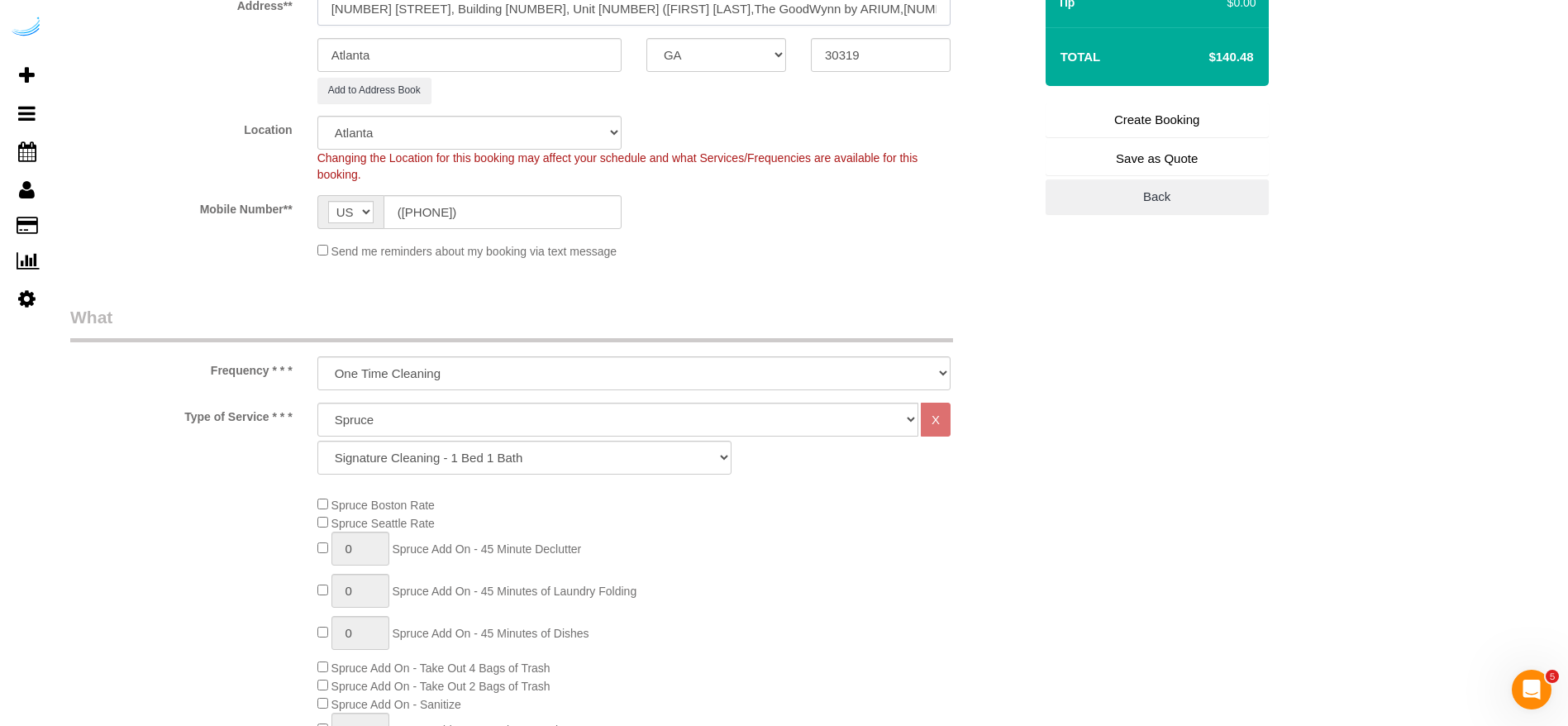 scroll, scrollTop: 496, scrollLeft: 0, axis: vertical 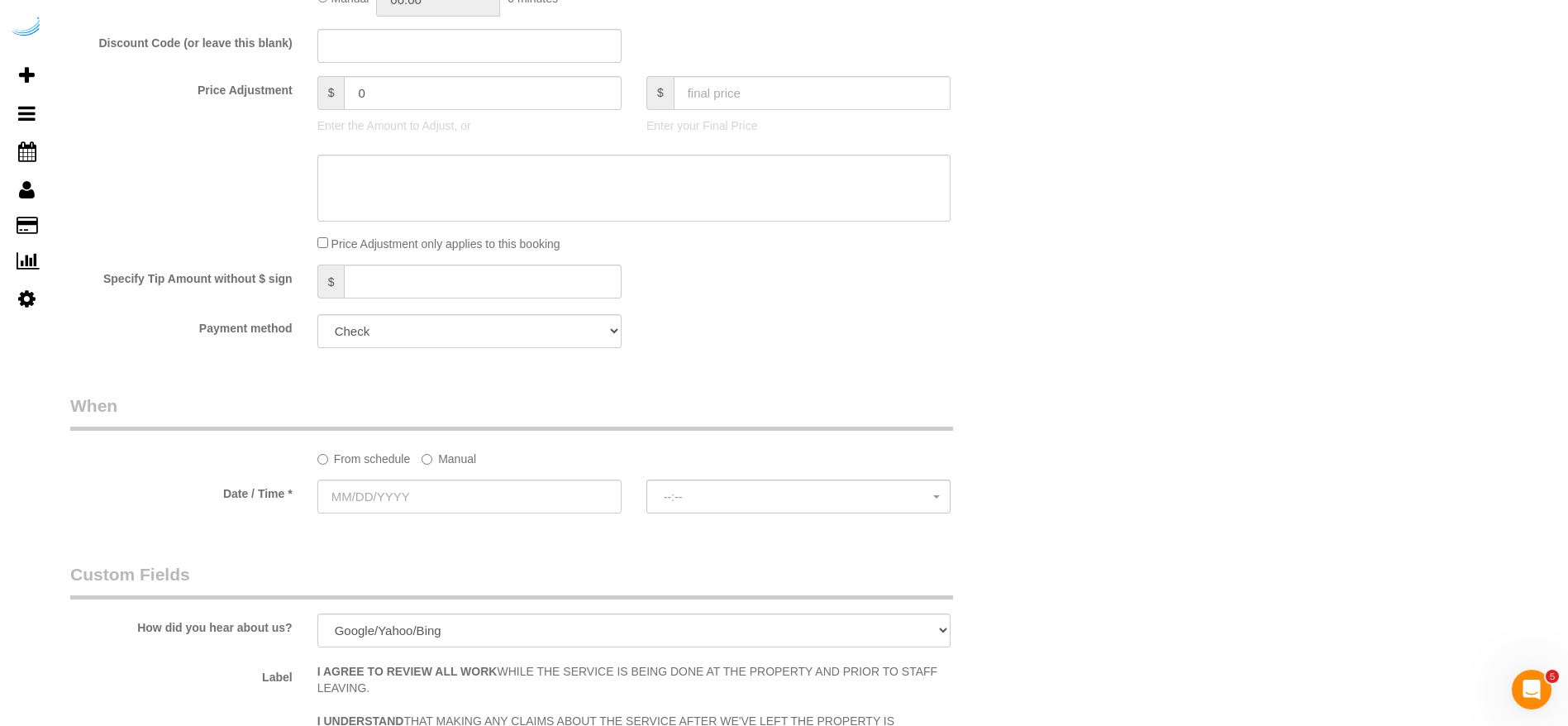 click on "Manual" 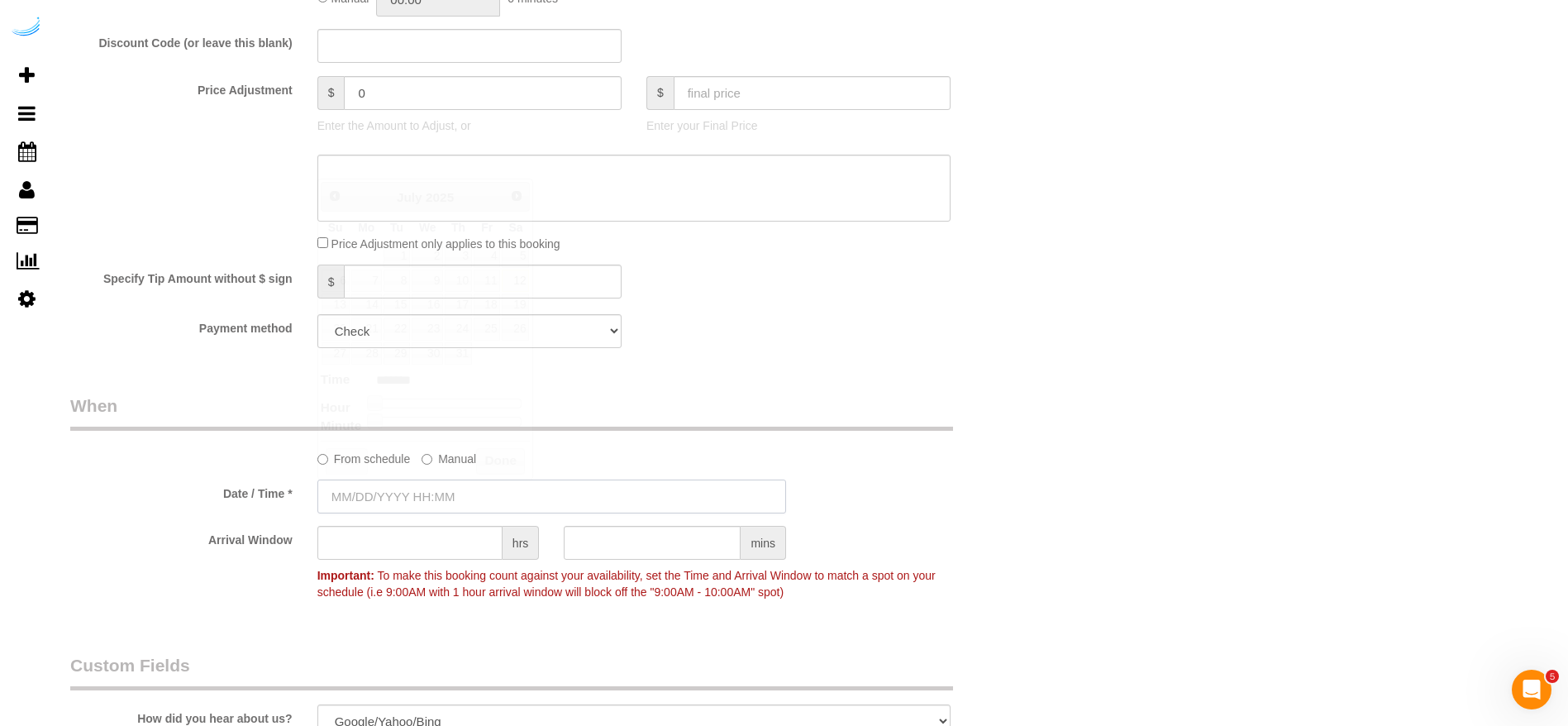 click at bounding box center (551, 496) 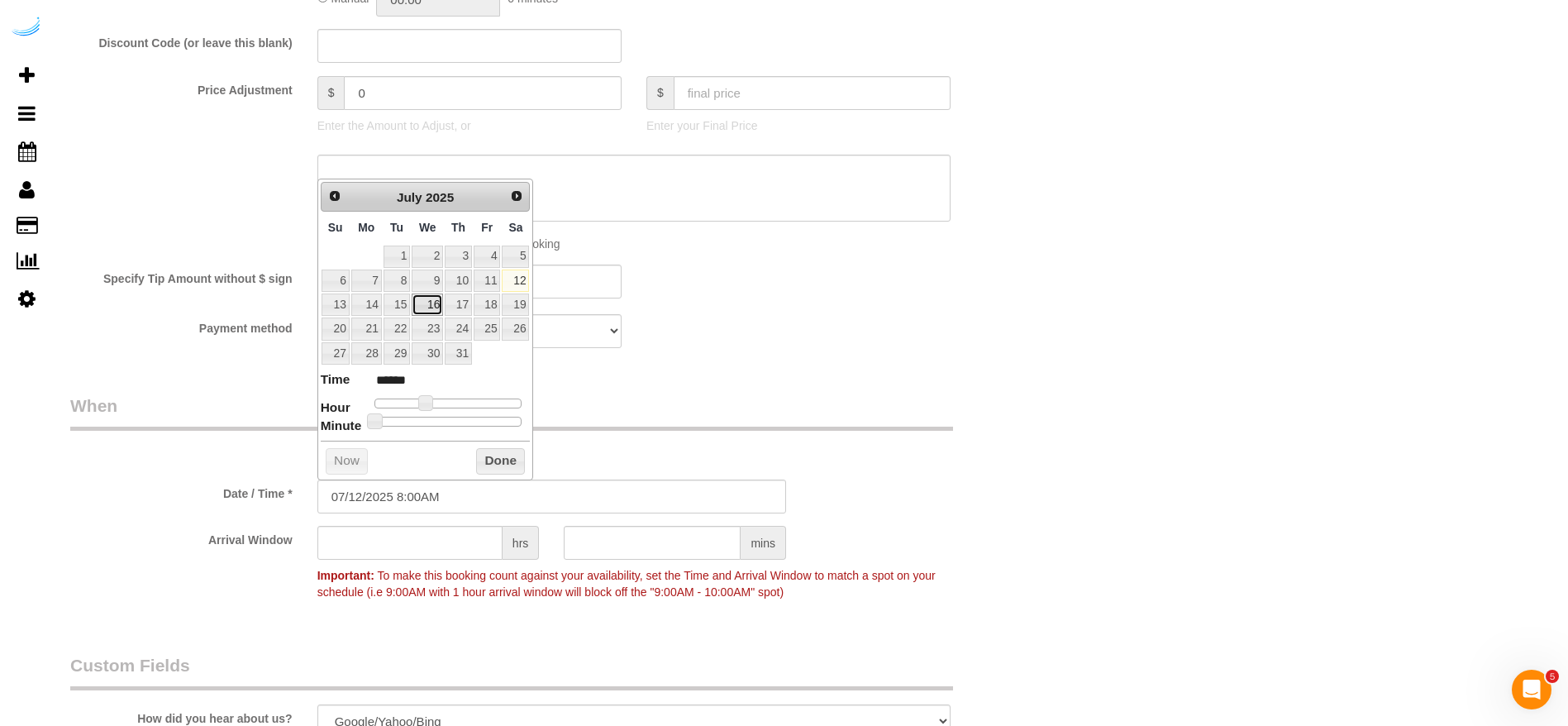 click on "16" at bounding box center [427, 304] 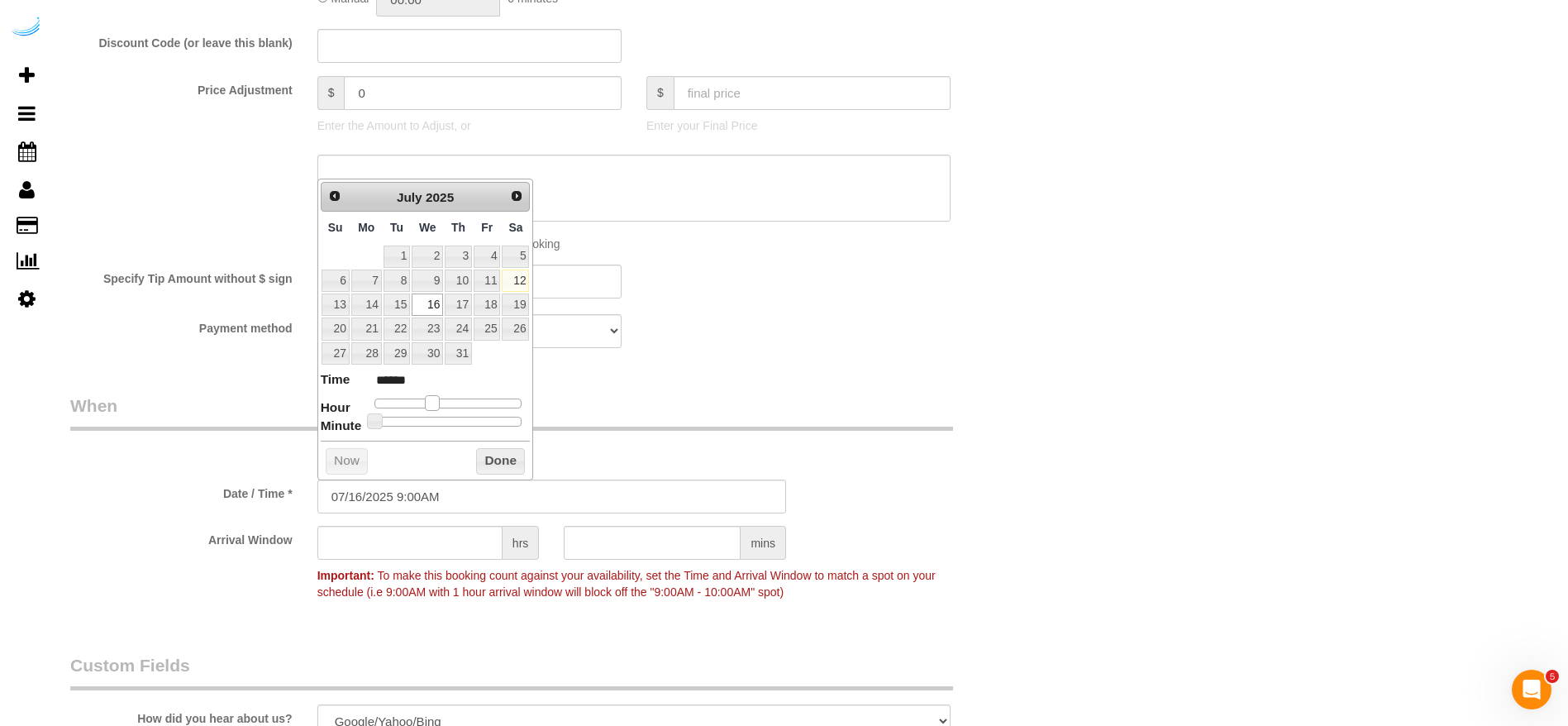 drag, startPoint x: 424, startPoint y: 406, endPoint x: 434, endPoint y: 406, distance: 10 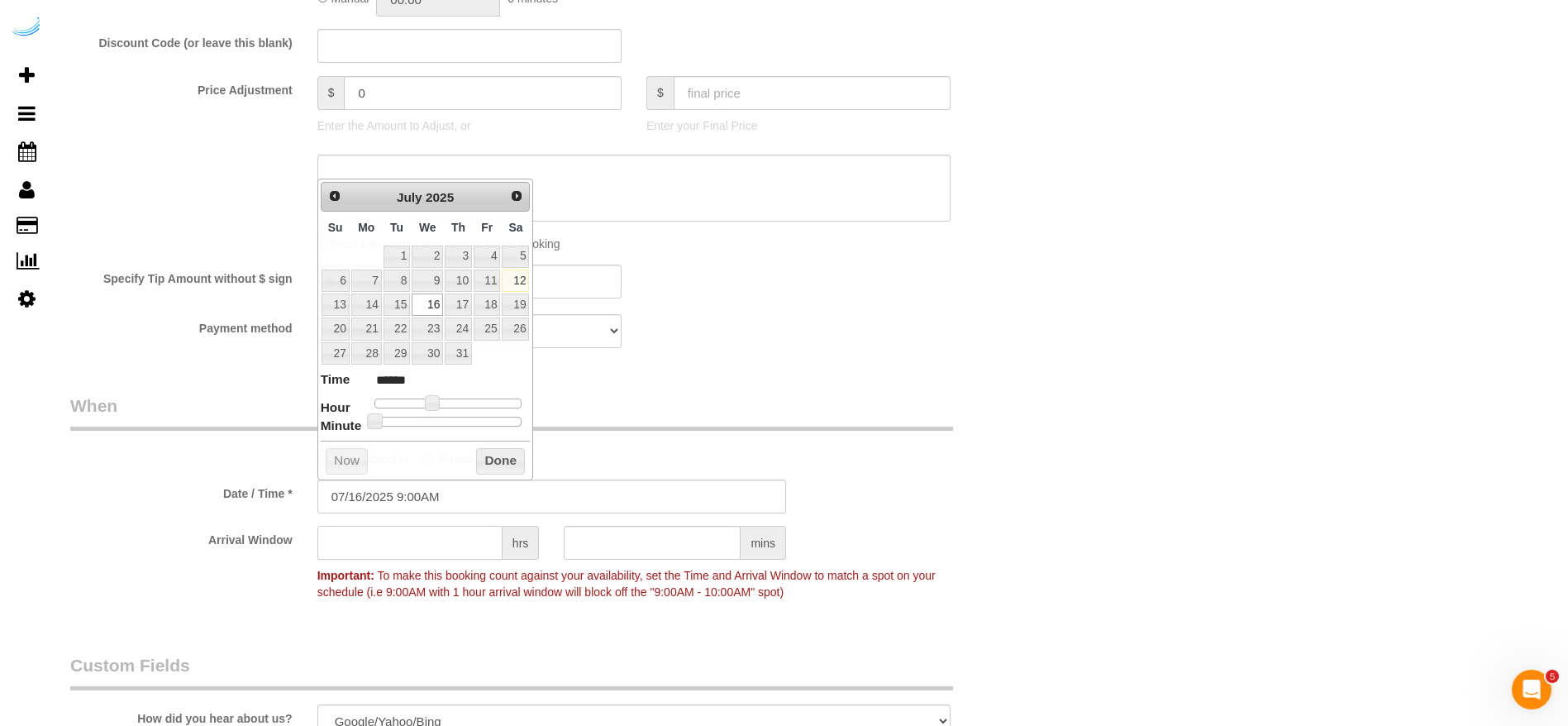 click 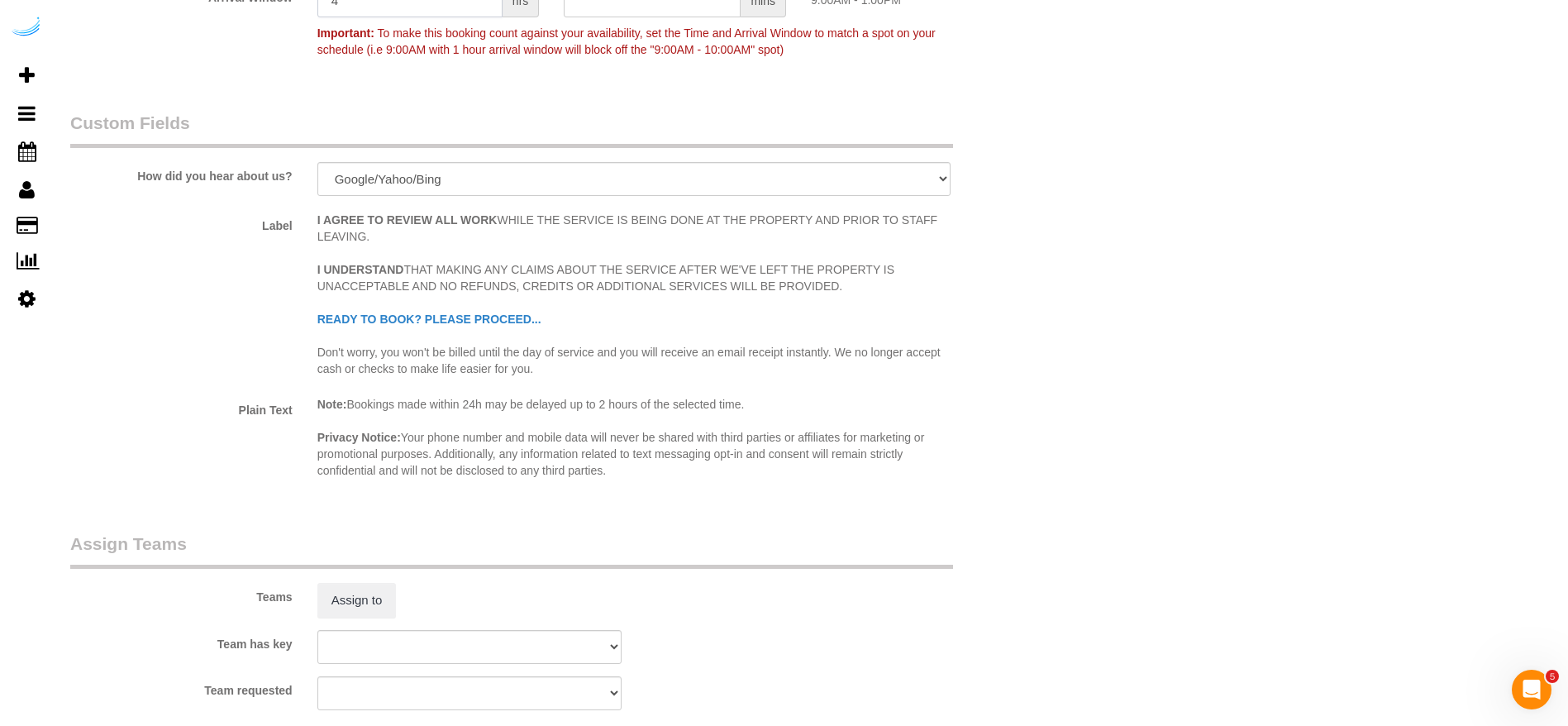 scroll, scrollTop: 2109, scrollLeft: 0, axis: vertical 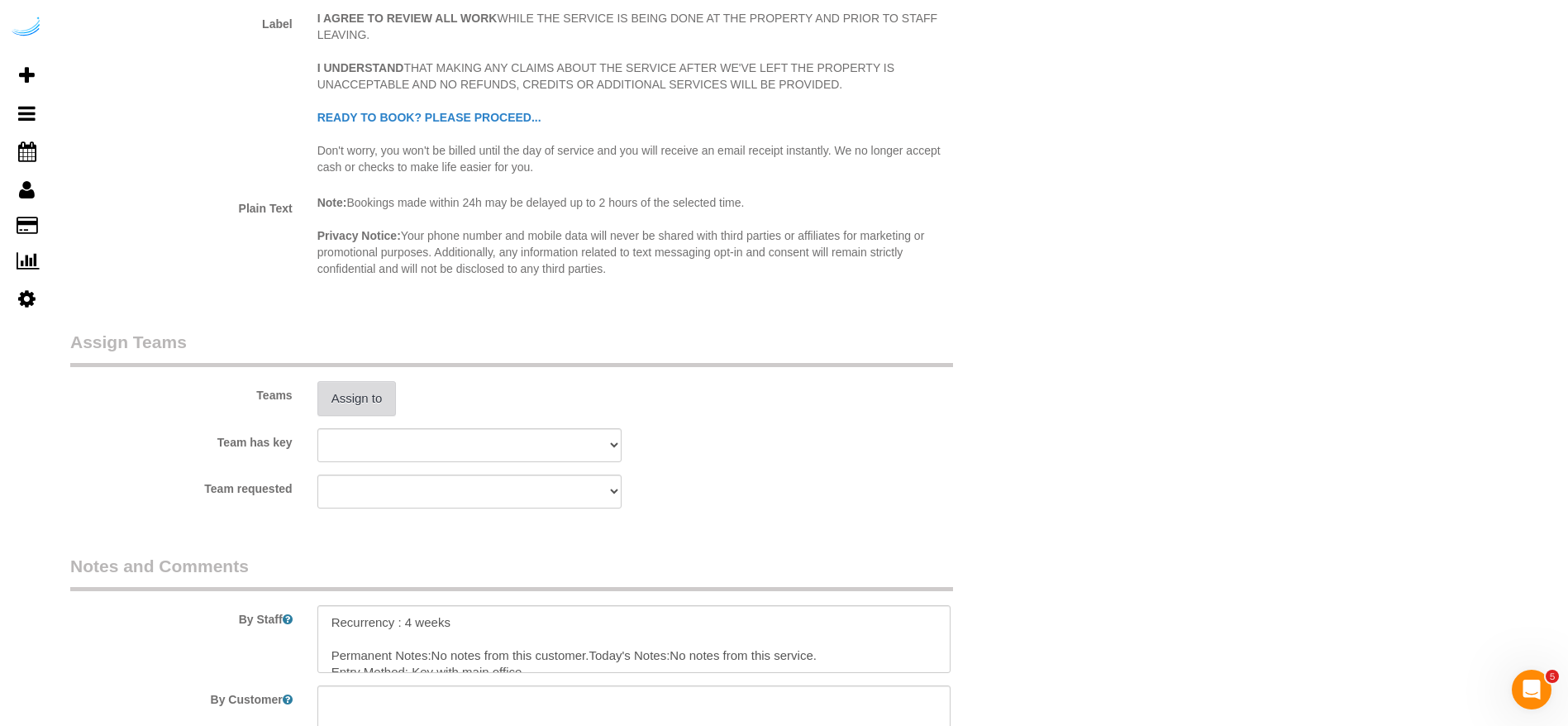 click on "Assign to" at bounding box center [357, 399] 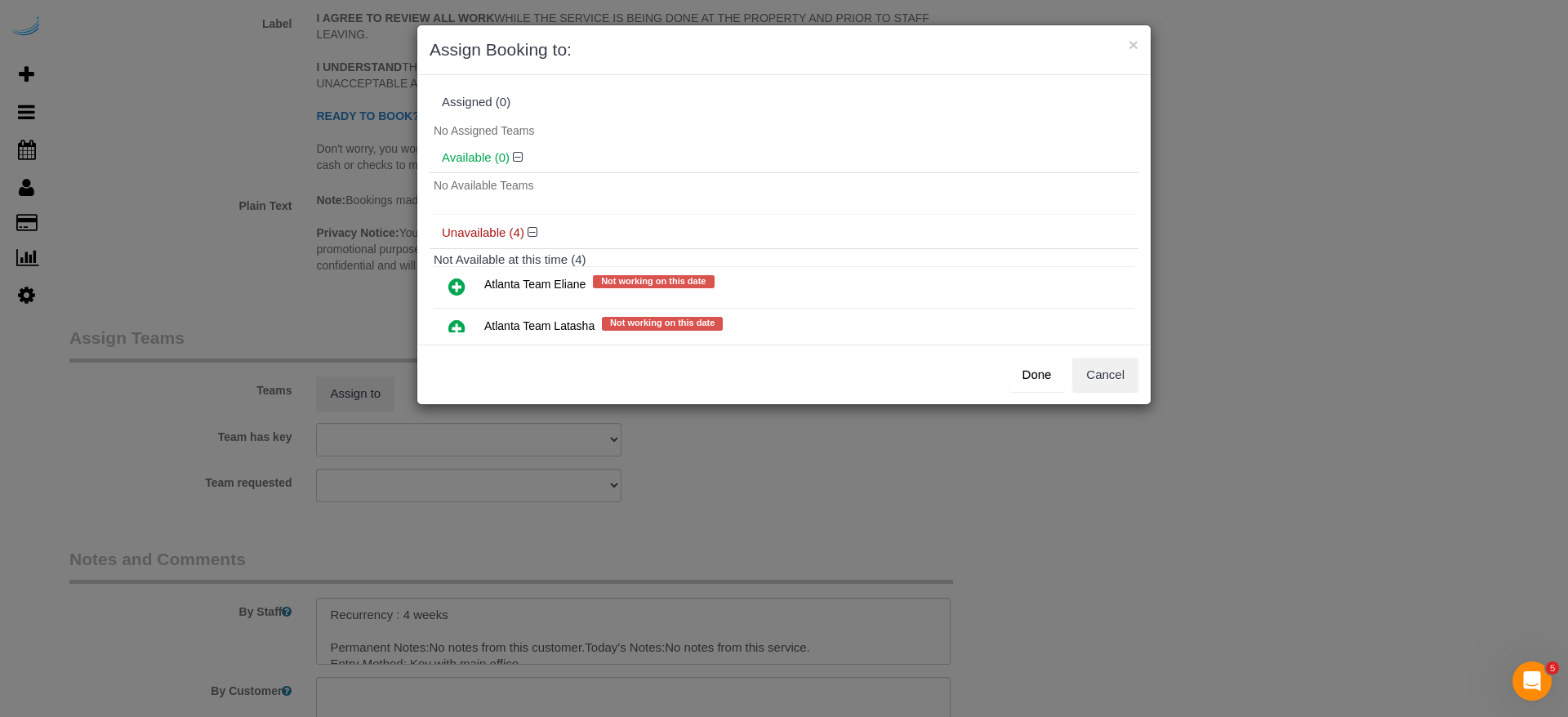 click at bounding box center (457, 287) 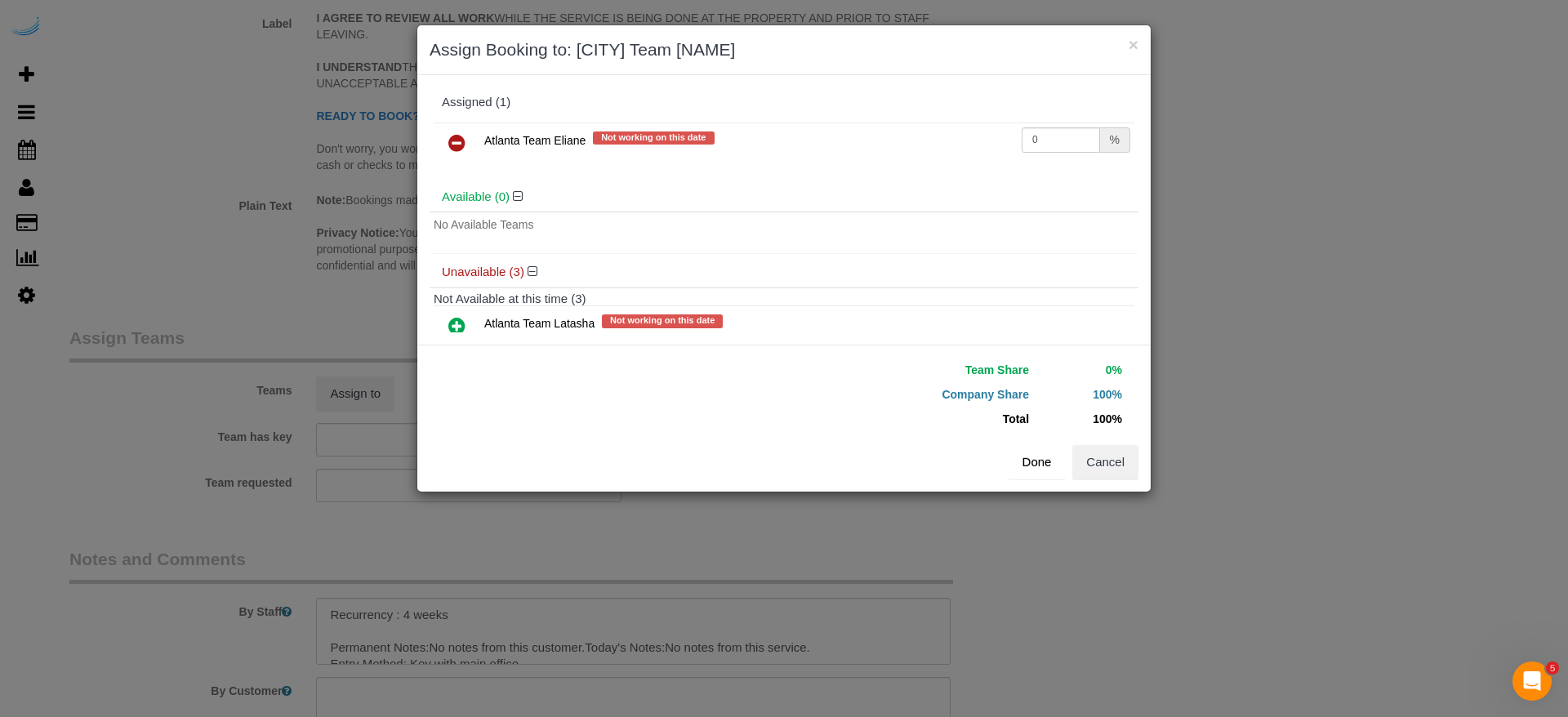 click on "Done" at bounding box center (1037, 462) 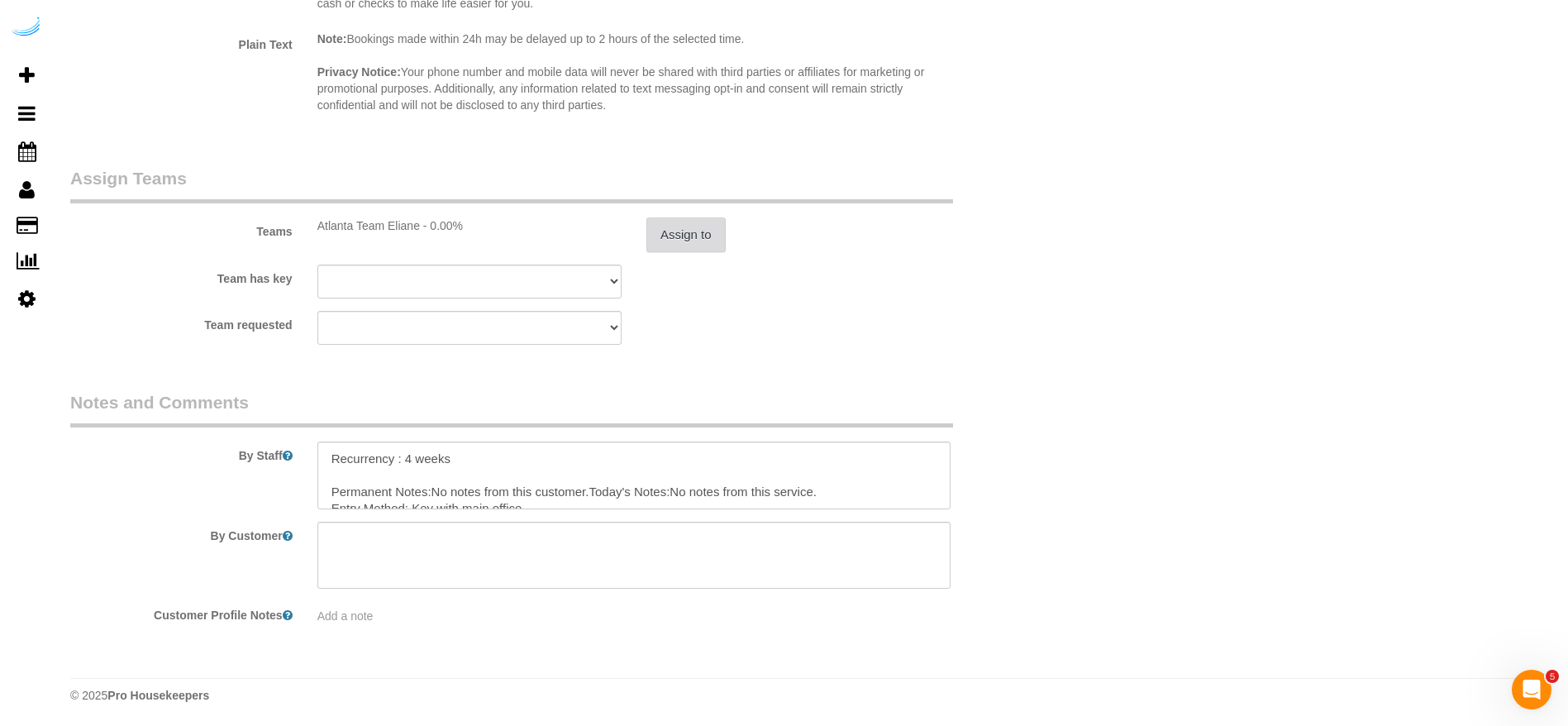 scroll, scrollTop: 2274, scrollLeft: 0, axis: vertical 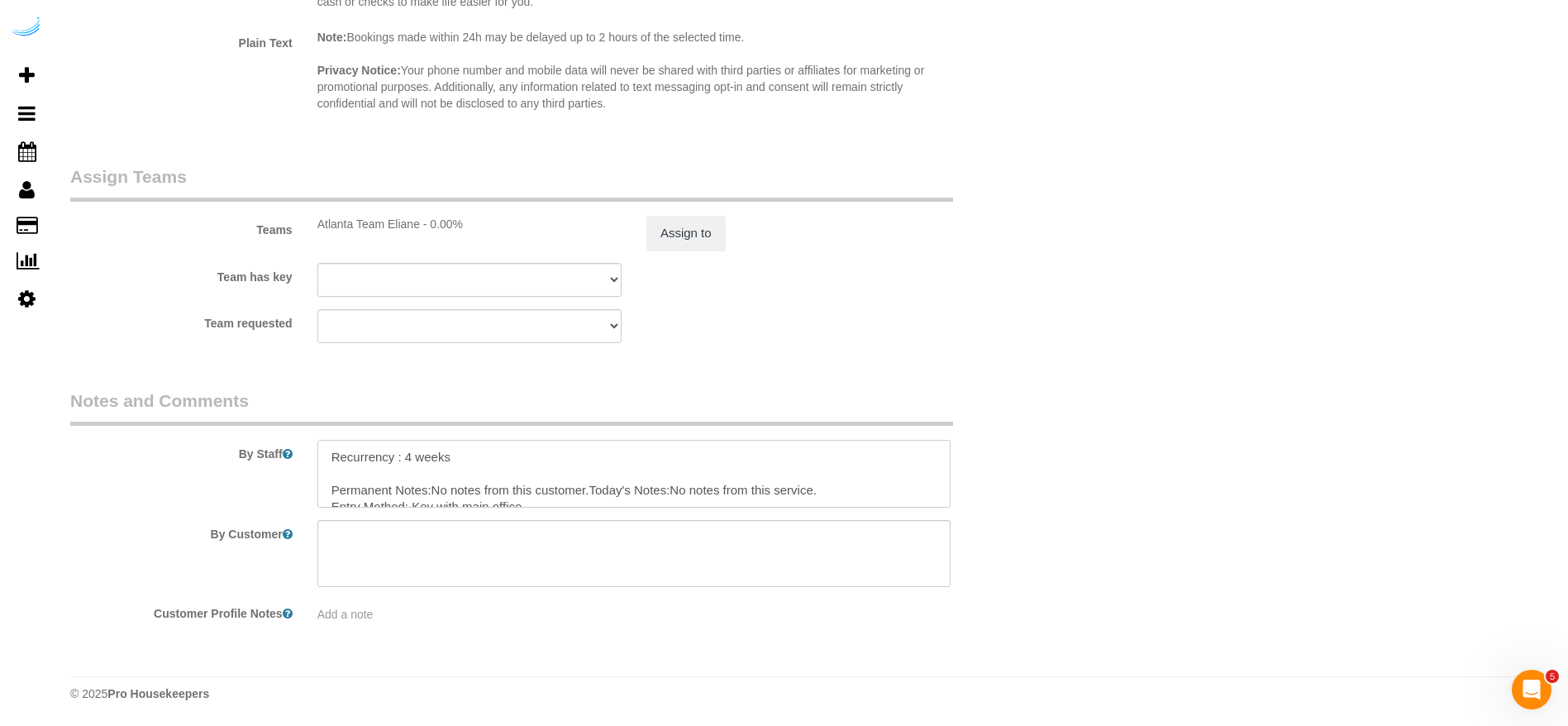 click at bounding box center [634, 474] 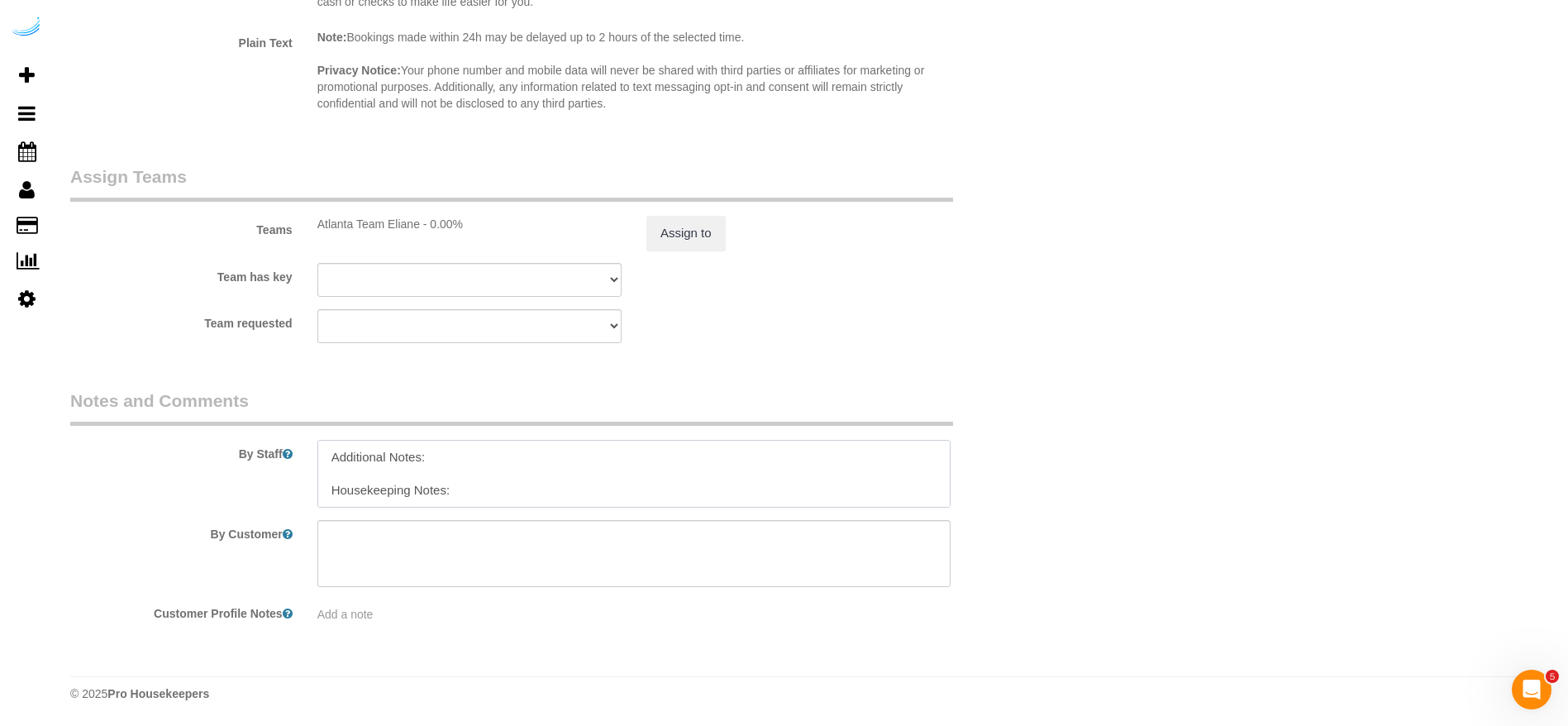 drag, startPoint x: 329, startPoint y: 494, endPoint x: 634, endPoint y: 502, distance: 305.1049 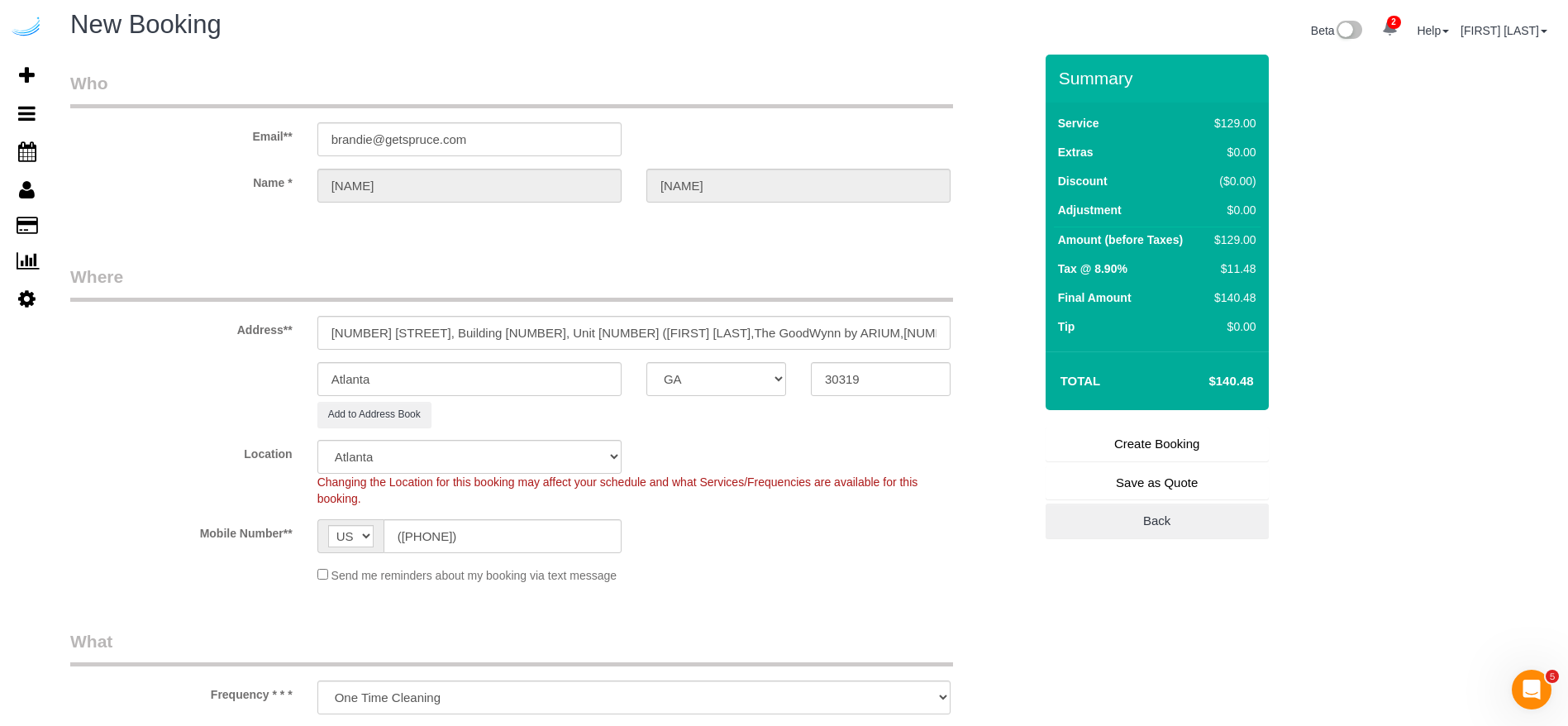 scroll, scrollTop: 0, scrollLeft: 0, axis: both 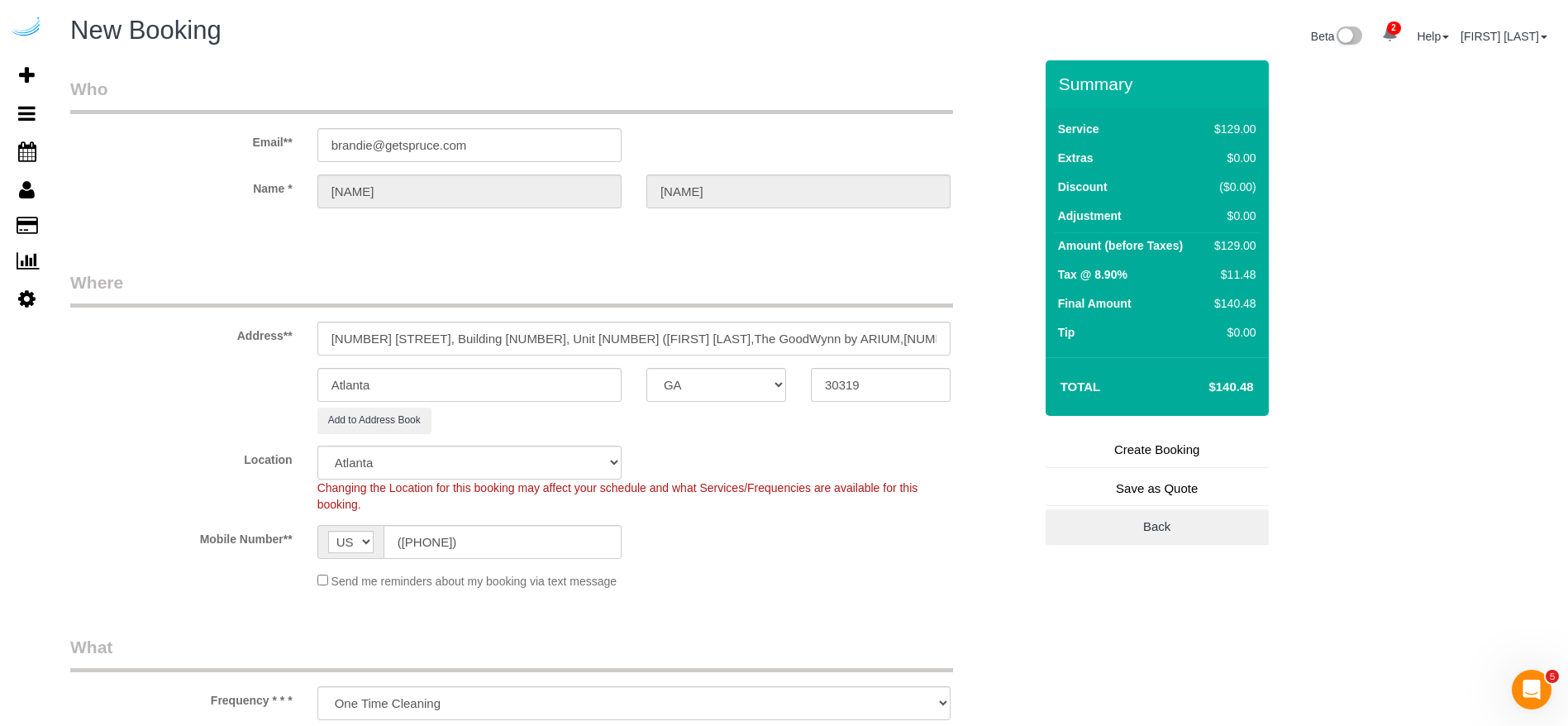 click on "Create Booking" at bounding box center [1157, 450] 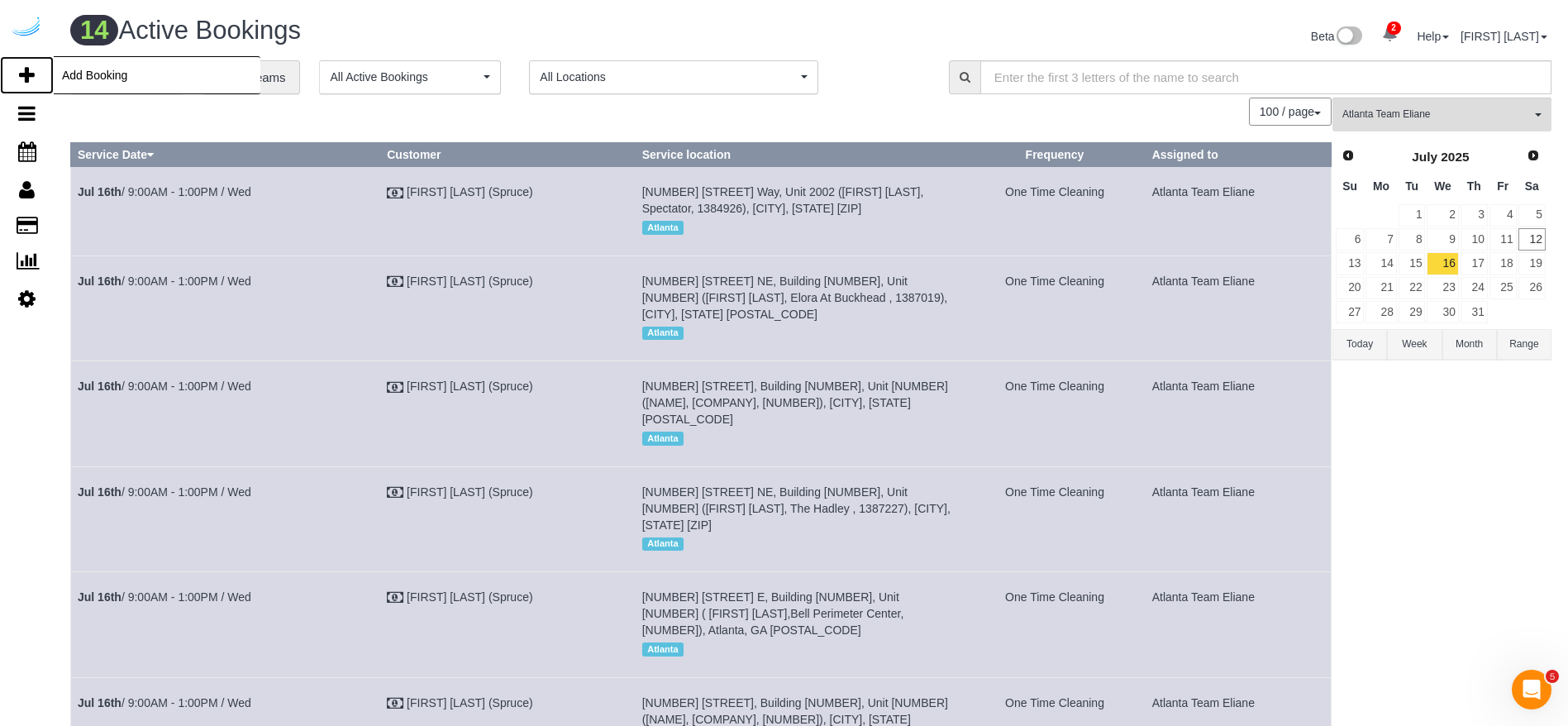 click at bounding box center (26, 75) 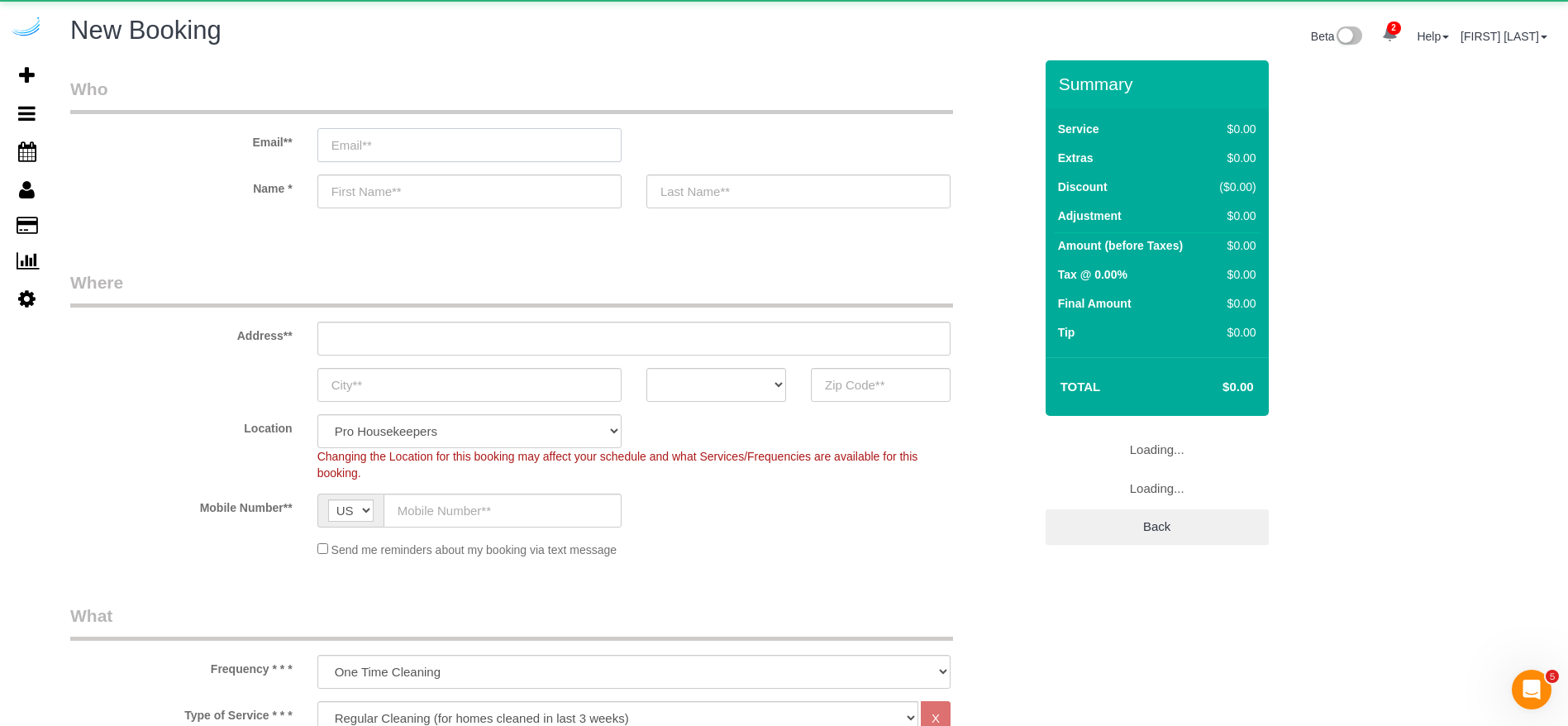 click at bounding box center [469, 145] 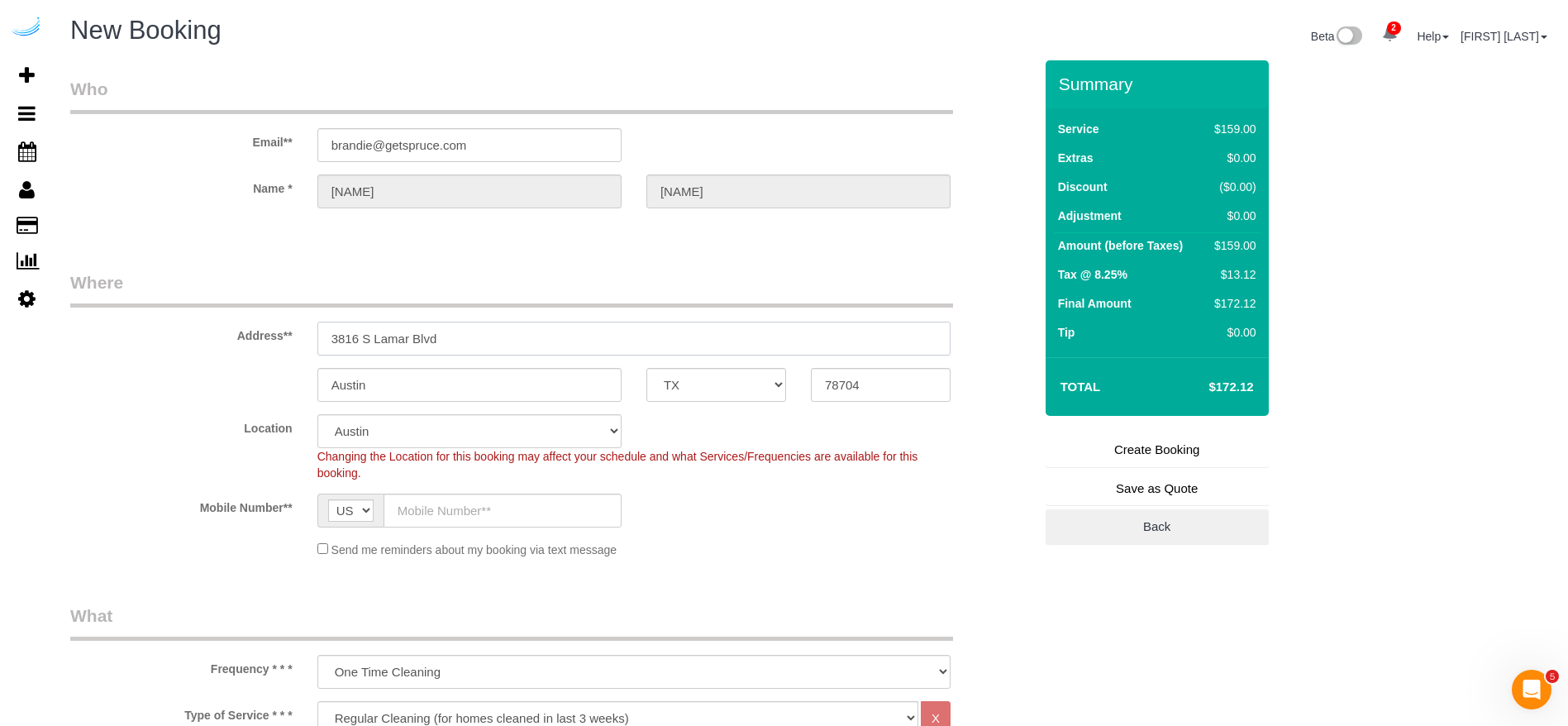 click on "3816 S Lamar Blvd" at bounding box center (634, 338) 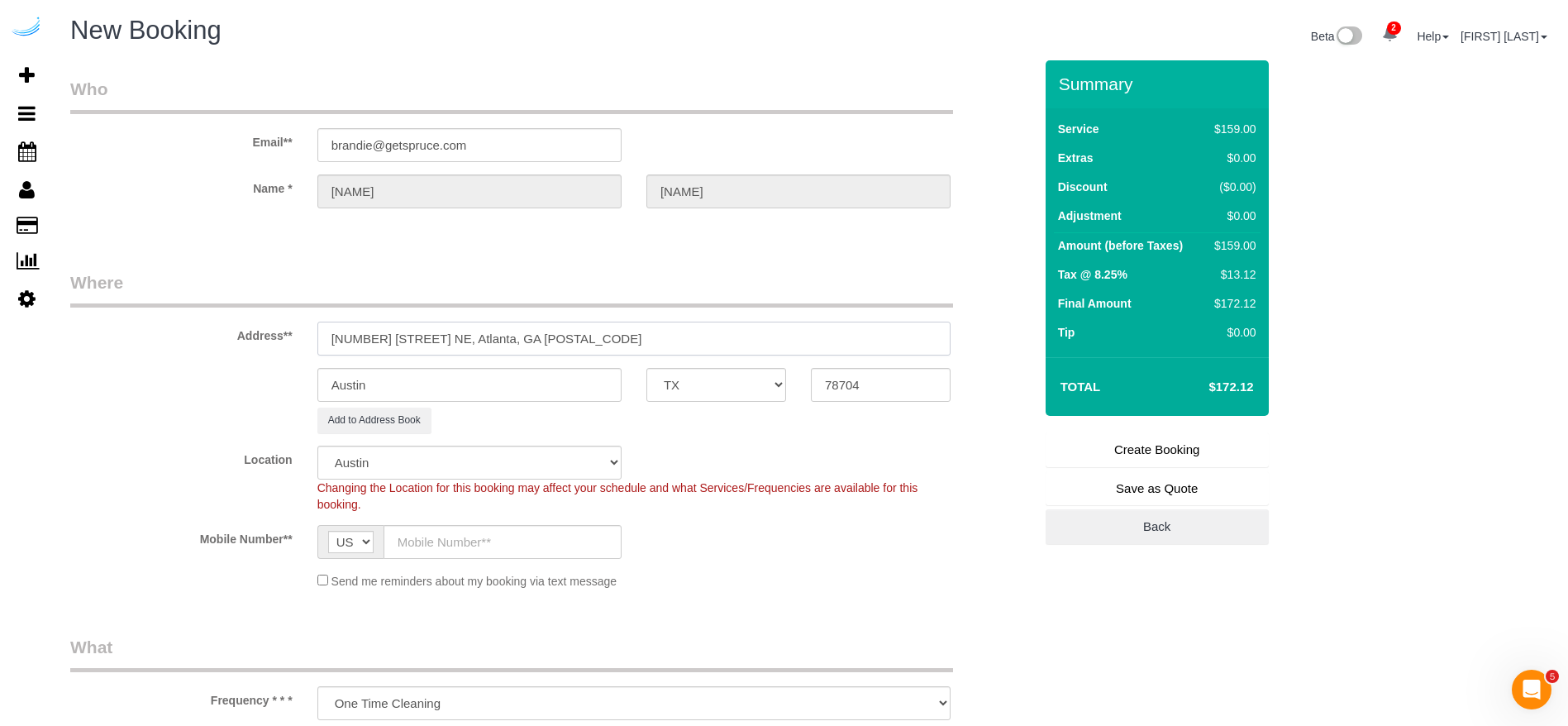 click on "[NUMBER] [STREET] NE, Atlanta, GA [POSTAL_CODE]" at bounding box center (634, 338) 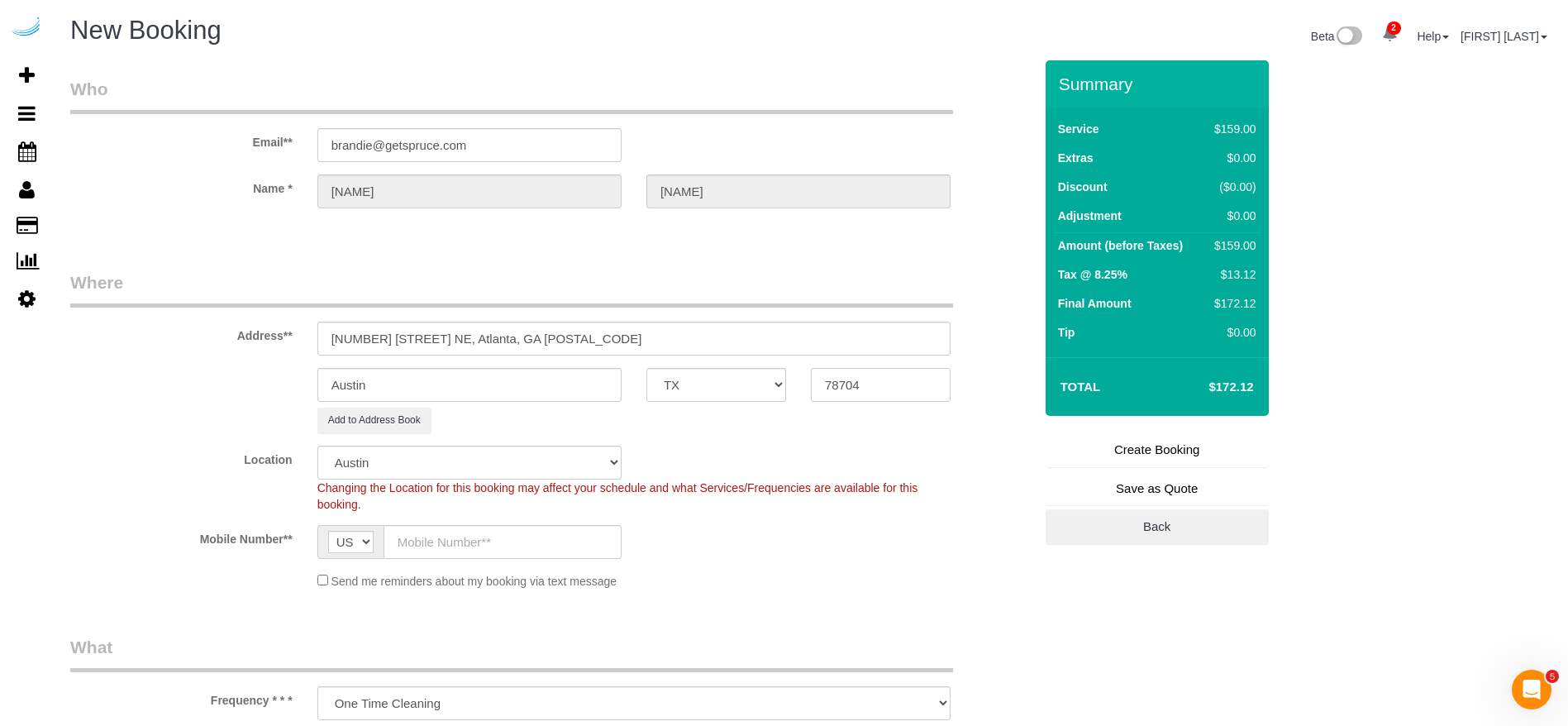 click on "78704" at bounding box center [880, 384] 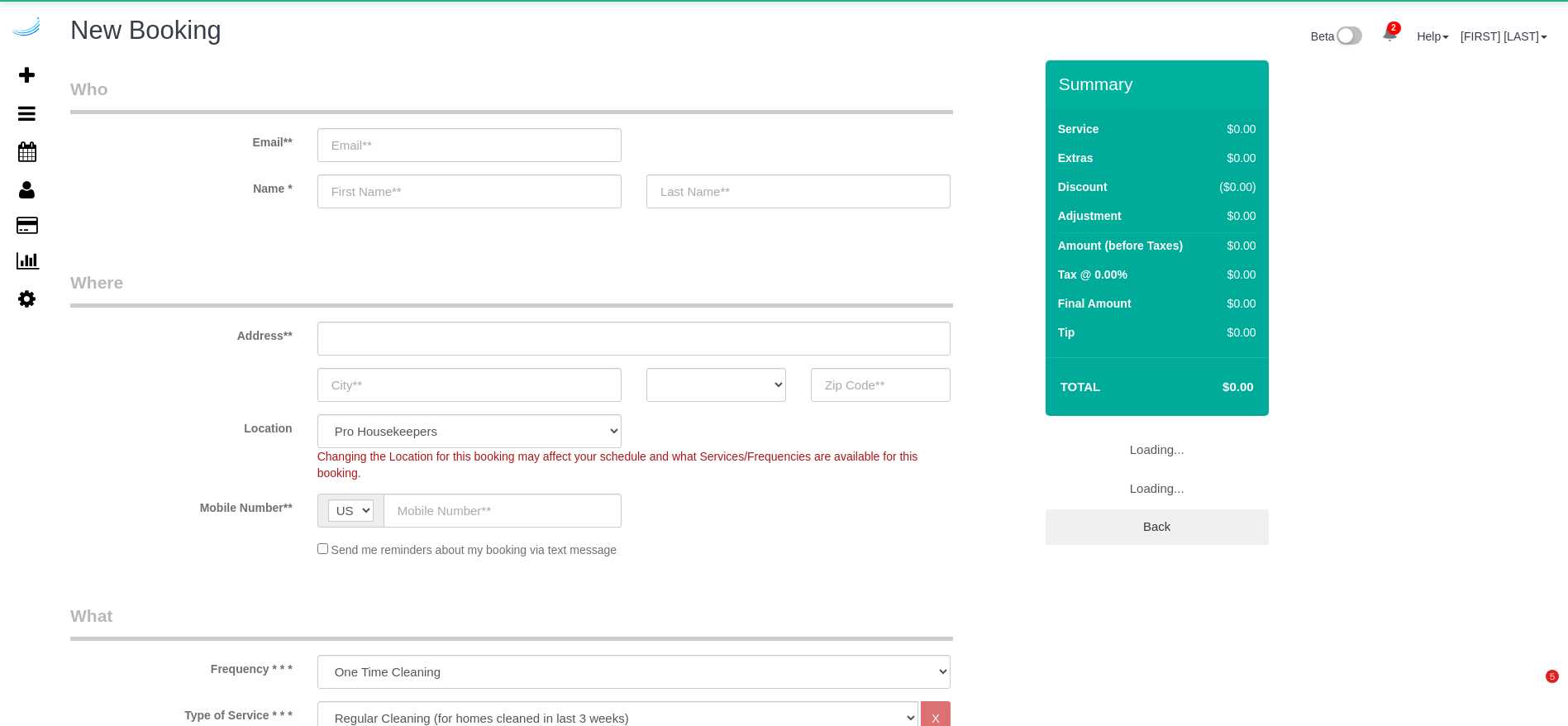 select on "4" 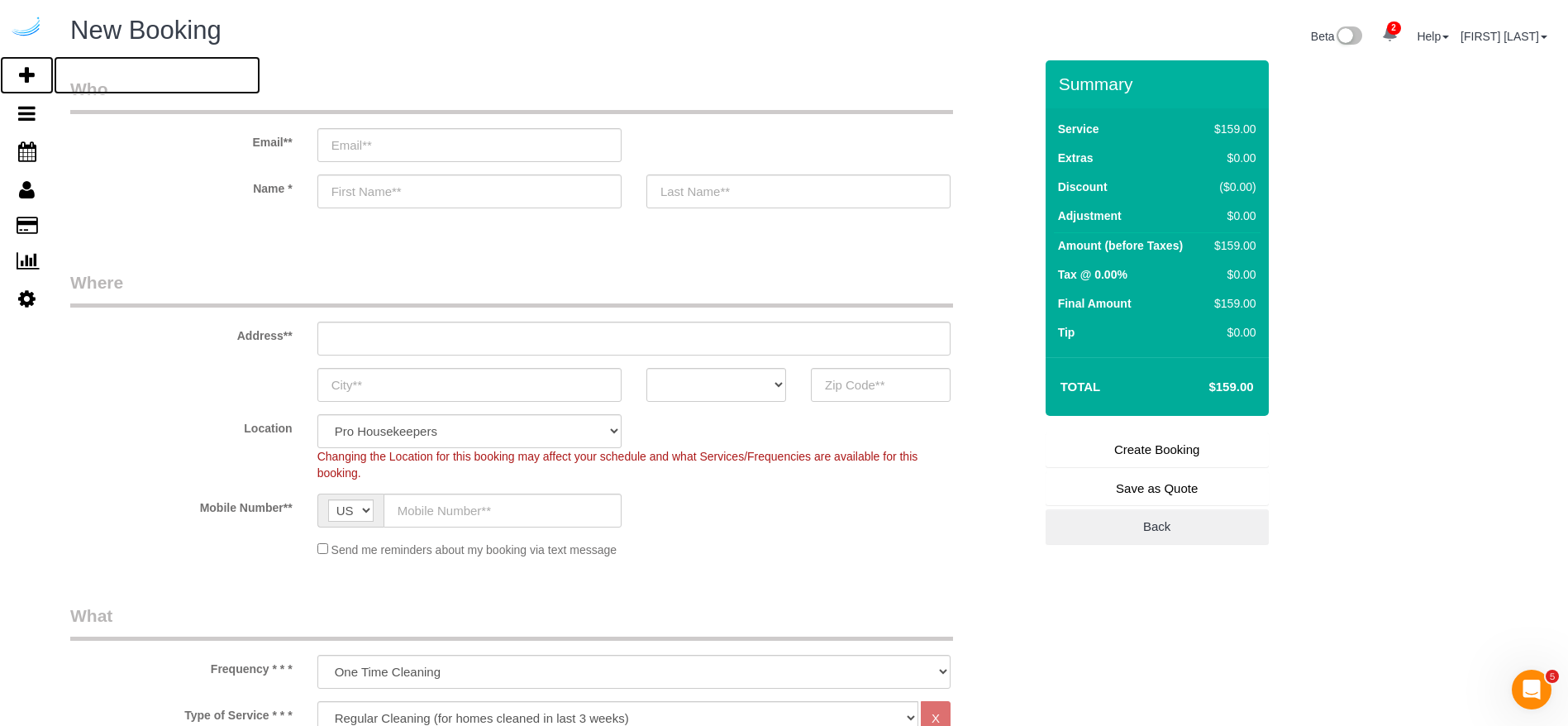 scroll, scrollTop: 0, scrollLeft: 0, axis: both 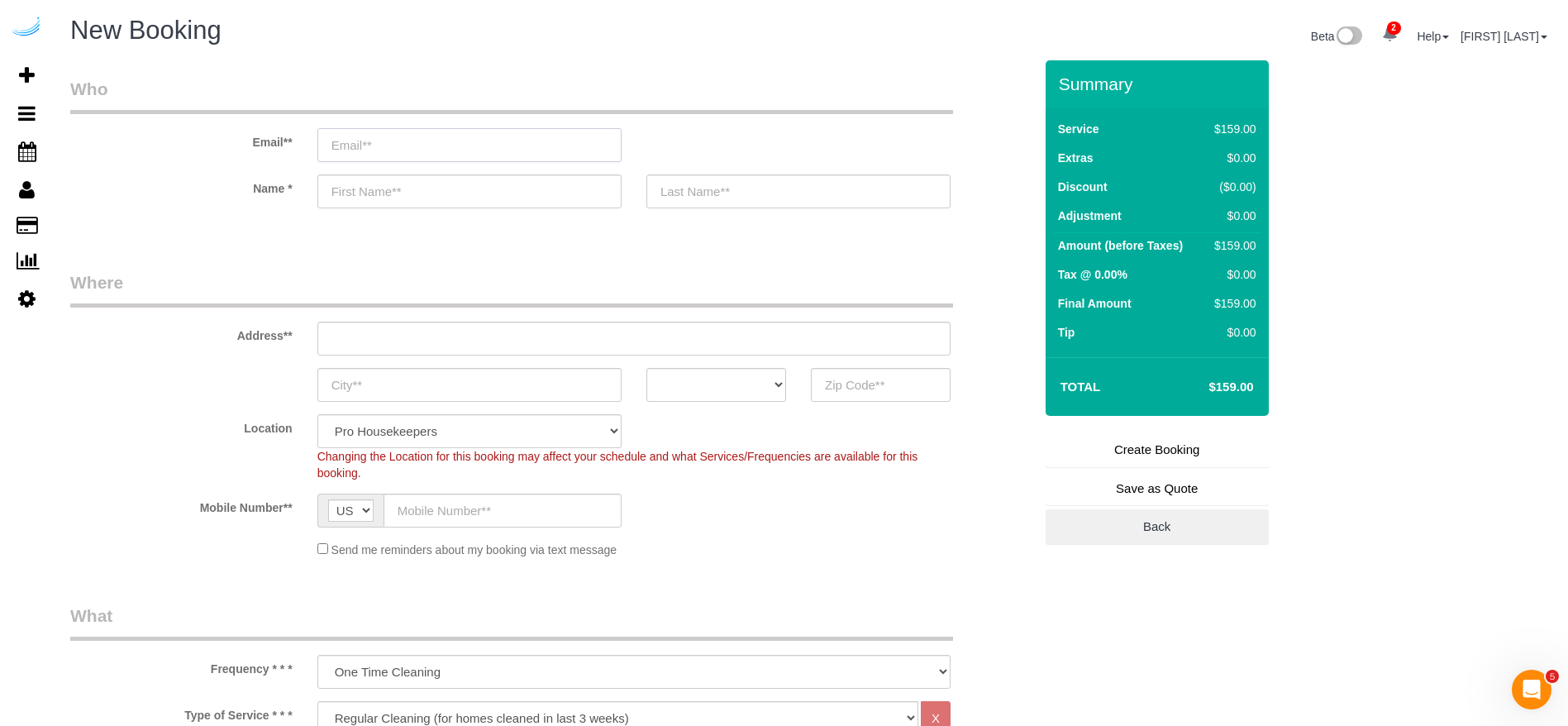 click at bounding box center [469, 145] 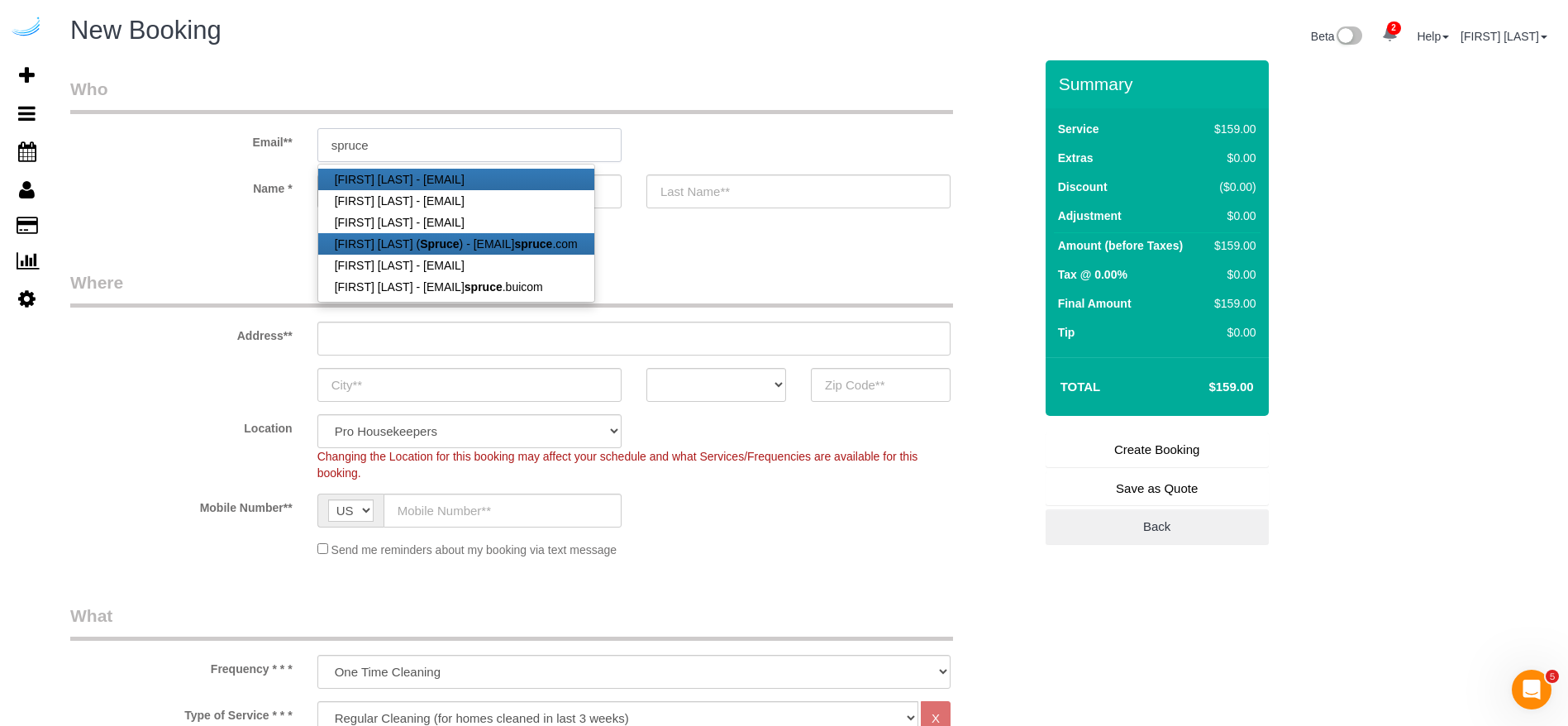 type on "brandie@getspruce.com" 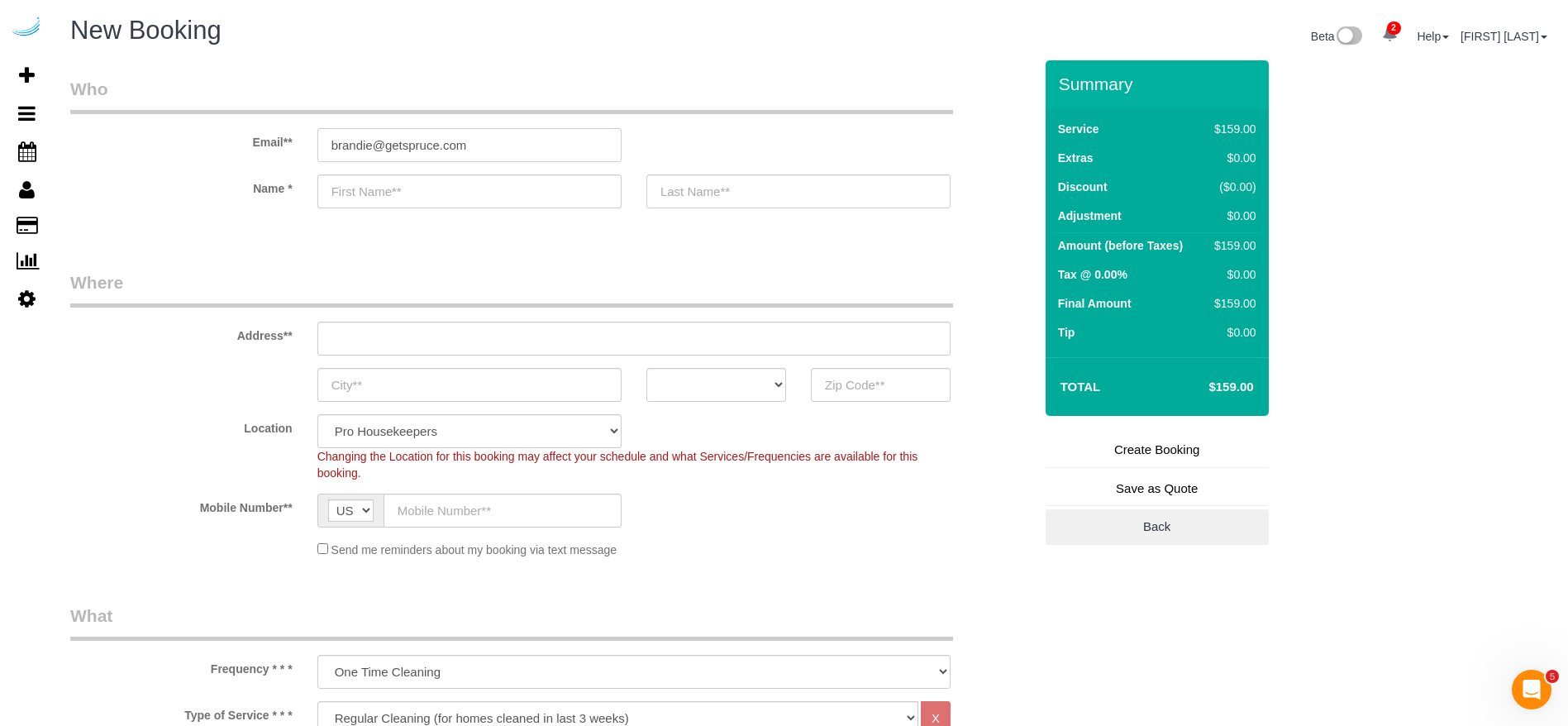 type on "[FIRST] [LAST]" 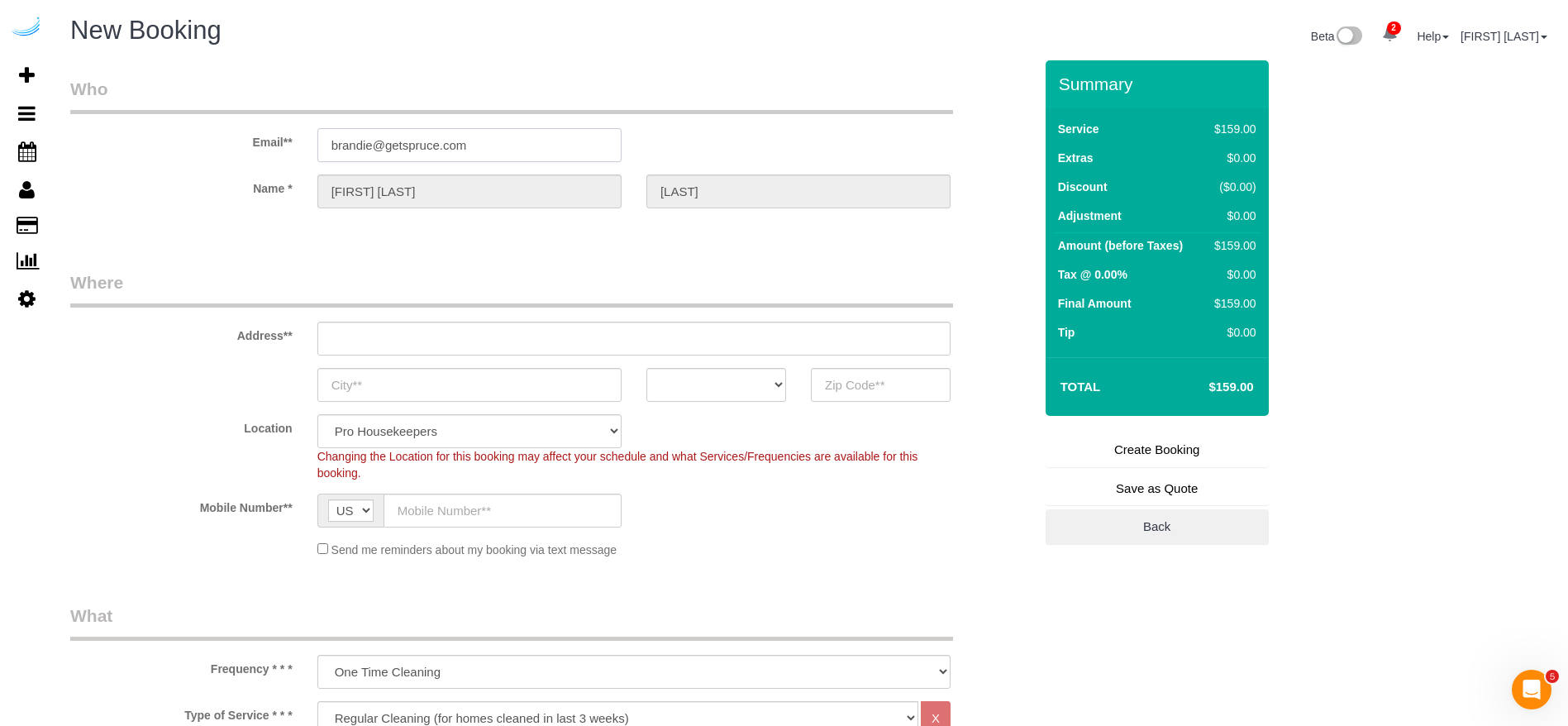 type on "3816 S Lamar Blvd" 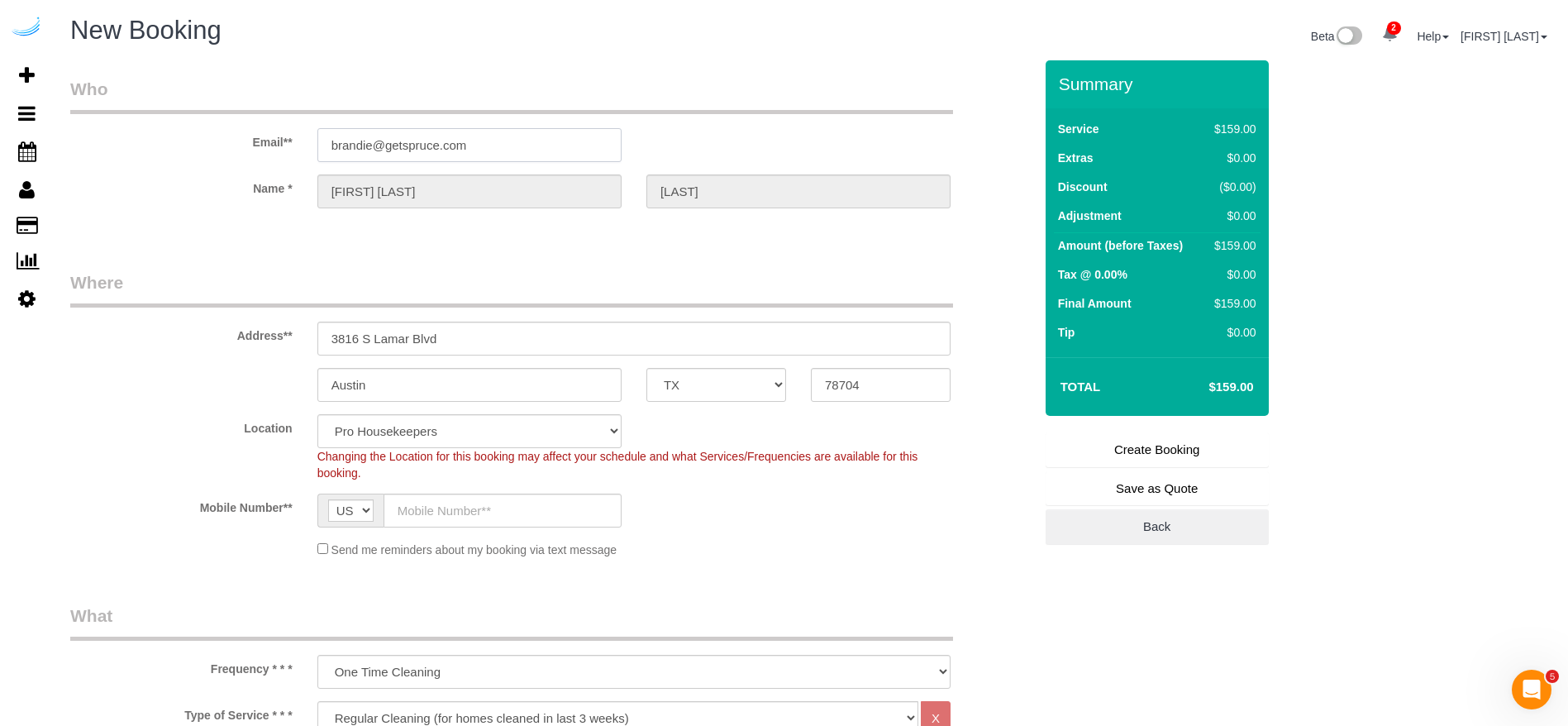 type on "brandie@getspruce.com" 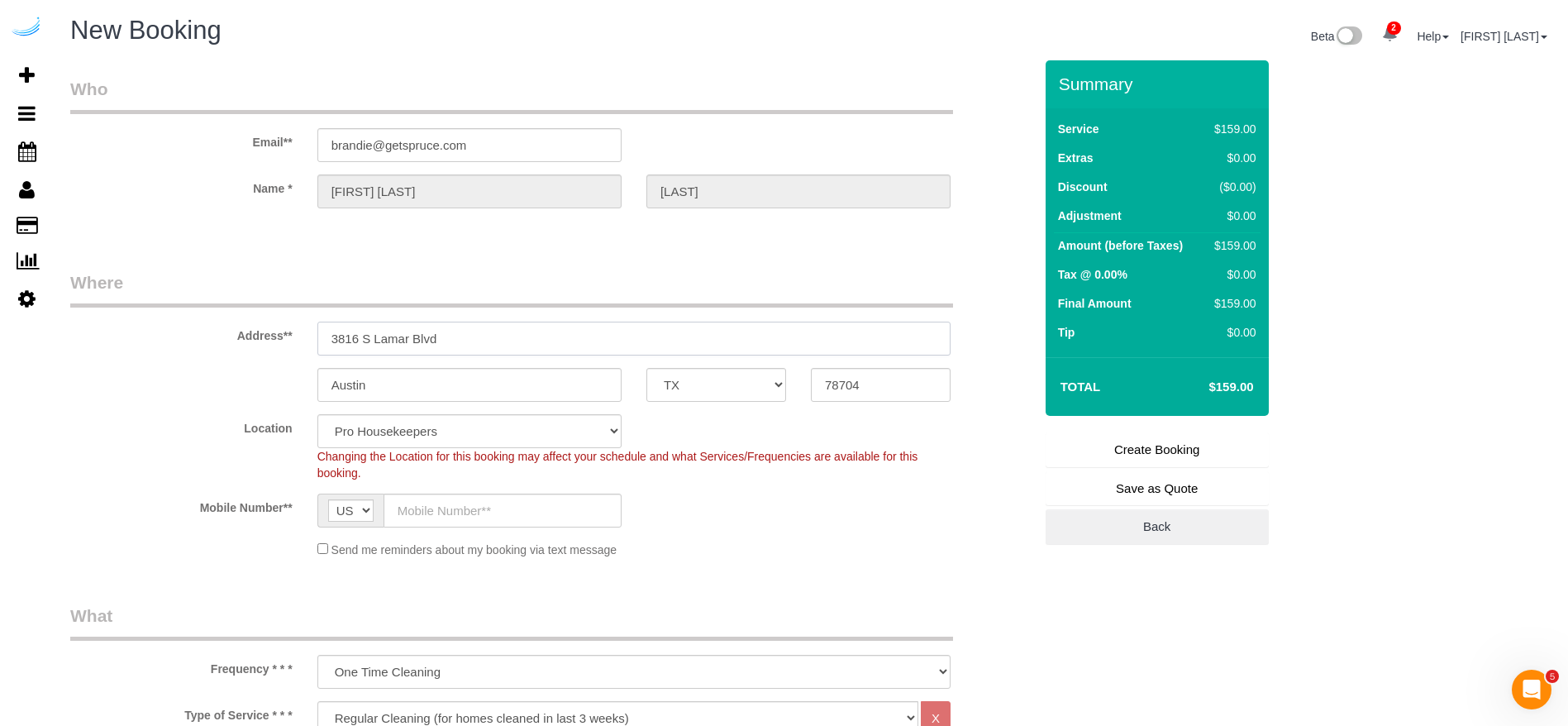 click on "3816 S Lamar Blvd" at bounding box center (634, 338) 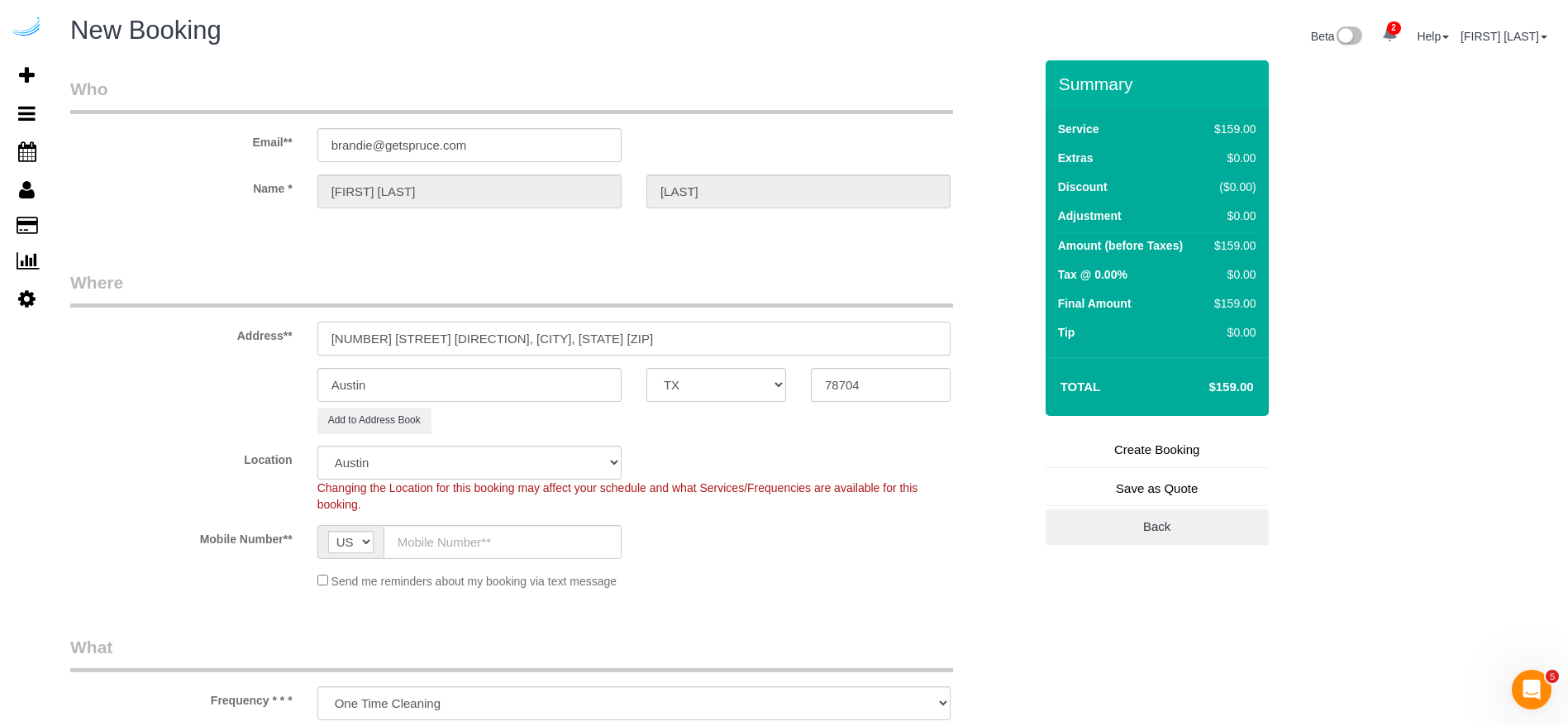 select on "object:37727" 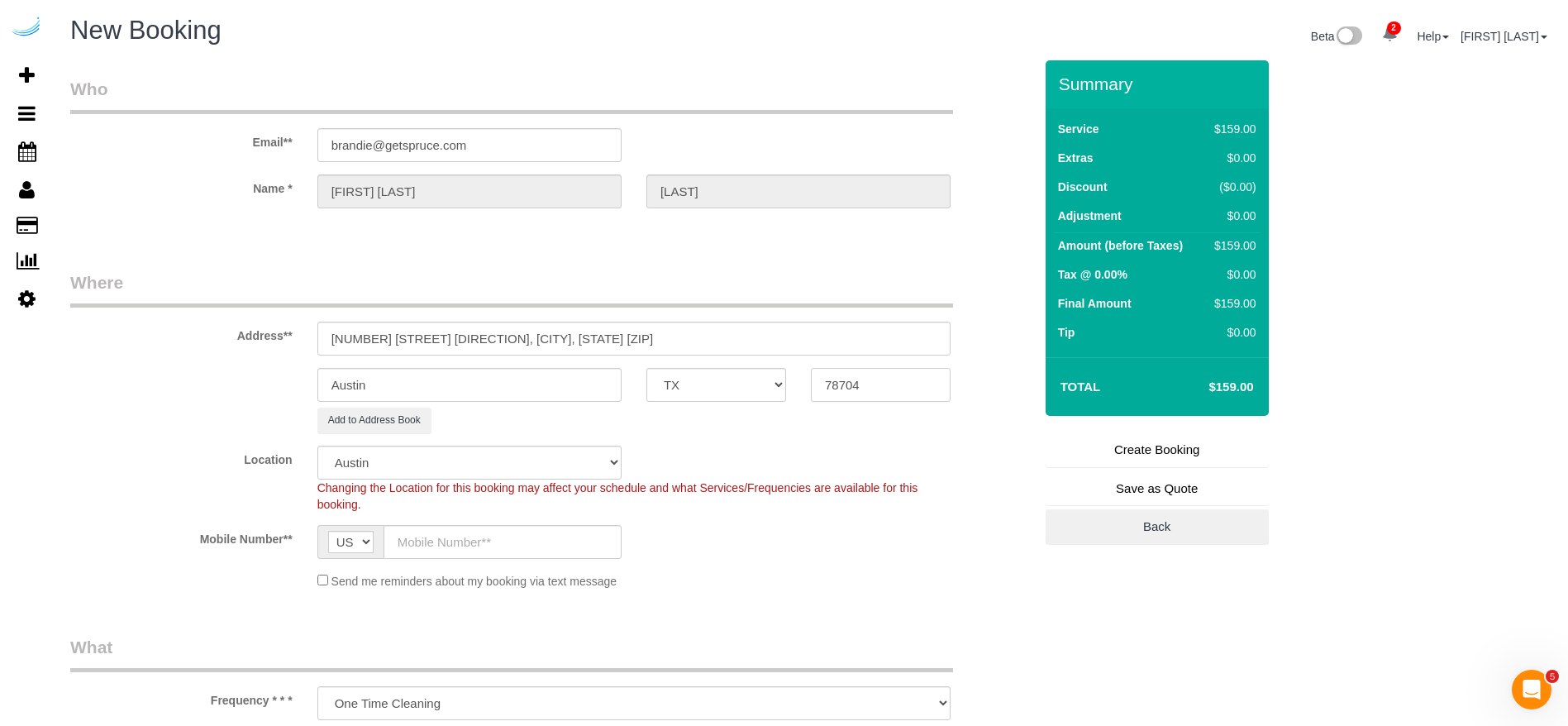 click on "78704" at bounding box center (880, 384) 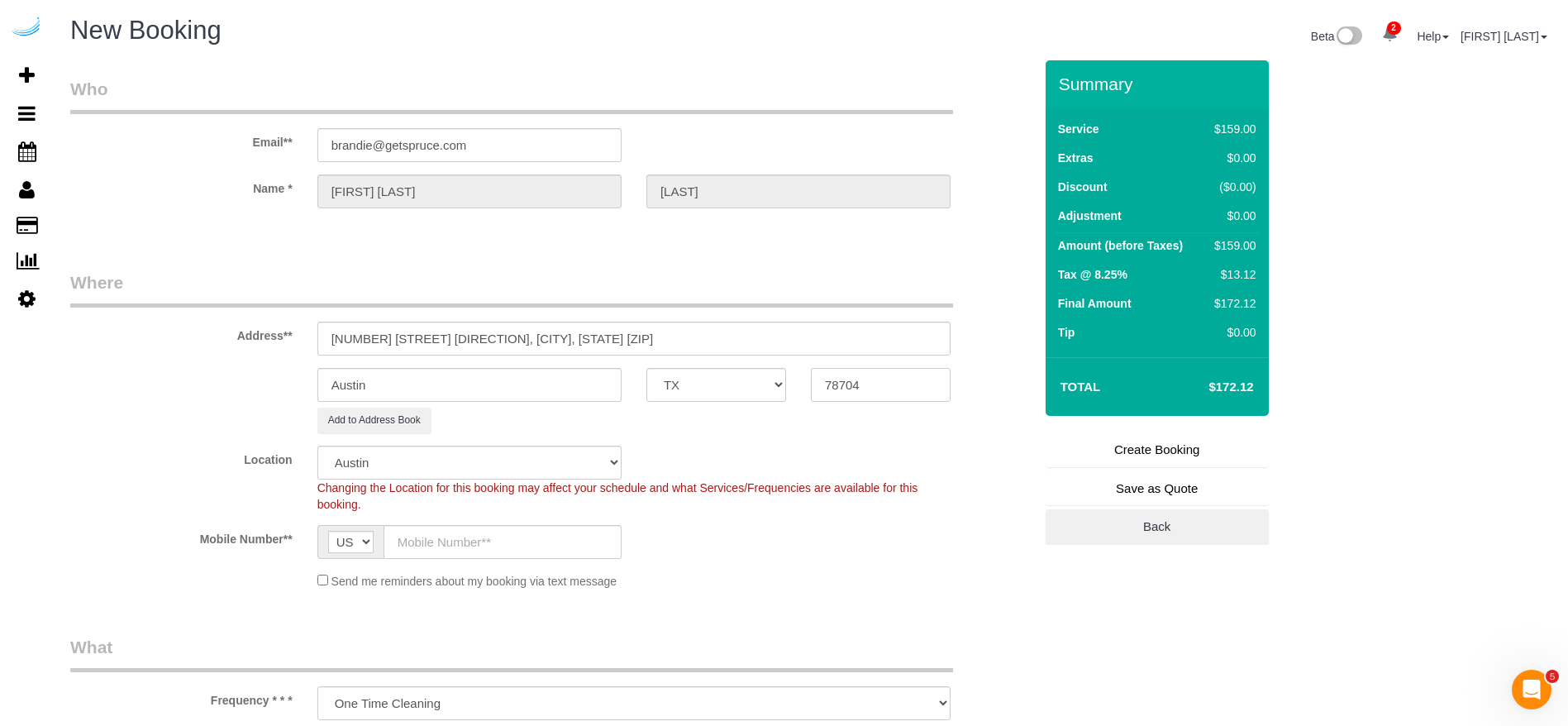 paste on "30308" 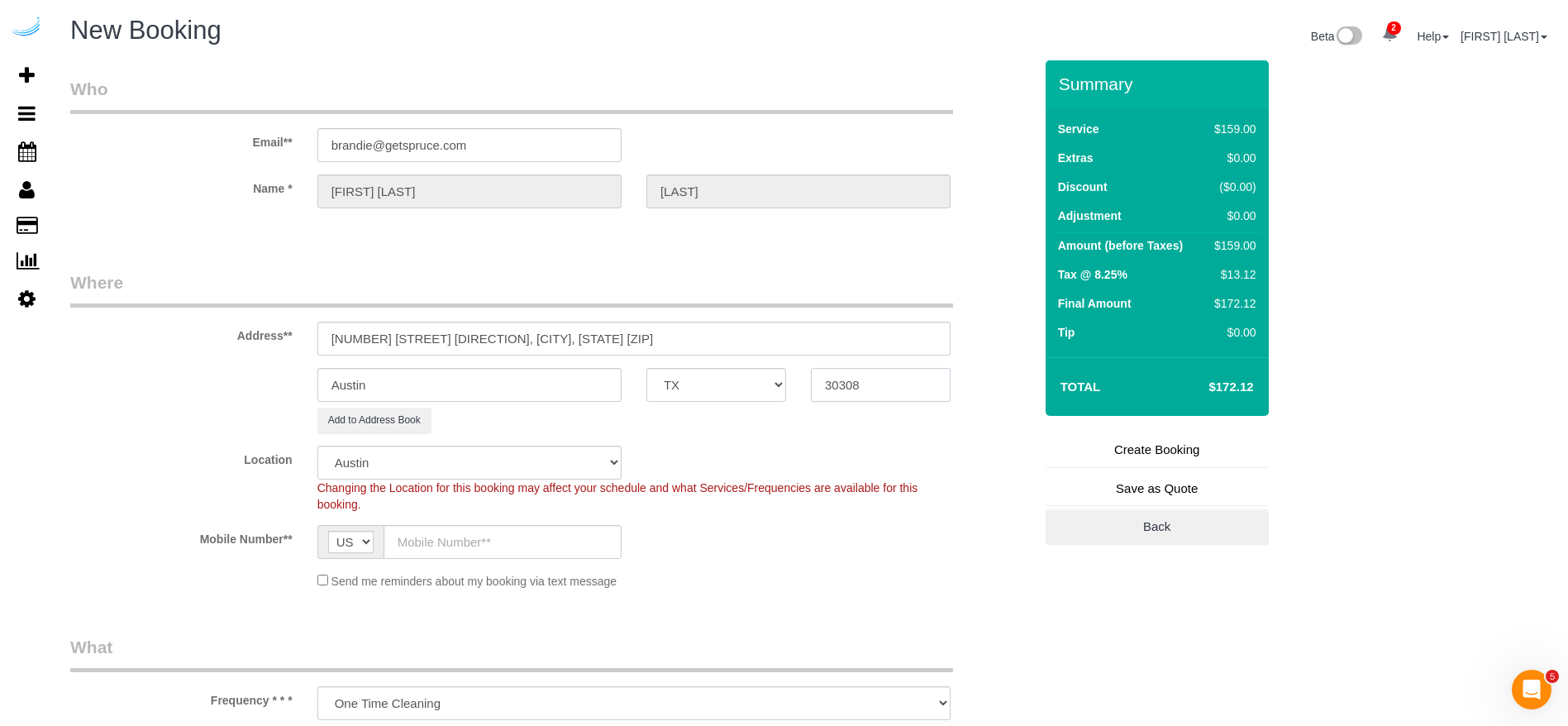 type on "30308" 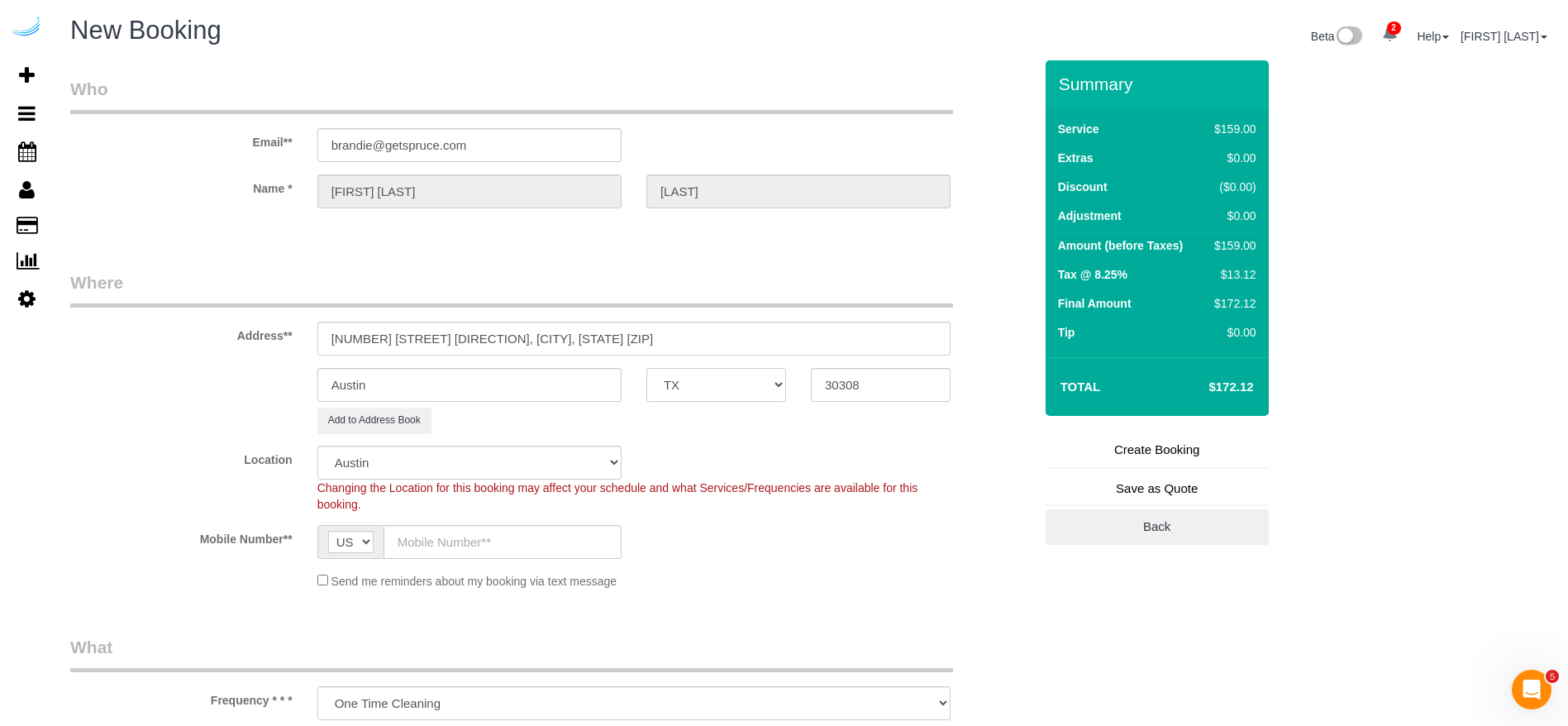 click on "AK
AL
AR
AZ
CA
CO
CT
DC
DE
FL
GA
HI
IA
ID
IL
IN
KS
KY
LA
MA
MD
ME
MI
MN
MO
MS
MT
NC
ND
NE
NH
NJ
NM
NV
NY
OH
OK
OR
PA
RI
SC
SD
TN
TX
UT
VA
VT
WA
WI
WV
WY" at bounding box center [716, 384] 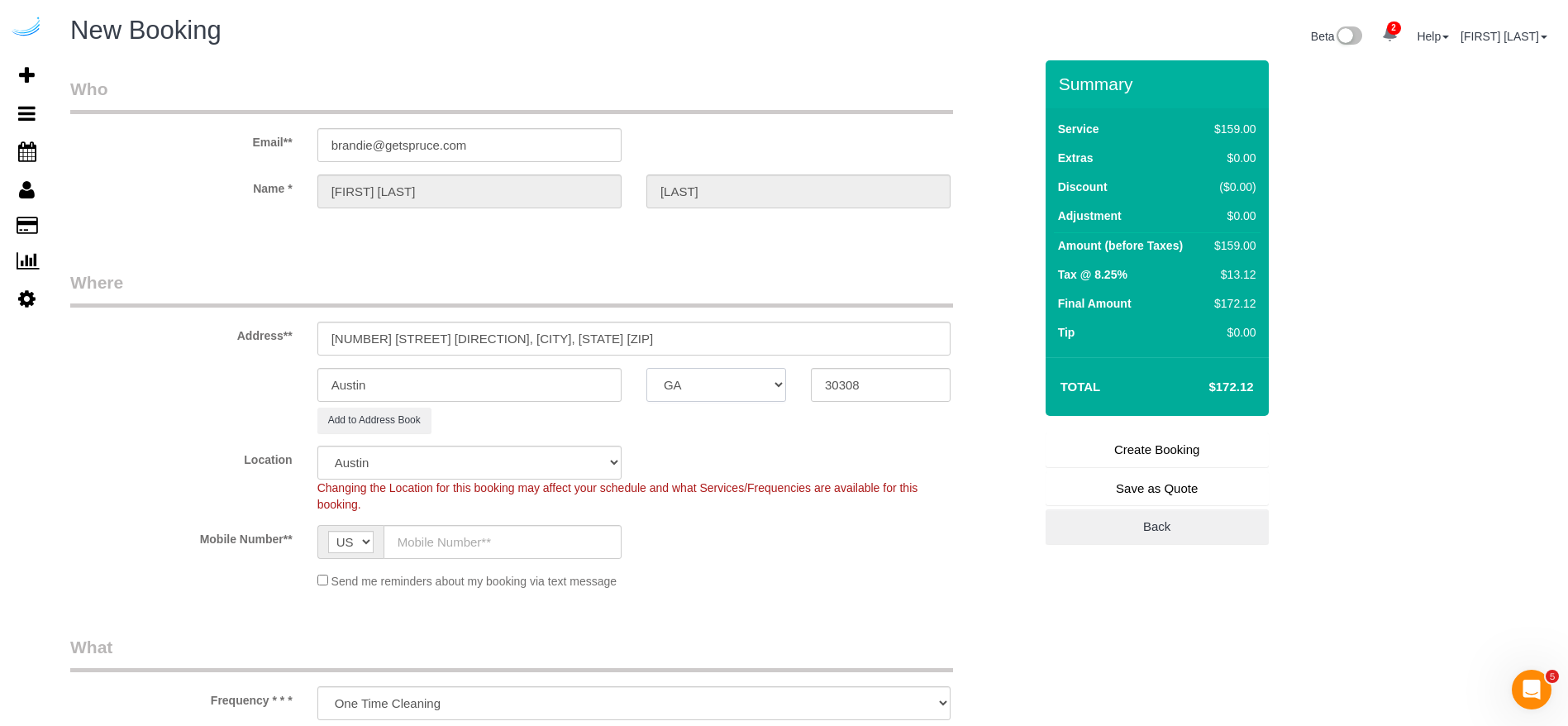 click on "AK
AL
AR
AZ
CA
CO
CT
DC
DE
FL
GA
HI
IA
ID
IL
IN
KS
KY
LA
MA
MD
ME
MI
MN
MO
MS
MT
NC
ND
NE
NH
NJ
NM
NV
NY
OH
OK
OR
PA
RI
SC
SD
TN
TX
UT
VA
VT
WA
WI
WV
WY" at bounding box center [716, 384] 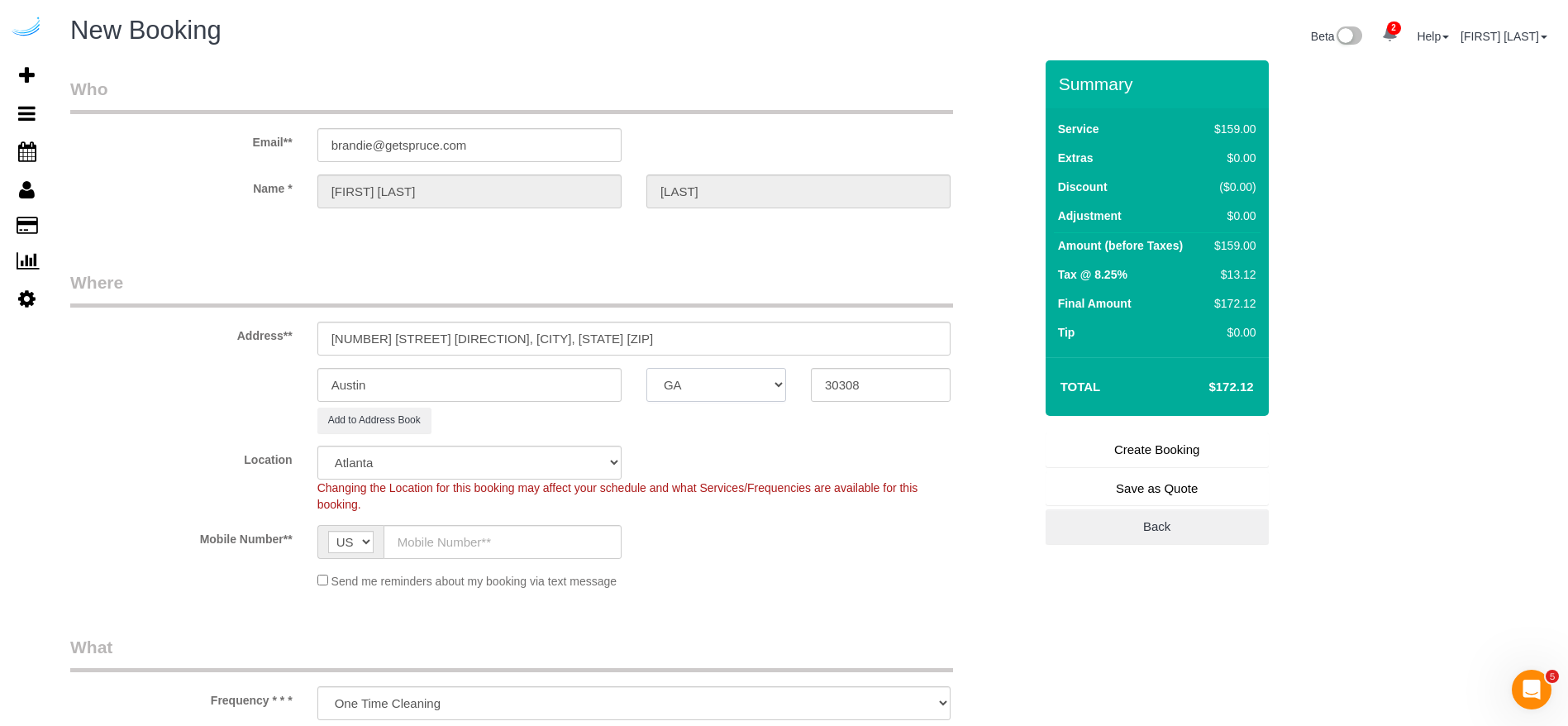 select on "object:37774" 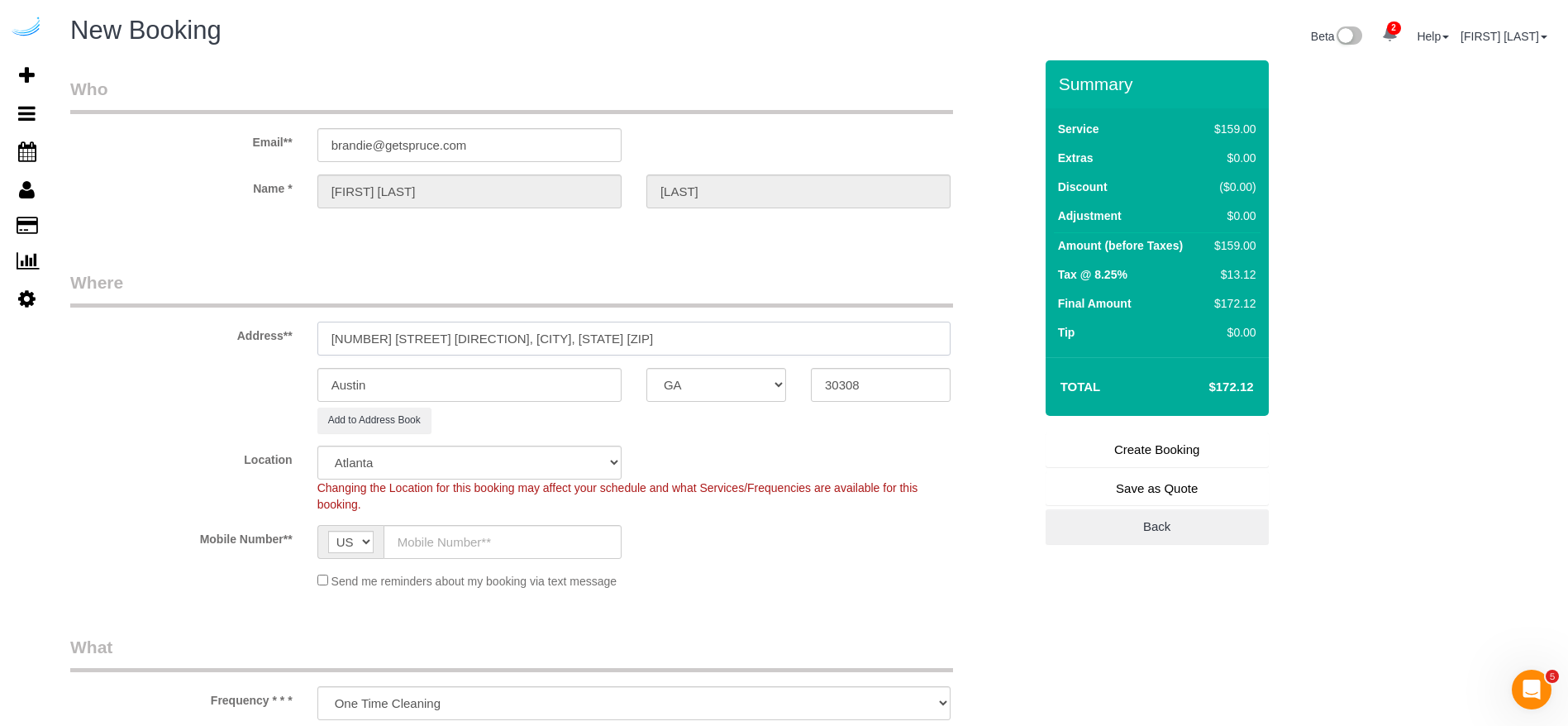 click on "693 Peachtree St NE, Atlanta, GA 30308" at bounding box center (634, 338) 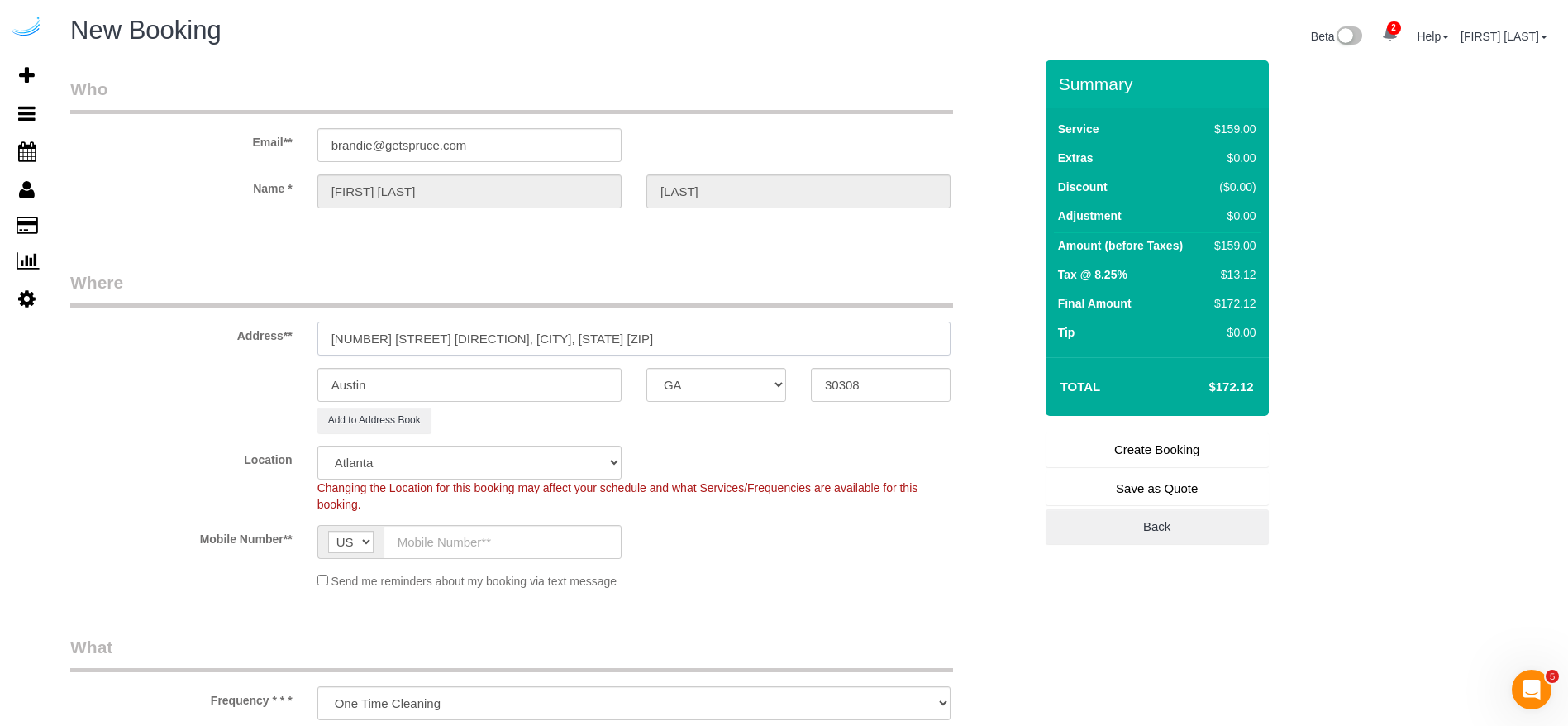 click on "693 Peachtree St NE, Atlanta, GA 30308" at bounding box center (634, 338) 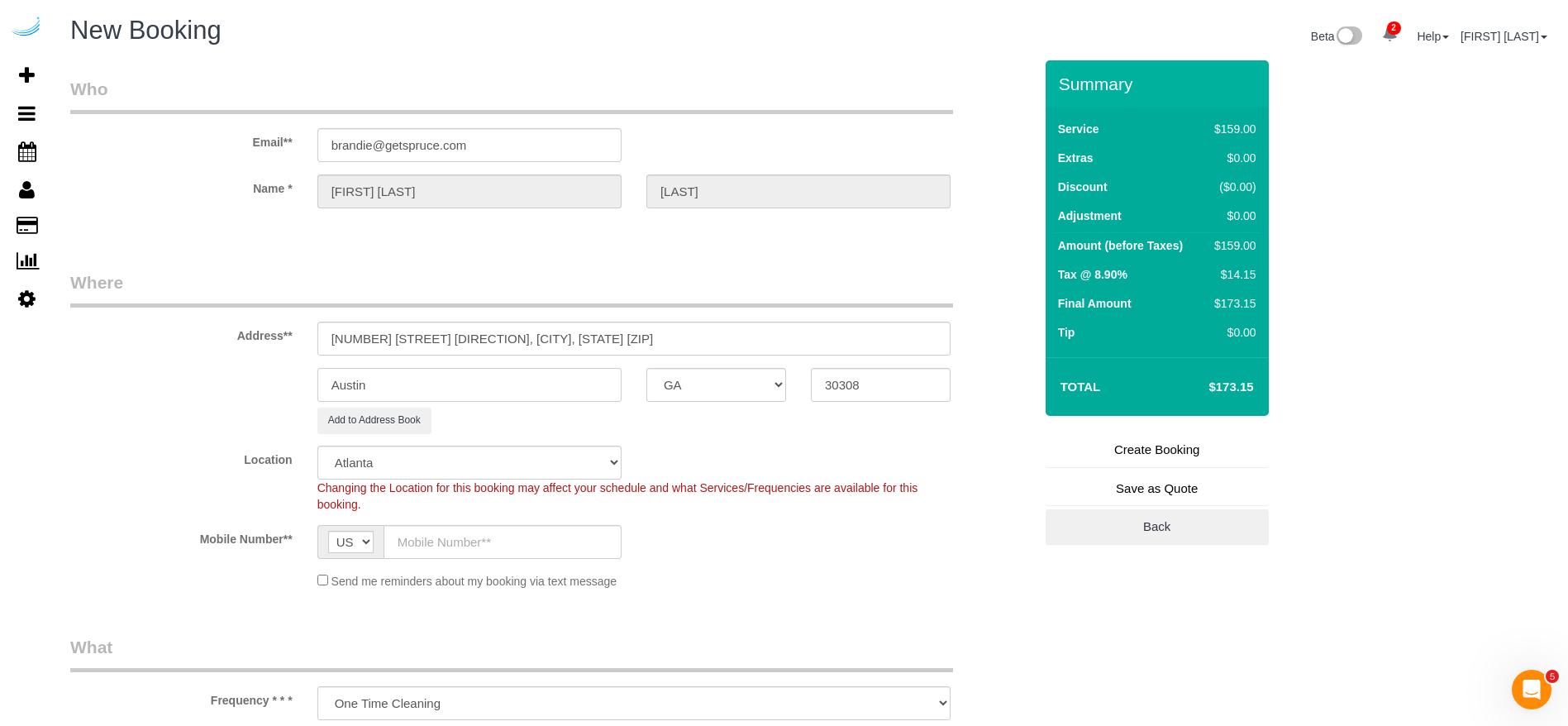 click on "Austin" at bounding box center [469, 384] 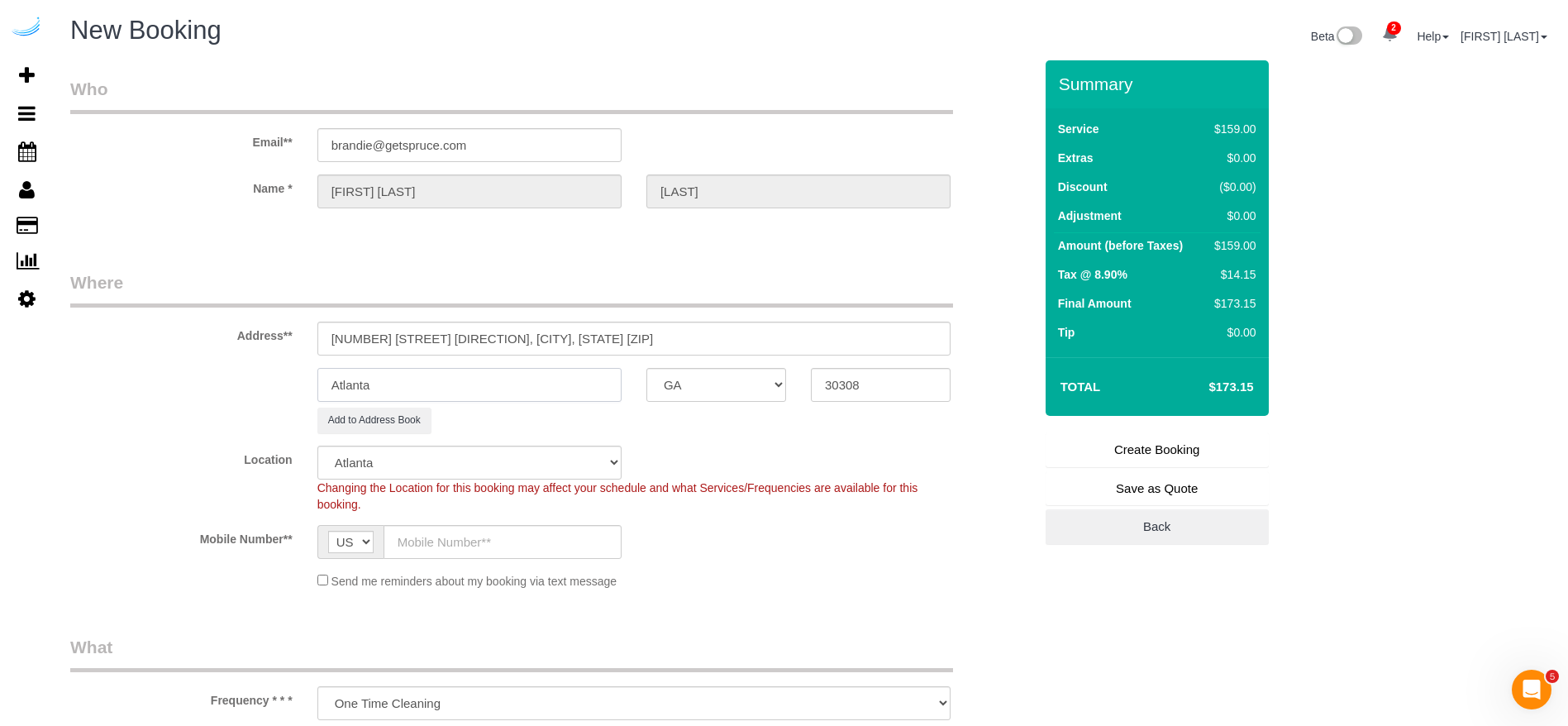 type on "Atlanta" 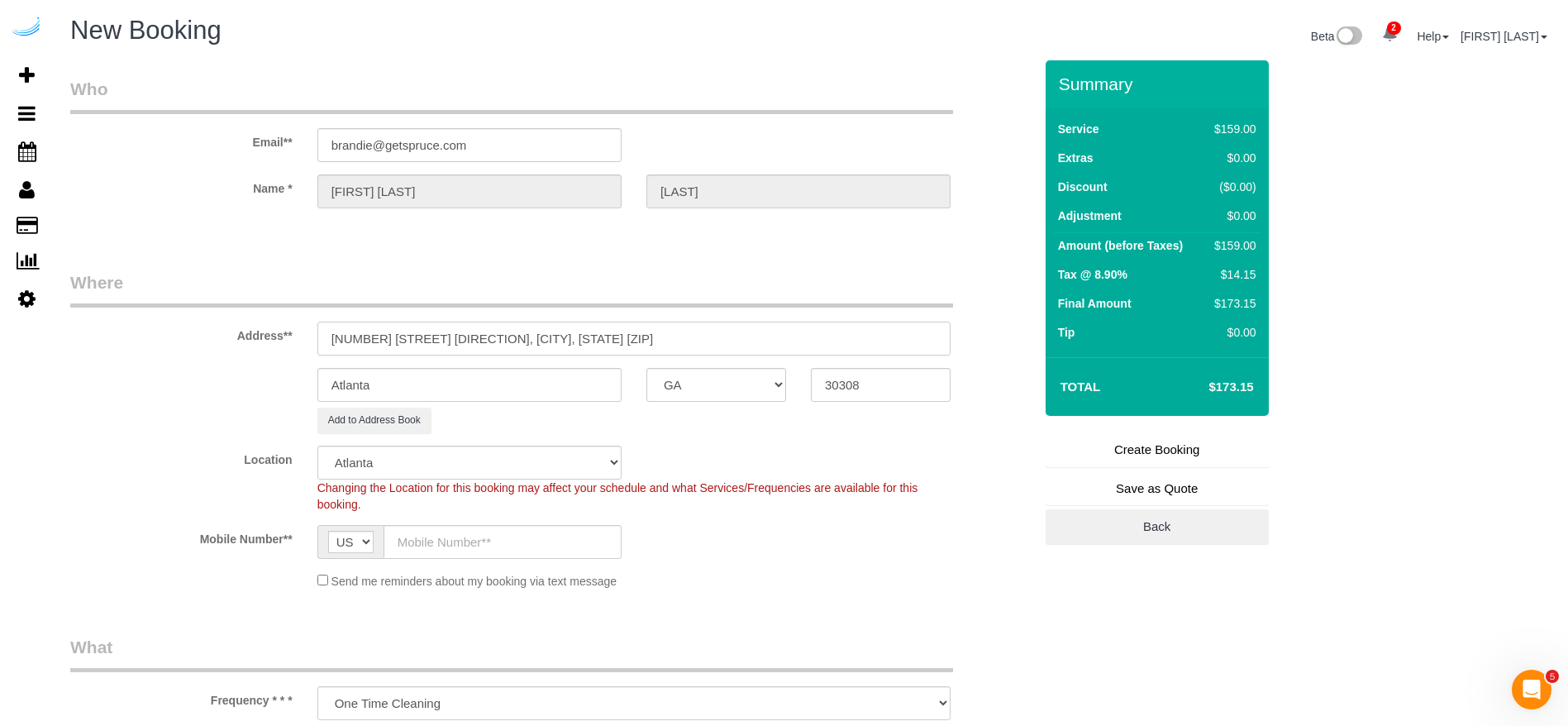 drag, startPoint x: 570, startPoint y: 346, endPoint x: 454, endPoint y: 346, distance: 116 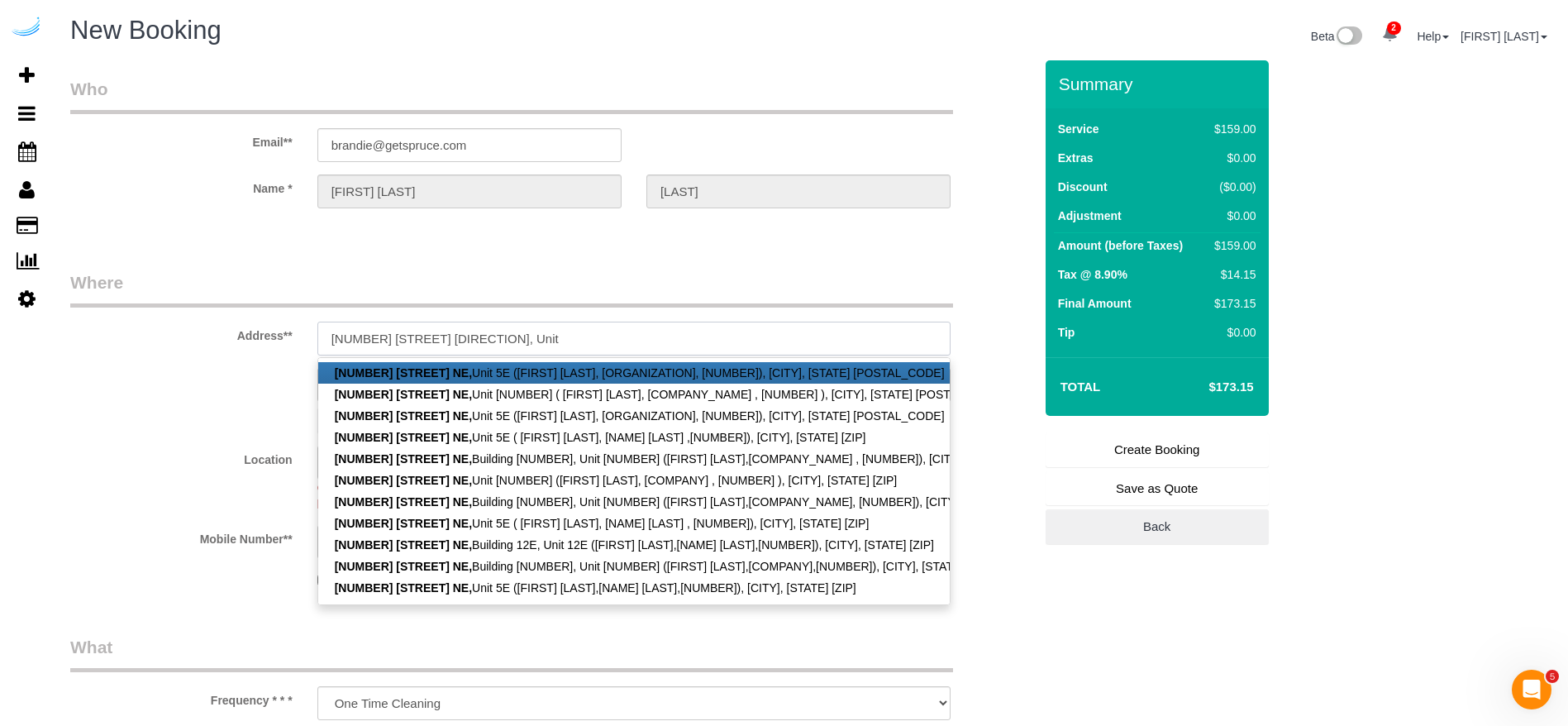 paste on "5E" 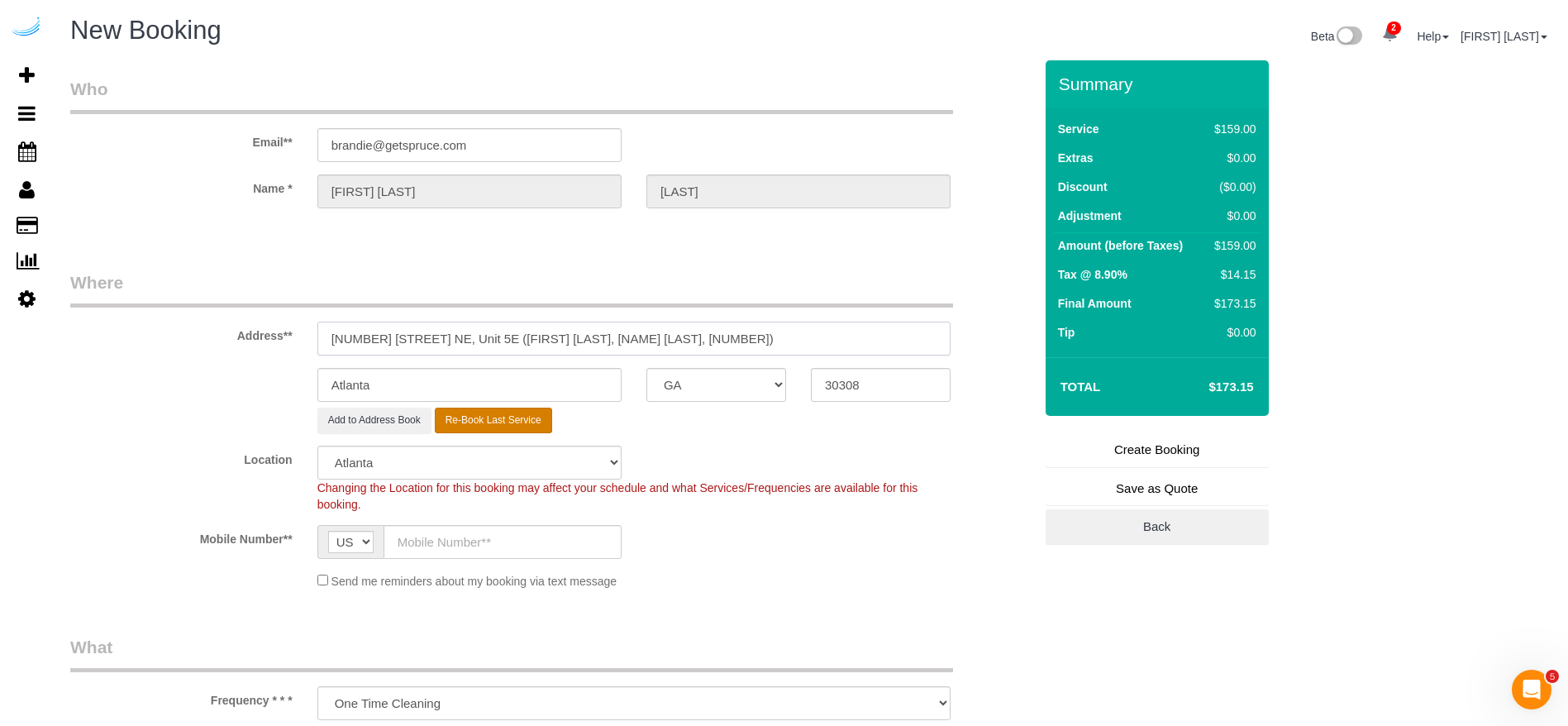 type on "693 Peachtree St NE, Unit 5E (Ifeanyi Nzegwu, Lilli Midtown, 1362131)" 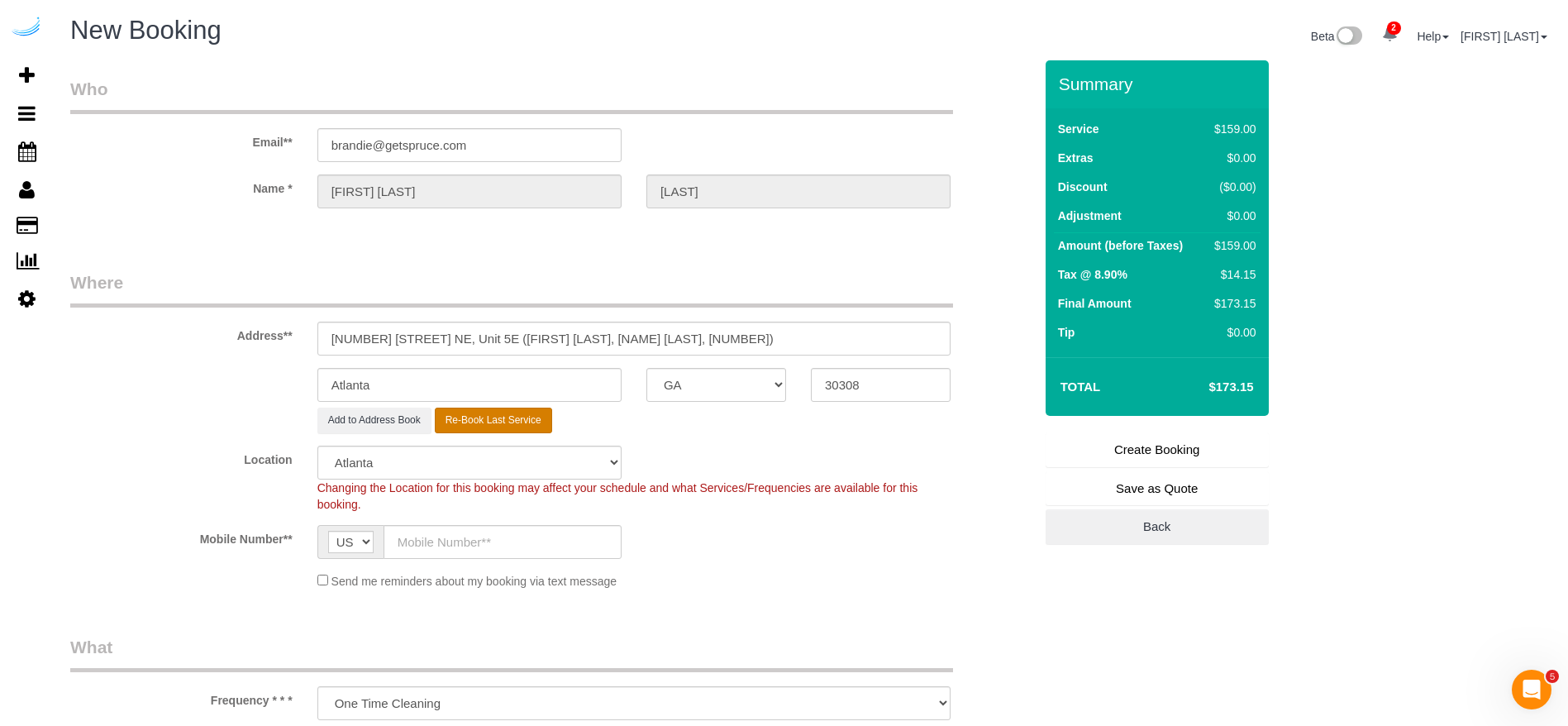 click on "Re-Book Last Service" at bounding box center [493, 420] 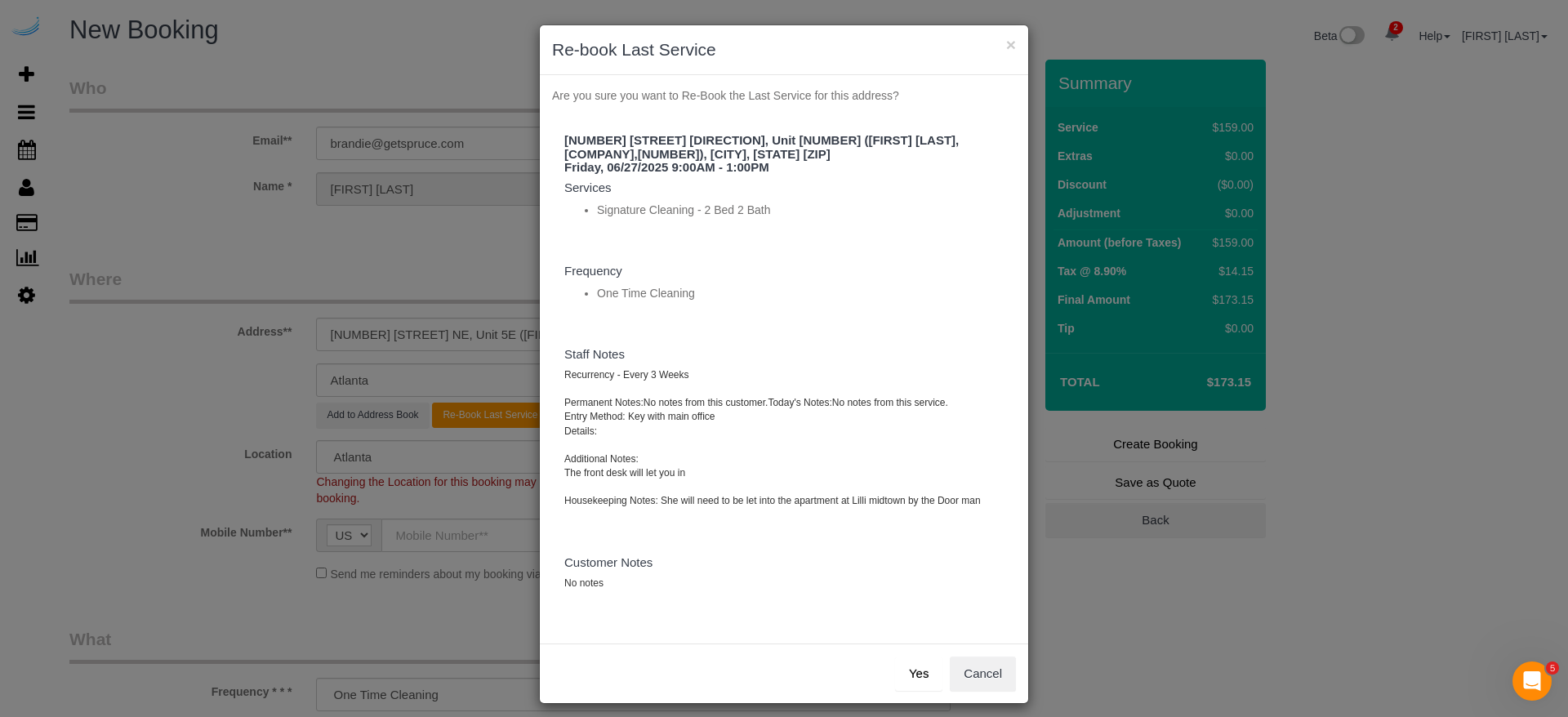 click on "Yes" at bounding box center (919, 674) 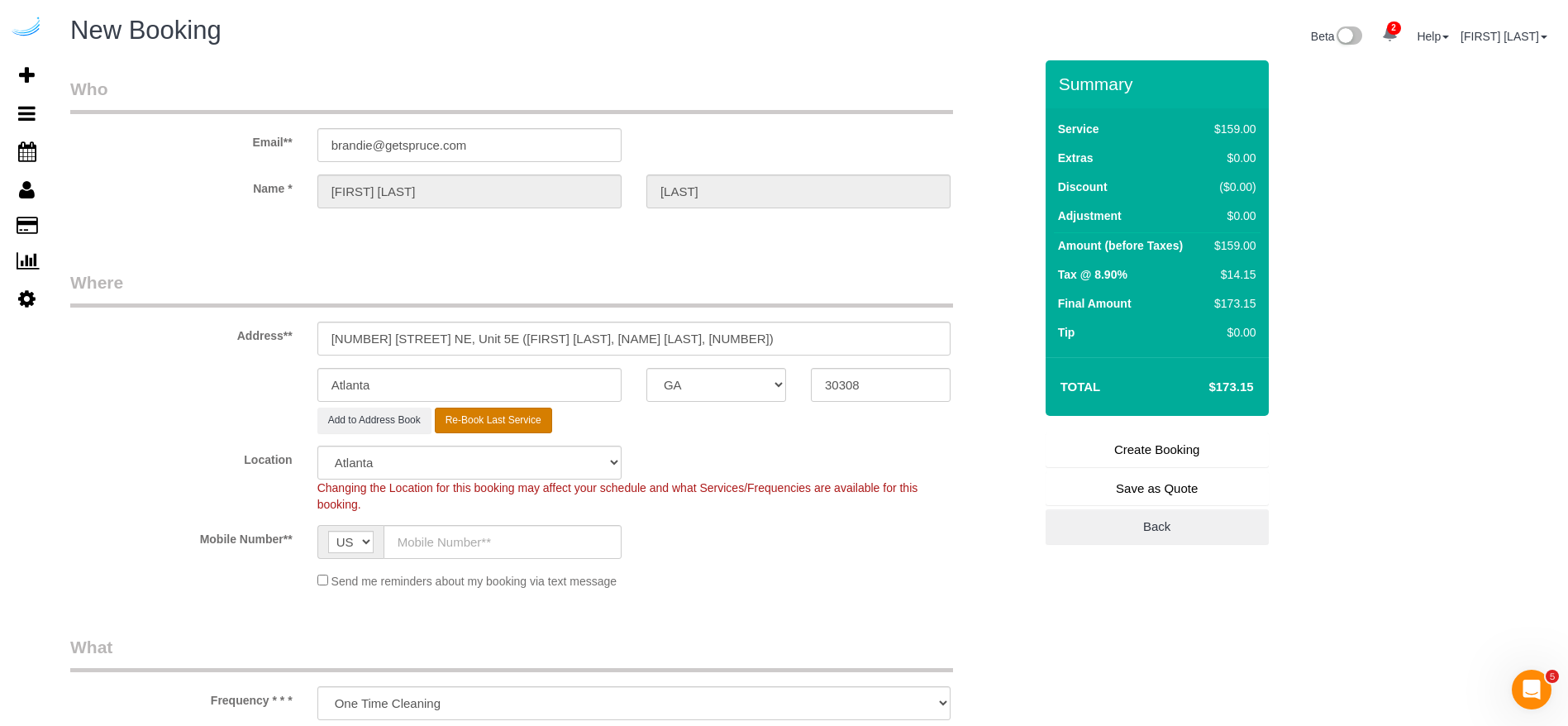 type on "([PHONE])" 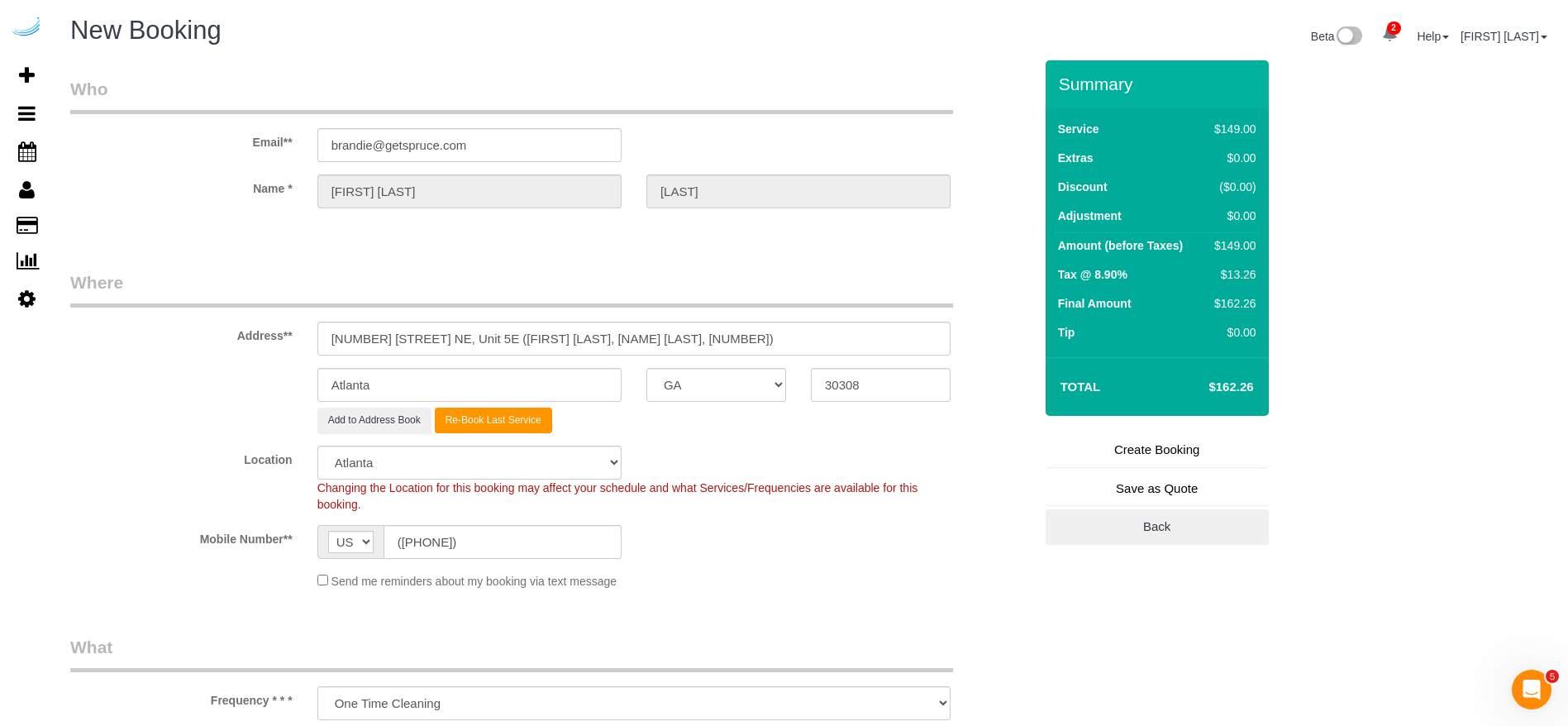 select on "object:37940" 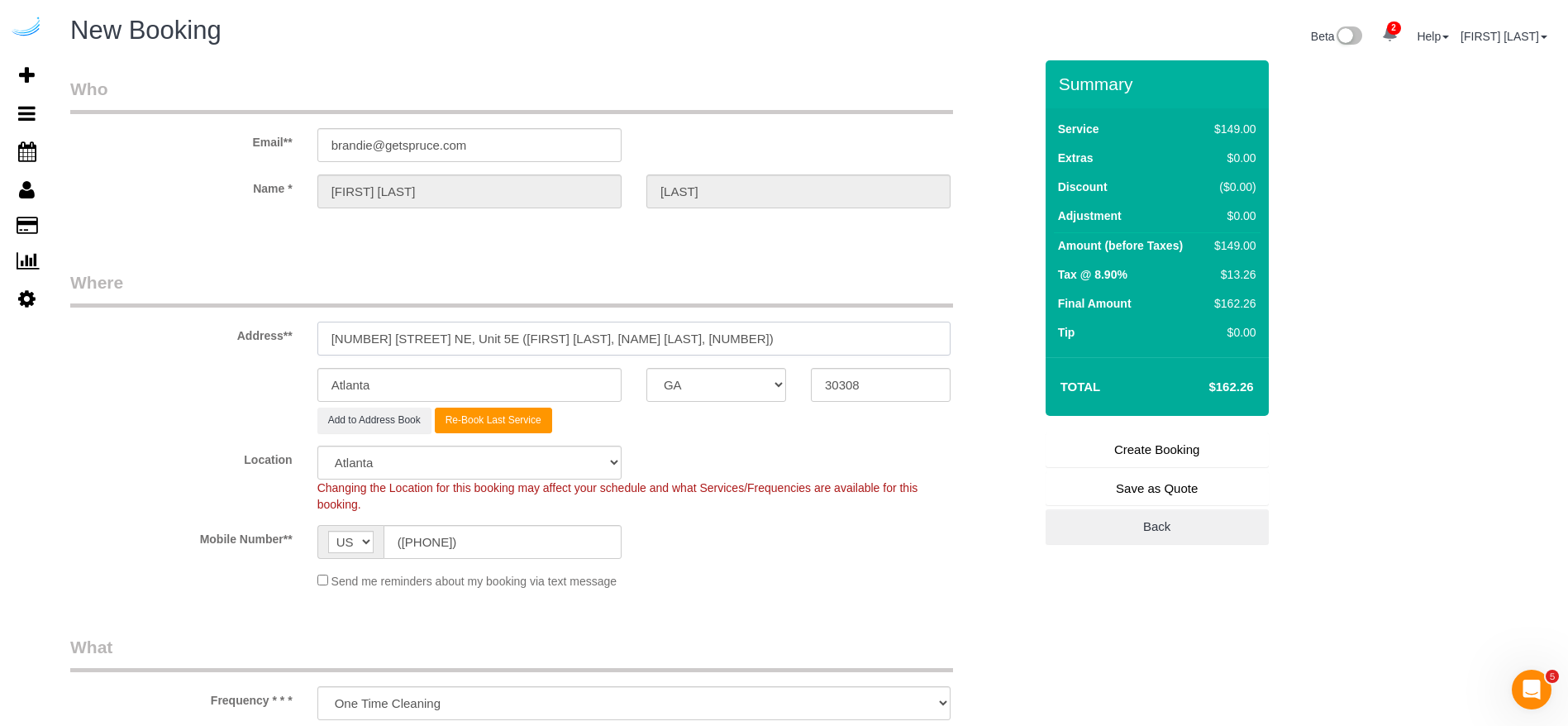click on "693 Peachtree St NE, Unit 5E (Ifeanyi Nzegwu, Lilli Midtown, 1362131)" at bounding box center (634, 338) 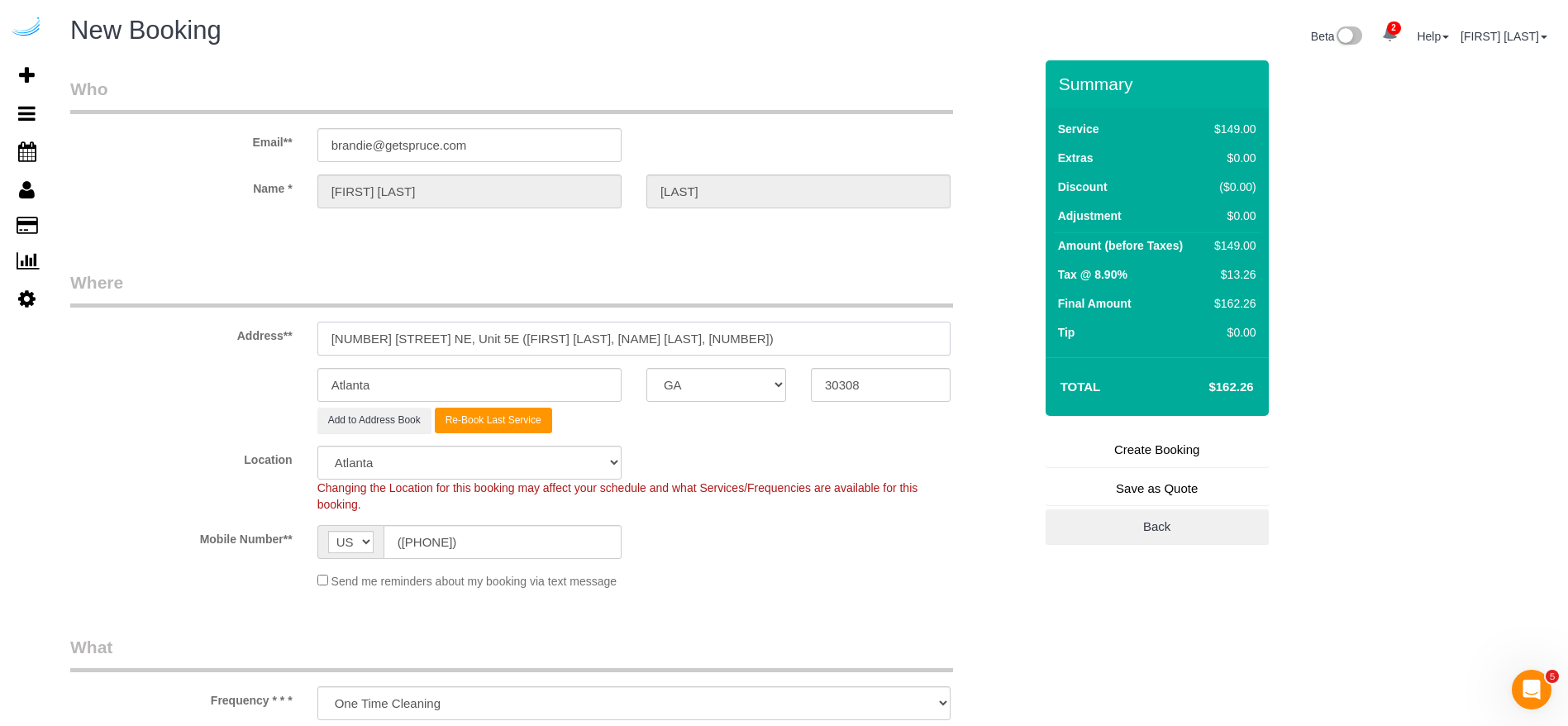 paste on "84607" 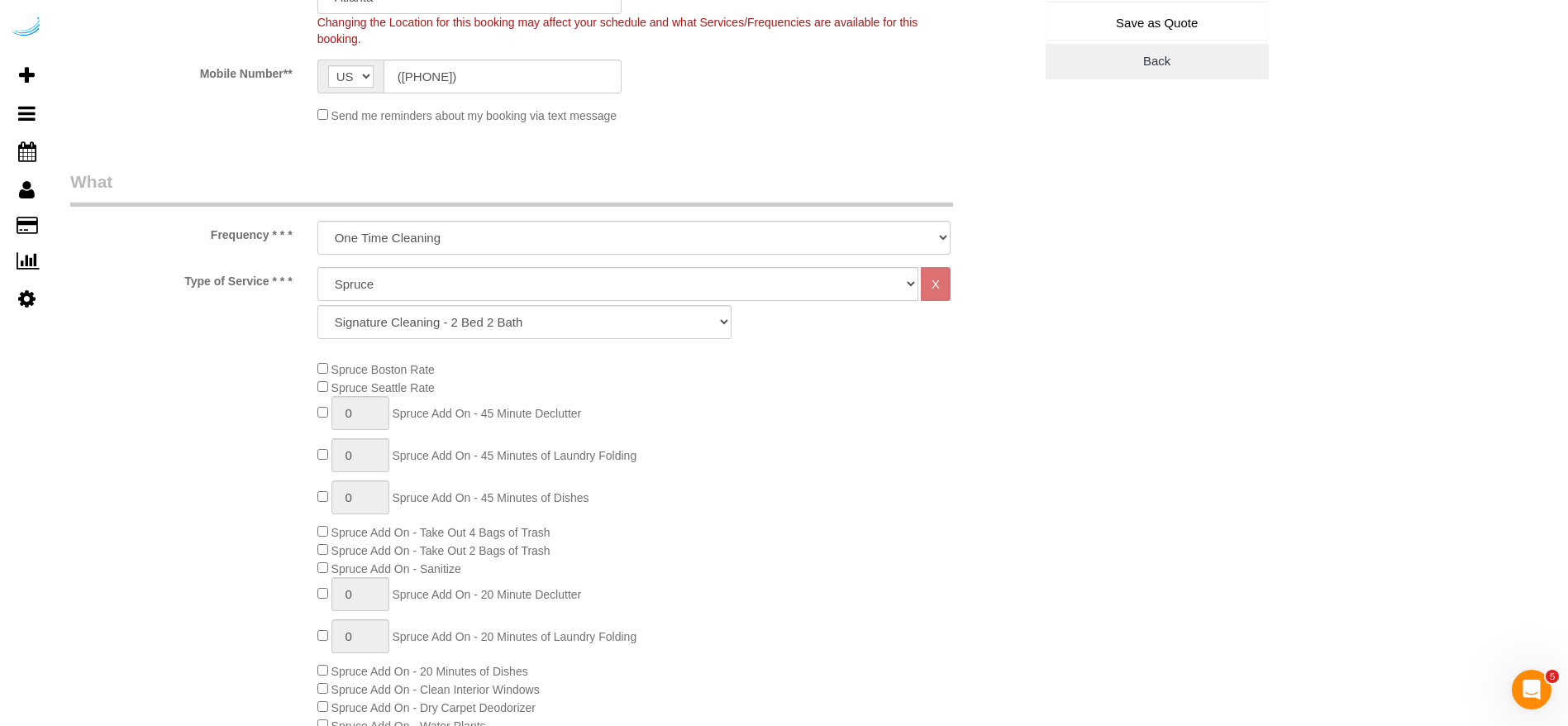 scroll, scrollTop: 496, scrollLeft: 0, axis: vertical 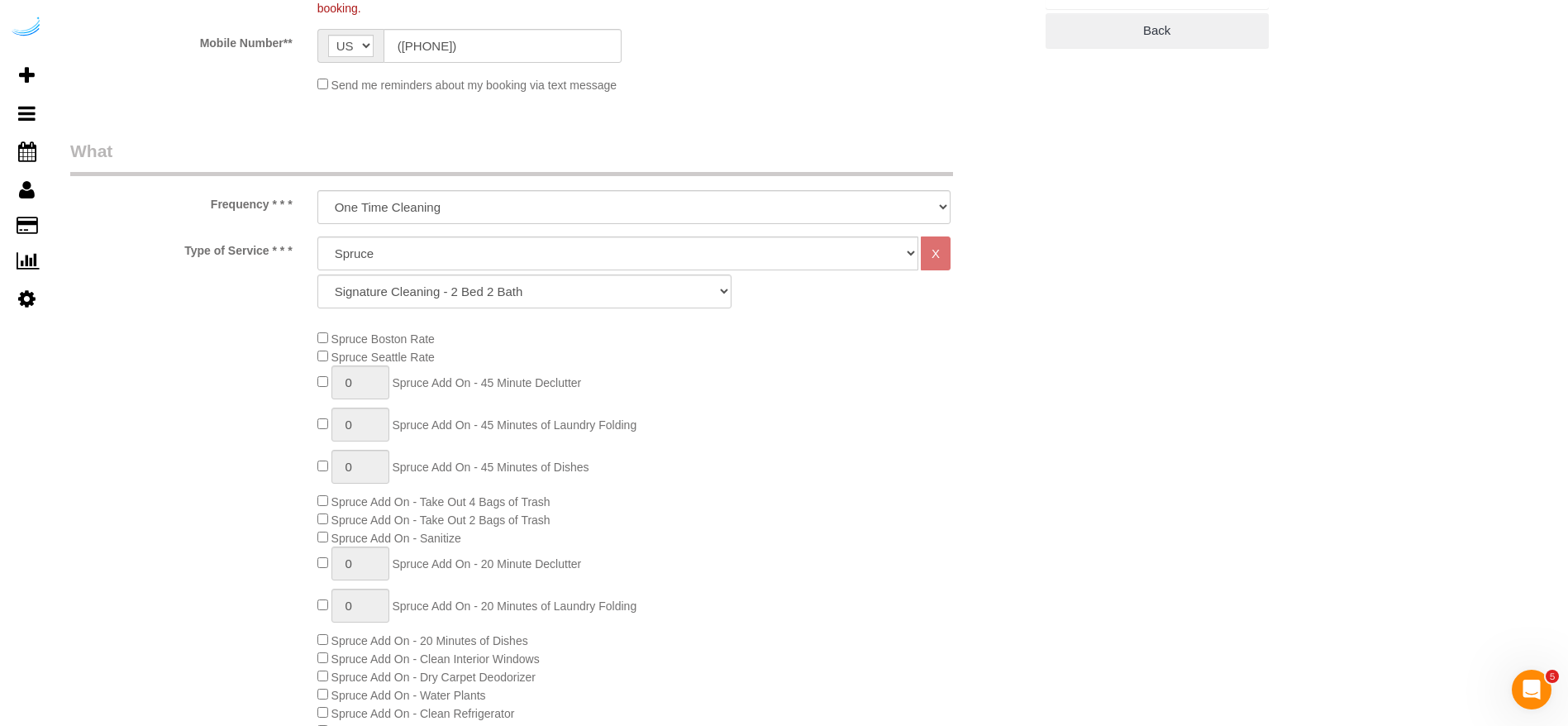 type on "693 Peachtree St NE, Unit 5E (Ifeanyi Nzegwu, Lilli Midtown, 1384607)" 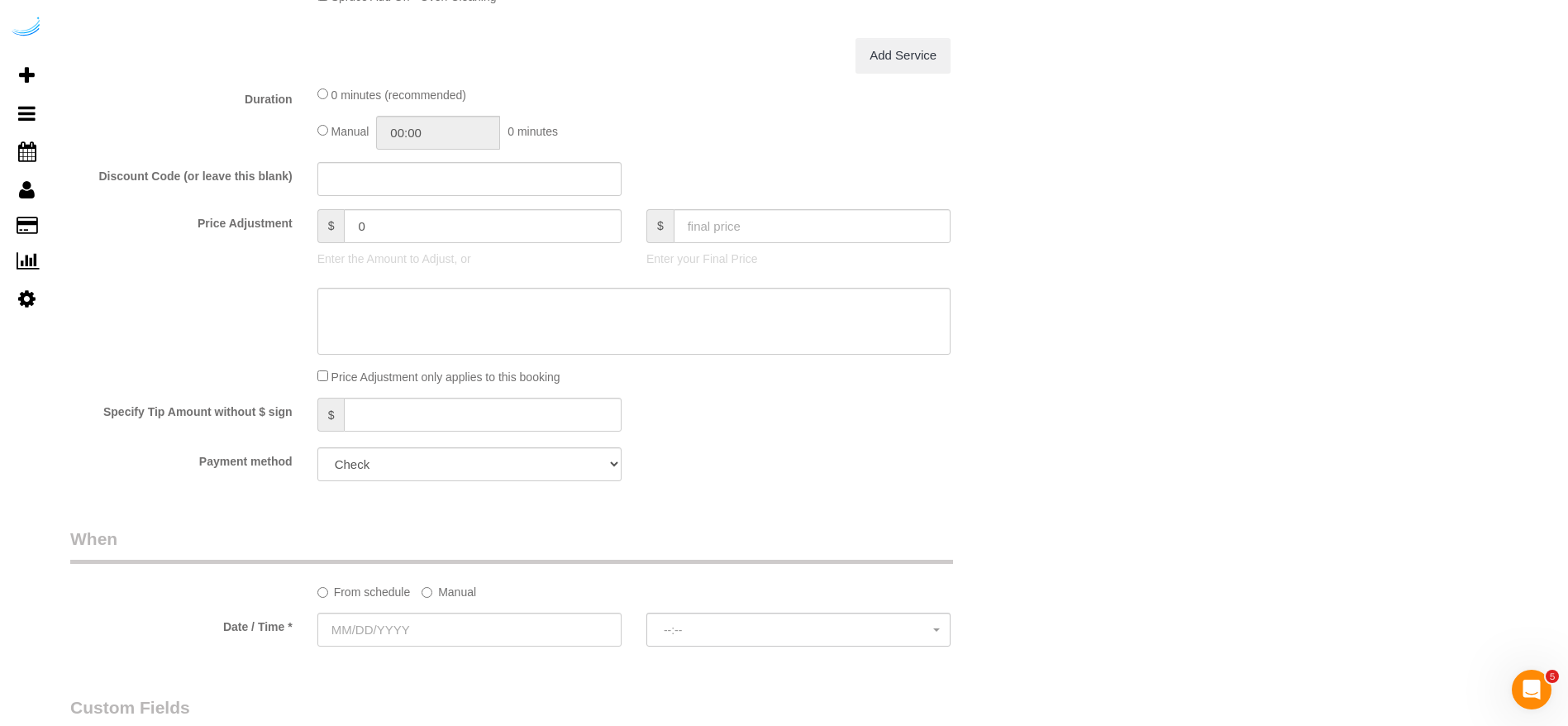 scroll, scrollTop: 1240, scrollLeft: 0, axis: vertical 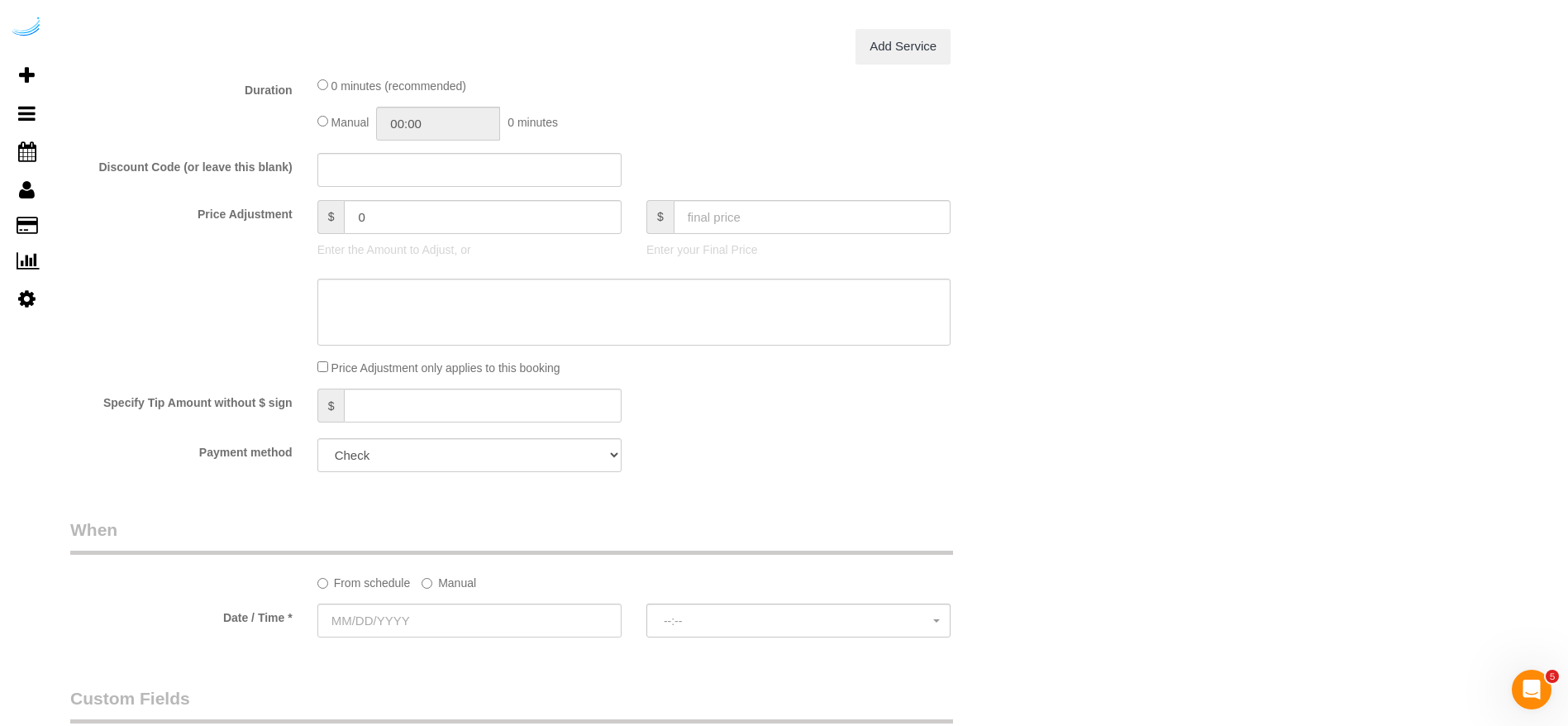 click on "Manual" 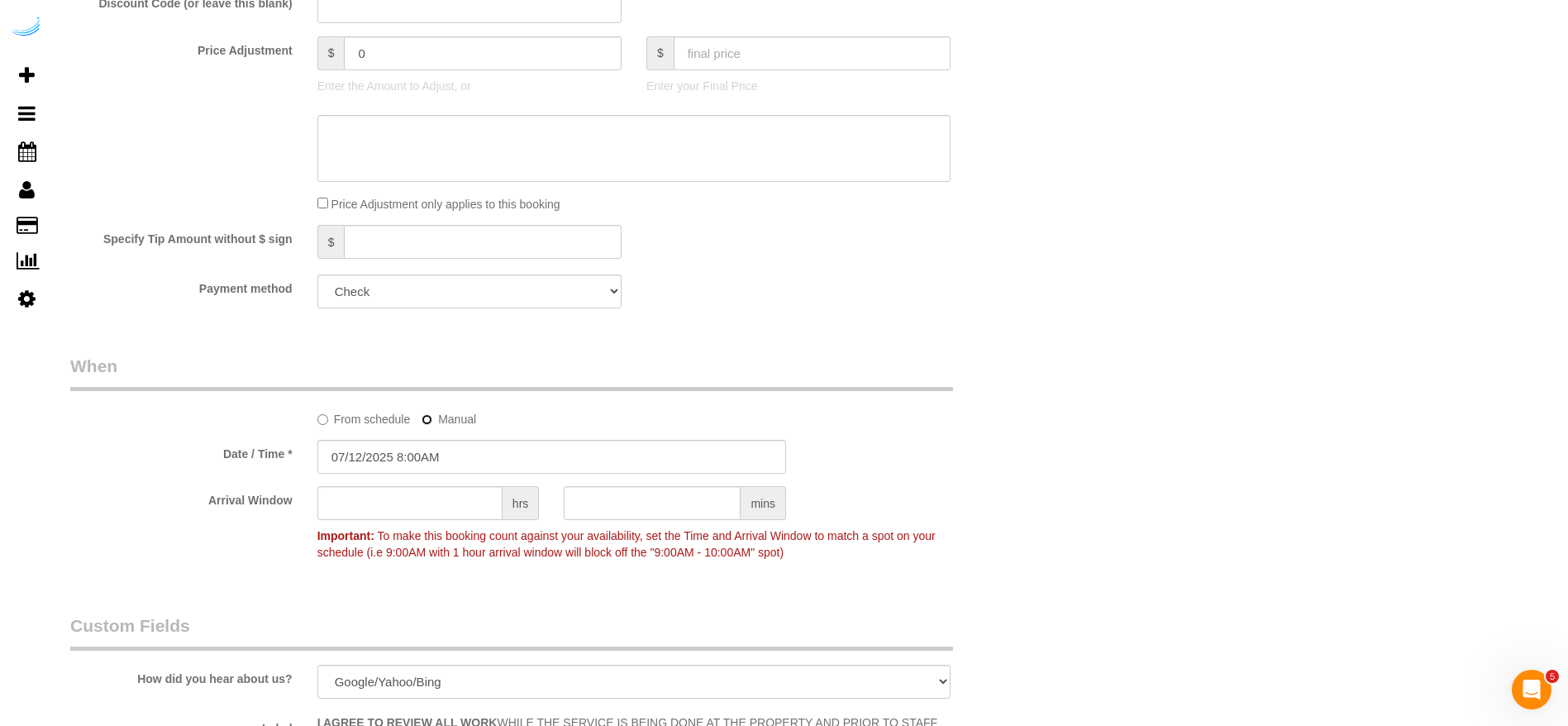 scroll, scrollTop: 1488, scrollLeft: 0, axis: vertical 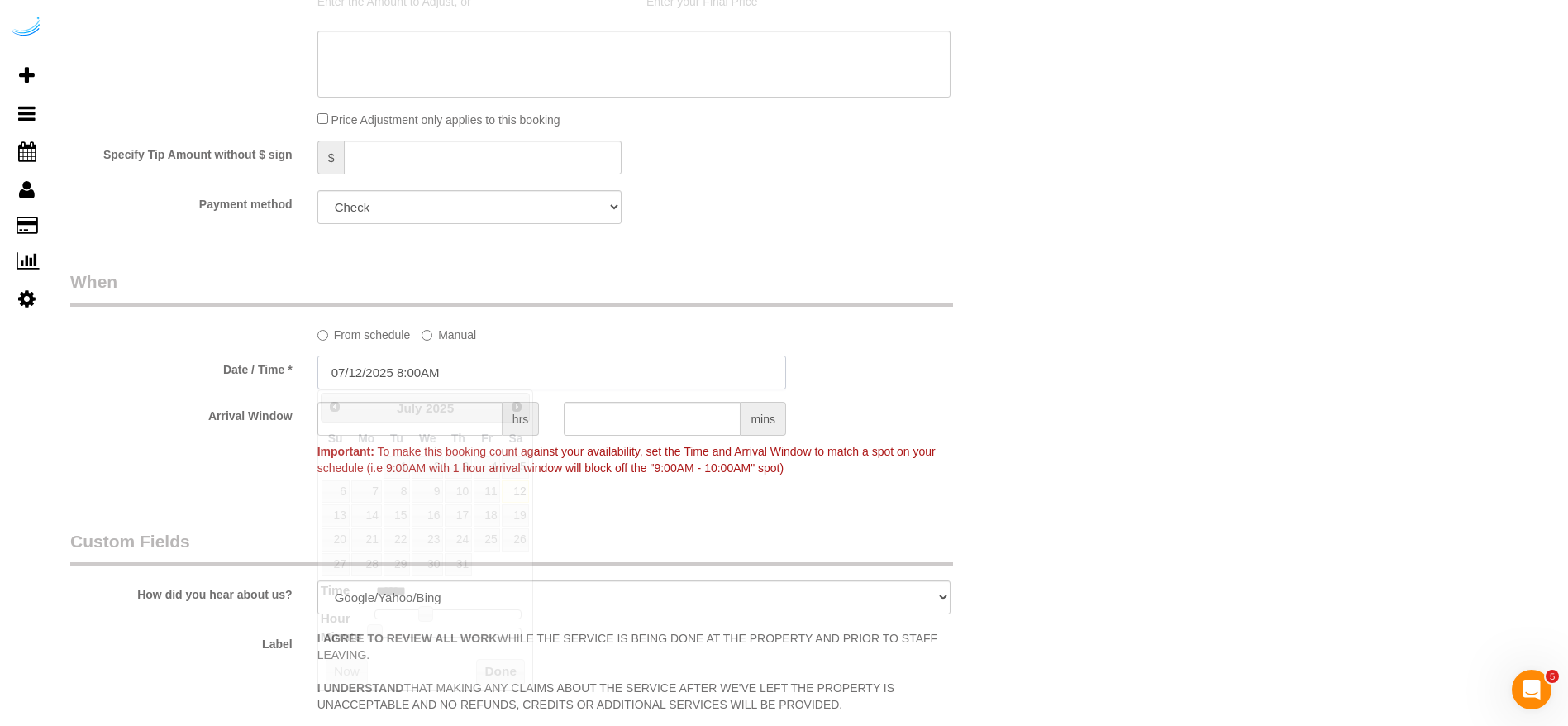 click on "07/12/2025 8:00AM" at bounding box center (551, 372) 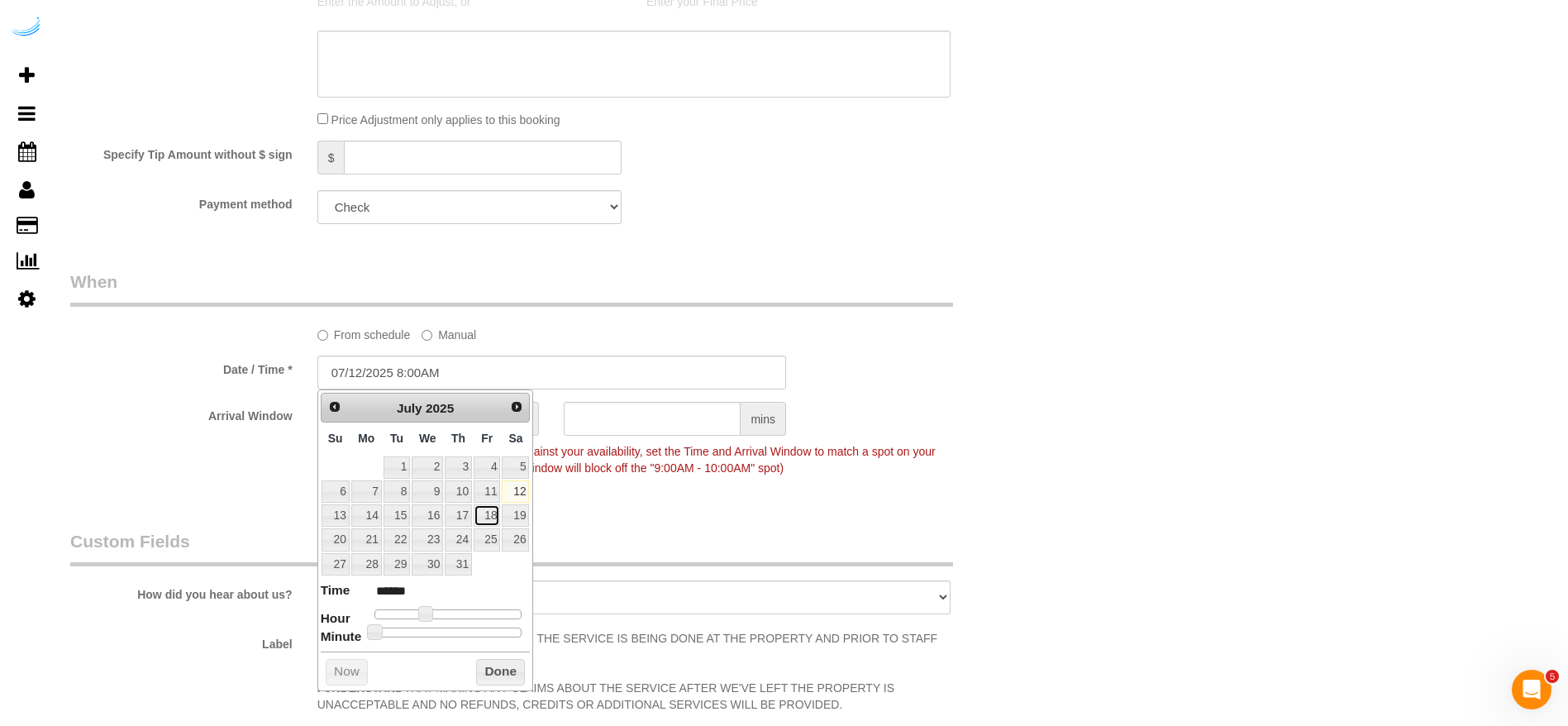 click on "18" at bounding box center [487, 515] 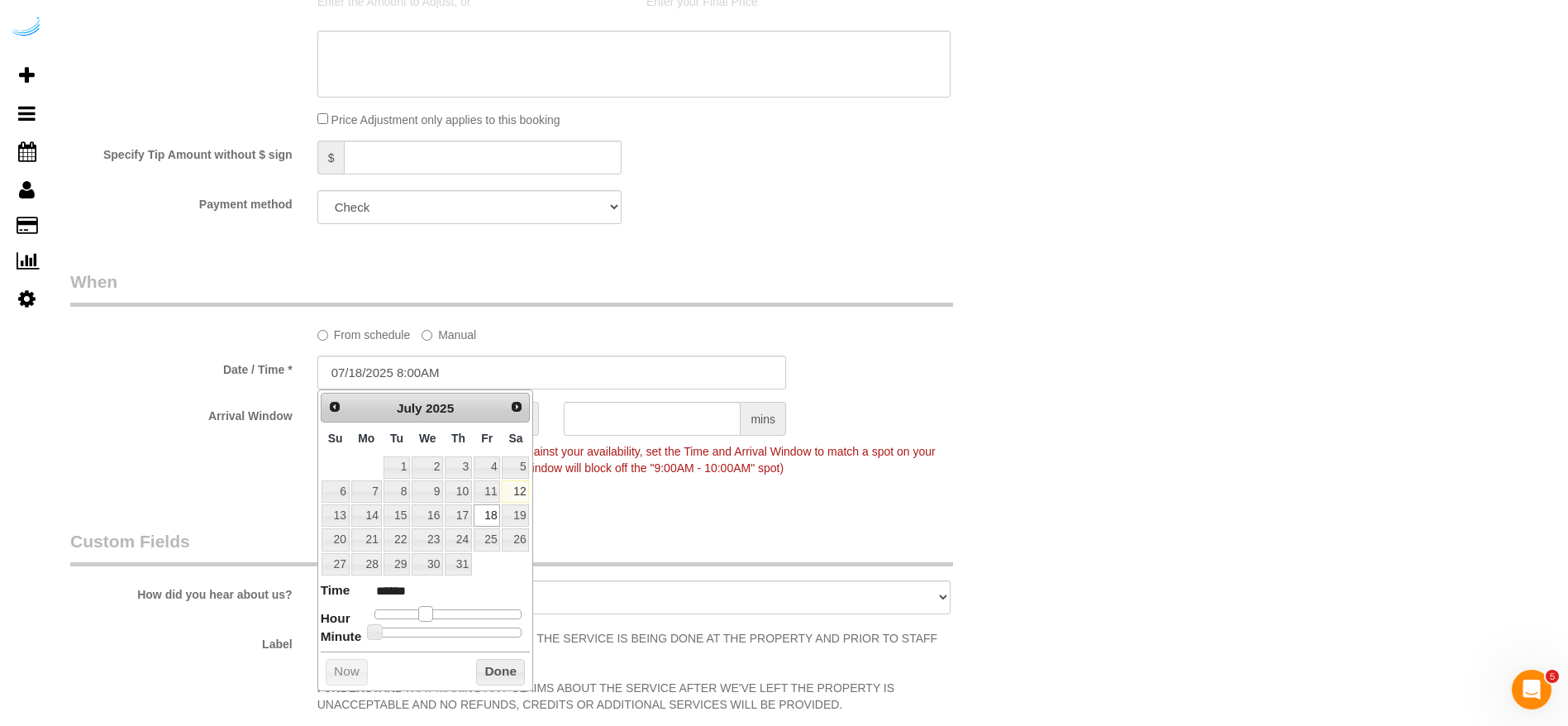 type on "07/18/2025 9:00AM" 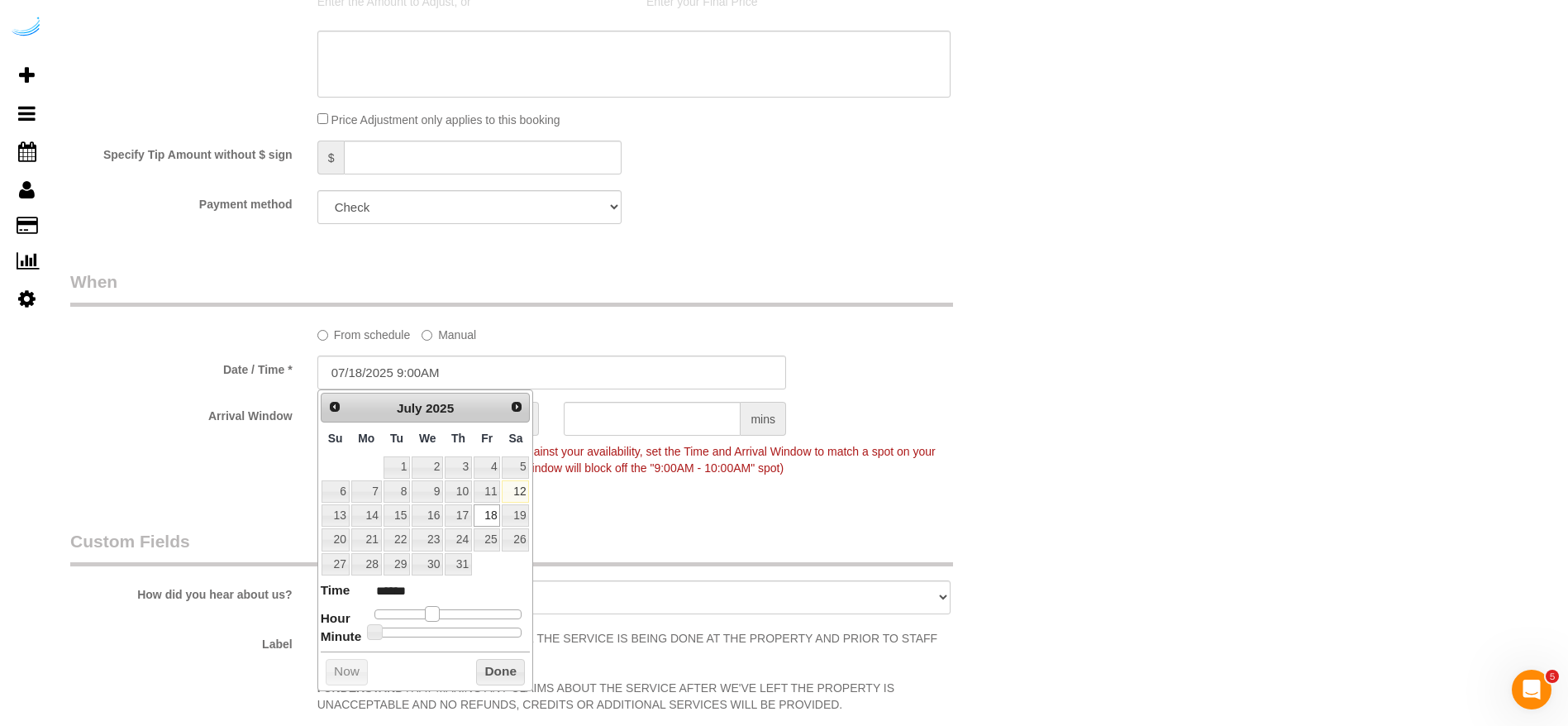 click at bounding box center (432, 614) 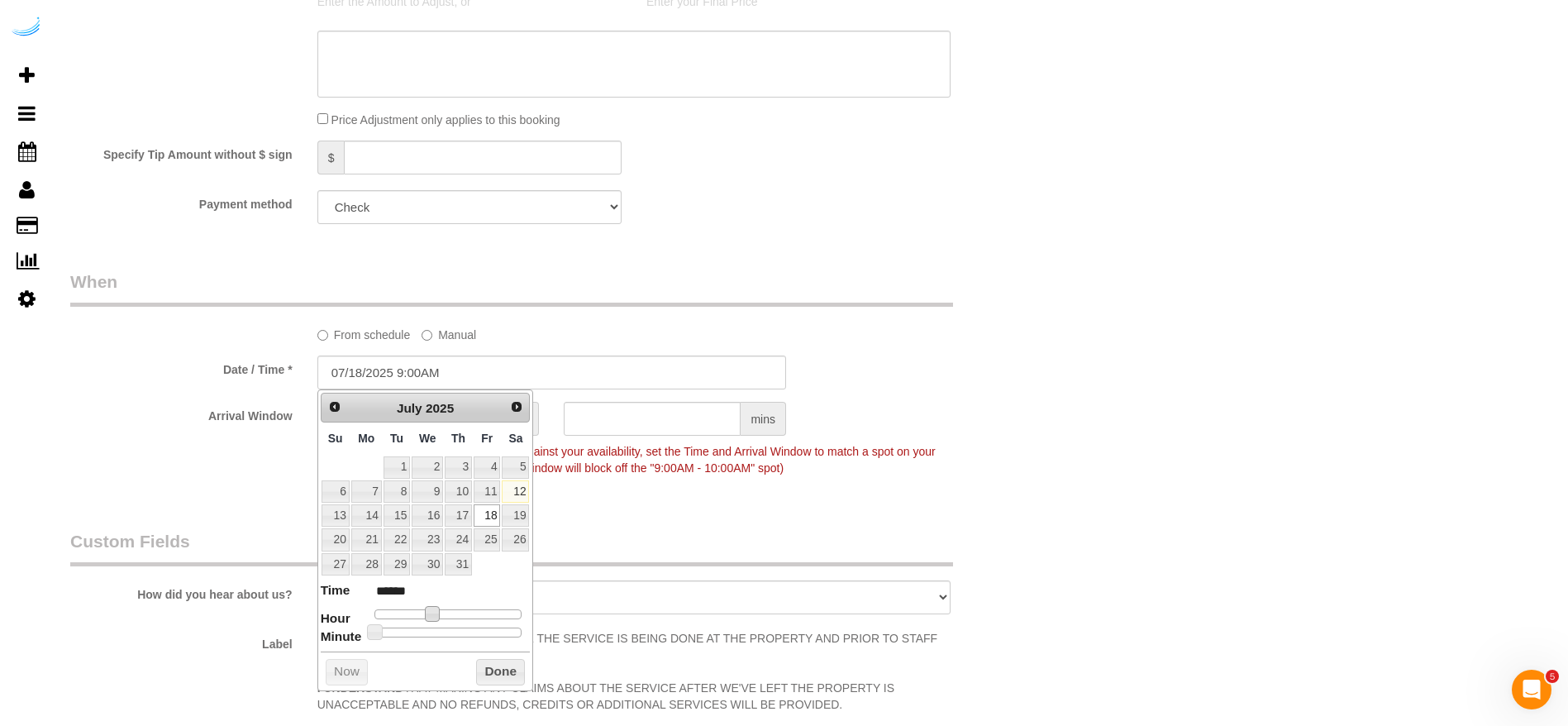 click on "Who
Email**
brandie@getspruce.com
Name *
Brandie
Louck
Where
Address**
693 Peachtree St NE, Unit 5E (Ifeanyi Nzegwu, Lilli Midtown, 1384607)
Atlanta
AK
AL
AR
AZ
CA
CO
CT
DC
DE
FL
GA
HI
IA
ID
IL
IN
KS
KY
LA
MA
MD
ME
MI
MN
MO
MS
MT
NC" at bounding box center [551, 13] 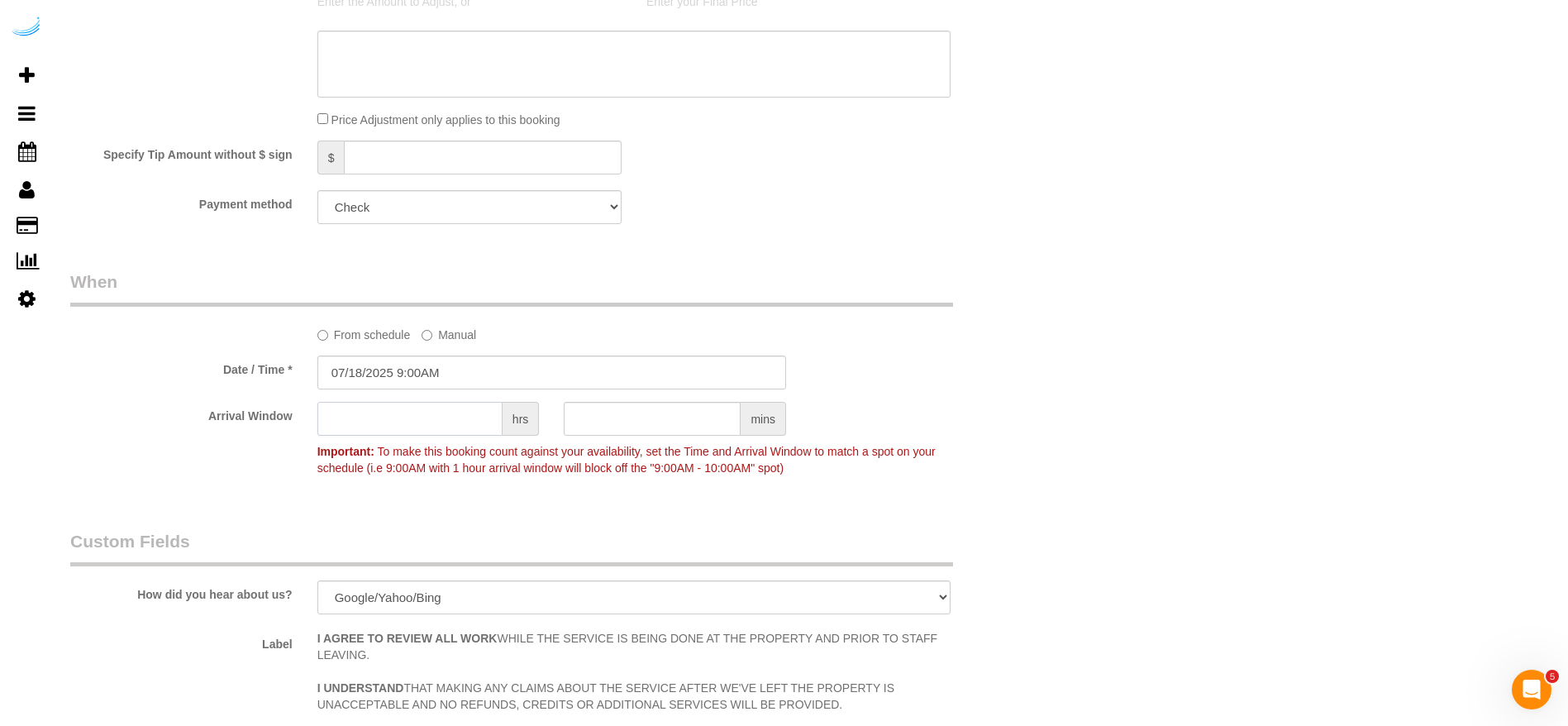 click 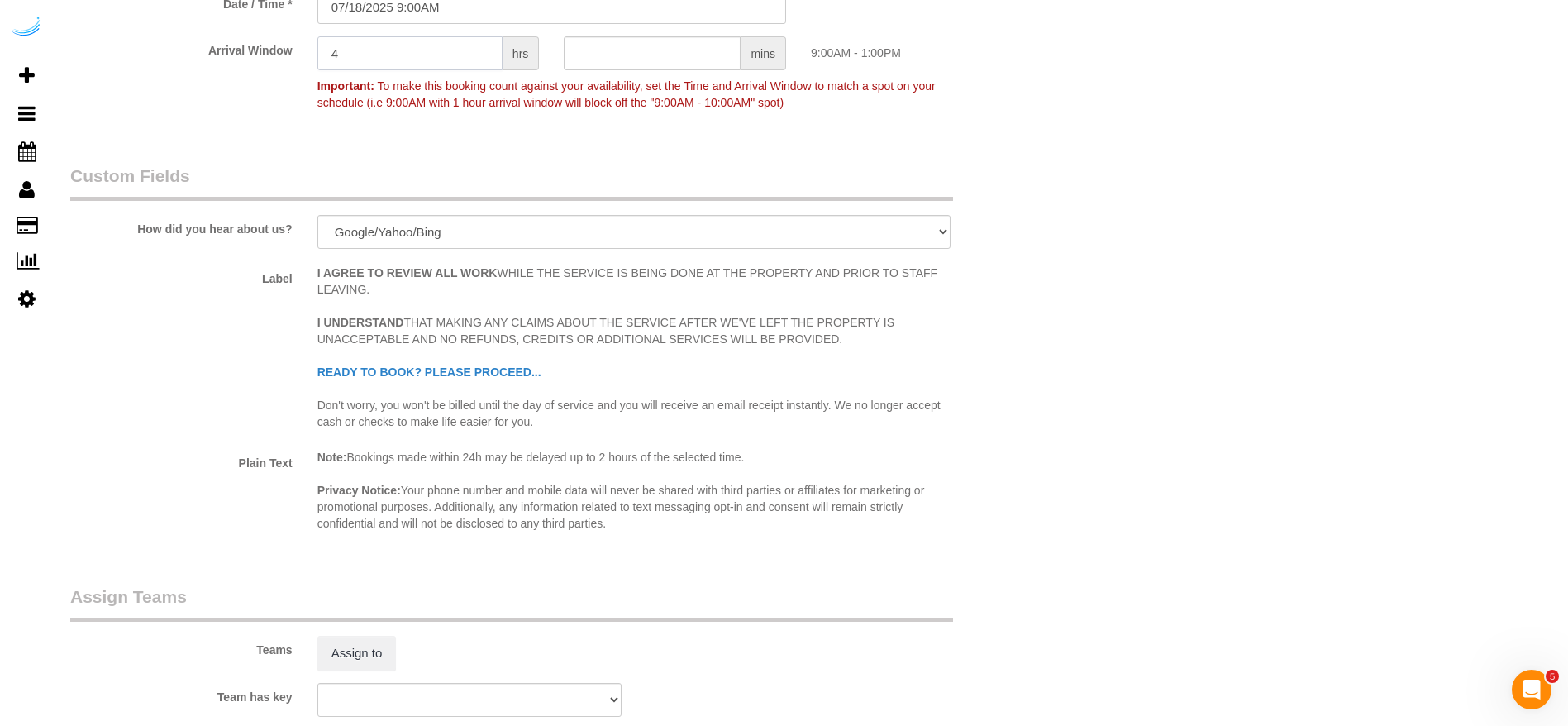 scroll, scrollTop: 2109, scrollLeft: 0, axis: vertical 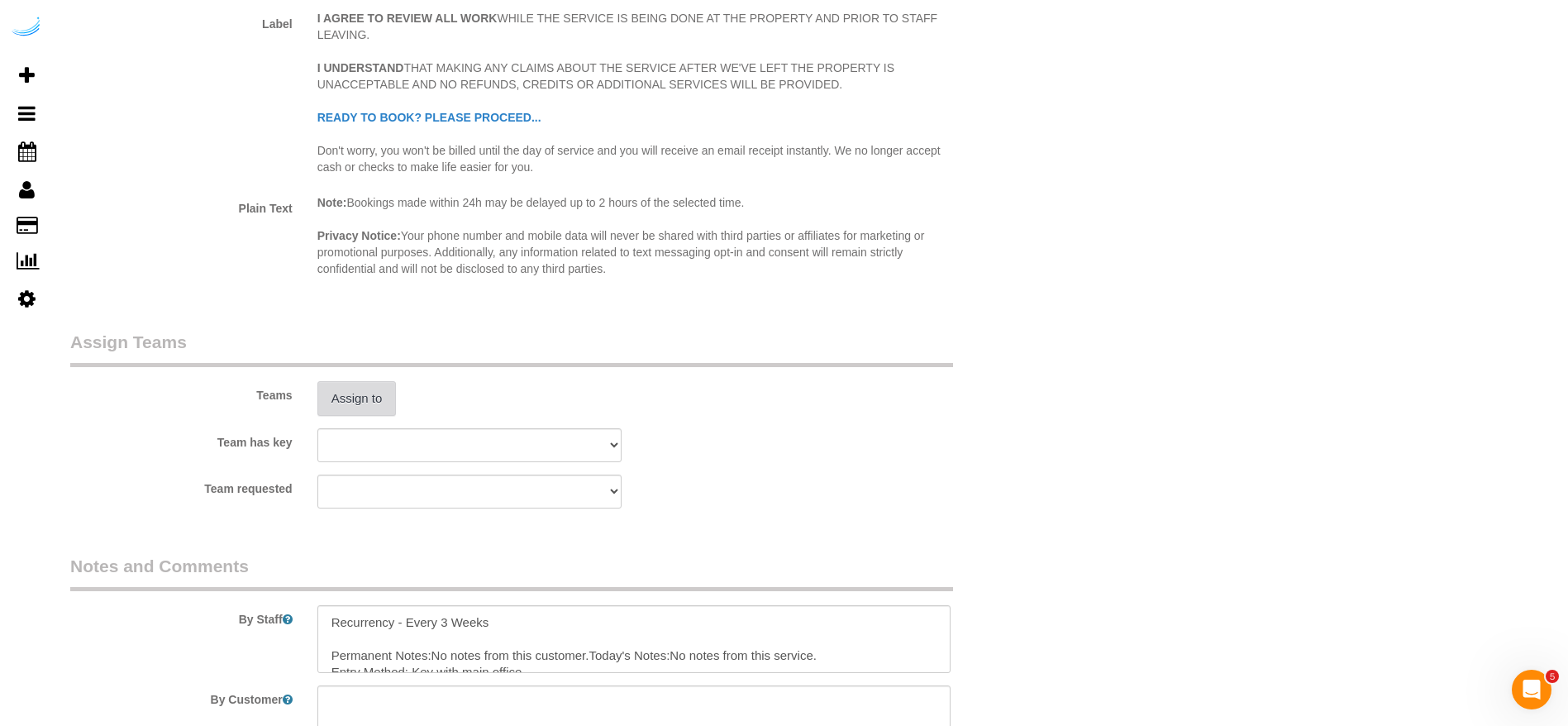 type on "4" 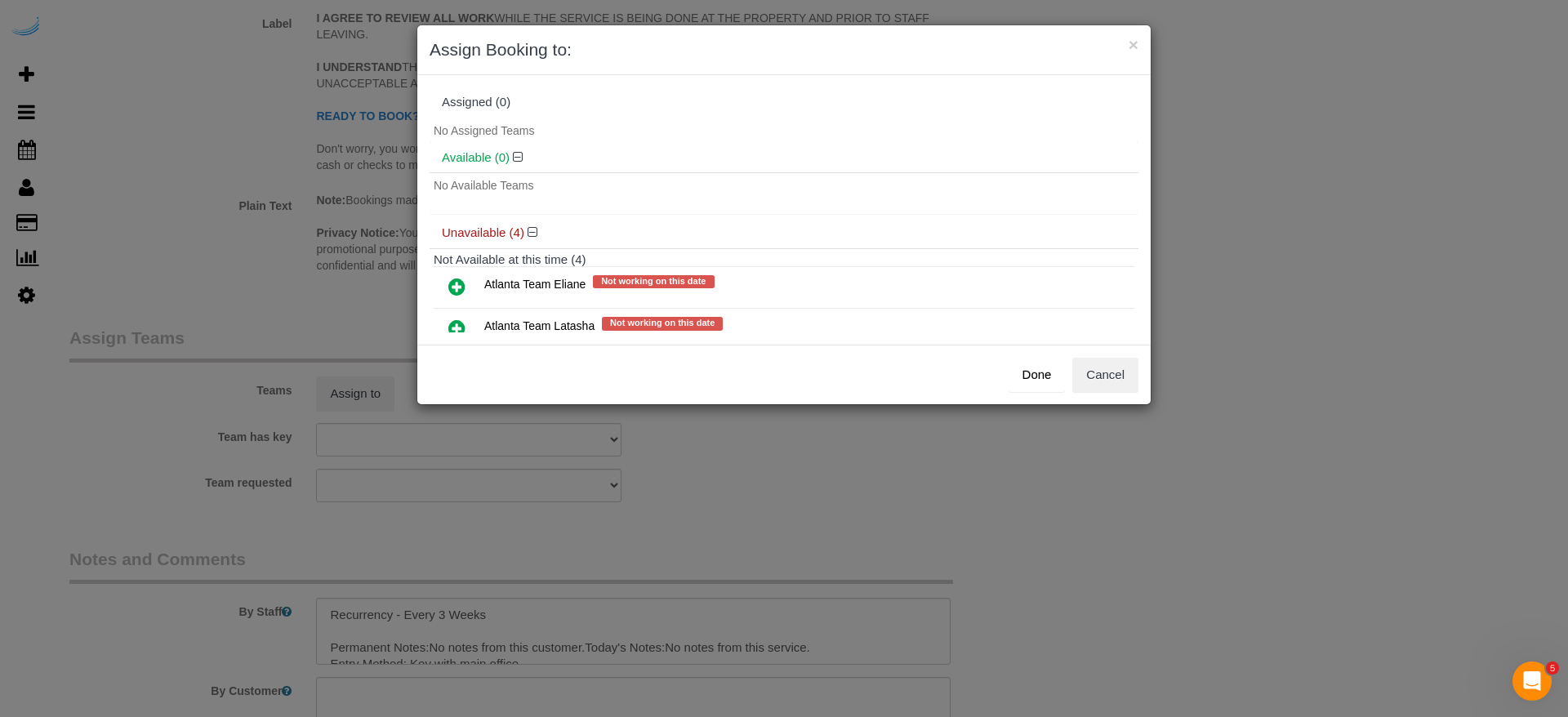click at bounding box center [457, 287] 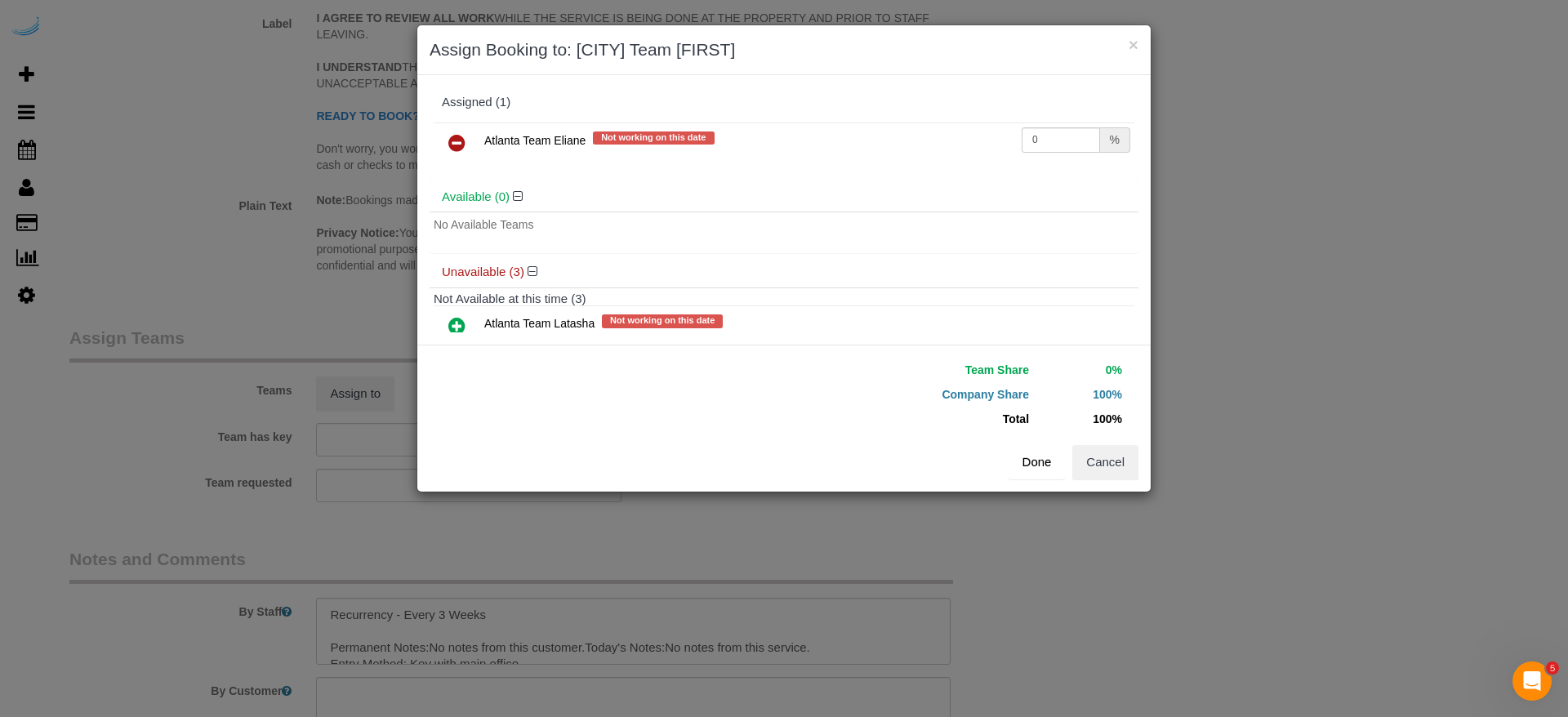 click on "Done" at bounding box center [1037, 462] 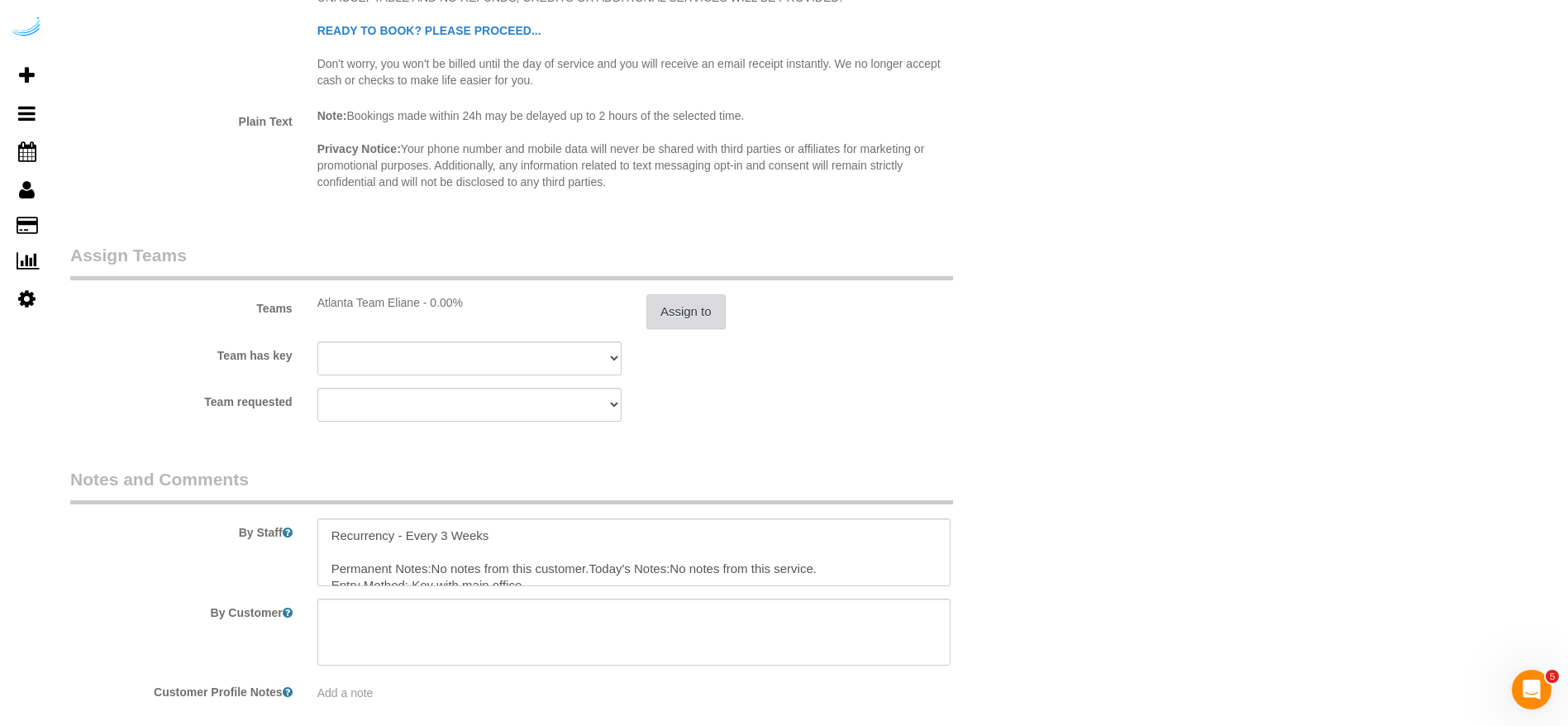 scroll, scrollTop: 2274, scrollLeft: 0, axis: vertical 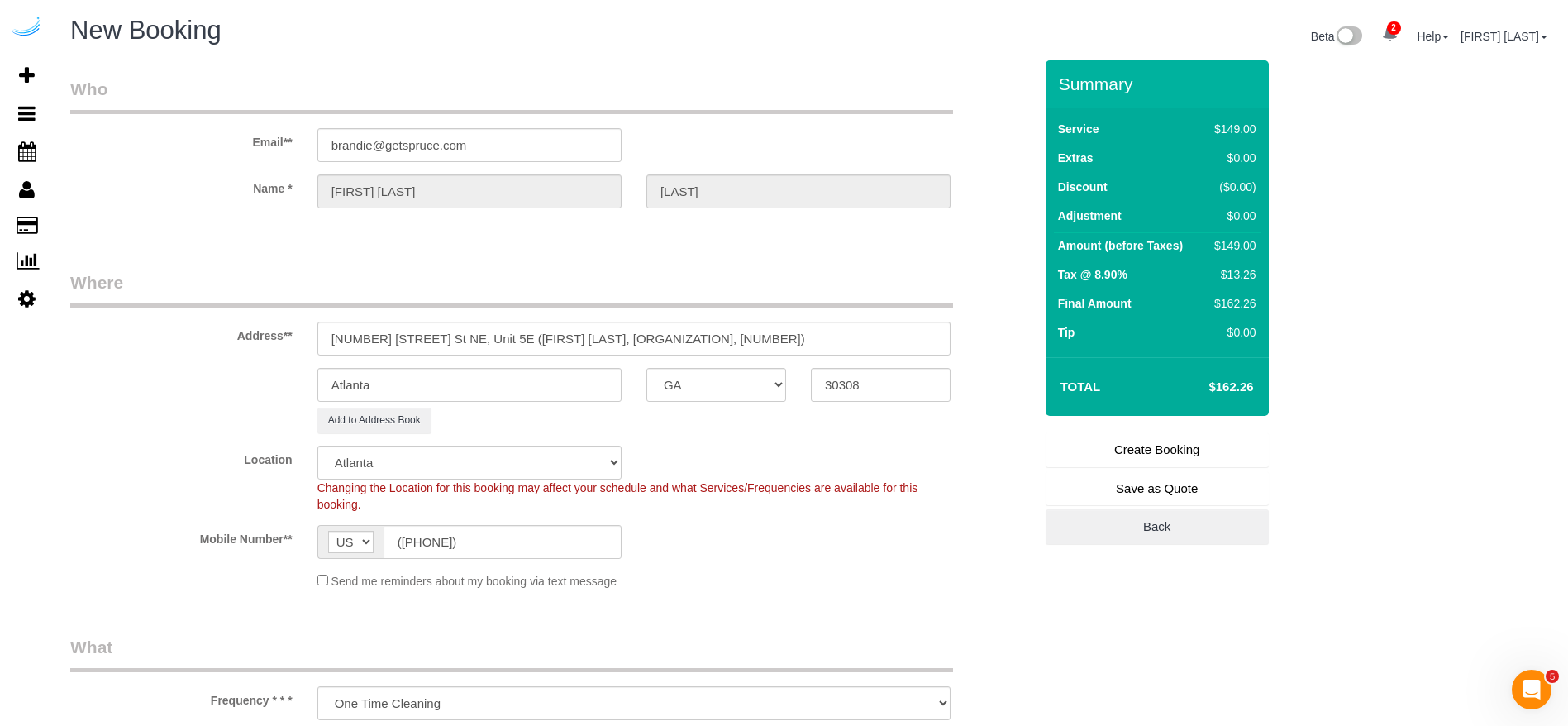 click on "Create Booking" at bounding box center (1157, 450) 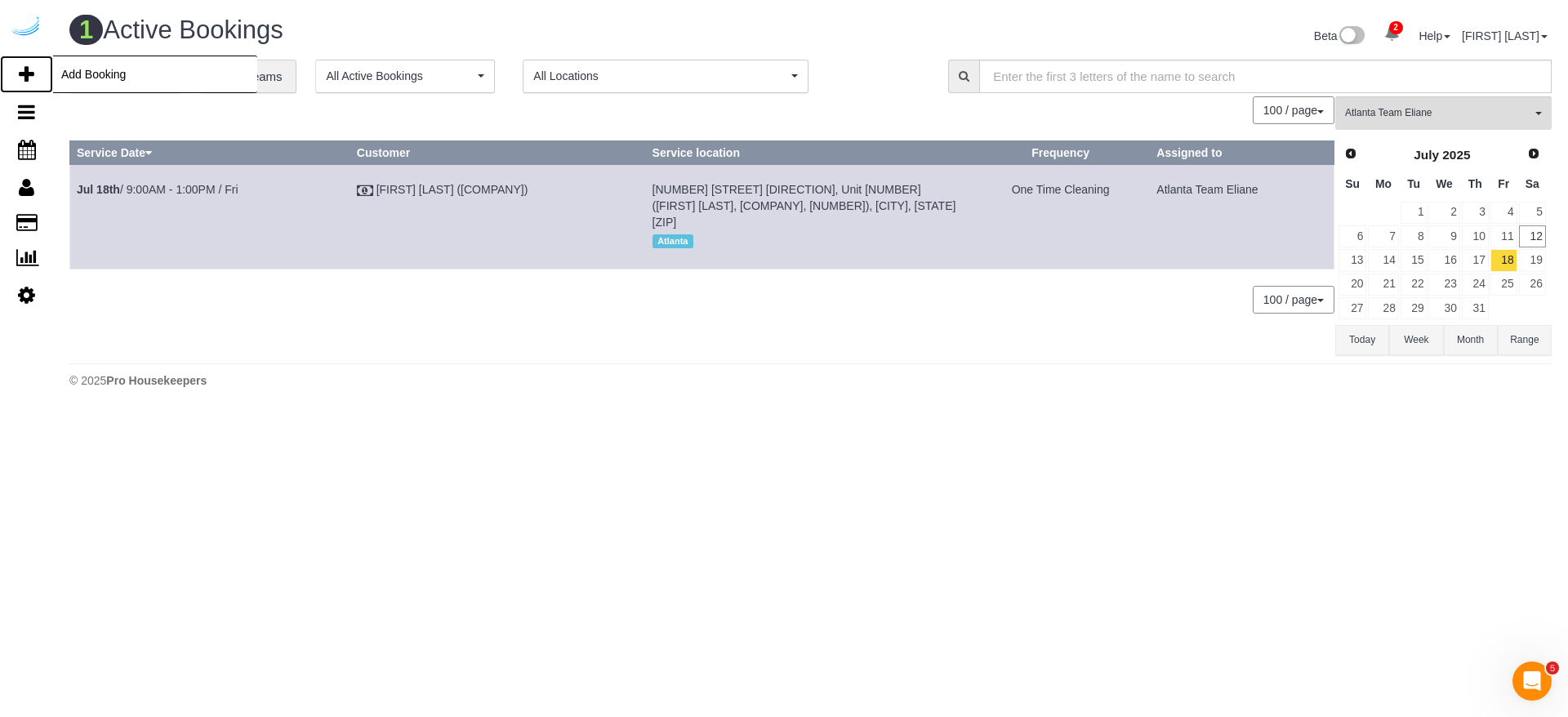 click at bounding box center [26, 74] 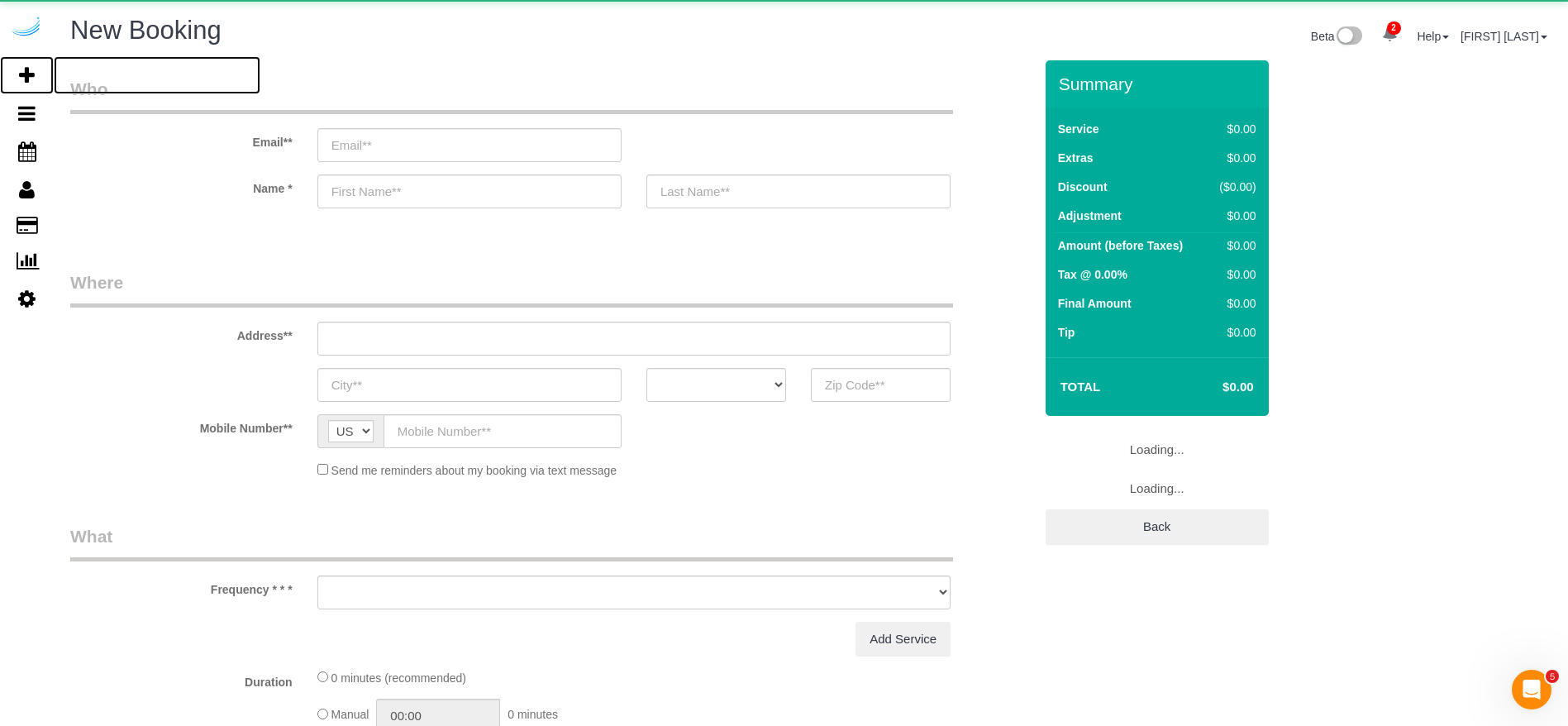 select on "number:9" 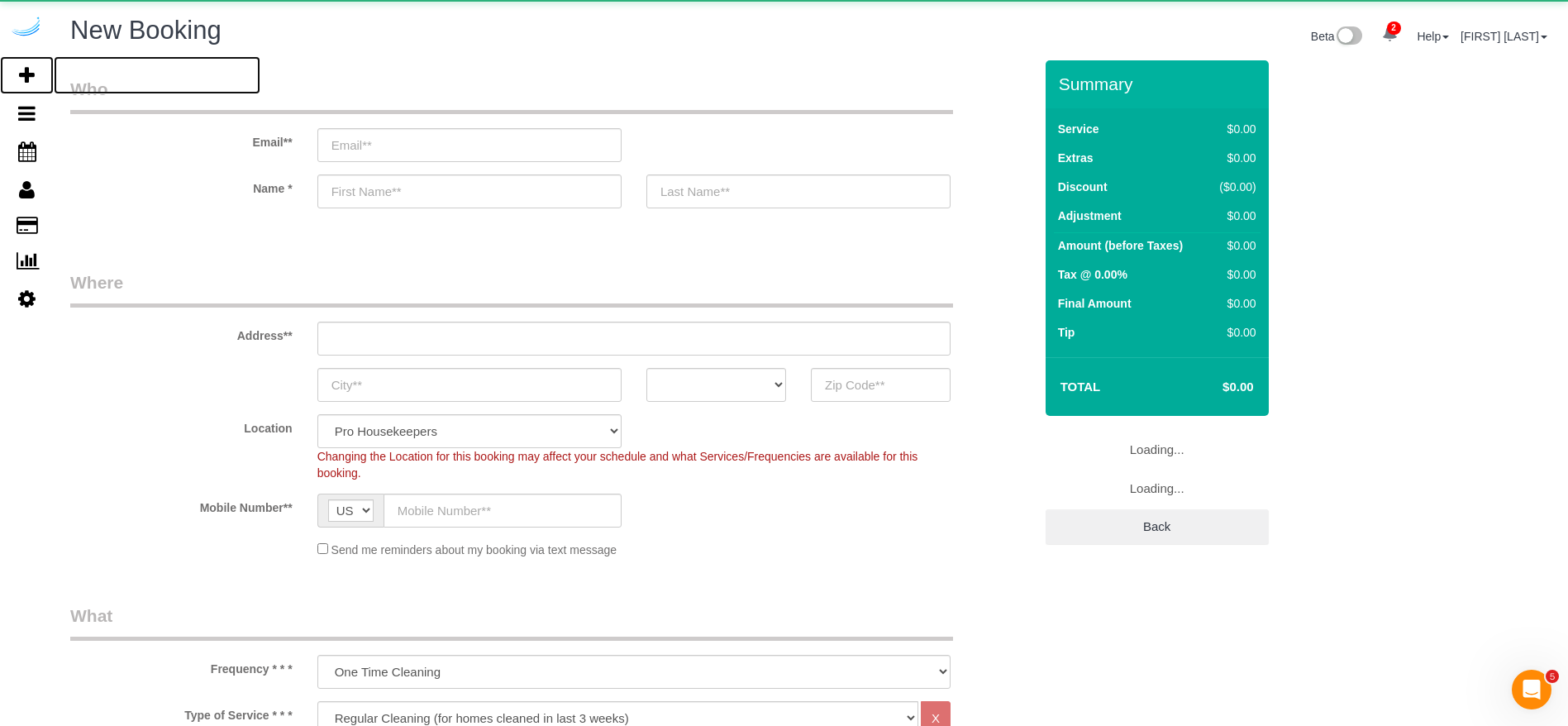 select on "object:39446" 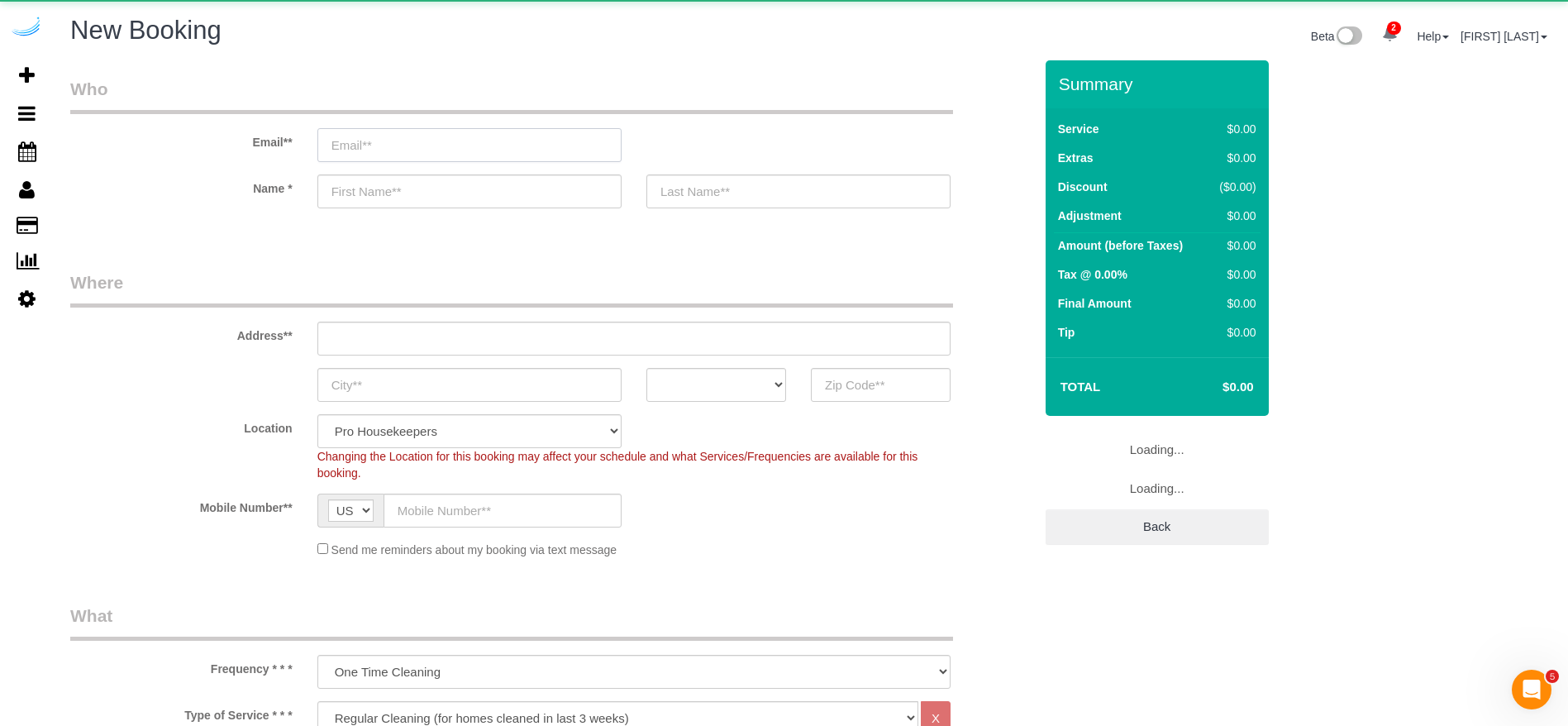 click at bounding box center [469, 145] 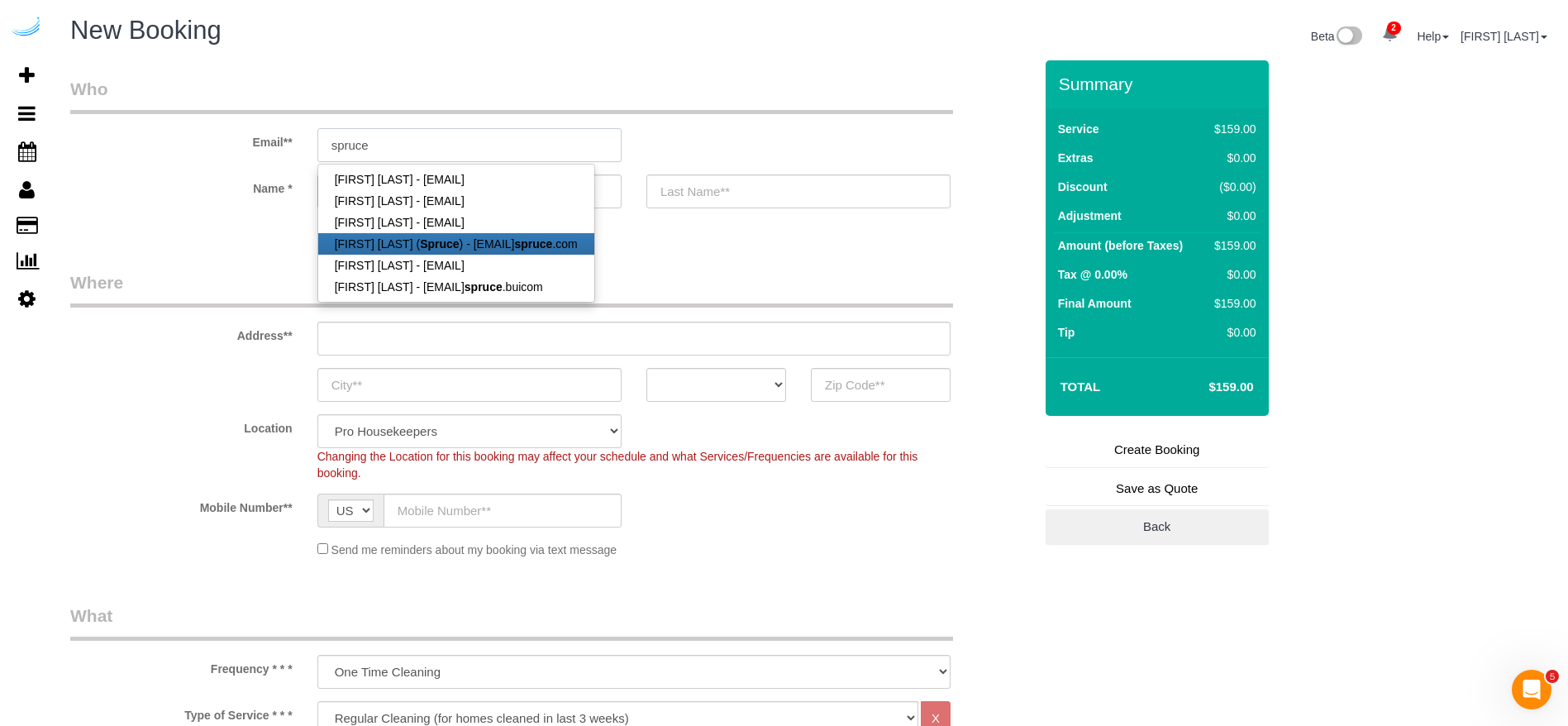 type on "brandie@getspruce.com" 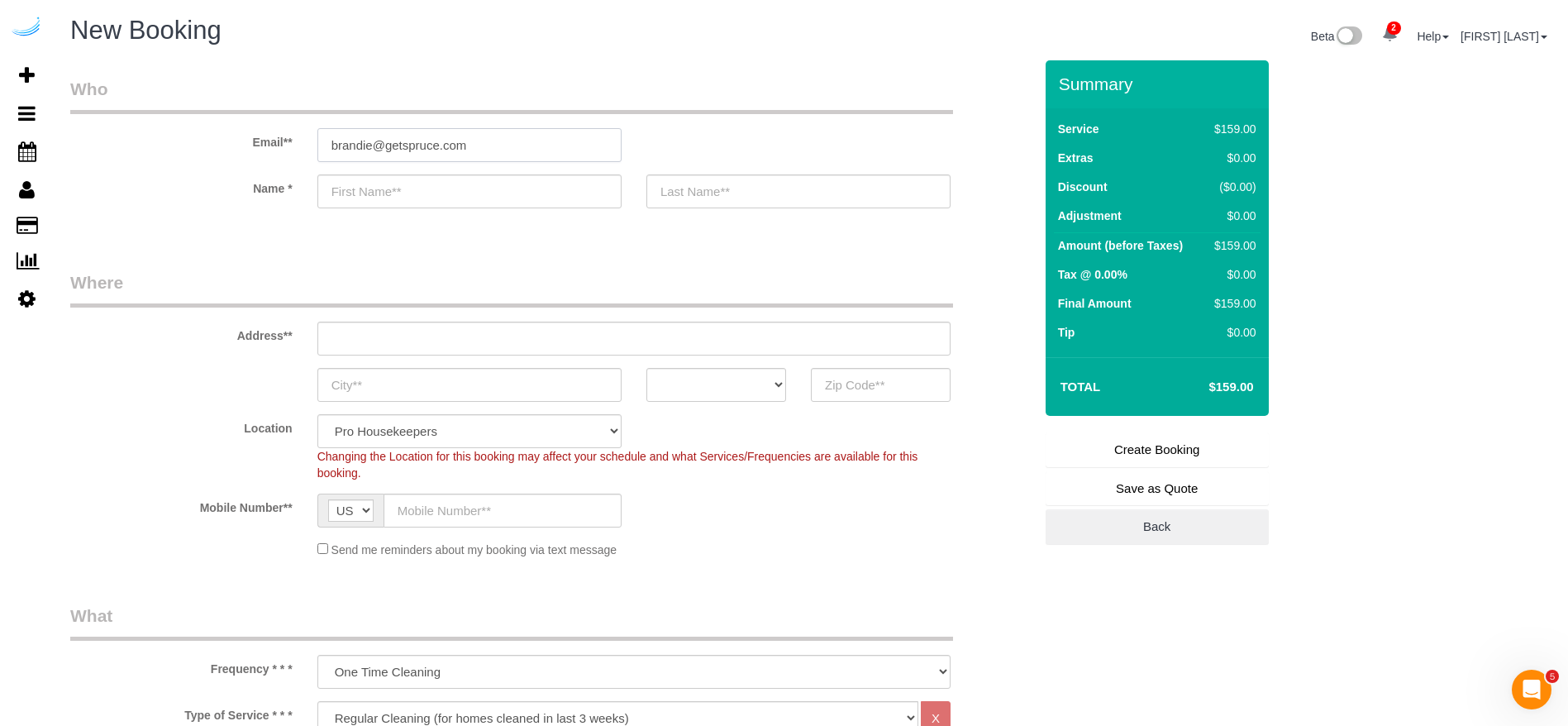 type on "[NAME]" 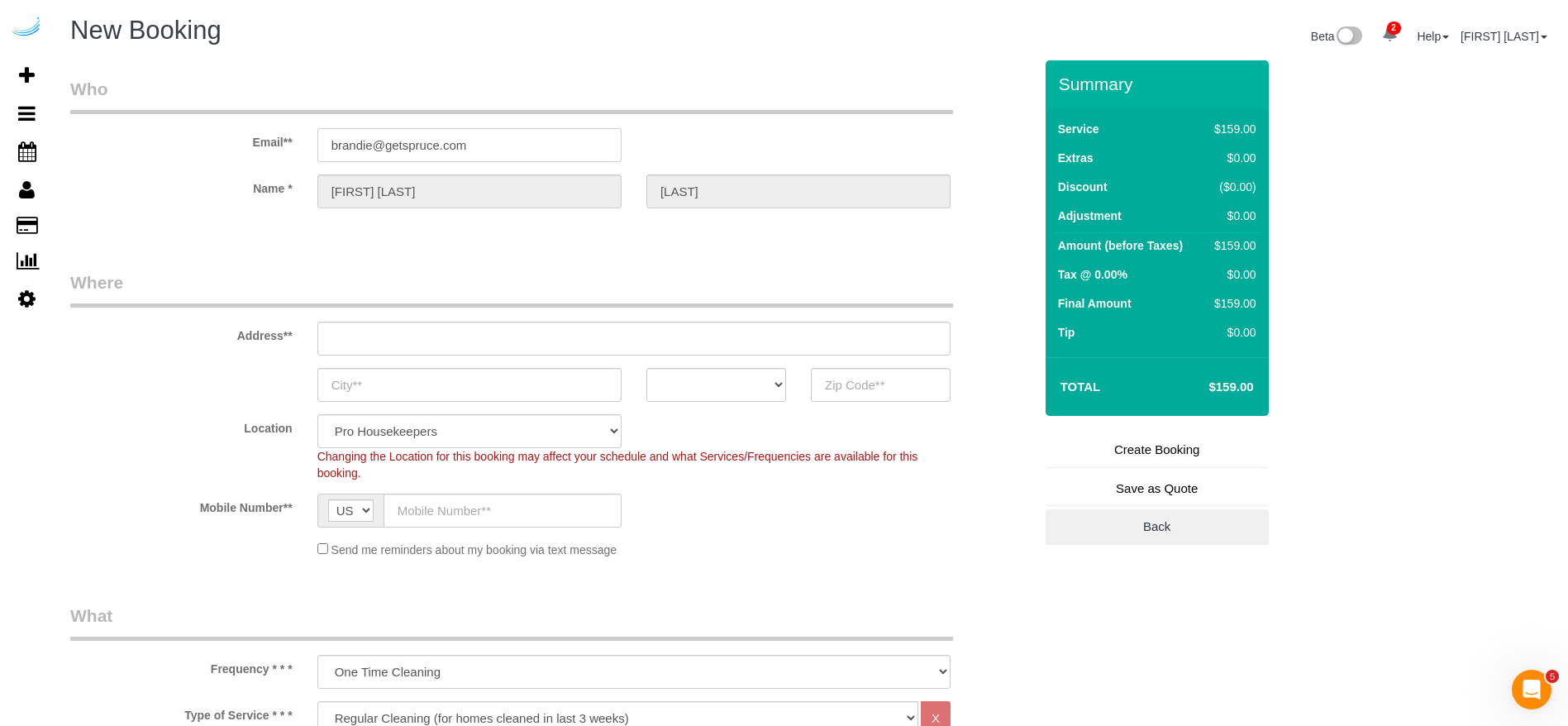 type on "3816 S Lamar Blvd" 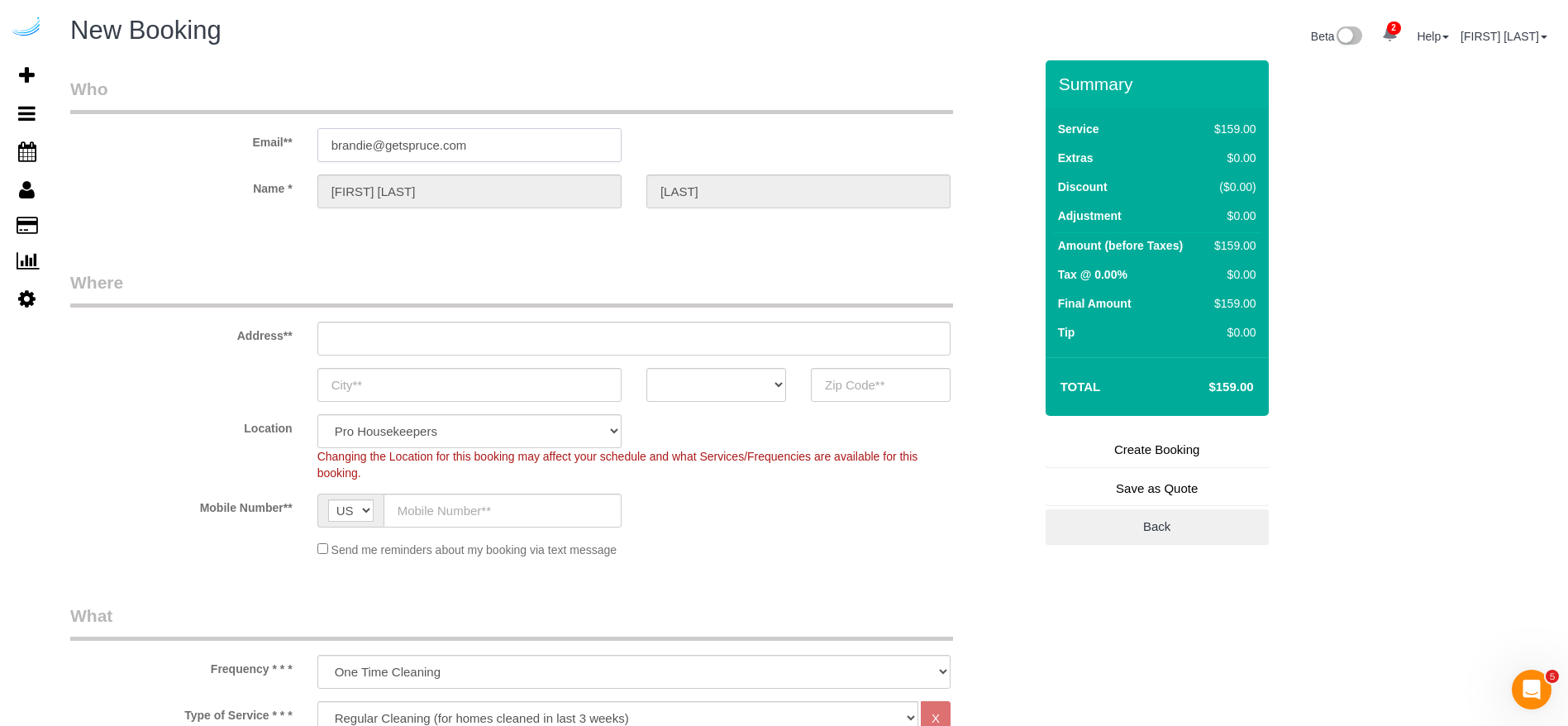 type on "Austin" 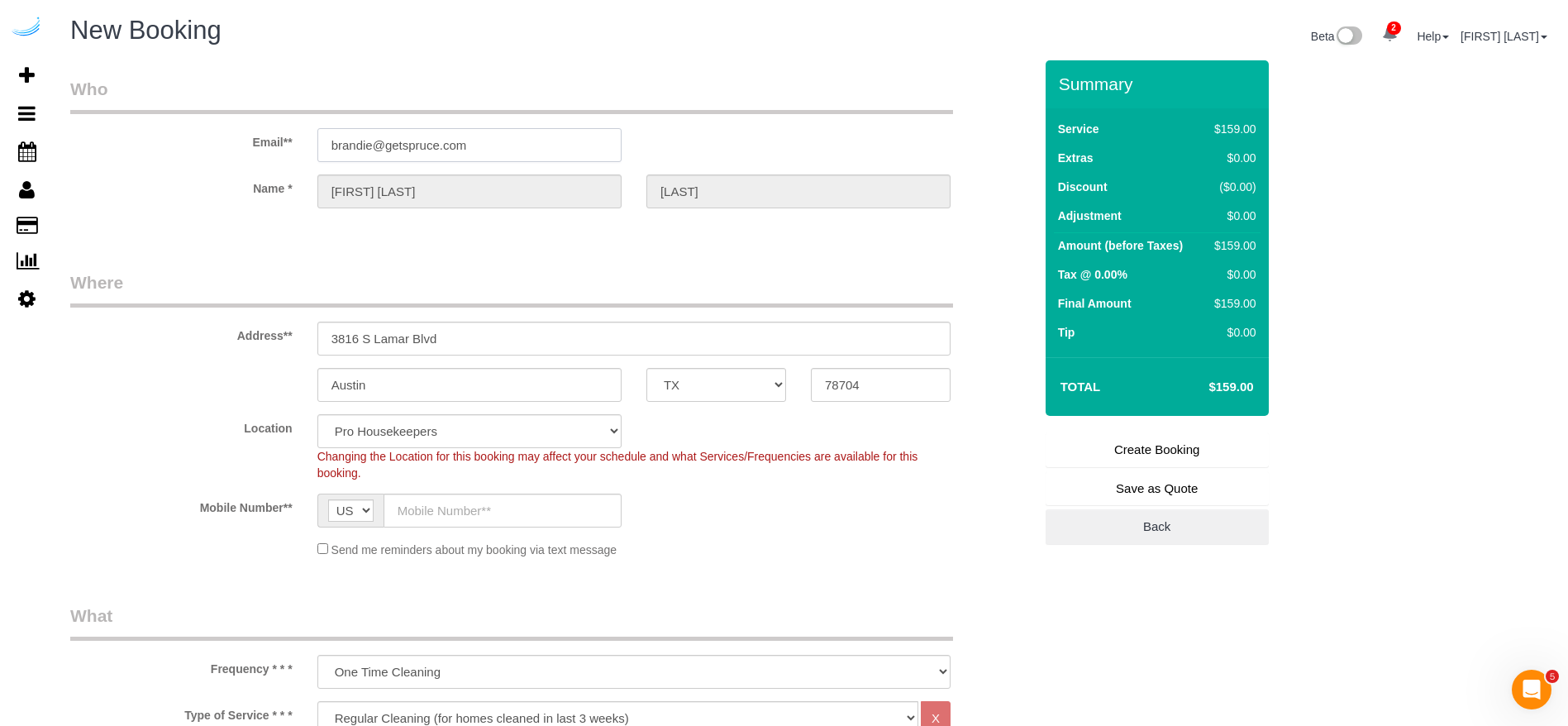 type on "brandie@getspruce.com" 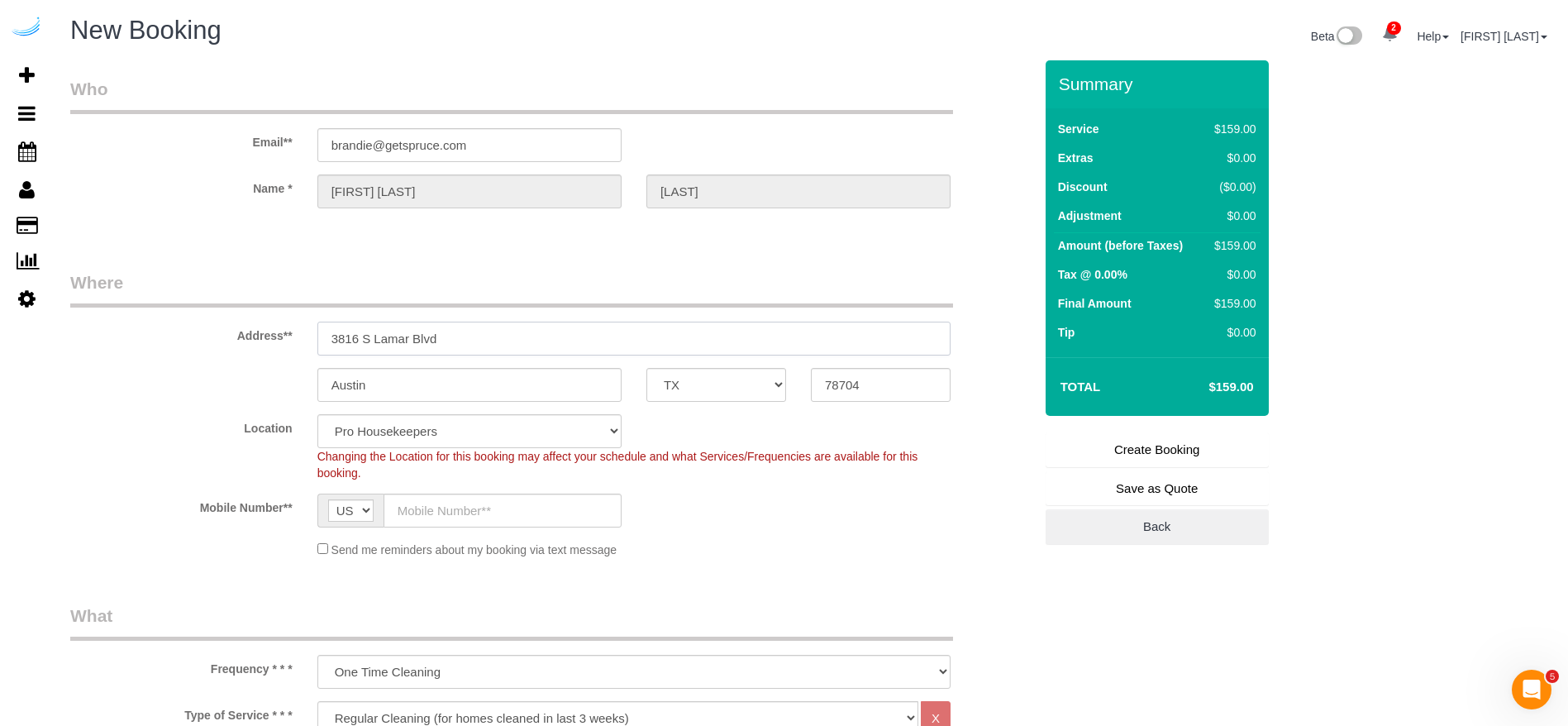 click on "3816 S Lamar Blvd" at bounding box center (634, 338) 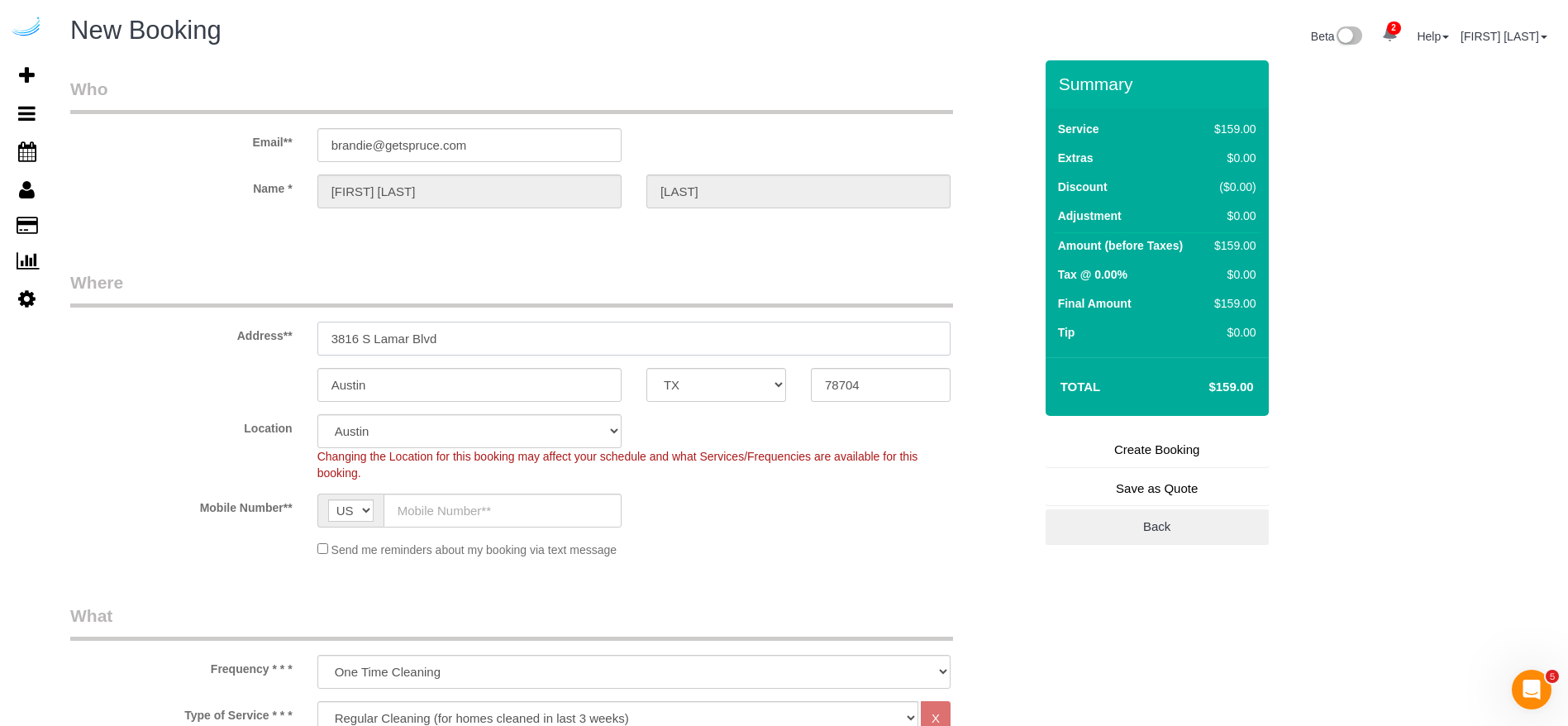 paste on "65 Irby Ave NW, Atlanta, GA 30305" 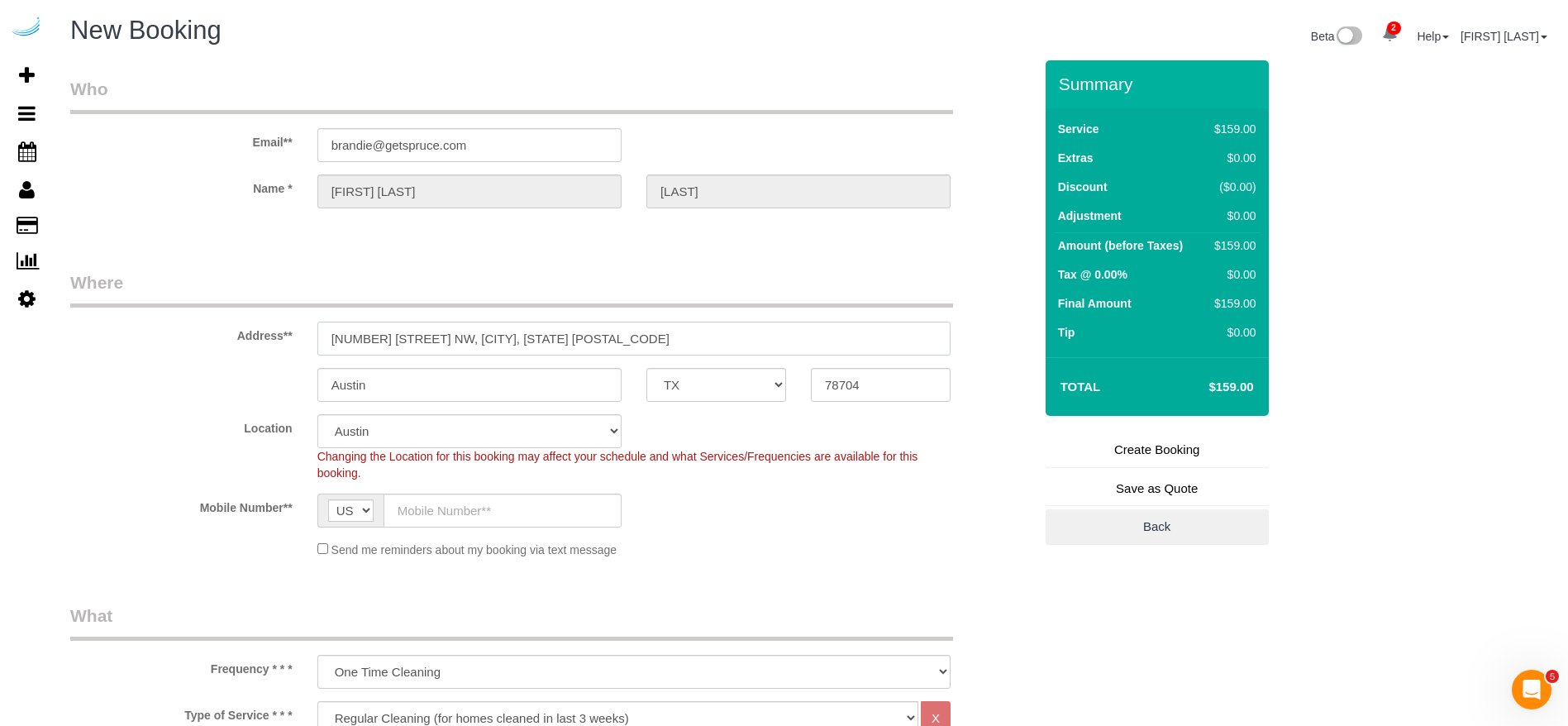 select on "object:39488" 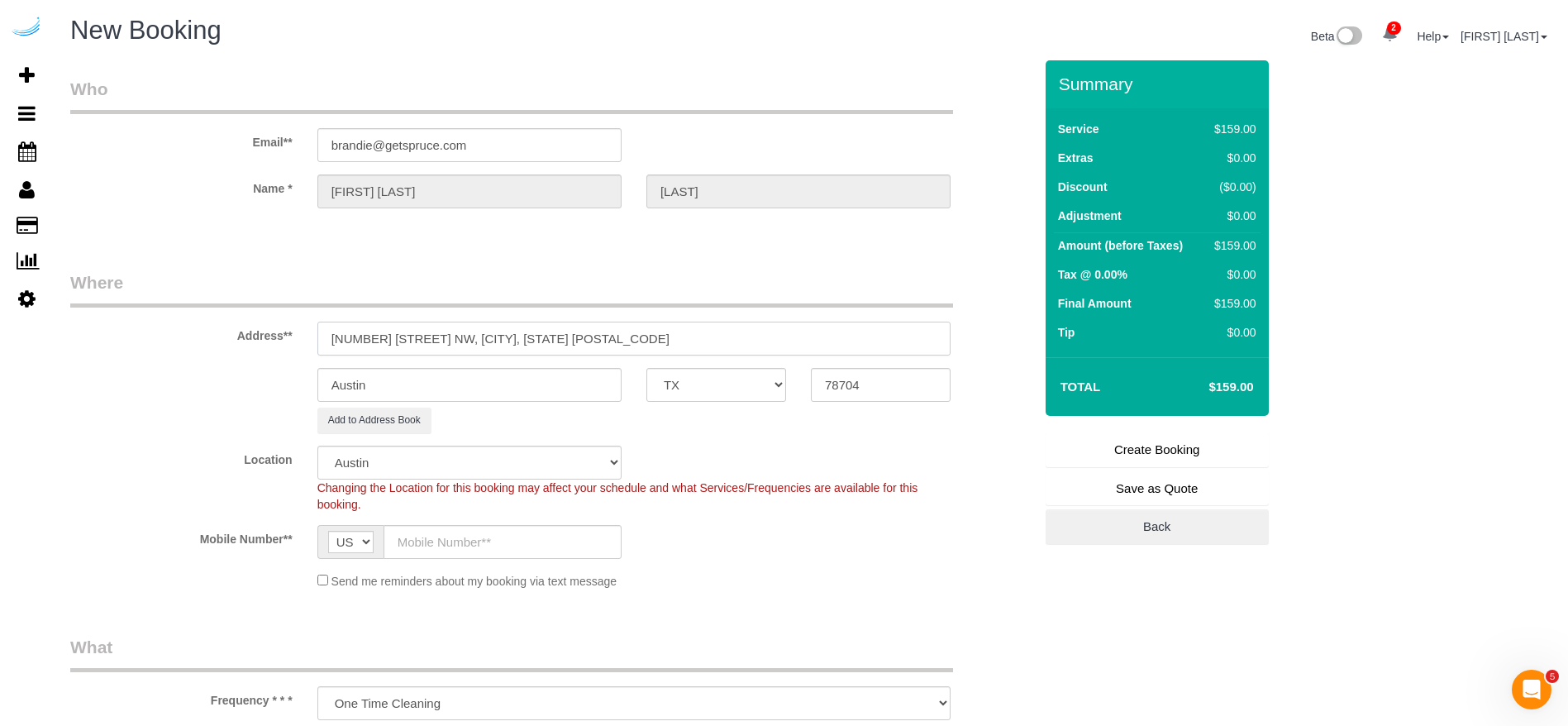 click on "65 Irby Ave NW, Atlanta, GA 30305" at bounding box center (634, 338) 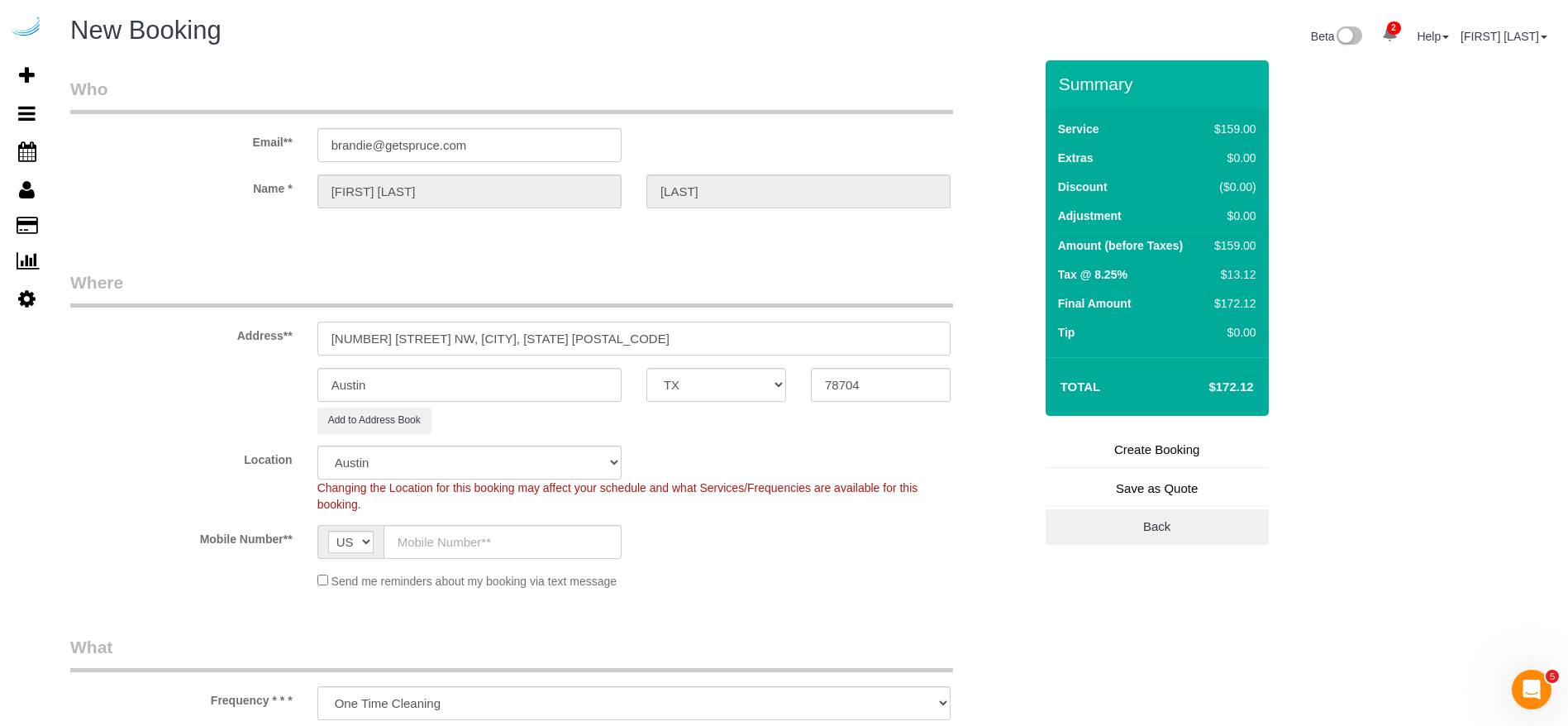 type on "65 Irby Ave NW, Atlanta, GA 30305" 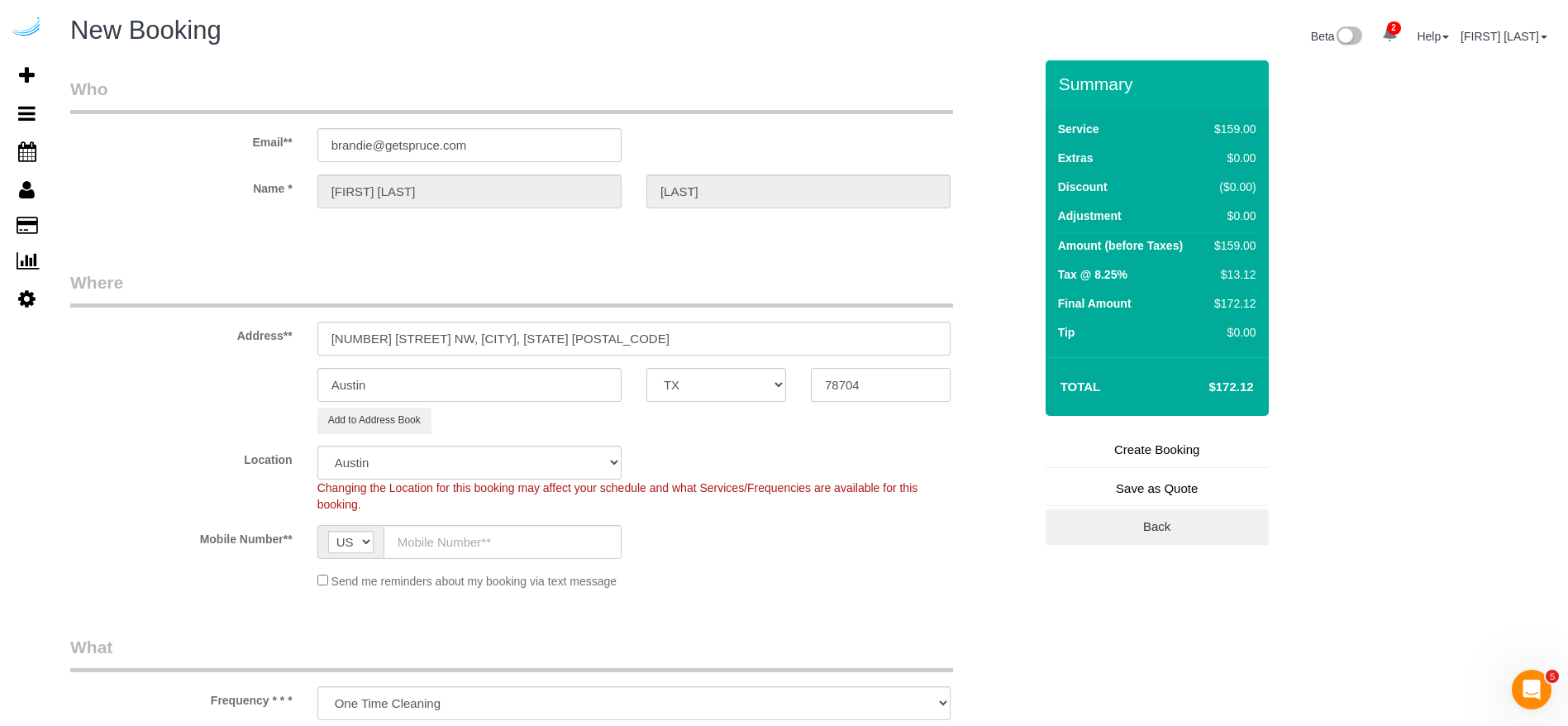 click on "78704" at bounding box center [880, 384] 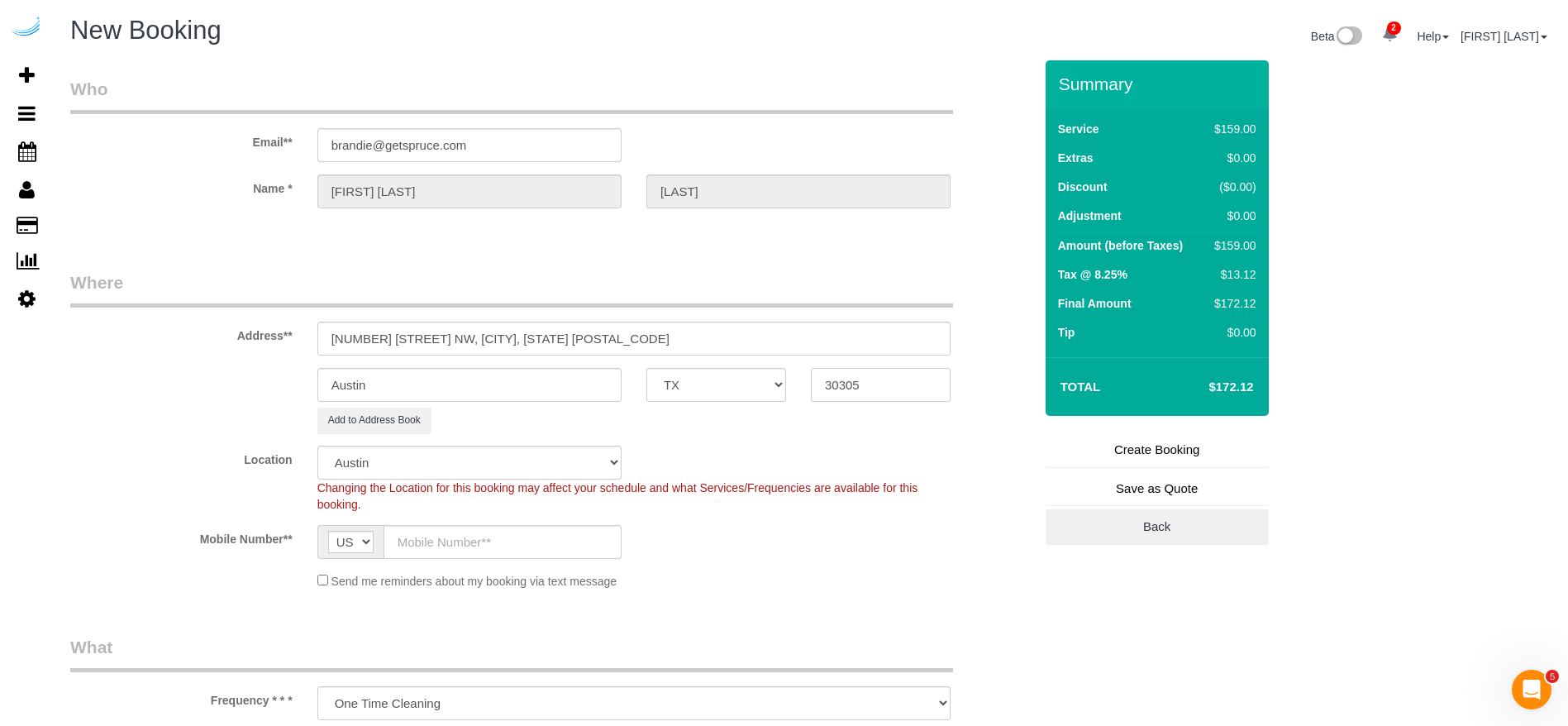 type on "30305" 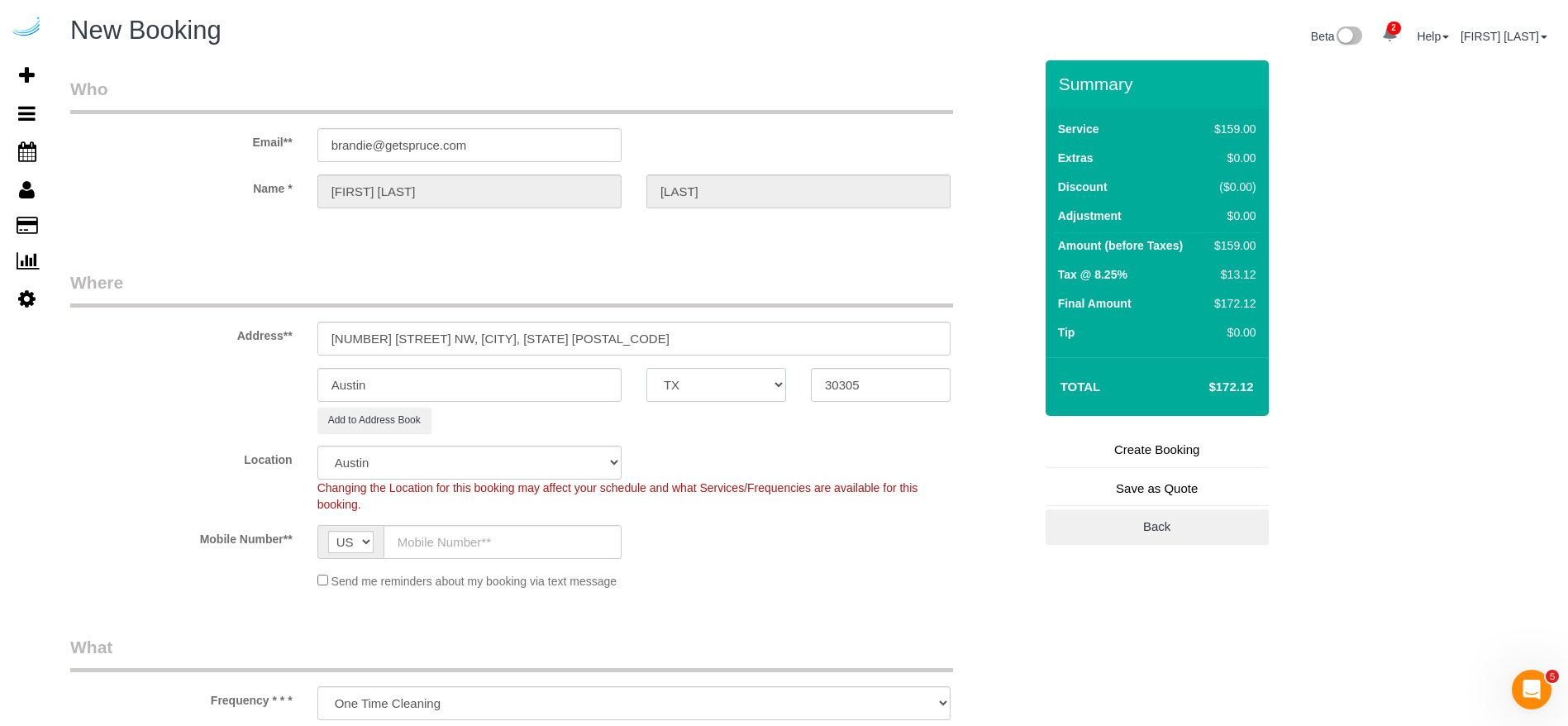 click on "AK
AL
AR
AZ
CA
CO
CT
DC
DE
FL
GA
HI
IA
ID
IL
IN
KS
KY
LA
MA
MD
ME
MI
MN
MO
MS
MT
NC
ND
NE
NH
NJ
NM
NV
NY
OH
OK
OR
PA
RI
SC
SD
TN
TX
UT
VA
VT
WA
WI
WV
WY" at bounding box center (716, 384) 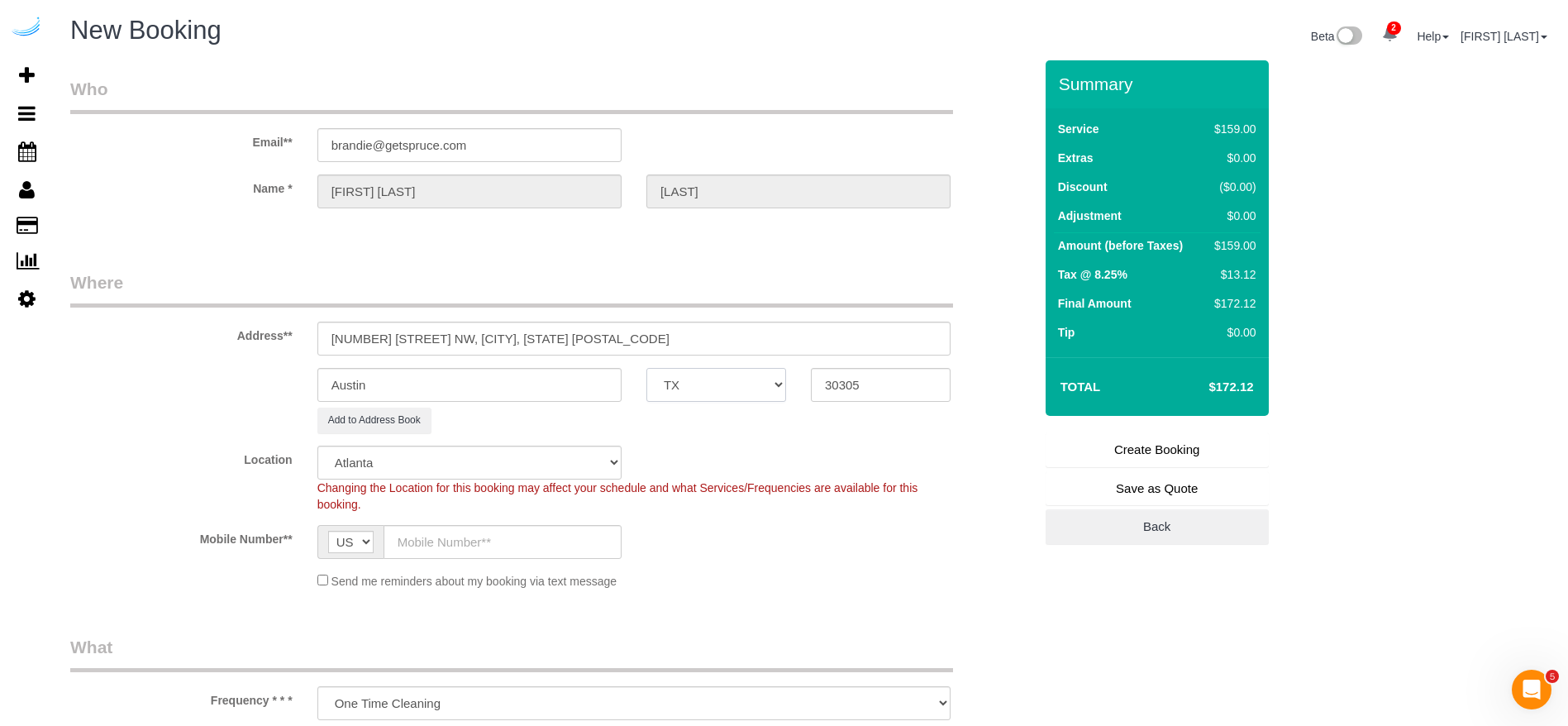 select on "GA" 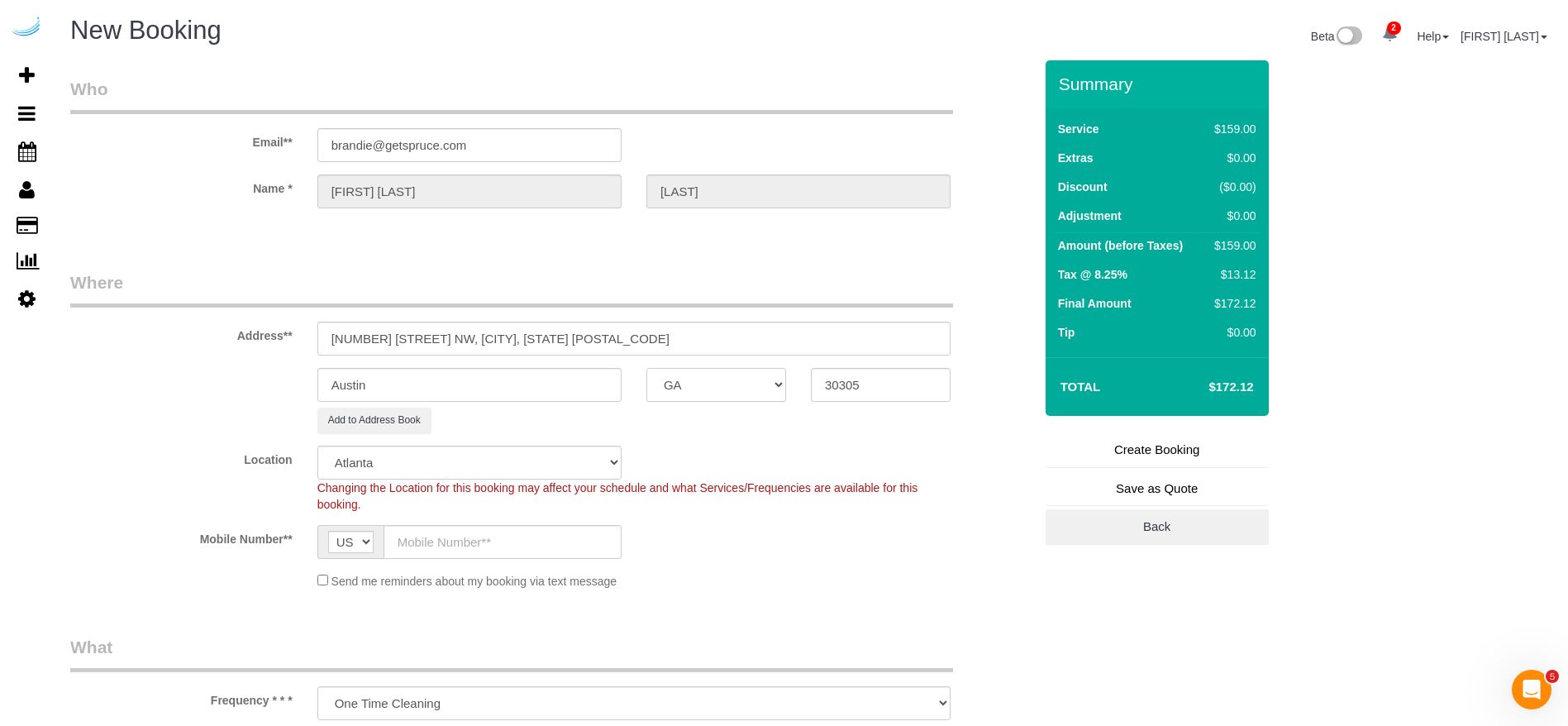 click on "AK
AL
AR
AZ
CA
CO
CT
DC
DE
FL
GA
HI
IA
ID
IL
IN
KS
KY
LA
MA
MD
ME
MI
MN
MO
MS
MT
NC
ND
NE
NH
NJ
NM
NV
NY
OH
OK
OR
PA
RI
SC
SD
TN
TX
UT
VA
VT
WA
WI
WV
WY" at bounding box center [716, 384] 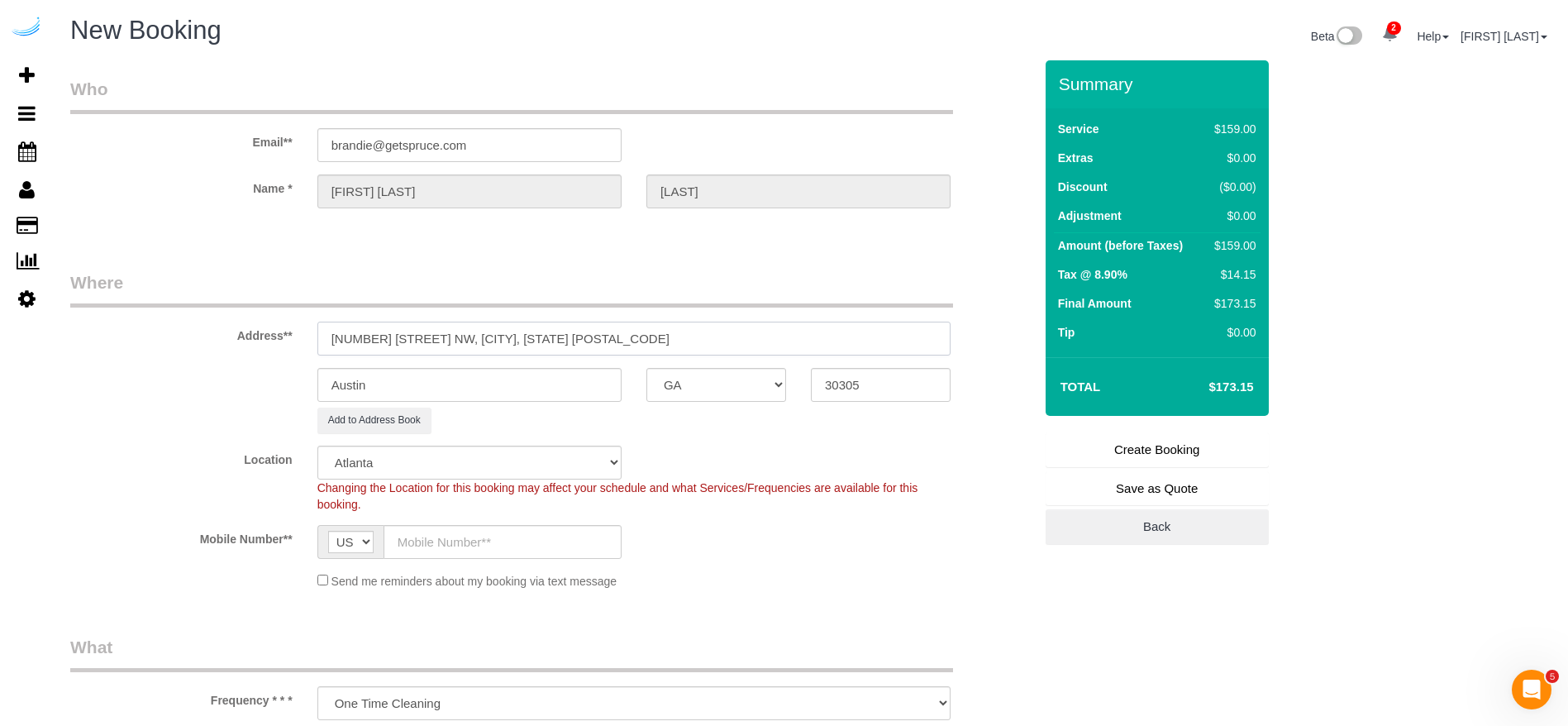 click on "65 Irby Ave NW, Atlanta, GA 30305" at bounding box center (634, 338) 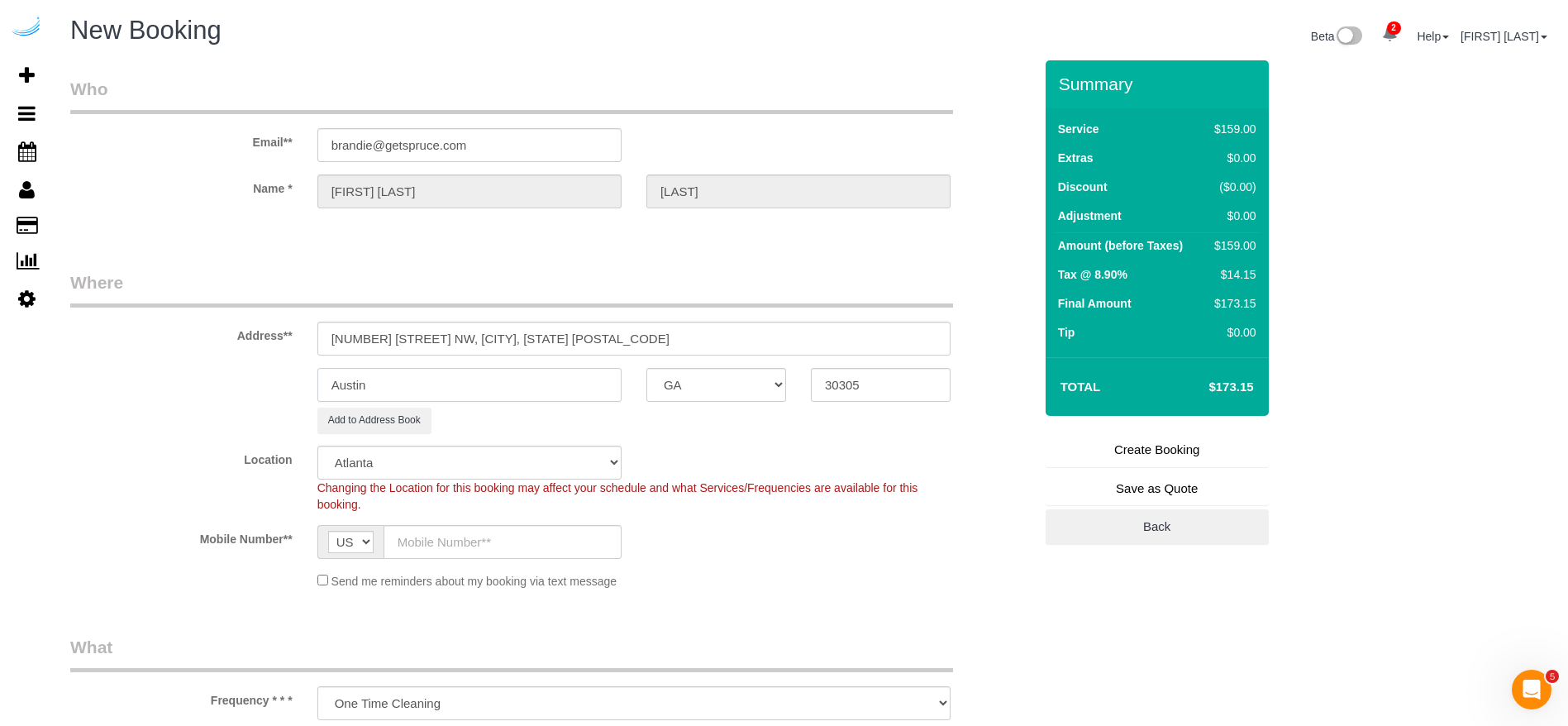 click on "Austin" at bounding box center (469, 384) 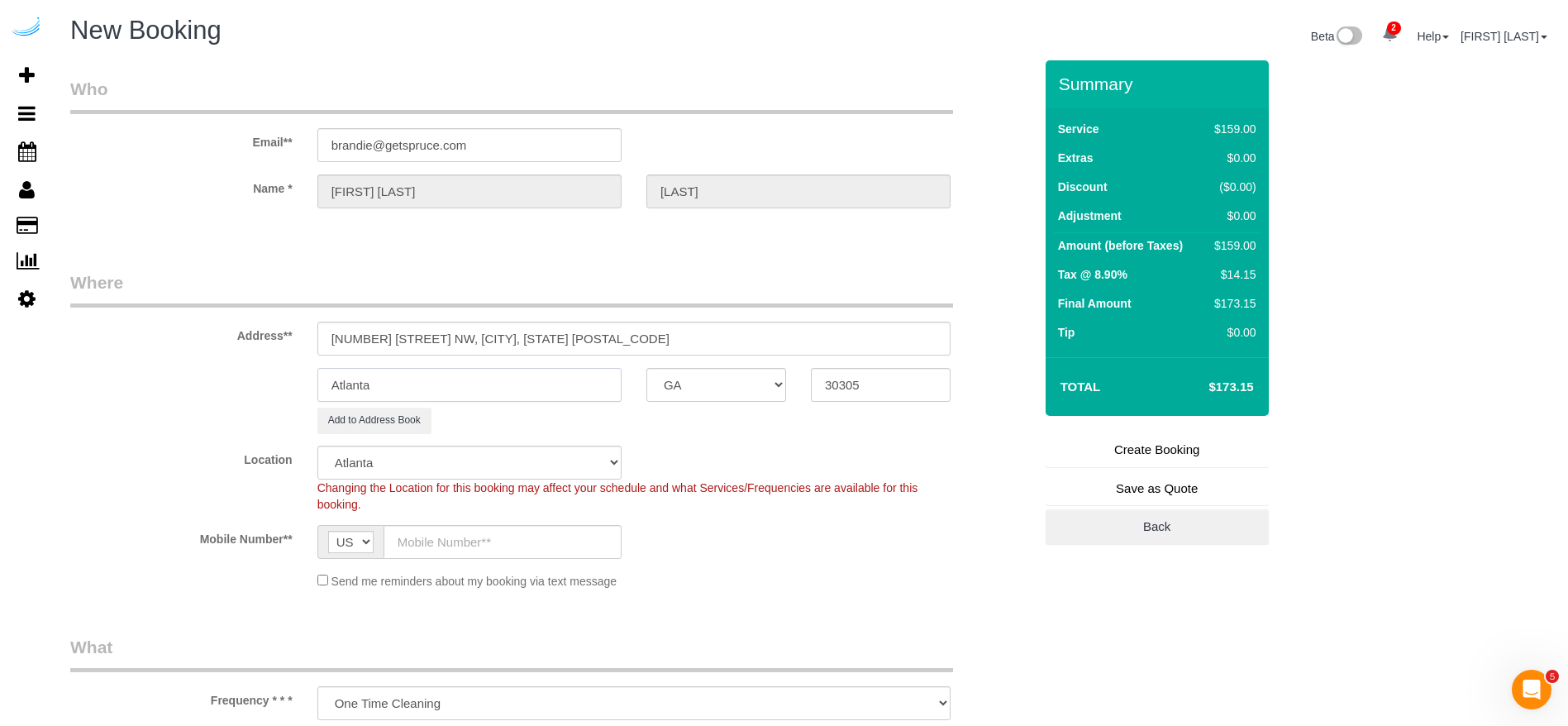 type on "Atlanta" 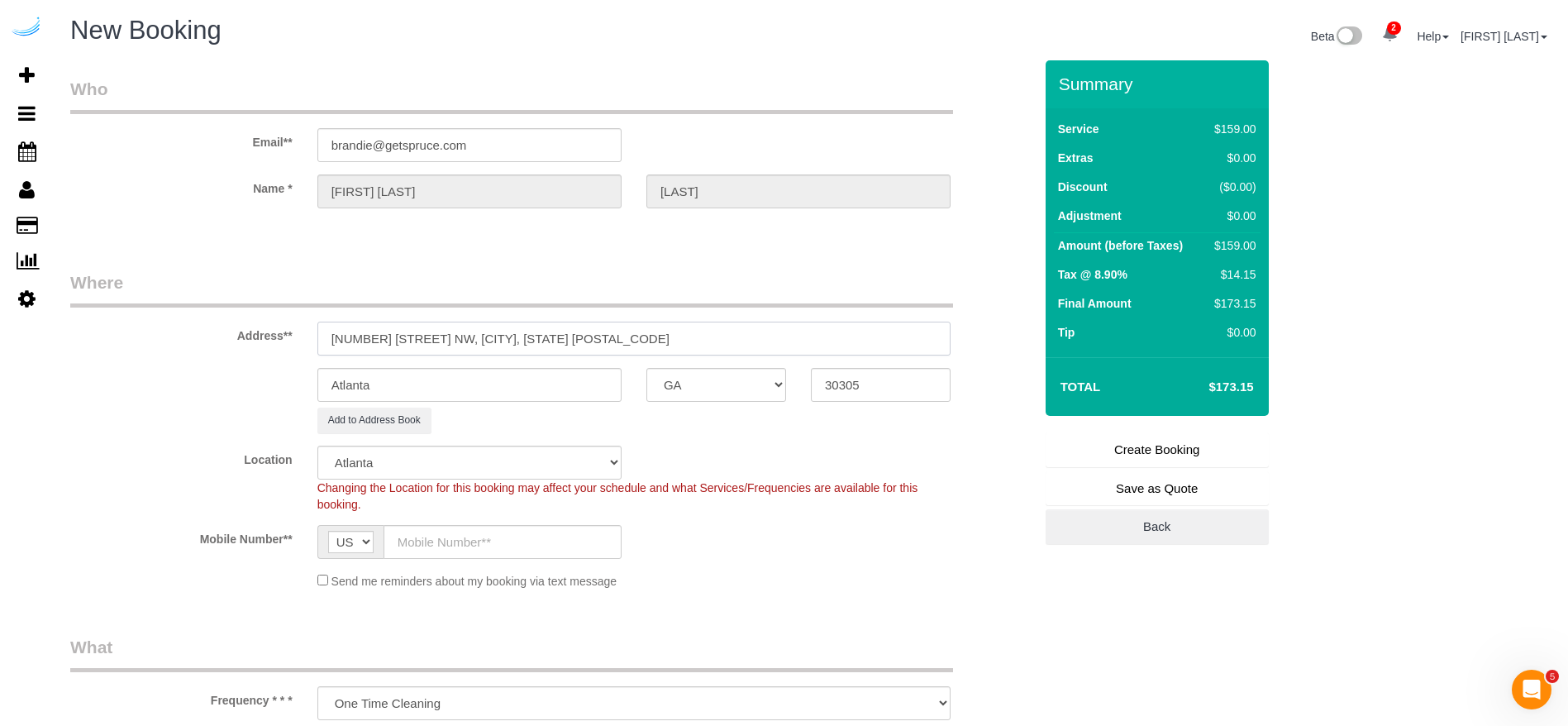 drag, startPoint x: 533, startPoint y: 343, endPoint x: 428, endPoint y: 352, distance: 105.38501 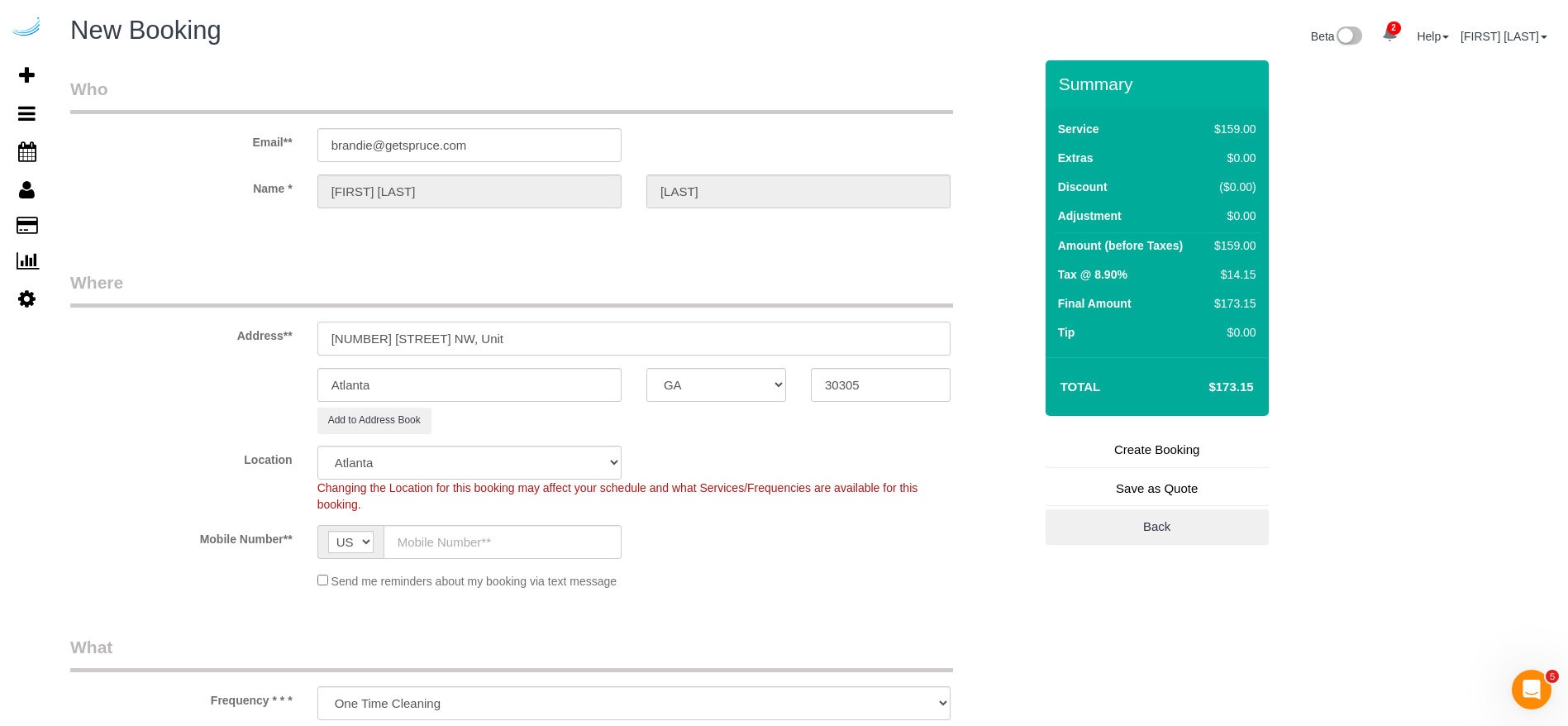 paste on "1119" 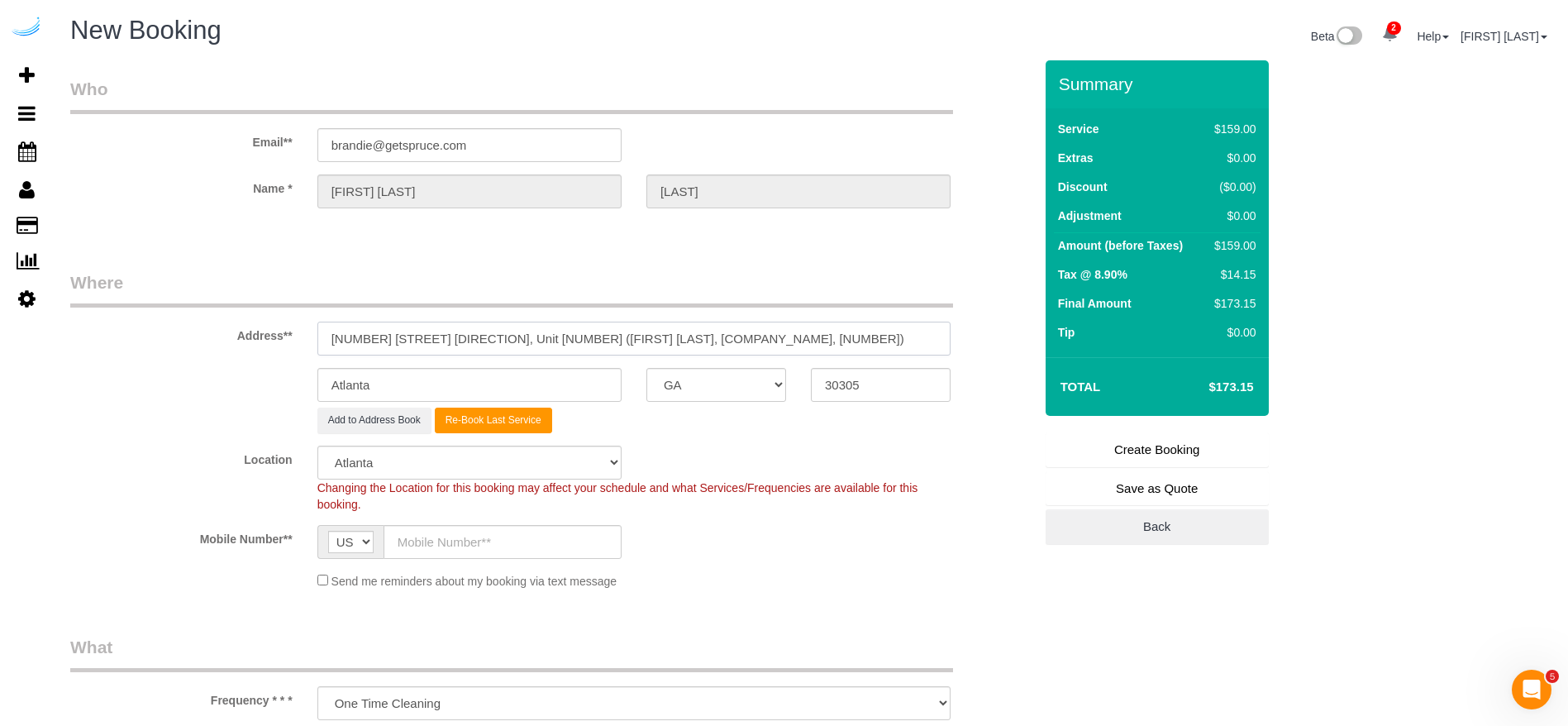 type on "65 Irby Ave NW, Unit 1119 (Briggs Kalish, The Irby, 1362901)" 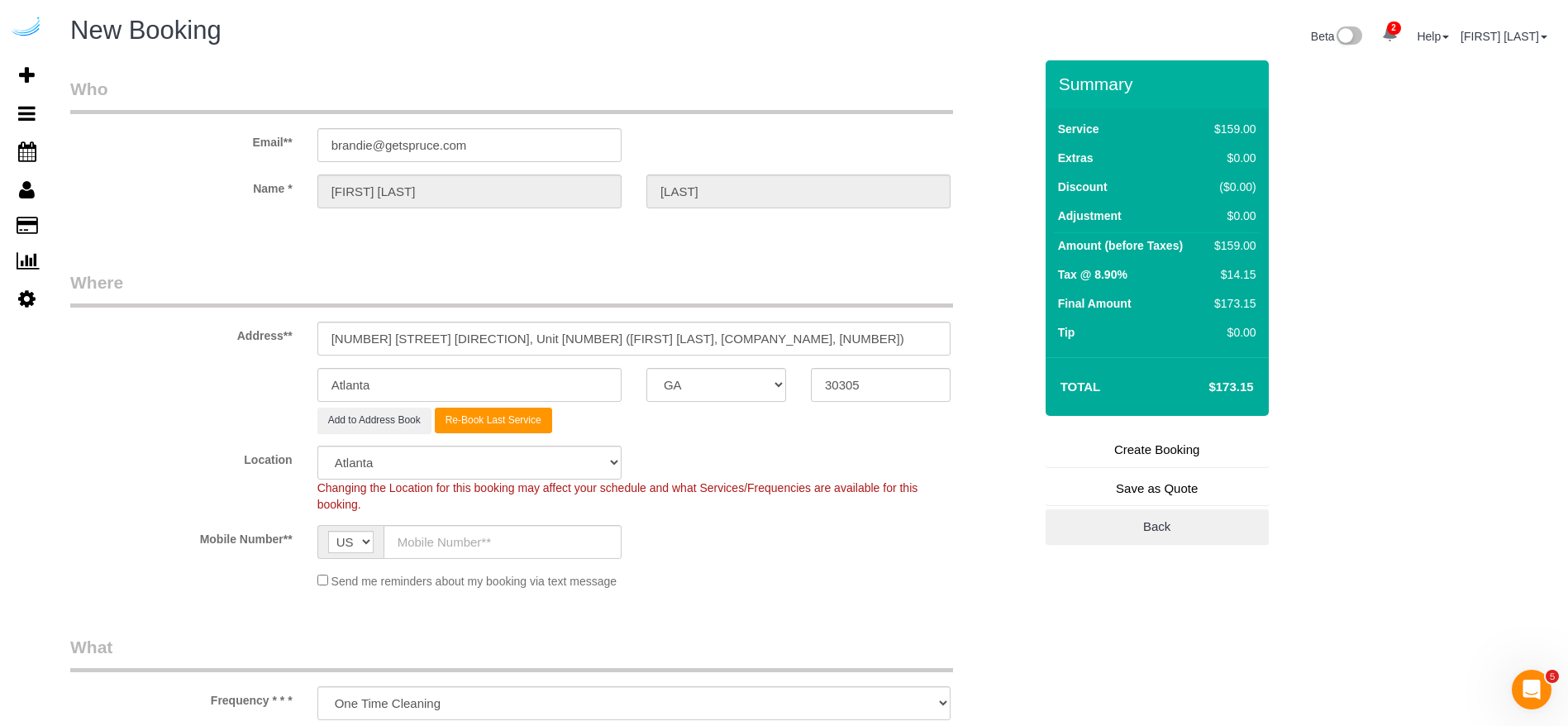 click on "Where
Address**
65 Irby Ave NW, Unit 1119 (Briggs Kalish, The Irby, 1362901)
Atlanta
AK
AL
AR
AZ
CA
CO
CT
DC
DE
FL
GA
HI
IA
ID
IL
IN
KS
KY
LA
MA
MD
ME
MI
MN
MO
MS
MT
NC
ND
NE
NH
NJ
NM
NV
NY
OH
OK
OR
PA
RI
SC
SD" at bounding box center [551, 436] 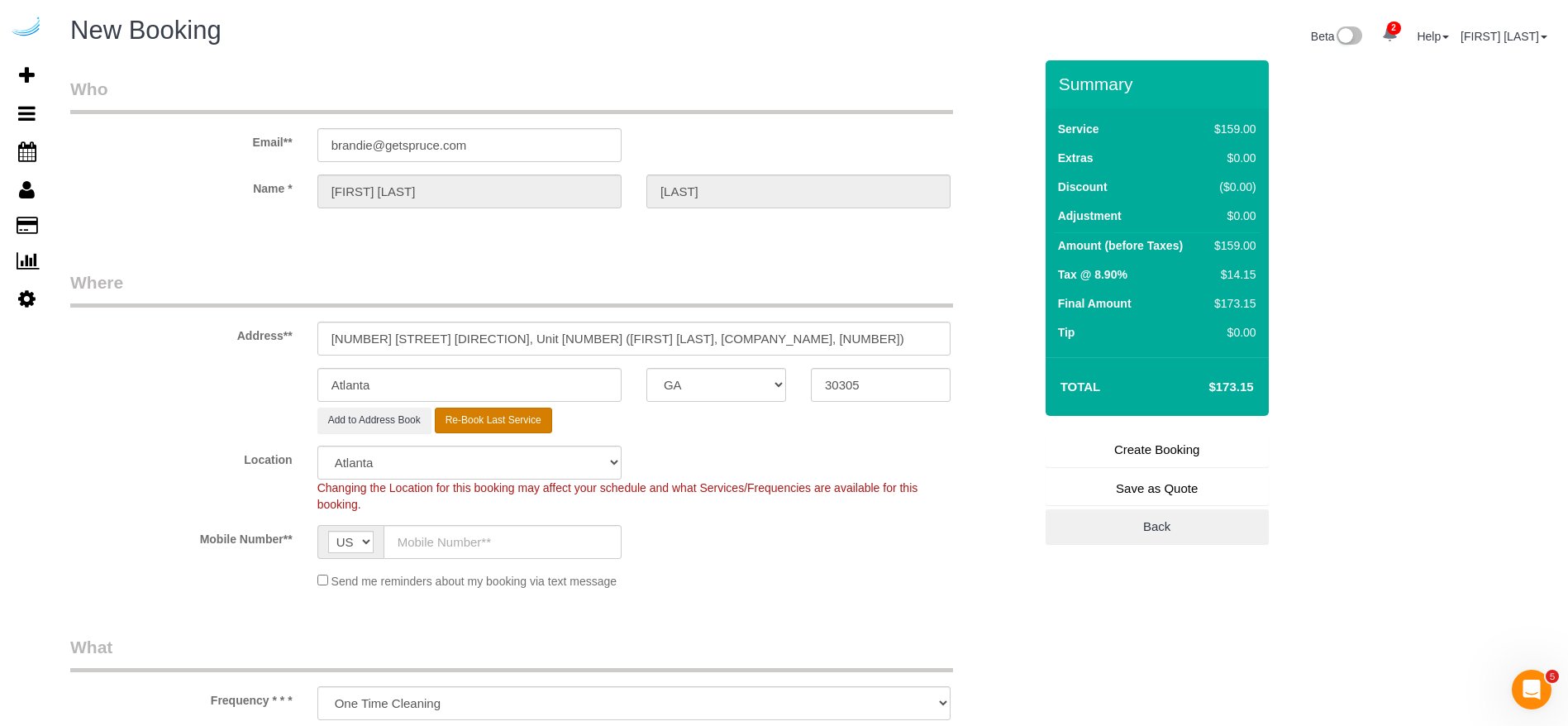 click on "Re-Book Last Service" at bounding box center [493, 420] 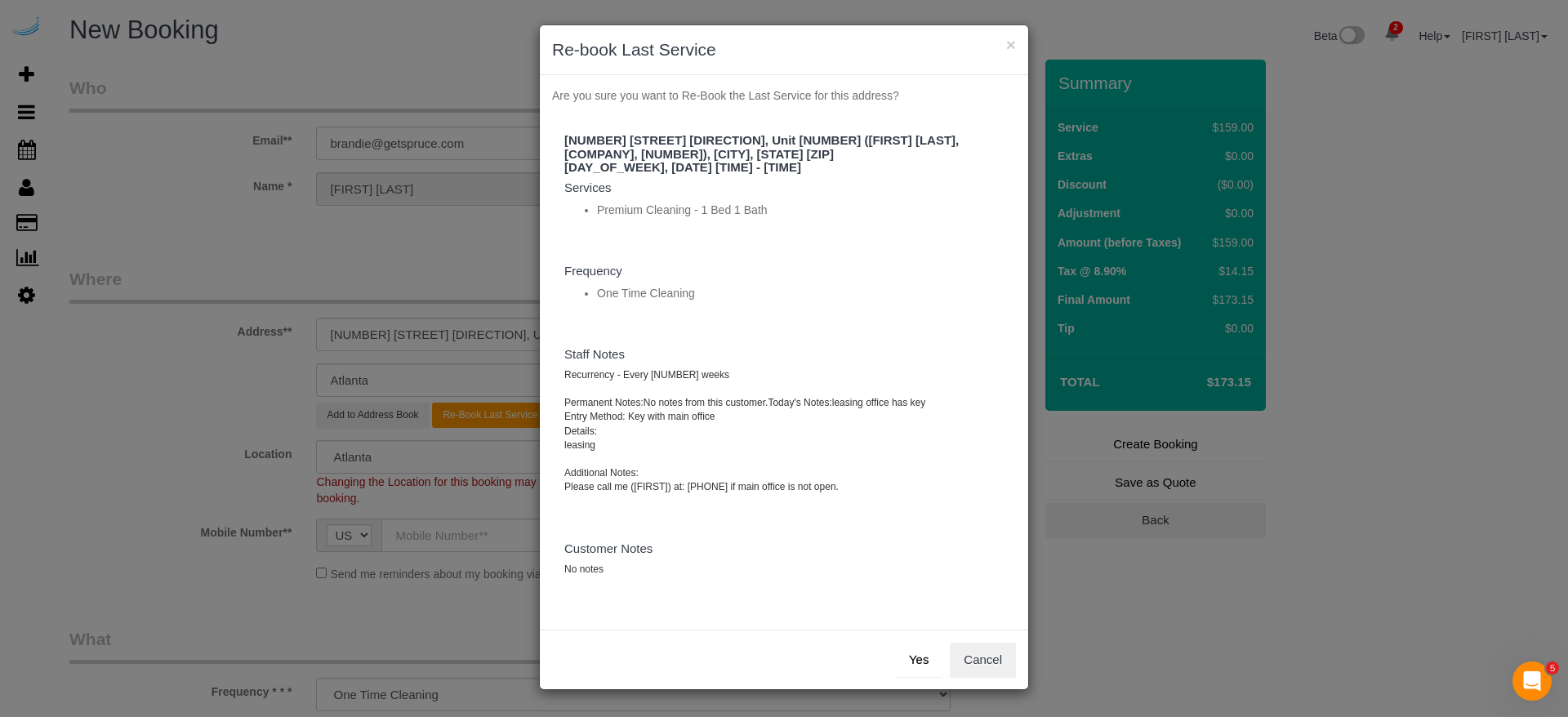 click on "Yes" at bounding box center [919, 660] 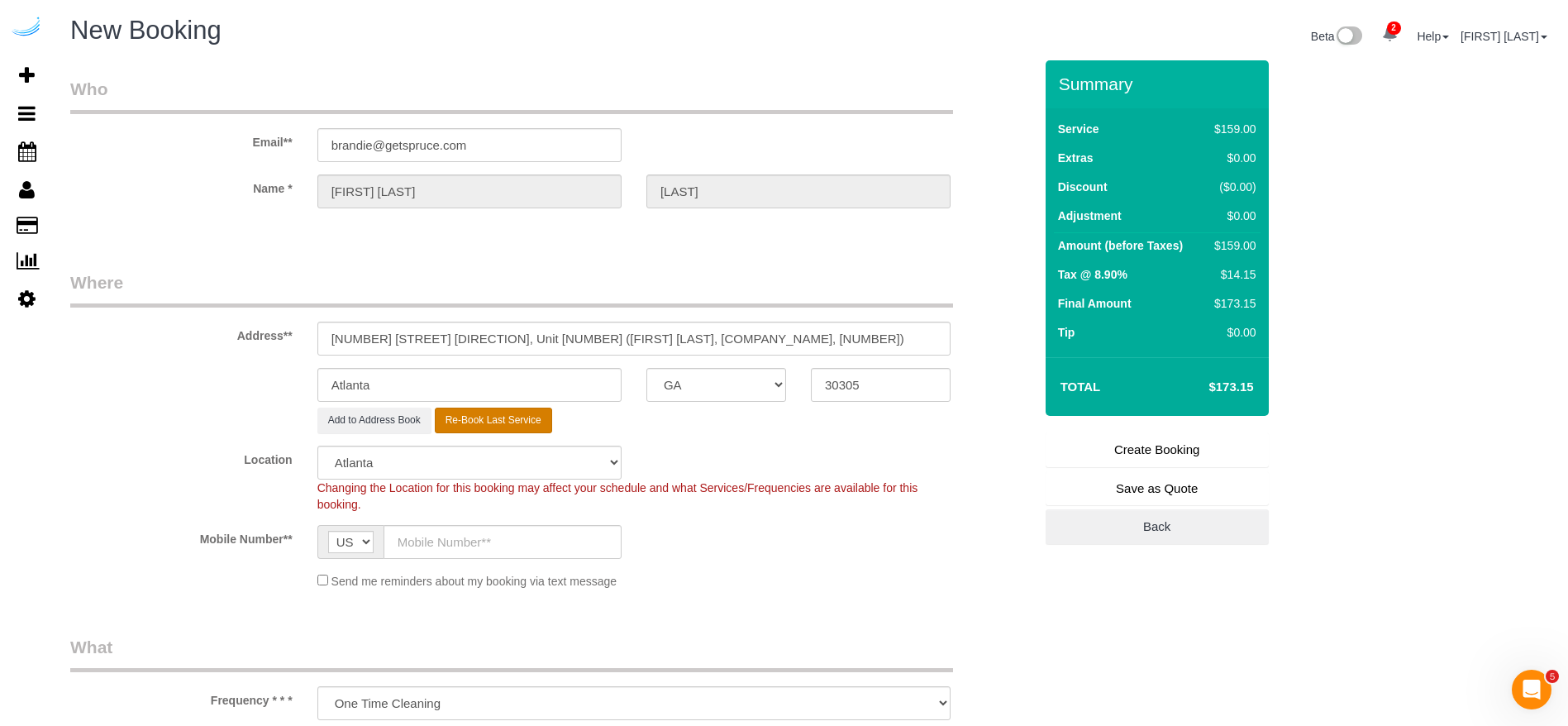 type on "([PHONE])" 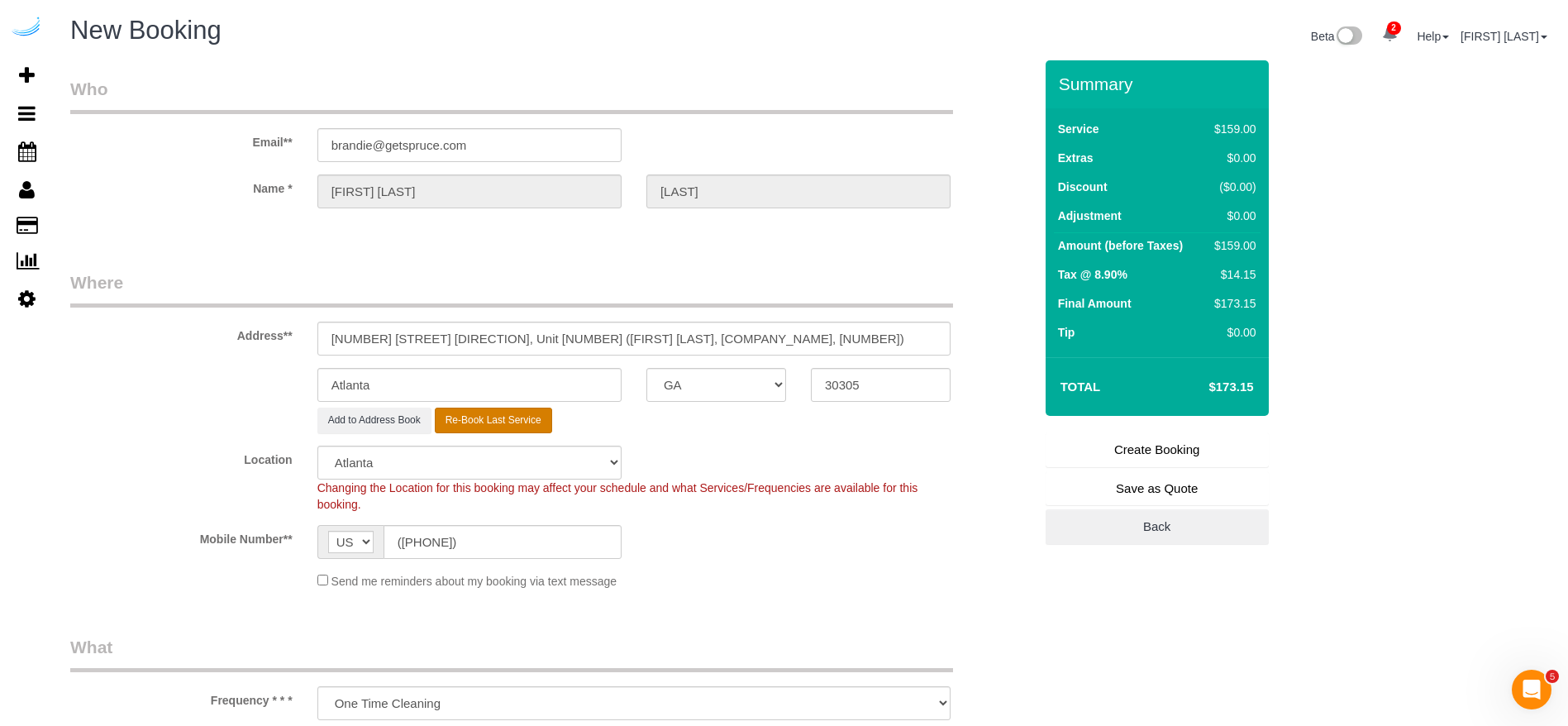 select on "object:39605" 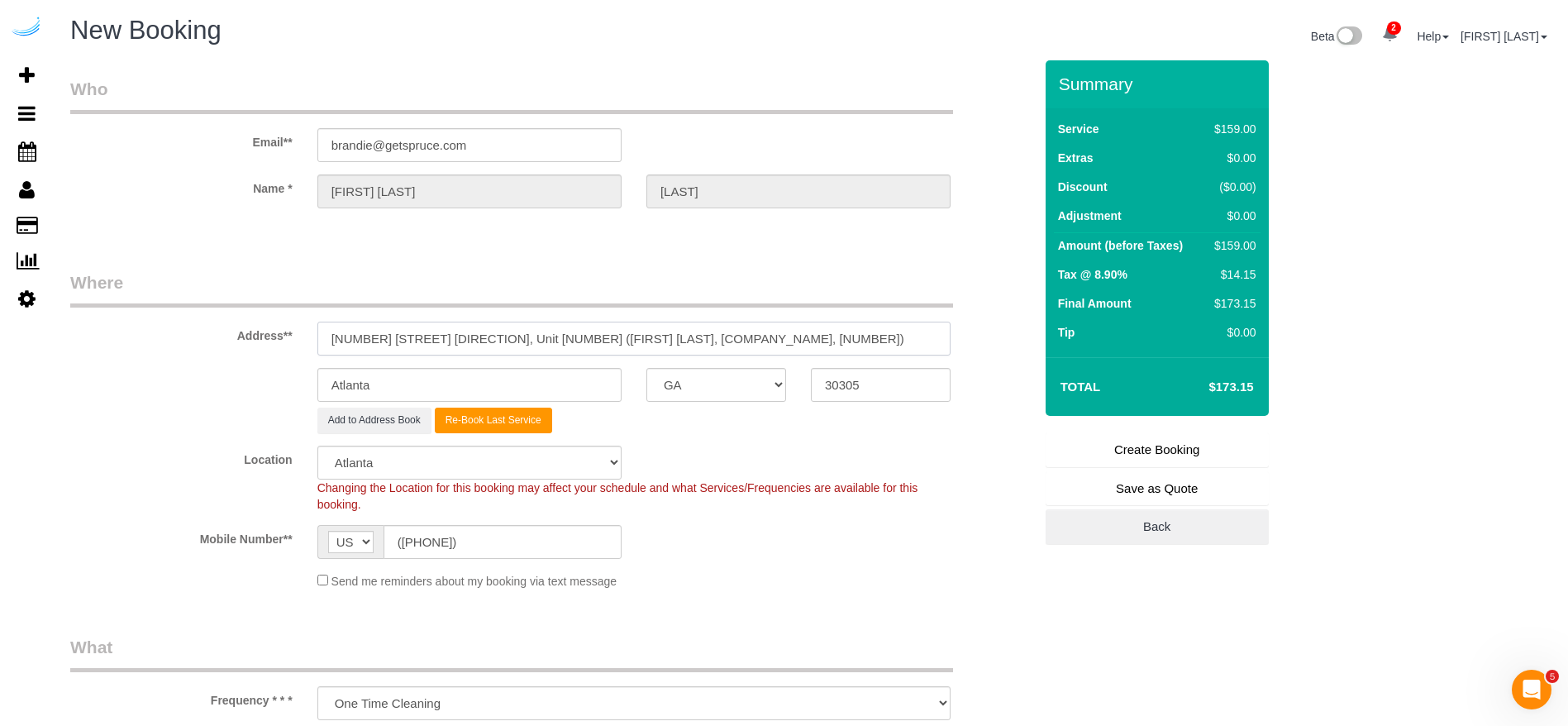 select on "number:9" 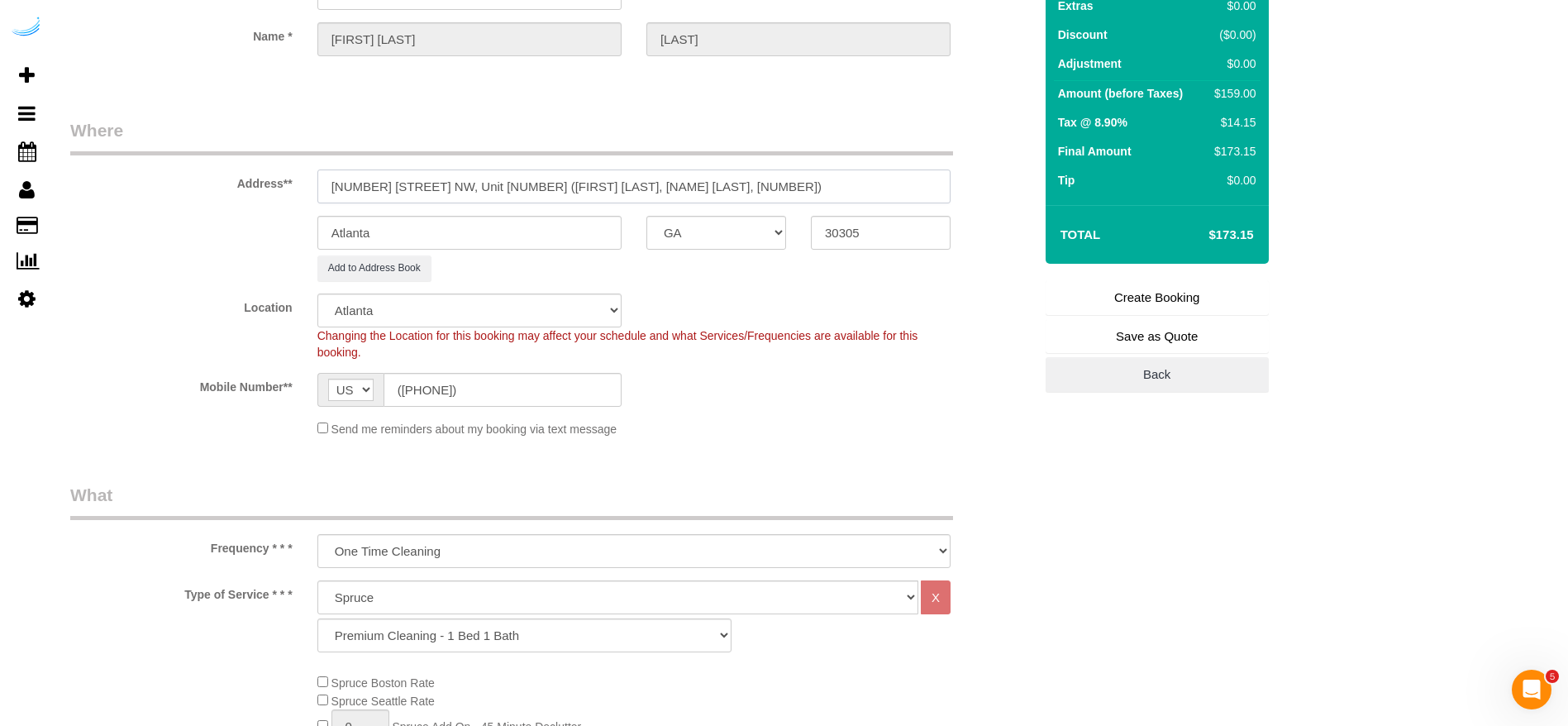 scroll, scrollTop: 372, scrollLeft: 0, axis: vertical 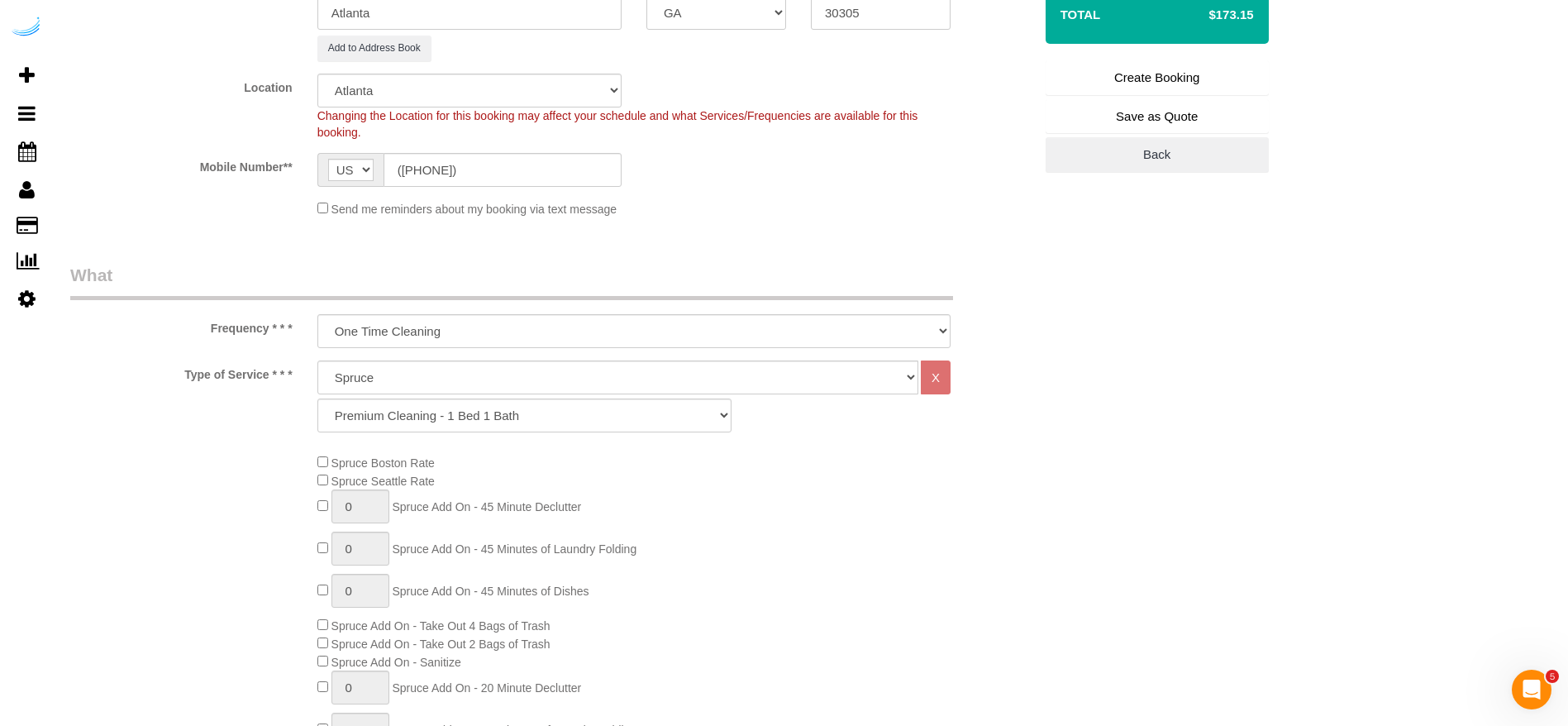type on "65 Irby Ave NW, Unit 1119 (Briggs Kalish, The Irby, 1385265)" 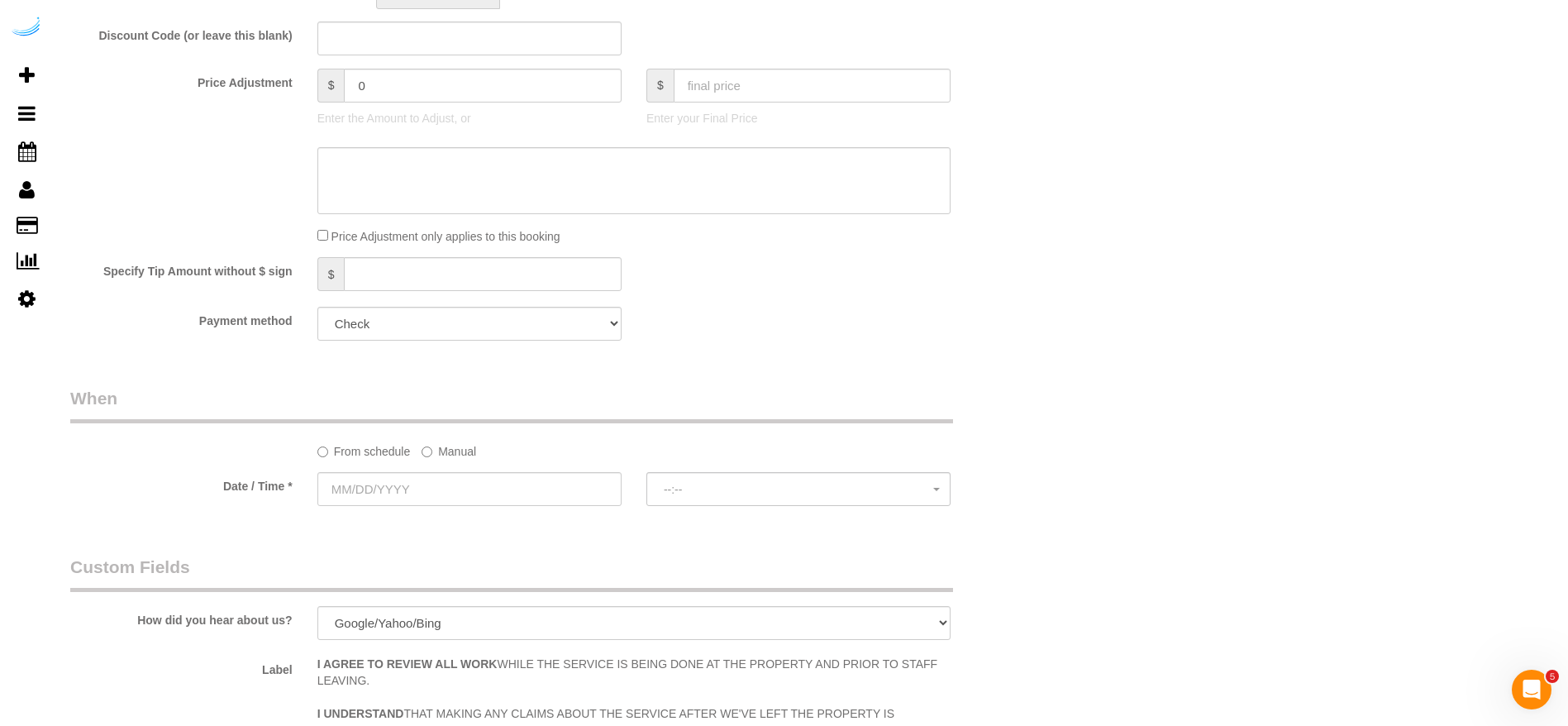 scroll, scrollTop: 1488, scrollLeft: 0, axis: vertical 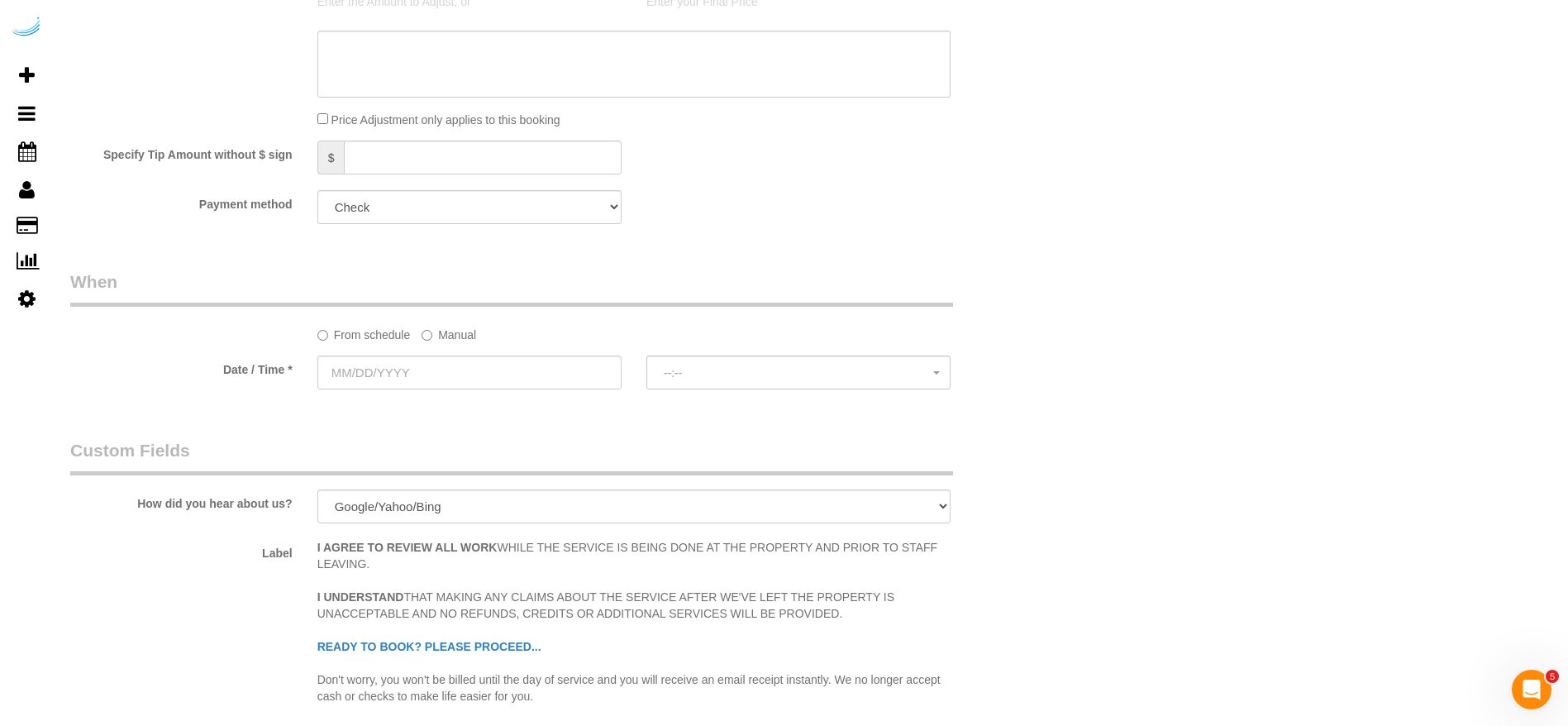 click on "Manual" 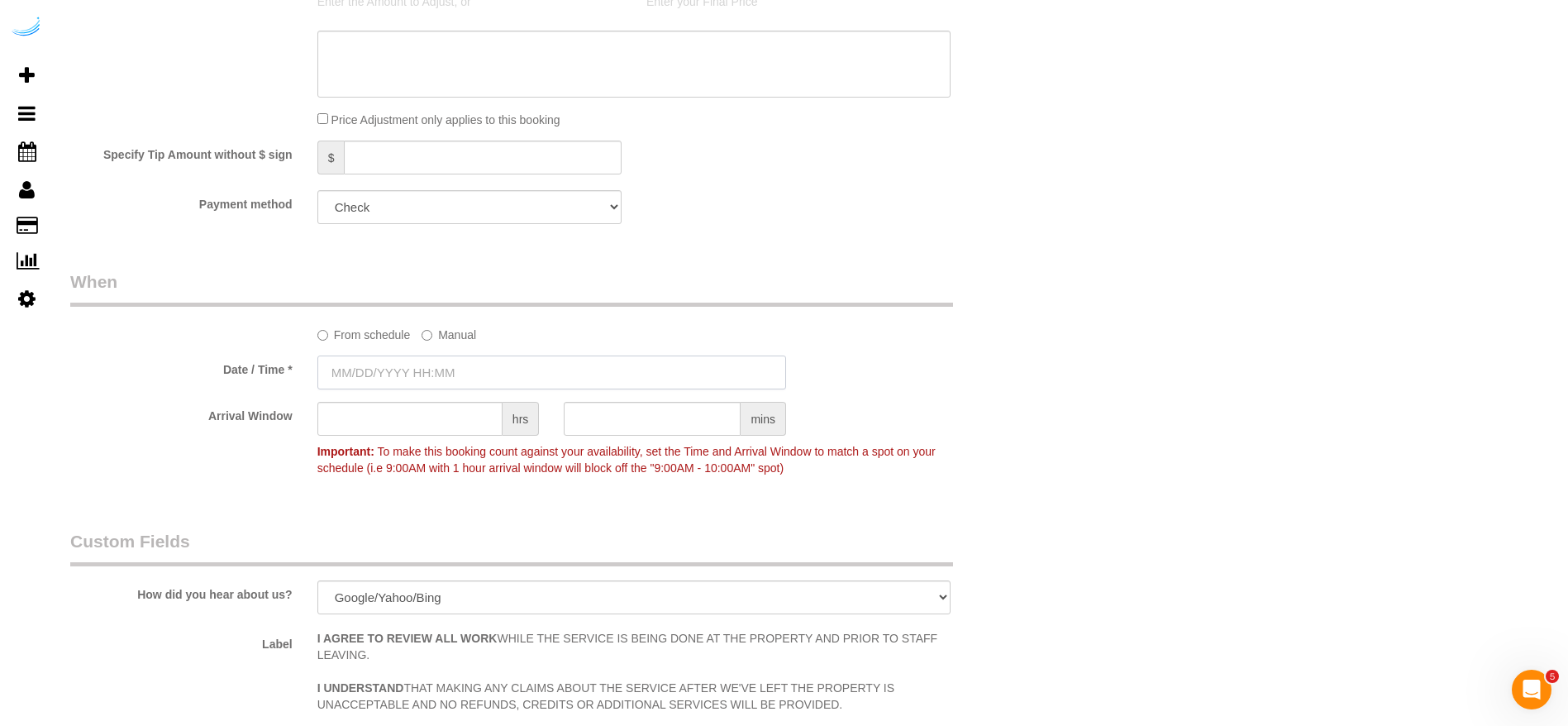 click at bounding box center (551, 372) 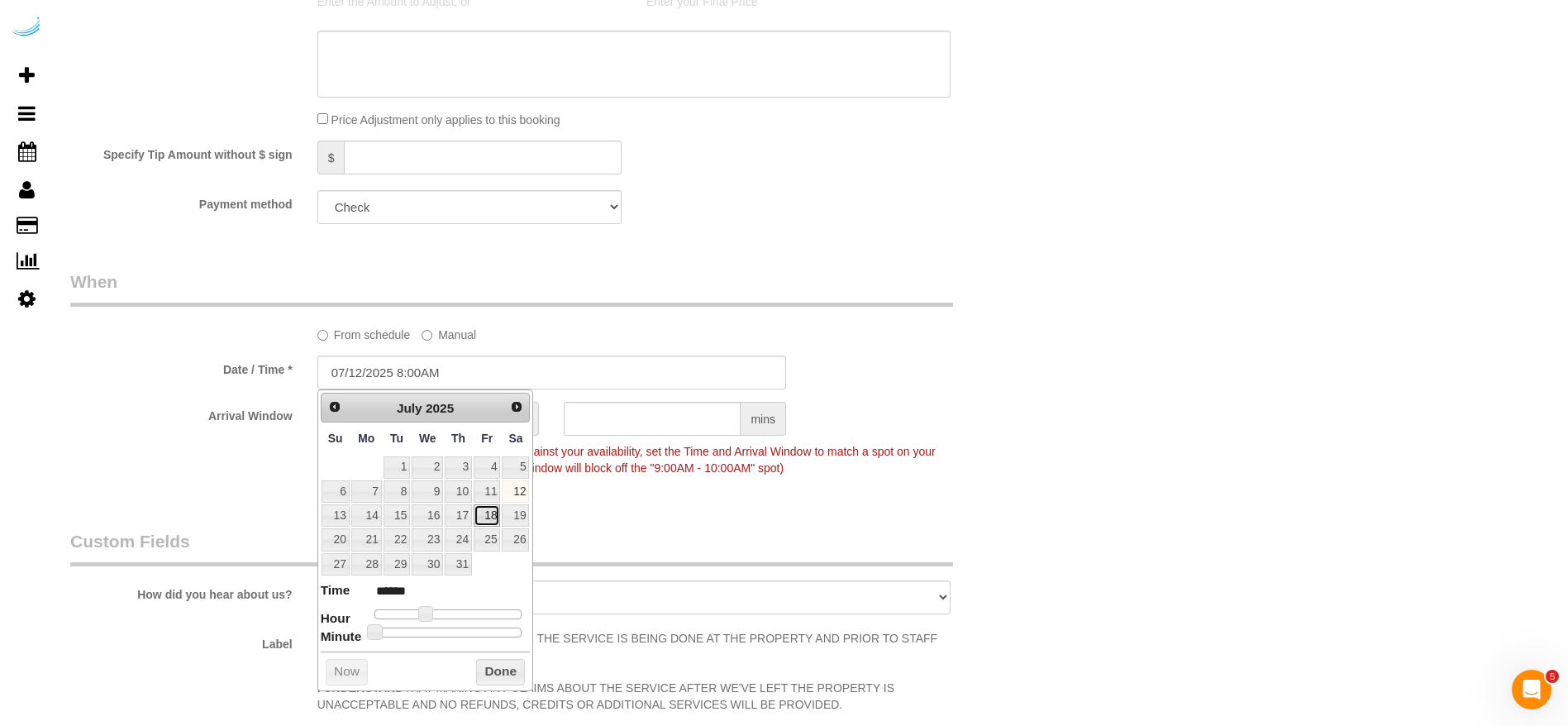 click on "18" at bounding box center [487, 515] 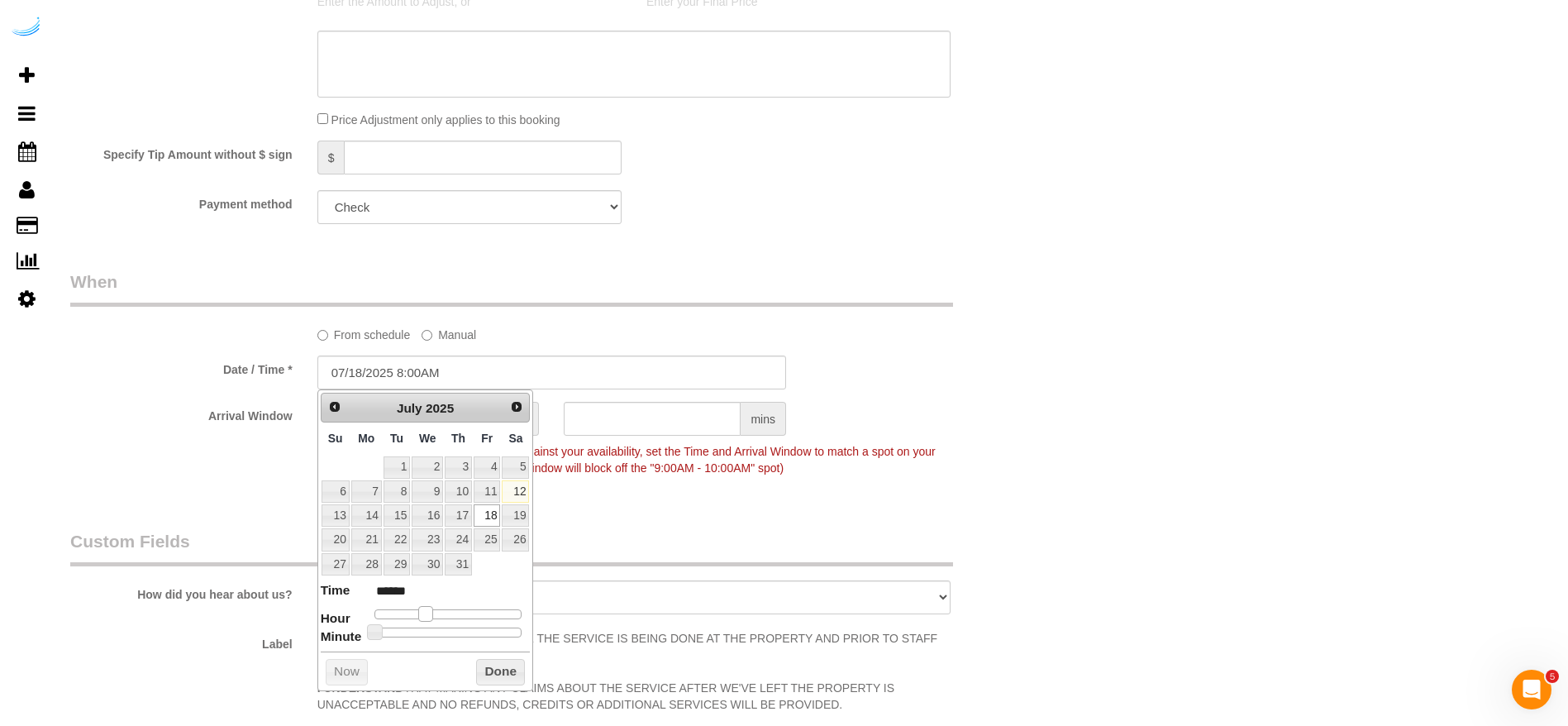type on "07/18/2025 9:00AM" 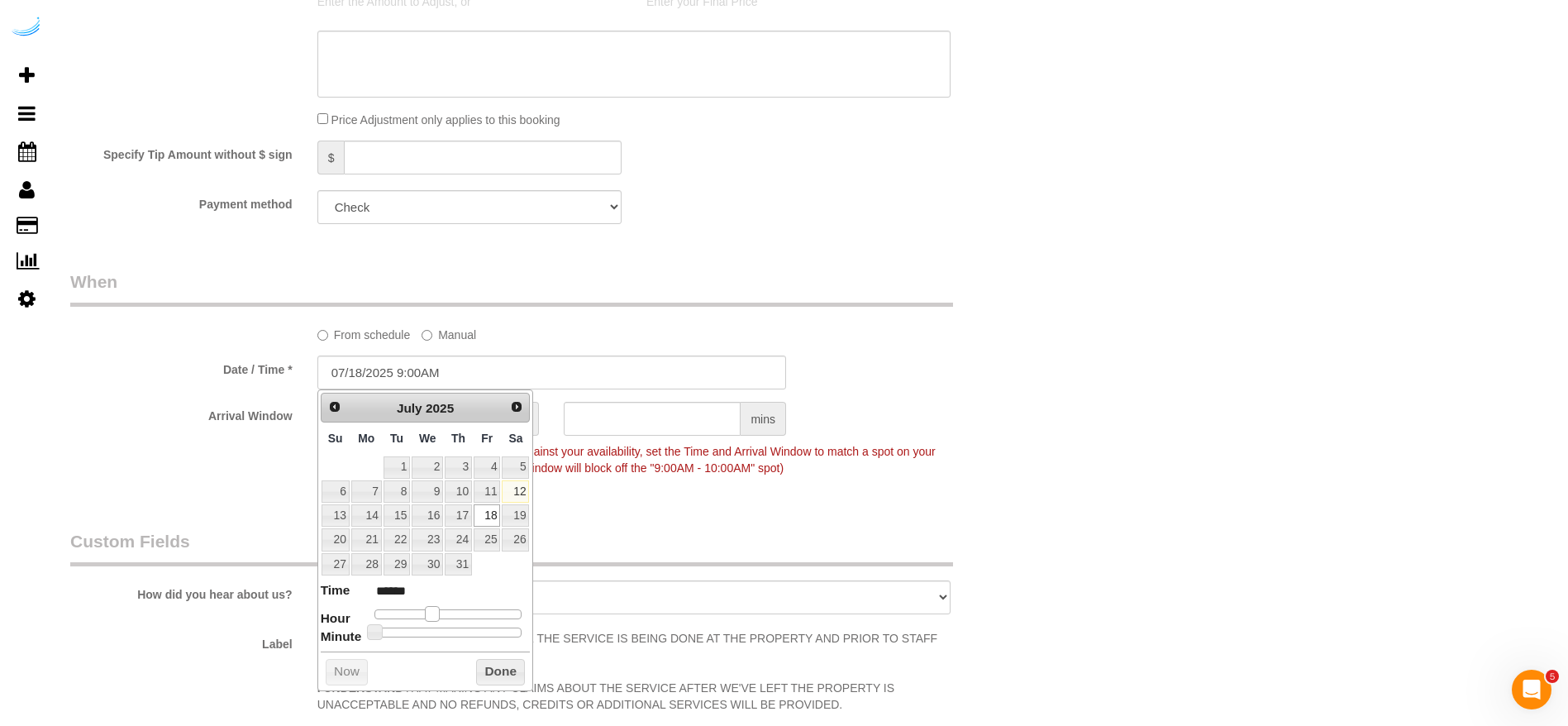 drag, startPoint x: 429, startPoint y: 617, endPoint x: 439, endPoint y: 617, distance: 10 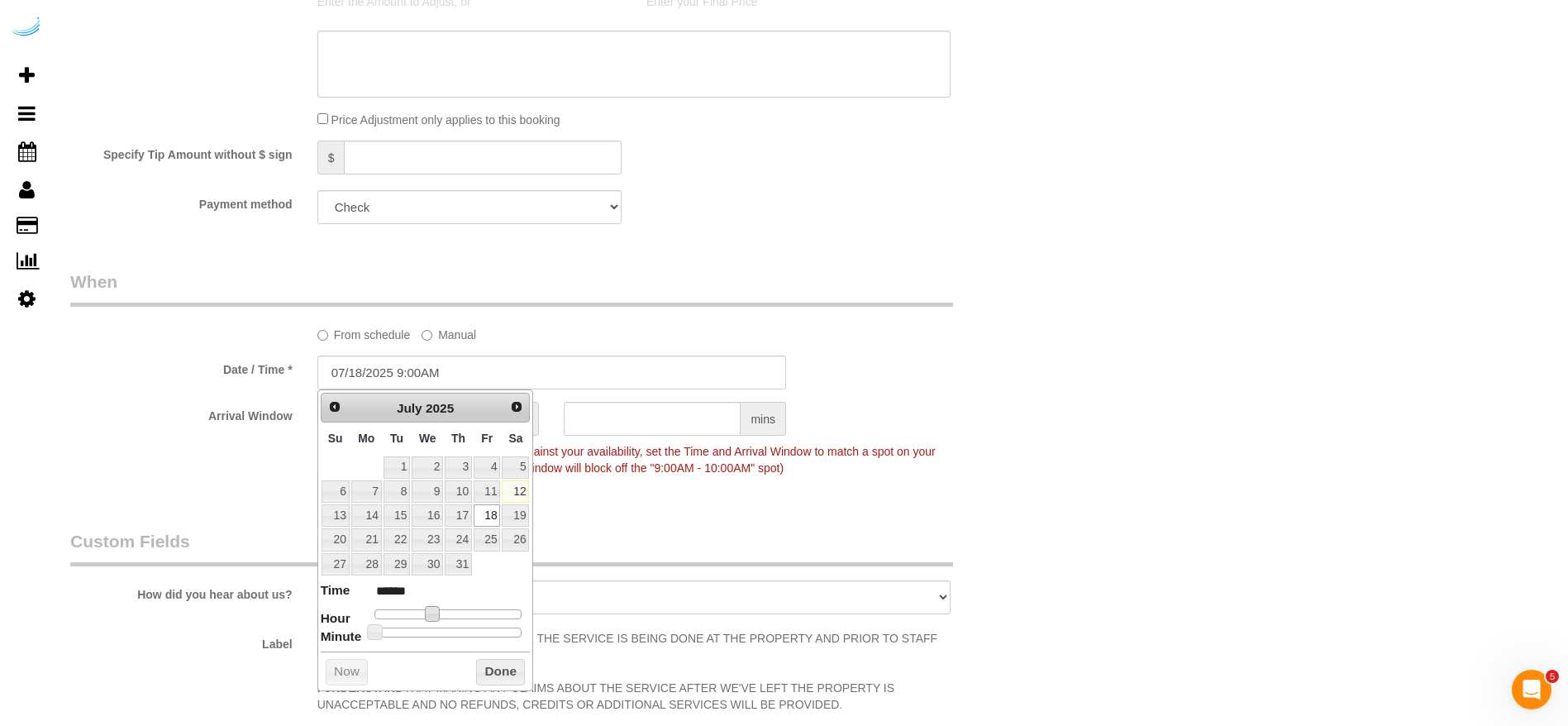 click on "Who
Email**
brandie@getspruce.com
Name *
Brandie
Louck
Where
Address**
65 Irby Ave NW, Unit 1119 (Briggs Kalish, The Irby, 1385265)
Atlanta
AK
AL
AR
AZ
CA
CO
CT
DC
DE
FL
GA
HI
IA
ID
IL
IN
KS
KY
LA
MA
MD
ME
MI
MN
MO
MS
MT
NC
ND" at bounding box center [551, 13] 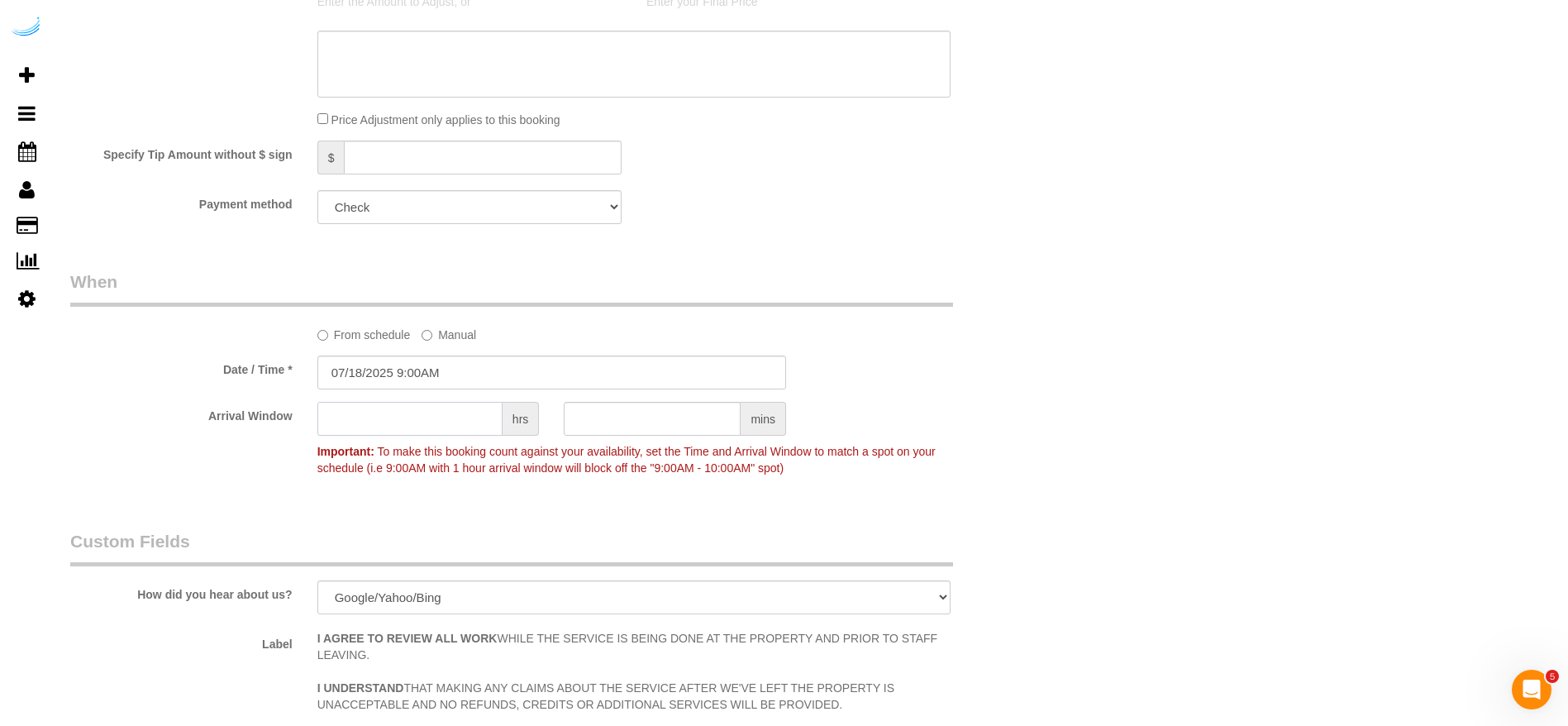 click 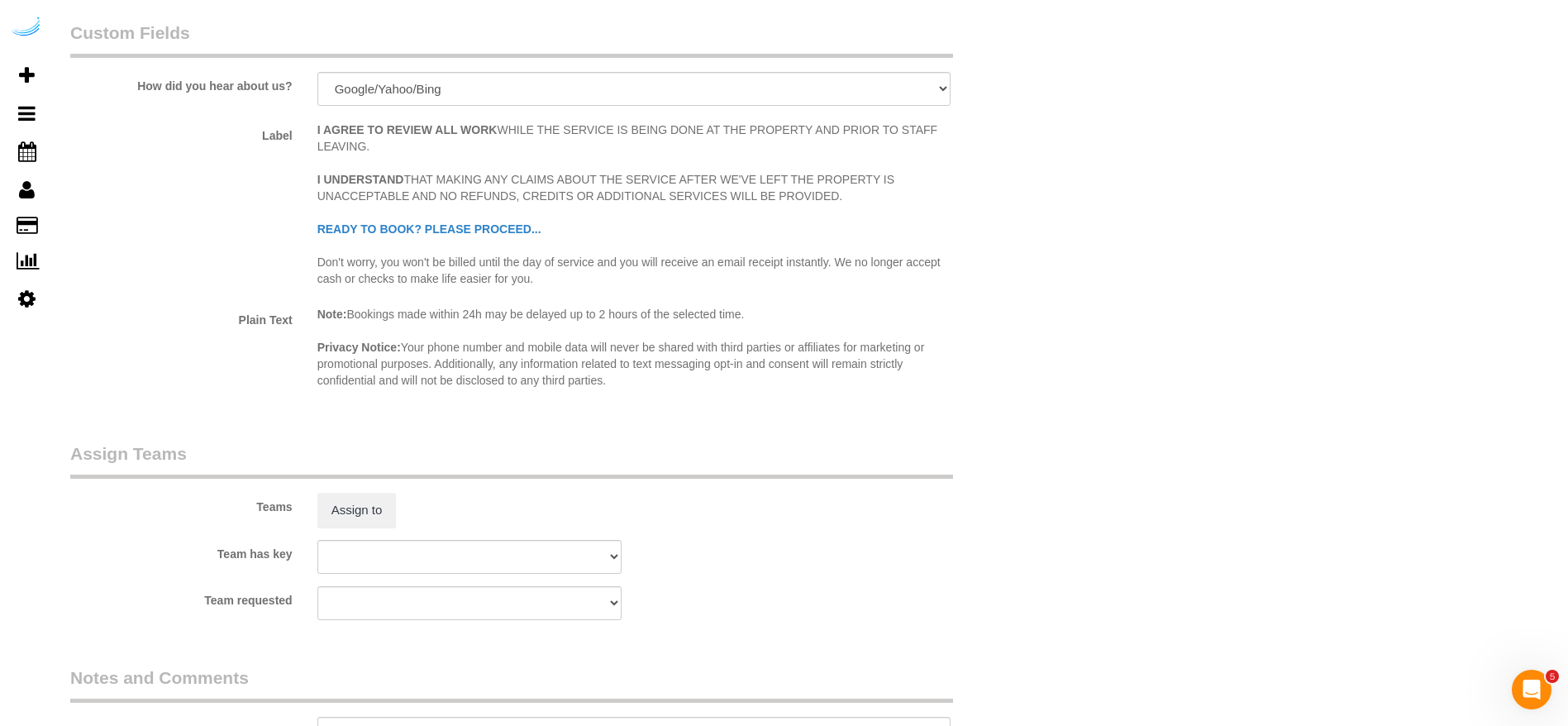 scroll, scrollTop: 2233, scrollLeft: 0, axis: vertical 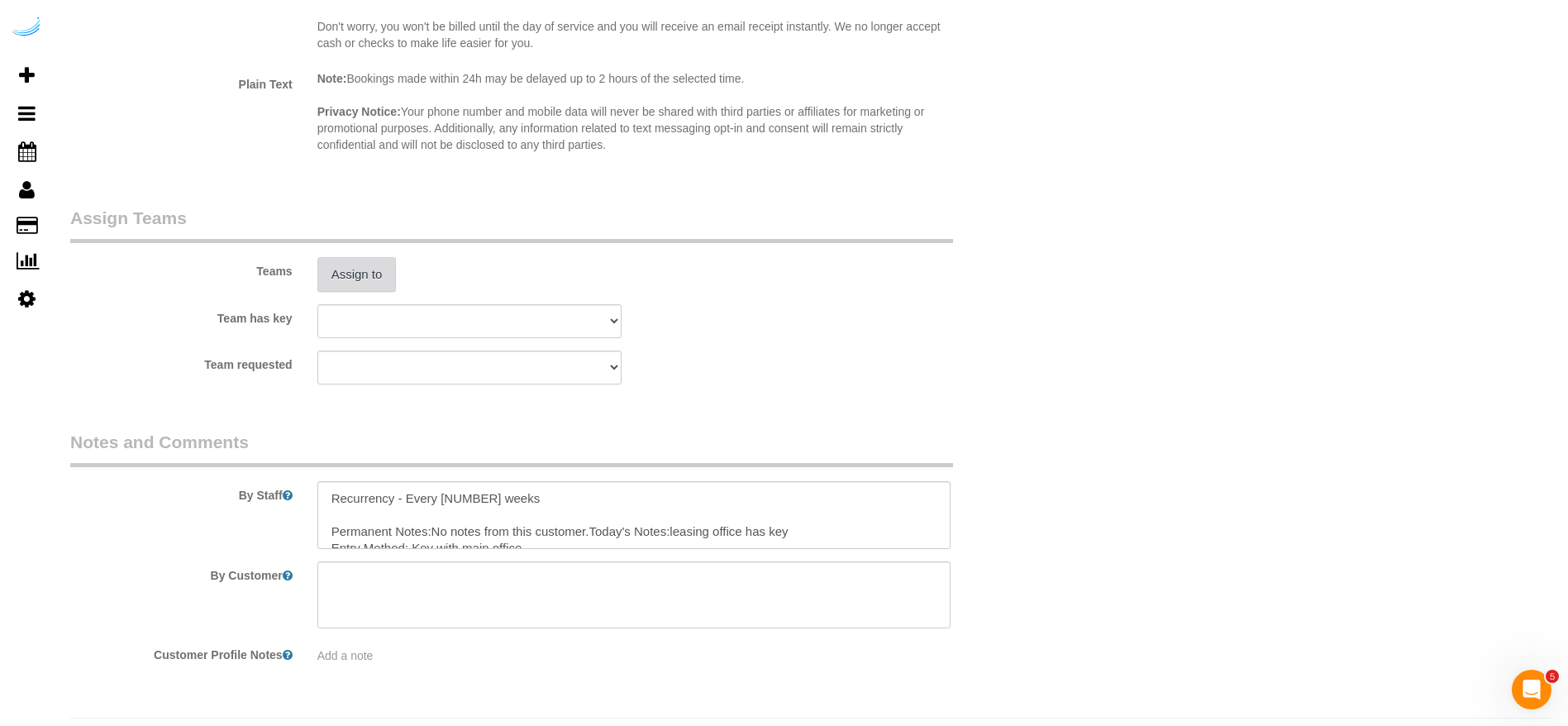 type on "8" 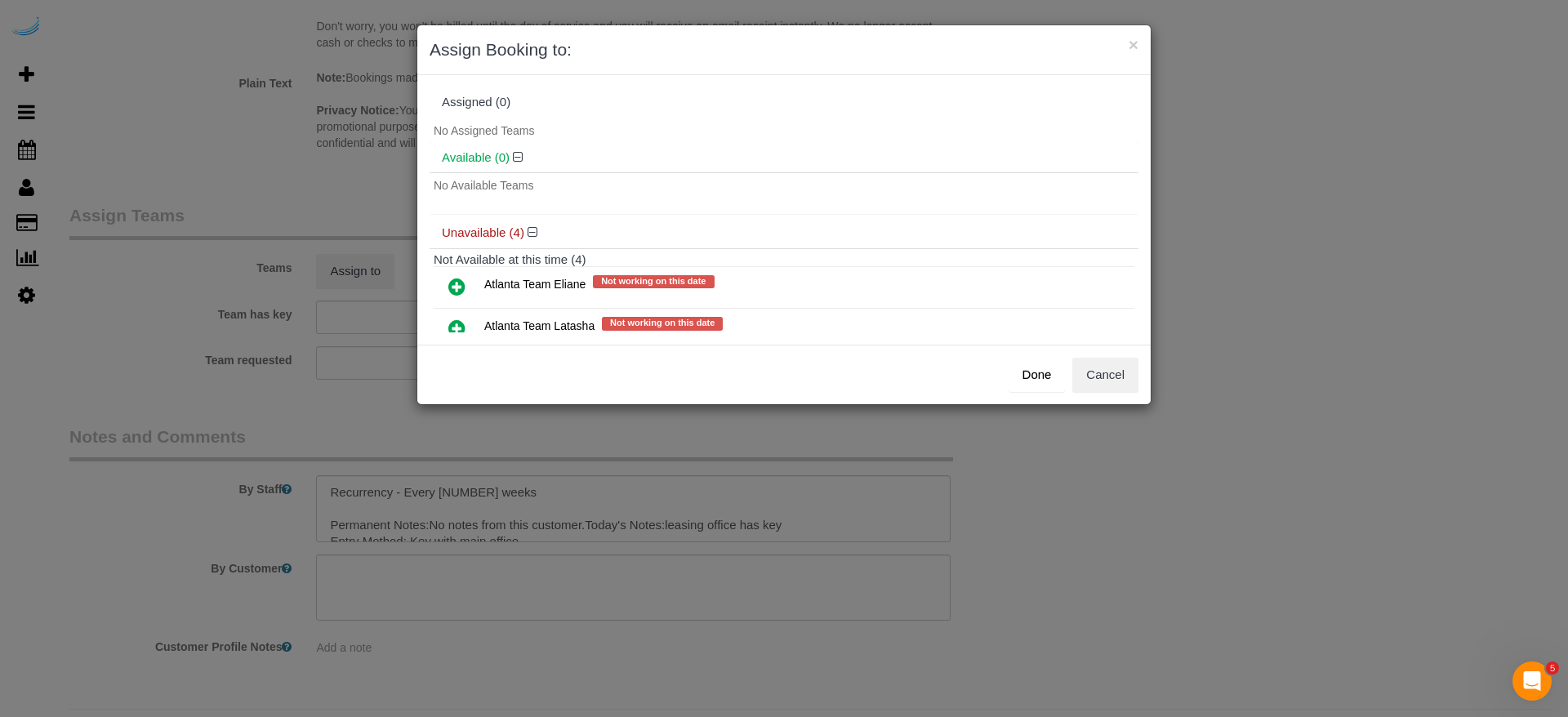 click at bounding box center (457, 287) 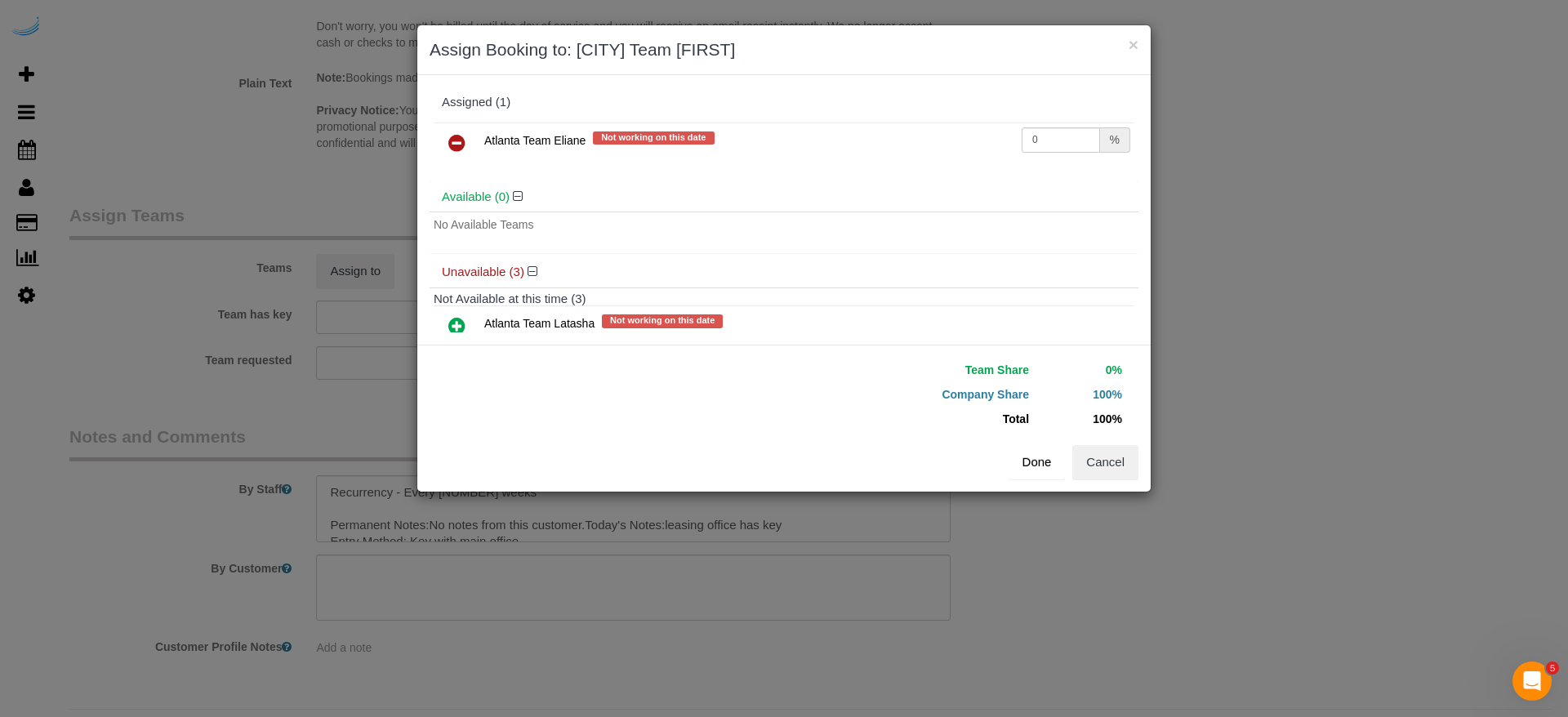 click on "Done" at bounding box center (1037, 462) 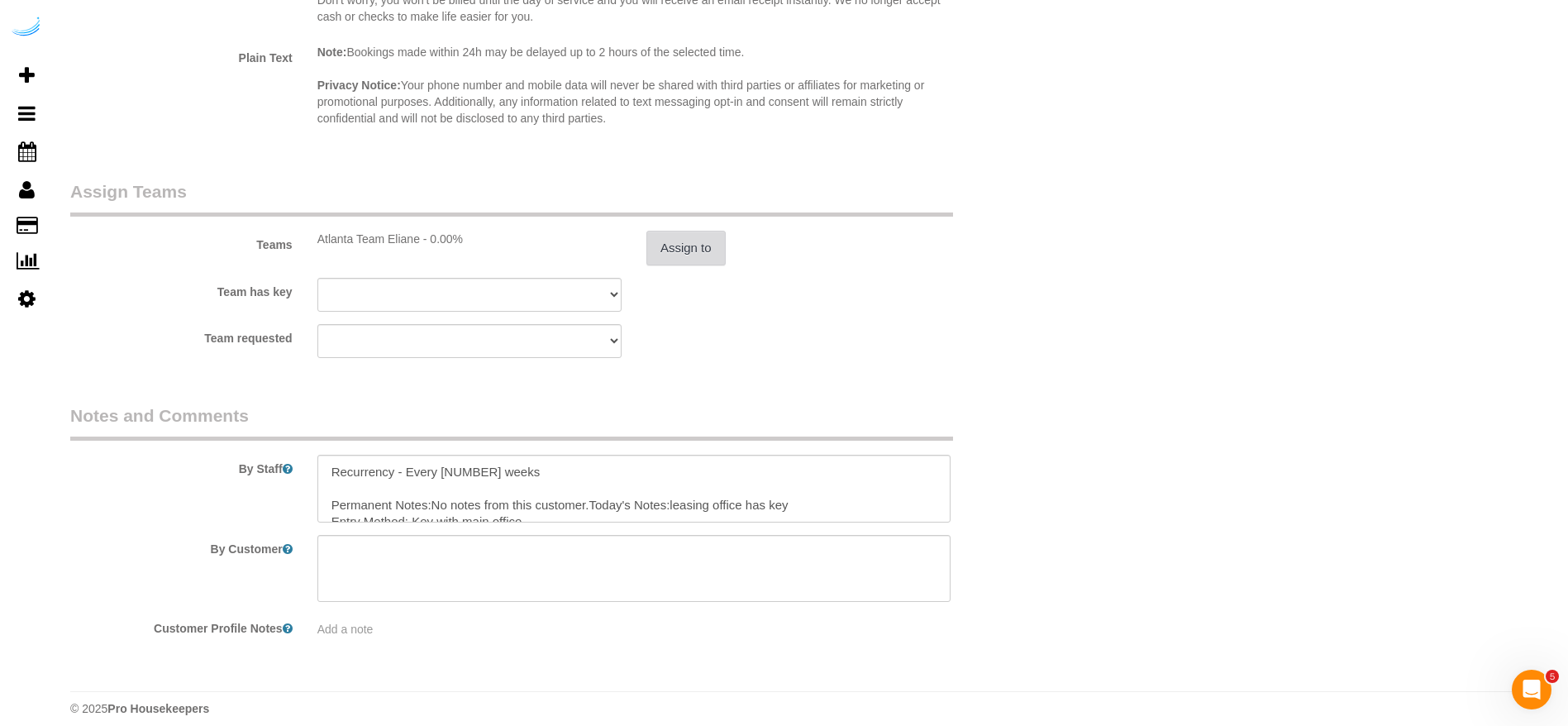 scroll, scrollTop: 2274, scrollLeft: 0, axis: vertical 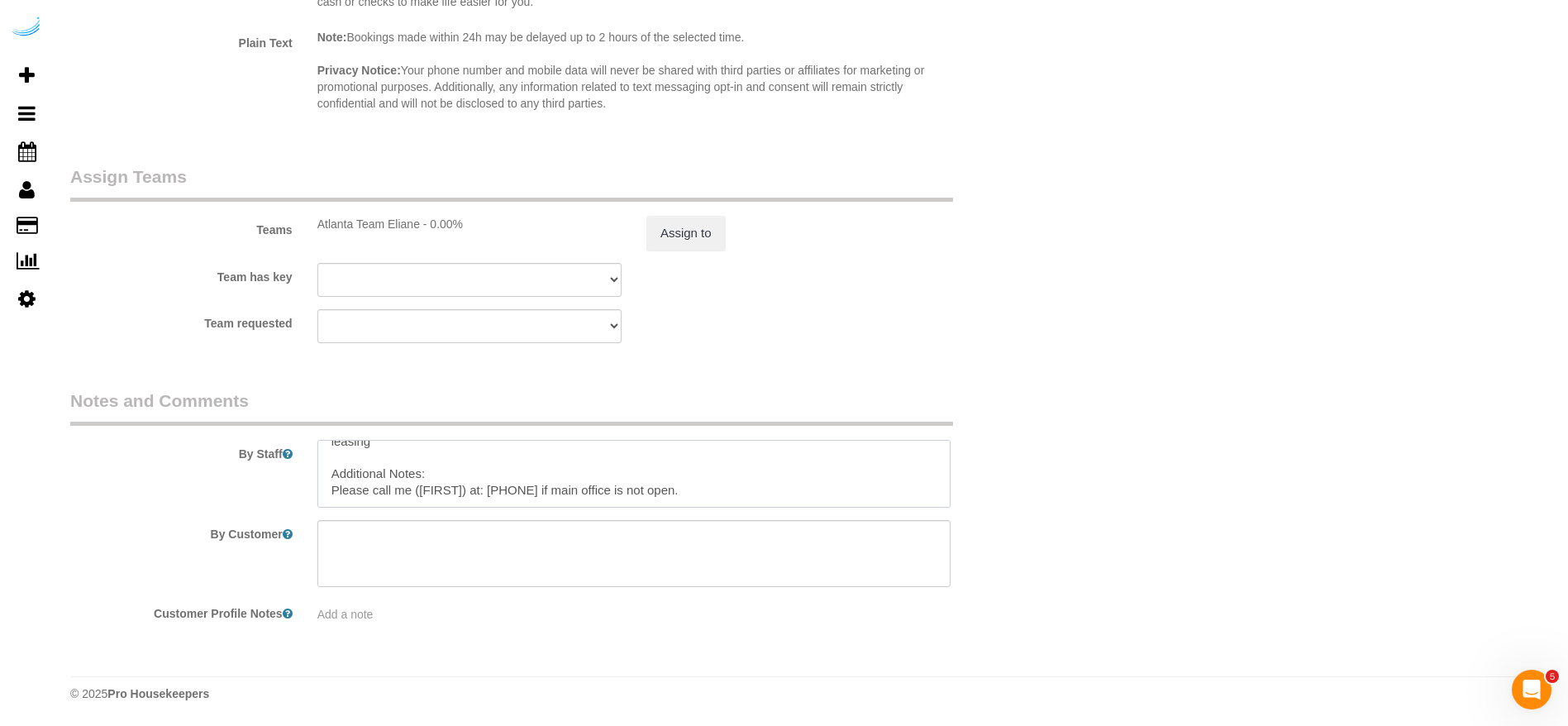 drag, startPoint x: 329, startPoint y: 485, endPoint x: 723, endPoint y: 504, distance: 394.4579 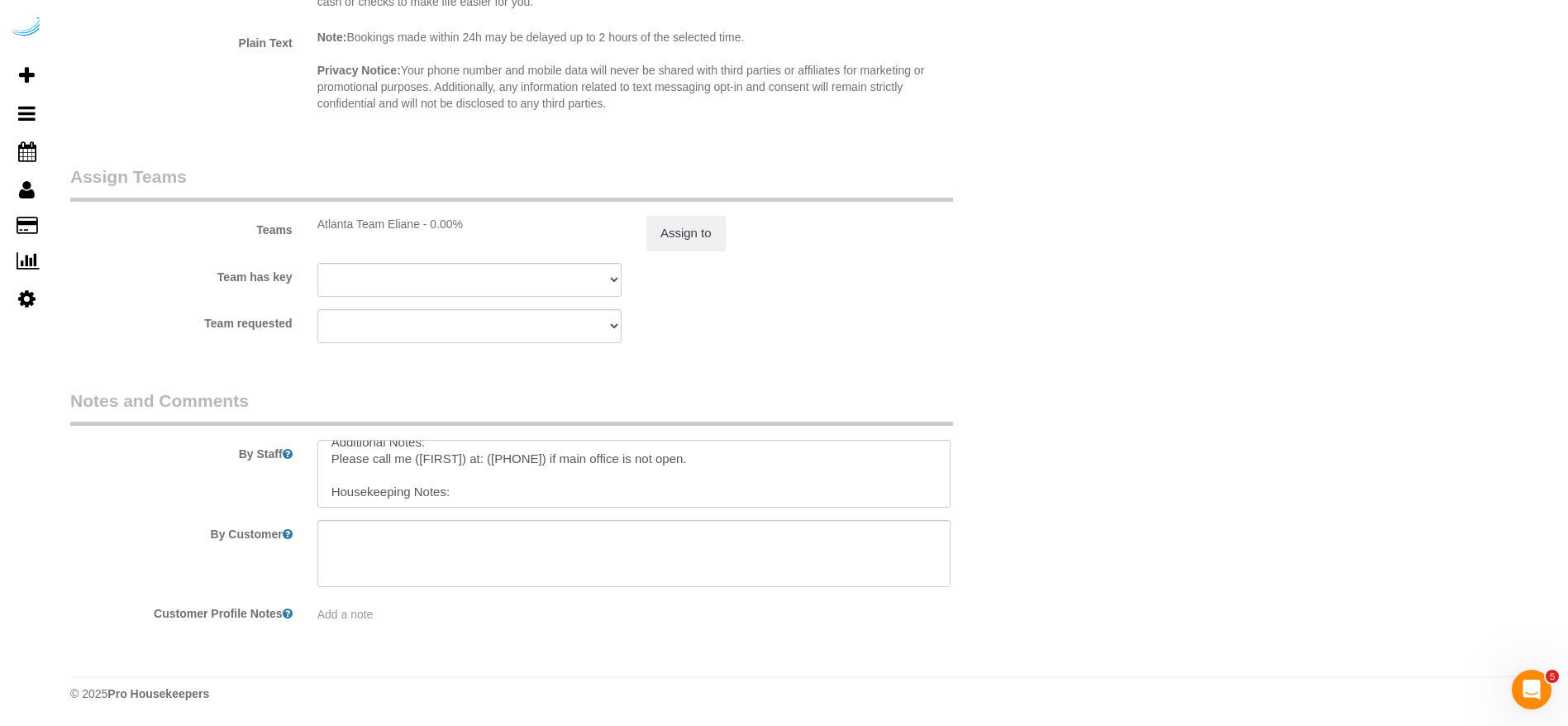 scroll, scrollTop: 131, scrollLeft: 0, axis: vertical 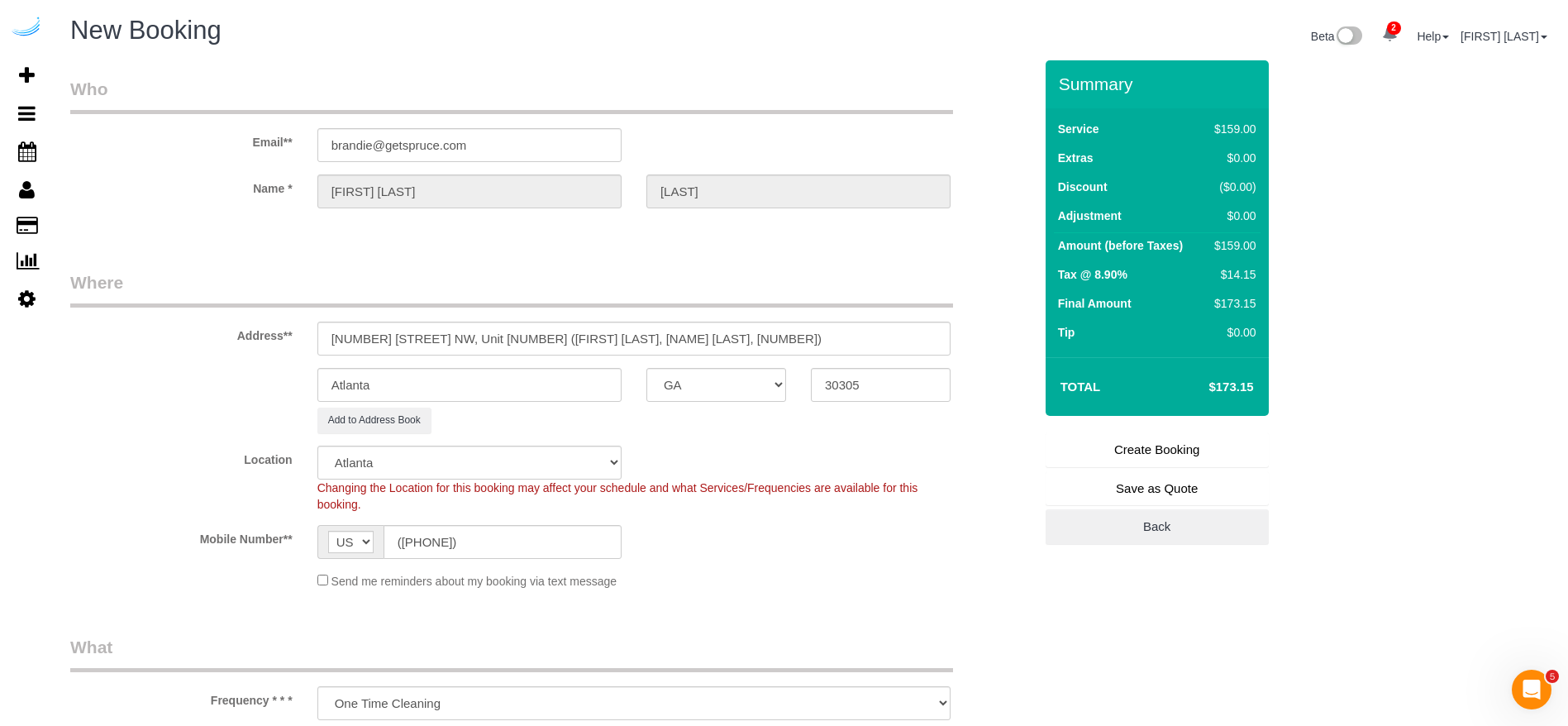 type on "Recurrency - Every 4 weeks
Permanent Notes:No notes from this customer.Today's Notes:leasing office has key
Entry Method: Key with main office
Details:
leasing
Additional Notes:
Please call me (Briggs) at: (762)822-4823 if main office is not open.
Housekeeping Notes:" 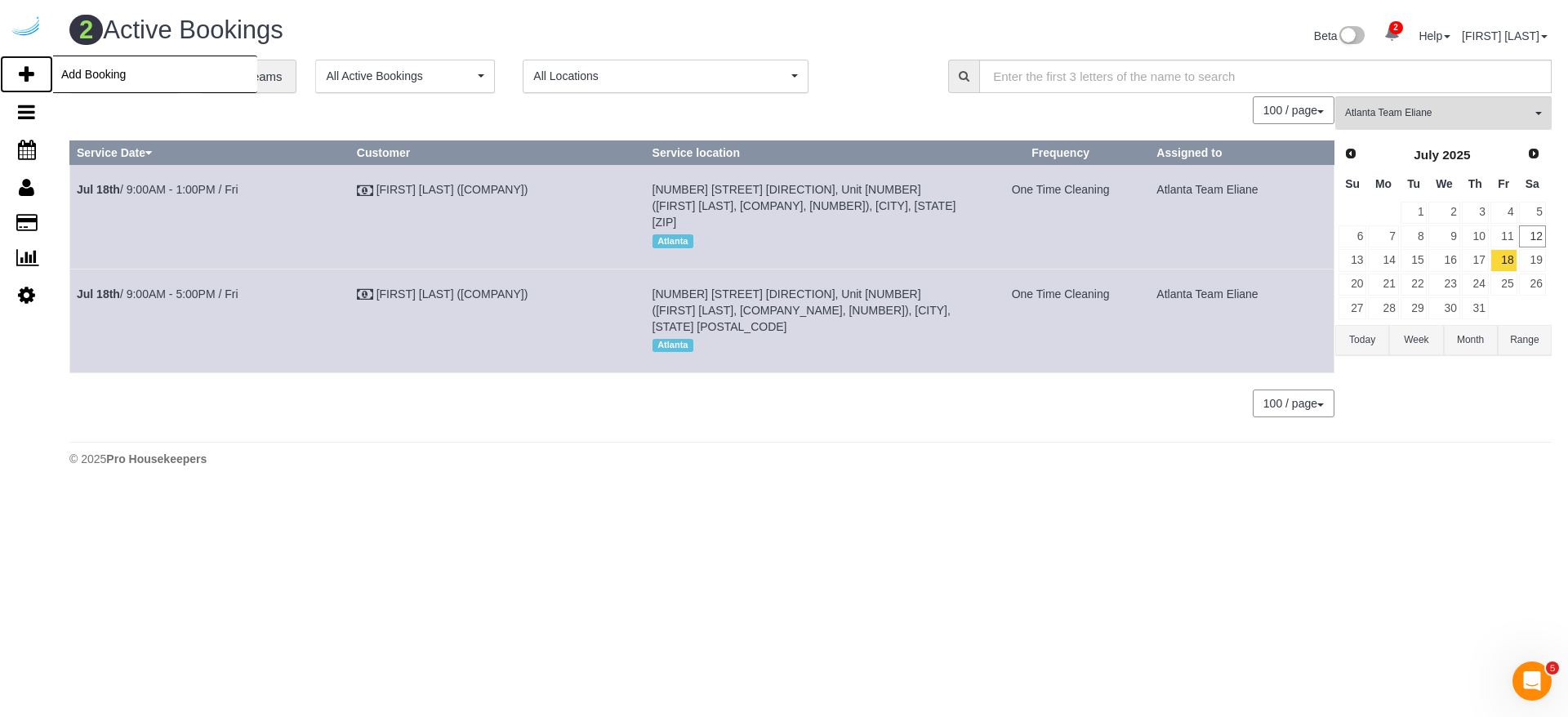 click at bounding box center [26, 74] 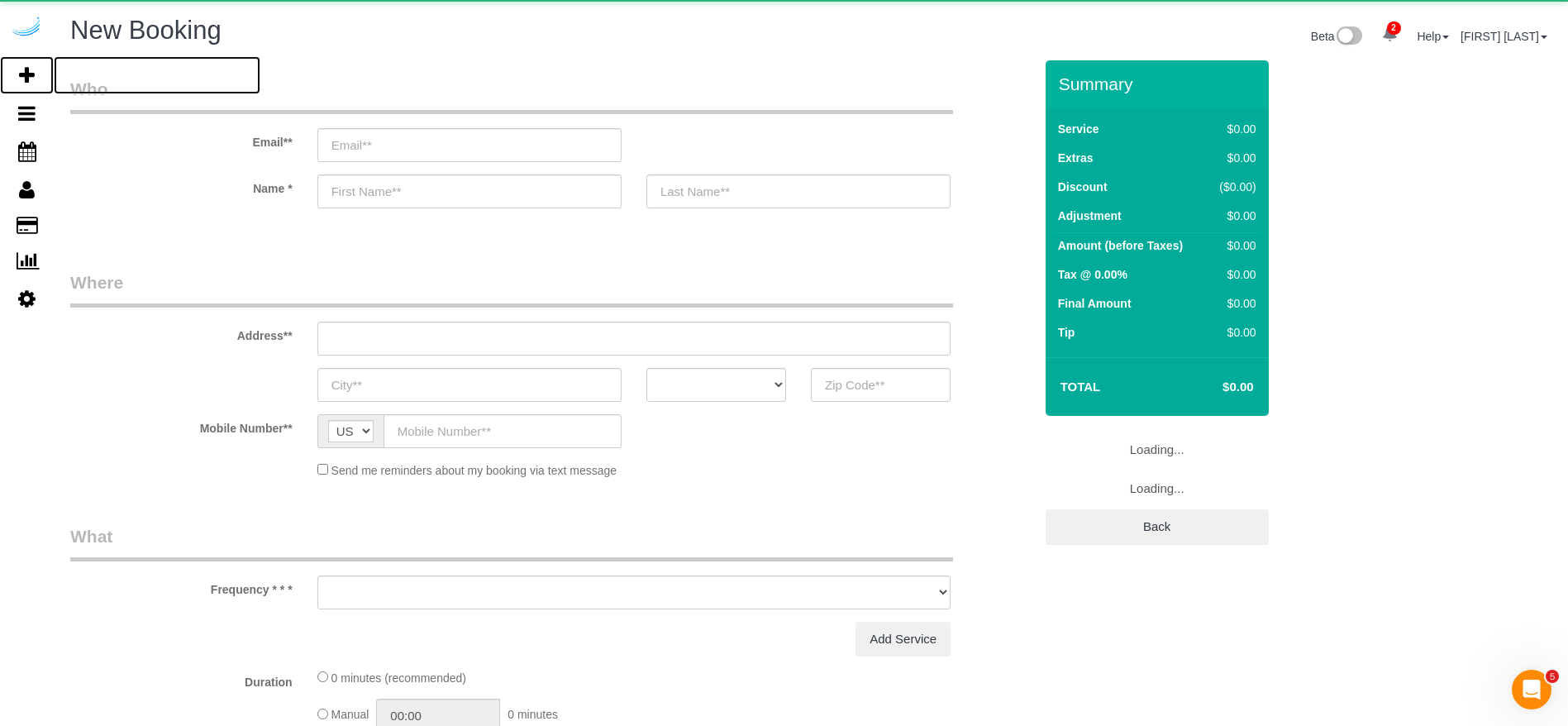select on "number:9" 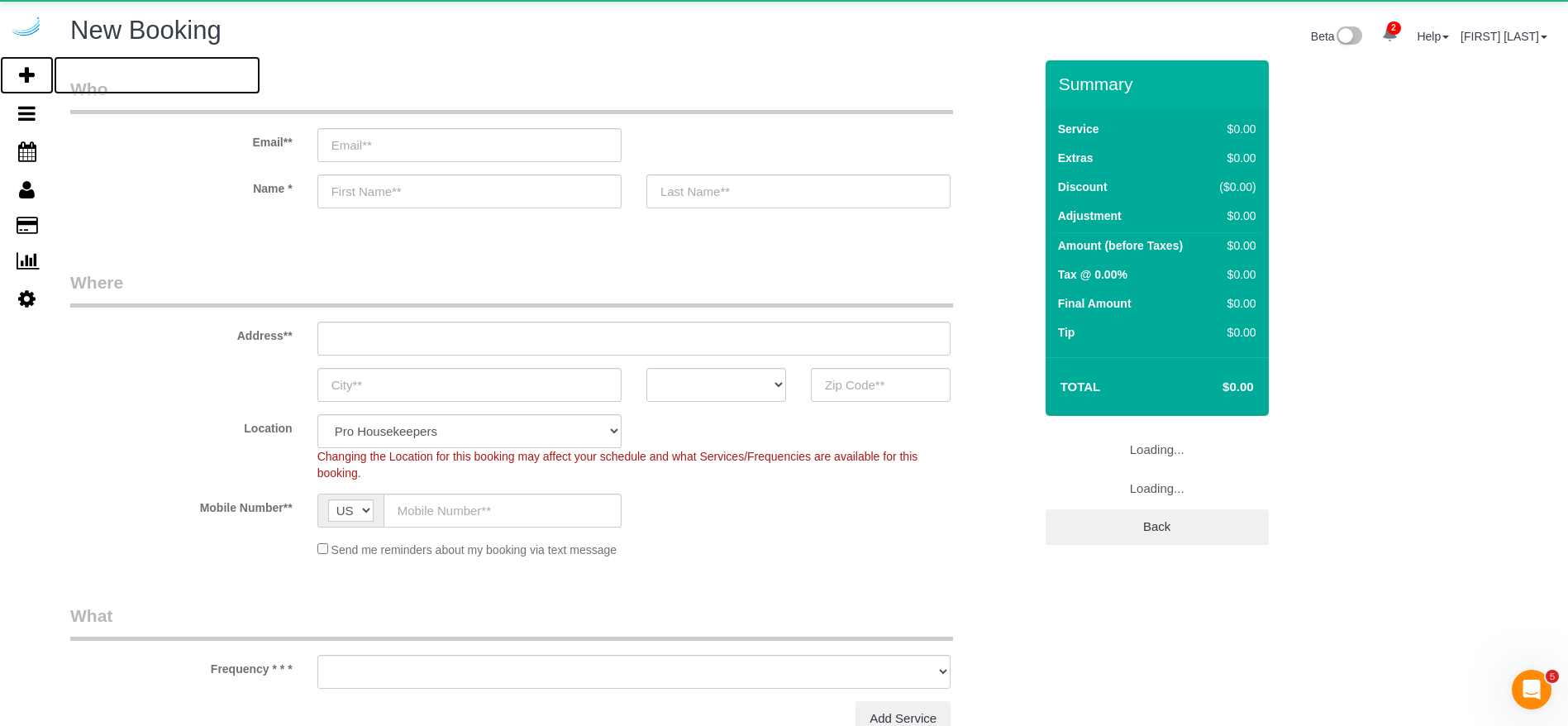 select on "object:40693" 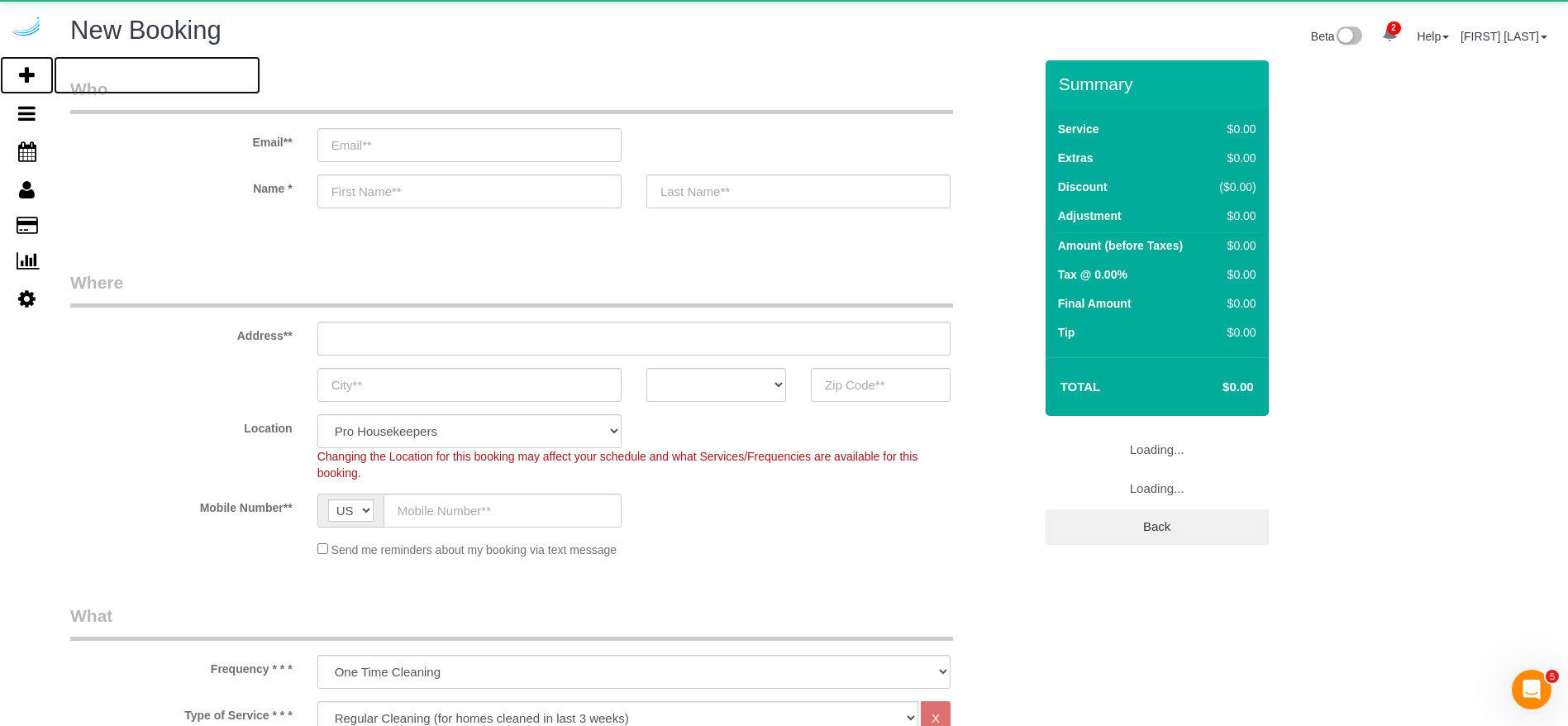 select on "object:41126" 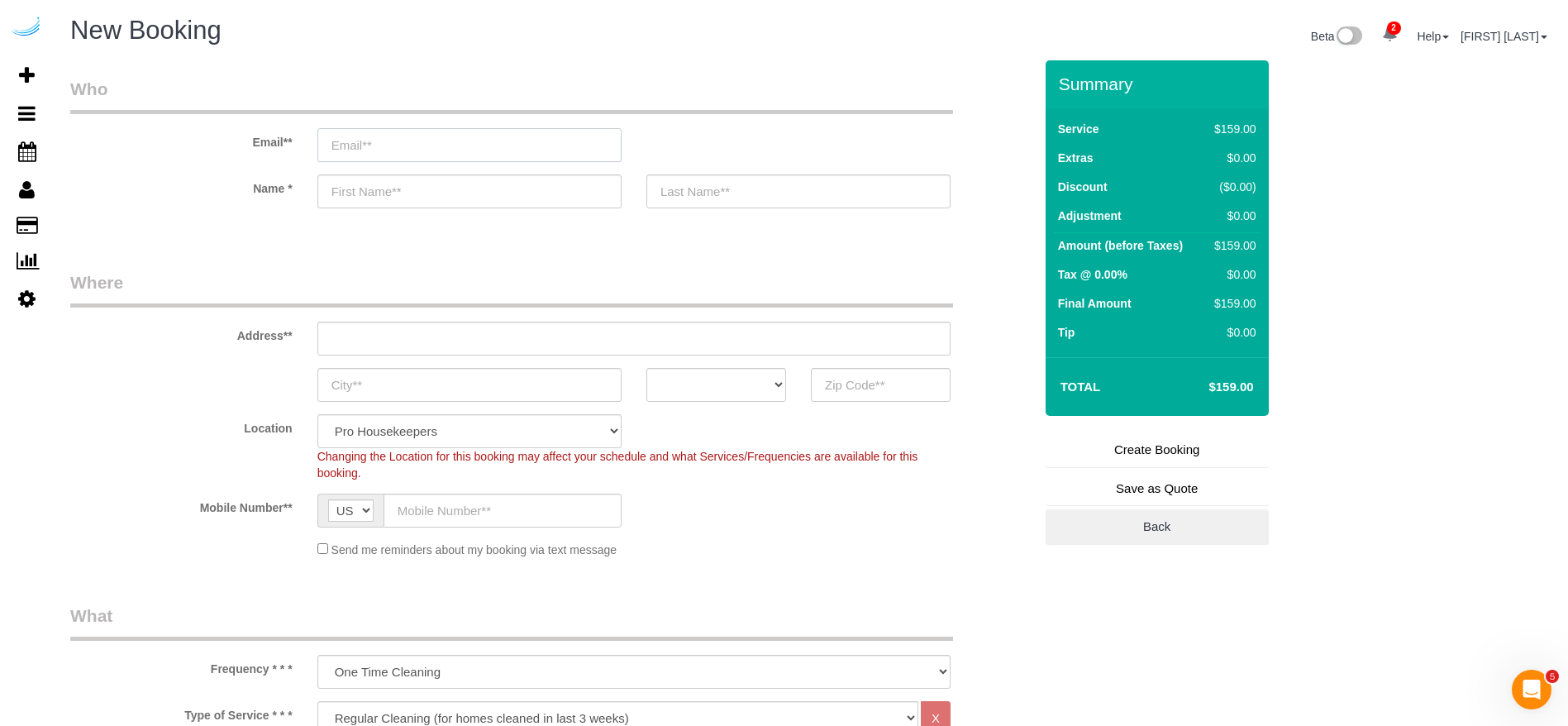 click at bounding box center (469, 145) 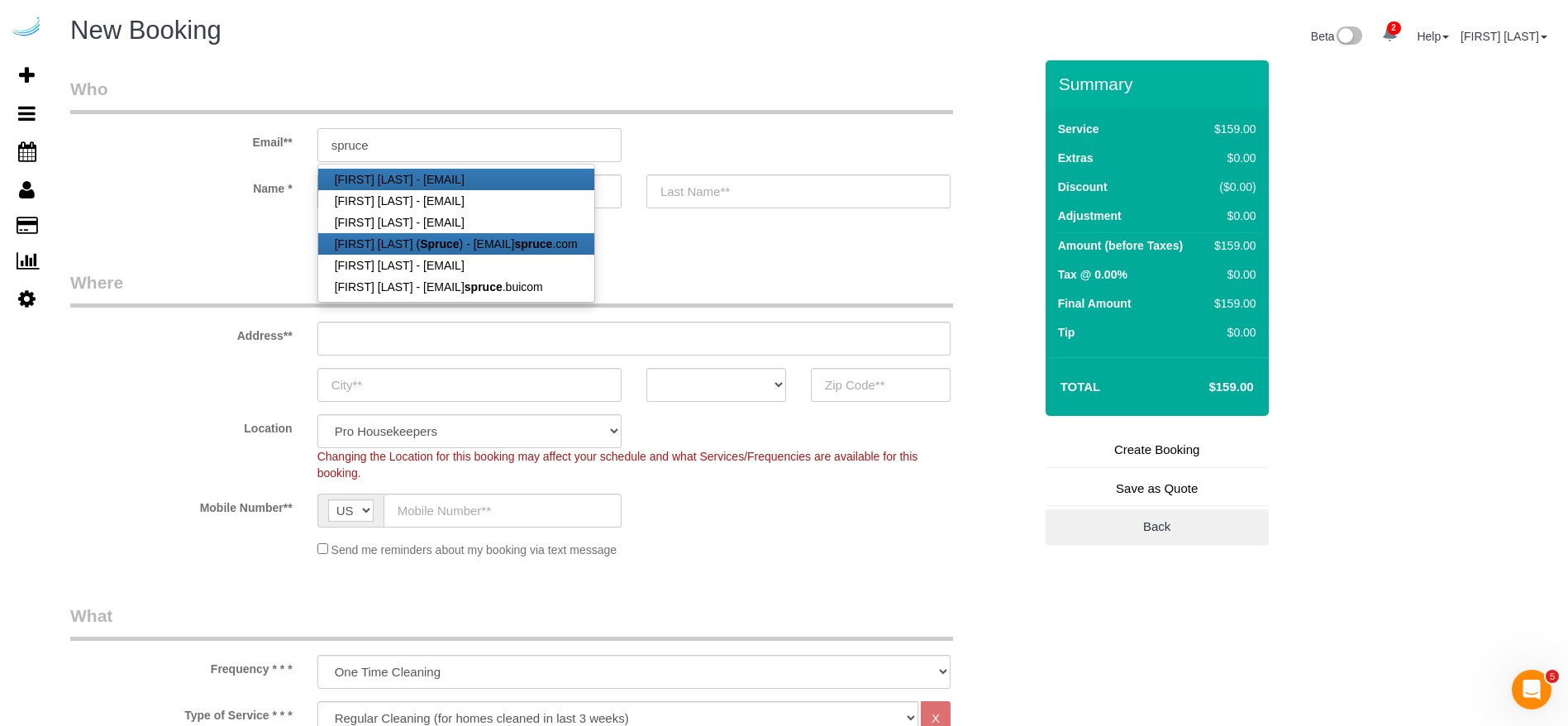 type on "brandie@getspruce.com" 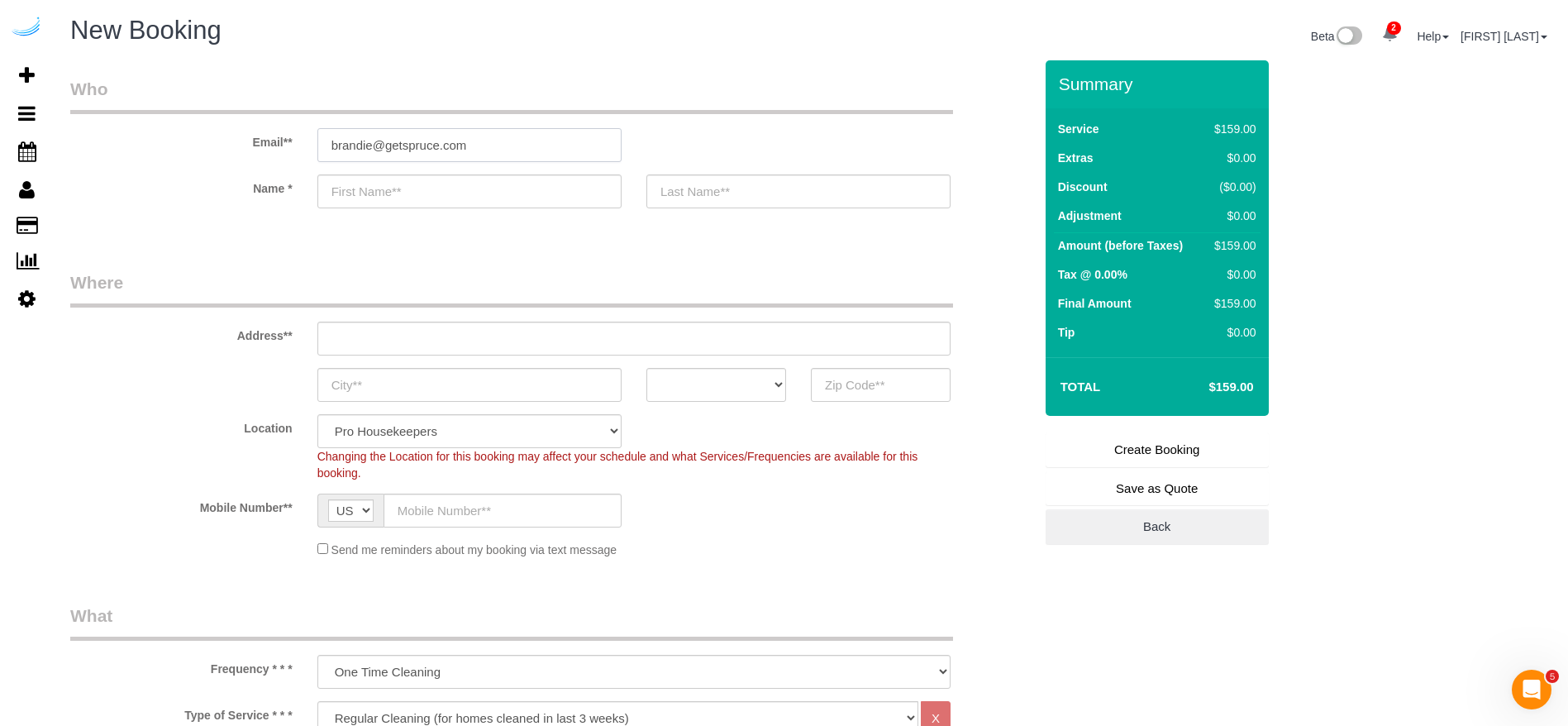 type on "[NAME]" 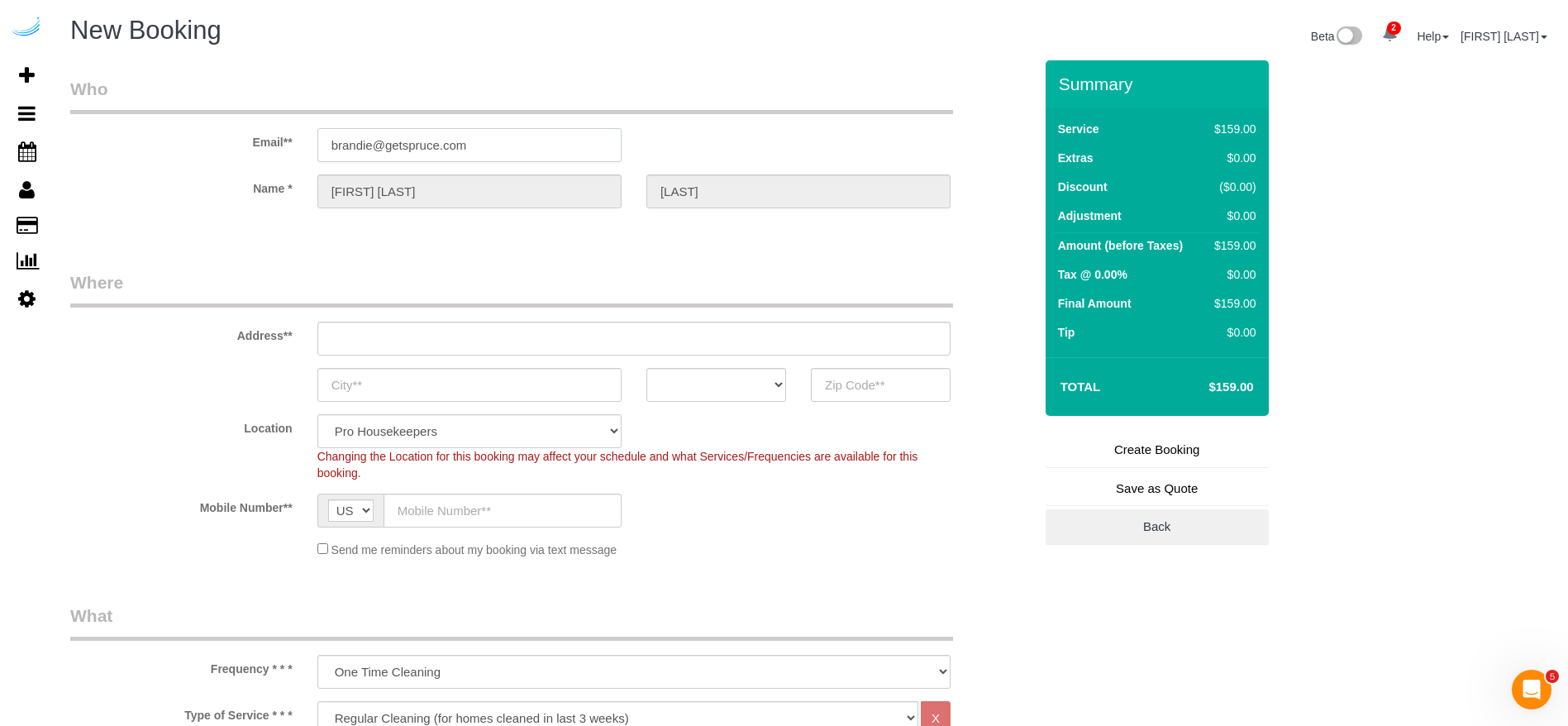 type on "3816 S Lamar Blvd" 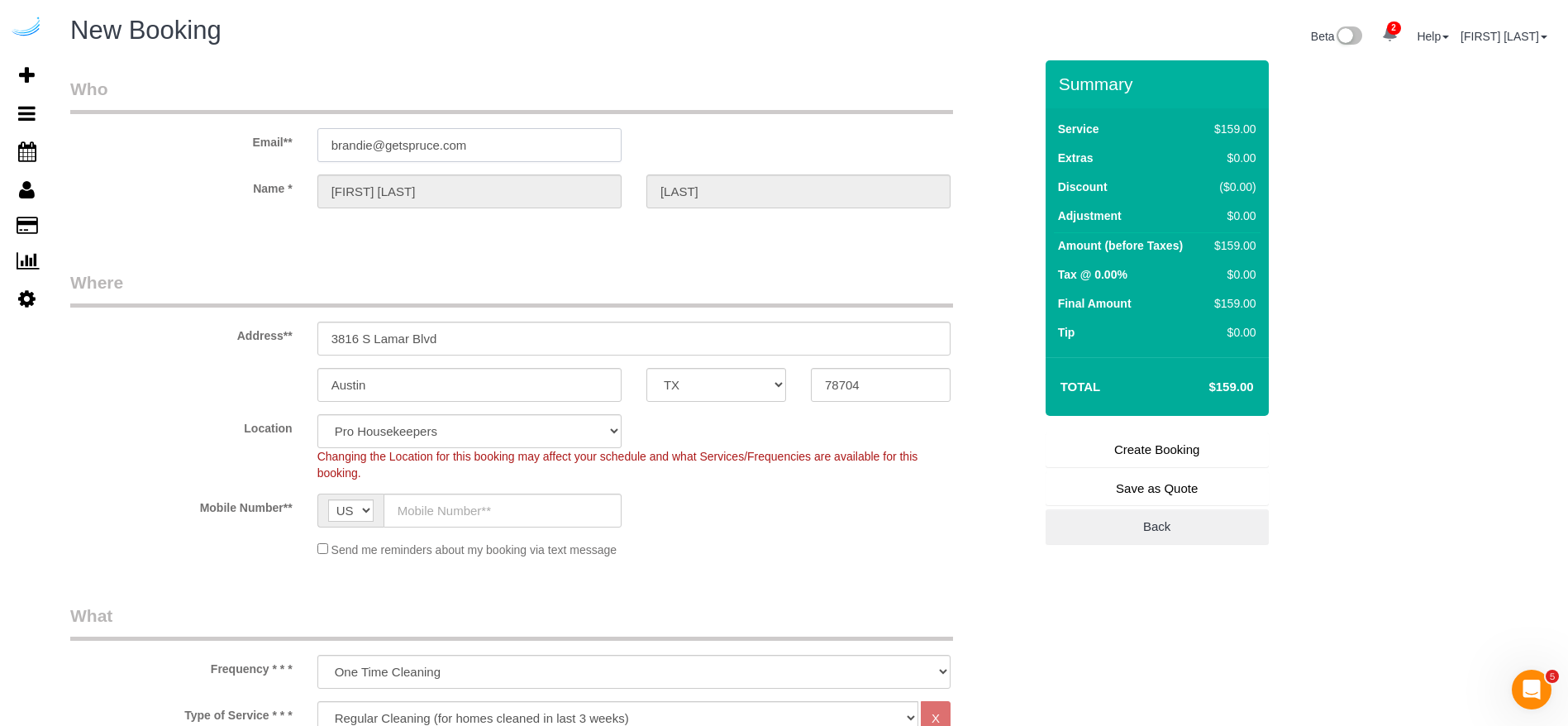 type on "brandie@getspruce.com" 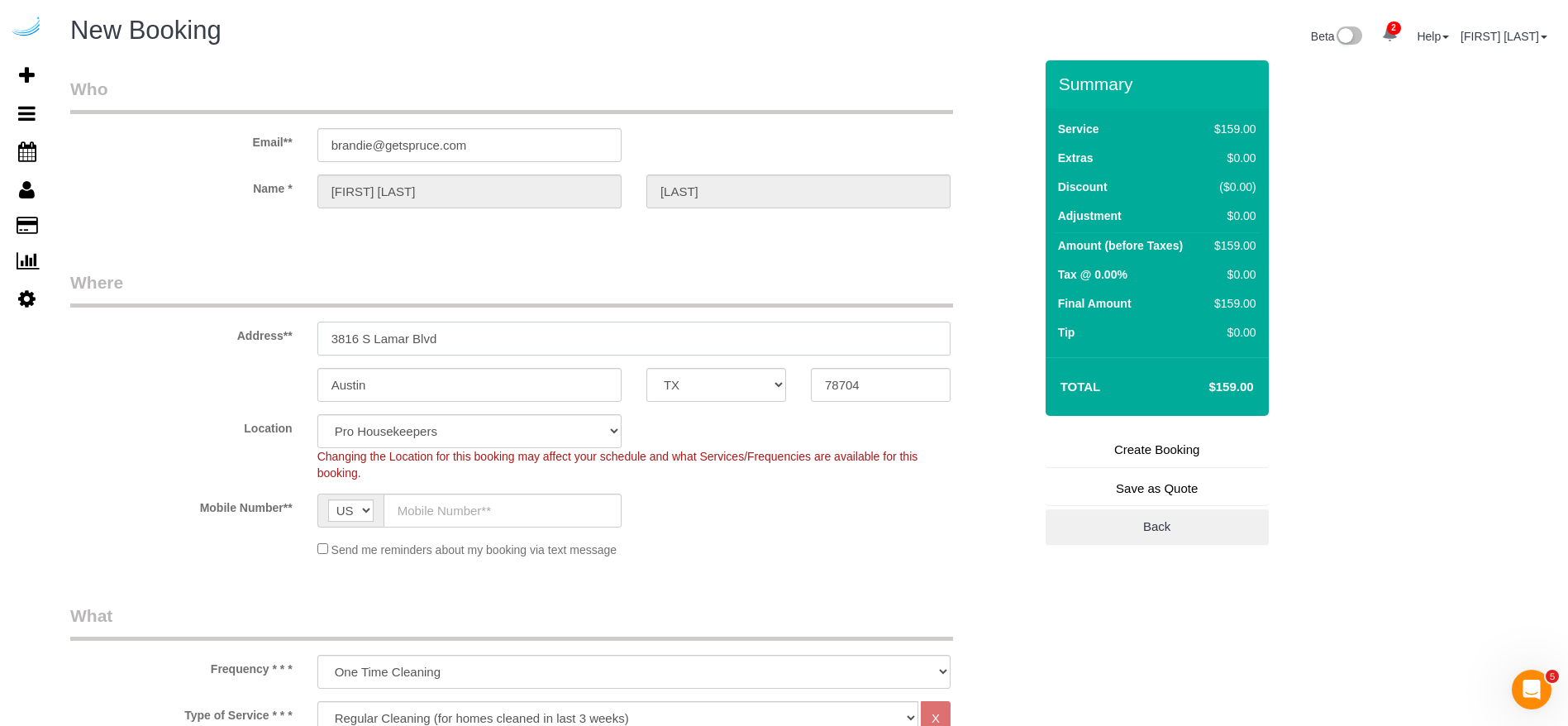 click on "3816 S Lamar Blvd" at bounding box center (634, 338) 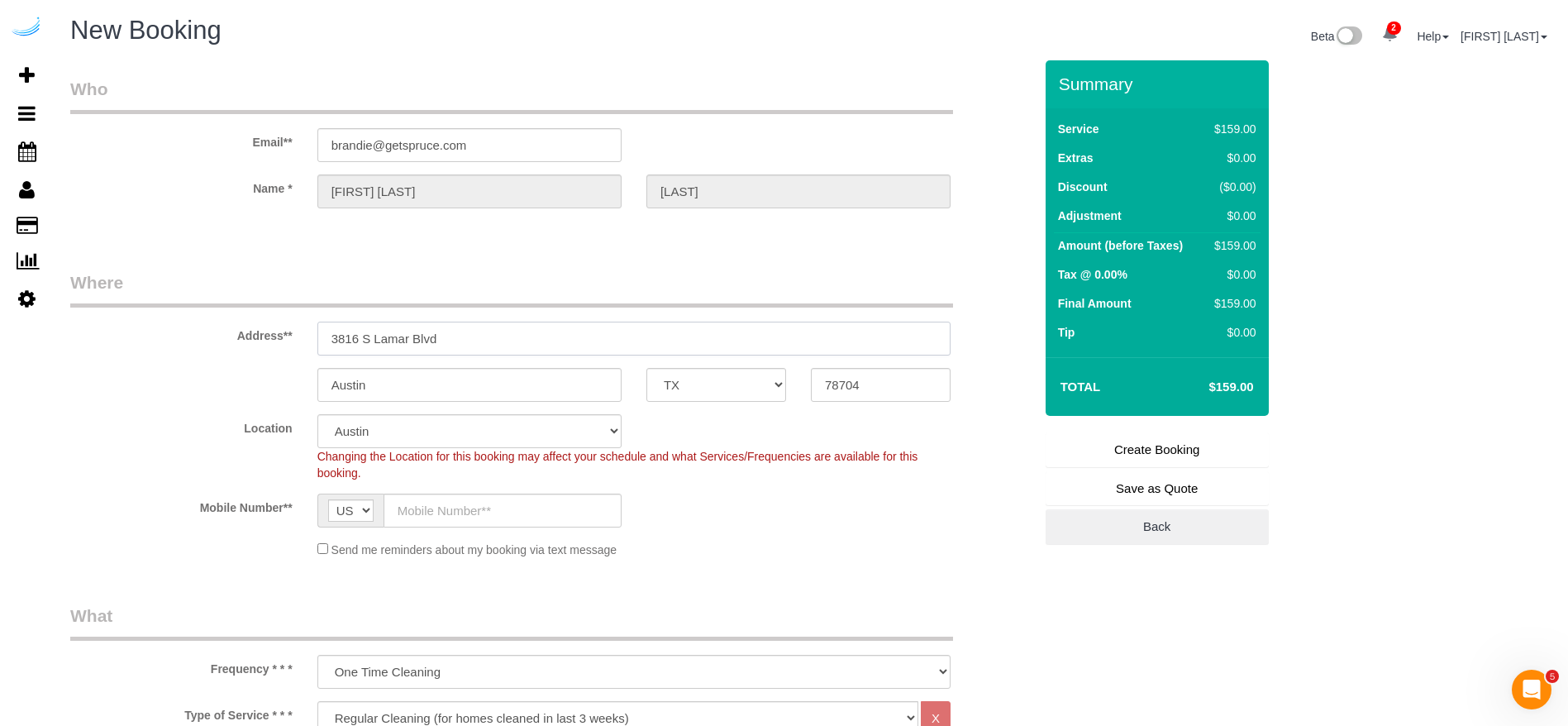 select on "object:41163" 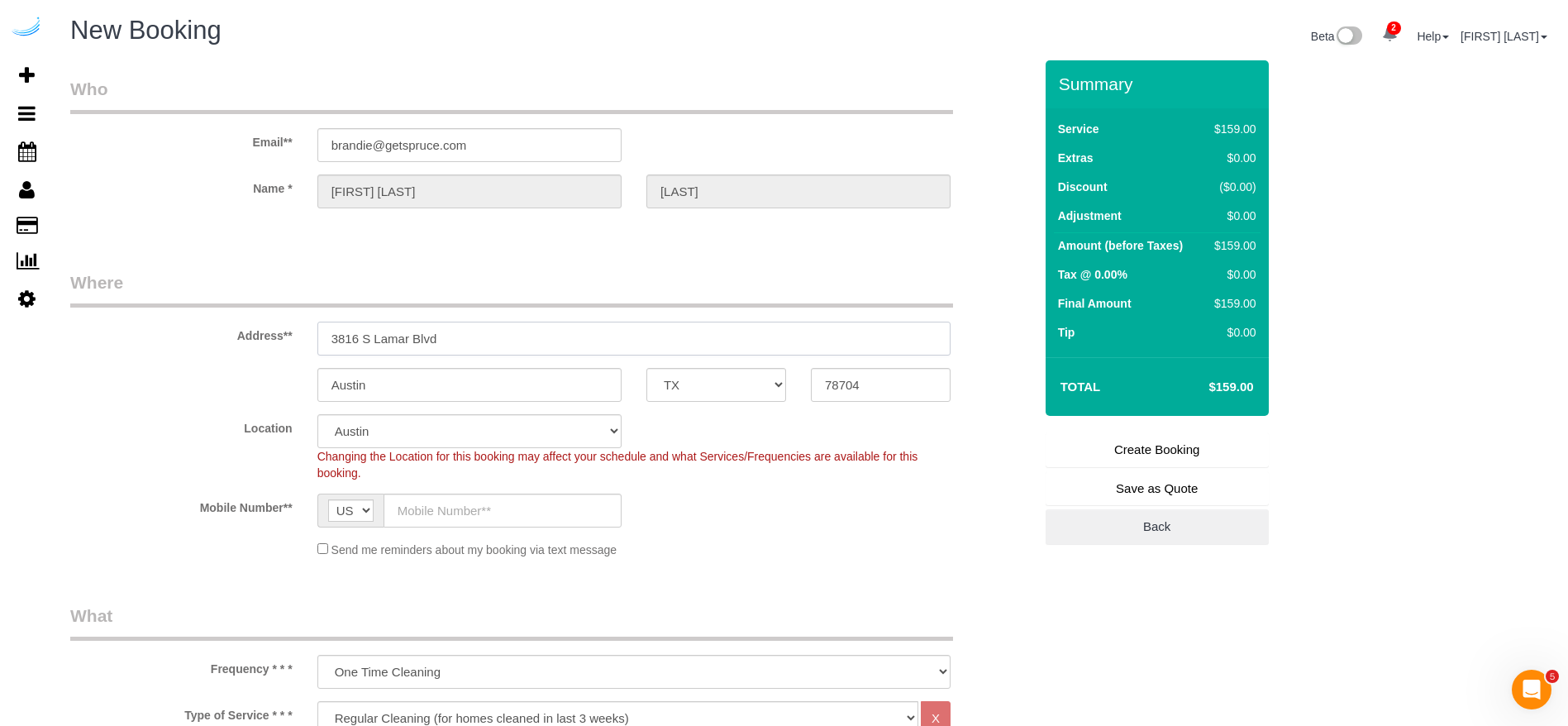 paste on "[NUMBER] [STREET] NE, [CITY], [STATE] [POSTAL_CODE]" 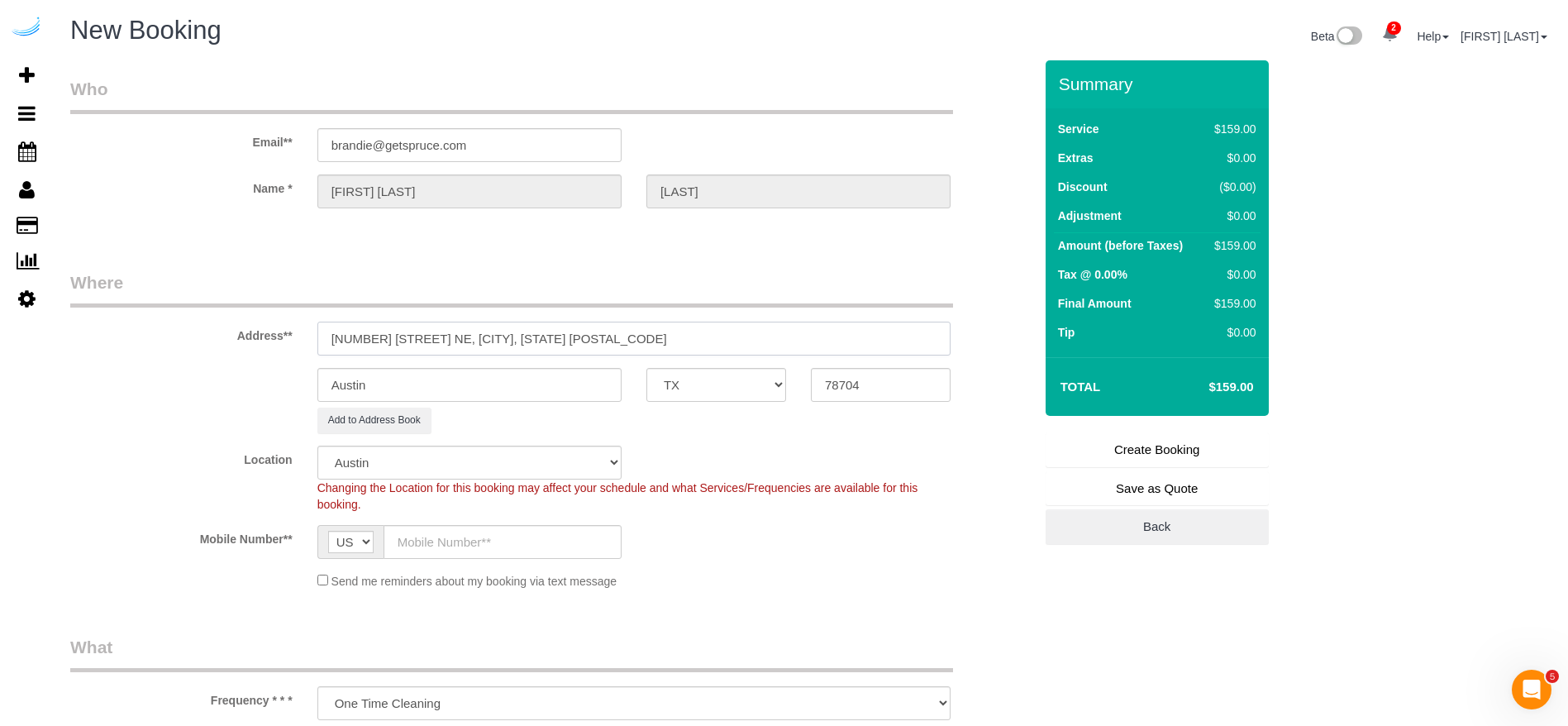 click on "[NUMBER] [STREET] NE, [CITY], [STATE] [POSTAL_CODE]" at bounding box center (634, 338) 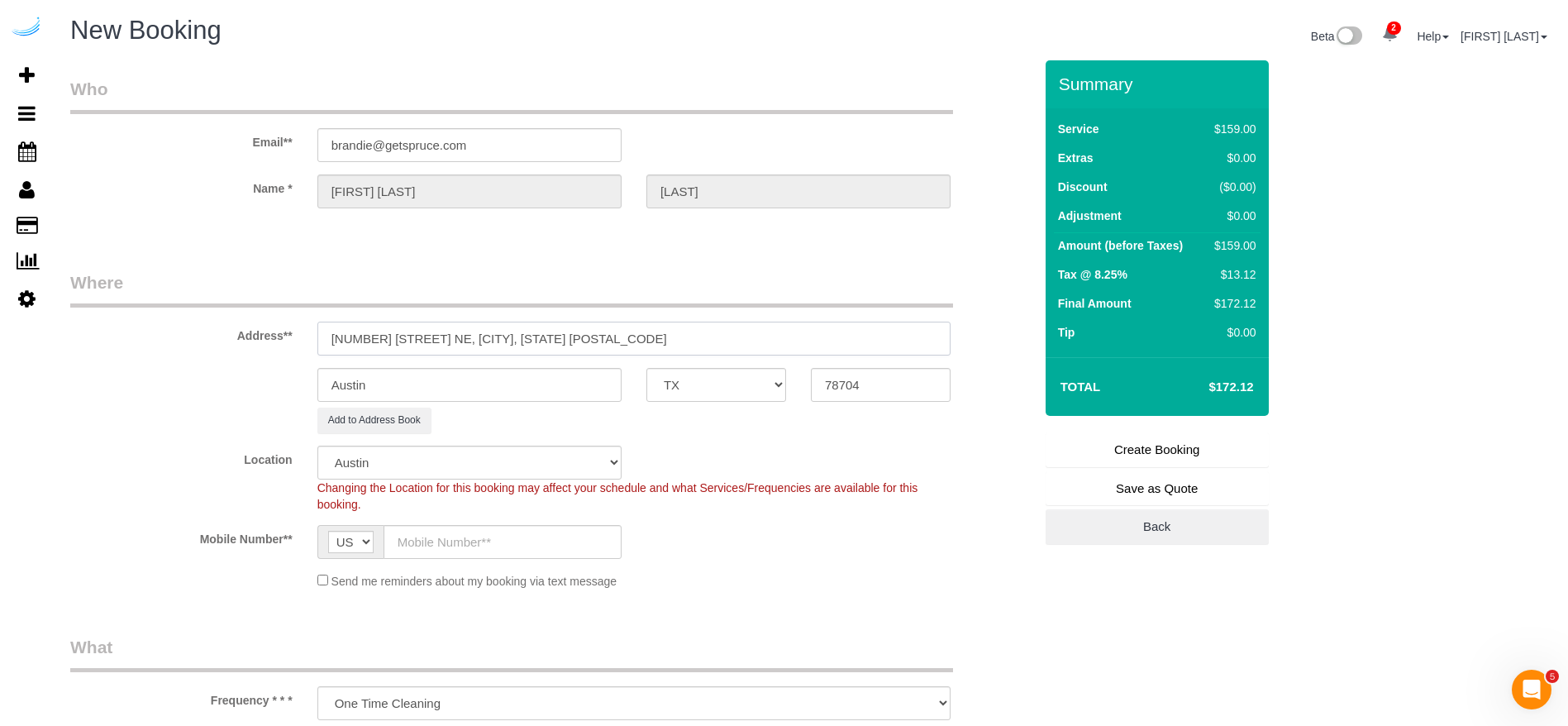 type on "[NUMBER] [STREET] NE, [CITY], [STATE] [POSTAL_CODE]" 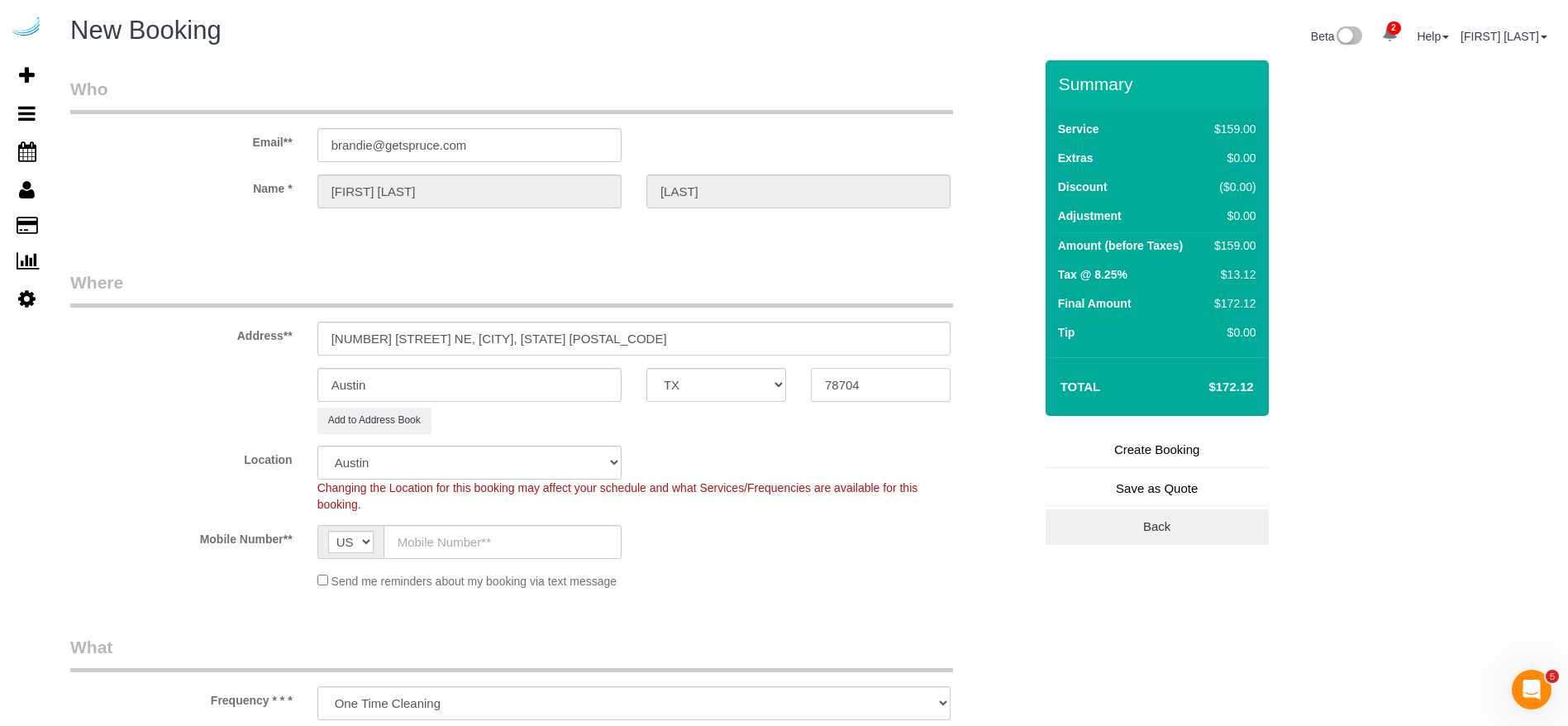 click on "78704" at bounding box center [880, 384] 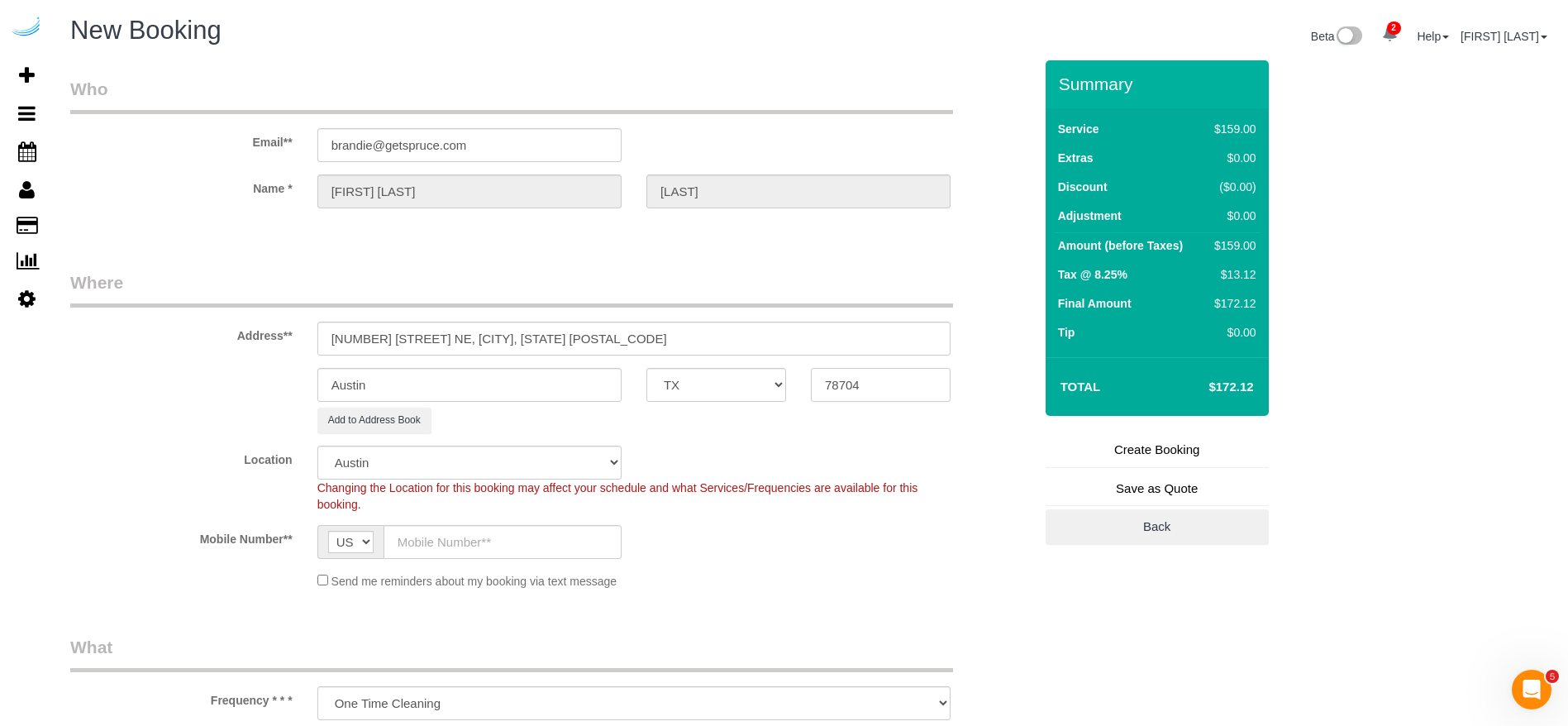 paste on "30308" 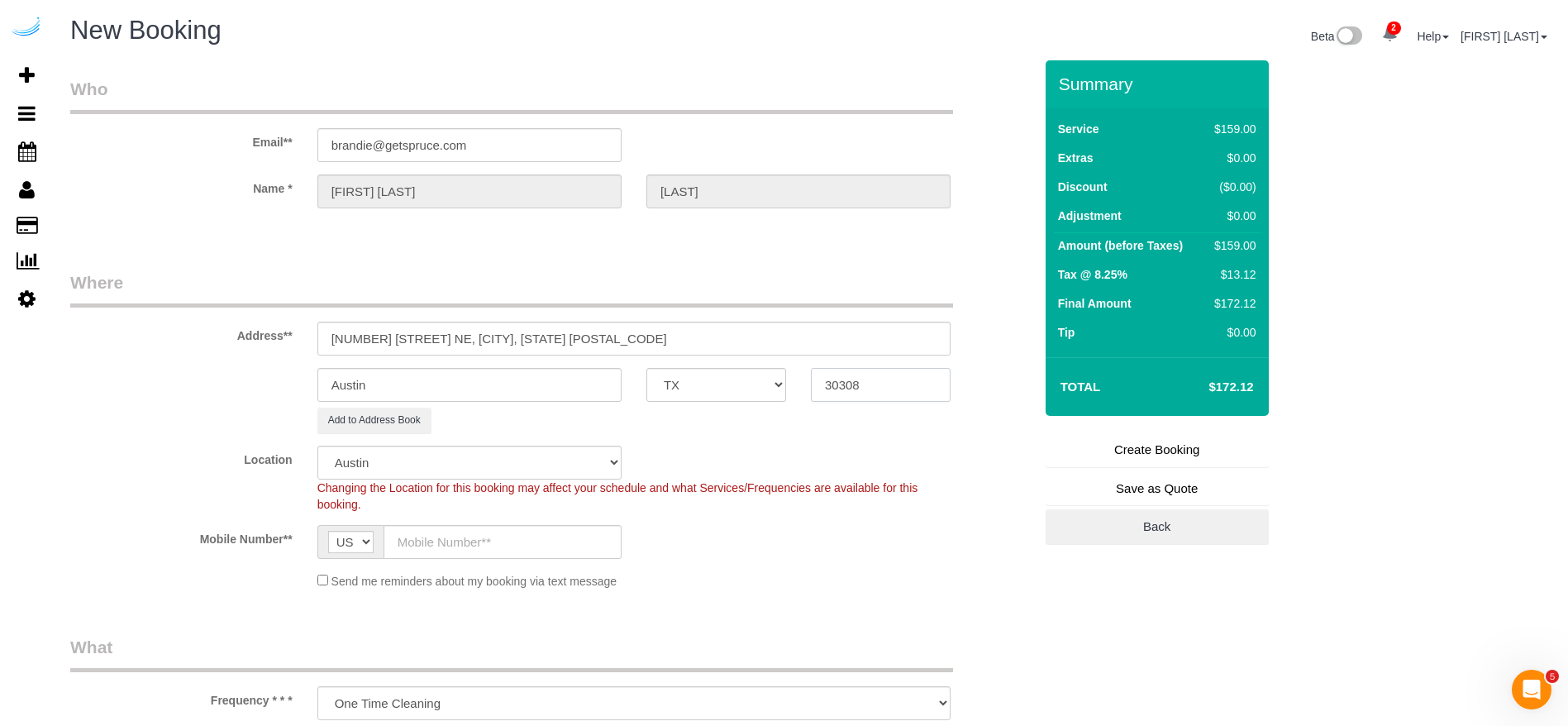 type on "30308" 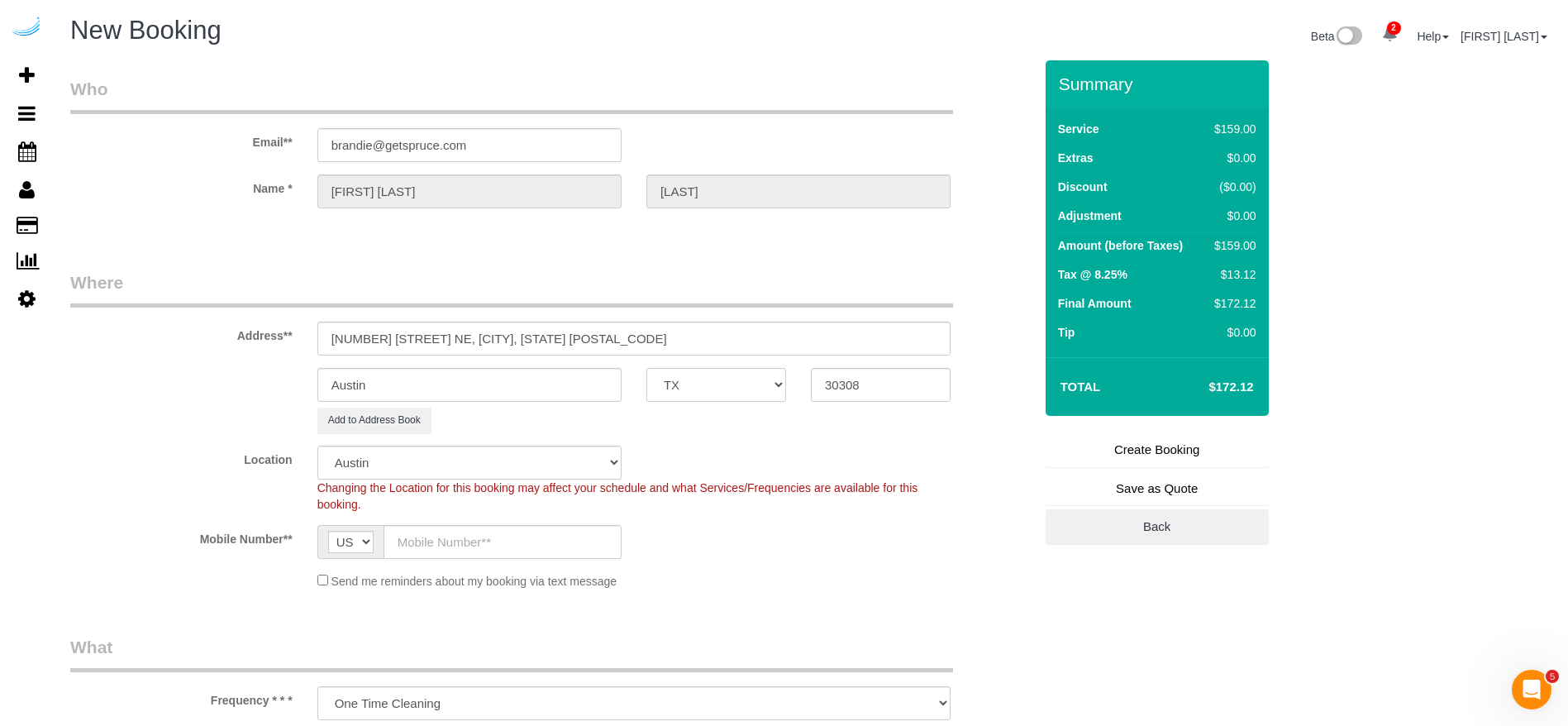 click on "AK
AL
AR
AZ
CA
CO
CT
DC
DE
FL
GA
HI
IA
ID
IL
IN
KS
KY
LA
MA
MD
ME
MI
MN
MO
MS
MT
NC
ND
NE
NH
NJ
NM
NV
NY
OH
OK
OR
PA
RI
SC
SD
TN
TX
UT
VA
VT
WA
WI
WV
WY" at bounding box center (716, 384) 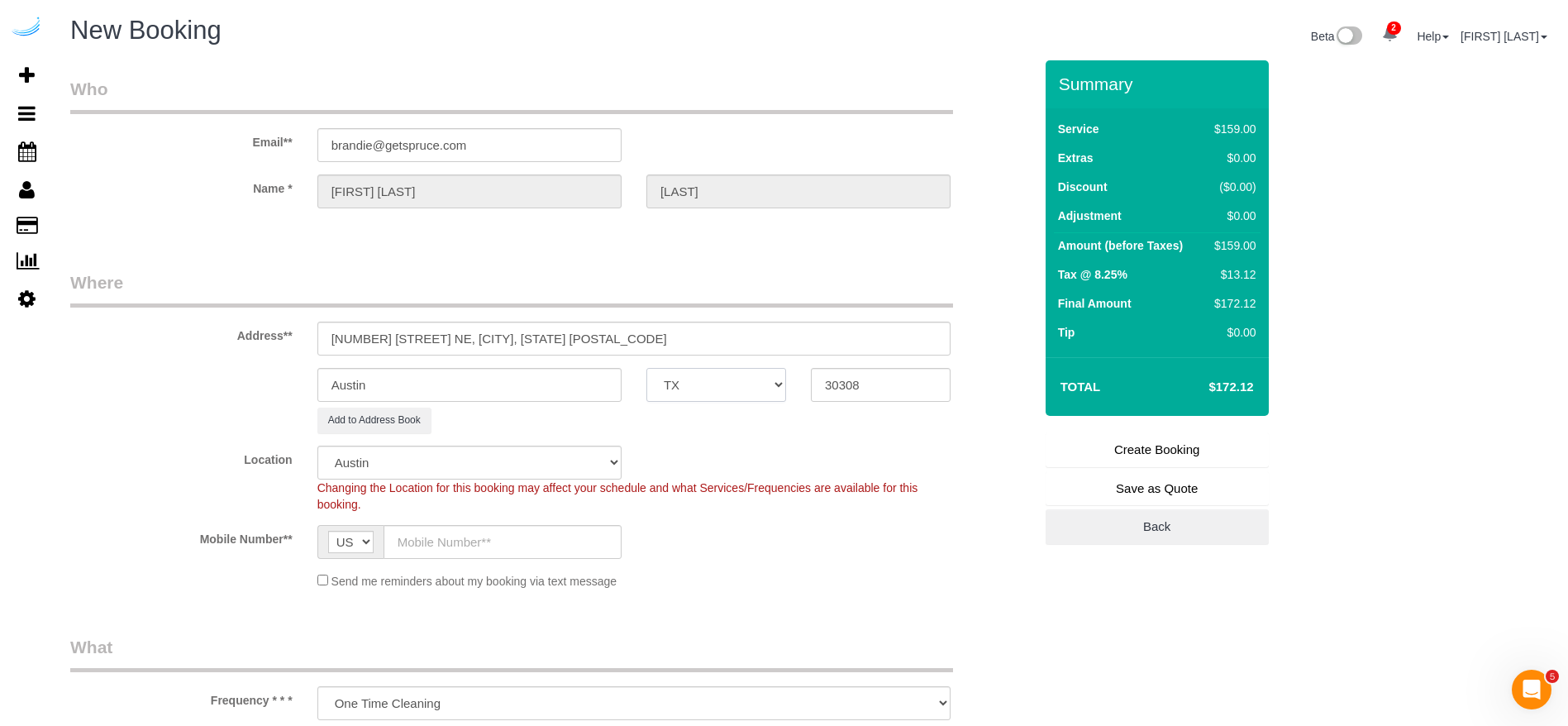 select on "8" 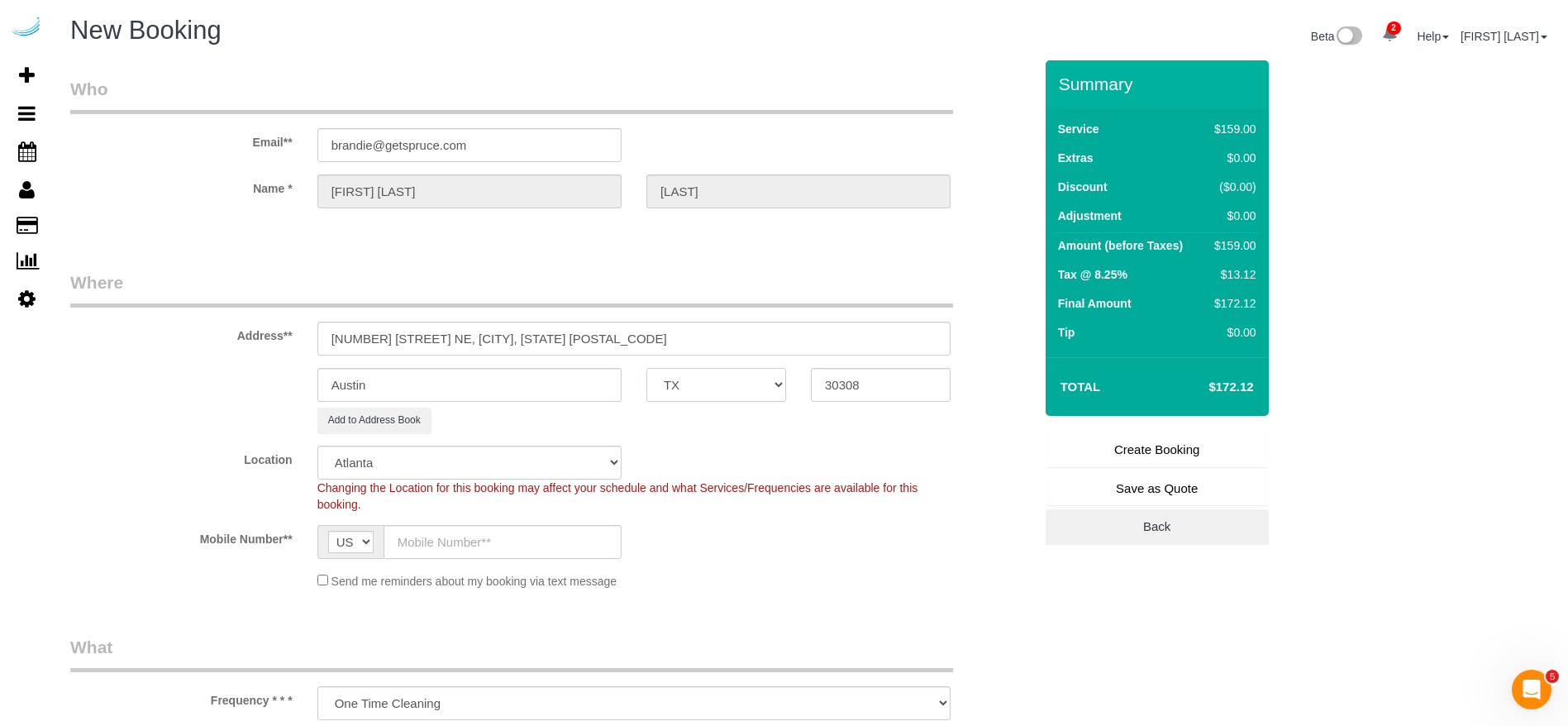 select on "object:41215" 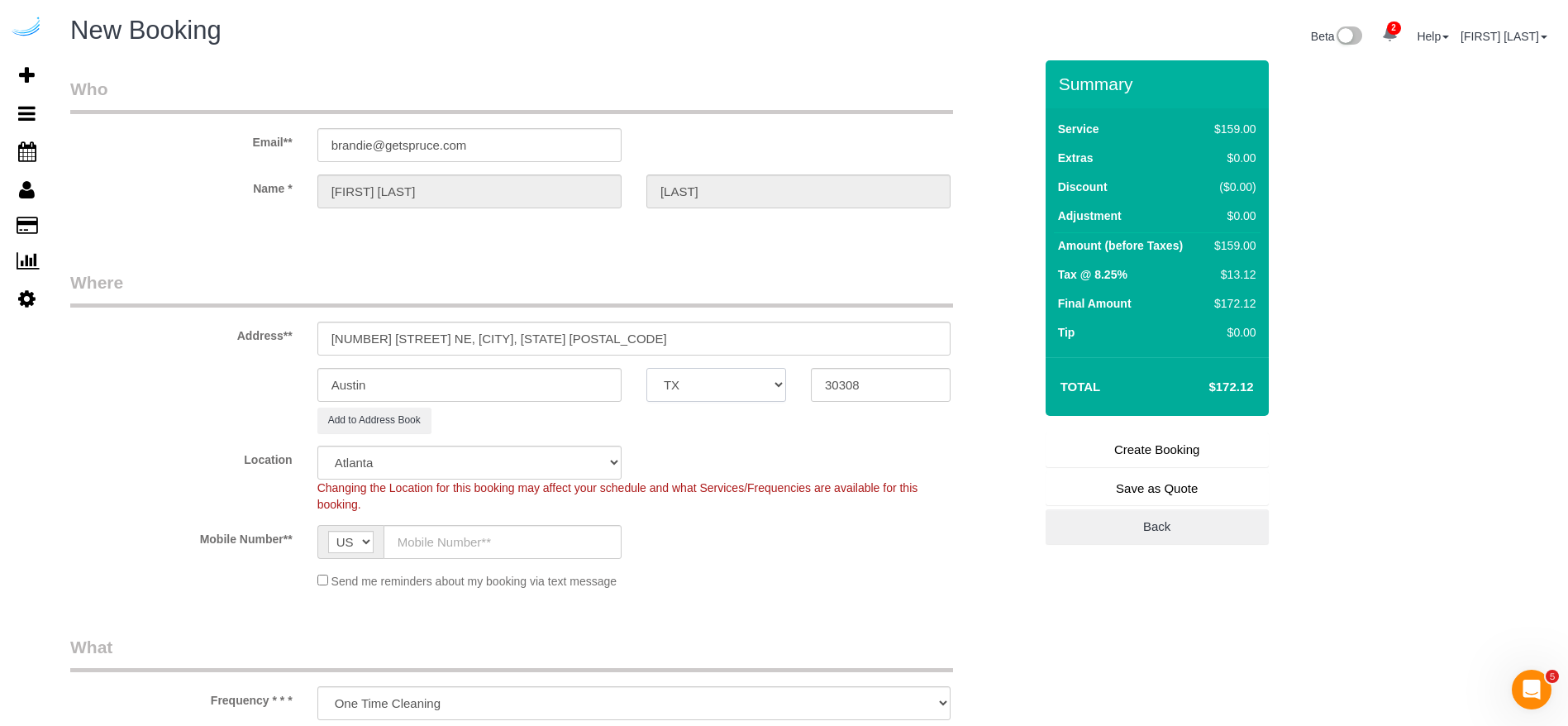 select on "GA" 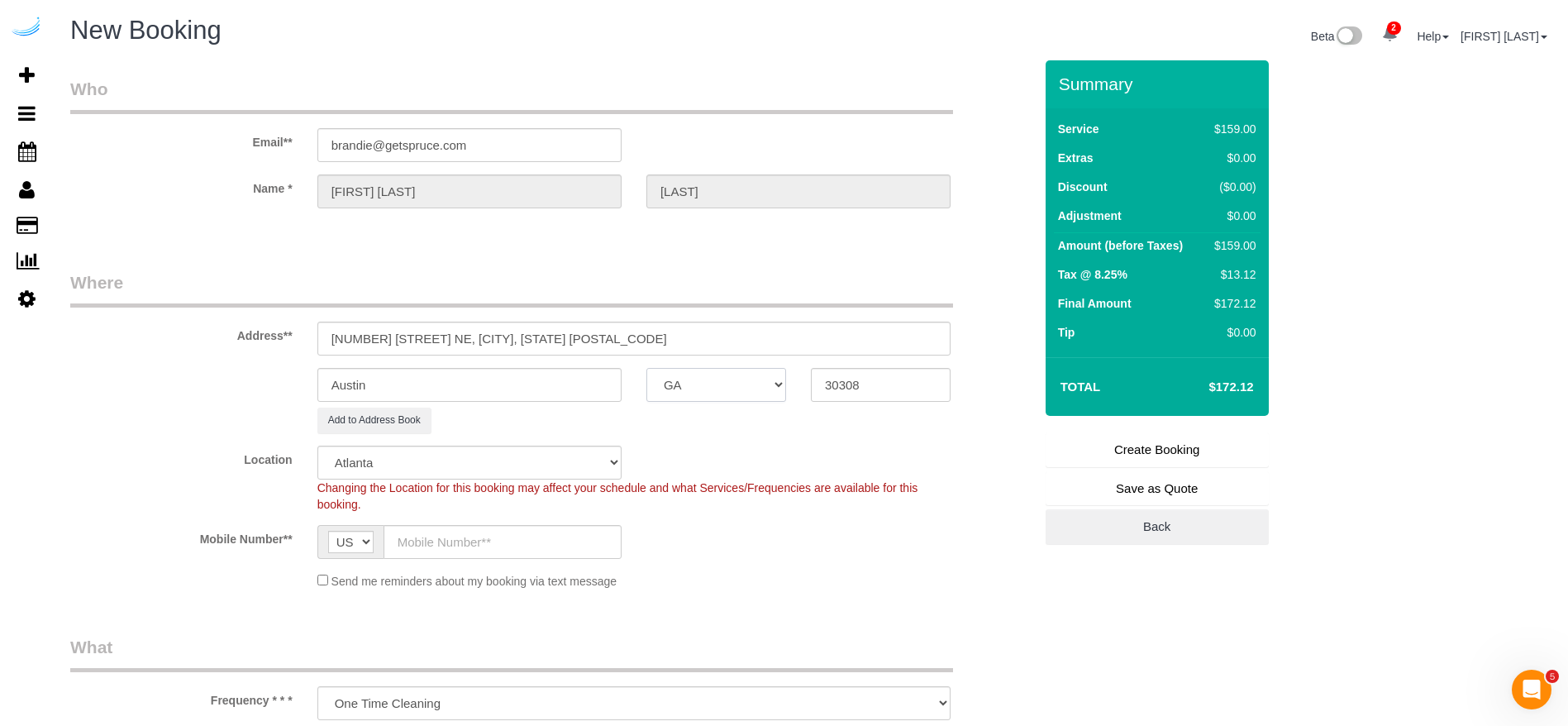 click on "AK
AL
AR
AZ
CA
CO
CT
DC
DE
FL
GA
HI
IA
ID
IL
IN
KS
KY
LA
MA
MD
ME
MI
MN
MO
MS
MT
NC
ND
NE
NH
NJ
NM
NV
NY
OH
OK
OR
PA
RI
SC
SD
TN
TX
UT
VA
VT
WA
WI
WV
WY" at bounding box center [716, 384] 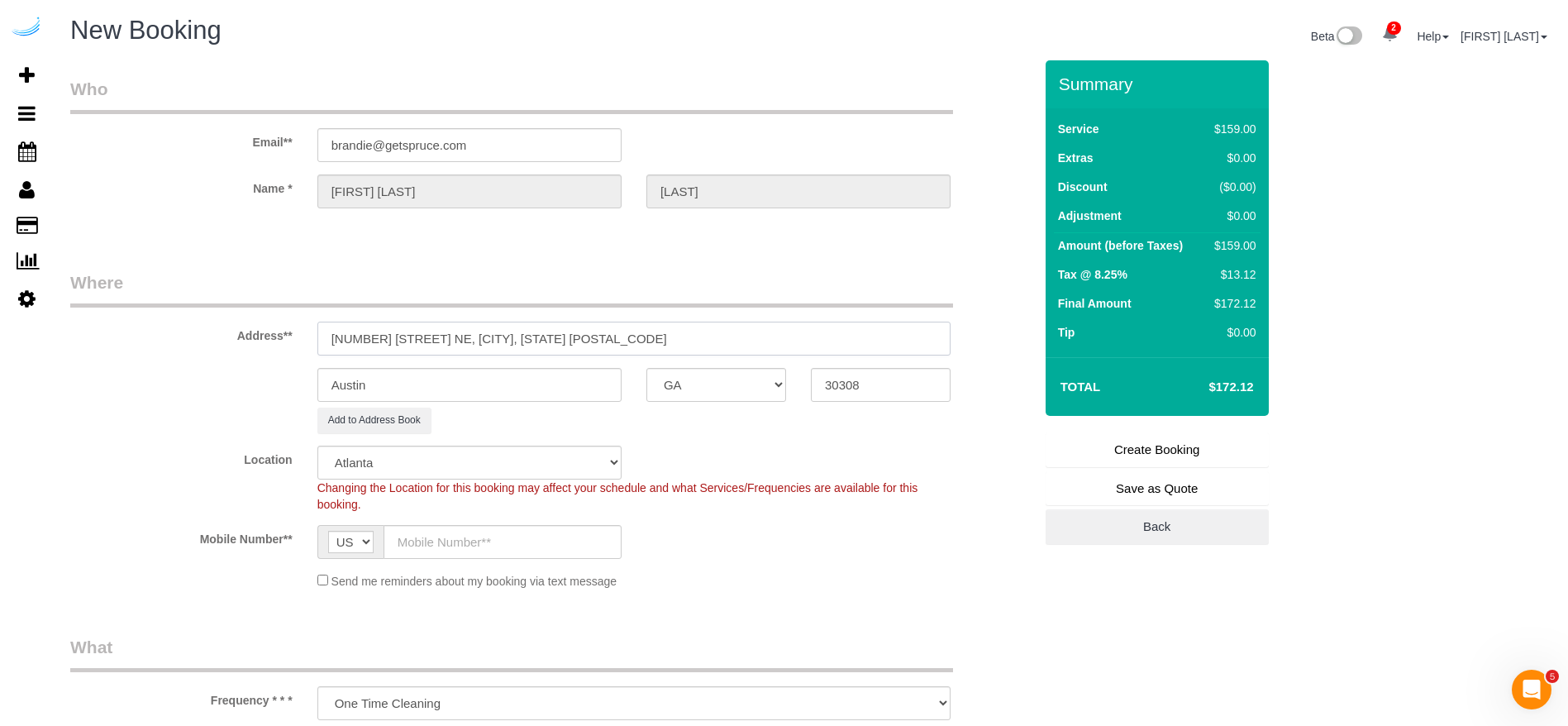 click on "[NUMBER] [STREET] NE, [CITY], [STATE] [POSTAL_CODE]" at bounding box center [634, 338] 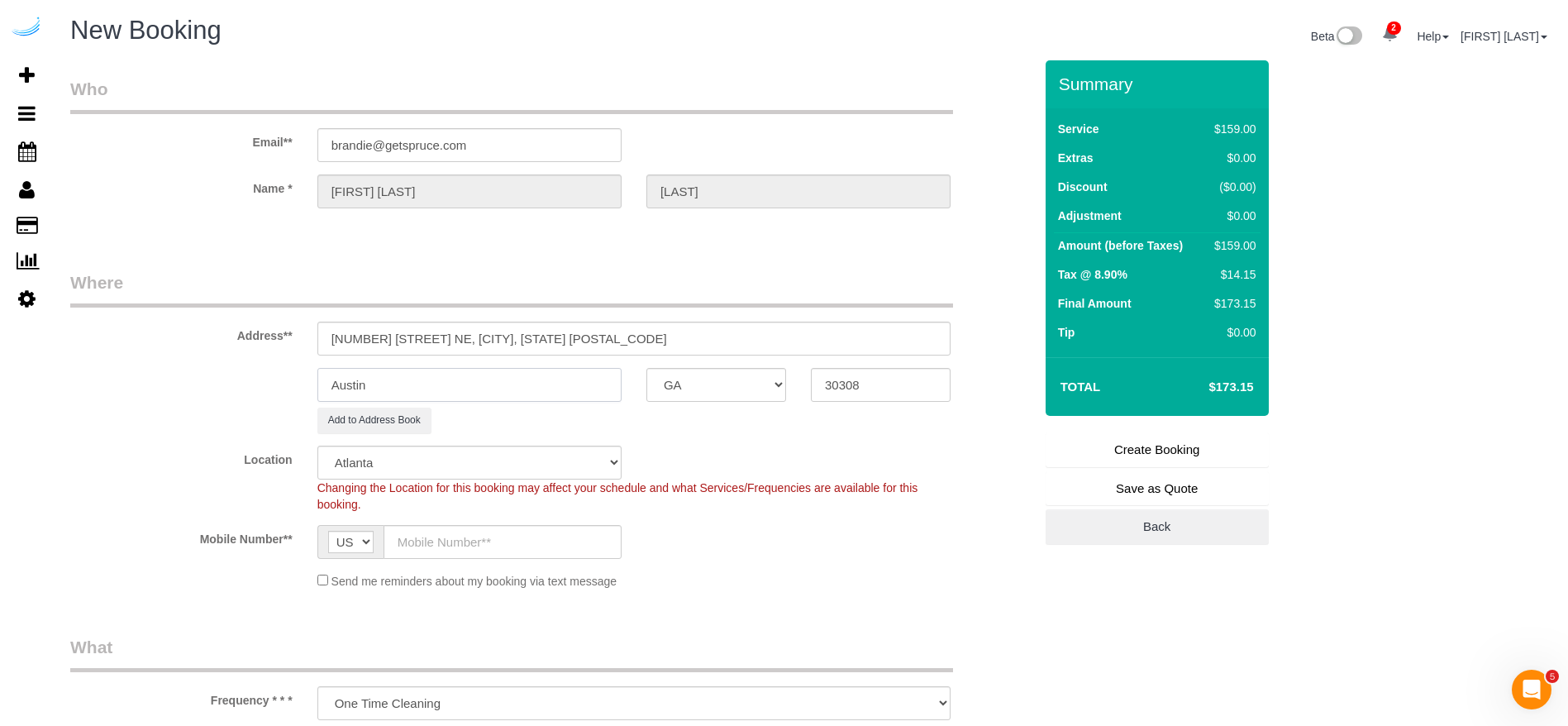 click on "Austin" at bounding box center [469, 384] 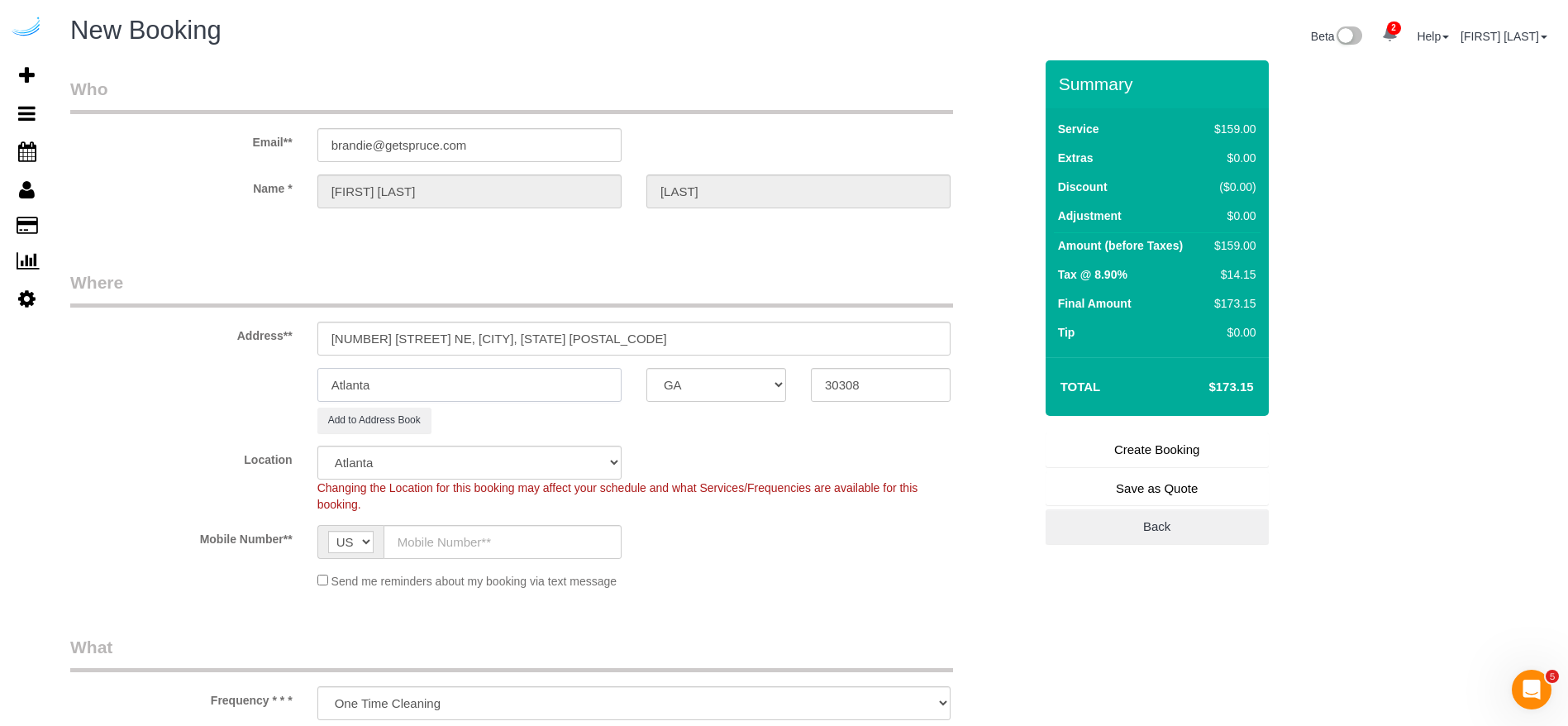 type on "Atlanta" 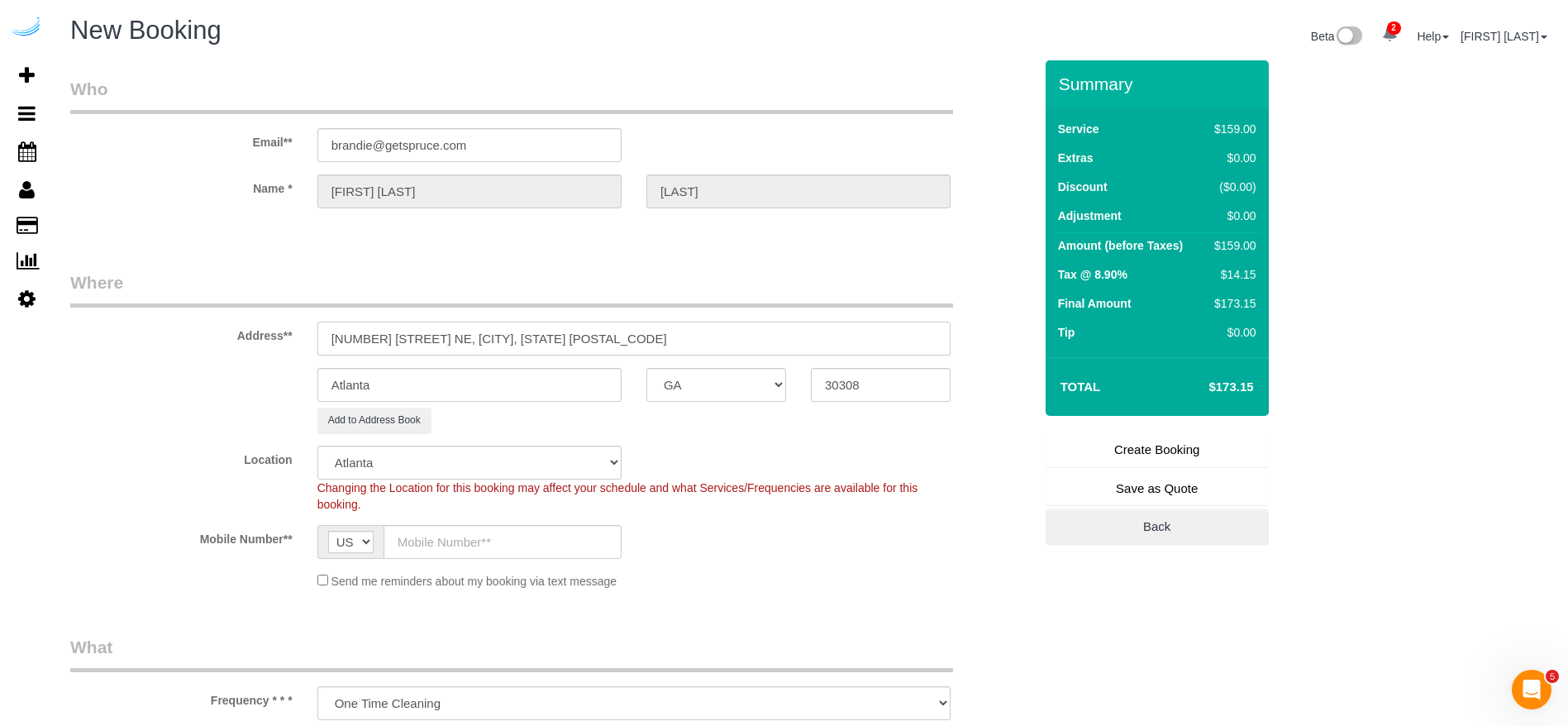 drag, startPoint x: 560, startPoint y: 336, endPoint x: 444, endPoint y: 336, distance: 116 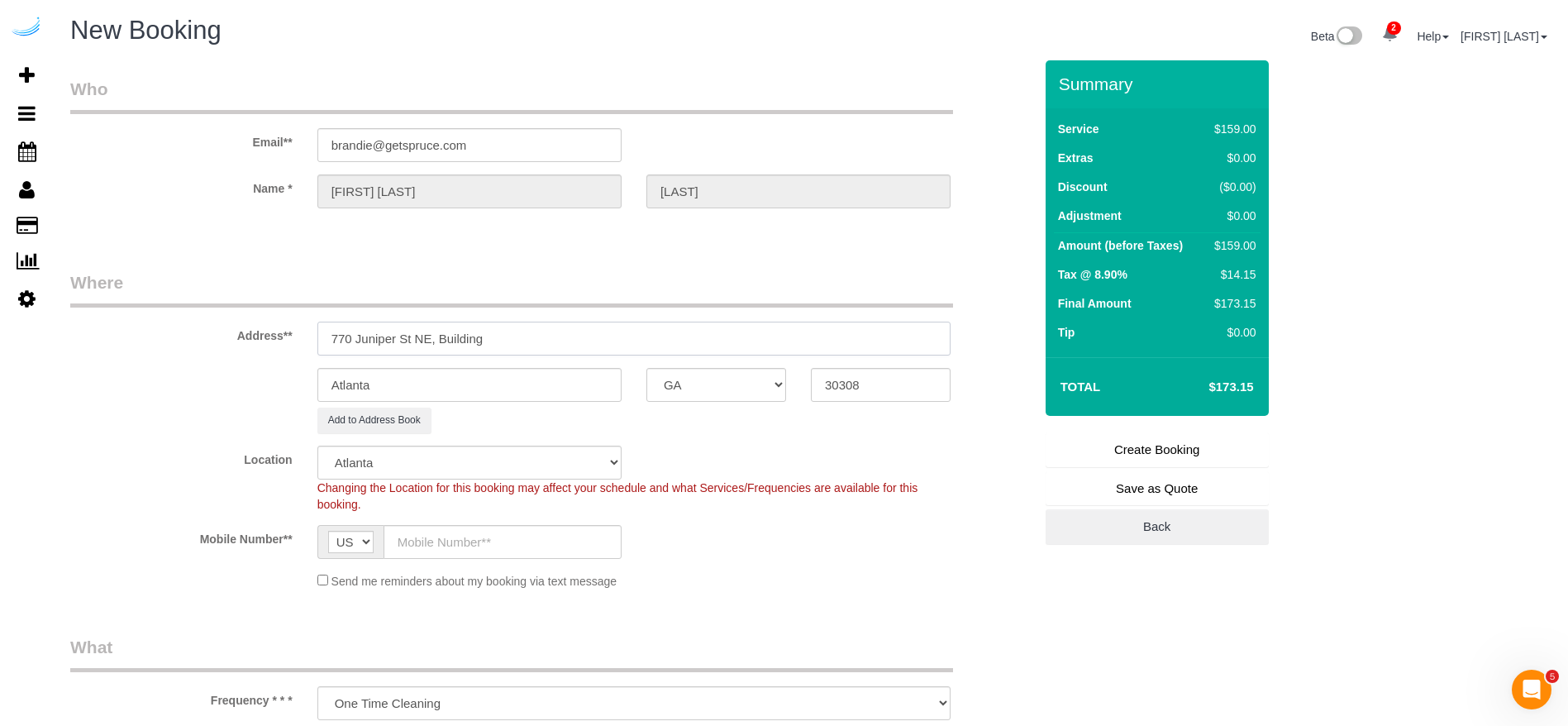 paste on "2307" 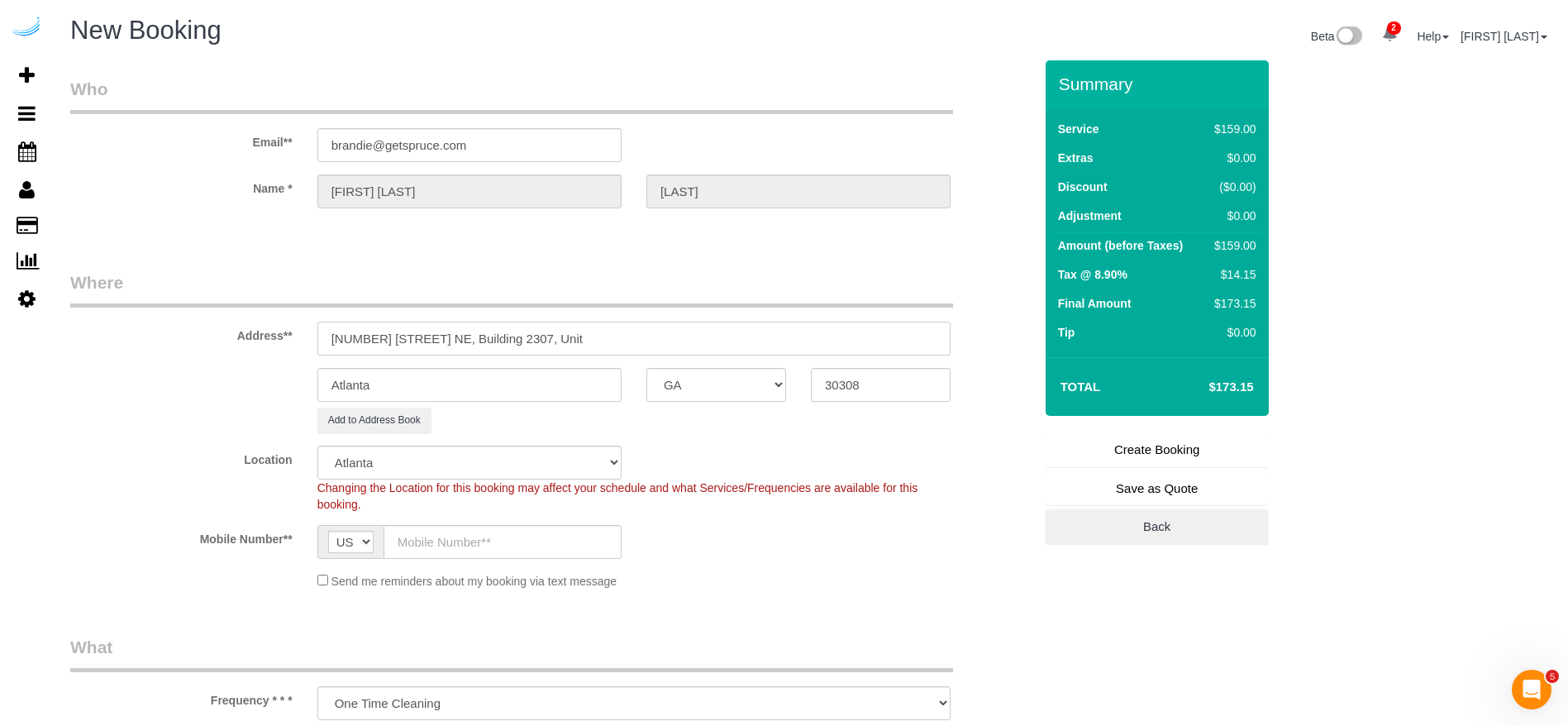 paste on "2307" 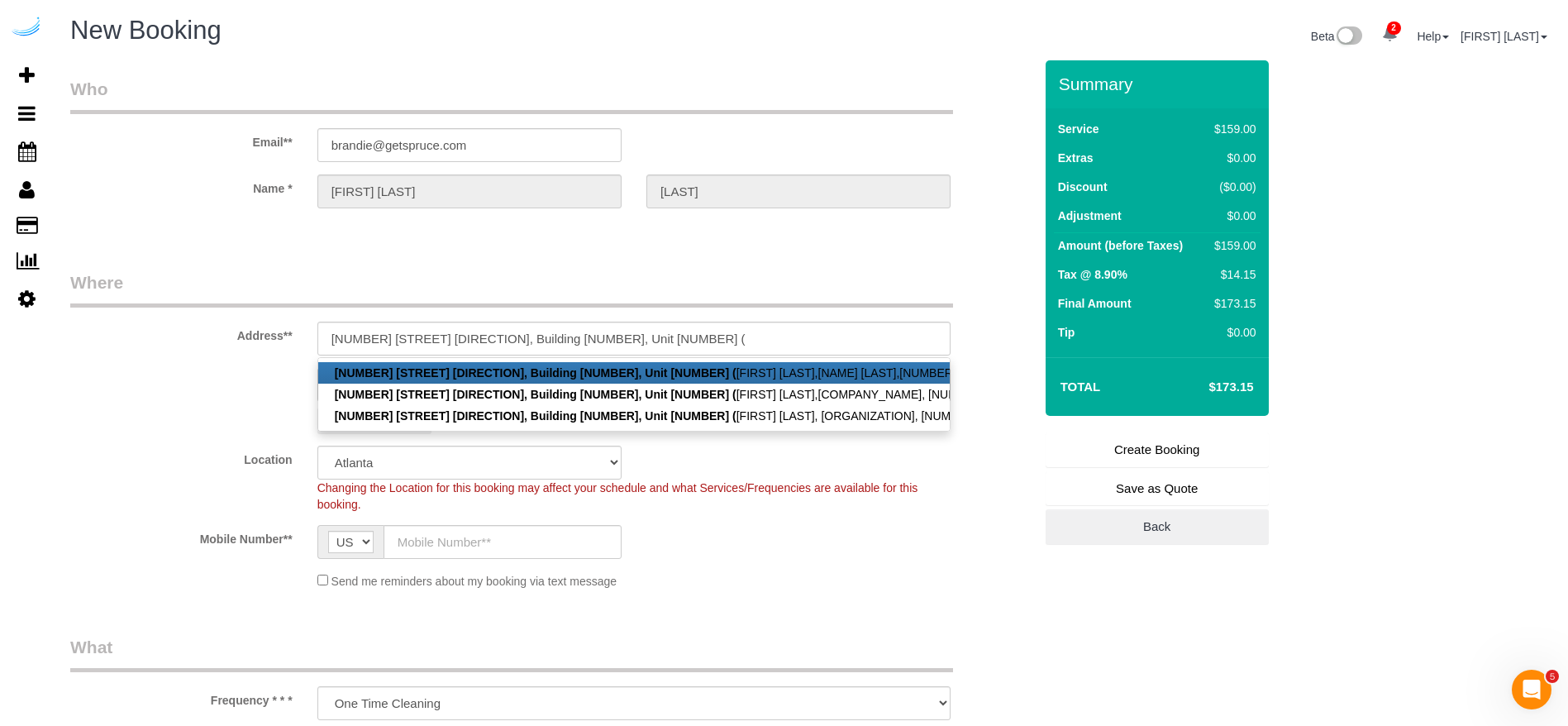 click on "770 Juniper St NE, Building 2307, Unit 2307 (" at bounding box center [536, 373] 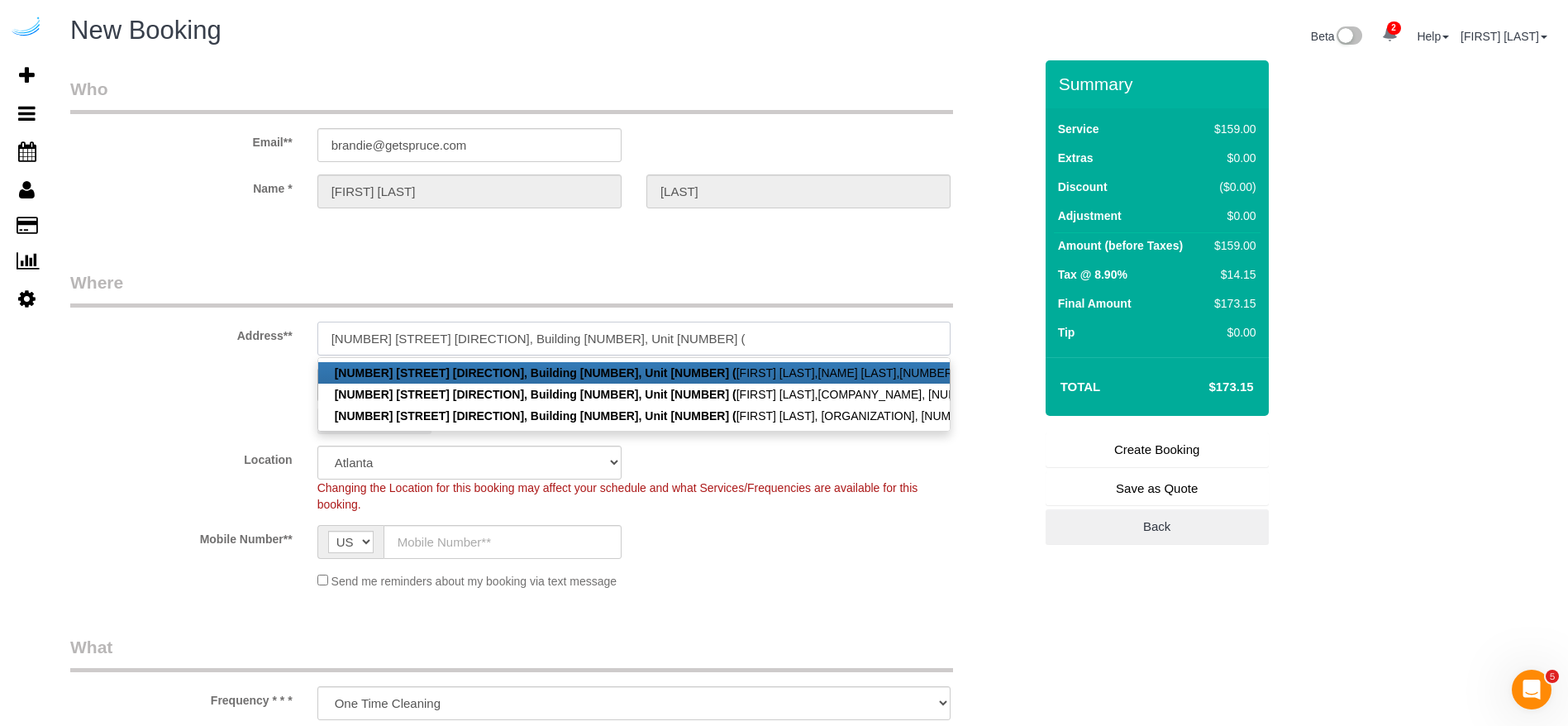 type on "770 Juniper St NE, Building 2307, Unit 2307 (Sarah Anderson,The Hadley,1353746)" 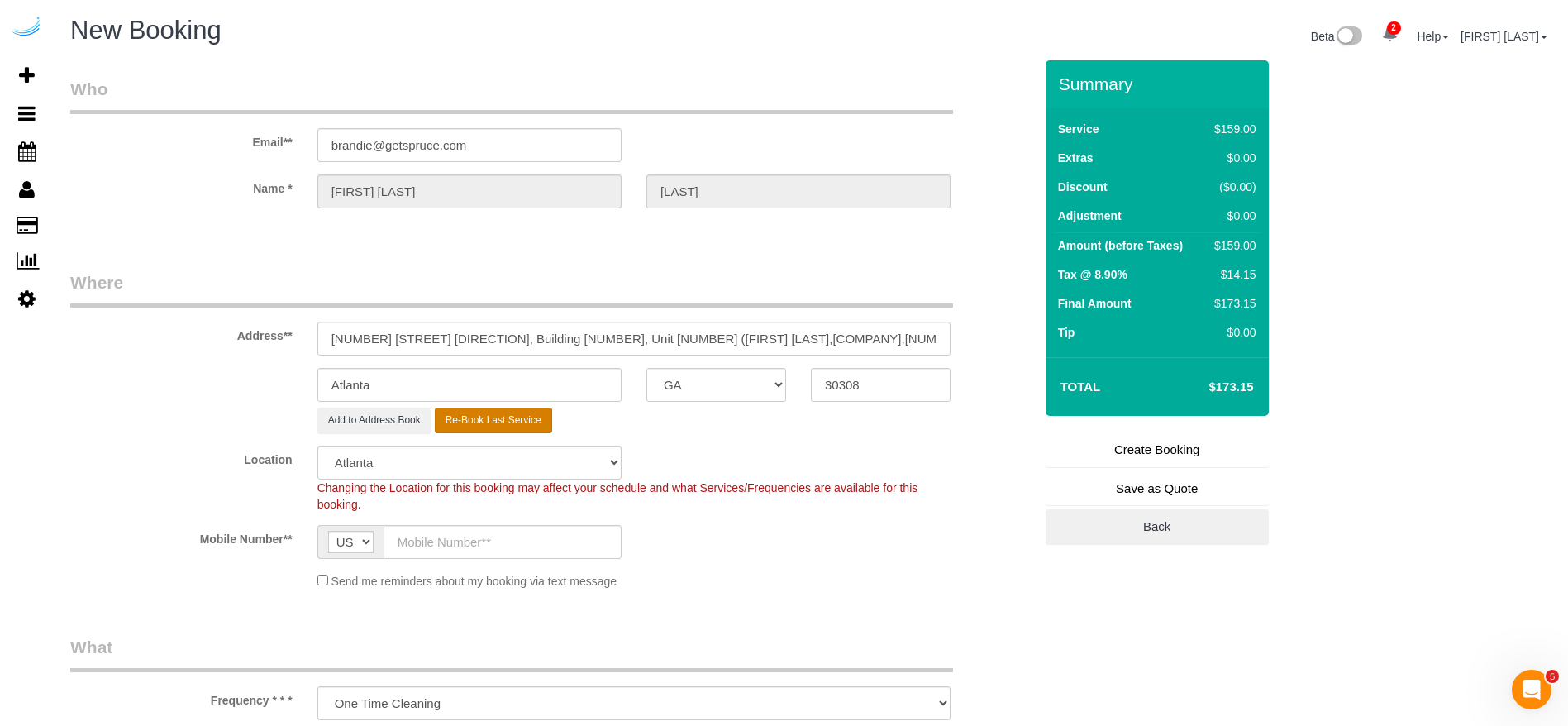 click on "Re-Book Last Service" at bounding box center [493, 420] 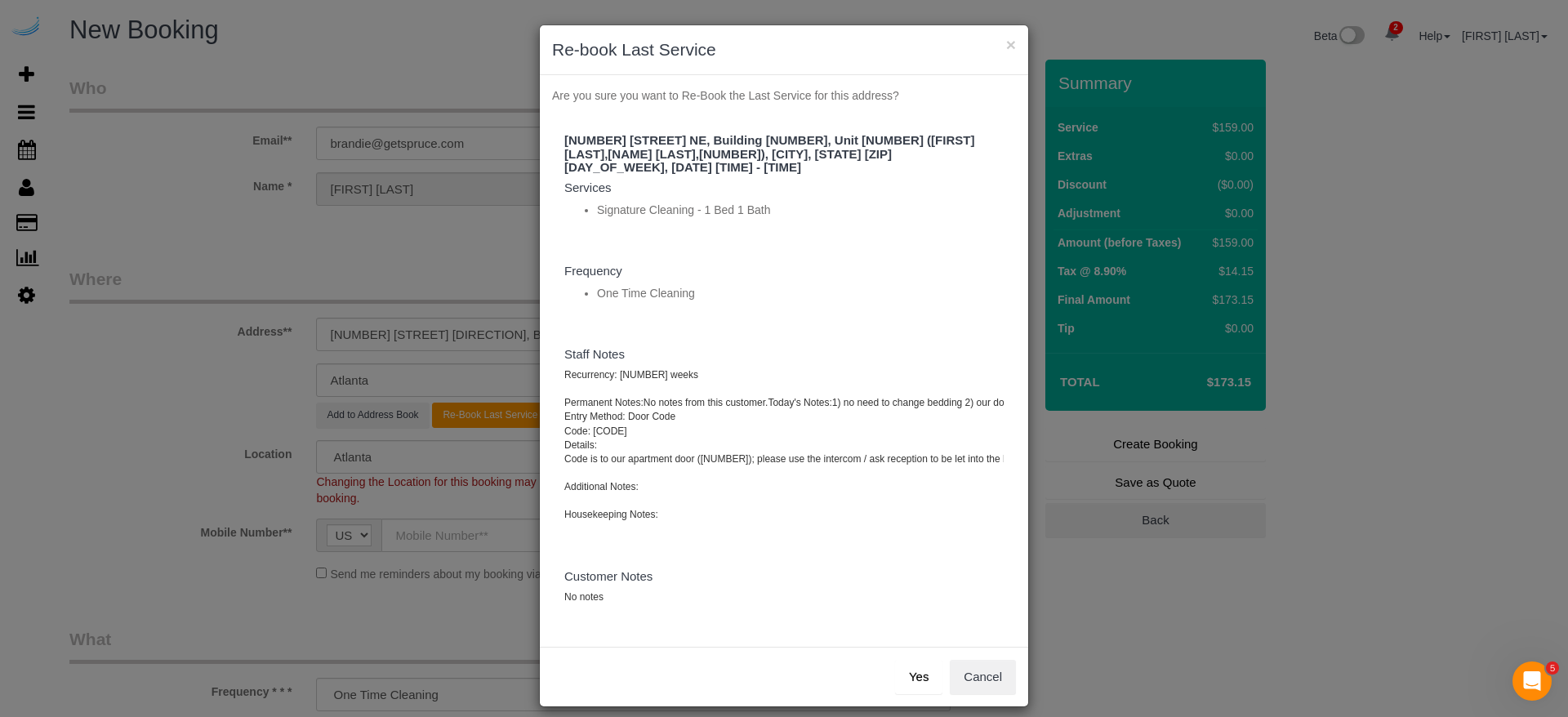 click on "Yes" at bounding box center [919, 677] 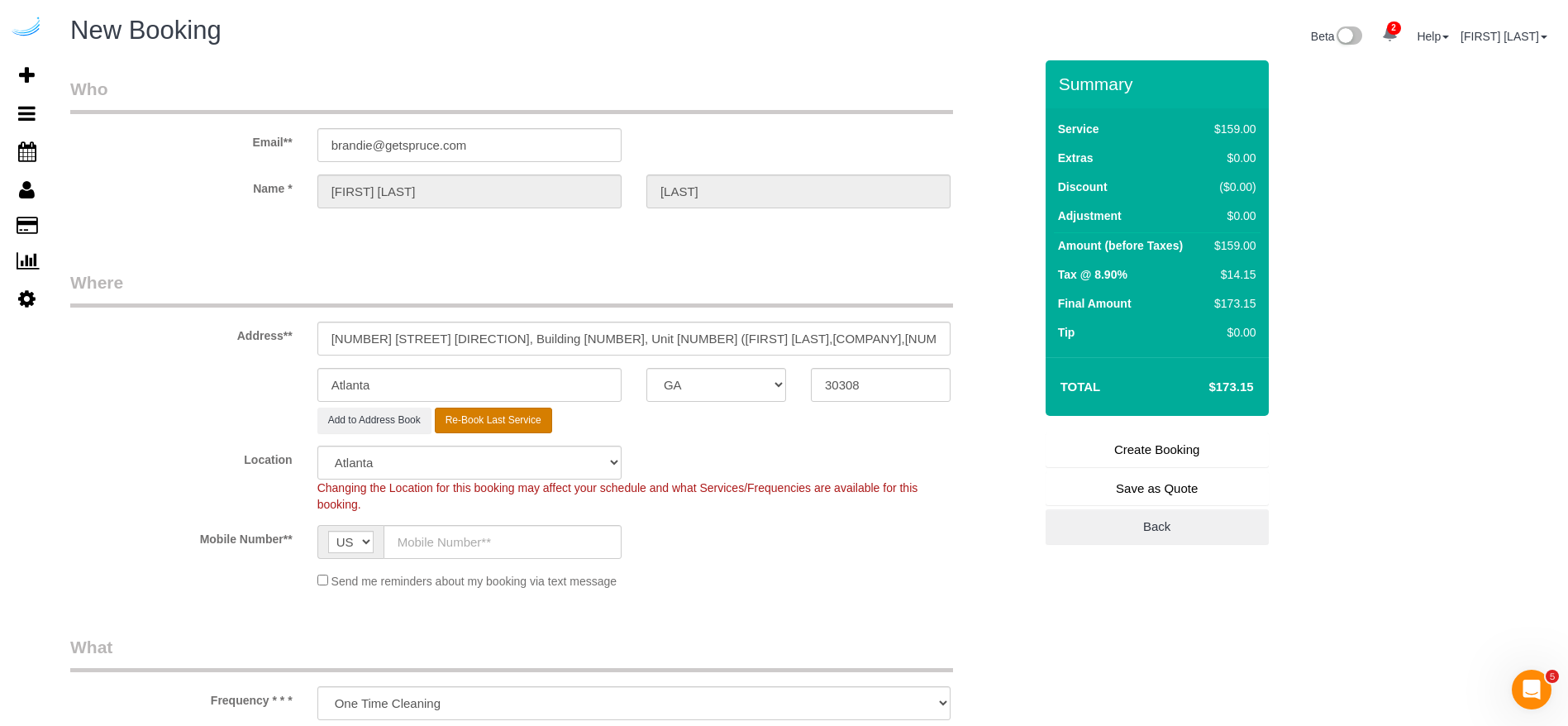 type on "([PHONE])" 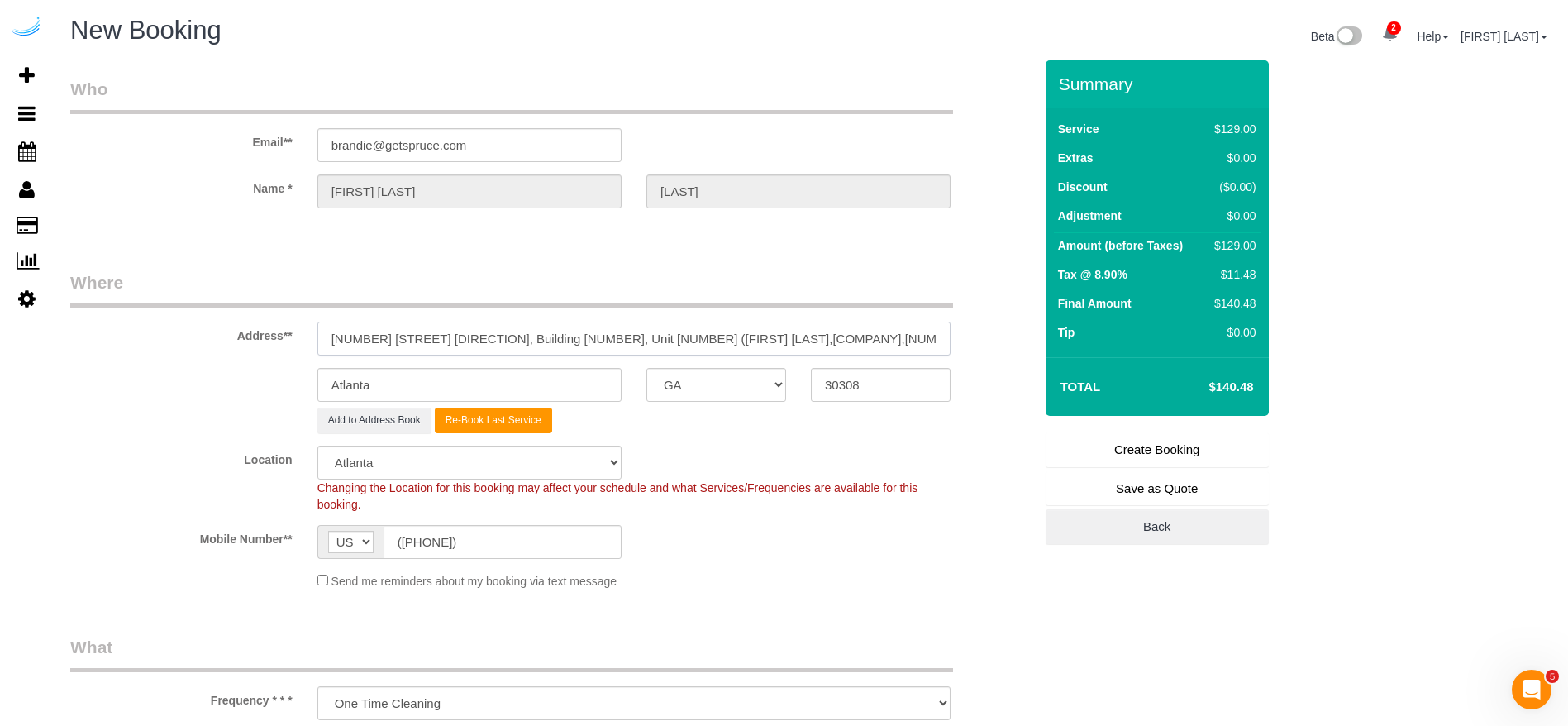 select on "object:41276" 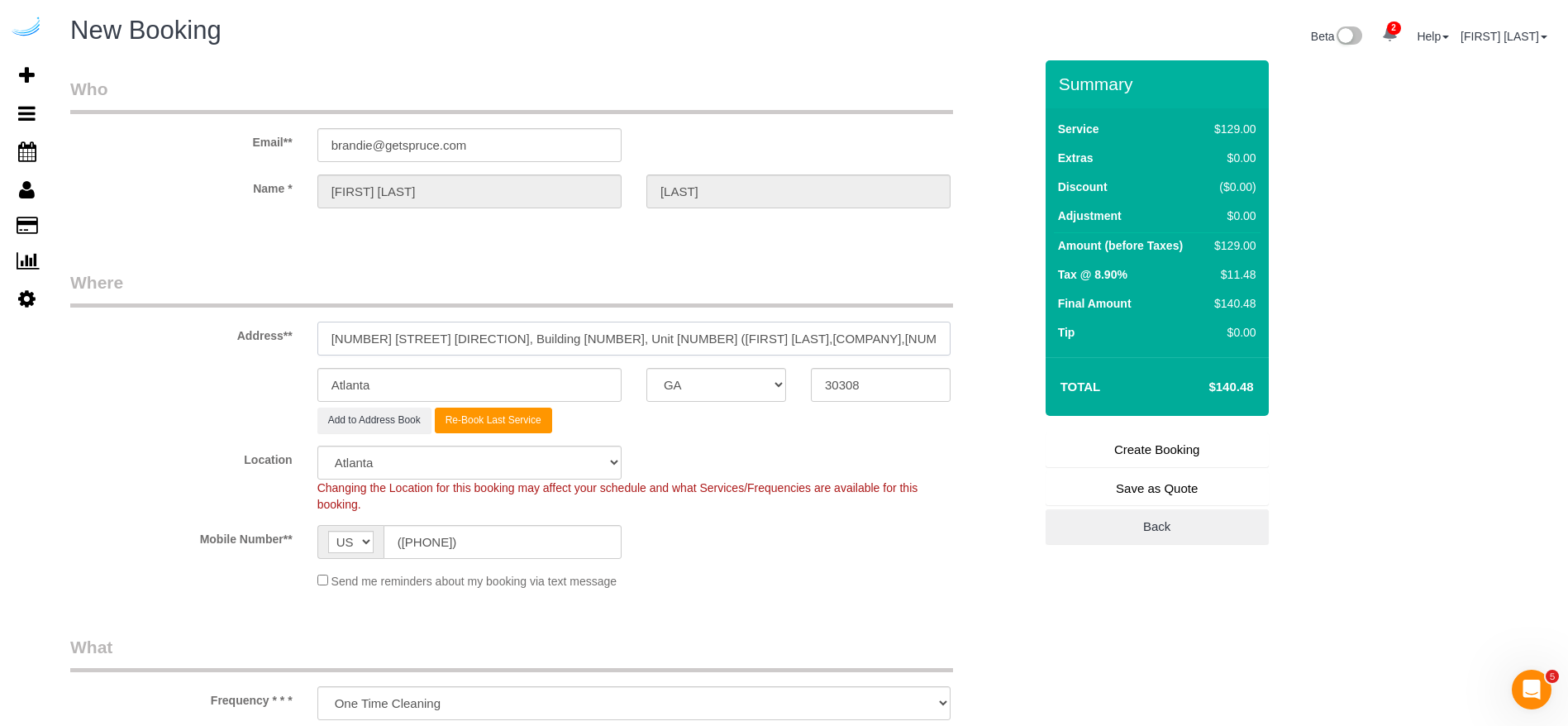 click on "770 Juniper St NE, Building 2307, Unit 2307 (Sarah Anderson,The Hadley,1353746)" at bounding box center [634, 338] 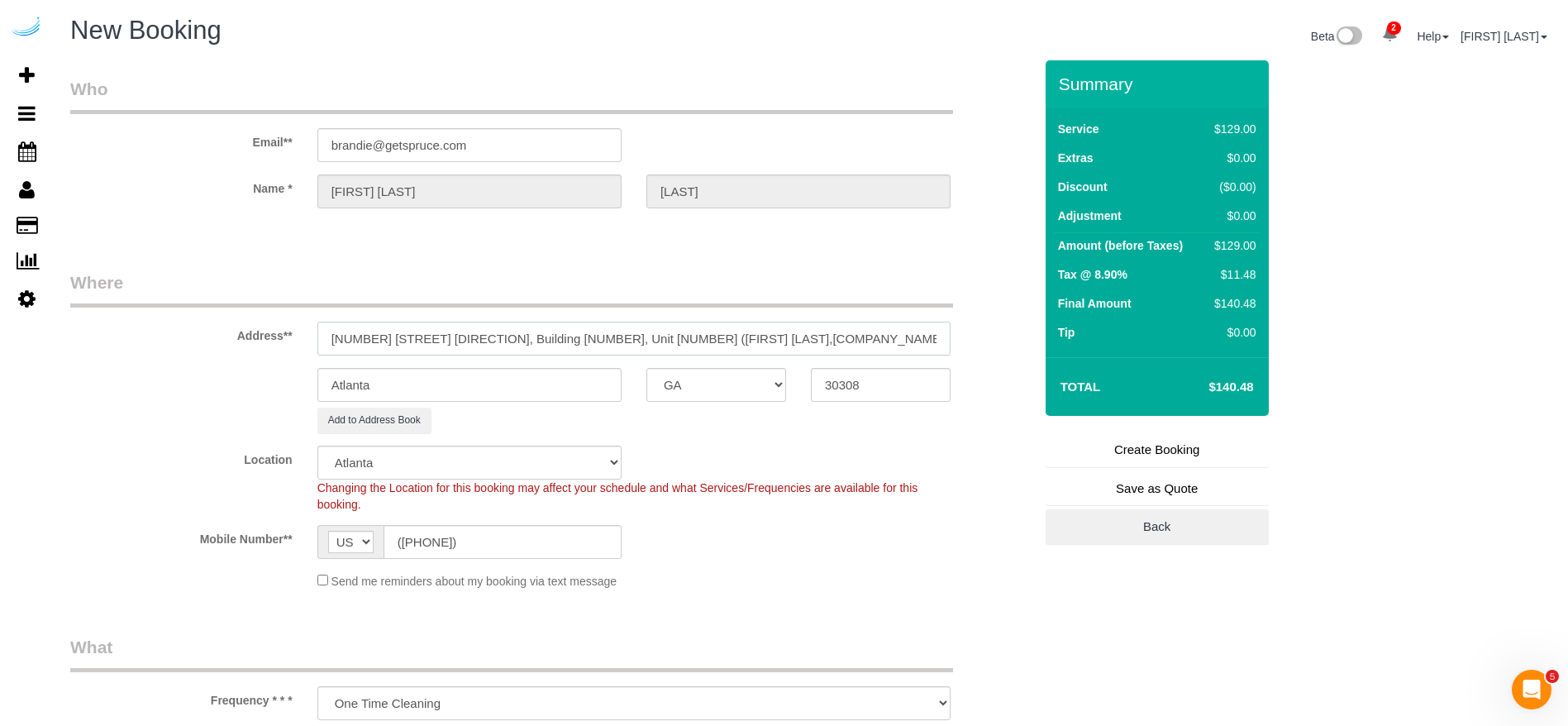 type on "770 Juniper St NE, Building 2307, Unit 2307 (Sarah Anderson,The Hadley,1388905)" 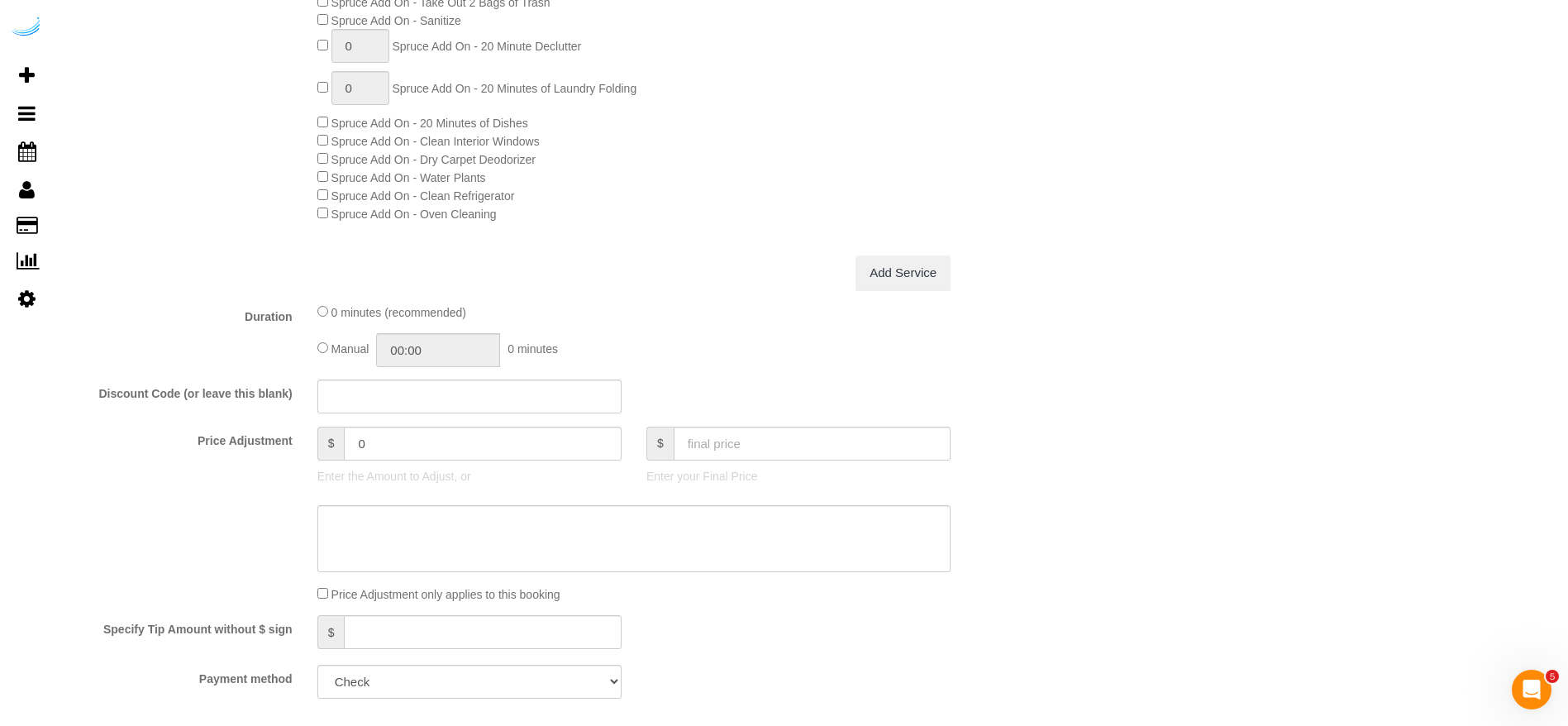 scroll, scrollTop: 1240, scrollLeft: 0, axis: vertical 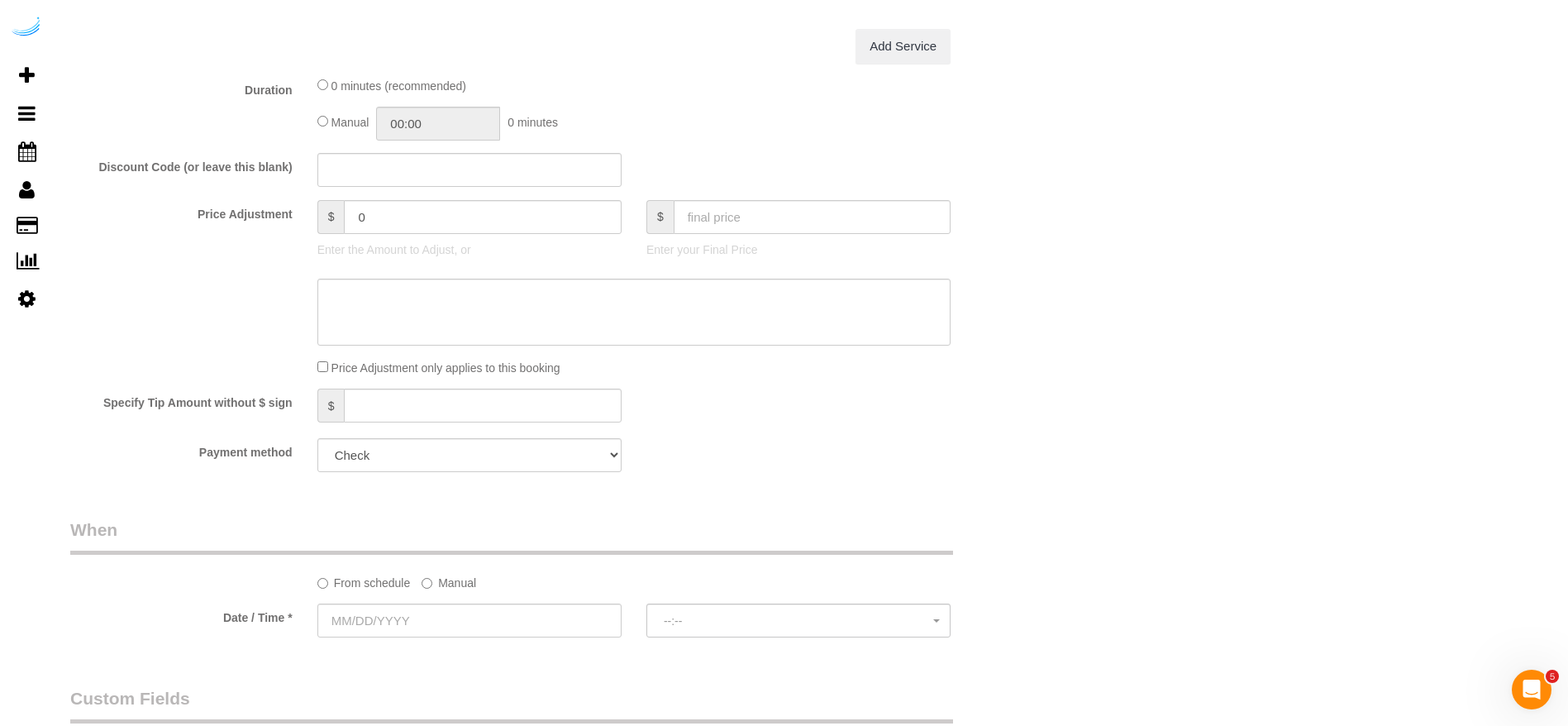 click on "Manual" 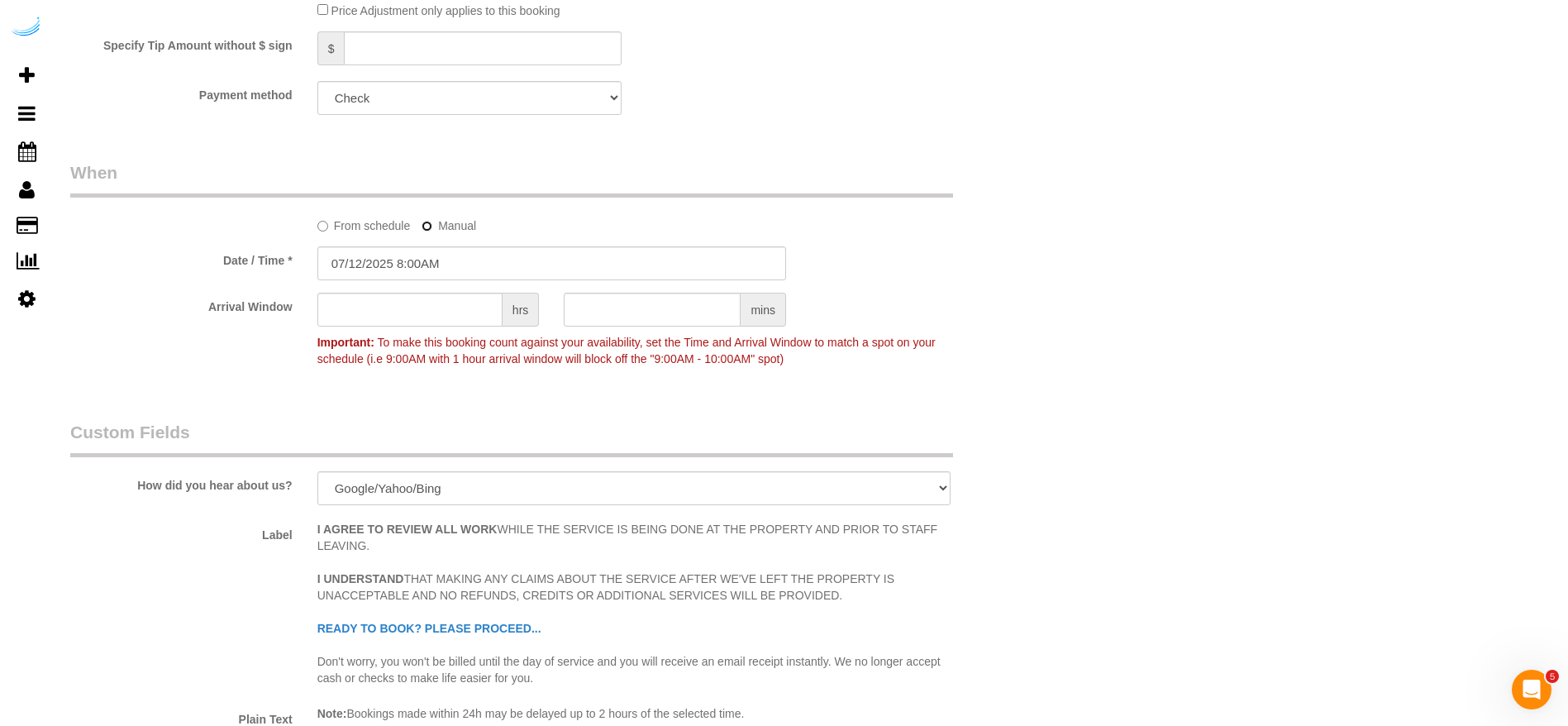 scroll, scrollTop: 1612, scrollLeft: 0, axis: vertical 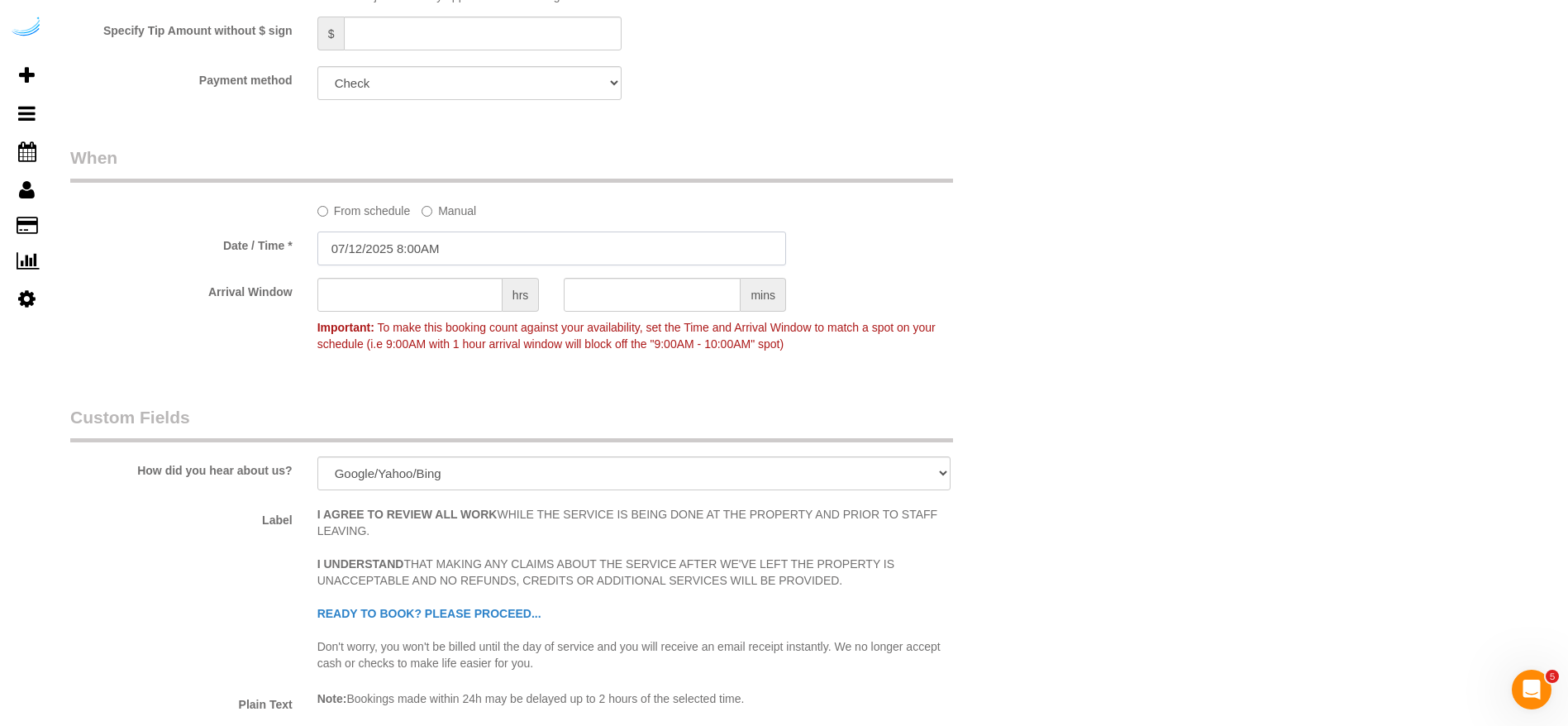 click on "07/12/2025 8:00AM" at bounding box center (551, 248) 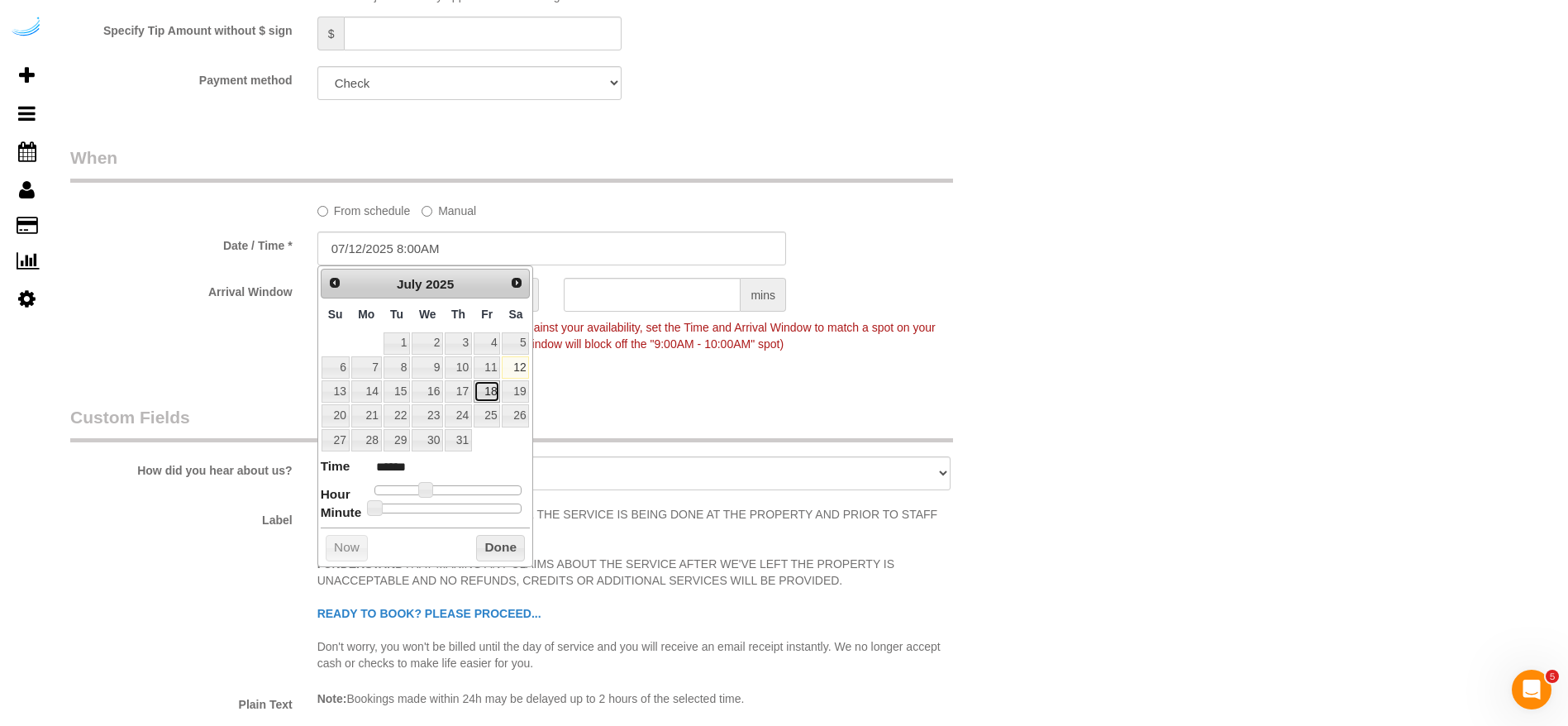 click on "18" at bounding box center [487, 391] 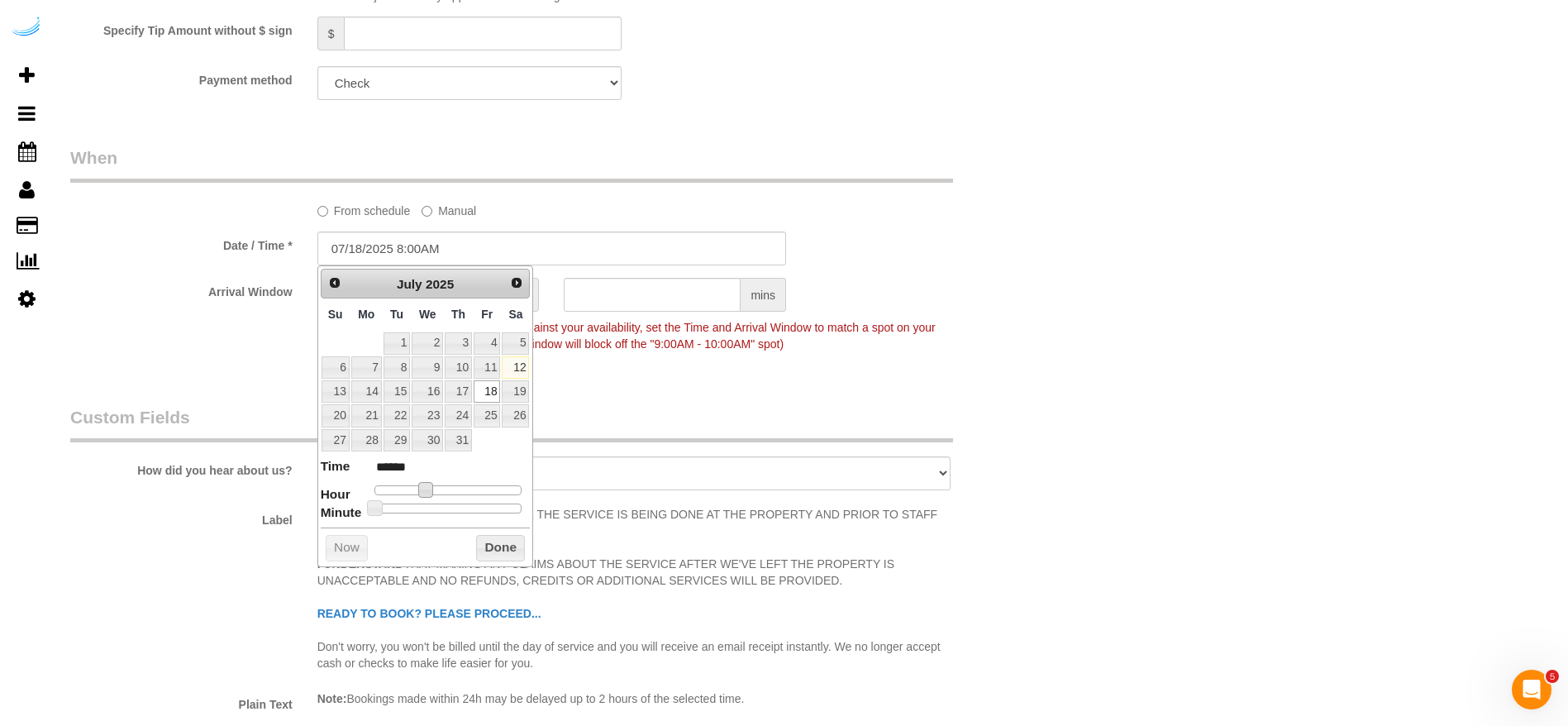 type on "07/18/2025 9:00AM" 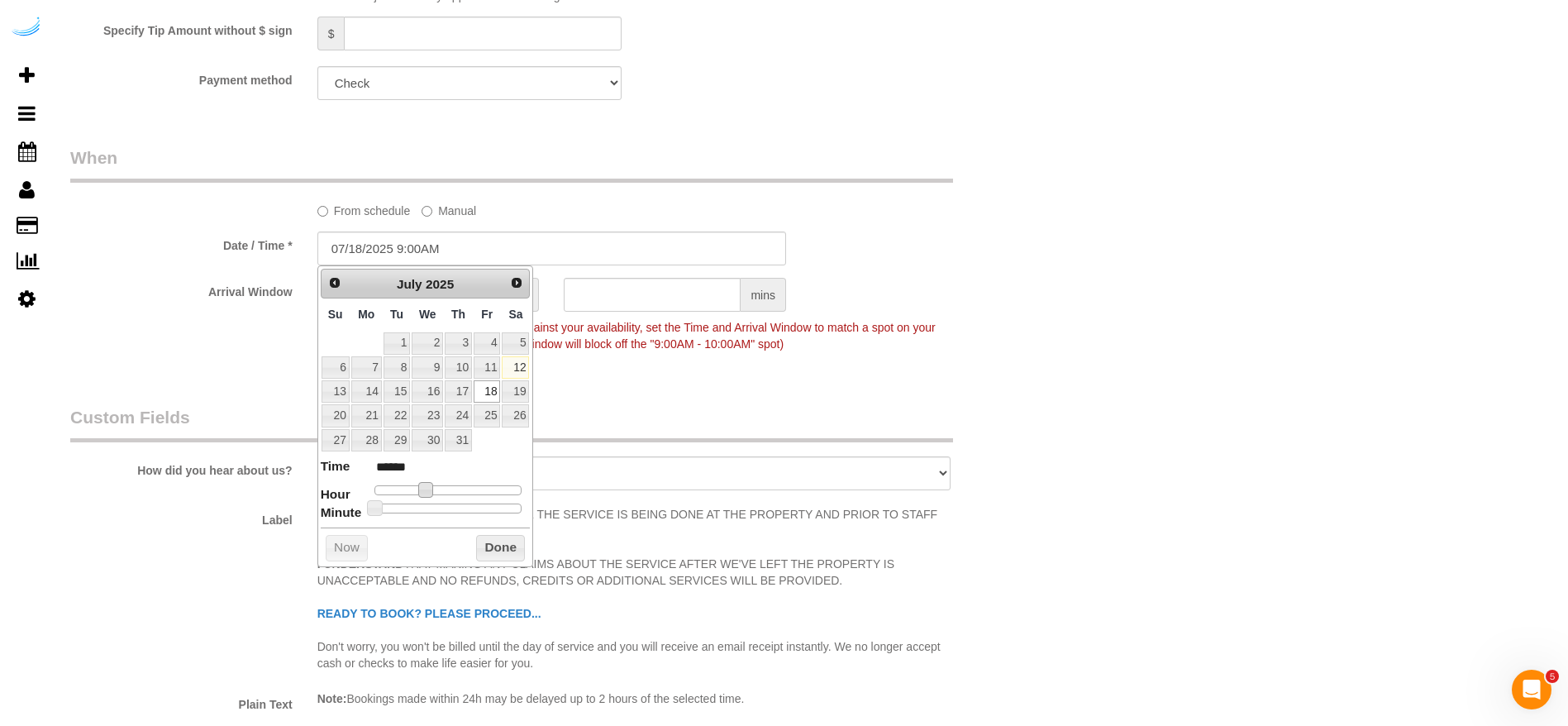 type on "07/18/2025 10:00AM" 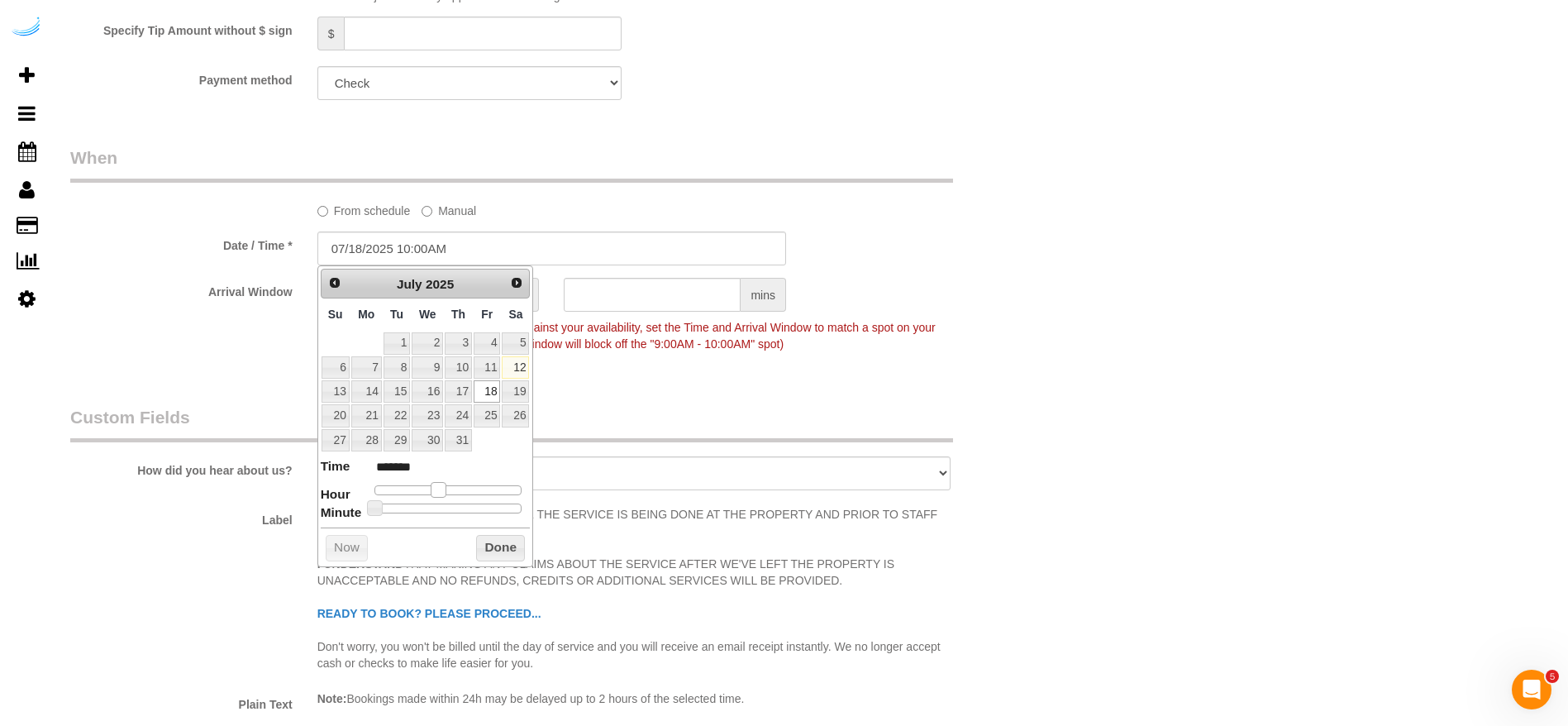 drag, startPoint x: 422, startPoint y: 496, endPoint x: 434, endPoint y: 492, distance: 12.649111 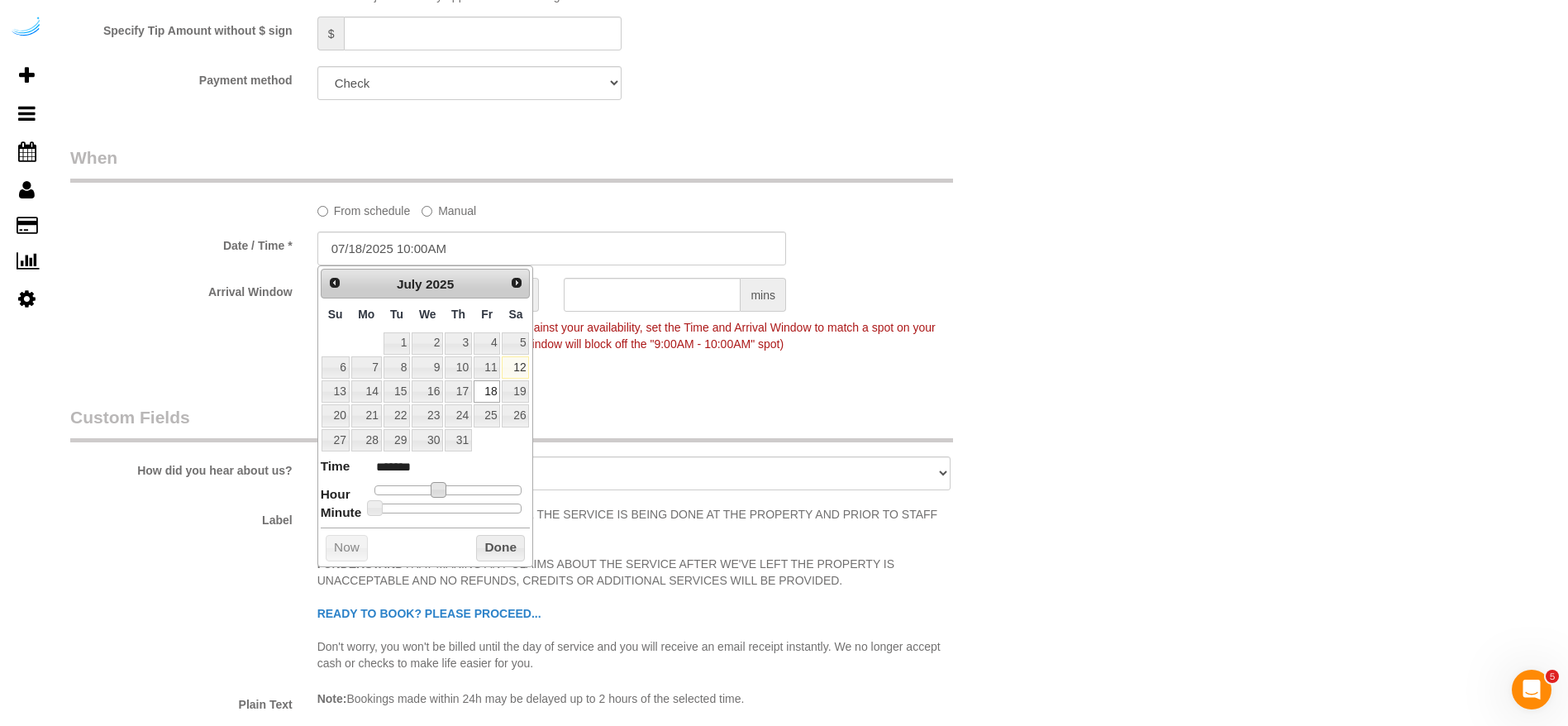 type on "07/18/2025 9:00AM" 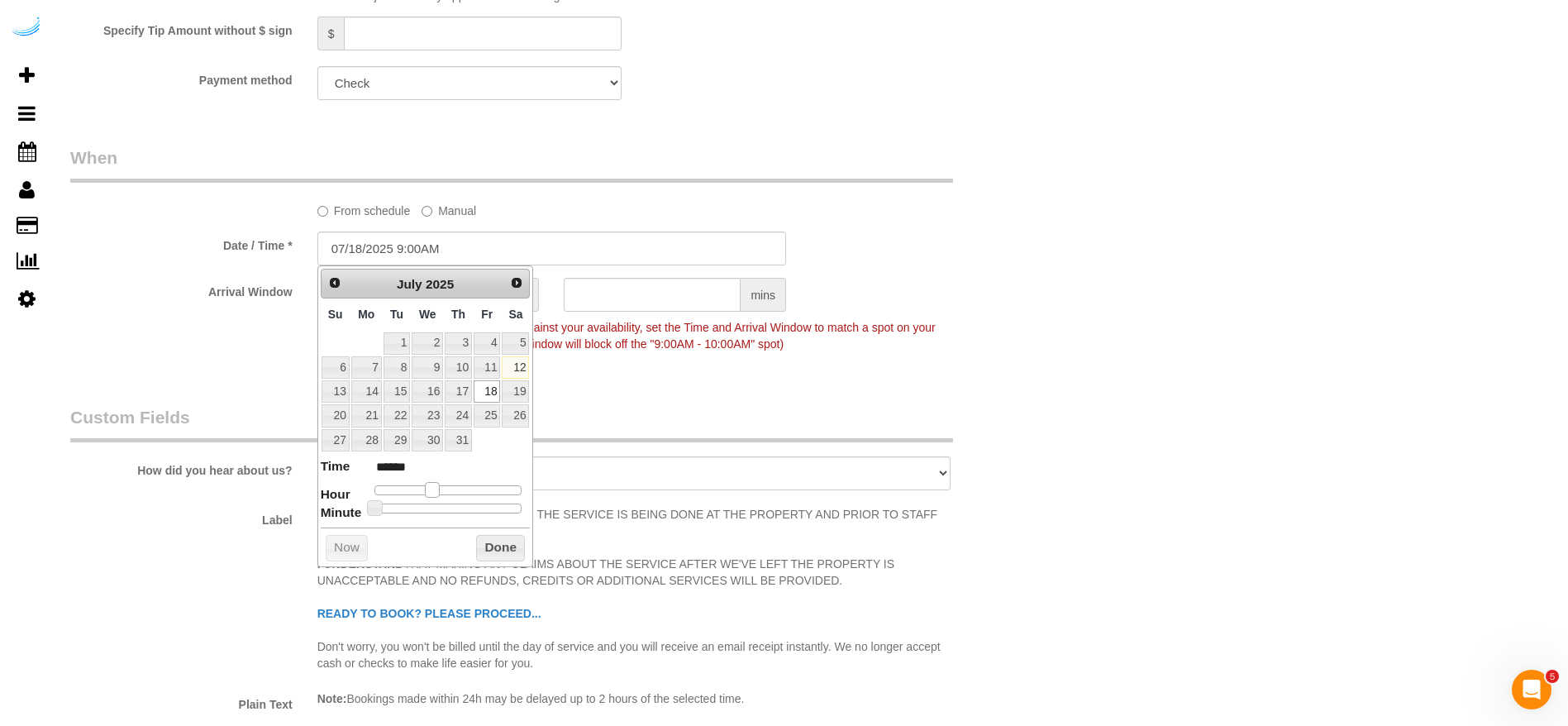 click at bounding box center [432, 490] 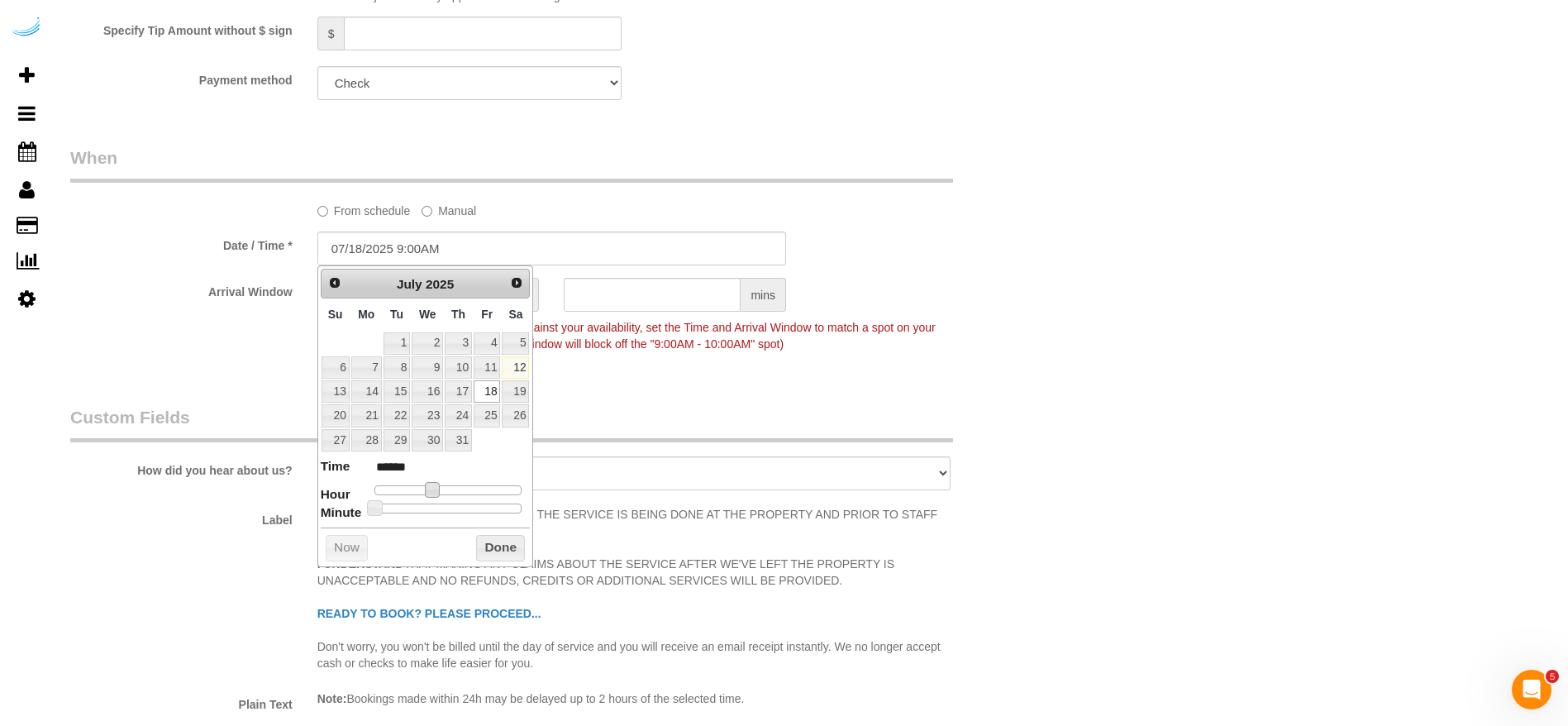 drag, startPoint x: 704, startPoint y: 381, endPoint x: 457, endPoint y: 332, distance: 251.81342 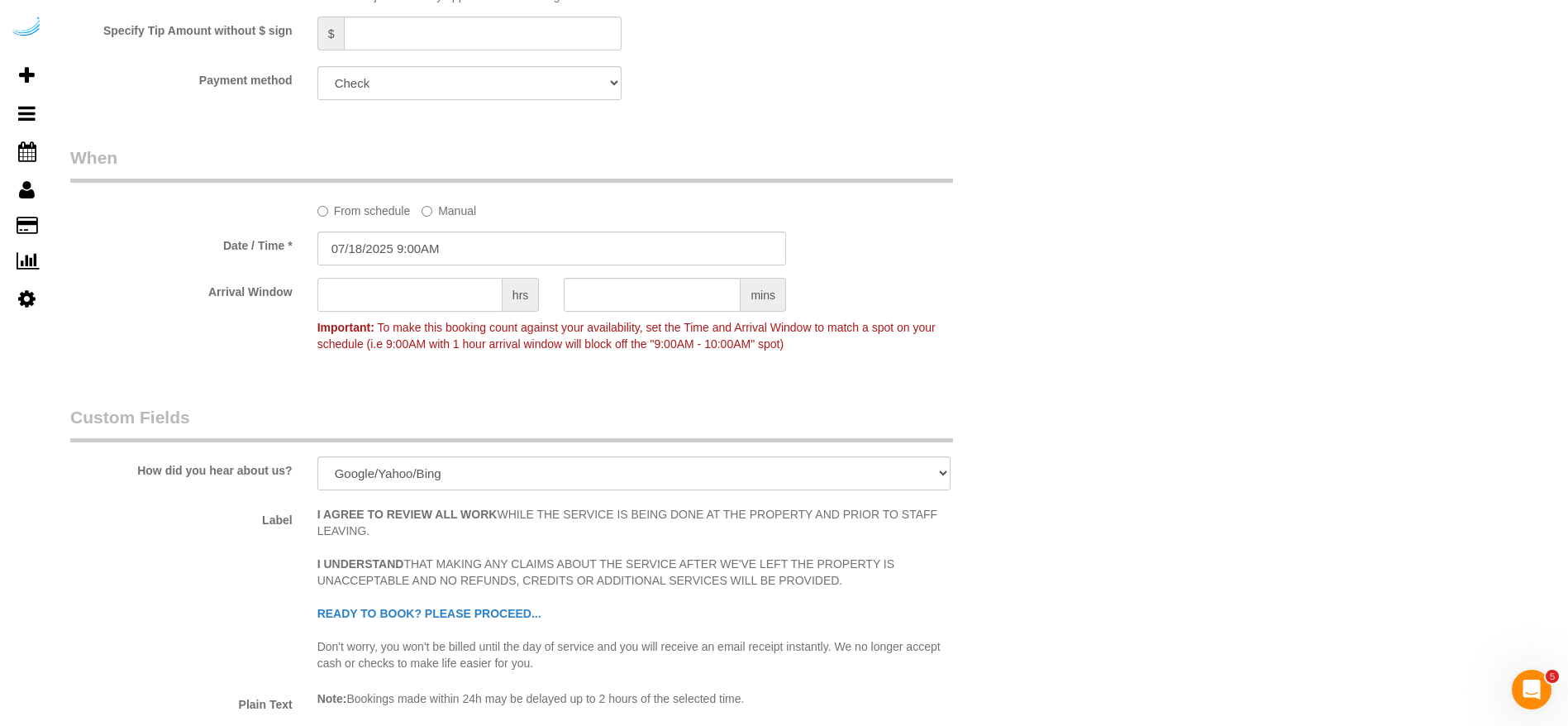 click 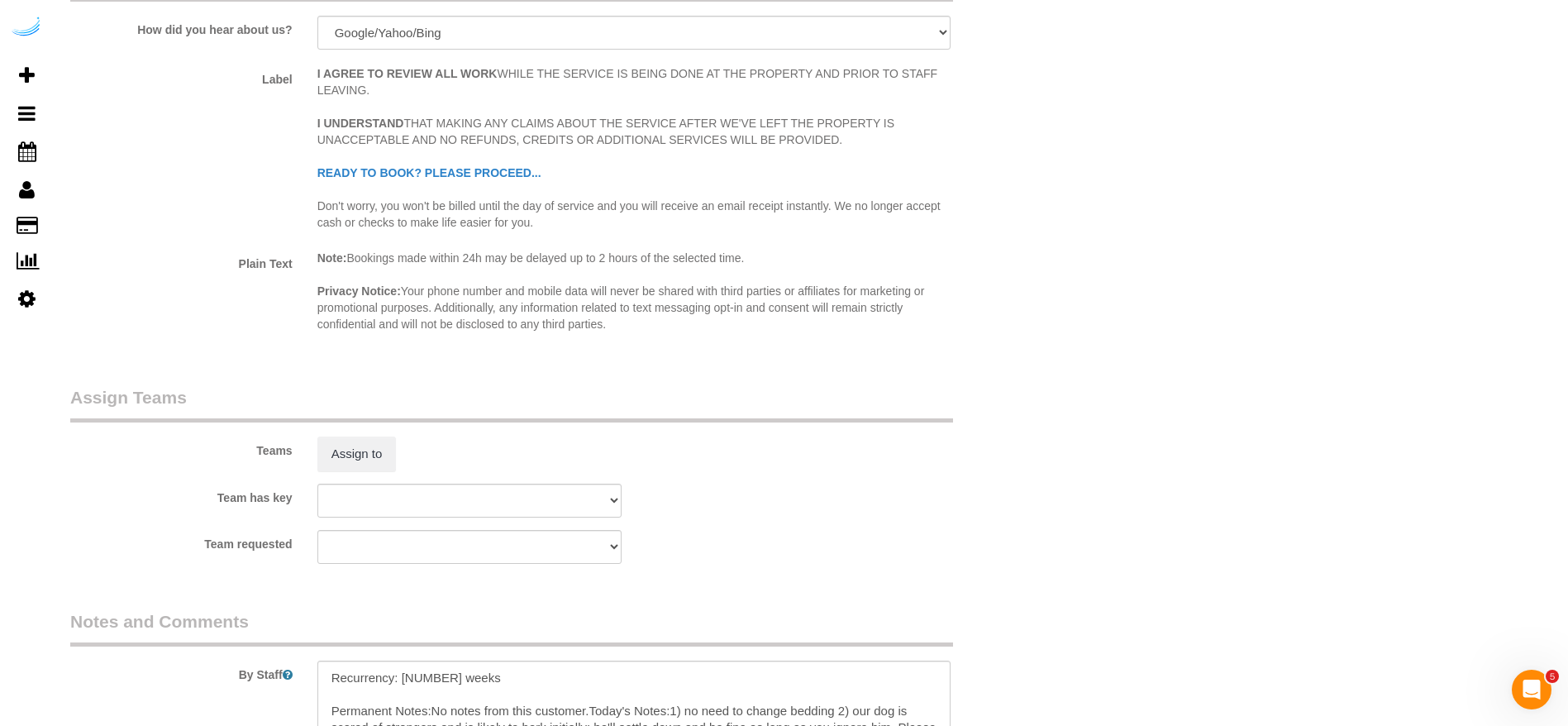 scroll, scrollTop: 2233, scrollLeft: 0, axis: vertical 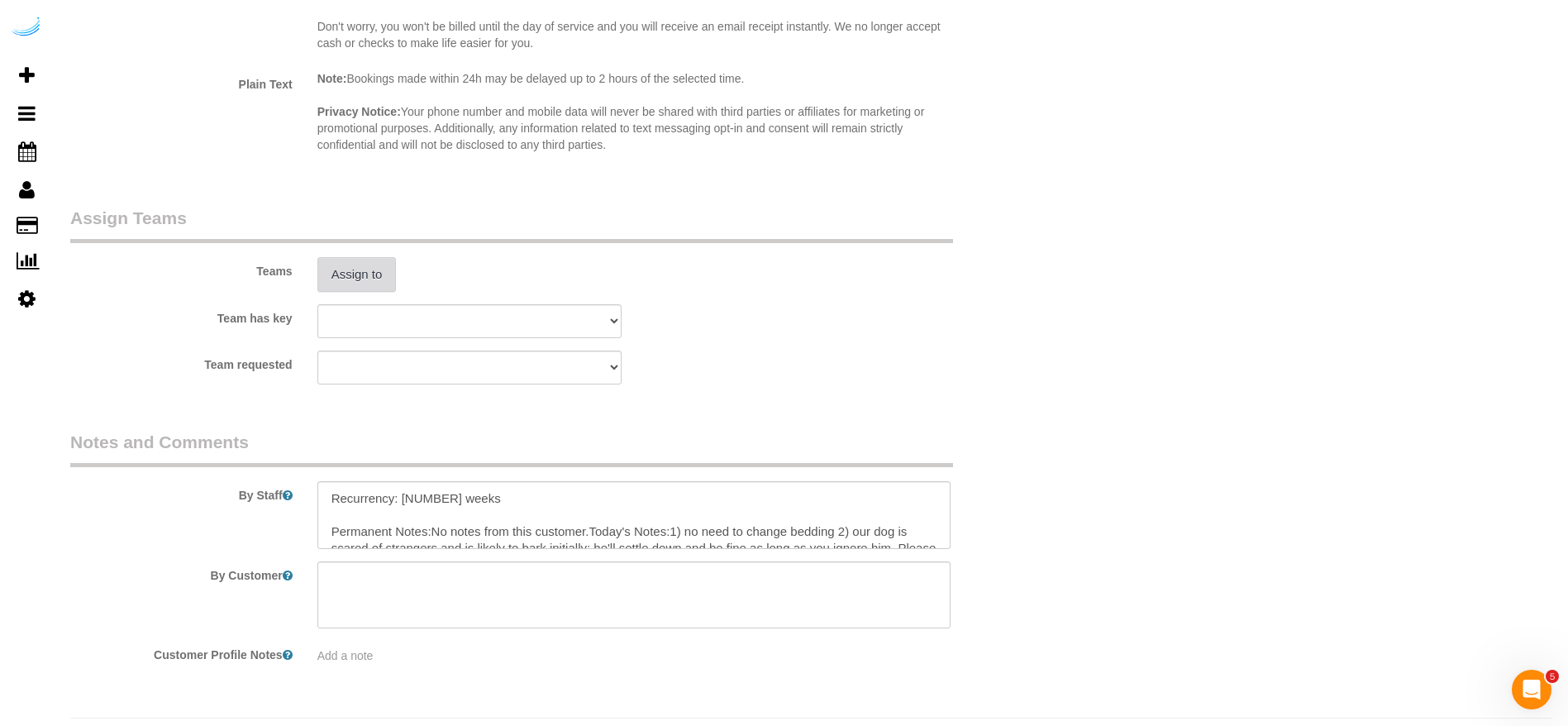 type on "4" 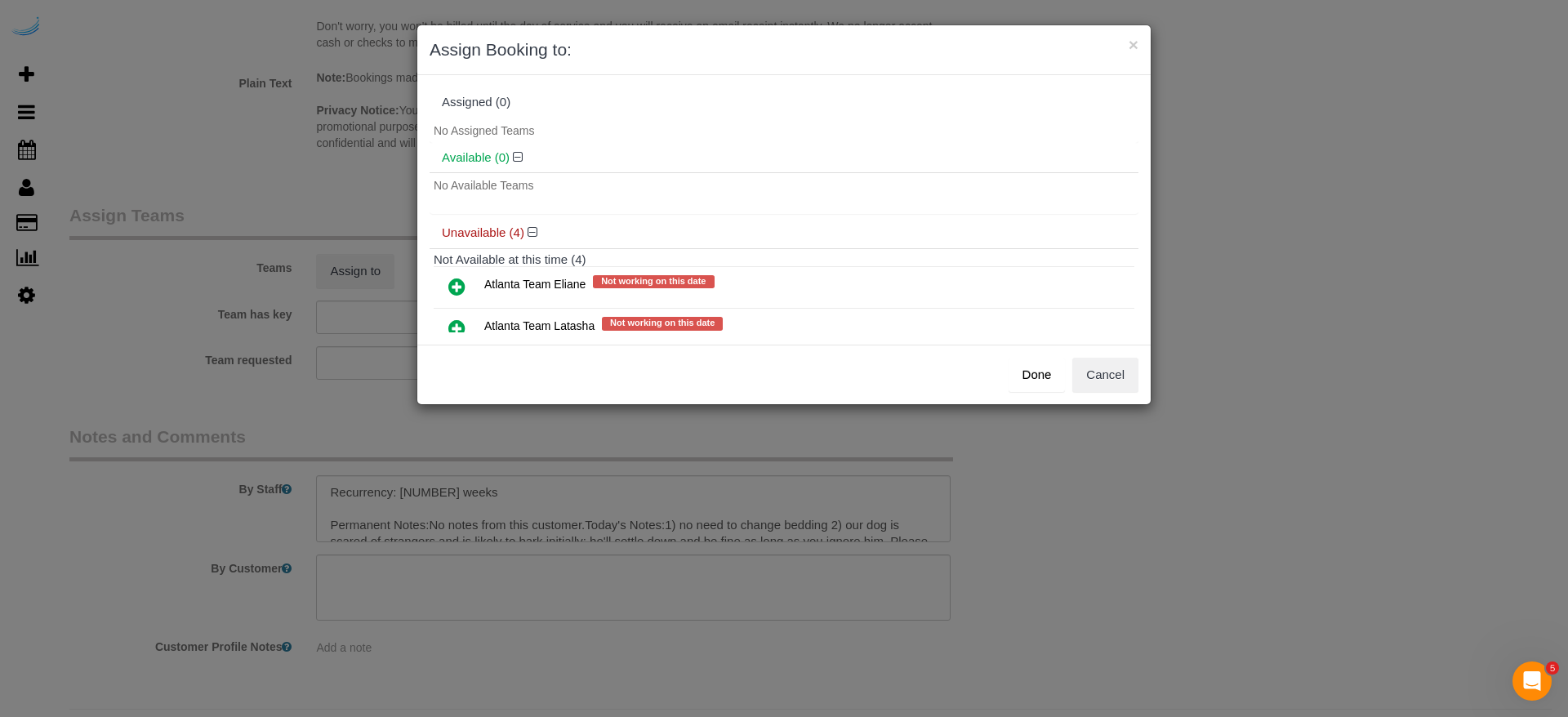 click at bounding box center (457, 287) 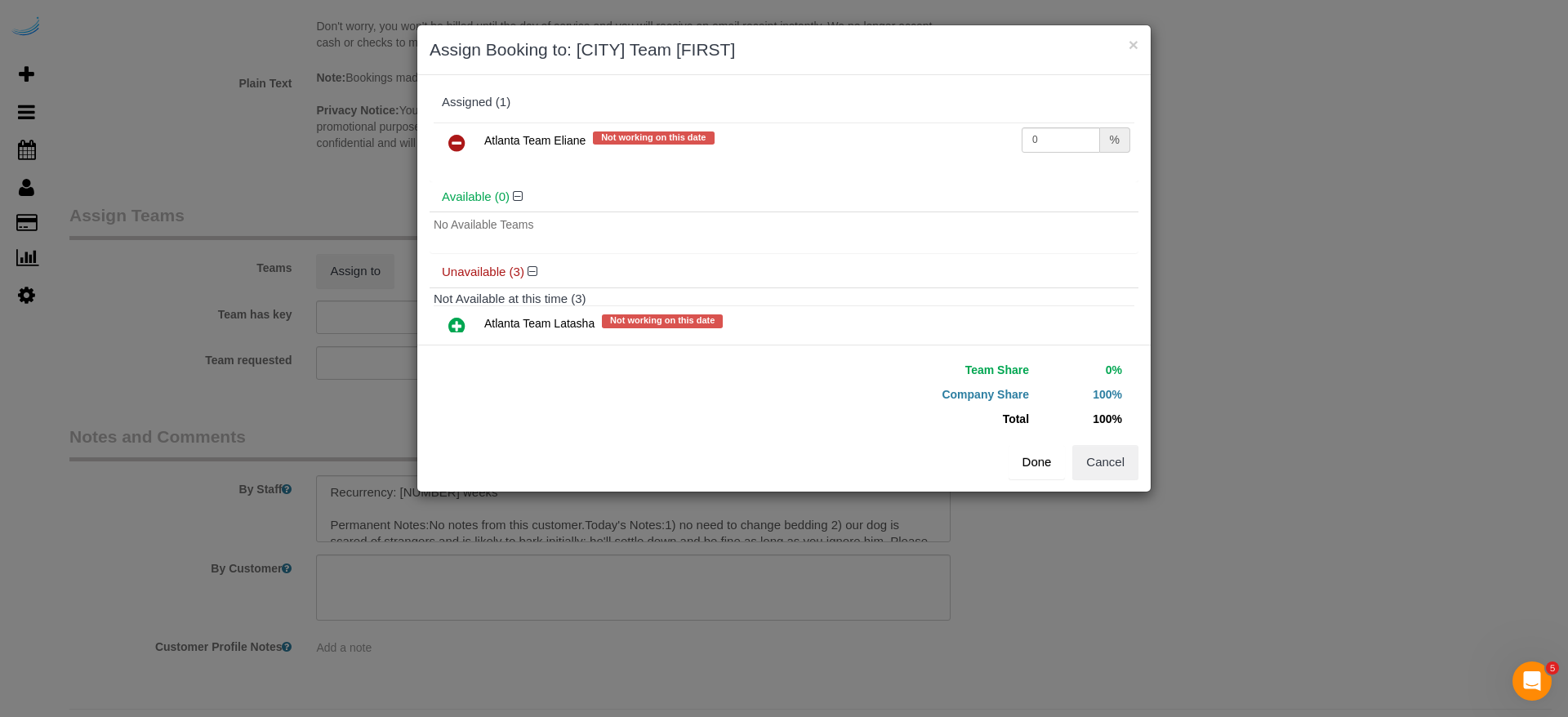 click on "Done" at bounding box center [1037, 462] 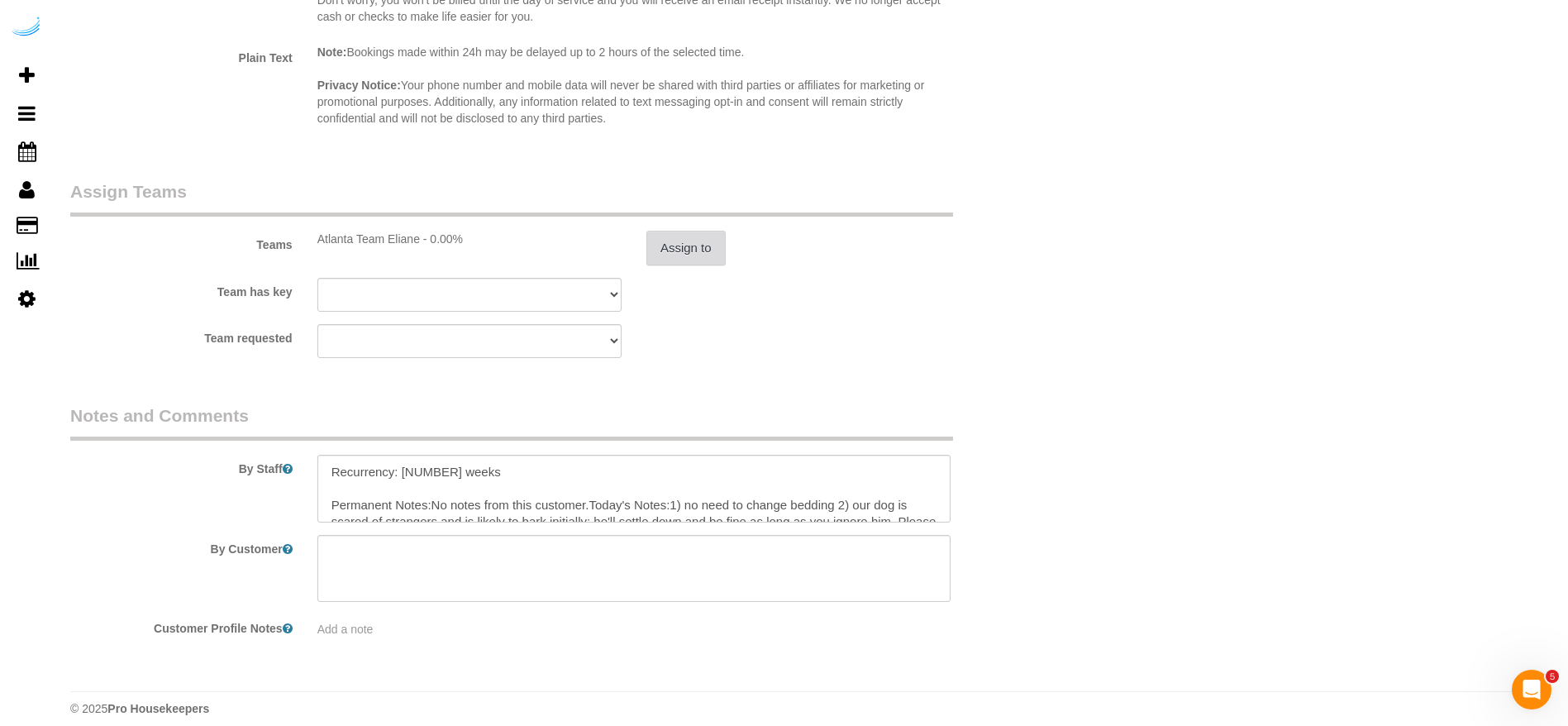 scroll, scrollTop: 2274, scrollLeft: 0, axis: vertical 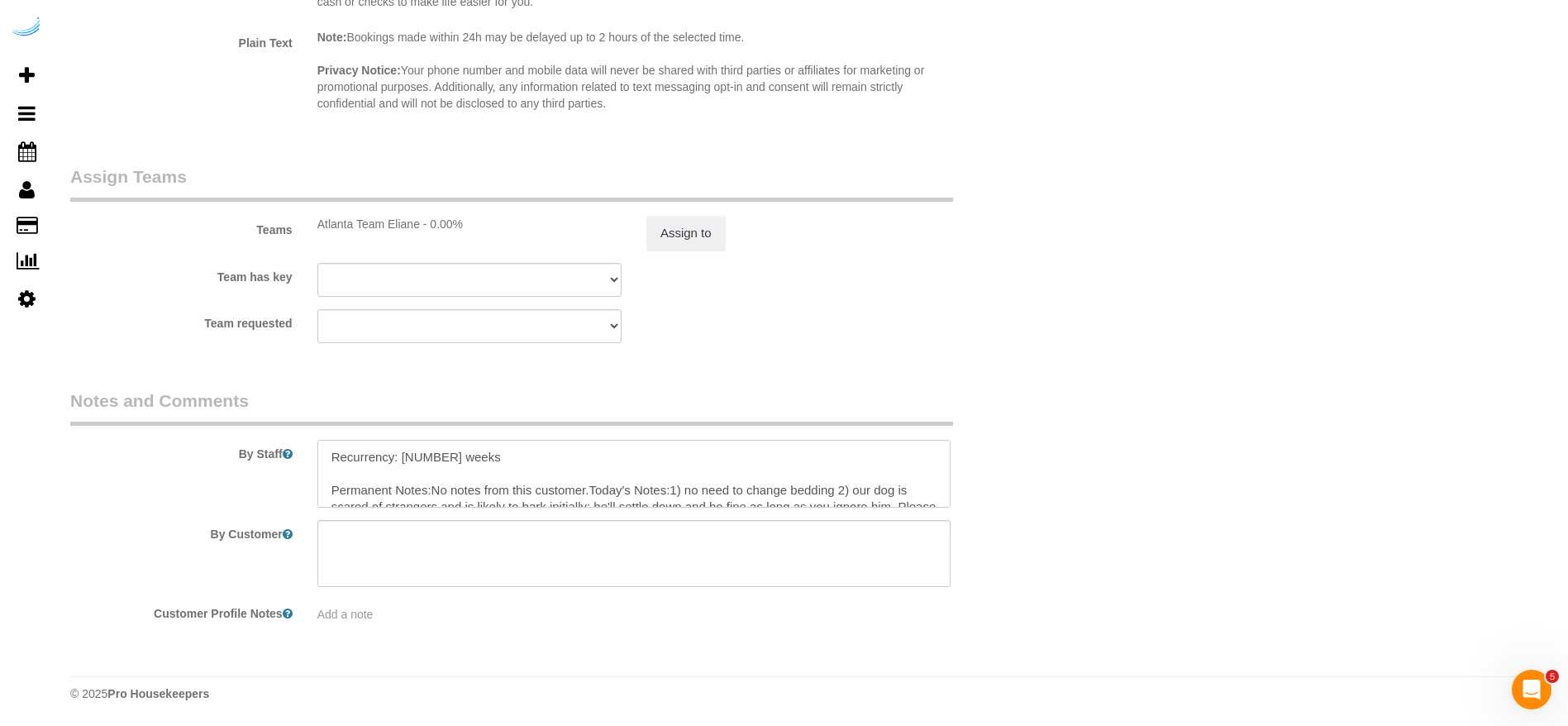 click at bounding box center (634, 474) 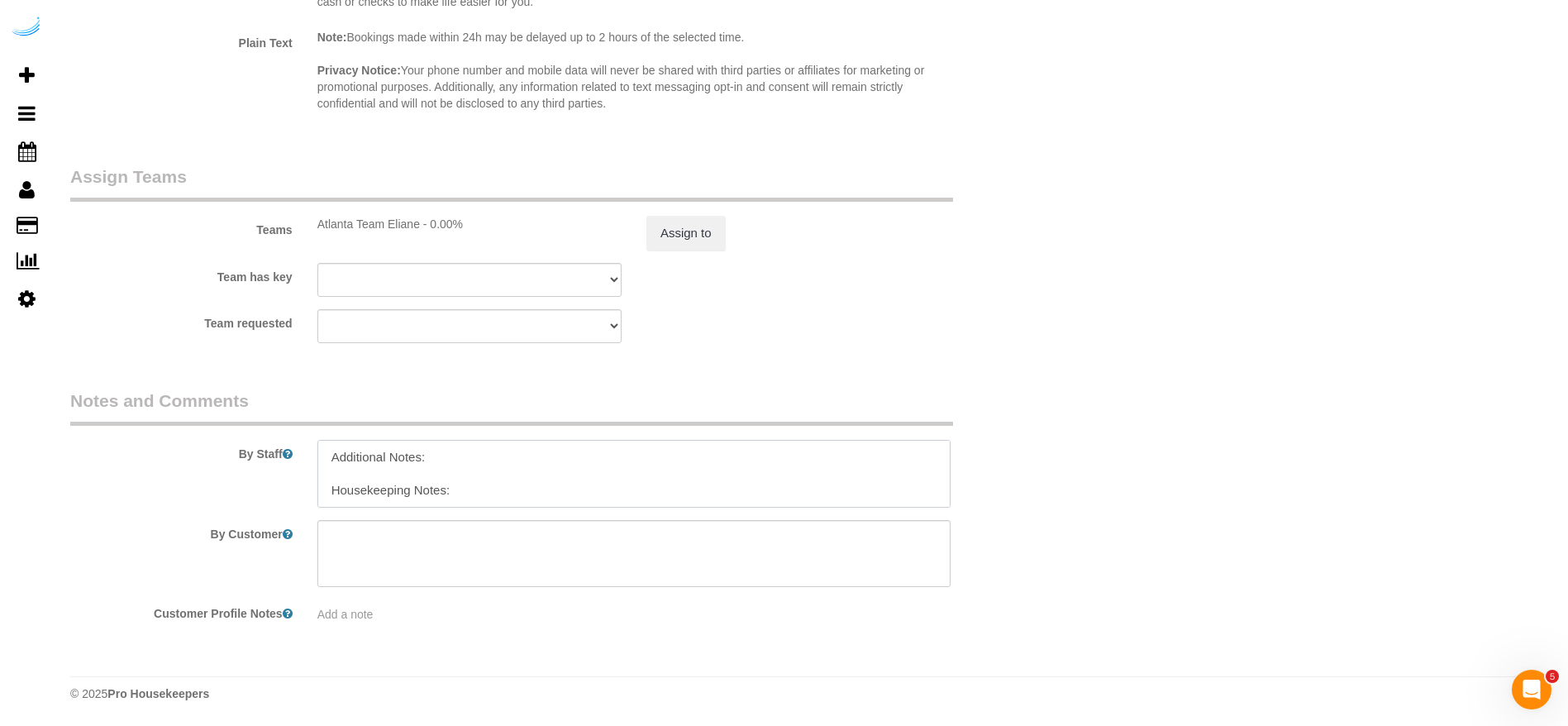drag, startPoint x: 333, startPoint y: 492, endPoint x: 796, endPoint y: 518, distance: 463.7294 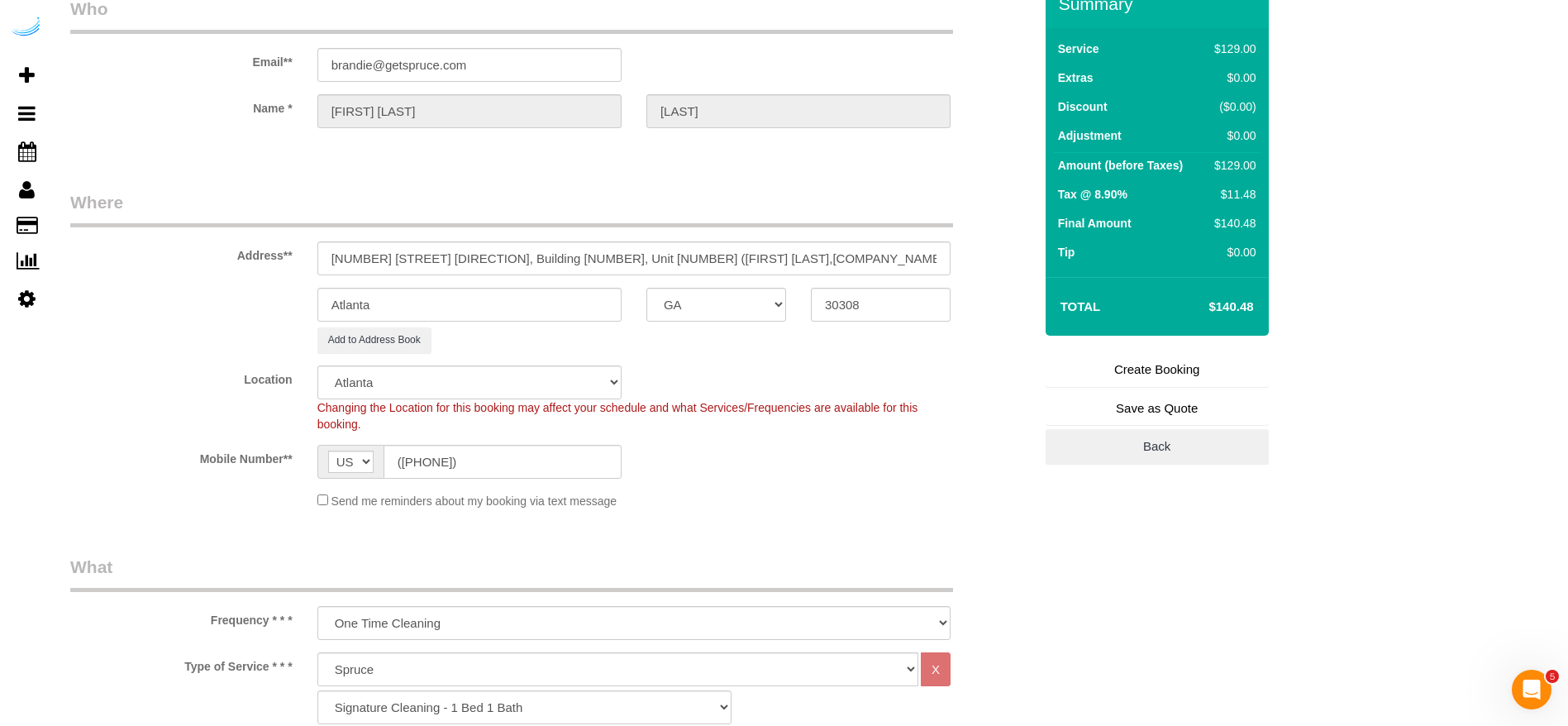 scroll, scrollTop: 0, scrollLeft: 0, axis: both 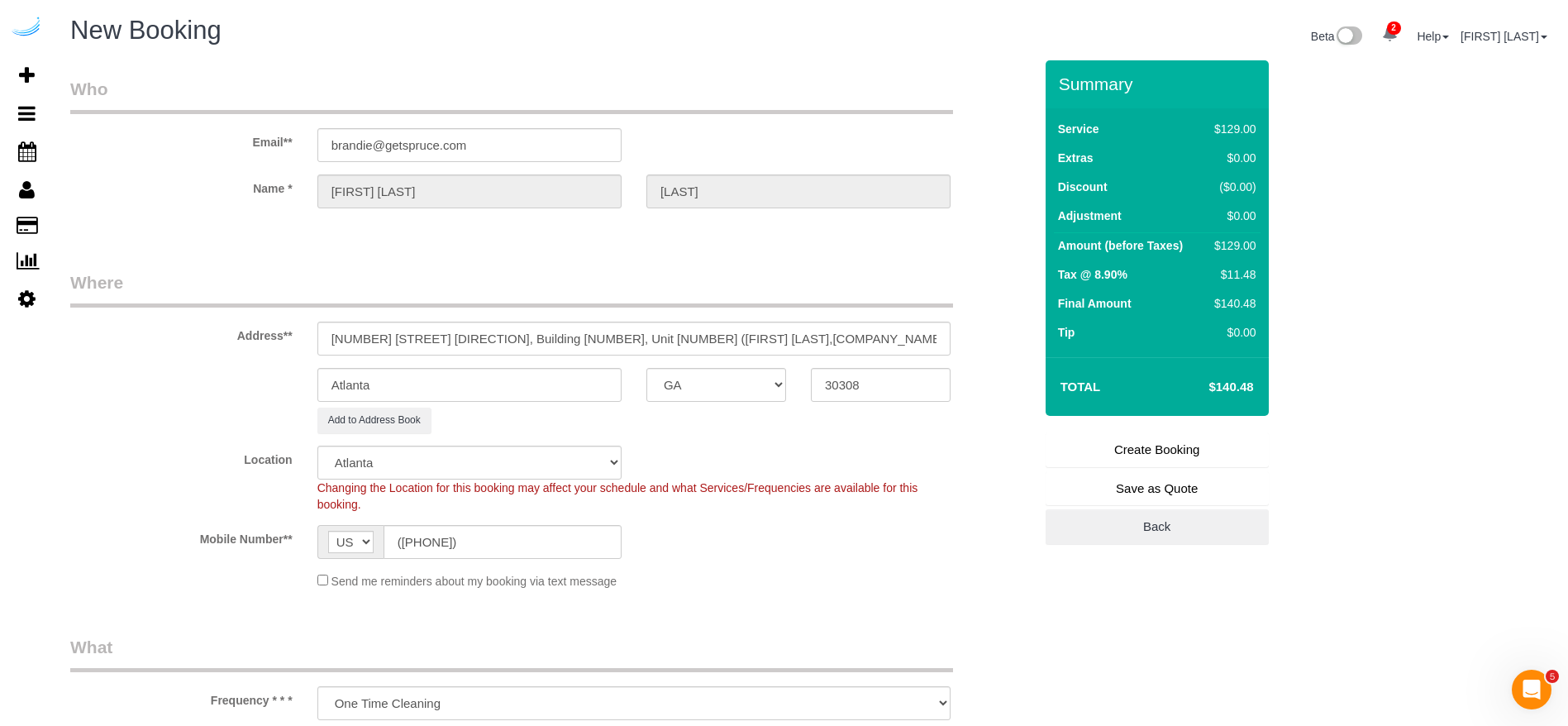 type on "Recurrency: Every 4 weeks
Permanent Notes:No notes from this customer.Today's Notes:1) no need to change bedding 2) our dog is scared of strangers and is likely to bark initially; he'll settle down and be fine as long as you ignore him. Please do not try to pet him.
Entry Method: Door Code
Code: 2937922
Details:
Code is to our apartment door (2307); please use the intercom / ask reception to be let into the building and upstairs.
Additional Notes:
Housekeeping Notes:" 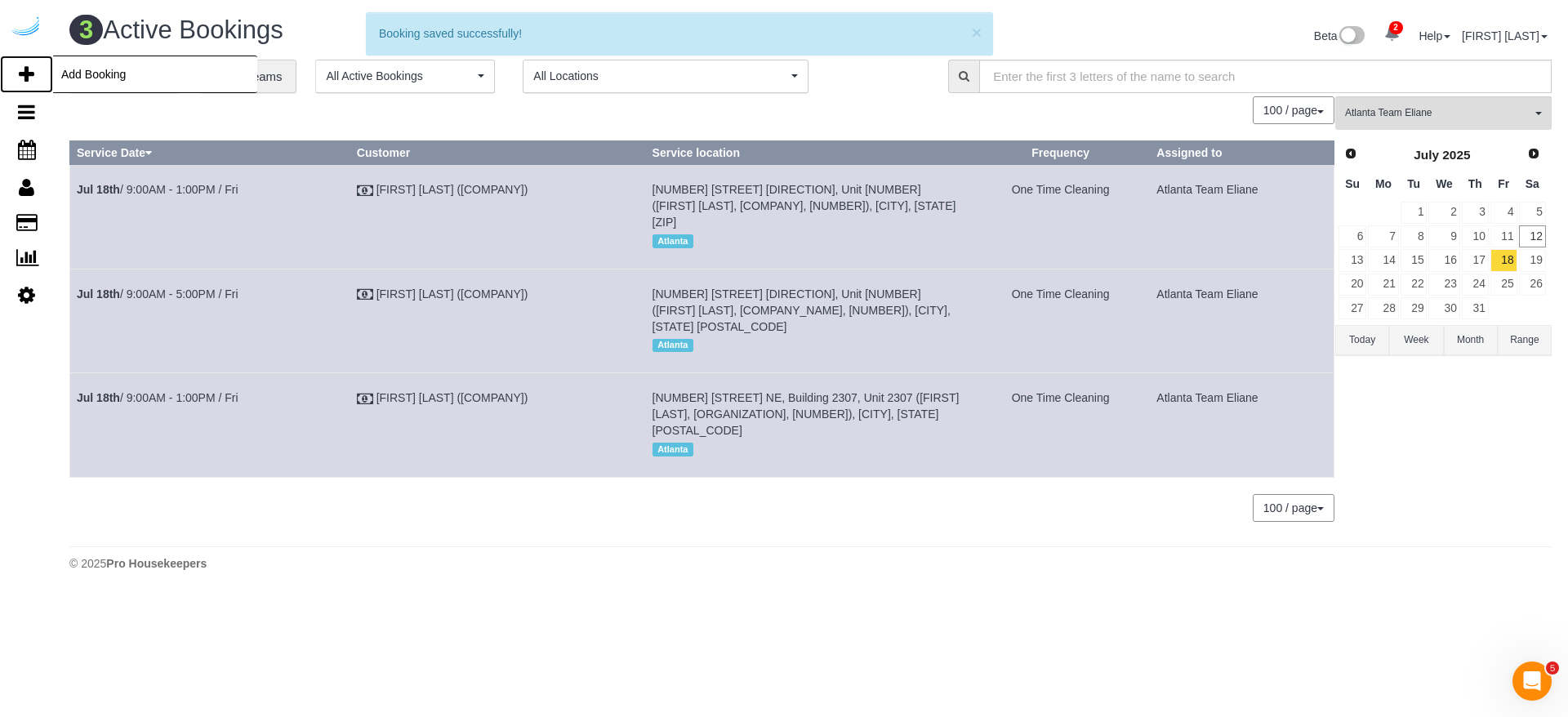 click at bounding box center [26, 74] 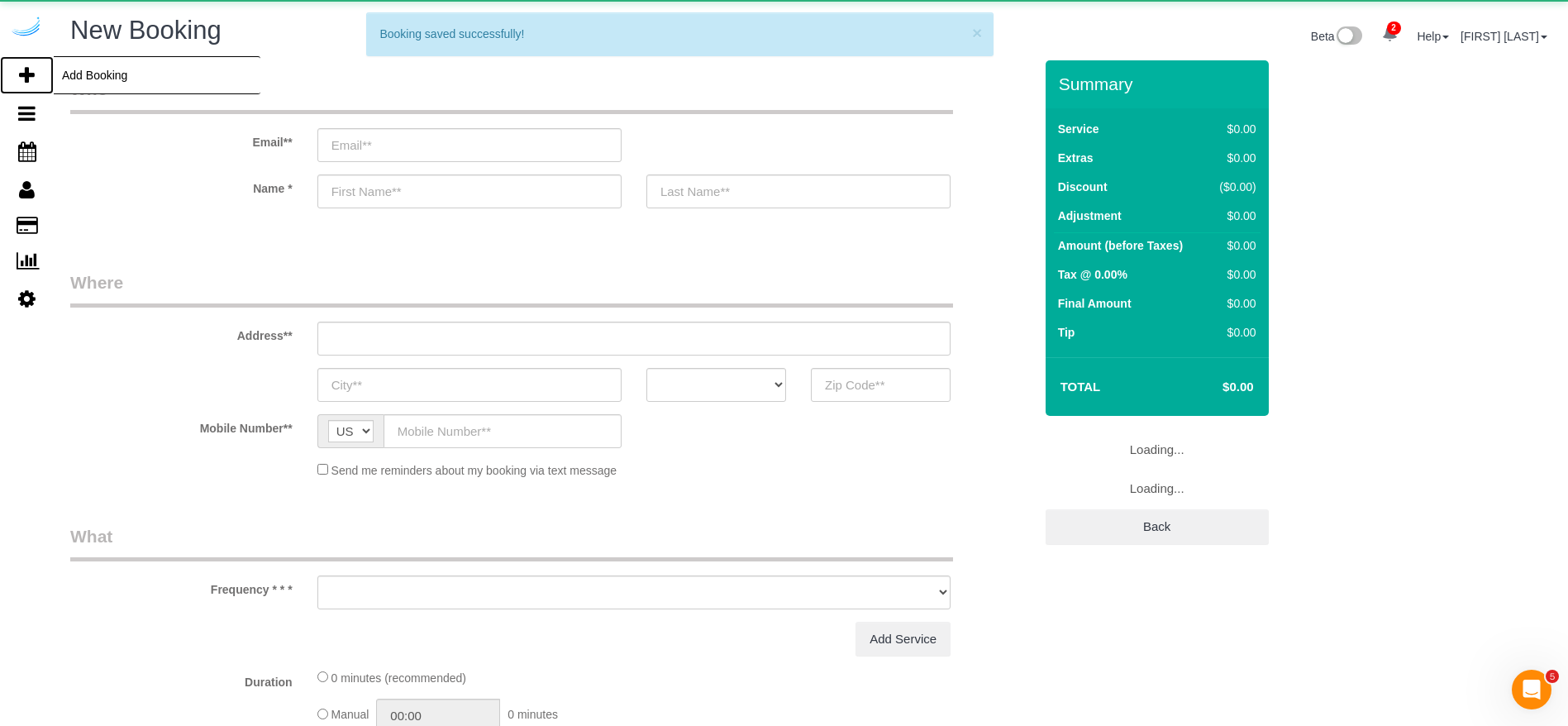select on "object:42247" 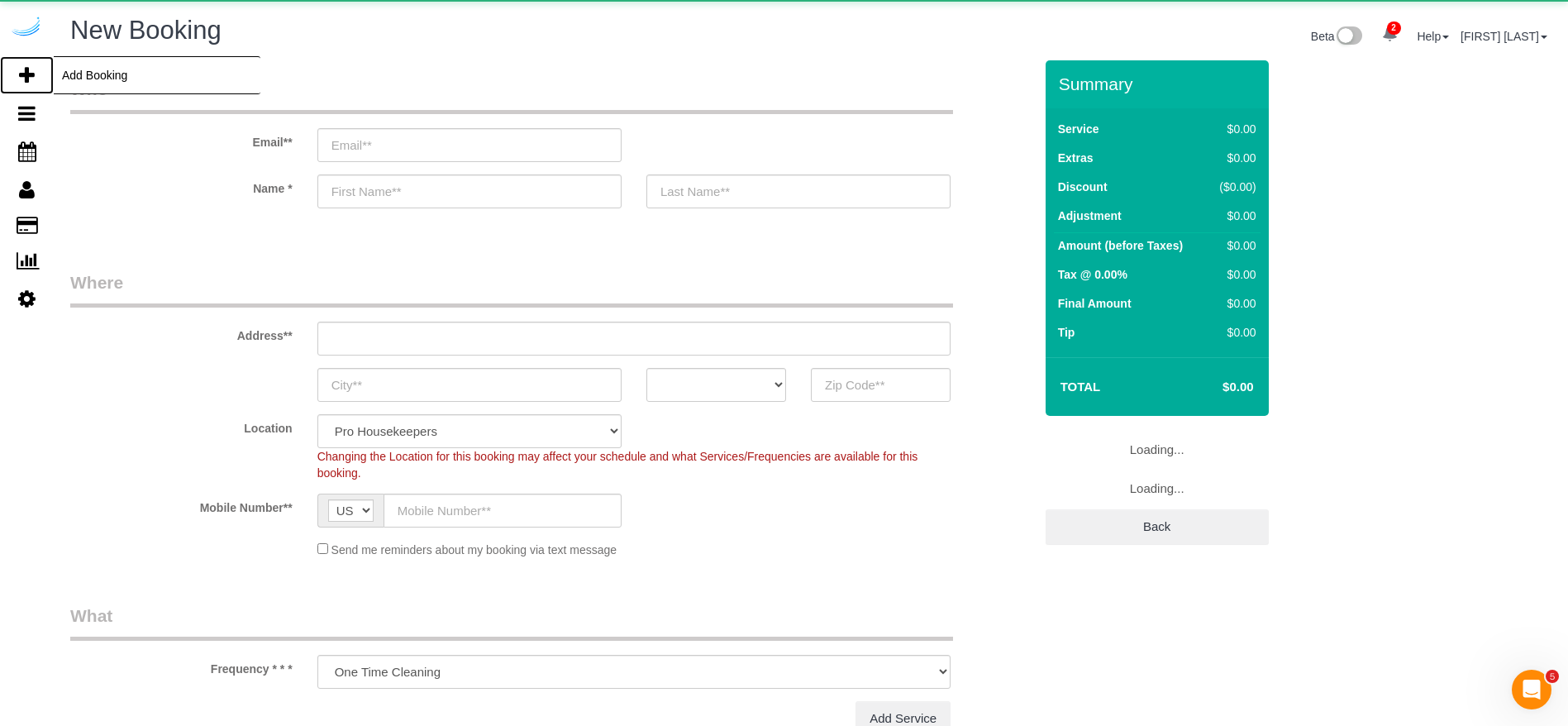 select on "4" 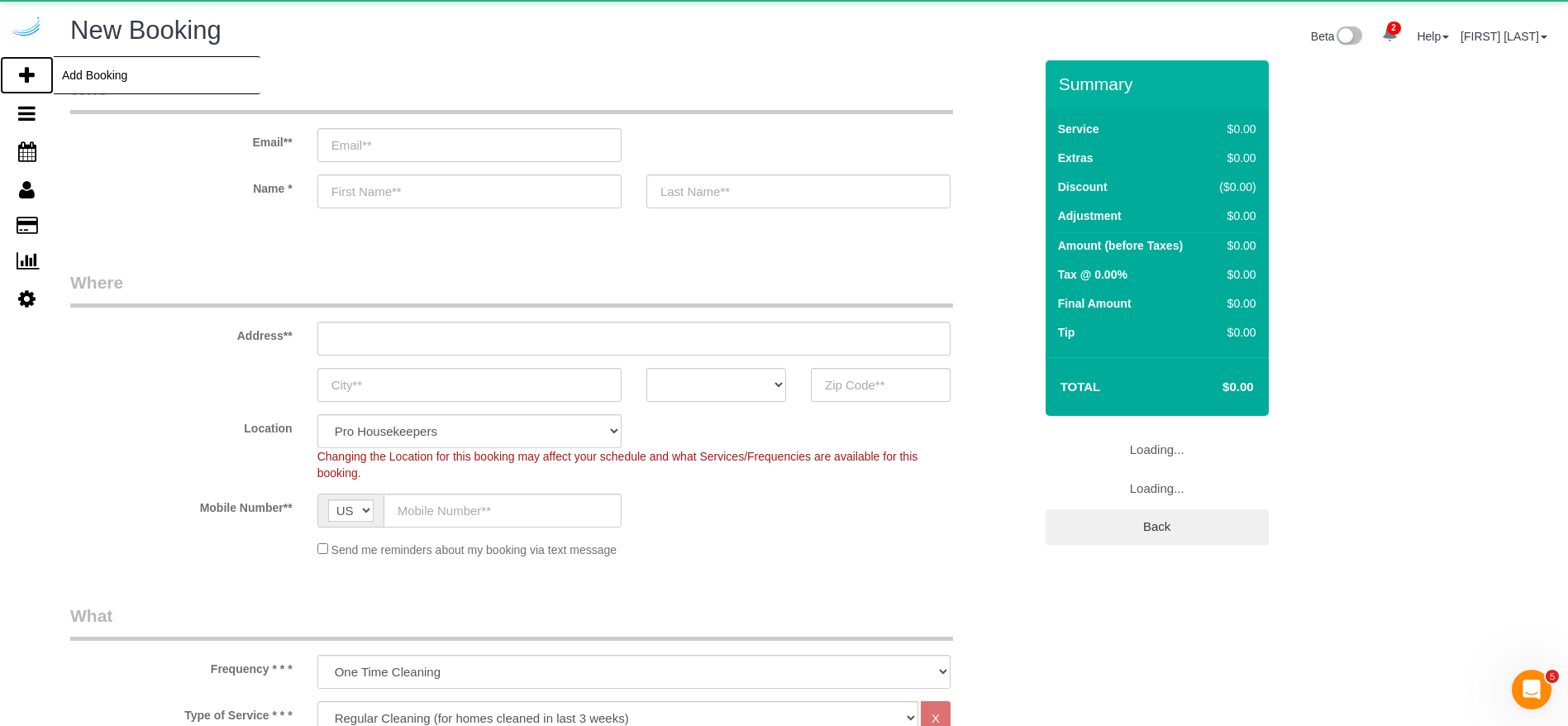 select on "object:42809" 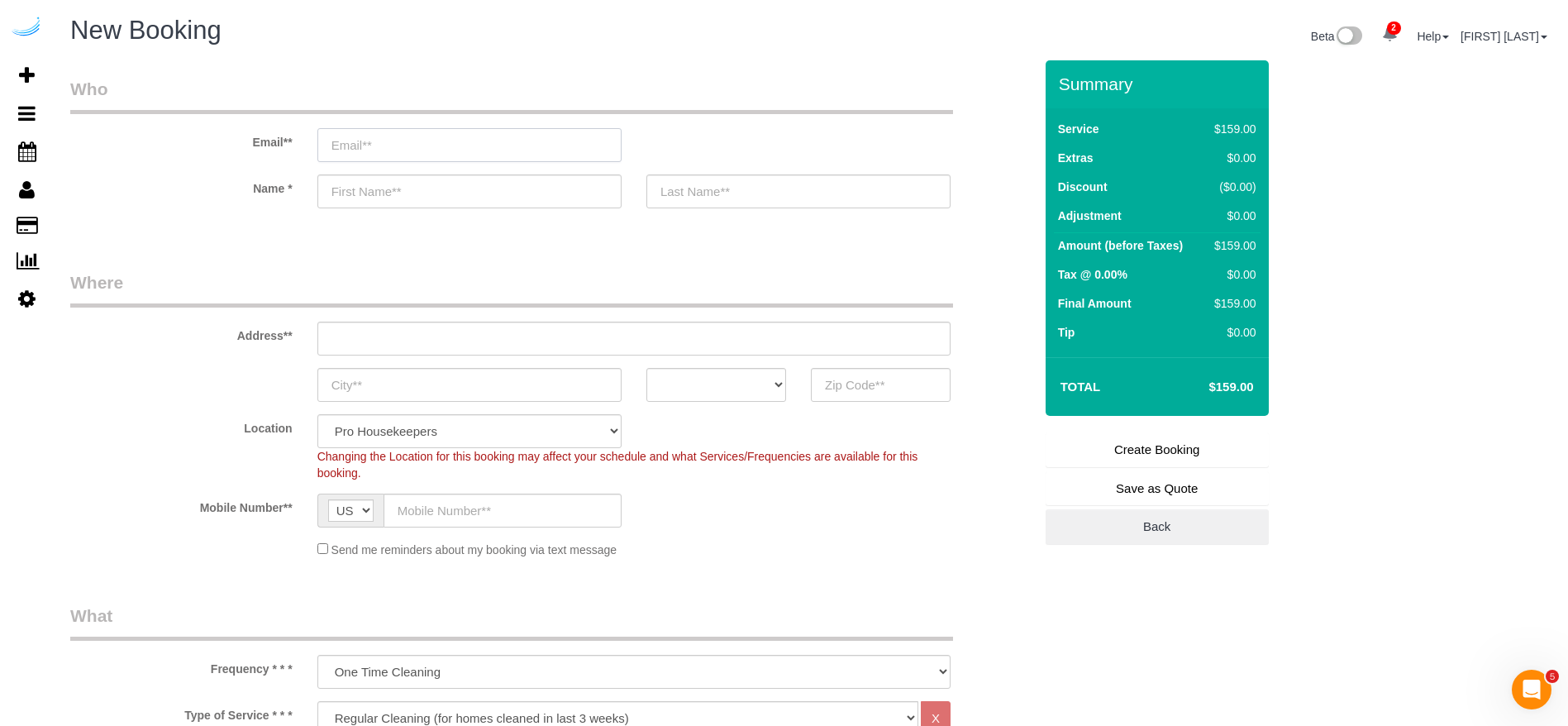 click at bounding box center [469, 145] 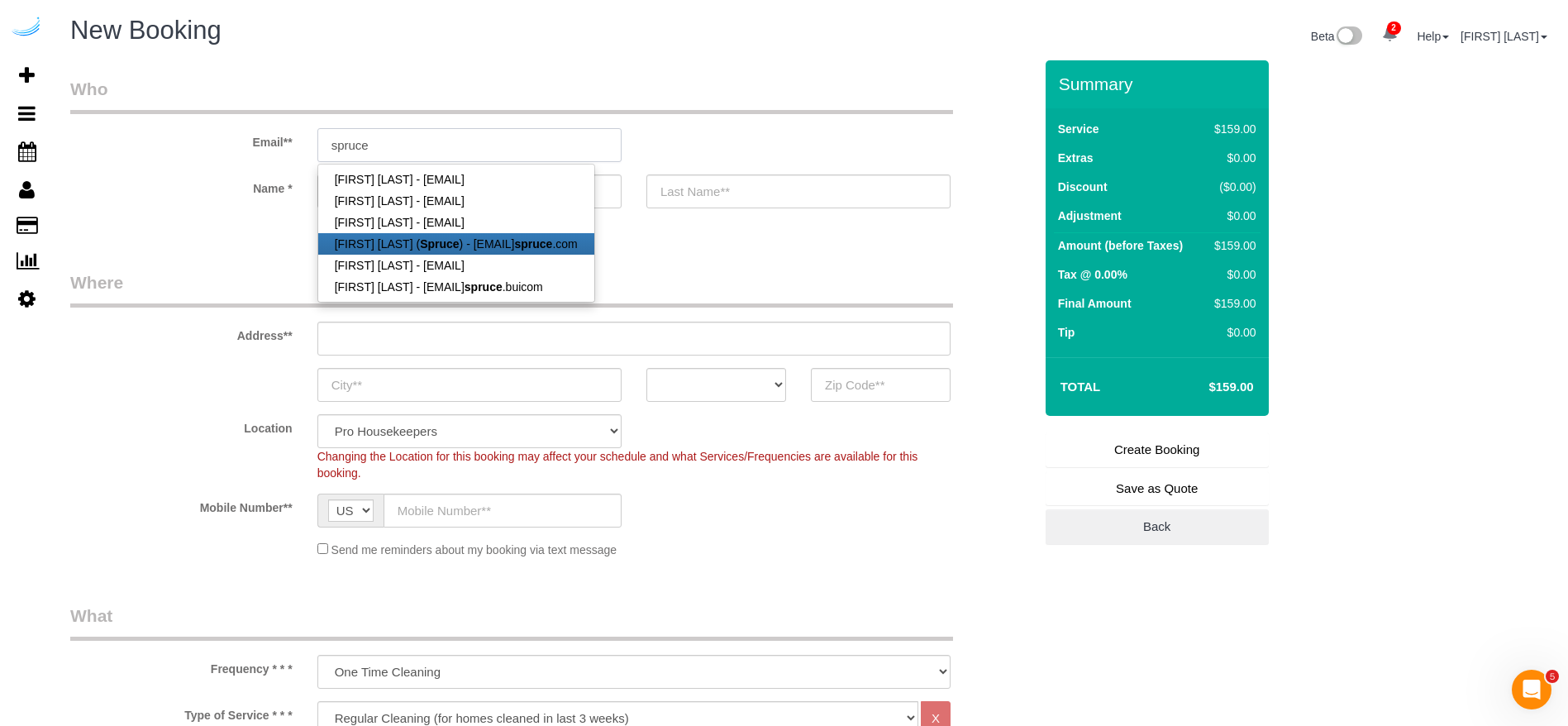 type on "brandie@getspruce.com" 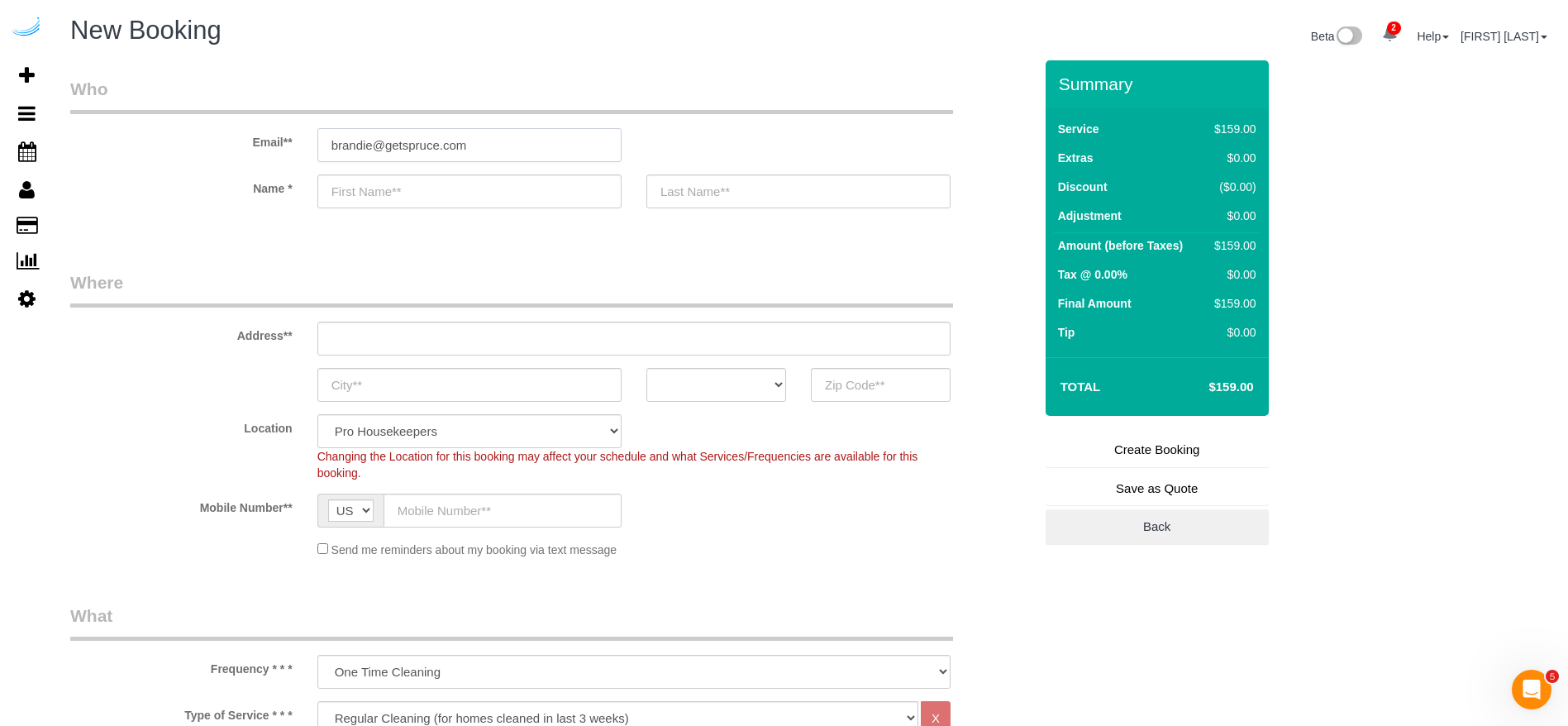 type on "[NAME]" 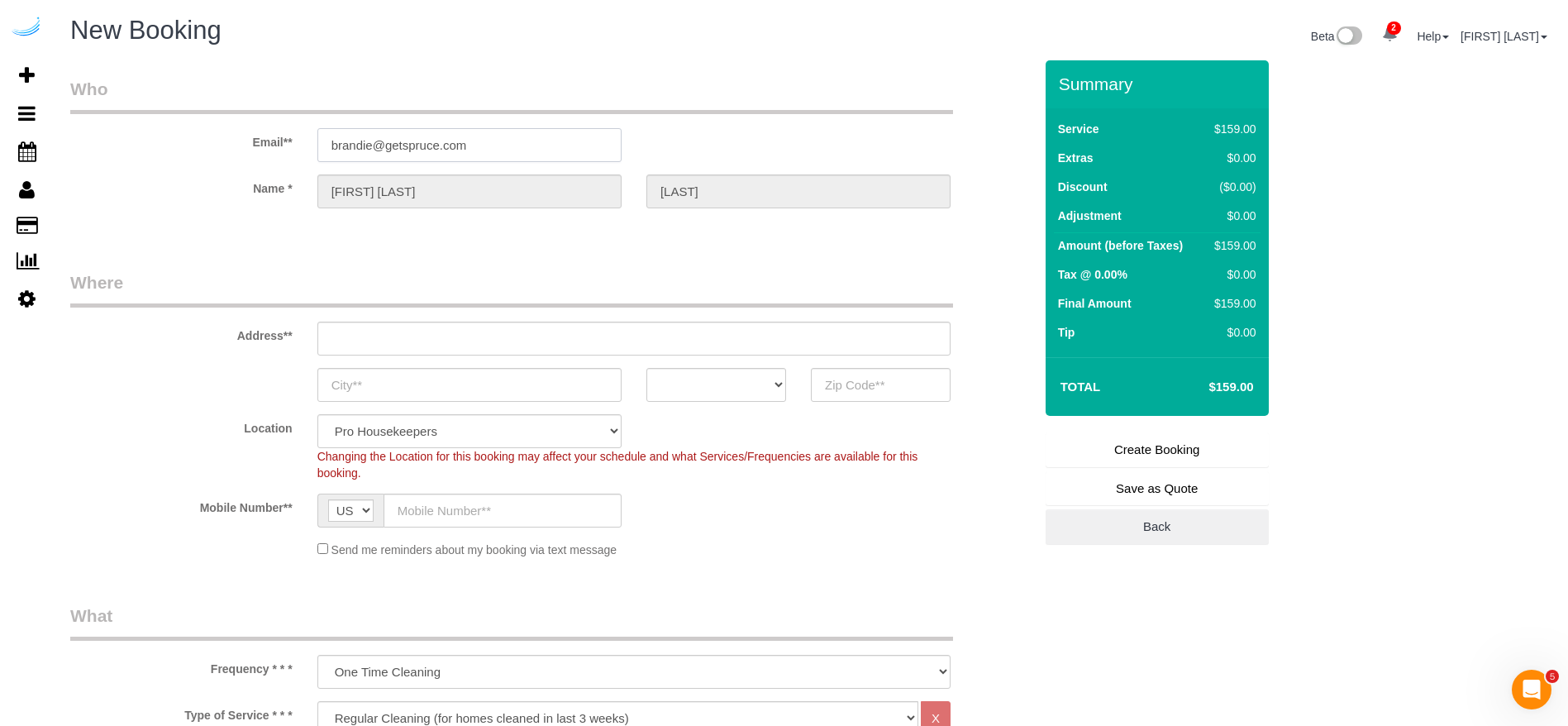 type on "3816 S Lamar Blvd" 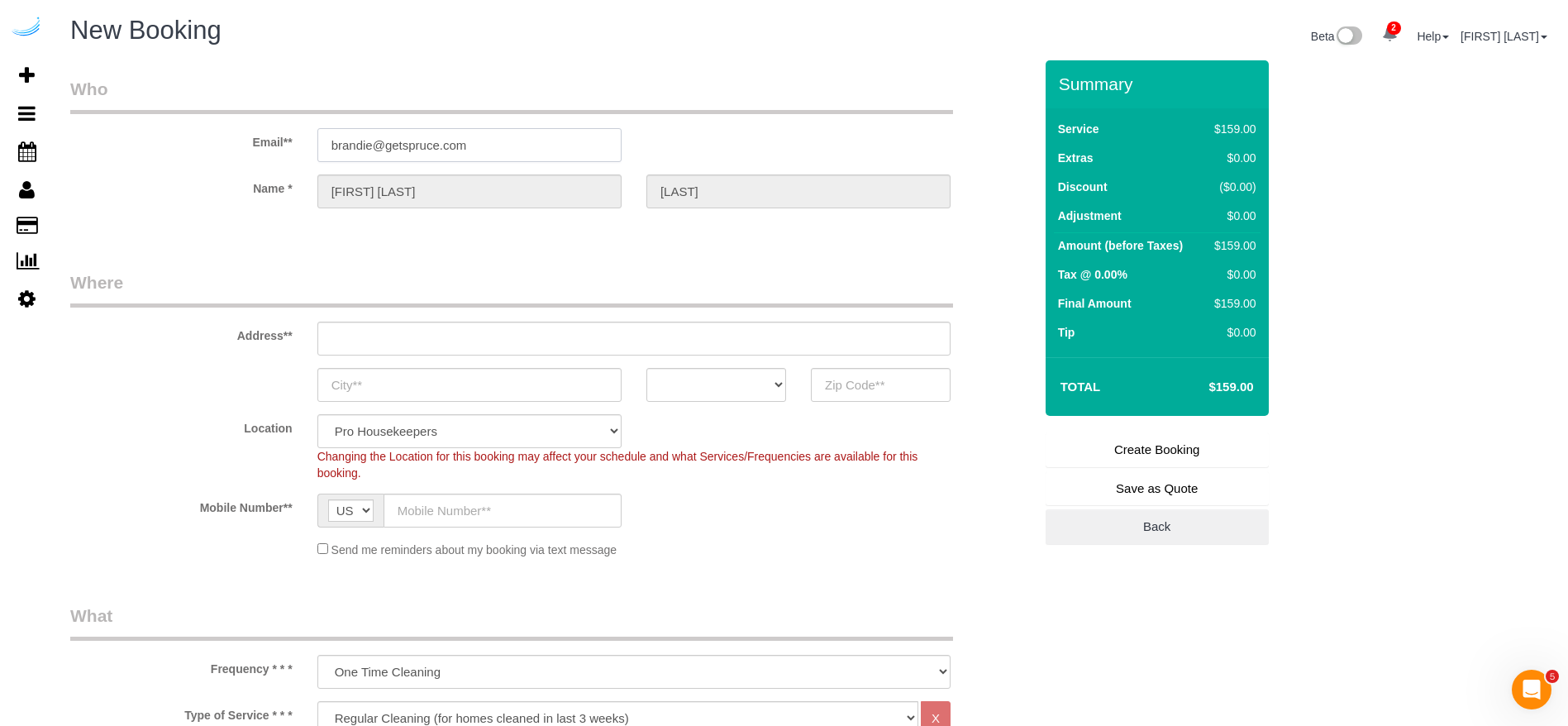 type on "Austin" 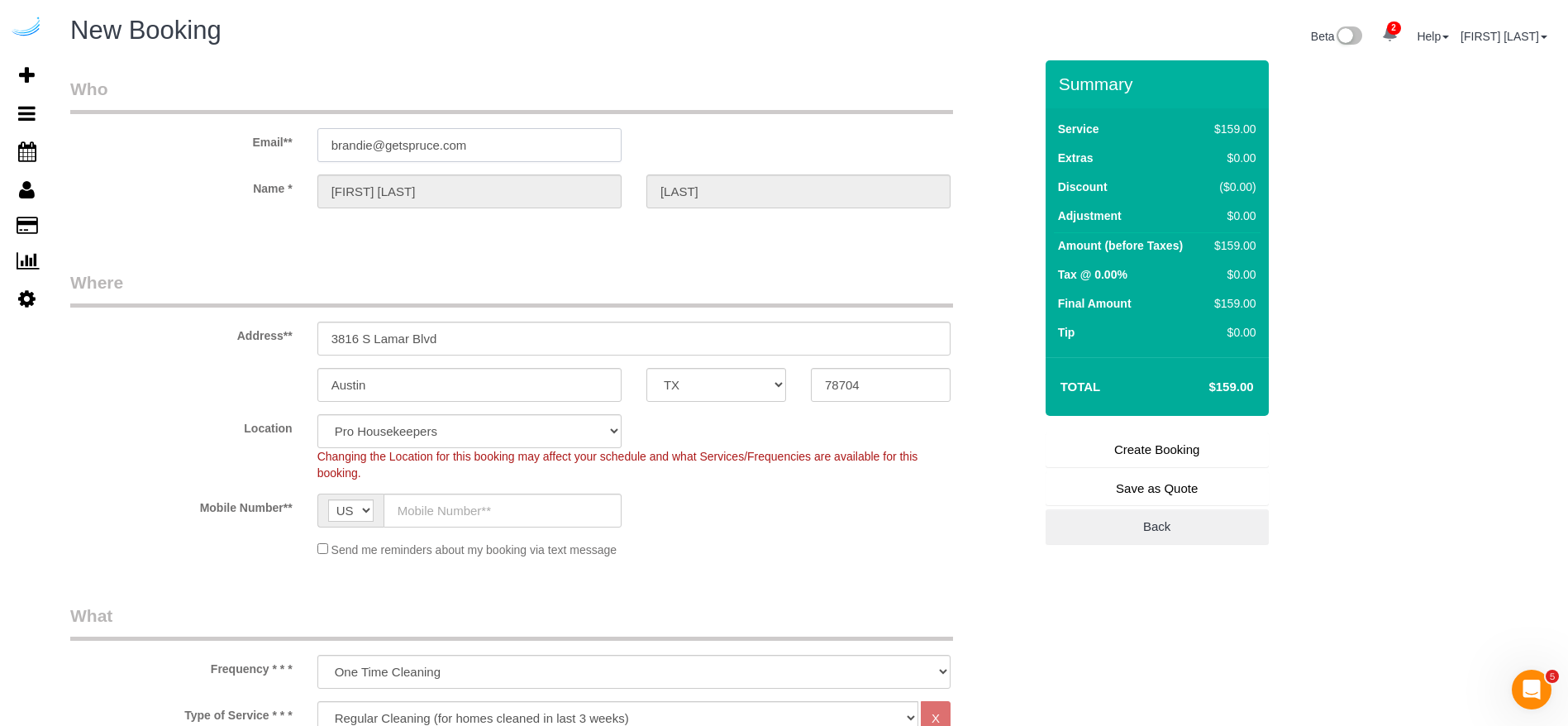 type on "brandie@getspruce.com" 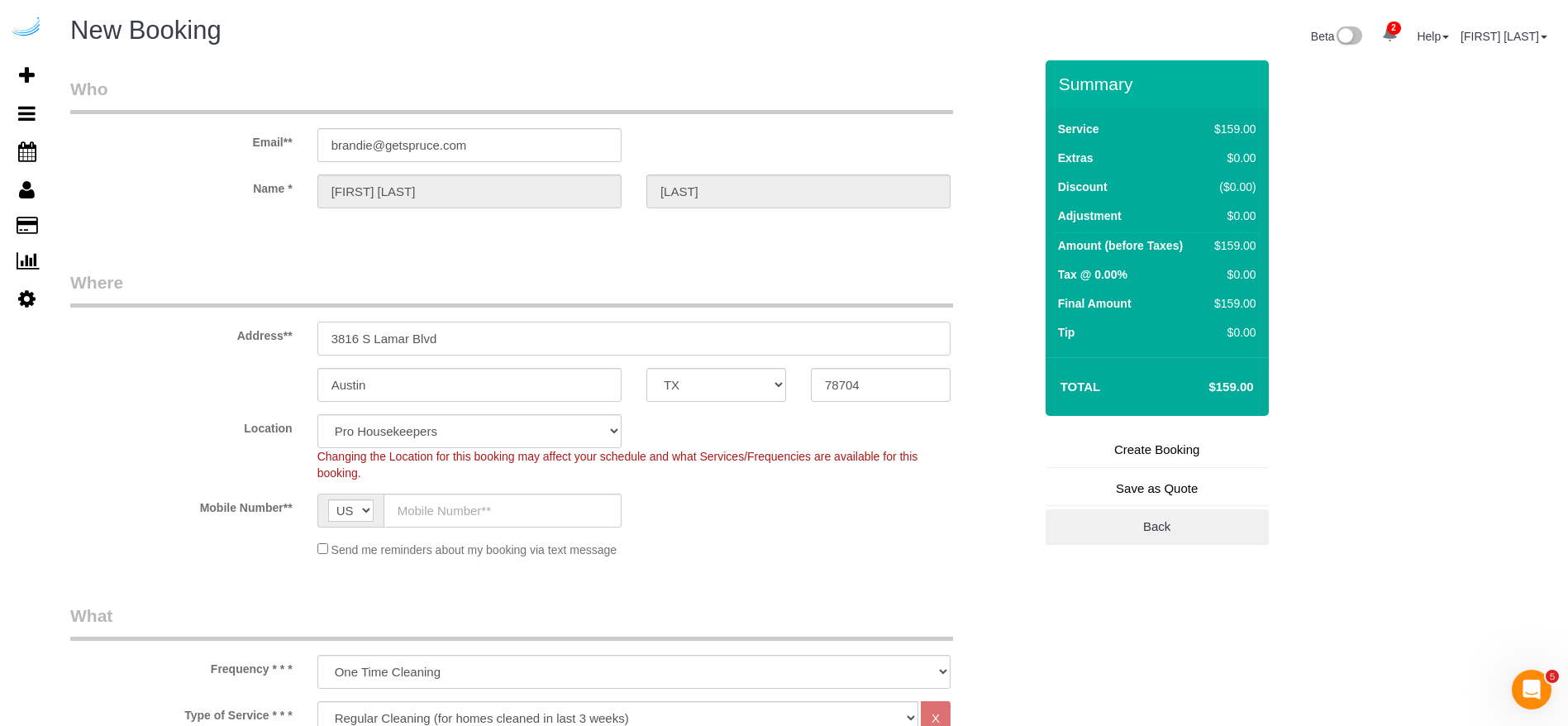 click on "3816 S Lamar Blvd" at bounding box center (634, 338) 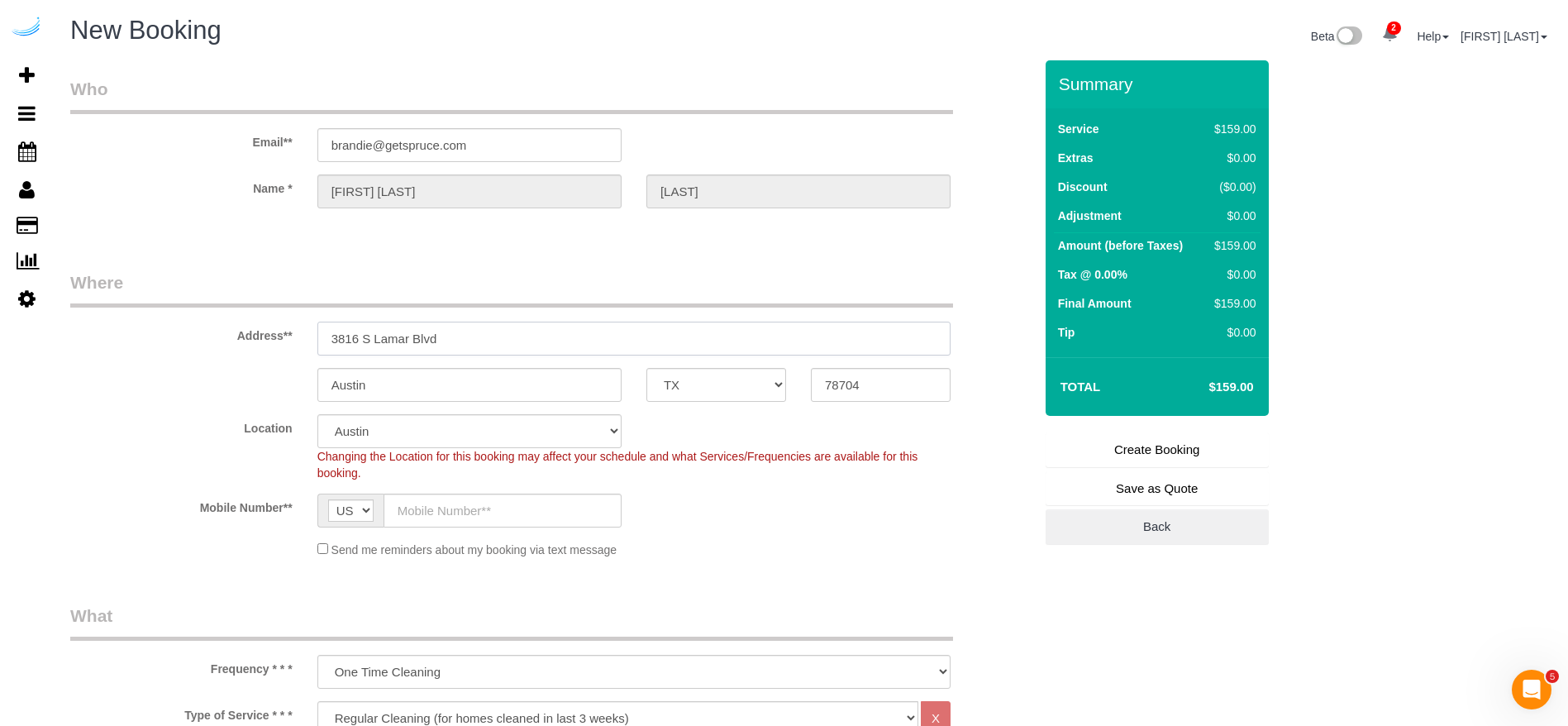 paste on "22 14th St NW, Atlanta, GA 30309" 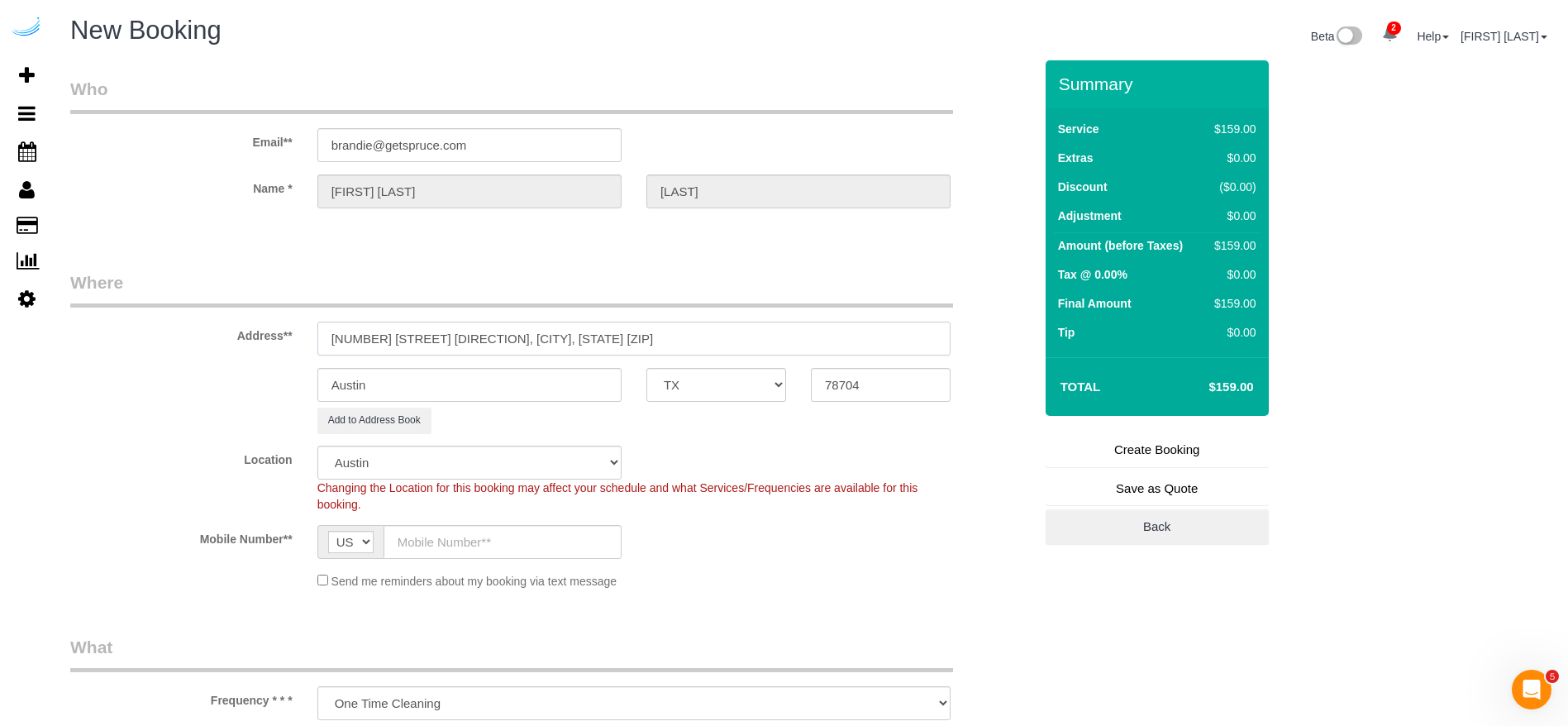 select on "object:42851" 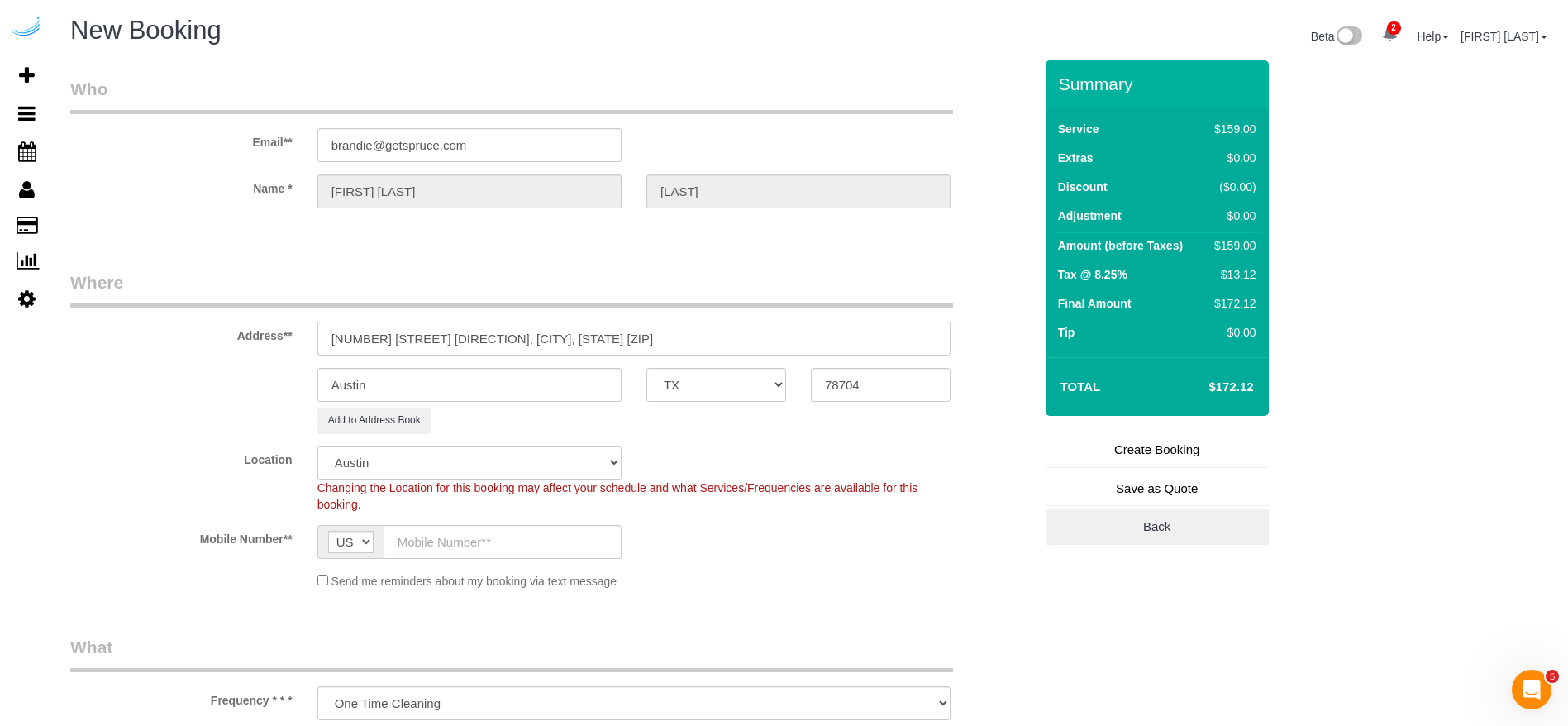 type on "22 14th St NW, Atlanta, GA 30309" 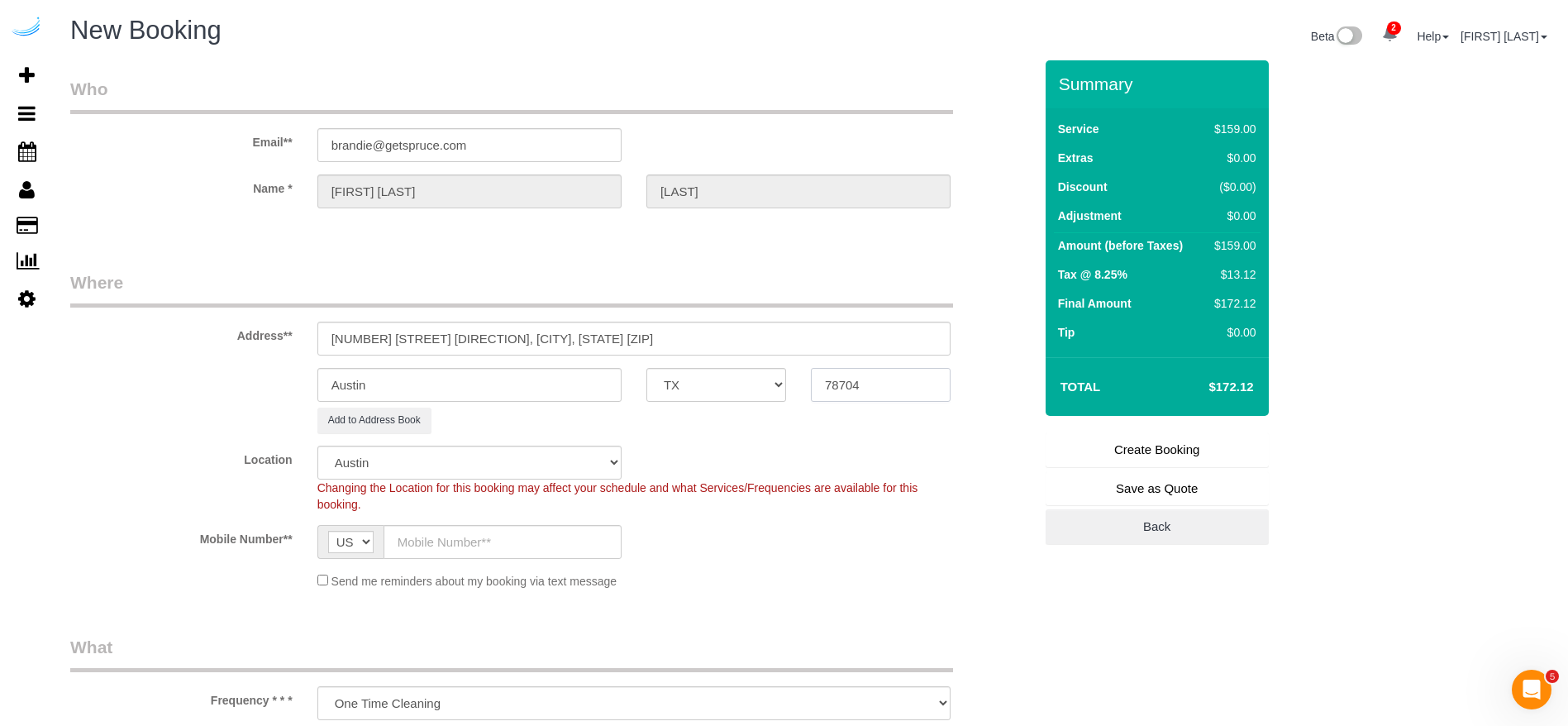 click on "78704" at bounding box center (880, 384) 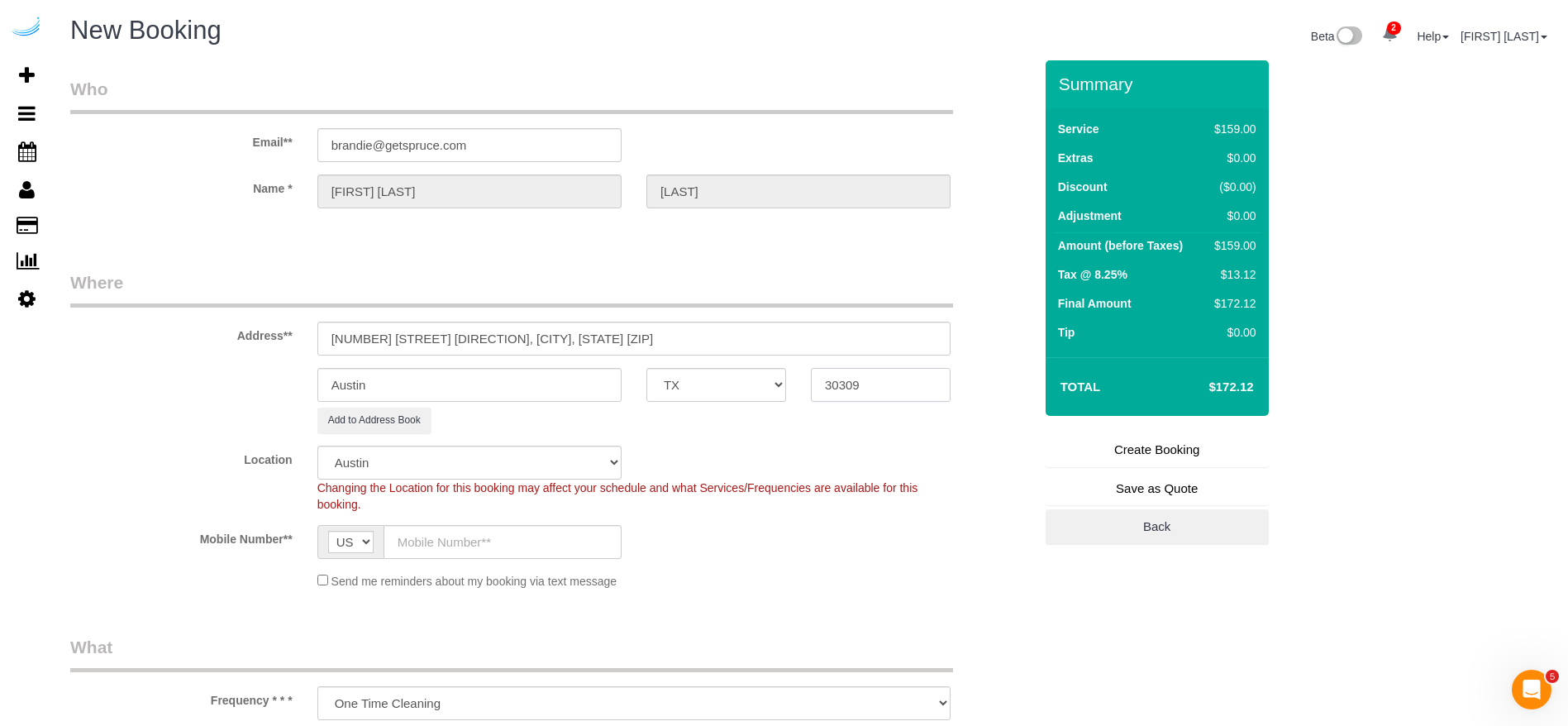 type on "30309" 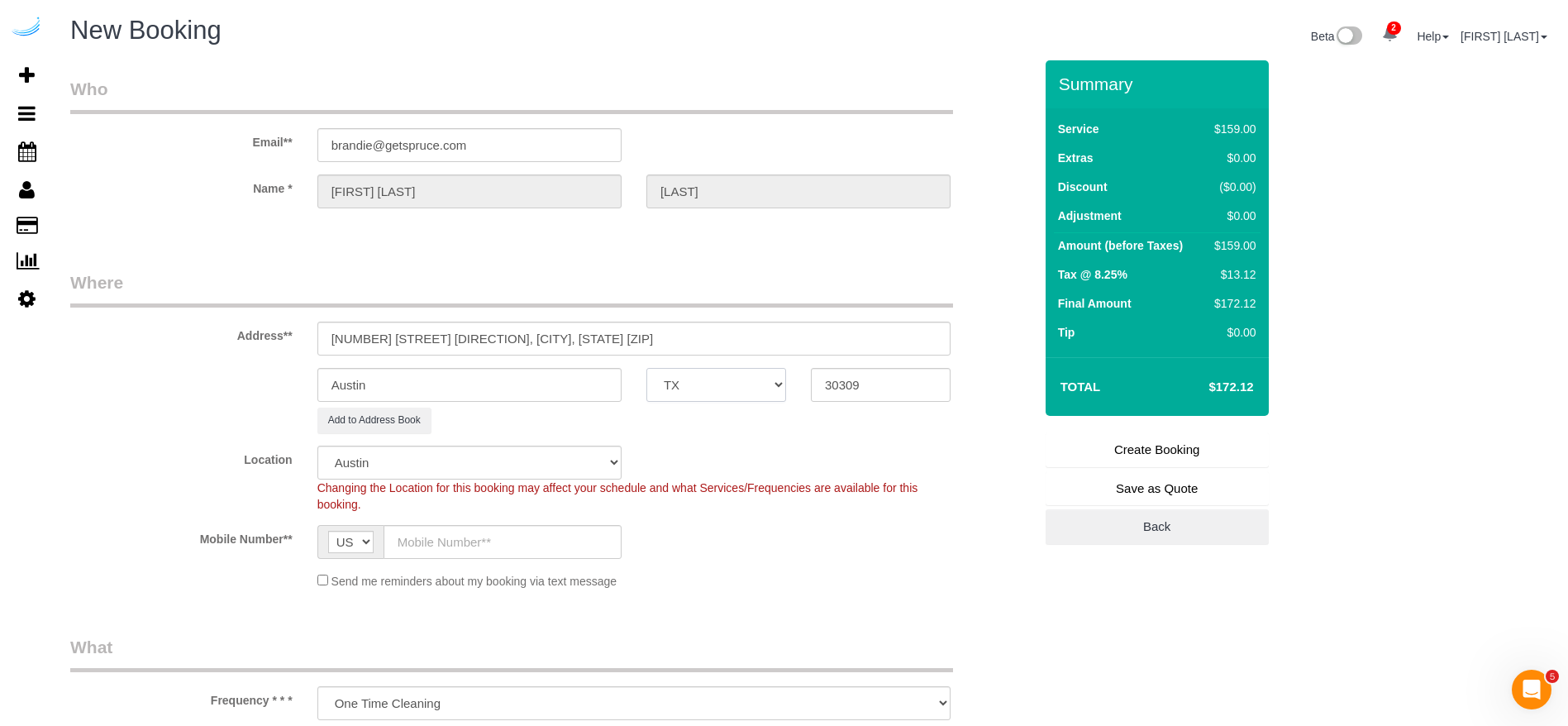 click on "AK
AL
AR
AZ
CA
CO
CT
DC
DE
FL
GA
HI
IA
ID
IL
IN
KS
KY
LA
MA
MD
ME
MI
MN
MO
MS
MT
NC
ND
NE
NH
NJ
NM
NV
NY
OH
OK
OR
PA
RI
SC
SD
TN
TX
UT
VA
VT
WA
WI
WV
WY" at bounding box center (716, 384) 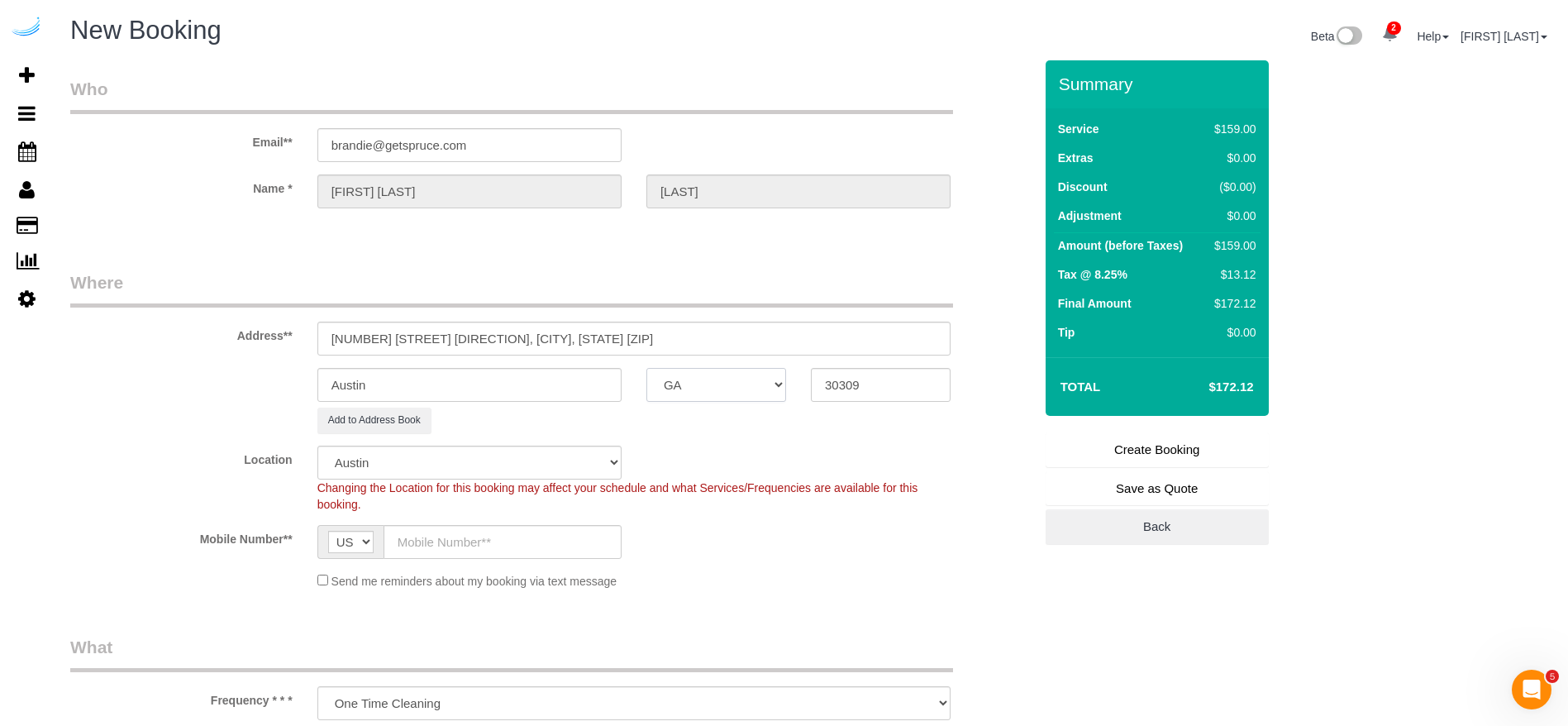 click on "AK
AL
AR
AZ
CA
CO
CT
DC
DE
FL
GA
HI
IA
ID
IL
IN
KS
KY
LA
MA
MD
ME
MI
MN
MO
MS
MT
NC
ND
NE
NH
NJ
NM
NV
NY
OH
OK
OR
PA
RI
SC
SD
TN
TX
UT
VA
VT
WA
WI
WV
WY" at bounding box center (716, 384) 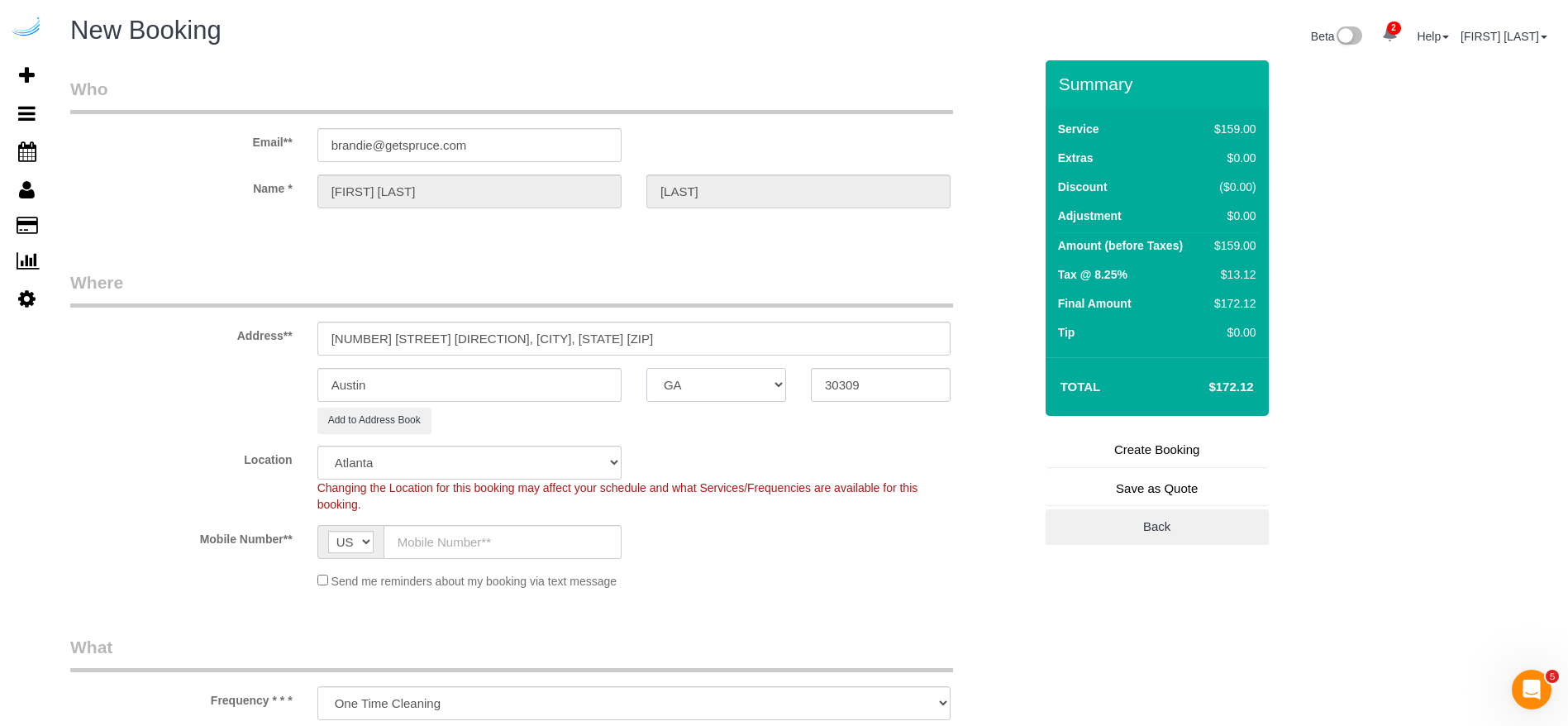 select on "object:42898" 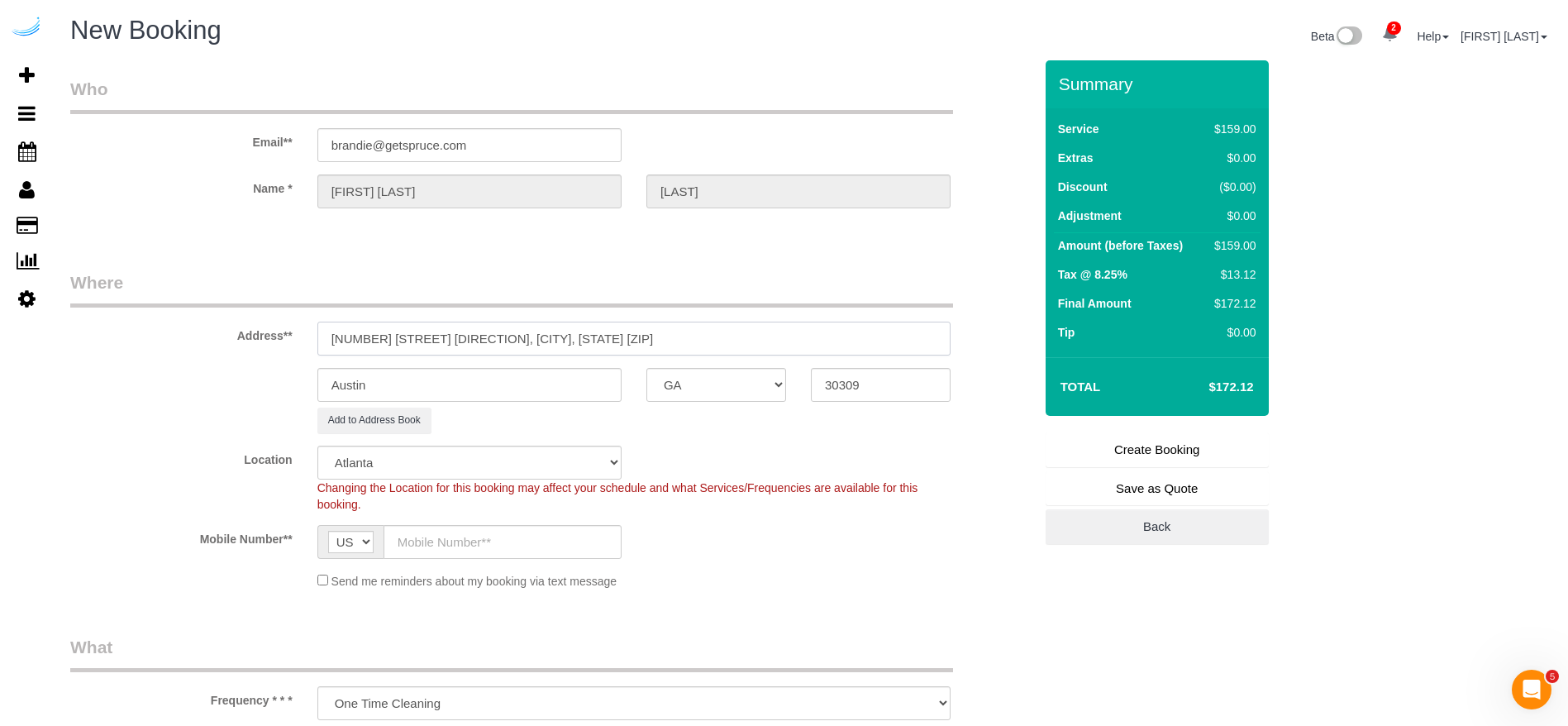 click on "22 14th St NW, Atlanta, GA 30309" at bounding box center (634, 338) 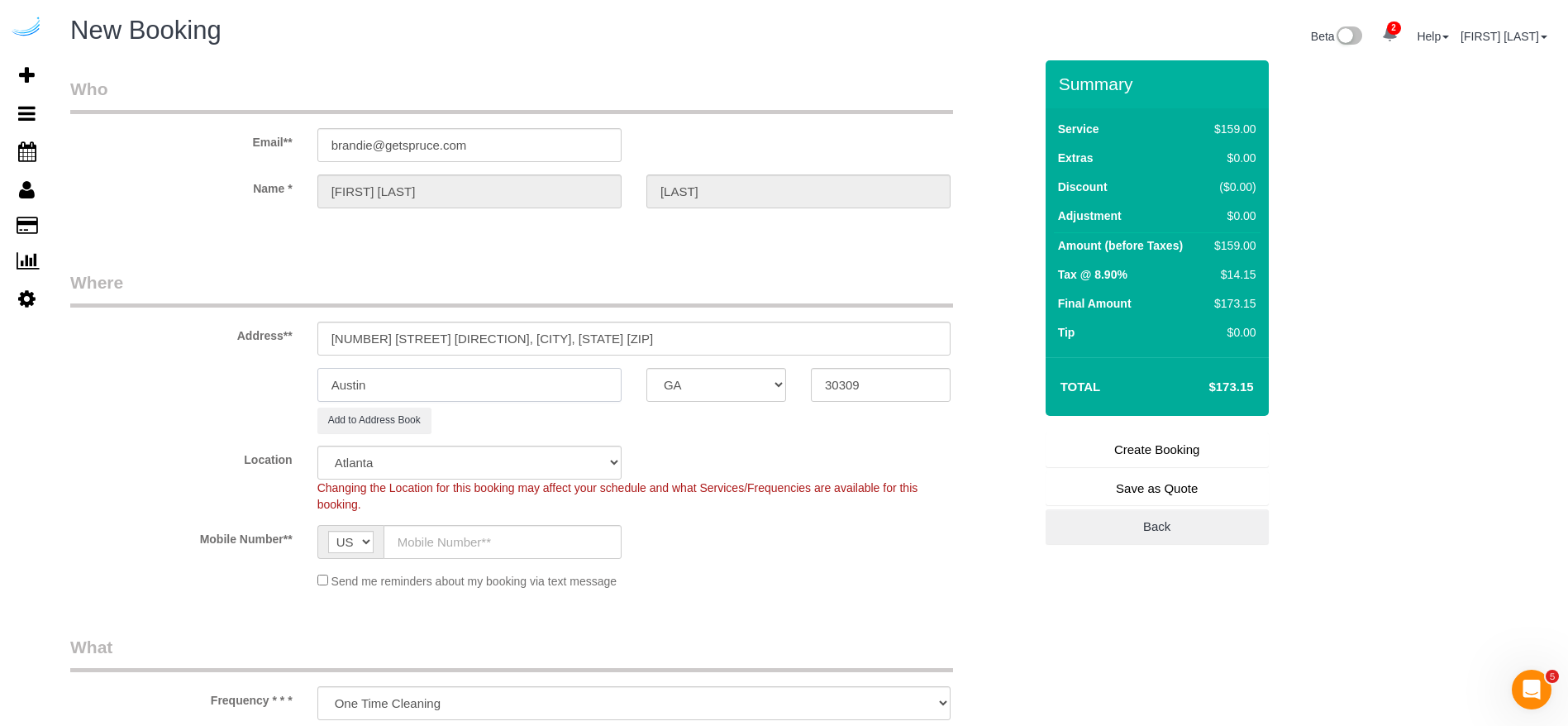 click on "Austin" at bounding box center (469, 384) 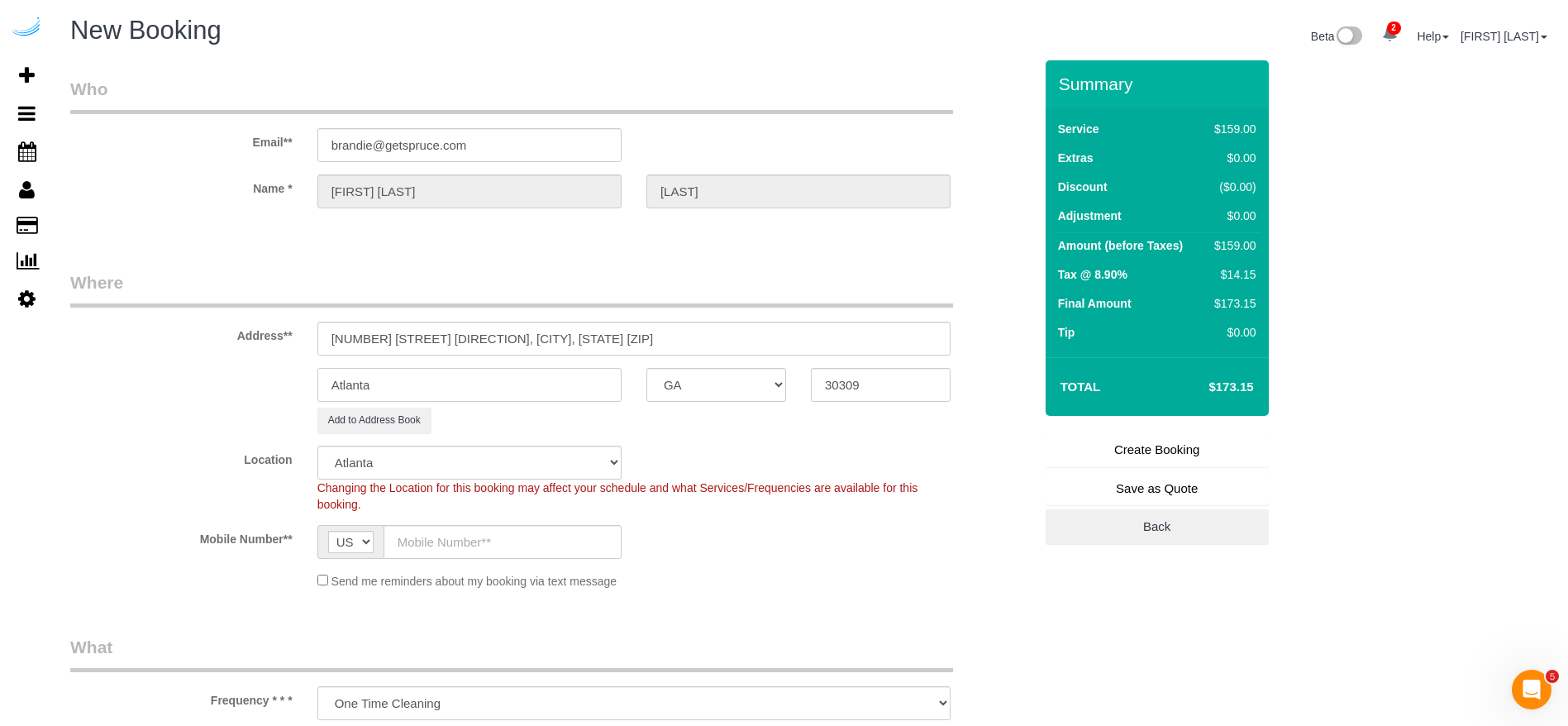 type on "Atlanta" 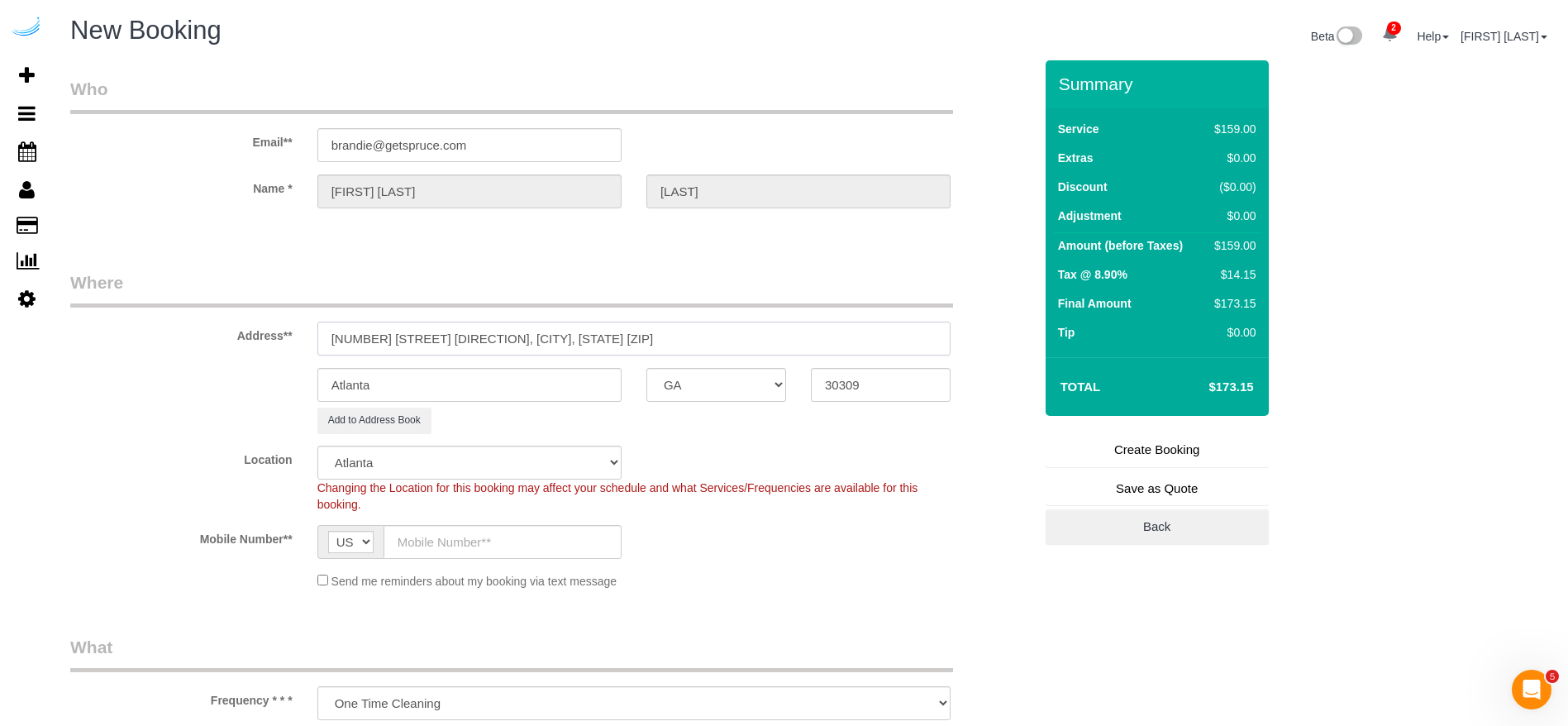 drag, startPoint x: 535, startPoint y: 346, endPoint x: 418, endPoint y: 337, distance: 117.34564 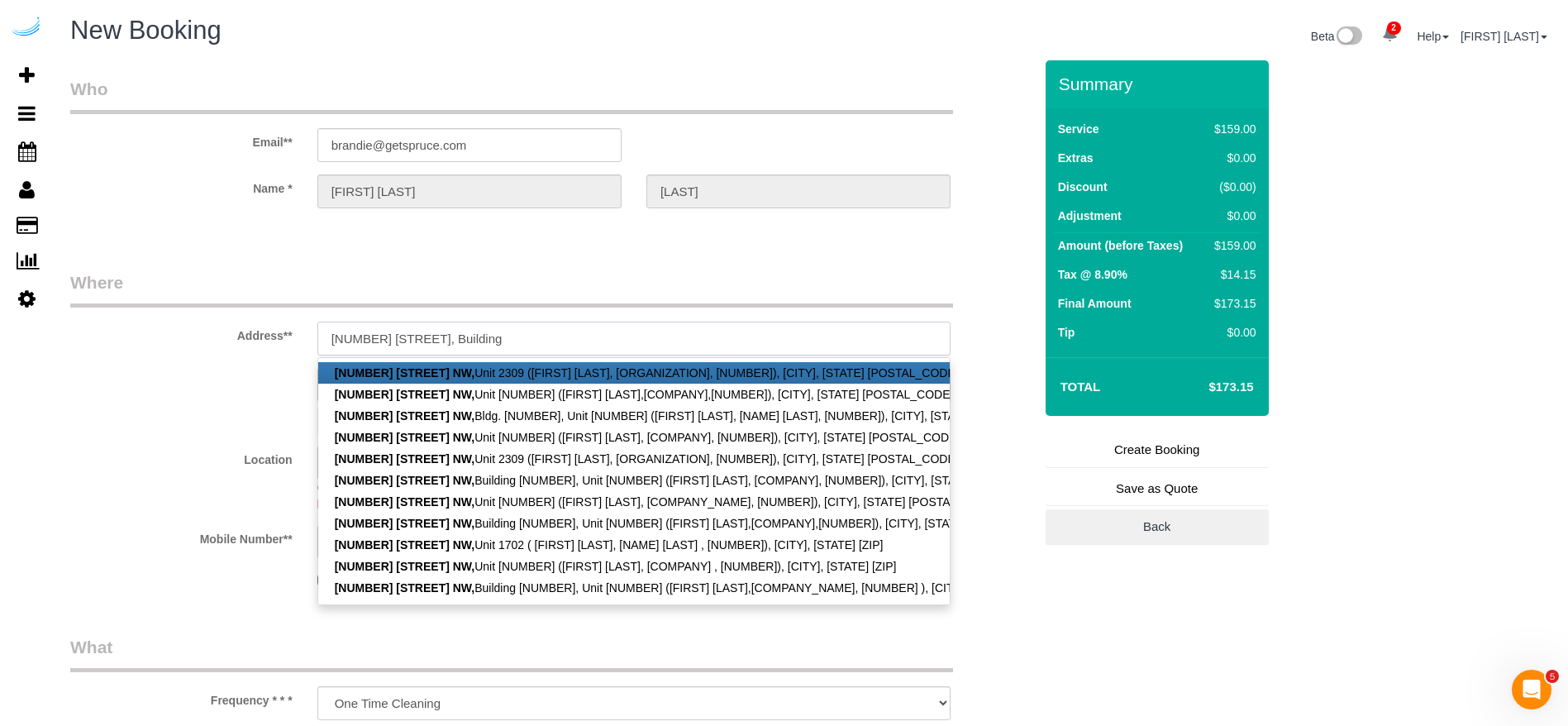 paste on "1506" 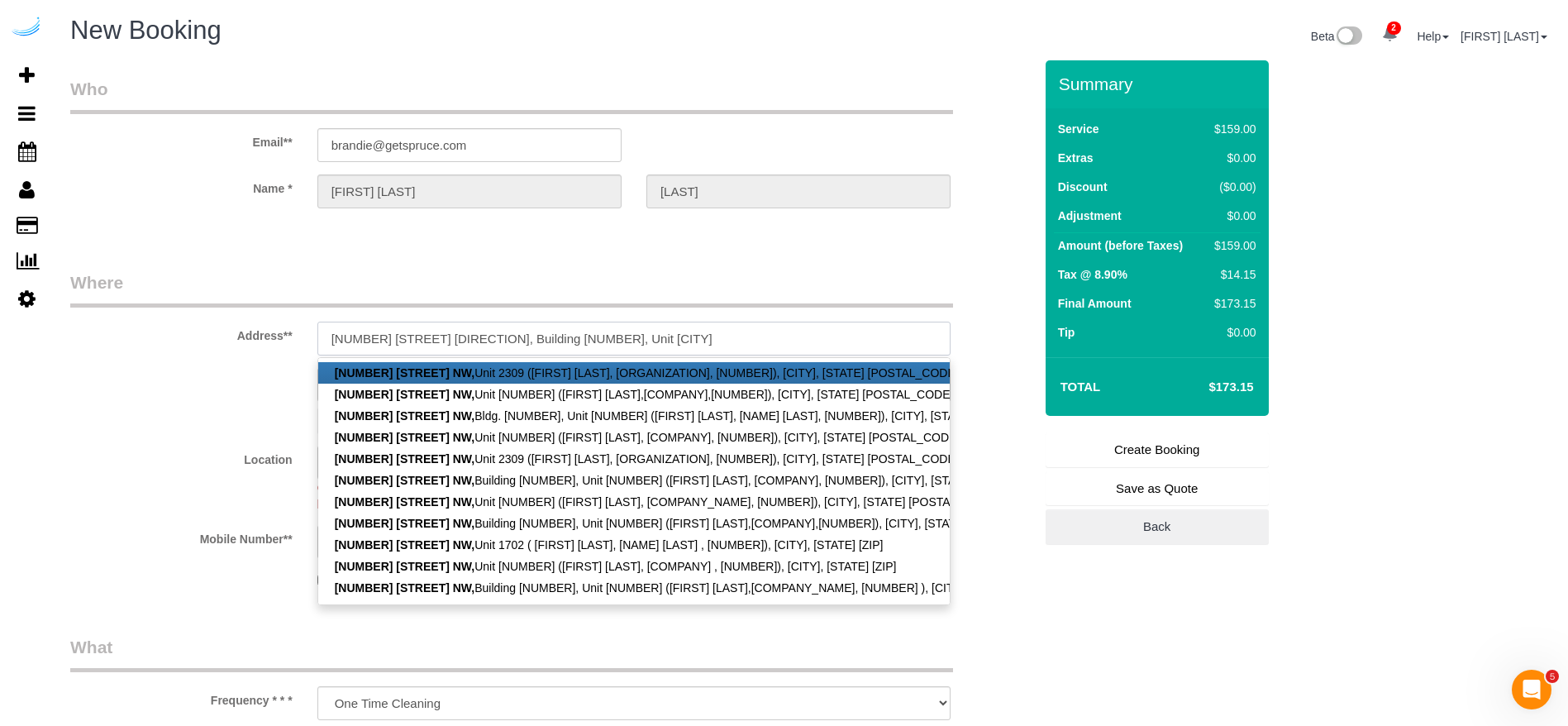 paste on "1506" 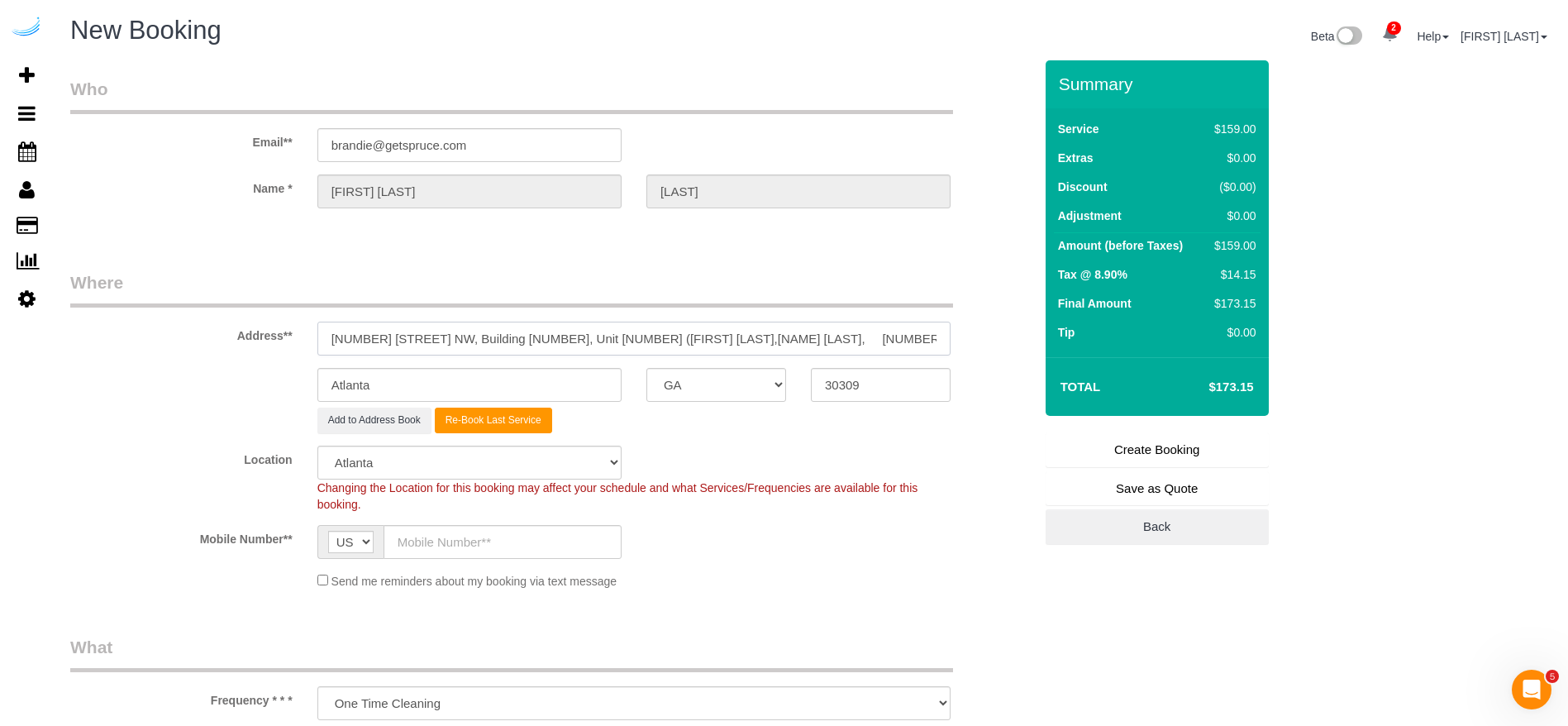 type on "22 14th St NW, Building 1506, Unit 1506 (Chaz Armand,The Hue Midtown,	1356894)" 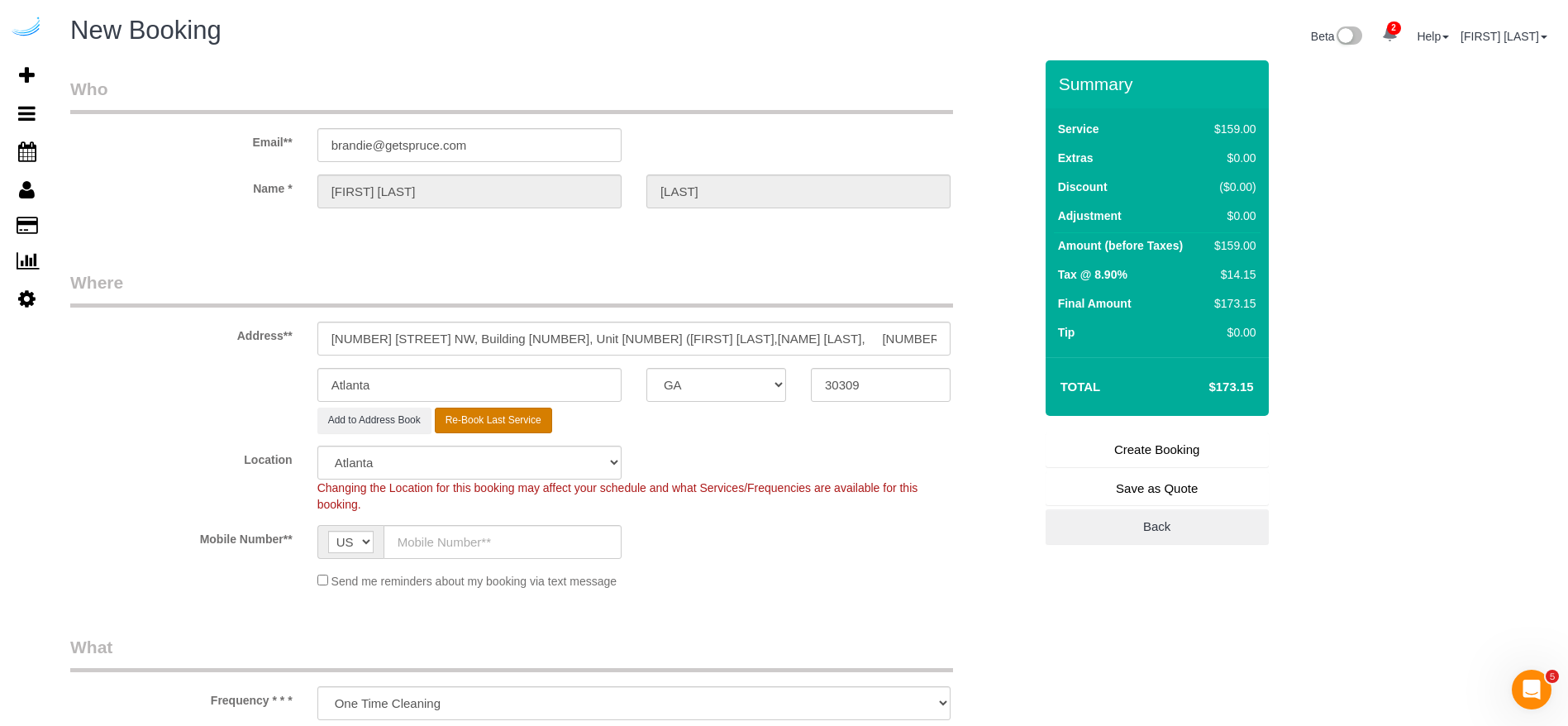 click on "Re-Book Last Service" at bounding box center [493, 420] 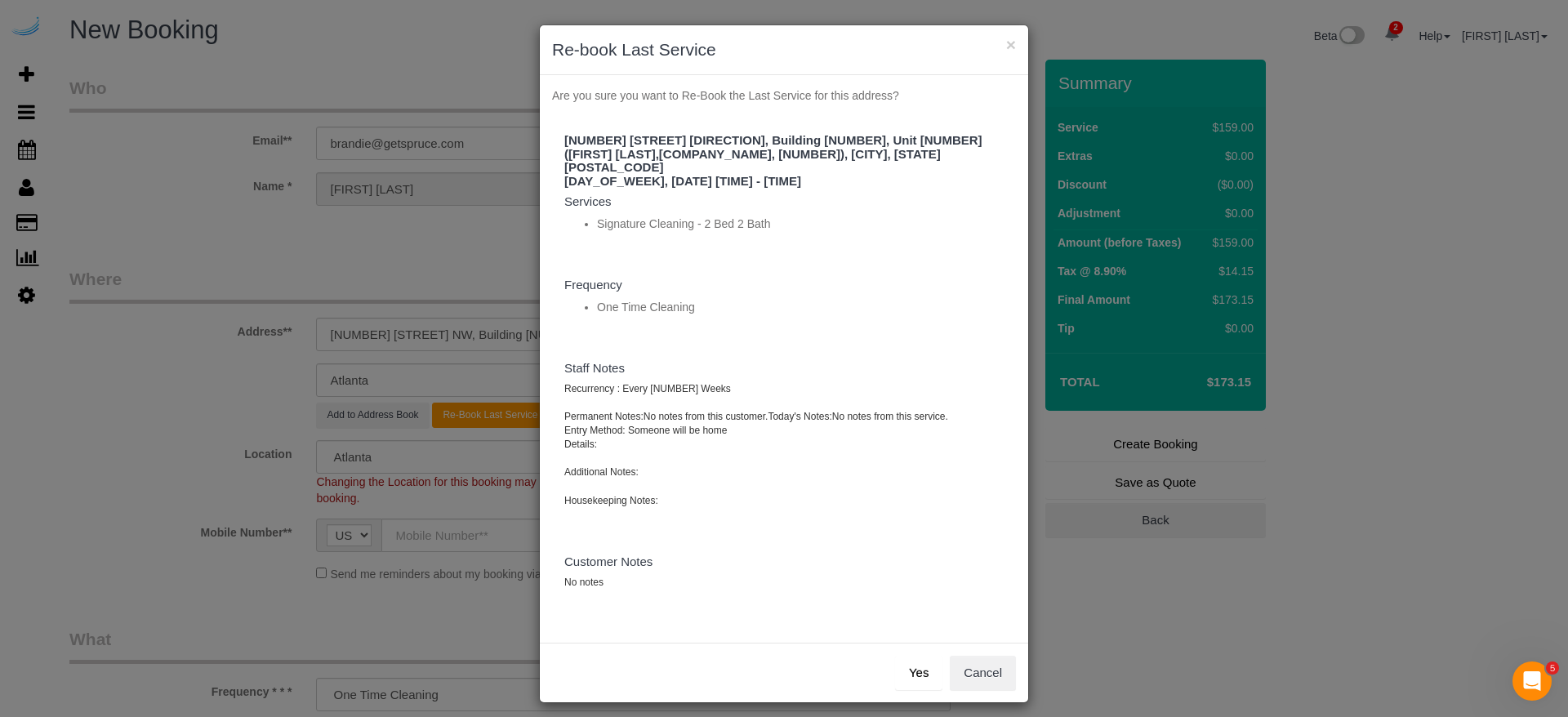 click on "Yes" at bounding box center (919, 673) 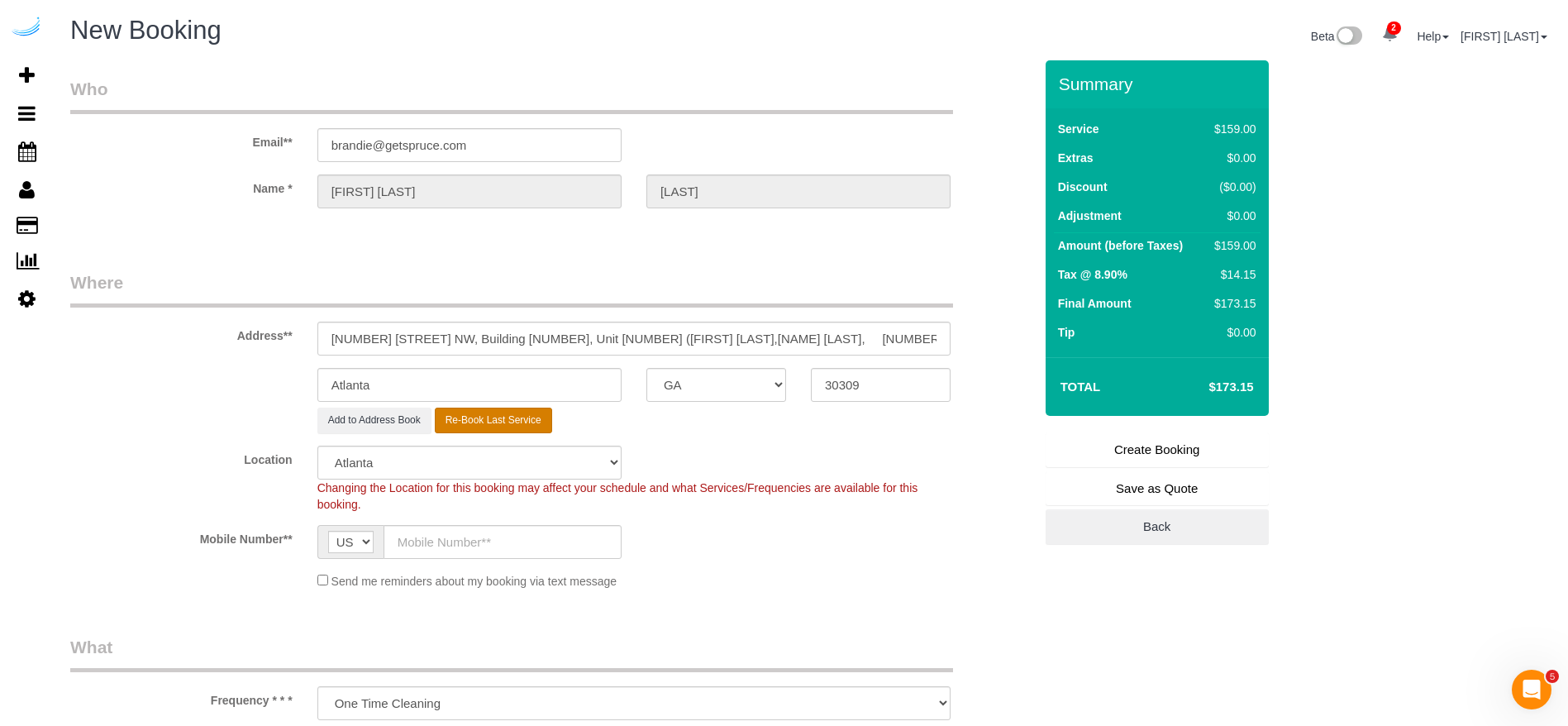 type on "([PHONE])" 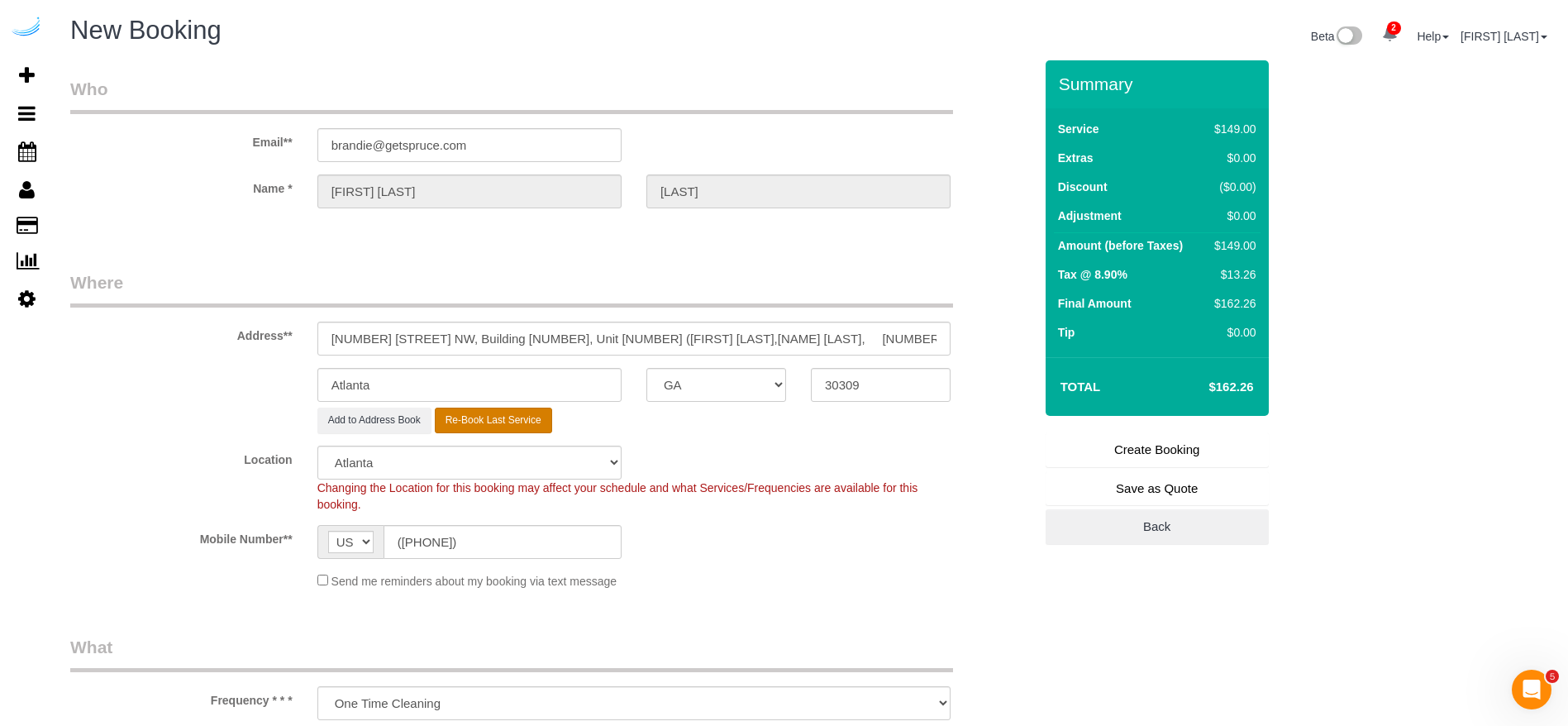 select on "object:43127" 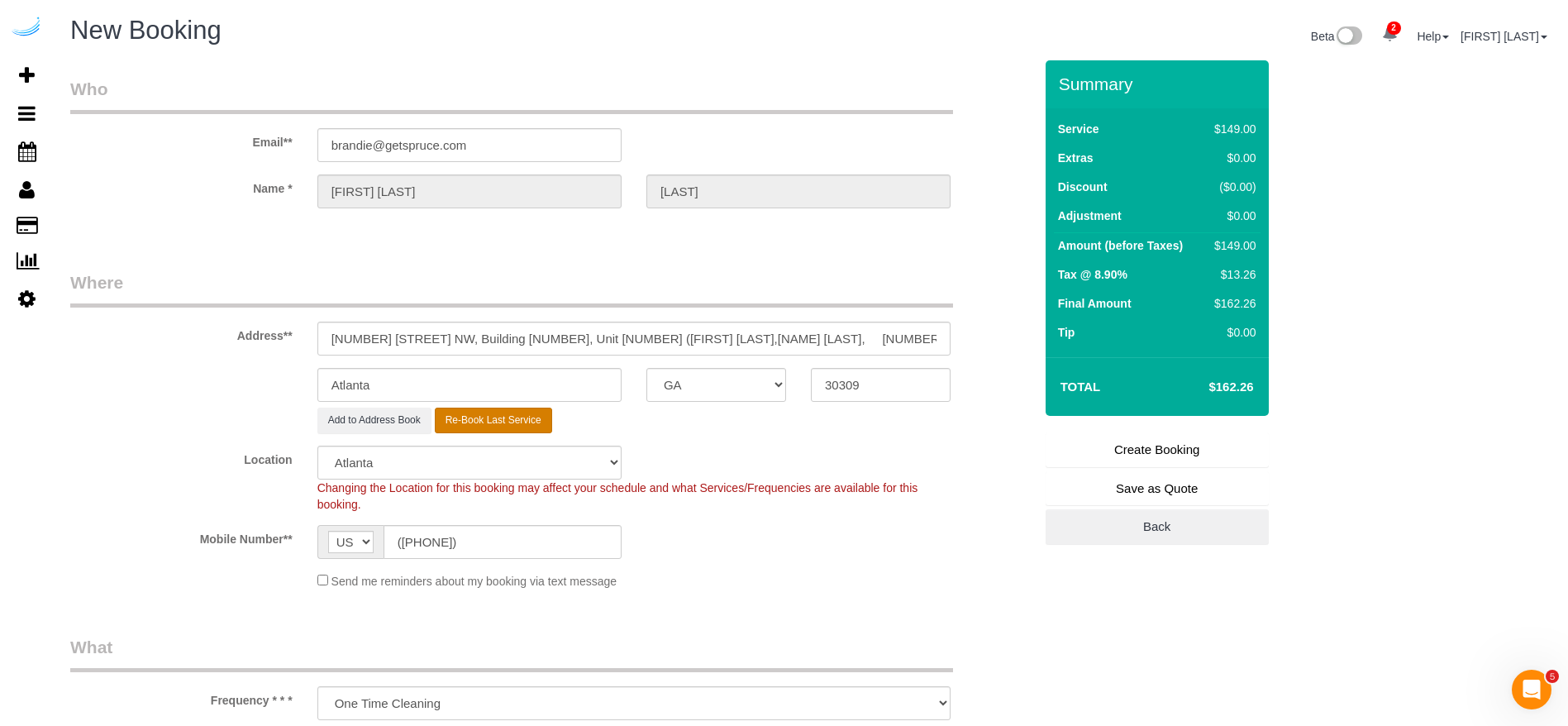 select on "282" 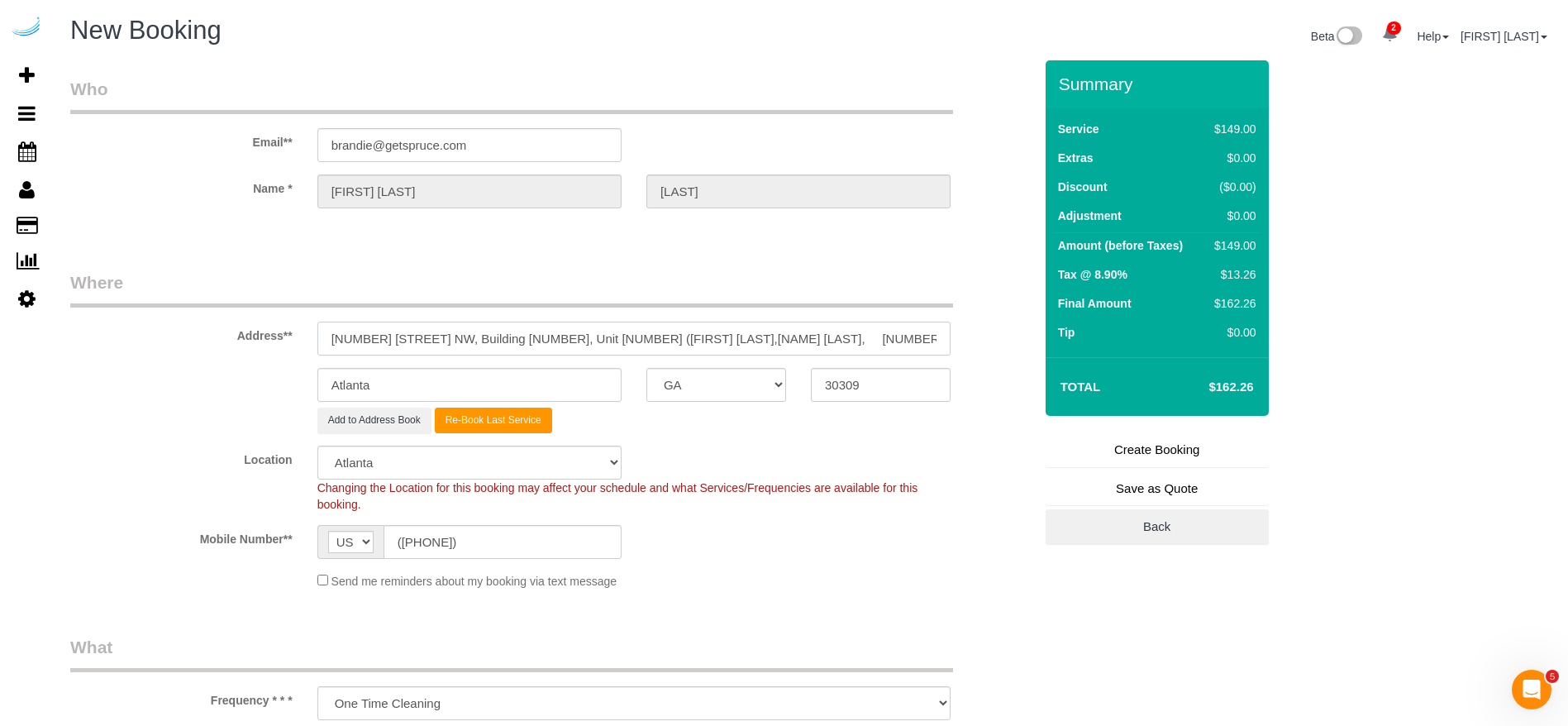 click on "22 14th St NW, Building 1506, Unit 1506 (Chaz Armand,The Hue Midtown,	1356894)" at bounding box center [634, 338] 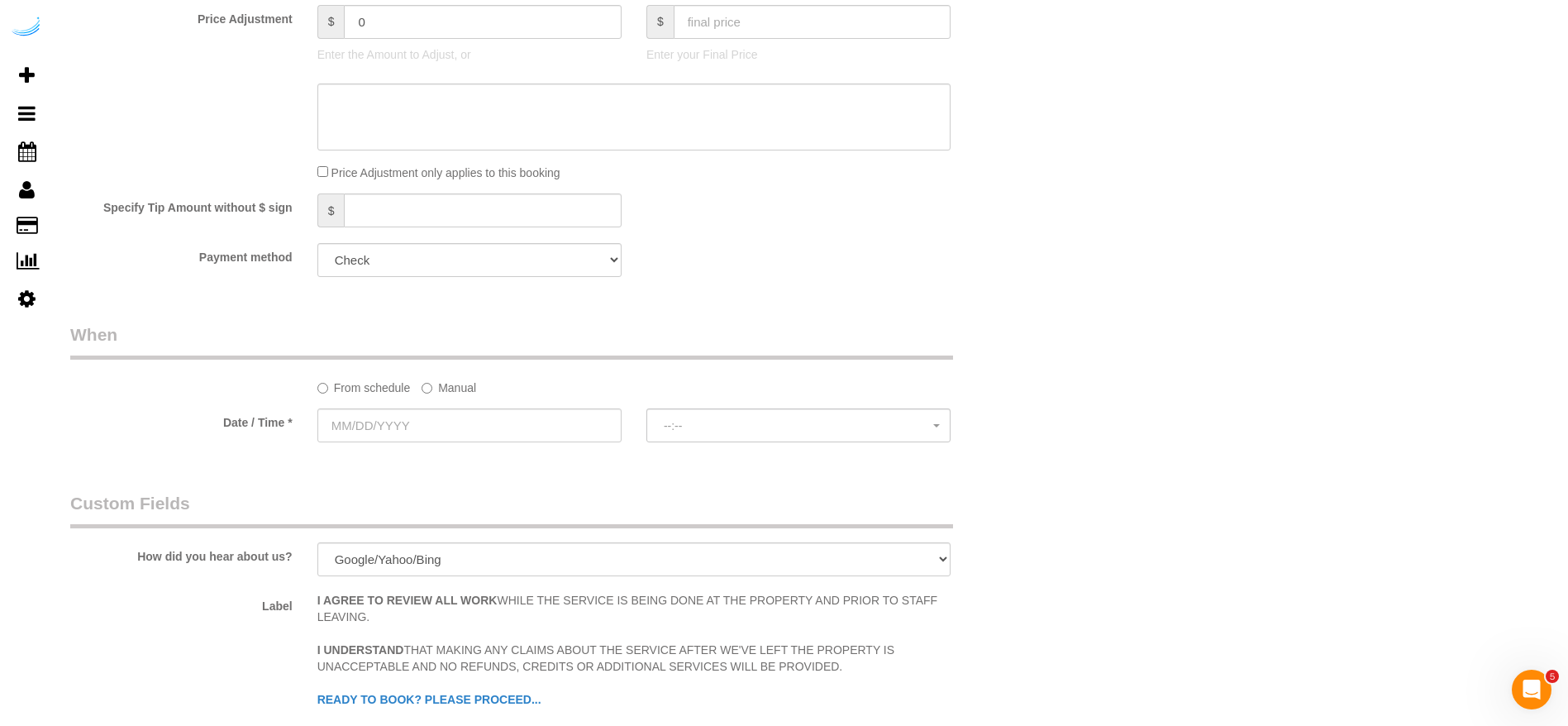 scroll, scrollTop: 1612, scrollLeft: 0, axis: vertical 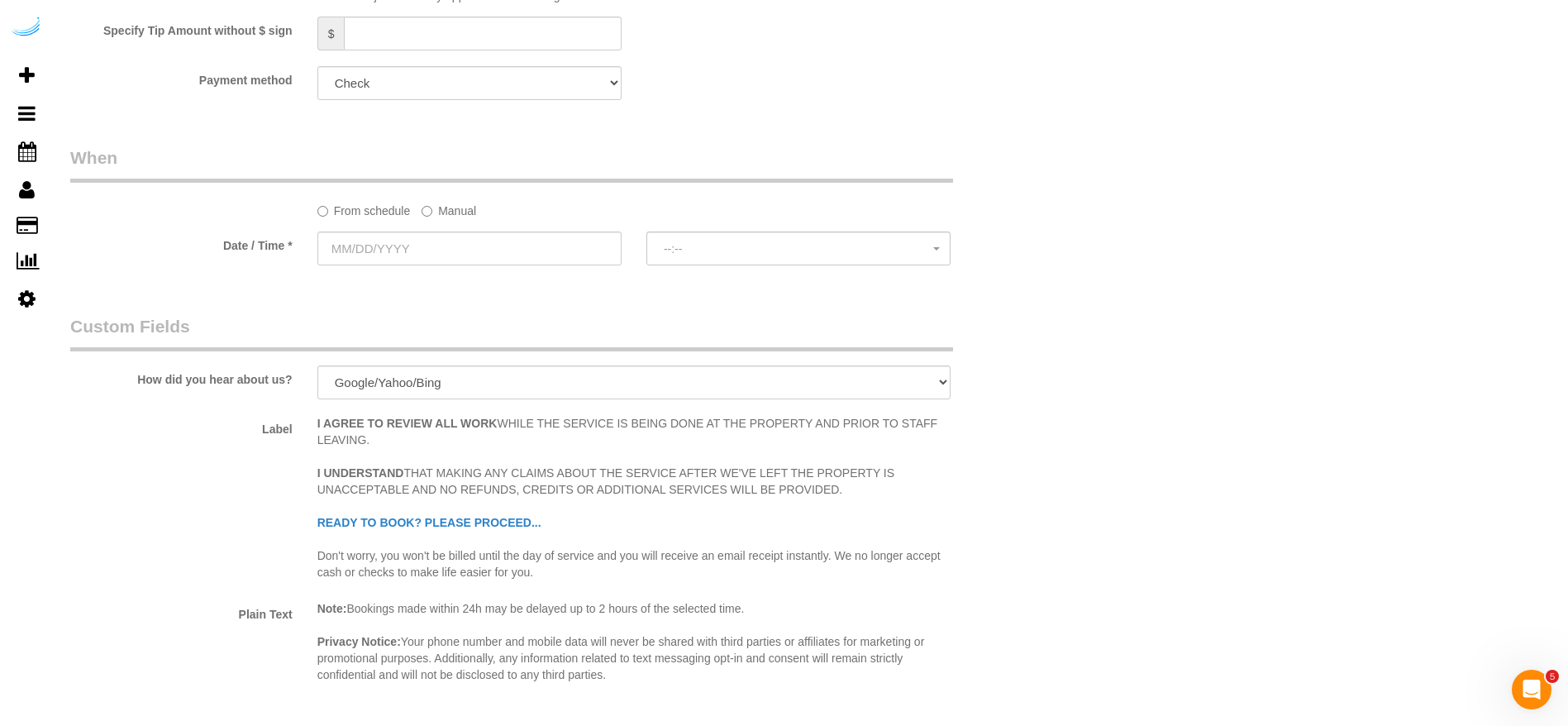 type on "22 14th St NW, Building 1506, Unit 1506 (Chaz Armand,The Hue Midtown,	1389073)" 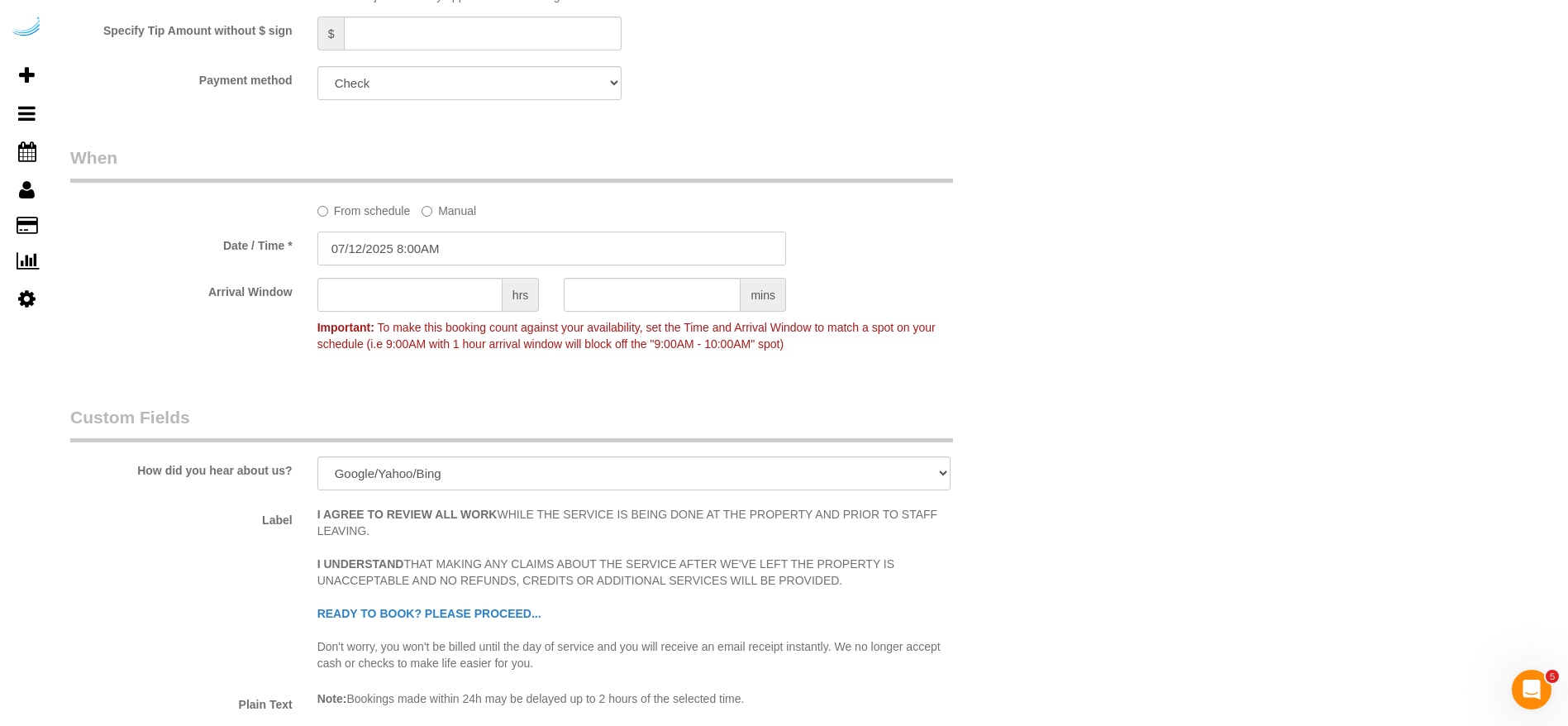 click on "07/12/2025 8:00AM" at bounding box center (551, 248) 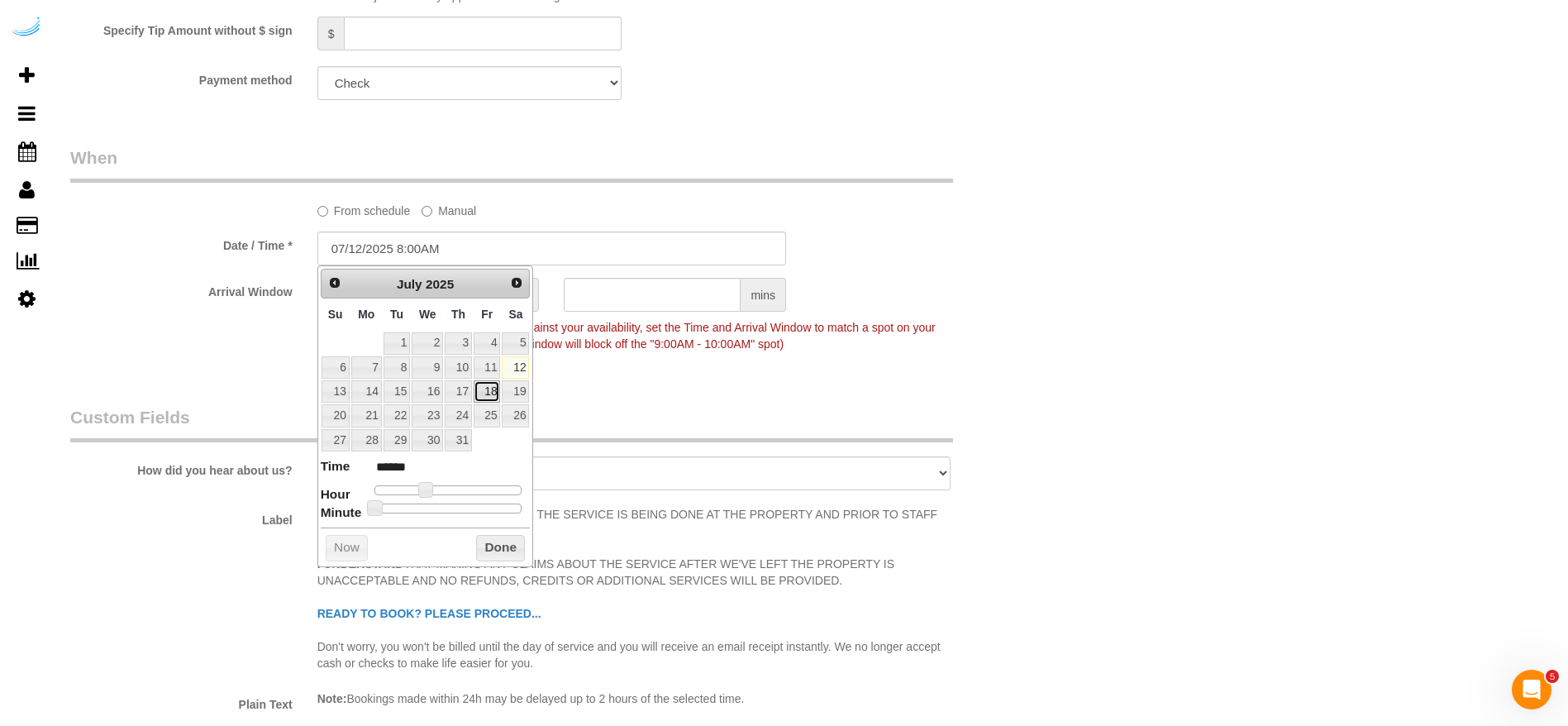 click on "18" at bounding box center (487, 391) 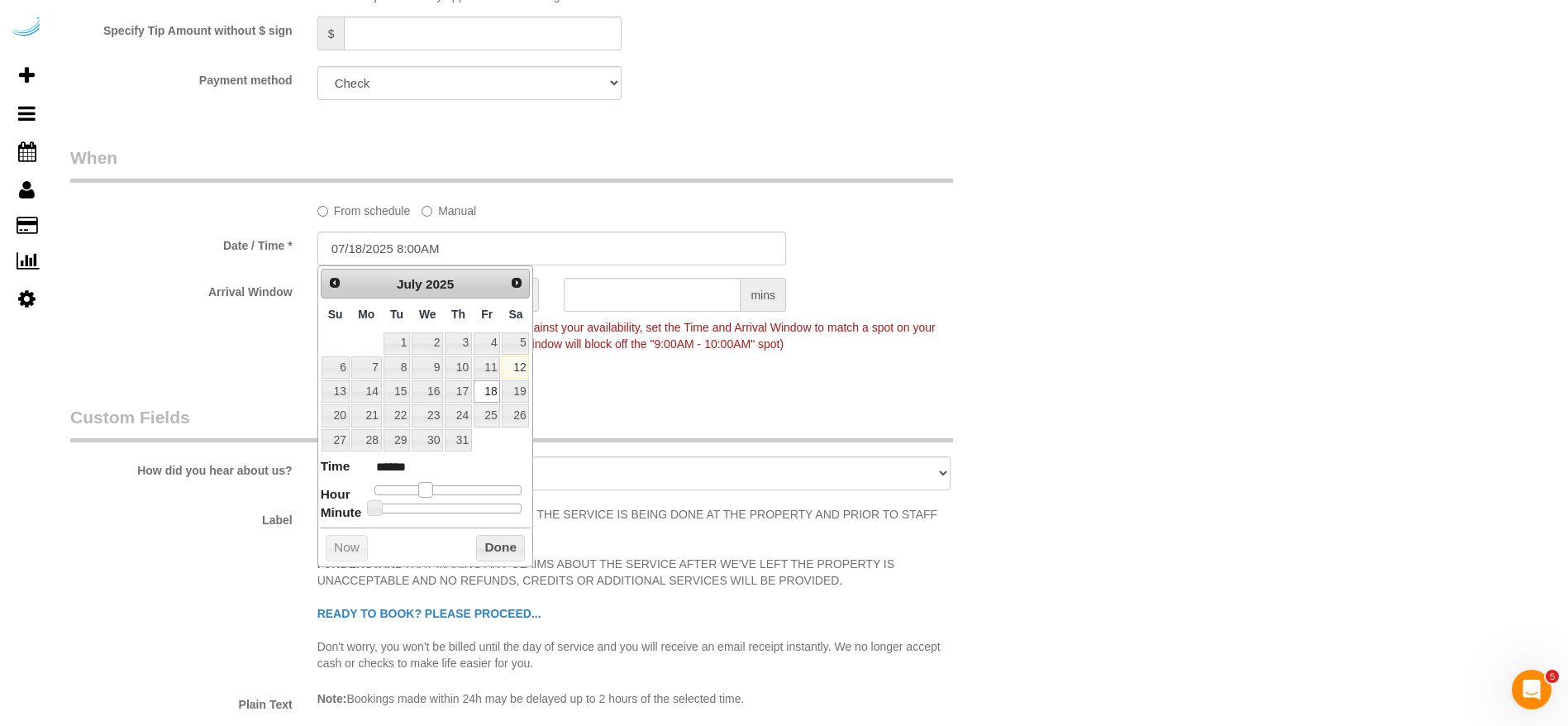 type on "07/18/2025 9:00AM" 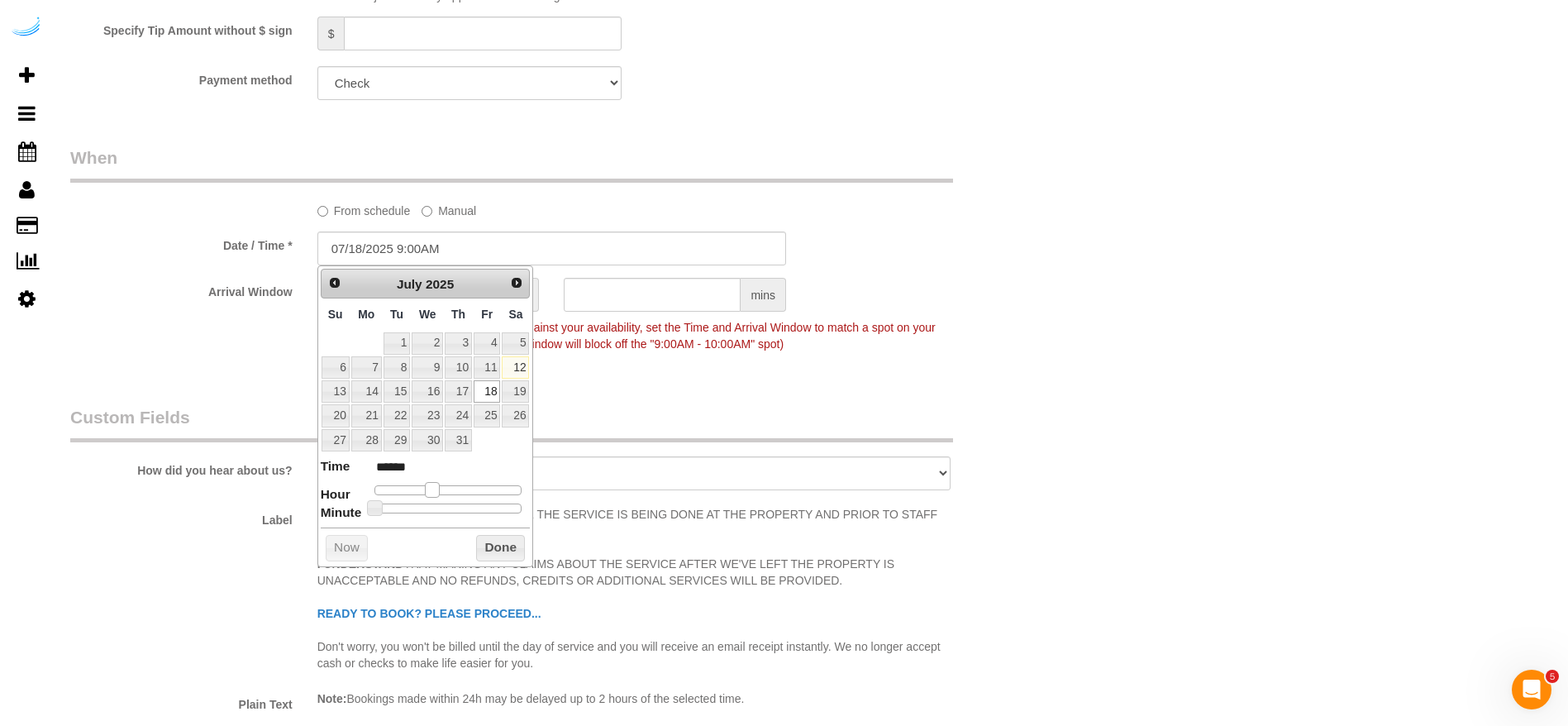 drag, startPoint x: 421, startPoint y: 488, endPoint x: 431, endPoint y: 488, distance: 10 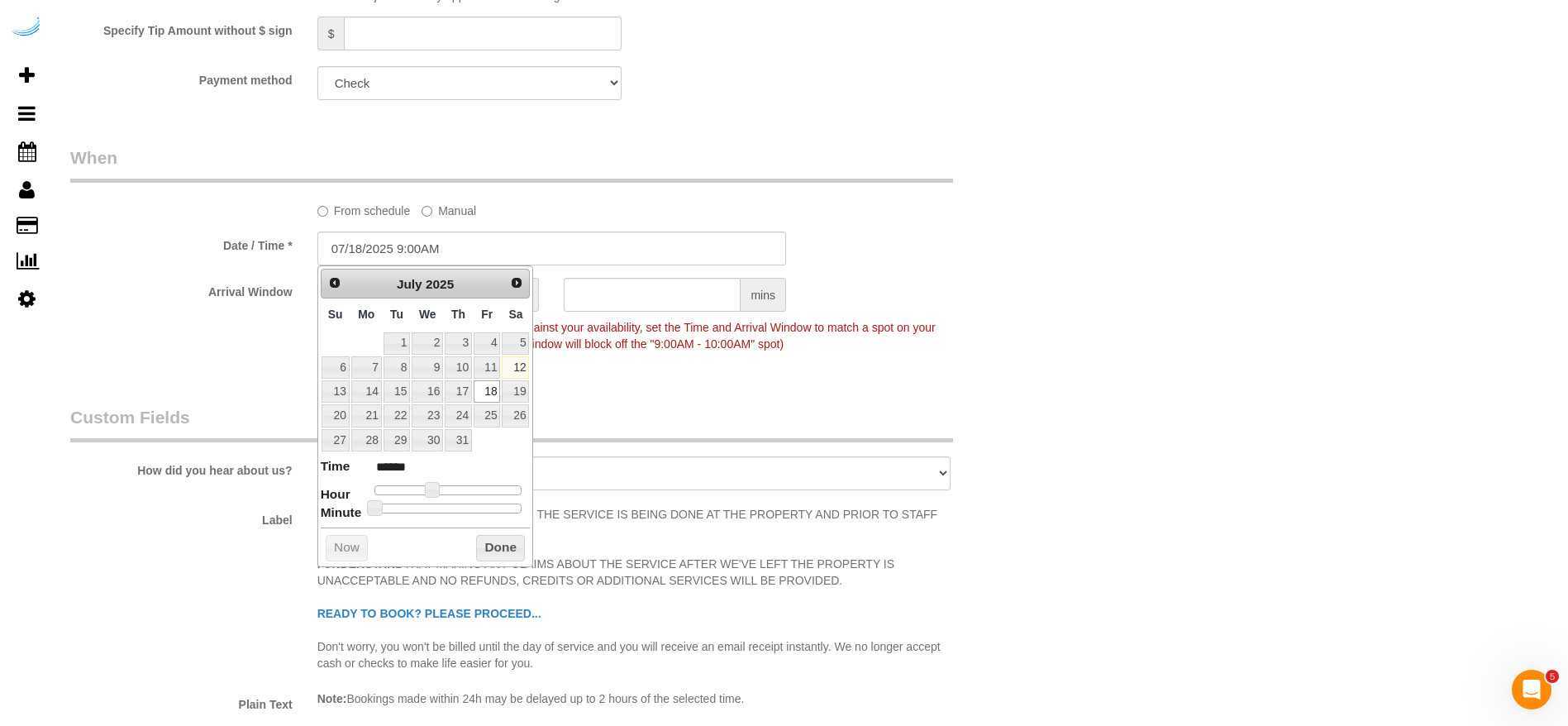 click on "Custom Fields" at bounding box center (512, 423) 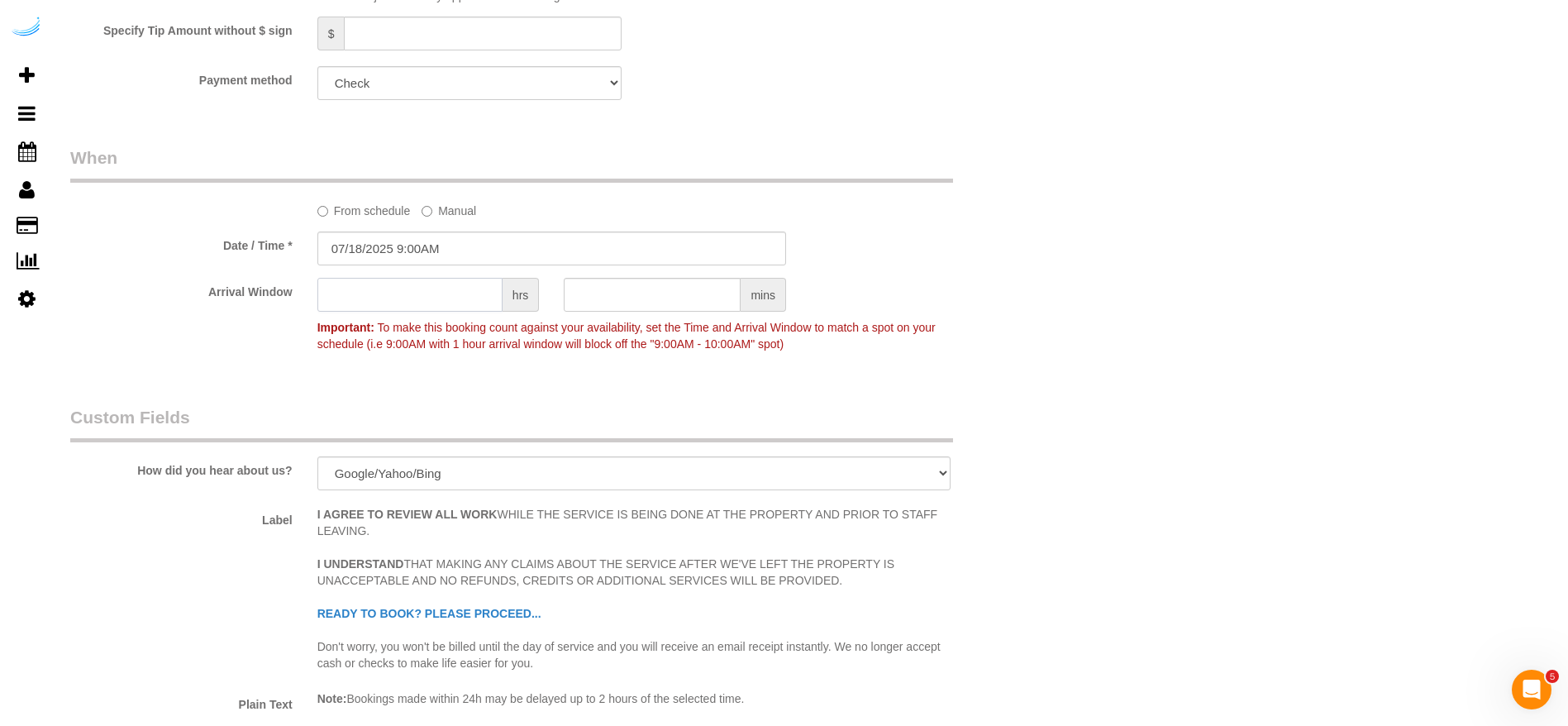 click 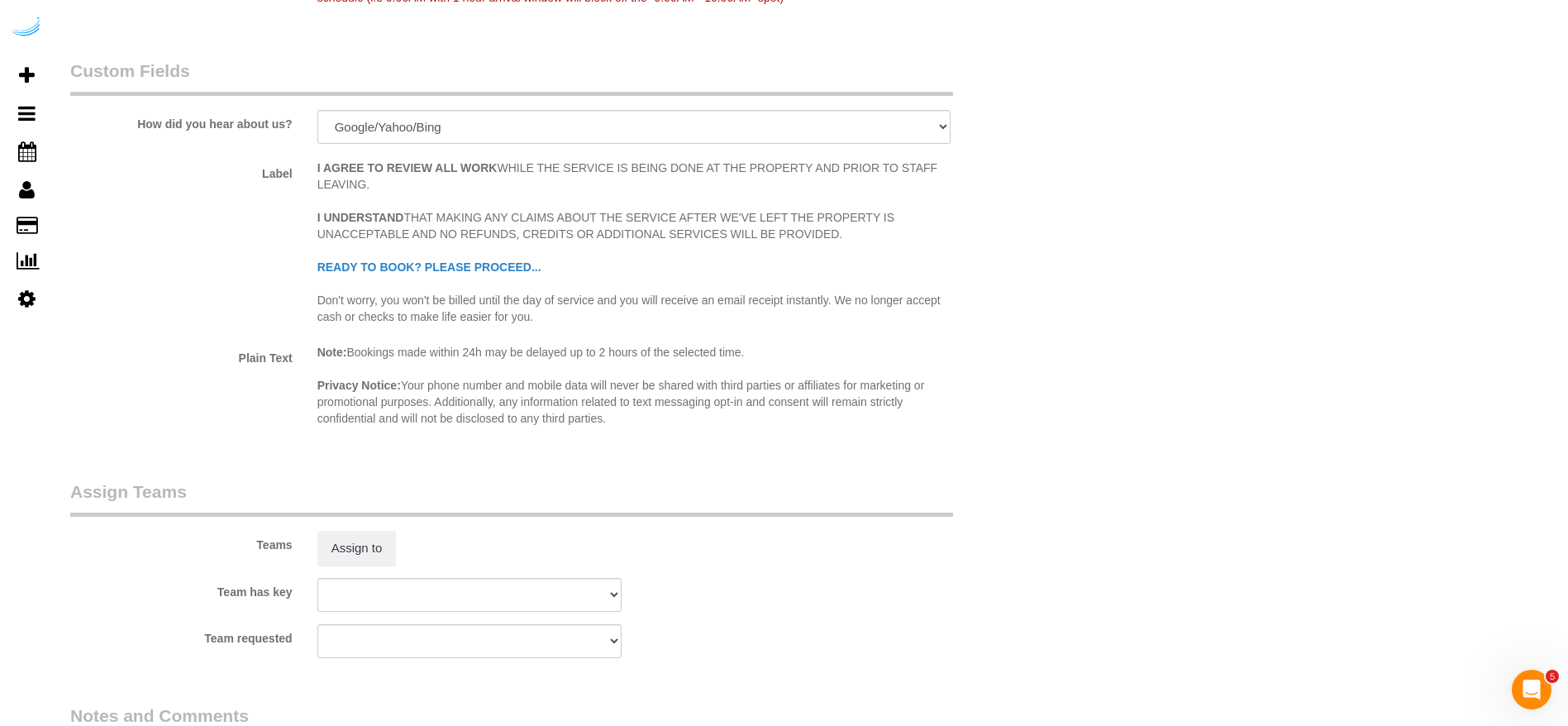 scroll, scrollTop: 2233, scrollLeft: 0, axis: vertical 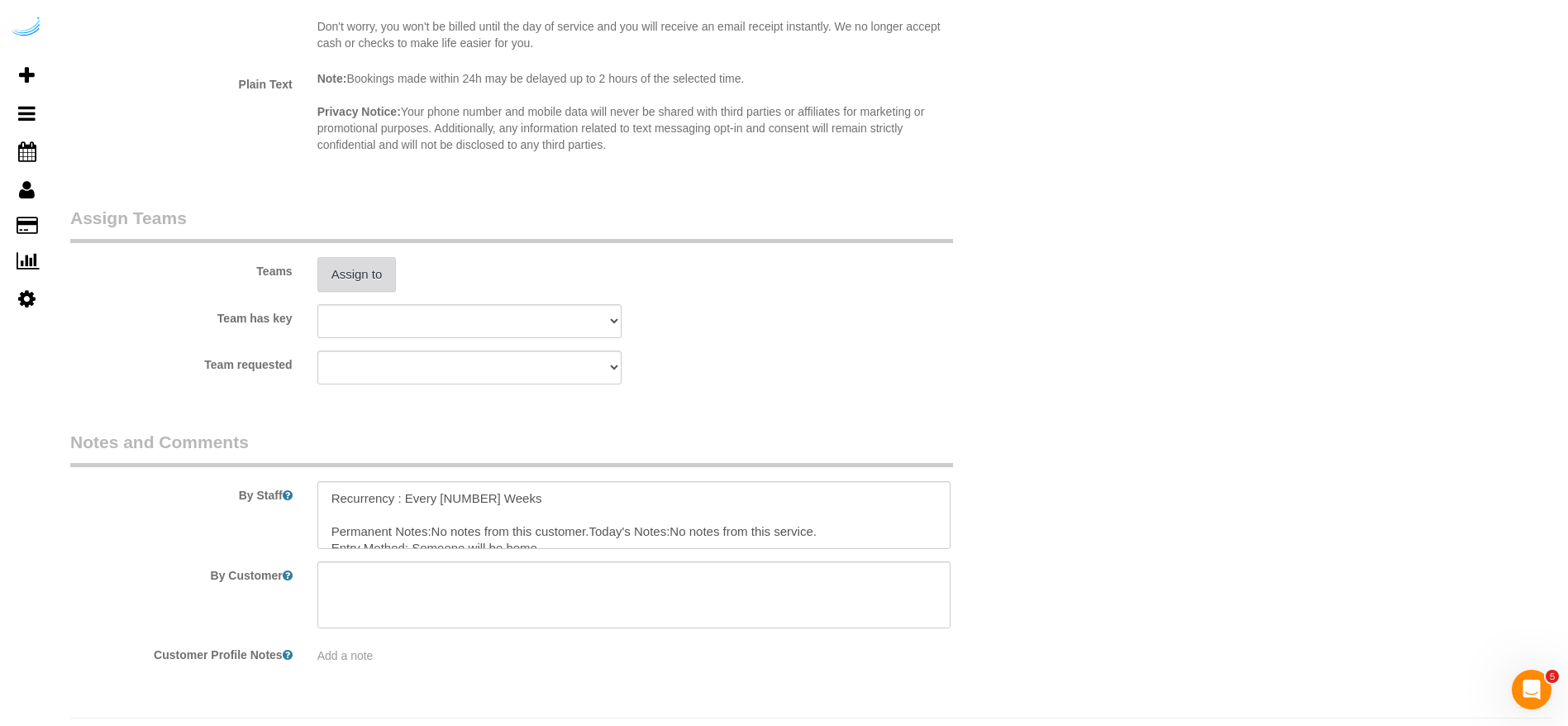 type on "4" 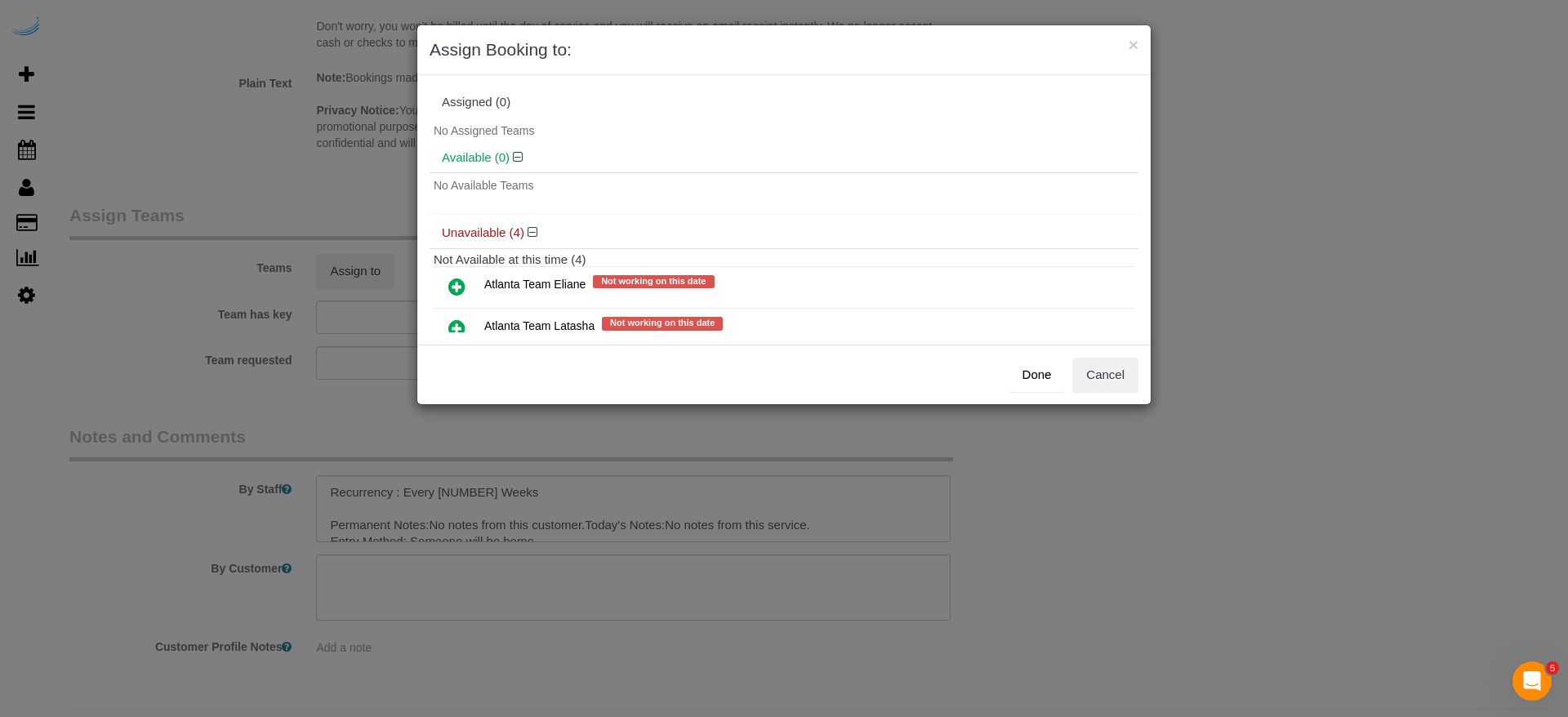 click at bounding box center [457, 287] 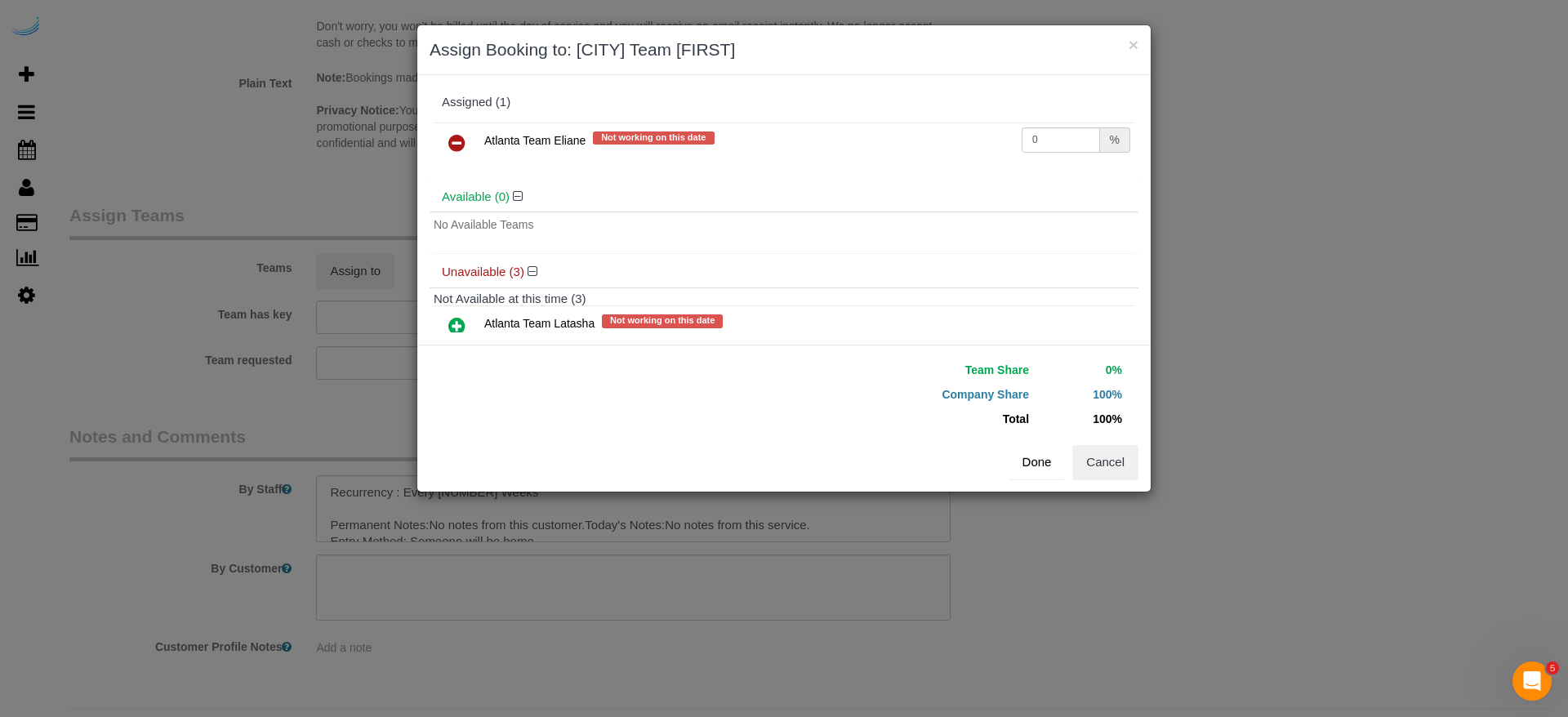 click on "Done" at bounding box center [1037, 462] 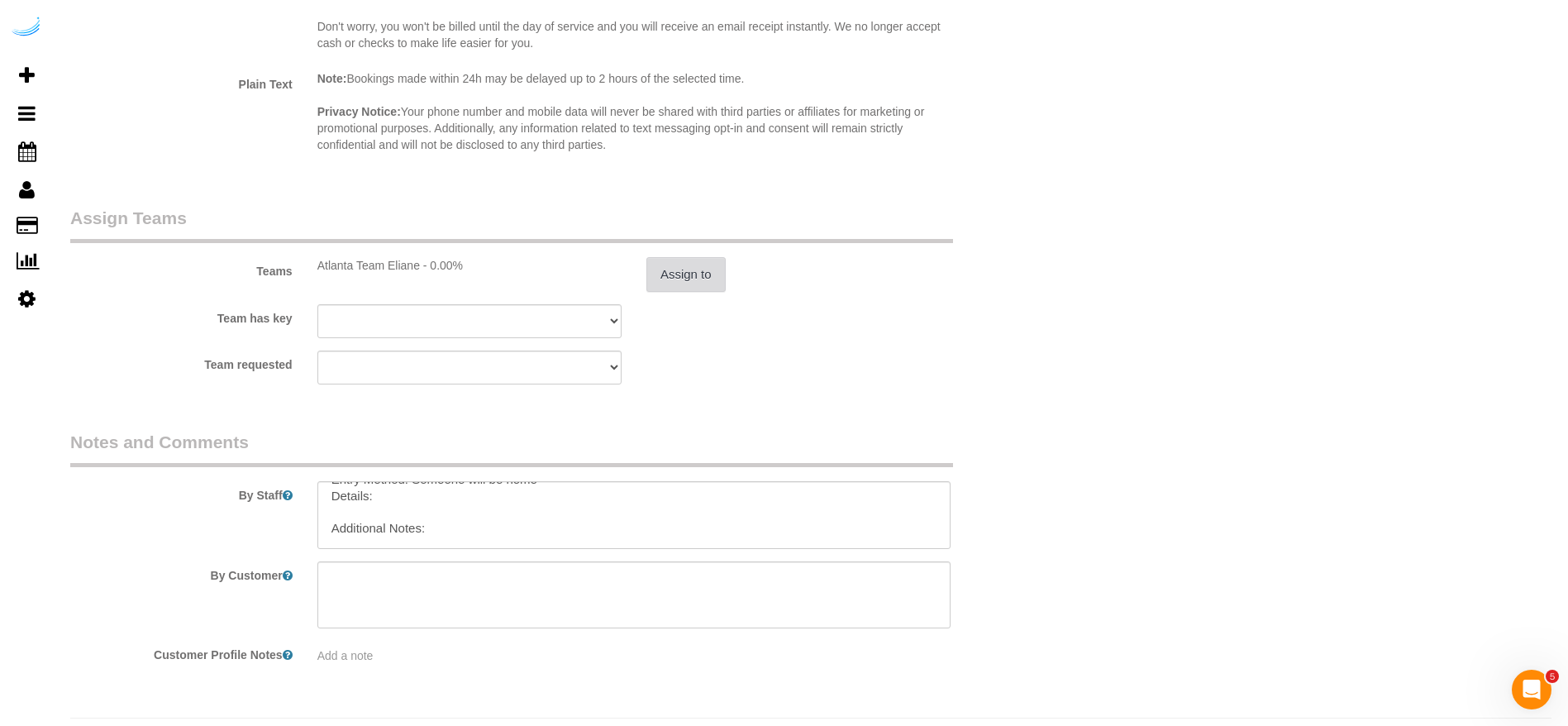 scroll, scrollTop: 98, scrollLeft: 0, axis: vertical 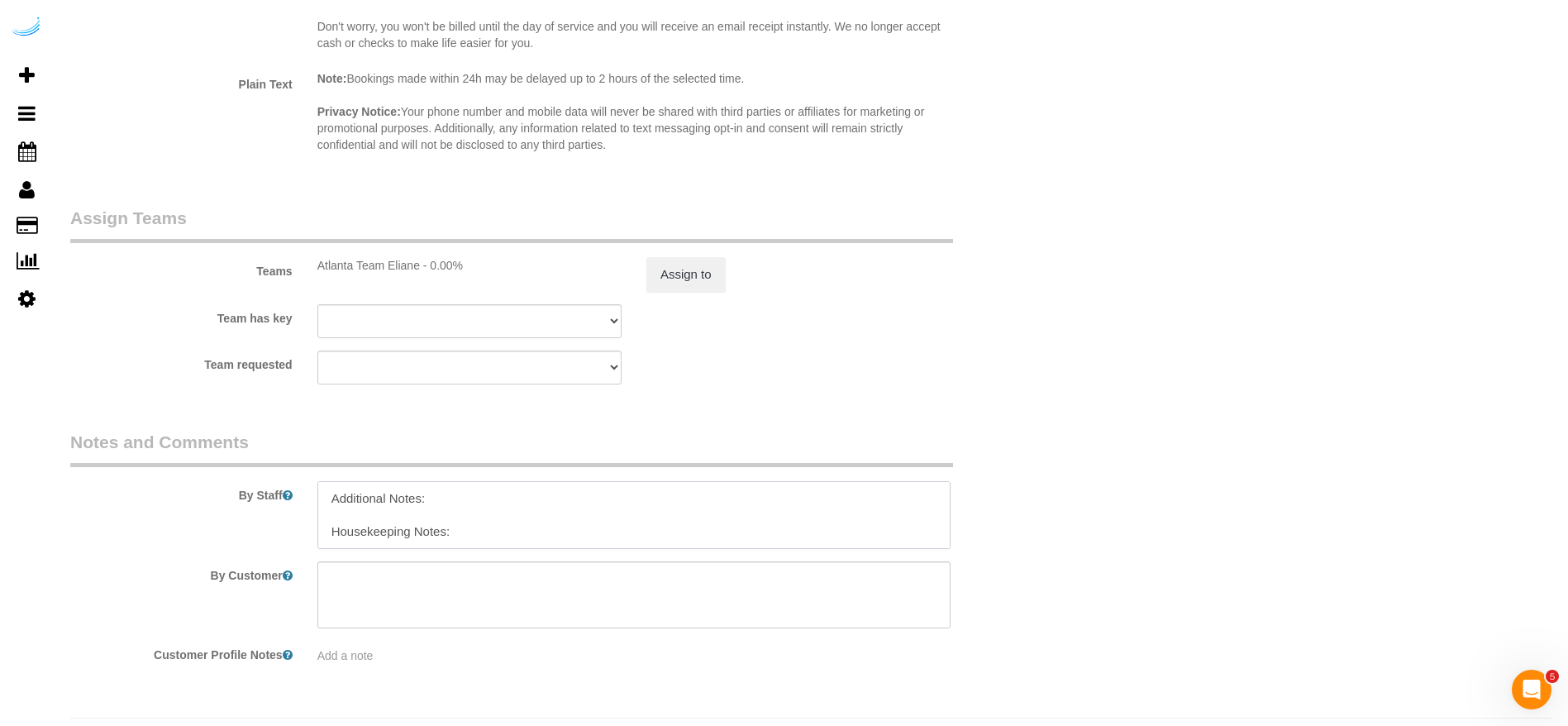 click at bounding box center [634, 515] 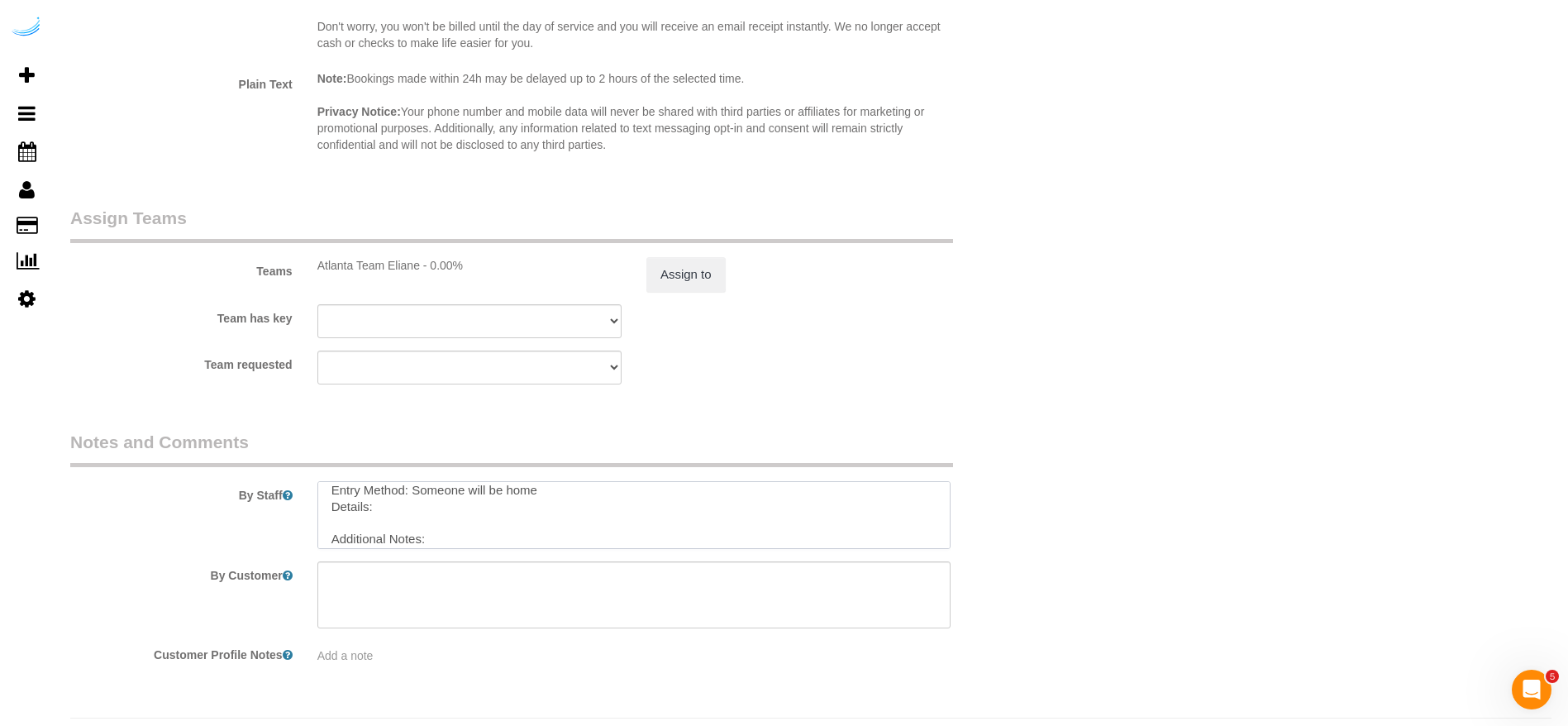 scroll, scrollTop: 41, scrollLeft: 0, axis: vertical 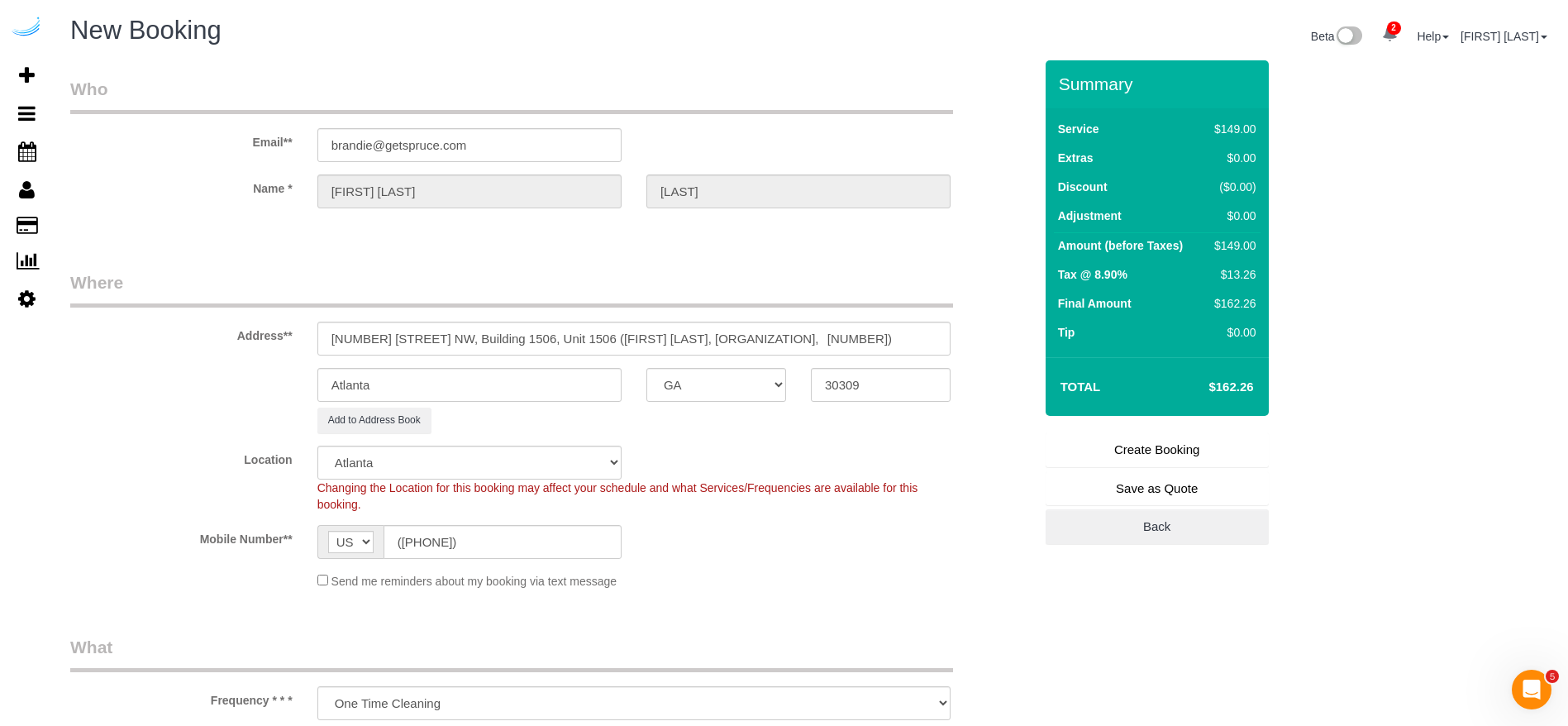 click on "Create Booking" at bounding box center (1157, 450) 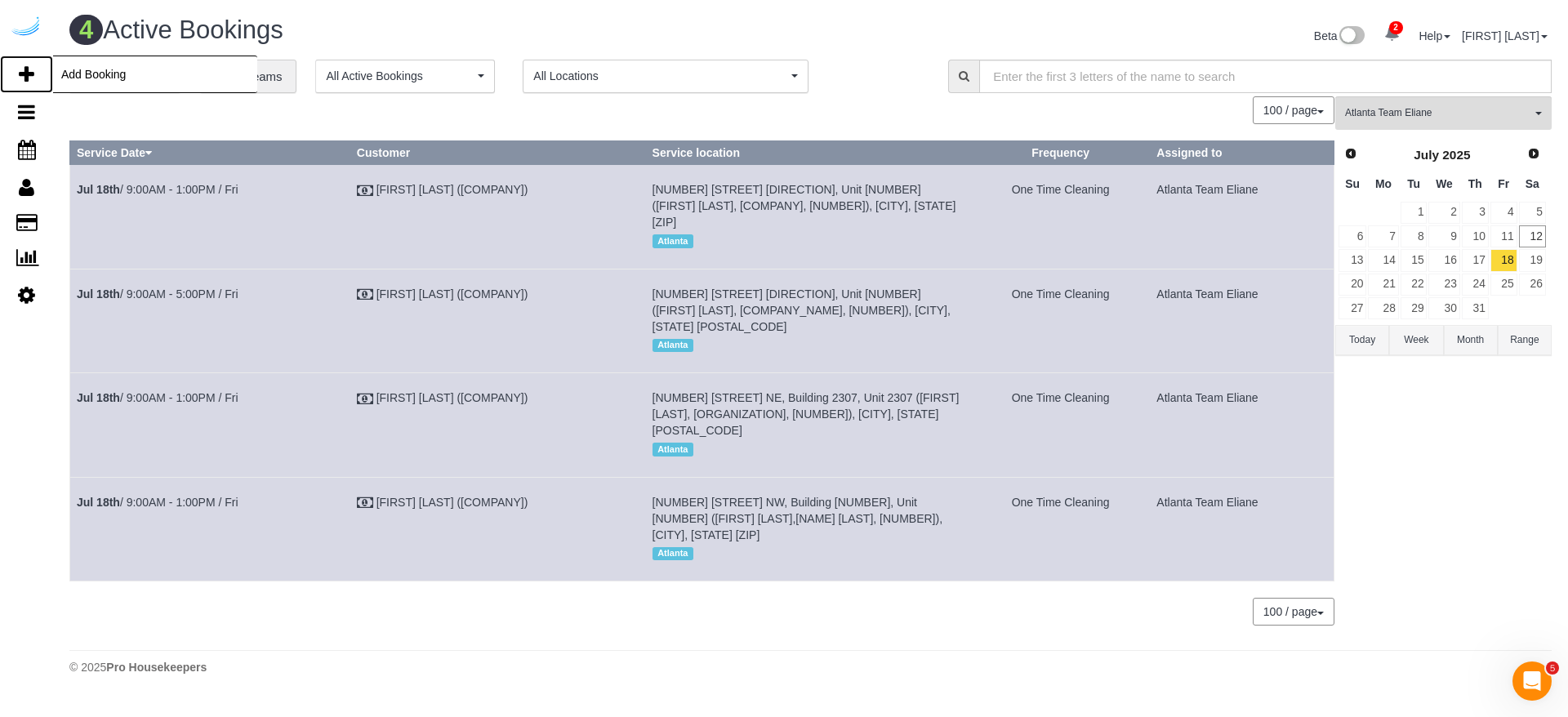 click on "Add Booking" at bounding box center (26, 74) 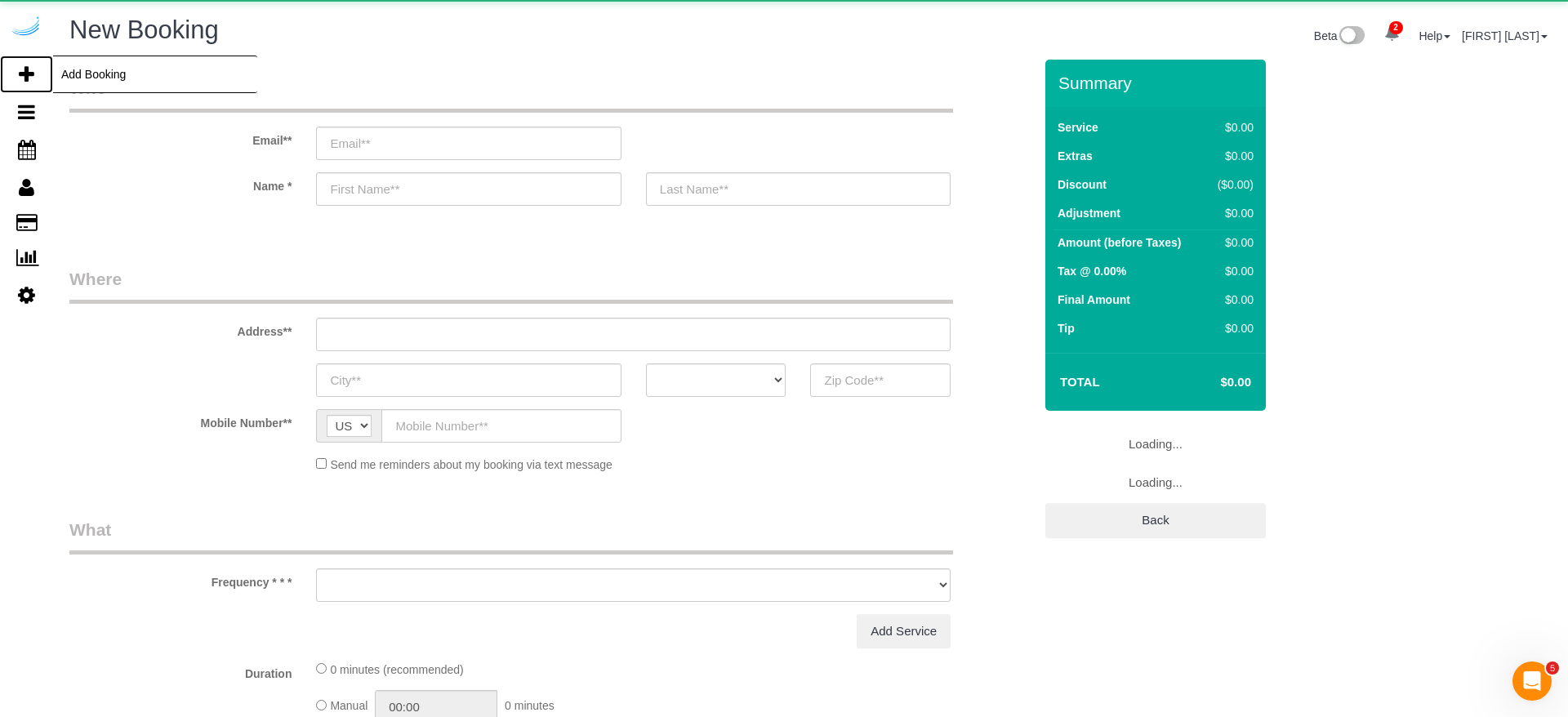 select on "number:9" 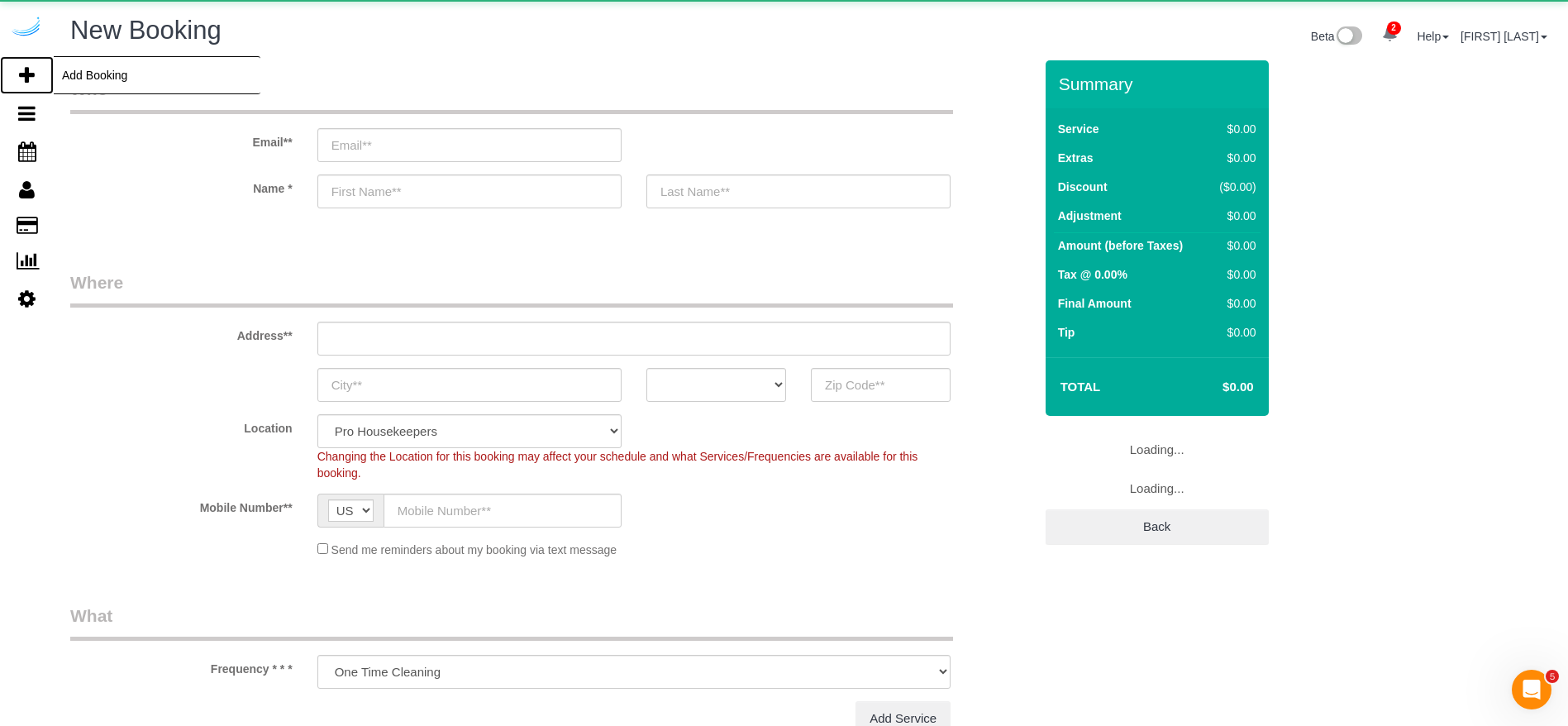 select on "object:44675" 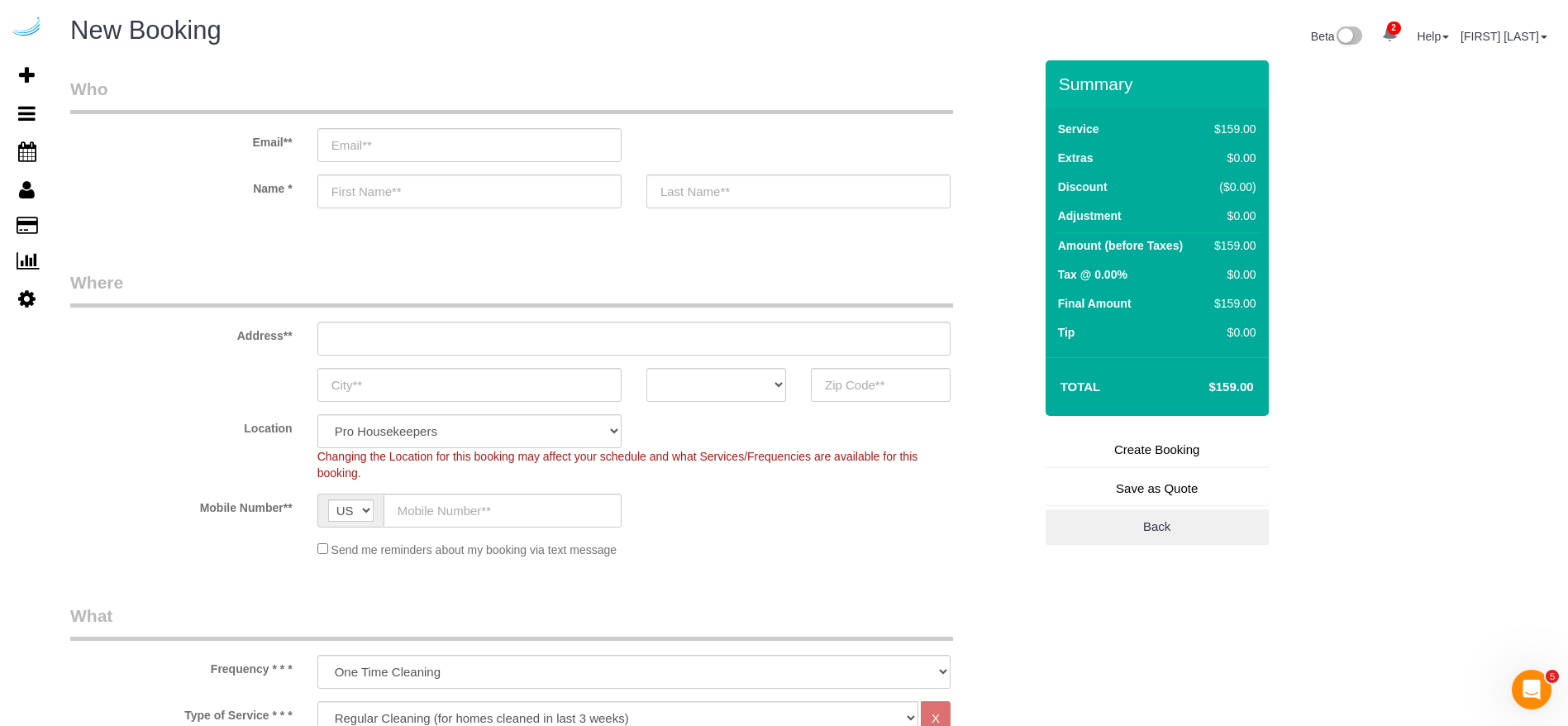 click on "Email**" at bounding box center (551, 119) 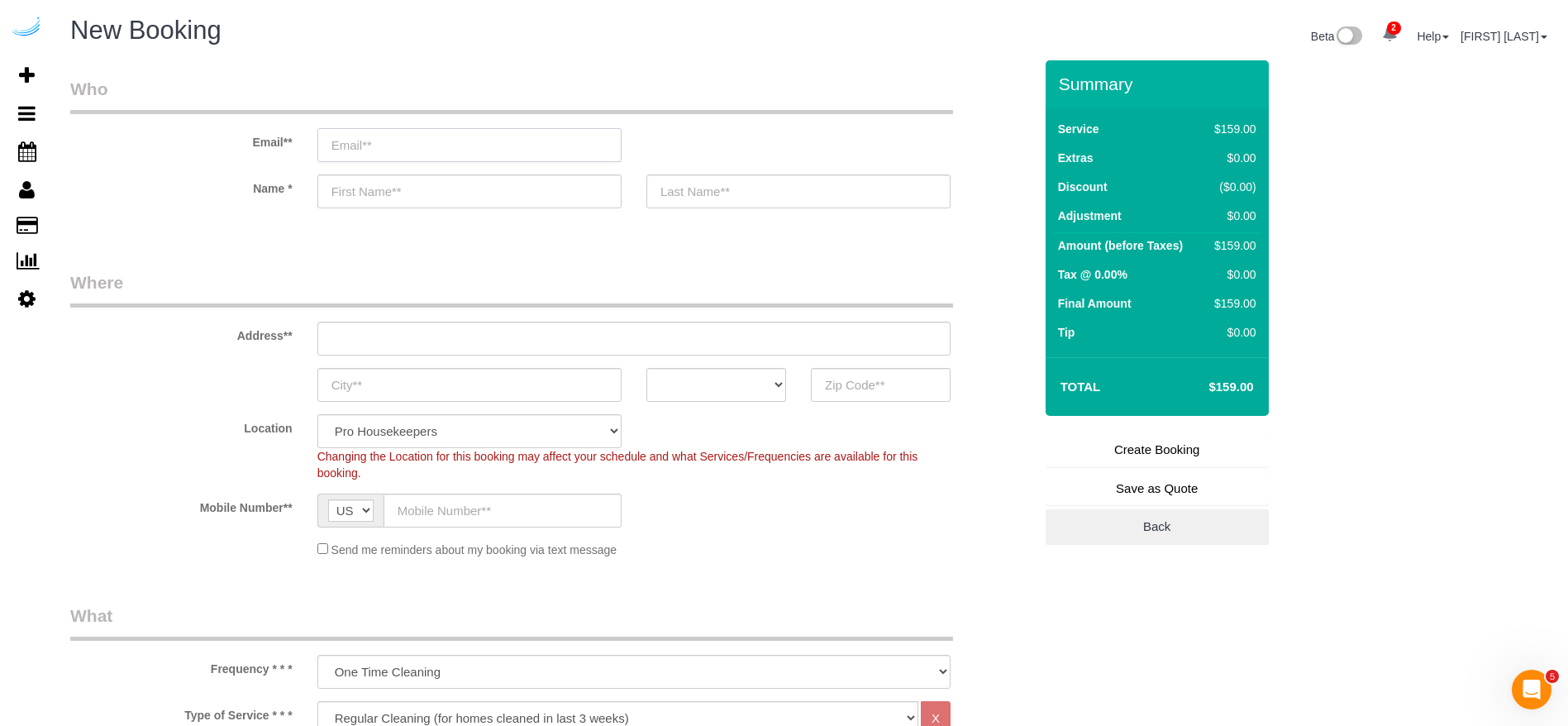 click at bounding box center [469, 145] 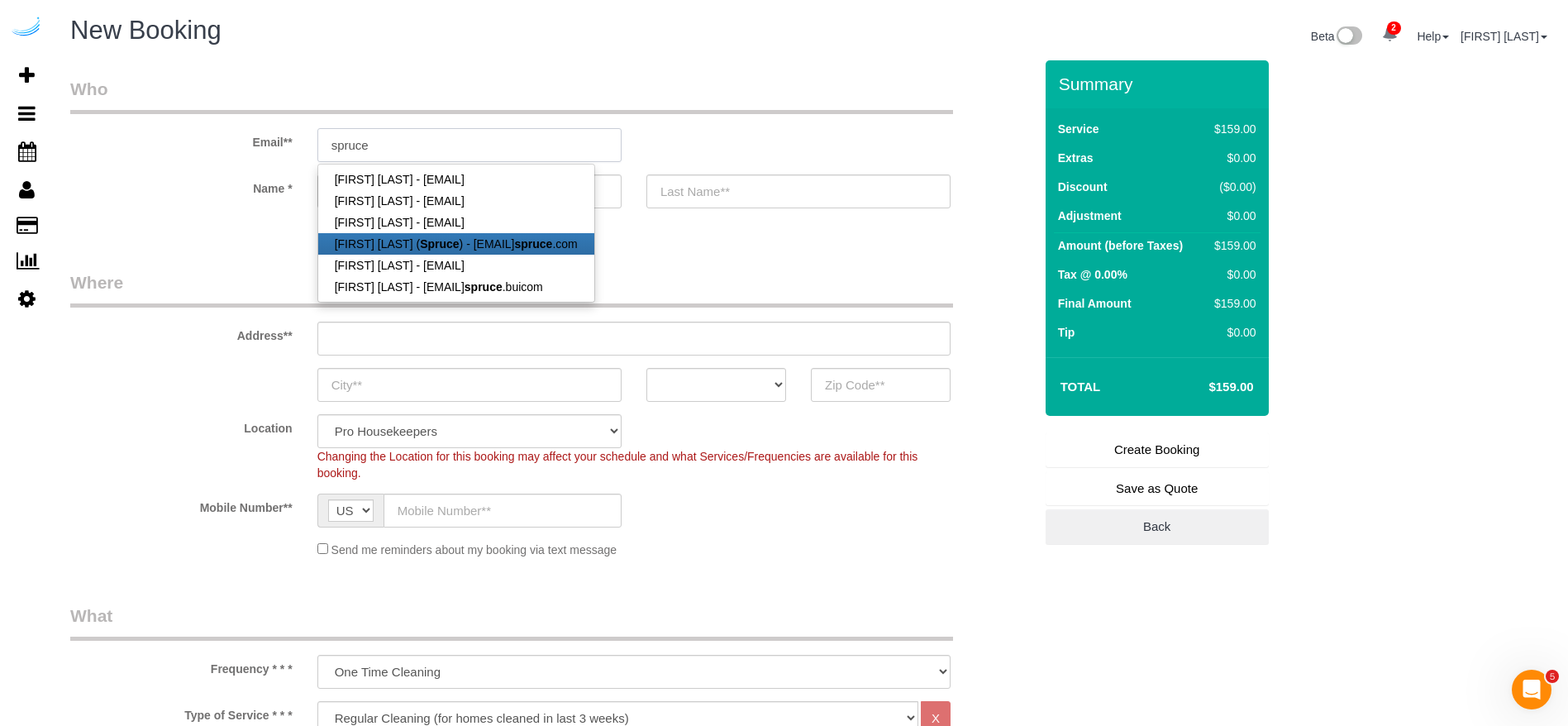 type on "brandie@getspruce.com" 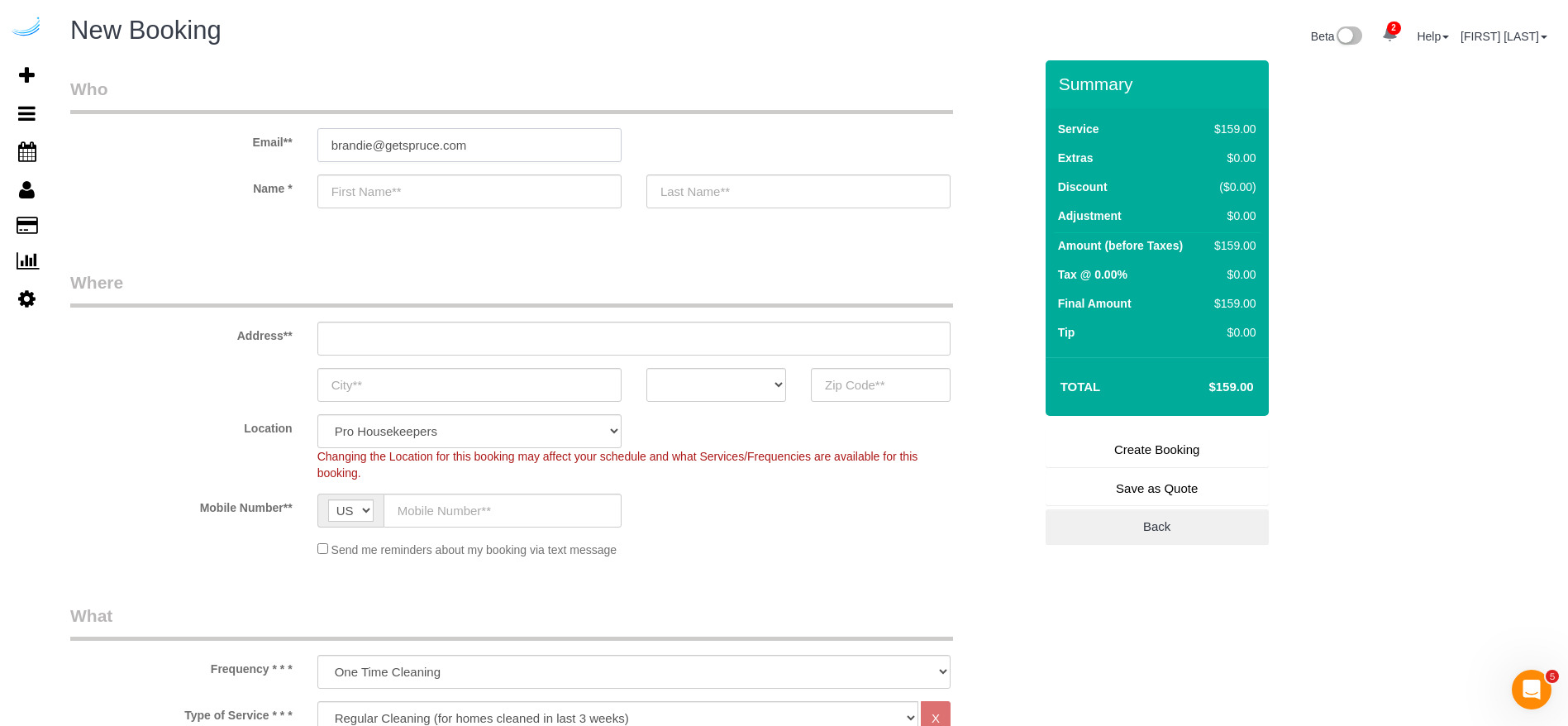 type on "[NAME]" 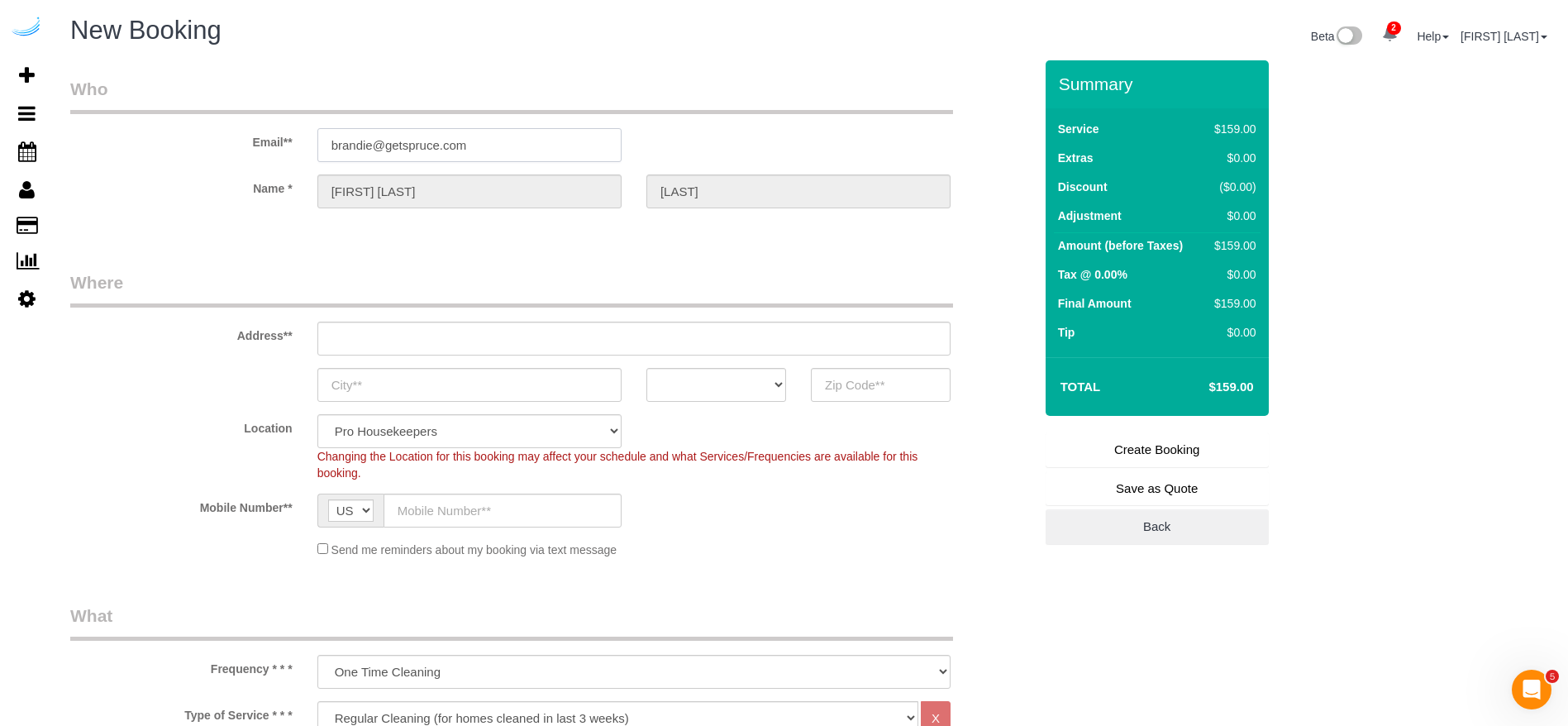 type on "3816 S Lamar Blvd" 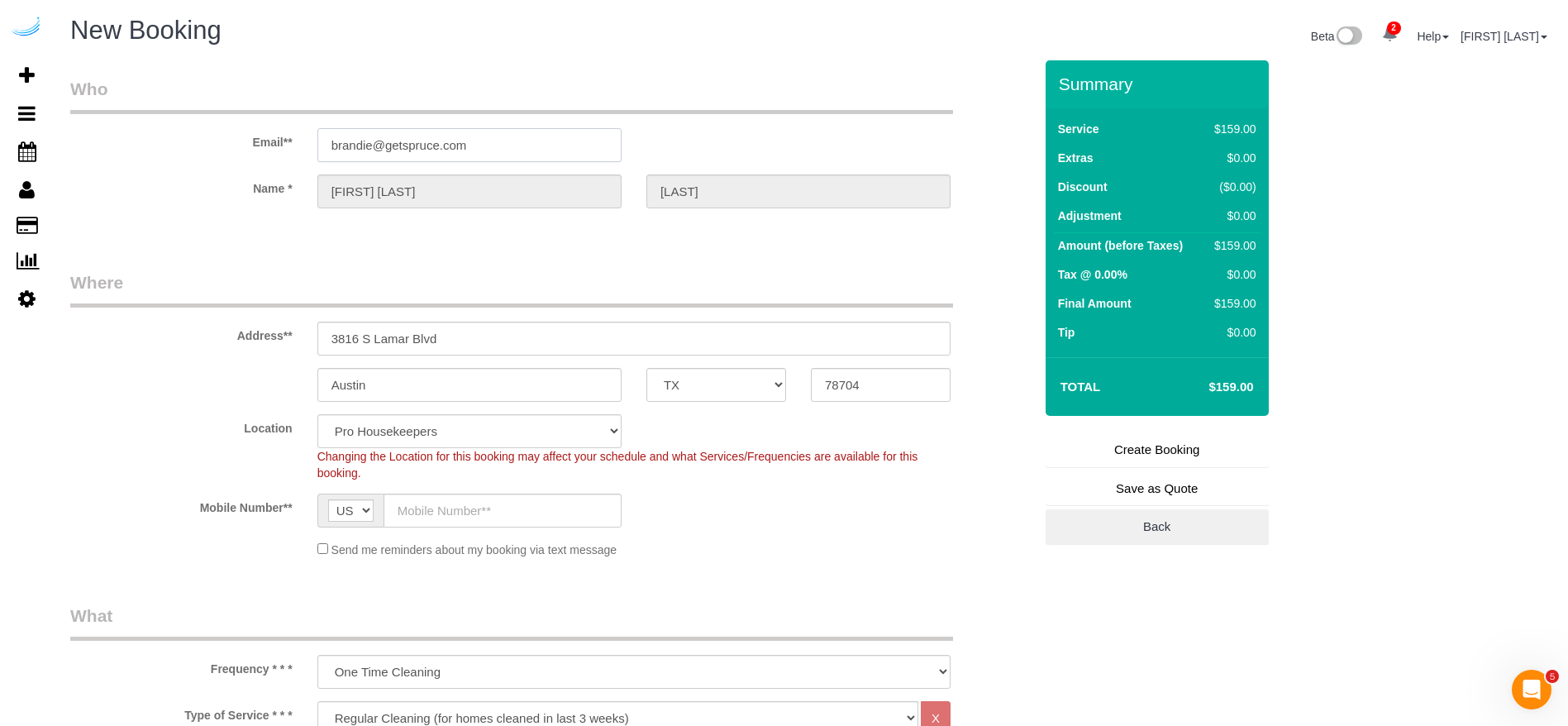select on "9" 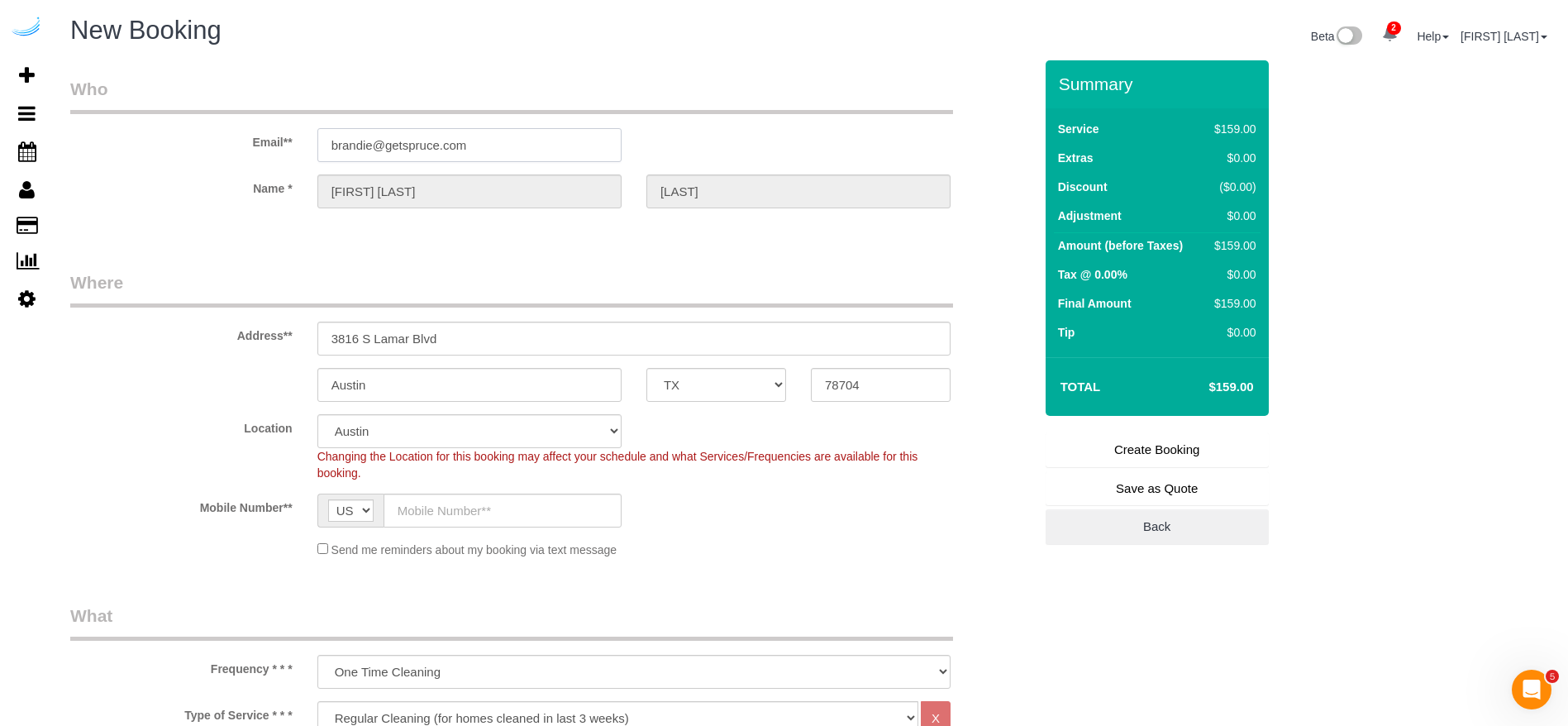 type on "brandie@getspruce.com" 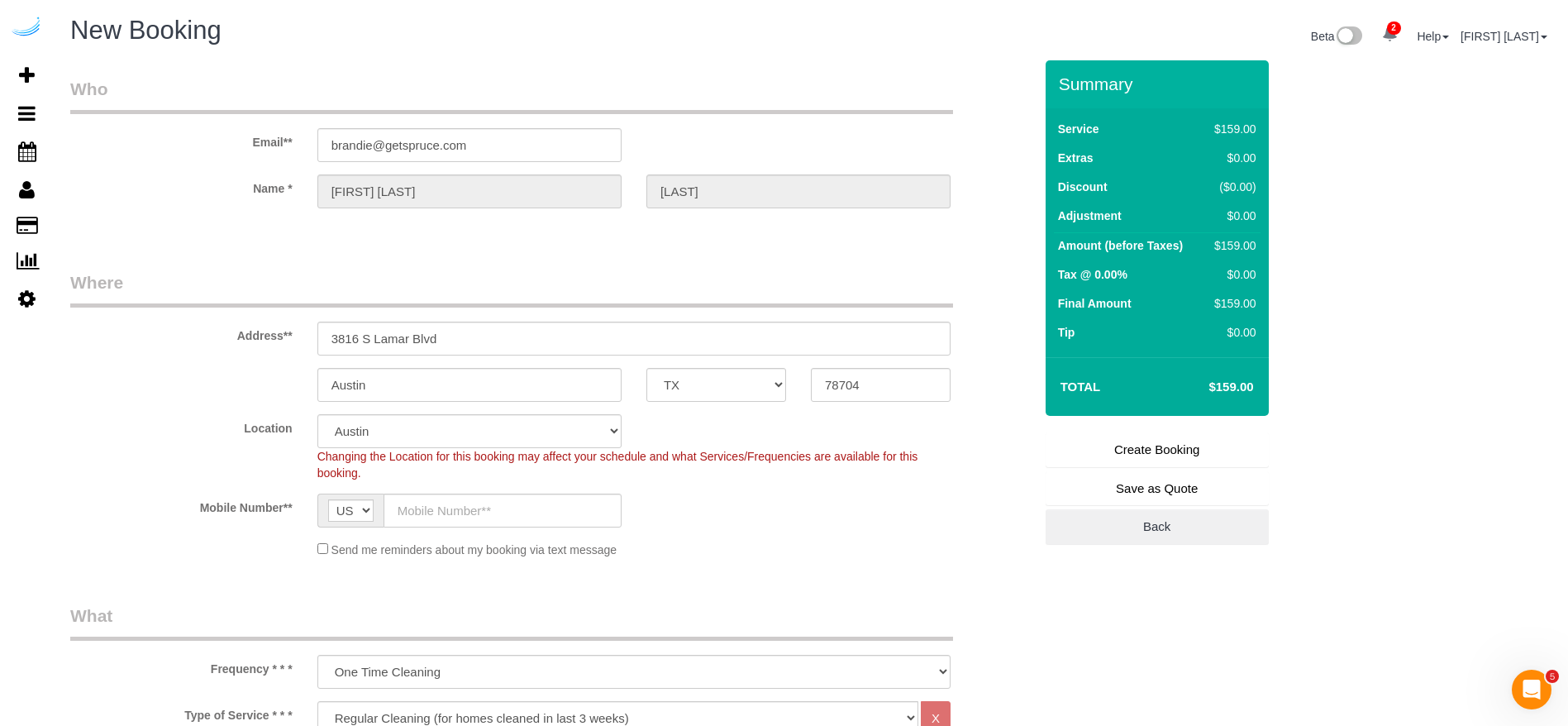 select on "object:44712" 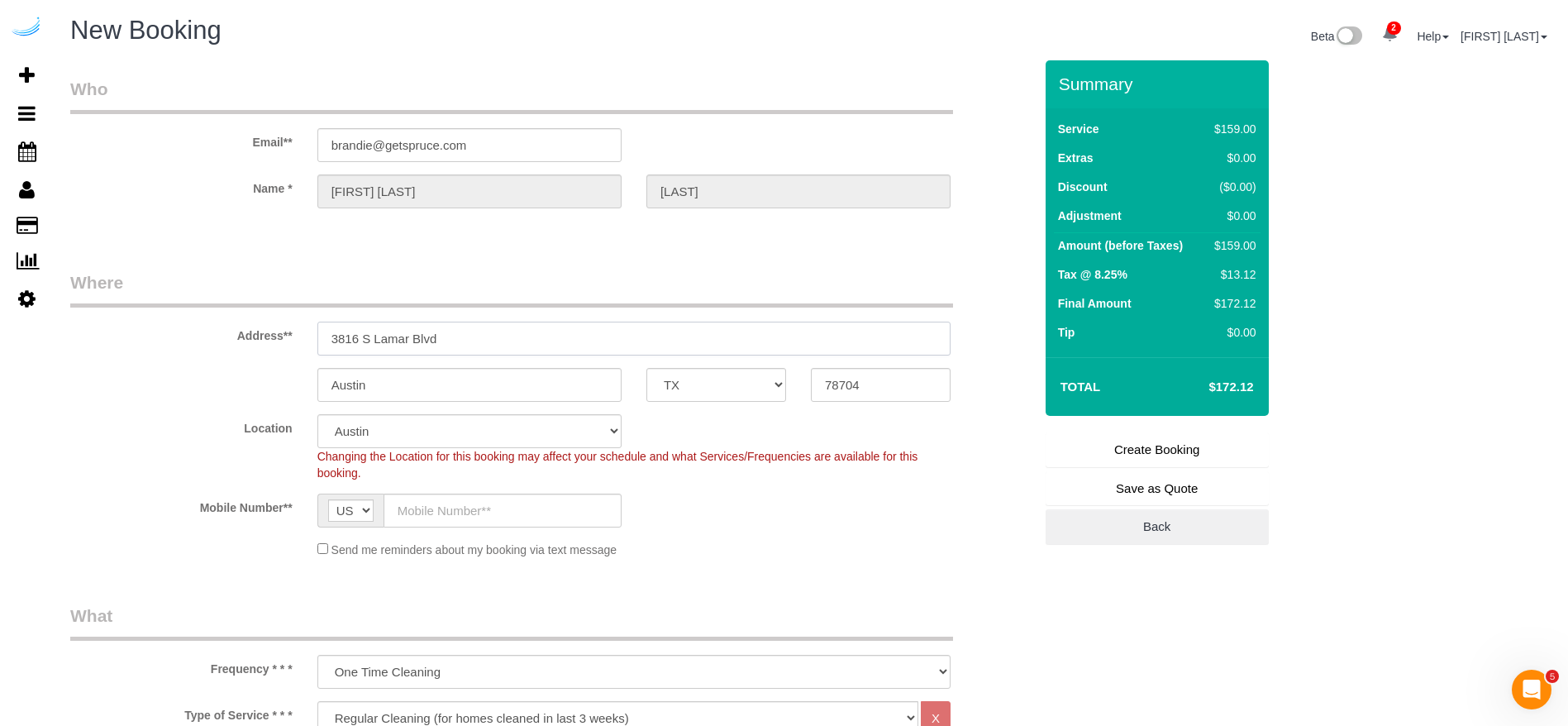 click on "3816 S Lamar Blvd" at bounding box center (634, 338) 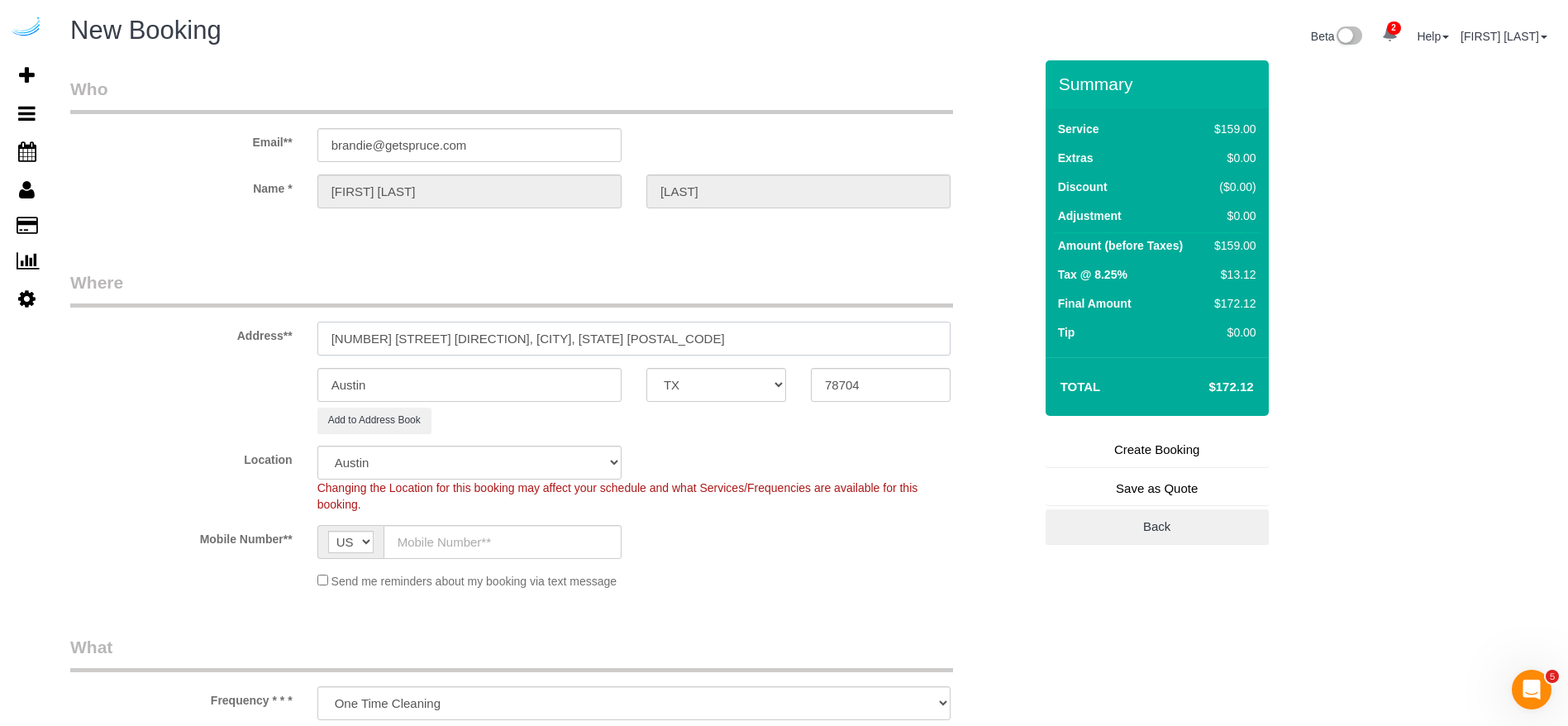 click on "[NUMBER] [STREET] NE, Atlanta, GA [POSTAL_CODE]" at bounding box center [634, 338] 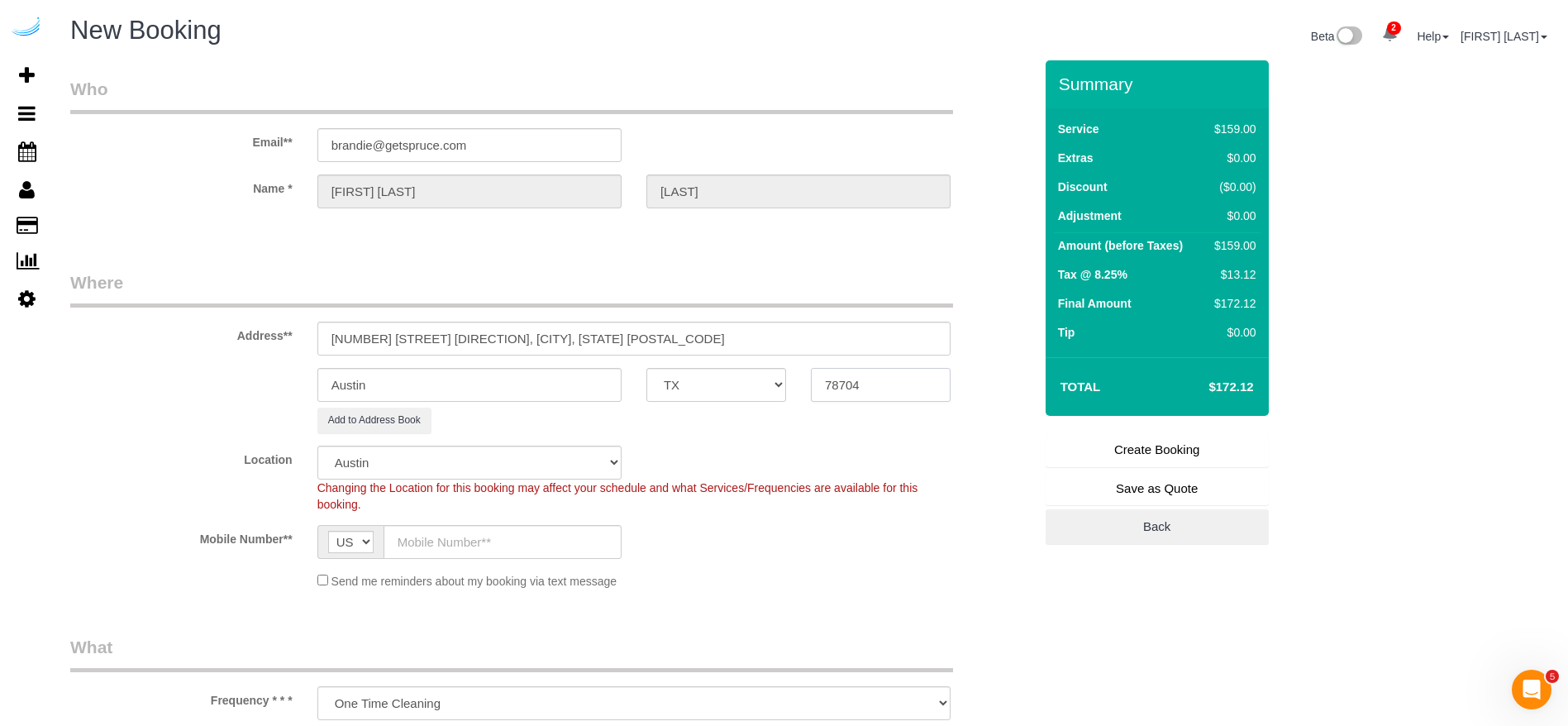 click on "78704" at bounding box center (880, 384) 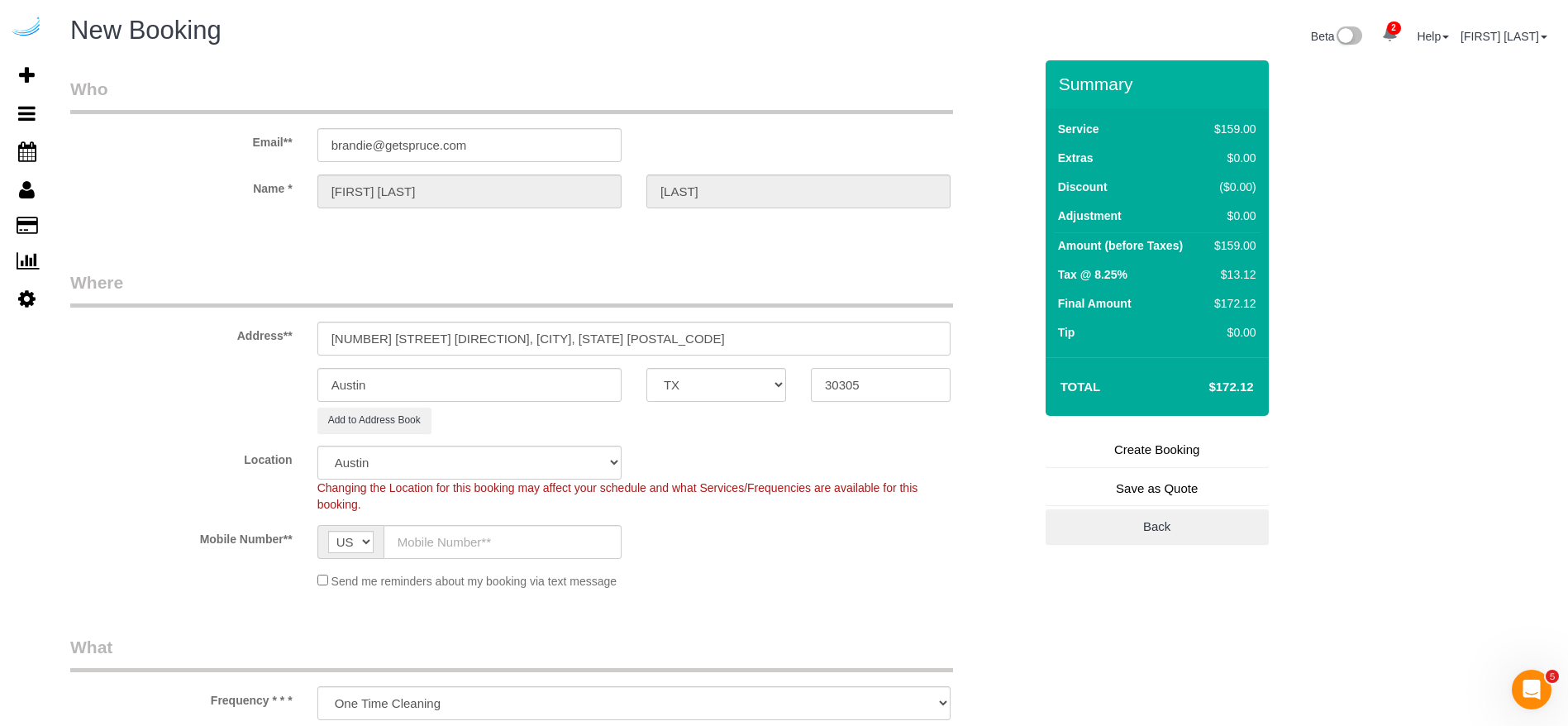 type on "30305" 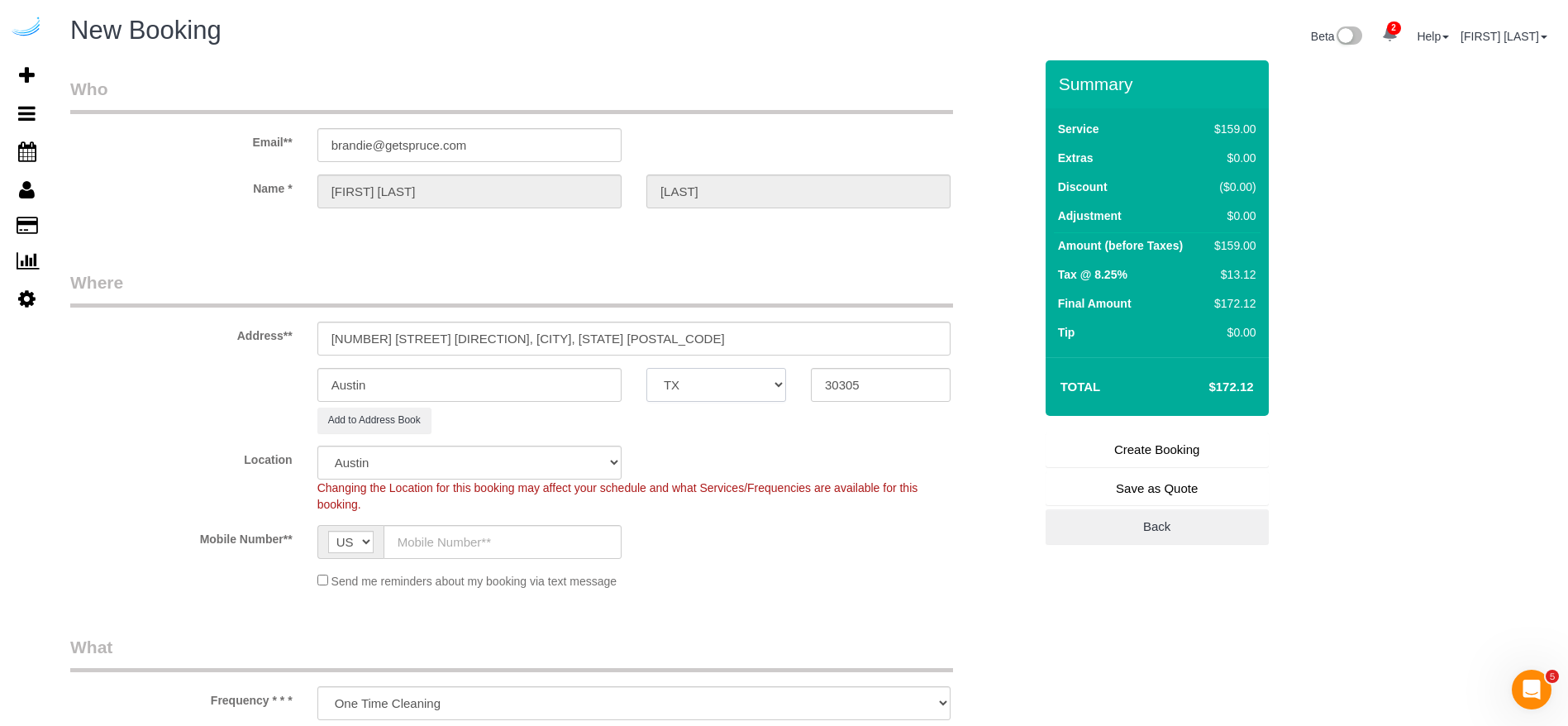 click on "AK
AL
AR
AZ
CA
CO
CT
DC
DE
FL
GA
HI
IA
ID
IL
IN
KS
KY
LA
MA
MD
ME
MI
MN
MO
MS
MT
NC
ND
NE
NH
NJ
NM
NV
NY
OH
OK
OR
PA
RI
SC
SD
TN
TX
UT
VA
VT
WA
WI
WV
WY" at bounding box center [716, 384] 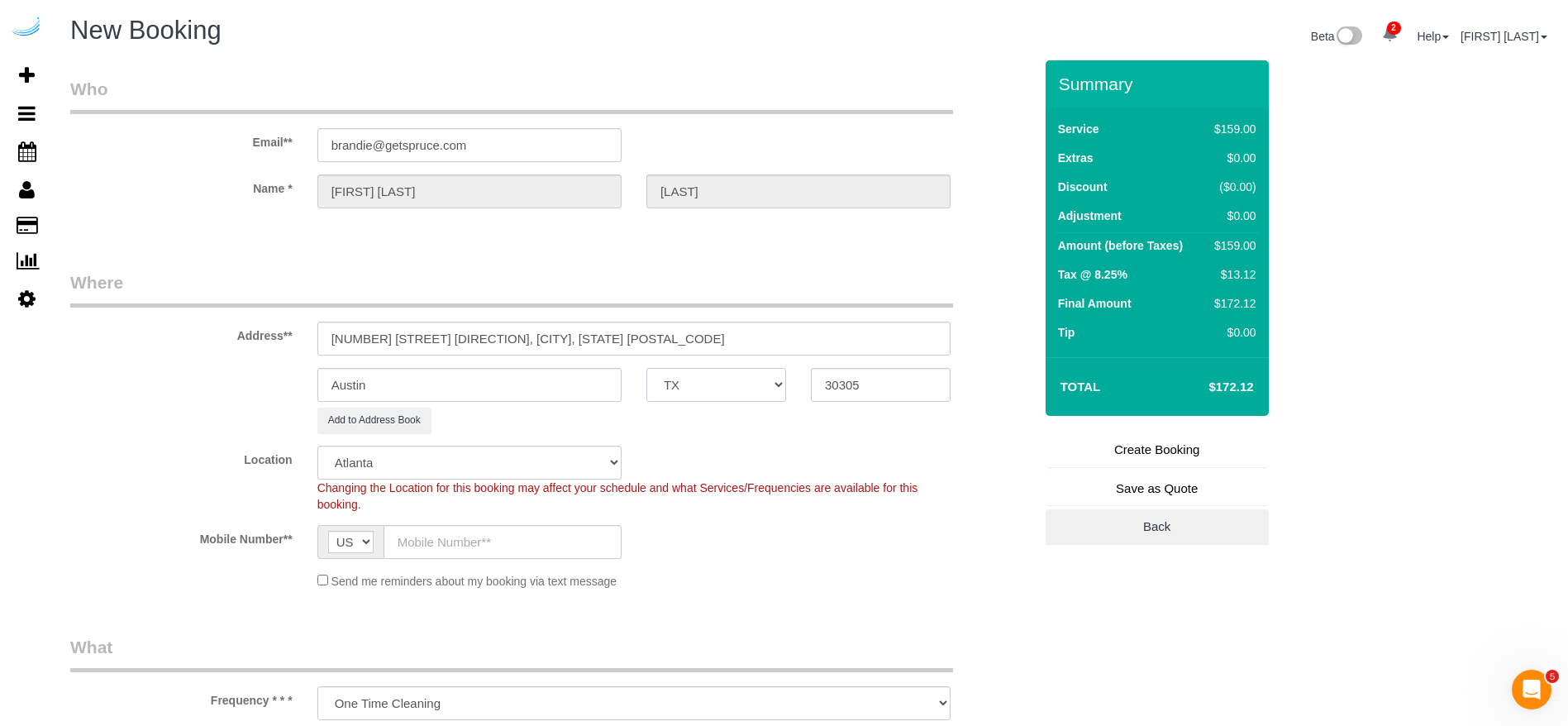 select on "GA" 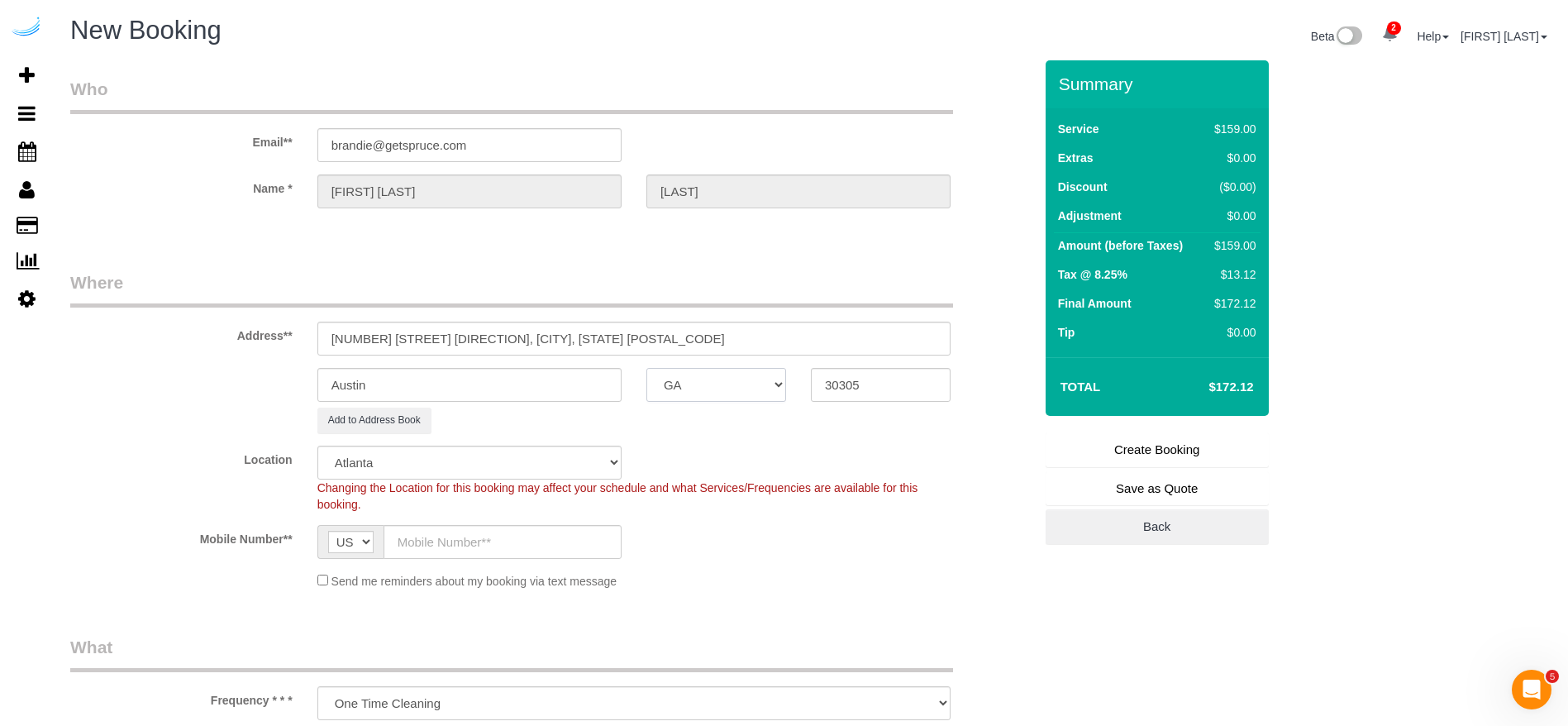 click on "AK
AL
AR
AZ
CA
CO
CT
DC
DE
FL
GA
HI
IA
ID
IL
IN
KS
KY
LA
MA
MD
ME
MI
MN
MO
MS
MT
NC
ND
NE
NH
NJ
NM
NV
NY
OH
OK
OR
PA
RI
SC
SD
TN
TX
UT
VA
VT
WA
WI
WV
WY" at bounding box center (716, 384) 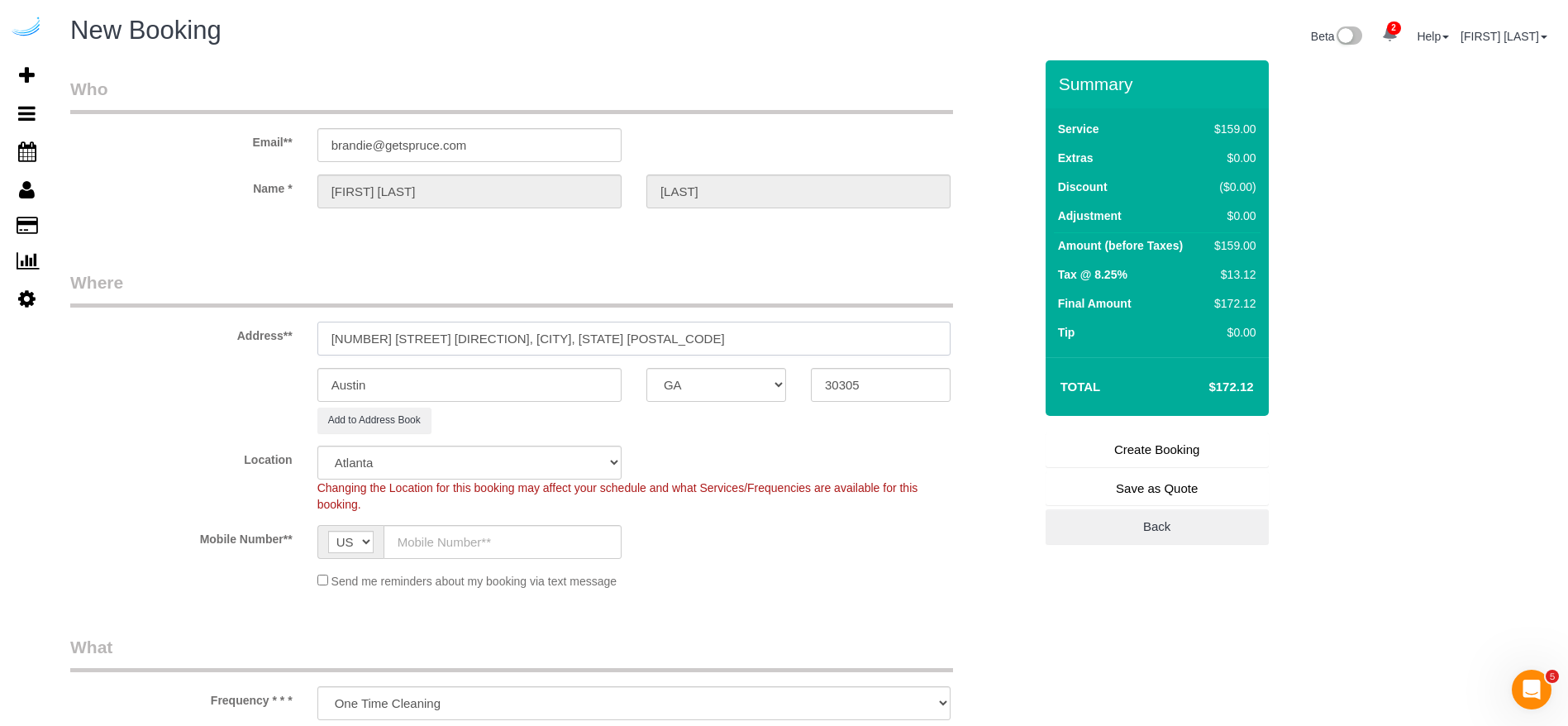 click on "[NUMBER] [STREET] NE, Atlanta, GA [POSTAL_CODE]" at bounding box center [634, 338] 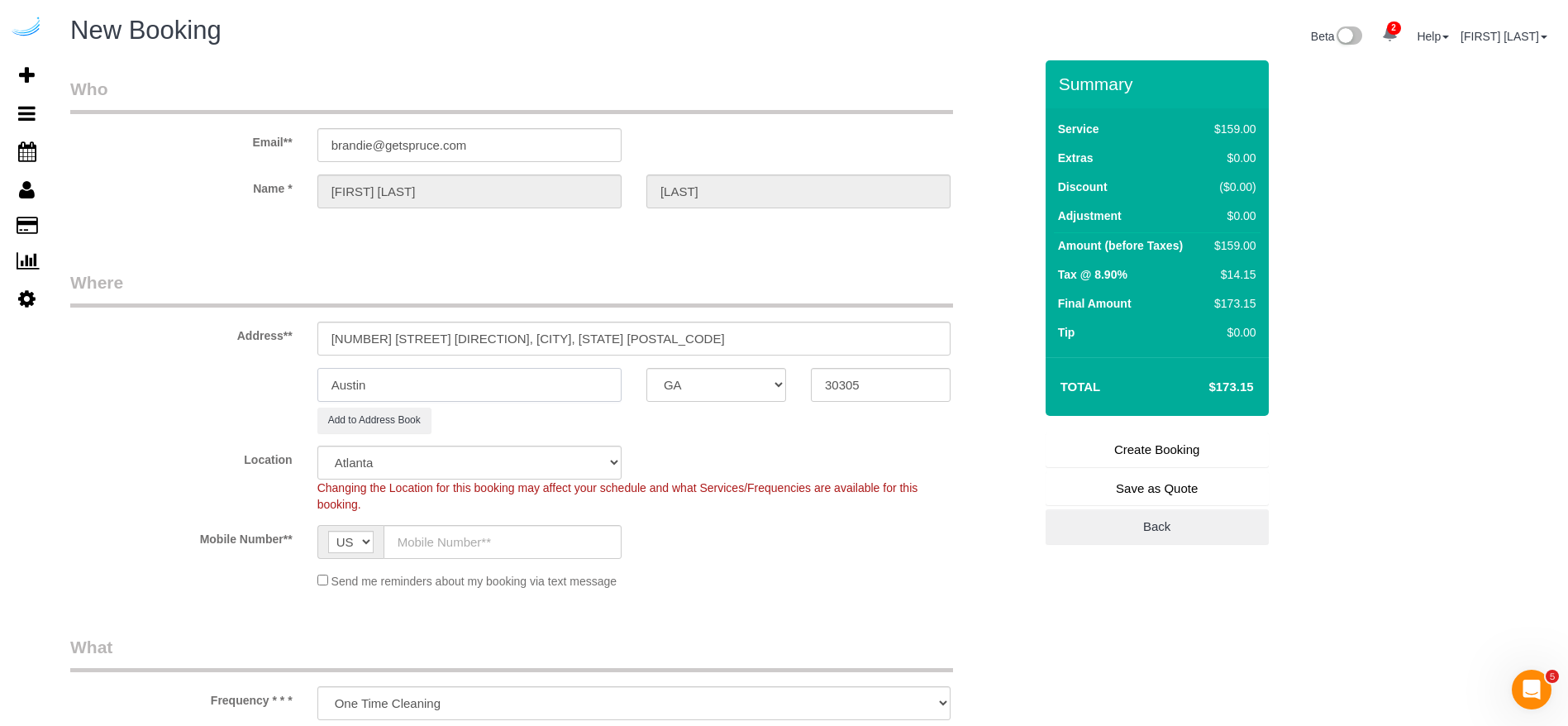 click on "Austin" at bounding box center (469, 384) 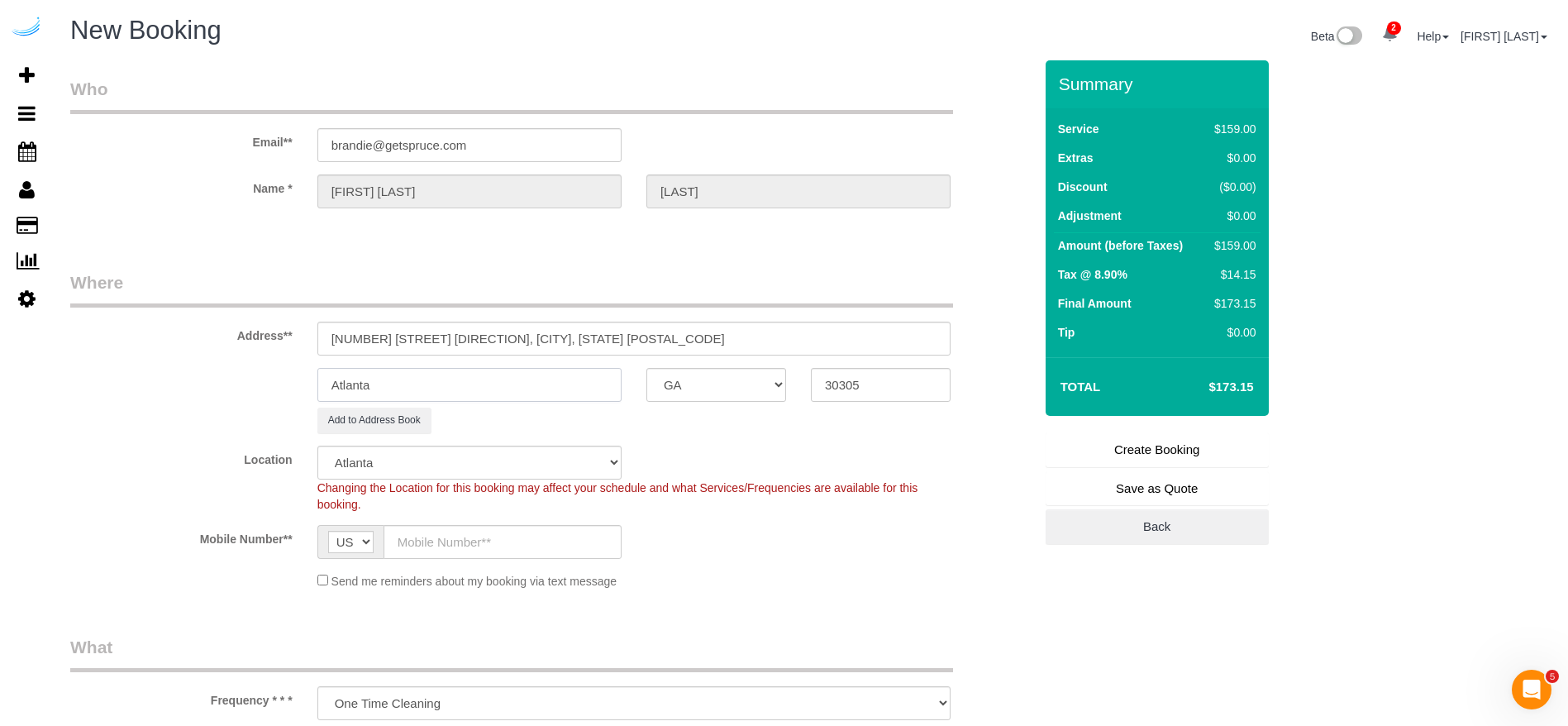 type on "Atlanta" 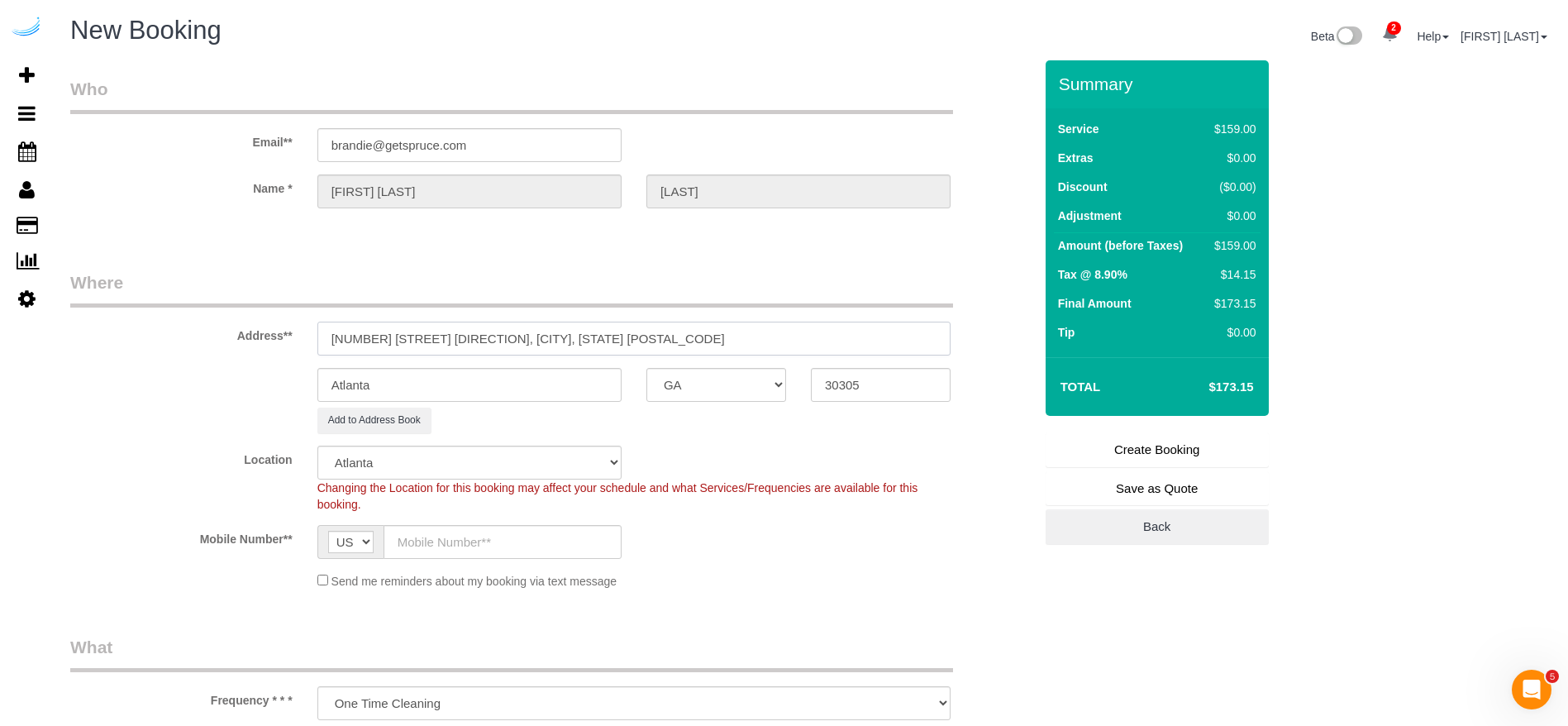drag, startPoint x: 583, startPoint y: 343, endPoint x: 457, endPoint y: 333, distance: 126.3962 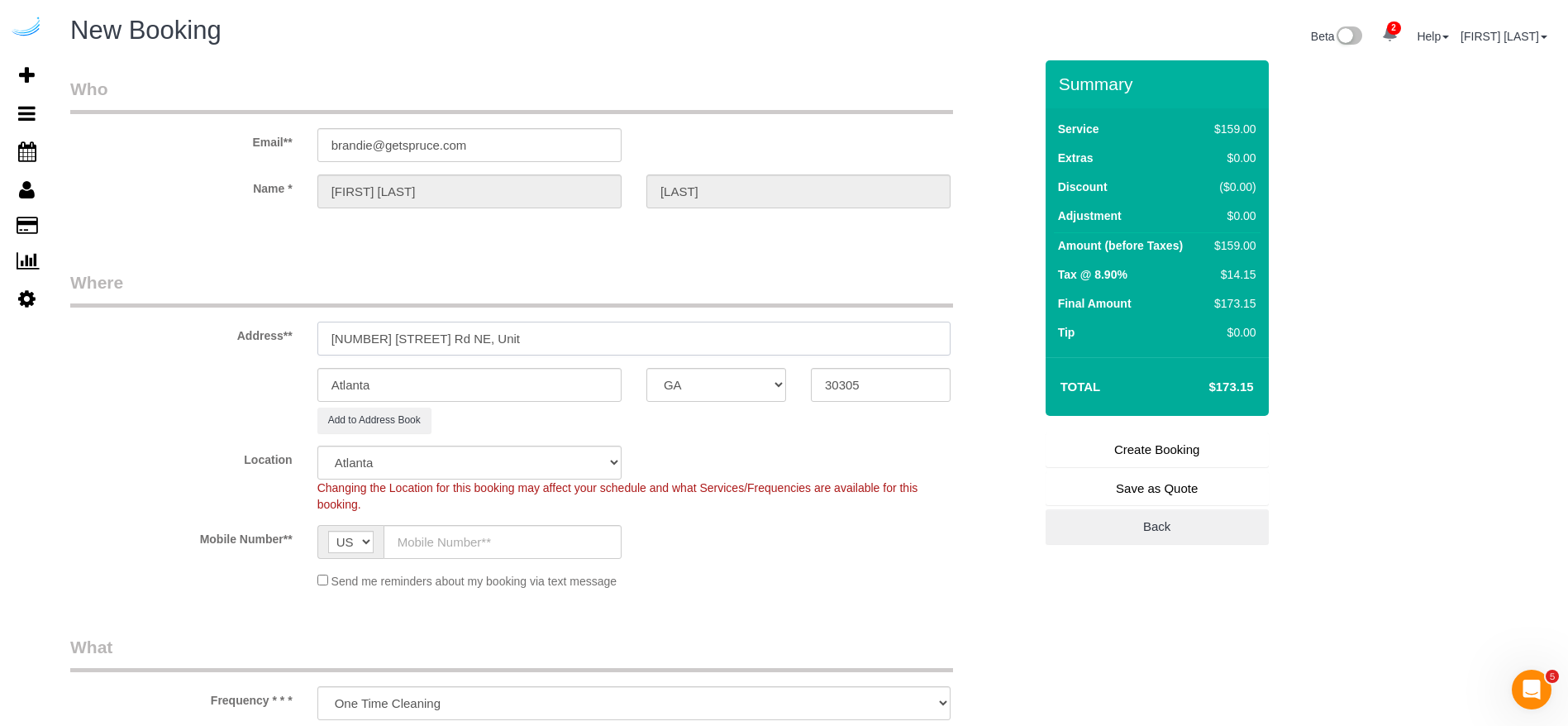 paste on "4809" 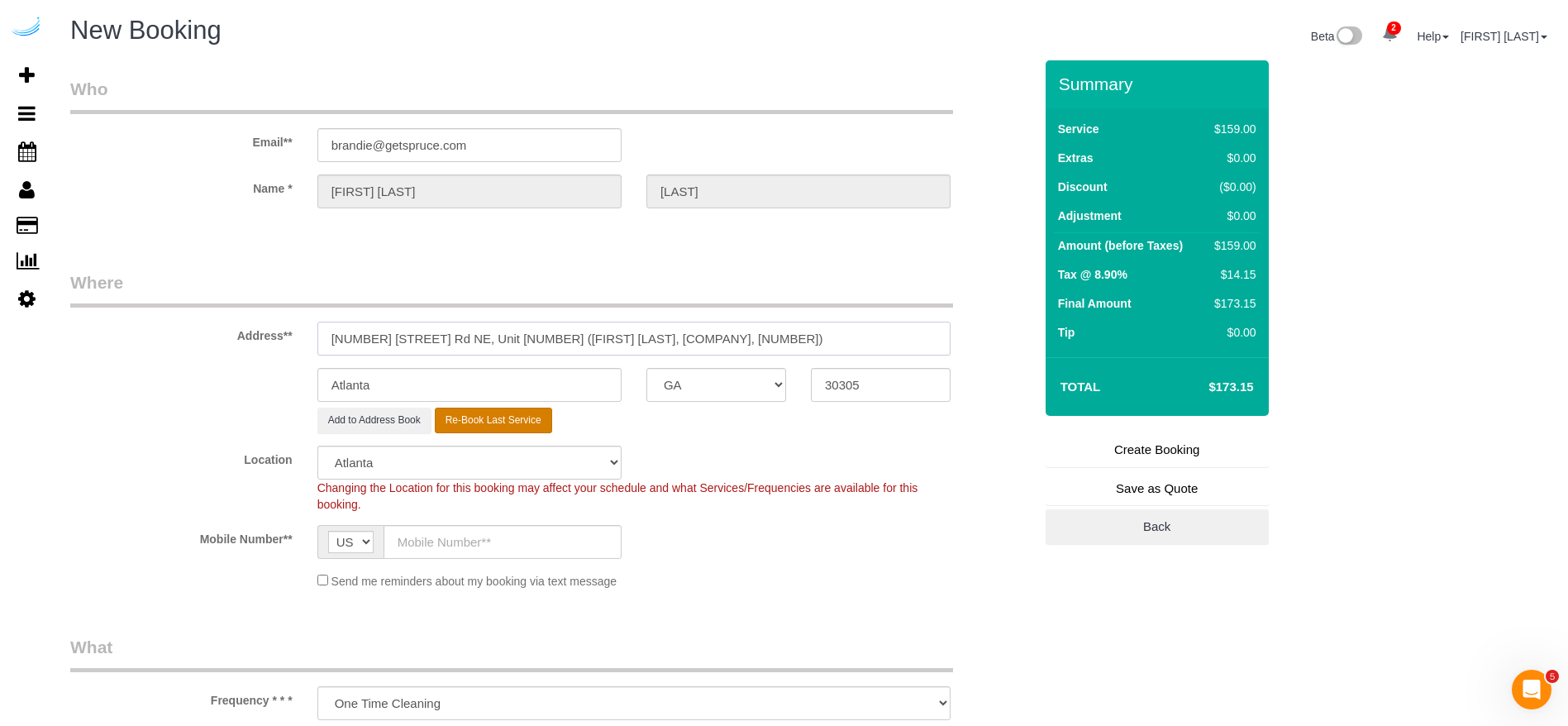 type on "3300 Roswell Rd NE, Unit 4809 (Elizabeth Vitulli, Camden Buckhead , 1394904	)" 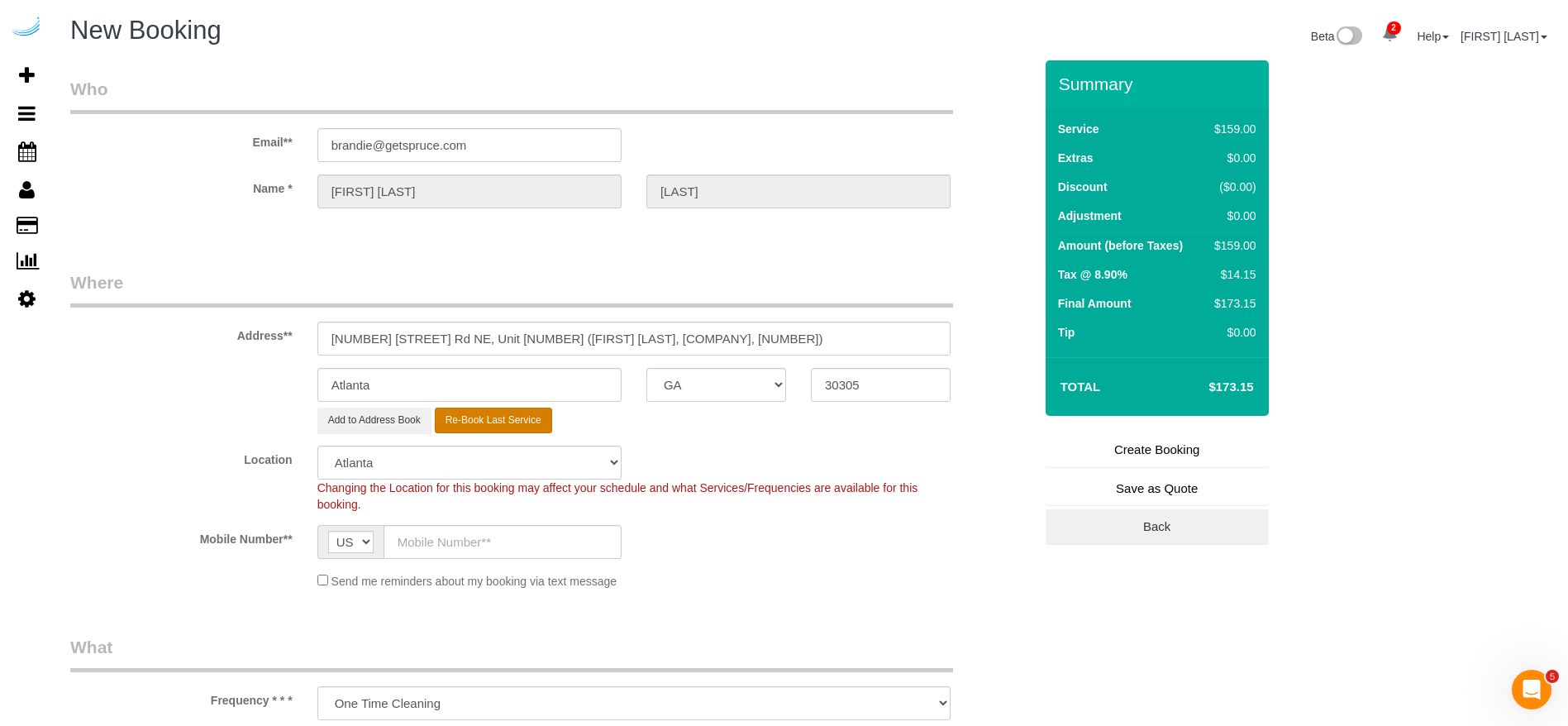 click on "Re-Book Last Service" at bounding box center [493, 420] 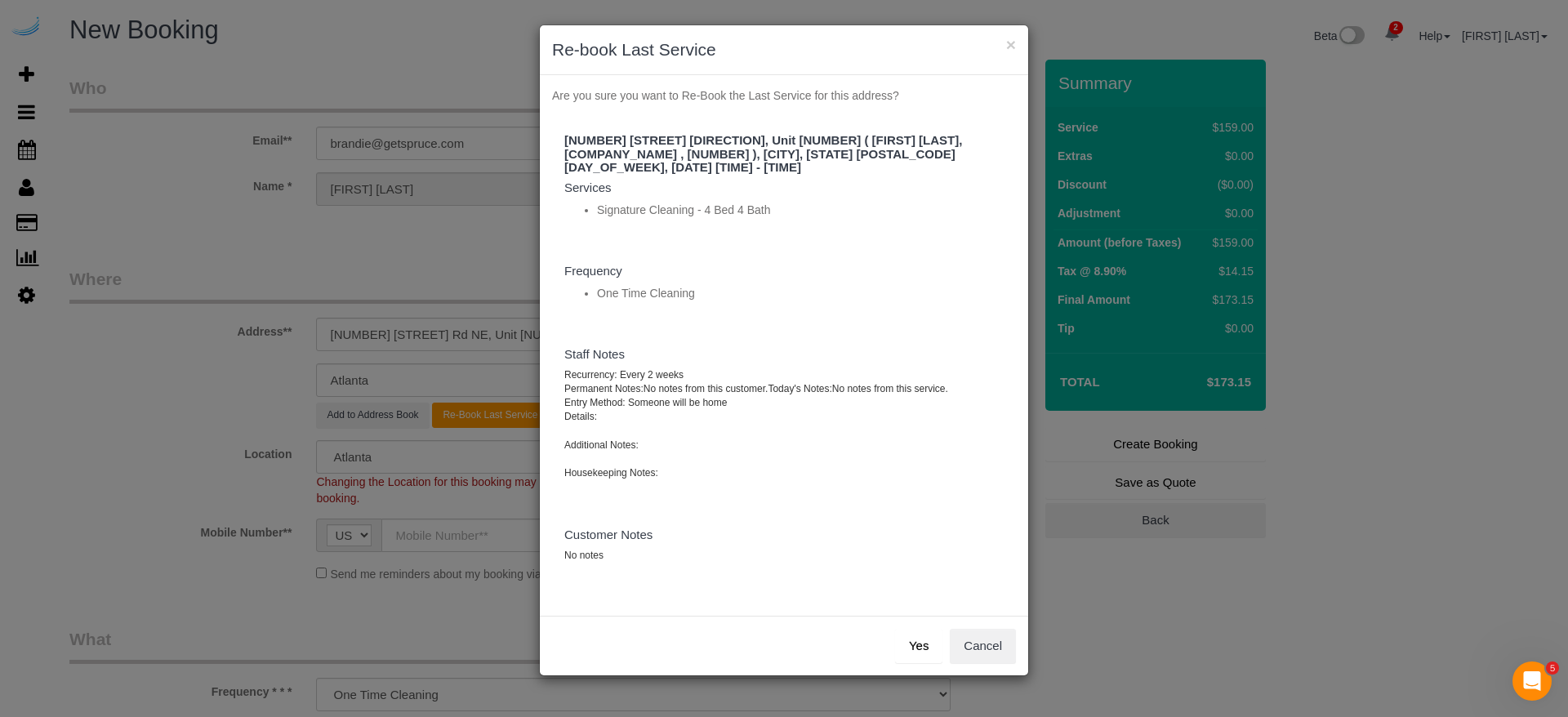 click on "Yes" at bounding box center (919, 646) 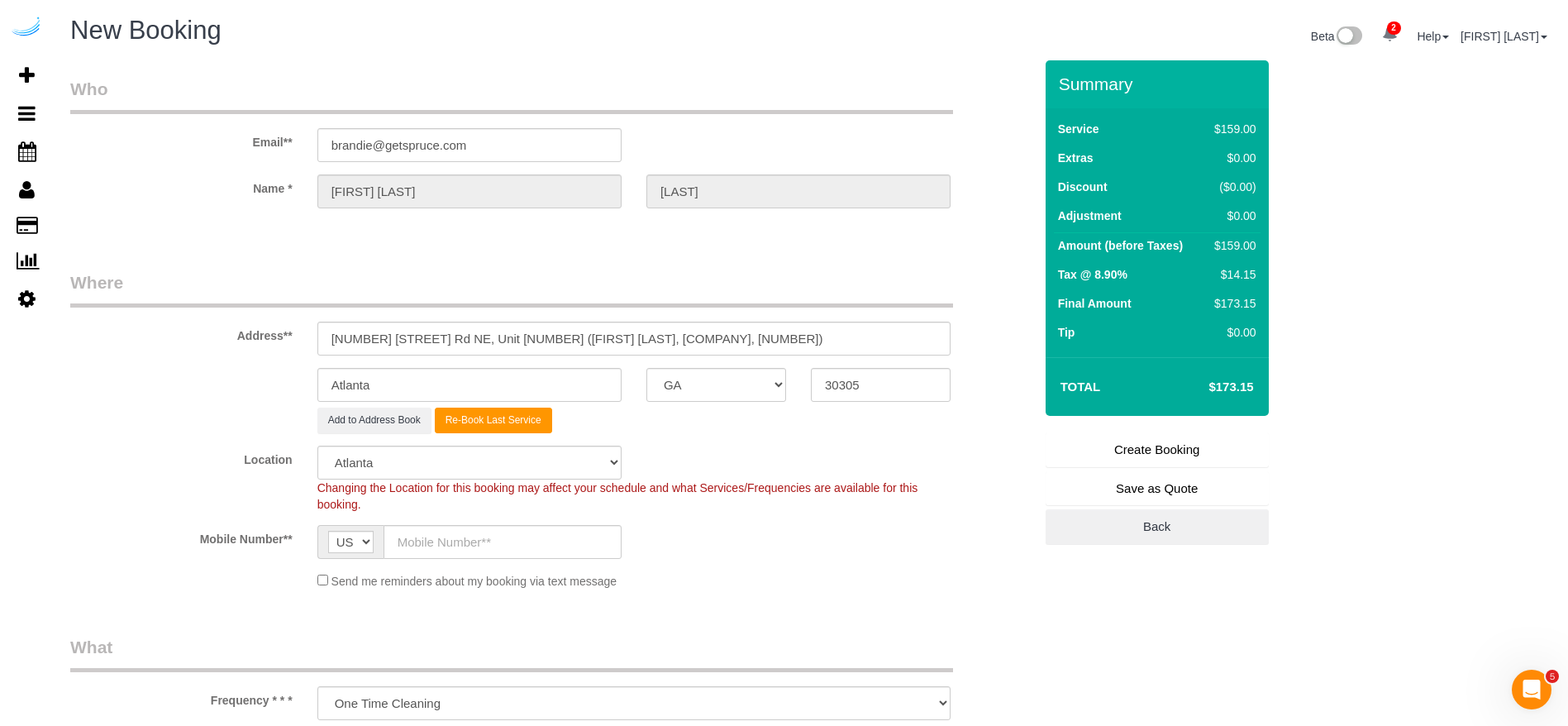 type on "([PHONE])" 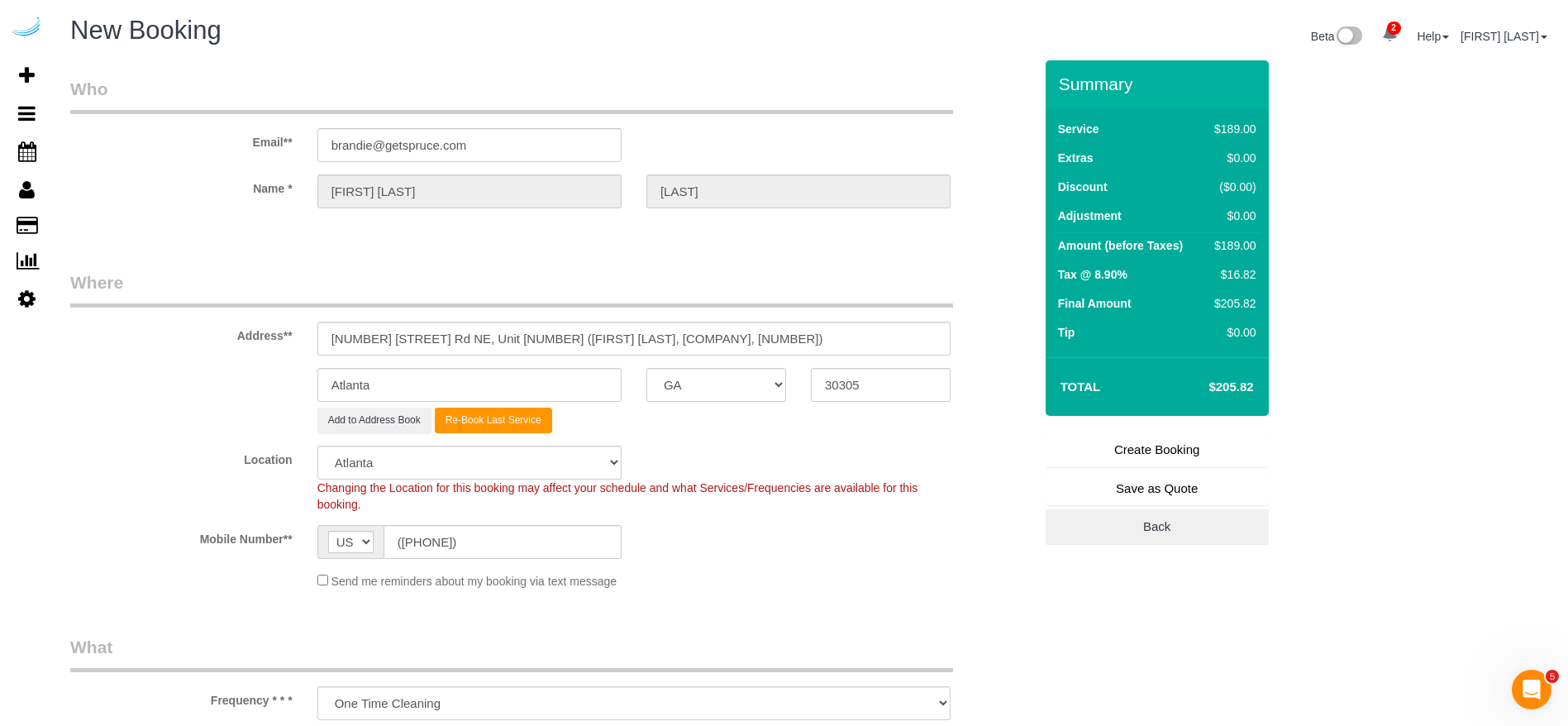 select on "object:44876" 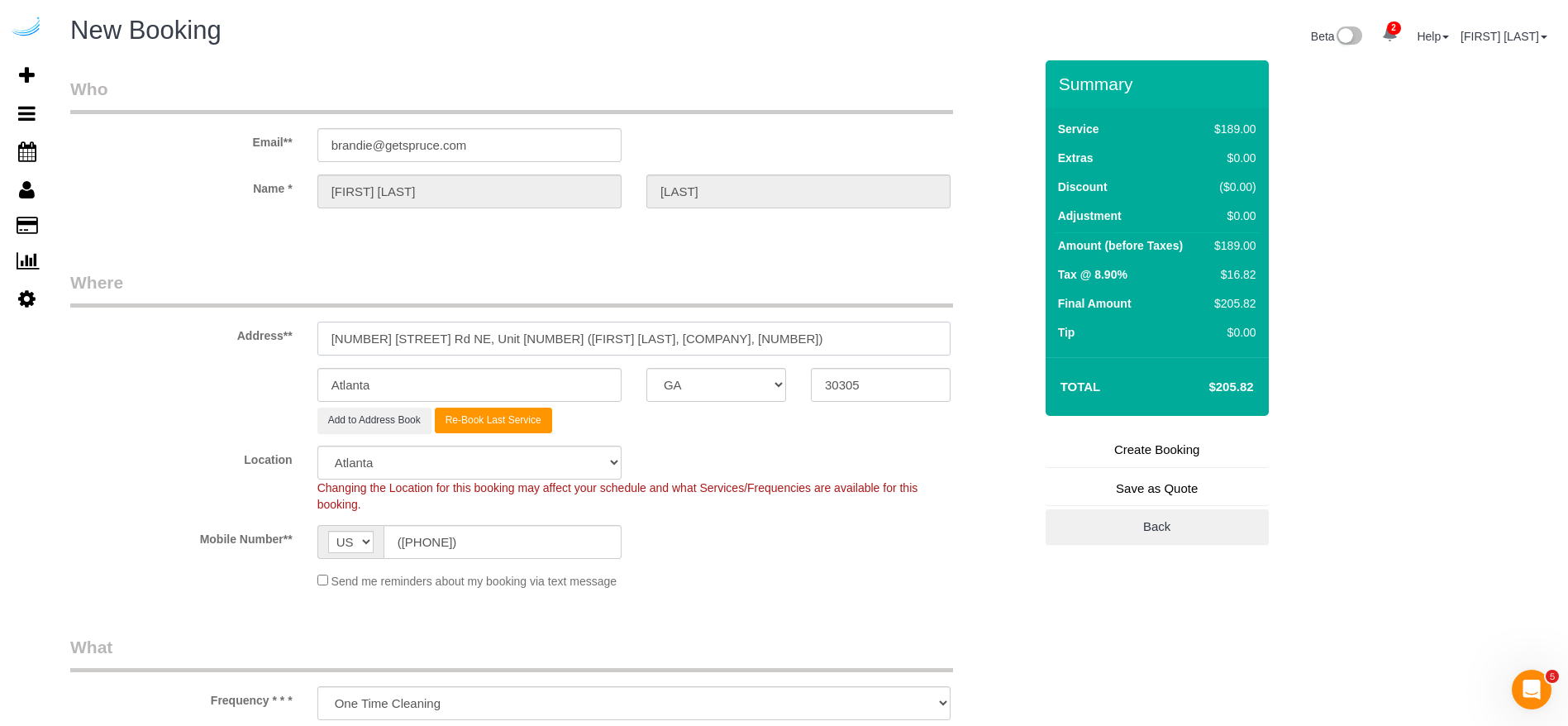 click on "3300 Roswell Rd NE, Unit 4809 (Elizabeth Vitulli, Camden Buckhead , 1394904	)" at bounding box center [634, 338] 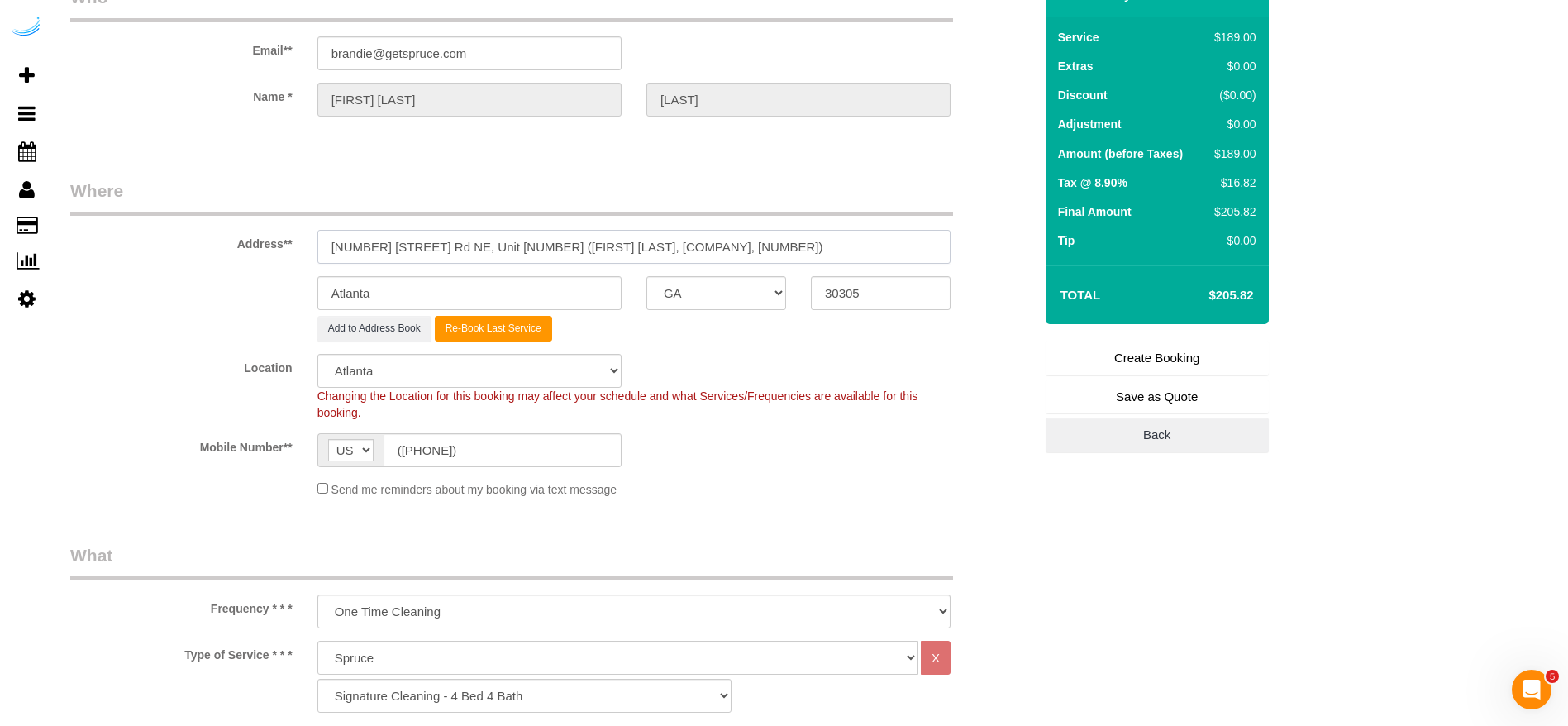 scroll, scrollTop: 124, scrollLeft: 0, axis: vertical 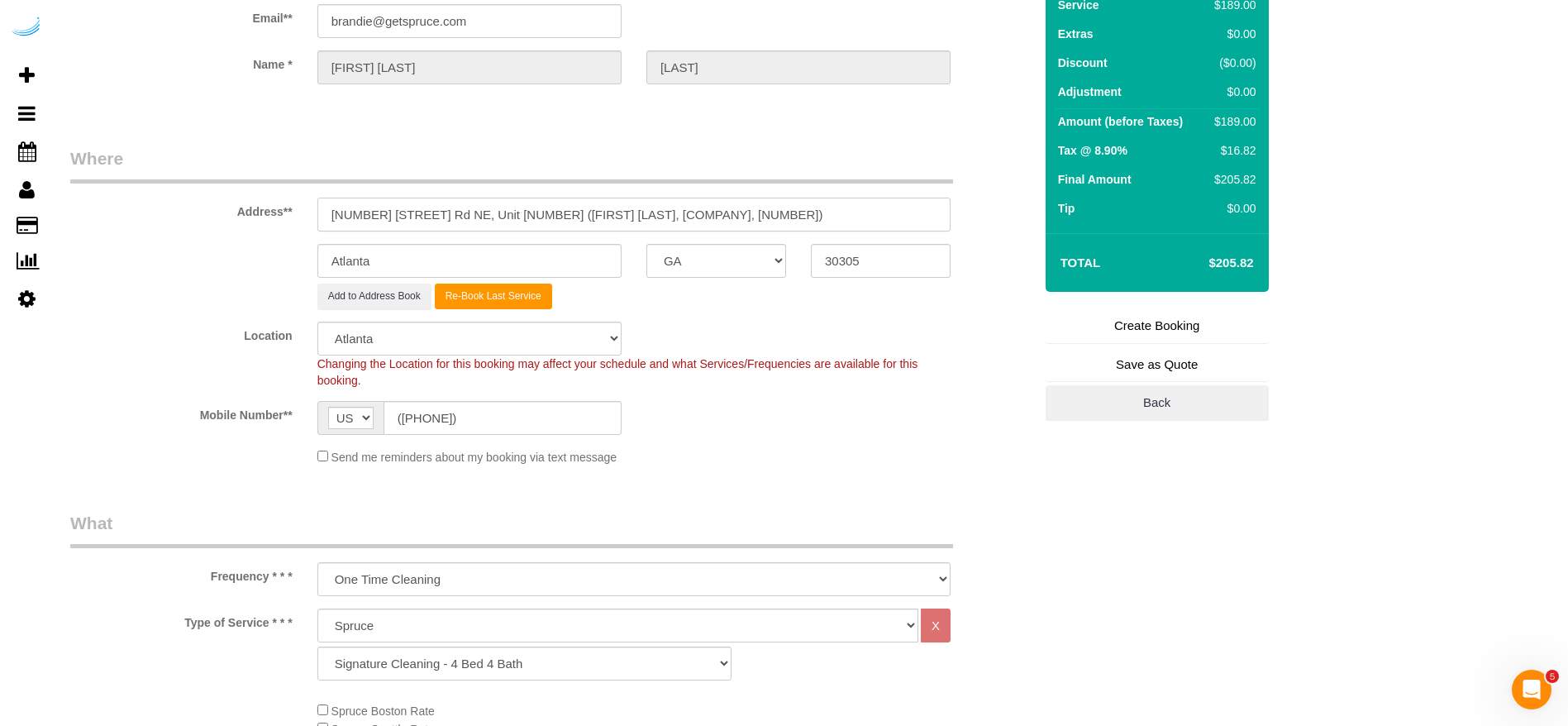 paste on "5" 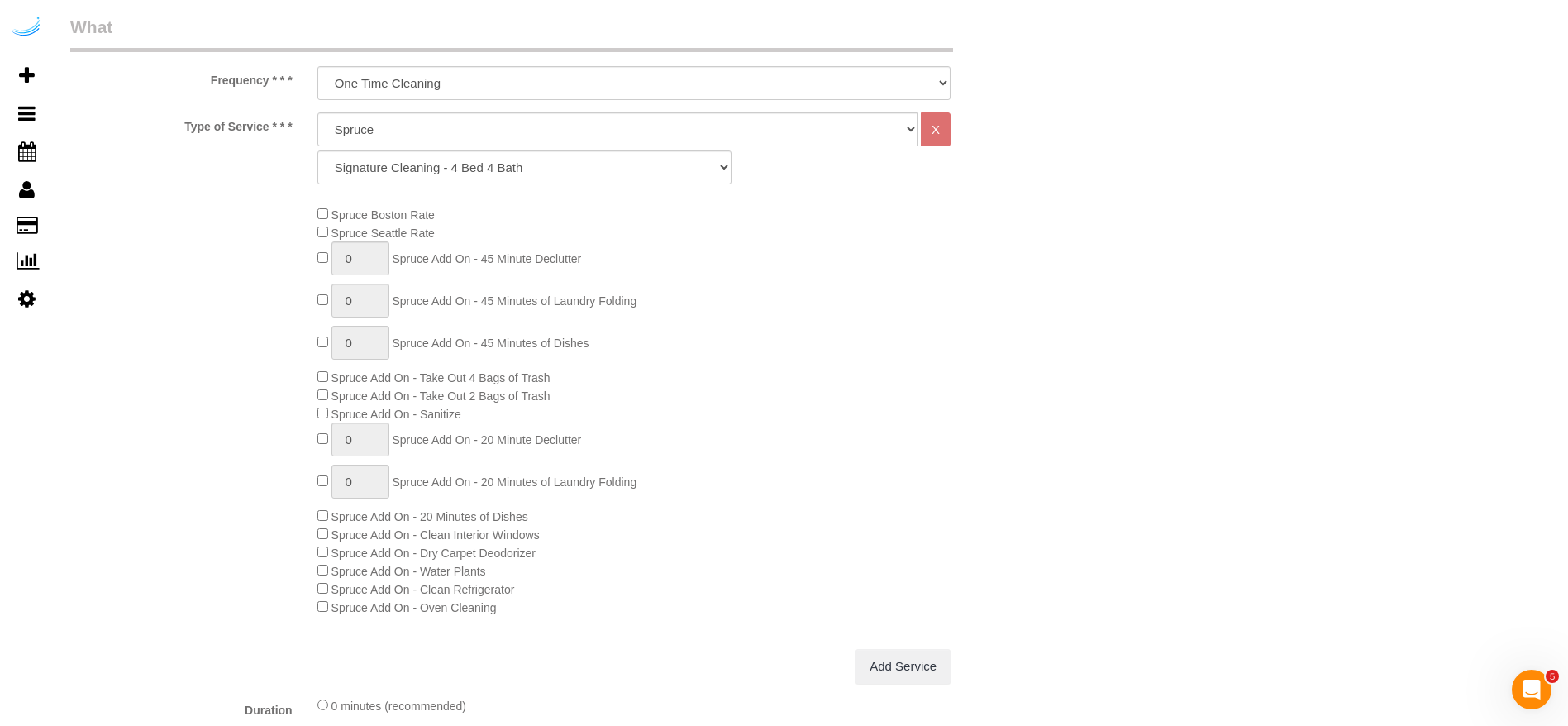 scroll, scrollTop: 1240, scrollLeft: 0, axis: vertical 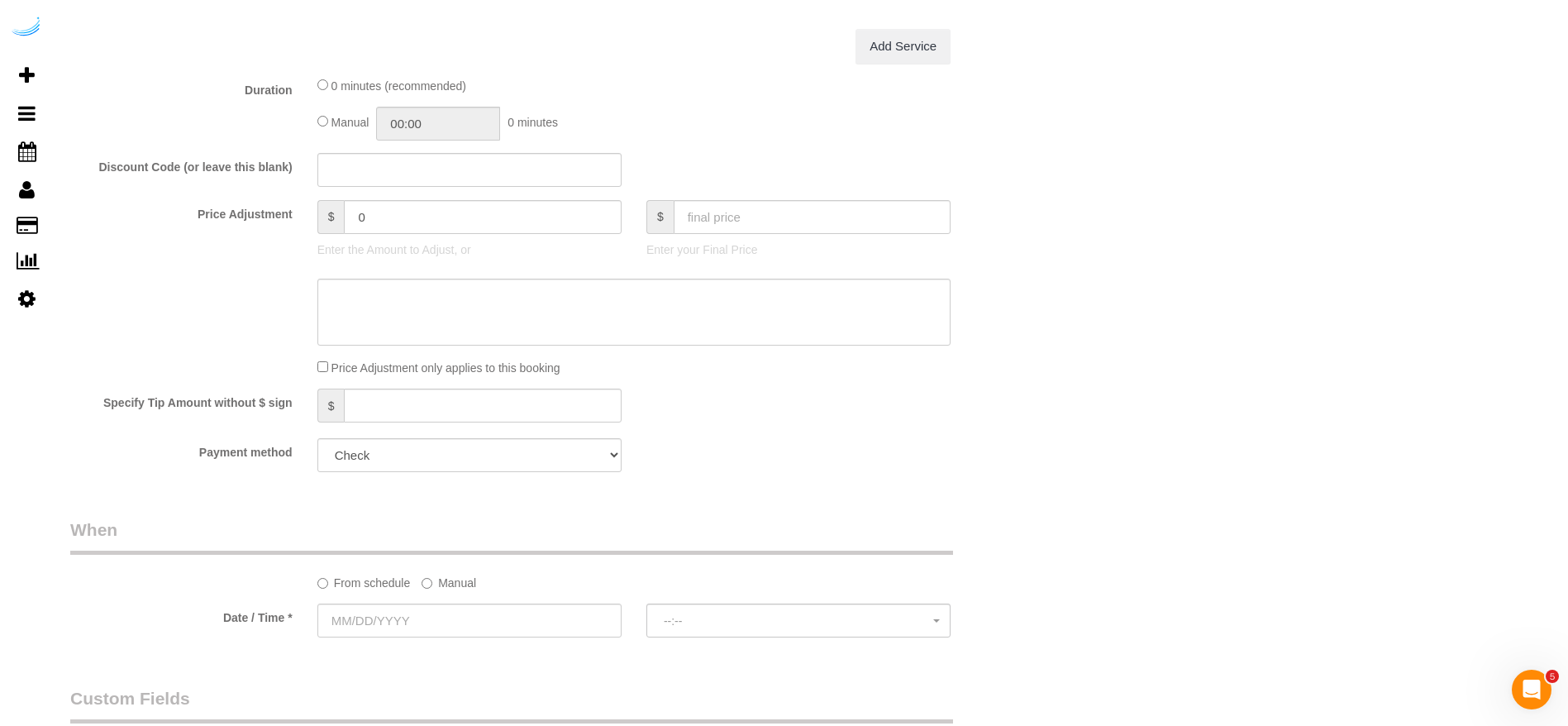 type on "3300 Roswell Rd NE, Unit 4809 (Elizabeth Vitulli, Camden Buckhead , 1394905)" 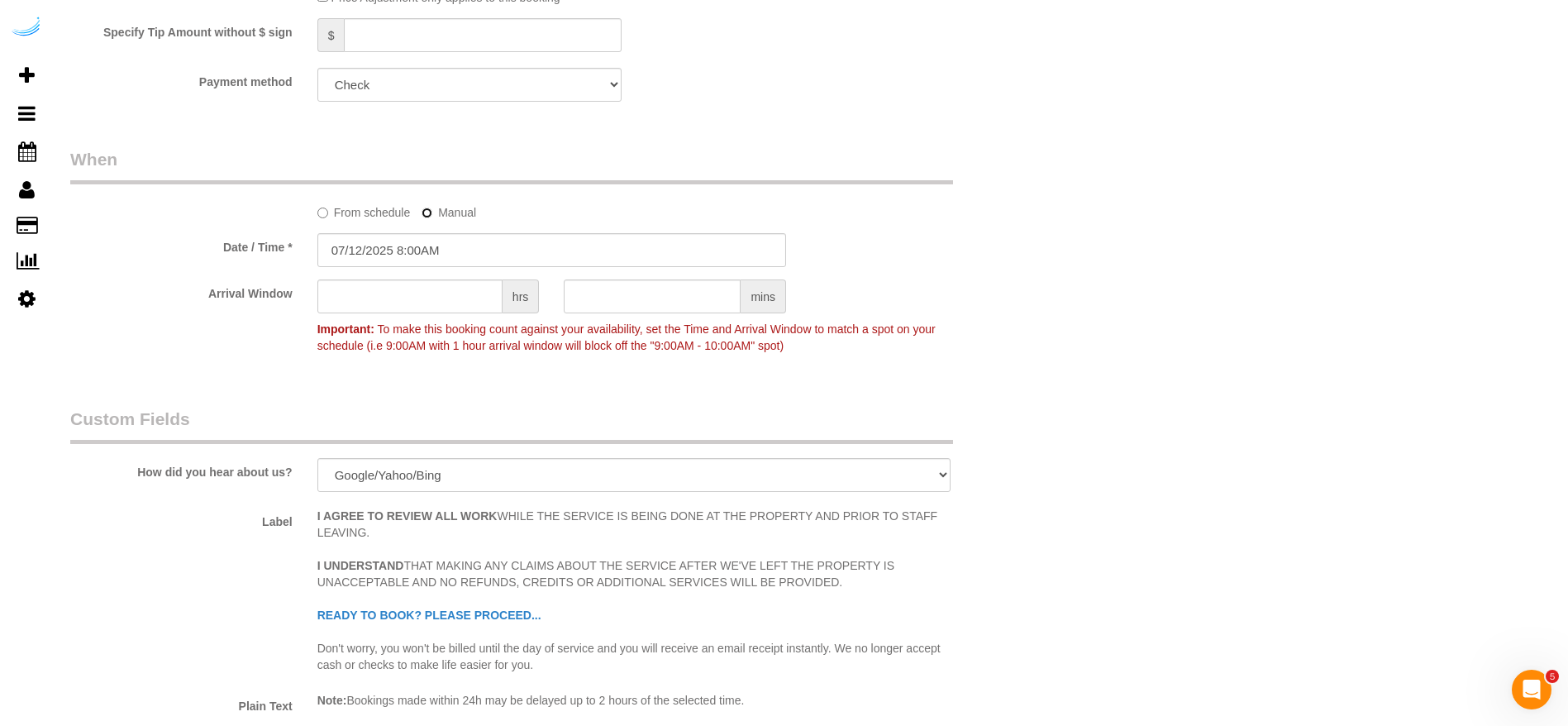 scroll, scrollTop: 1612, scrollLeft: 0, axis: vertical 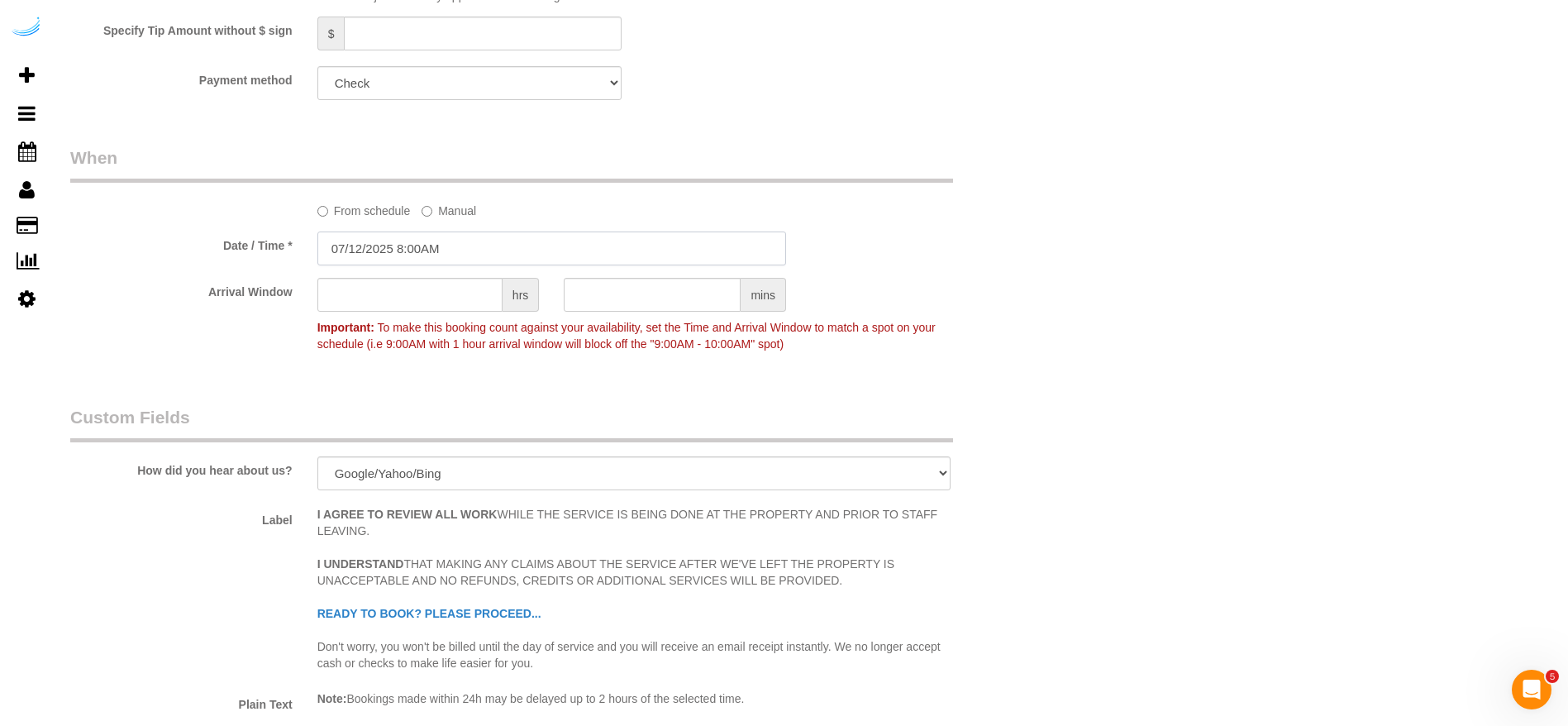 click on "07/12/2025 8:00AM" at bounding box center [551, 248] 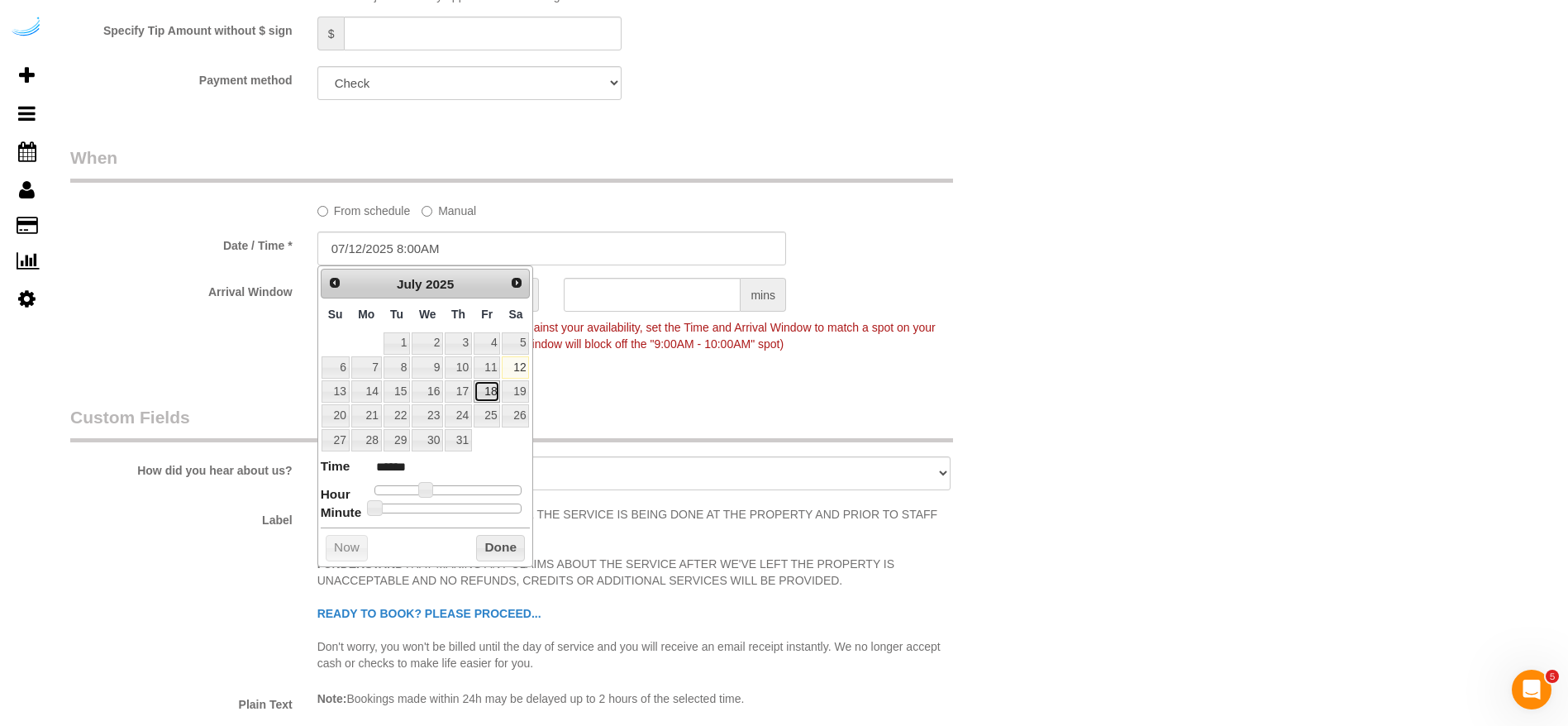click on "18" at bounding box center [487, 391] 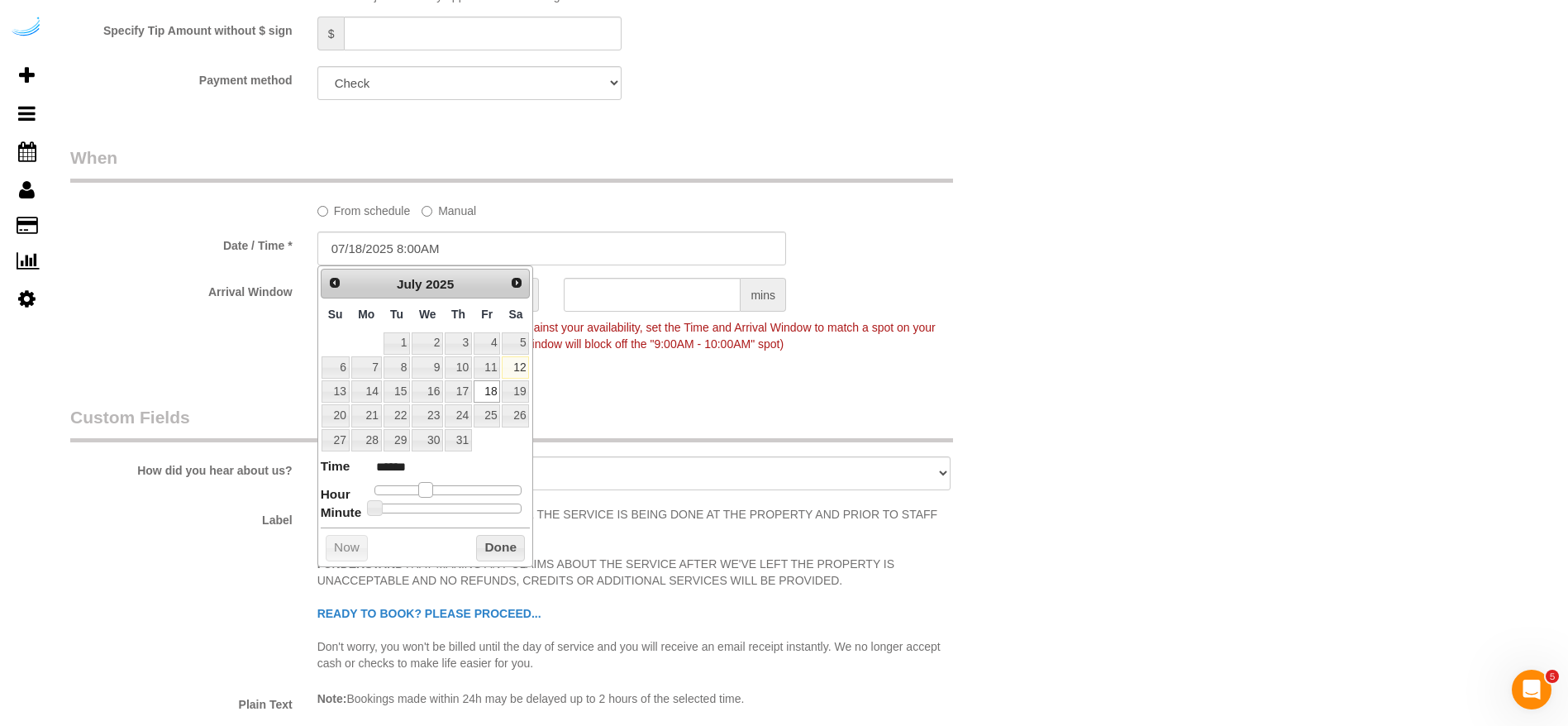 type on "07/18/2025 9:00AM" 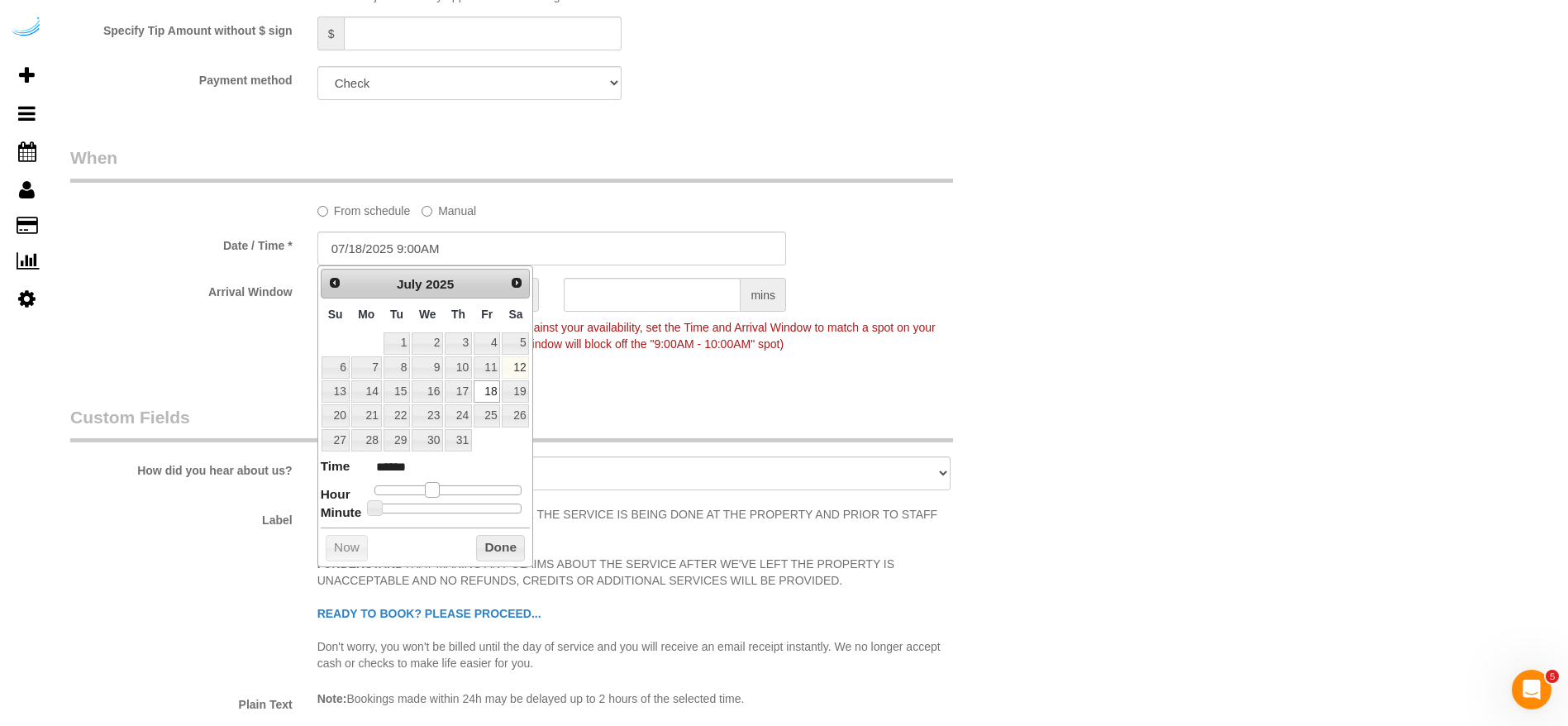 drag, startPoint x: 430, startPoint y: 488, endPoint x: 438, endPoint y: 486, distance: 8.246211 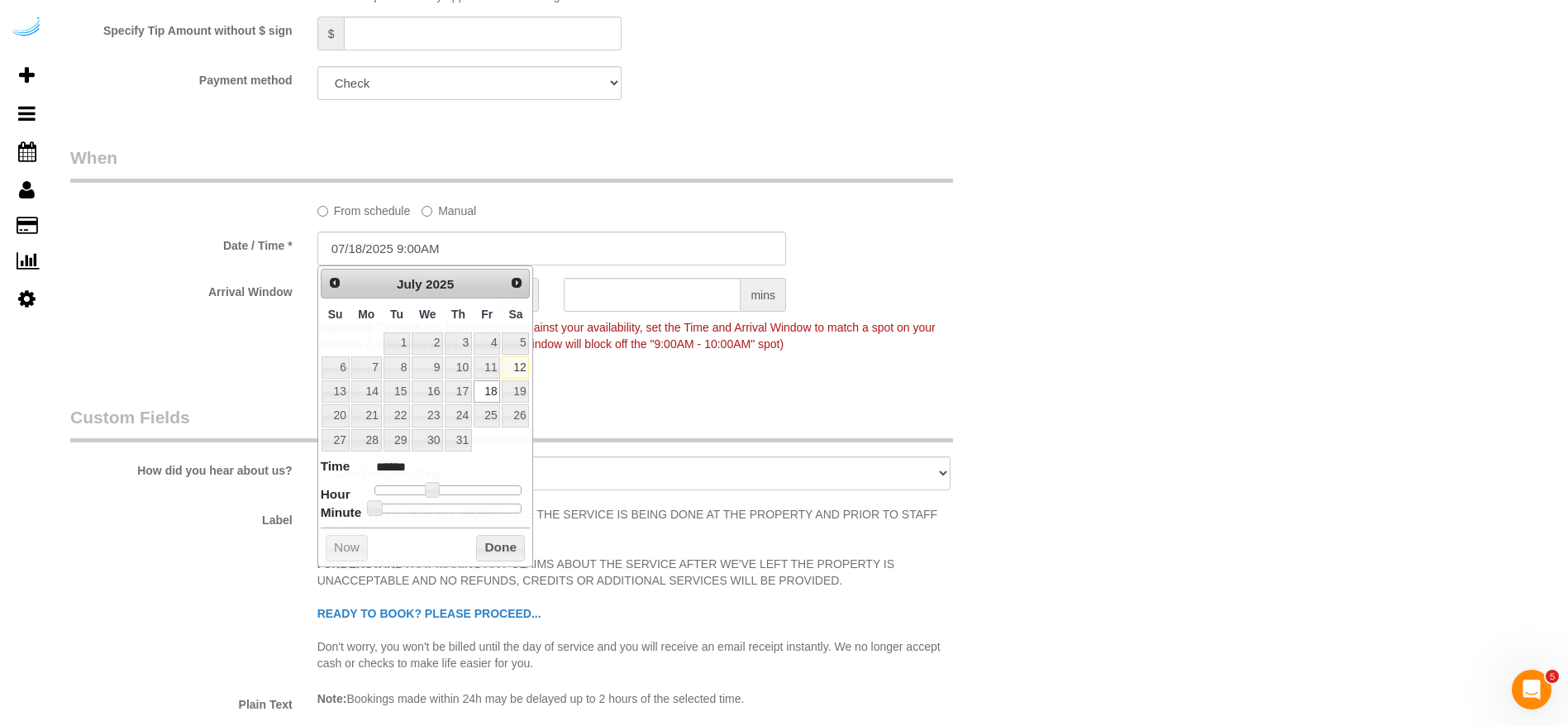 click on "Who
Email**
brandie@getspruce.com
Name *
Brandie
Louck
Where
Address**
3300 Roswell Rd NE, Unit 4809 (Elizabeth Vitulli, Camden Buckhead , 1394905)
Atlanta
AK
AL
AR
AZ
CA
CO
CT
DC
DE
FL
GA
HI
IA
ID
IL
IN
KS
KY
LA
MA
MD
ME
MI
MN
MO
MS
MT
NC" at bounding box center [551, -111] 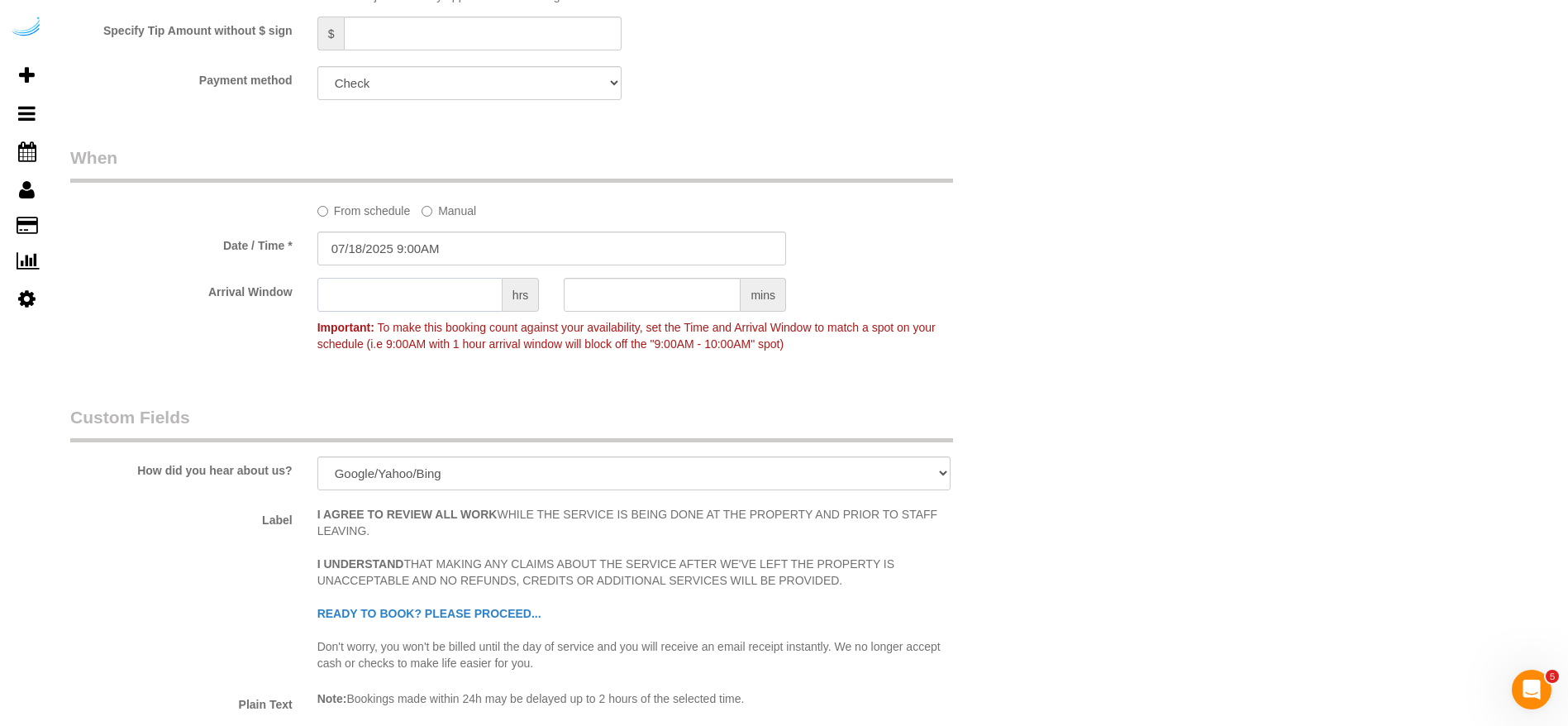 click 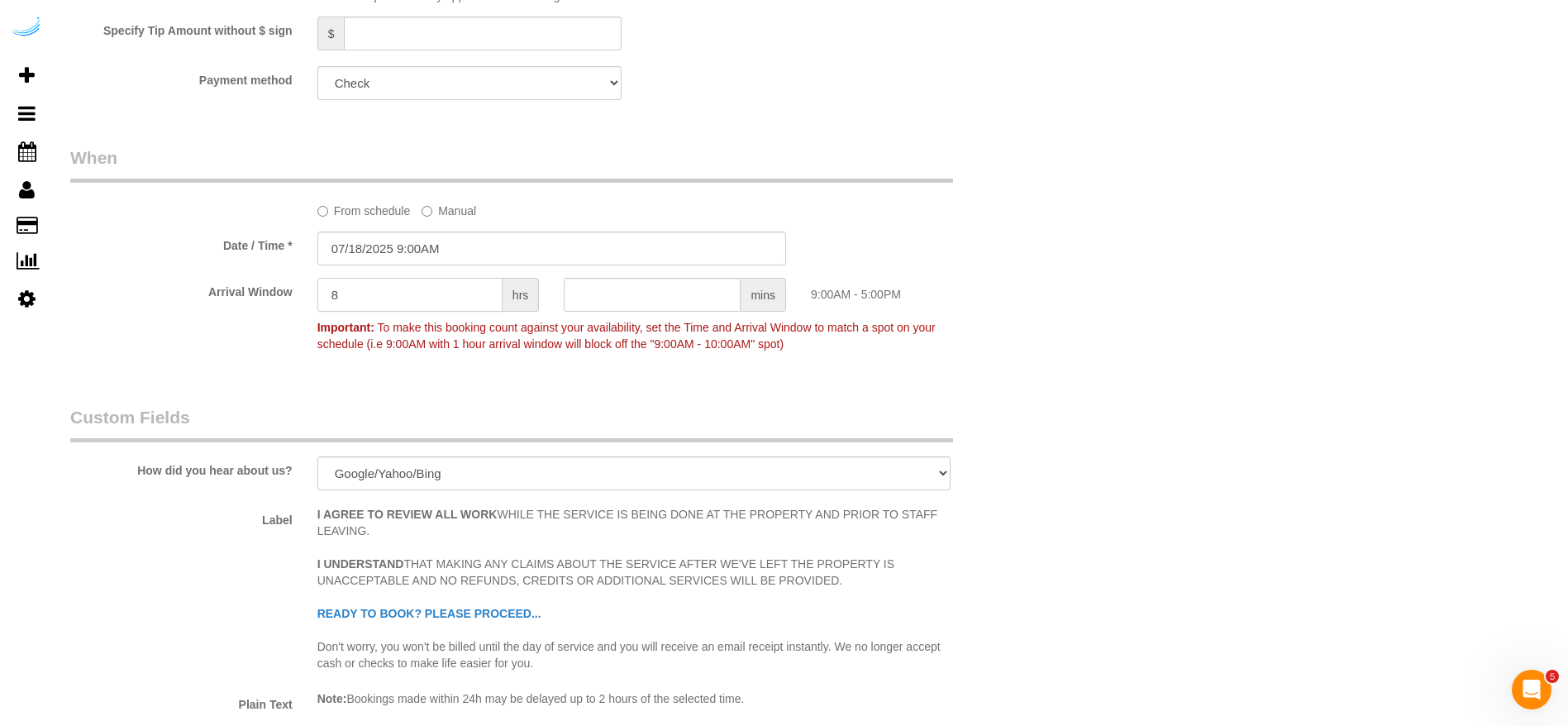 type on "8" 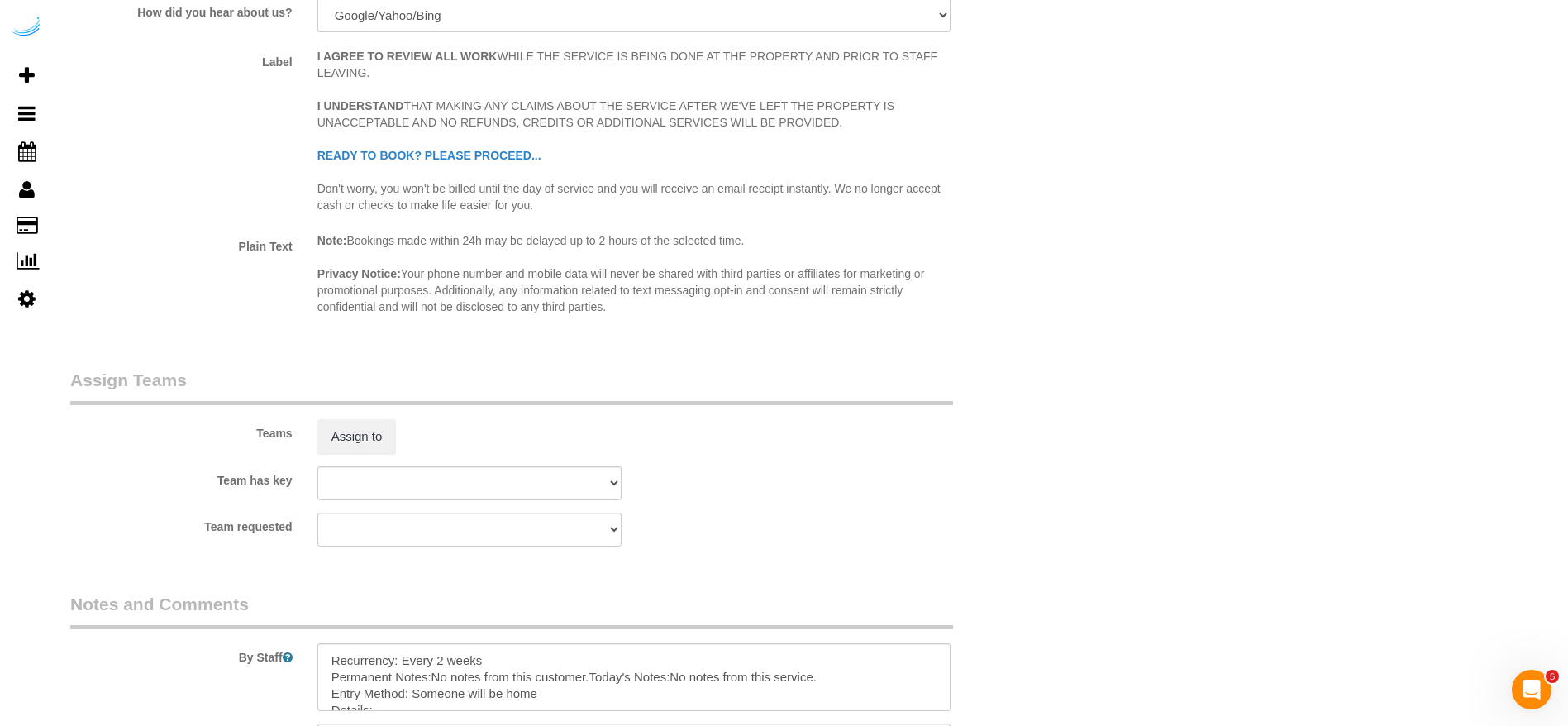 scroll, scrollTop: 2274, scrollLeft: 0, axis: vertical 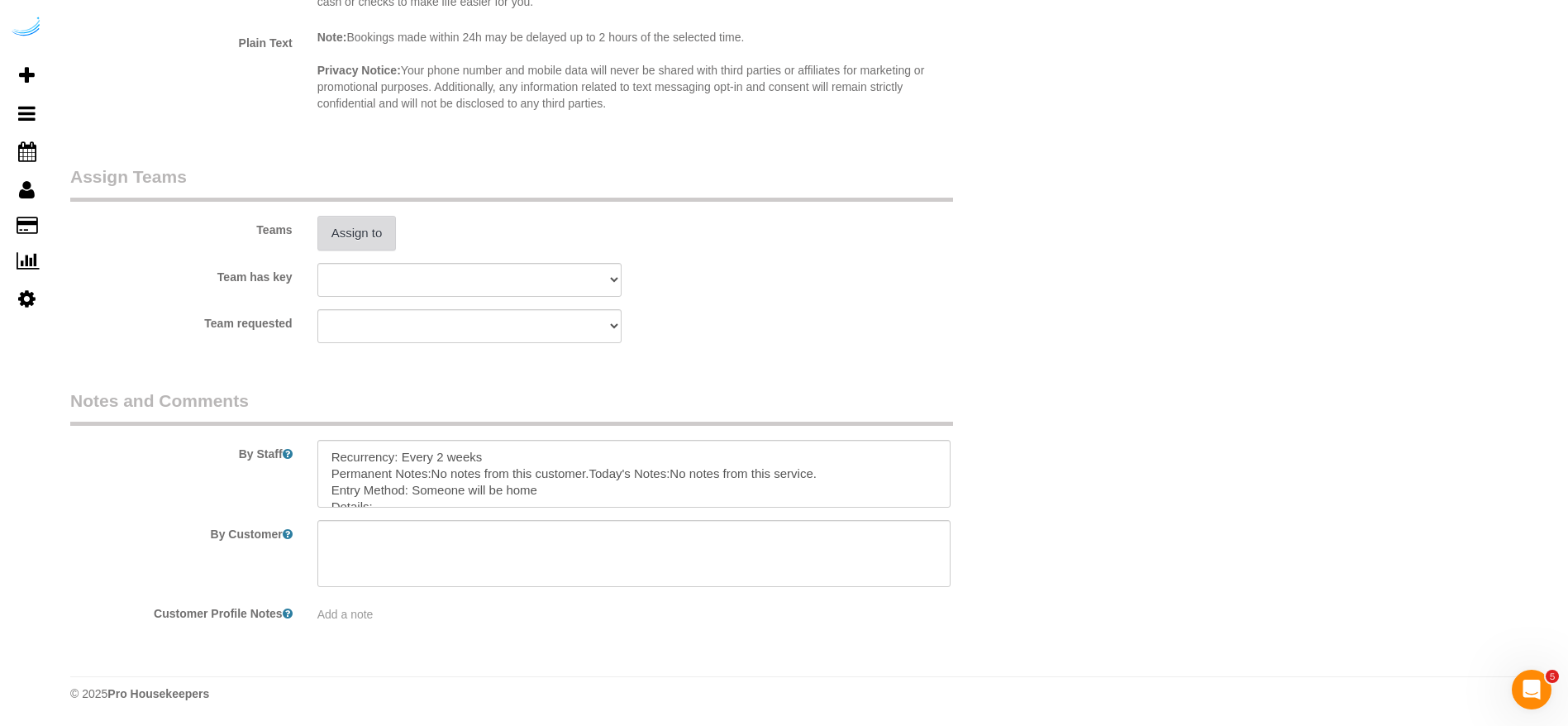 click on "Assign to" at bounding box center [357, 233] 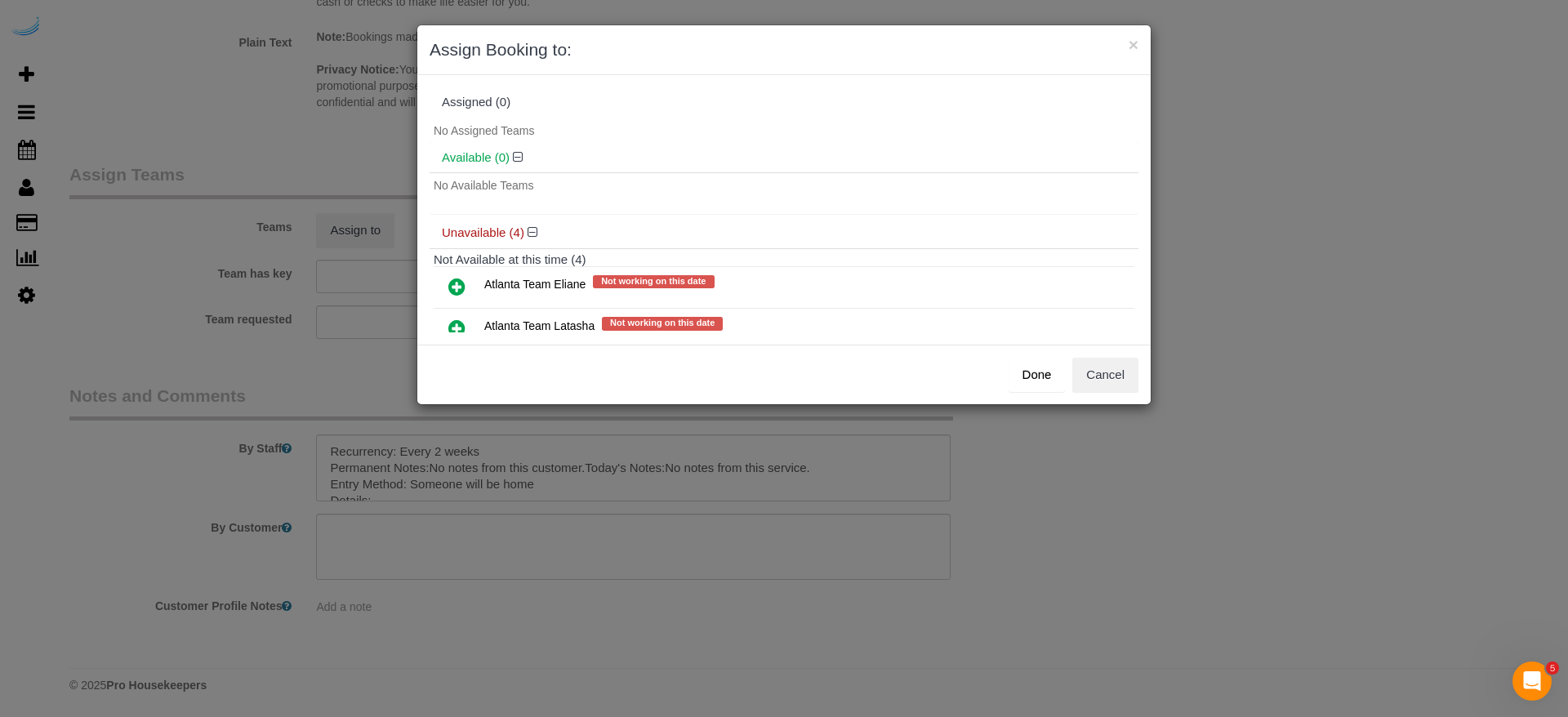 click at bounding box center [457, 287] 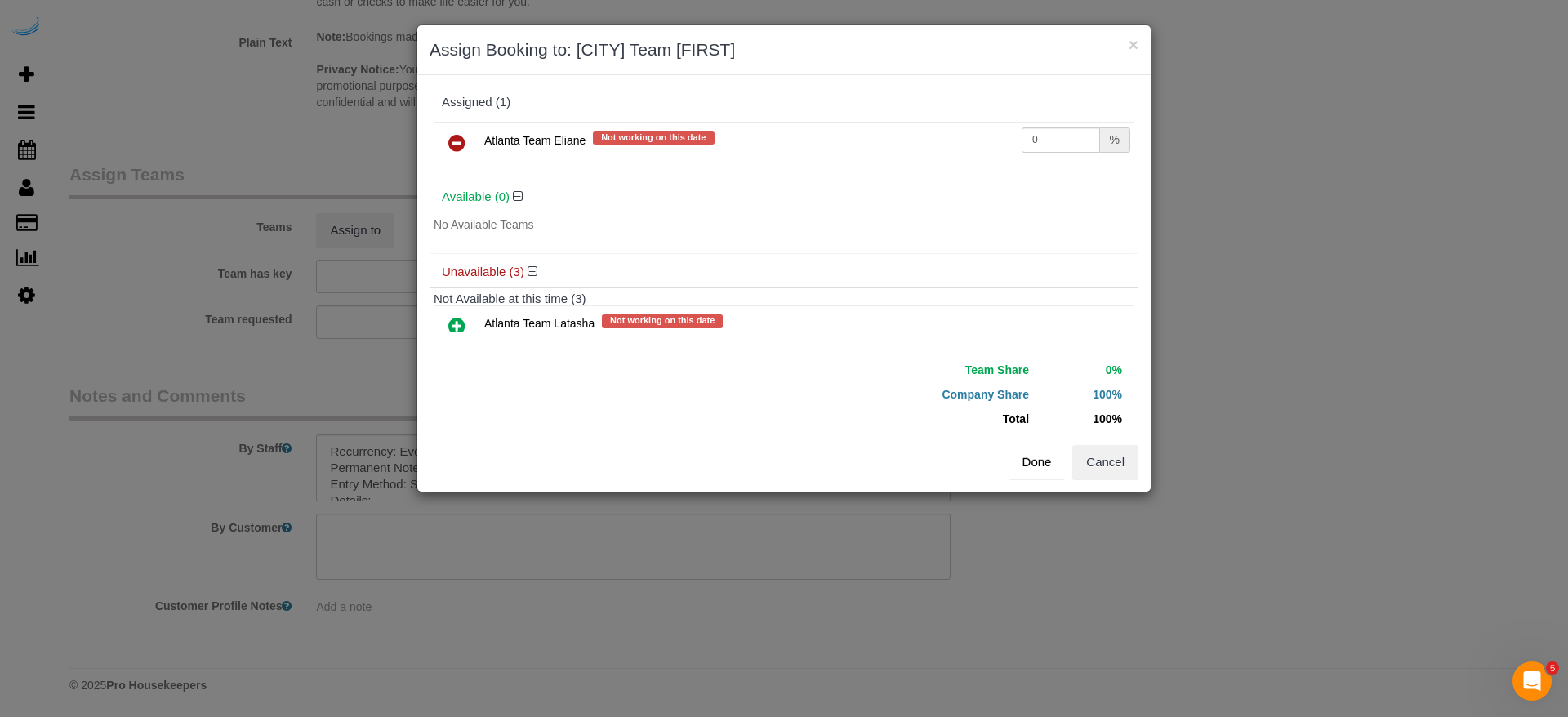 click on "Done" at bounding box center (1037, 462) 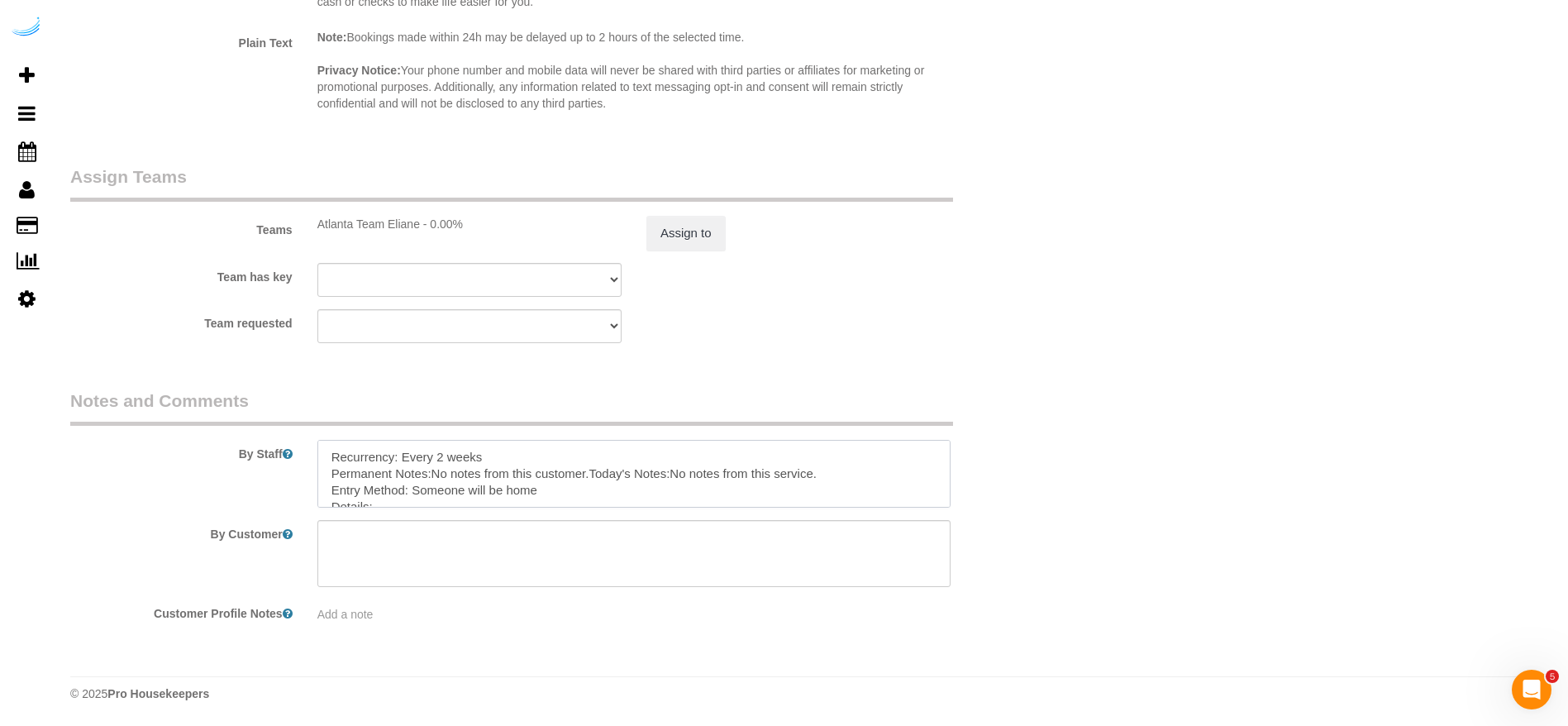 scroll, scrollTop: 83, scrollLeft: 0, axis: vertical 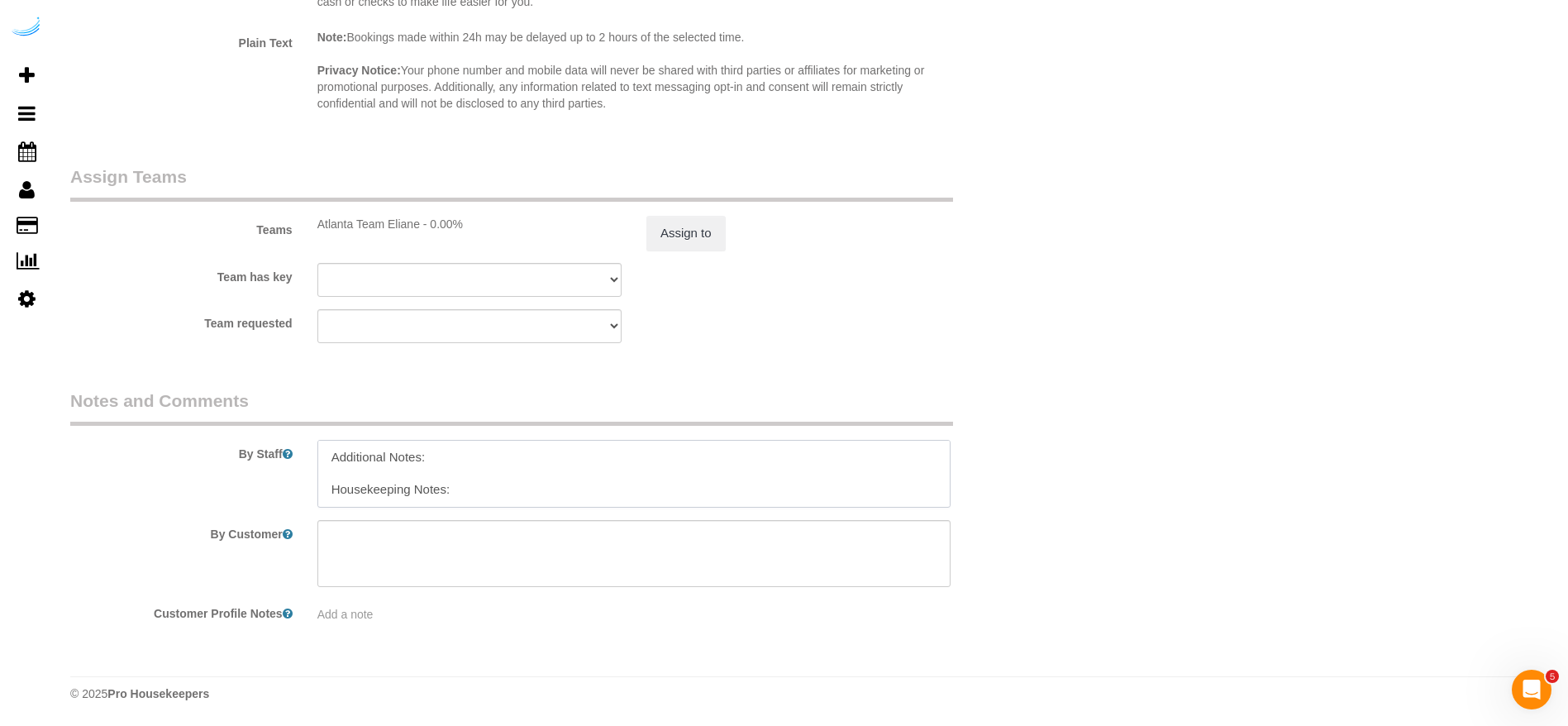 drag, startPoint x: 331, startPoint y: 472, endPoint x: 623, endPoint y: 560, distance: 304.97213 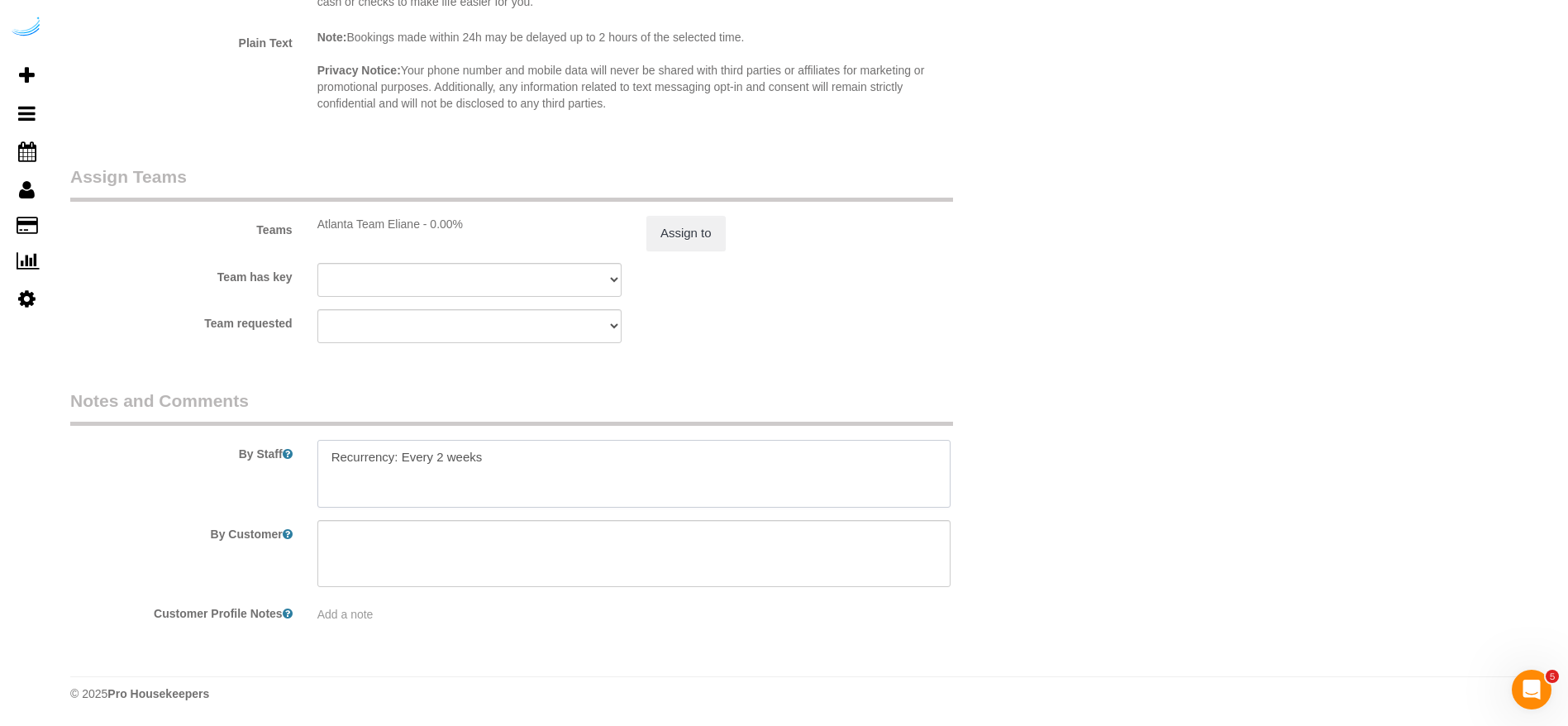scroll, scrollTop: 7, scrollLeft: 0, axis: vertical 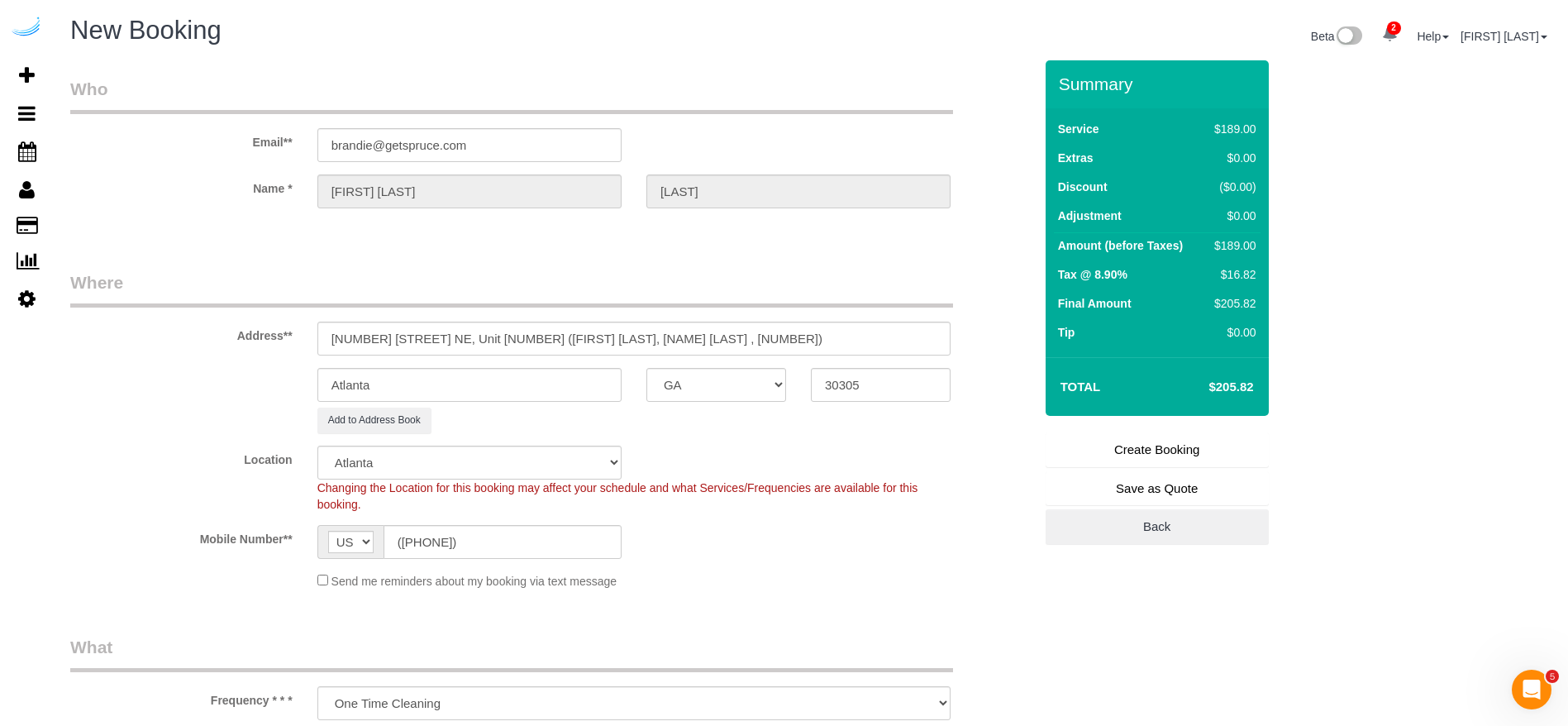 type on "Recurrency: Every 2 weeks
Permanent Notes:No notes from this customer.Today's Notes:No notes from this service.
Entry Method: Someone will be home
Details:
Additional Notes:
Housekeeping Notes:" 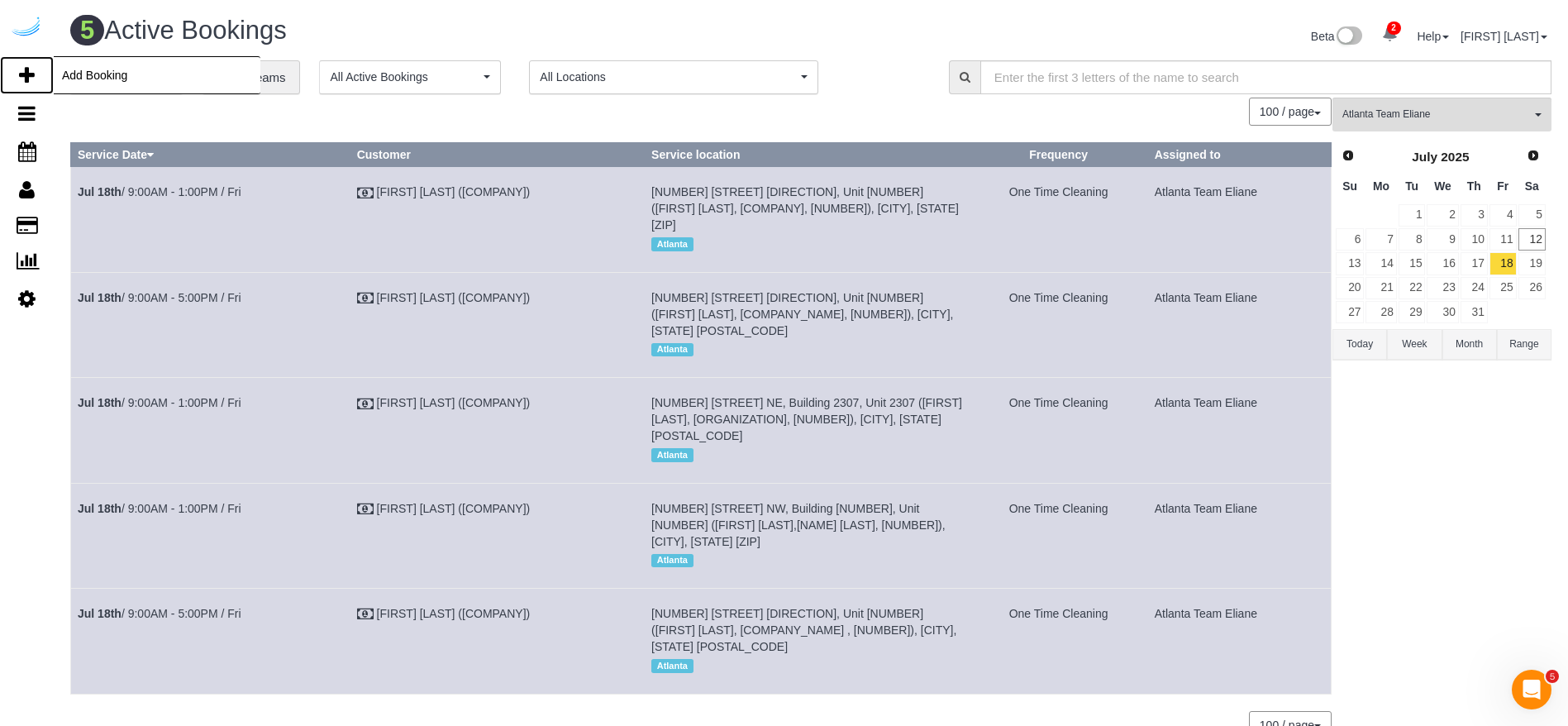 click on "Add Booking" at bounding box center [26, 75] 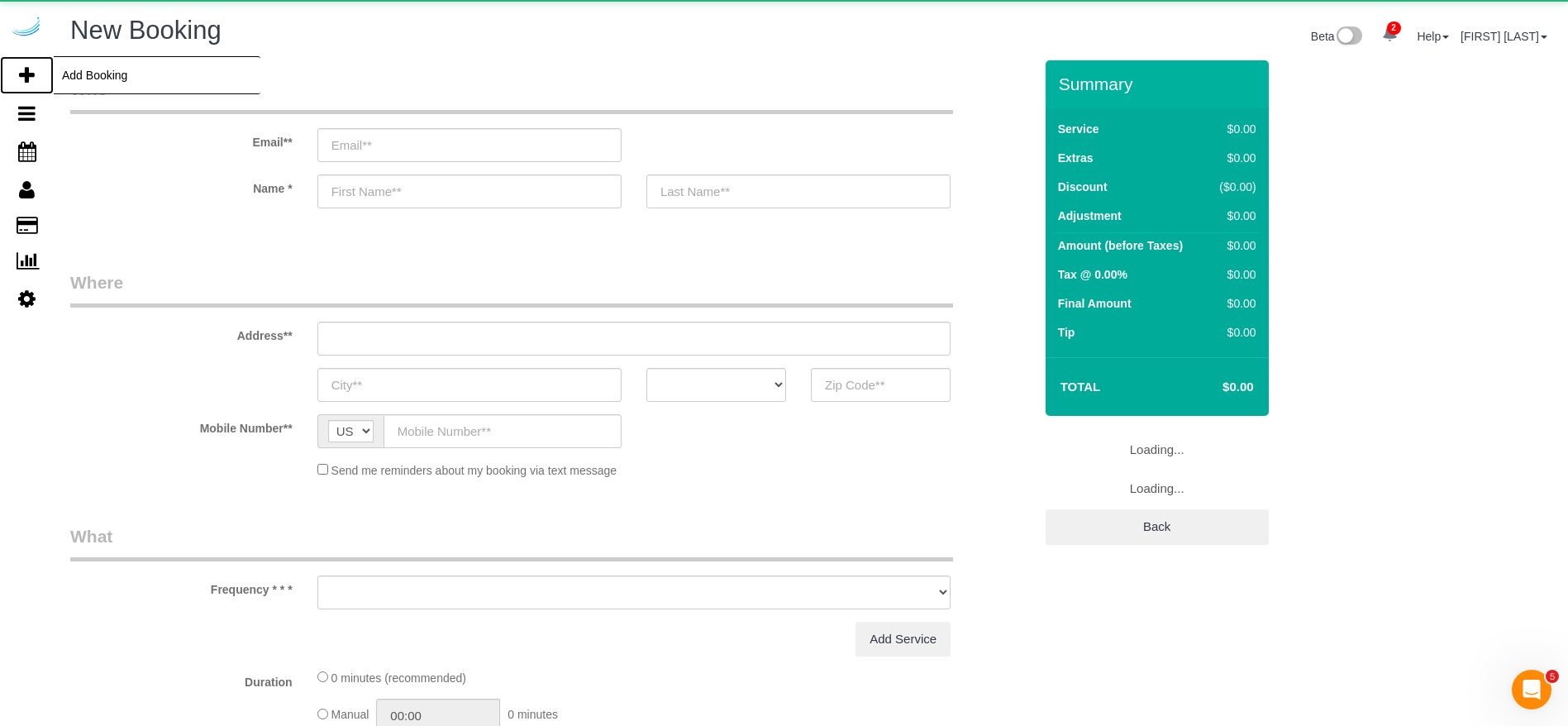 select on "object:45824" 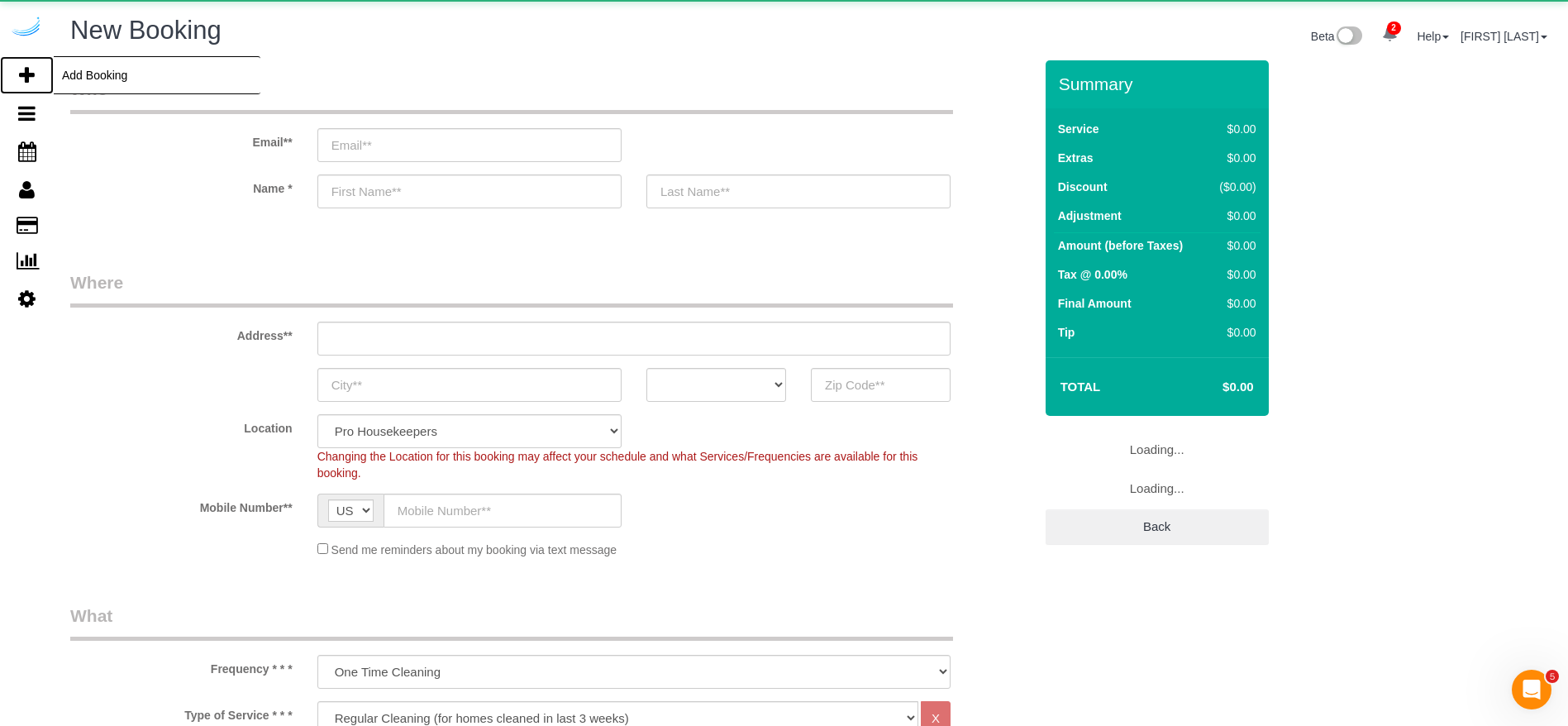 select on "object:46388" 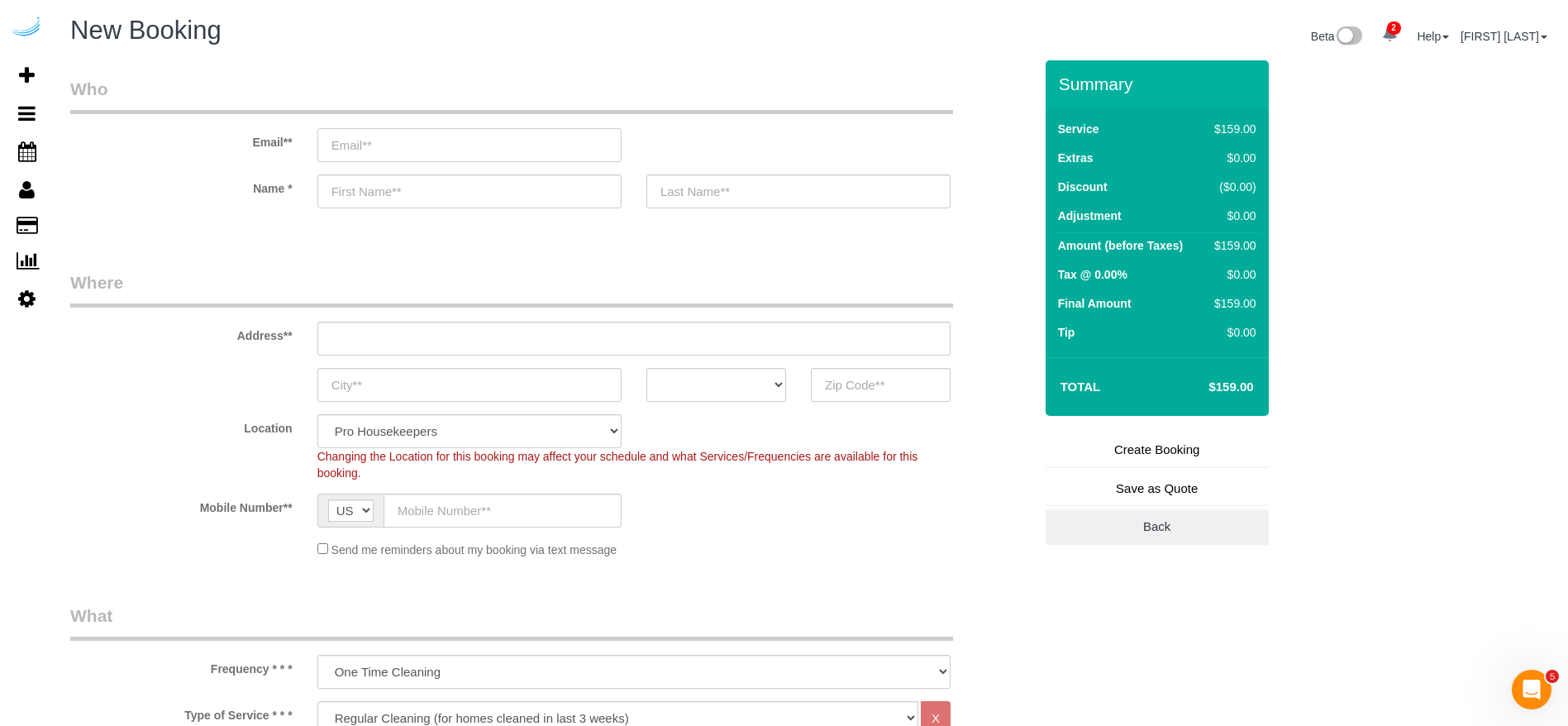 click at bounding box center (469, 145) 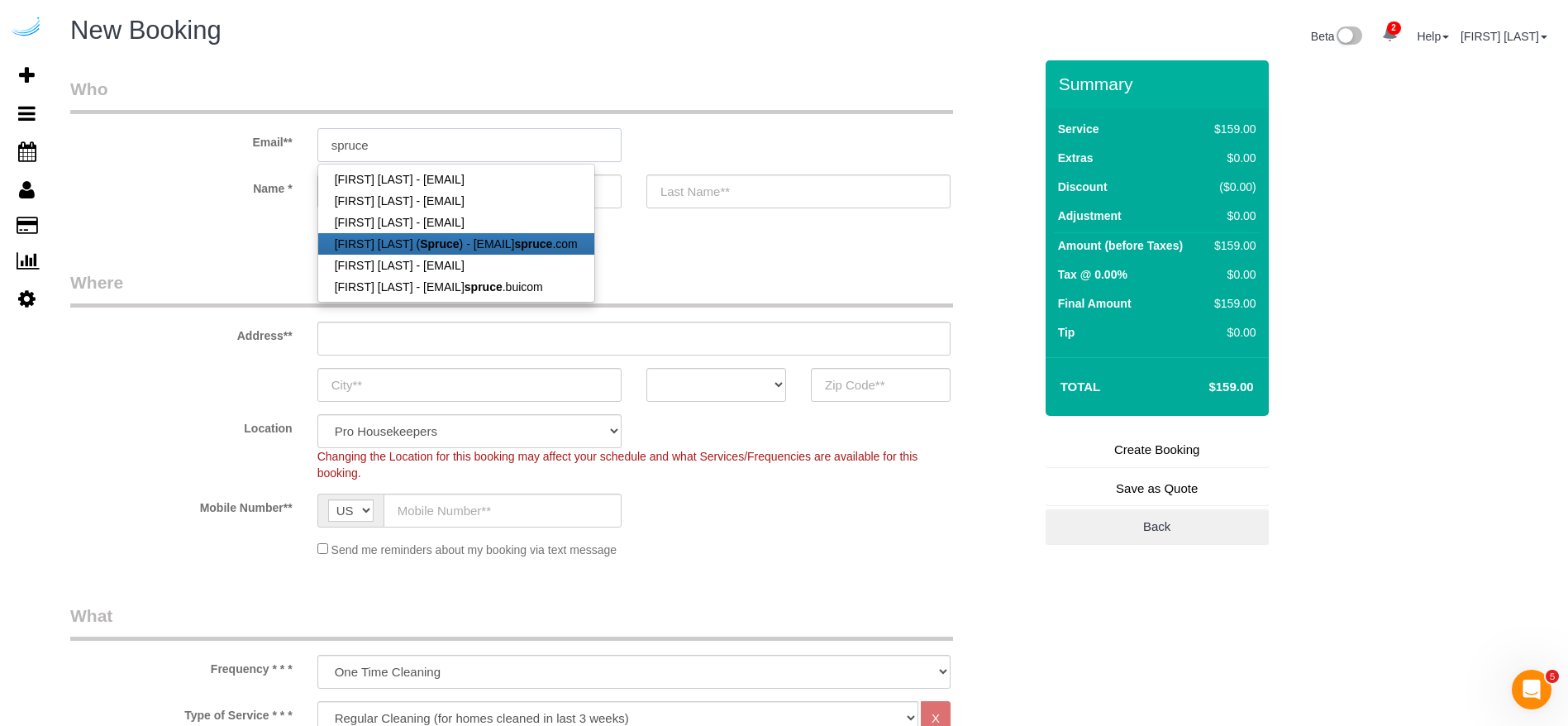 type on "brandie@getspruce.com" 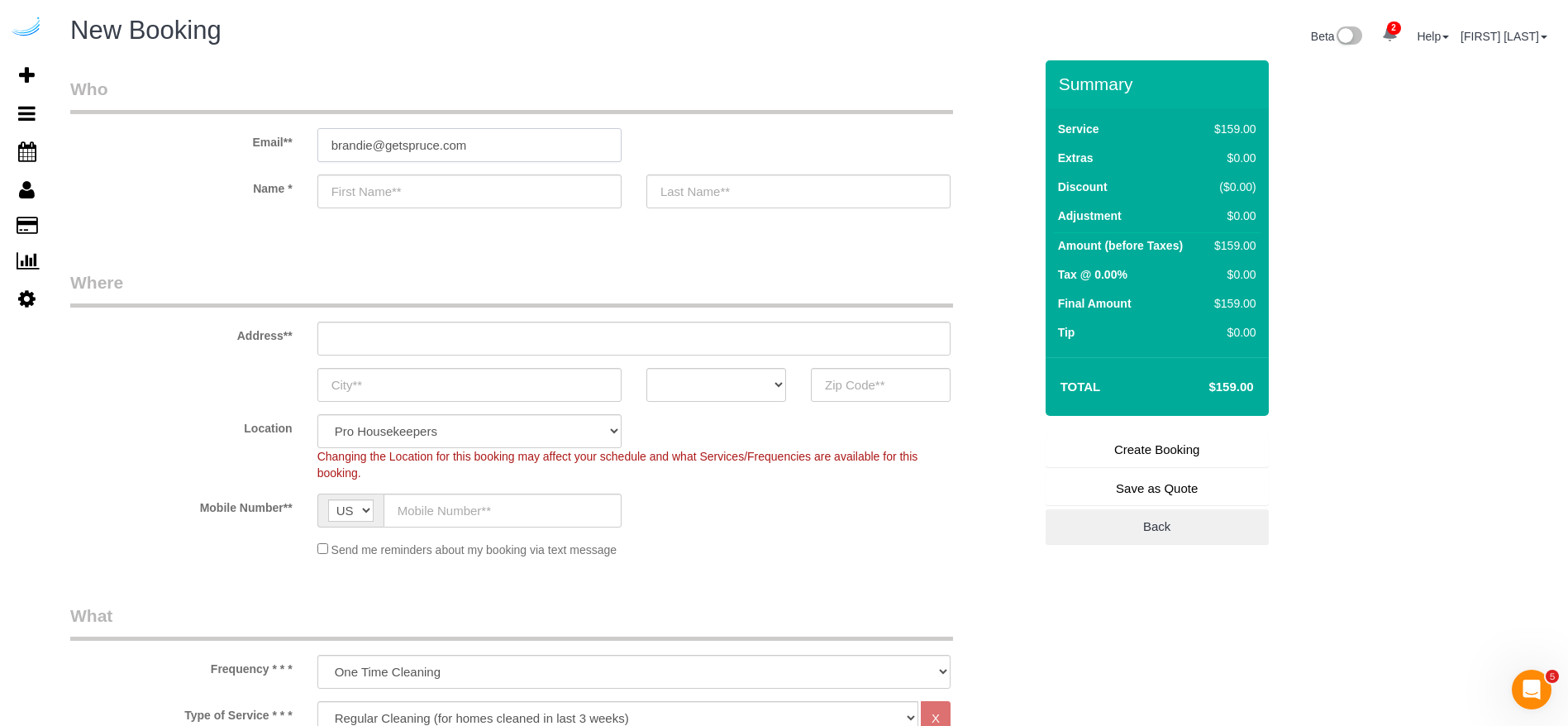 type on "[NAME]" 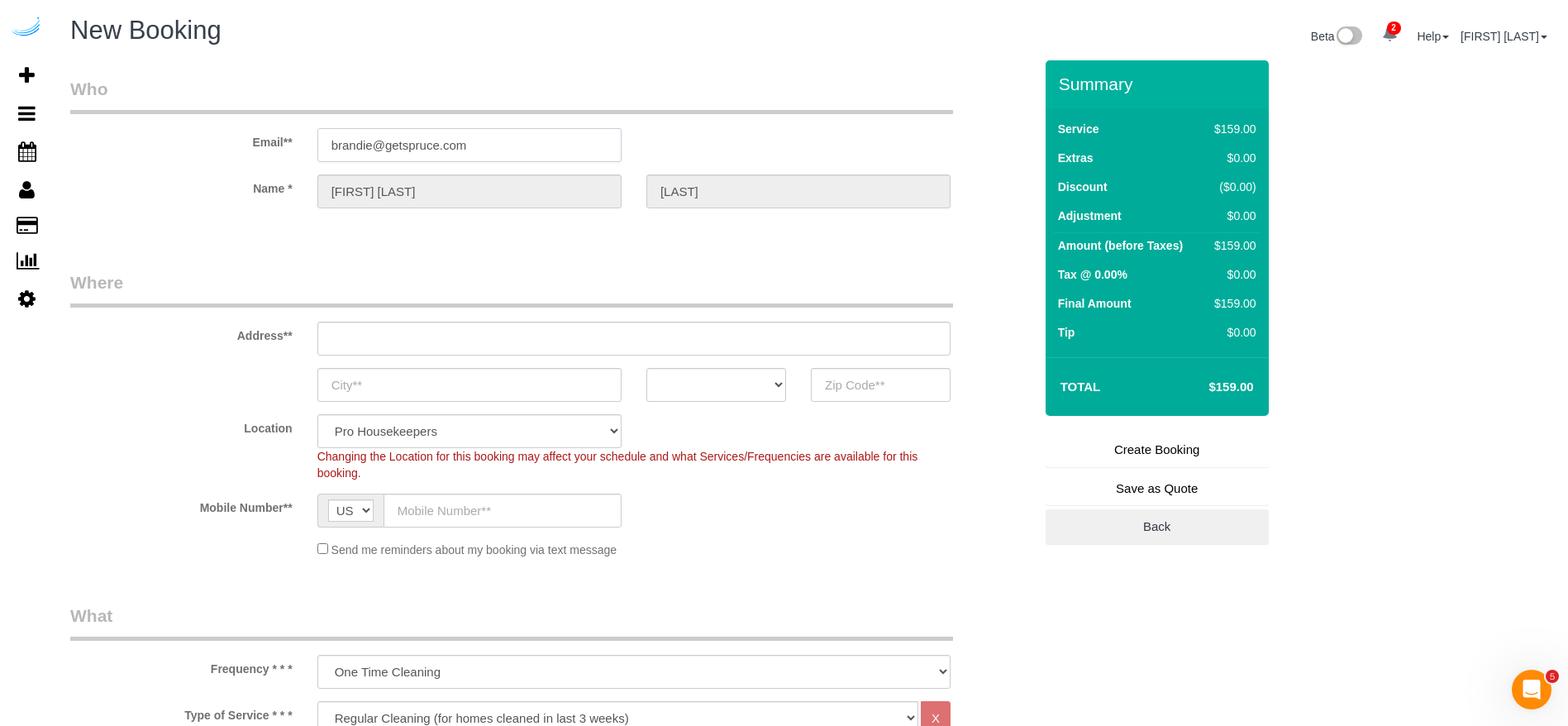 type on "3816 S Lamar Blvd" 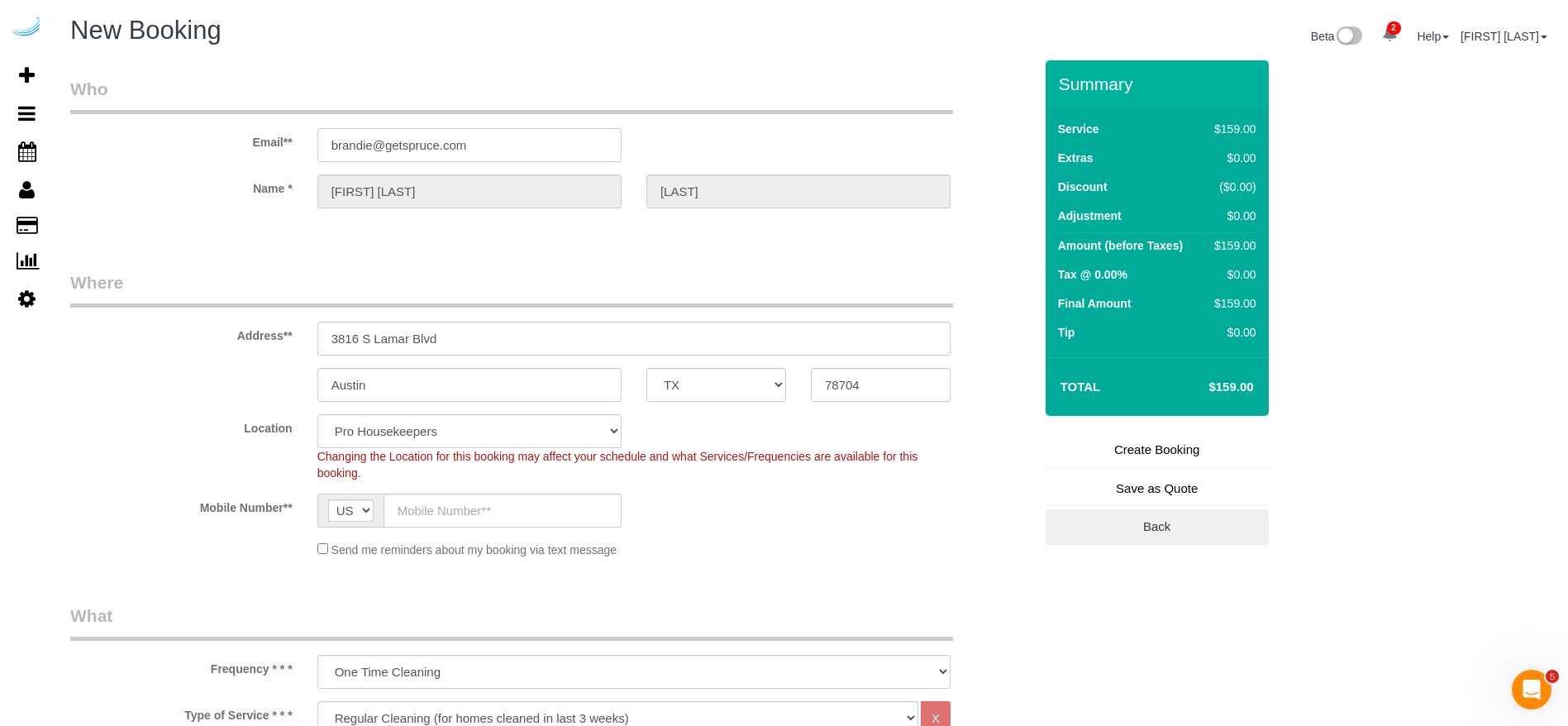 select on "9" 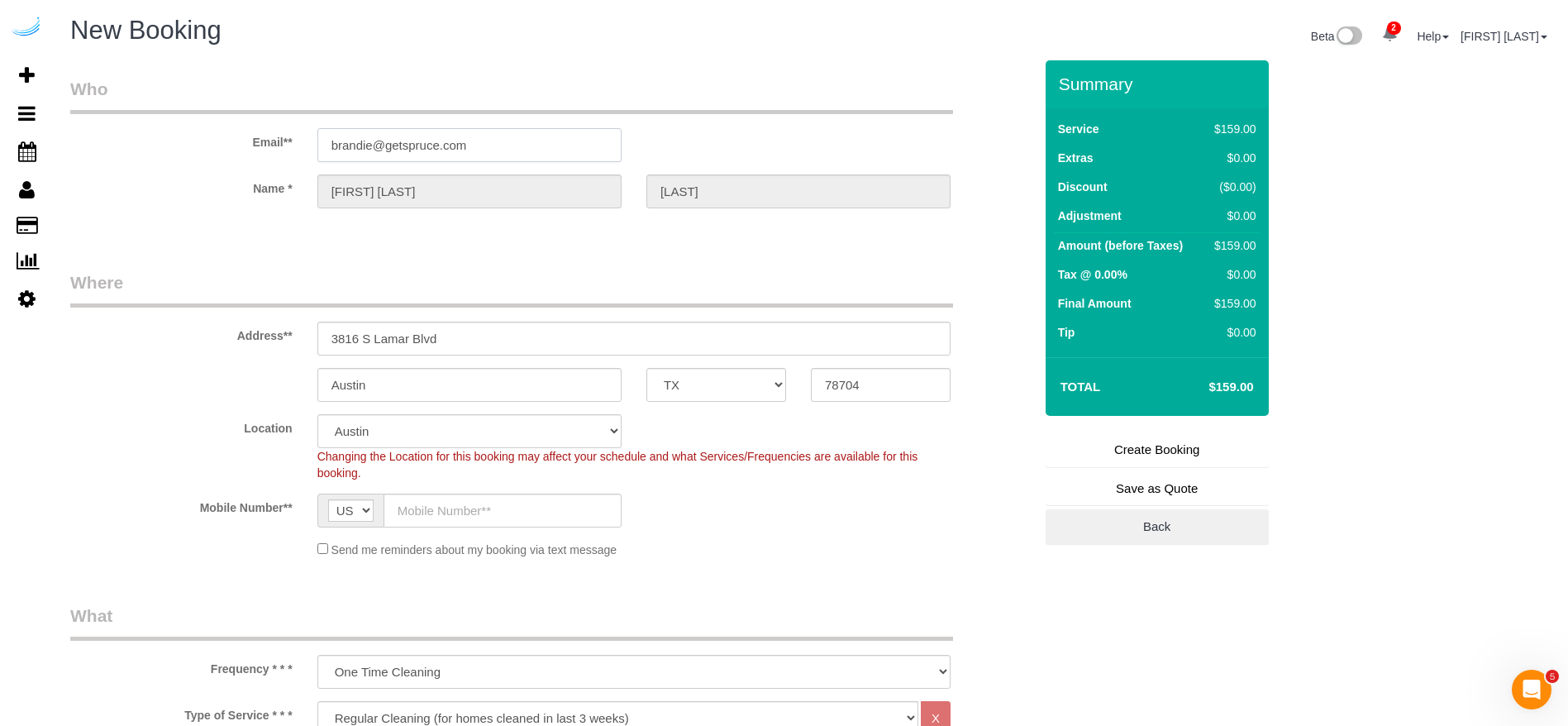 select on "object:46425" 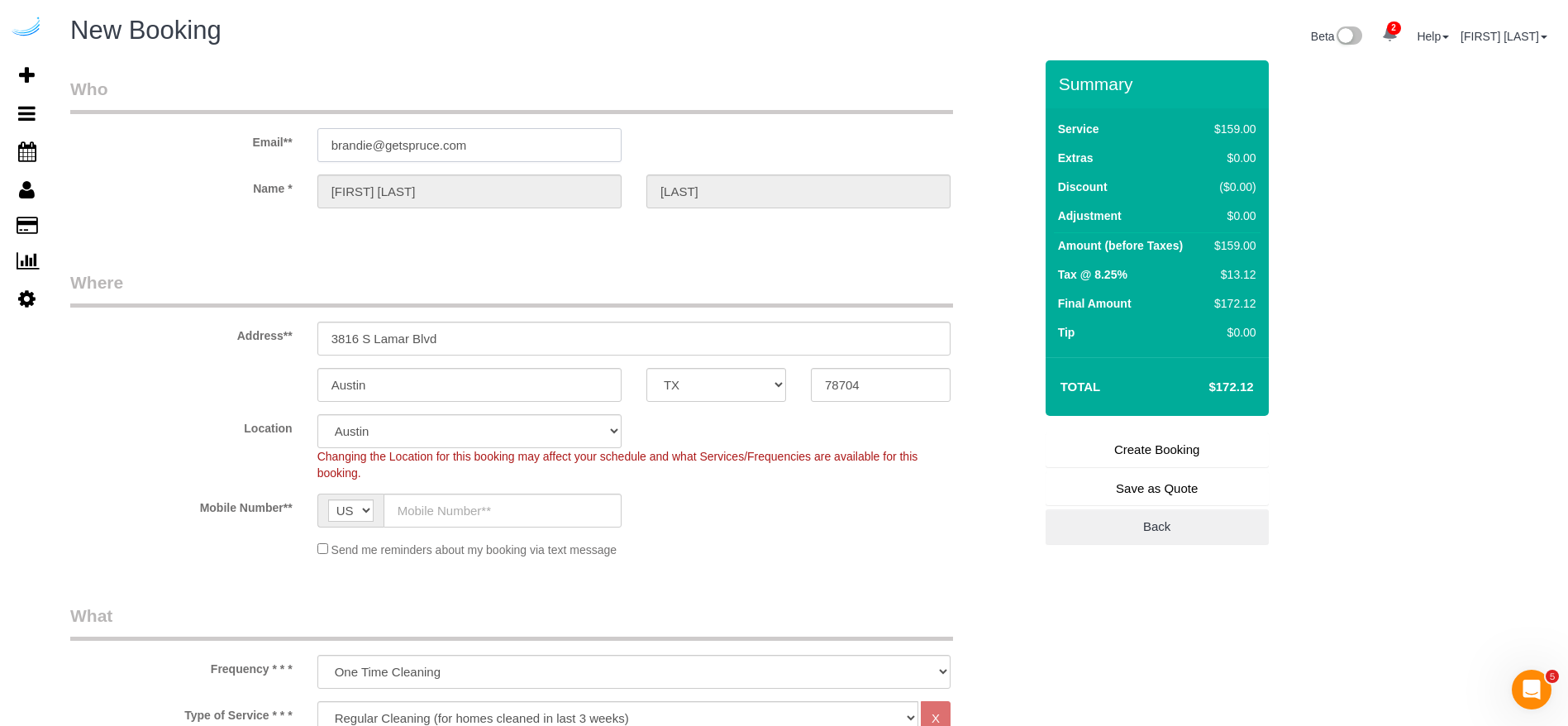 type on "brandie@getspruce.com" 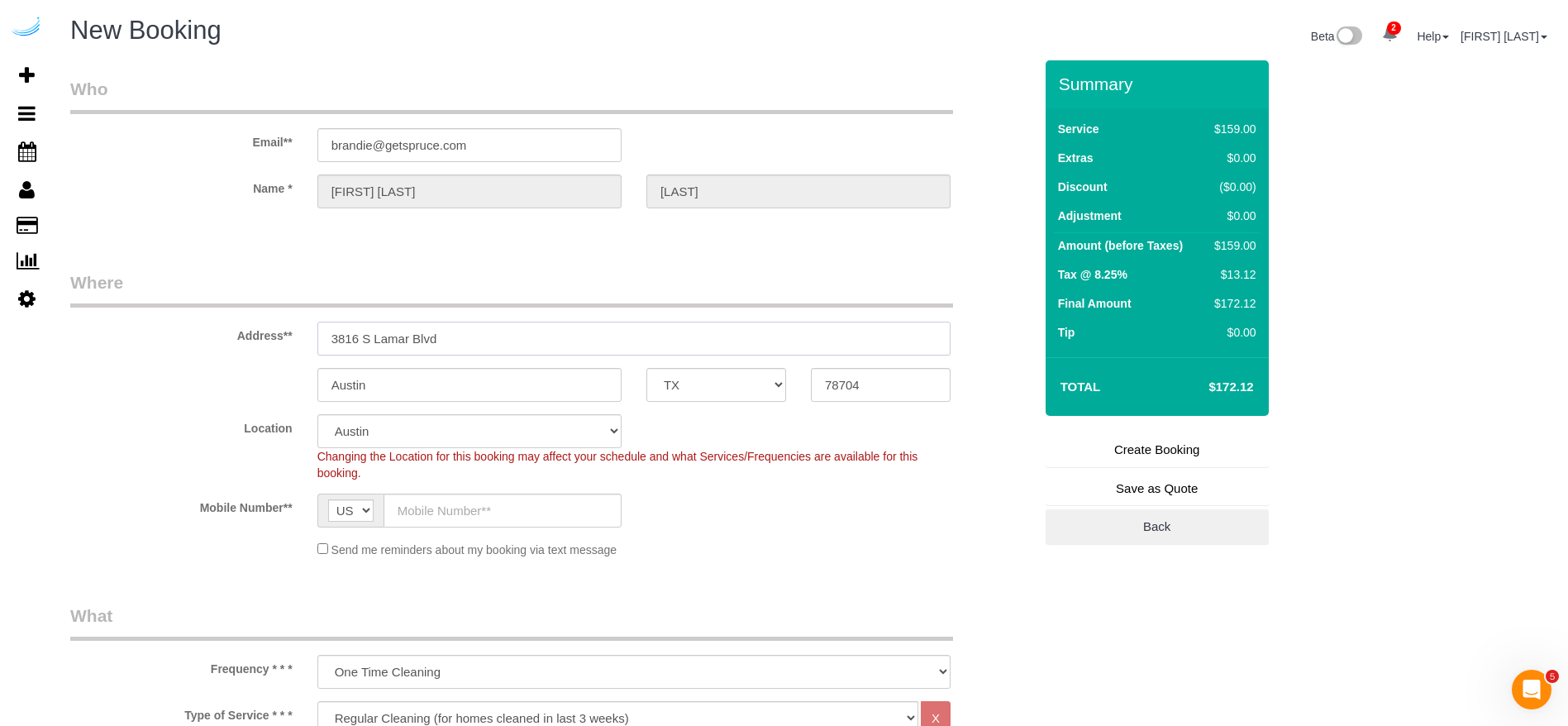 click on "3816 S Lamar Blvd" at bounding box center [634, 338] 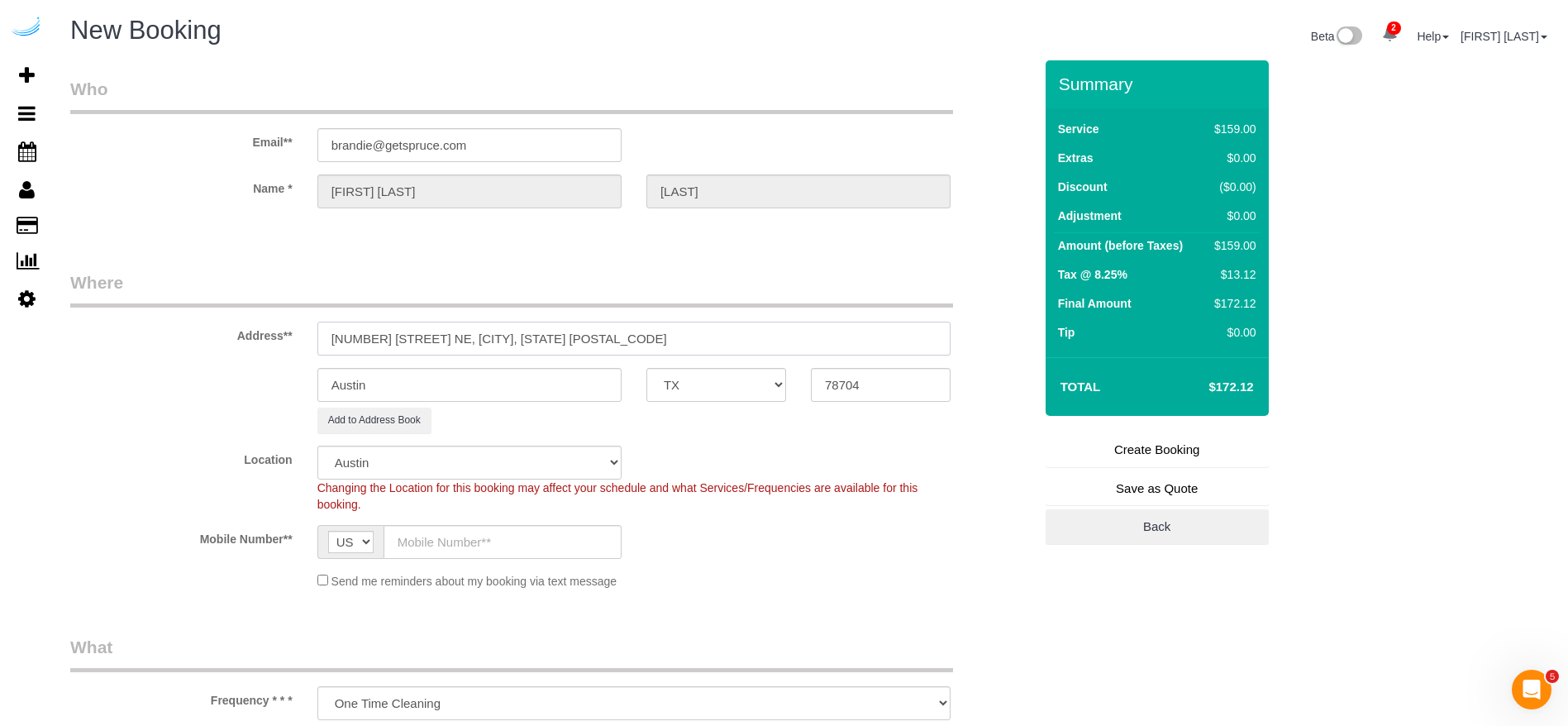 click on "811 Juniper St NE, Atlanta, GA 30308" at bounding box center (634, 338) 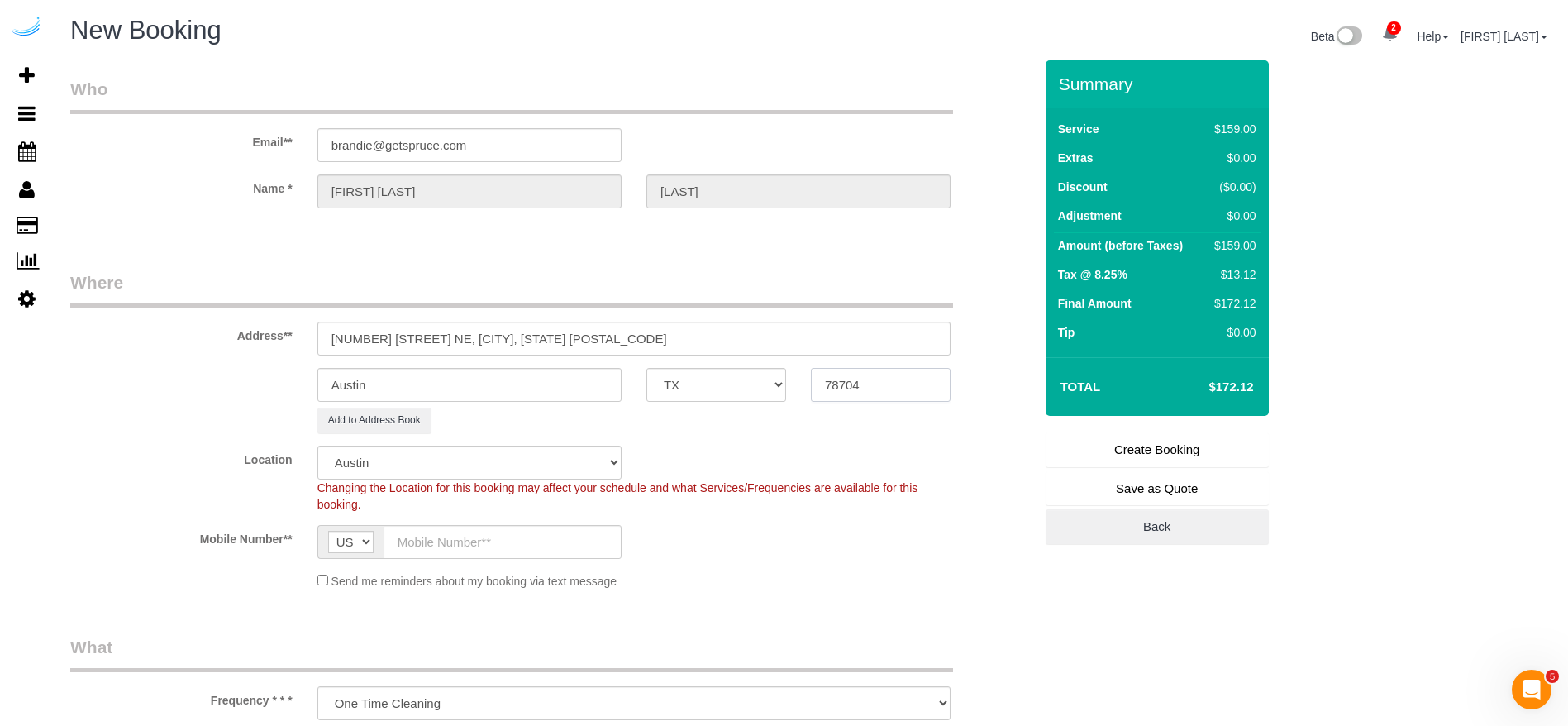 click on "78704" at bounding box center [880, 384] 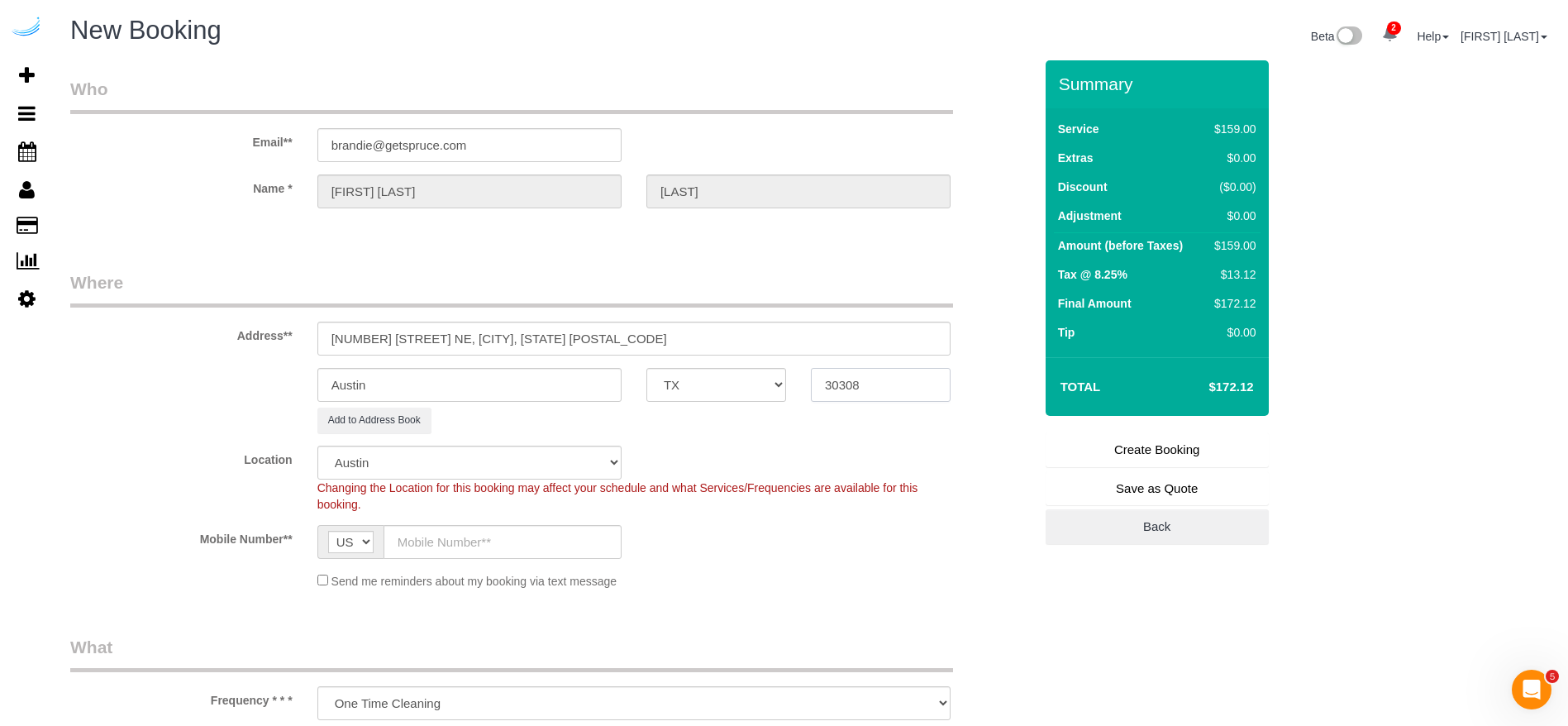 type on "30308" 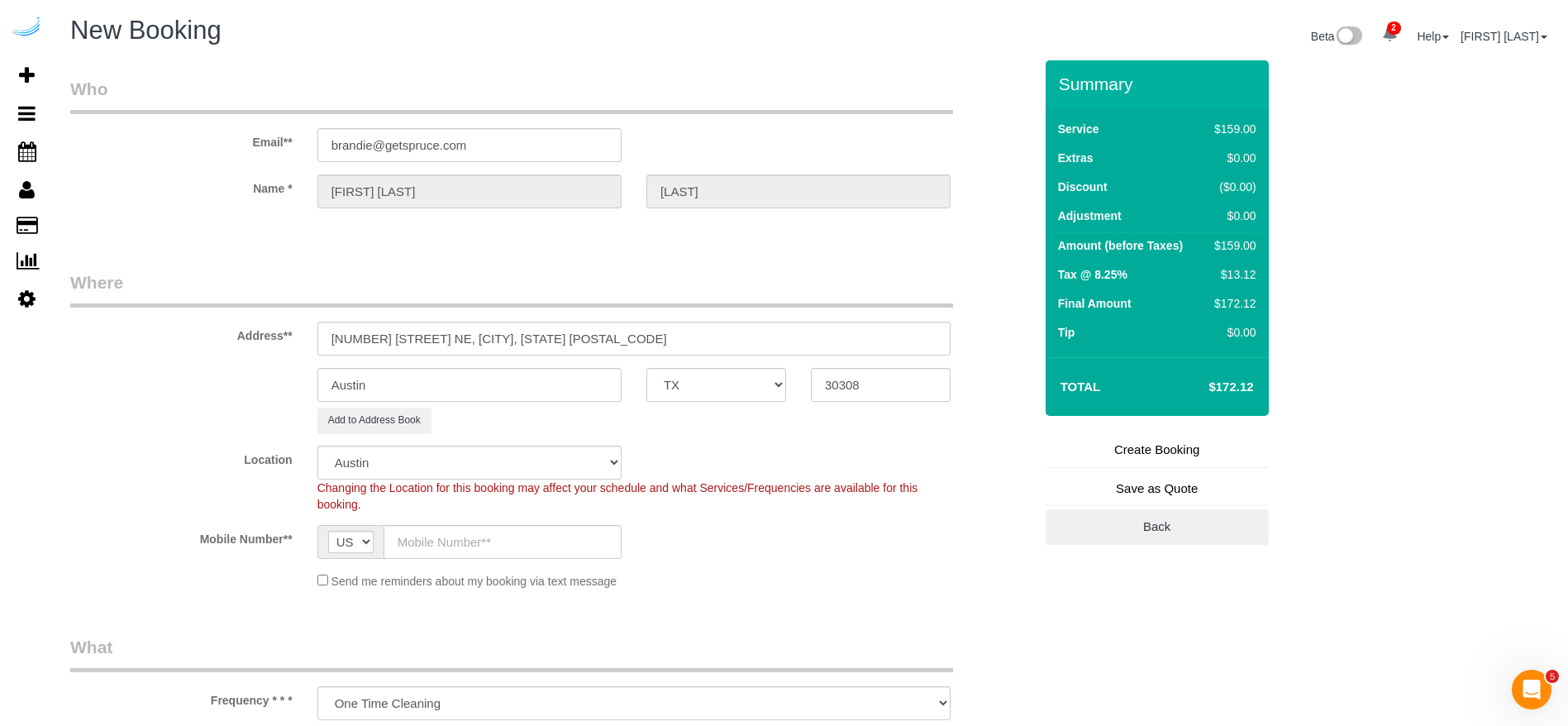 select on "8" 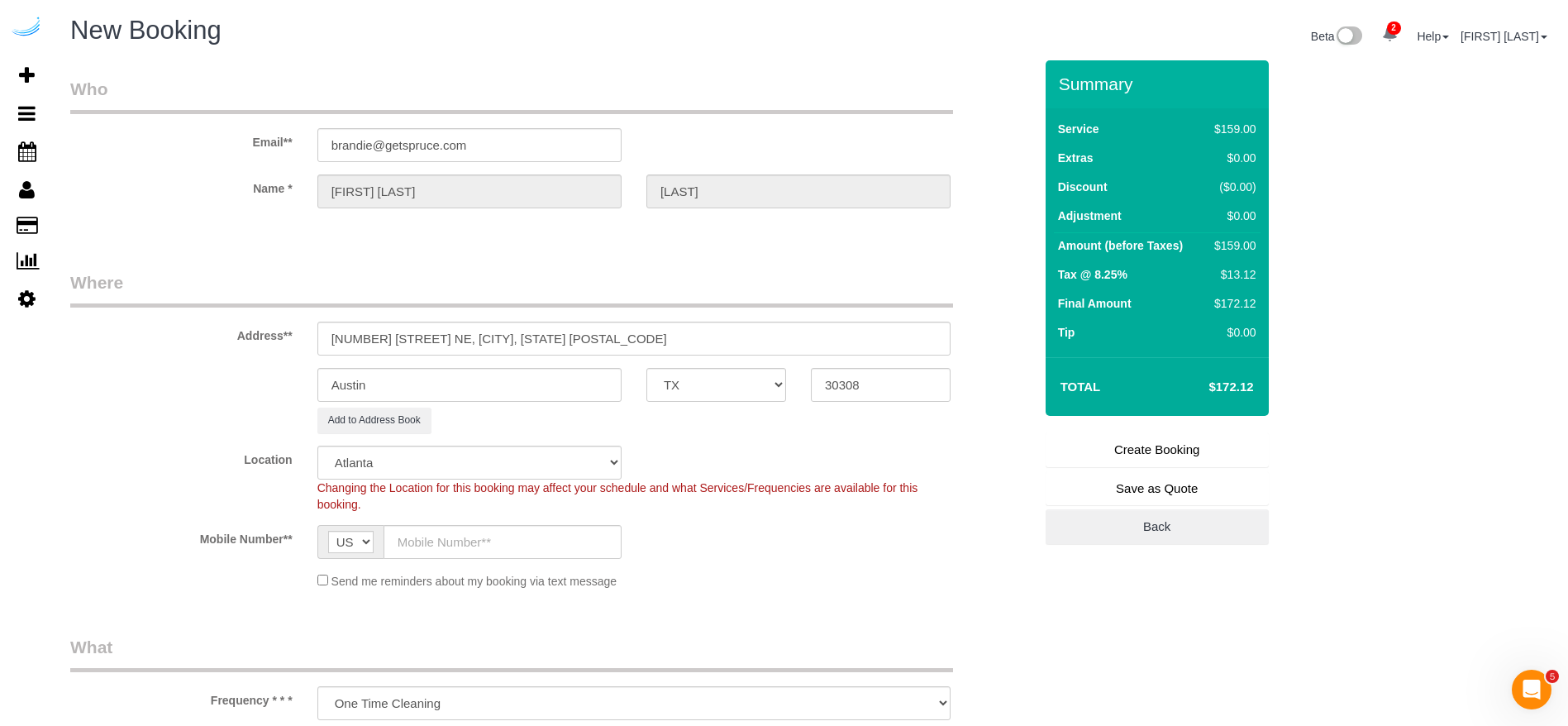 select on "object:46477" 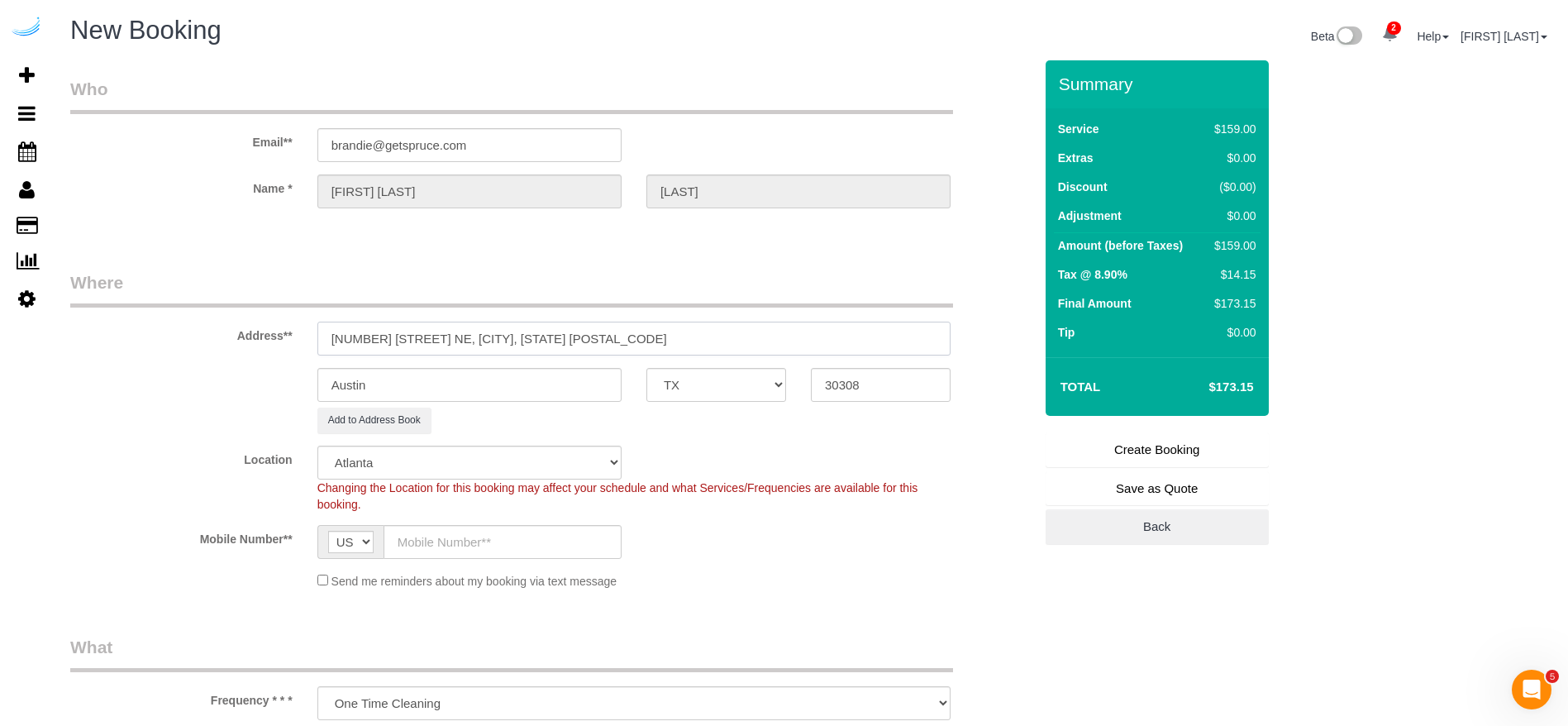 click on "811 Juniper St NE, Atlanta, GA 30308" at bounding box center (634, 338) 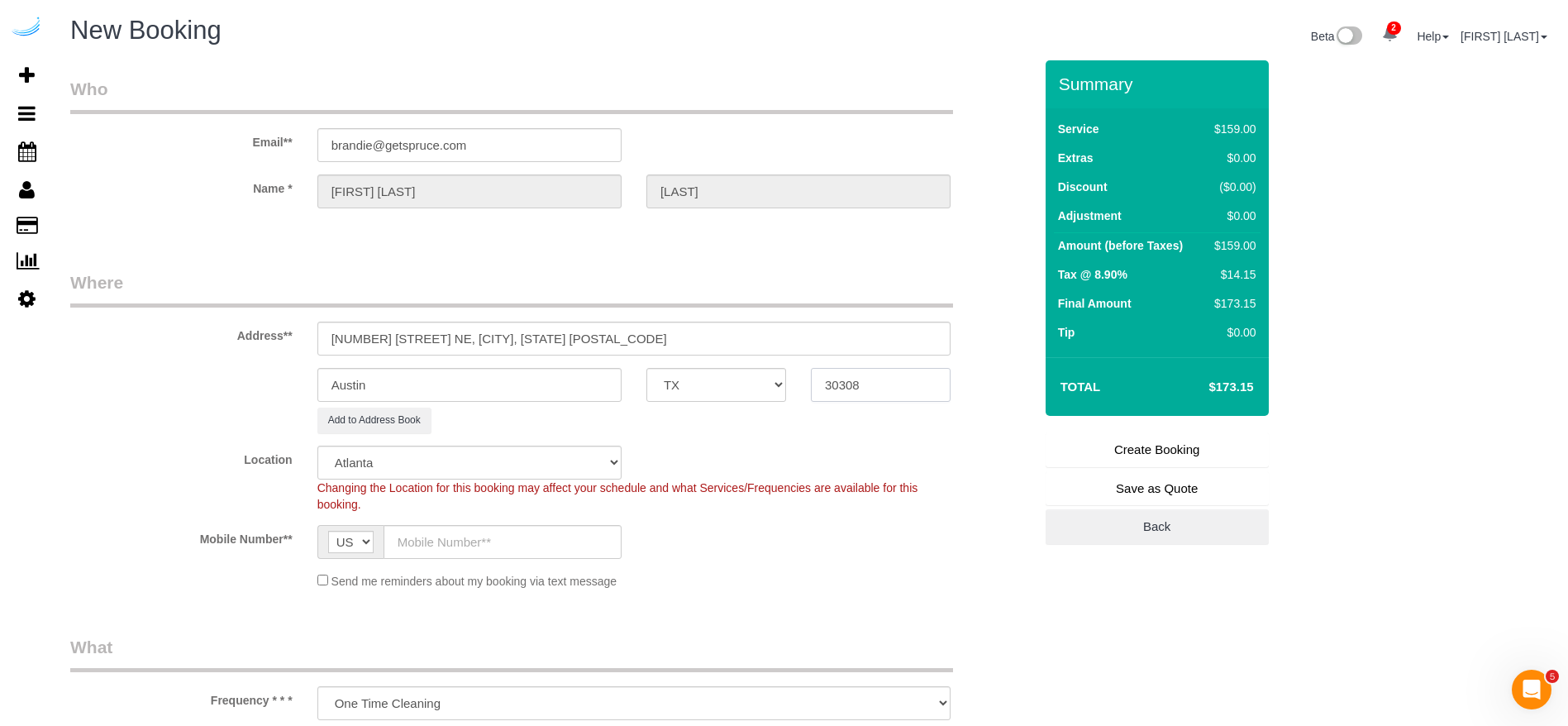 click on "30308" at bounding box center [880, 384] 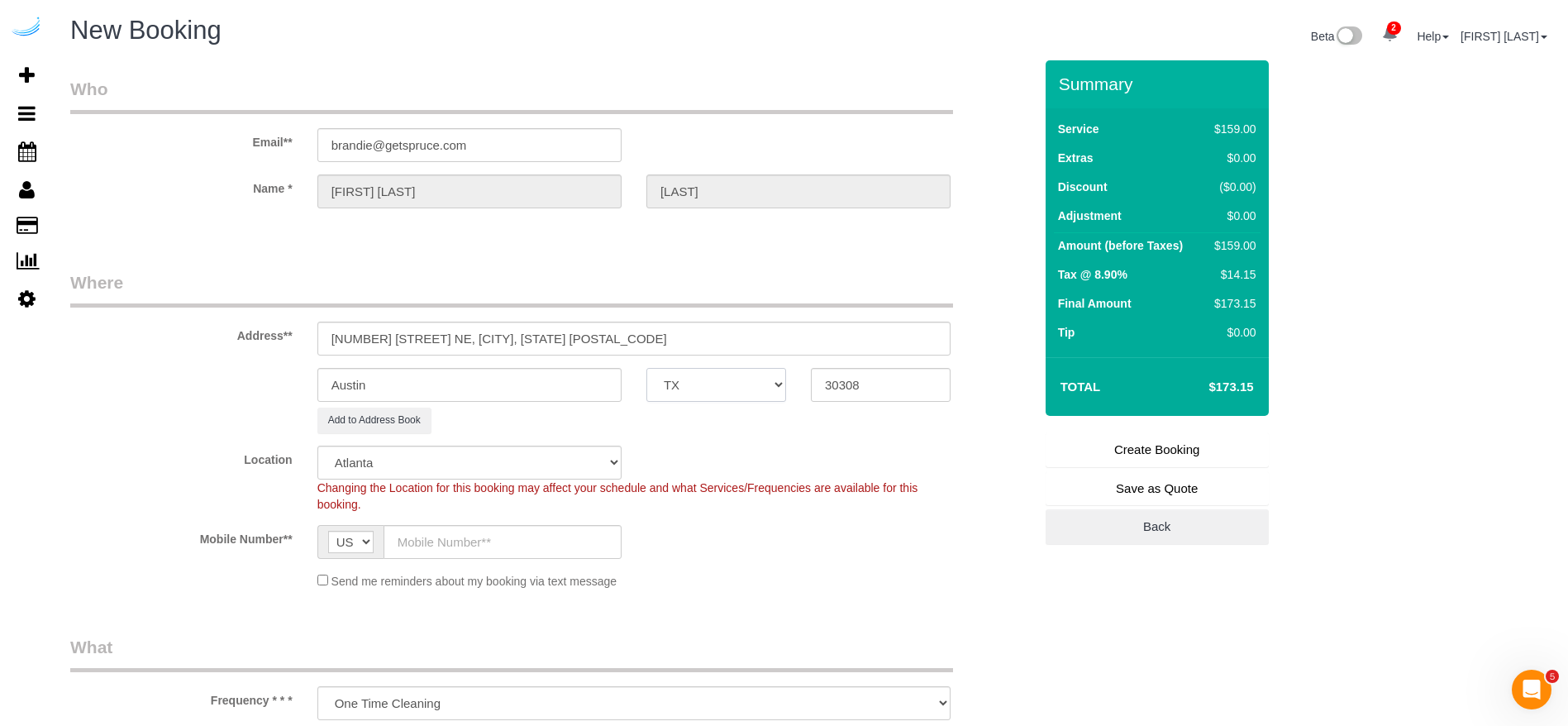 click on "AK
AL
AR
AZ
CA
CO
CT
DC
DE
FL
GA
HI
IA
ID
IL
IN
KS
KY
LA
MA
MD
ME
MI
MN
MO
MS
MT
NC
ND
NE
NH
NJ
NM
NV
NY
OH
OK
OR
PA
RI
SC
SD
TN
TX
UT
VA
VT
WA
WI
WV
WY" at bounding box center (716, 384) 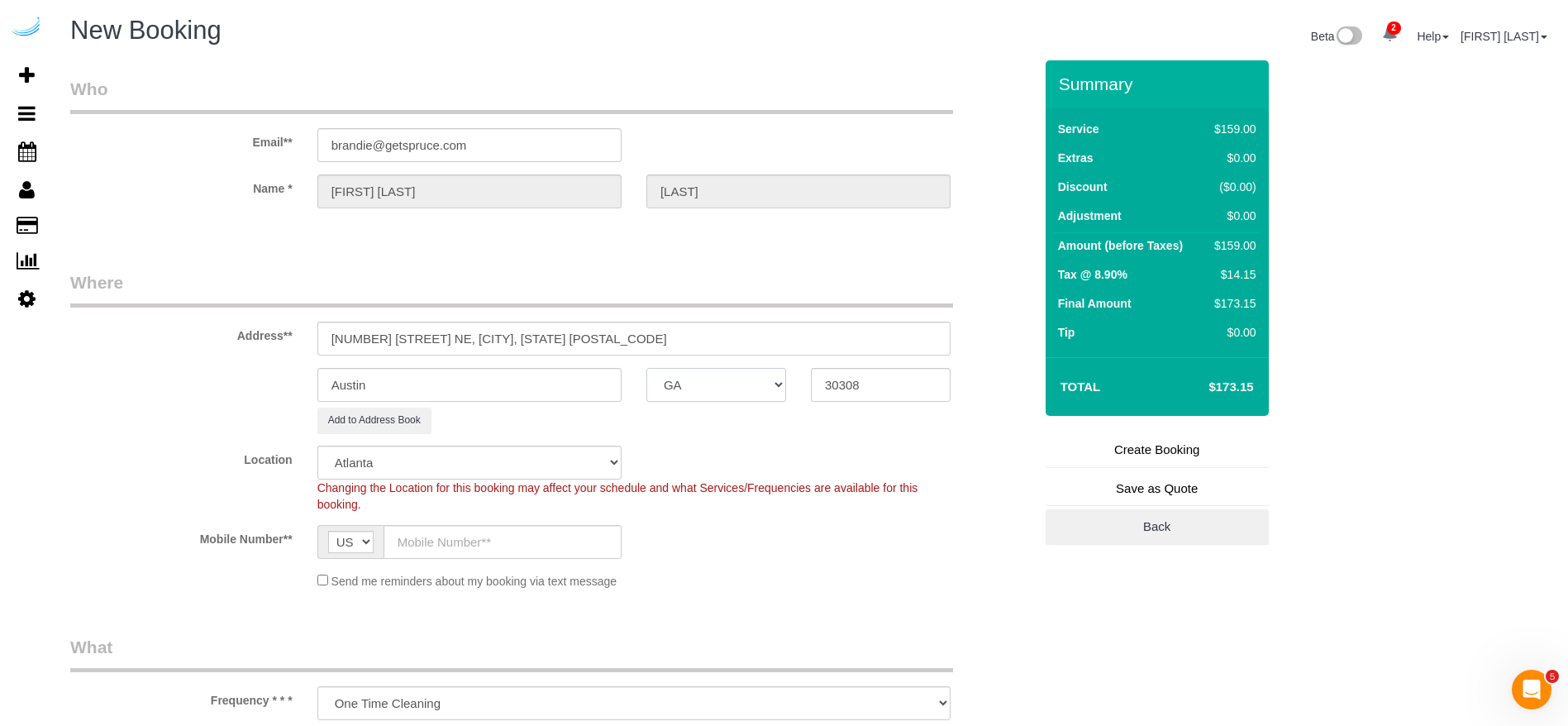 click on "AK
AL
AR
AZ
CA
CO
CT
DC
DE
FL
GA
HI
IA
ID
IL
IN
KS
KY
LA
MA
MD
ME
MI
MN
MO
MS
MT
NC
ND
NE
NH
NJ
NM
NV
NY
OH
OK
OR
PA
RI
SC
SD
TN
TX
UT
VA
VT
WA
WI
WV
WY" at bounding box center (716, 384) 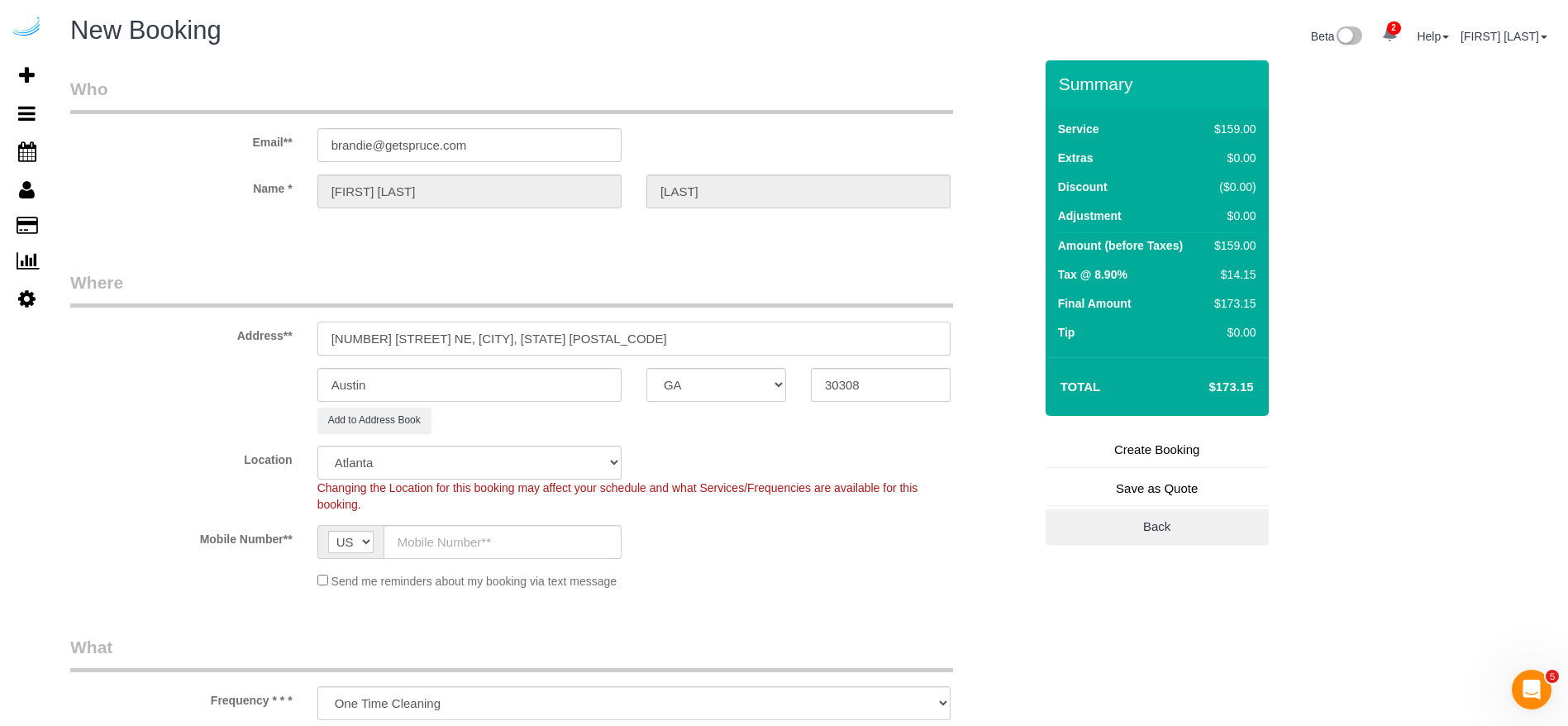 click on "811 Juniper St NE, Atlanta, GA 30308" at bounding box center (634, 338) 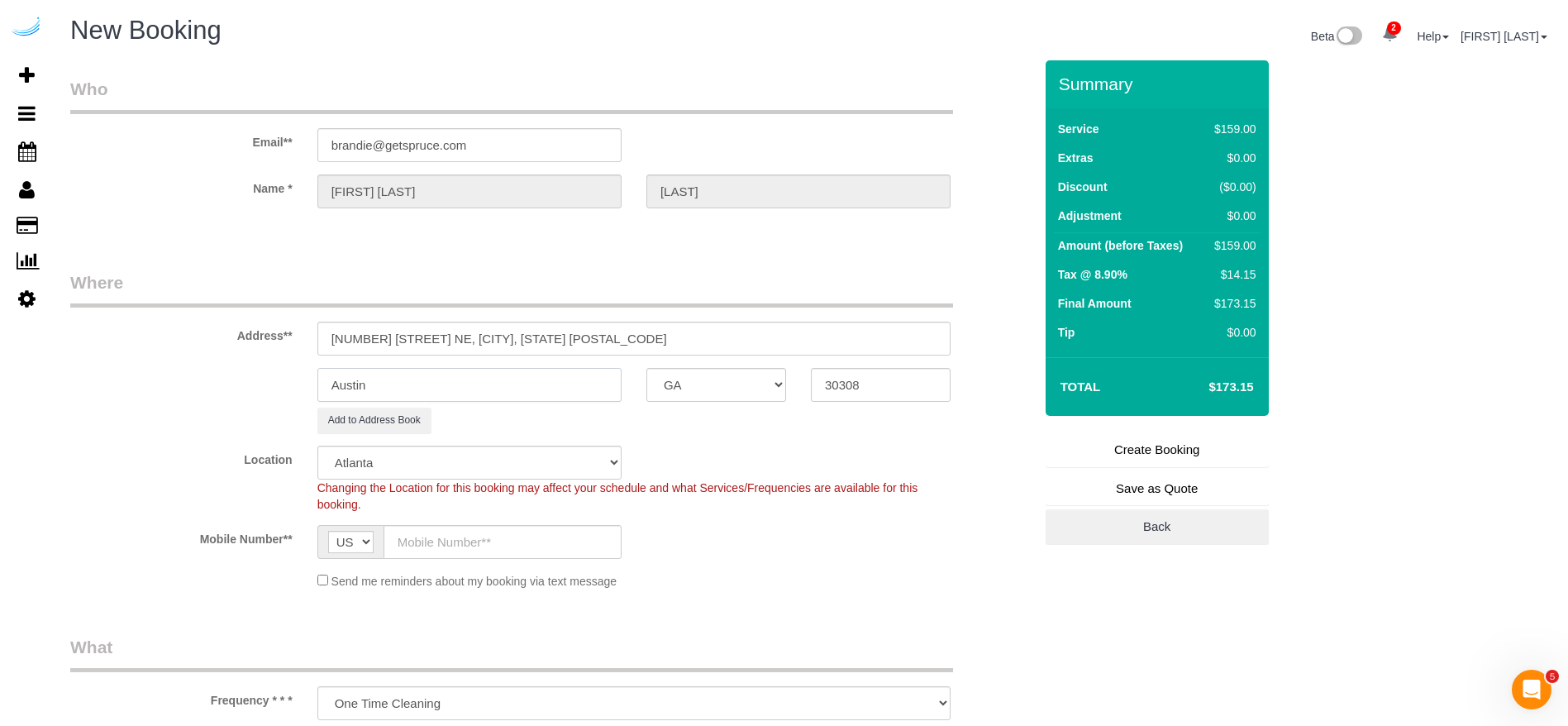 click on "Austin" at bounding box center [469, 384] 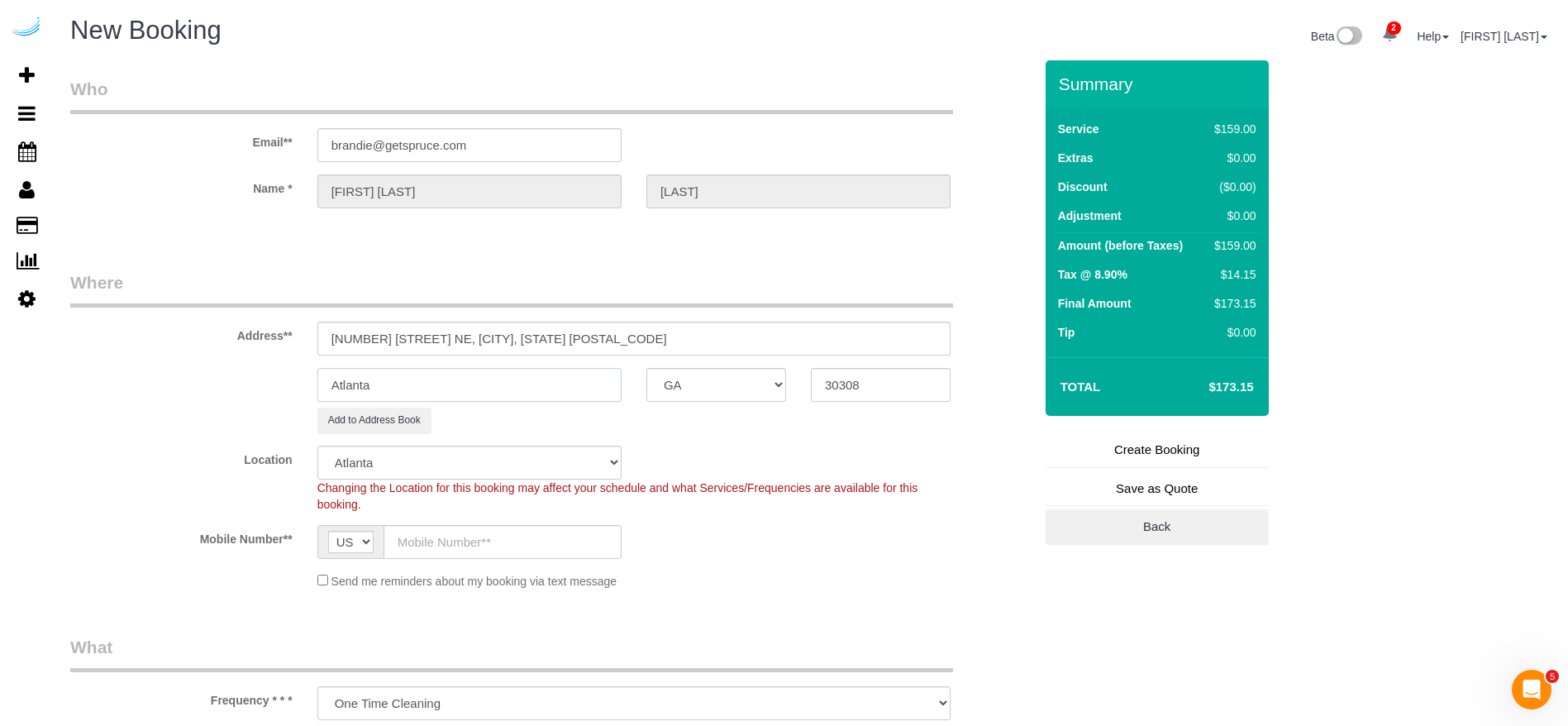 type on "Atlanta" 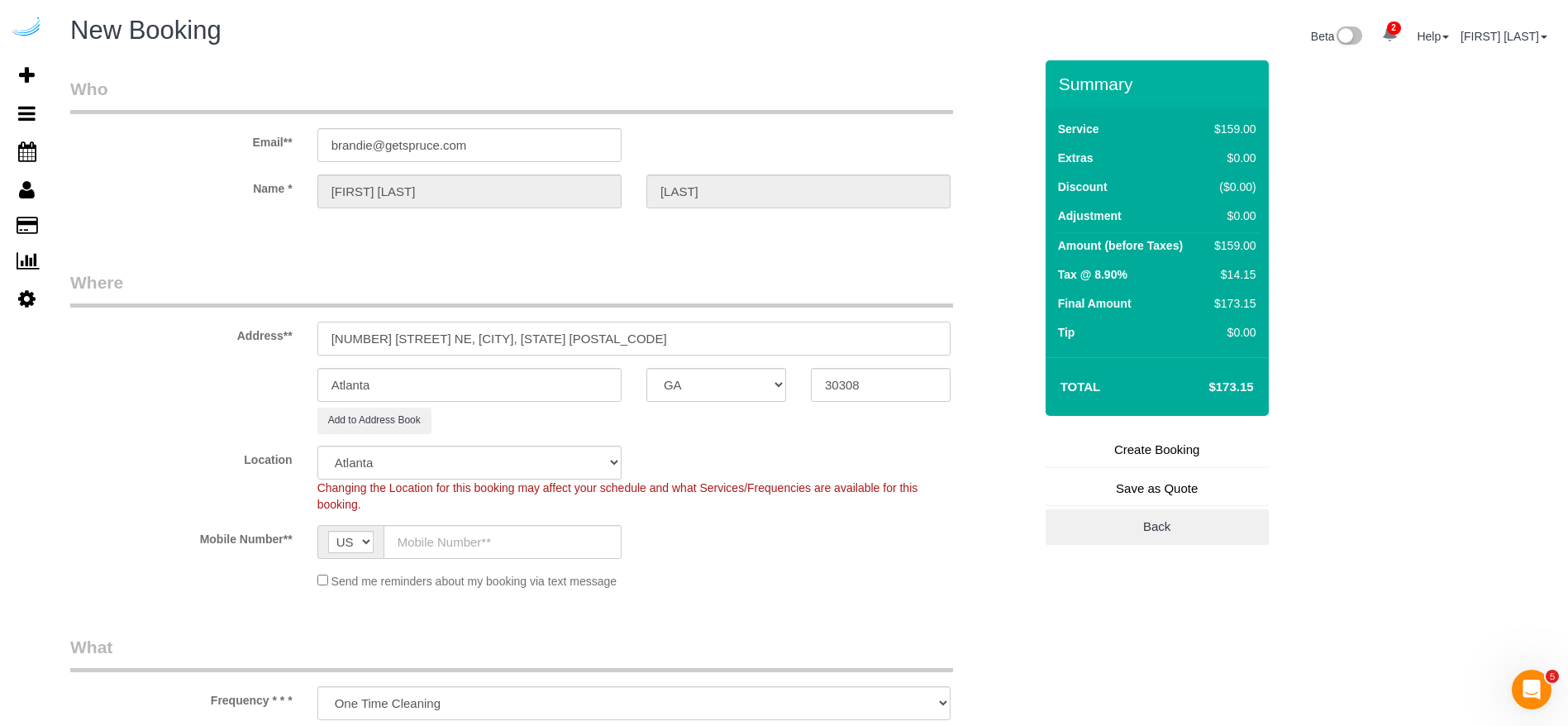 drag, startPoint x: 565, startPoint y: 337, endPoint x: 439, endPoint y: 344, distance: 126.19429 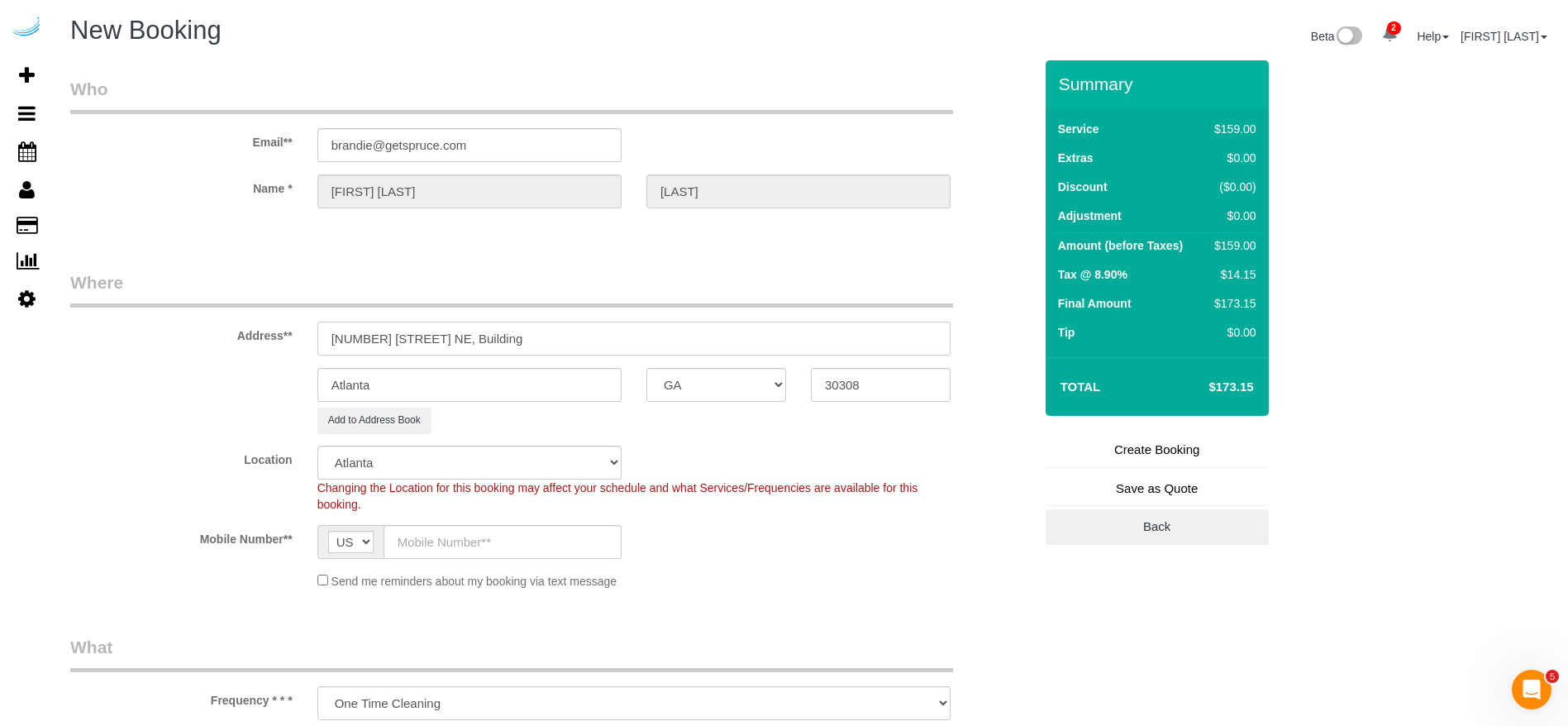 paste on "1121" 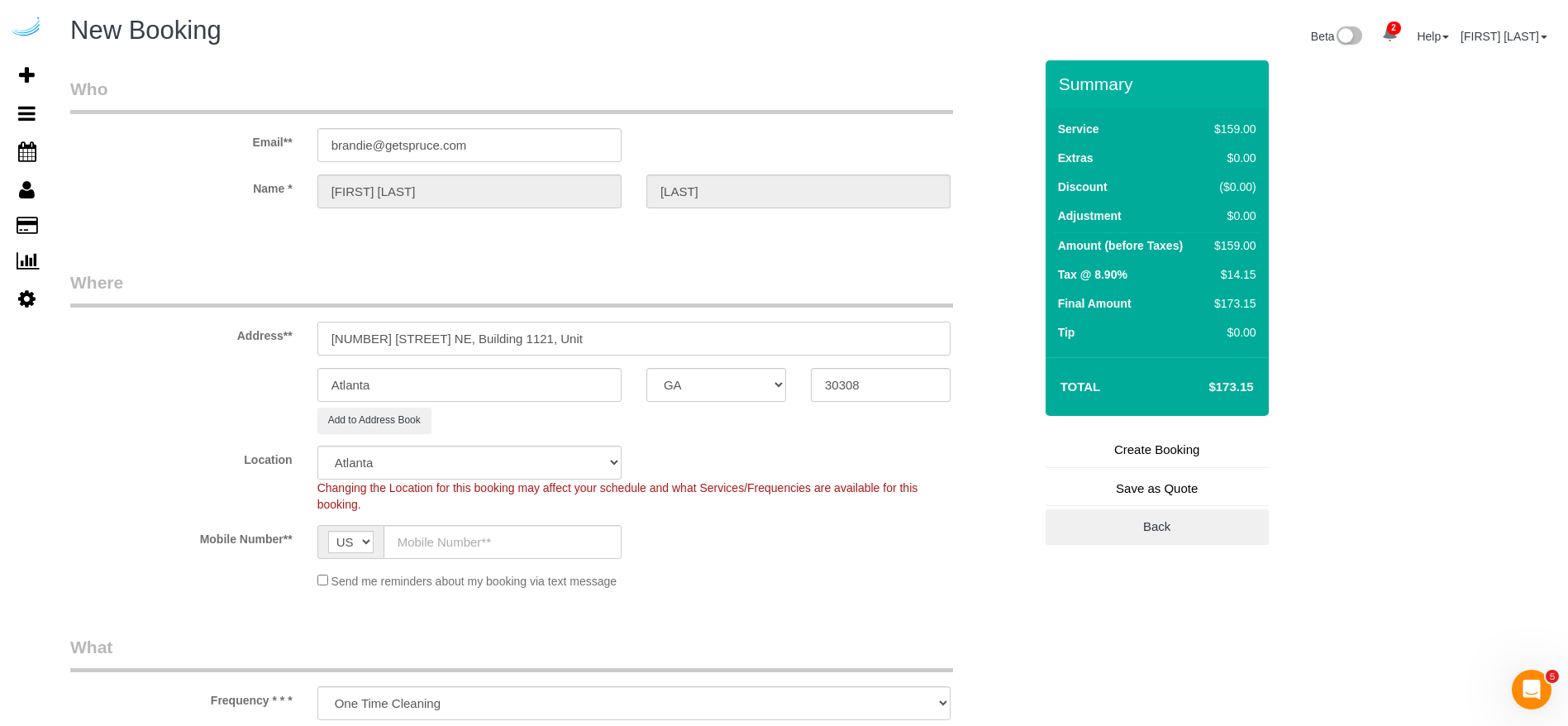 paste on "1121" 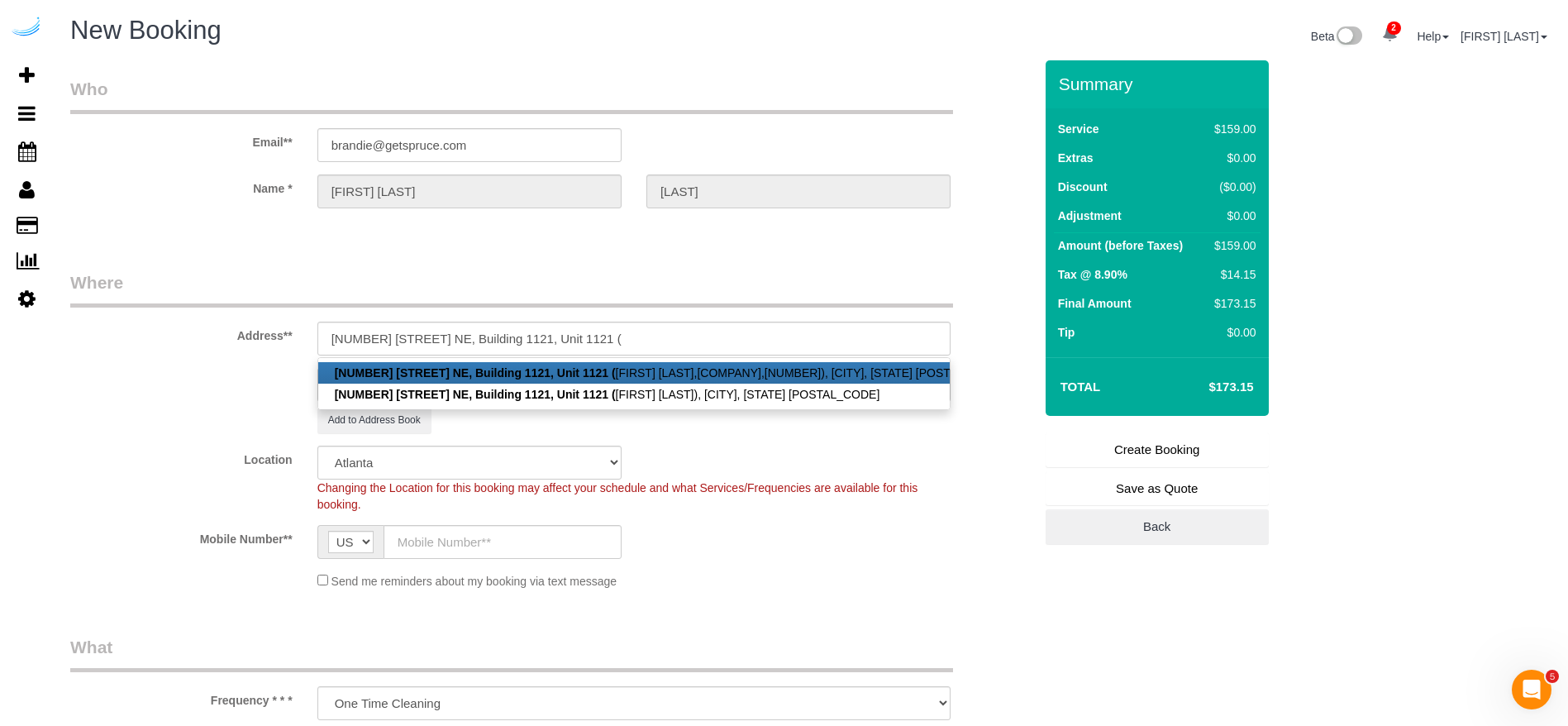 click on "811 Juniper St NE, Building 1121, Unit 1121 ( Max Slavin,Axis Midtown,1412374), Atlanta, GA 30308" at bounding box center [634, 373] 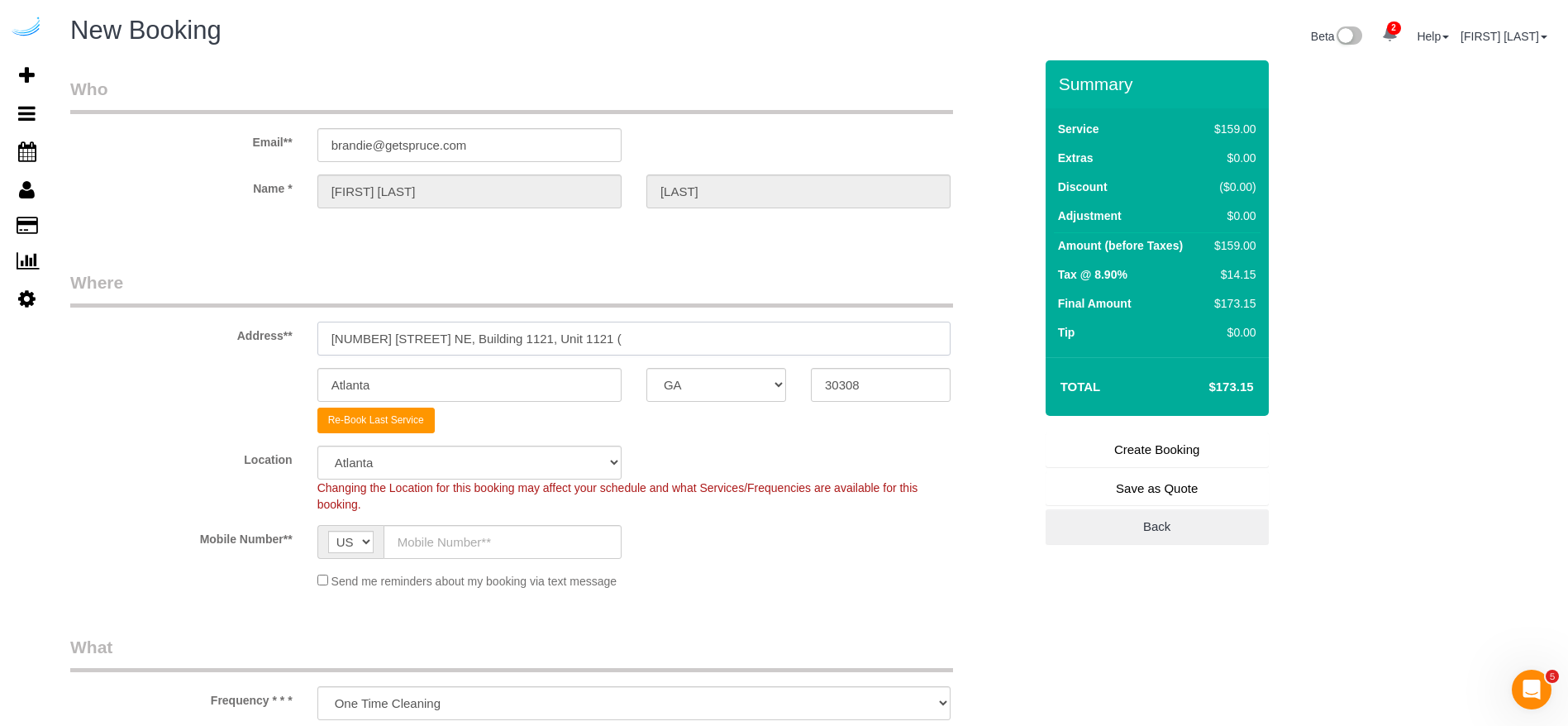 type on "811 Juniper St NE, Building 1121, Unit 1121 (Max Slavin,Axis Midtown,1412374)" 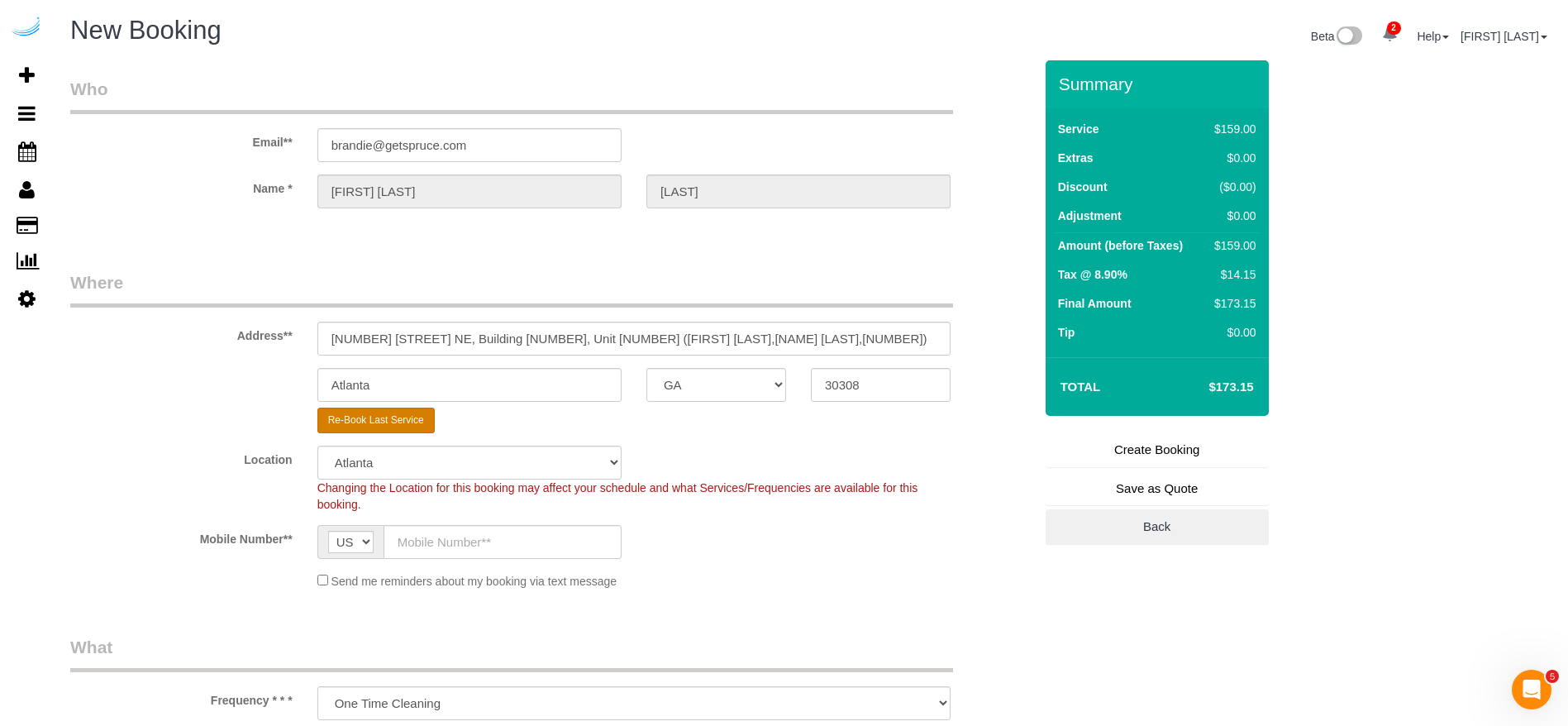 click on "Re-Book Last Service" at bounding box center [376, 420] 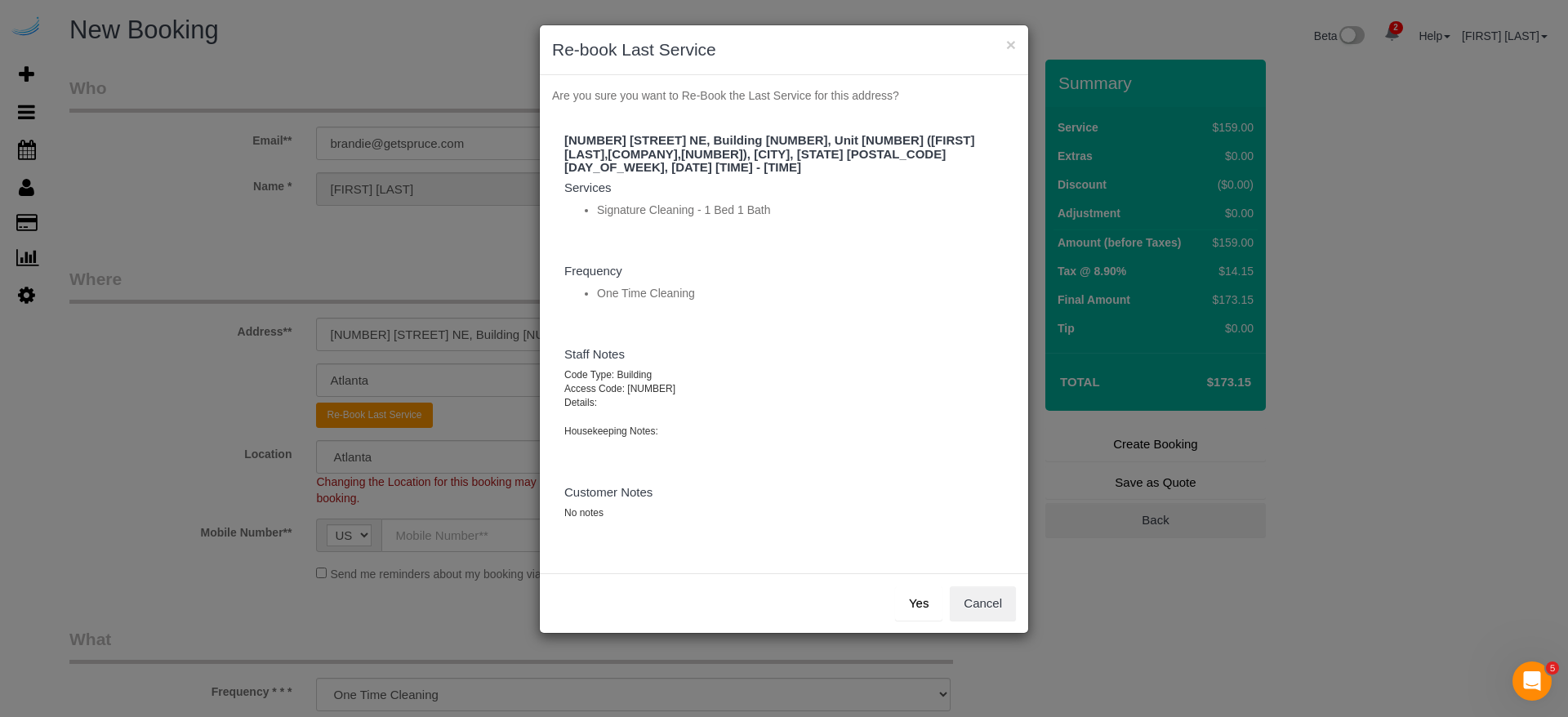 click on "Yes" at bounding box center (919, 603) 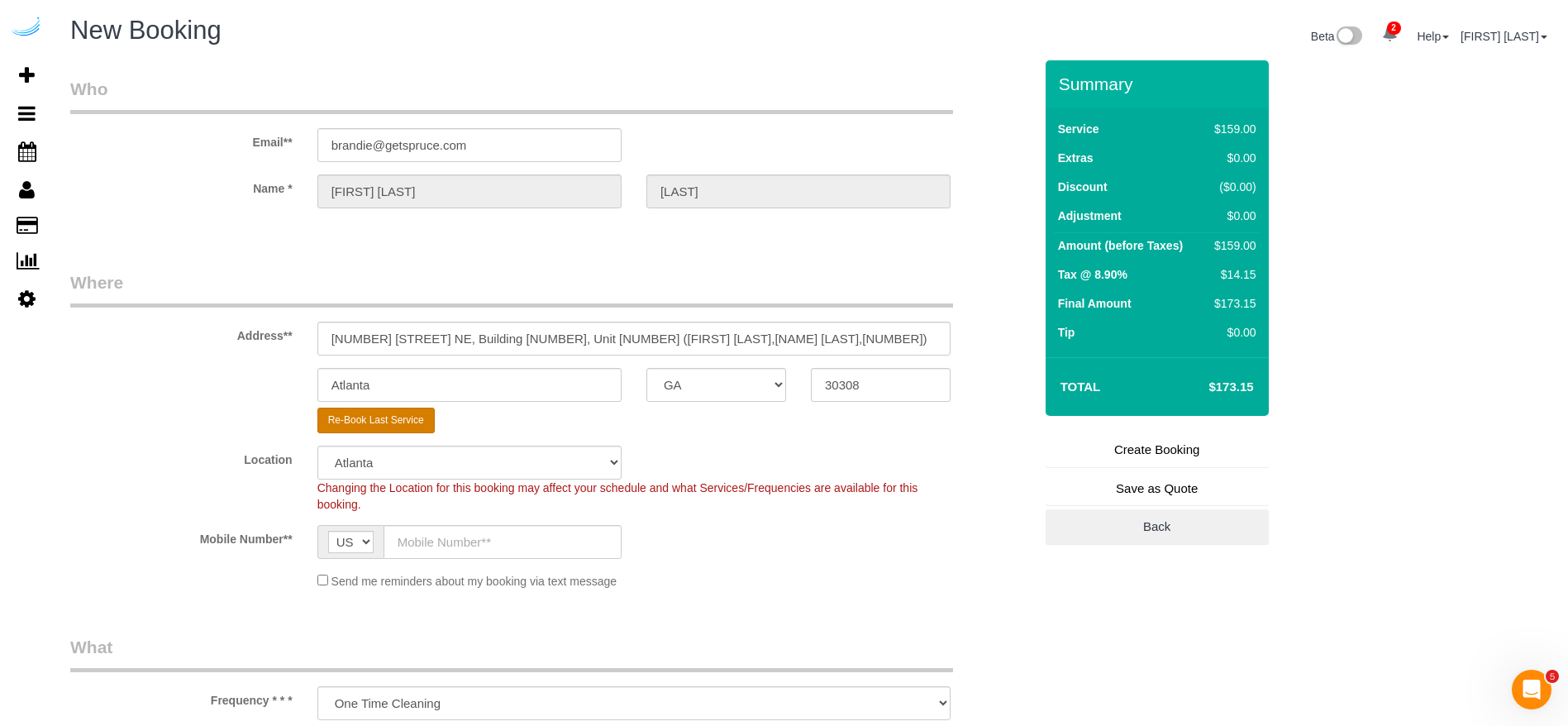 type on "([PHONE])" 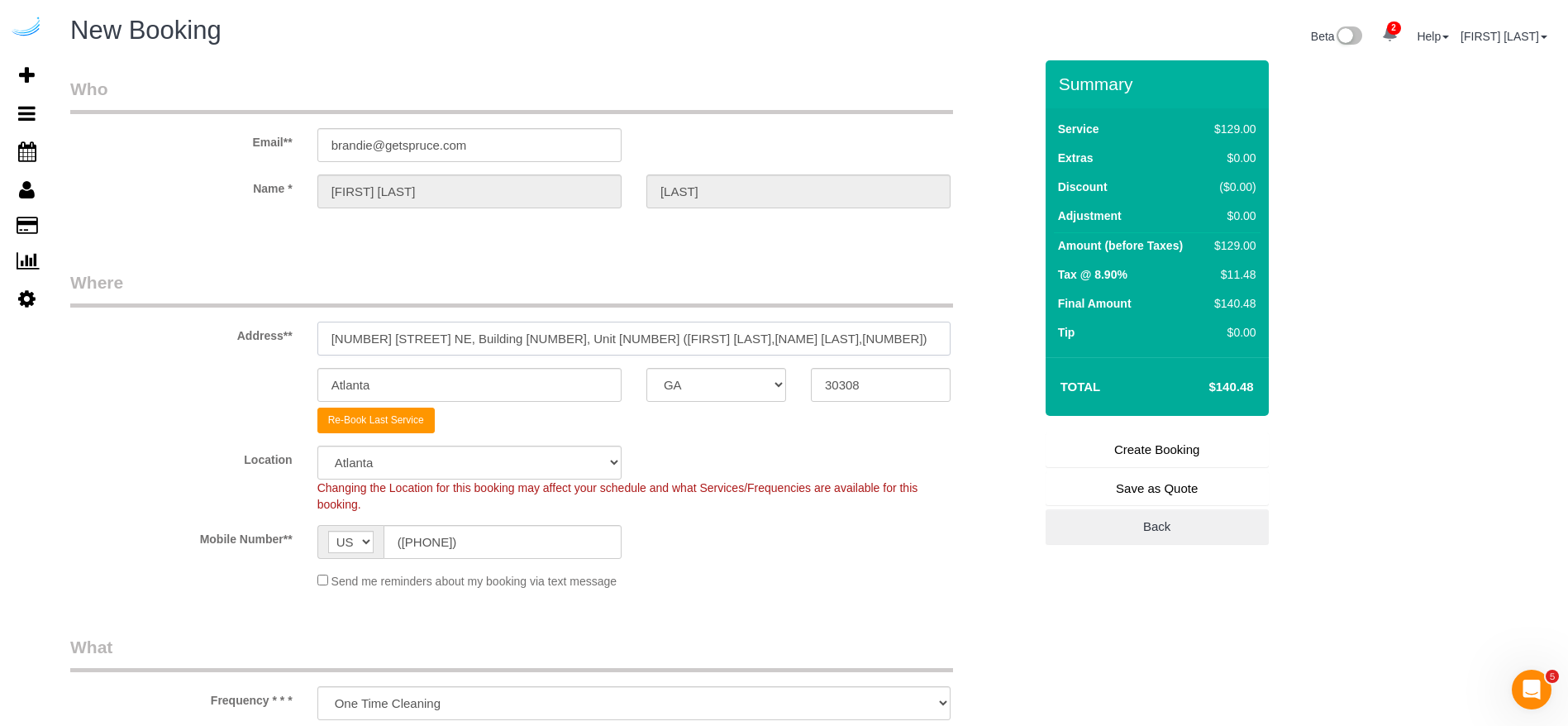 select on "object:46580" 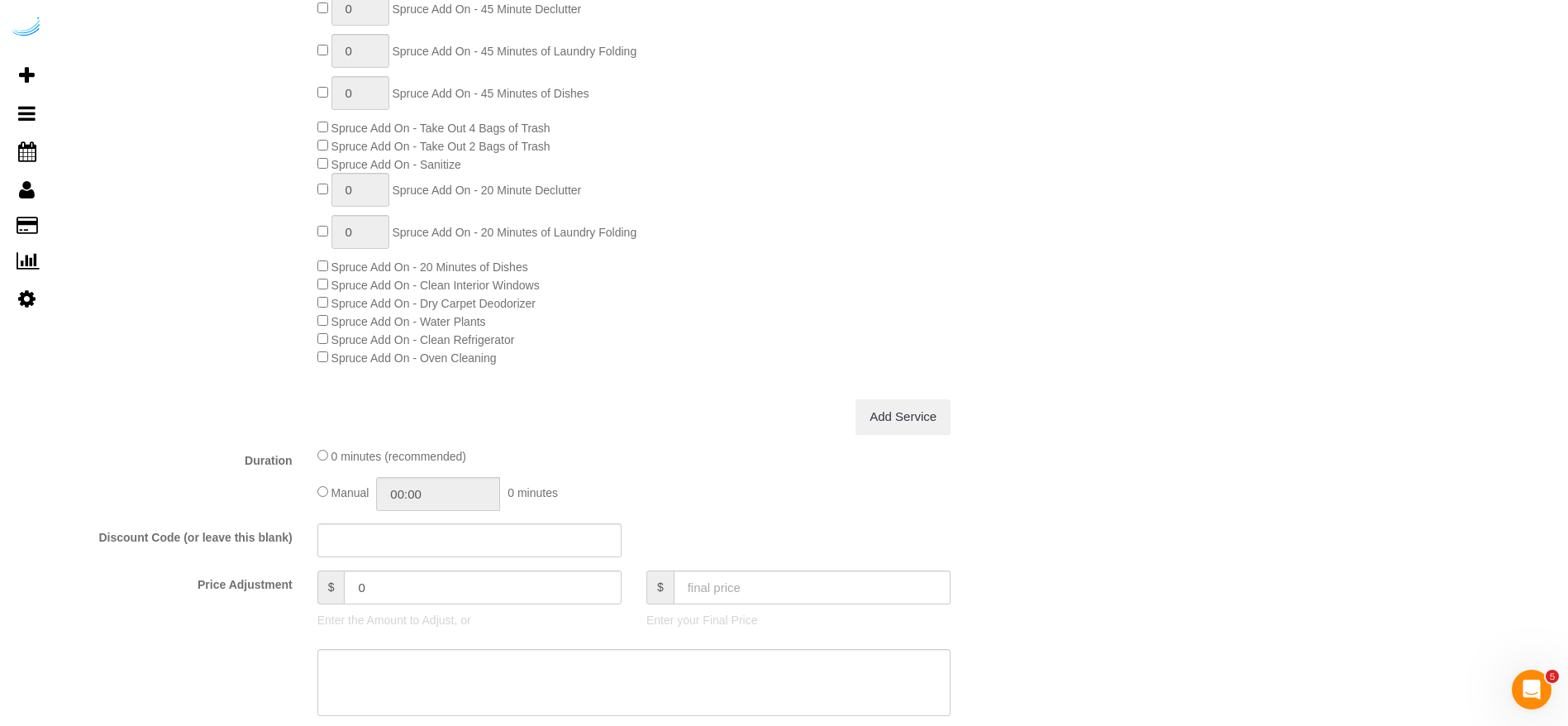 scroll, scrollTop: 1364, scrollLeft: 0, axis: vertical 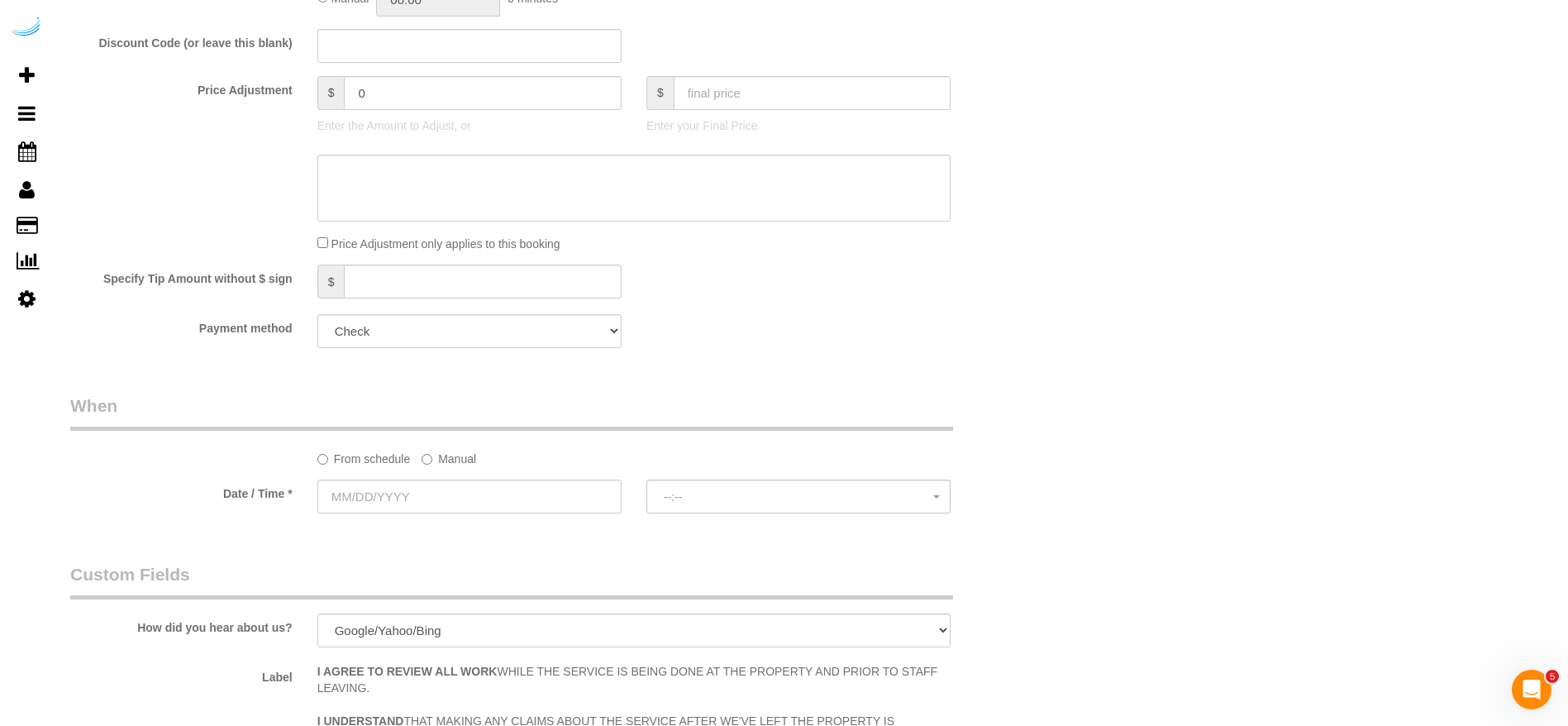 type 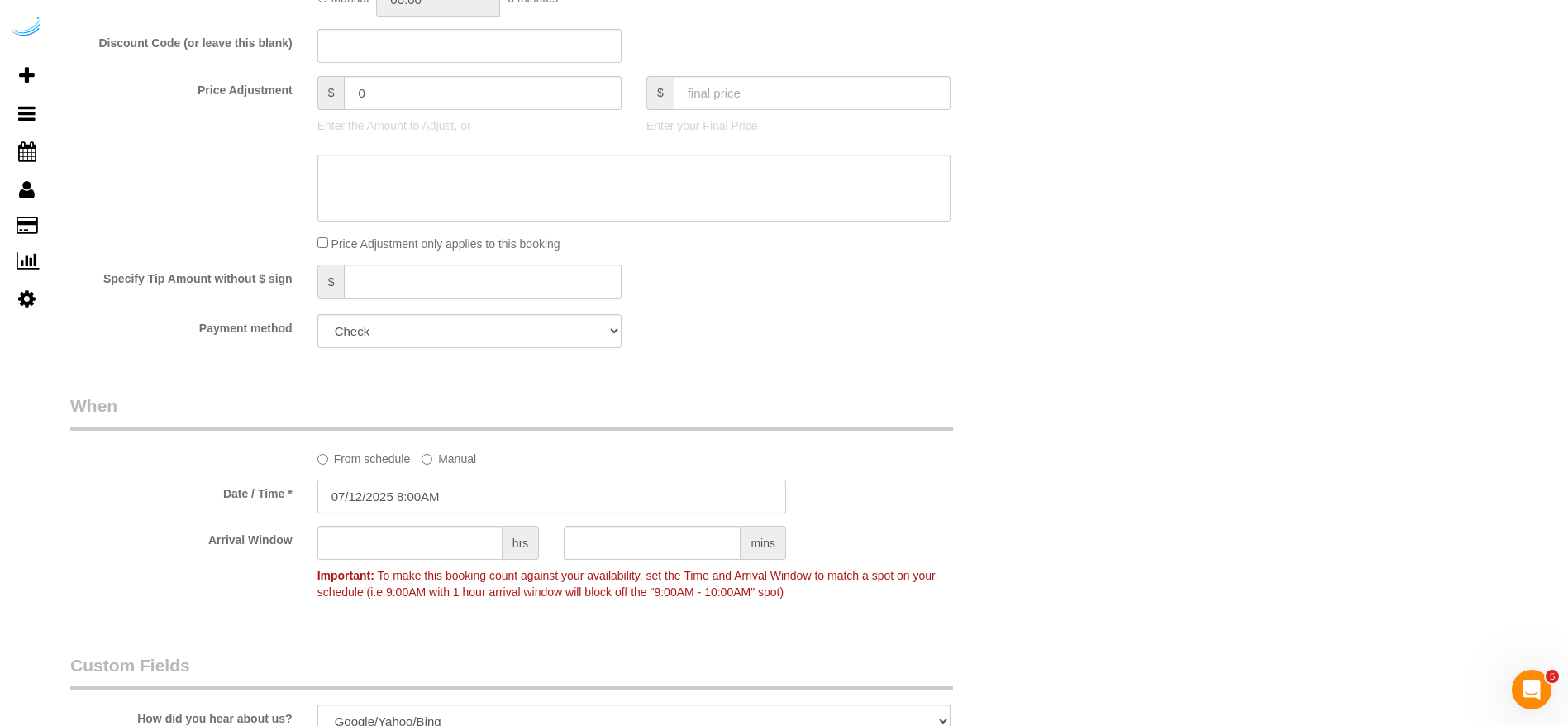 click on "07/12/2025 8:00AM" at bounding box center (551, 496) 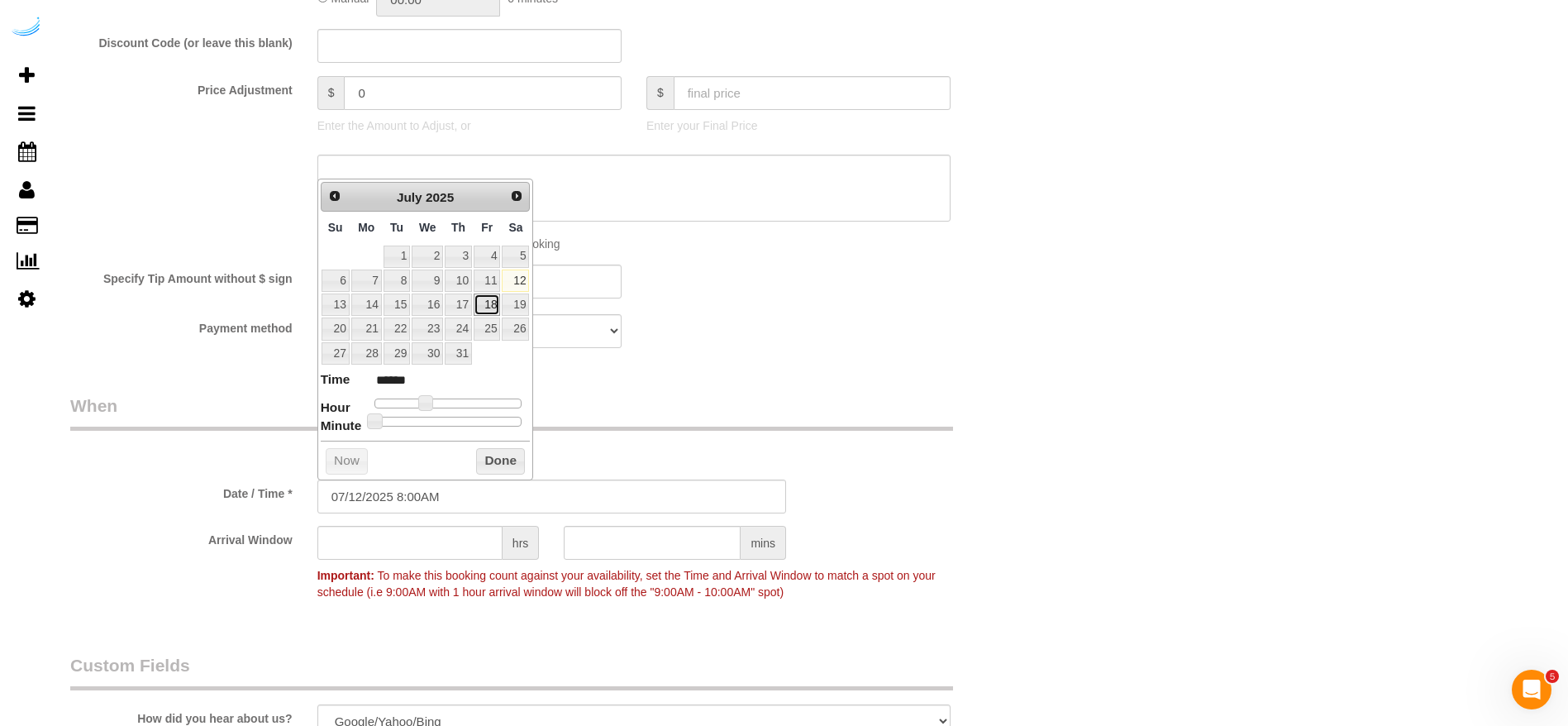 click on "18" at bounding box center (487, 304) 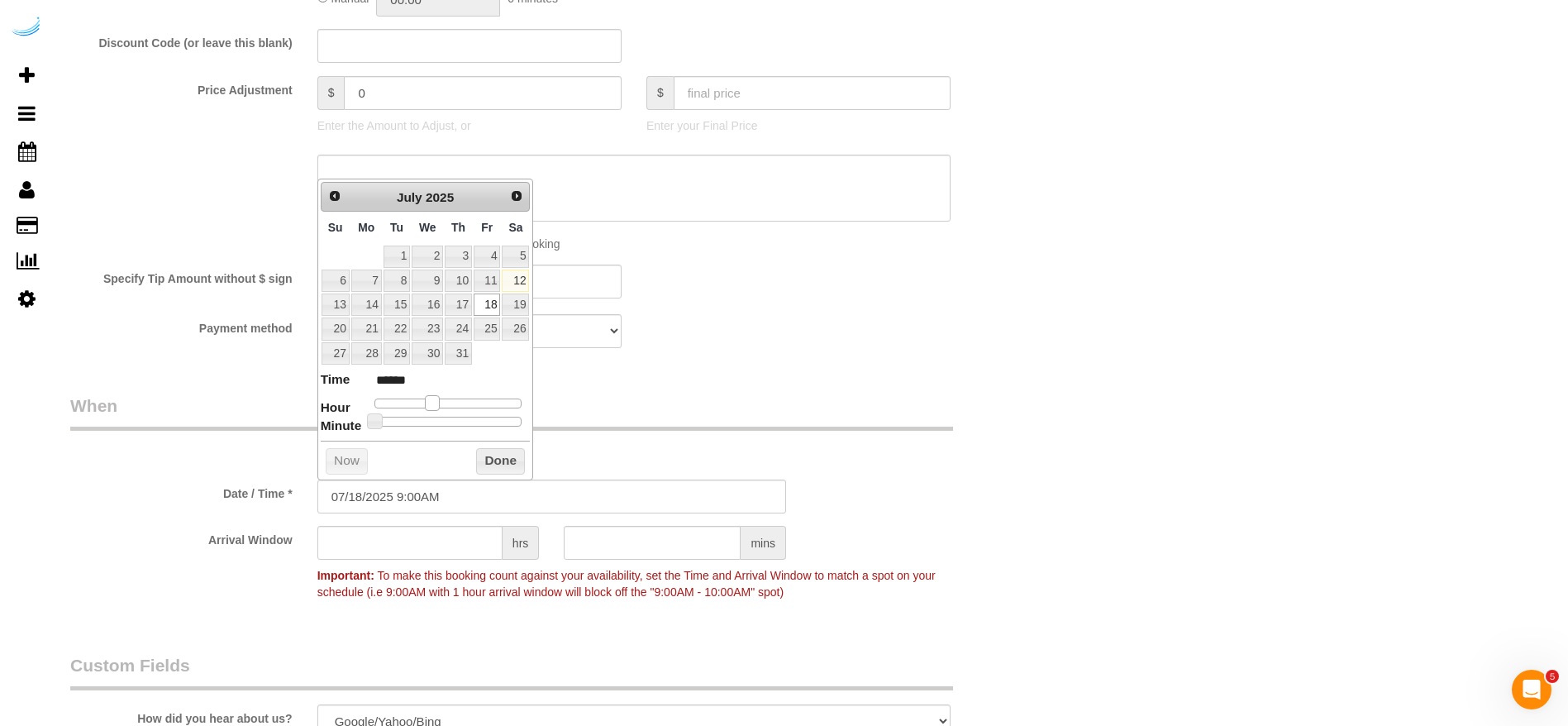 drag, startPoint x: 423, startPoint y: 405, endPoint x: 433, endPoint y: 403, distance: 10.198039 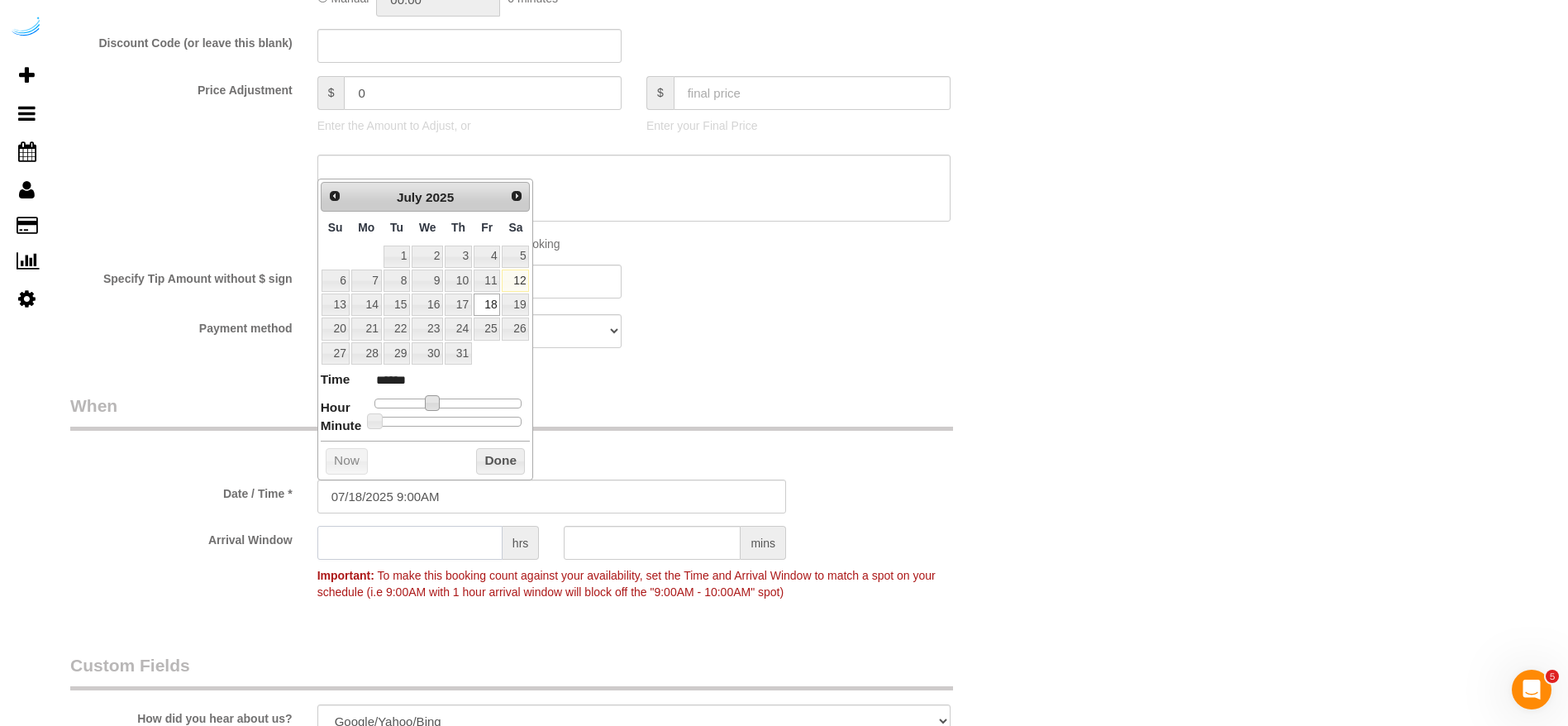 click 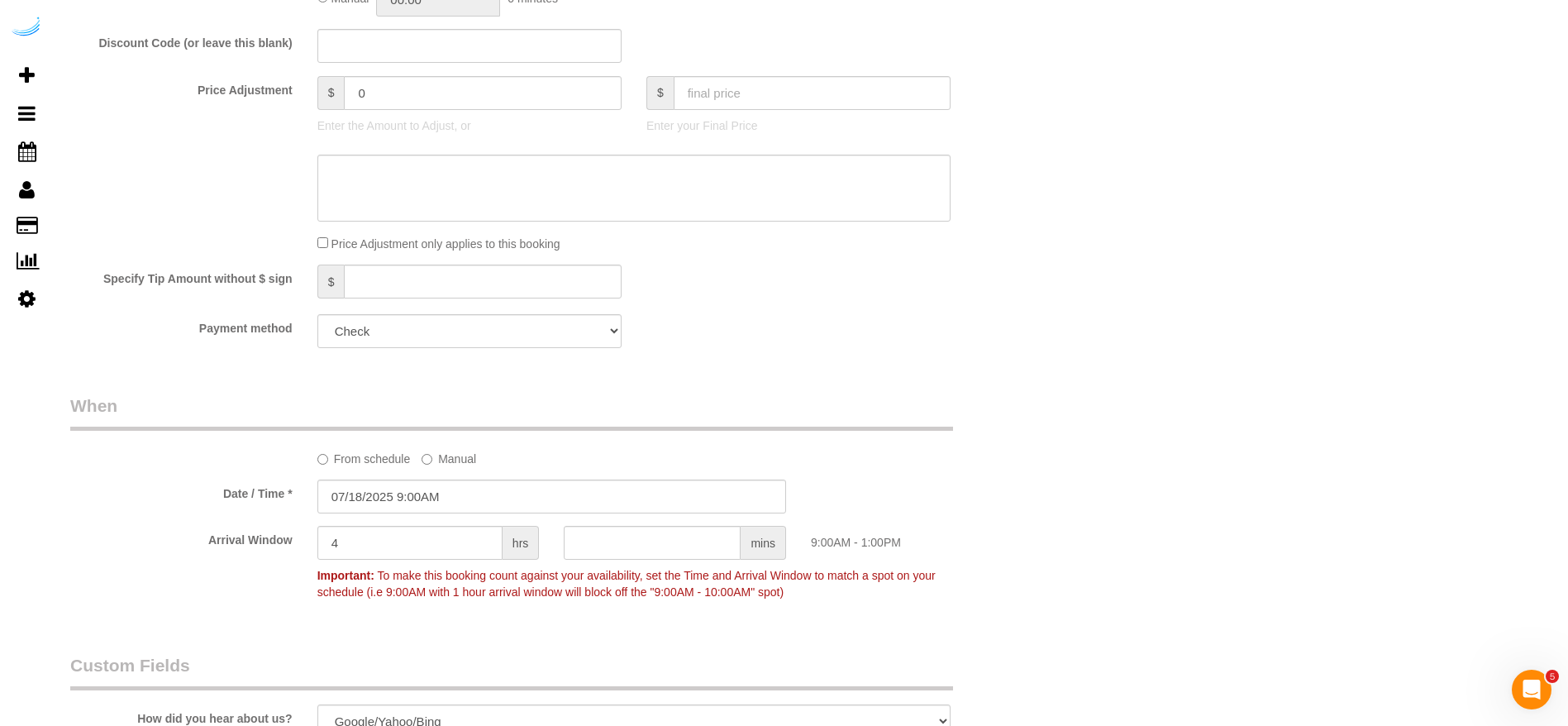 click on "Who
Email**
brandie@getspruce.com
Name *
Brandie
Louck
Where
Address**
811 Juniper St NE, Building 1121, Unit 1121 (Max Slavin,Axis Midtown,1412375)
Atlanta
AK
AL
AR
AZ
CA
CO
CT
DC
DE
FL
GA
HI
IA
ID
IL
IN
KS
KY
LA
MA
MD
ME
MI
MN
MO
MS
MT" at bounding box center (811, 137) 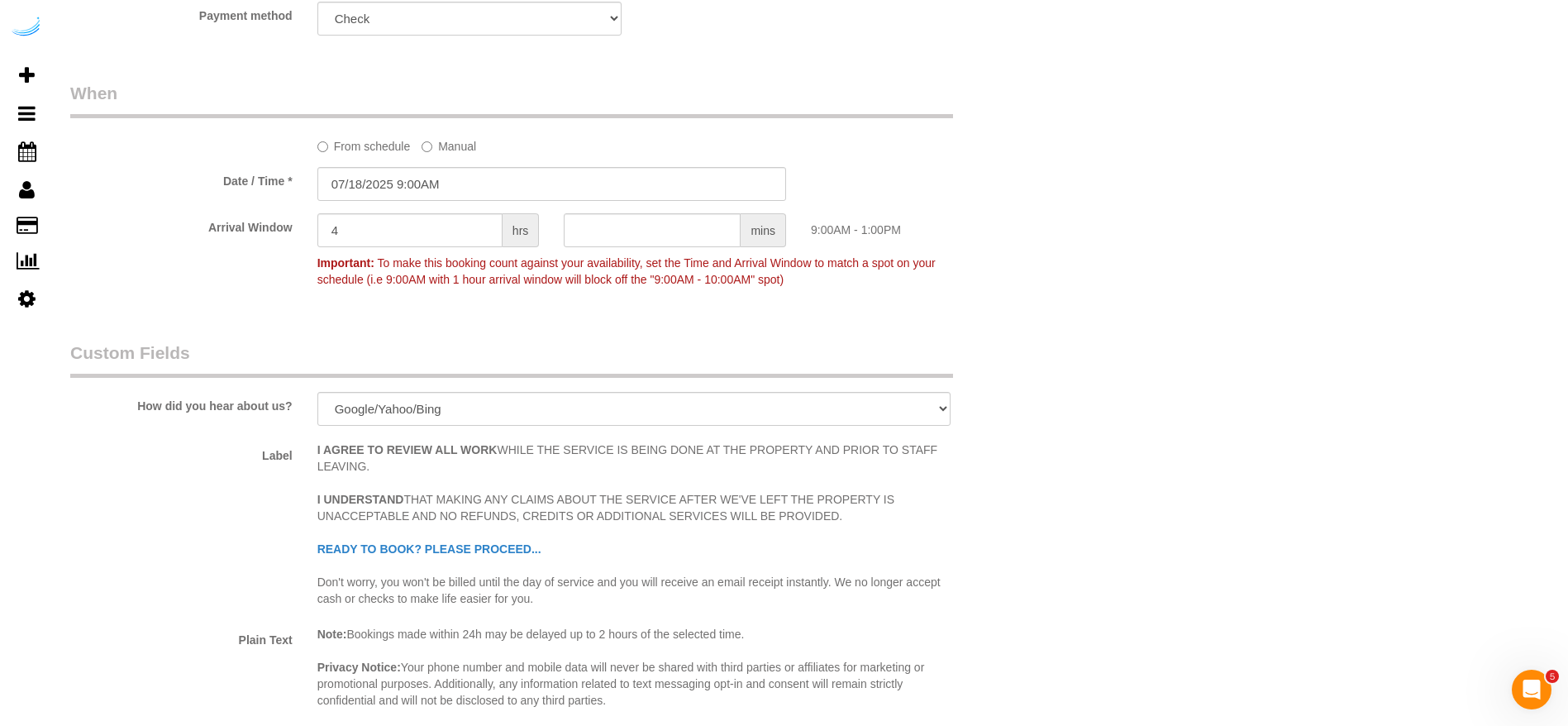 scroll, scrollTop: 1985, scrollLeft: 0, axis: vertical 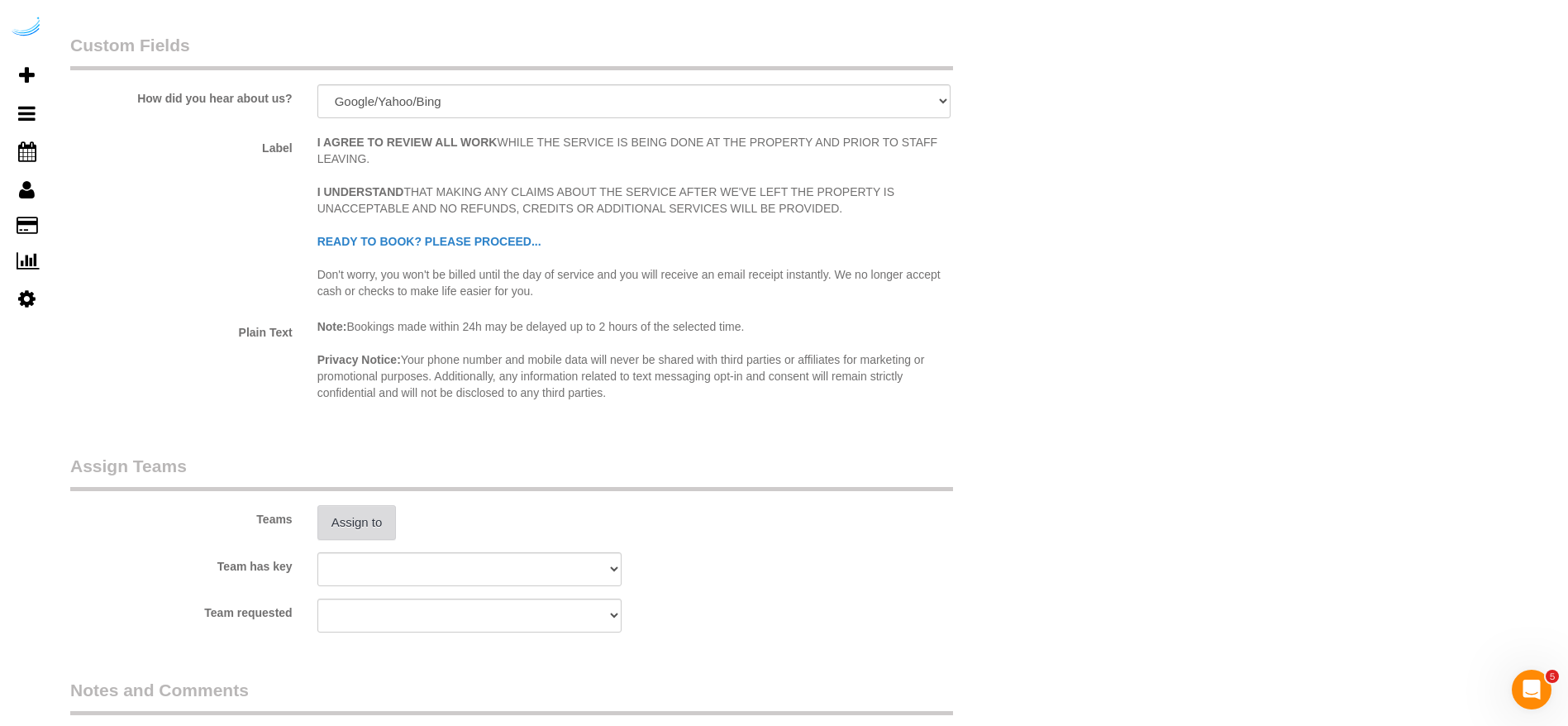 click on "Assign to" at bounding box center (357, 523) 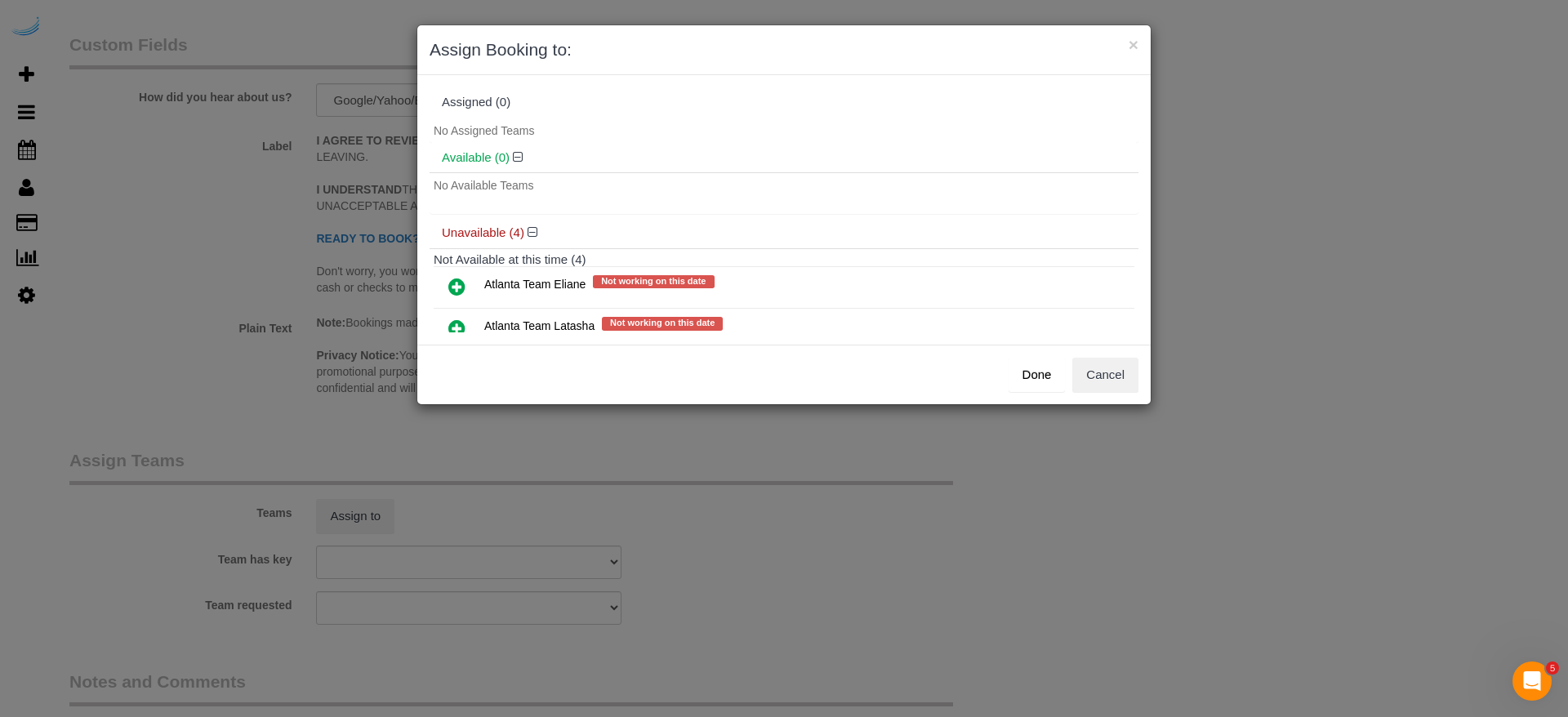 drag, startPoint x: 464, startPoint y: 284, endPoint x: 494, endPoint y: 297, distance: 32.695565 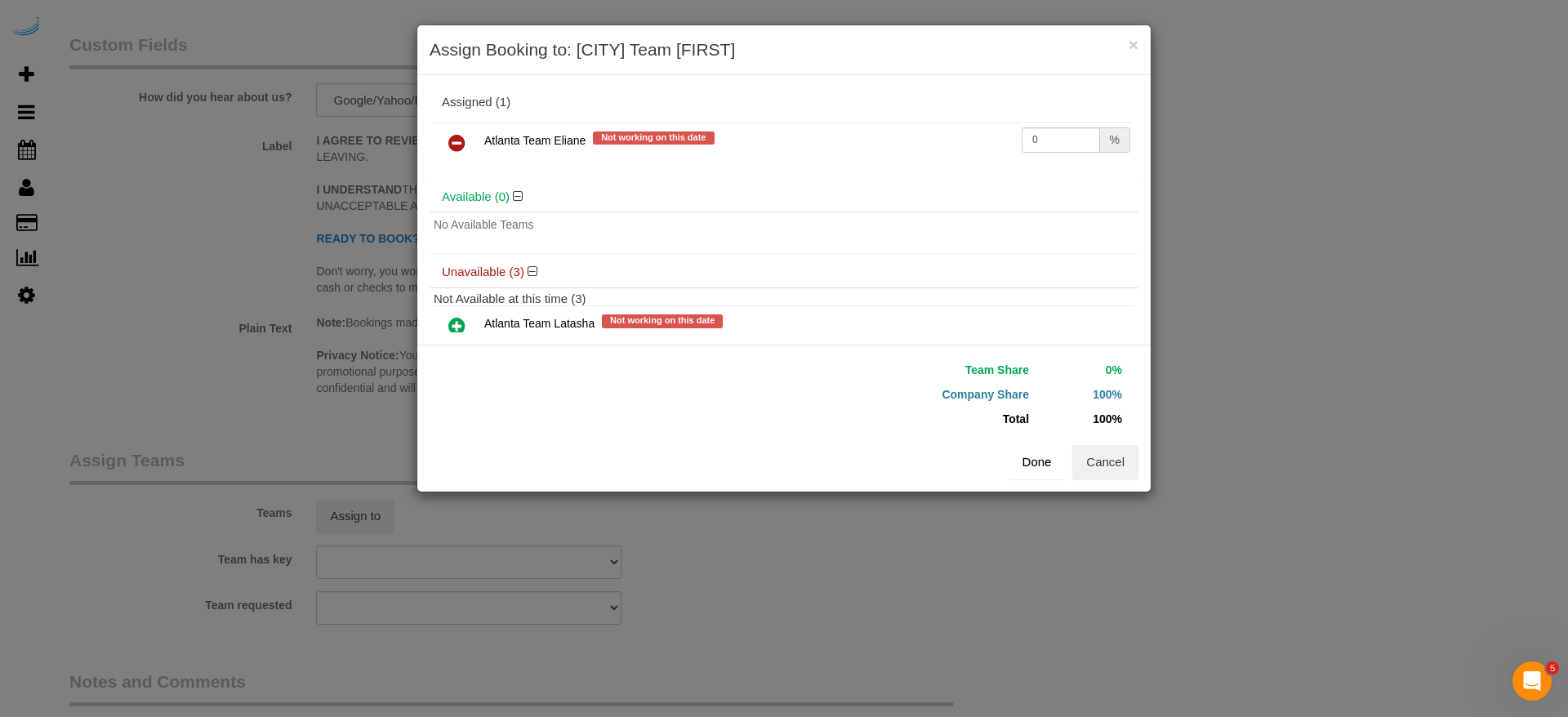 click on "Done" at bounding box center [1037, 462] 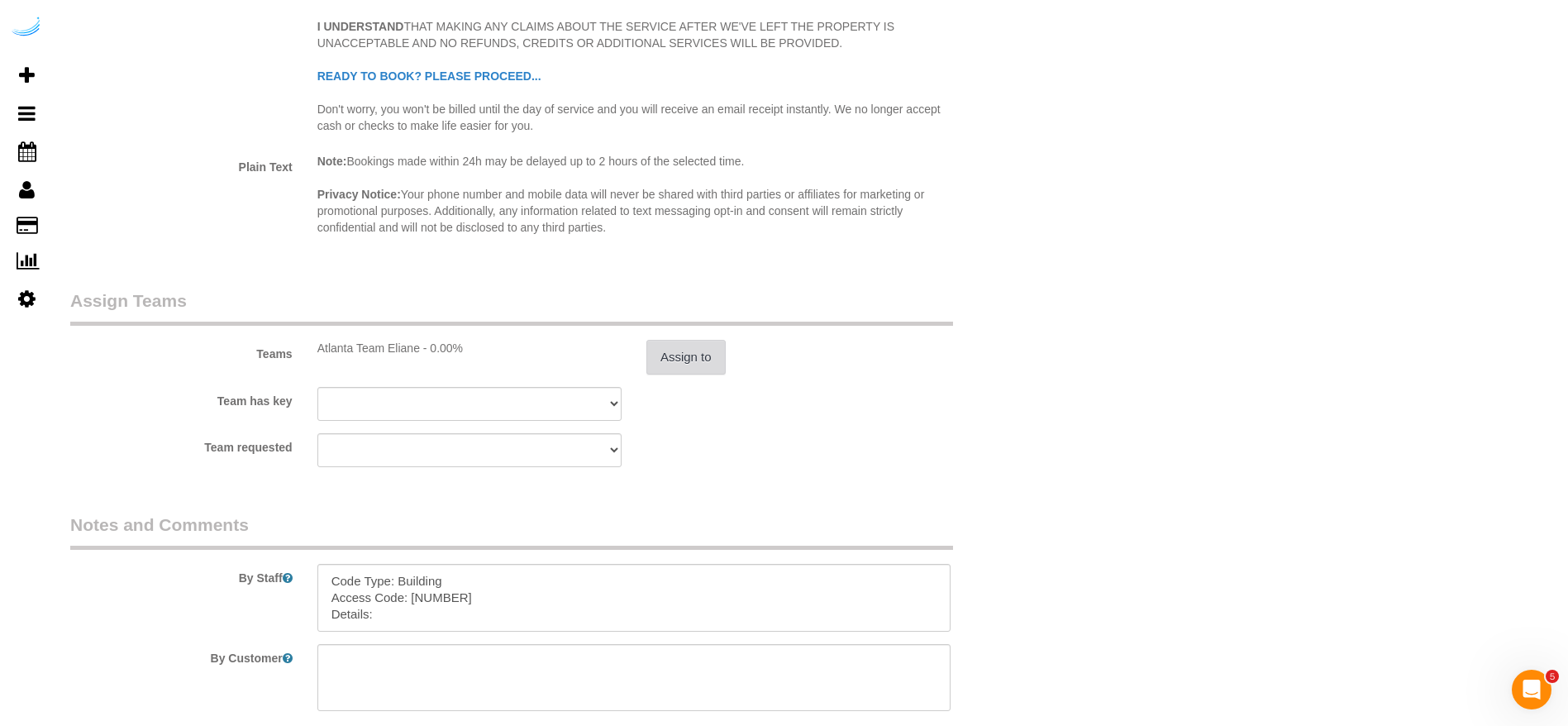 scroll, scrollTop: 2274, scrollLeft: 0, axis: vertical 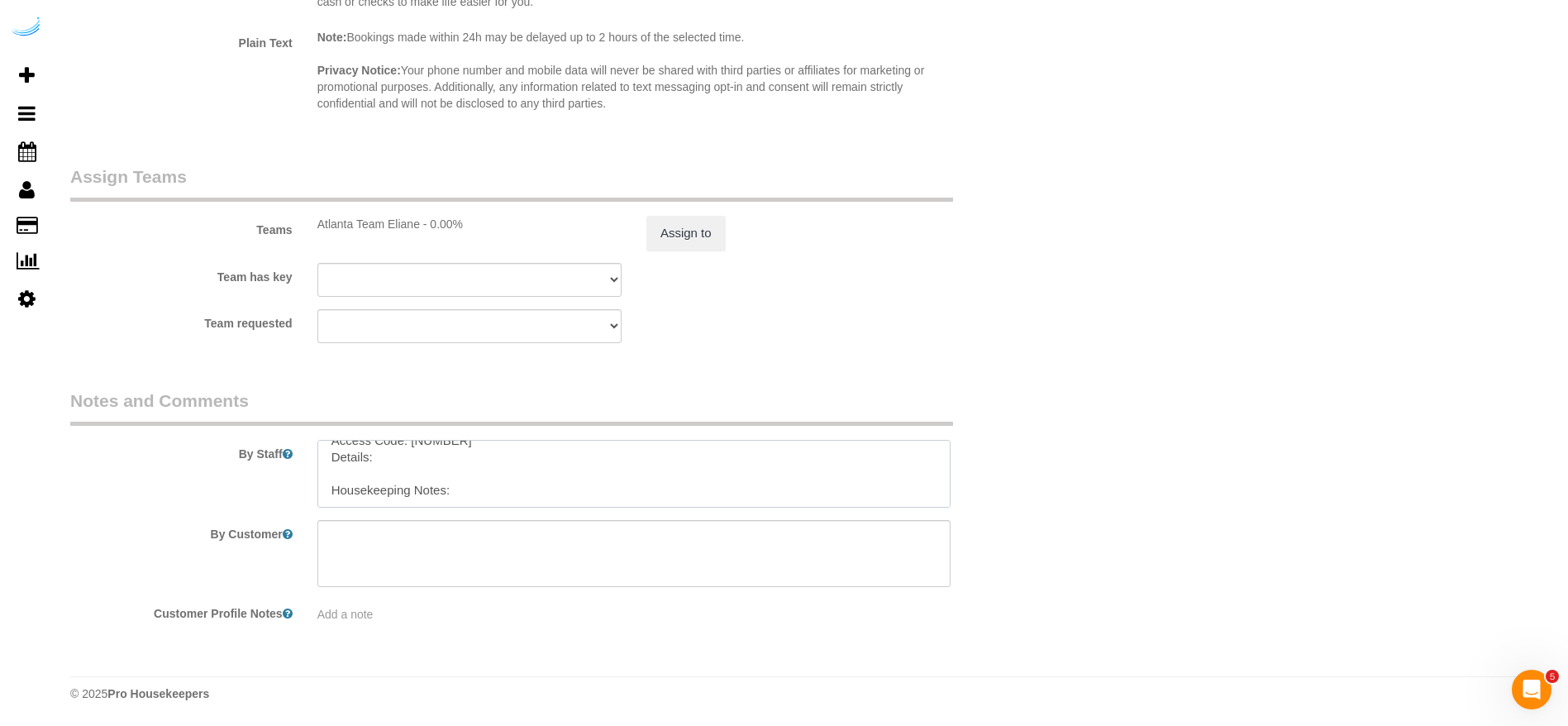 click at bounding box center [634, 474] 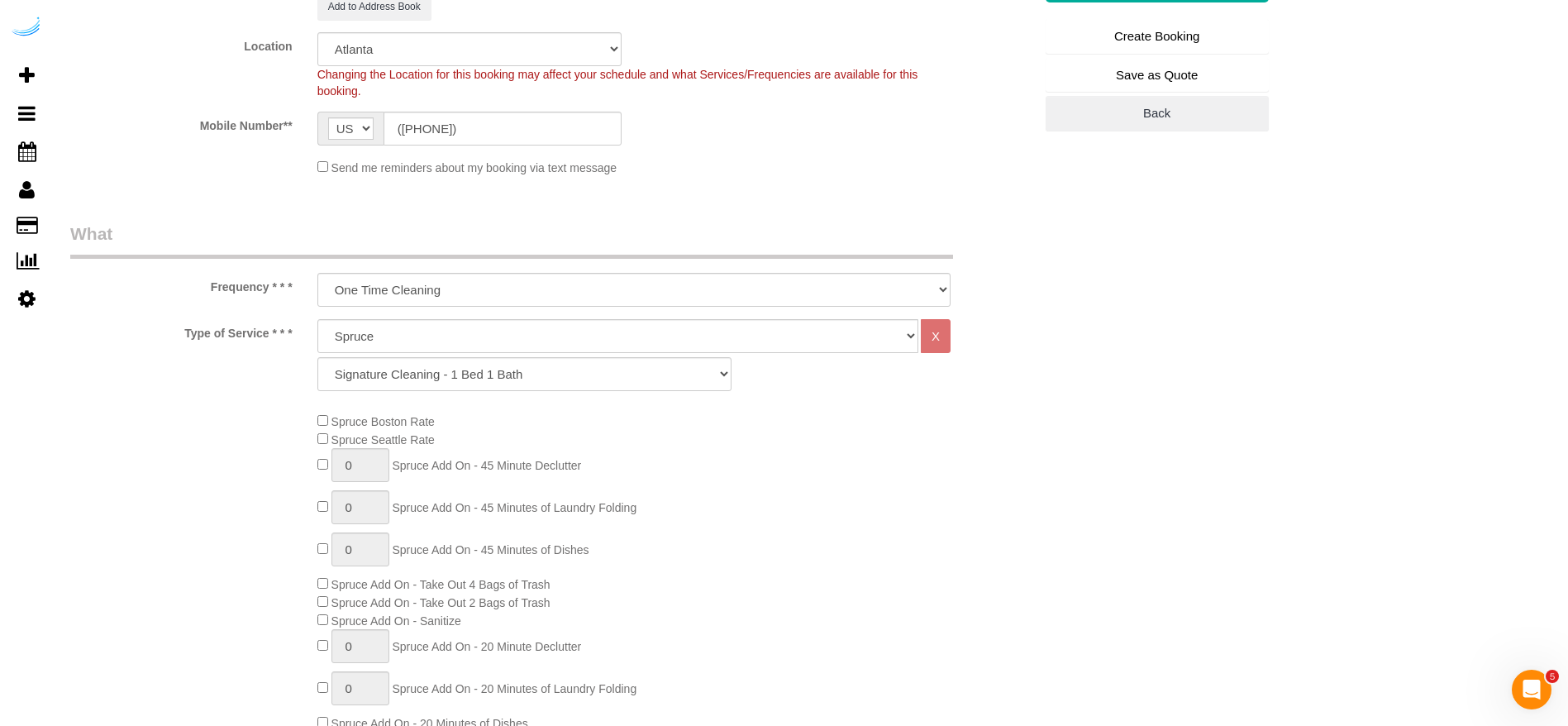 scroll, scrollTop: 0, scrollLeft: 0, axis: both 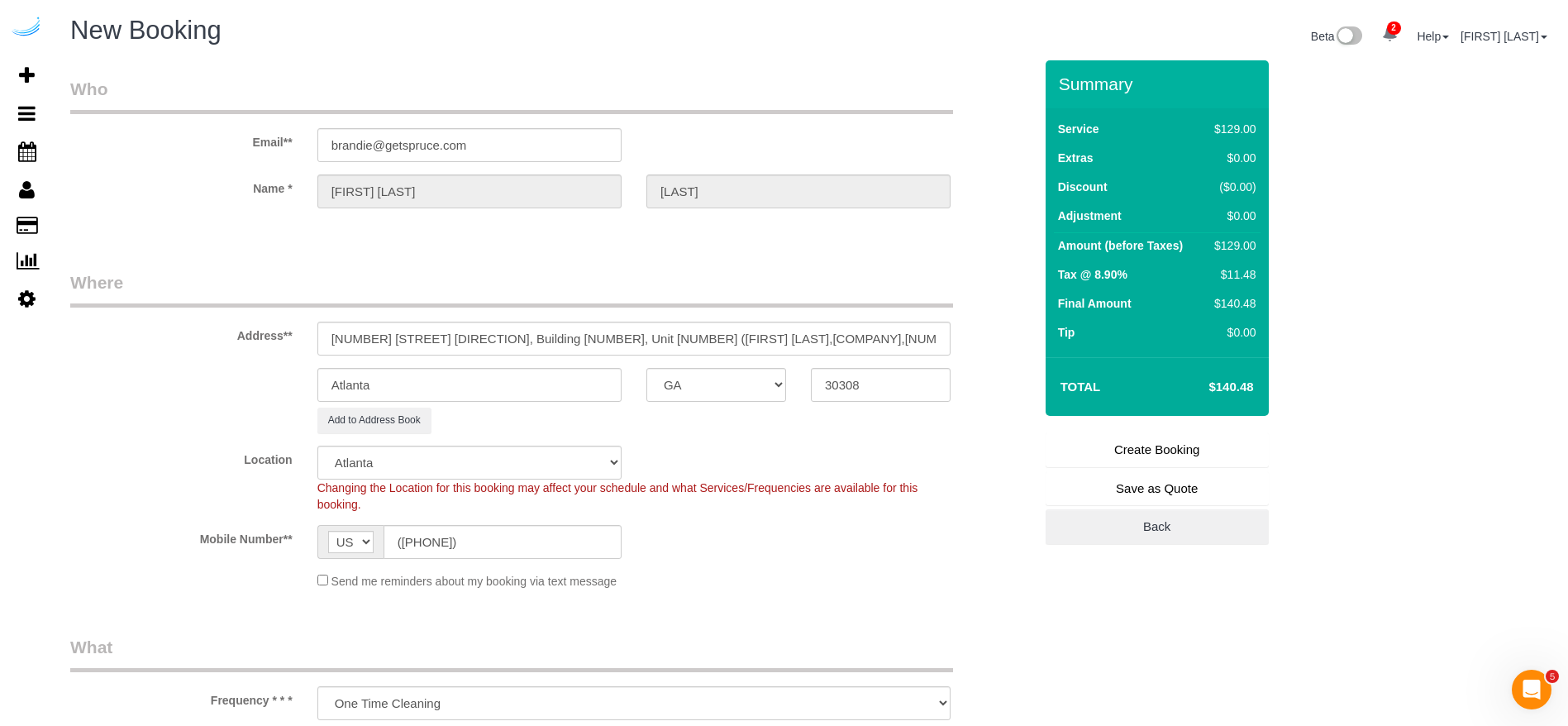 click on "Create Booking" at bounding box center [1157, 450] 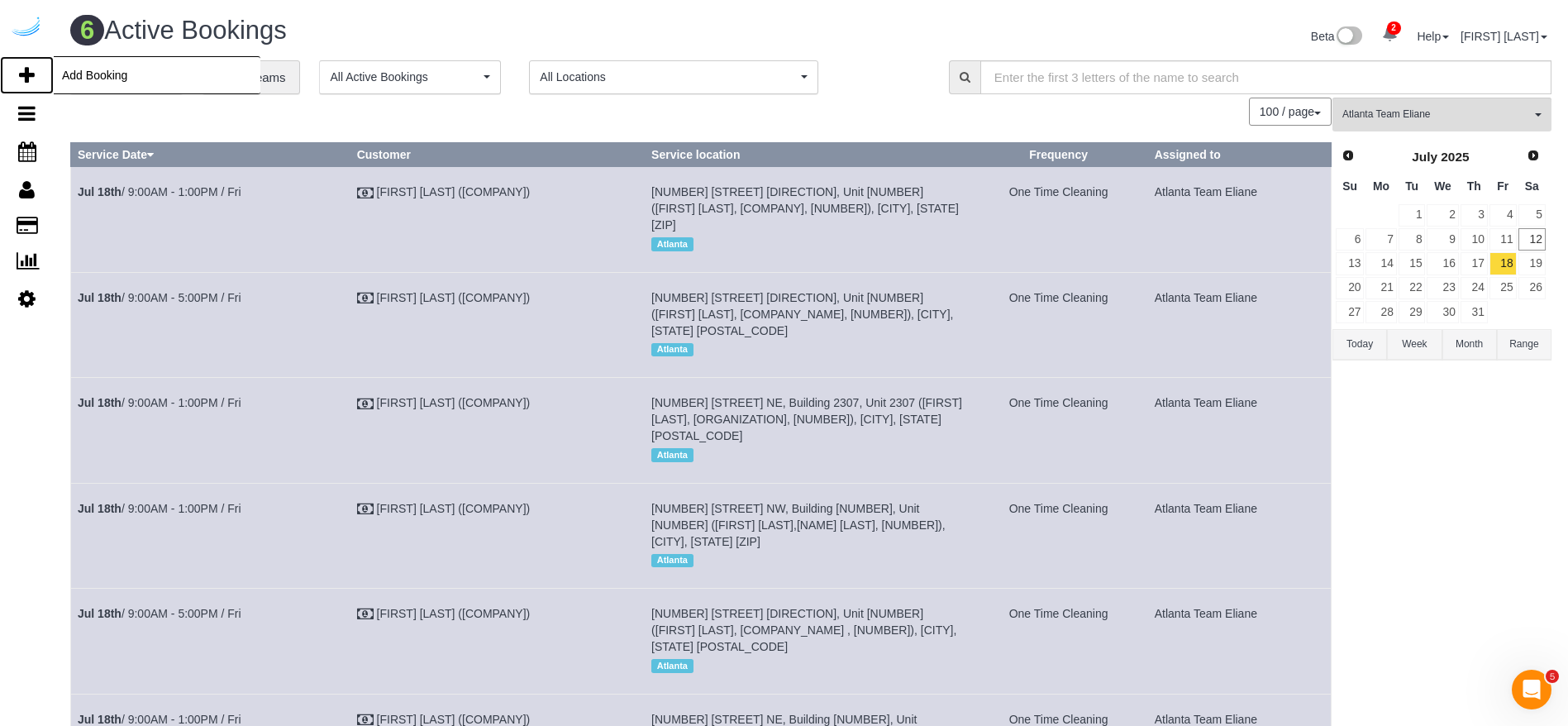 click at bounding box center (26, 75) 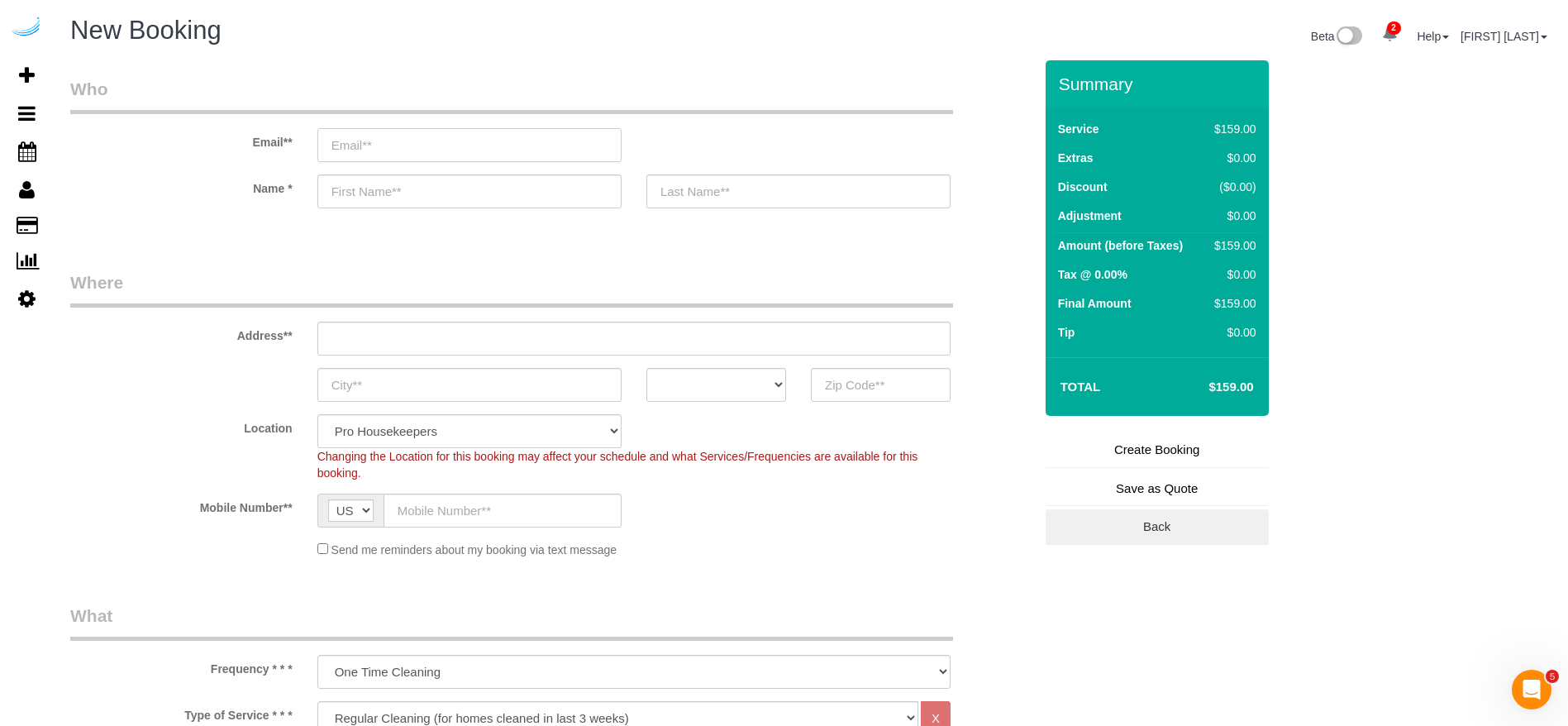 click at bounding box center (469, 145) 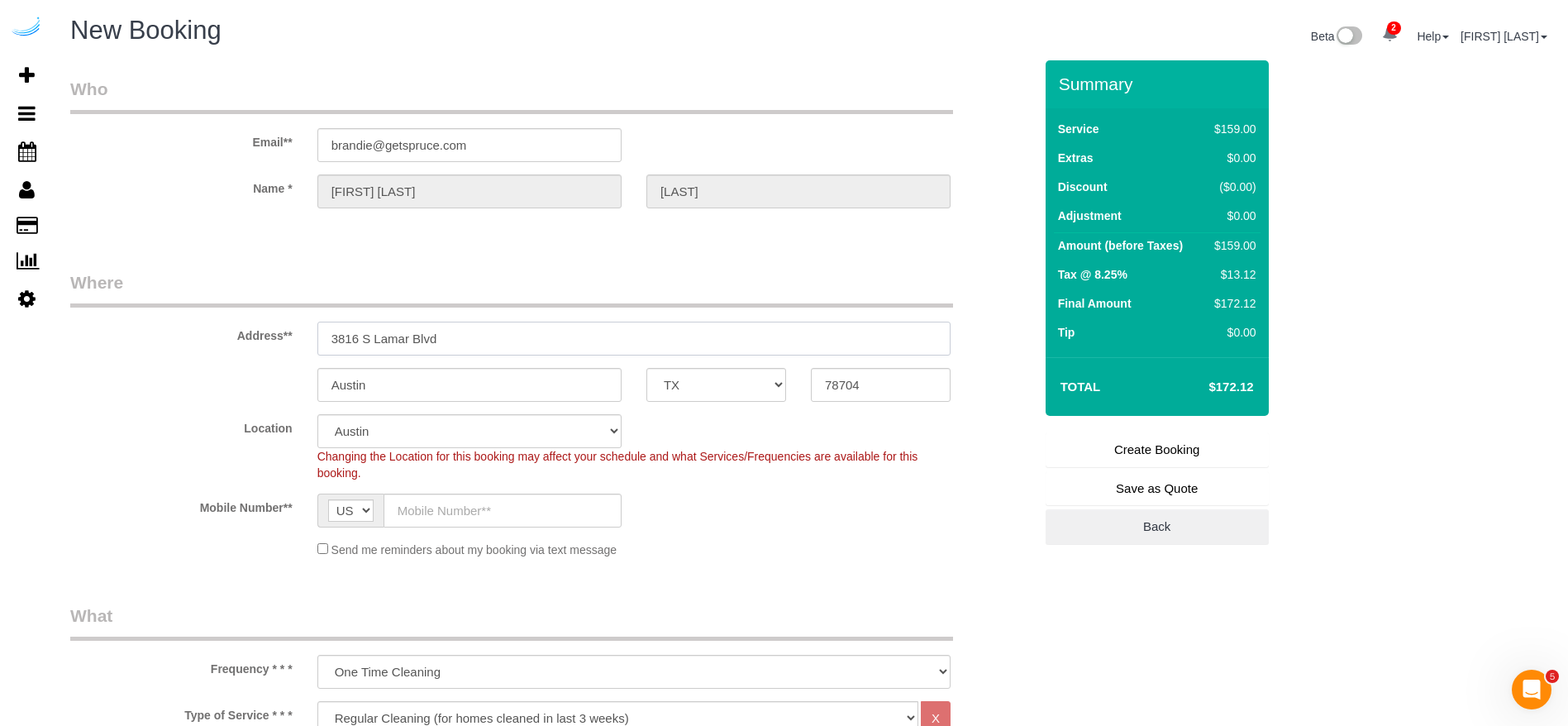 click on "3816 S Lamar Blvd" at bounding box center [634, 338] 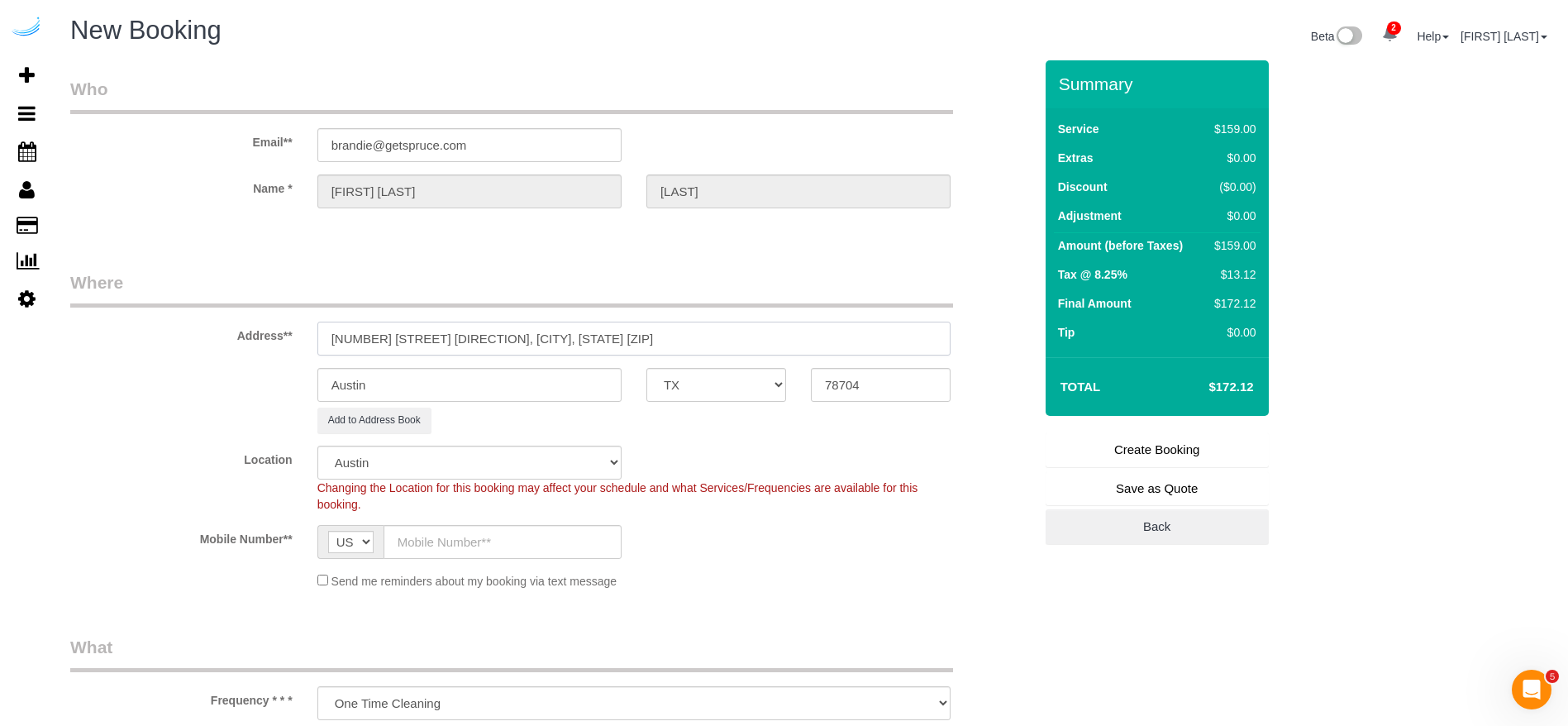 click on "550 Abernathy Rd NE, Atlanta, GA 30328" at bounding box center [634, 338] 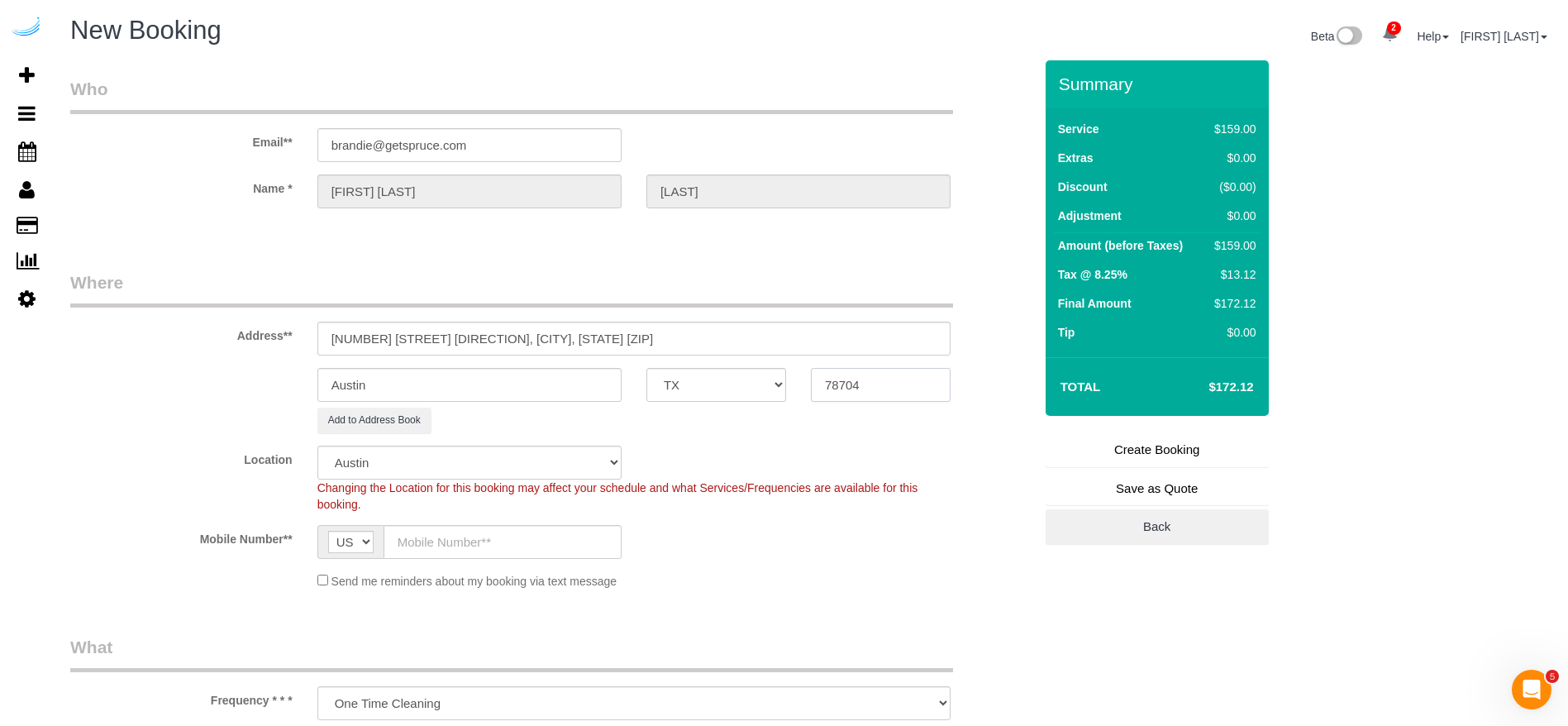 click on "78704" at bounding box center [880, 384] 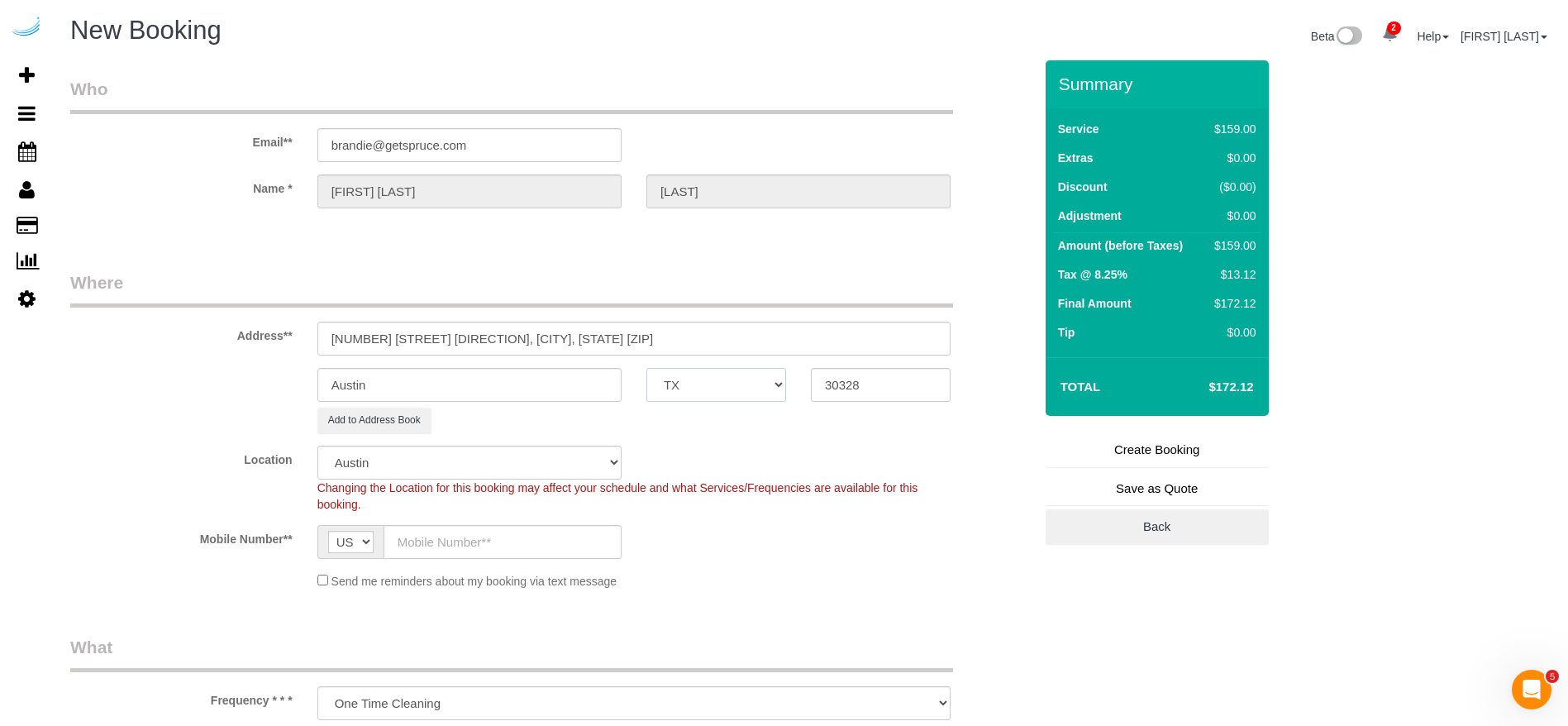 click on "AK
AL
AR
AZ
CA
CO
CT
DC
DE
FL
GA
HI
IA
ID
IL
IN
KS
KY
LA
MA
MD
ME
MI
MN
MO
MS
MT
NC
ND
NE
NH
NJ
NM
NV
NY
OH
OK
OR
PA
RI
SC
SD
TN
TX
UT
VA
VT
WA
WI
WV
WY" at bounding box center [716, 384] 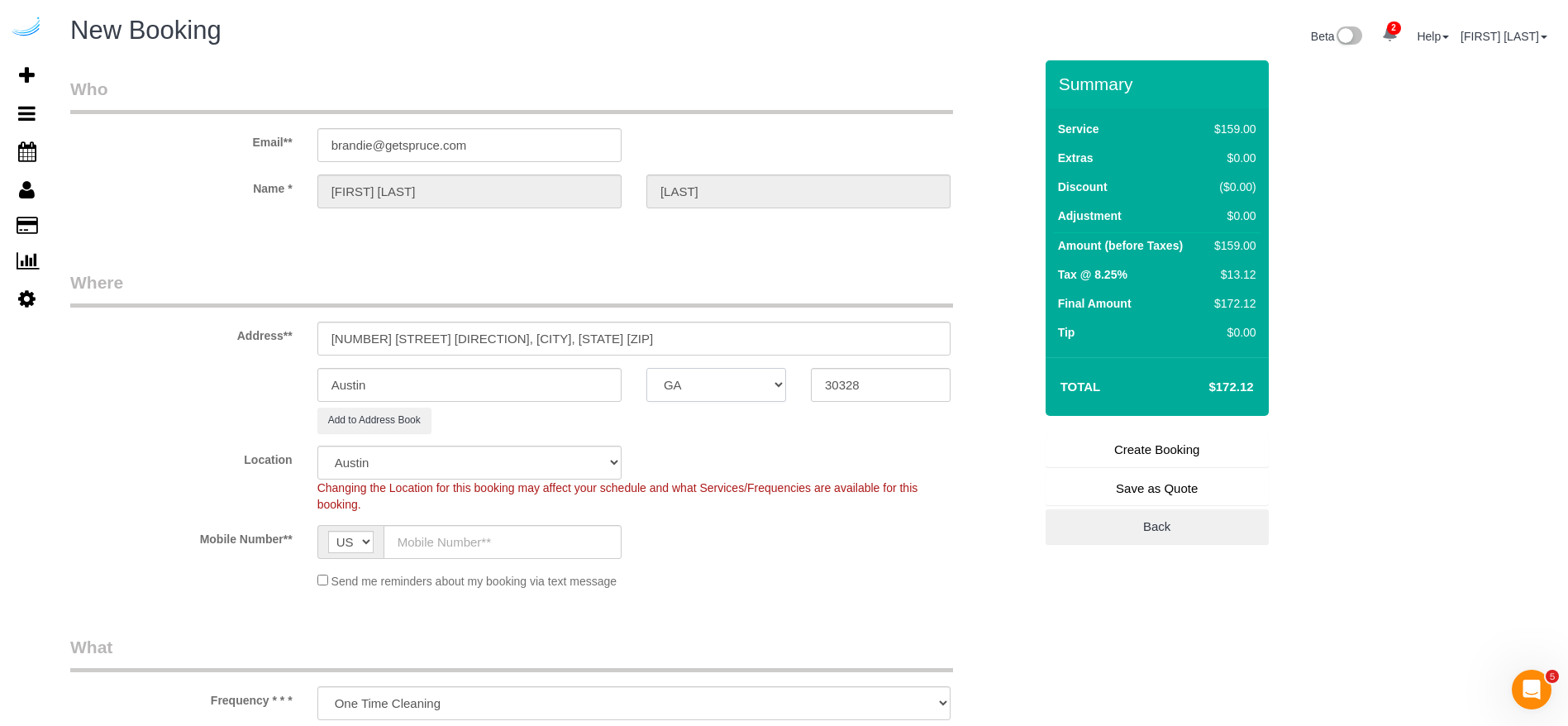 click on "AK
AL
AR
AZ
CA
CO
CT
DC
DE
FL
GA
HI
IA
ID
IL
IN
KS
KY
LA
MA
MD
ME
MI
MN
MO
MS
MT
NC
ND
NE
NH
NJ
NM
NV
NY
OH
OK
OR
PA
RI
SC
SD
TN
TX
UT
VA
VT
WA
WI
WV
WY" at bounding box center (716, 384) 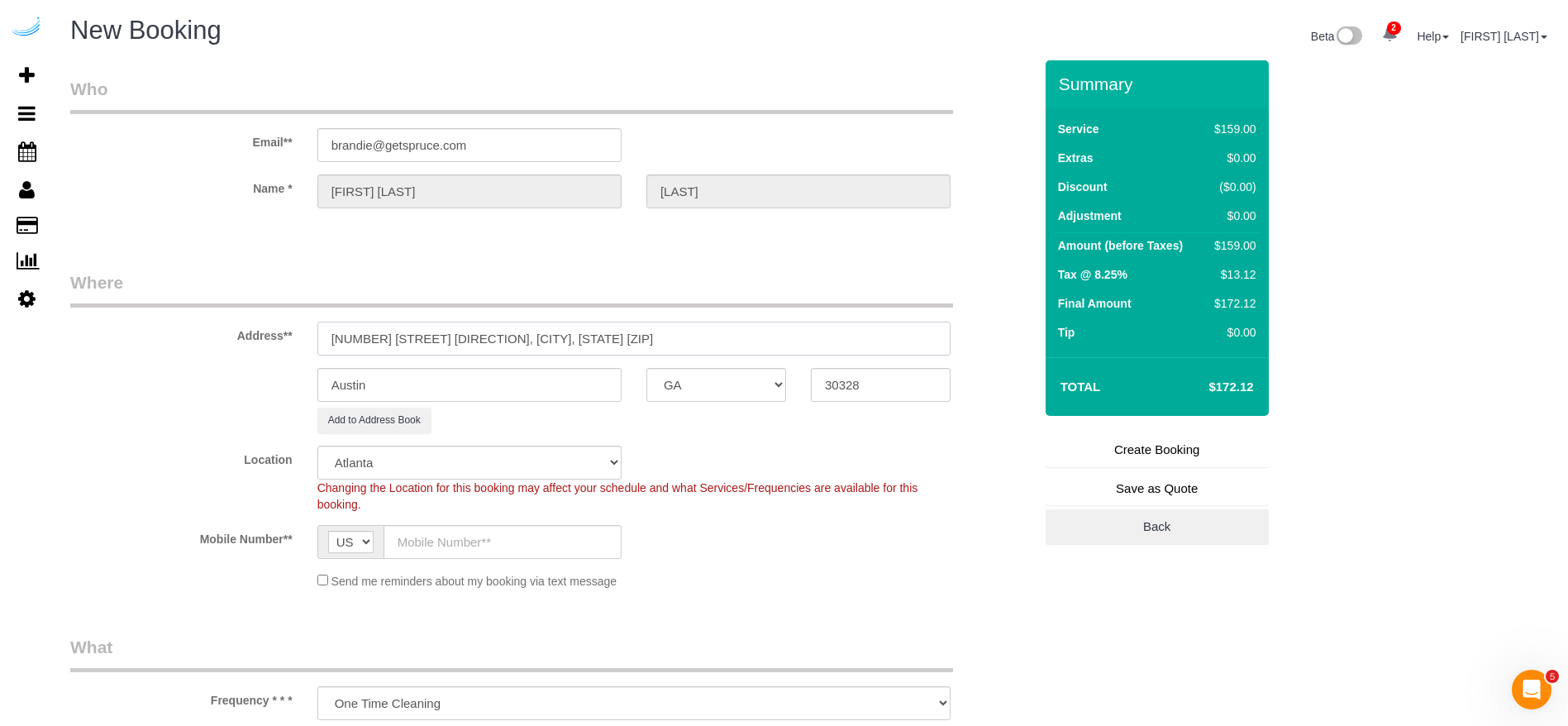 click on "550 Abernathy Rd NE, Atlanta, GA 30328" at bounding box center (634, 338) 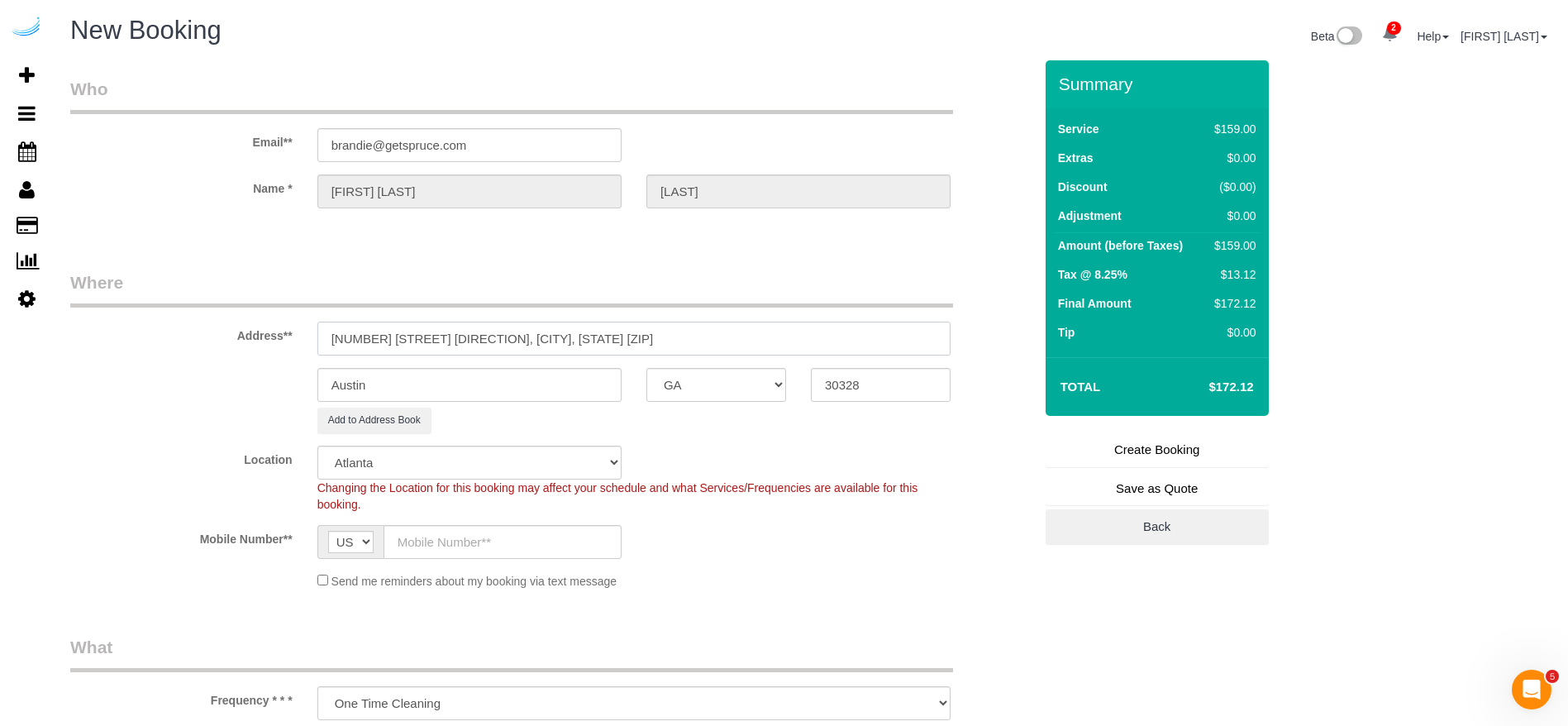 click on "550 Abernathy Rd NE, Atlanta, GA 30328" at bounding box center [634, 338] 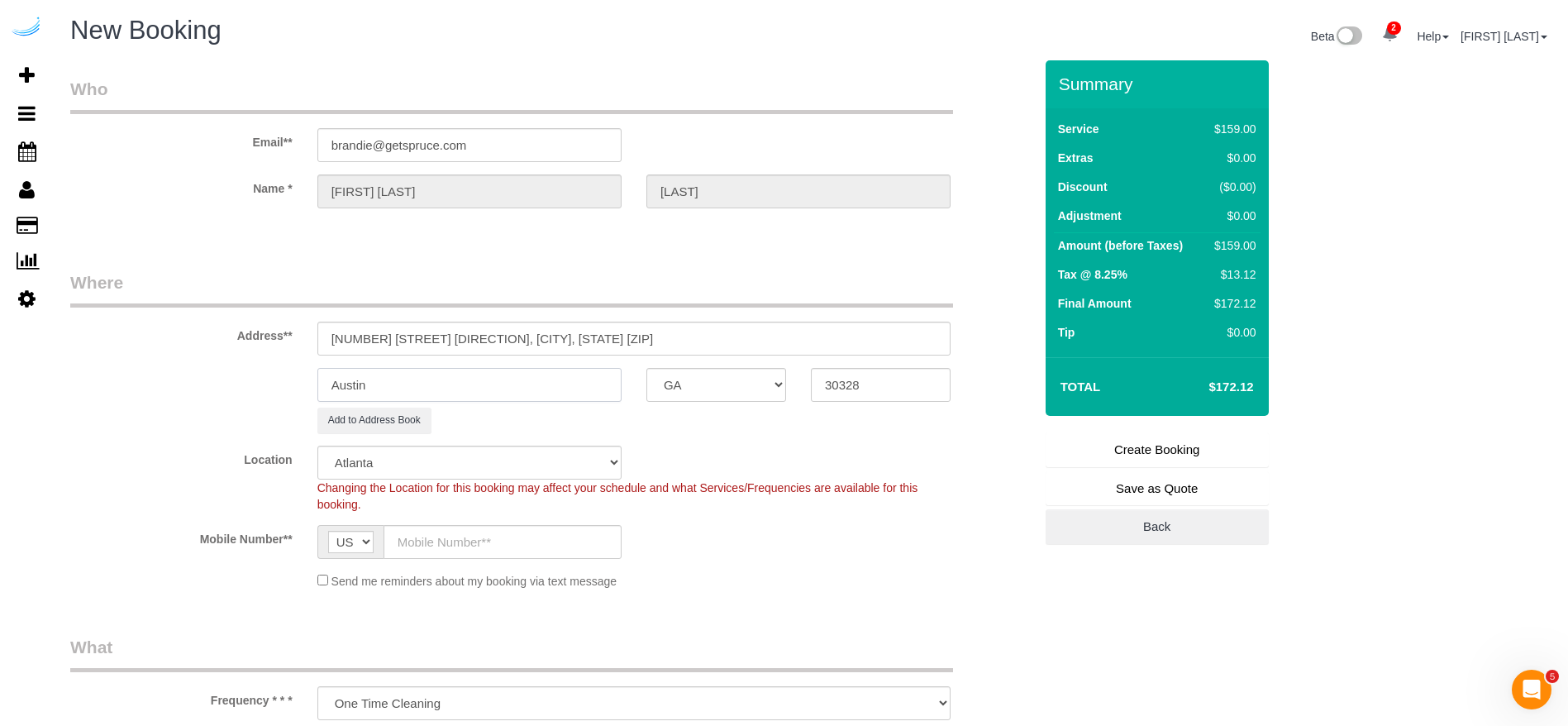 click on "Austin" at bounding box center (469, 384) 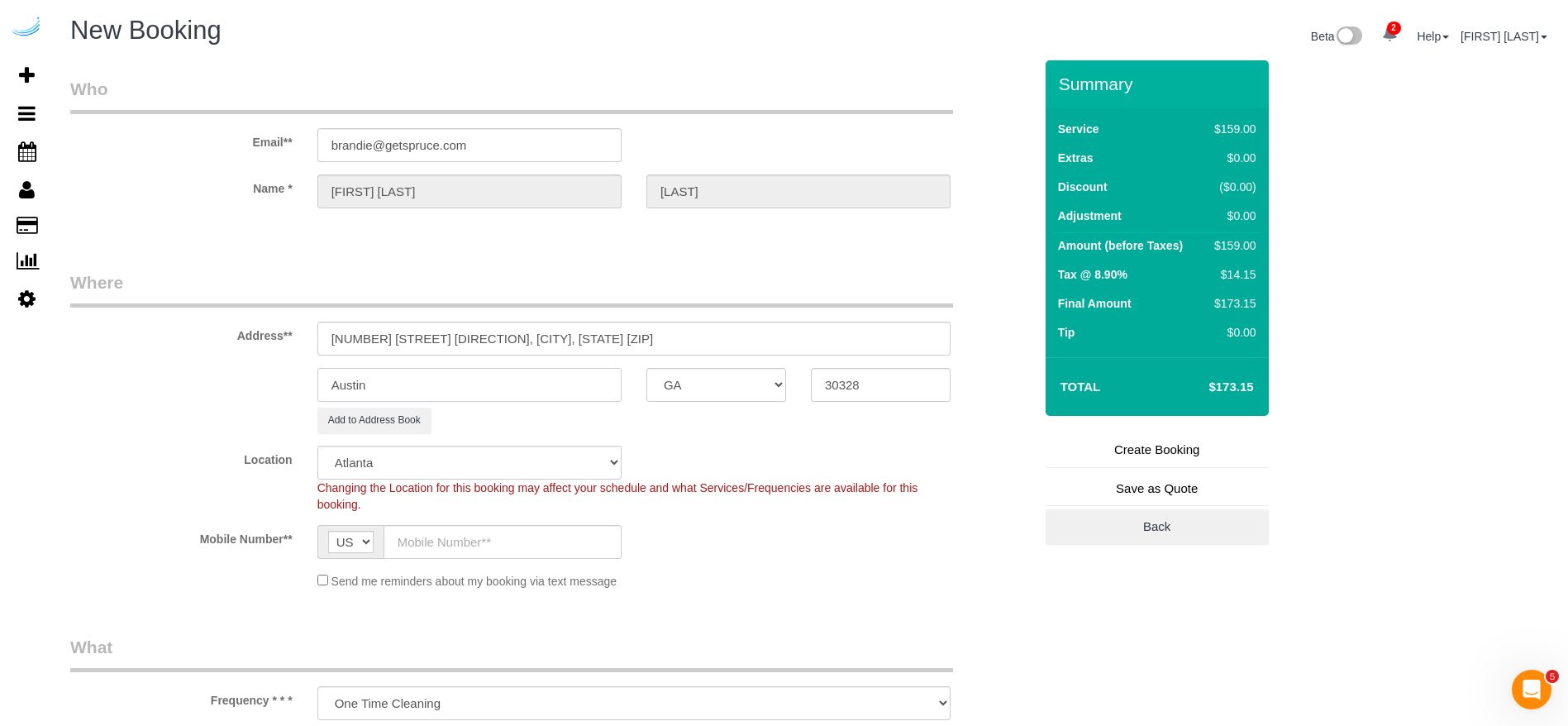 paste on "tlanta" 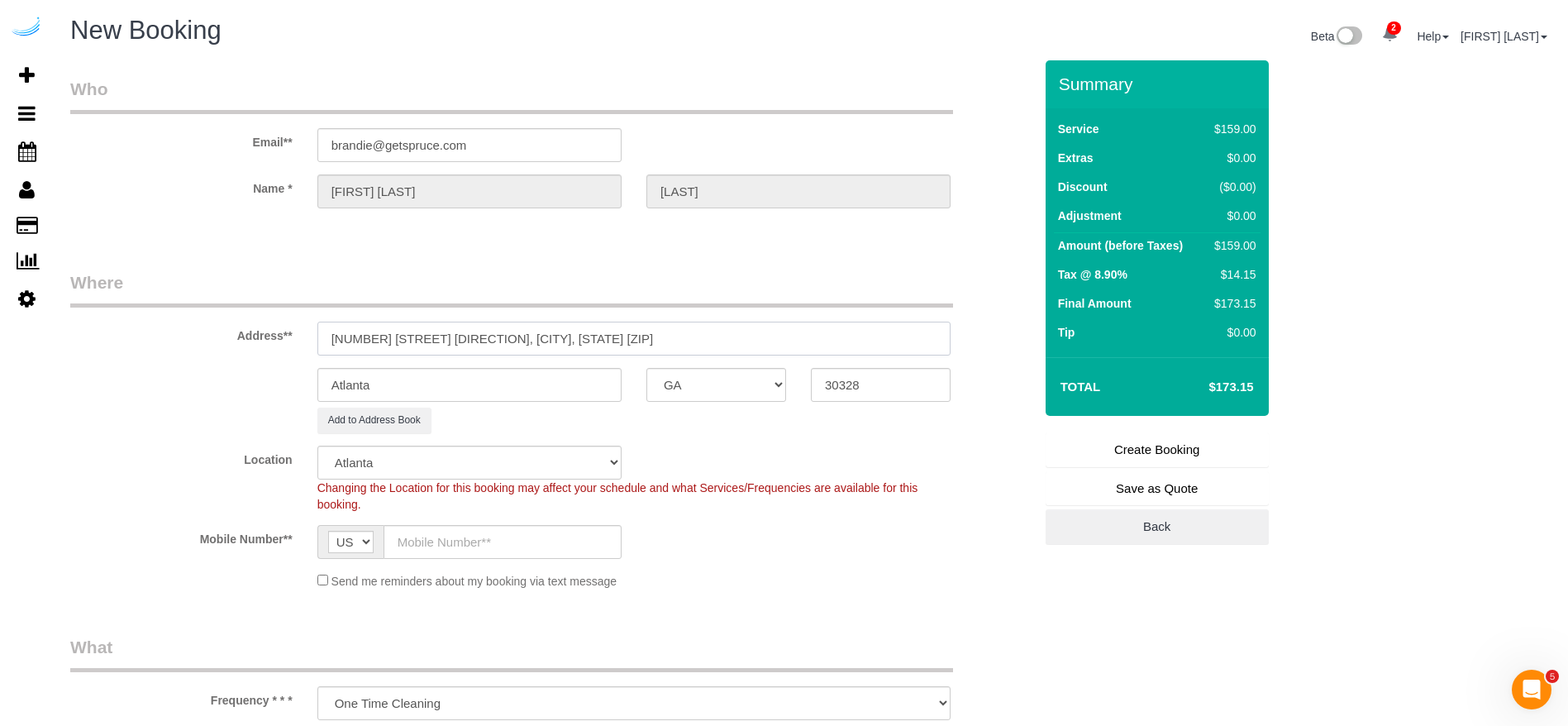 drag, startPoint x: 600, startPoint y: 342, endPoint x: 462, endPoint y: 342, distance: 138 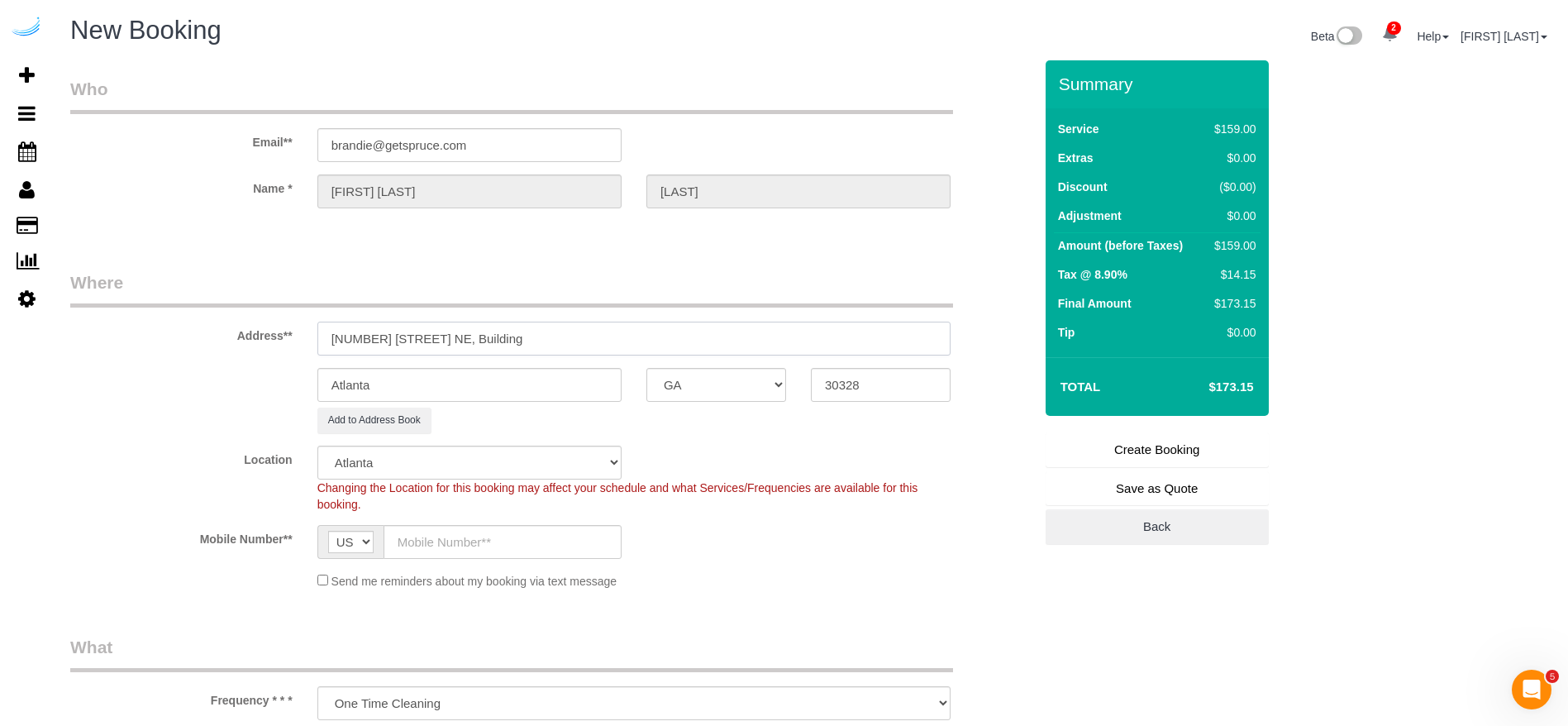 paste on "718" 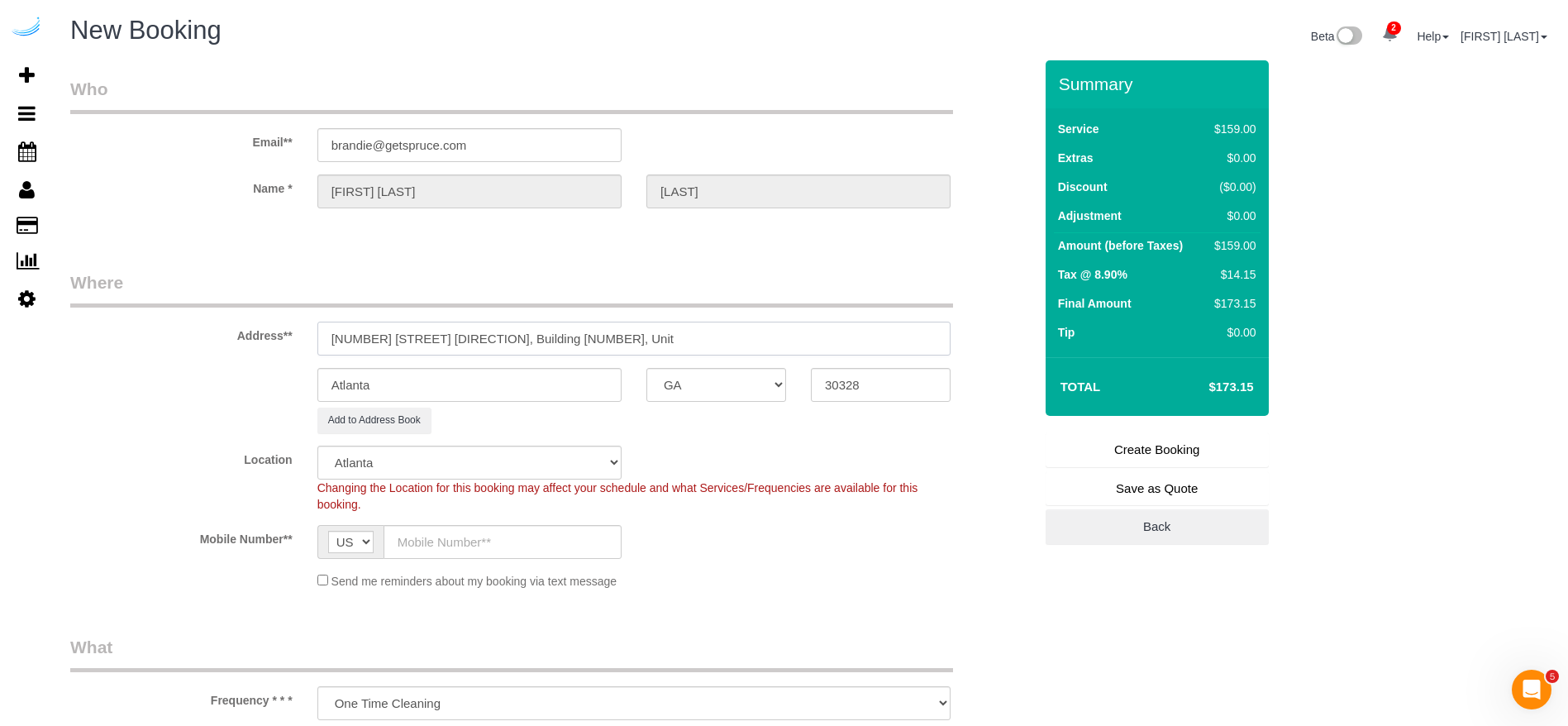 paste on "718" 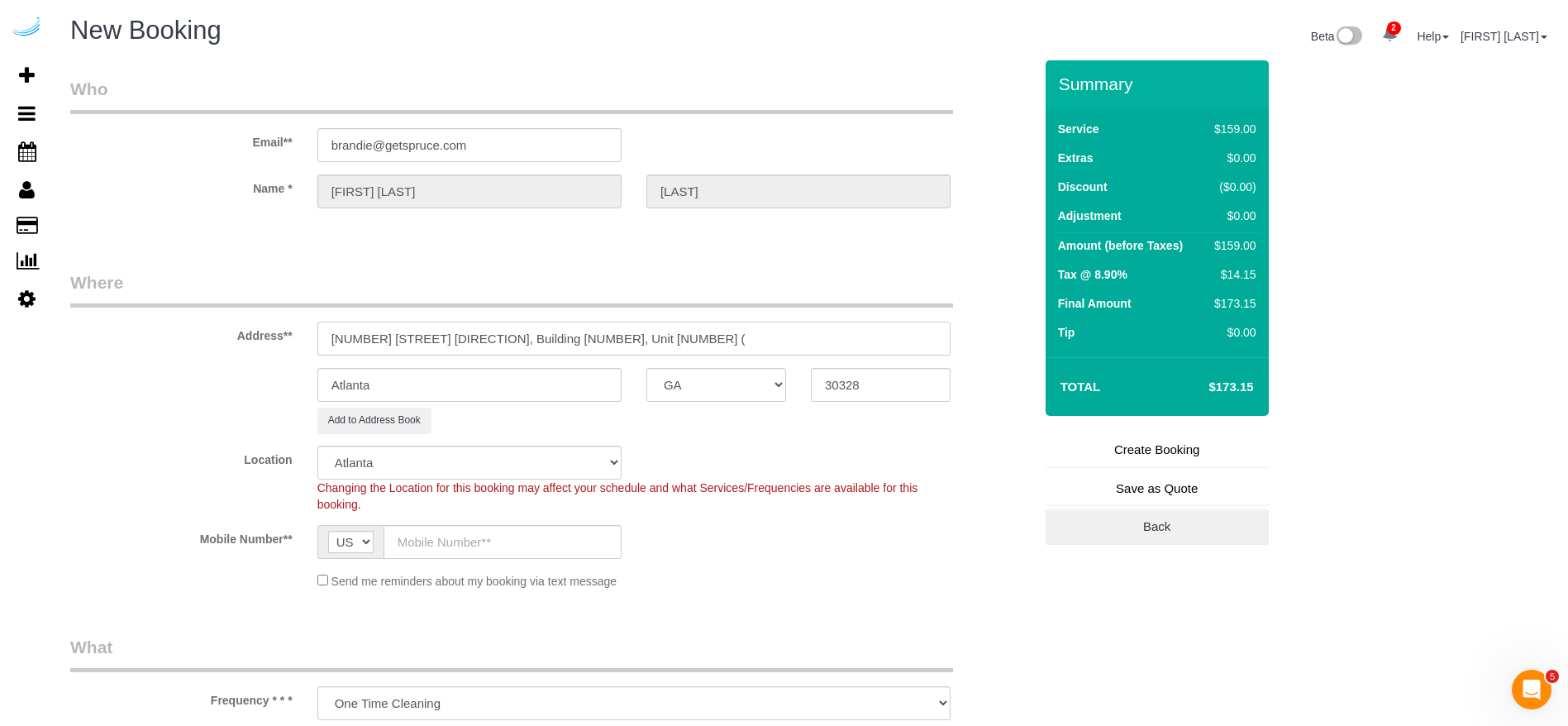 paste on "Kamlen Joshi" 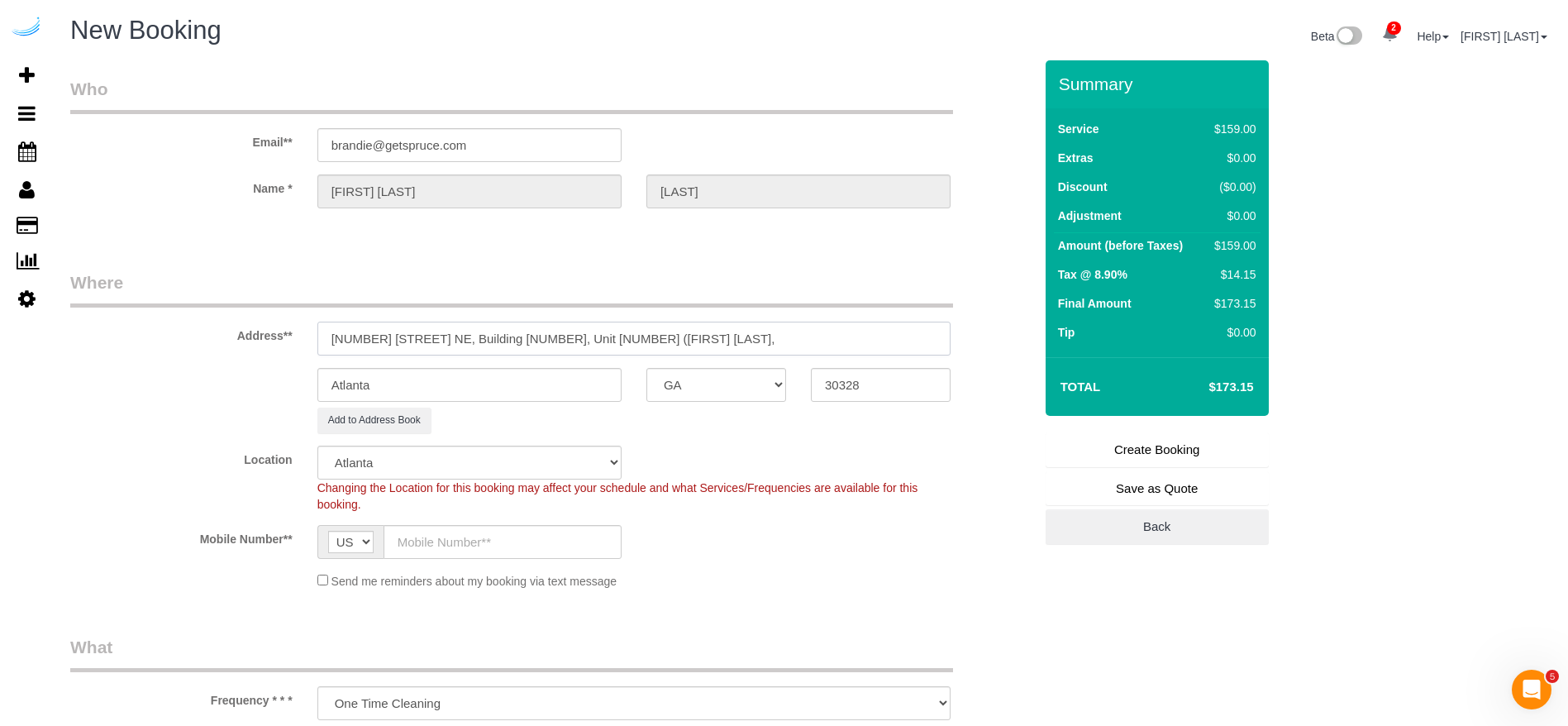 paste on "Elliot Apartments on Abernathy" 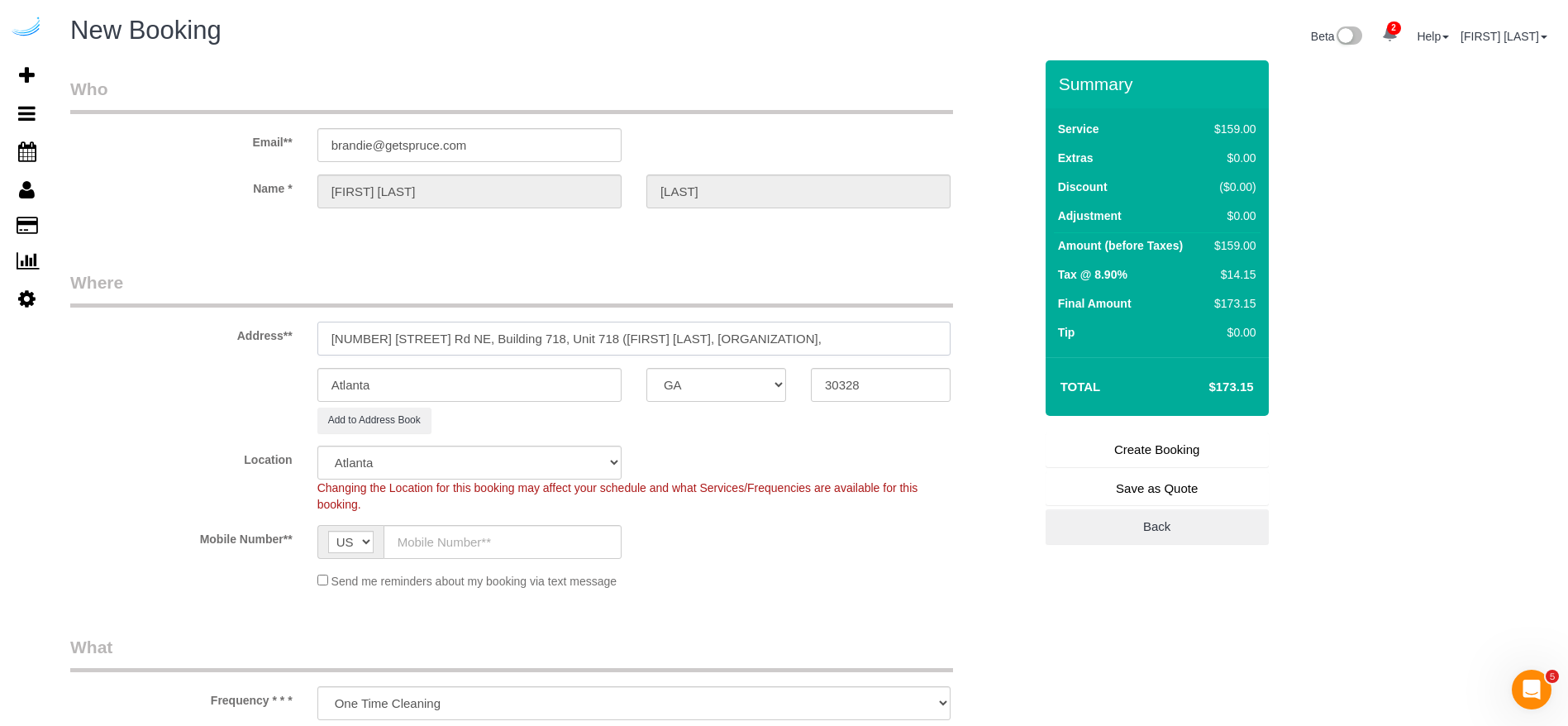 paste on "1424545" 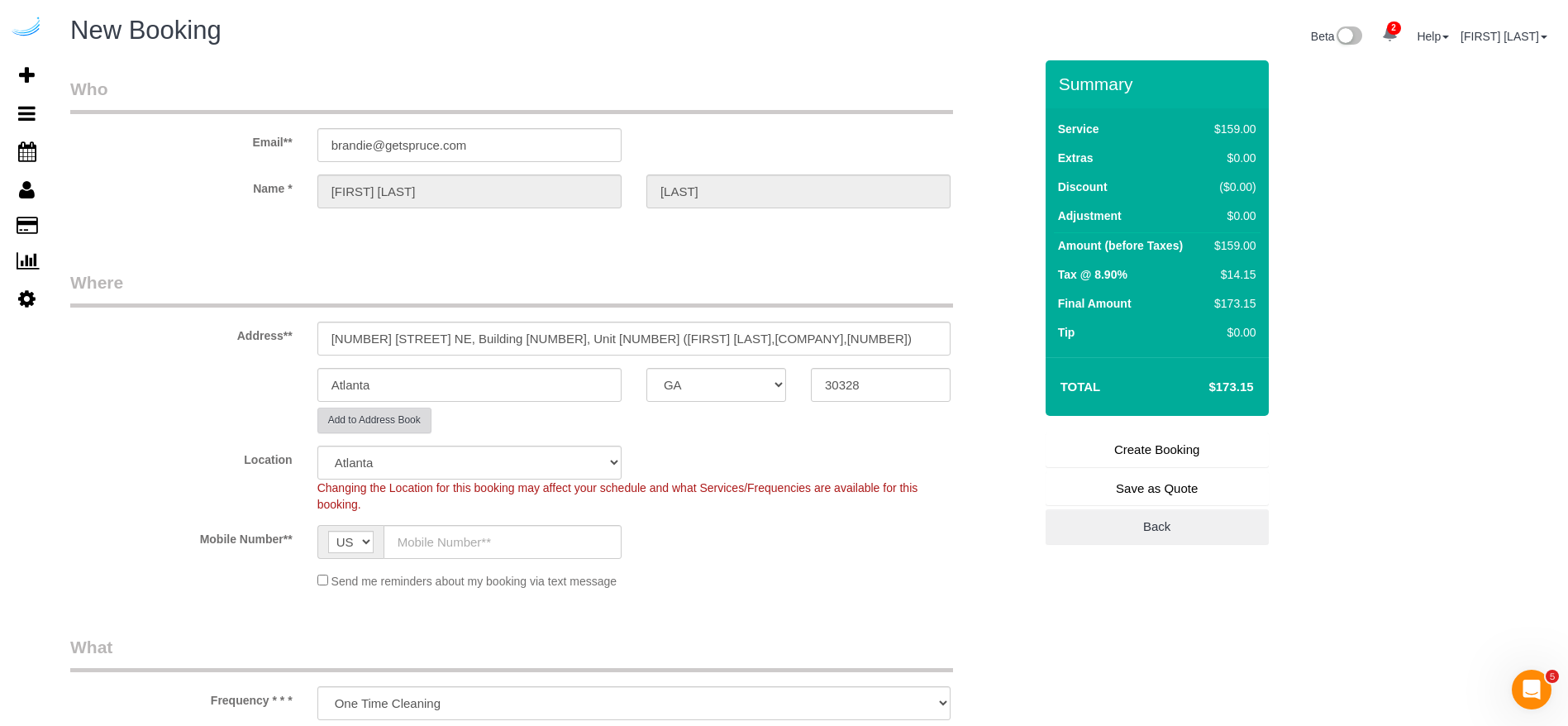 click on "Add to Address Book" at bounding box center (374, 420) 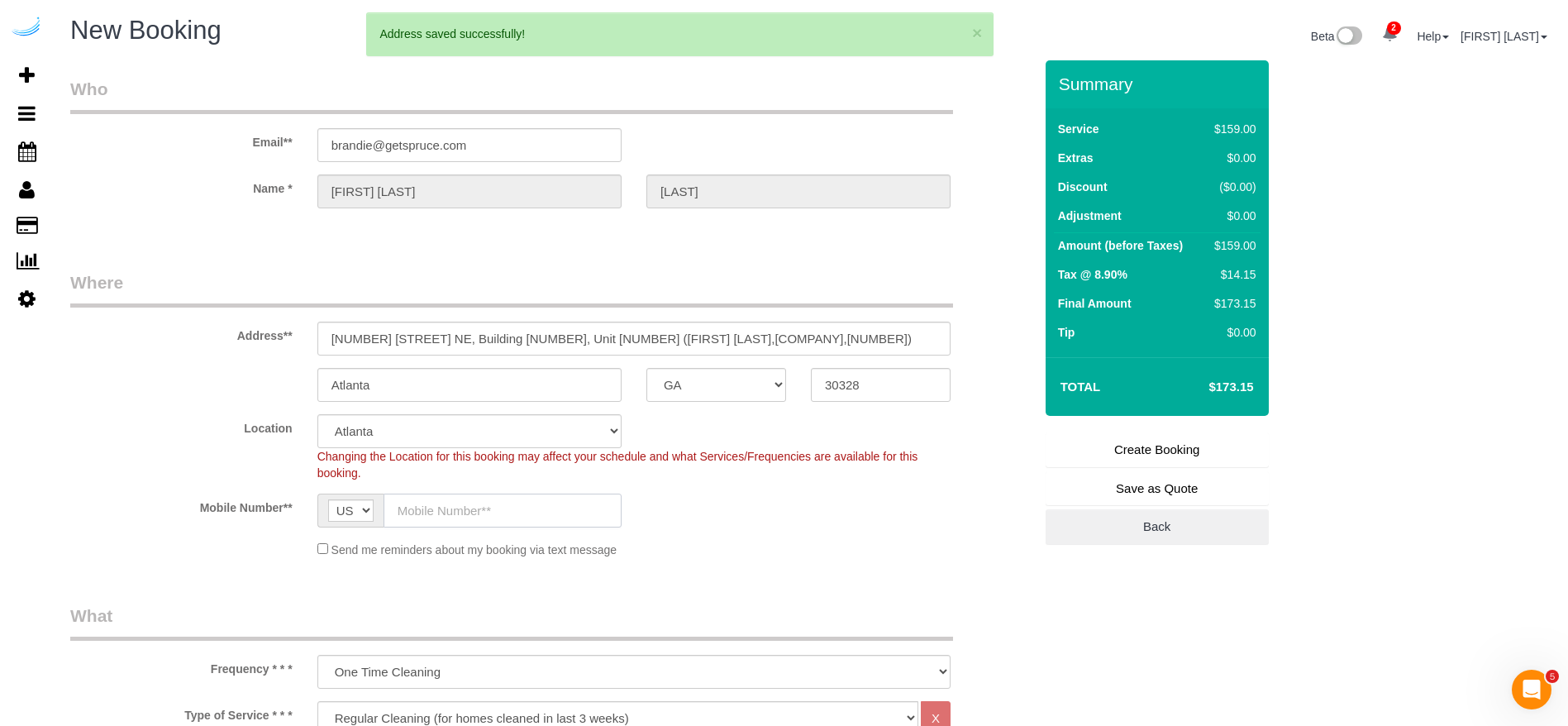 click 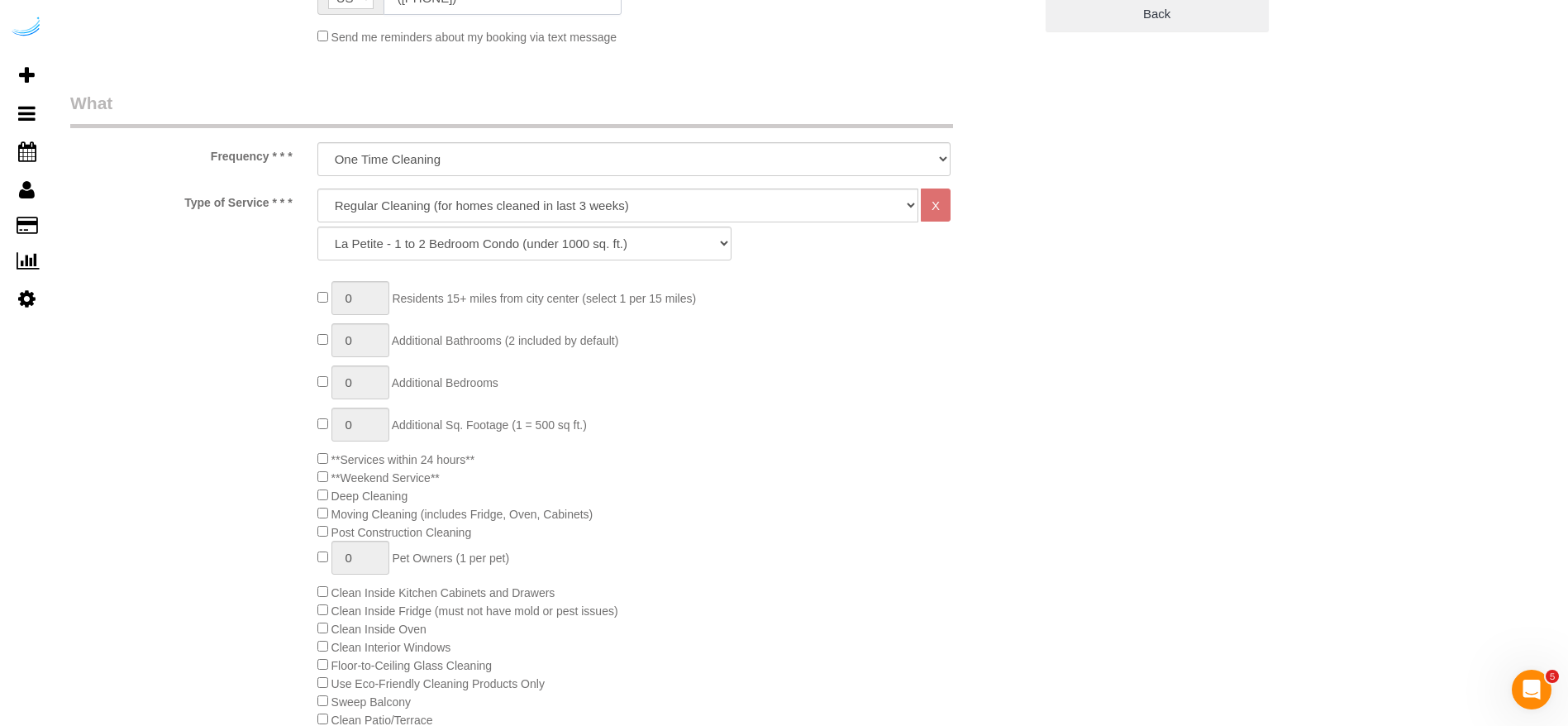 scroll, scrollTop: 620, scrollLeft: 0, axis: vertical 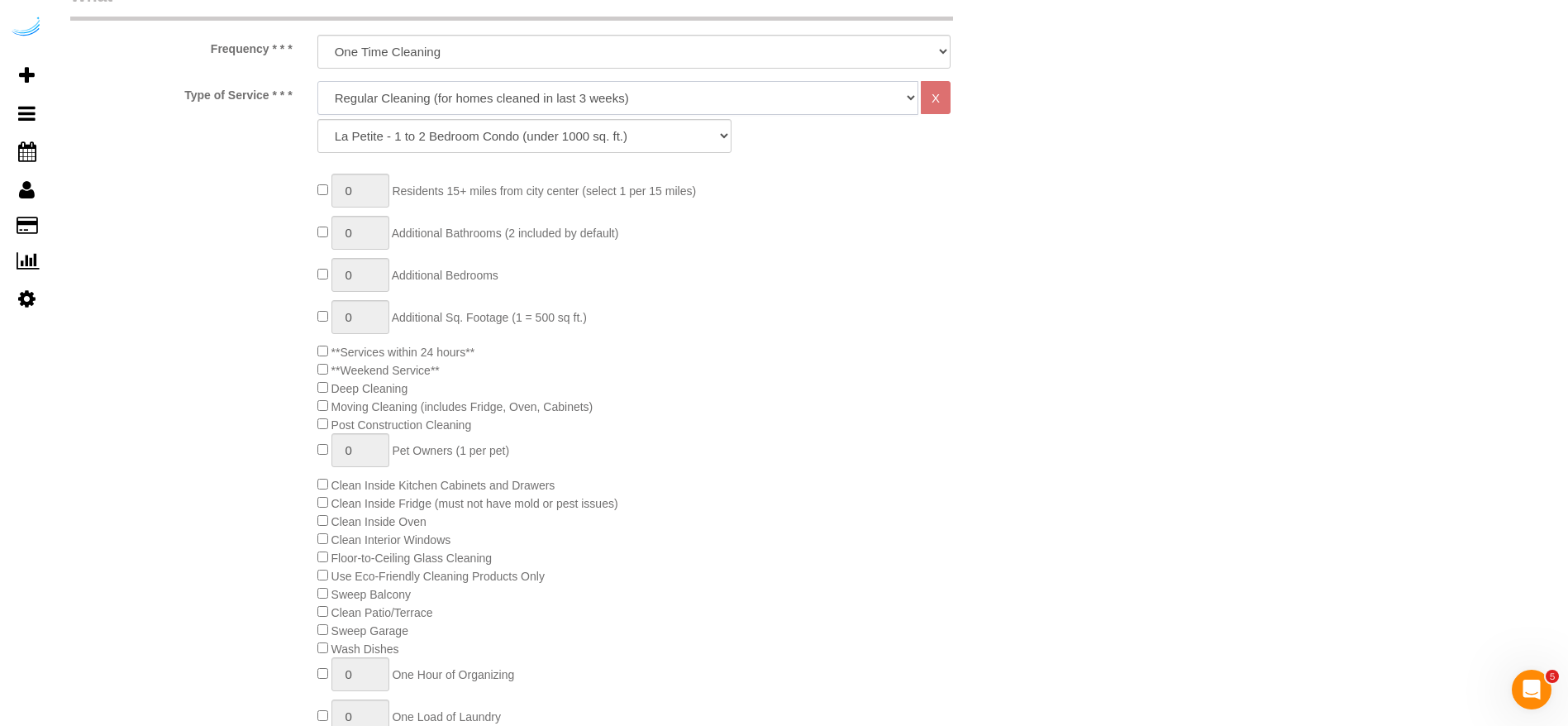 drag, startPoint x: 536, startPoint y: 99, endPoint x: 536, endPoint y: 111, distance: 12 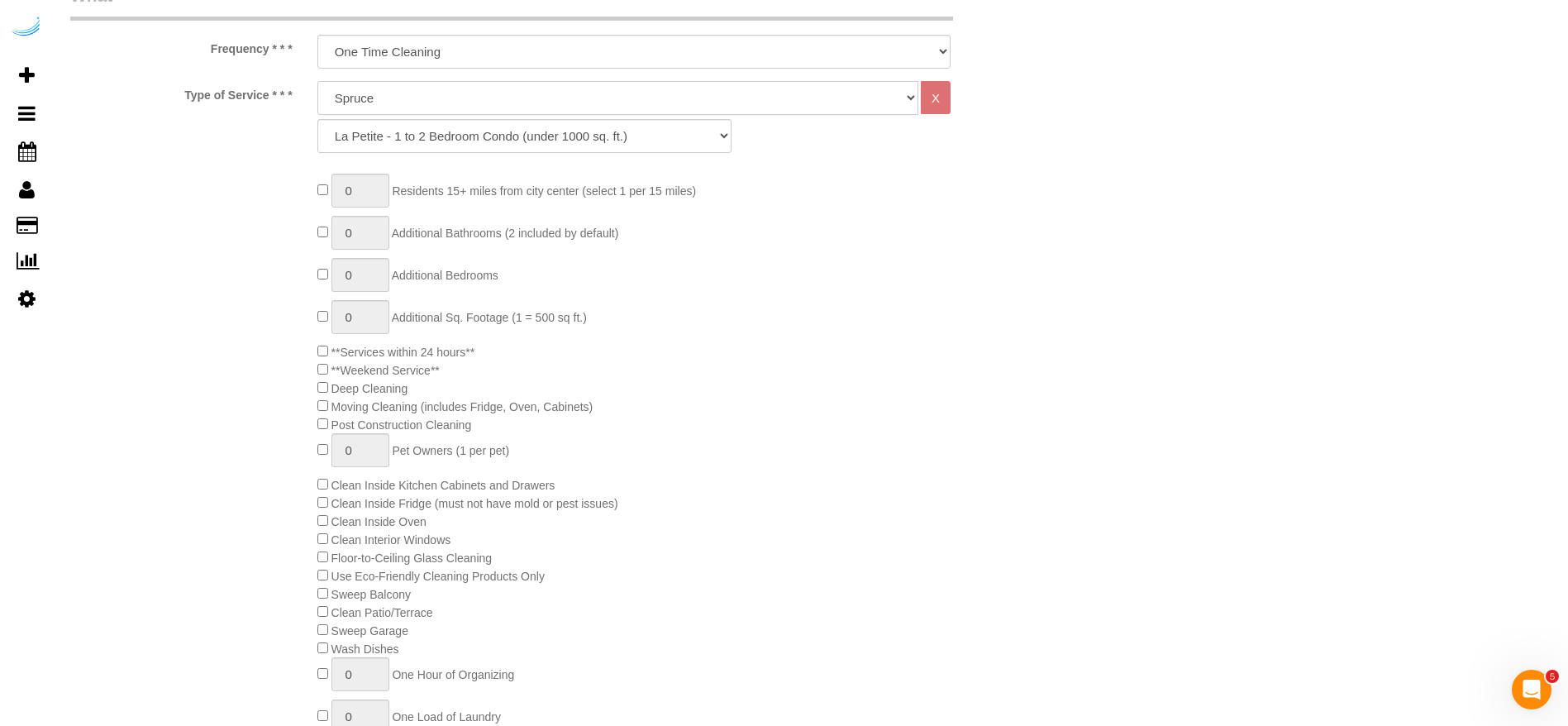 click on "Deep Cleaning (for homes that have not been cleaned in 3+ weeks) Spruce Regular Cleaning (for homes cleaned in last 3 weeks) Moving Cleanup (to clean home for new tenants) Post Construction Cleaning Vacation Rental Cleaning Hourly" 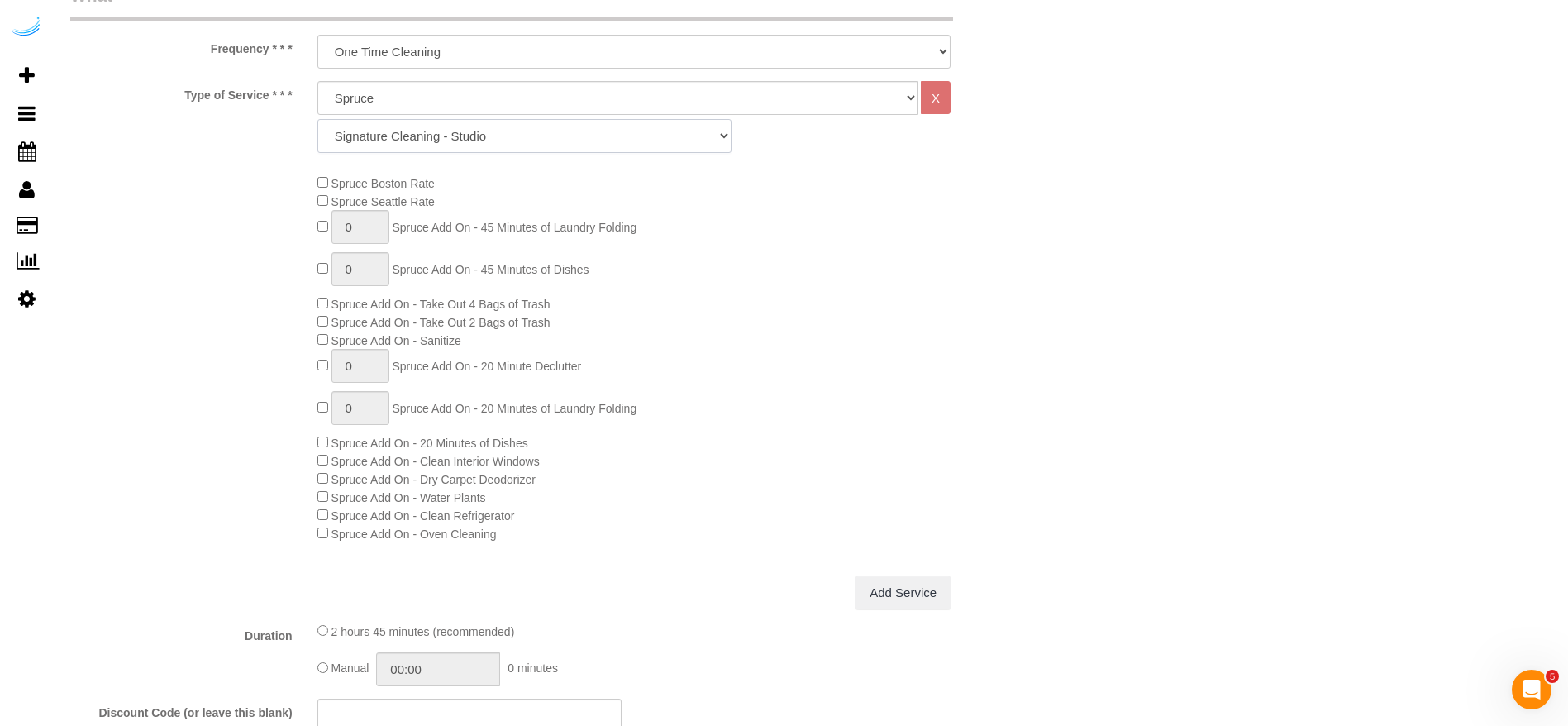 click on "Signature Cleaning - Studio Signature Cleaning - 1 Bed 1 Bath Signature Cleaning - 1 Bed 1.5 Bath Signature Cleaning - 1 Bed 1 Bath + Study Signature Cleaning - 1 Bed 2 Bath Signature Cleaning - 2 Bed 1 Bath Signature Cleaning - 2 Bed 2 Bath Signature Cleaning - 2 Bed 2.5 Bath Signature Cleaning - 2 Bed 2 Bath + Study Signature Cleaning - 3 Bed 2 Bath Signature Cleaning - 3 Bed 3 Bath Signature Cleaning - 4 Bed 2 Bath Signature Cleaning - 4 Bed 4 Bath Signature Cleaning - 5 Bed 4 Bath Signature Cleaning - 5 Bed 5 Bath Signature Cleaning - 6 Bed 6 Bath Premium Cleaning - Studio Premium Cleaning - 1 Bed 1 Bath Premium Cleaning - 1 Bed 1.5 Bath Premium Cleaning - 1 Bed 1 Bath + Study Premium Cleaning - 1 Bed 2 Bath Premium Cleaning - 2 Bed 1 Bath Premium Cleaning - 2 Bed 2 Bath Premium Cleaning - 2 Bed 2.5 Bath Premium Cleaning - 2 Bed 2 Bath + Study Premium Cleaning - 3 Bed 2 Bath Premium Cleaning - 3 Bed 3 Bath Premium Cleaning - 4 Bed 2 Bath Premium Cleaning - 4 Bed 4 Bath Premium Cleaning - 5 Bed 4 Bath" 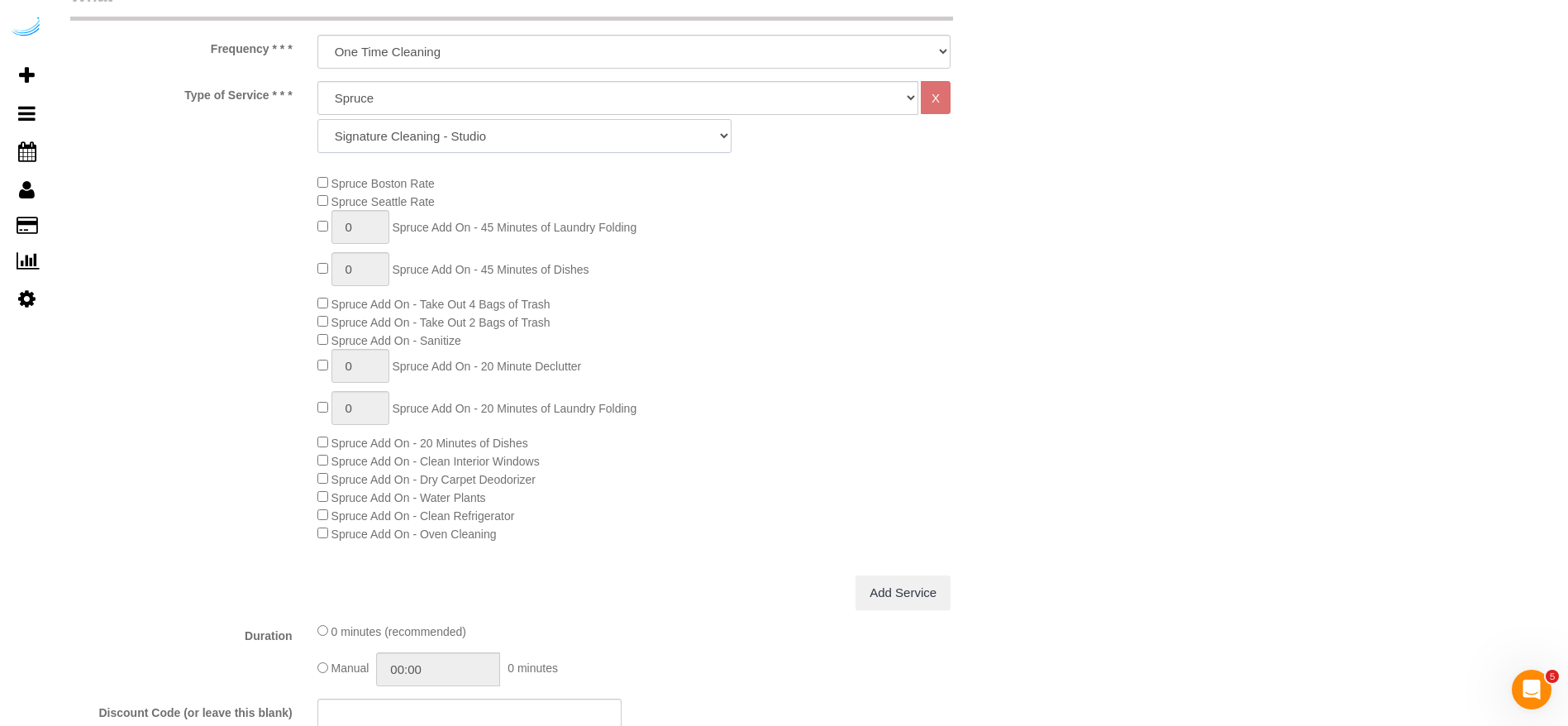 click on "Signature Cleaning - Studio Signature Cleaning - 1 Bed 1 Bath Signature Cleaning - 1 Bed 1.5 Bath Signature Cleaning - 1 Bed 1 Bath + Study Signature Cleaning - 1 Bed 2 Bath Signature Cleaning - 2 Bed 1 Bath Signature Cleaning - 2 Bed 2 Bath Signature Cleaning - 2 Bed 2.5 Bath Signature Cleaning - 2 Bed 2 Bath + Study Signature Cleaning - 3 Bed 2 Bath Signature Cleaning - 3 Bed 3 Bath Signature Cleaning - 4 Bed 2 Bath Signature Cleaning - 4 Bed 4 Bath Signature Cleaning - 5 Bed 4 Bath Signature Cleaning - 5 Bed 5 Bath Signature Cleaning - 6 Bed 6 Bath Premium Cleaning - Studio Premium Cleaning - 1 Bed 1 Bath Premium Cleaning - 1 Bed 1.5 Bath Premium Cleaning - 1 Bed 1 Bath + Study Premium Cleaning - 1 Bed 2 Bath Premium Cleaning - 2 Bed 1 Bath Premium Cleaning - 2 Bed 2 Bath Premium Cleaning - 2 Bed 2.5 Bath Premium Cleaning - 2 Bed 2 Bath + Study Premium Cleaning - 3 Bed 2 Bath Premium Cleaning - 3 Bed 3 Bath Premium Cleaning - 4 Bed 2 Bath Premium Cleaning - 4 Bed 4 Bath Premium Cleaning - 5 Bed 4 Bath" 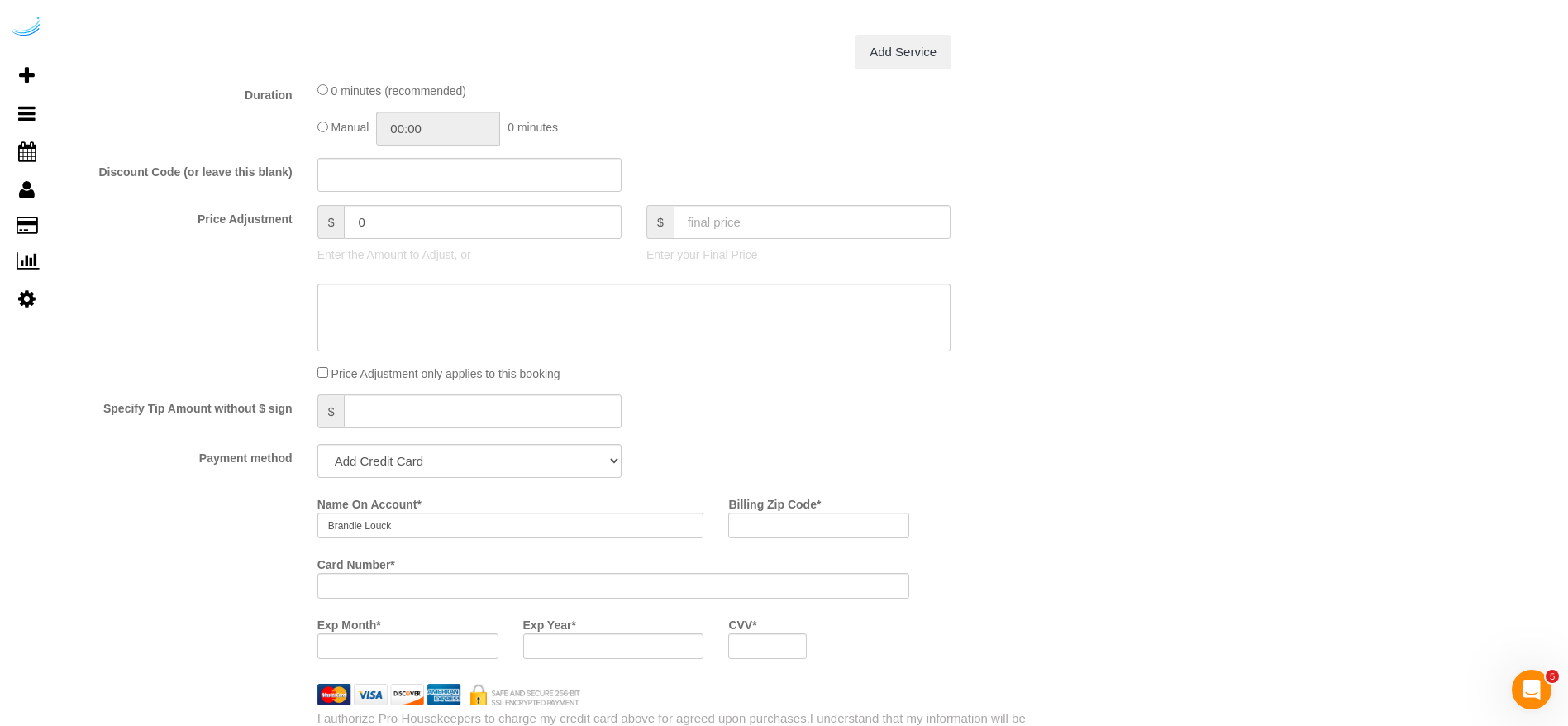 scroll, scrollTop: 1240, scrollLeft: 0, axis: vertical 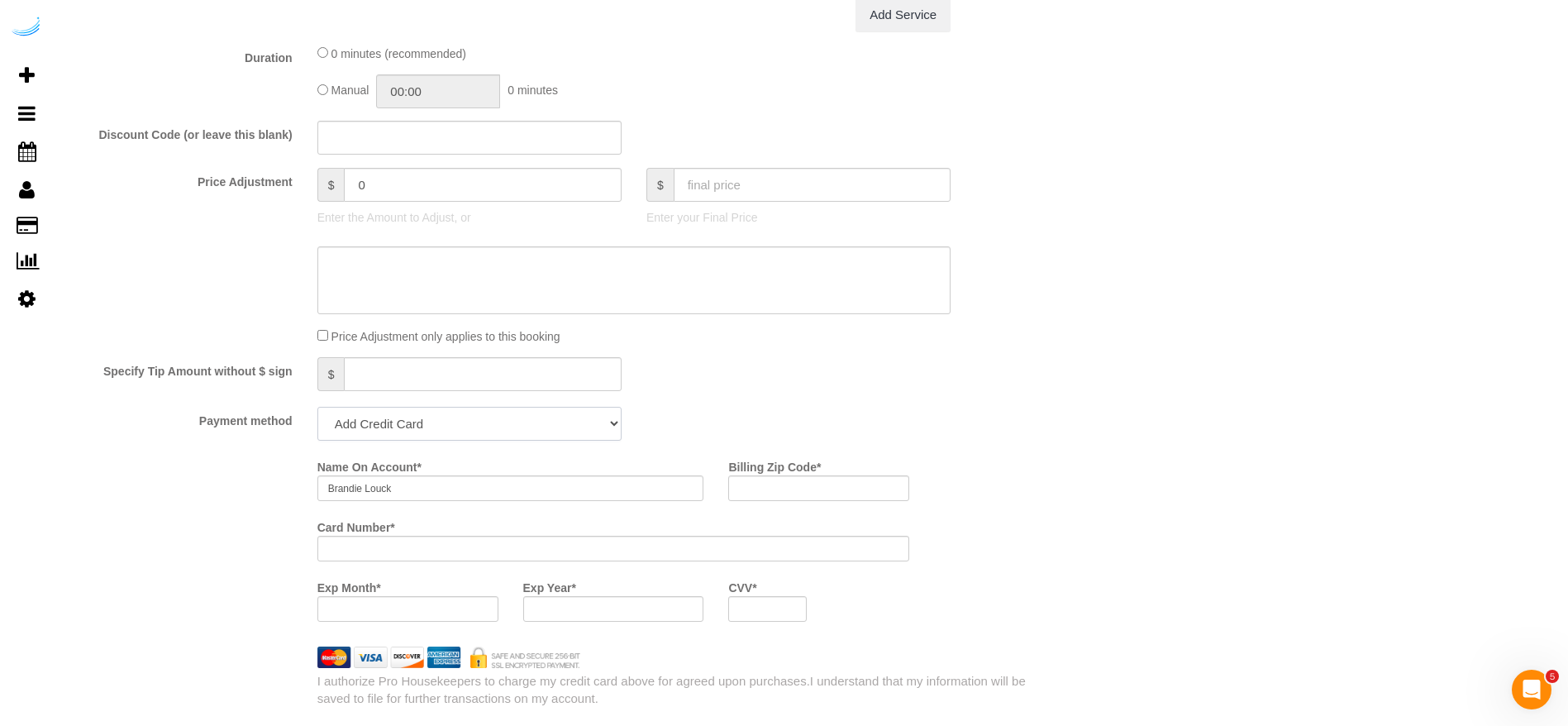 drag, startPoint x: 516, startPoint y: 418, endPoint x: 517, endPoint y: 436, distance: 18.027756 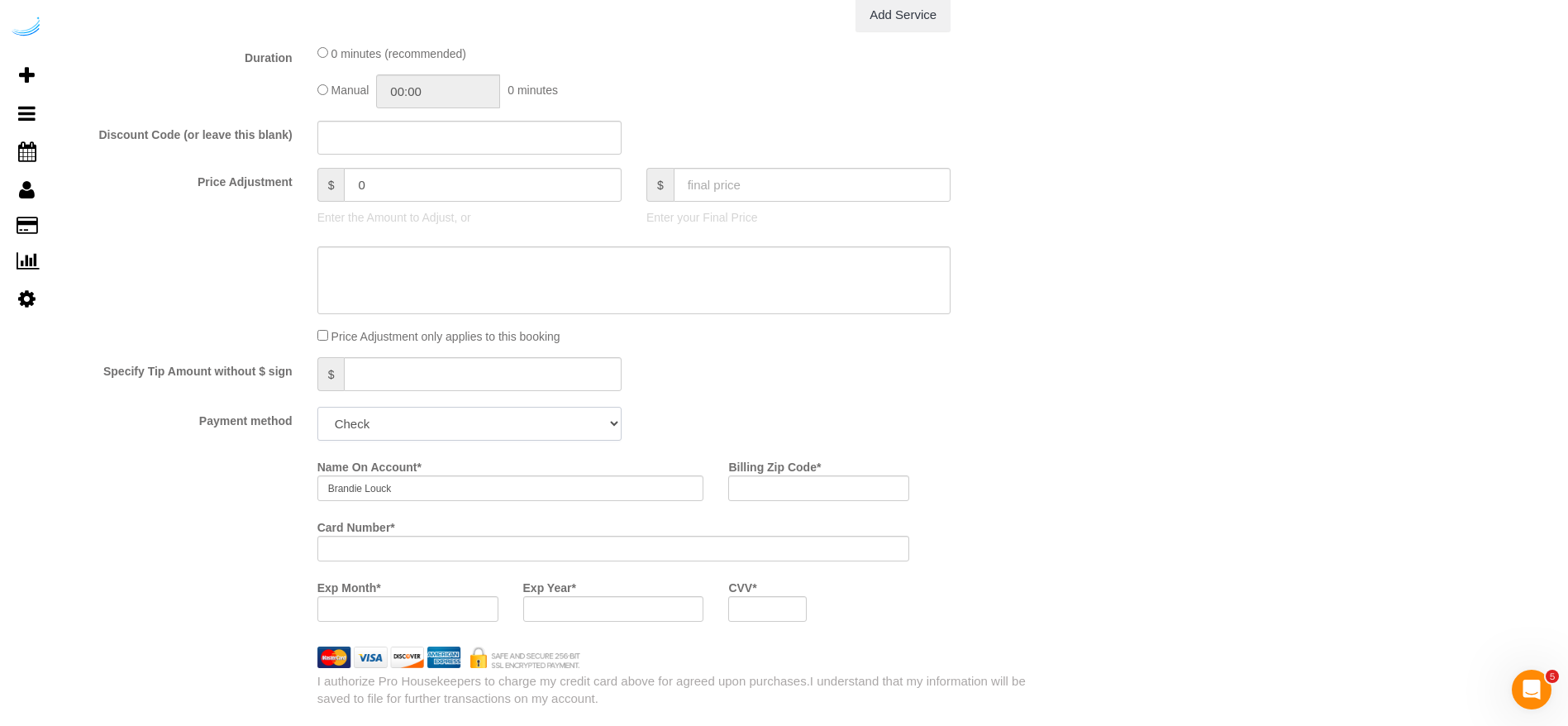 click on "Add Credit Card Cash Check Paypal" 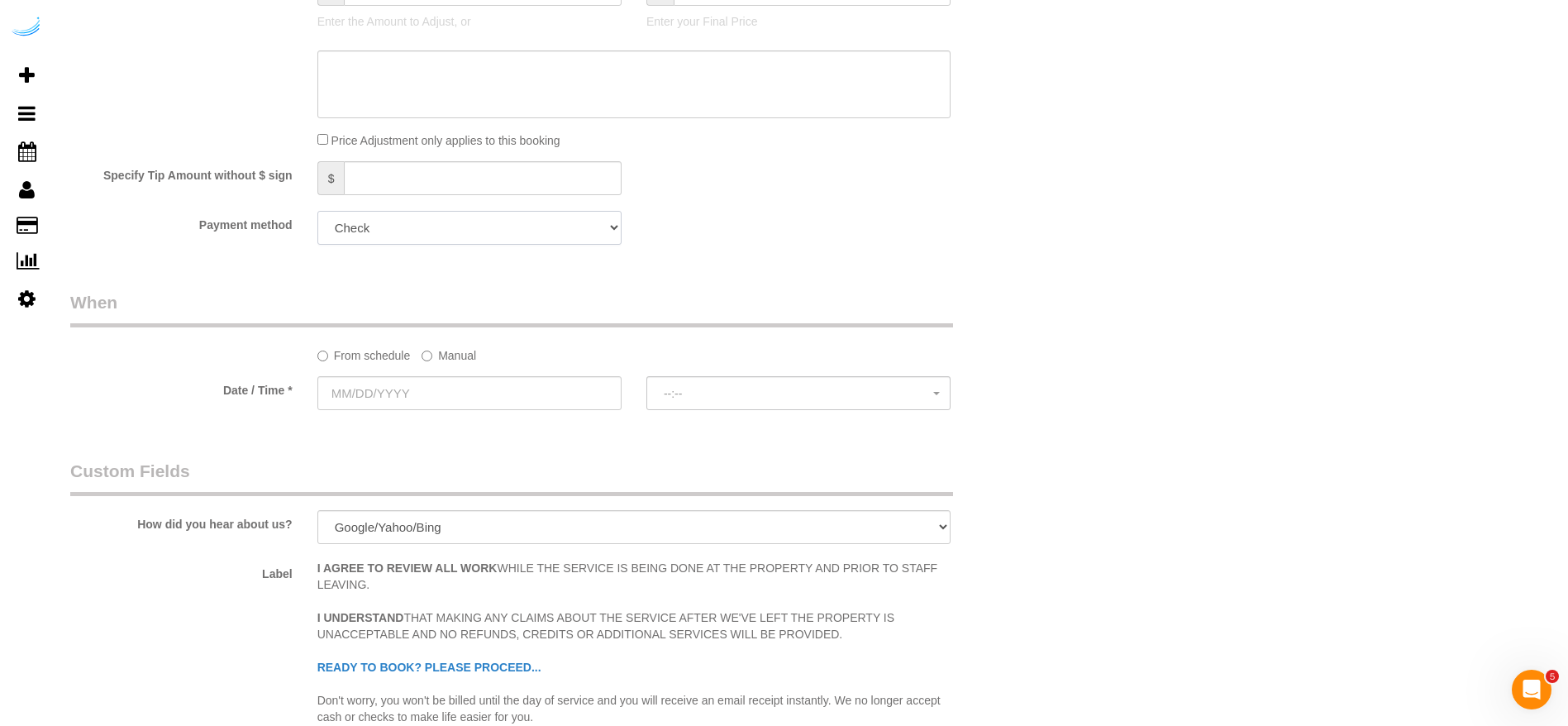 scroll, scrollTop: 1612, scrollLeft: 0, axis: vertical 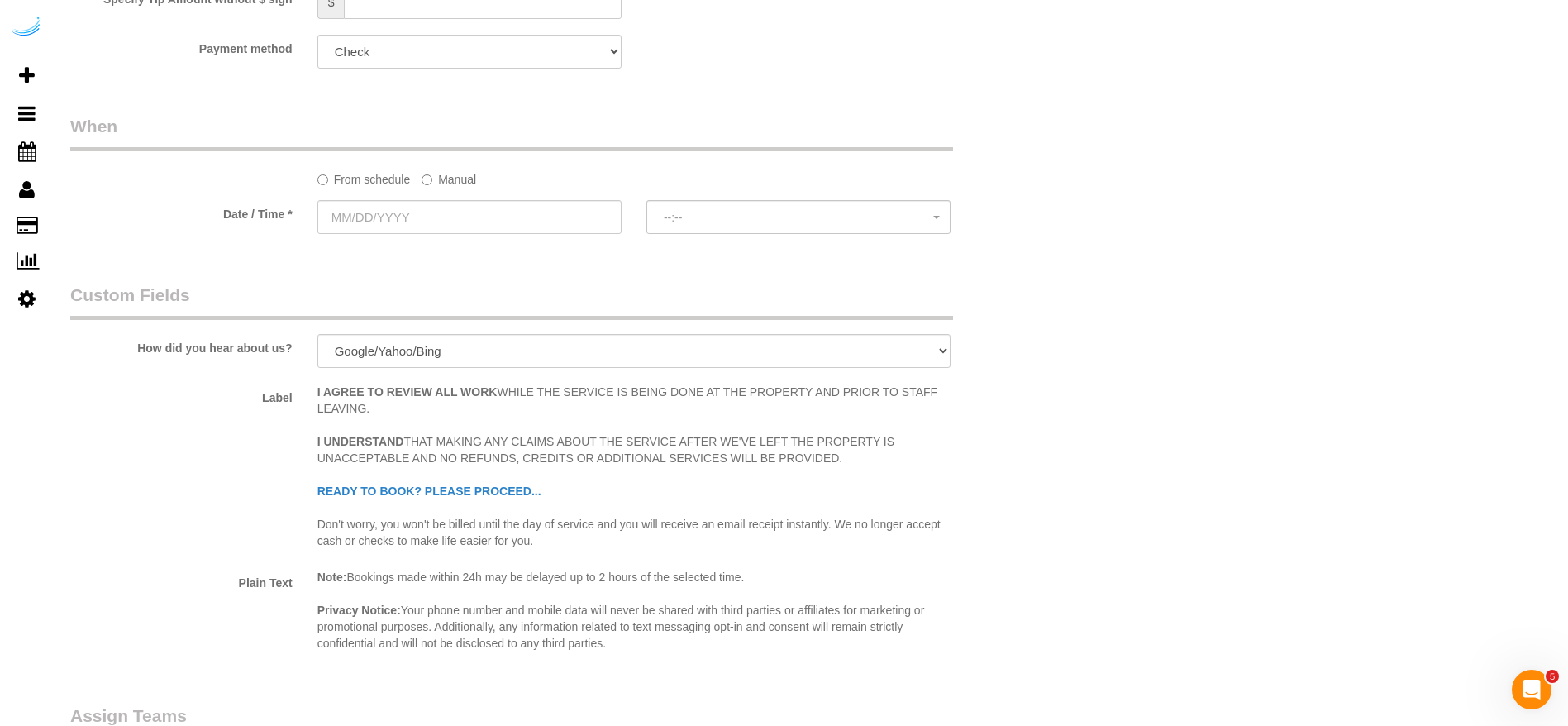 click on "Manual" 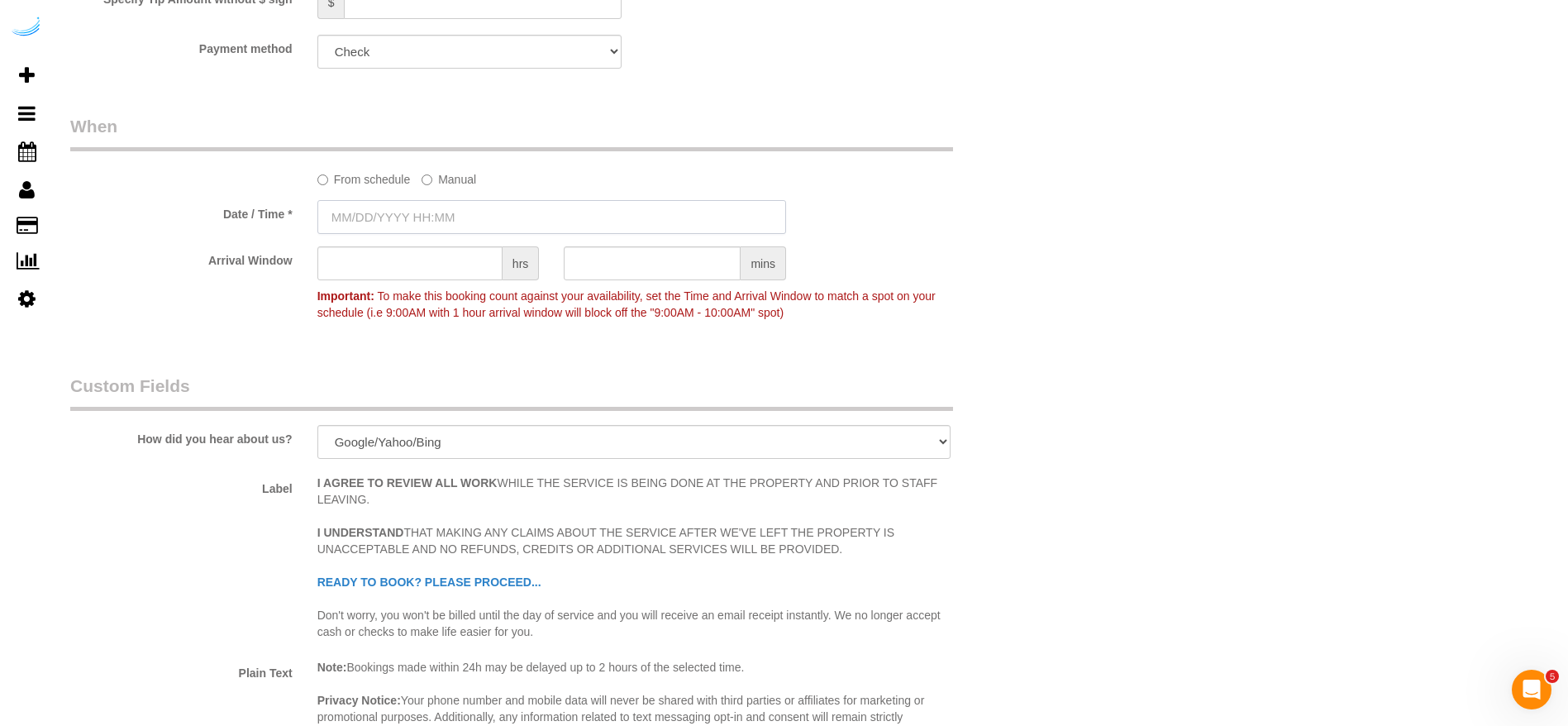 click at bounding box center (551, 217) 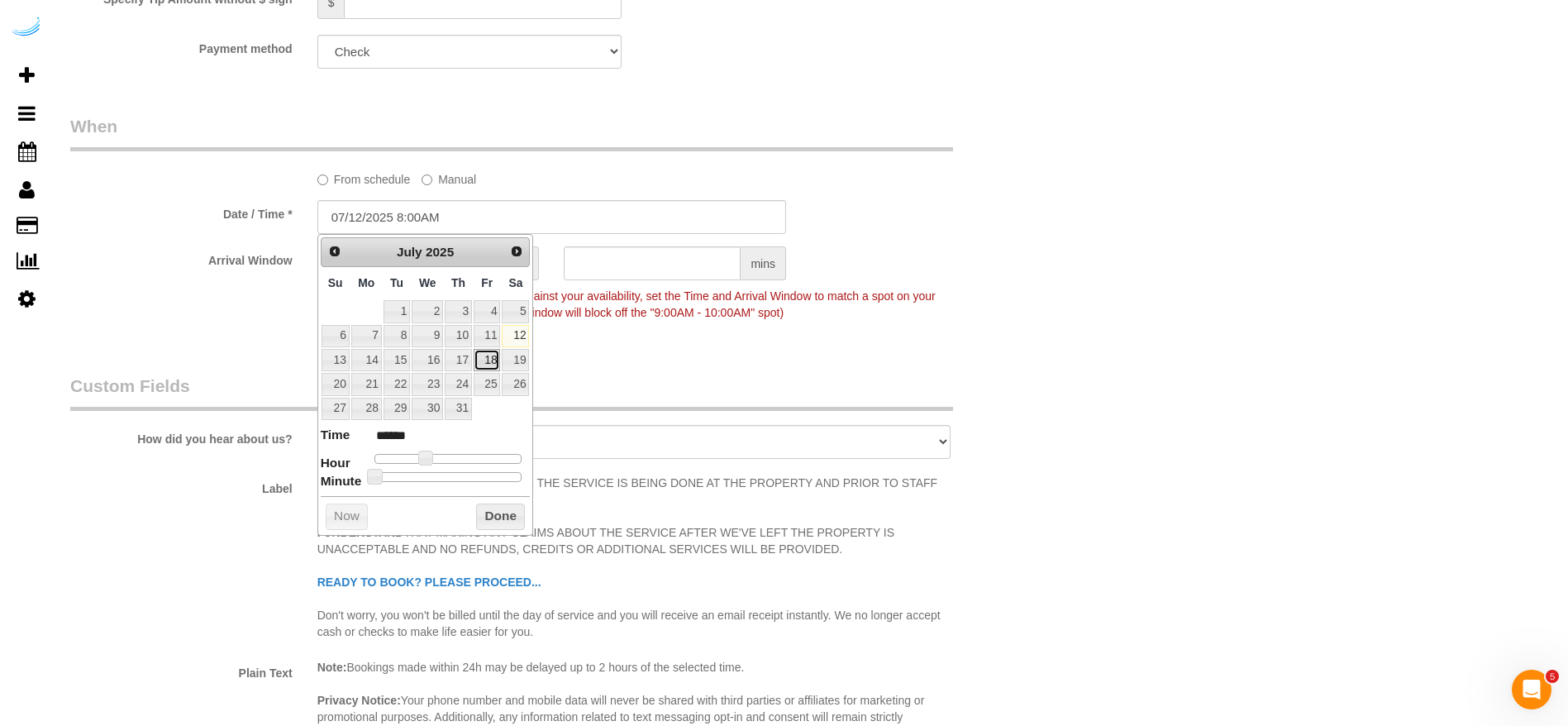 click on "18" at bounding box center [487, 360] 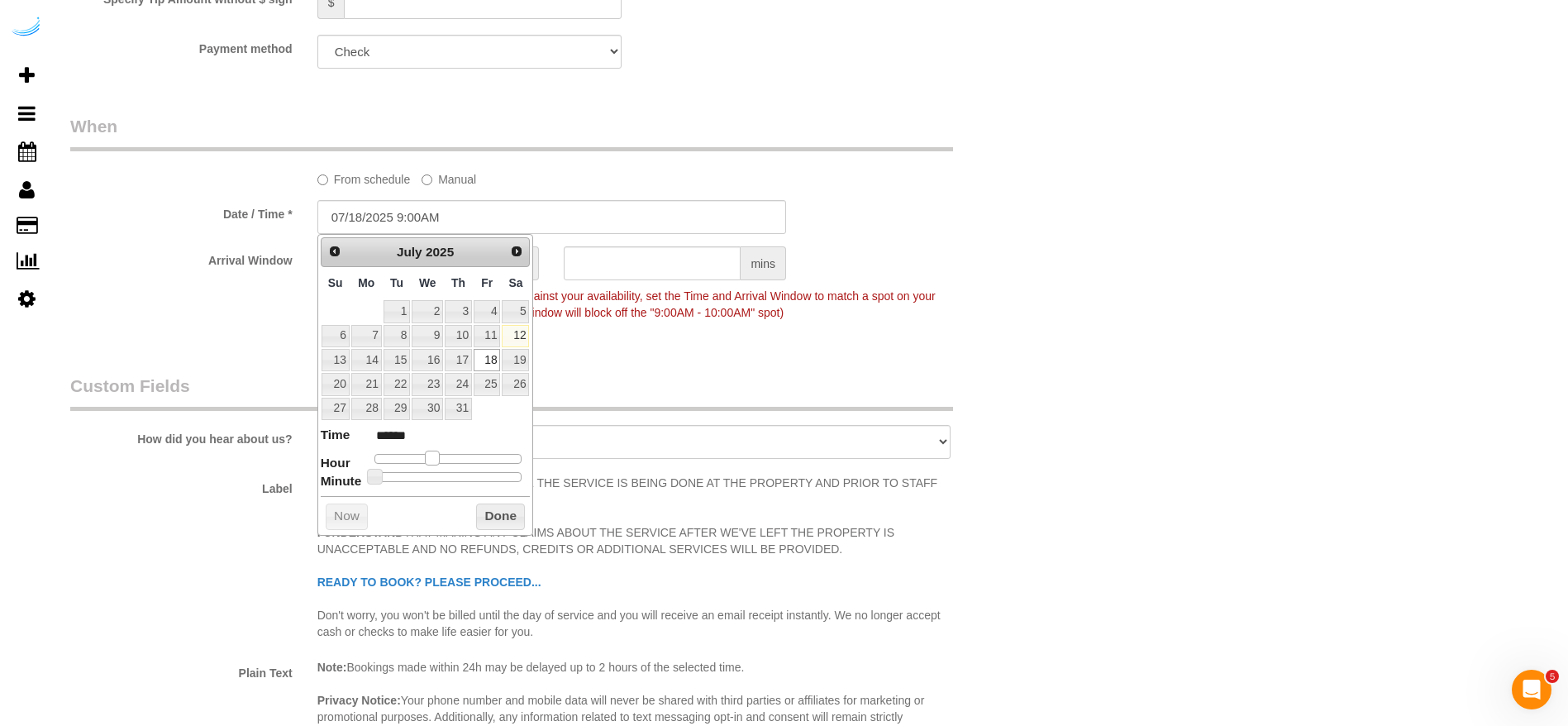 click at bounding box center (432, 458) 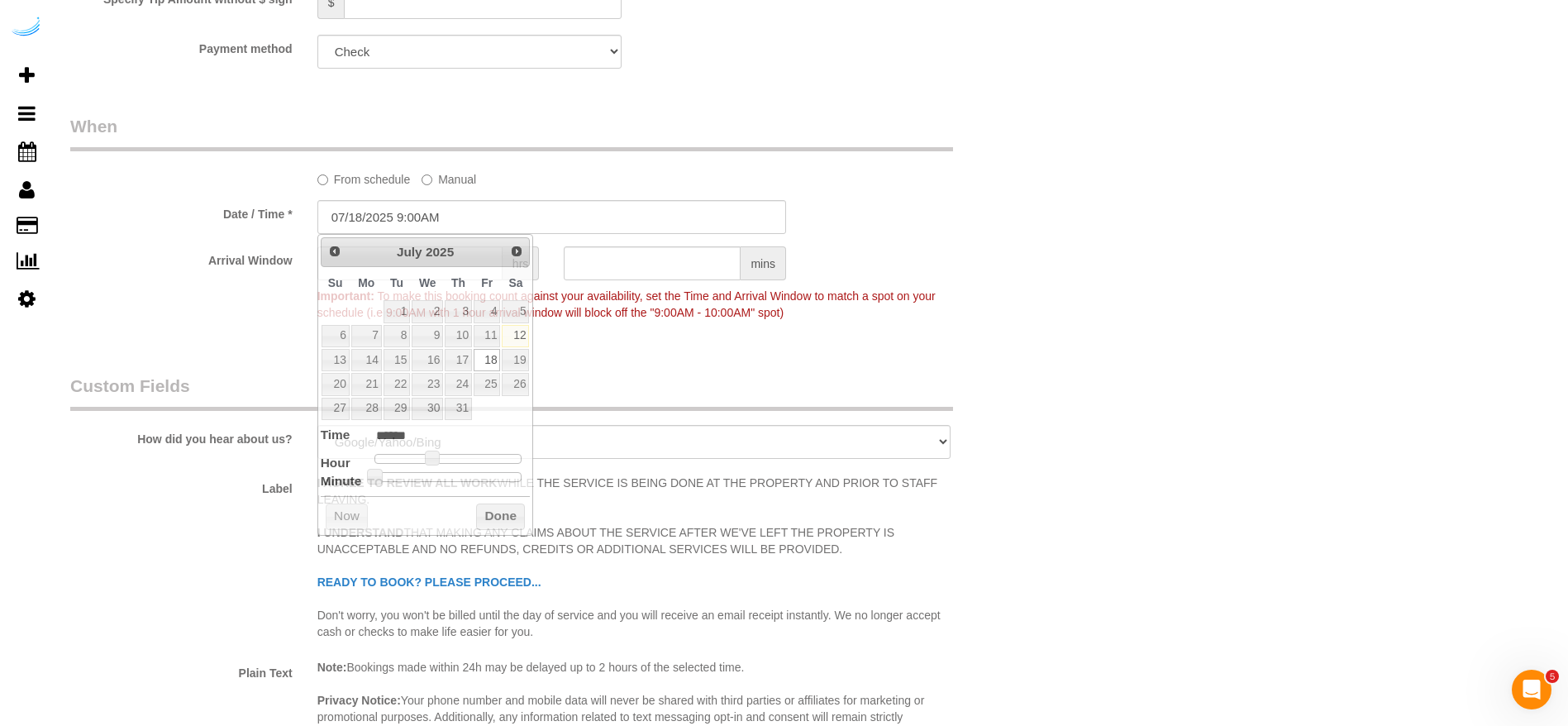 click on "Who
Email**
brandie@getspruce.com
Name *
Brandie
Louck
Where
Address**
550 Abernathy Rd NE, Building 718, Unit 718 (Kamlen Joshi,Elliot Apartments on Abernathy,1424545)
Atlanta
AK
AL
AR
AZ
CA
CO
CT
DC
DE
FL
GA
HI
IA
ID
IL
IN
KS
KY
LA
MA
MD
ME
MI
MN
MO
MS
MT" at bounding box center [551, -127] 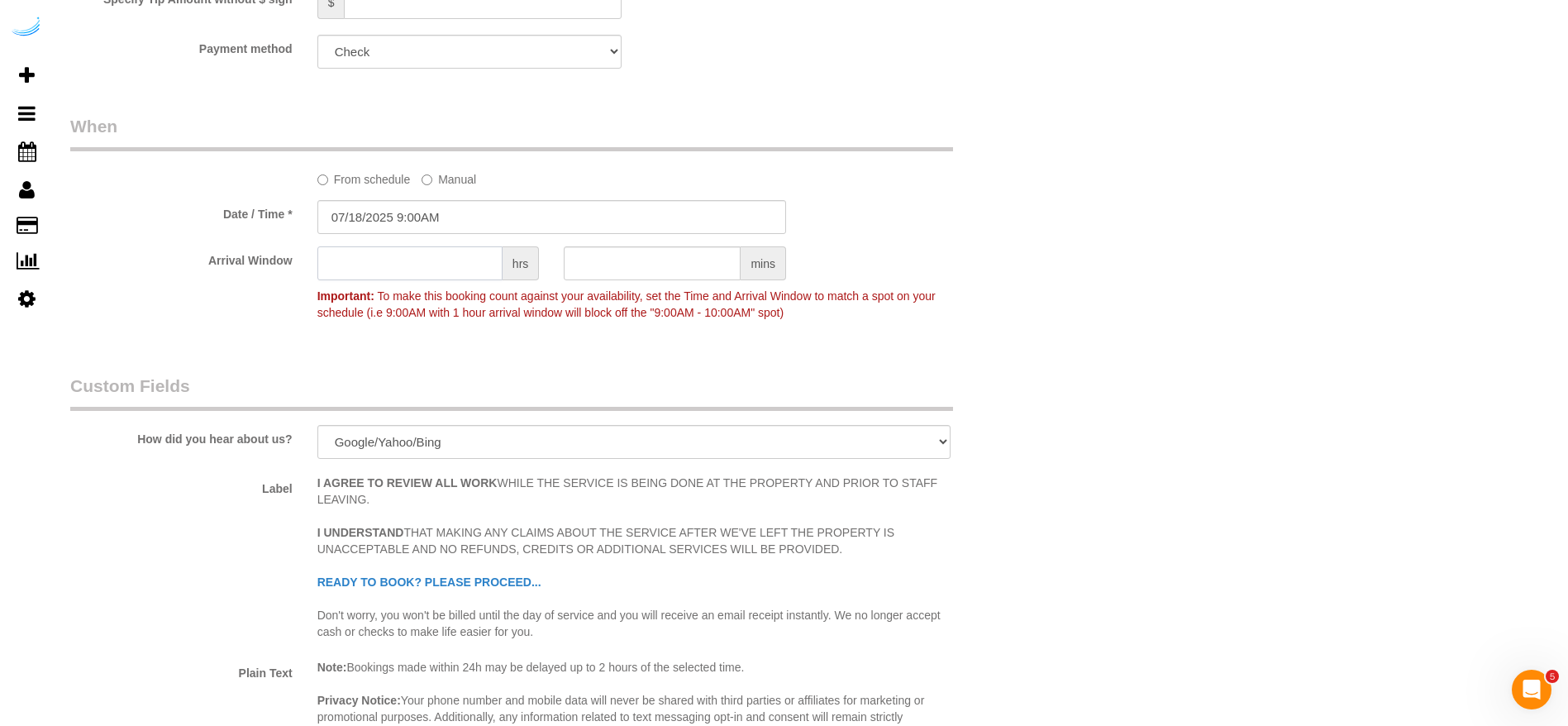 click 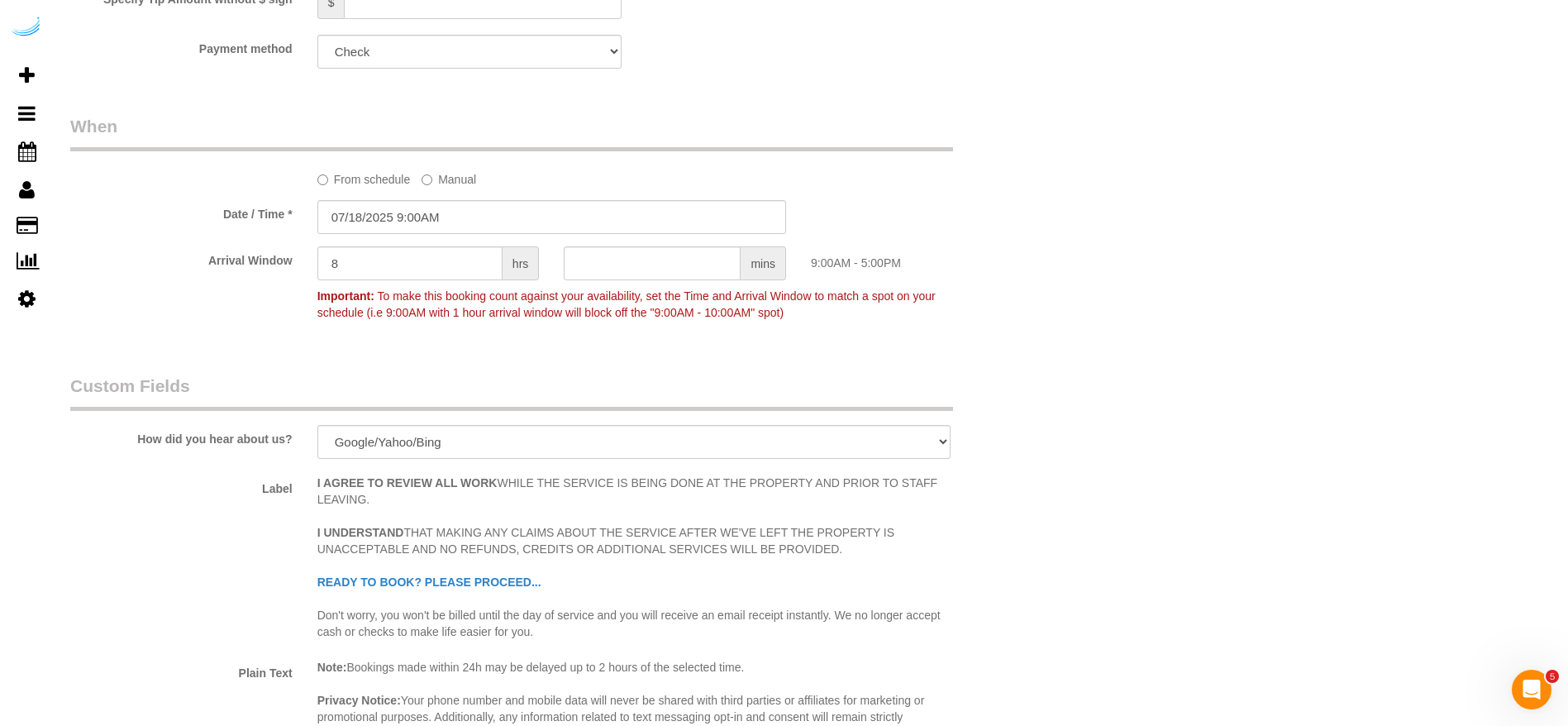 click on "Who
Email**
brandie@getspruce.com
Name *
Brandie
Louck
Where
Address**
550 Abernathy Rd NE, Building 718, Unit 718 (Kamlen Joshi,Elliot Apartments on Abernathy,1424545)
Atlanta
AK
AL
AR
AZ
CA
CO
CT
DC
DE
FL
GA
HI
IA
ID
IL
IN
KS
KY
LA
MA
MD
ME
MI
MN
MO
MS
MT" at bounding box center [551, -127] 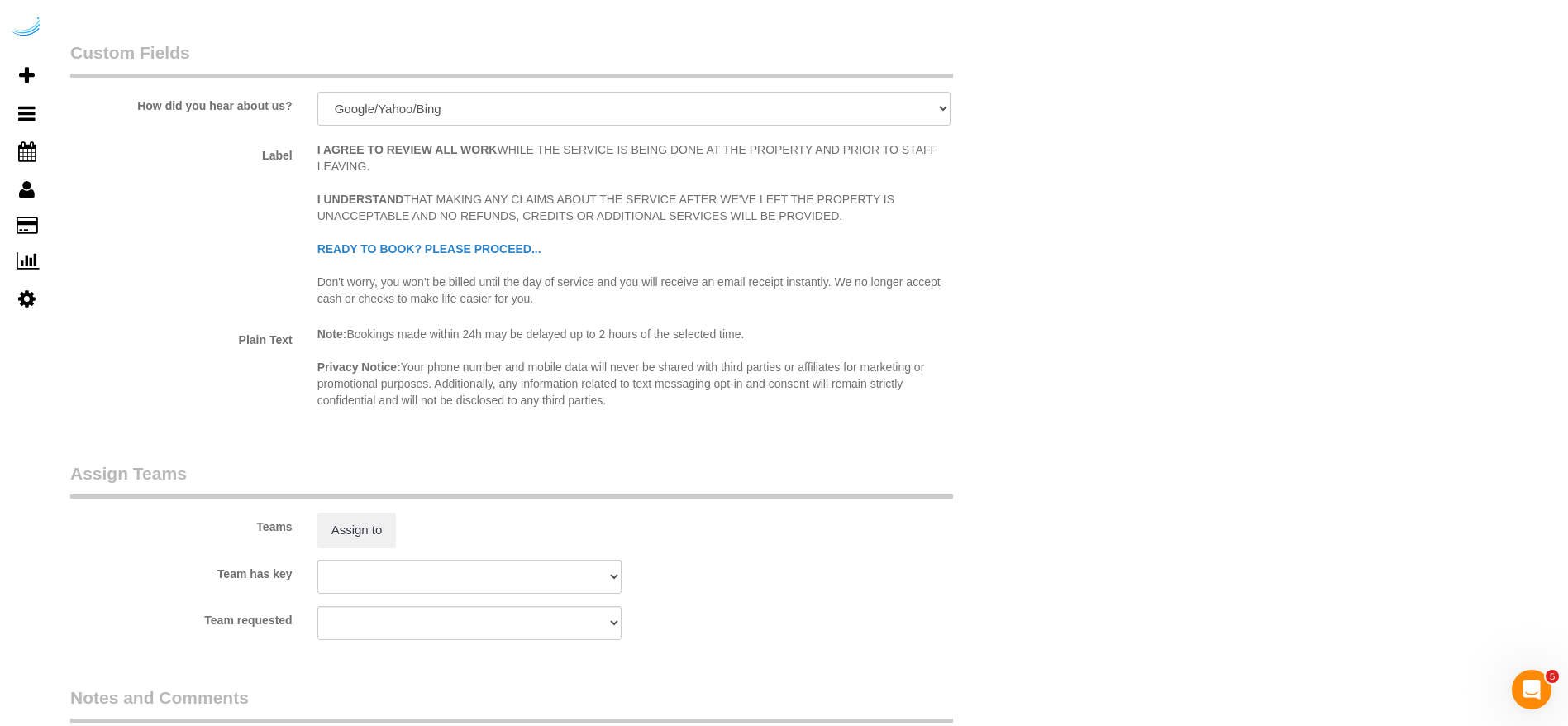 scroll, scrollTop: 2109, scrollLeft: 0, axis: vertical 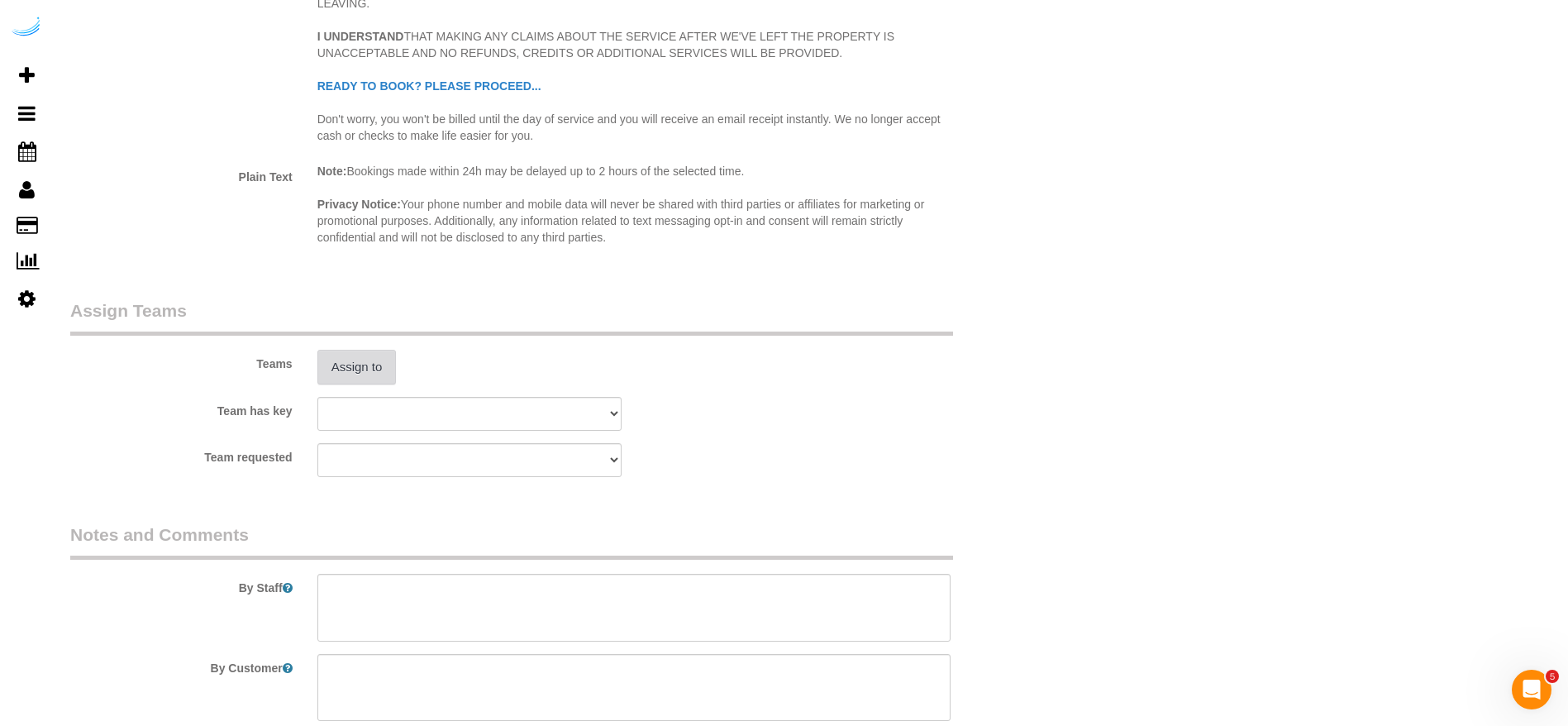 click on "Assign to" at bounding box center (357, 367) 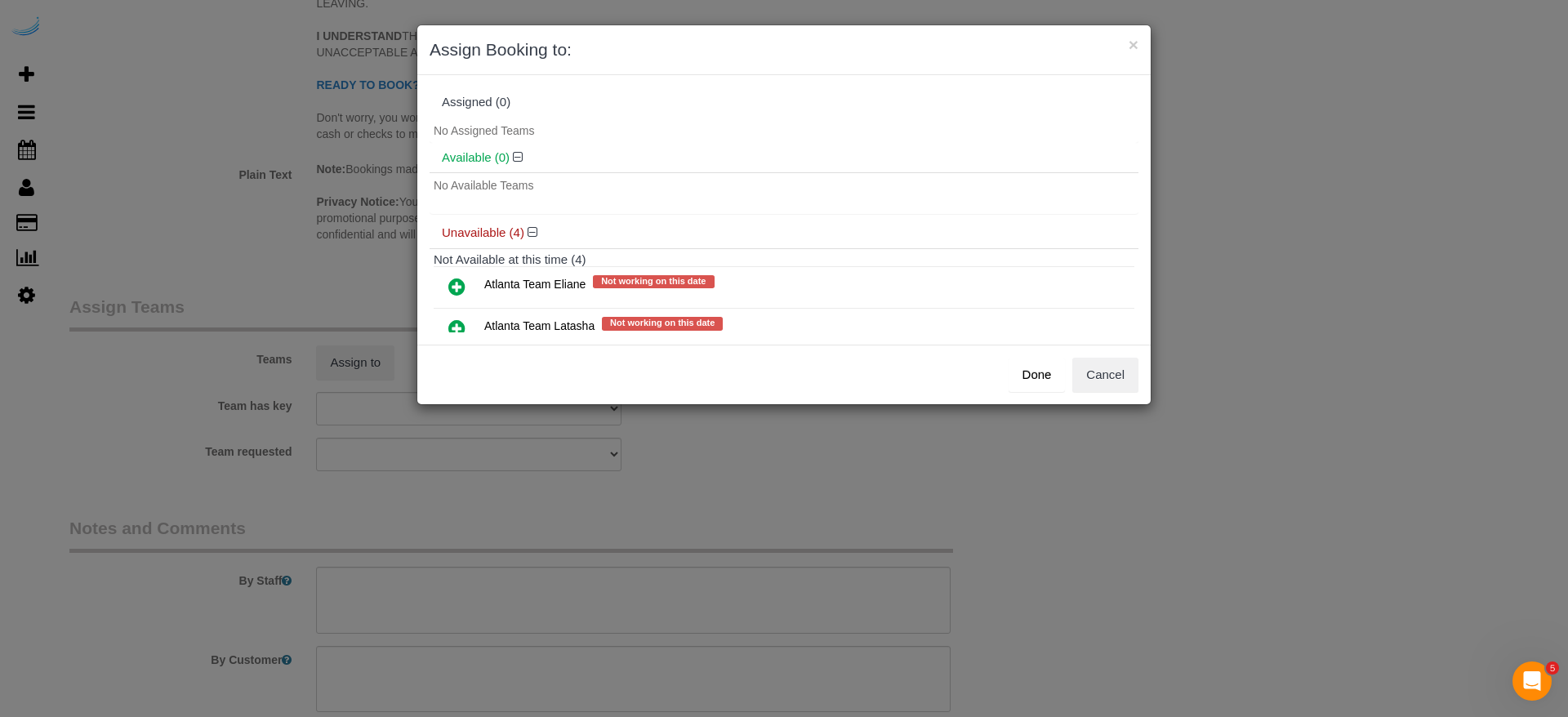 click at bounding box center (457, 287) 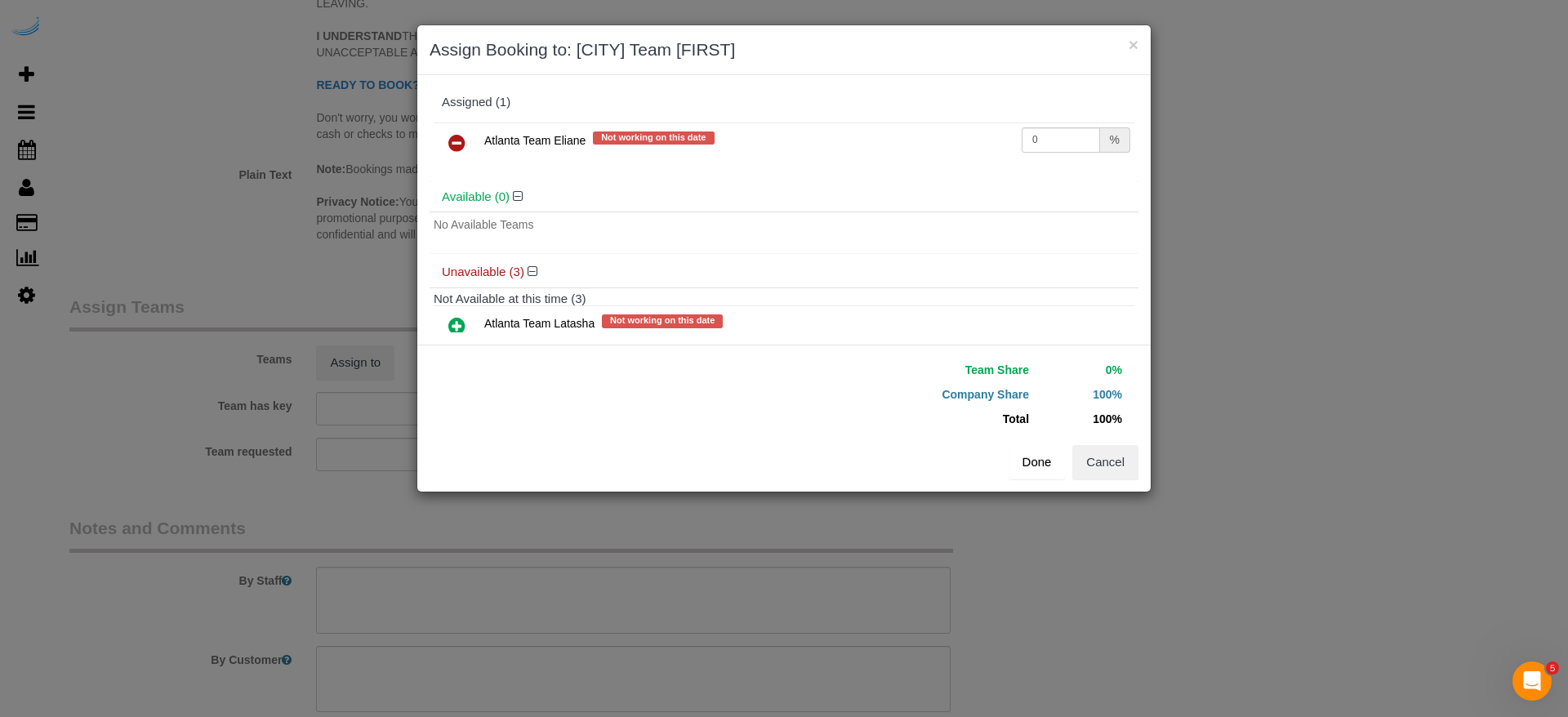 click on "Done" at bounding box center (1037, 462) 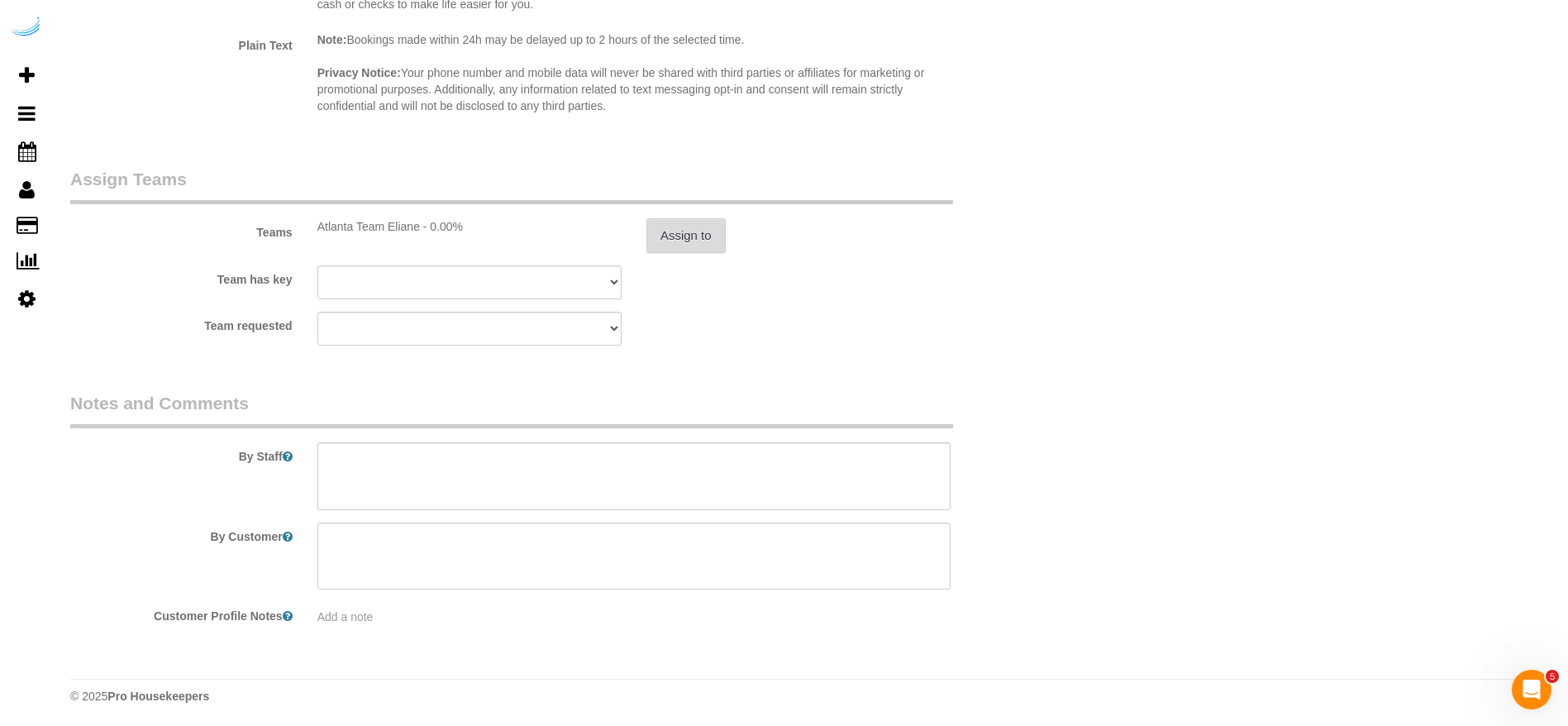 scroll, scrollTop: 2242, scrollLeft: 0, axis: vertical 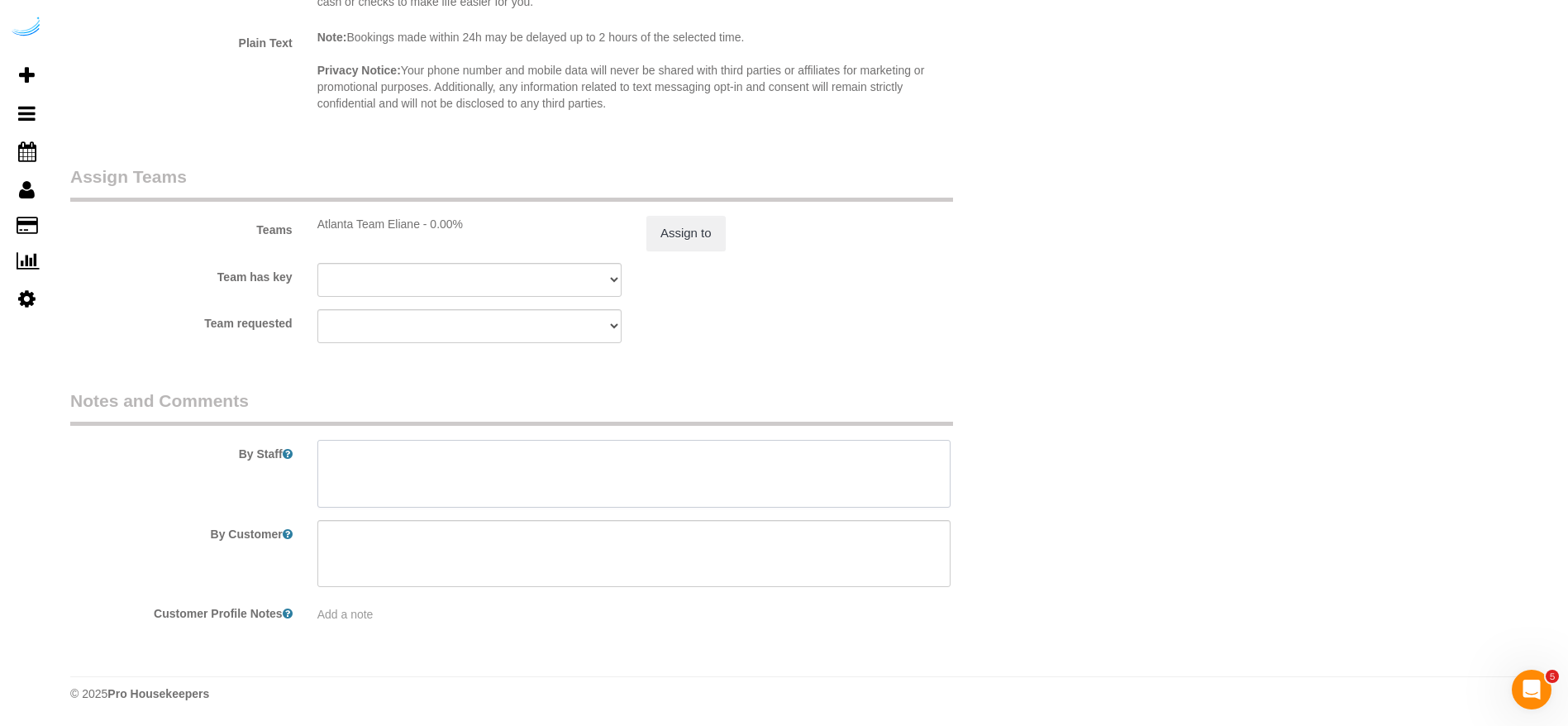 click at bounding box center (634, 474) 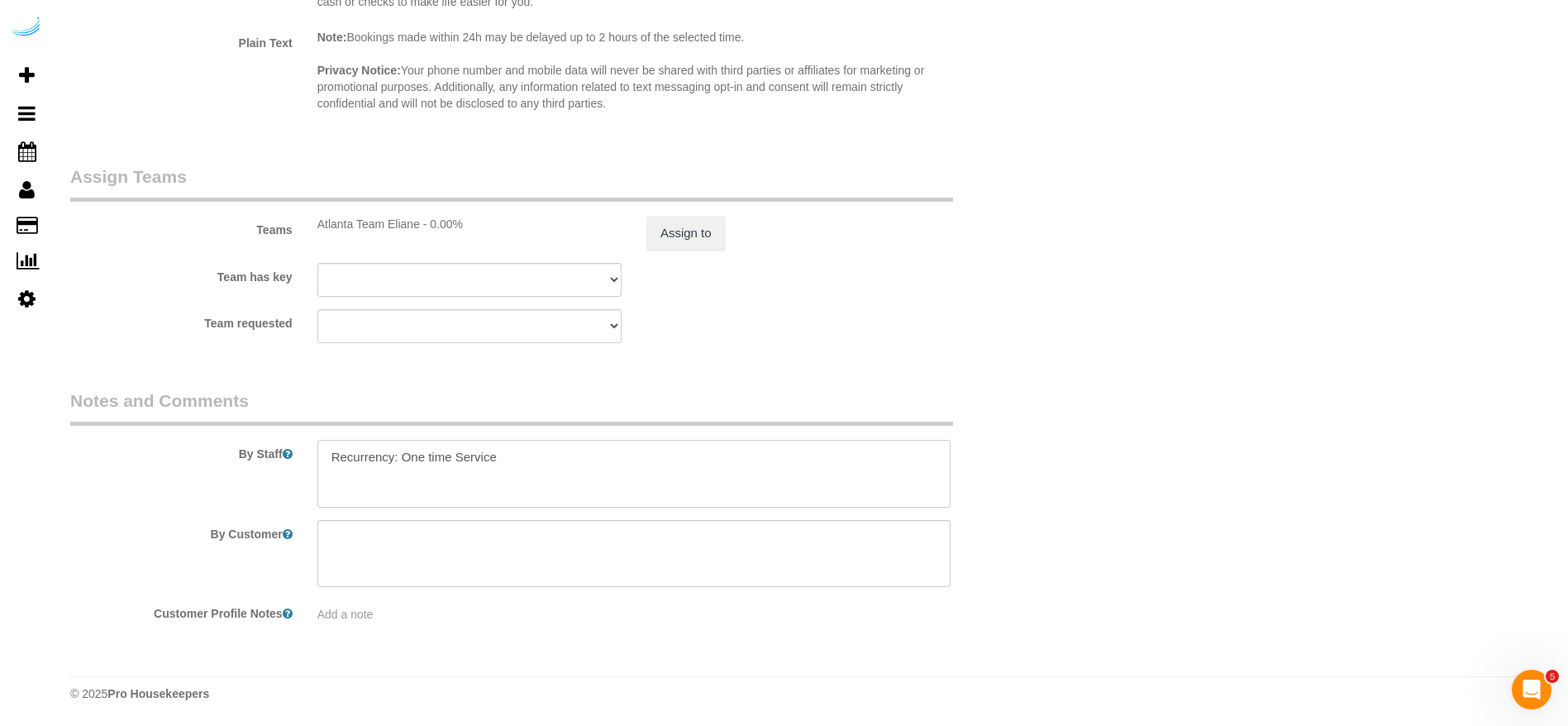 paste on "Permanent Notes:No notes from this customer.Today's Notes:No notes from this service.
Entry Method: Key with main office
Details:
Additional Notes:
Housekeeping Notes:" 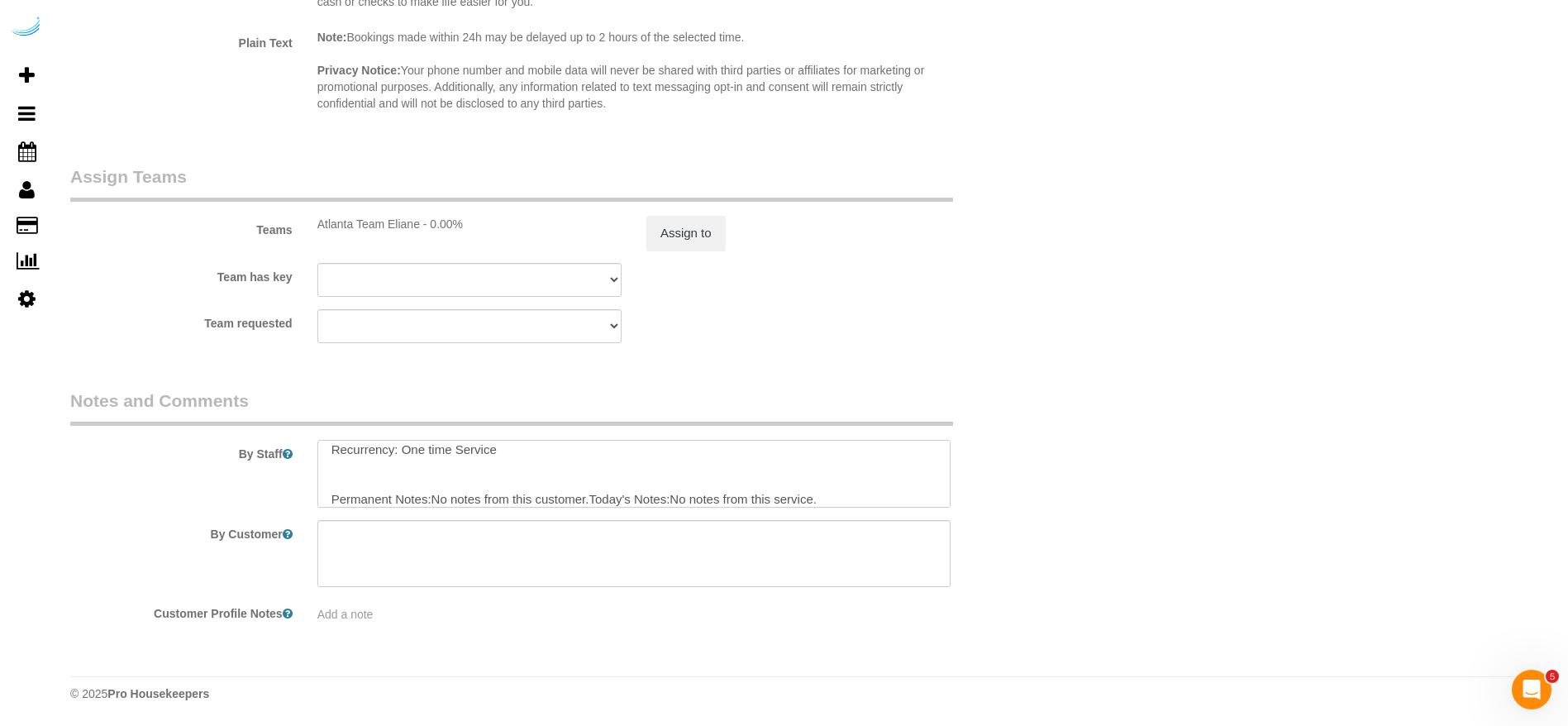 scroll, scrollTop: 107, scrollLeft: 0, axis: vertical 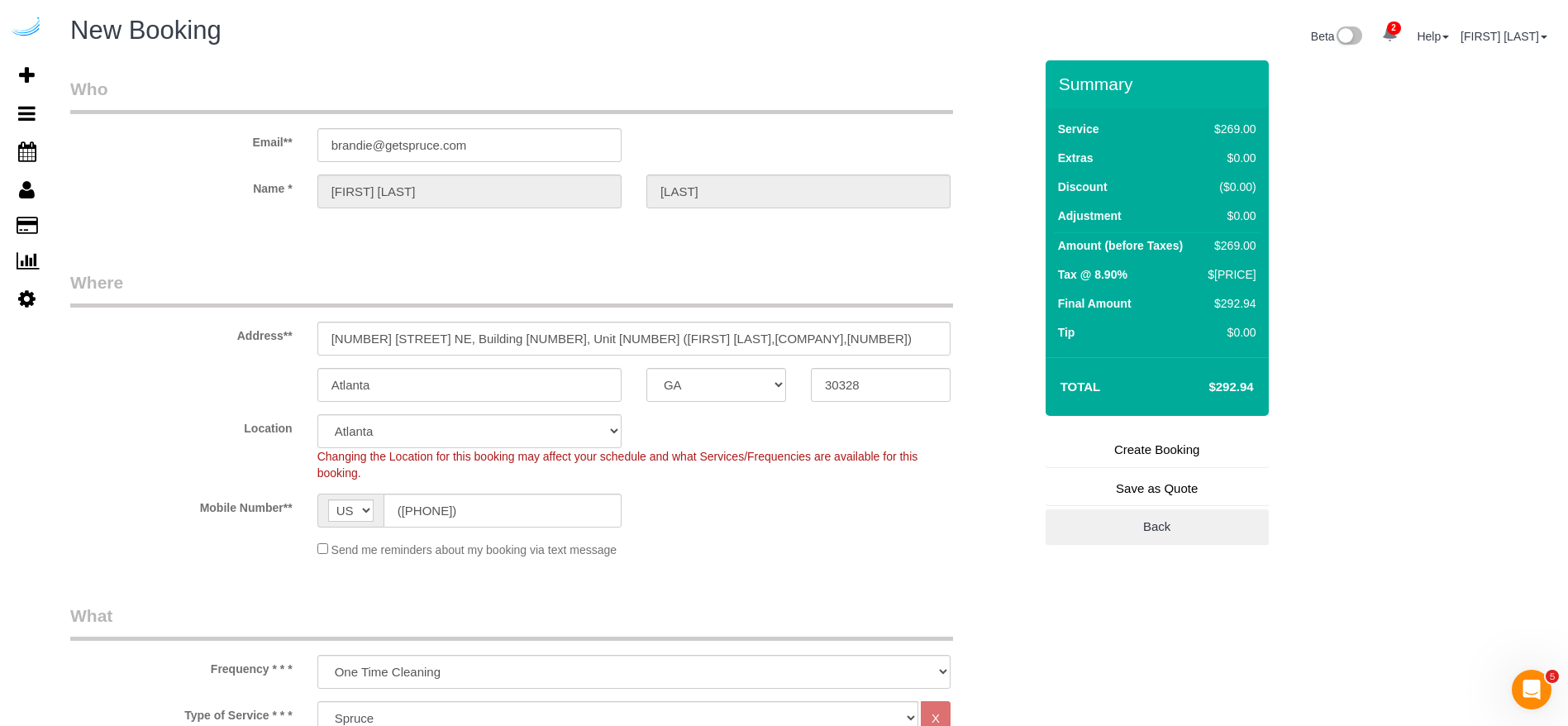 click on "Create Booking" at bounding box center [1157, 450] 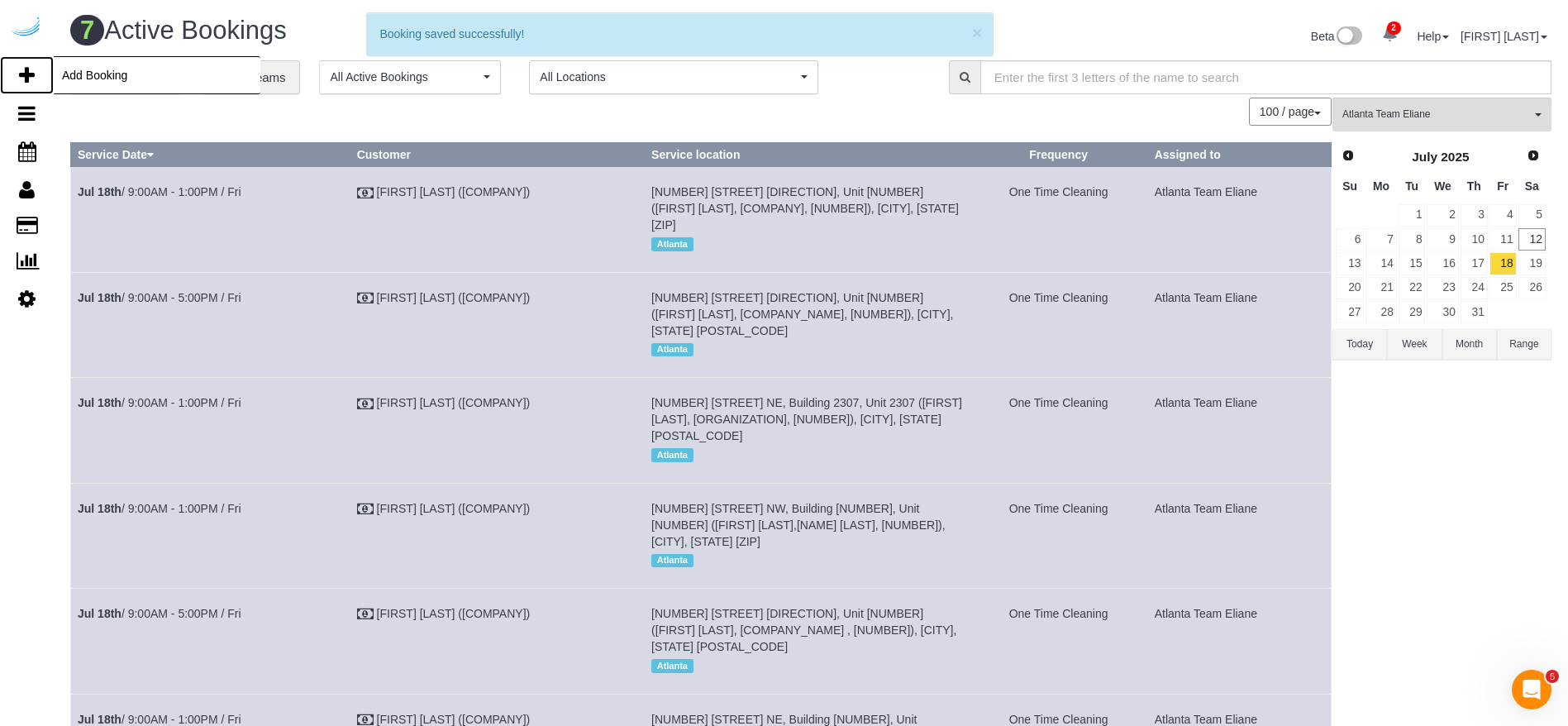 click at bounding box center [26, 75] 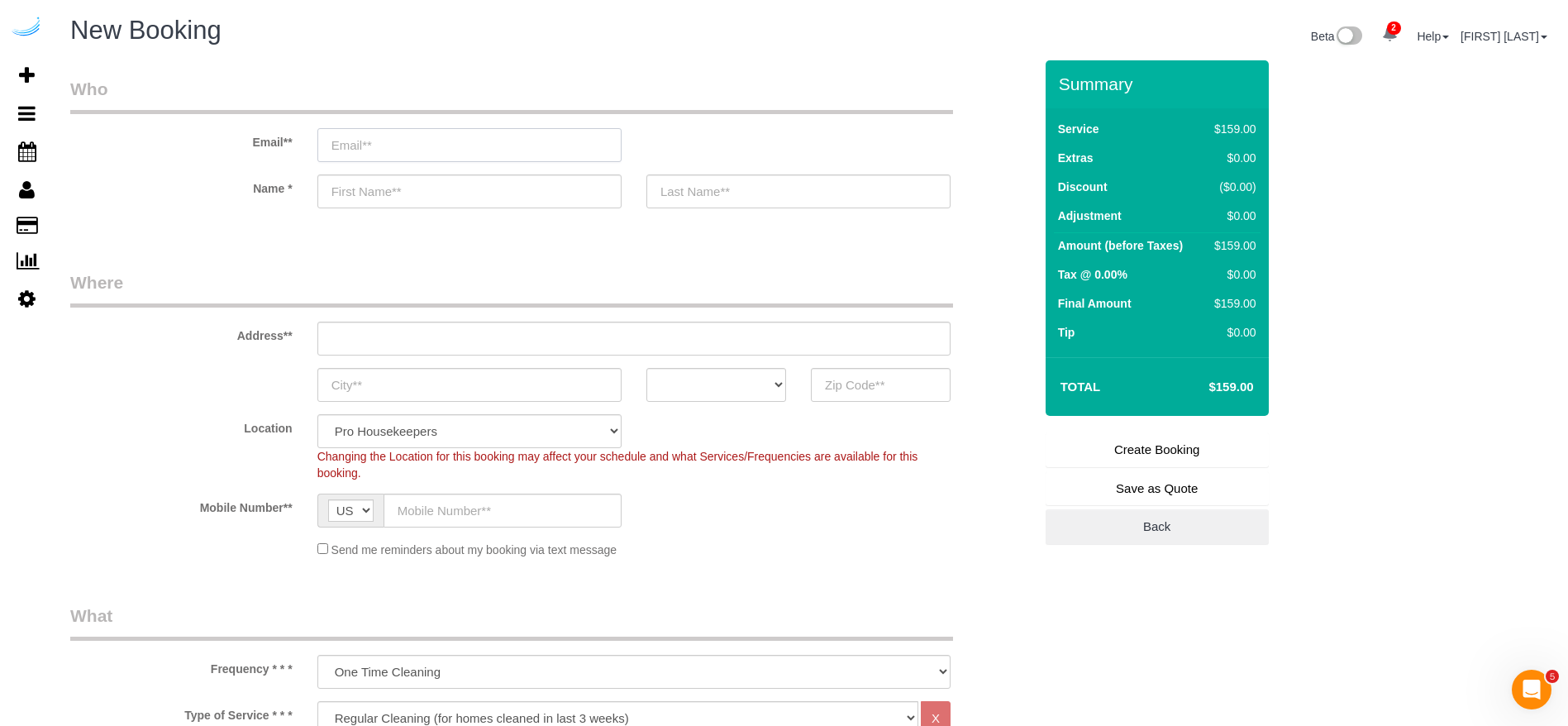 click at bounding box center [469, 145] 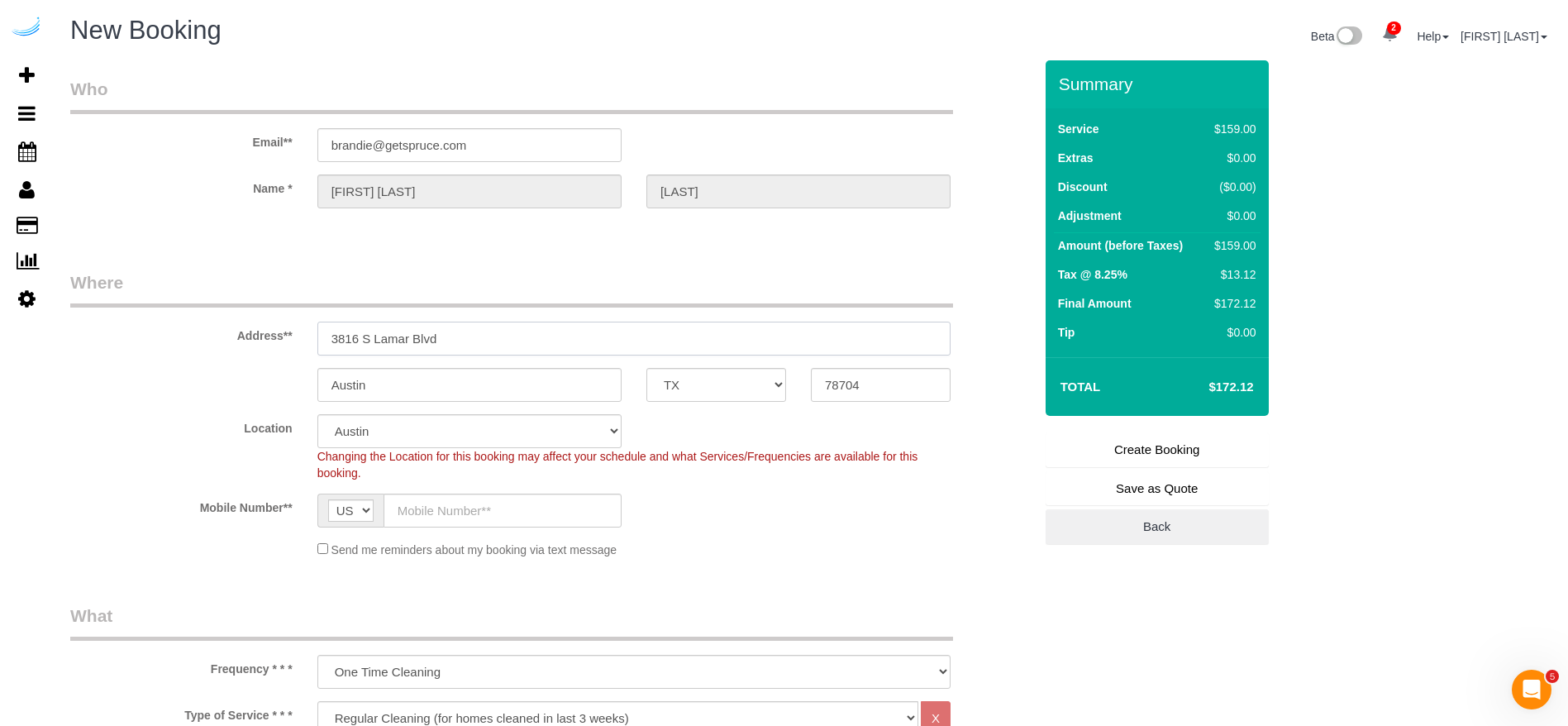 click on "3816 S Lamar Blvd" at bounding box center [634, 338] 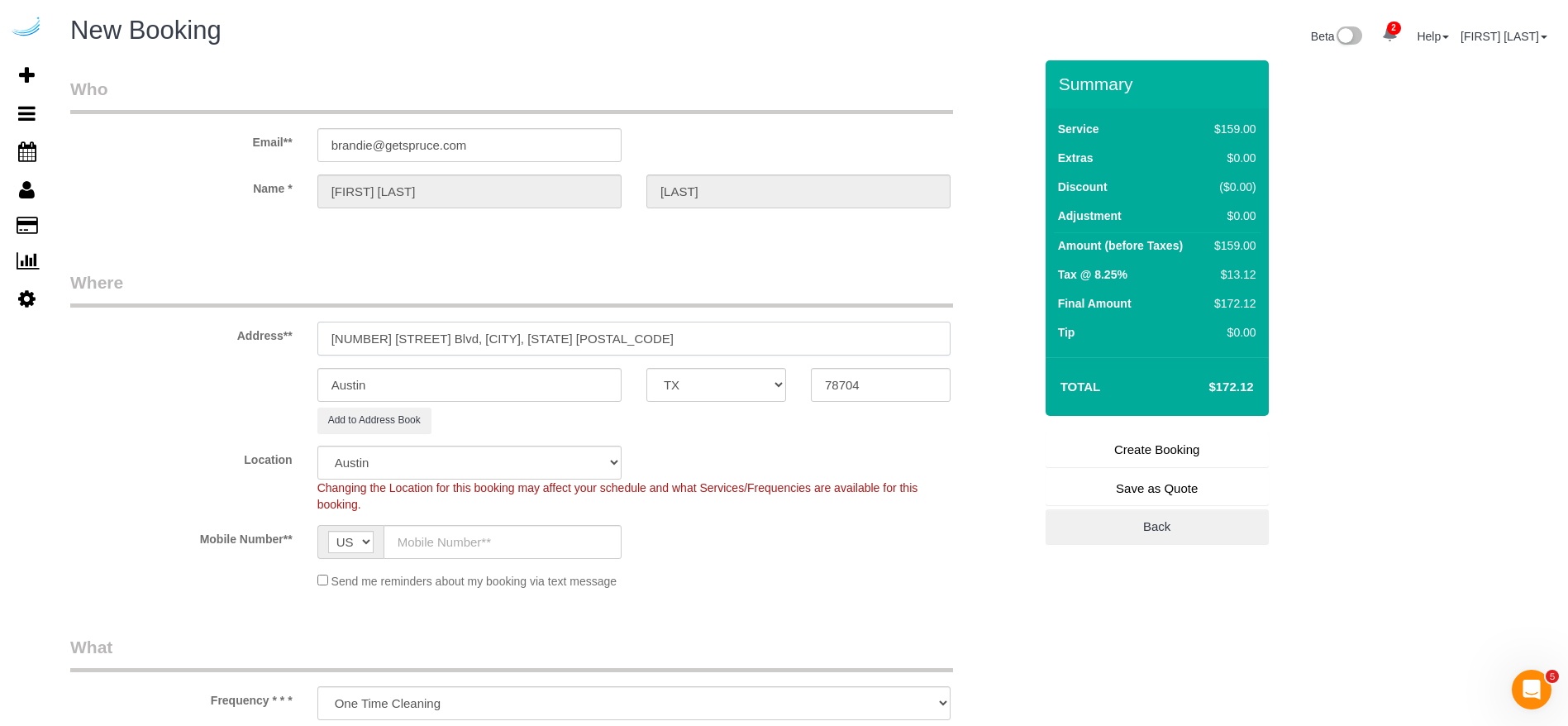 click on "[NUMBER] [STREET], [CITY], [STATE] [POSTAL_CODE]" at bounding box center (634, 338) 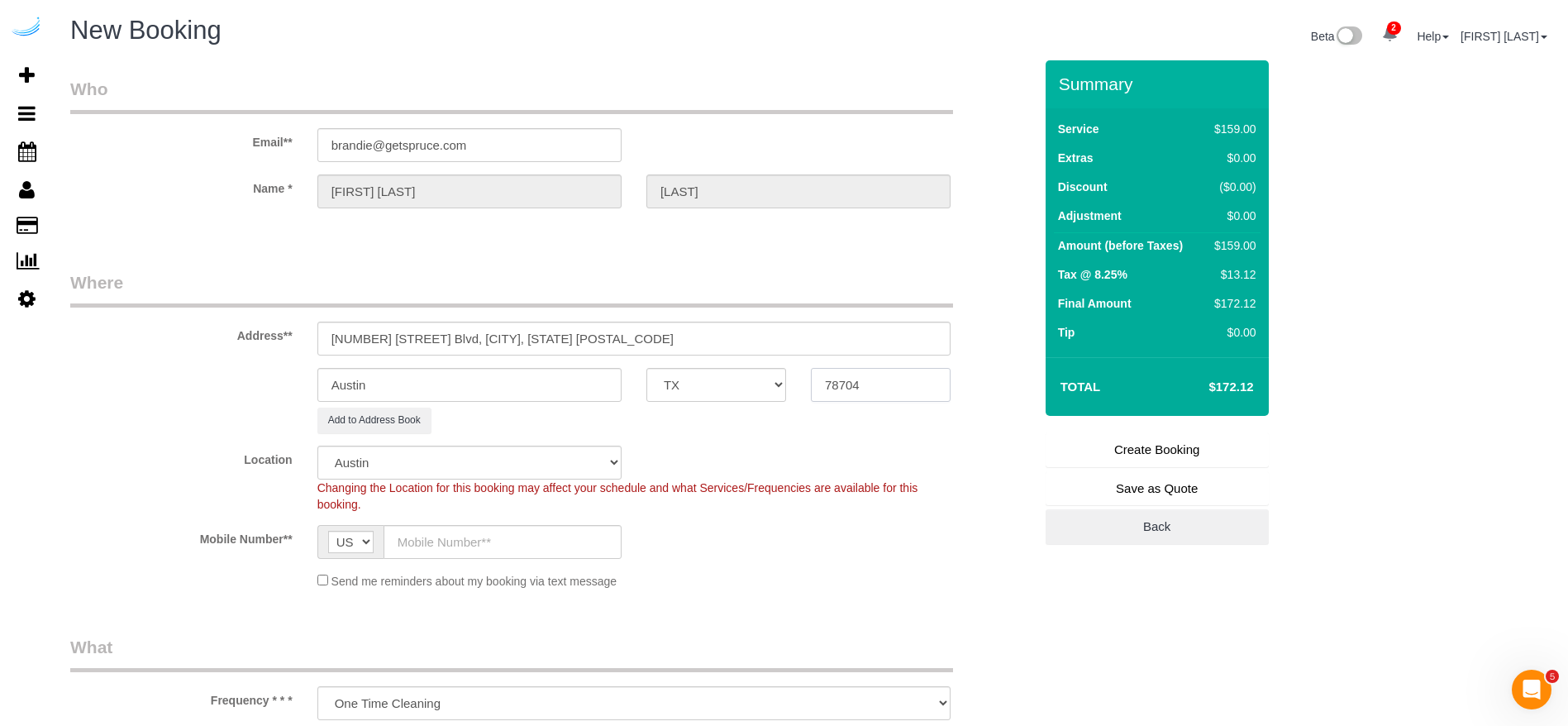 click on "78704" at bounding box center [880, 384] 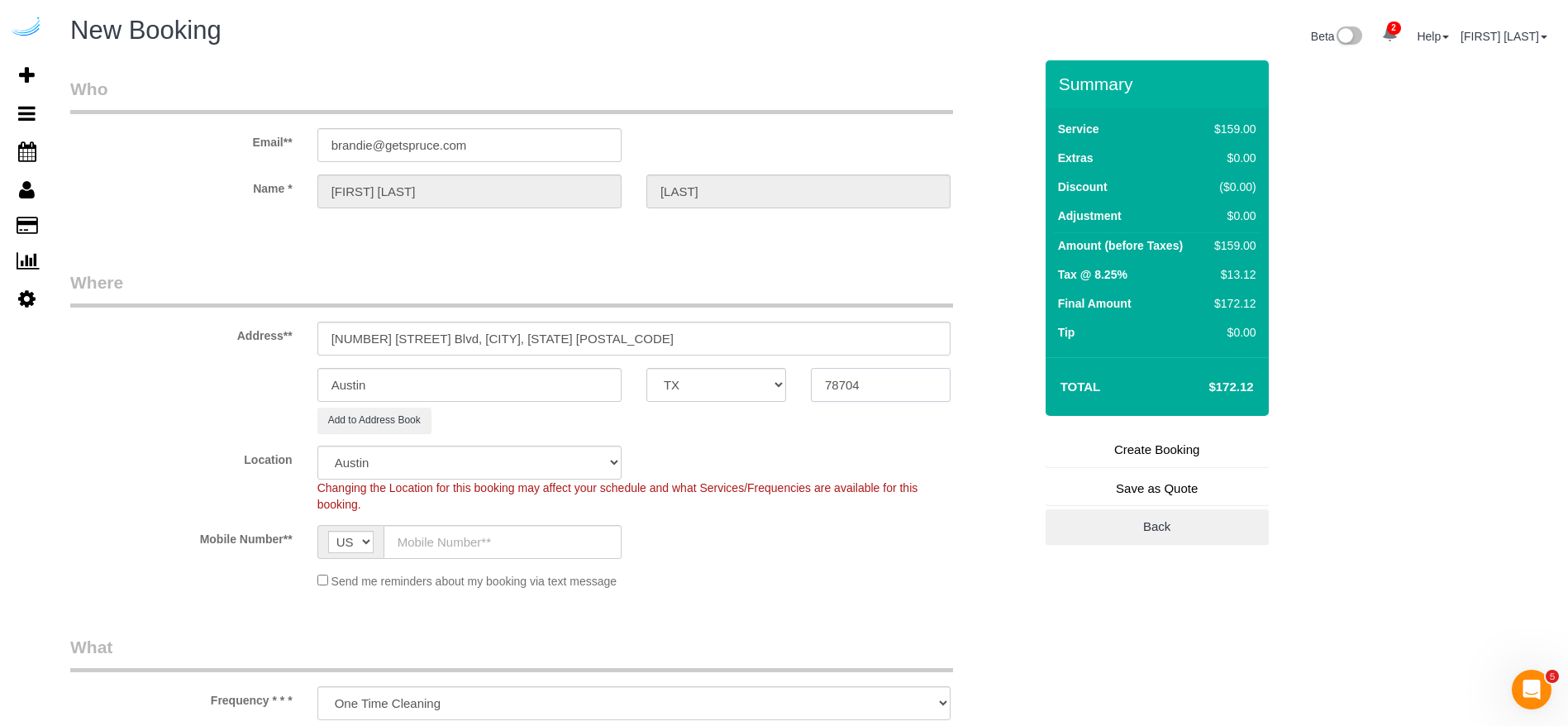 paste on "30319" 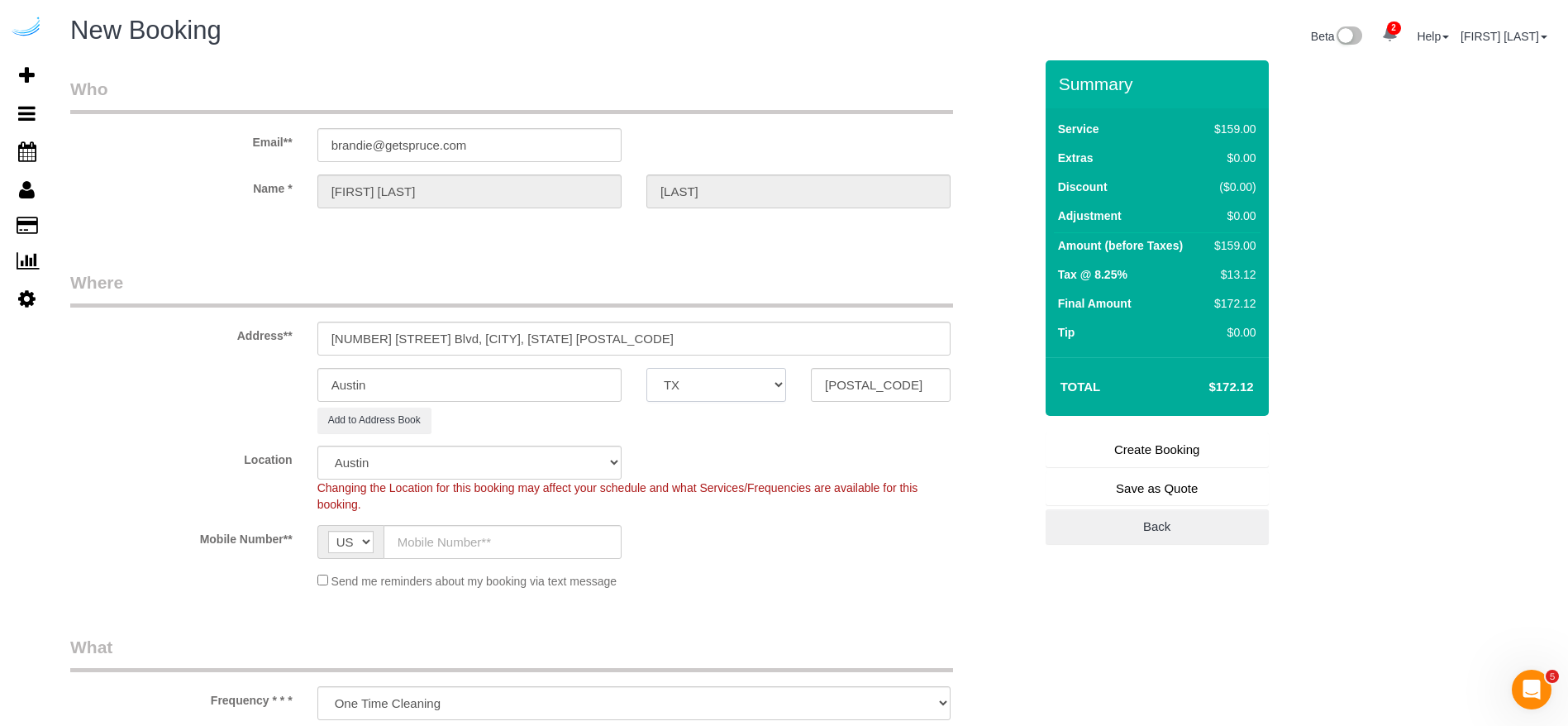 click on "AK
AL
AR
AZ
CA
CO
CT
DC
DE
FL
GA
HI
IA
ID
IL
IN
KS
KY
LA
MA
MD
ME
MI
MN
MO
MS
MT
NC
ND
NE
NH
NJ
NM
NV
NY
OH
OK
OR
PA
RI
SC
SD
TN
TX
UT
VA
VT
WA
WI
WV
WY" at bounding box center [716, 384] 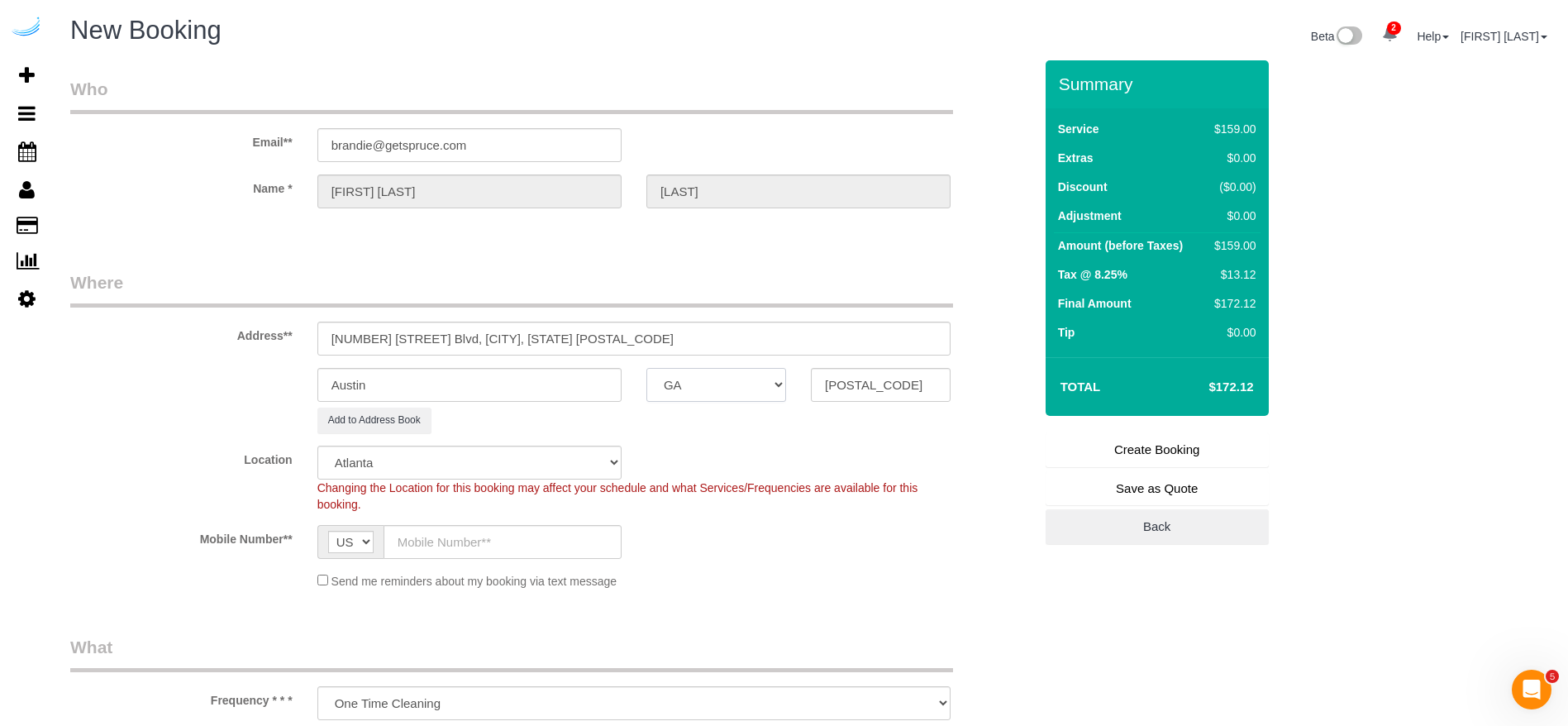 click on "AK
AL
AR
AZ
CA
CO
CT
DC
DE
FL
GA
HI
IA
ID
IL
IN
KS
KY
LA
MA
MD
ME
MI
MN
MO
MS
MT
NC
ND
NE
NH
NJ
NM
NV
NY
OH
OK
OR
PA
RI
SC
SD
TN
TX
UT
VA
VT
WA
WI
WV
WY" at bounding box center [716, 384] 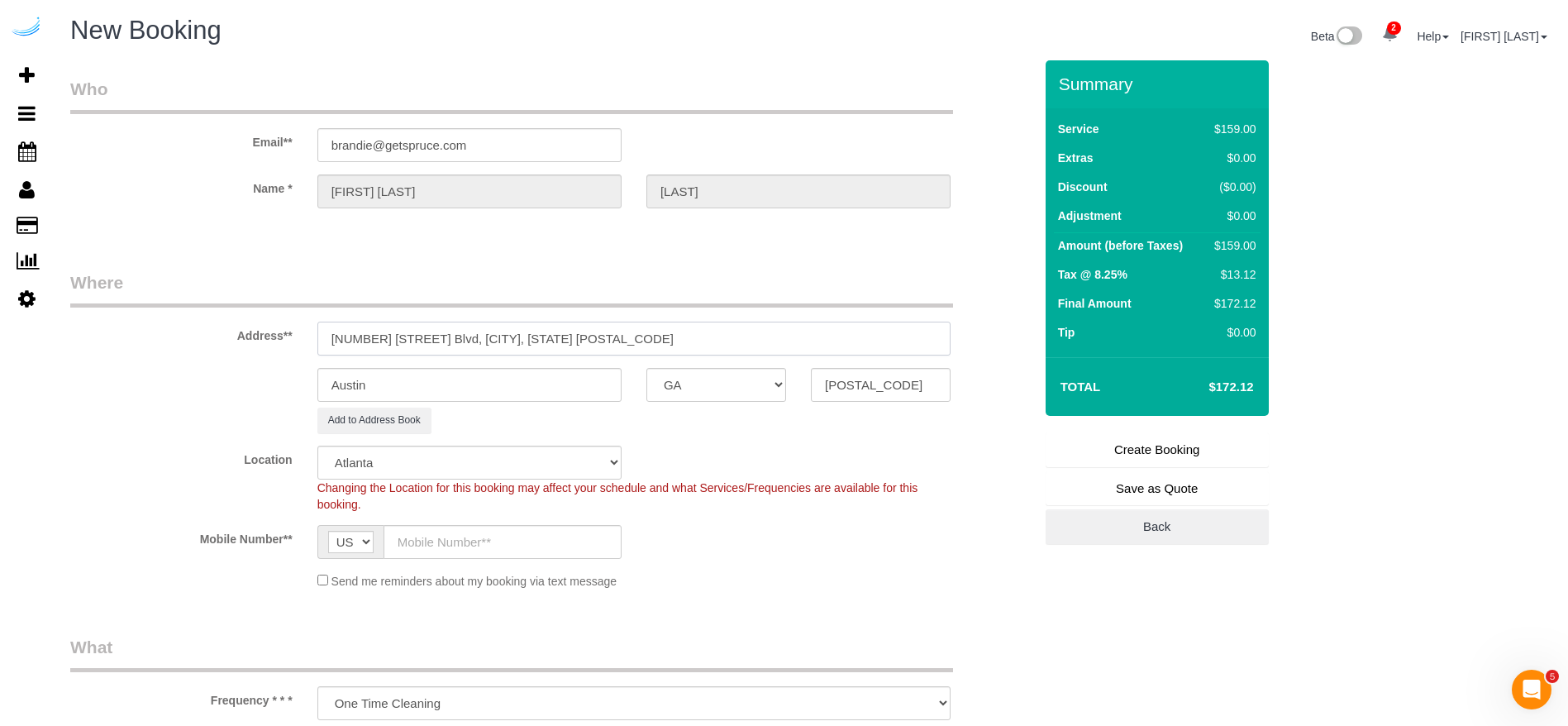 click on "[NUMBER] [STREET], [CITY], [STATE] [POSTAL_CODE]" at bounding box center [634, 338] 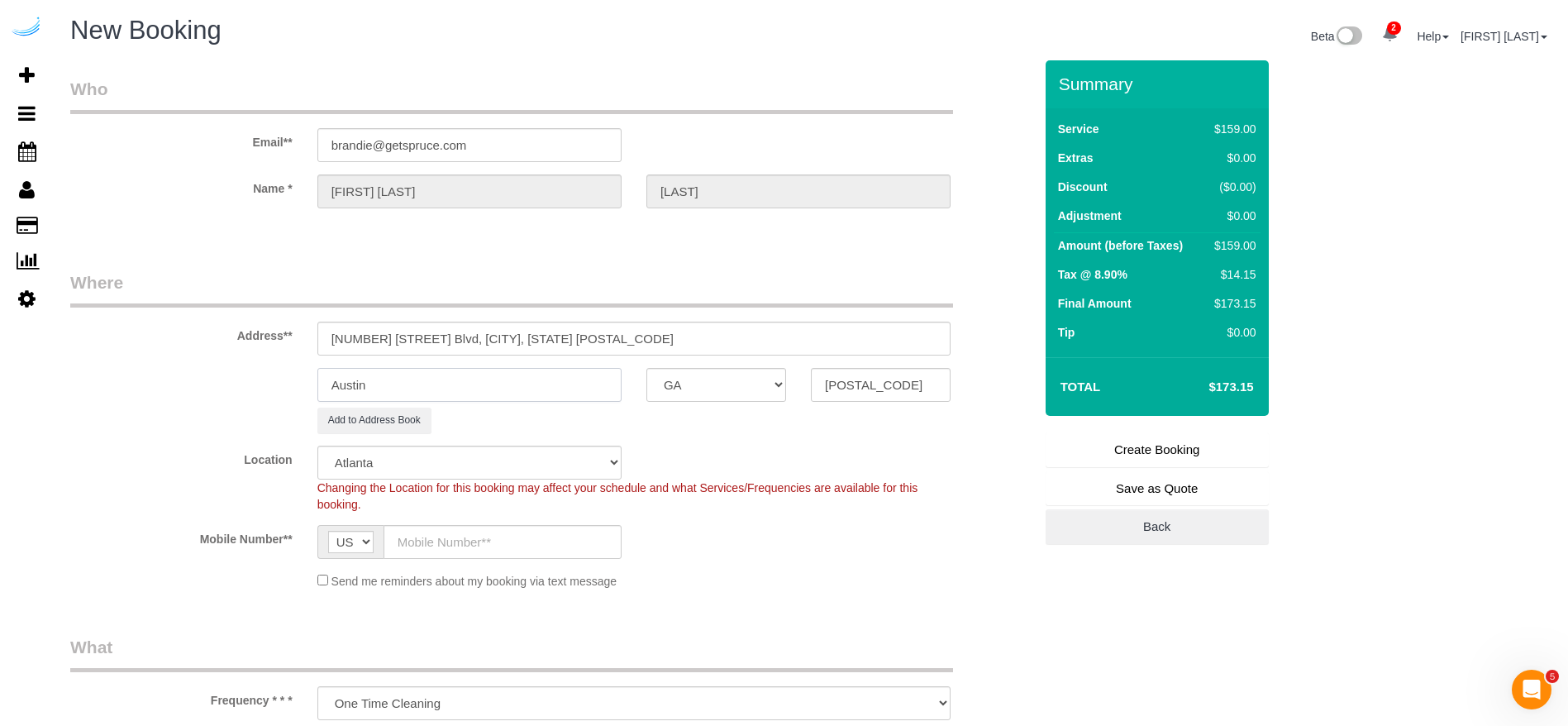 click on "Austin" at bounding box center (469, 384) 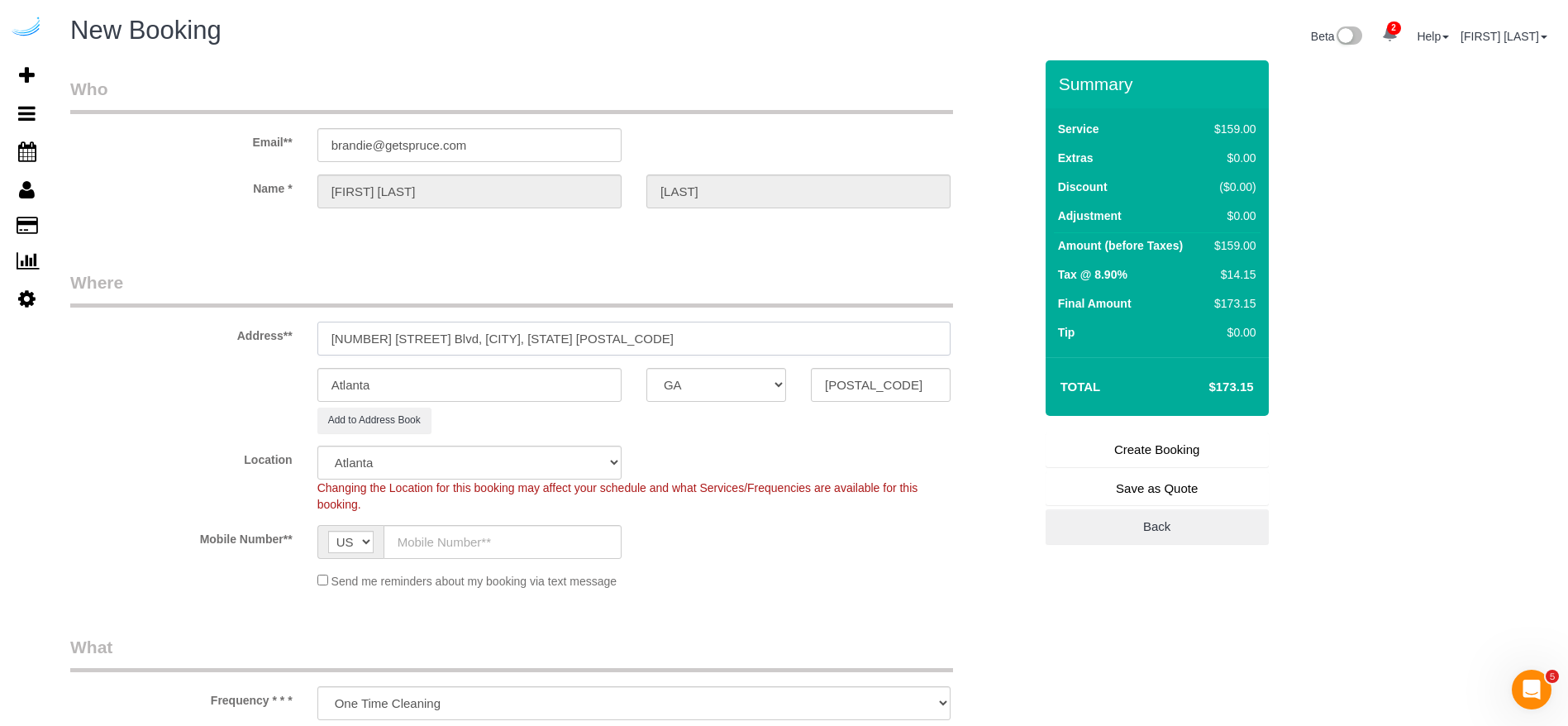 drag, startPoint x: 554, startPoint y: 344, endPoint x: 427, endPoint y: 343, distance: 127.00394 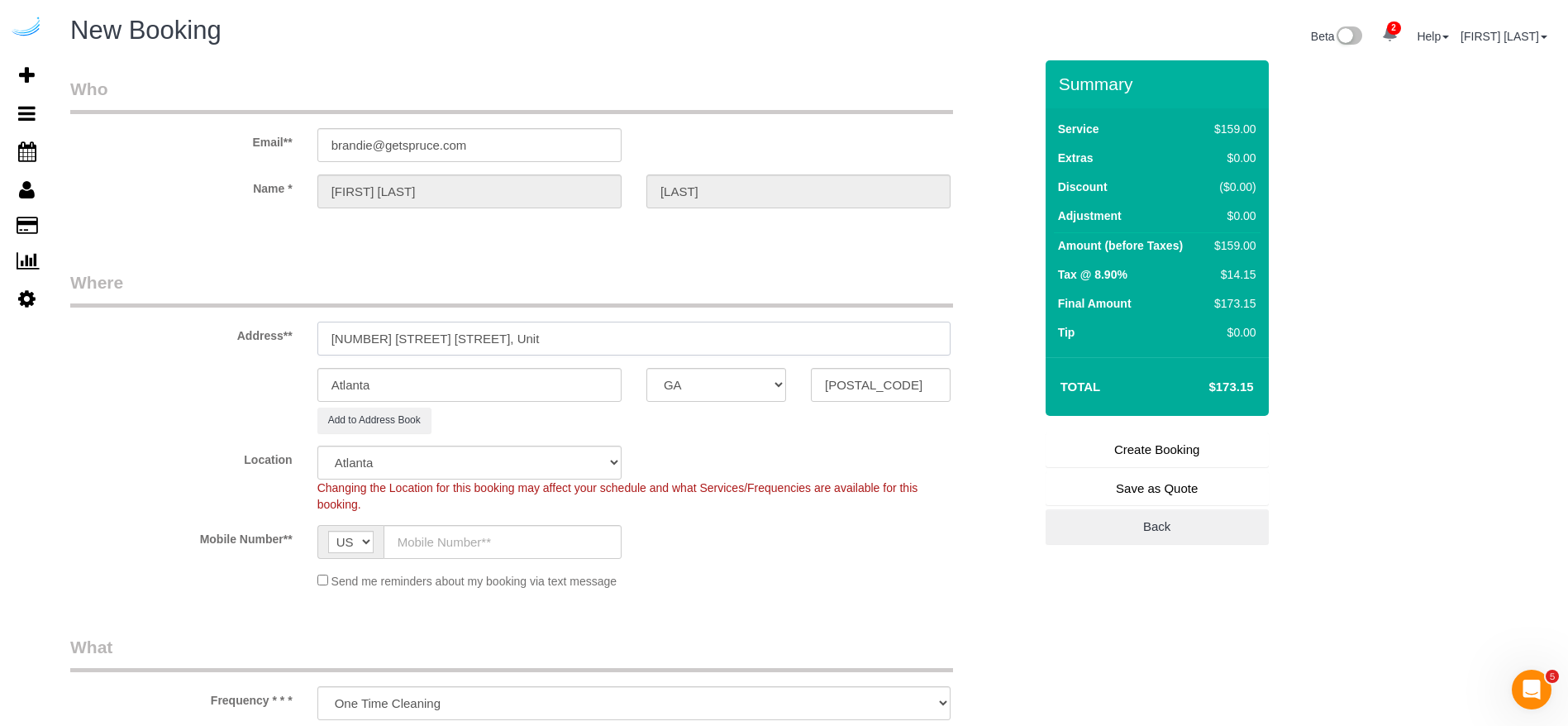 paste on "719" 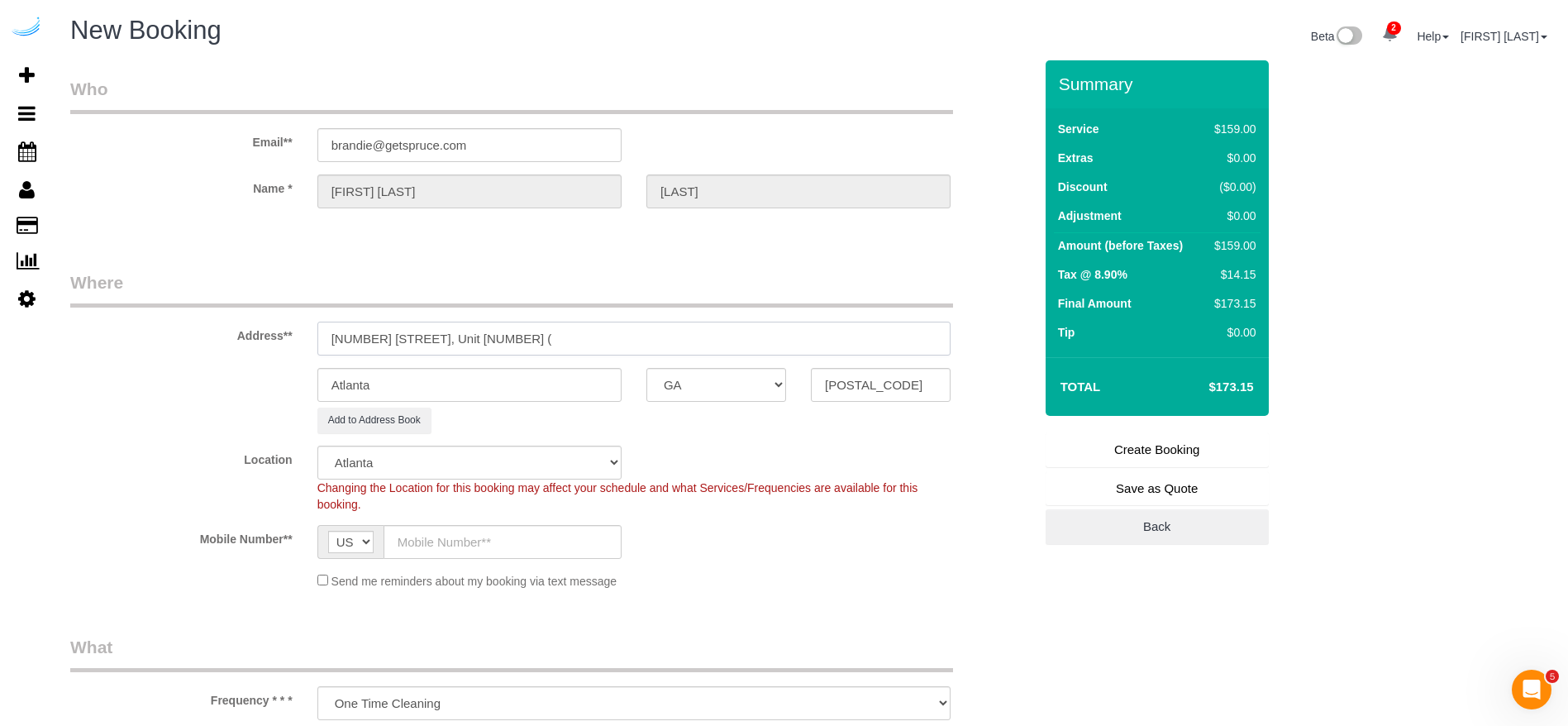paste on "Megan Helmey" 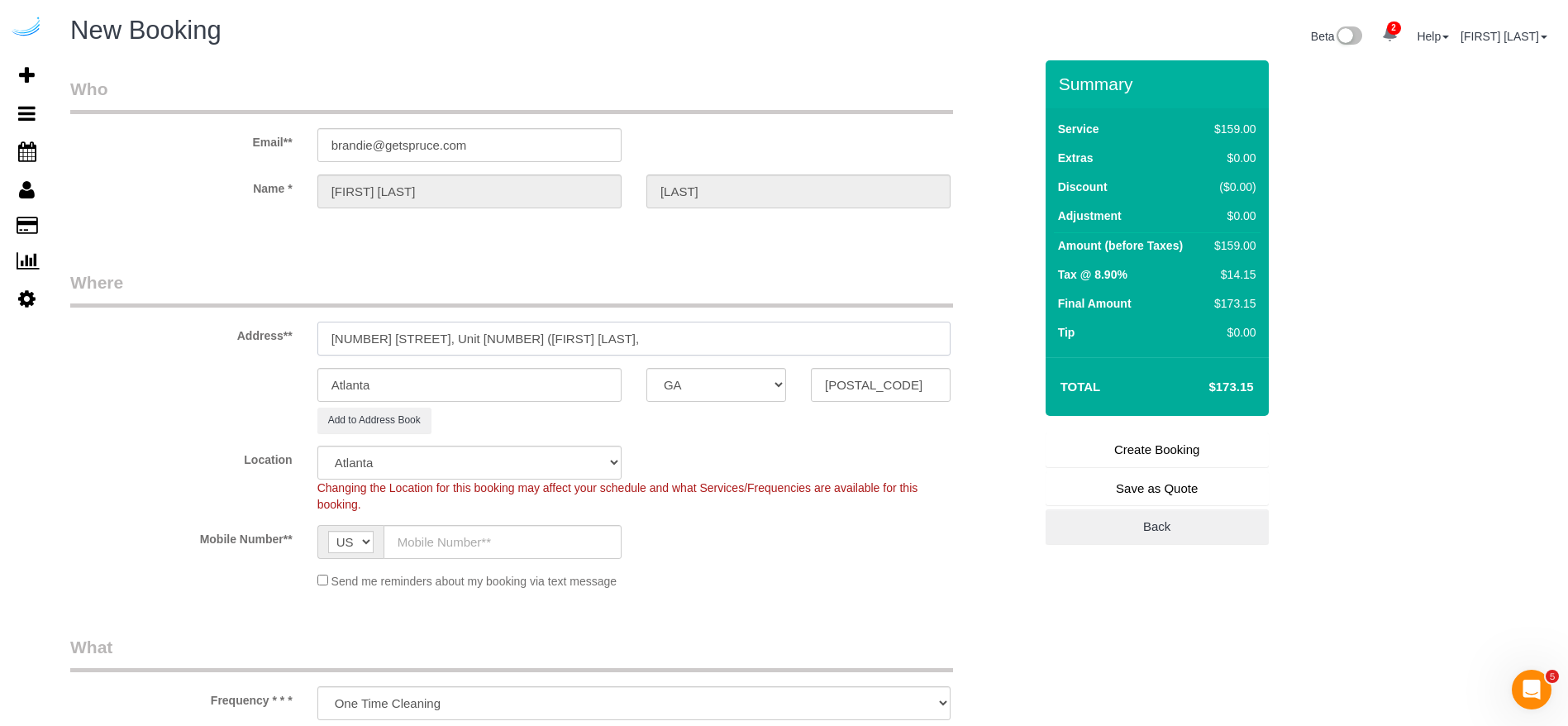 paste on "The GoodWynn by ARIUM" 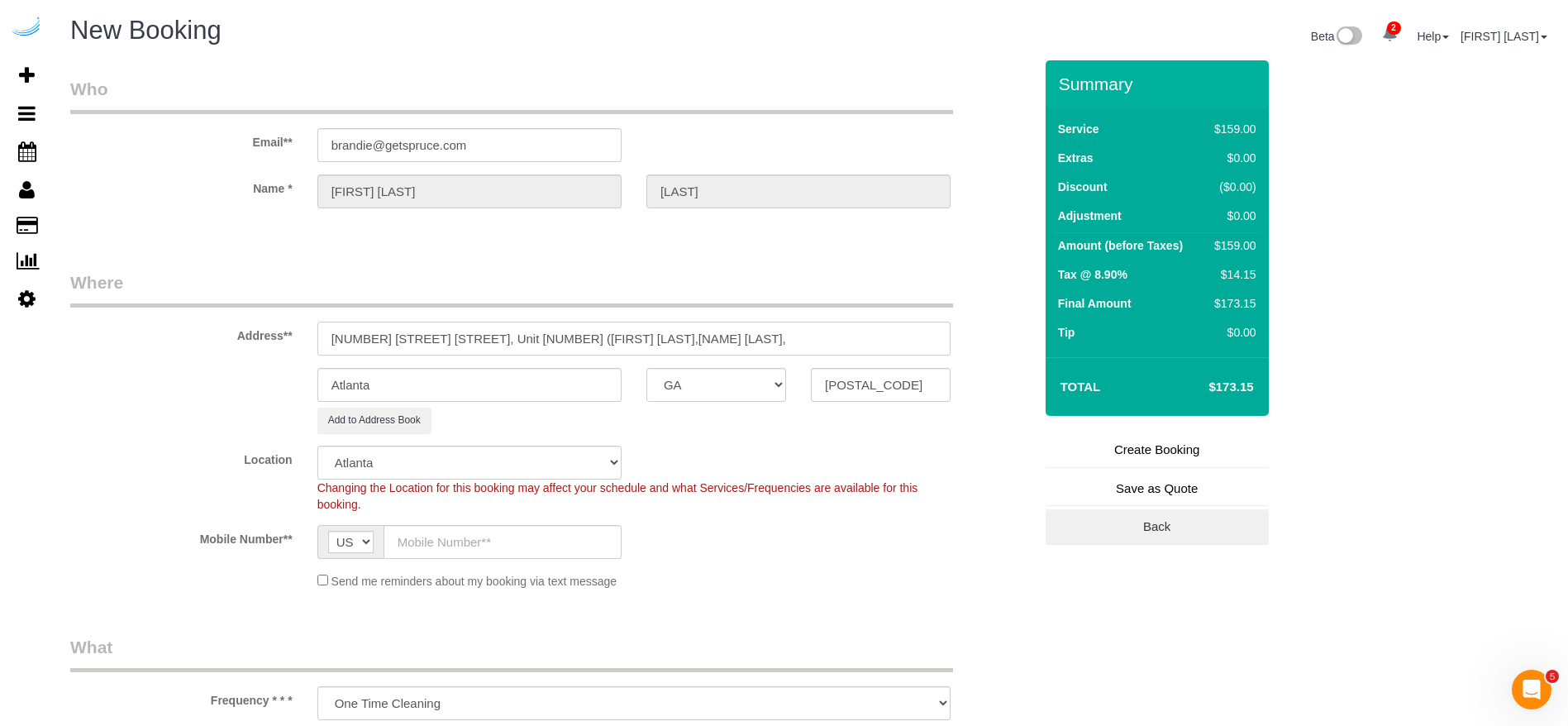paste on "1428401" 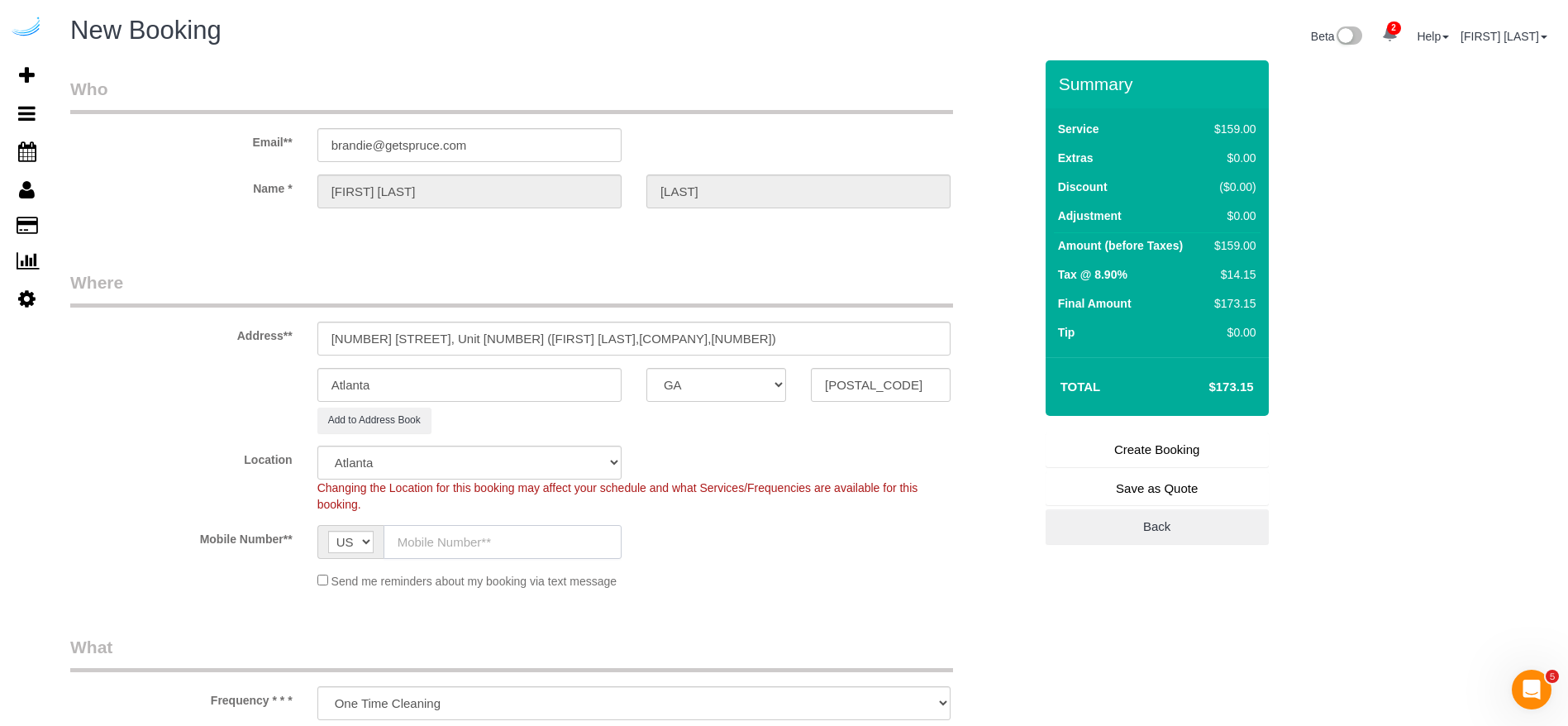 click 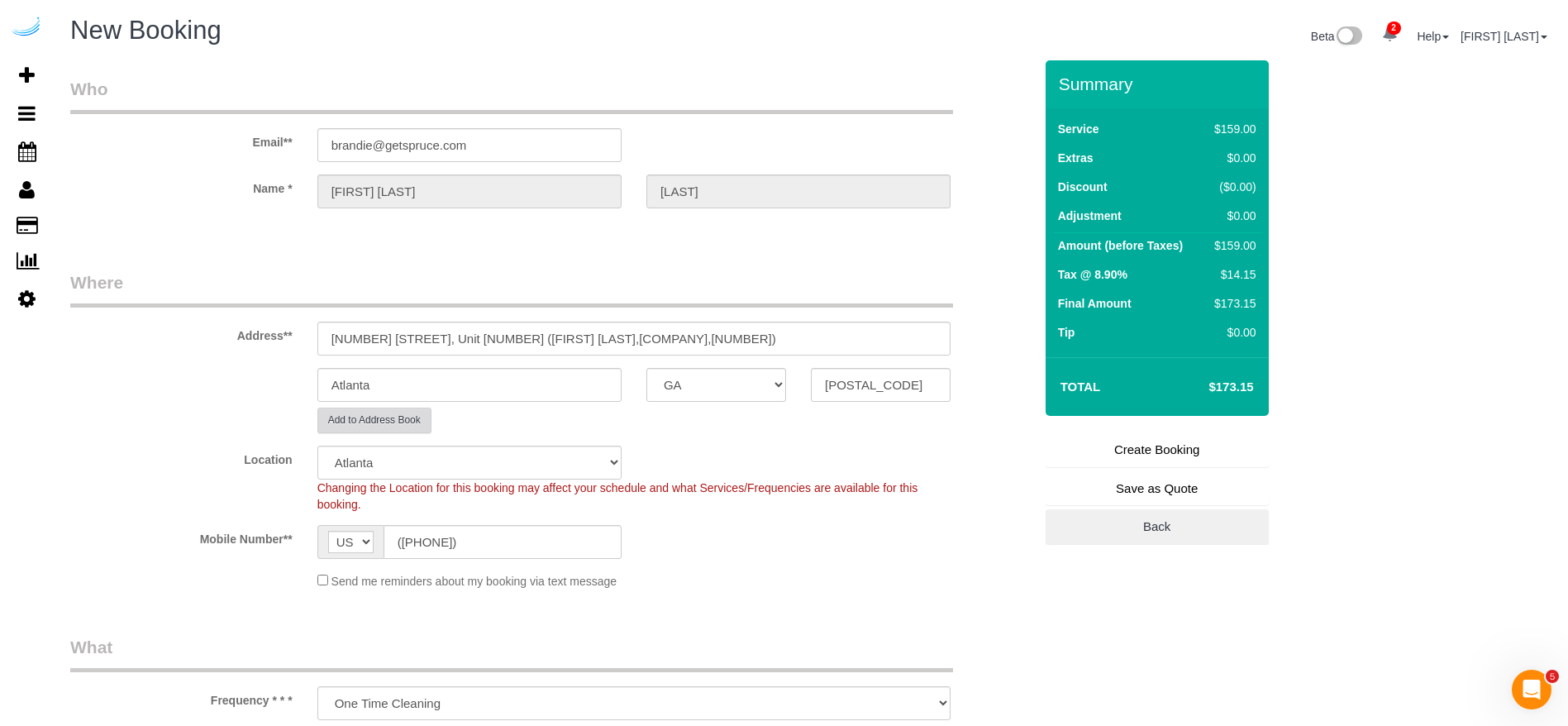 click on "Add to Address Book" at bounding box center [374, 420] 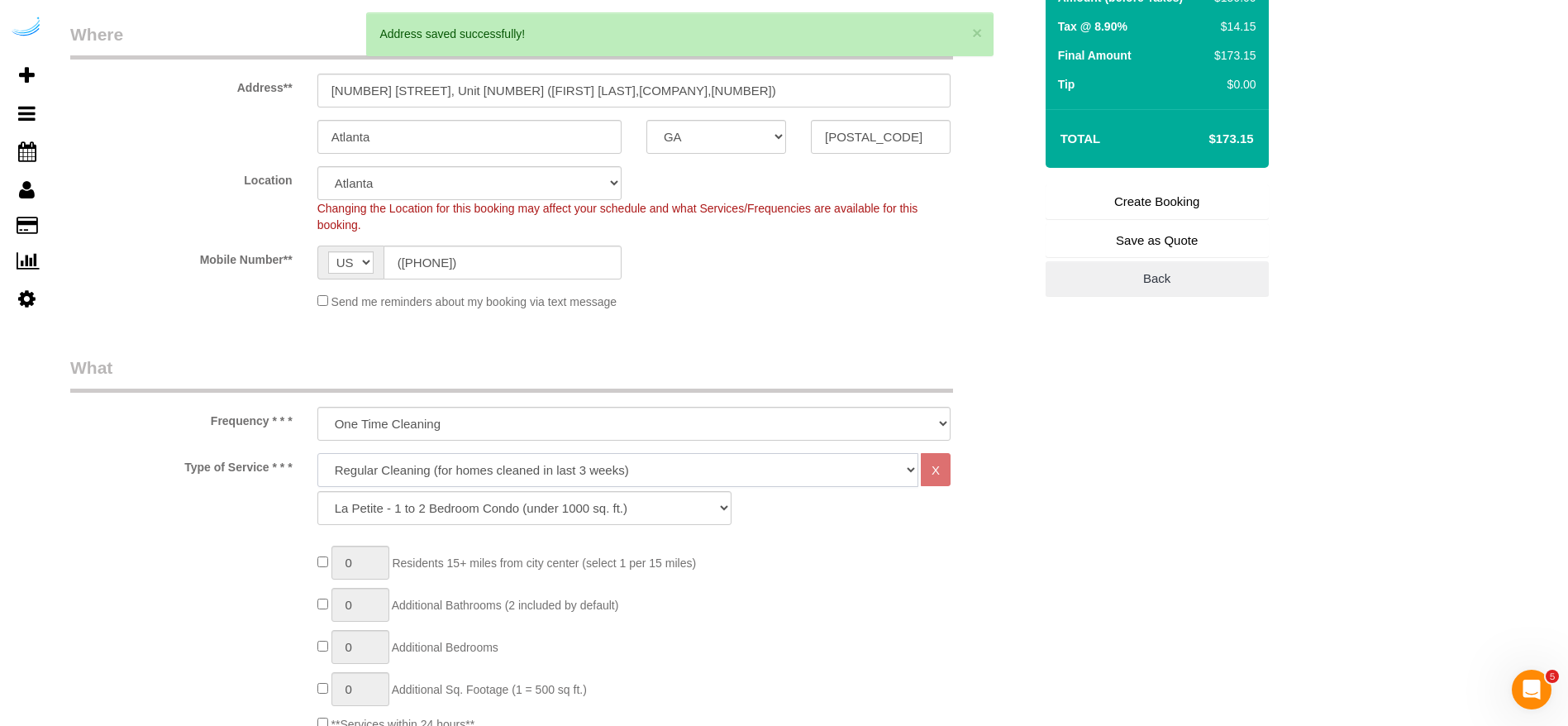drag, startPoint x: 650, startPoint y: 473, endPoint x: 655, endPoint y: 504, distance: 31.400637 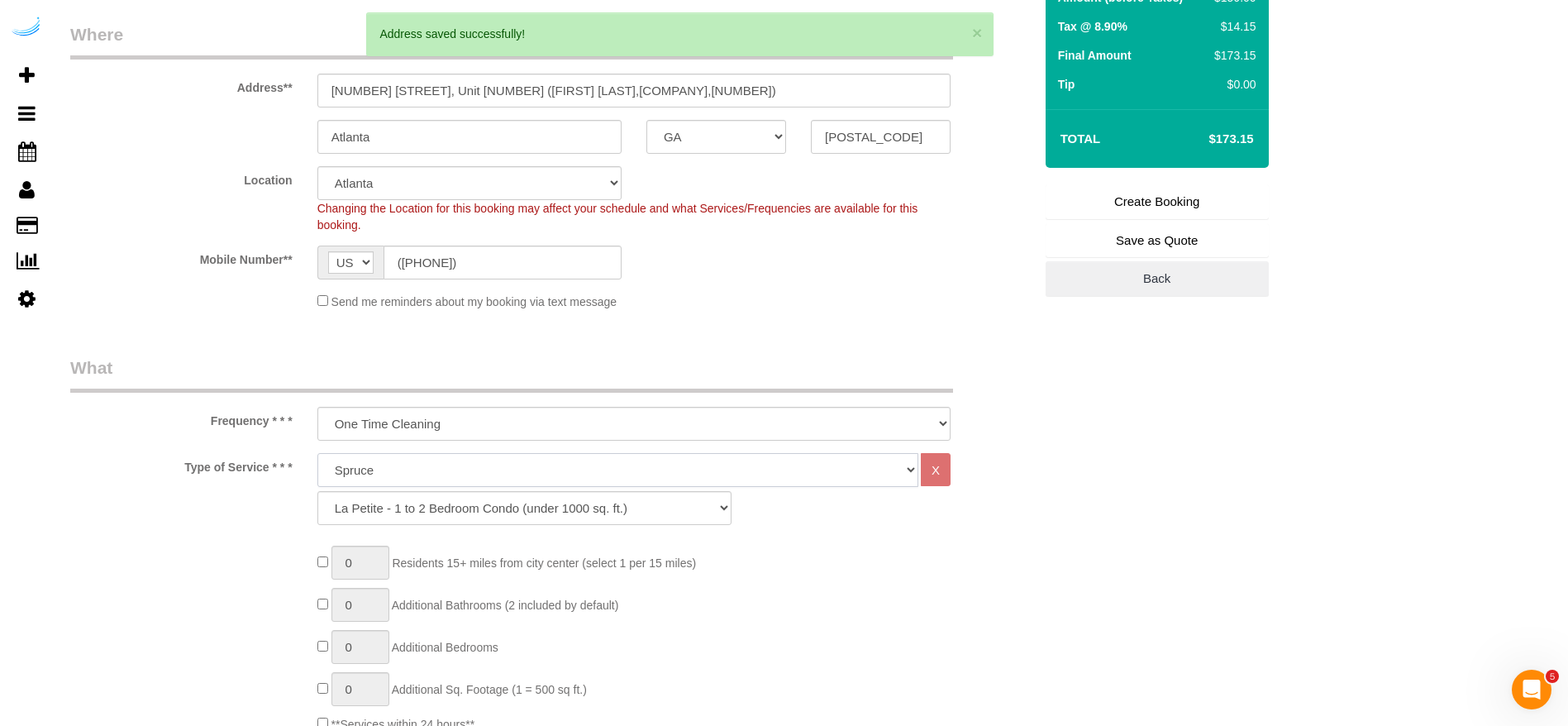 click on "Deep Cleaning (for homes that have not been cleaned in 3+ weeks) Spruce Regular Cleaning (for homes cleaned in last 3 weeks) Moving Cleanup (to clean home for new tenants) Post Construction Cleaning Vacation Rental Cleaning Hourly" 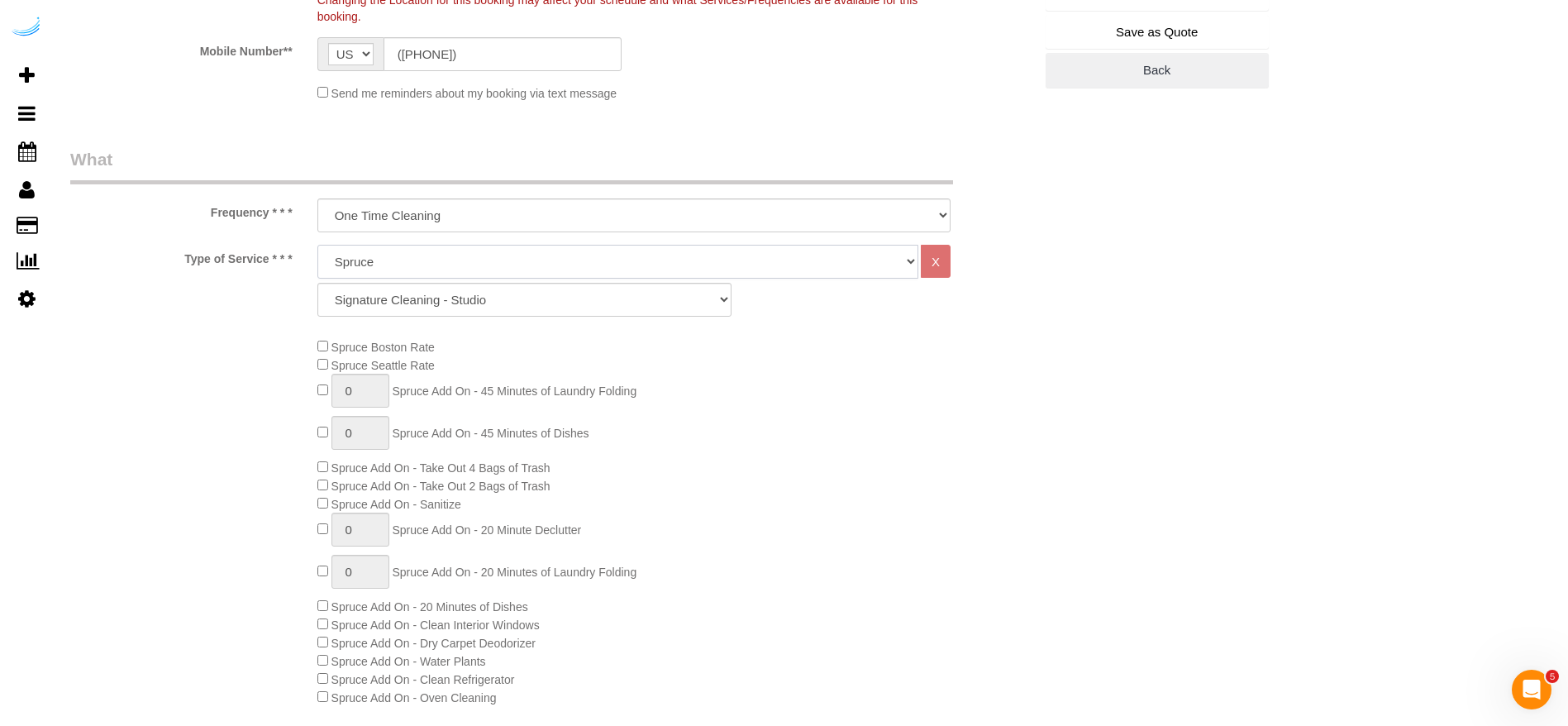 scroll, scrollTop: 496, scrollLeft: 0, axis: vertical 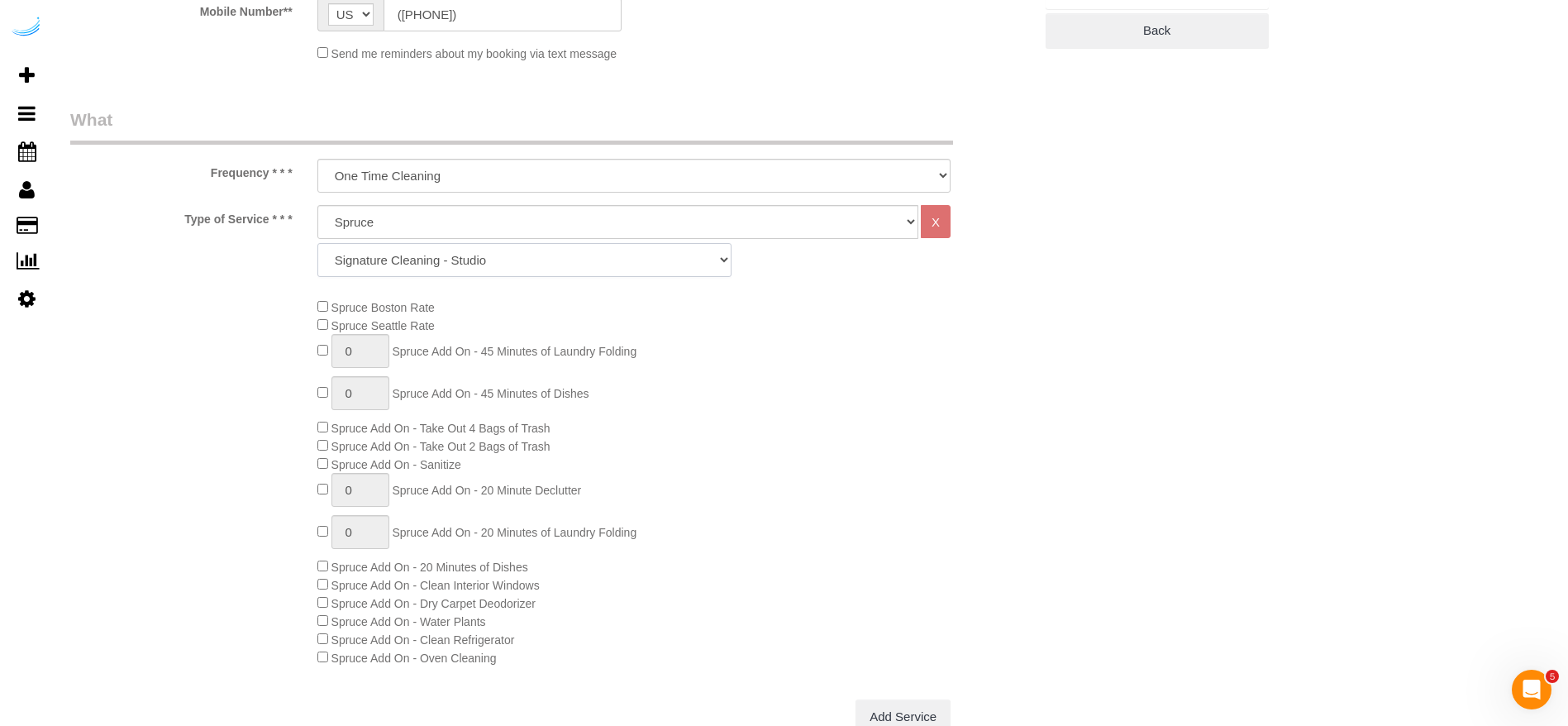 click on "Signature Cleaning - Studio Signature Cleaning - 1 Bed 1 Bath Signature Cleaning - 1 Bed 1.5 Bath Signature Cleaning - 1 Bed 1 Bath + Study Signature Cleaning - 1 Bed 2 Bath Signature Cleaning - 2 Bed 1 Bath Signature Cleaning - 2 Bed 2 Bath Signature Cleaning - 2 Bed 2.5 Bath Signature Cleaning - 2 Bed 2 Bath + Study Signature Cleaning - 3 Bed 2 Bath Signature Cleaning - 3 Bed 3 Bath Signature Cleaning - 4 Bed 2 Bath Signature Cleaning - 4 Bed 4 Bath Signature Cleaning - 5 Bed 4 Bath Signature Cleaning - 5 Bed 5 Bath Signature Cleaning - 6 Bed 6 Bath Premium Cleaning - Studio Premium Cleaning - 1 Bed 1 Bath Premium Cleaning - 1 Bed 1.5 Bath Premium Cleaning - 1 Bed 1 Bath + Study Premium Cleaning - 1 Bed 2 Bath Premium Cleaning - 2 Bed 1 Bath Premium Cleaning - 2 Bed 2 Bath Premium Cleaning - 2 Bed 2.5 Bath Premium Cleaning - 2 Bed 2 Bath + Study Premium Cleaning - 3 Bed 2 Bath Premium Cleaning - 3 Bed 3 Bath Premium Cleaning - 4 Bed 2 Bath Premium Cleaning - 4 Bed 4 Bath Premium Cleaning - 5 Bed 4 Bath" 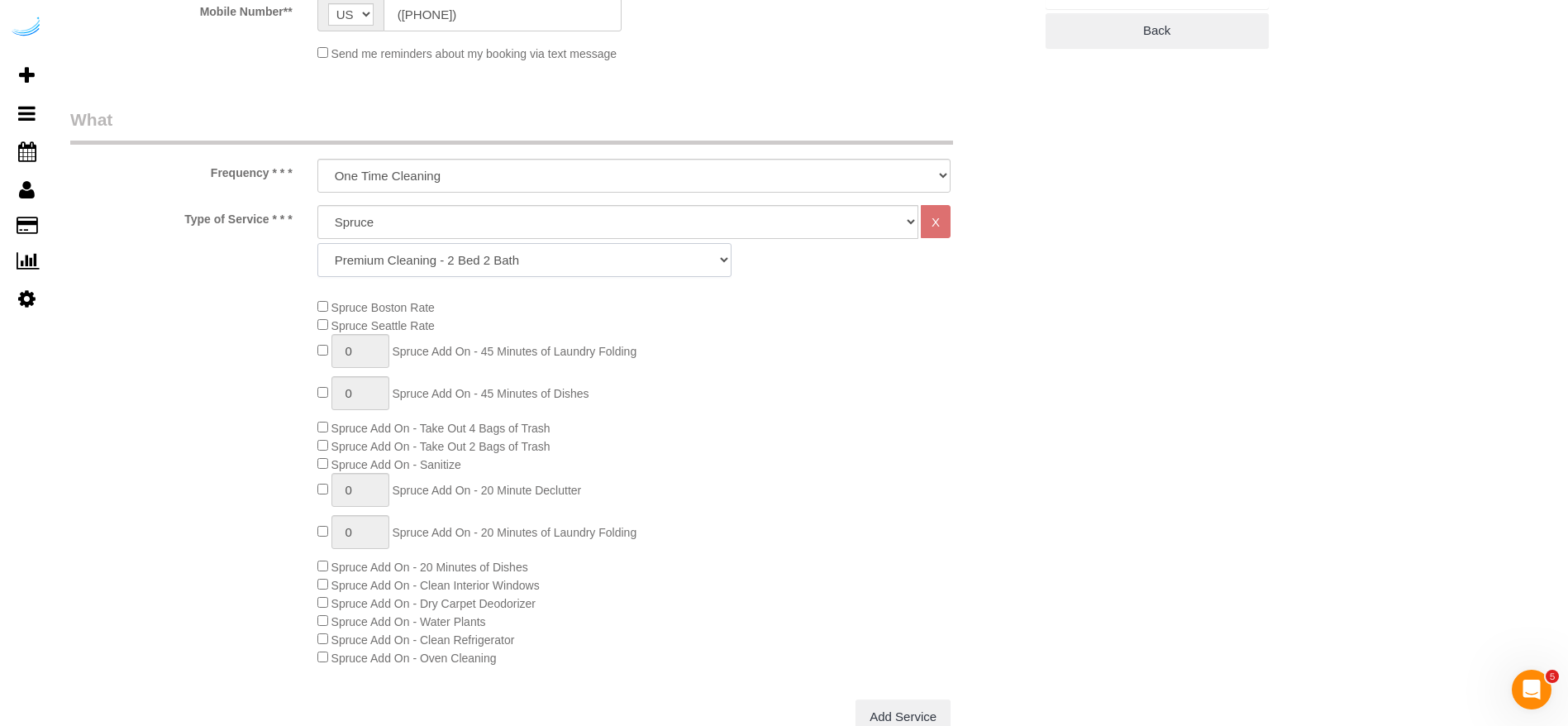 click on "Signature Cleaning - Studio Signature Cleaning - 1 Bed 1 Bath Signature Cleaning - 1 Bed 1.5 Bath Signature Cleaning - 1 Bed 1 Bath + Study Signature Cleaning - 1 Bed 2 Bath Signature Cleaning - 2 Bed 1 Bath Signature Cleaning - 2 Bed 2 Bath Signature Cleaning - 2 Bed 2.5 Bath Signature Cleaning - 2 Bed 2 Bath + Study Signature Cleaning - 3 Bed 2 Bath Signature Cleaning - 3 Bed 3 Bath Signature Cleaning - 4 Bed 2 Bath Signature Cleaning - 4 Bed 4 Bath Signature Cleaning - 5 Bed 4 Bath Signature Cleaning - 5 Bed 5 Bath Signature Cleaning - 6 Bed 6 Bath Premium Cleaning - Studio Premium Cleaning - 1 Bed 1 Bath Premium Cleaning - 1 Bed 1.5 Bath Premium Cleaning - 1 Bed 1 Bath + Study Premium Cleaning - 1 Bed 2 Bath Premium Cleaning - 2 Bed 1 Bath Premium Cleaning - 2 Bed 2 Bath Premium Cleaning - 2 Bed 2.5 Bath Premium Cleaning - 2 Bed 2 Bath + Study Premium Cleaning - 3 Bed 2 Bath Premium Cleaning - 3 Bed 3 Bath Premium Cleaning - 4 Bed 2 Bath Premium Cleaning - 4 Bed 4 Bath Premium Cleaning - 5 Bed 4 Bath" 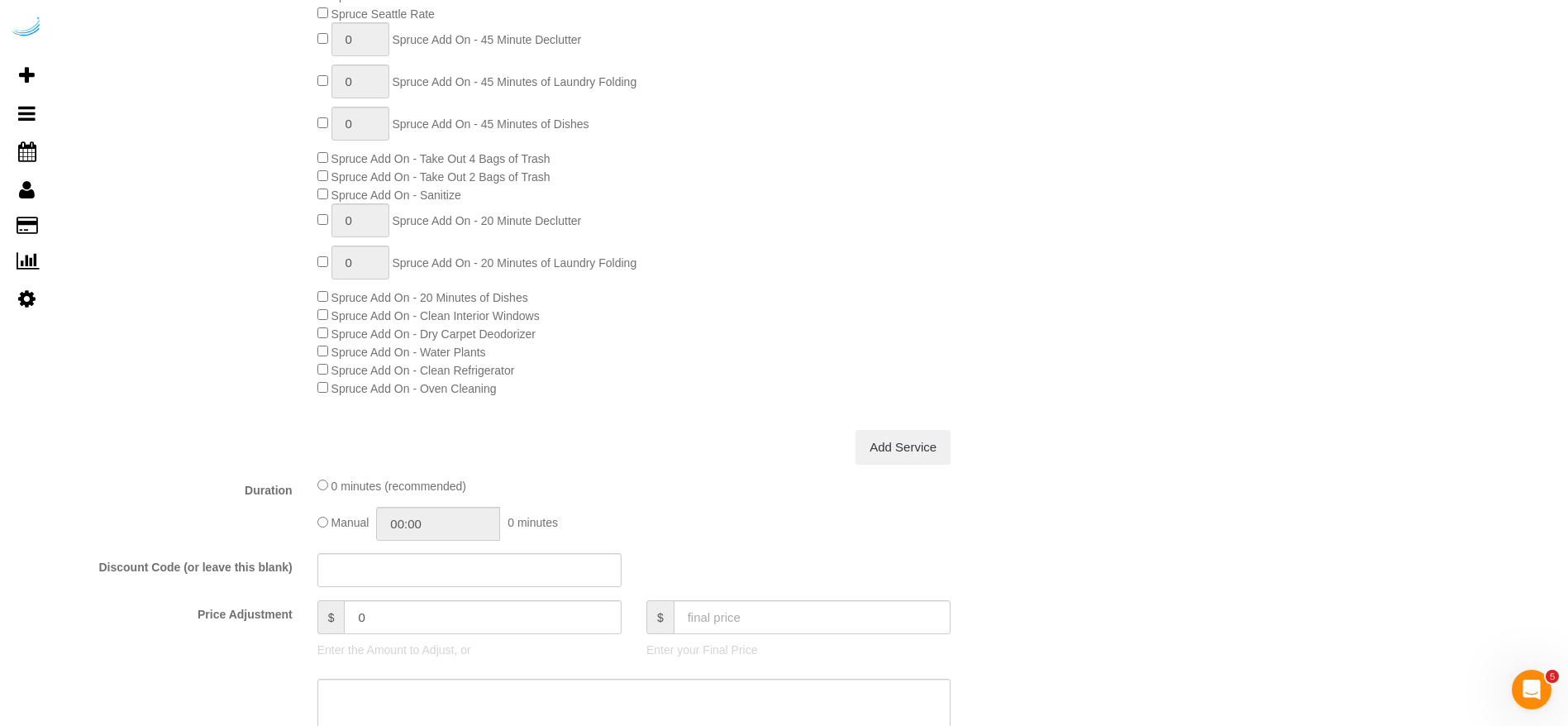 scroll, scrollTop: 1240, scrollLeft: 0, axis: vertical 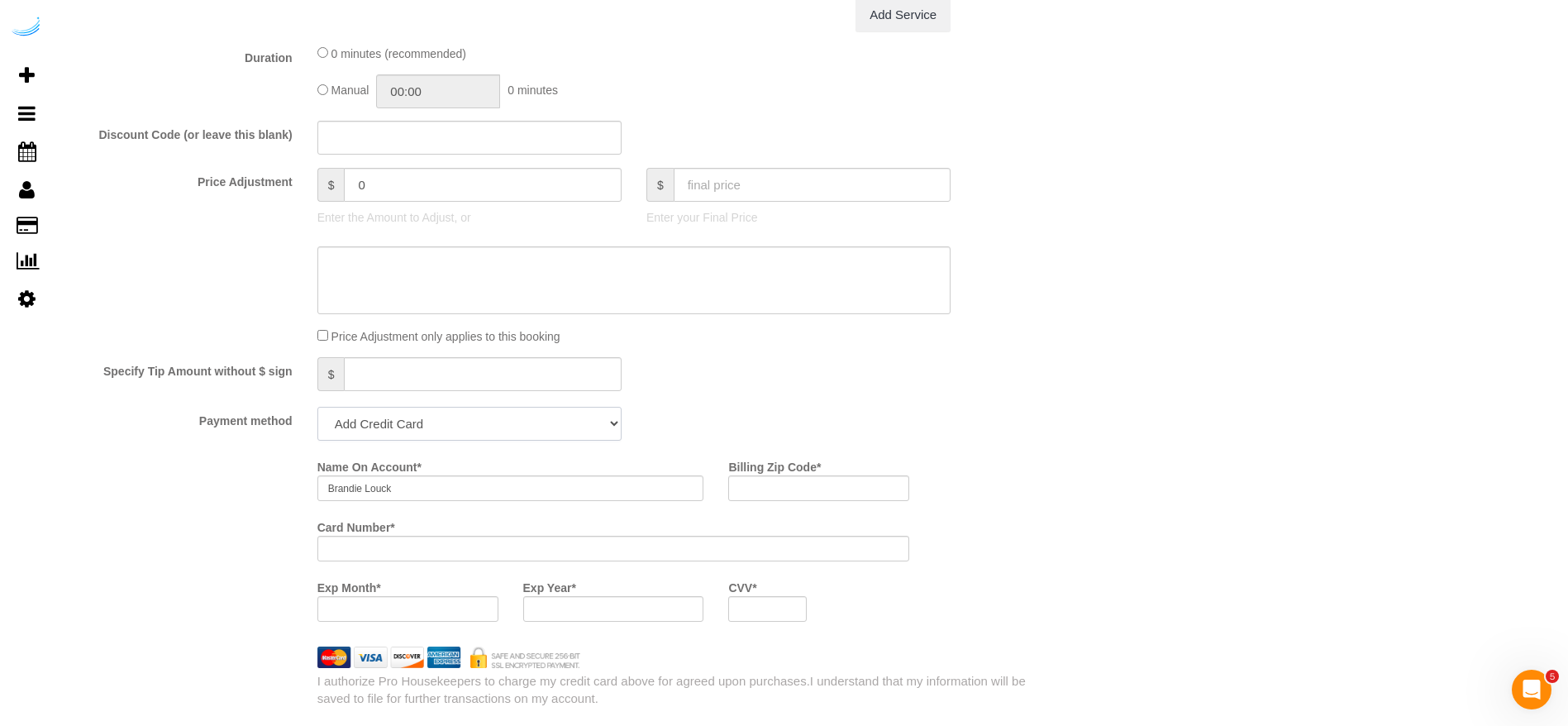 drag, startPoint x: 529, startPoint y: 427, endPoint x: 528, endPoint y: 438, distance: 11.045361 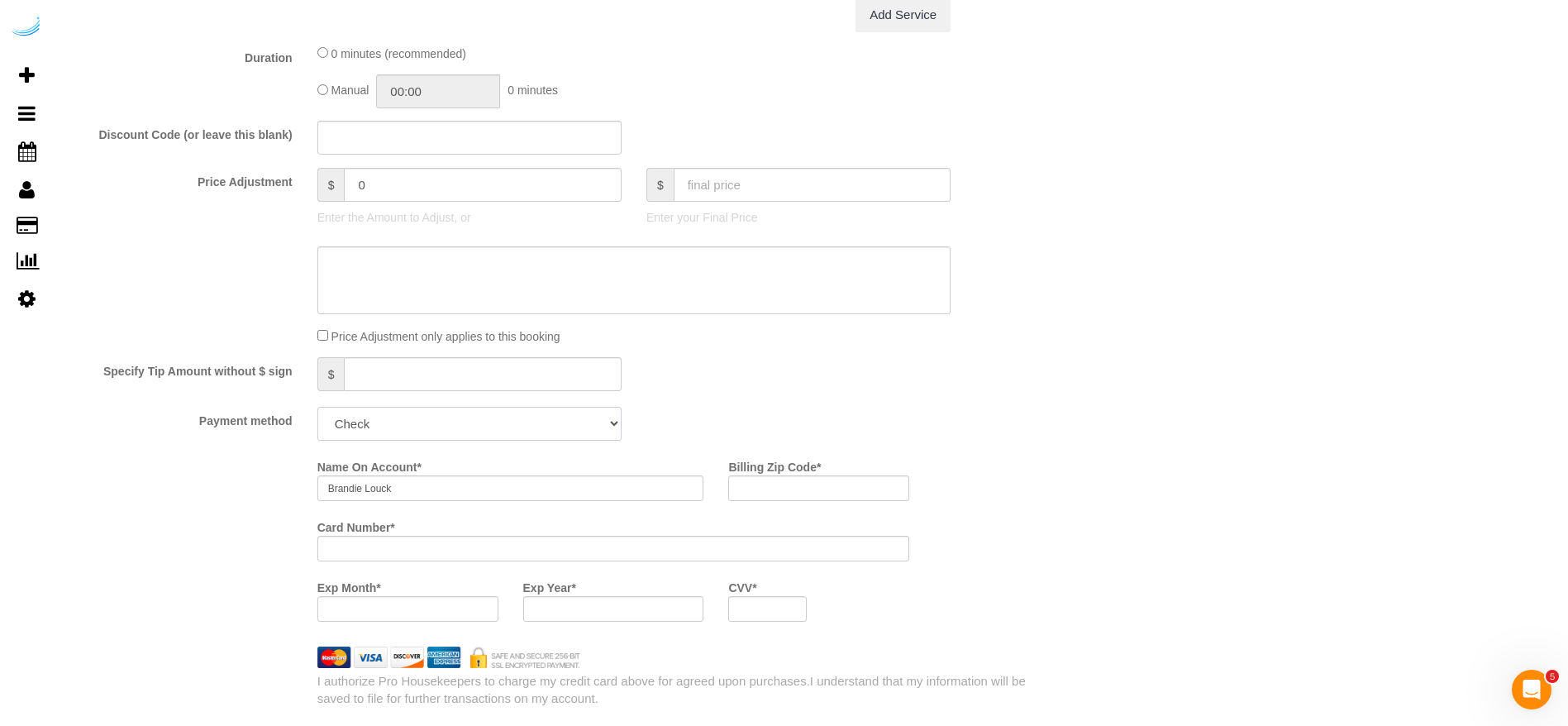 click on "Add Credit Card Cash Check Paypal" 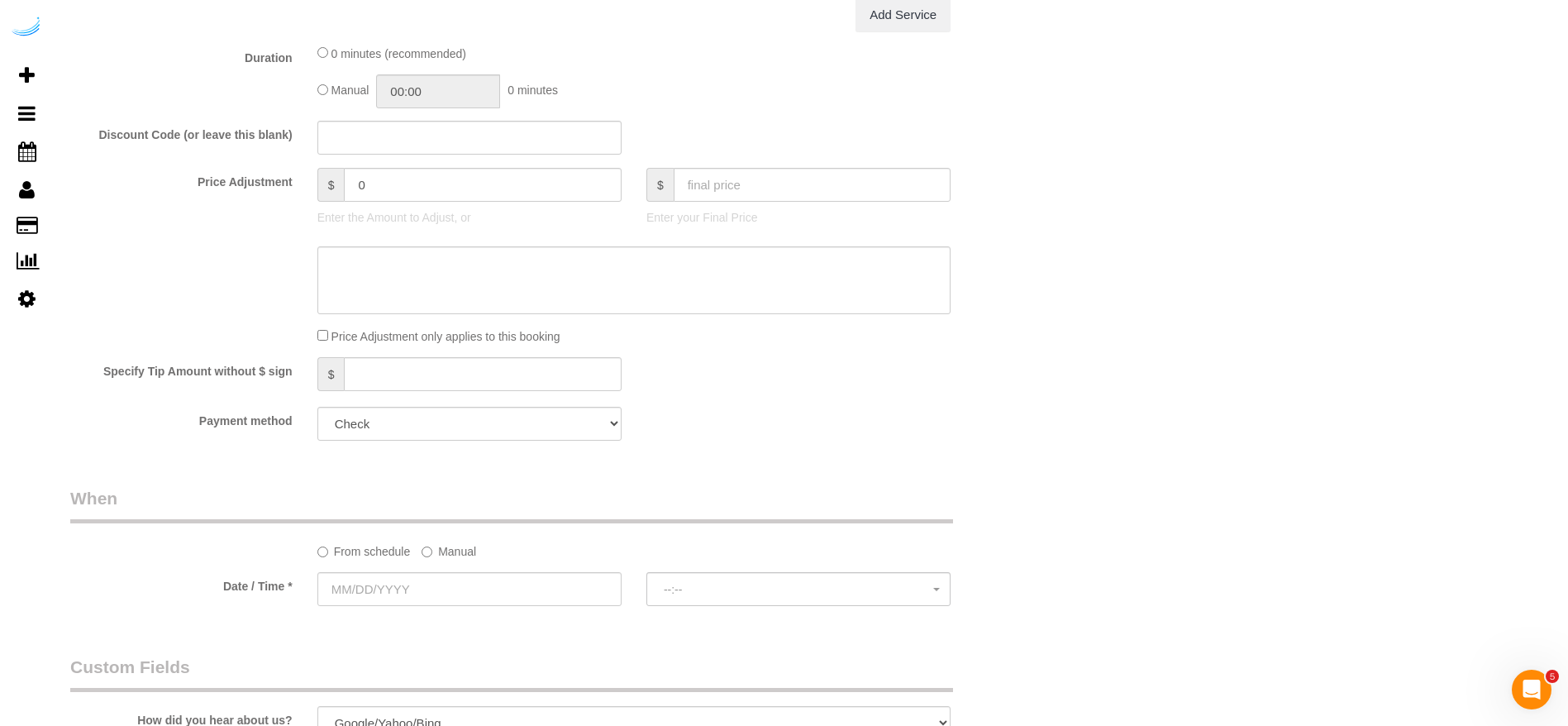 click on "Manual" 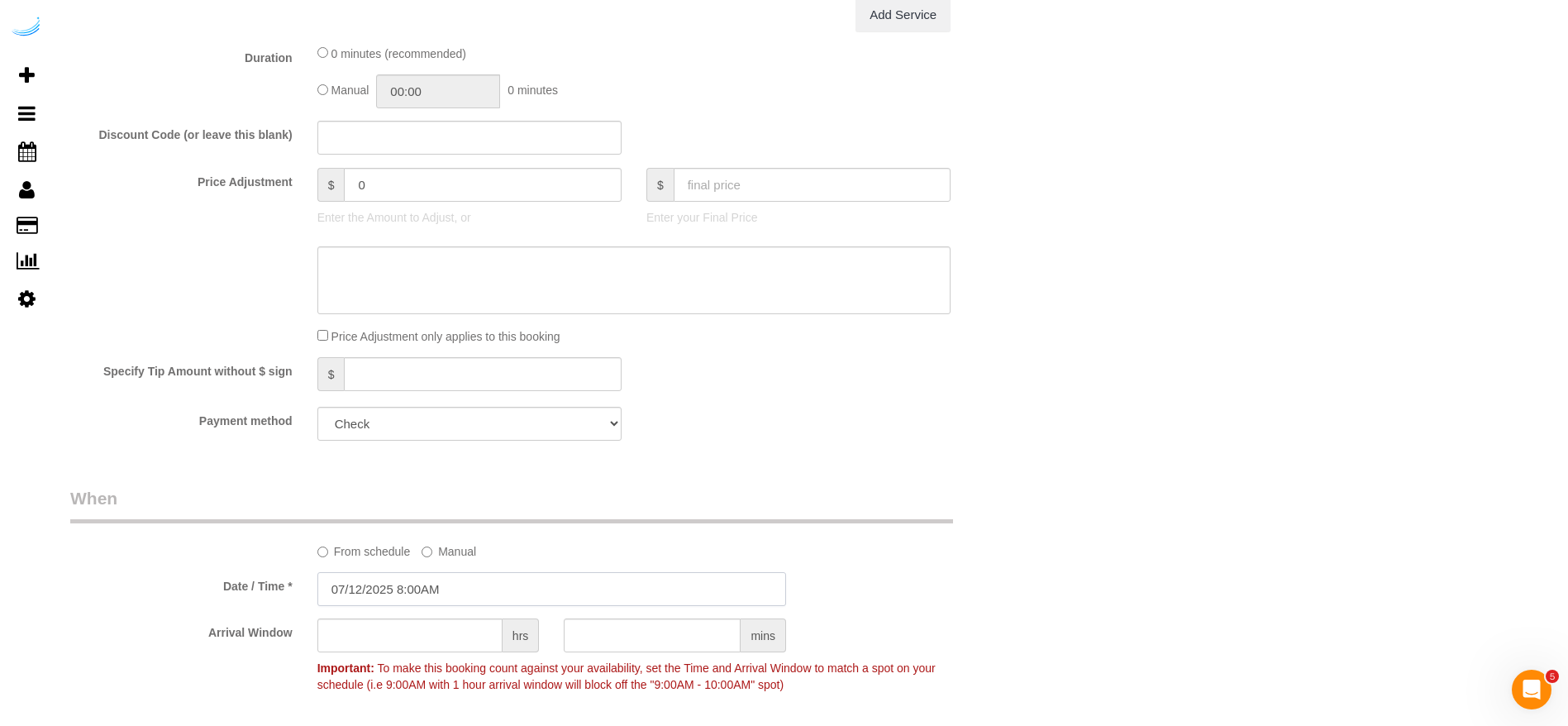 click on "07/12/2025 8:00AM" at bounding box center [551, 589] 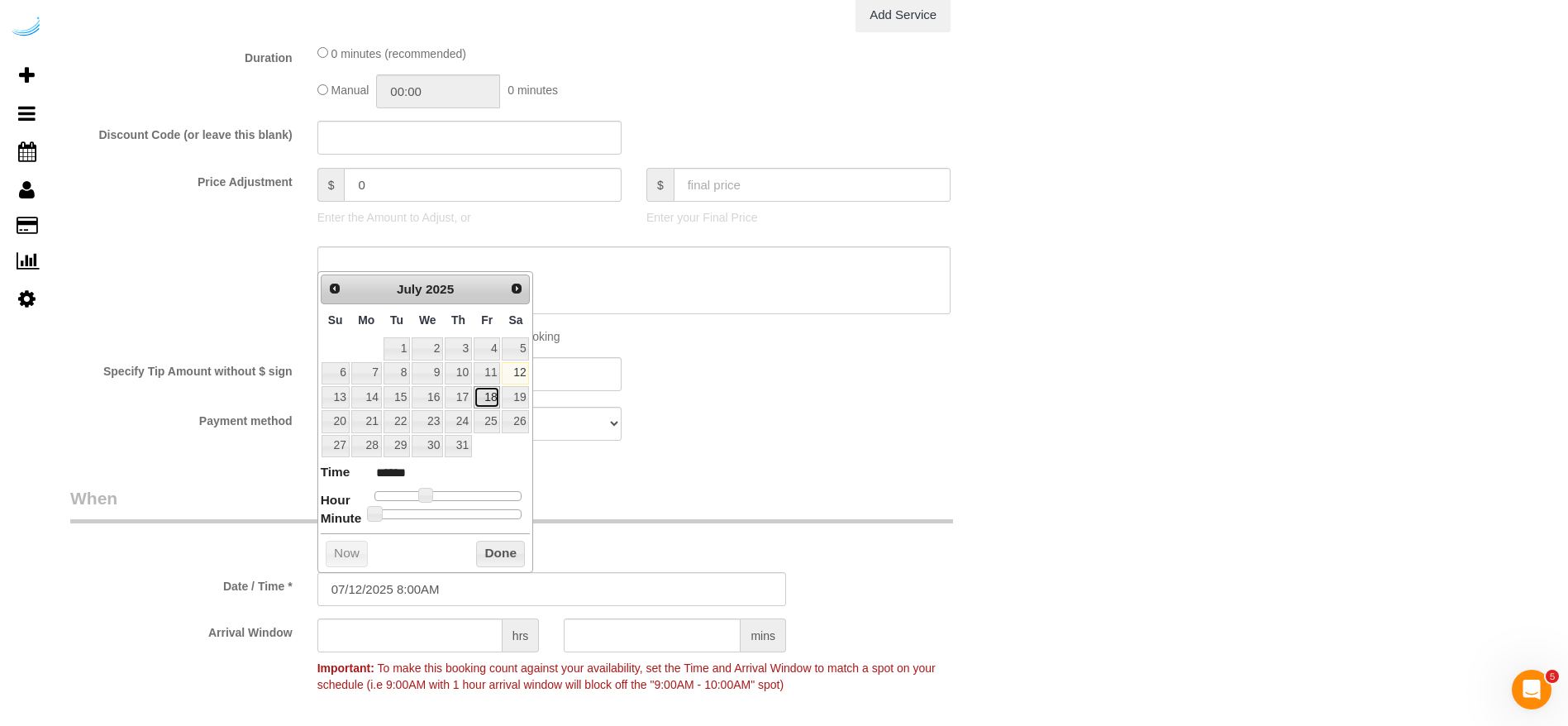 click on "18" at bounding box center (487, 397) 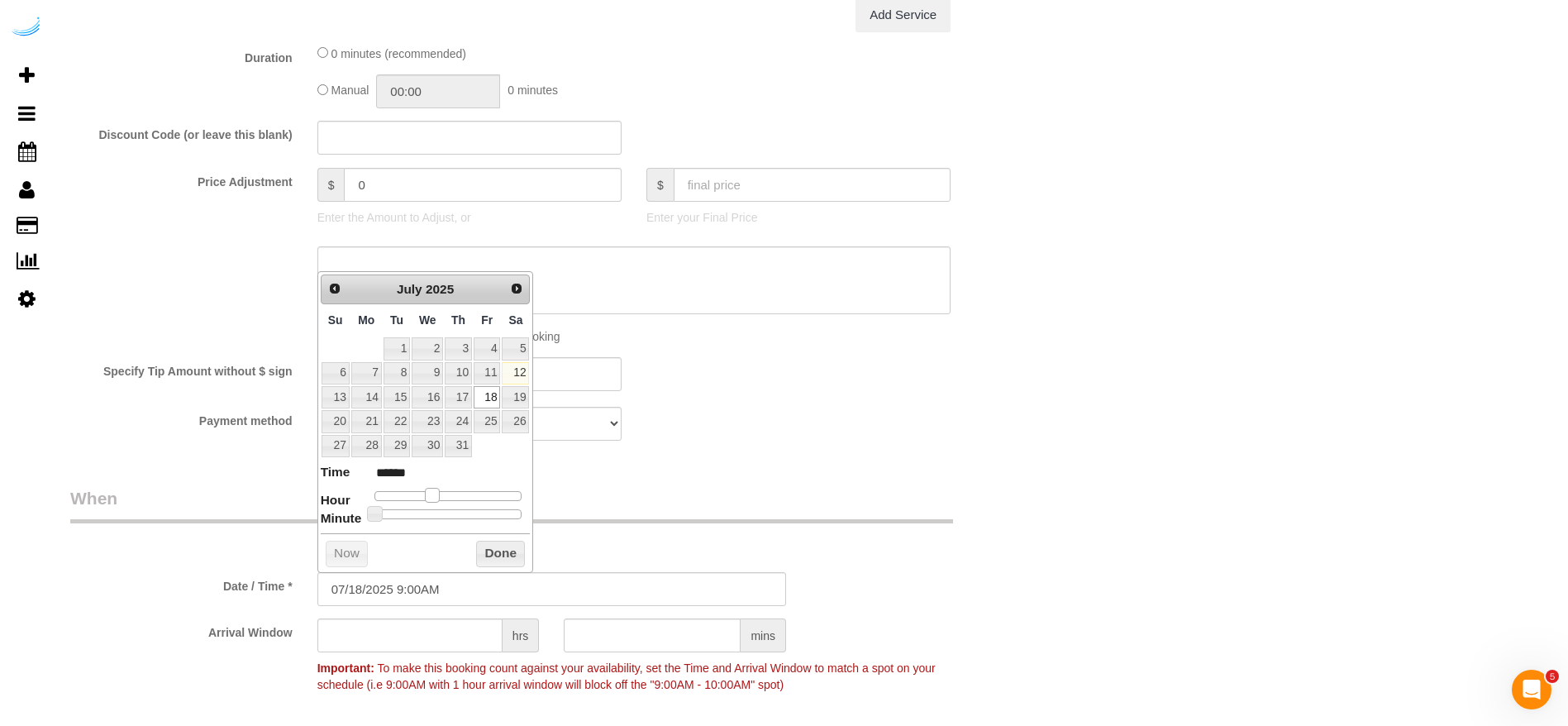 click at bounding box center (432, 495) 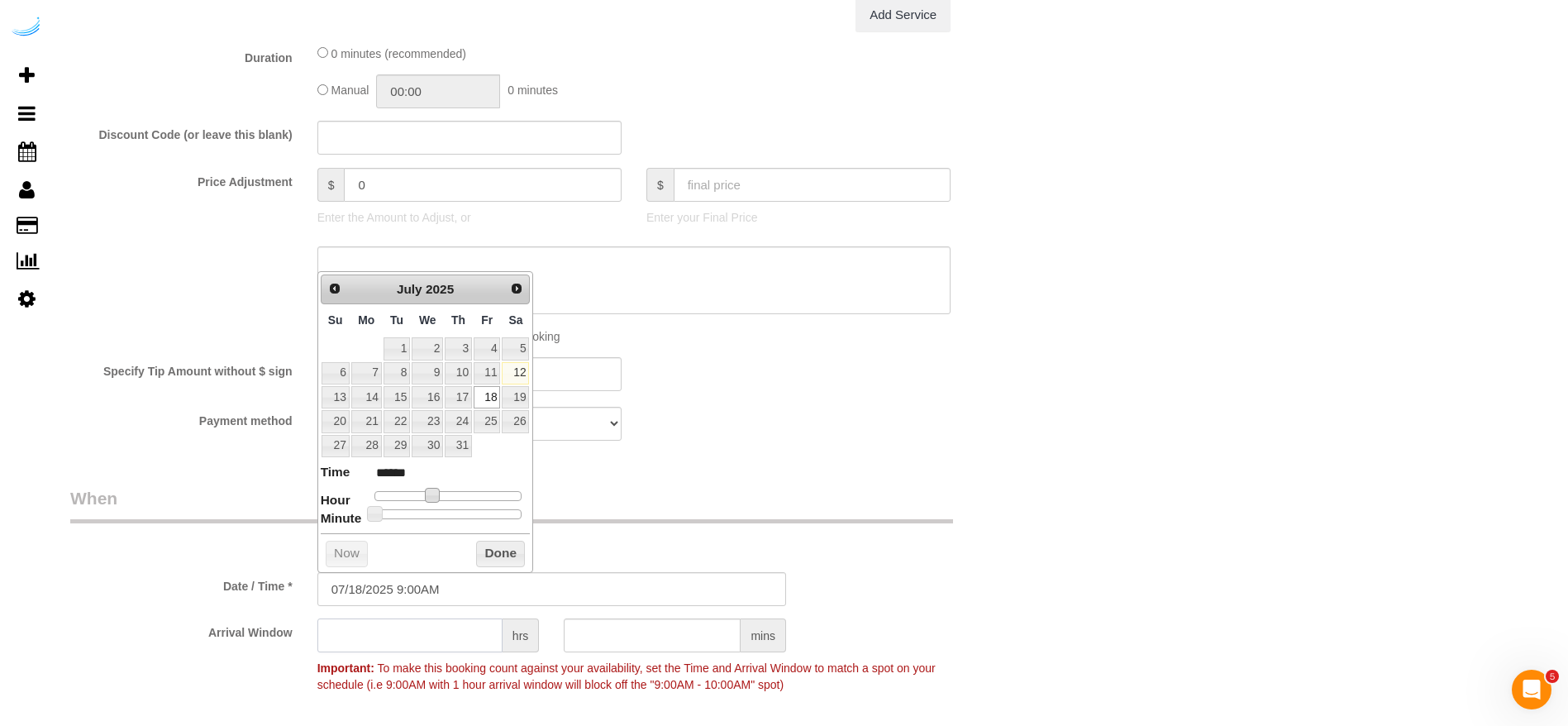 click 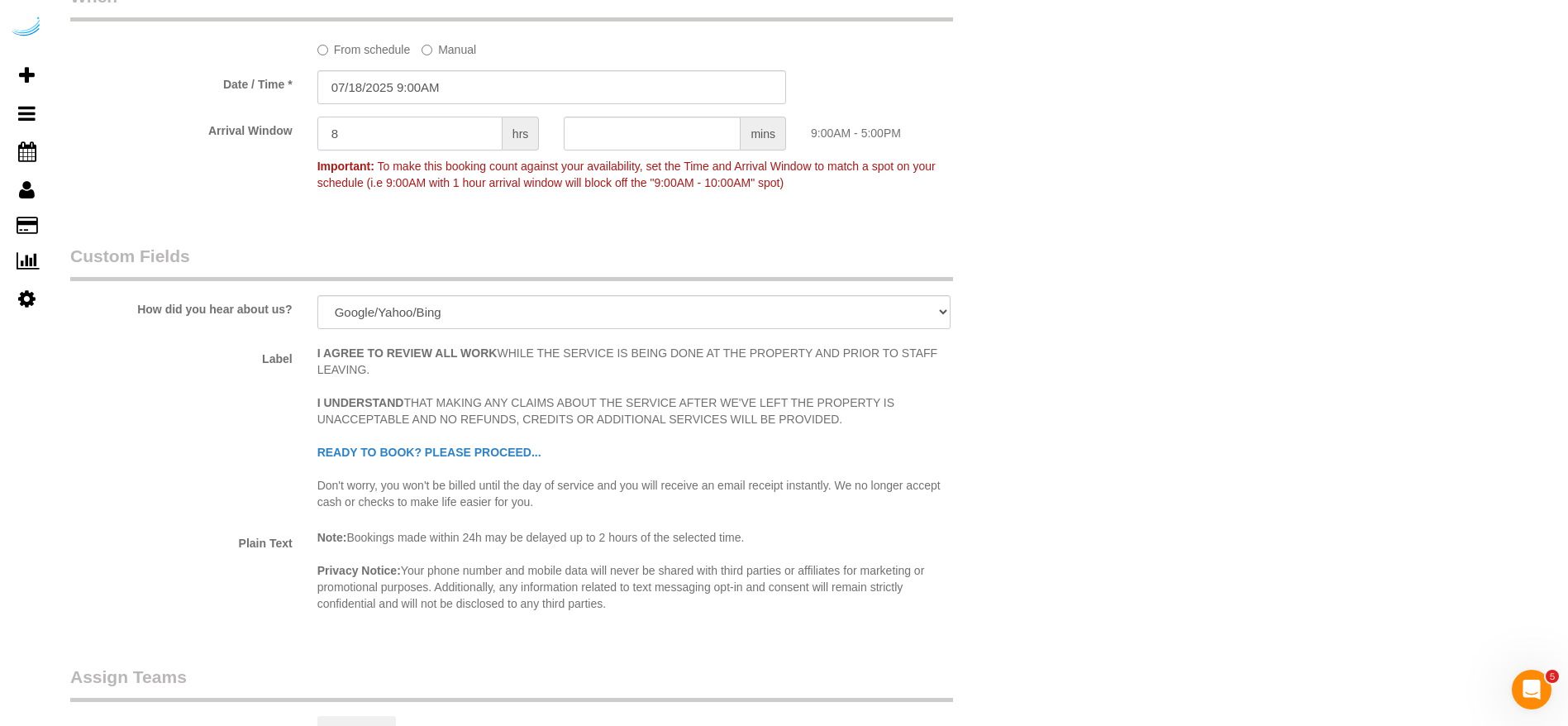 scroll, scrollTop: 2109, scrollLeft: 0, axis: vertical 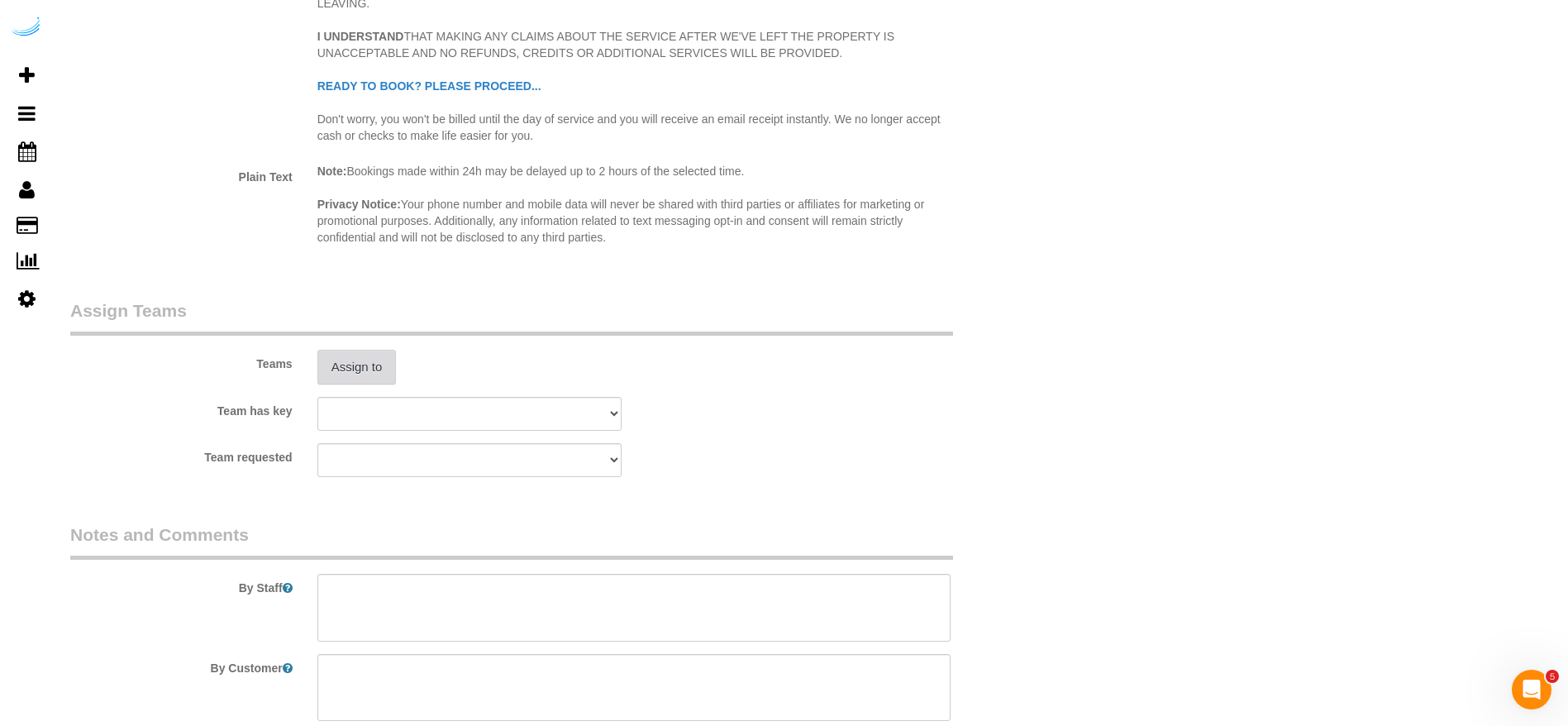 click on "Assign to" at bounding box center (357, 367) 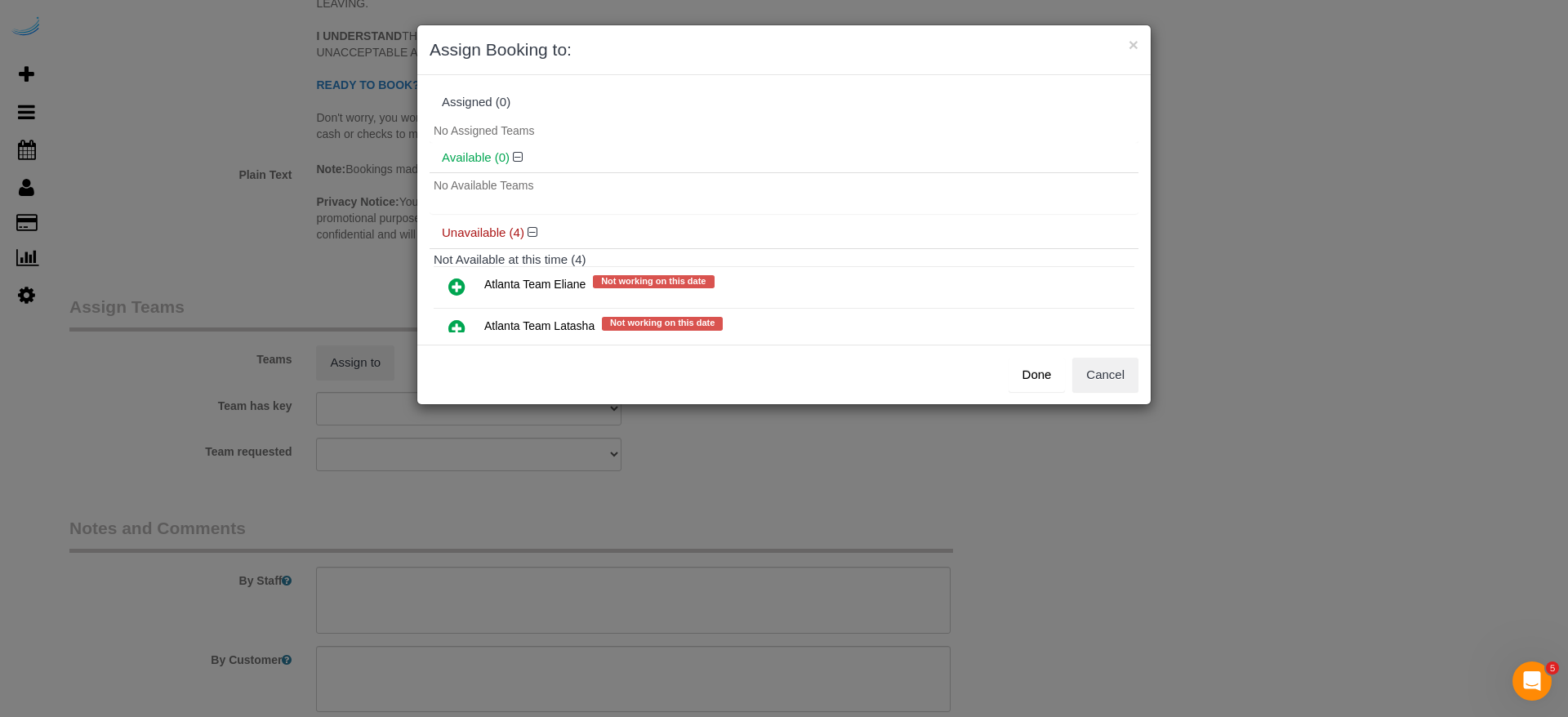 click at bounding box center [457, 287] 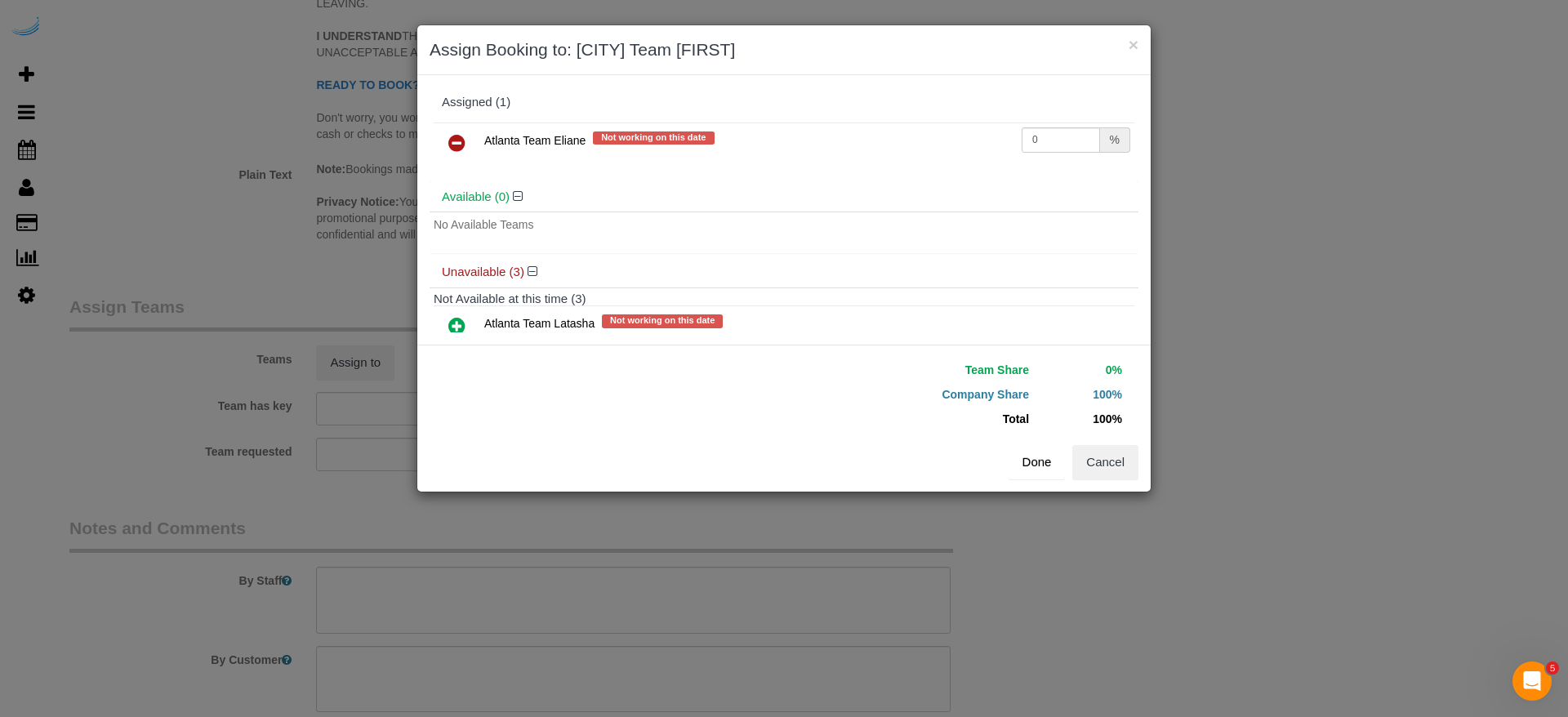 click on "Done" at bounding box center (1037, 462) 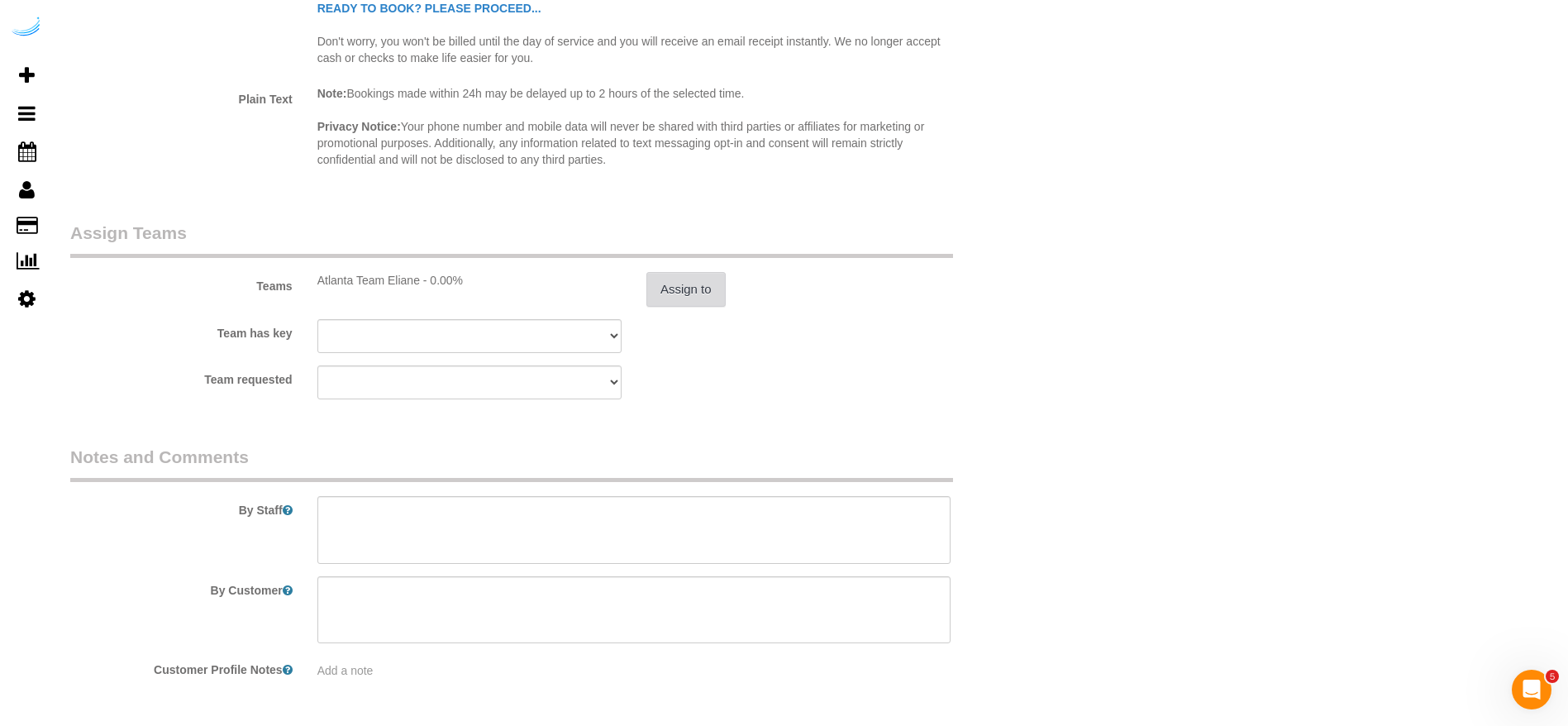 scroll, scrollTop: 2242, scrollLeft: 0, axis: vertical 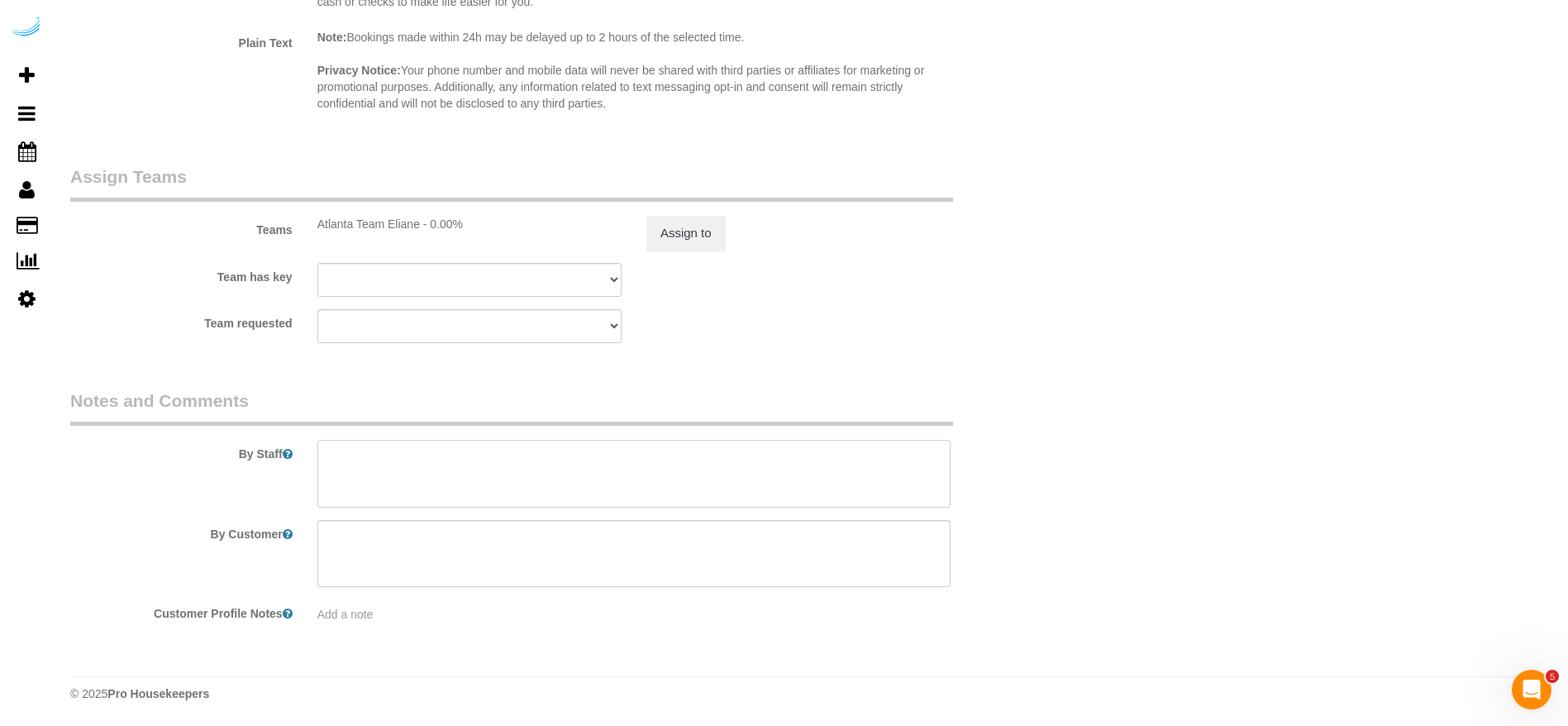 click at bounding box center [634, 474] 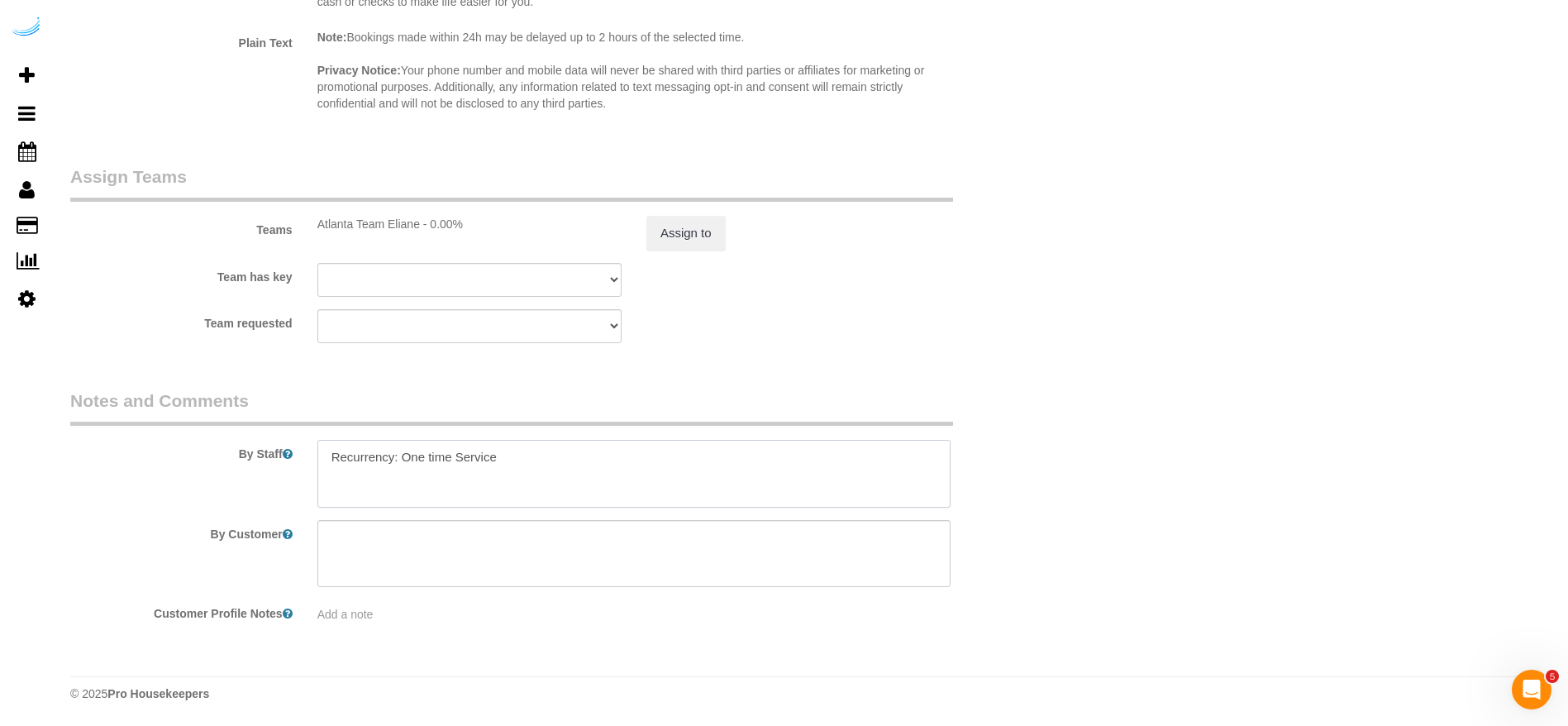 paste on "Permanent Notes:No notes from this customer.Today's Notes:No notes from this service.
Entry Method: Key with main office
Details:
Additional Notes:
Housekeeping Notes:" 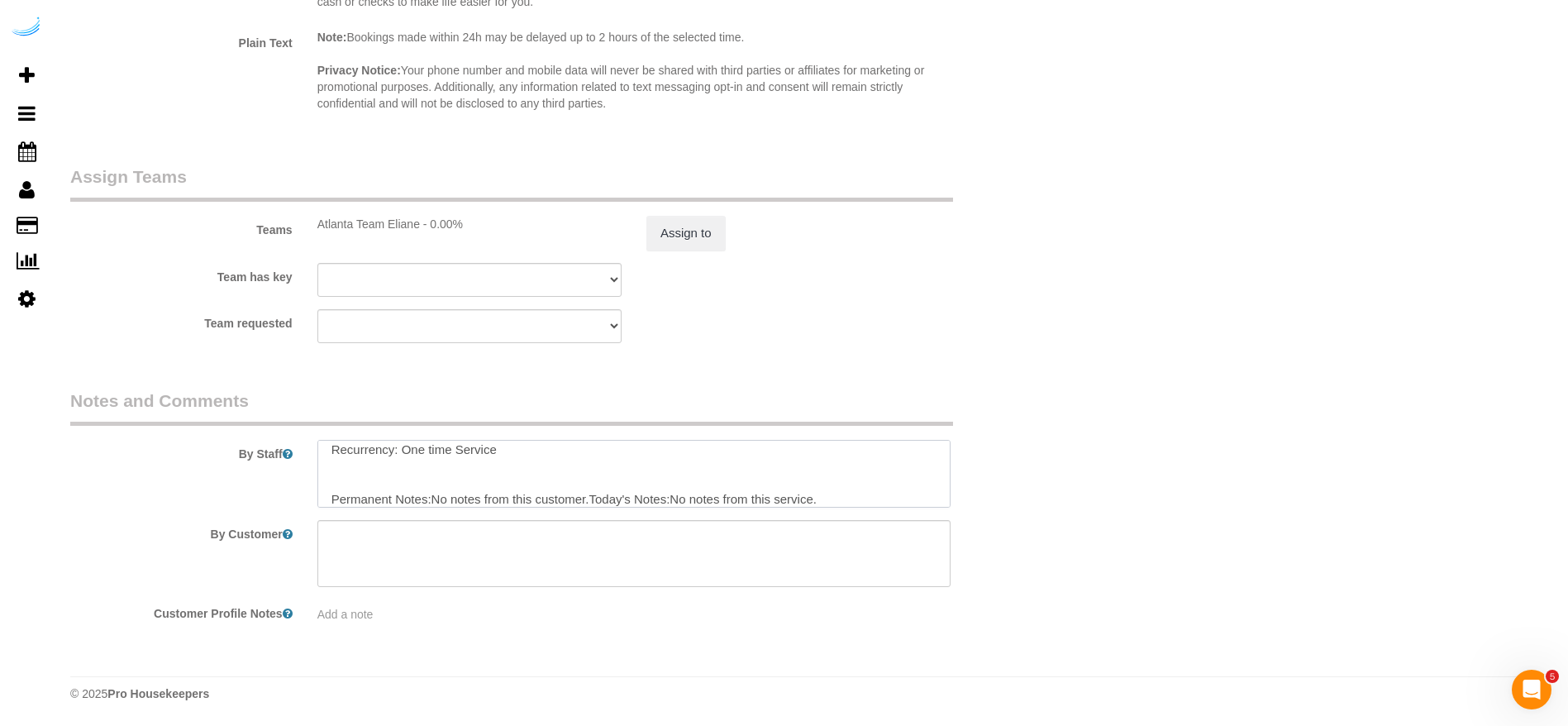 scroll, scrollTop: 107, scrollLeft: 0, axis: vertical 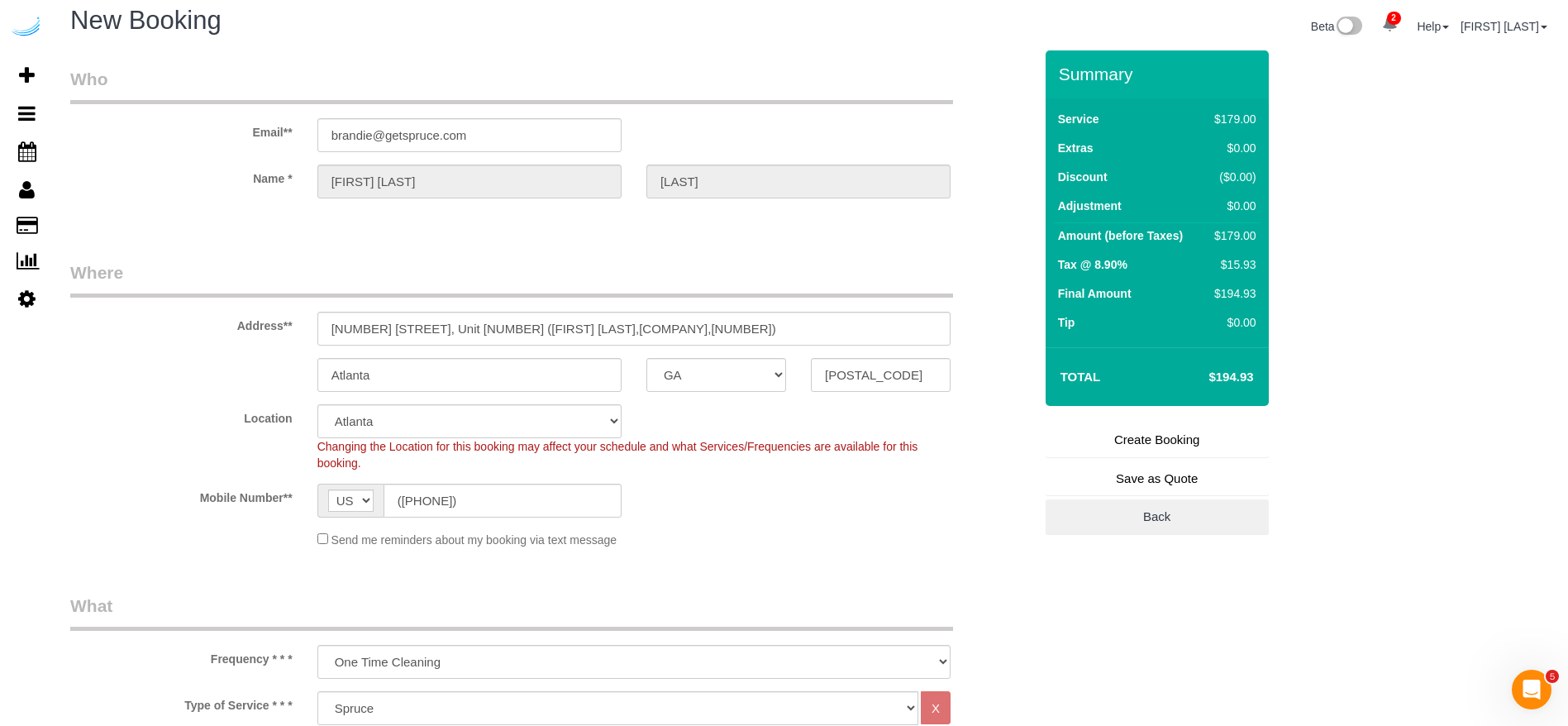 click on "Create Booking" at bounding box center [1157, 440] 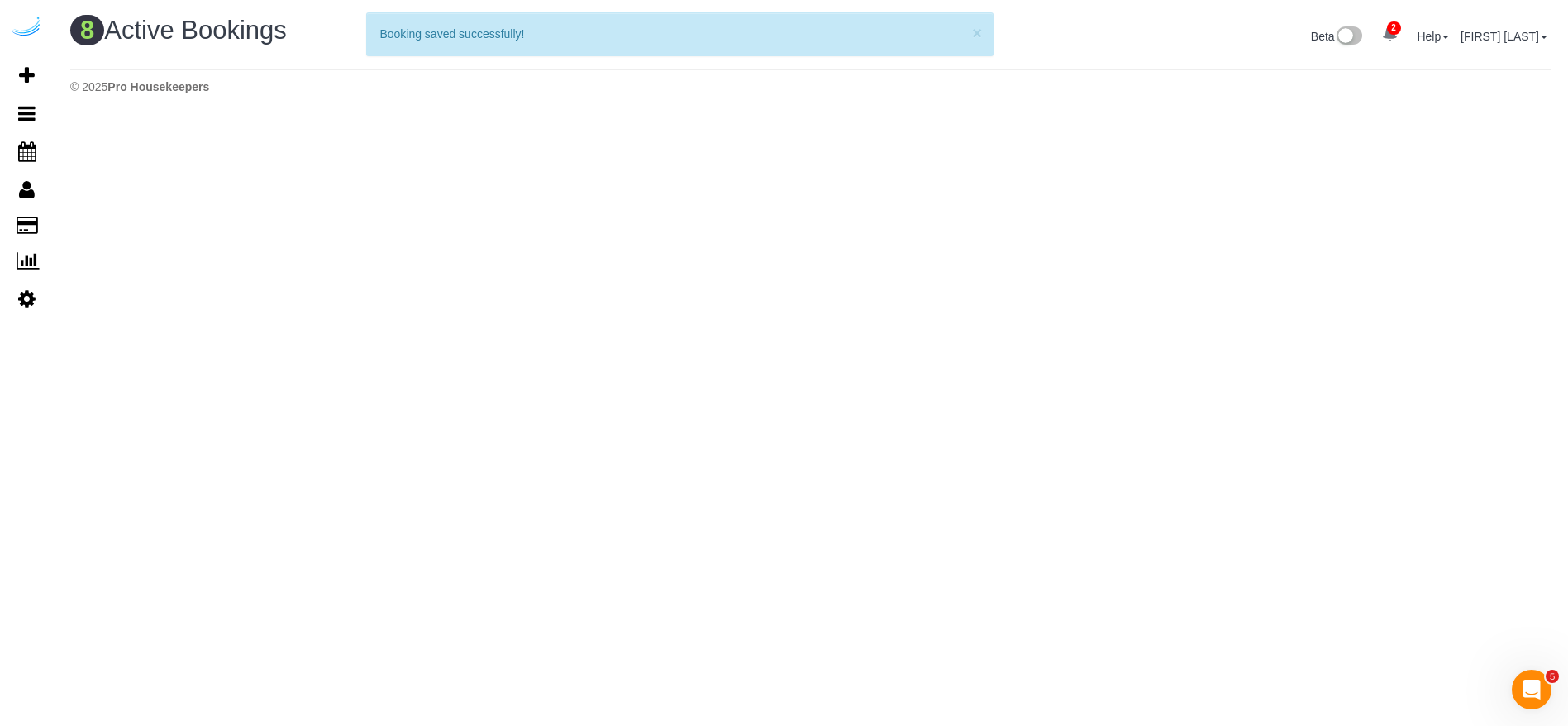 scroll, scrollTop: 0, scrollLeft: 0, axis: both 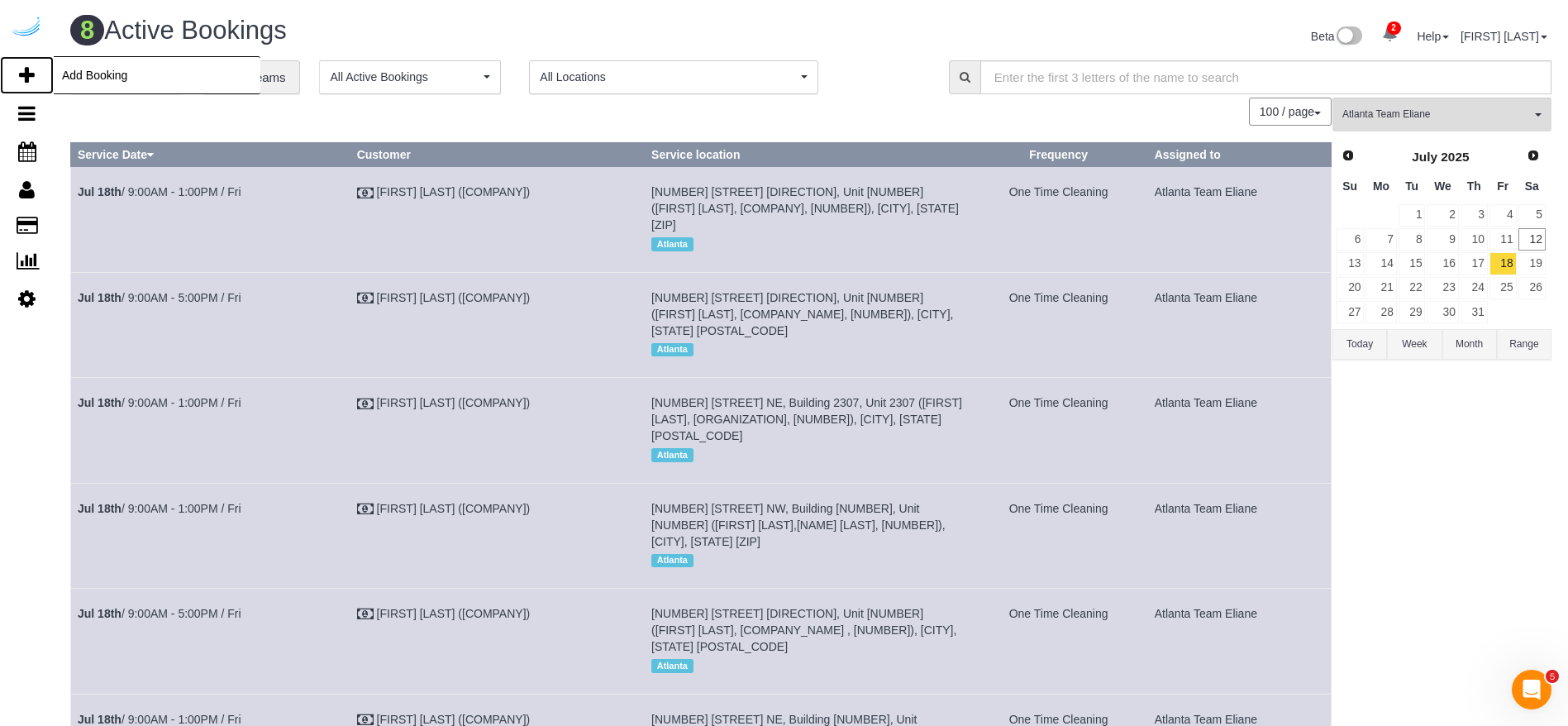 drag, startPoint x: 31, startPoint y: 66, endPoint x: 41, endPoint y: 71, distance: 11.18034 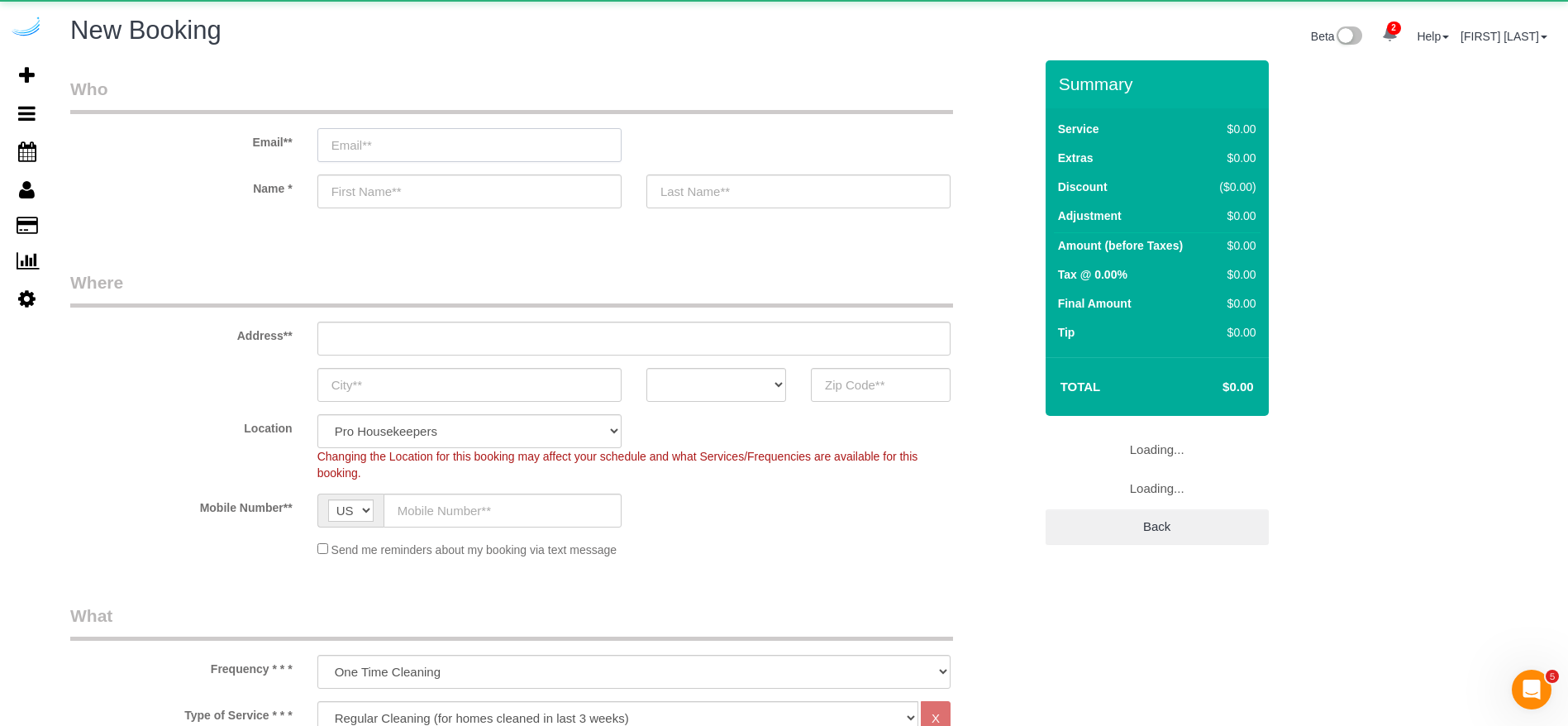 click at bounding box center (469, 145) 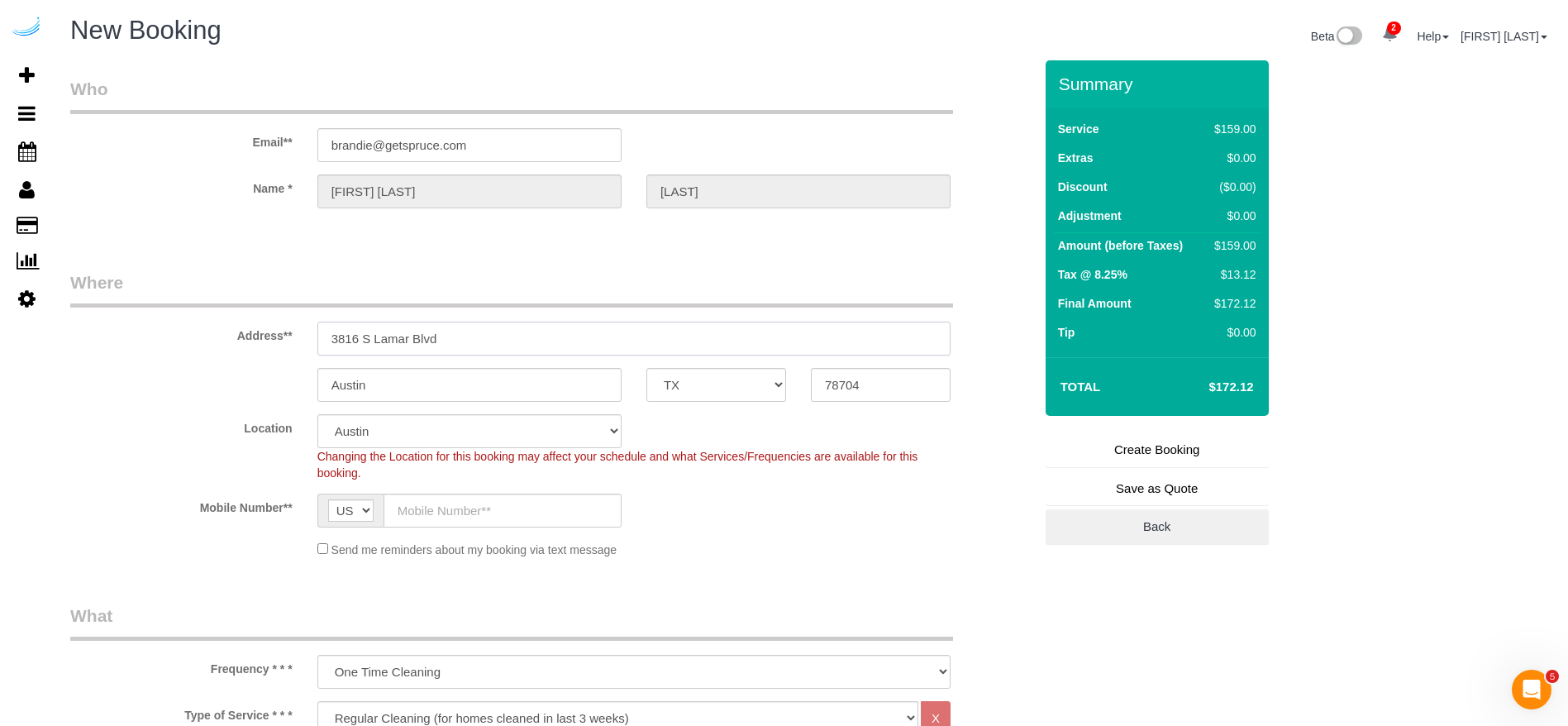 click on "3816 S Lamar Blvd" at bounding box center (634, 338) 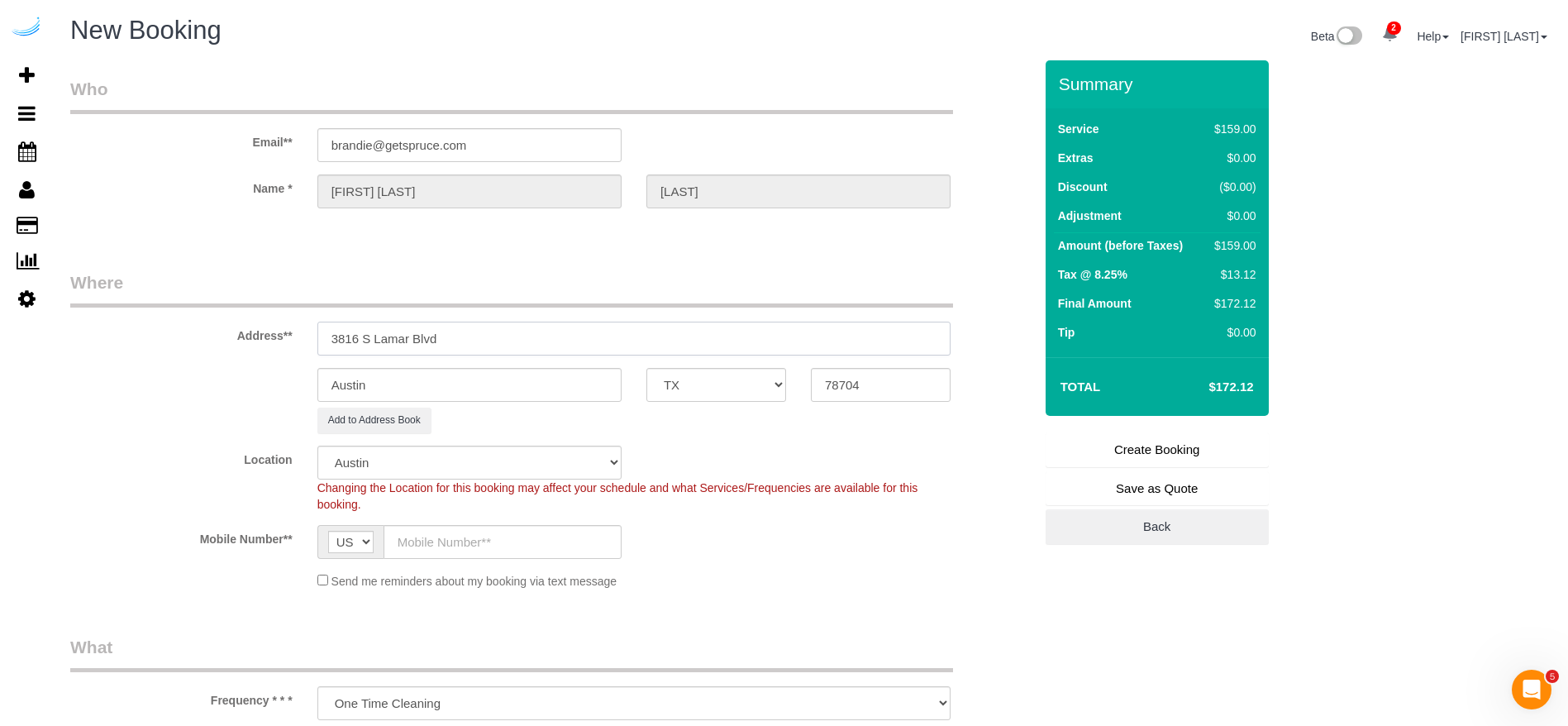 scroll, scrollTop: 0, scrollLeft: 0, axis: both 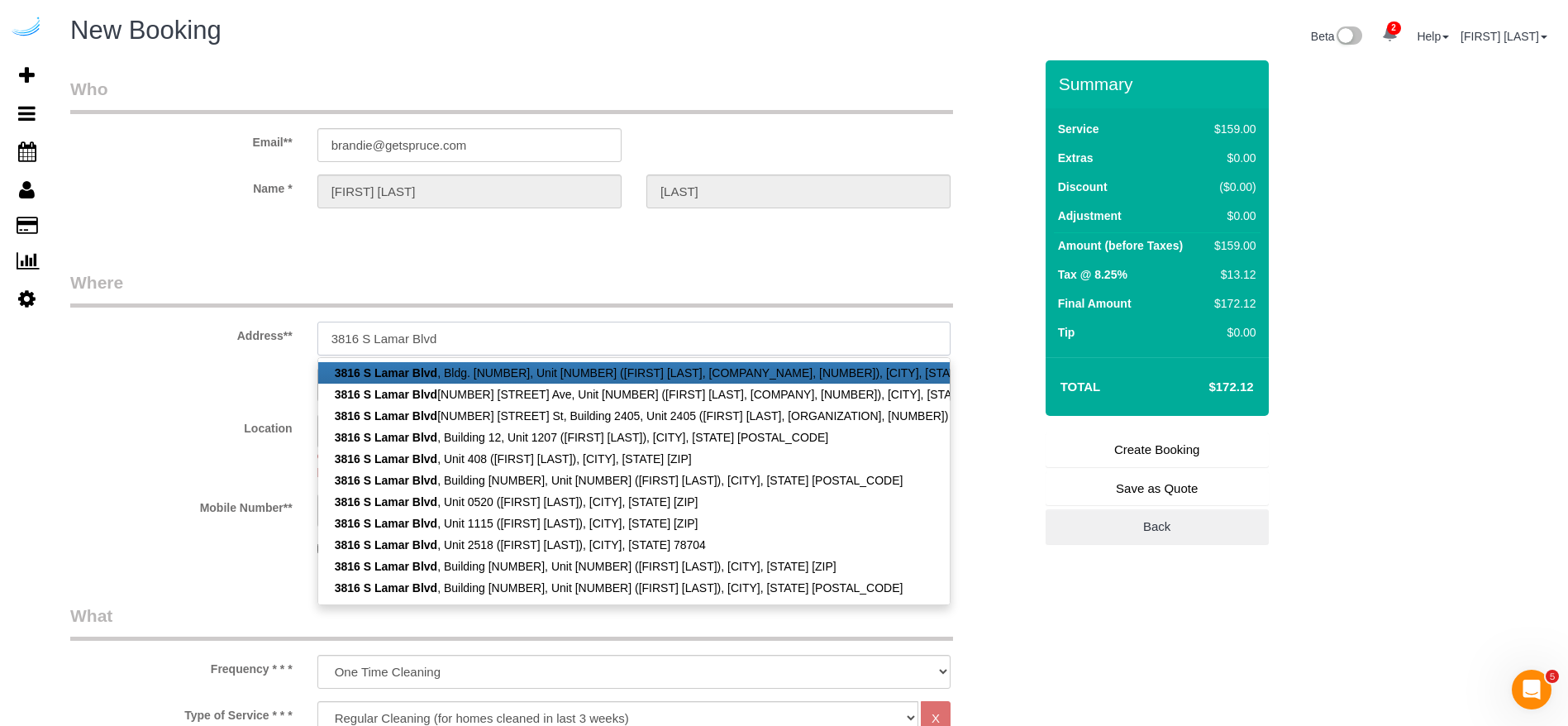 paste on "[NUMBER] [STREET], [CITY], [STATE] [POSTAL_CODE]" 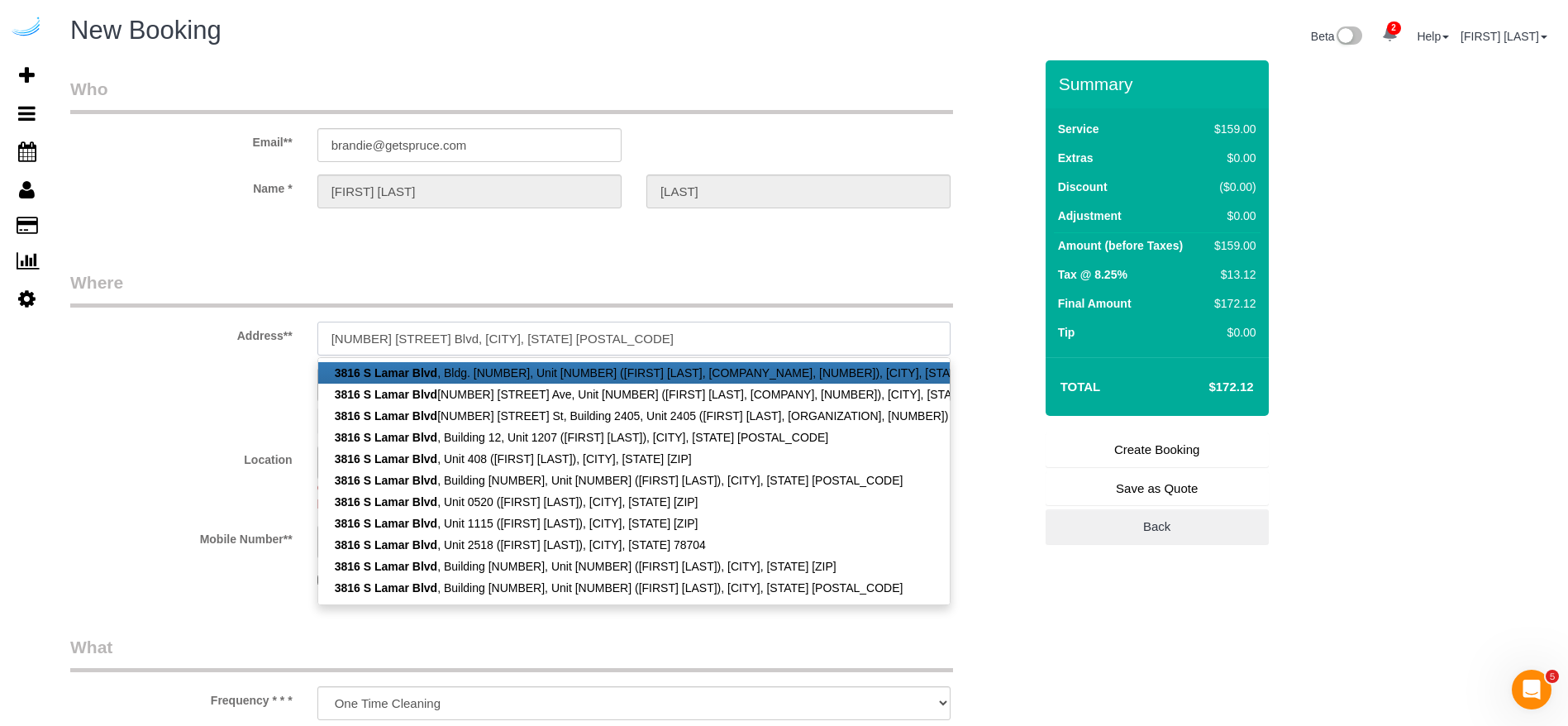 click on "[NUMBER] [STREET], [CITY], [STATE] [POSTAL_CODE]" at bounding box center [634, 338] 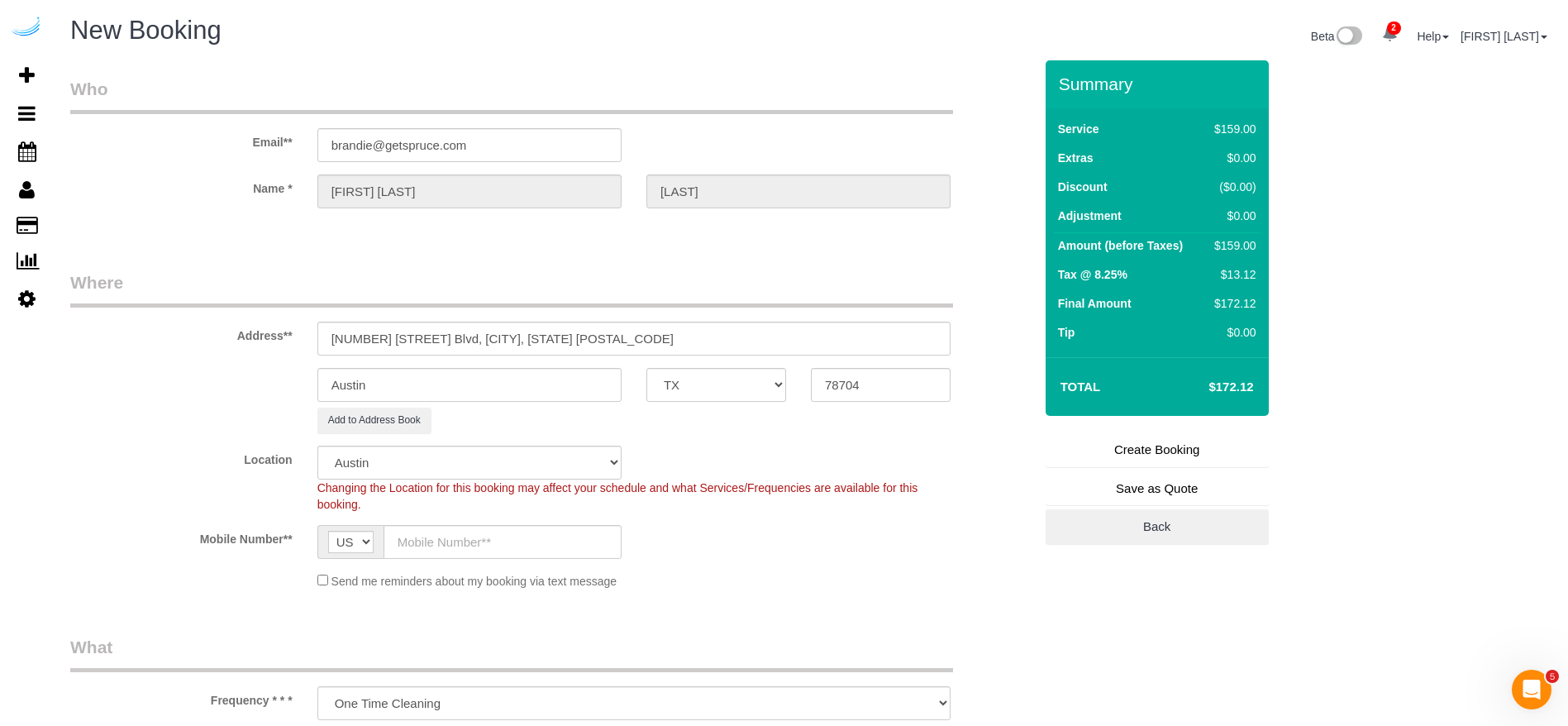 click on "Where" at bounding box center (512, 289) 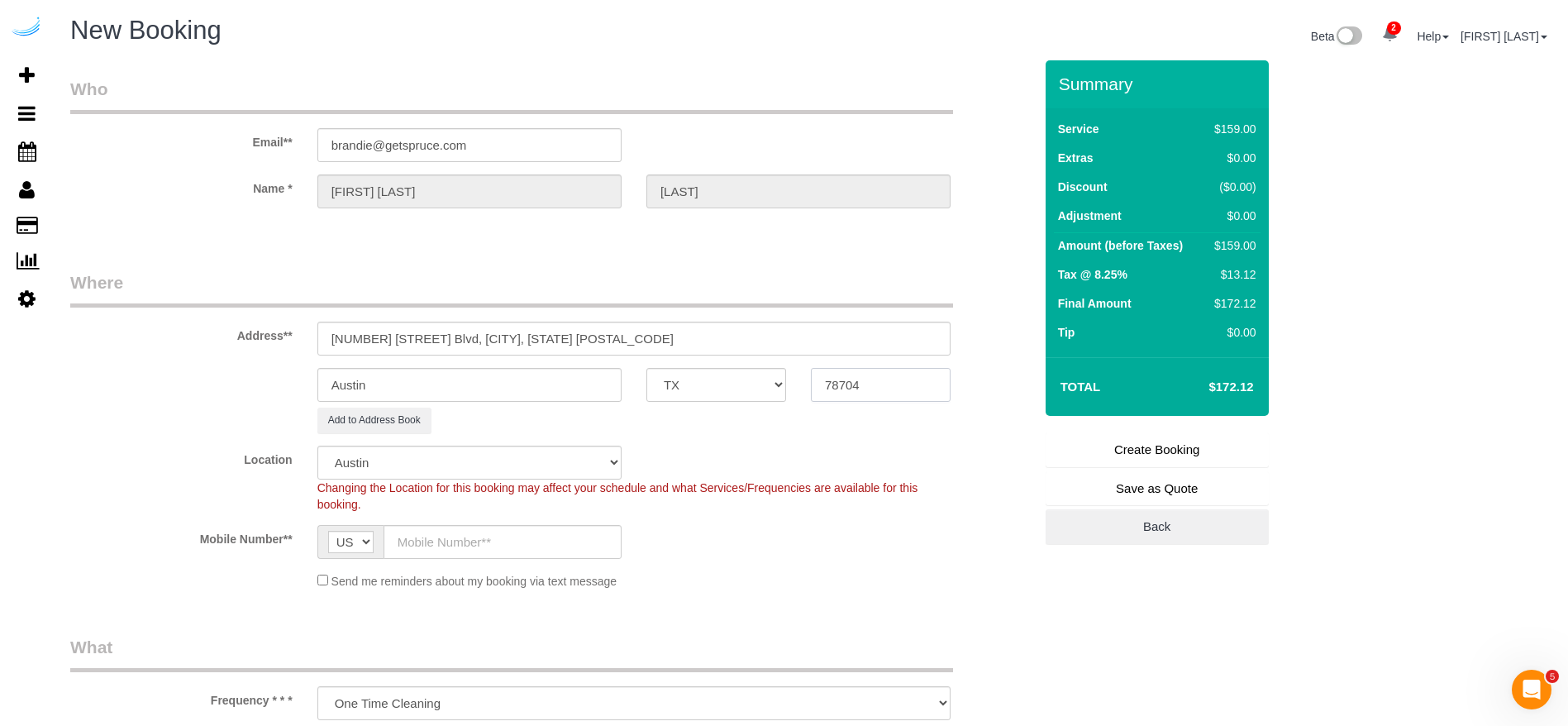 click on "78704" at bounding box center [880, 384] 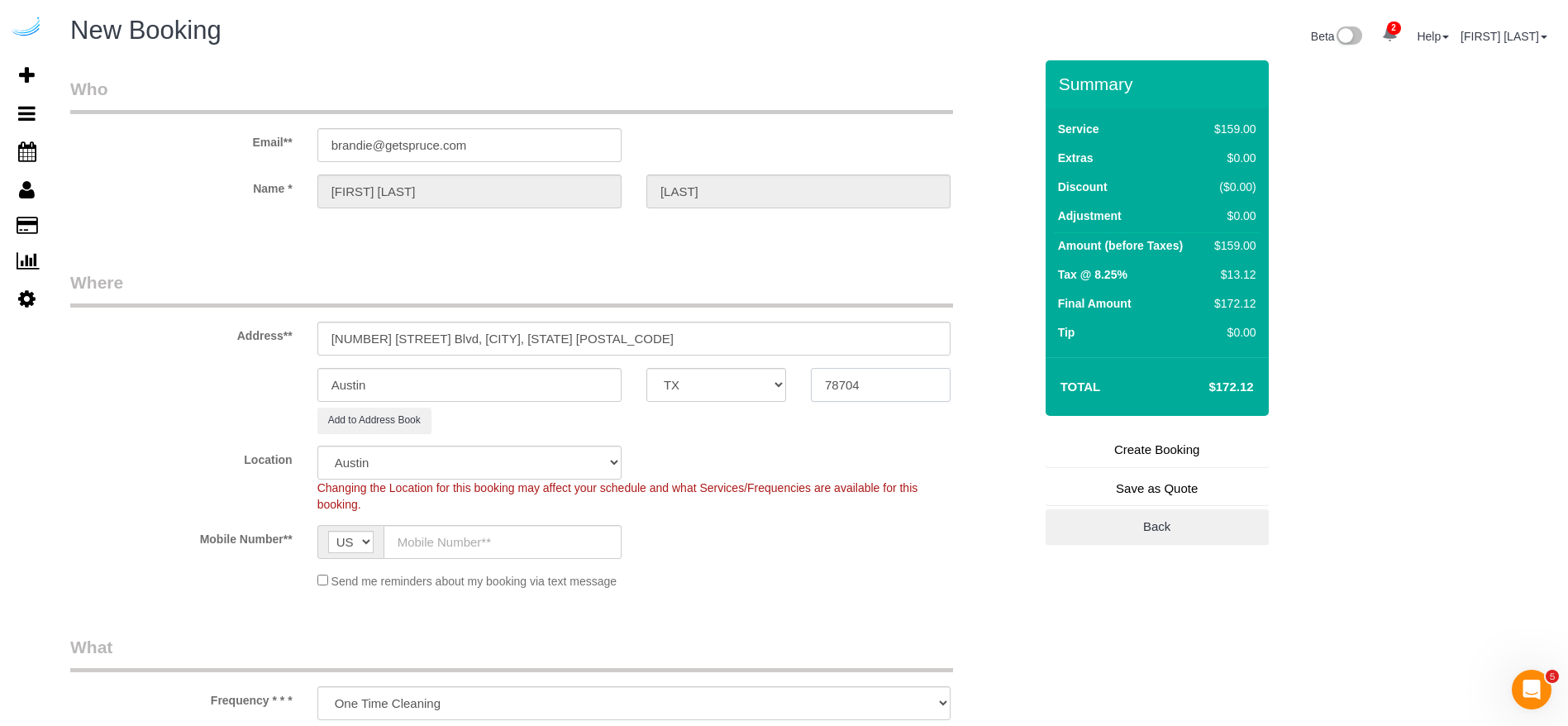 paste on "30319" 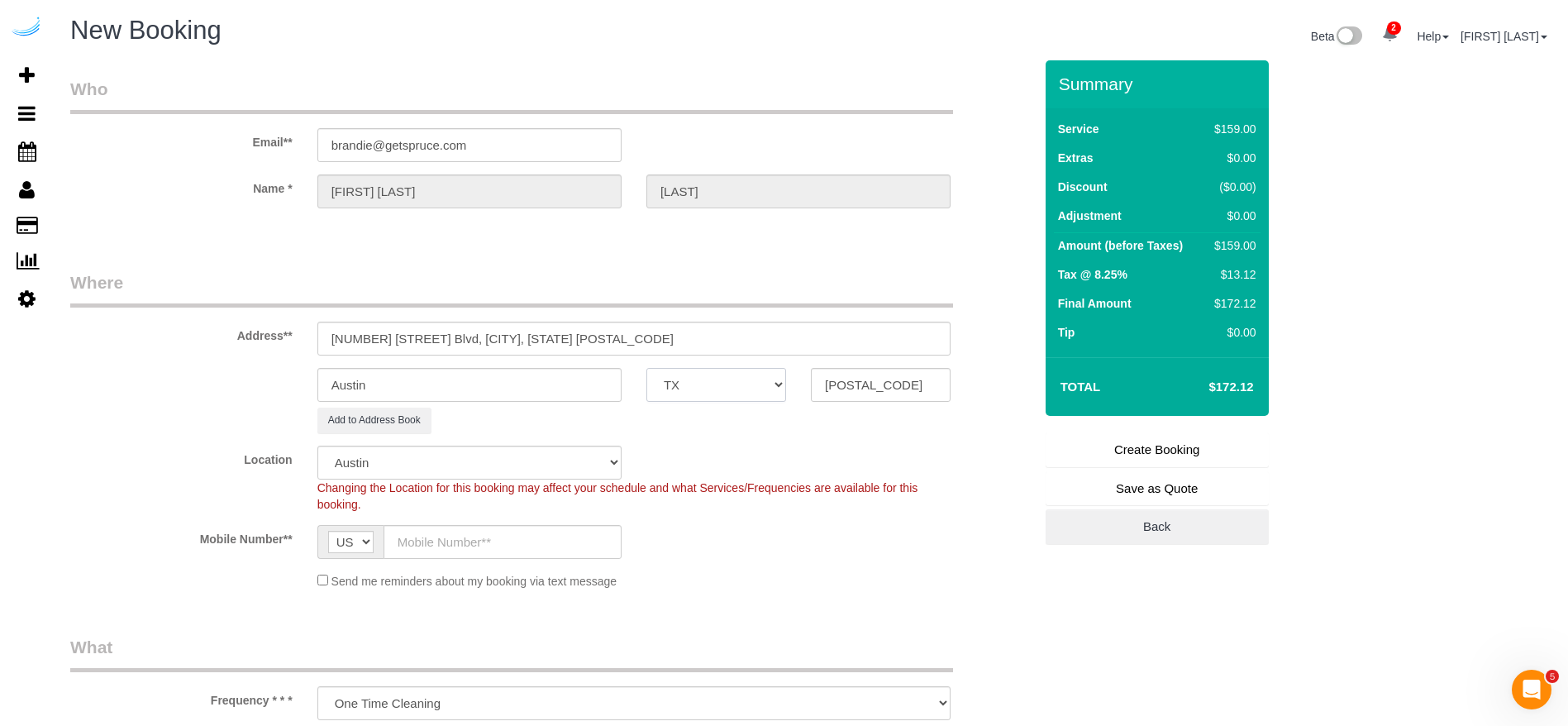 click on "AK
AL
AR
AZ
CA
CO
CT
DC
DE
FL
GA
HI
IA
ID
IL
IN
KS
KY
LA
MA
MD
ME
MI
MN
MO
MS
MT
NC
ND
NE
NH
NJ
NM
NV
NY
OH
OK
OR
PA
RI
SC
SD
TN
TX
UT
VA
VT
WA
WI
WV
WY" at bounding box center (716, 384) 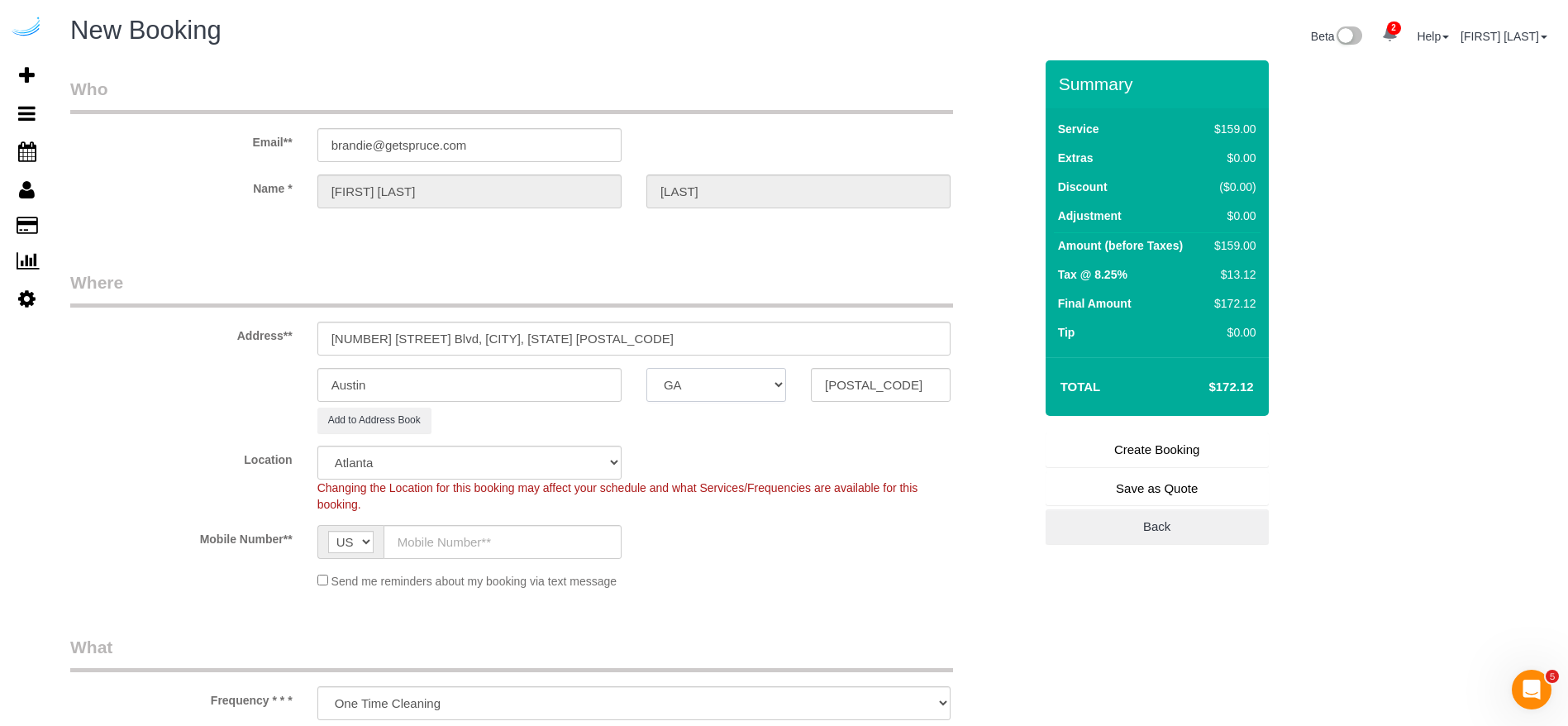 click on "AK
AL
AR
AZ
CA
CO
CT
DC
DE
FL
GA
HI
IA
ID
IL
IN
KS
KY
LA
MA
MD
ME
MI
MN
MO
MS
MT
NC
ND
NE
NH
NJ
NM
NV
NY
OH
OK
OR
PA
RI
SC
SD
TN
TX
UT
VA
VT
WA
WI
WV
WY" at bounding box center (716, 384) 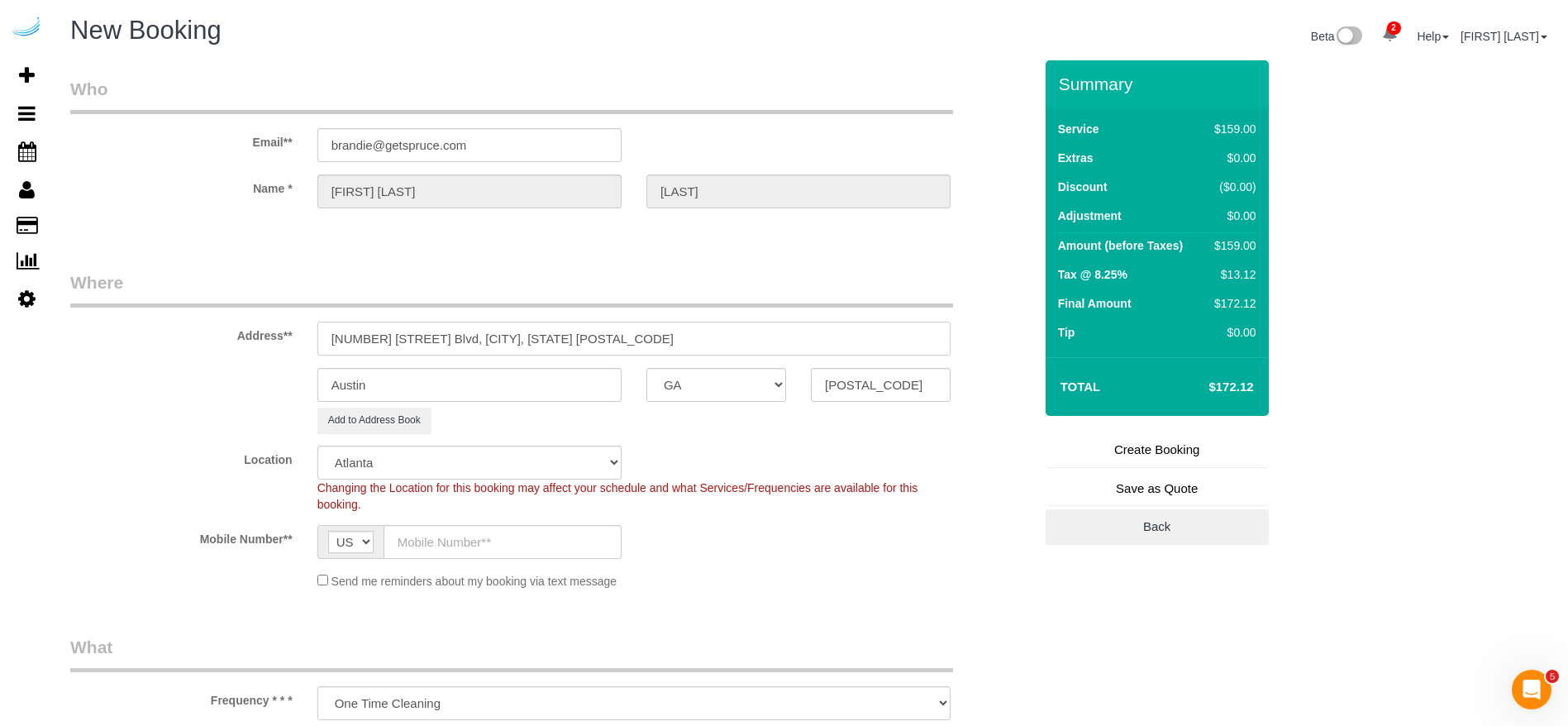 click on "[NUMBER] [STREET], [CITY], [STATE] [POSTAL_CODE]" at bounding box center [634, 338] 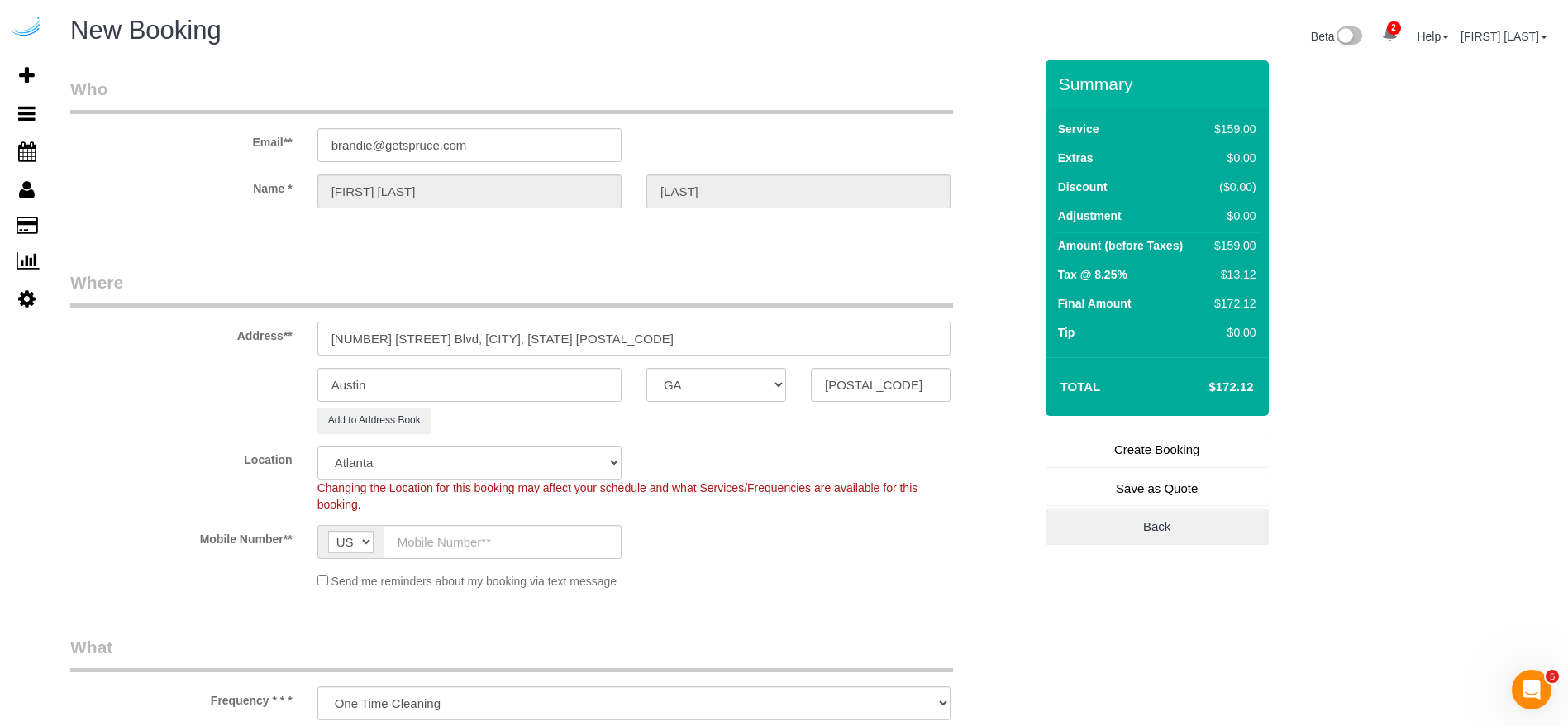 click on "[NUMBER] [STREET], [CITY], [STATE] [POSTAL_CODE]" at bounding box center (634, 338) 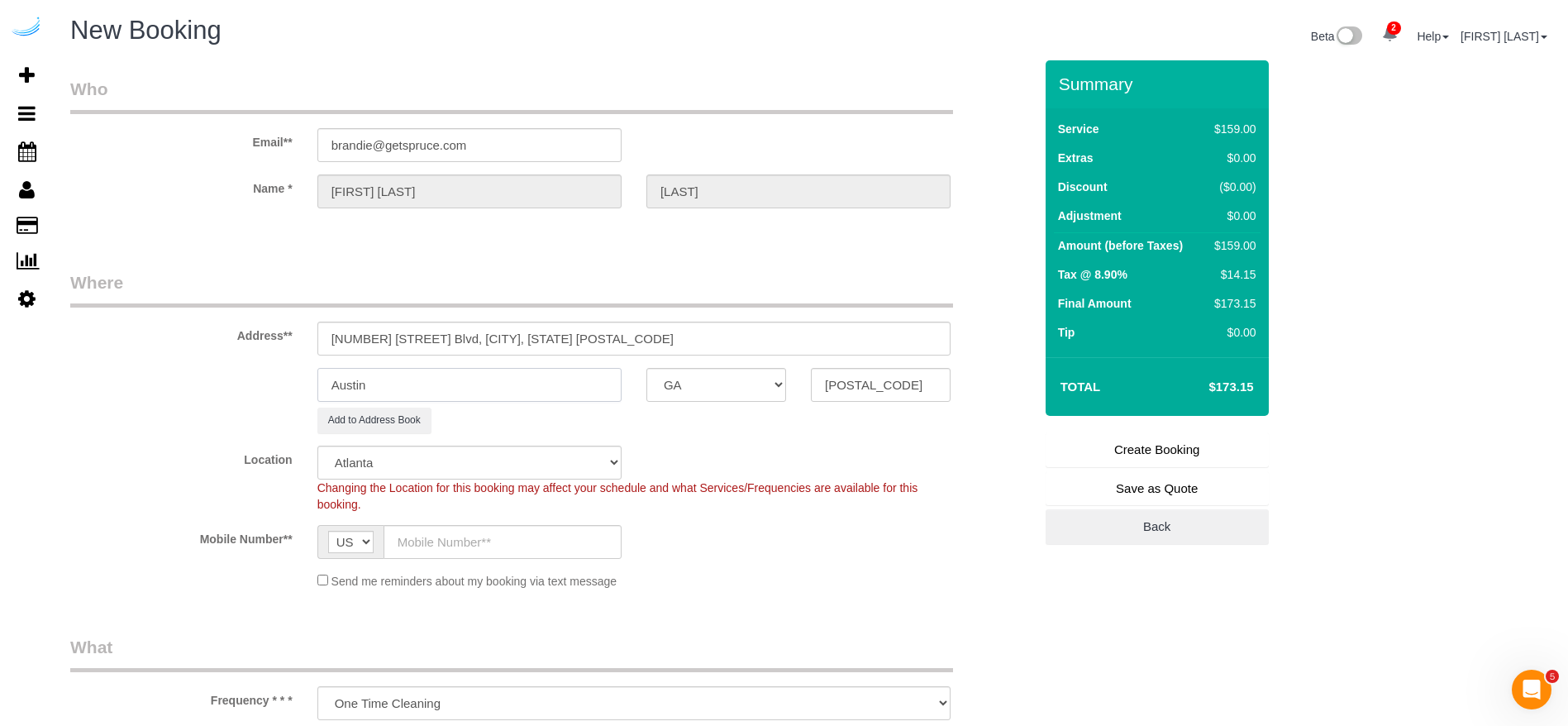 click on "Austin" at bounding box center (469, 384) 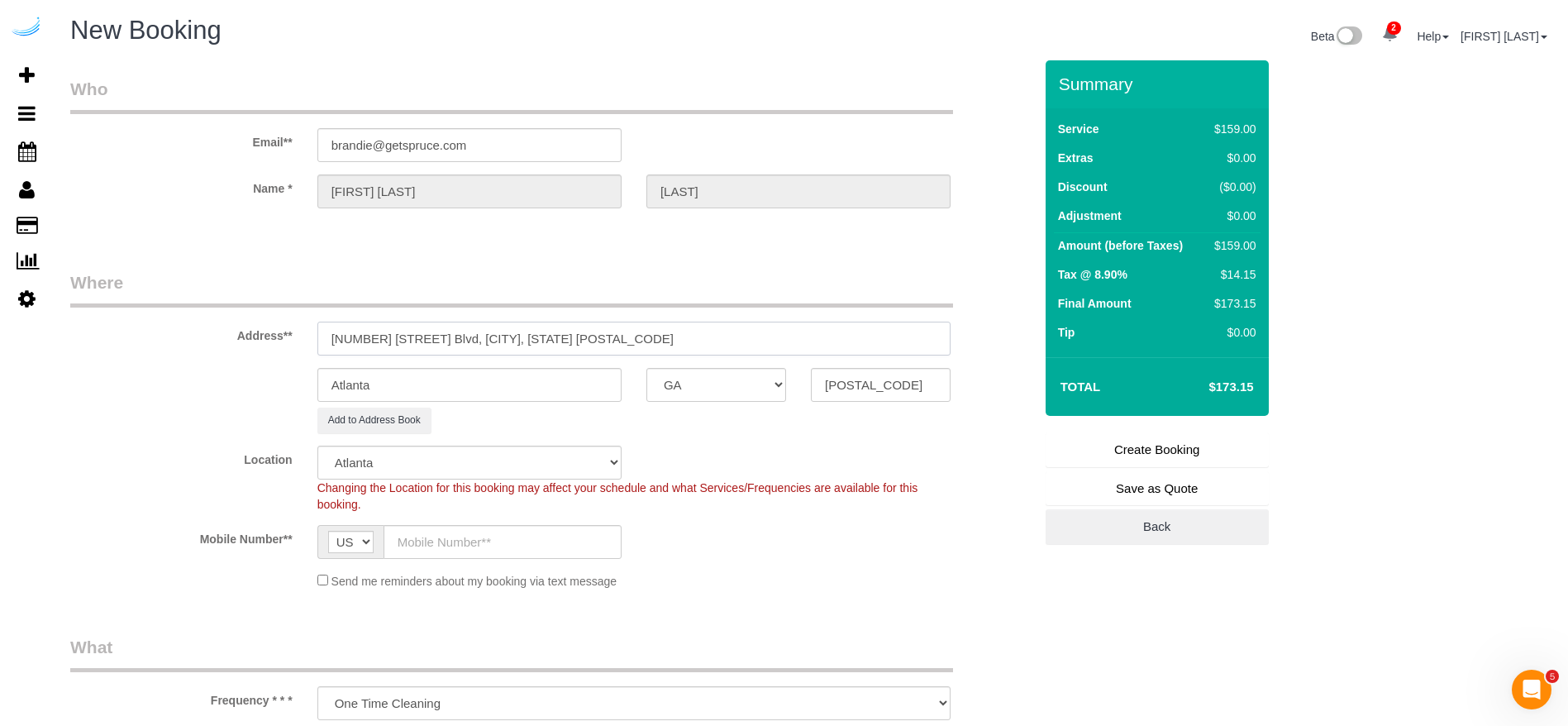 drag, startPoint x: 536, startPoint y: 339, endPoint x: 424, endPoint y: 342, distance: 112.04017 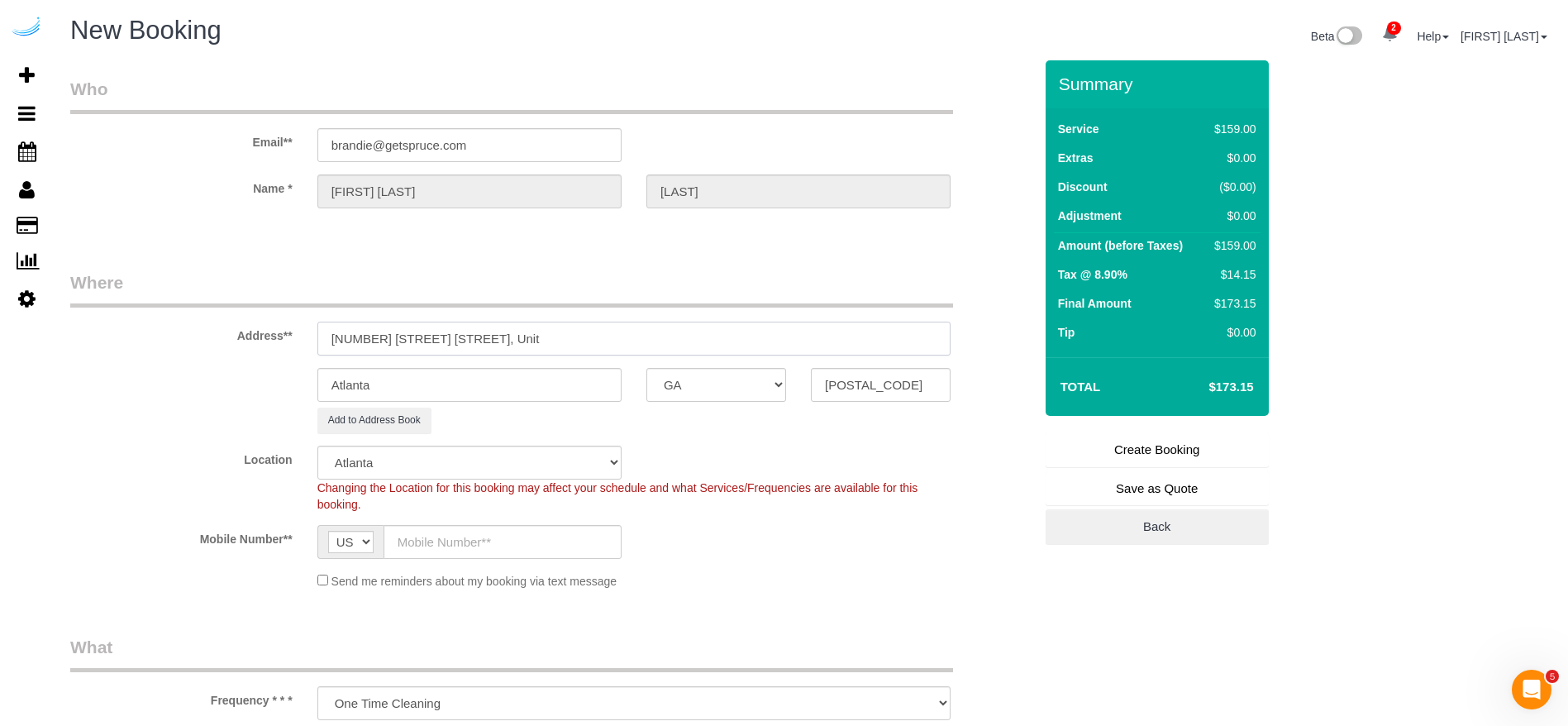 paste on "428" 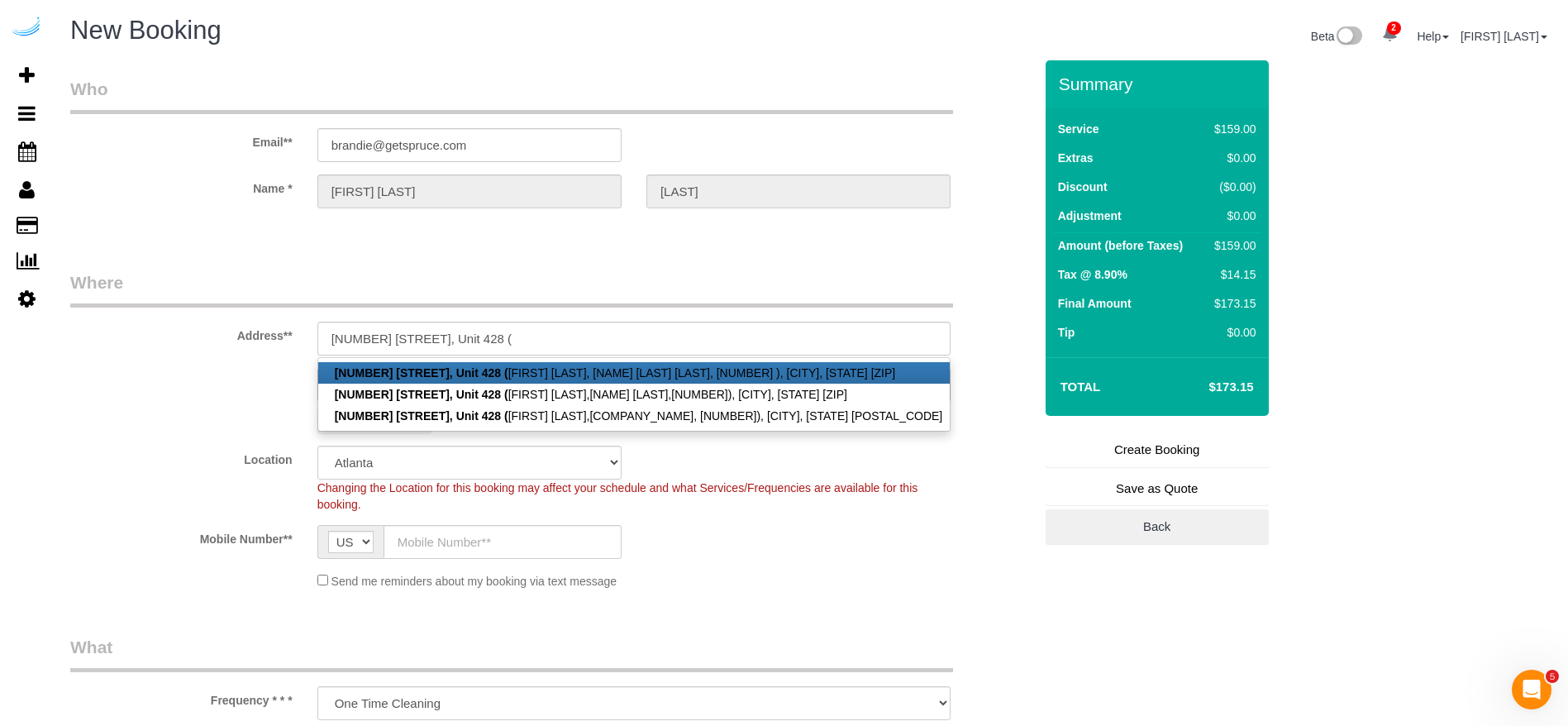 click on "705 Town Blvd, Unit 428 ( Jordan Collins, The GoodWynn by ARIUM, 1397882	), Atlanta, GA 30319" at bounding box center [634, 373] 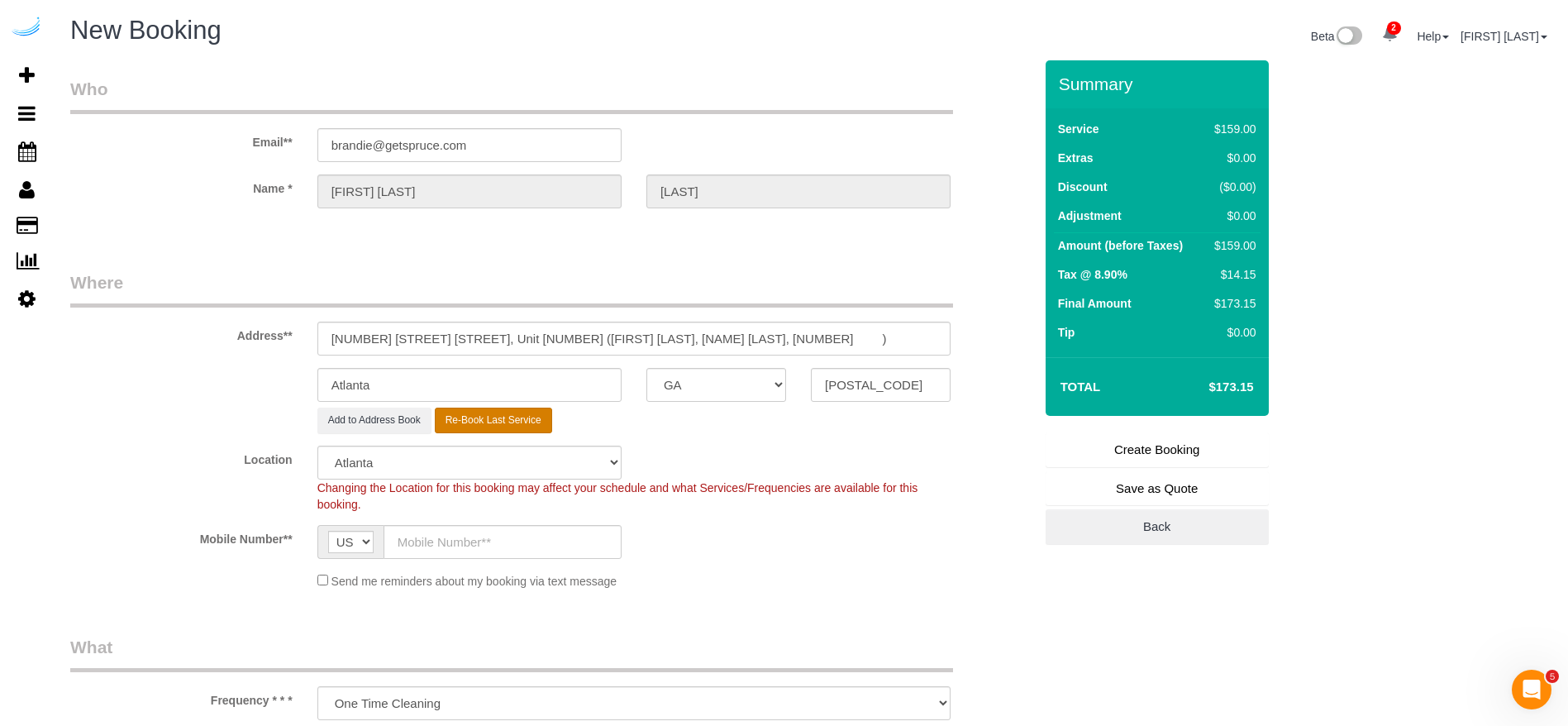 click on "Re-Book Last Service" at bounding box center [493, 420] 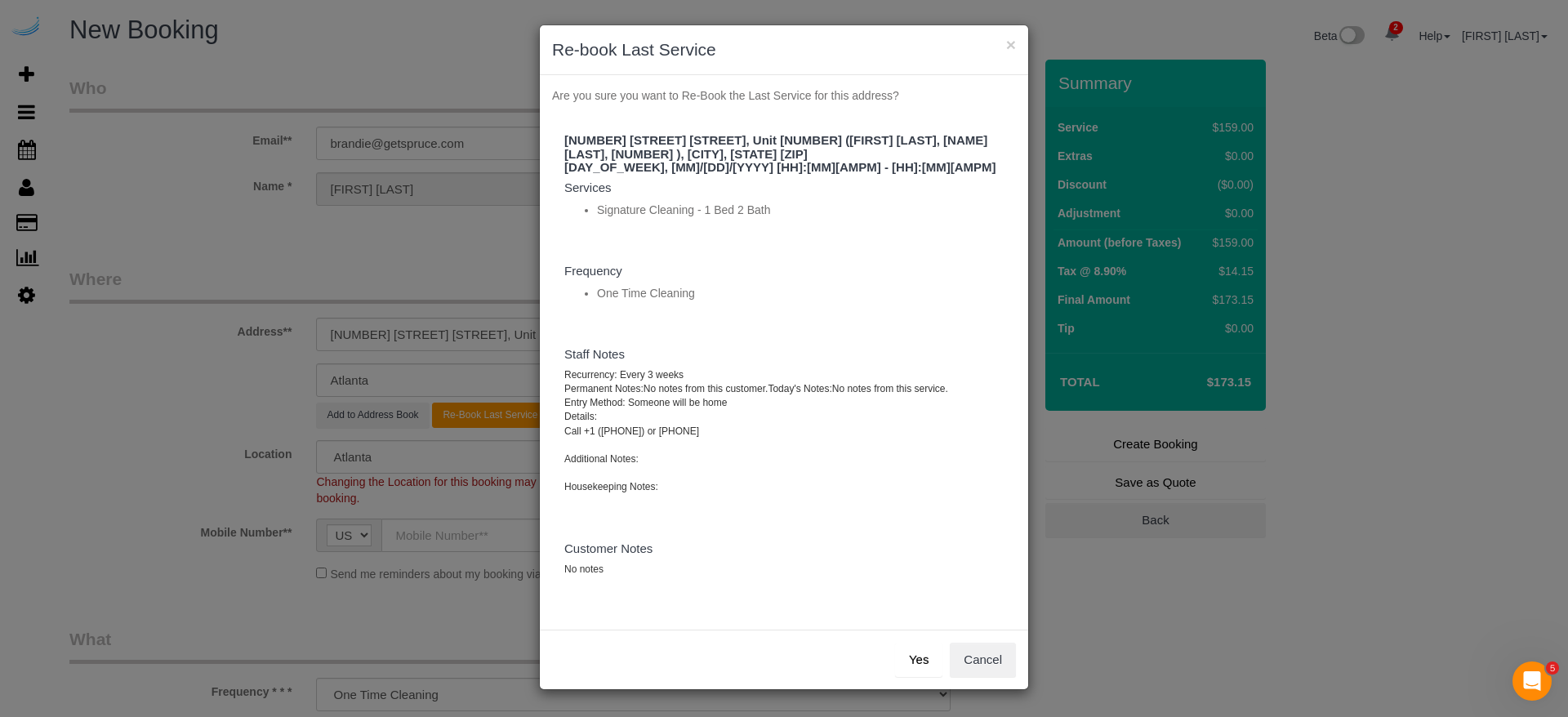 click on "Yes" at bounding box center (919, 660) 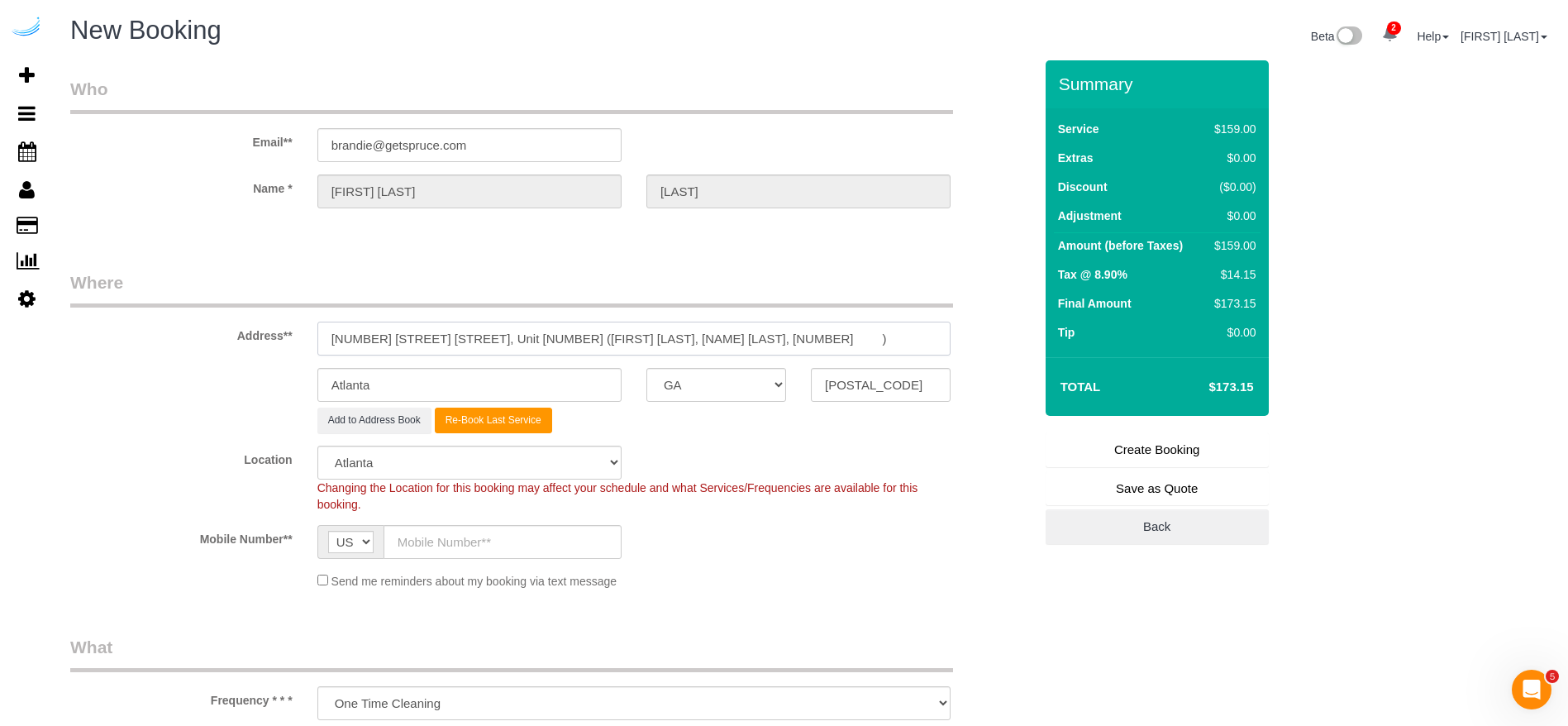 click on "705 Town Blvd, Unit 428 (Jordan Collins, The GoodWynn by ARIUM, 1397882	)" at bounding box center [634, 338] 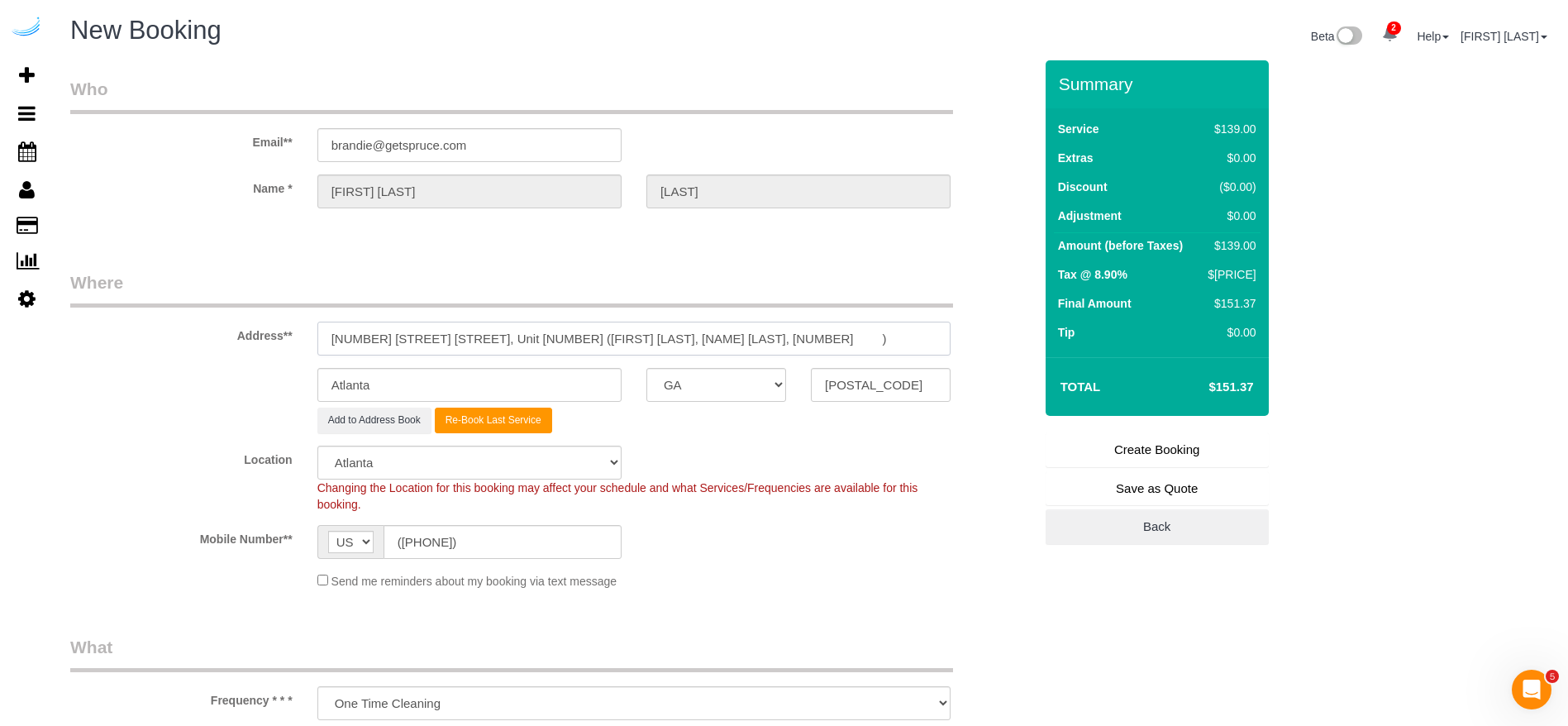 paste on "3" 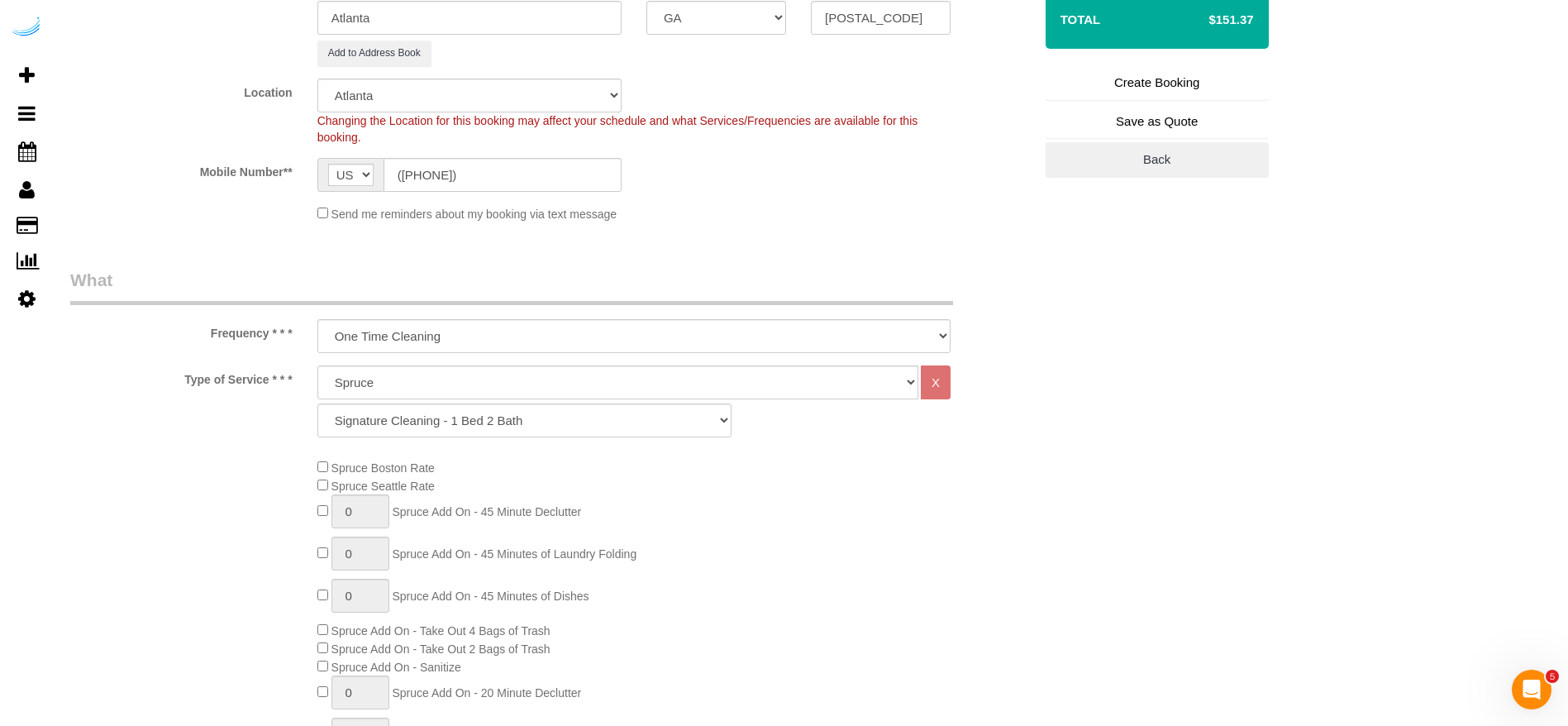 scroll, scrollTop: 372, scrollLeft: 0, axis: vertical 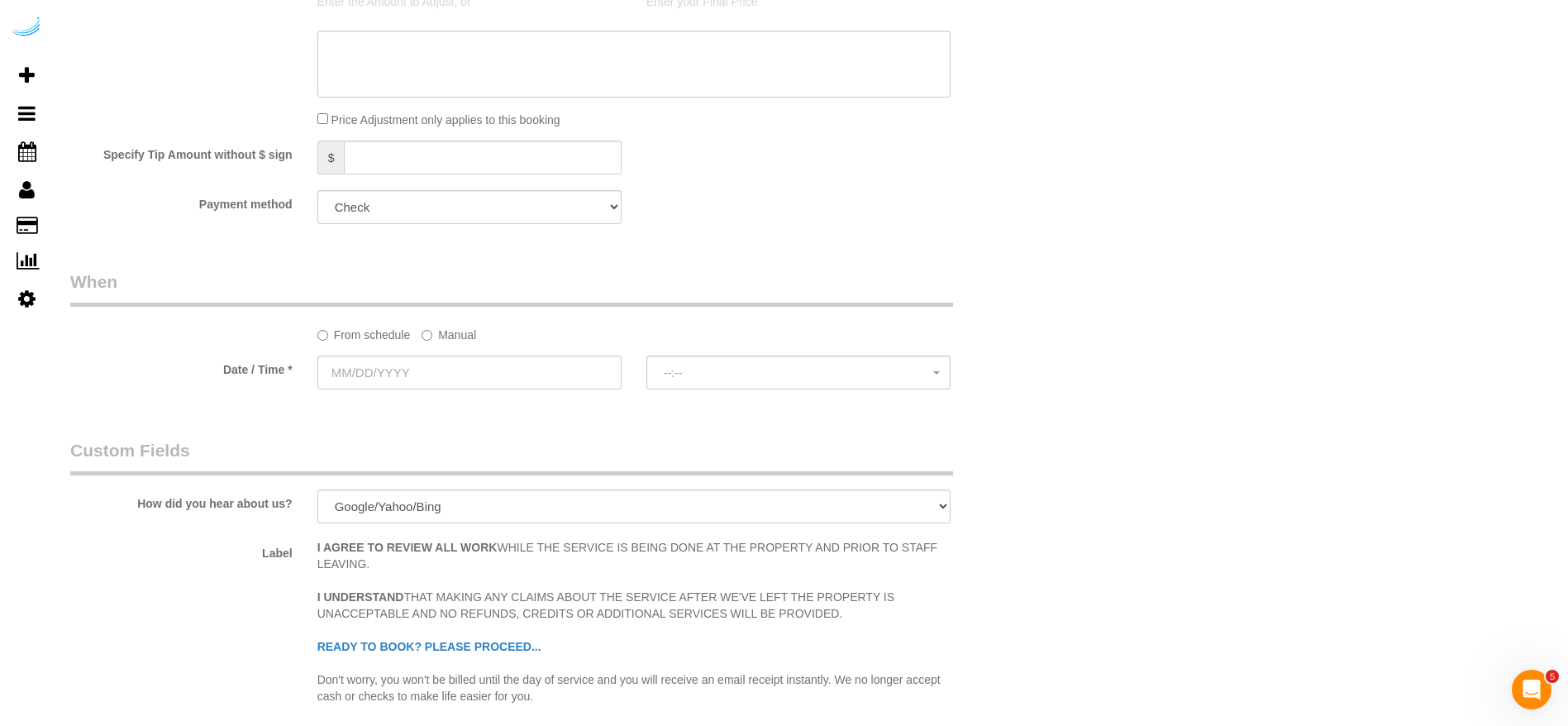 click on "Manual" 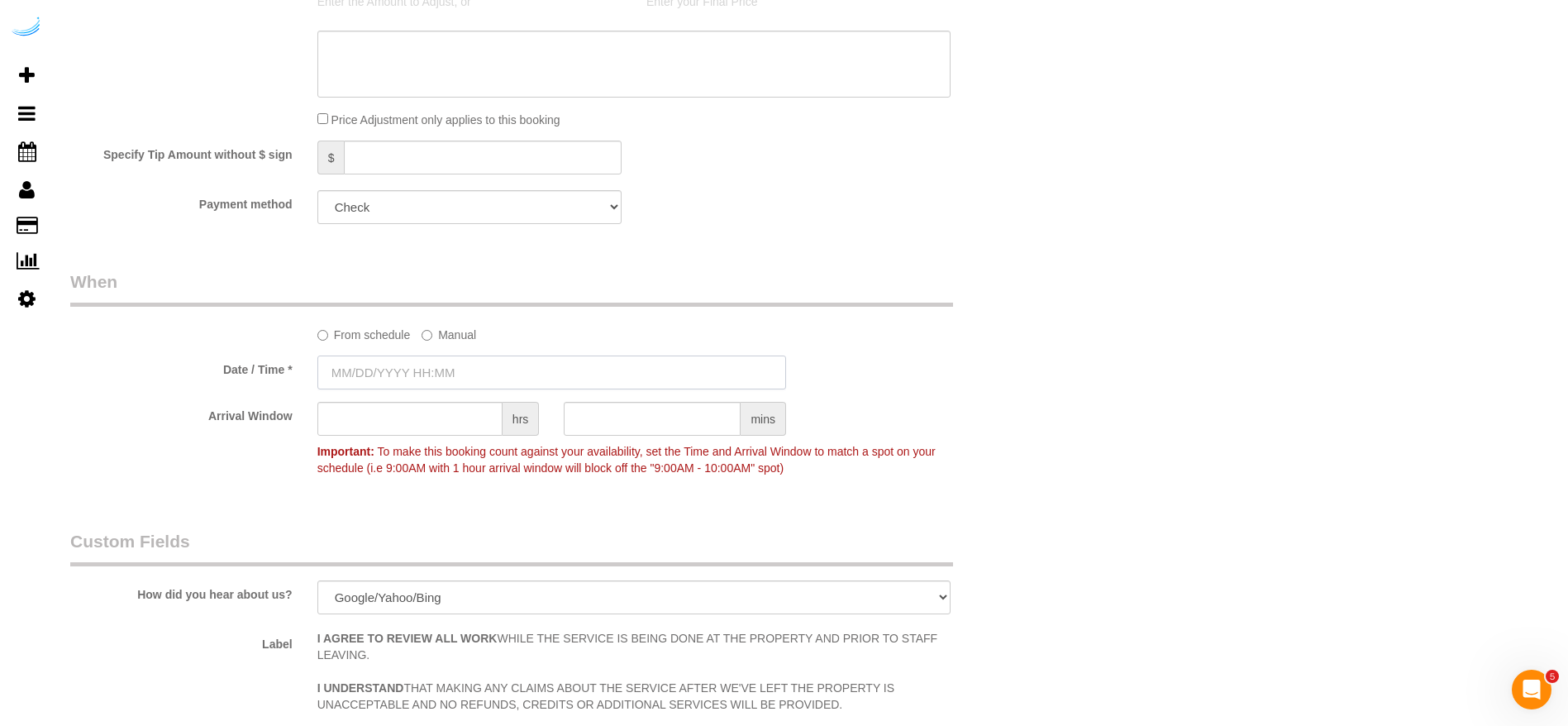 click at bounding box center [551, 372] 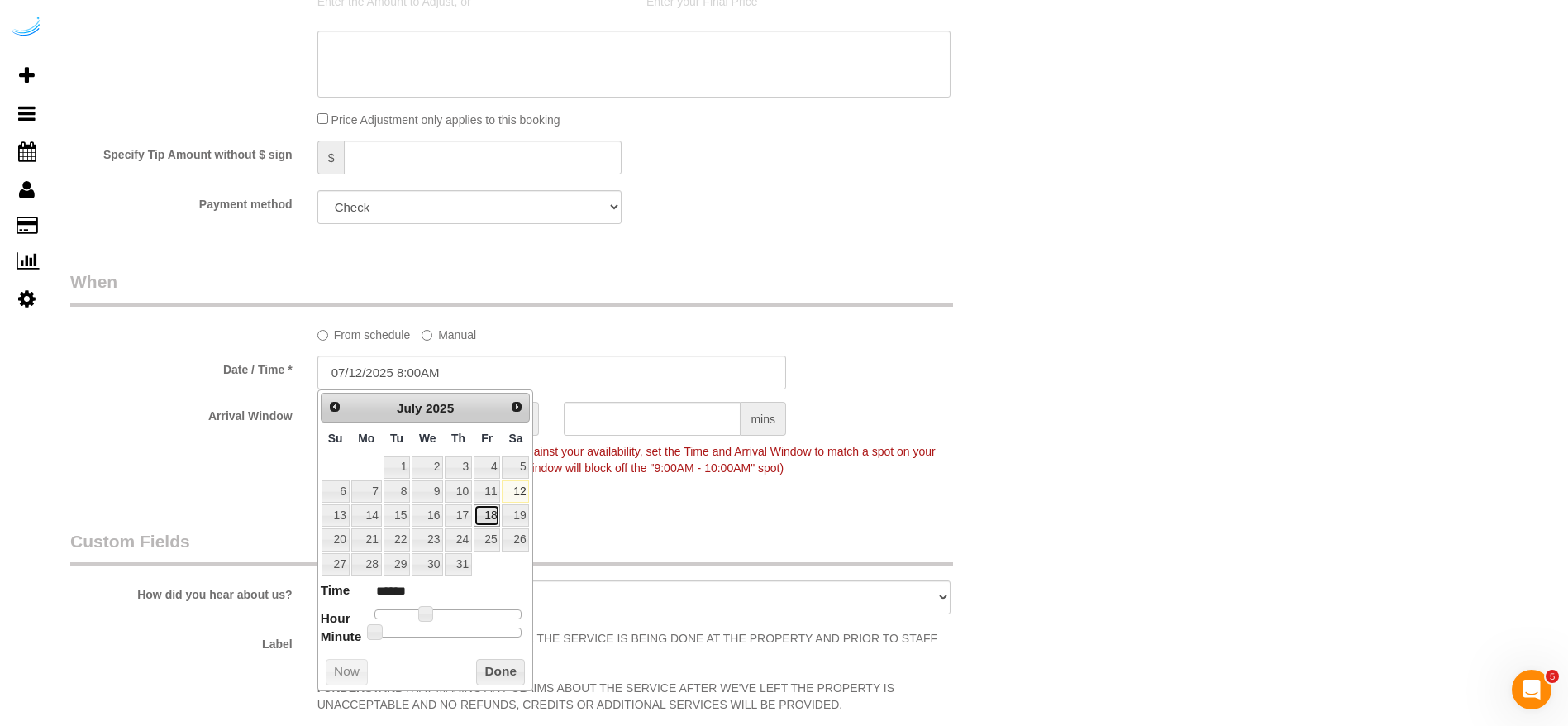 click on "18" at bounding box center [487, 515] 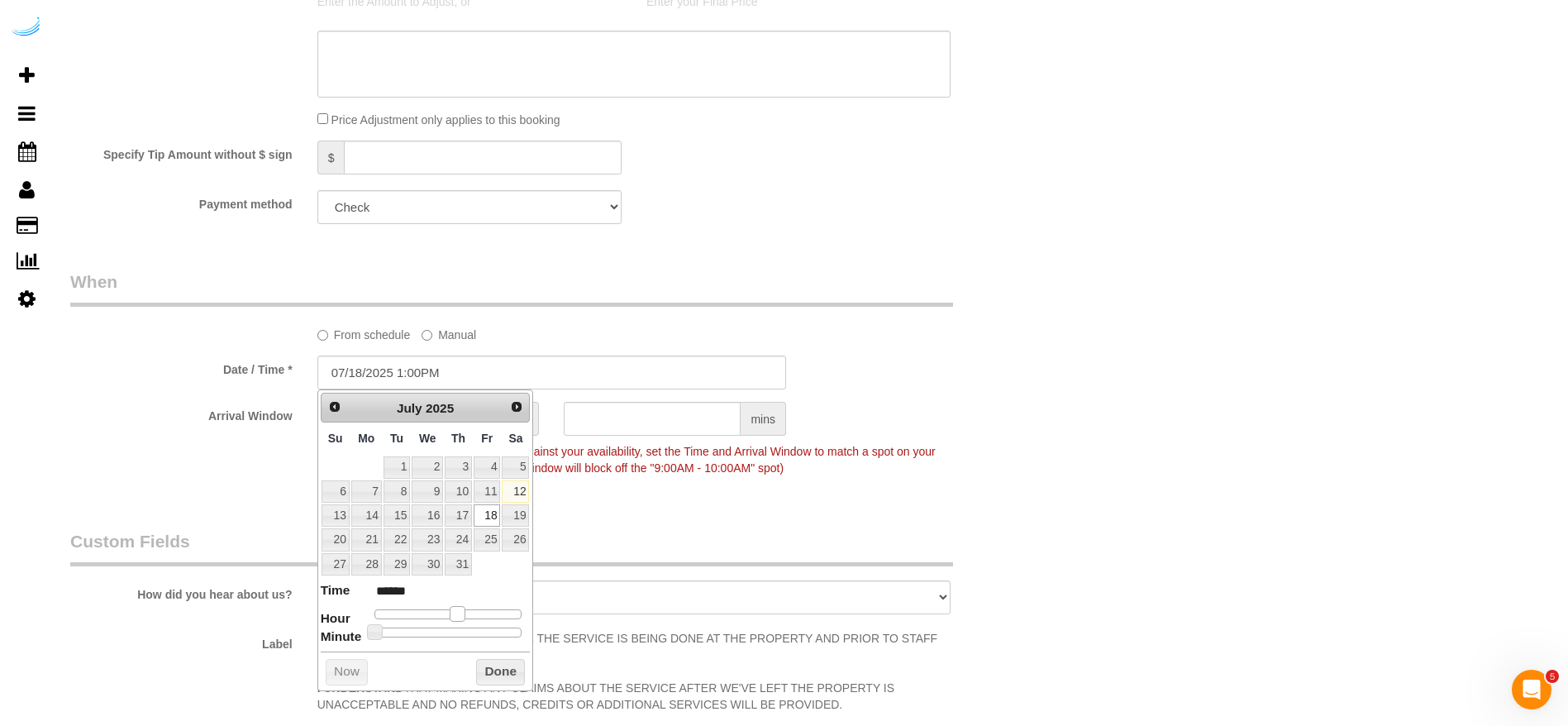 drag, startPoint x: 425, startPoint y: 612, endPoint x: 460, endPoint y: 622, distance: 36.40055 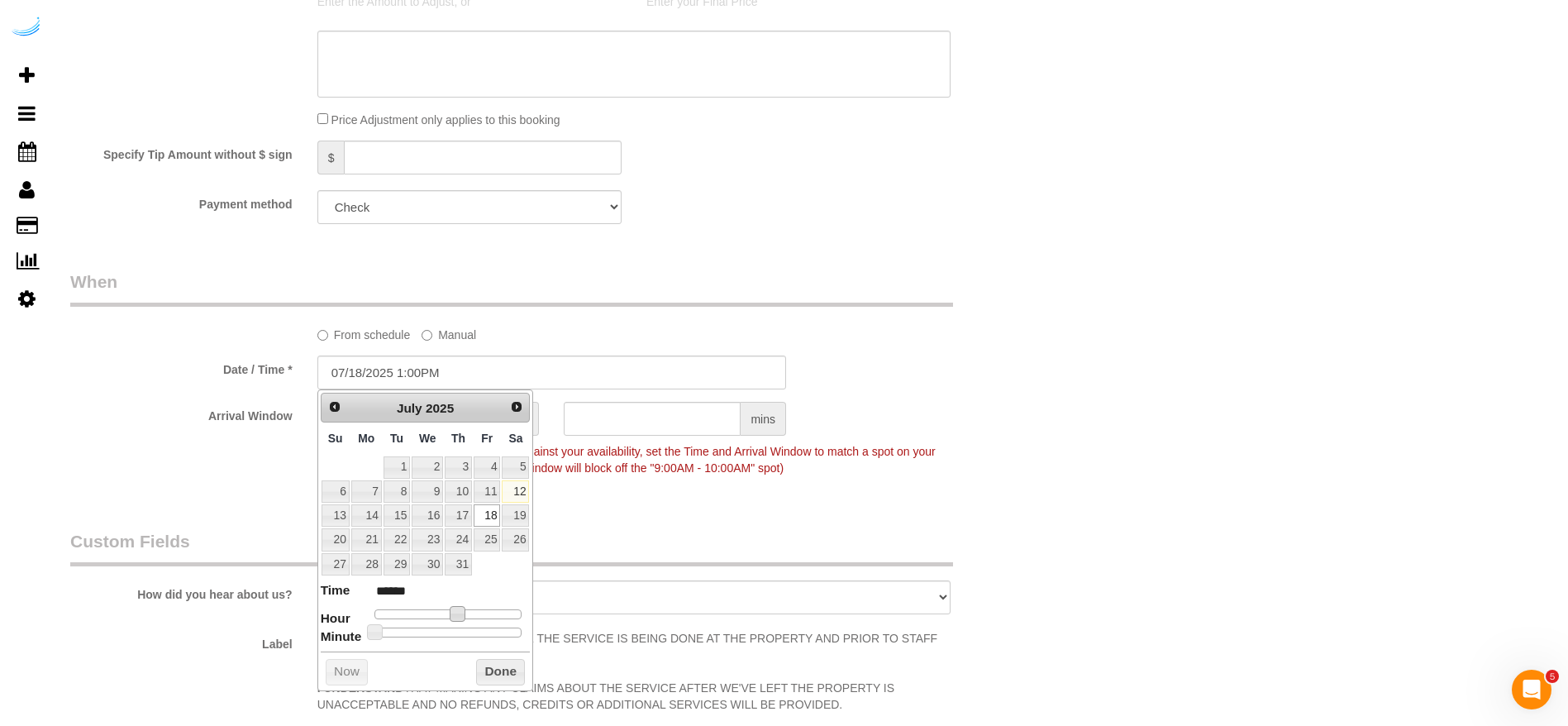 click on "Who
Email**
brandie@getspruce.com
Name *
Brandie
Louck
Where
Address**
705 Town Blvd, Unit 428 (Jordan Collins, The GoodWynn by ARIUM, 1397883)
Atlanta
AK
AL
AR
AZ
CA
CO
CT
DC
DE
FL
GA
HI
IA
ID
IL
IN
KS
KY
LA
MA
MD
ME
MI
MN
MO
MS
MT
NC" at bounding box center [551, 13] 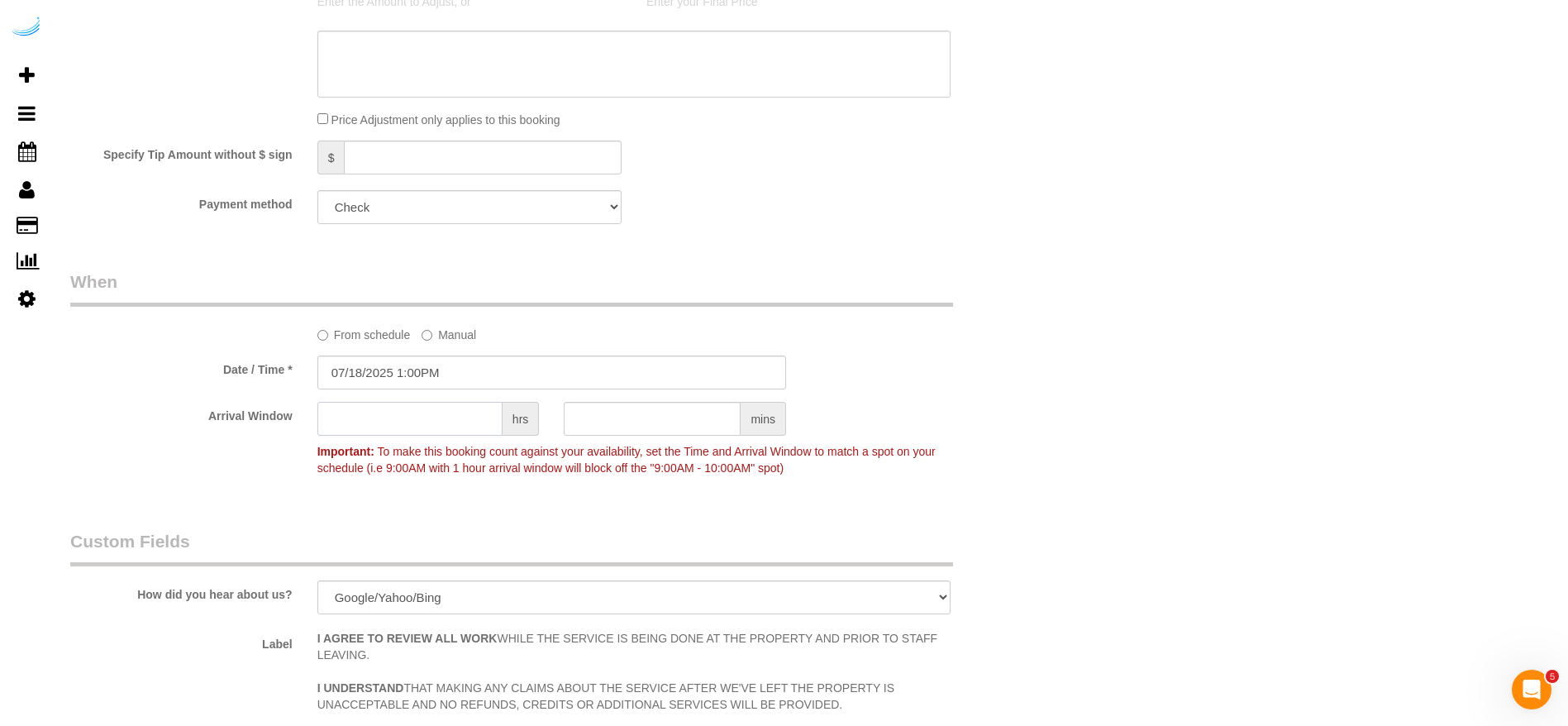 click 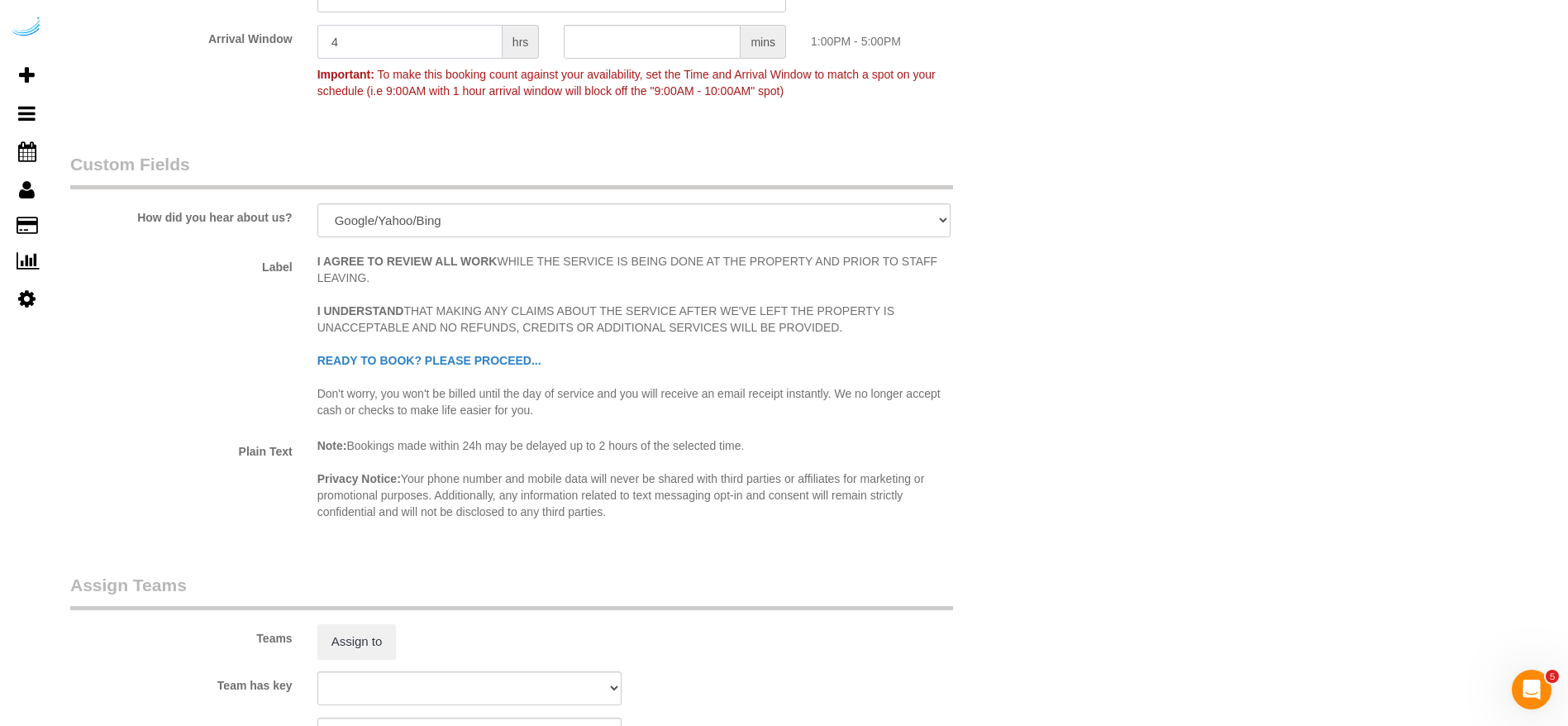 scroll, scrollTop: 2233, scrollLeft: 0, axis: vertical 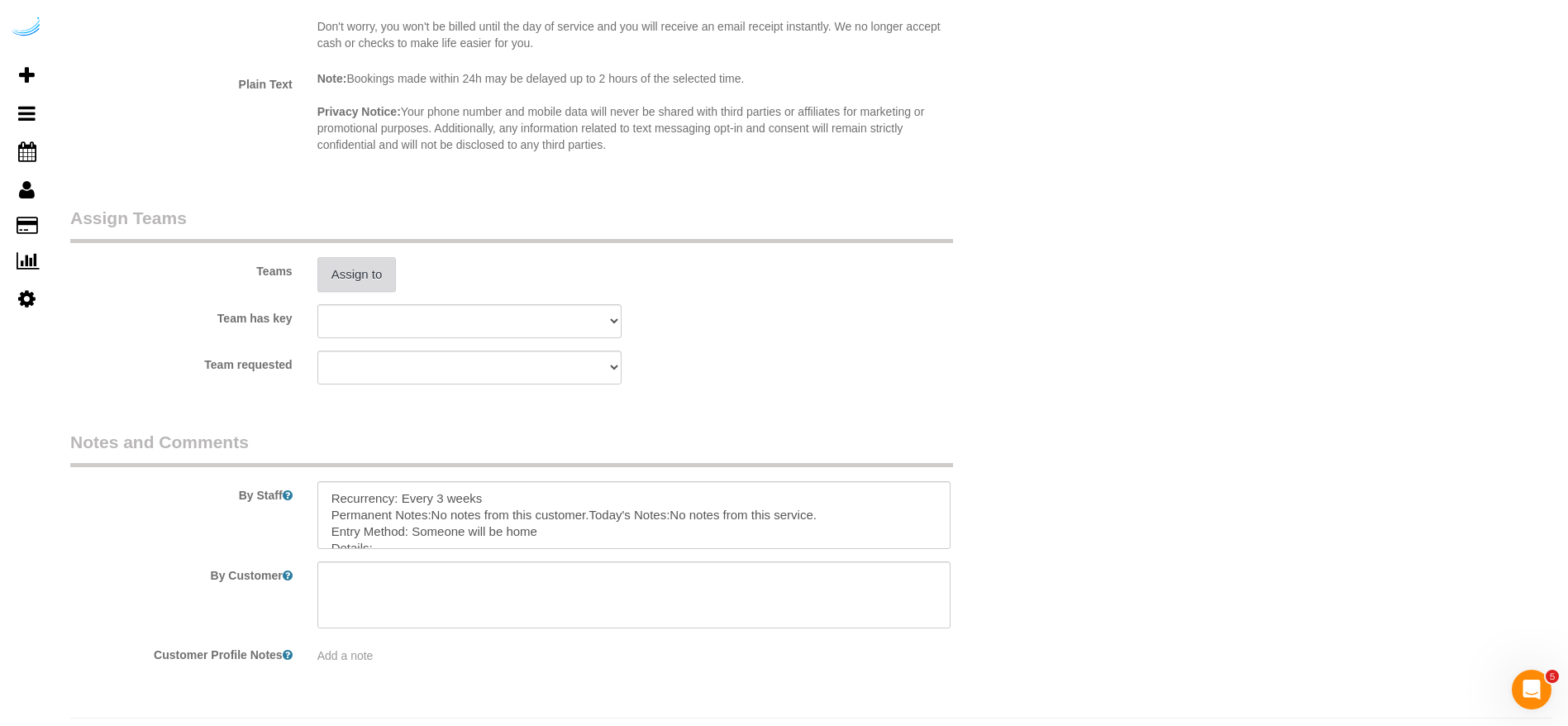click on "Assign to" at bounding box center (357, 275) 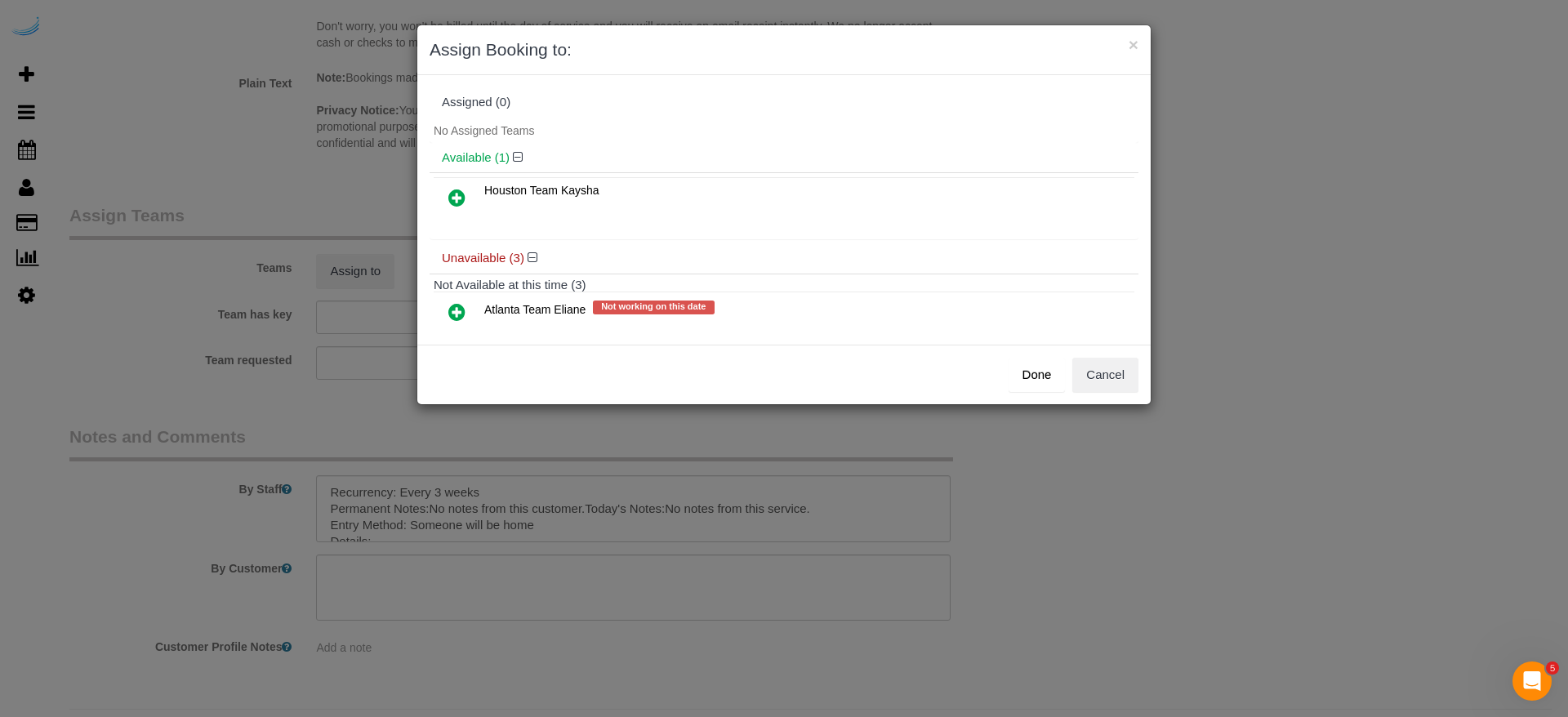 click at bounding box center [457, 312] 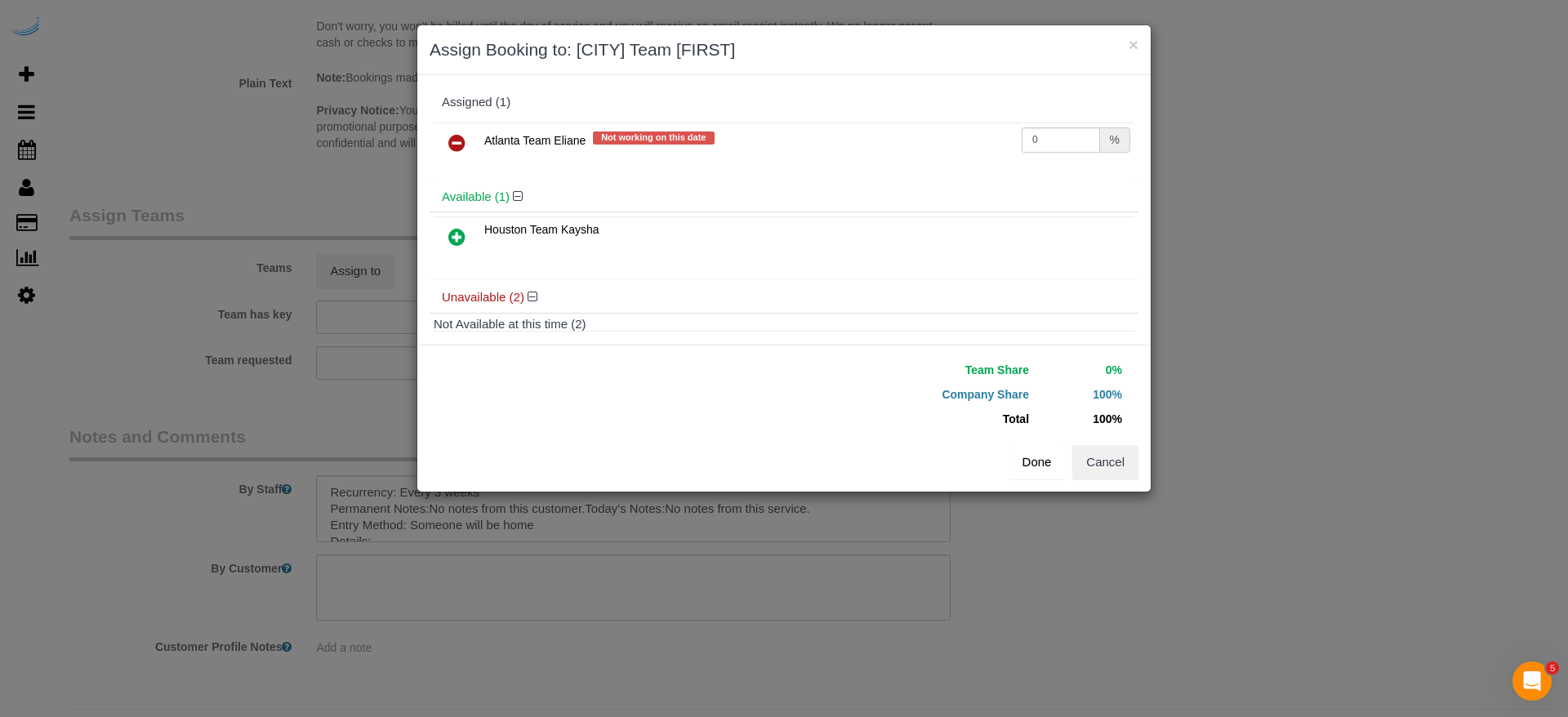 click on "Done" at bounding box center [1037, 462] 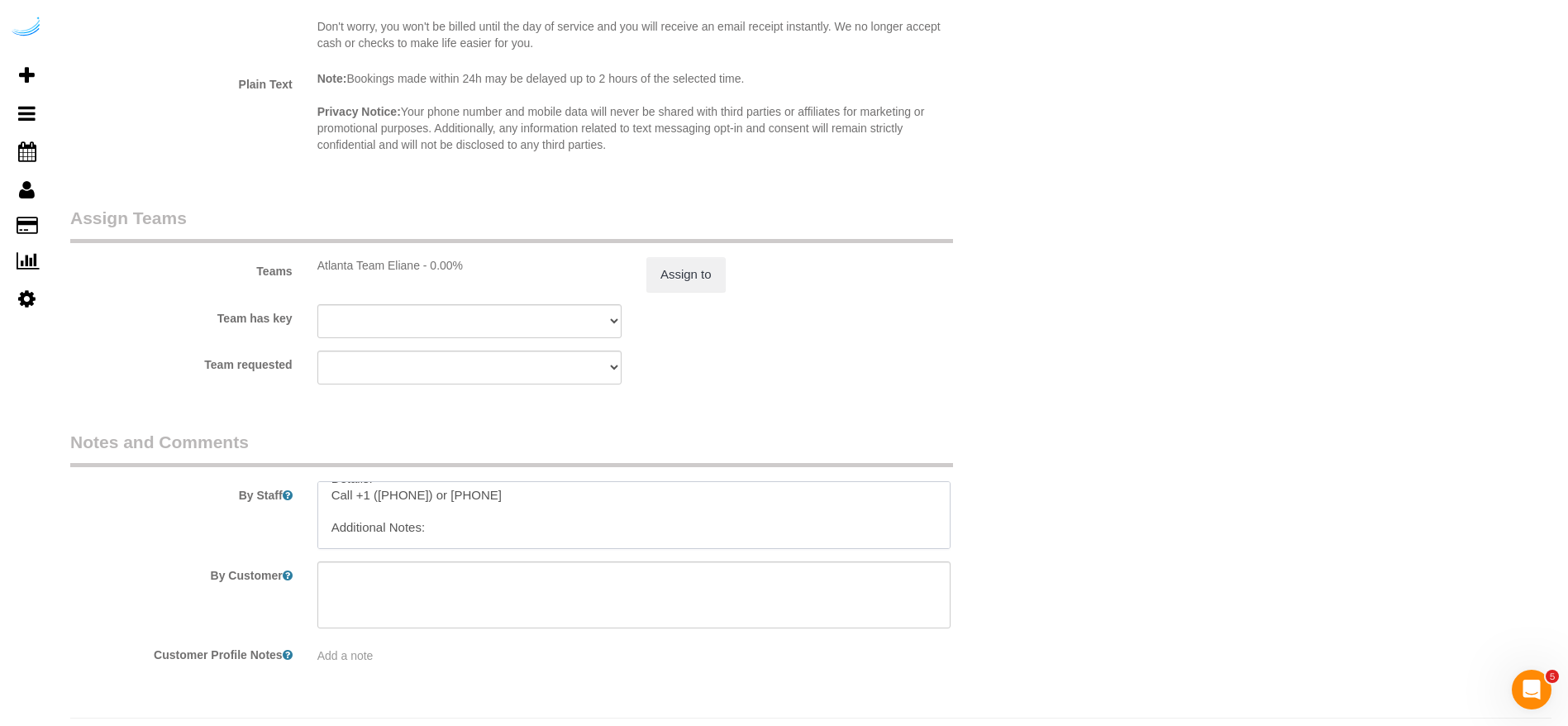 scroll, scrollTop: 98, scrollLeft: 0, axis: vertical 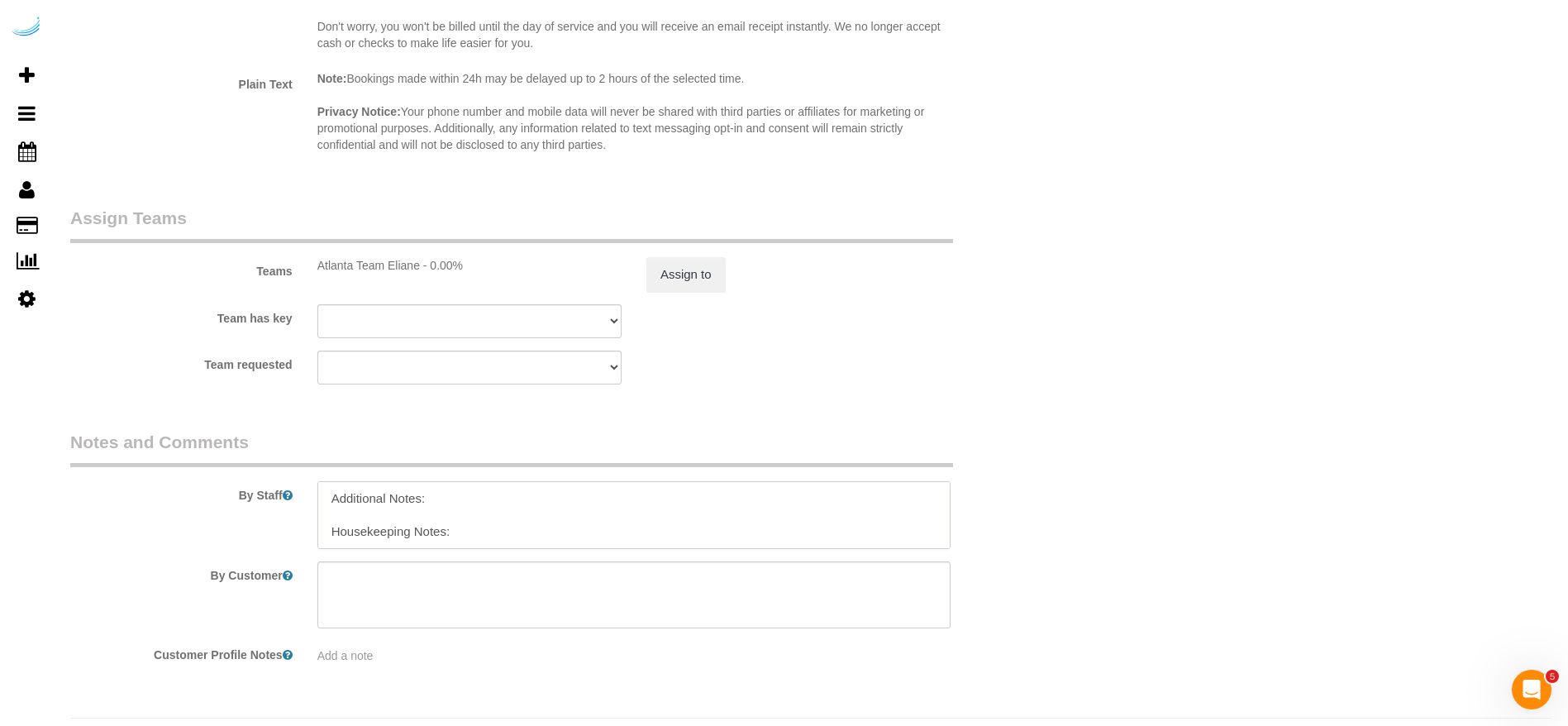 drag, startPoint x: 375, startPoint y: 535, endPoint x: 519, endPoint y: 574, distance: 149.1878 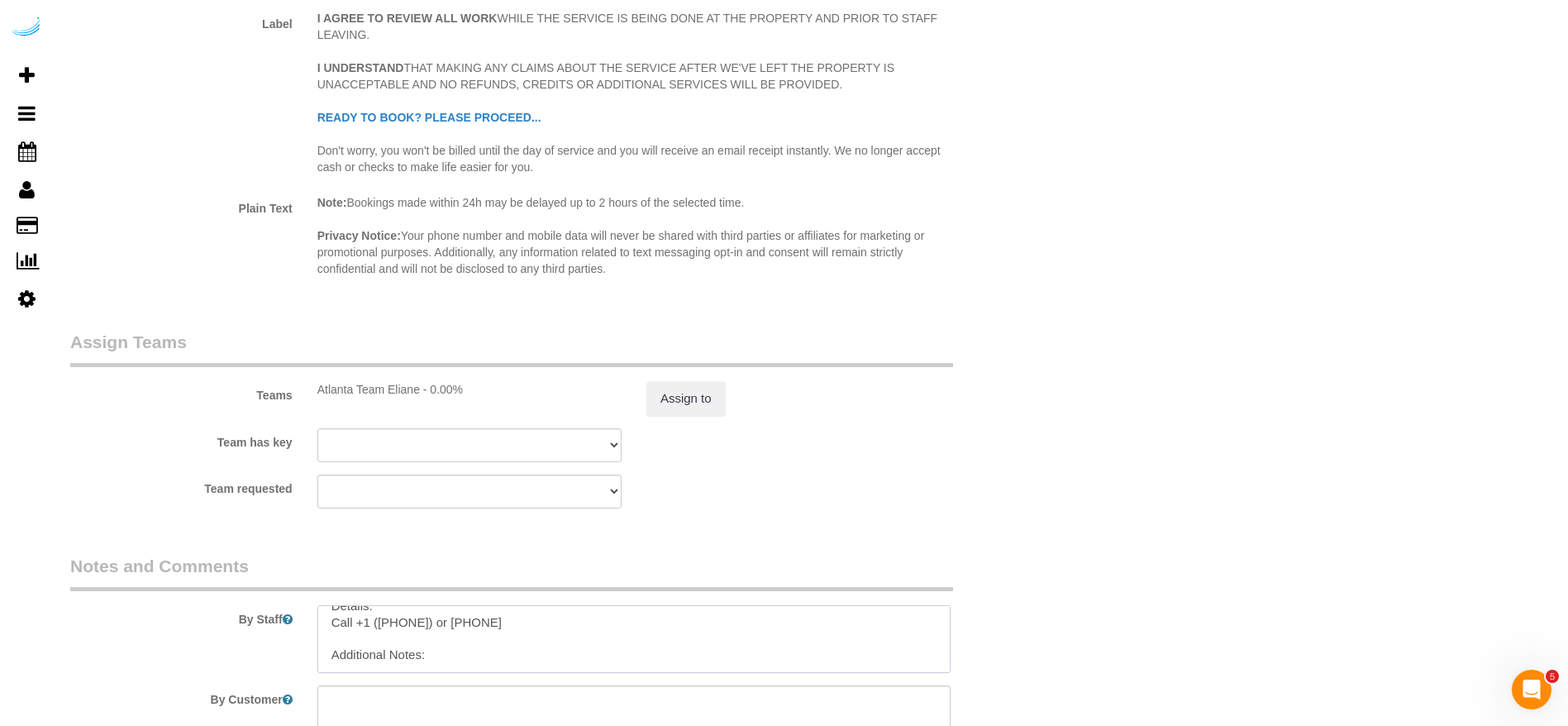 scroll, scrollTop: 98, scrollLeft: 0, axis: vertical 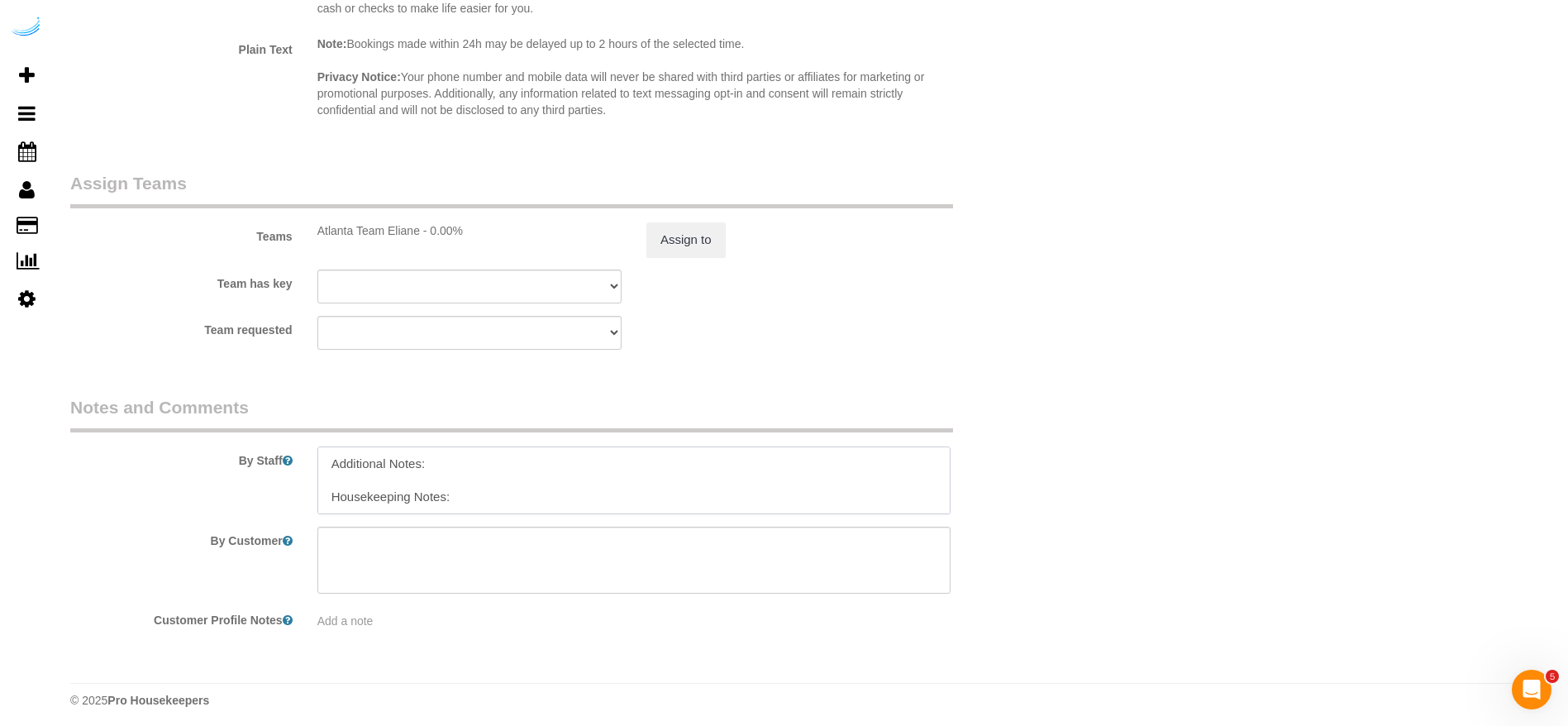 drag, startPoint x: 331, startPoint y: 646, endPoint x: 759, endPoint y: 700, distance: 431.39309 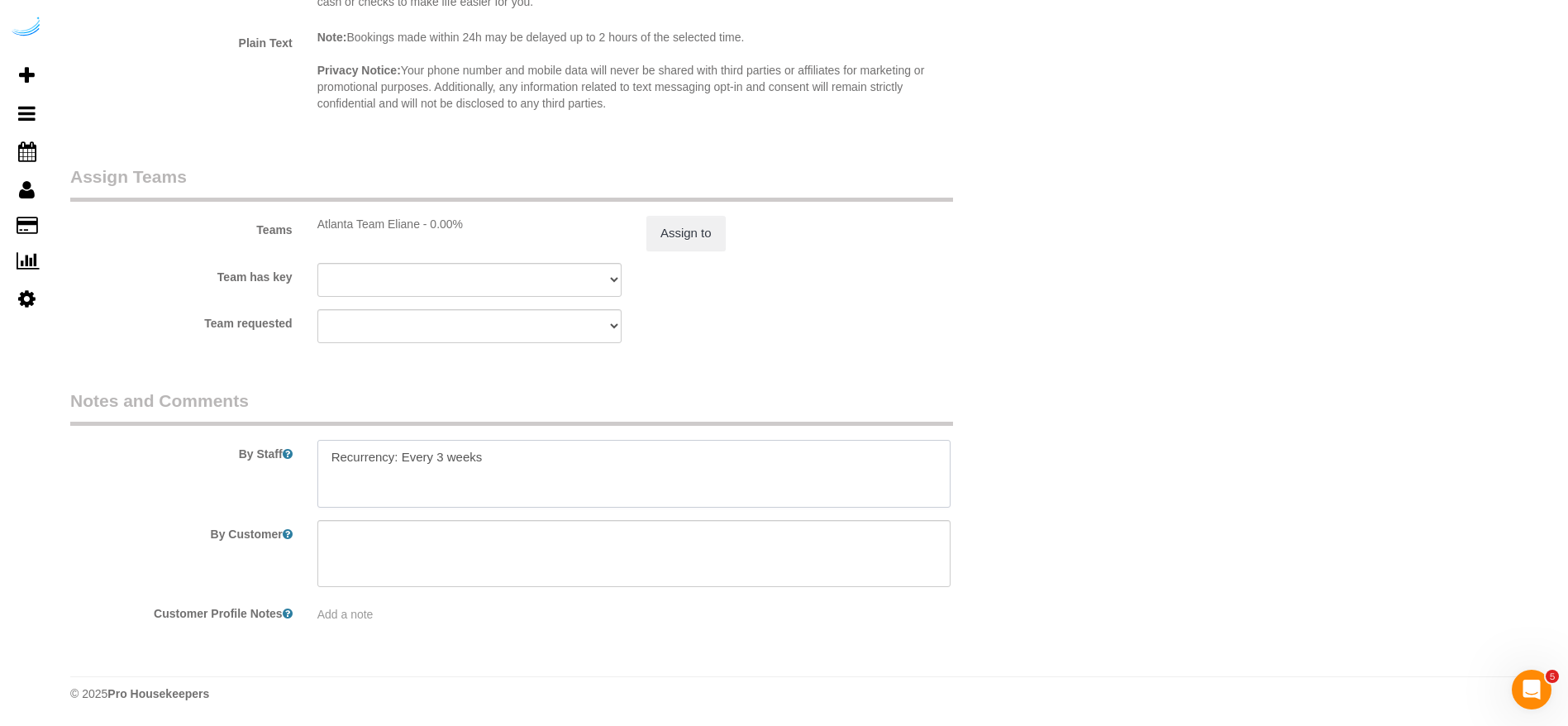 paste on "Permanent Notes:No notes from this customer.Today's Notes:No notes from this service.
Entry Method: Someone will be home
Details:
Call +1 (704) 277-9910 or 678-213-6994
Additional Notes:
Housekeeping Notes:" 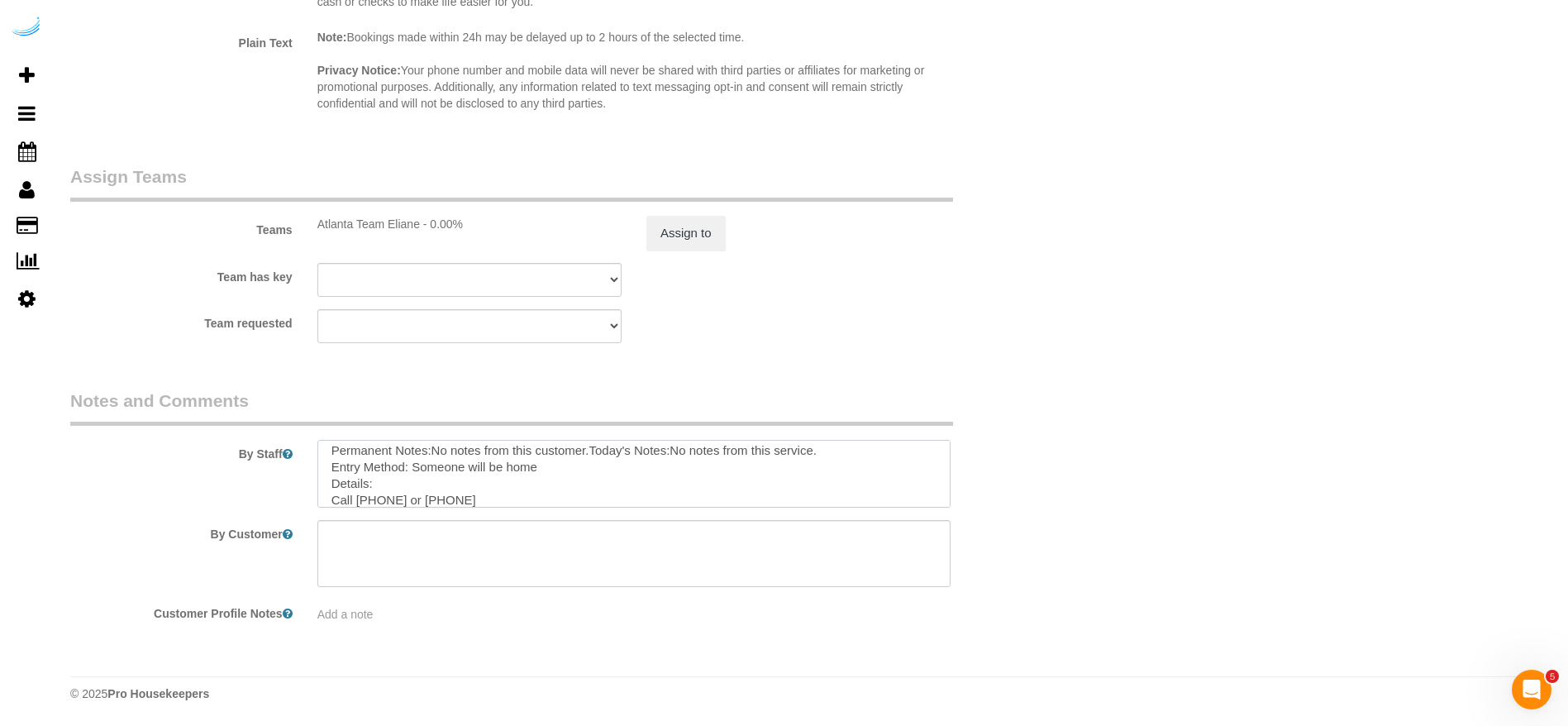 scroll, scrollTop: 122, scrollLeft: 0, axis: vertical 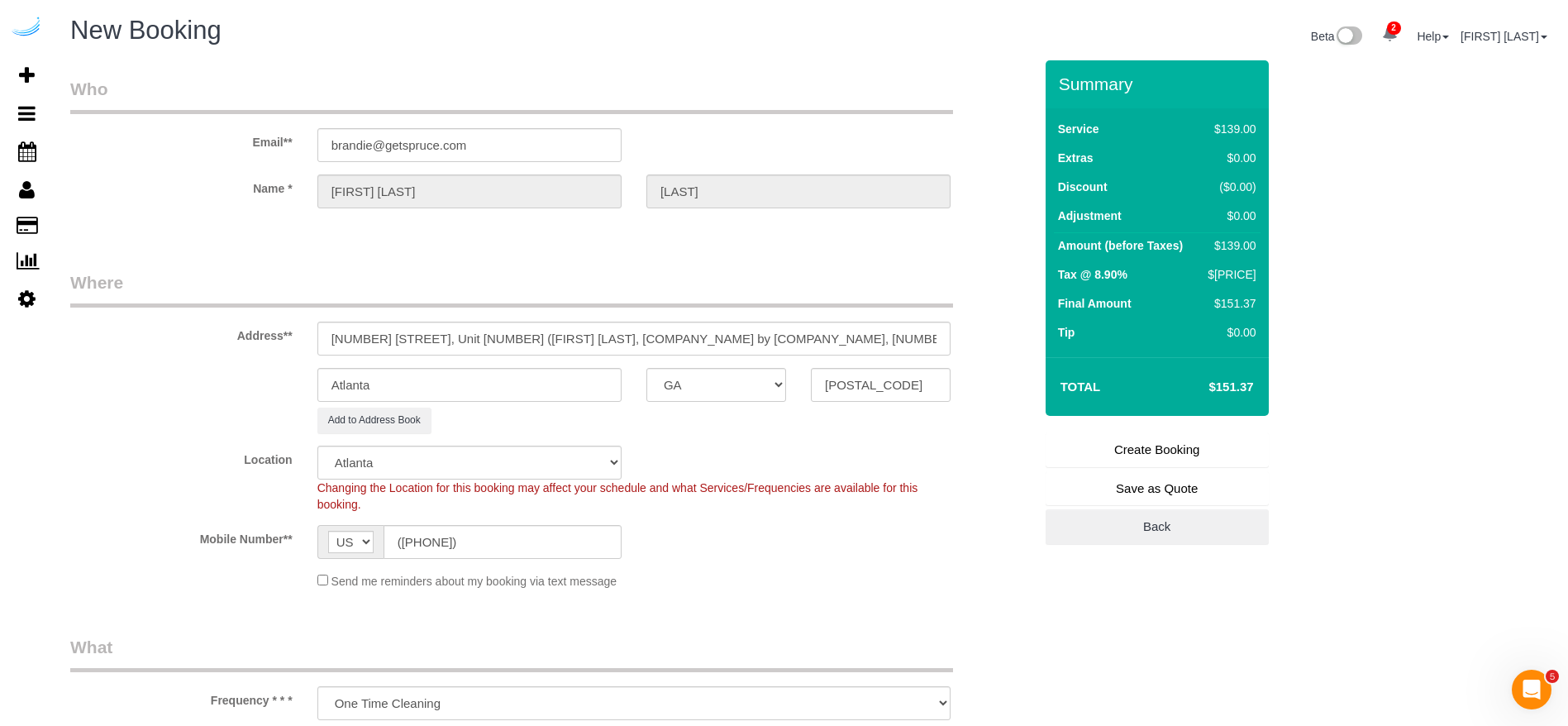 click on "Create Booking" at bounding box center [1157, 450] 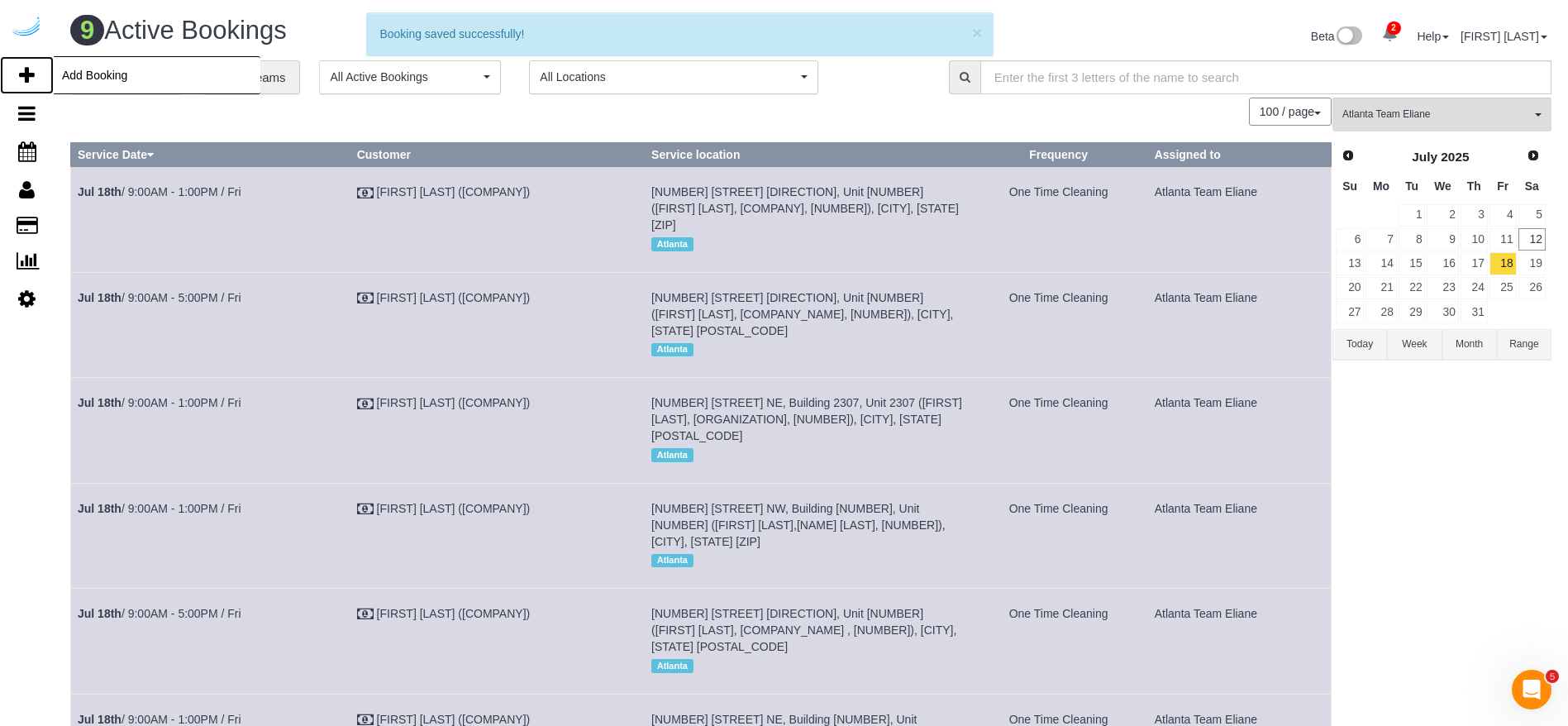 click on "Add Booking" at bounding box center [26, 75] 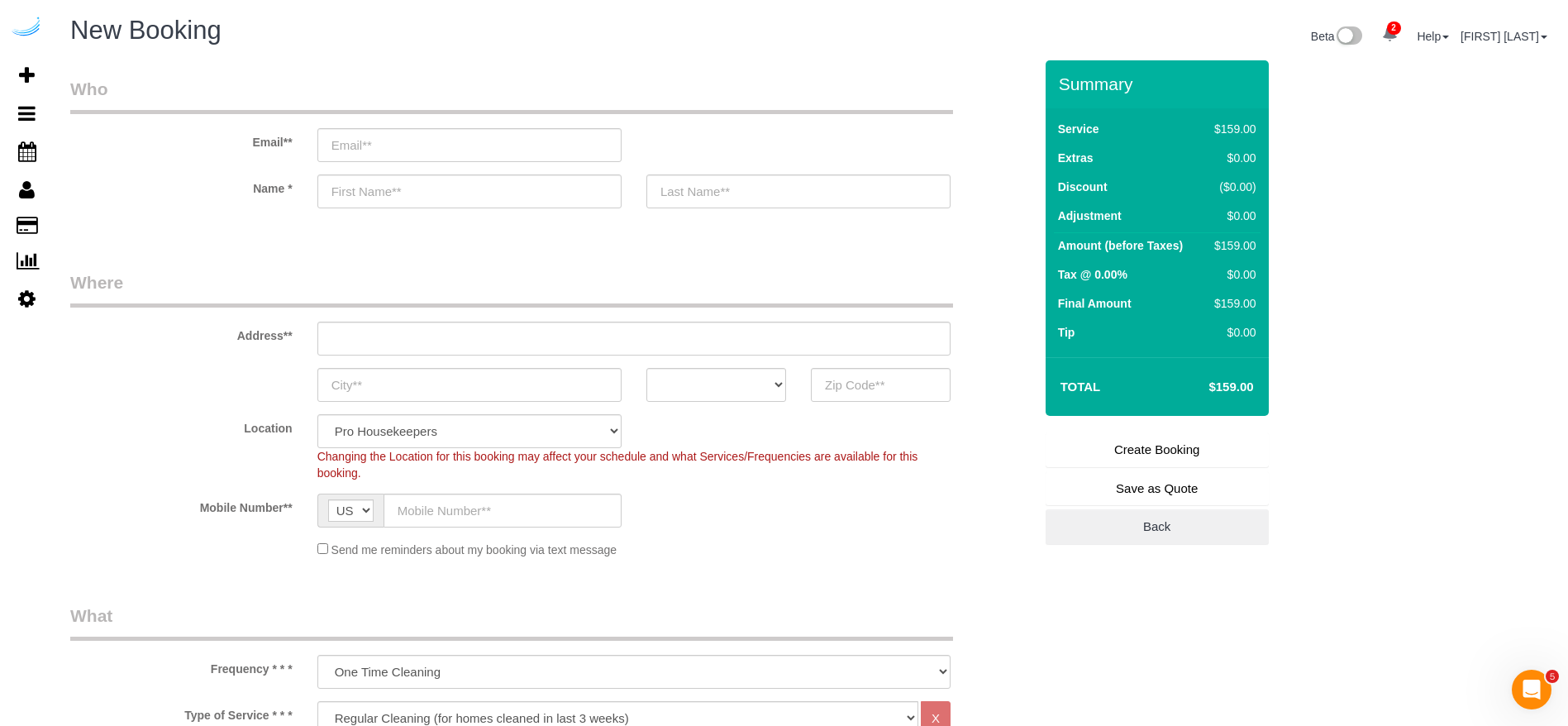 click on "Email**" at bounding box center [551, 119] 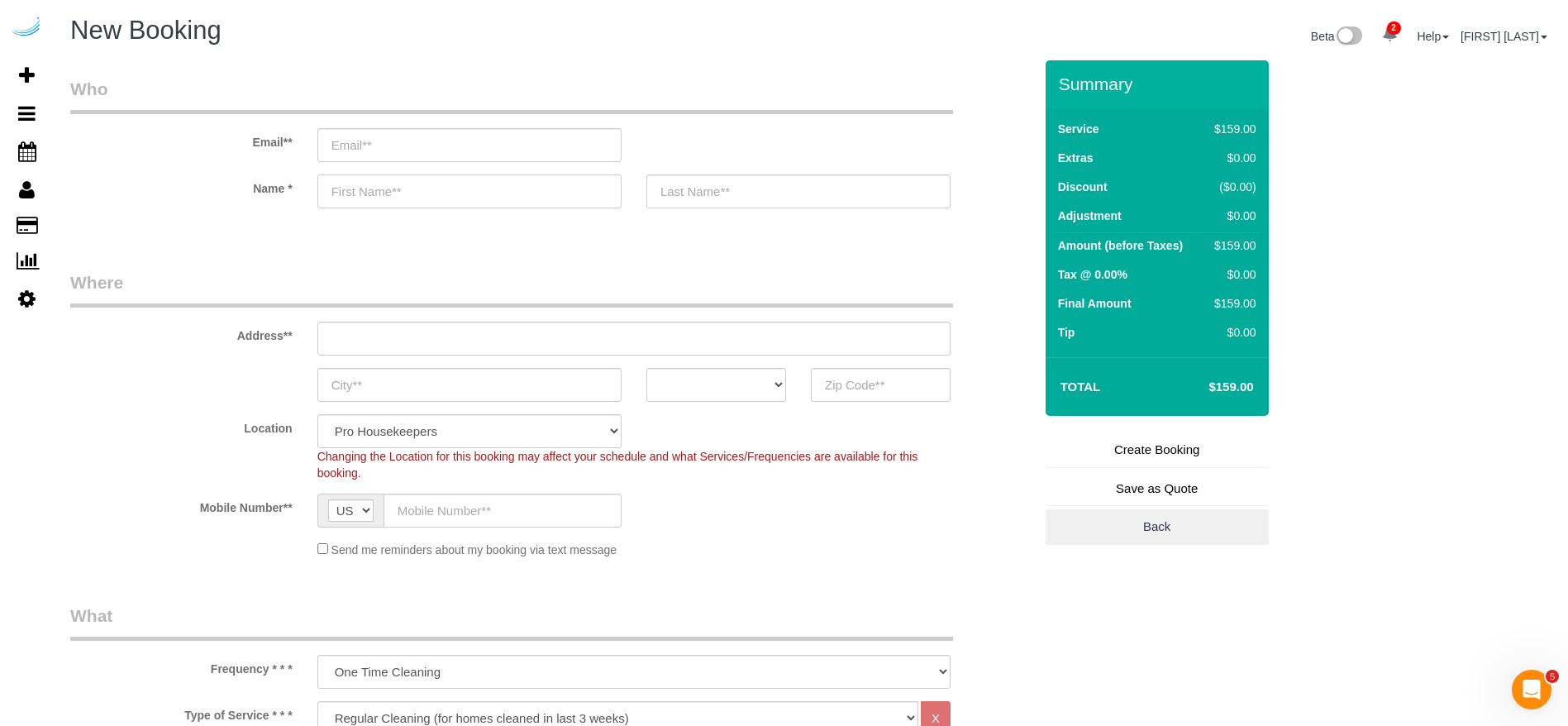 click at bounding box center (469, 191) 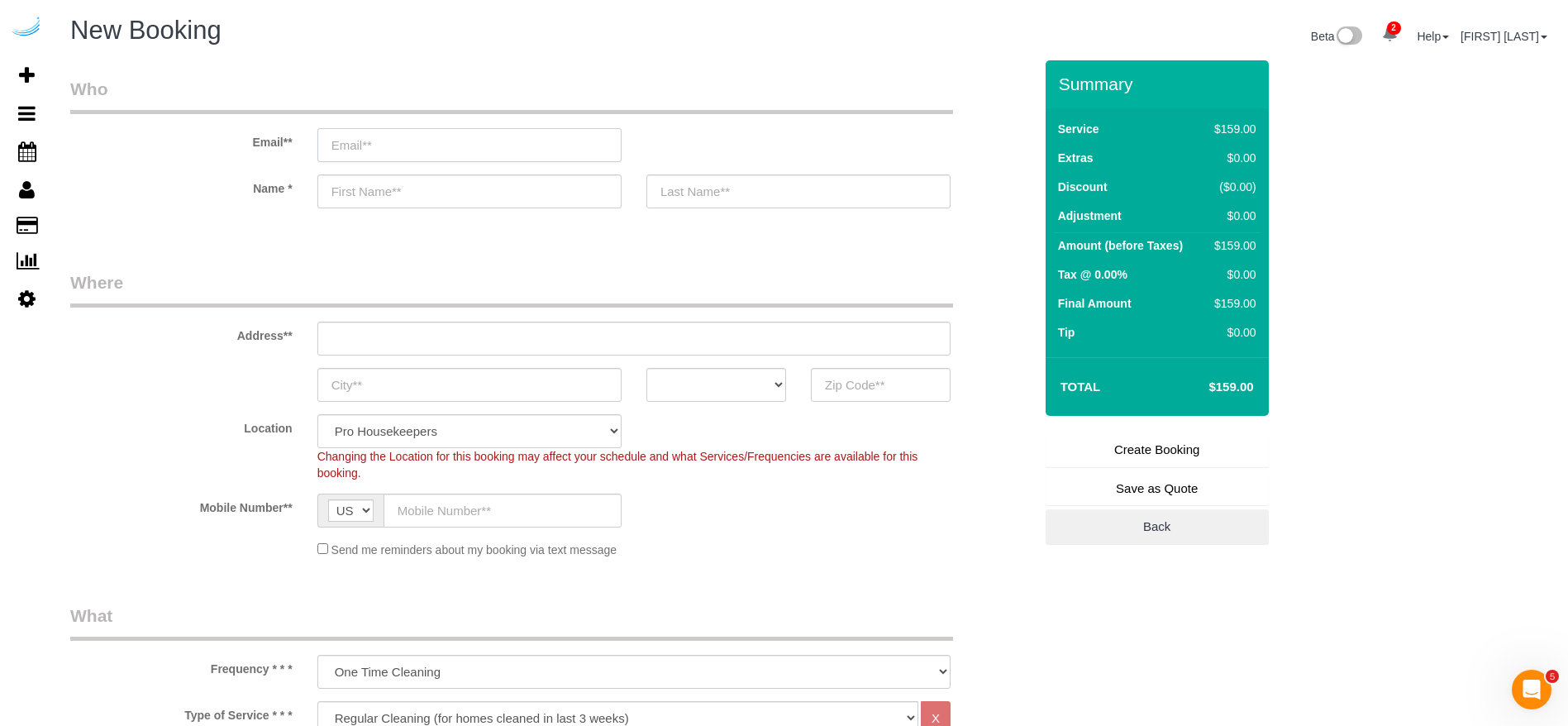 click at bounding box center [469, 145] 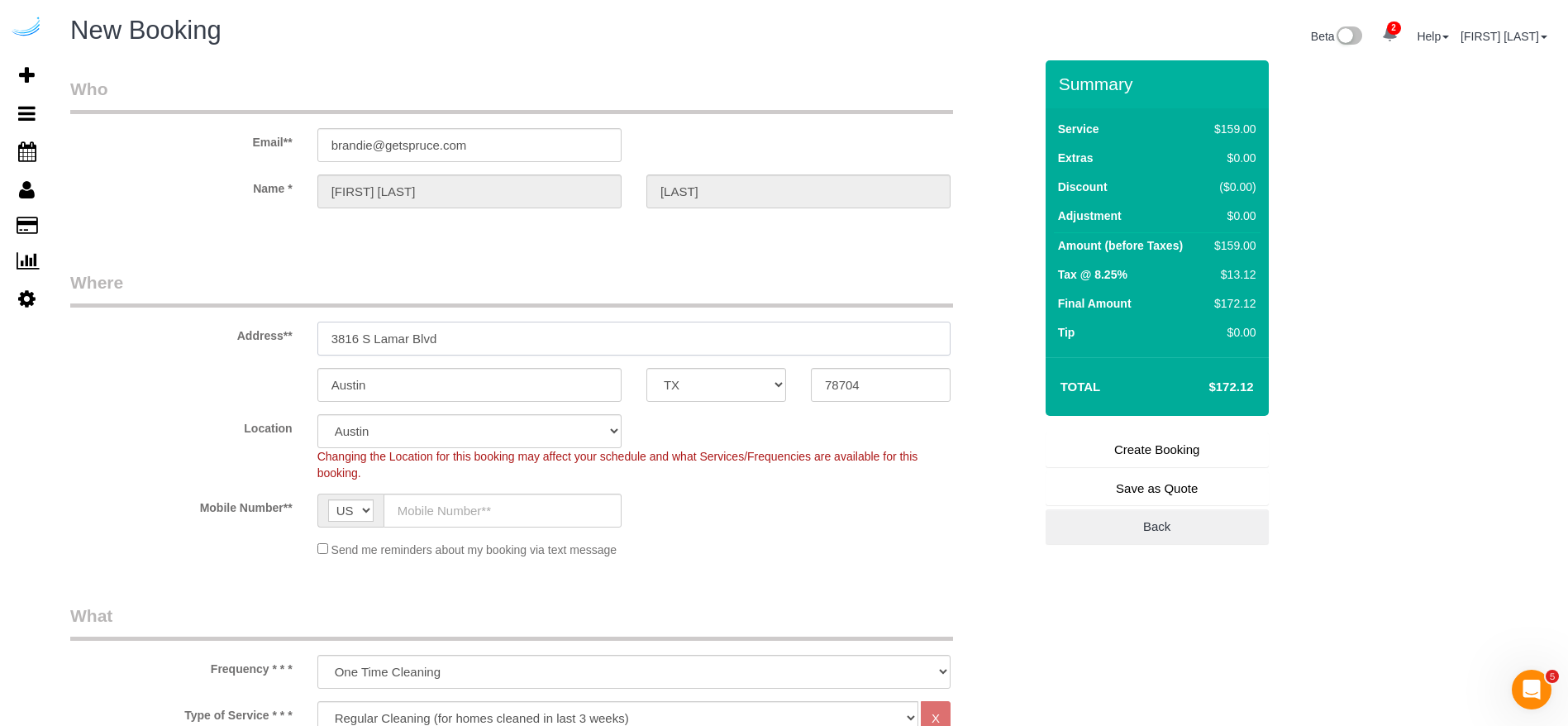 click on "3816 S Lamar Blvd" at bounding box center (634, 338) 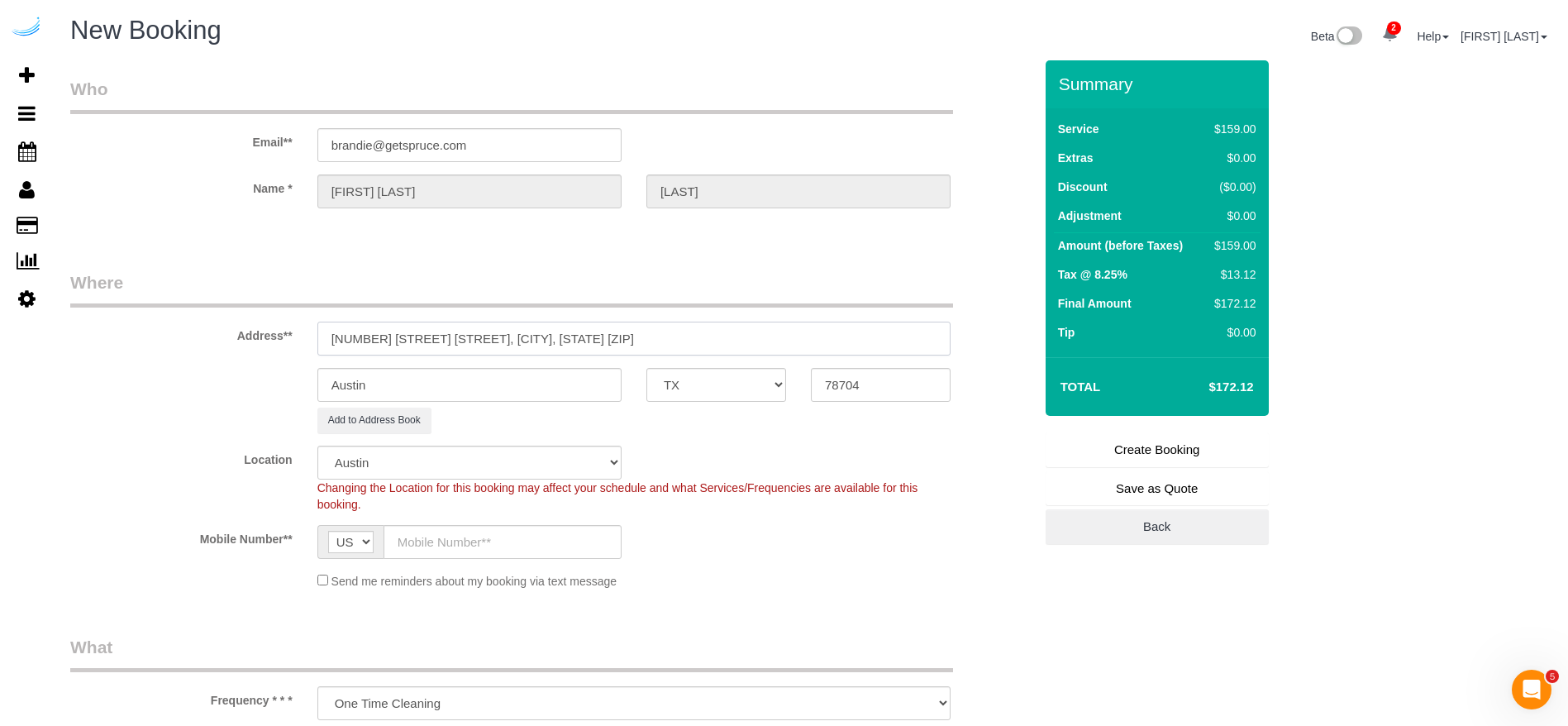 click on "3300 Overton Park Dr, Atlanta, GA 30339" at bounding box center (634, 338) 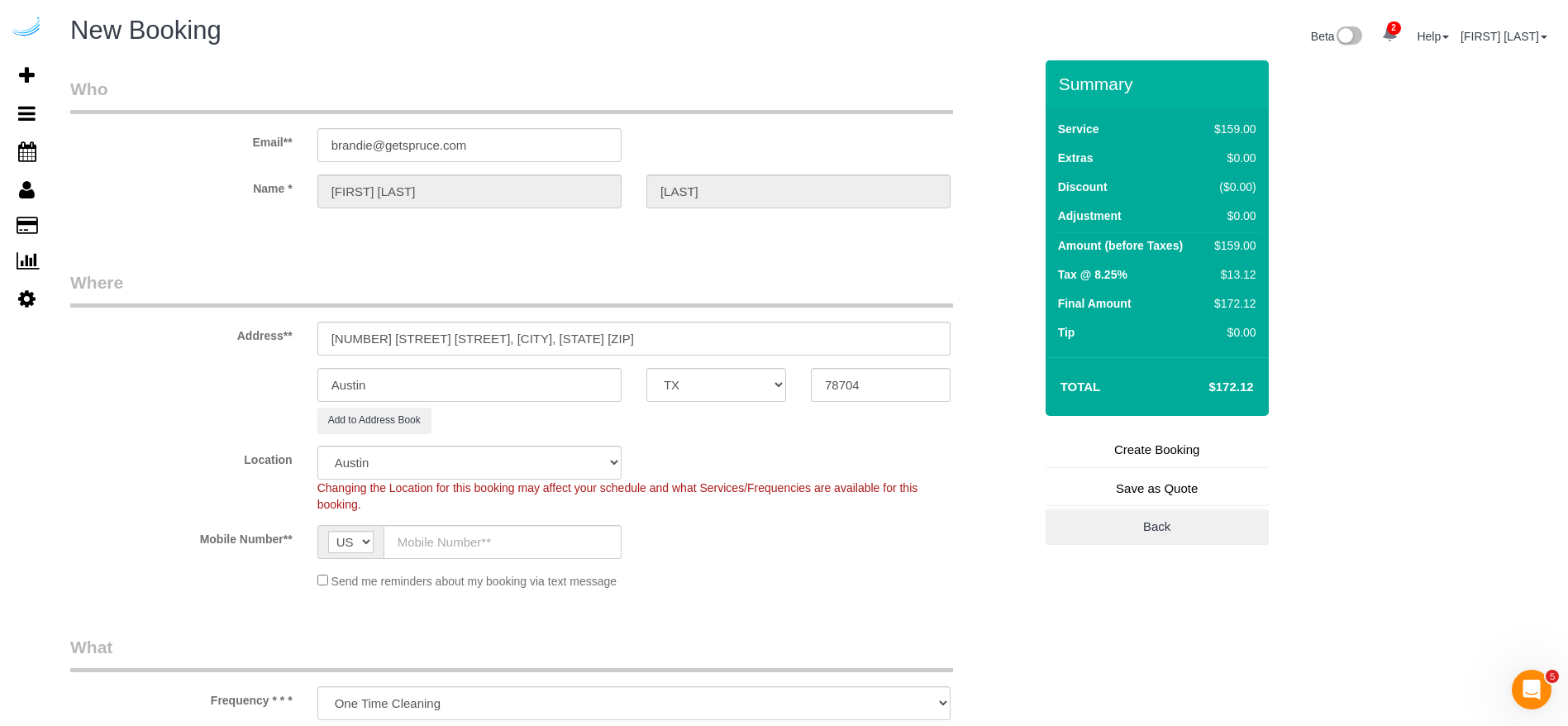click on "Address**
3300 Overton Park Dr, Atlanta, GA 30339
Austin
AK
AL
AR
AZ
CA
CO
CT
DC
DE
FL
GA
HI
IA
ID
IL
IN
KS
KY
LA
MA
MD
ME
MI
MN
MO
MS
MT
NC
ND
NE
NH
NJ
NM
NV
NY
OH
OK
OR
PA
RI
SC
SD
TN
TX
UT
VA" at bounding box center [551, 351] 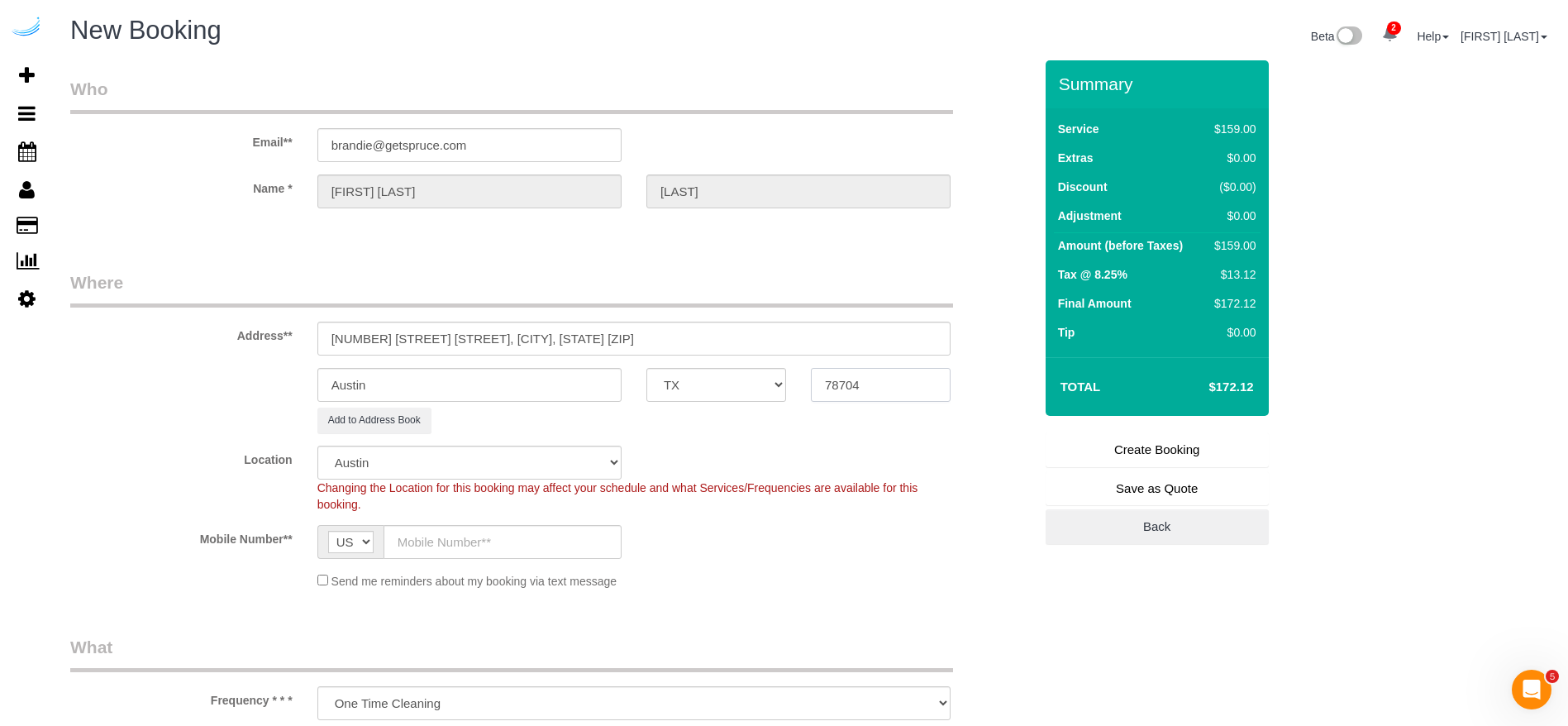 click on "78704" at bounding box center (880, 384) 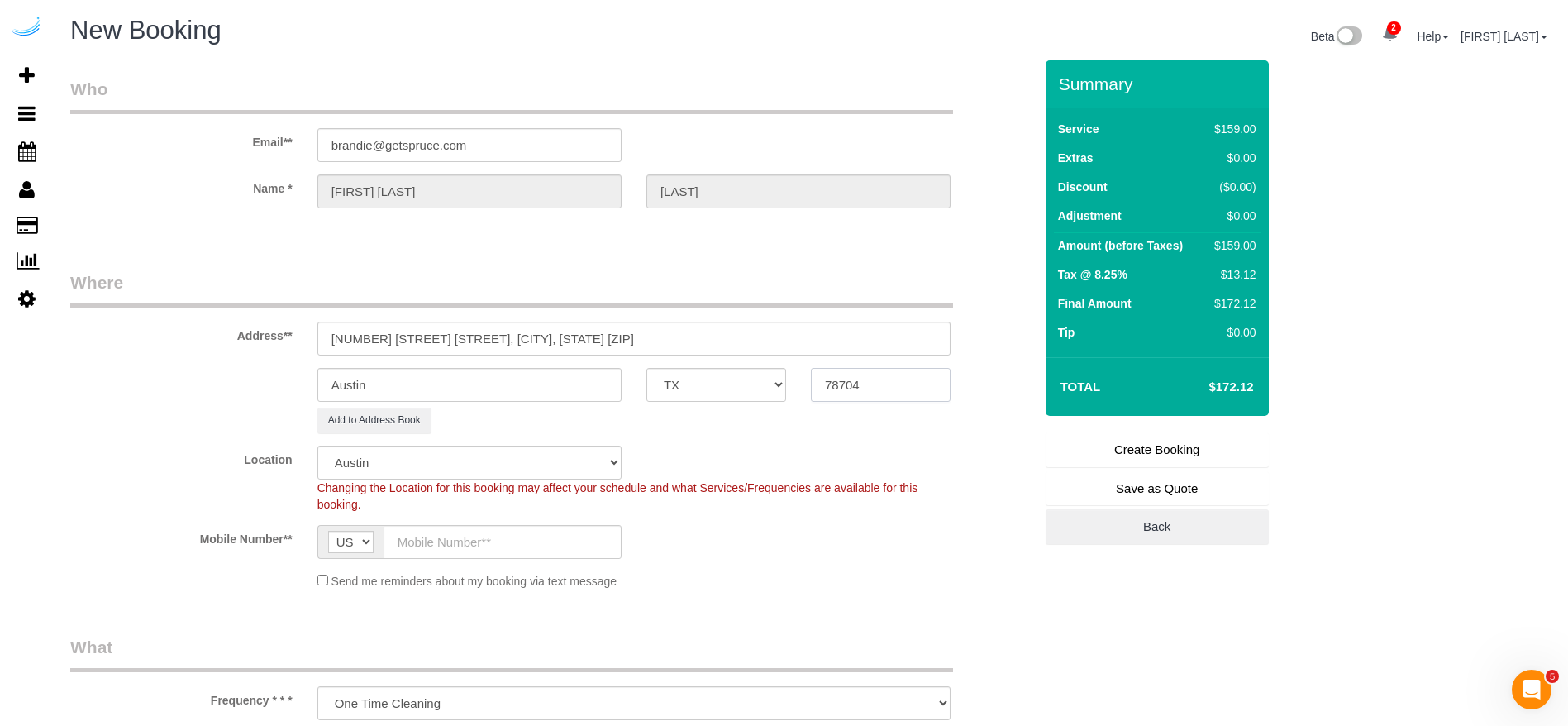 paste on "30339" 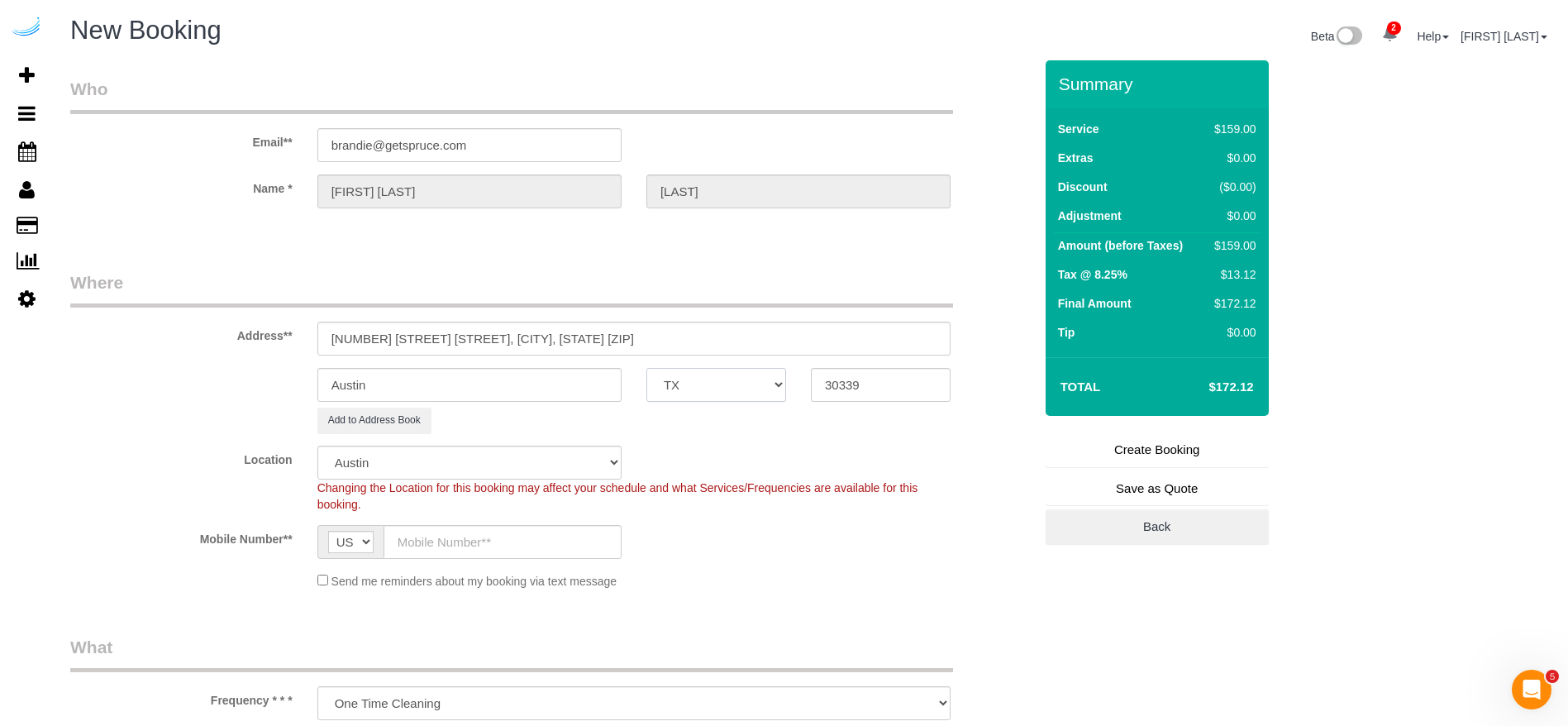 click on "AK
AL
AR
AZ
CA
CO
CT
DC
DE
FL
GA
HI
IA
ID
IL
IN
KS
KY
LA
MA
MD
ME
MI
MN
MO
MS
MT
NC
ND
NE
NH
NJ
NM
NV
NY
OH
OK
OR
PA
RI
SC
SD
TN
TX
UT
VA
VT
WA
WI
WV
WY" at bounding box center (716, 384) 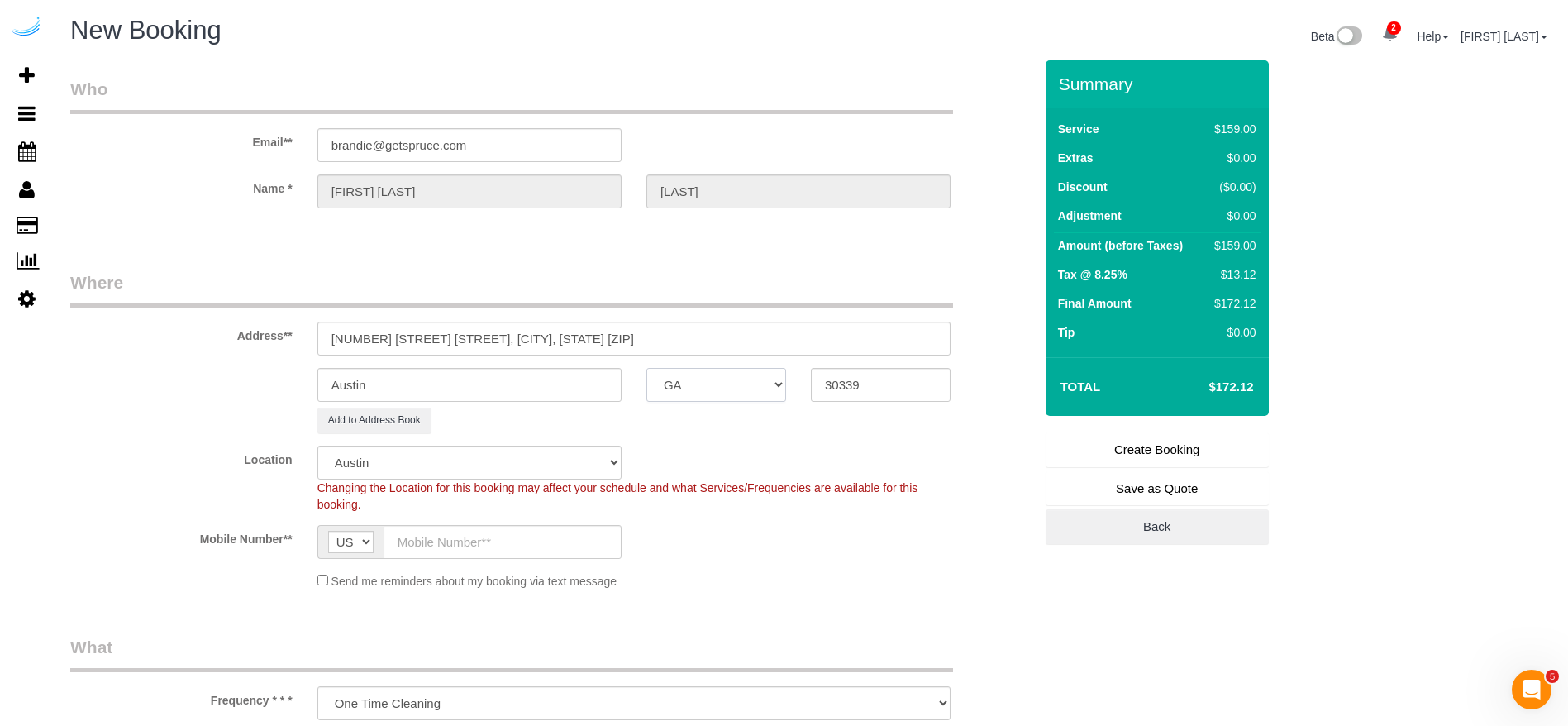 click on "AK
AL
AR
AZ
CA
CO
CT
DC
DE
FL
GA
HI
IA
ID
IL
IN
KS
KY
LA
MA
MD
ME
MI
MN
MO
MS
MT
NC
ND
NE
NH
NJ
NM
NV
NY
OH
OK
OR
PA
RI
SC
SD
TN
TX
UT
VA
VT
WA
WI
WV
WY" at bounding box center (716, 384) 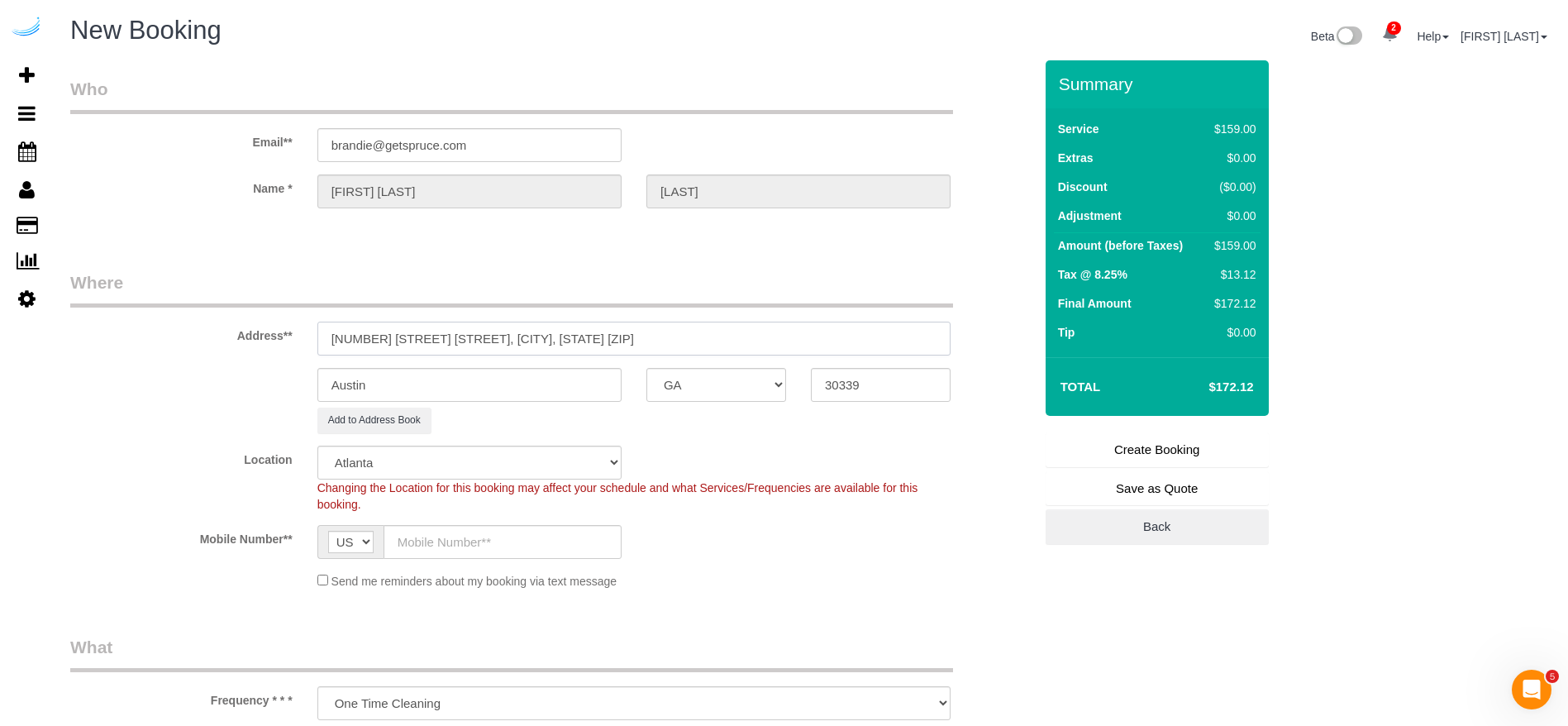 click on "3300 Overton Park Dr, Atlanta, GA 30339" at bounding box center (634, 338) 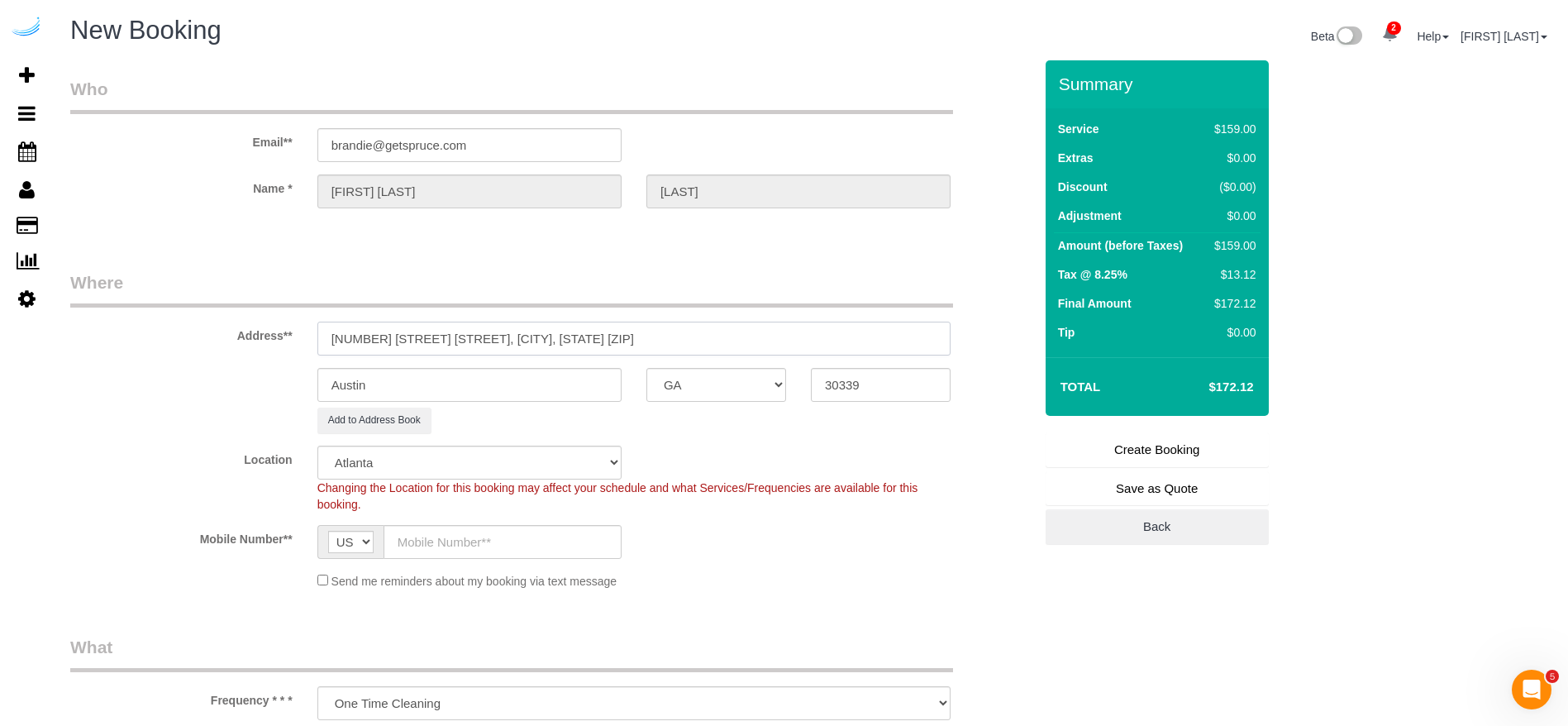 click on "3300 Overton Park Dr, Atlanta, GA 30339" at bounding box center (634, 338) 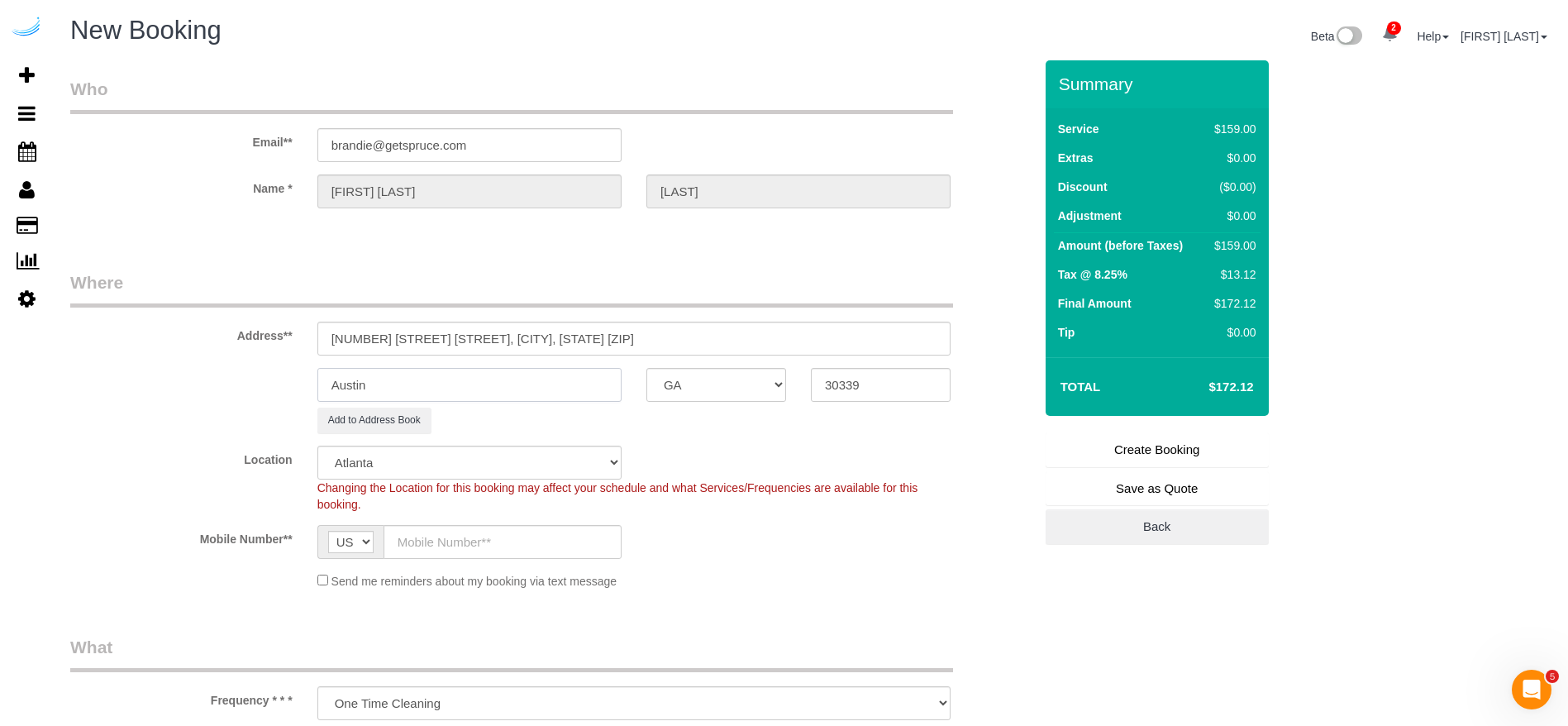 click on "Austin" at bounding box center (469, 384) 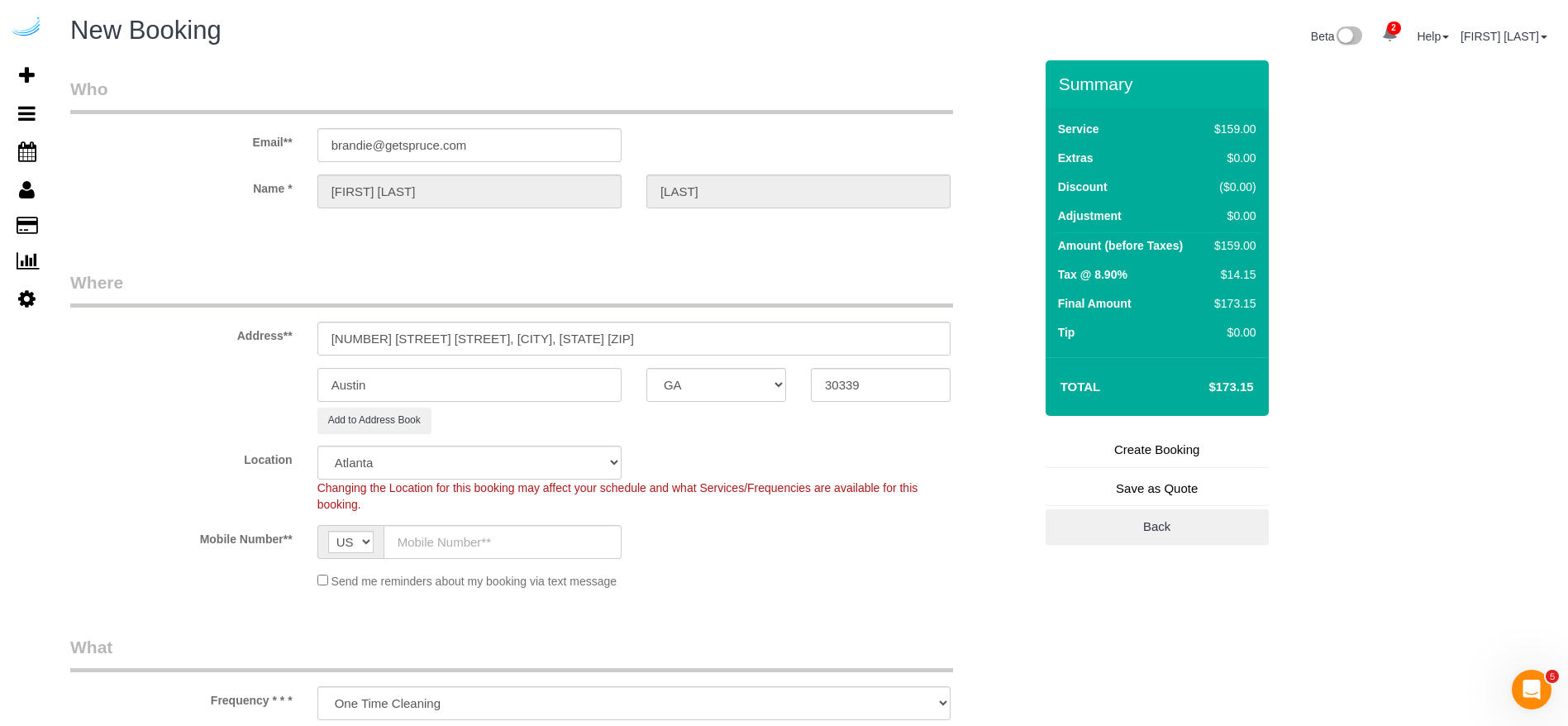 paste on "tlanta" 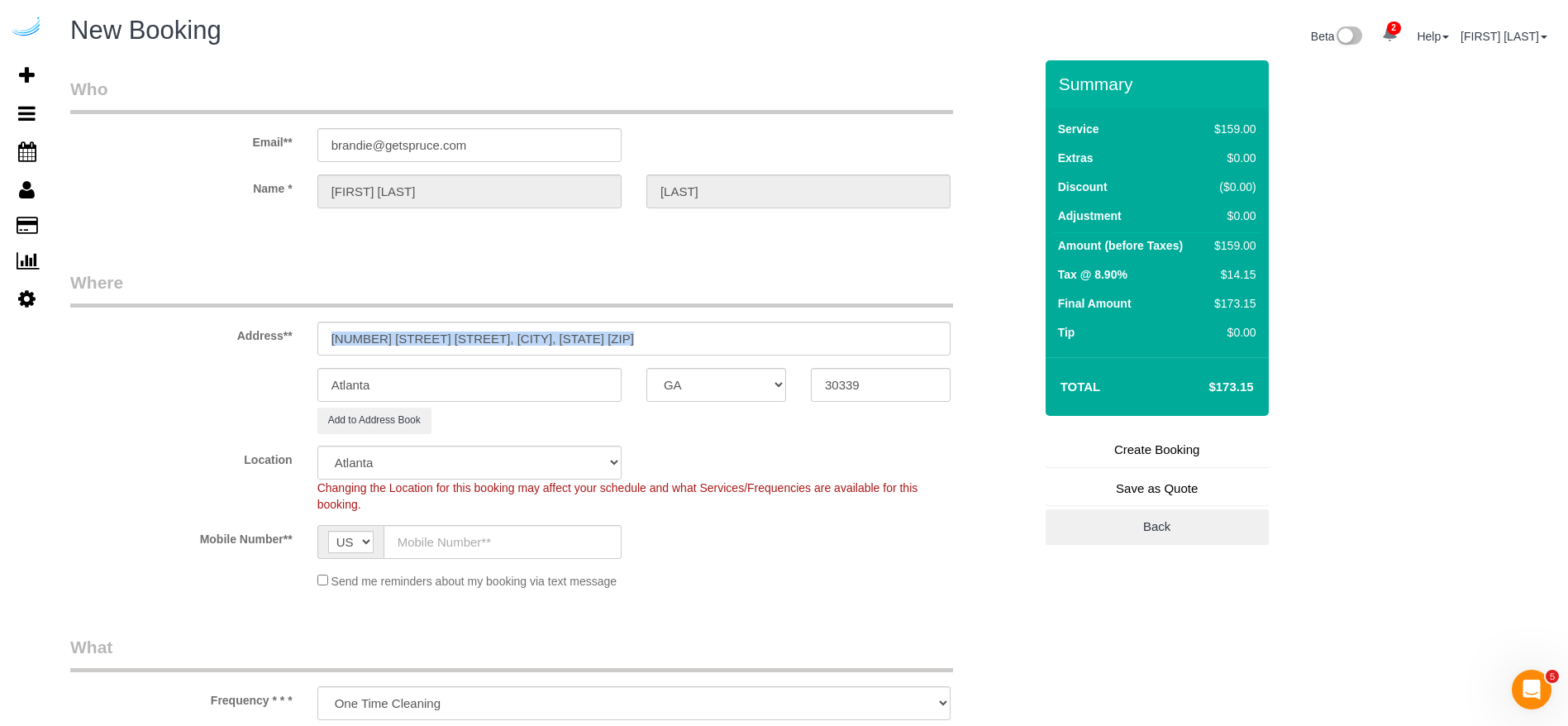 drag, startPoint x: 564, startPoint y: 356, endPoint x: 493, endPoint y: 348, distance: 71.44928 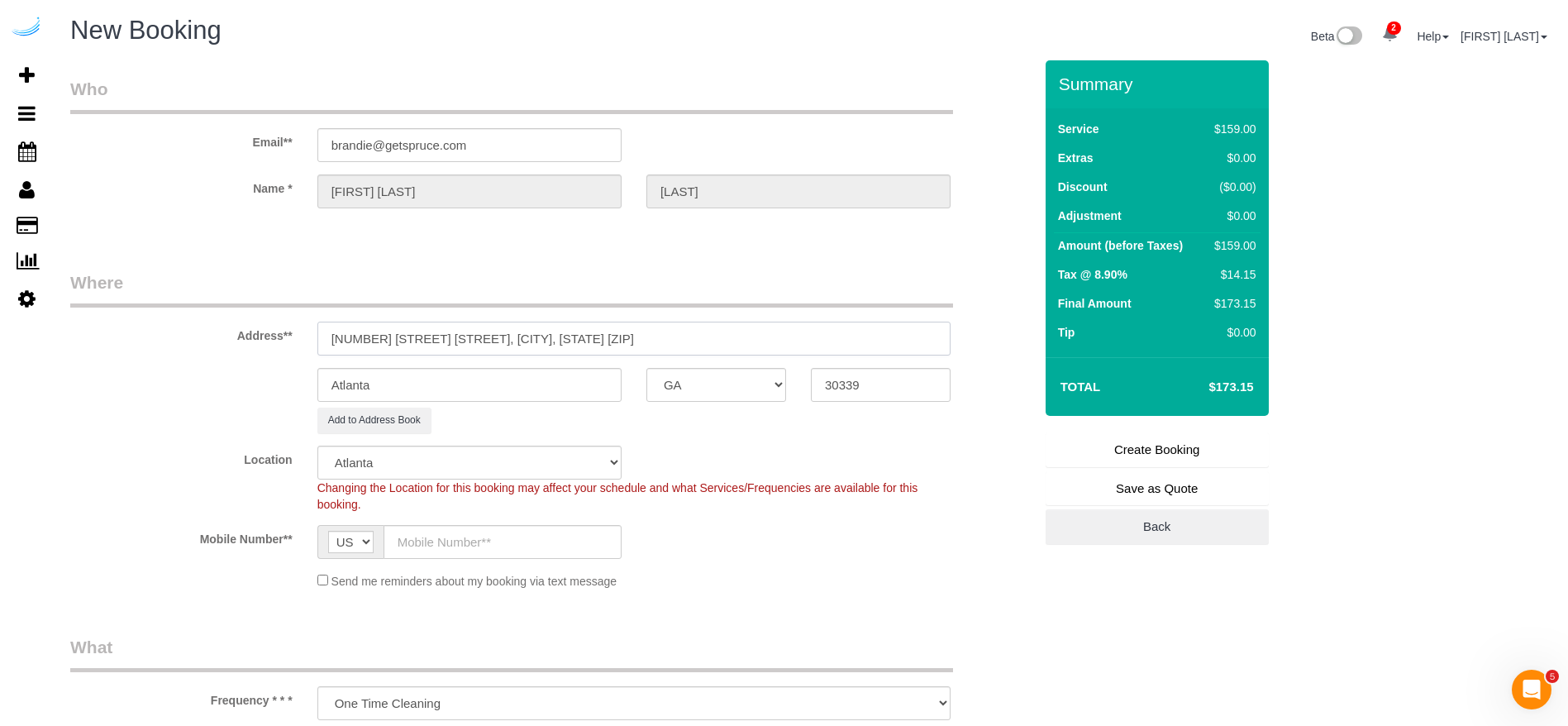 drag, startPoint x: 579, startPoint y: 343, endPoint x: 460, endPoint y: 330, distance: 119.70798 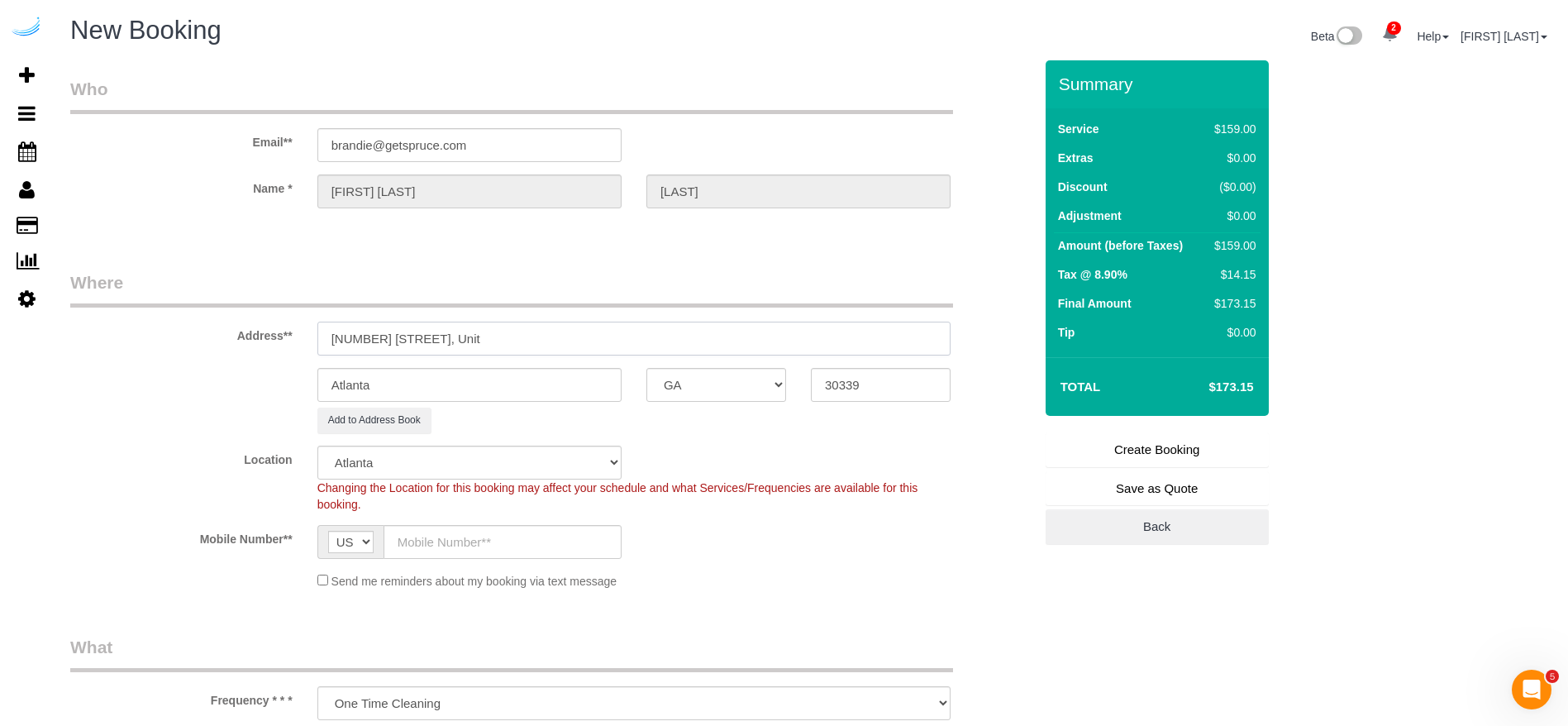 paste on "211" 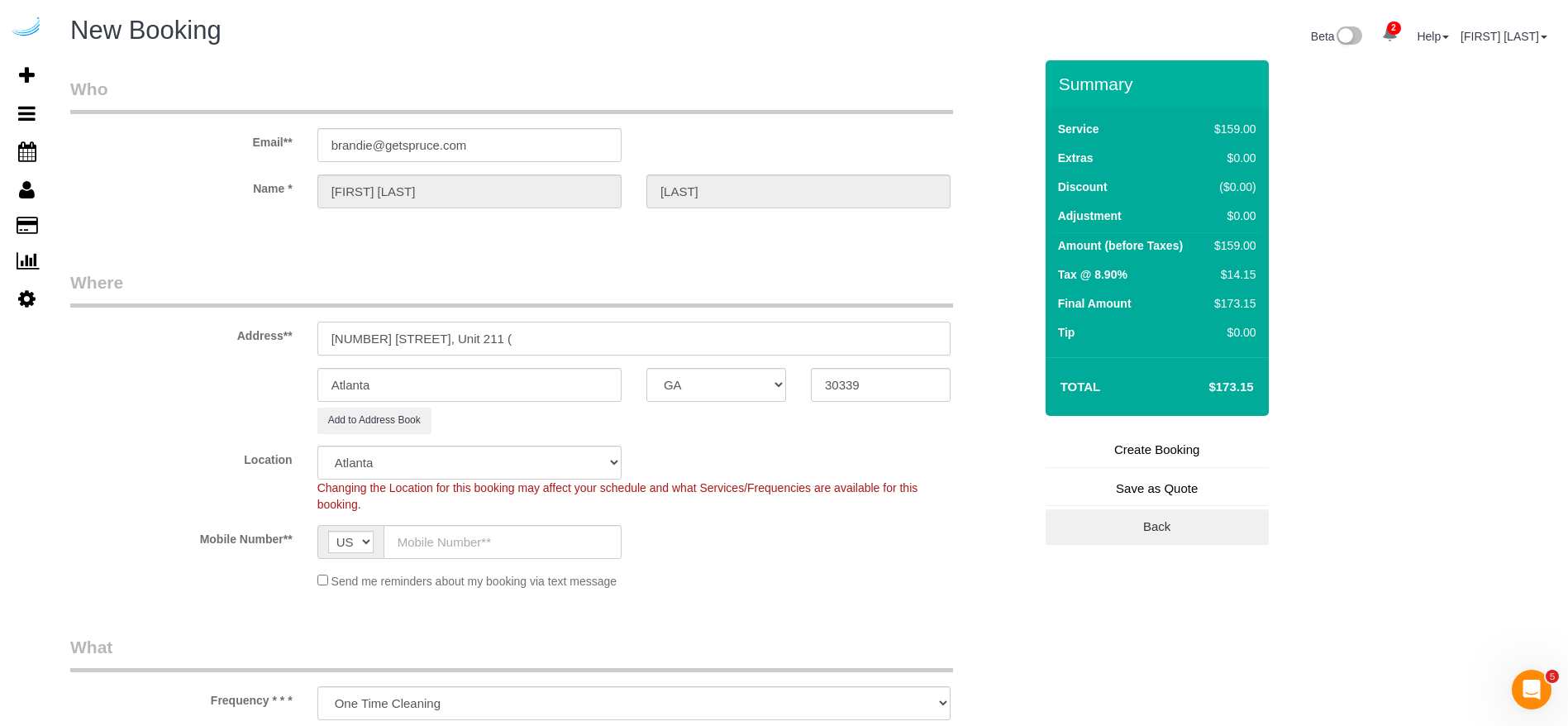 paste on "Chandler Case" 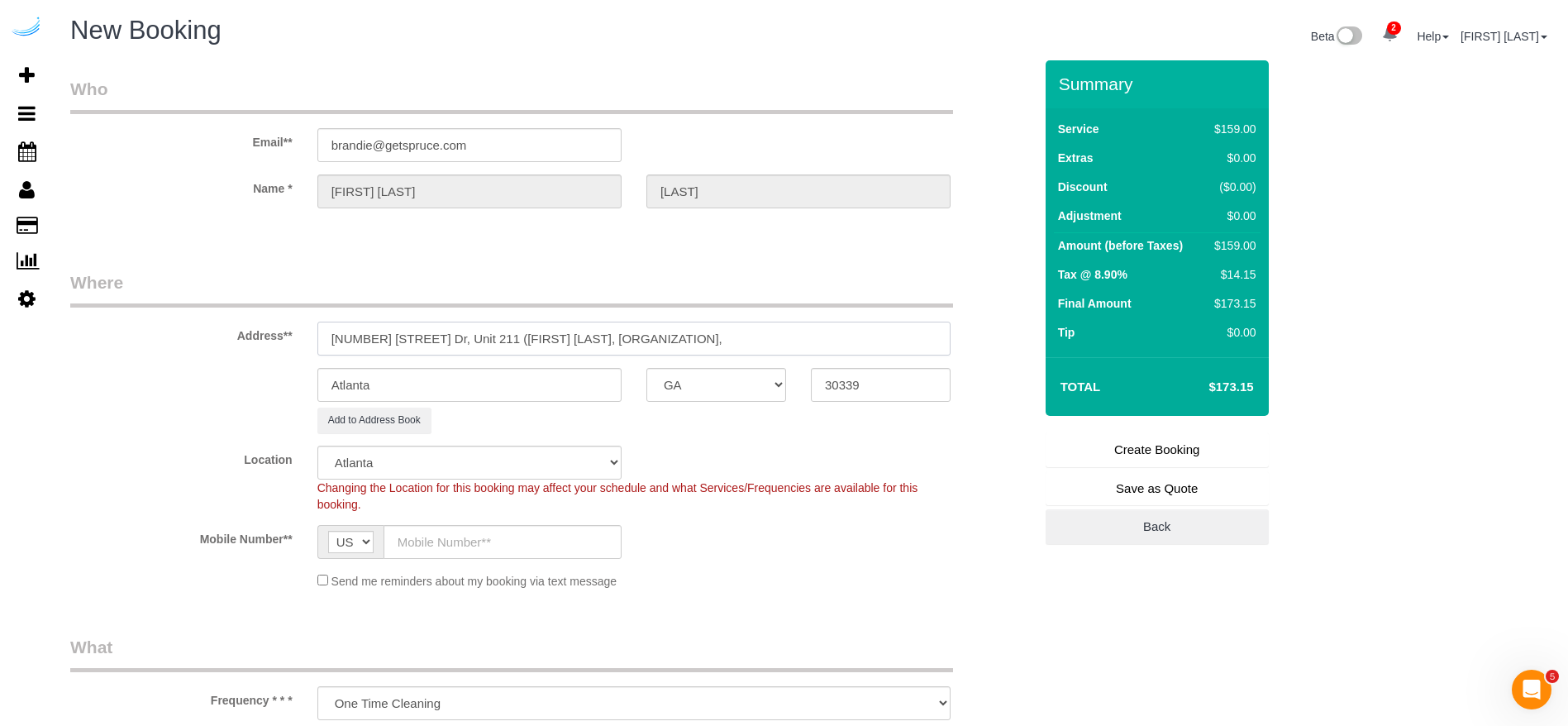paste on "1418170" 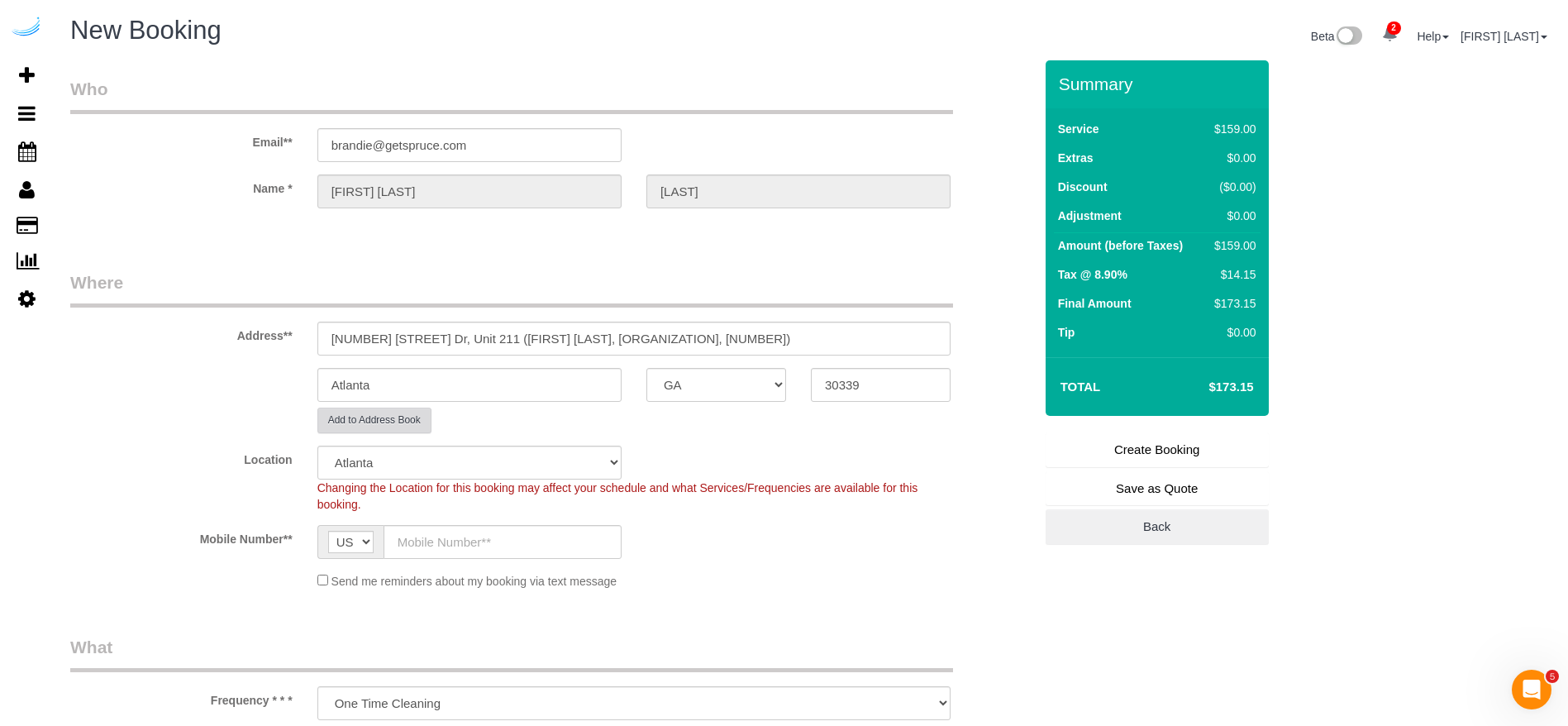 click on "Add to Address Book" at bounding box center (374, 420) 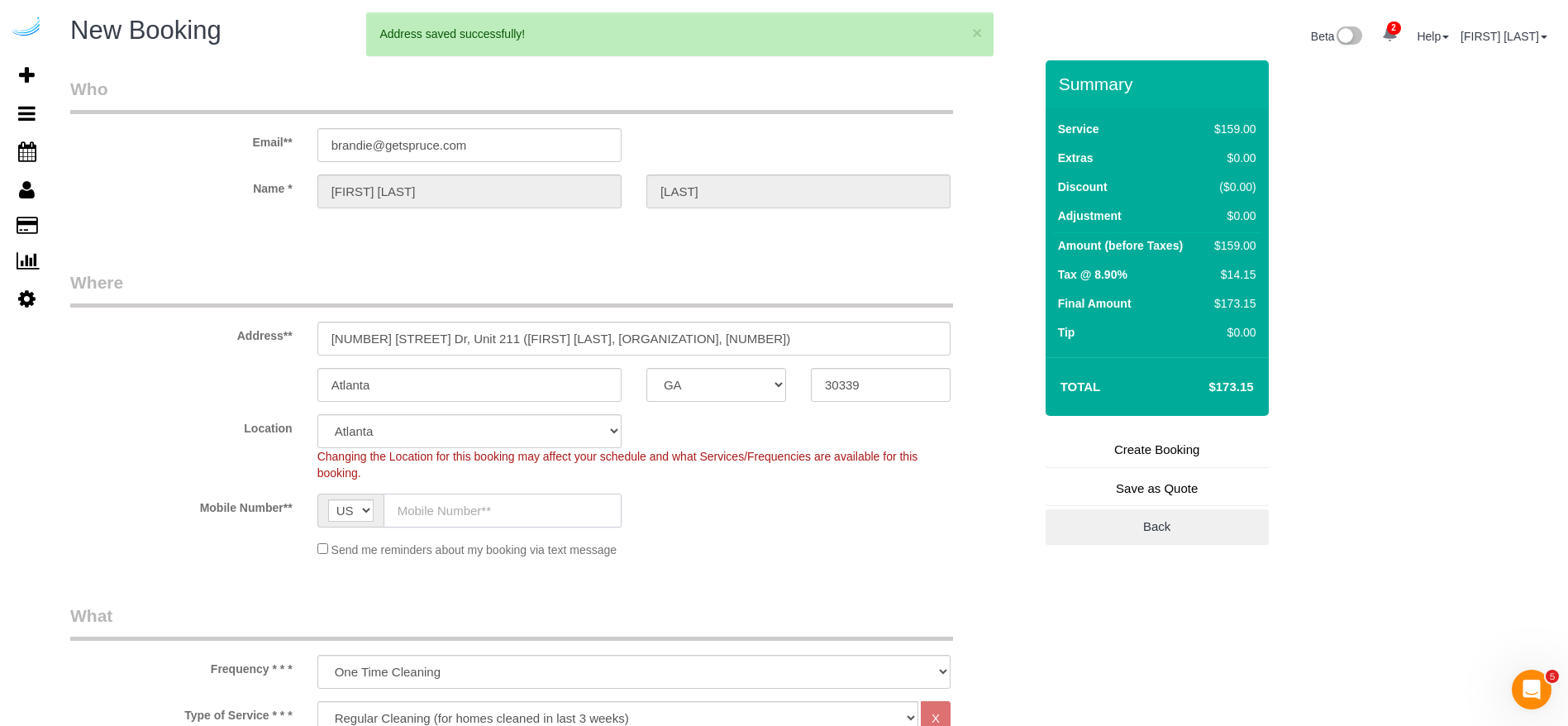 click 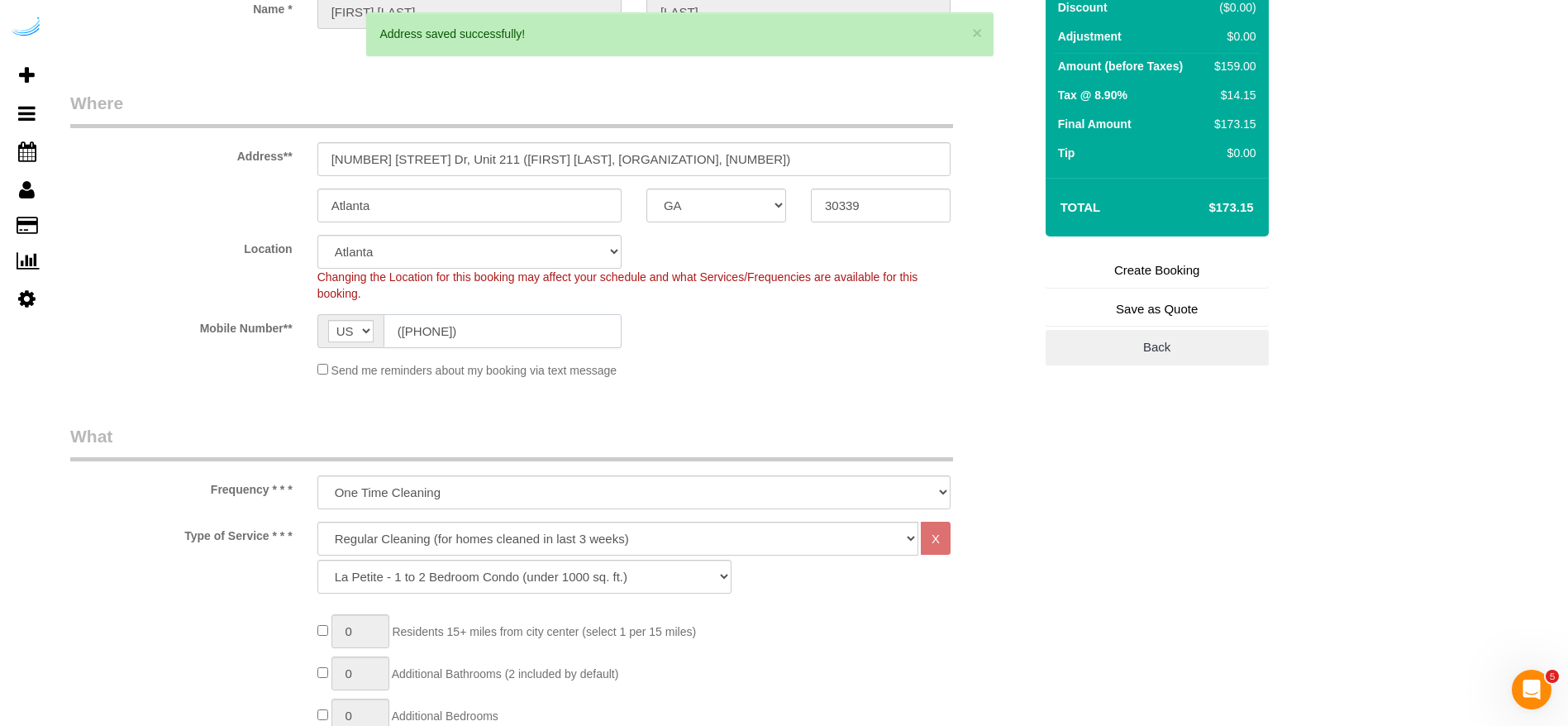 scroll, scrollTop: 248, scrollLeft: 0, axis: vertical 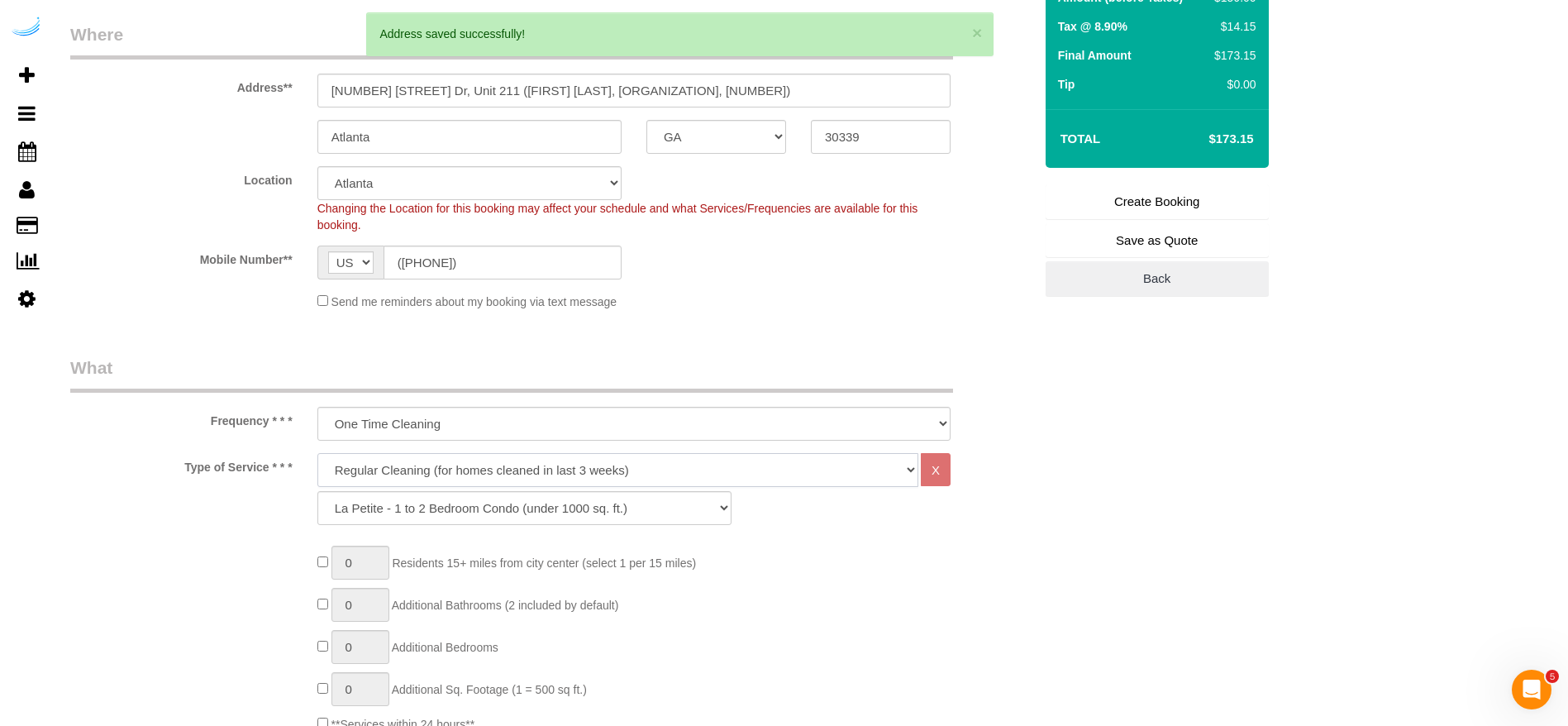 click on "Deep Cleaning (for homes that have not been cleaned in 3+ weeks) Spruce Regular Cleaning (for homes cleaned in last 3 weeks) Moving Cleanup (to clean home for new tenants) Post Construction Cleaning Vacation Rental Cleaning Hourly" 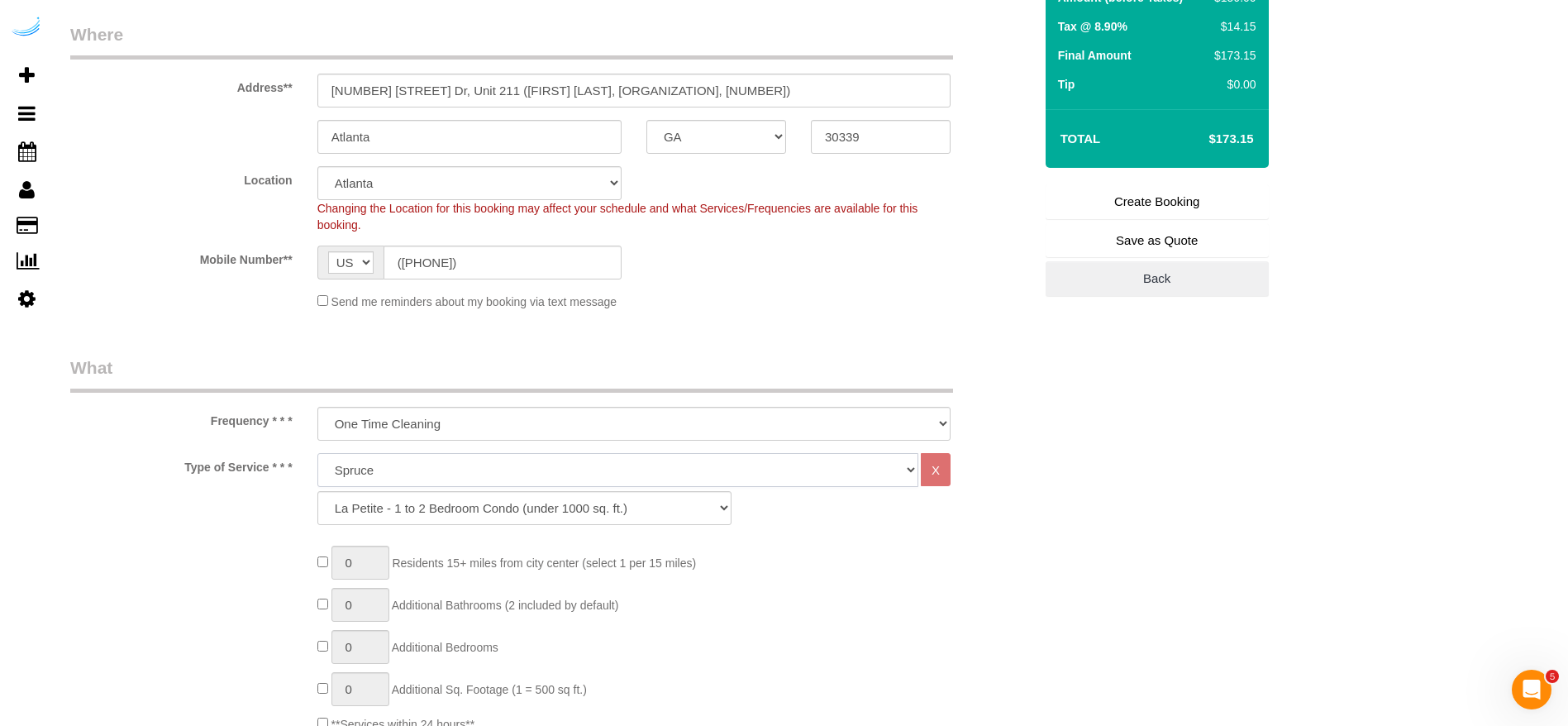 click on "Deep Cleaning (for homes that have not been cleaned in 3+ weeks) Spruce Regular Cleaning (for homes cleaned in last 3 weeks) Moving Cleanup (to clean home for new tenants) Post Construction Cleaning Vacation Rental Cleaning Hourly" 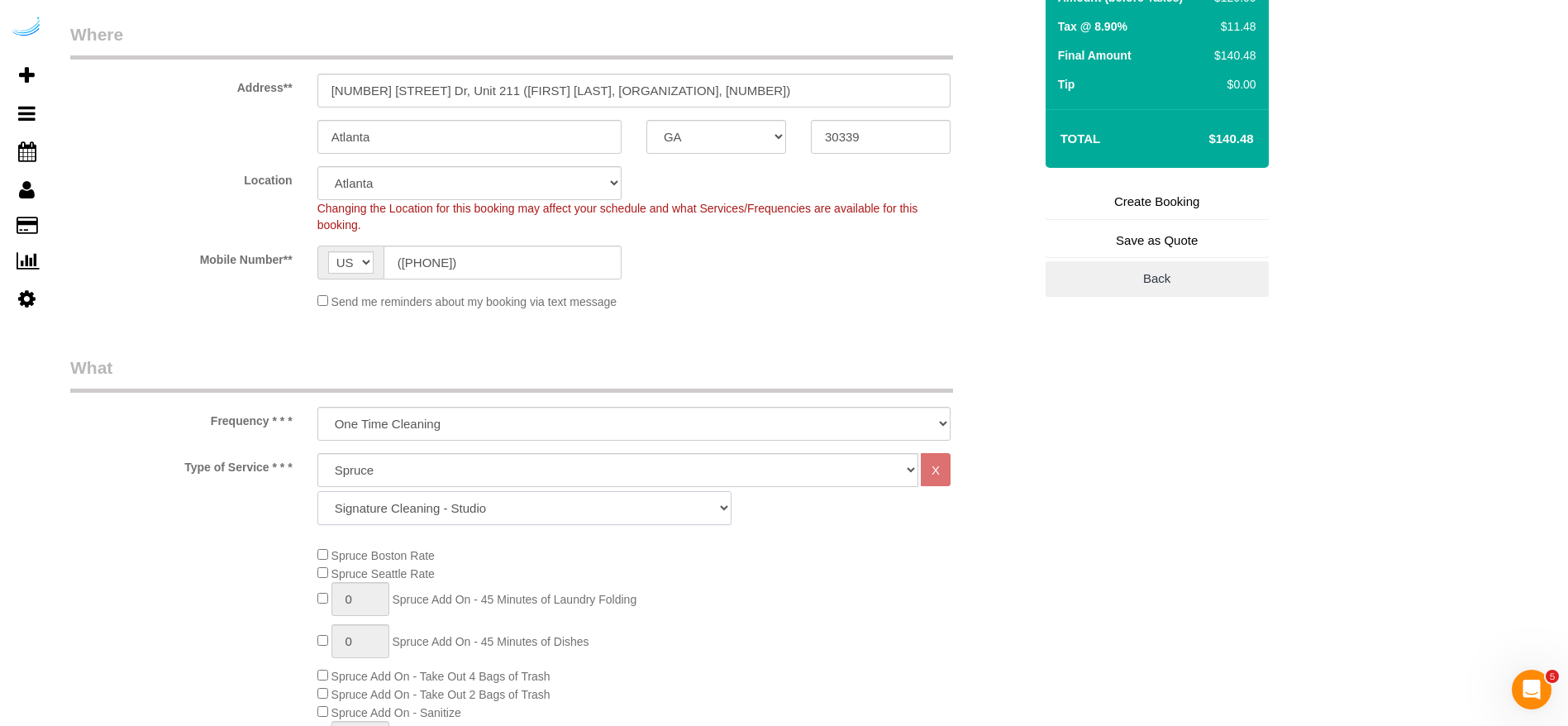 drag, startPoint x: 527, startPoint y: 504, endPoint x: 528, endPoint y: 494, distance: 10.049876 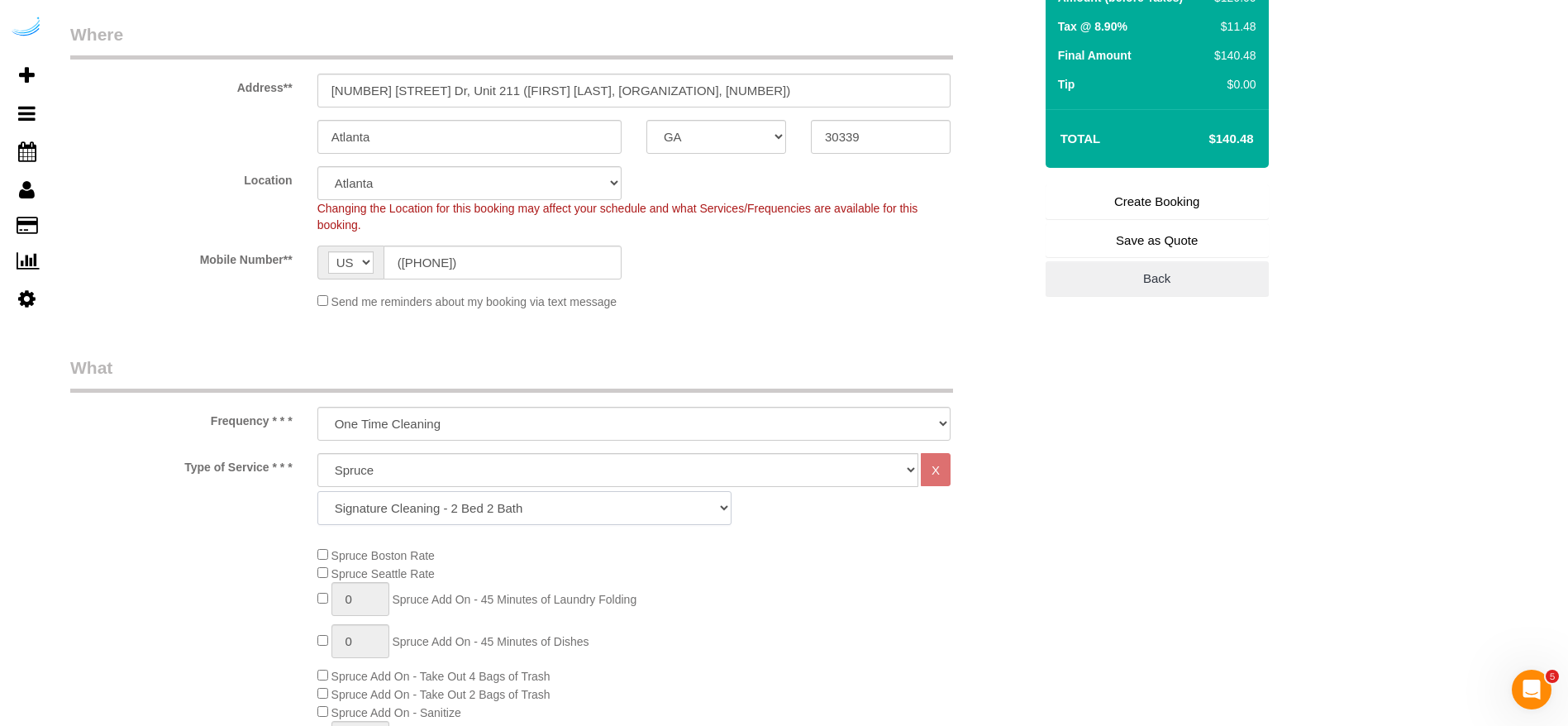 click on "Signature Cleaning - Studio Signature Cleaning - 1 Bed 1 Bath Signature Cleaning - 1 Bed 1.5 Bath Signature Cleaning - 1 Bed 1 Bath + Study Signature Cleaning - 1 Bed 2 Bath Signature Cleaning - 2 Bed 1 Bath Signature Cleaning - 2 Bed 2 Bath Signature Cleaning - 2 Bed 2.5 Bath Signature Cleaning - 2 Bed 2 Bath + Study Signature Cleaning - 3 Bed 2 Bath Signature Cleaning - 3 Bed 3 Bath Signature Cleaning - 4 Bed 2 Bath Signature Cleaning - 4 Bed 4 Bath Signature Cleaning - 5 Bed 4 Bath Signature Cleaning - 5 Bed 5 Bath Signature Cleaning - 6 Bed 6 Bath Premium Cleaning - Studio Premium Cleaning - 1 Bed 1 Bath Premium Cleaning - 1 Bed 1.5 Bath Premium Cleaning - 1 Bed 1 Bath + Study Premium Cleaning - 1 Bed 2 Bath Premium Cleaning - 2 Bed 1 Bath Premium Cleaning - 2 Bed 2 Bath Premium Cleaning - 2 Bed 2.5 Bath Premium Cleaning - 2 Bed 2 Bath + Study Premium Cleaning - 3 Bed 2 Bath Premium Cleaning - 3 Bed 3 Bath Premium Cleaning - 4 Bed 2 Bath Premium Cleaning - 4 Bed 4 Bath Premium Cleaning - 5 Bed 4 Bath" 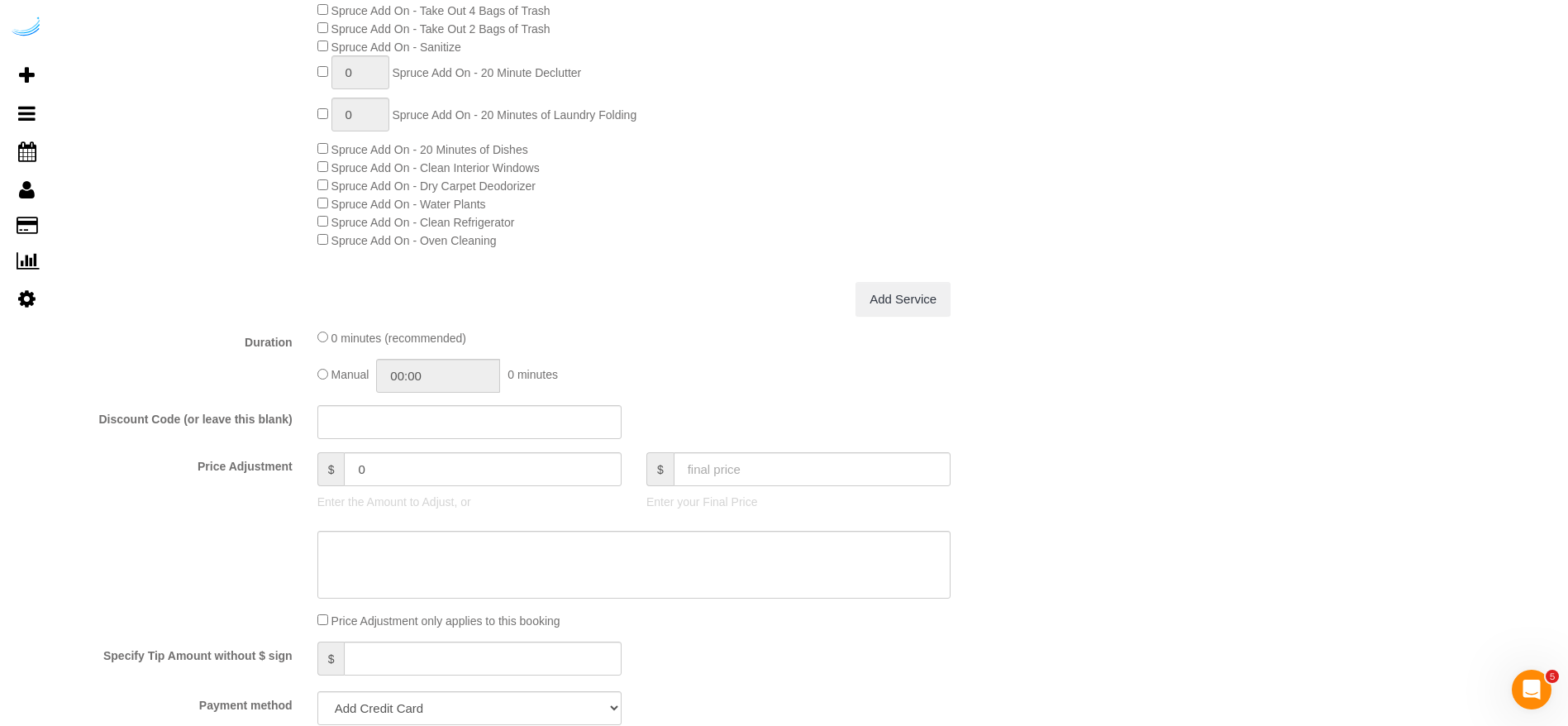 scroll, scrollTop: 1364, scrollLeft: 0, axis: vertical 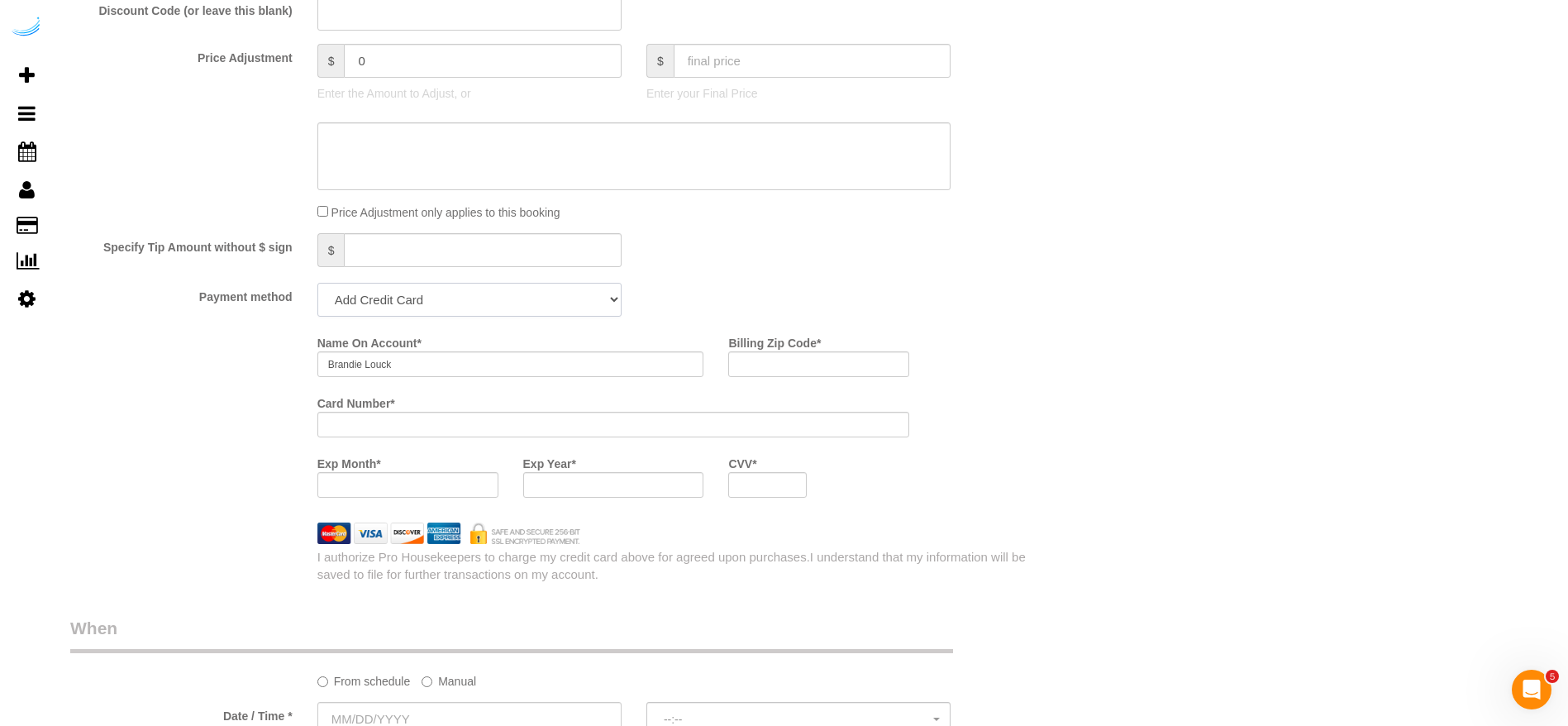 drag, startPoint x: 487, startPoint y: 284, endPoint x: 487, endPoint y: 312, distance: 28 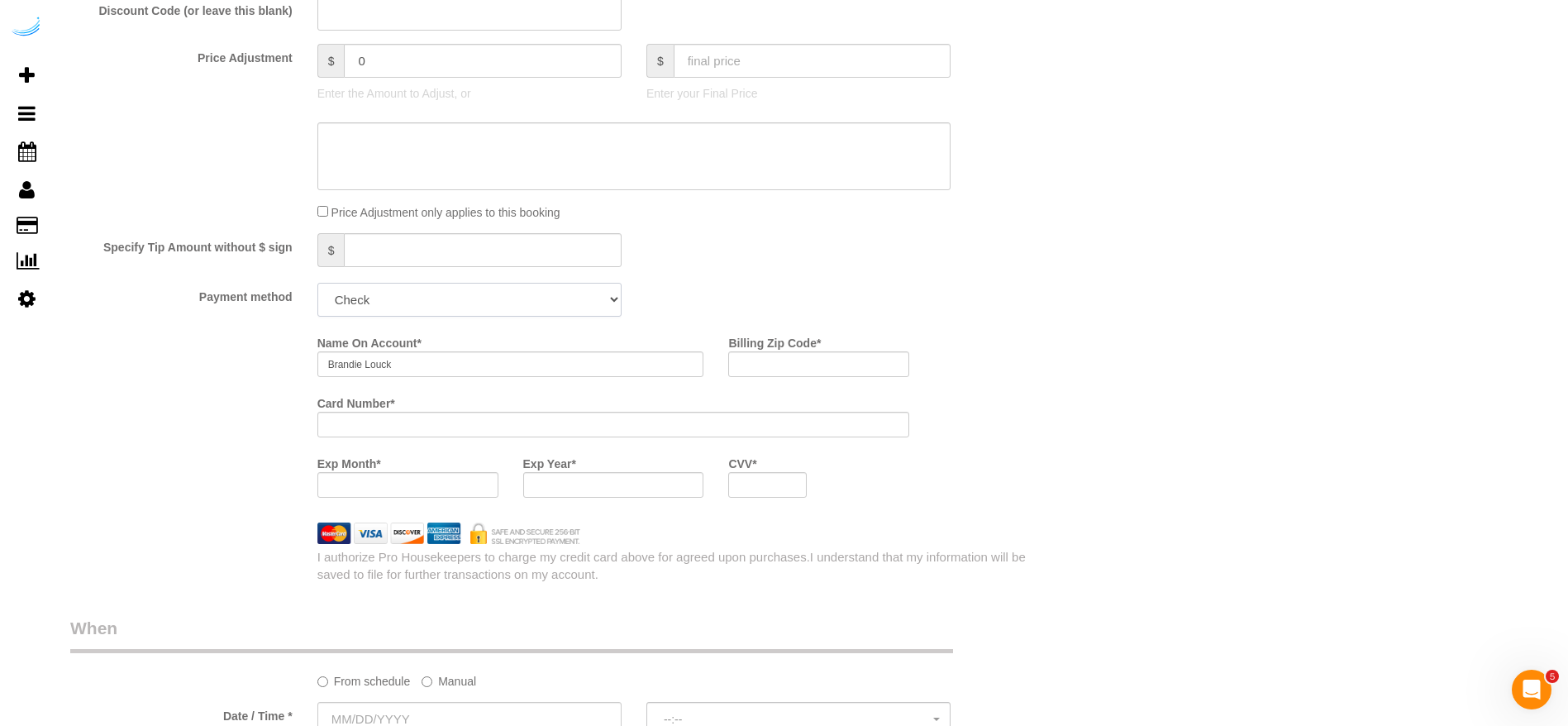 click on "Add Credit Card Cash Check Paypal" 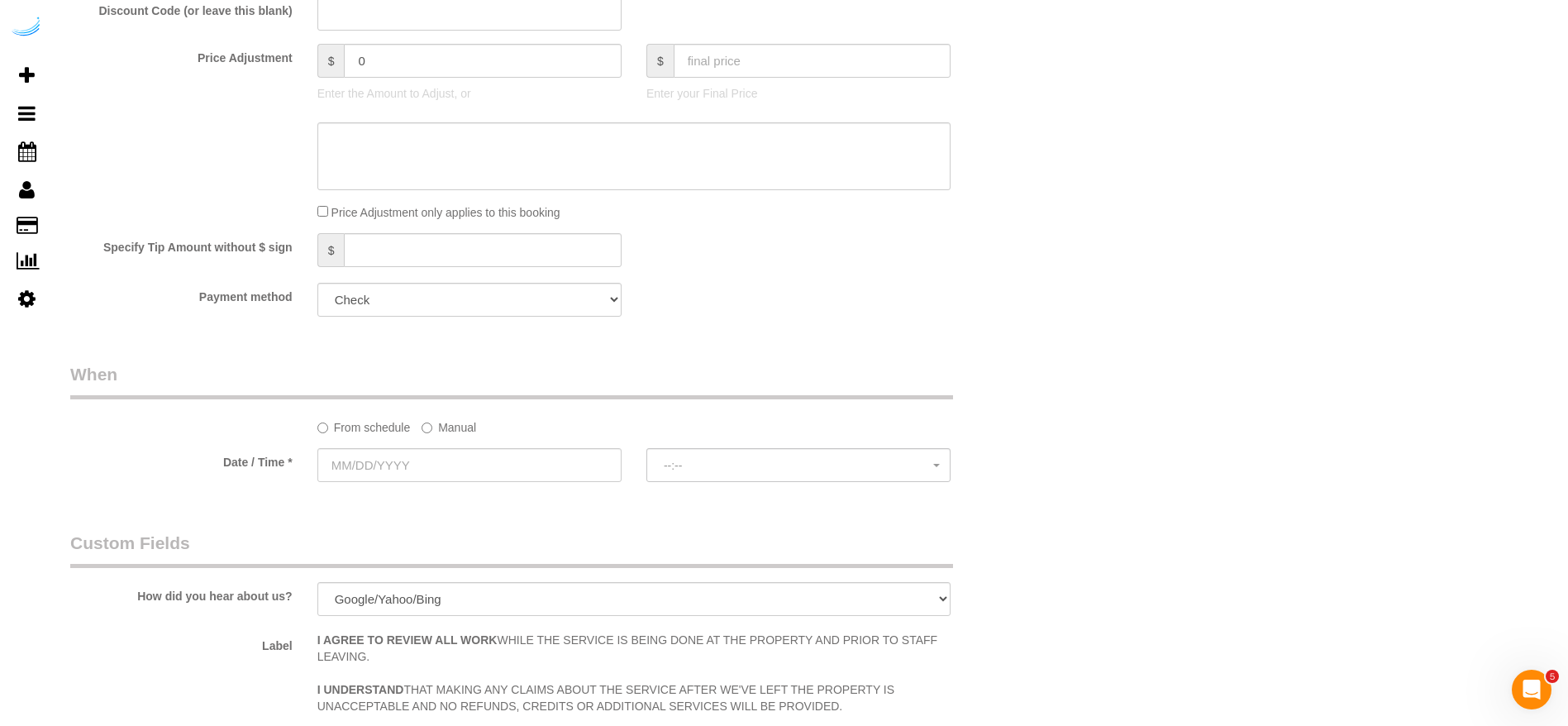 click on "Manual" 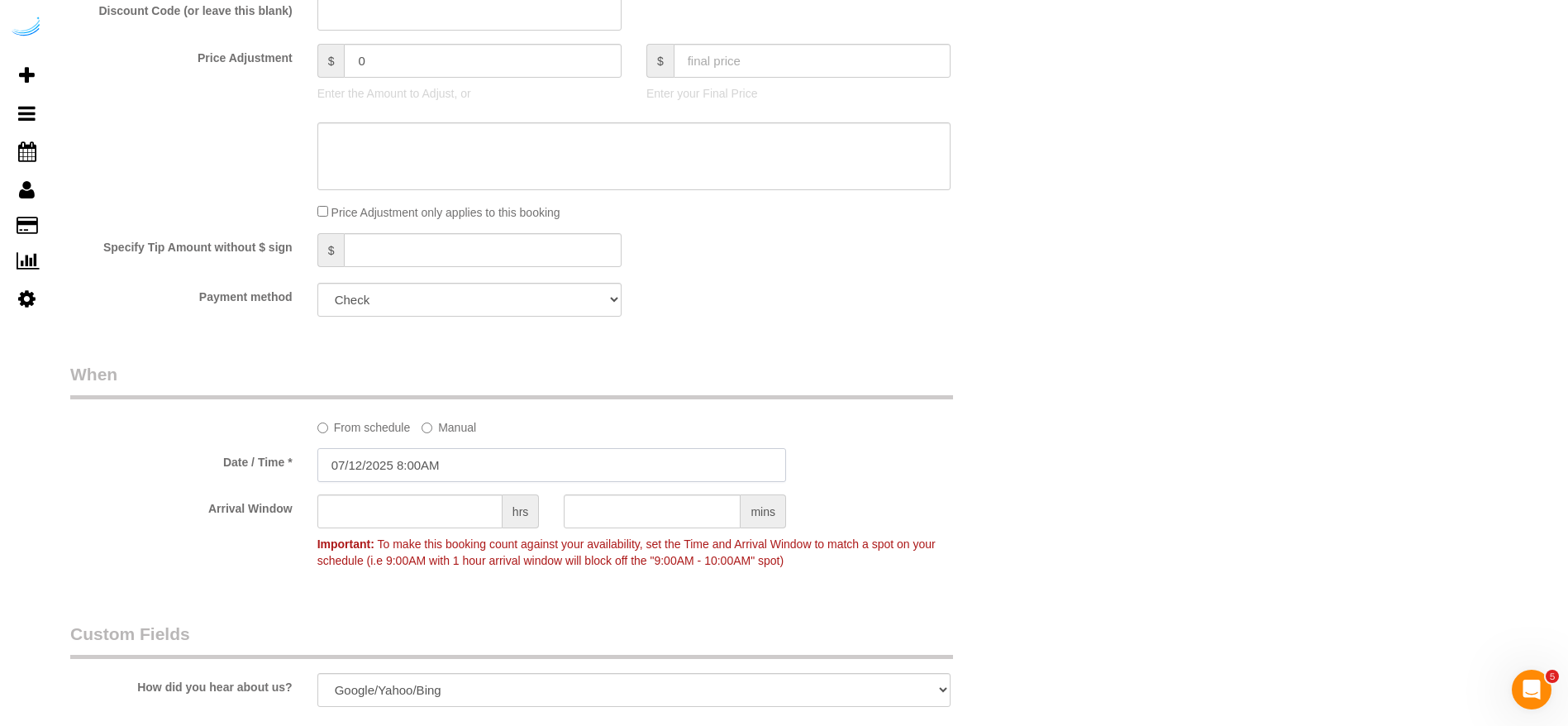 click on "07/12/2025 8:00AM" at bounding box center (551, 465) 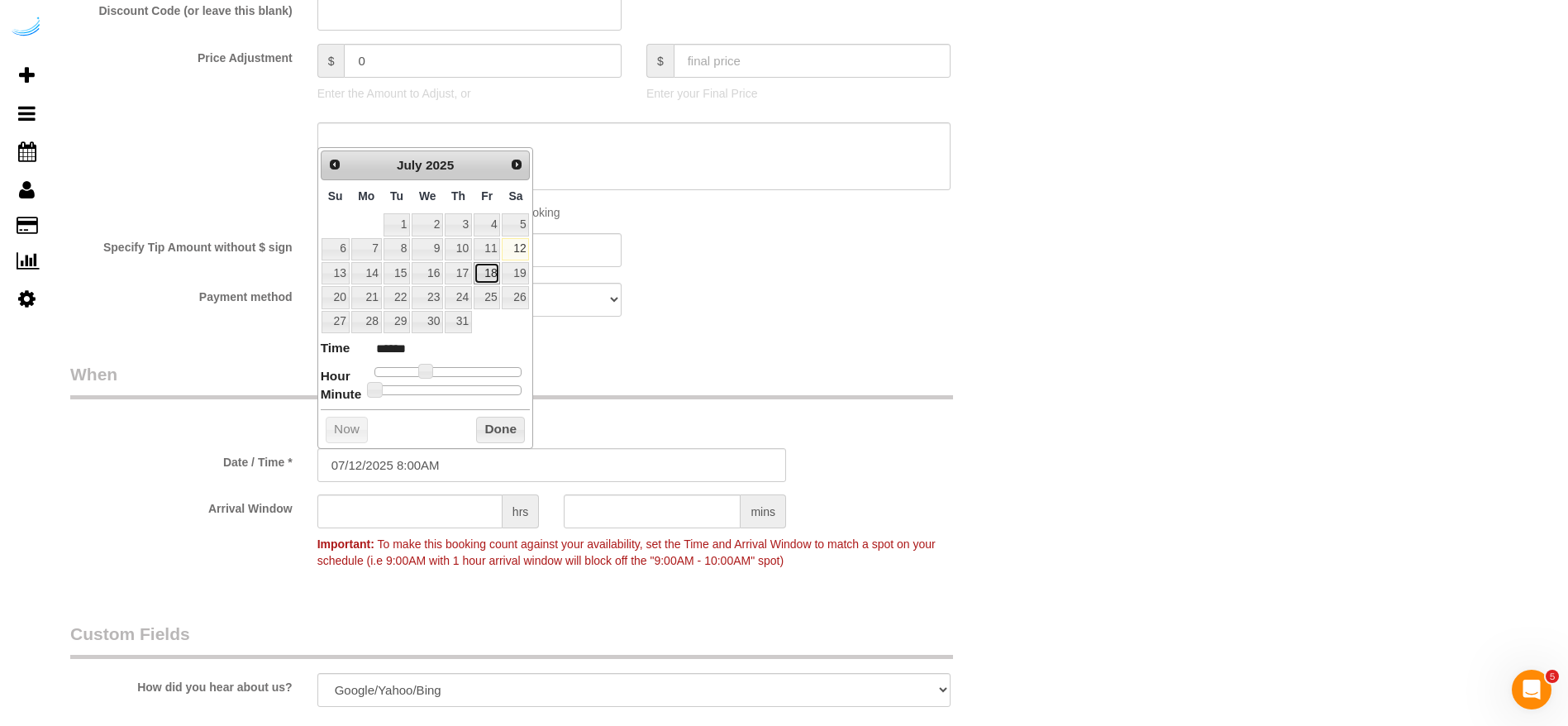 click on "18" at bounding box center (487, 273) 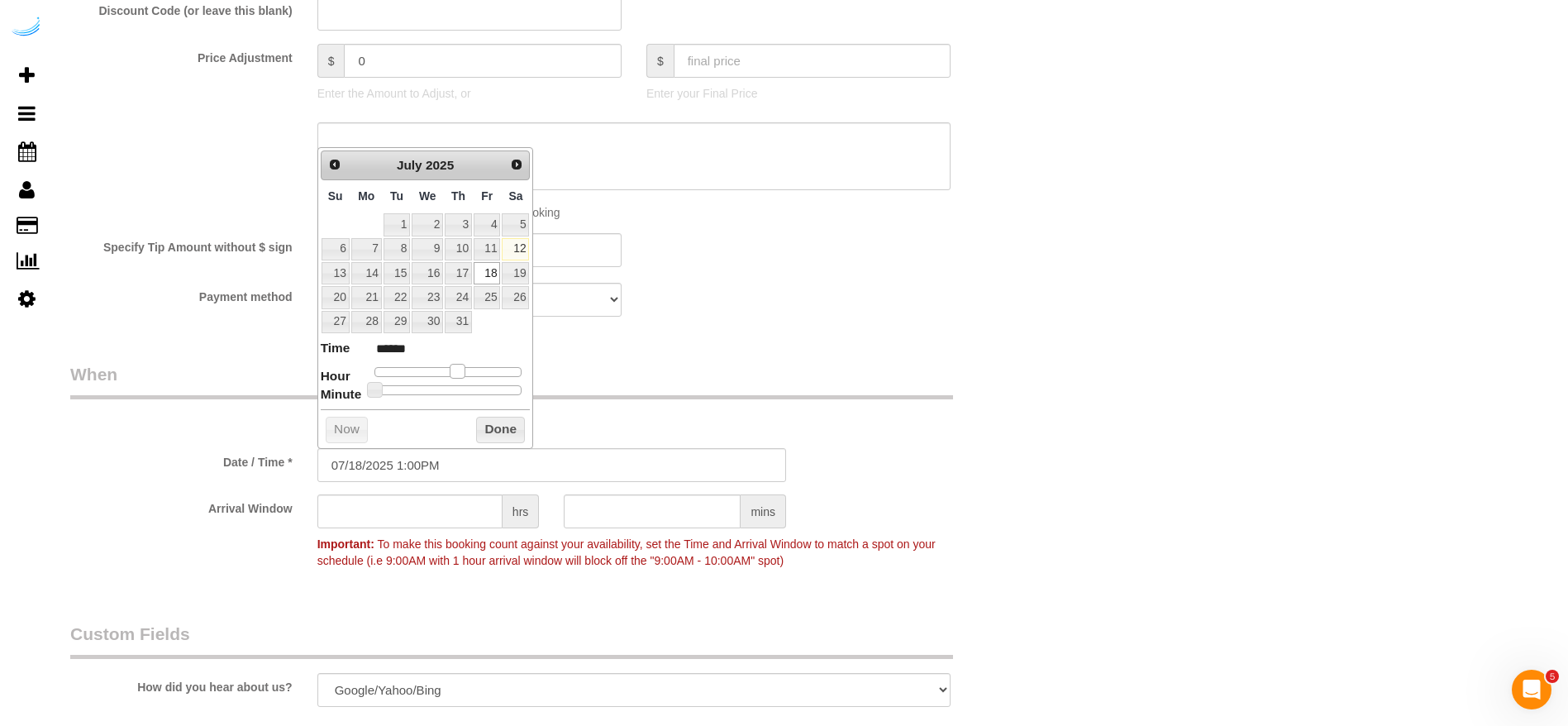 drag, startPoint x: 427, startPoint y: 372, endPoint x: 455, endPoint y: 372, distance: 28 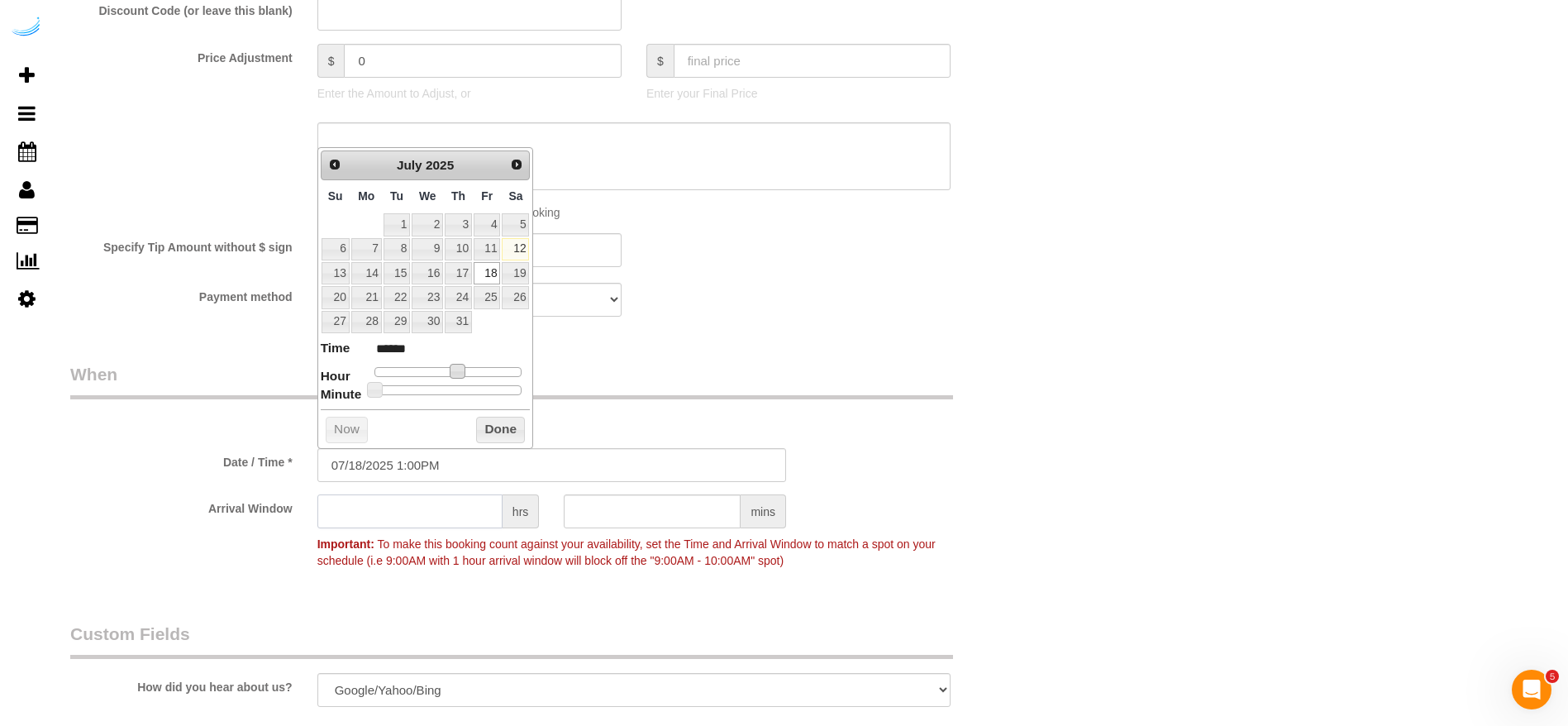 click 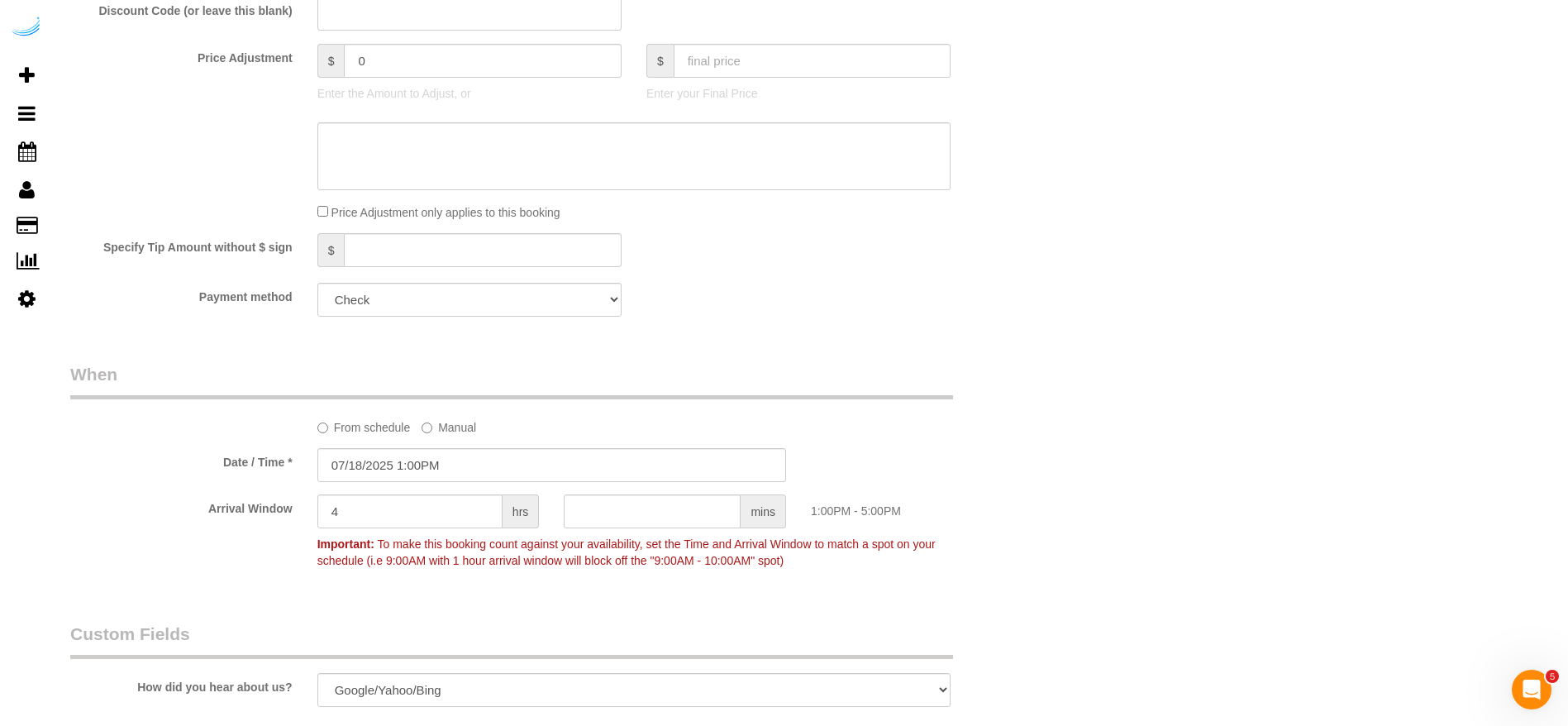 click on "Who
Email**
brandie@getspruce.com
Name *
Brandie
Louck
Where
Address**
3300 Overton Park Dr, Unit 211 (Chandler Case, Auden,1418170)
Atlanta
AK
AL
AR
AZ
CA
CO
CT
DC
DE
FL
GA
HI
IA
ID
IL
IN
KS
KY
LA
MA
MD
ME
MI
MN
MO
MS
MT
NC" at bounding box center (811, 122) 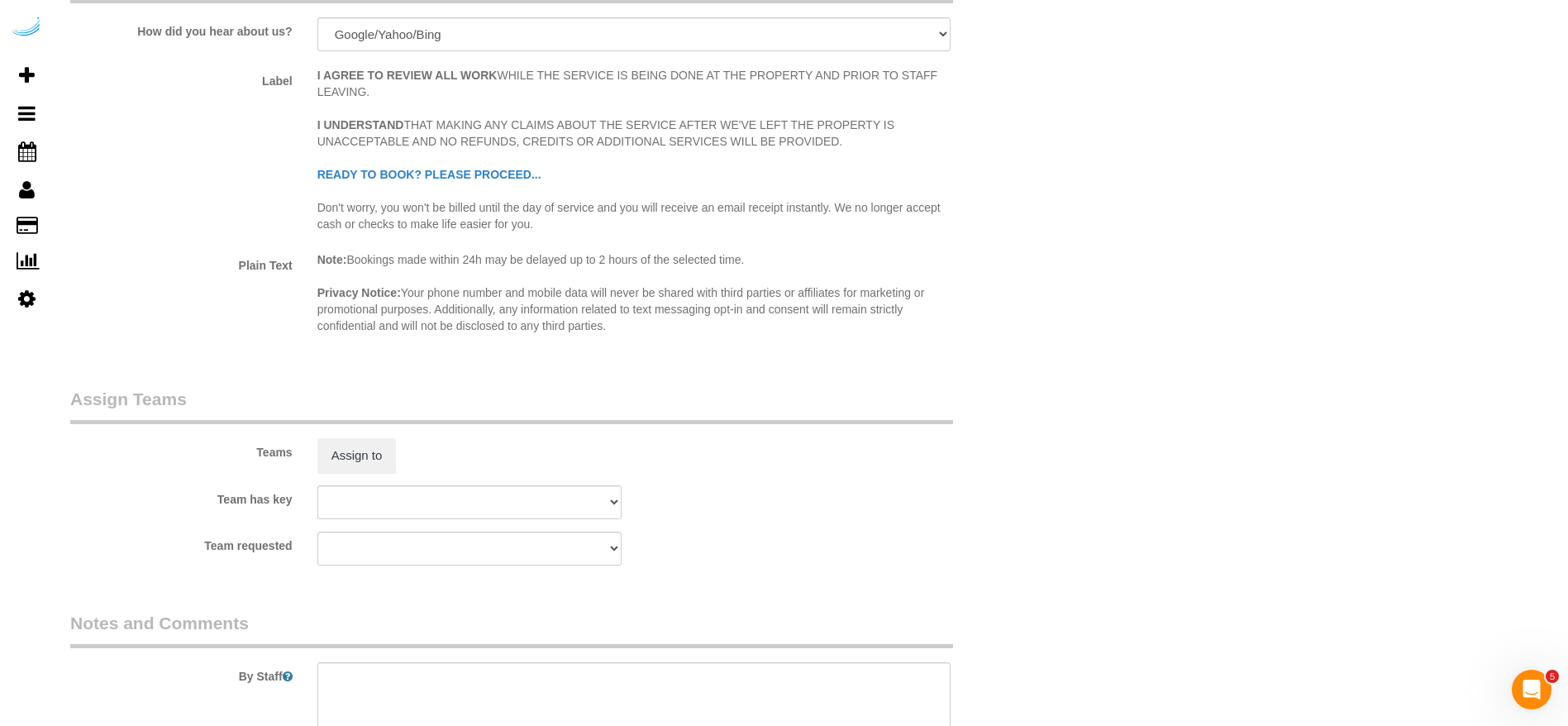 scroll, scrollTop: 2109, scrollLeft: 0, axis: vertical 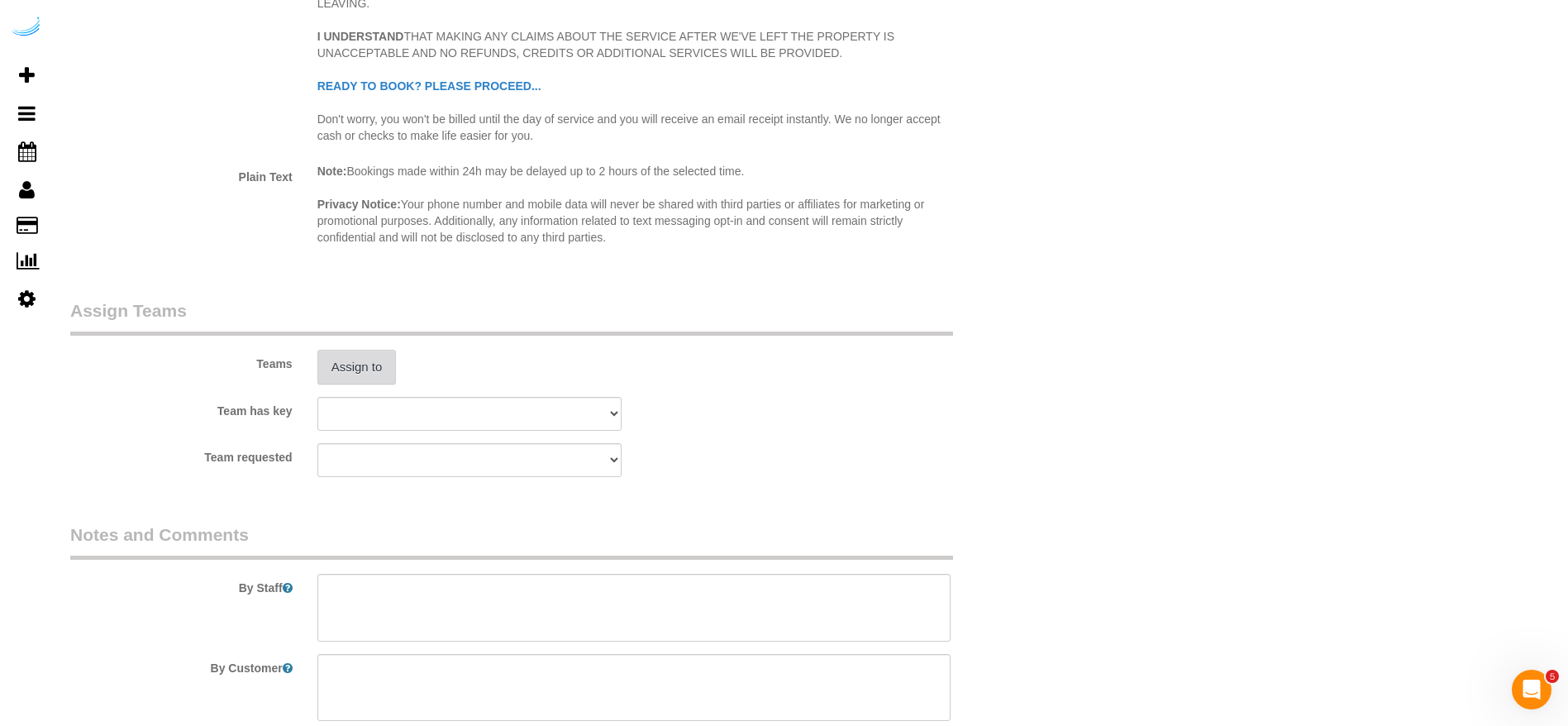 click on "Assign to" at bounding box center [357, 367] 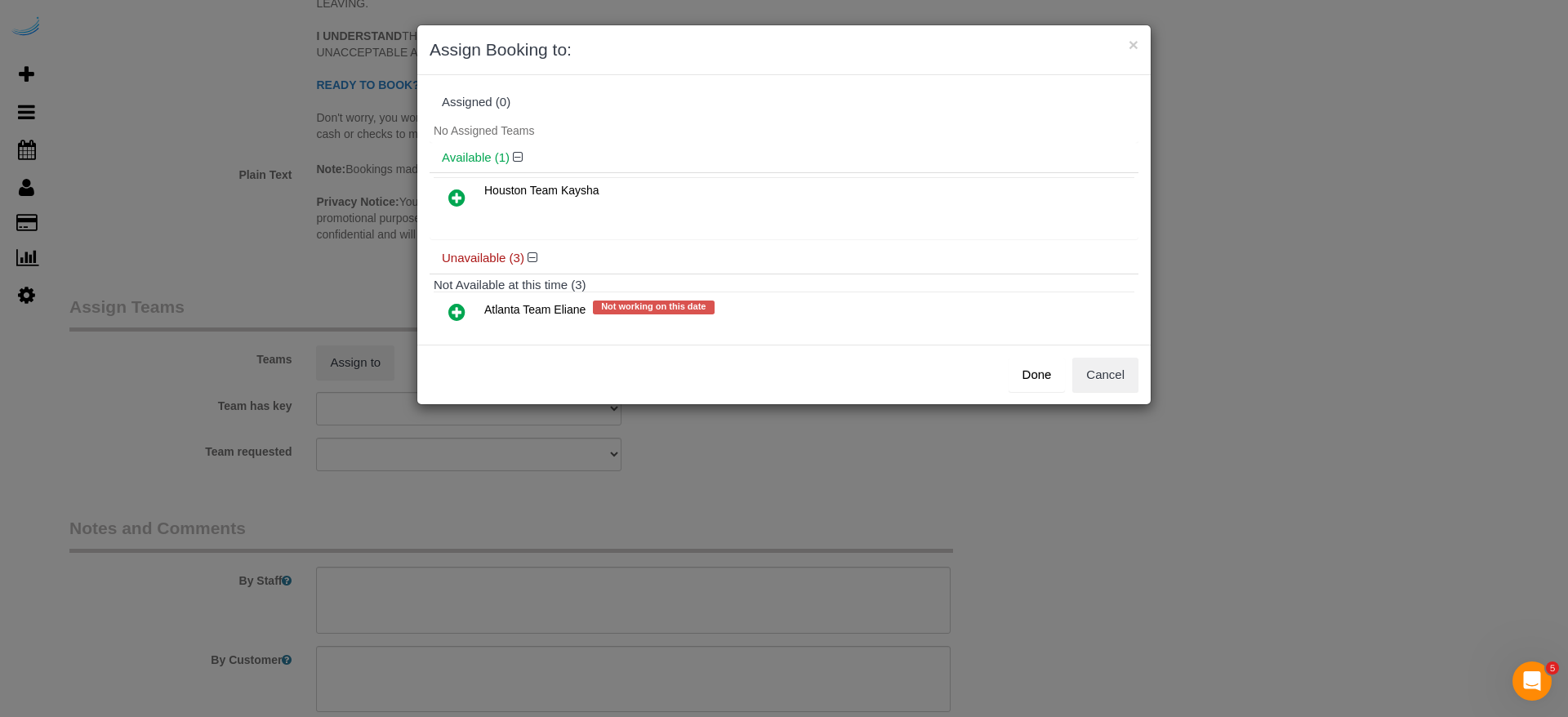 click at bounding box center (457, 312) 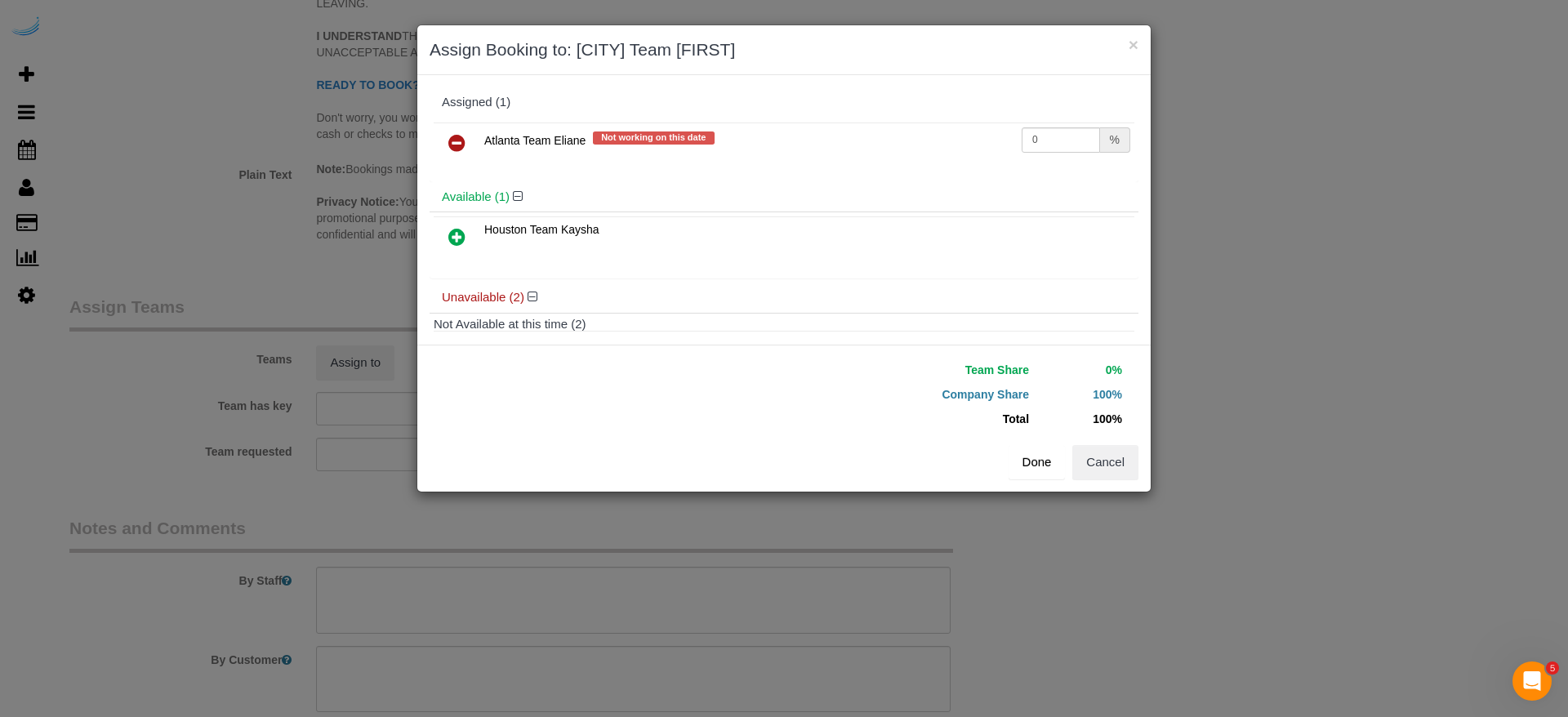 drag, startPoint x: 1019, startPoint y: 462, endPoint x: 1011, endPoint y: 460, distance: 8.246211 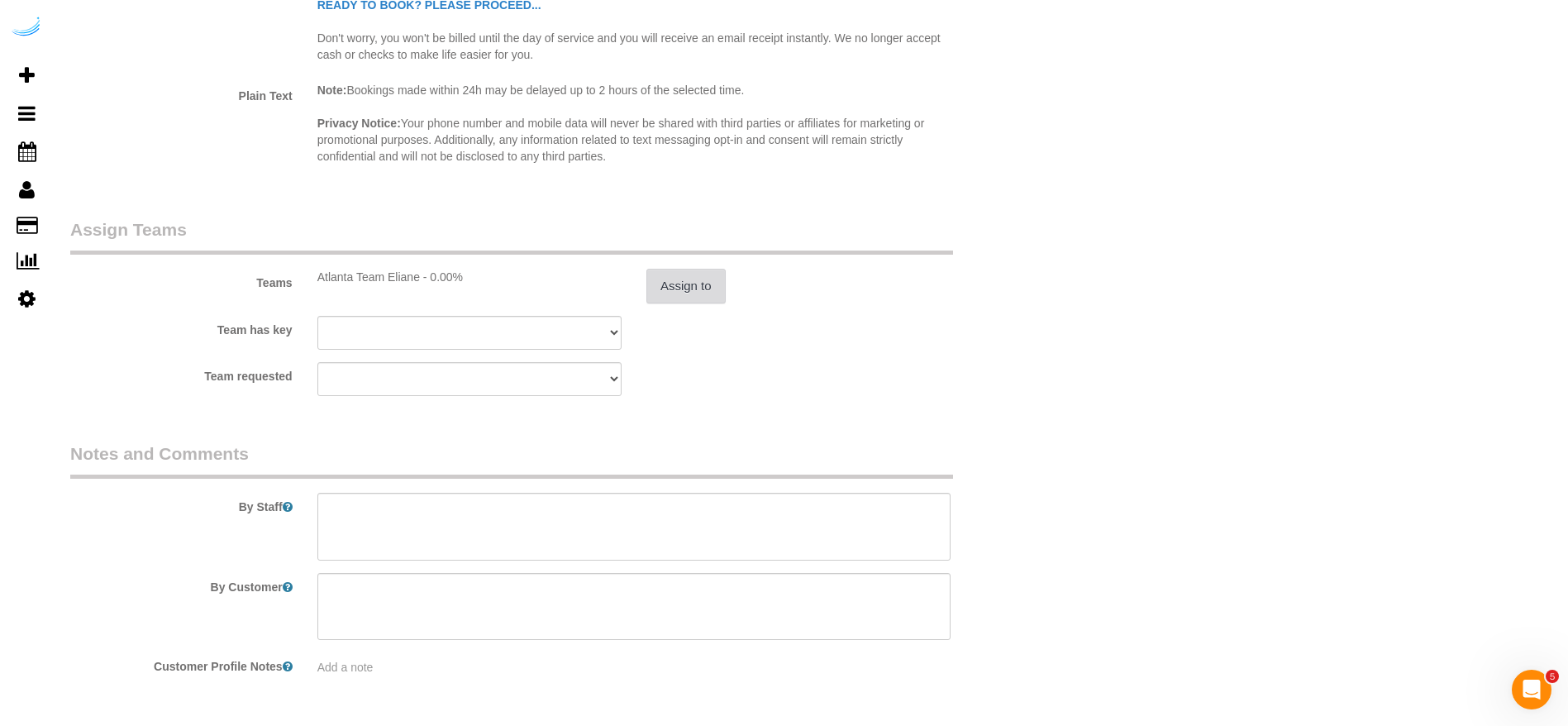 scroll, scrollTop: 2242, scrollLeft: 0, axis: vertical 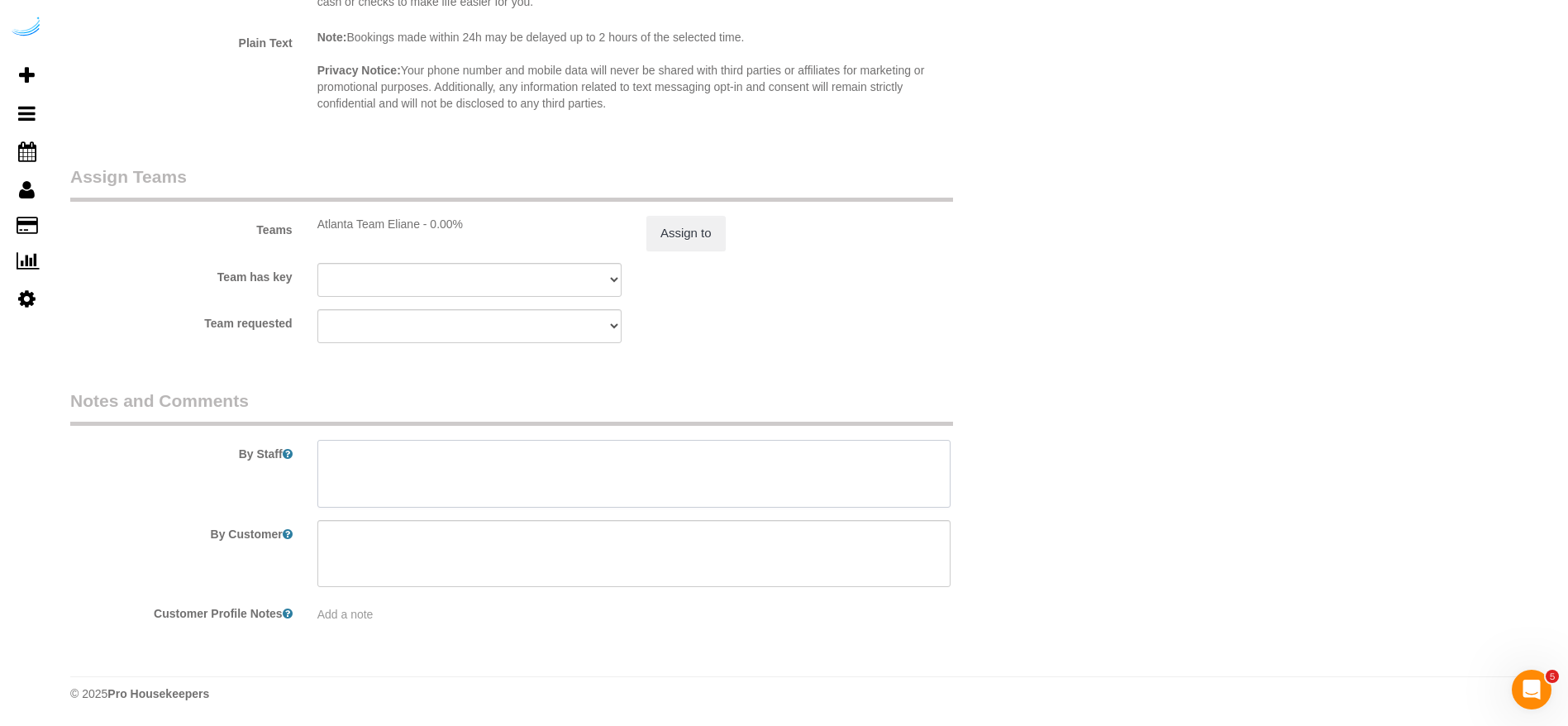 click at bounding box center [634, 474] 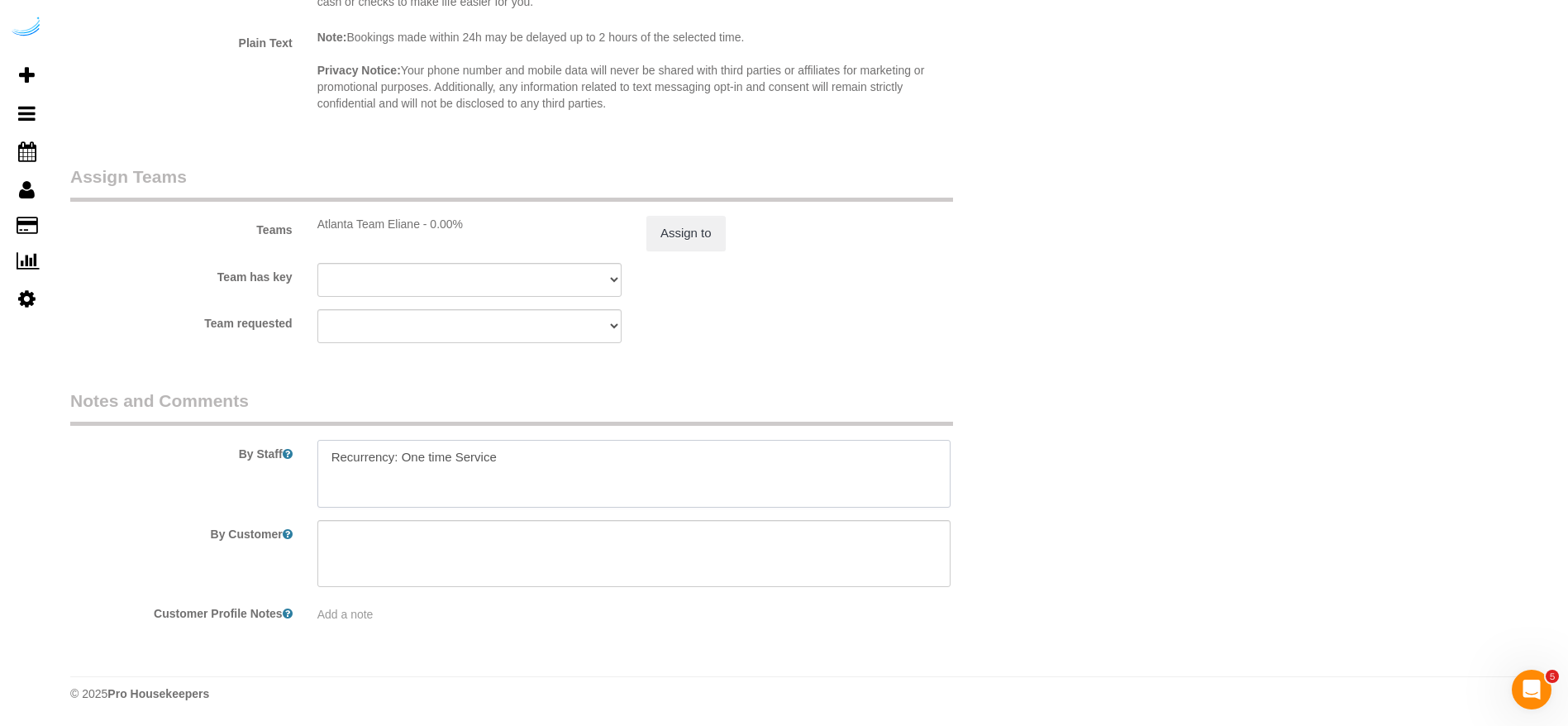 paste on "Permanent Notes:No notes from this customer.Today's Notes:No notes from this service.
Entry Method: Door Code
Code: 988964
Details:
Additional Notes:
Once you exit leasing office area, take a right and I’m the first unit on the right (211)
Code Type: Building
Access Code: Chandler Case
Details:
Call box on leasing office
Housekeeping Notes:" 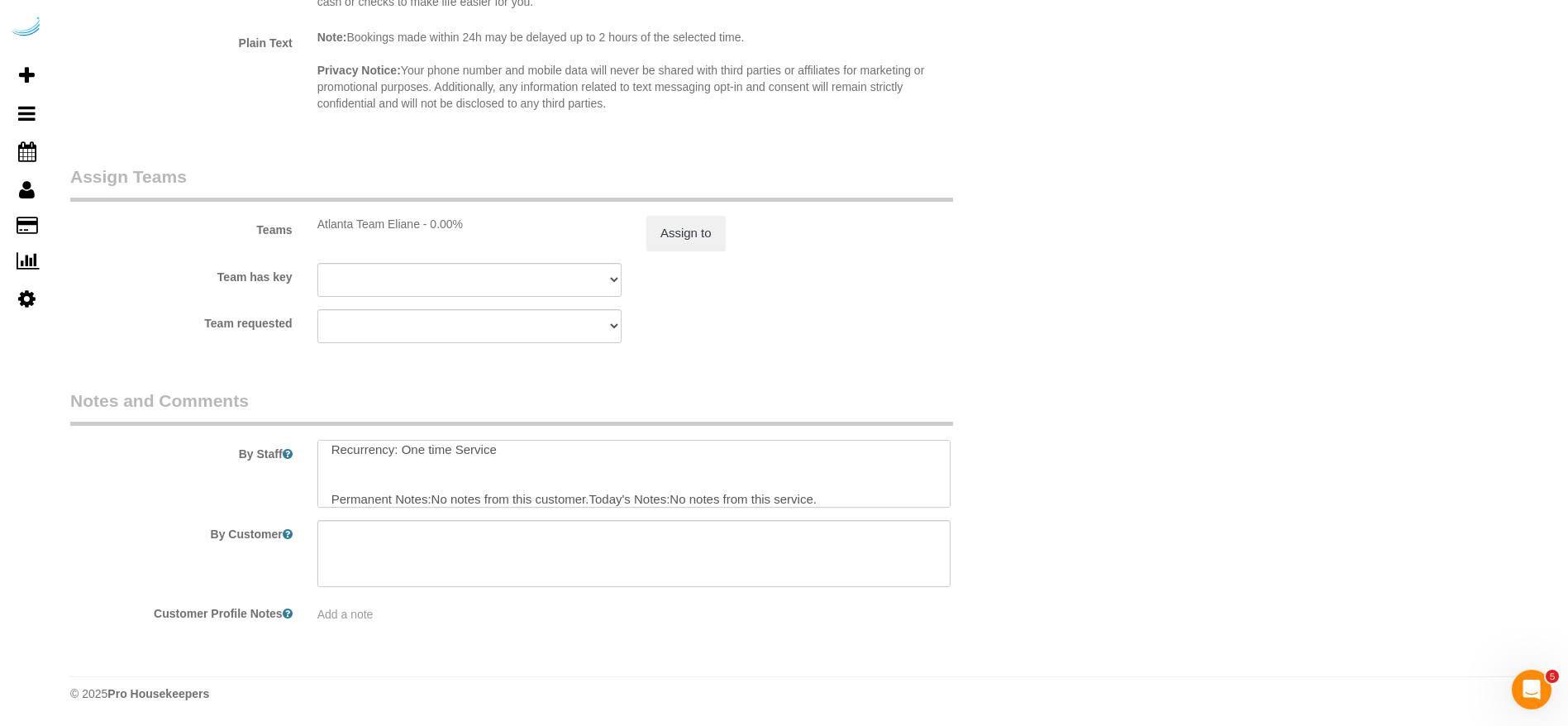 scroll, scrollTop: 222, scrollLeft: 0, axis: vertical 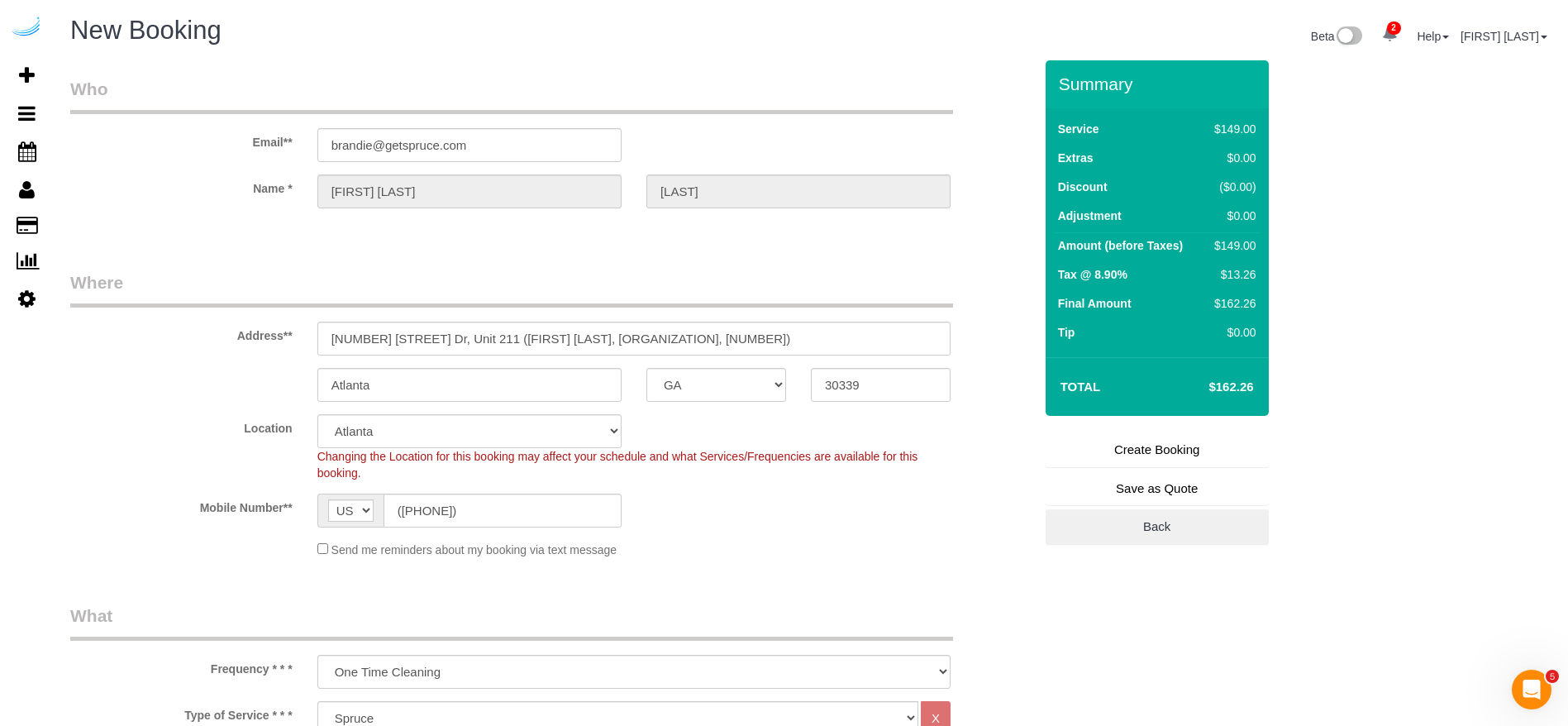 click on "Create Booking" at bounding box center (1157, 450) 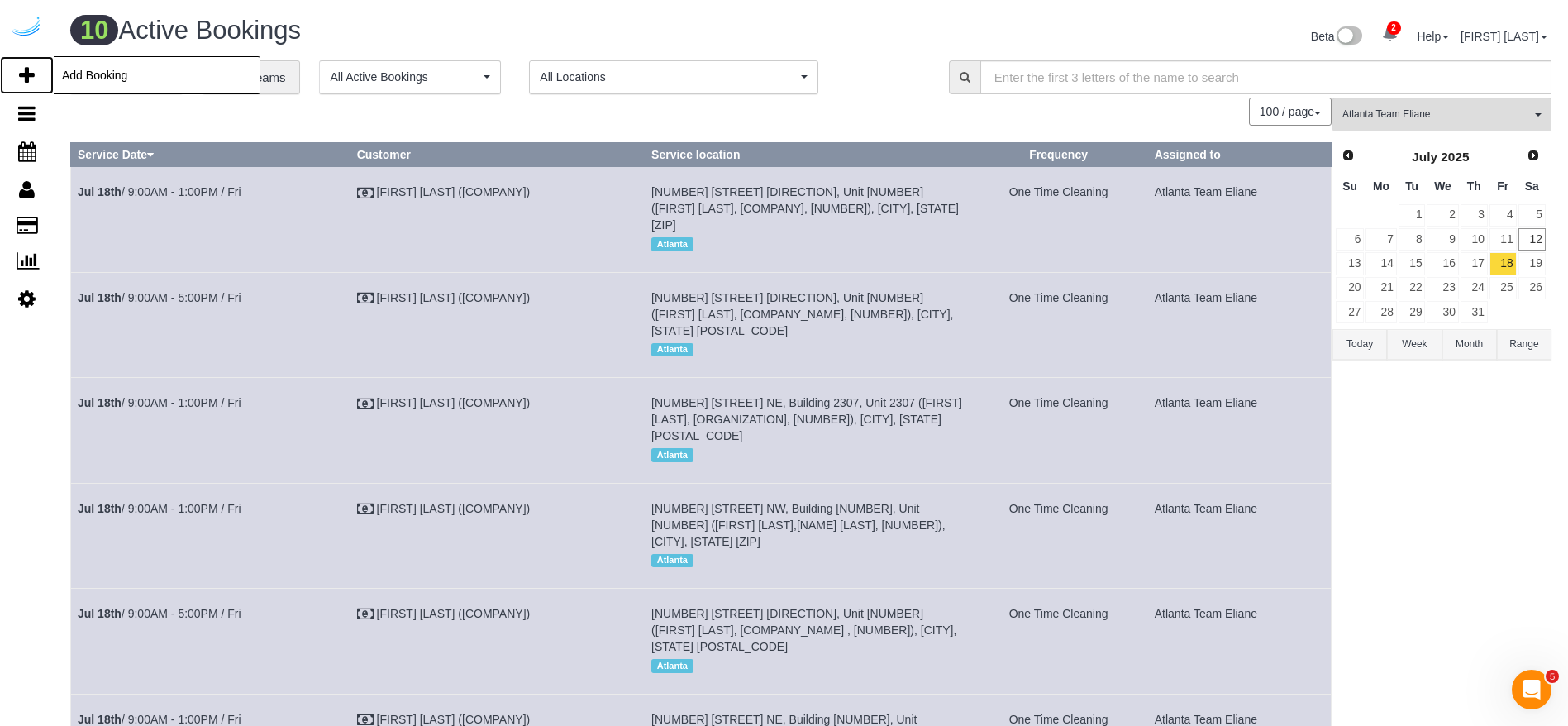 click at bounding box center [26, 75] 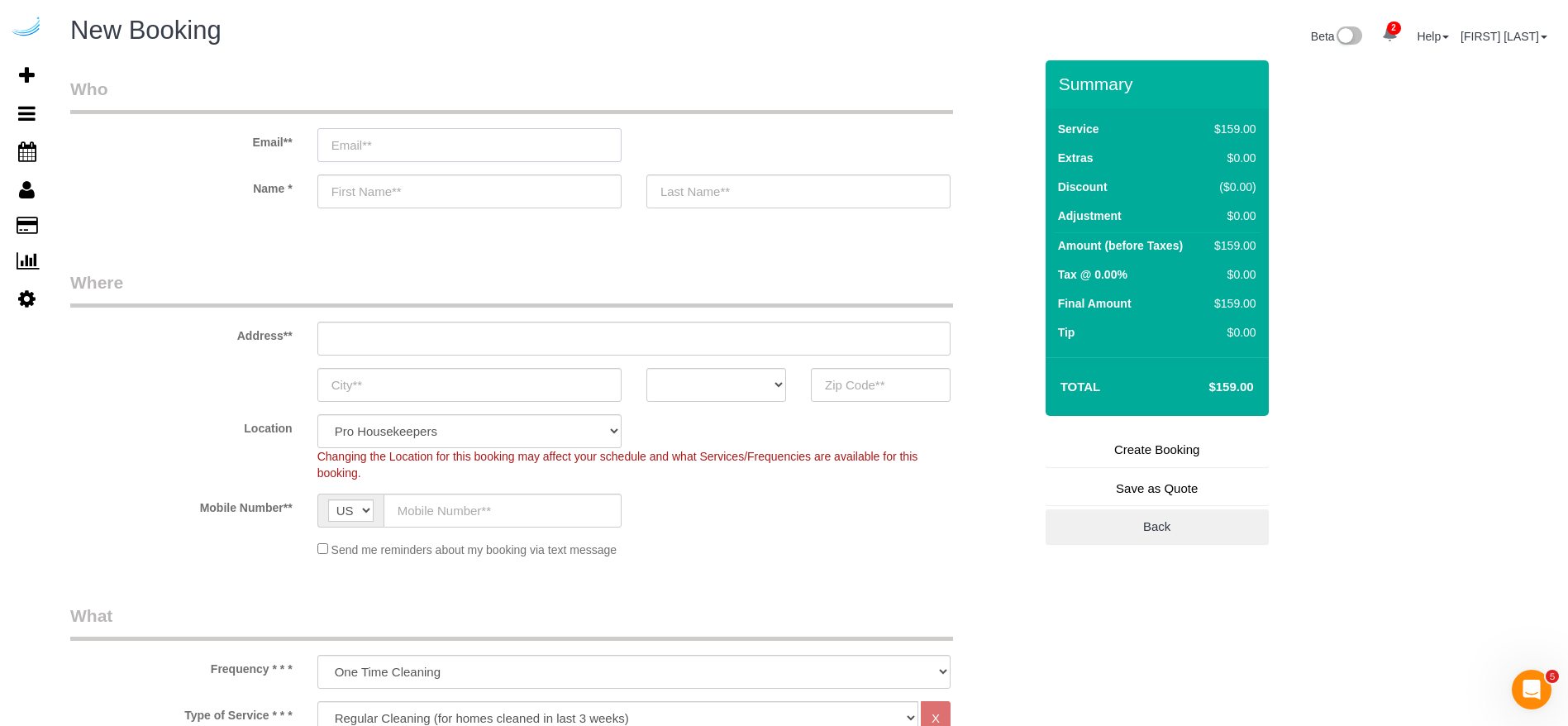 click at bounding box center [469, 145] 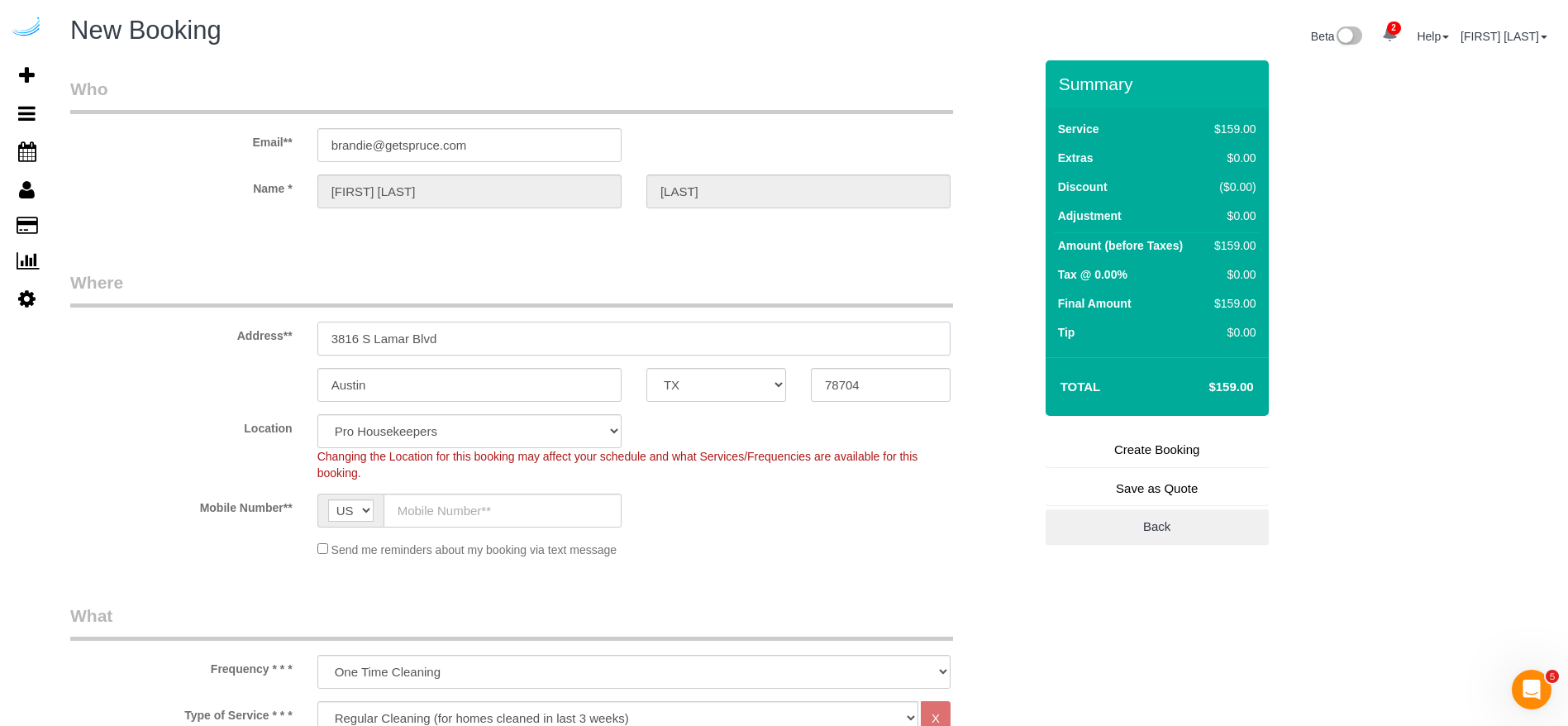 click on "3816 S Lamar Blvd" at bounding box center [634, 338] 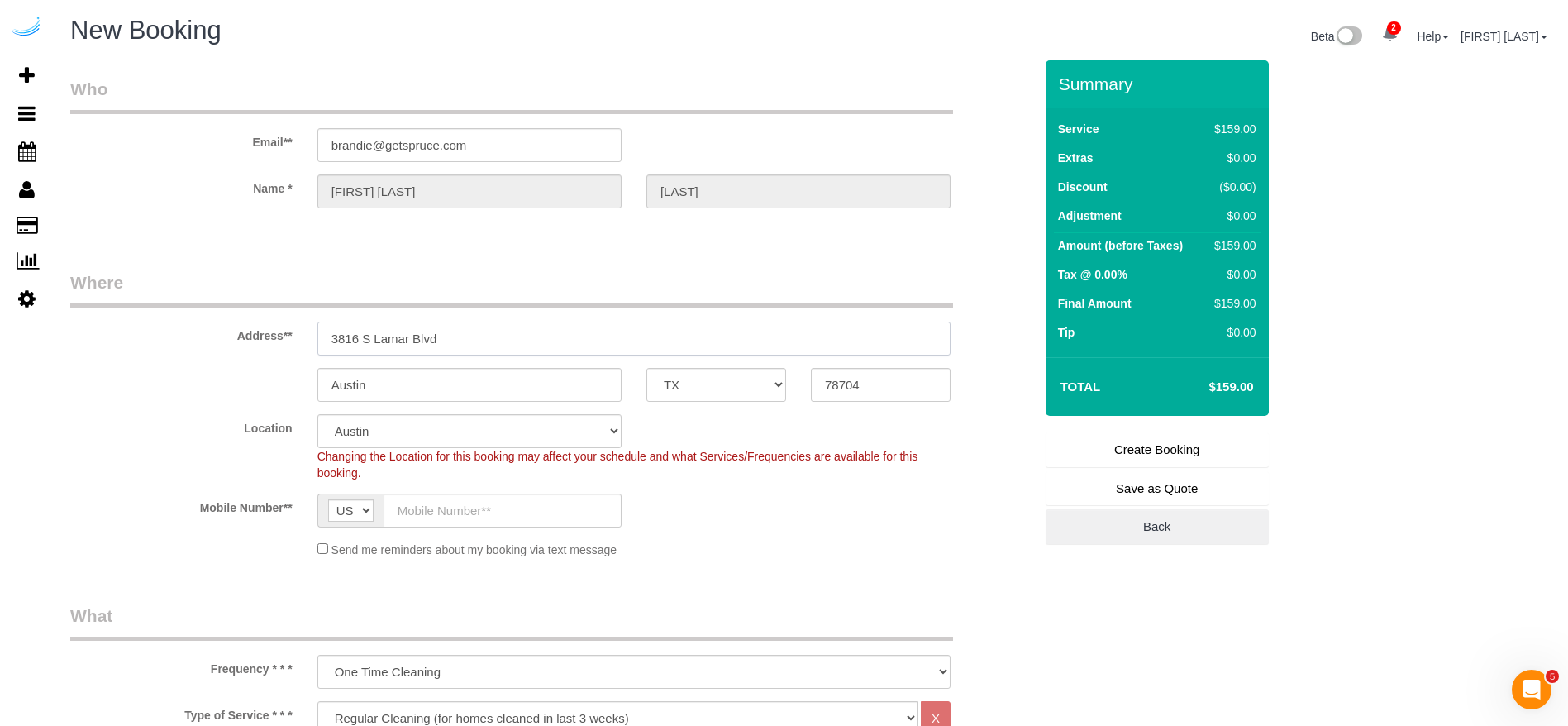 paste on "205 Cumberland Blvd SE, Atlanta, GA 30339" 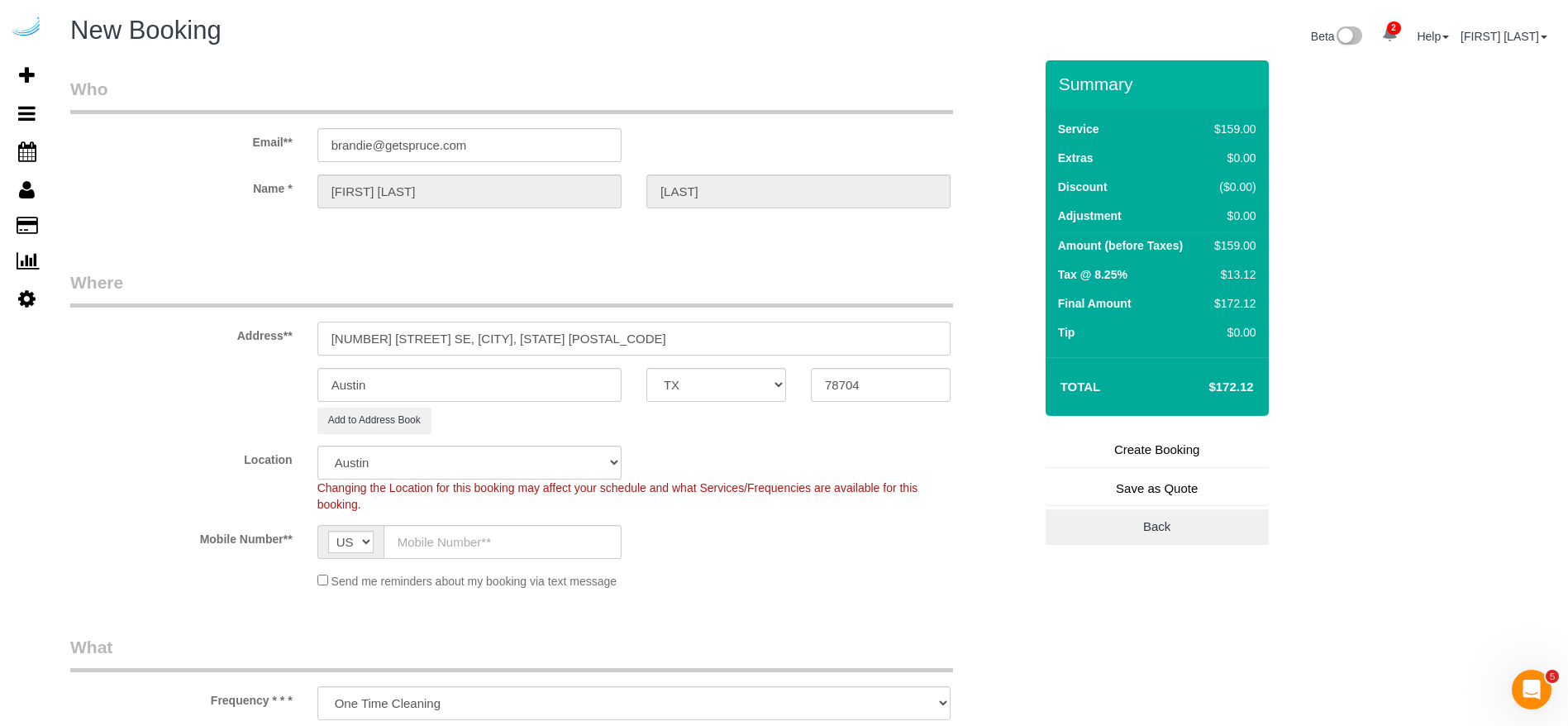 click on "3205 Cumberland Blvd SE, Atlanta, GA 30339" at bounding box center (634, 338) 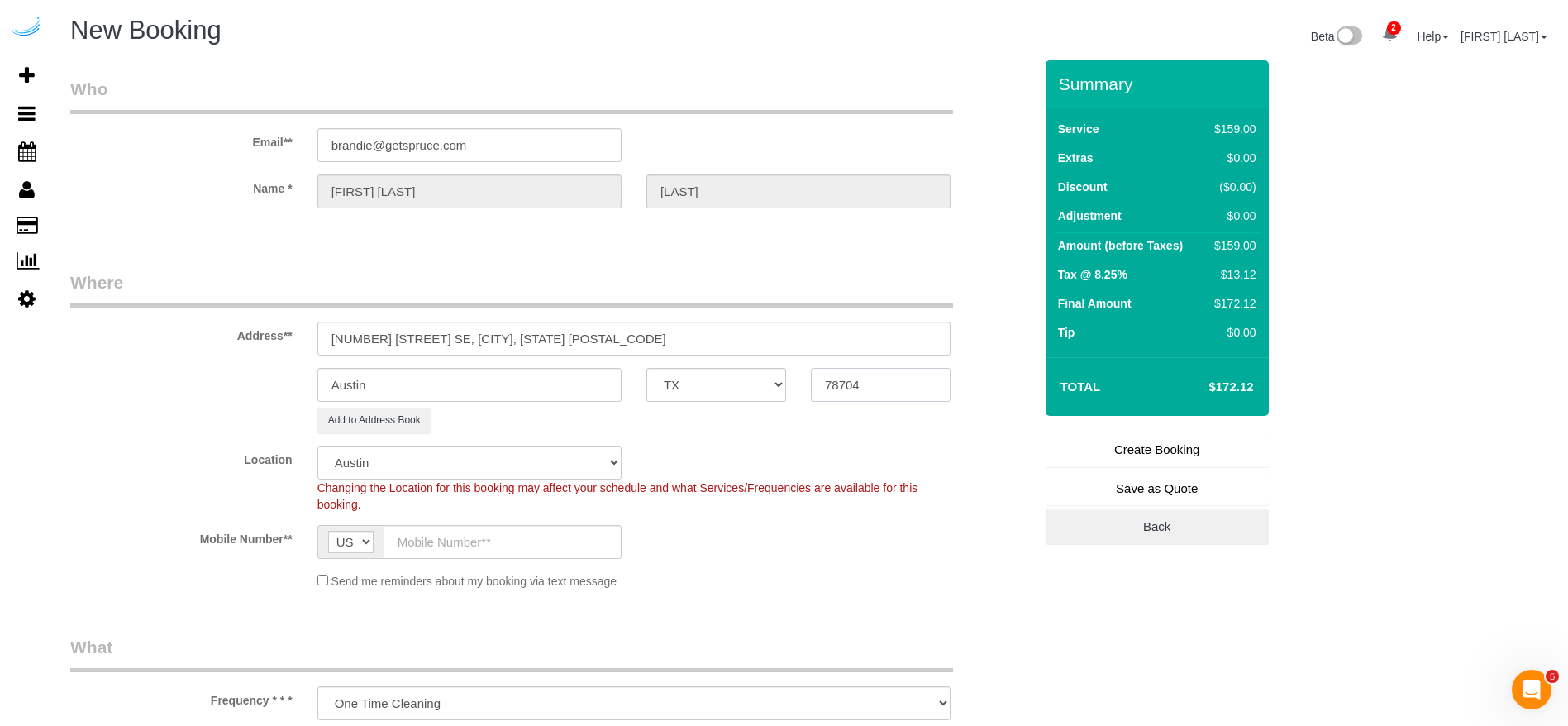 click on "78704" at bounding box center (880, 384) 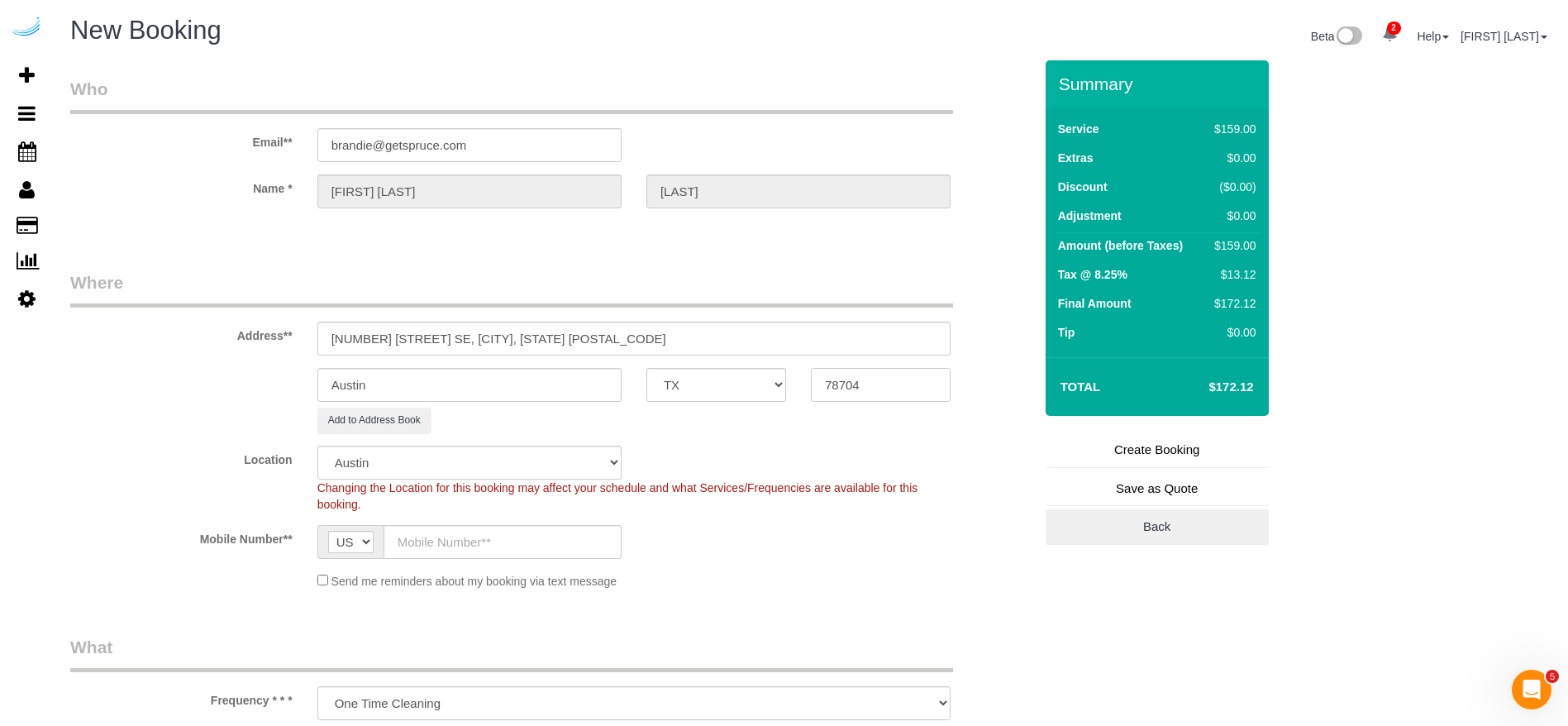 paste on "30339" 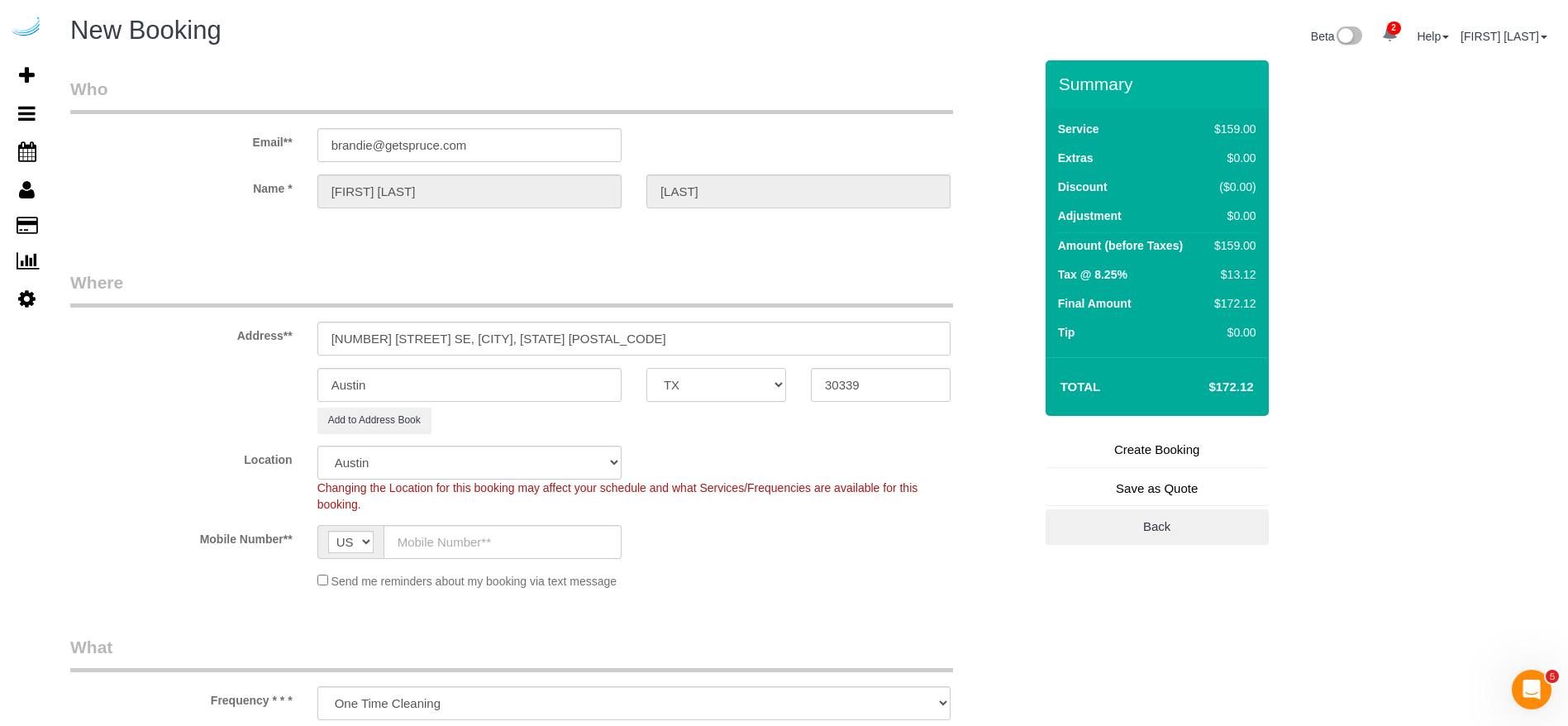 click on "AK
AL
AR
AZ
CA
CO
CT
DC
DE
FL
GA
HI
IA
ID
IL
IN
KS
KY
LA
MA
MD
ME
MI
MN
MO
MS
MT
NC
ND
NE
NH
NJ
NM
NV
NY
OH
OK
OR
PA
RI
SC
SD
TN
TX
UT
VA
VT
WA
WI
WV
WY" at bounding box center [716, 384] 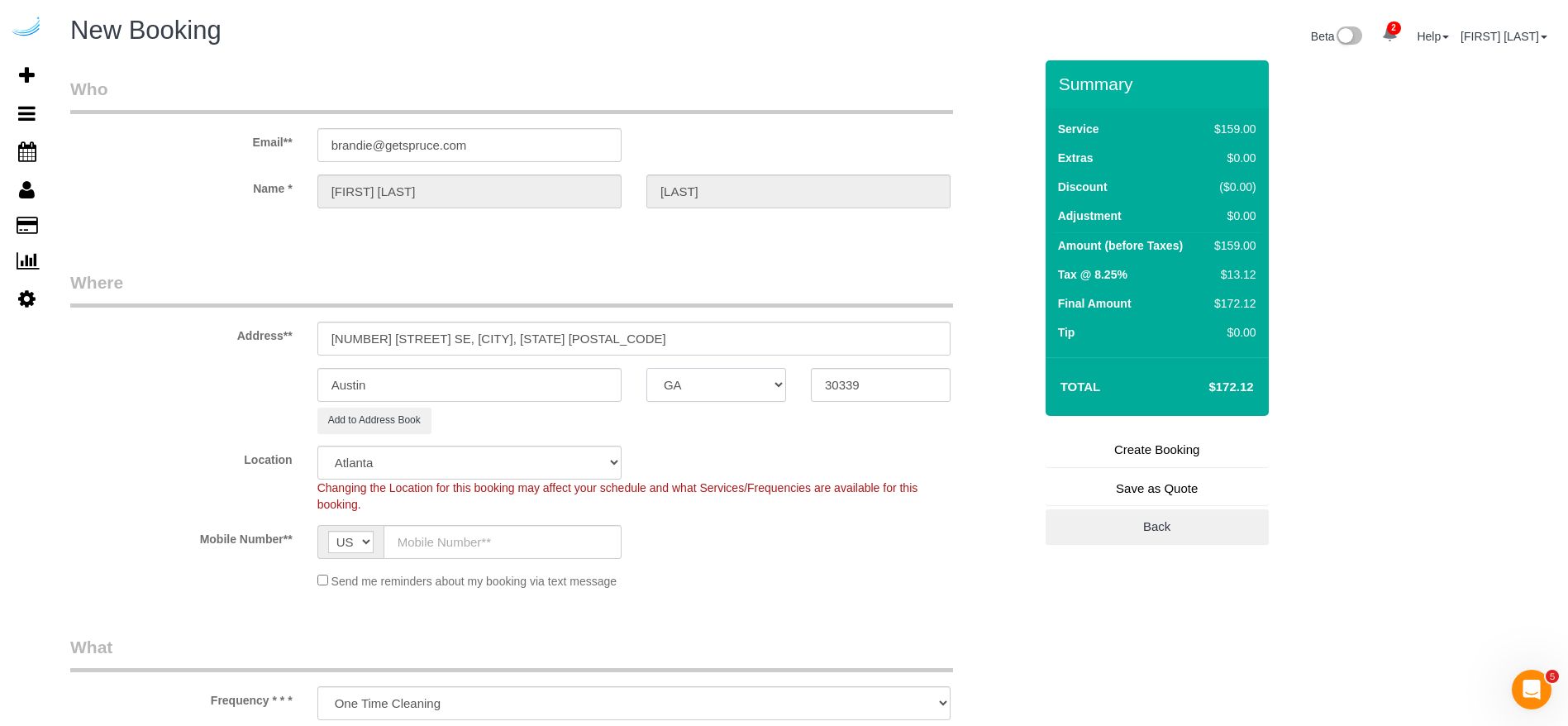 click on "AK
AL
AR
AZ
CA
CO
CT
DC
DE
FL
GA
HI
IA
ID
IL
IN
KS
KY
LA
MA
MD
ME
MI
MN
MO
MS
MT
NC
ND
NE
NH
NJ
NM
NV
NY
OH
OK
OR
PA
RI
SC
SD
TN
TX
UT
VA
VT
WA
WI
WV
WY" at bounding box center [716, 384] 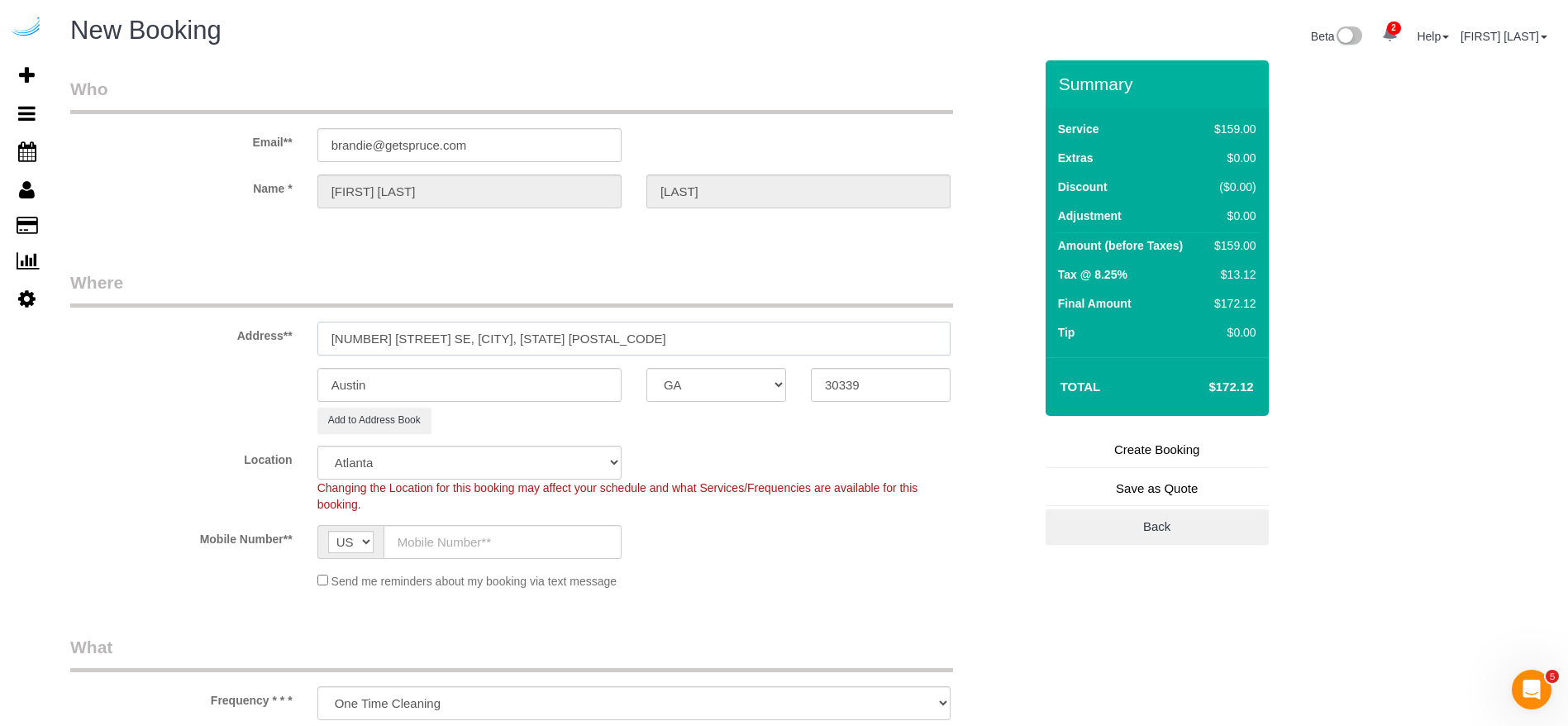 click on "3205 Cumberland Blvd SE, Atlanta, GA 30339" at bounding box center (634, 338) 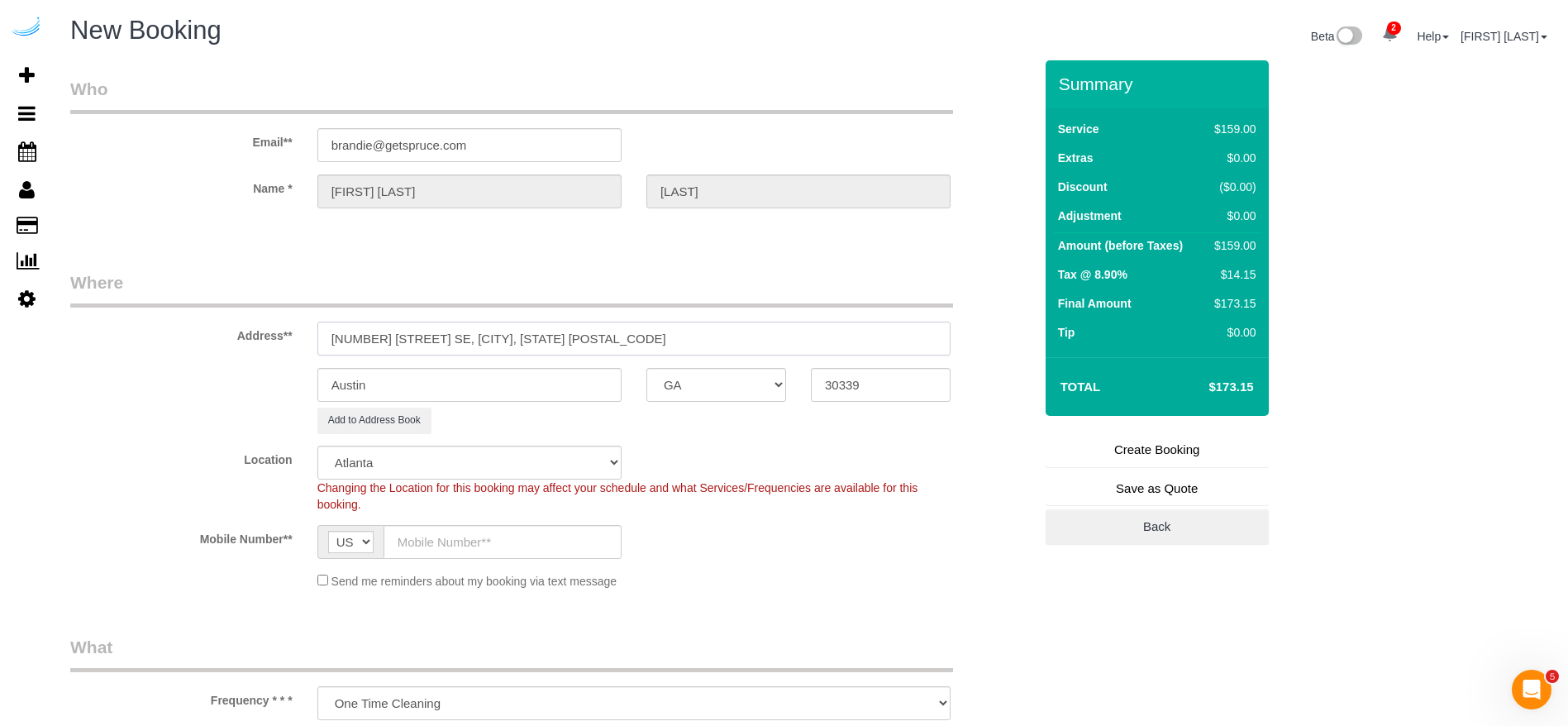 click on "3205 Cumberland Blvd SE, Atlanta, GA 30339" at bounding box center [634, 338] 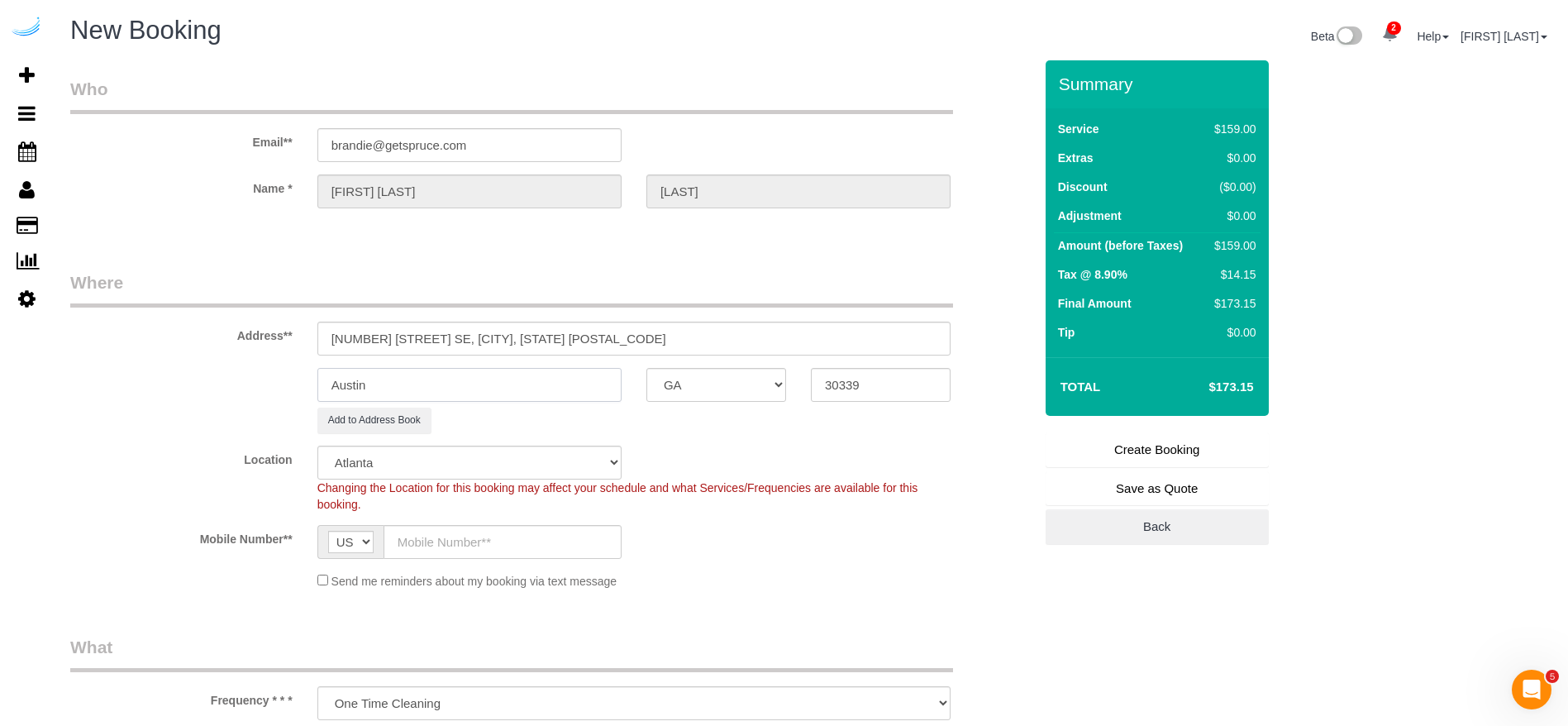 click on "Austin" at bounding box center [469, 384] 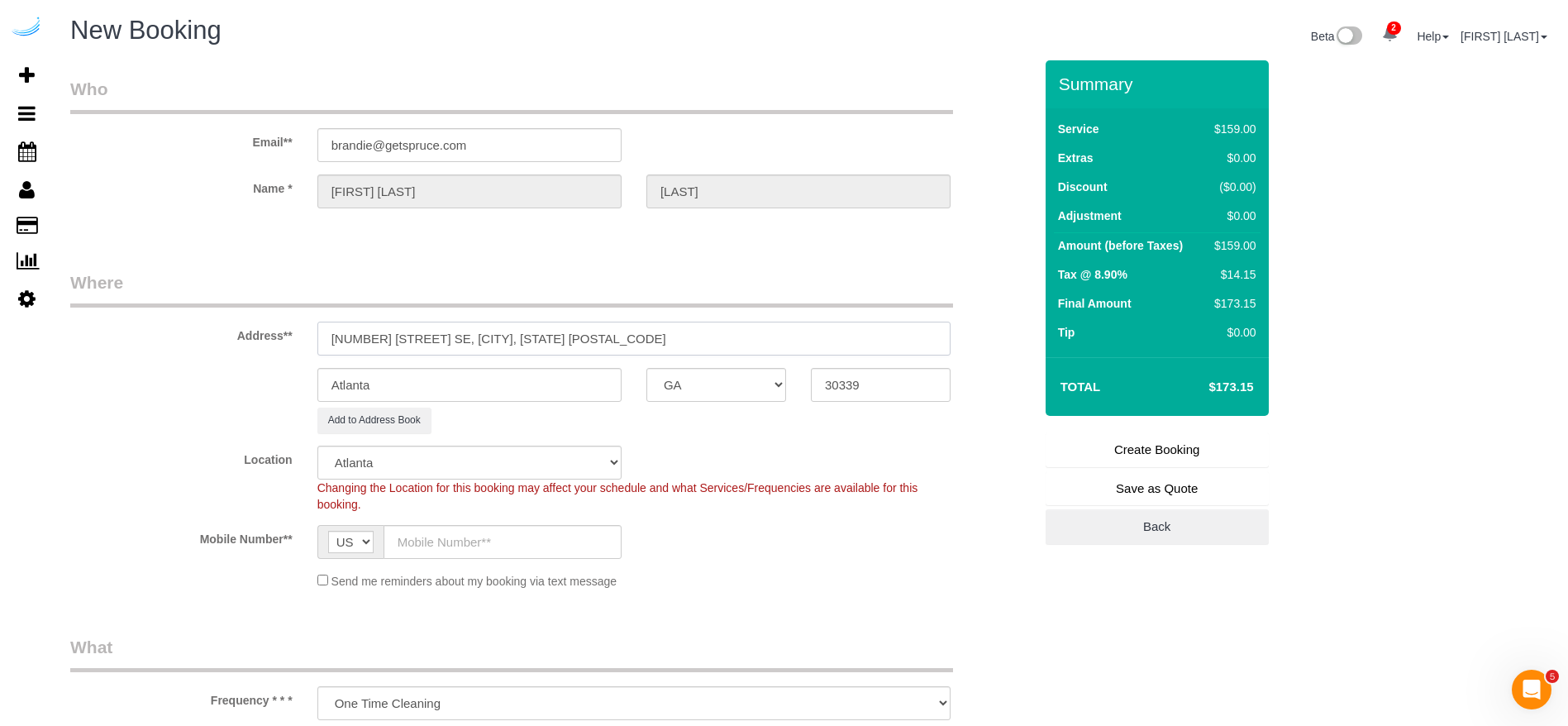 drag, startPoint x: 642, startPoint y: 333, endPoint x: 490, endPoint y: 346, distance: 152.5549 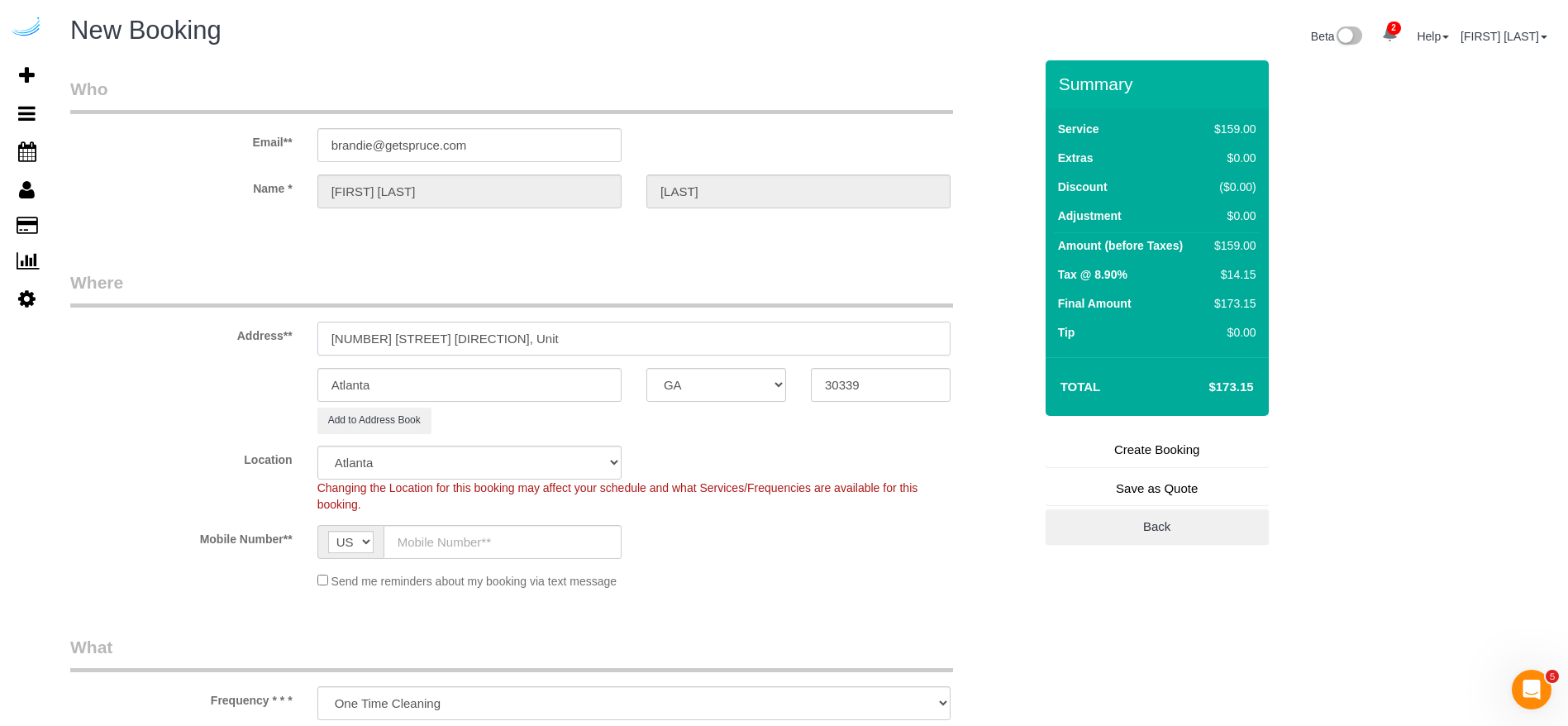 paste on "312" 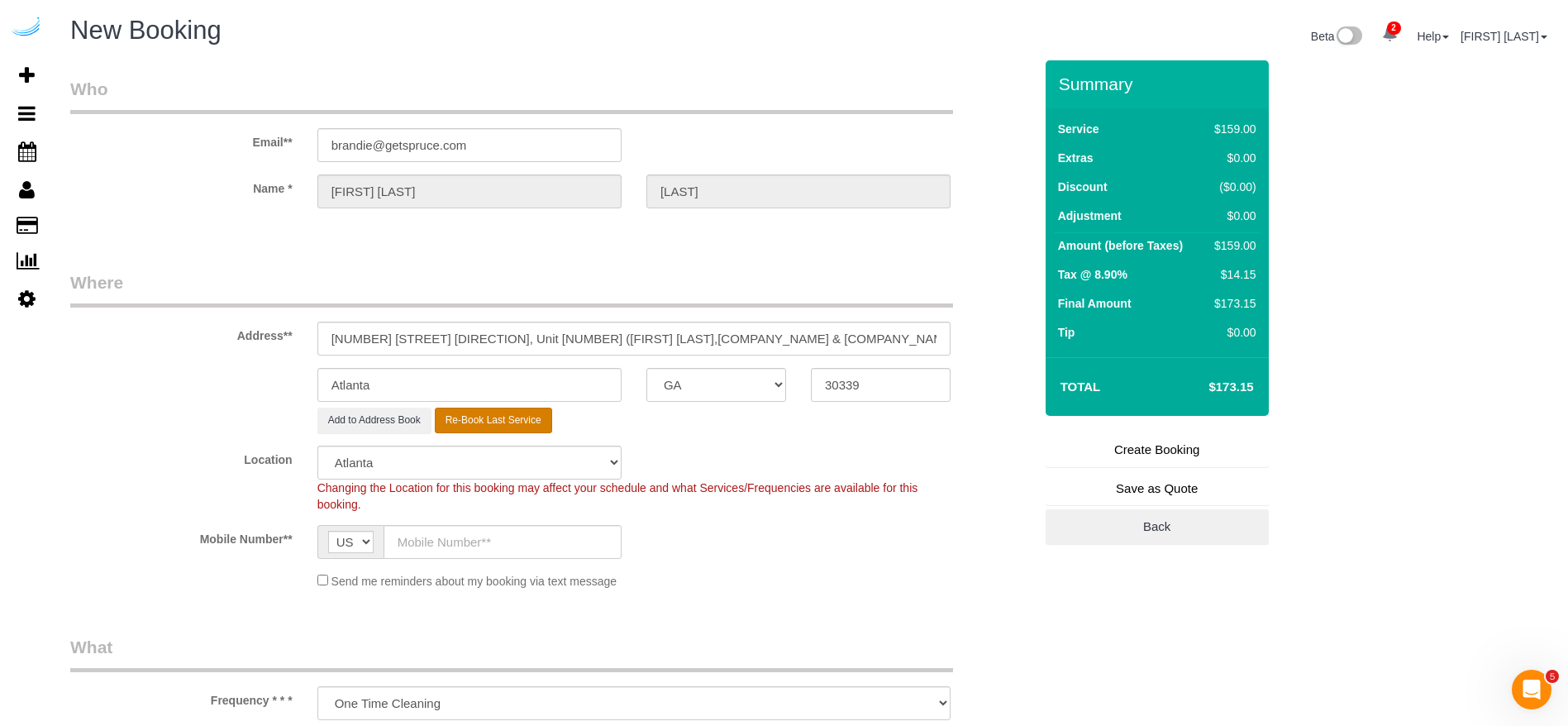click on "Re-Book Last Service" at bounding box center [493, 420] 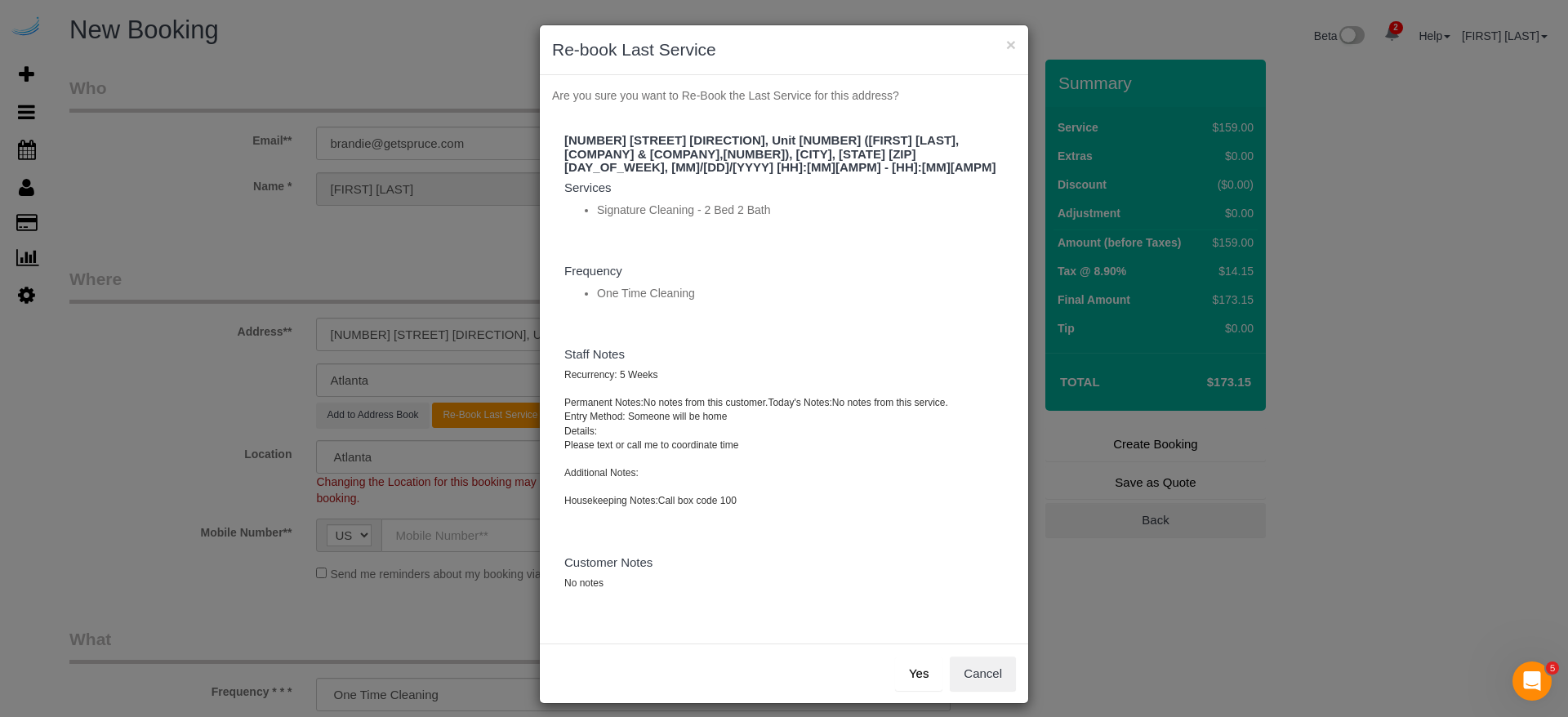 click on "Yes" at bounding box center (919, 674) 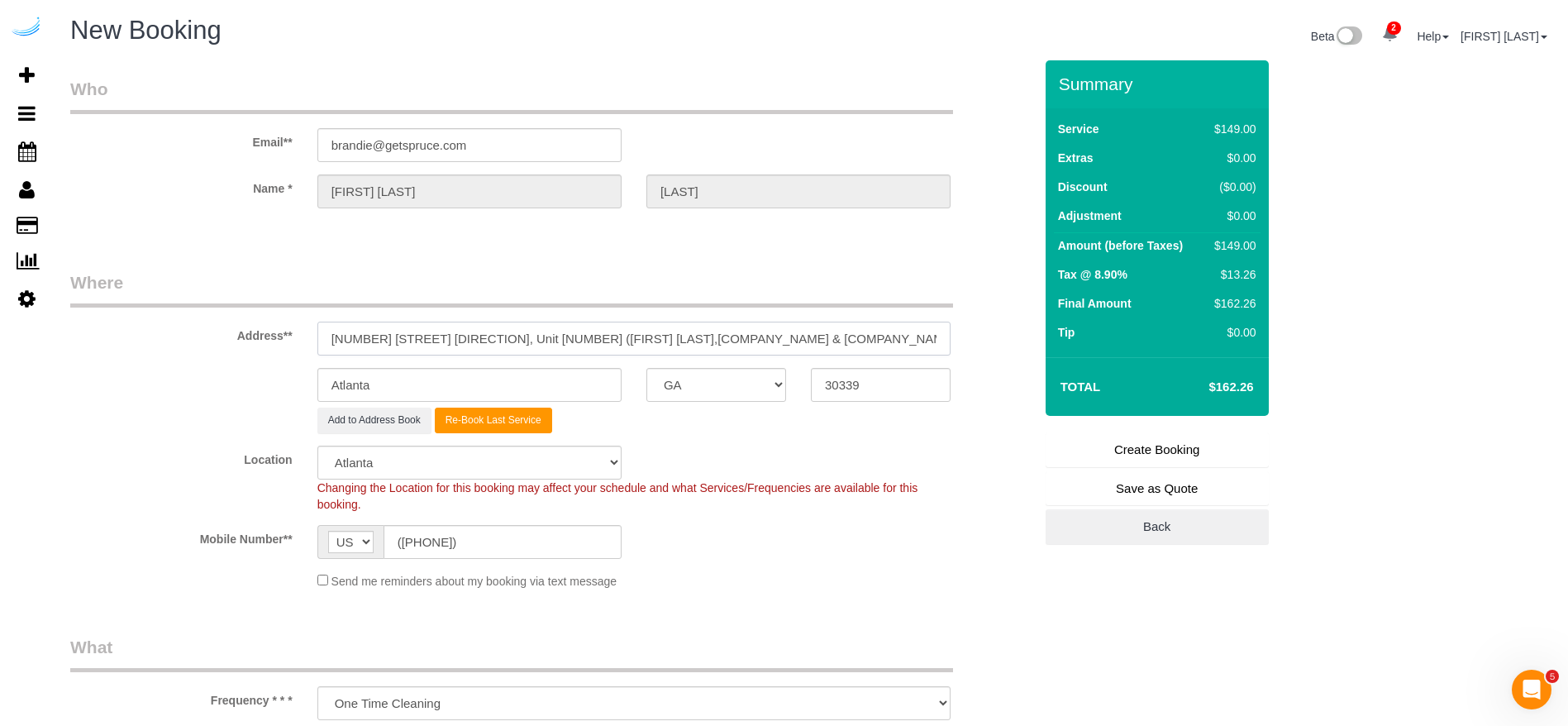 click on "3205 Cumberland Blvd SE, Unit 312 (Miguel Otchere,Vinings Lofts & Apartments,1367663)" at bounding box center [634, 338] 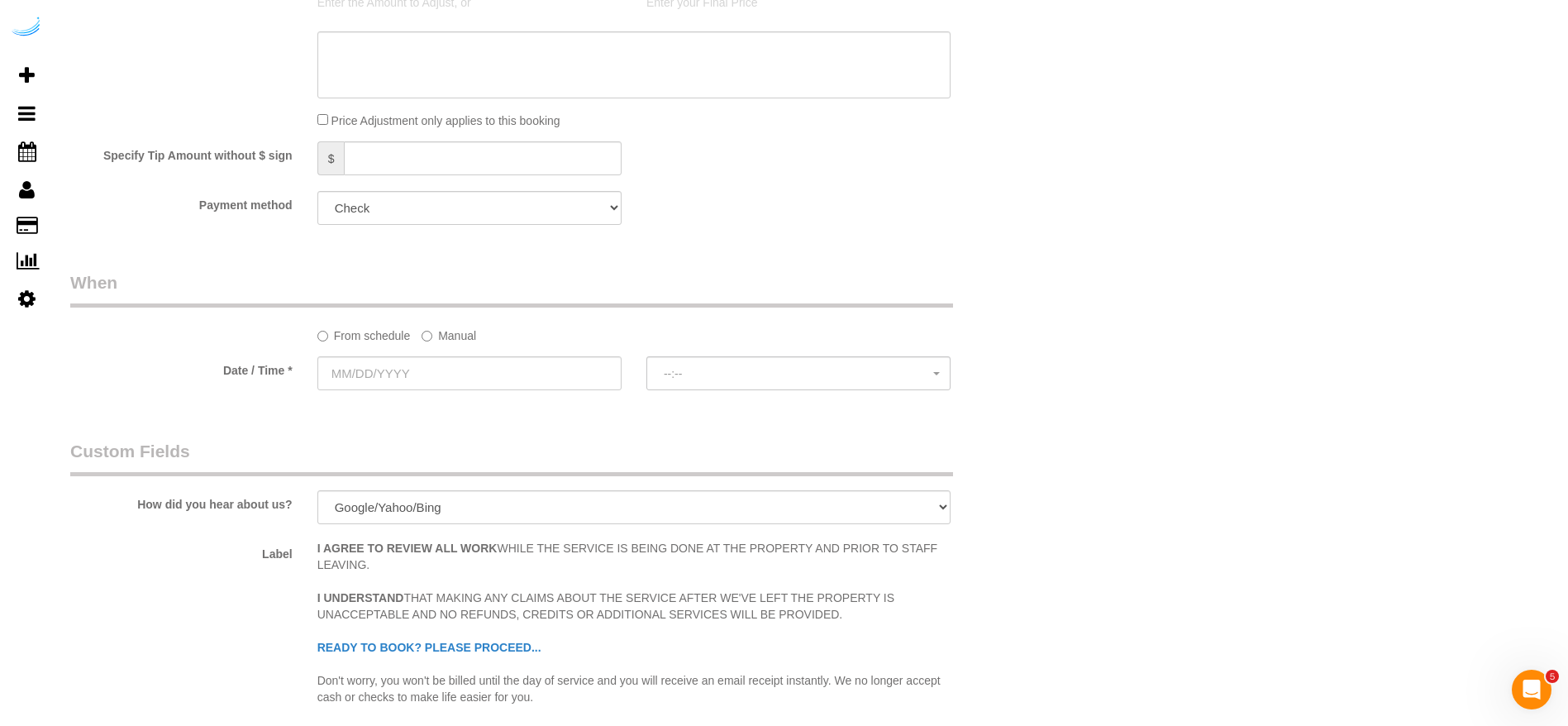 scroll, scrollTop: 1488, scrollLeft: 0, axis: vertical 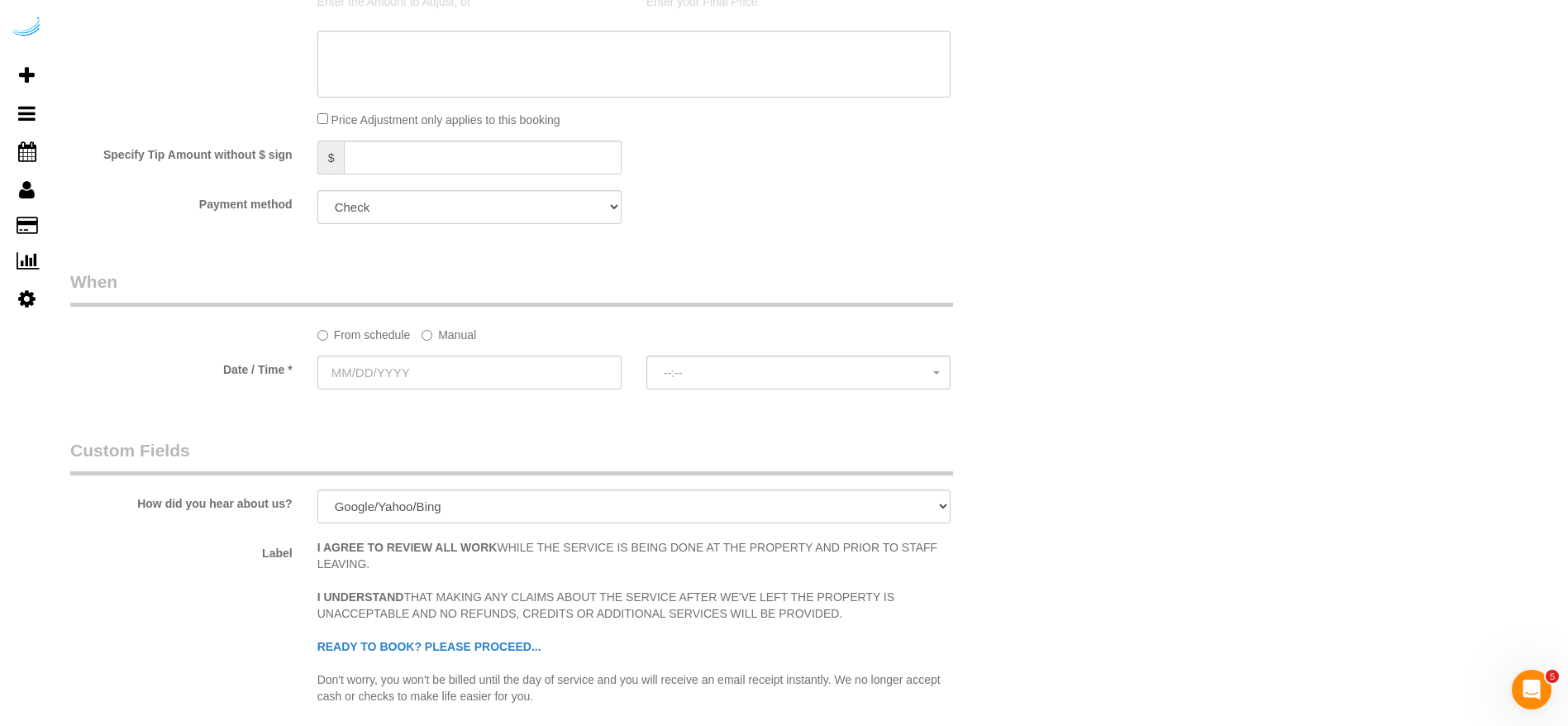 click on "Manual" 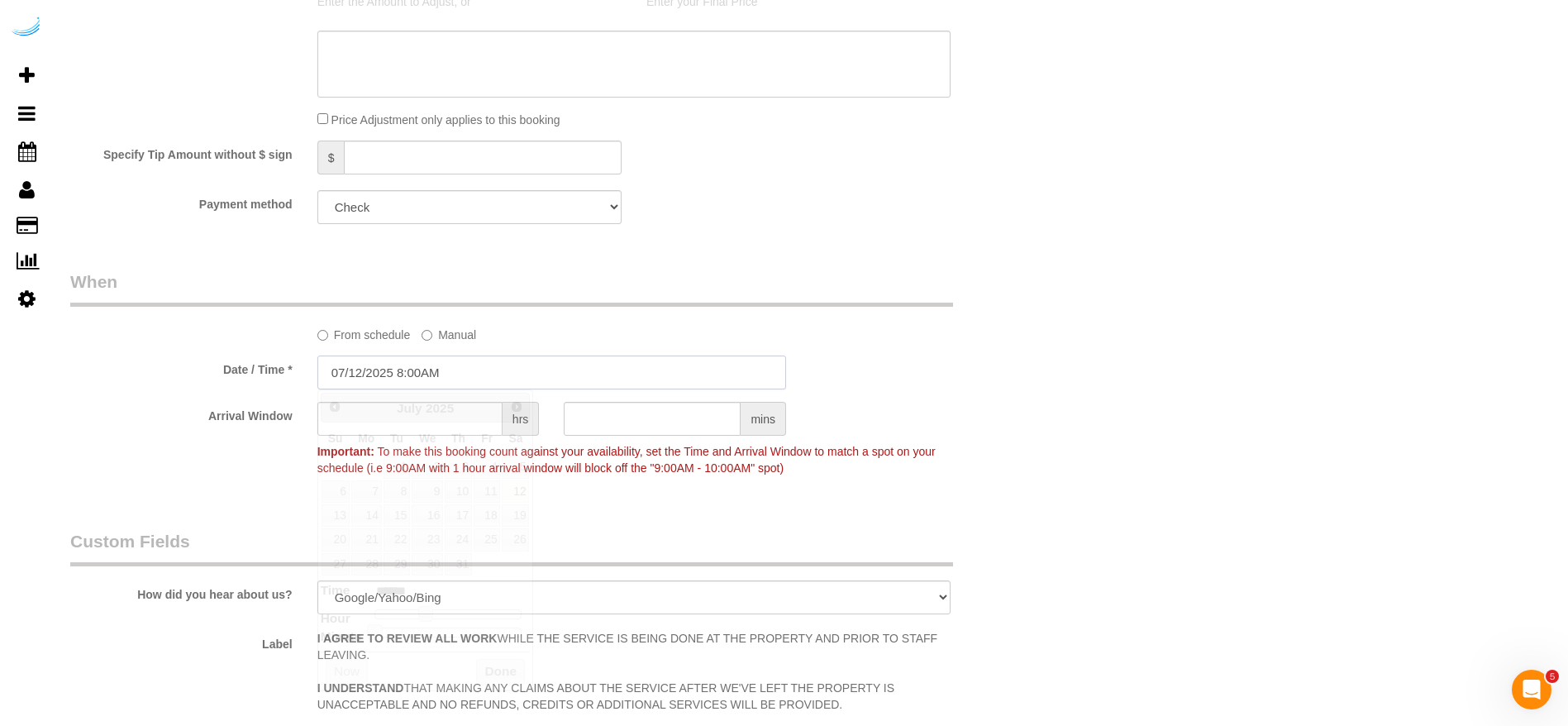 click on "07/12/2025 8:00AM" at bounding box center (551, 372) 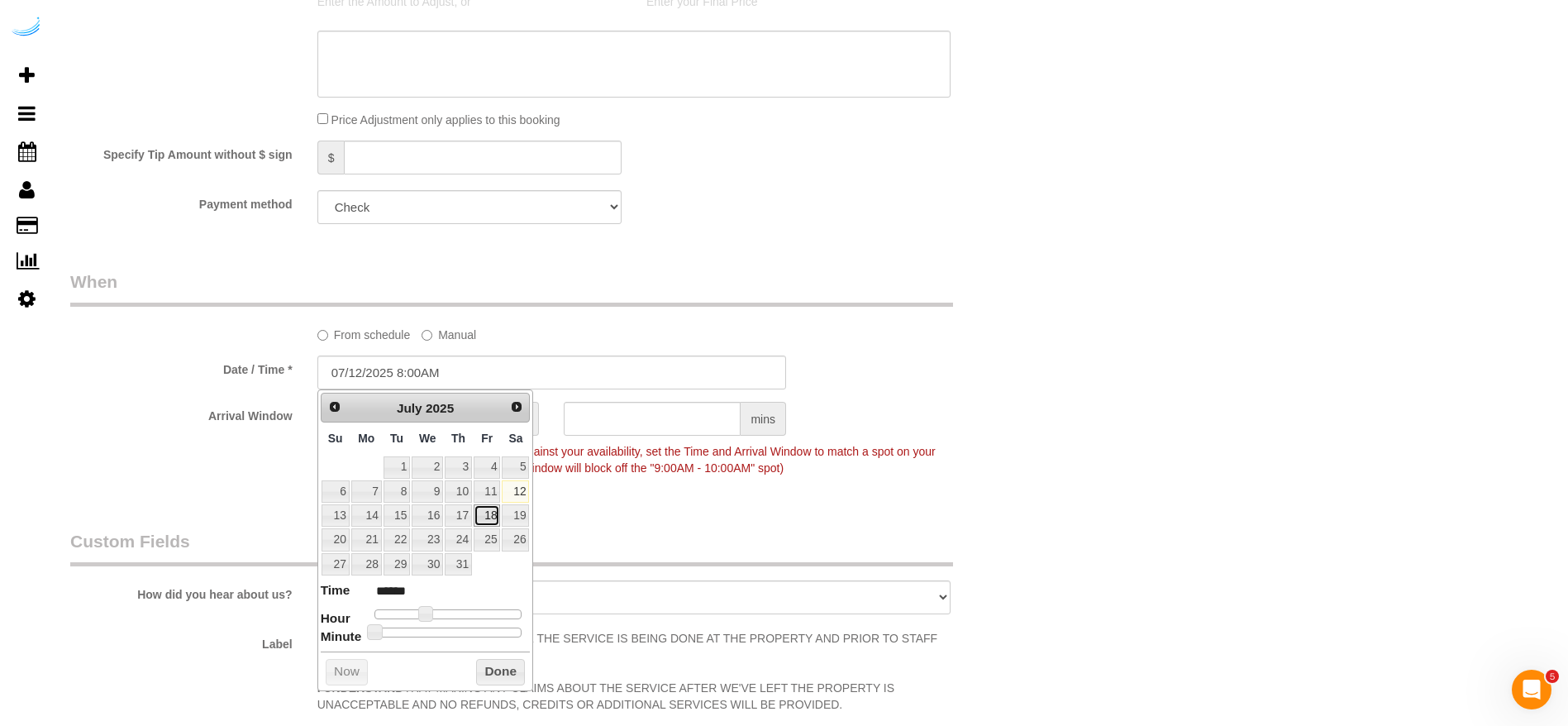 click on "18" at bounding box center [487, 515] 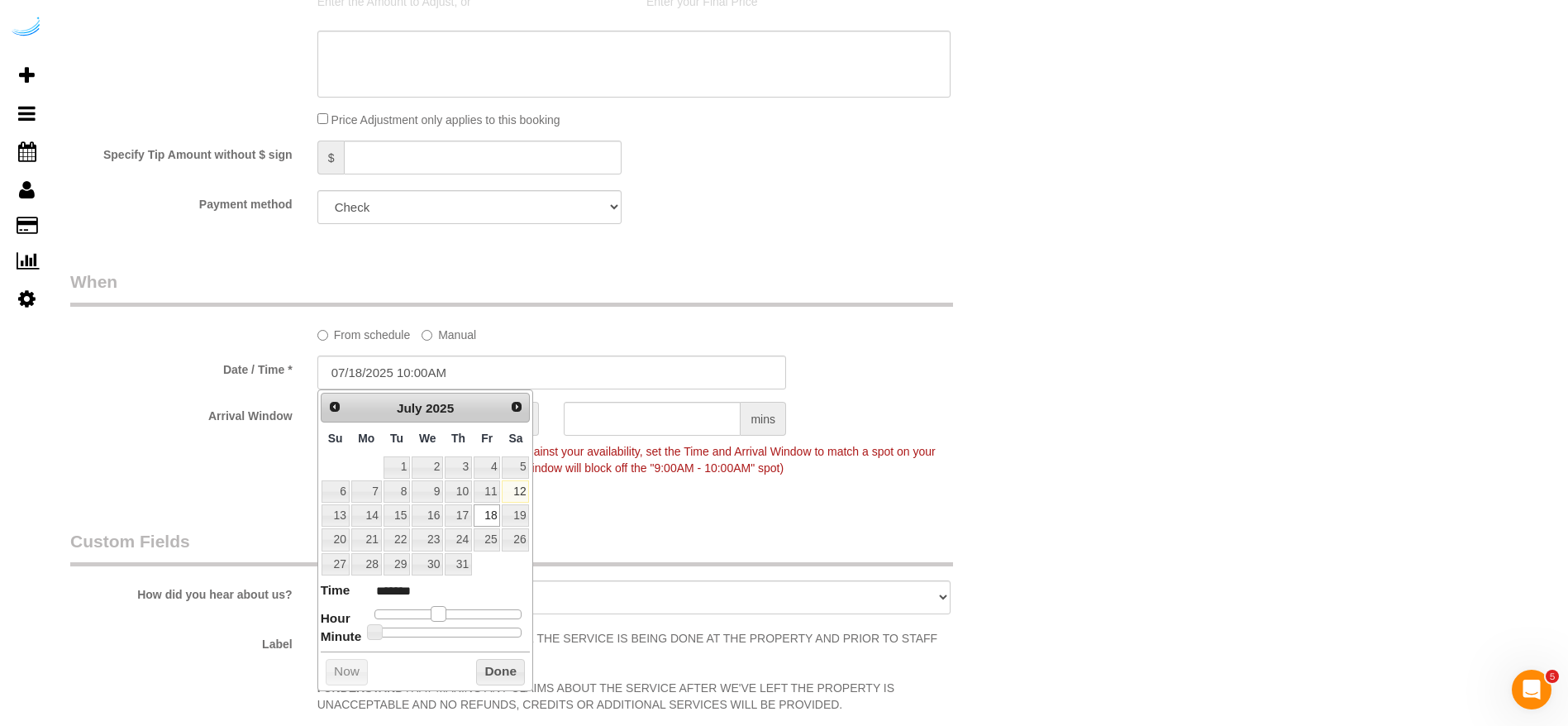 drag, startPoint x: 431, startPoint y: 613, endPoint x: 442, endPoint y: 615, distance: 11.1803399 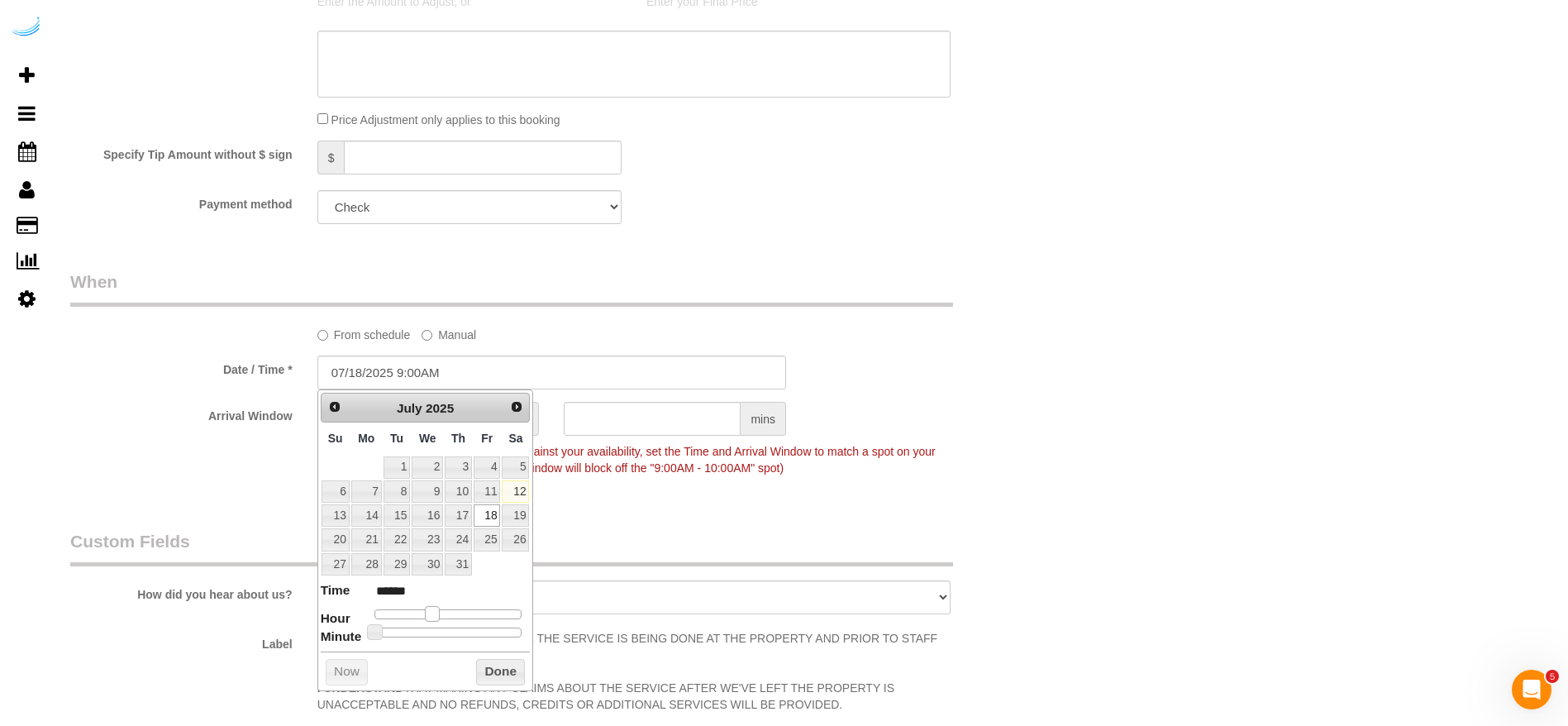 click at bounding box center (432, 614) 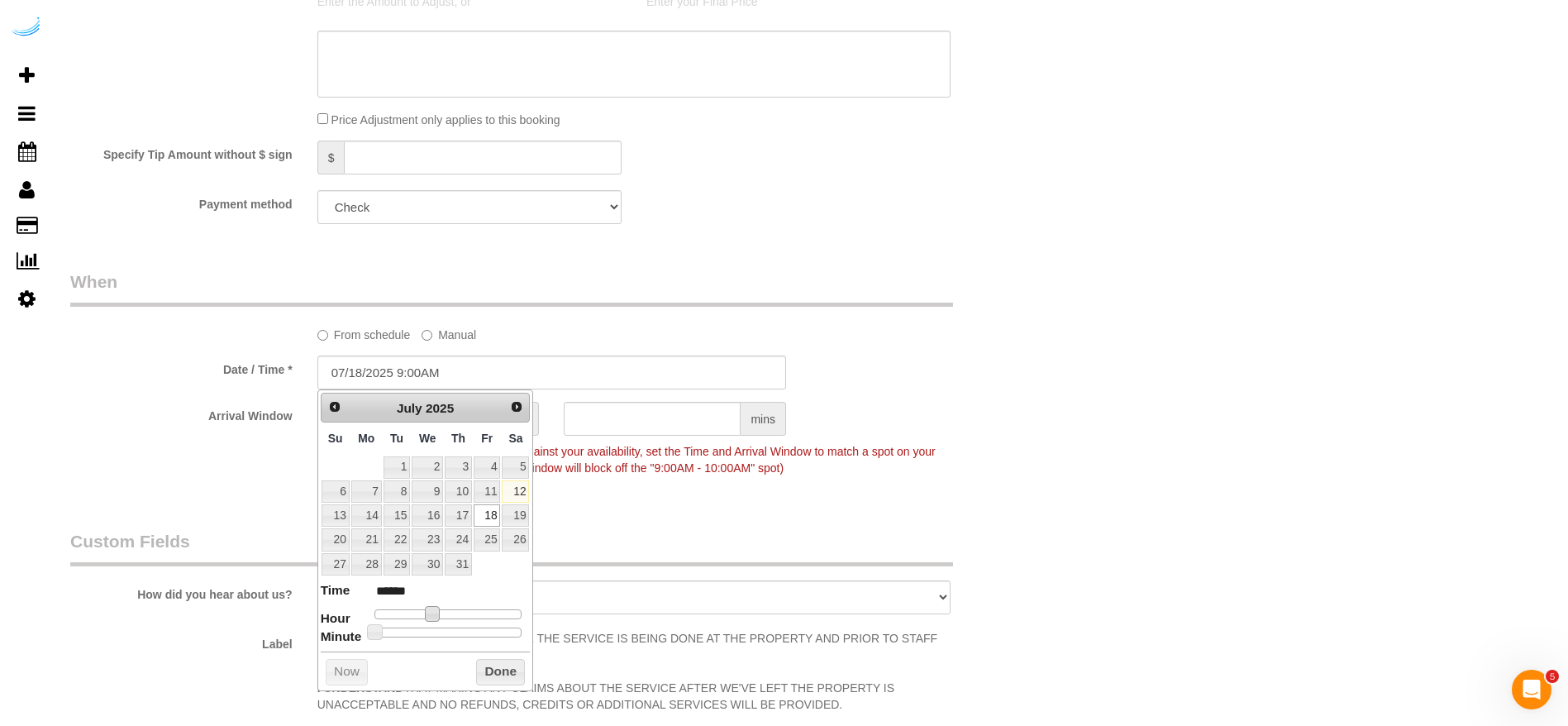 drag, startPoint x: 614, startPoint y: 506, endPoint x: 485, endPoint y: 497, distance: 129.31357 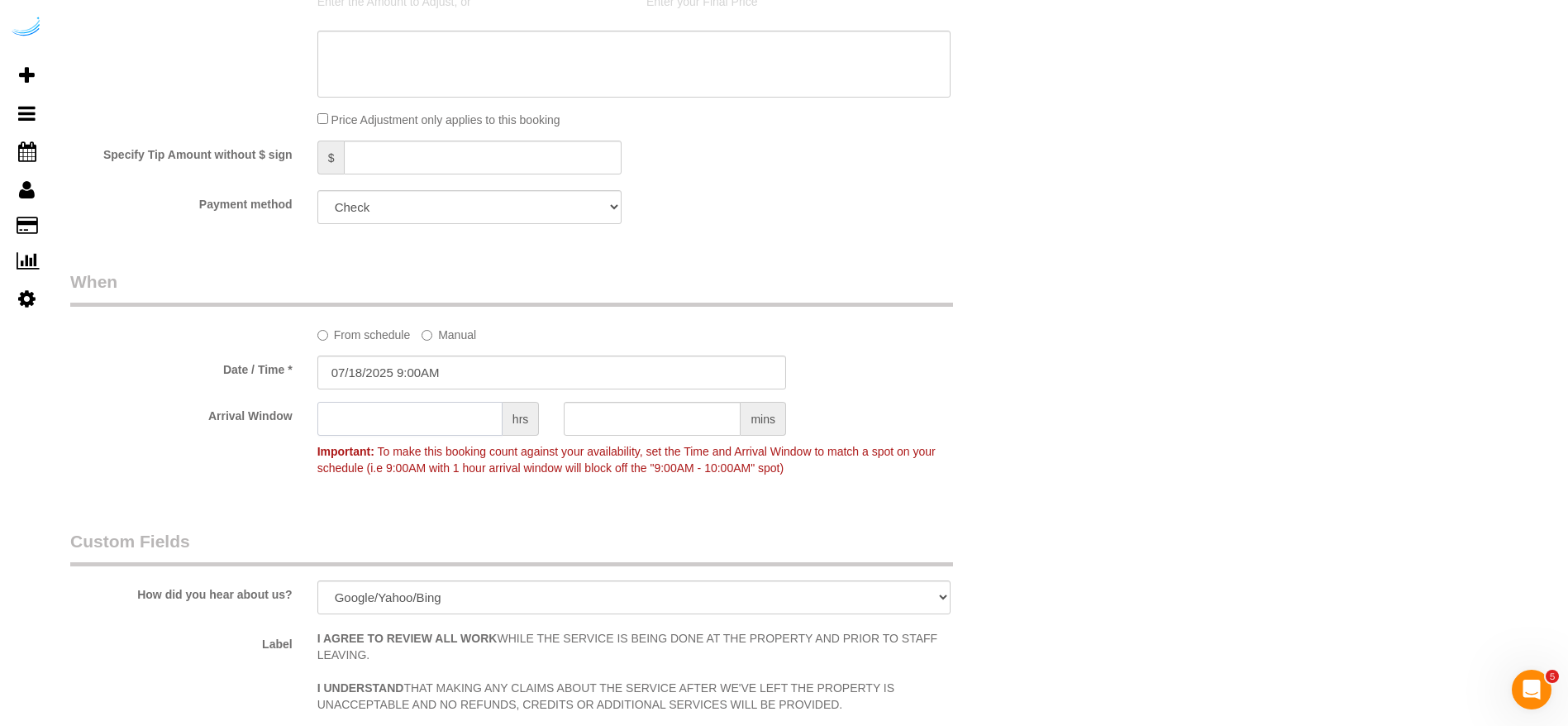 click 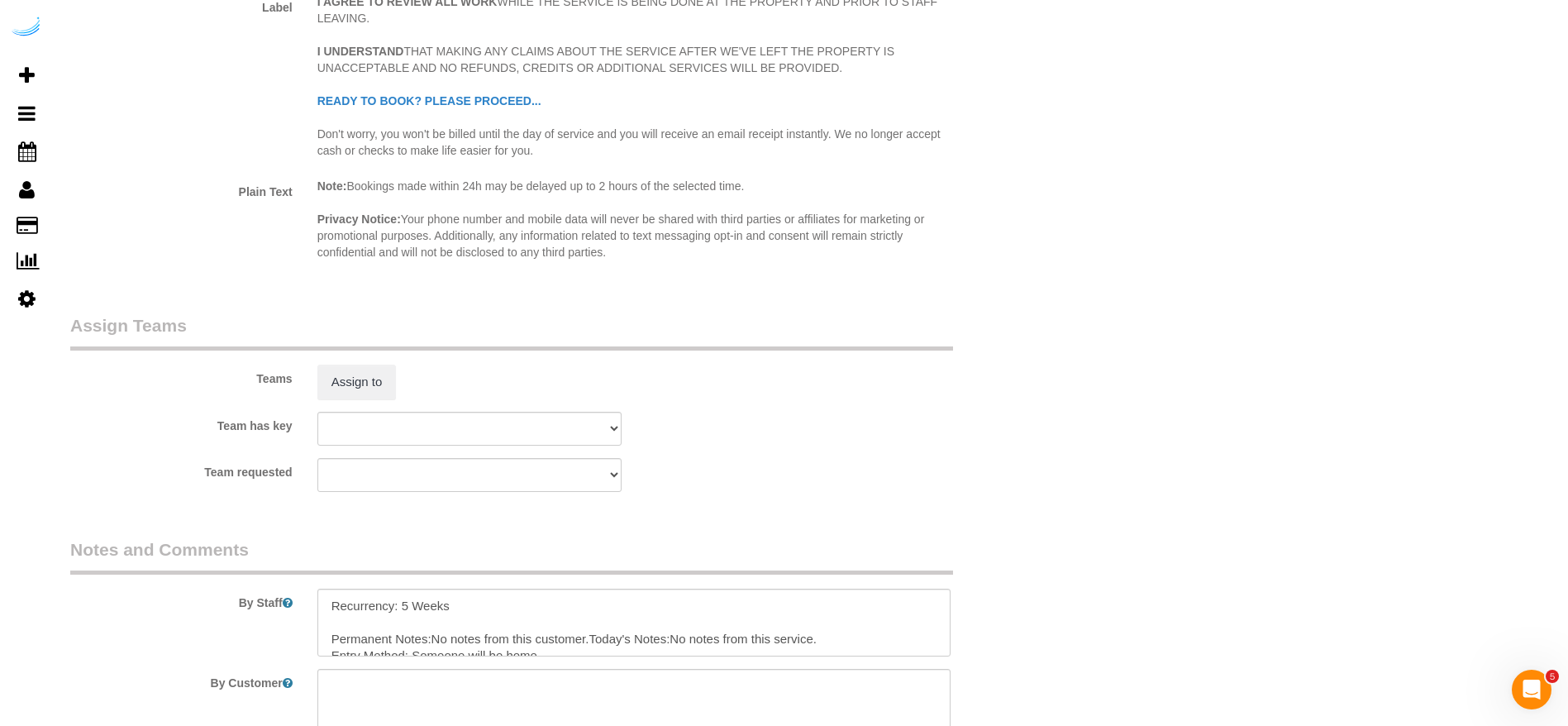 scroll, scrollTop: 2233, scrollLeft: 0, axis: vertical 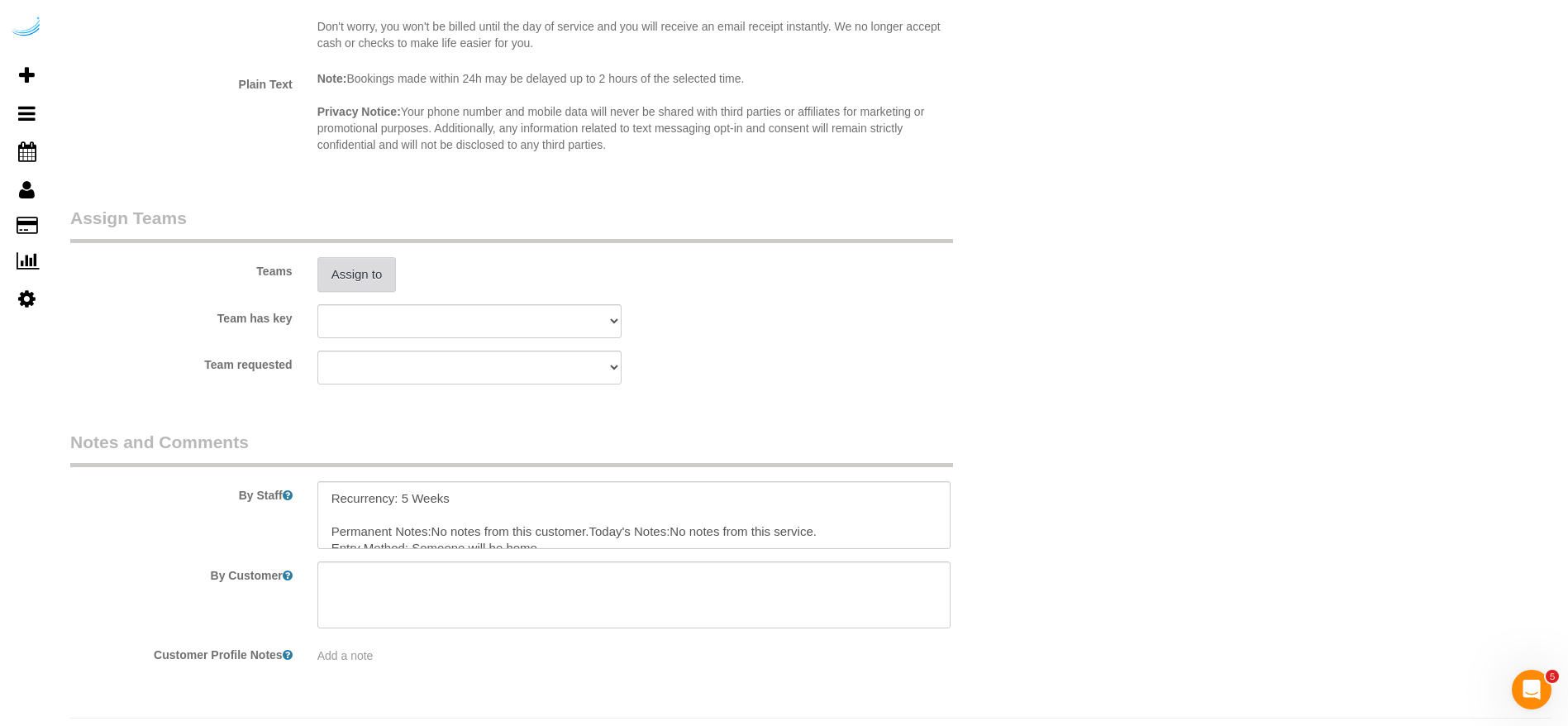 click on "Assign to" at bounding box center [357, 275] 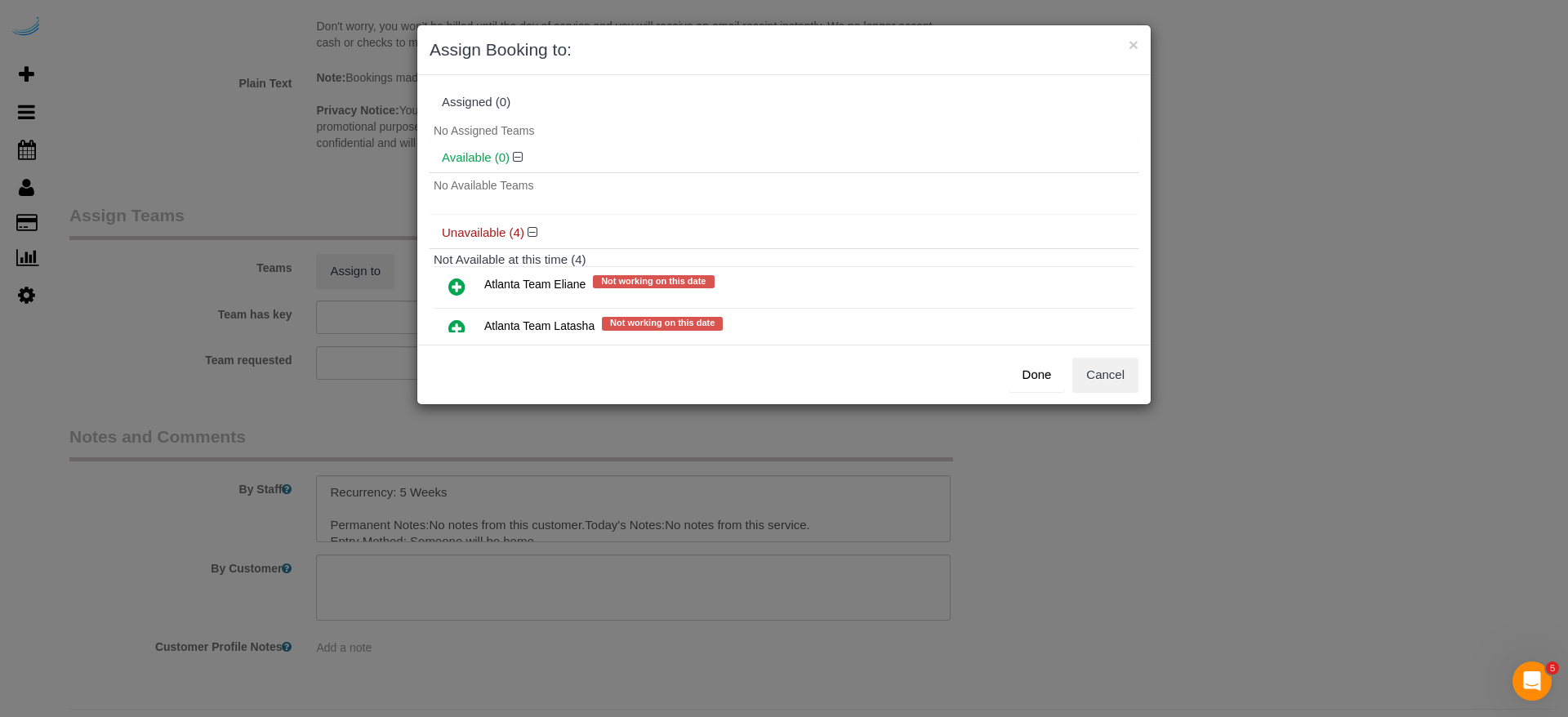 click at bounding box center [457, 287] 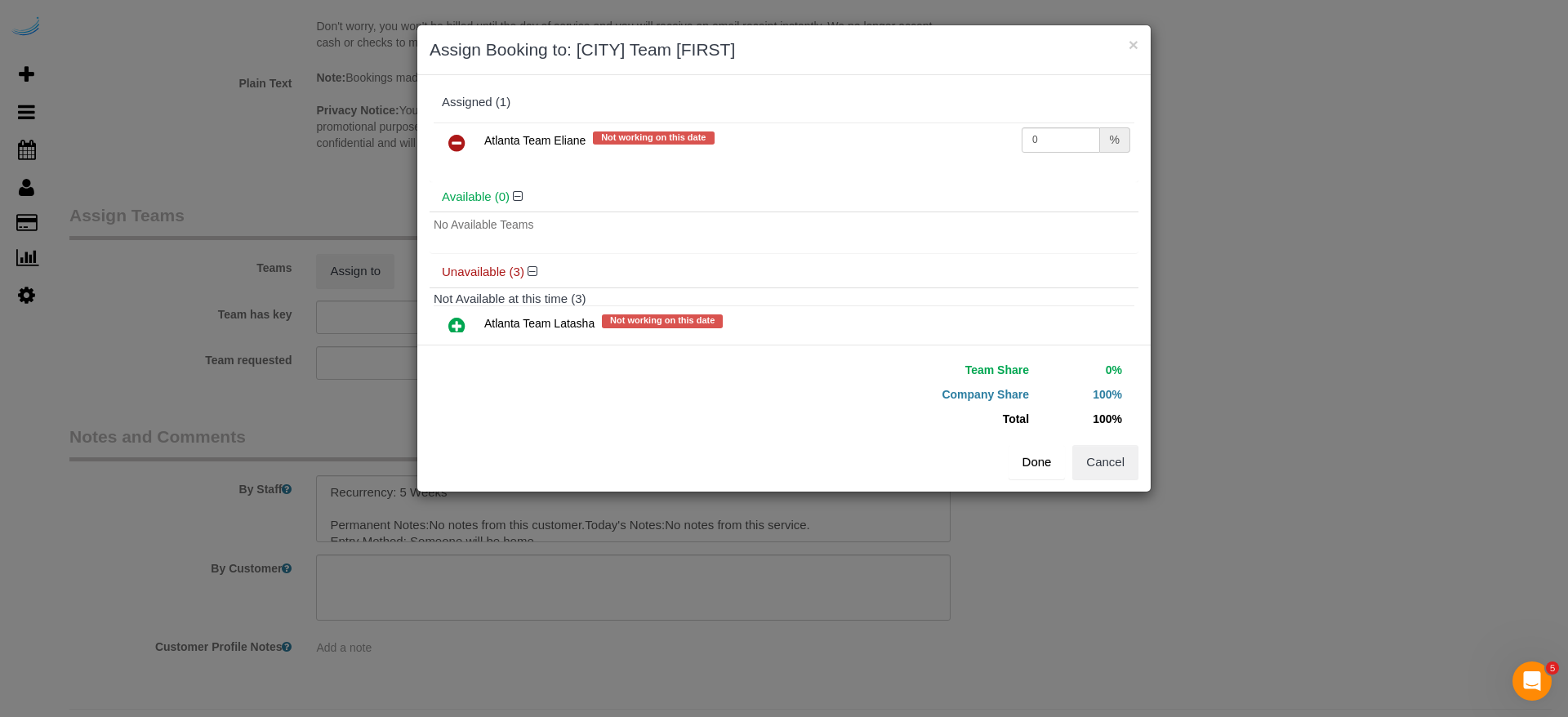 click on "Done" at bounding box center (1037, 462) 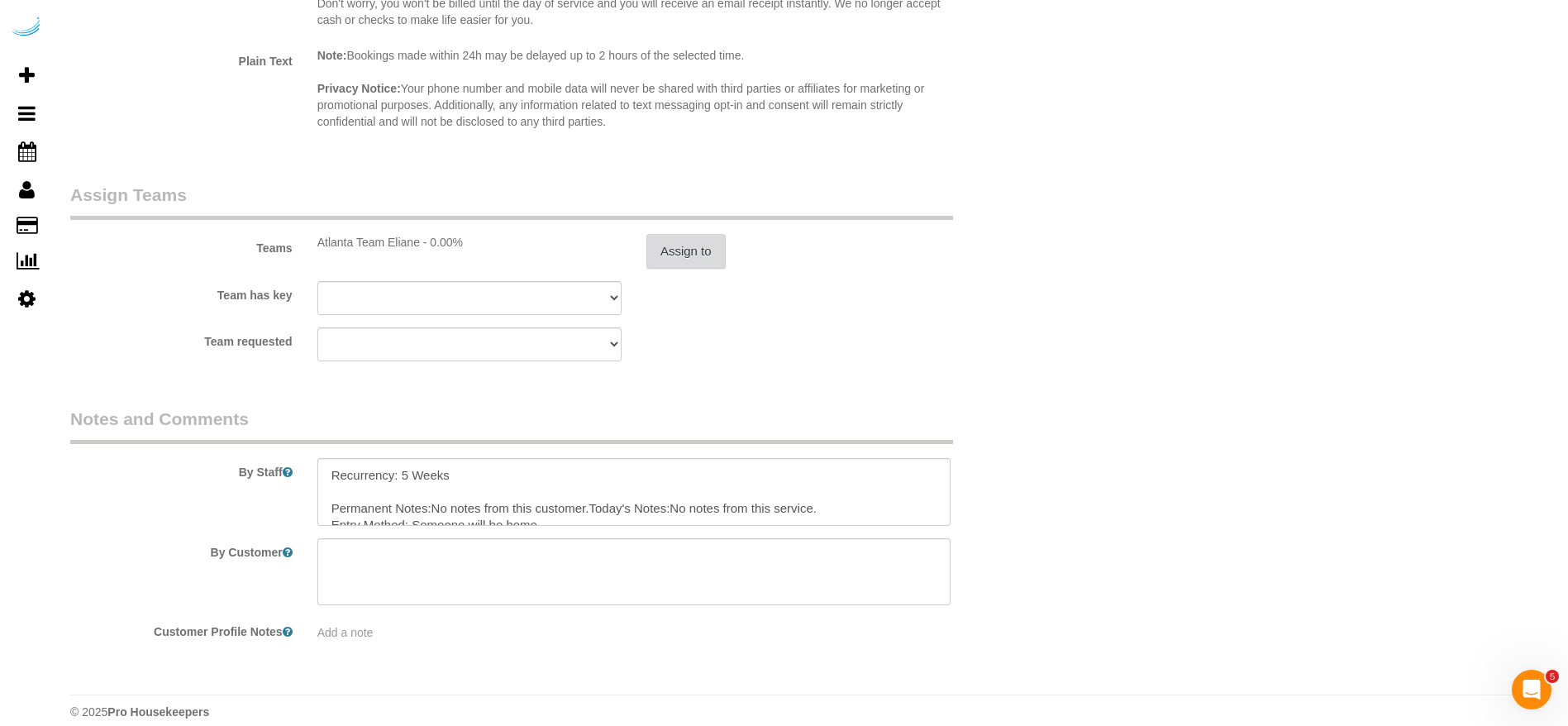 scroll, scrollTop: 2274, scrollLeft: 0, axis: vertical 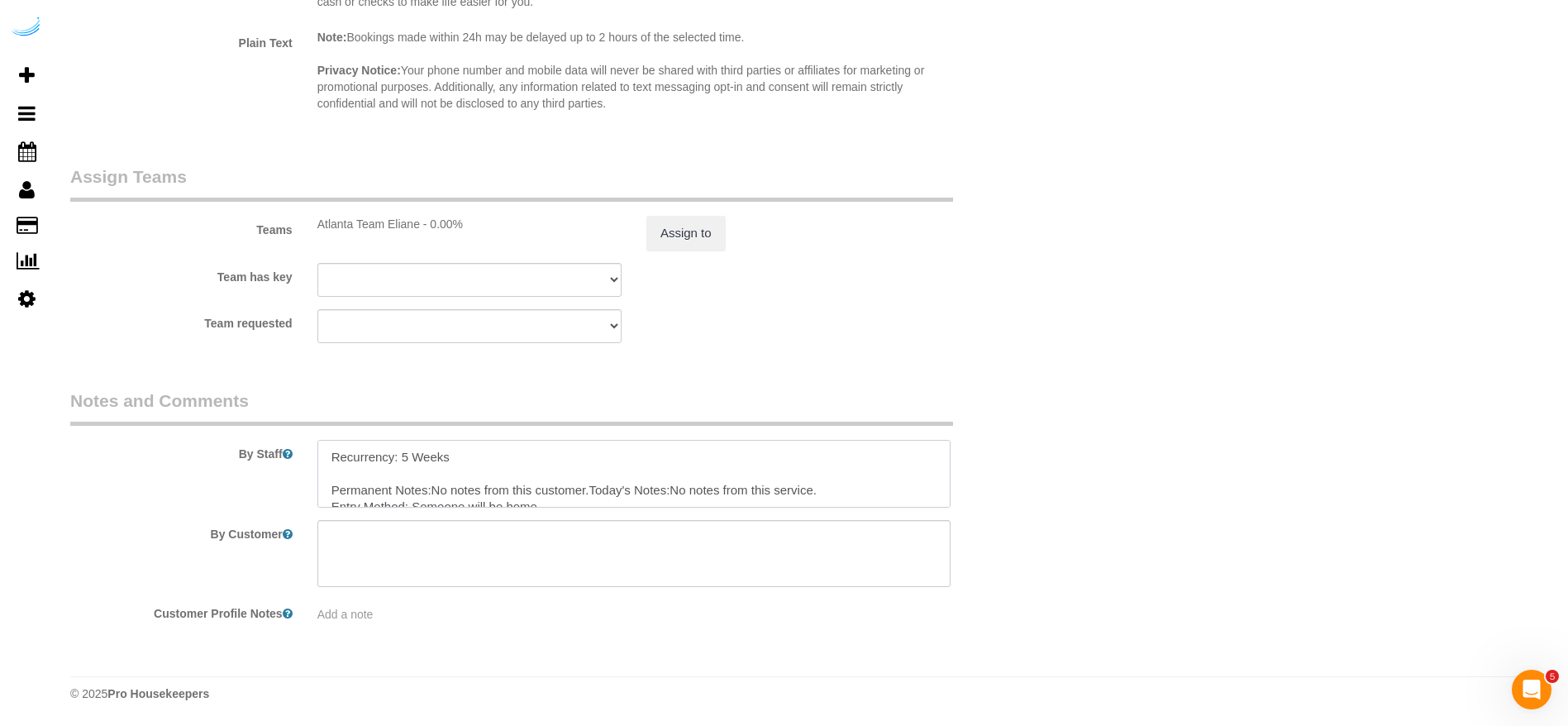 click at bounding box center (634, 474) 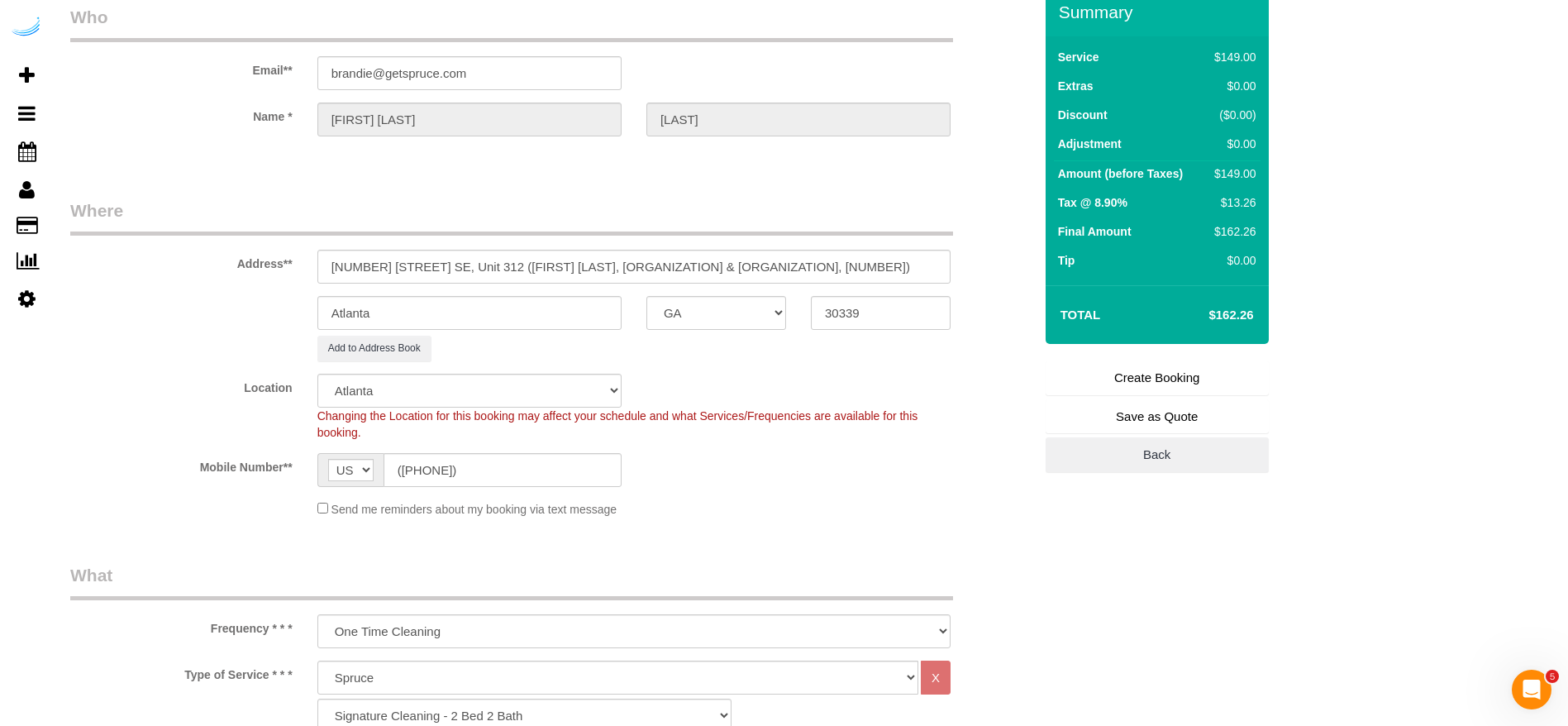 scroll, scrollTop: 0, scrollLeft: 0, axis: both 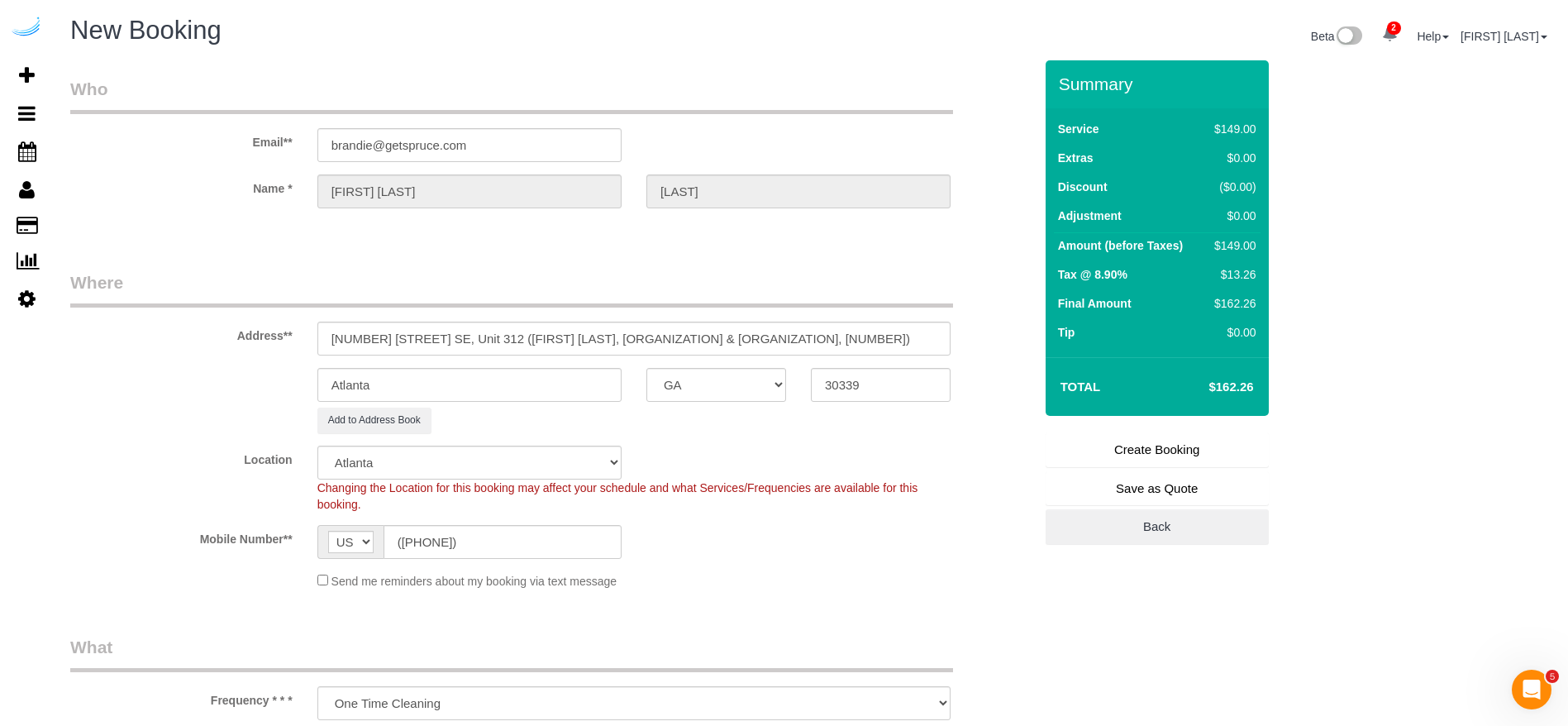 click on "Create Booking" at bounding box center [1157, 450] 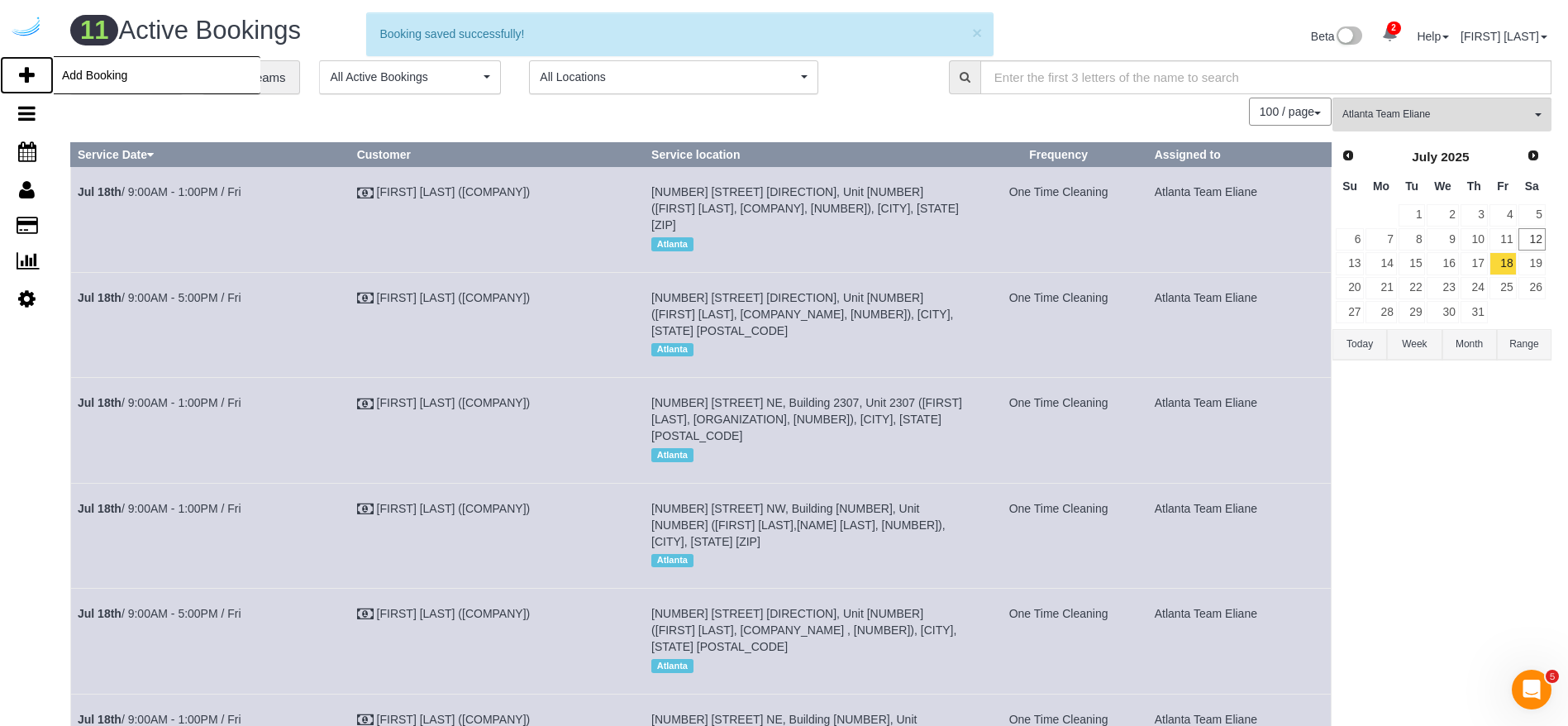 click at bounding box center [26, 75] 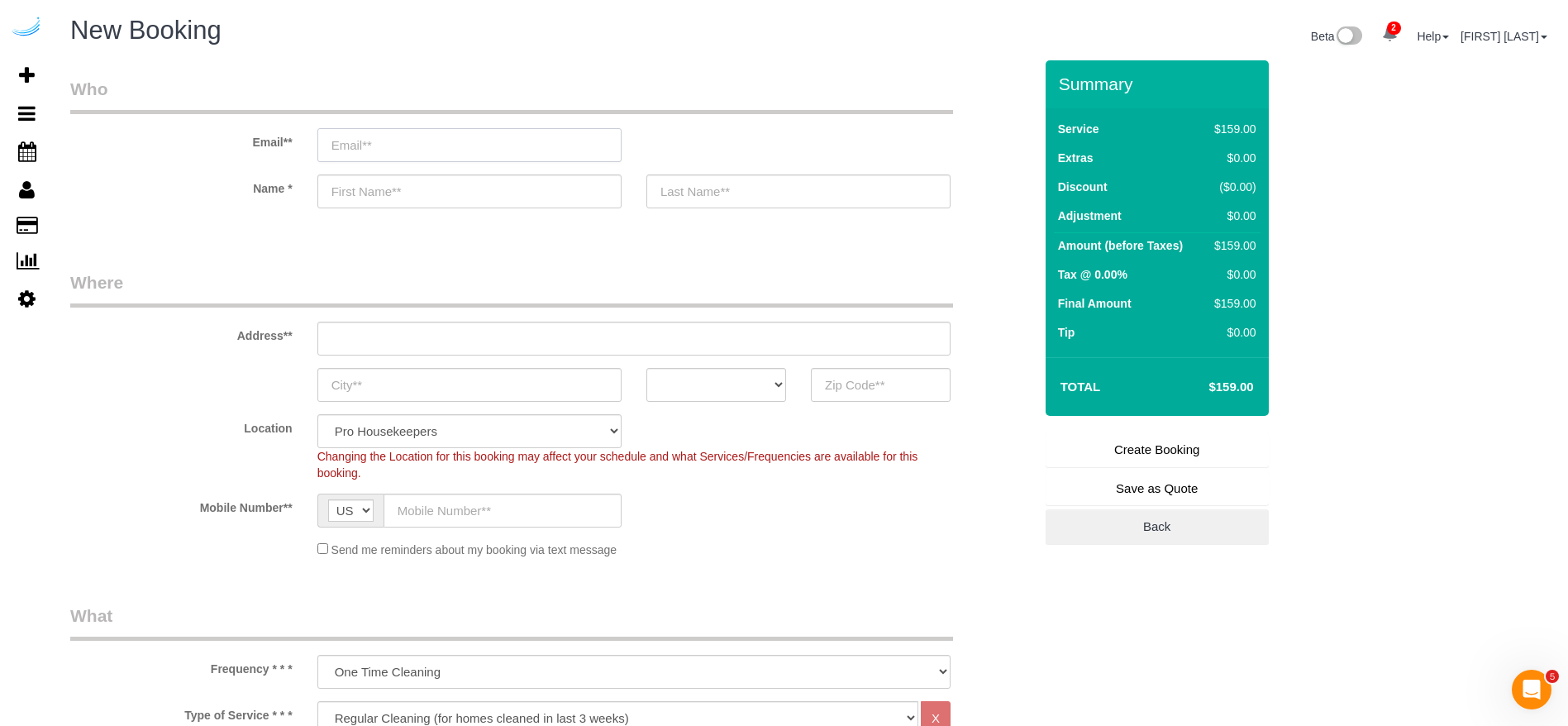 click at bounding box center (469, 145) 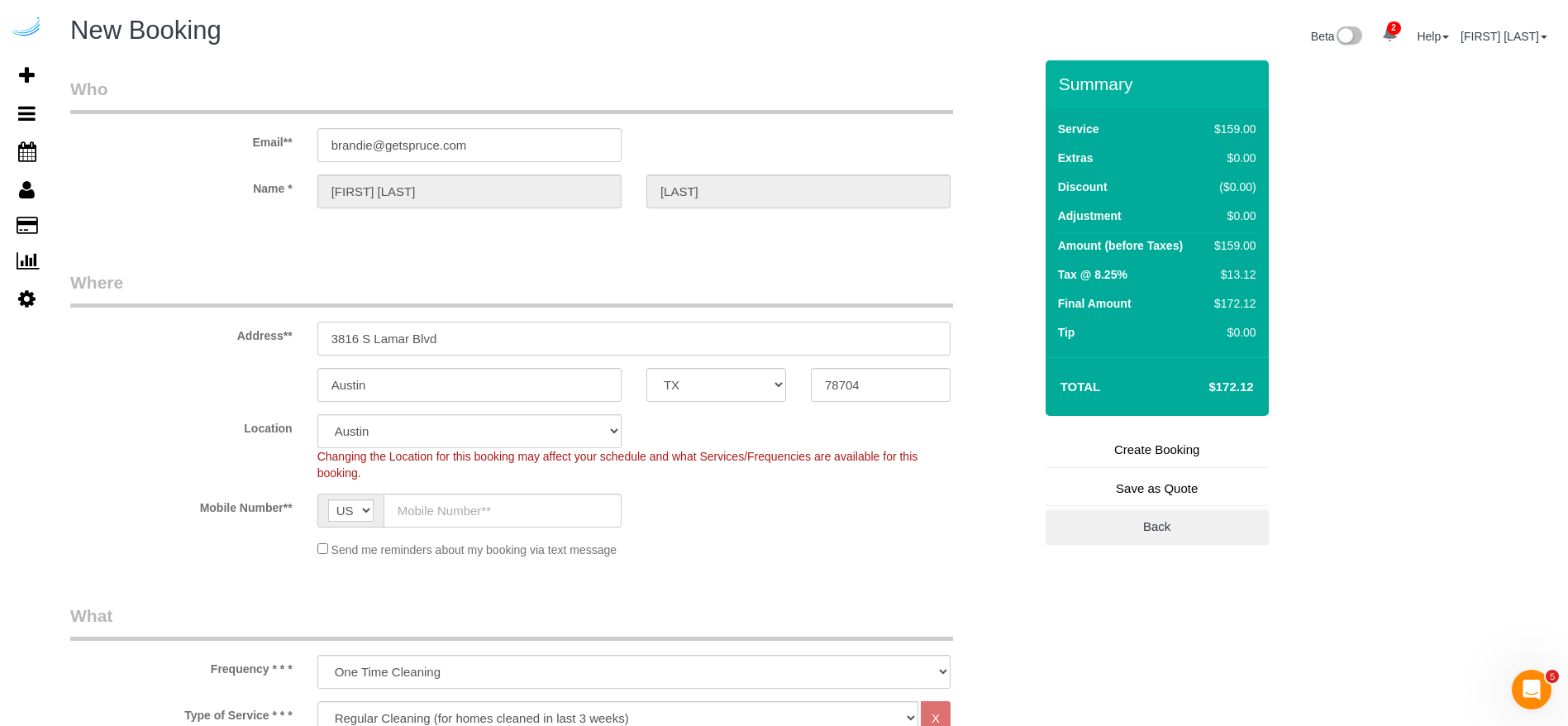 click on "3816 S Lamar Blvd" at bounding box center [634, 338] 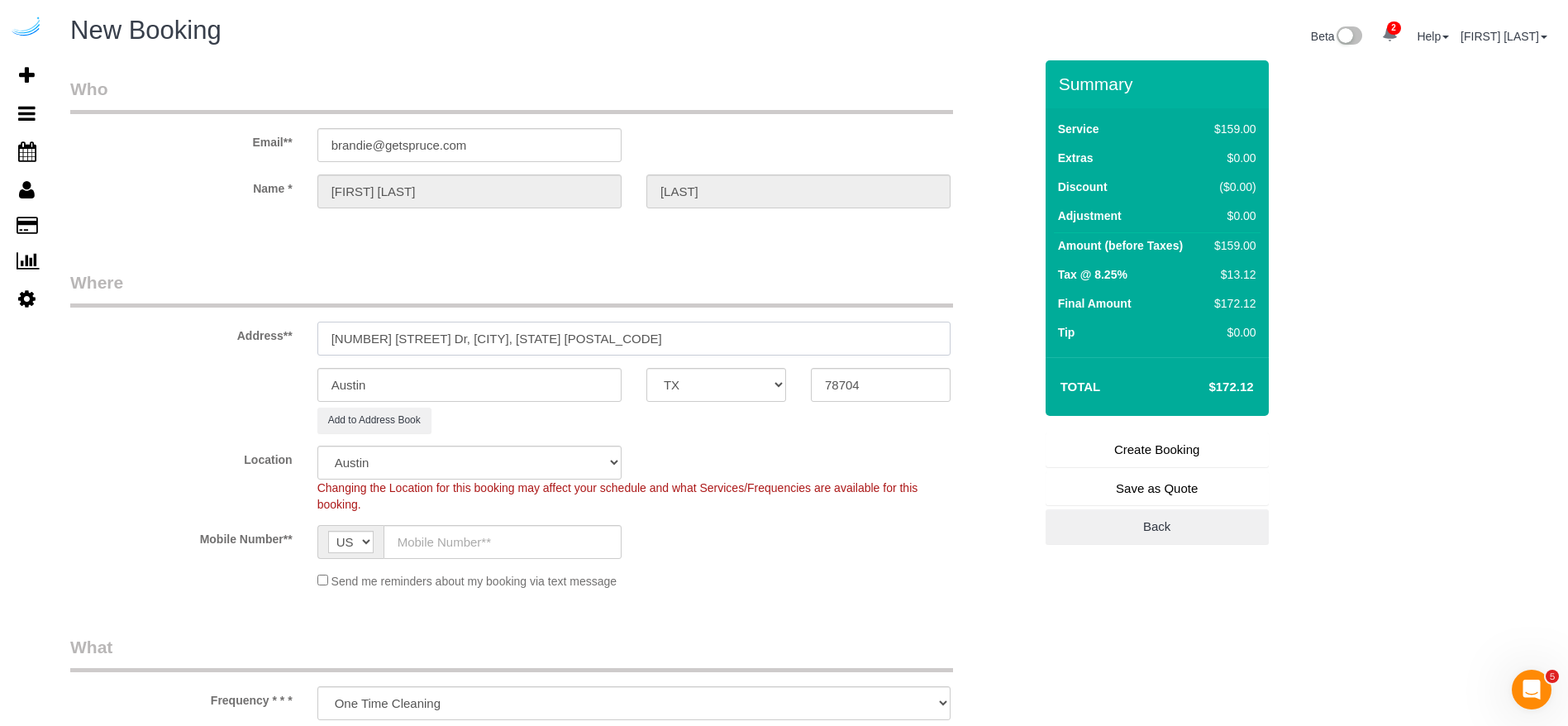 click on "[NUMBER] [STREET], [CITY], [STATE] [POSTAL_CODE]" at bounding box center [634, 338] 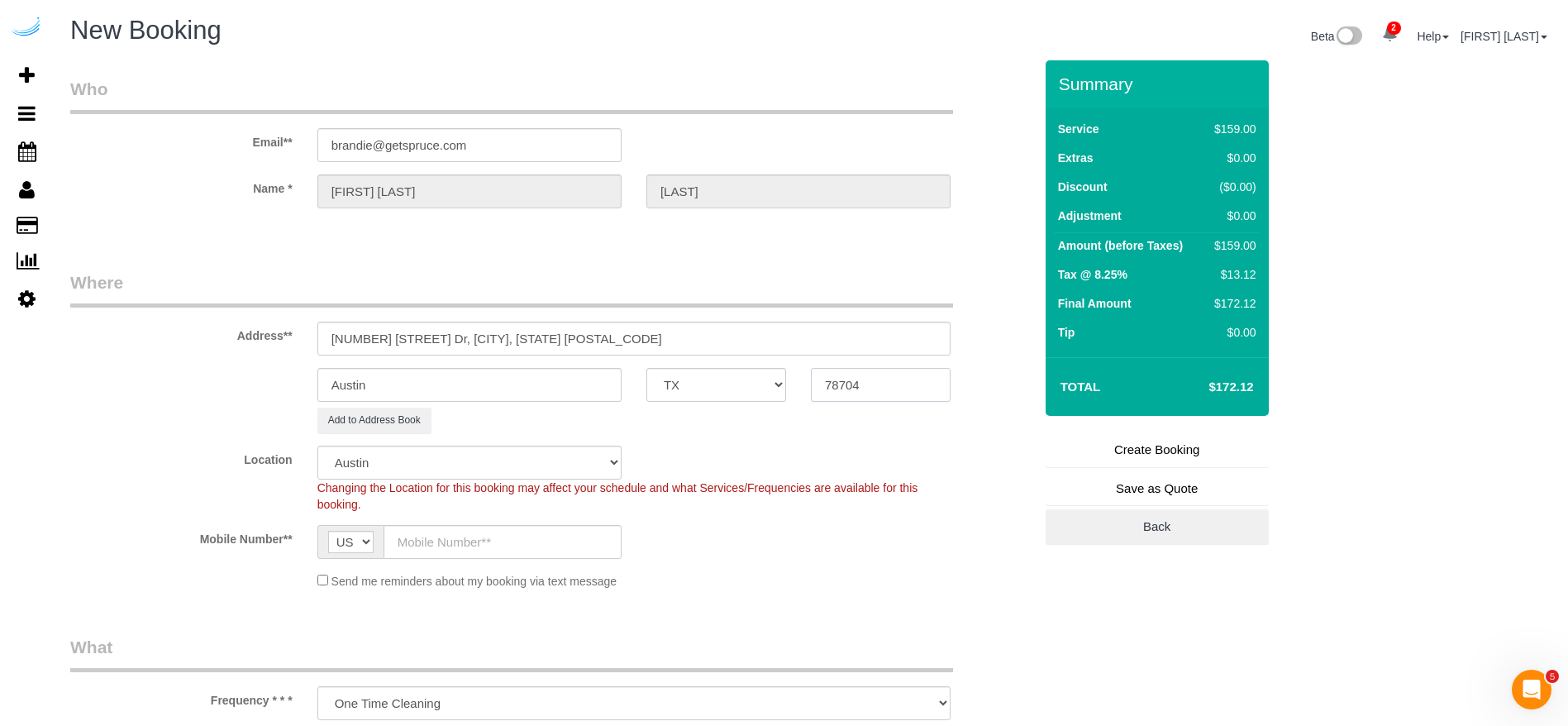 click on "78704" at bounding box center (880, 384) 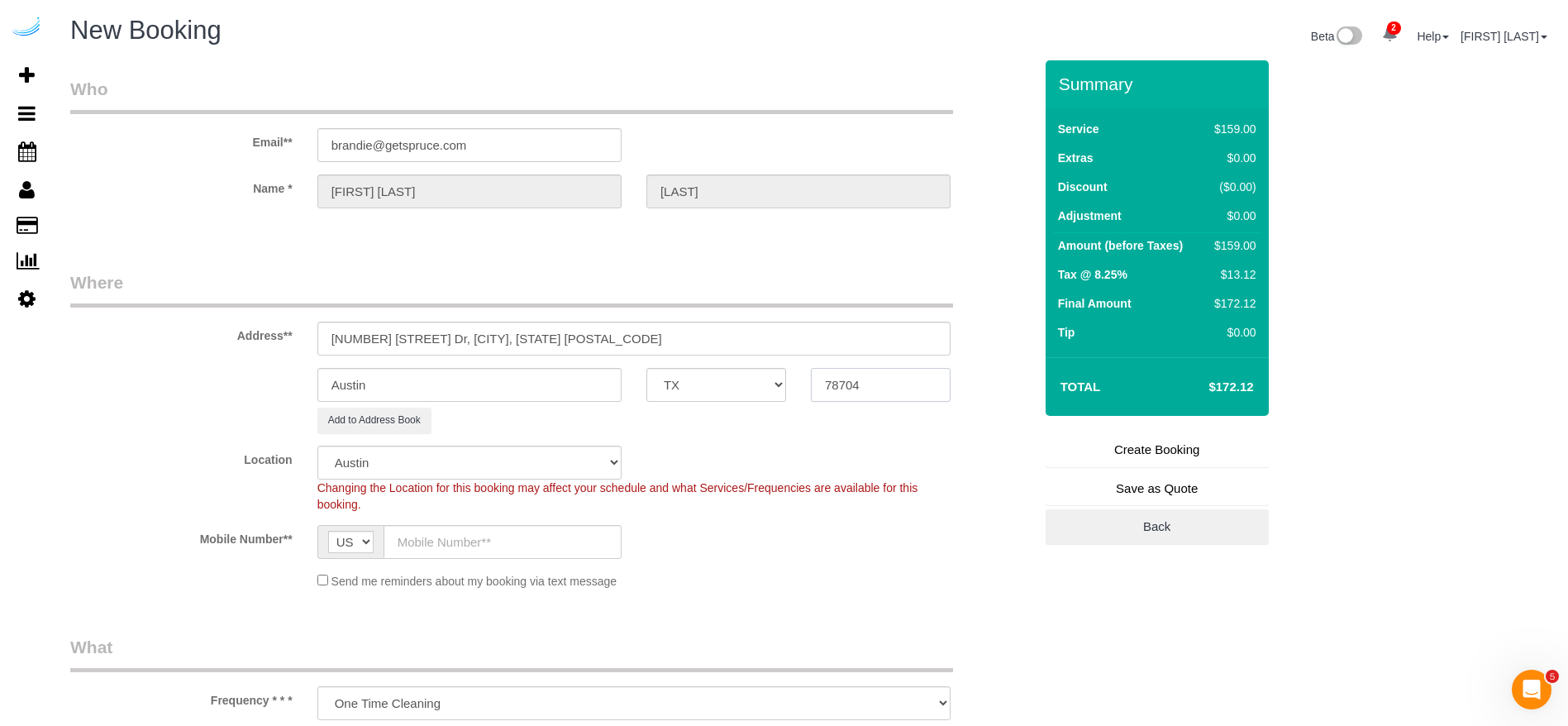 paste on "30342" 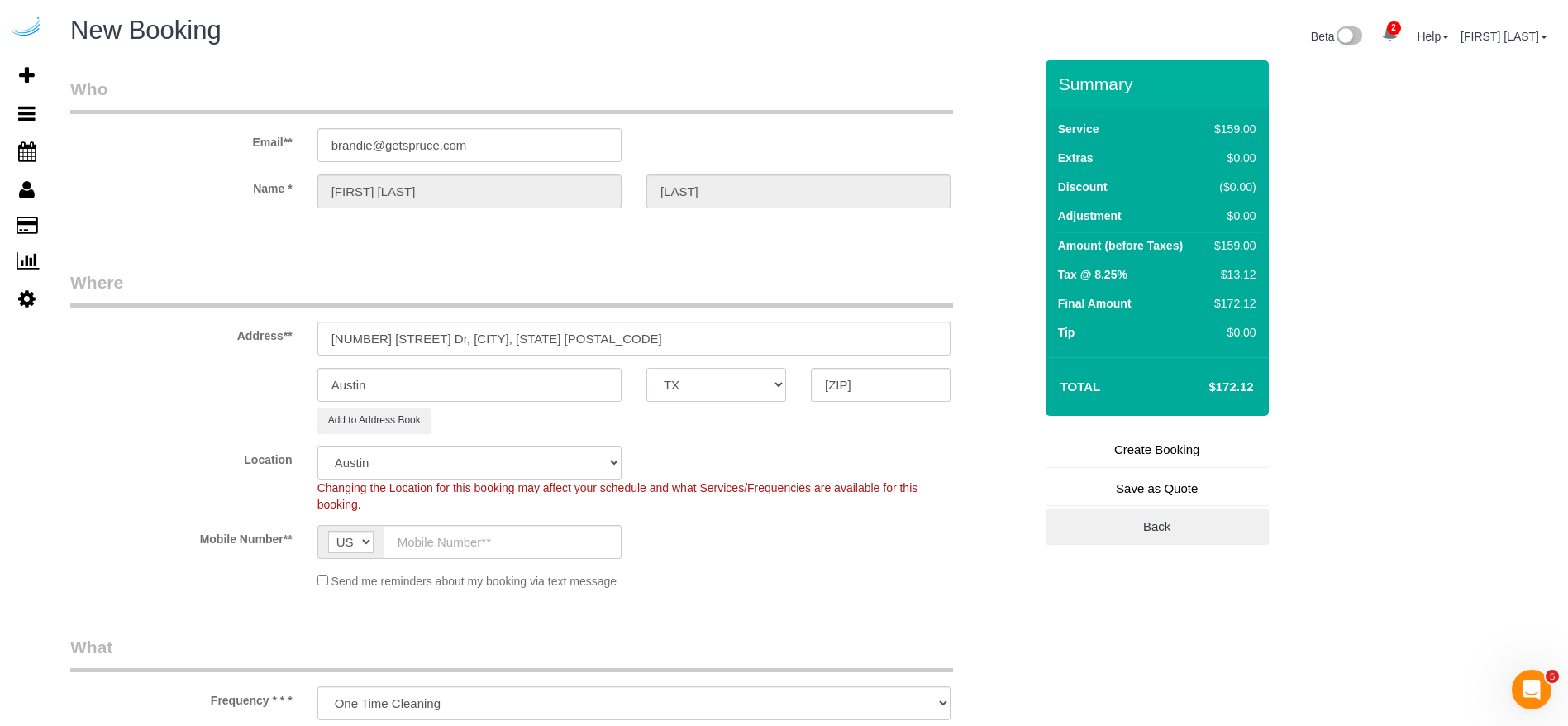 click on "AK
AL
AR
AZ
CA
CO
CT
DC
DE
FL
GA
HI
IA
ID
IL
IN
KS
KY
LA
MA
MD
ME
MI
MN
MO
MS
MT
NC
ND
NE
NH
NJ
NM
NV
NY
OH
OK
OR
PA
RI
SC
SD
TN
TX
UT
VA
VT
WA
WI
WV
WY" at bounding box center (716, 384) 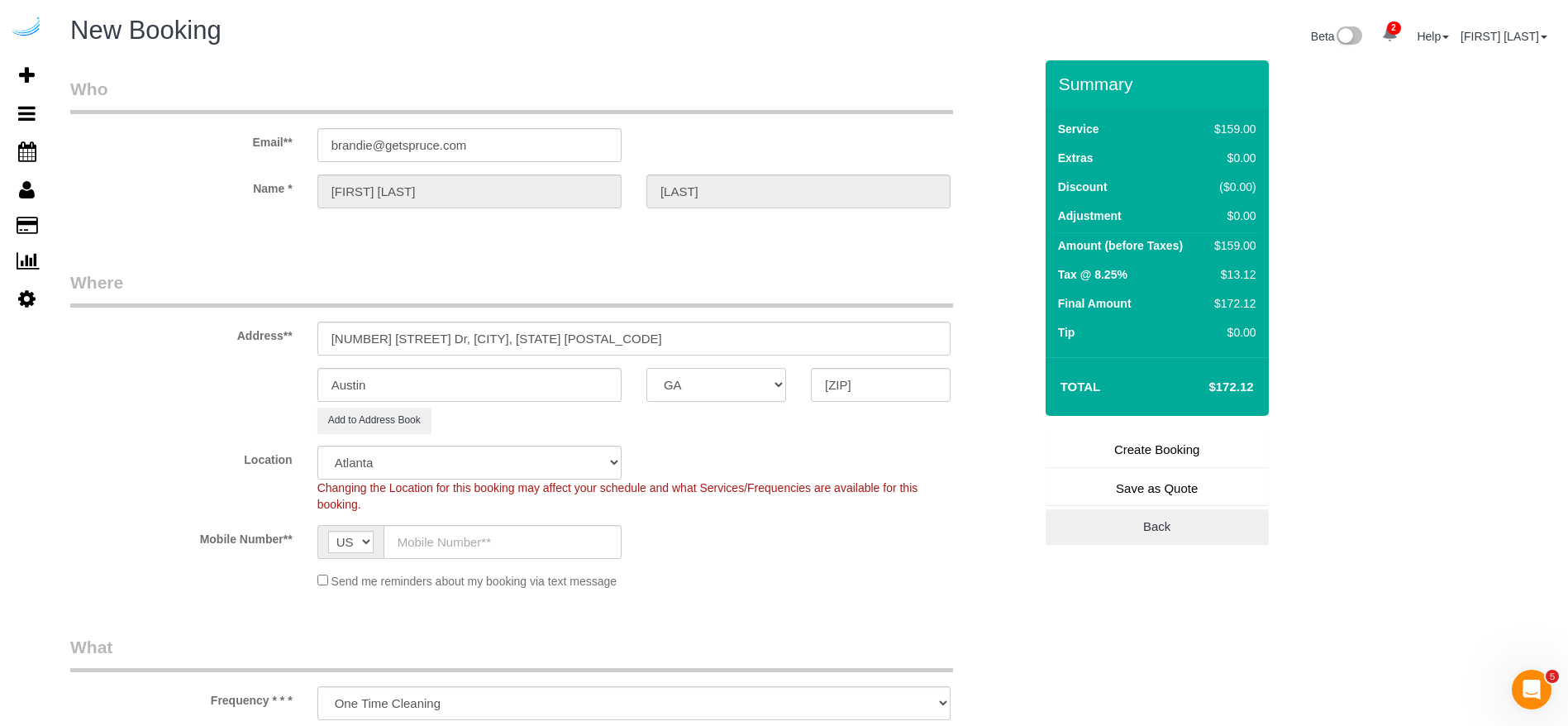 click on "AK
AL
AR
AZ
CA
CO
CT
DC
DE
FL
GA
HI
IA
ID
IL
IN
KS
KY
LA
MA
MD
ME
MI
MN
MO
MS
MT
NC
ND
NE
NH
NJ
NM
NV
NY
OH
OK
OR
PA
RI
SC
SD
TN
TX
UT
VA
VT
WA
WI
WV
WY" at bounding box center (716, 384) 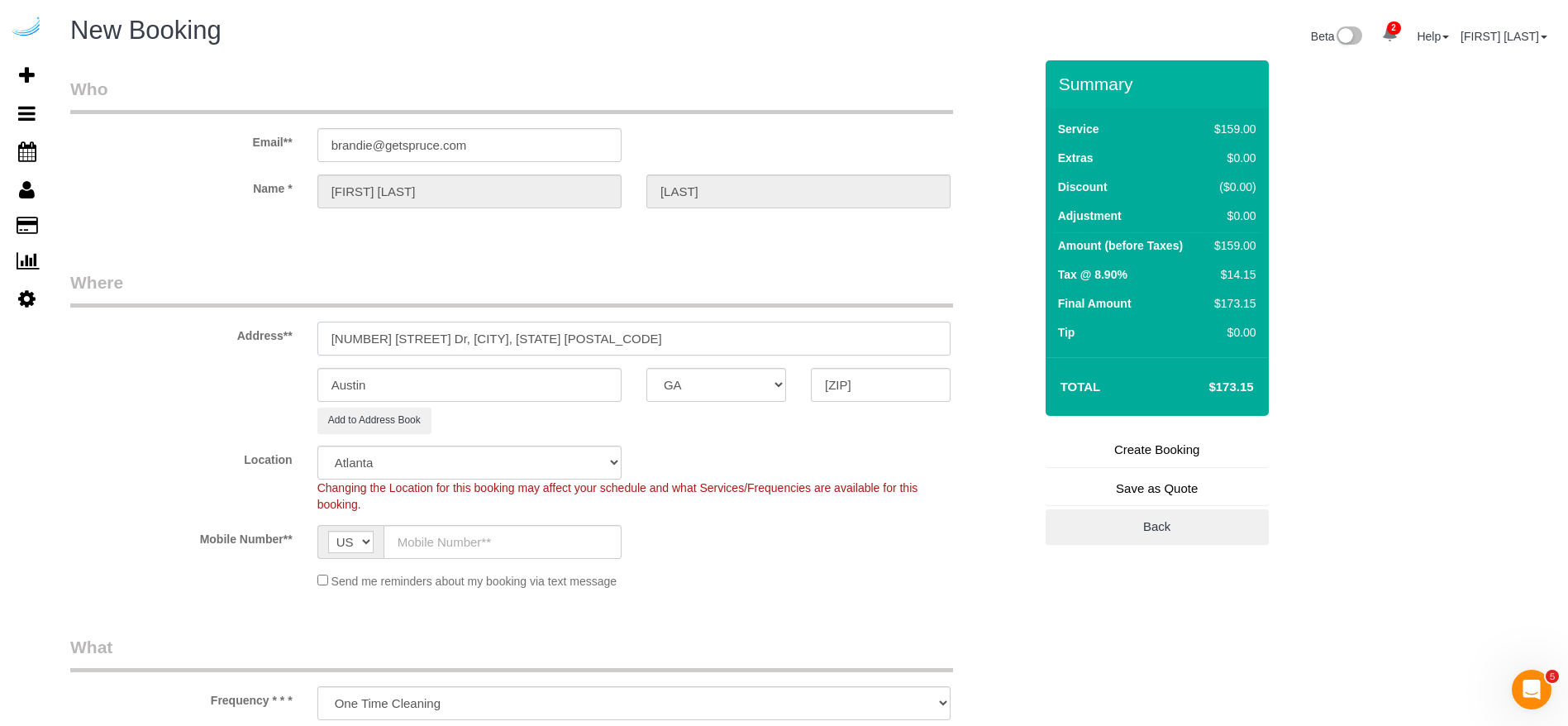 drag, startPoint x: 441, startPoint y: 338, endPoint x: 520, endPoint y: 343, distance: 79.15807 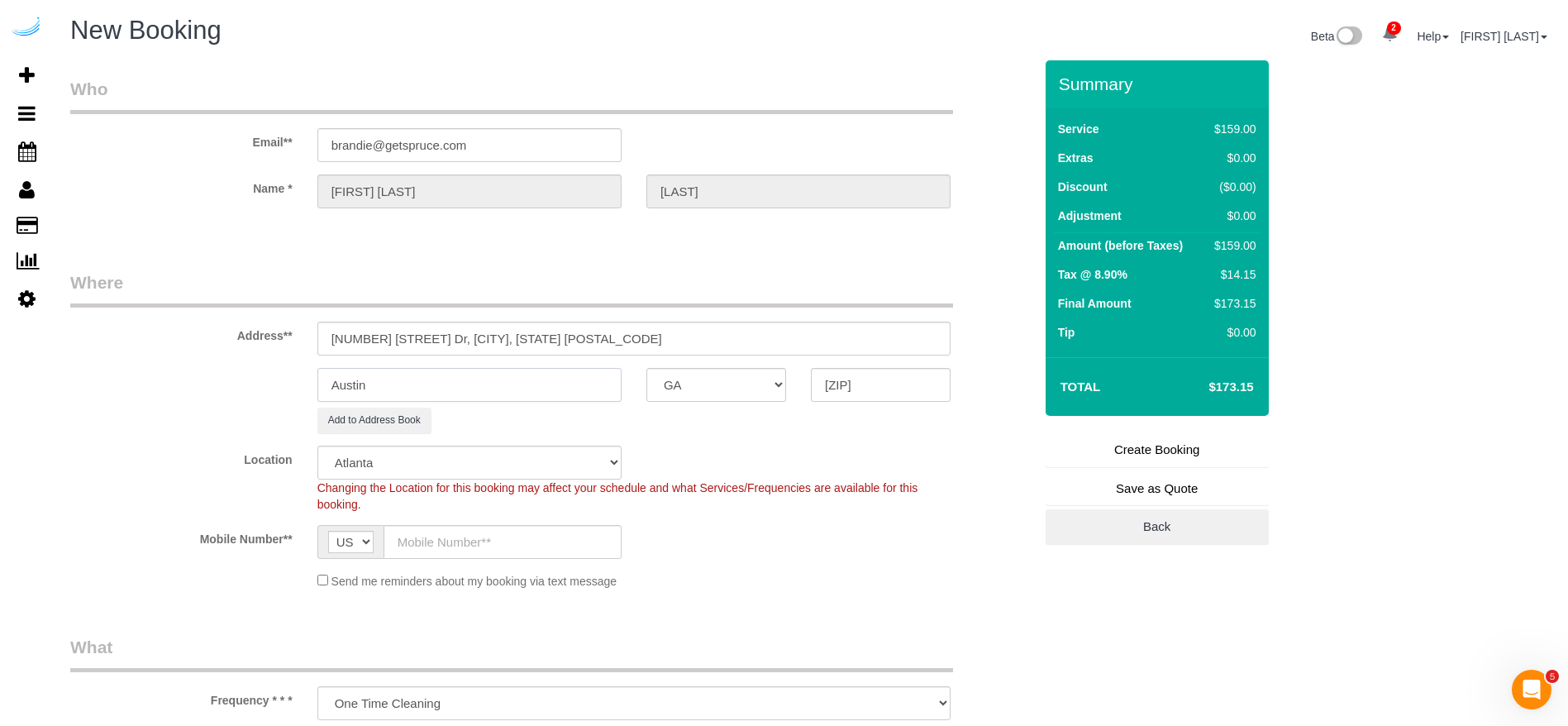 click on "Austin" at bounding box center (469, 384) 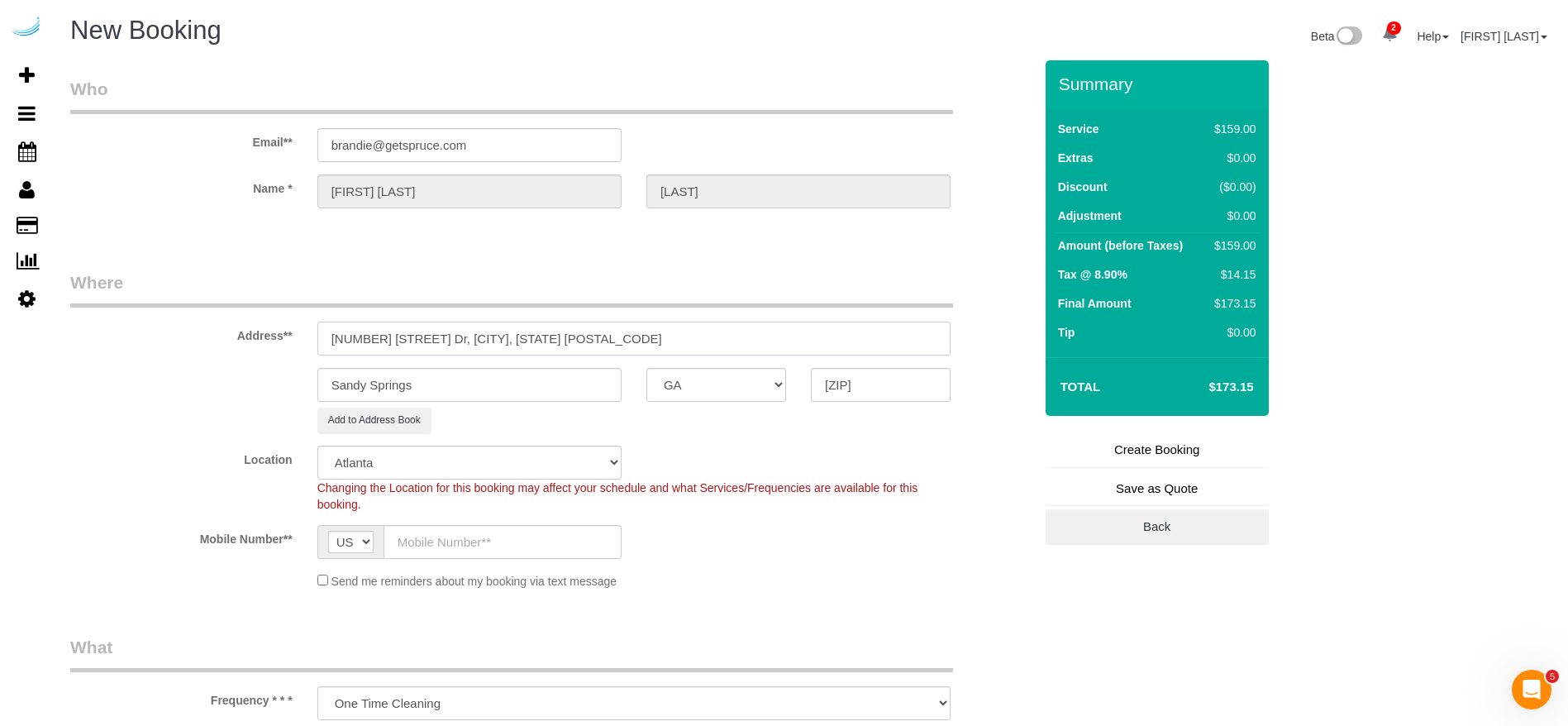 drag, startPoint x: 658, startPoint y: 341, endPoint x: 445, endPoint y: 338, distance: 213.02113 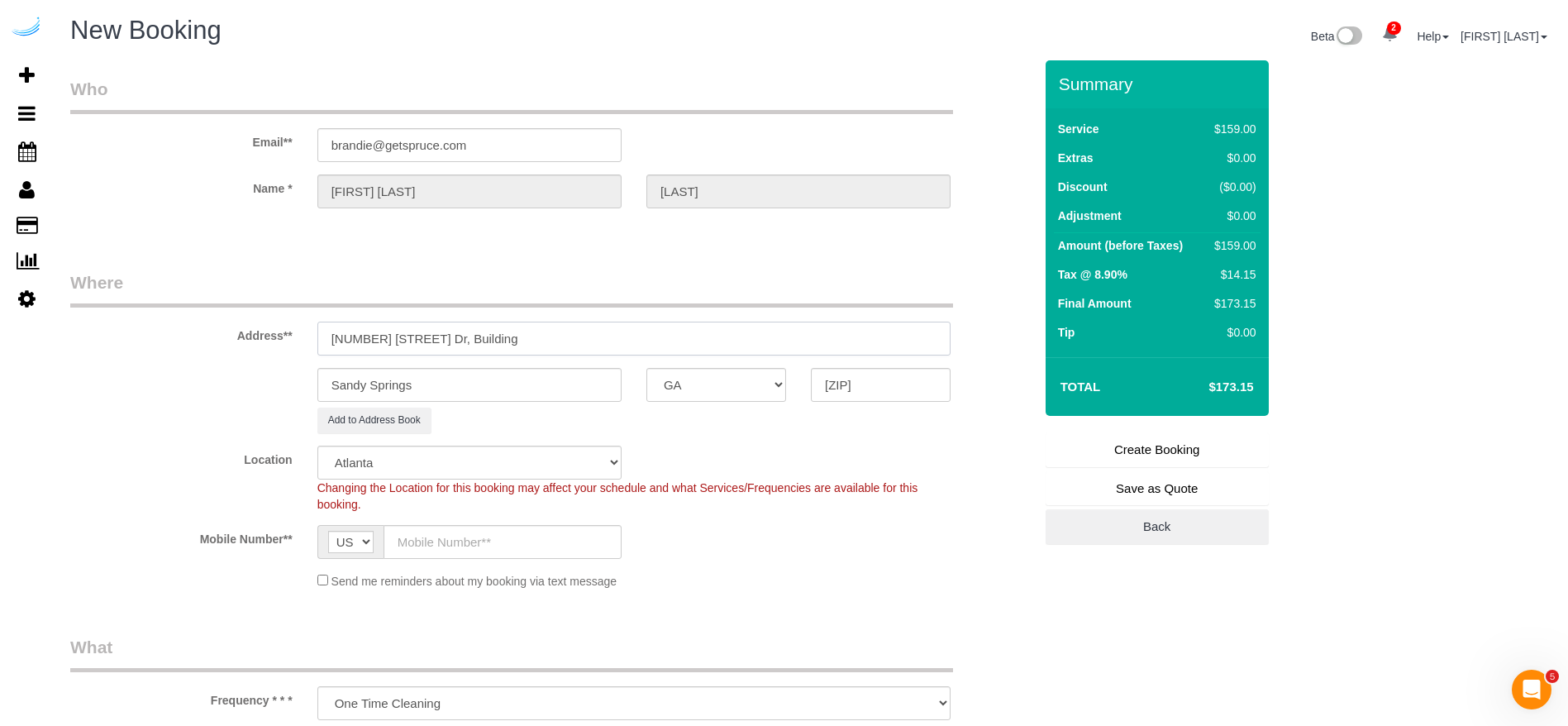 paste on "3110" 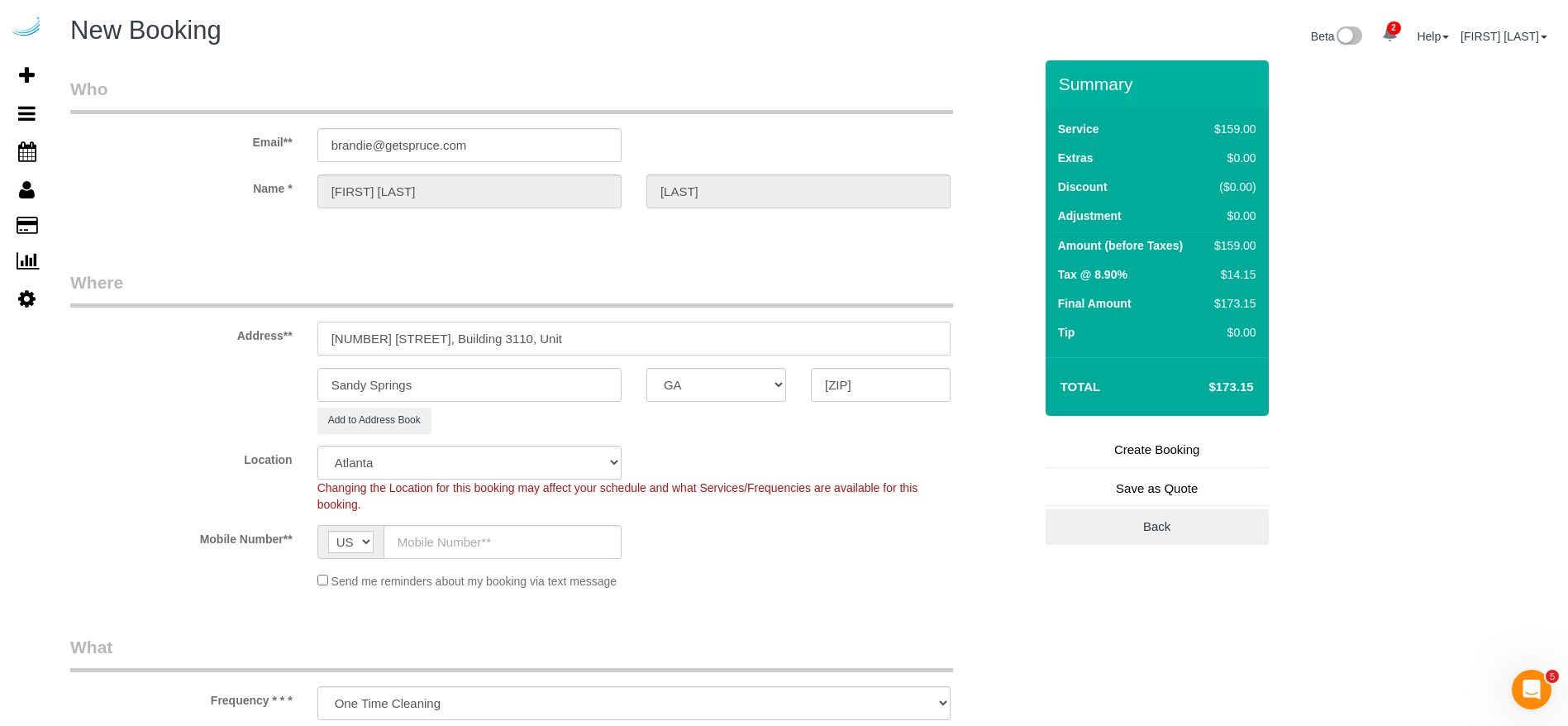 paste on "3110" 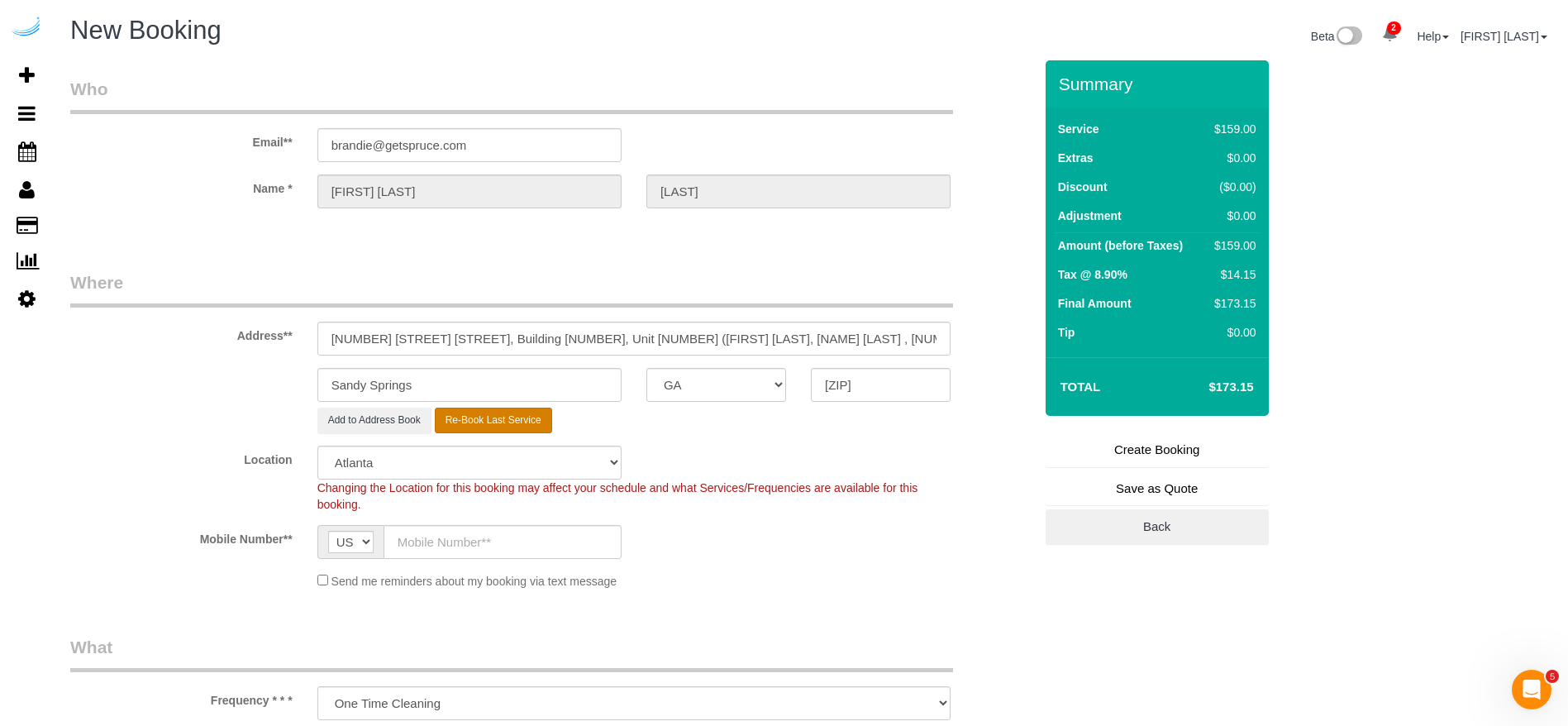 click on "Re-Book Last Service" at bounding box center [493, 420] 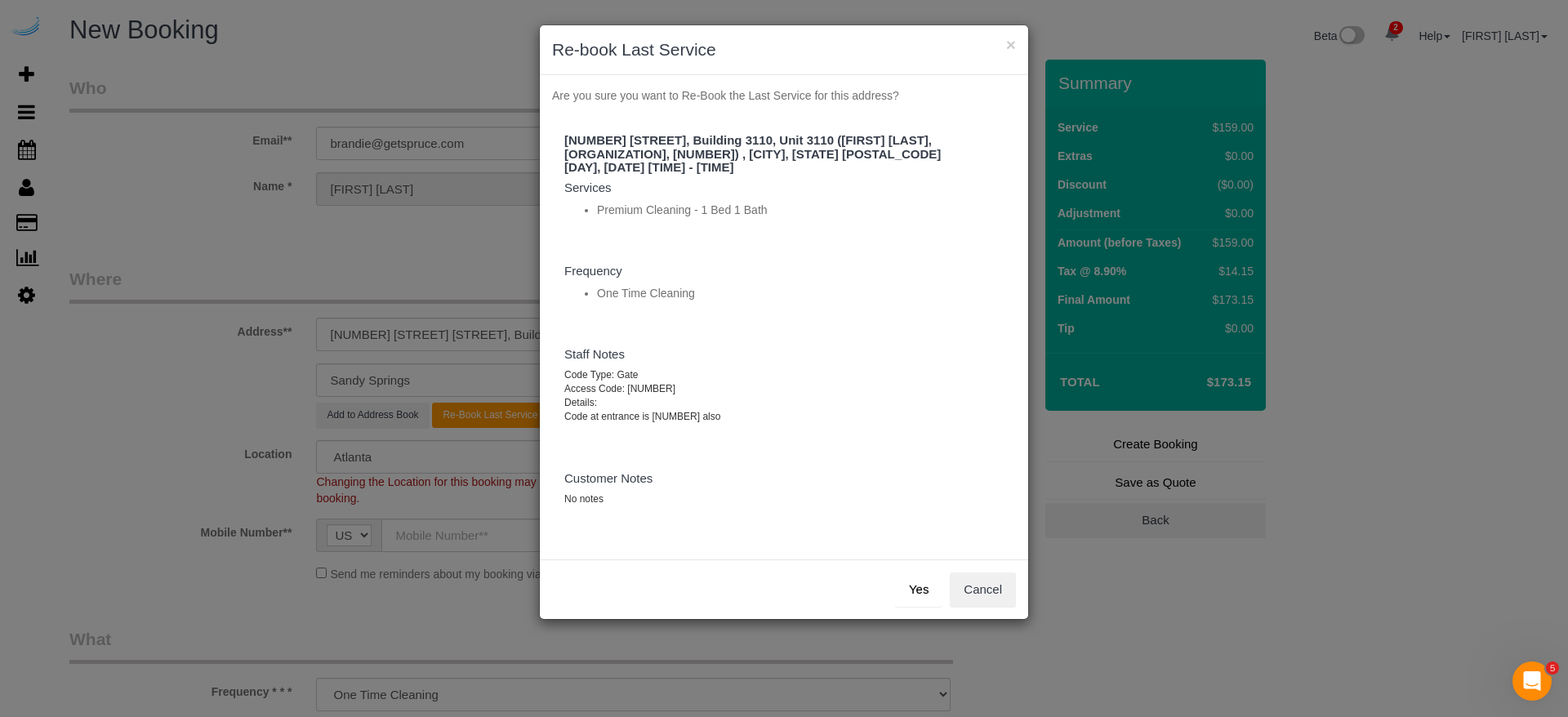 click on "Yes" at bounding box center (919, 590) 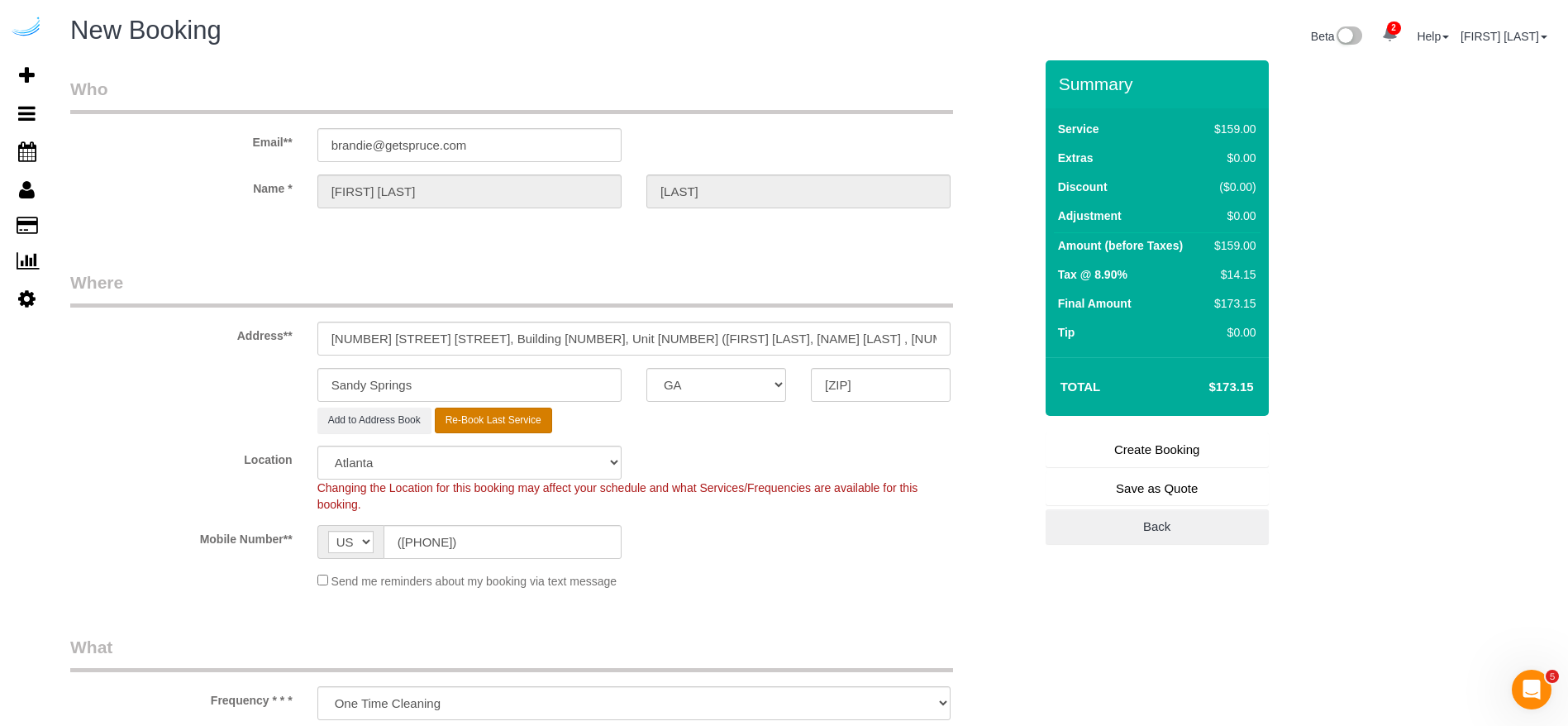 click on "Re-Book Last Service" at bounding box center [493, 420] 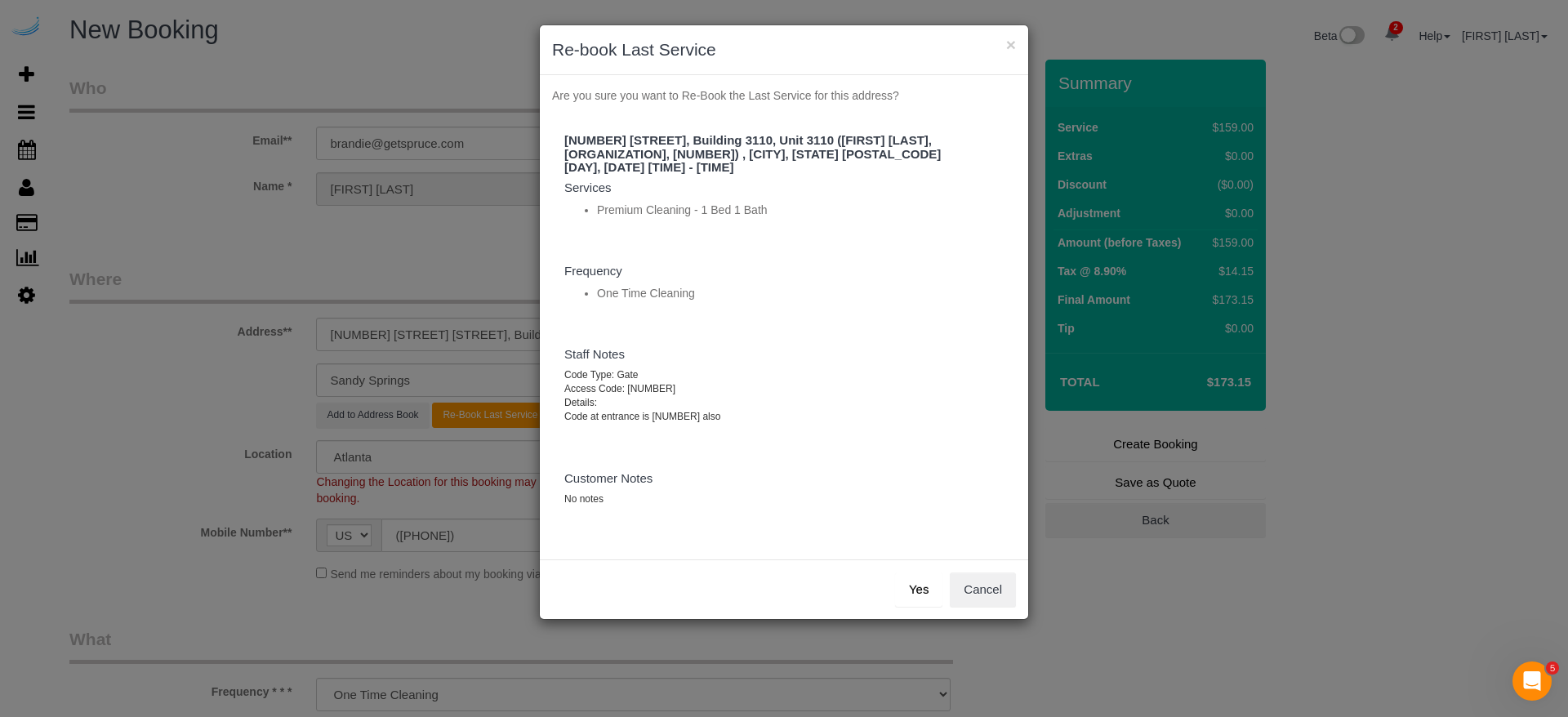 click on "Yes" at bounding box center (919, 590) 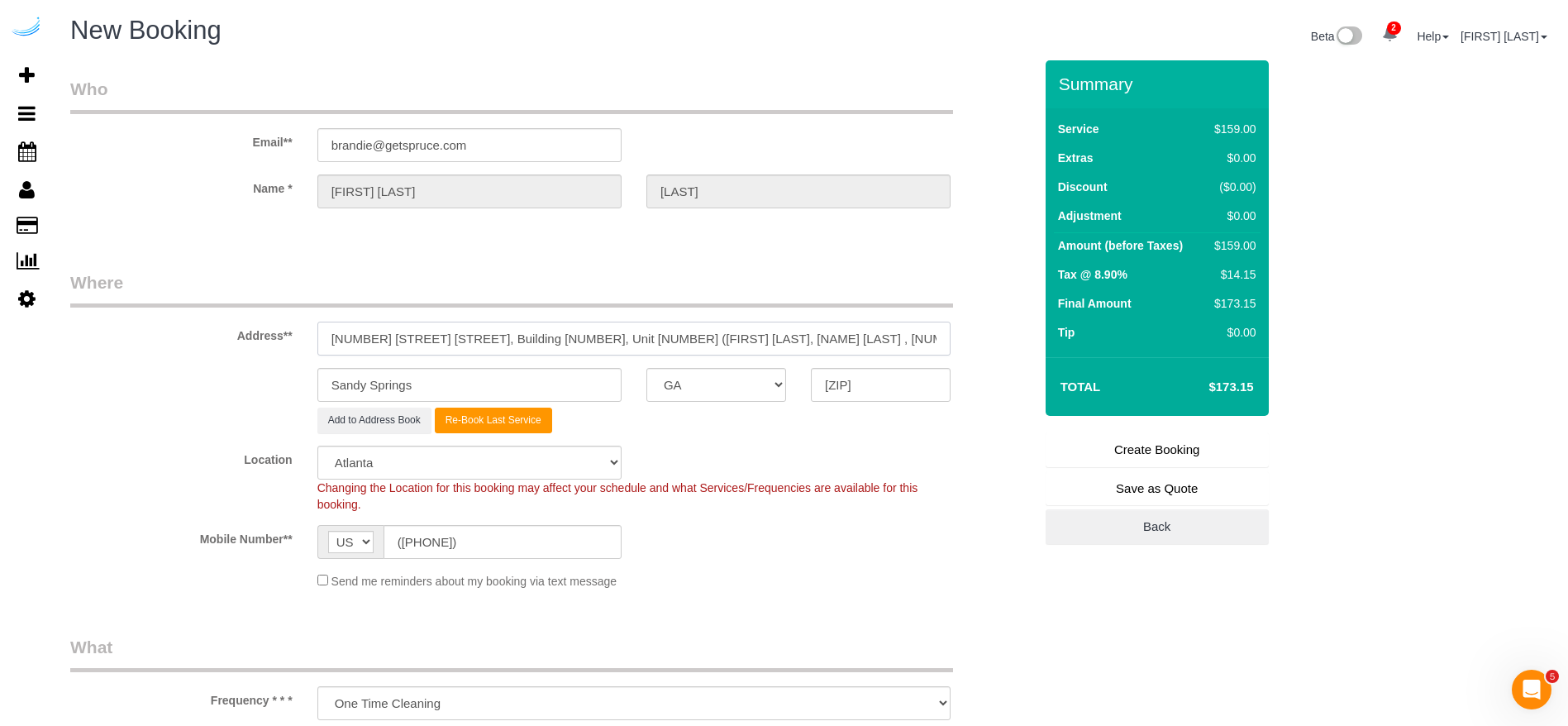 click on "5479 Glenridge Dr, Building 3110, Unit 3110 (Sidhant Verghese, The Stratford , 1361777	)" at bounding box center (634, 338) 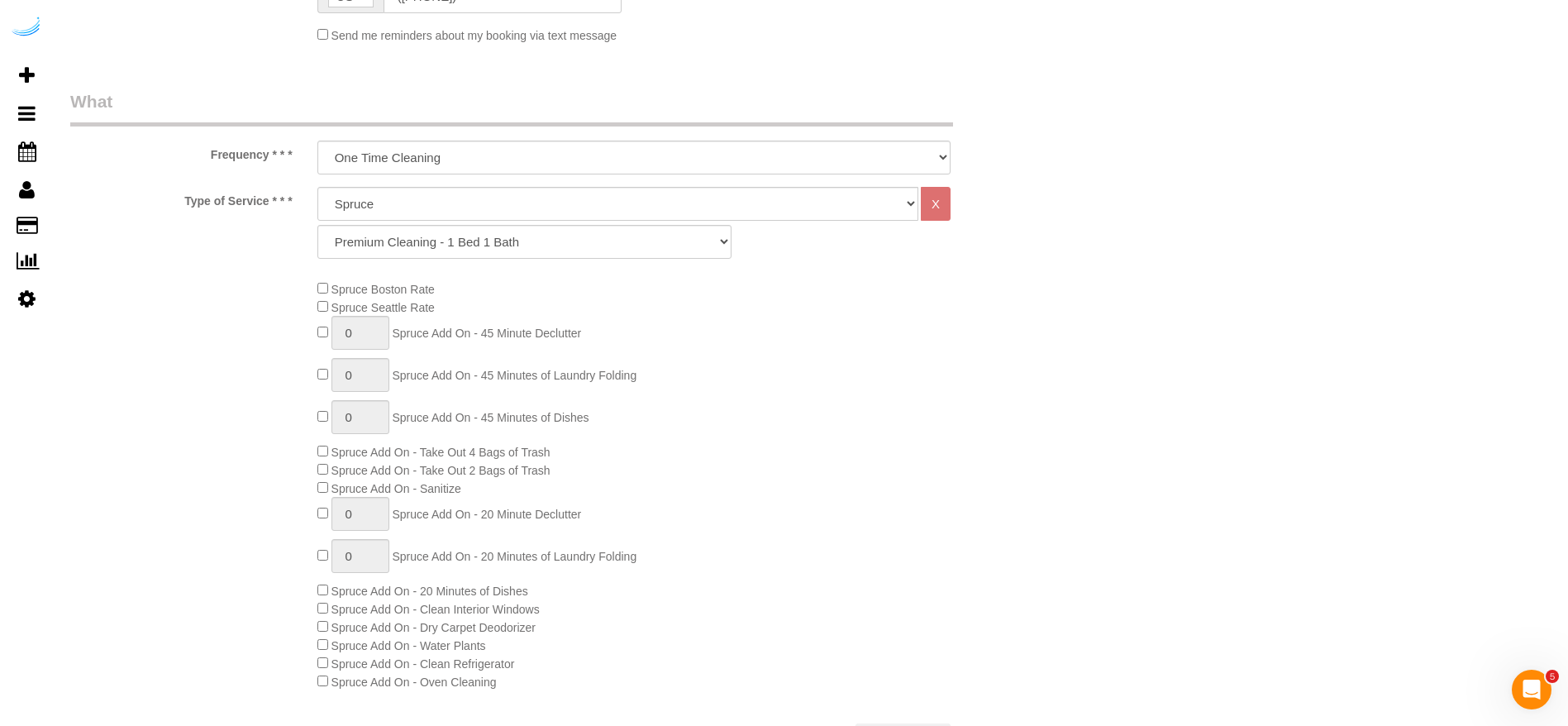 scroll, scrollTop: 372, scrollLeft: 0, axis: vertical 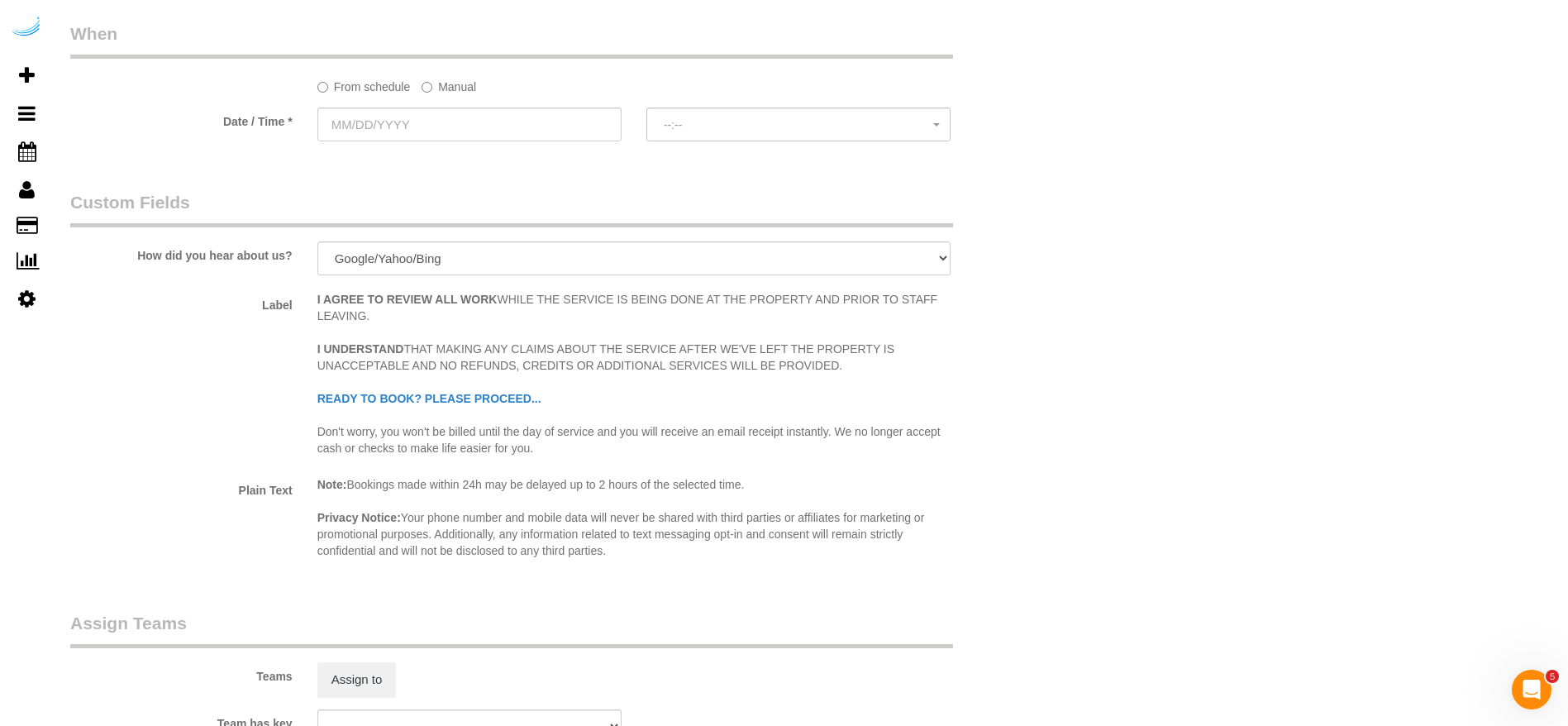 click on "From schedule
Manual
Date / Time *
--:--   --:--" 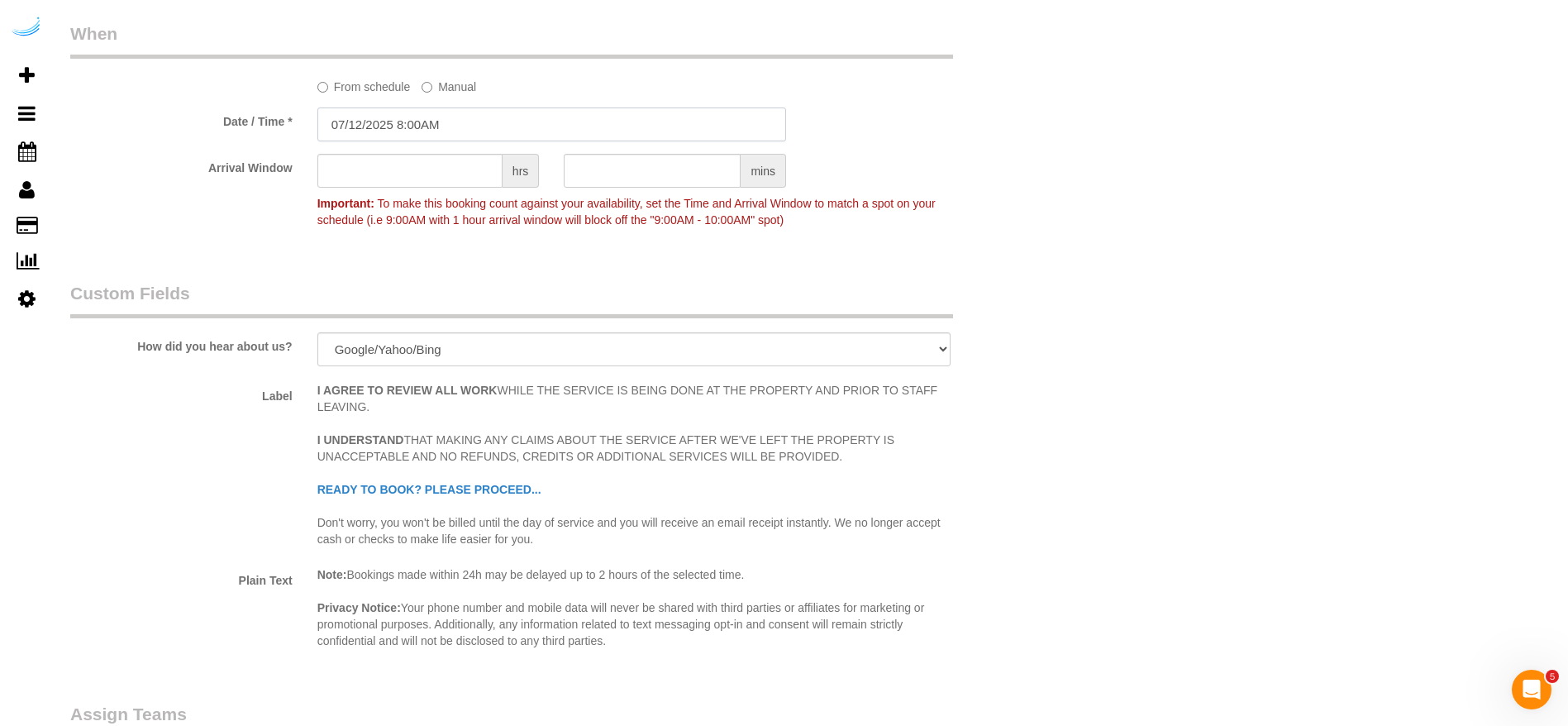 click on "07/12/2025 8:00AM" at bounding box center [551, 124] 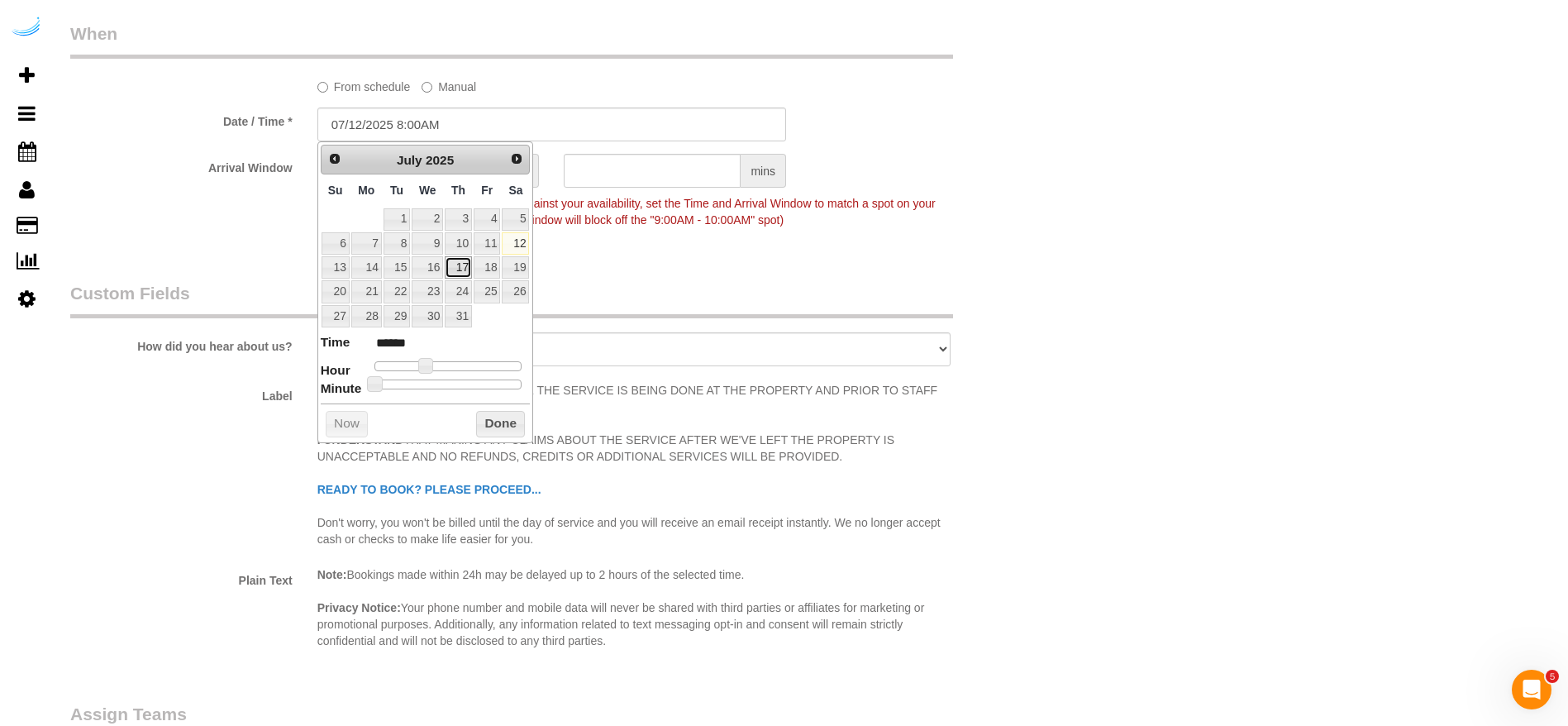 click on "17" at bounding box center (458, 267) 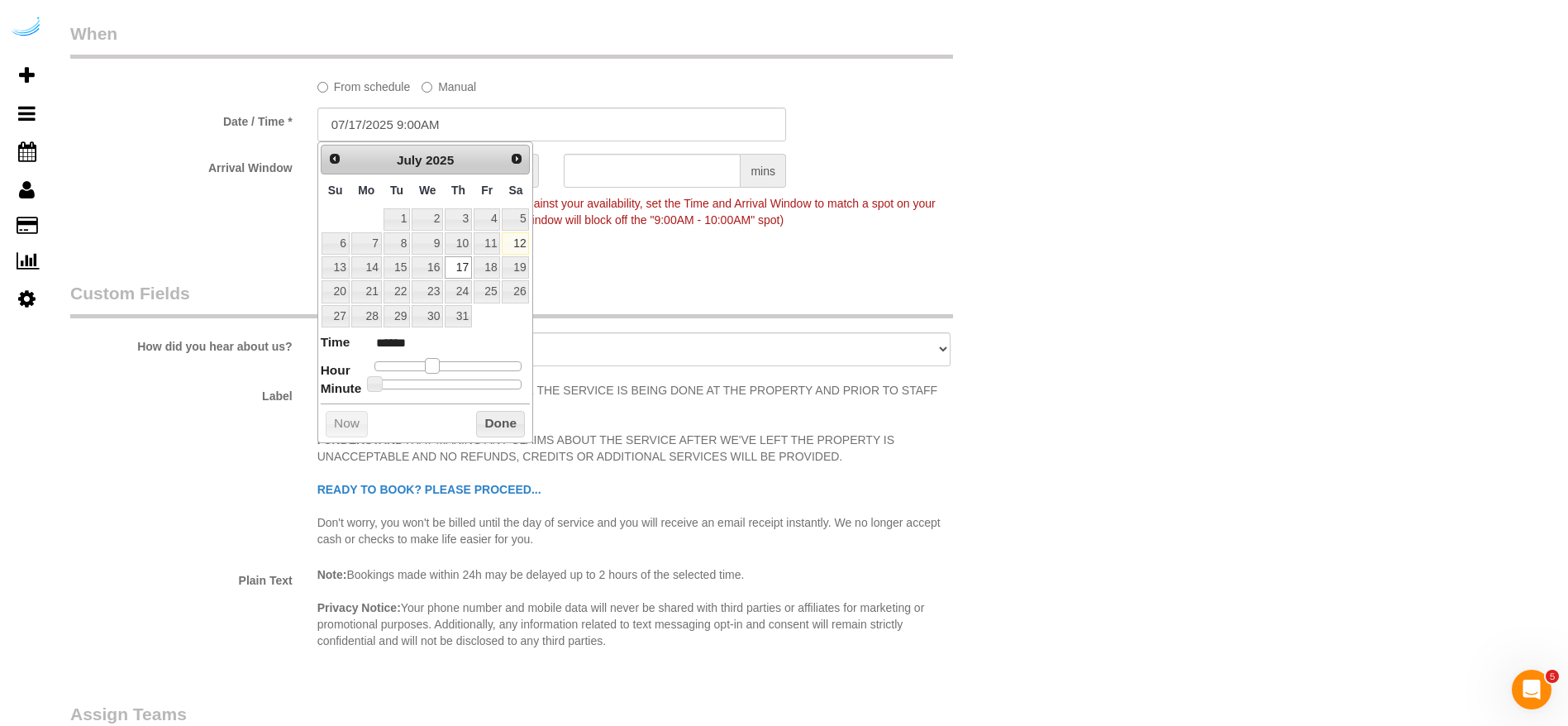 click at bounding box center (432, 365) 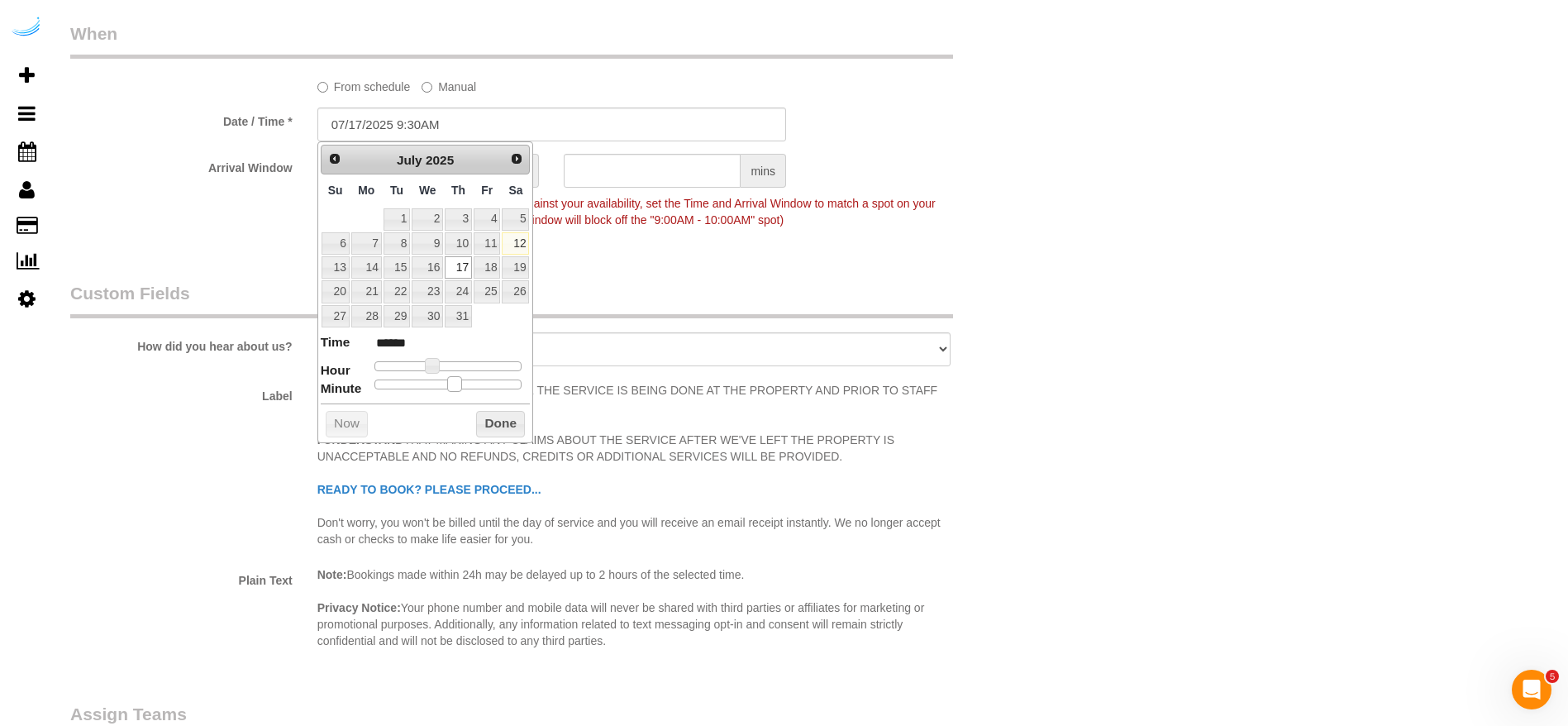 drag, startPoint x: 375, startPoint y: 387, endPoint x: 450, endPoint y: 390, distance: 75.05998 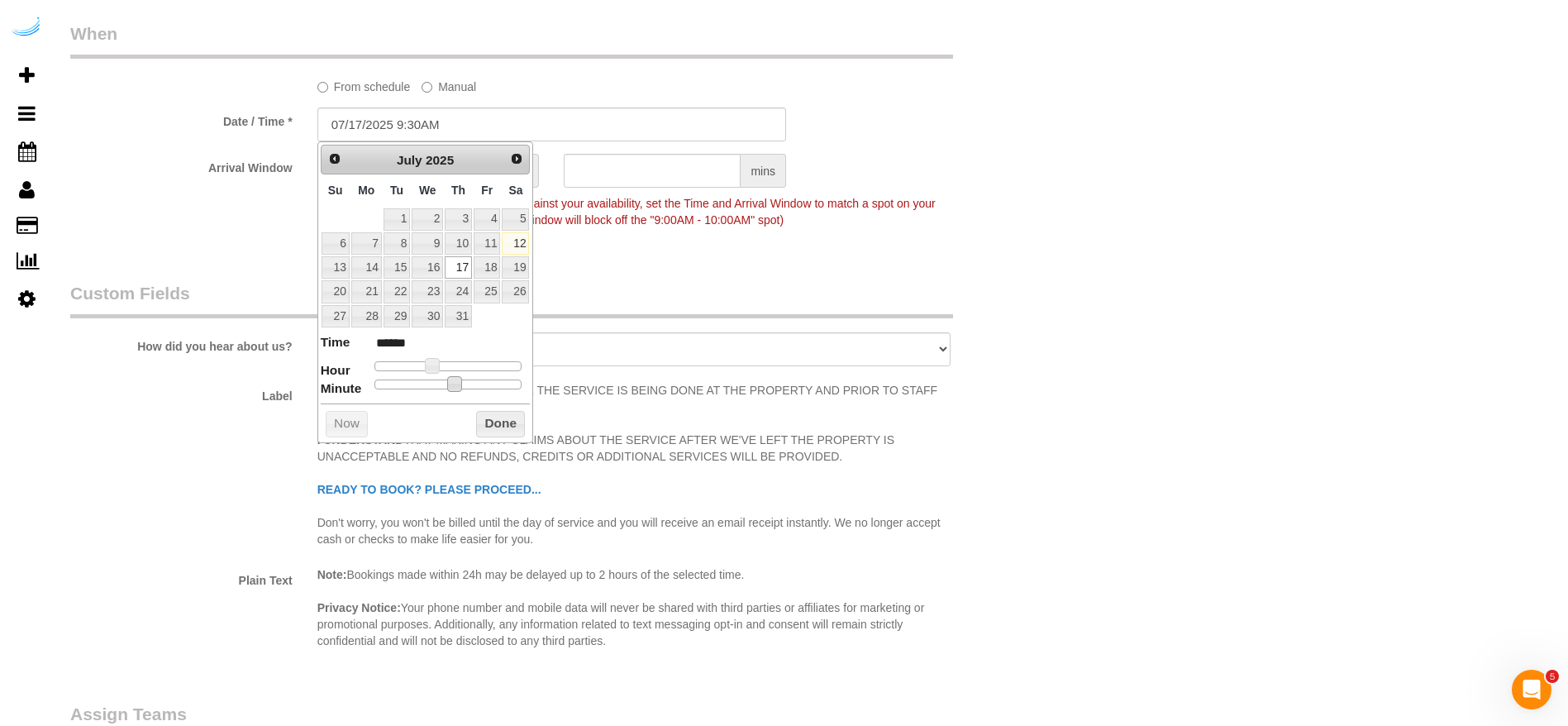 click on "Custom Fields" at bounding box center [512, 299] 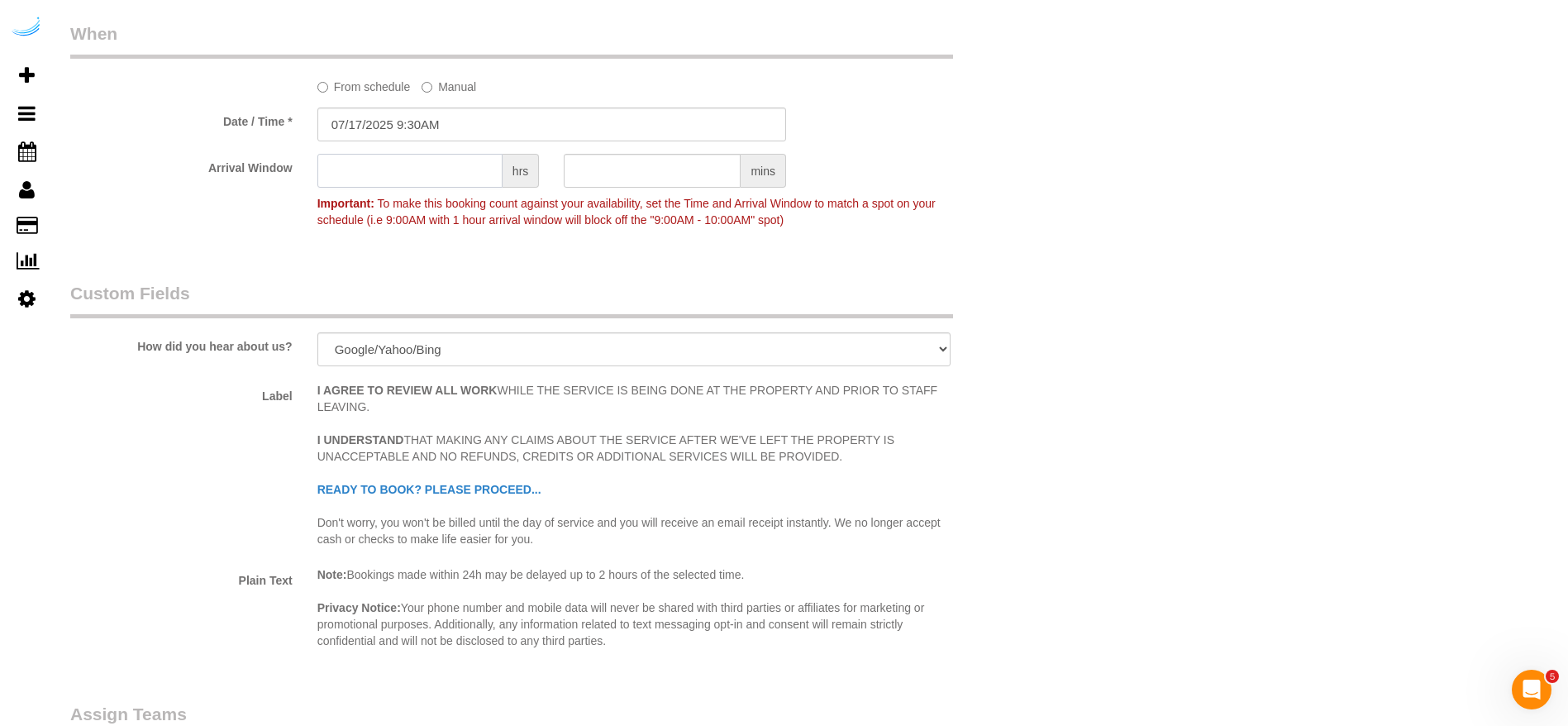 click 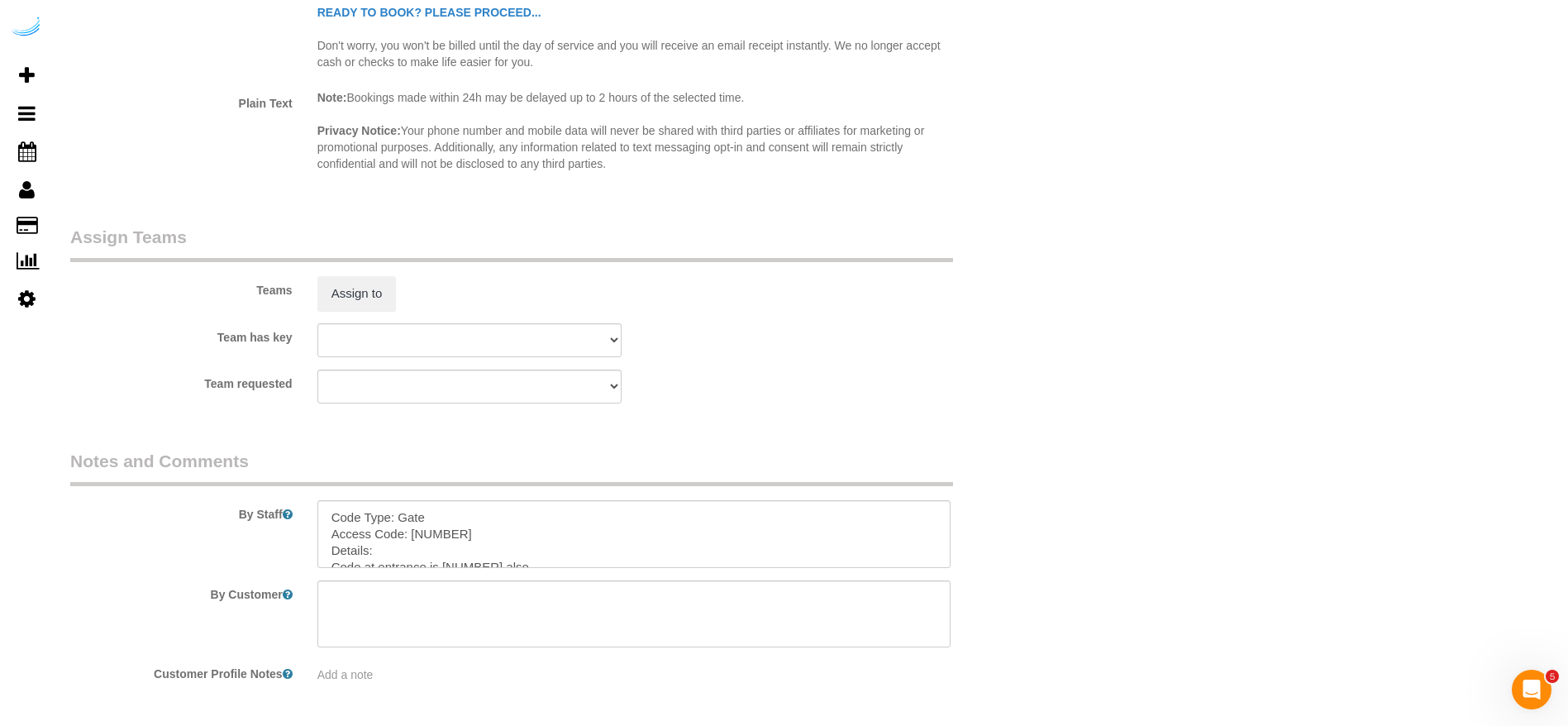 scroll, scrollTop: 2233, scrollLeft: 0, axis: vertical 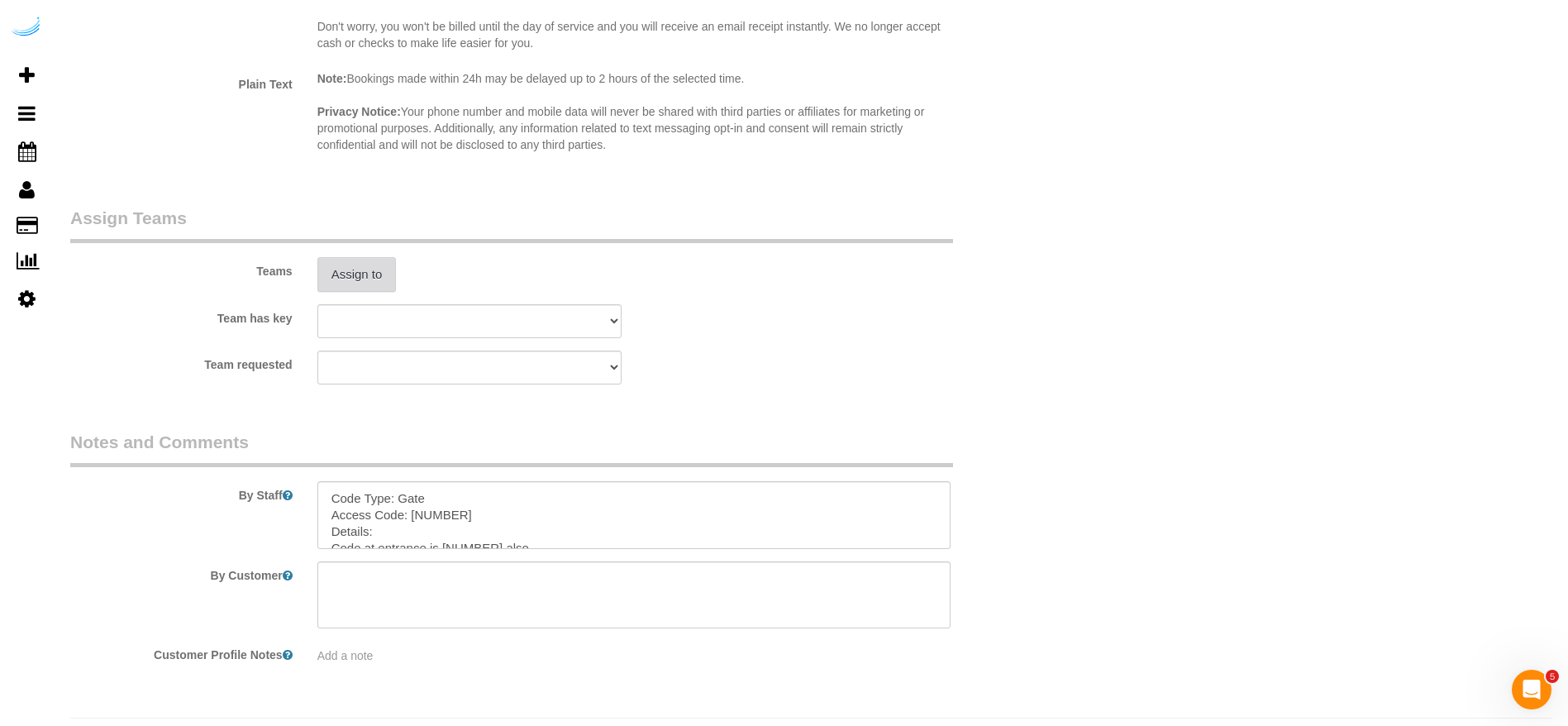 click on "Assign to" at bounding box center [357, 275] 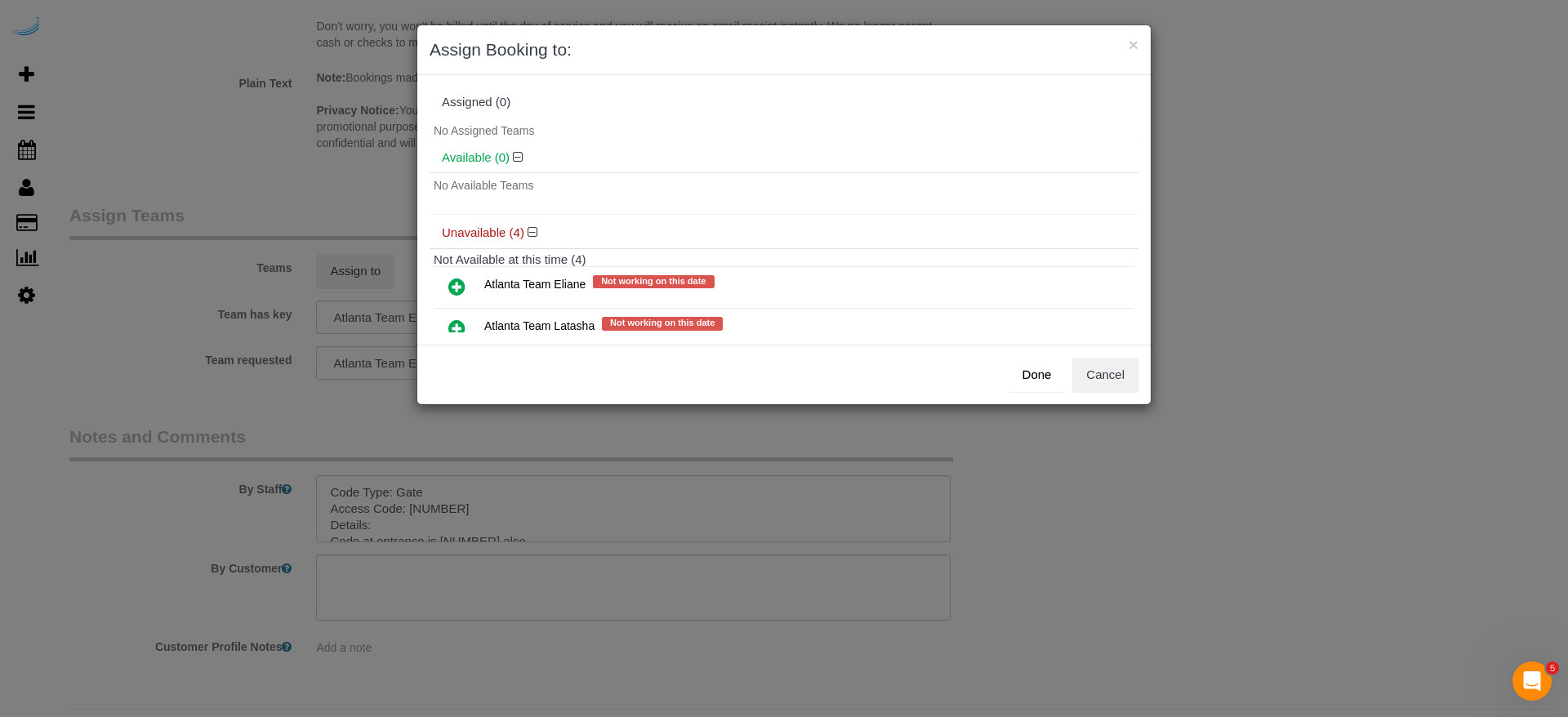 click at bounding box center [457, 287] 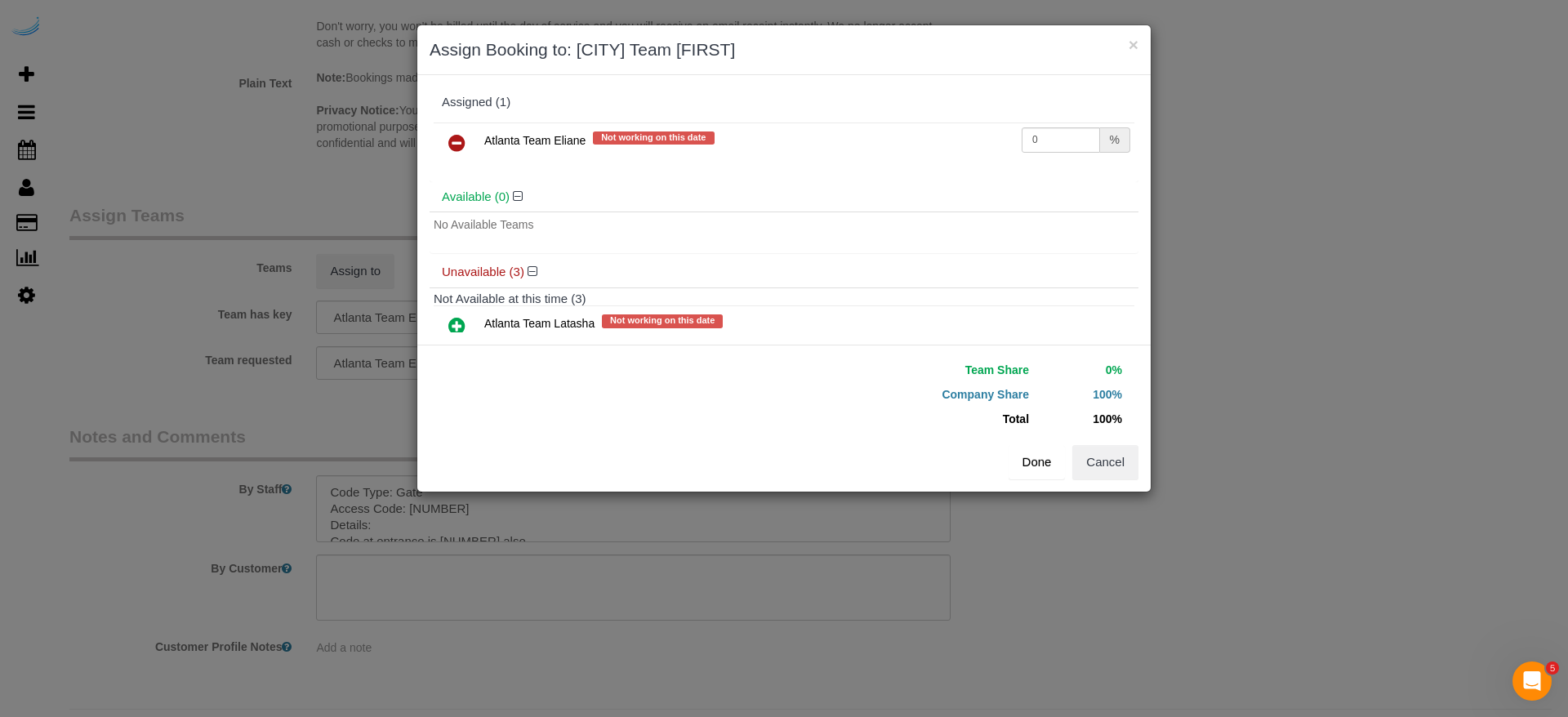 click on "Done" at bounding box center [1037, 462] 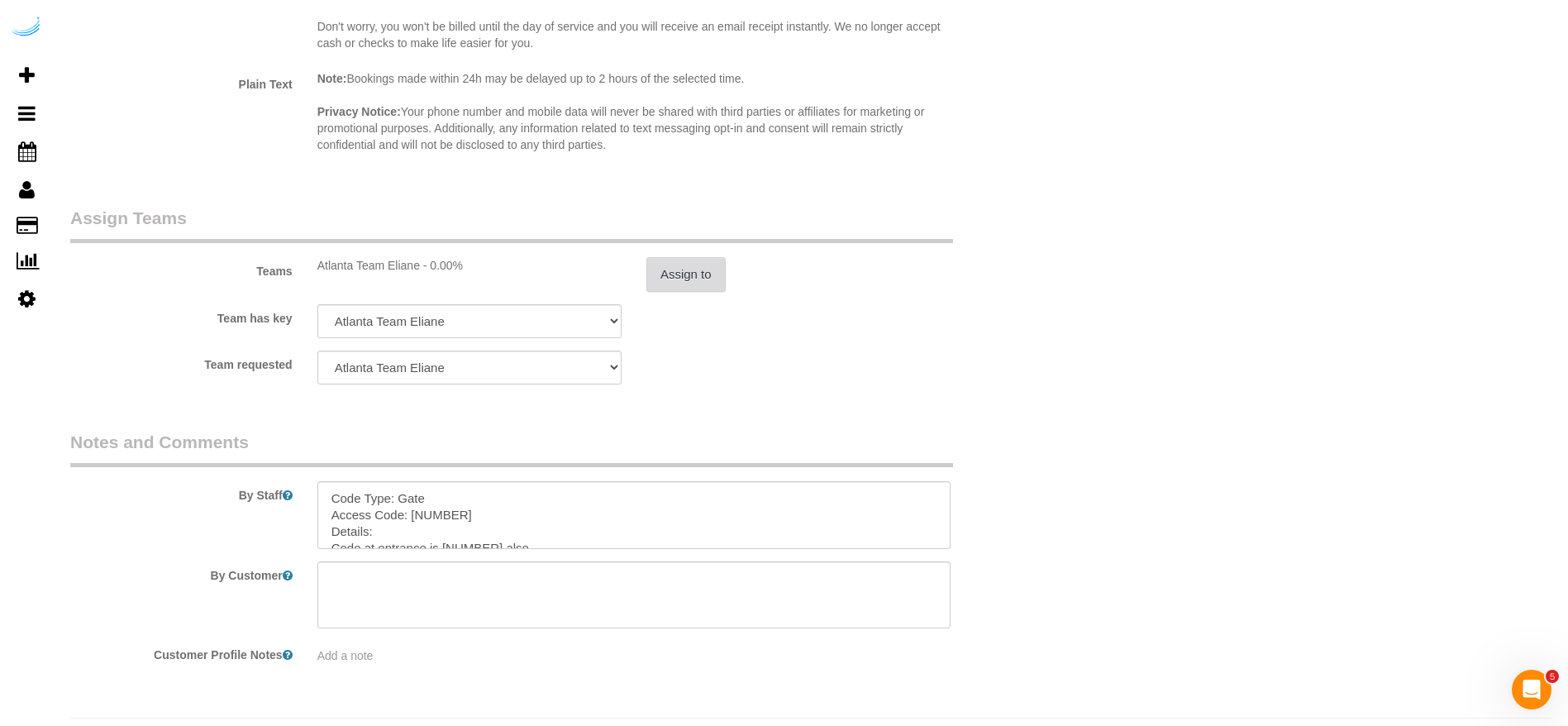 scroll, scrollTop: 2274, scrollLeft: 0, axis: vertical 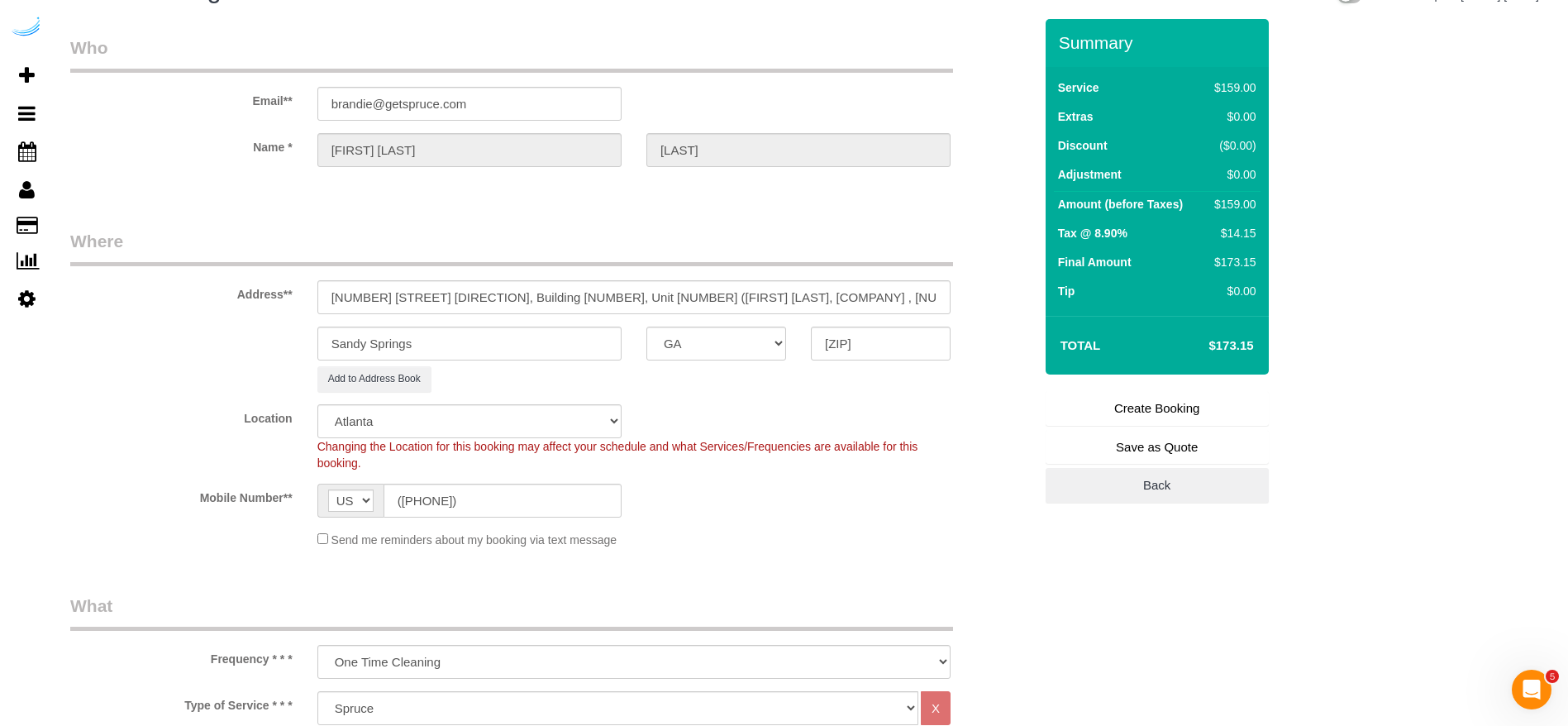 click on "Create Booking" at bounding box center (1157, 408) 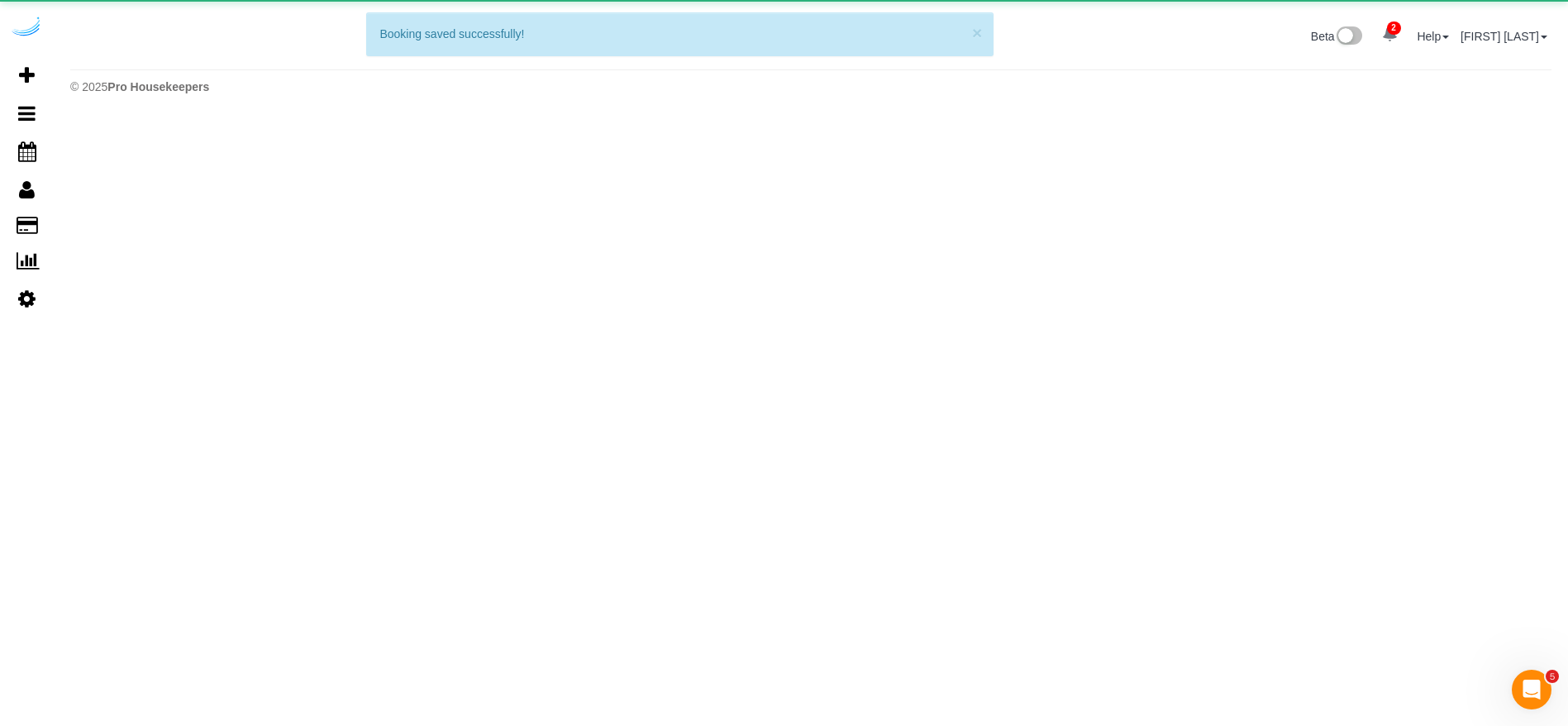 scroll, scrollTop: 0, scrollLeft: 0, axis: both 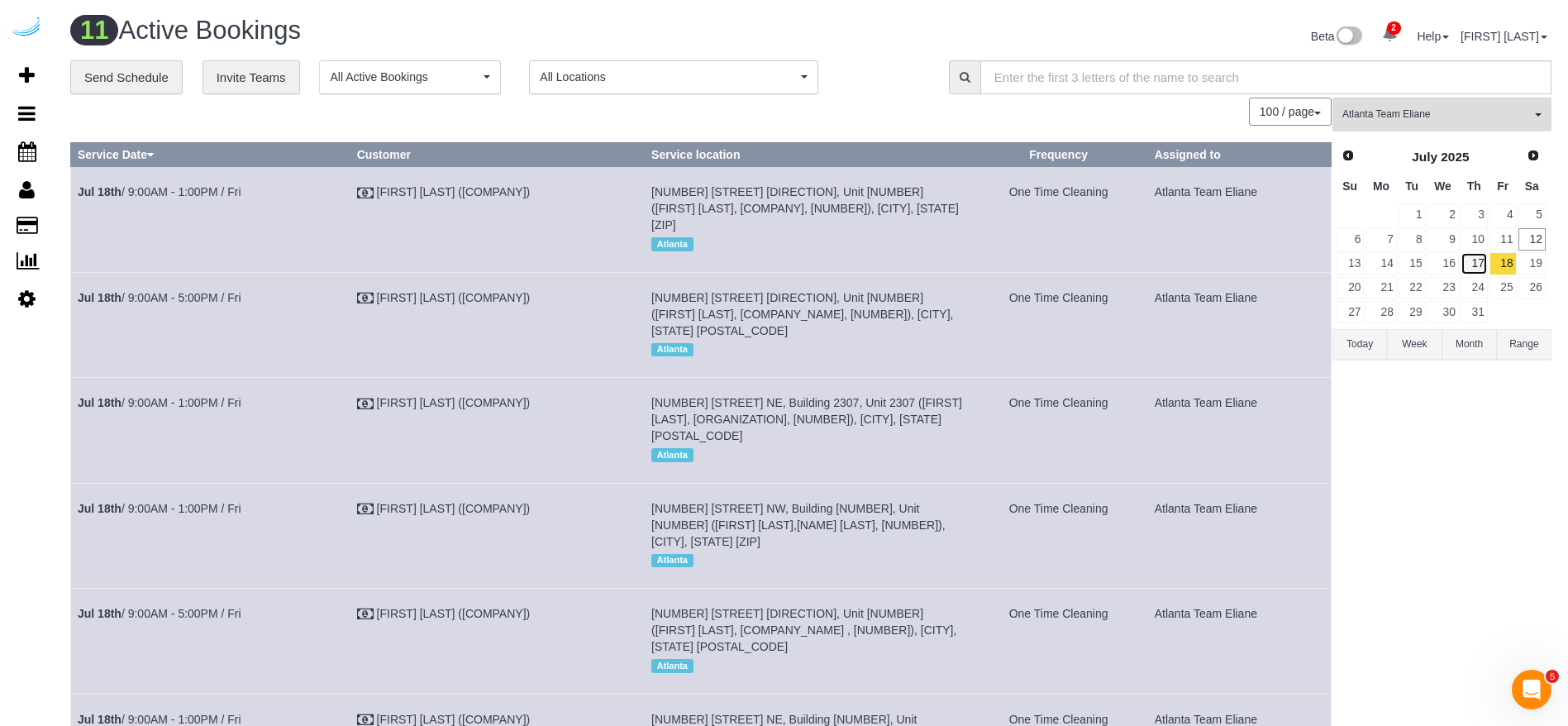 click on "17" at bounding box center [1474, 263] 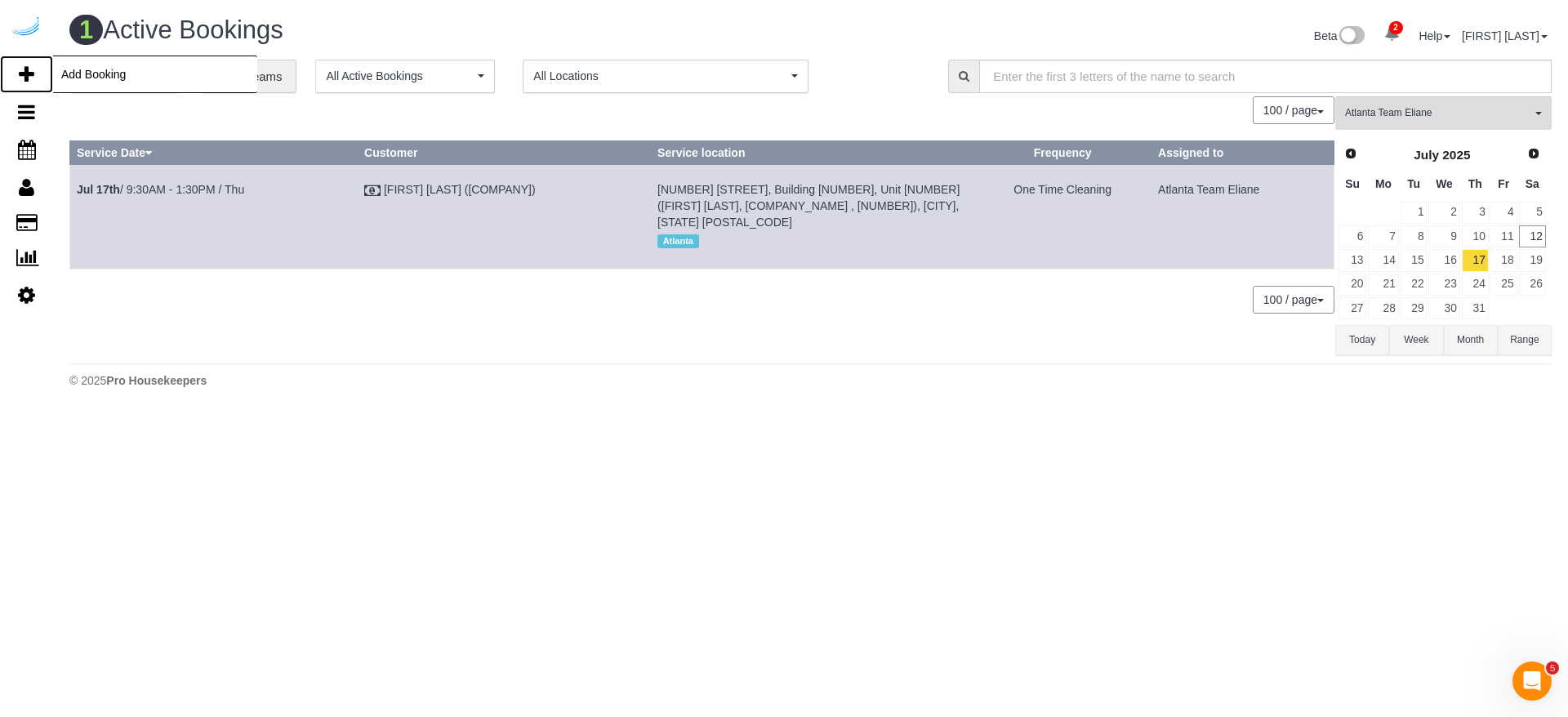 click at bounding box center [26, 74] 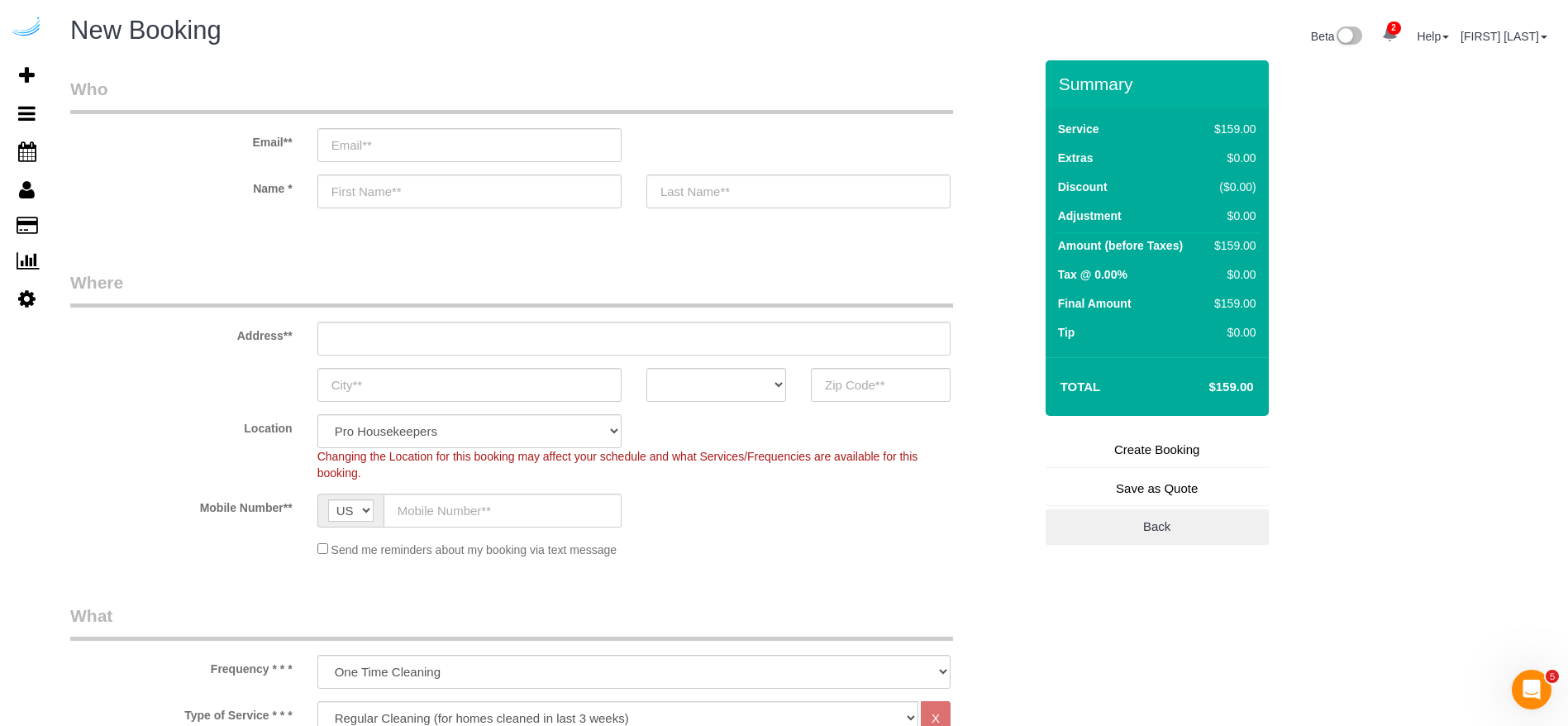 click on "Email**" at bounding box center (551, 119) 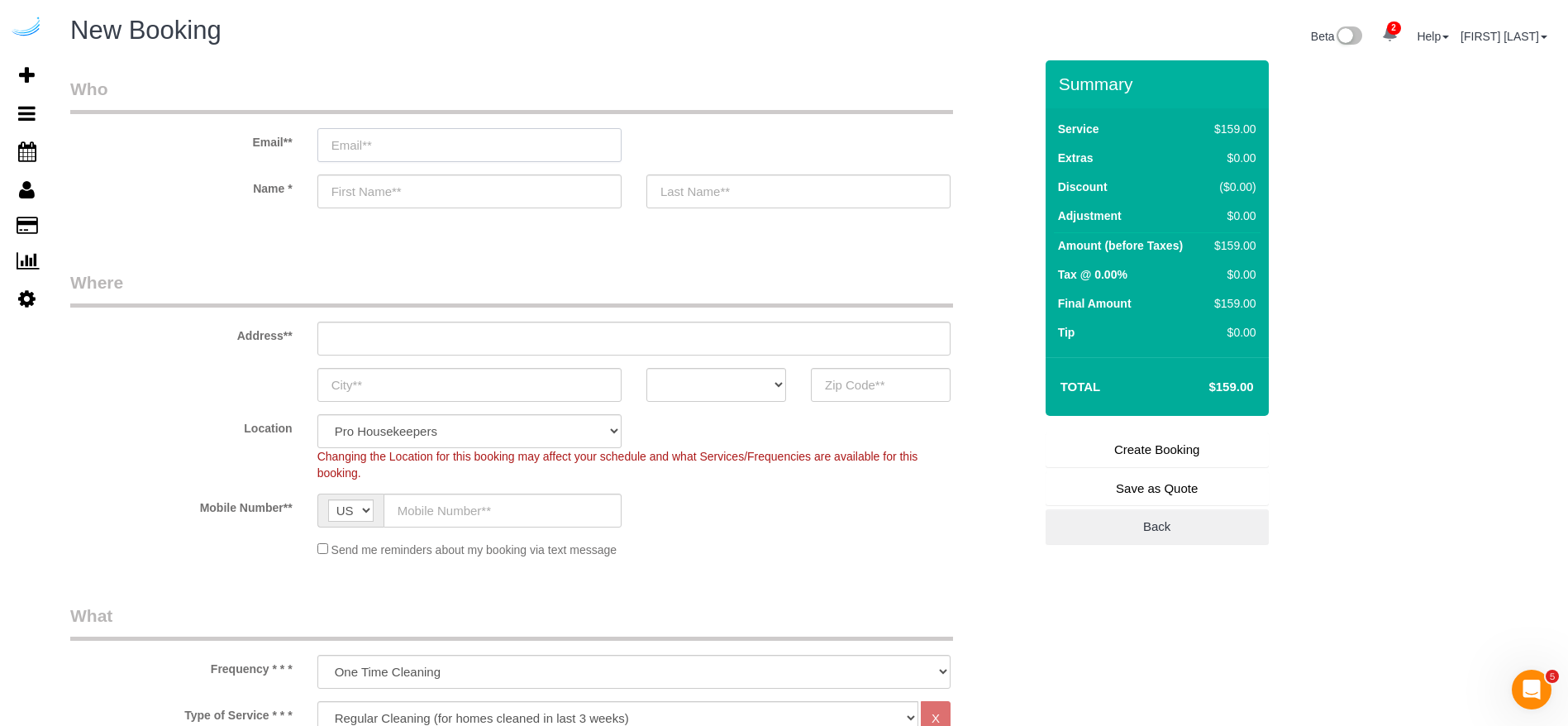 click at bounding box center (469, 145) 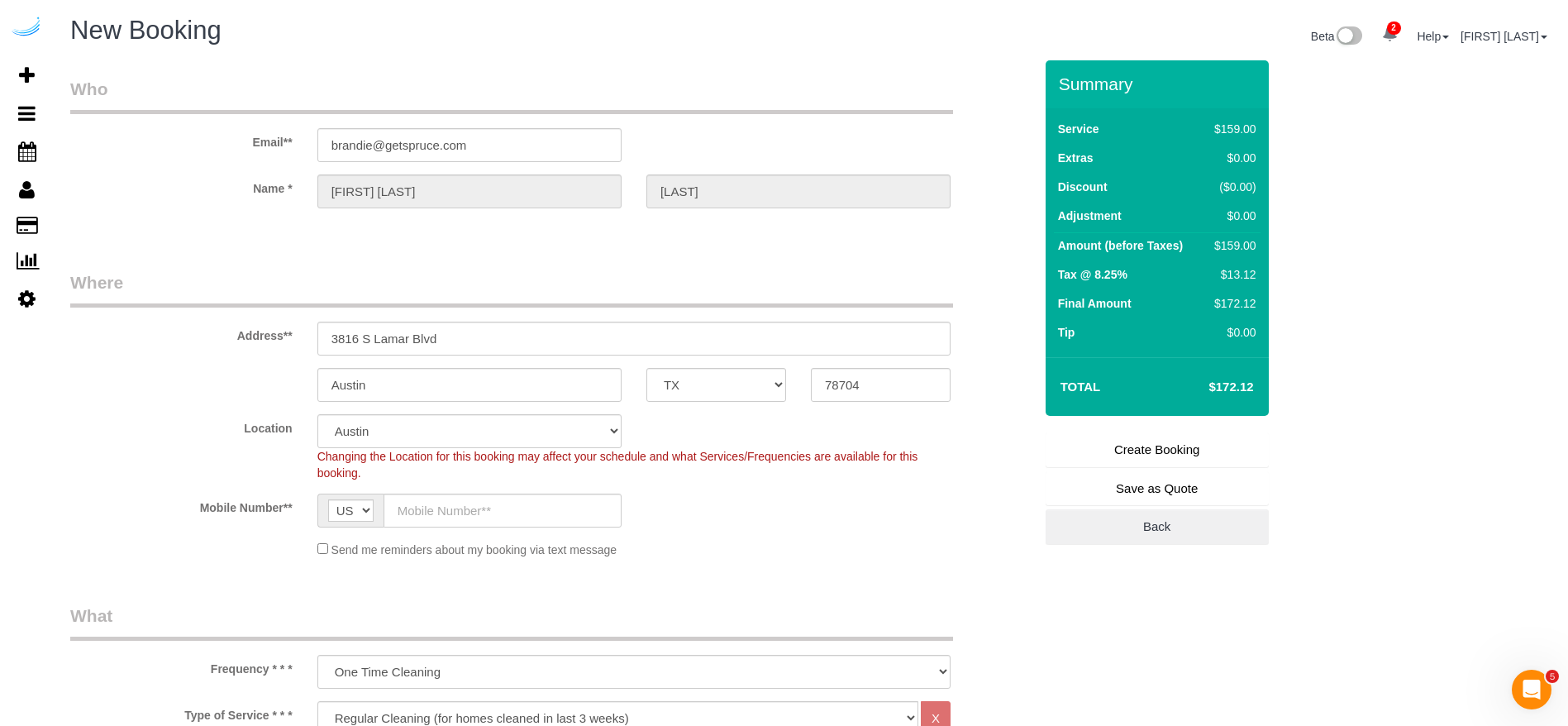 click on "Address**
3816 S Lamar Blvd" at bounding box center [551, 313] 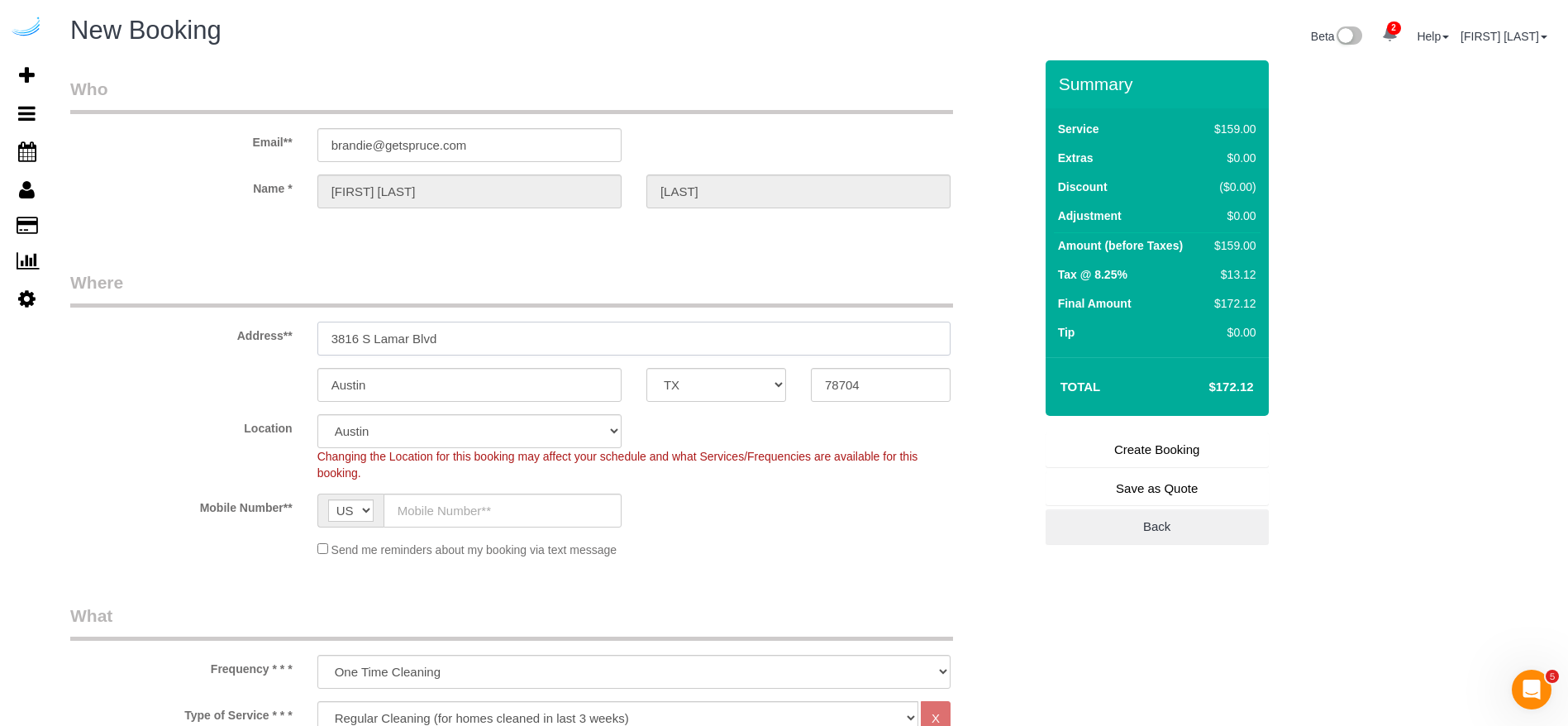 click on "3816 S Lamar Blvd" at bounding box center (634, 338) 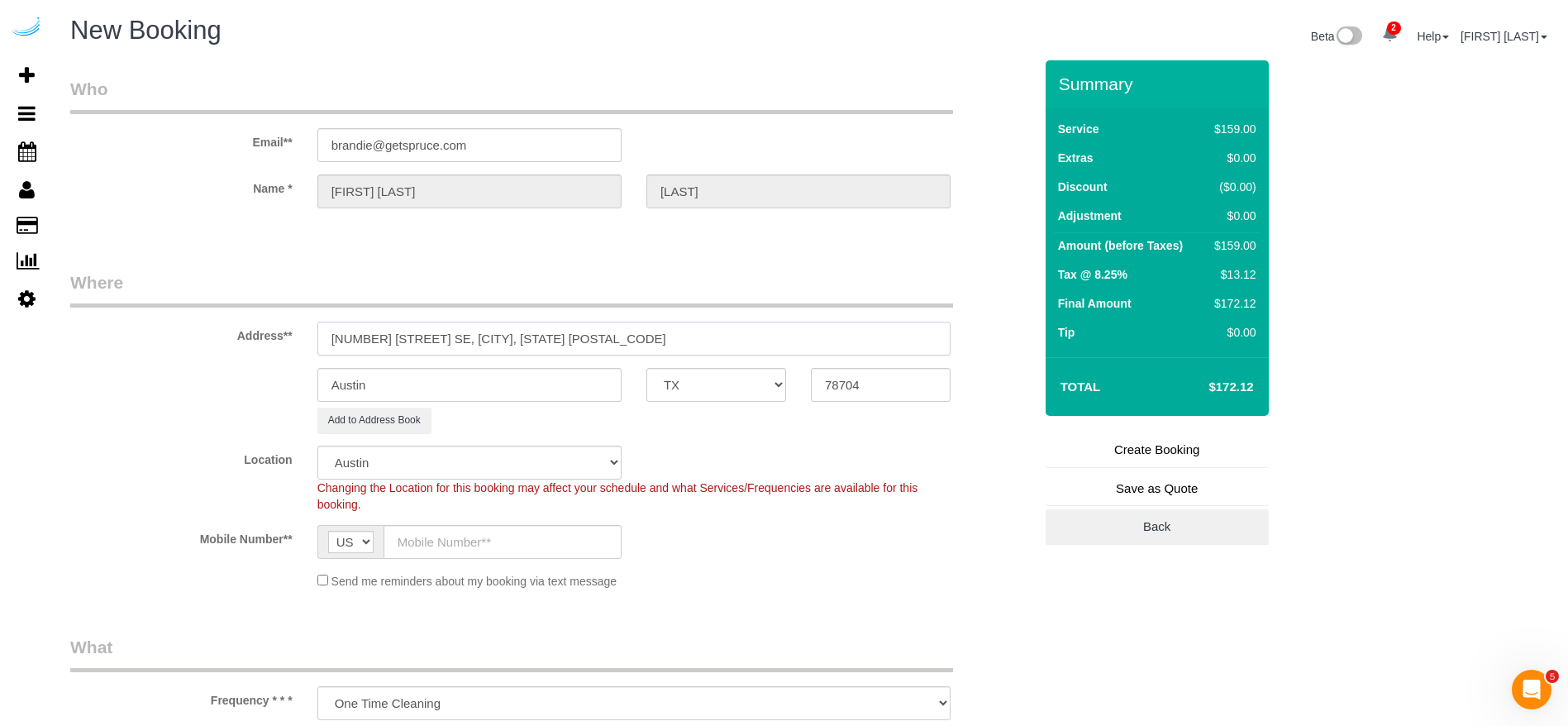 click on "2200 Woodlands Dr SE, Smyrna, GA 30080" at bounding box center [634, 338] 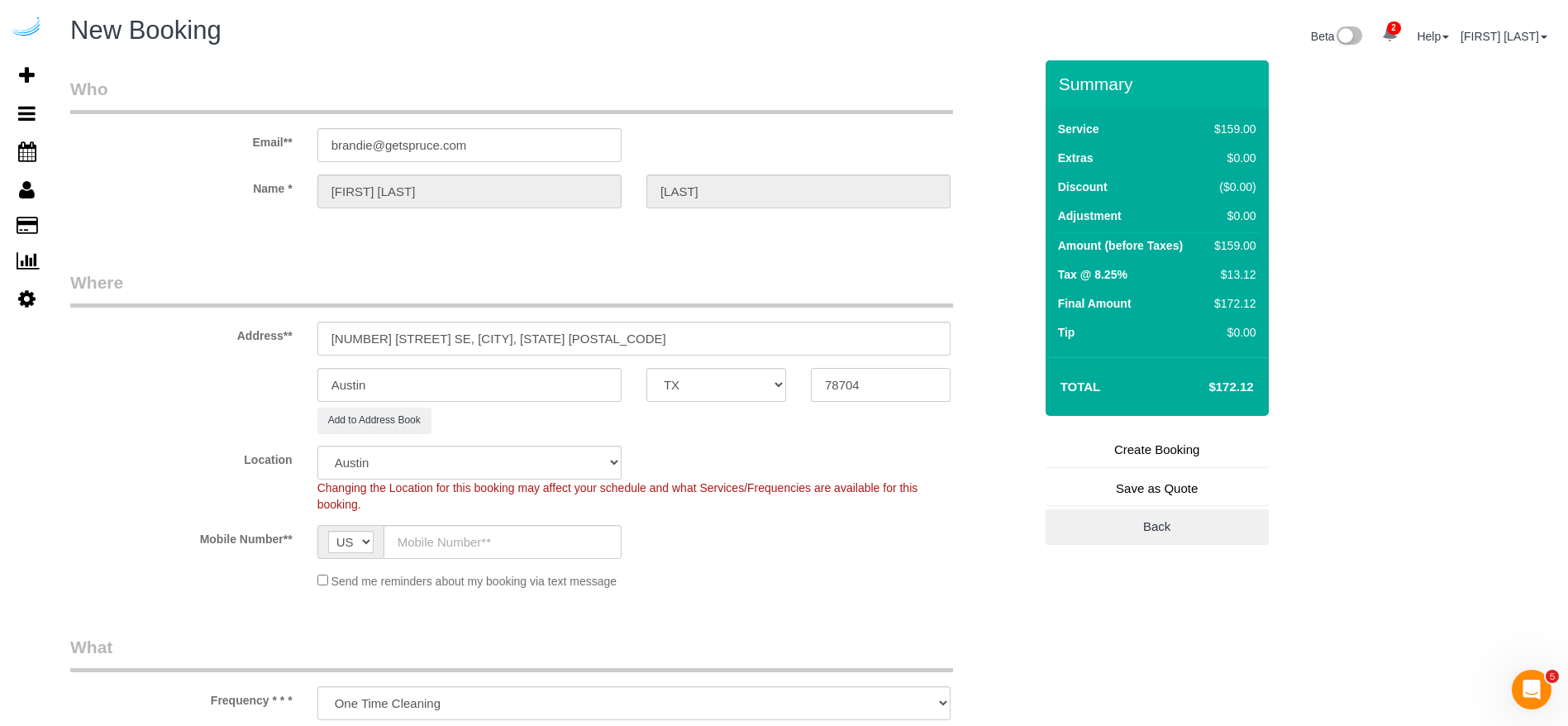 click on "78704" at bounding box center [880, 384] 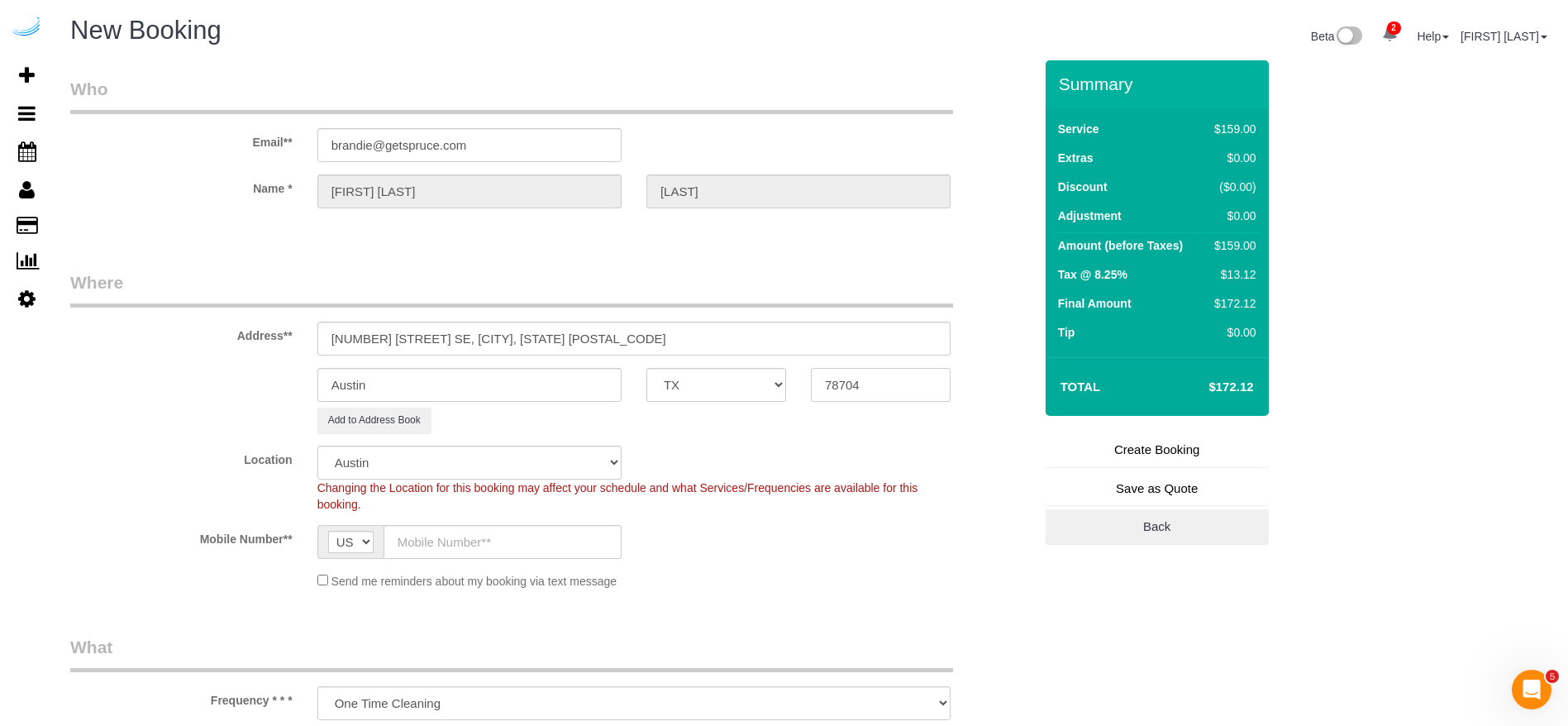 paste on "30080" 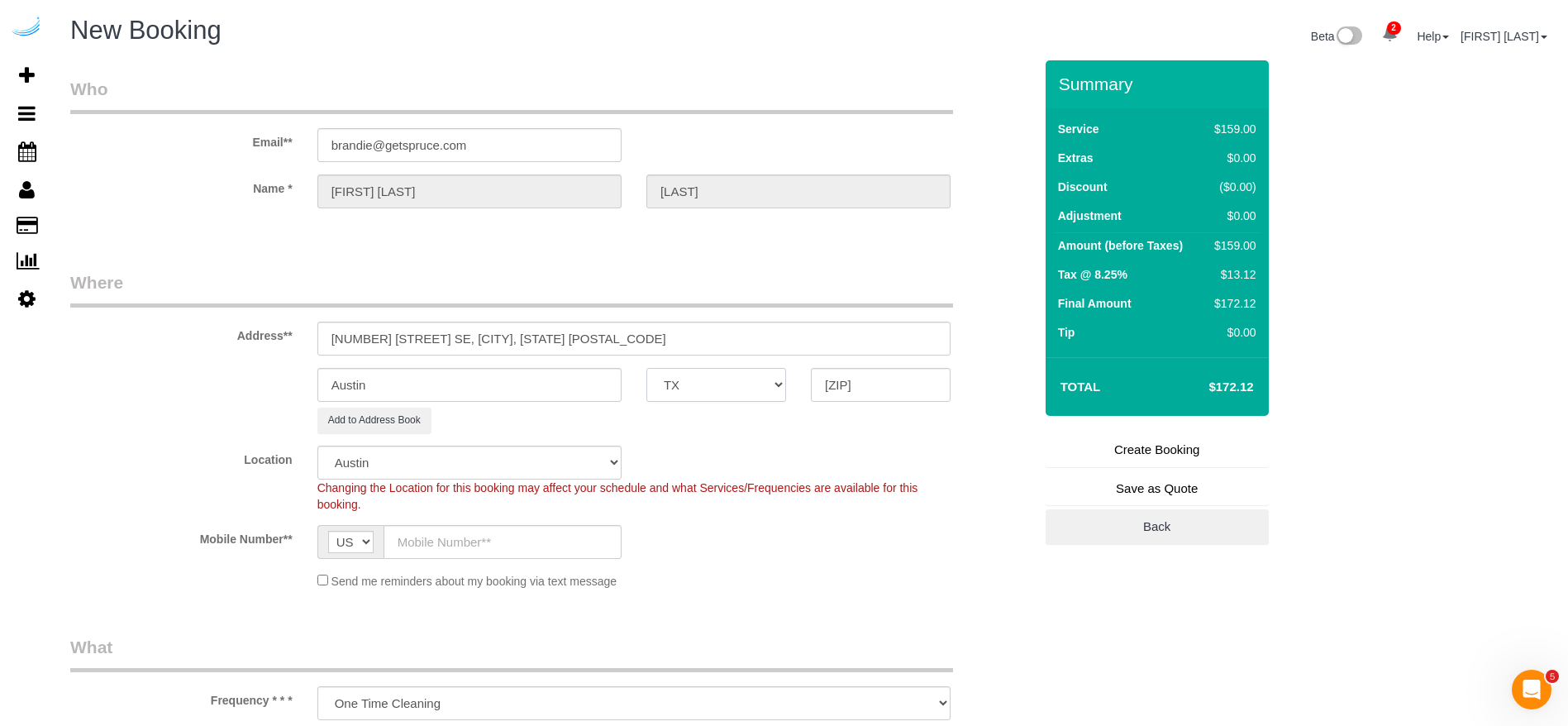 click on "AK
AL
AR
AZ
CA
CO
CT
DC
DE
FL
GA
HI
IA
ID
IL
IN
KS
KY
LA
MA
MD
ME
MI
MN
MO
MS
MT
NC
ND
NE
NH
NJ
NM
NV
NY
OH
OK
OR
PA
RI
SC
SD
TN
TX
UT
VA
VT
WA
WI
WV
WY" at bounding box center [716, 384] 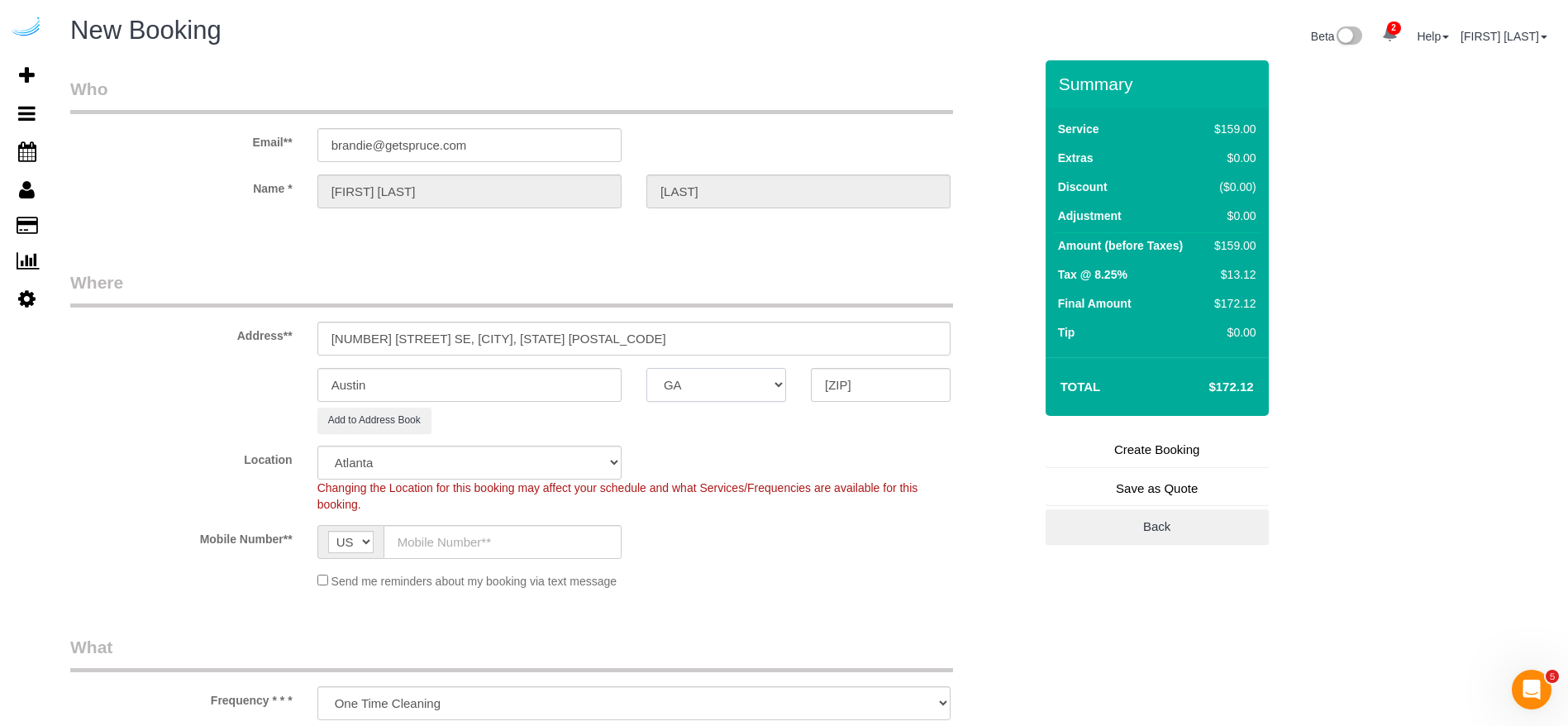 click on "AK
AL
AR
AZ
CA
CO
CT
DC
DE
FL
GA
HI
IA
ID
IL
IN
KS
KY
LA
MA
MD
ME
MI
MN
MO
MS
MT
NC
ND
NE
NH
NJ
NM
NV
NY
OH
OK
OR
PA
RI
SC
SD
TN
TX
UT
VA
VT
WA
WI
WV
WY" at bounding box center [716, 384] 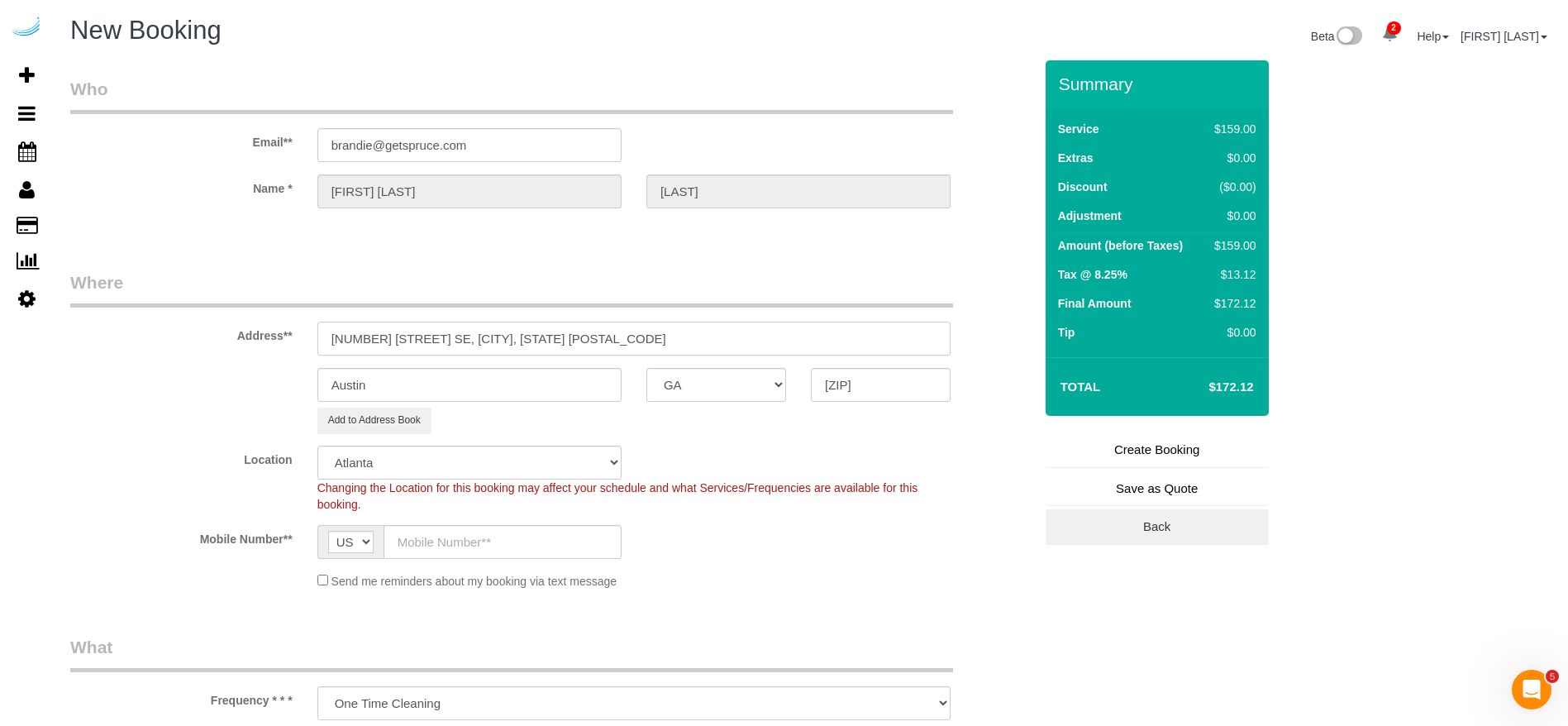 click on "2200 Woodlands Dr SE, Smyrna, GA 30080" at bounding box center (634, 338) 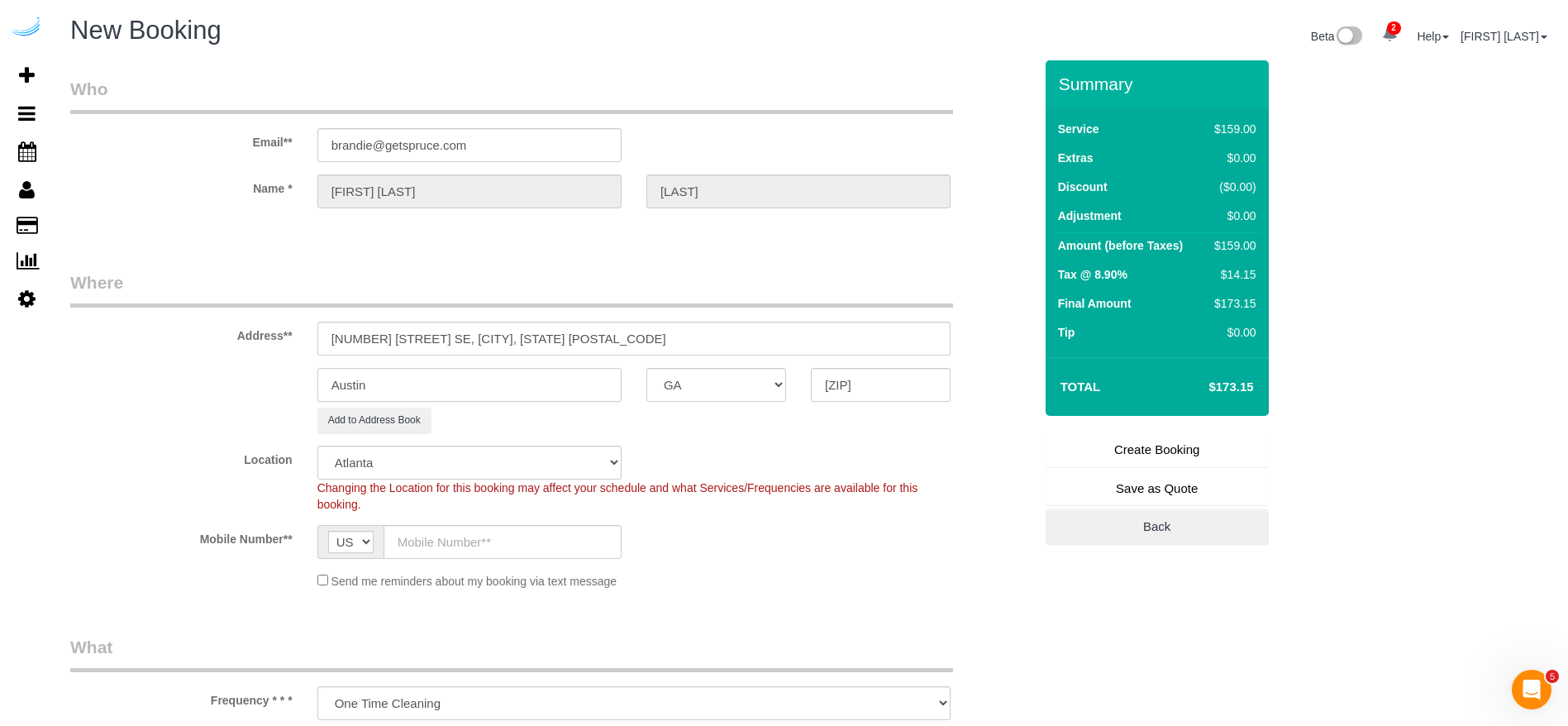 click on "Austin" at bounding box center (469, 384) 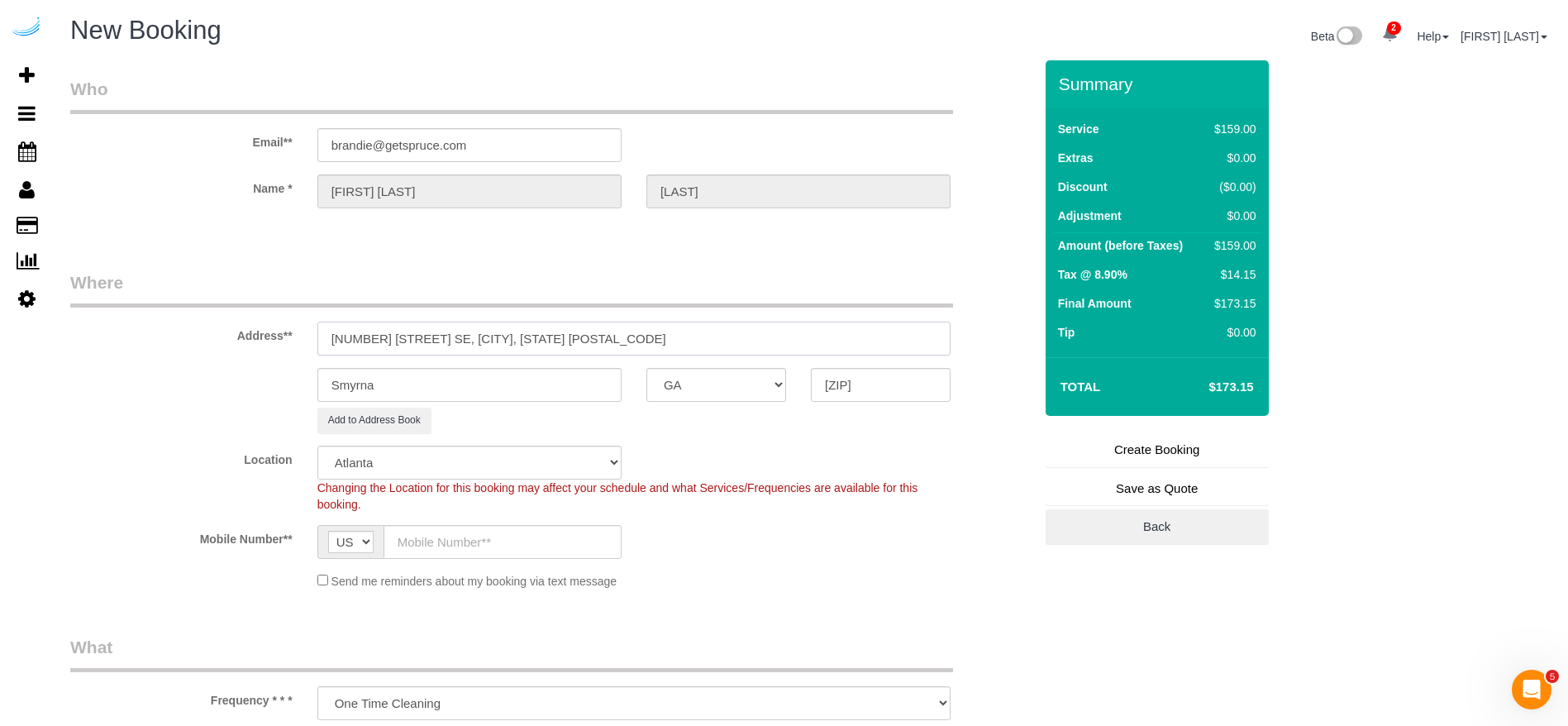 drag, startPoint x: 603, startPoint y: 345, endPoint x: 475, endPoint y: 336, distance: 128.31602 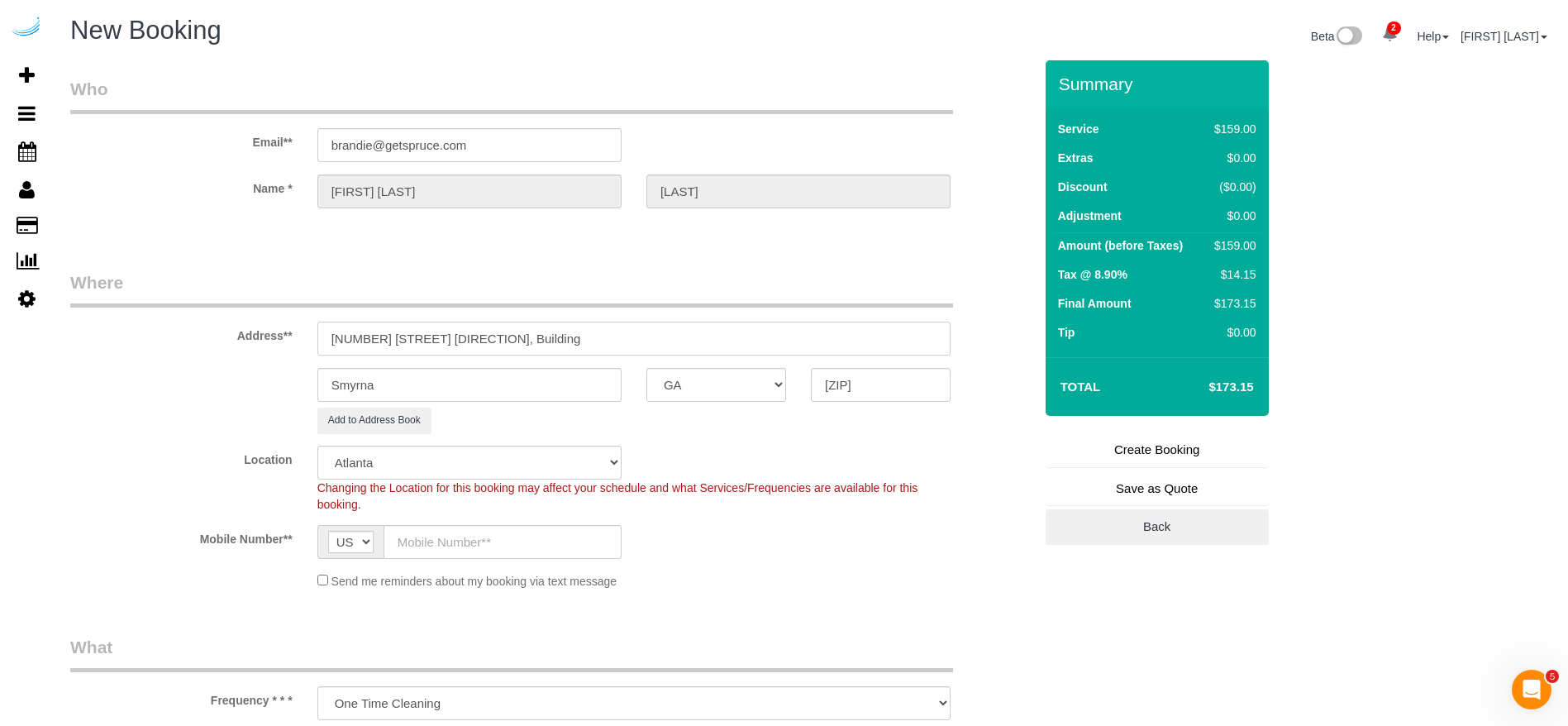 paste on "2003" 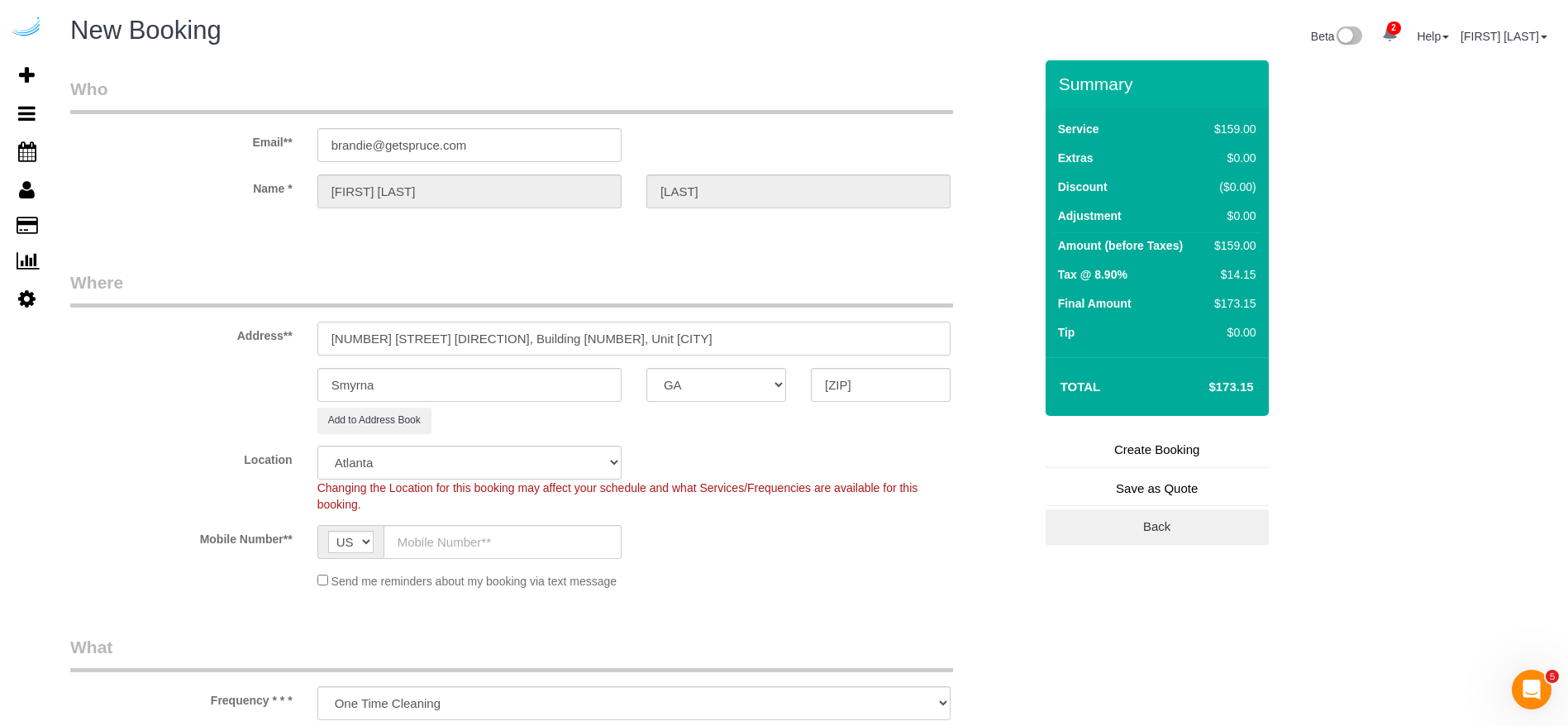 paste on "2003" 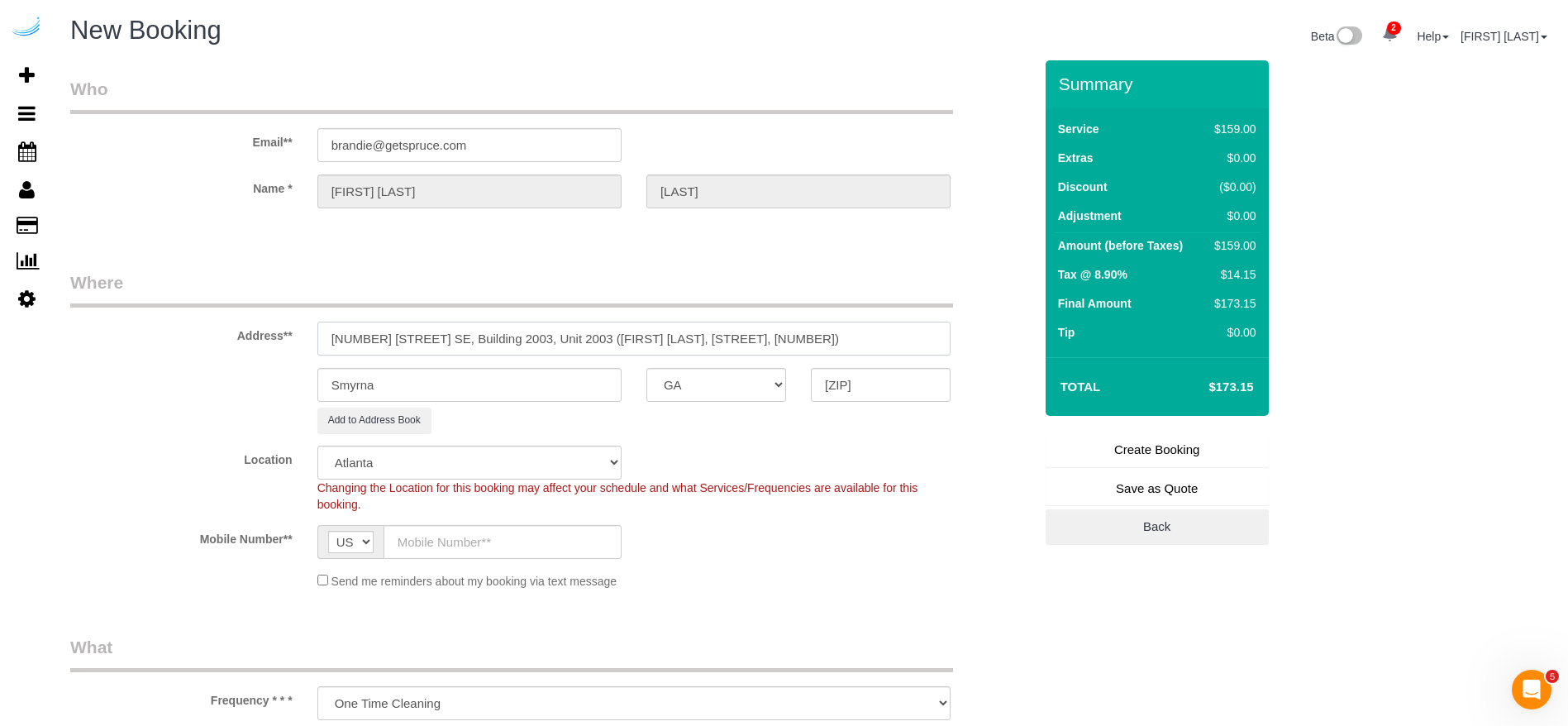 paste on "Delva Holmes" 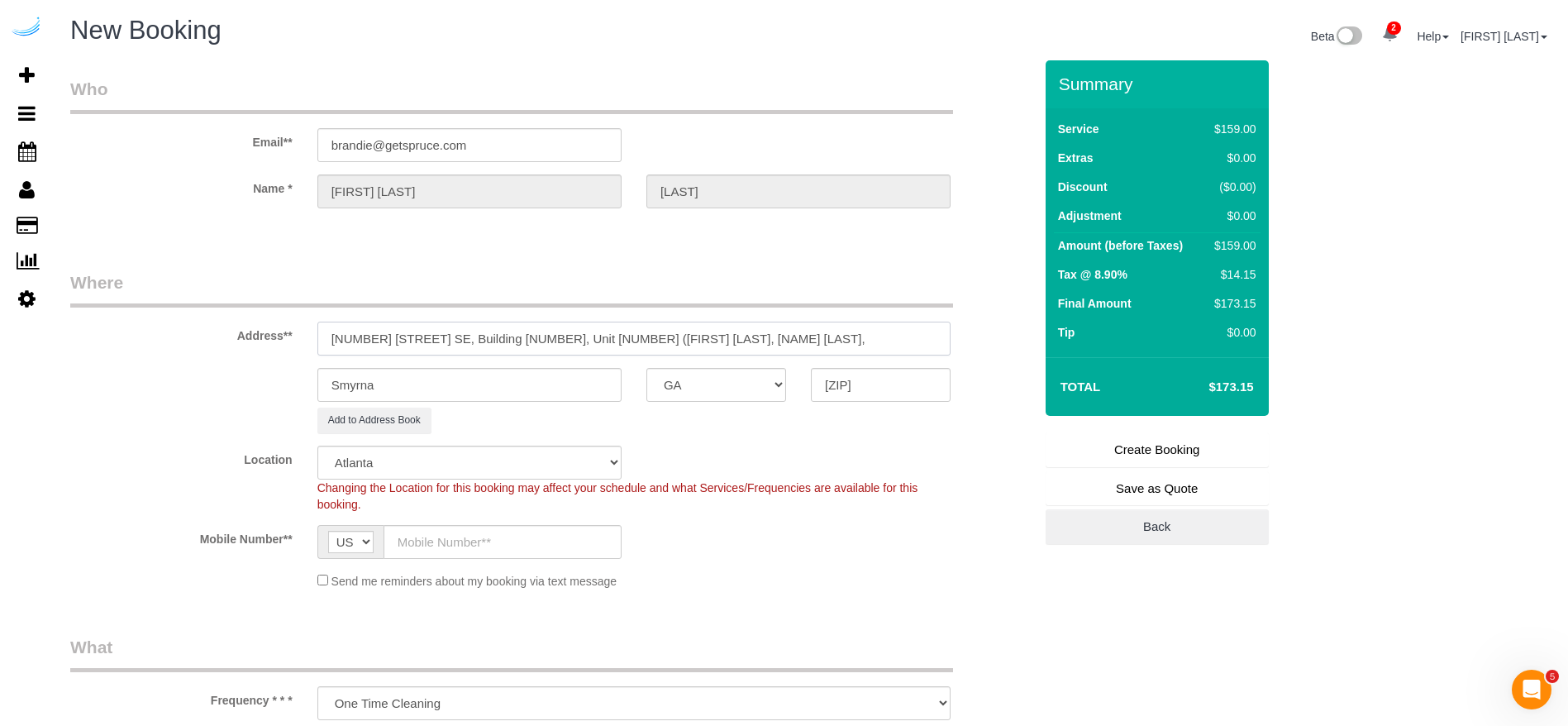 paste on "1439819" 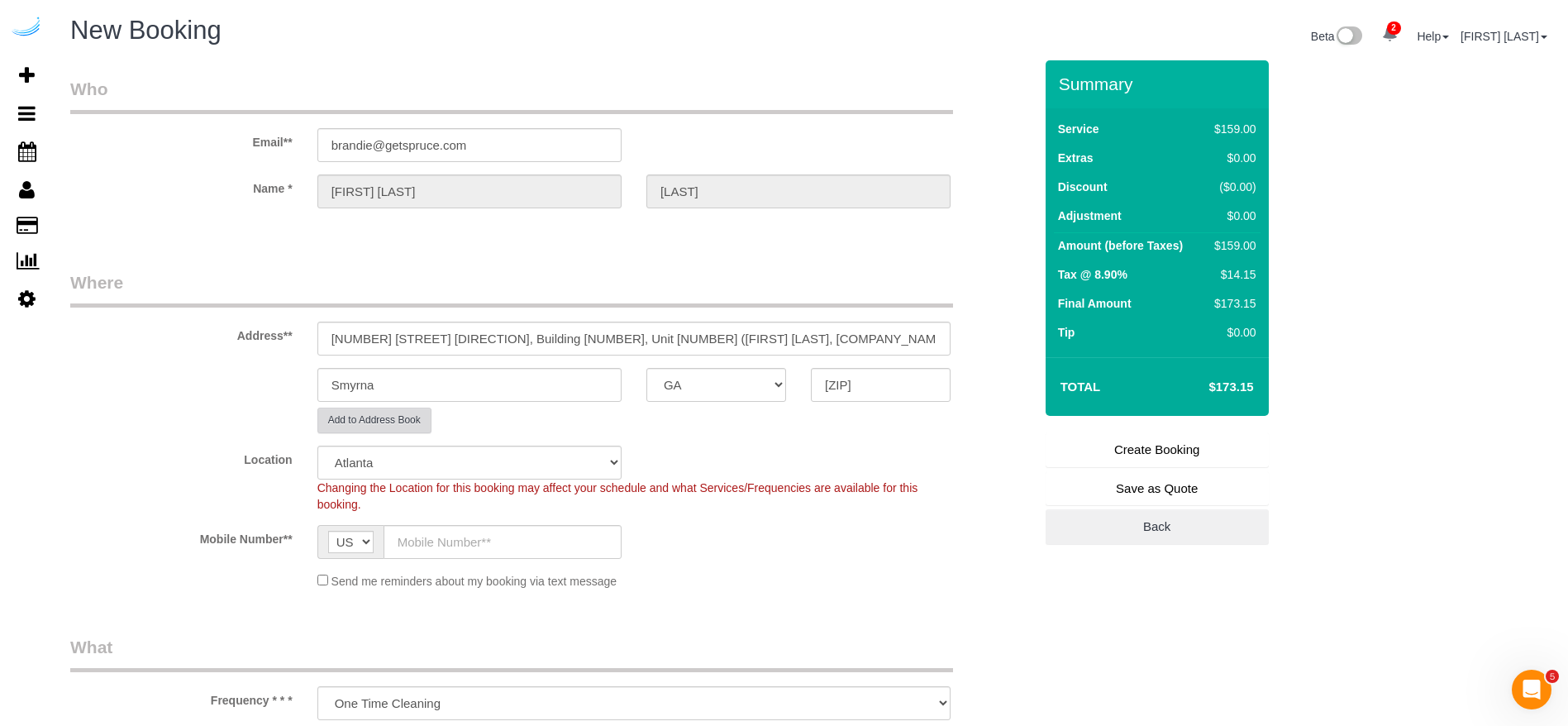 click on "Add to Address Book" at bounding box center (374, 420) 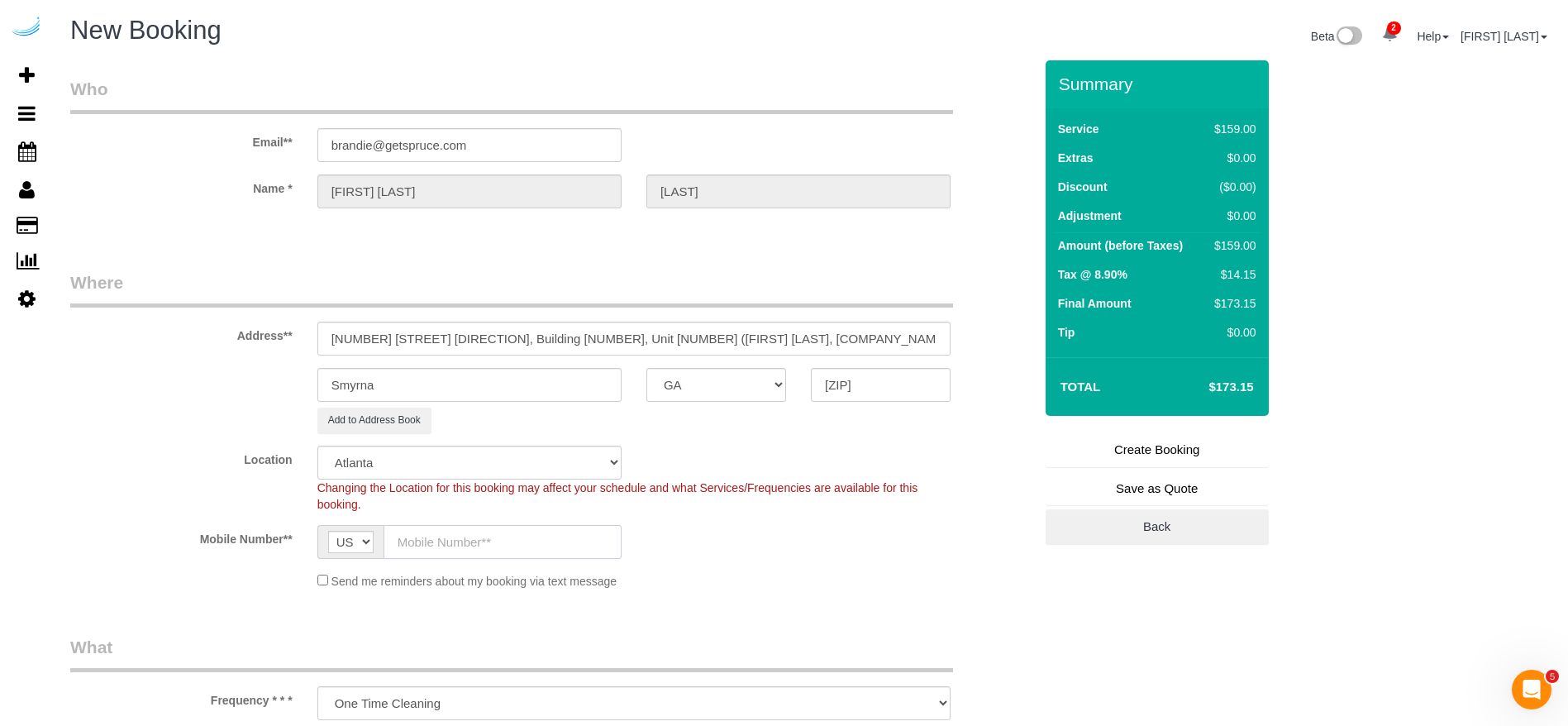 click 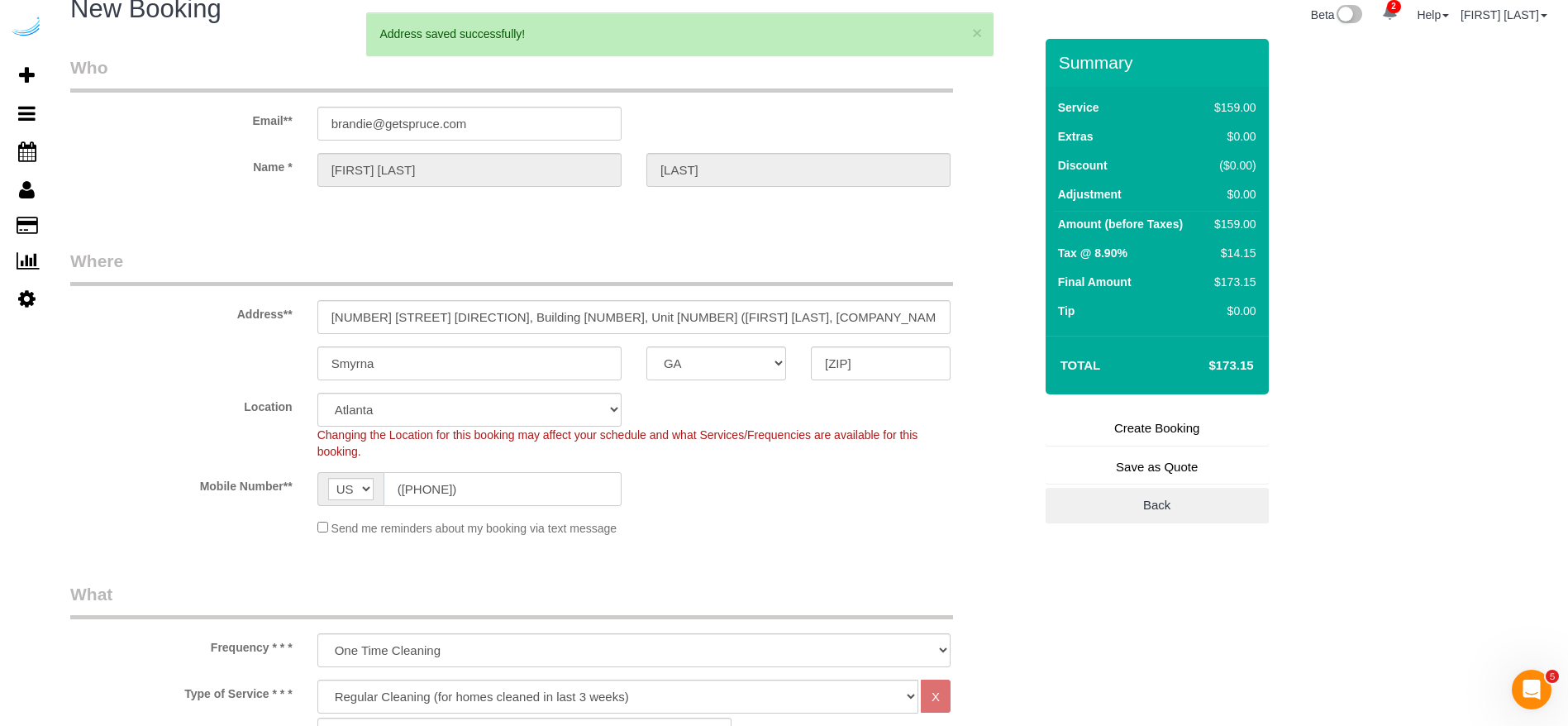 scroll, scrollTop: 248, scrollLeft: 0, axis: vertical 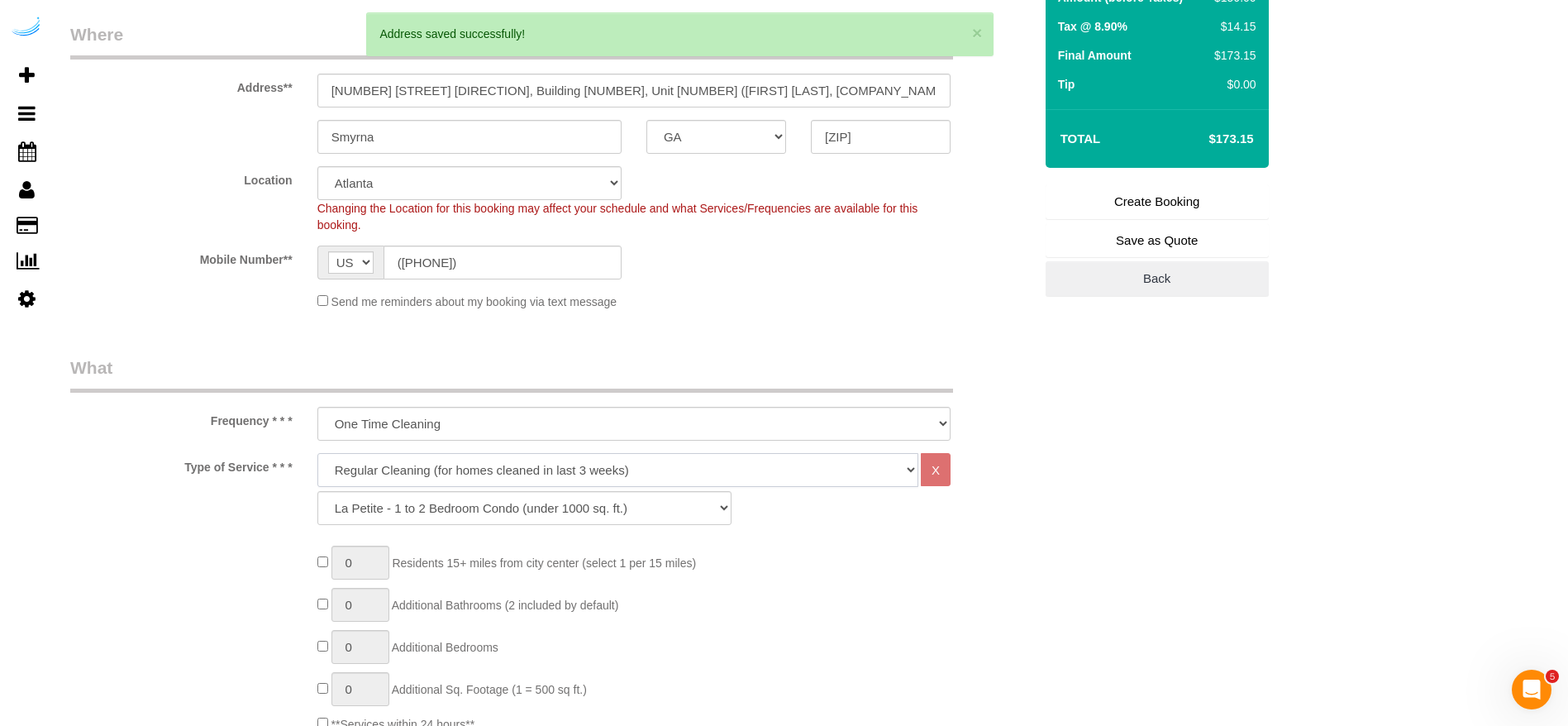 drag, startPoint x: 657, startPoint y: 478, endPoint x: 653, endPoint y: 493, distance: 15.524175 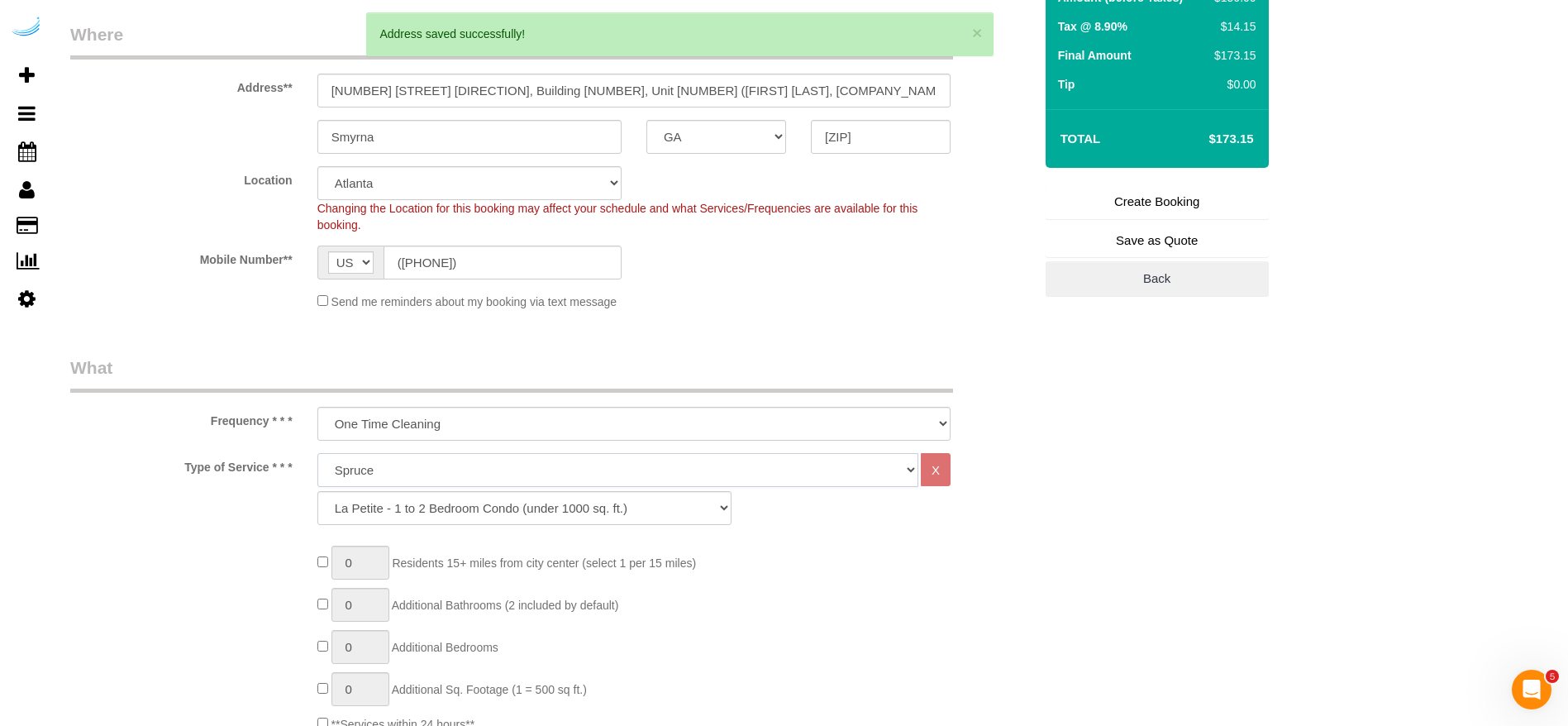 click on "Deep Cleaning (for homes that have not been cleaned in 3+ weeks) Spruce Regular Cleaning (for homes cleaned in last 3 weeks) Moving Cleanup (to clean home for new tenants) Post Construction Cleaning Vacation Rental Cleaning Hourly" 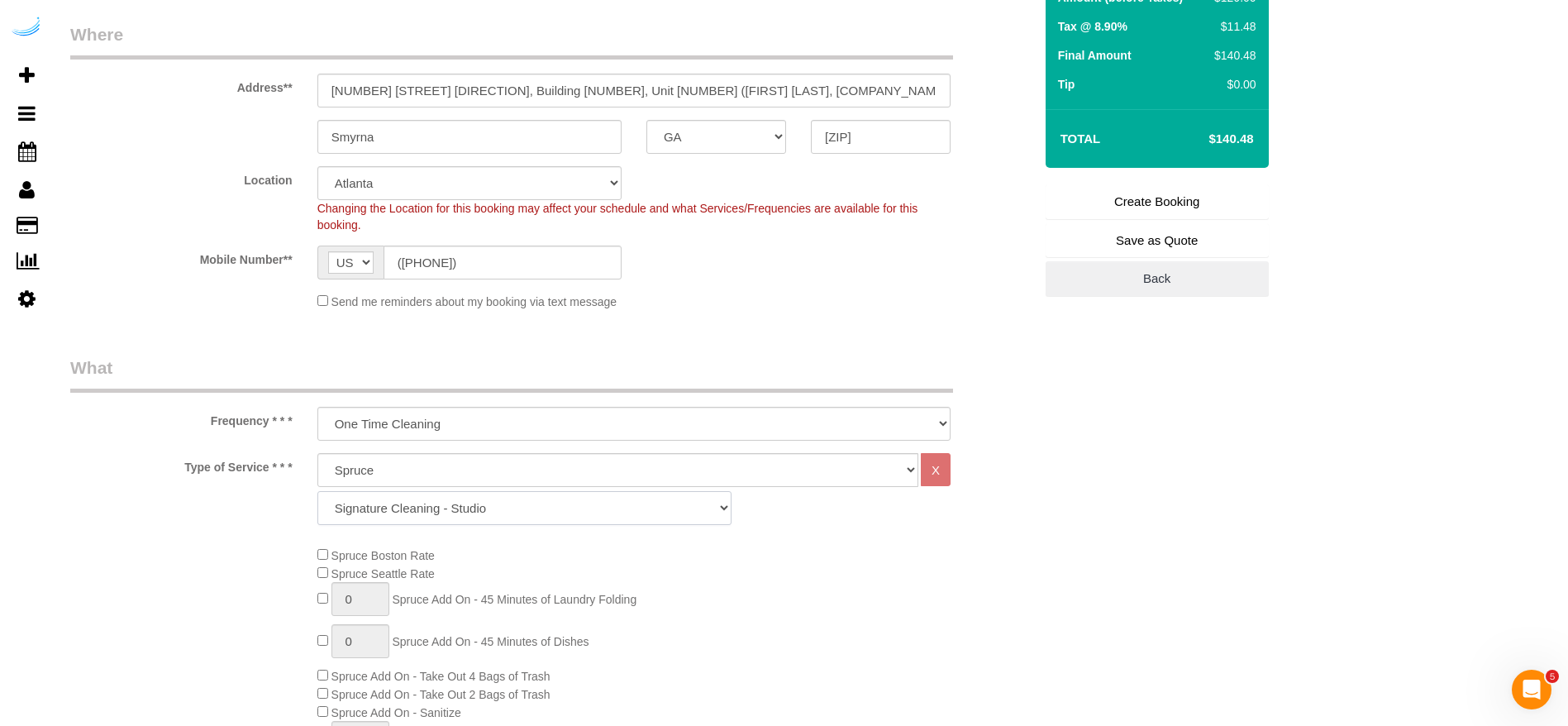 click on "Signature Cleaning - Studio Signature Cleaning - 1 Bed 1 Bath Signature Cleaning - 1 Bed 1.5 Bath Signature Cleaning - 1 Bed 1 Bath + Study Signature Cleaning - 1 Bed 2 Bath Signature Cleaning - 2 Bed 1 Bath Signature Cleaning - 2 Bed 2 Bath Signature Cleaning - 2 Bed 2.5 Bath Signature Cleaning - 2 Bed 2 Bath + Study Signature Cleaning - 3 Bed 2 Bath Signature Cleaning - 3 Bed 3 Bath Signature Cleaning - 4 Bed 2 Bath Signature Cleaning - 4 Bed 4 Bath Signature Cleaning - 5 Bed 4 Bath Signature Cleaning - 5 Bed 5 Bath Signature Cleaning - 6 Bed 6 Bath Premium Cleaning - Studio Premium Cleaning - 1 Bed 1 Bath Premium Cleaning - 1 Bed 1.5 Bath Premium Cleaning - 1 Bed 1 Bath + Study Premium Cleaning - 1 Bed 2 Bath Premium Cleaning - 2 Bed 1 Bath Premium Cleaning - 2 Bed 2 Bath Premium Cleaning - 2 Bed 2.5 Bath Premium Cleaning - 2 Bed 2 Bath + Study Premium Cleaning - 3 Bed 2 Bath Premium Cleaning - 3 Bed 3 Bath Premium Cleaning - 4 Bed 2 Bath Premium Cleaning - 4 Bed 4 Bath Premium Cleaning - 5 Bed 4 Bath" 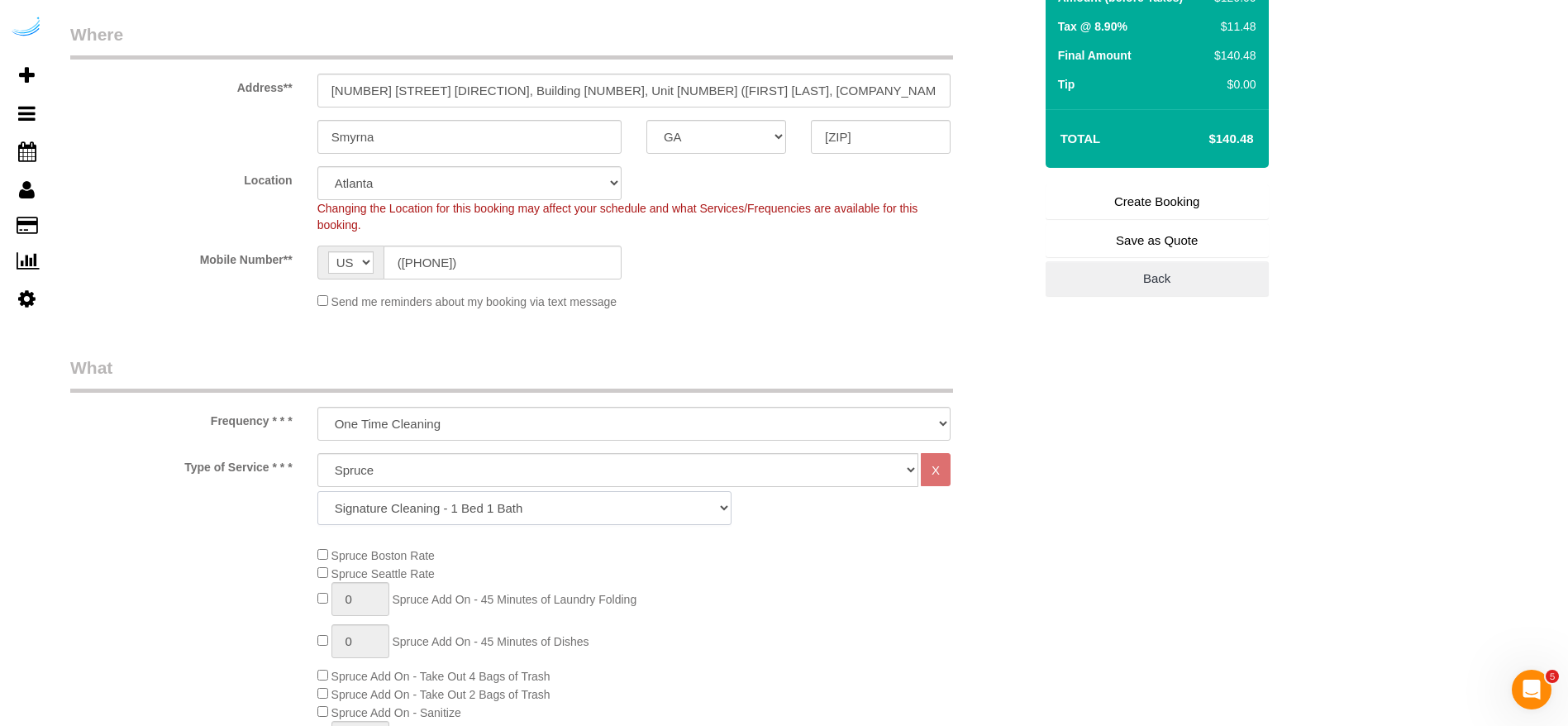 click on "Signature Cleaning - Studio Signature Cleaning - 1 Bed 1 Bath Signature Cleaning - 1 Bed 1.5 Bath Signature Cleaning - 1 Bed 1 Bath + Study Signature Cleaning - 1 Bed 2 Bath Signature Cleaning - 2 Bed 1 Bath Signature Cleaning - 2 Bed 2 Bath Signature Cleaning - 2 Bed 2.5 Bath Signature Cleaning - 2 Bed 2 Bath + Study Signature Cleaning - 3 Bed 2 Bath Signature Cleaning - 3 Bed 3 Bath Signature Cleaning - 4 Bed 2 Bath Signature Cleaning - 4 Bed 4 Bath Signature Cleaning - 5 Bed 4 Bath Signature Cleaning - 5 Bed 5 Bath Signature Cleaning - 6 Bed 6 Bath Premium Cleaning - Studio Premium Cleaning - 1 Bed 1 Bath Premium Cleaning - 1 Bed 1.5 Bath Premium Cleaning - 1 Bed 1 Bath + Study Premium Cleaning - 1 Bed 2 Bath Premium Cleaning - 2 Bed 1 Bath Premium Cleaning - 2 Bed 2 Bath Premium Cleaning - 2 Bed 2.5 Bath Premium Cleaning - 2 Bed 2 Bath + Study Premium Cleaning - 3 Bed 2 Bath Premium Cleaning - 3 Bed 3 Bath Premium Cleaning - 4 Bed 2 Bath Premium Cleaning - 4 Bed 4 Bath Premium Cleaning - 5 Bed 4 Bath" 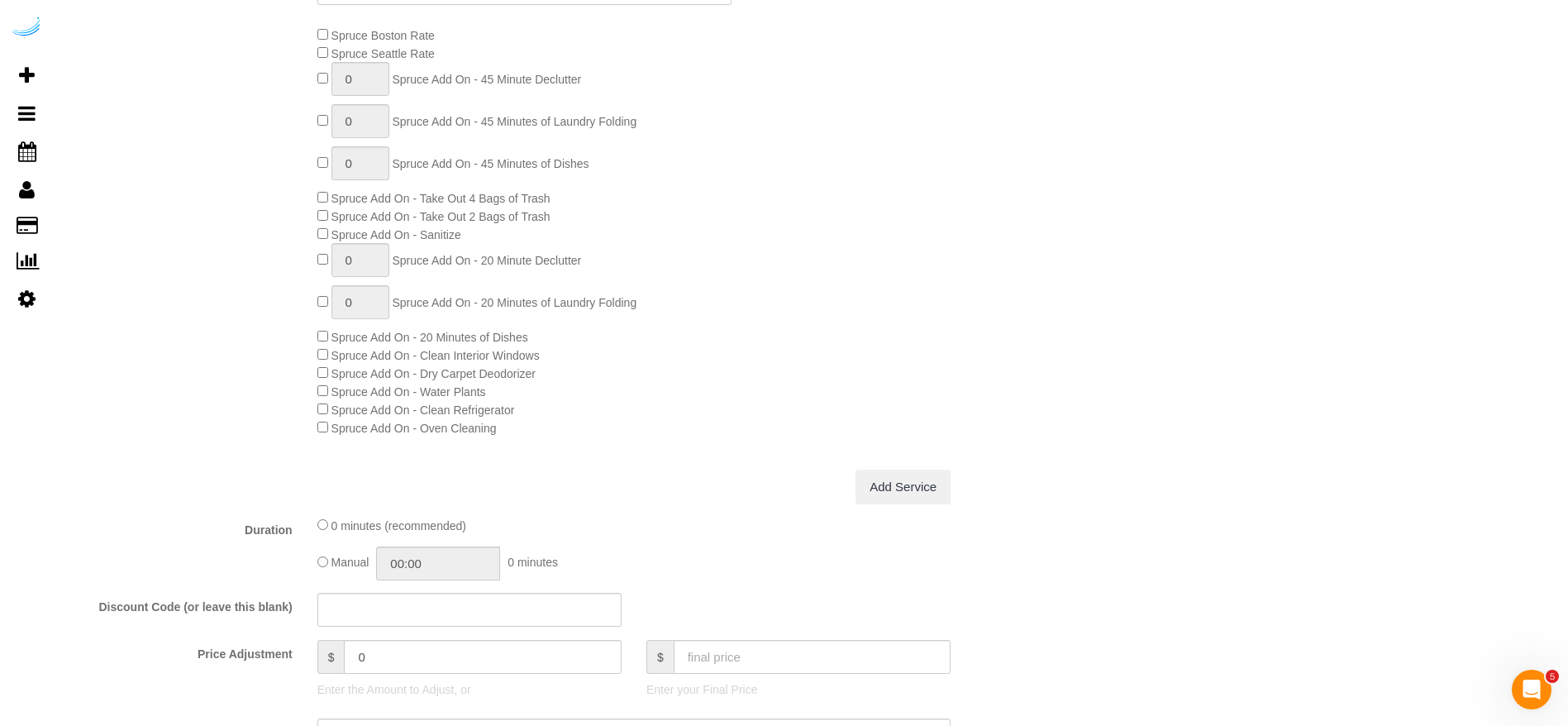 scroll, scrollTop: 868, scrollLeft: 0, axis: vertical 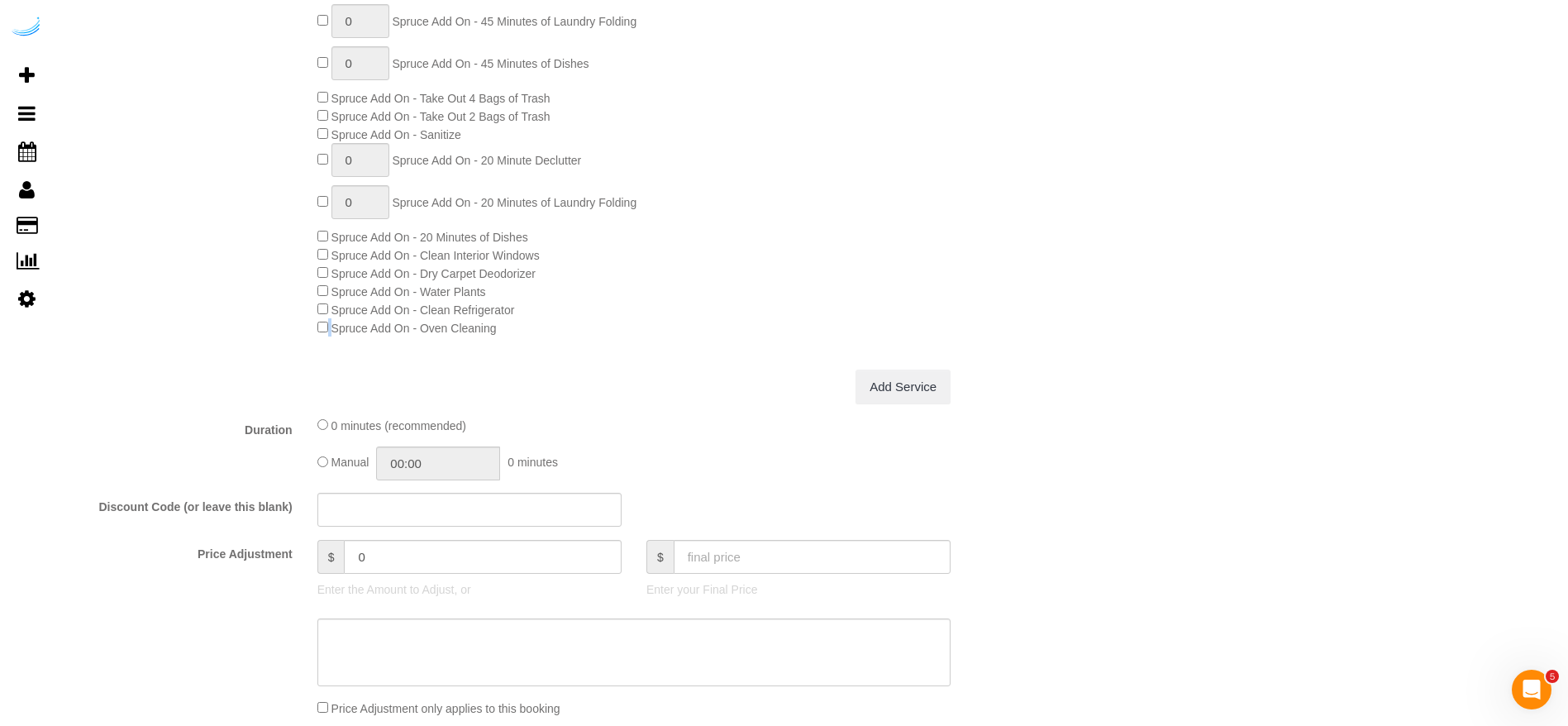 click on "Spruce Add On - Oven Cleaning" 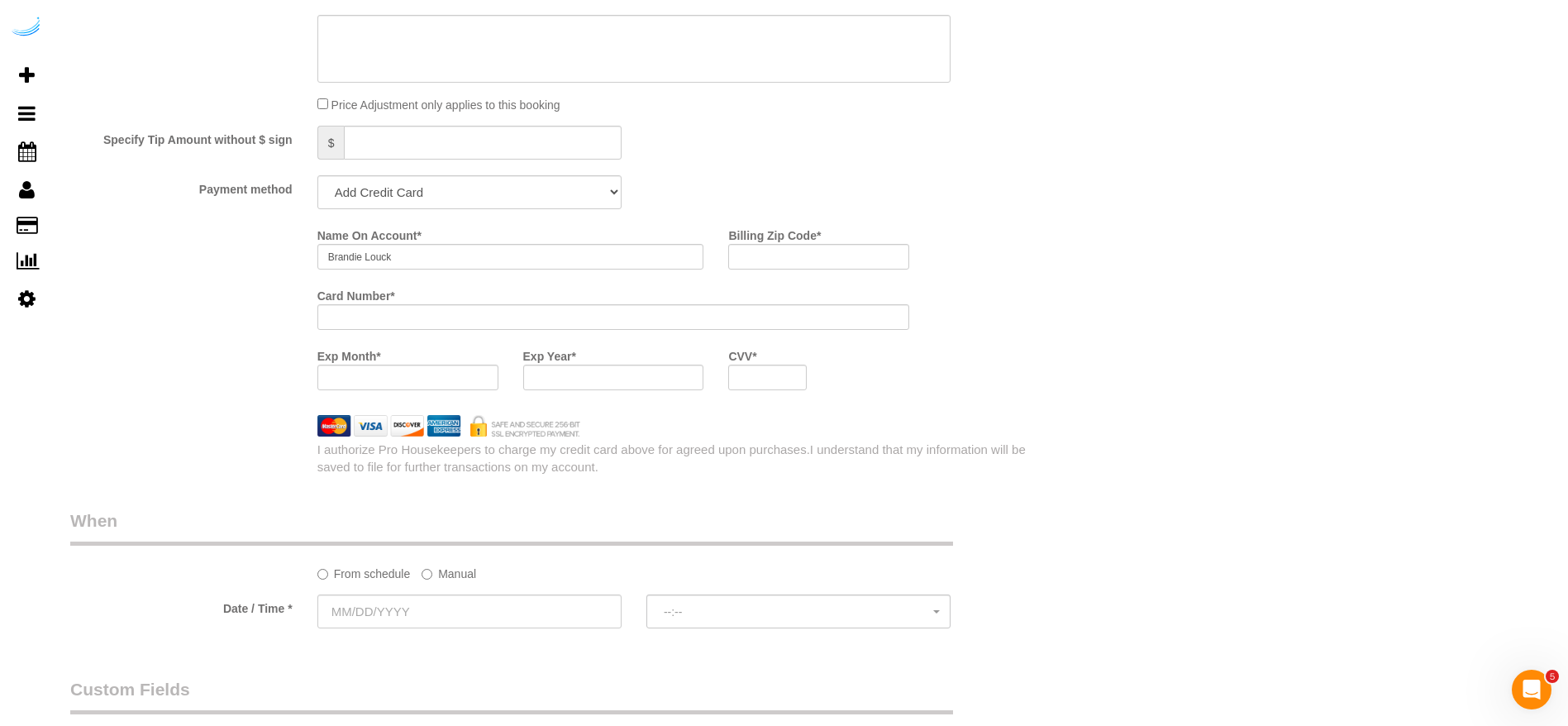 scroll, scrollTop: 1364, scrollLeft: 0, axis: vertical 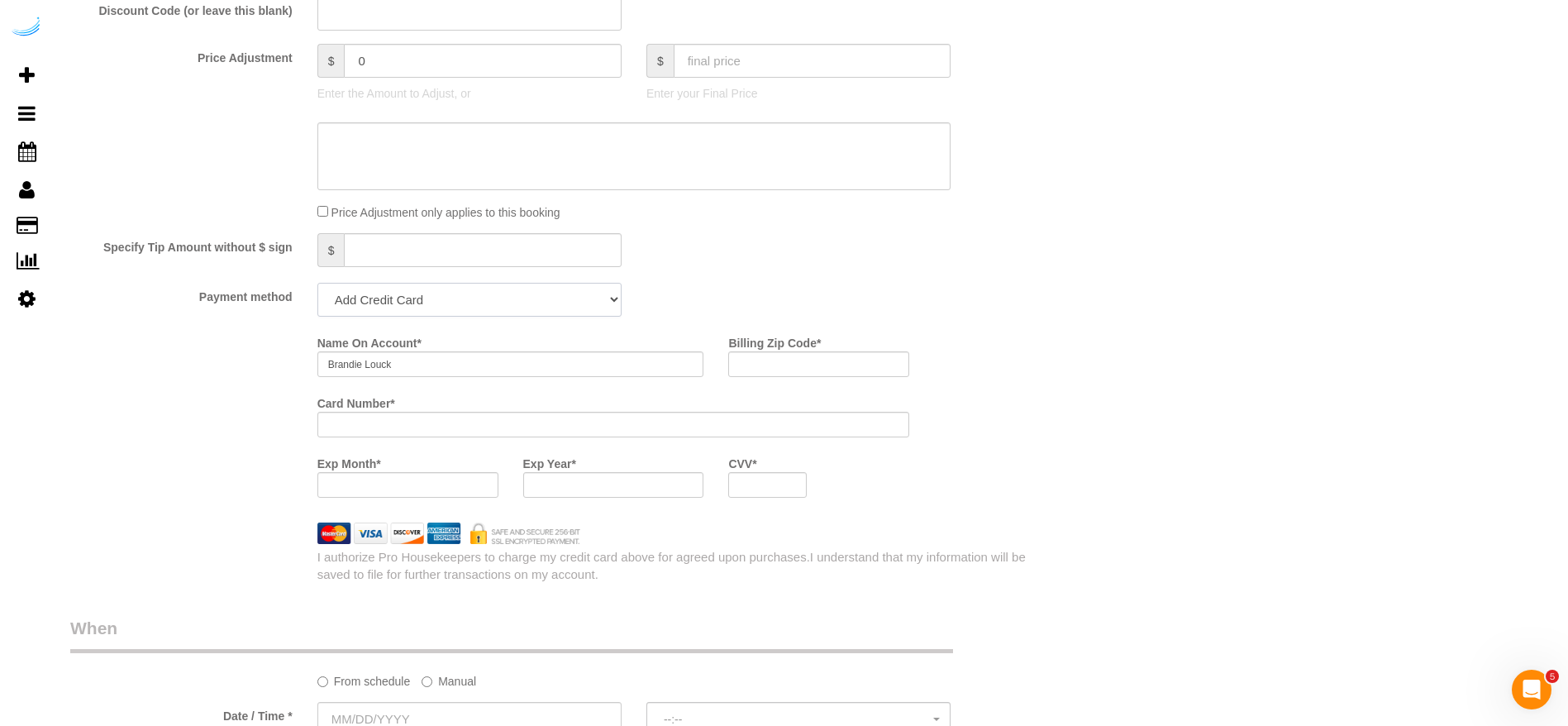 click on "Add Credit Card Cash Check Paypal" 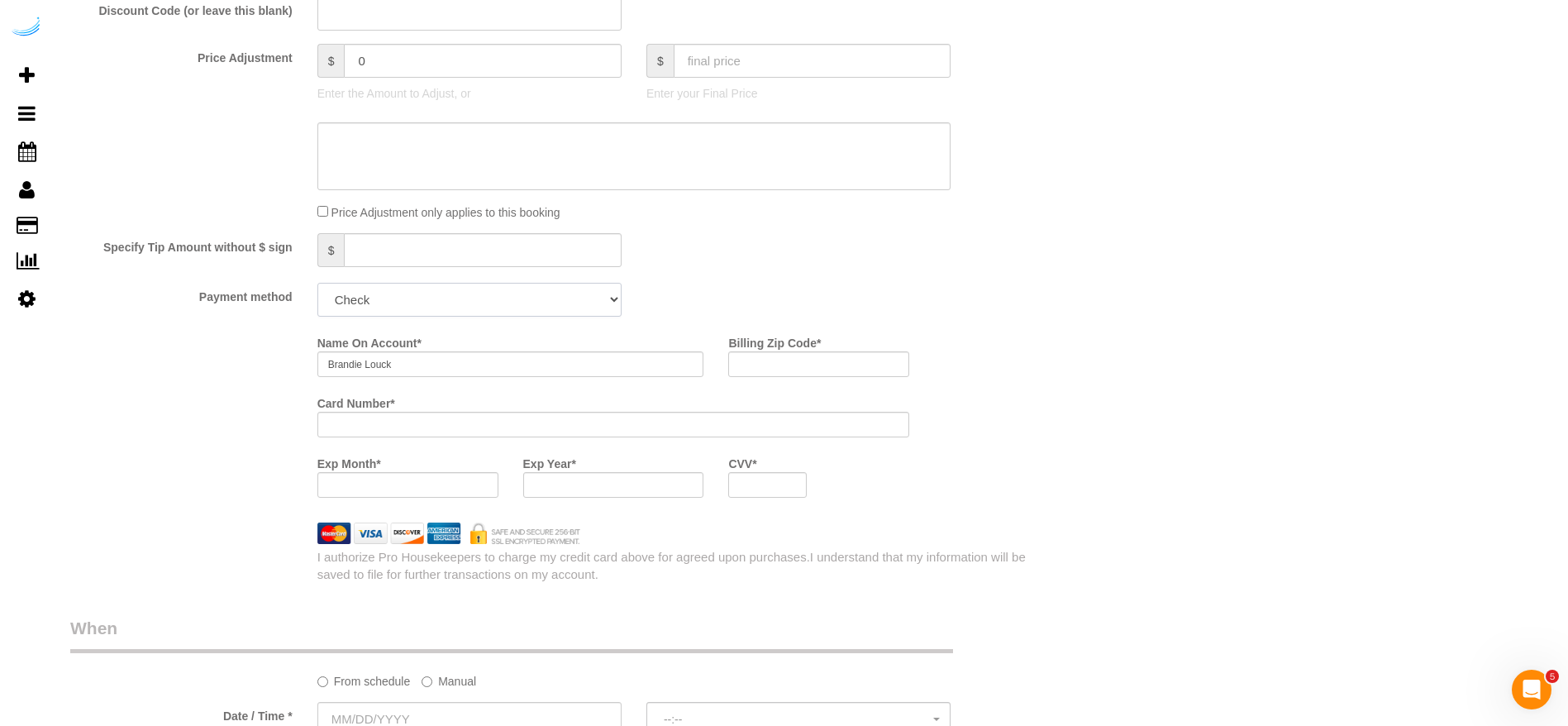 click on "Add Credit Card Cash Check Paypal" 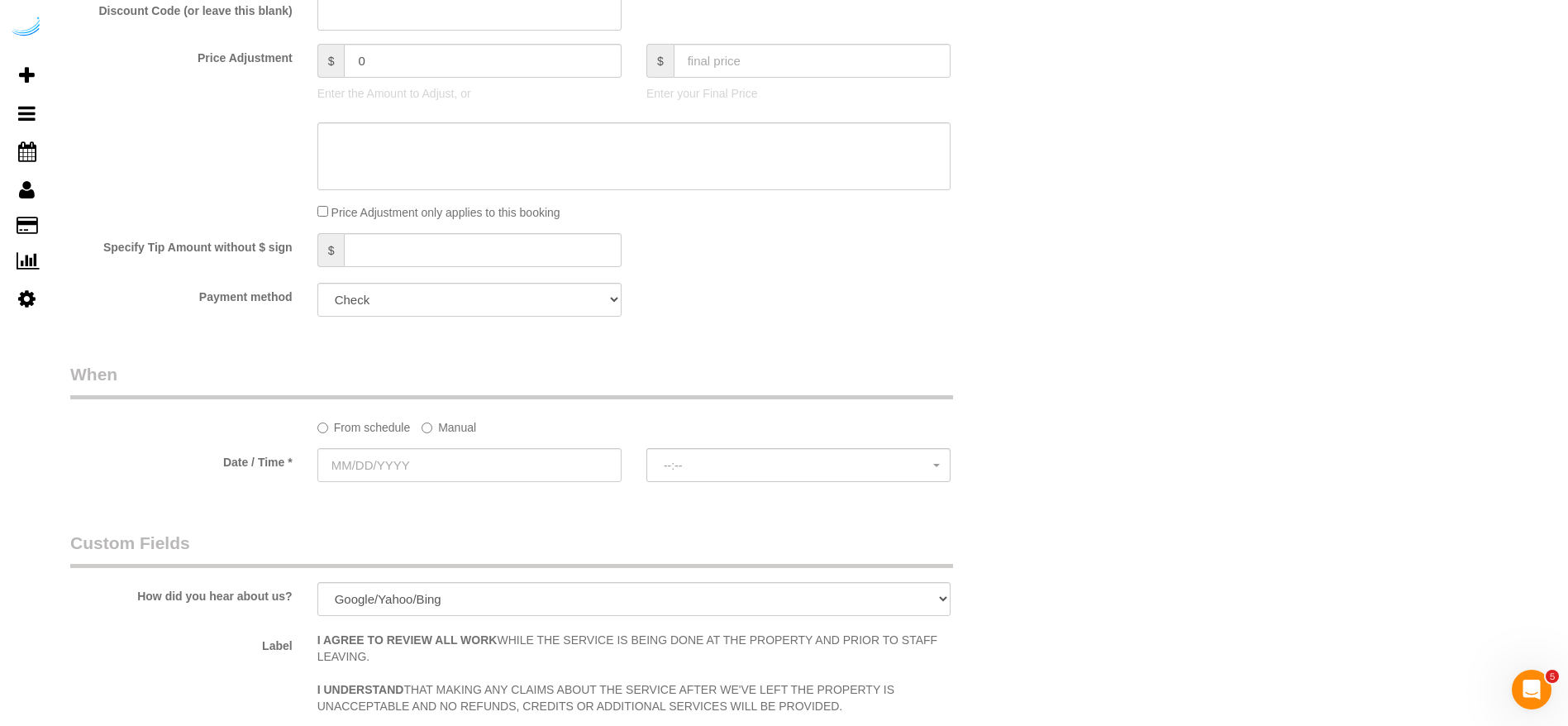 click on "Manual" 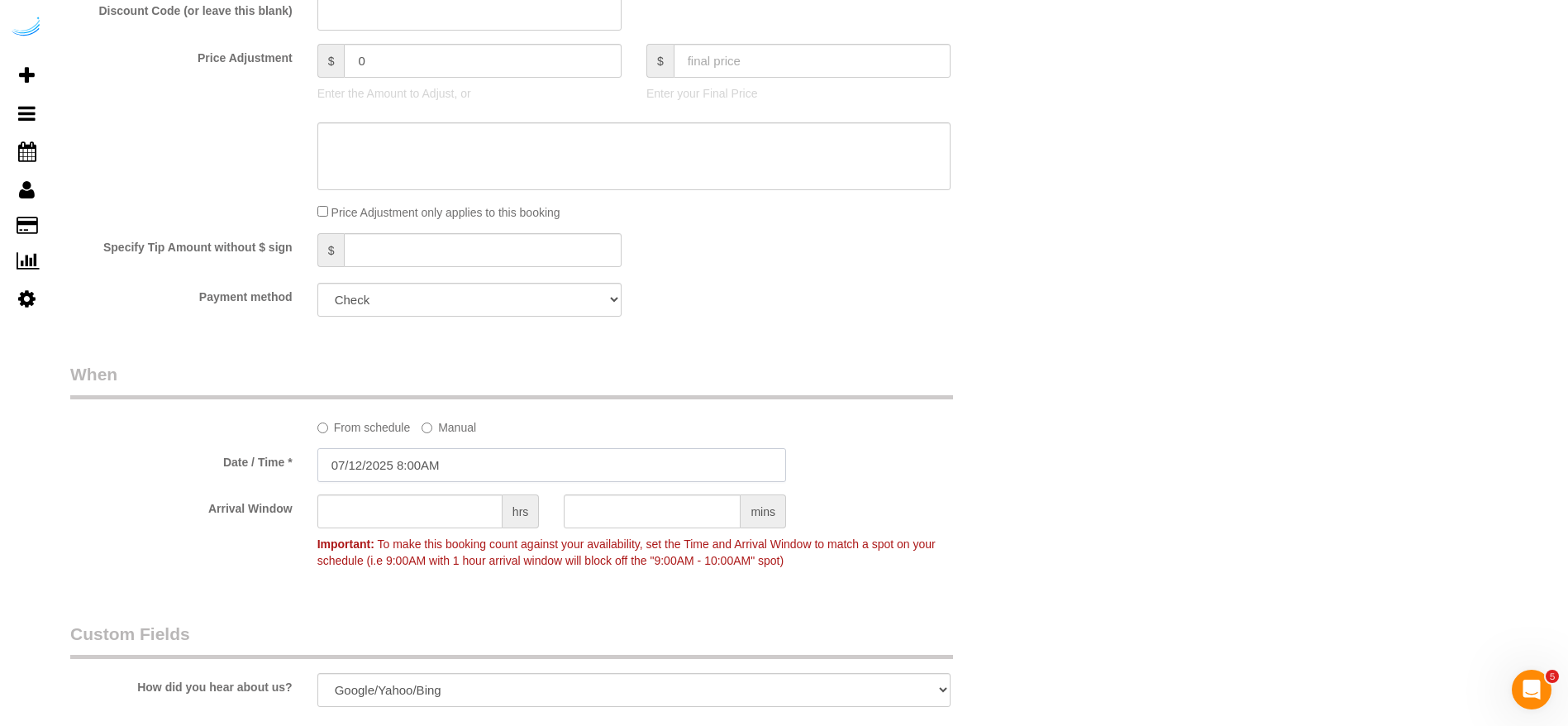 click on "07/12/2025 8:00AM" at bounding box center (551, 465) 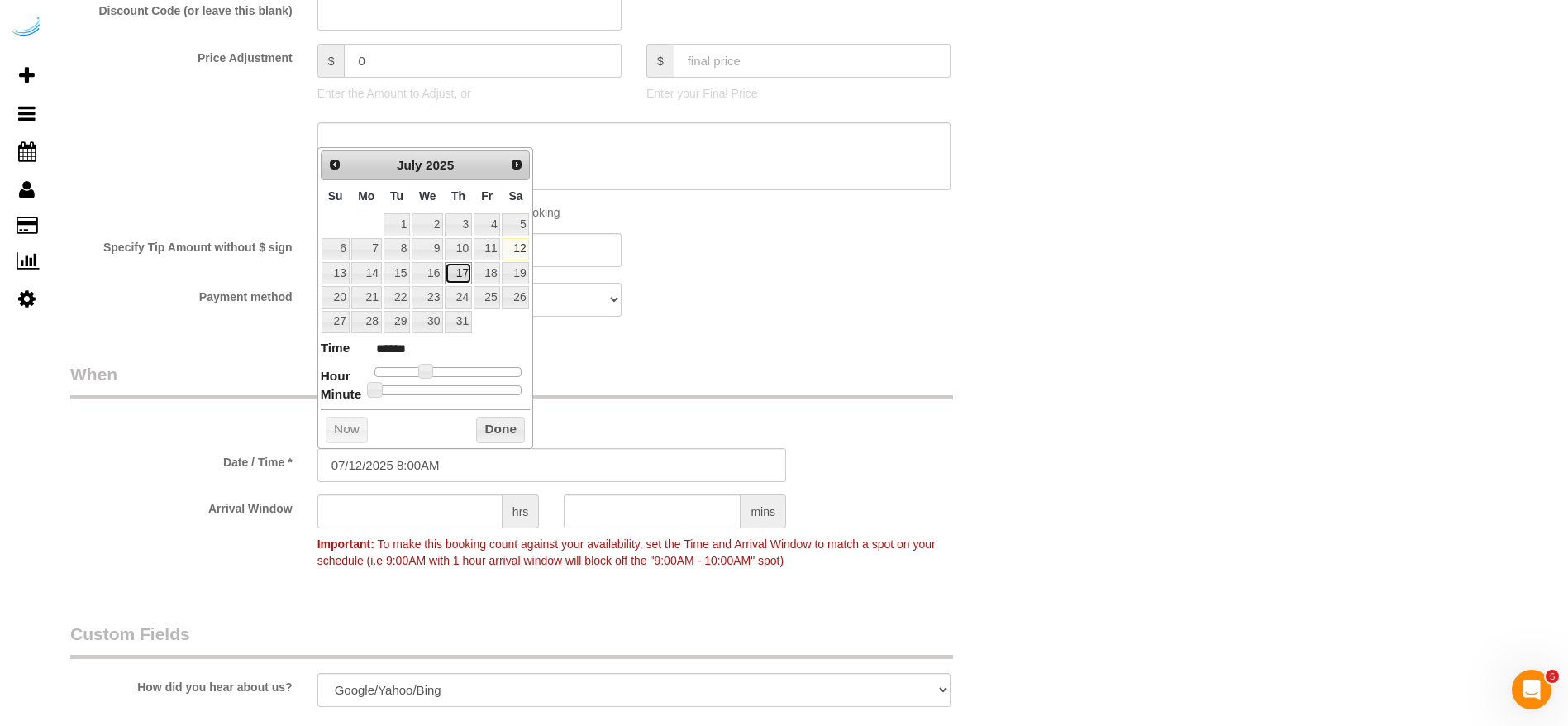 click on "17" at bounding box center [458, 273] 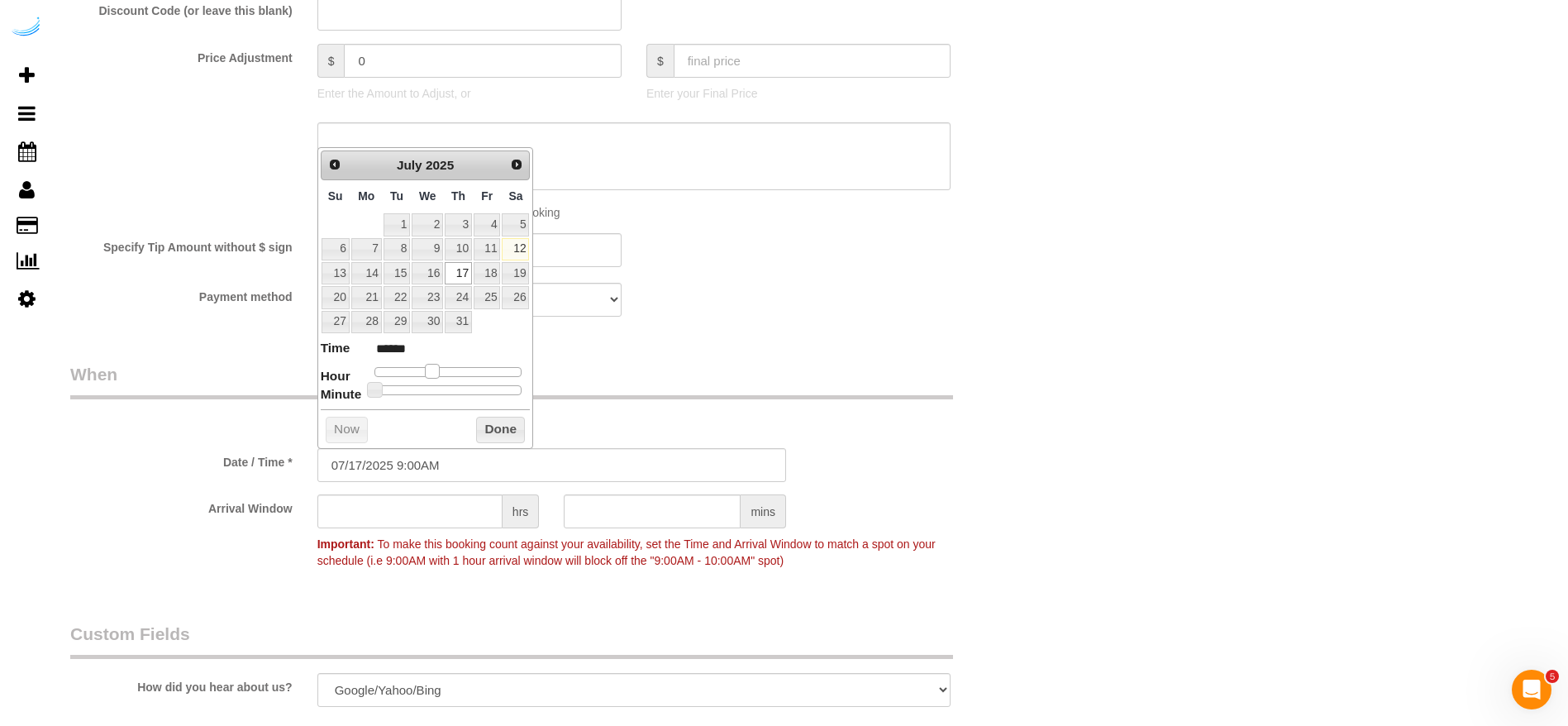 click at bounding box center [432, 371] 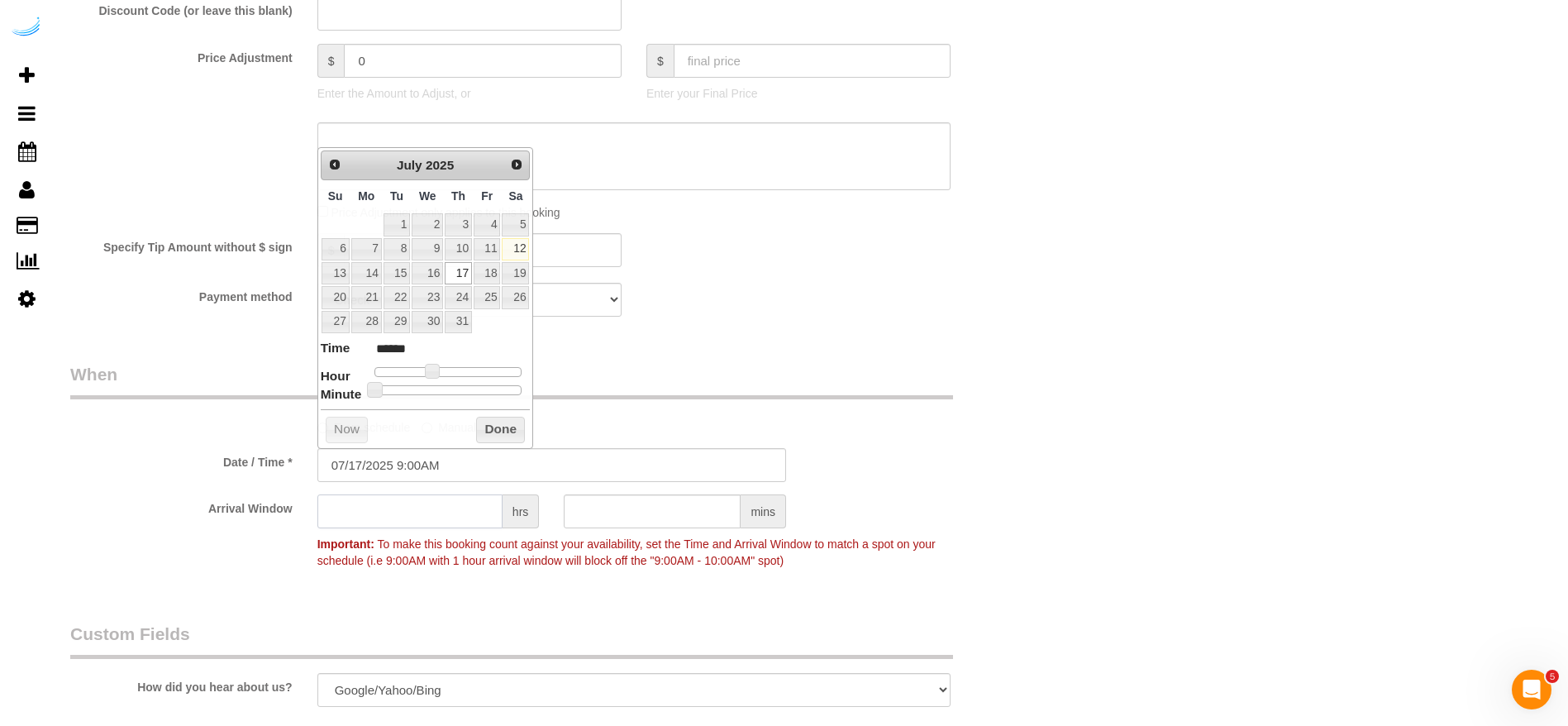 click 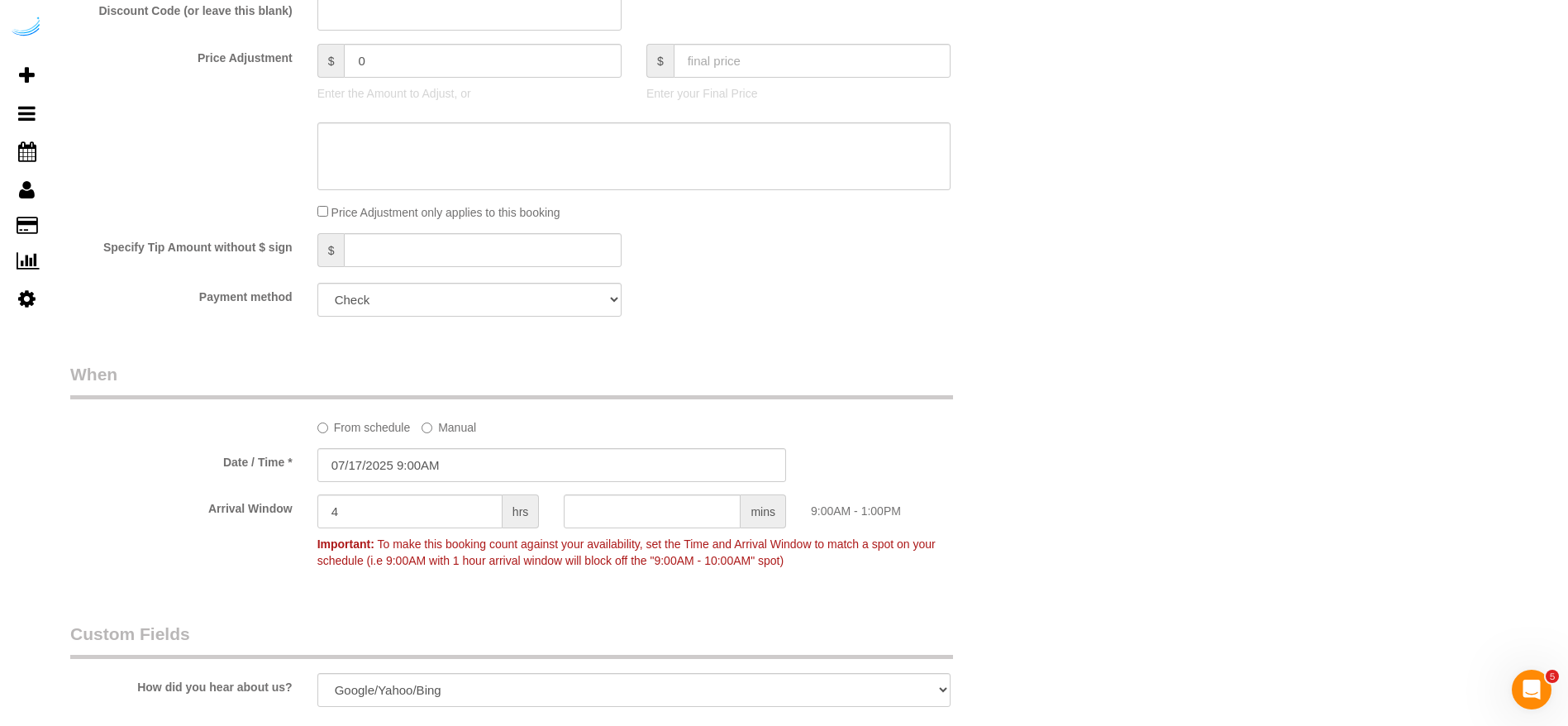 click on "Payment method
Add Credit Card Cash Check Paypal" 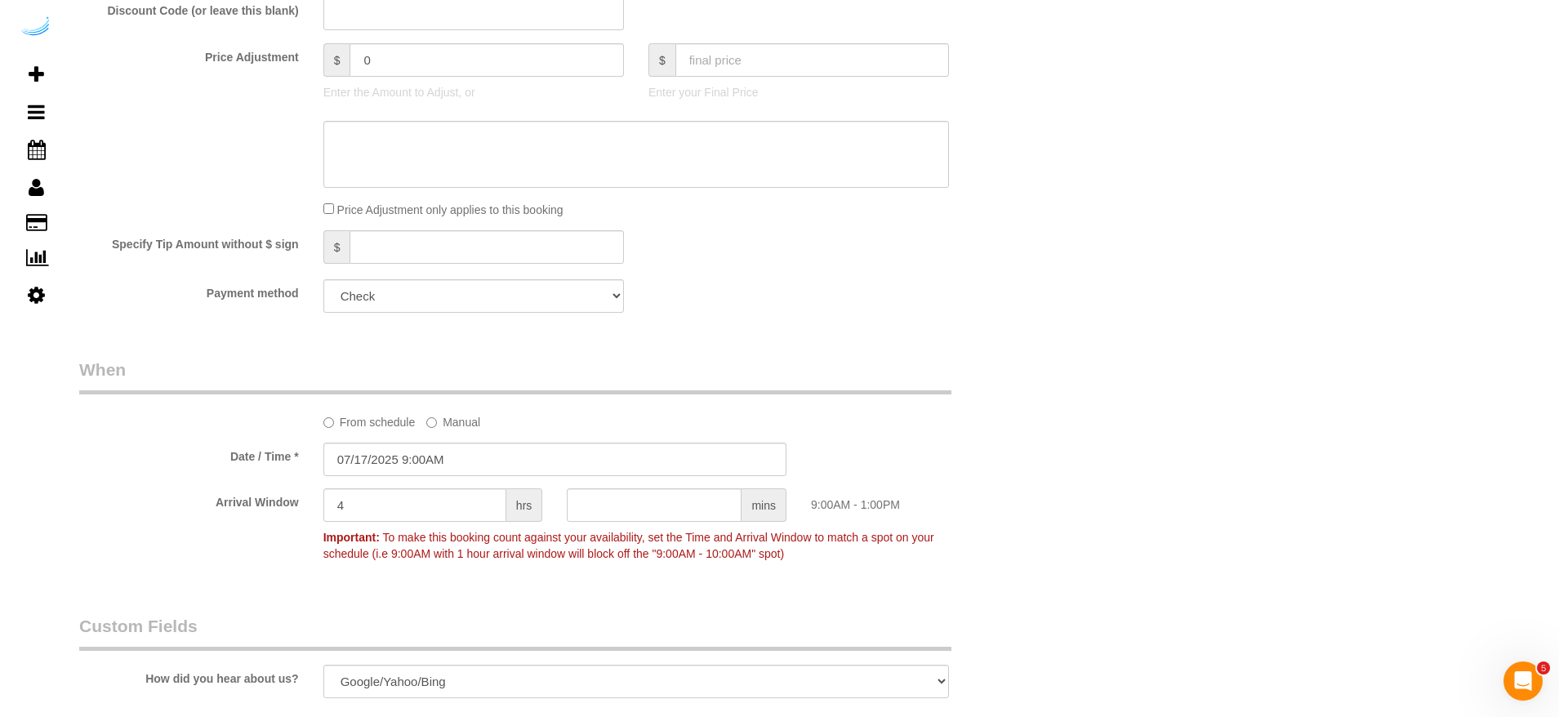 scroll, scrollTop: 1960, scrollLeft: 0, axis: vertical 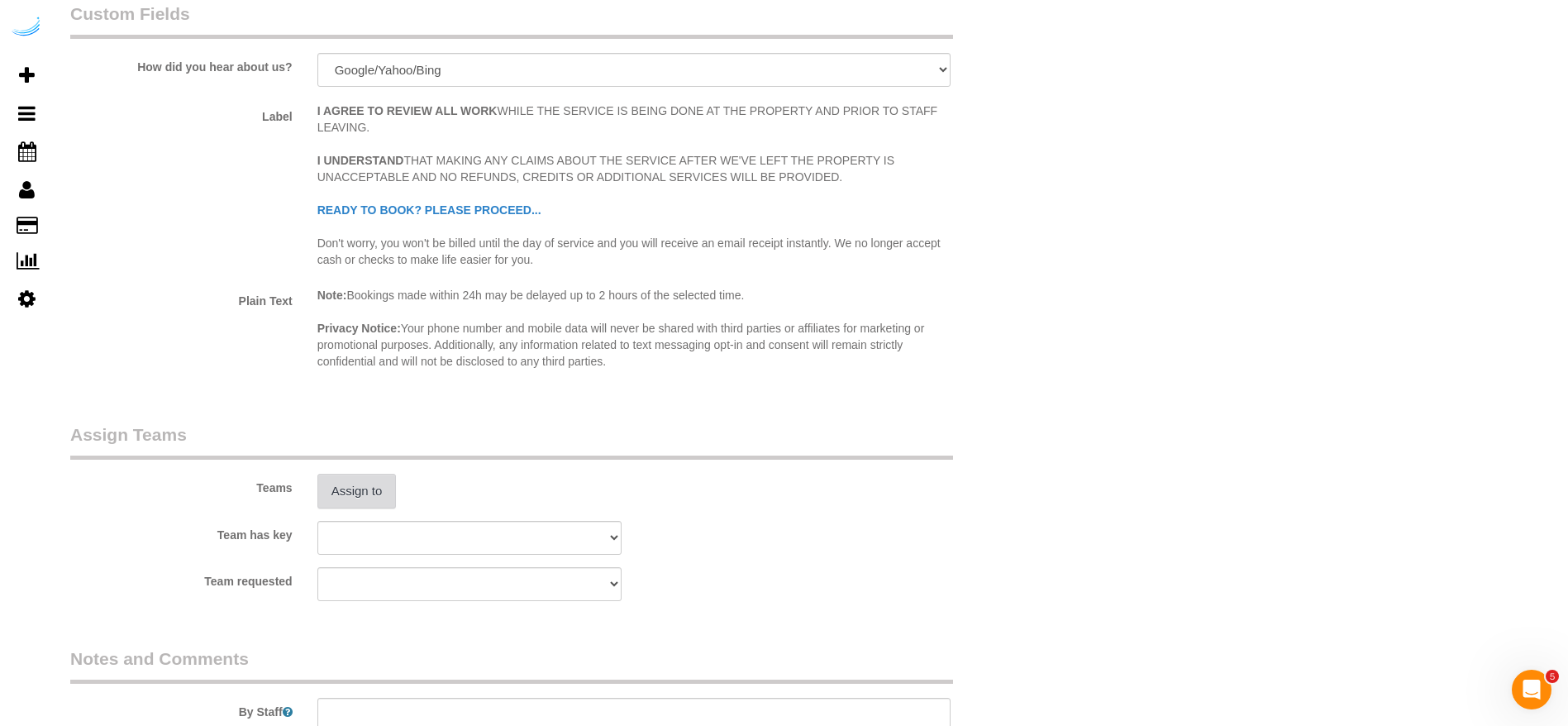 click on "Assign to" at bounding box center (357, 491) 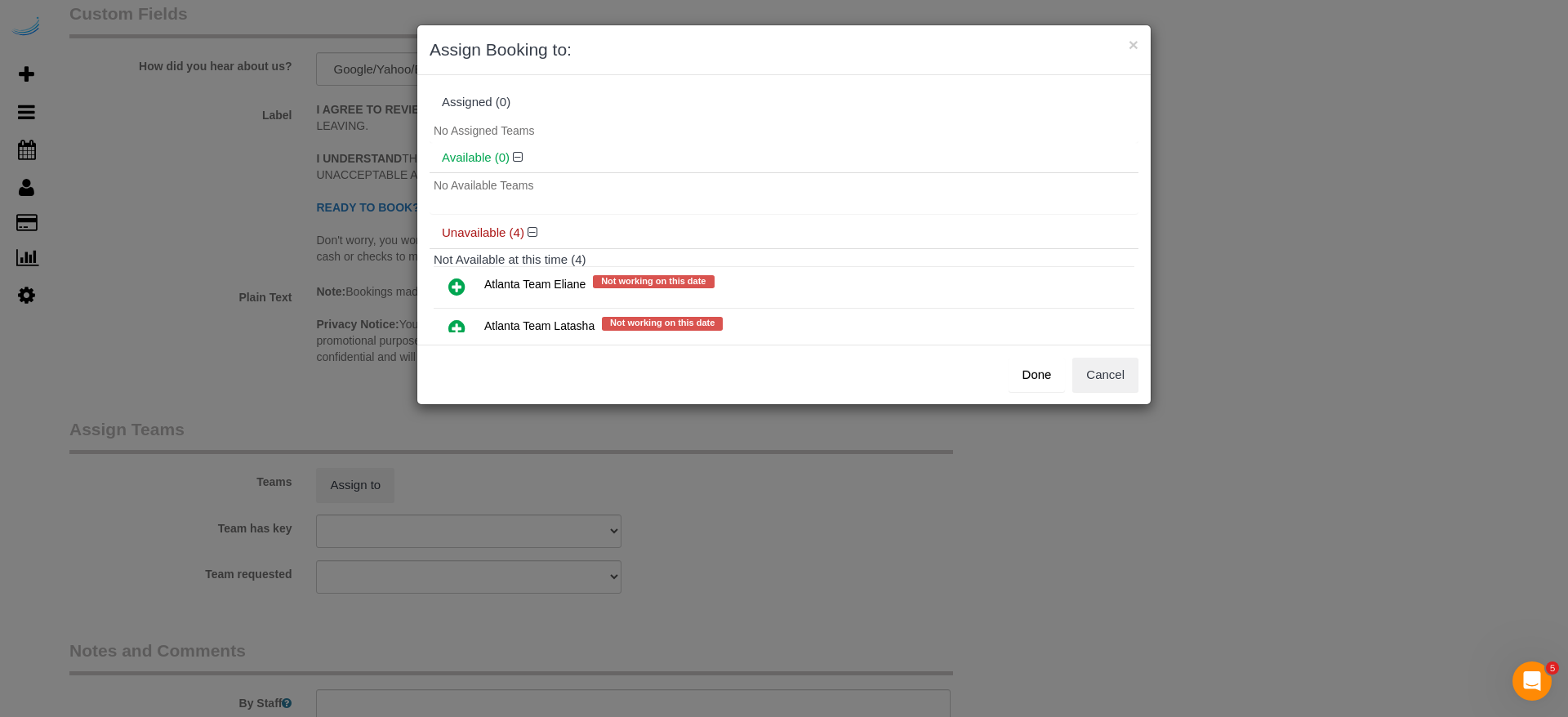 click at bounding box center (457, 287) 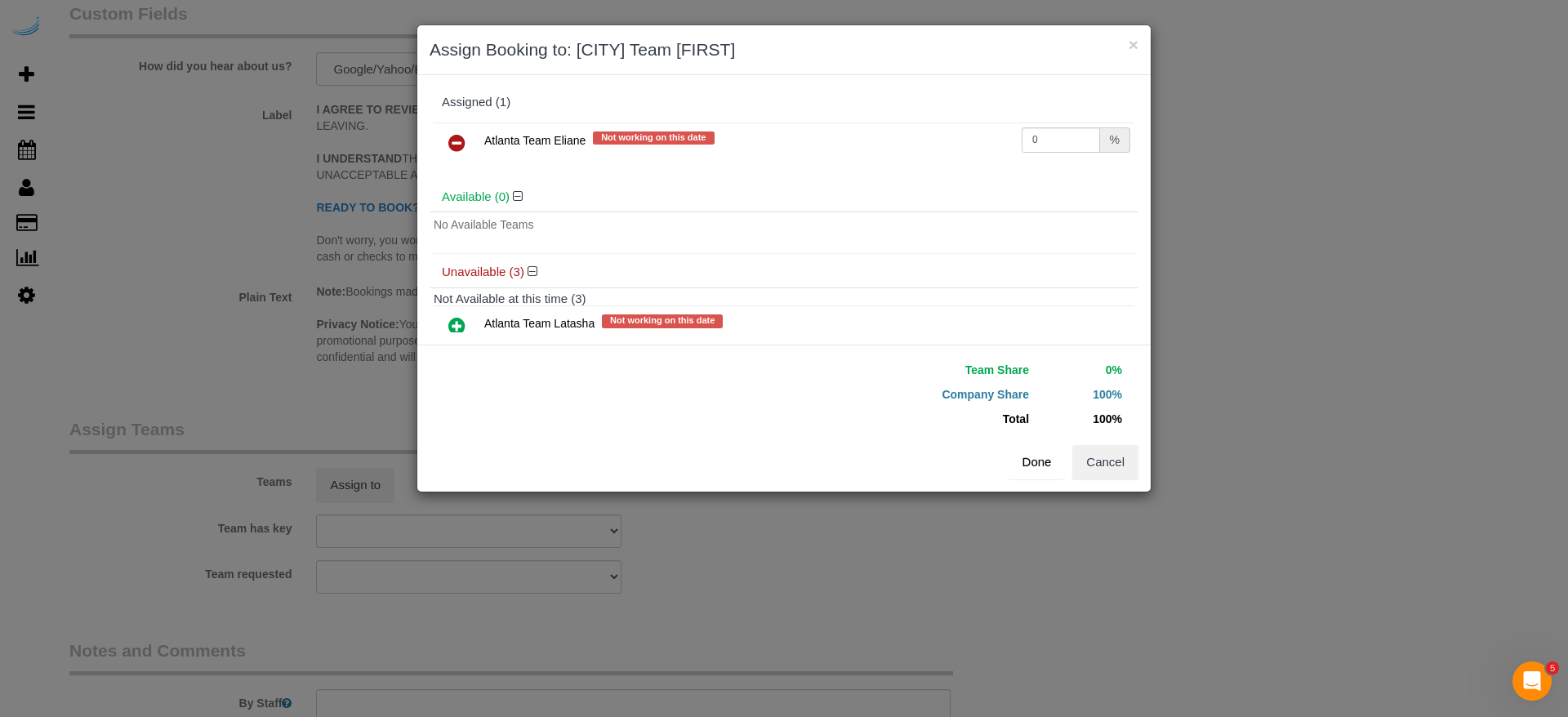 click on "Done" at bounding box center (1037, 462) 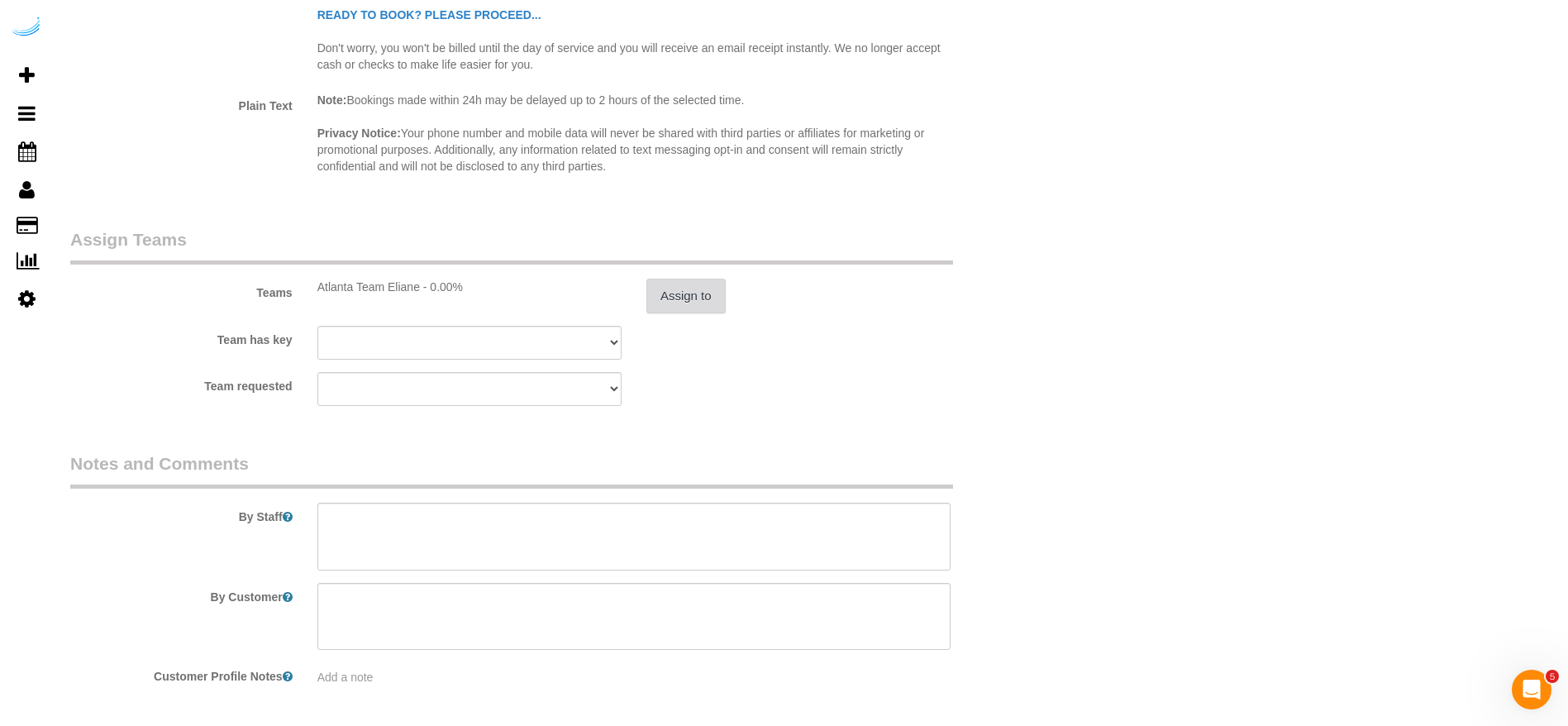 scroll, scrollTop: 2242, scrollLeft: 0, axis: vertical 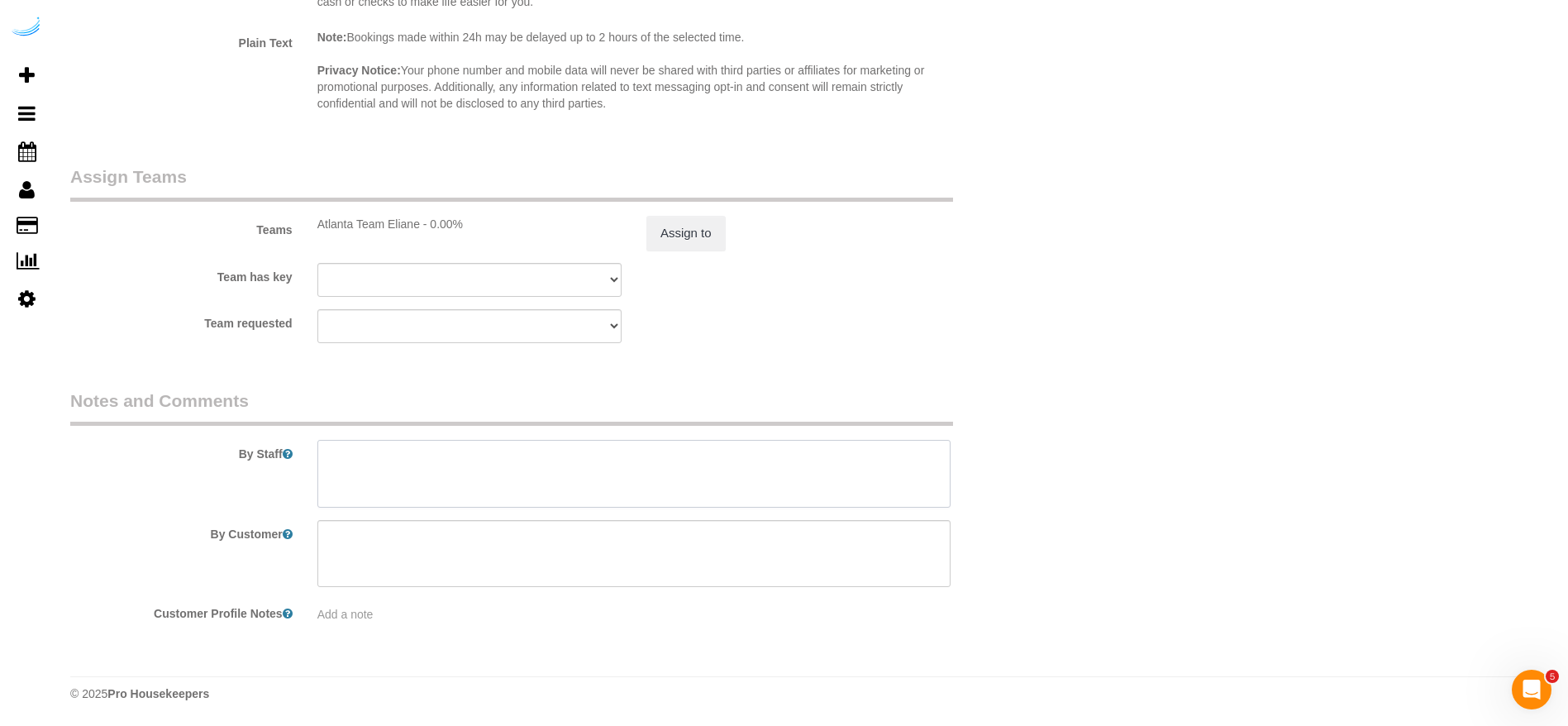 click at bounding box center (634, 474) 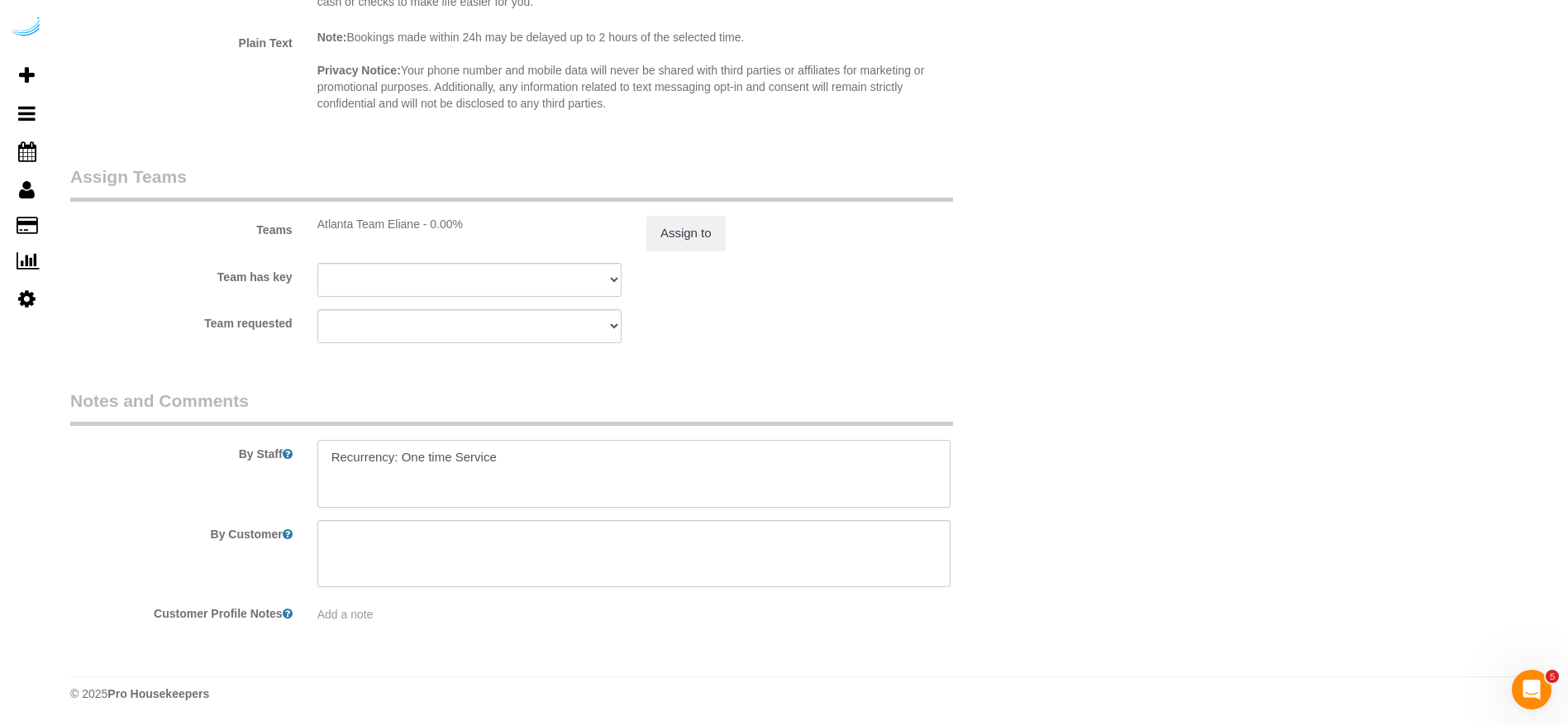 paste on "Permanent Notes:No notes from this customer.Today's Notes:Building 20, 2003
Entry Method: Other
Details:
Building 20, 2003
Additional Notes:
Housekeeping Notes:" 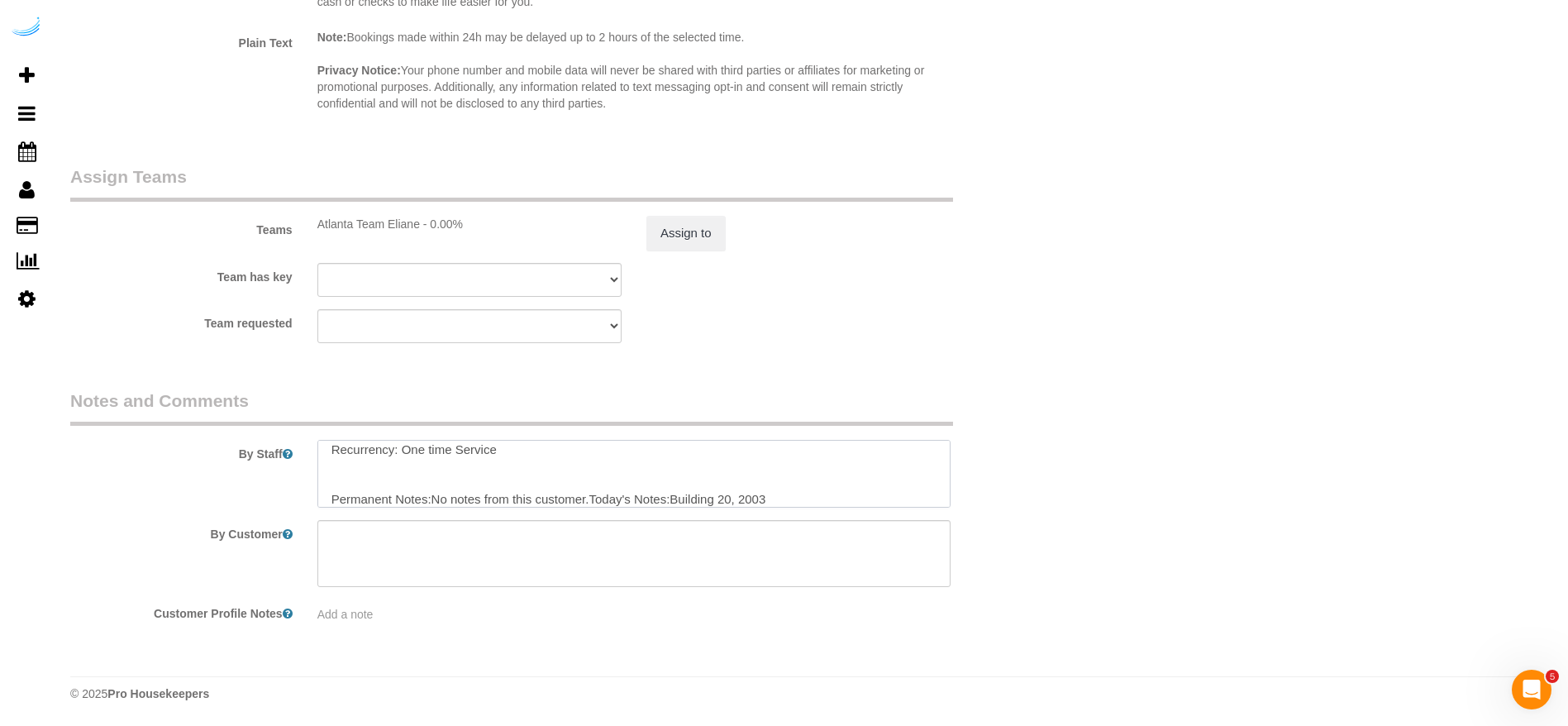 scroll, scrollTop: 123, scrollLeft: 0, axis: vertical 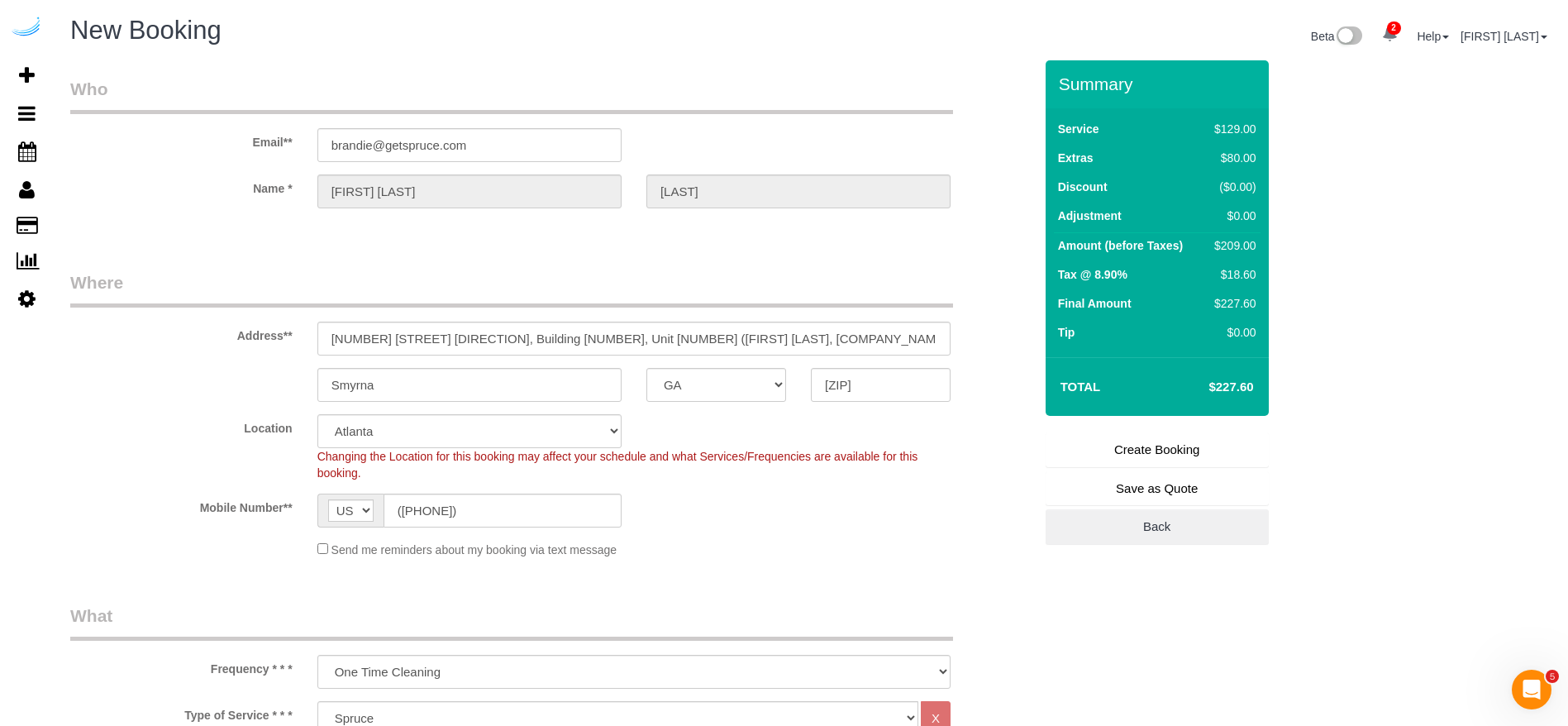 click on "Create Booking" at bounding box center (1157, 450) 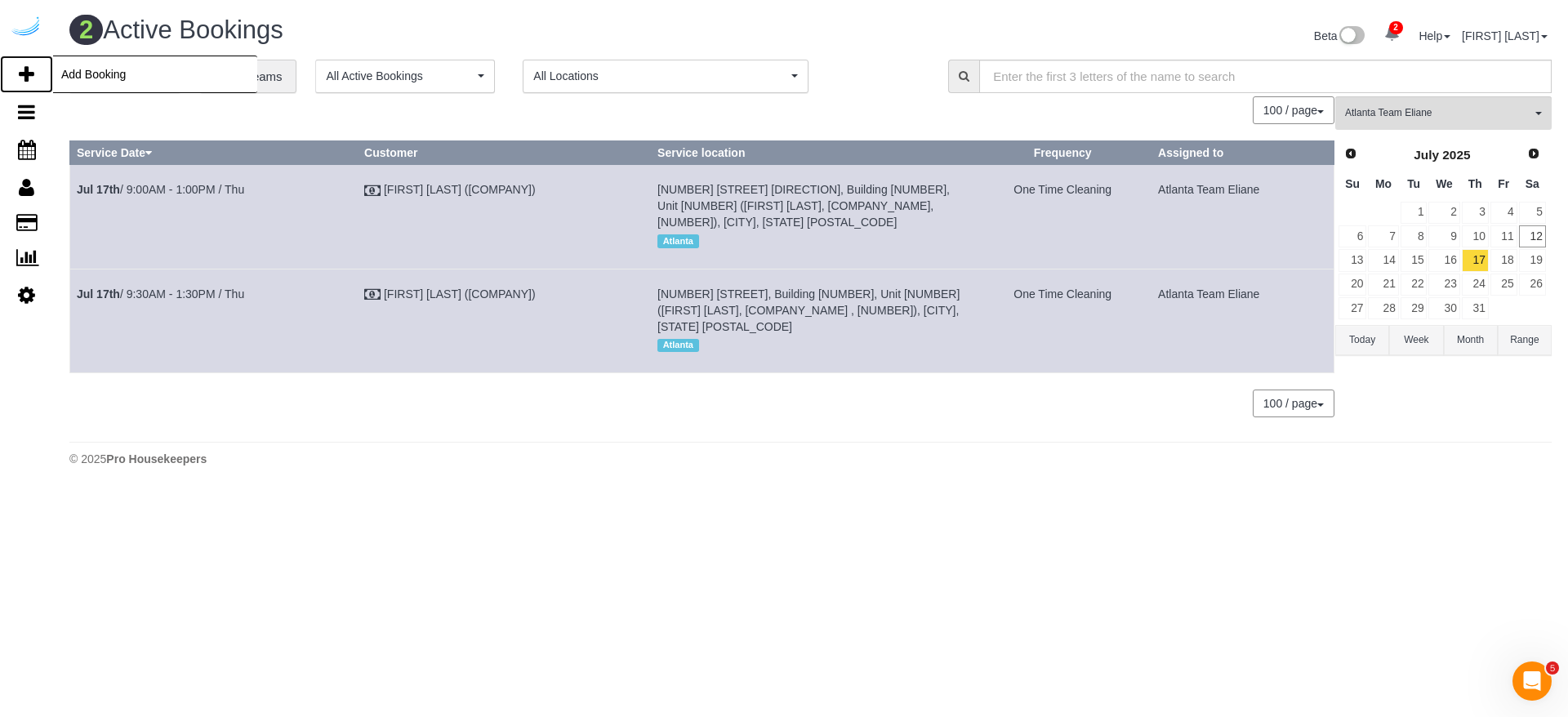 click on "Add Booking" at bounding box center [26, 74] 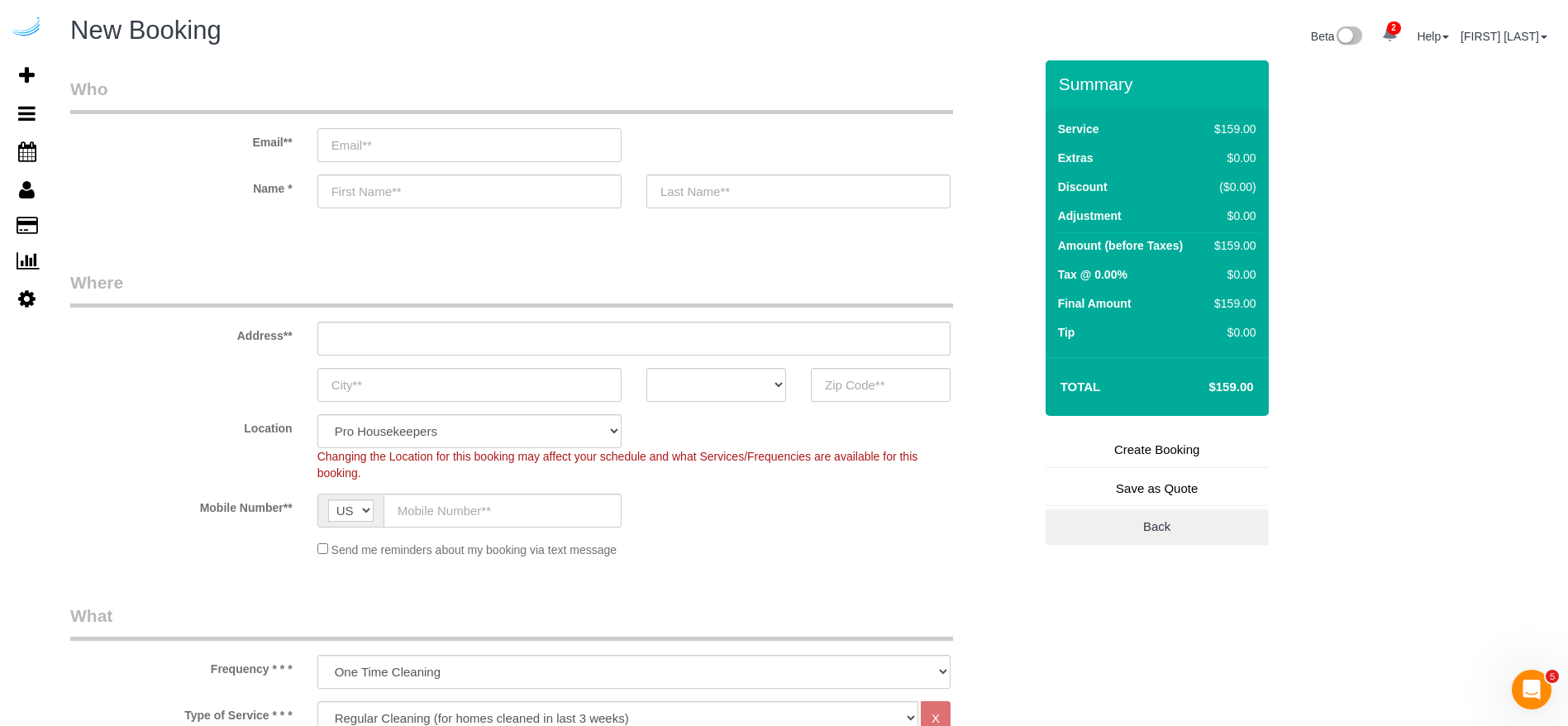 click at bounding box center [469, 145] 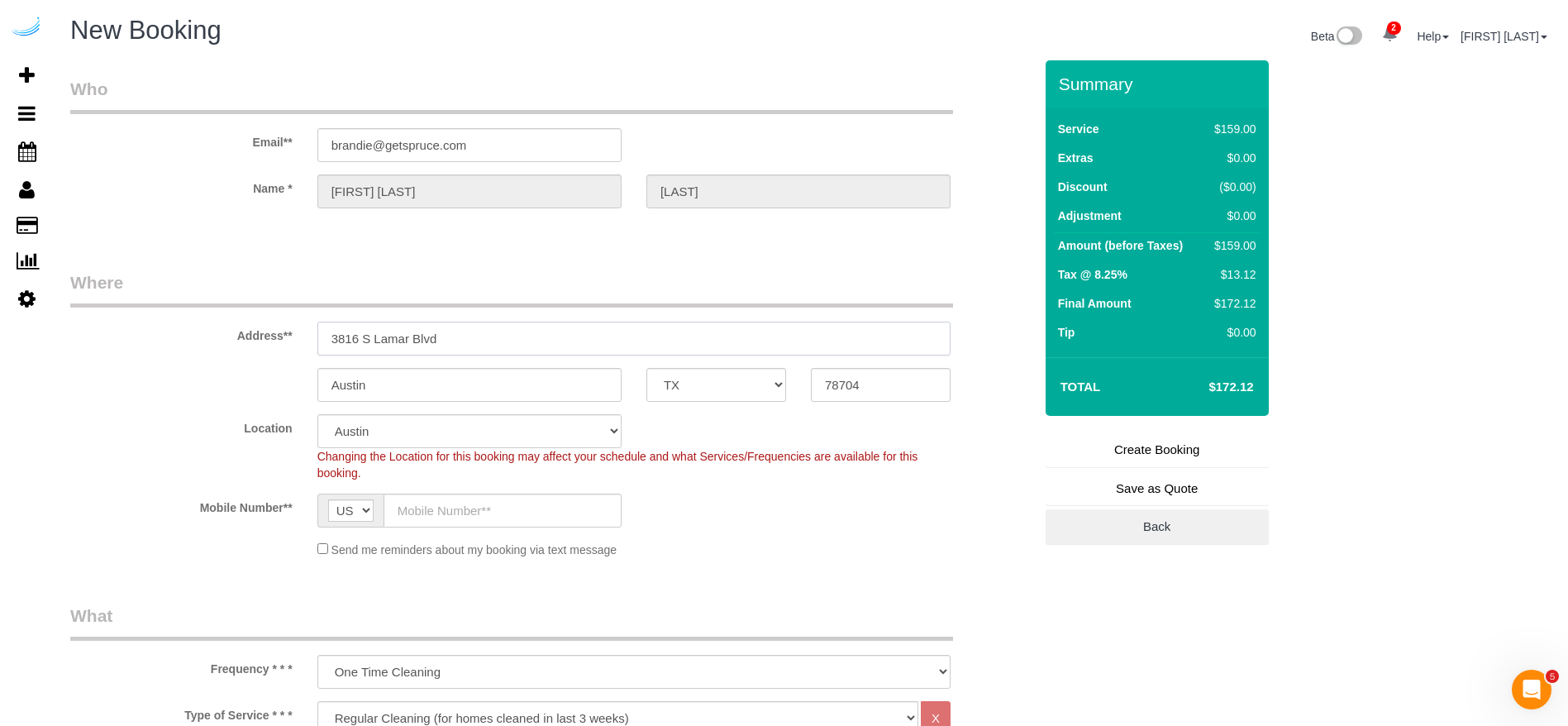 click on "3816 S Lamar Blvd" at bounding box center (634, 338) 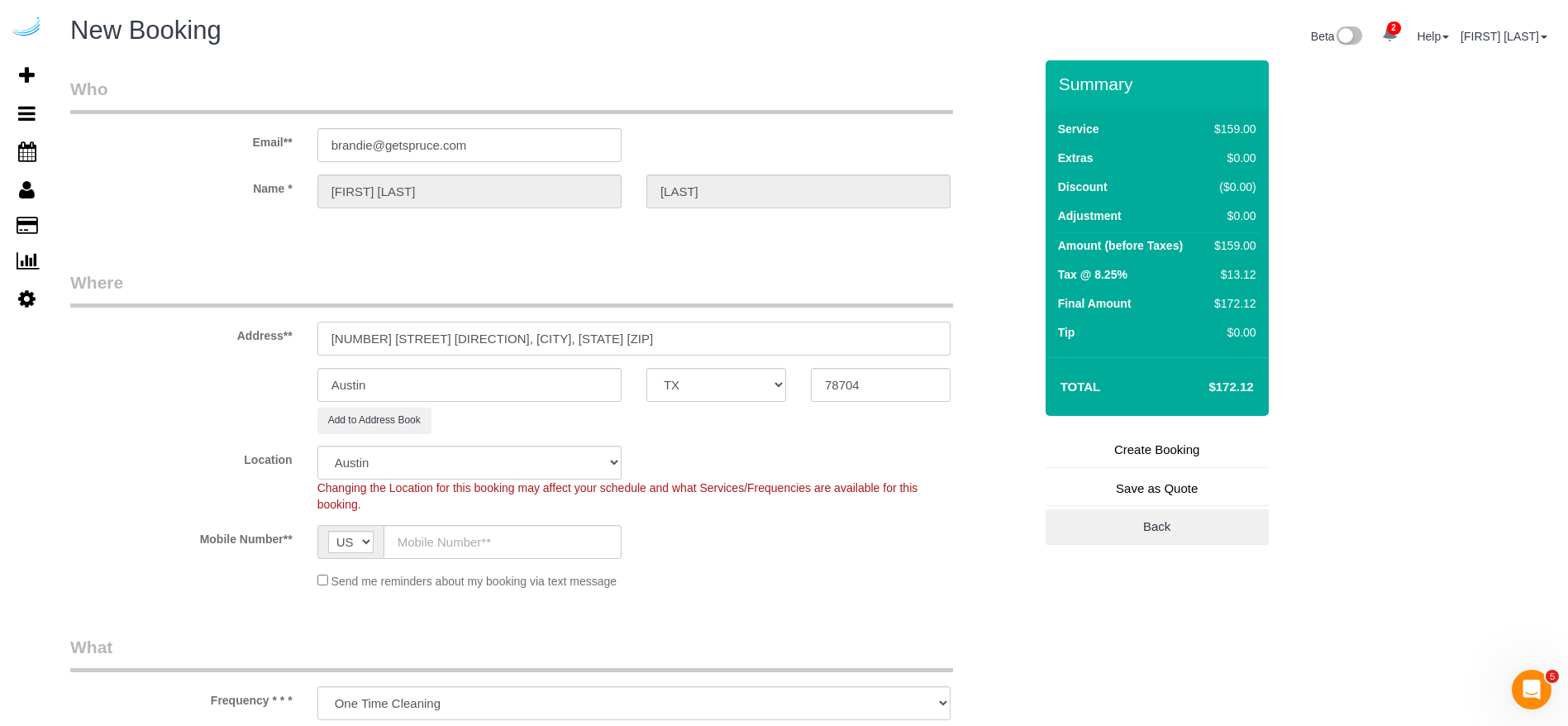 click on "77 E Andrews Dr NW, Atlanta, GA 30305" at bounding box center (634, 338) 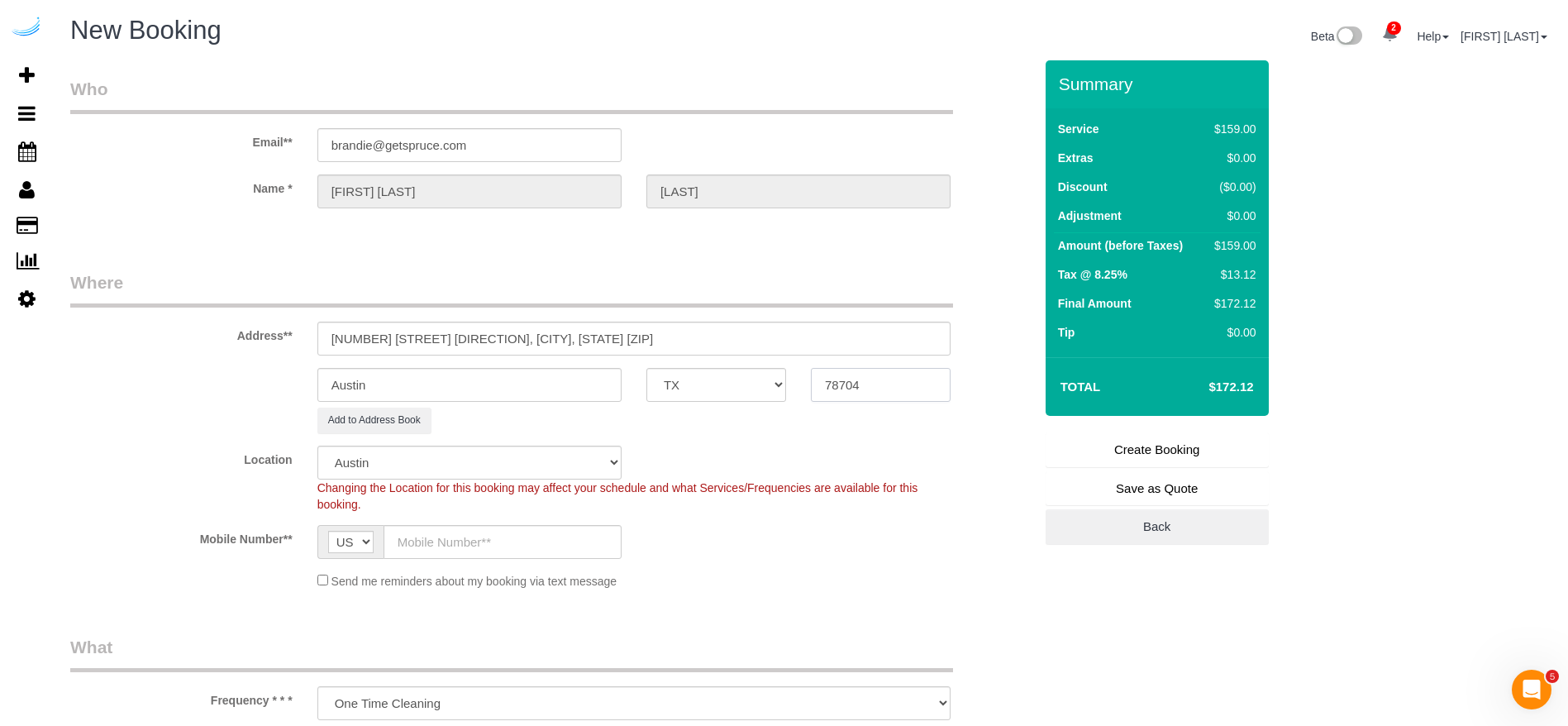 click on "78704" at bounding box center [880, 384] 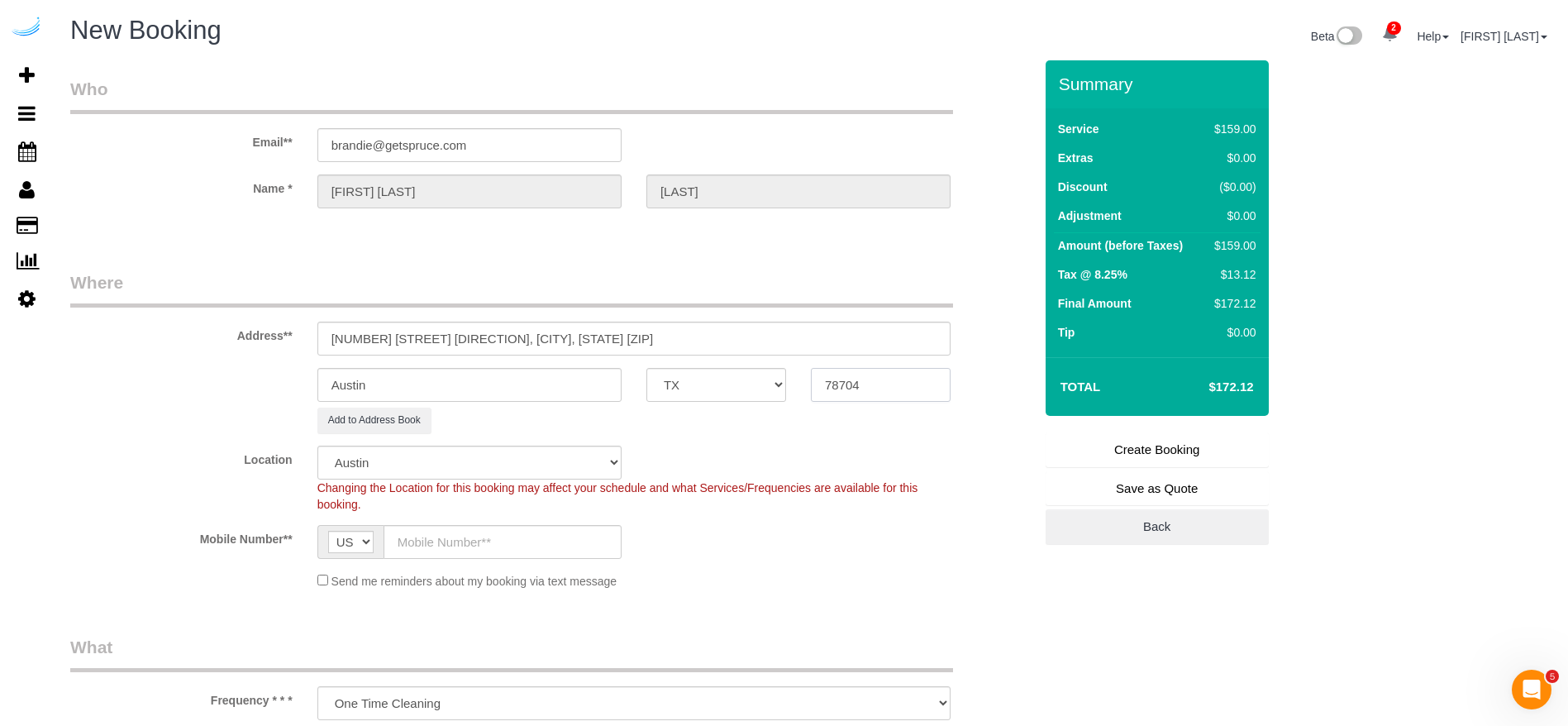 paste on "30305" 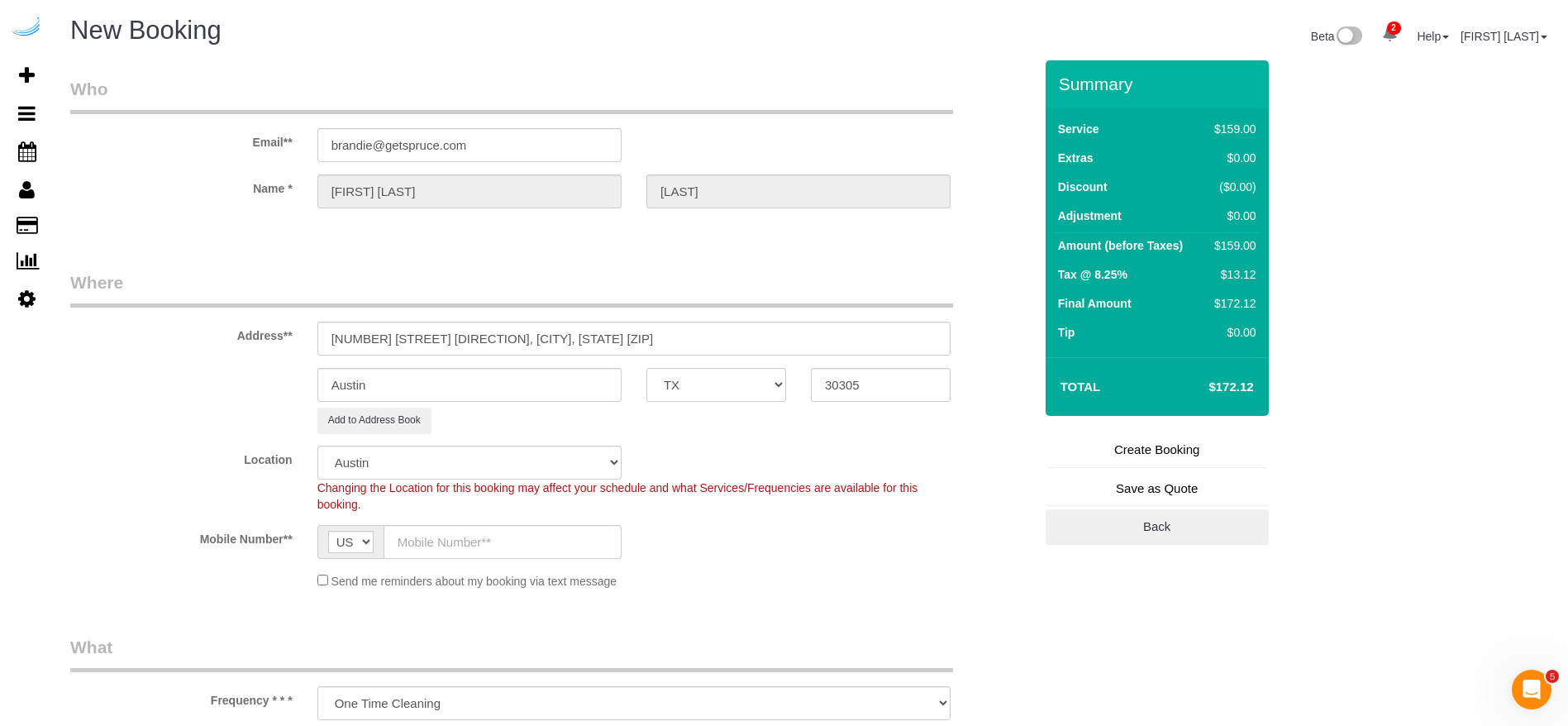 click on "AK
AL
AR
AZ
CA
CO
CT
DC
DE
FL
GA
HI
IA
ID
IL
IN
KS
KY
LA
MA
MD
ME
MI
MN
MO
MS
MT
NC
ND
NE
NH
NJ
NM
NV
NY
OH
OK
OR
PA
RI
SC
SD
TN
TX
UT
VA
VT
WA
WI
WV
WY" at bounding box center (716, 384) 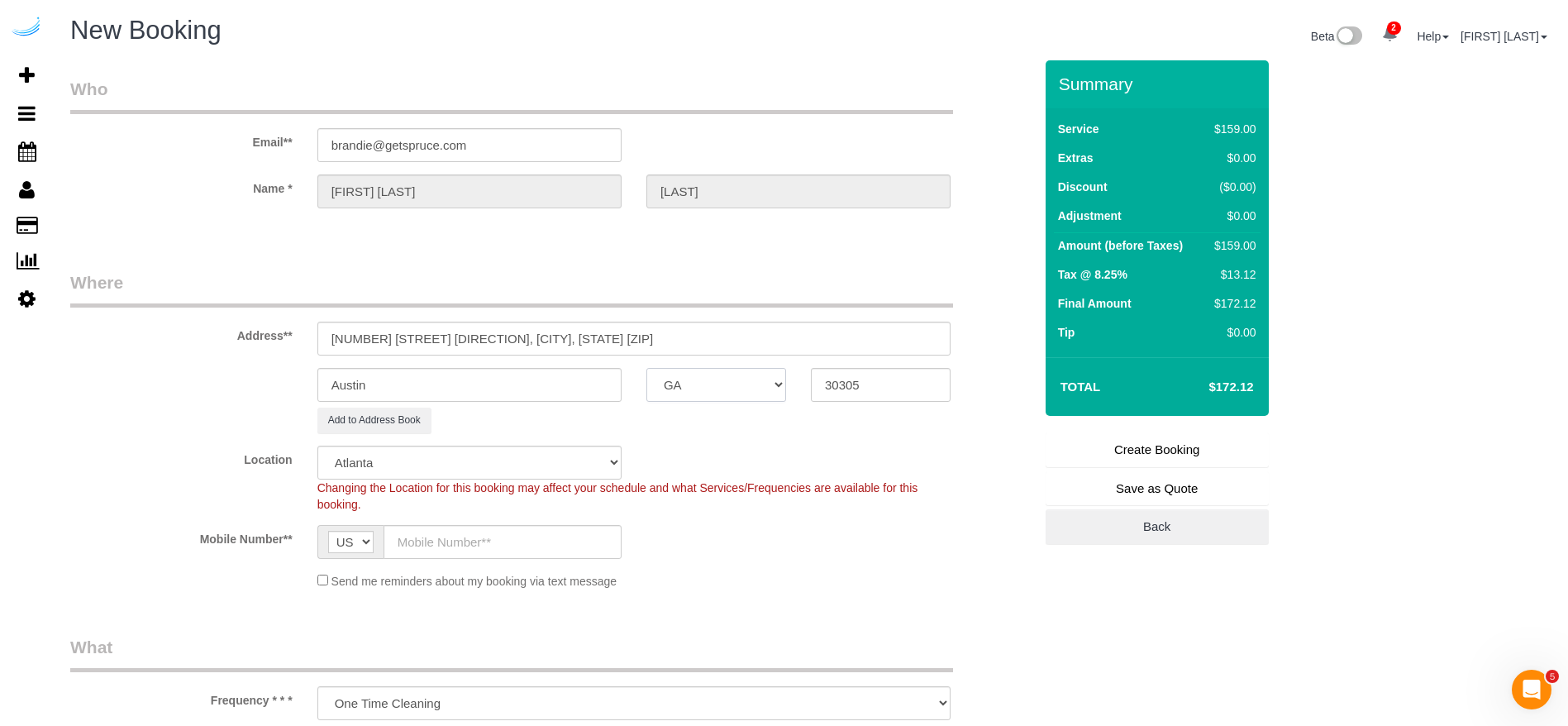 click on "AK
AL
AR
AZ
CA
CO
CT
DC
DE
FL
GA
HI
IA
ID
IL
IN
KS
KY
LA
MA
MD
ME
MI
MN
MO
MS
MT
NC
ND
NE
NH
NJ
NM
NV
NY
OH
OK
OR
PA
RI
SC
SD
TN
TX
UT
VA
VT
WA
WI
WV
WY" at bounding box center (716, 384) 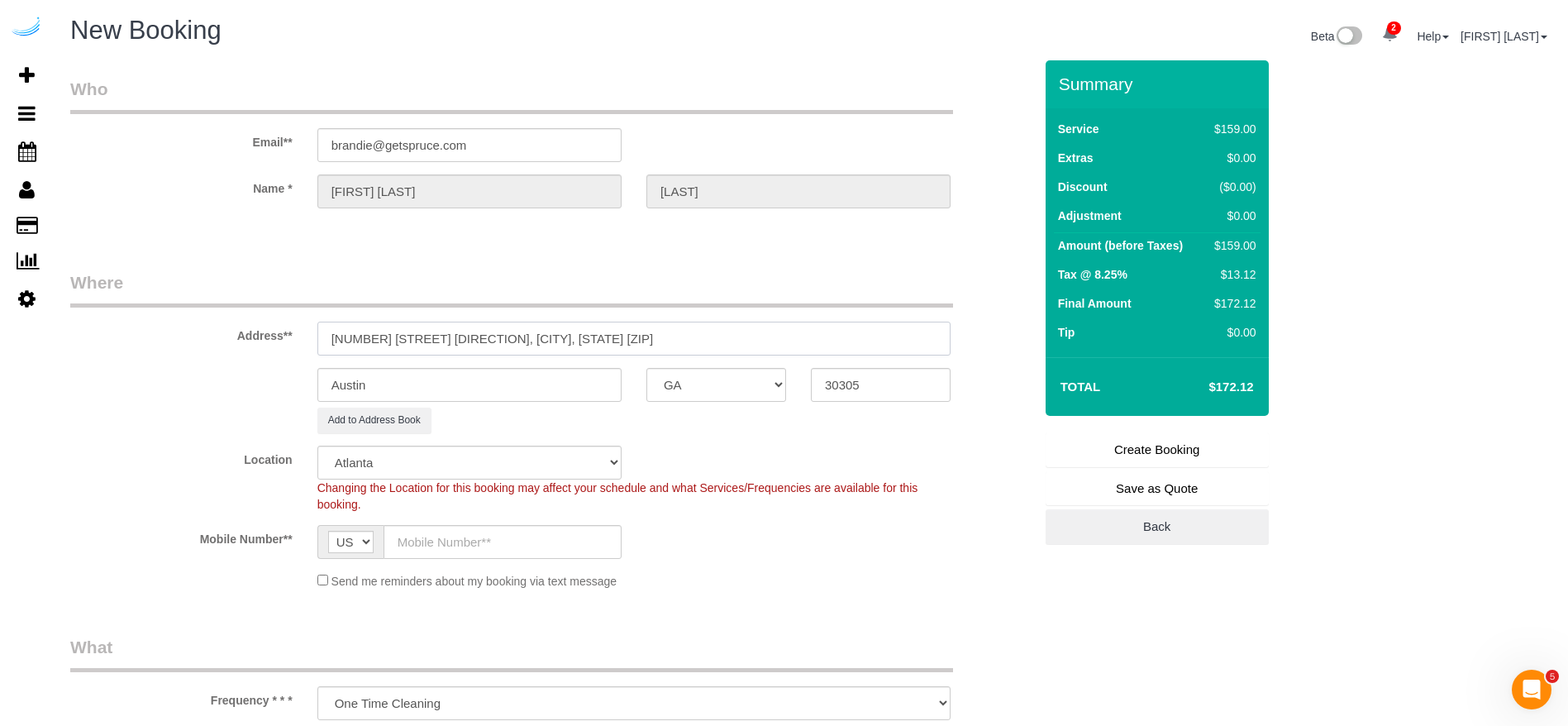 click on "77 E Andrews Dr NW, Atlanta, GA 30305" at bounding box center [634, 338] 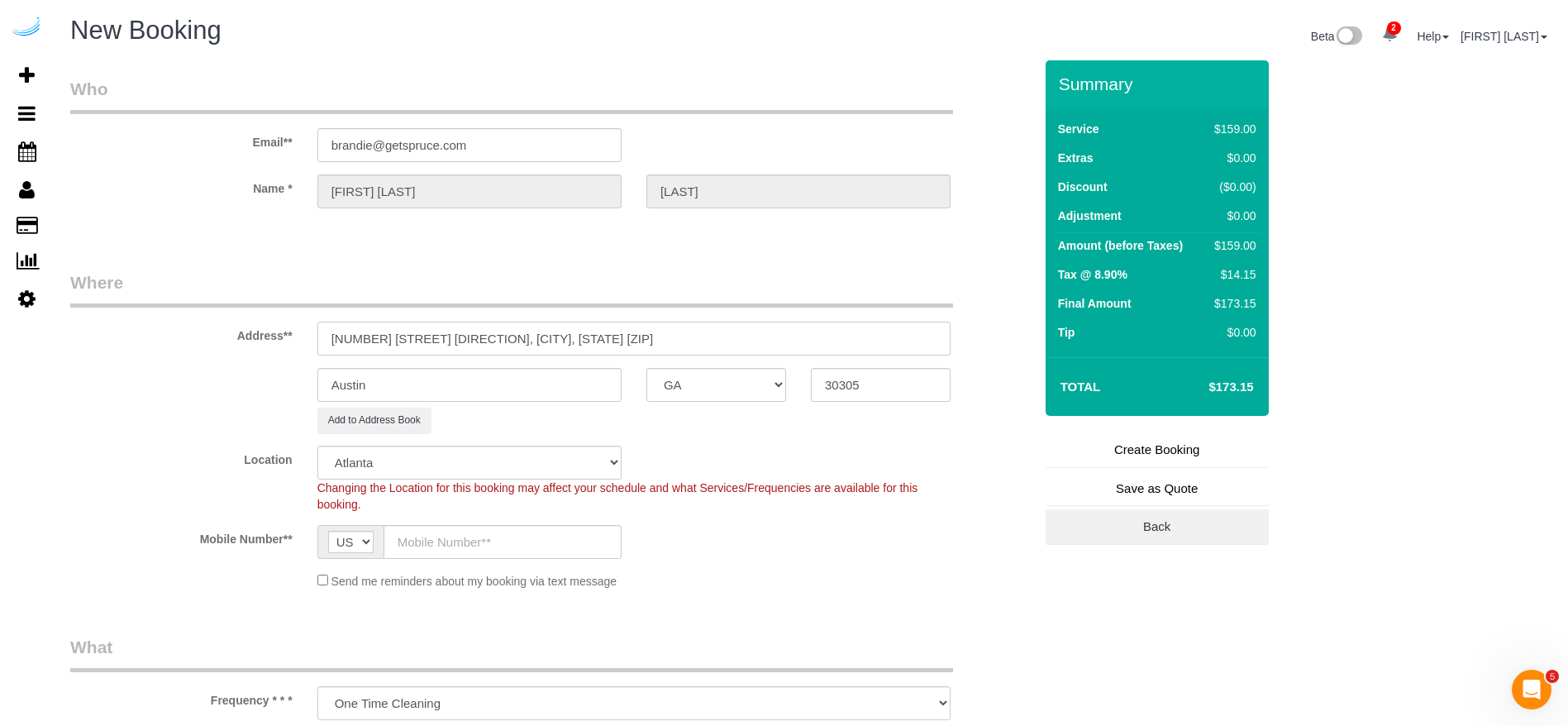 click on "77 E Andrews Dr NW, Atlanta, GA 30305" at bounding box center [634, 338] 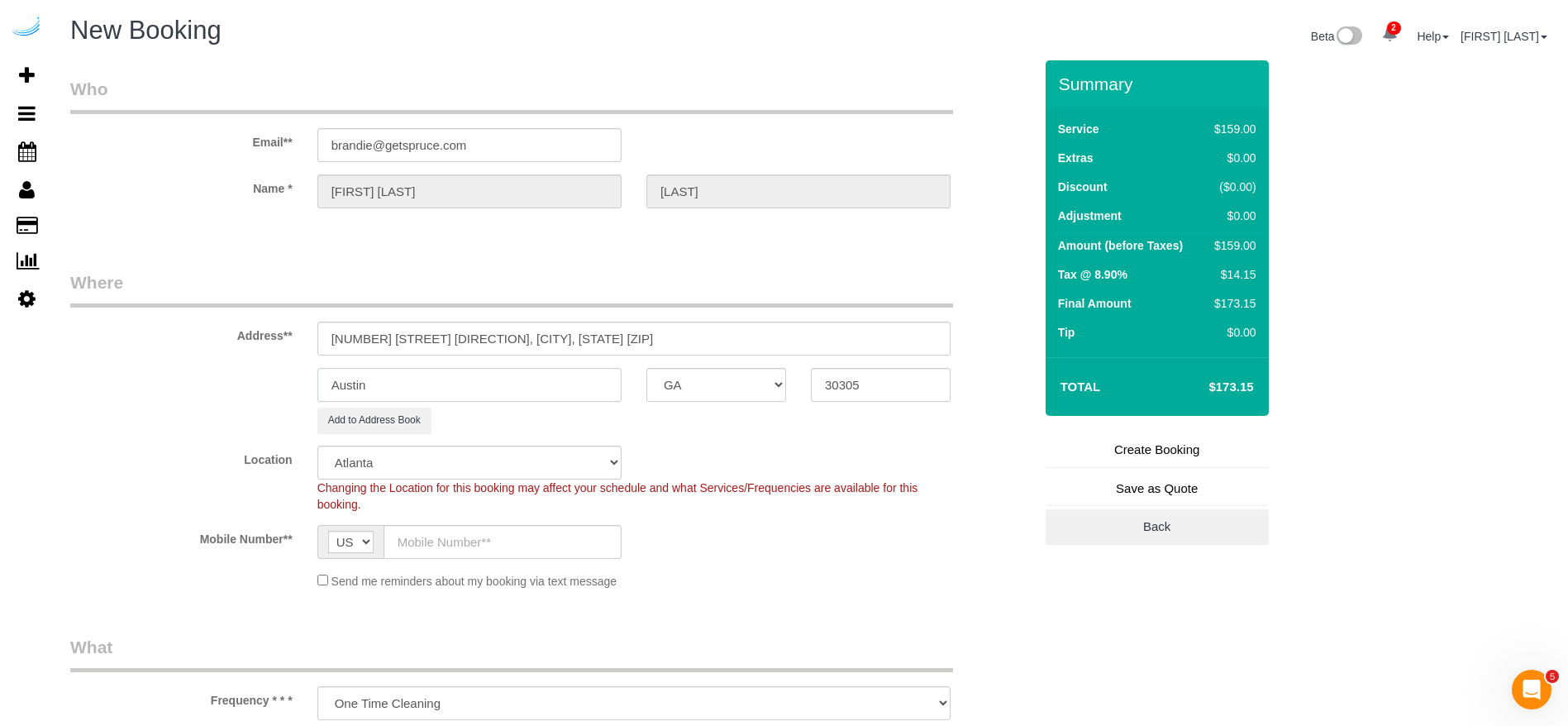 click on "Austin" at bounding box center (469, 384) 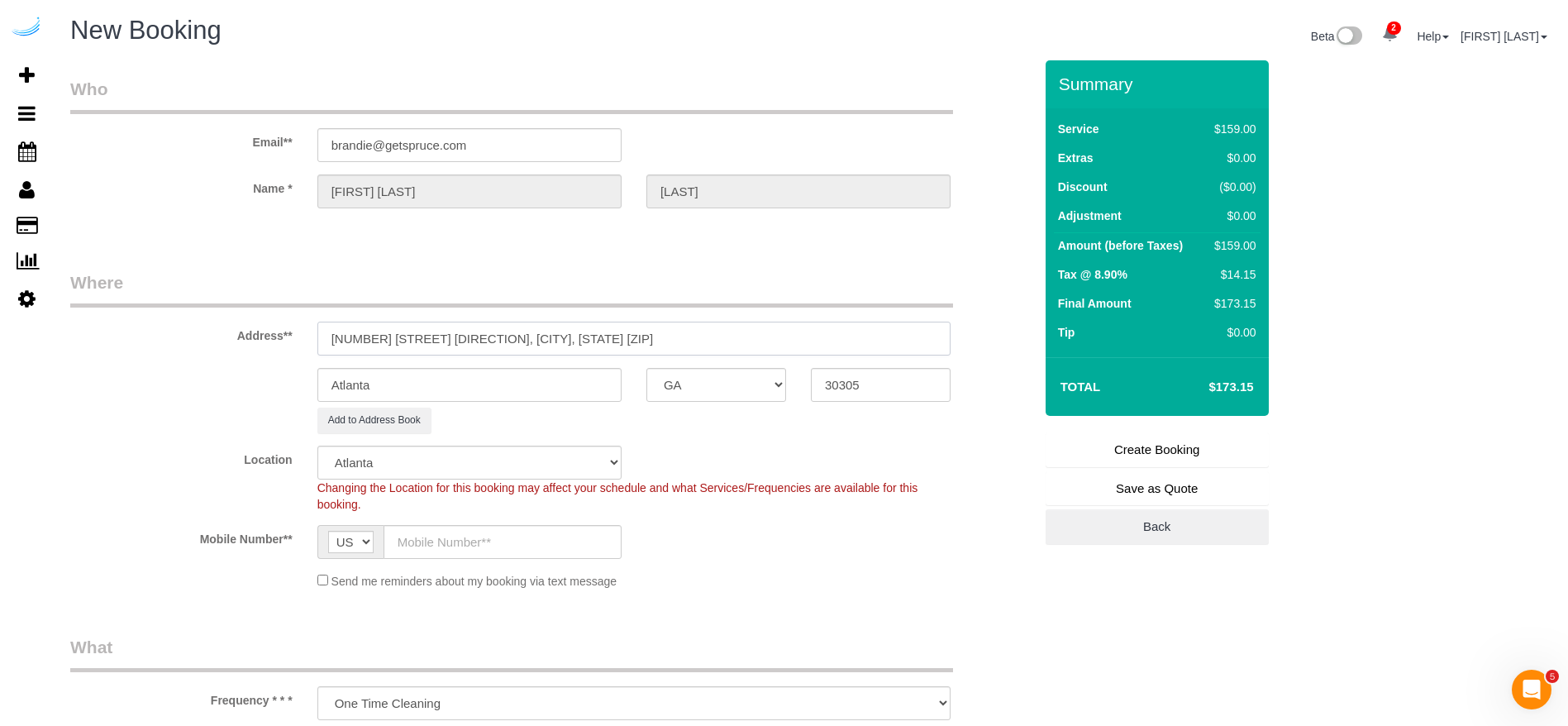 drag, startPoint x: 573, startPoint y: 350, endPoint x: 456, endPoint y: 349, distance: 117.00427 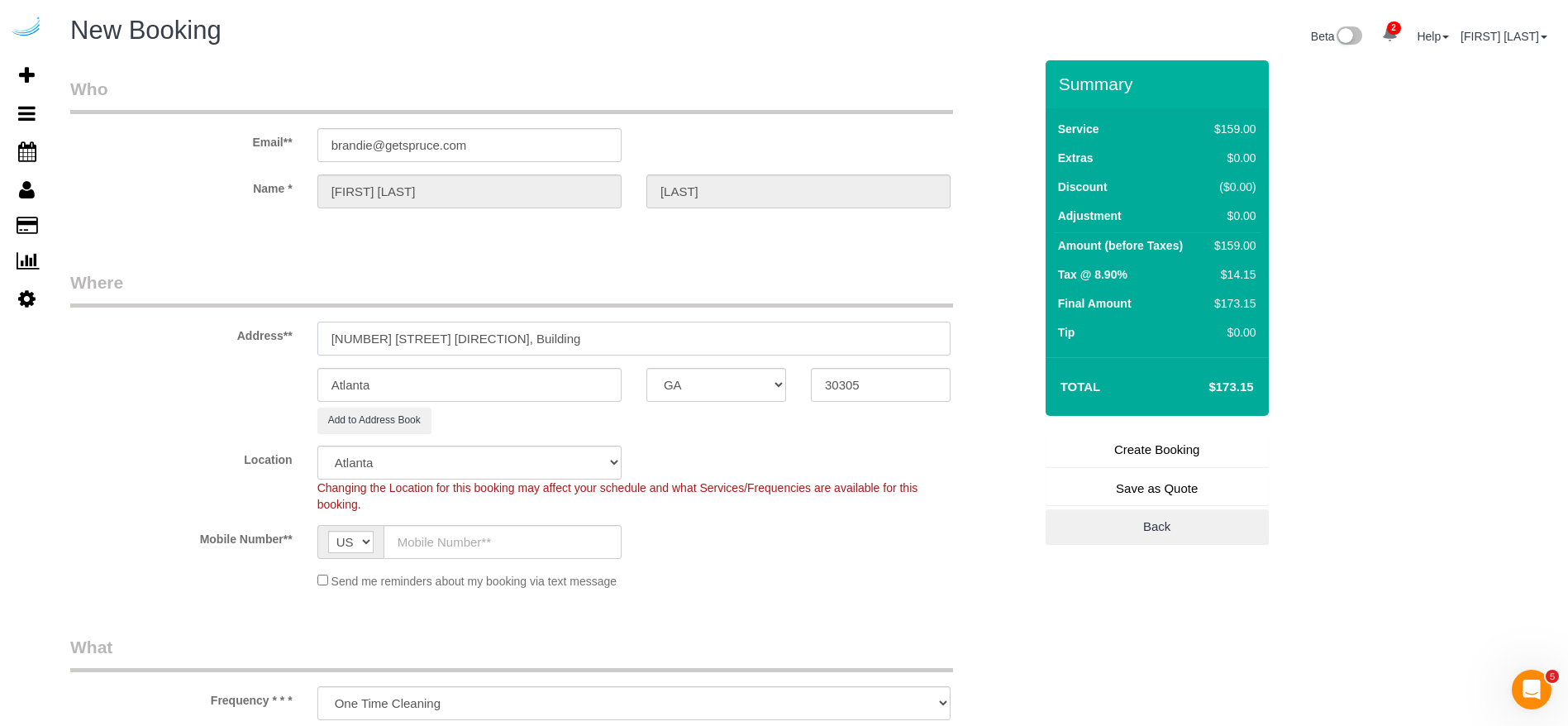paste on "1509" 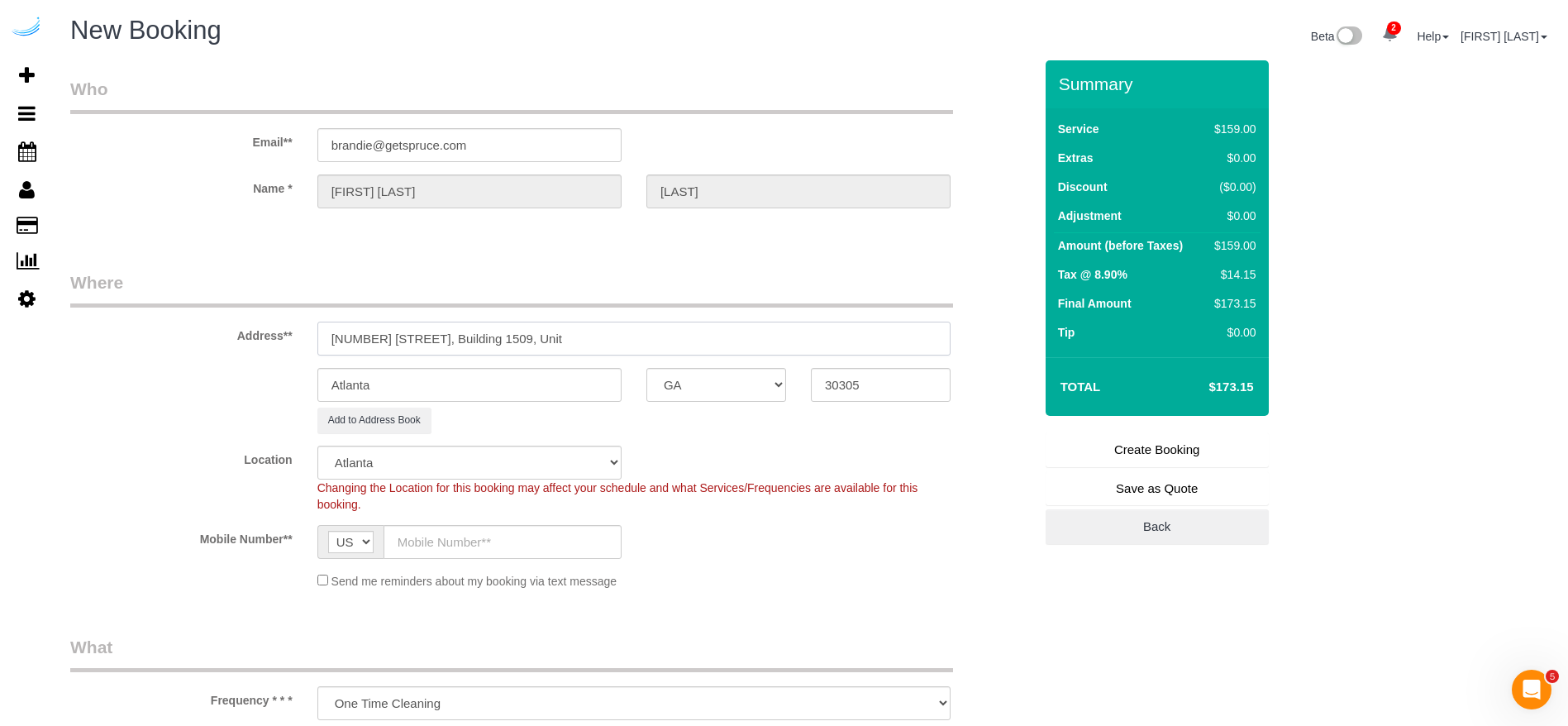 paste on "1509" 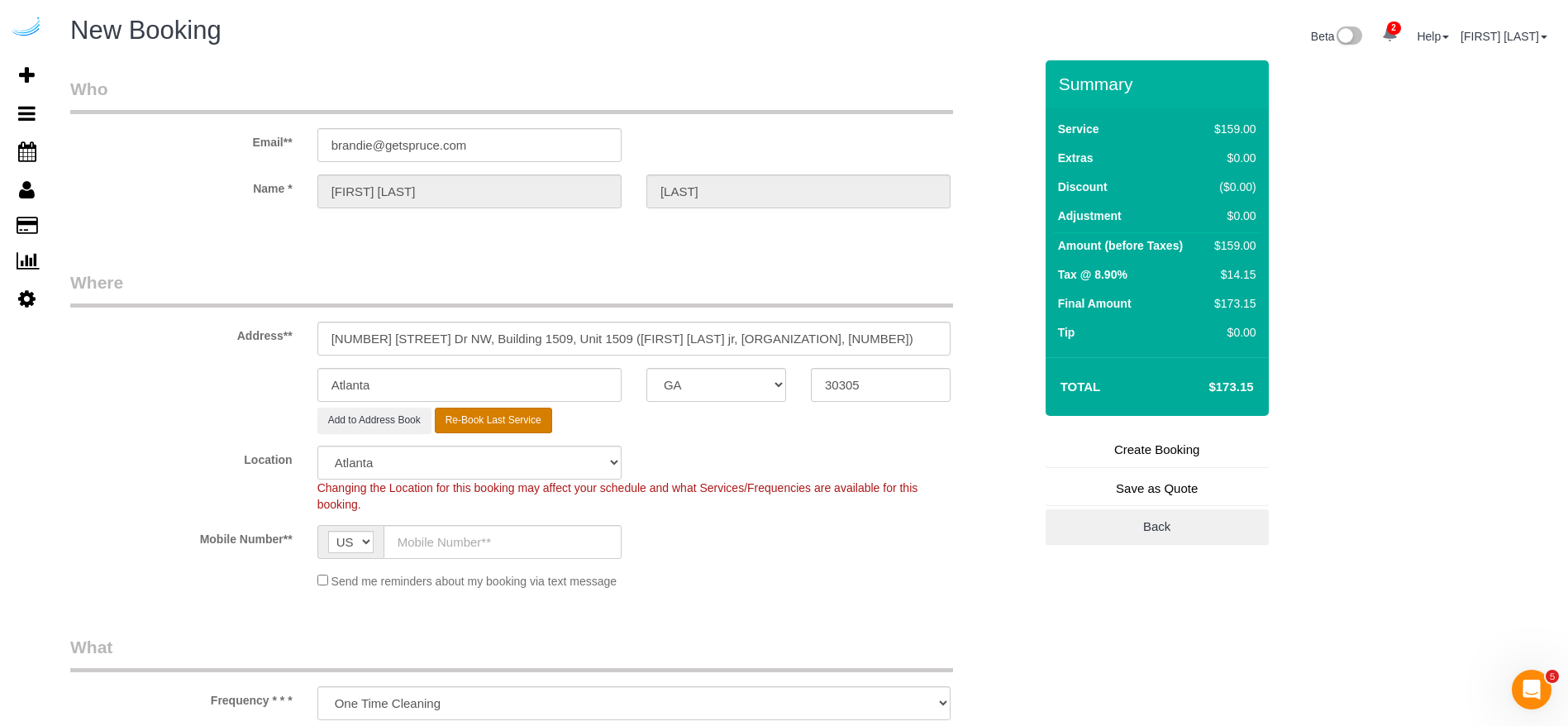 click on "Re-Book Last Service" at bounding box center (493, 420) 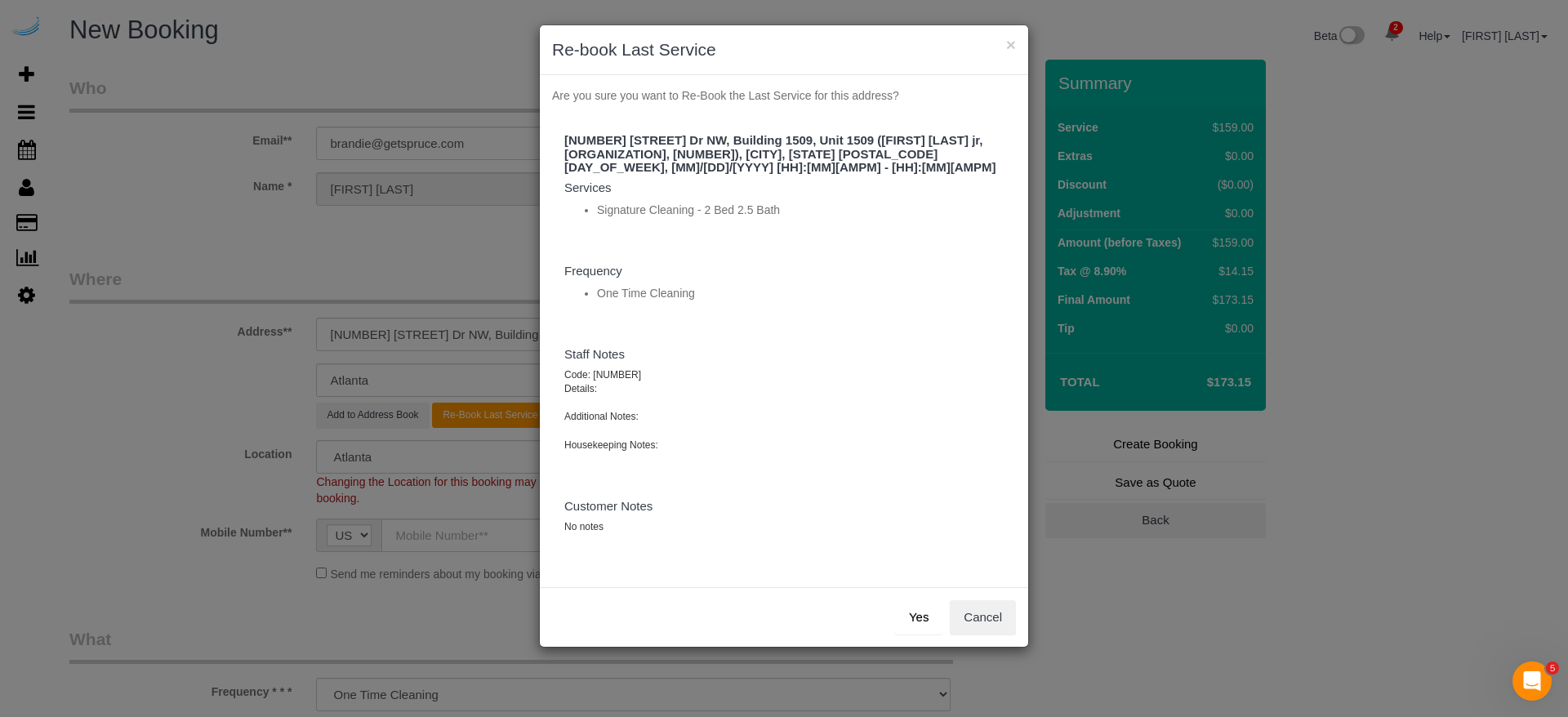 click on "Yes" at bounding box center [919, 617] 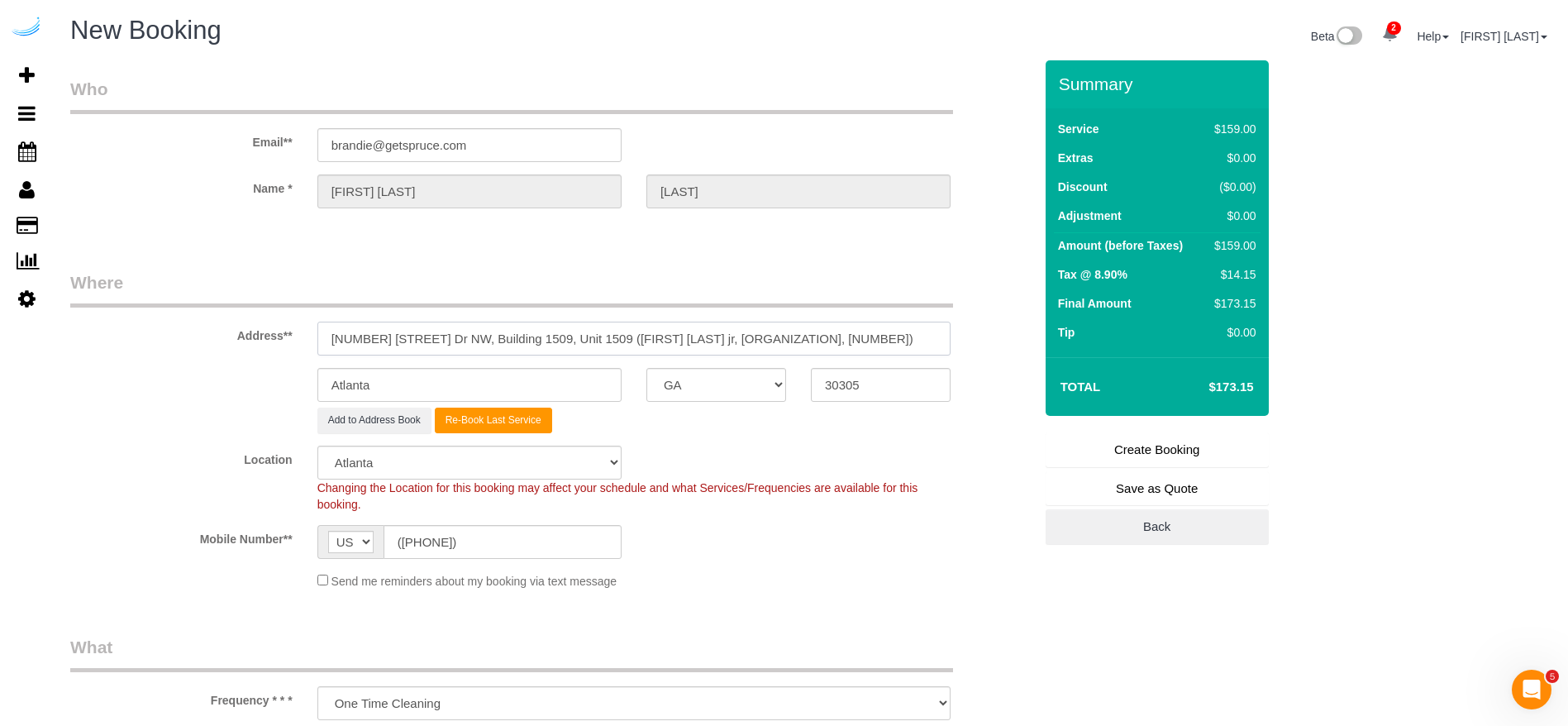 click on "77 E Andrews Dr NW, Building 1509, Unit 1509 (James Hinsdale jr, Camden Paces , 1385890)" at bounding box center (634, 338) 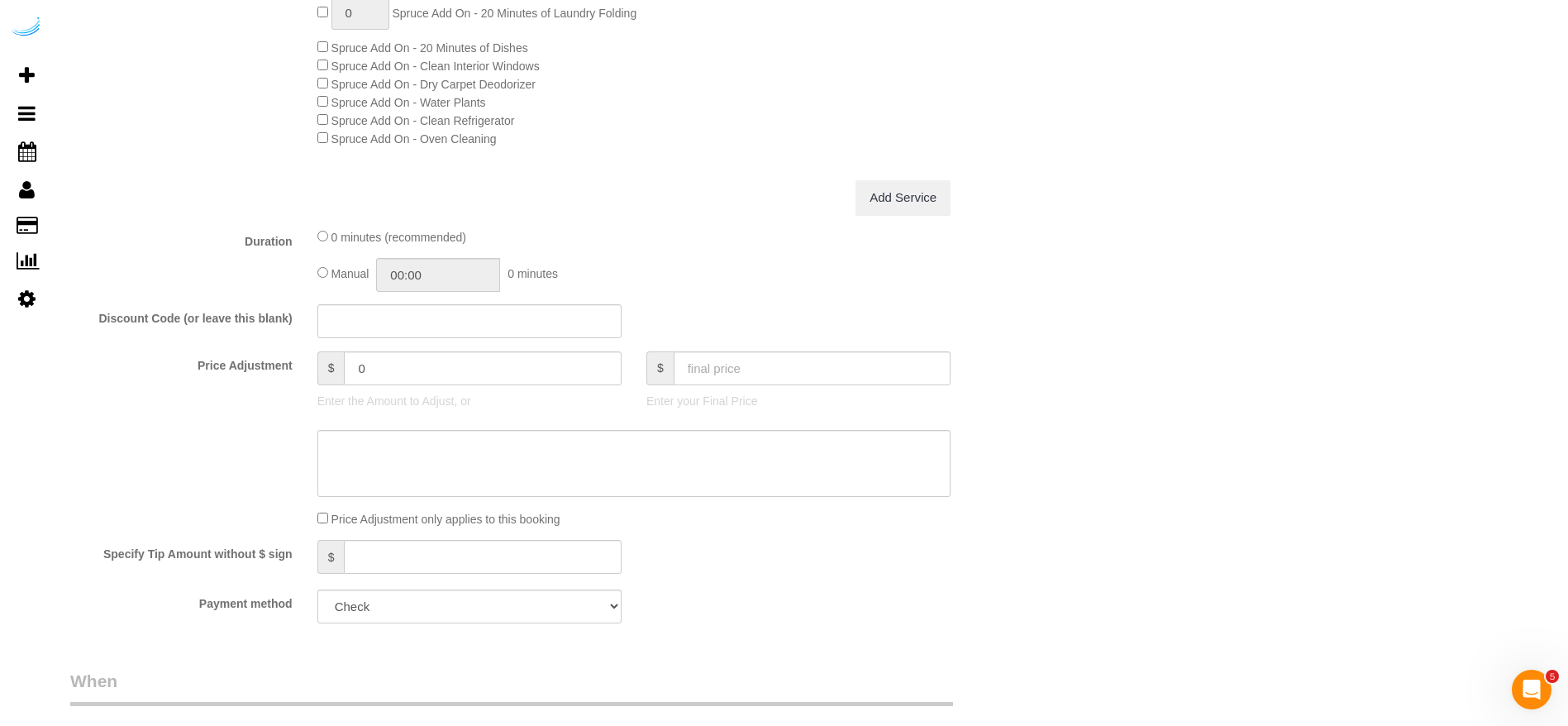 scroll, scrollTop: 1488, scrollLeft: 0, axis: vertical 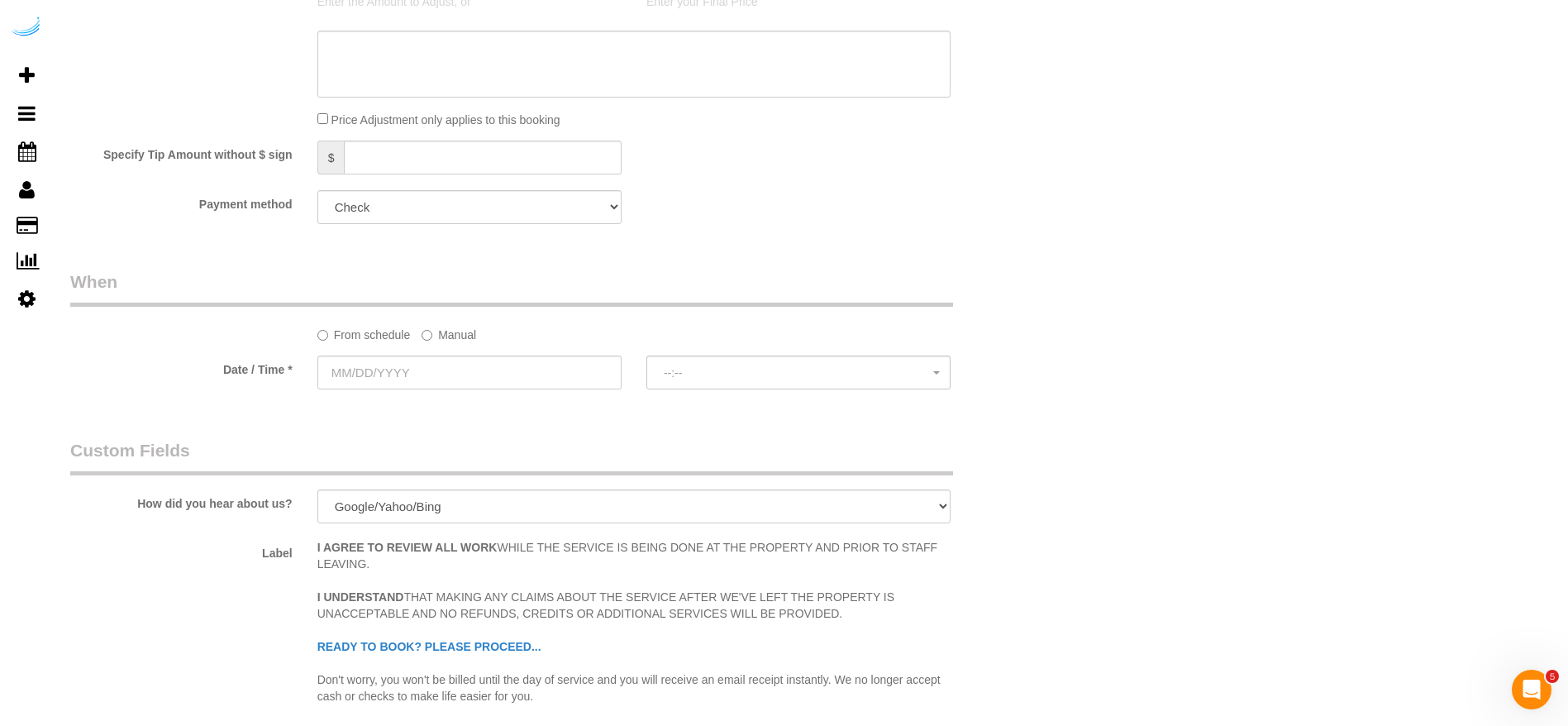 click on "From schedule
Manual
Date / Time *
--:--   --:--" 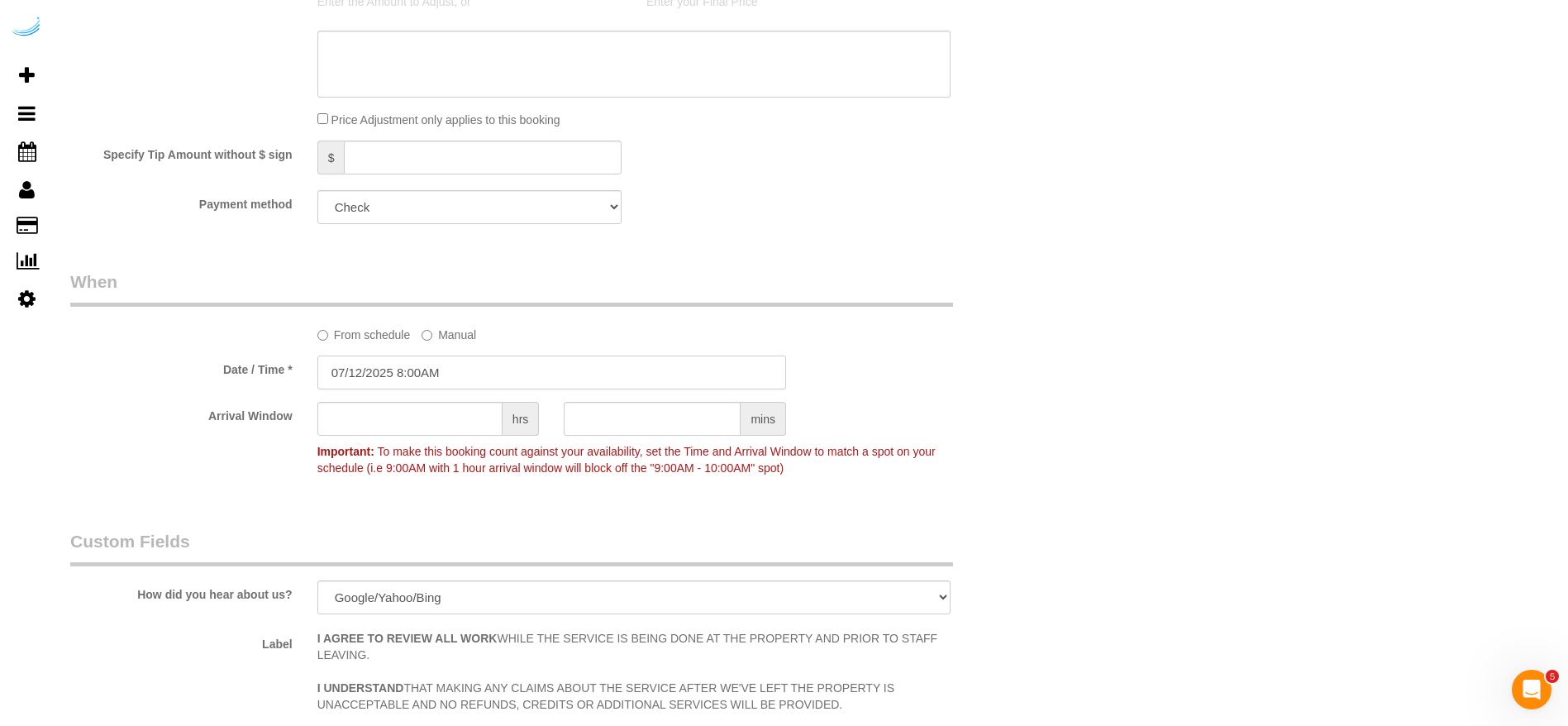 click on "07/12/2025 8:00AM" at bounding box center [551, 372] 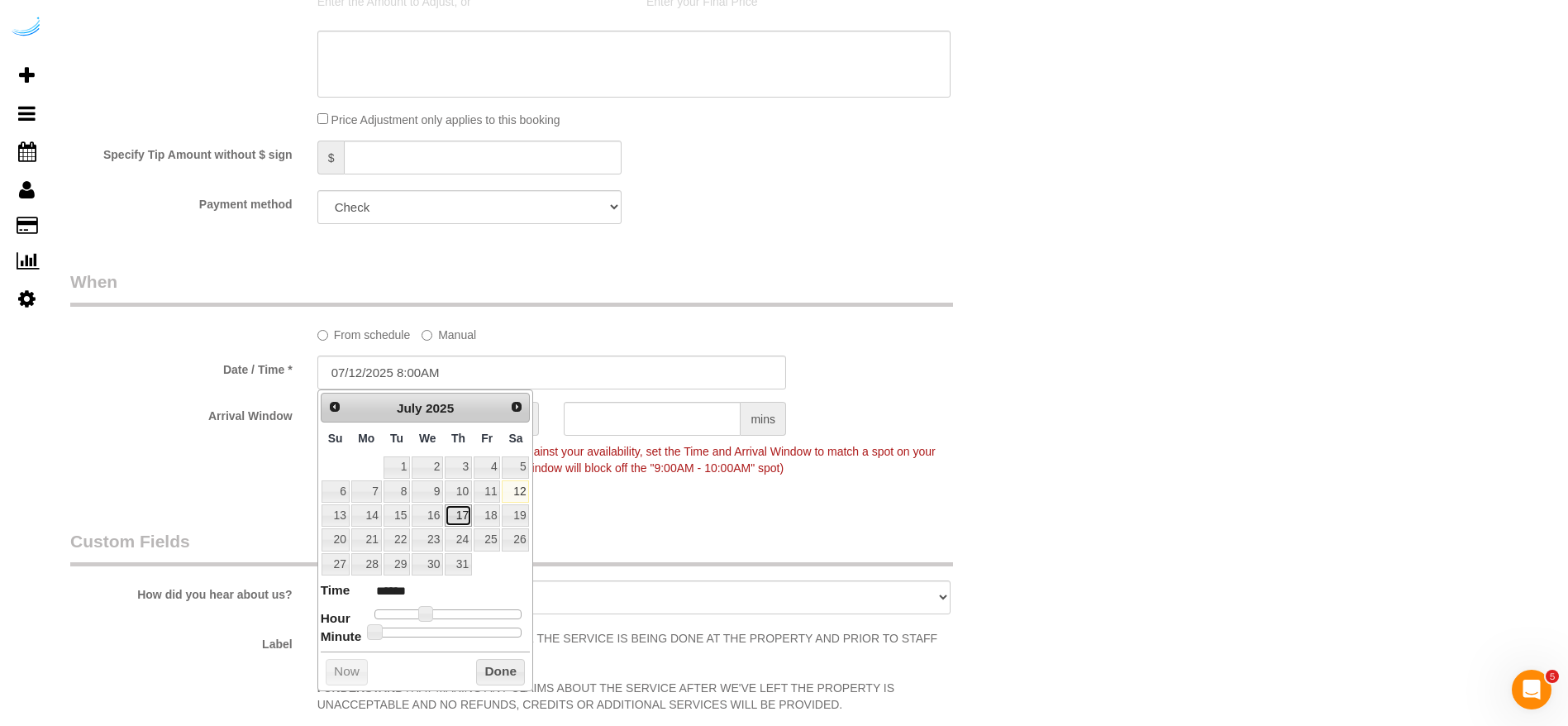 click on "17" at bounding box center (458, 515) 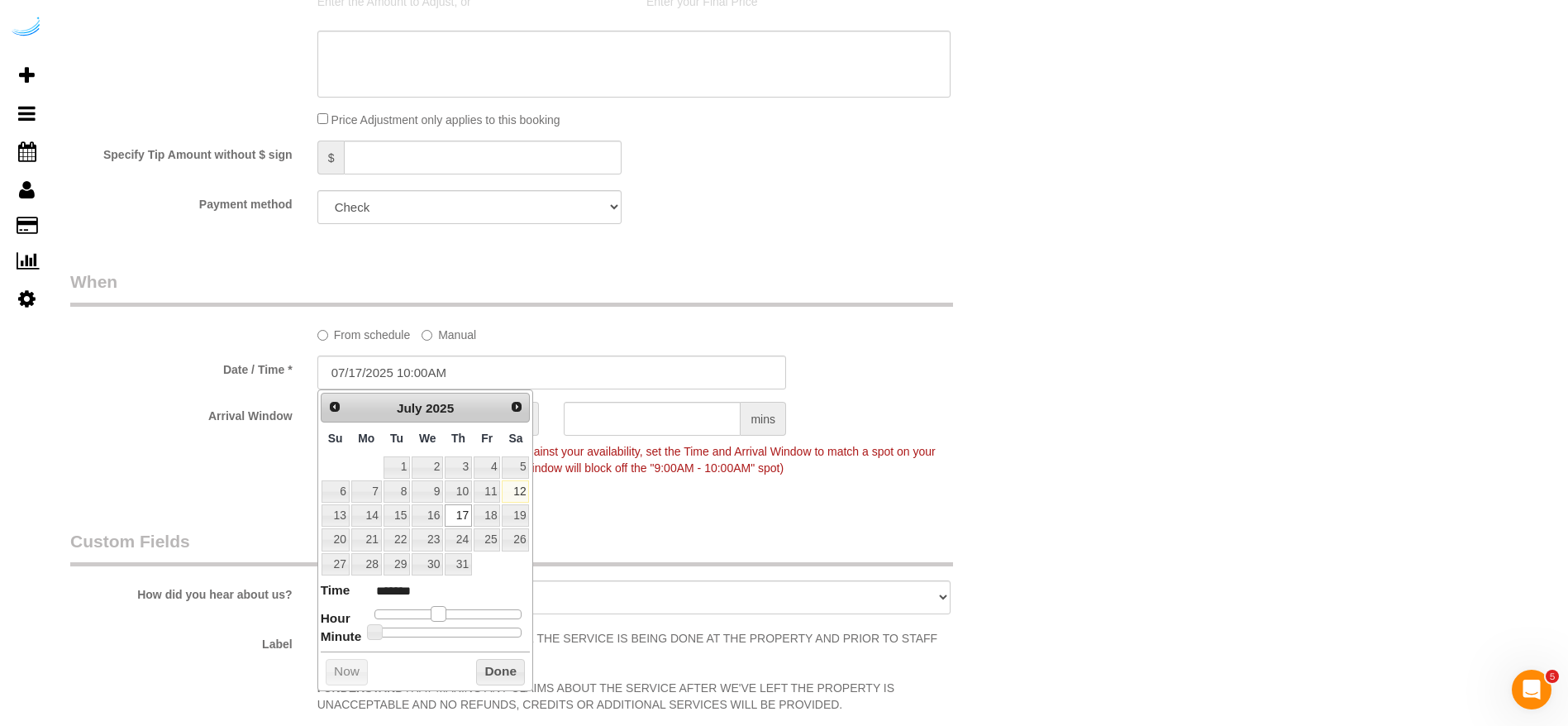 drag, startPoint x: 417, startPoint y: 611, endPoint x: 430, endPoint y: 615, distance: 13.601471 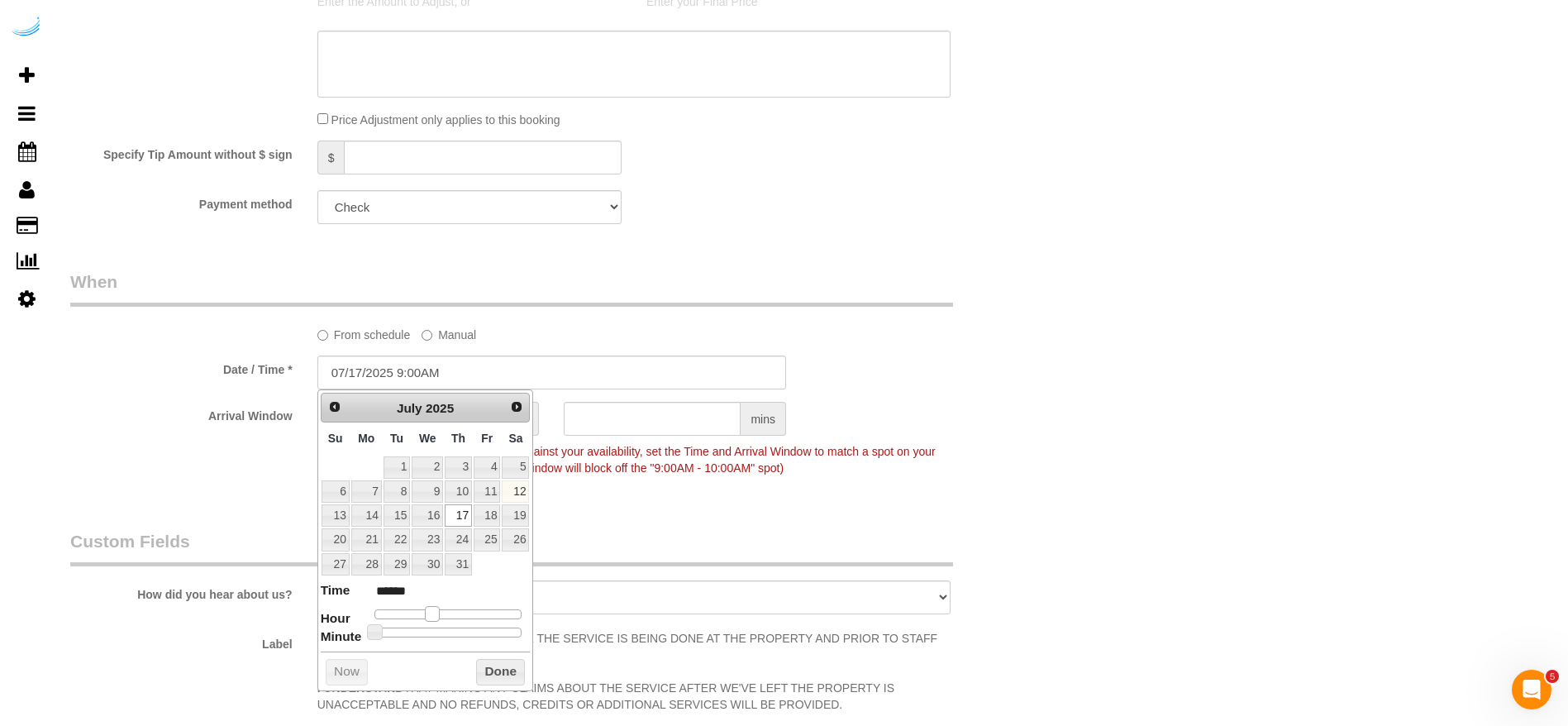 click at bounding box center (448, 614) 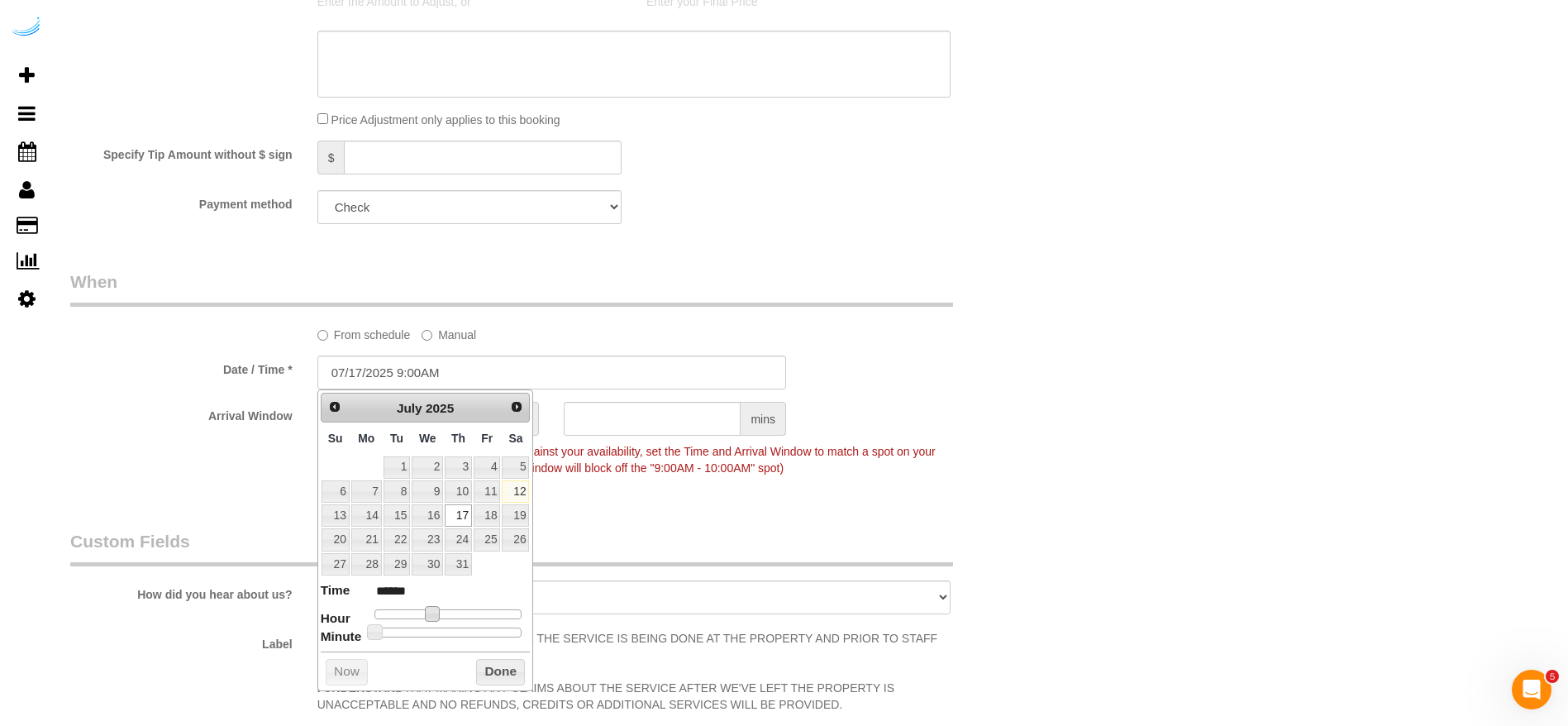 drag, startPoint x: 584, startPoint y: 528, endPoint x: 427, endPoint y: 456, distance: 172.72232 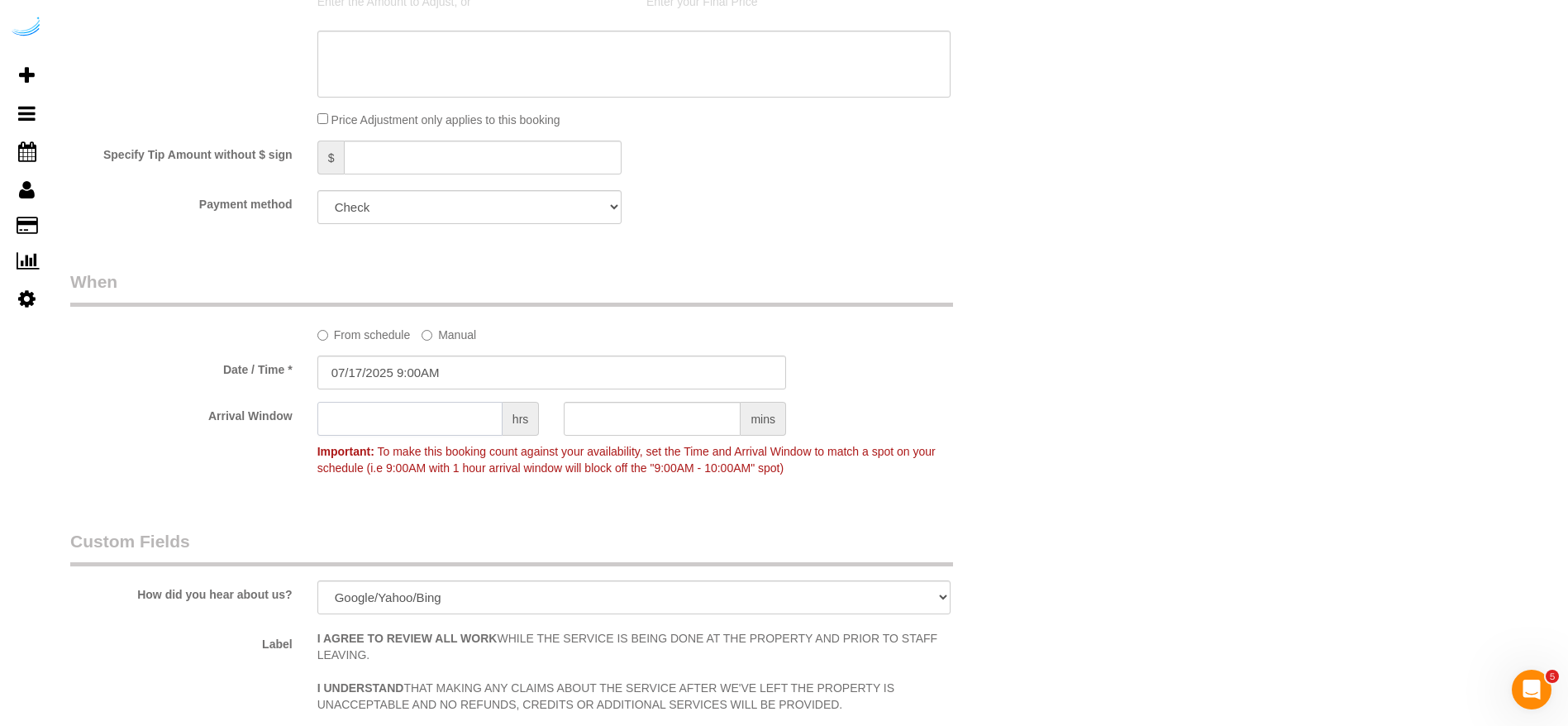 click 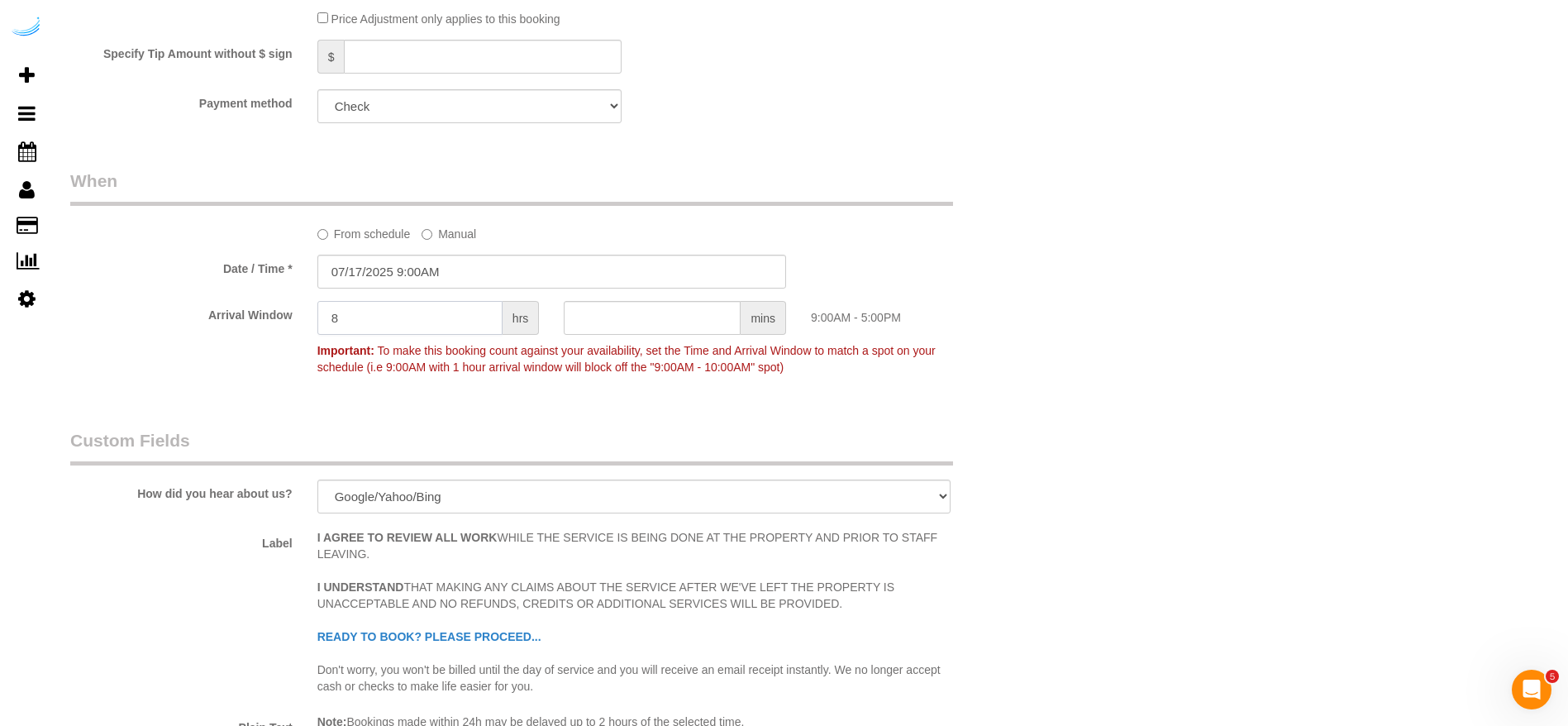 scroll, scrollTop: 2109, scrollLeft: 0, axis: vertical 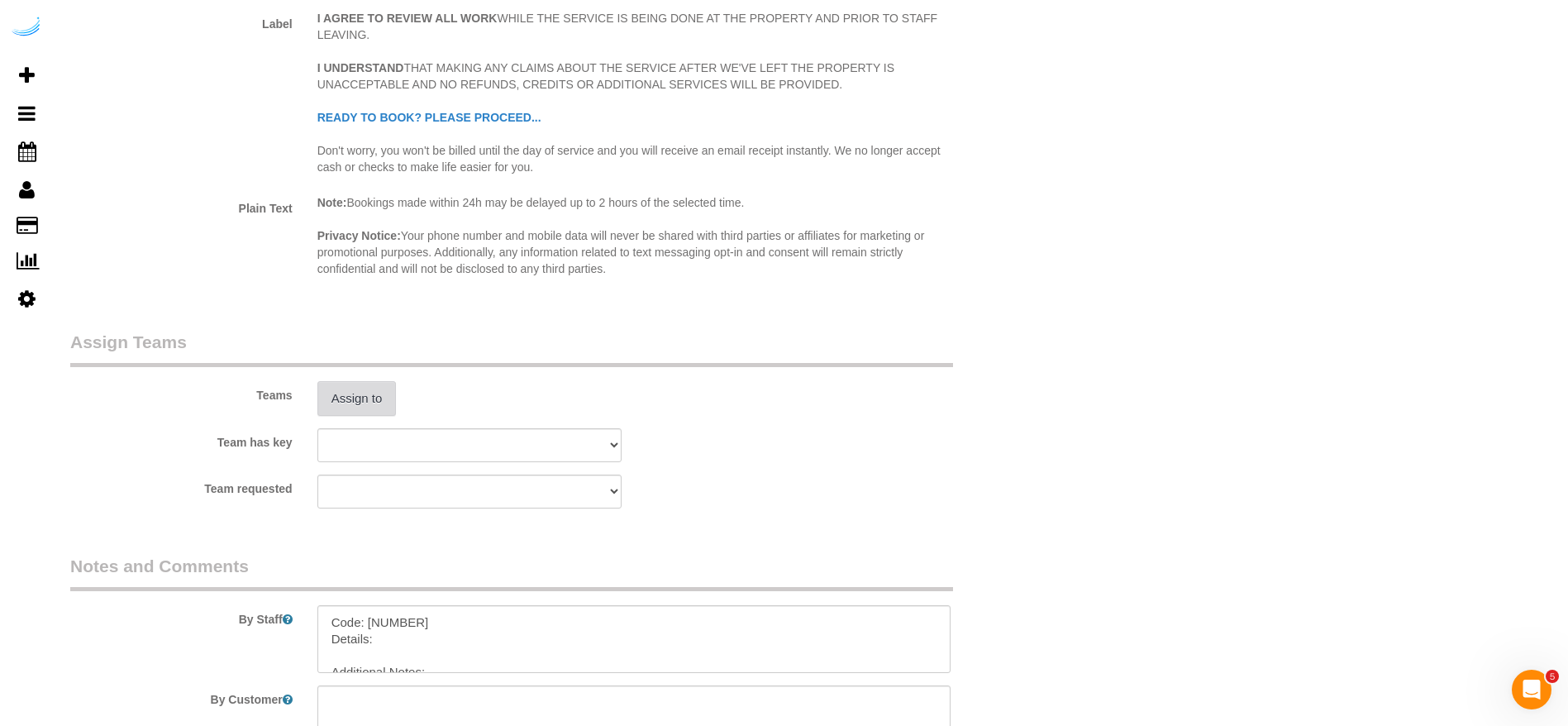 click on "Assign to" at bounding box center [357, 399] 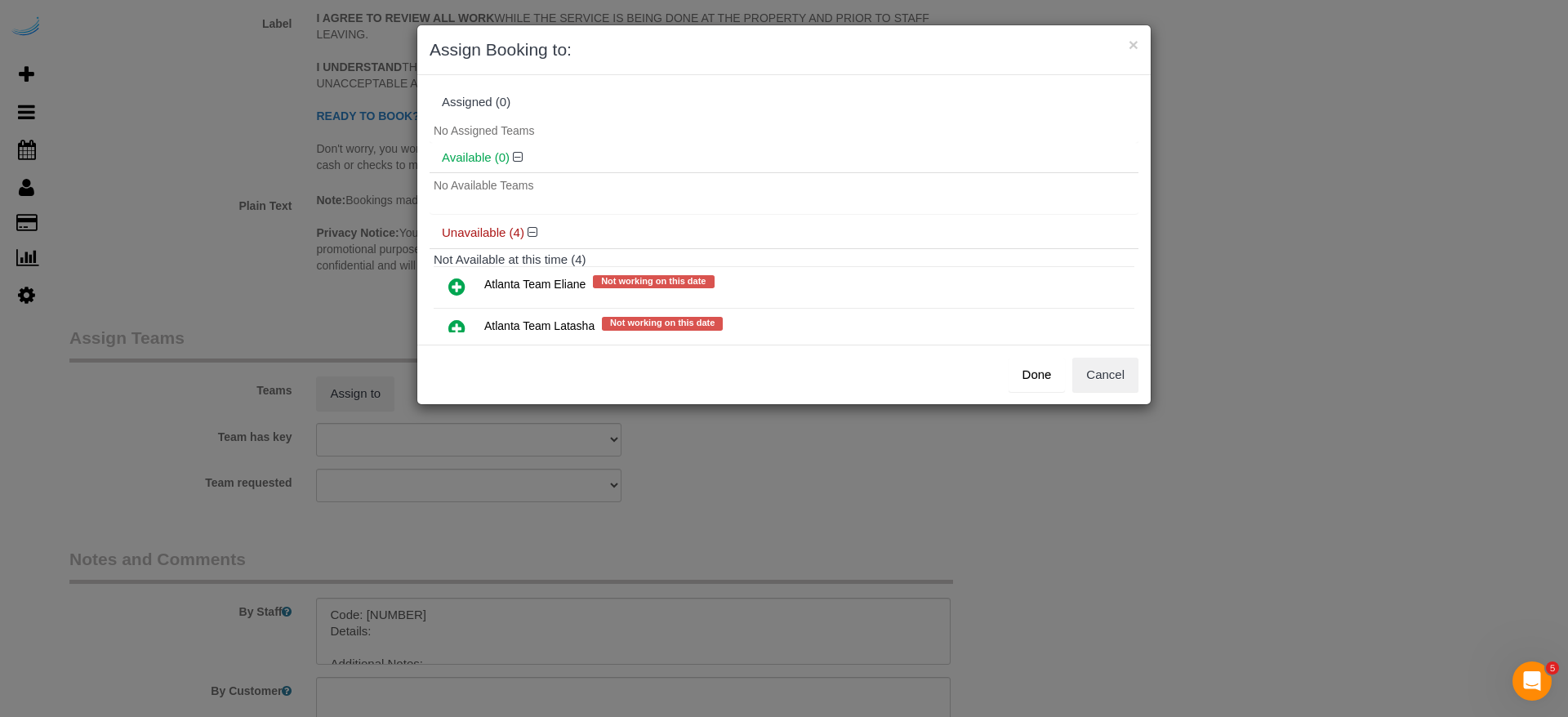 click at bounding box center (457, 287) 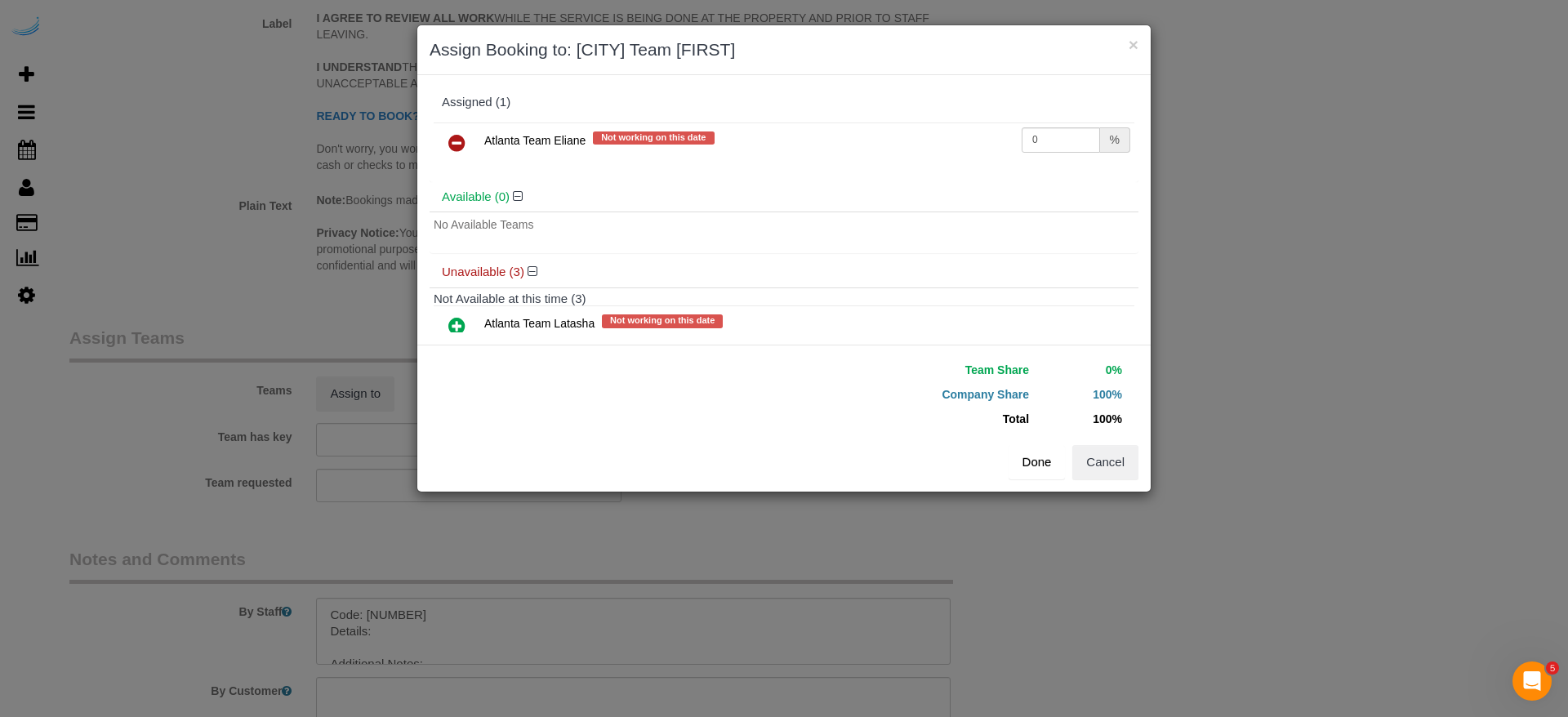 click on "Done" at bounding box center [1037, 462] 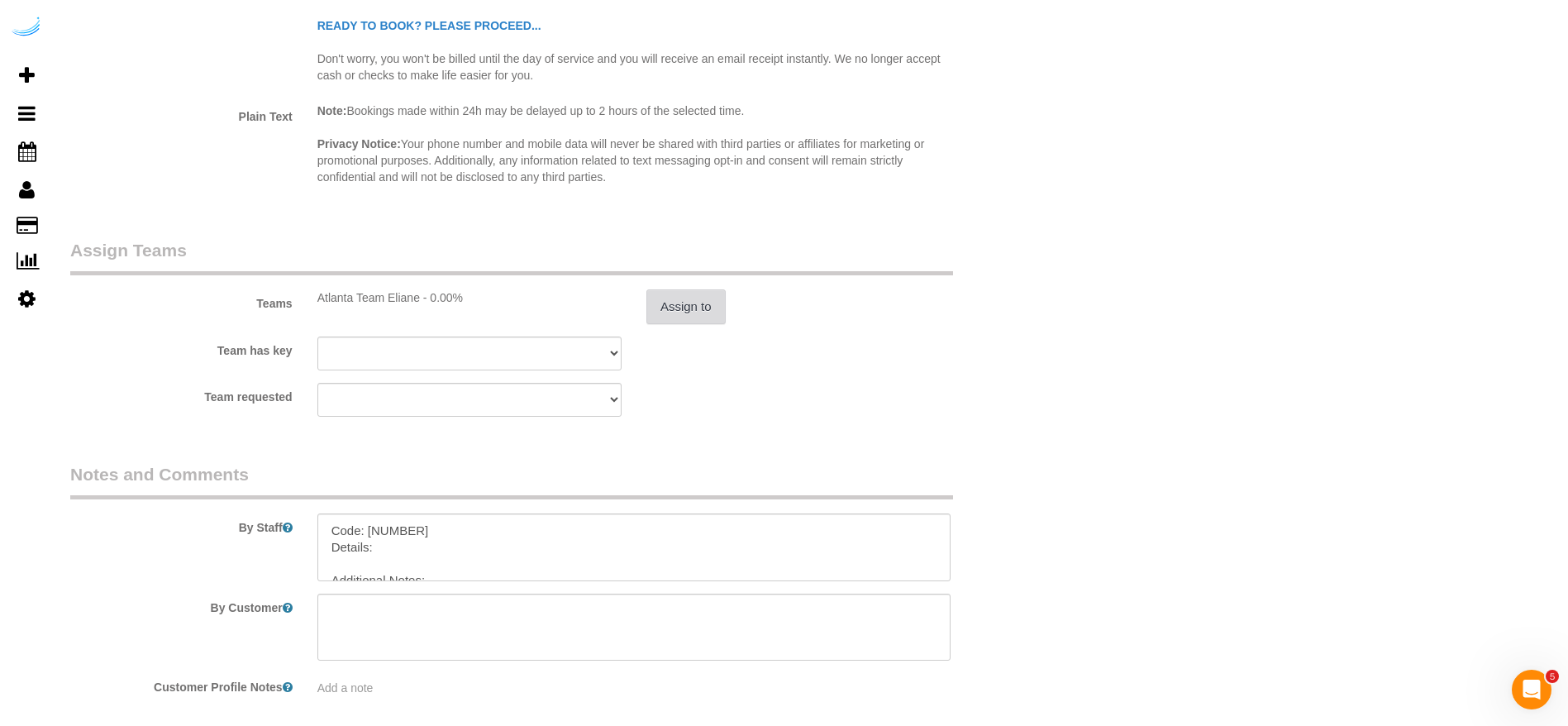 scroll, scrollTop: 2274, scrollLeft: 0, axis: vertical 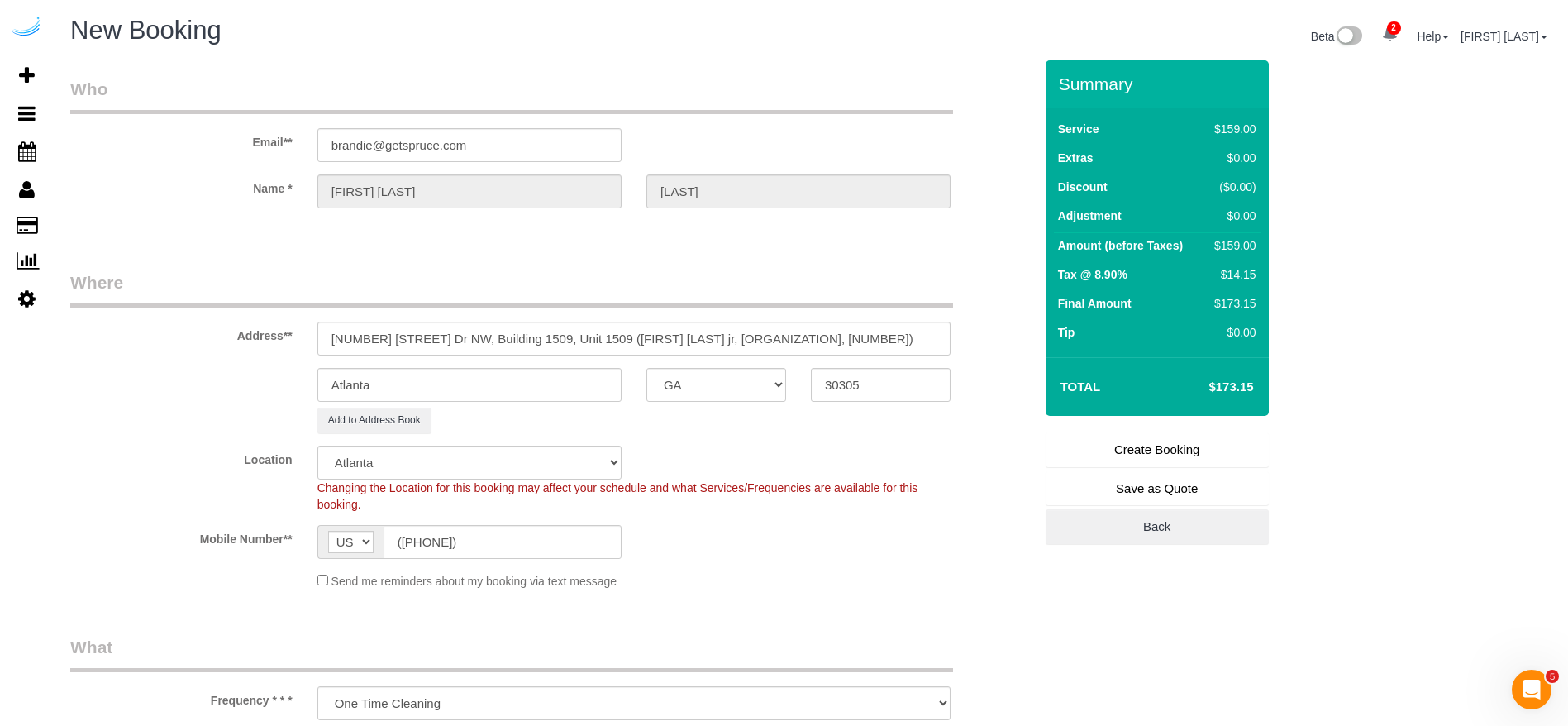 click on "Create Booking" at bounding box center (1157, 450) 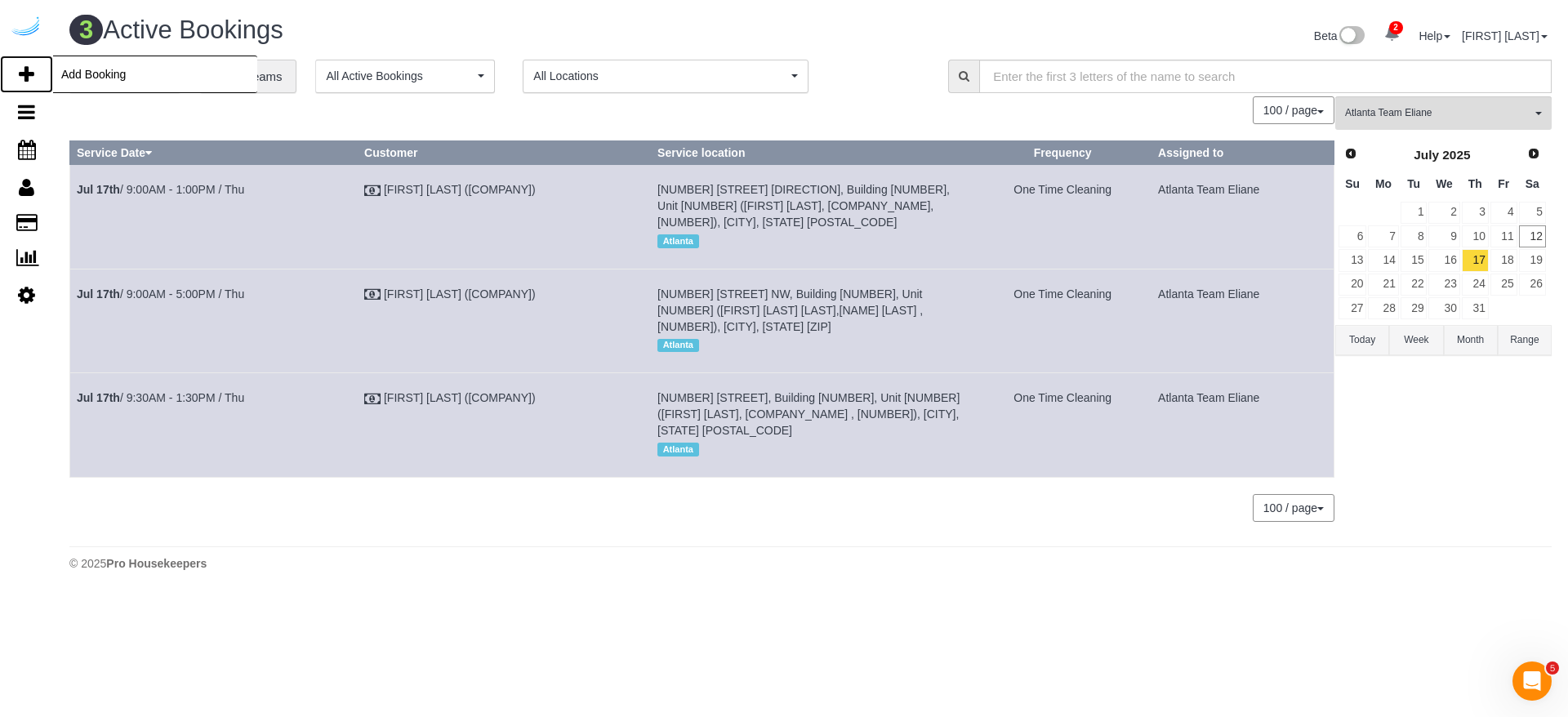 click at bounding box center [26, 74] 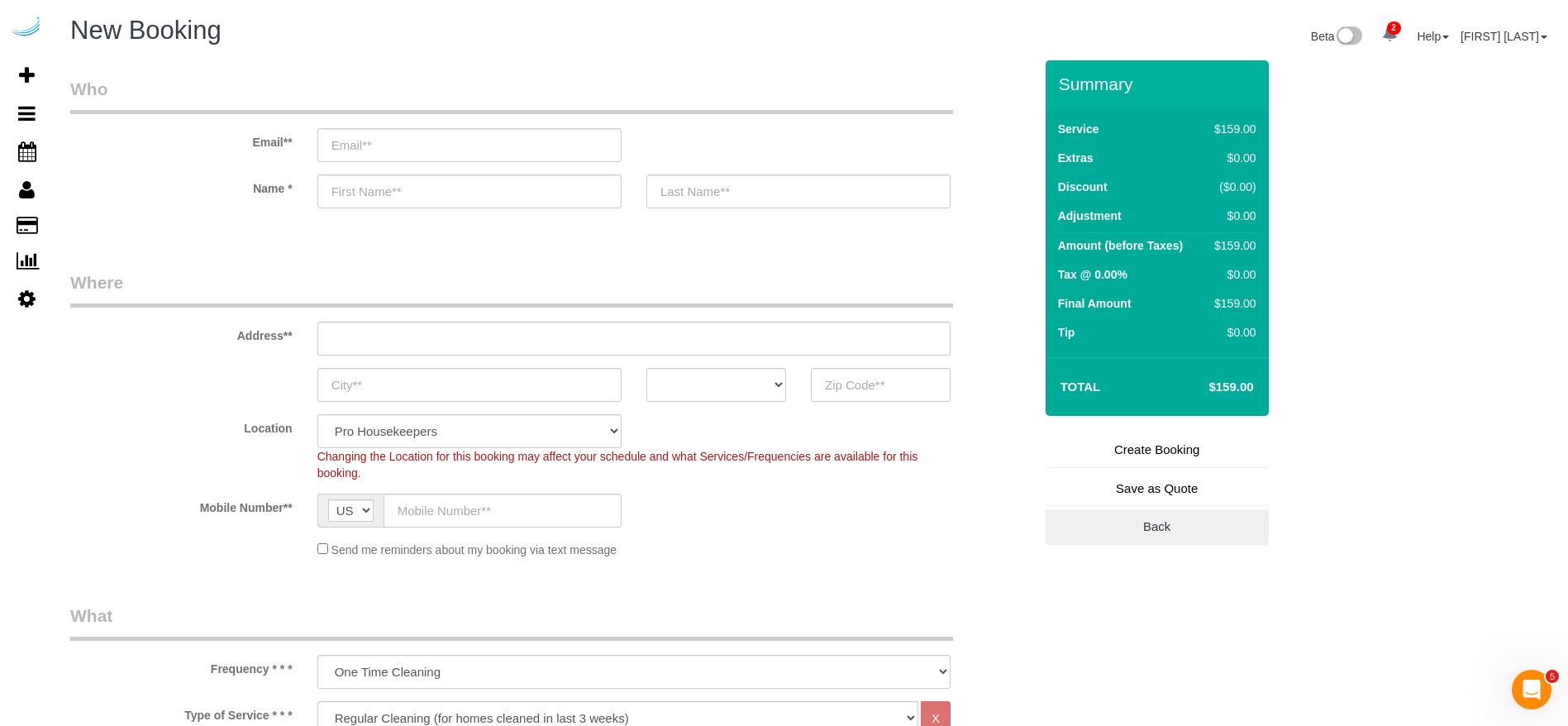 click on "Email**" at bounding box center (551, 119) 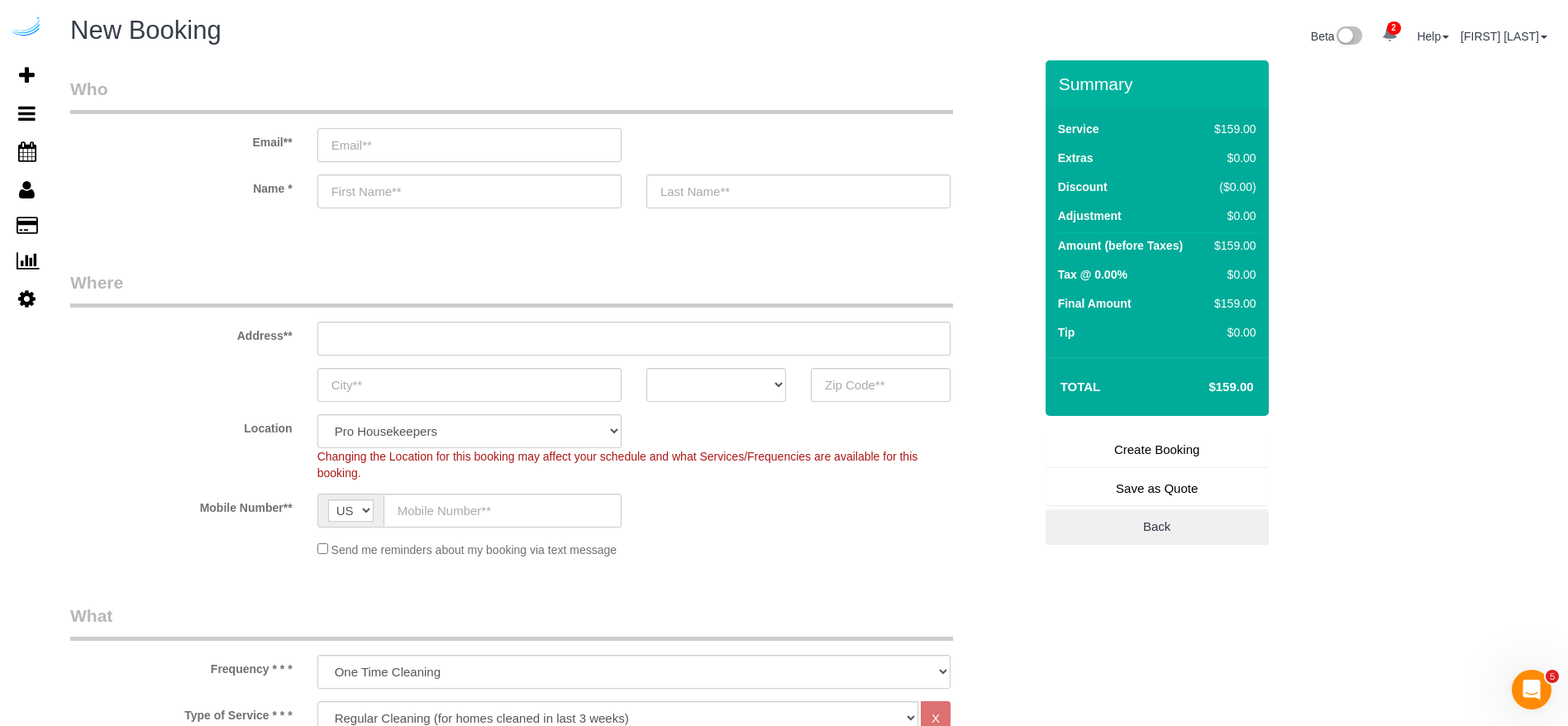 click at bounding box center [469, 145] 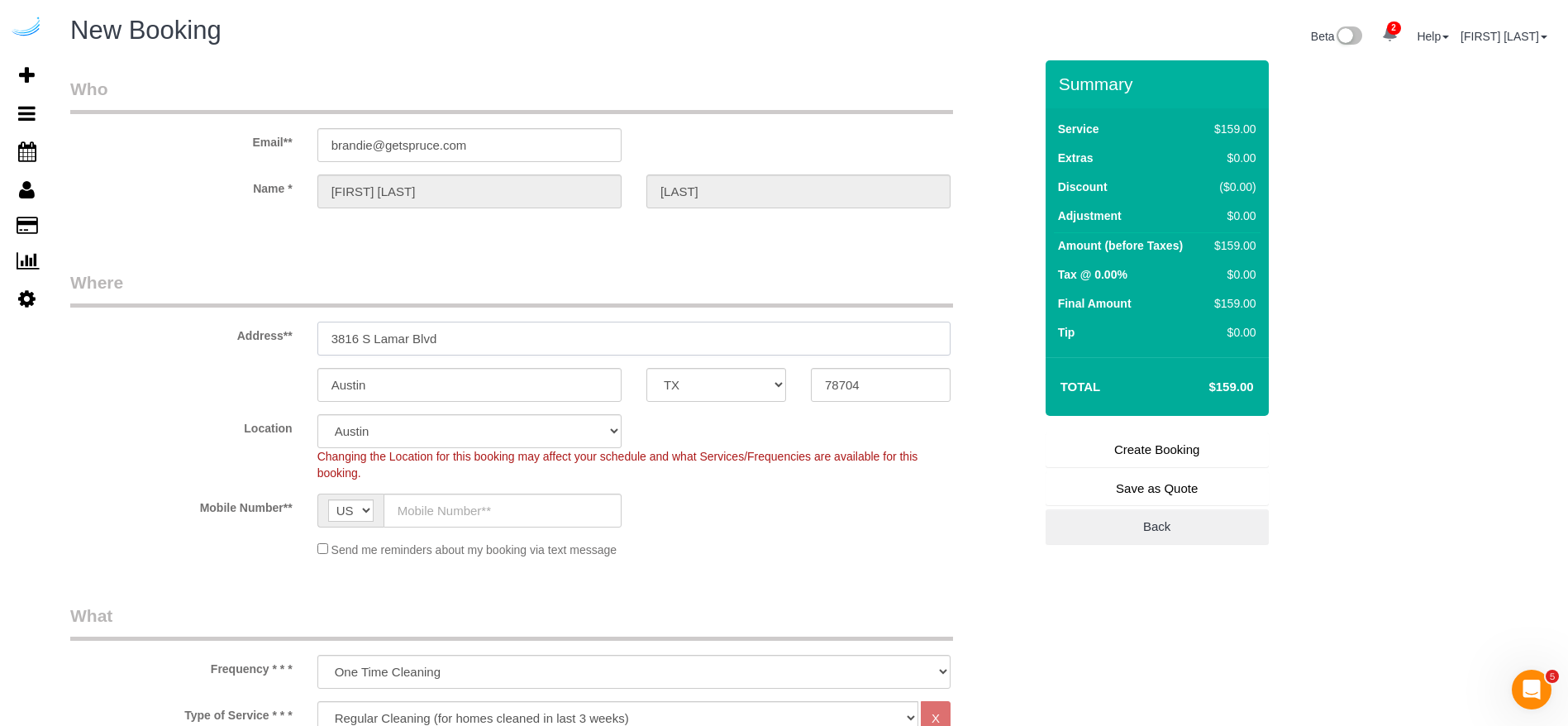 click on "3816 S Lamar Blvd" at bounding box center [634, 338] 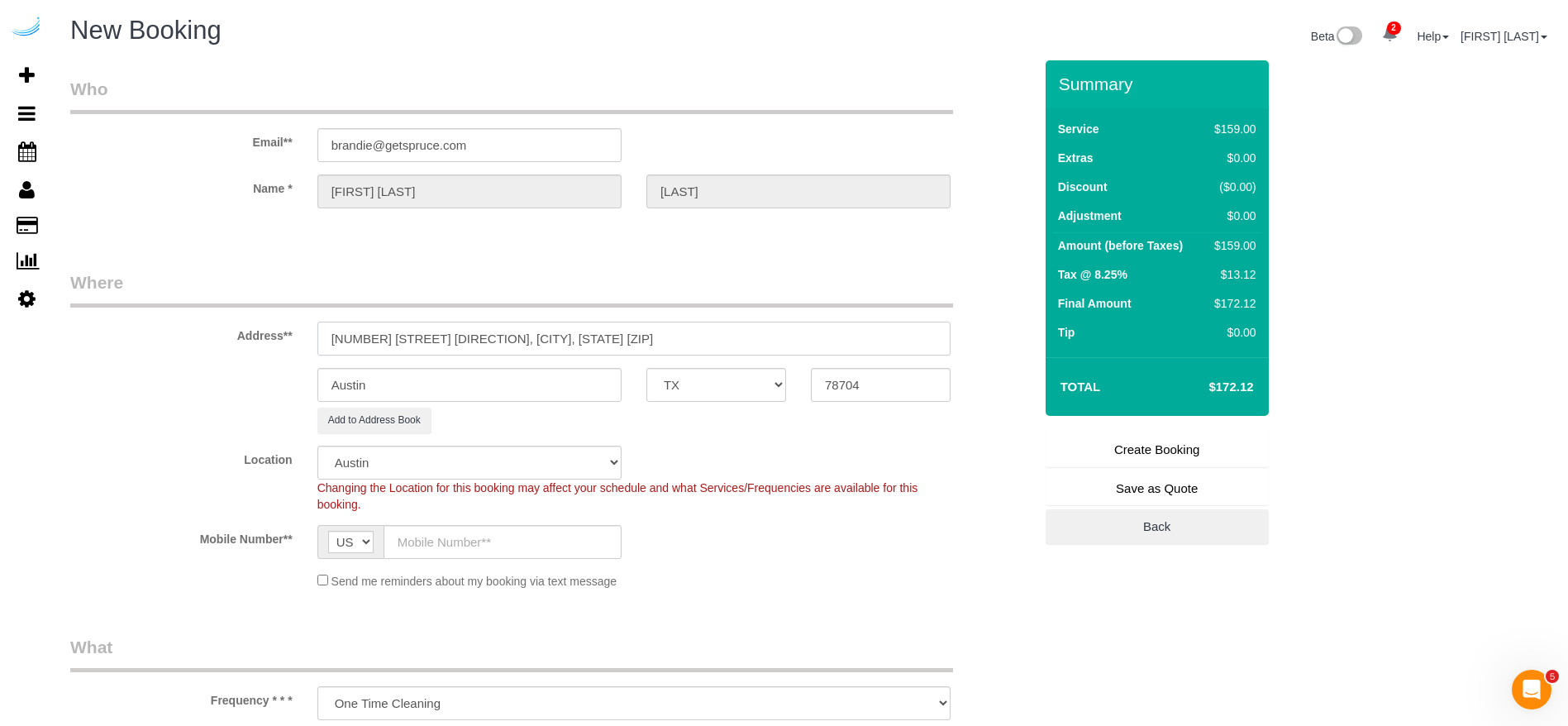 click on "1400 W Peachtree St NW, Atlanta, GA 30309" at bounding box center (634, 338) 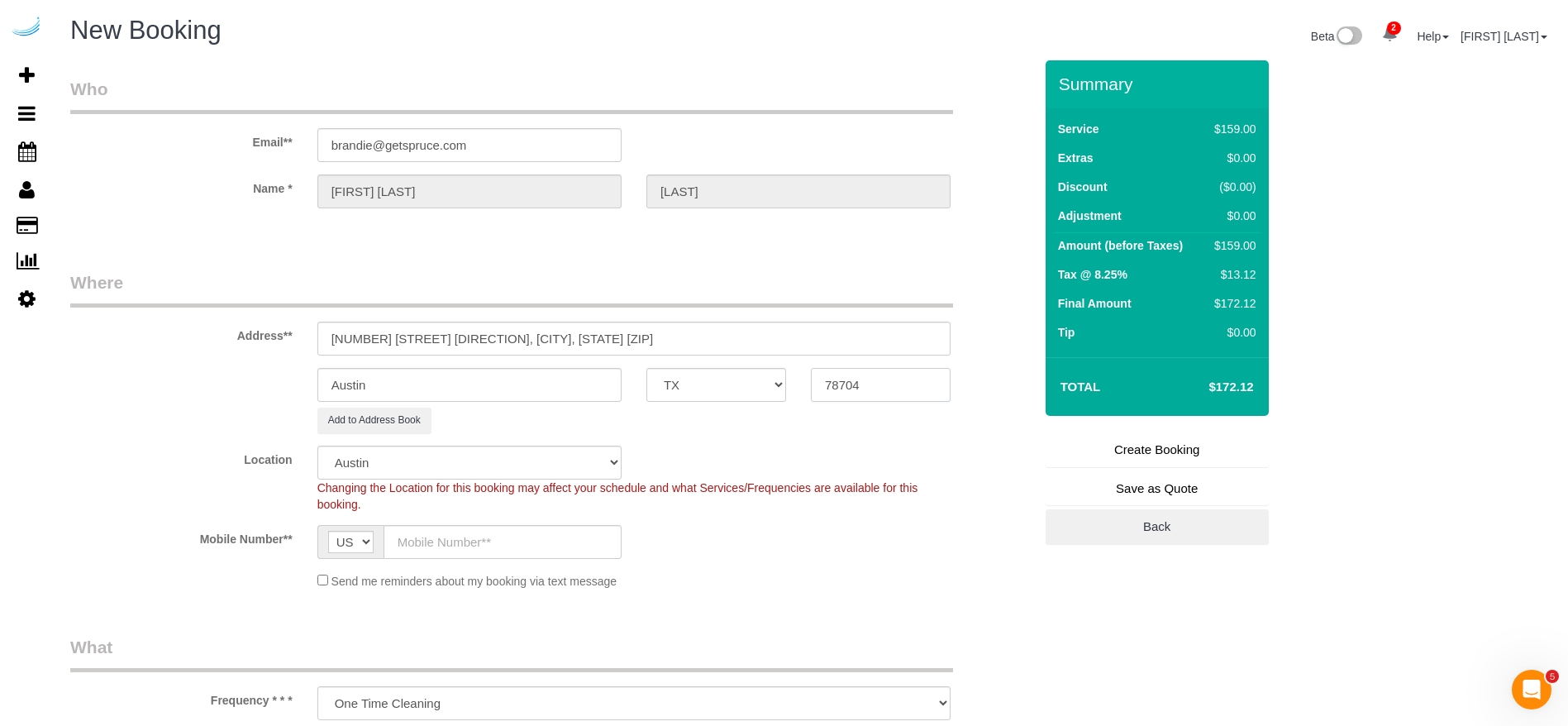 click on "78704" at bounding box center [880, 384] 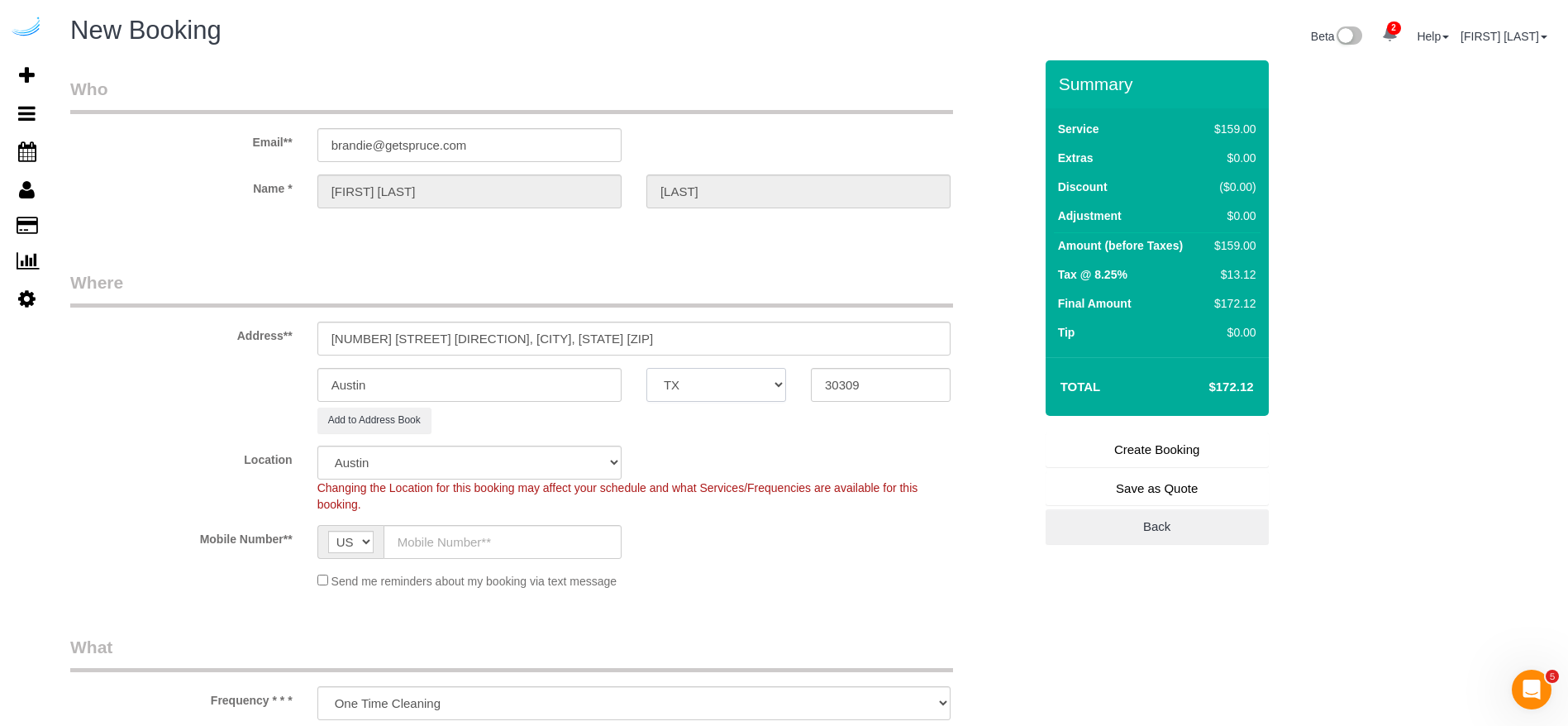 click on "AK
AL
AR
AZ
CA
CO
CT
DC
DE
FL
GA
HI
IA
ID
IL
IN
KS
KY
LA
MA
MD
ME
MI
MN
MO
MS
MT
NC
ND
NE
NH
NJ
NM
NV
NY
OH
OK
OR
PA
RI
SC
SD
TN
TX
UT
VA
VT
WA
WI
WV
WY" at bounding box center [716, 384] 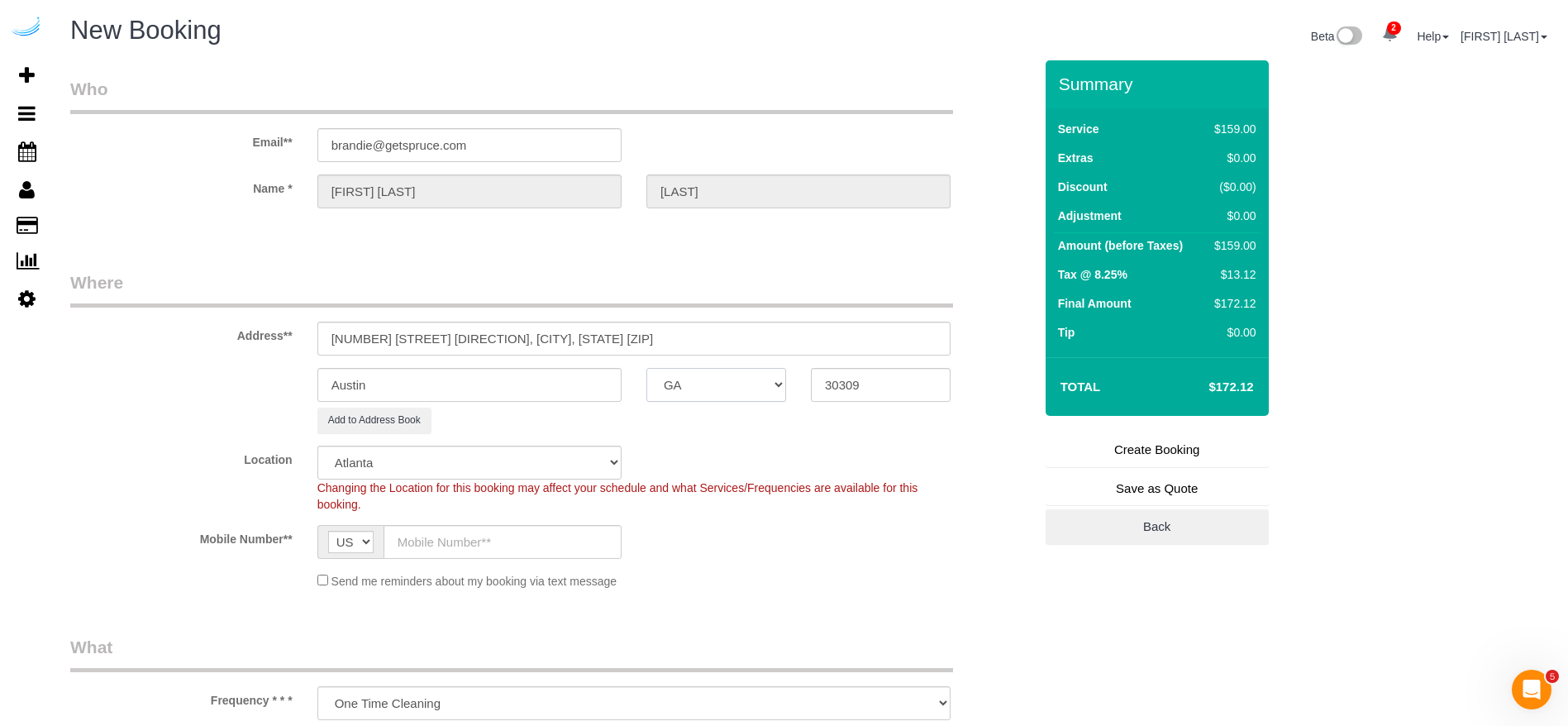 click on "AK
AL
AR
AZ
CA
CO
CT
DC
DE
FL
GA
HI
IA
ID
IL
IN
KS
KY
LA
MA
MD
ME
MI
MN
MO
MS
MT
NC
ND
NE
NH
NJ
NM
NV
NY
OH
OK
OR
PA
RI
SC
SD
TN
TX
UT
VA
VT
WA
WI
WV
WY" at bounding box center [716, 384] 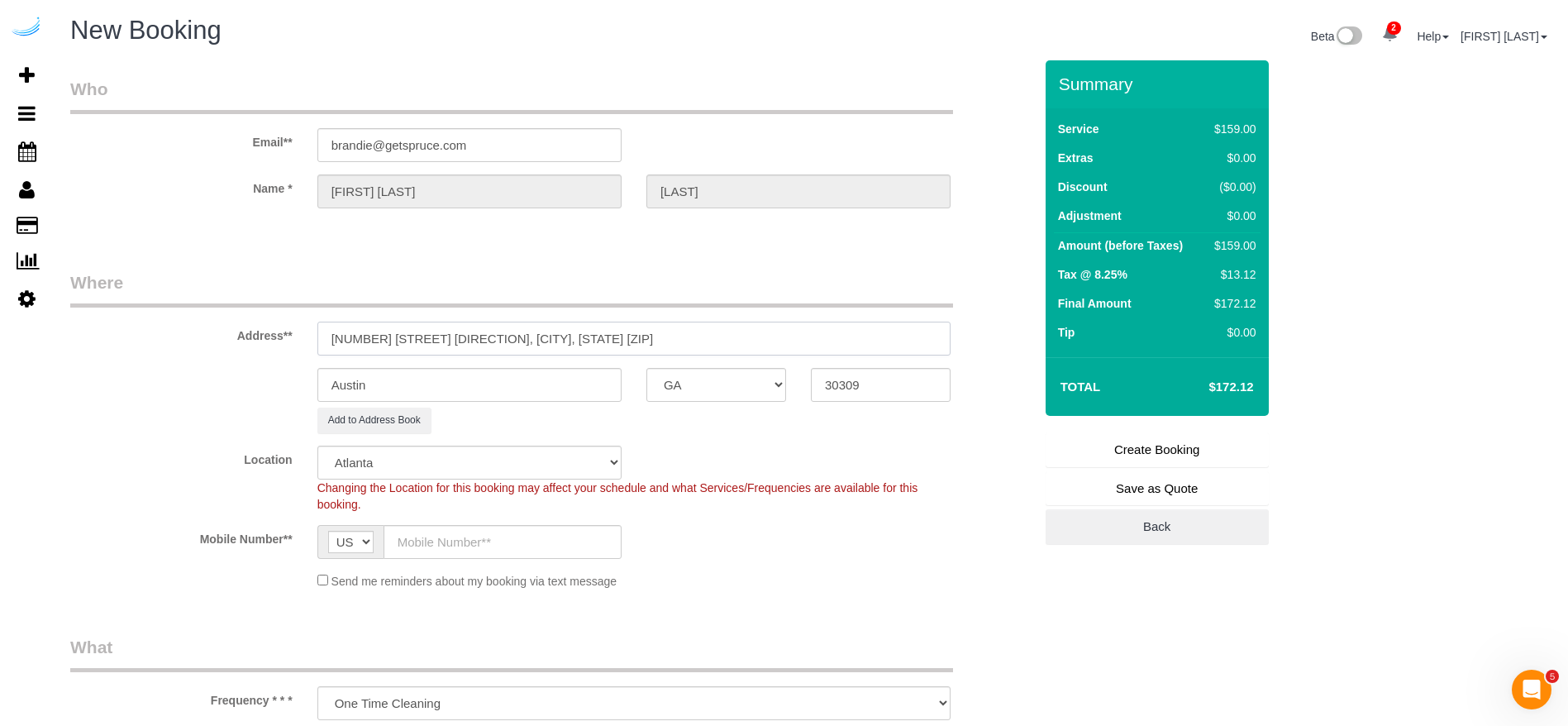 click on "1400 W Peachtree St NW, Atlanta, GA 30309" at bounding box center (634, 338) 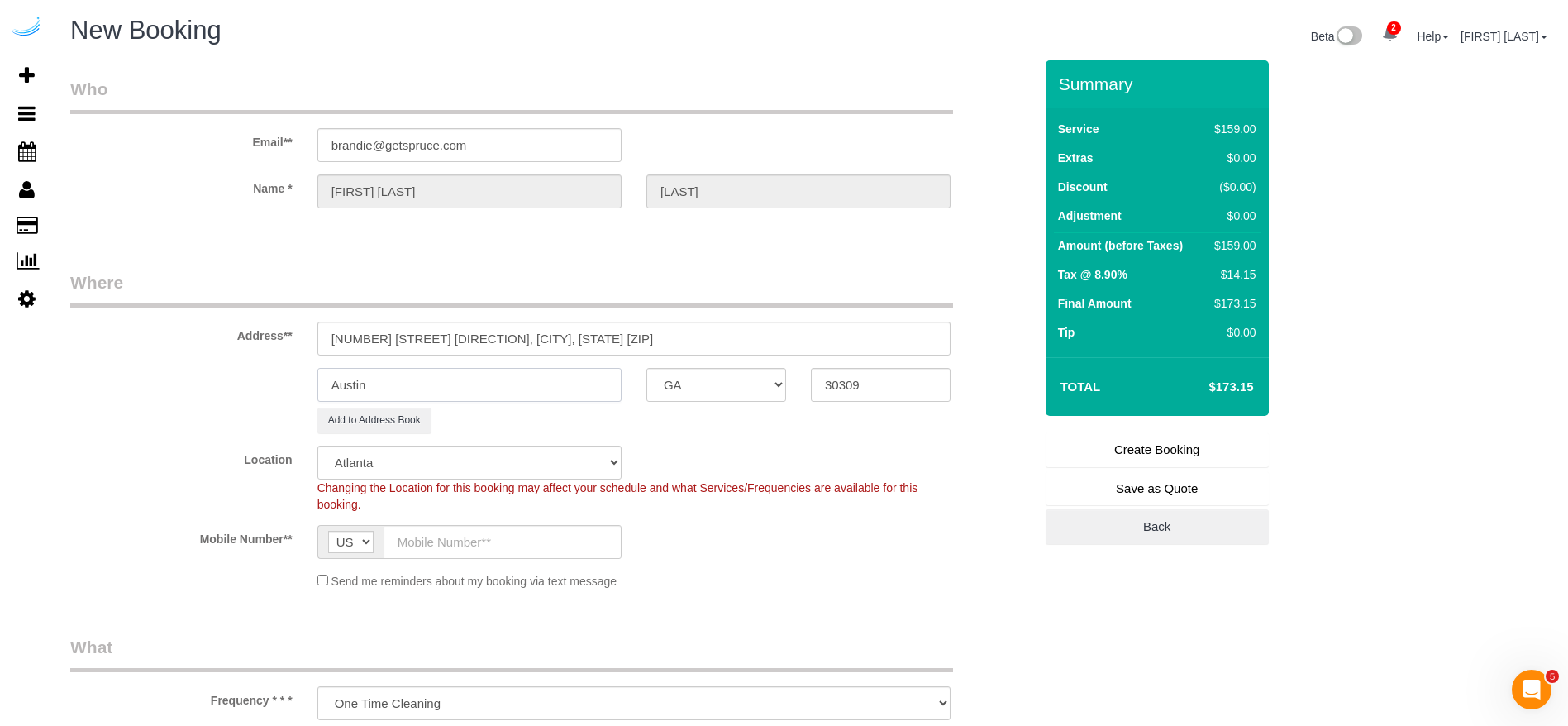 click on "Austin" at bounding box center [469, 384] 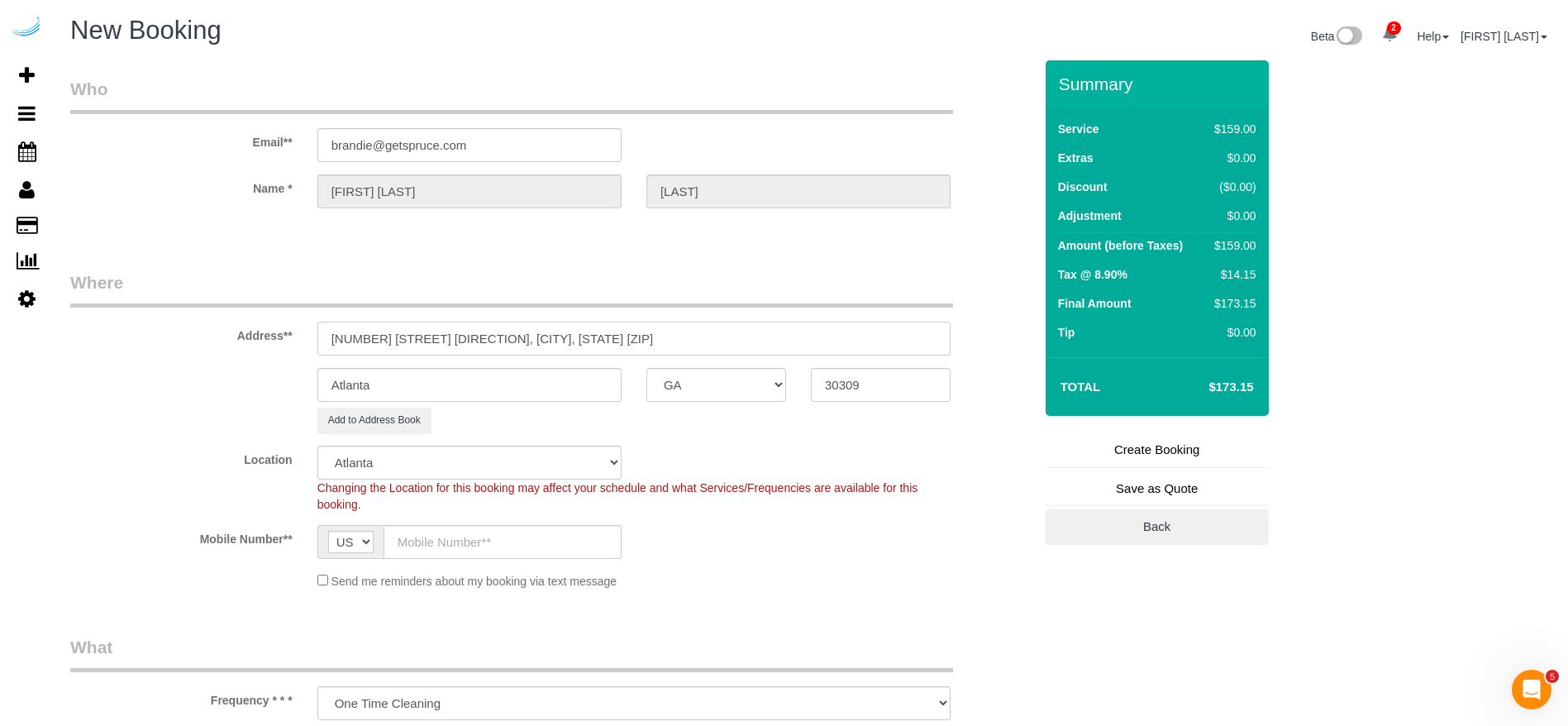 drag, startPoint x: 603, startPoint y: 342, endPoint x: 479, endPoint y: 345, distance: 124.04 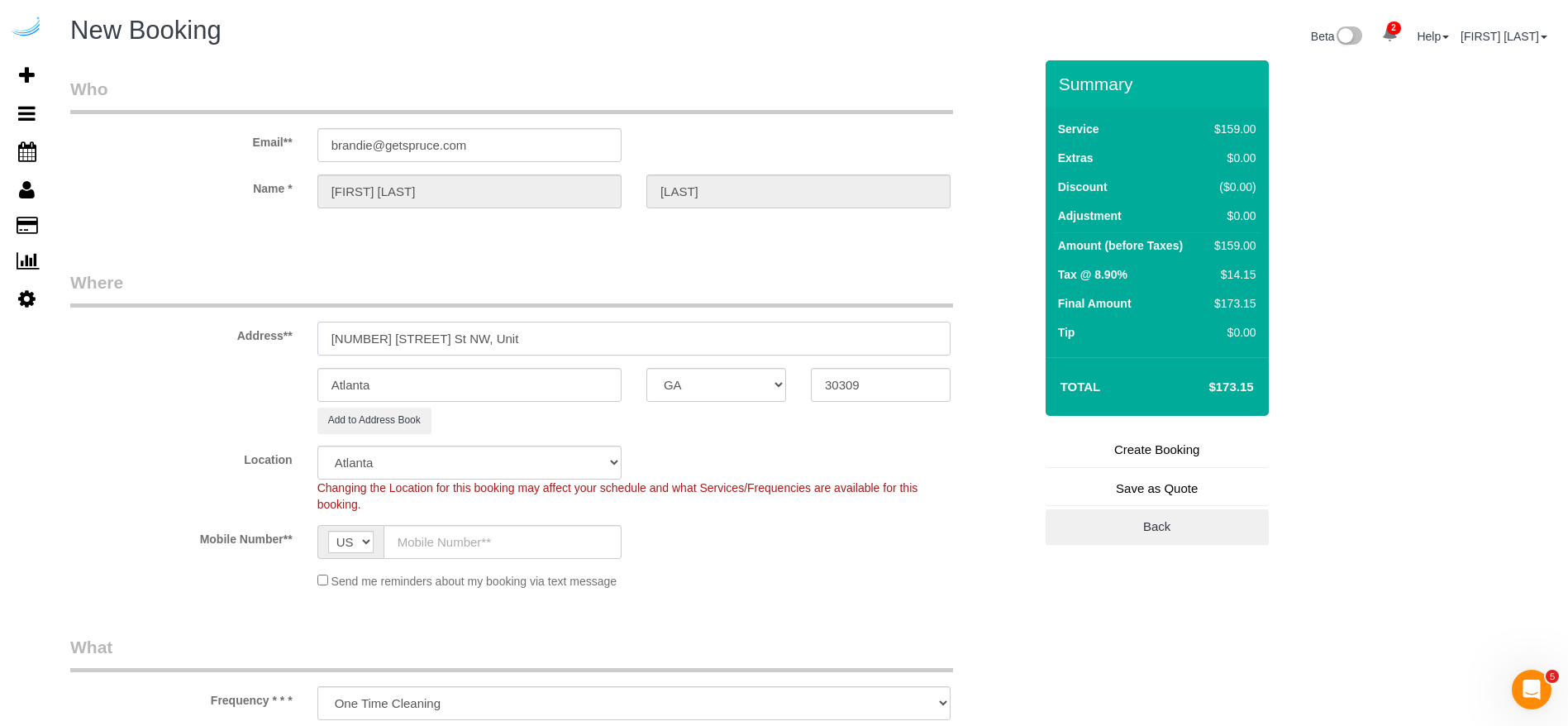 paste on "1912" 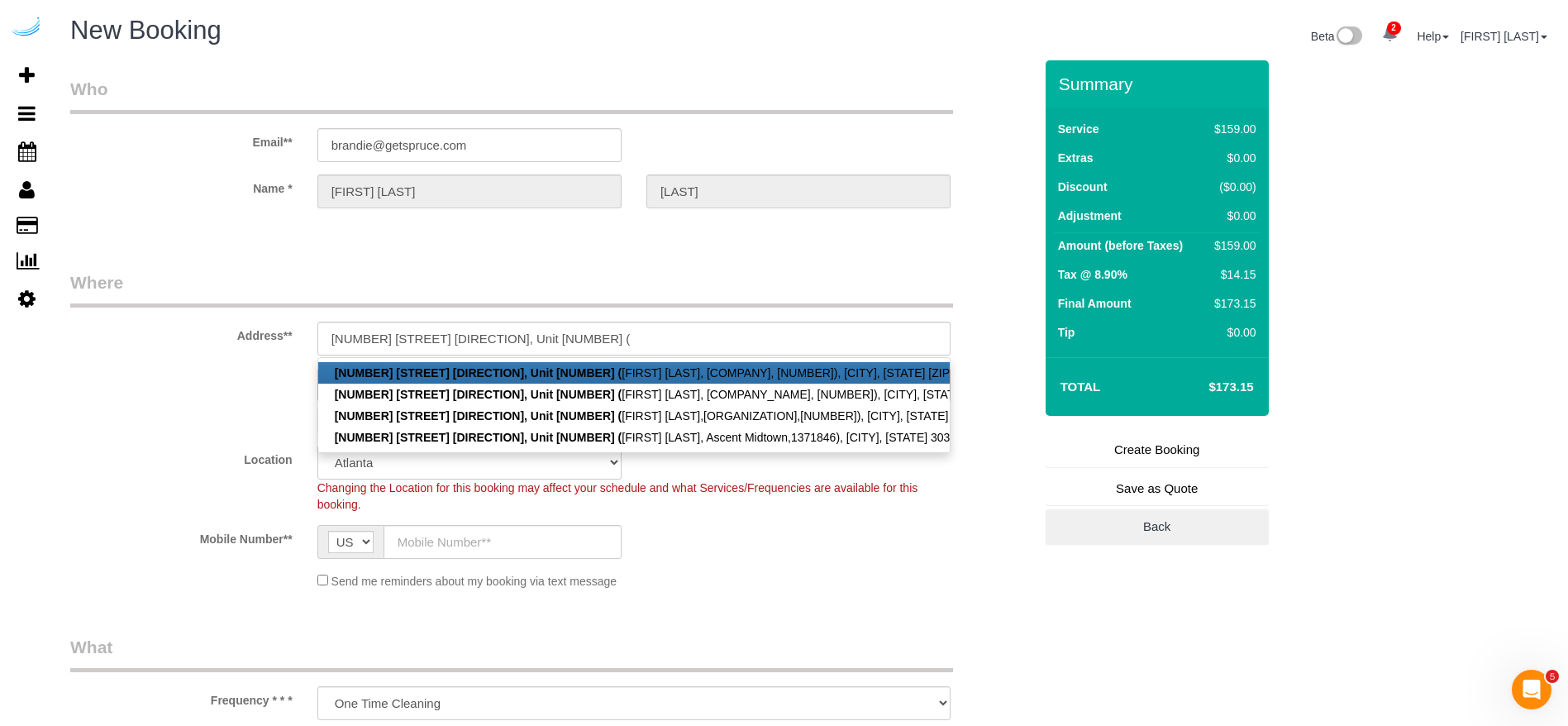 click on "1400 W Peachtree St NW, Unit 1912 ( Seth French, Ascent Midtown, 1392820), Atlanta, GA 30309" at bounding box center [634, 373] 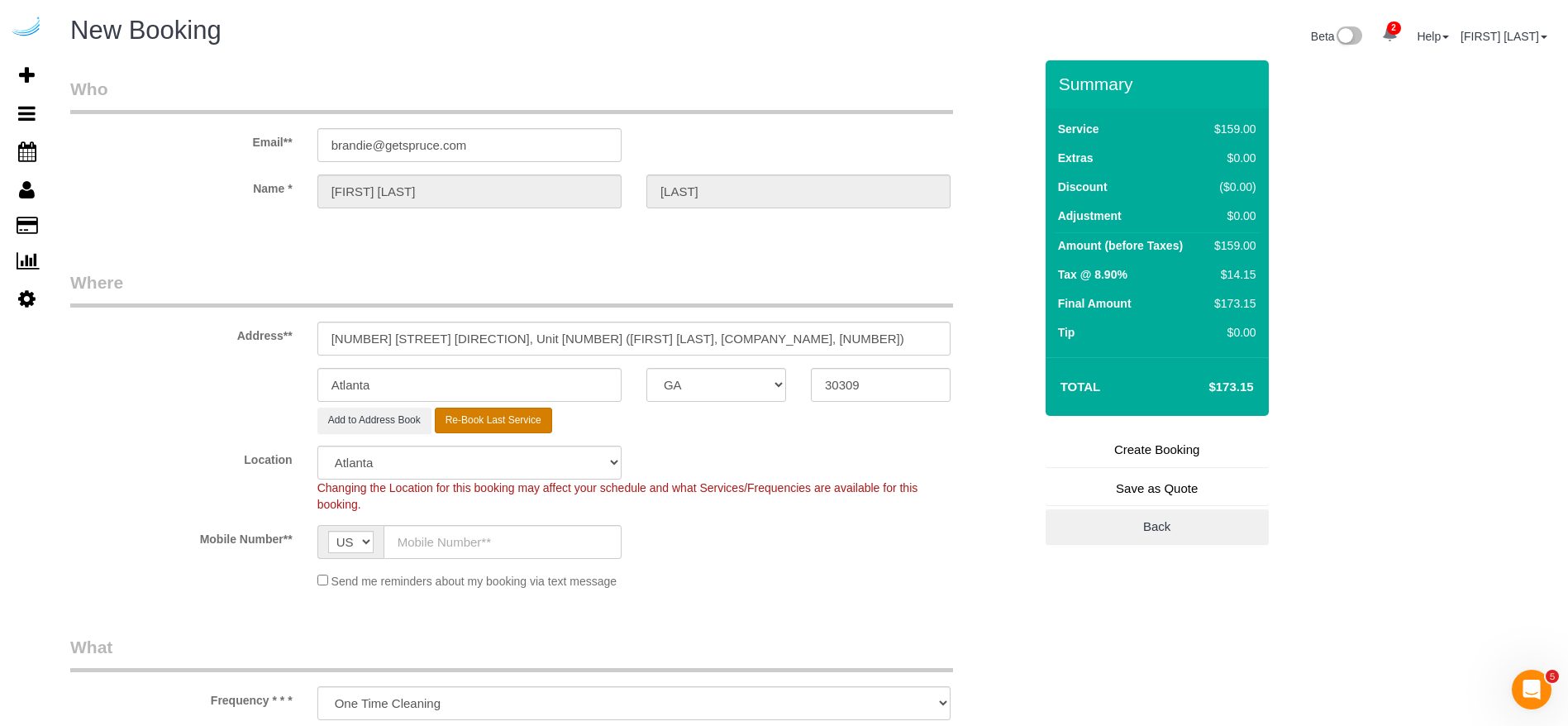 click on "Re-Book Last Service" at bounding box center (493, 420) 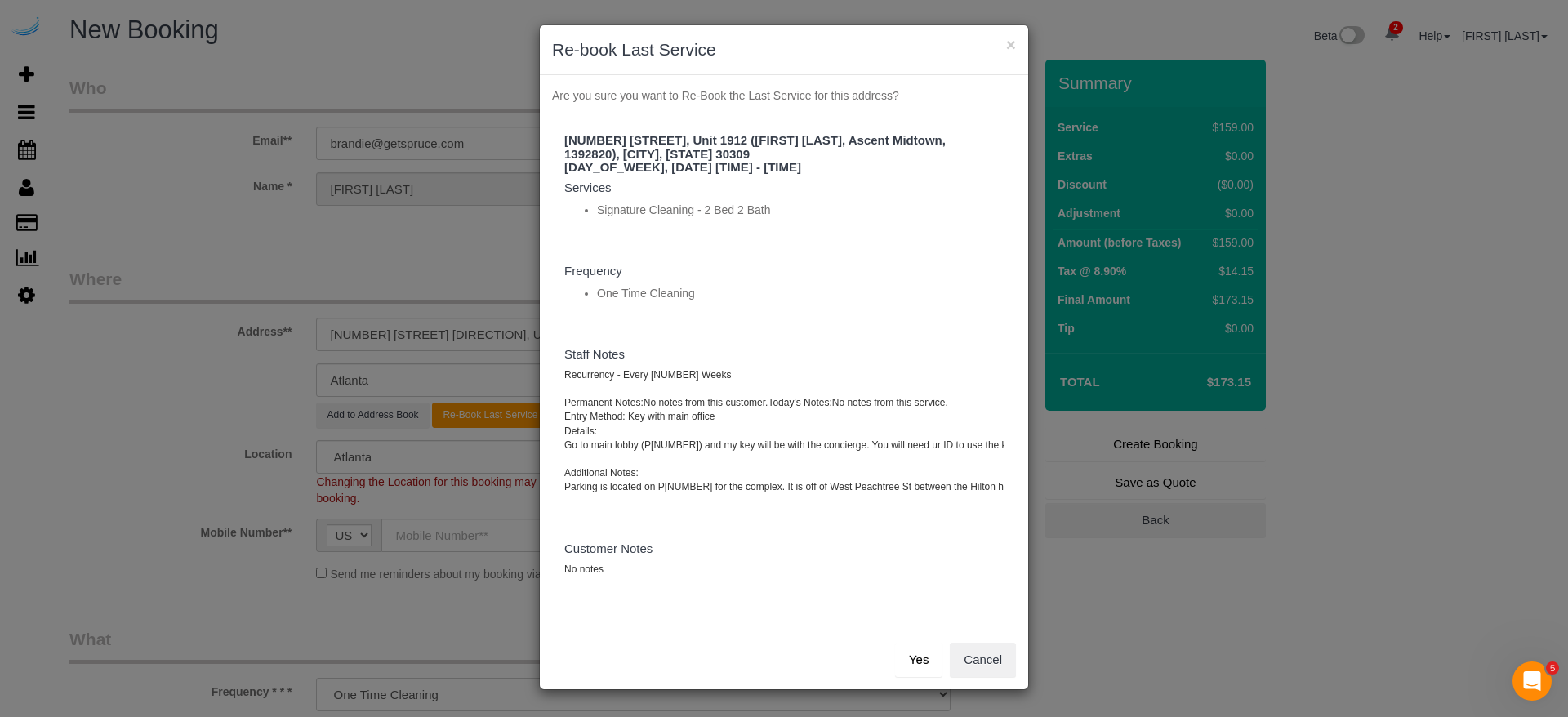 click on "Yes" at bounding box center (919, 660) 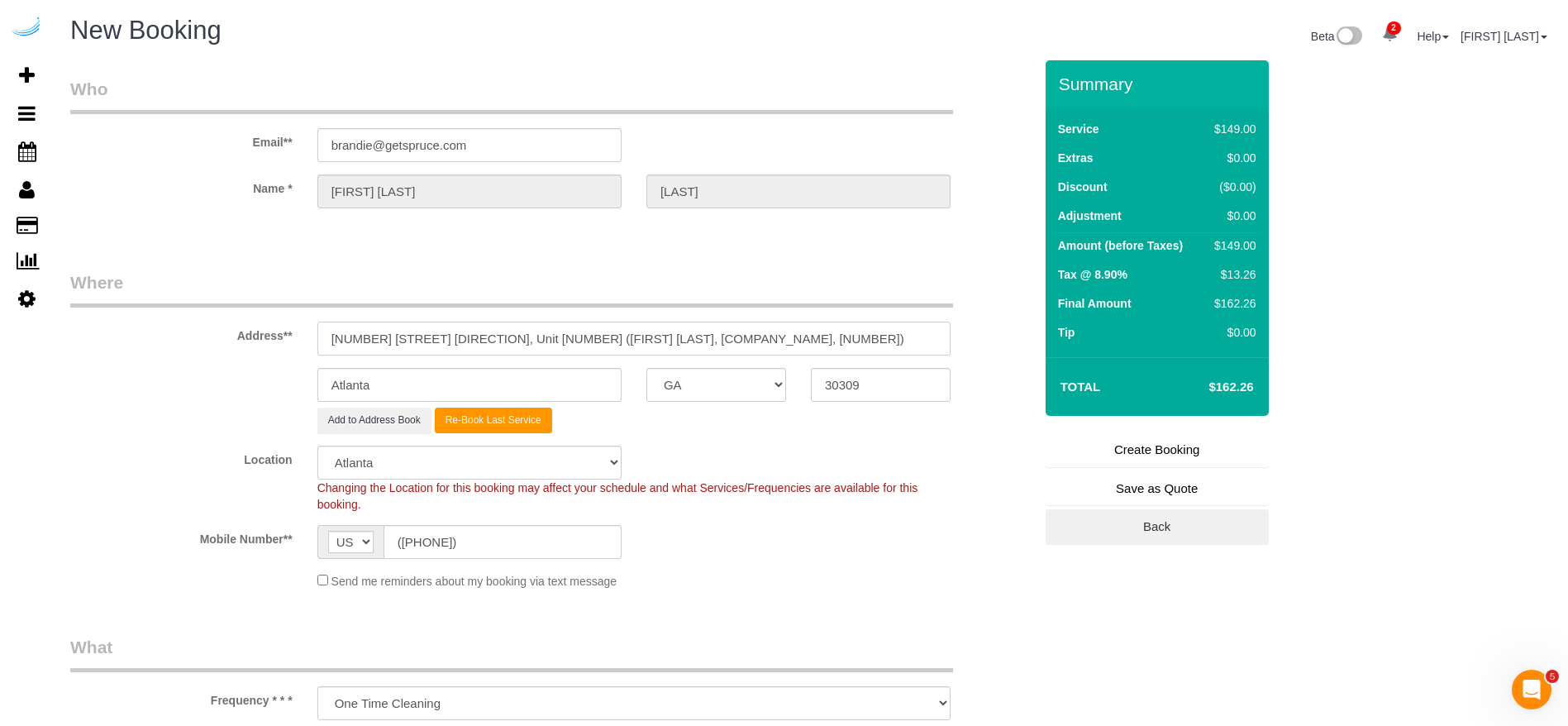 click on "1400 W Peachtree St NW, Unit 1912 (Seth French, Ascent Midtown, 1392820)" at bounding box center (634, 338) 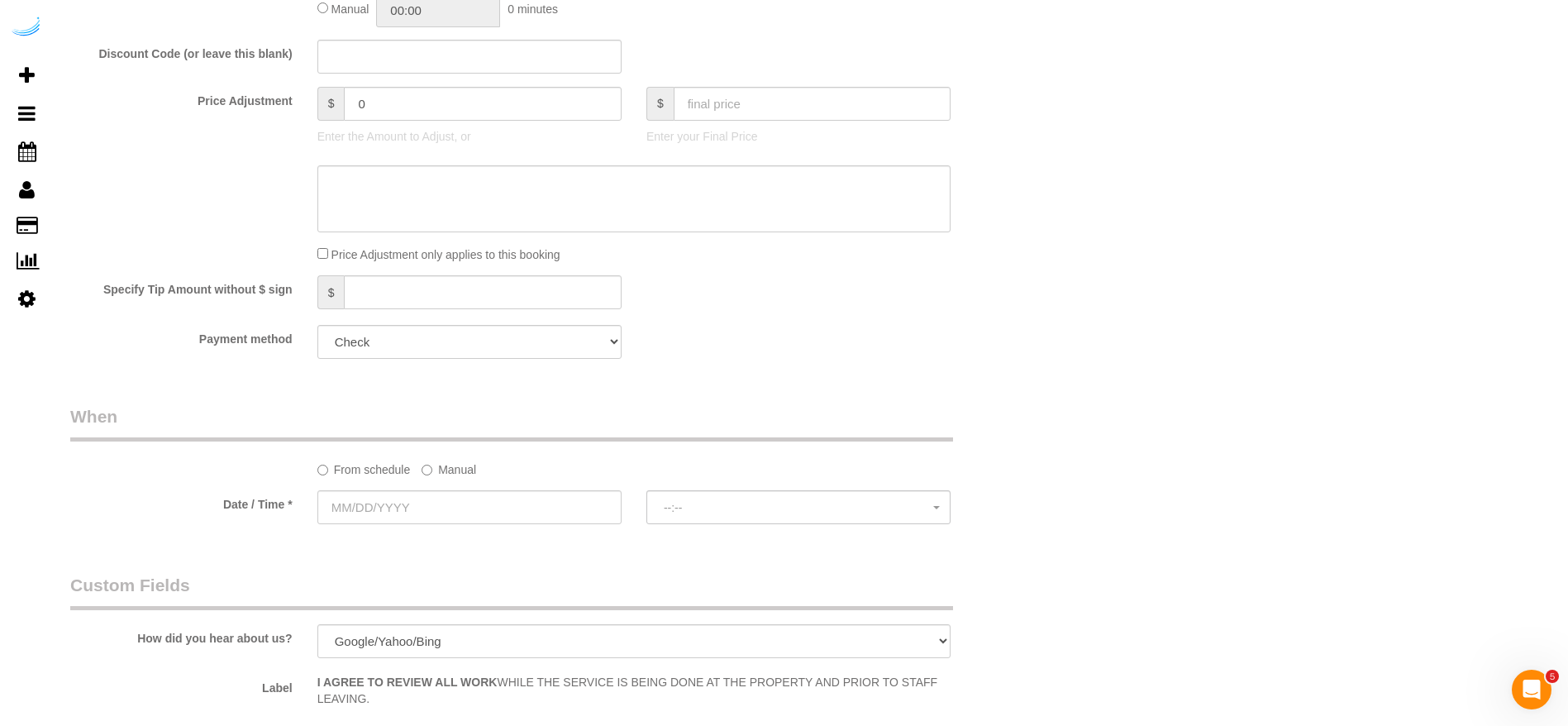 scroll, scrollTop: 1612, scrollLeft: 0, axis: vertical 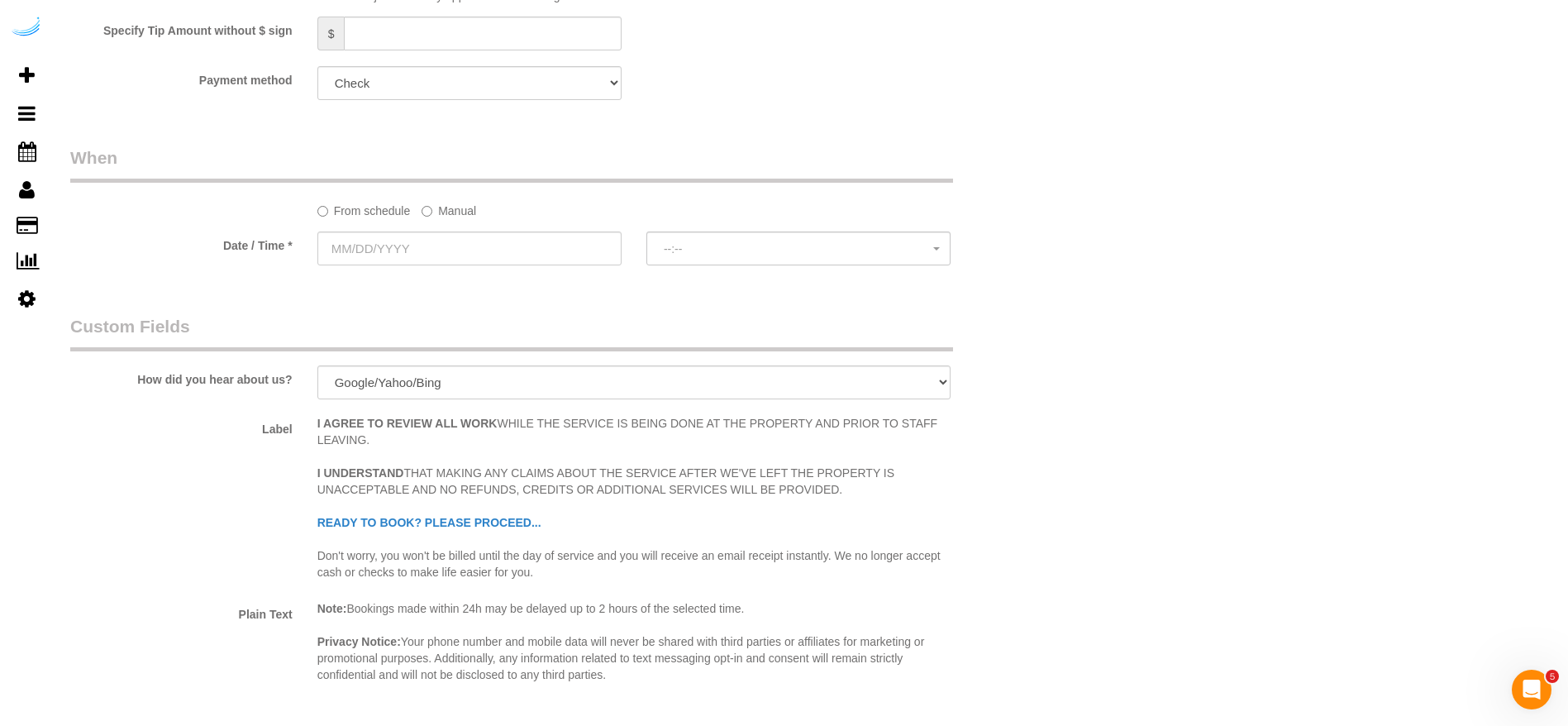 click on "Manual" 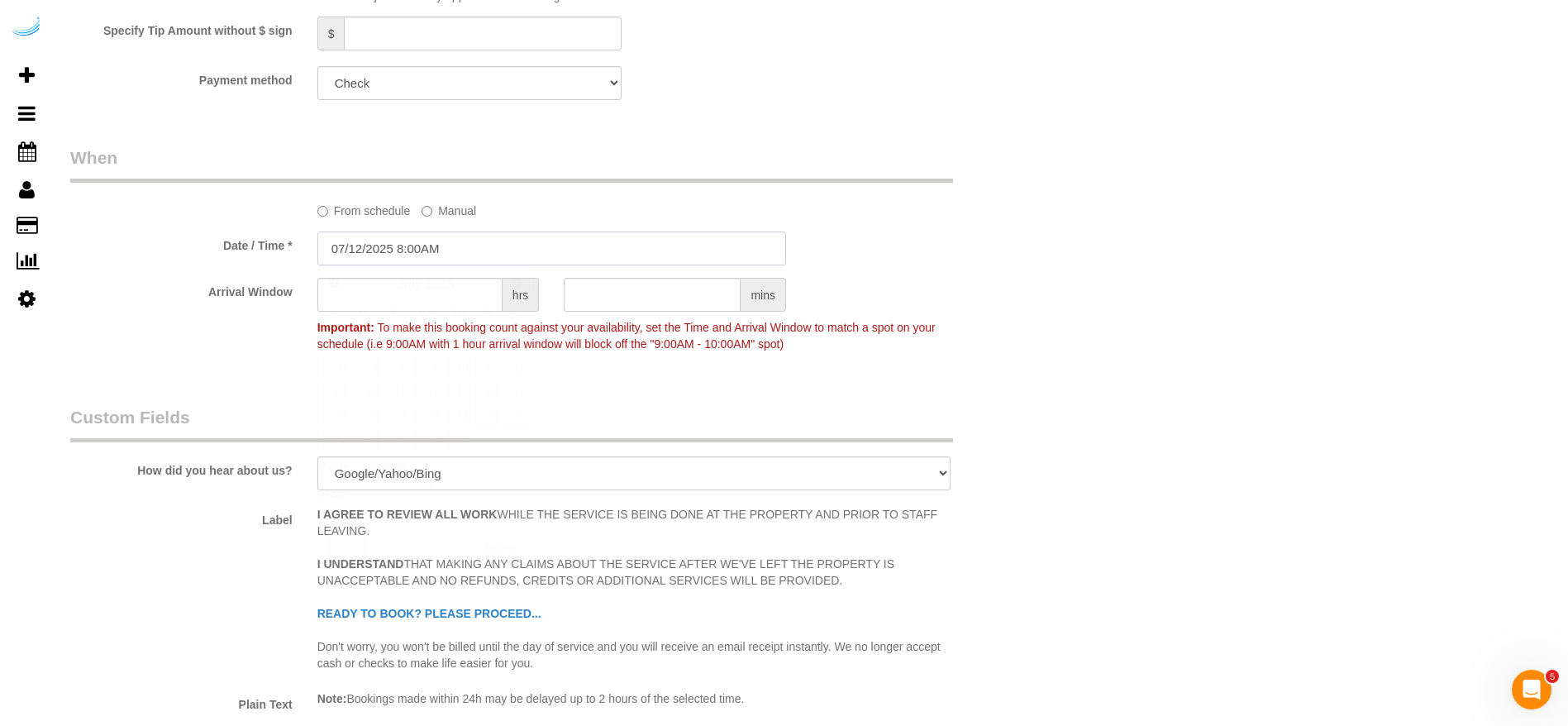 click on "07/12/2025 8:00AM" at bounding box center (551, 248) 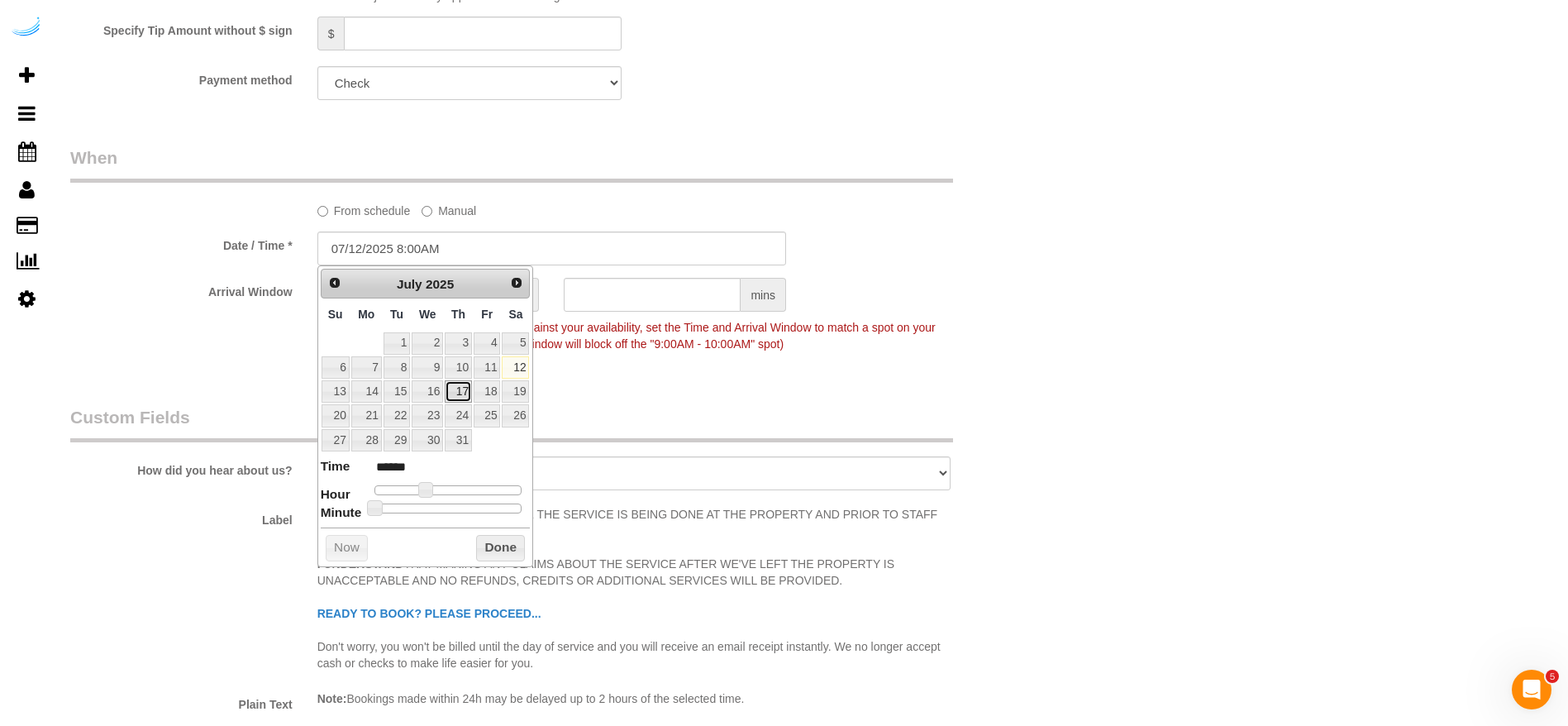 click on "17" at bounding box center [458, 391] 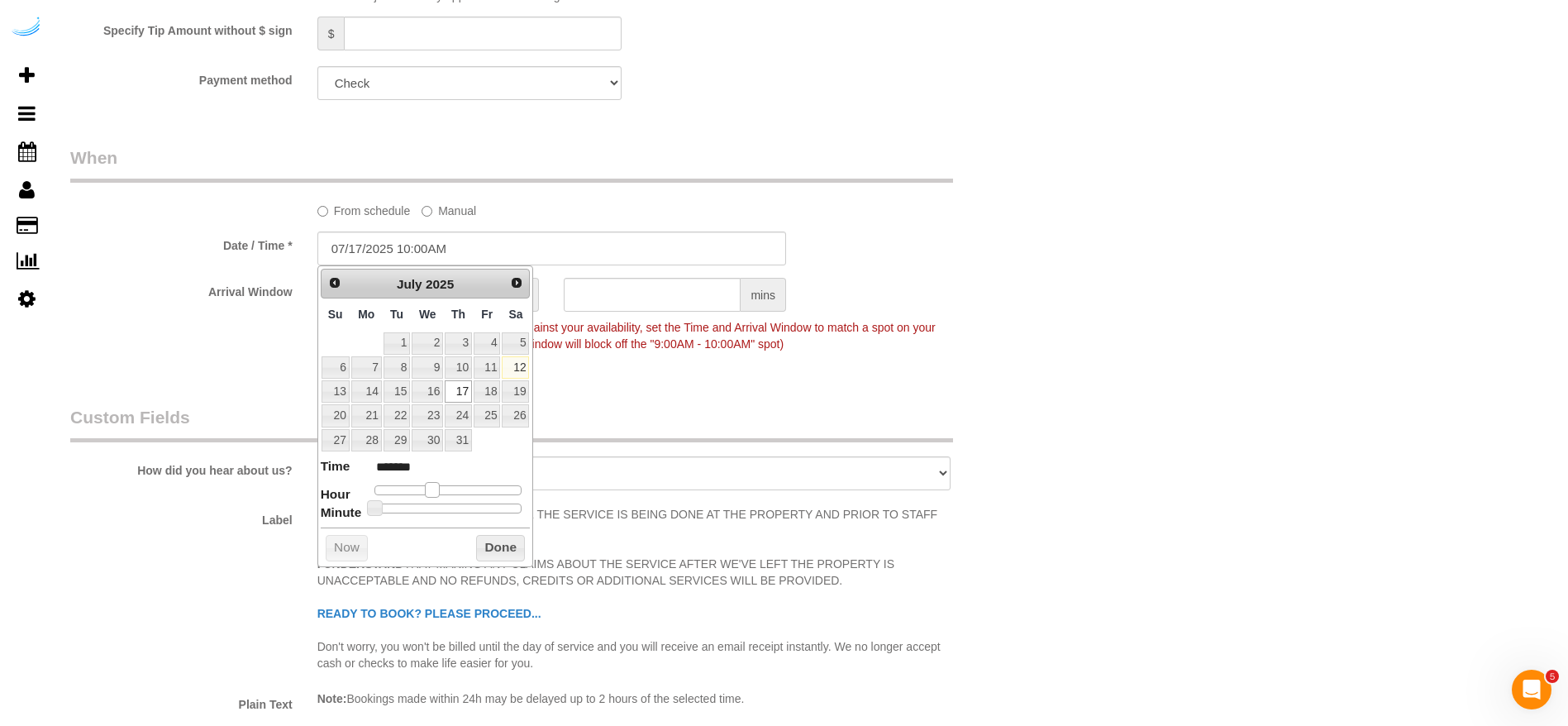 drag, startPoint x: 425, startPoint y: 488, endPoint x: 436, endPoint y: 490, distance: 11.1803399 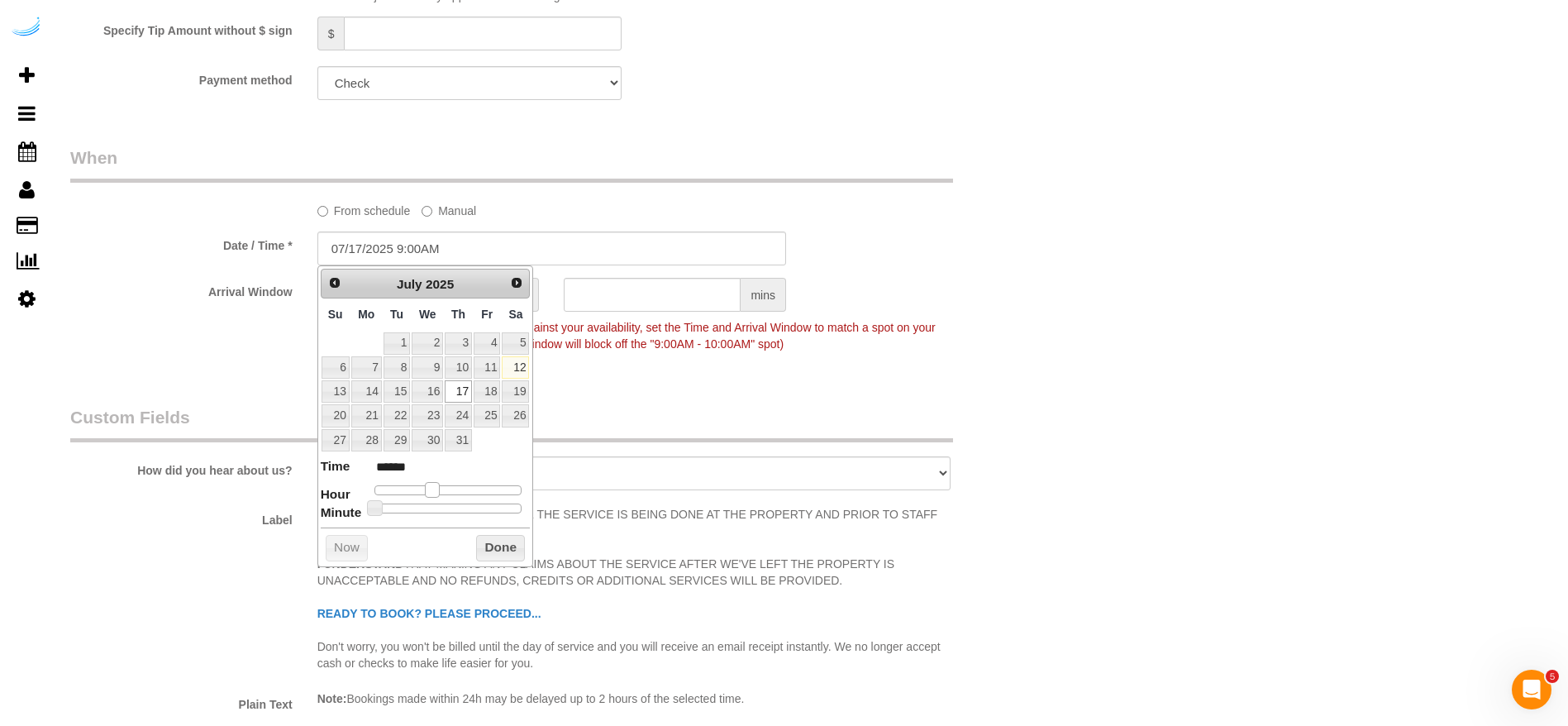 click at bounding box center (432, 490) 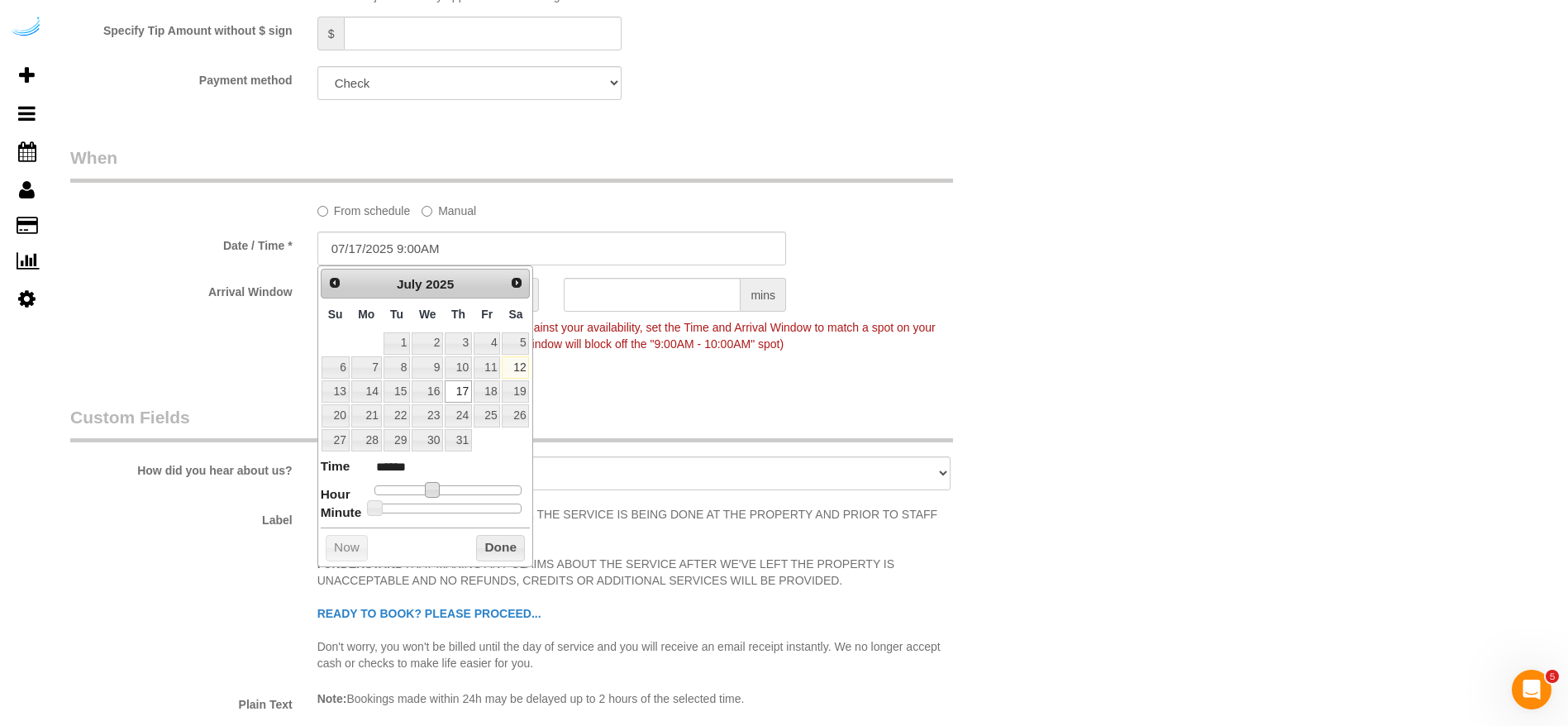 click on "Who
Email**
brandie@getspruce.com
Name *
Brandie
Louck
Where
Address**
1400 W Peachtree St NW, Unit 1912 (Seth French, Ascent Midtown, 1392821)
Atlanta
AK
AL
AR
AZ
CA
CO
CT
DC
DE
FL
GA
HI
IA
ID
IL
IN
KS
KY
LA
MA
MD
ME
MI
MN
MO
MS
MT
NC" at bounding box center [551, -111] 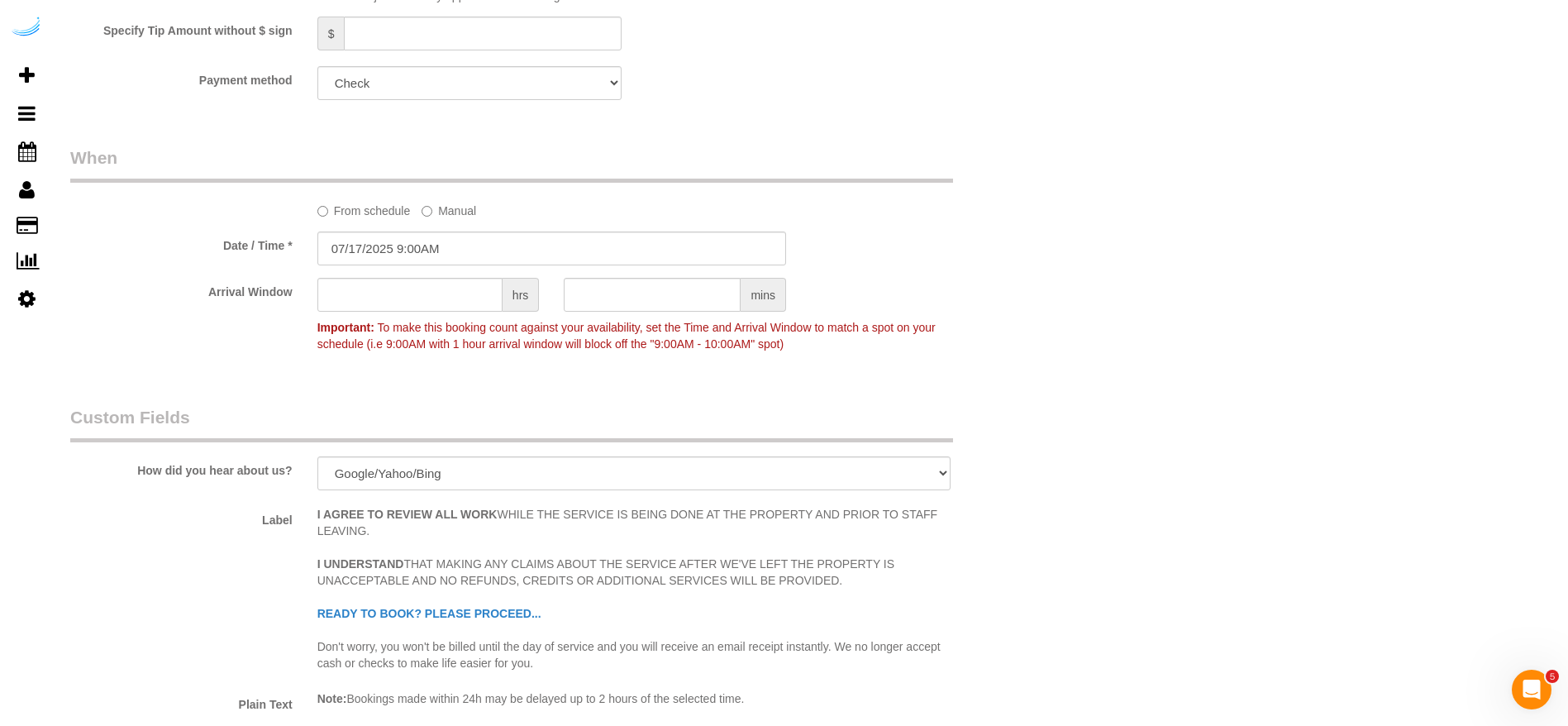 click on "From schedule
Manual
Date / Time *
07/17/2025 9:00AM
Arrival Window
hrs
mins
Important:
To make this booking count against your availability, set the Time and
Arrival Window to match a spot on your schedule (i.e 9:00AM with 1 hour
arrival window will block off the "9:00AM - 10:00AM" spot)" 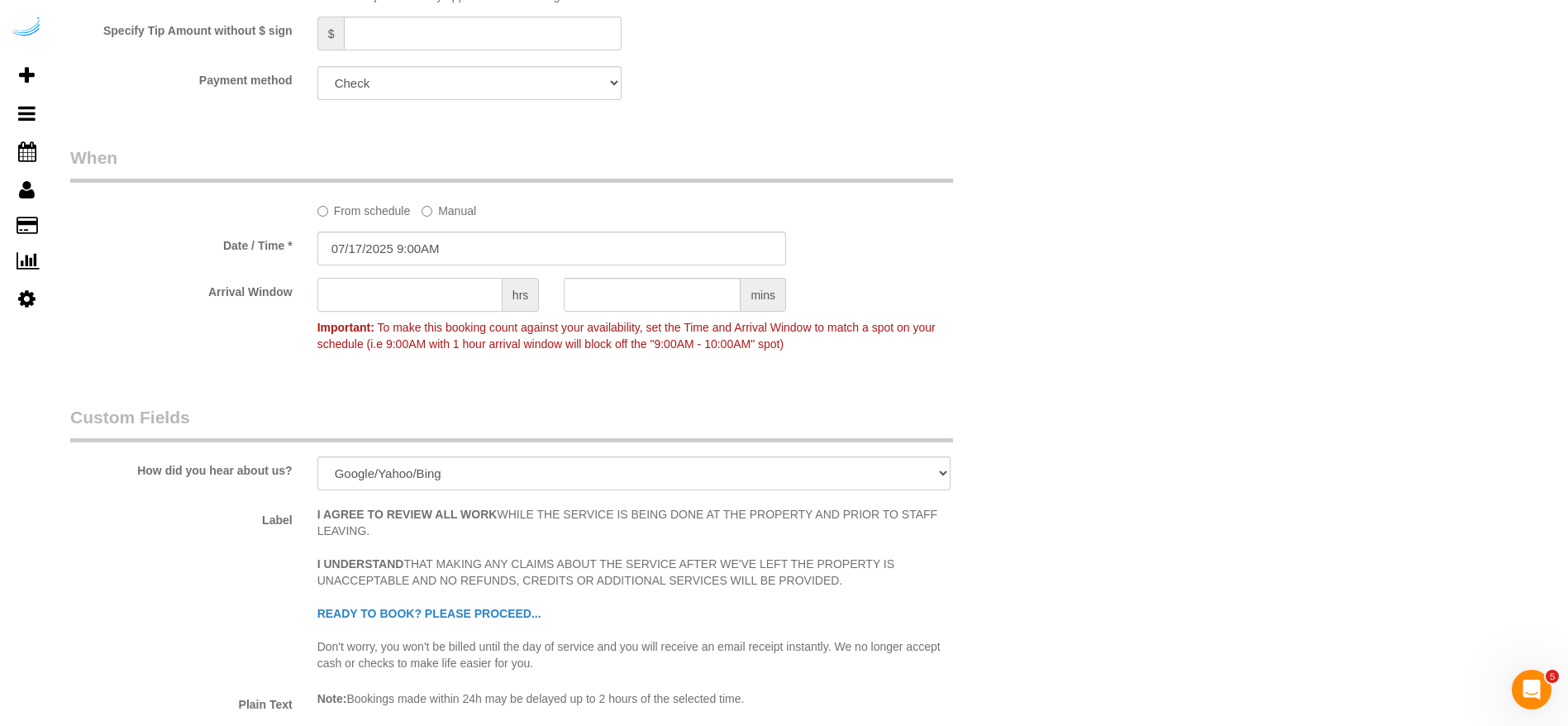 click 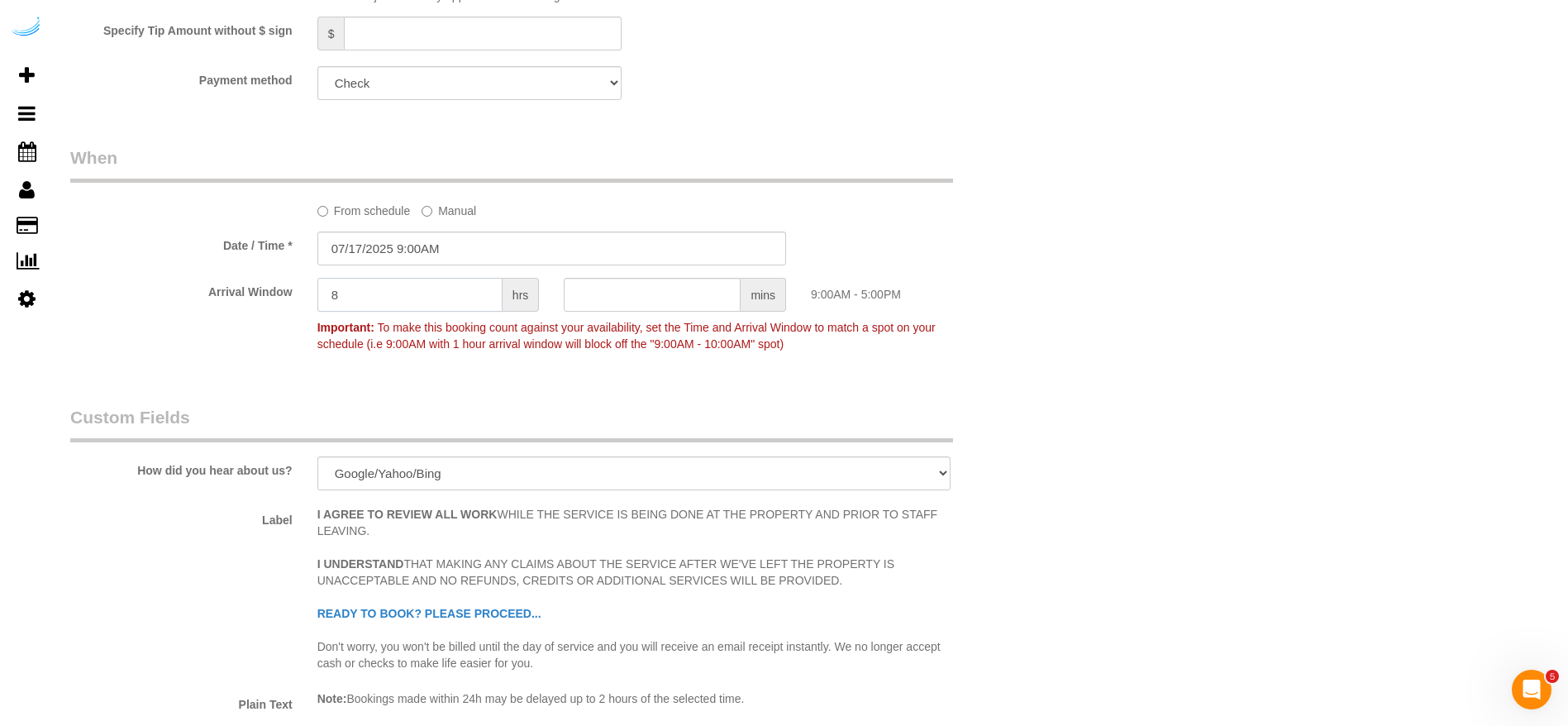 scroll, scrollTop: 2274, scrollLeft: 0, axis: vertical 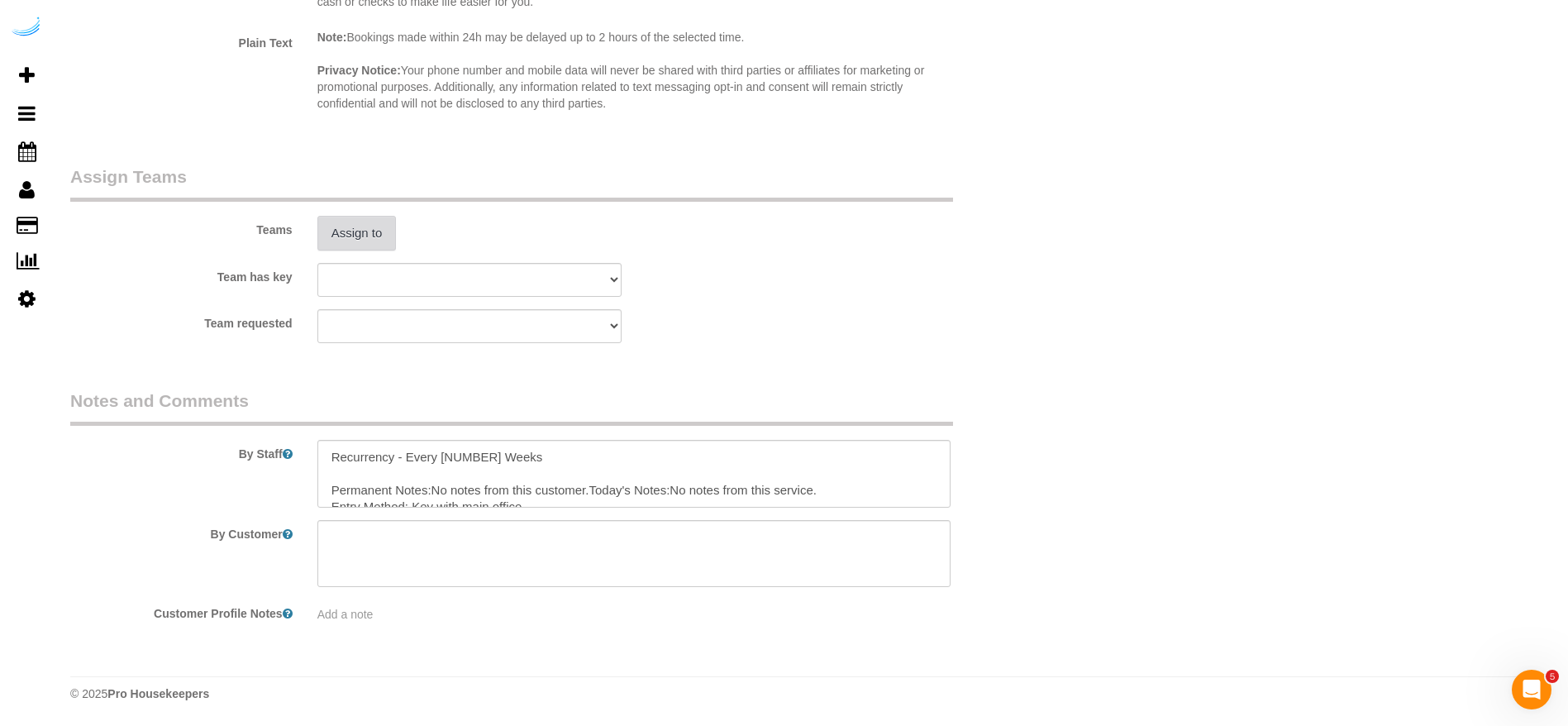 click on "Assign to" at bounding box center (357, 233) 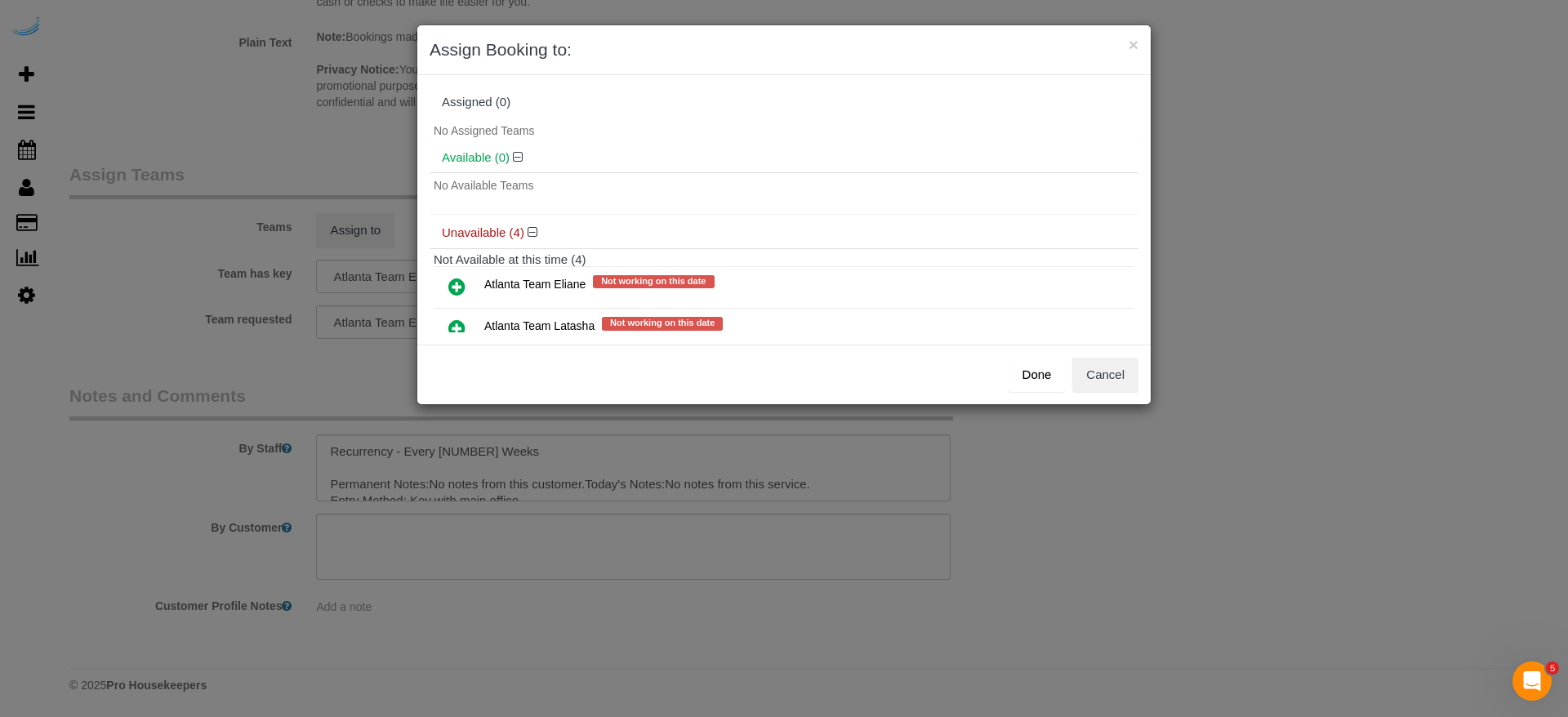 click at bounding box center (457, 287) 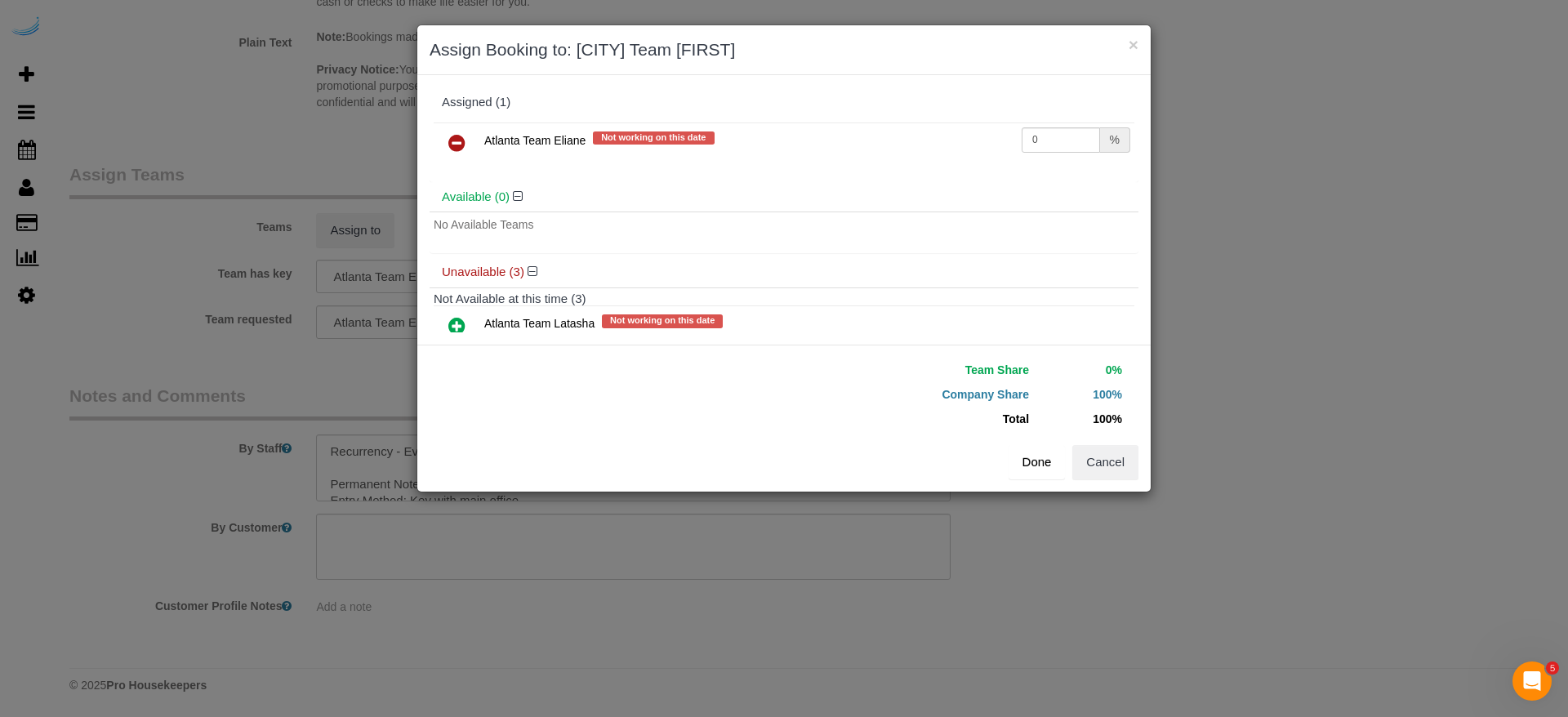 click on "Done" at bounding box center [1037, 462] 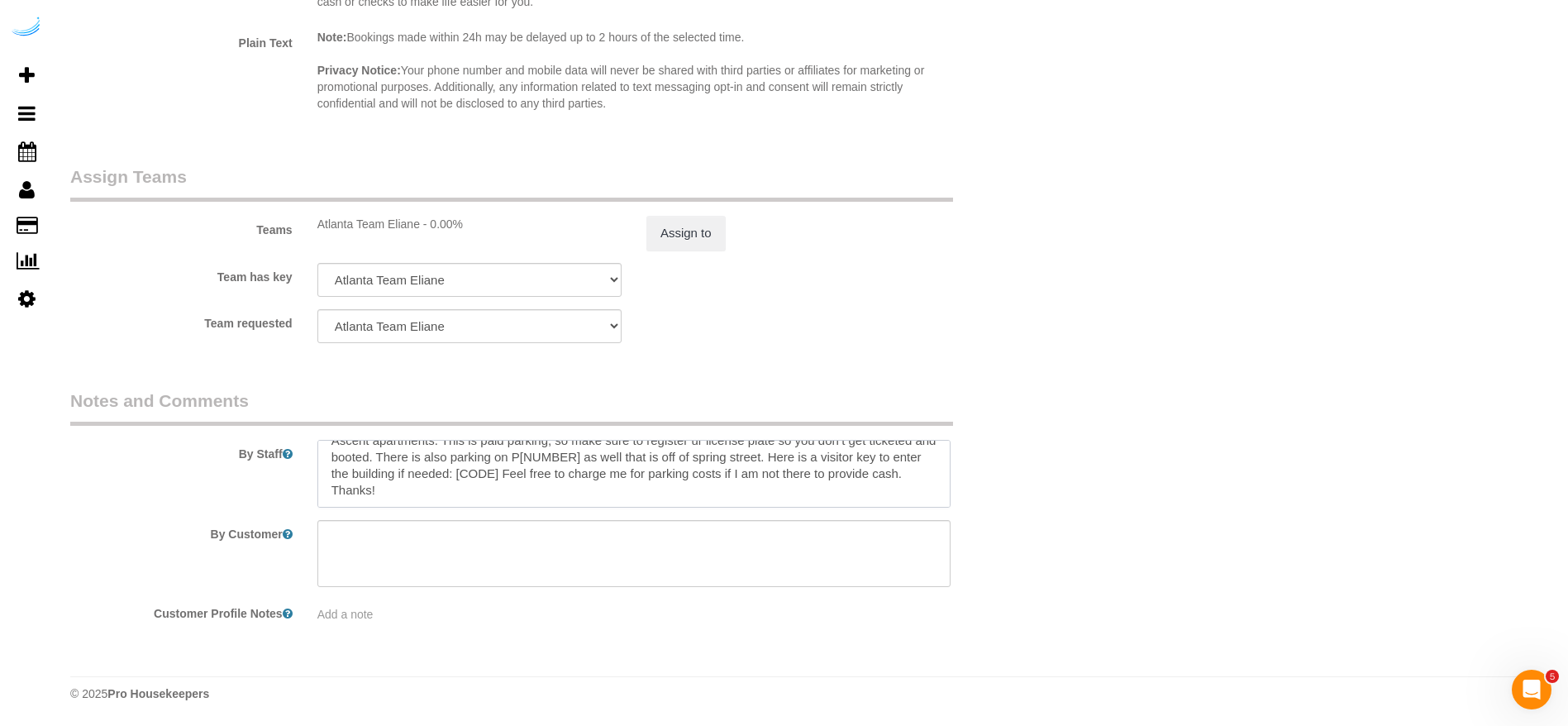 drag, startPoint x: 334, startPoint y: 482, endPoint x: 854, endPoint y: 582, distance: 529.5281 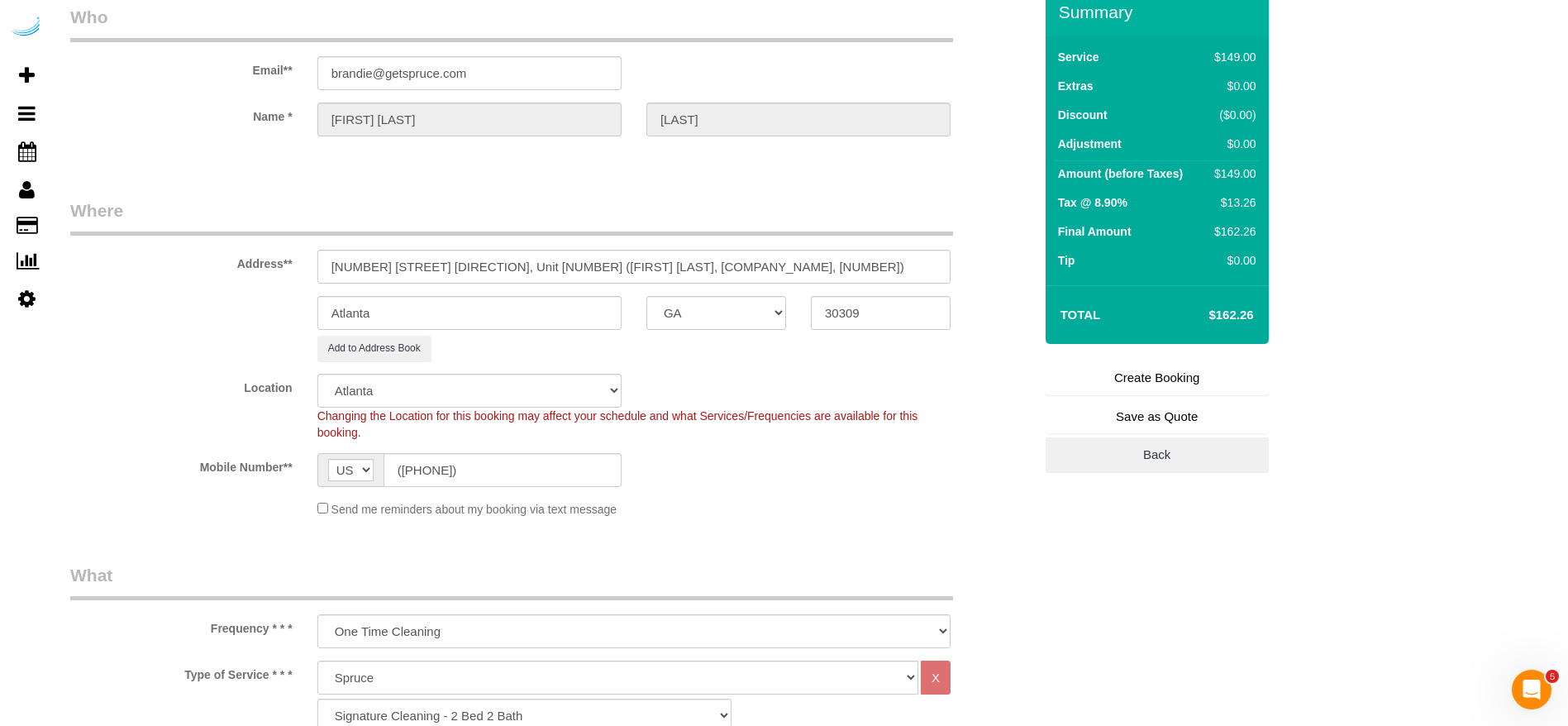 scroll, scrollTop: 0, scrollLeft: 0, axis: both 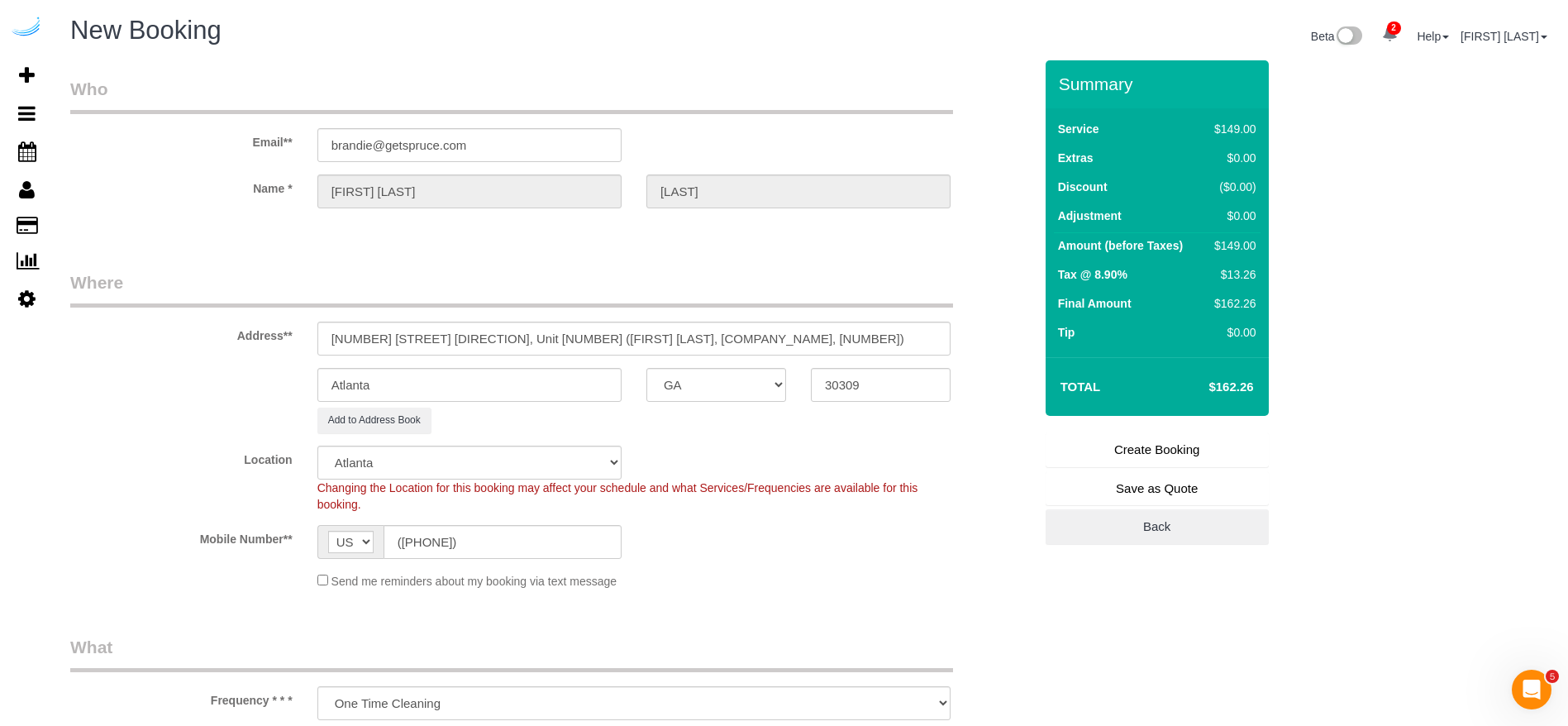 click on "Create Booking" at bounding box center (1157, 450) 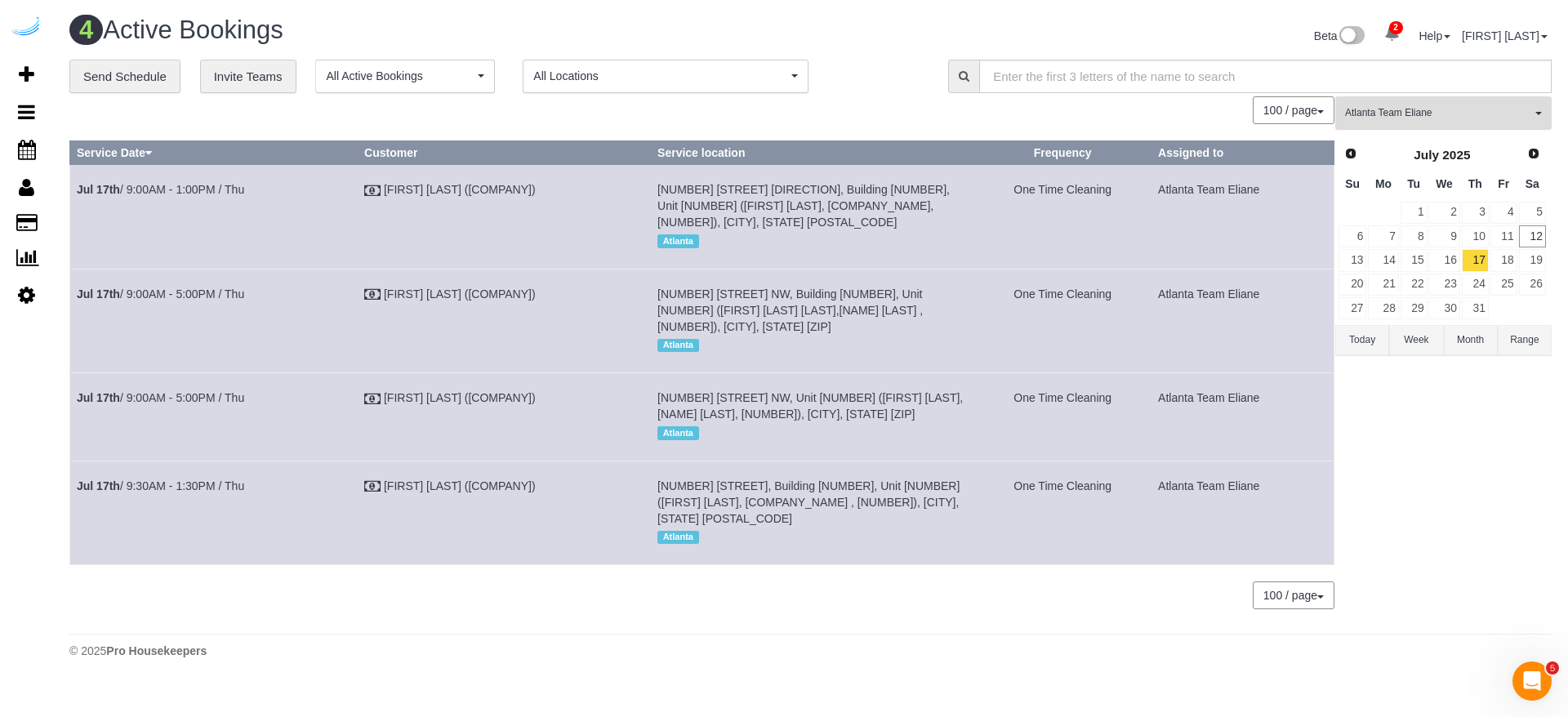 click on "Atlanta Team Eliane" at bounding box center [1438, 113] 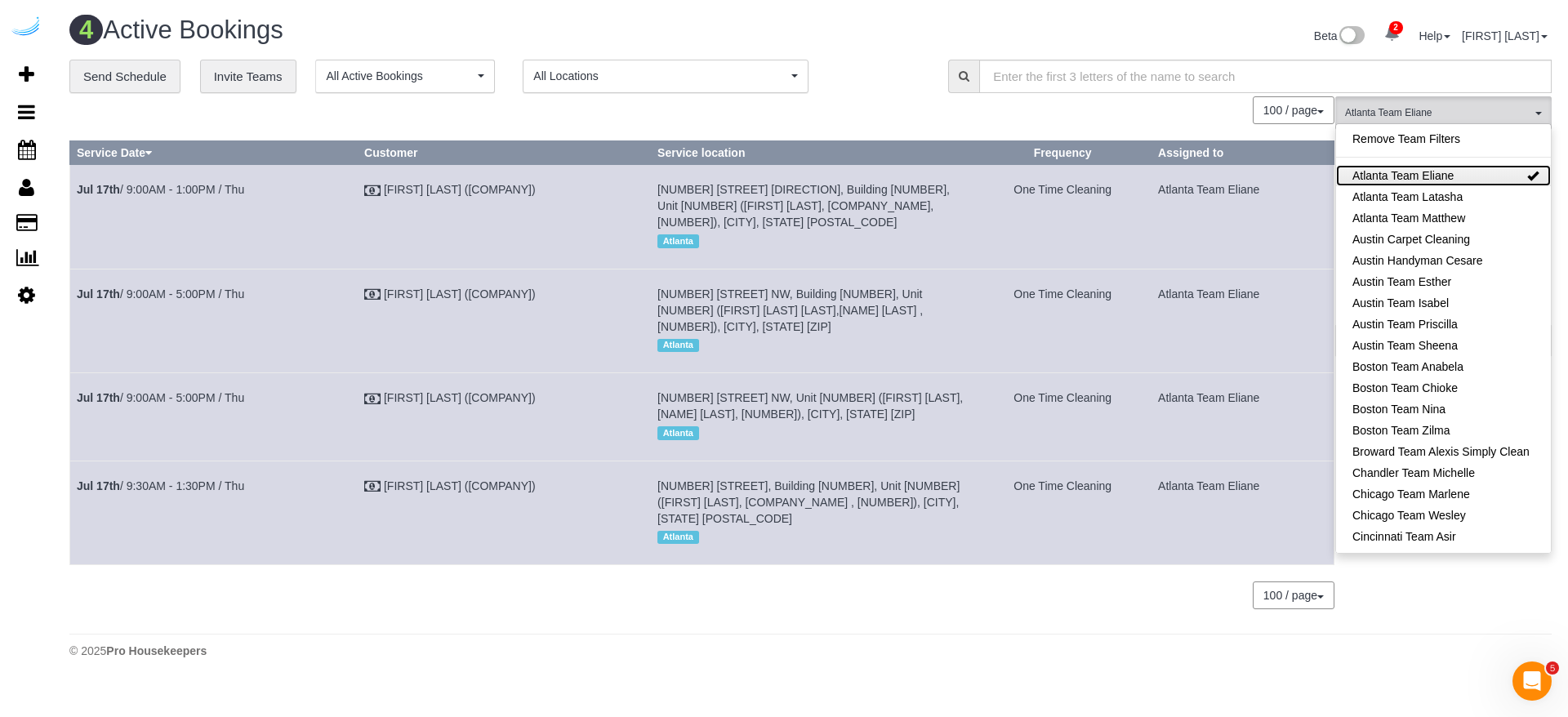 click on "Atlanta Team Eliane" at bounding box center (1443, 176) 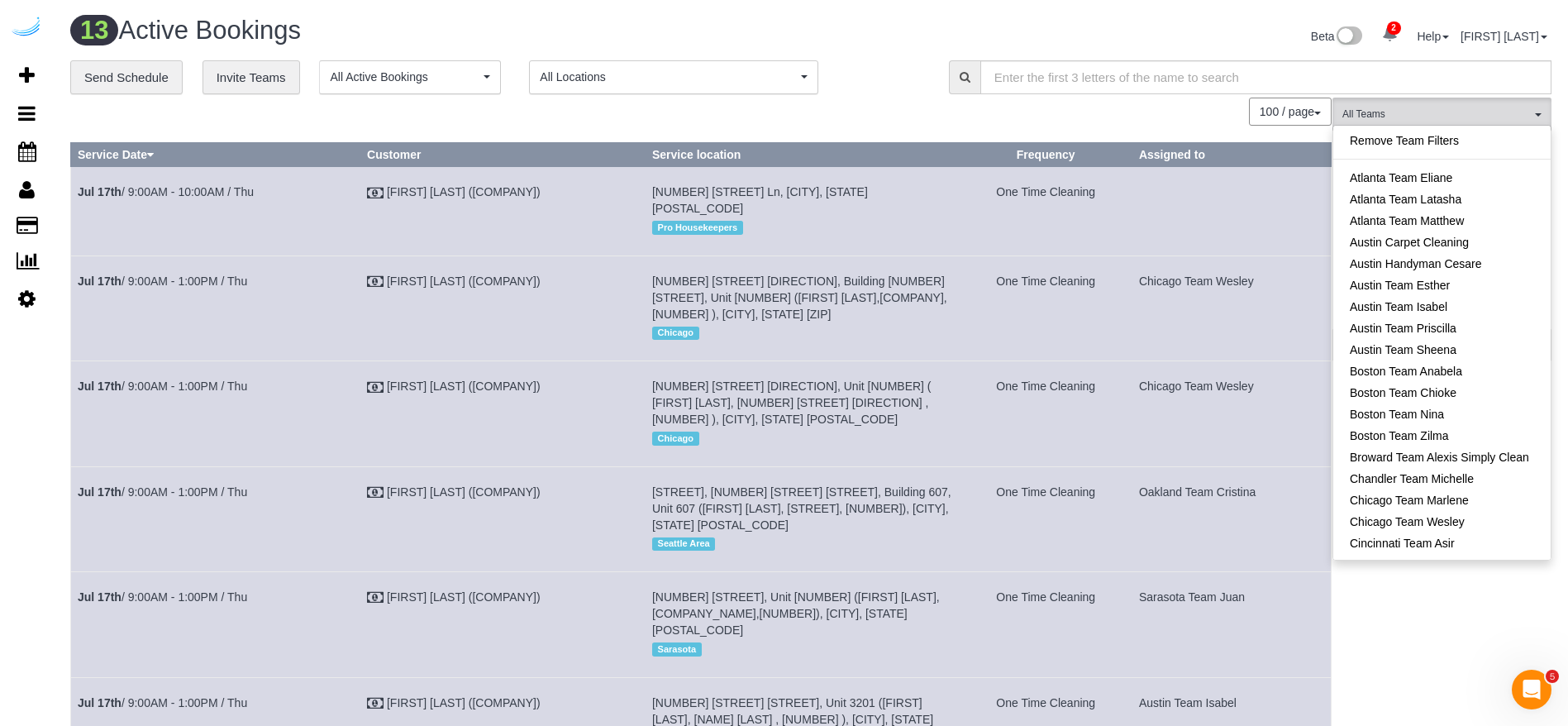 click on "All Teams
Remove Team Filters
Atlanta Team Eliane
Atlanta Team Latasha
Atlanta Team Matthew
Austin Carpet Cleaning
Austin Handyman Cesare
Austin Team Esther
Austin Team Isabel
Austin Team Priscilla
Austin Team Sheena
Boston Team Anabela
Boston Team Chioke
Boston Team Nina
Boston Team Zilma
Broward Team Alexis Simply Clean
Chandler Team Michelle
Chicago Team Marlene
Chicago Team Wesley
Cincinnati Team Asir" at bounding box center [1442, 839] 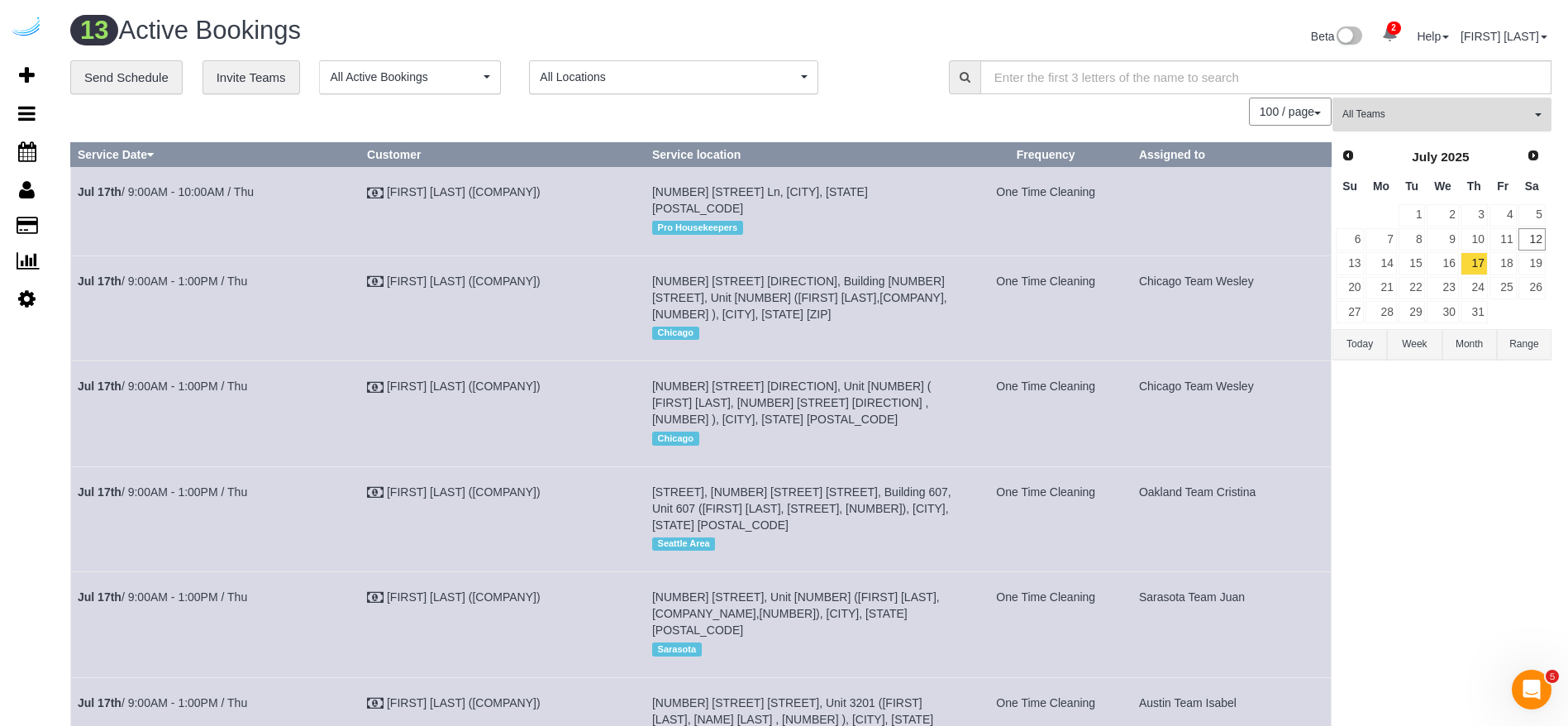 click on "All Teams" at bounding box center (1437, 114) 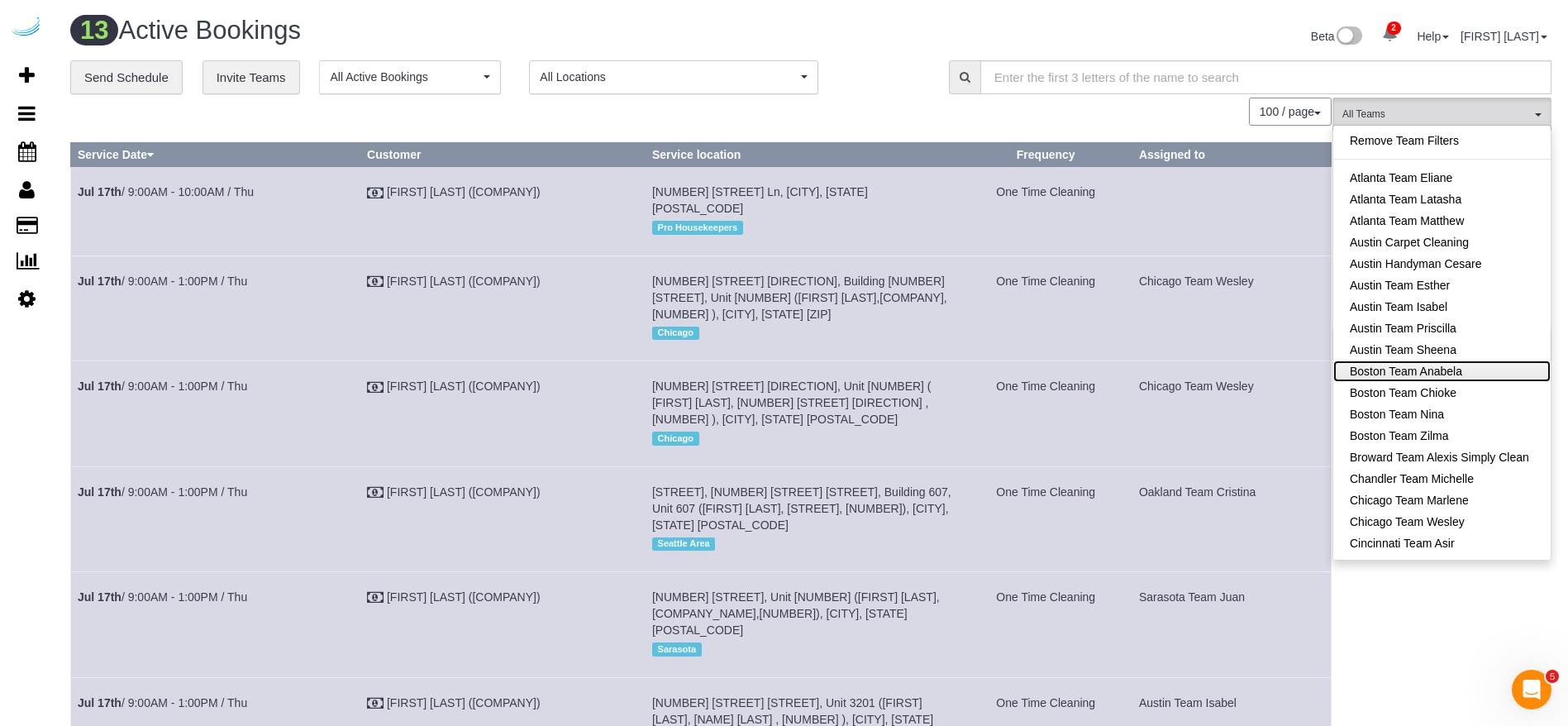 click on "Boston Team Anabela" at bounding box center (1442, 371) 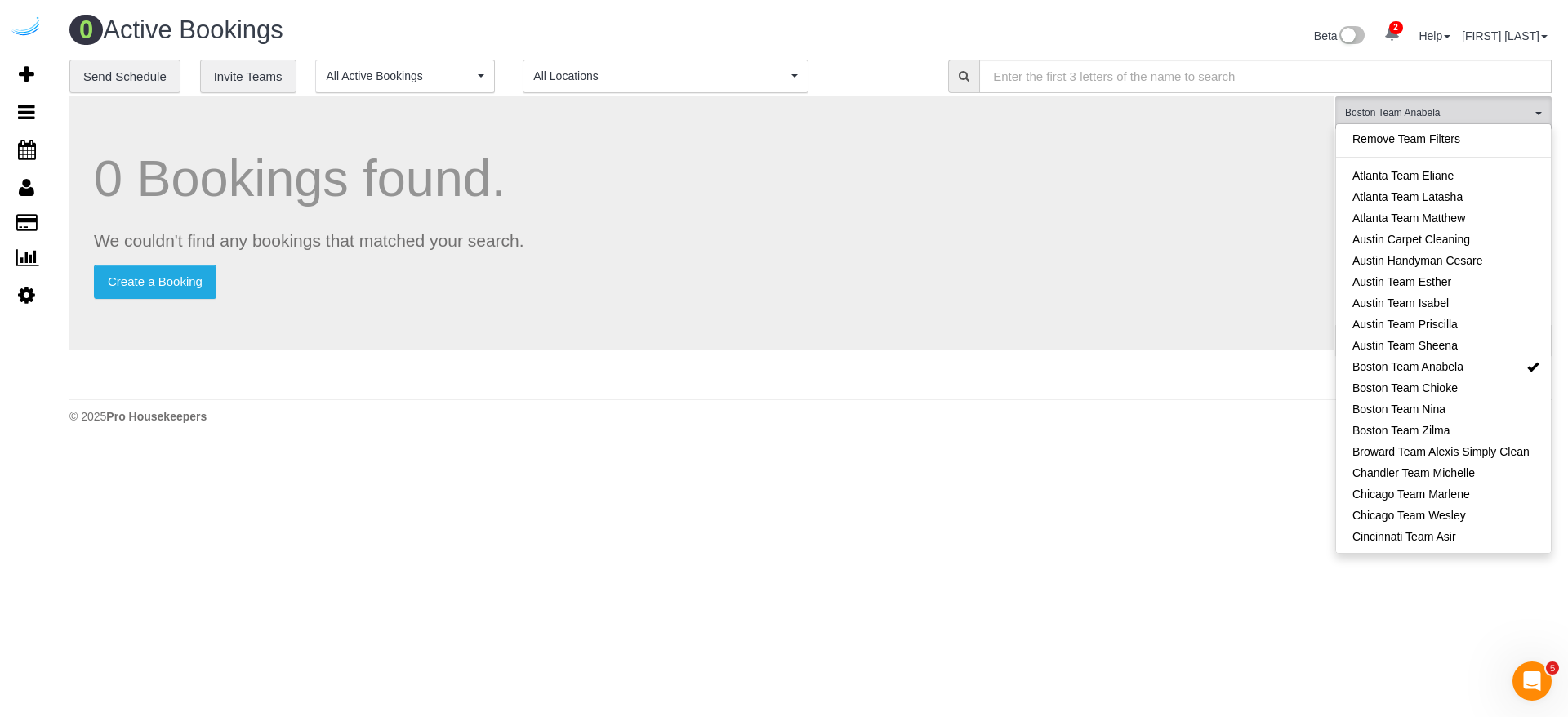 click on "We couldn't find any bookings that matched your search." at bounding box center [702, 240] 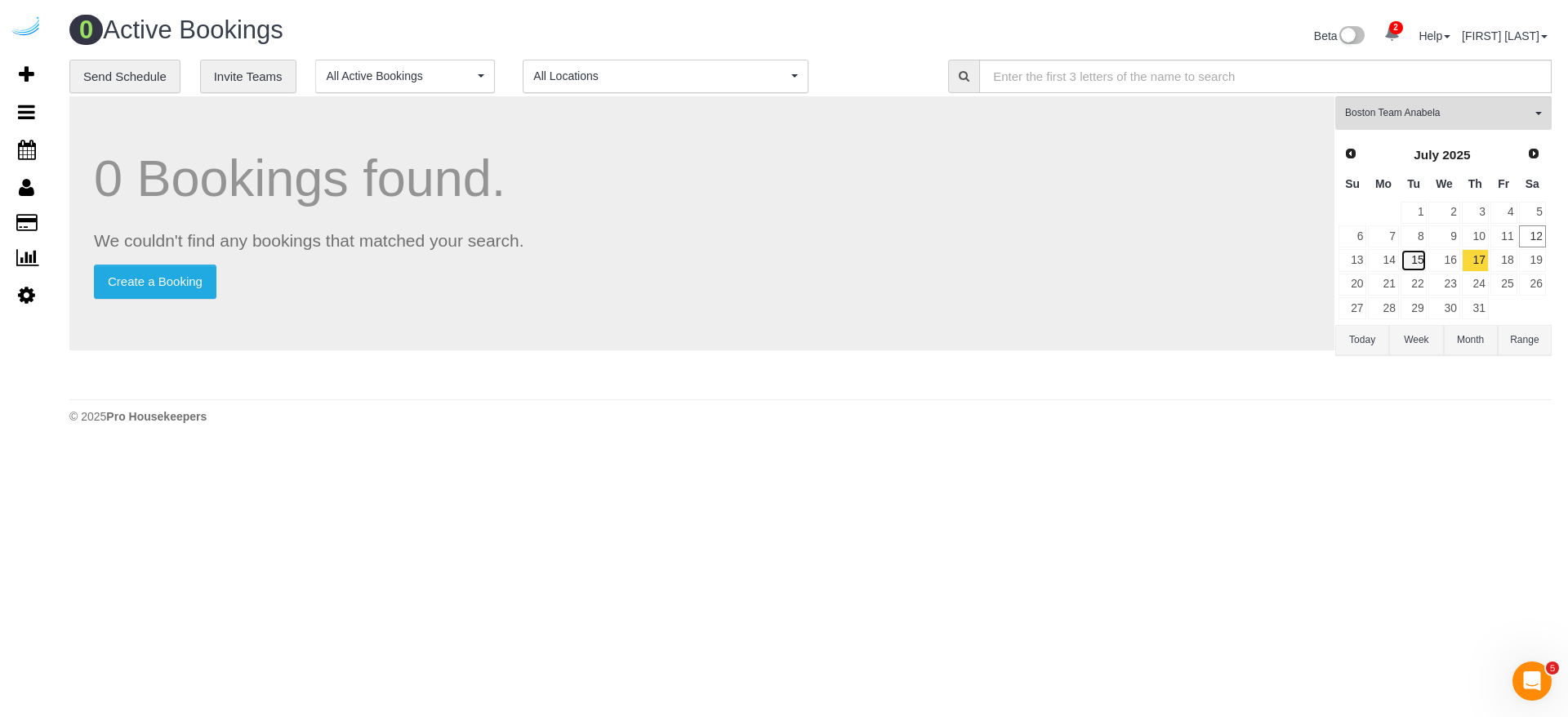 click on "15" at bounding box center [1414, 260] 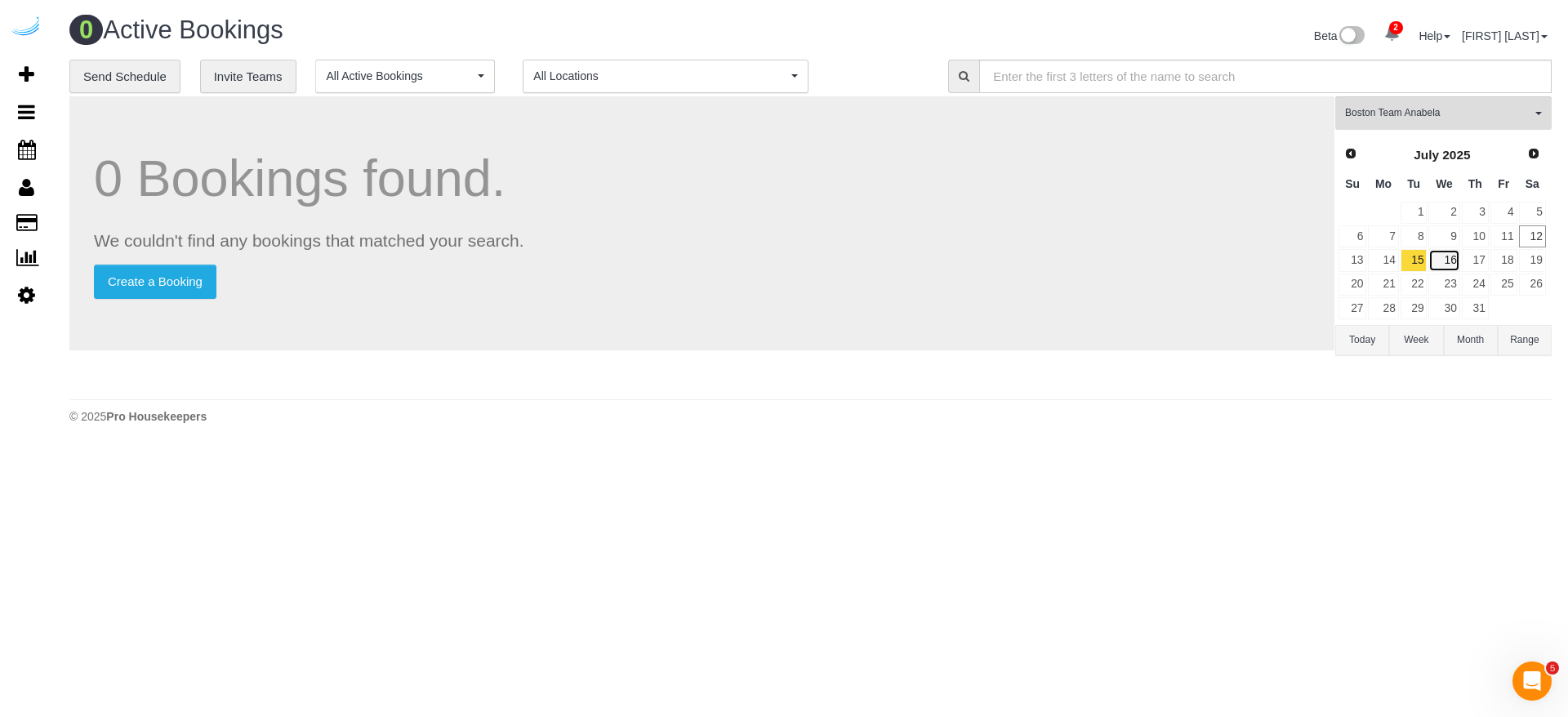 click on "16" at bounding box center (1444, 260) 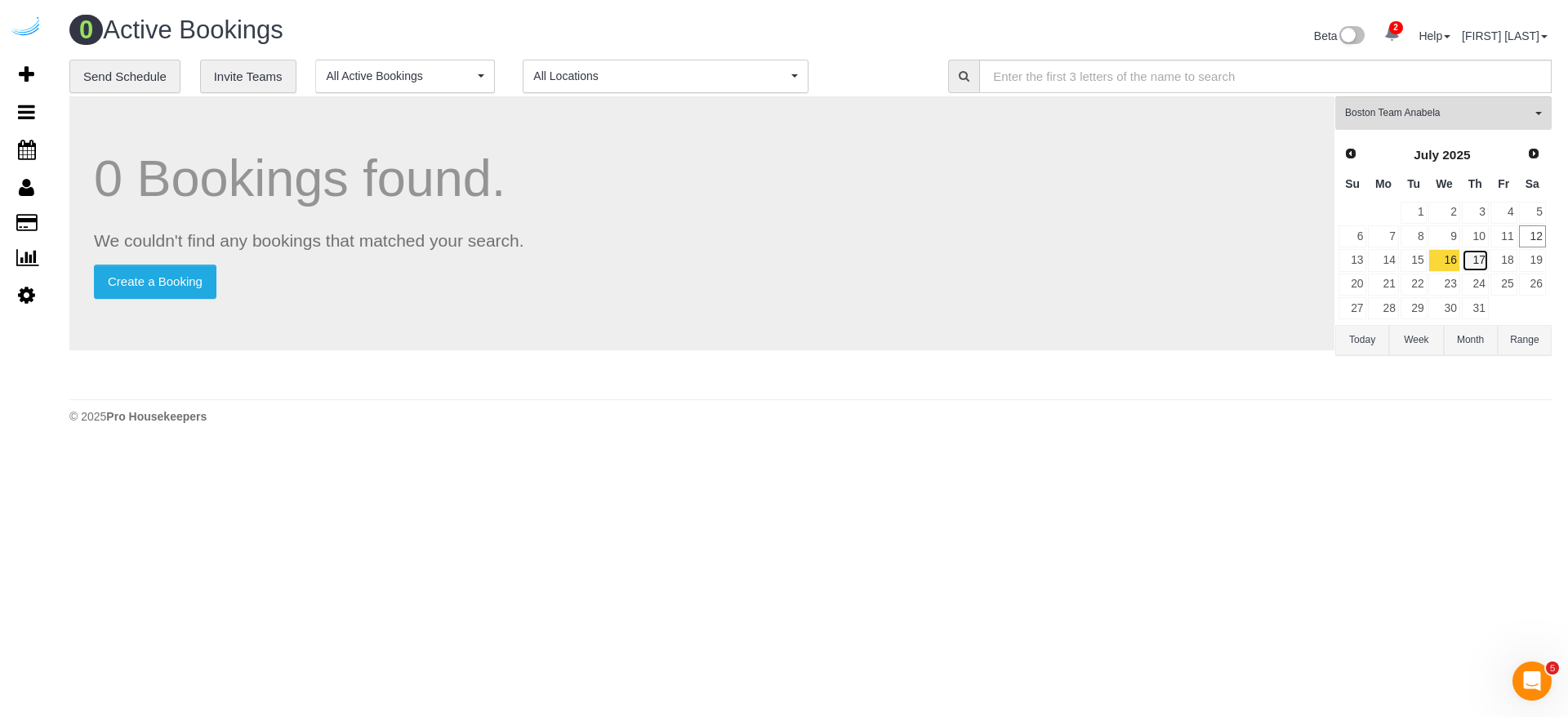 click on "17" at bounding box center [1475, 260] 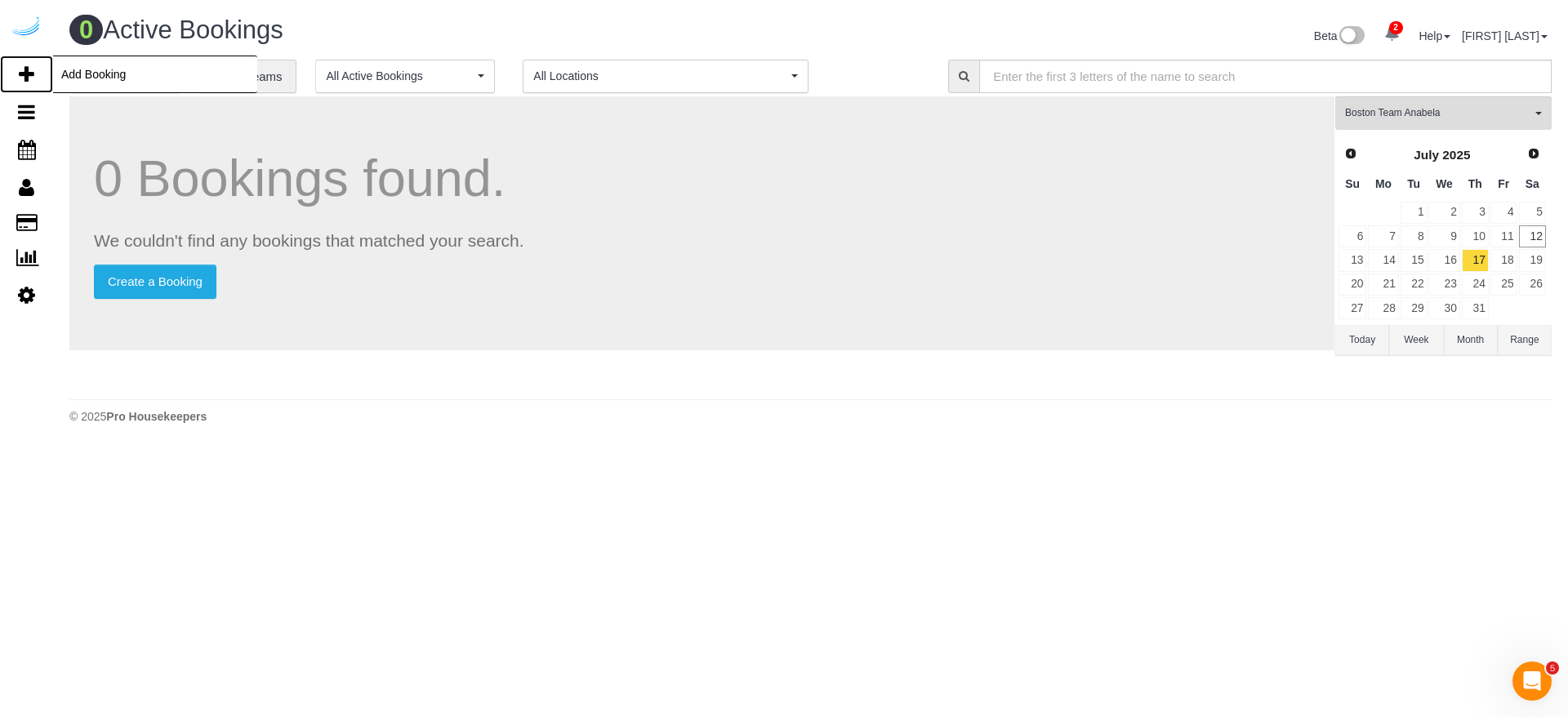 click on "Add Booking" at bounding box center (26, 74) 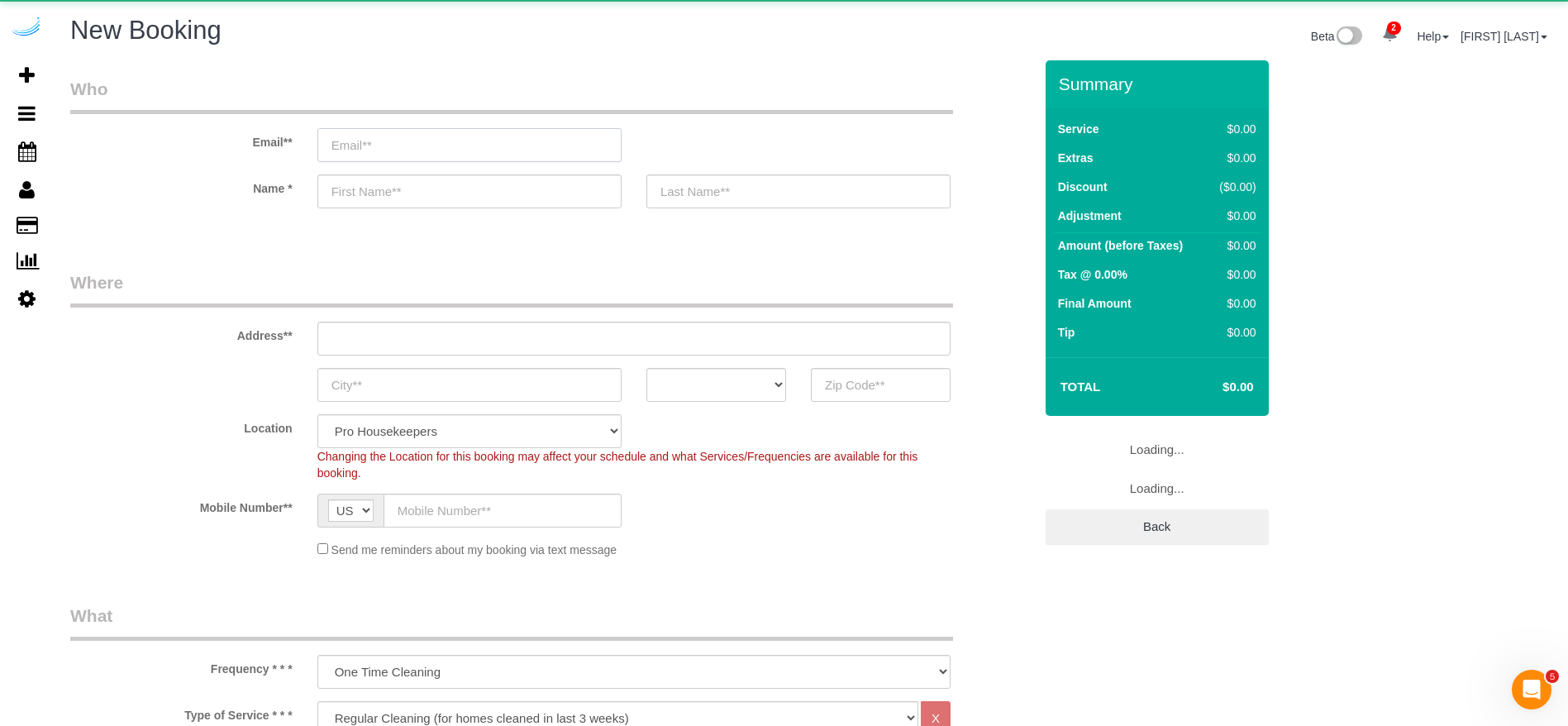 click at bounding box center [469, 145] 